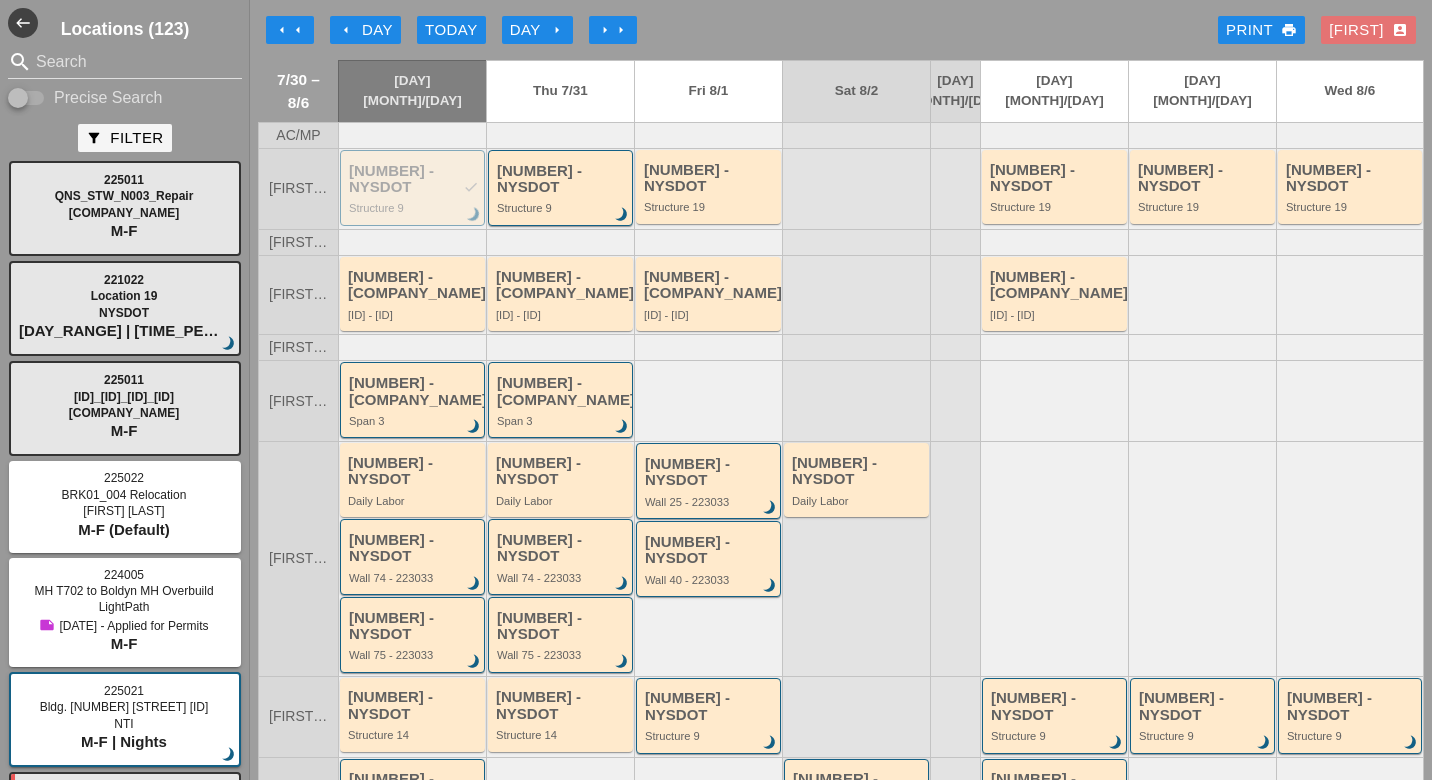scroll, scrollTop: 0, scrollLeft: 0, axis: both 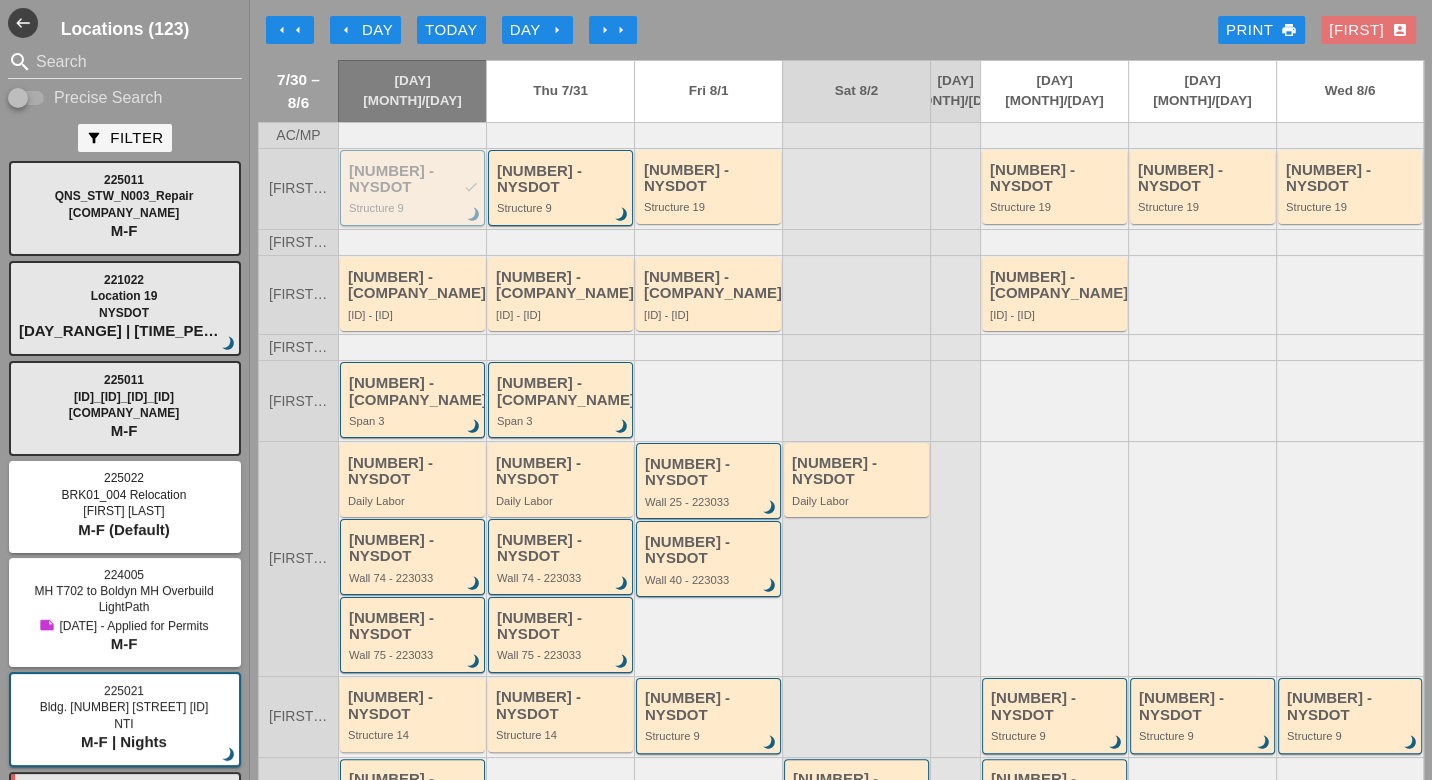 click on "224044 - NYSDOT  check Structure 9 brightness_3" at bounding box center [414, 189] 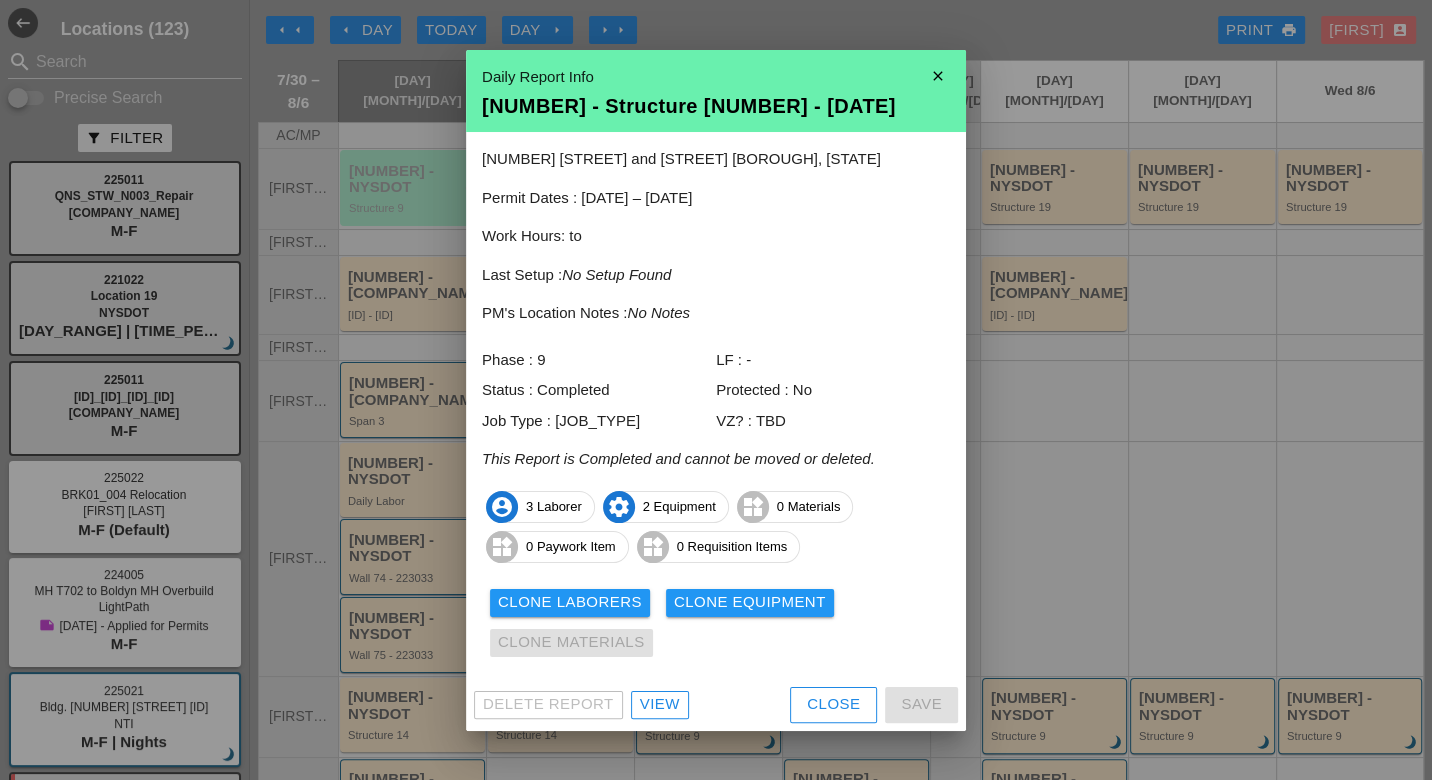 click on "View" at bounding box center [660, 704] 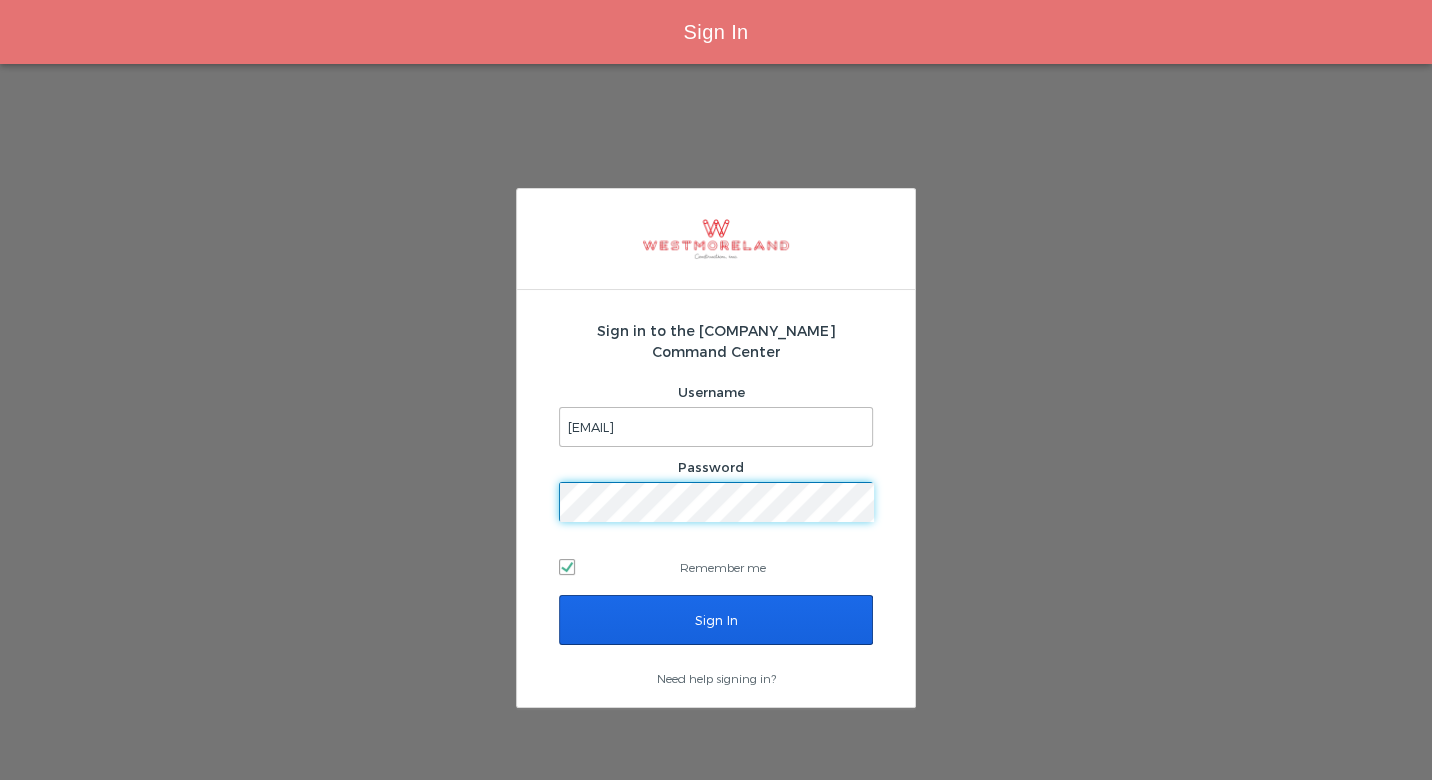 click on "Sign In" at bounding box center (716, 620) 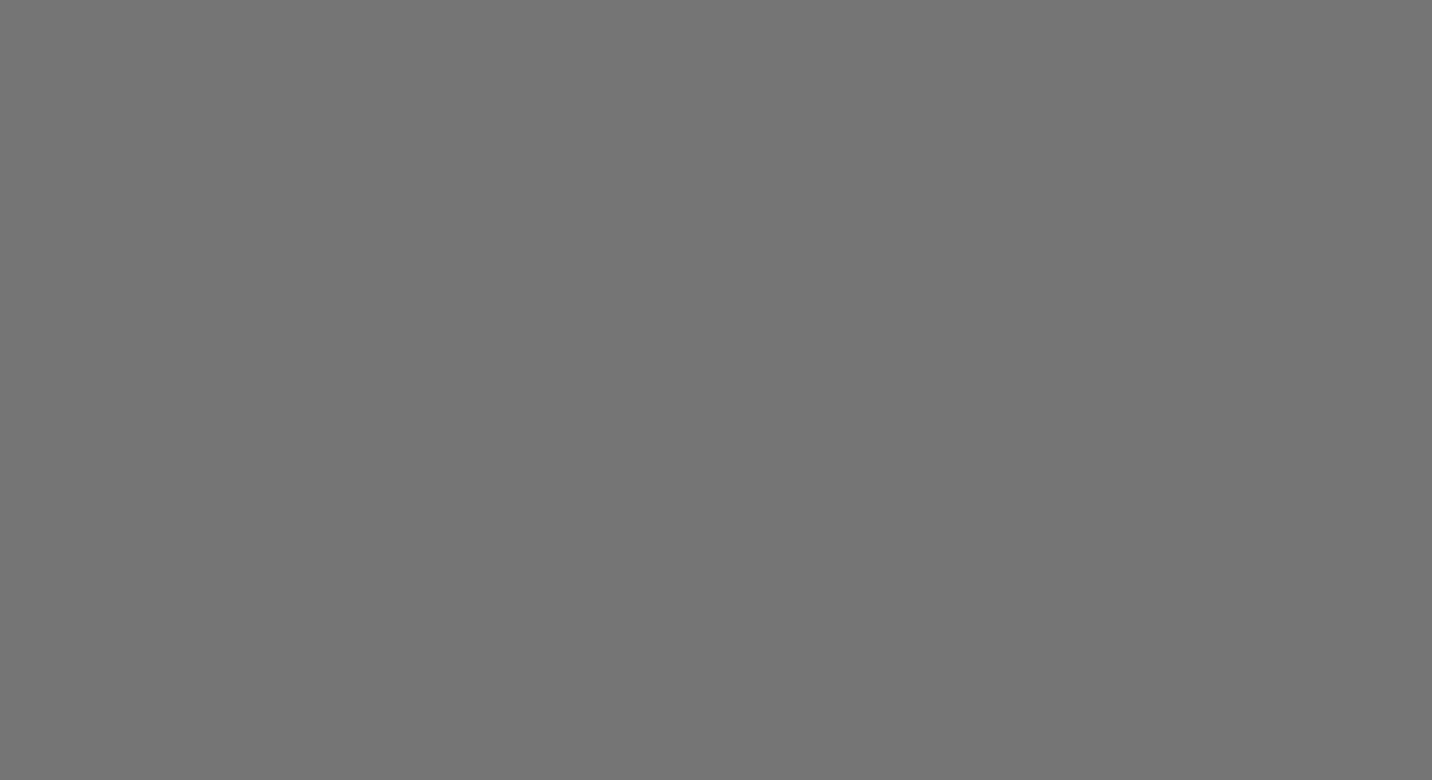 scroll, scrollTop: 0, scrollLeft: 0, axis: both 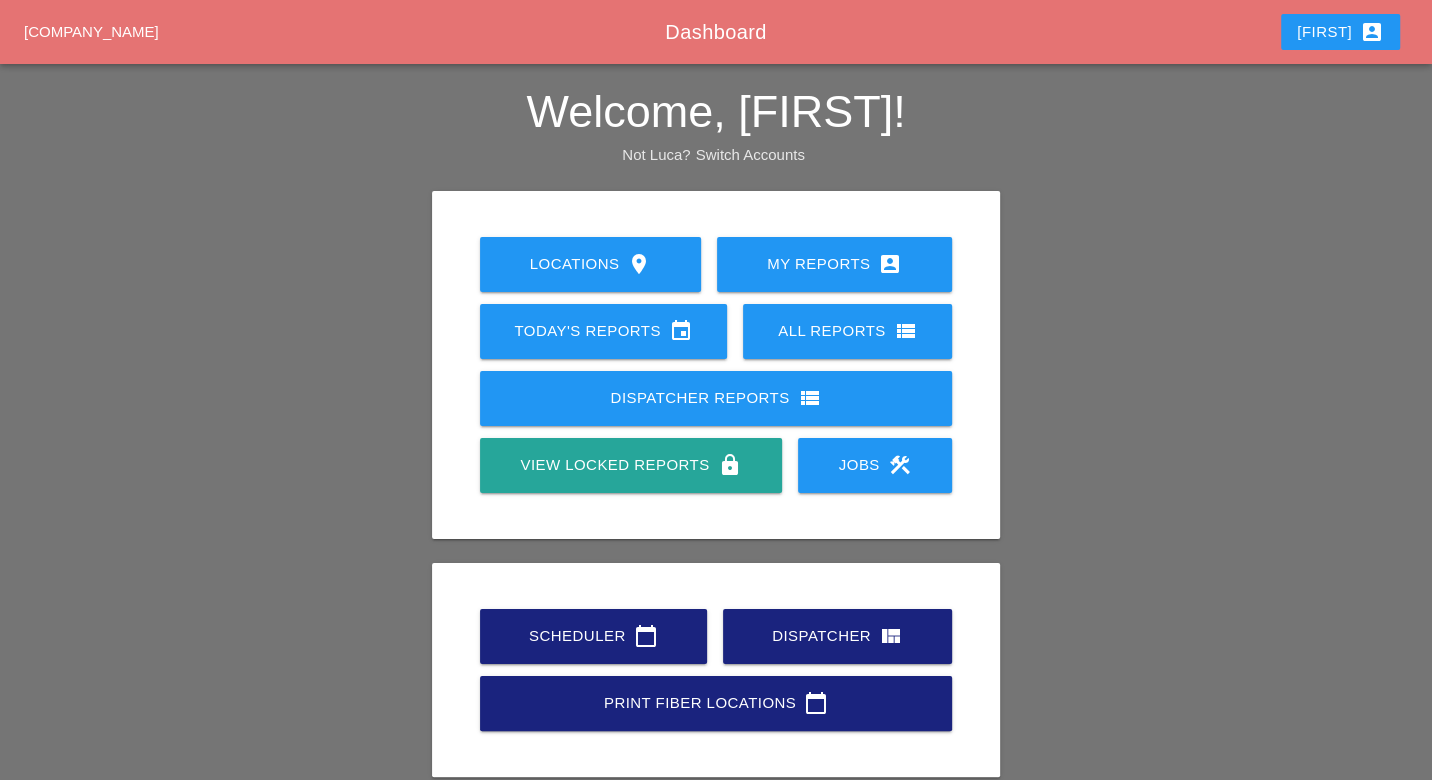 click on "Scheduler calendar_today" at bounding box center [593, 636] 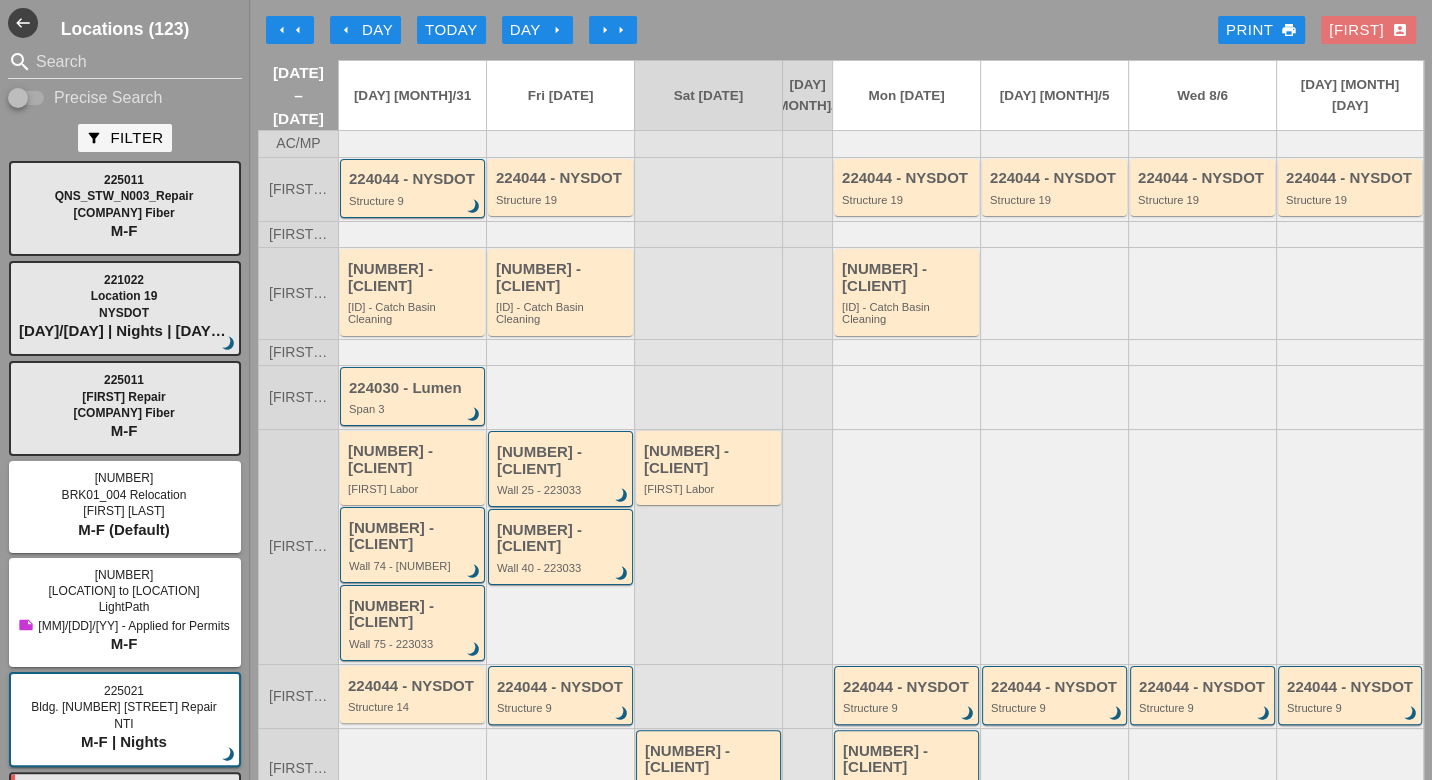 click on "arrow_left Day" at bounding box center [365, 30] 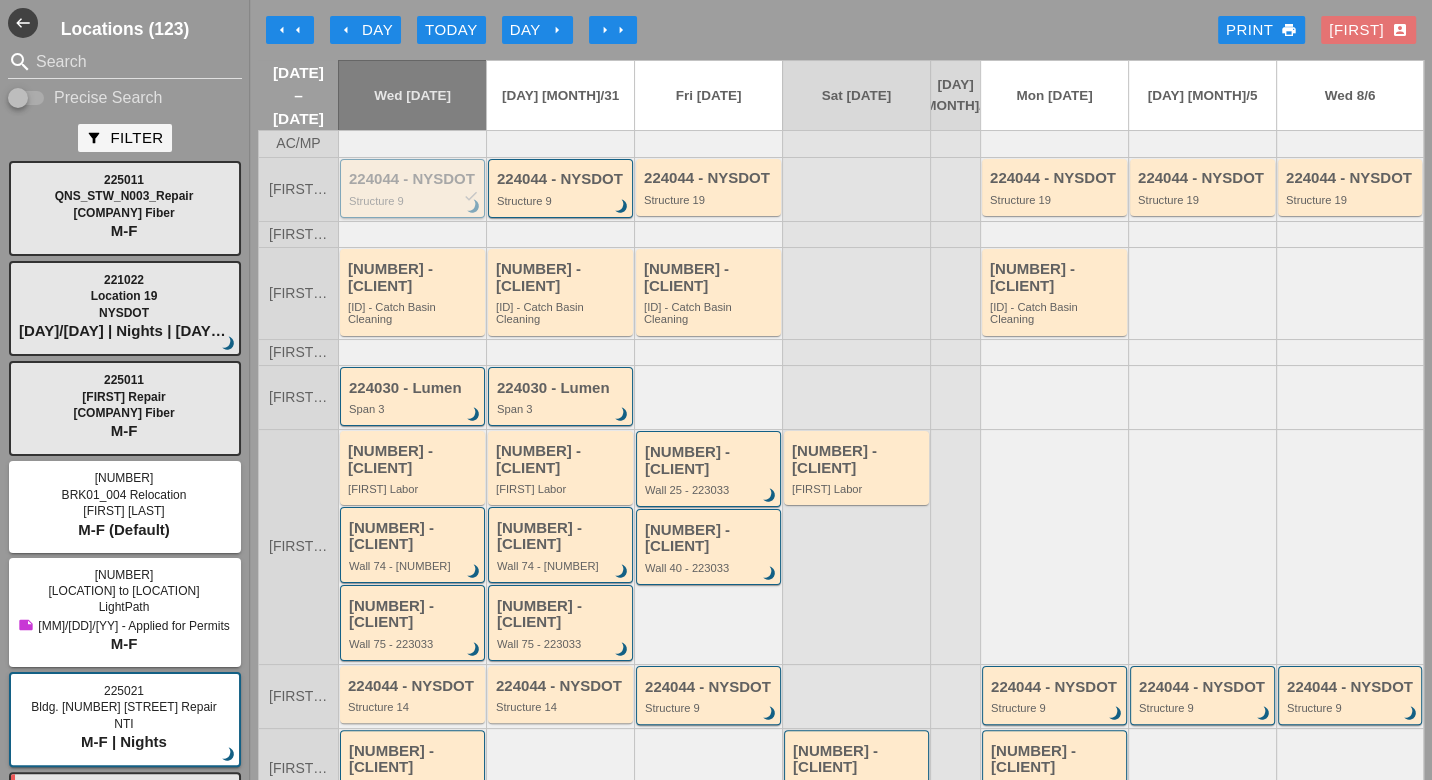 click on "224044 - NYSDOT  check Structure 9 brightness_3" at bounding box center (414, 189) 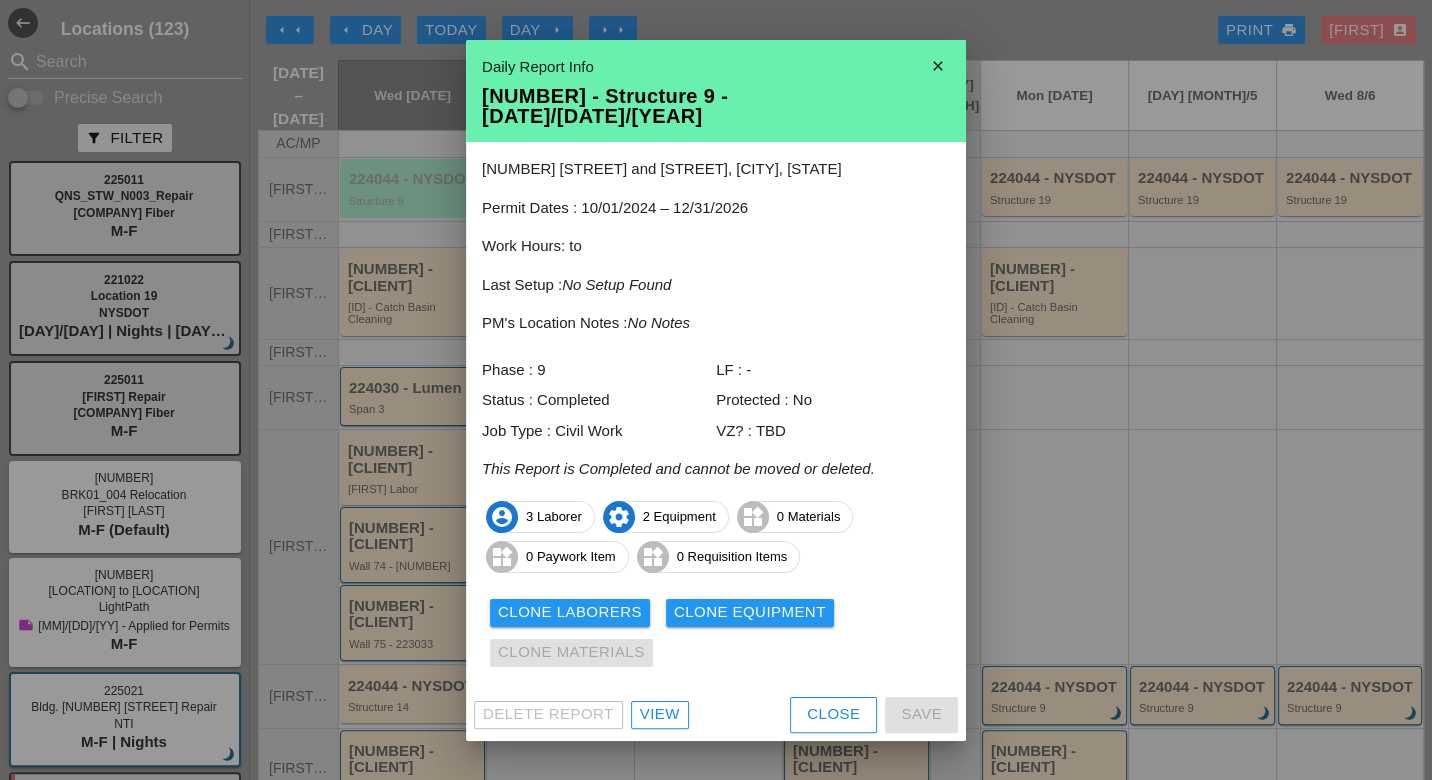 click on "View" at bounding box center [660, 715] 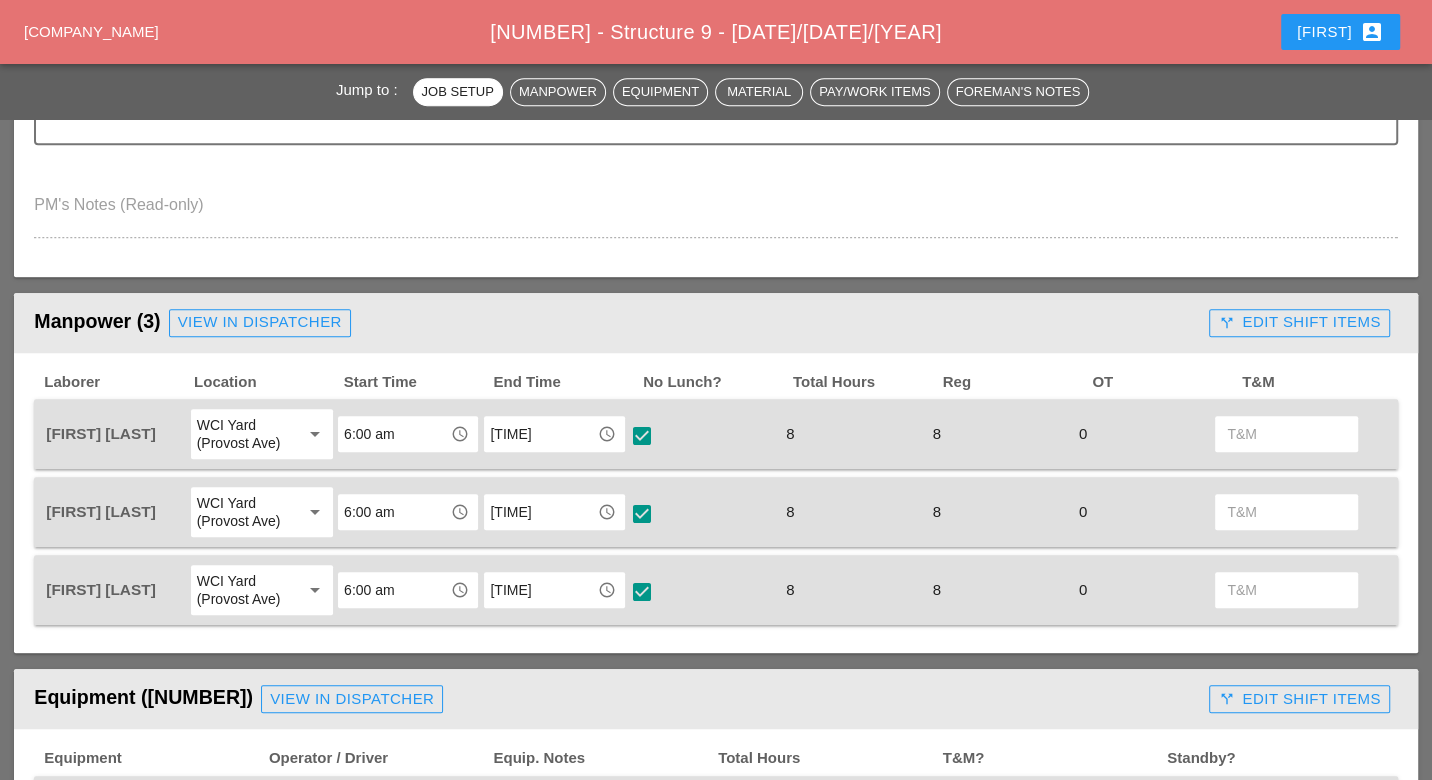 scroll, scrollTop: 1000, scrollLeft: 0, axis: vertical 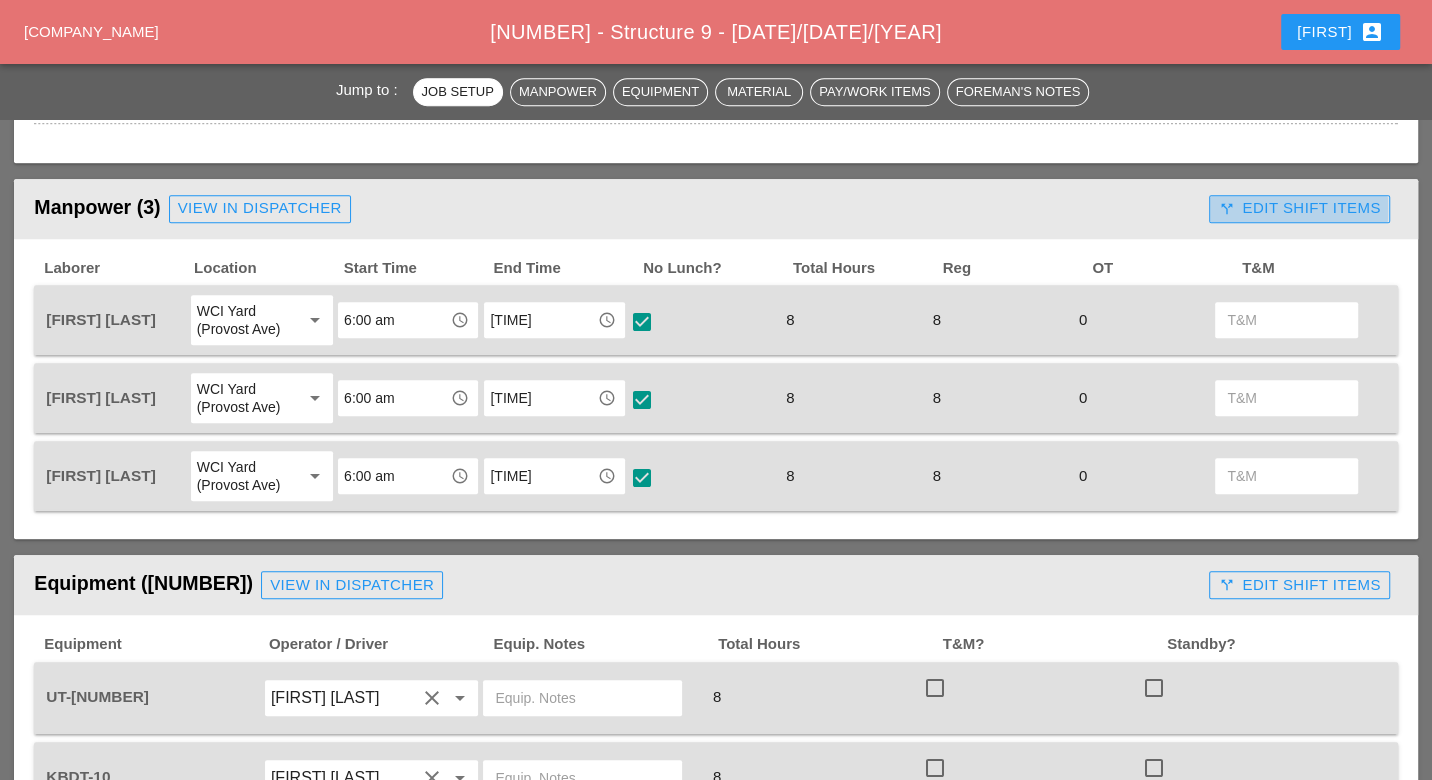 click on "call_split Edit Shift Items" at bounding box center [1299, 208] 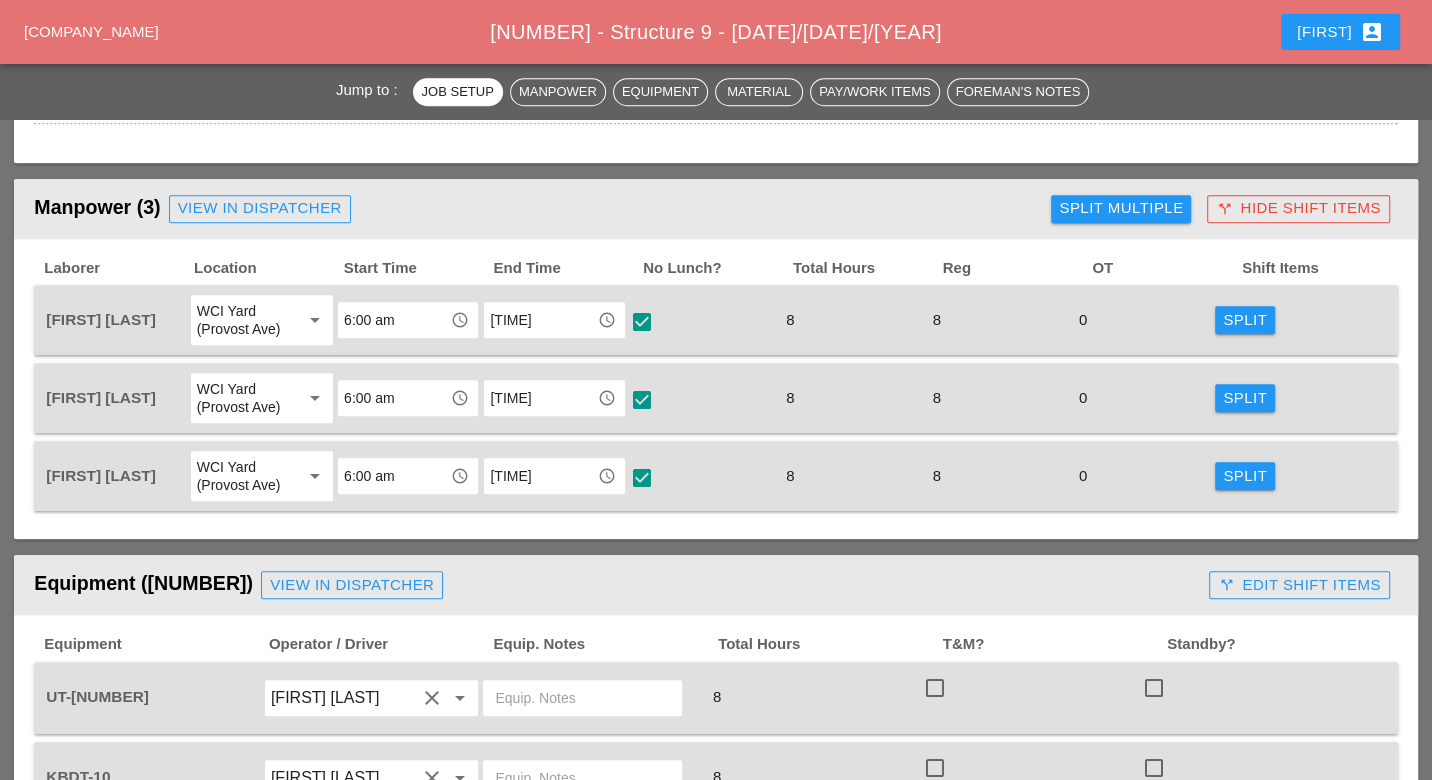 click on "Split Multiple" at bounding box center [1121, 208] 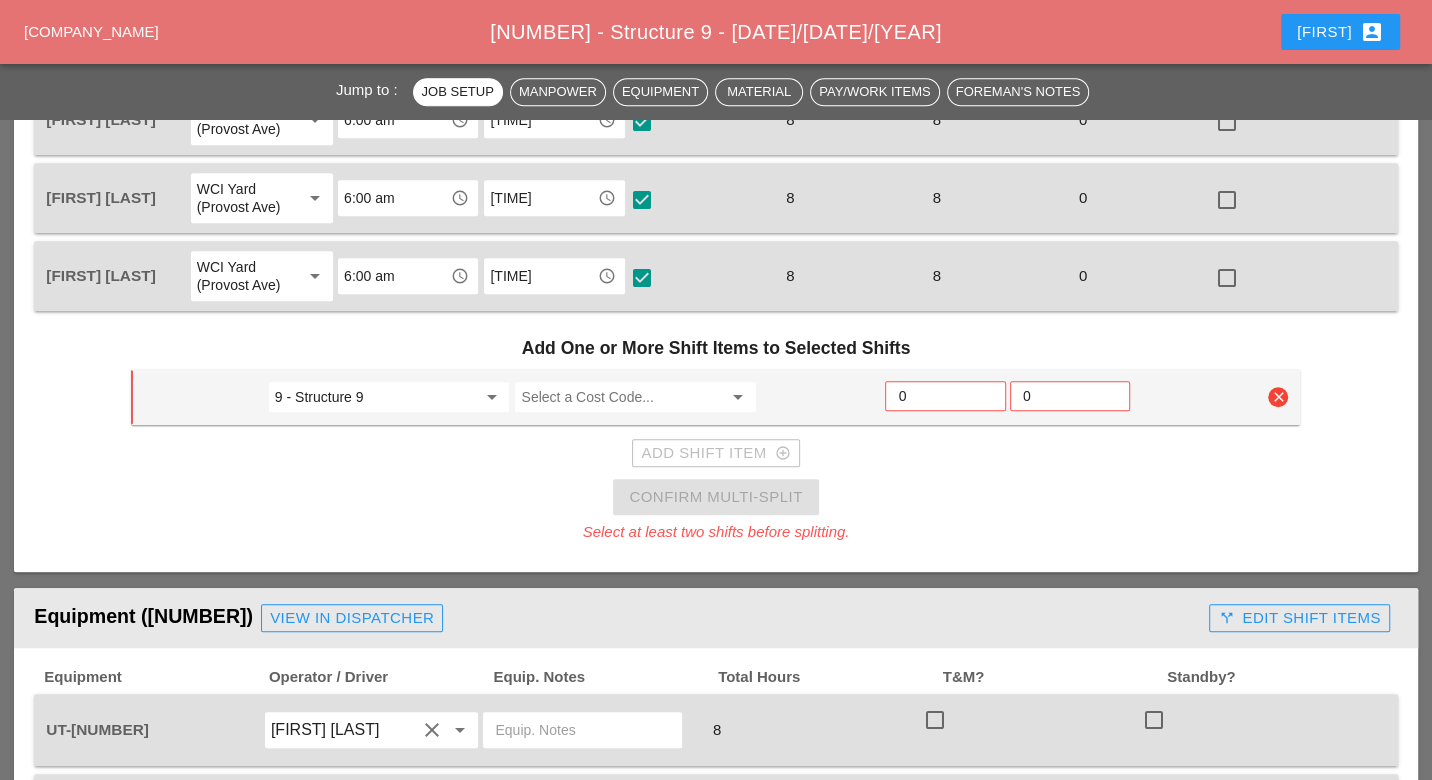scroll, scrollTop: 1222, scrollLeft: 0, axis: vertical 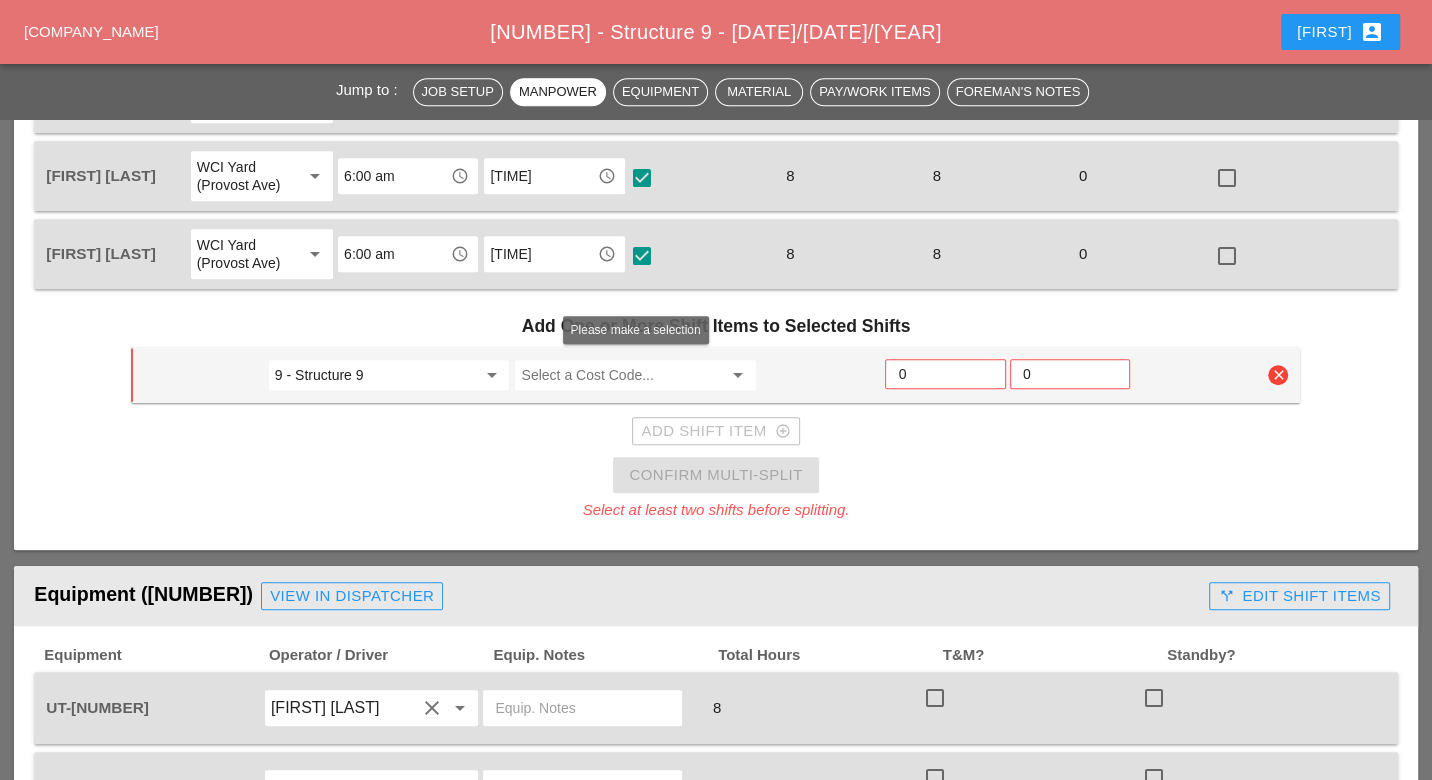 click at bounding box center (621, 375) 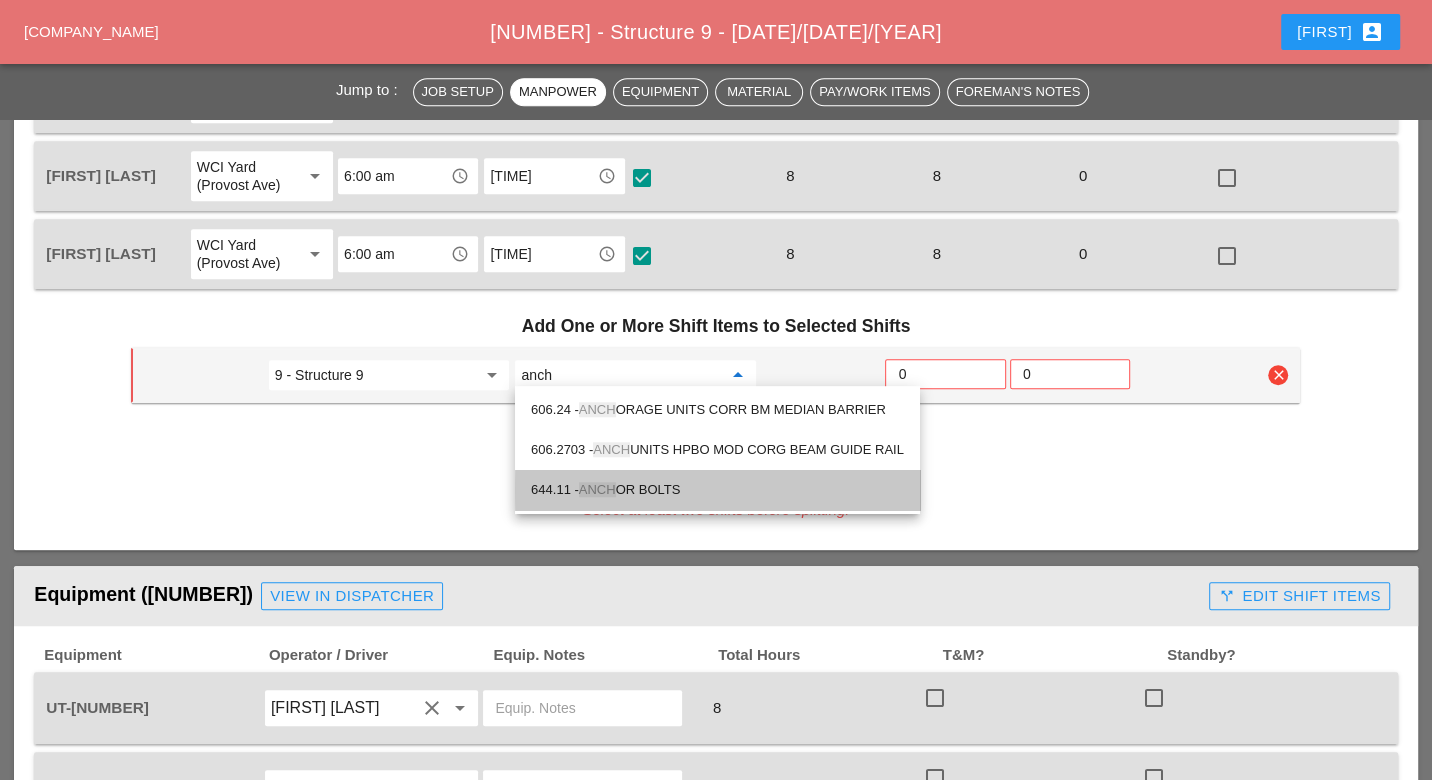 click on "644.11 -  ANCH OR BOLTS" at bounding box center (717, 490) 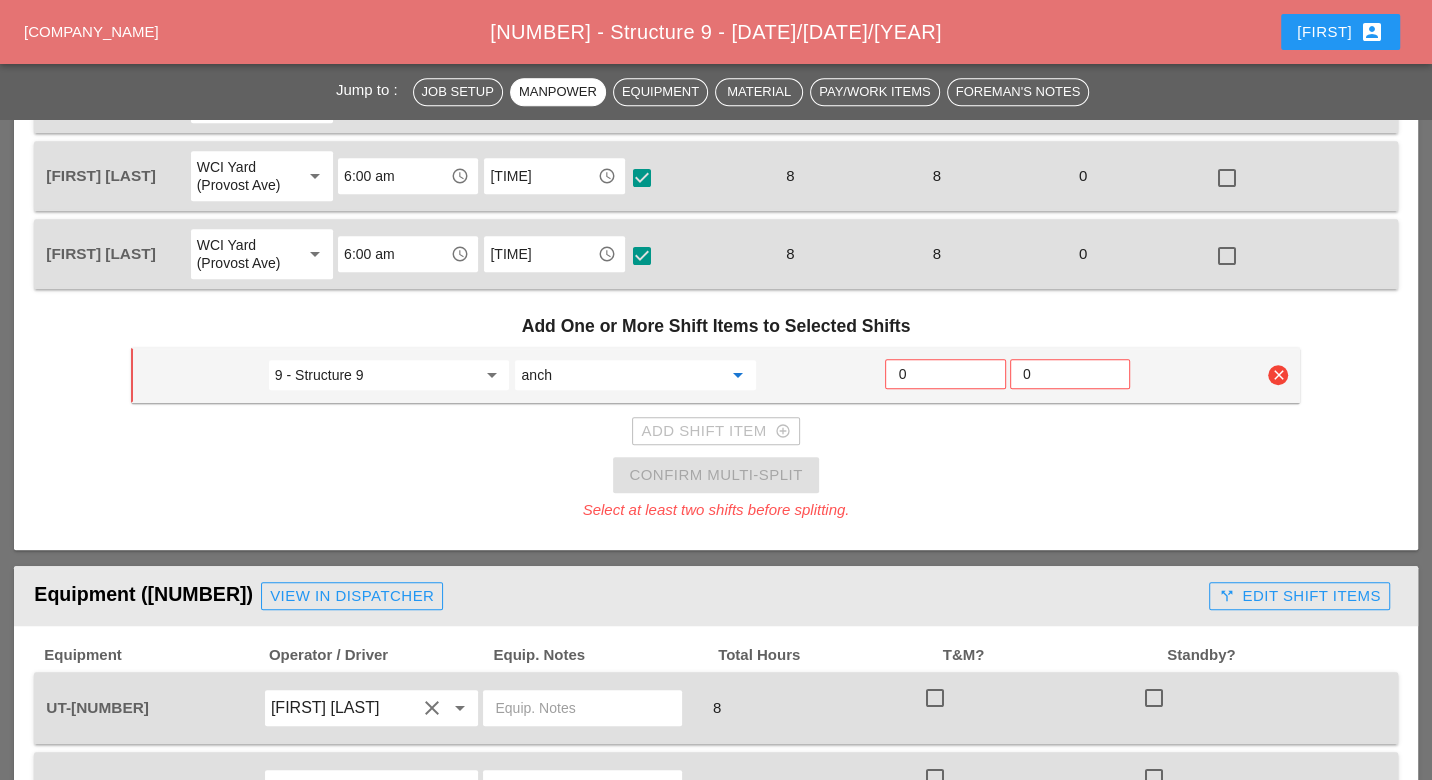 type on "644.11 - ANCHOR BOLTS" 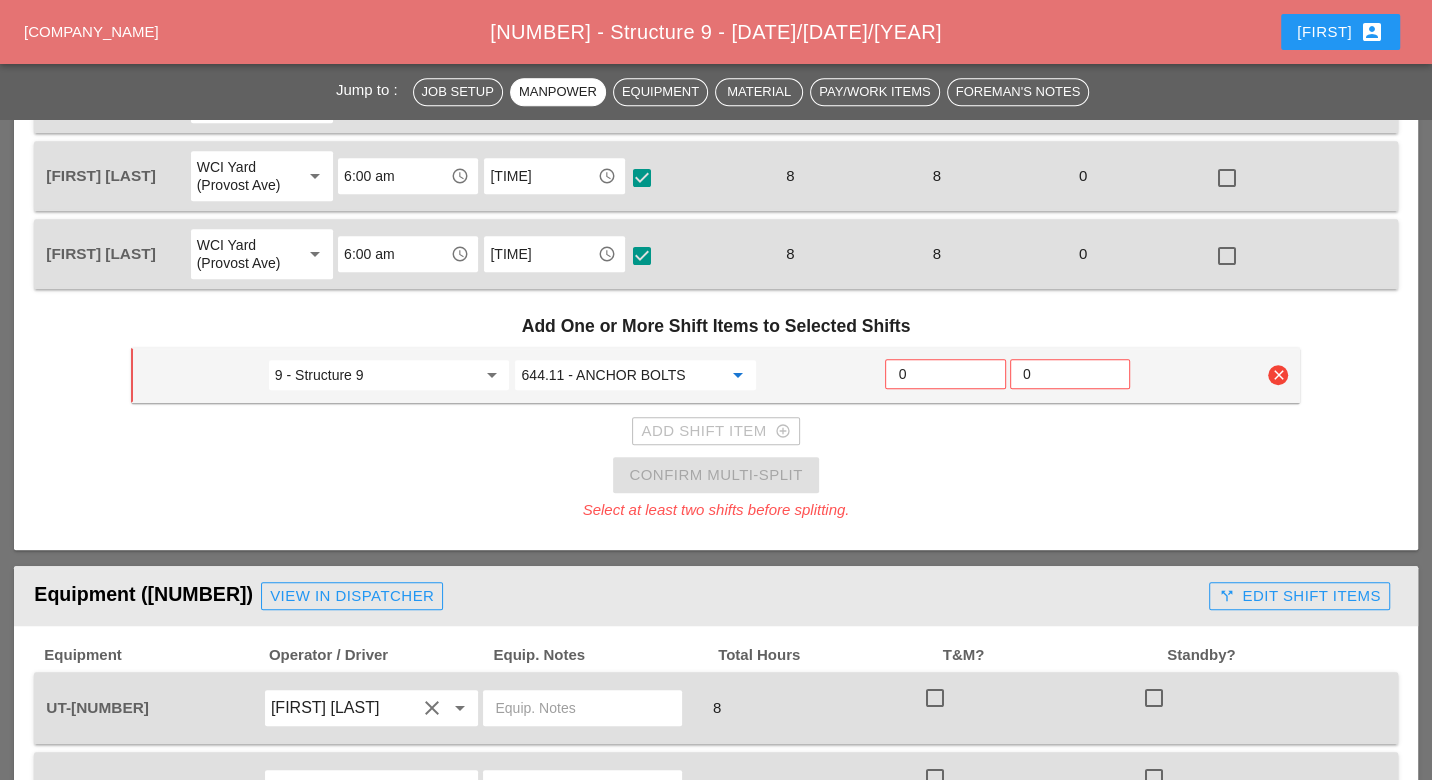 click on "0" at bounding box center [945, 374] 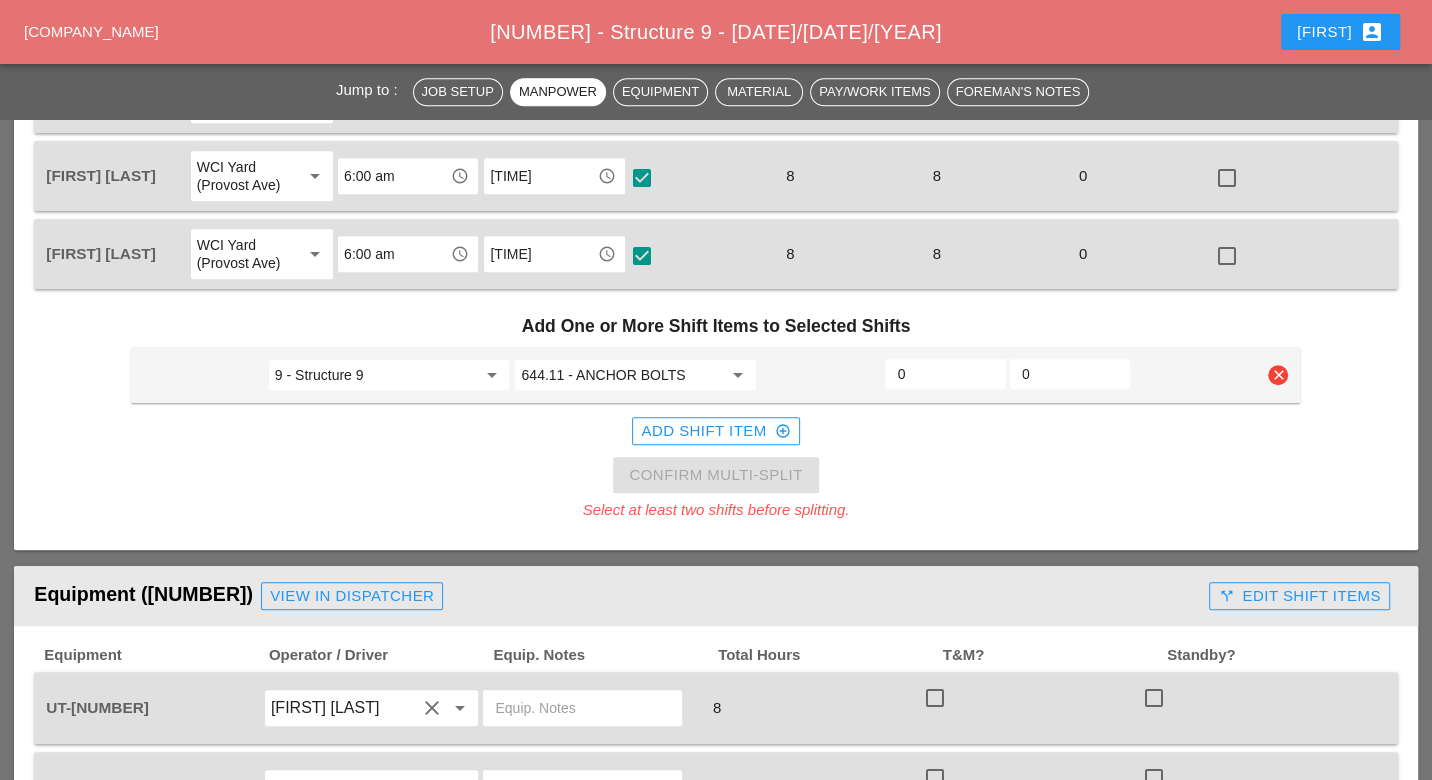 type on "2" 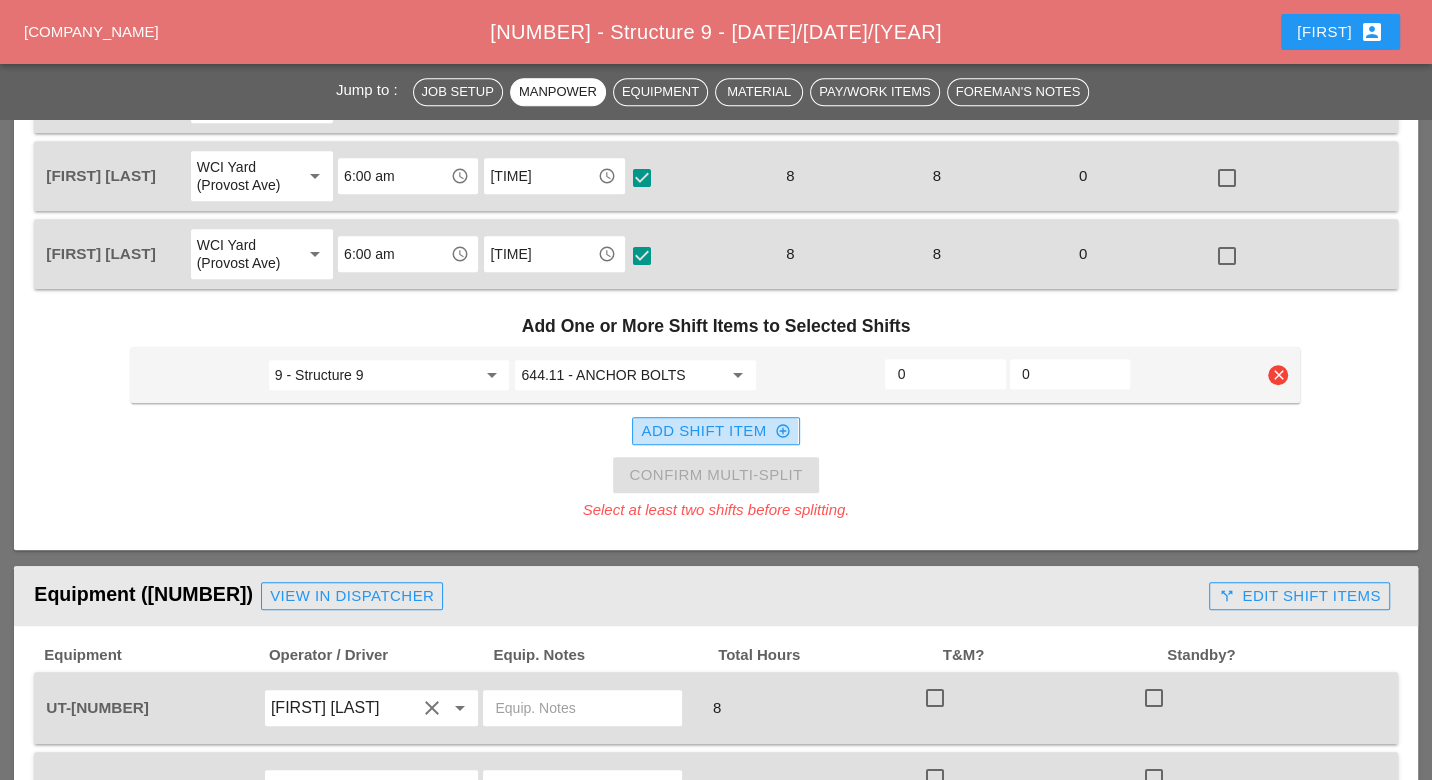 click on "Add Shift Item add_circle_outline" at bounding box center [715, 431] 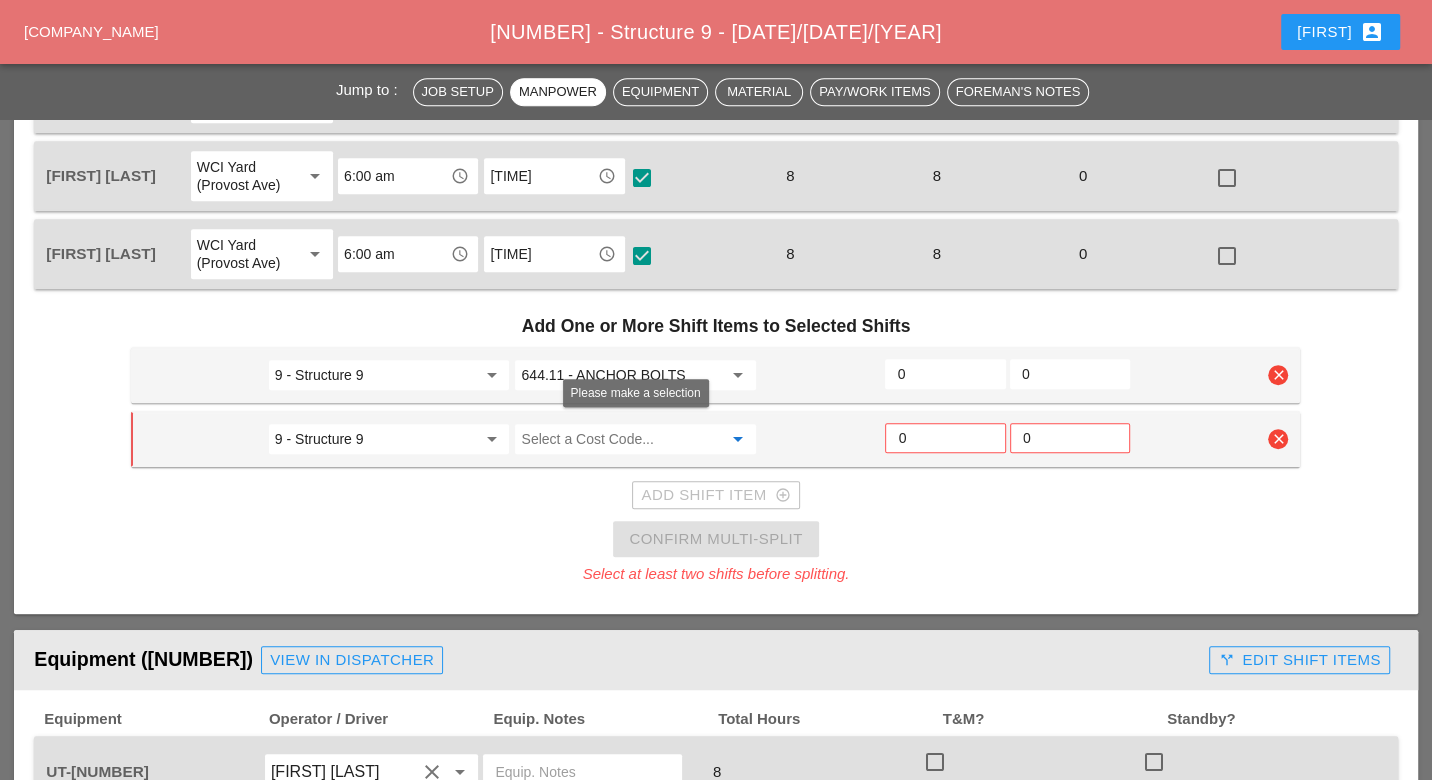 click at bounding box center [621, 439] 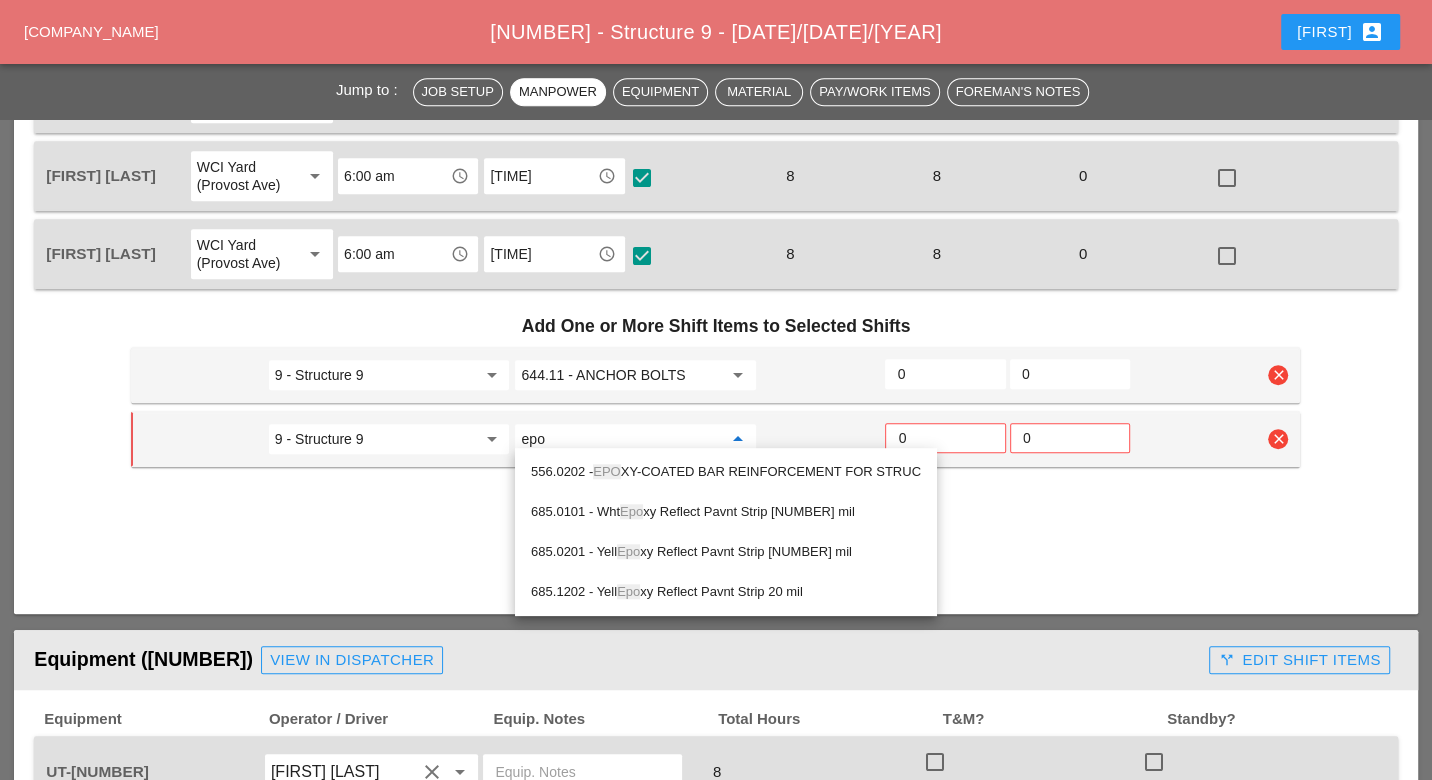 drag, startPoint x: 647, startPoint y: 470, endPoint x: 669, endPoint y: 467, distance: 22.203604 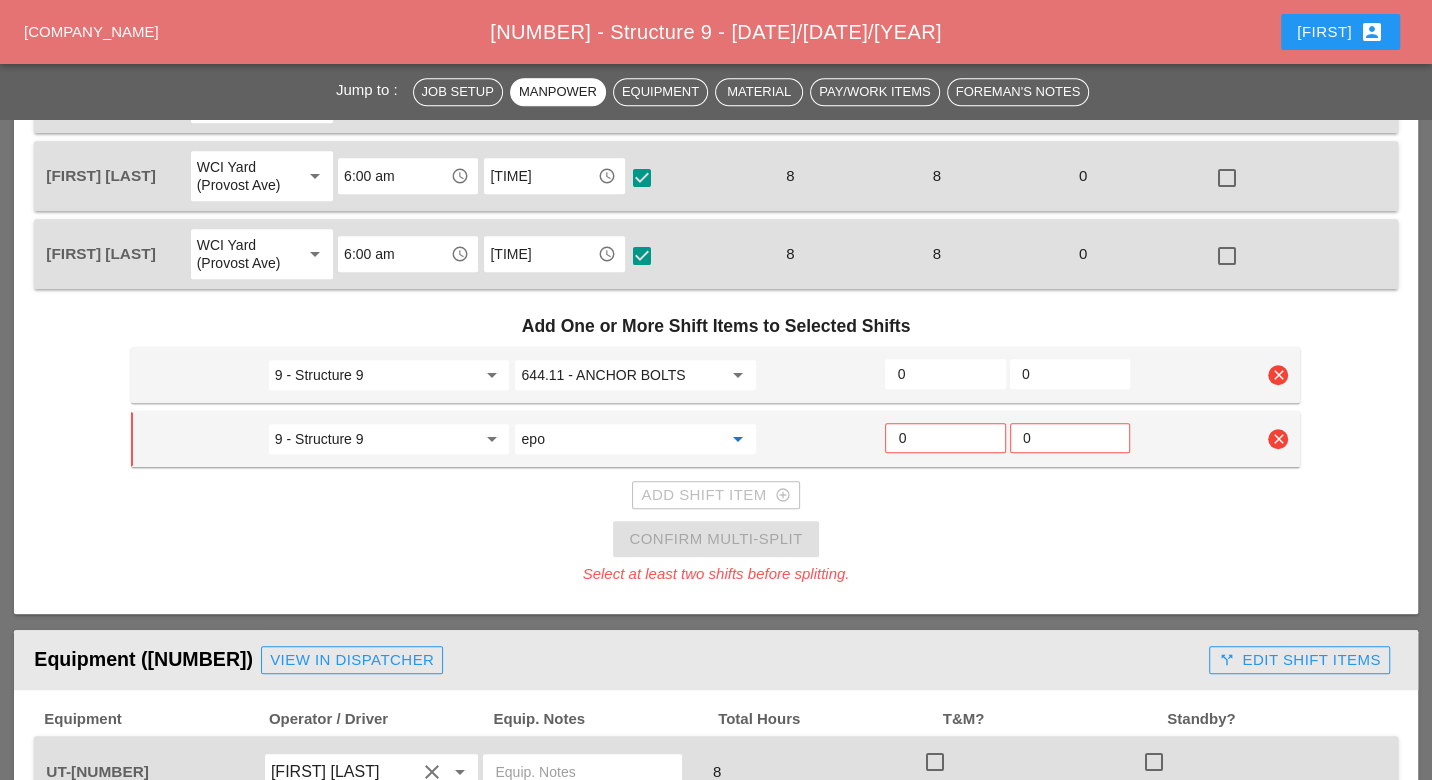 type on "556.0202 - EPOXY-COATED BAR REINFORCEMENT FOR STRUC" 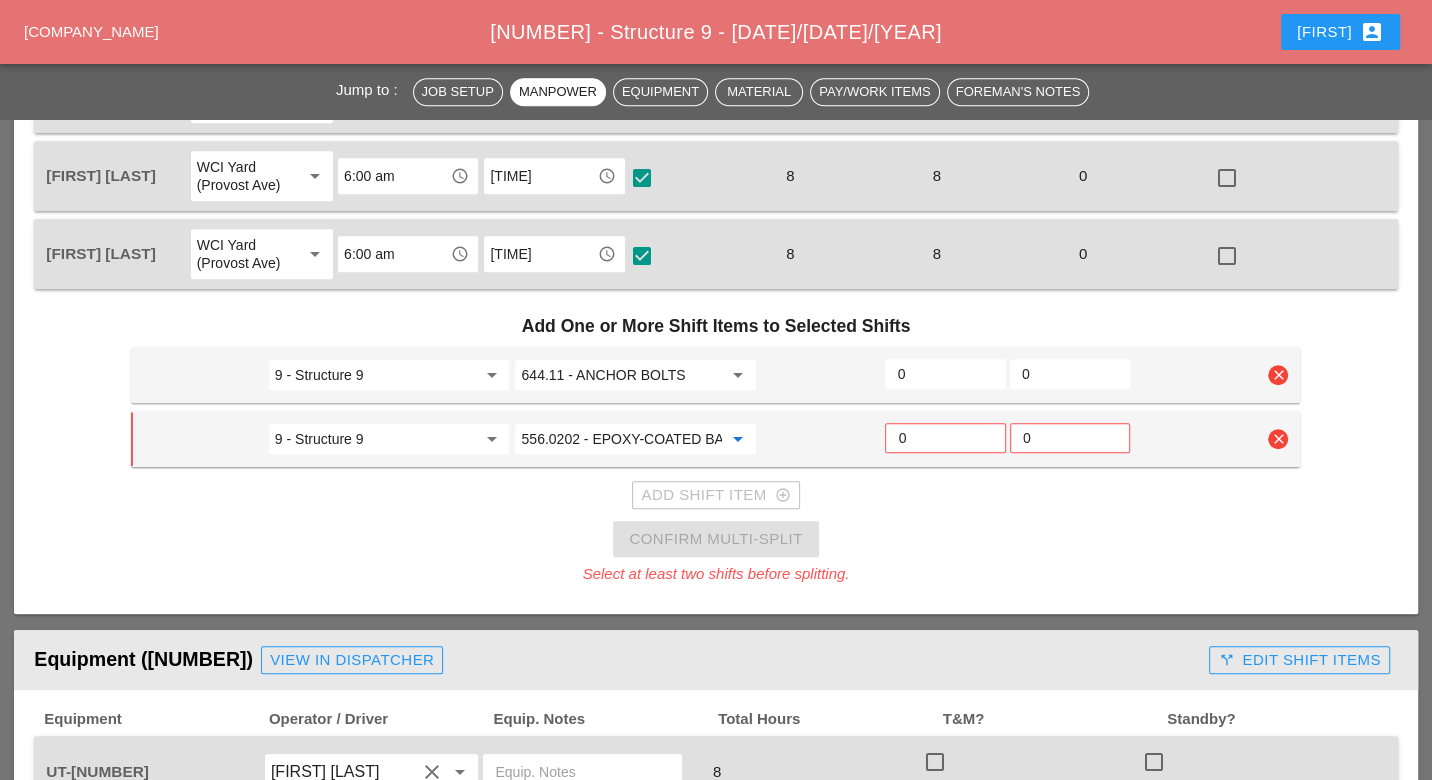 click on "0" at bounding box center (945, 438) 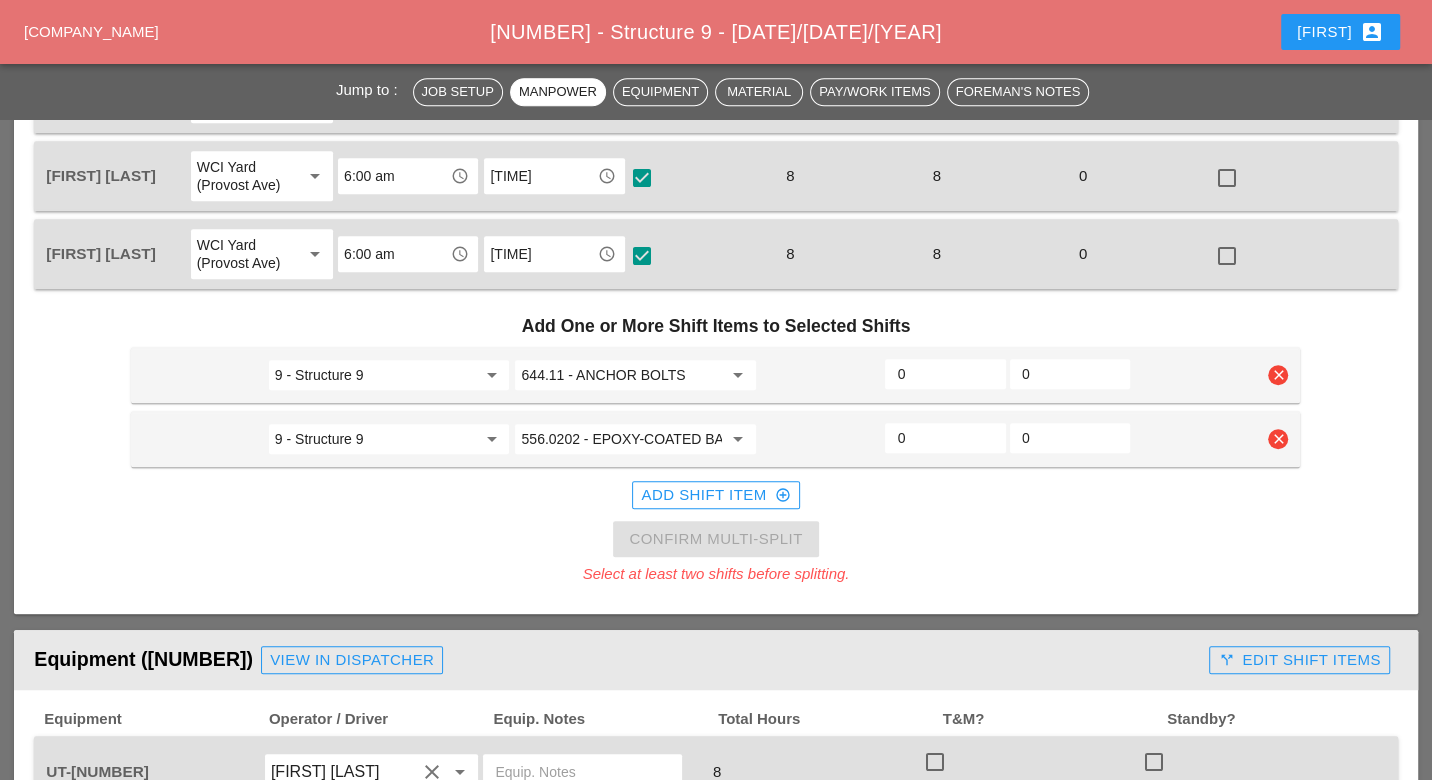 type on "2" 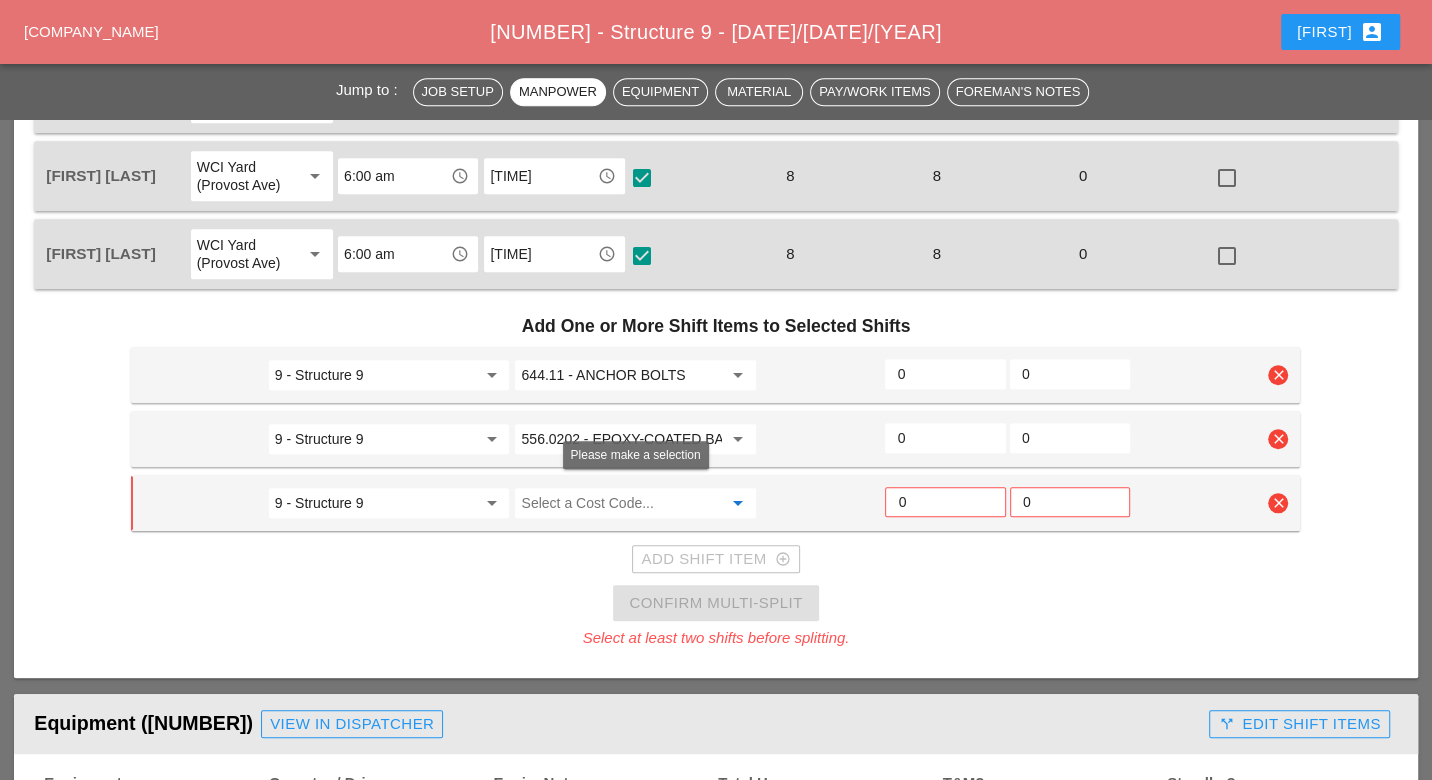 click at bounding box center [621, 503] 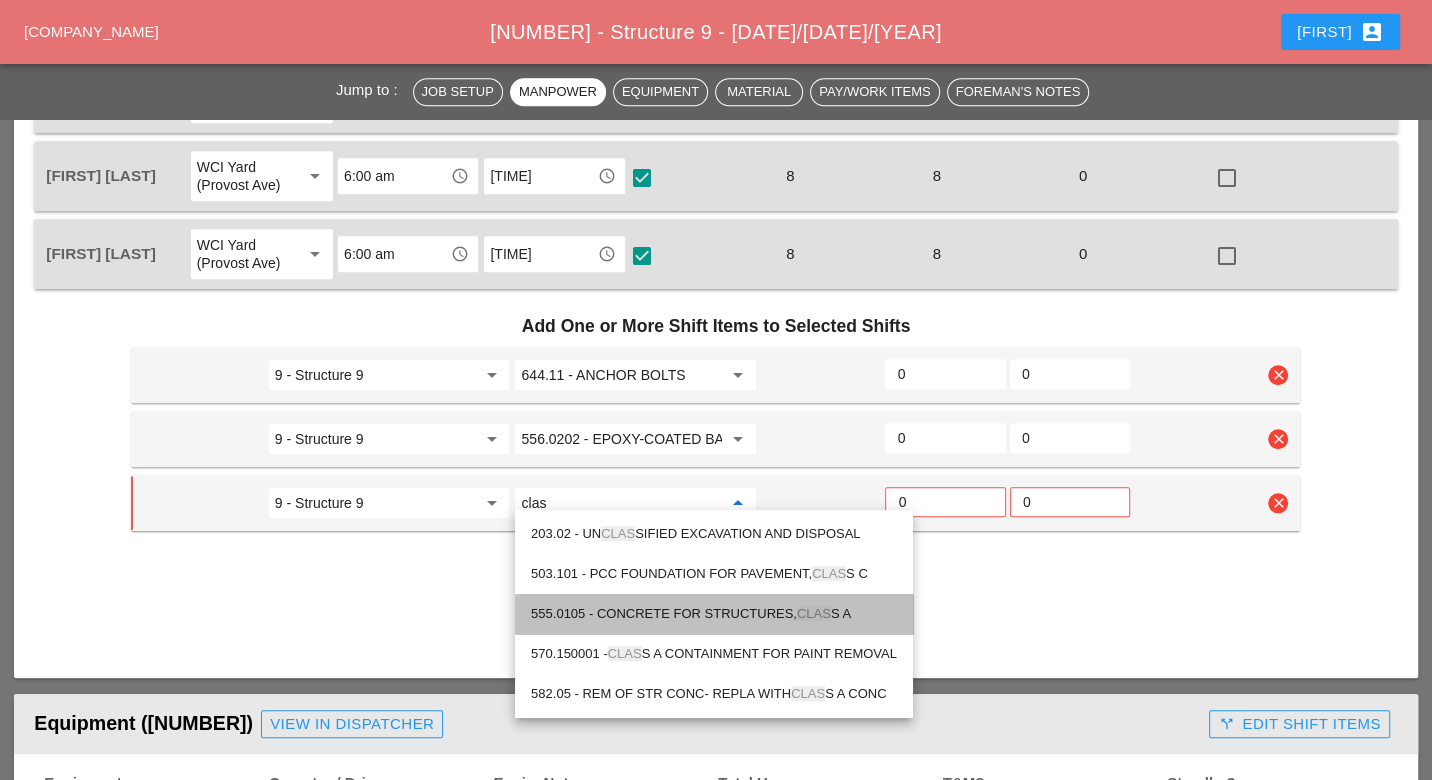 click on "555.0105 - CONCRETE FOR STRUCTURES,  CLAS S A" at bounding box center [714, 614] 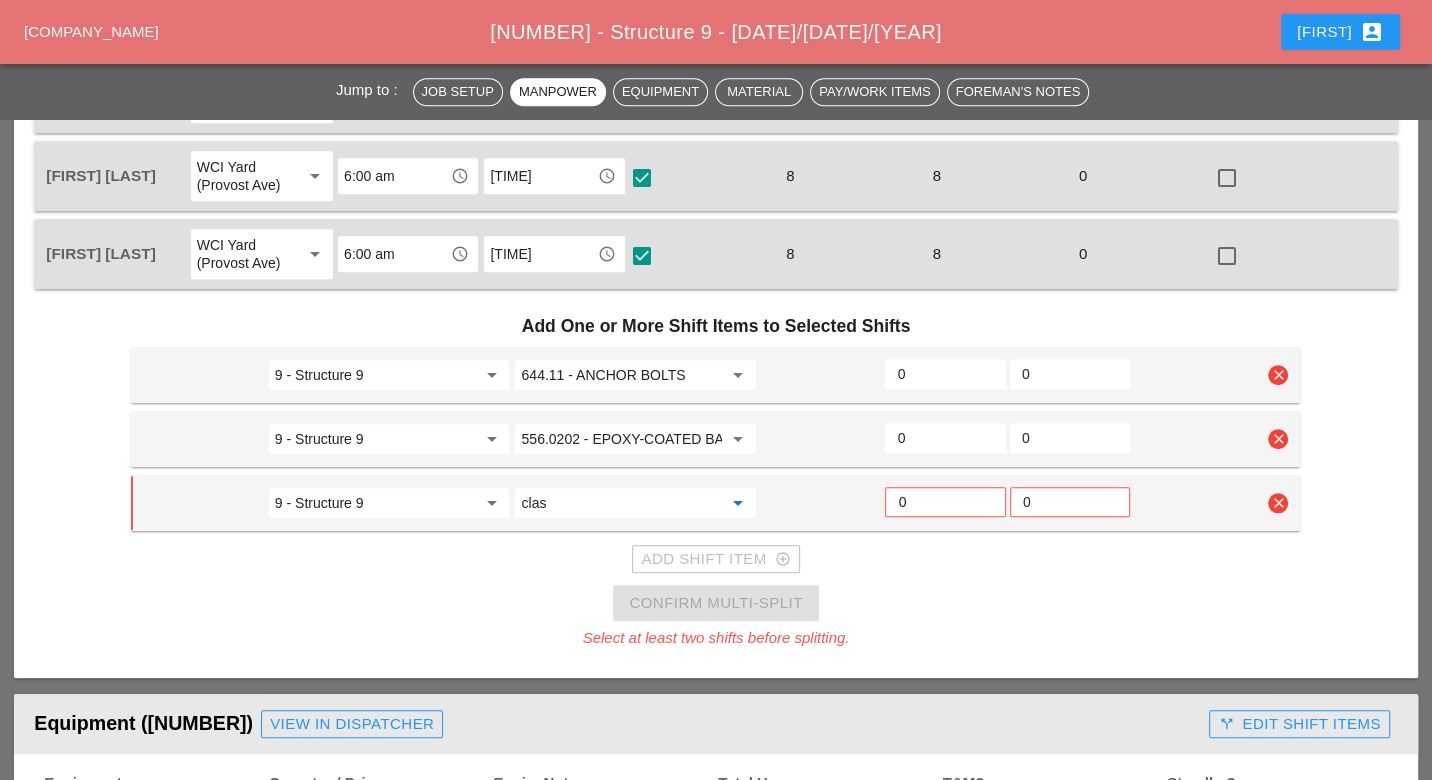 type on "555.0105 - CONCRETE FOR STRUCTURES, CLASS A" 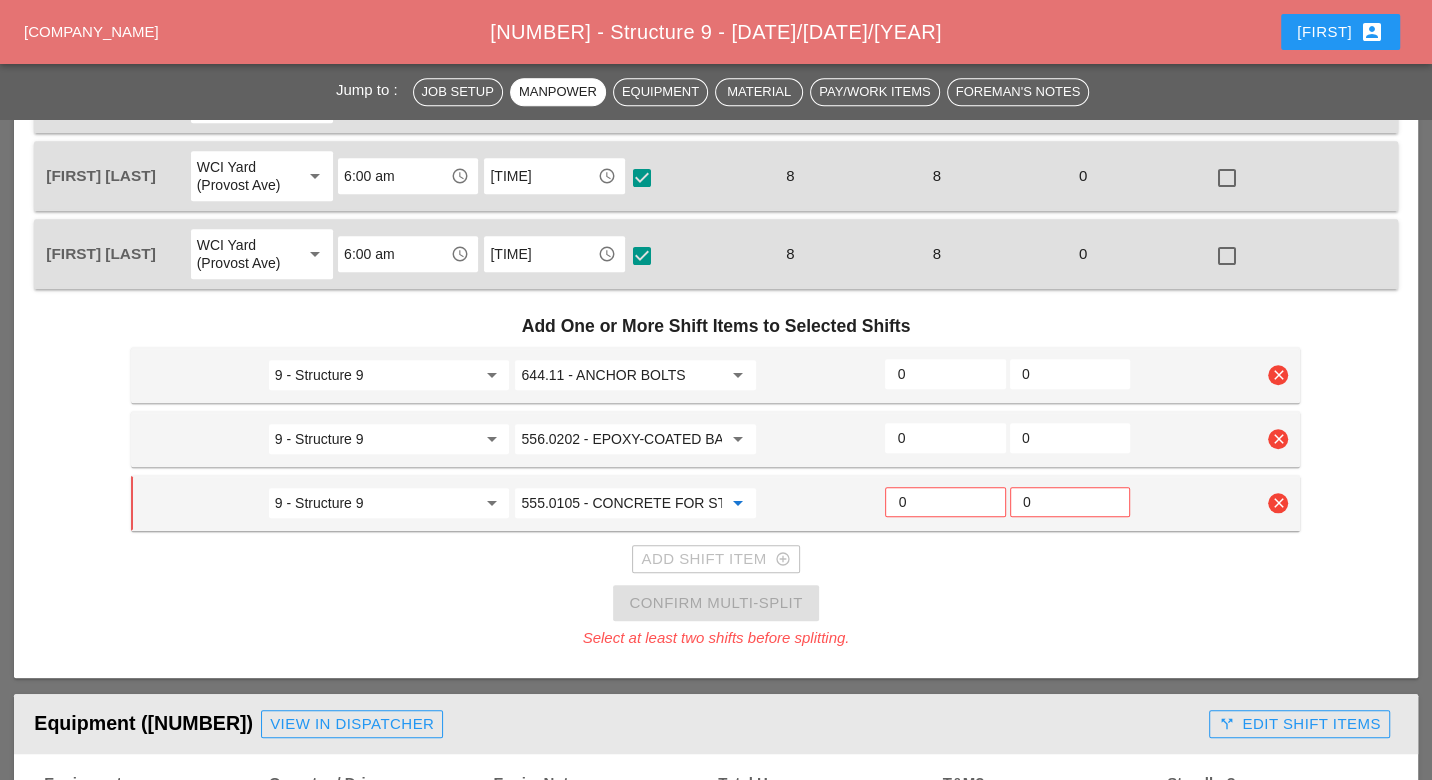click on "0" at bounding box center [945, 502] 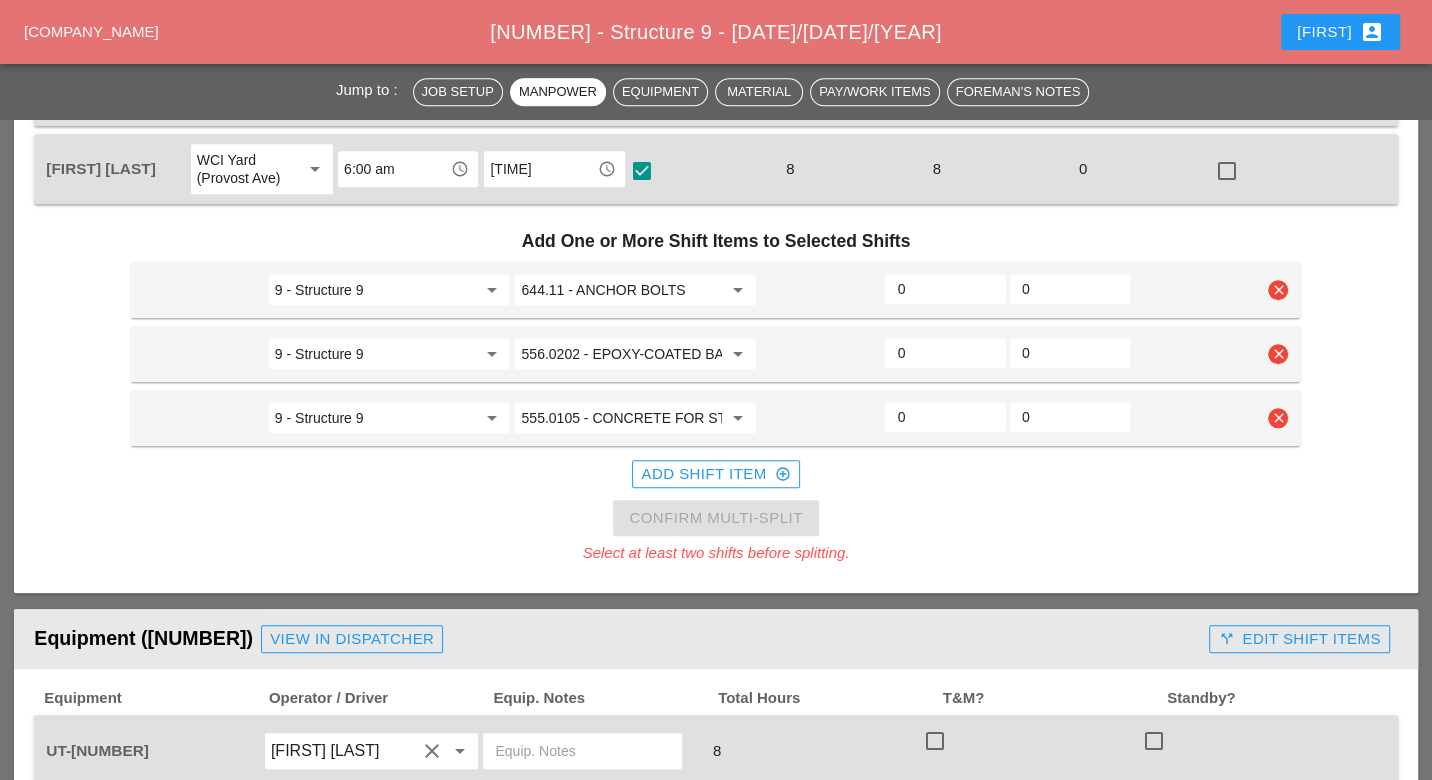 scroll, scrollTop: 1333, scrollLeft: 0, axis: vertical 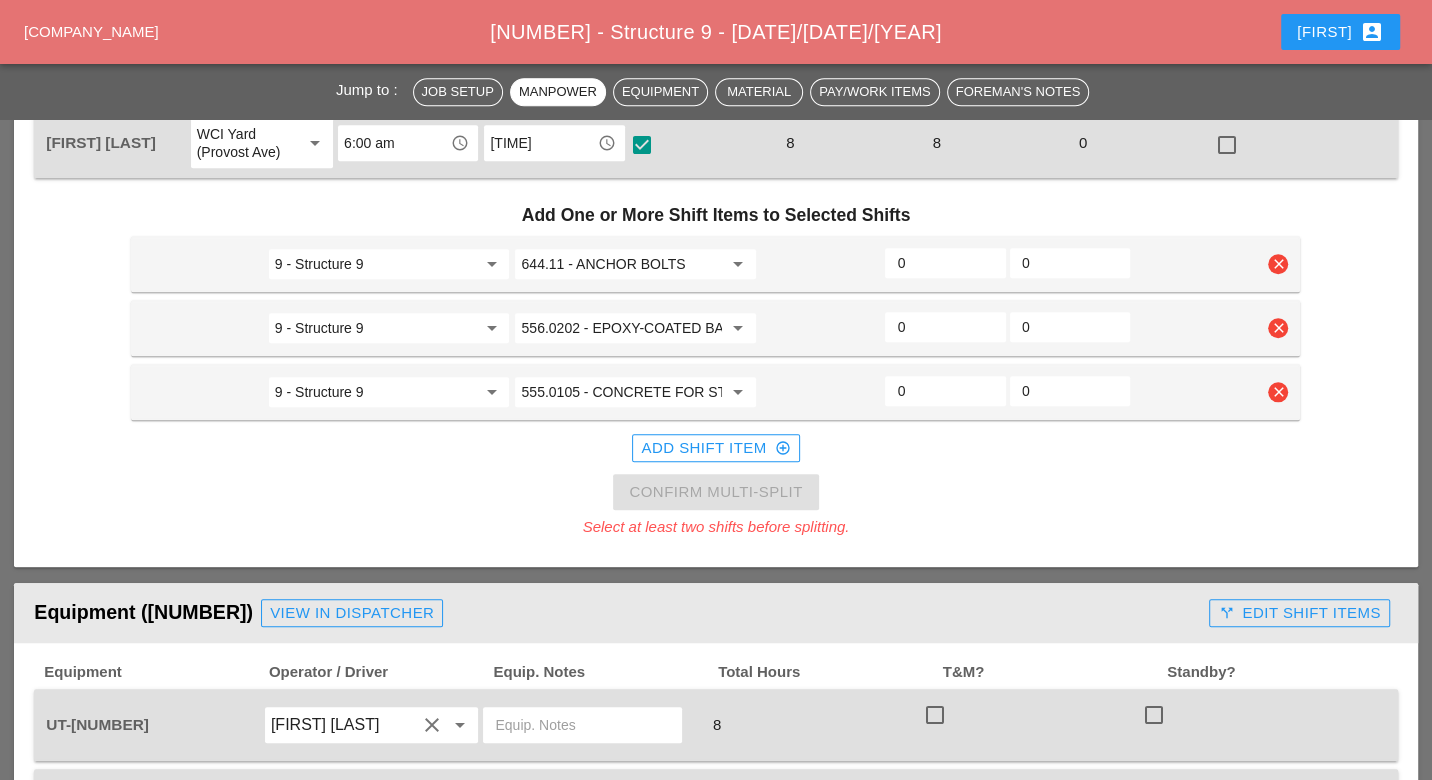 type on "2" 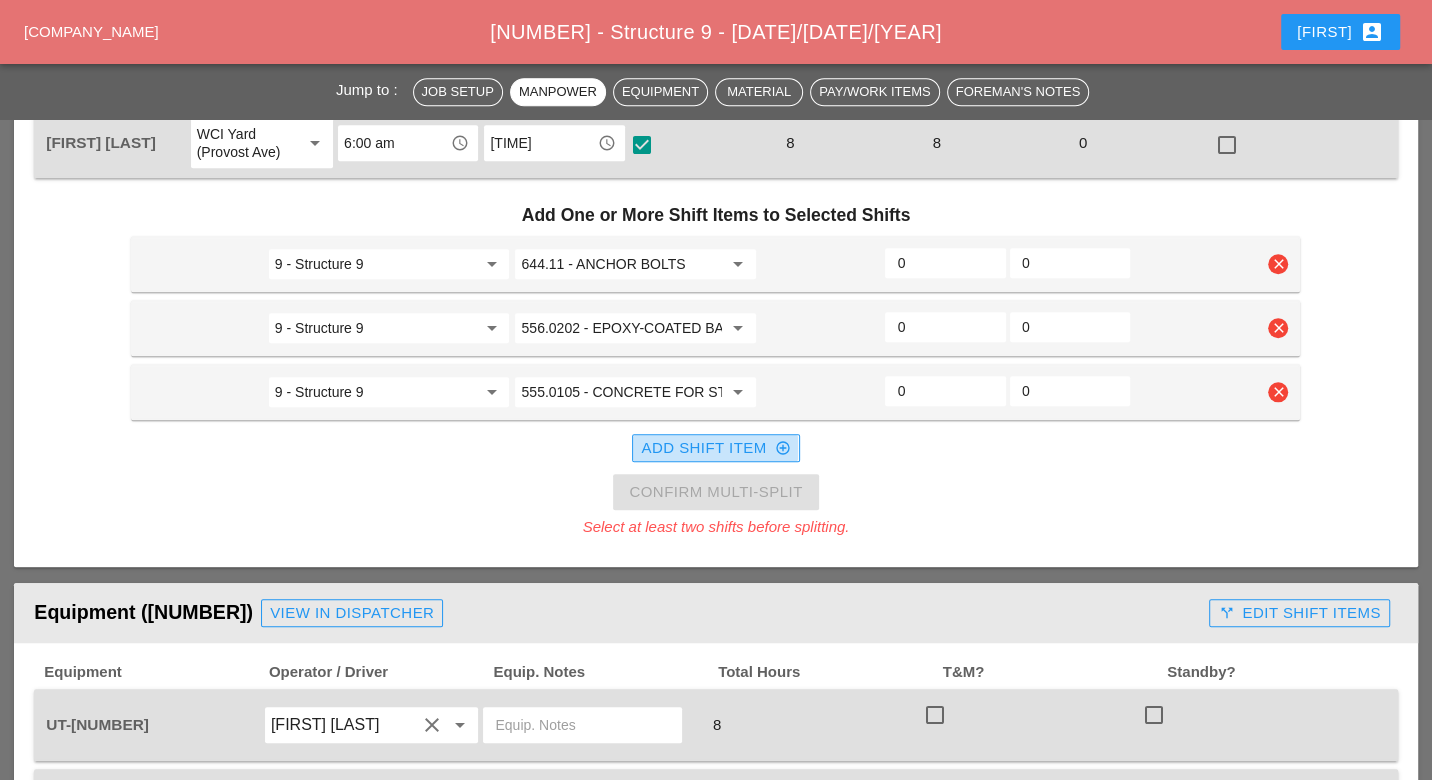 click on "Add Shift Item add_circle_outline" at bounding box center [715, 448] 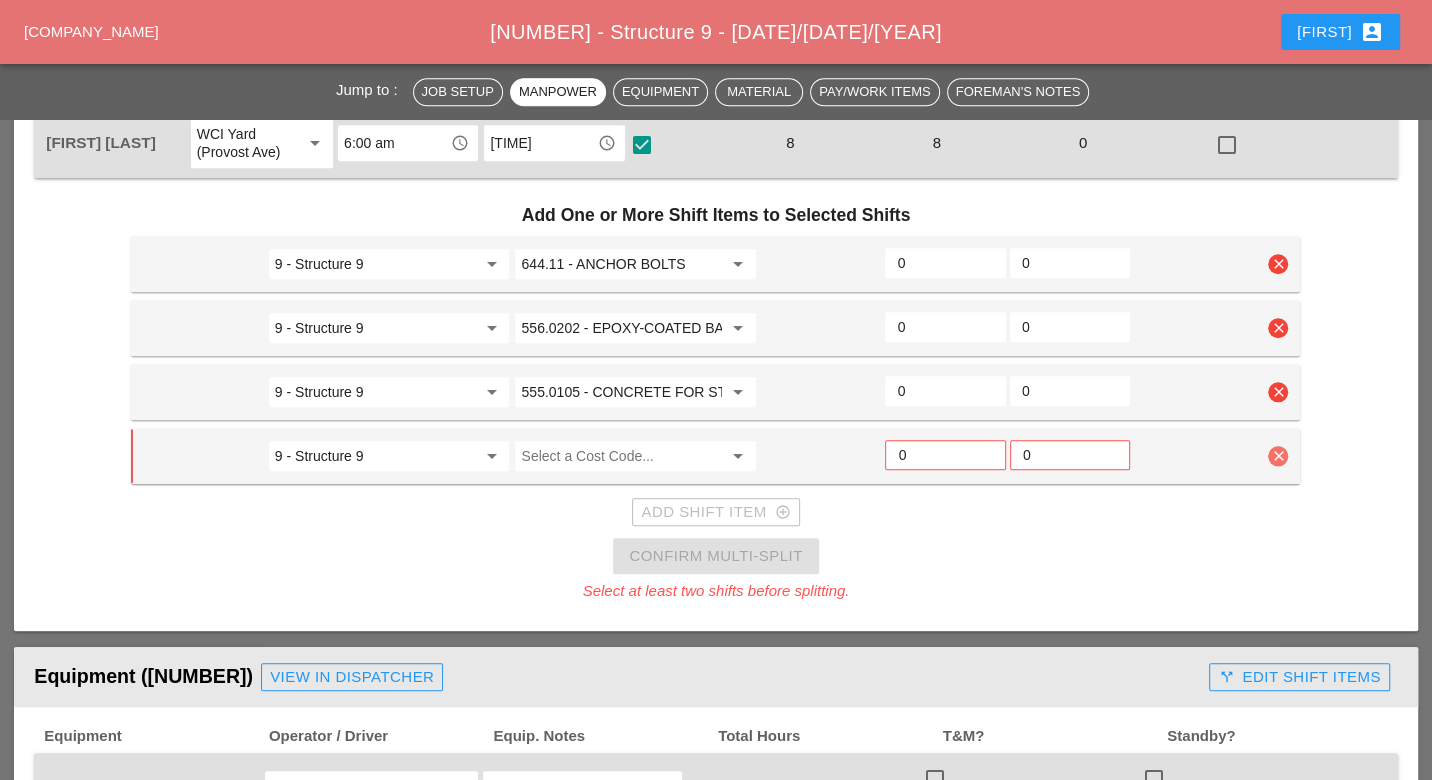 click on "clear" at bounding box center [1278, 456] 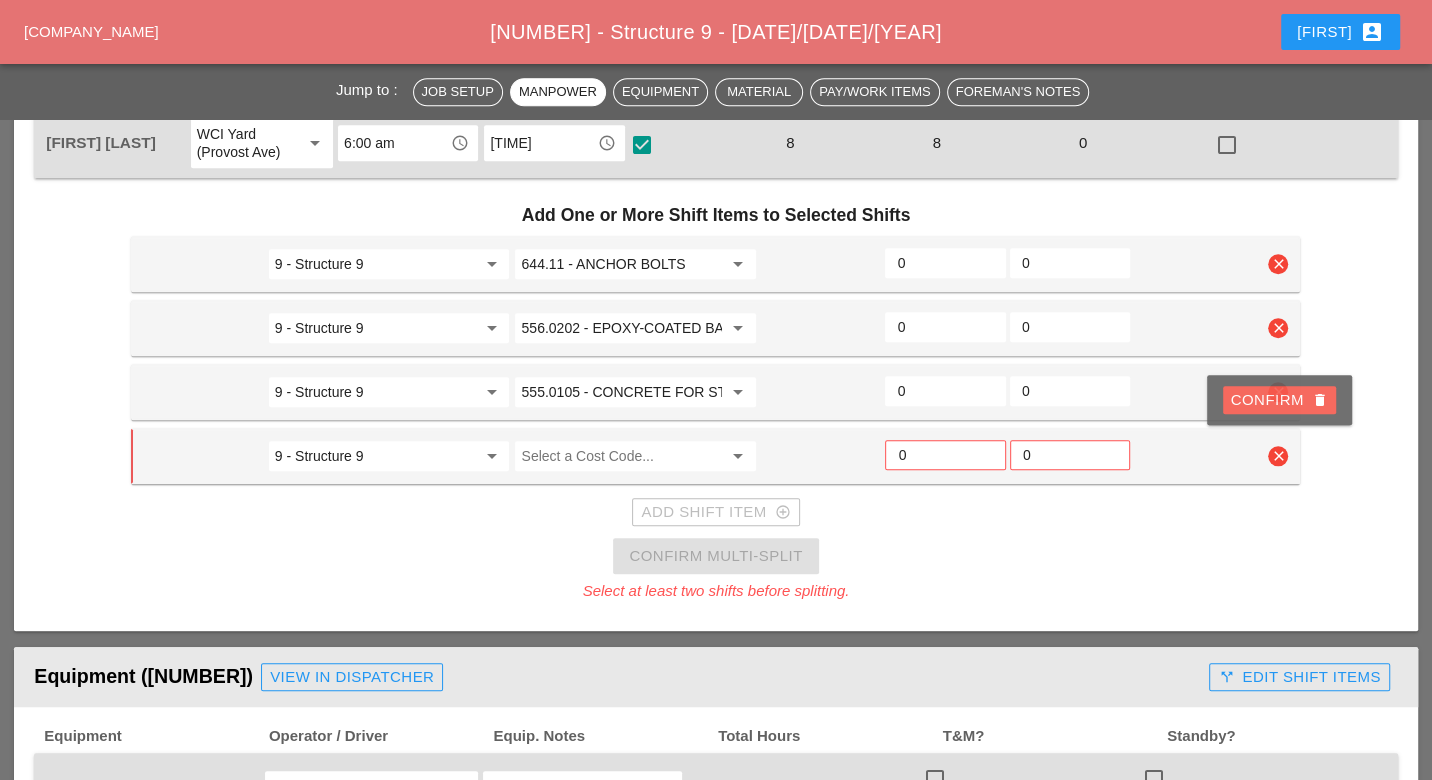 drag, startPoint x: 1285, startPoint y: 406, endPoint x: 1271, endPoint y: 410, distance: 14.56022 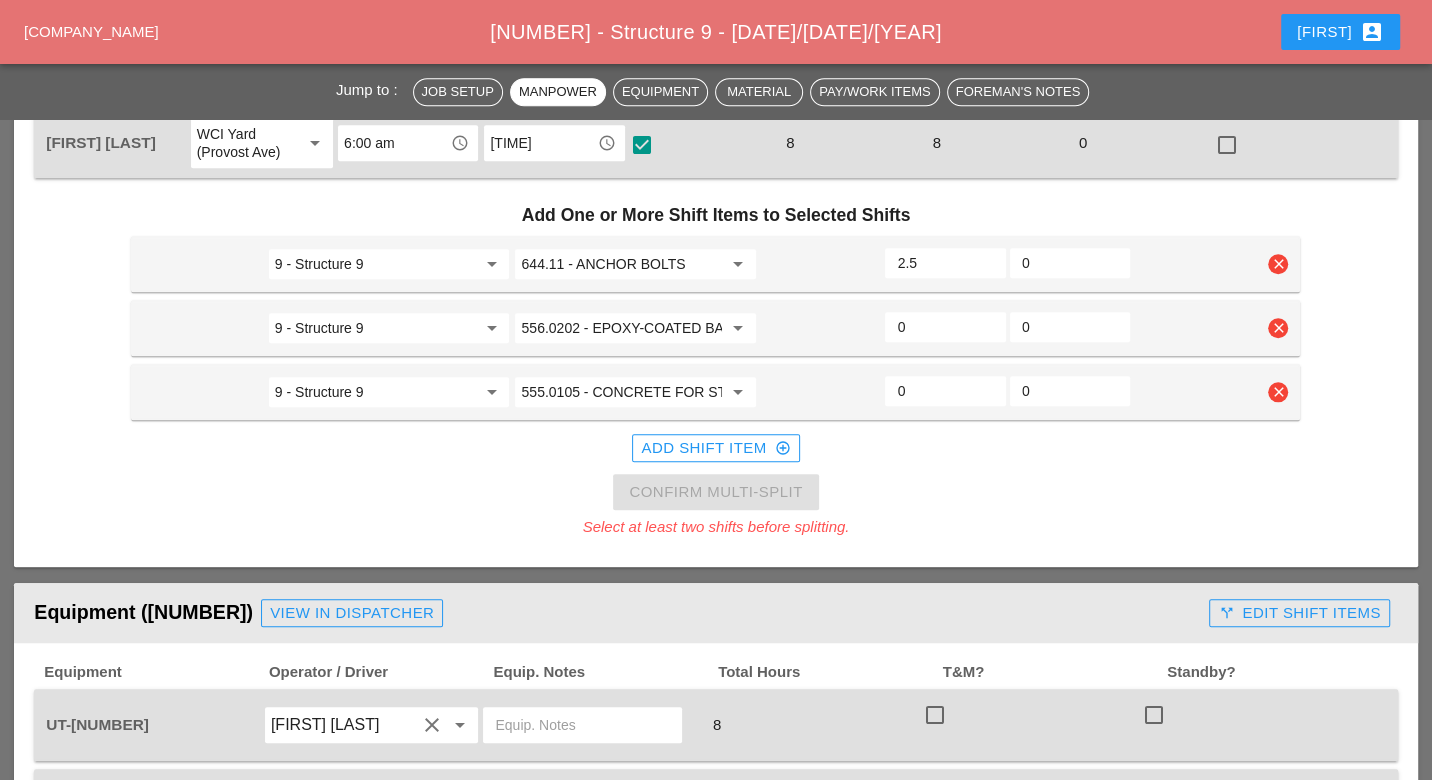 type on "2.5" 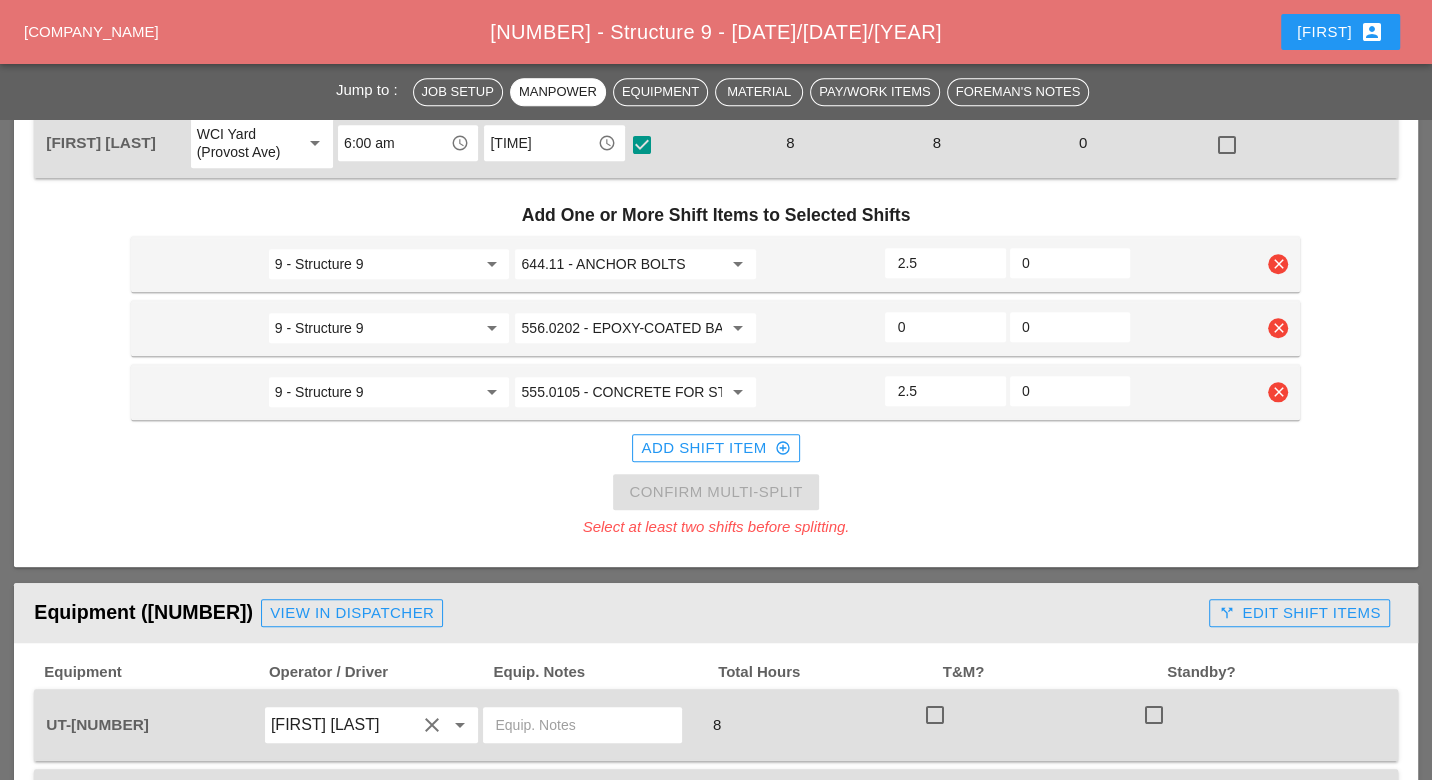 type on "2.5" 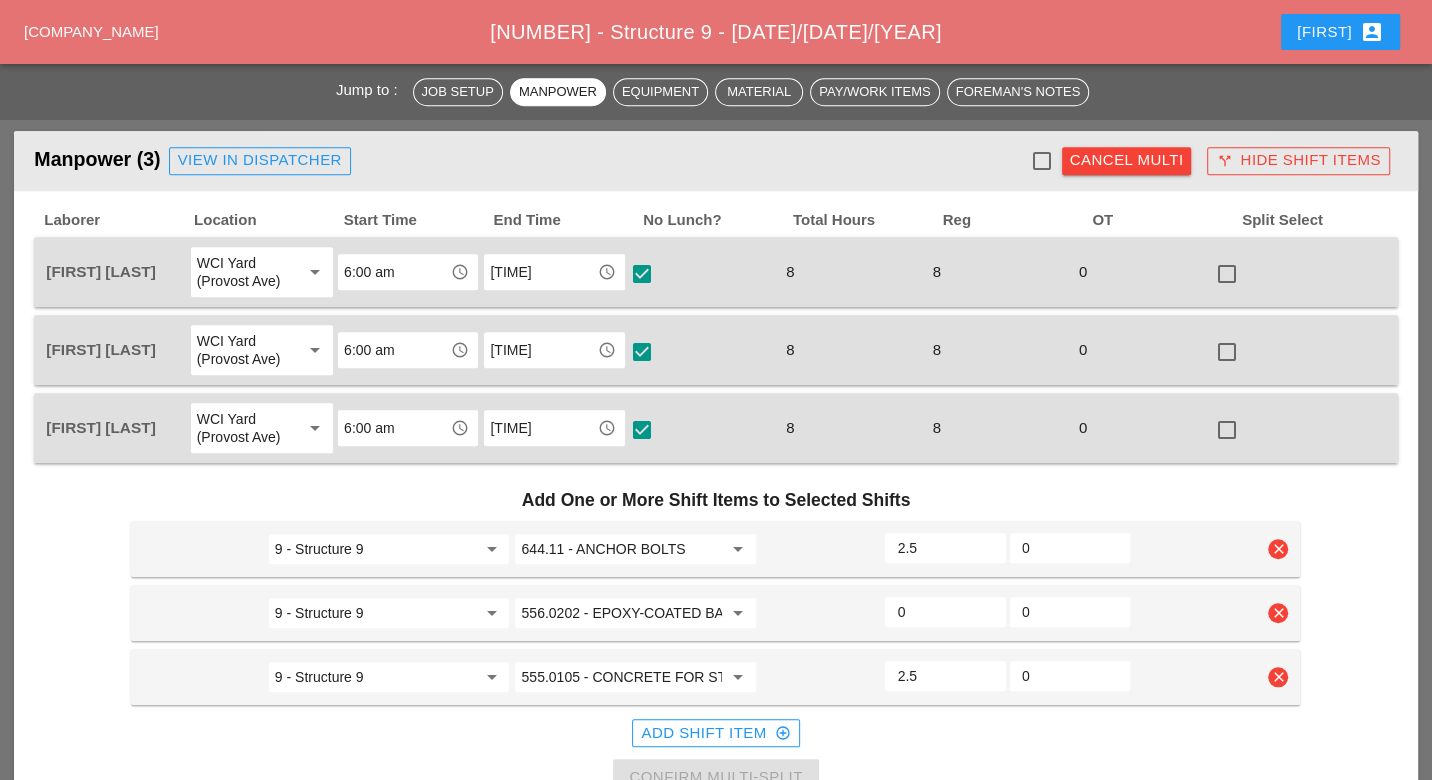 scroll, scrollTop: 888, scrollLeft: 0, axis: vertical 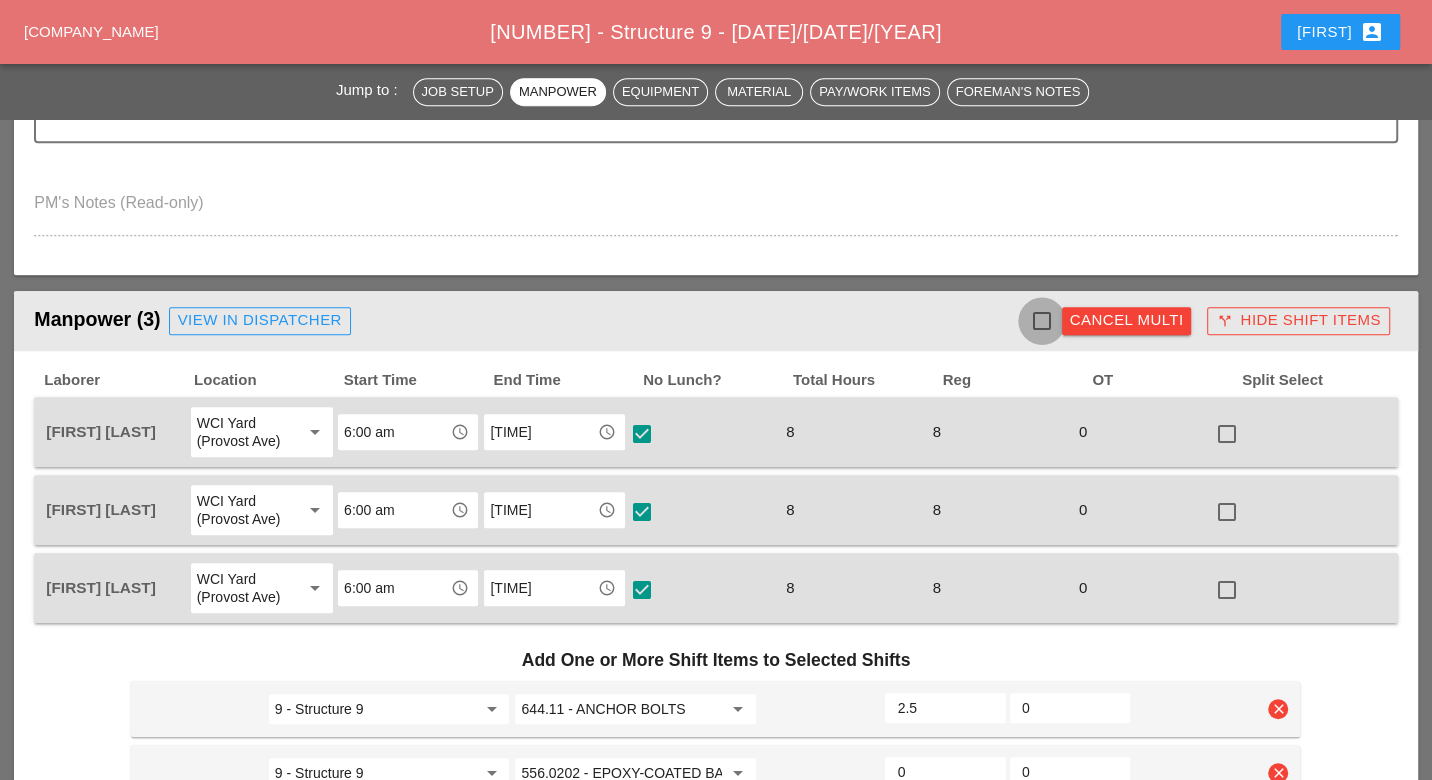 click at bounding box center [1042, 321] 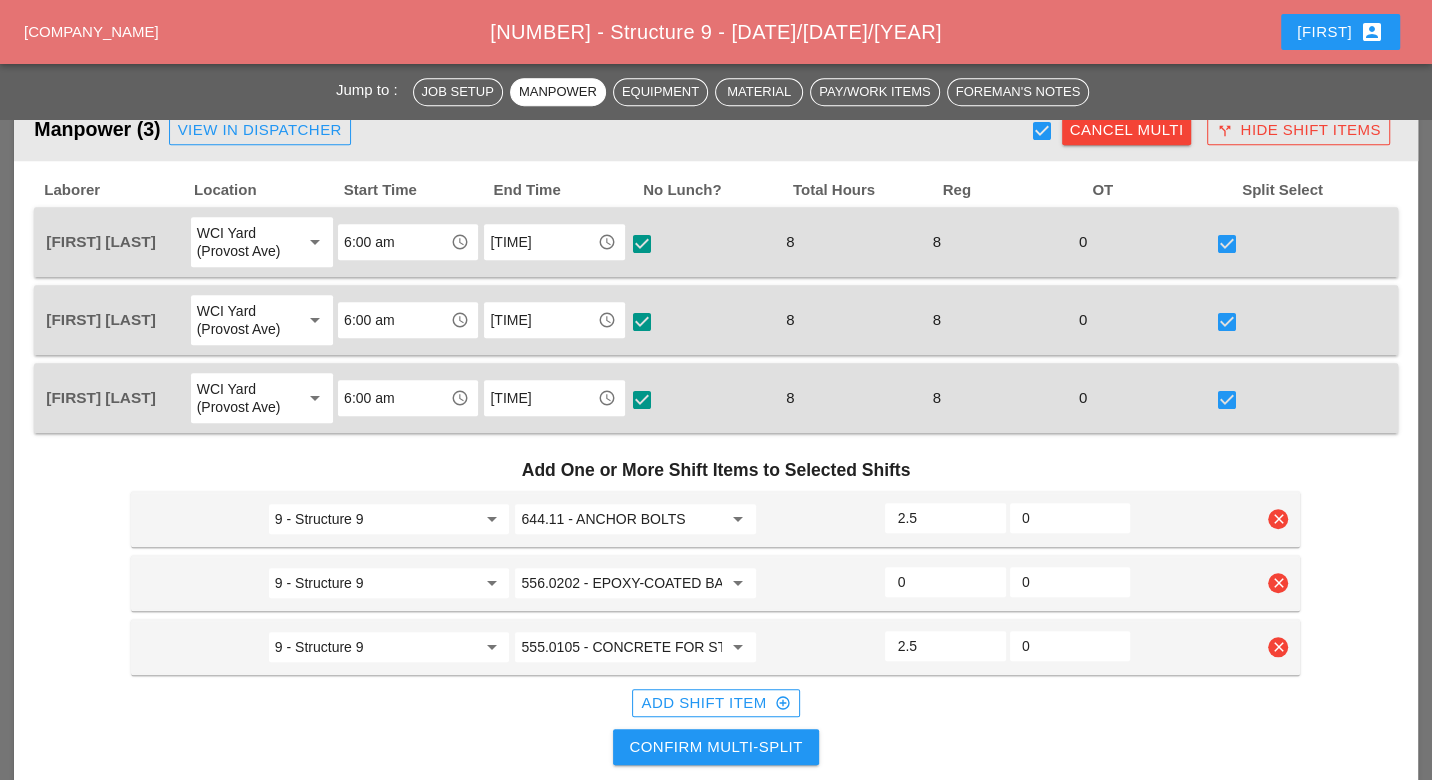 scroll, scrollTop: 1333, scrollLeft: 0, axis: vertical 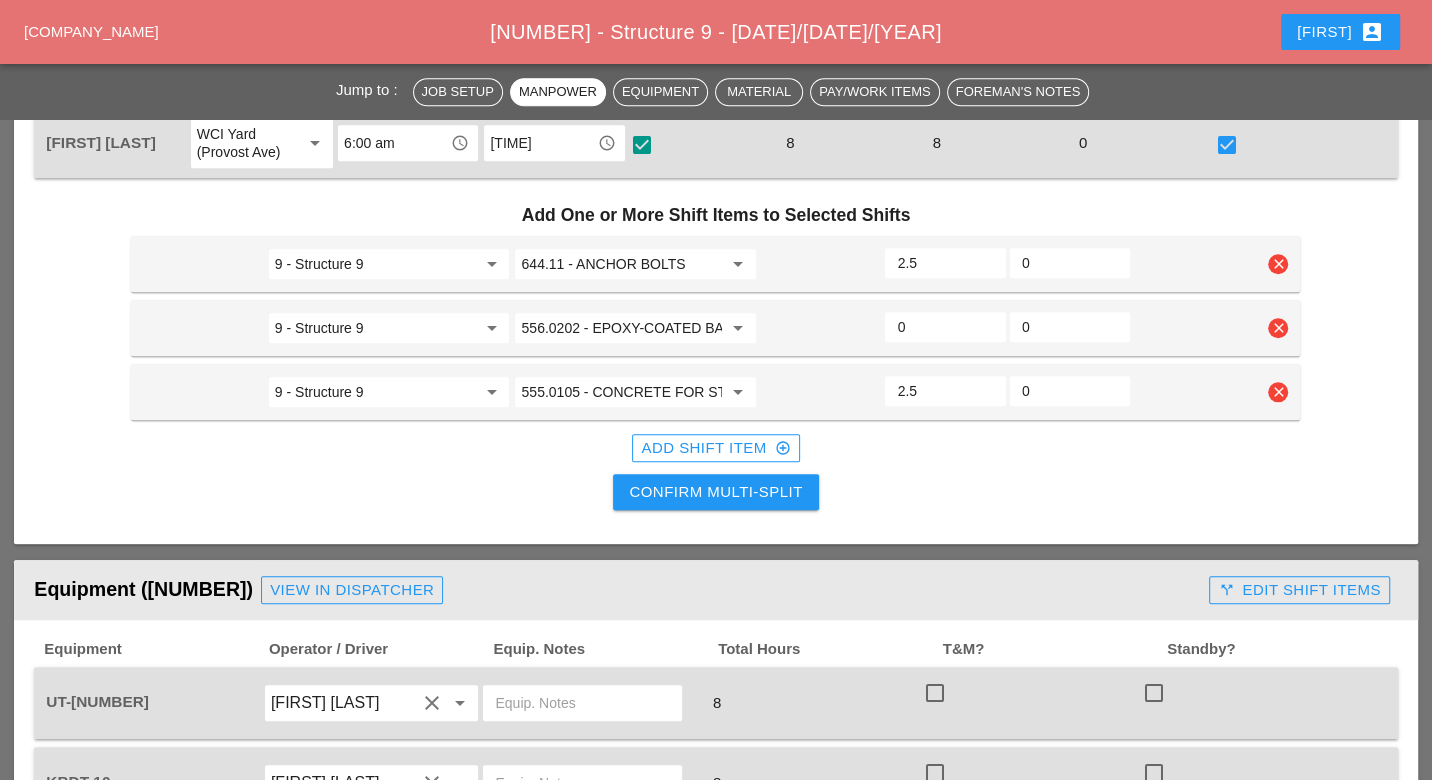 click on "Confirm Multi-Split" at bounding box center [715, 492] 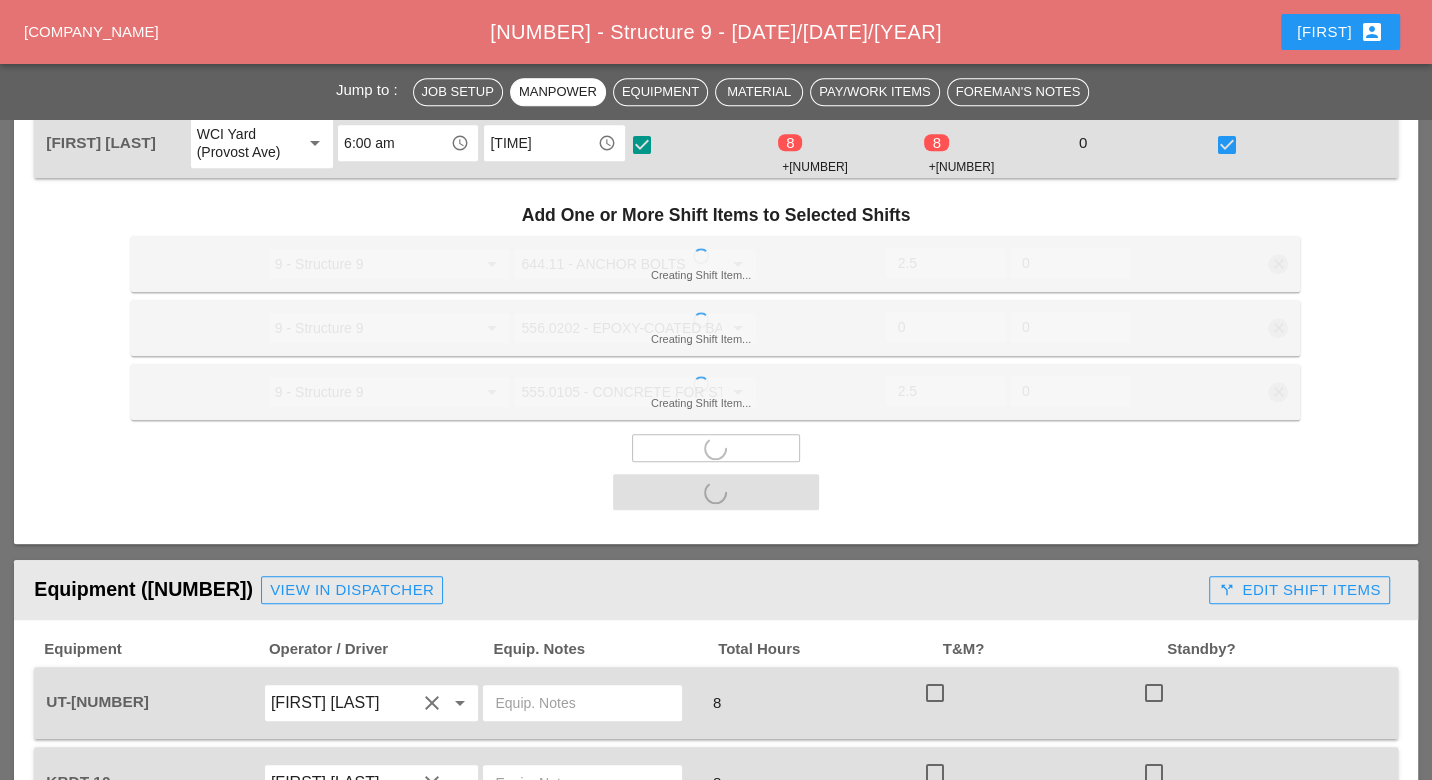 scroll, scrollTop: 1666, scrollLeft: 0, axis: vertical 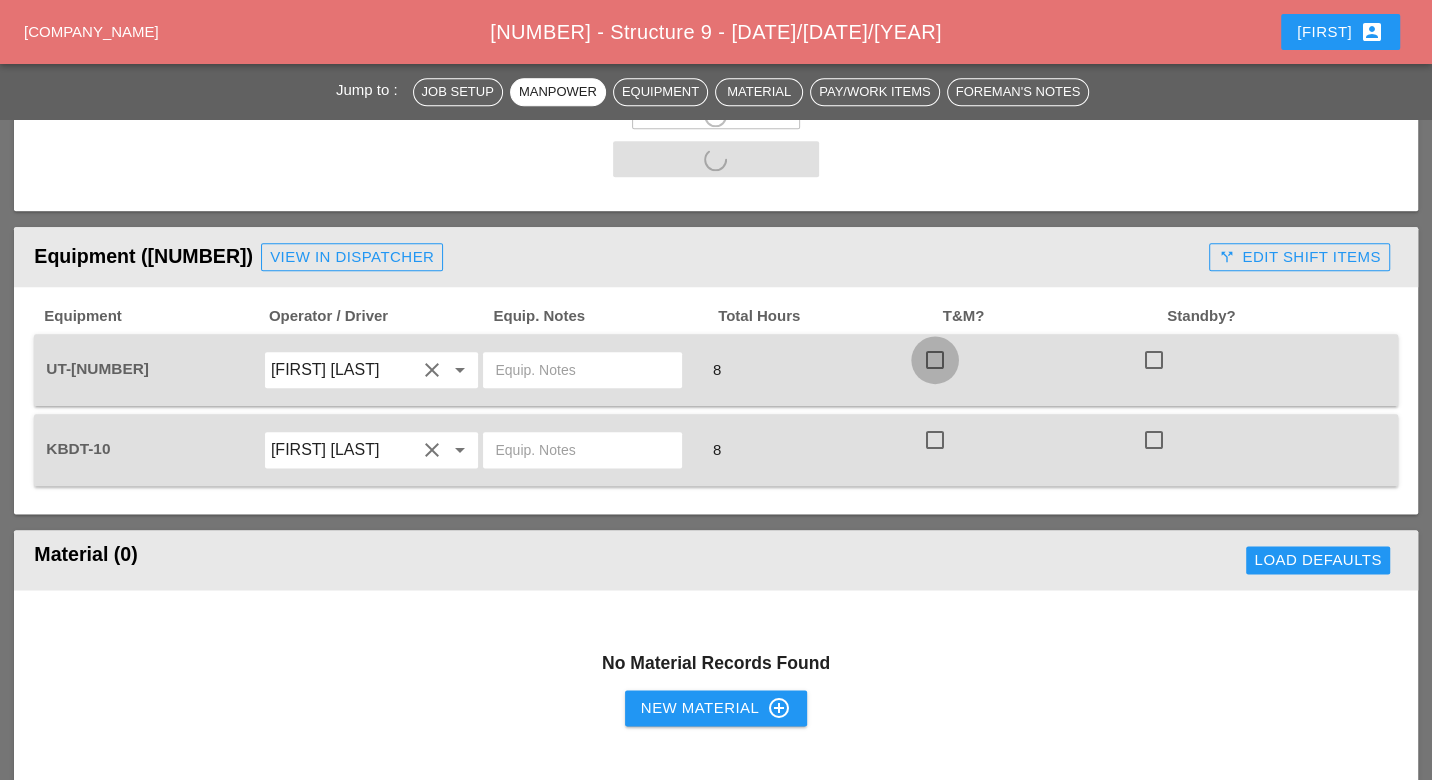 drag, startPoint x: 941, startPoint y: 352, endPoint x: 940, endPoint y: 382, distance: 30.016663 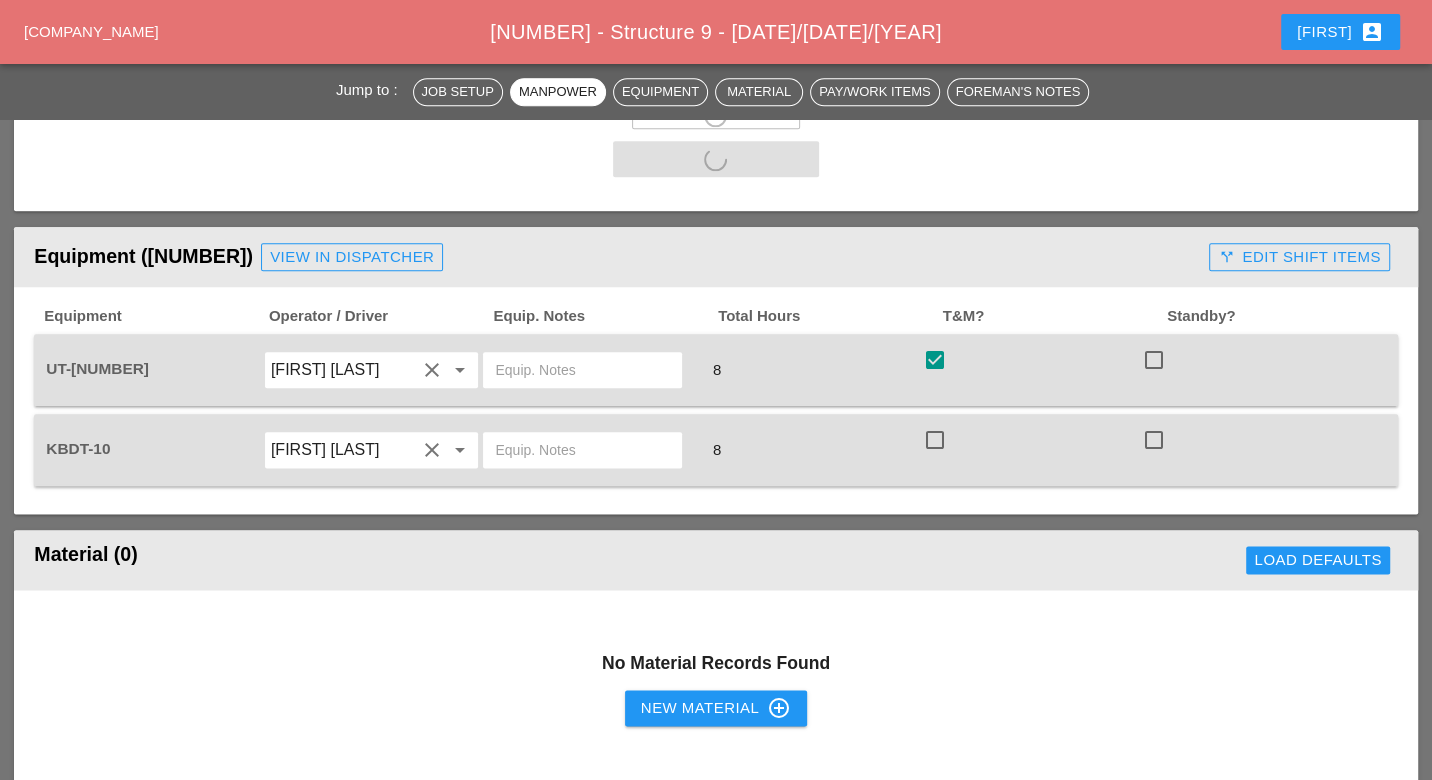 click at bounding box center [935, 440] 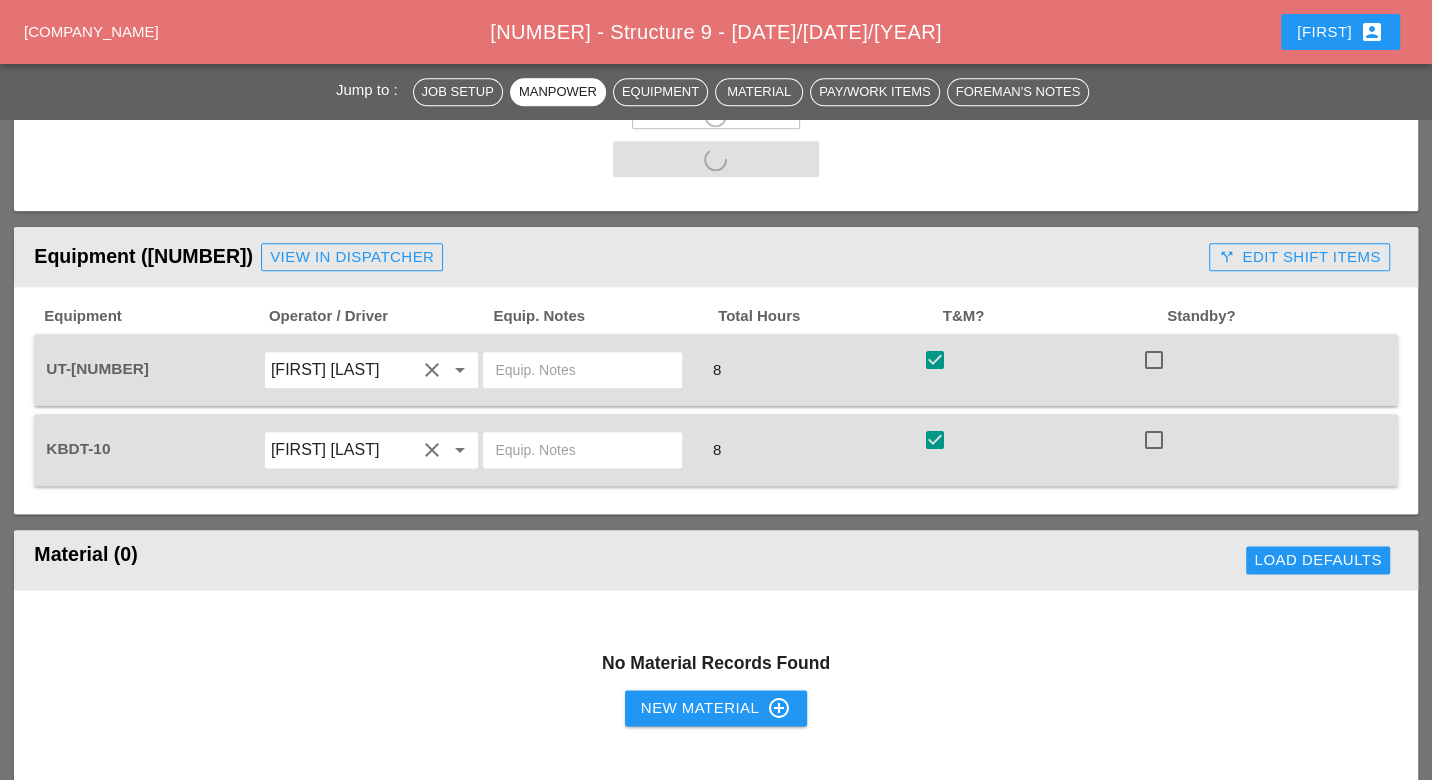 click on "call_split Edit Shift Items" at bounding box center (1299, 257) 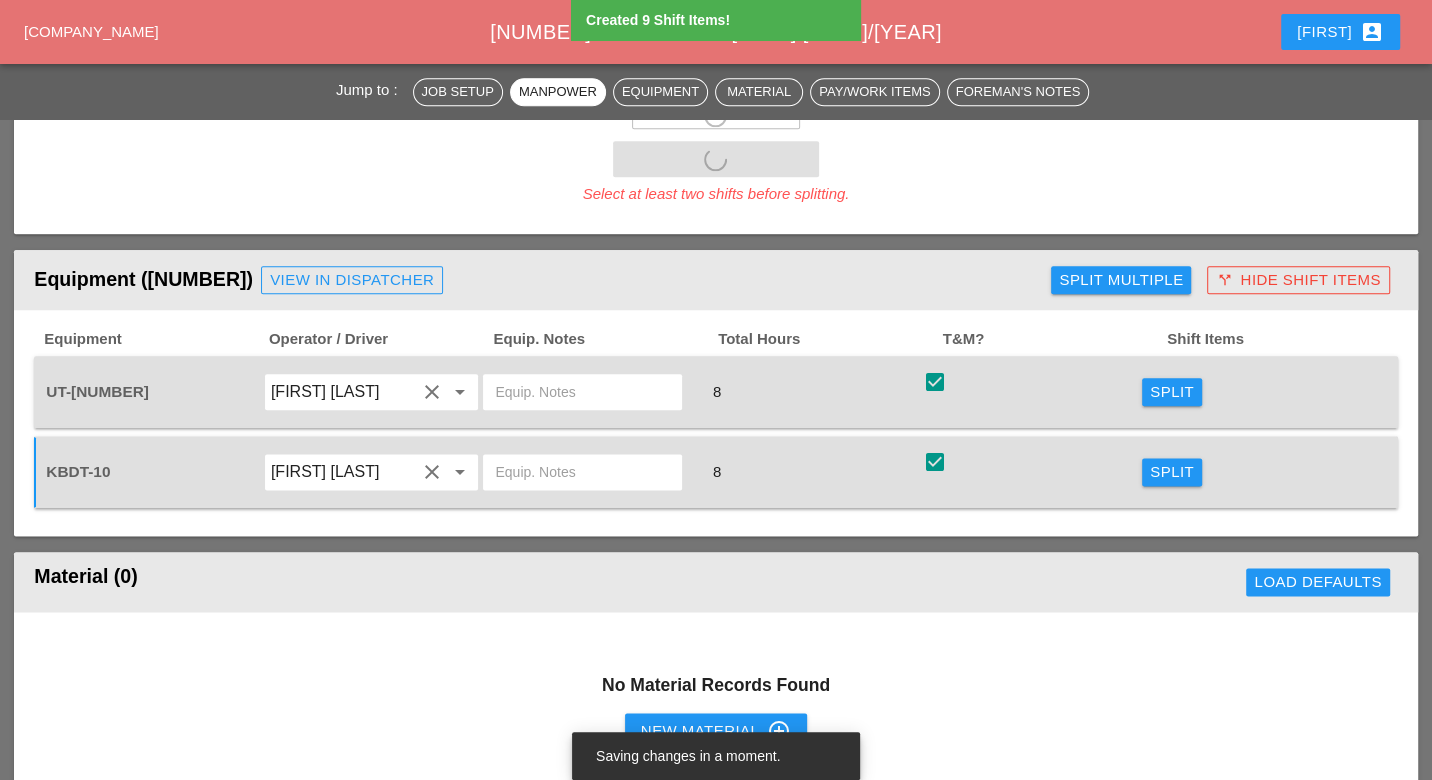 click on "Split Multiple" at bounding box center [1121, 280] 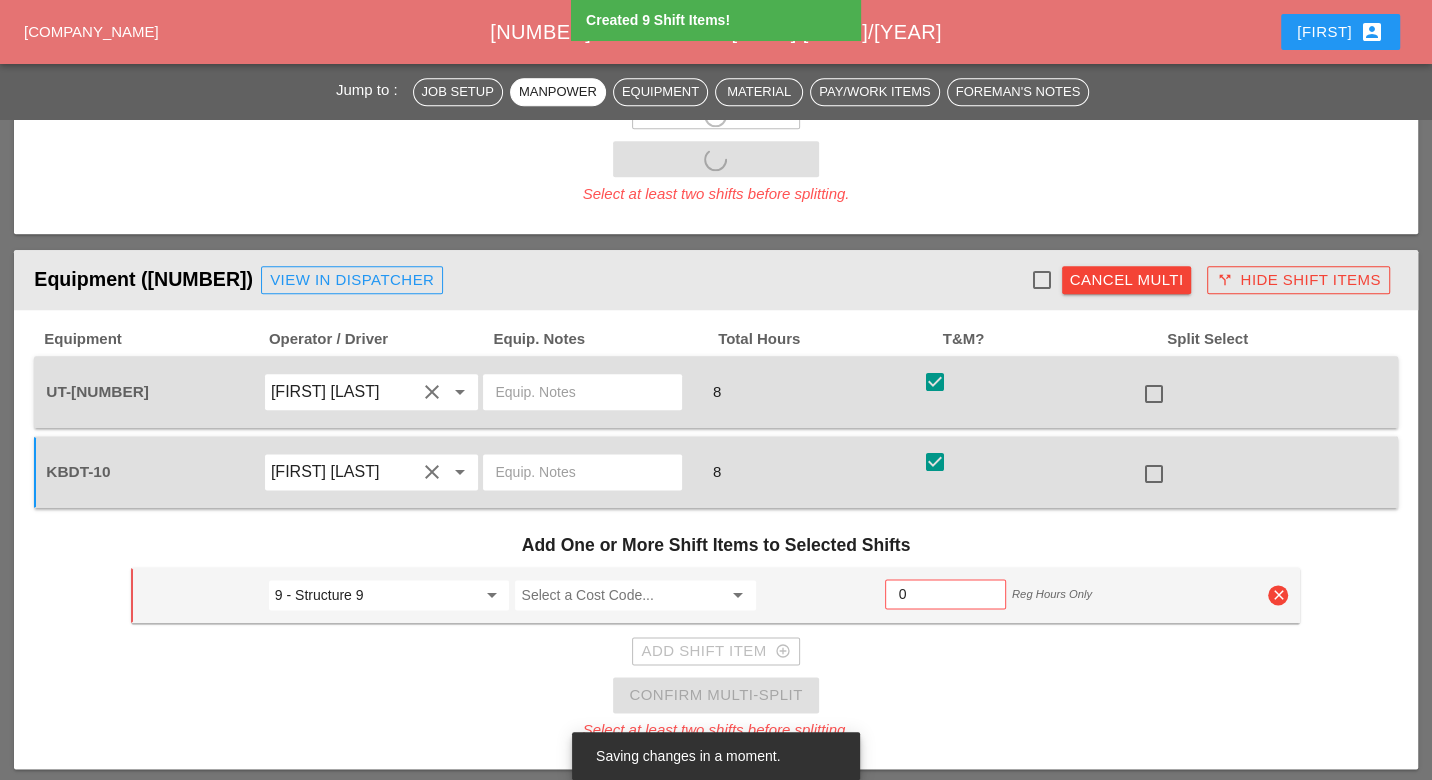 click at bounding box center (1042, 280) 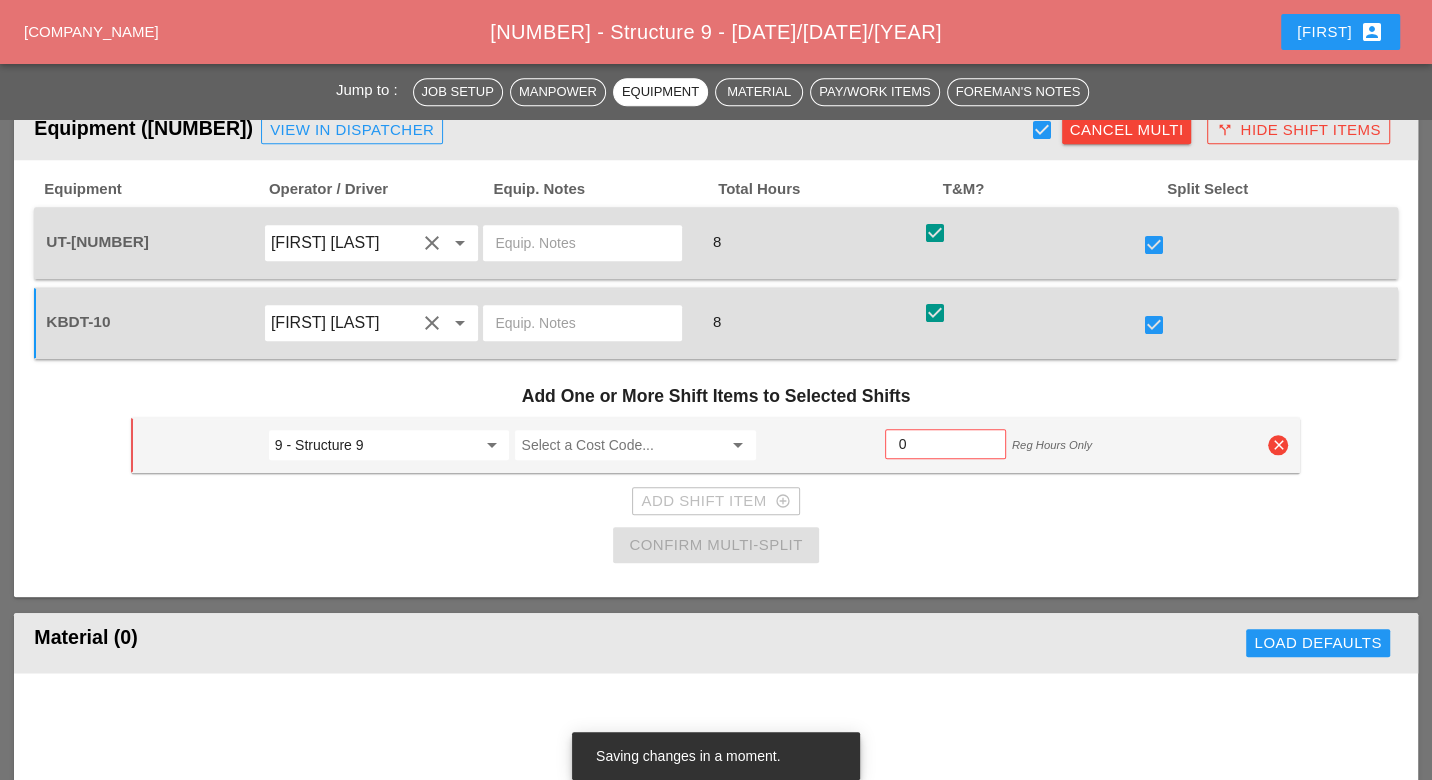 scroll, scrollTop: 1444, scrollLeft: 0, axis: vertical 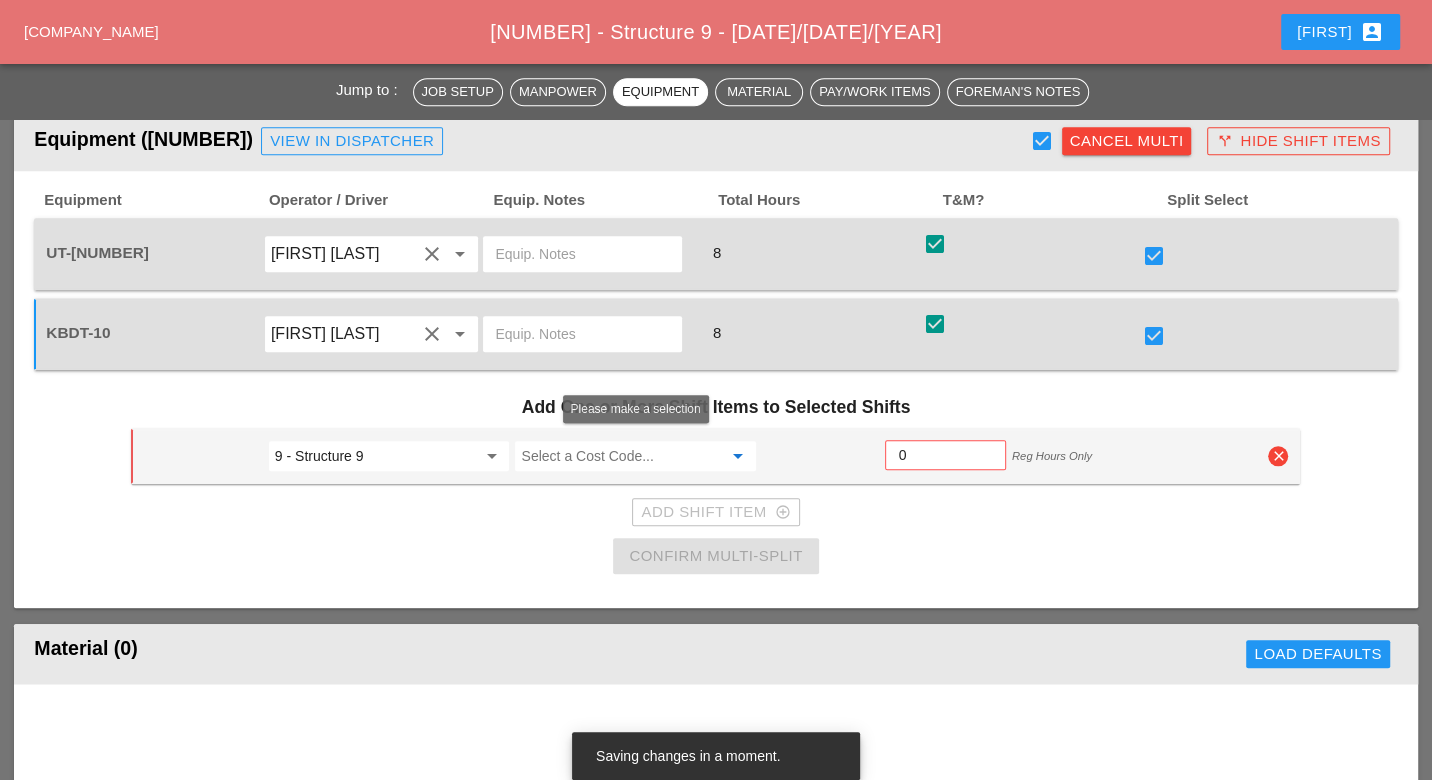 click at bounding box center [621, 456] 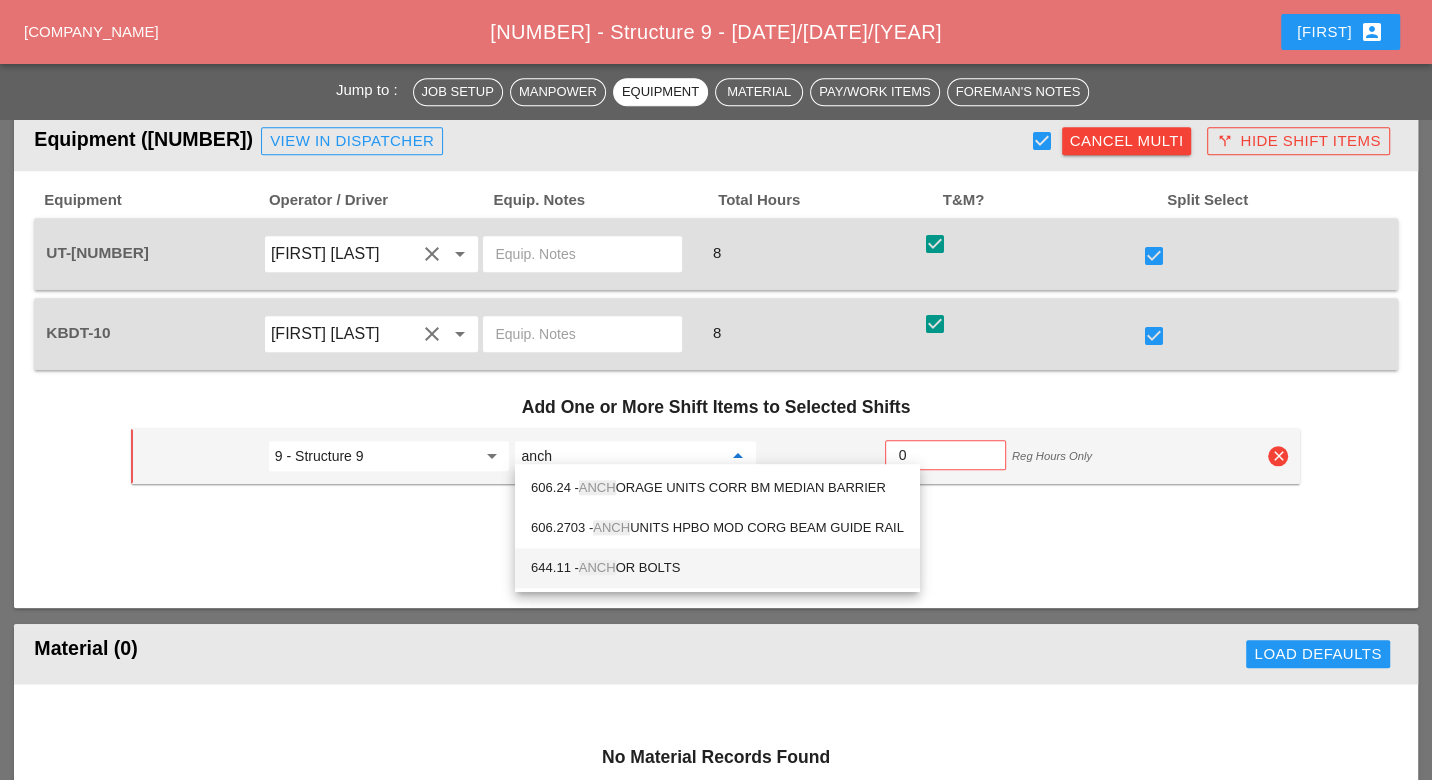 click on "644.11 -  ANCH OR BOLTS" at bounding box center (717, 568) 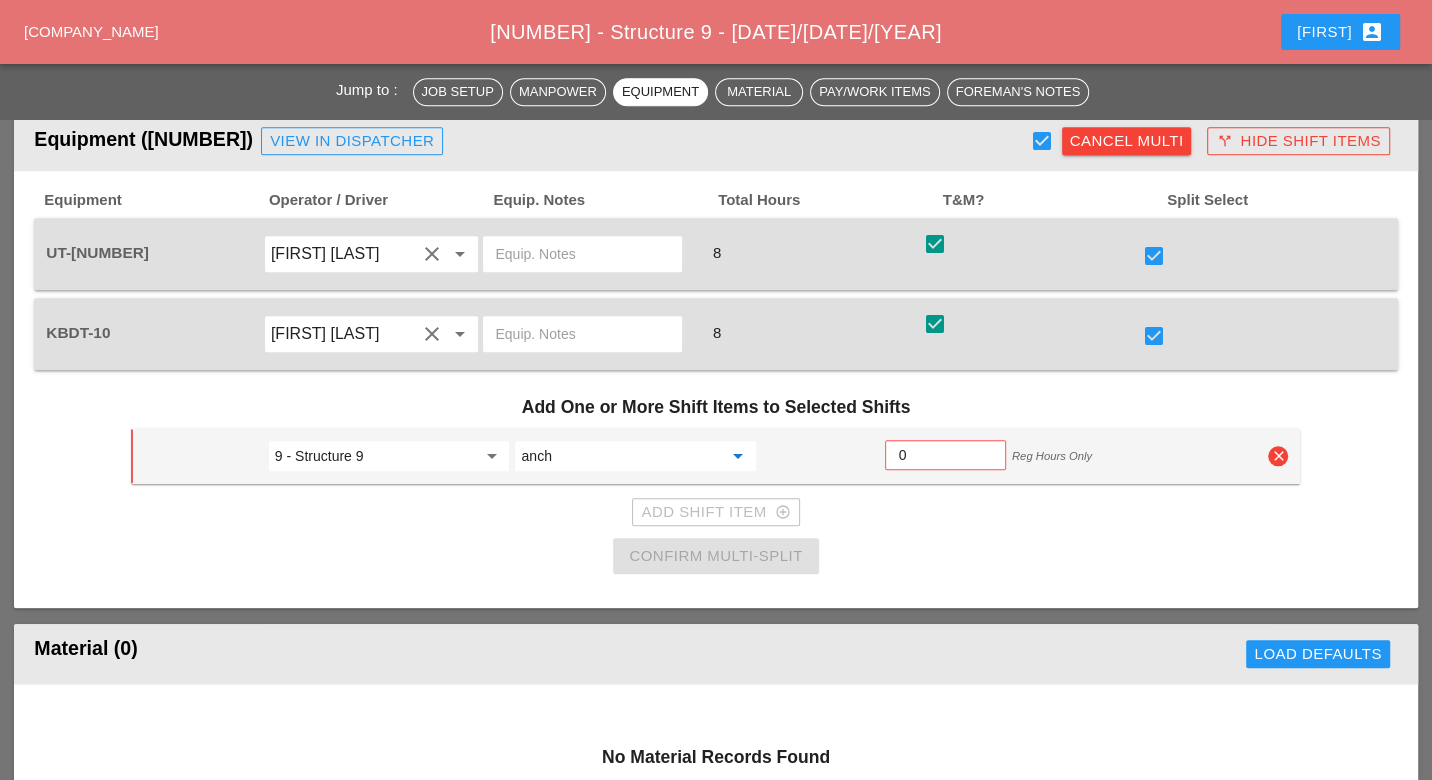 type on "644.11 - ANCHOR BOLTS" 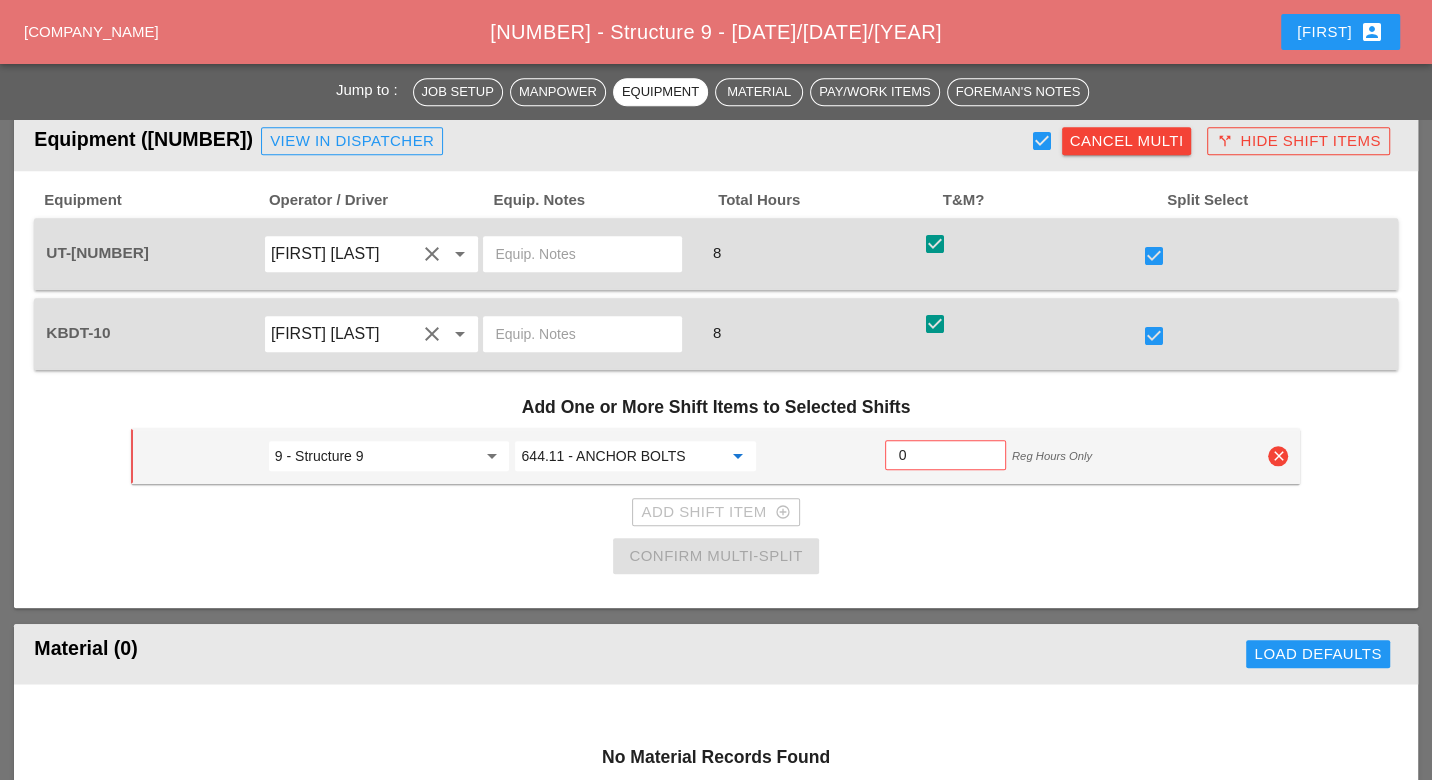 click on "0" at bounding box center (945, 455) 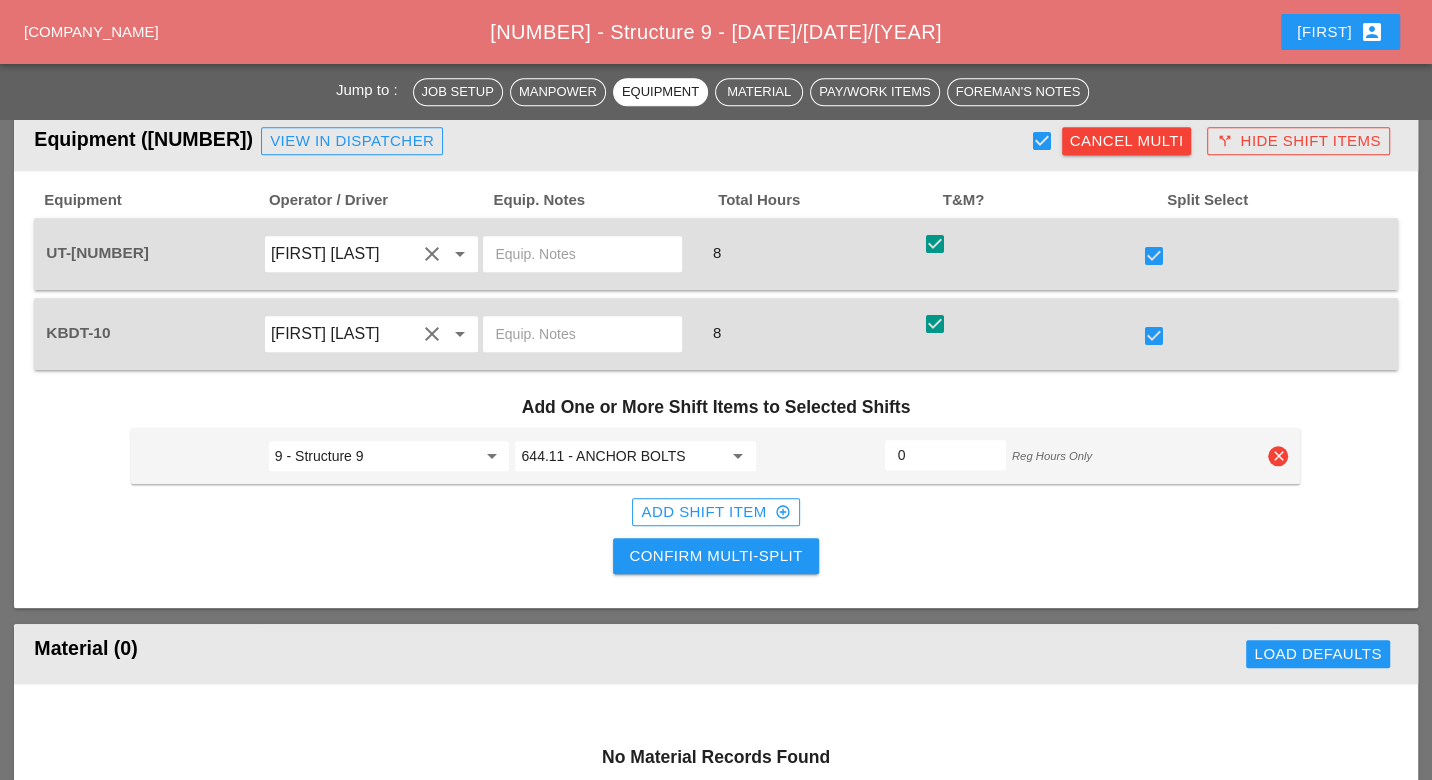 type on "2" 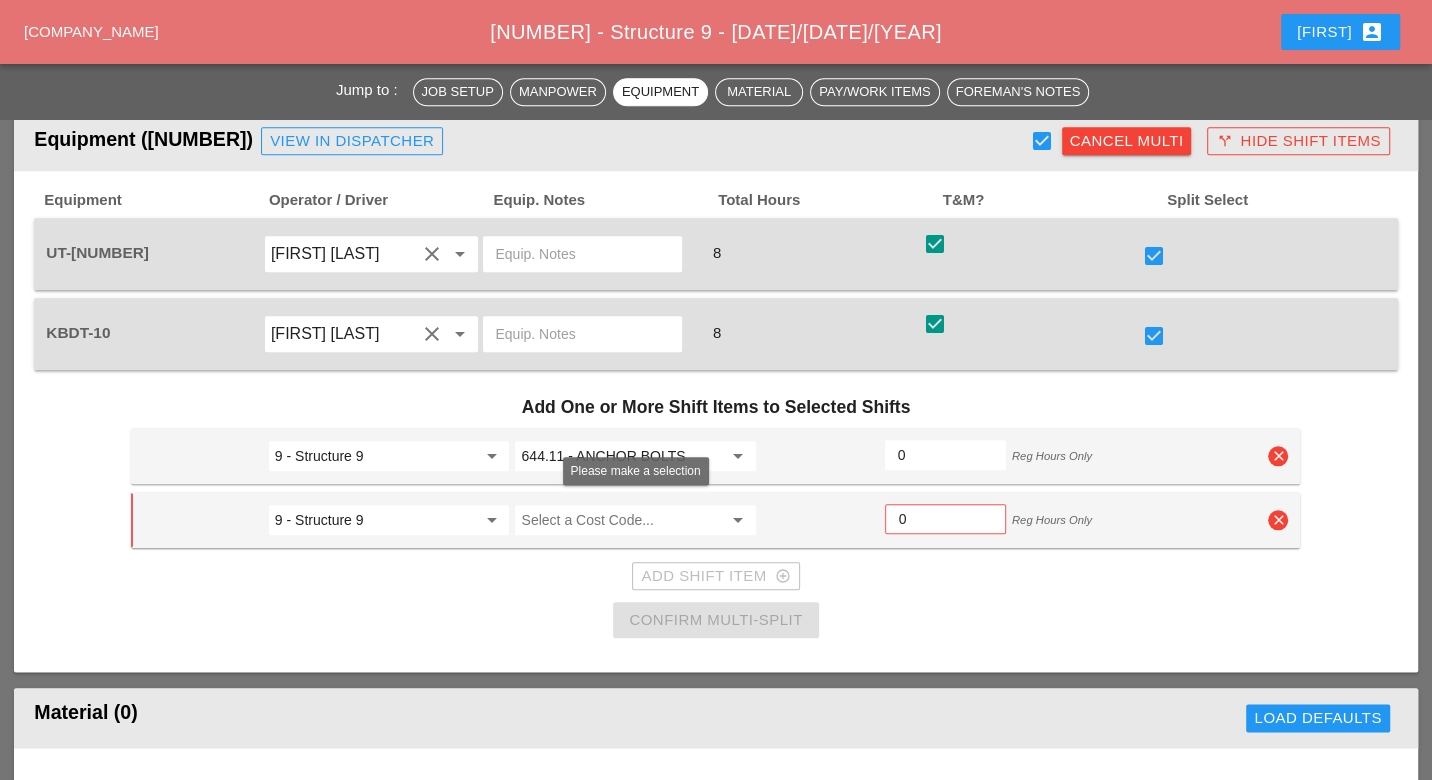 click at bounding box center (621, 520) 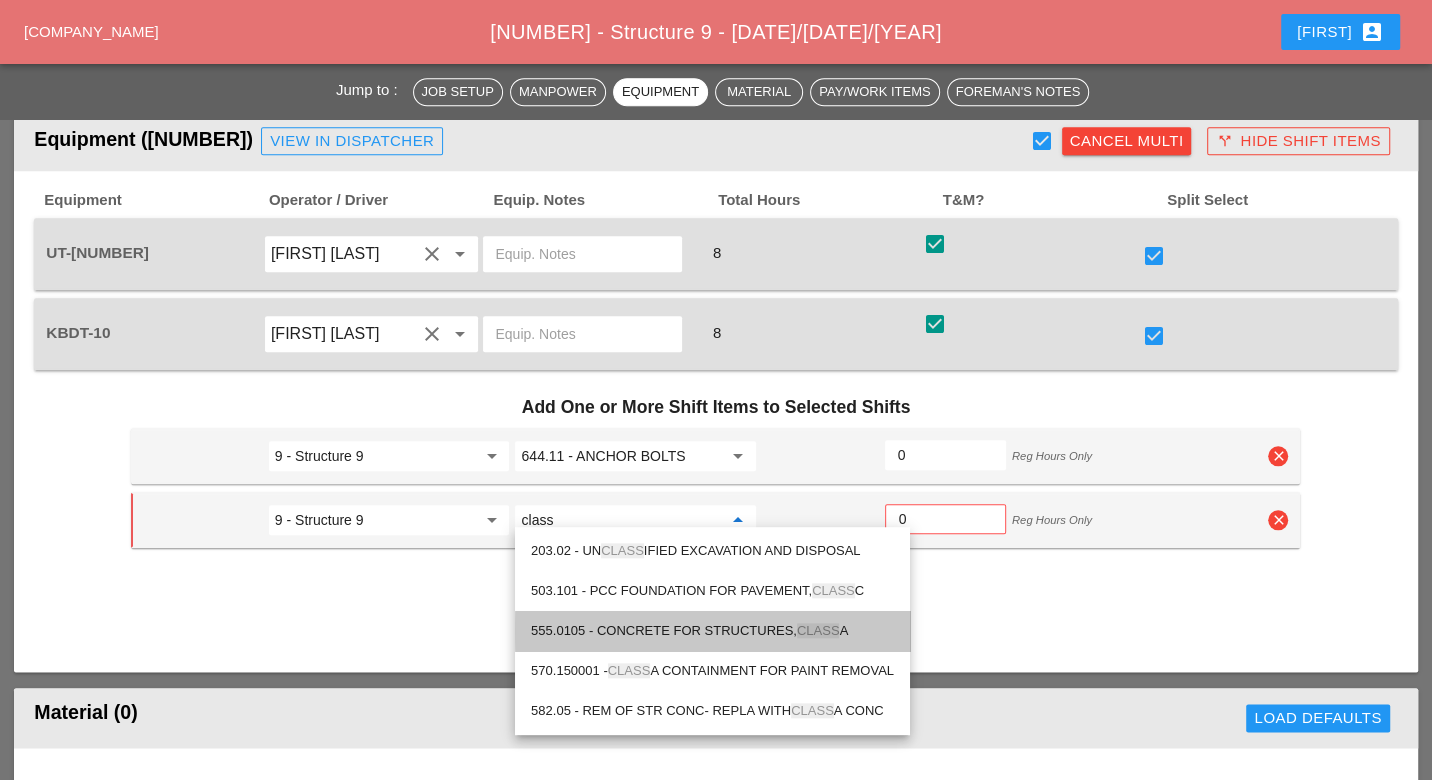 drag, startPoint x: 693, startPoint y: 623, endPoint x: 686, endPoint y: 608, distance: 16.552946 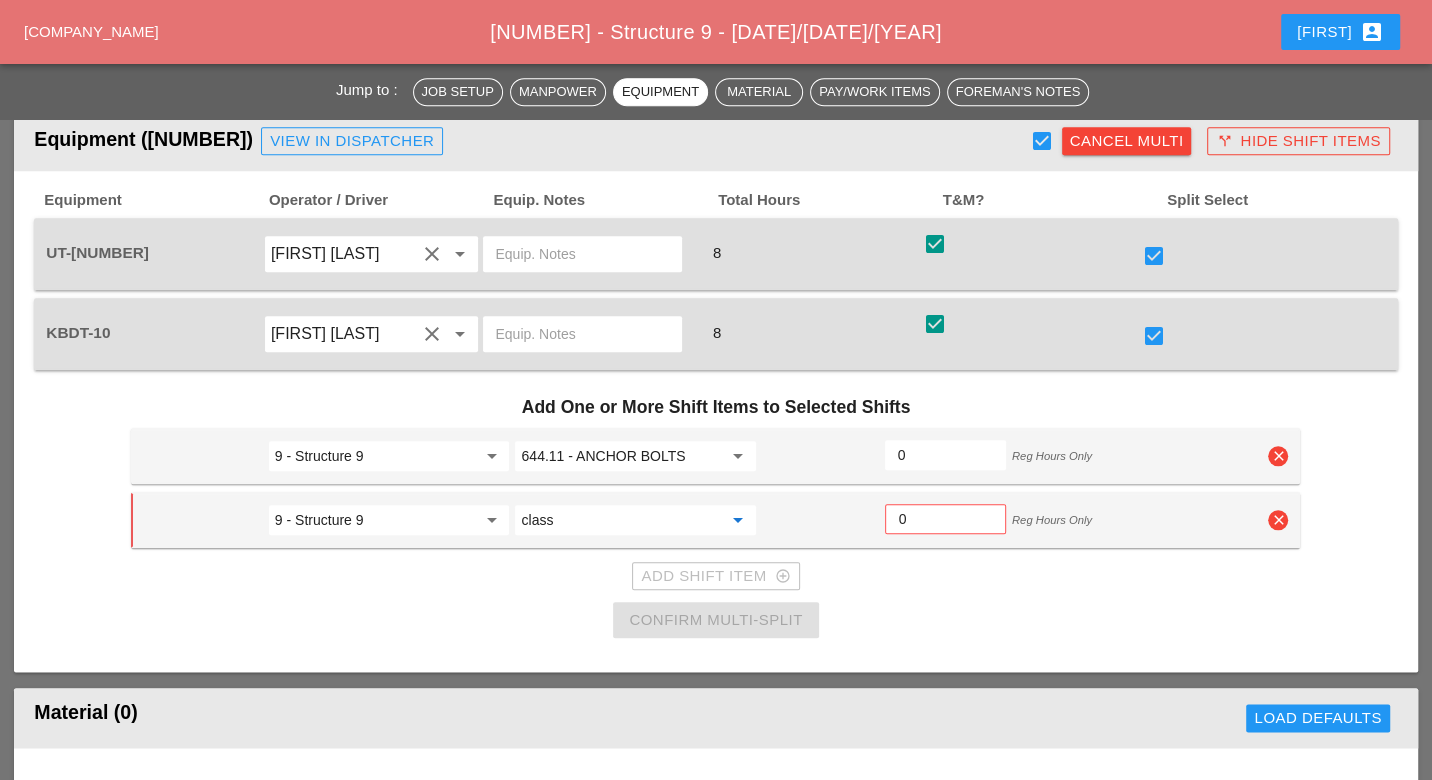 type on "555.0105 - CONCRETE FOR STRUCTURES, CLASS A" 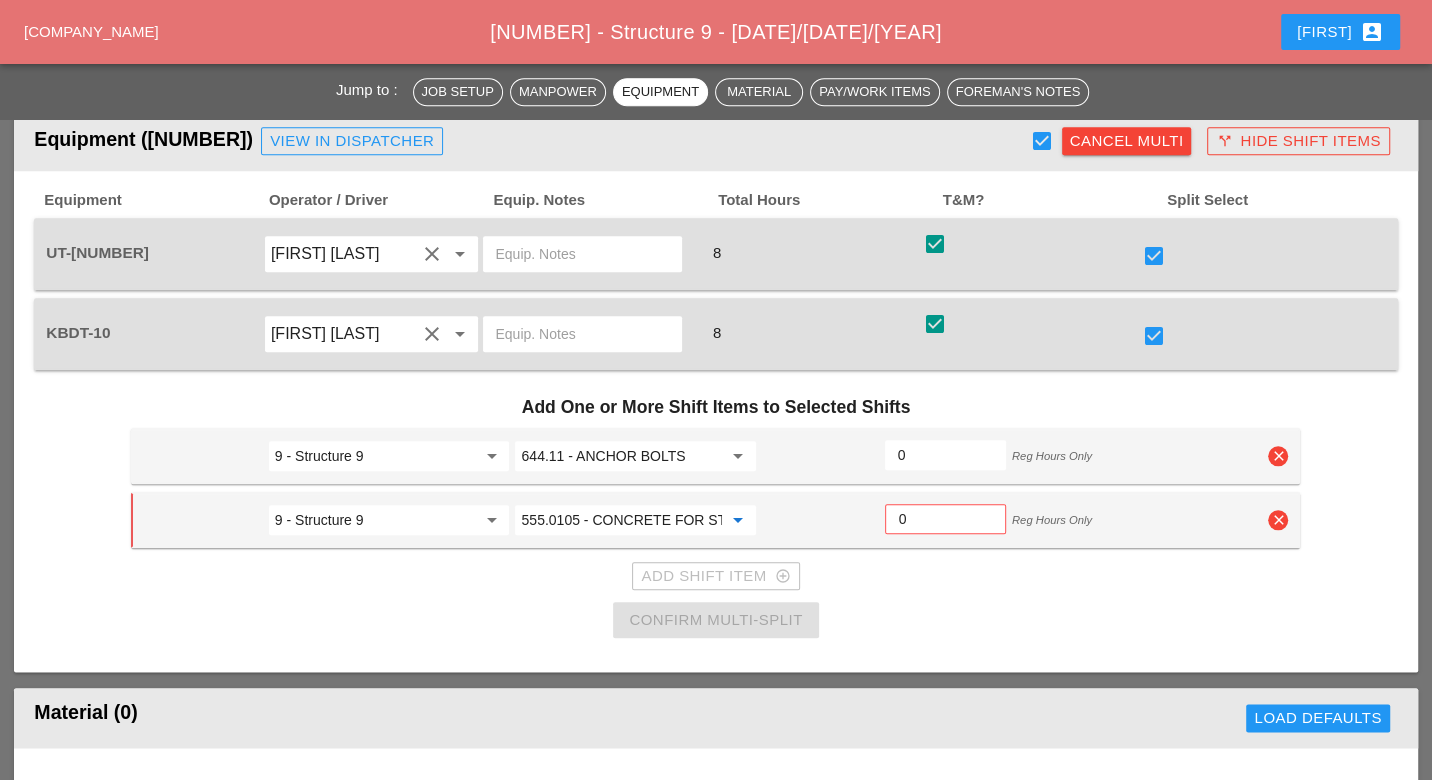 click on "0" at bounding box center (945, 519) 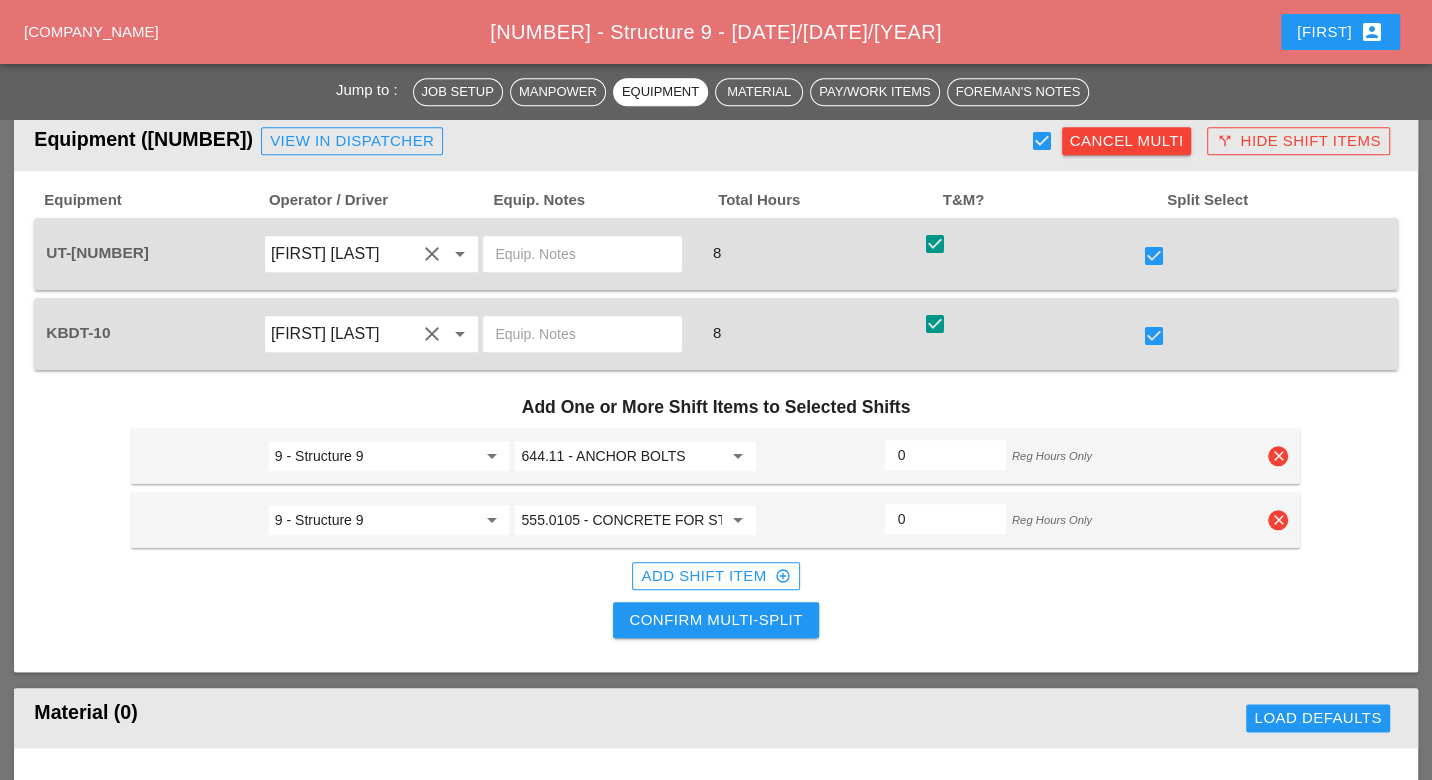 type on "3" 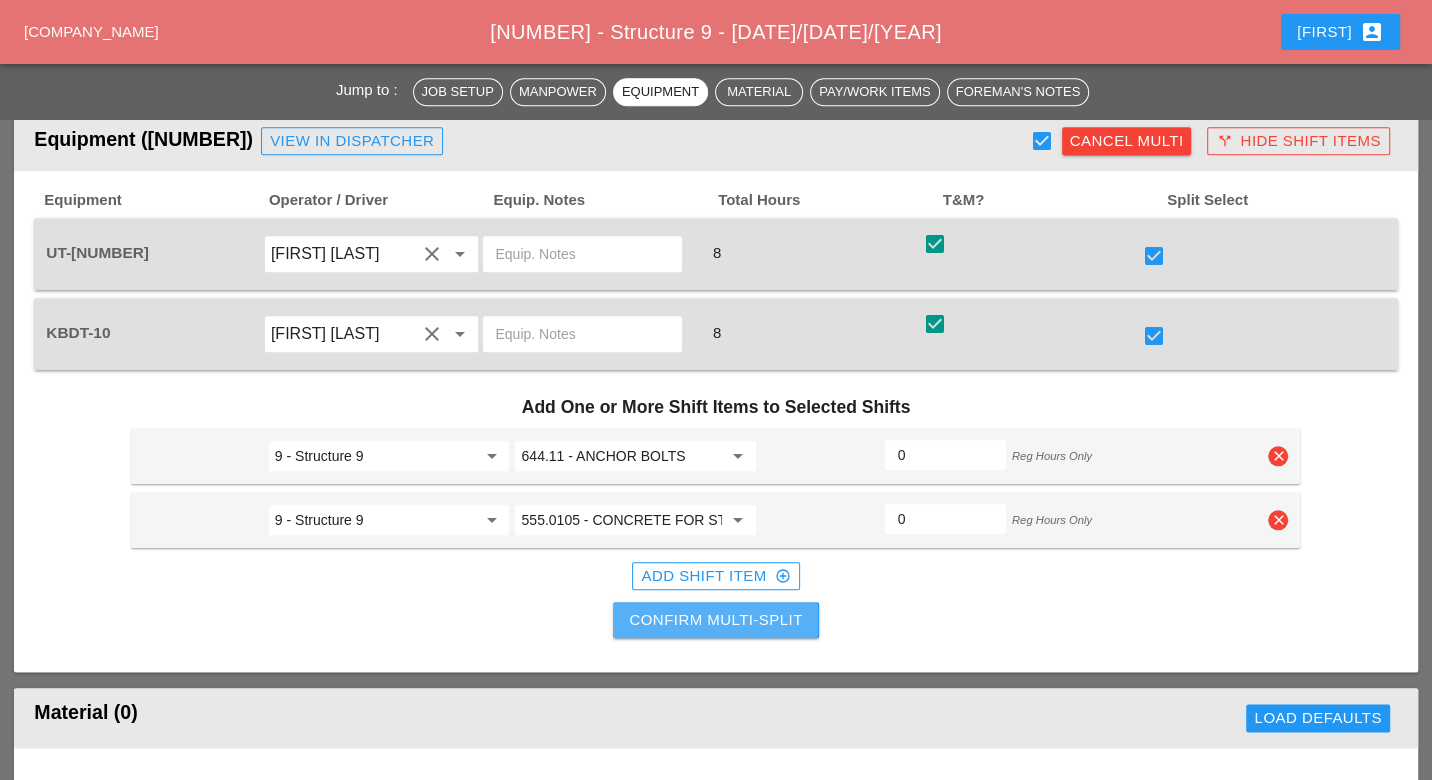 click on "Confirm Multi-Split" at bounding box center (715, 620) 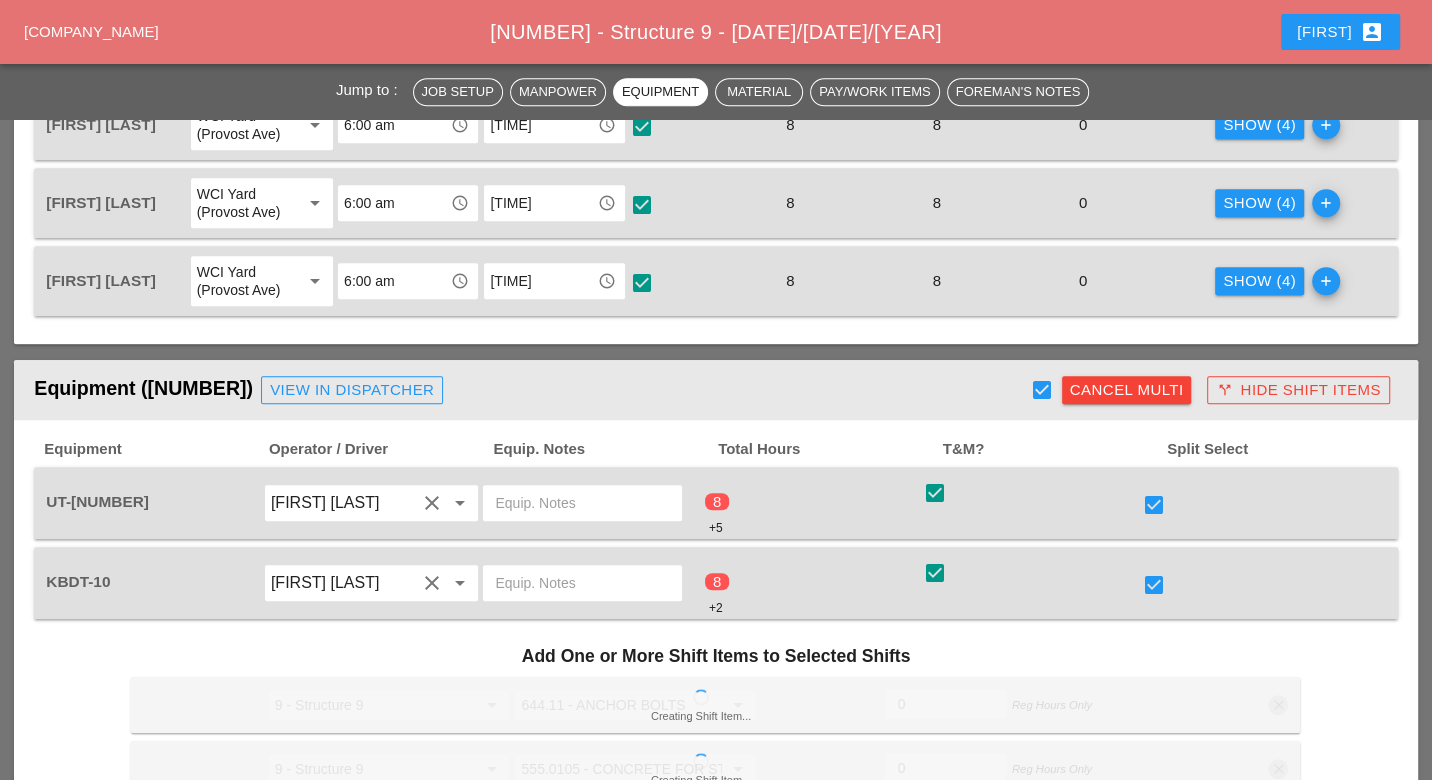 scroll, scrollTop: 1000, scrollLeft: 0, axis: vertical 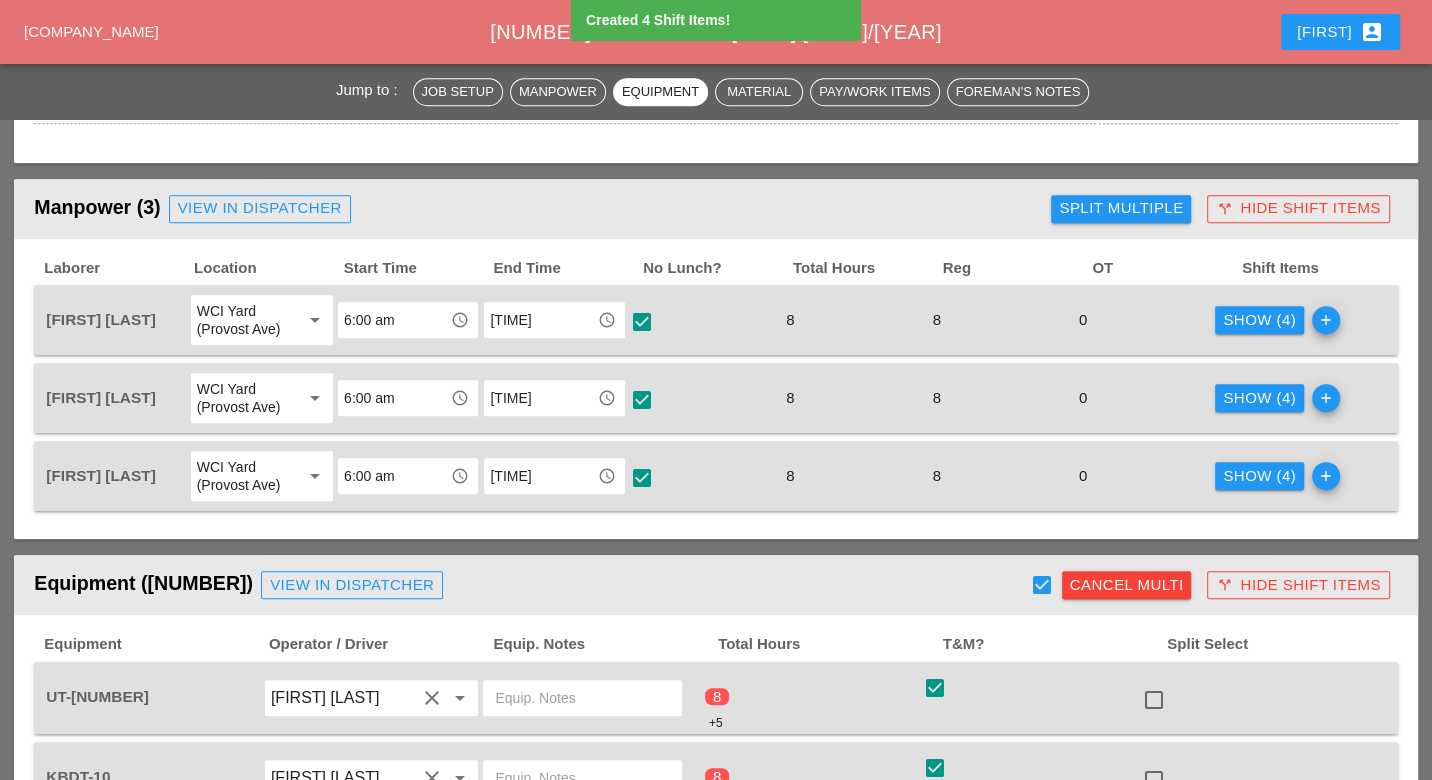 click on "Show (4)" at bounding box center (1259, 320) 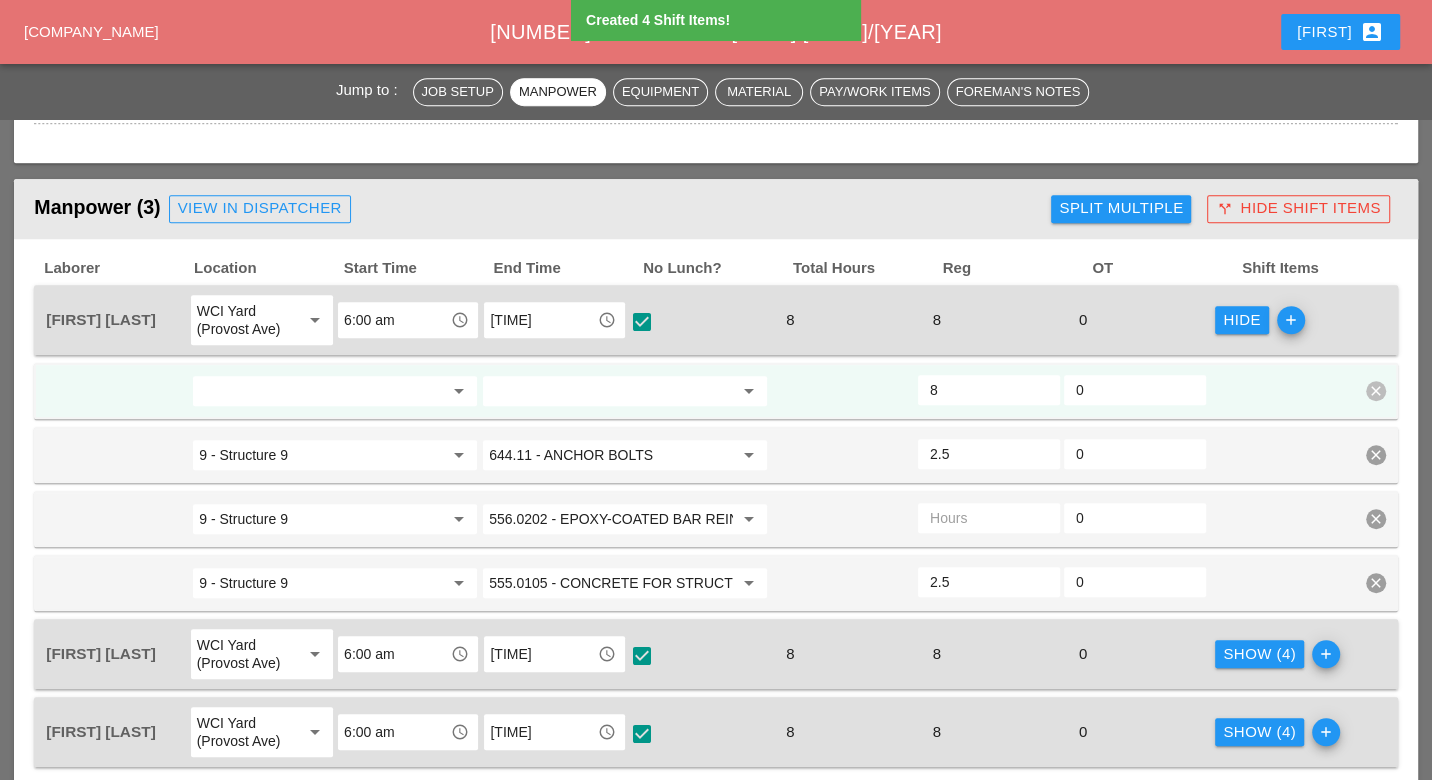 click at bounding box center [611, 391] 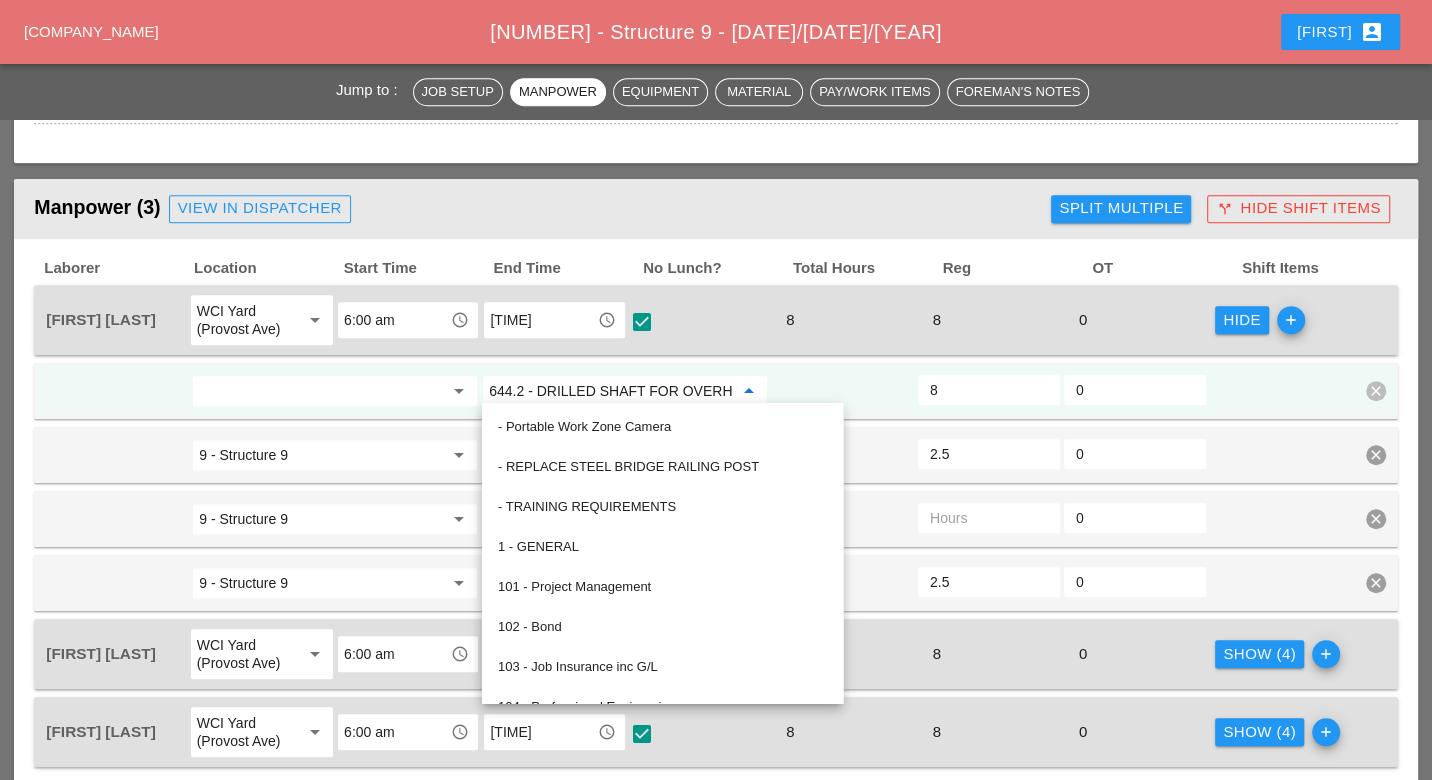 paste on "Daniel Kavanaugh" 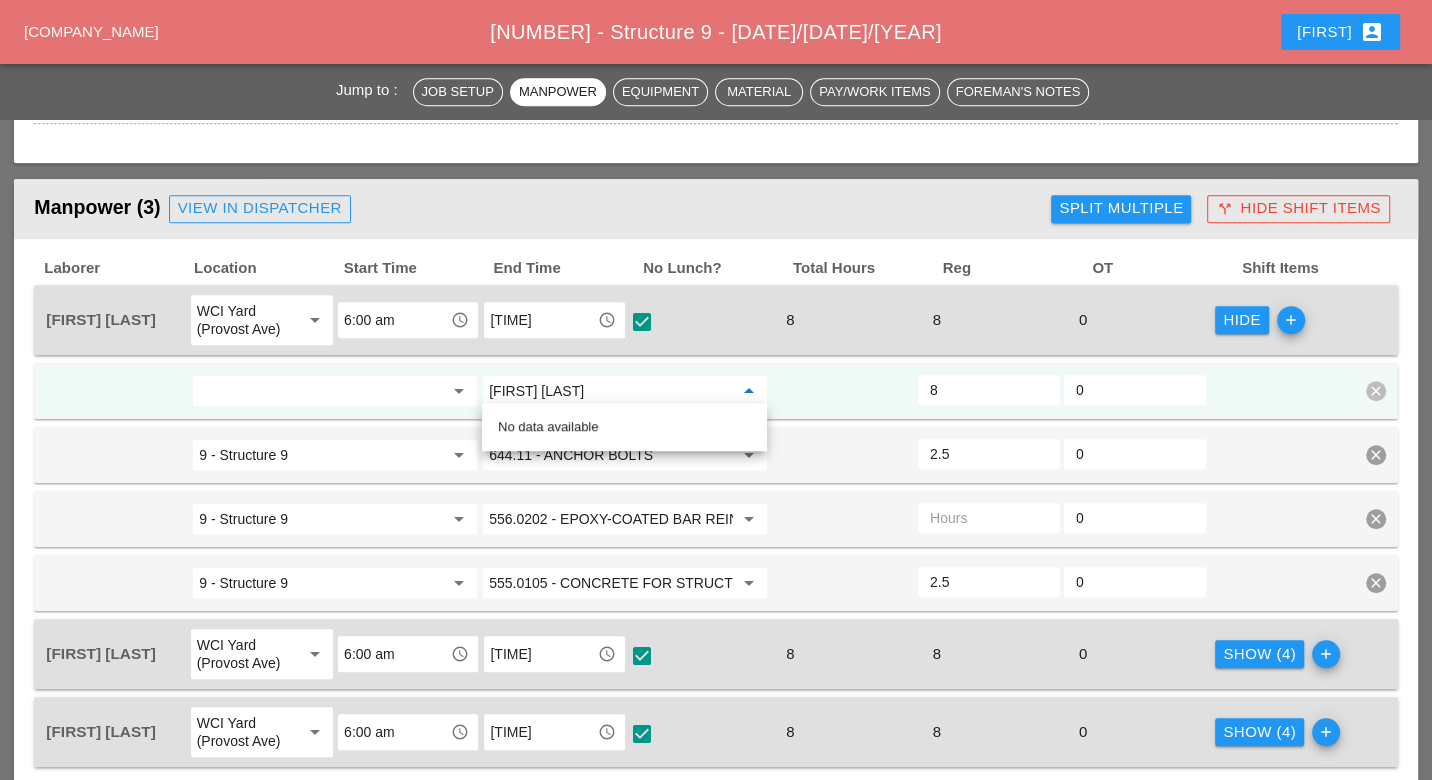 drag, startPoint x: 622, startPoint y: 387, endPoint x: 494, endPoint y: 384, distance: 128.03516 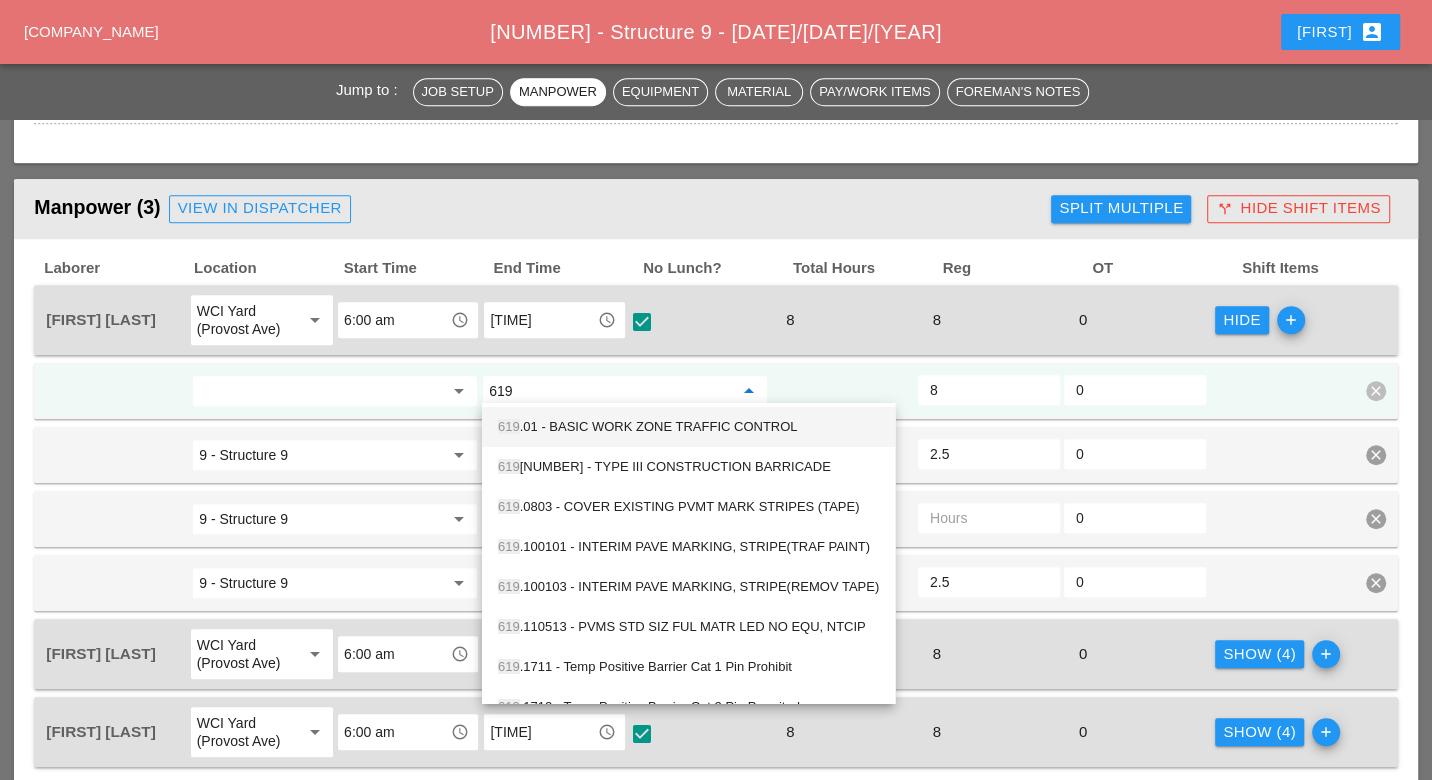 click on "619 .01 - BASIC WORK ZONE TRAFFIC CONTROL" at bounding box center [688, 427] 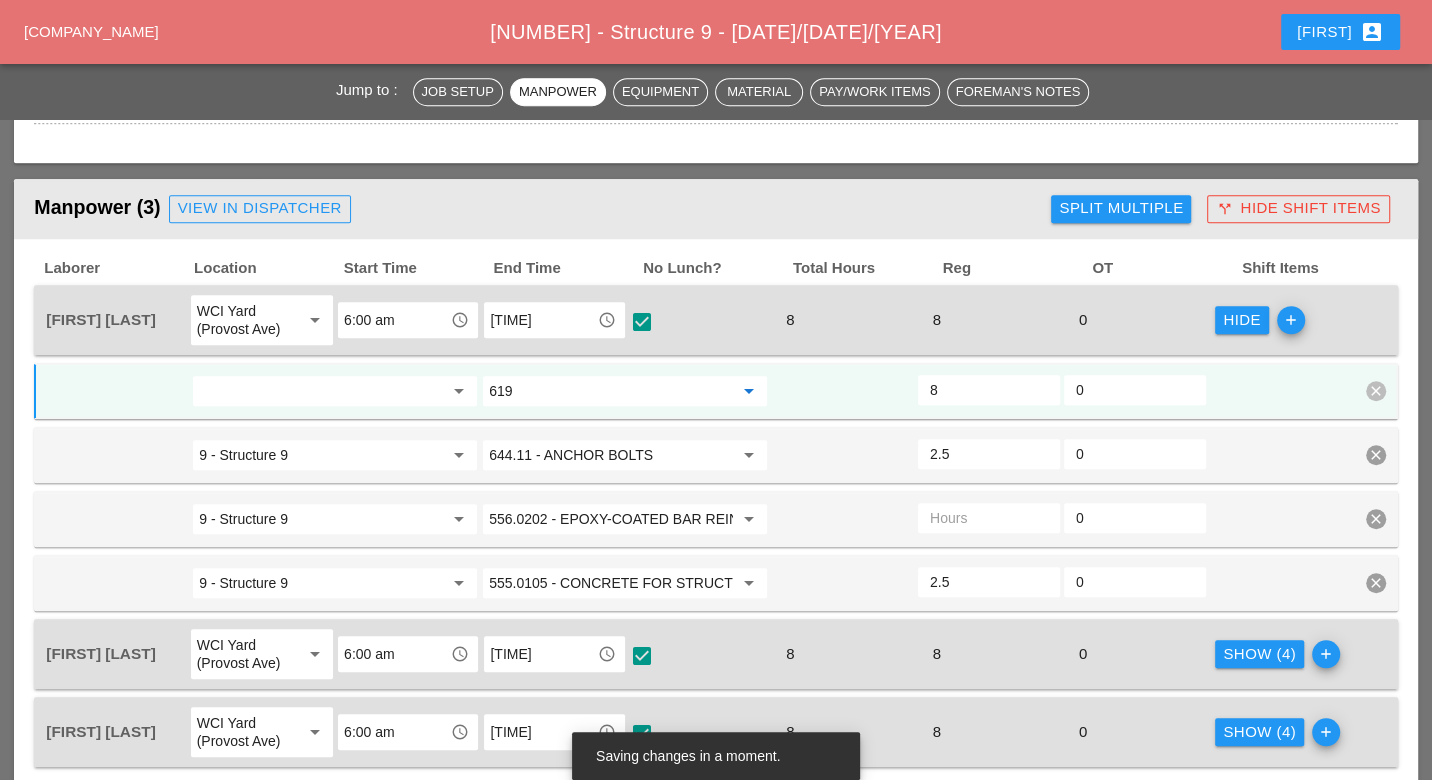 drag, startPoint x: 533, startPoint y: 383, endPoint x: 487, endPoint y: 384, distance: 46.010868 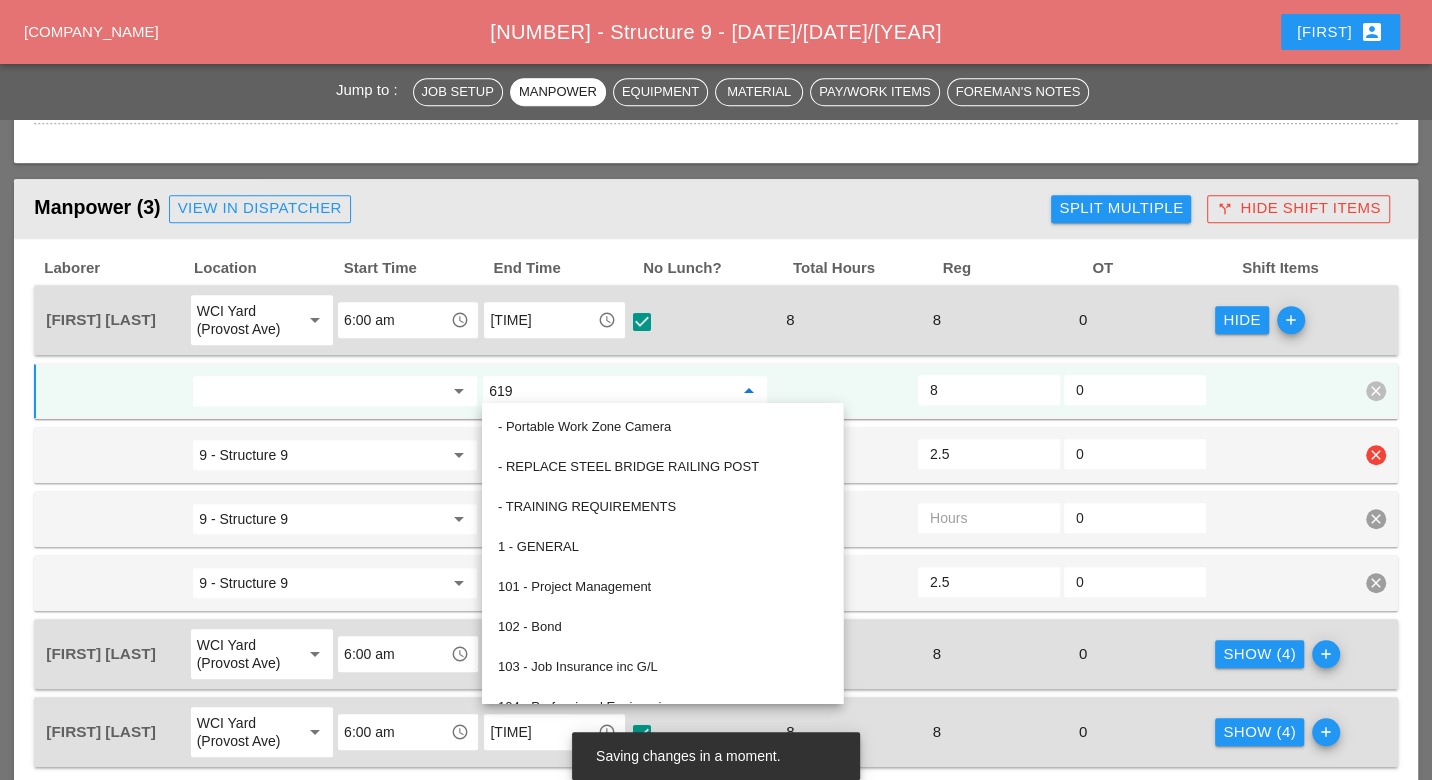 type on "619.01 - BASIC WORK ZONE TRAFFIC CONTROL" 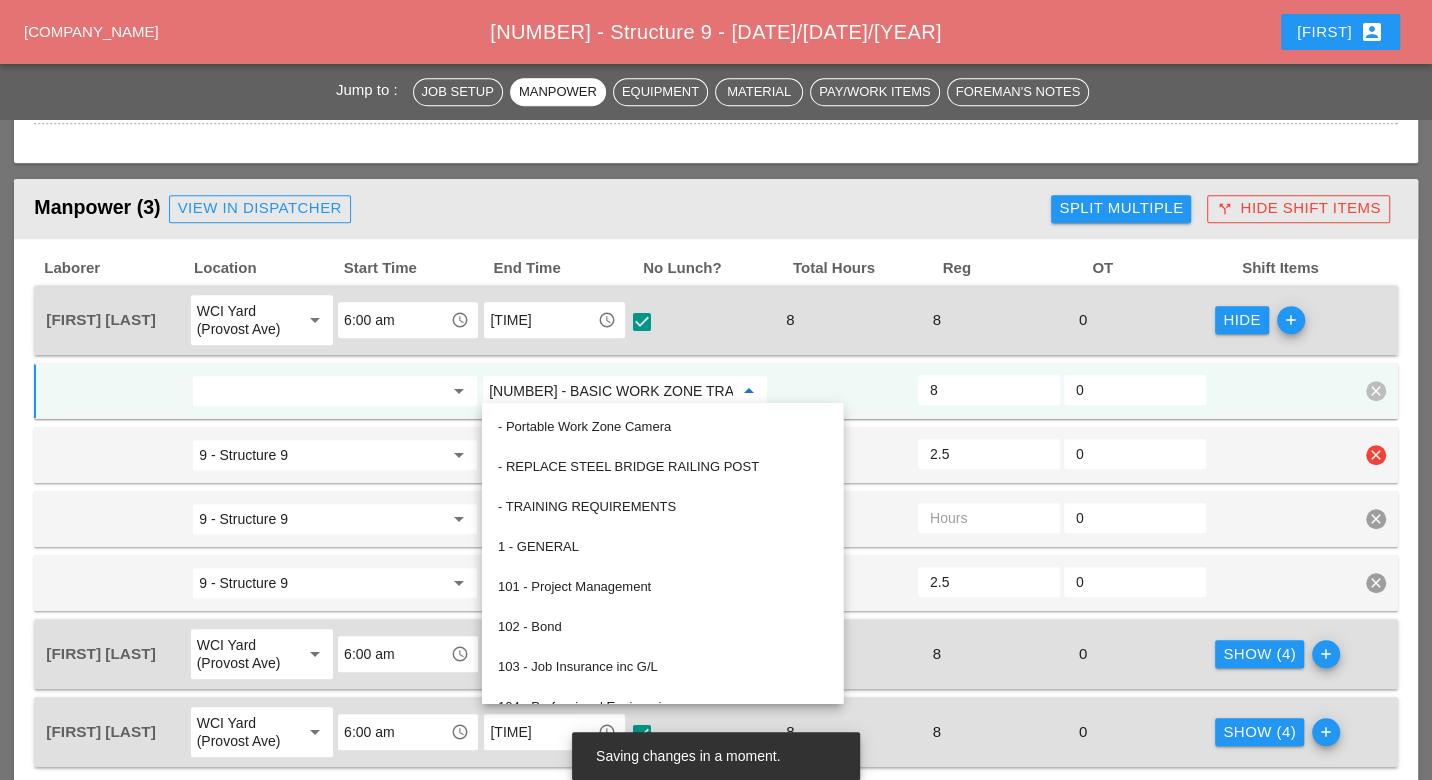 click on "2.5" at bounding box center (989, 454) 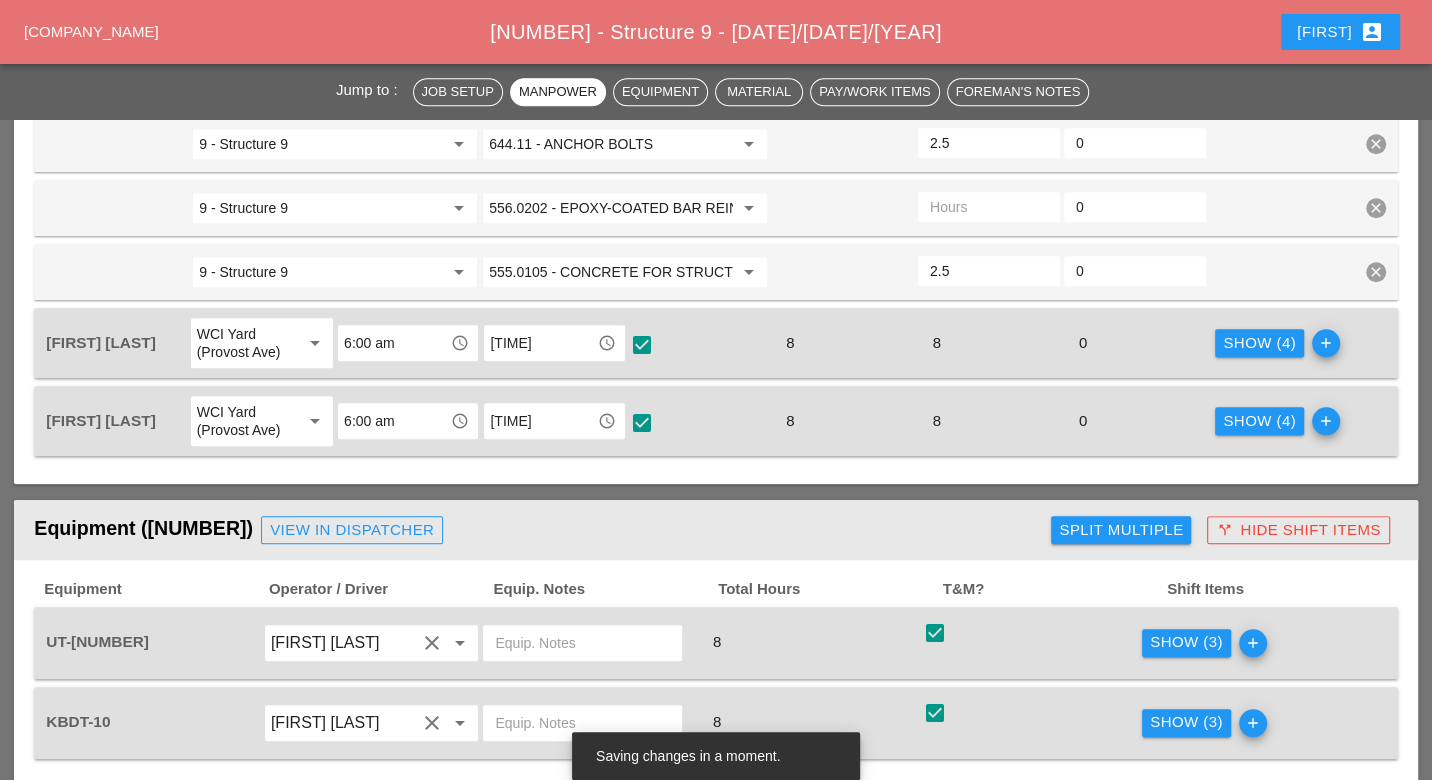 scroll, scrollTop: 1333, scrollLeft: 0, axis: vertical 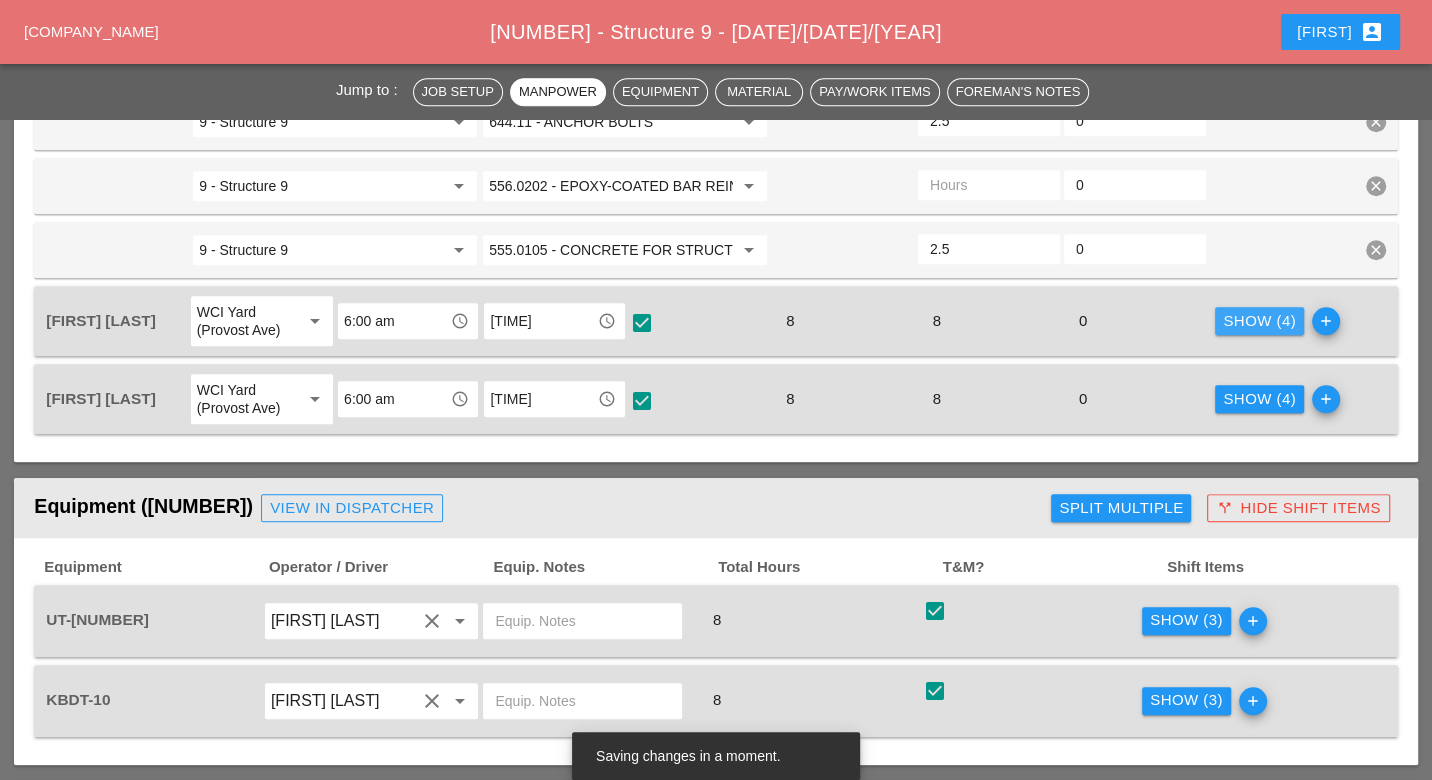 click on "Show (4)" at bounding box center (1259, 321) 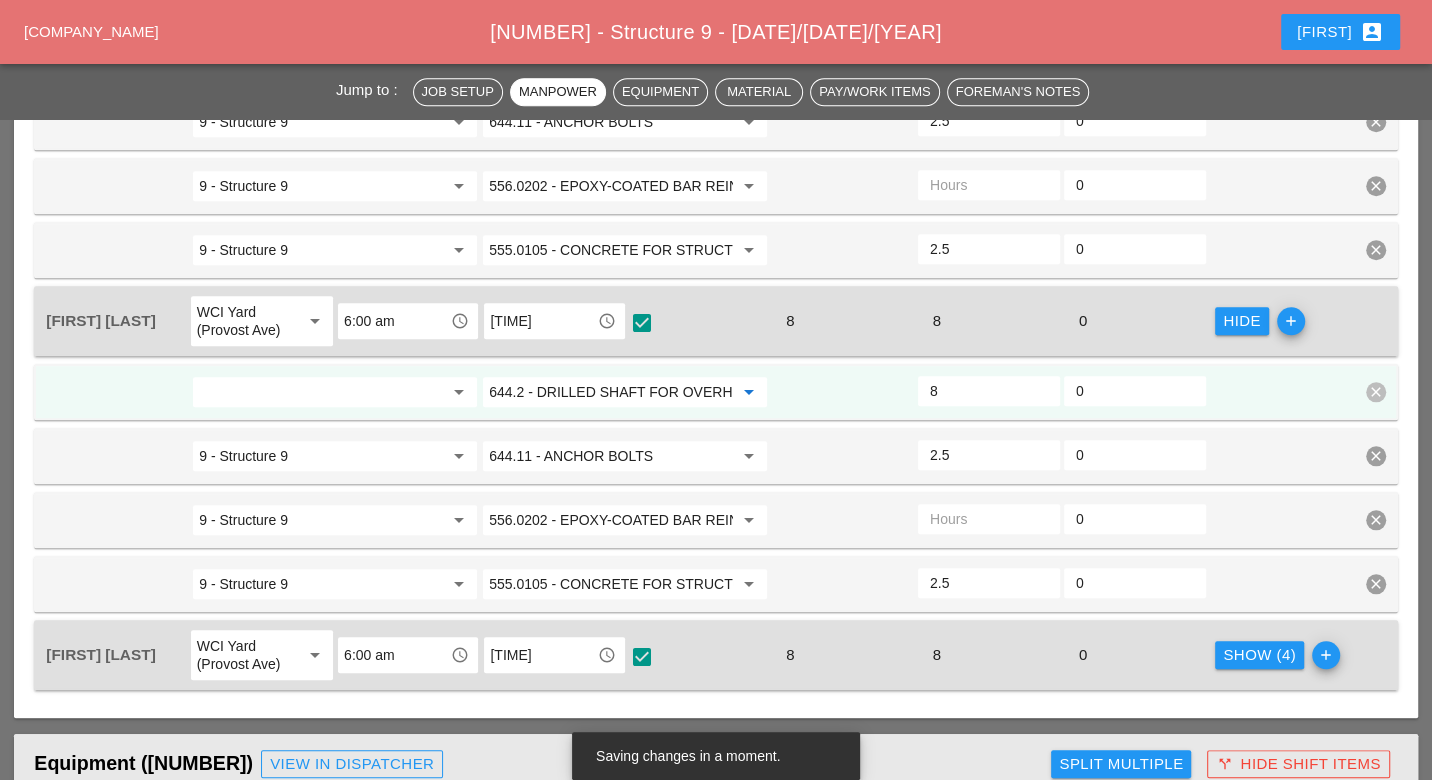 paste on "19.01" 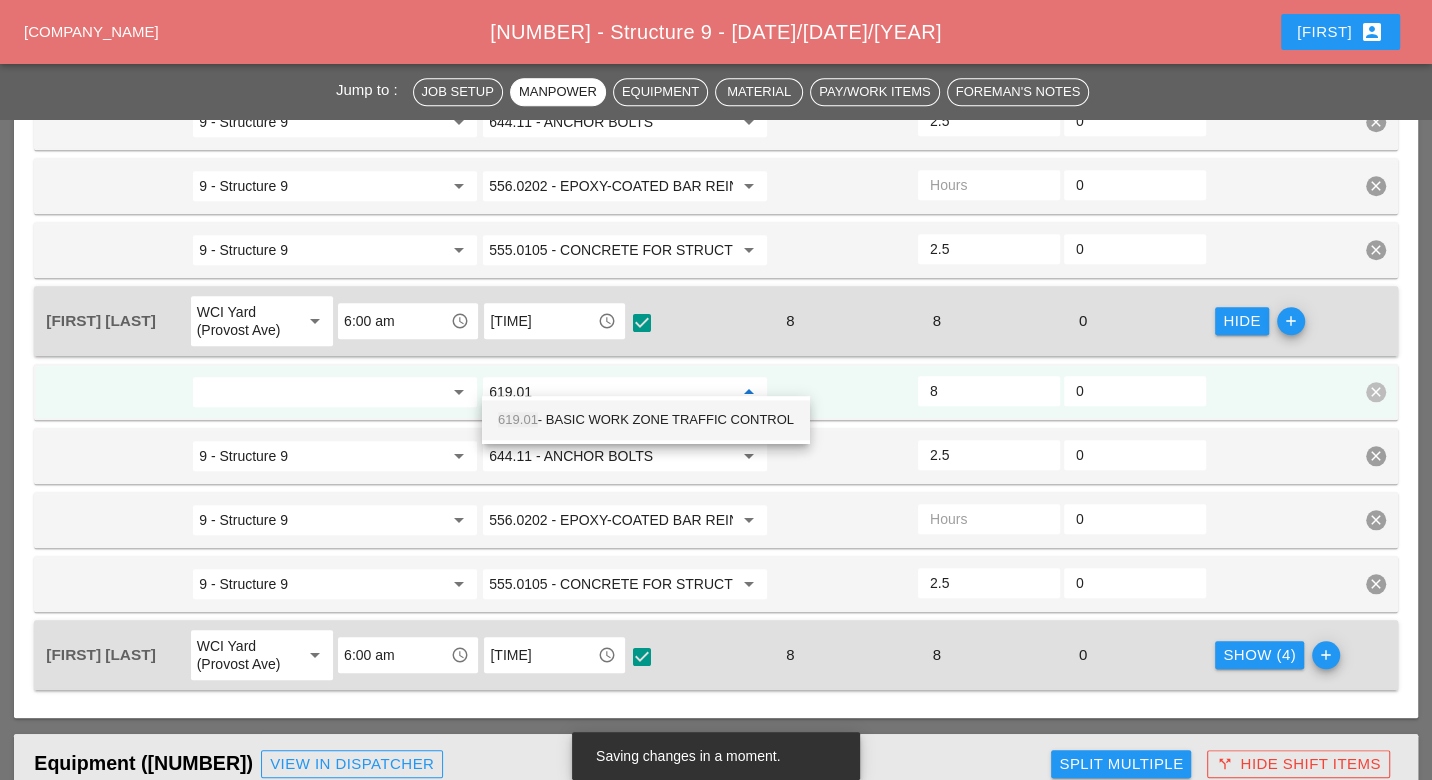 click on "619.01  - BASIC WORK ZONE TRAFFIC CONTROL" at bounding box center (646, 420) 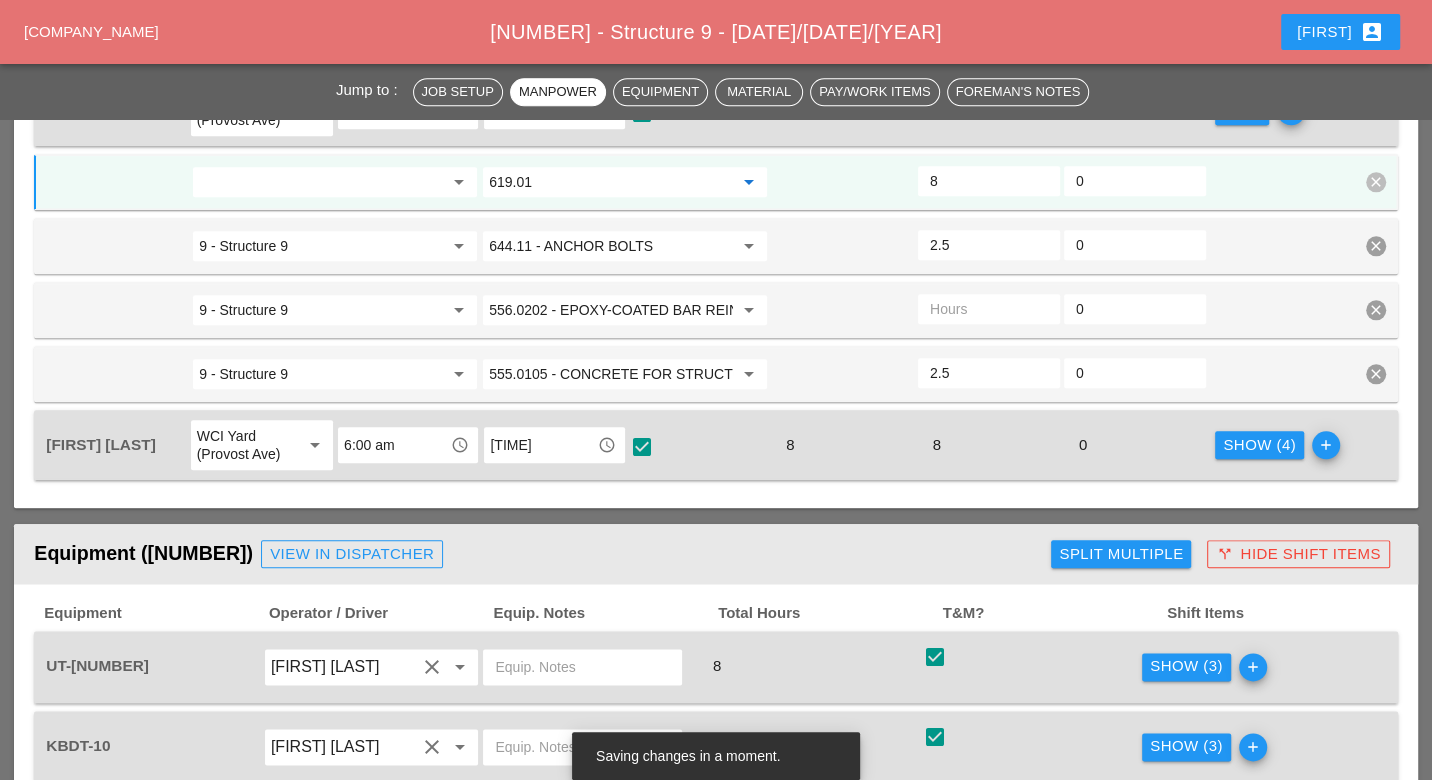 scroll, scrollTop: 1555, scrollLeft: 0, axis: vertical 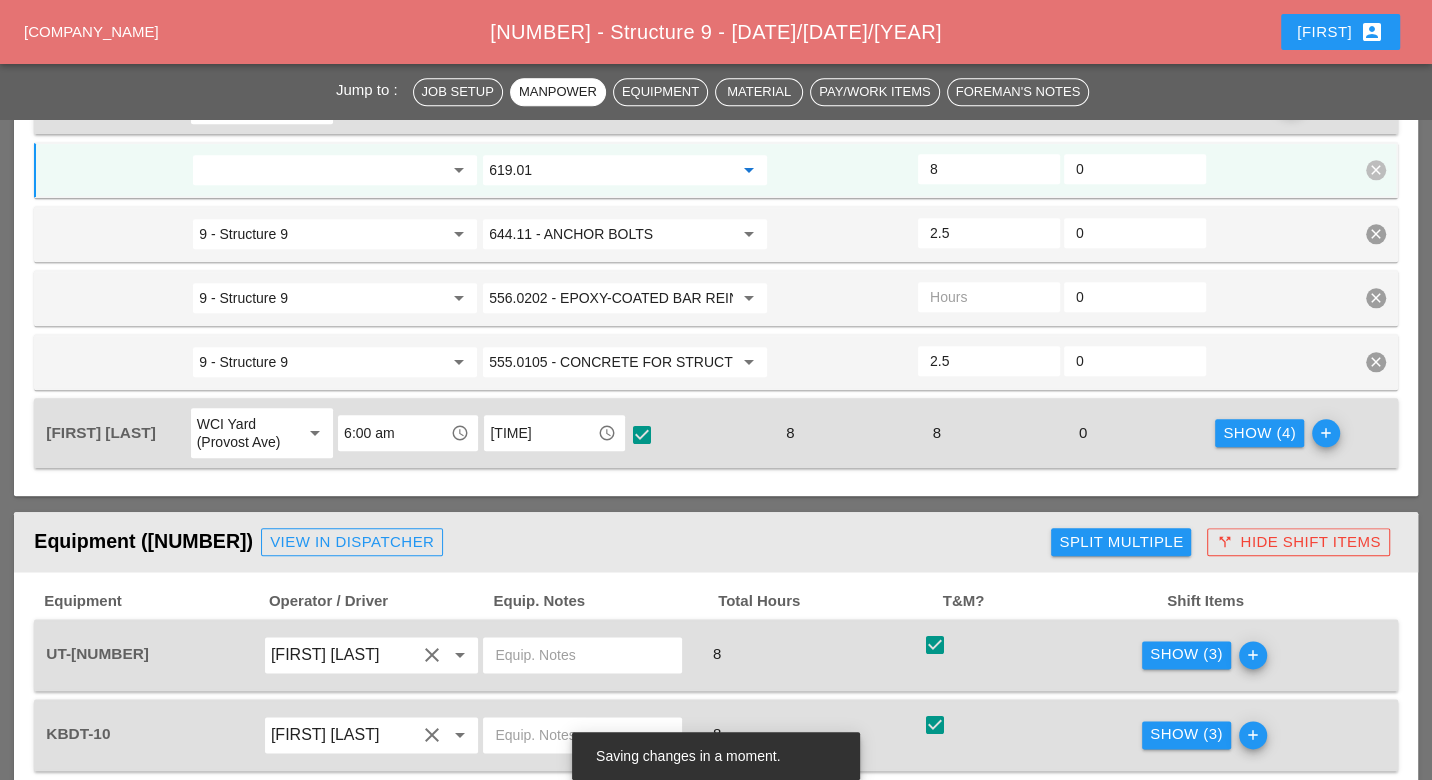 type on "619.01 - BASIC WORK ZONE TRAFFIC CONTROL" 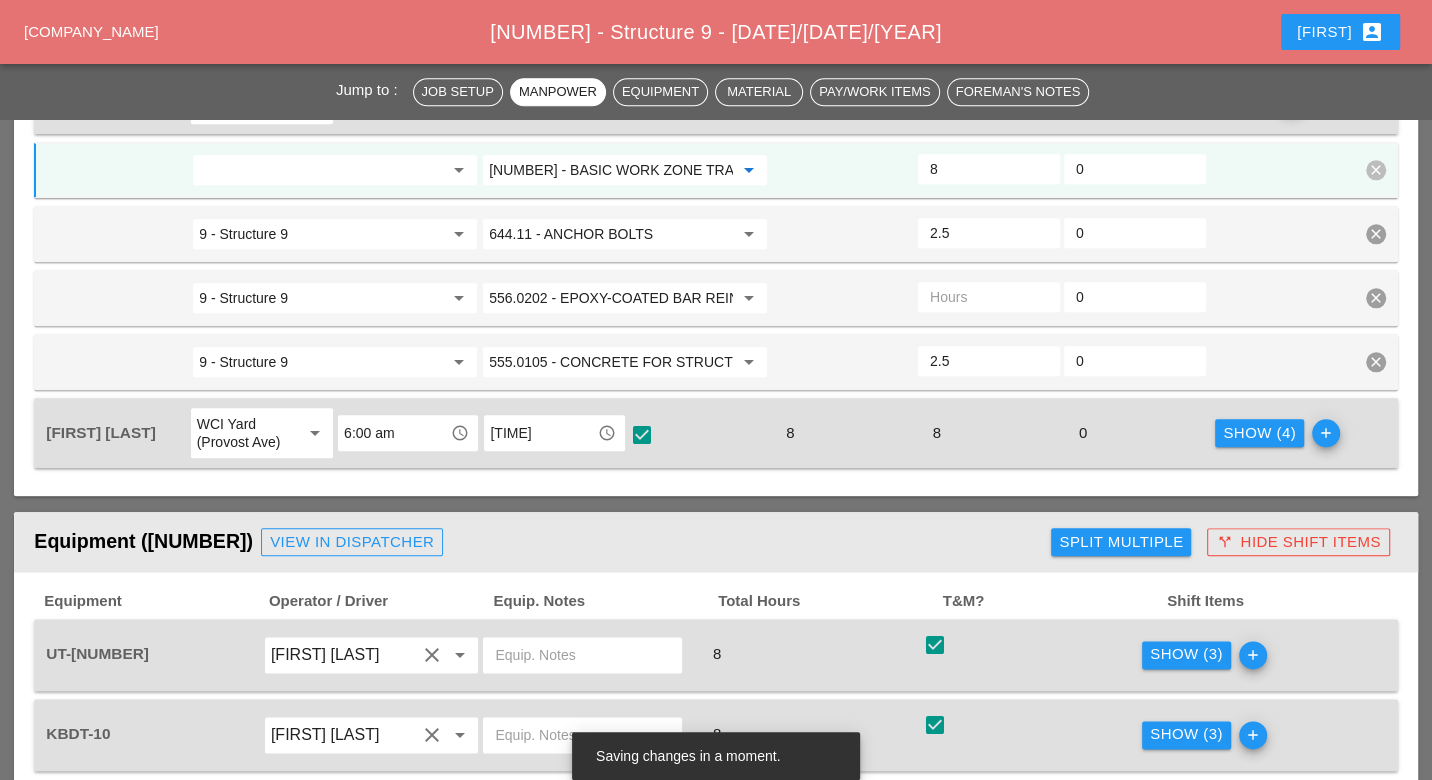click on "Show (4)" at bounding box center [1259, 433] 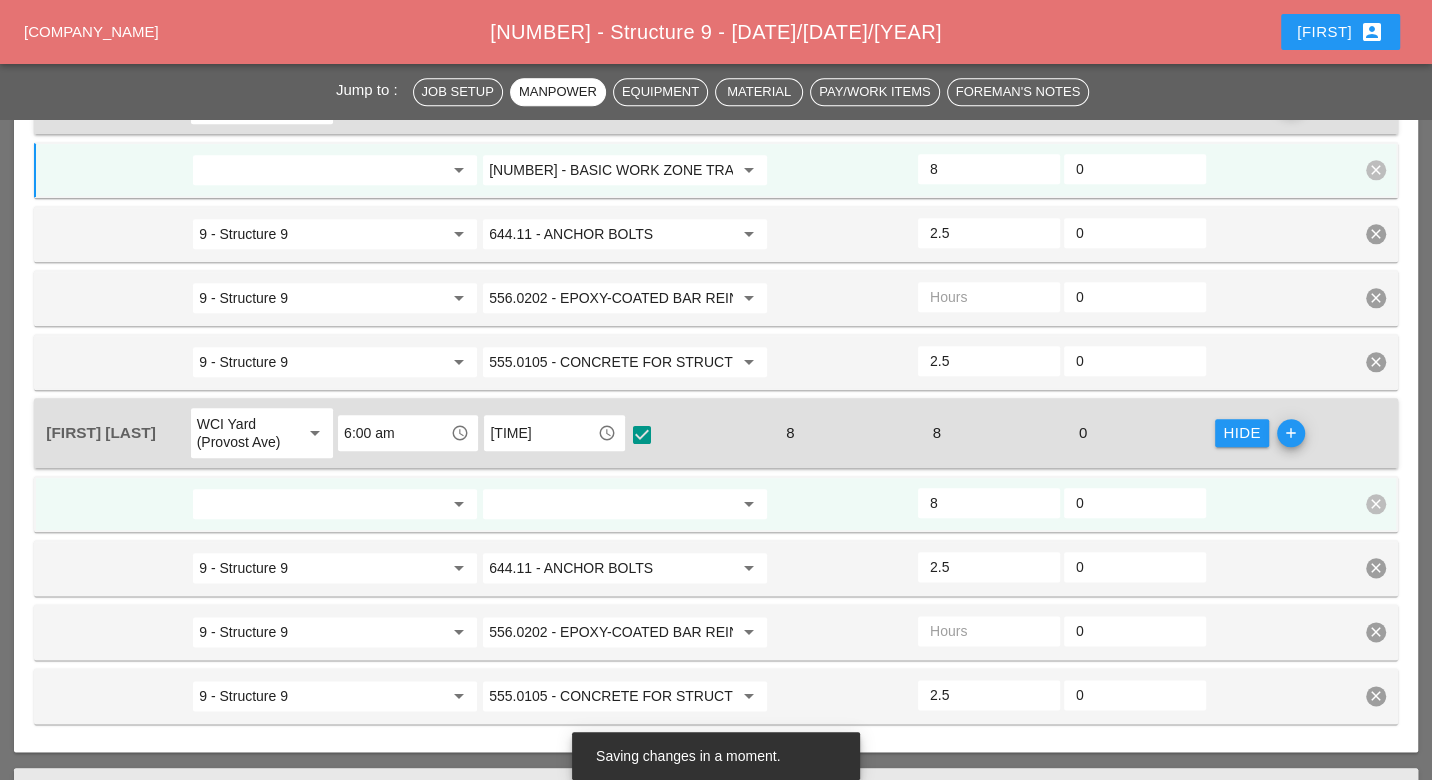 click at bounding box center (611, 504) 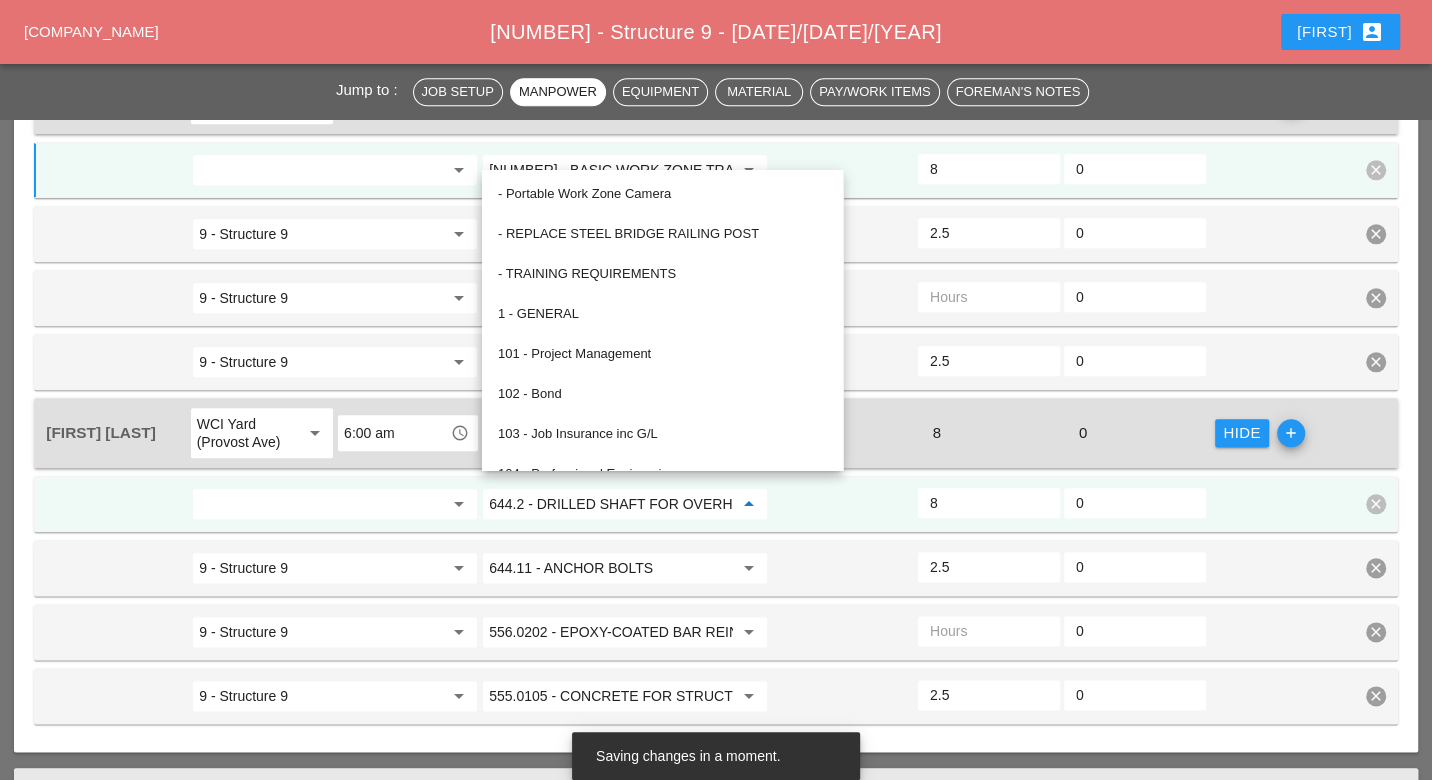 paste on "19.01" 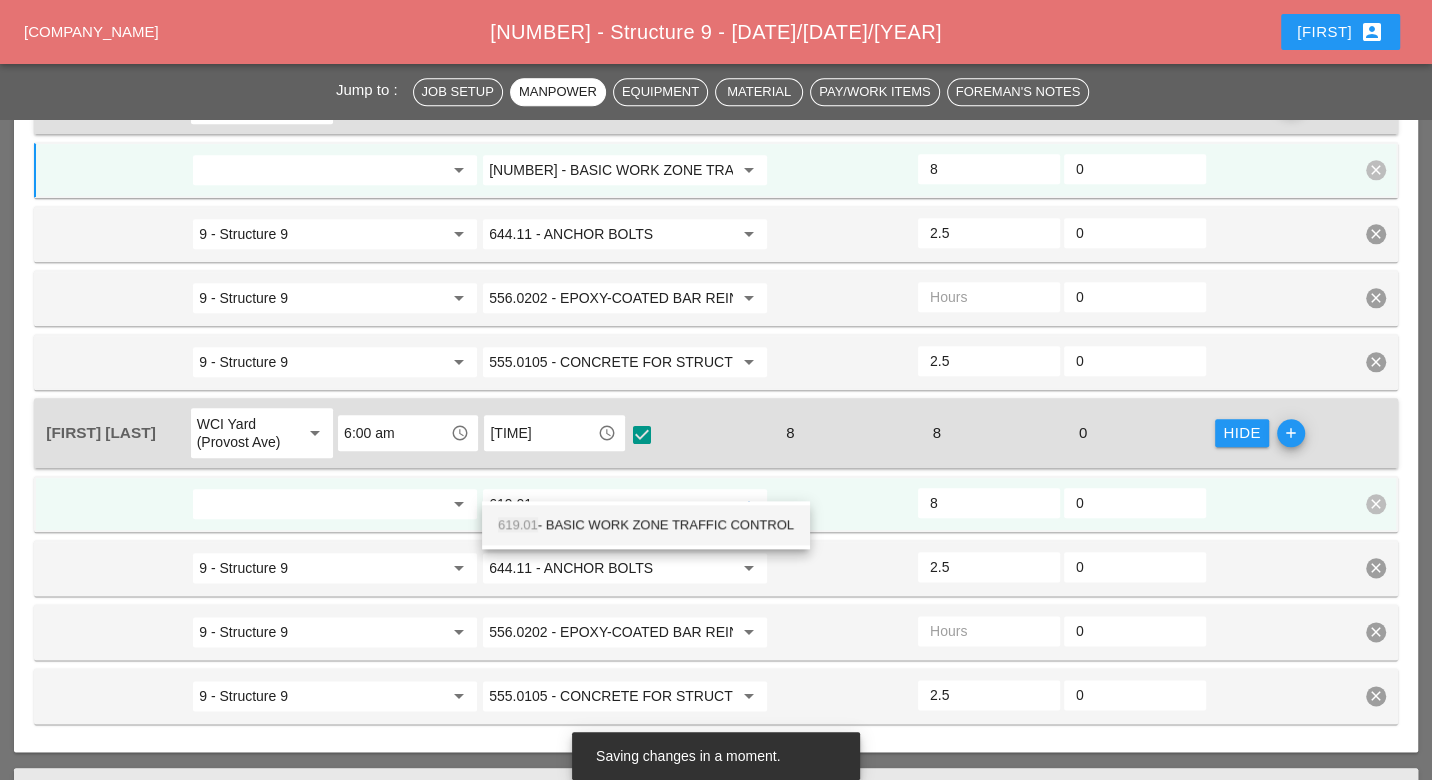 click on "619.01  - BASIC WORK ZONE TRAFFIC CONTROL" at bounding box center (646, 525) 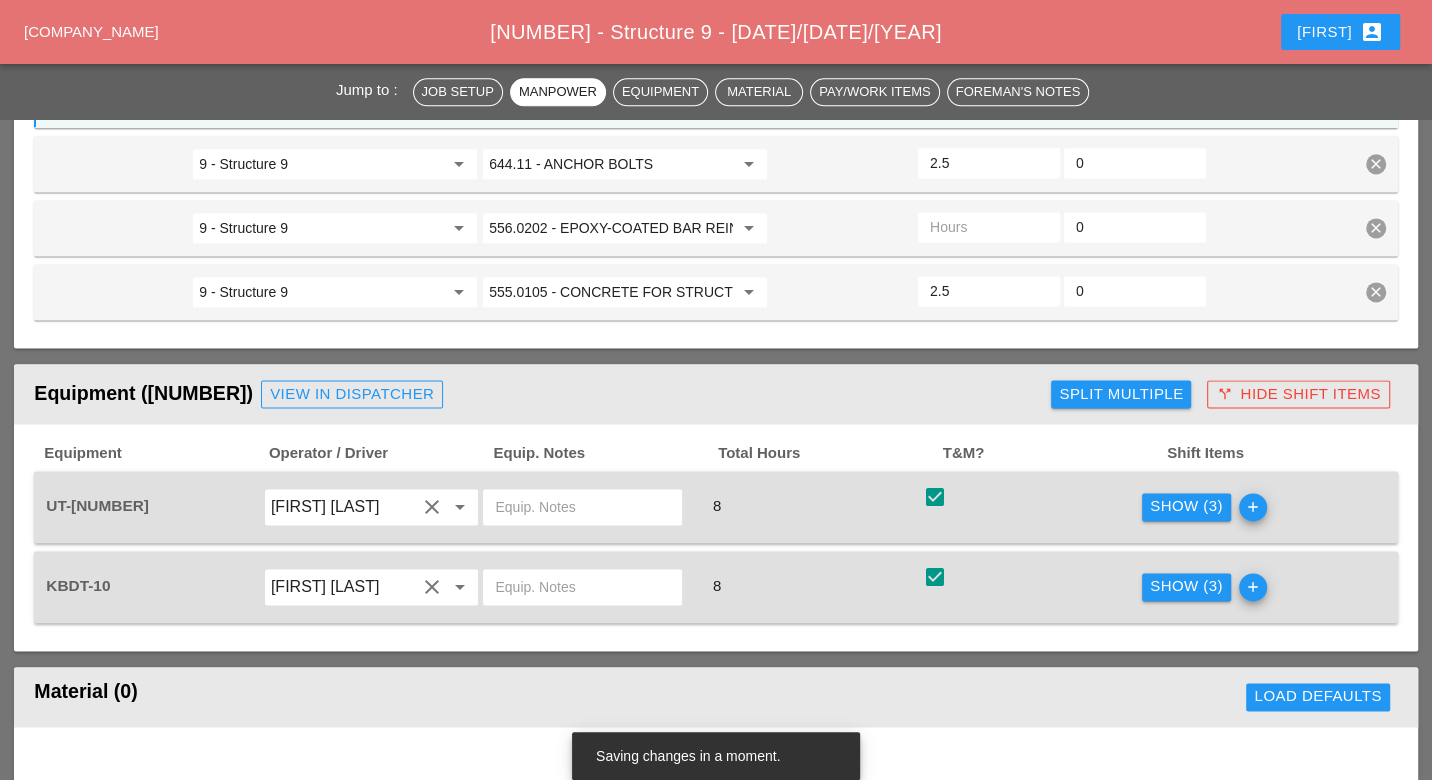 scroll, scrollTop: 2000, scrollLeft: 0, axis: vertical 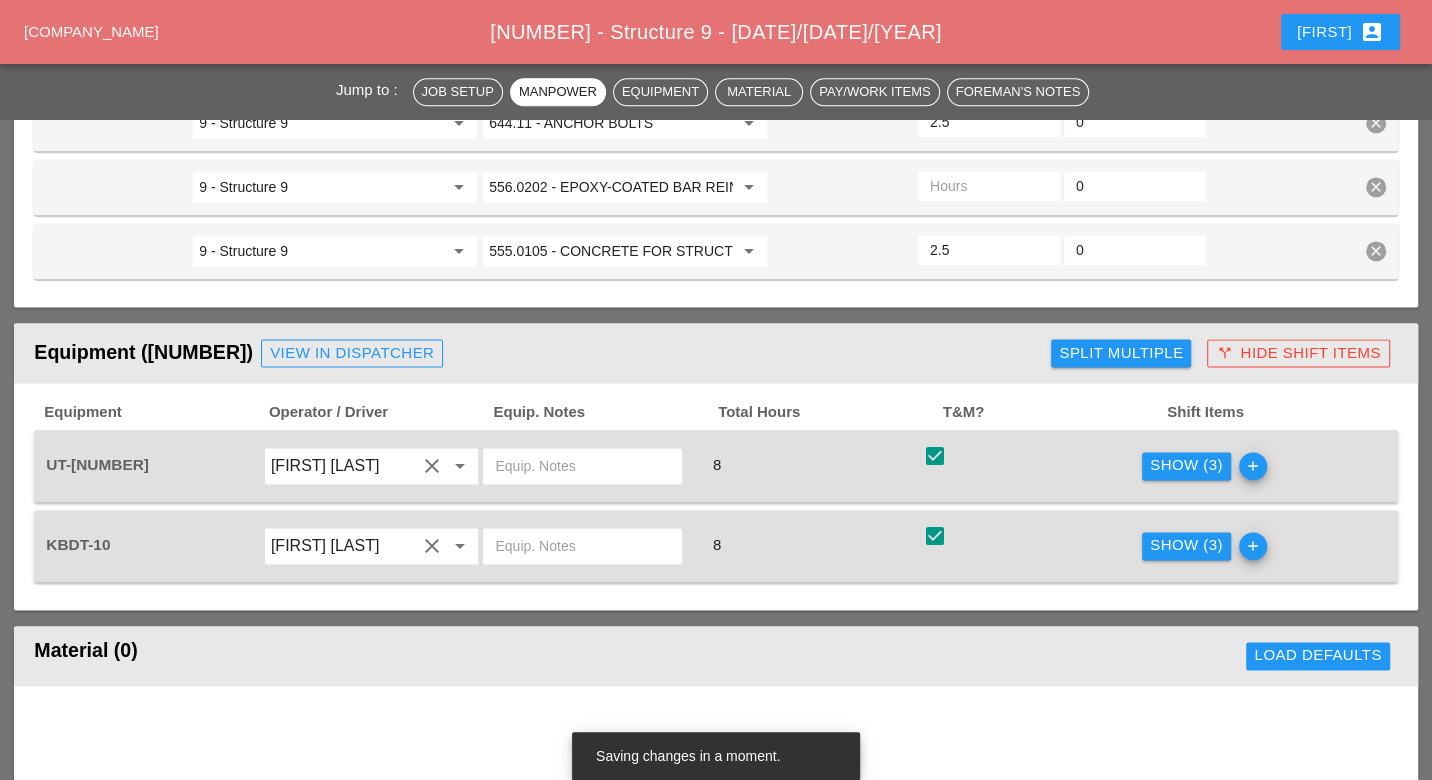 type on "619.01 - BASIC WORK ZONE TRAFFIC CONTROL" 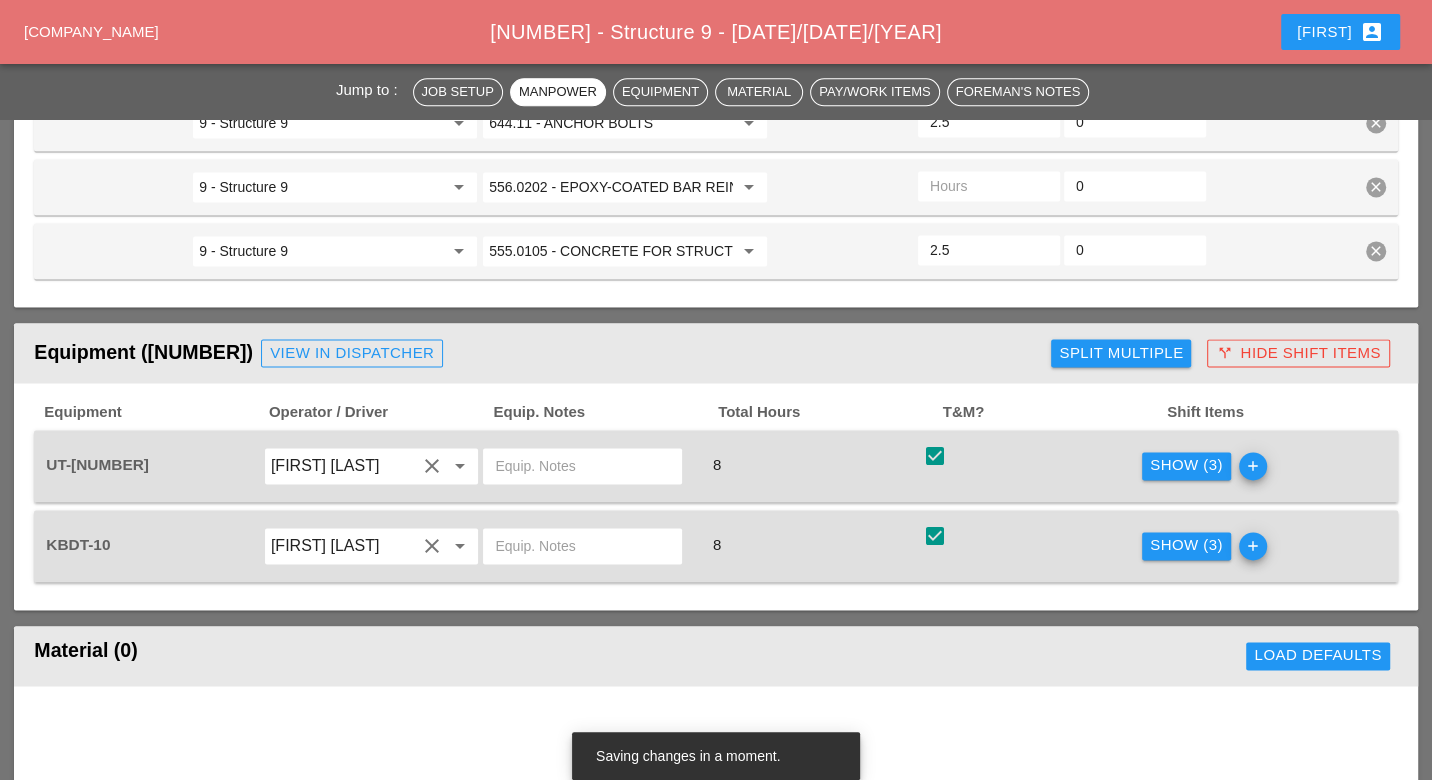 click on "Split Multiple" at bounding box center (1121, 353) 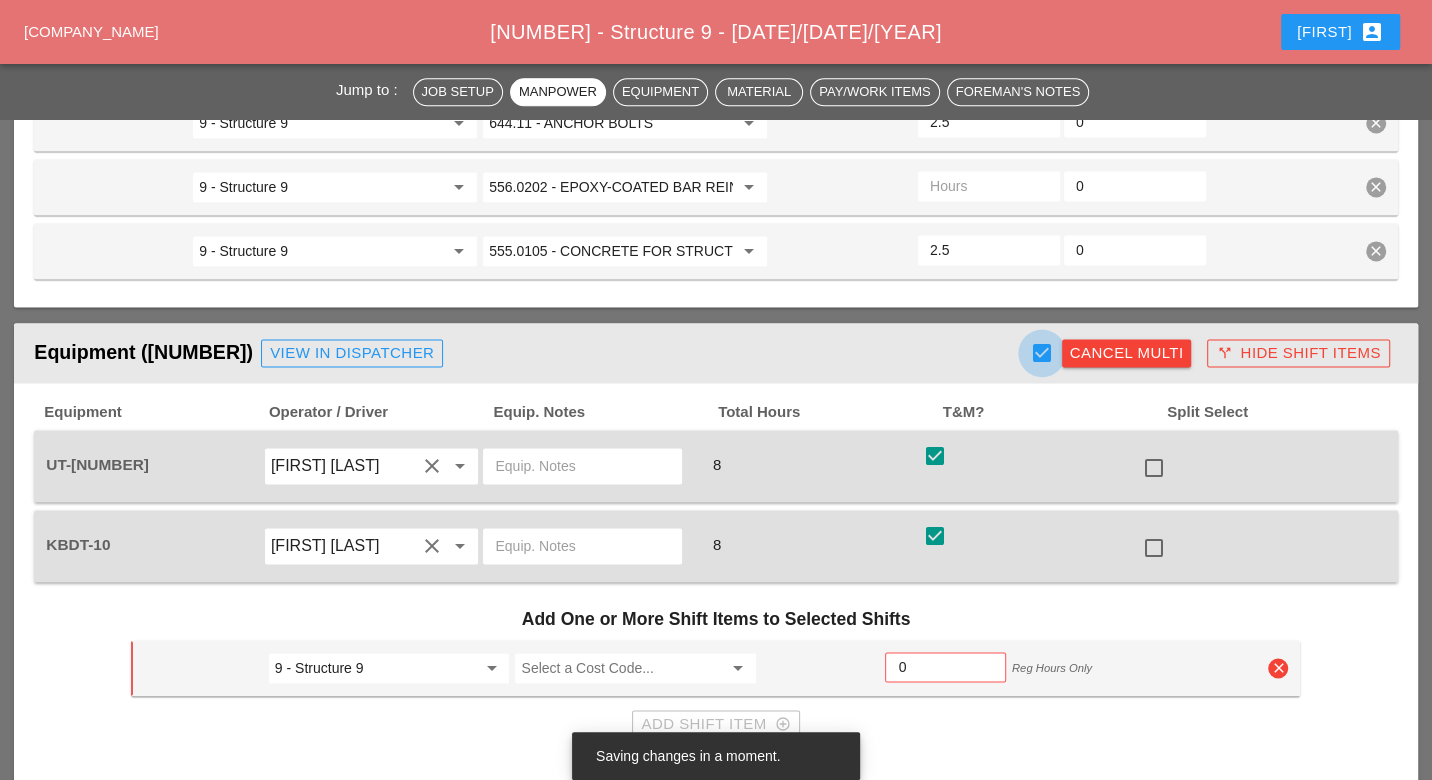 click at bounding box center [1042, 353] 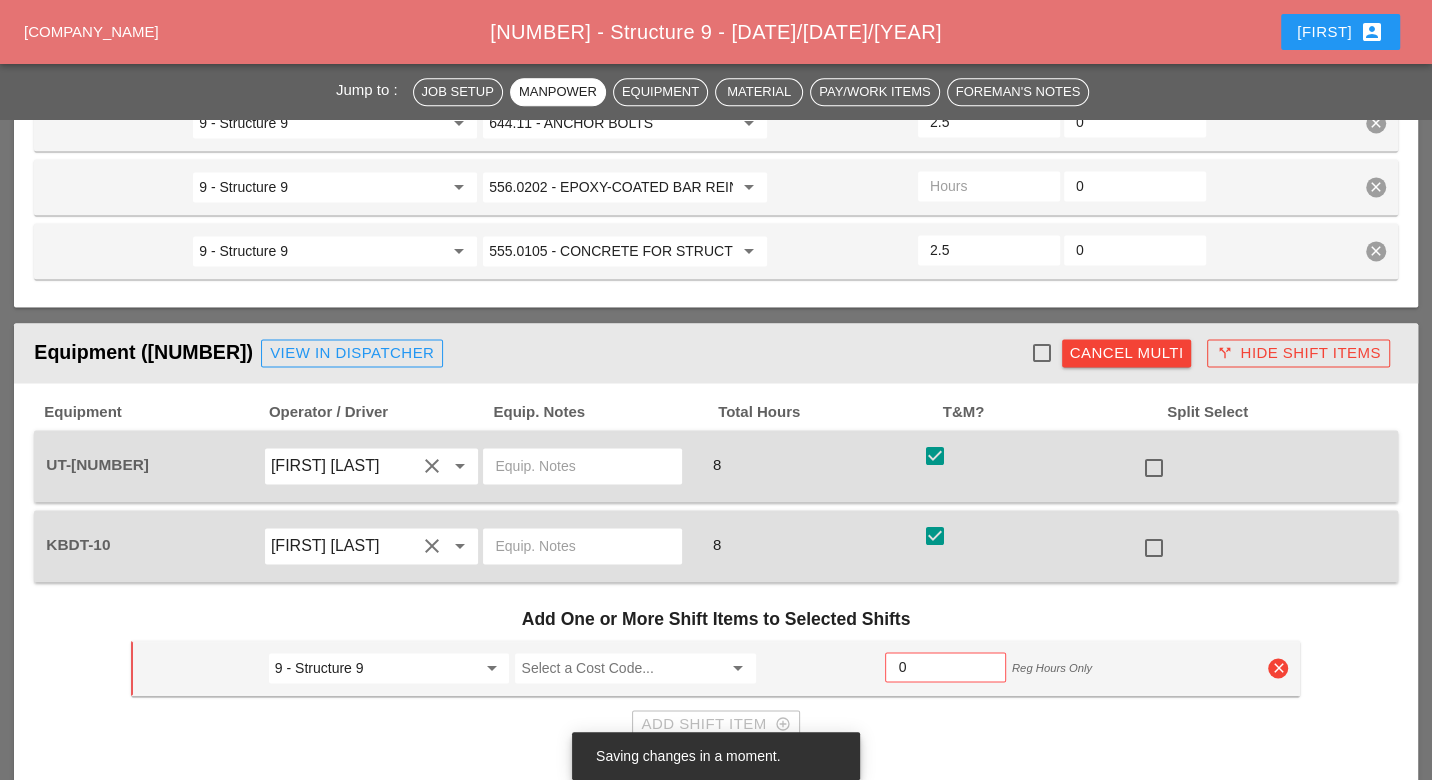 click on "Cancel Multi" at bounding box center (1127, 353) 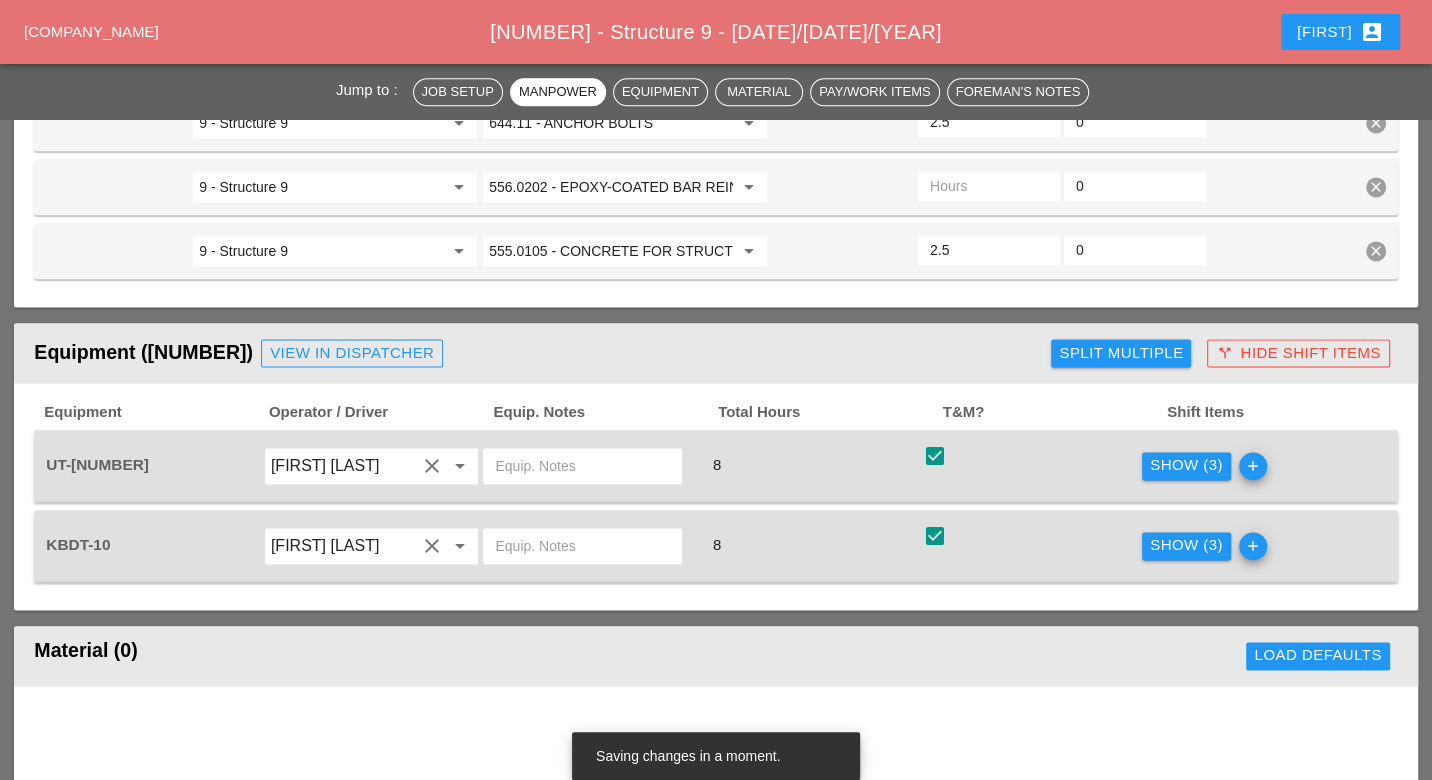 click on "Show (3)" at bounding box center (1186, 465) 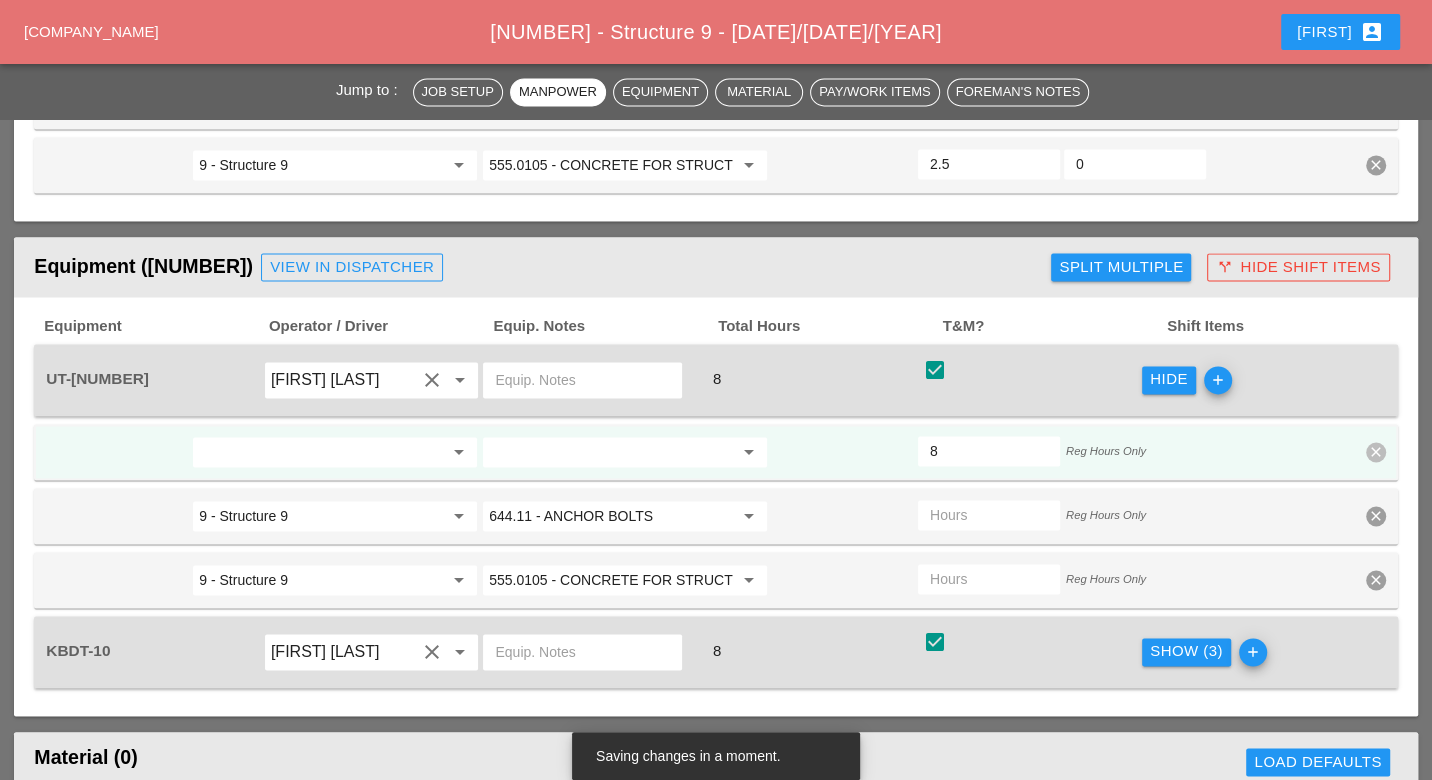 scroll, scrollTop: 2111, scrollLeft: 0, axis: vertical 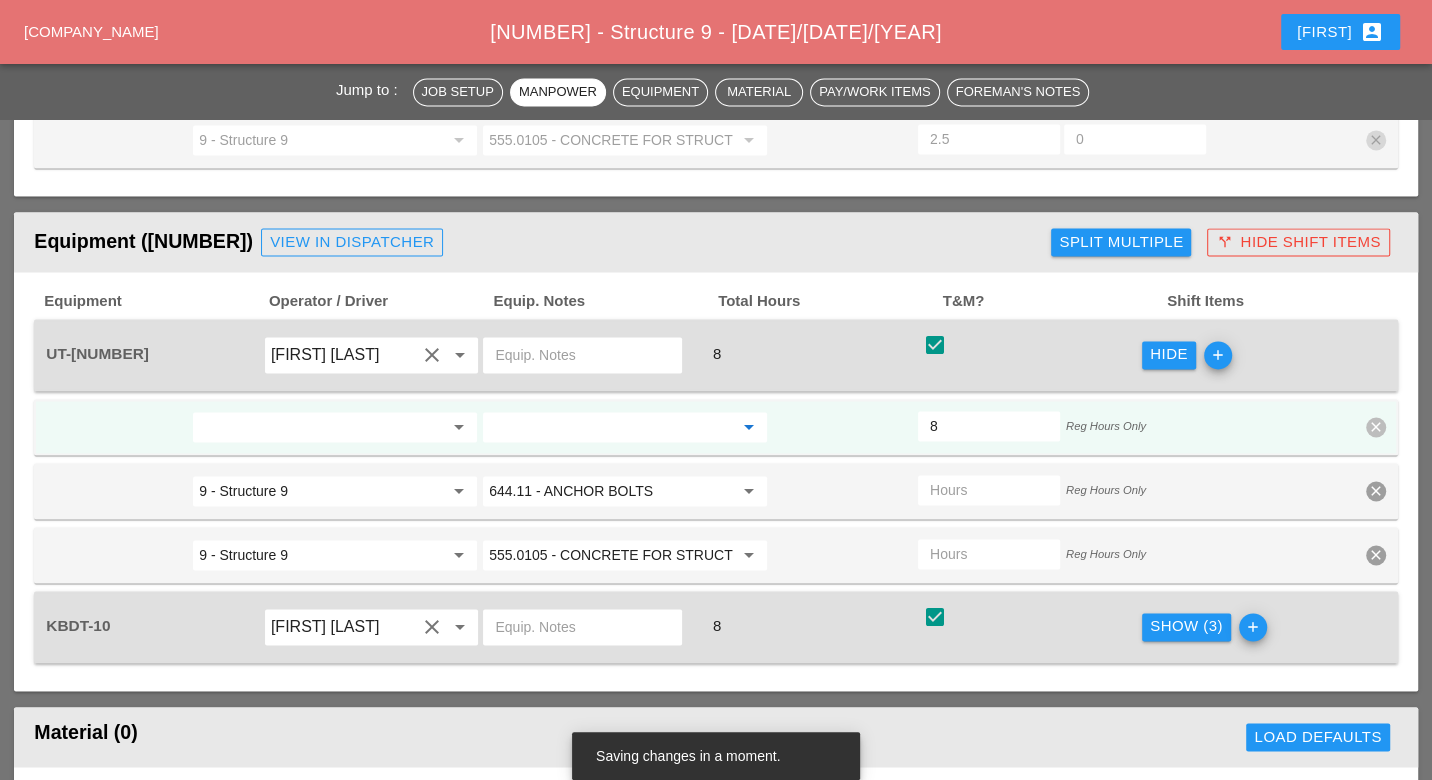 click at bounding box center [611, 427] 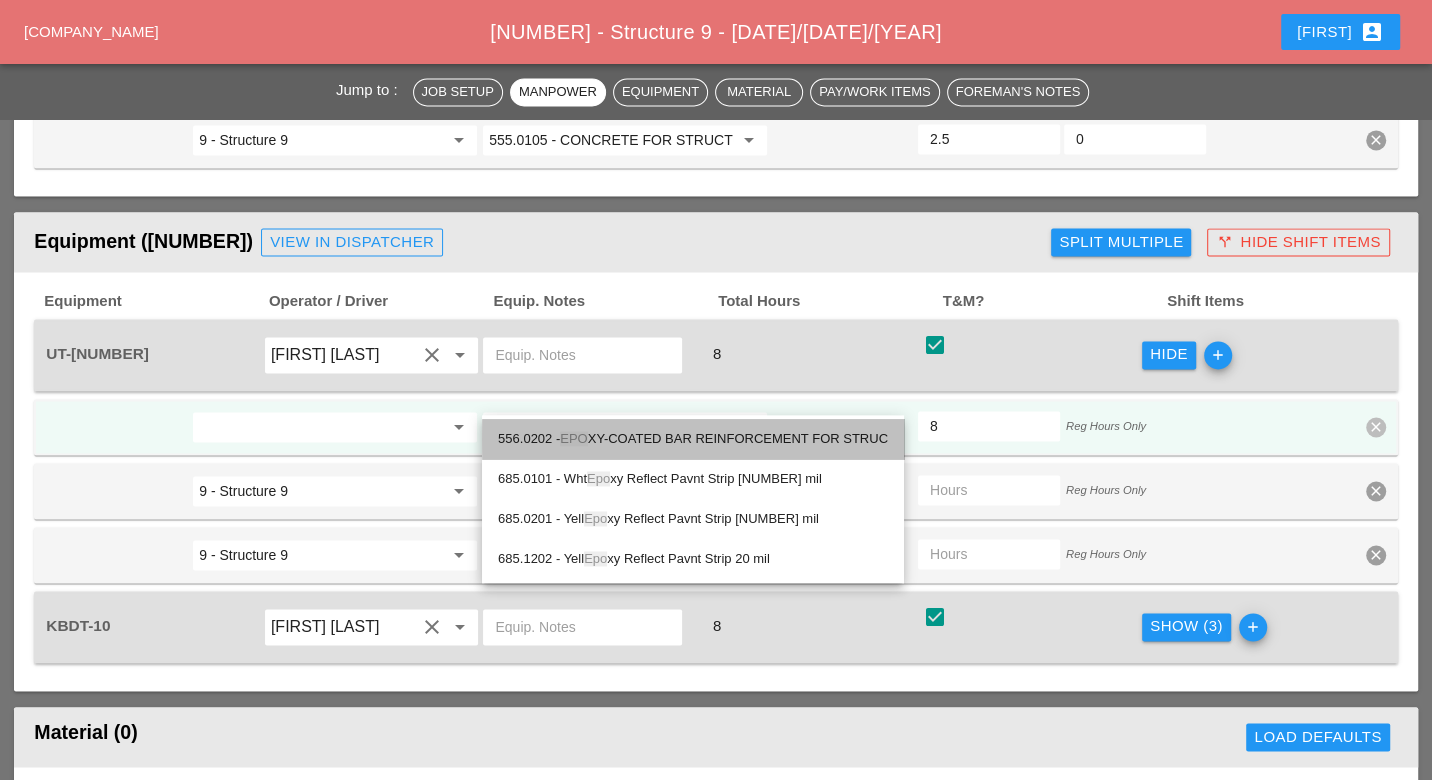 click on "556.0202 -  EPO XY-COATED BAR REINFORCEMENT FOR STRUC" at bounding box center (693, 439) 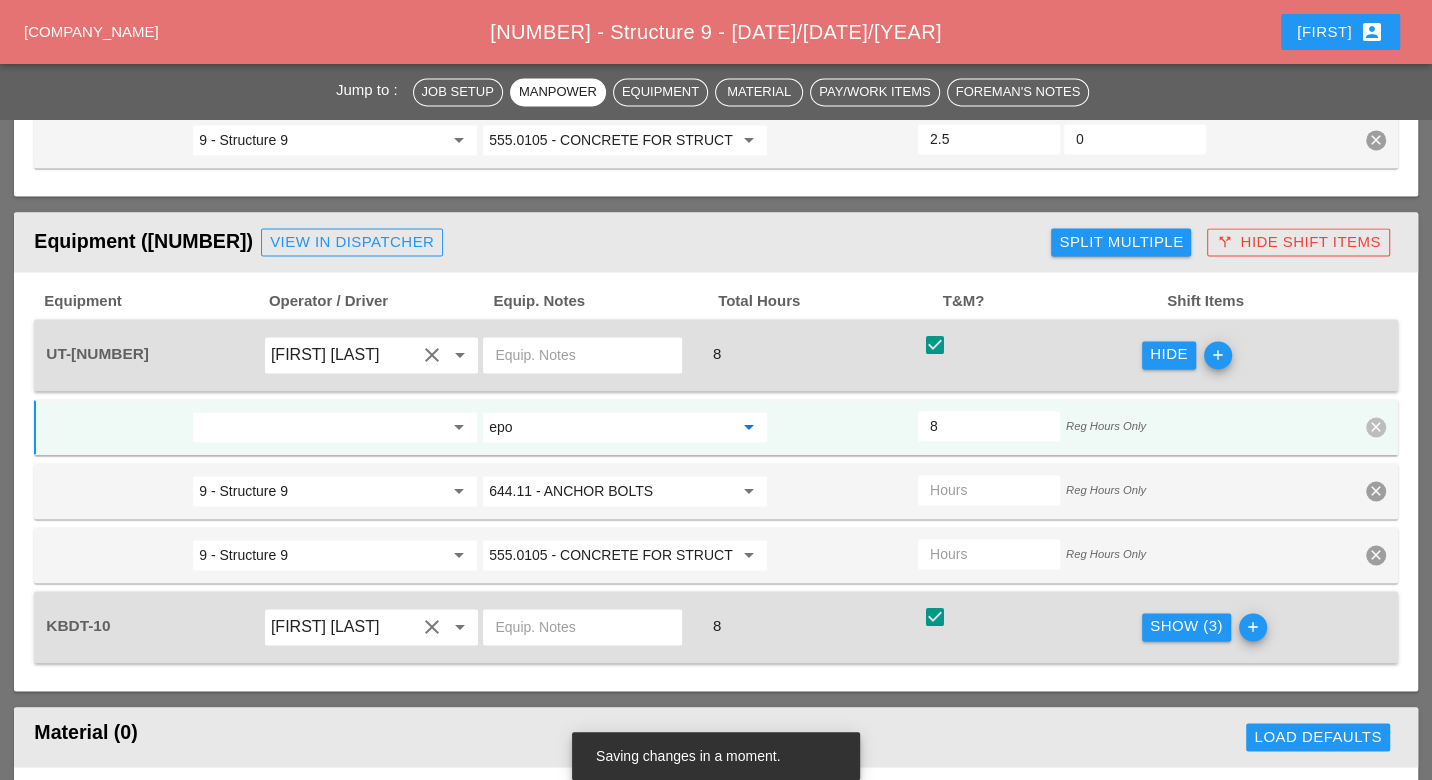 type on "556.0202 - EPOXY-COATED BAR REINFORCEMENT FOR STRUC" 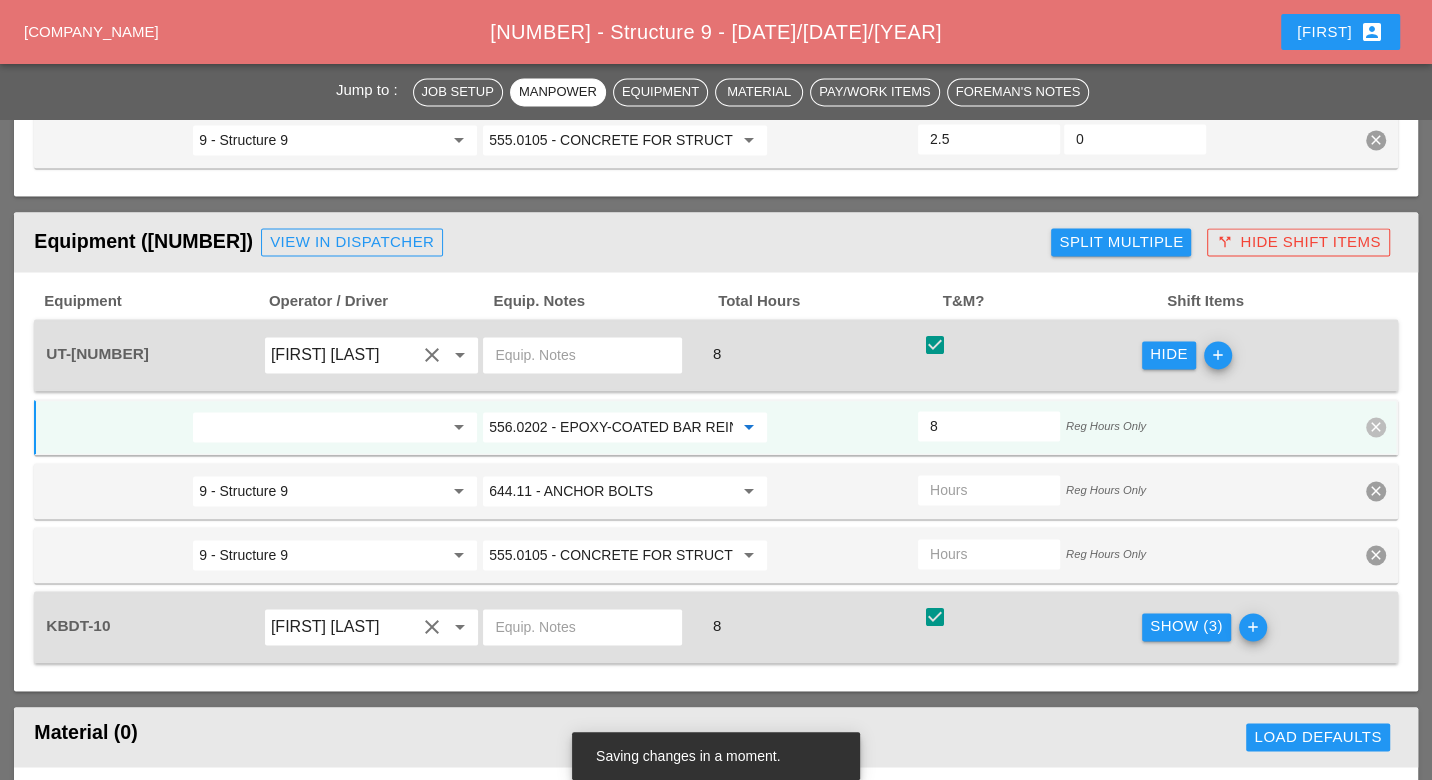 click on "Show (3)" at bounding box center [1186, 626] 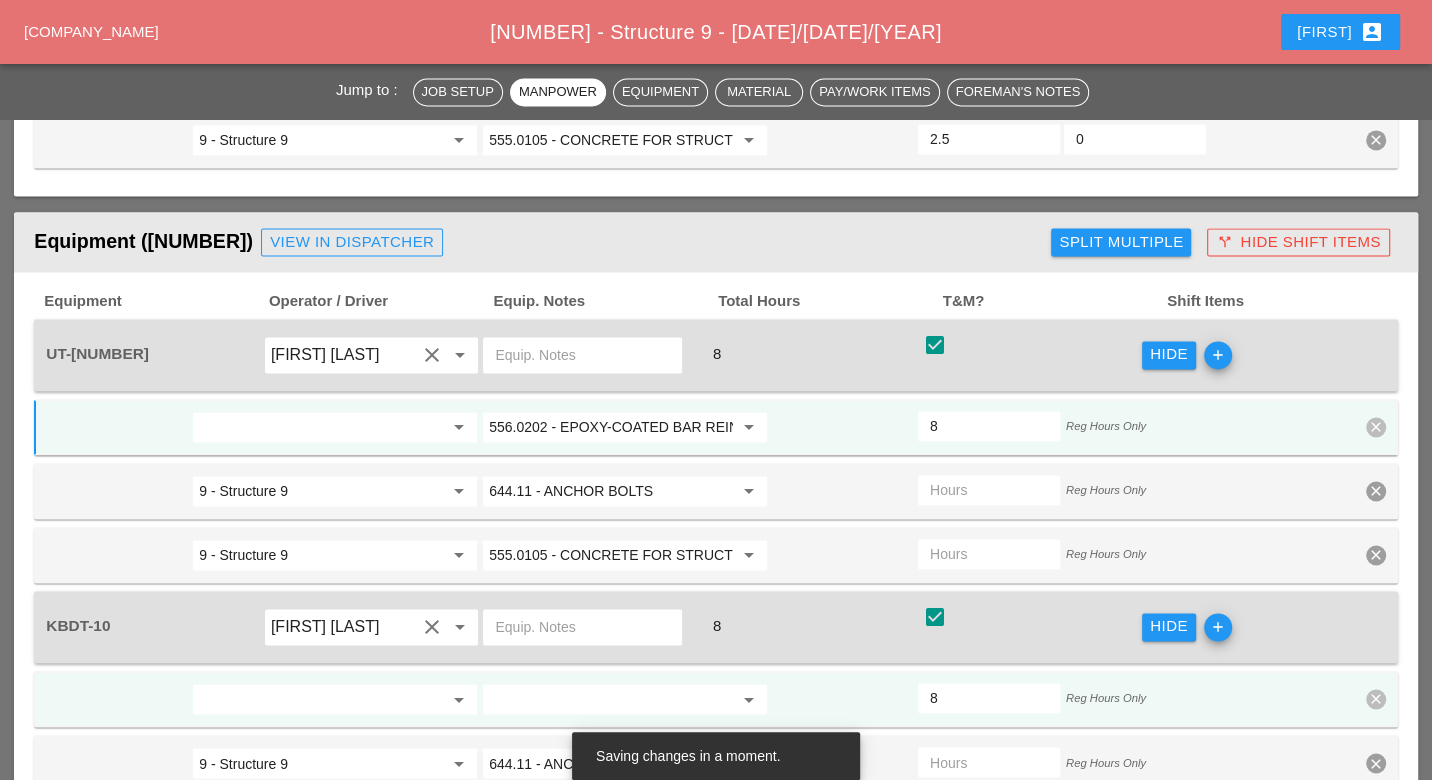 click at bounding box center (611, 699) 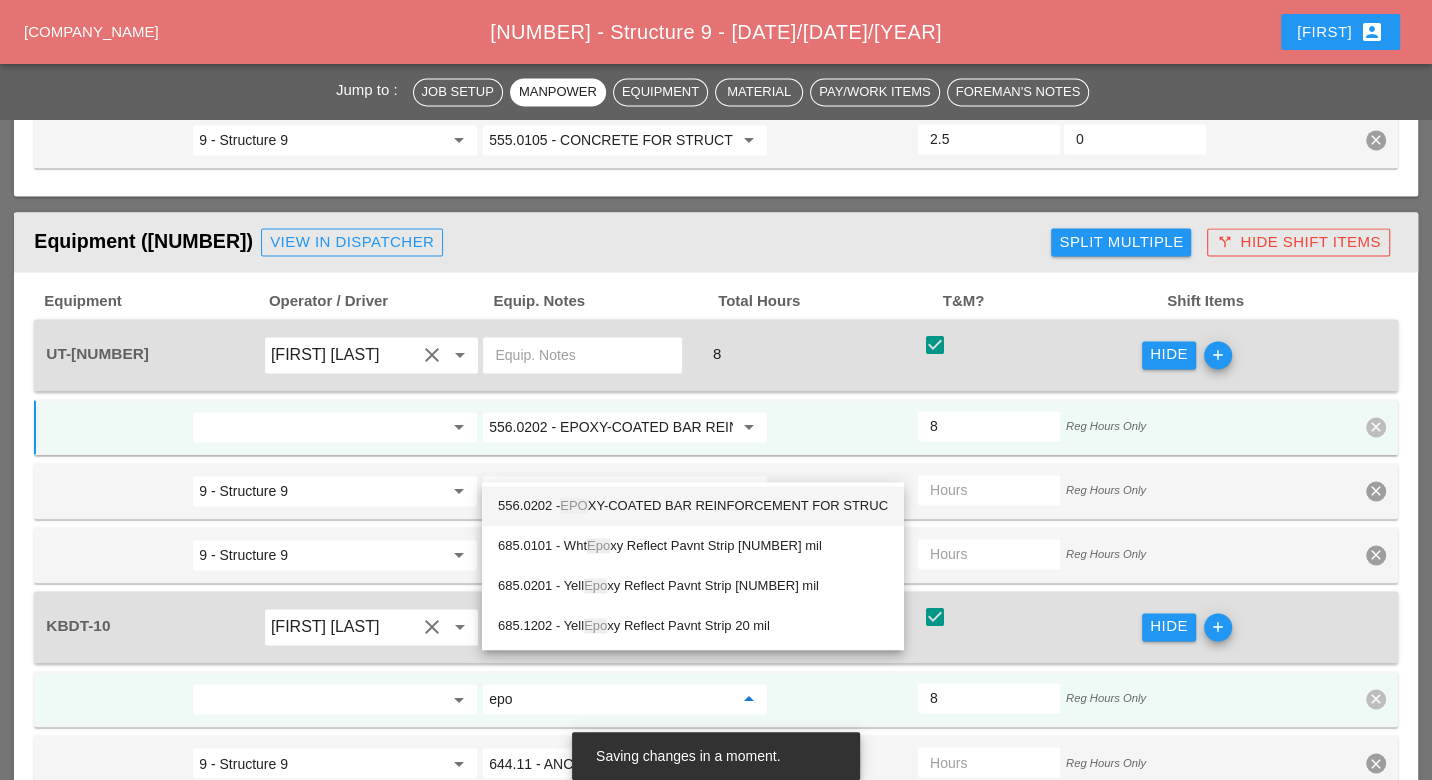 click on "556.0202 -  EPO XY-COATED BAR REINFORCEMENT FOR STRUC" at bounding box center [693, 506] 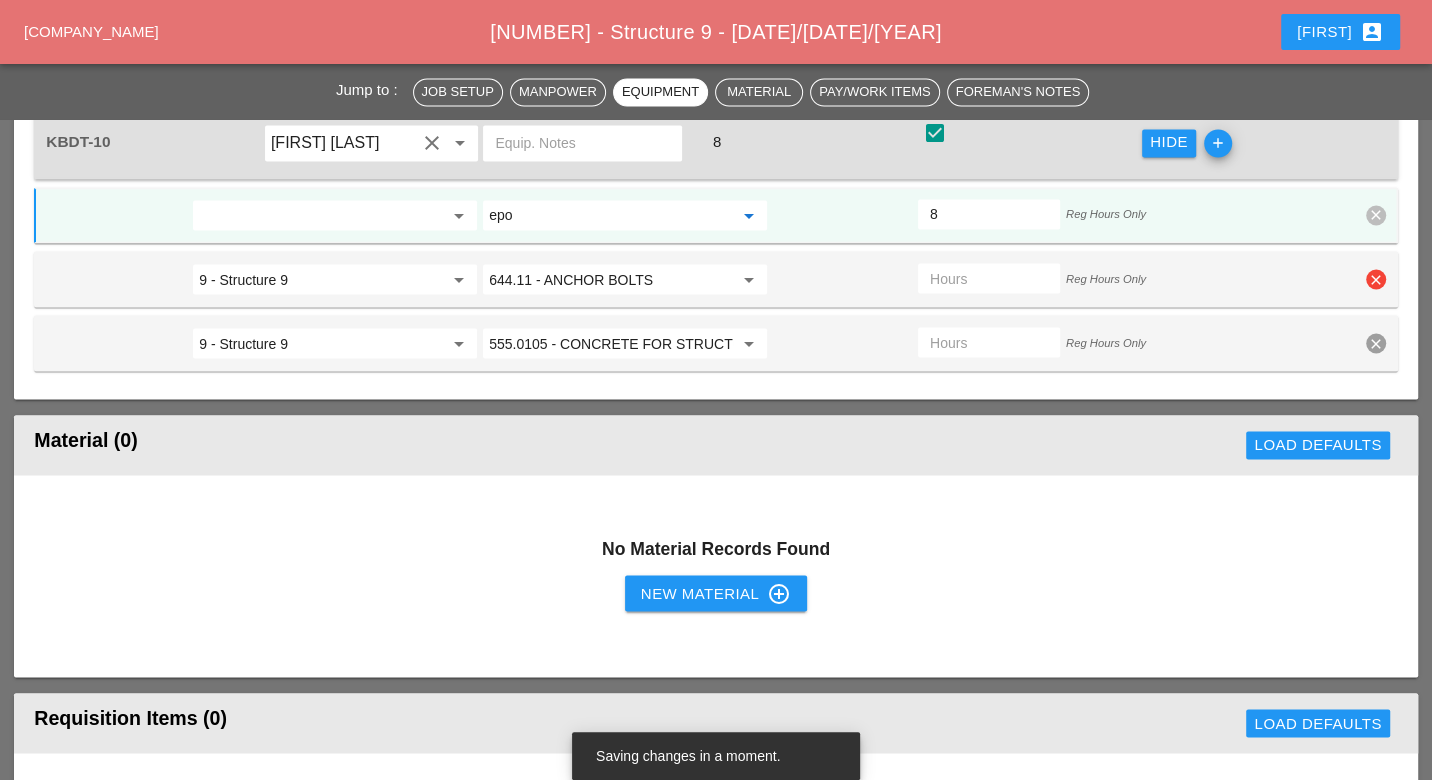 scroll, scrollTop: 2666, scrollLeft: 0, axis: vertical 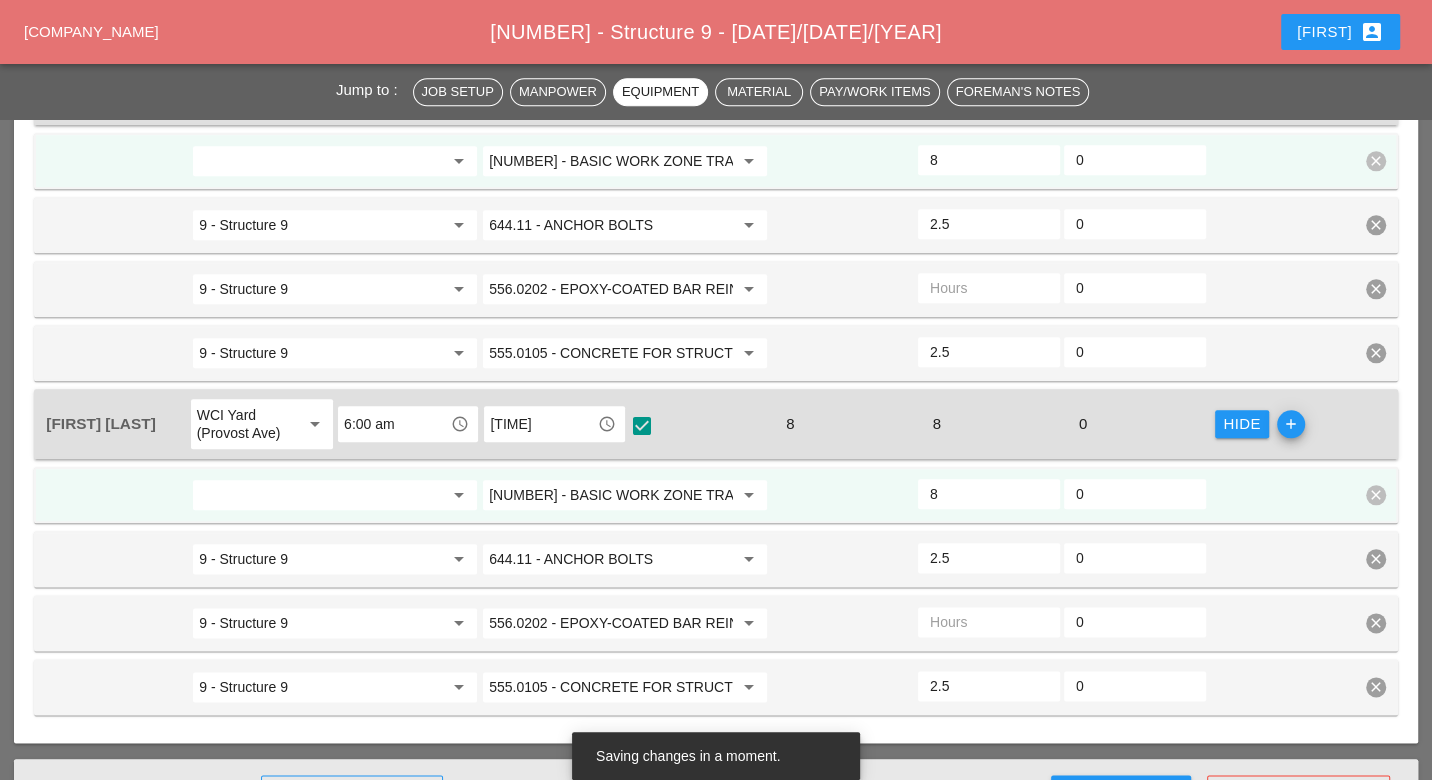 type on "556.0202 - EPOXY-COATED BAR REINFORCEMENT FOR STRUC" 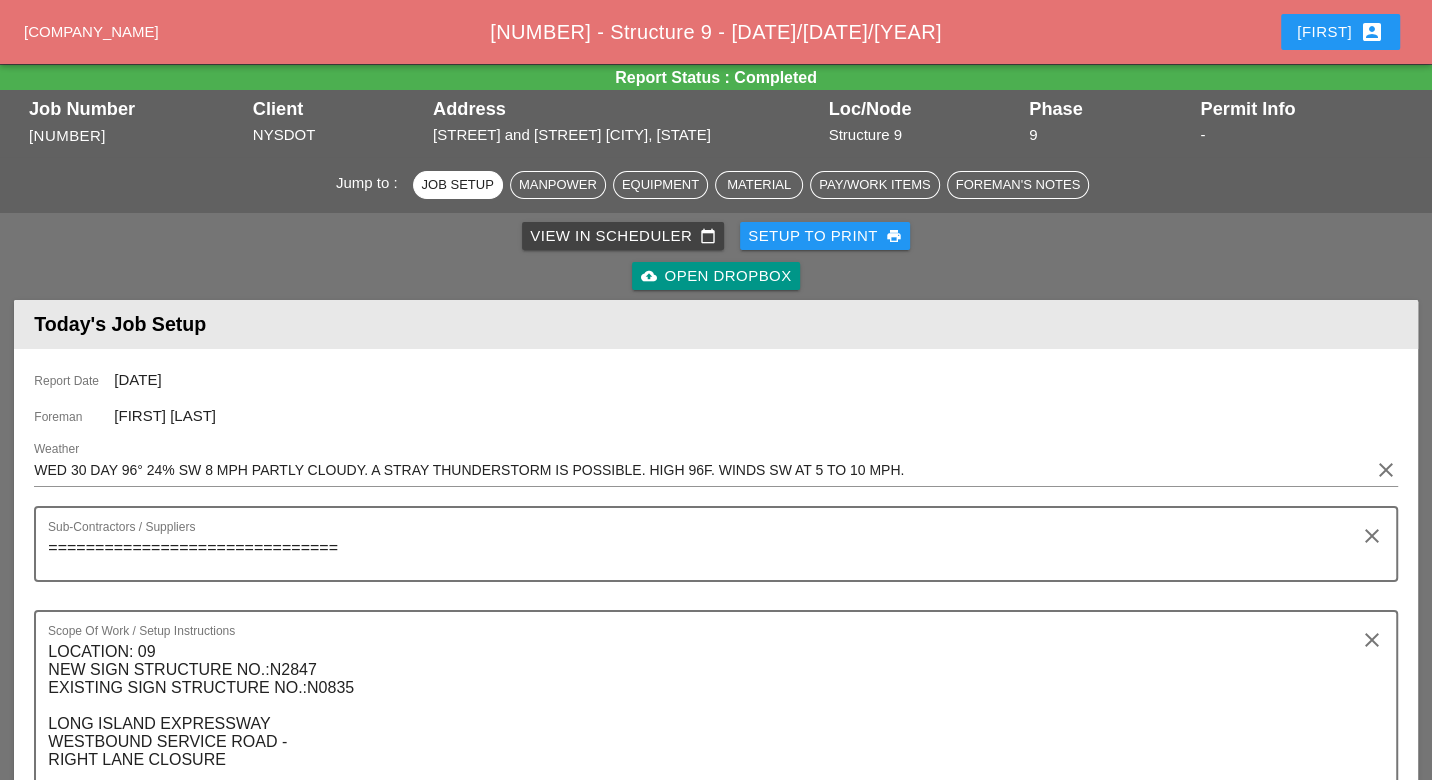 scroll, scrollTop: 0, scrollLeft: 0, axis: both 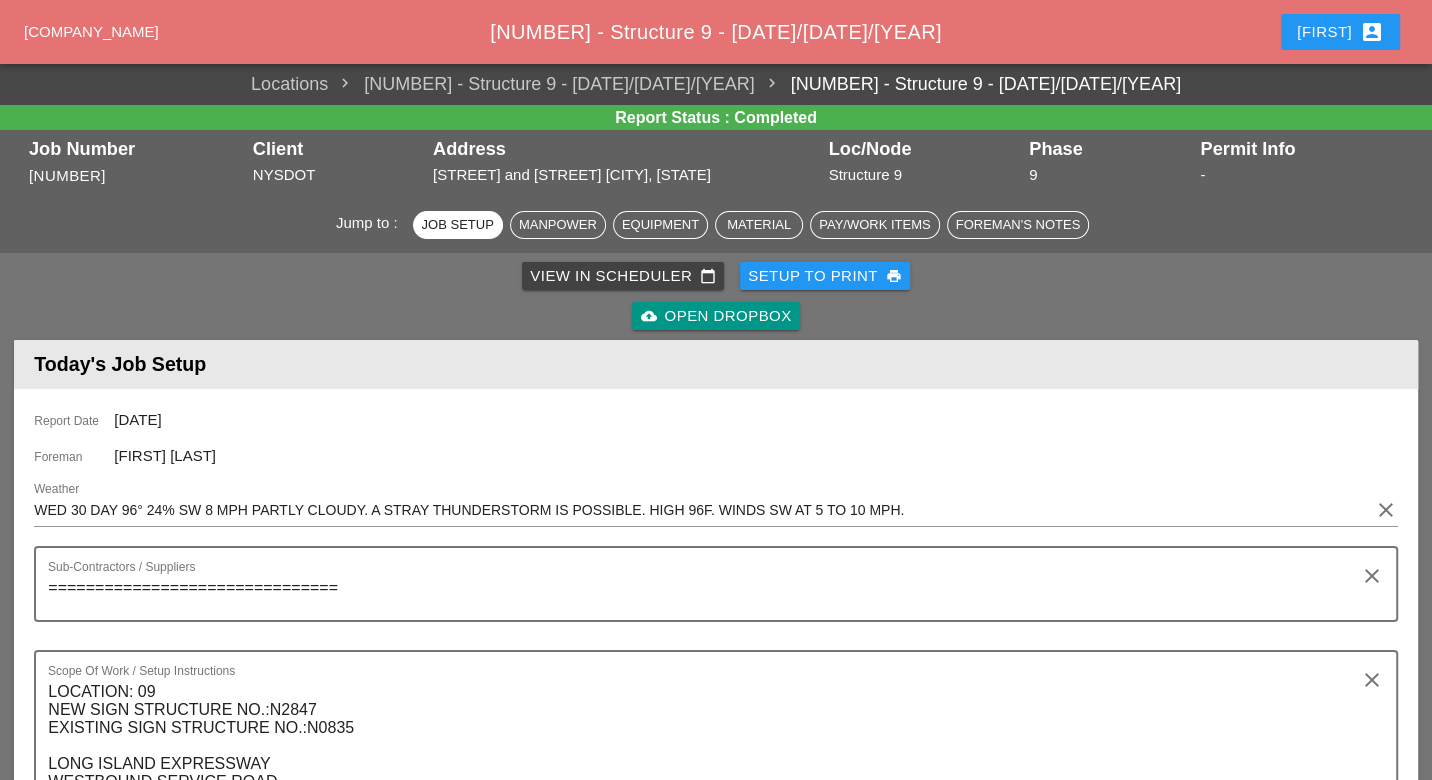 click on "View in Scheduler calendar_today" at bounding box center [623, 276] 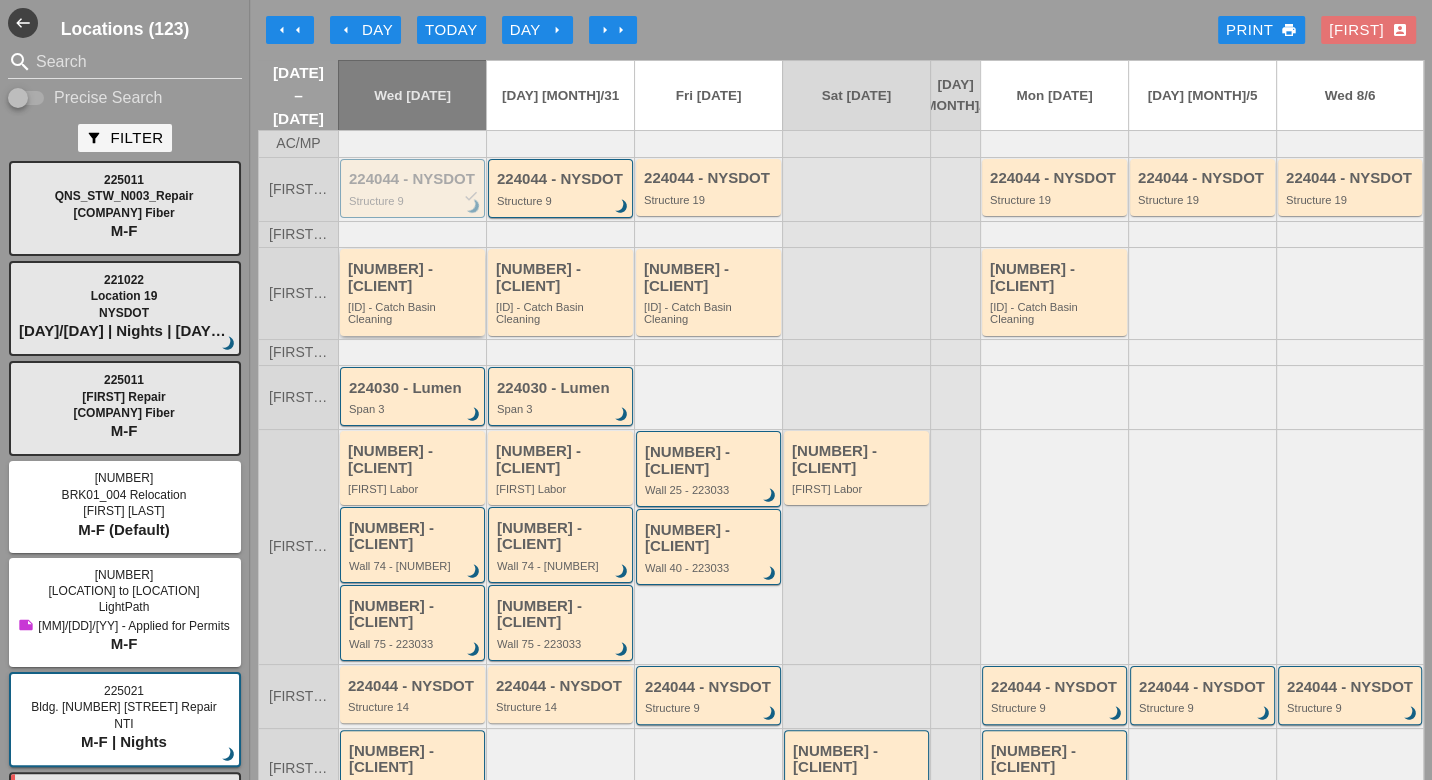 click on "D265364 - Catch Basin Cleaning" at bounding box center [414, 313] 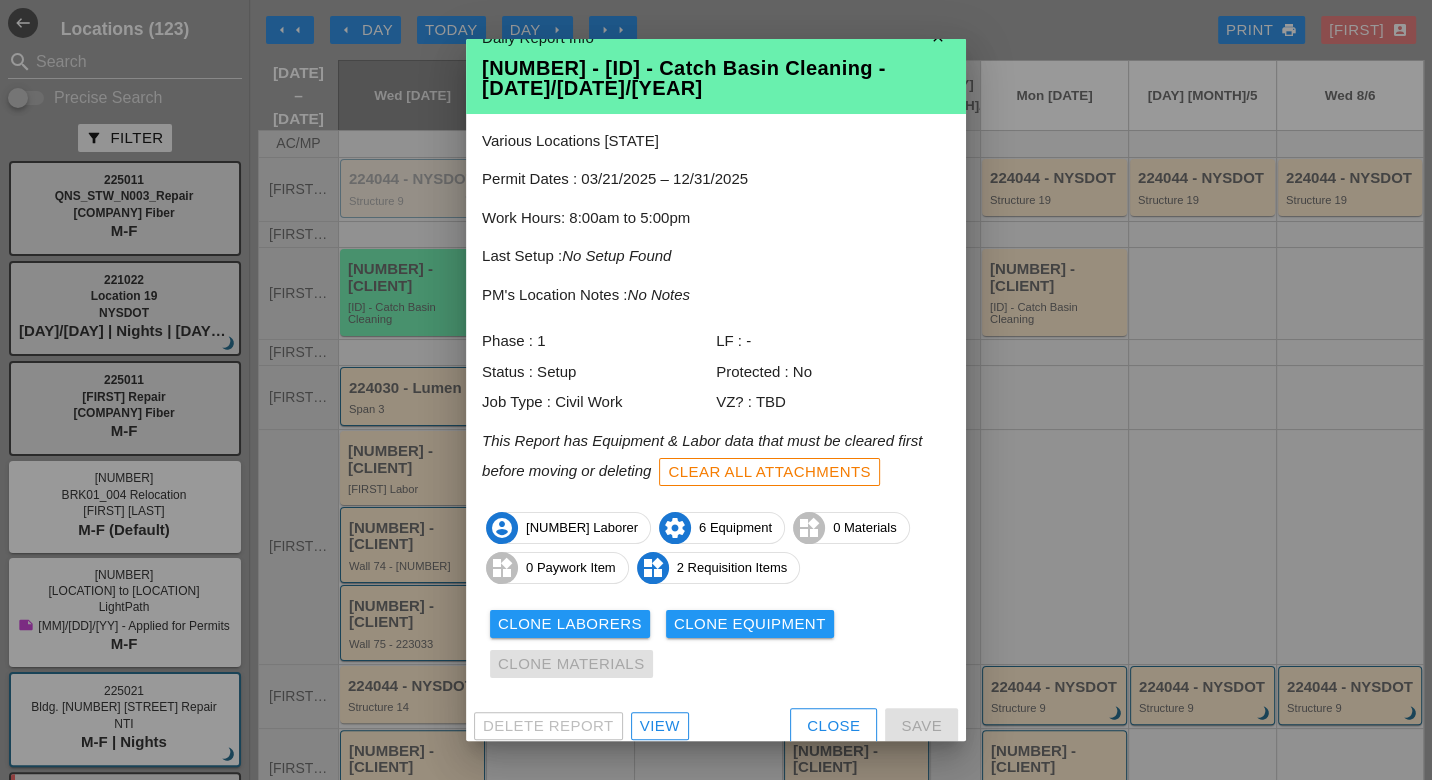 scroll, scrollTop: 38, scrollLeft: 0, axis: vertical 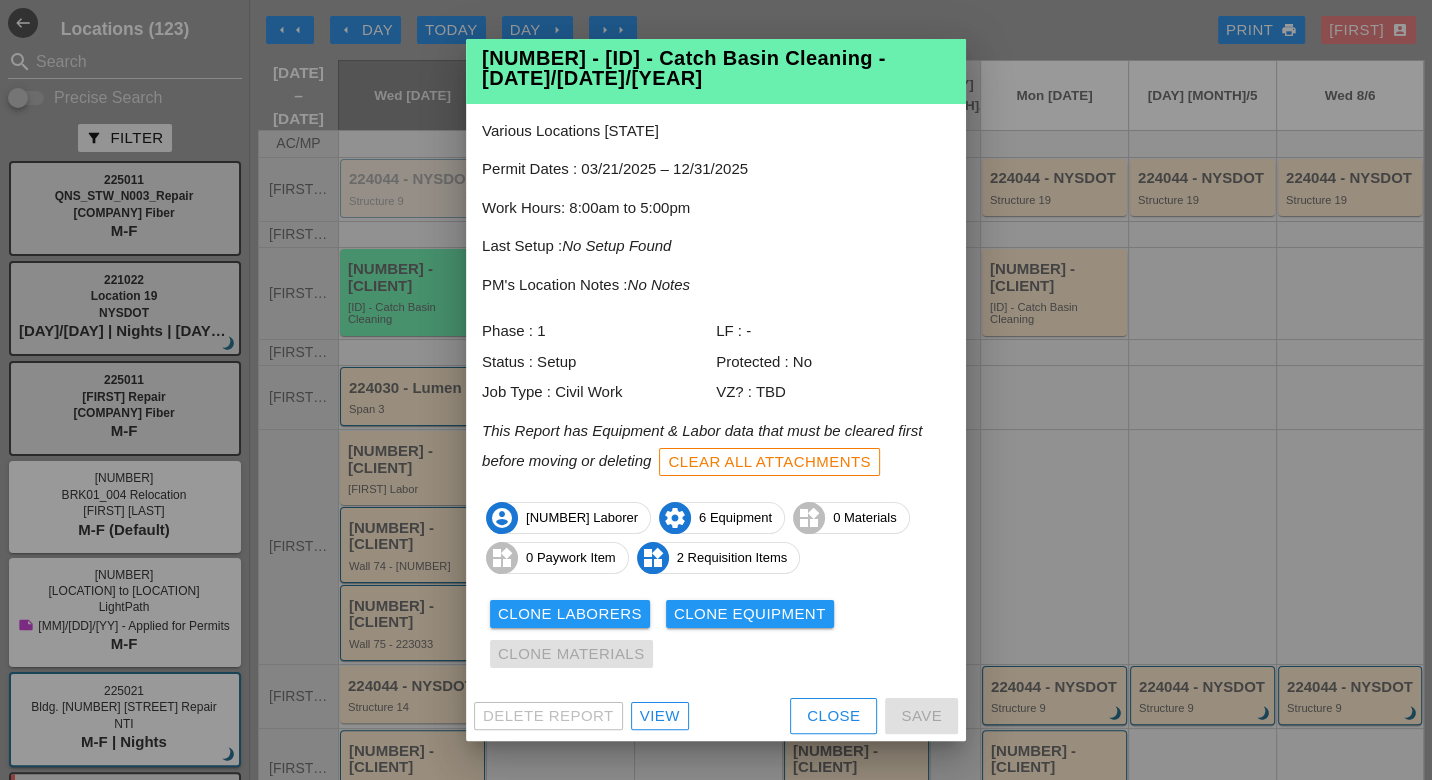 click on "View" at bounding box center [660, 716] 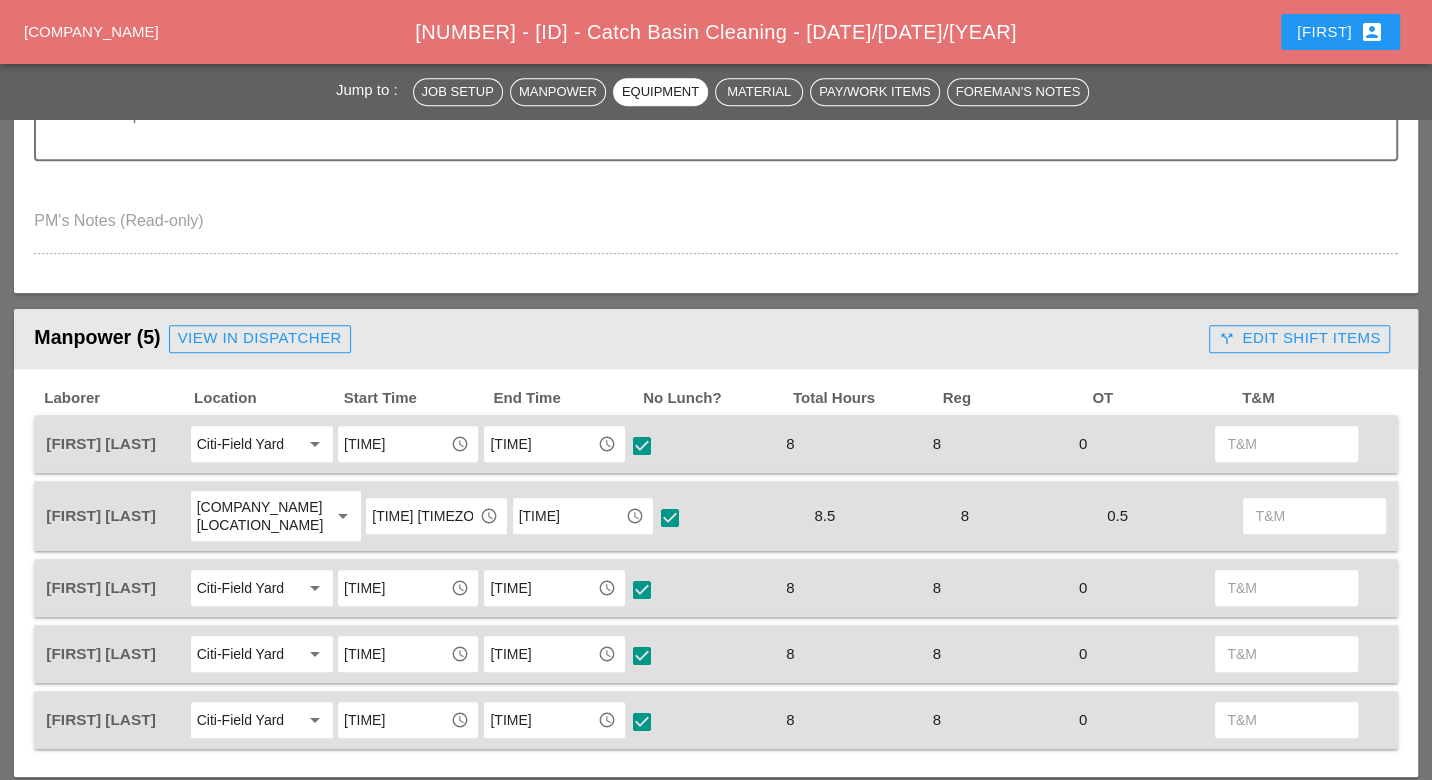 scroll, scrollTop: 666, scrollLeft: 0, axis: vertical 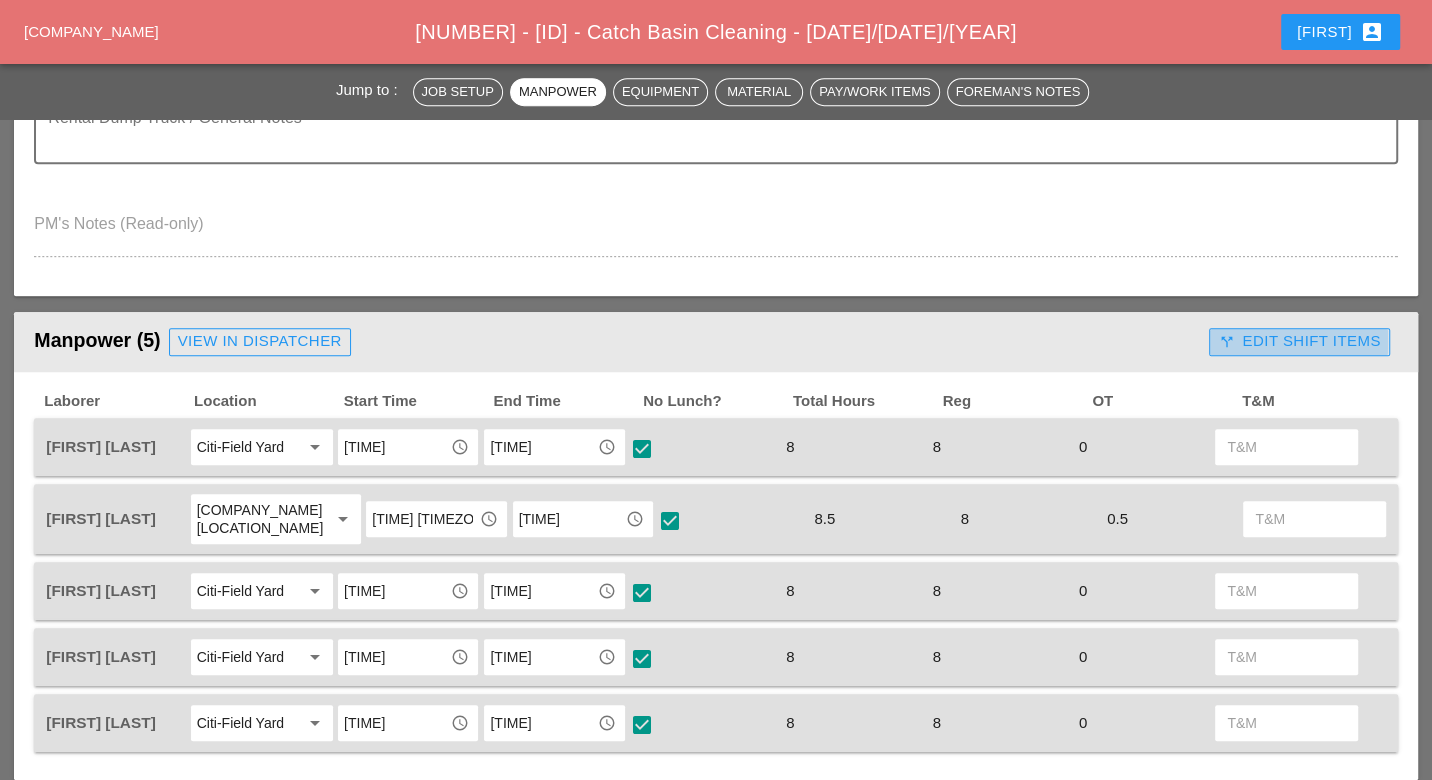 click on "call_split Edit Shift Items" at bounding box center [1299, 341] 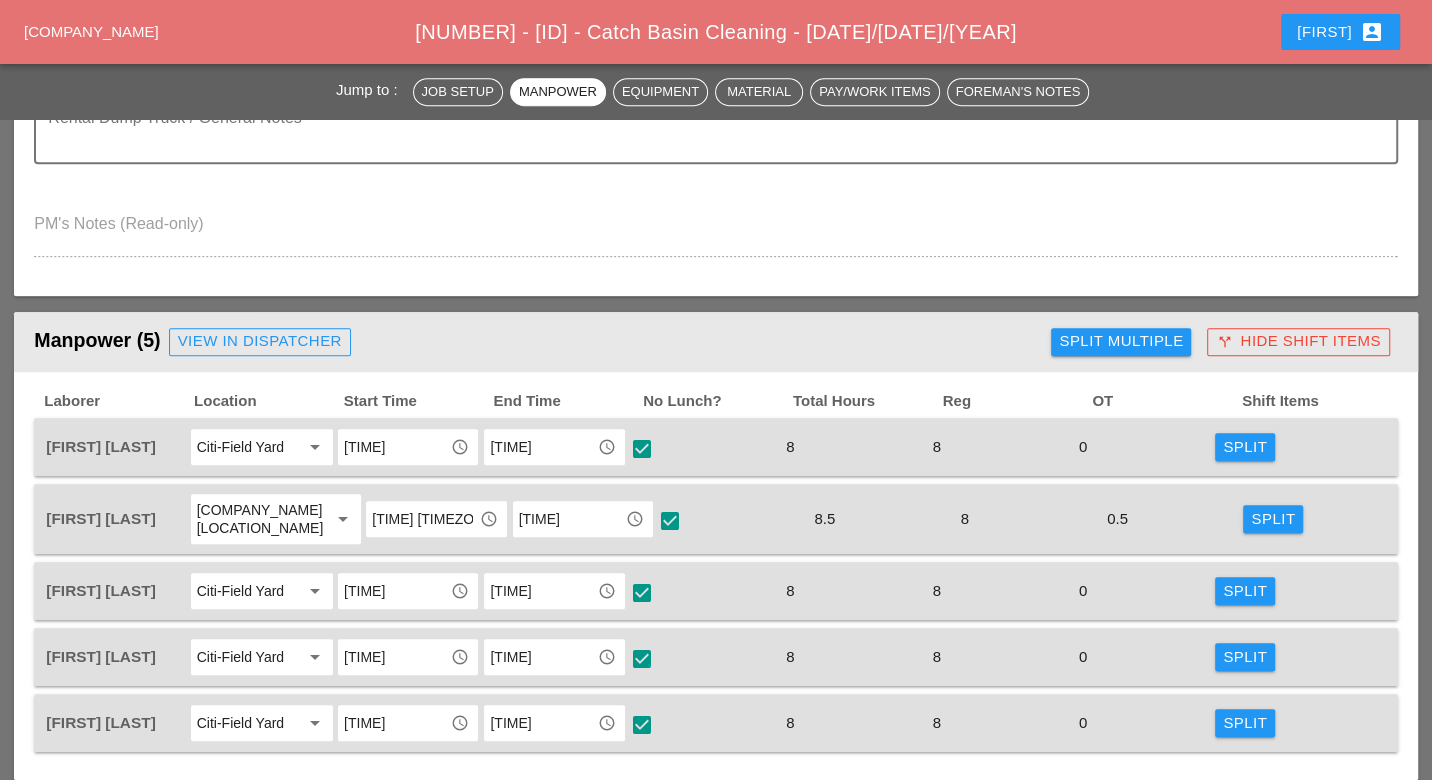 drag, startPoint x: 1171, startPoint y: 334, endPoint x: 1160, endPoint y: 341, distance: 13.038404 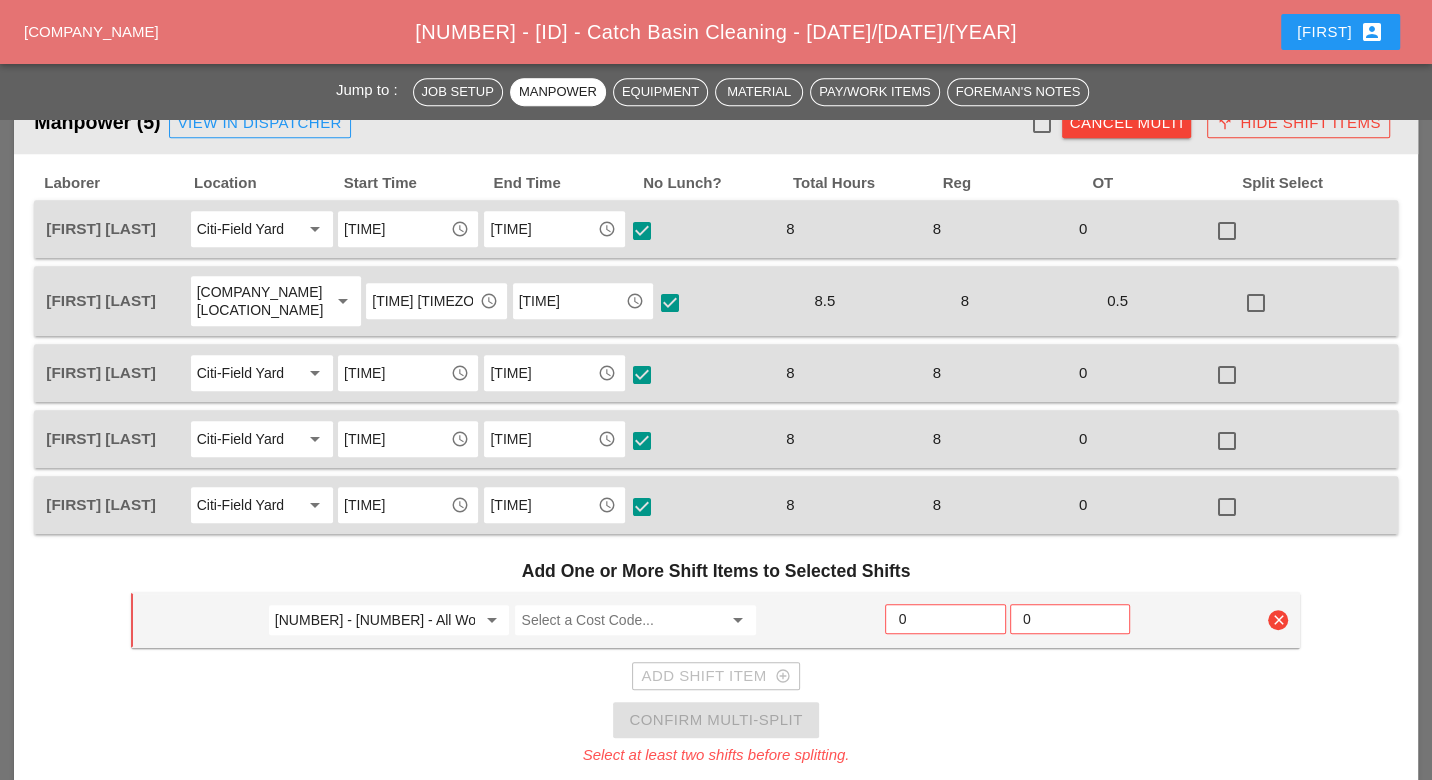 scroll, scrollTop: 888, scrollLeft: 0, axis: vertical 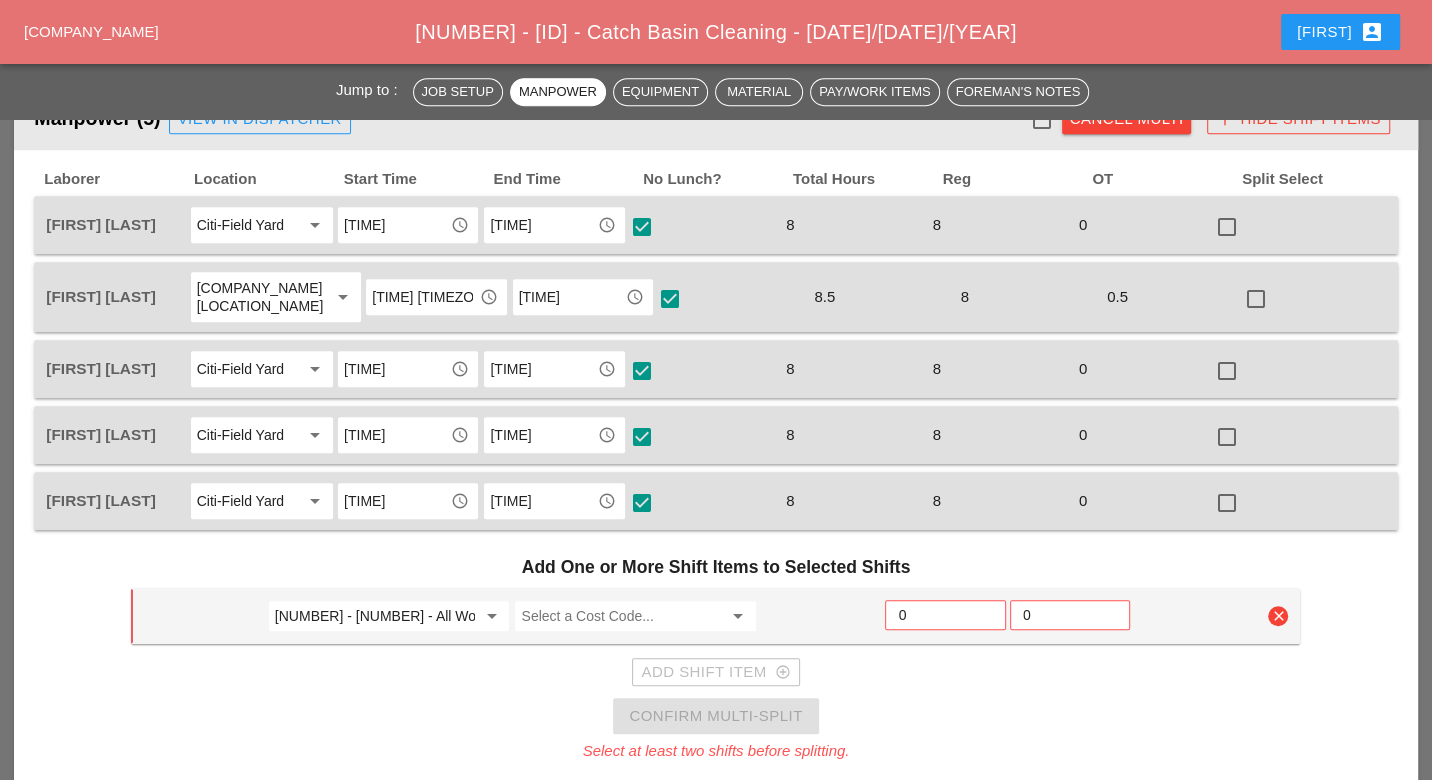 click at bounding box center [1042, 120] 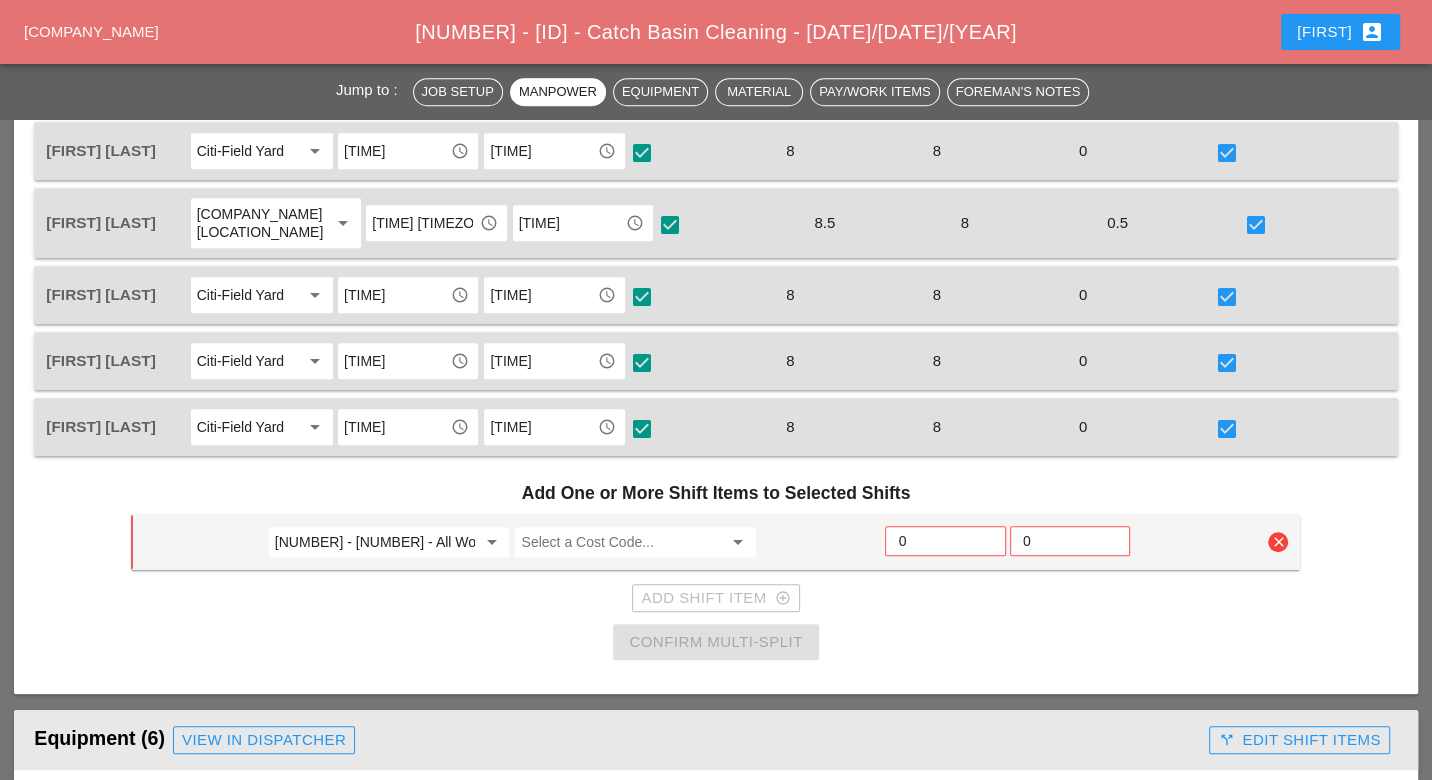 scroll, scrollTop: 1000, scrollLeft: 0, axis: vertical 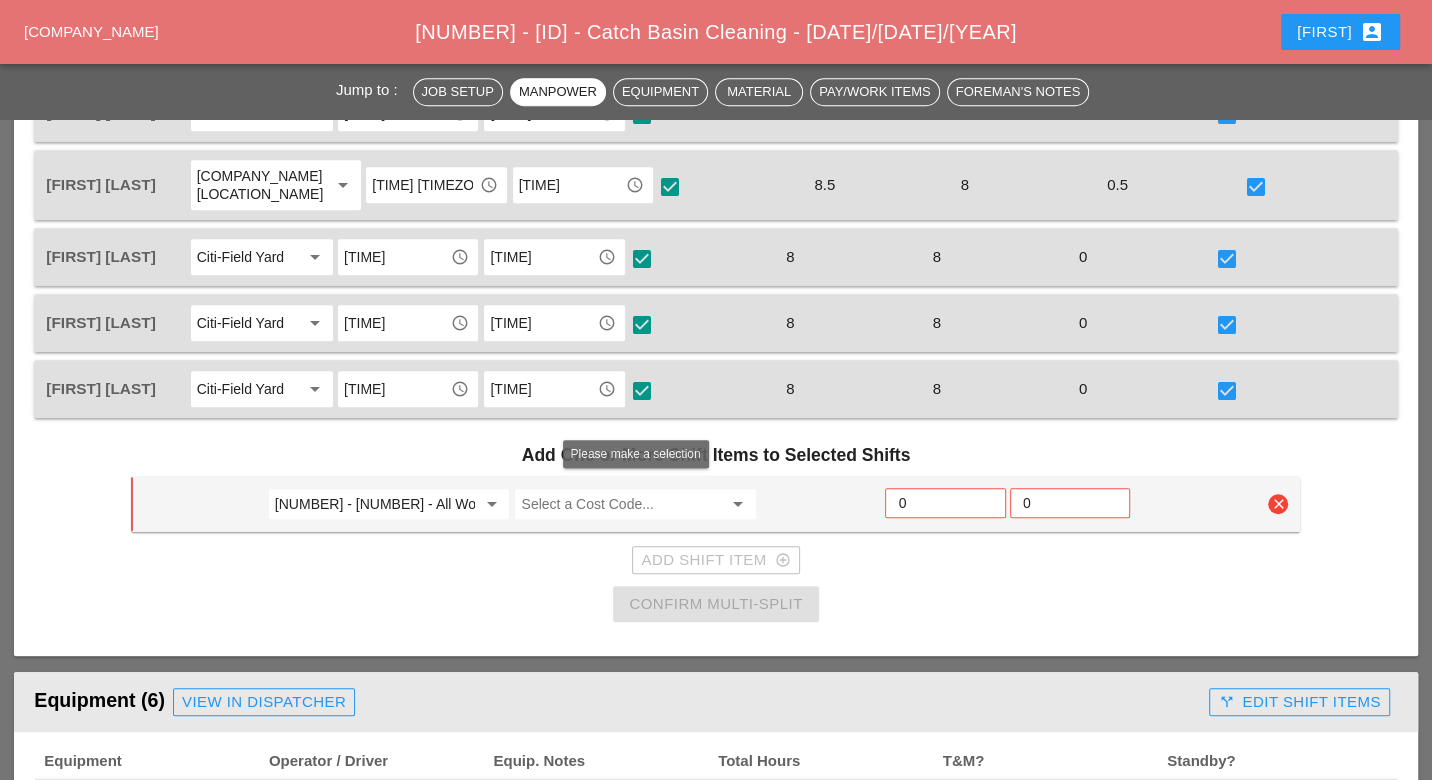 click at bounding box center [621, 504] 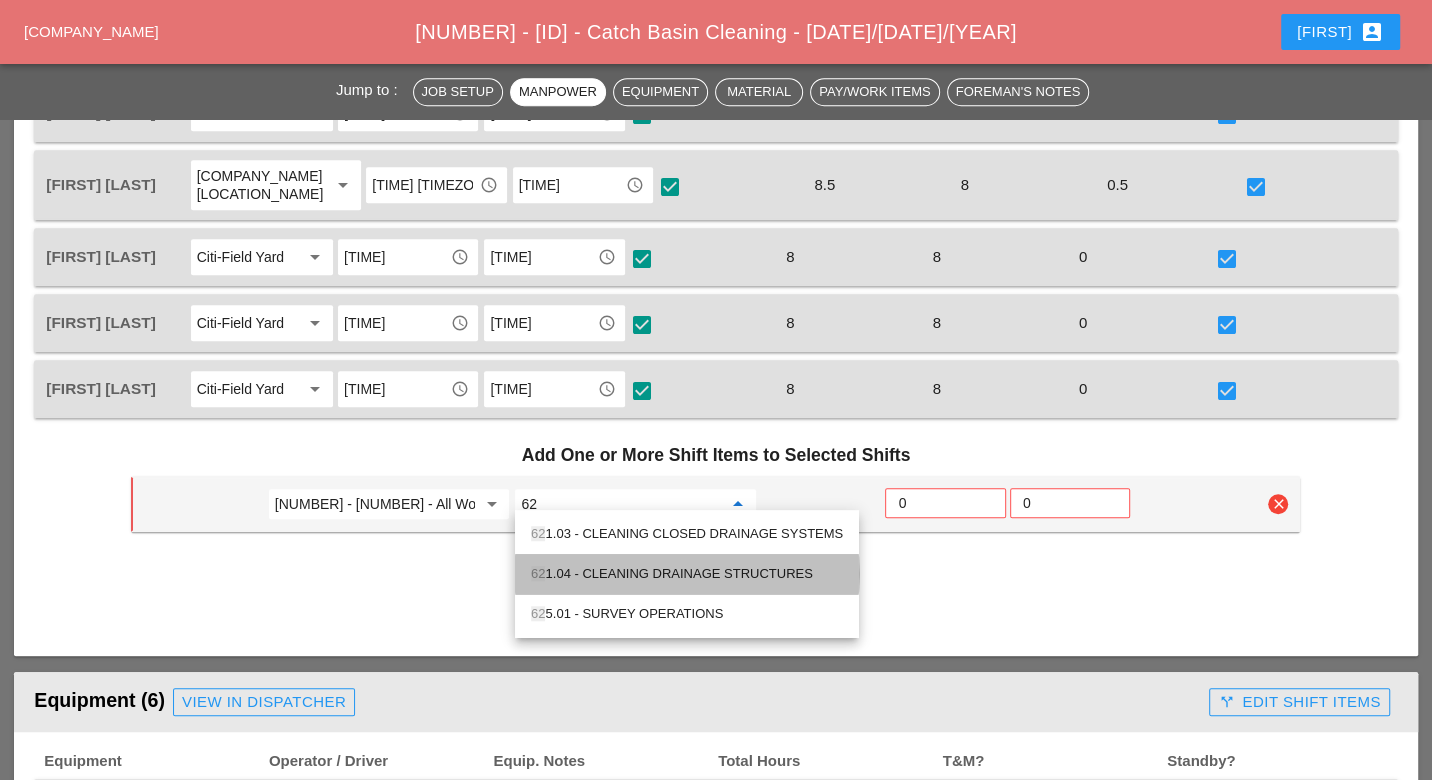 click on "62 1.04 - CLEANING DRAINAGE STRUCTURES" at bounding box center [687, 574] 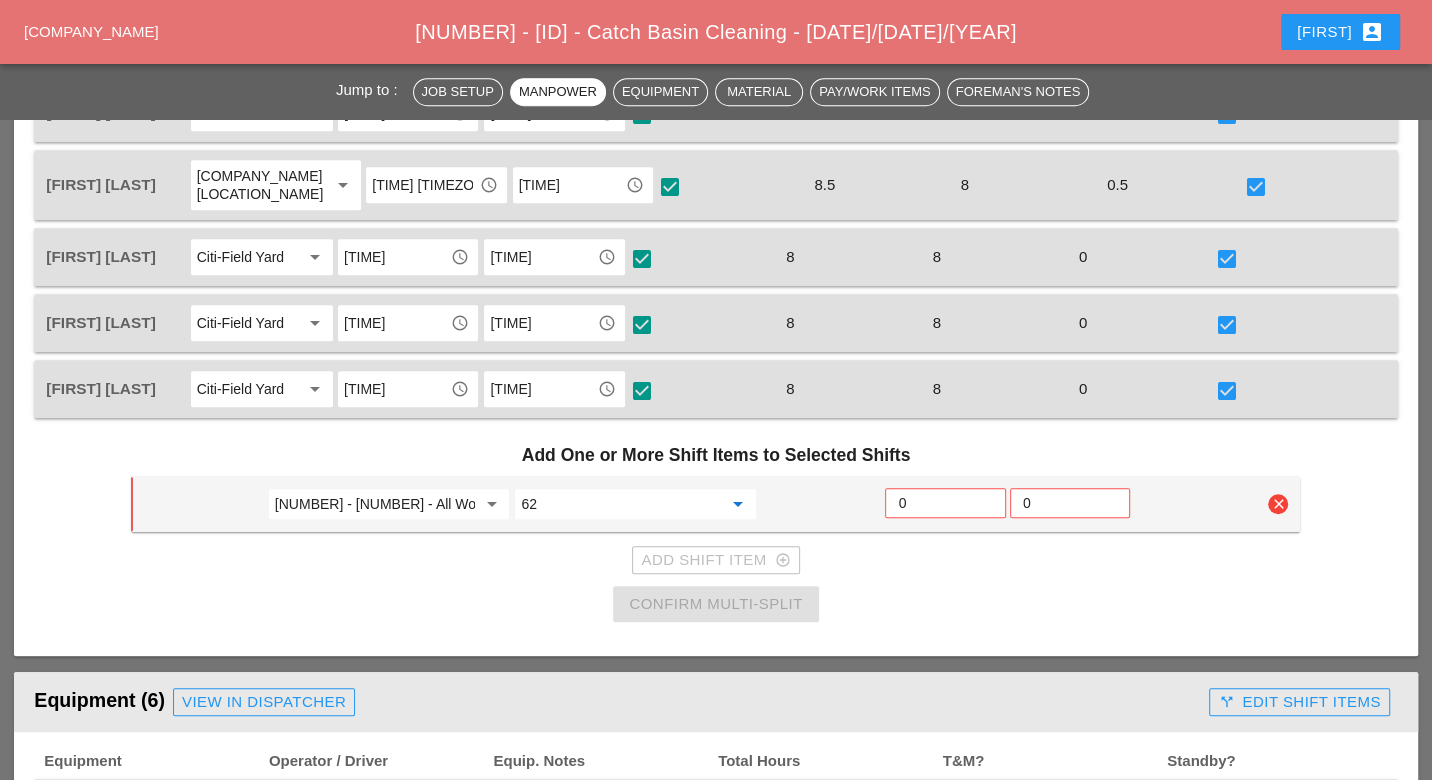 type on "621.04 - CLEANING DRAINAGE STRUCTURES" 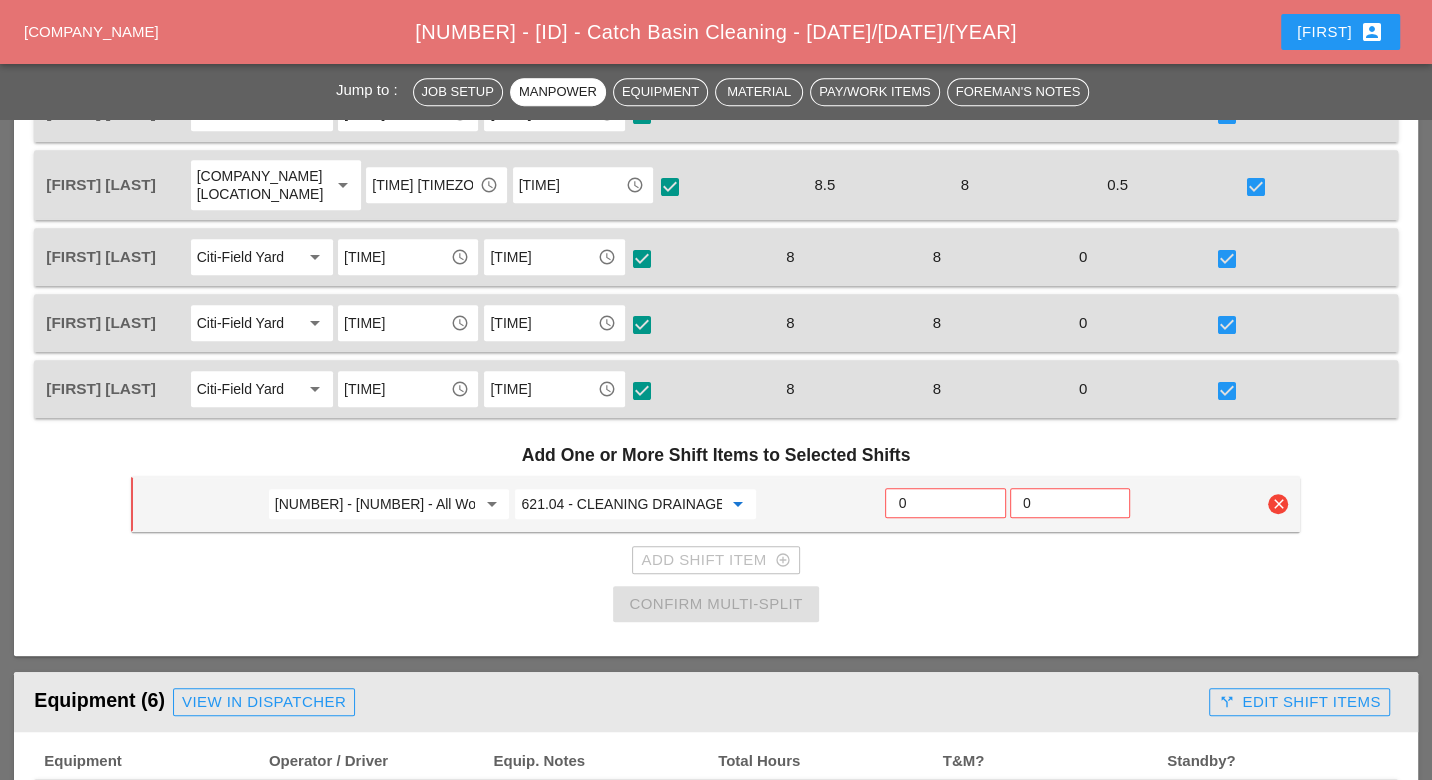click on "0" at bounding box center [945, 503] 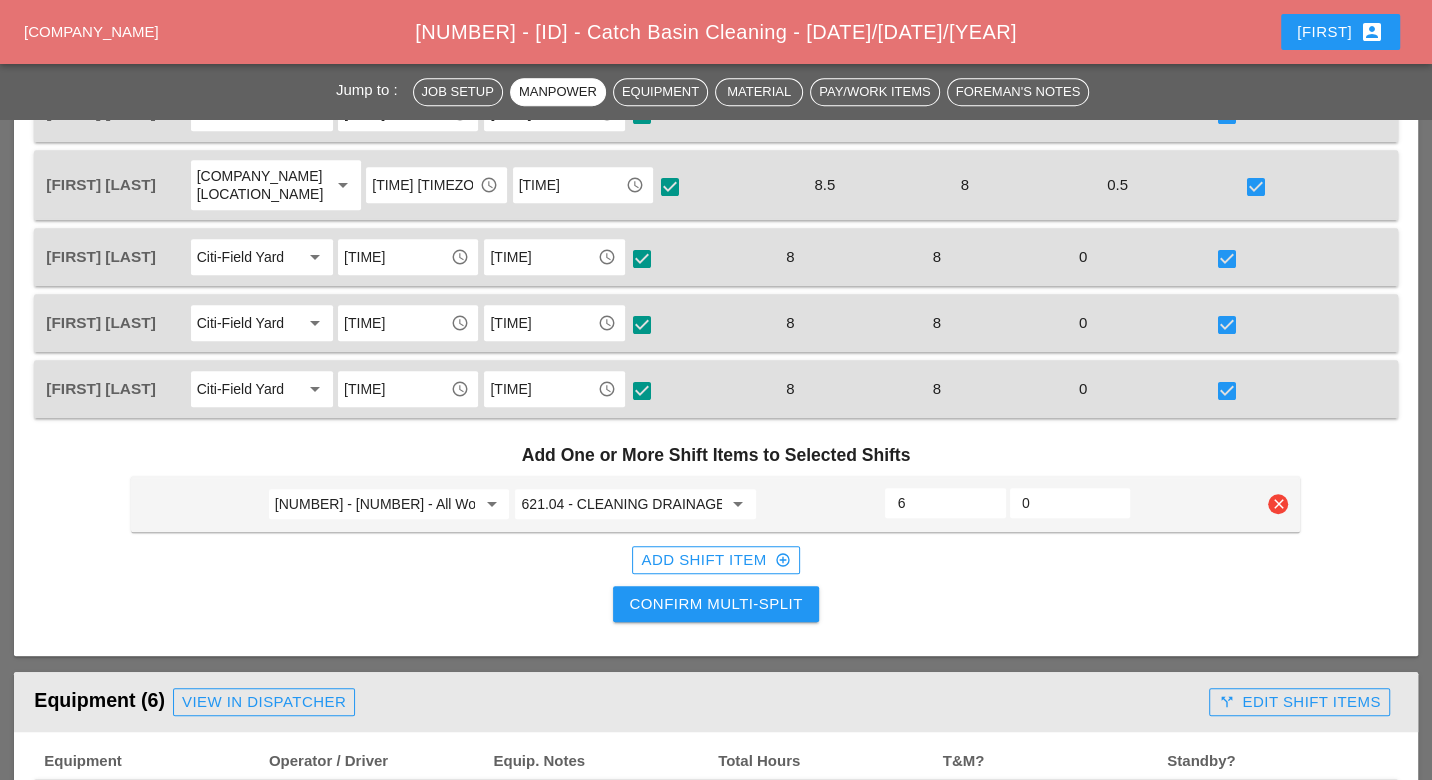 type on "6" 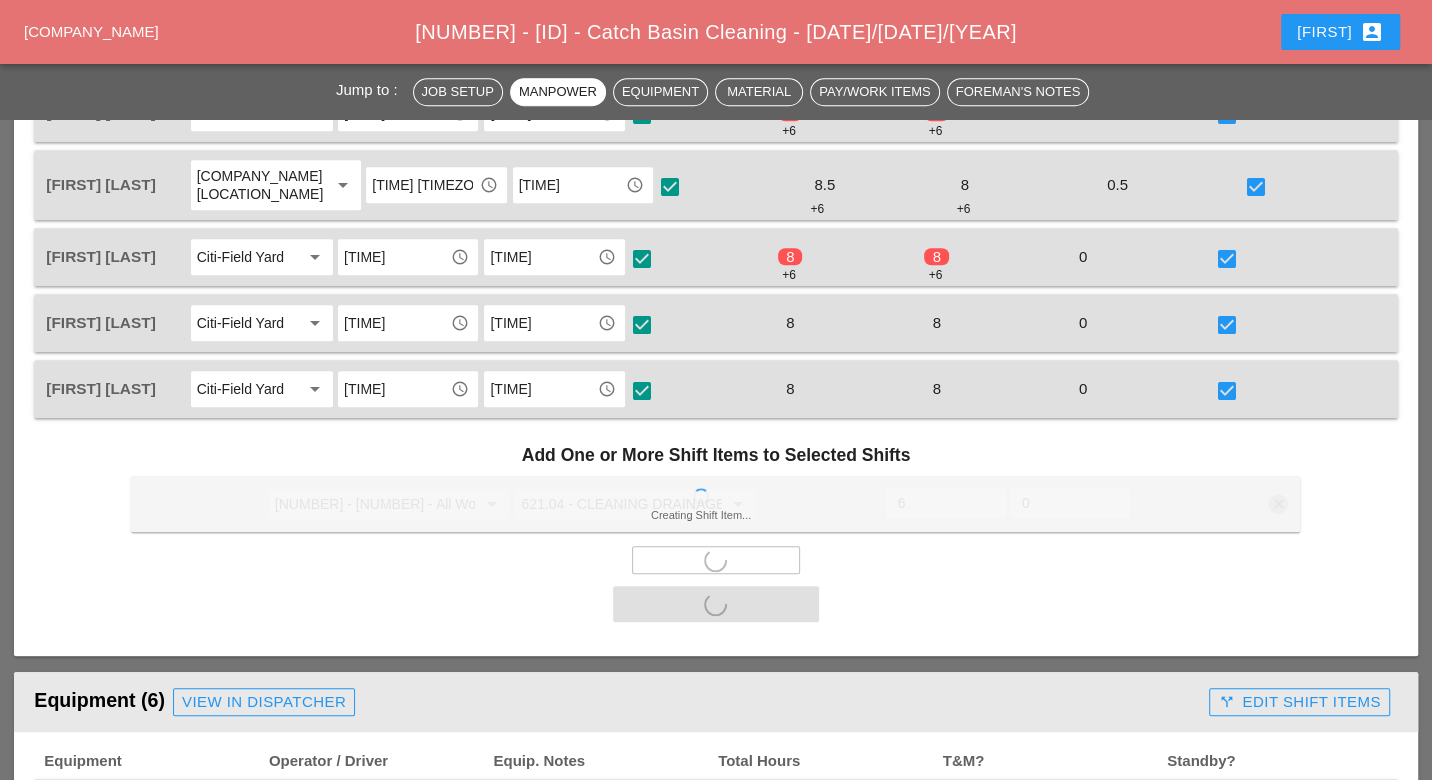 scroll, scrollTop: 1444, scrollLeft: 0, axis: vertical 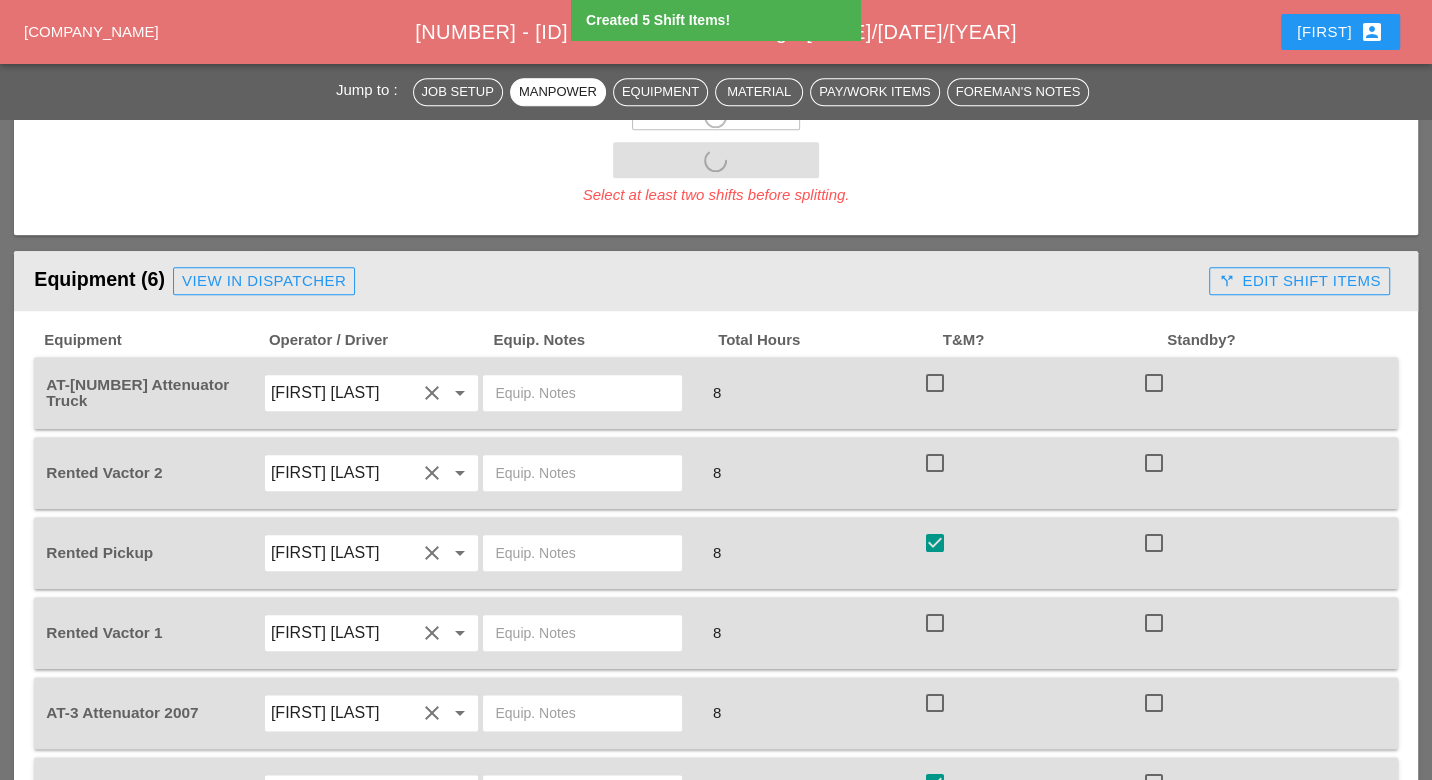 click on "AT-5 Attenuator Truck Joseph Hill clear arrow_drop_down 8  check_box_outline_blank check_box_outline_blank" at bounding box center [715, 393] 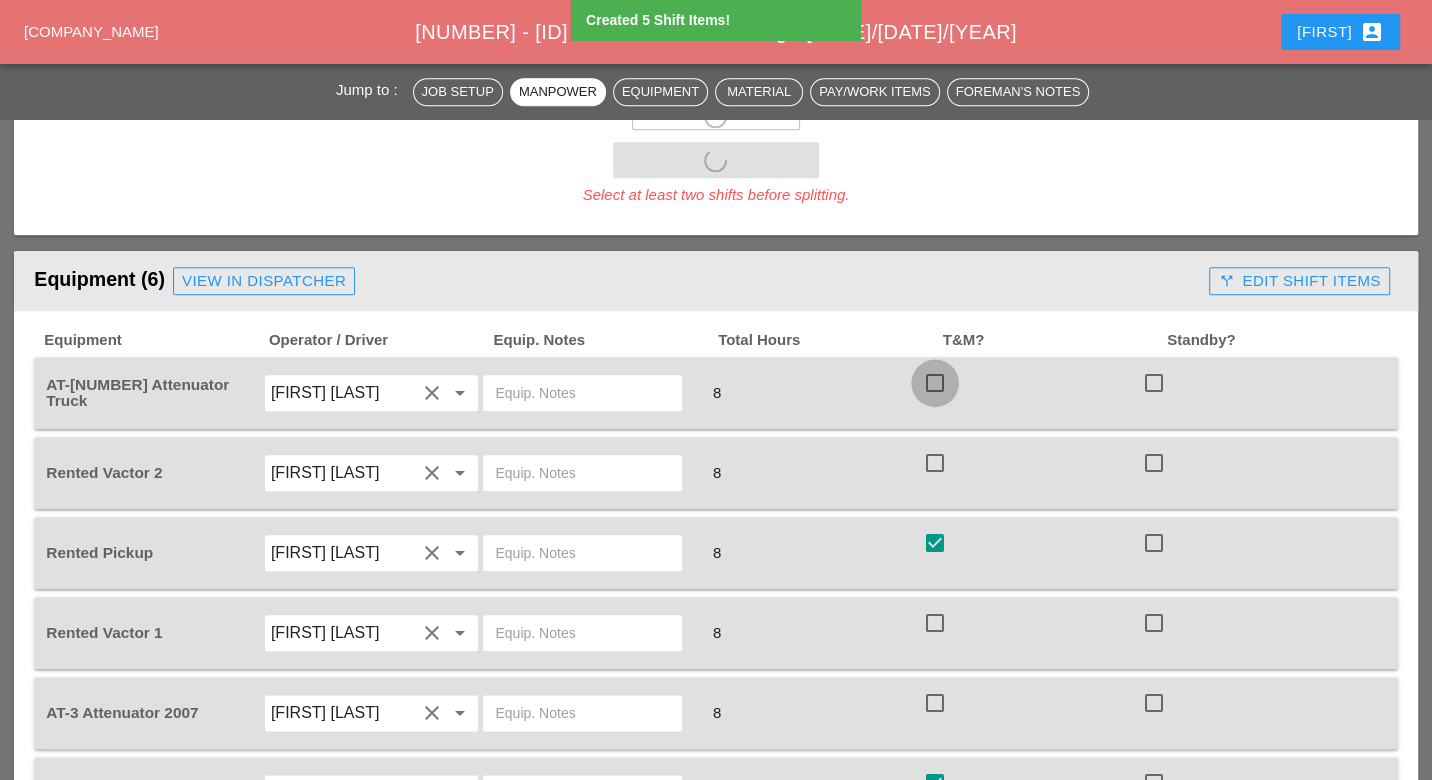 click at bounding box center (935, 383) 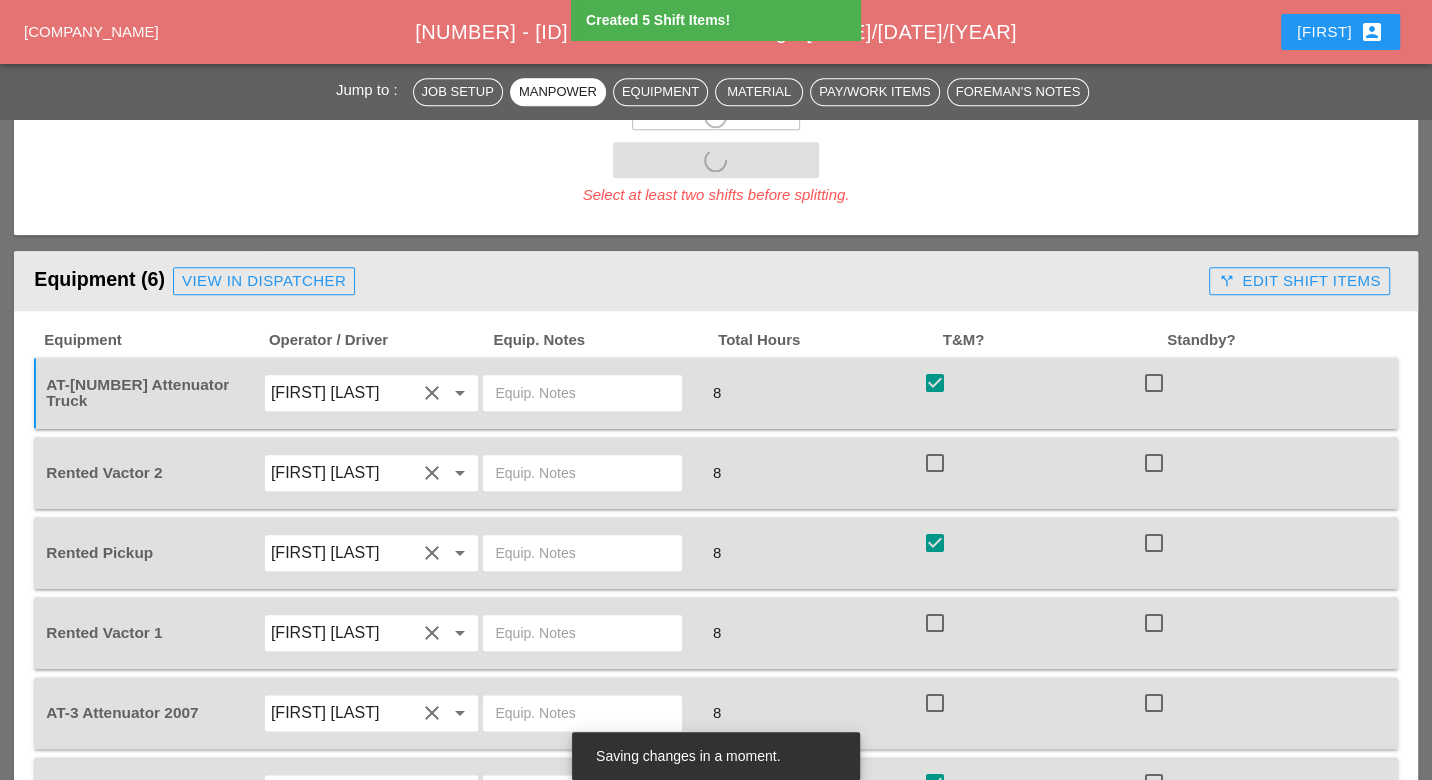 click at bounding box center (935, 463) 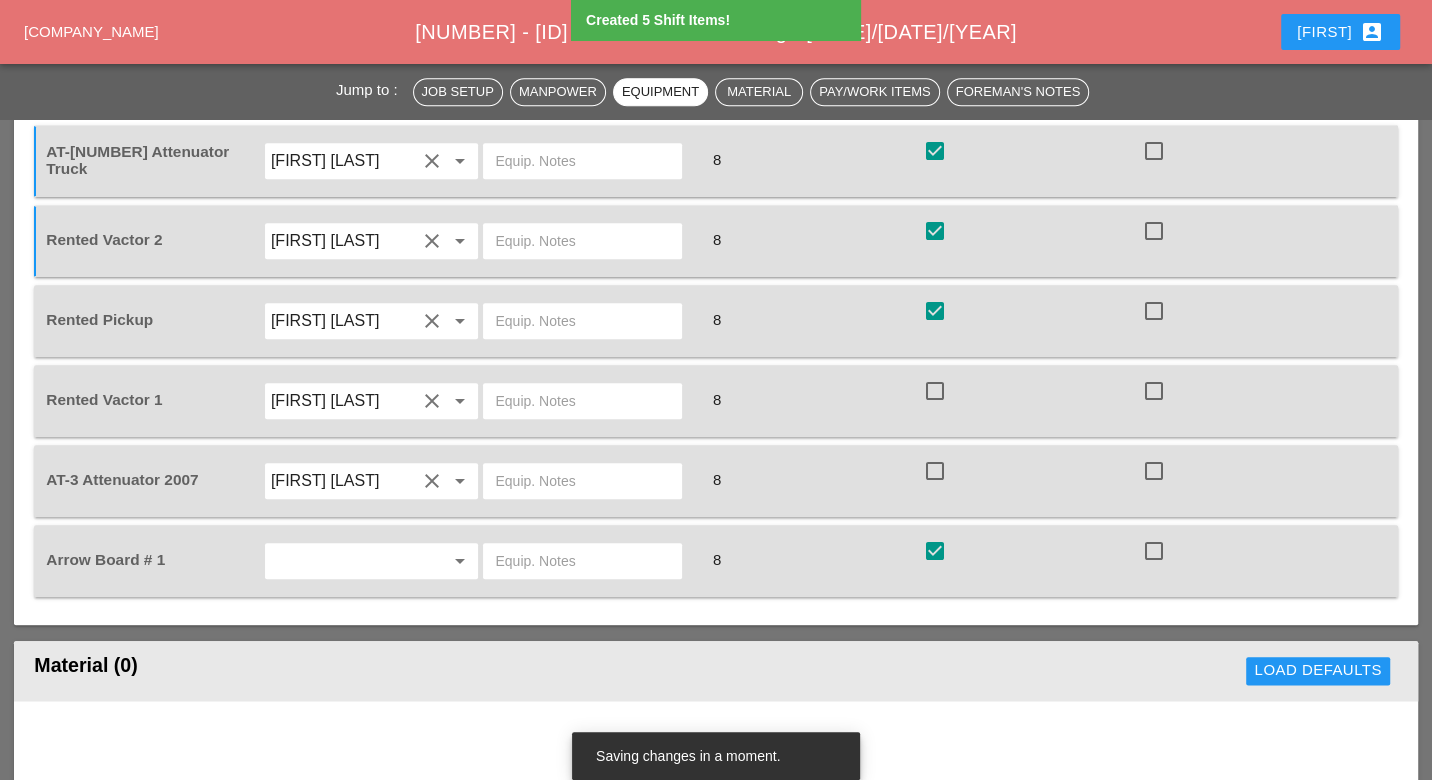 scroll, scrollTop: 1555, scrollLeft: 0, axis: vertical 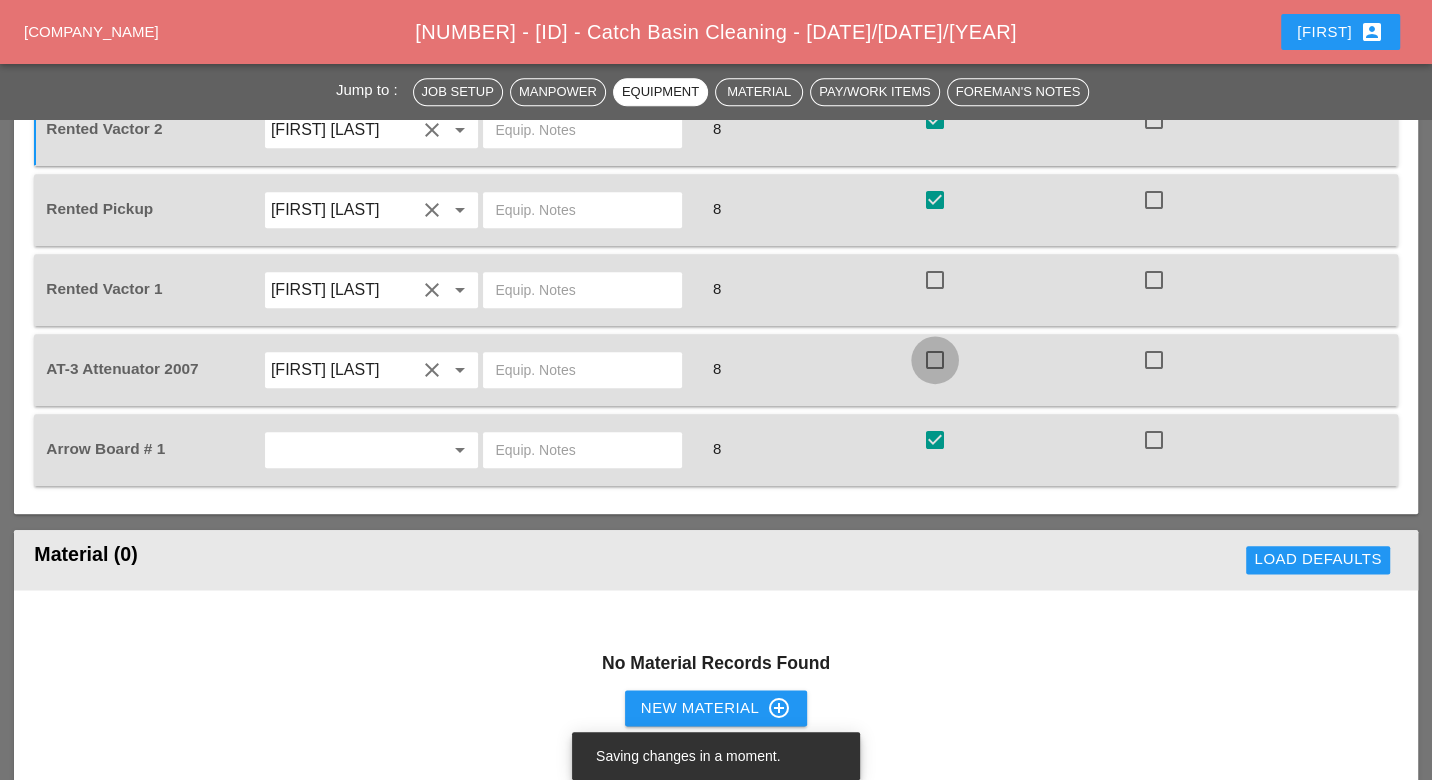 click at bounding box center (935, 360) 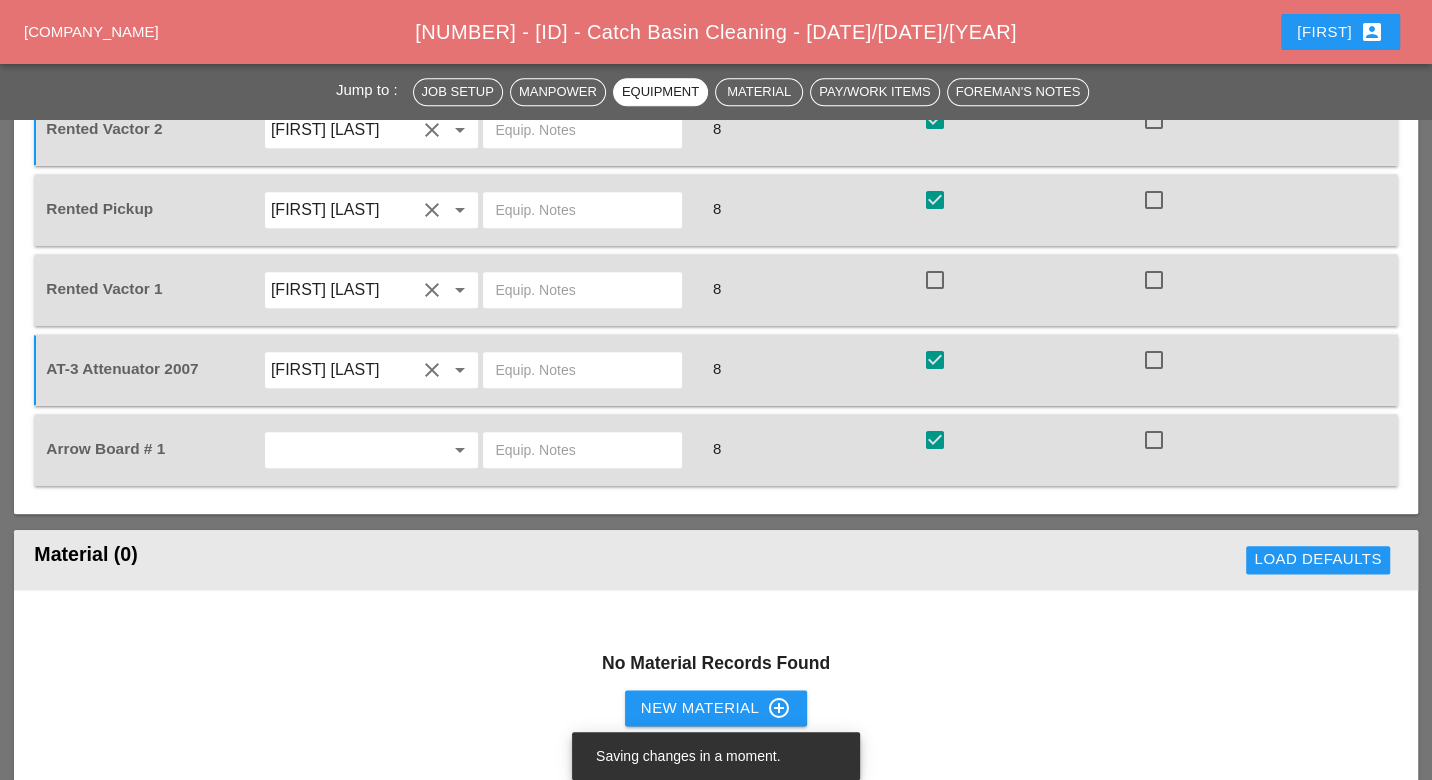 click at bounding box center (935, 280) 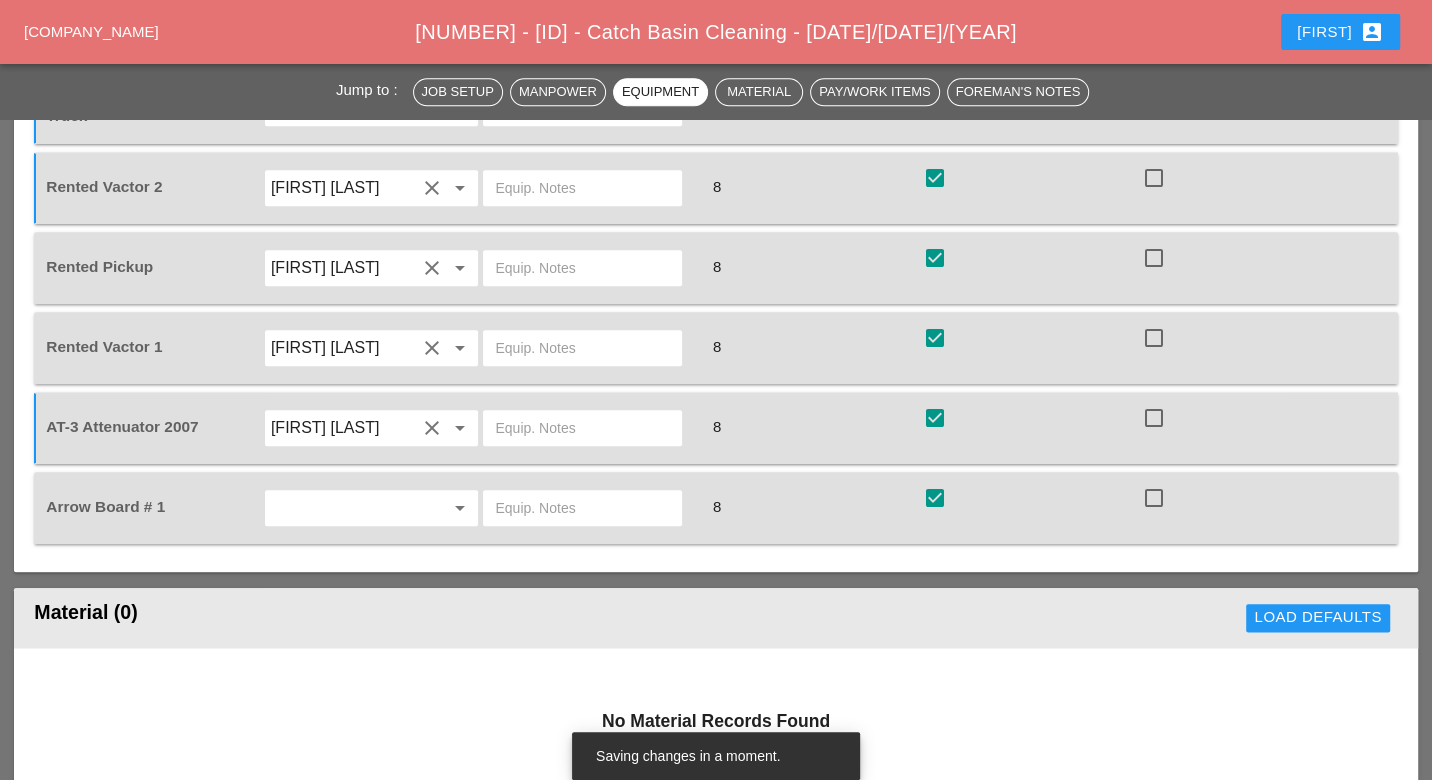 scroll, scrollTop: 1333, scrollLeft: 0, axis: vertical 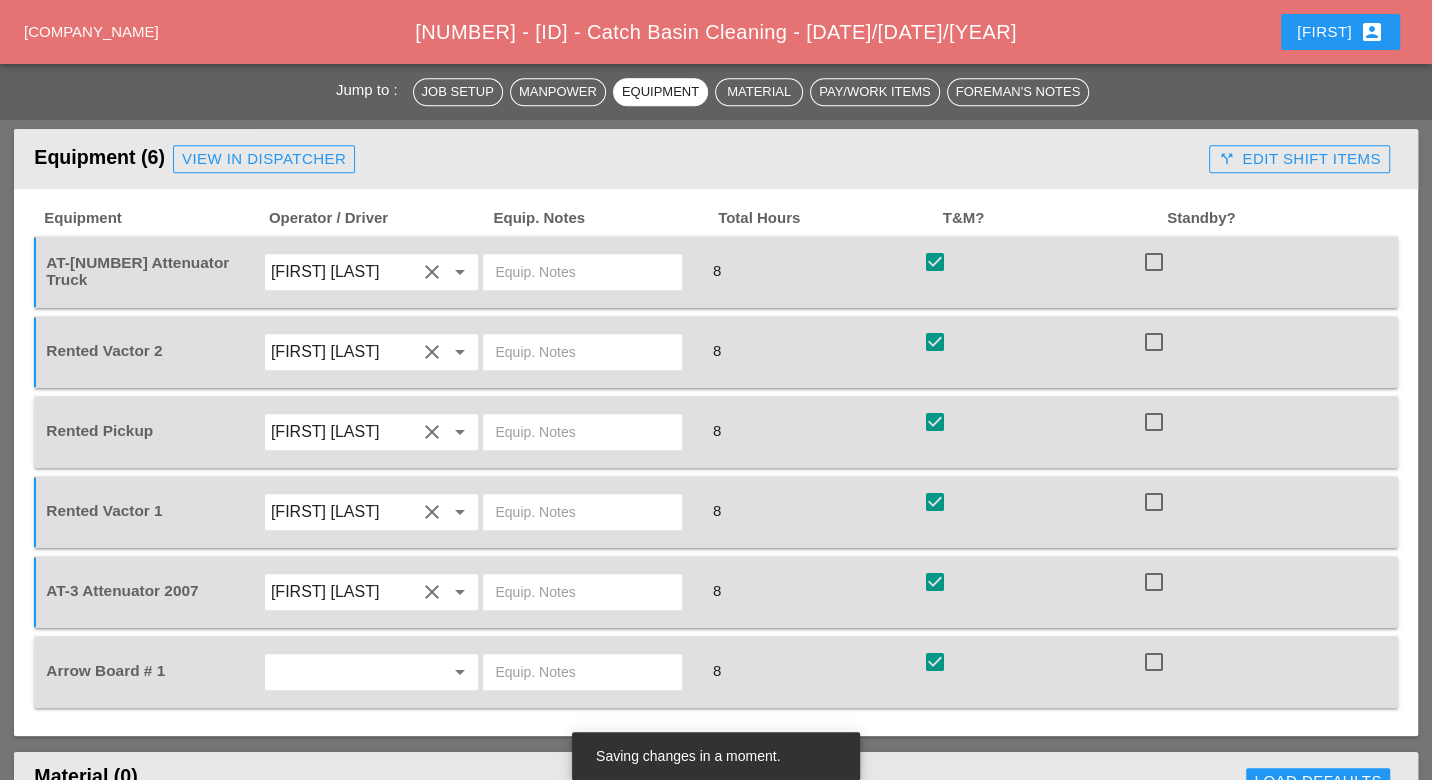 click on "call_split Edit Shift Items" at bounding box center [1299, 159] 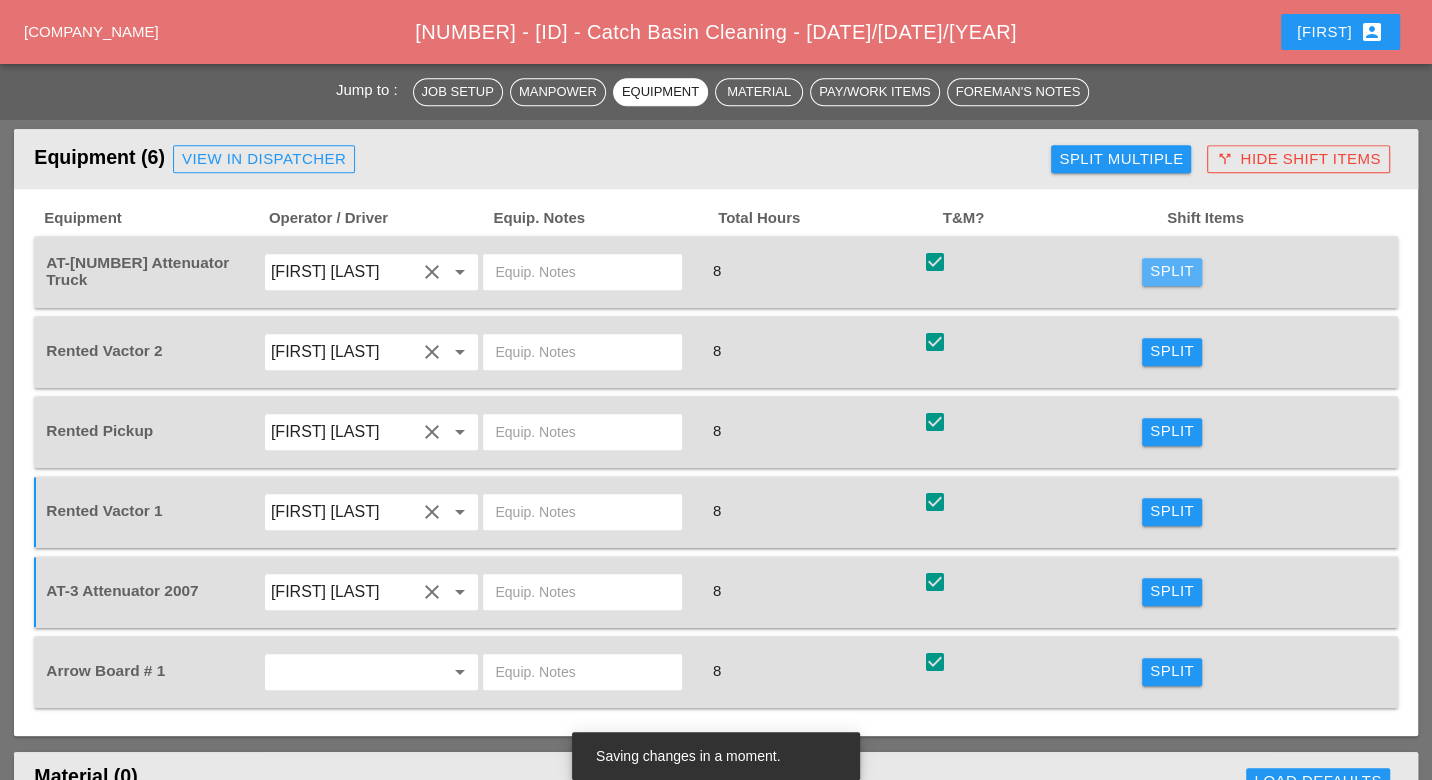 click on "Split" at bounding box center (1172, 271) 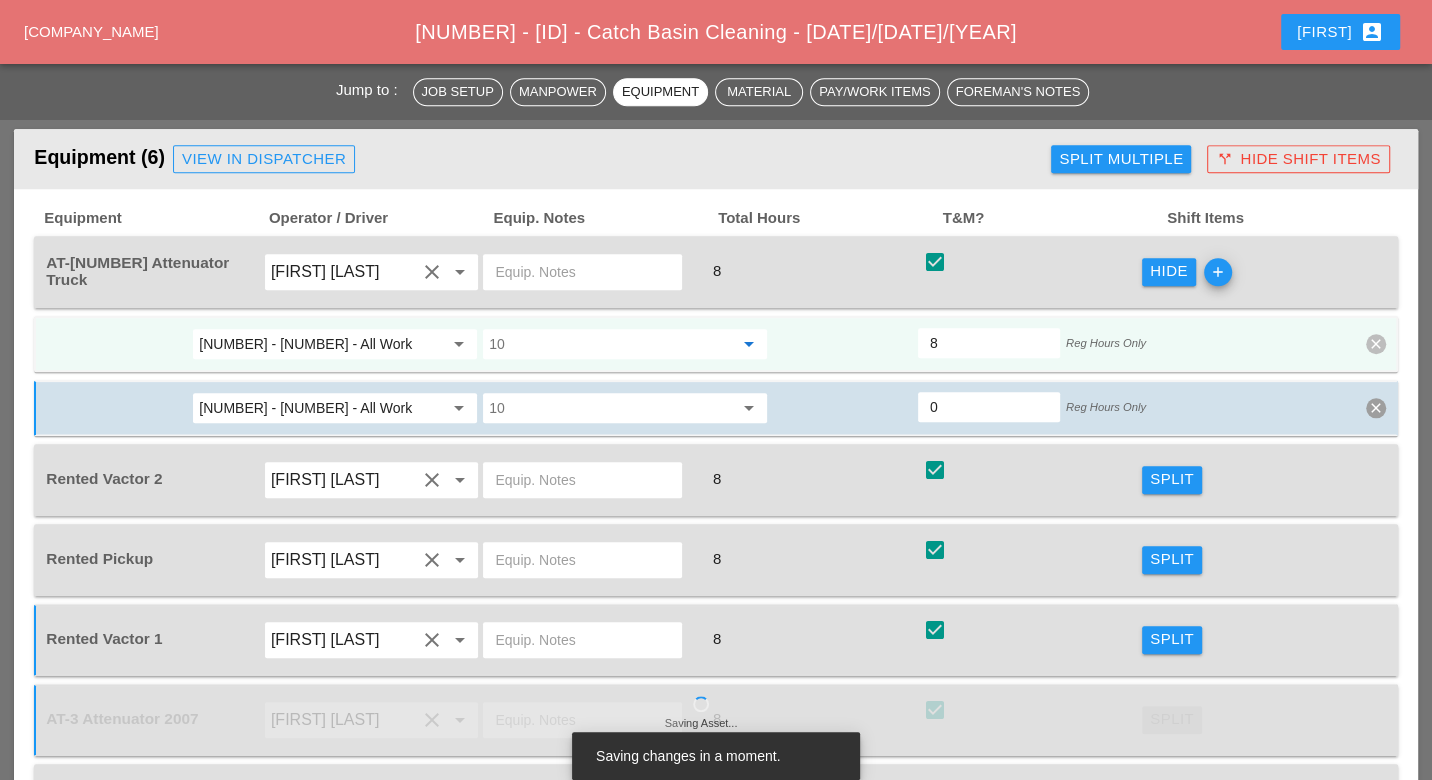 click at bounding box center (611, 344) 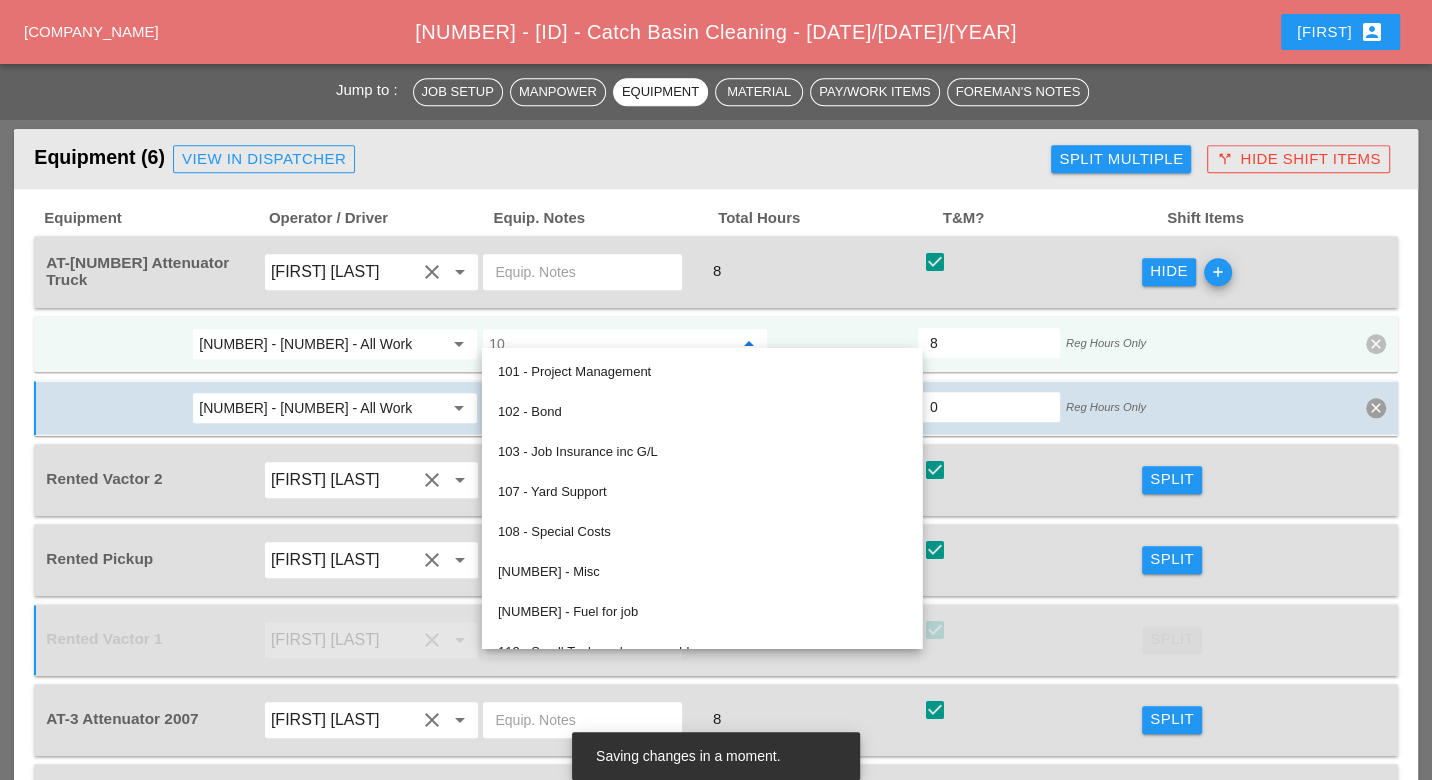 paste on "619.01" 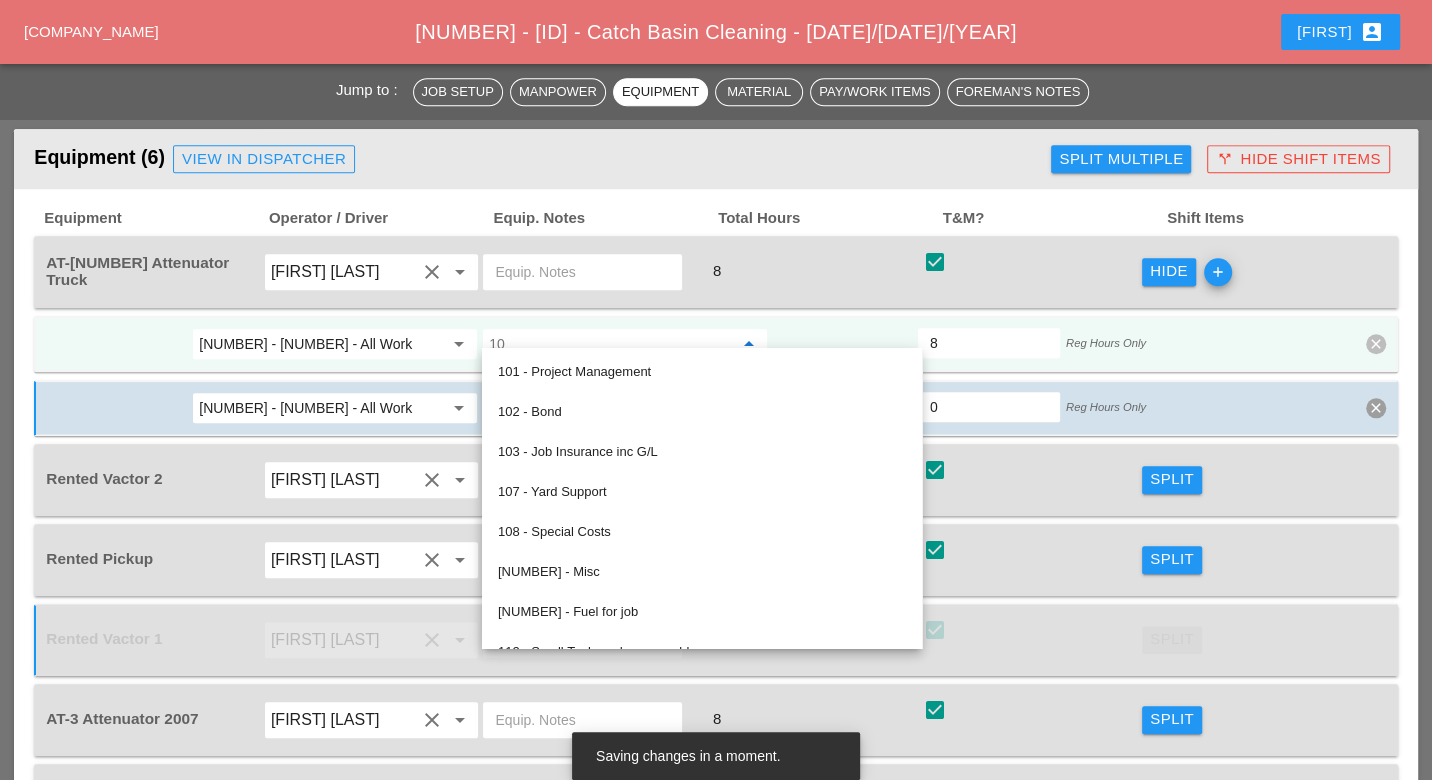 type on "619.01" 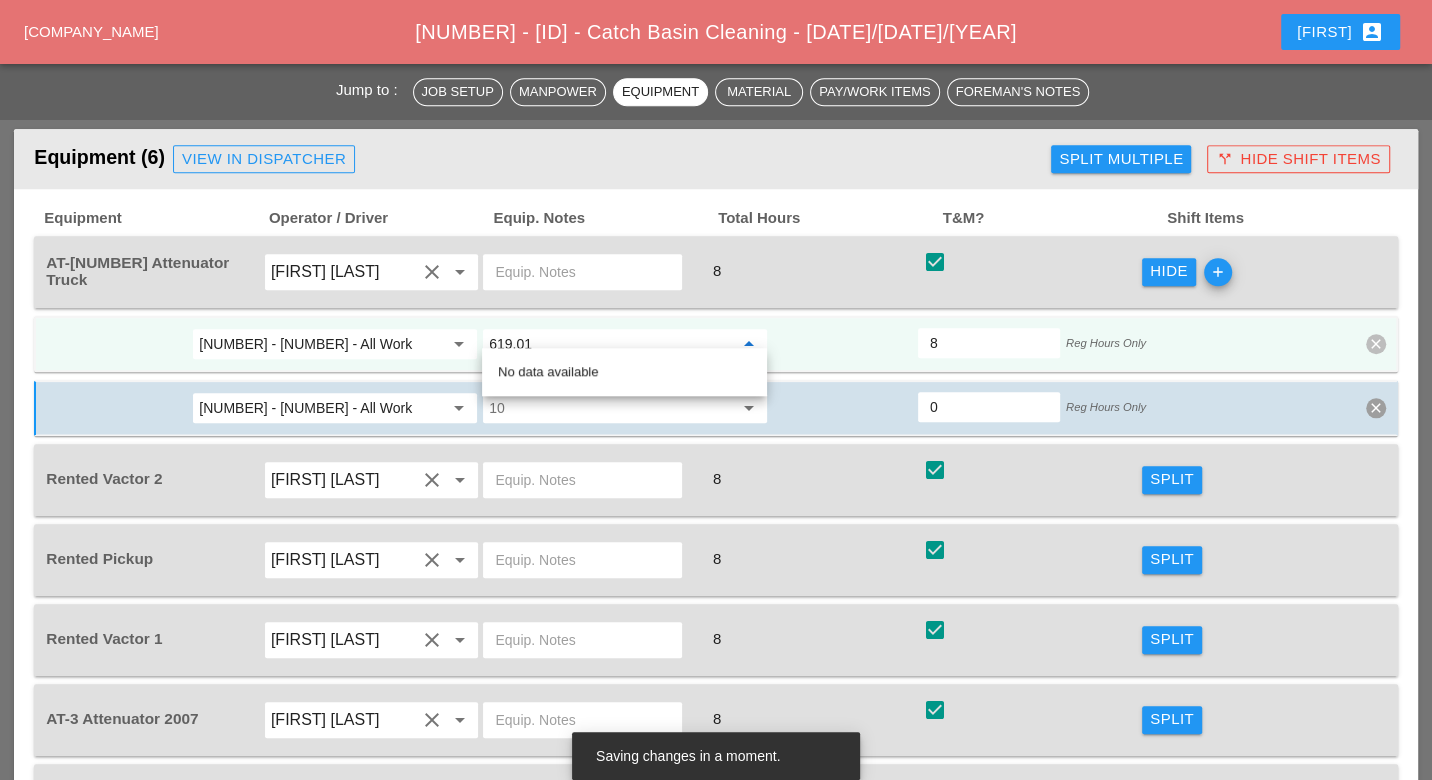 drag, startPoint x: 548, startPoint y: 324, endPoint x: 474, endPoint y: 326, distance: 74.02702 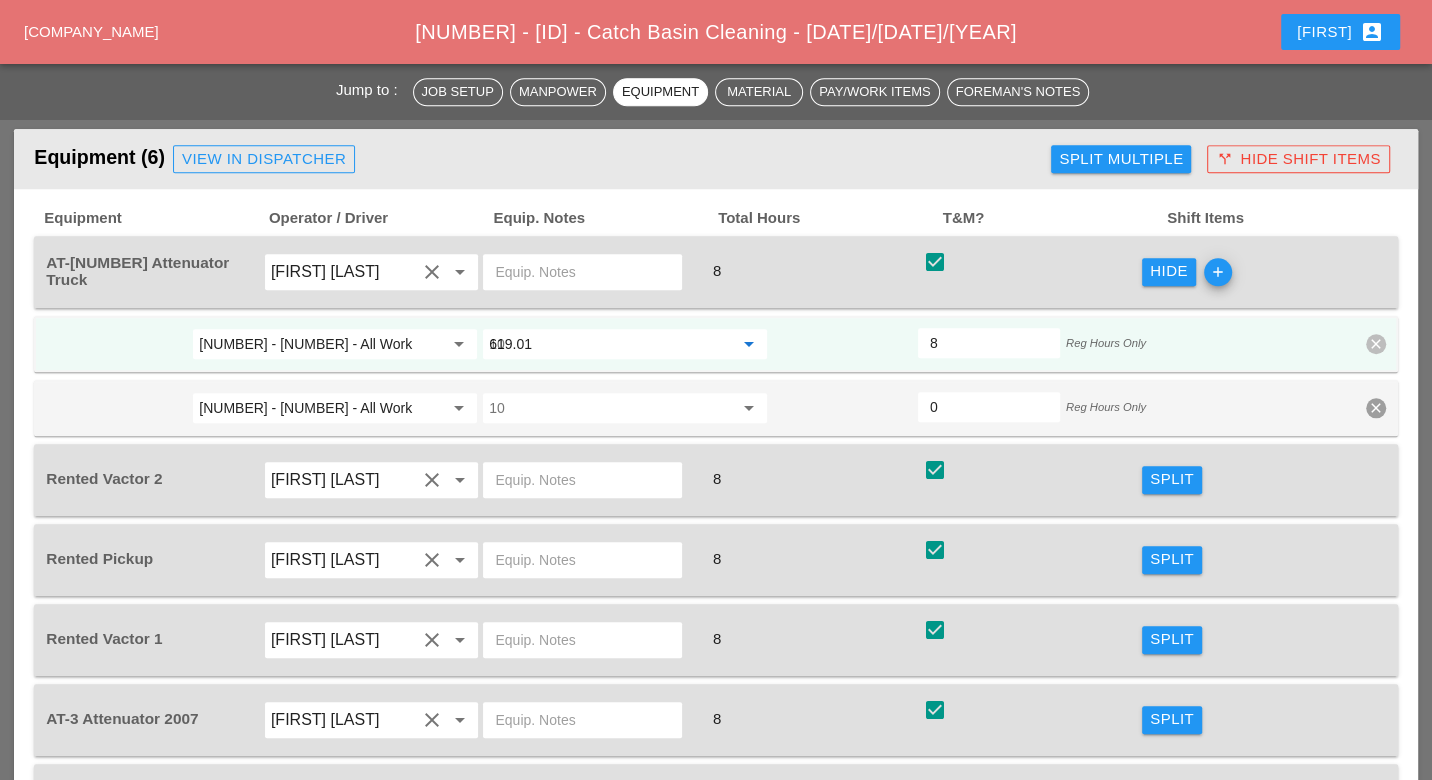 click on "619.01" at bounding box center [611, 344] 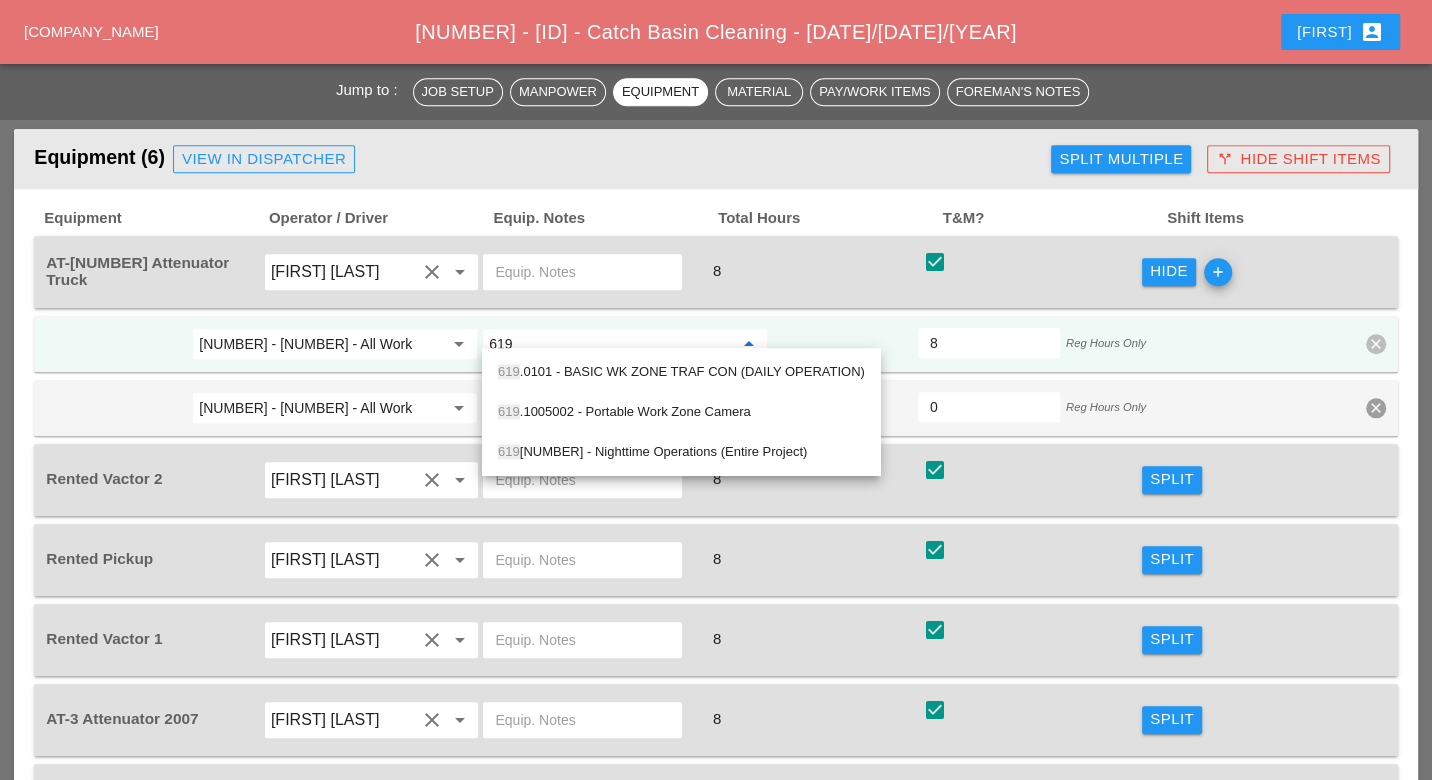 drag, startPoint x: 573, startPoint y: 375, endPoint x: 587, endPoint y: 379, distance: 14.56022 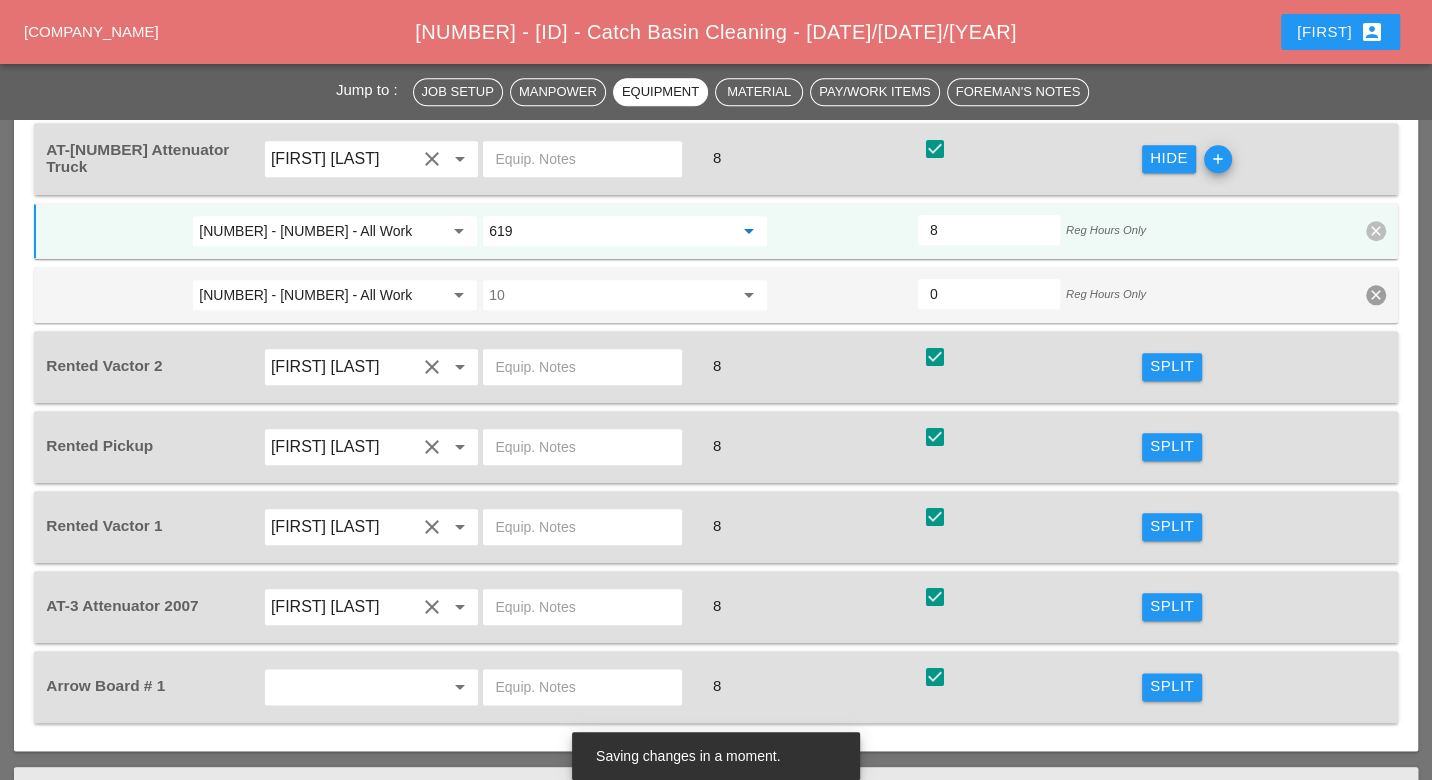 scroll, scrollTop: 1555, scrollLeft: 0, axis: vertical 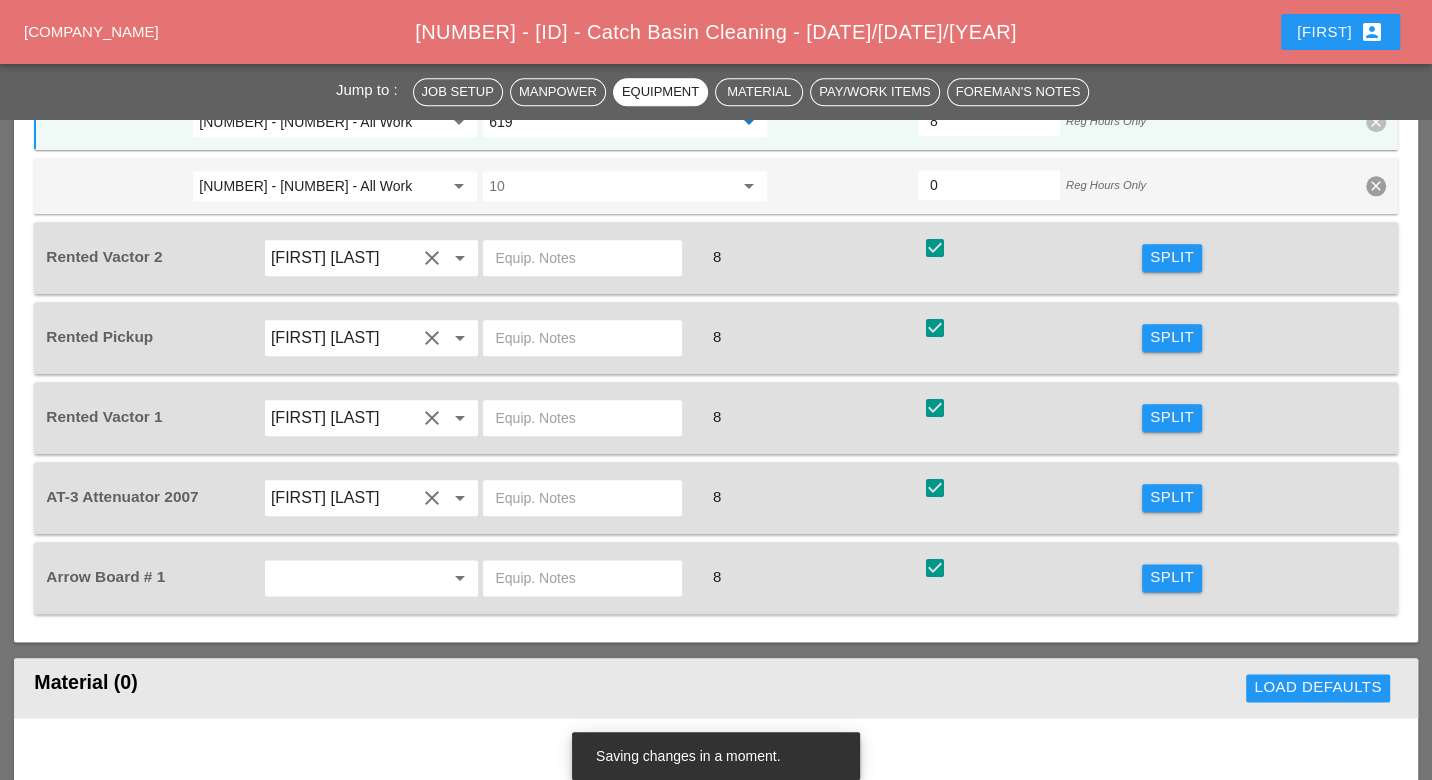 type on "619.0101 - BASIC WK ZONE TRAF CON (DAILY OPERATION)" 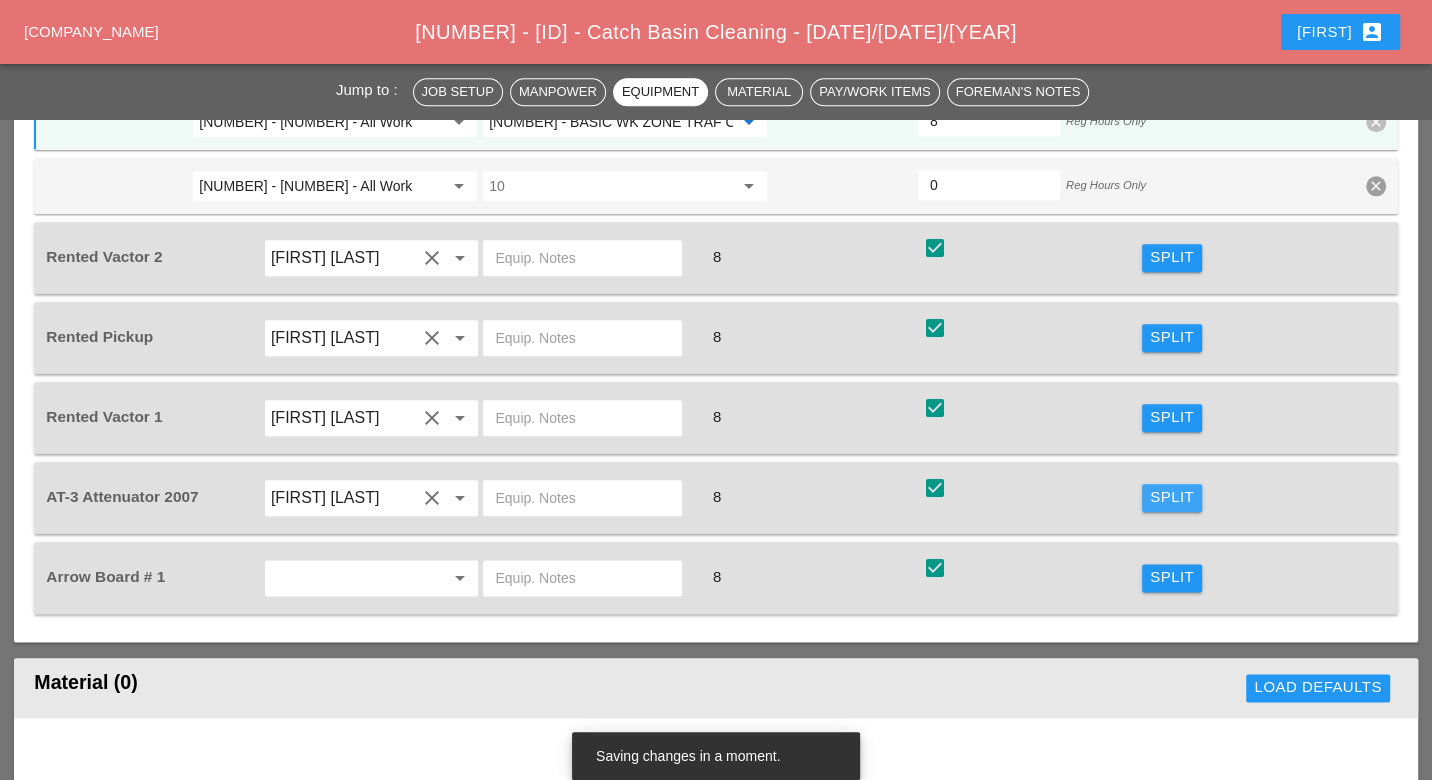 click on "Split" at bounding box center [1172, 497] 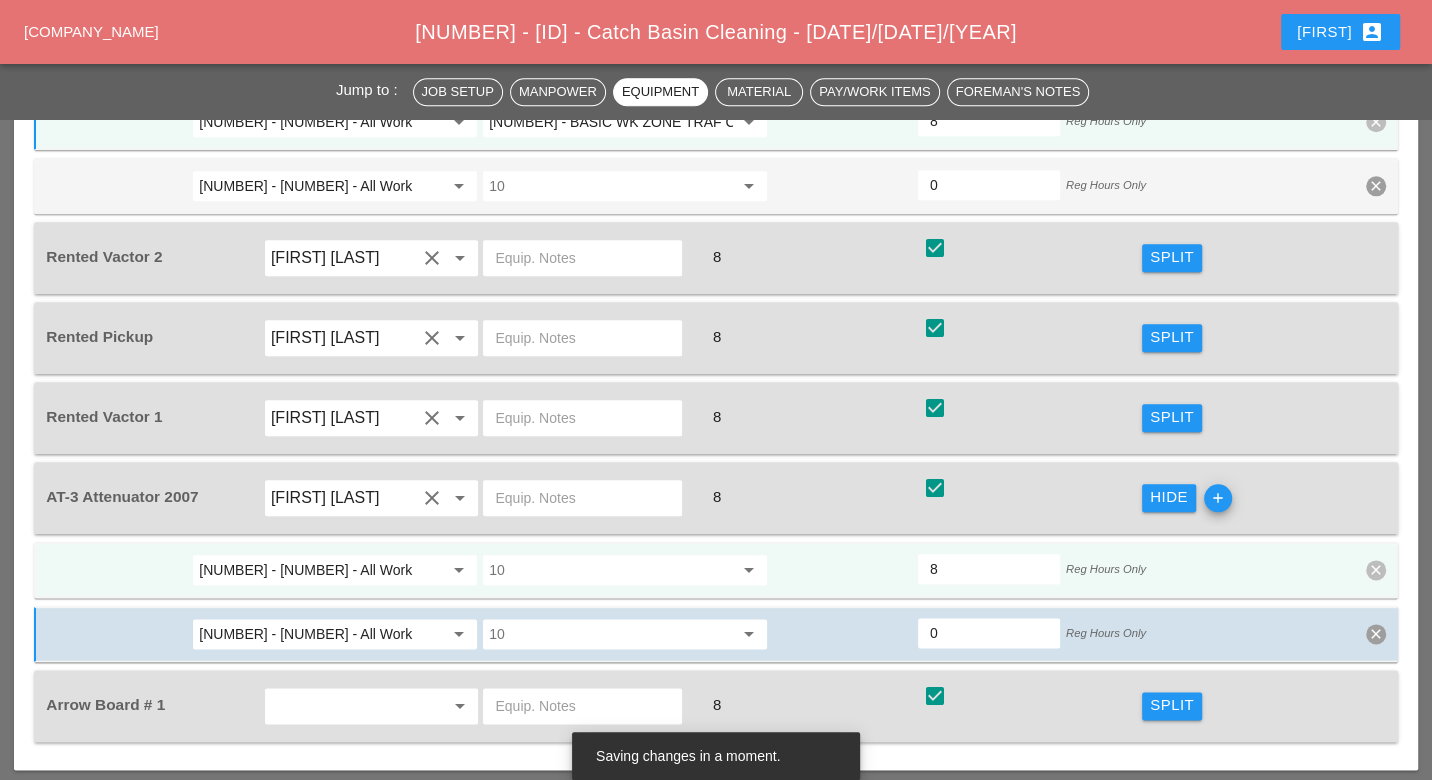 click at bounding box center [611, 570] 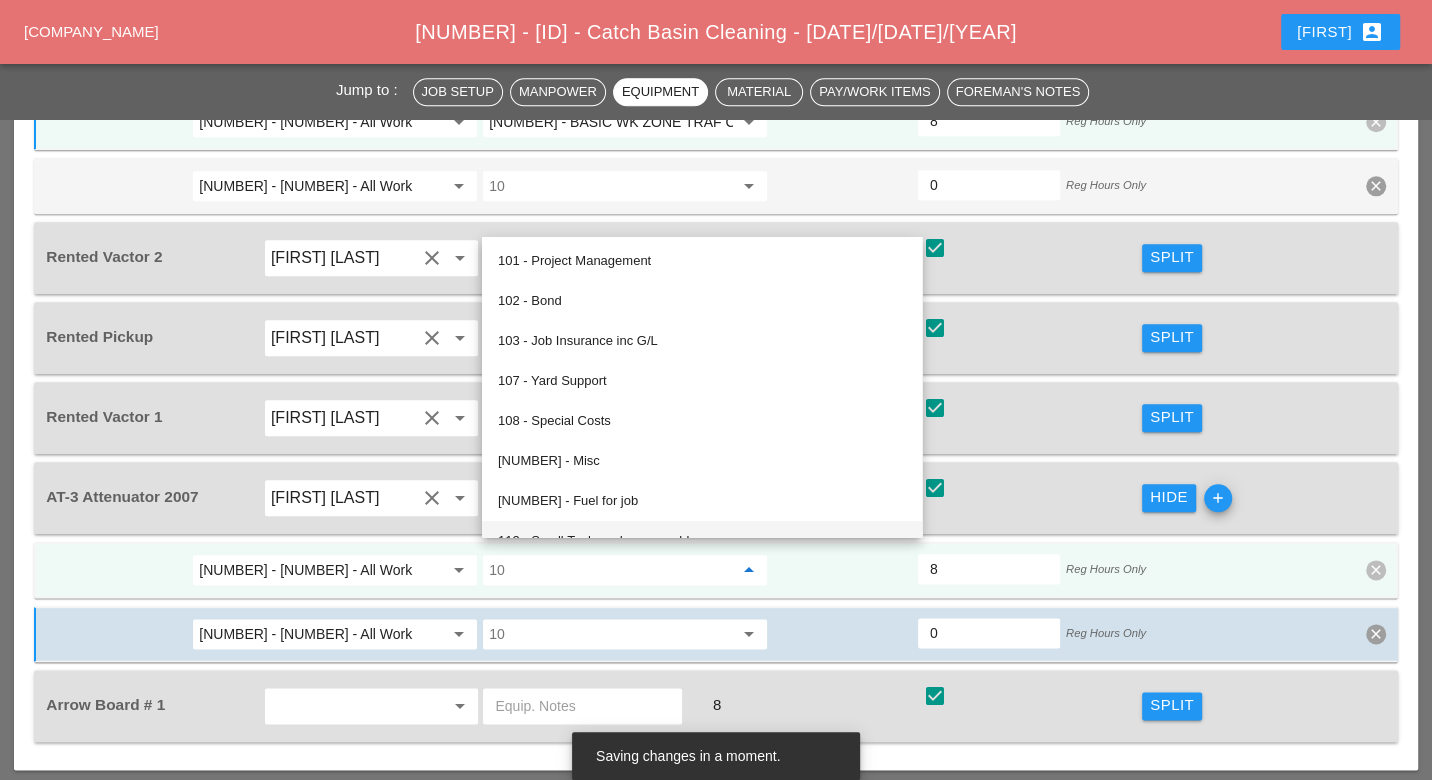 paste on "619.01" 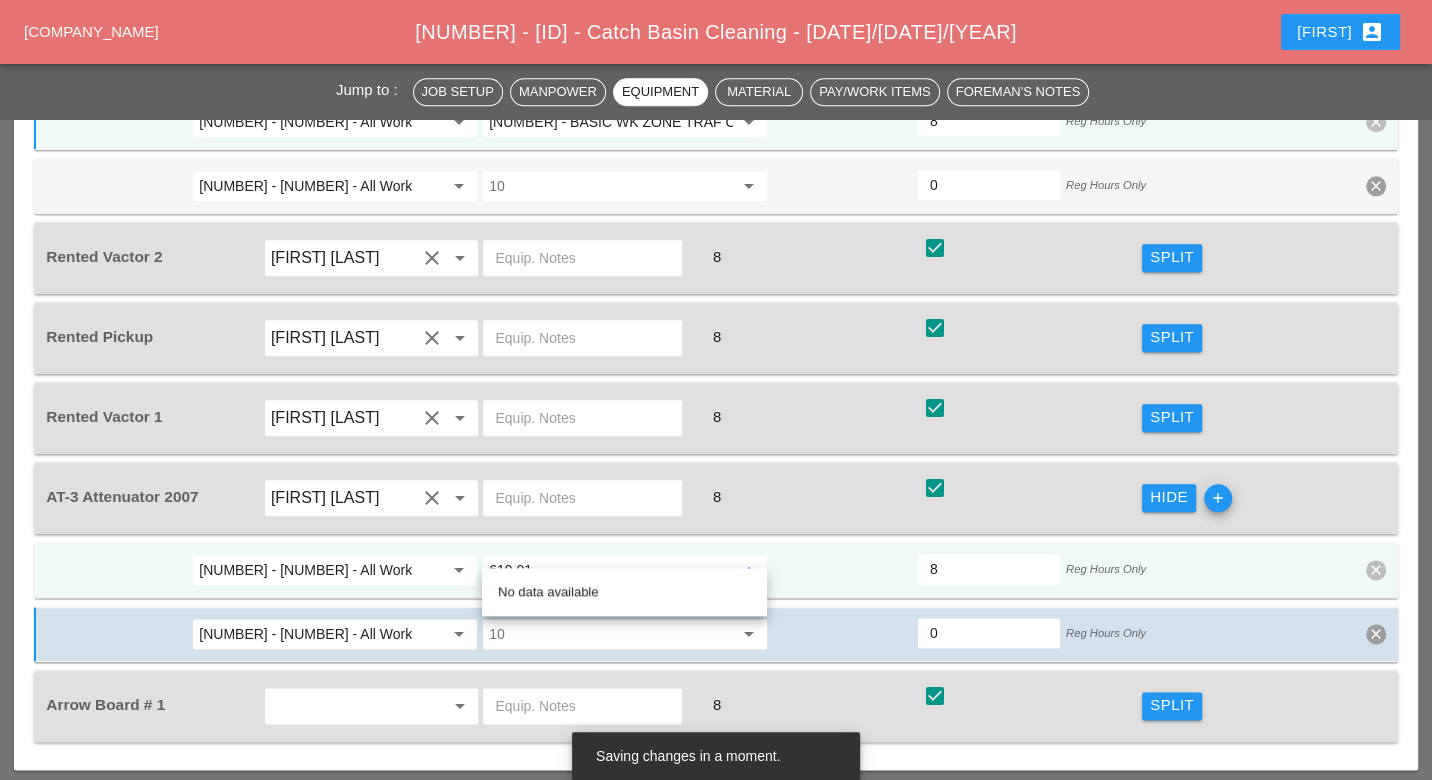 click on "No data available" at bounding box center [624, 592] 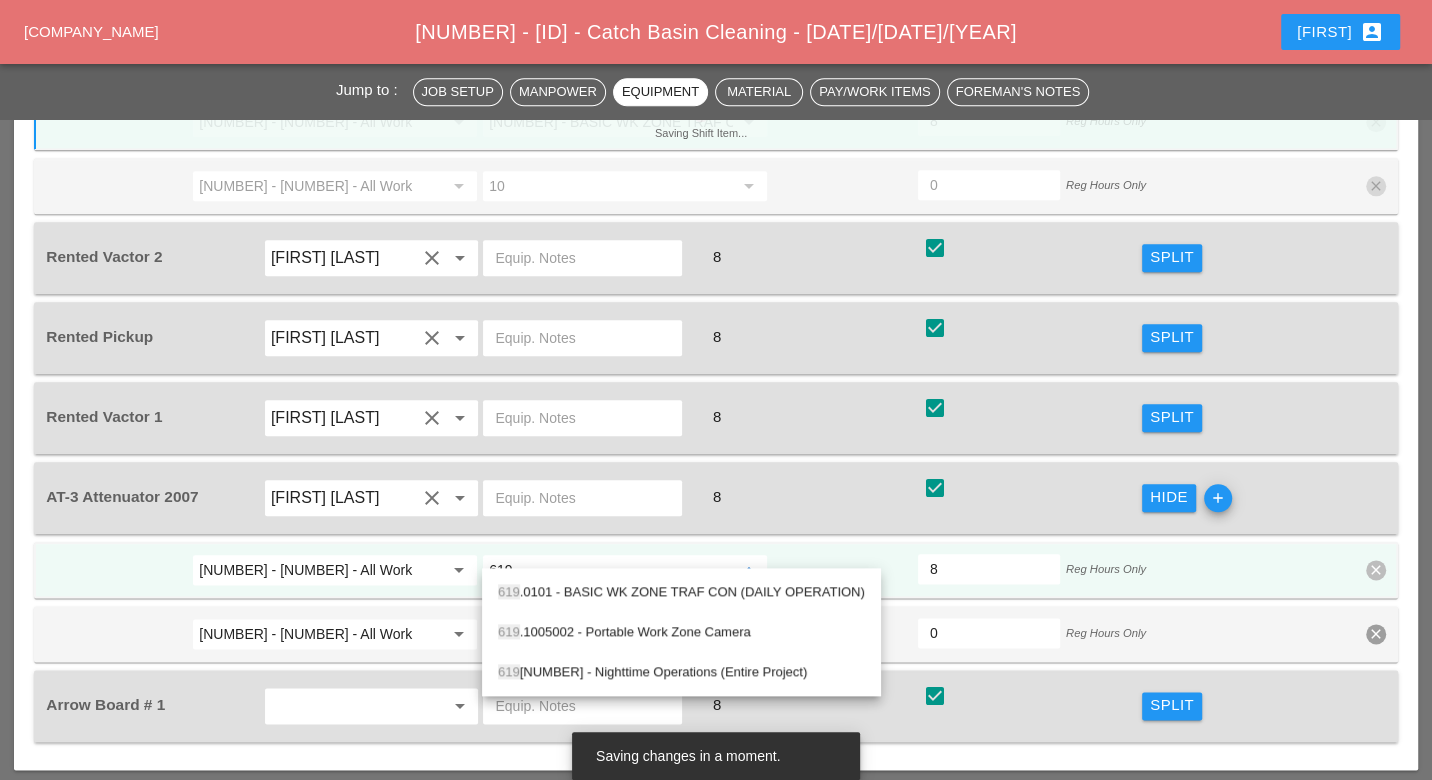 click on "619 .0101 - BASIC WK ZONE TRAF CON (DAILY OPERATION)" at bounding box center [681, 592] 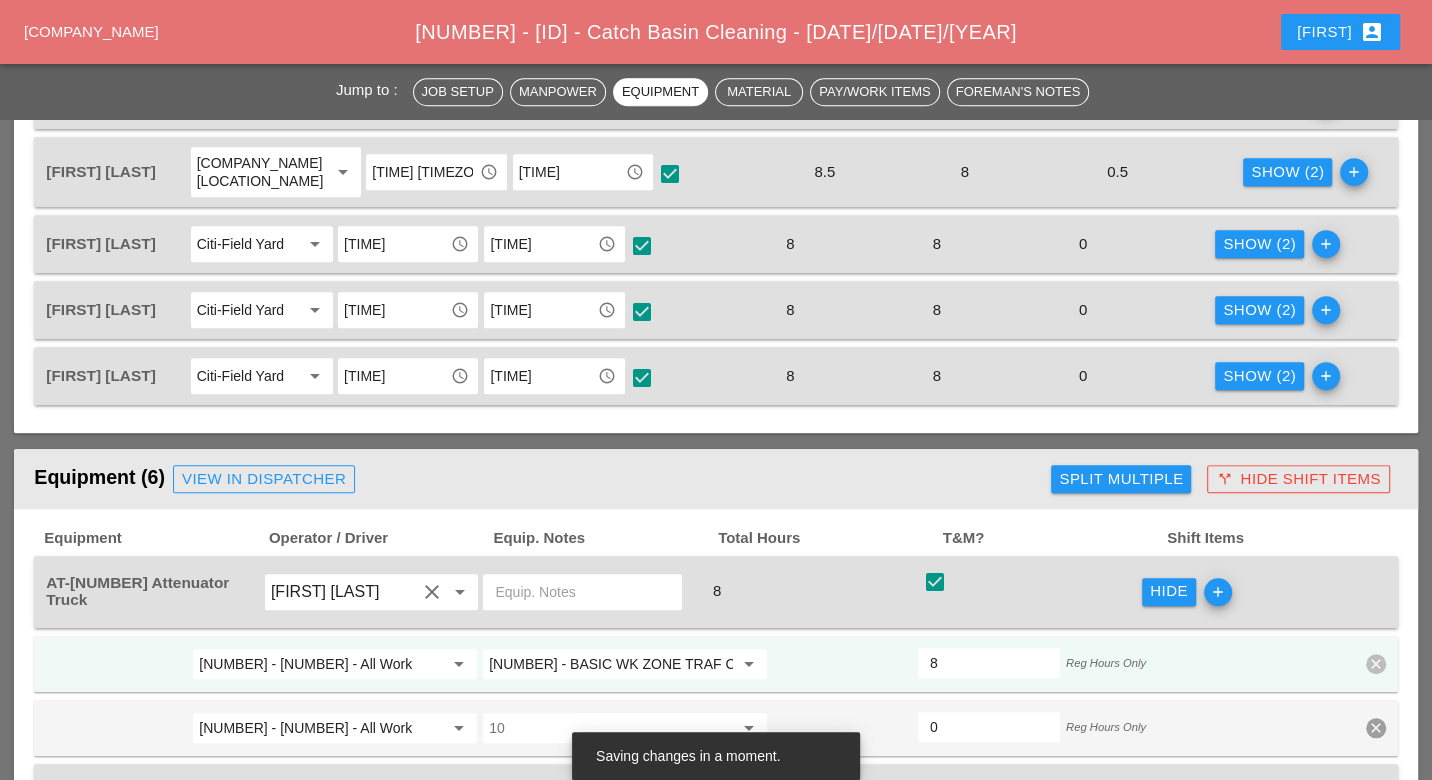 scroll, scrollTop: 888, scrollLeft: 0, axis: vertical 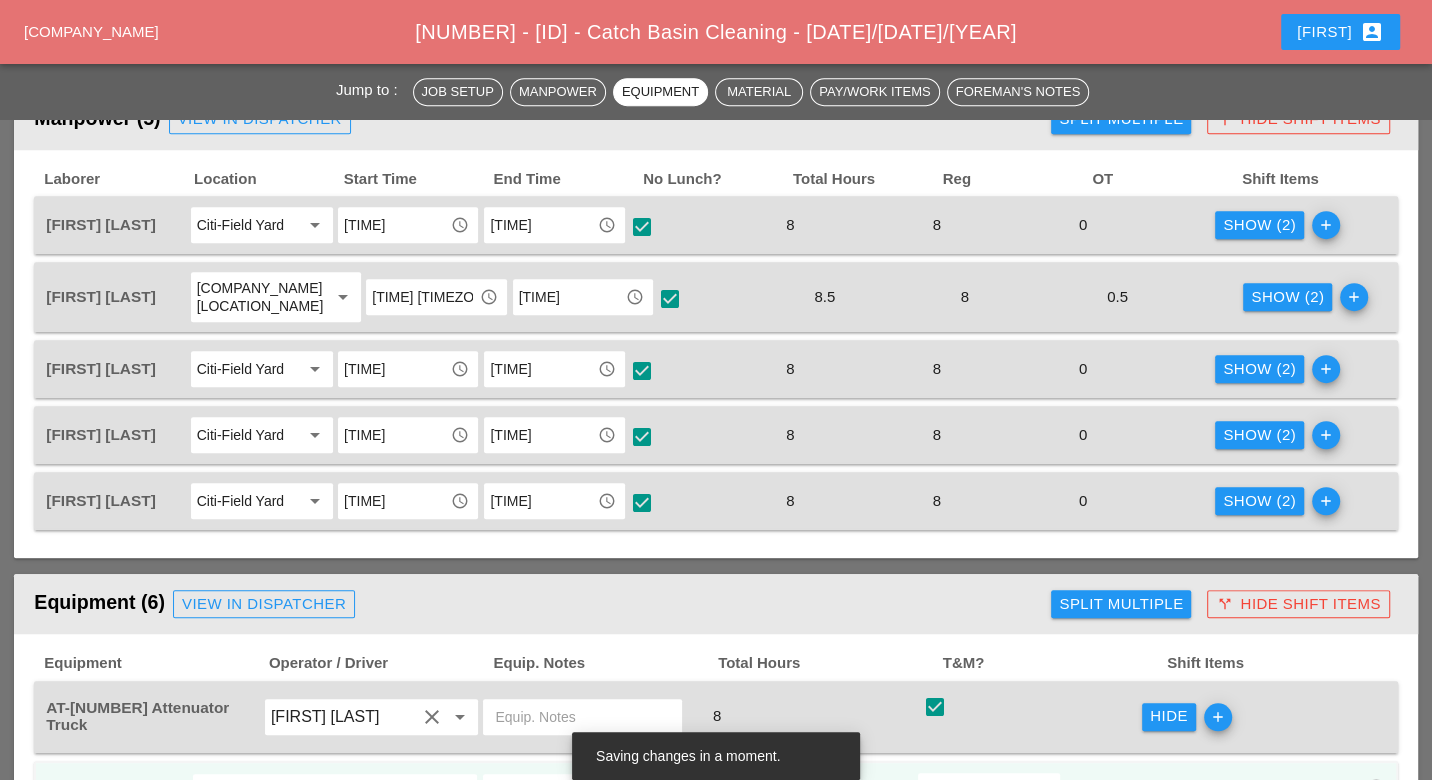 type on "619.0101 - BASIC WK ZONE TRAF CON (DAILY OPERATION)" 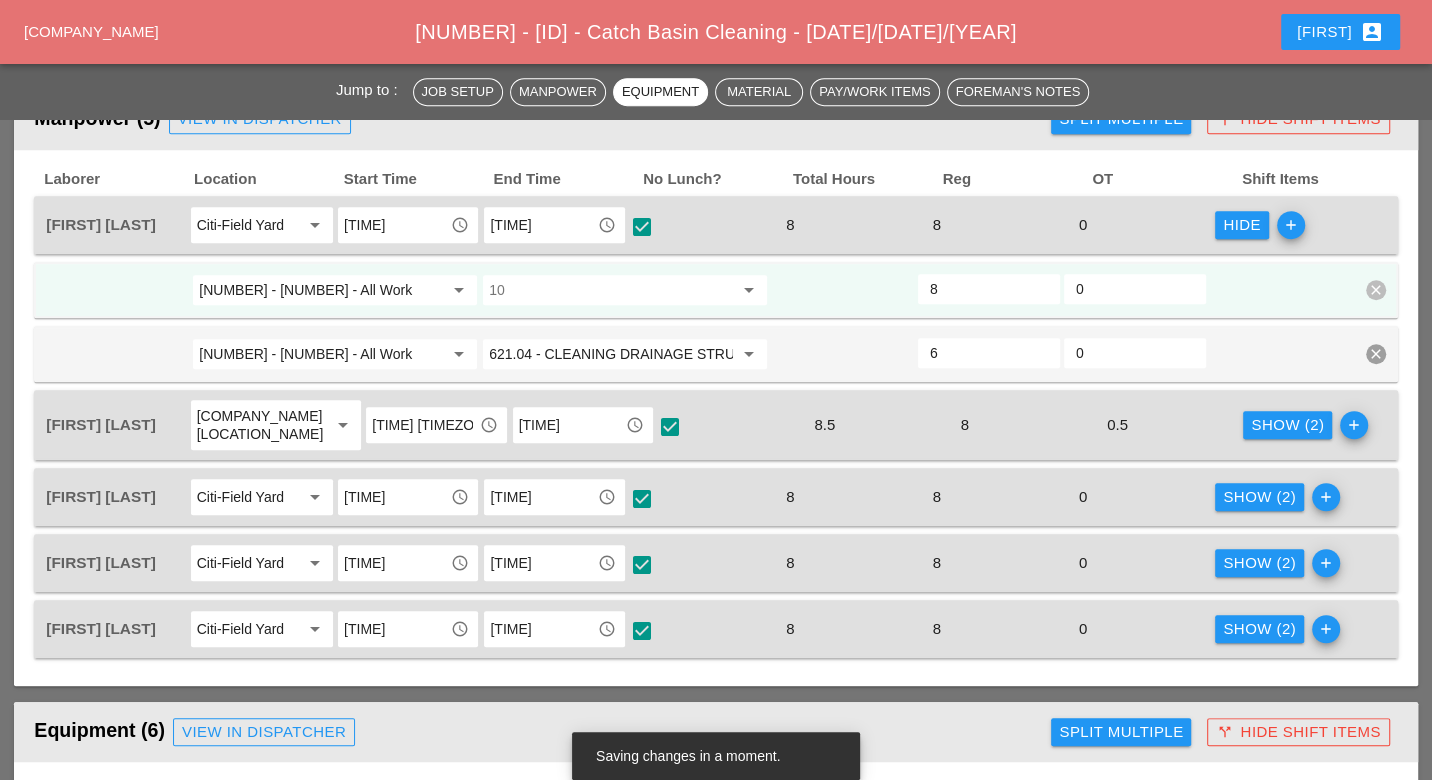 click at bounding box center (611, 290) 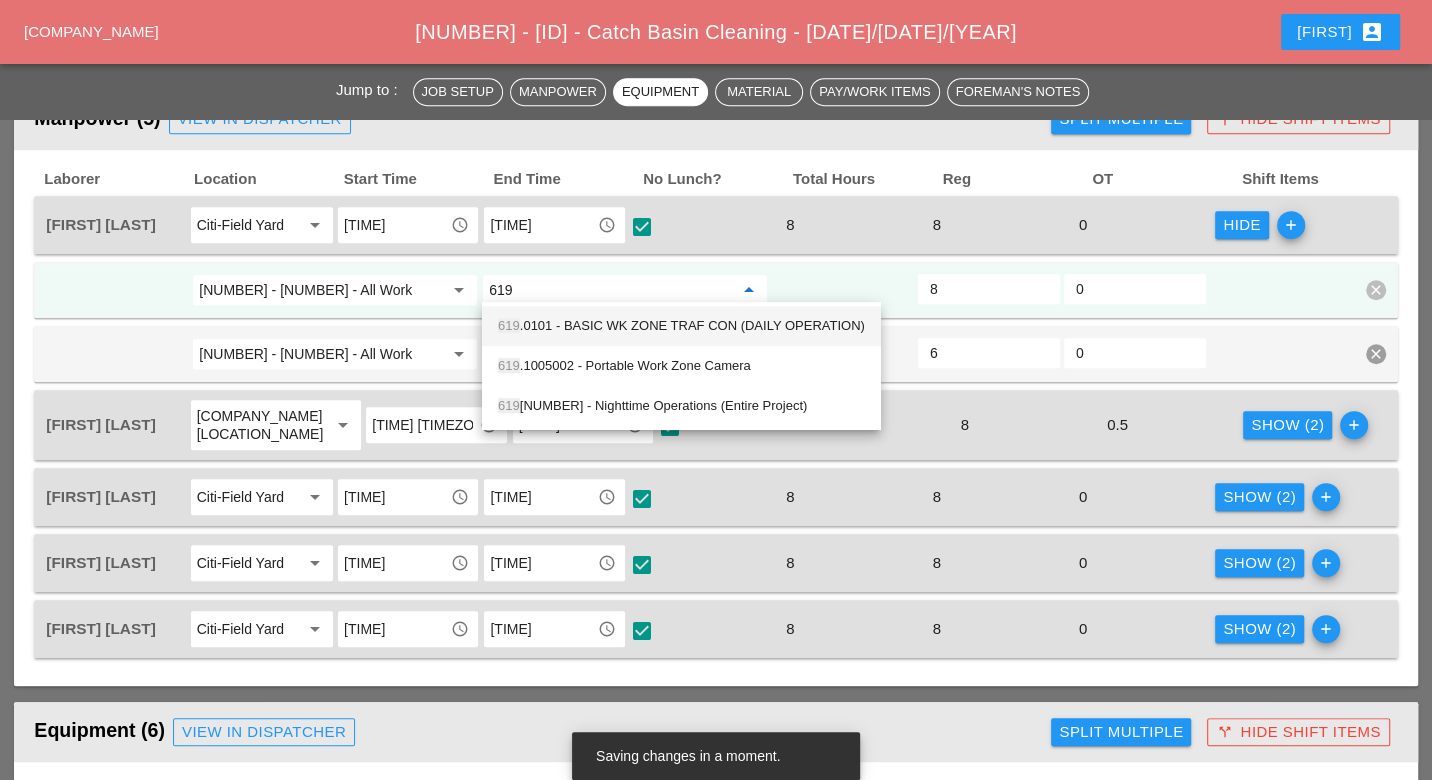 click on "619 .0101 - BASIC WK ZONE TRAF CON (DAILY OPERATION)" at bounding box center [681, 326] 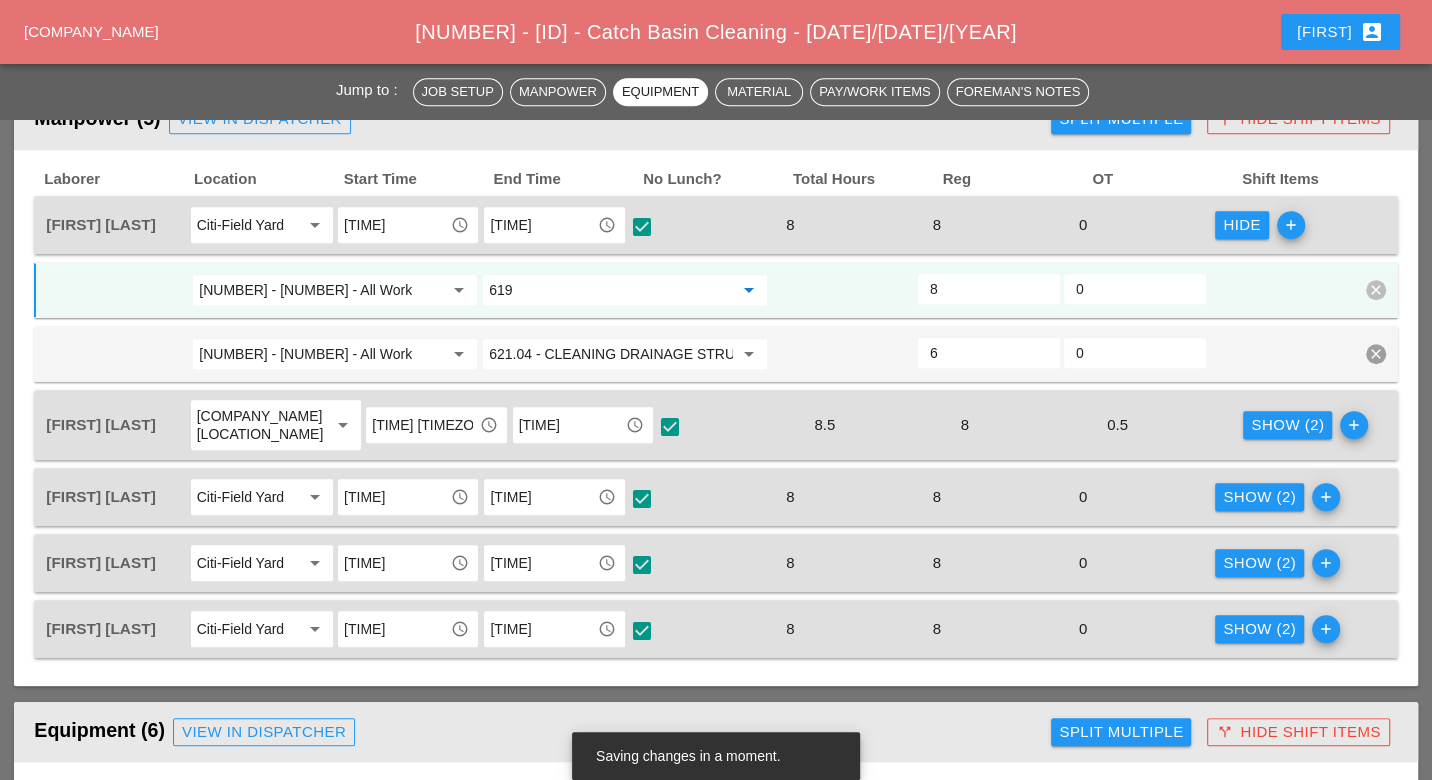 drag, startPoint x: 546, startPoint y: 281, endPoint x: 485, endPoint y: 276, distance: 61.204575 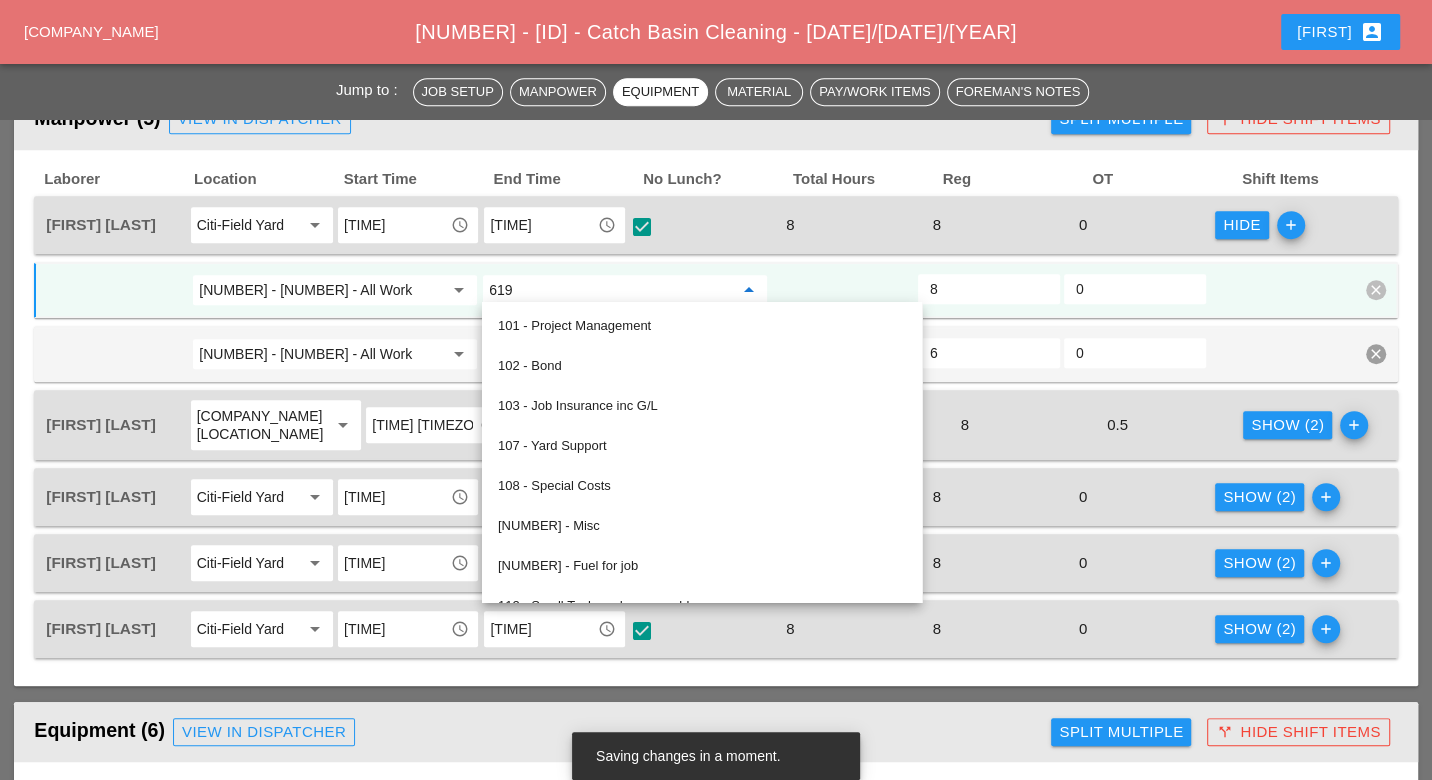 click on "619" at bounding box center (611, 290) 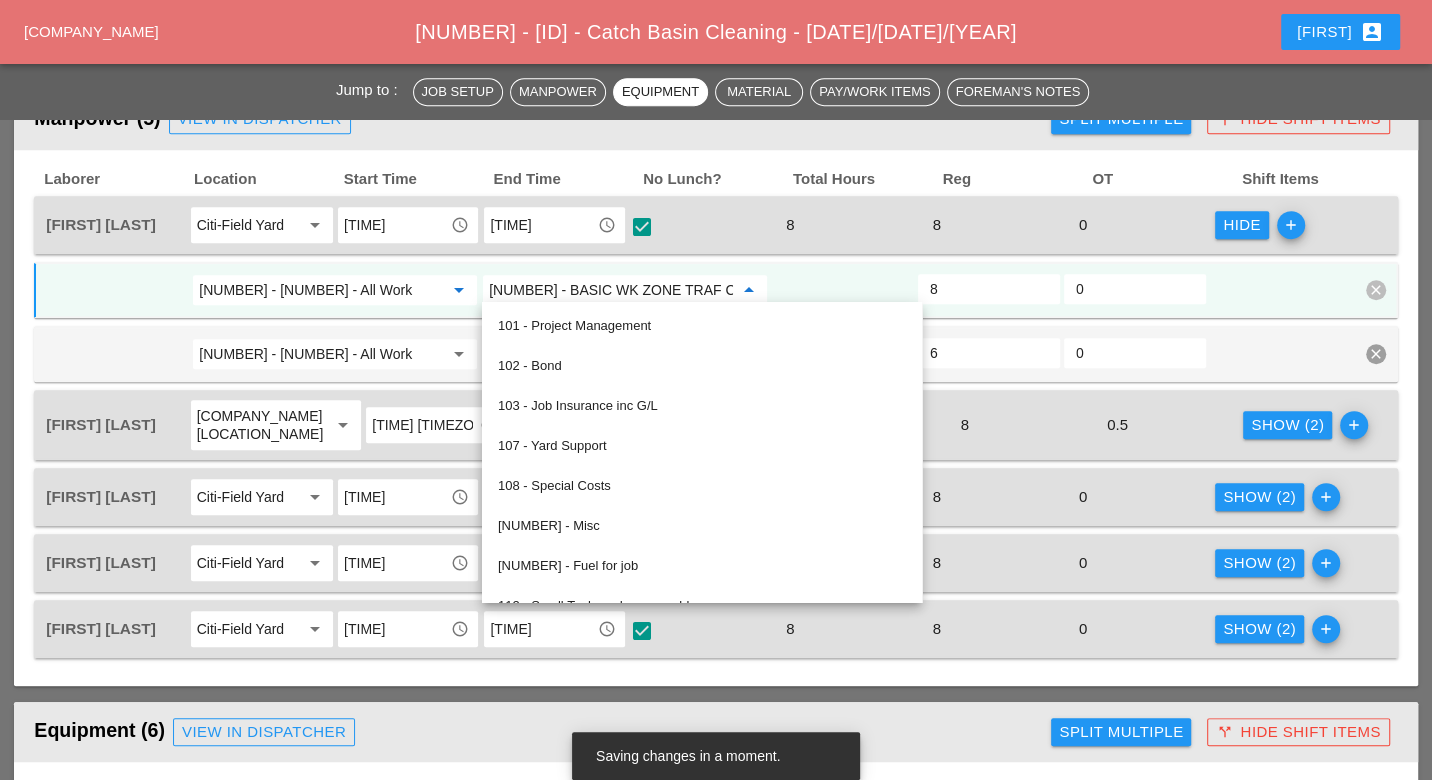 click on "1 - 1 - All Work" at bounding box center (321, 290) 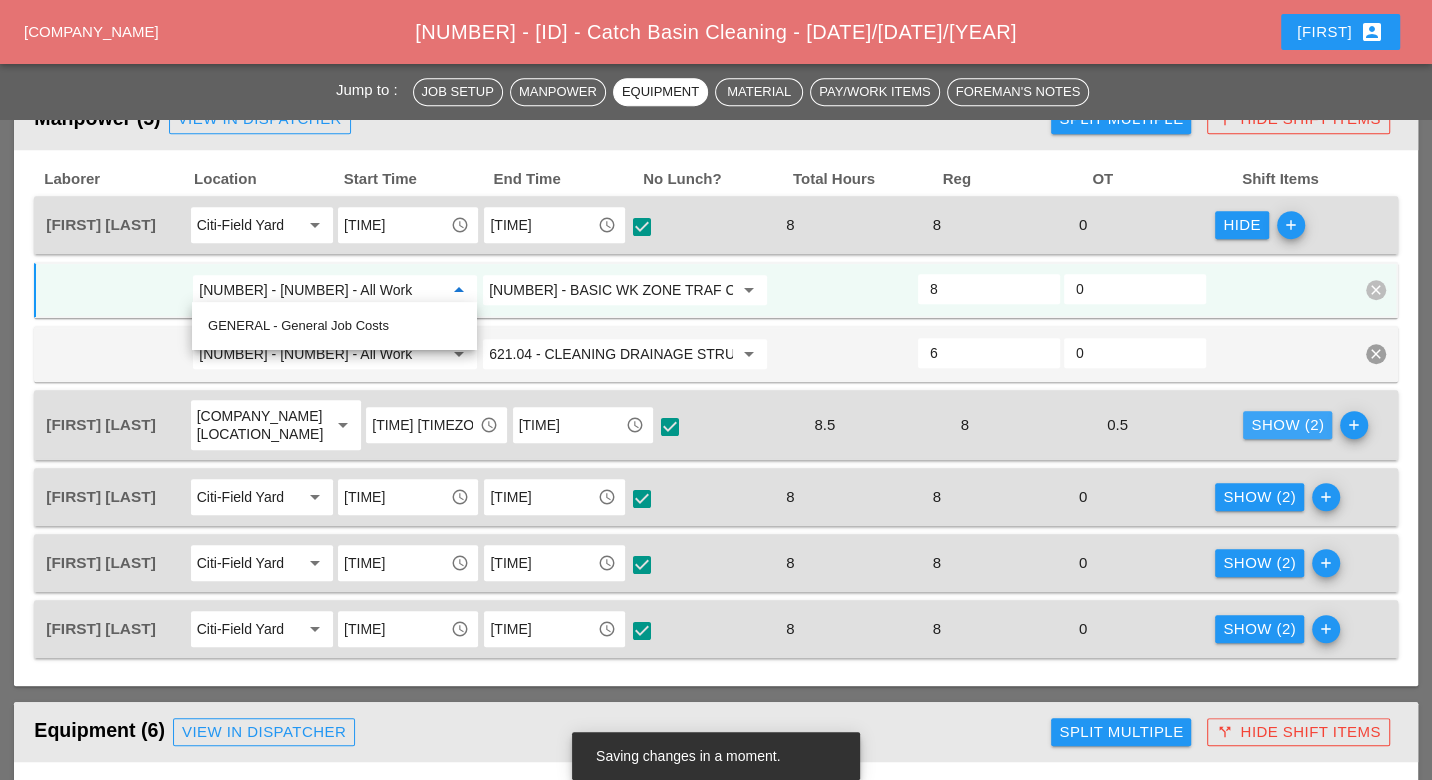 drag, startPoint x: 1247, startPoint y: 414, endPoint x: 1164, endPoint y: 425, distance: 83.725746 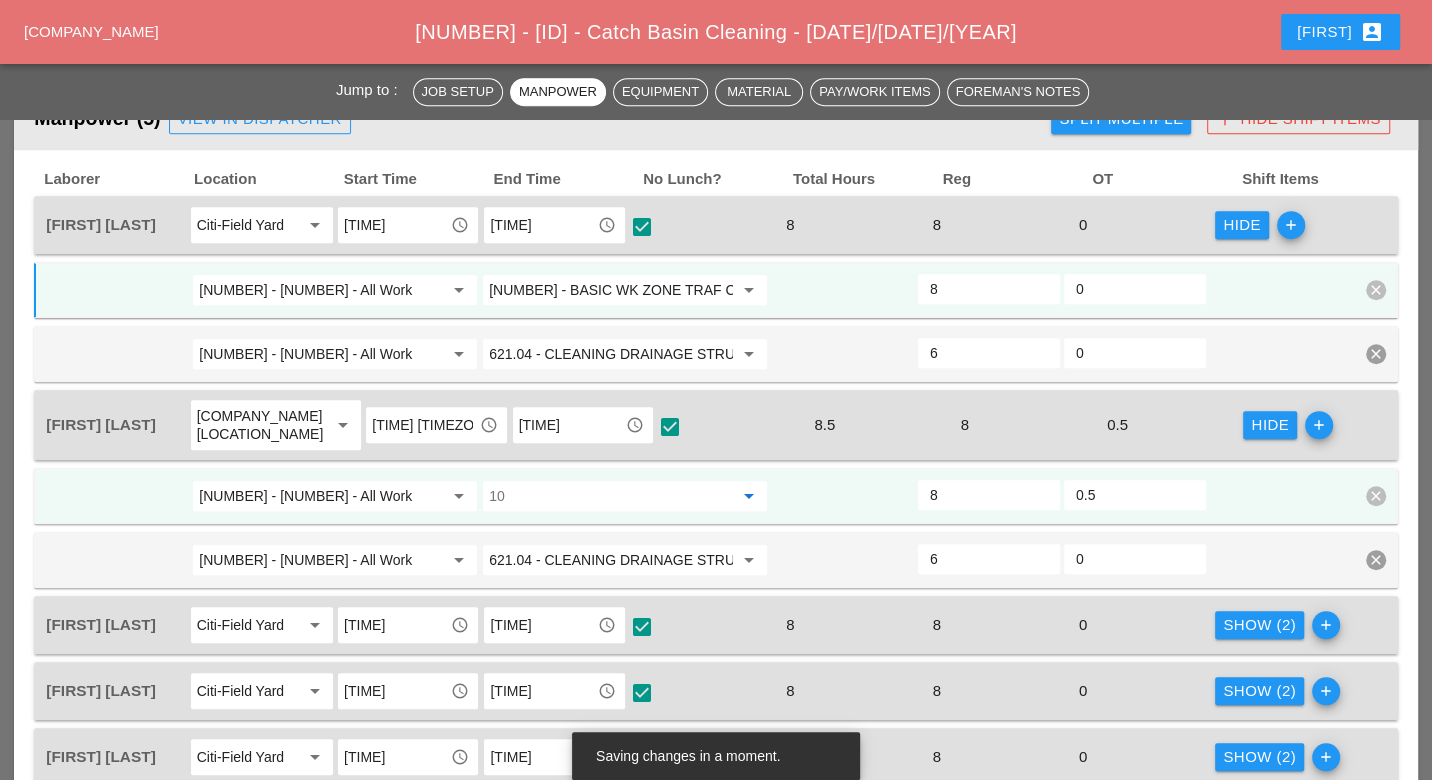 click at bounding box center [611, 496] 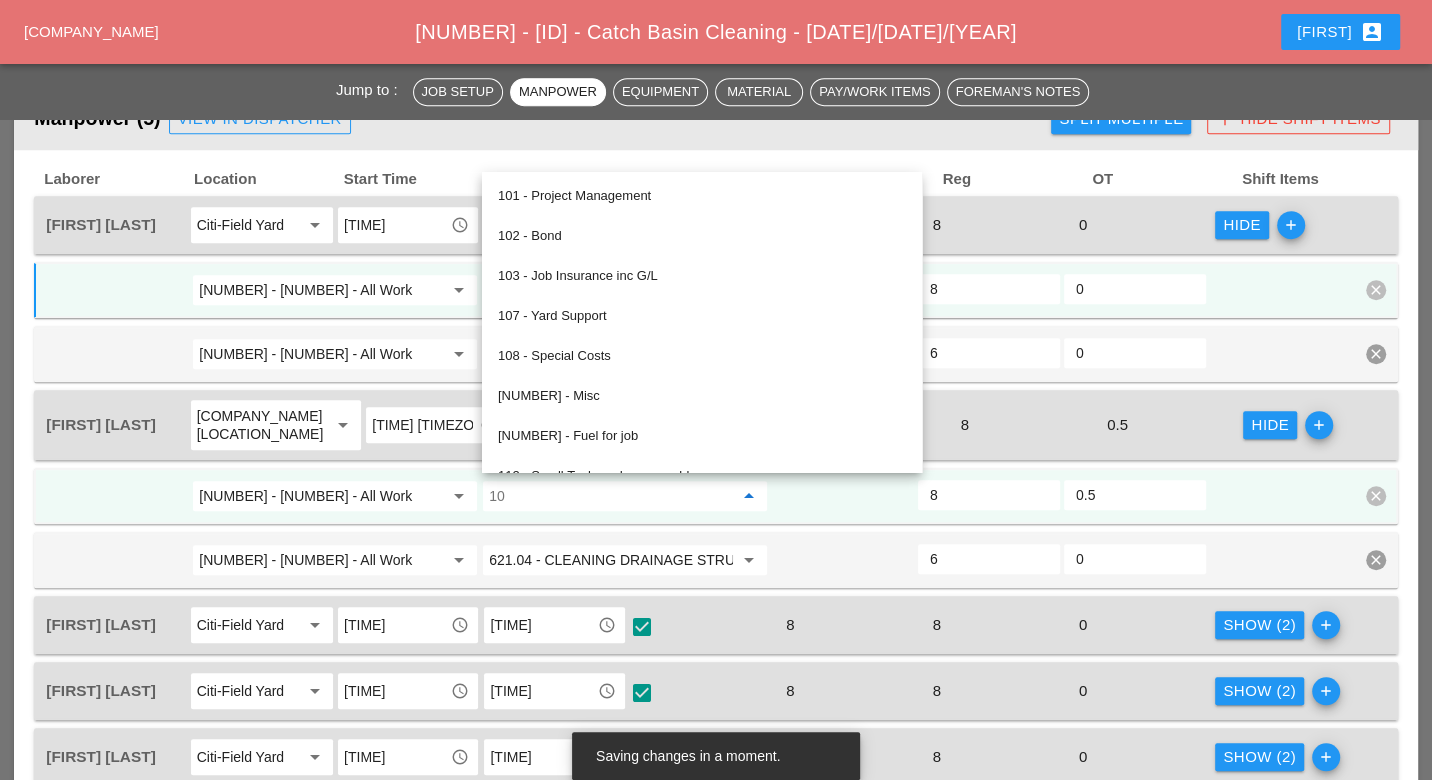 paste on "619.0101" 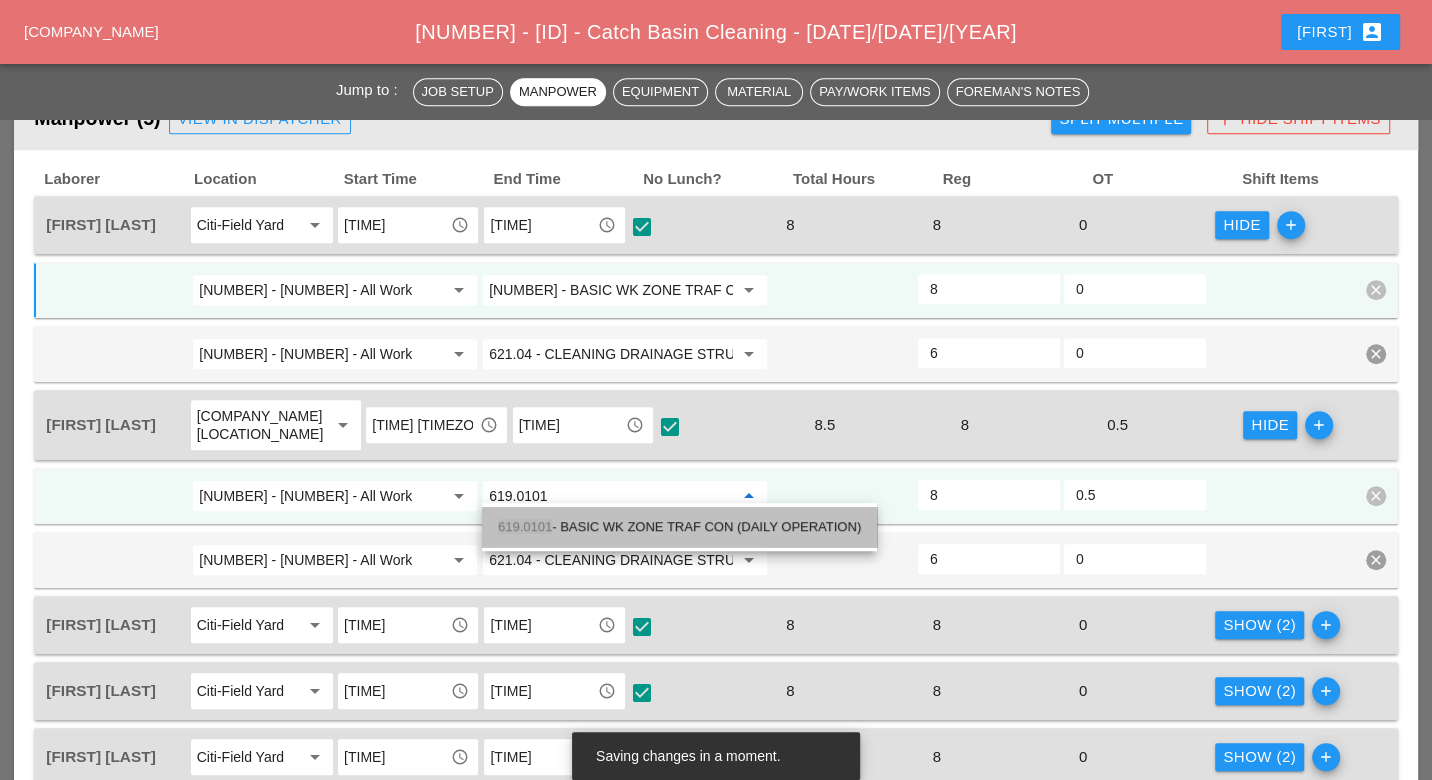 click on "619.0101  - BASIC WK ZONE TRAF CON (DAILY OPERATION)" at bounding box center (679, 527) 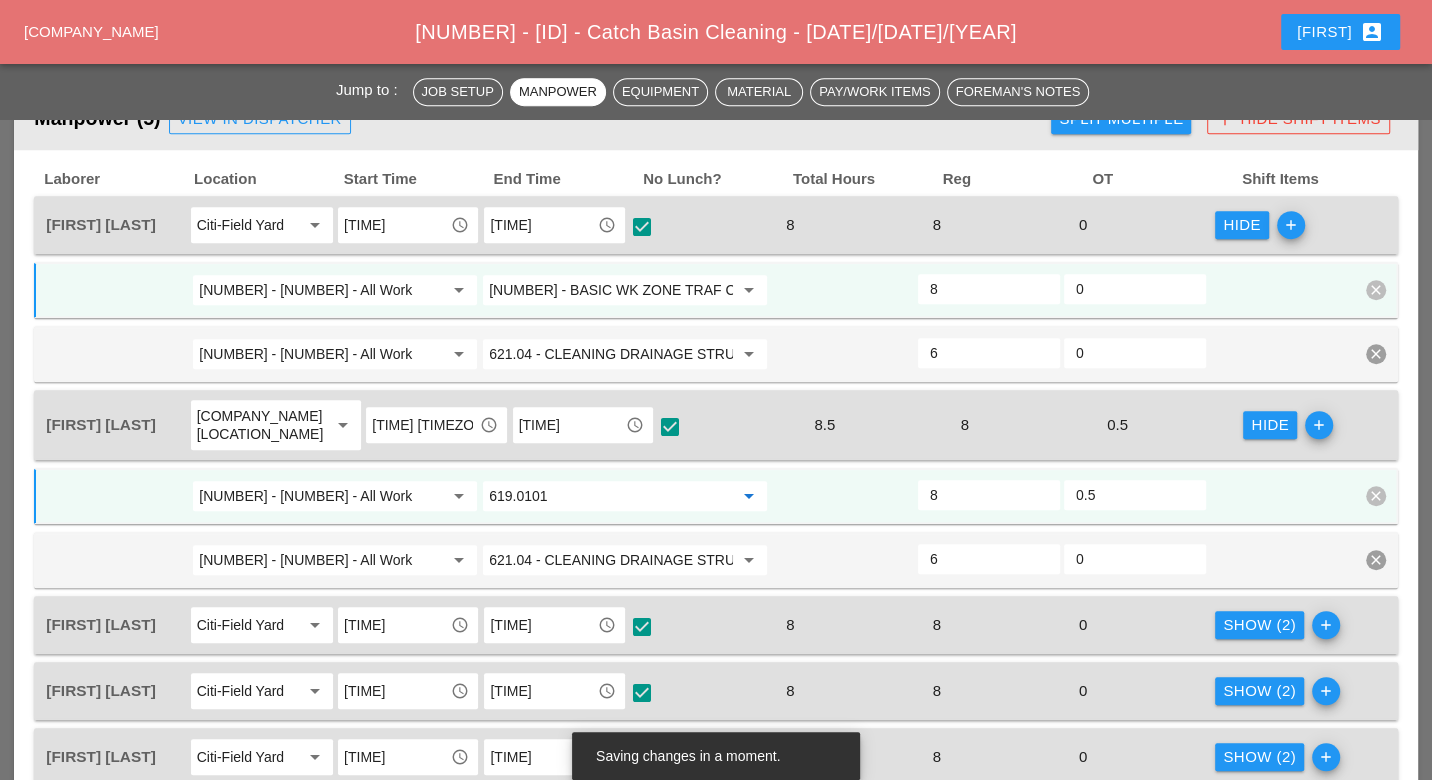 type on "619.0101 - BASIC WK ZONE TRAF CON (DAILY OPERATION)" 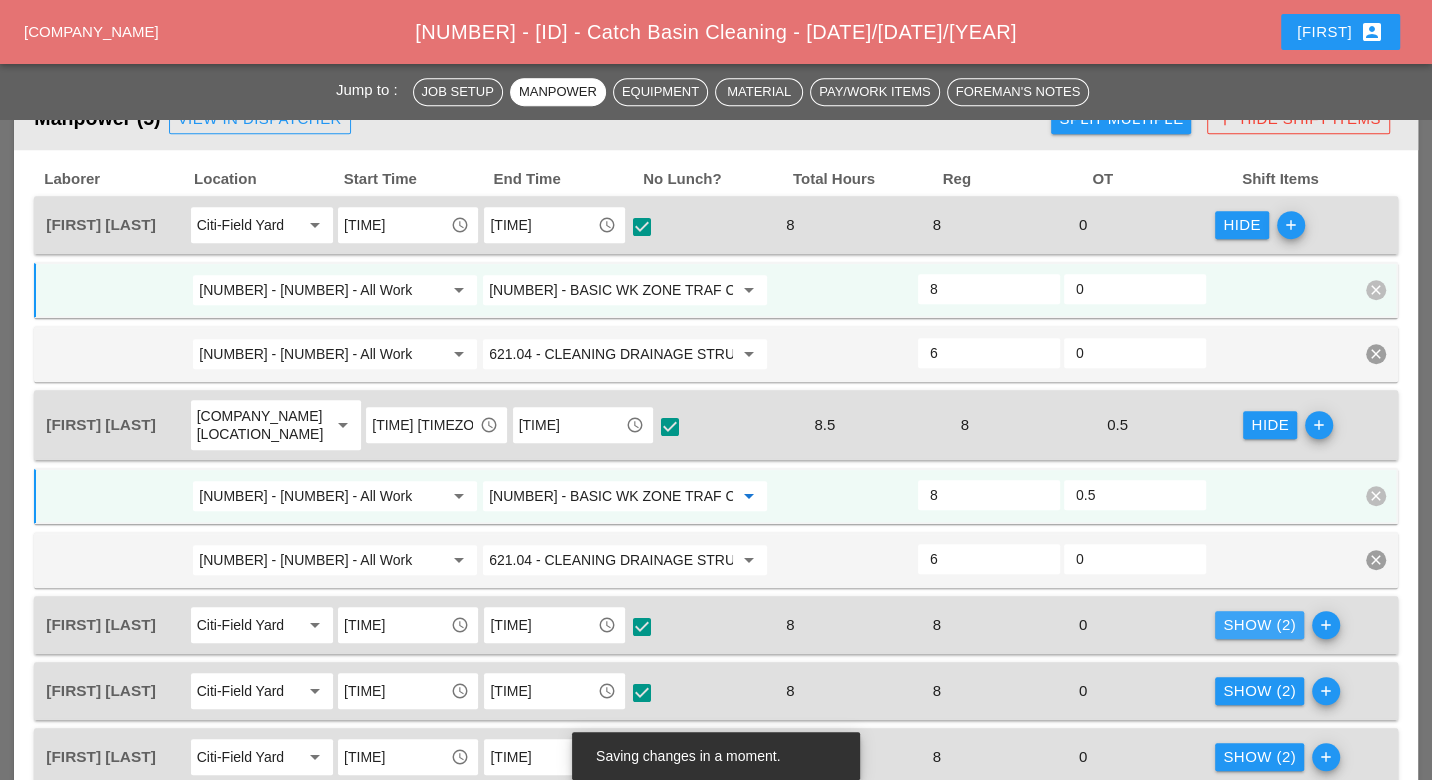 drag, startPoint x: 1241, startPoint y: 605, endPoint x: 1083, endPoint y: 592, distance: 158.5339 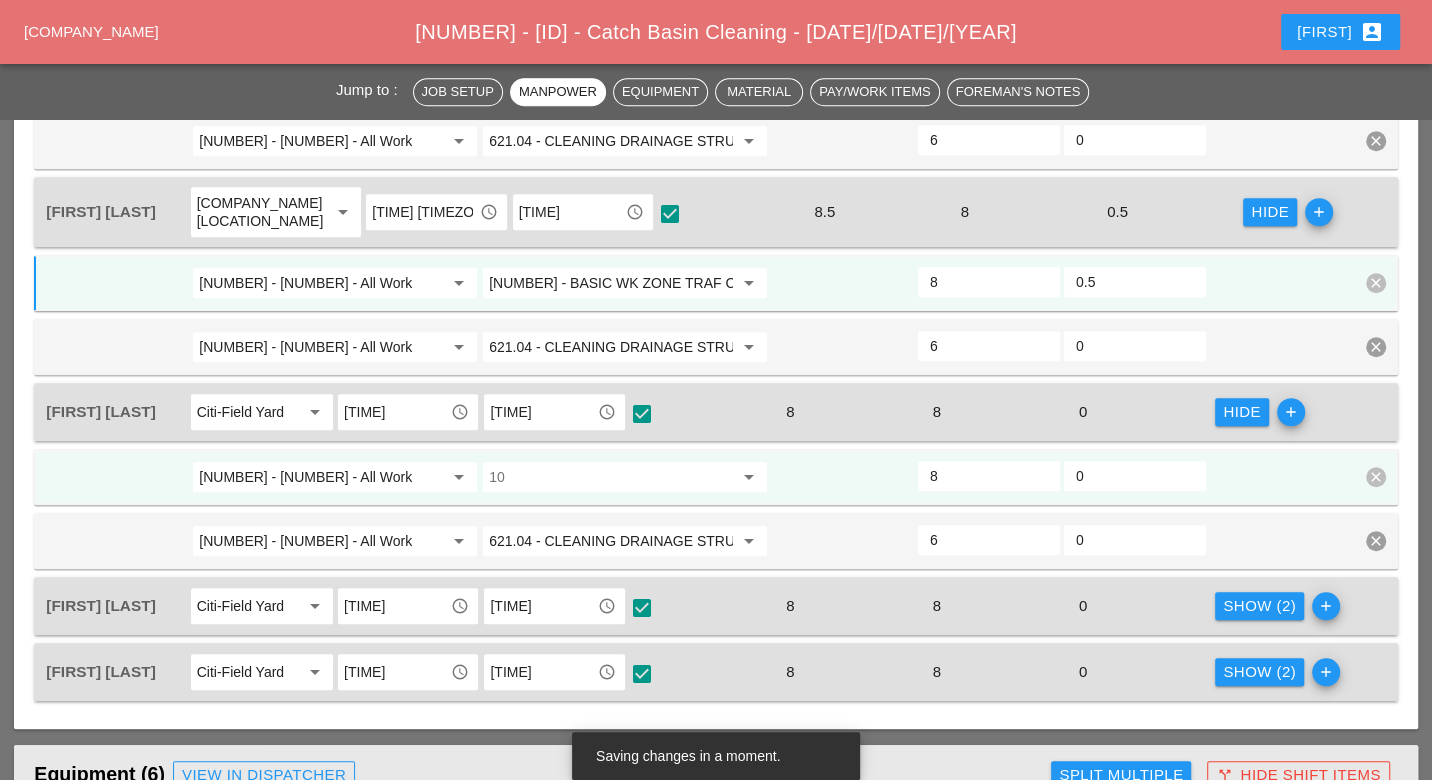 scroll, scrollTop: 1111, scrollLeft: 0, axis: vertical 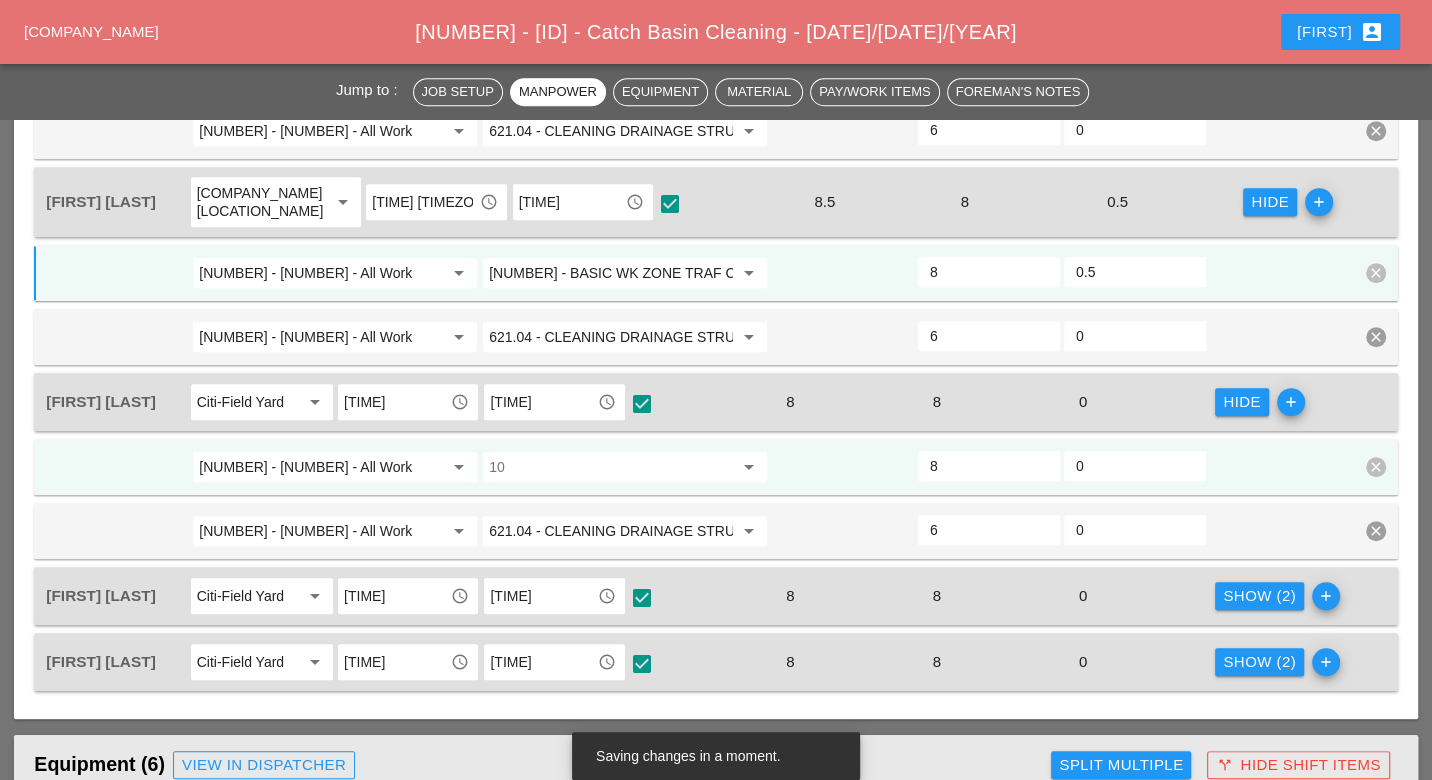 click on "10 arrow_drop_down" at bounding box center [625, 467] 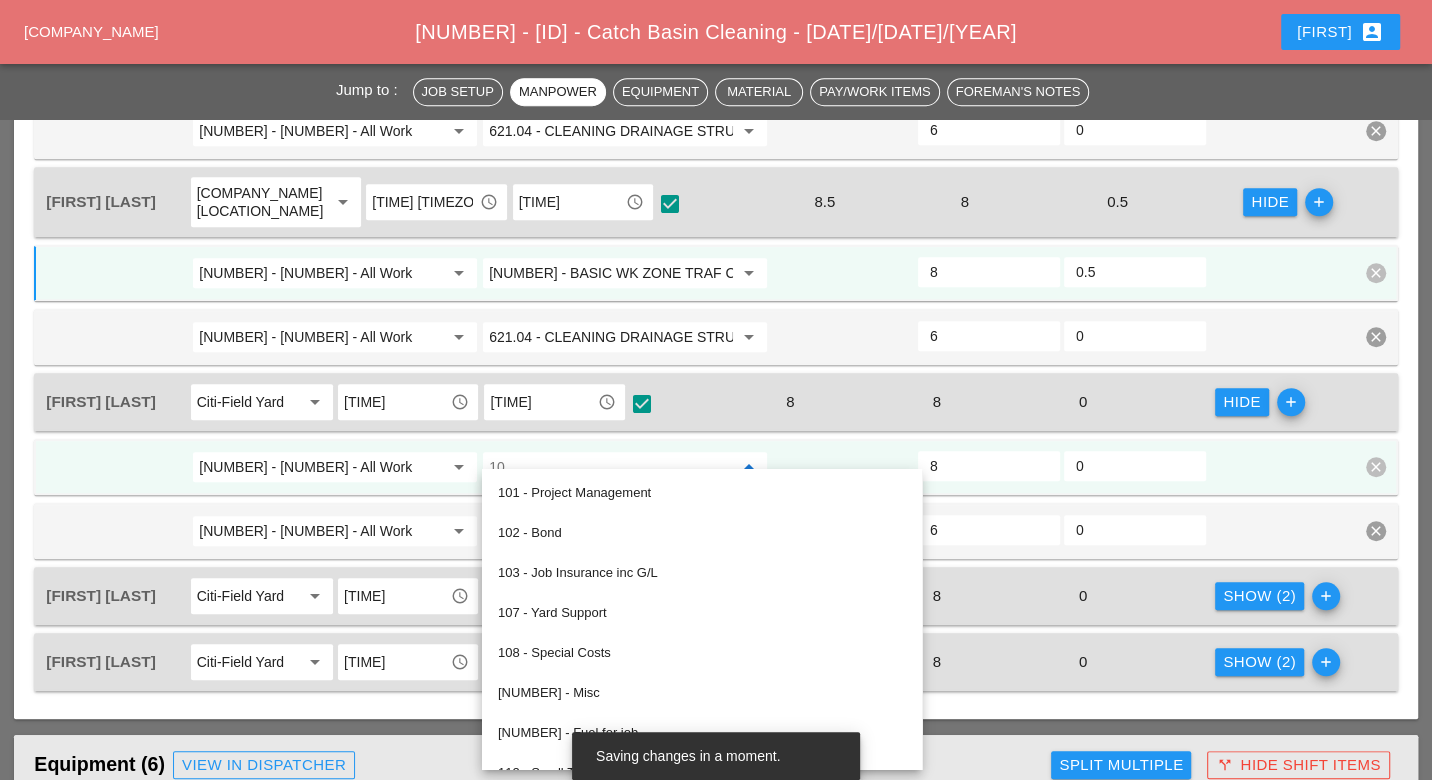 paste on "619.0101" 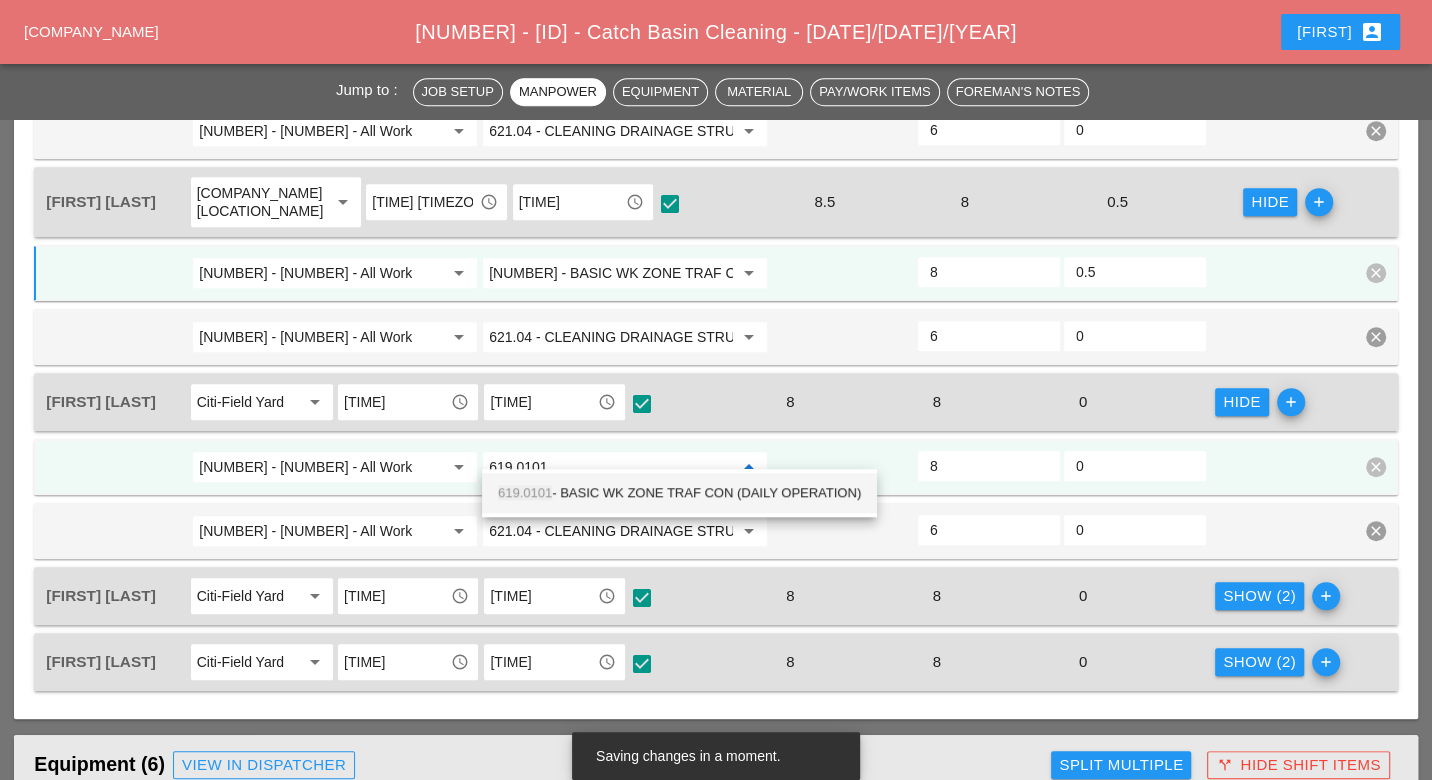 click on "619.0101  - BASIC WK ZONE TRAF CON (DAILY OPERATION)" at bounding box center [679, 493] 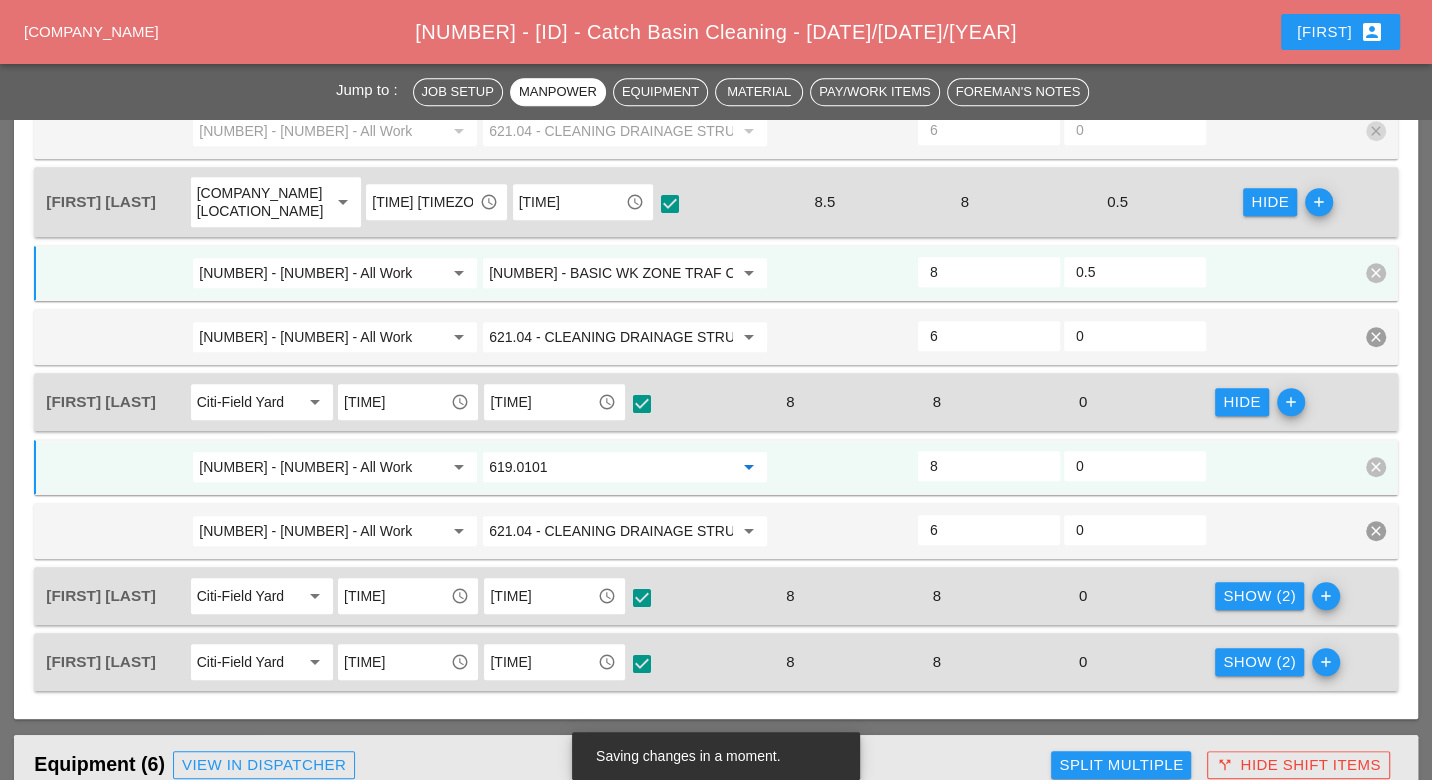 type on "619.0101 - BASIC WK ZONE TRAF CON (DAILY OPERATION)" 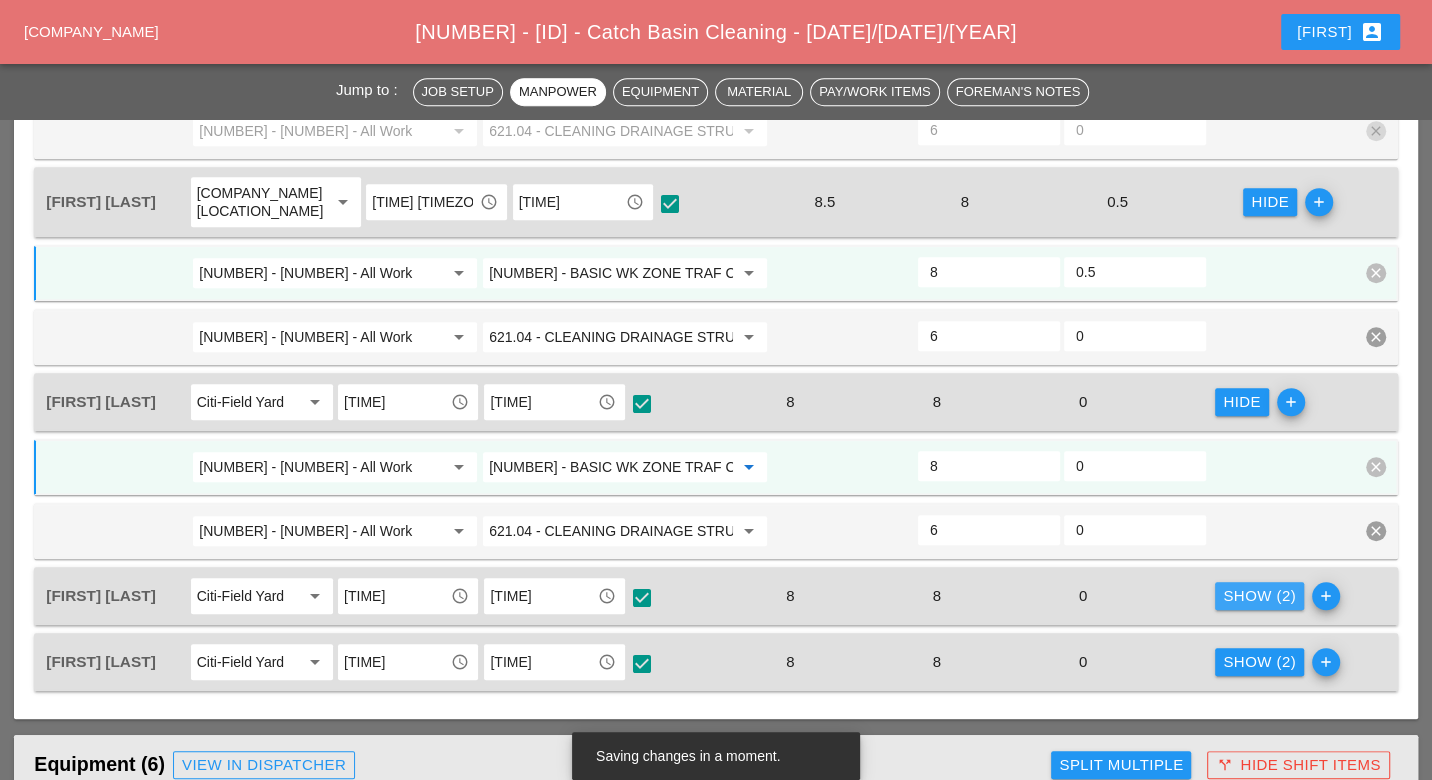 drag, startPoint x: 1244, startPoint y: 577, endPoint x: 1177, endPoint y: 582, distance: 67.18631 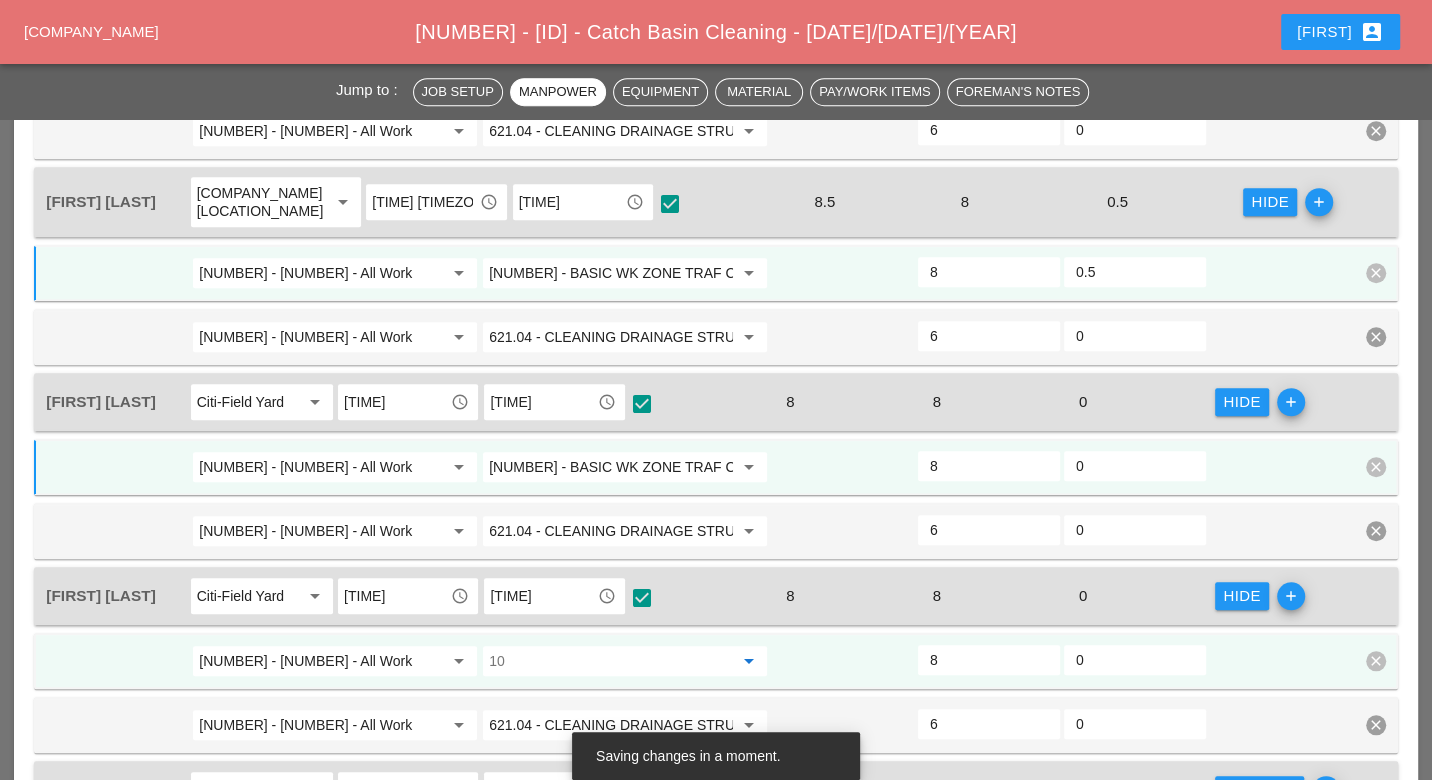 click at bounding box center (611, 661) 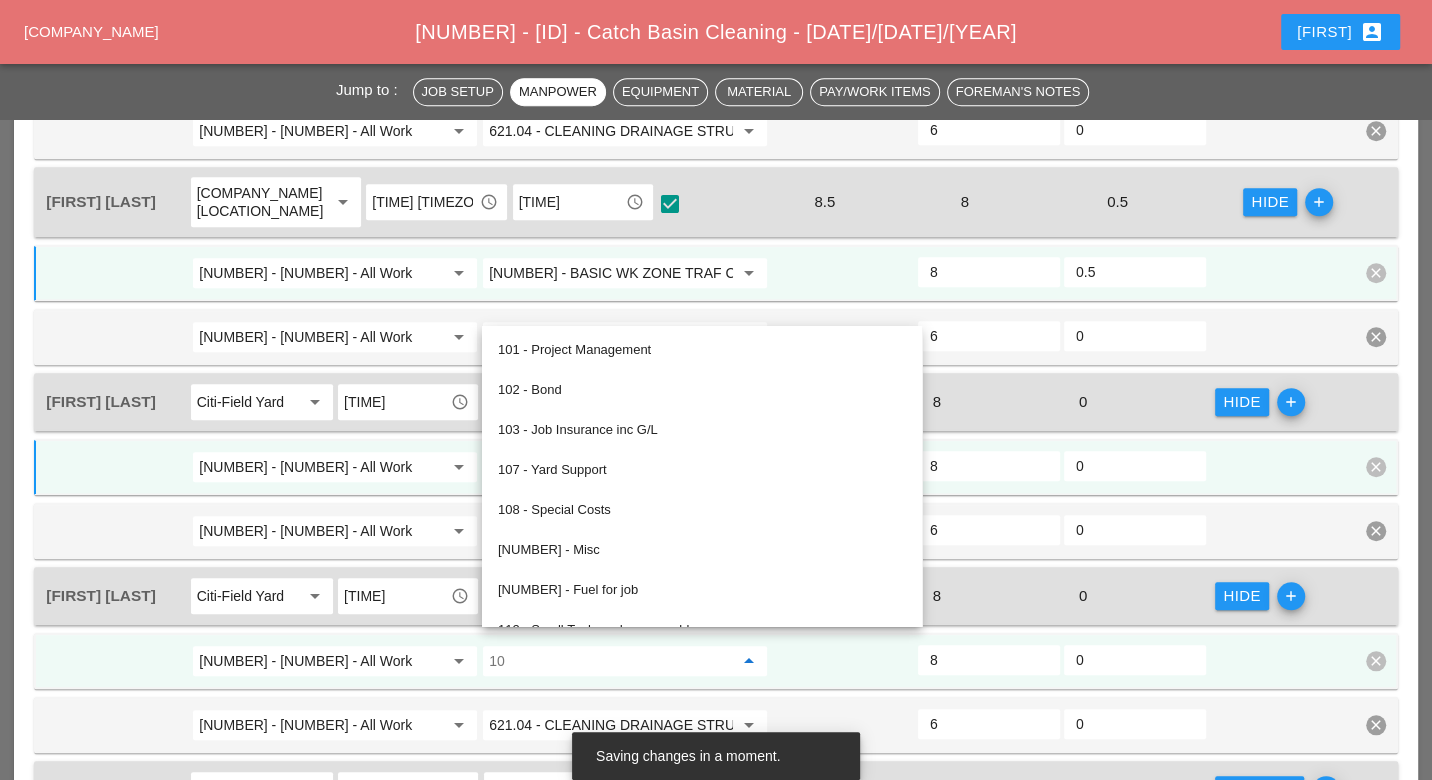 paste on "619.0101" 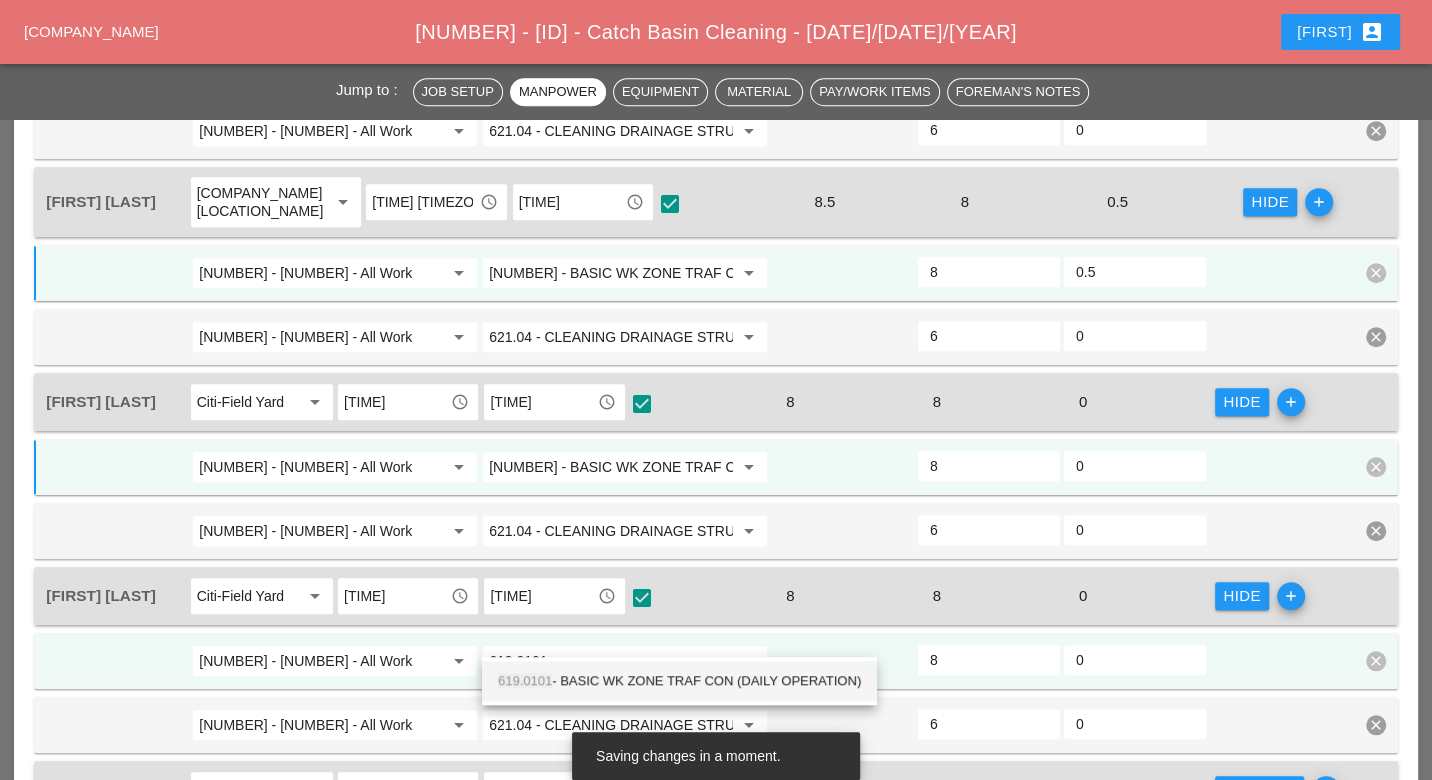 click on "619.0101  - BASIC WK ZONE TRAF CON (DAILY OPERATION)" at bounding box center [679, 681] 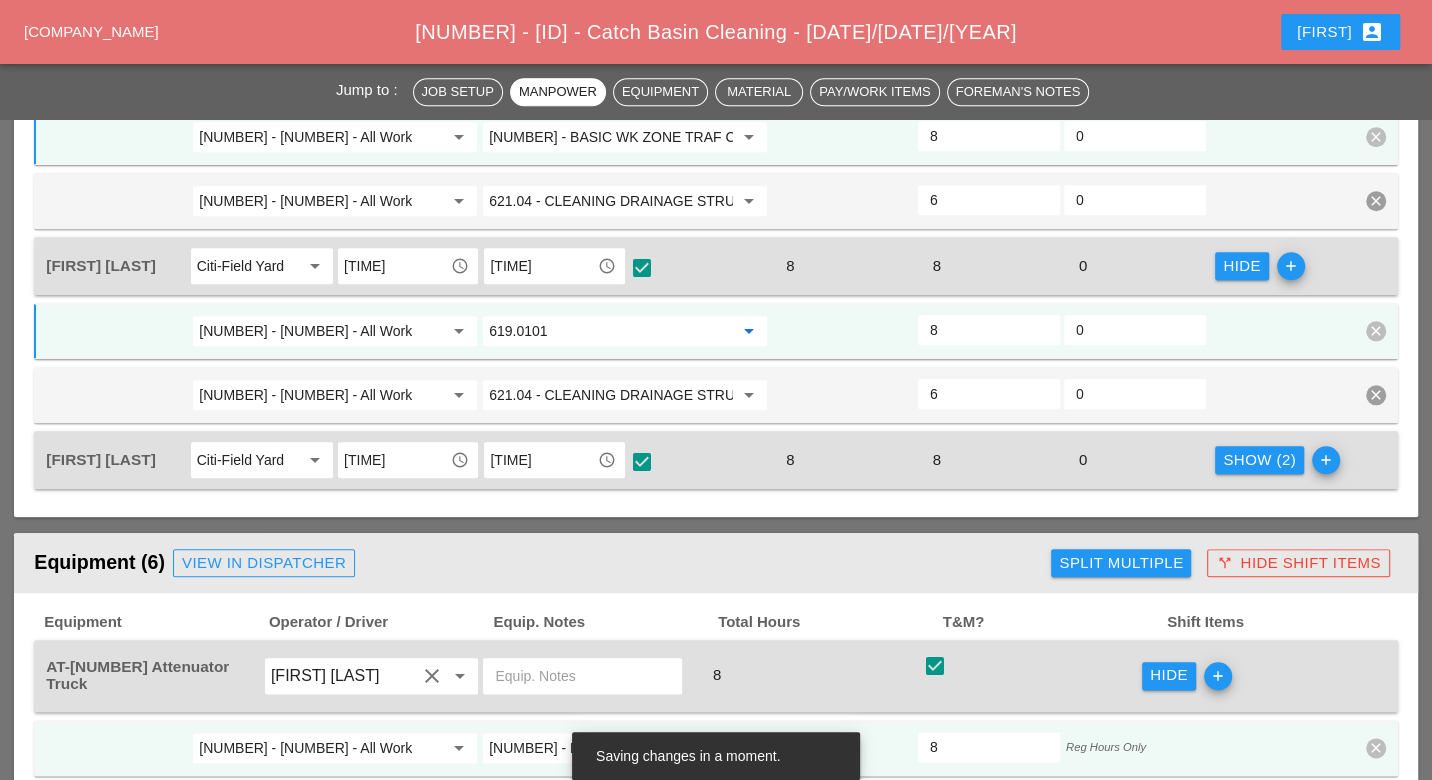 scroll, scrollTop: 1444, scrollLeft: 0, axis: vertical 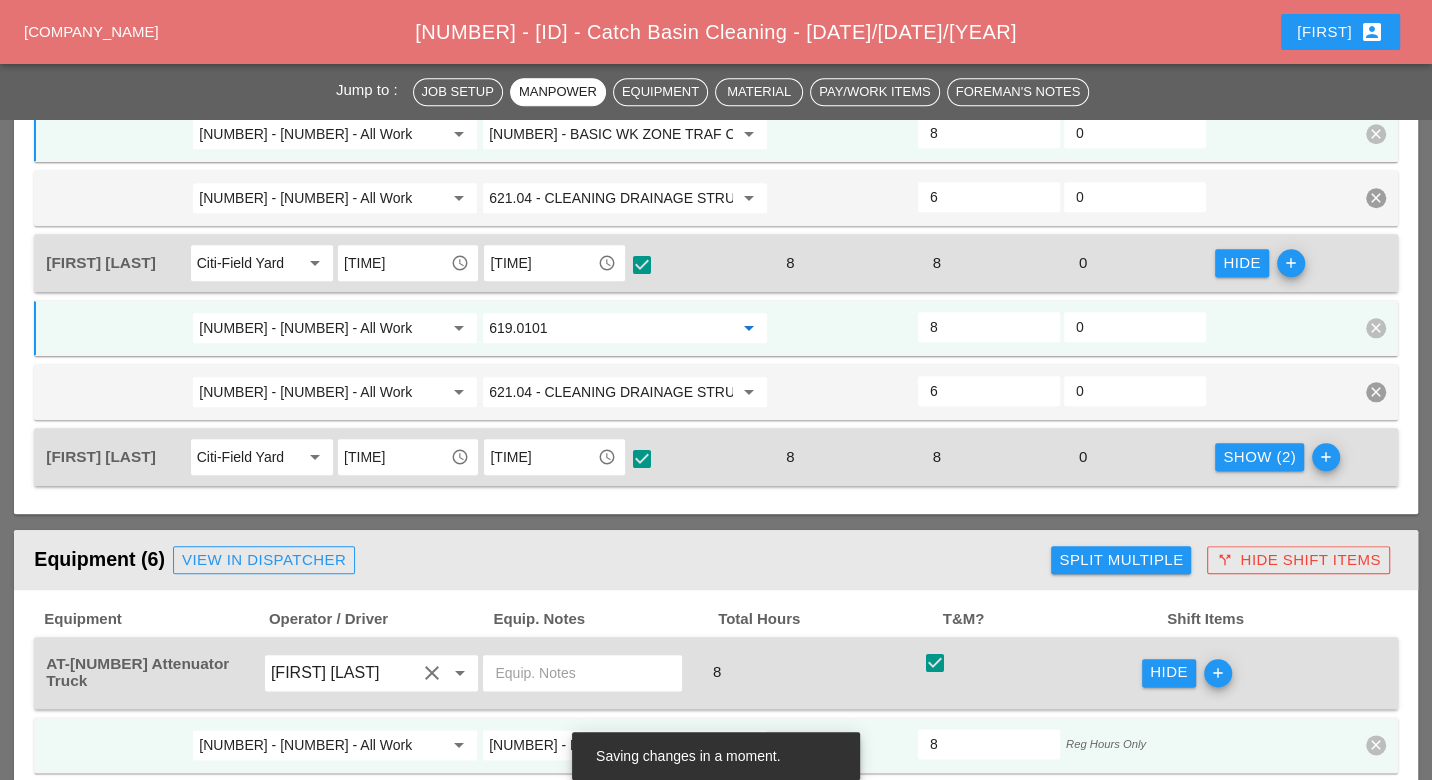 type on "619.0101 - BASIC WK ZONE TRAF CON (DAILY OPERATION)" 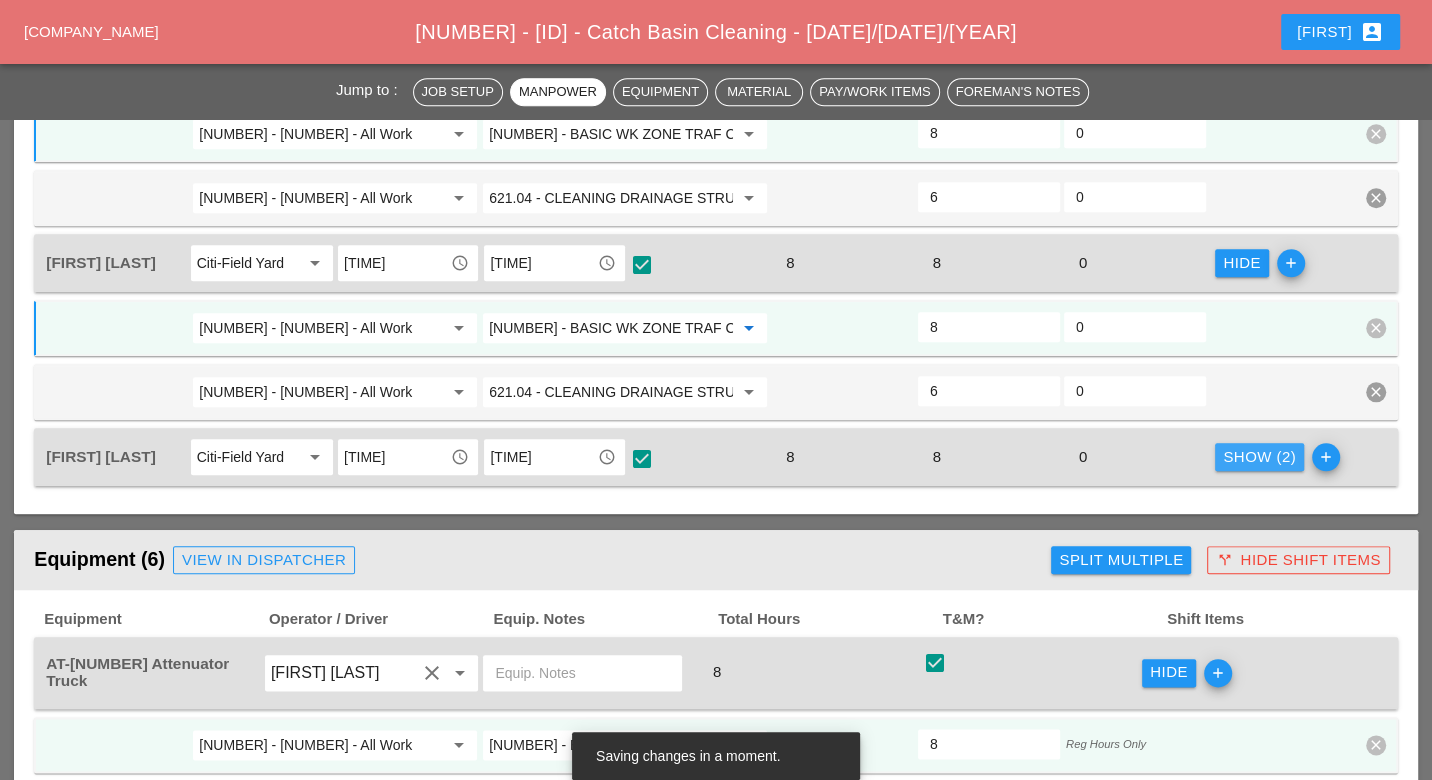 drag, startPoint x: 1248, startPoint y: 427, endPoint x: 1086, endPoint y: 454, distance: 164.23459 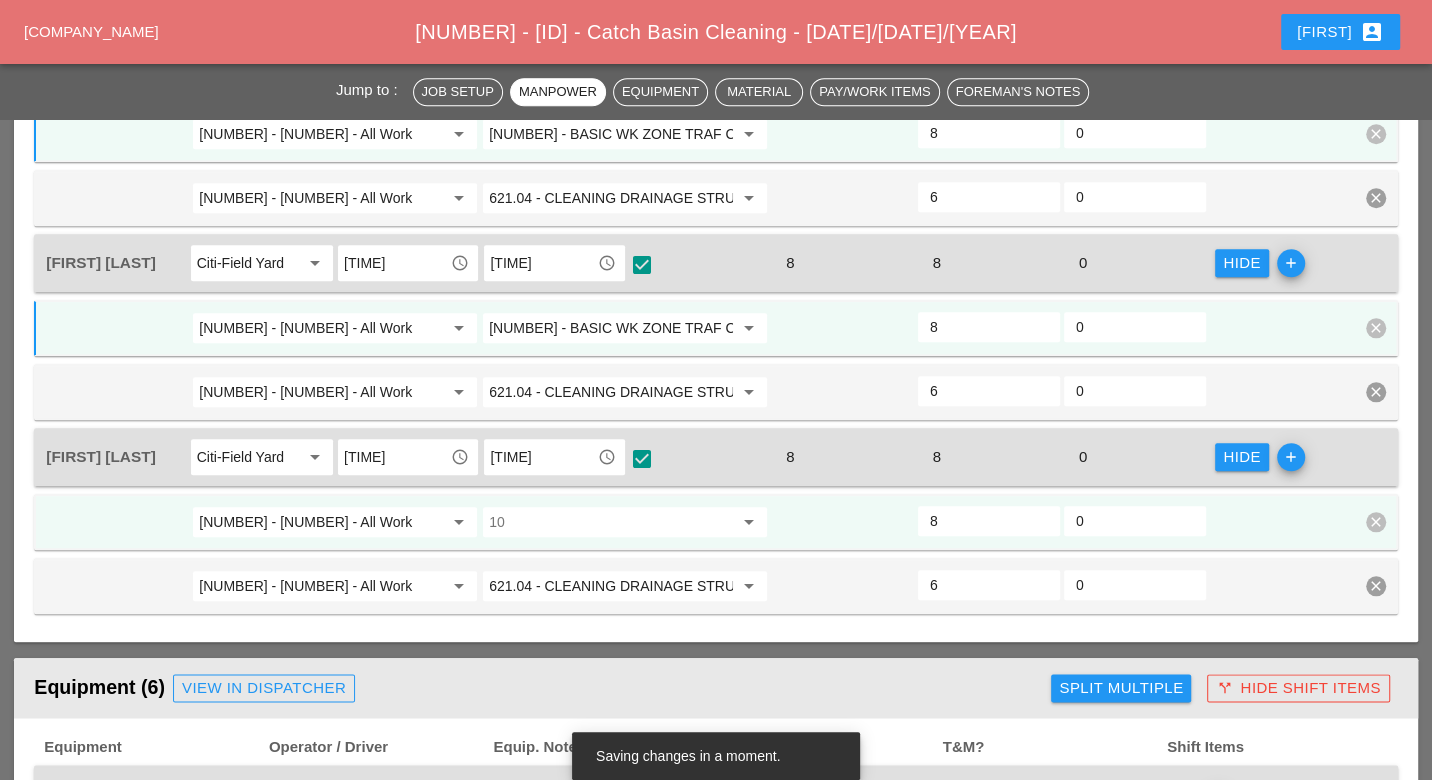 click at bounding box center [611, 522] 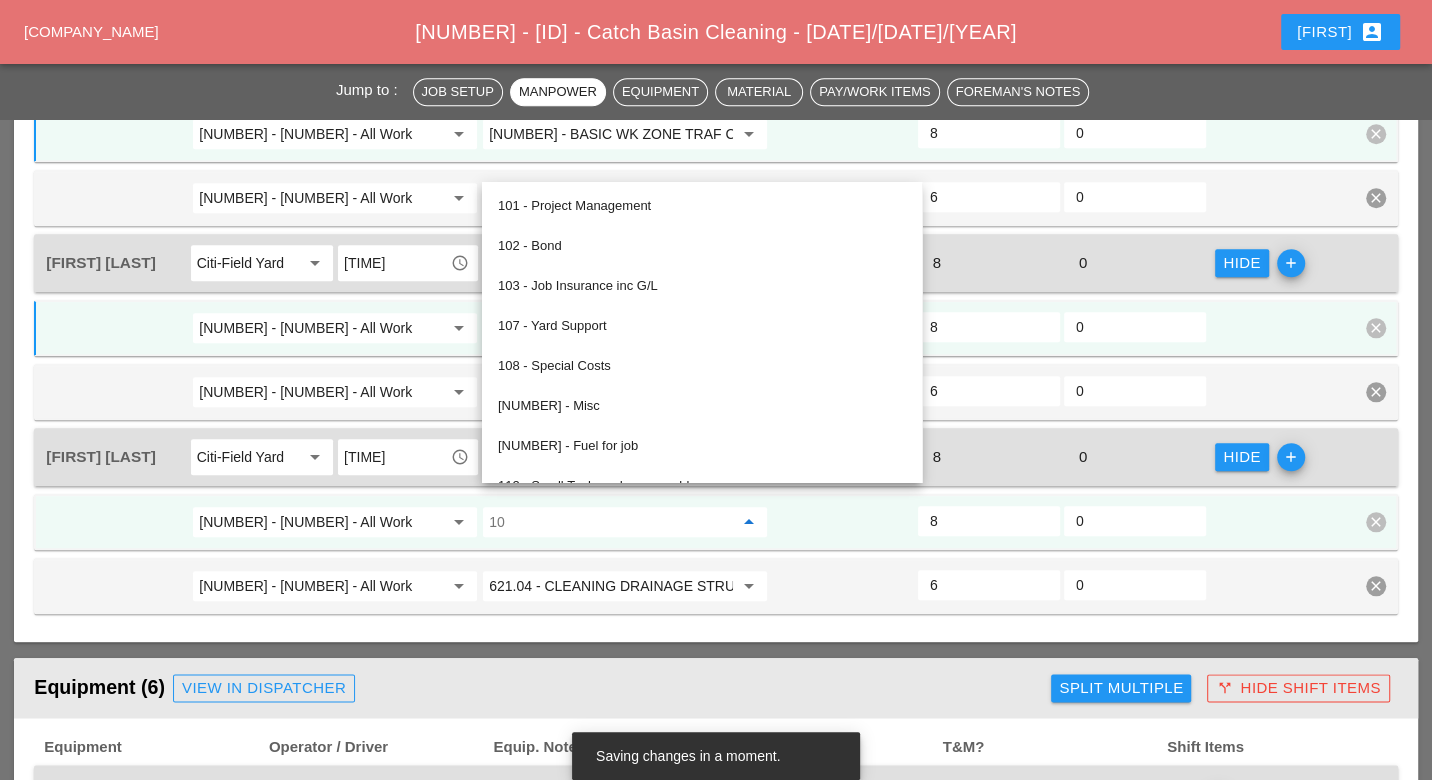 paste on "619.0101" 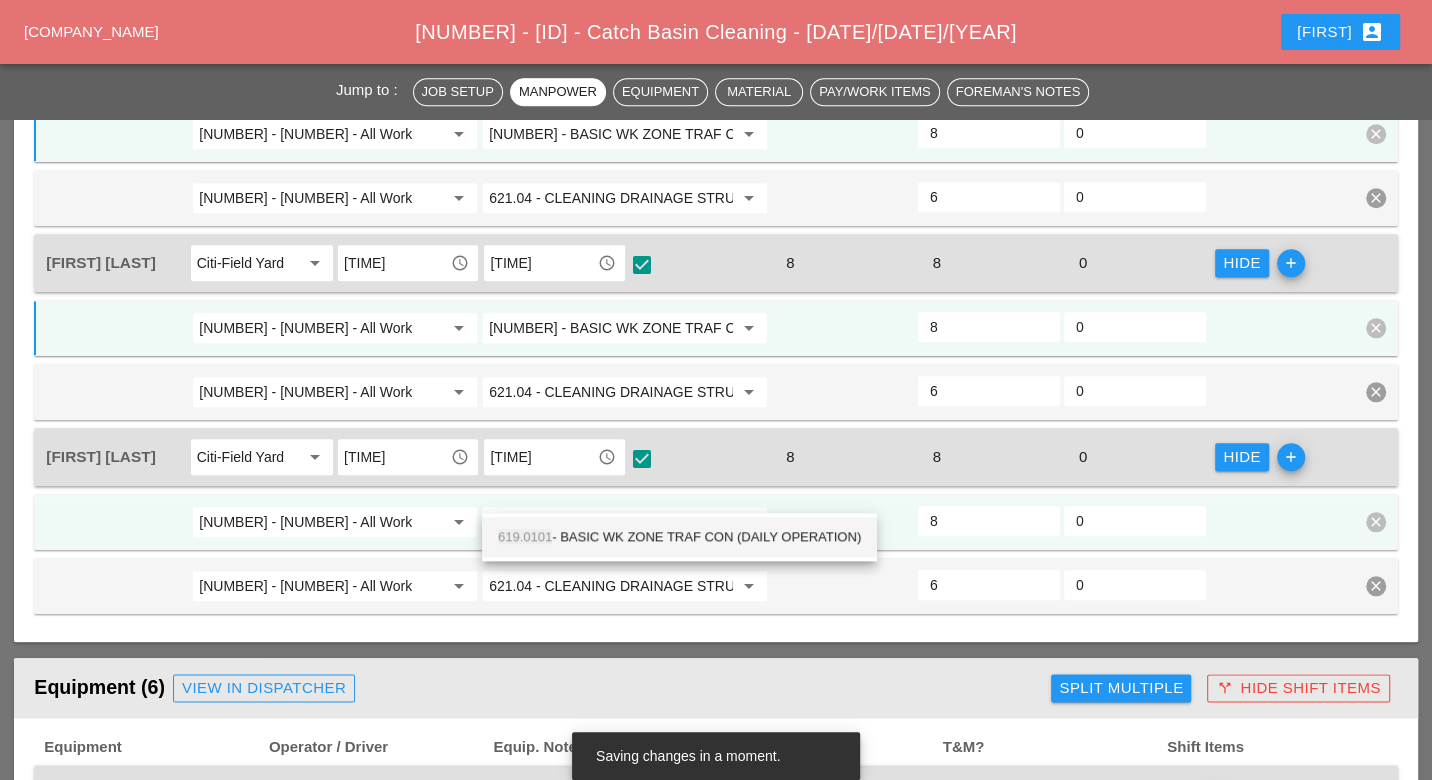 click on "619.0101  - BASIC WK ZONE TRAF CON (DAILY OPERATION)" at bounding box center [679, 537] 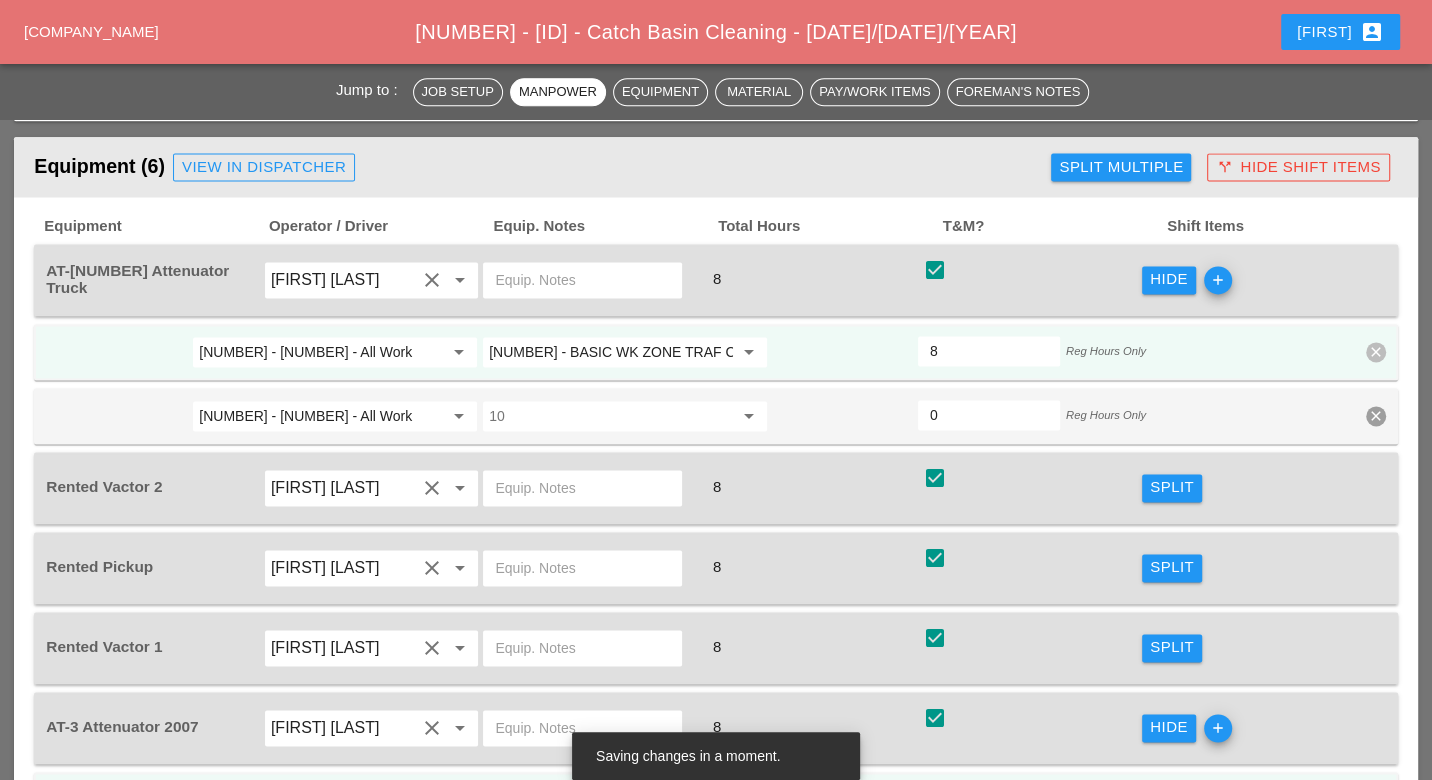 scroll, scrollTop: 2000, scrollLeft: 0, axis: vertical 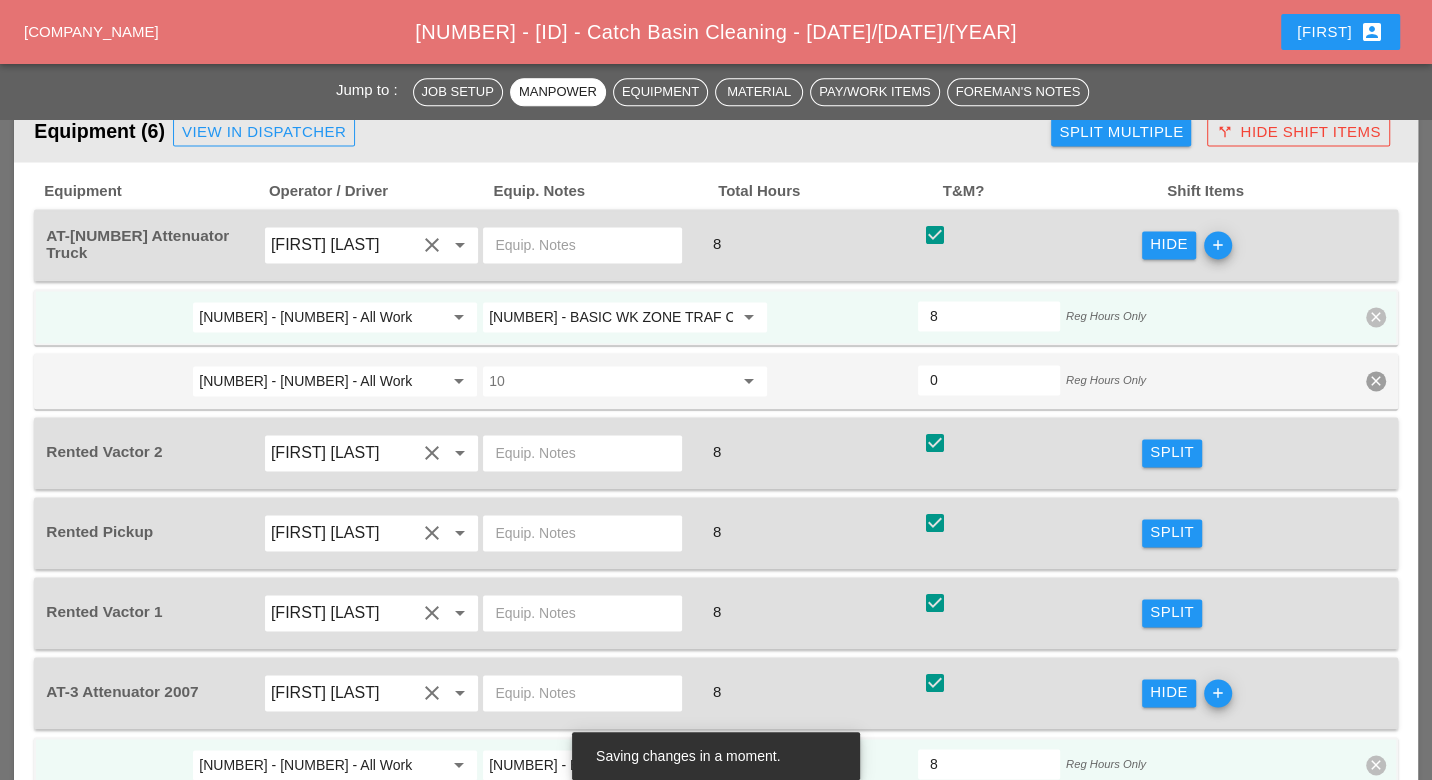 type on "619.0101 - BASIC WK ZONE TRAF CON (DAILY OPERATION)" 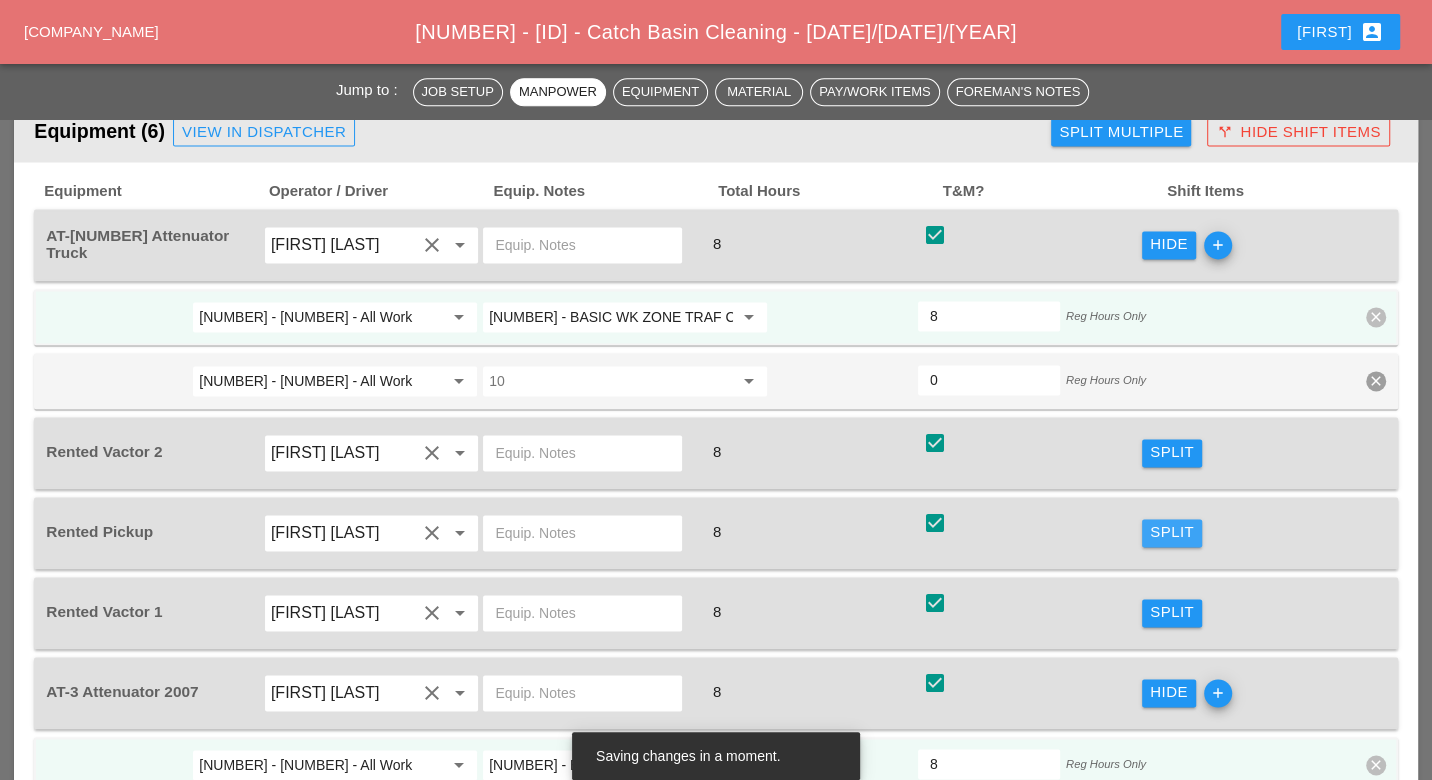 click on "Split" at bounding box center [1172, 532] 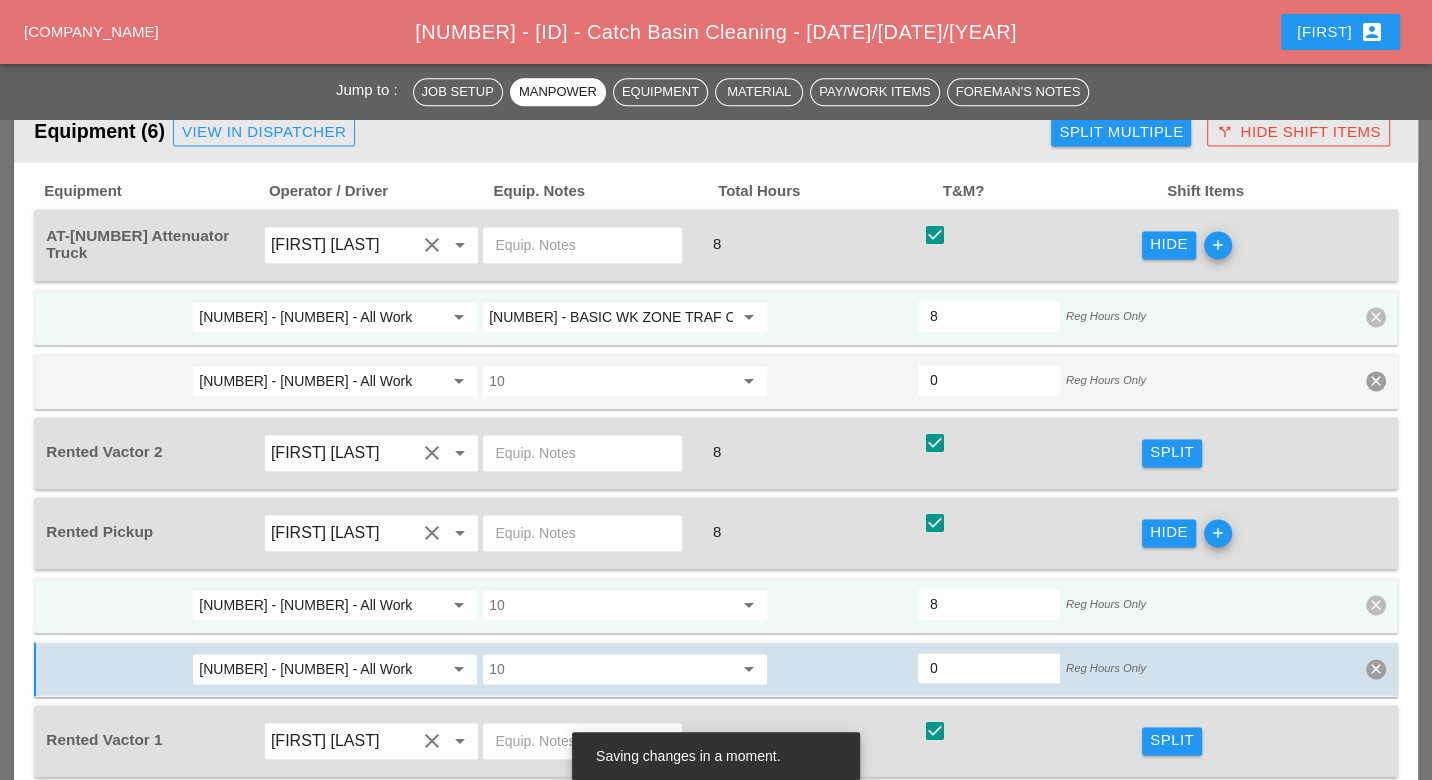 click at bounding box center [611, 605] 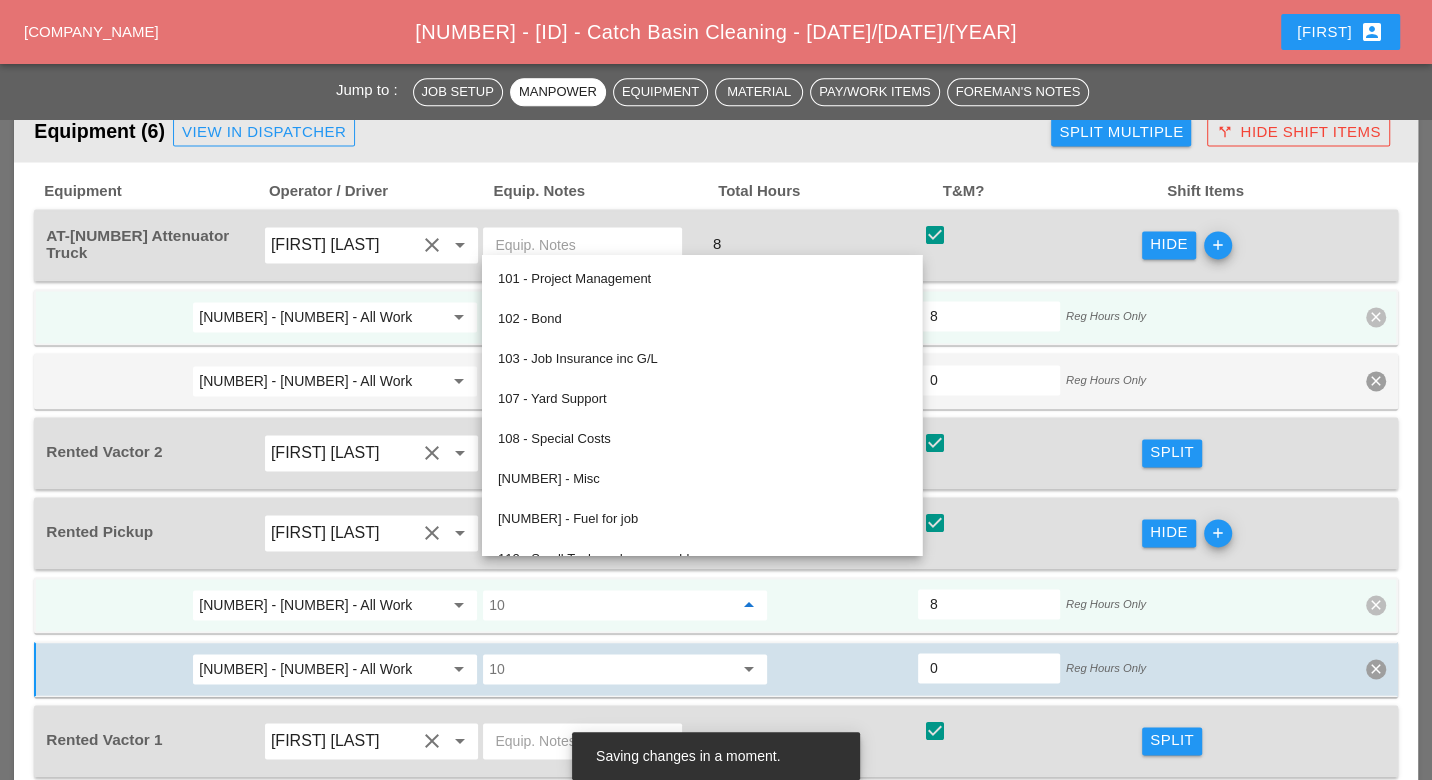 paste on "619.0101" 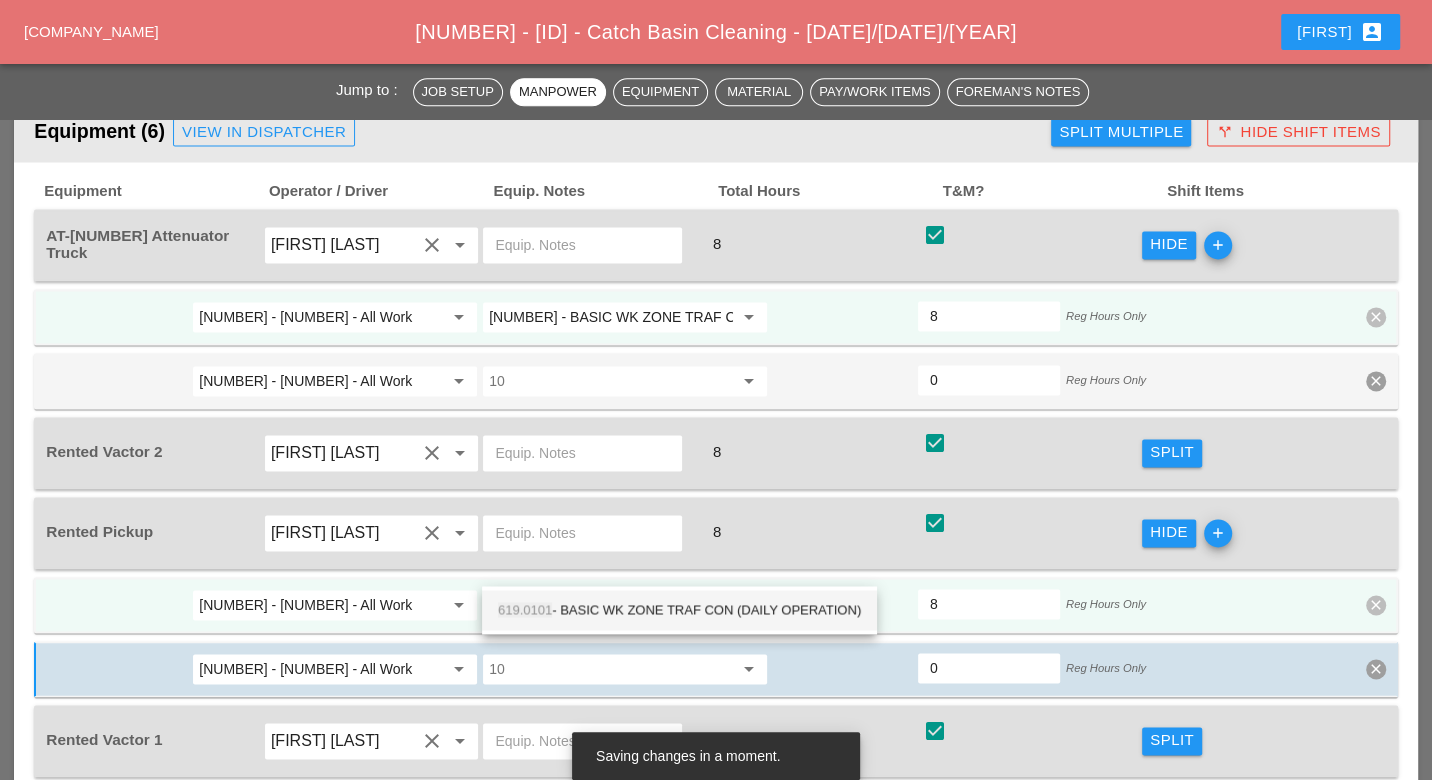 click on "619.0101" at bounding box center [525, 609] 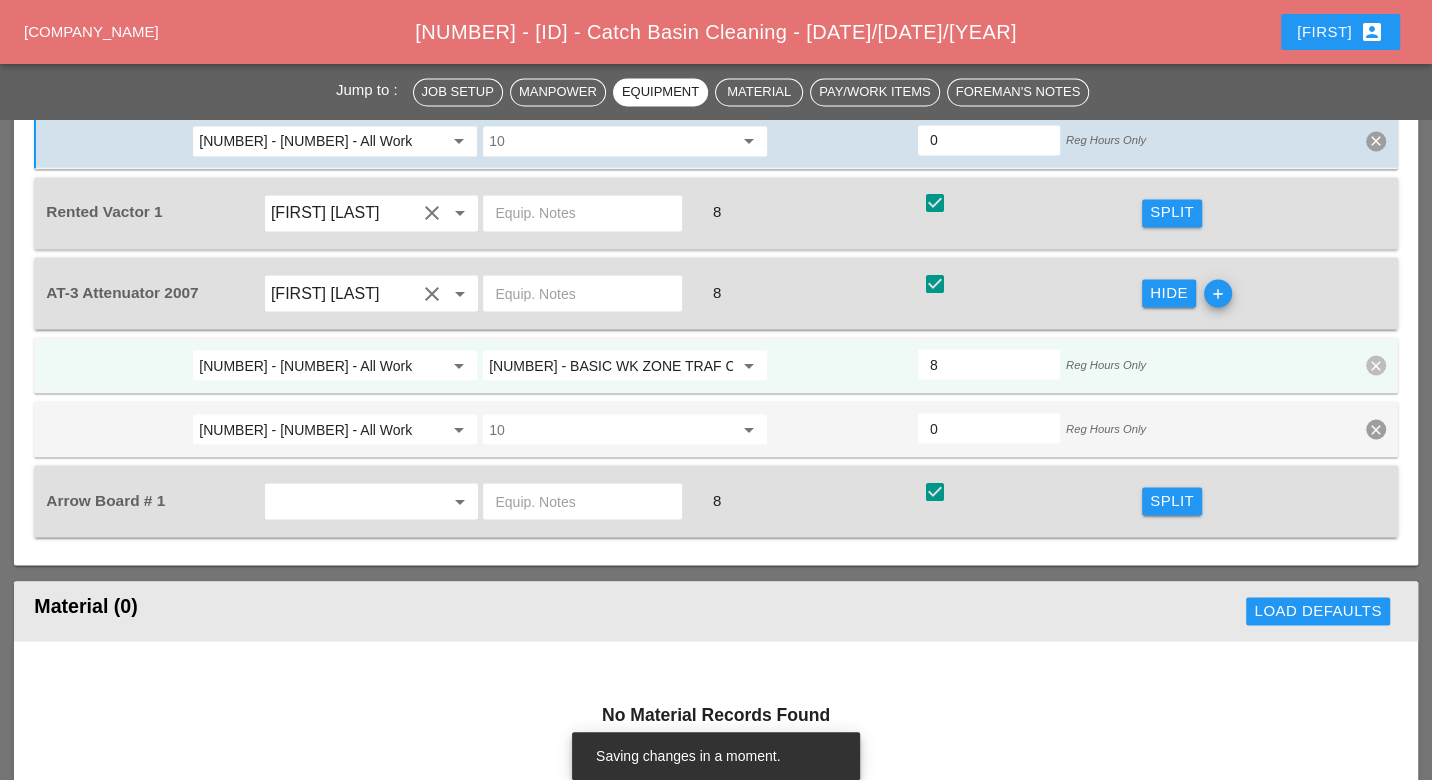scroll, scrollTop: 2555, scrollLeft: 0, axis: vertical 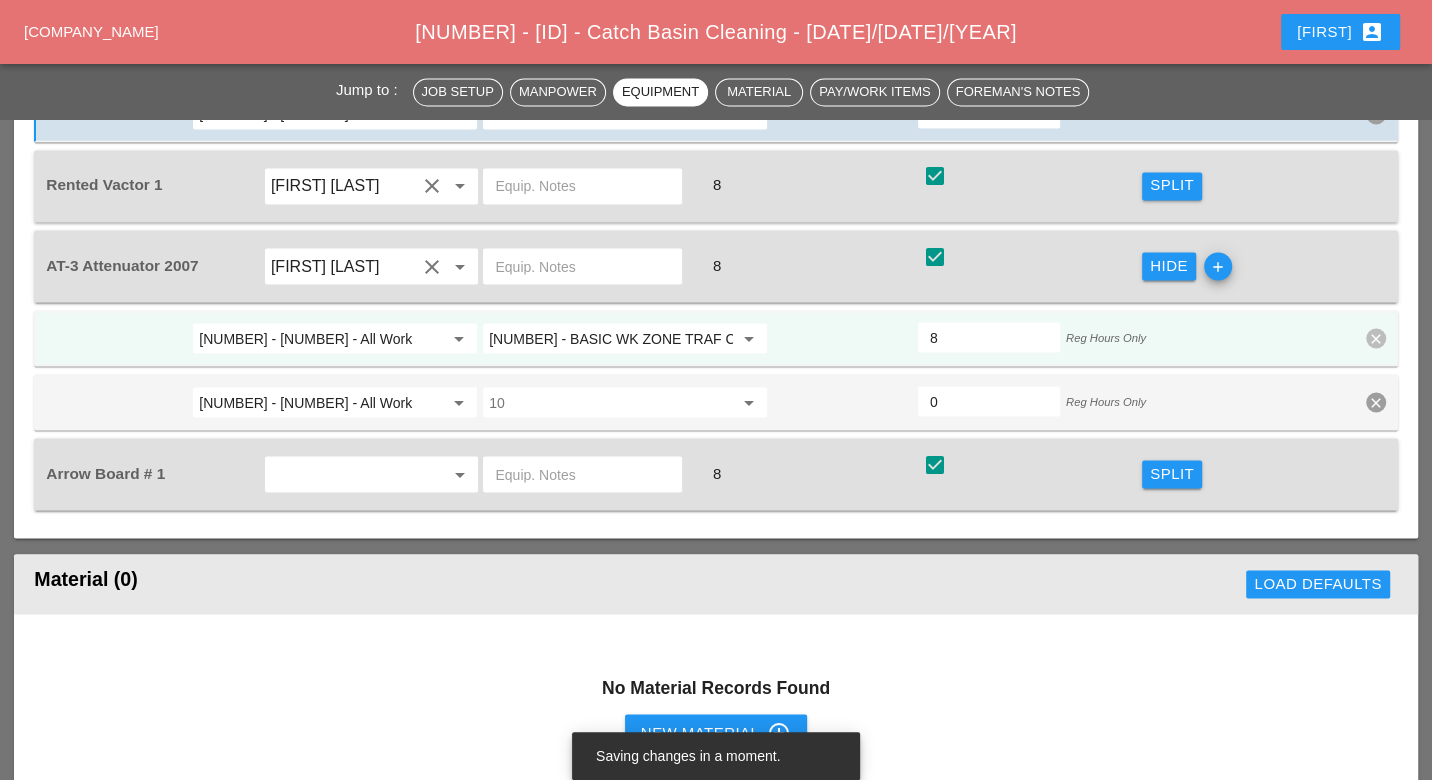 type on "619.0101 - BASIC WK ZONE TRAF CON (DAILY OPERATION)" 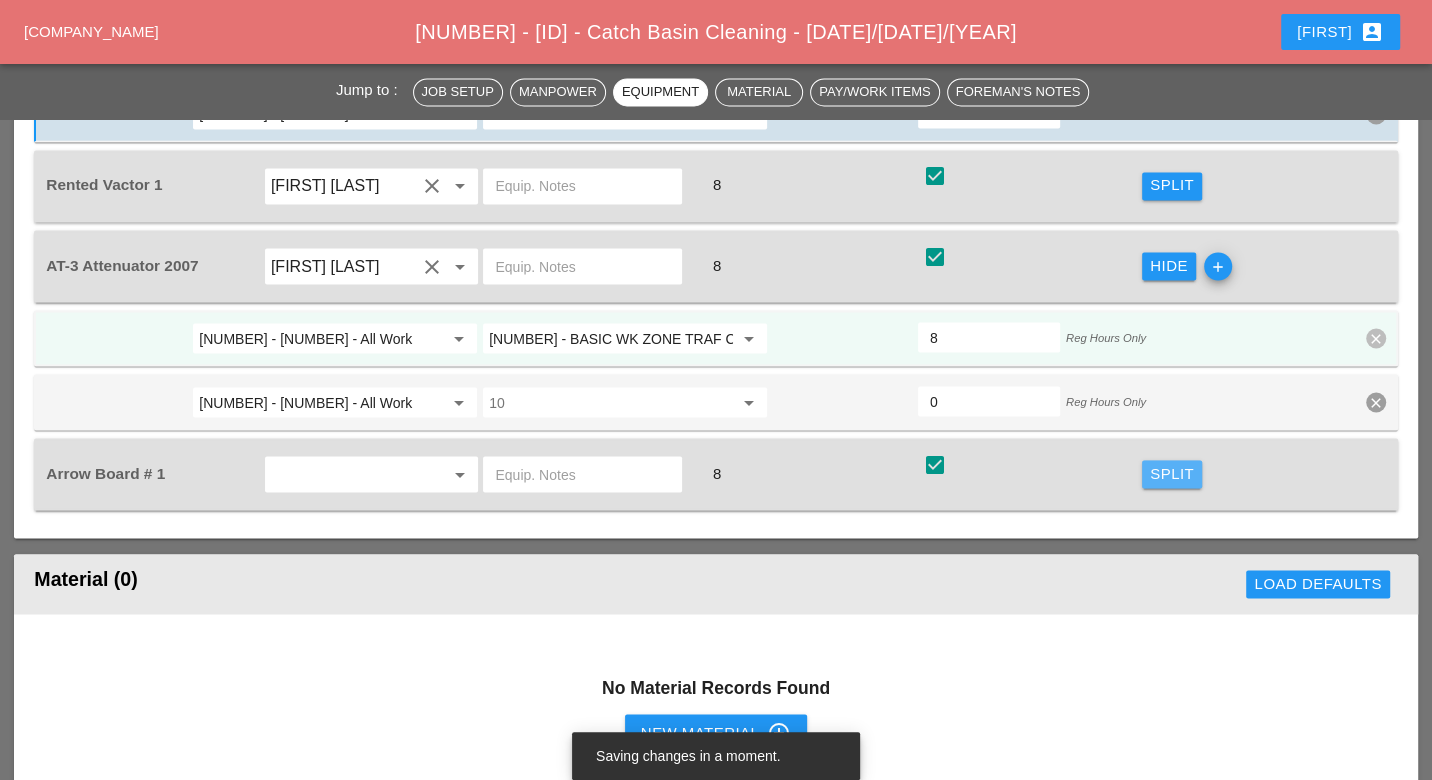 click on "Split" at bounding box center [1172, 473] 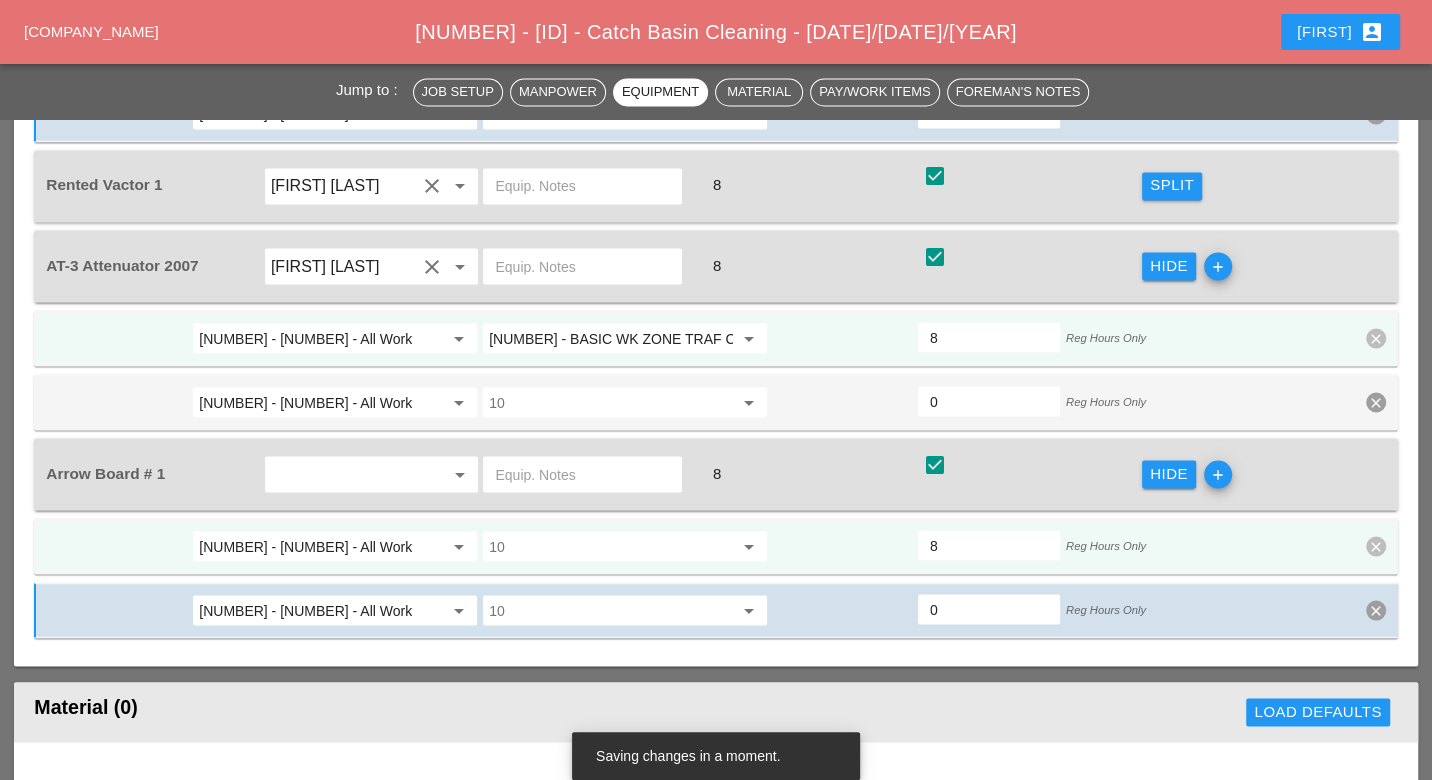 click at bounding box center (611, 546) 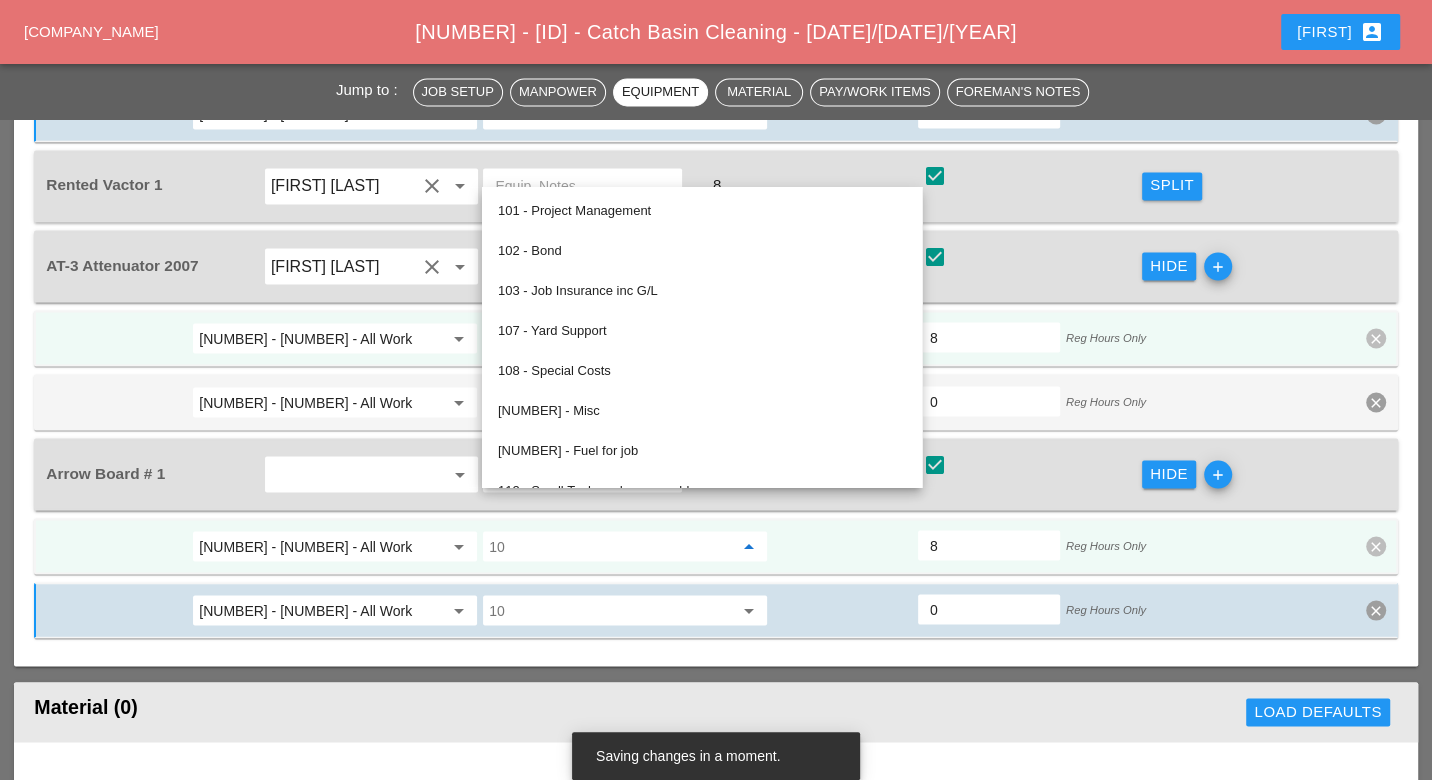paste on "619.0101" 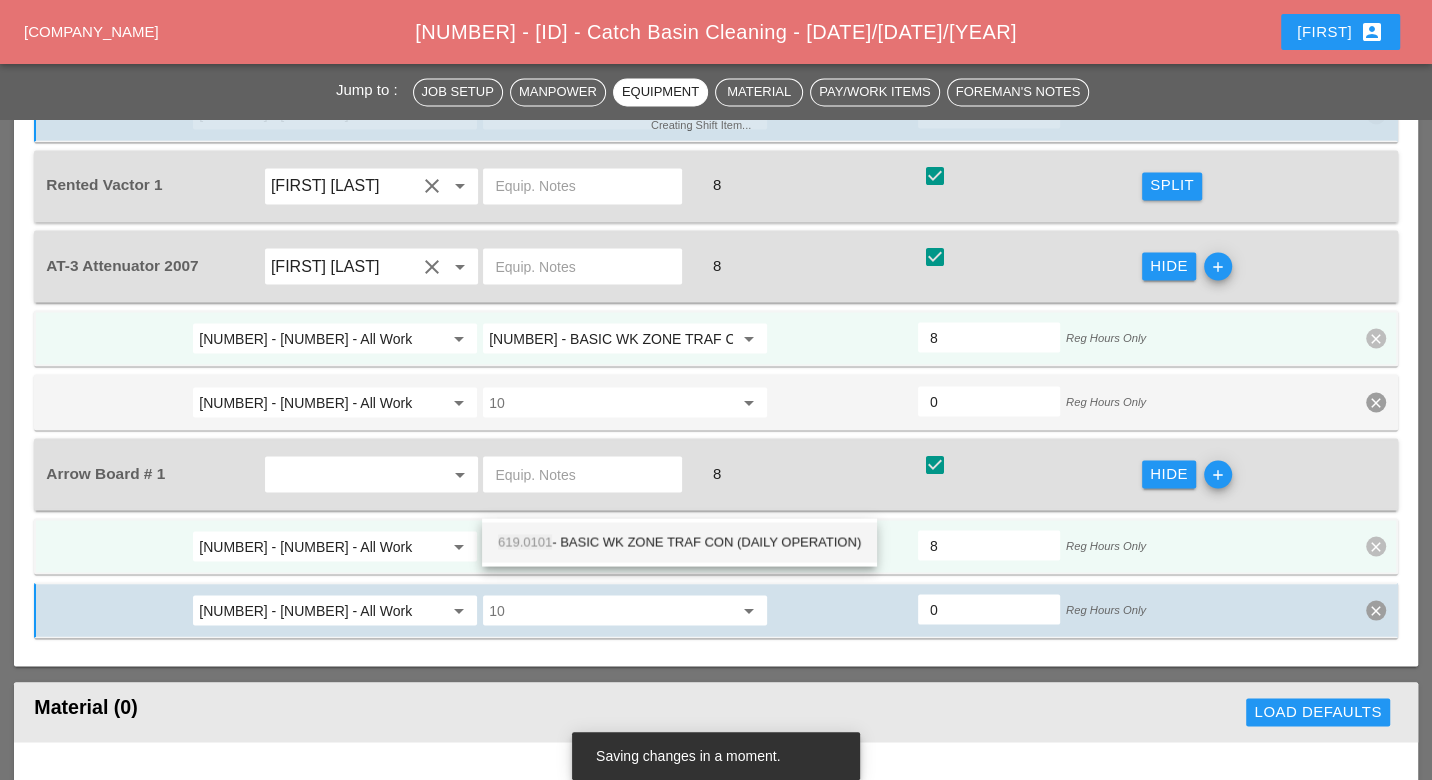 click on "619.0101  - BASIC WK ZONE TRAF CON (DAILY OPERATION)" at bounding box center (679, 542) 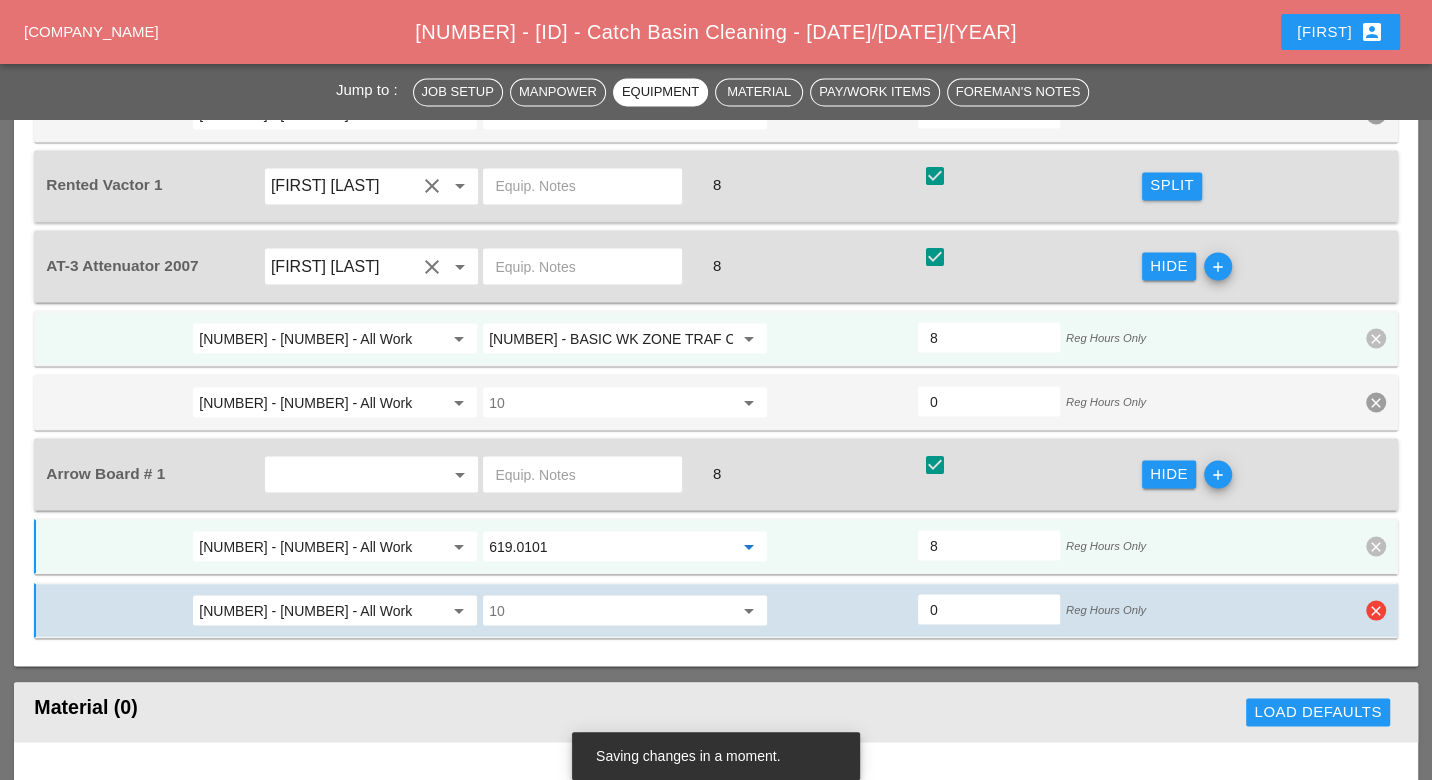 type on "619.0101 - BASIC WK ZONE TRAF CON (DAILY OPERATION)" 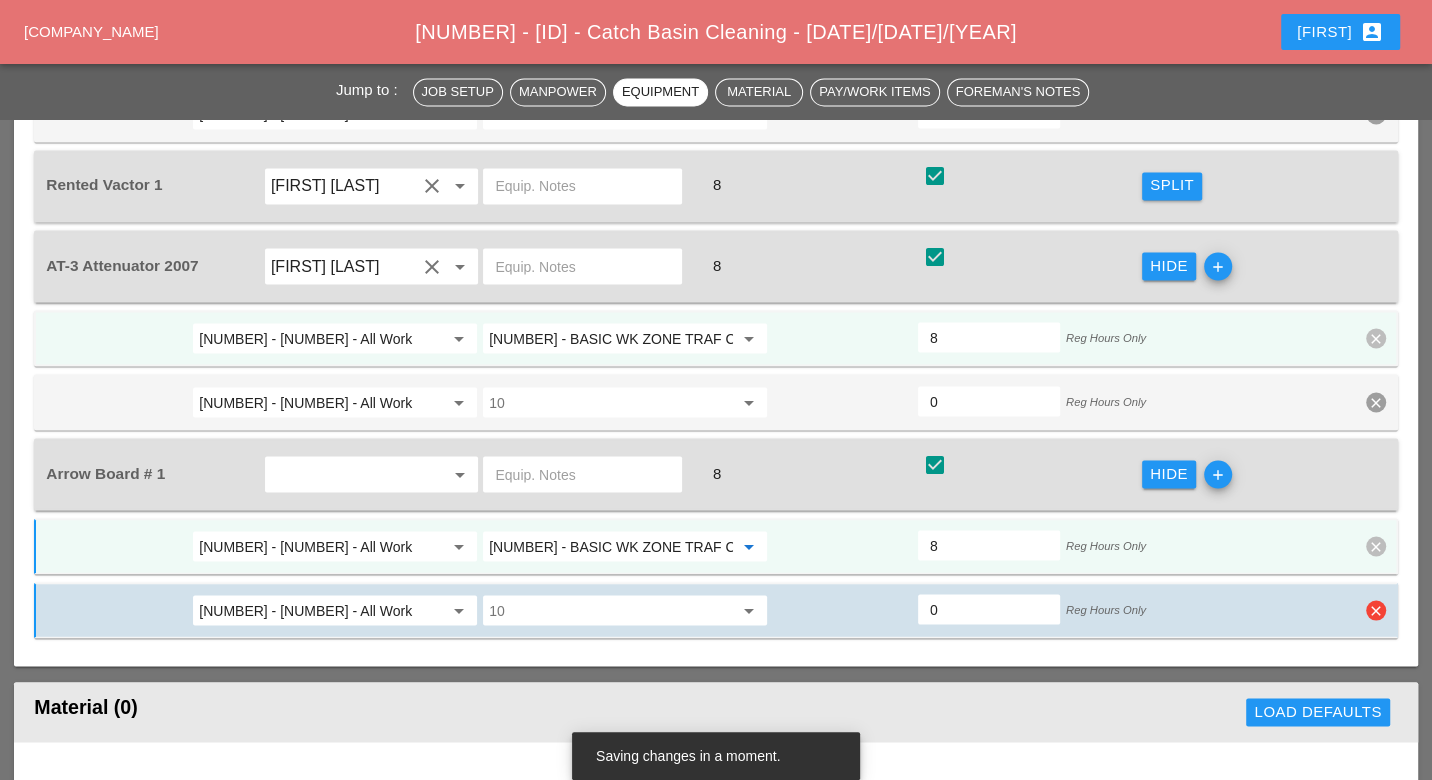 click on "clear" at bounding box center [1376, 610] 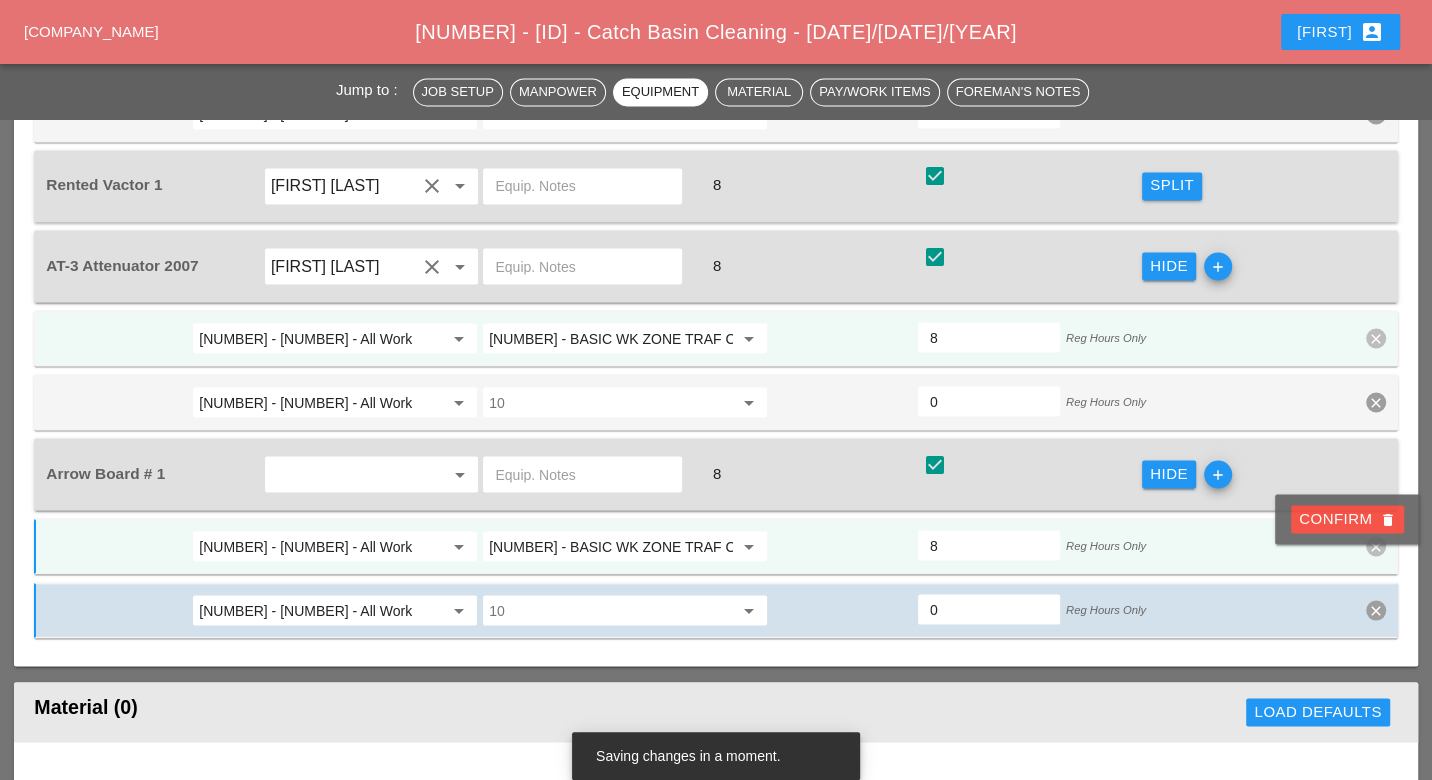 click on "Confirm delete" at bounding box center [1347, 518] 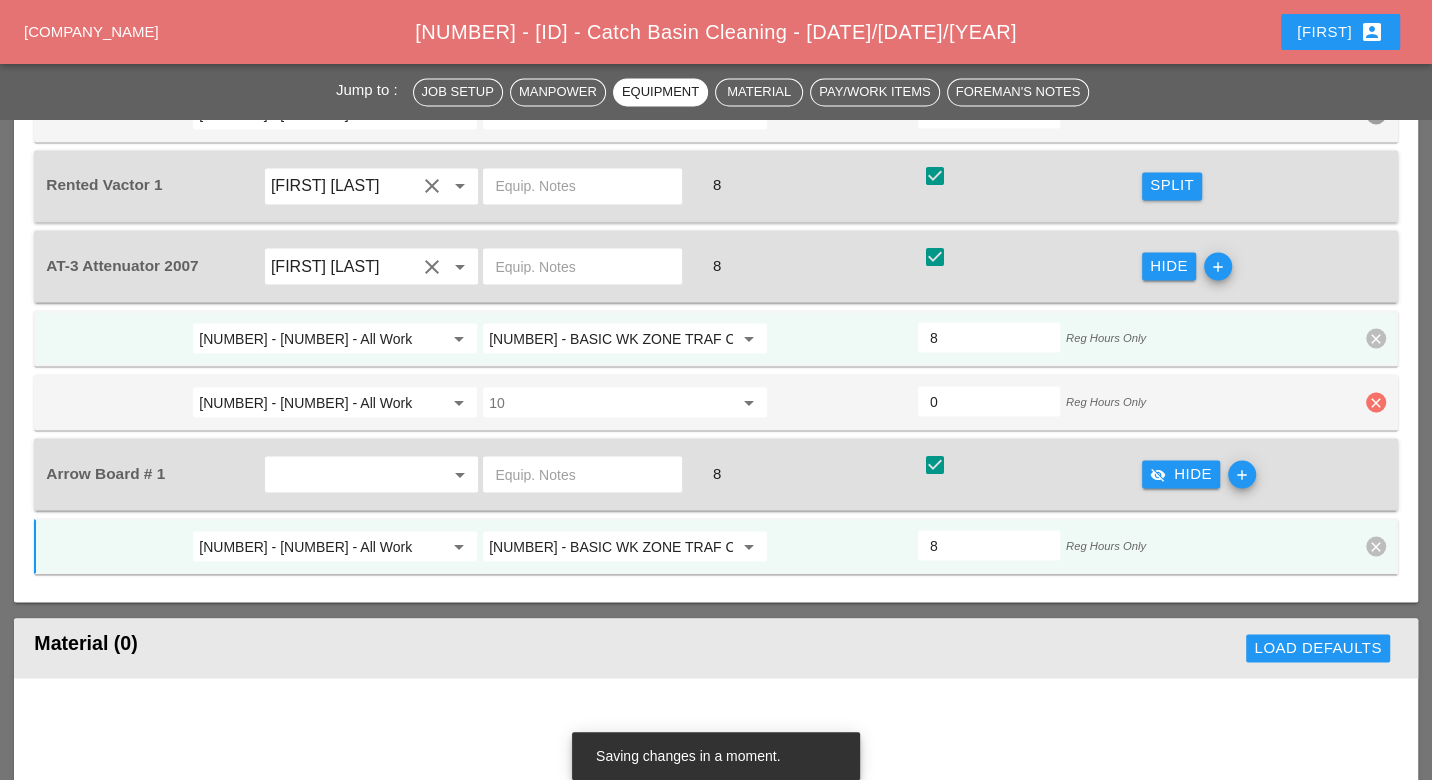 click on "clear" at bounding box center [1376, 402] 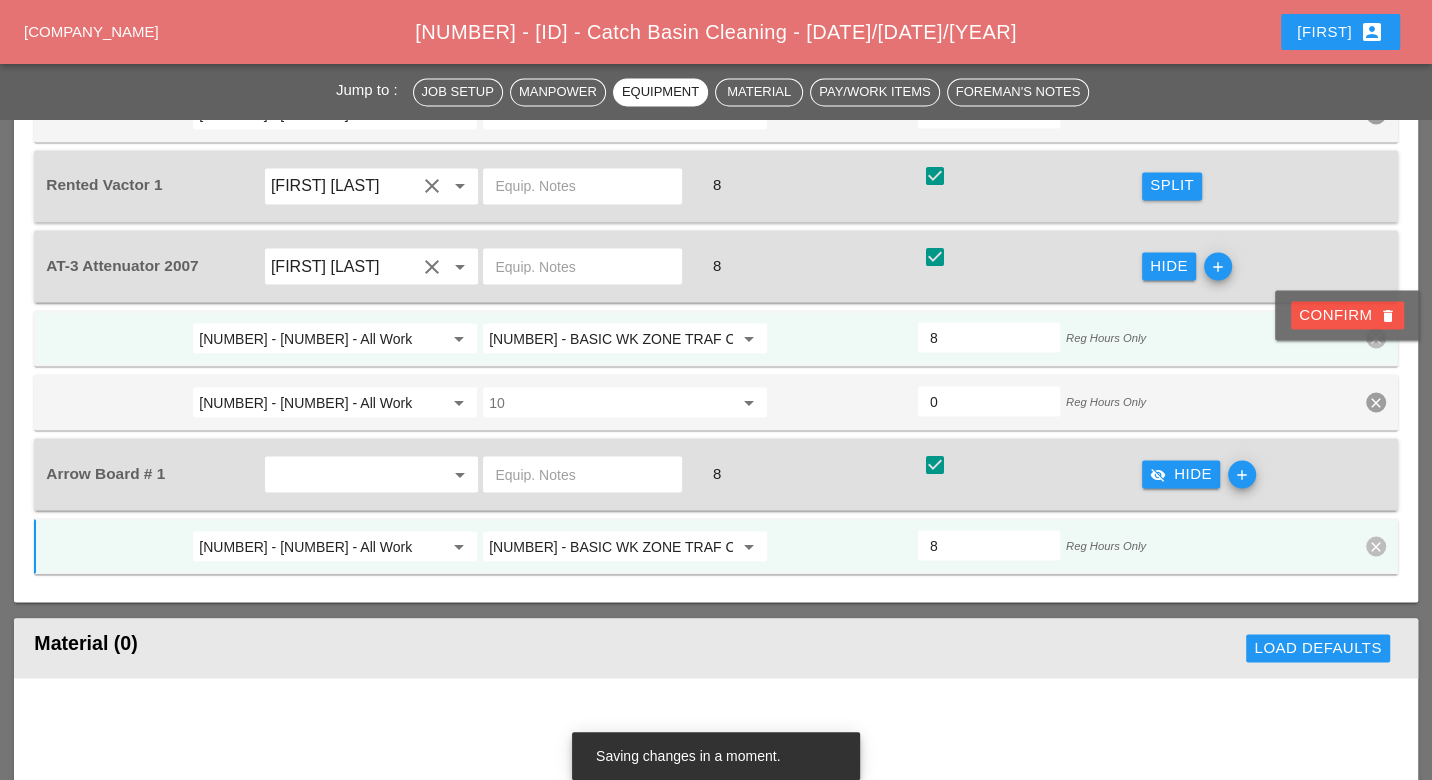 click on "Confirm delete" at bounding box center [1347, 314] 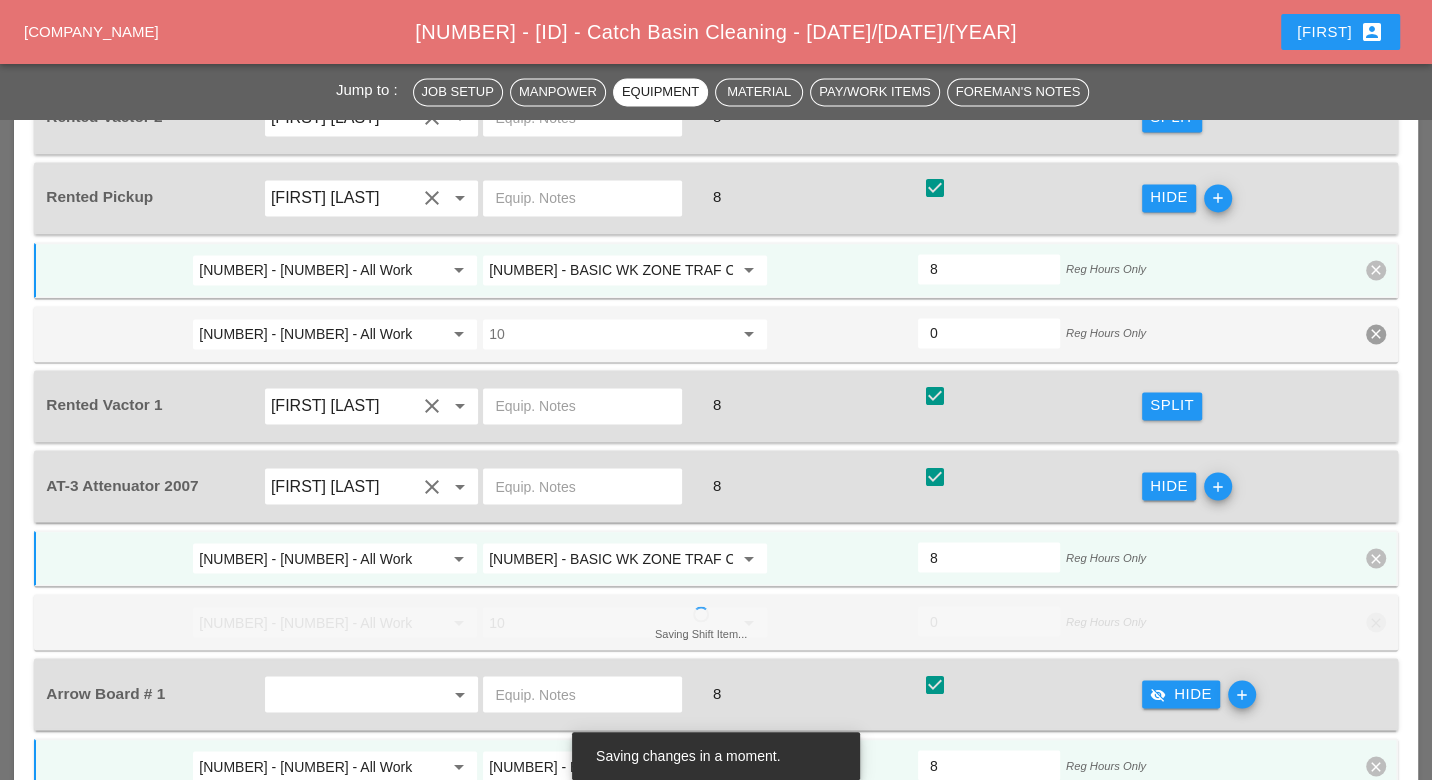 scroll, scrollTop: 2333, scrollLeft: 0, axis: vertical 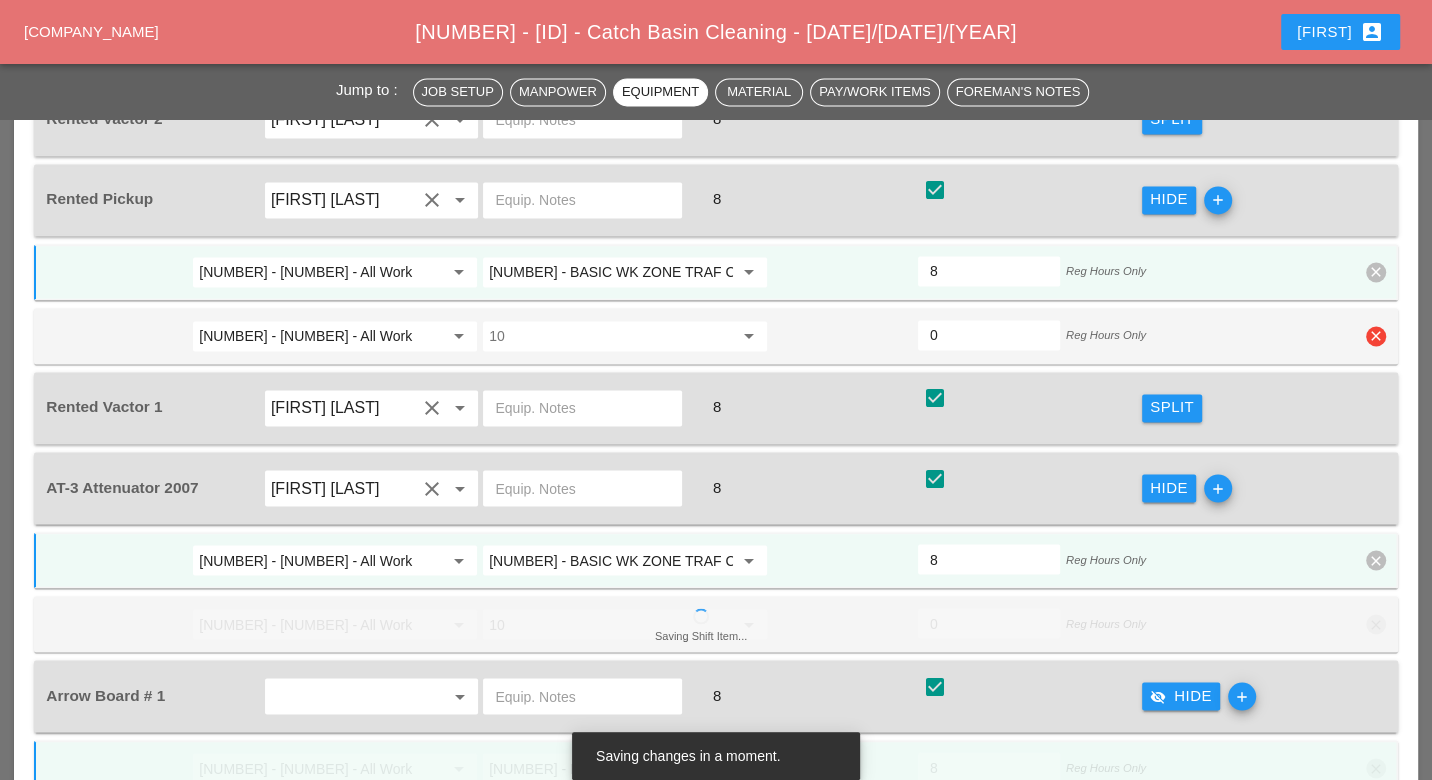 click on "1 - 1 - All Work arrow_drop_down 10 arrow_drop_down 0 Reg Hours Only clear" at bounding box center (715, 336) 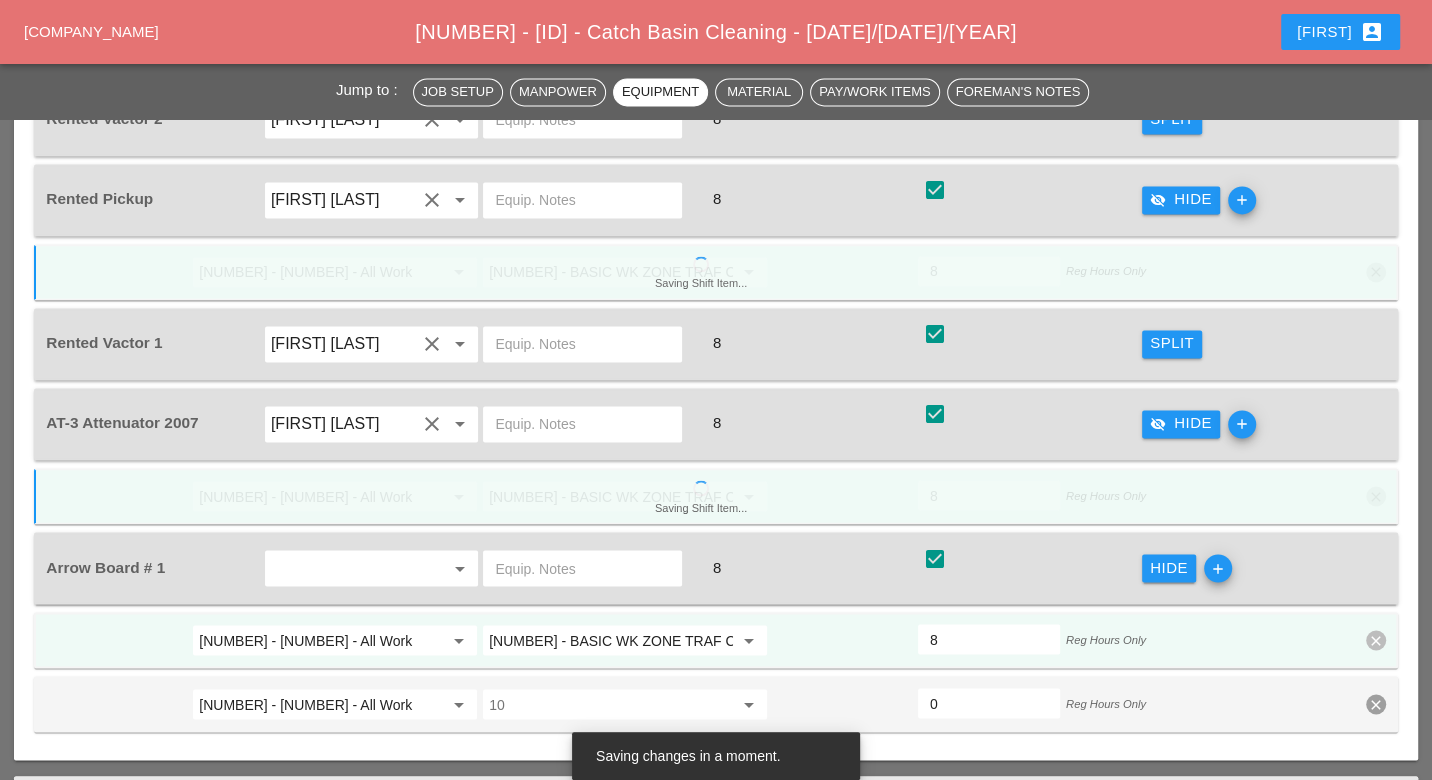 scroll, scrollTop: 2111, scrollLeft: 0, axis: vertical 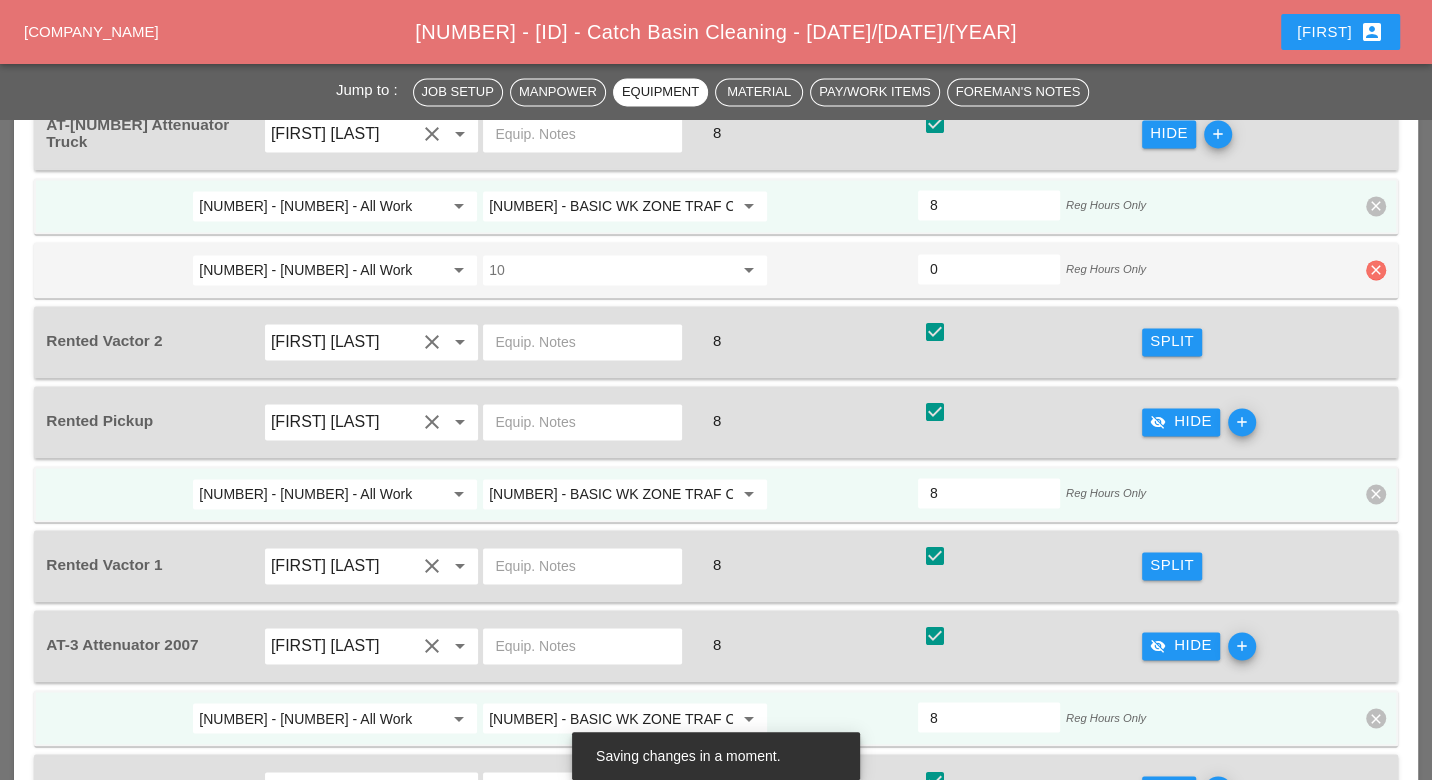 click on "clear" at bounding box center (1376, 270) 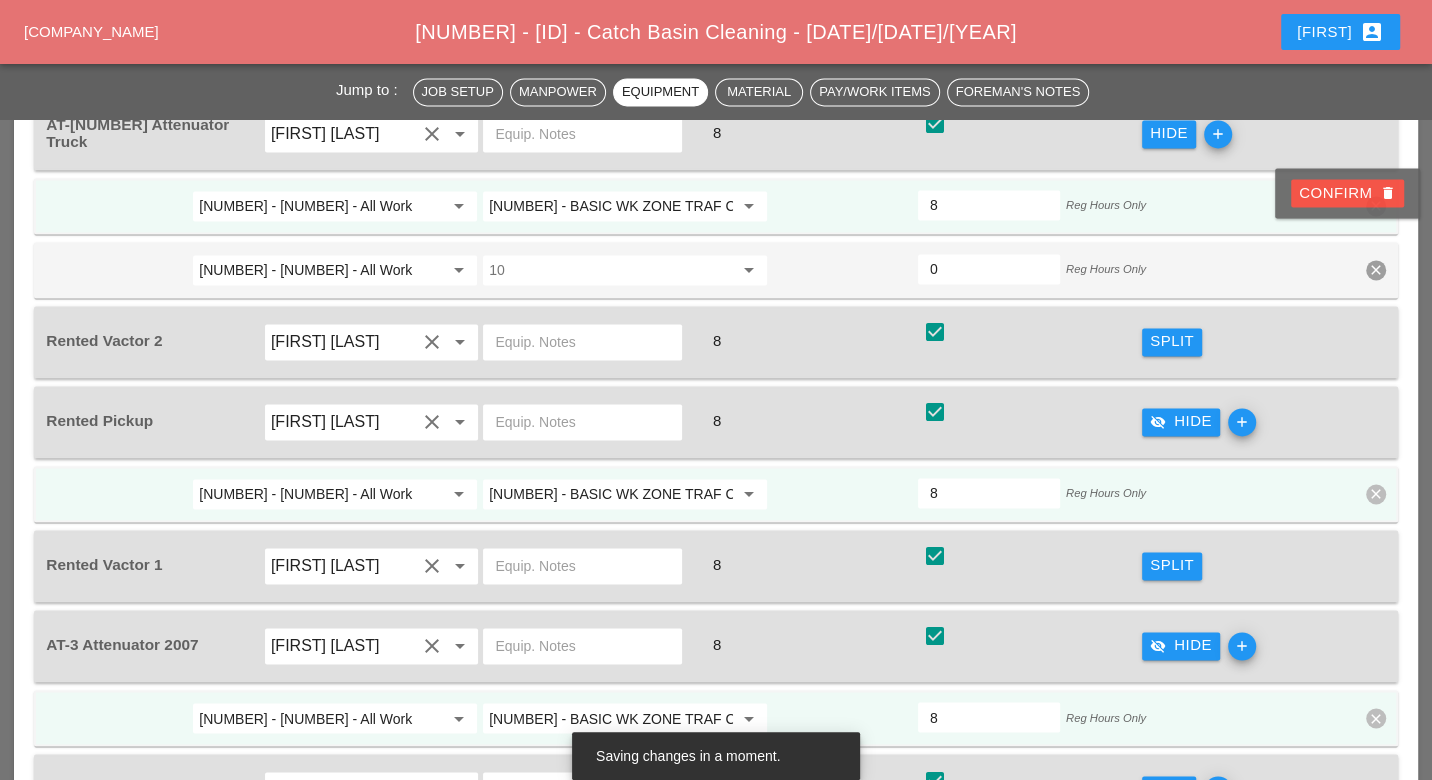 click on "Confirm delete" at bounding box center (1347, 193) 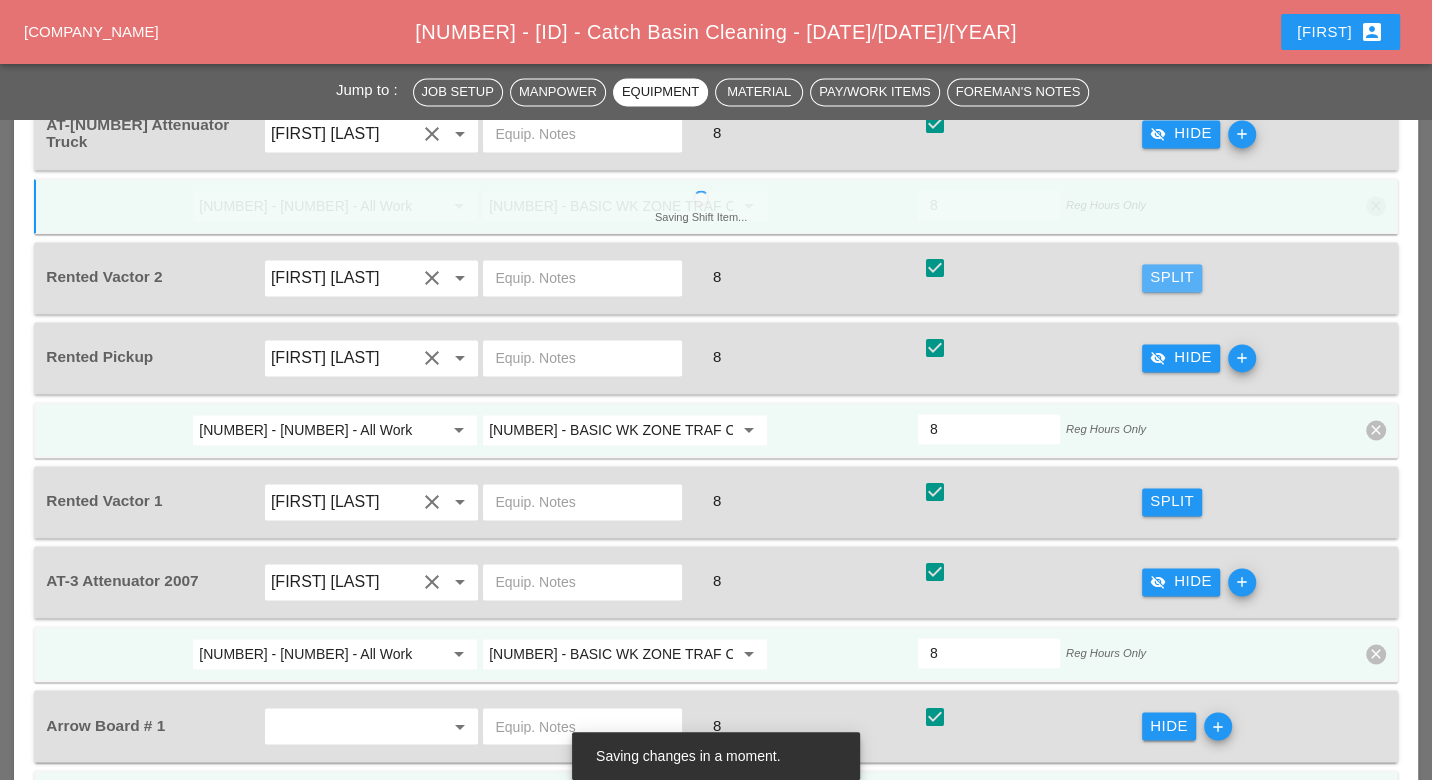 click on "Split" at bounding box center [1172, 277] 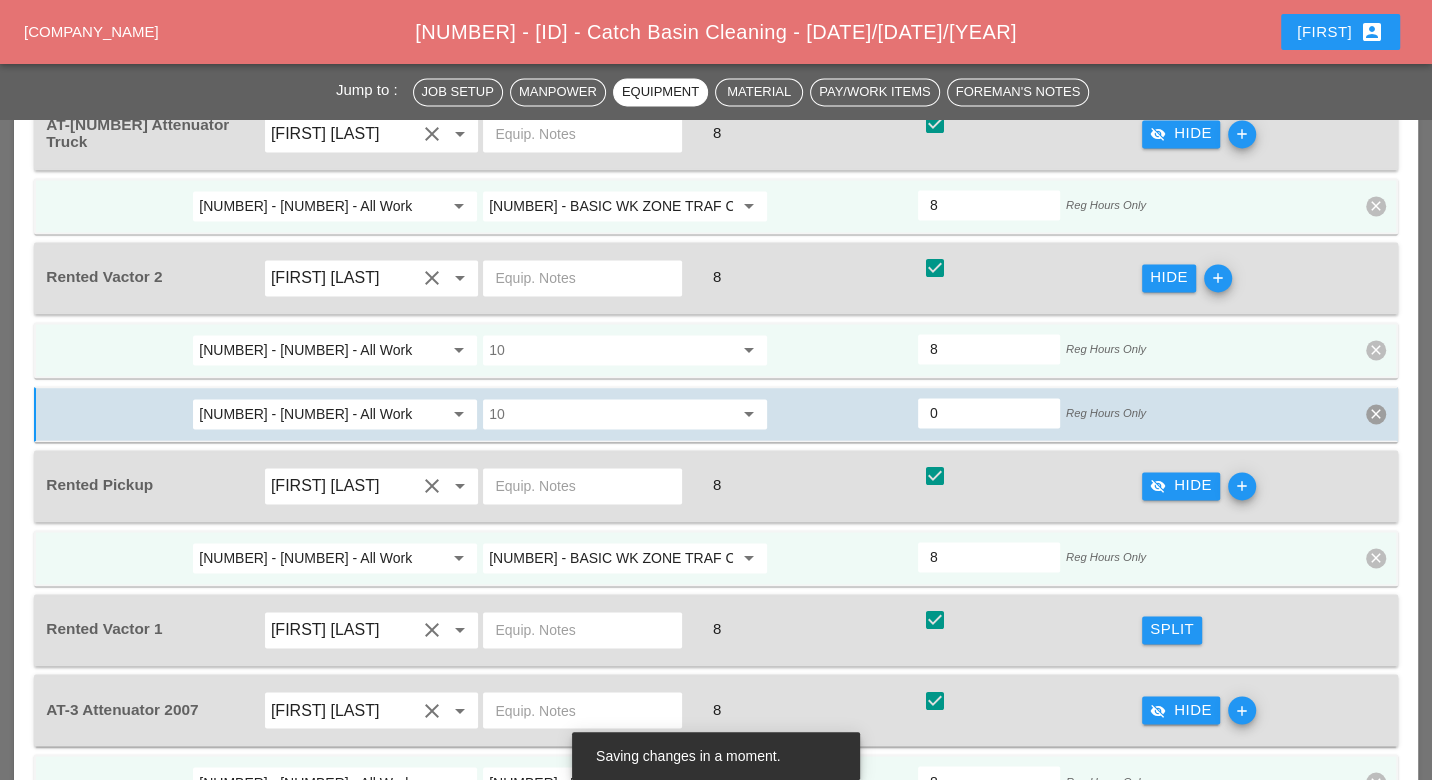 click on "1 - 1 - All Work arrow_drop_down 10 arrow_drop_down 8 Reg Hours Only clear" at bounding box center [715, 350] 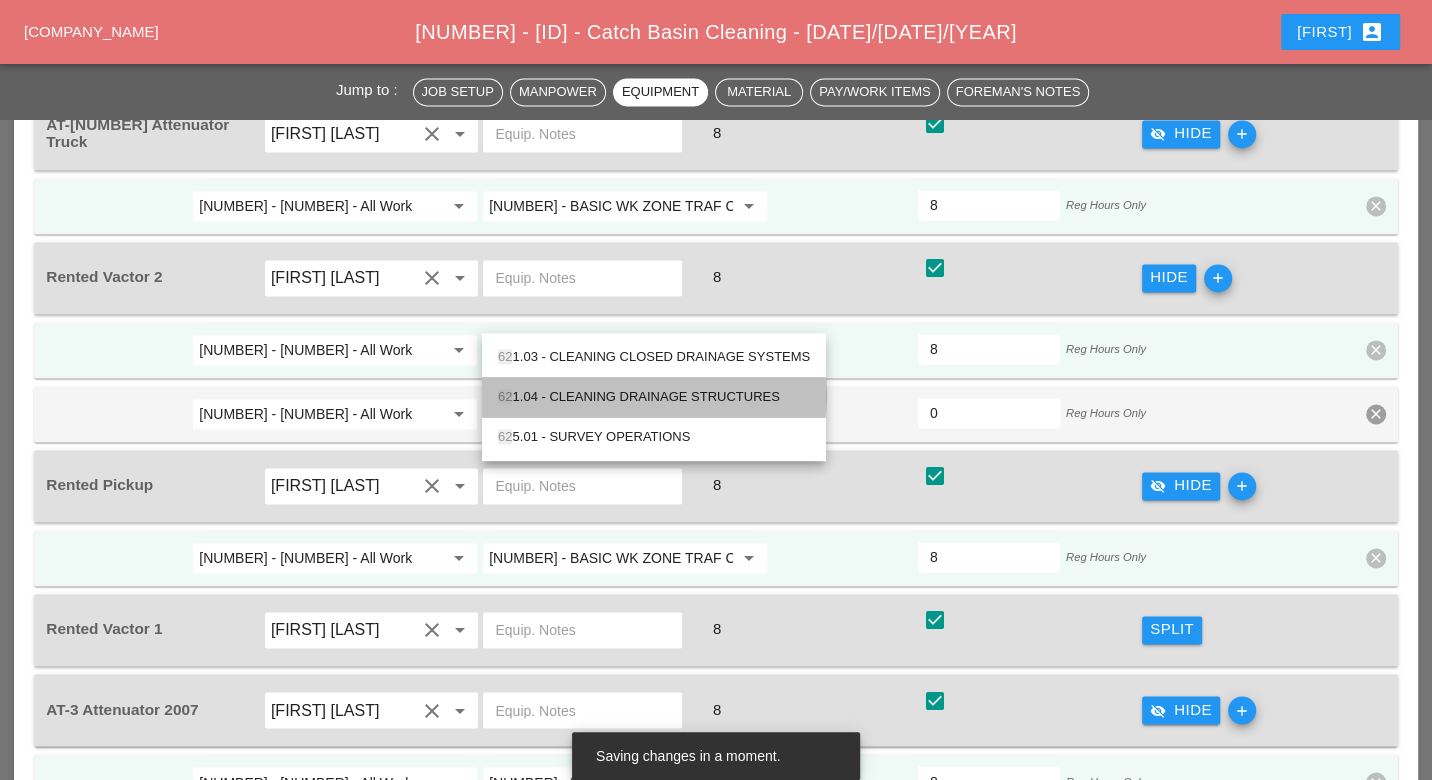 click on "62 1.04 - CLEANING DRAINAGE STRUCTURES" at bounding box center [654, 397] 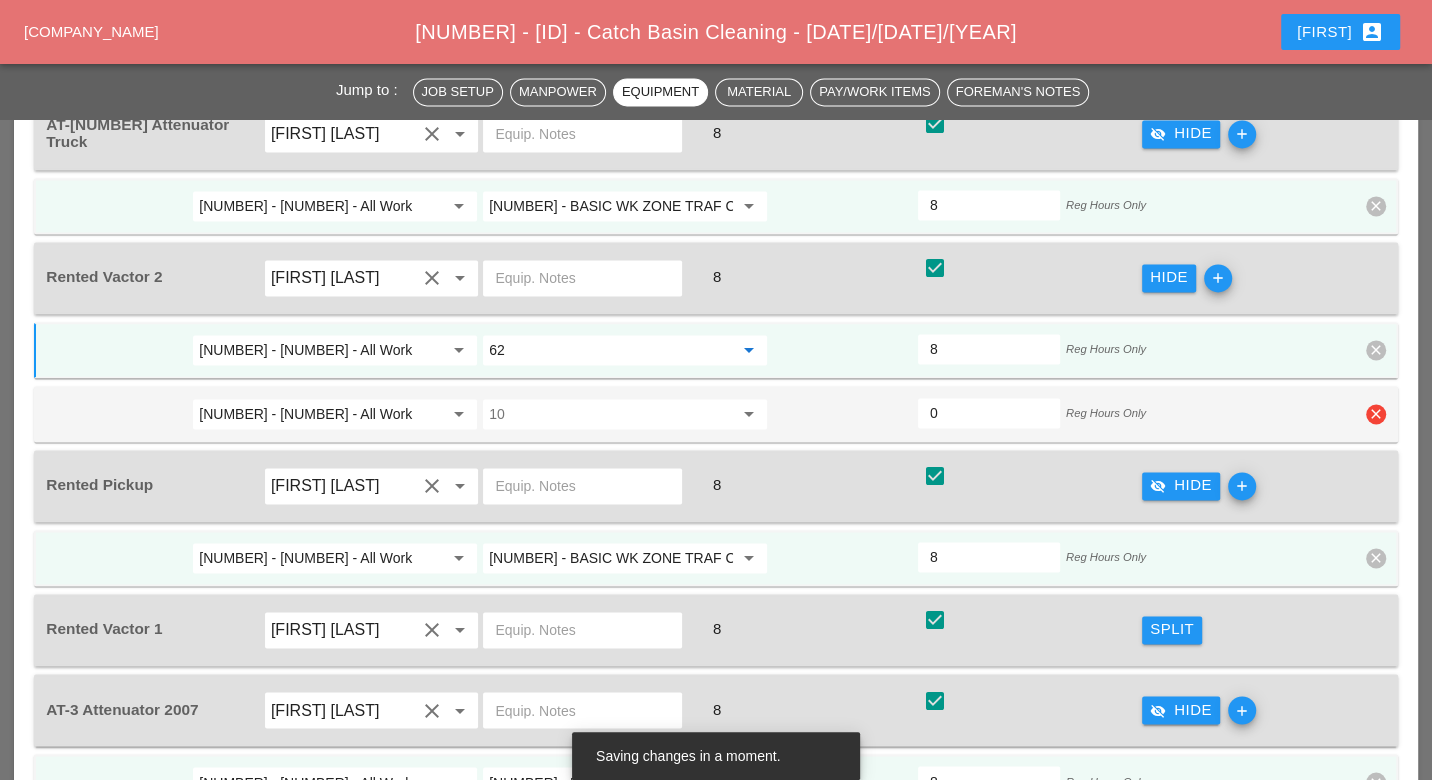 type on "621.04 - CLEANING DRAINAGE STRUCTURES" 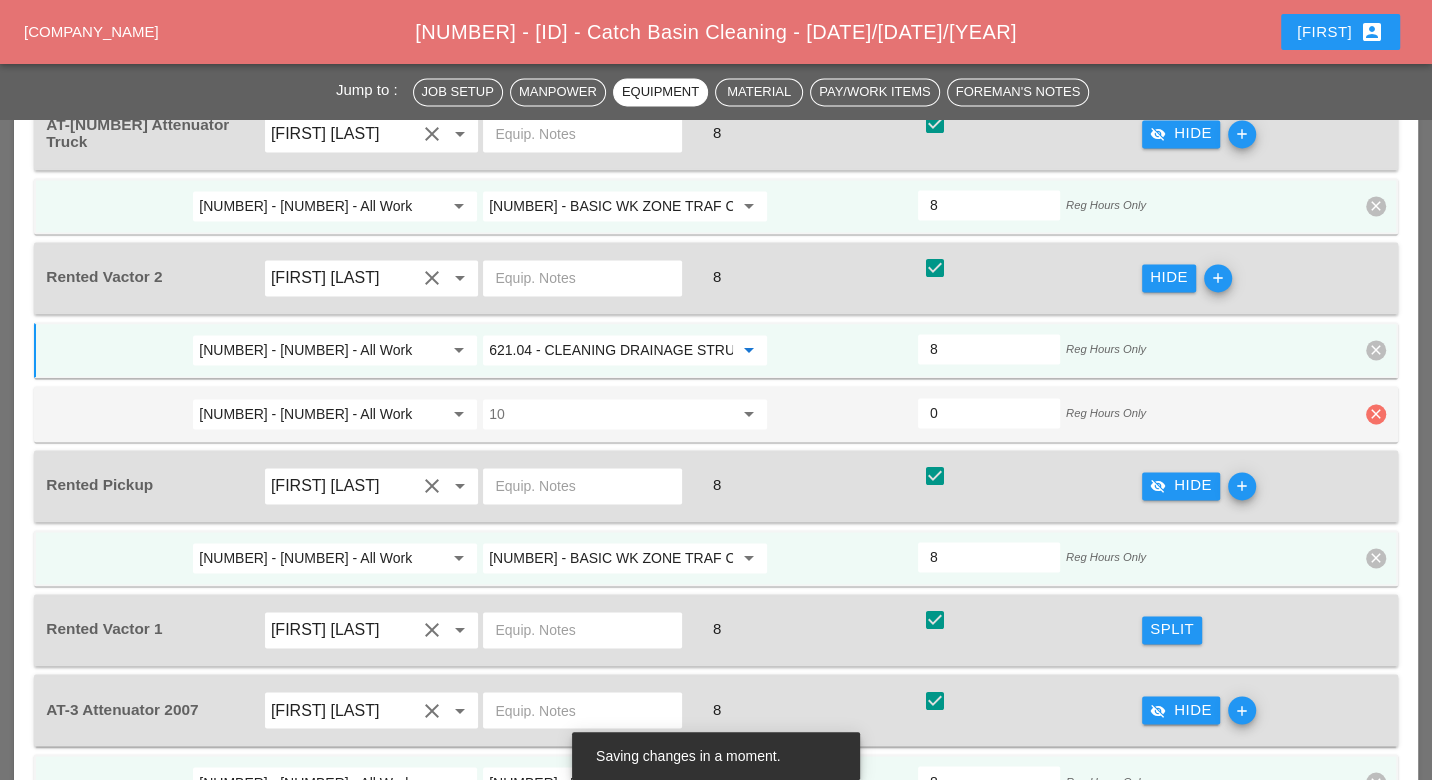 click on "clear" at bounding box center (1376, 414) 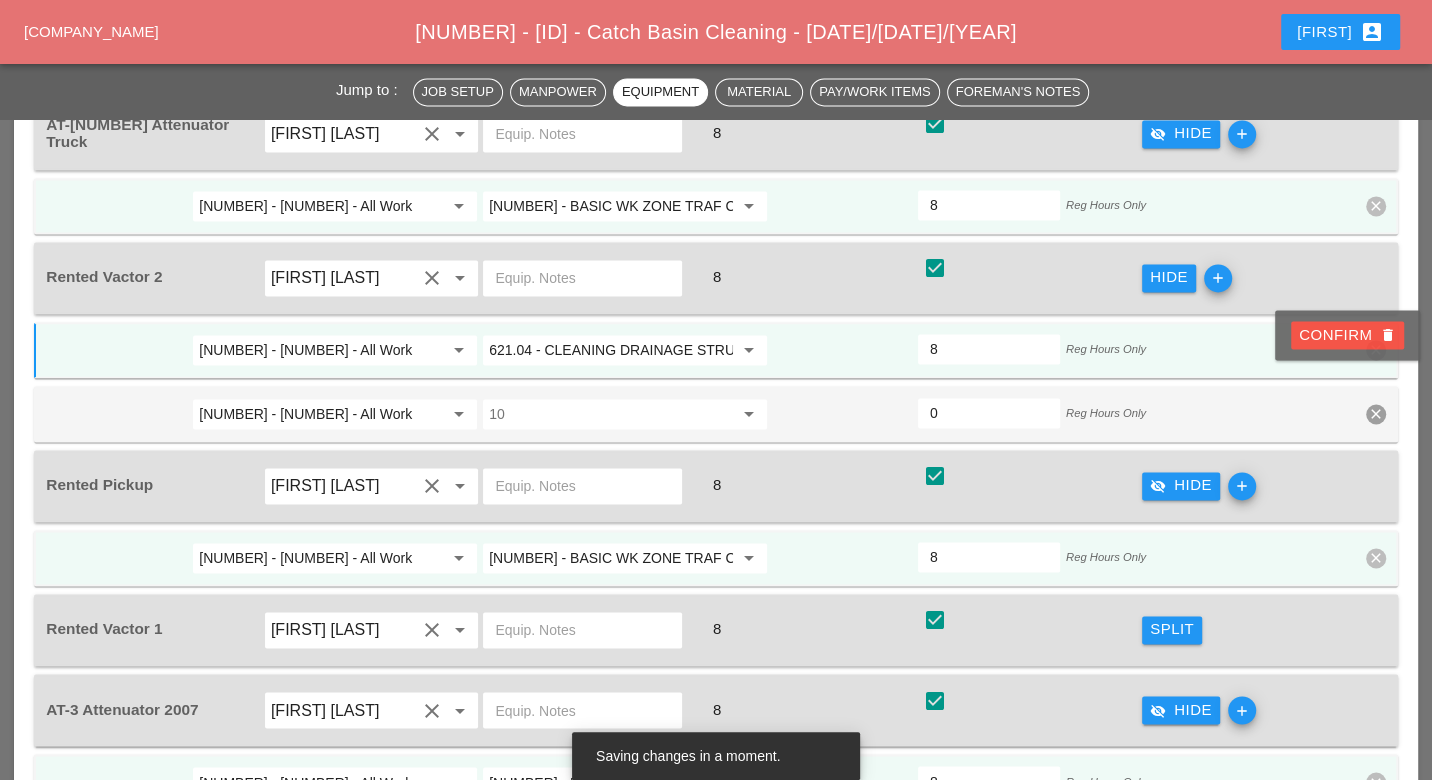 click on "Confirm delete" at bounding box center [1347, 335] 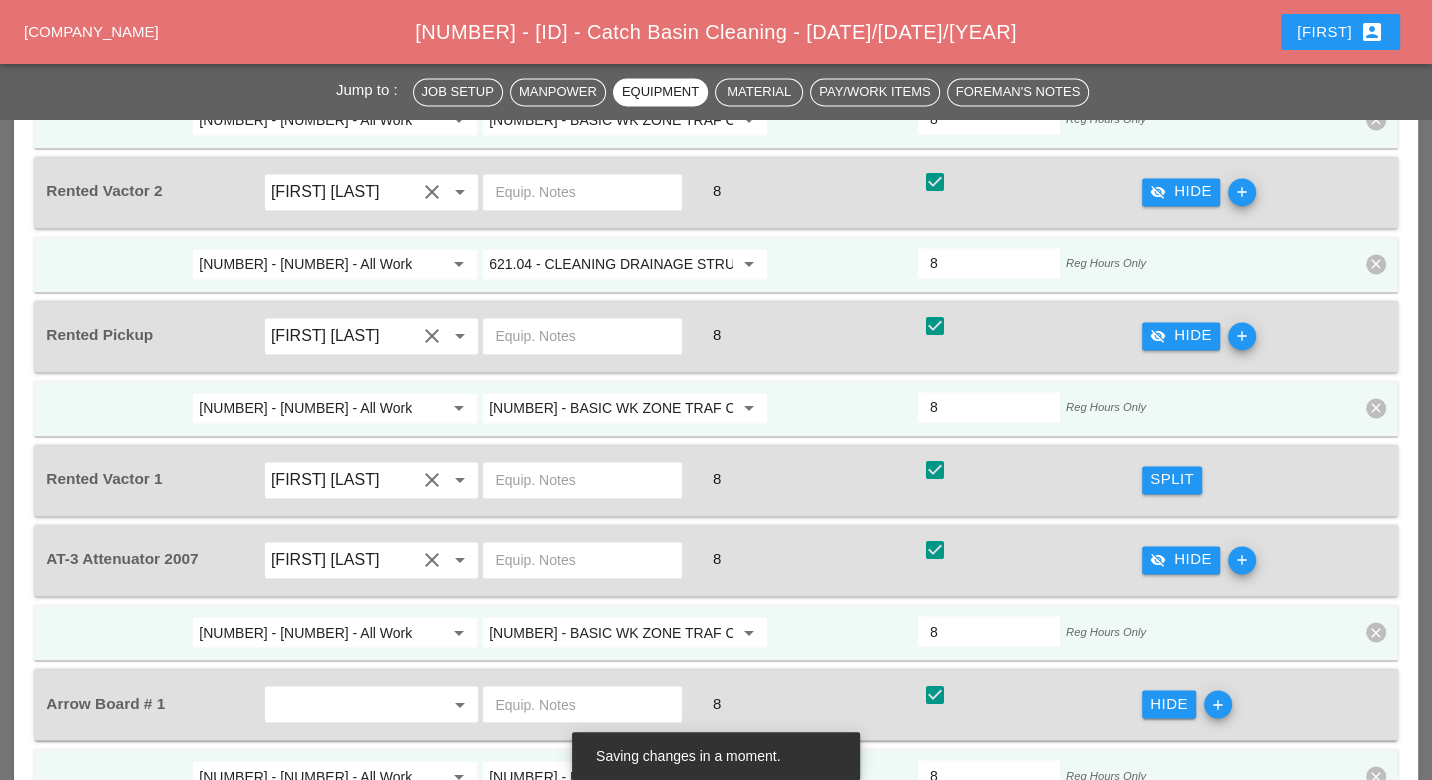 scroll, scrollTop: 2222, scrollLeft: 0, axis: vertical 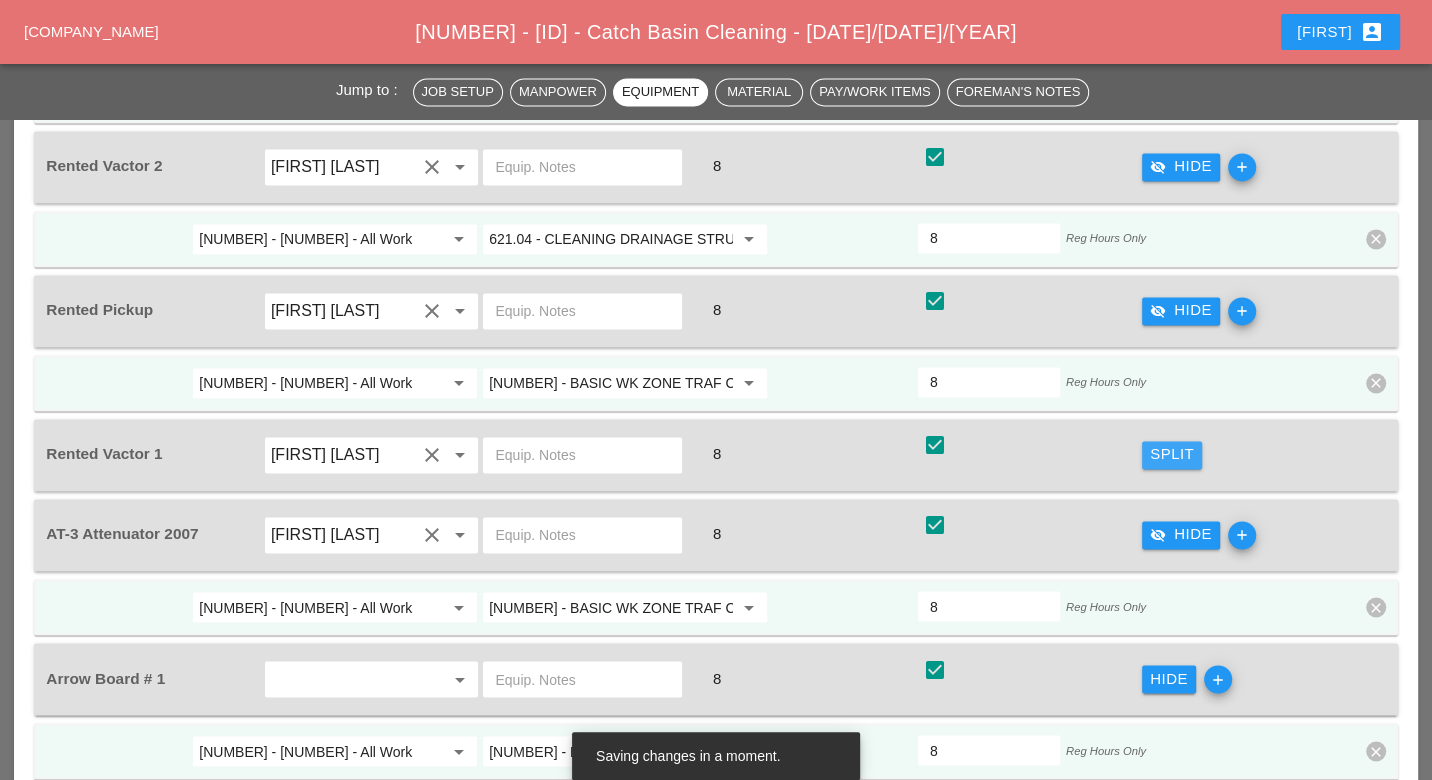 click on "Split" at bounding box center [1172, 454] 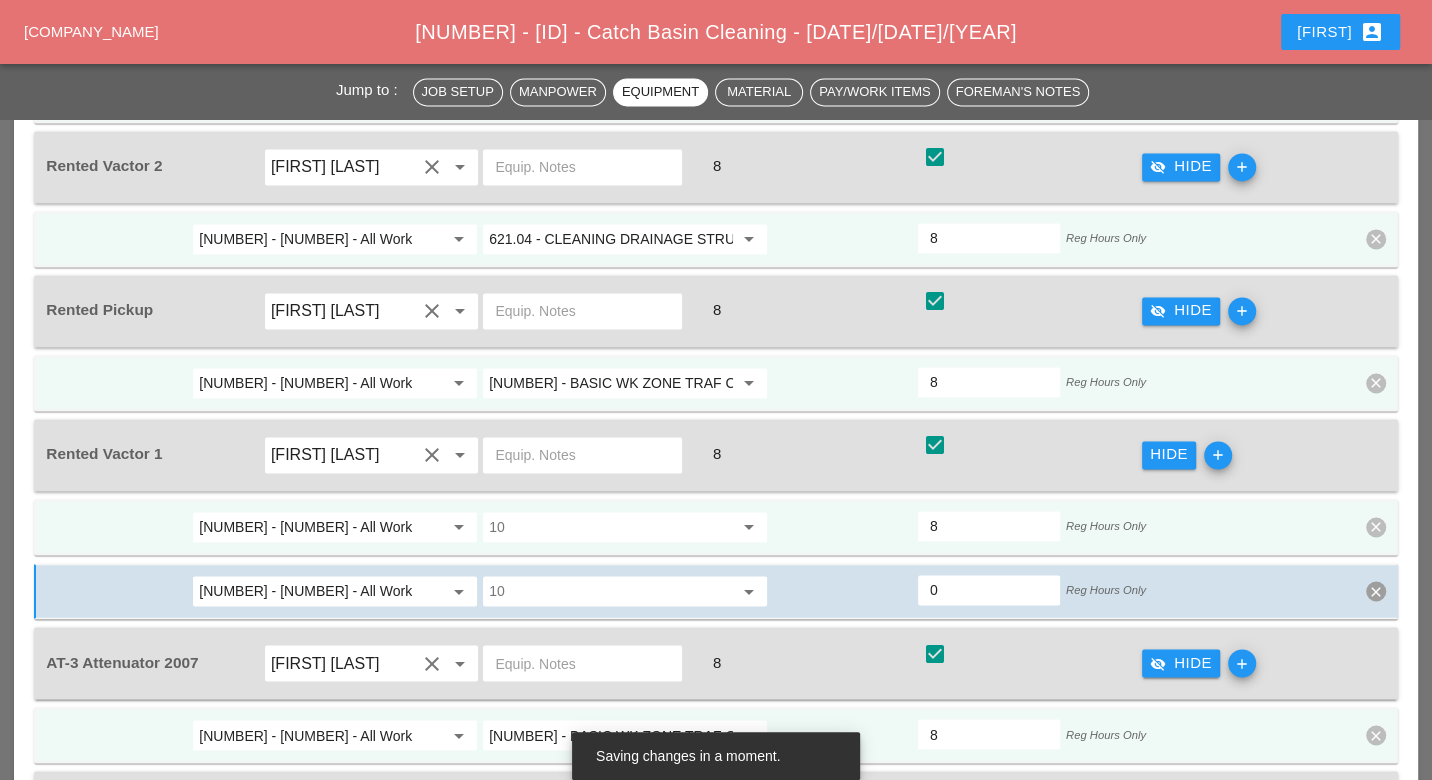 click at bounding box center [611, 527] 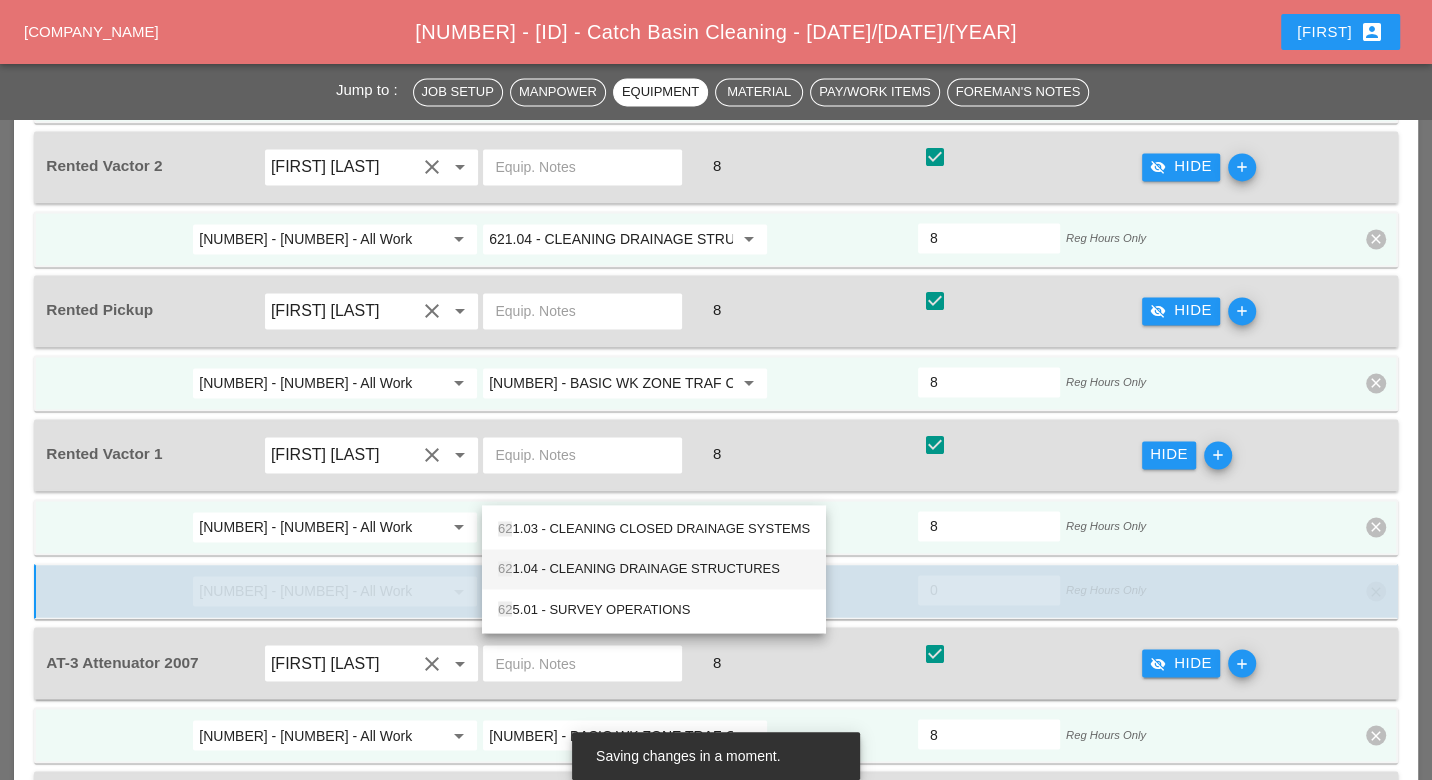 click on "62 1.04 - CLEANING DRAINAGE STRUCTURES" at bounding box center (654, 569) 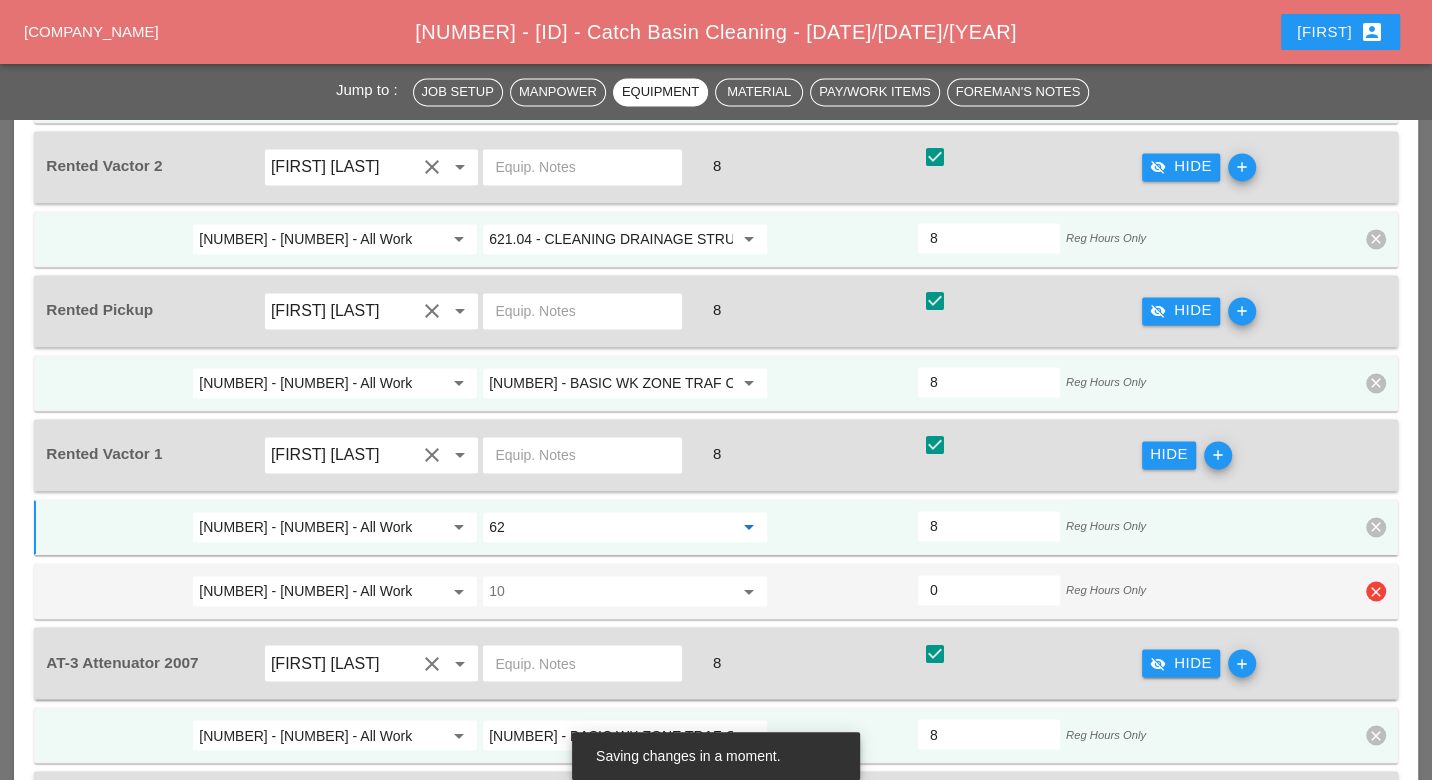 type on "621.04 - CLEANING DRAINAGE STRUCTURES" 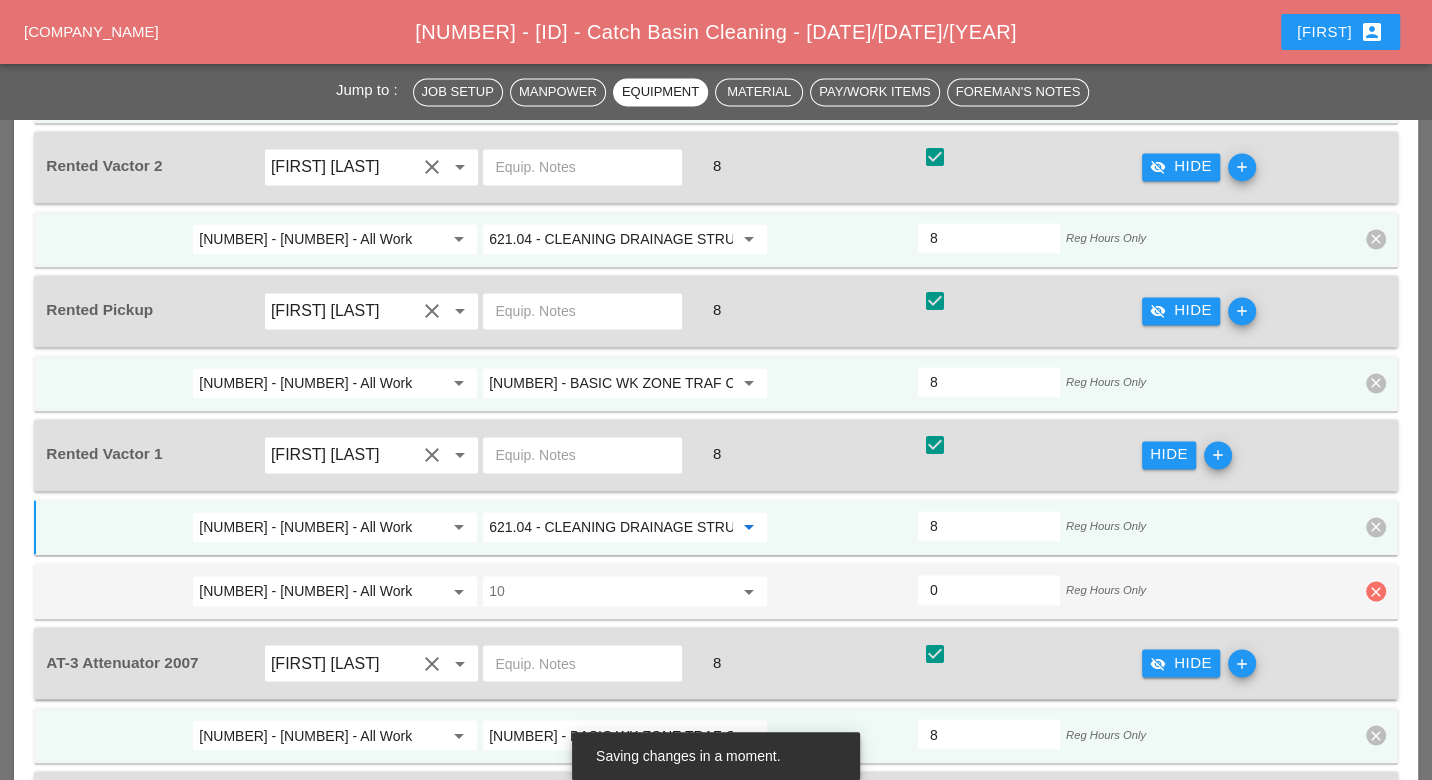click on "clear" at bounding box center [1376, 591] 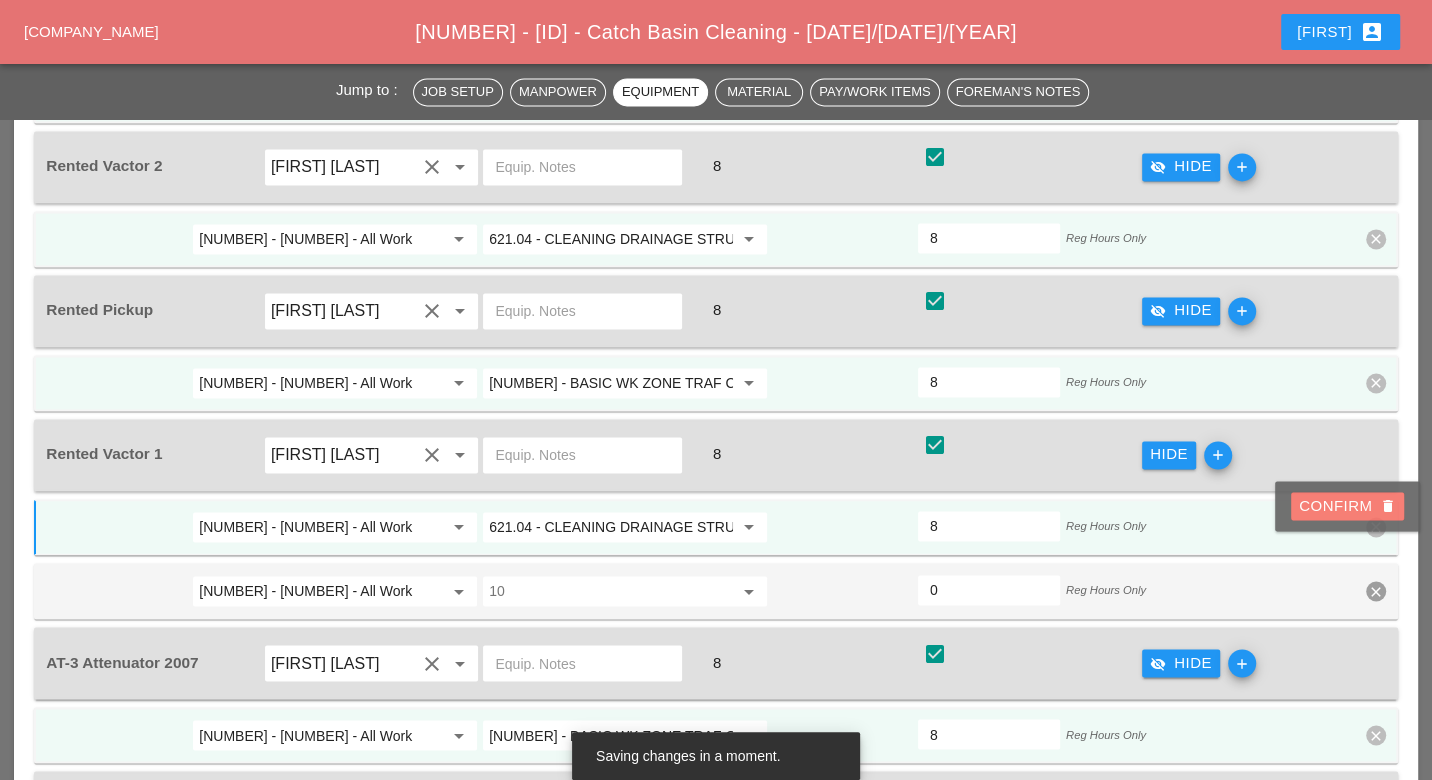 click on "Confirm delete" at bounding box center [1347, 506] 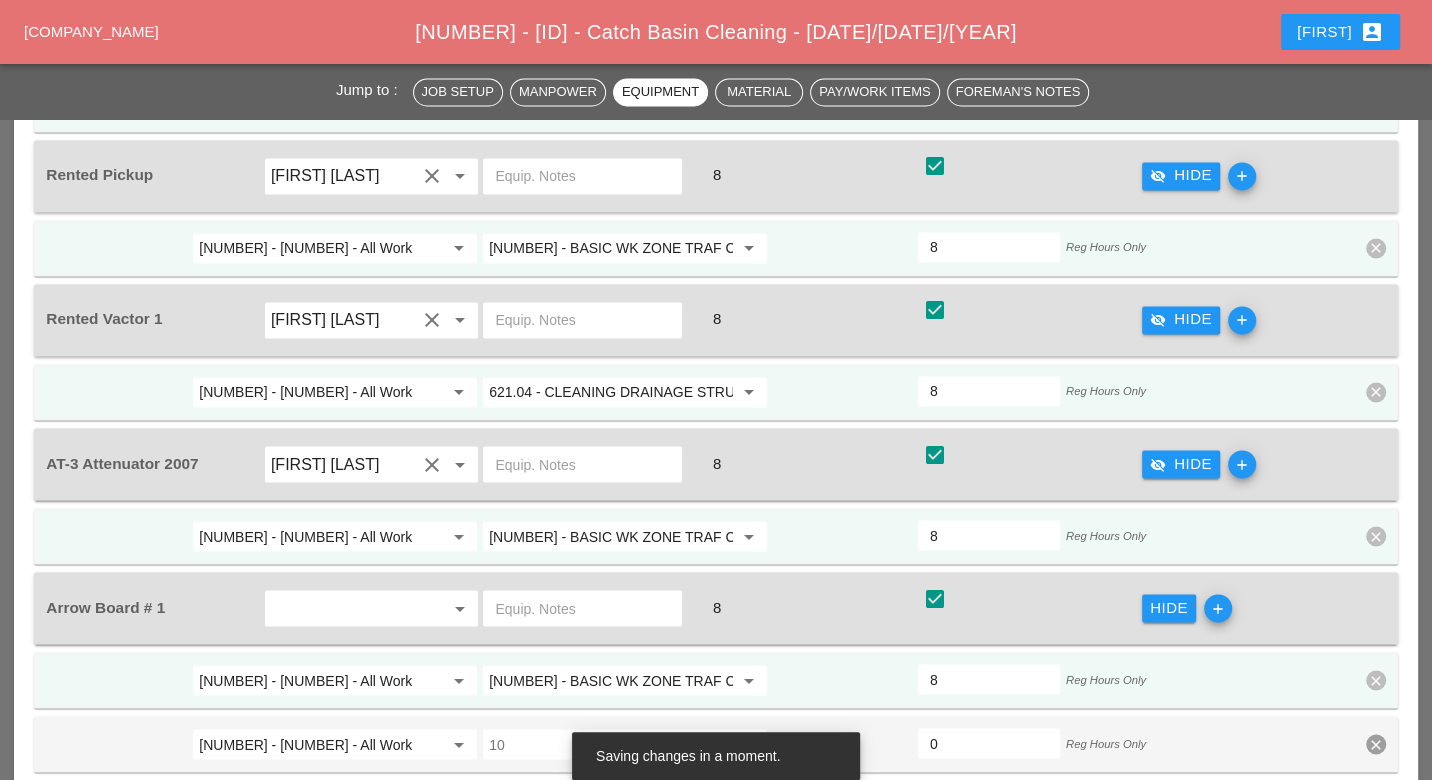scroll, scrollTop: 2444, scrollLeft: 0, axis: vertical 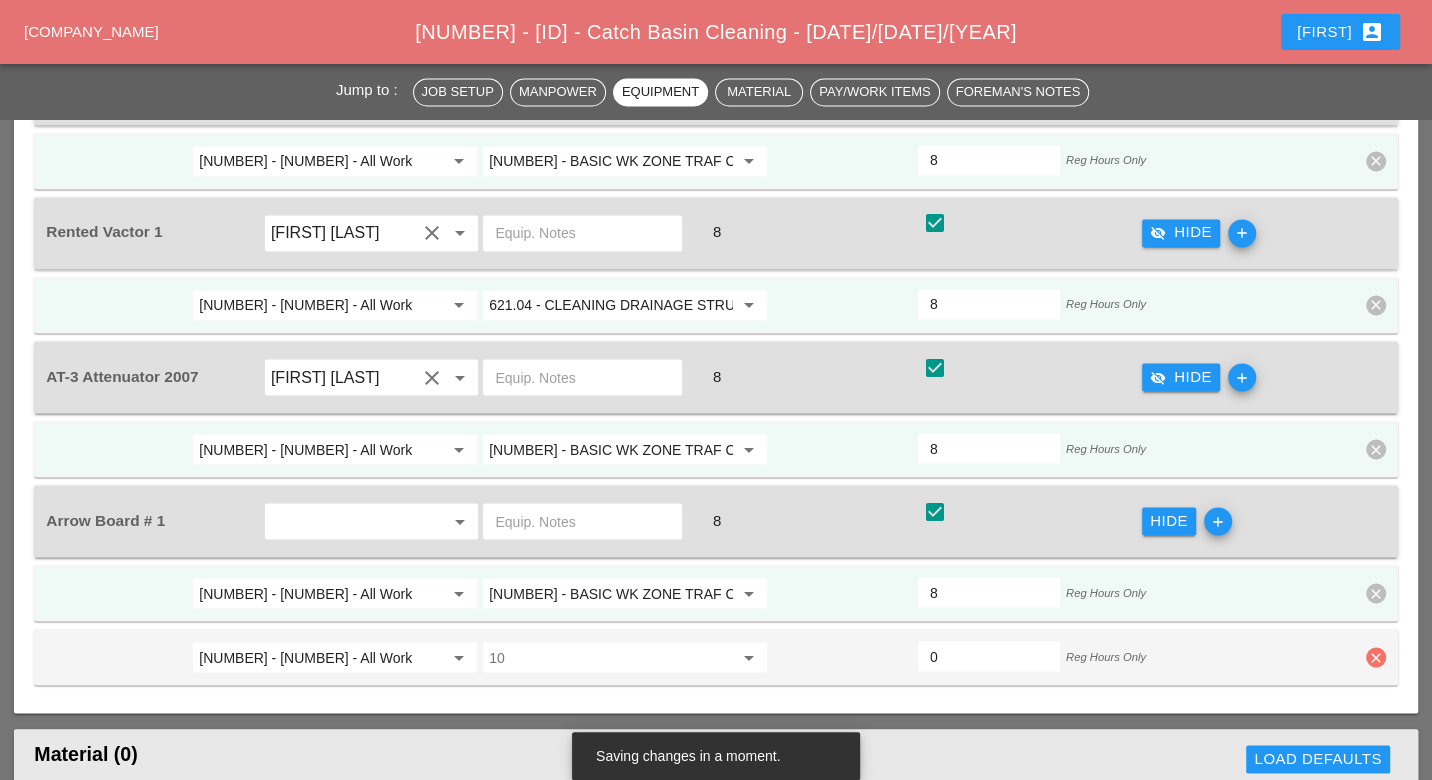 click on "clear" at bounding box center [1376, 657] 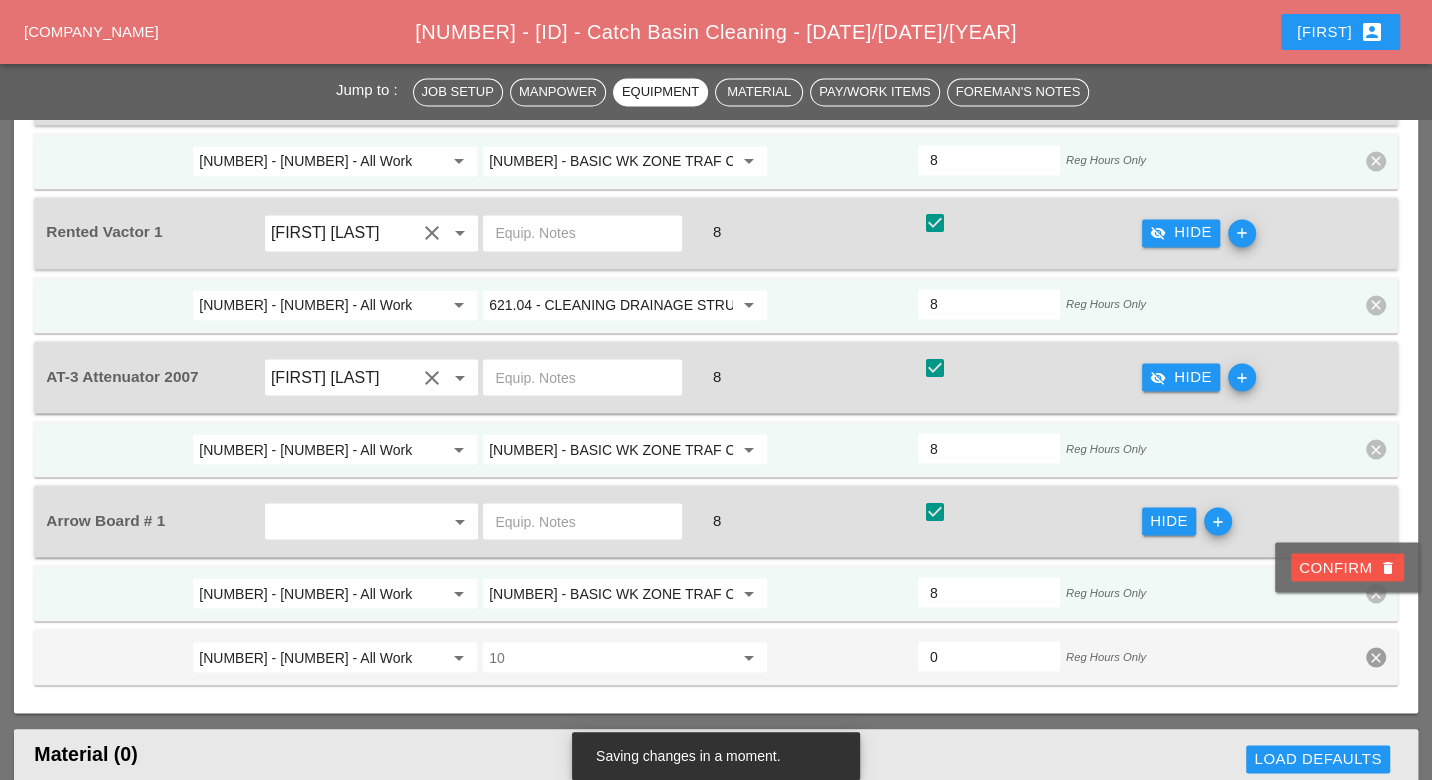 click on "Confirm delete" at bounding box center (1347, 567) 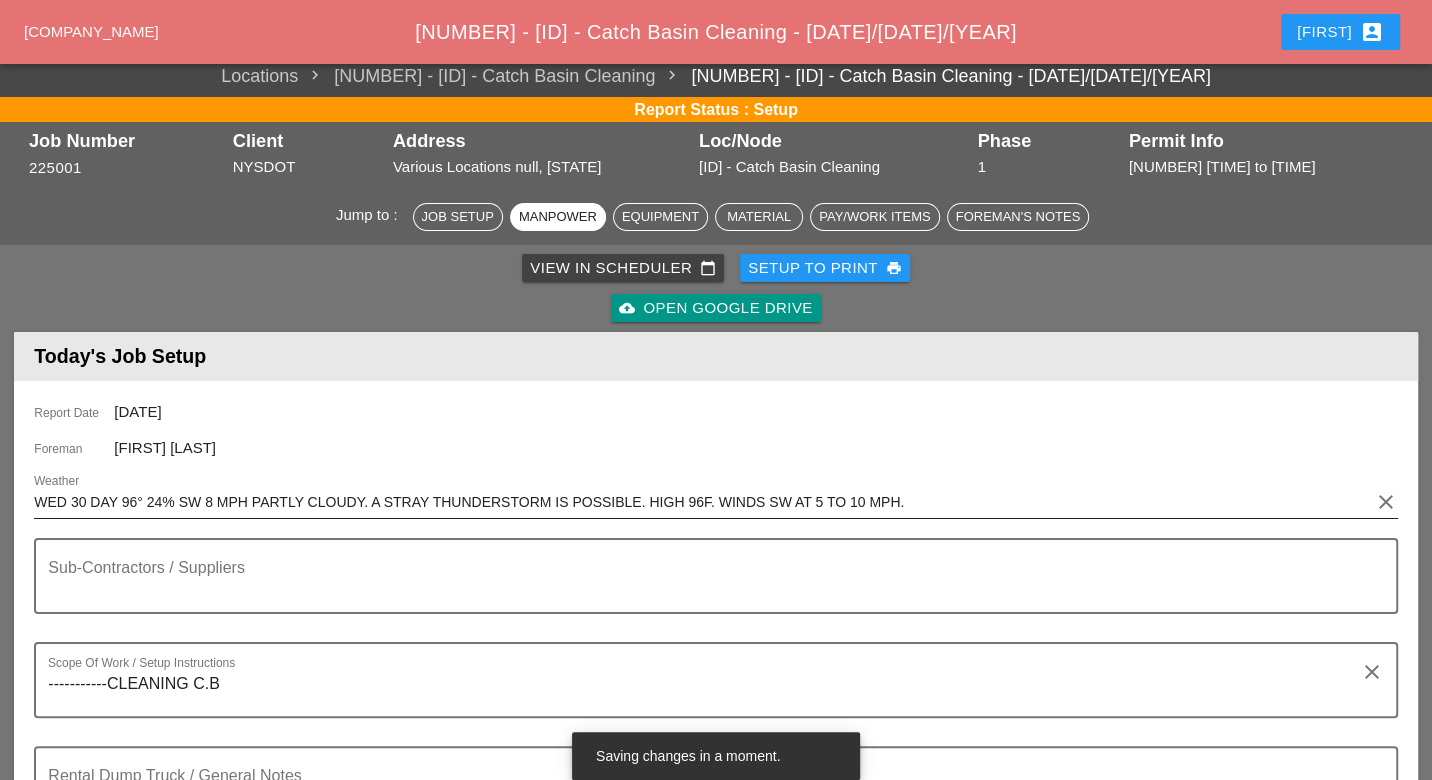 scroll, scrollTop: 0, scrollLeft: 0, axis: both 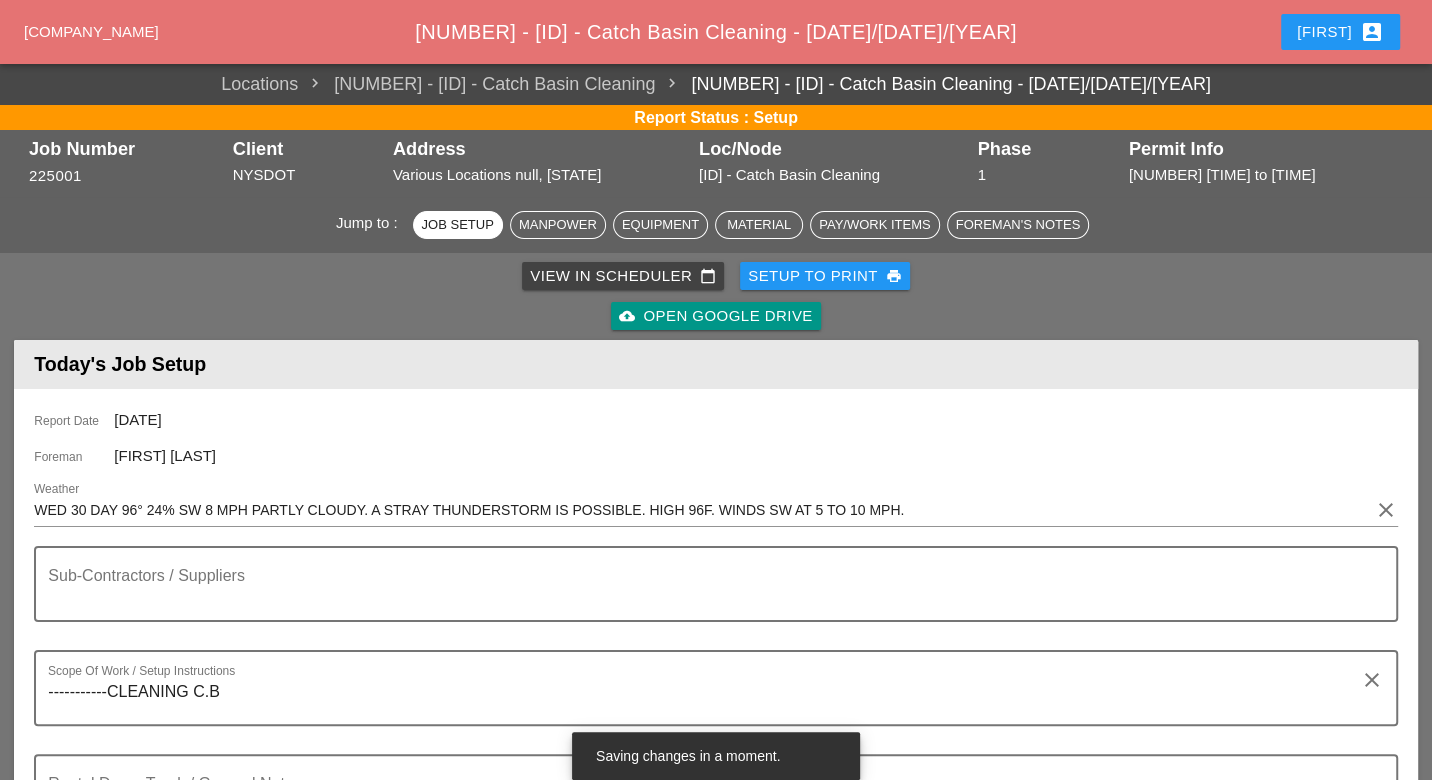 click on "View in Scheduler calendar_today" at bounding box center [623, 276] 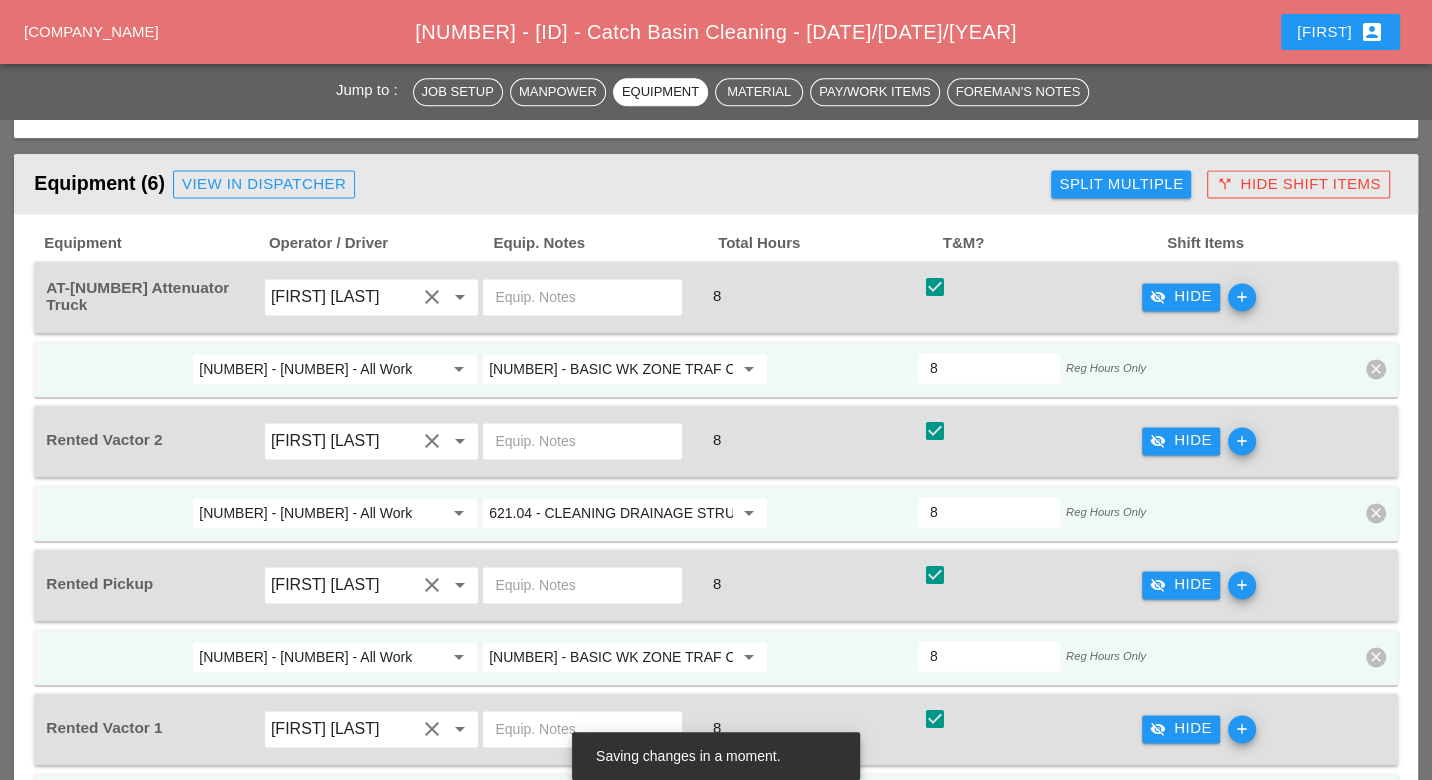 scroll, scrollTop: 1777, scrollLeft: 0, axis: vertical 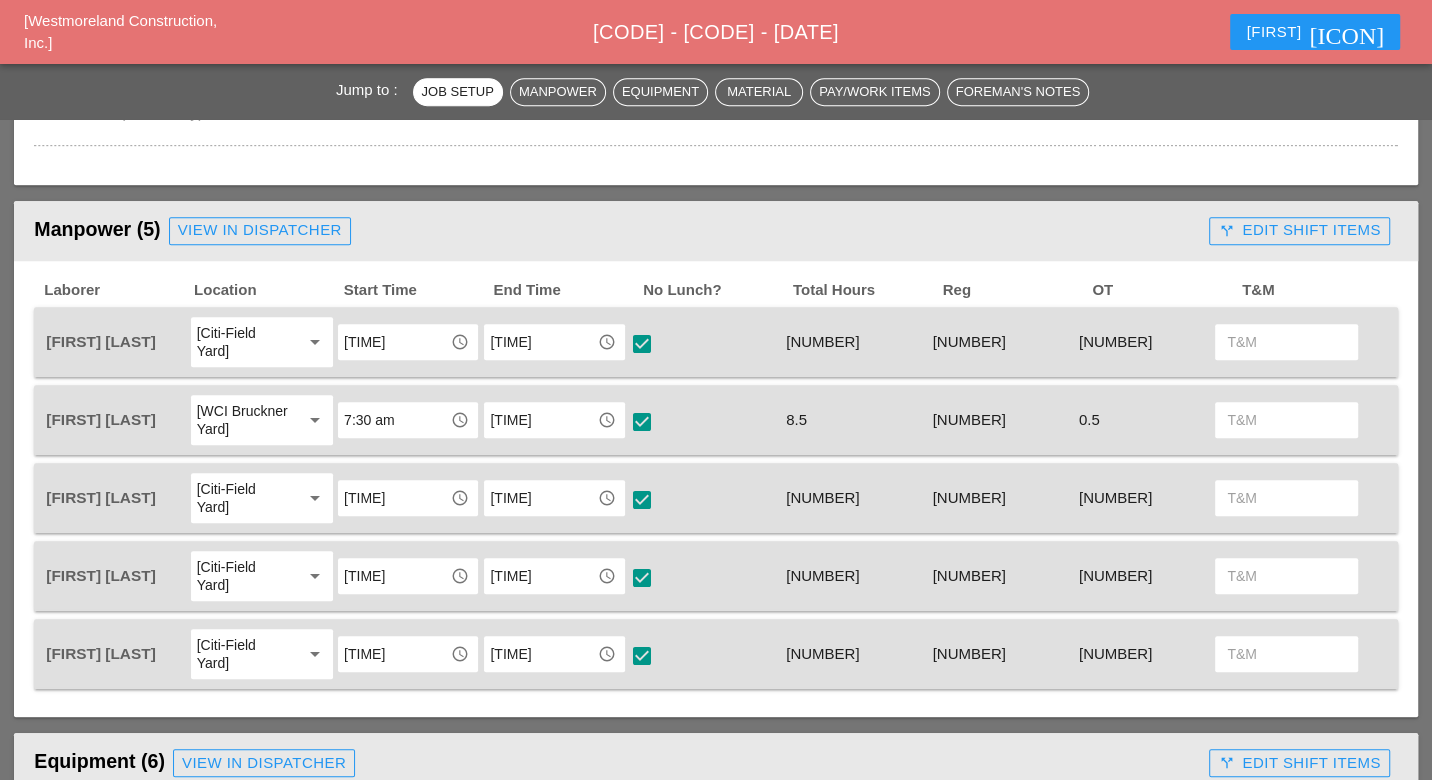 click on "call_split Edit Shift Items" at bounding box center [1299, 230] 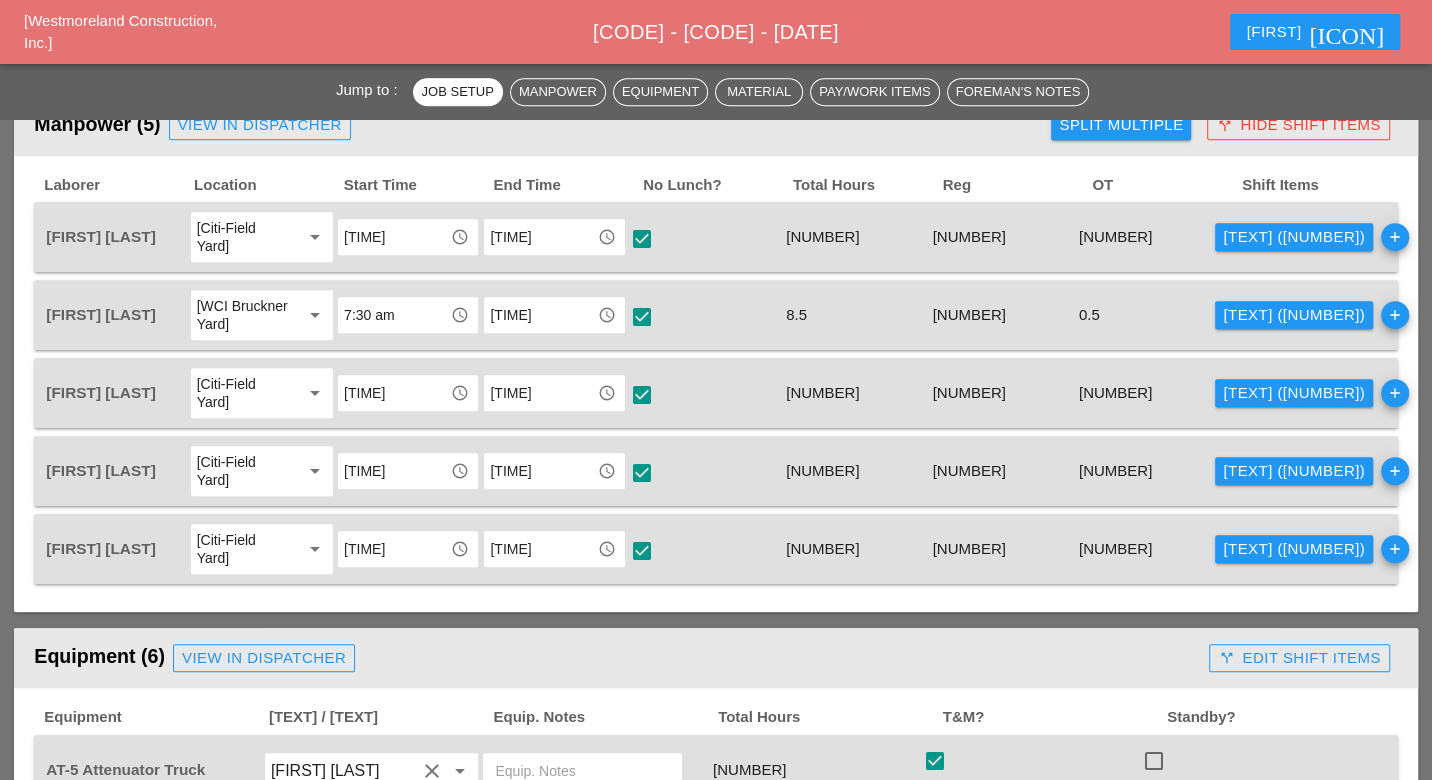 scroll, scrollTop: 1111, scrollLeft: 0, axis: vertical 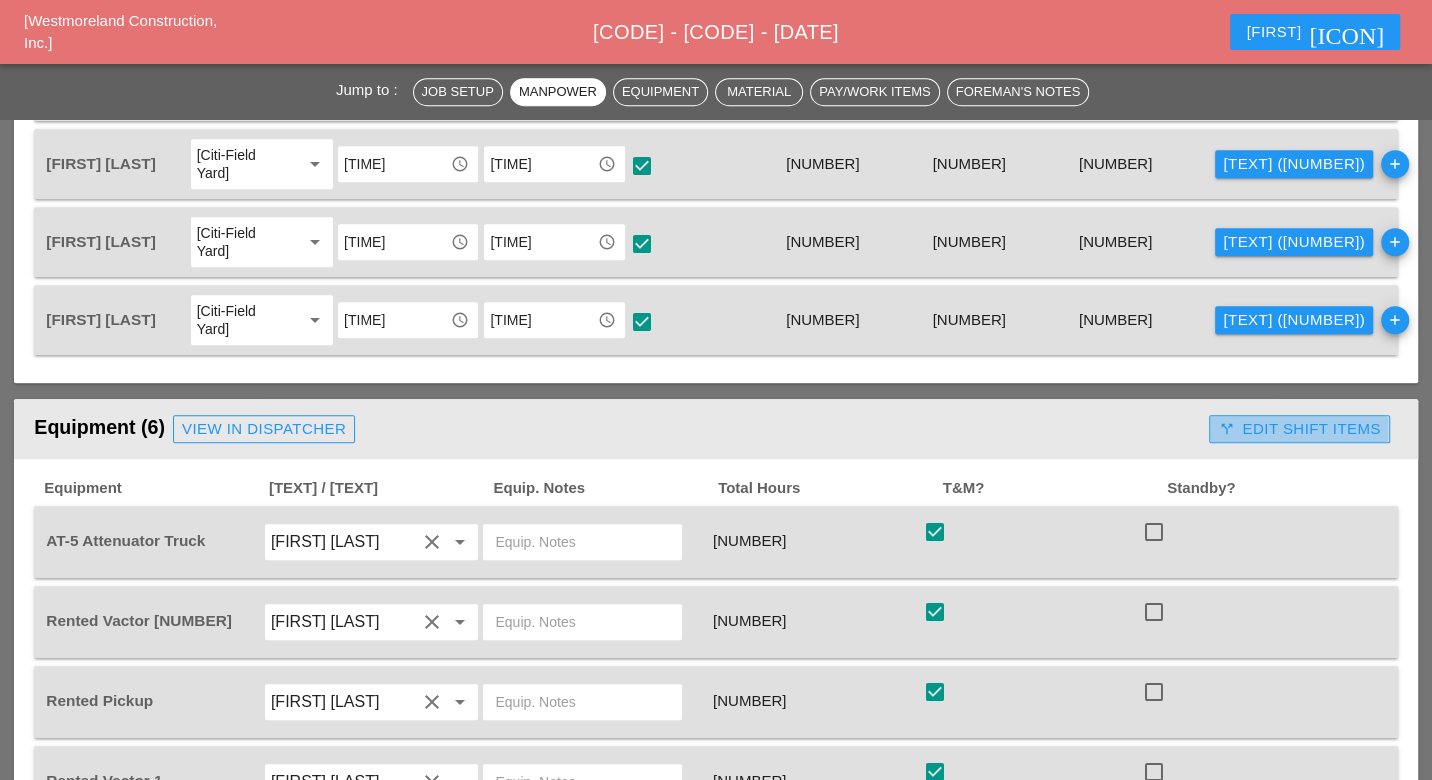 drag, startPoint x: 1287, startPoint y: 370, endPoint x: 1248, endPoint y: 394, distance: 45.79301 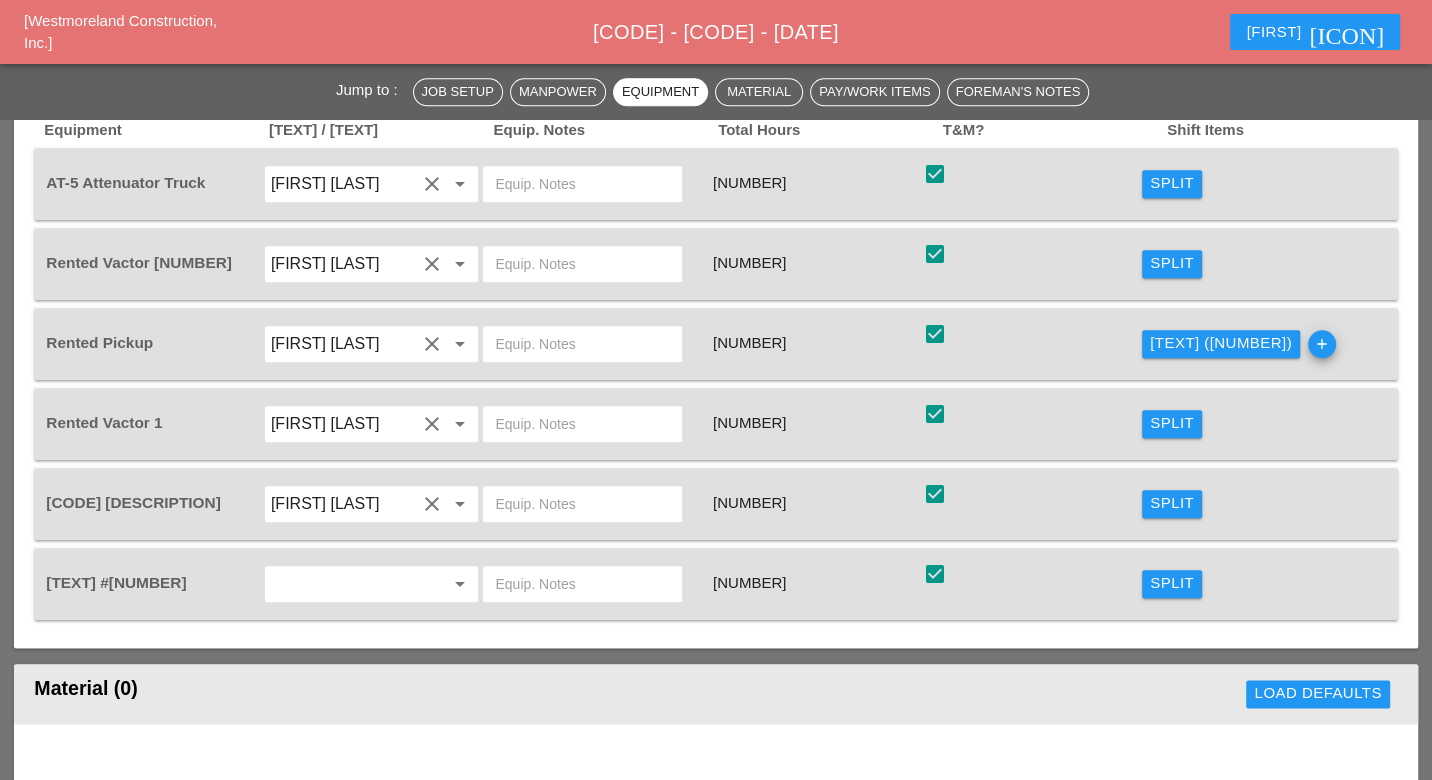 scroll, scrollTop: 1444, scrollLeft: 0, axis: vertical 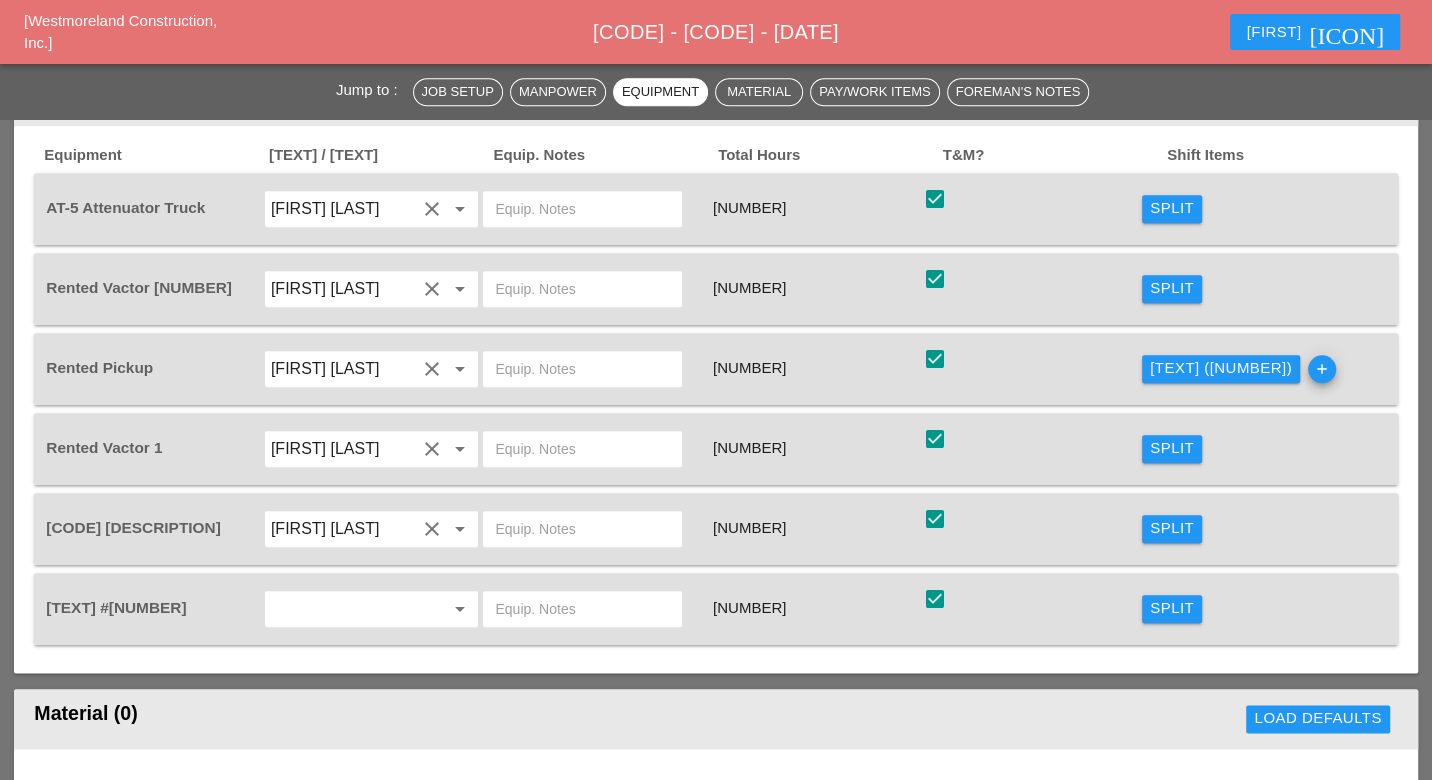 click on "Show (2)" at bounding box center (1221, 368) 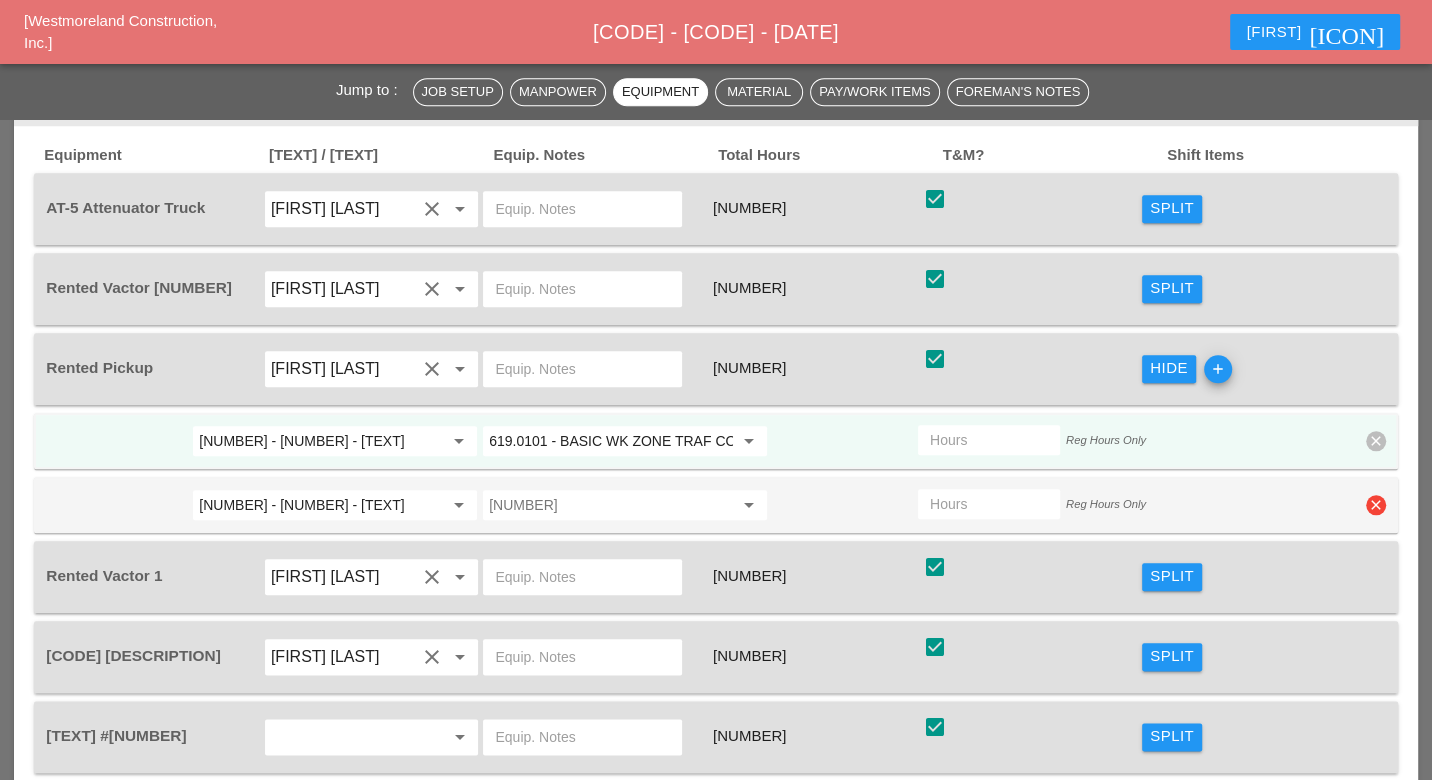 click on "1 - 1 - All Work arrow_drop_down 10 arrow_drop_down 0 Reg Hours Only clear" at bounding box center (715, 505) 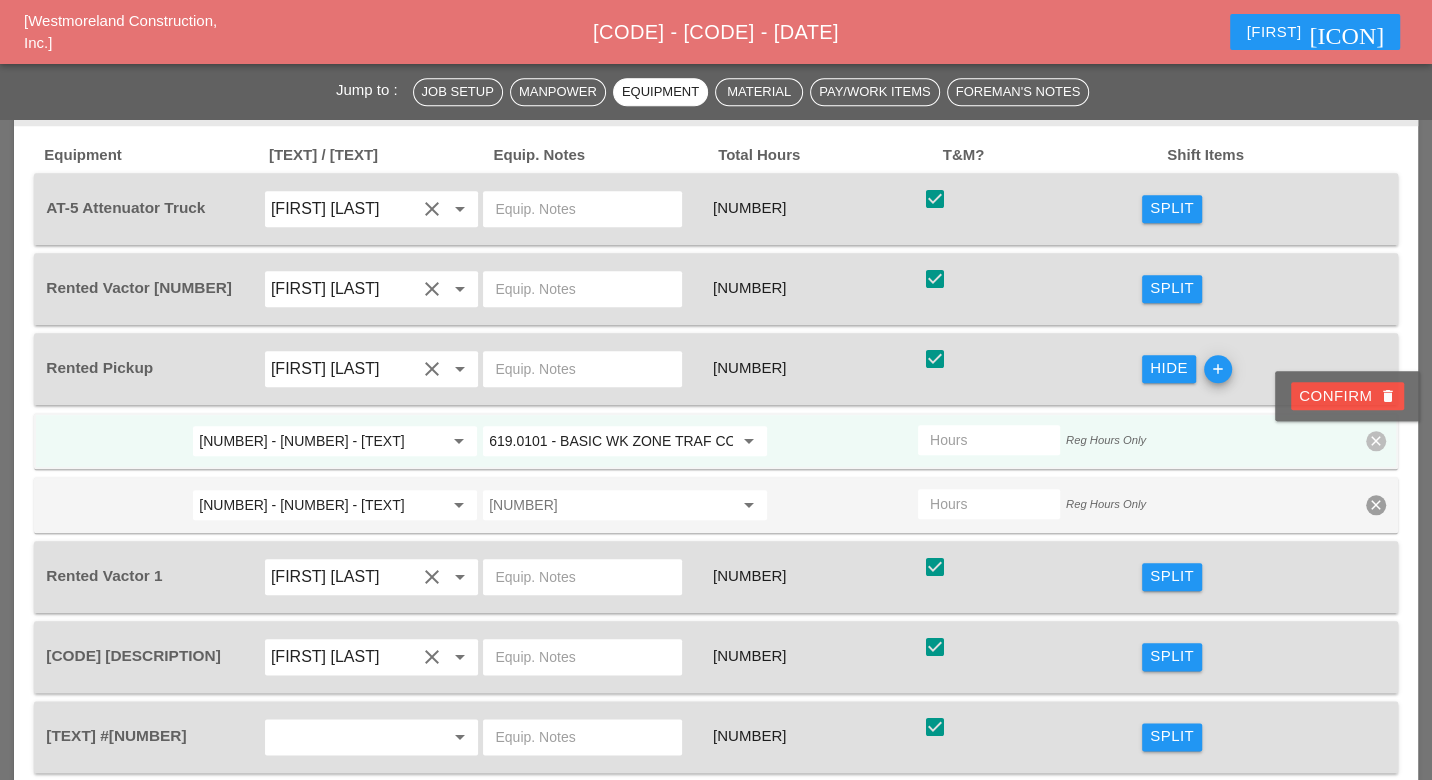 click on "Confirm delete" at bounding box center (1347, 396) 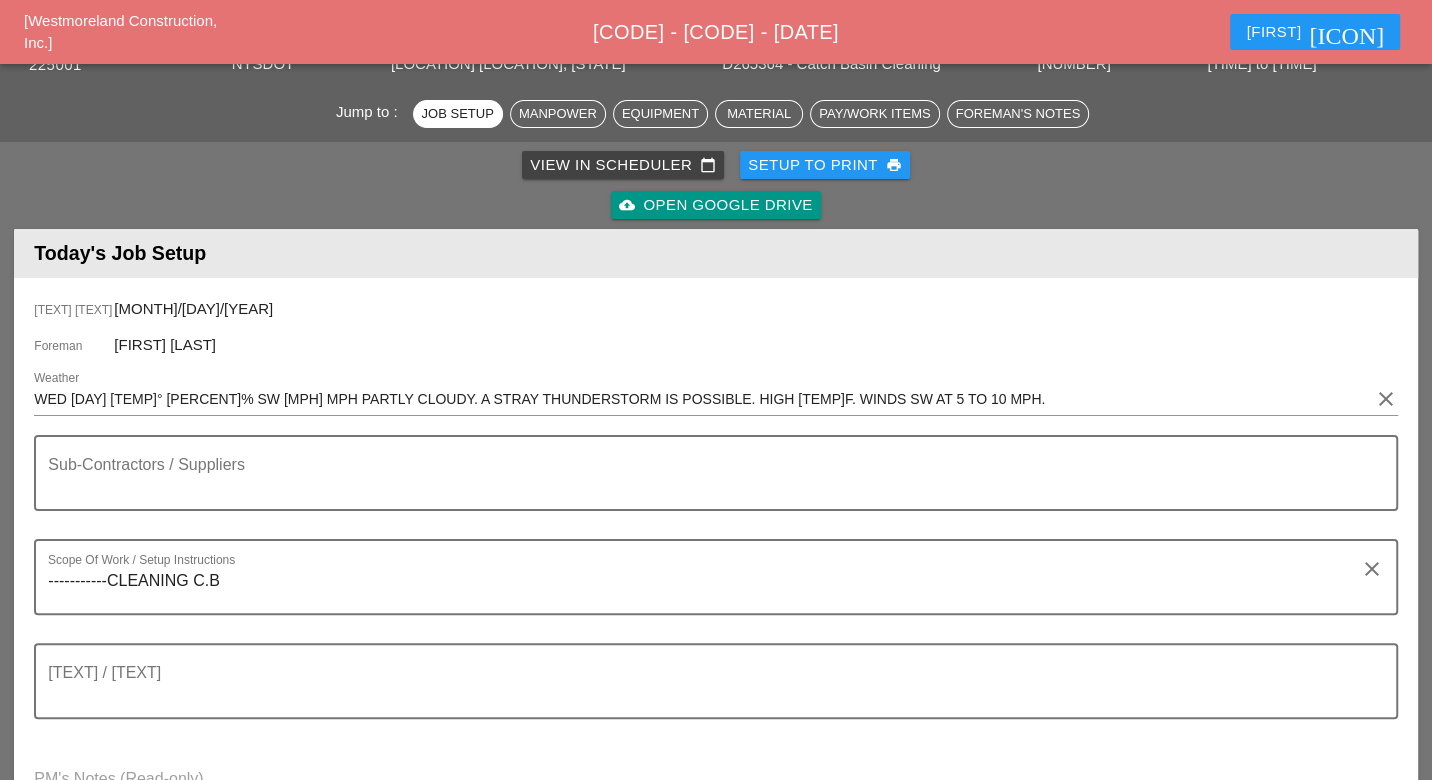 scroll, scrollTop: 0, scrollLeft: 0, axis: both 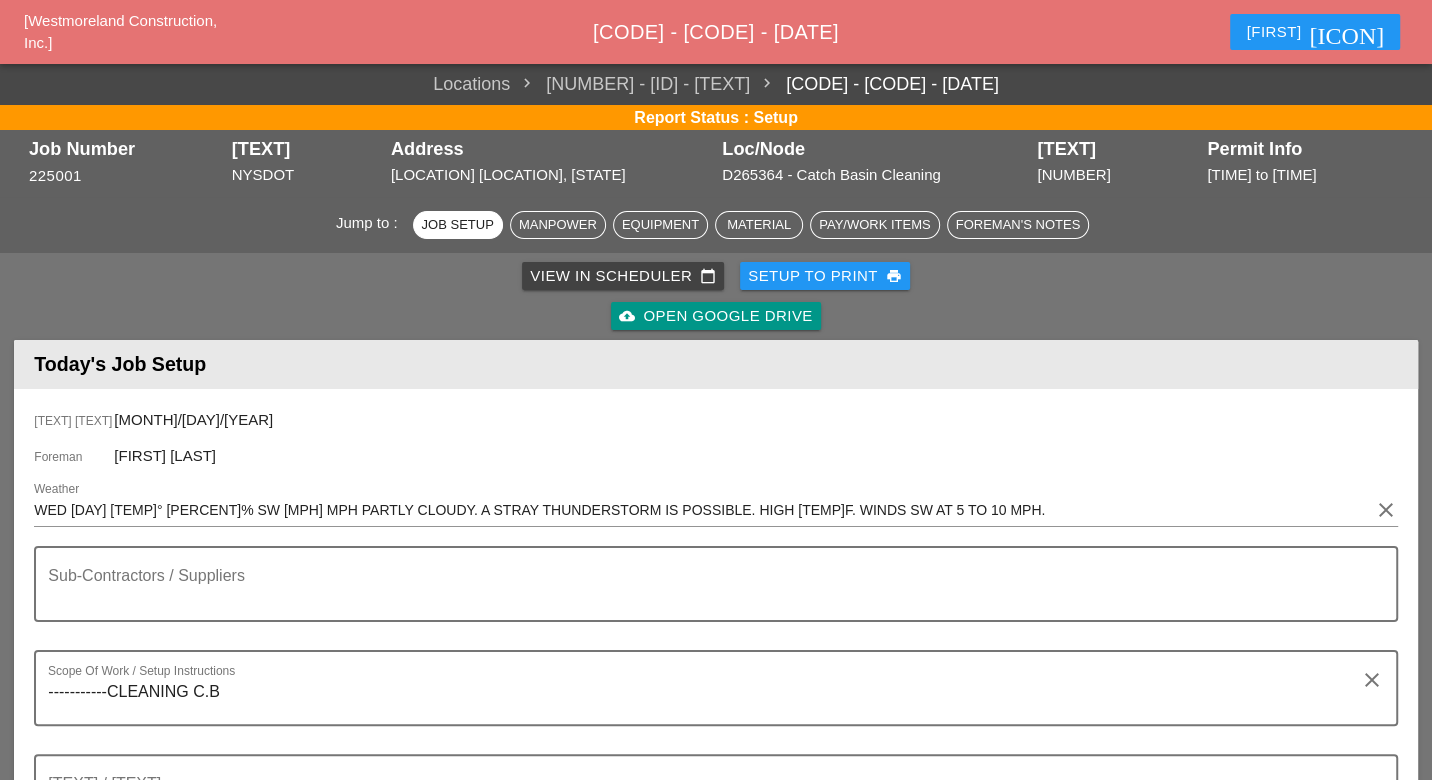 click on "View in Scheduler calendar_today" at bounding box center (623, 276) 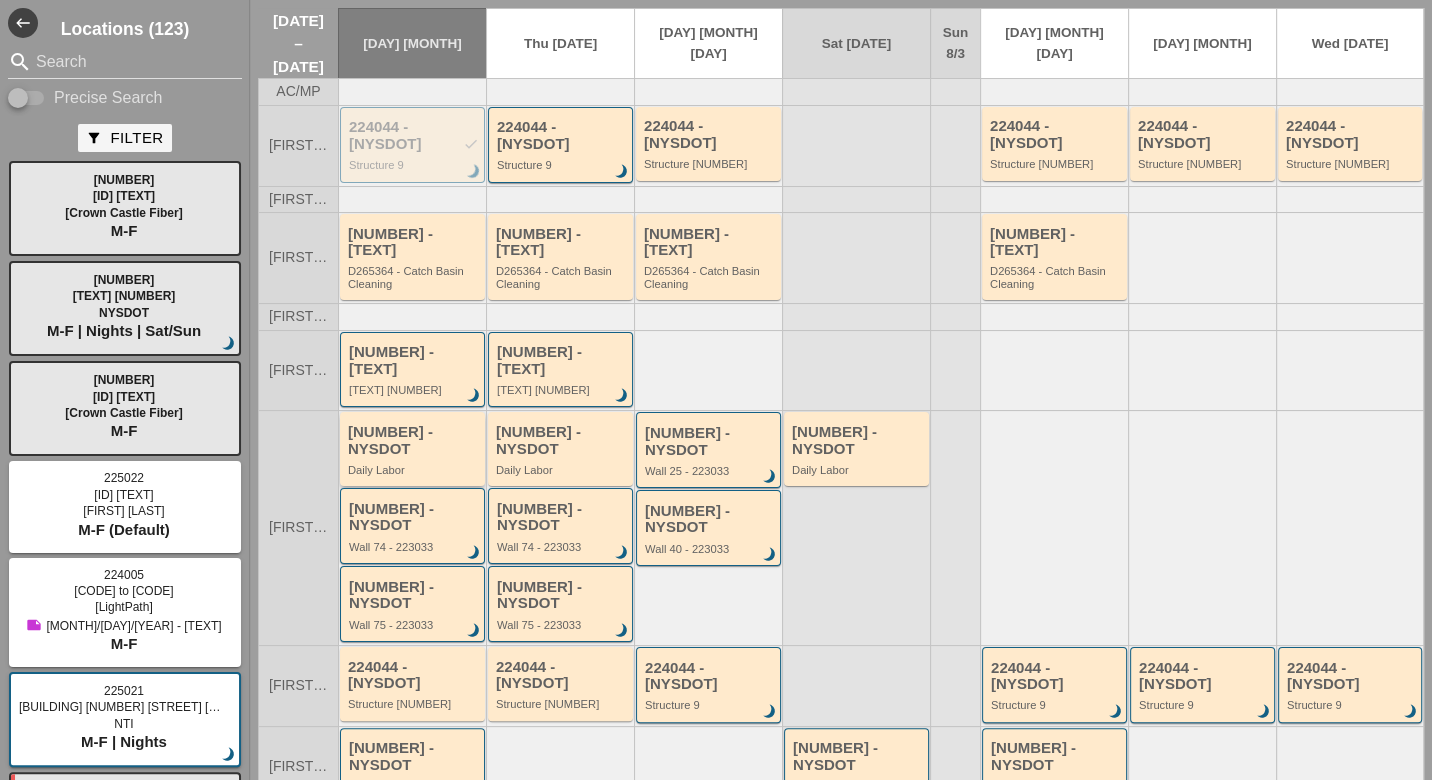 scroll, scrollTop: 111, scrollLeft: 0, axis: vertical 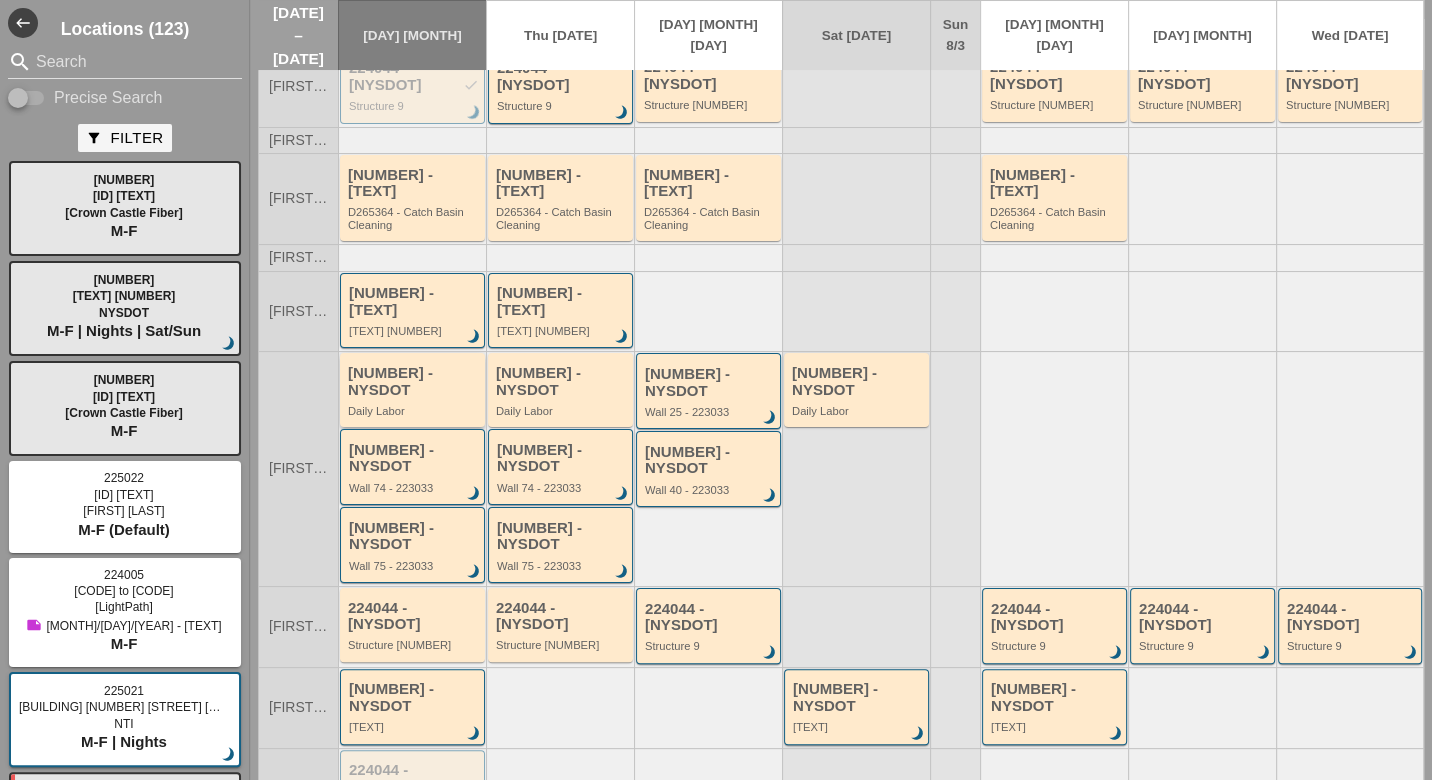 click on "Daily Labor" at bounding box center (414, 411) 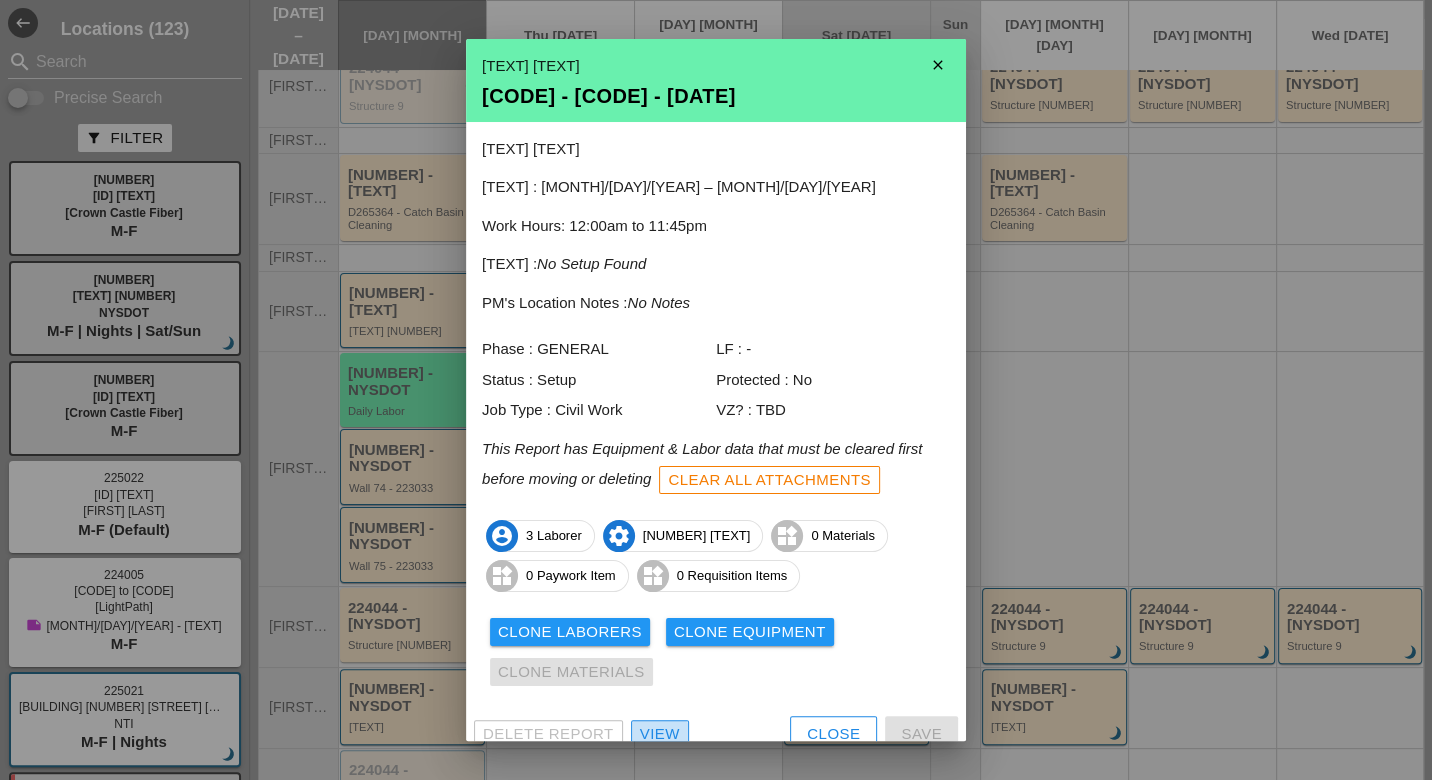 click on "View" at bounding box center [660, 734] 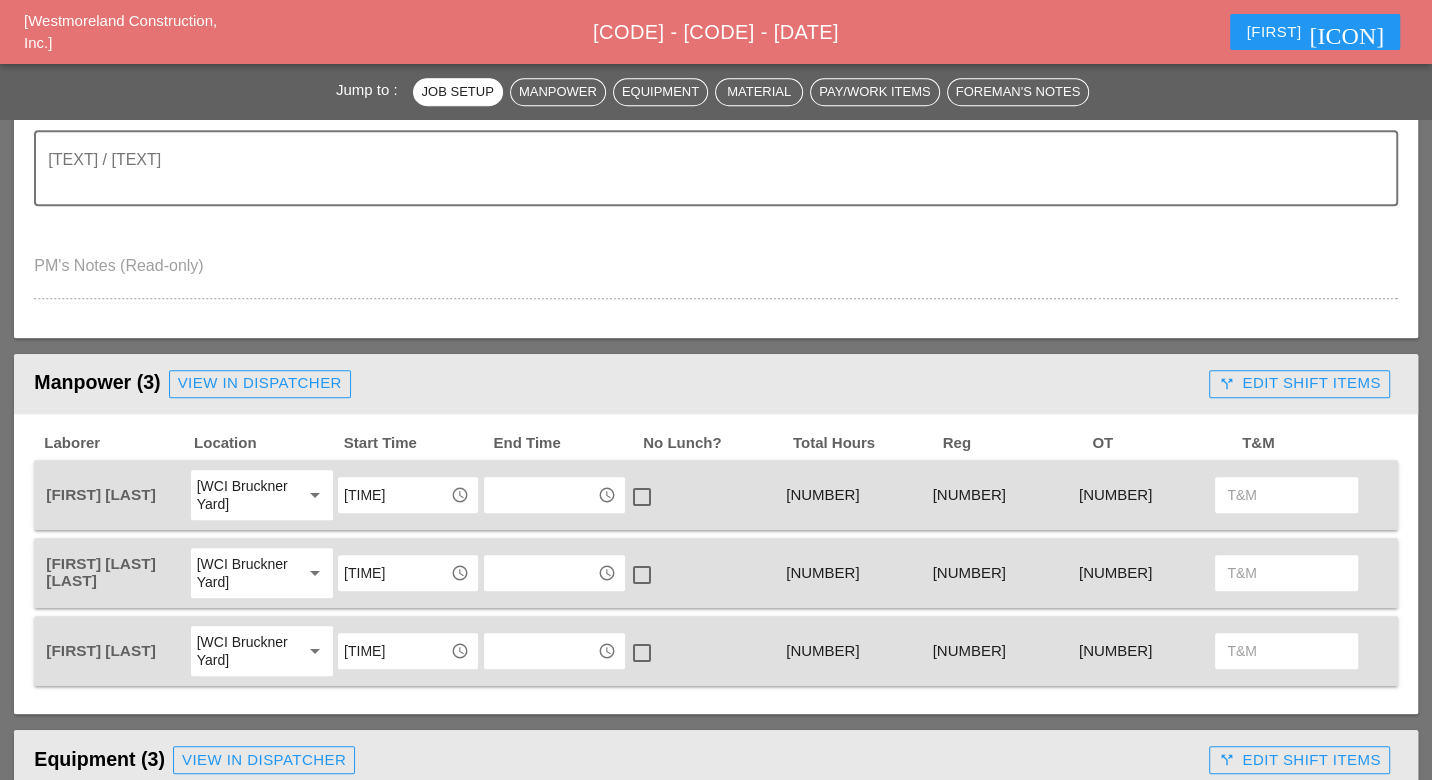 scroll, scrollTop: 1222, scrollLeft: 0, axis: vertical 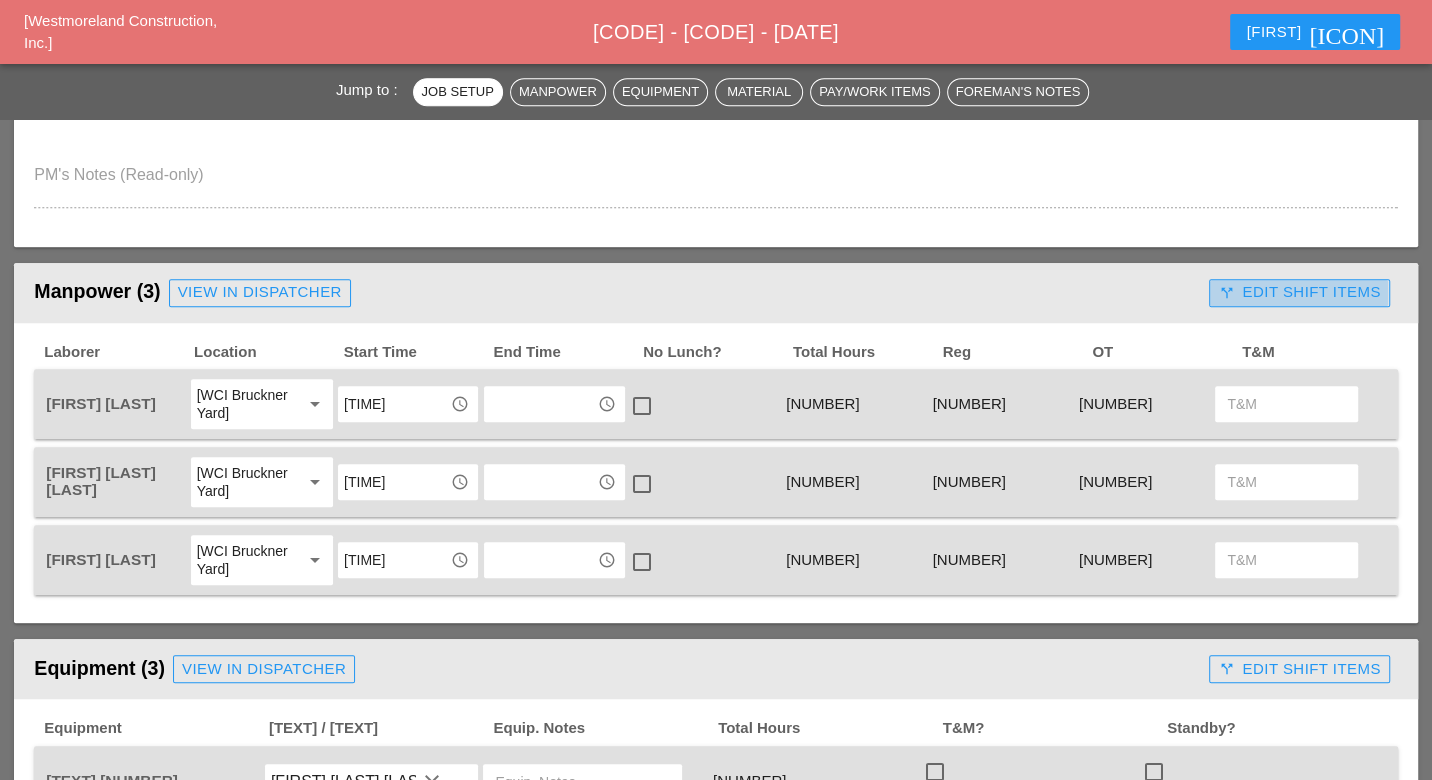 click on "call_split Edit Shift Items" at bounding box center (1299, 292) 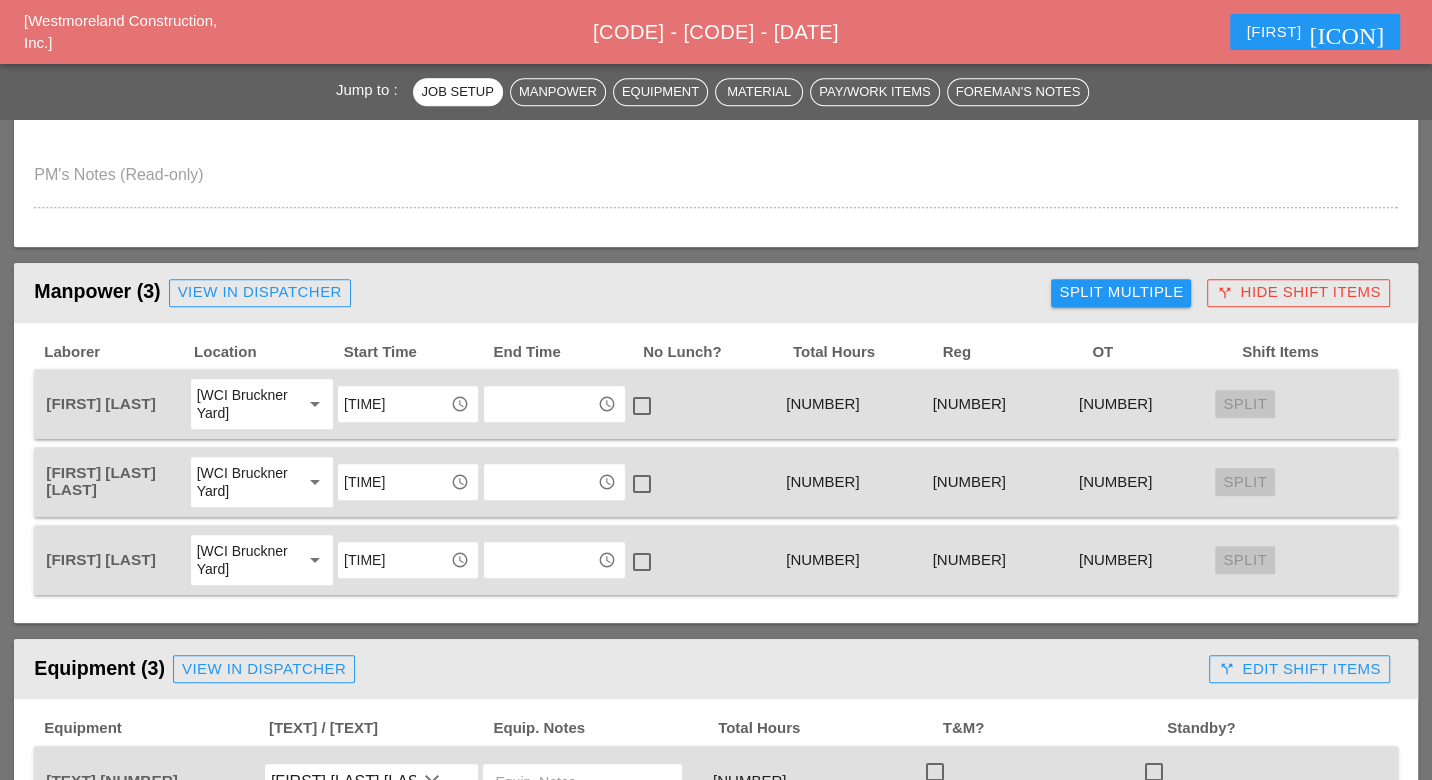 click on "Split Multiple" at bounding box center [1121, 292] 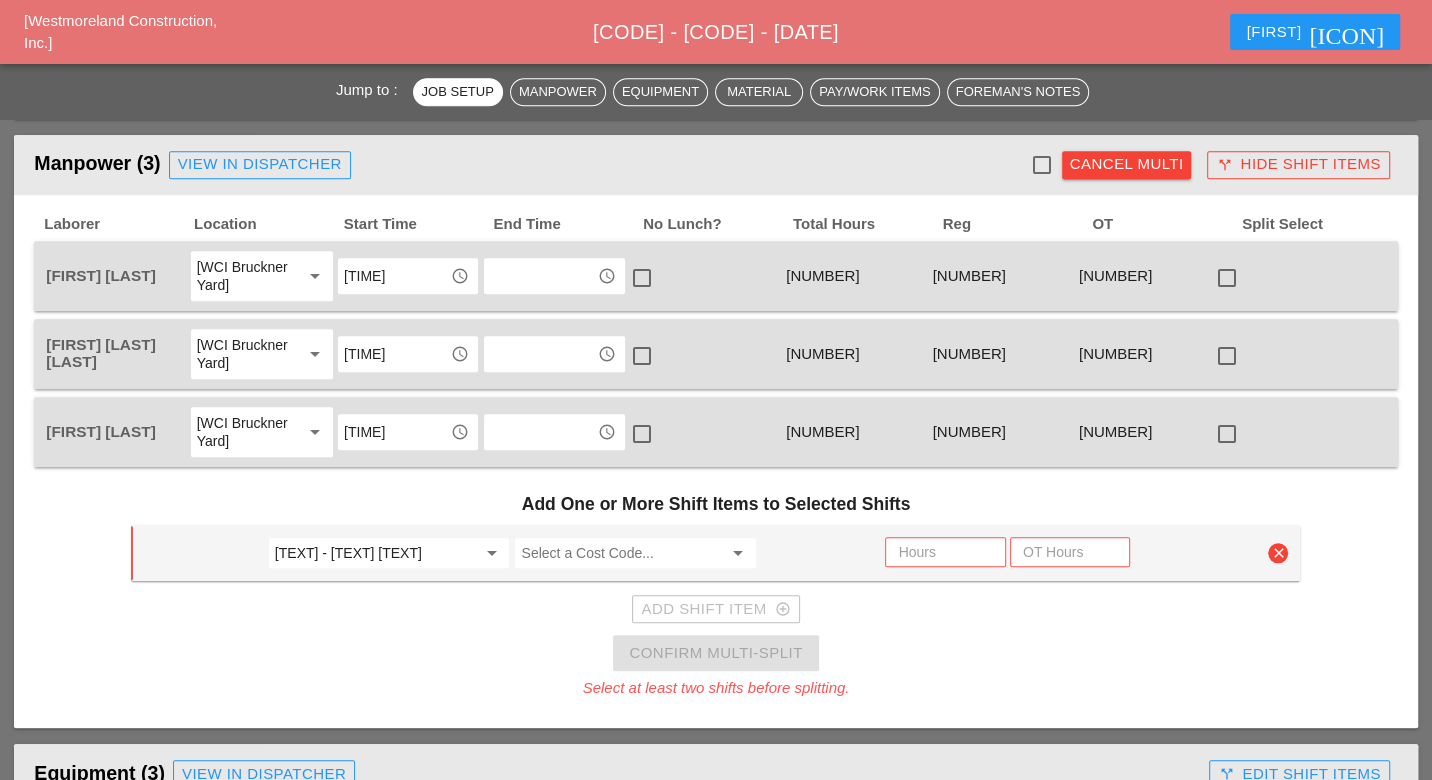 scroll, scrollTop: 1555, scrollLeft: 0, axis: vertical 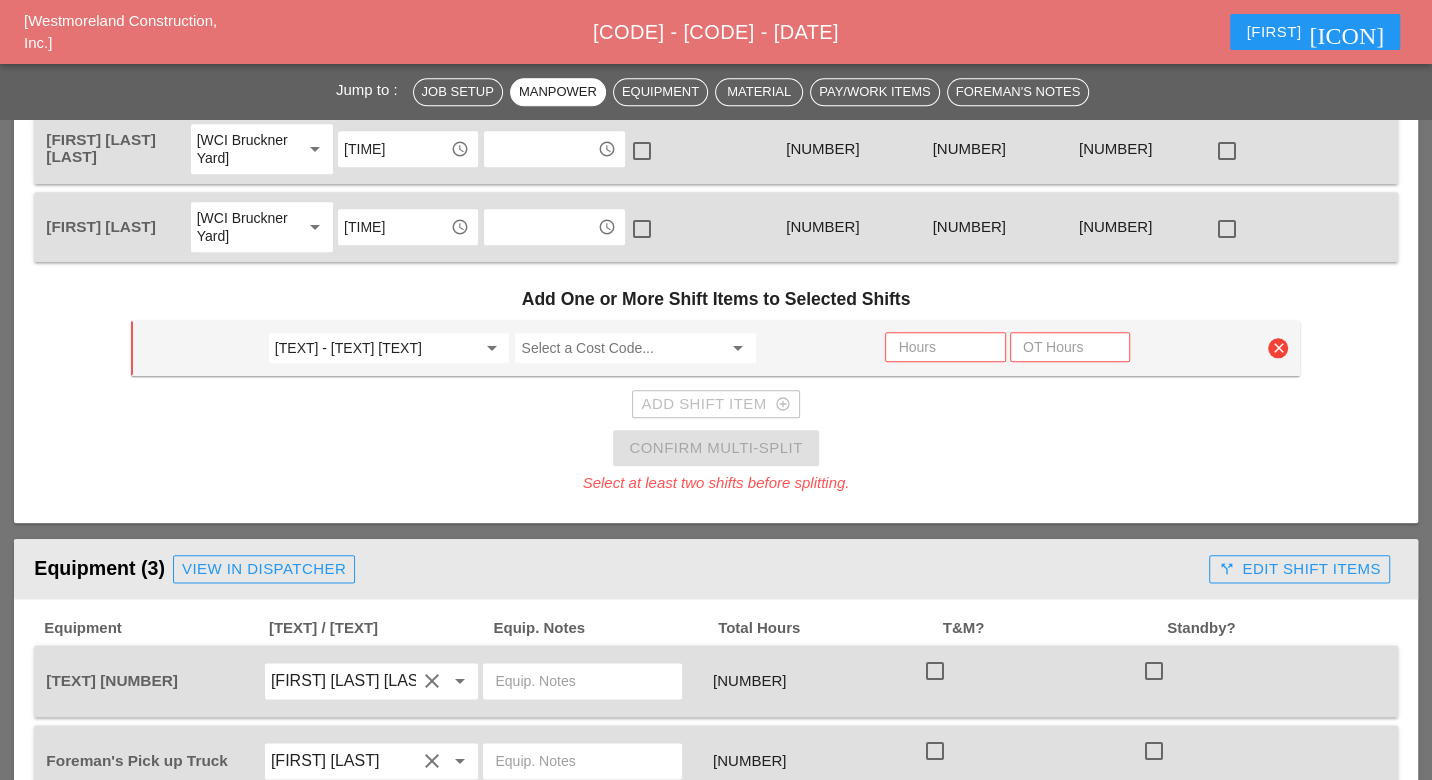 click on "GENERAL - General Job Costs" at bounding box center (375, 348) 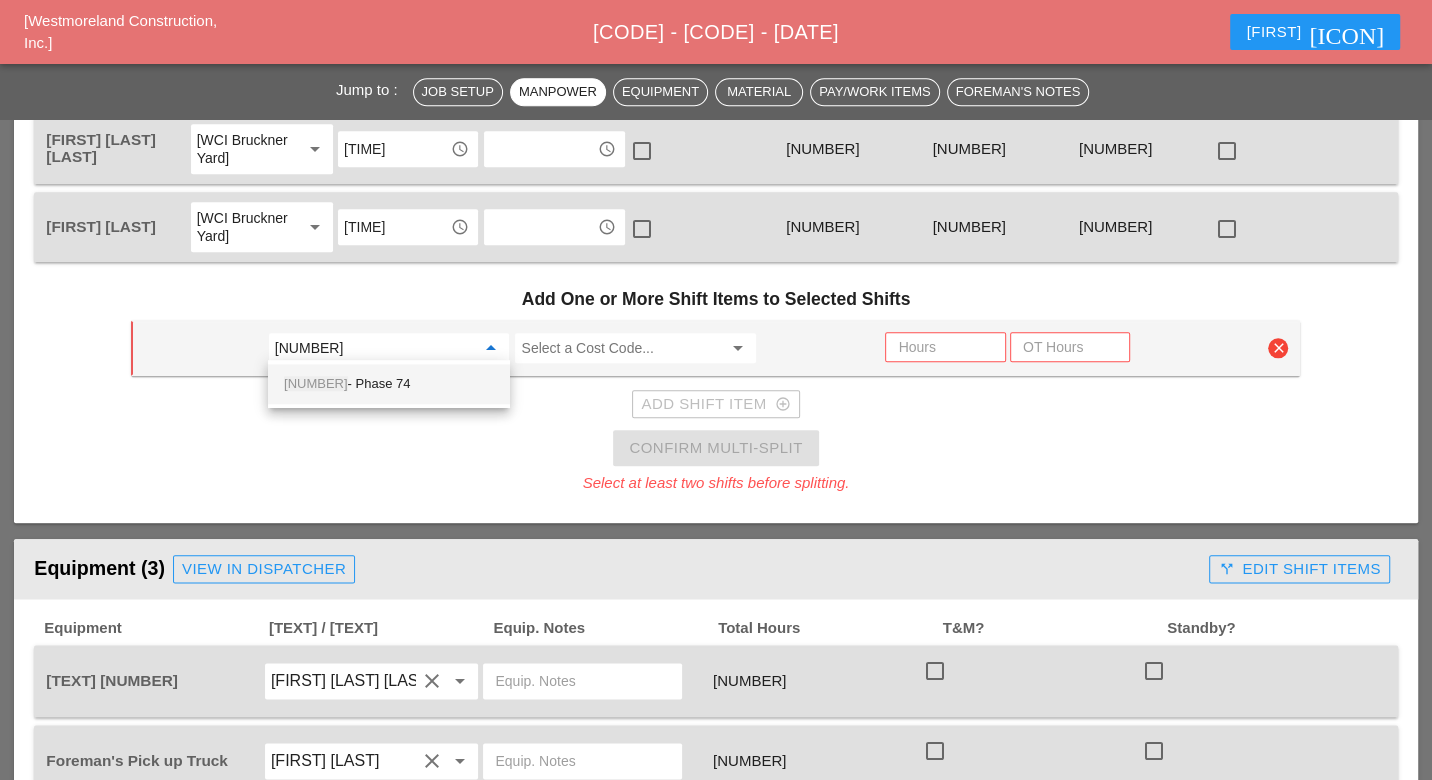 click on "74  - Phase 74" at bounding box center (389, 384) 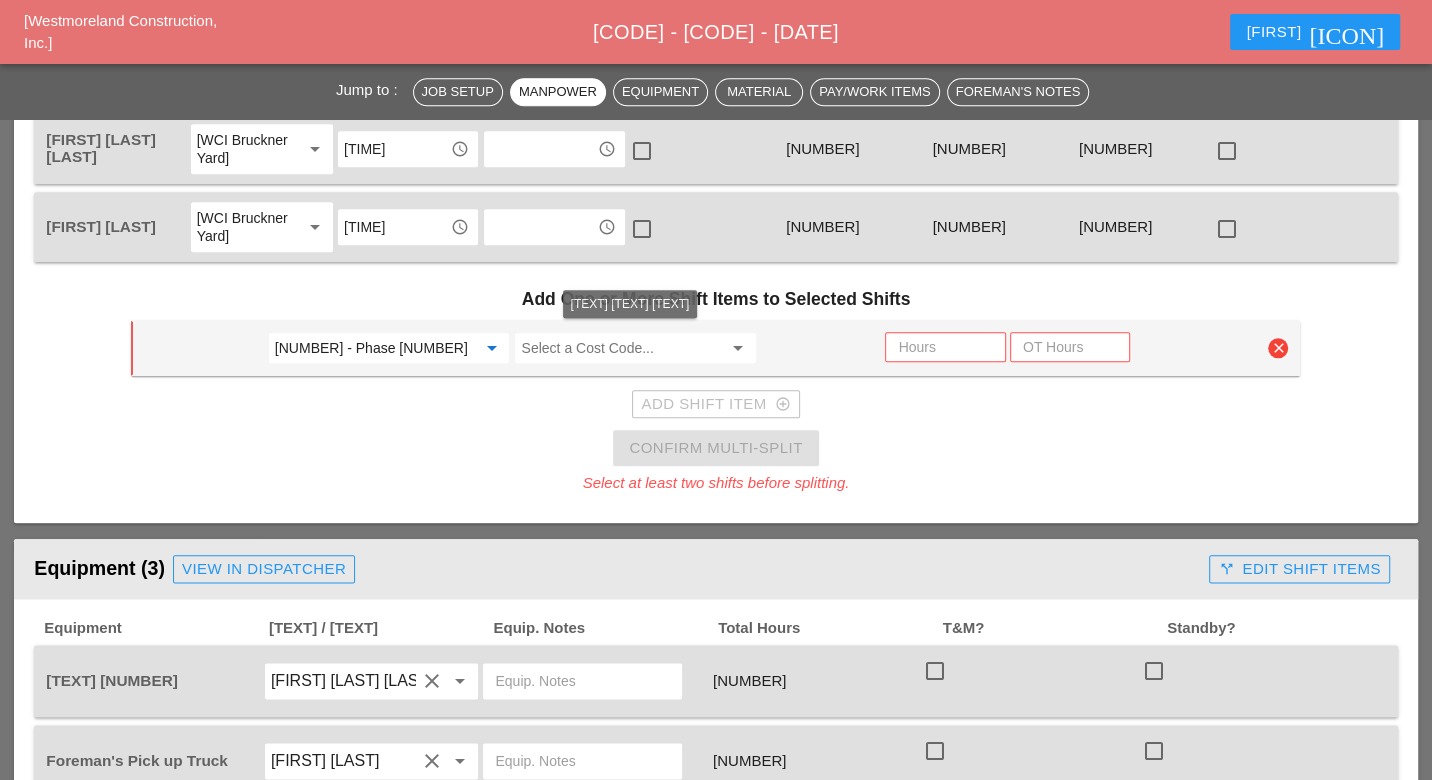 type on "74 - Phase 74" 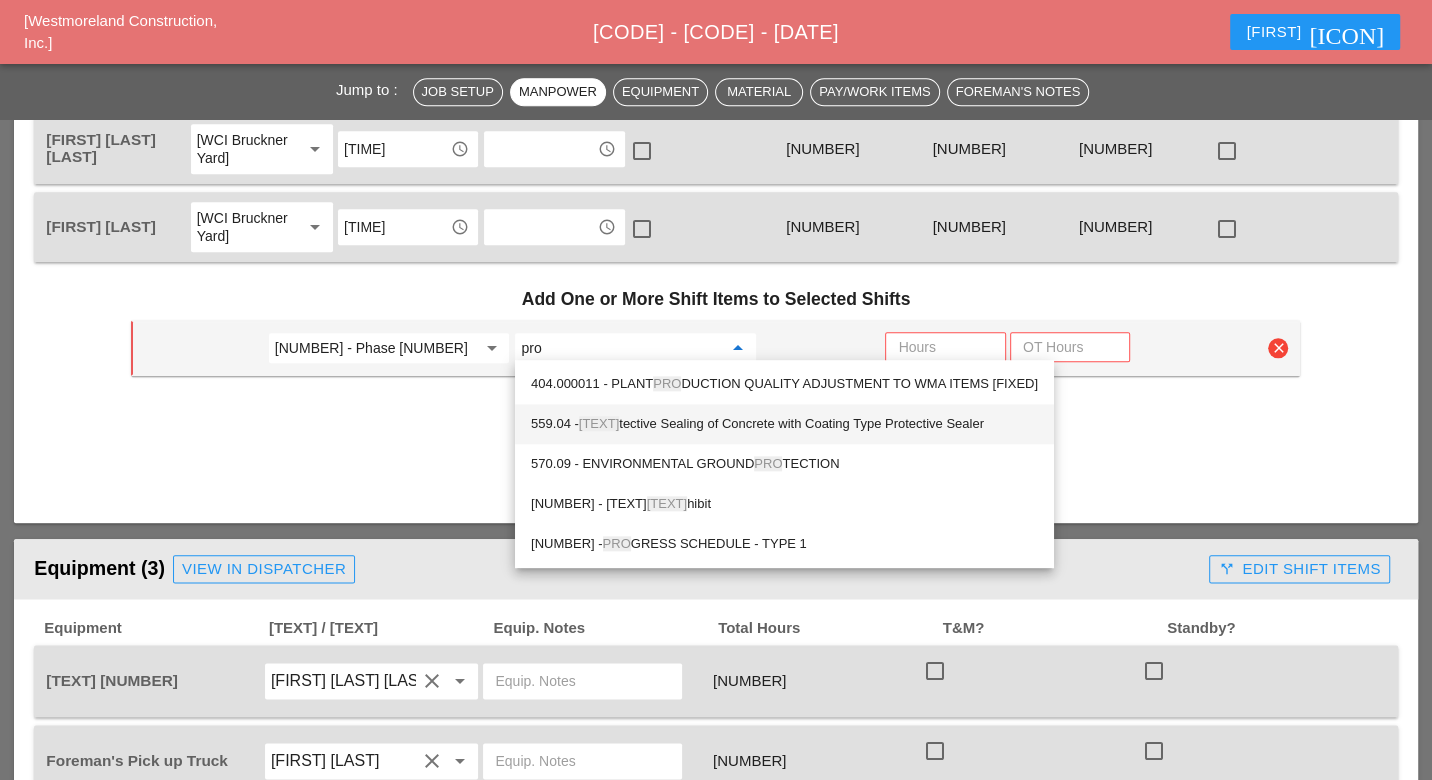 click on "559.04 -  Pro tective Sealing of Concrete with Coating Type Protective Sealer" at bounding box center (784, 424) 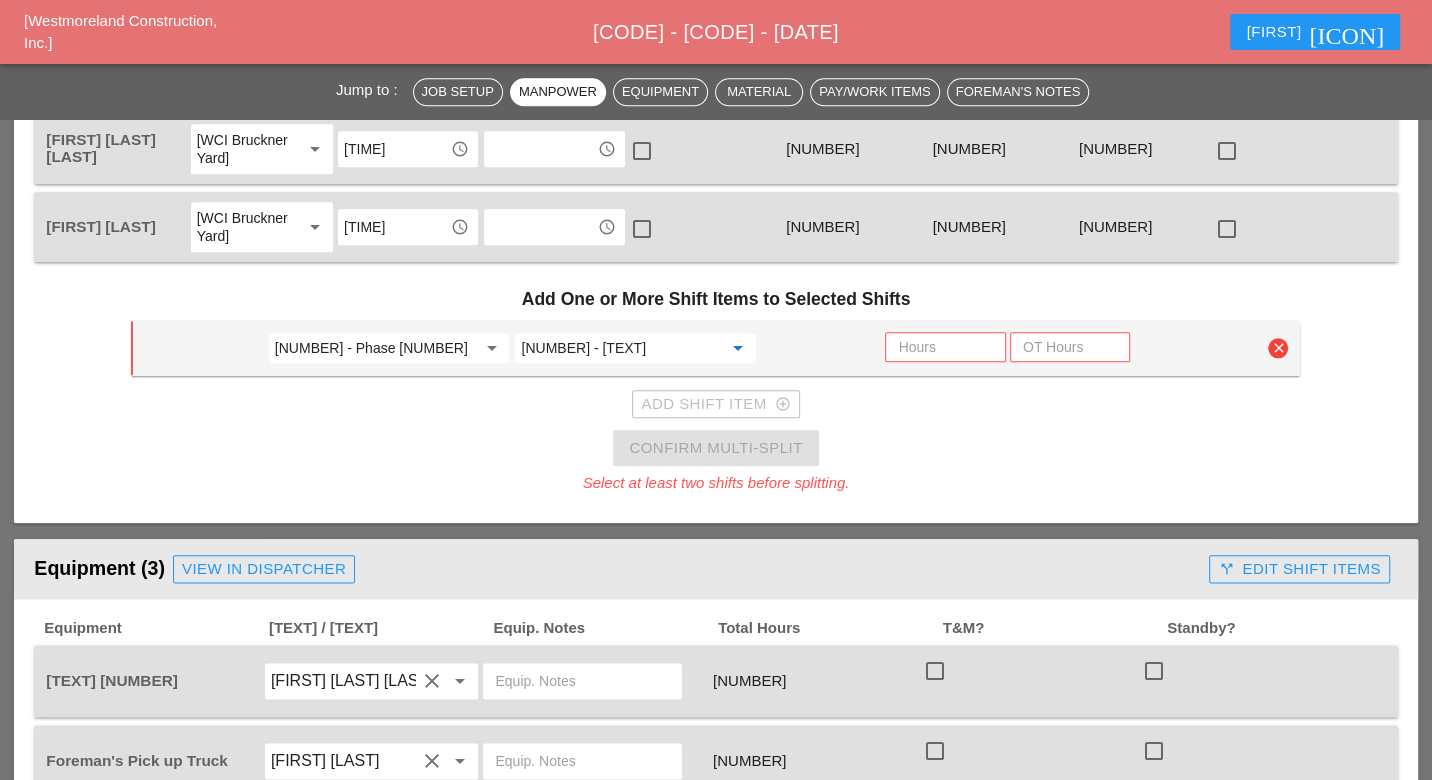 type on "559.04 - Protective Sealing of Concrete with Coating Type Protective Sealer" 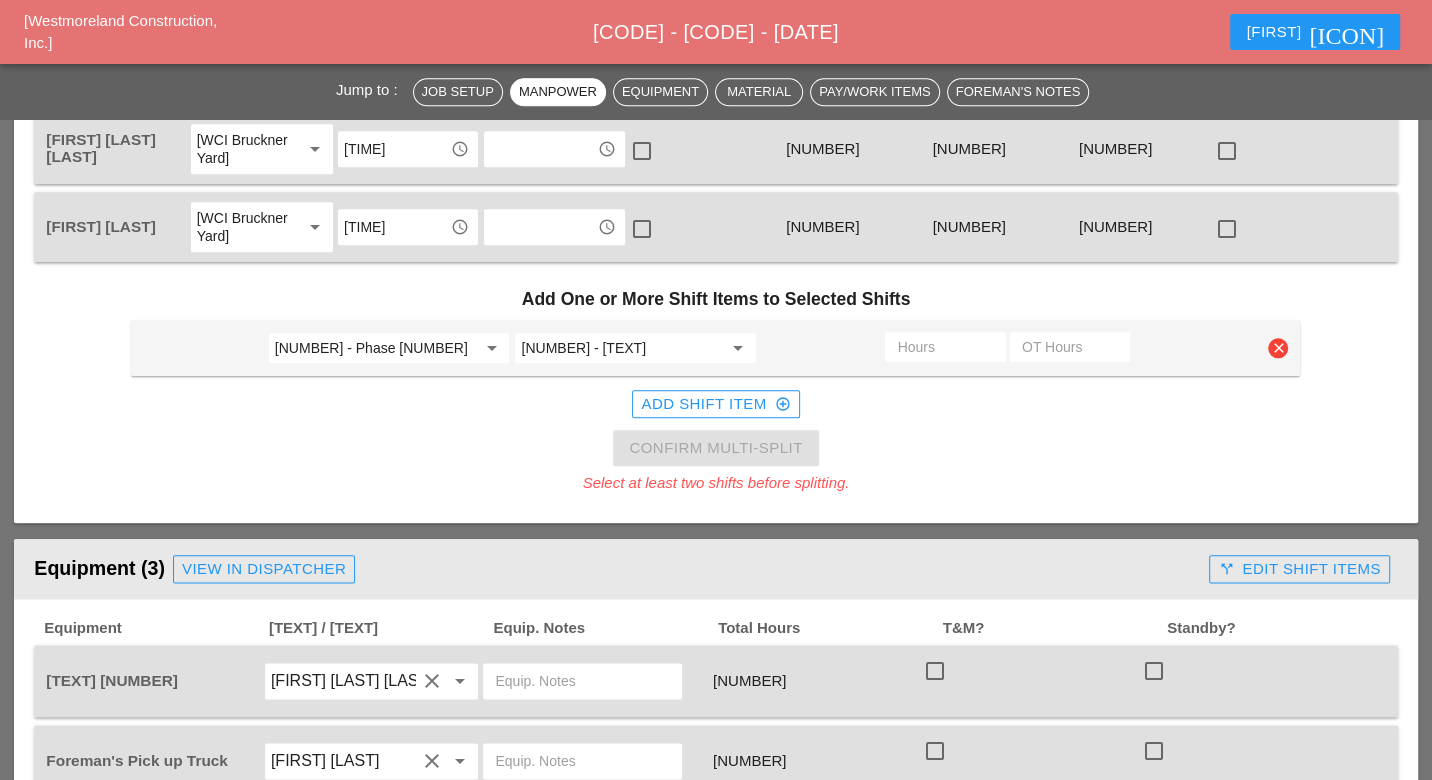 type on "2" 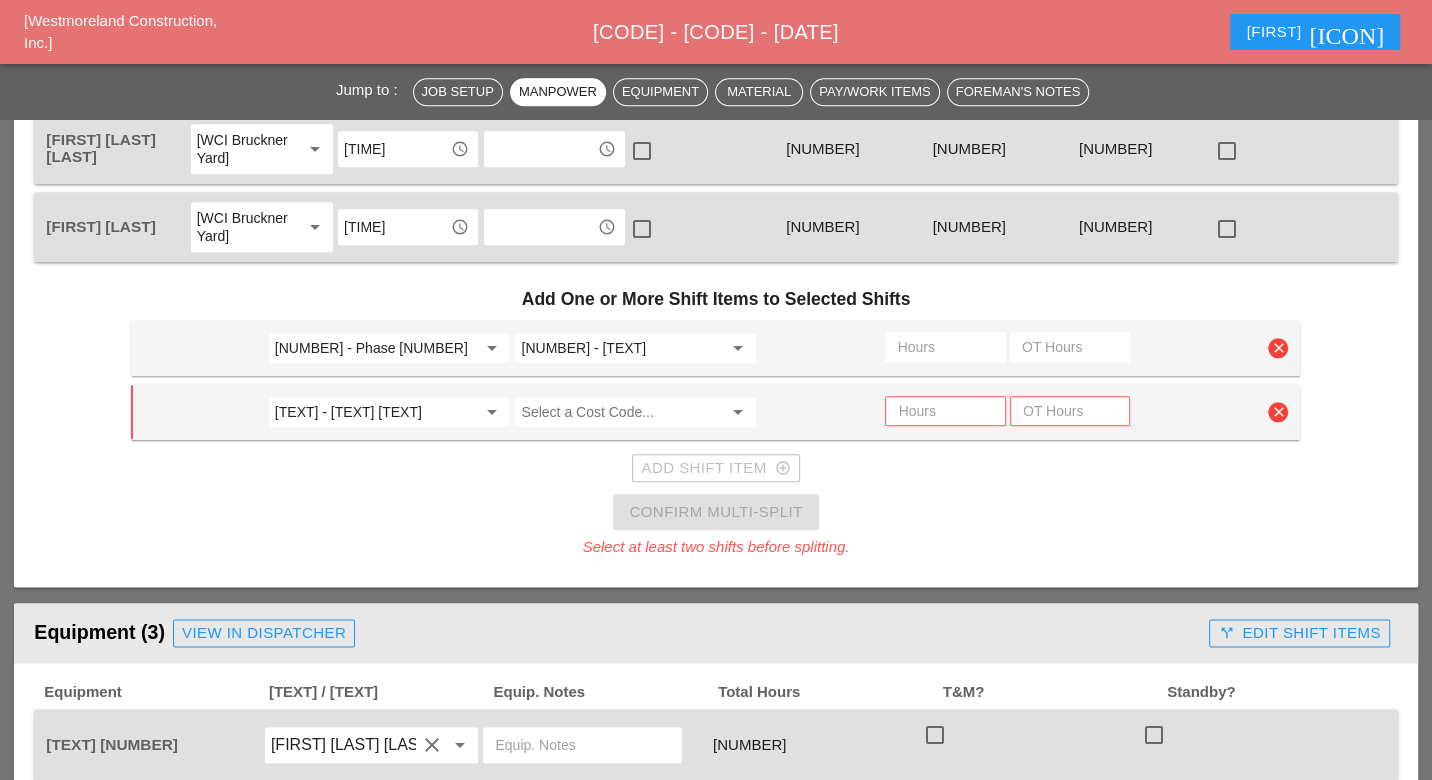 click on "GENERAL - General Job Costs" at bounding box center [375, 412] 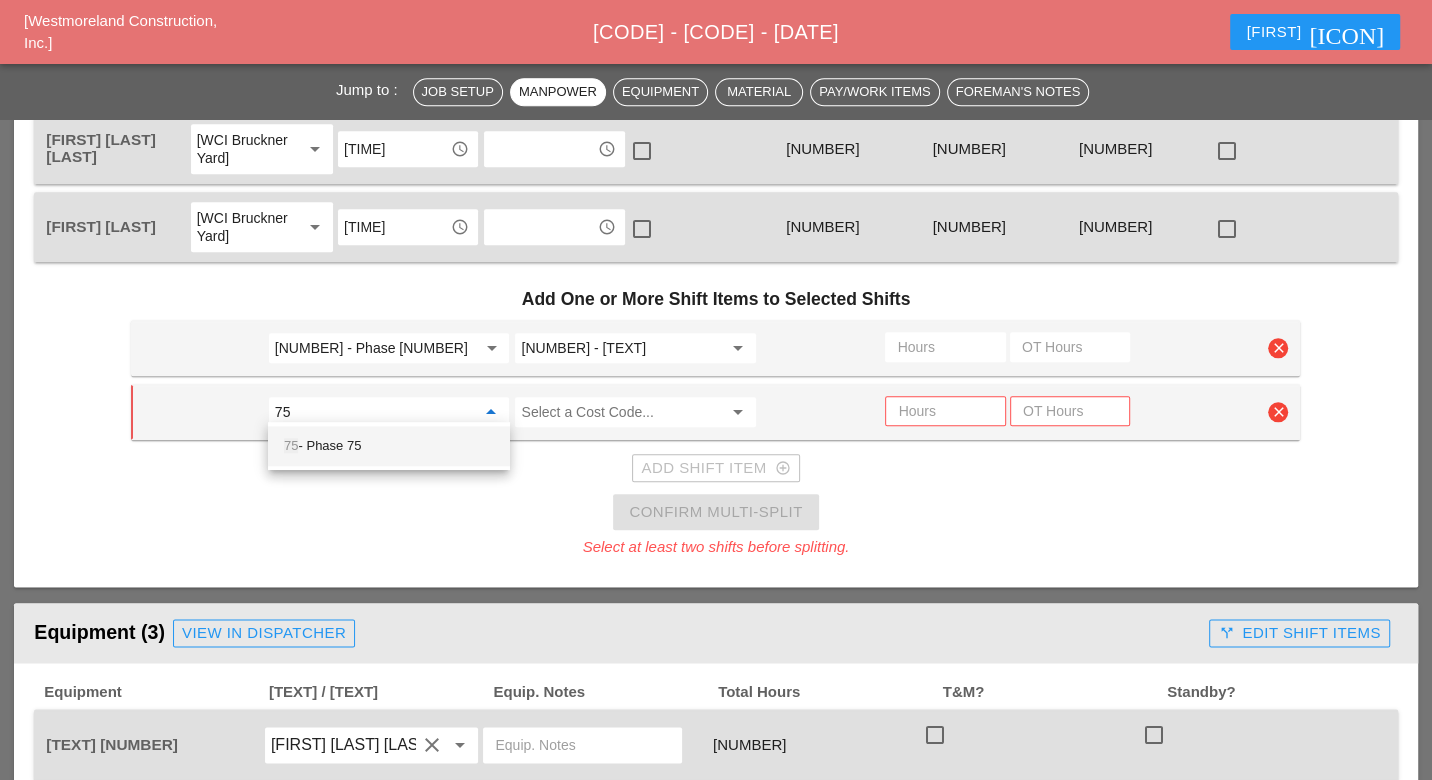 click on "75  - Phase 75" at bounding box center (389, 446) 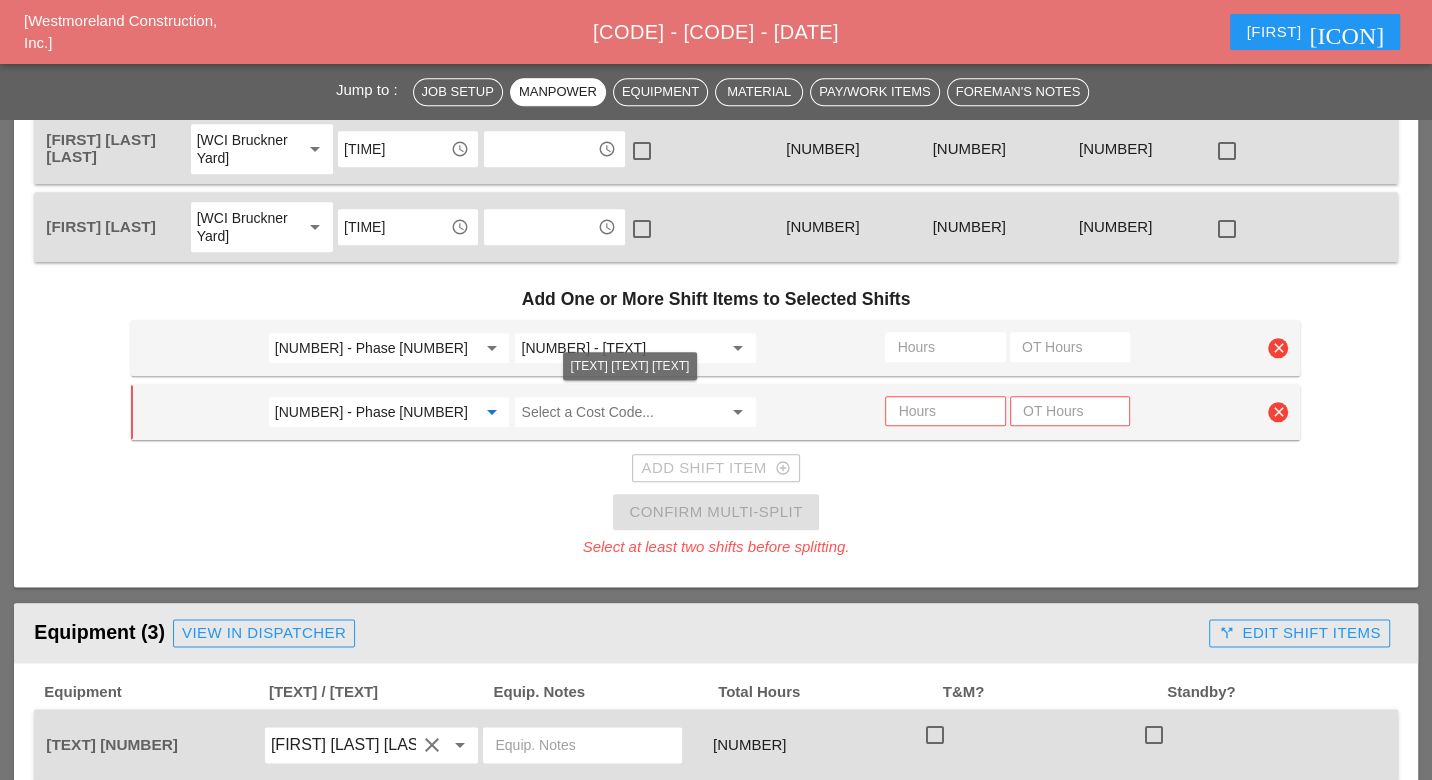 type on "75 - Phase 75" 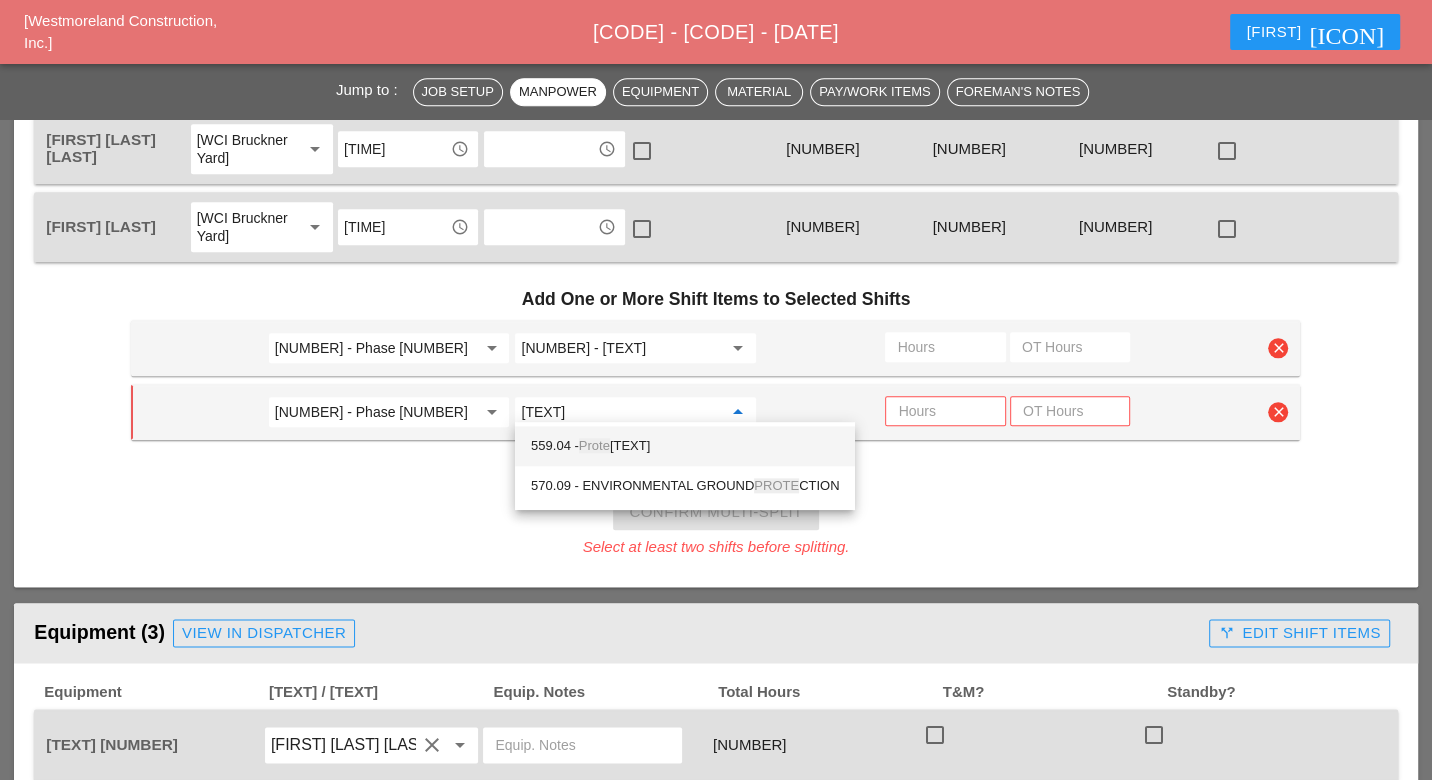 click on "559.04 -  Prote ctive Sealing of Concrete with Coating Type Protective Sealer" at bounding box center [685, 446] 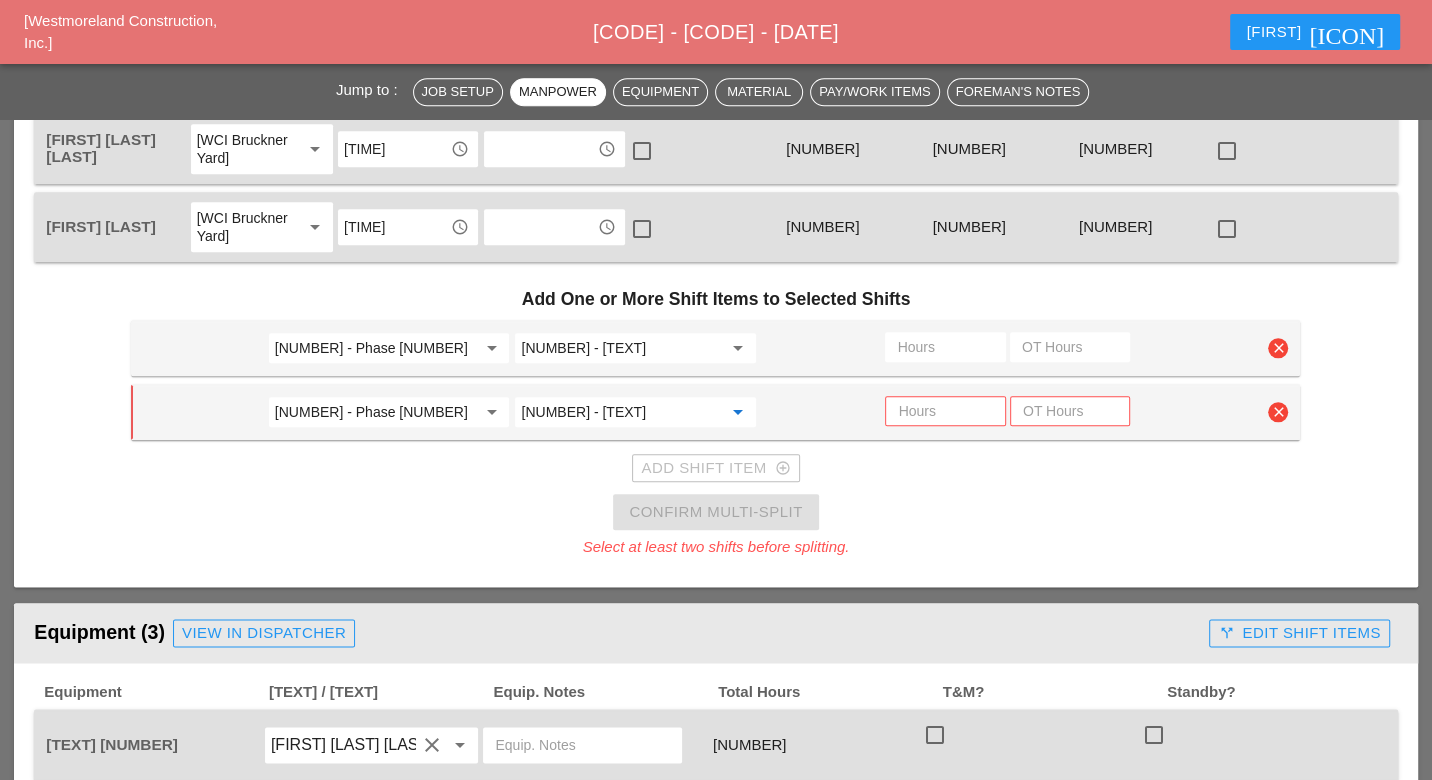 type on "559.04 - Protective Sealing of Concrete with Coating Type Protective Sealer" 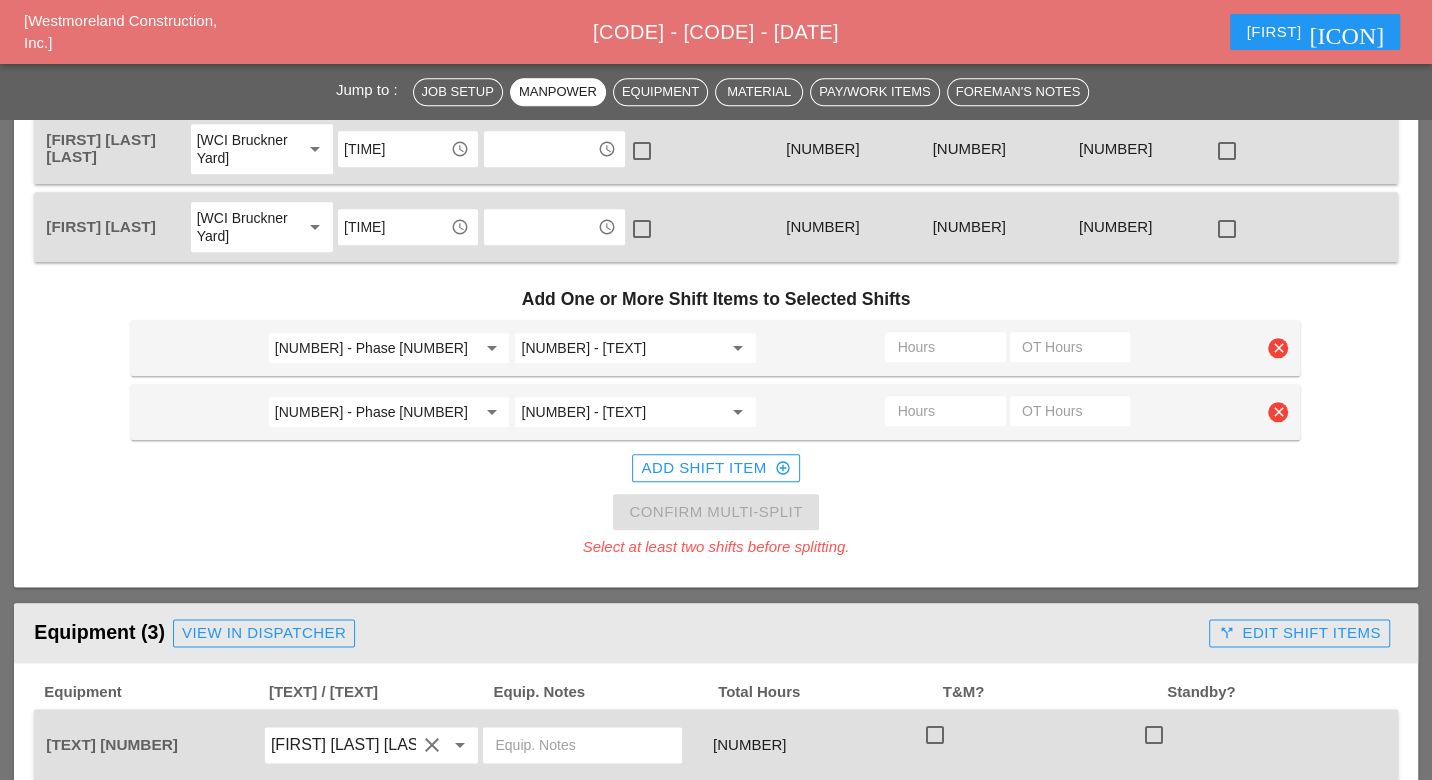 type on "2" 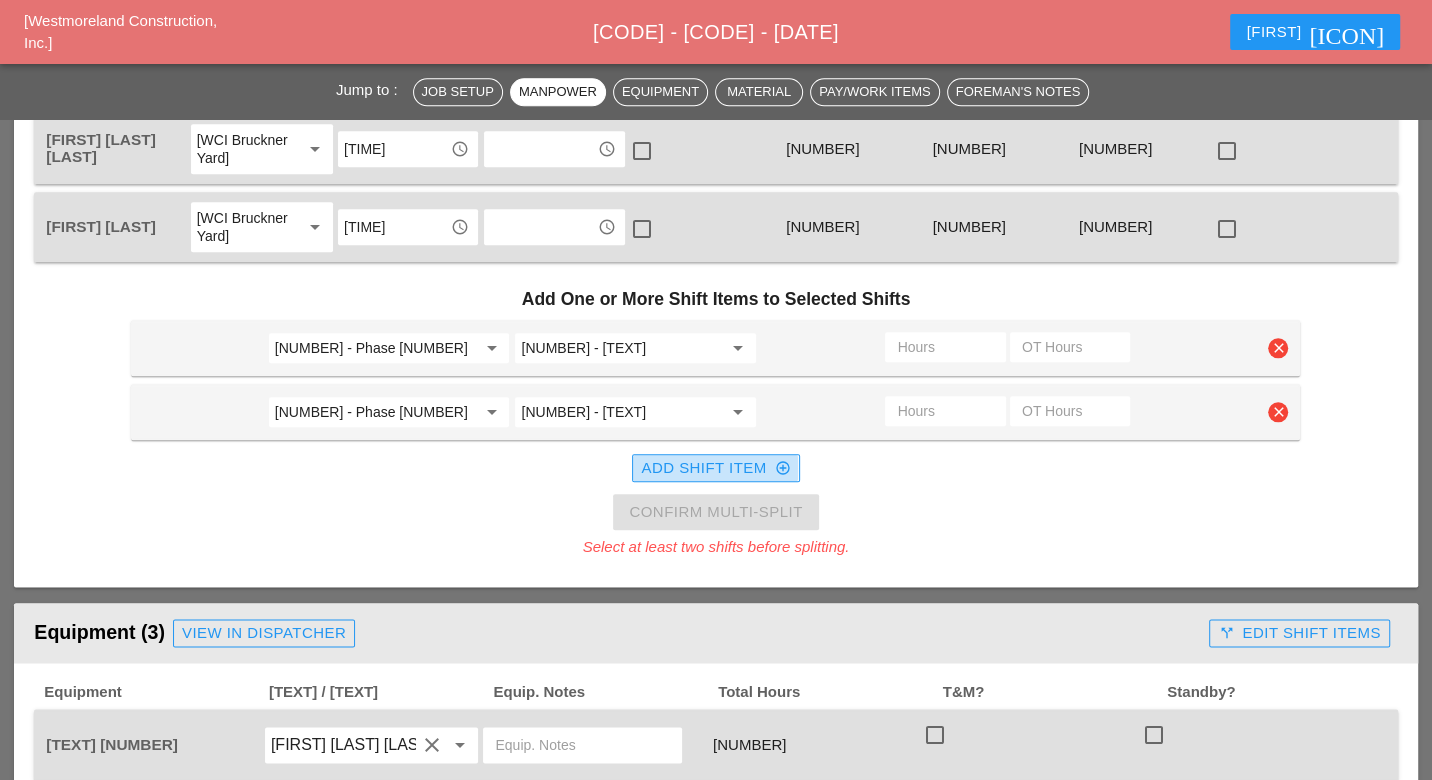 click on "Add Shift Item add_circle_outline" at bounding box center (715, 468) 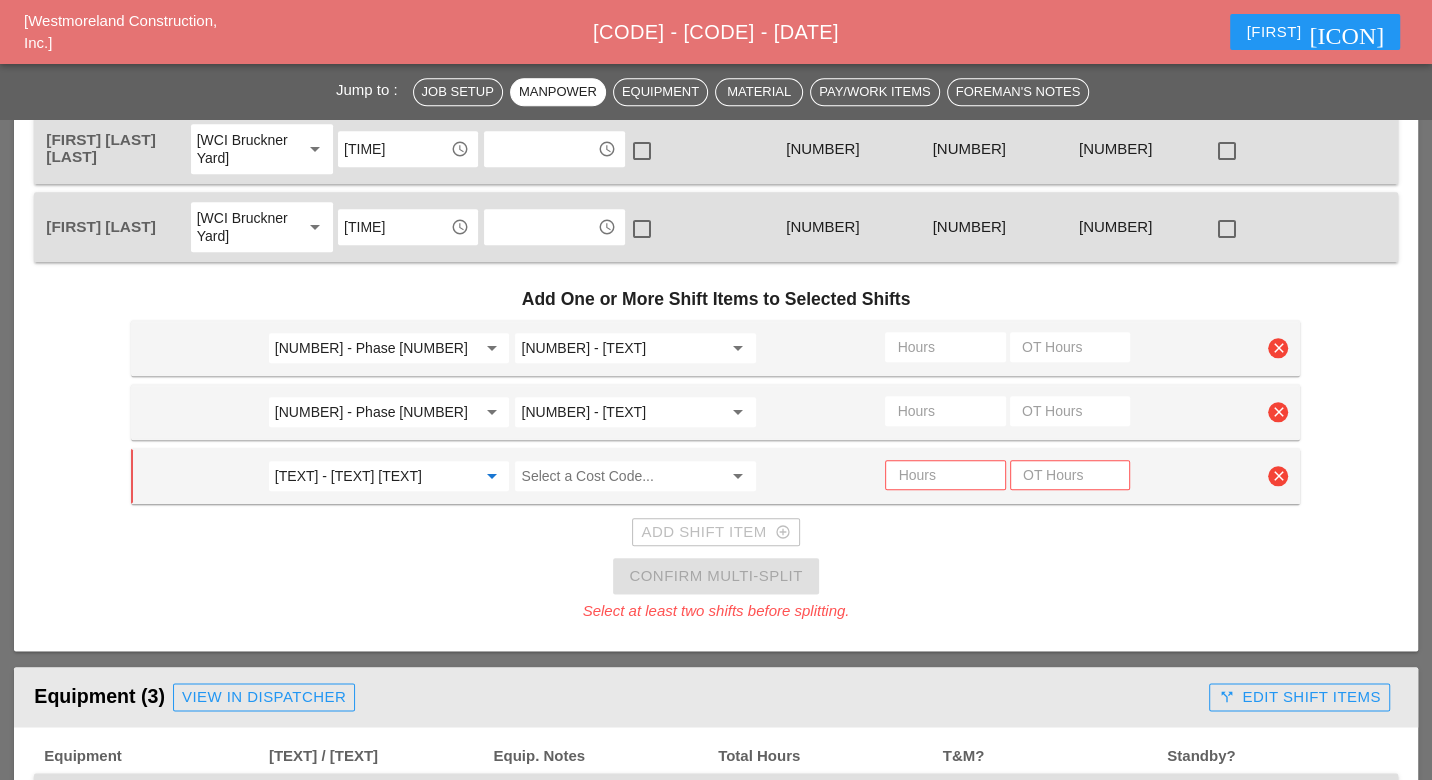 click on "GENERAL - General Job Costs" at bounding box center (375, 476) 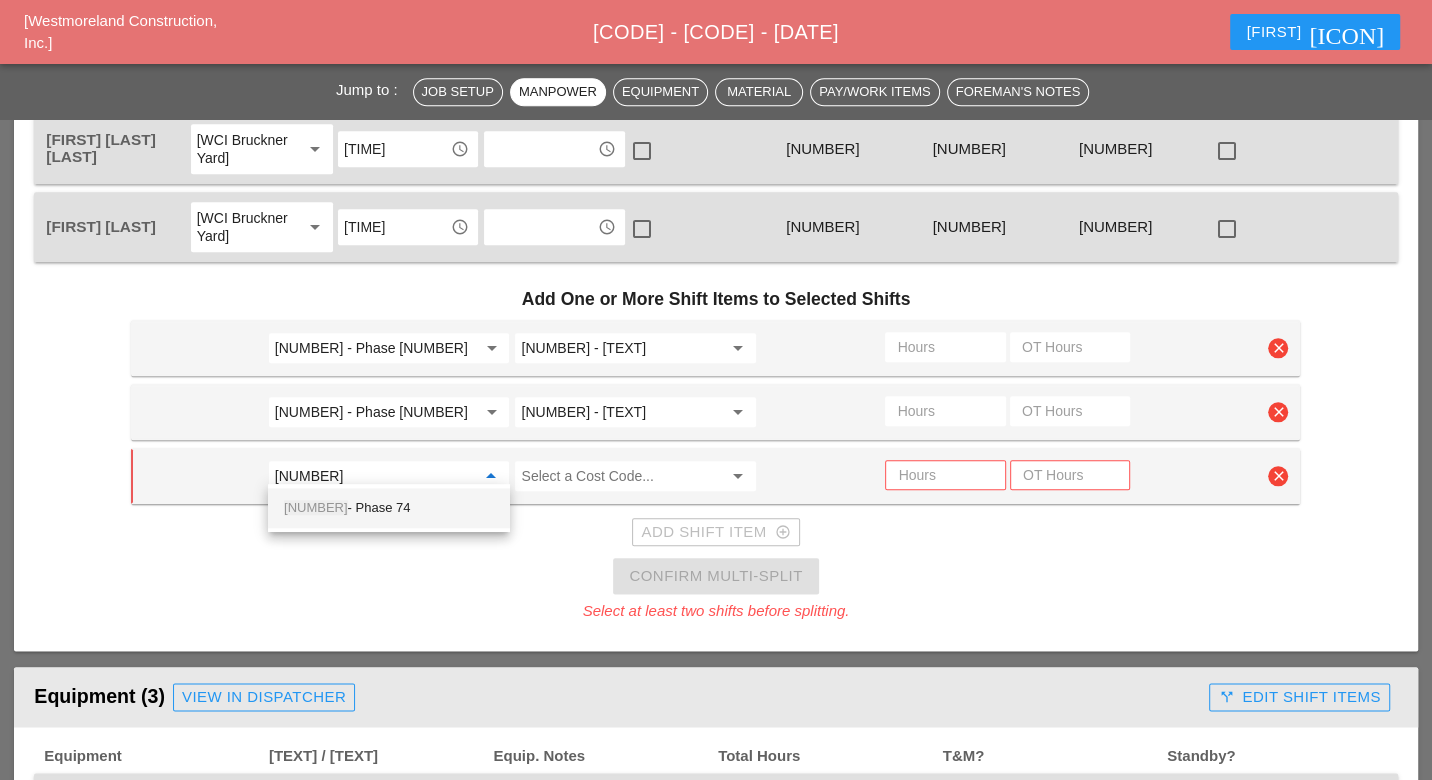 click on "74  - Phase 74" at bounding box center [389, 508] 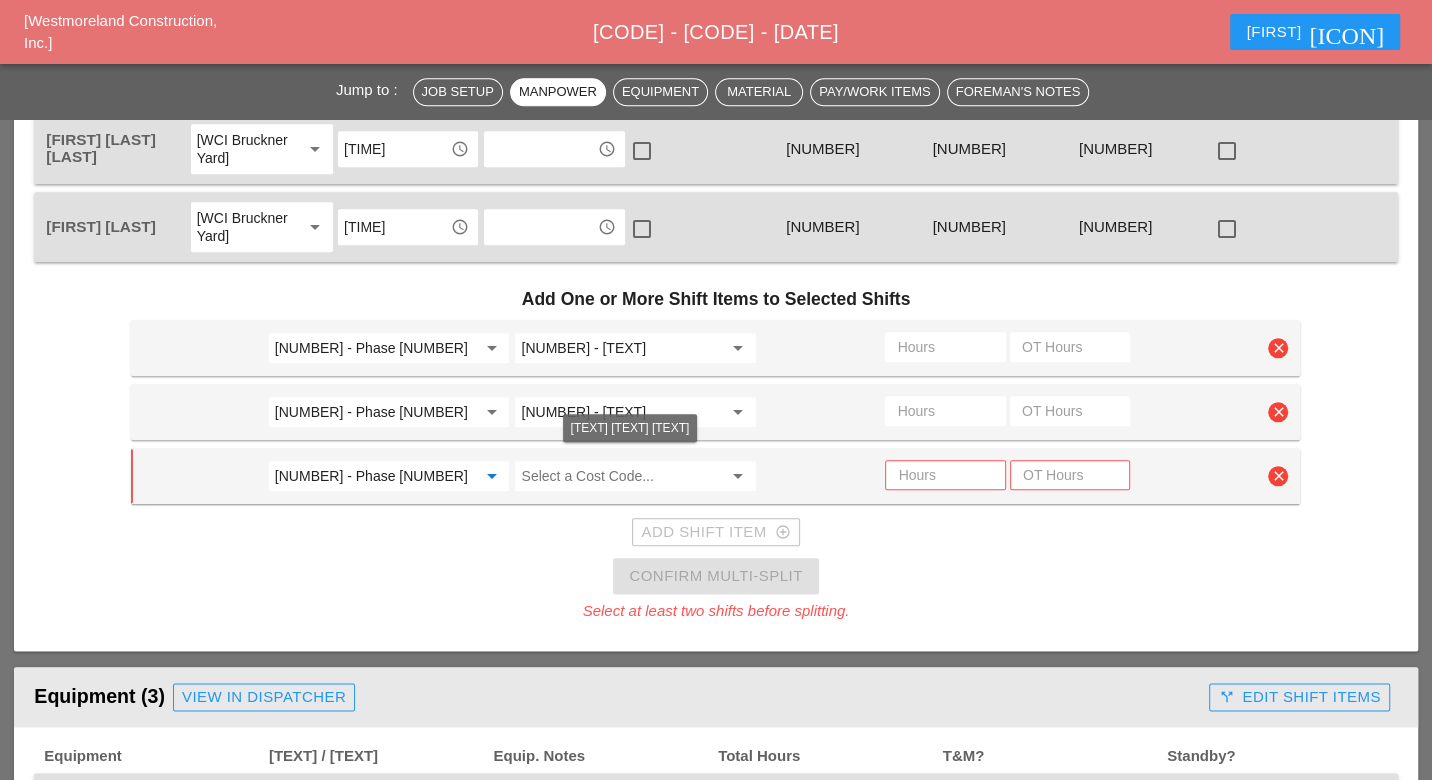 type on "74 - Phase 74" 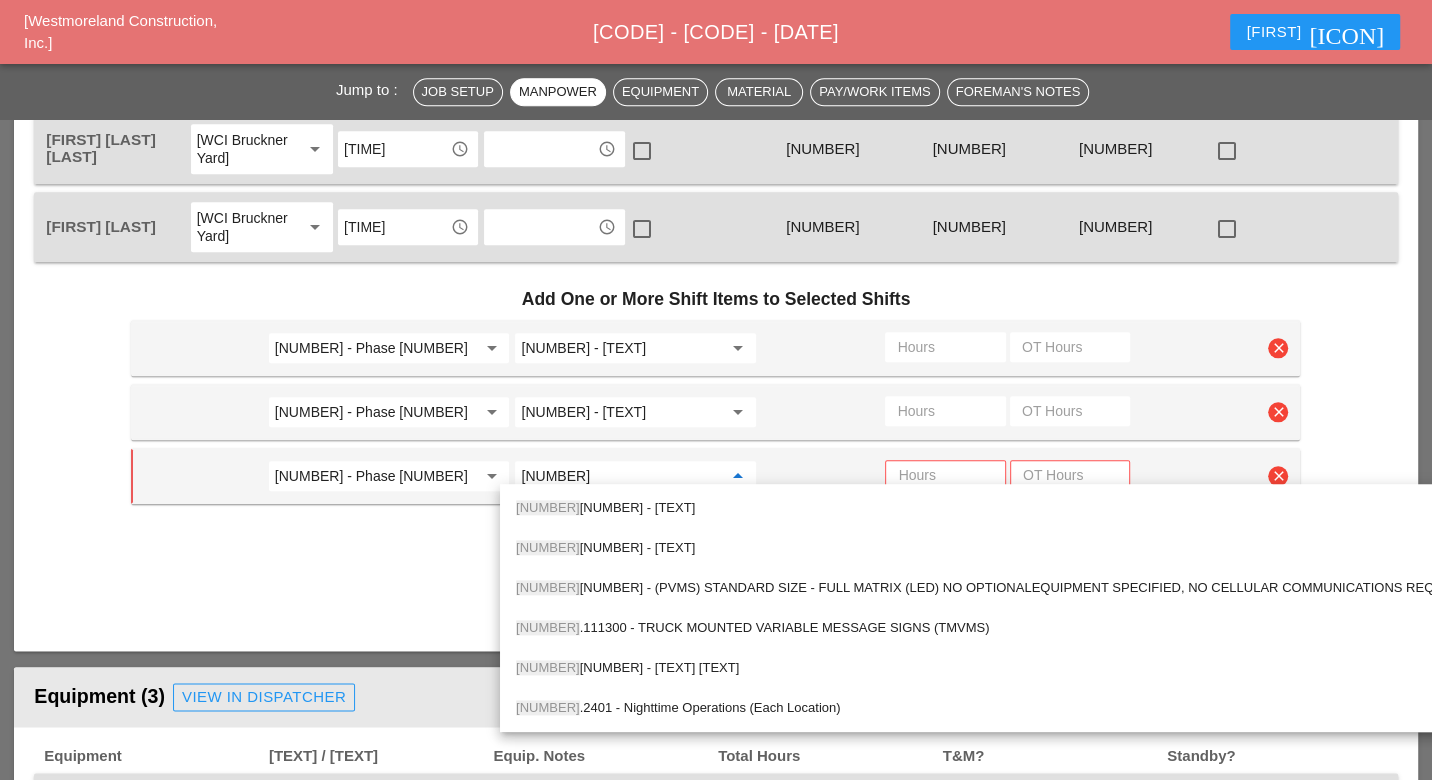 click on "619 .010000 - BASIC WORK ZONE TRAFFIC CONTROL" at bounding box center [990, 508] 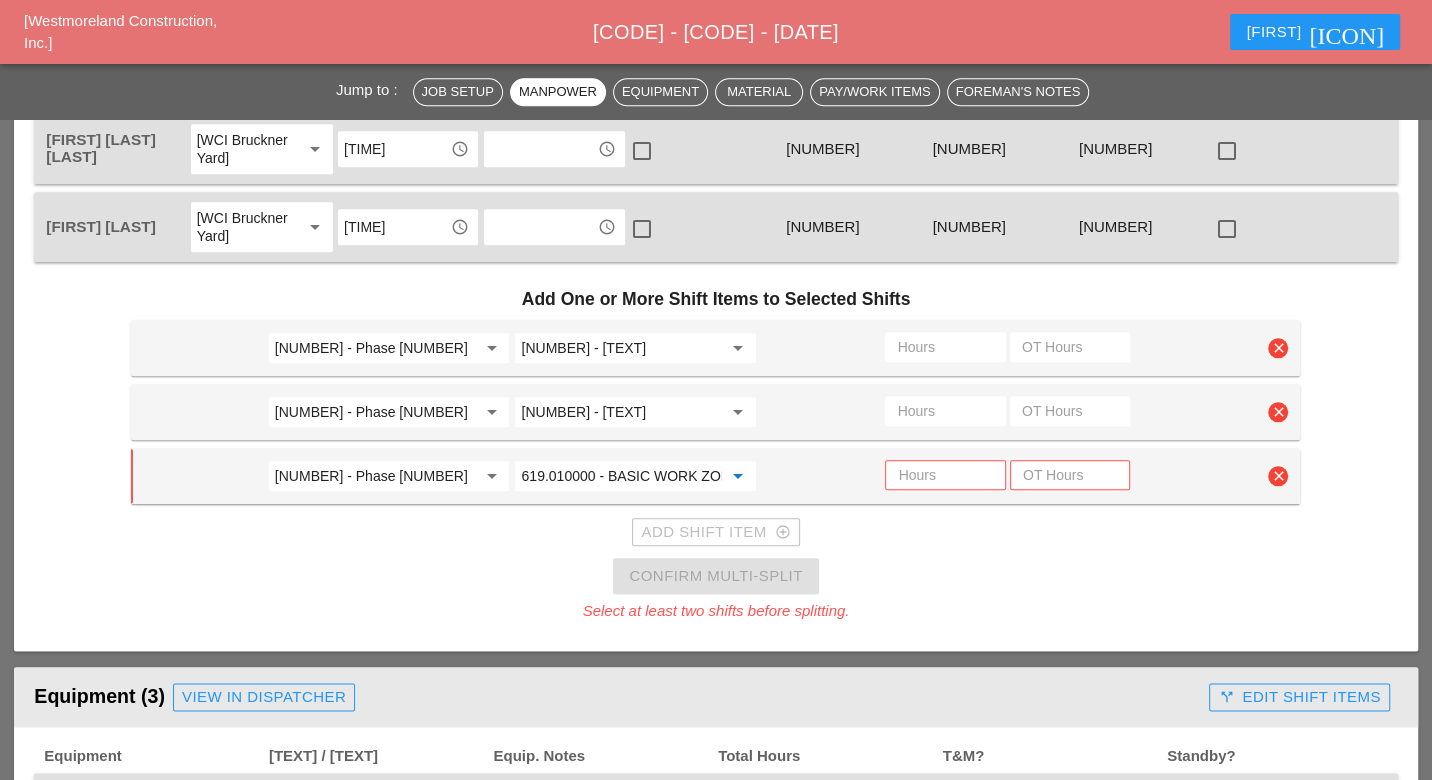 type on "619.010000 - BASIC WORK ZONE TRAFFIC CONTROL" 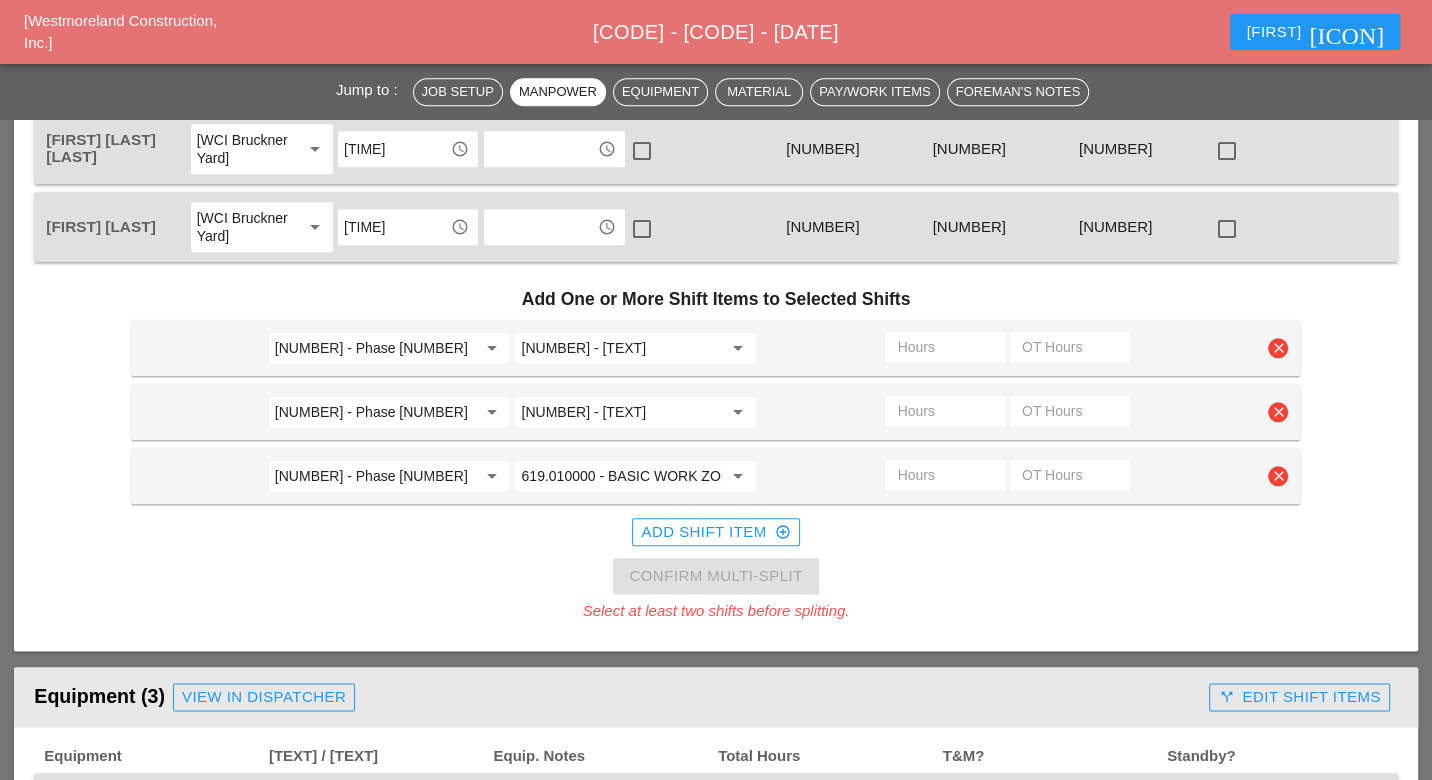 type on "1" 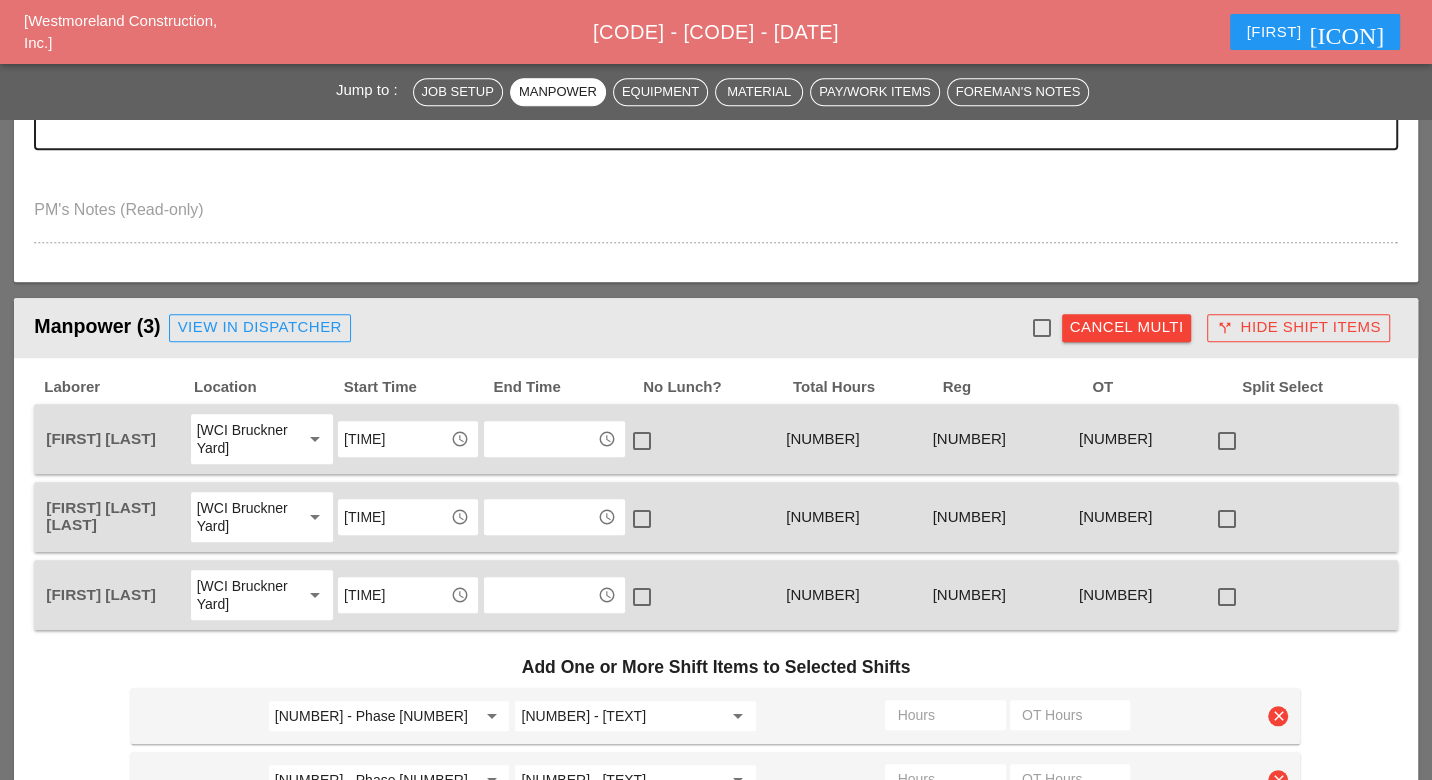 scroll, scrollTop: 1000, scrollLeft: 0, axis: vertical 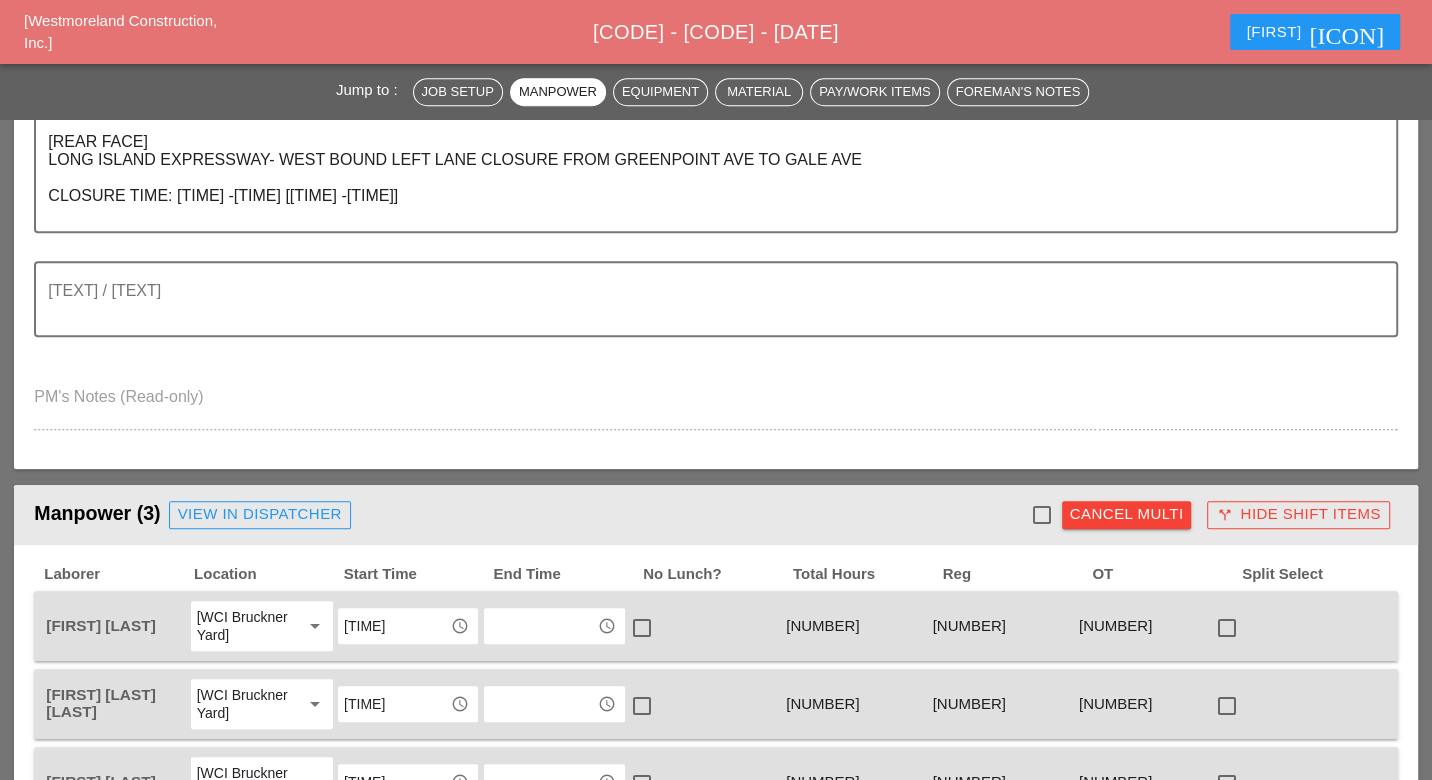 type on "3" 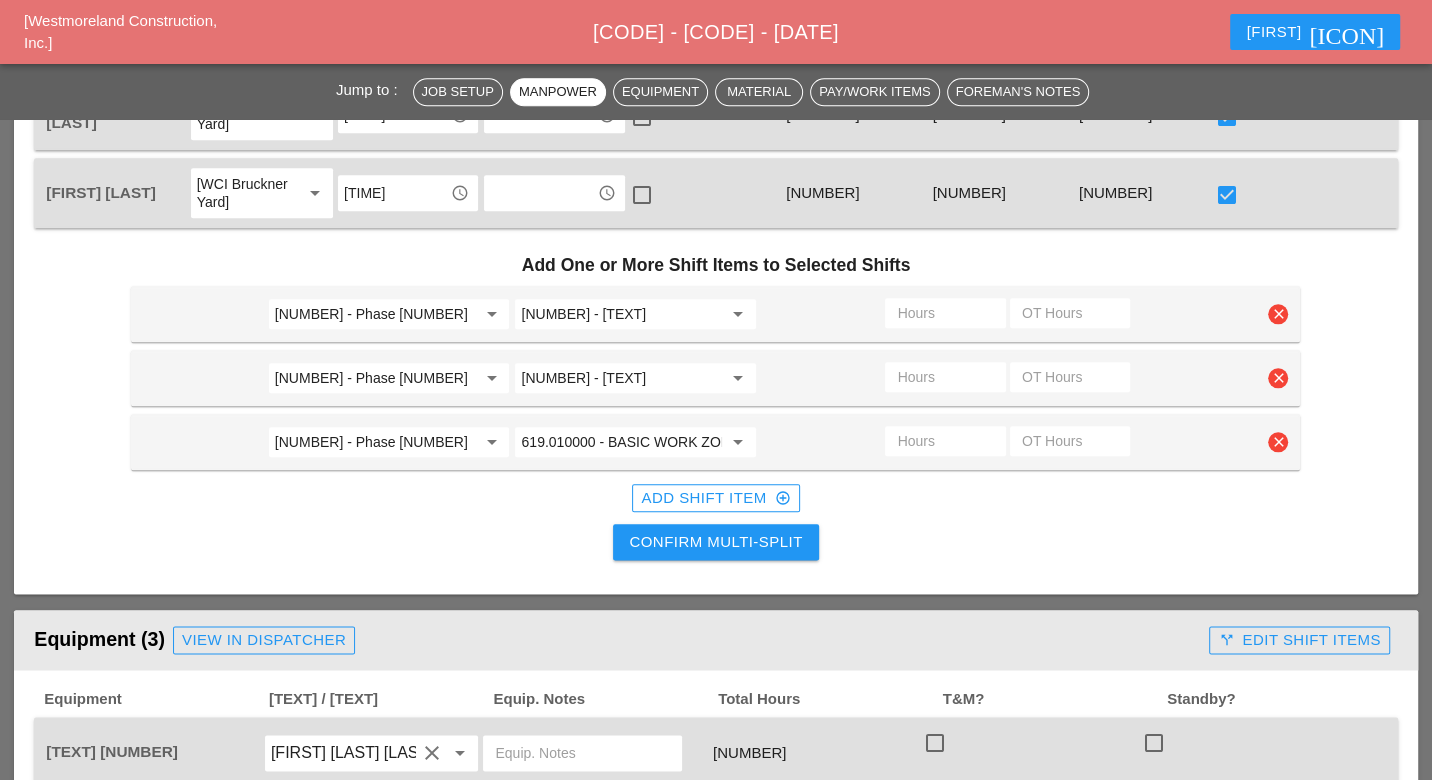 scroll, scrollTop: 1666, scrollLeft: 0, axis: vertical 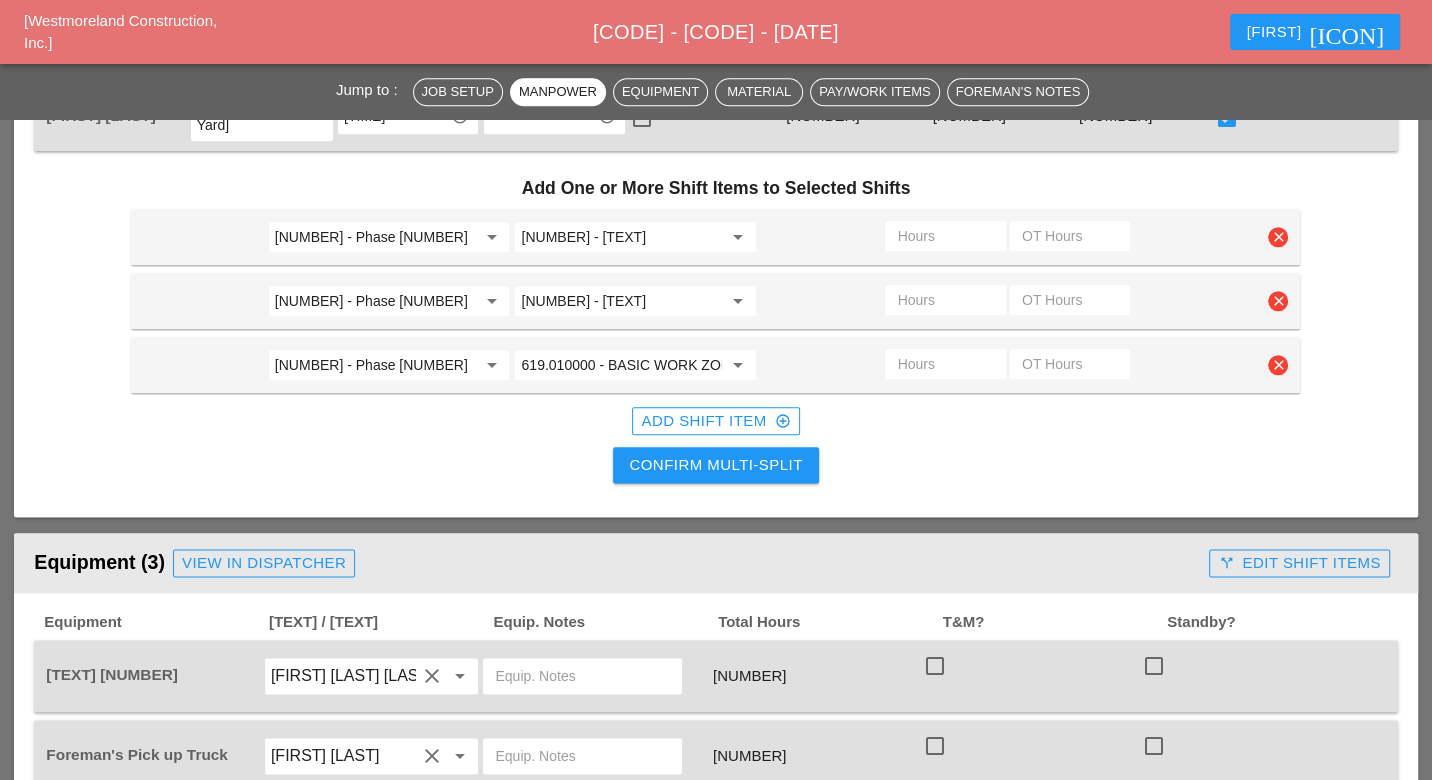 click on "Add Shift Item add_circle_outline" at bounding box center [715, 421] 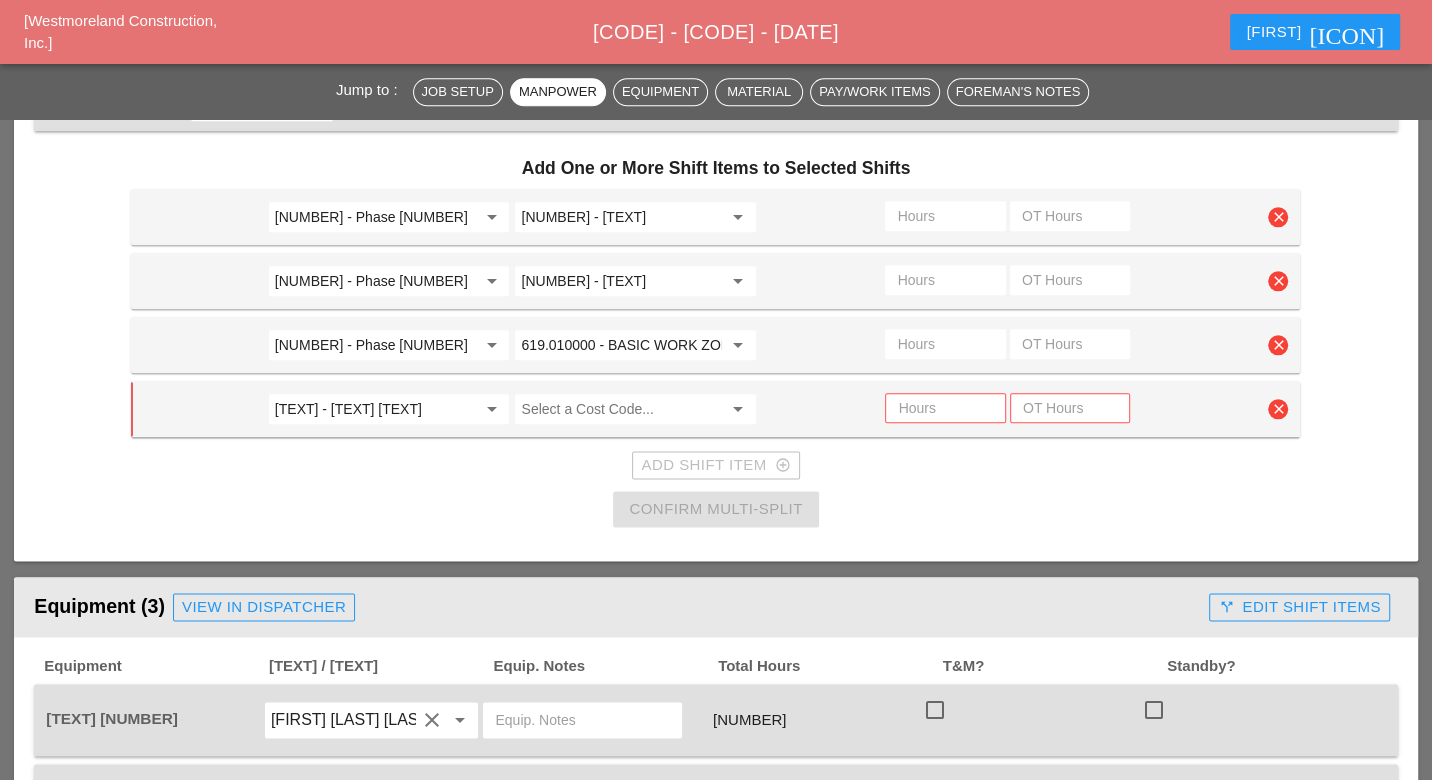 scroll, scrollTop: 1555, scrollLeft: 0, axis: vertical 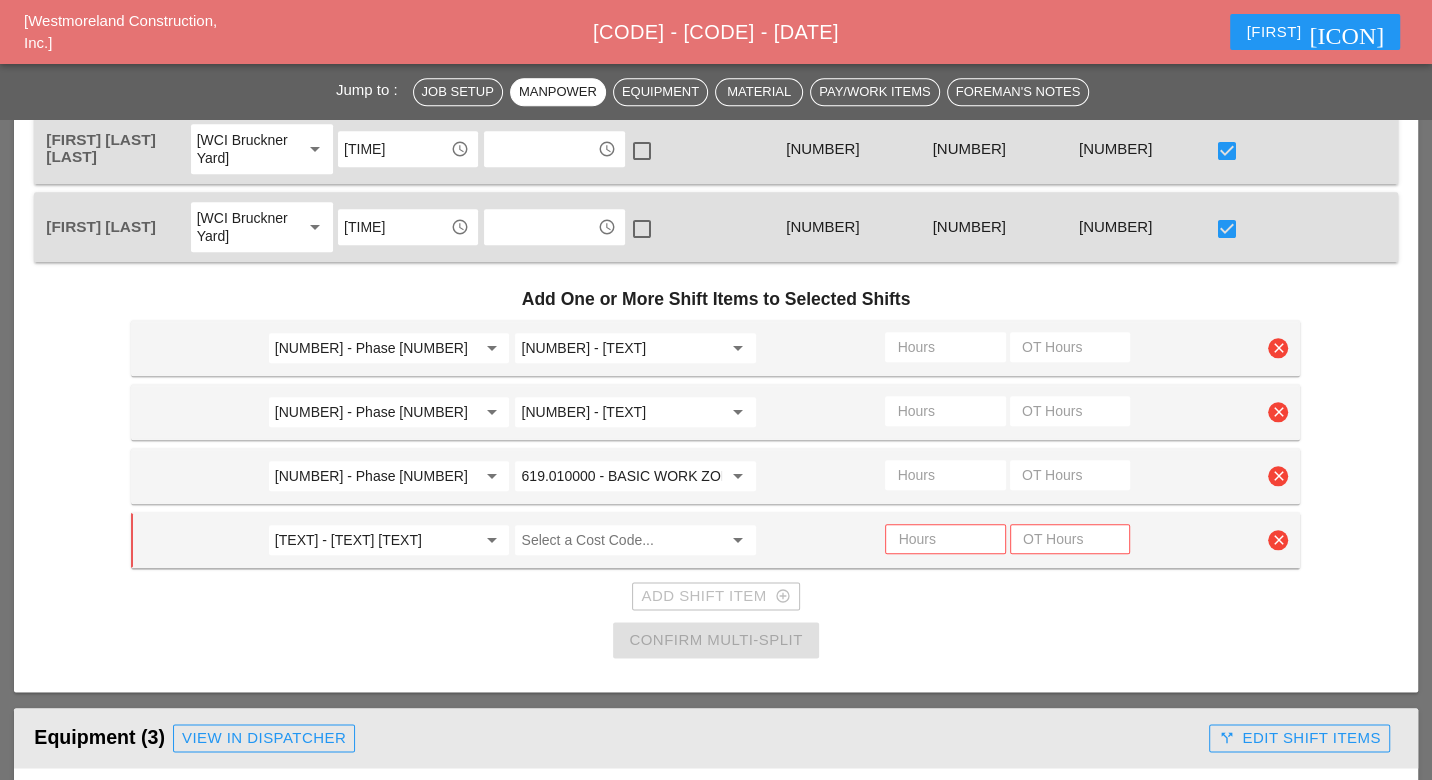 click on "clear" at bounding box center [1278, 540] 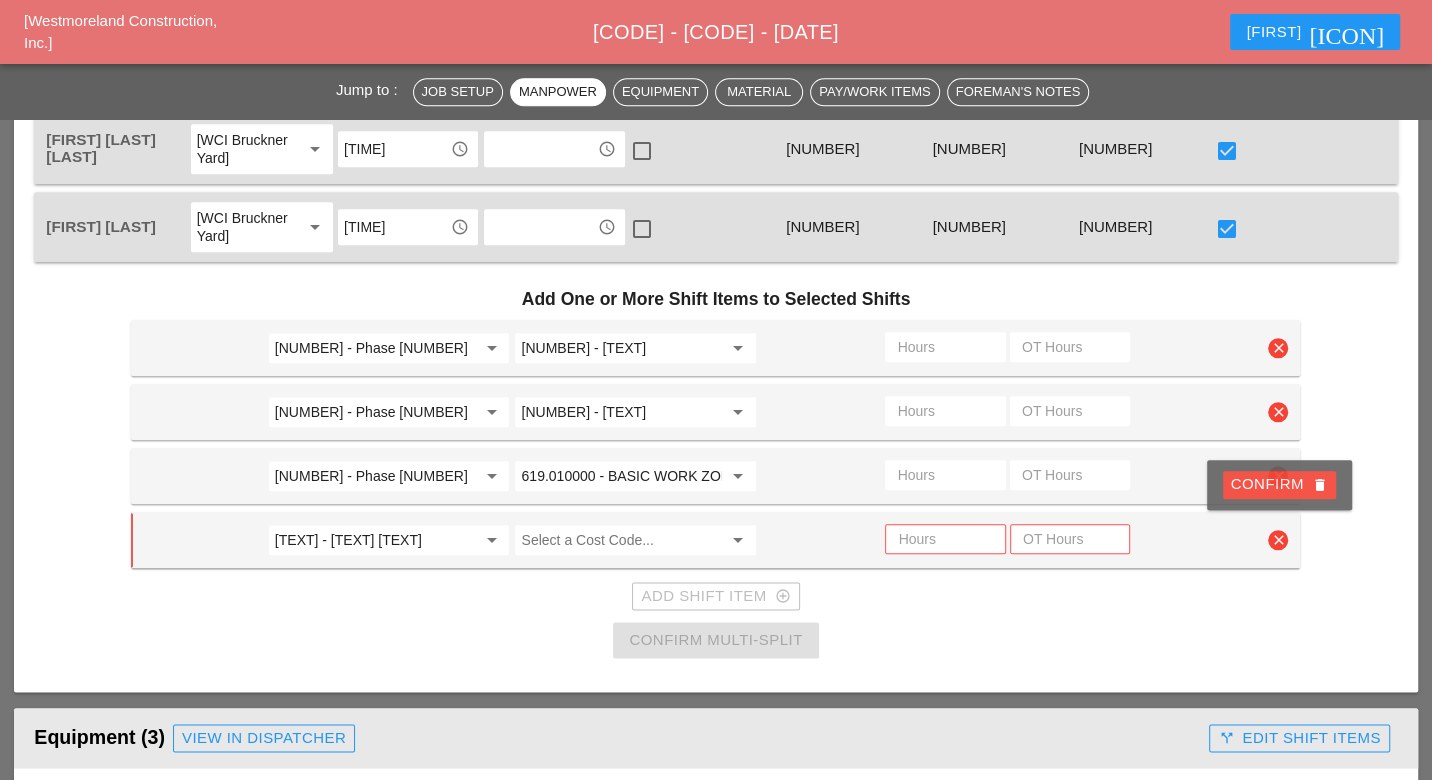 click on "Confirm delete" at bounding box center (1279, 484) 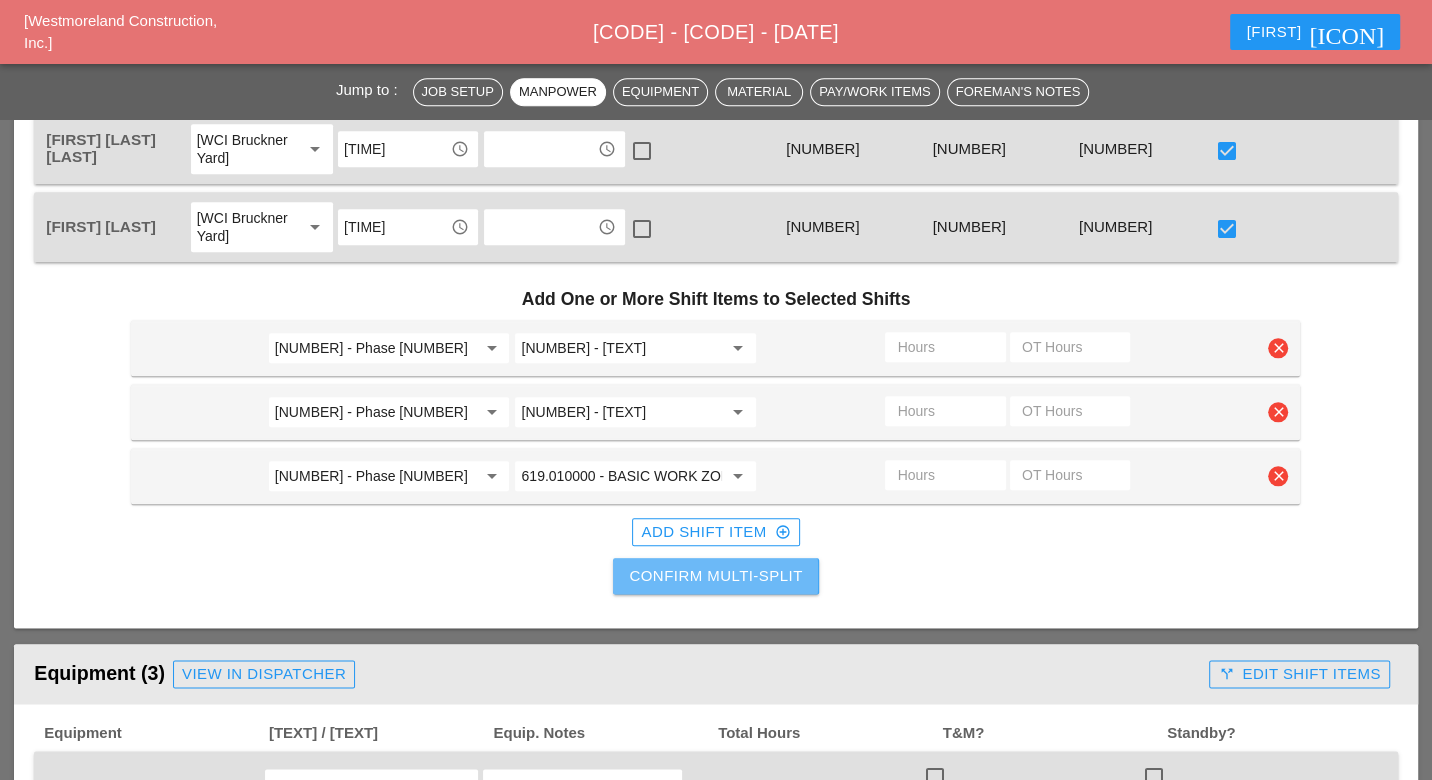 drag, startPoint x: 762, startPoint y: 561, endPoint x: 901, endPoint y: 543, distance: 140.16063 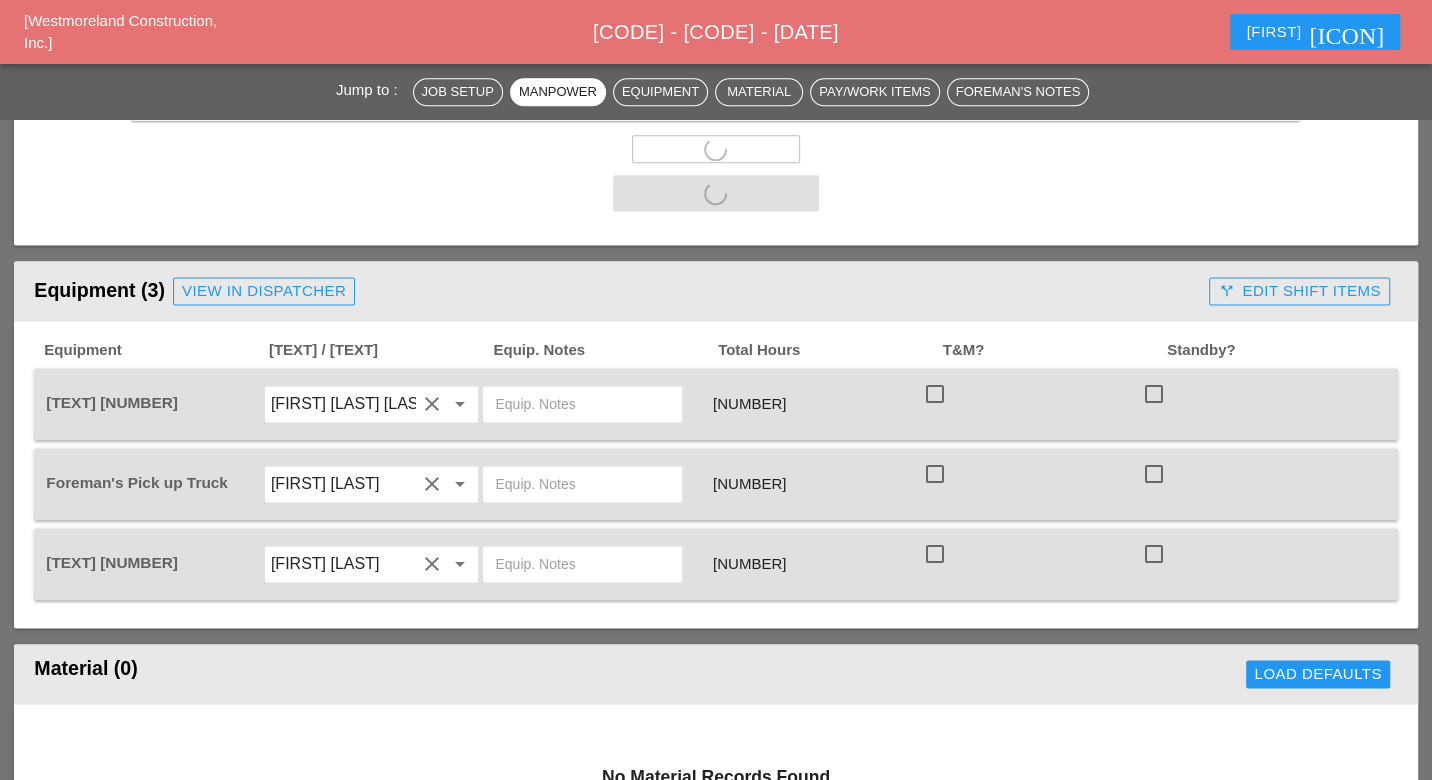 scroll, scrollTop: 2000, scrollLeft: 0, axis: vertical 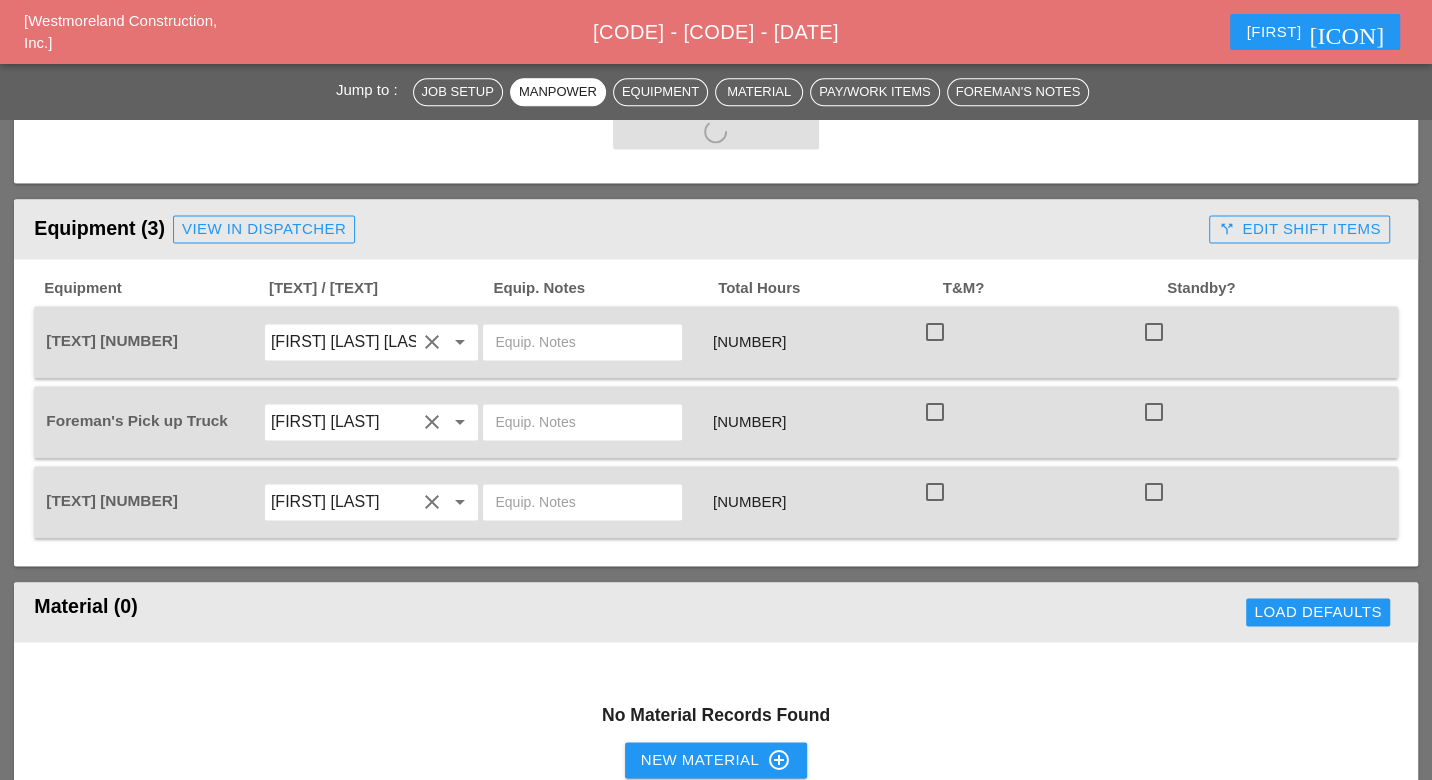 drag, startPoint x: 932, startPoint y: 316, endPoint x: 942, endPoint y: 397, distance: 81.61495 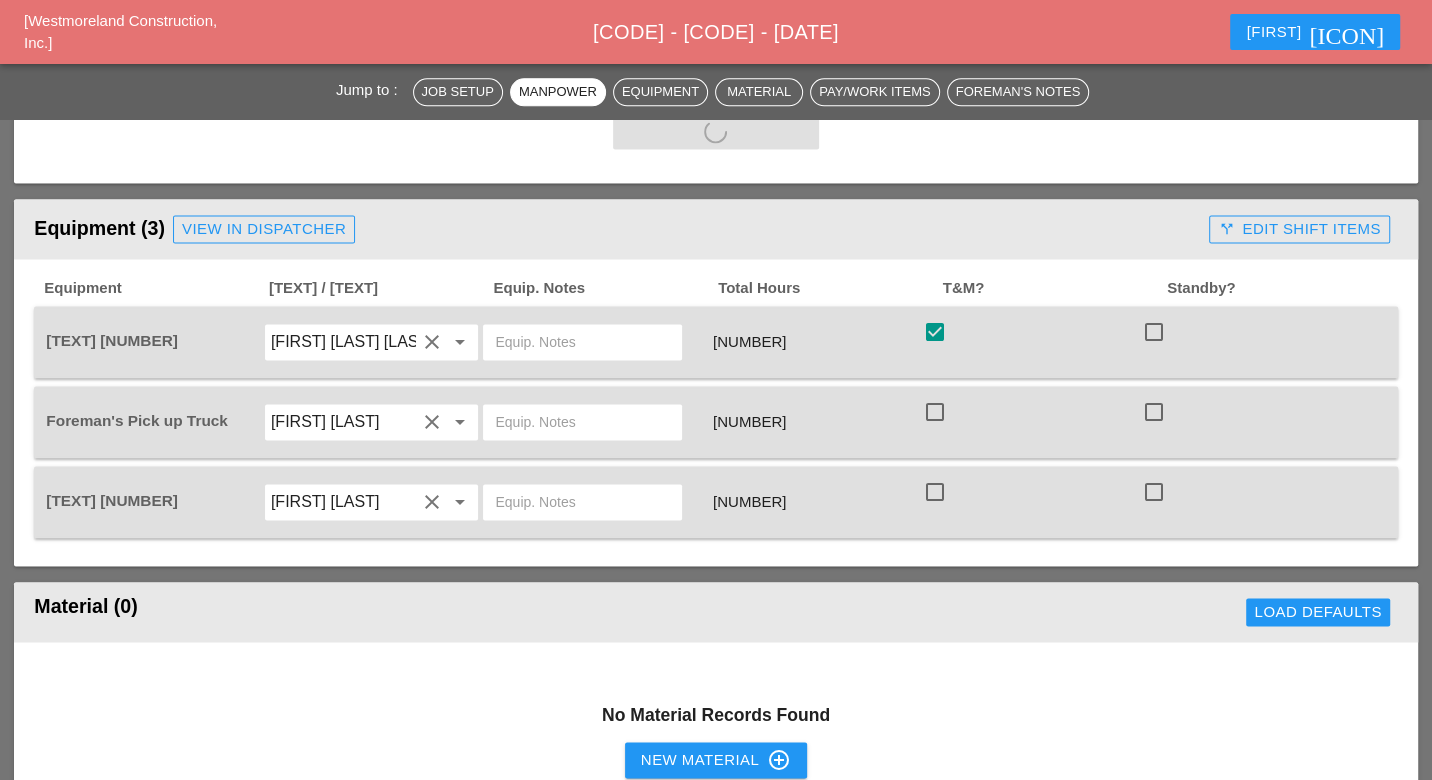 click at bounding box center [935, 412] 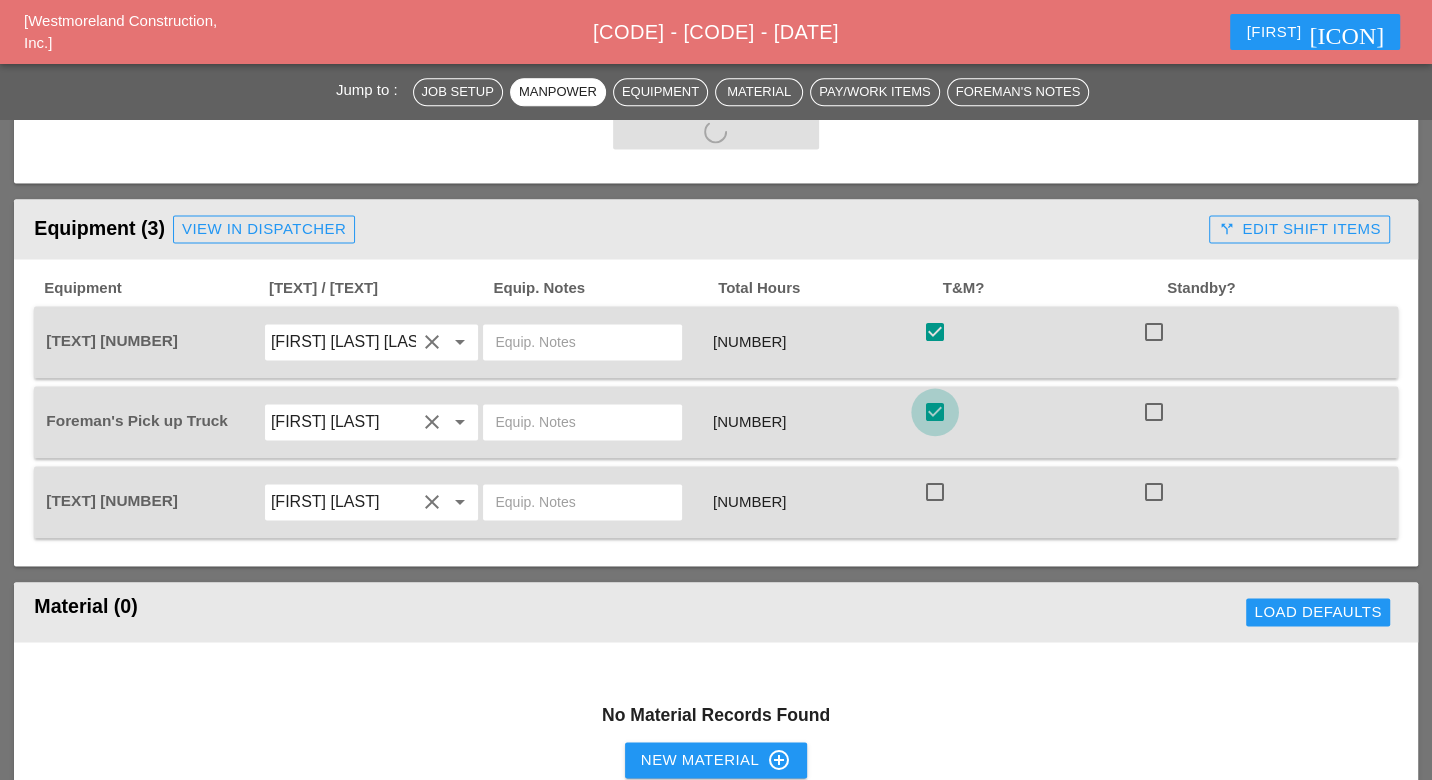 checkbox on "true" 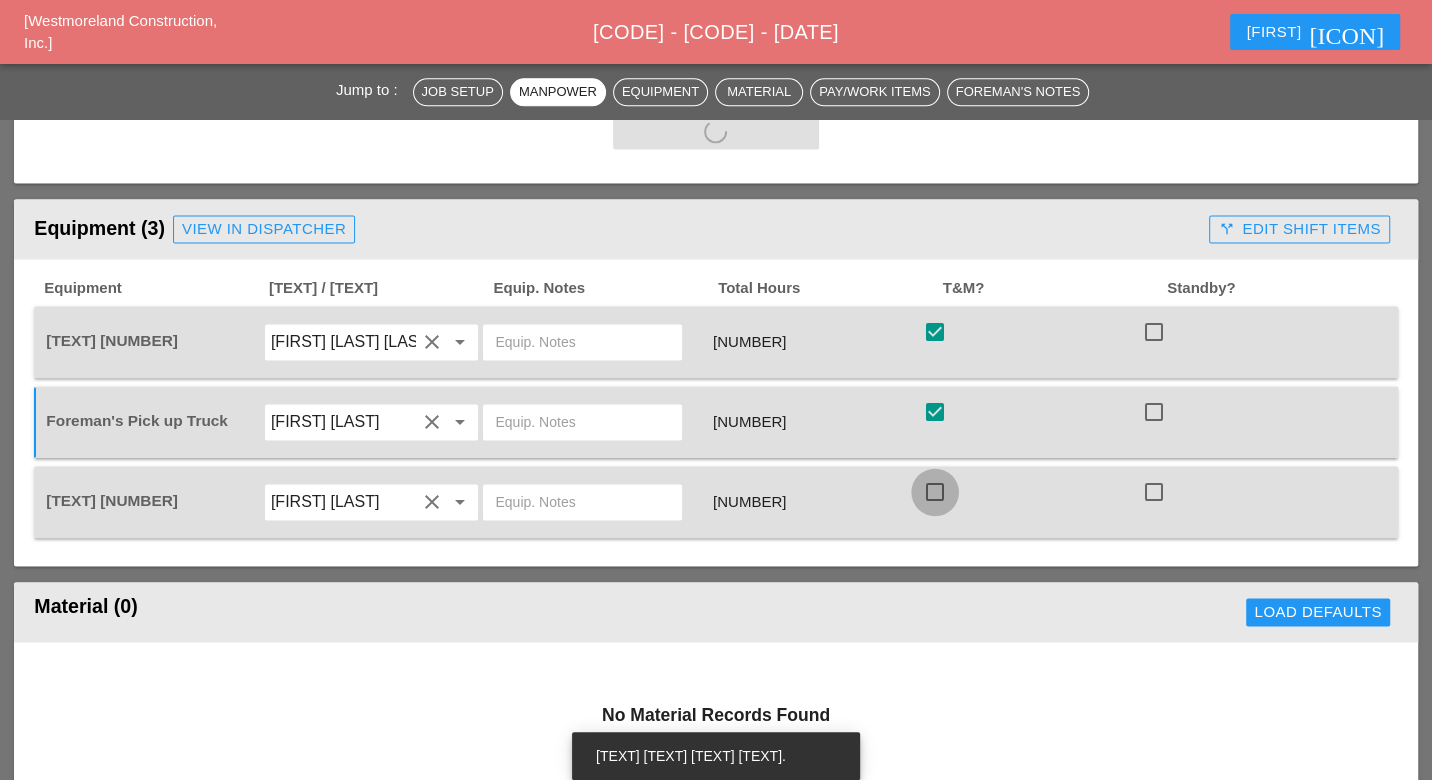 click at bounding box center [935, 492] 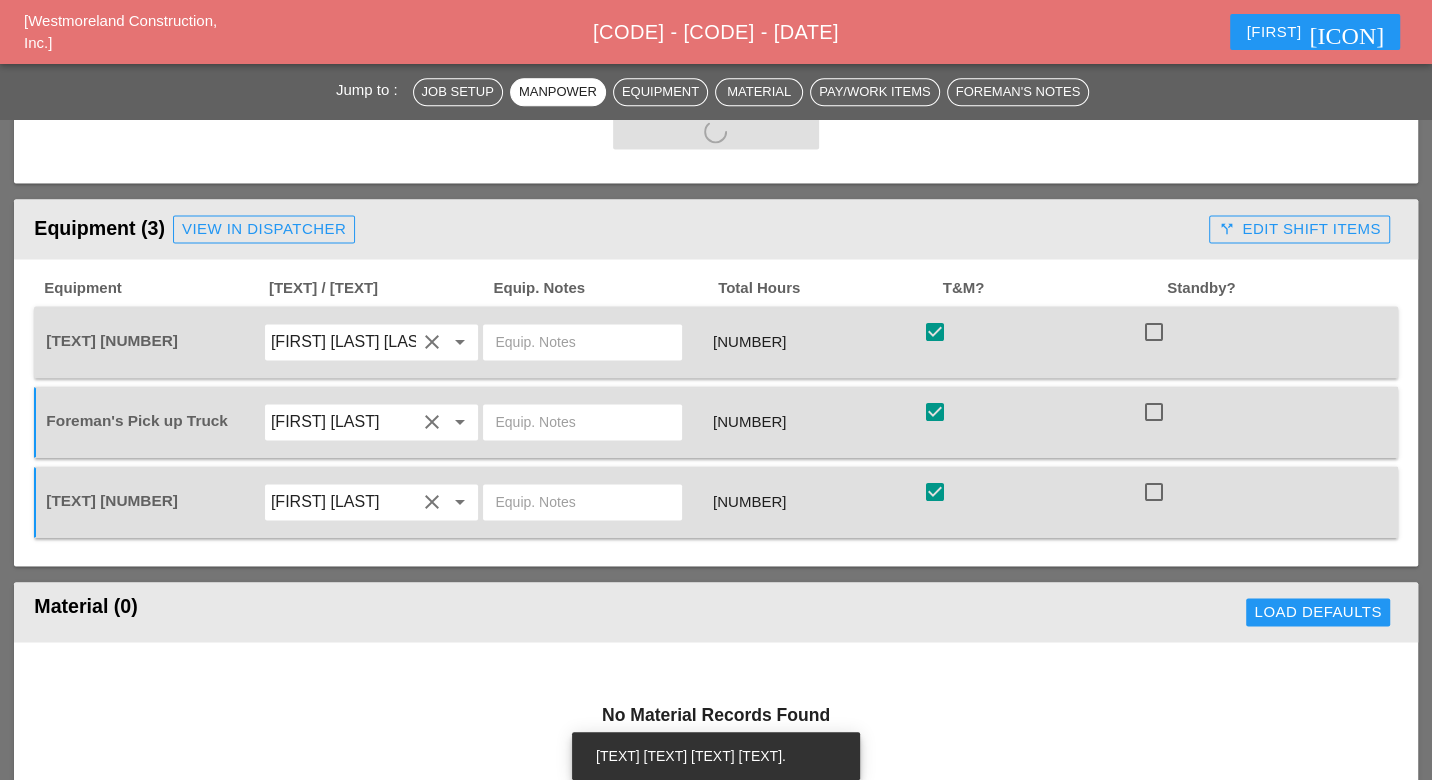 checkbox on "false" 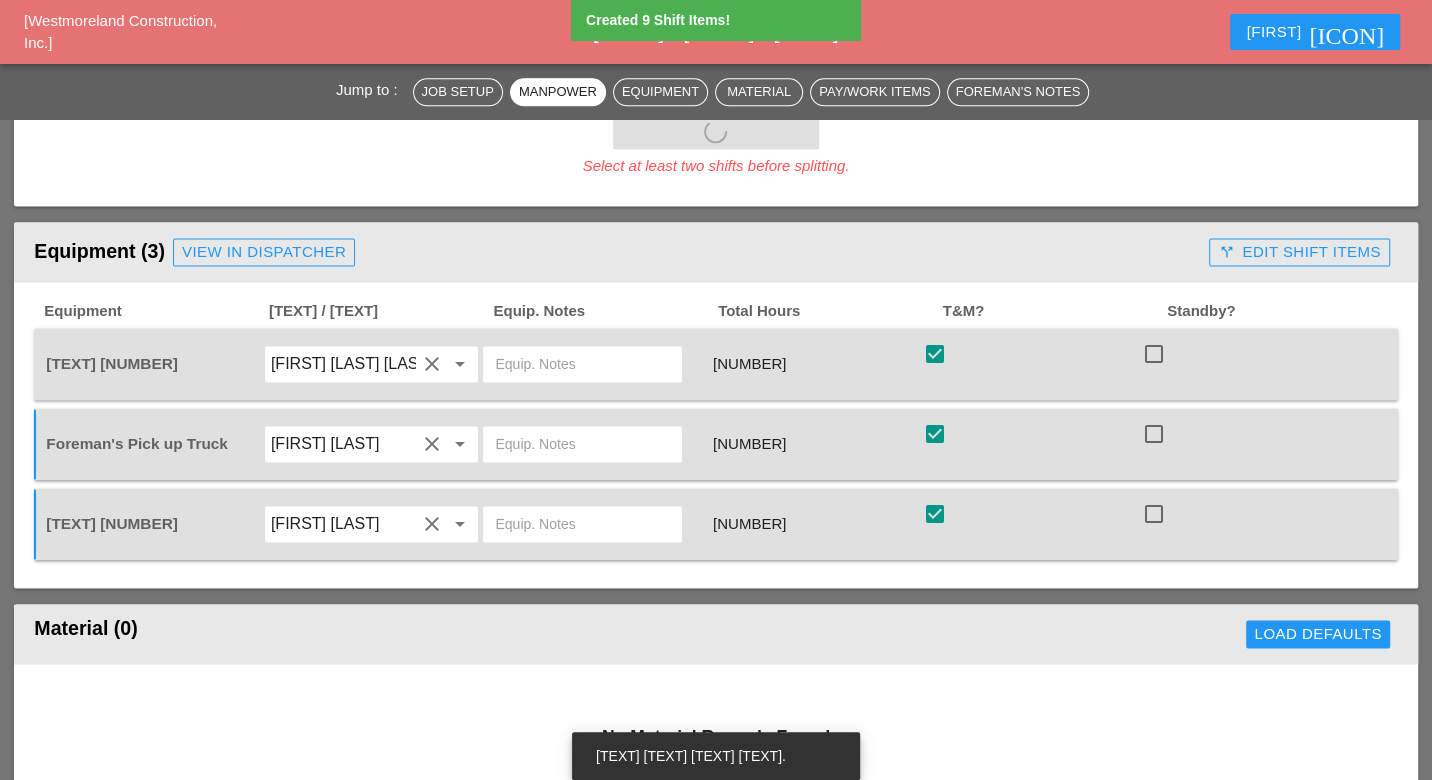 click on "Today's Job Setup Report Date 07/30/2025 Foreman Ricardo Capao Weather WED 30 DAY 96° 24% SW 8 MPH PARTLY CLOUDY. A STRAY THUNDERSTORM IS POSSIBLE. HIGH 96F. WINDS SW AT 5 TO 10 MPH. clear Sub-Contractors / Suppliers [D&C] clear Scope Of Work / Setup Instructions clear Rental Dump Truck / General Notes PM's Notes (Read-only) Manpower (3)  View in Dispatcher  - All Workers Must Show up 15 Minutes Before Start Time! check_box Cancel Multi call_split Hide Shift Items Laborer Location Start Time End Time No Lunch? Total Hours Reg OT Split Select Ricardo Capao WCI Bruckner Yard arrow_drop_down 7:00 am access_time access_time check_box_outline_blank 0  +7 0  +7 0  check_box_outline_blank GENERAL - General Job Costs arrow_drop_down 619.010000 - BASIC WORK ZONE TRAFFIC CONTROL arrow_drop_down 0 0 clear 74 - Phase 74 arrow_drop_down 559.04 - Protective Sealing of Concrete with Coating Type Protective Sealer arrow_drop_down 3 0 clear 75 - Phase 75 arrow_drop_down arrow_drop_down 3 0 clear 74 - Phase 74 arrow_drop_down" at bounding box center [715, 93] 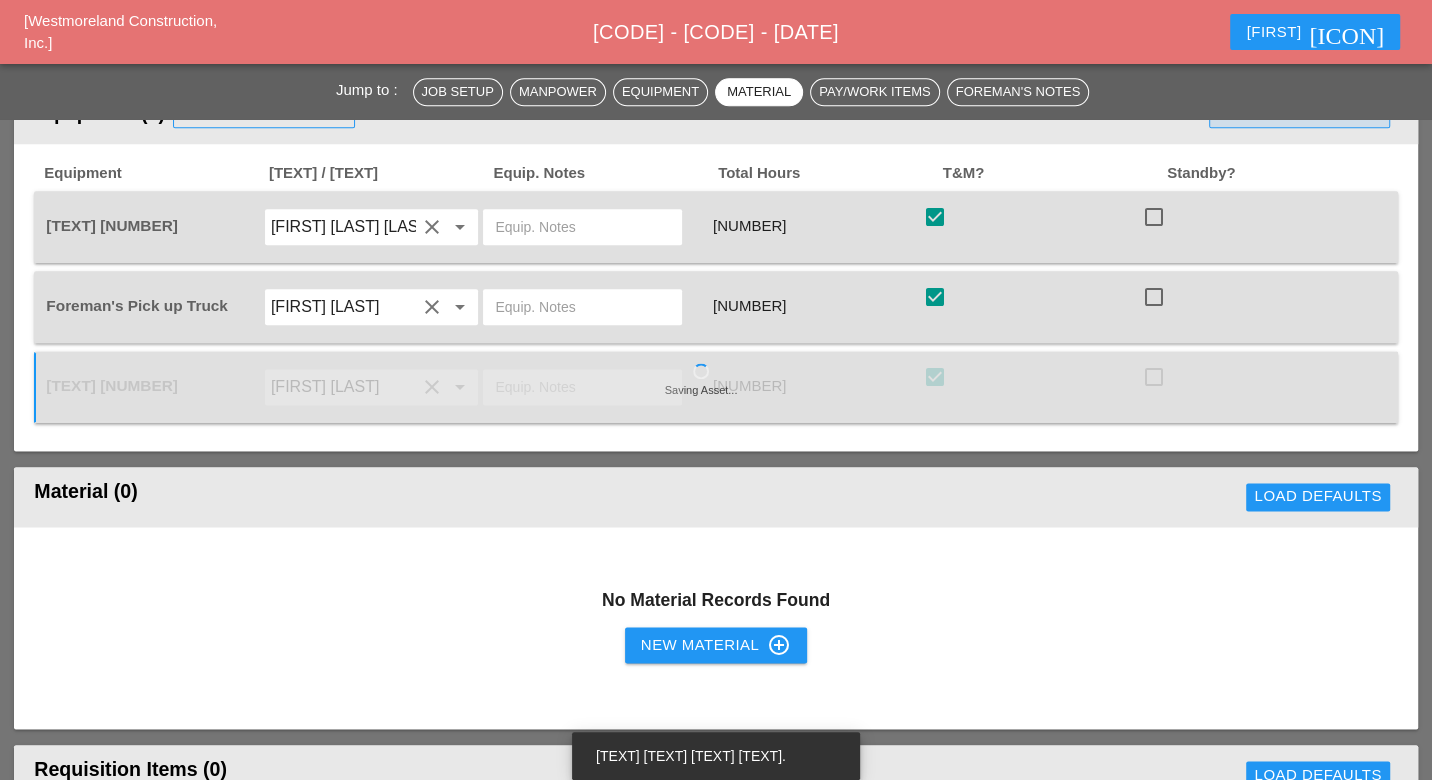 scroll, scrollTop: 1666, scrollLeft: 0, axis: vertical 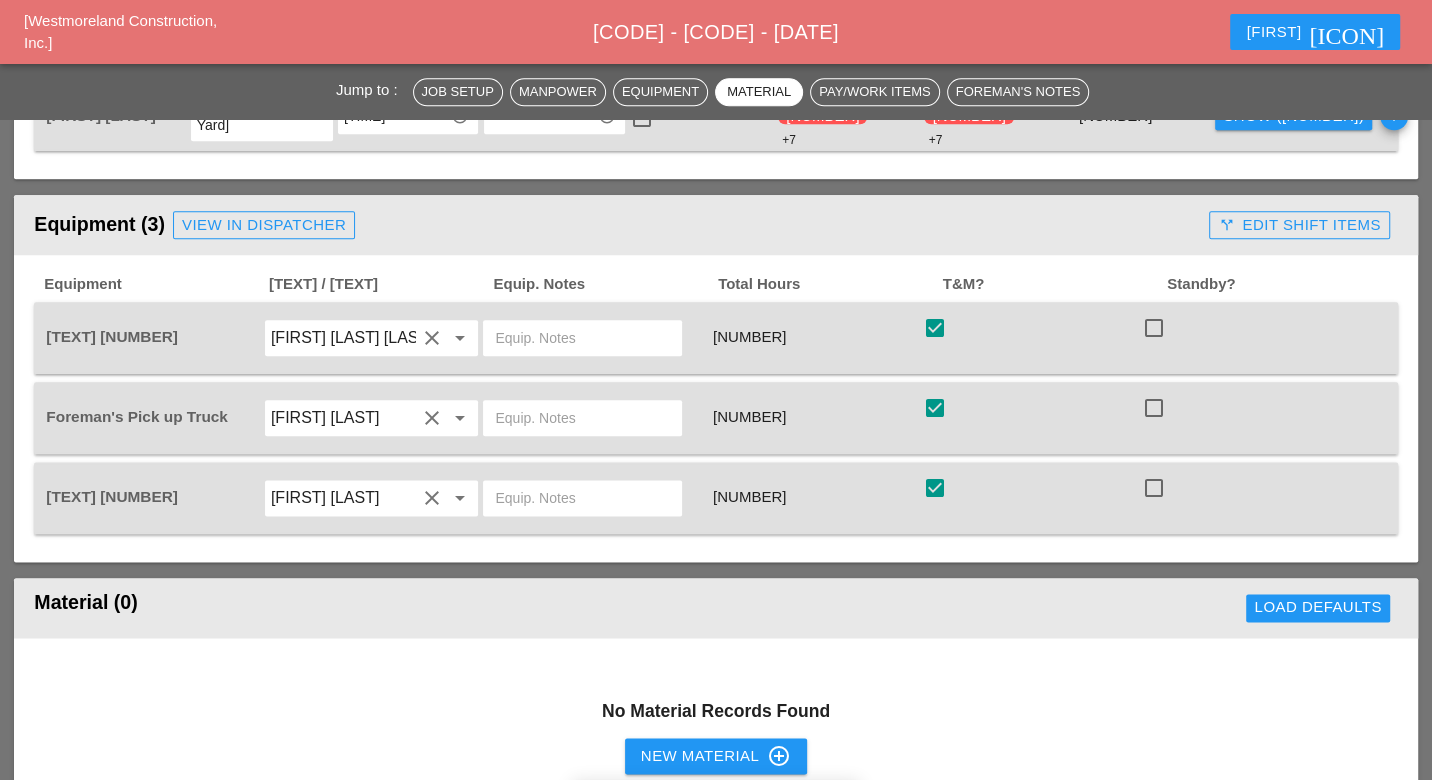 click on "call_split Edit Shift Items" at bounding box center (1299, 225) 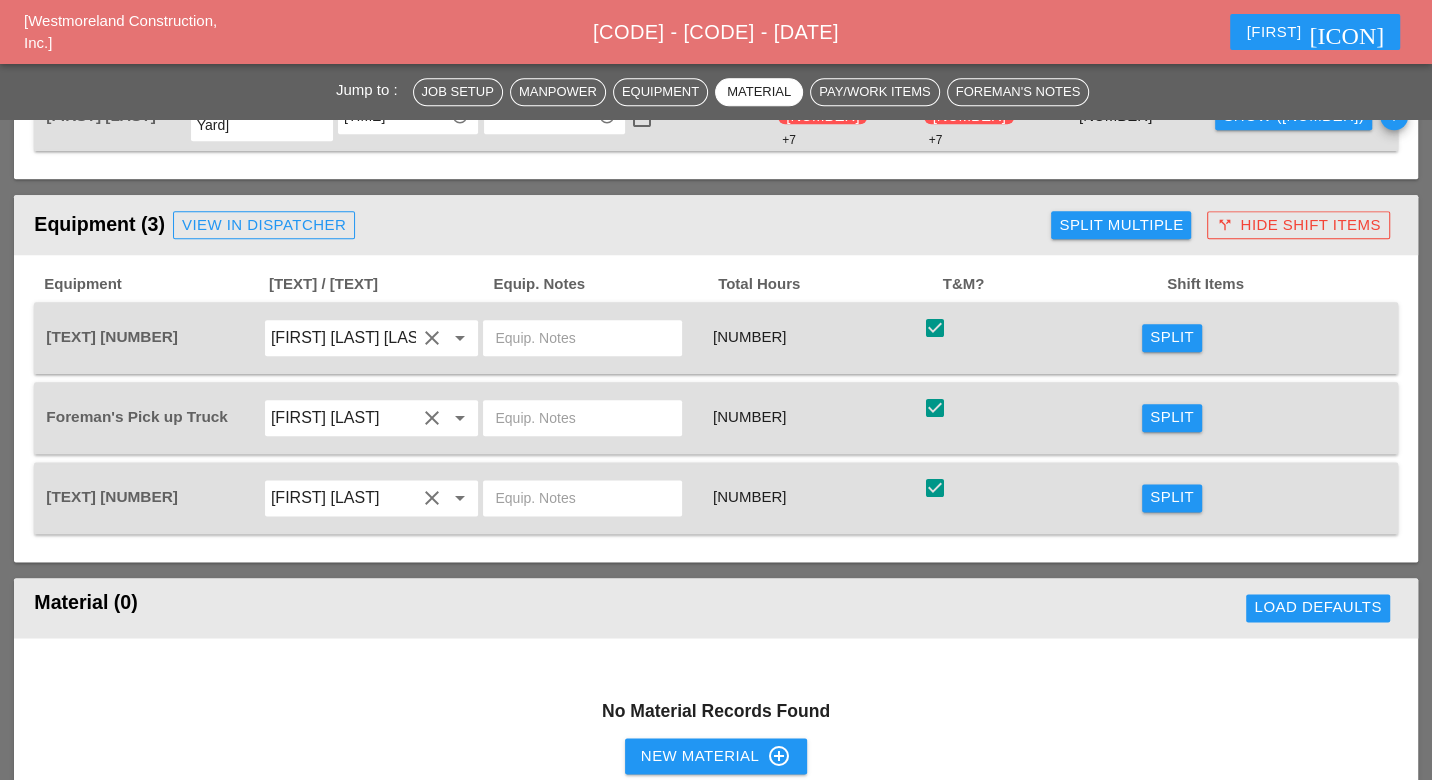 click on "Split" at bounding box center [1172, 337] 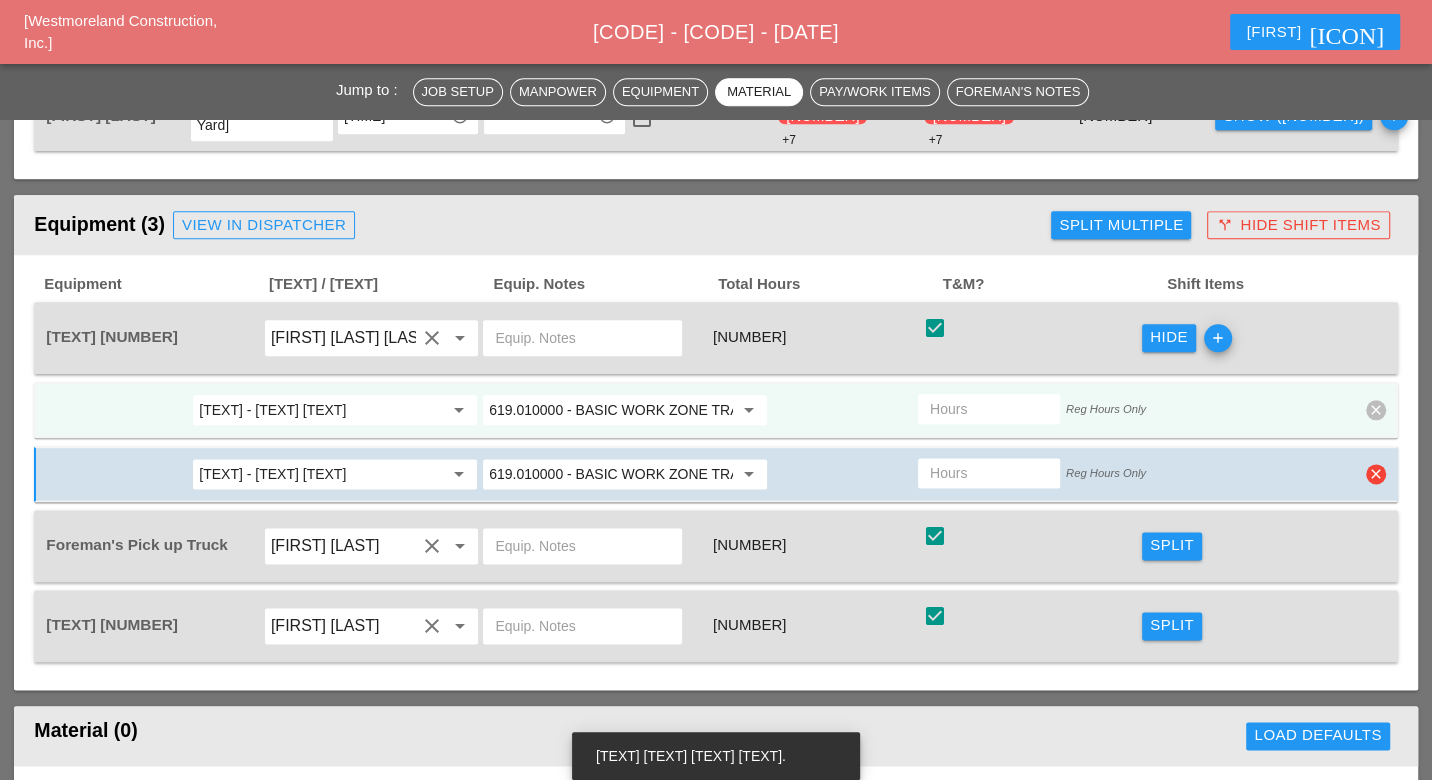 click on "clear" at bounding box center [1376, 474] 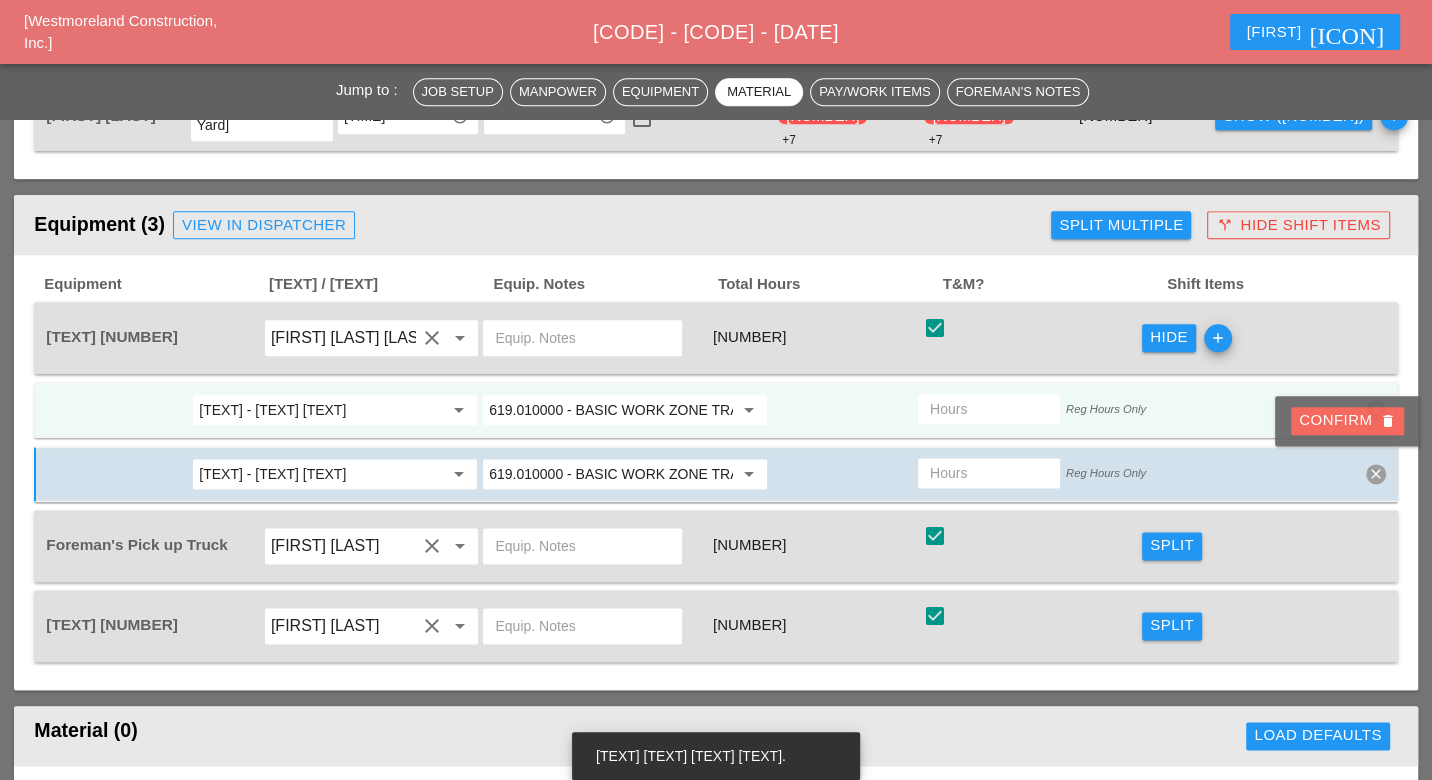 drag, startPoint x: 1361, startPoint y: 424, endPoint x: 567, endPoint y: 458, distance: 794.7276 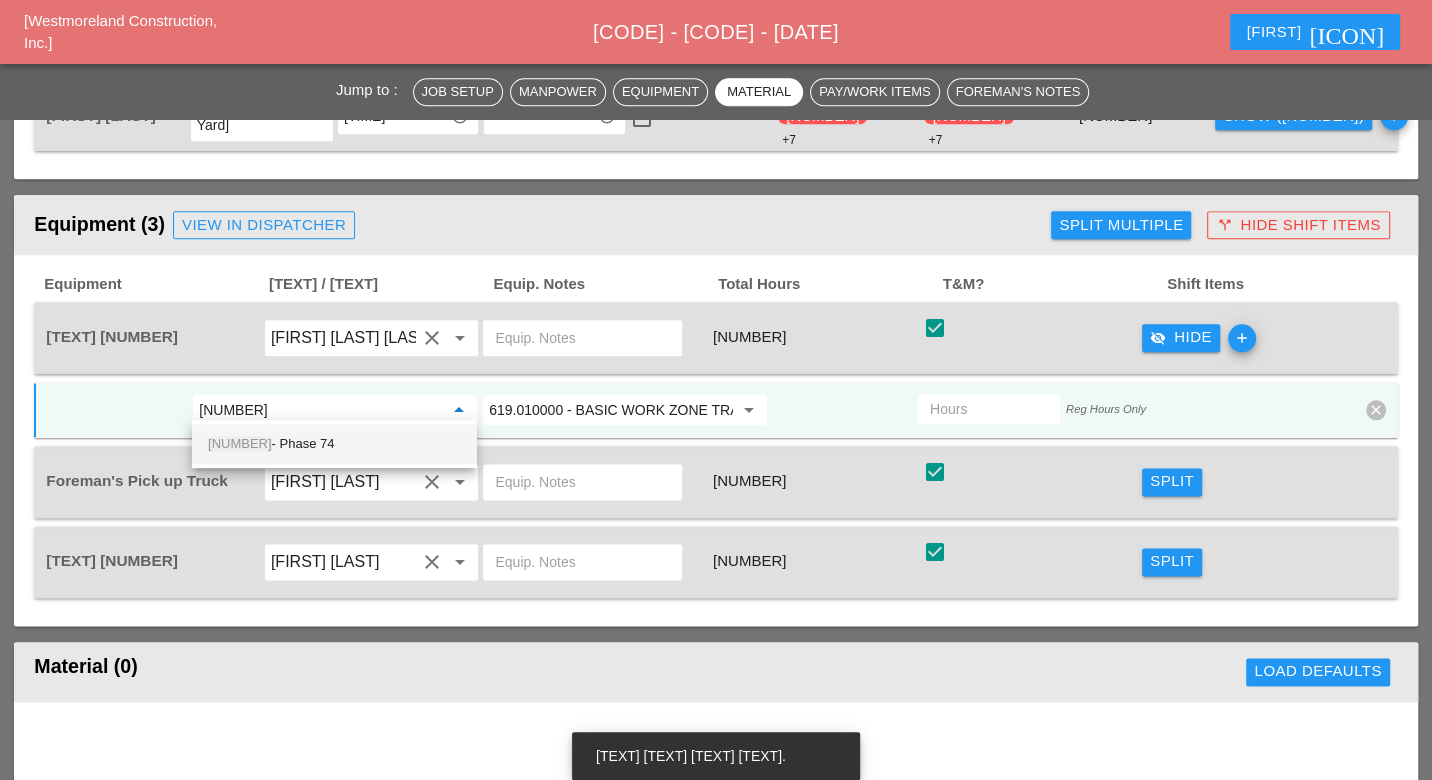 drag, startPoint x: 280, startPoint y: 435, endPoint x: 331, endPoint y: 457, distance: 55.542778 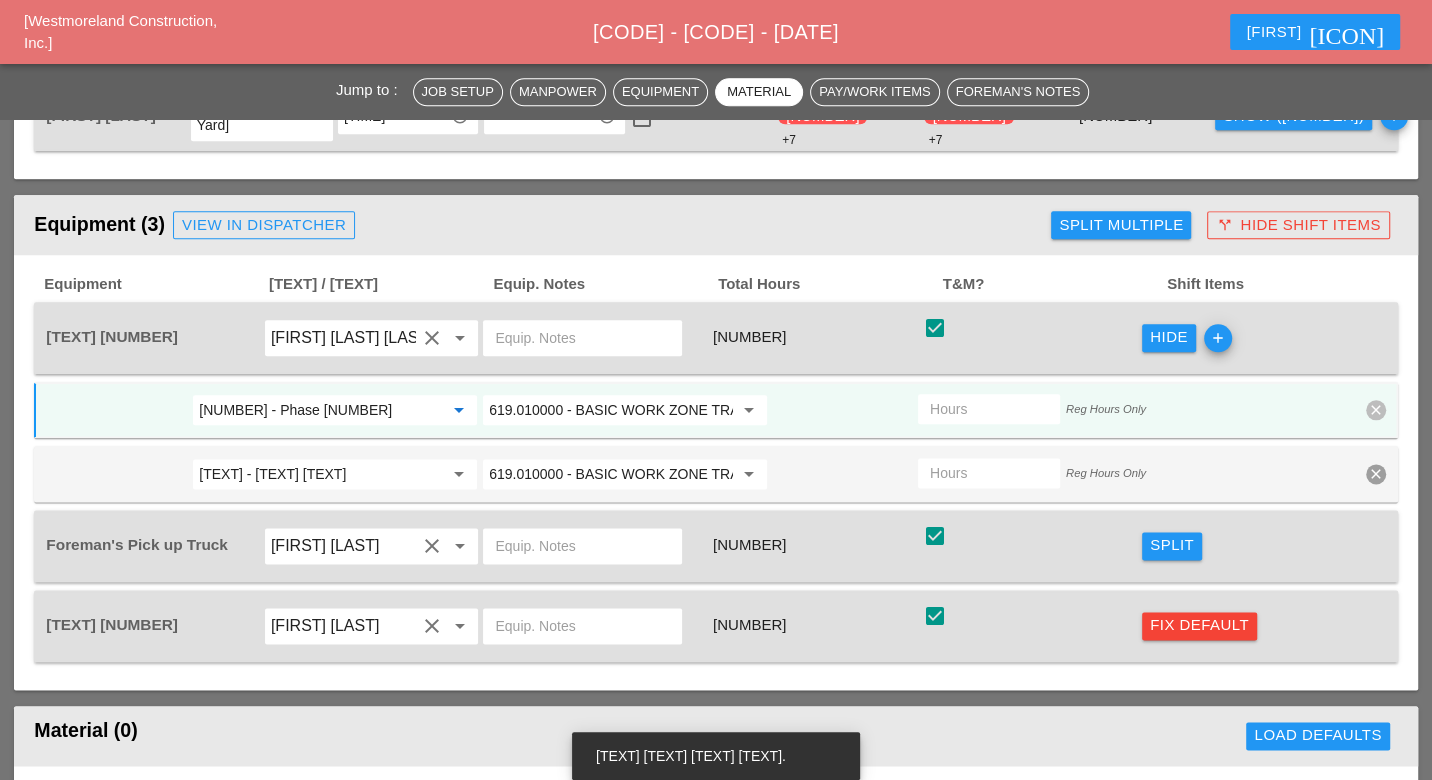 type on "74 - Phase 74" 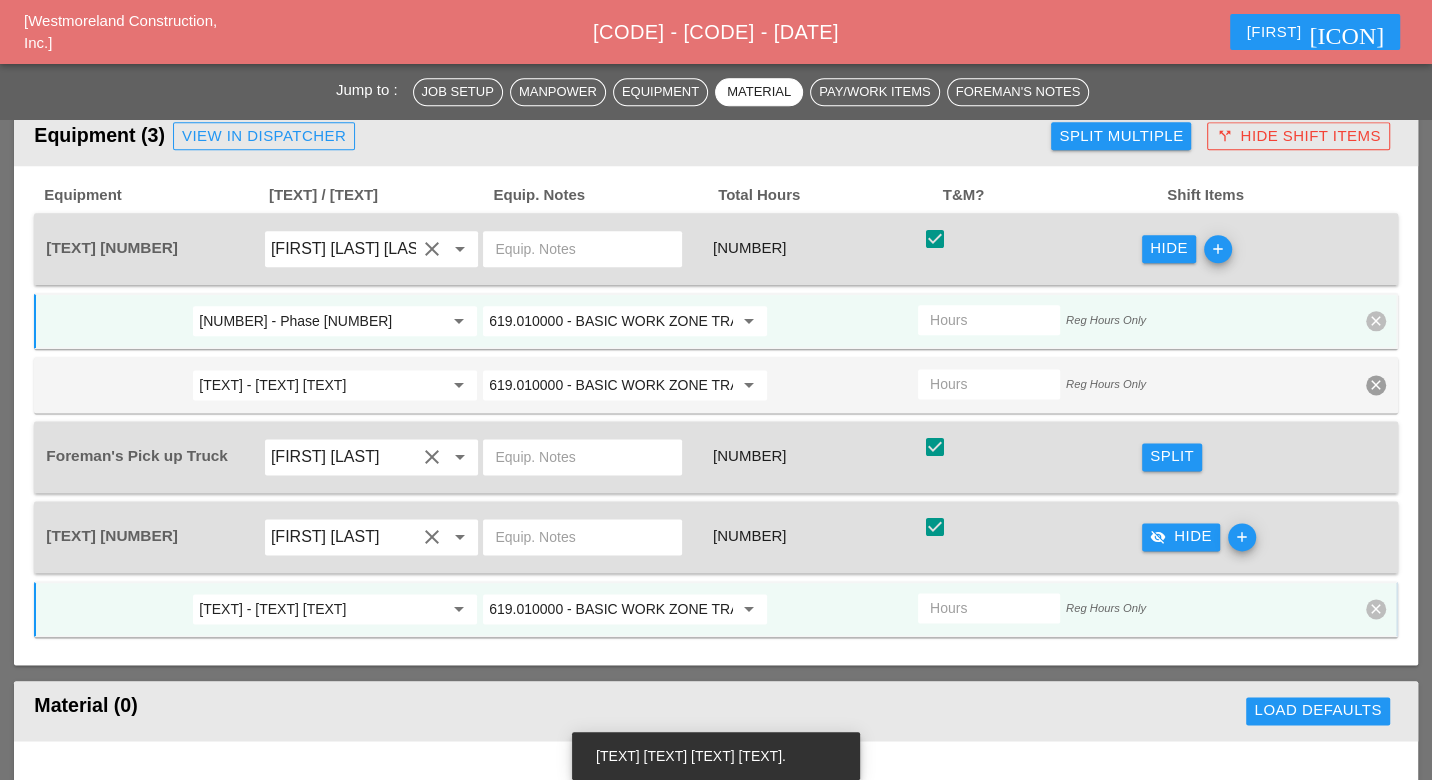 scroll, scrollTop: 1777, scrollLeft: 0, axis: vertical 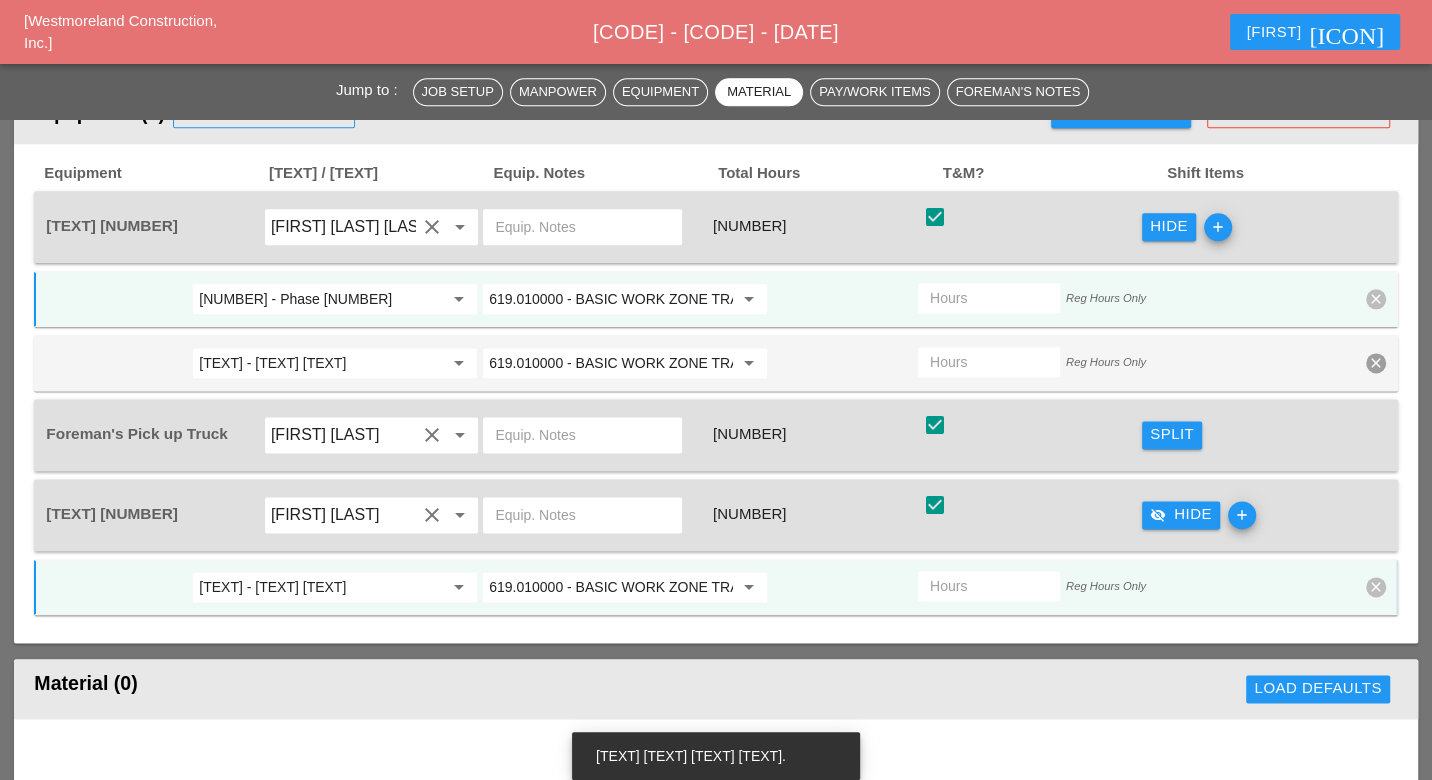 click on "GENERAL - General Job Costs" at bounding box center [321, 587] 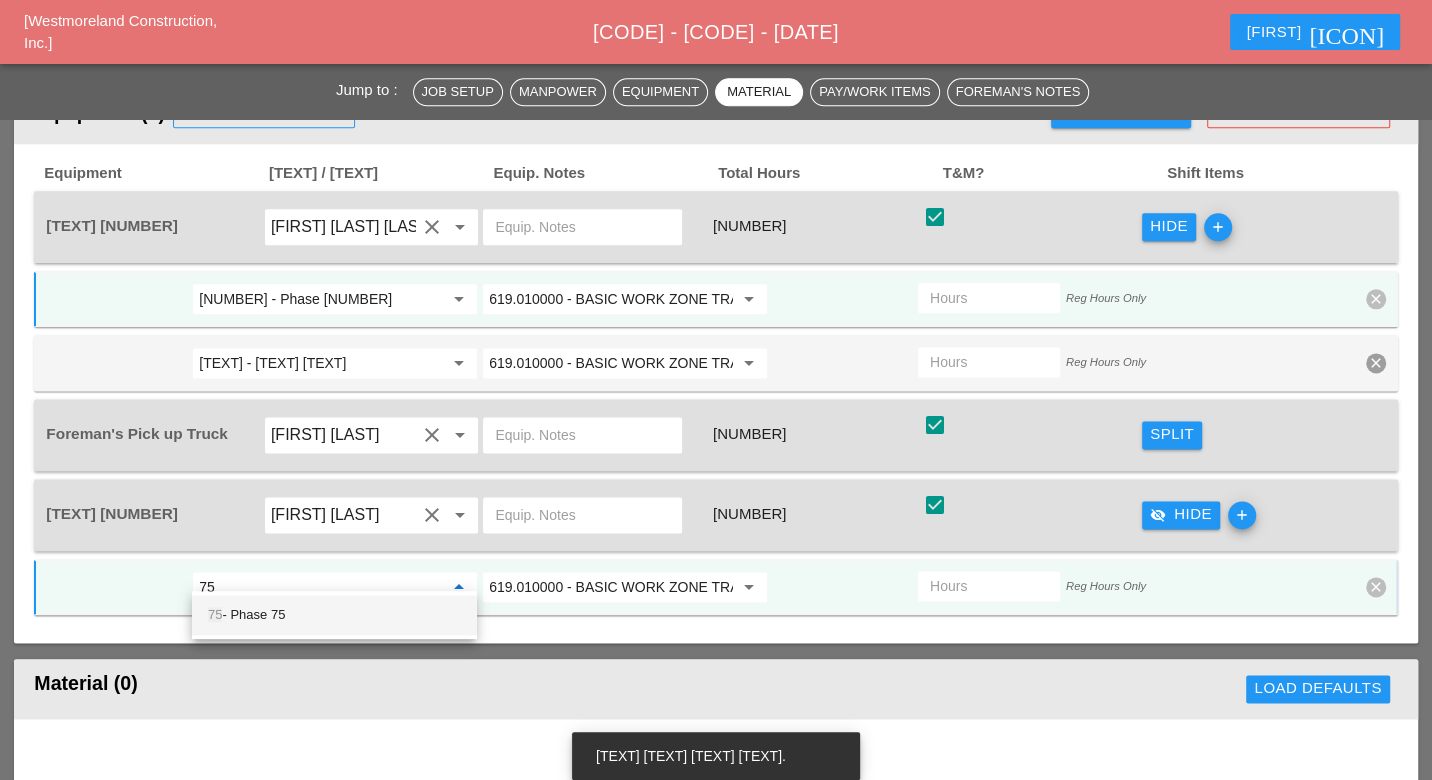 drag, startPoint x: 295, startPoint y: 613, endPoint x: 313, endPoint y: 612, distance: 18.027756 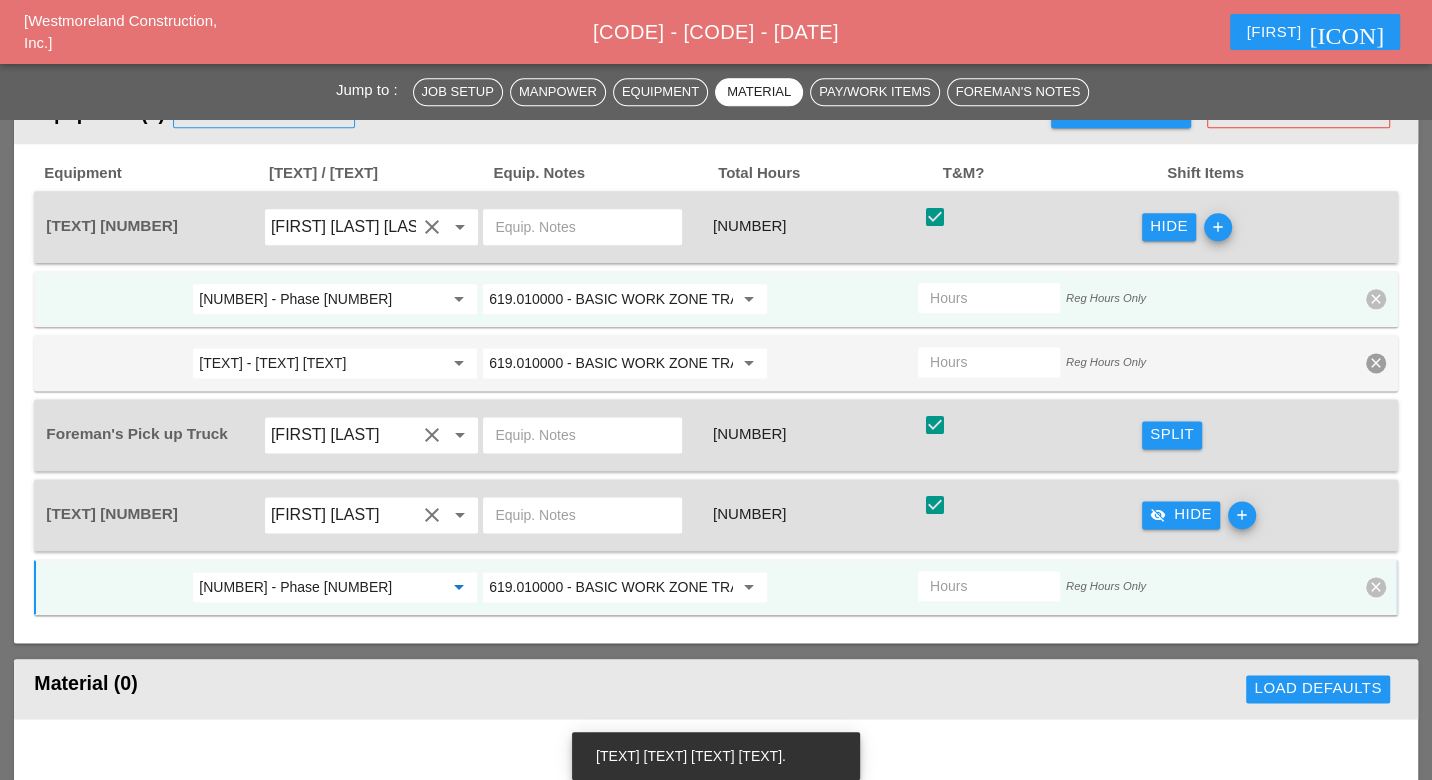 type on "75 - Phase 75" 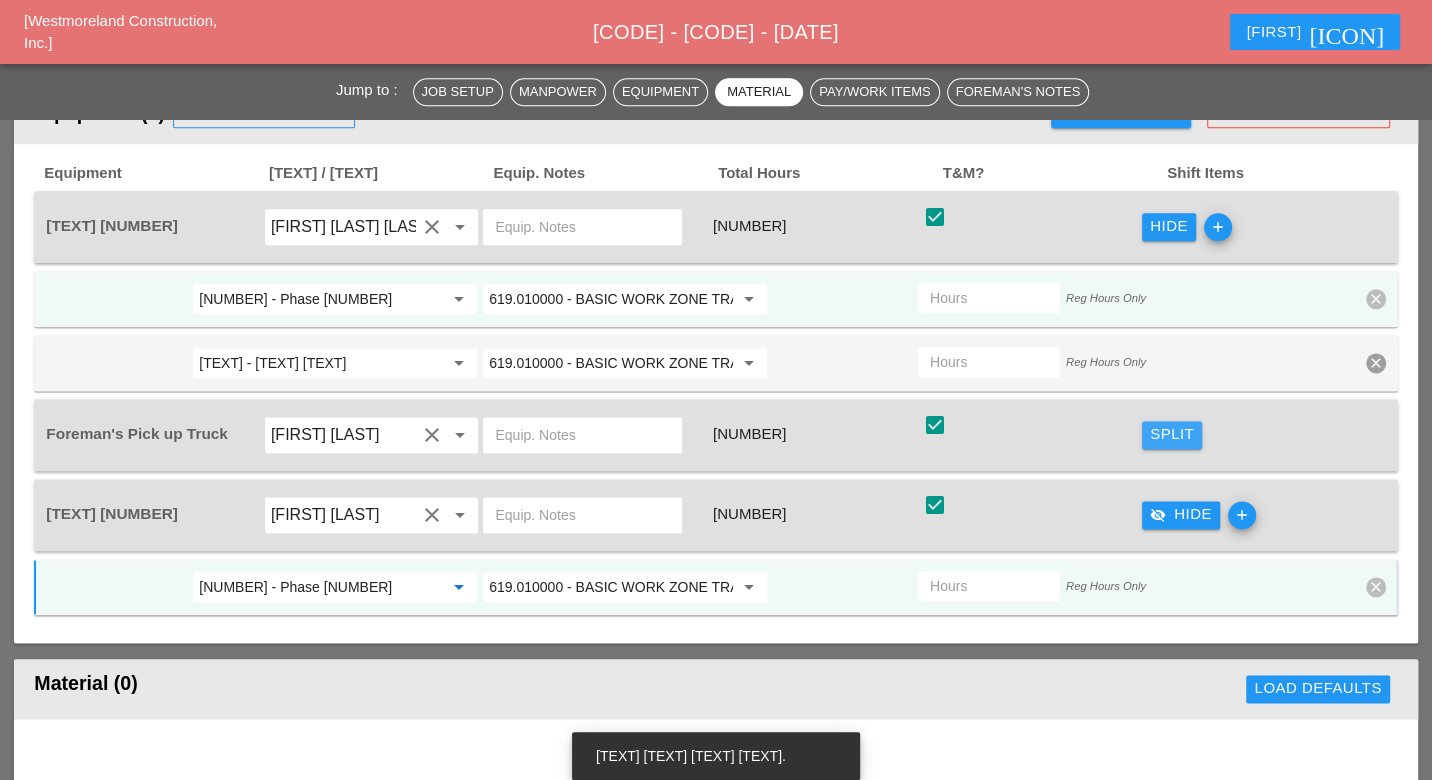 click on "Split" at bounding box center [1172, 434] 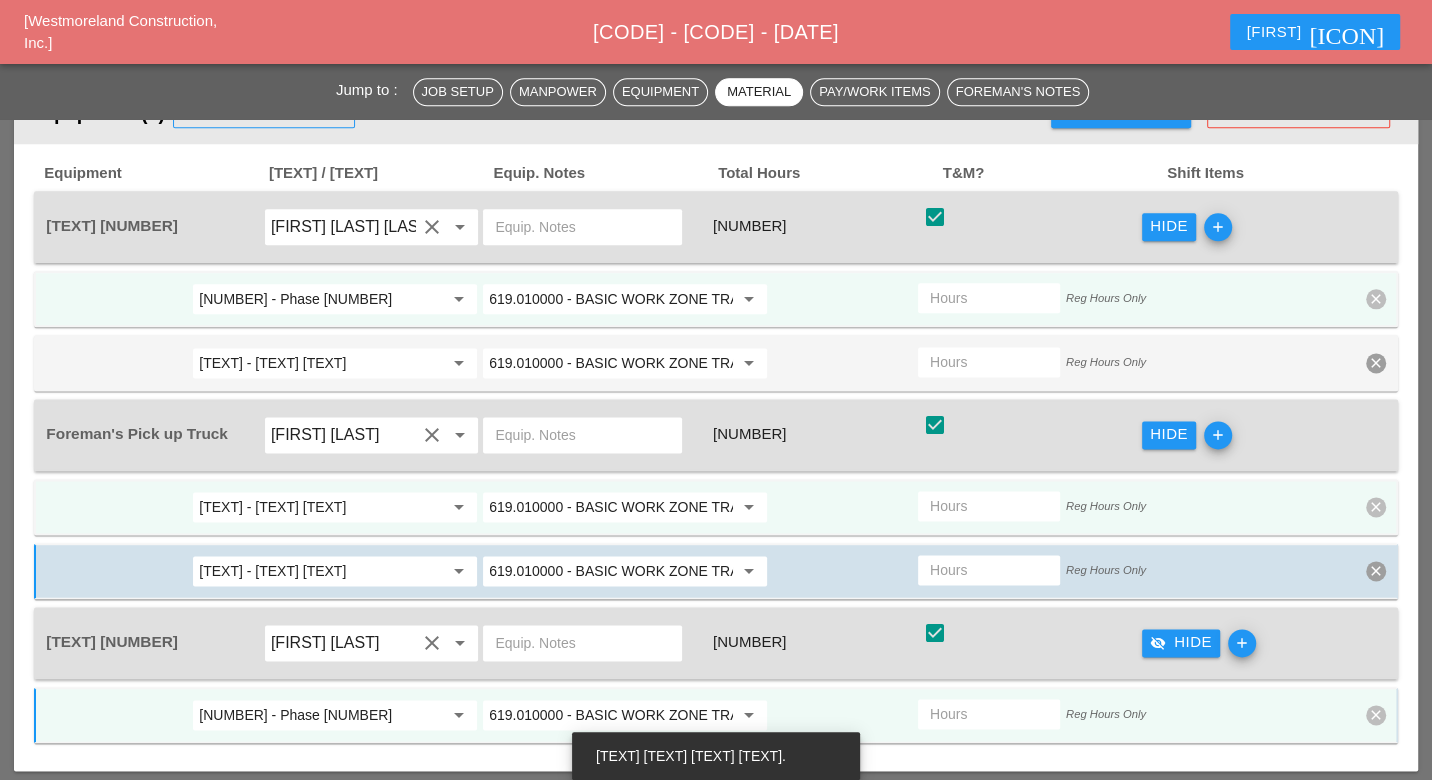 click on "GENERAL - General Job Costs" at bounding box center (321, 507) 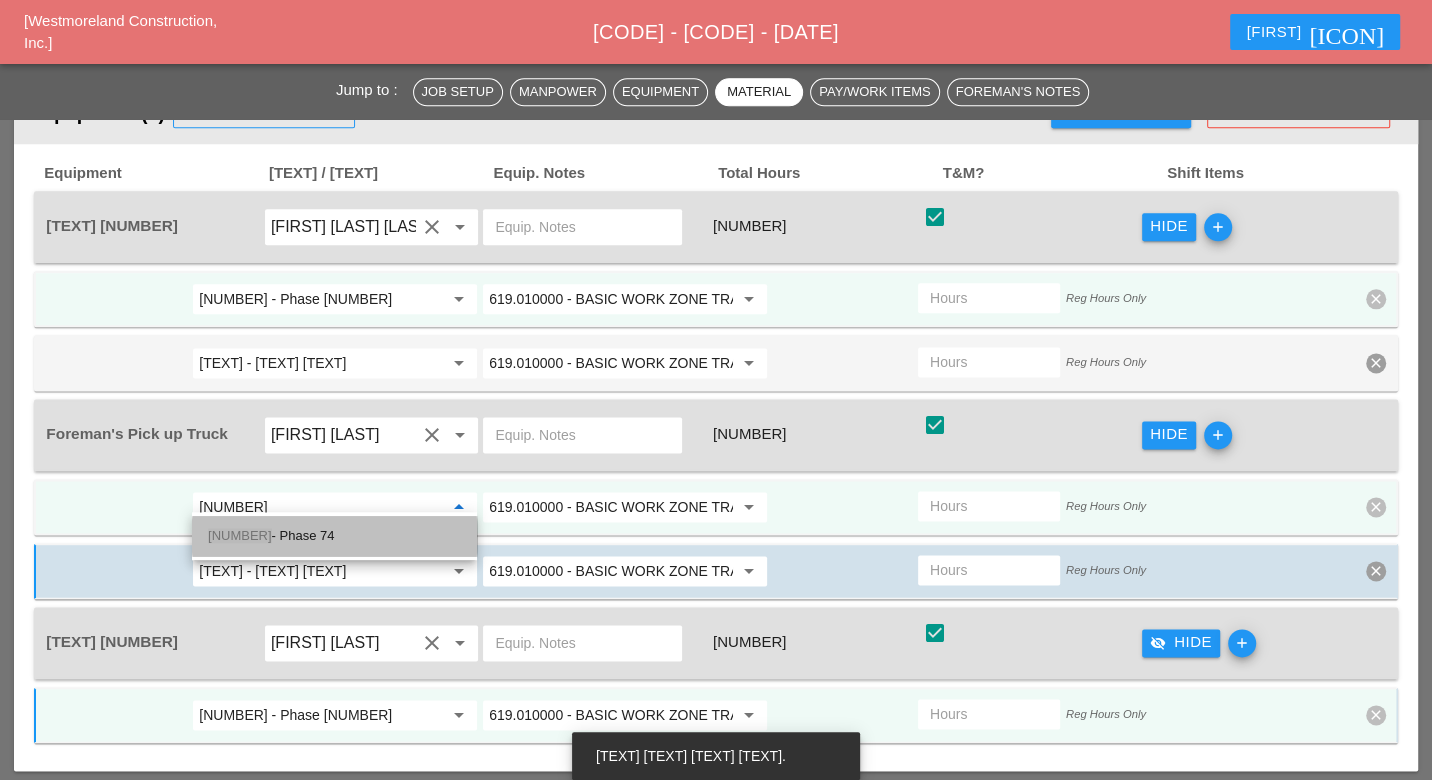 click on "74  - Phase 74" at bounding box center [334, 536] 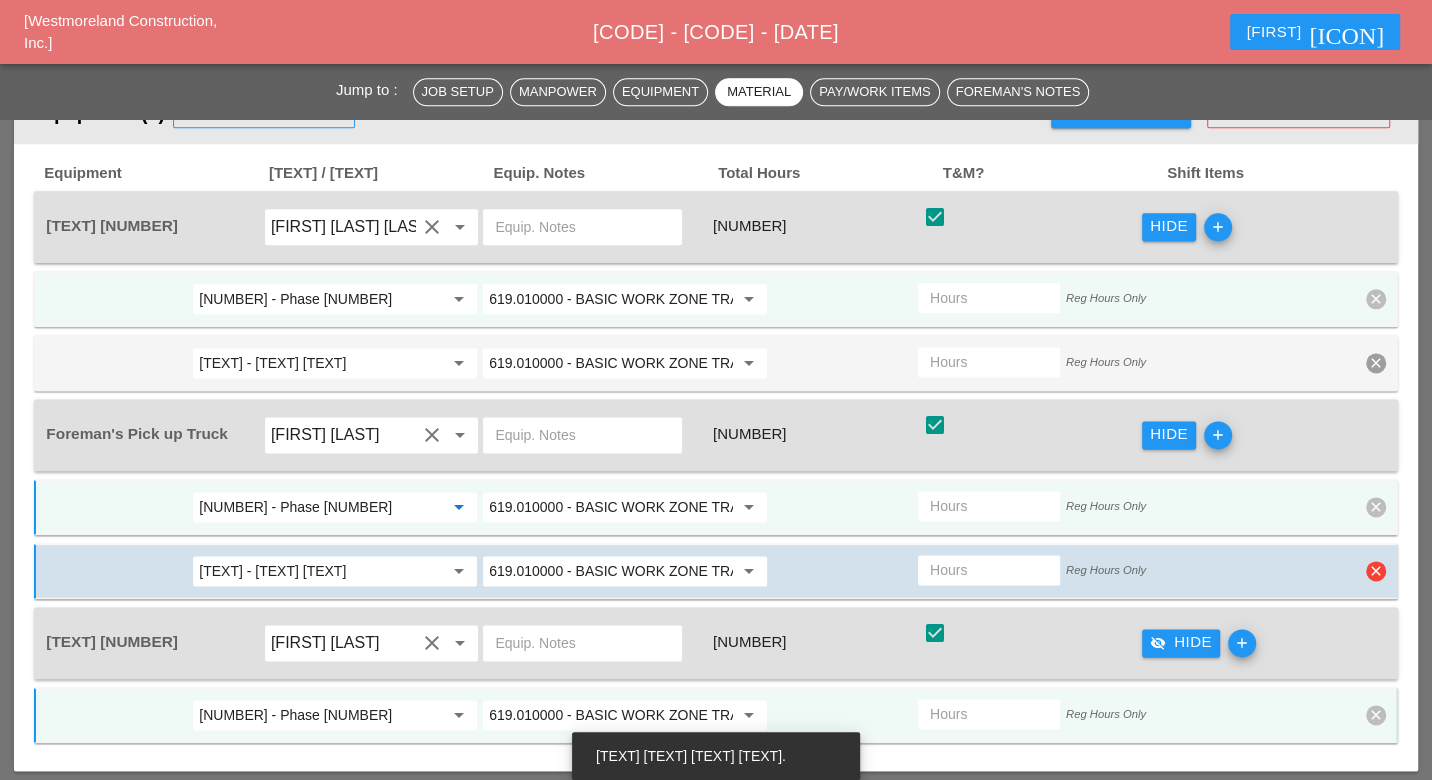 type on "74 - Phase 74" 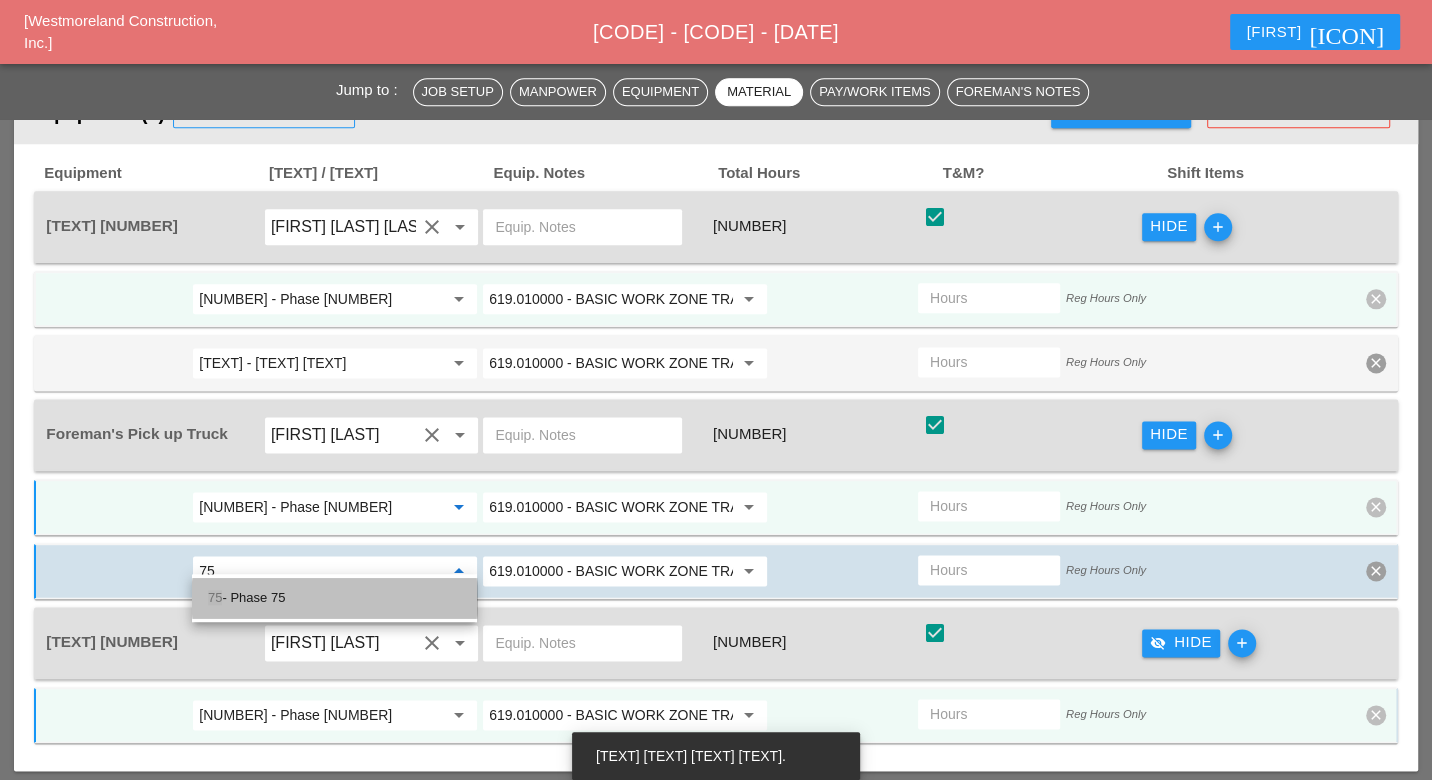click on "75  - Phase 75" at bounding box center [334, 598] 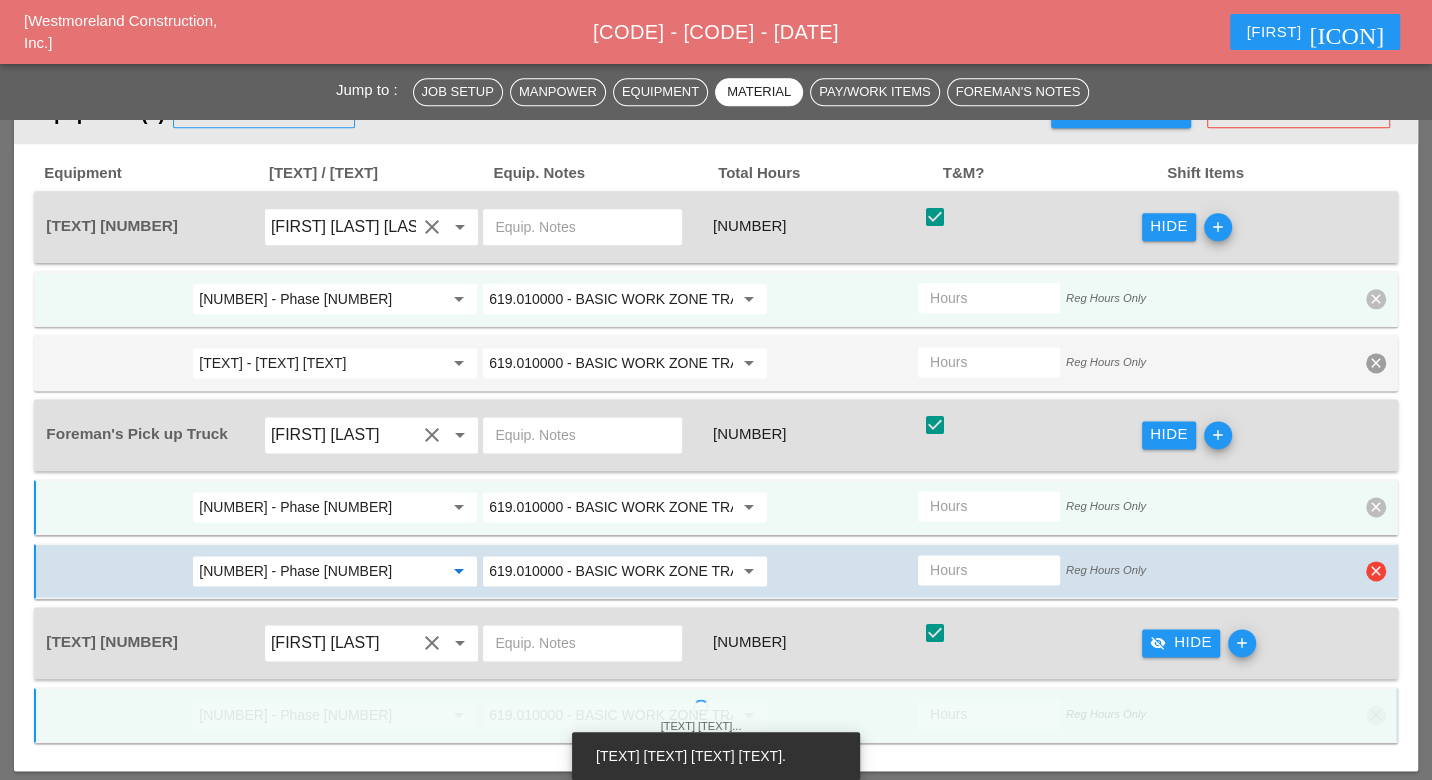 type on "75 - Phase 75" 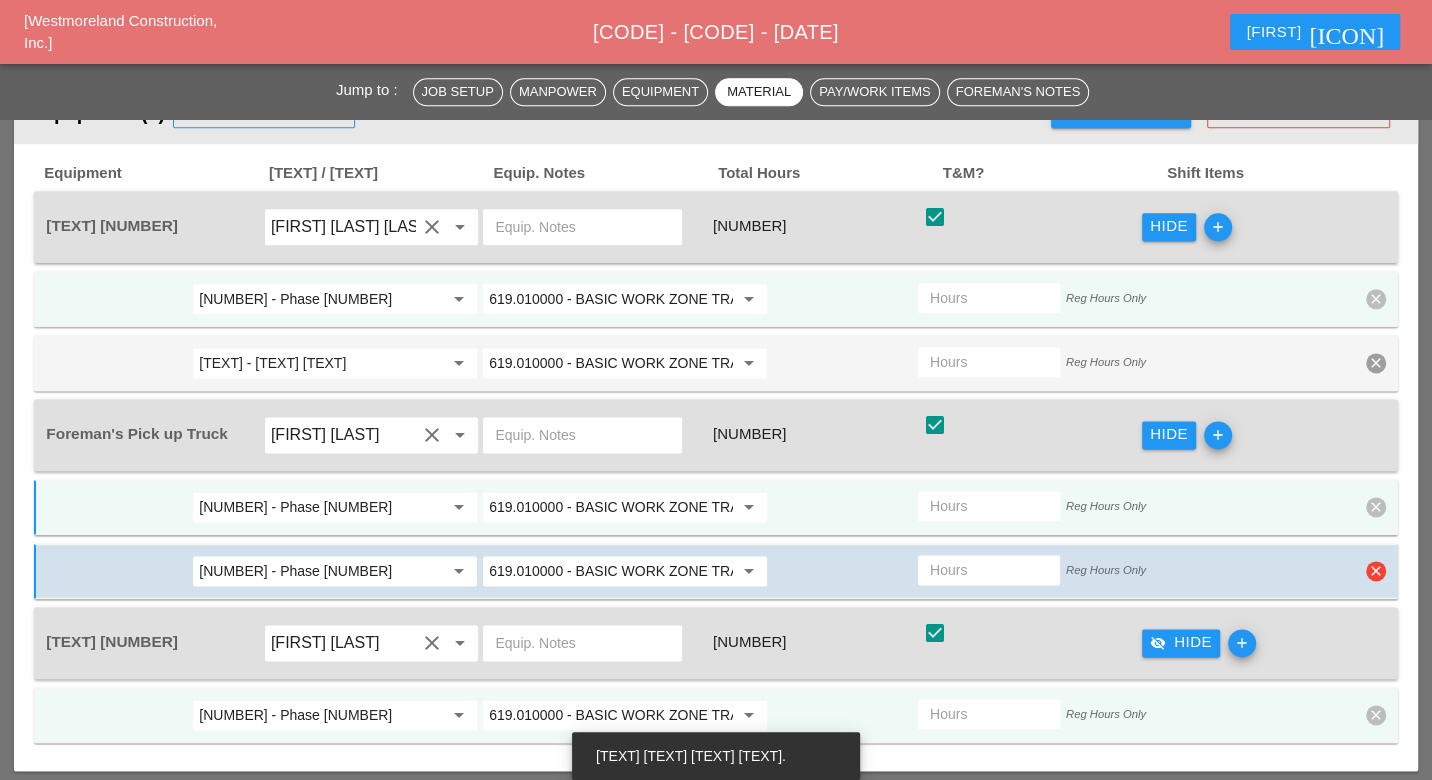 type on "4" 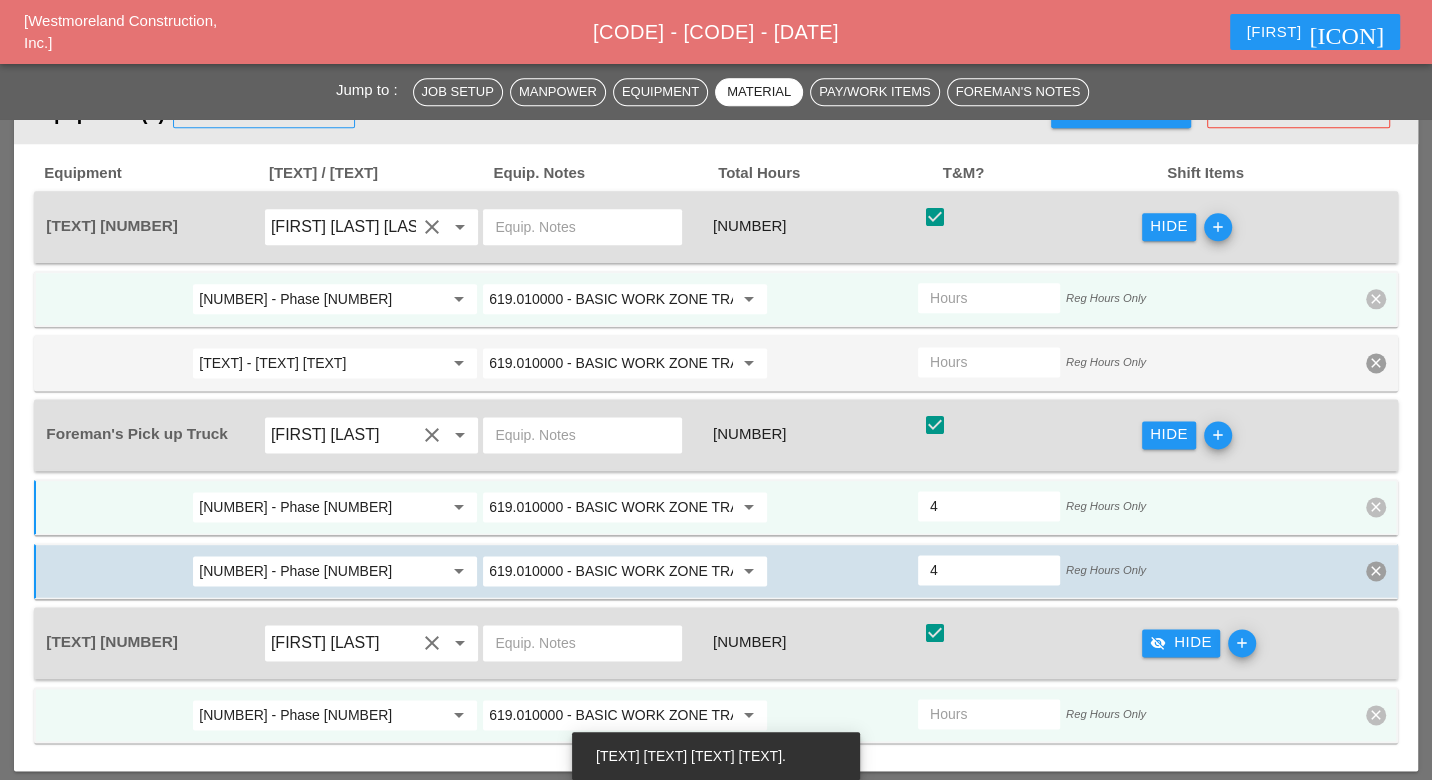 type on "4" 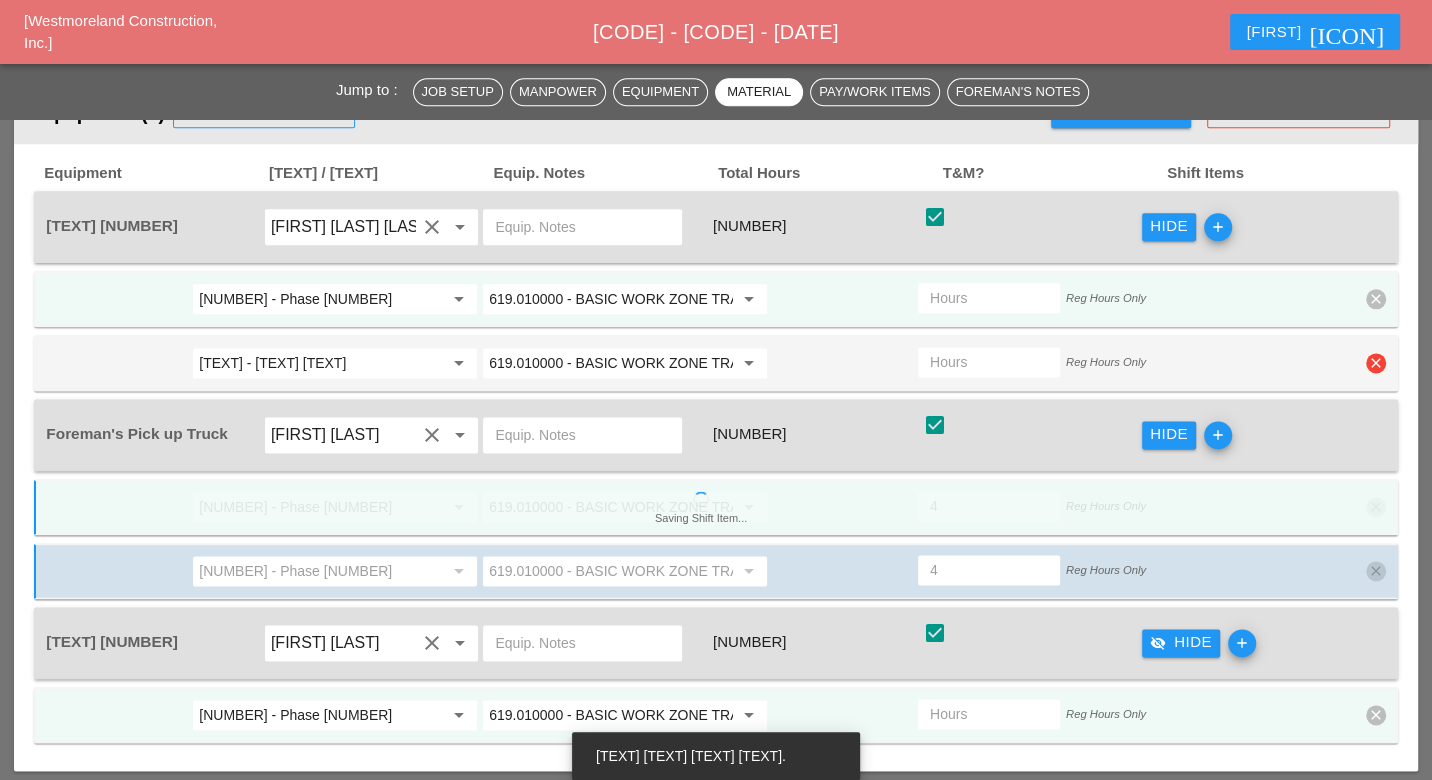 click on "clear" at bounding box center (1376, 363) 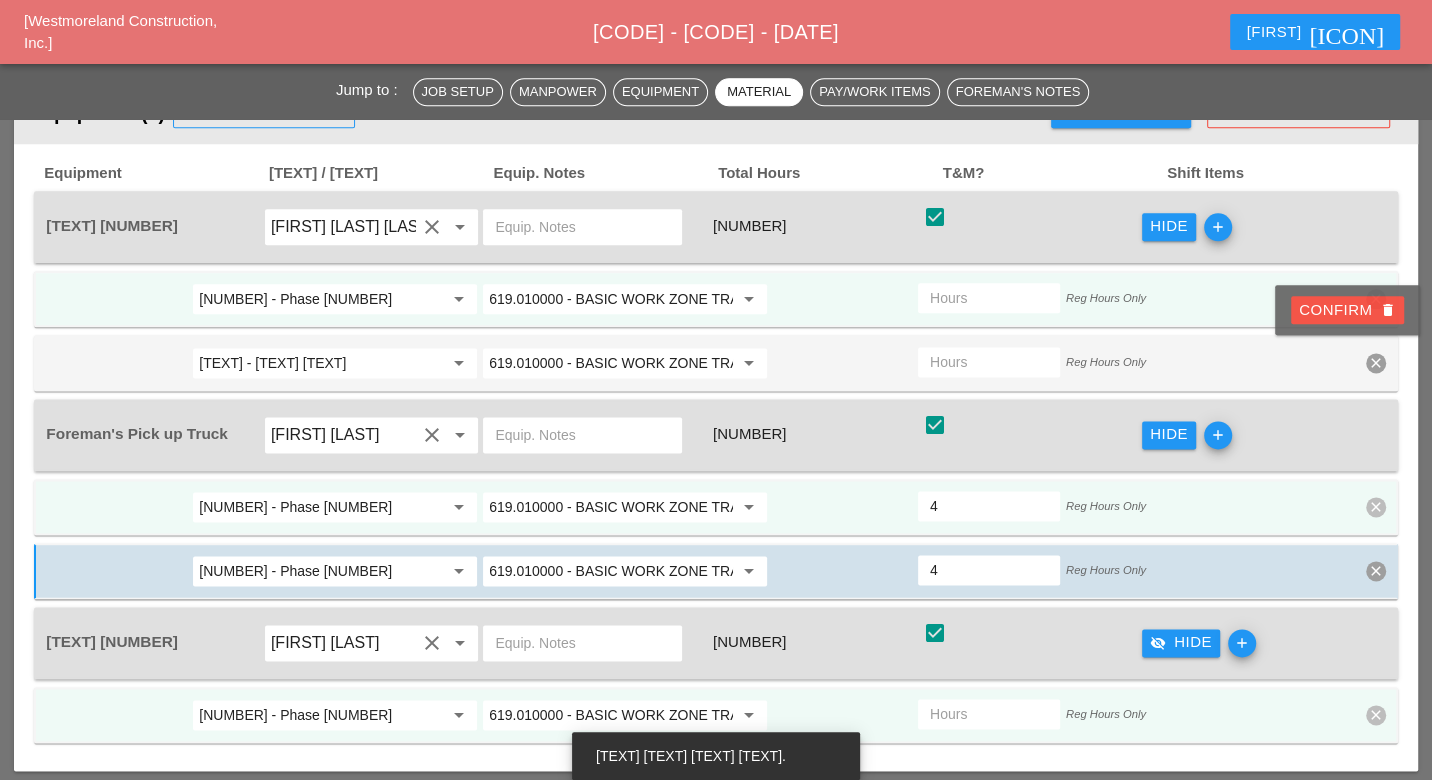click on "Confirm delete" at bounding box center (1347, 310) 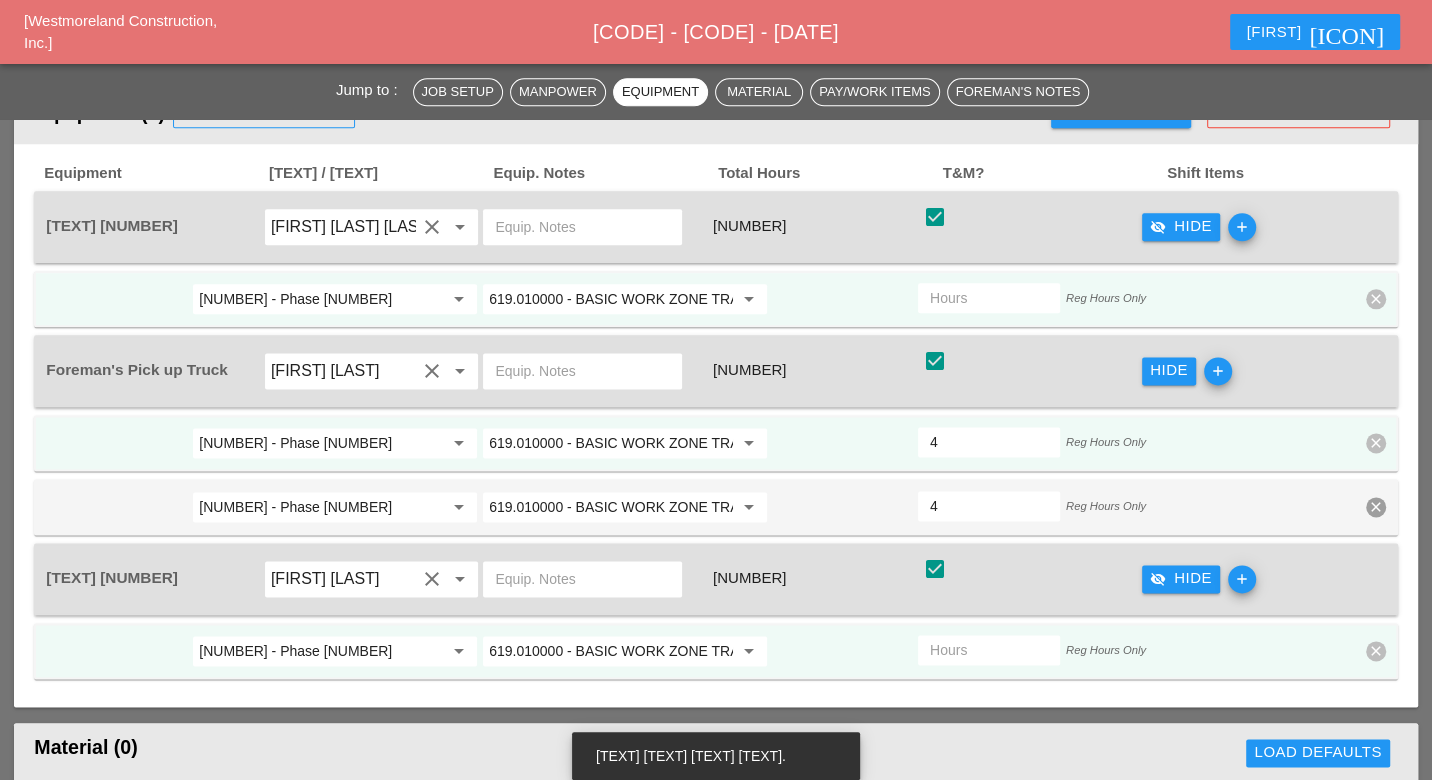 scroll, scrollTop: 1333, scrollLeft: 0, axis: vertical 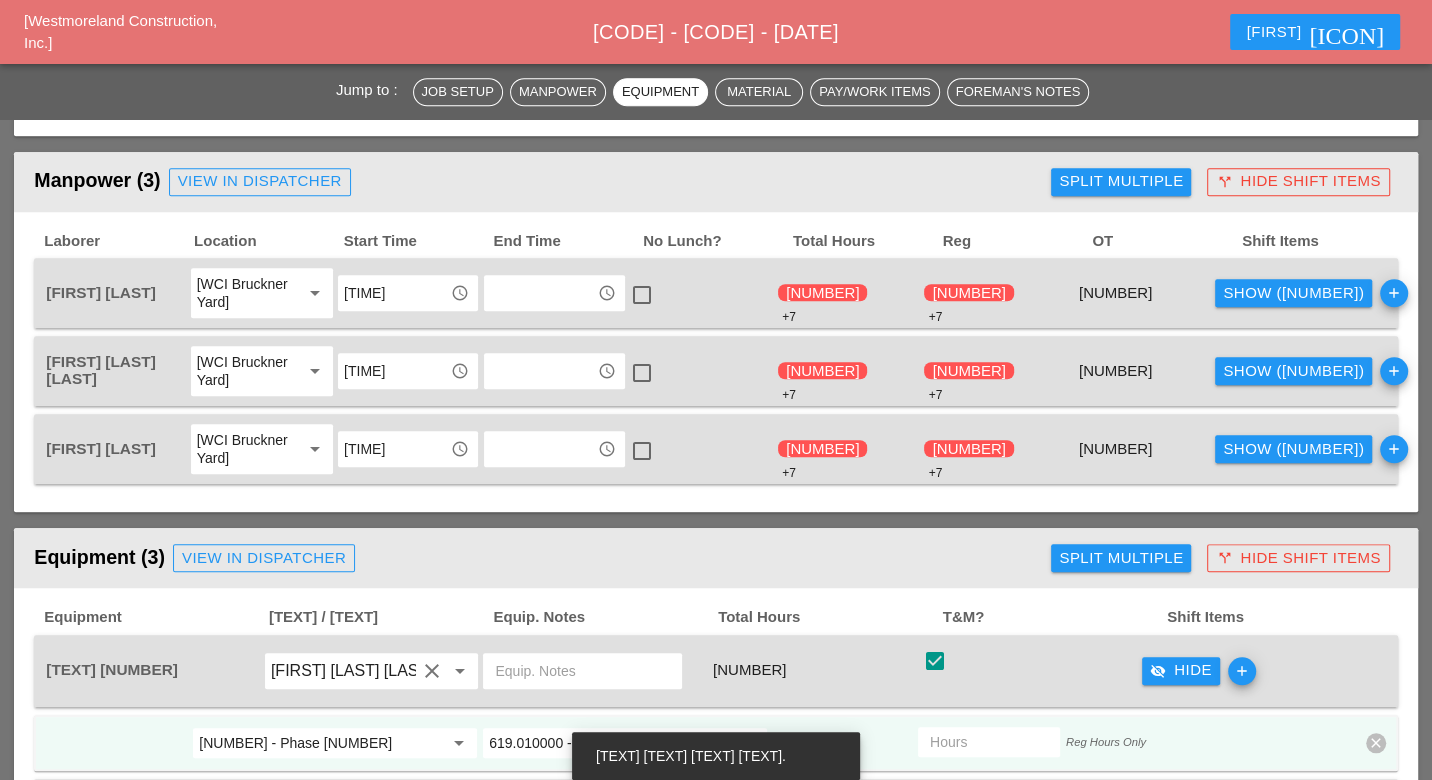 click on "Show (4)" at bounding box center [1293, 293] 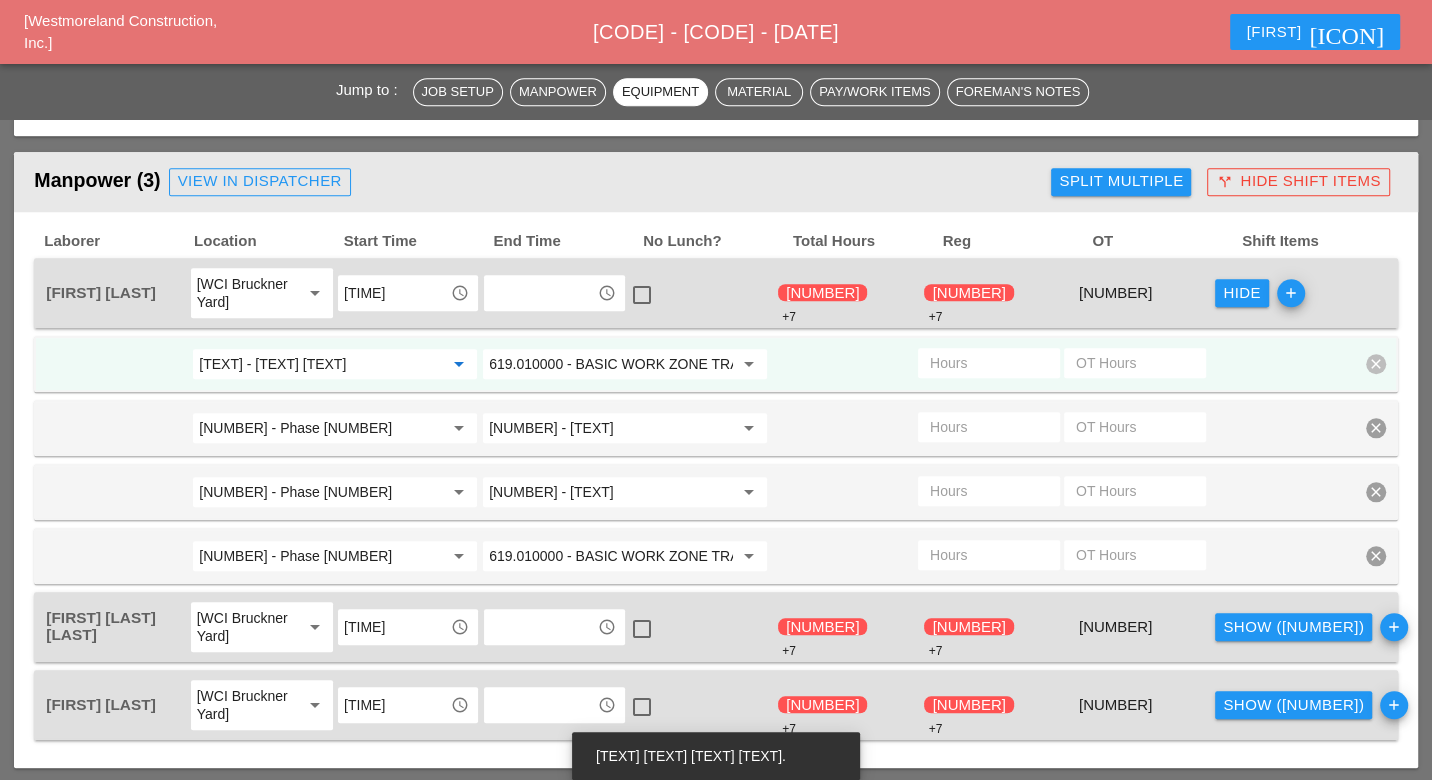 click on "GENERAL - General Job Costs" at bounding box center [321, 364] 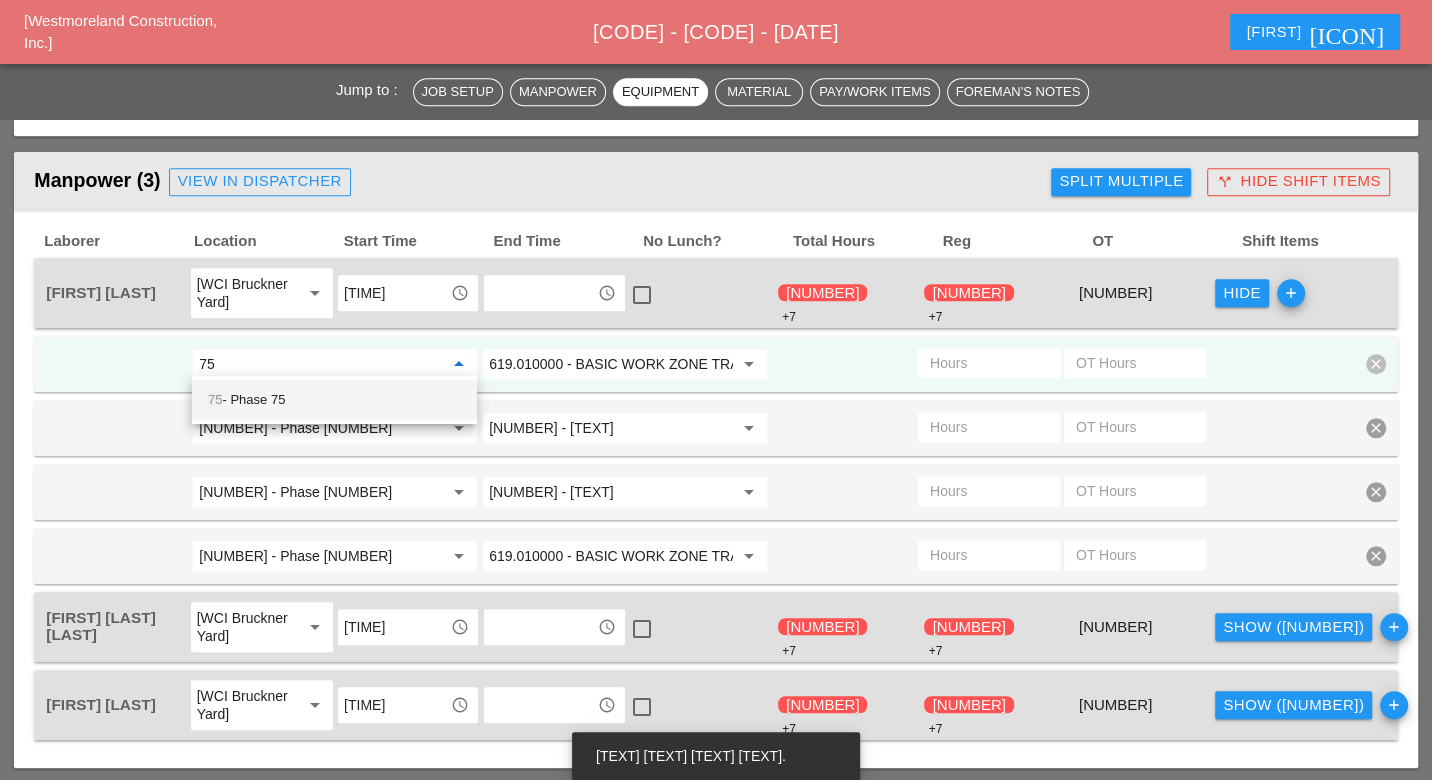 click on "75  - Phase 75" at bounding box center (334, 400) 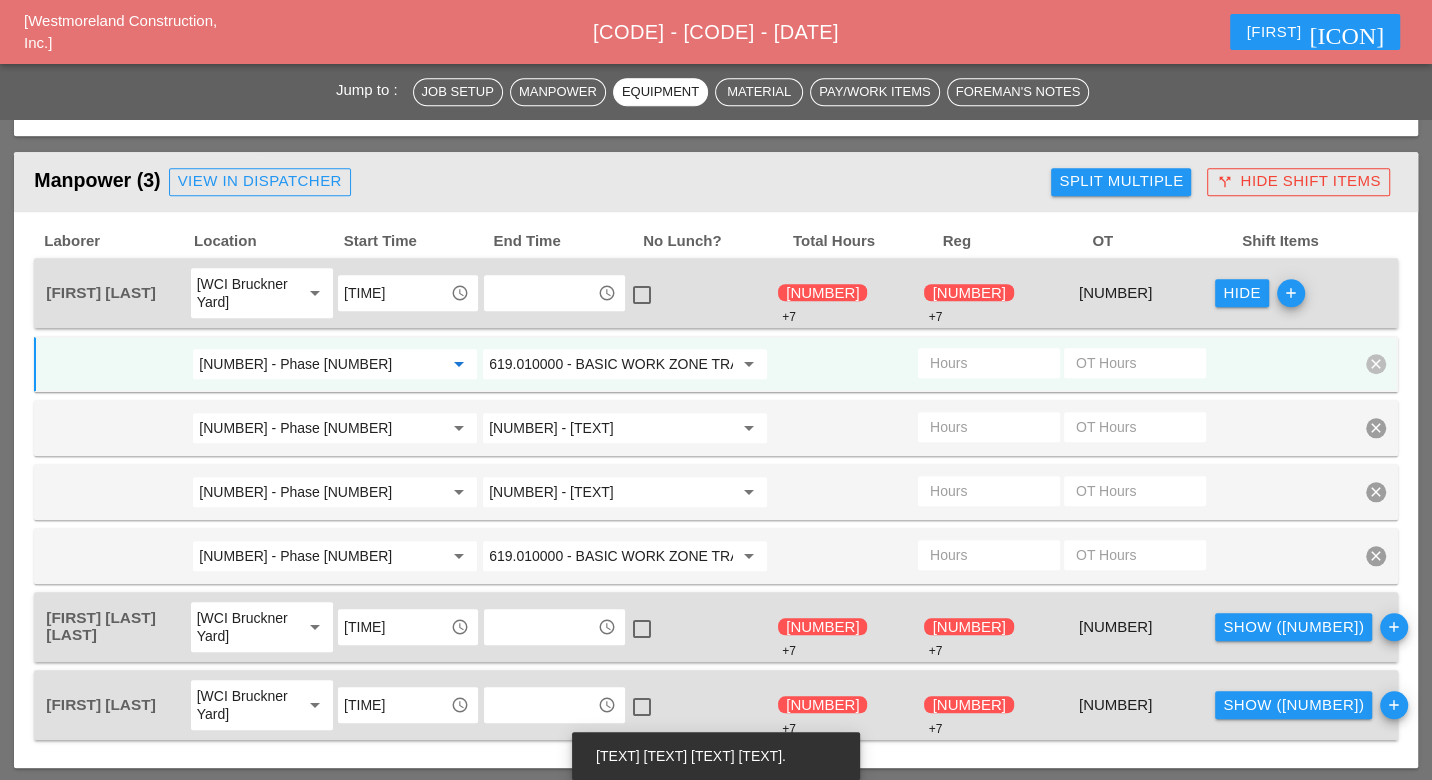 type on "75 - Phase 75" 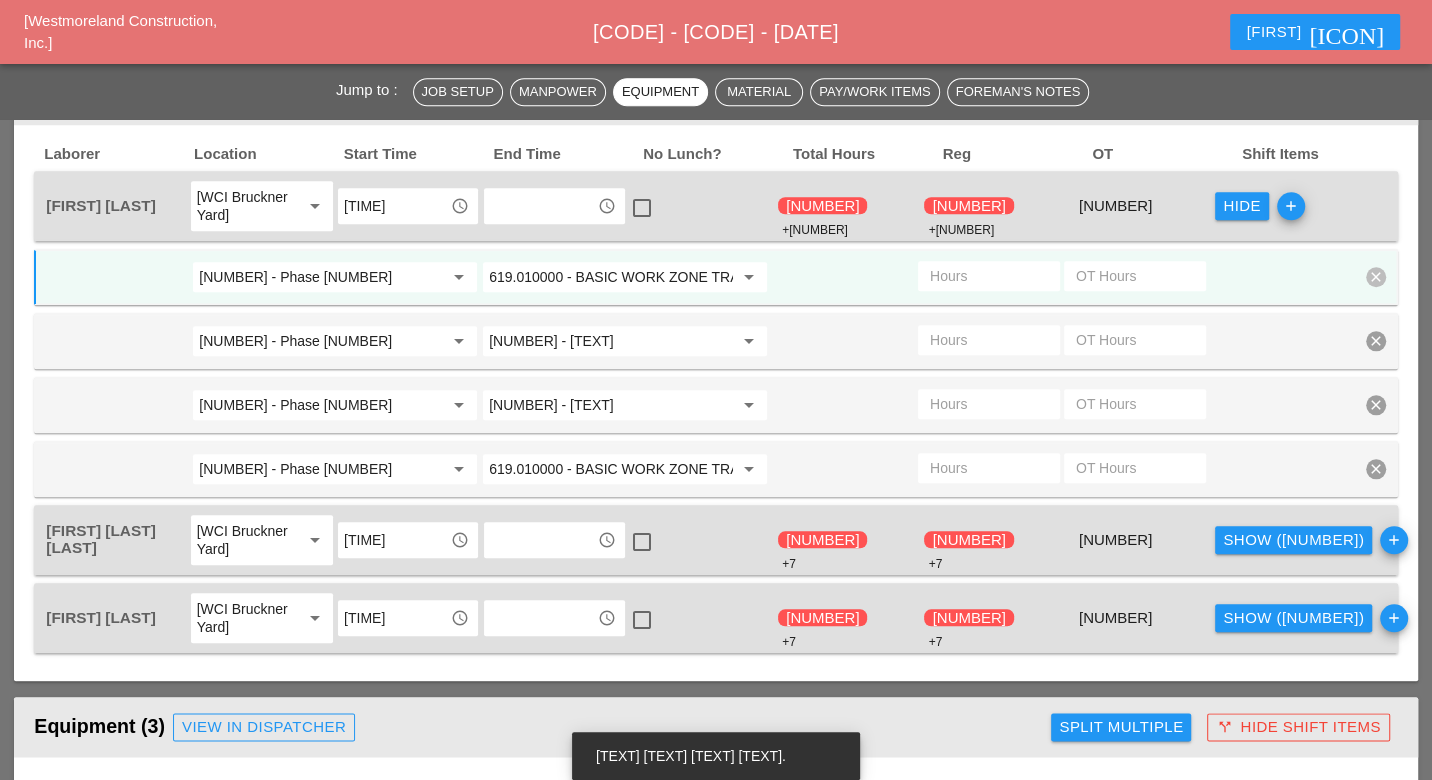 scroll, scrollTop: 1444, scrollLeft: 0, axis: vertical 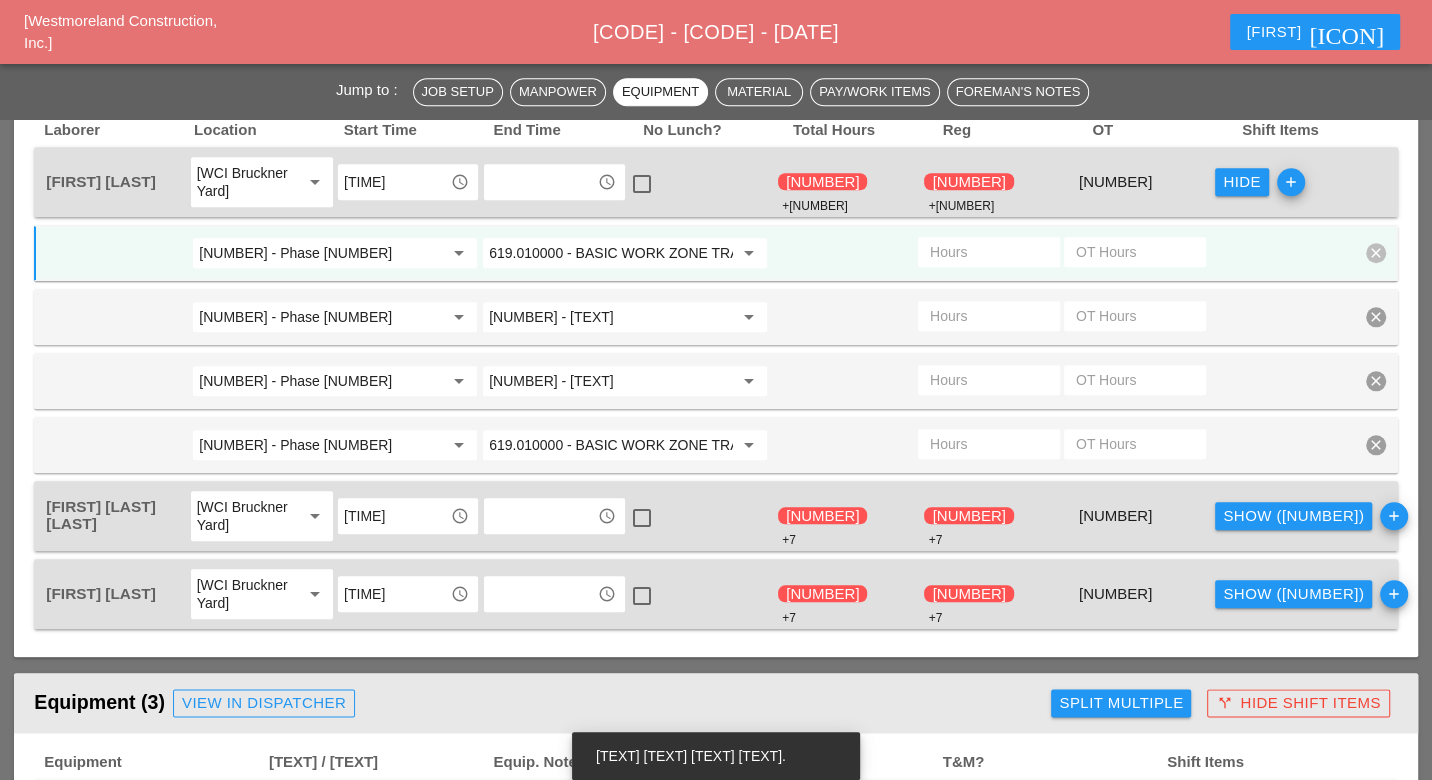 type on "1" 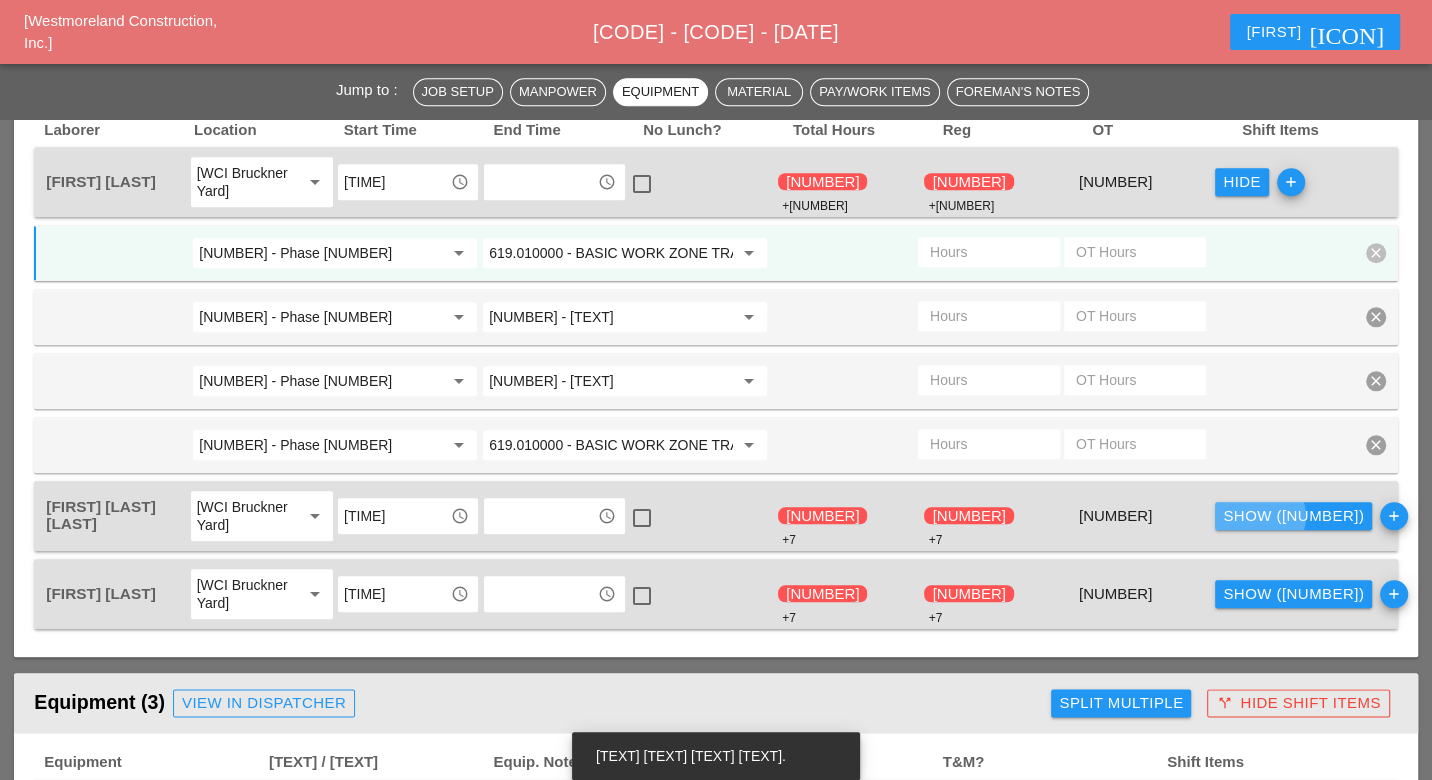 click on "Show (4)" at bounding box center (1293, 516) 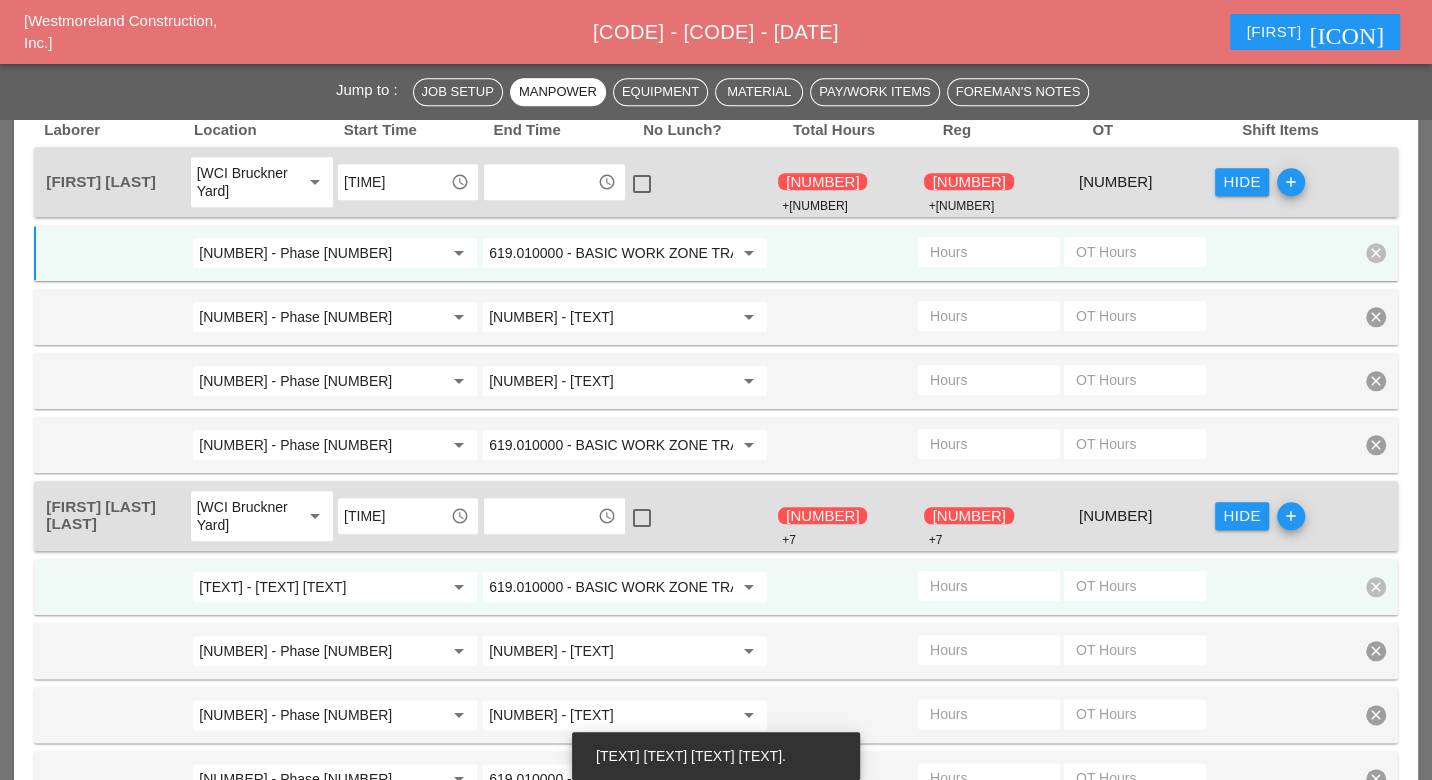 click on "0" at bounding box center [989, 586] 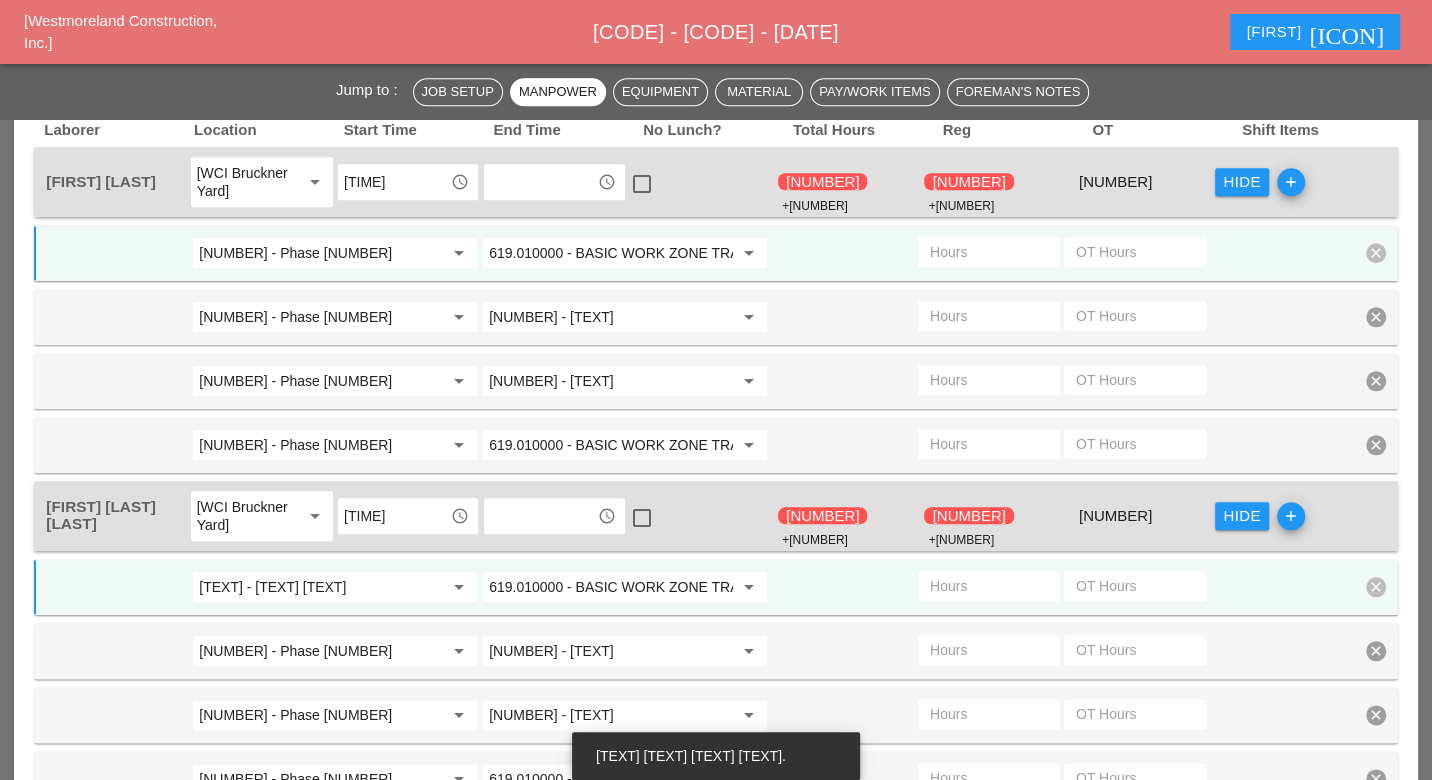 type on "1" 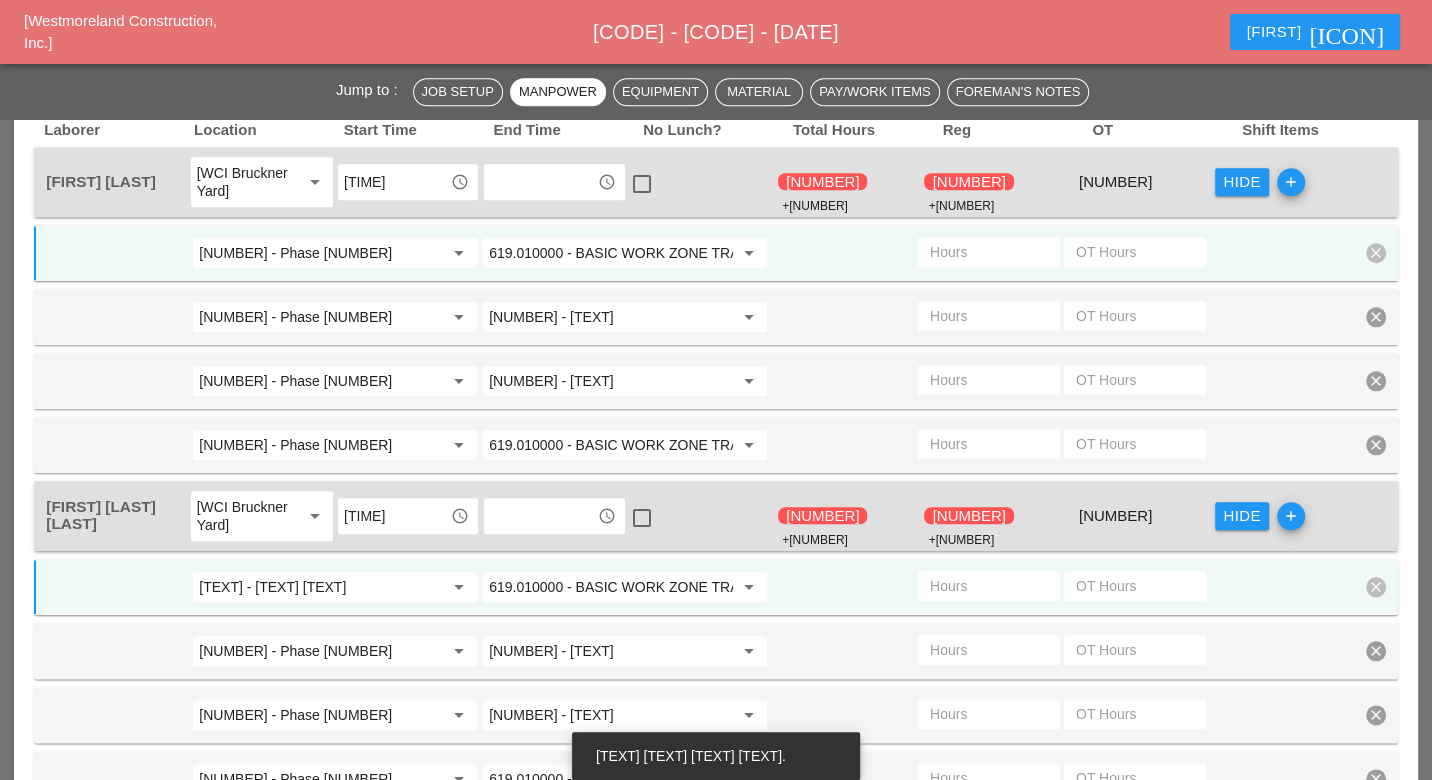 click on "GENERAL - General Job Costs" at bounding box center [321, 587] 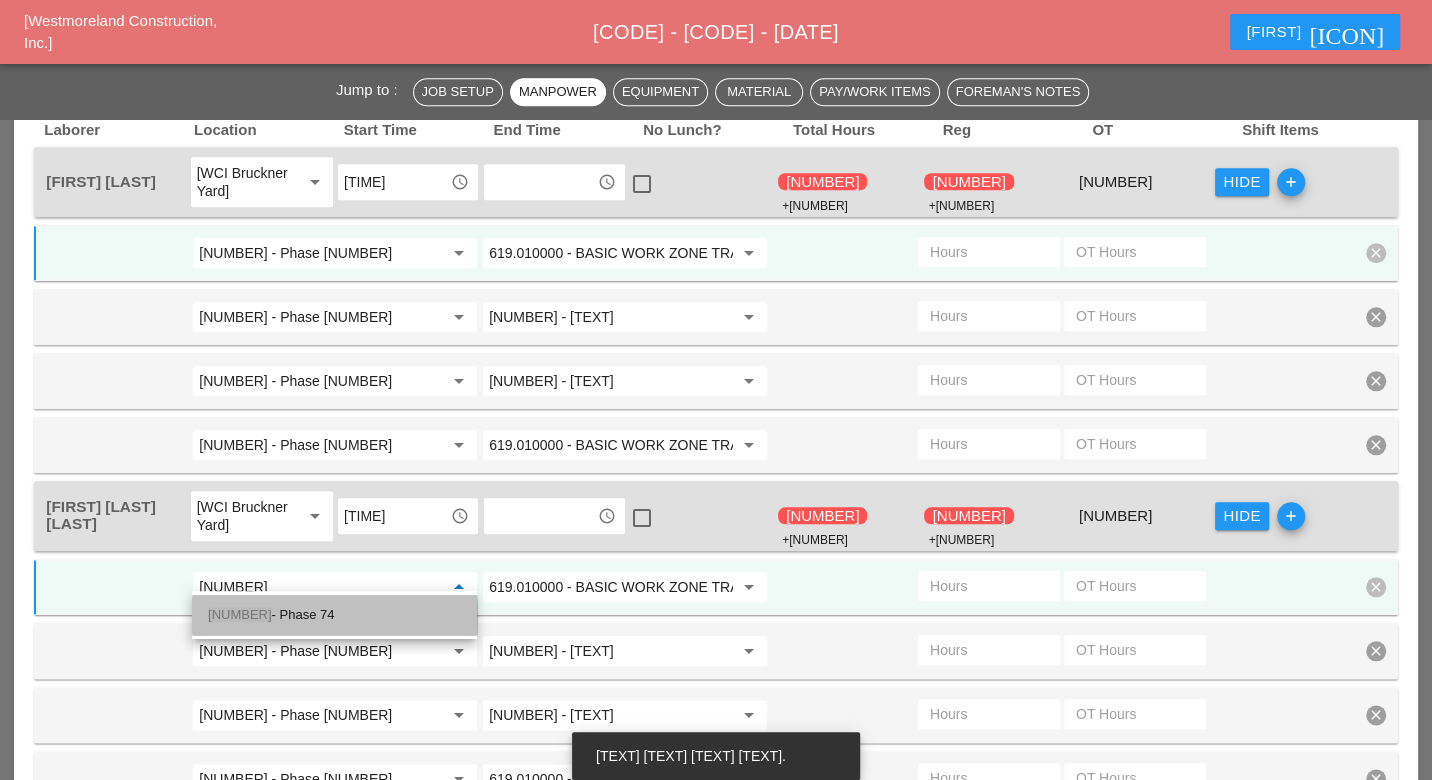 click on "74  - Phase 74" at bounding box center (334, 615) 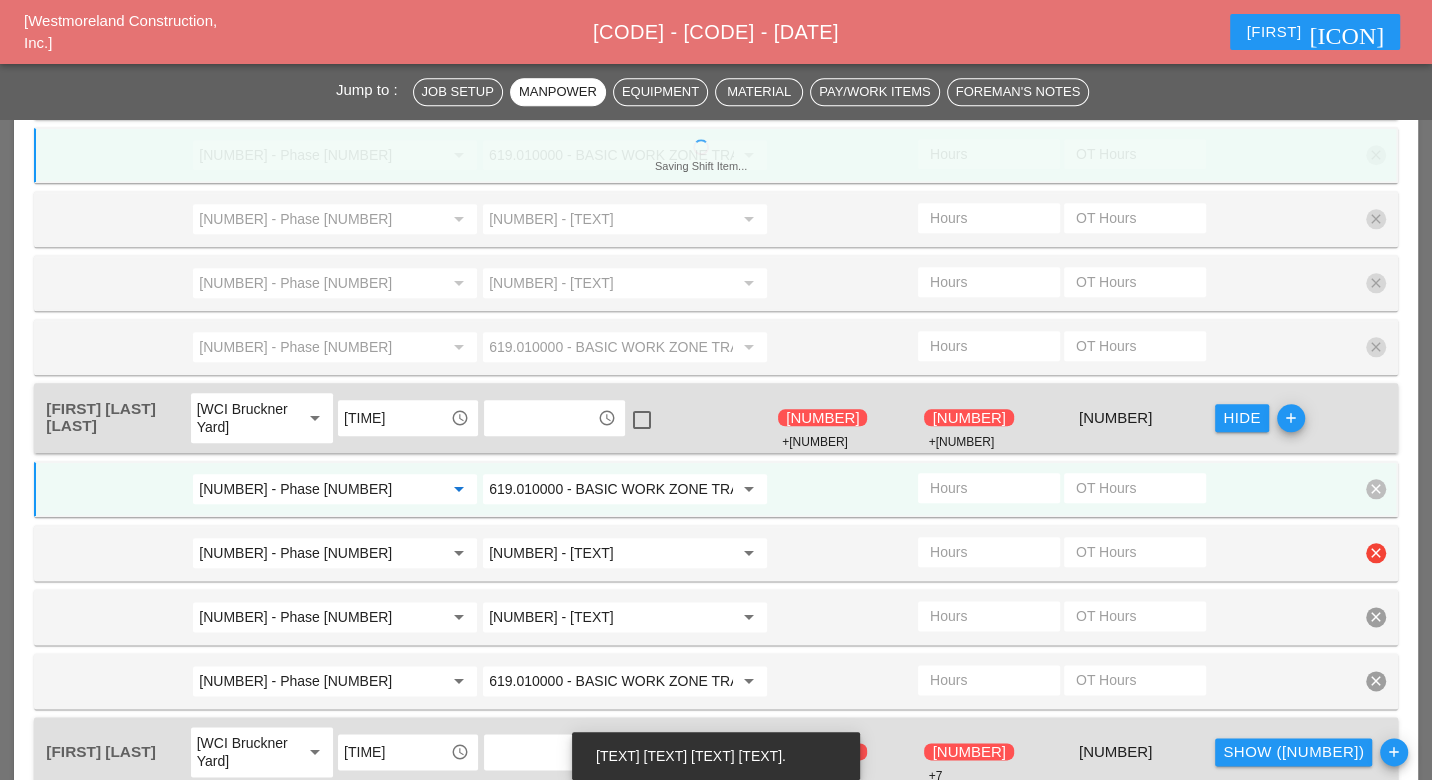 scroll, scrollTop: 1555, scrollLeft: 0, axis: vertical 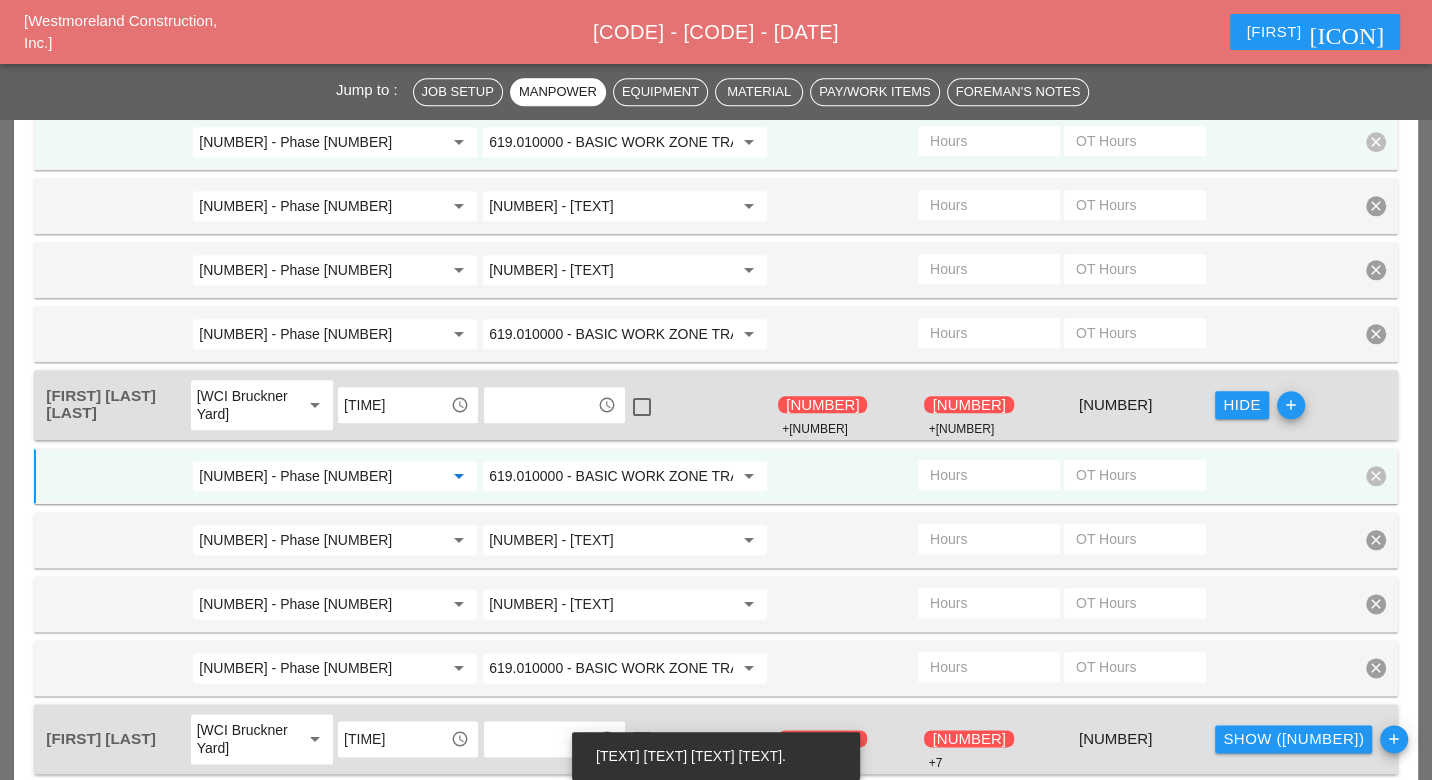 drag, startPoint x: 286, startPoint y: 461, endPoint x: 273, endPoint y: 459, distance: 13.152946 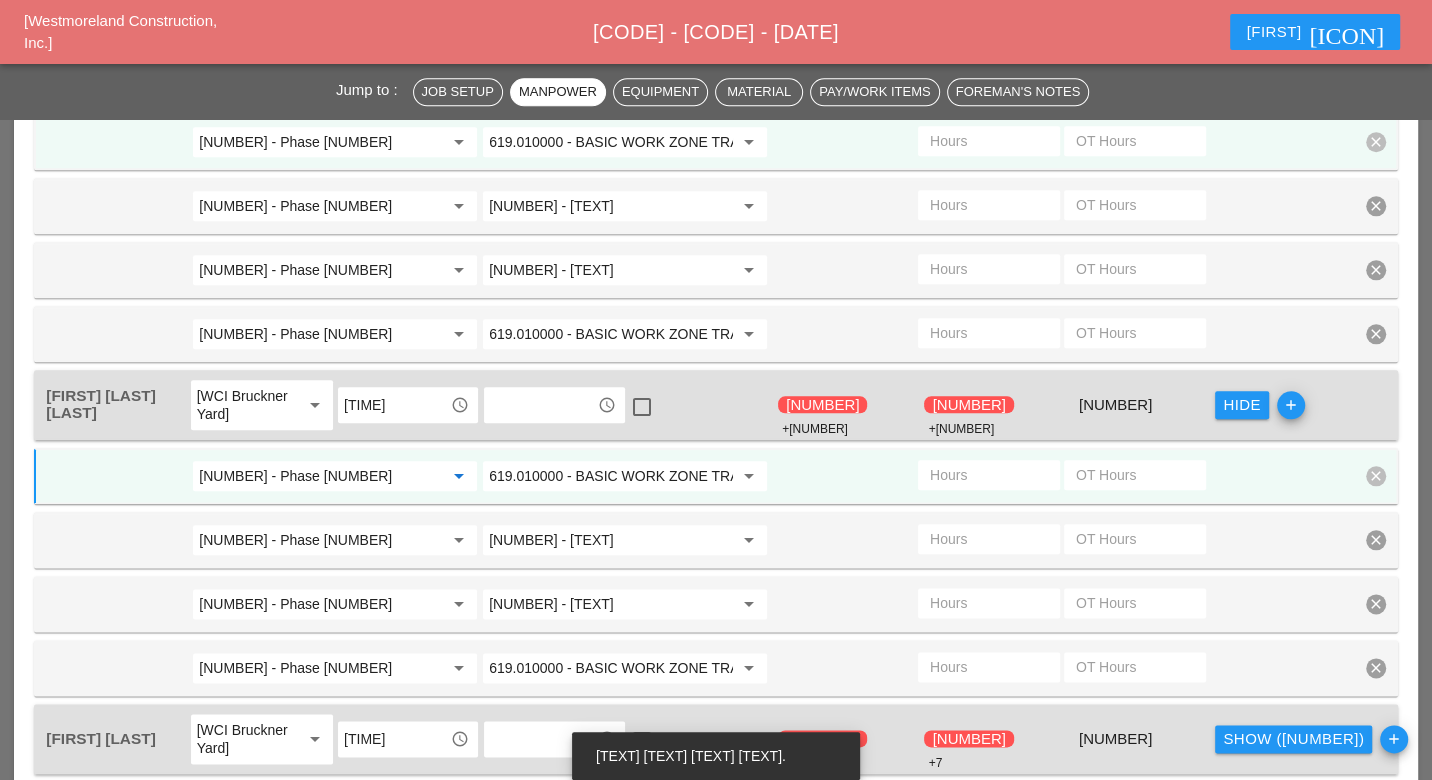 click on "74 - Phase 74" at bounding box center [321, 476] 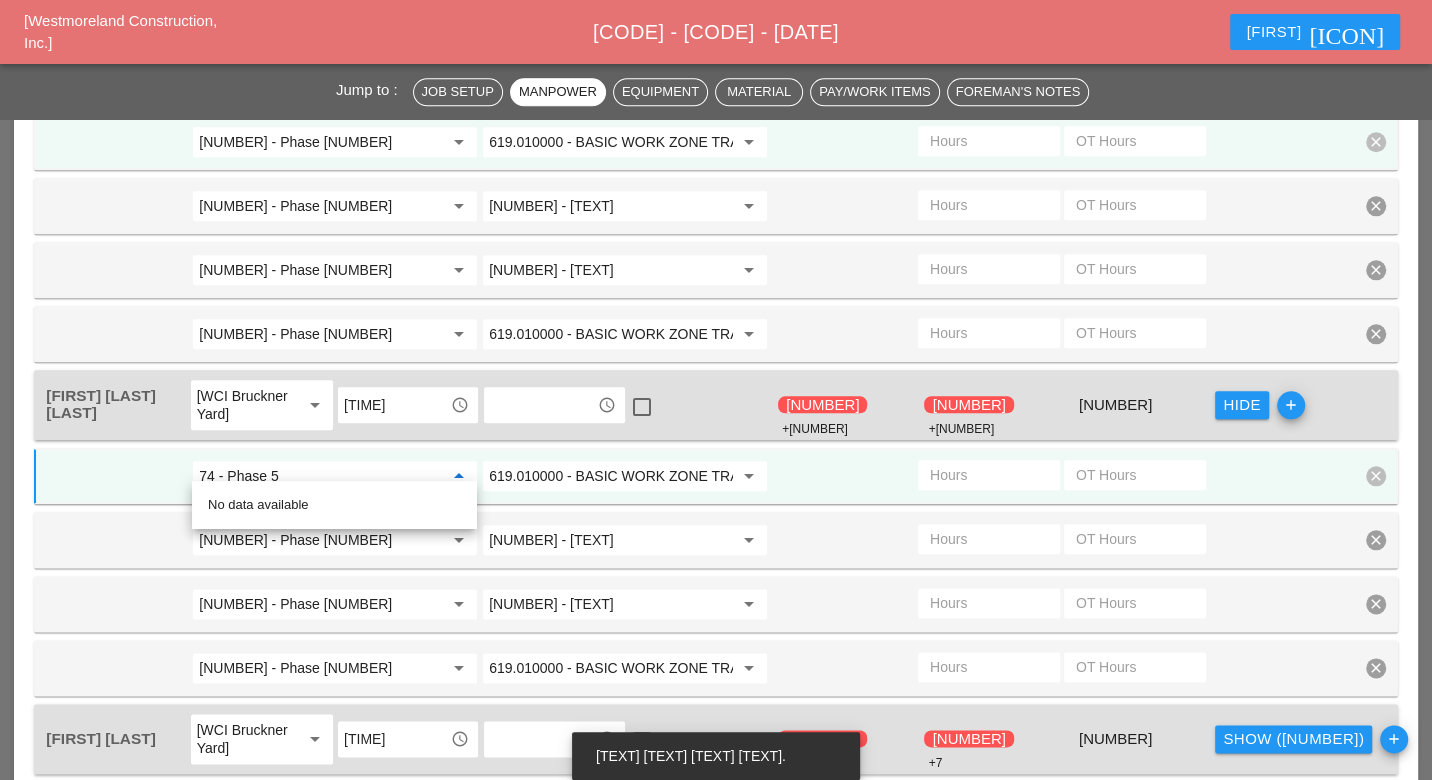 drag, startPoint x: 297, startPoint y: 460, endPoint x: 267, endPoint y: 458, distance: 30.066593 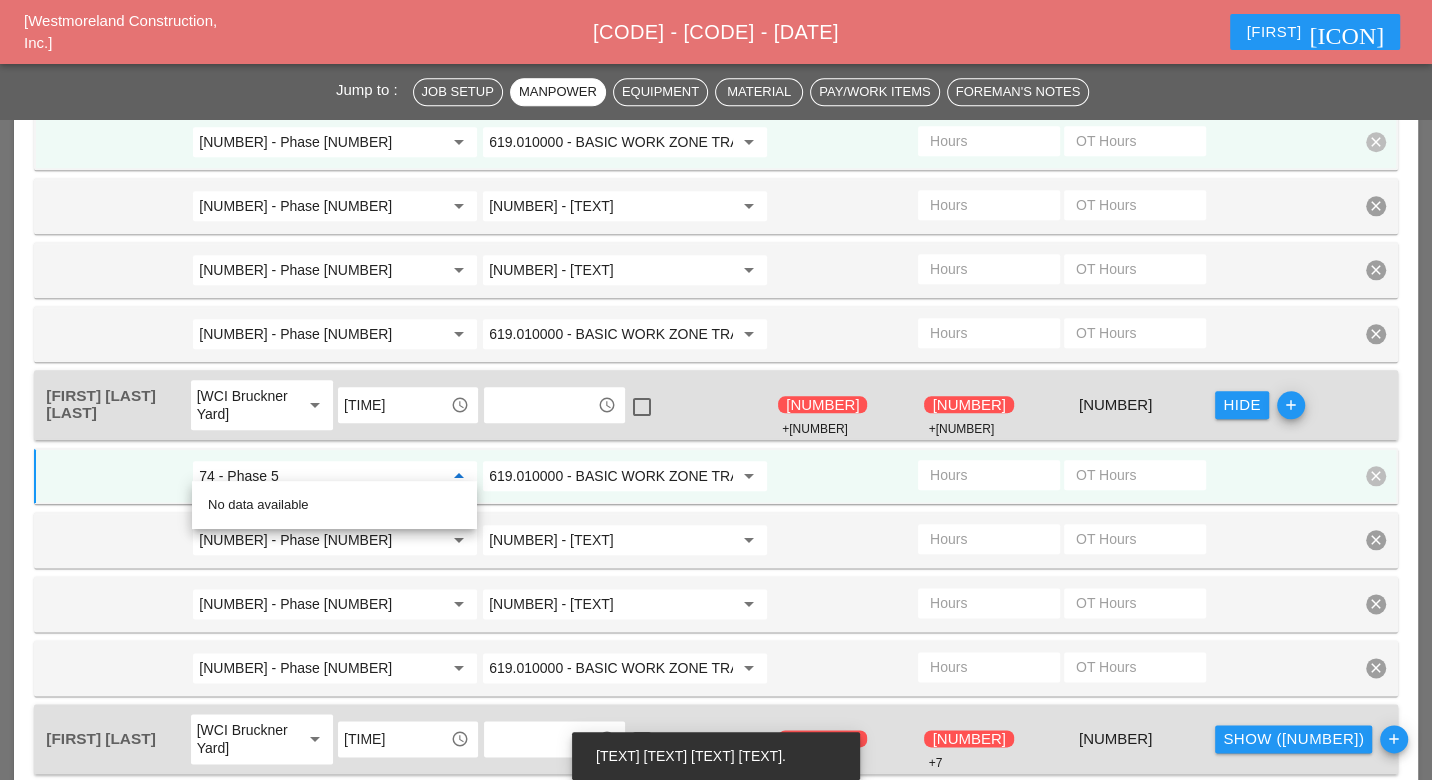 click on "74 - Phase 5" at bounding box center [321, 476] 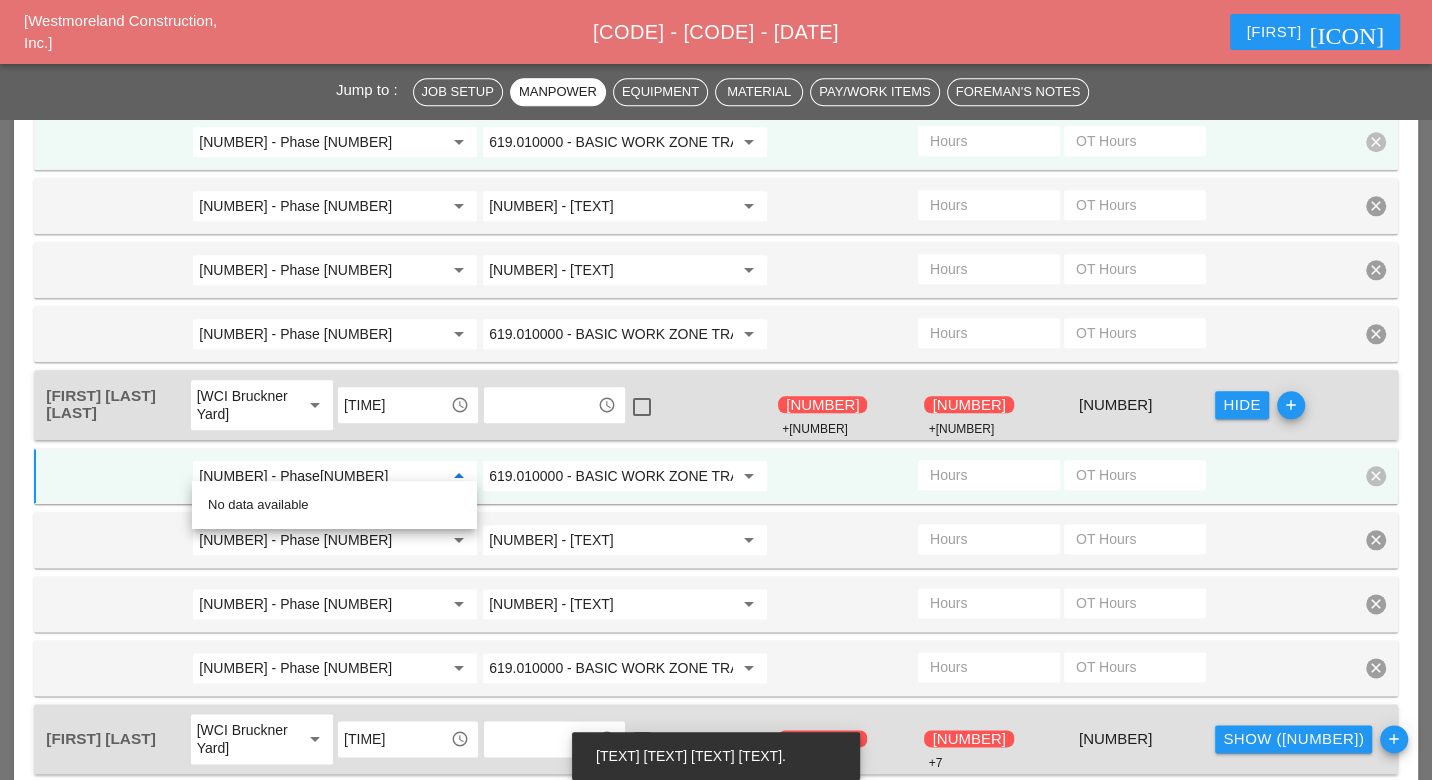 click on "74 - Phase75" at bounding box center [321, 476] 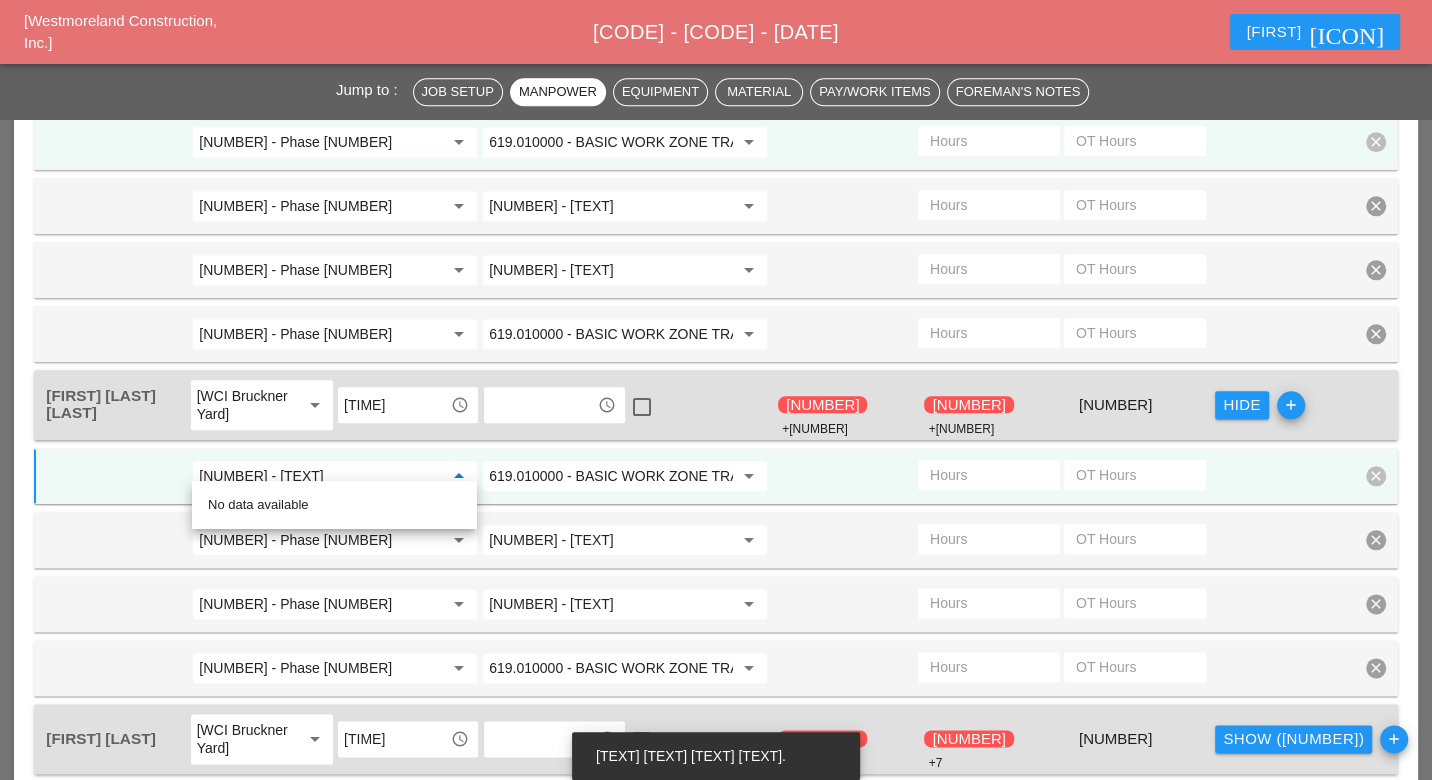 click on "74 - Phase 75" at bounding box center (321, 476) 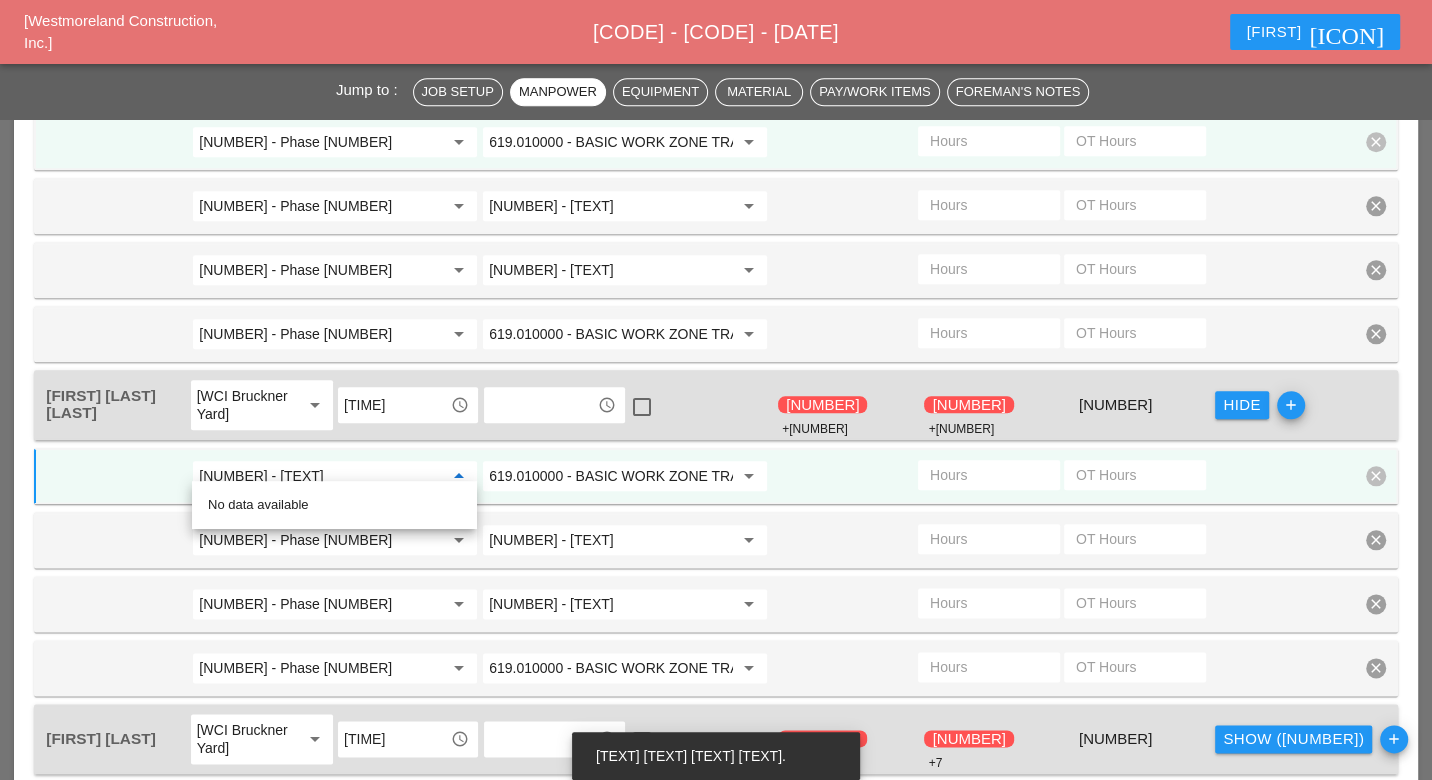 drag, startPoint x: 274, startPoint y: 464, endPoint x: 193, endPoint y: 457, distance: 81.3019 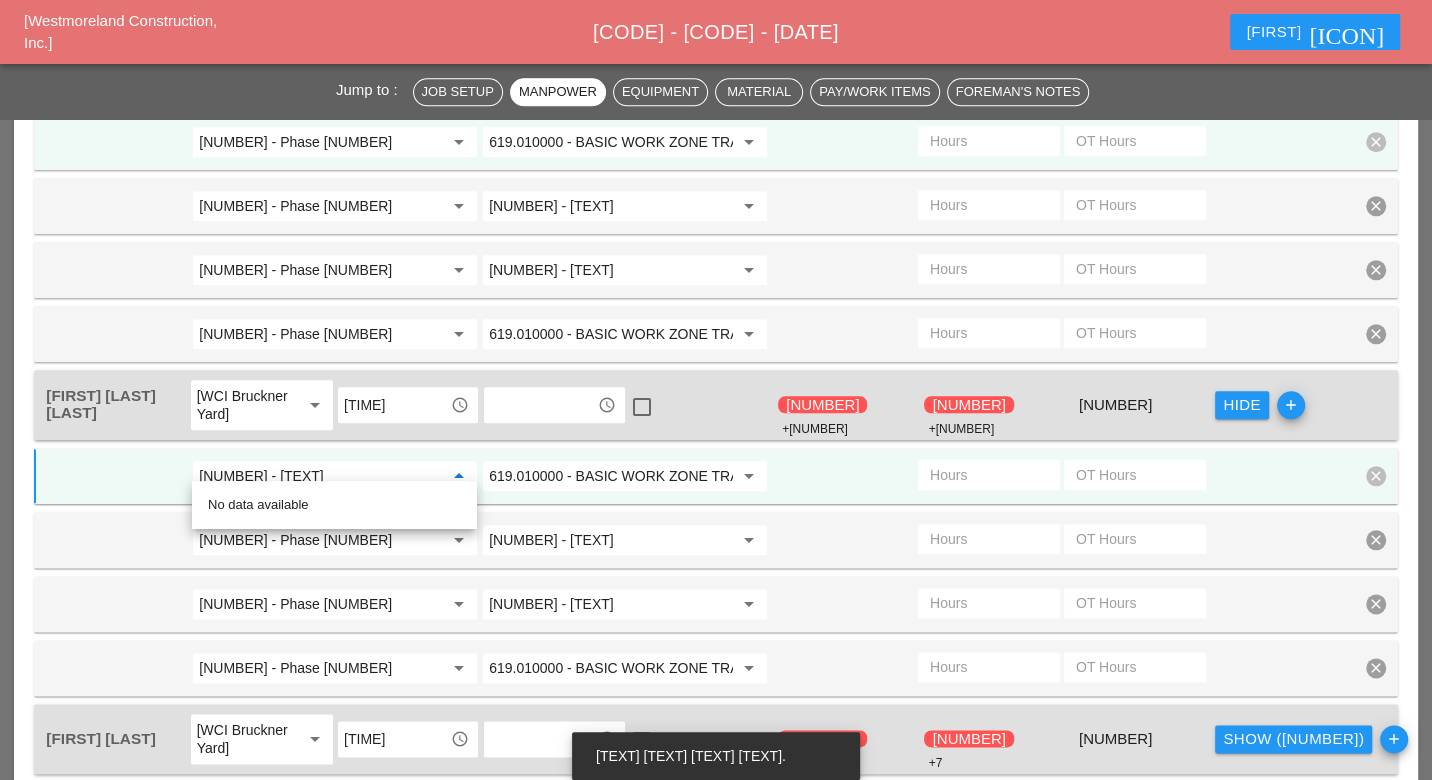 click on "74 - Phase 75 arrow_drop_down" at bounding box center (335, 476) 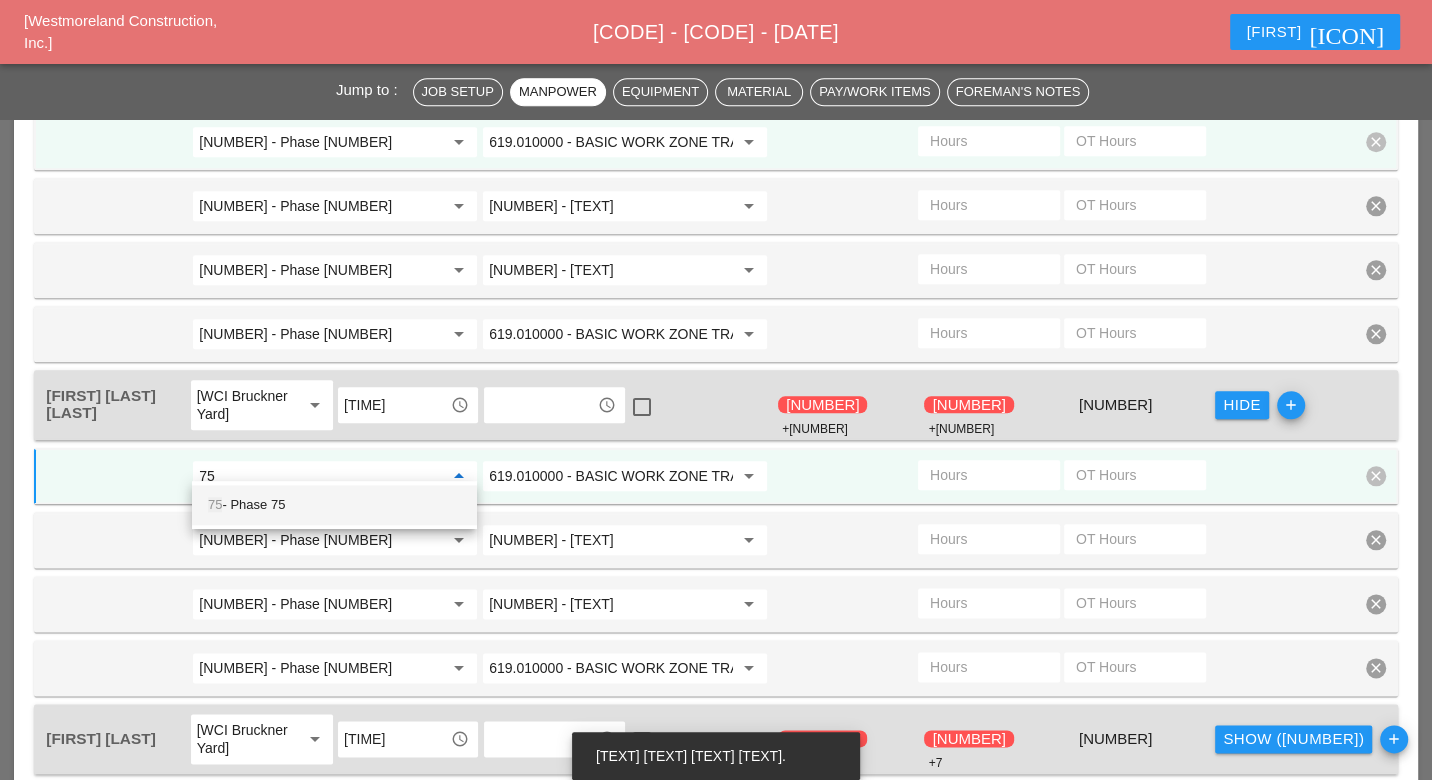 click on "75  - Phase 75" at bounding box center (334, 505) 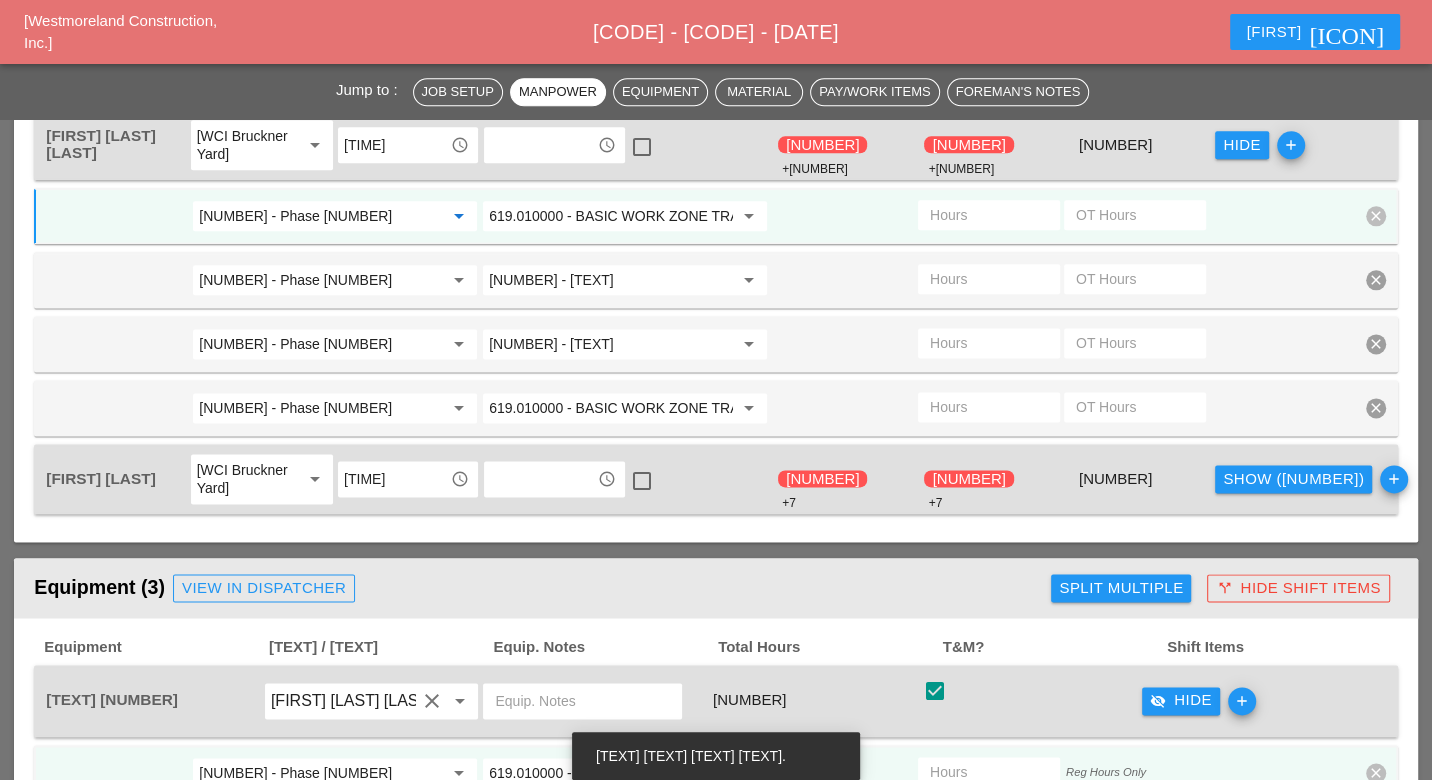 scroll, scrollTop: 1888, scrollLeft: 0, axis: vertical 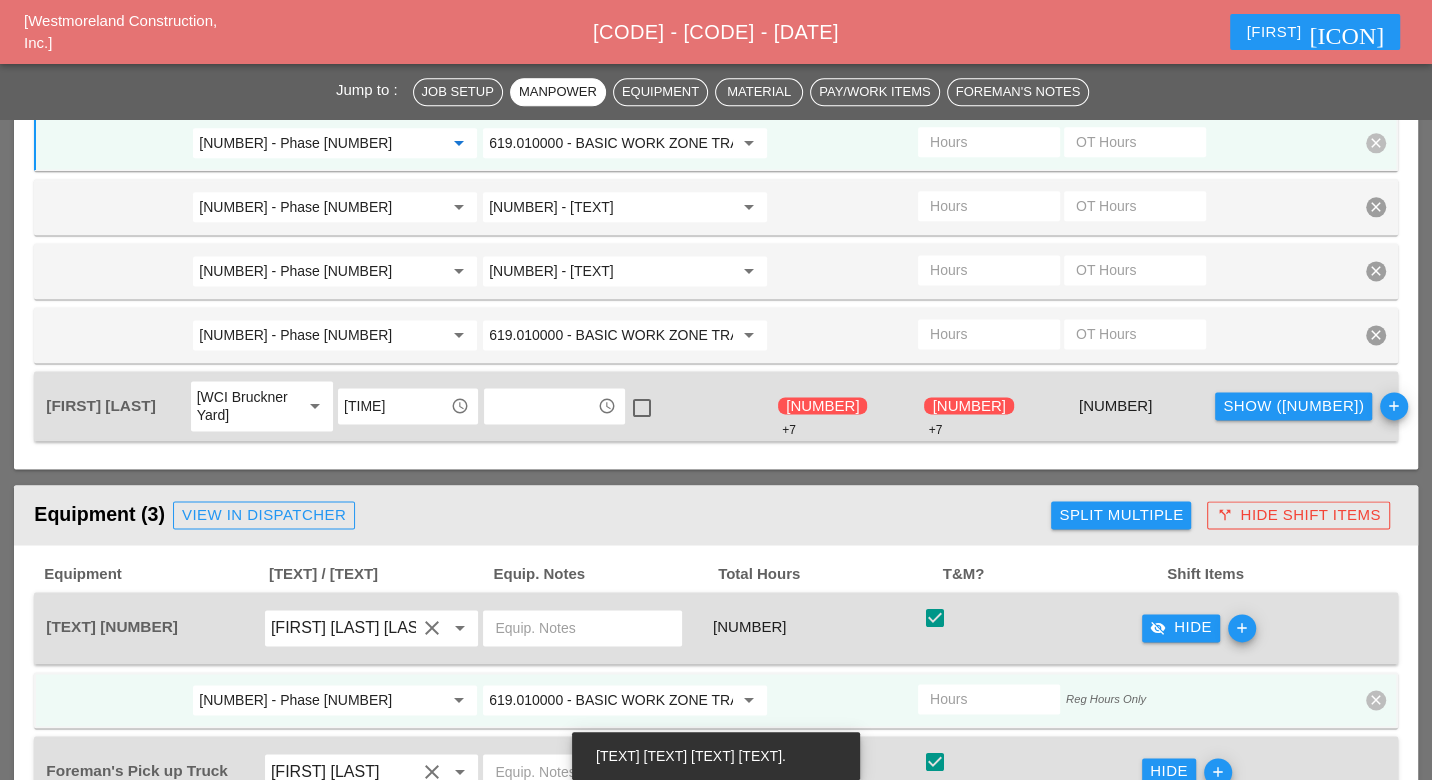type on "75 - Phase 75" 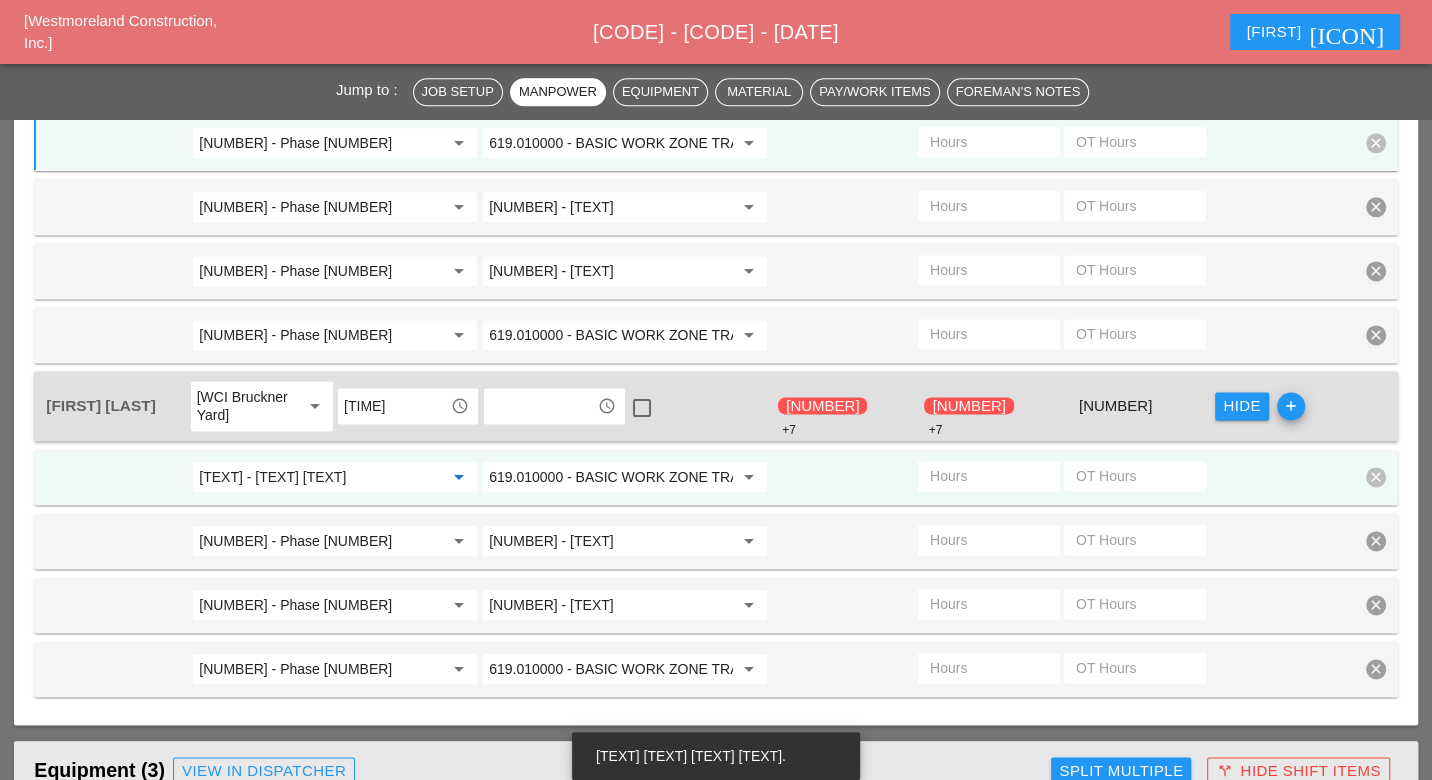 click on "GENERAL - General Job Costs" at bounding box center [321, 477] 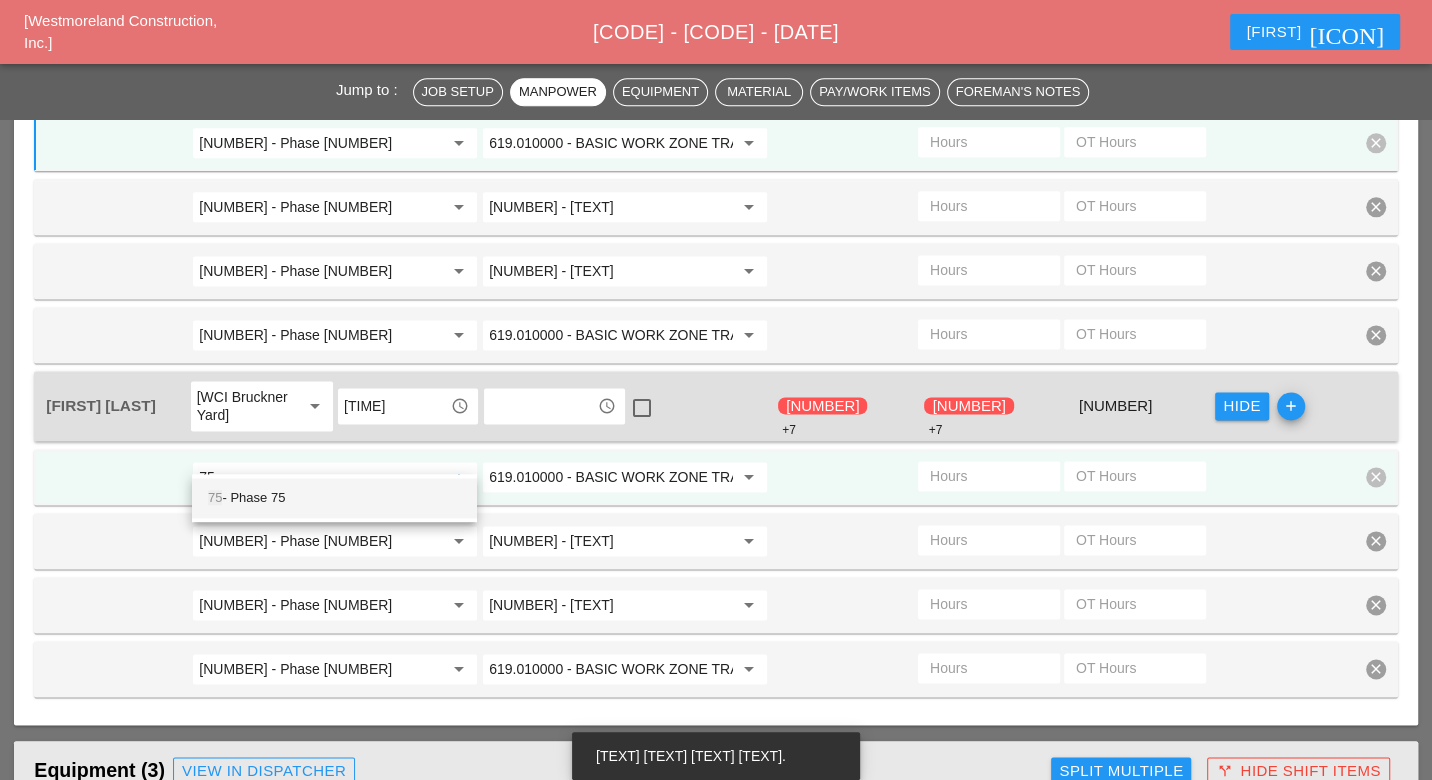 drag, startPoint x: 312, startPoint y: 489, endPoint x: 325, endPoint y: 492, distance: 13.341664 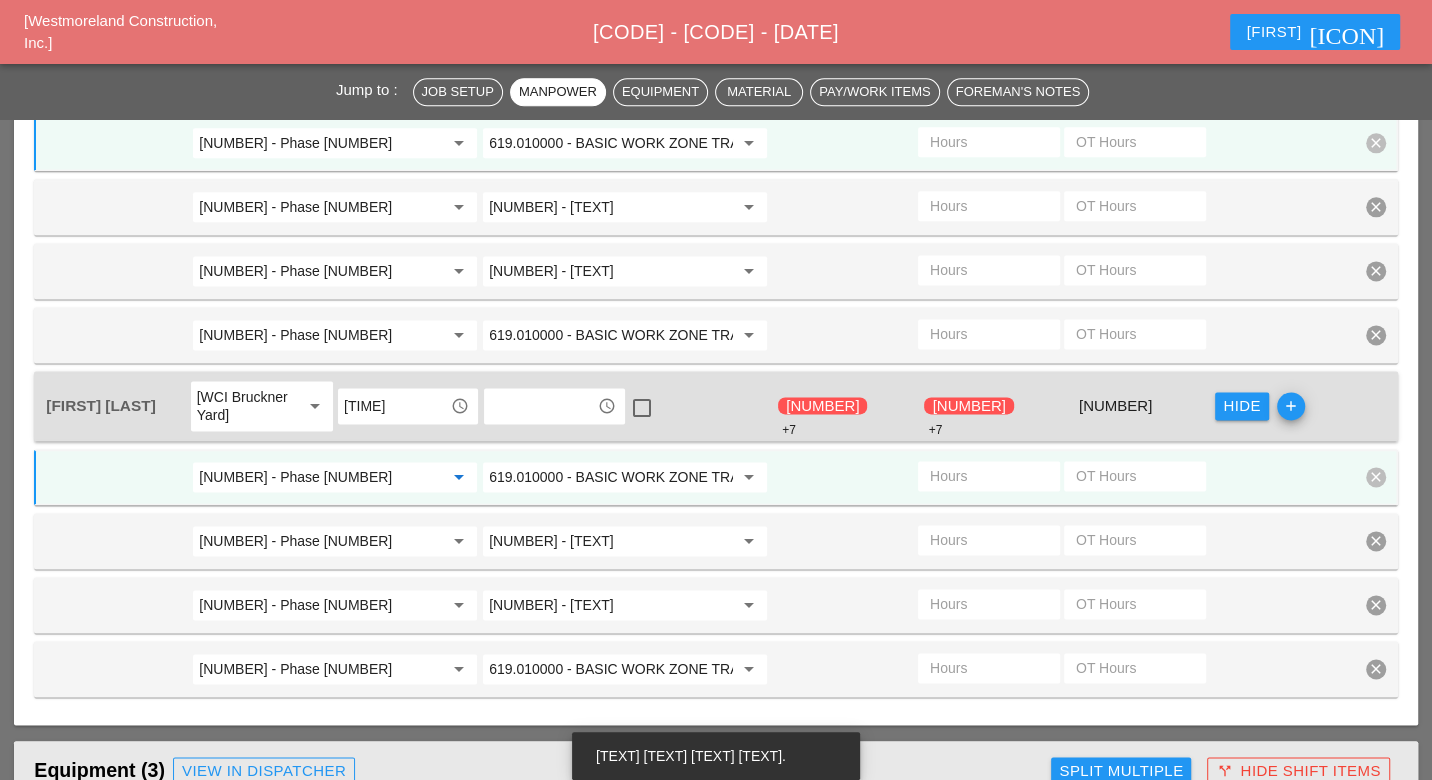type on "75 - Phase 75" 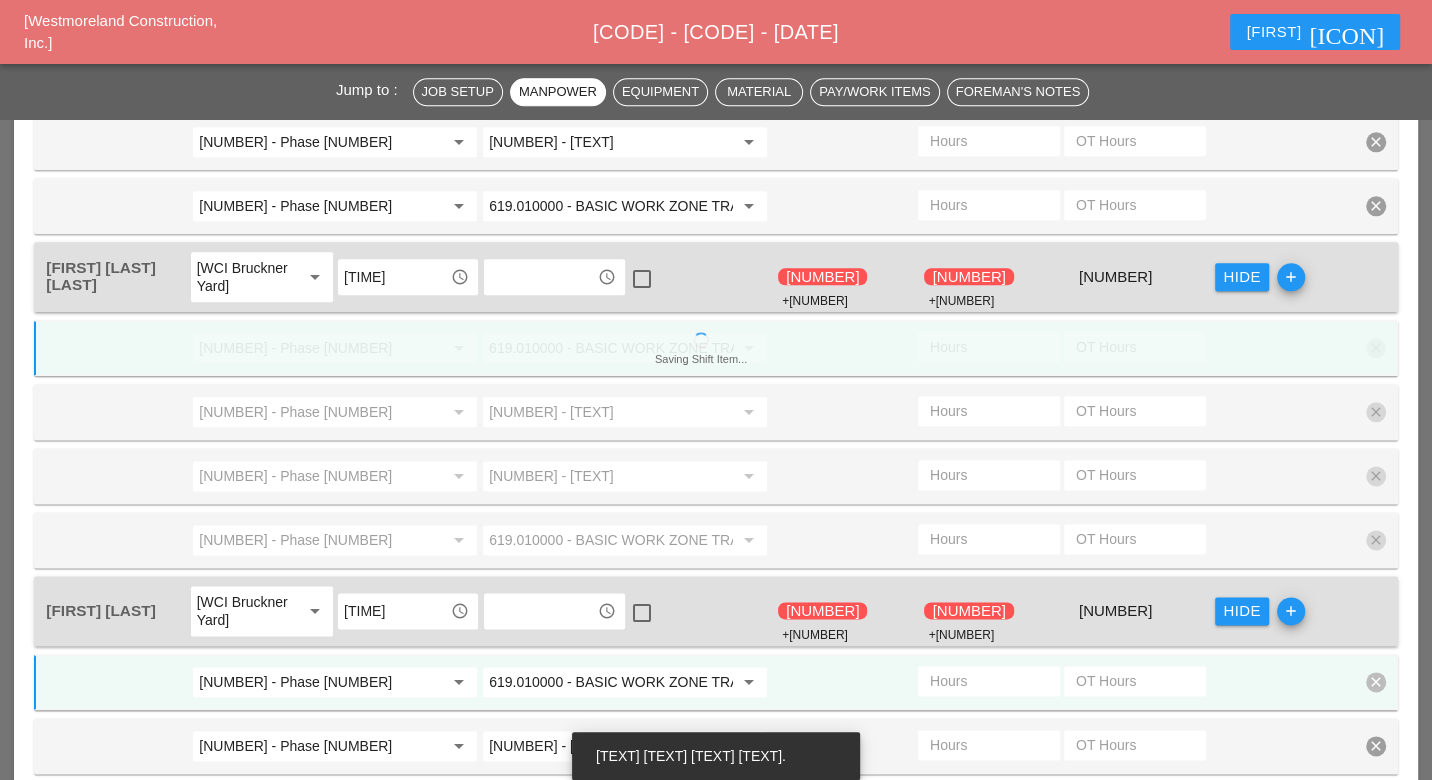 scroll, scrollTop: 1555, scrollLeft: 0, axis: vertical 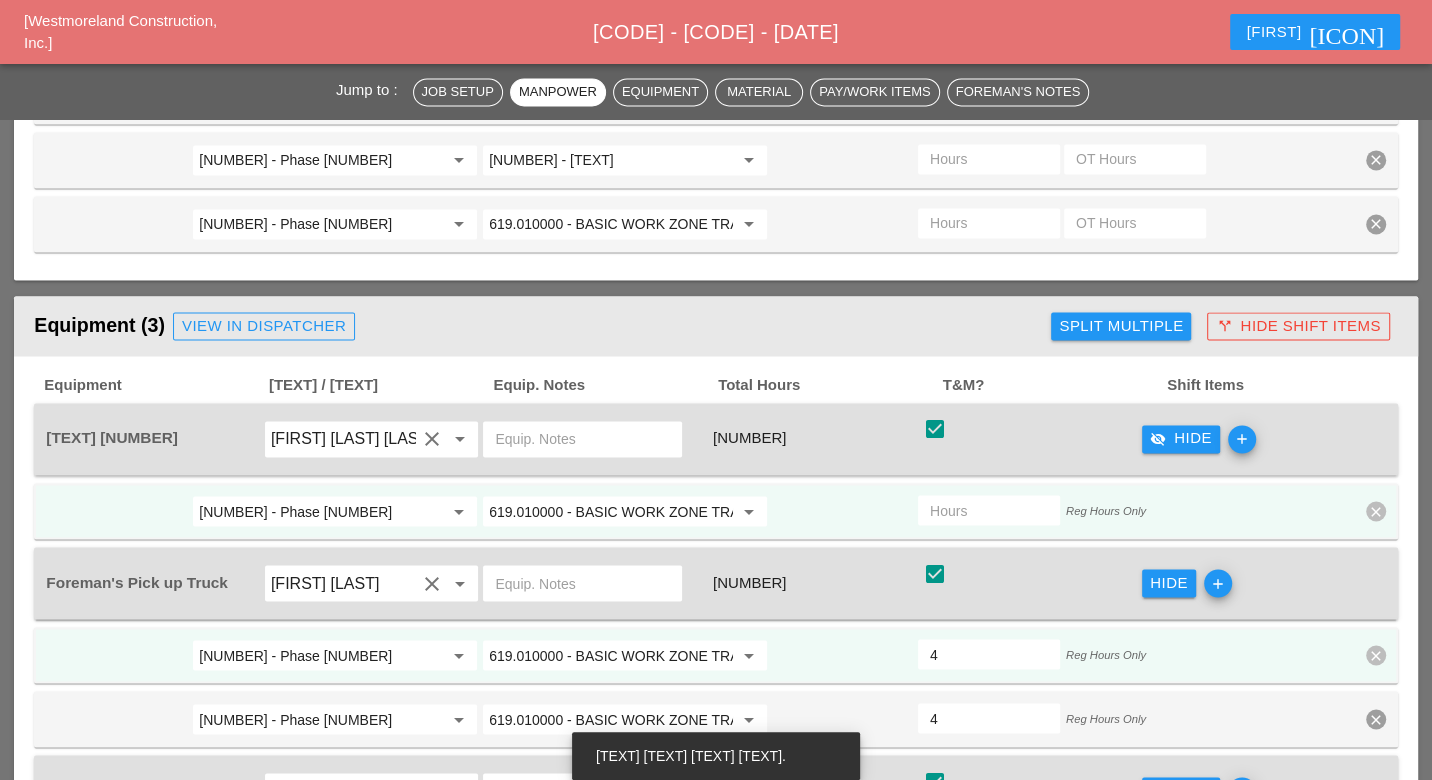 type on "1" 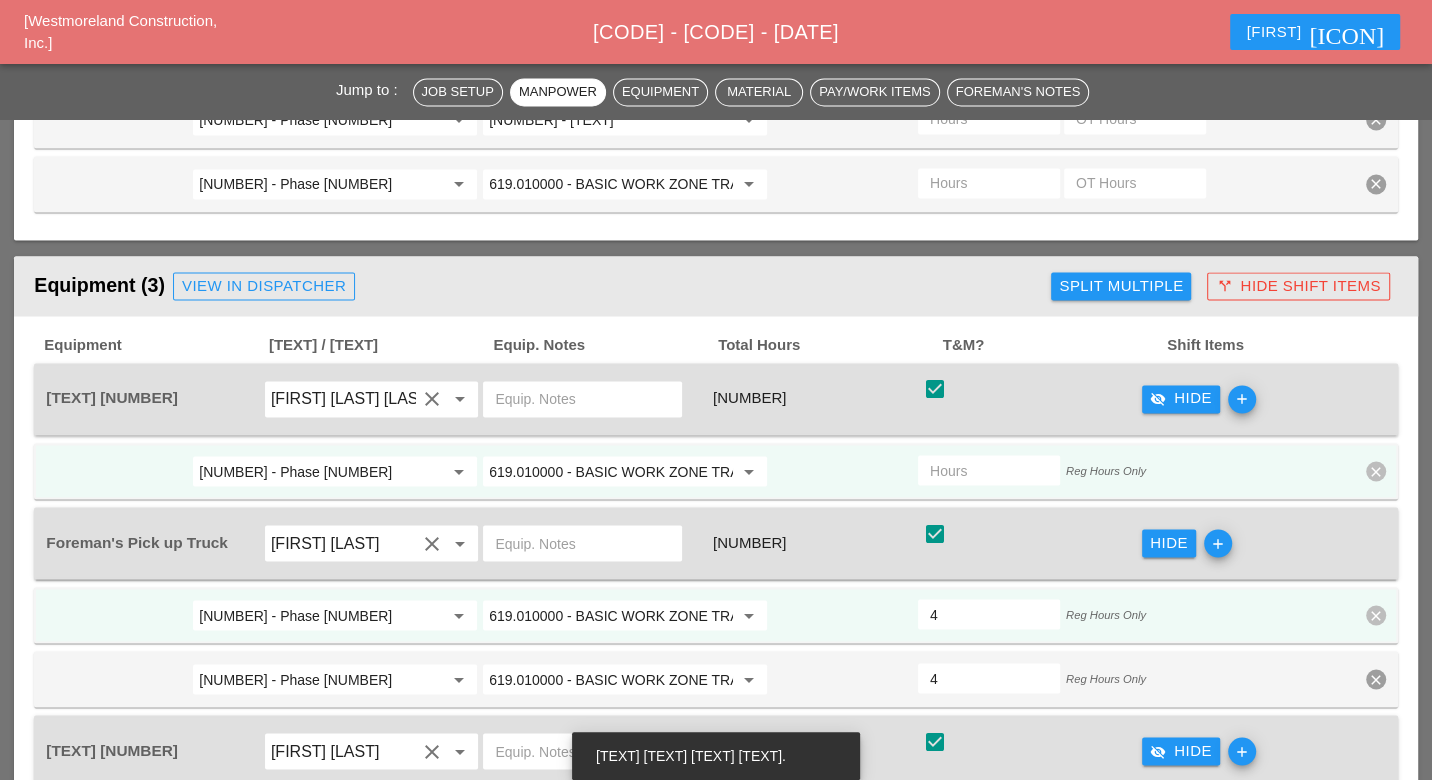 scroll, scrollTop: 2444, scrollLeft: 0, axis: vertical 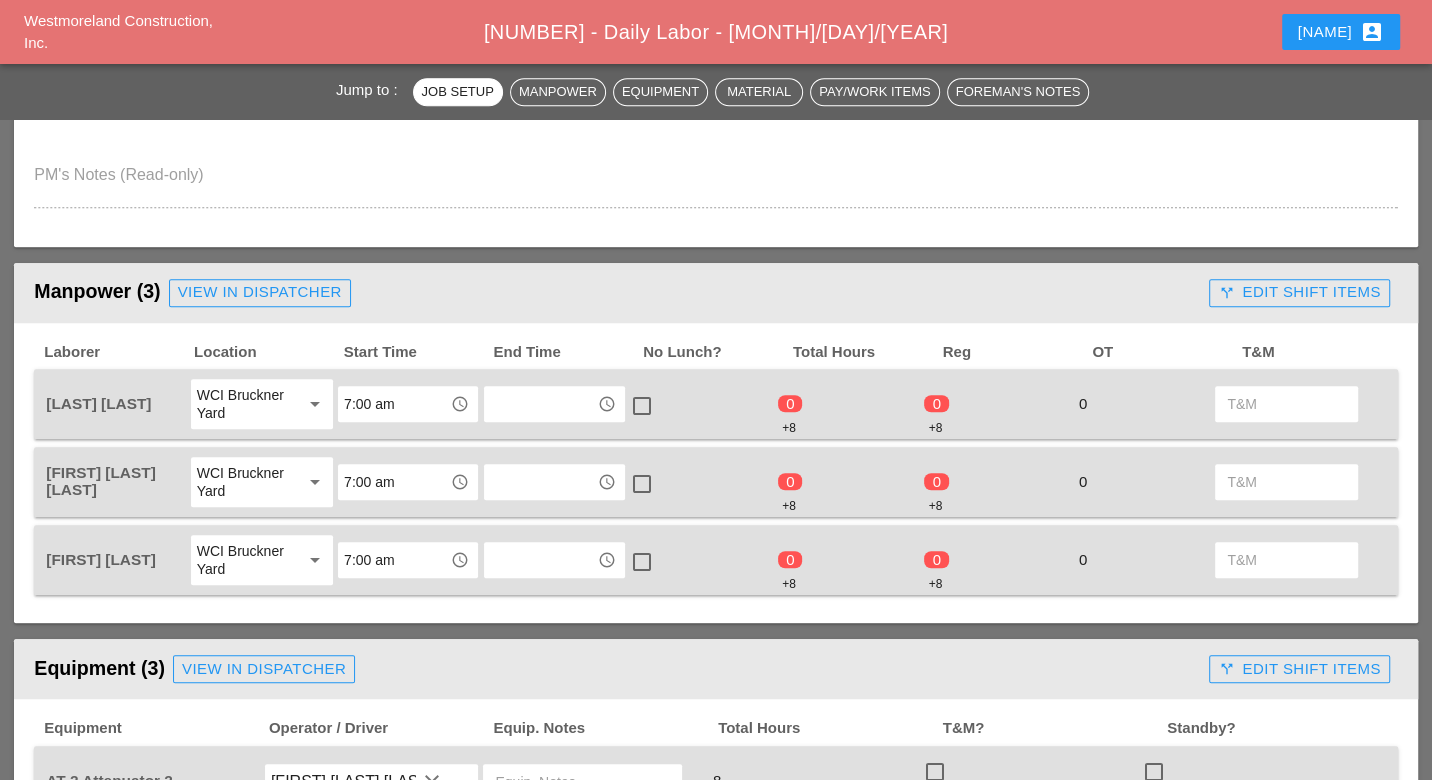 click on "call_split Edit Shift Items" at bounding box center [1299, 292] 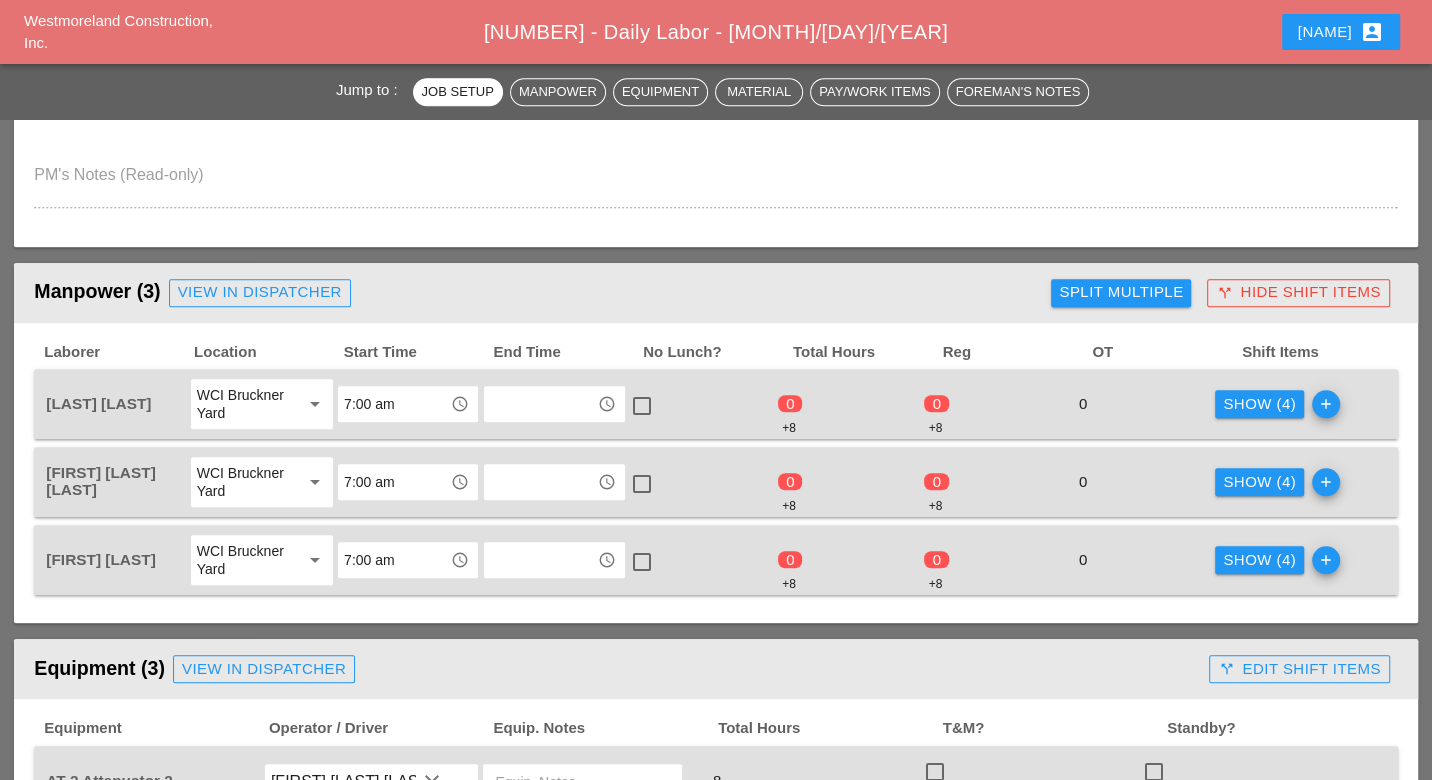 click on "Show (4)" at bounding box center (1259, 404) 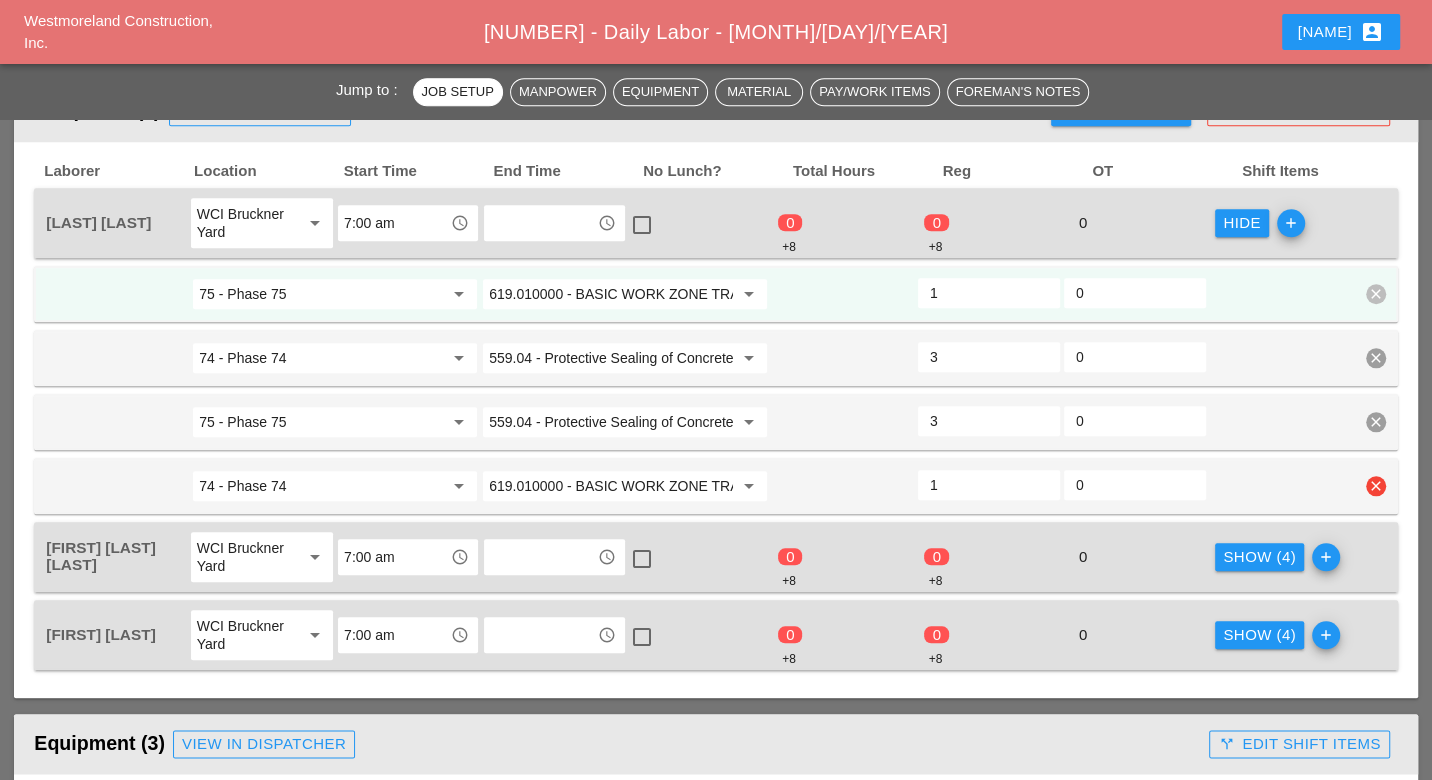scroll, scrollTop: 1444, scrollLeft: 0, axis: vertical 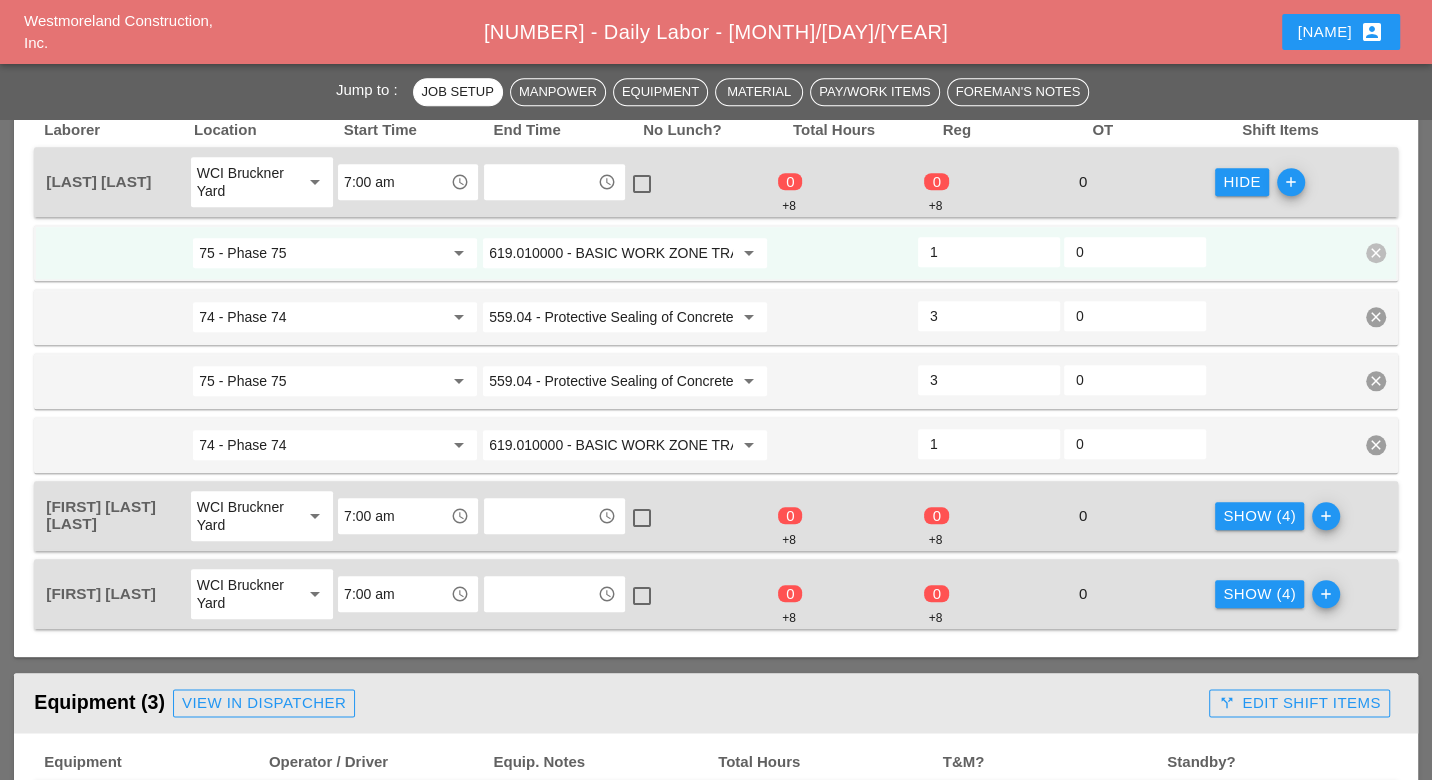click on "Show (4)" at bounding box center [1259, 516] 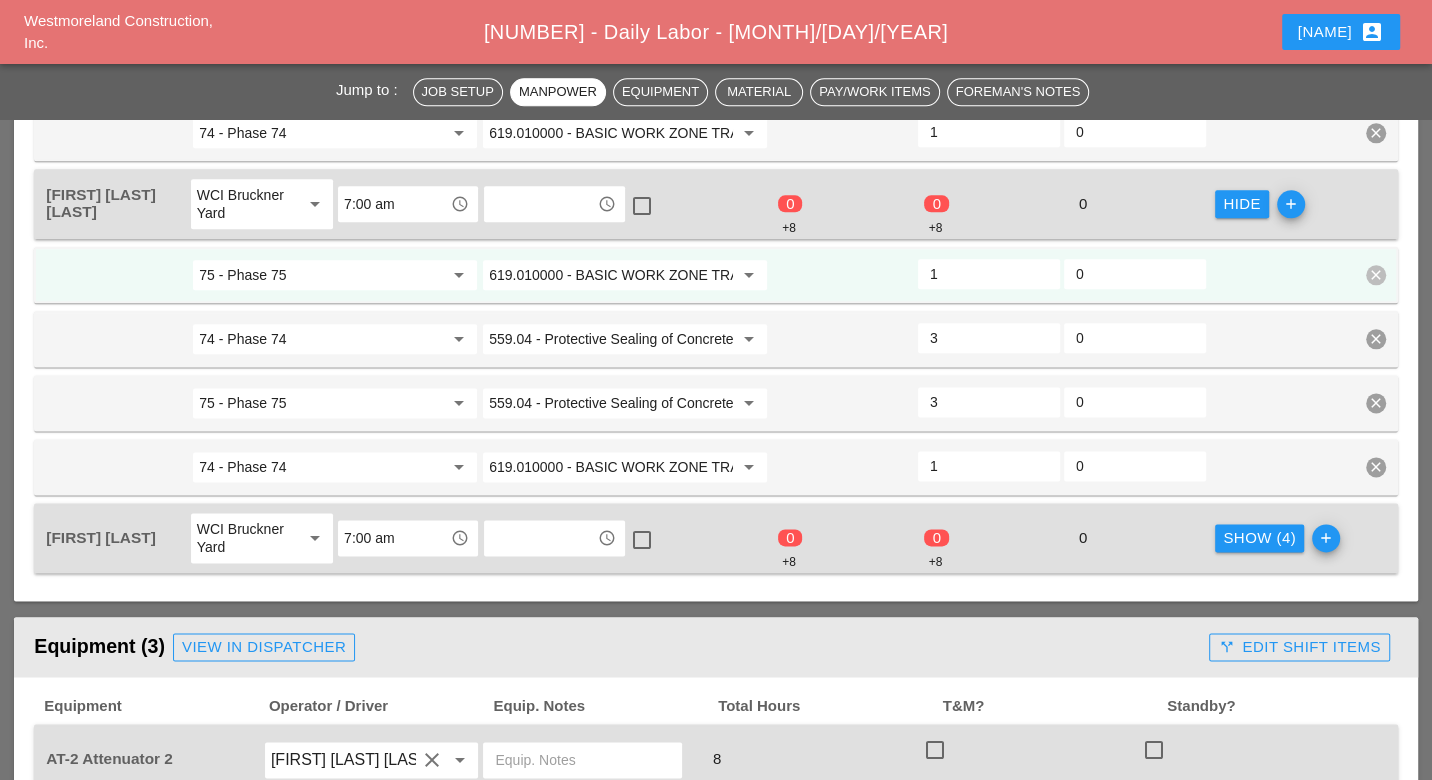 scroll, scrollTop: 1777, scrollLeft: 0, axis: vertical 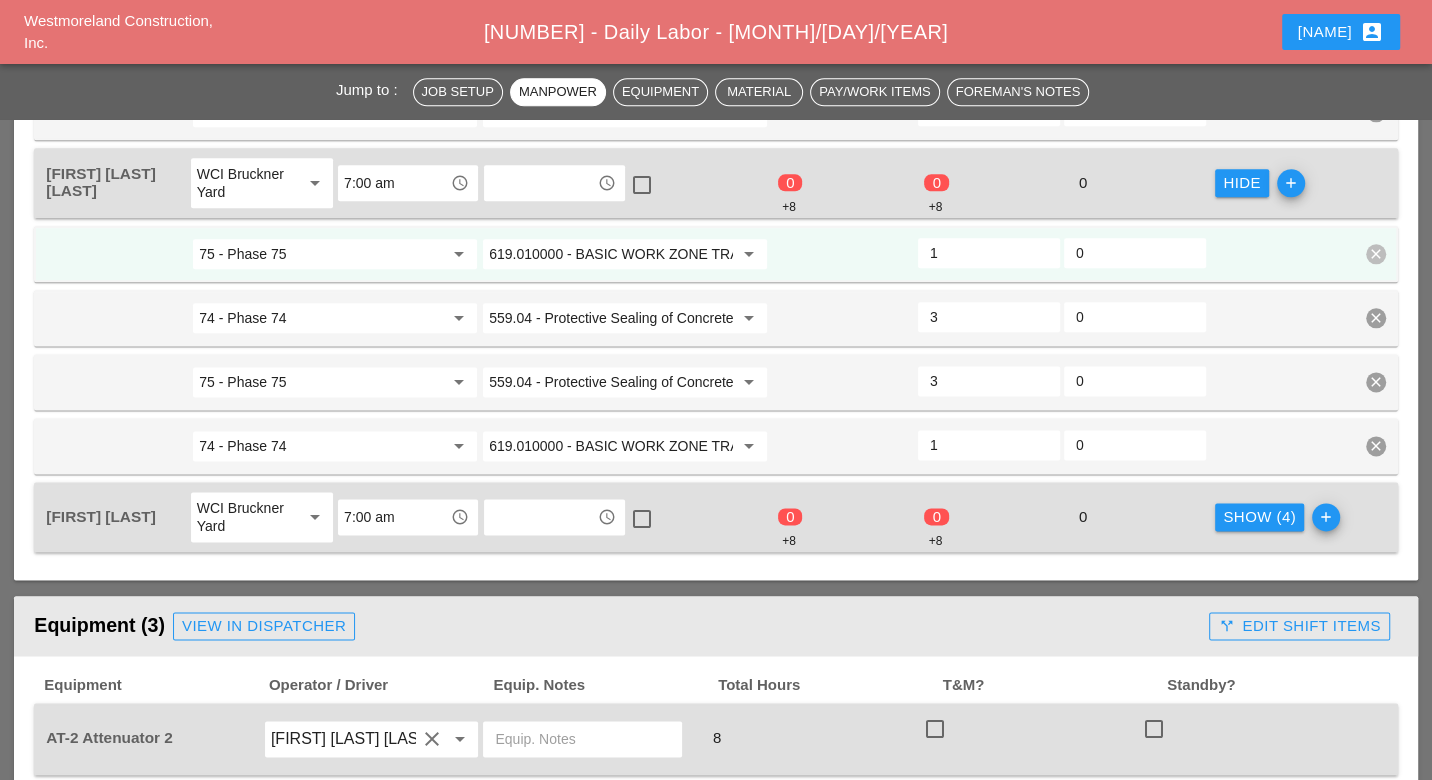 click on "Show (4)" at bounding box center [1259, 517] 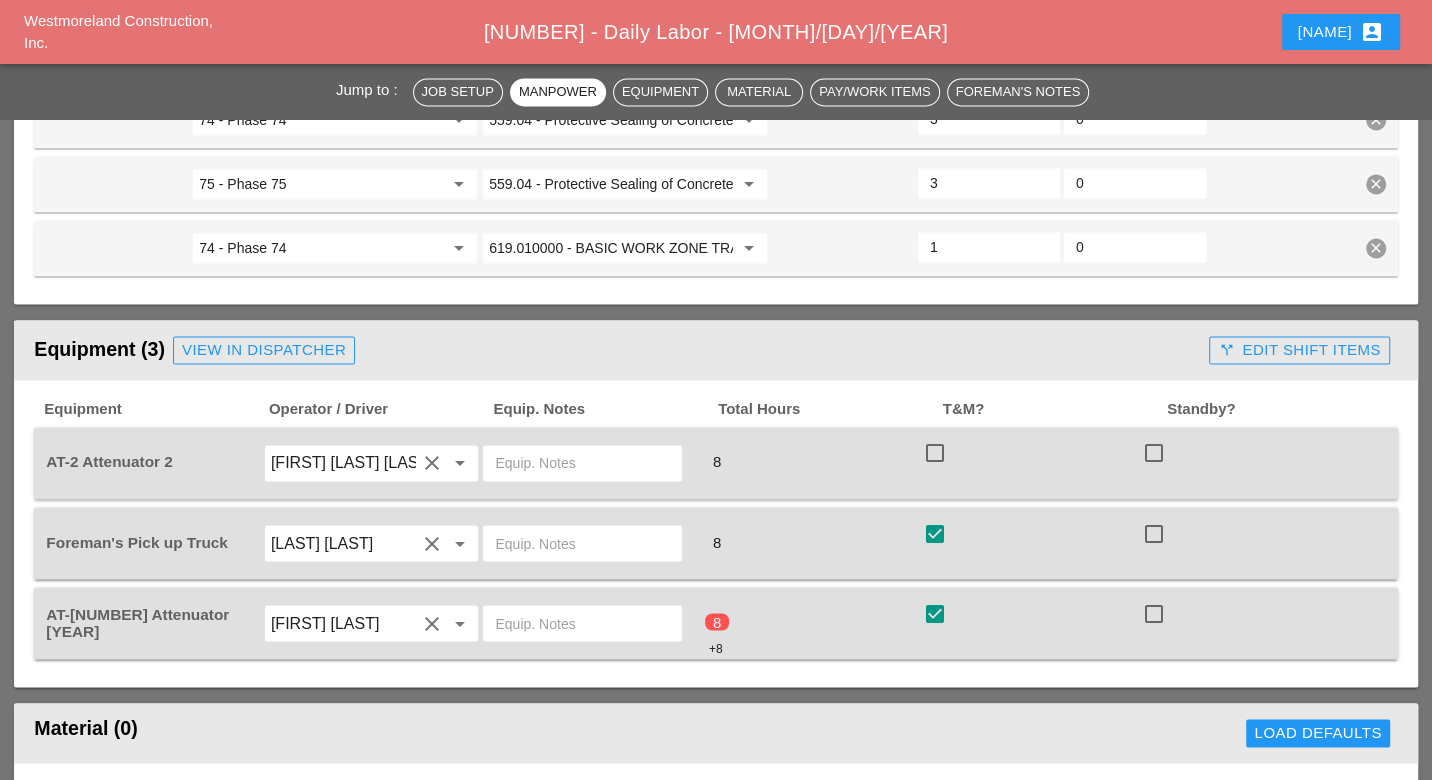 scroll, scrollTop: 2333, scrollLeft: 0, axis: vertical 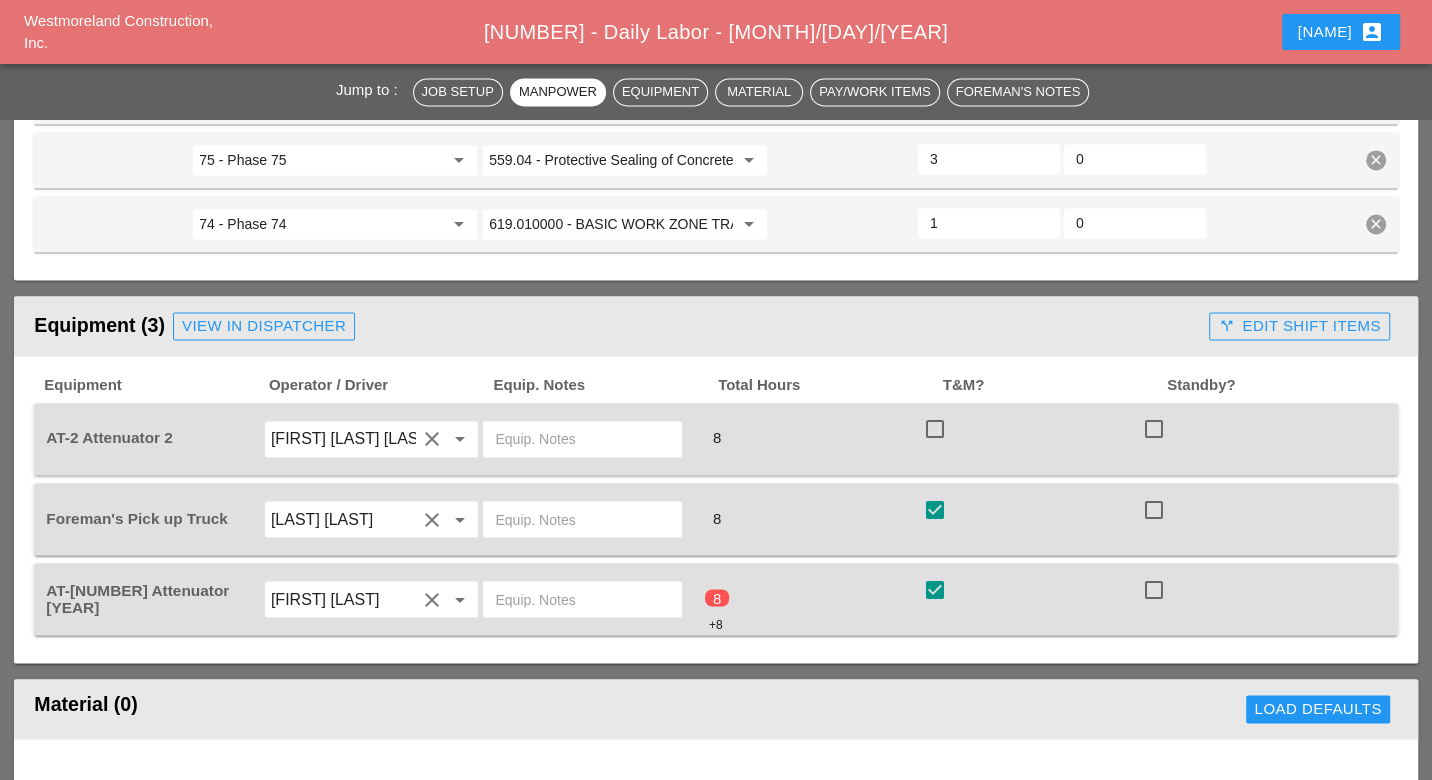 click on "call_split Edit Shift Items" at bounding box center [1299, 326] 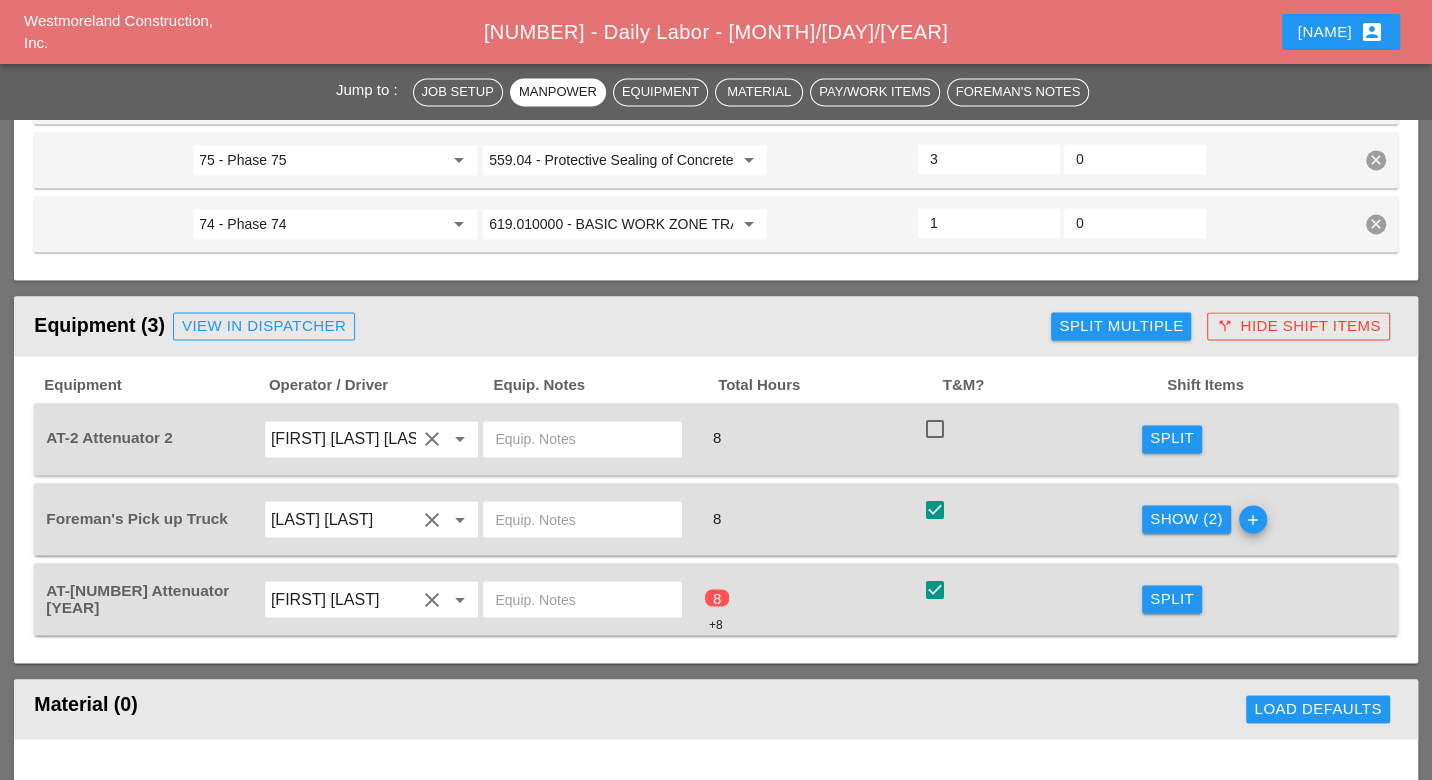 click at bounding box center [935, 429] 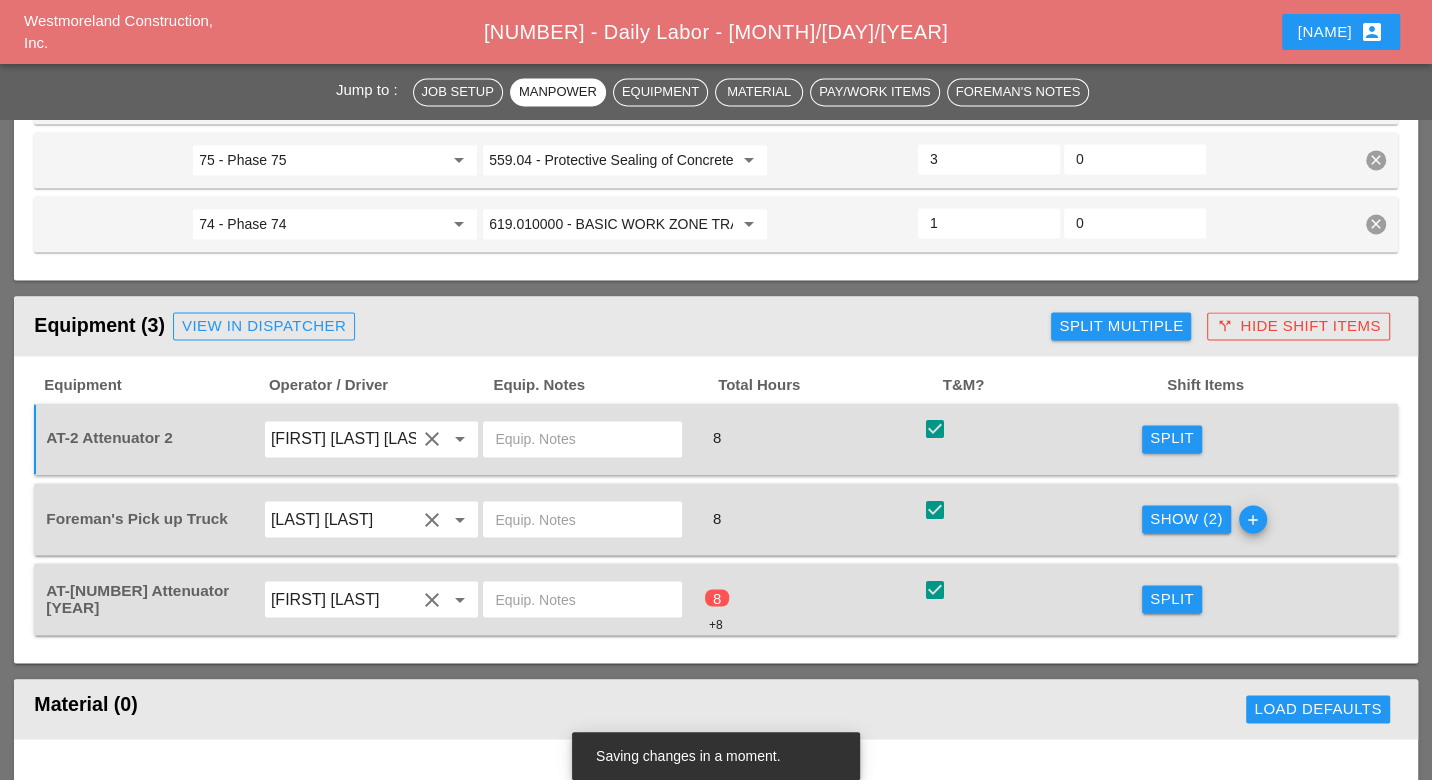 click on "Show (2) add" at bounding box center (1250, 519) 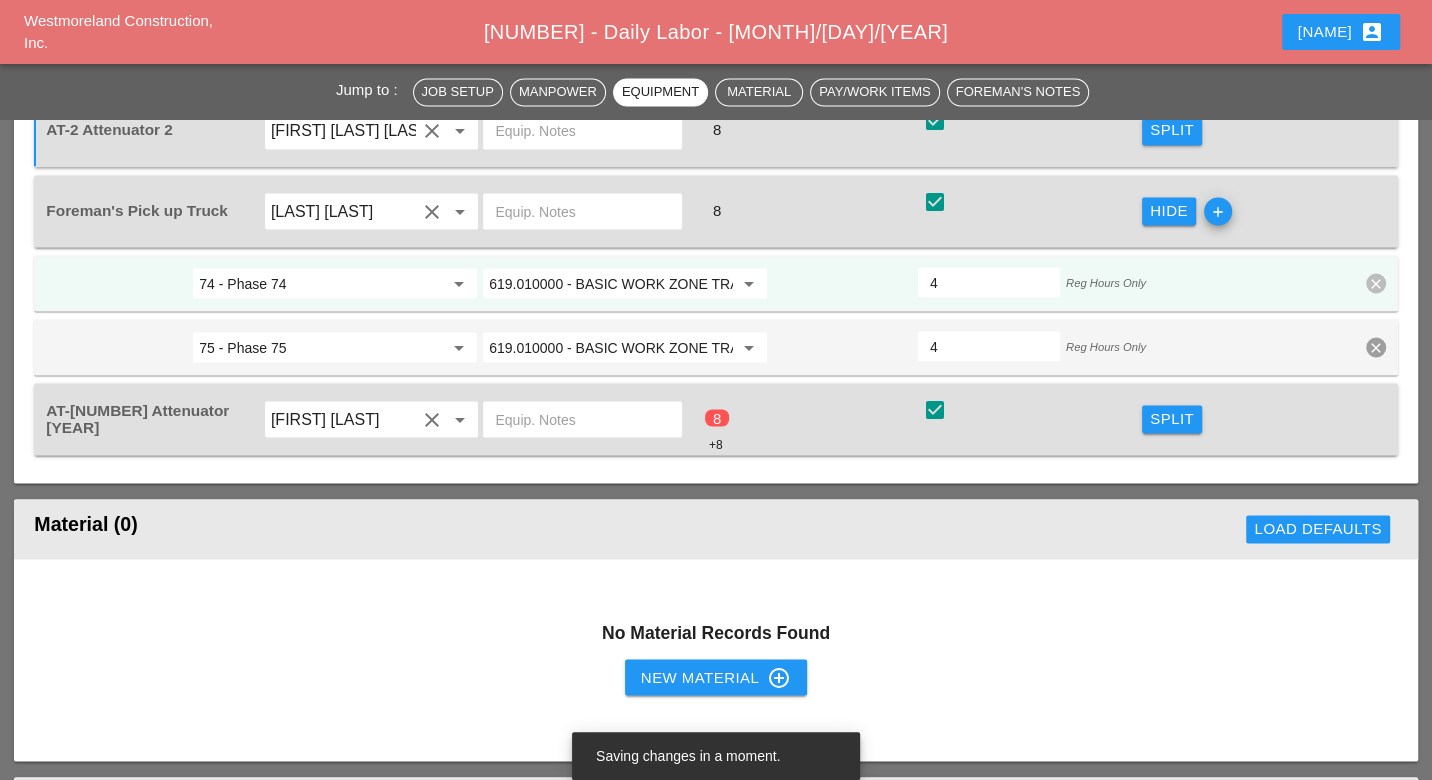 scroll, scrollTop: 2666, scrollLeft: 0, axis: vertical 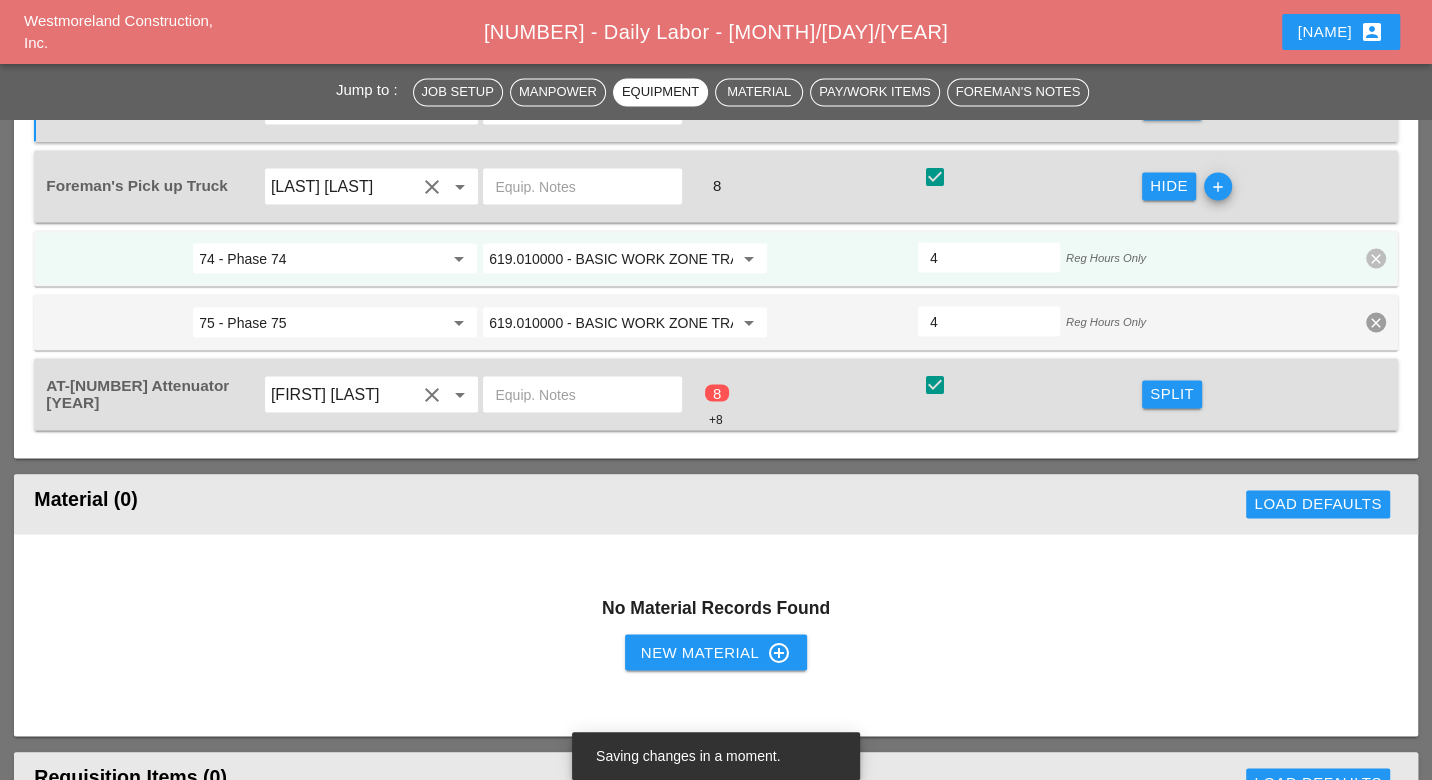 click on "Split" at bounding box center [1172, 393] 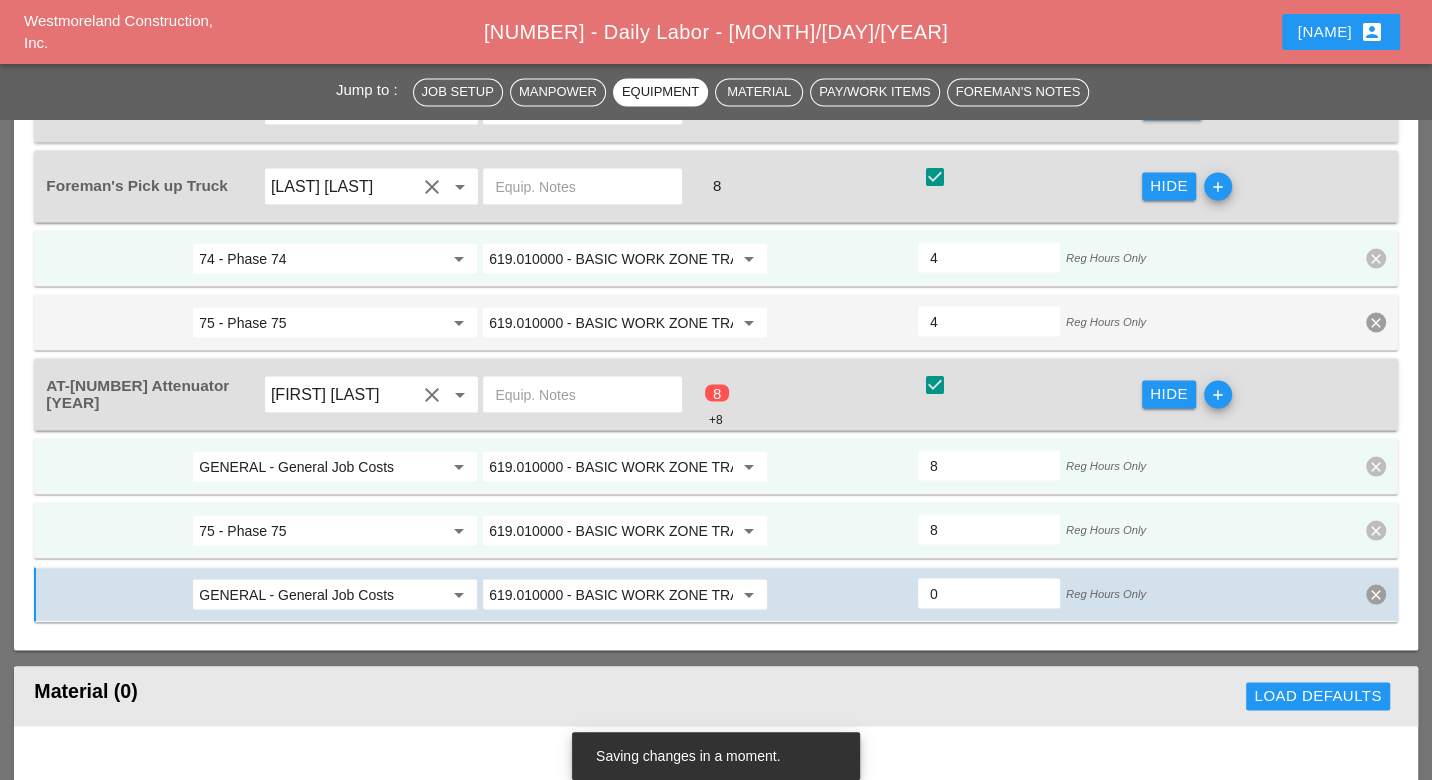 click on "GENERAL - General Job Costs" at bounding box center [321, 466] 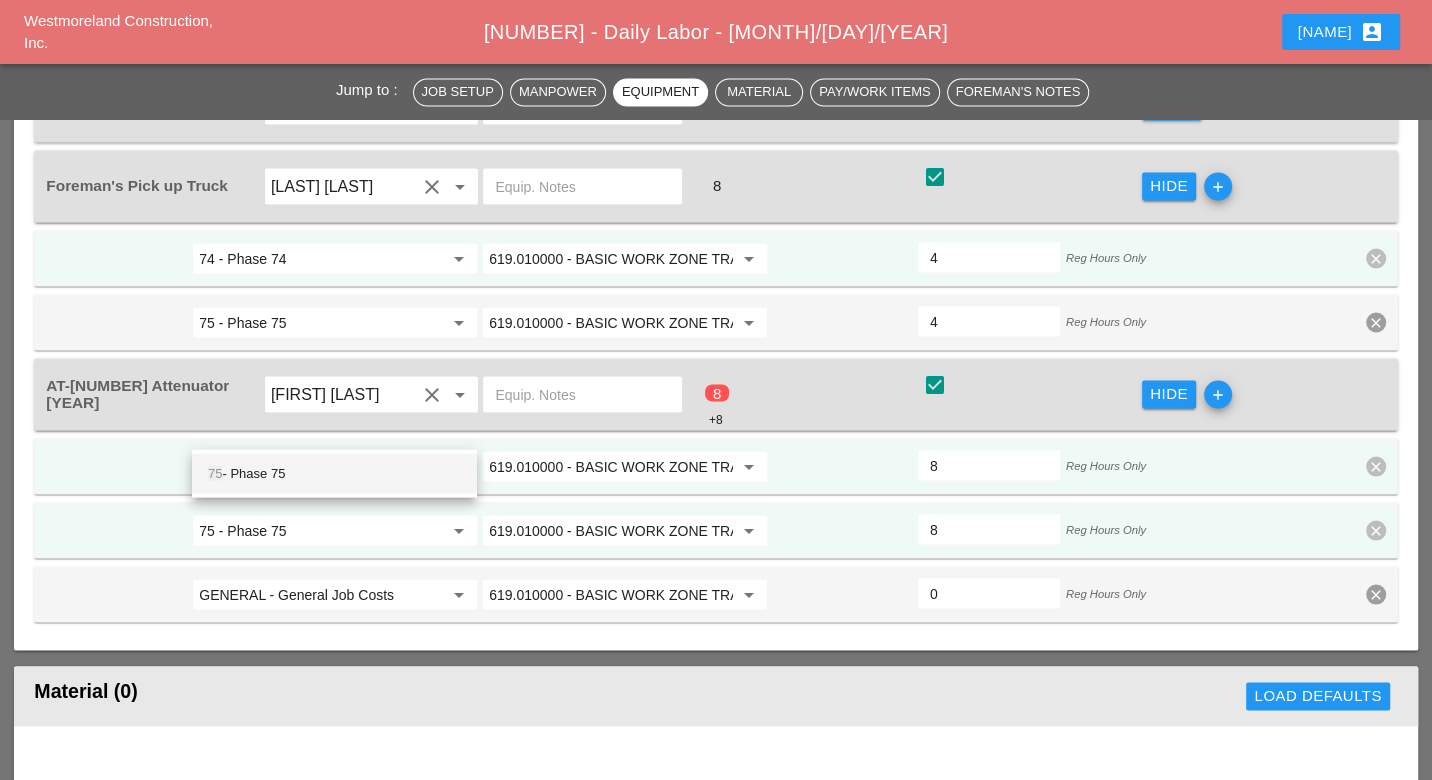 click on "75  - Phase 75" at bounding box center (334, 473) 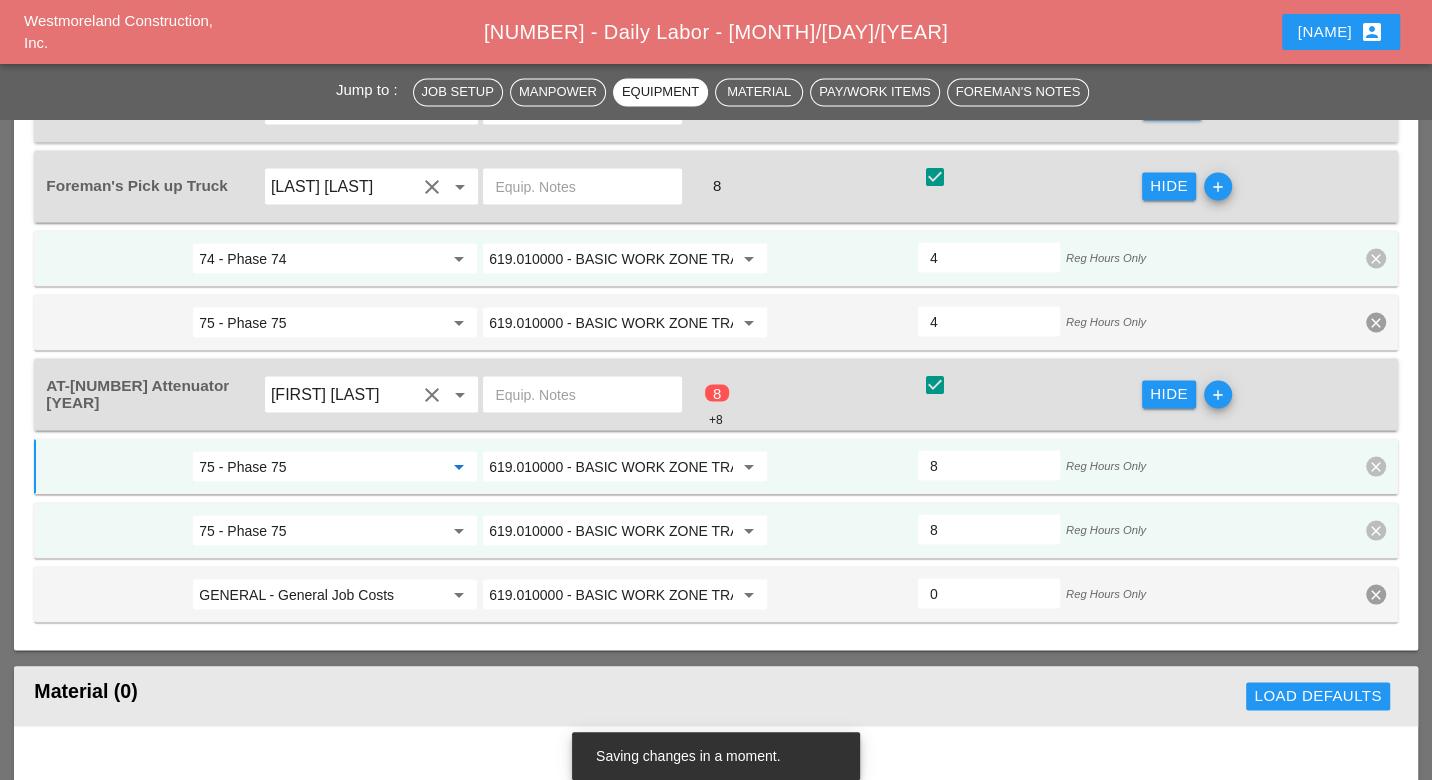 type on "75 - Phase 75" 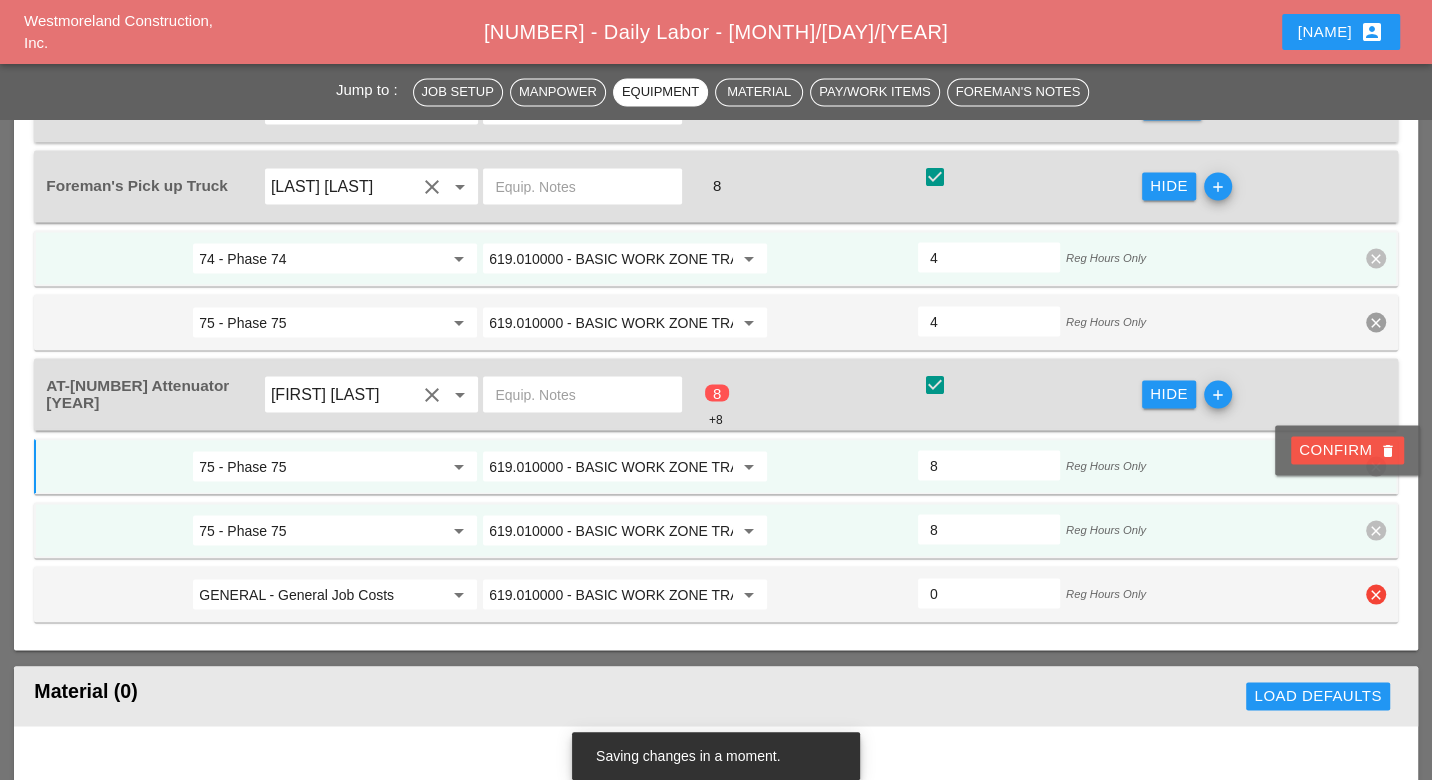 click on "clear" at bounding box center [1376, 594] 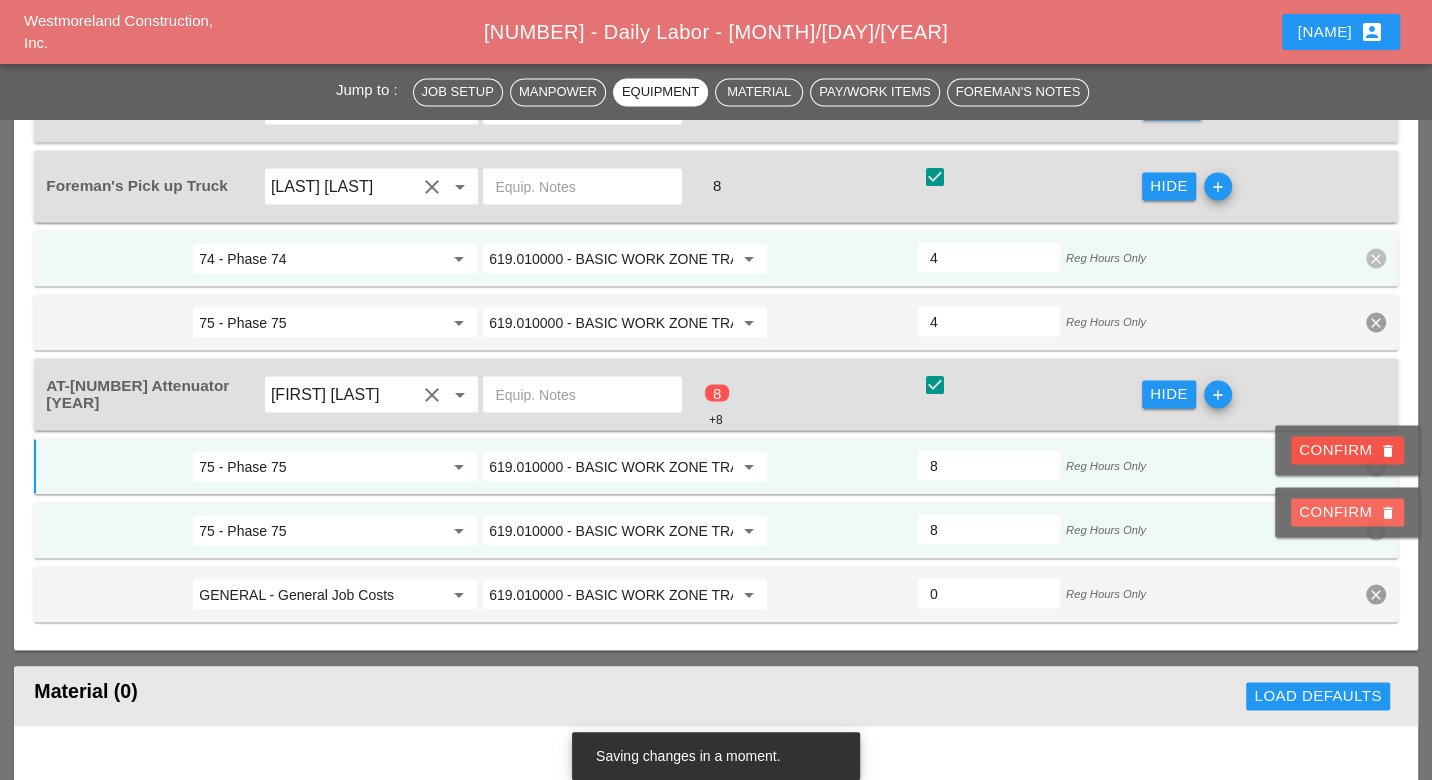 drag, startPoint x: 1341, startPoint y: 504, endPoint x: 1254, endPoint y: 517, distance: 87.965904 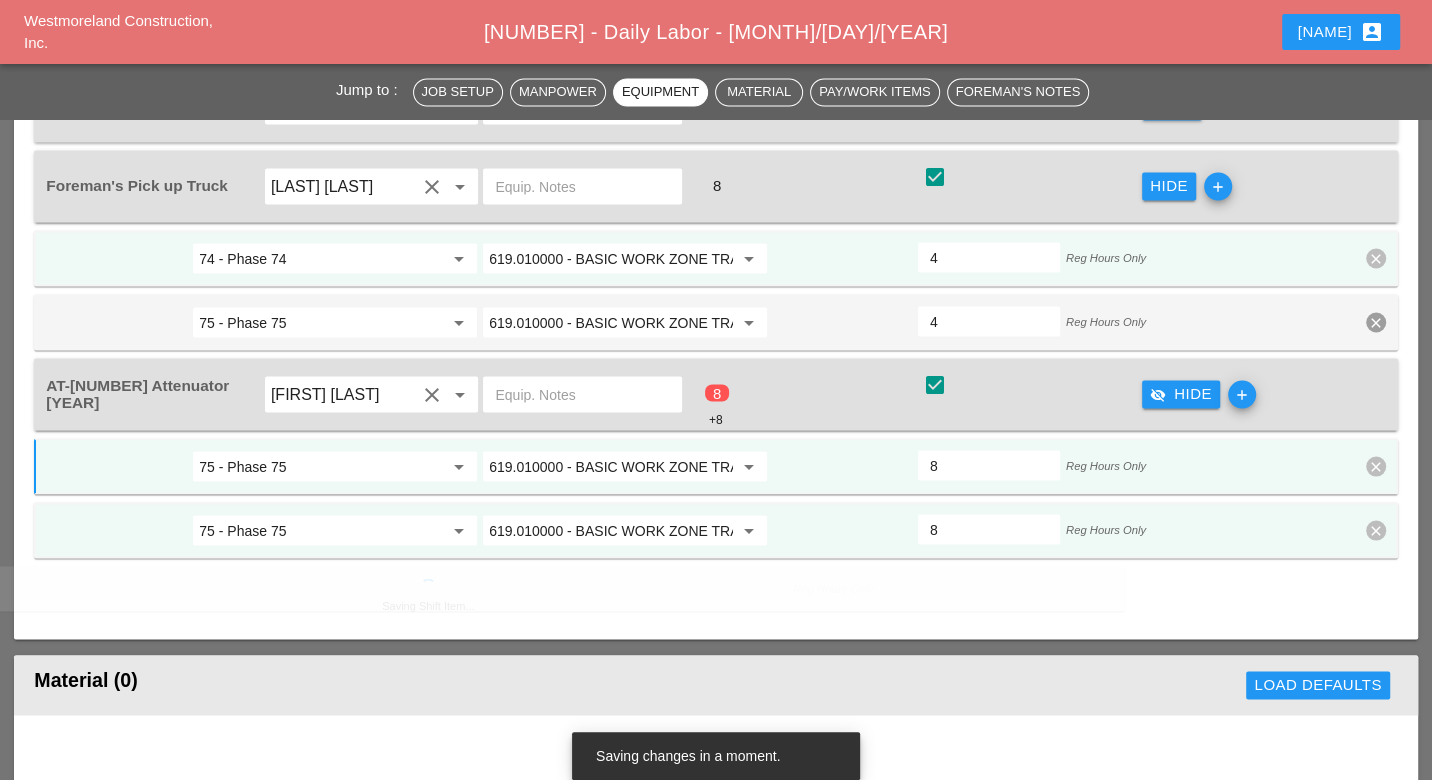 drag, startPoint x: 953, startPoint y: 502, endPoint x: 914, endPoint y: 501, distance: 39.012817 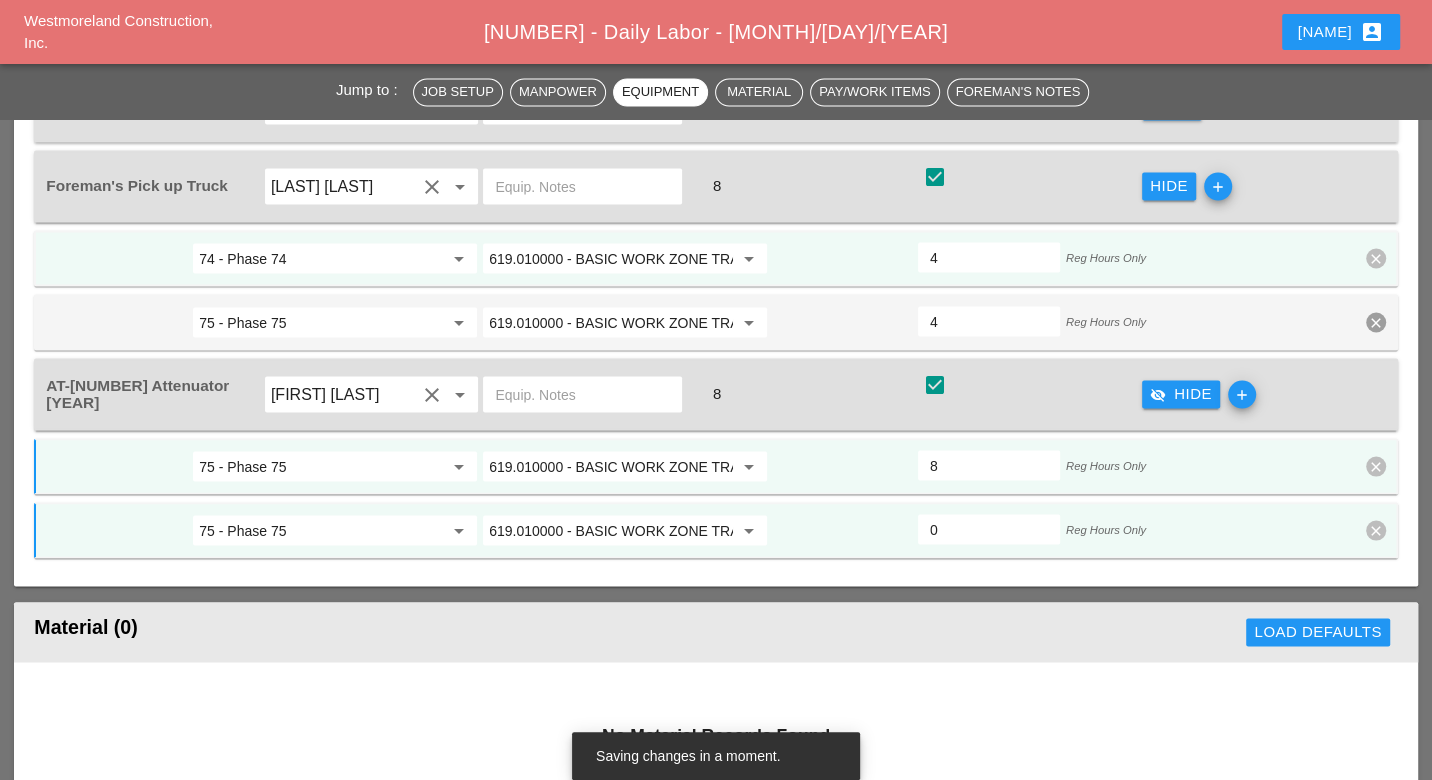 type on "0" 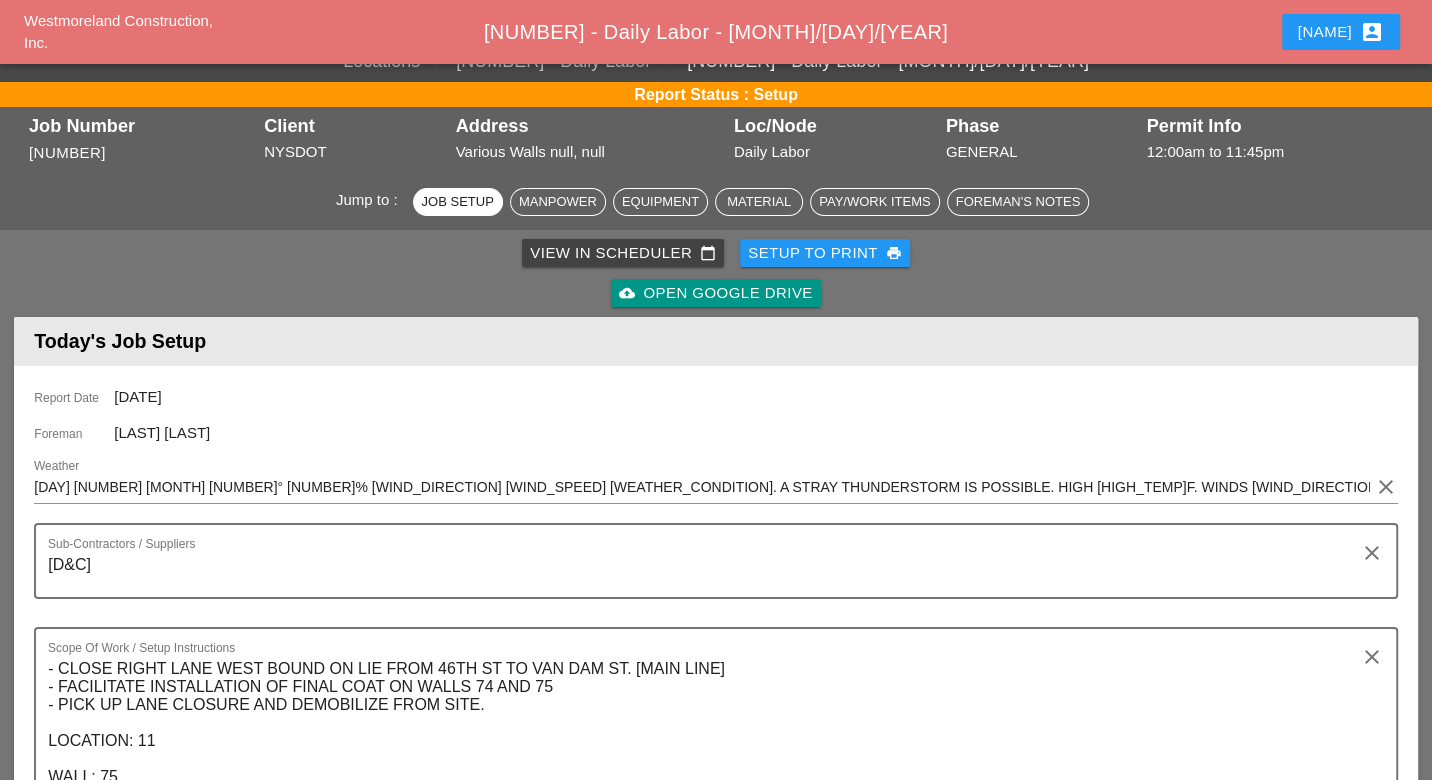 scroll, scrollTop: 0, scrollLeft: 0, axis: both 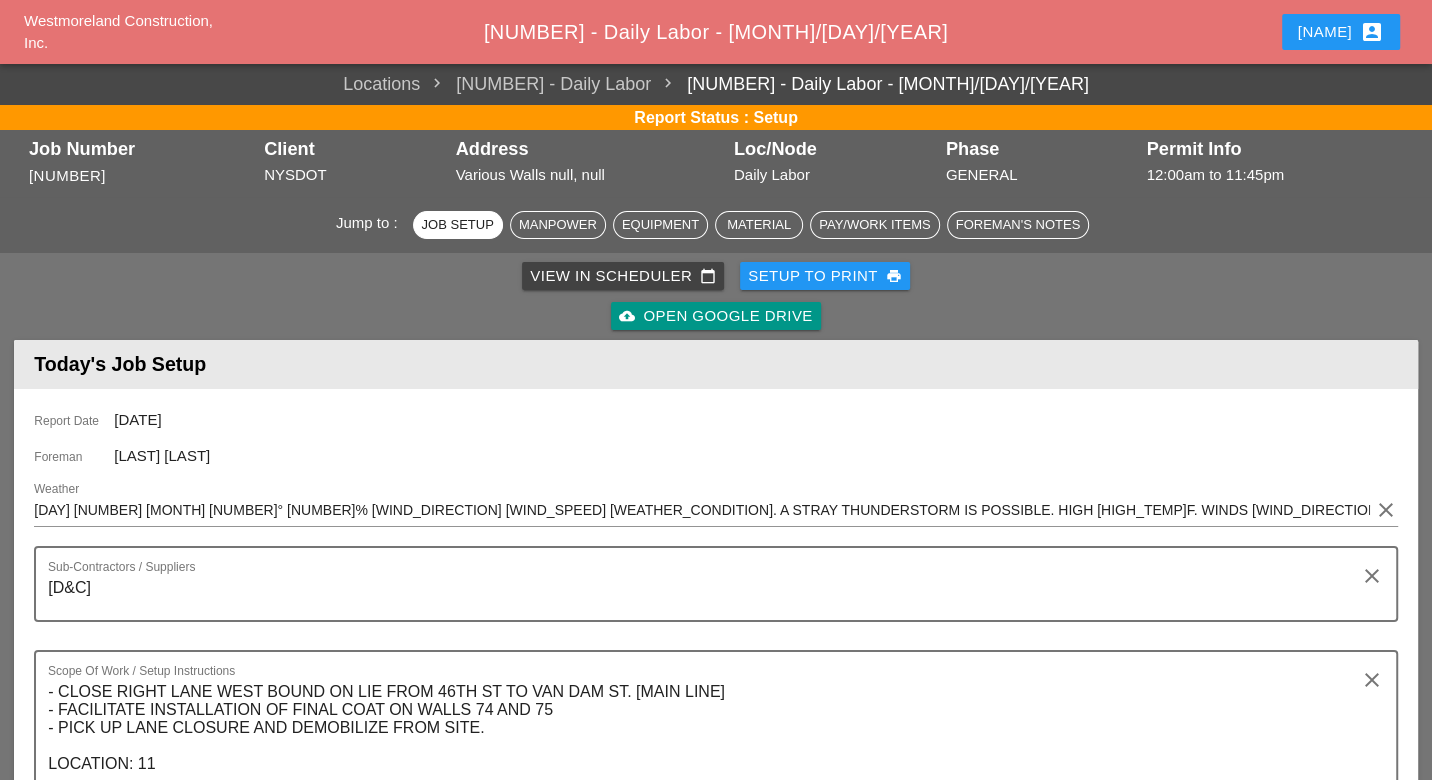 click on "View in Scheduler calendar_today" at bounding box center [623, 276] 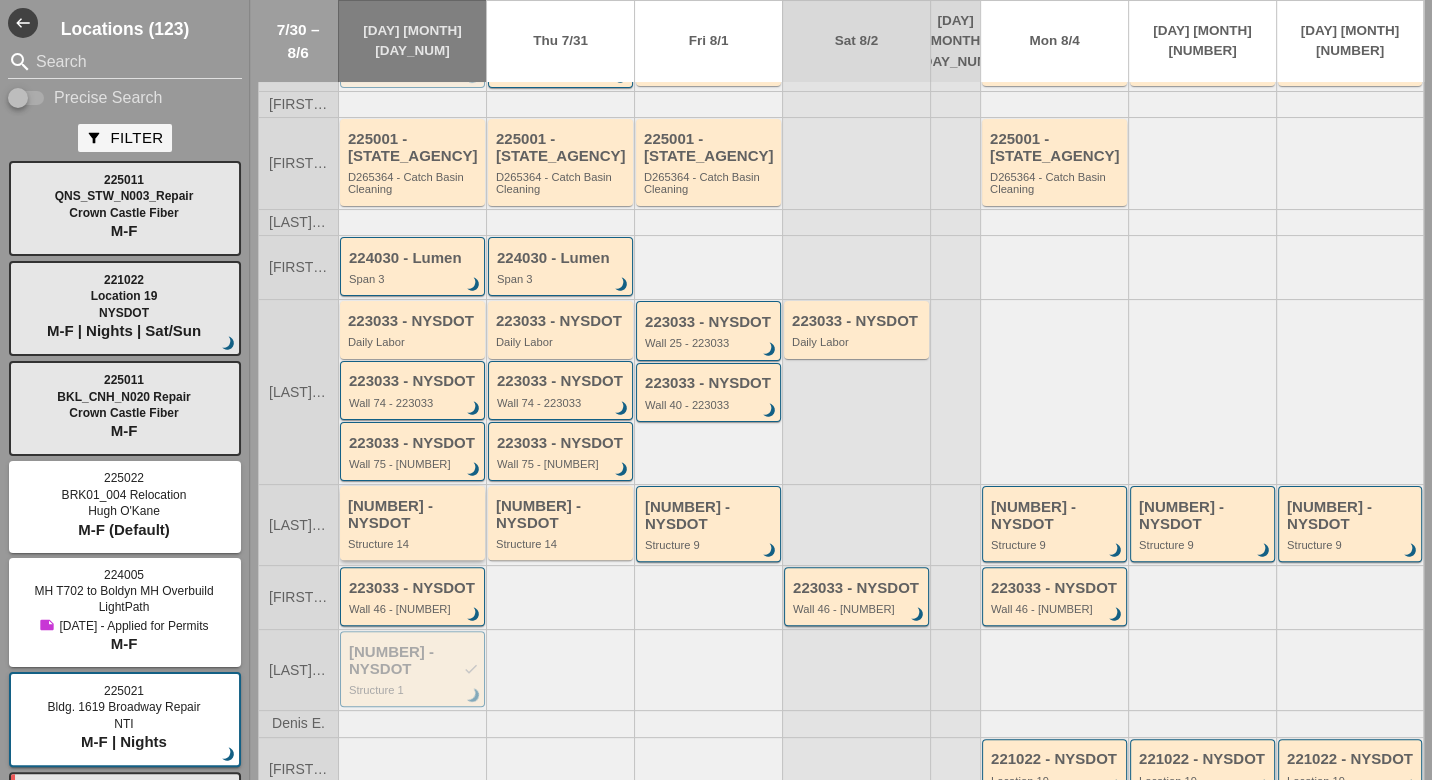 scroll, scrollTop: 133, scrollLeft: 0, axis: vertical 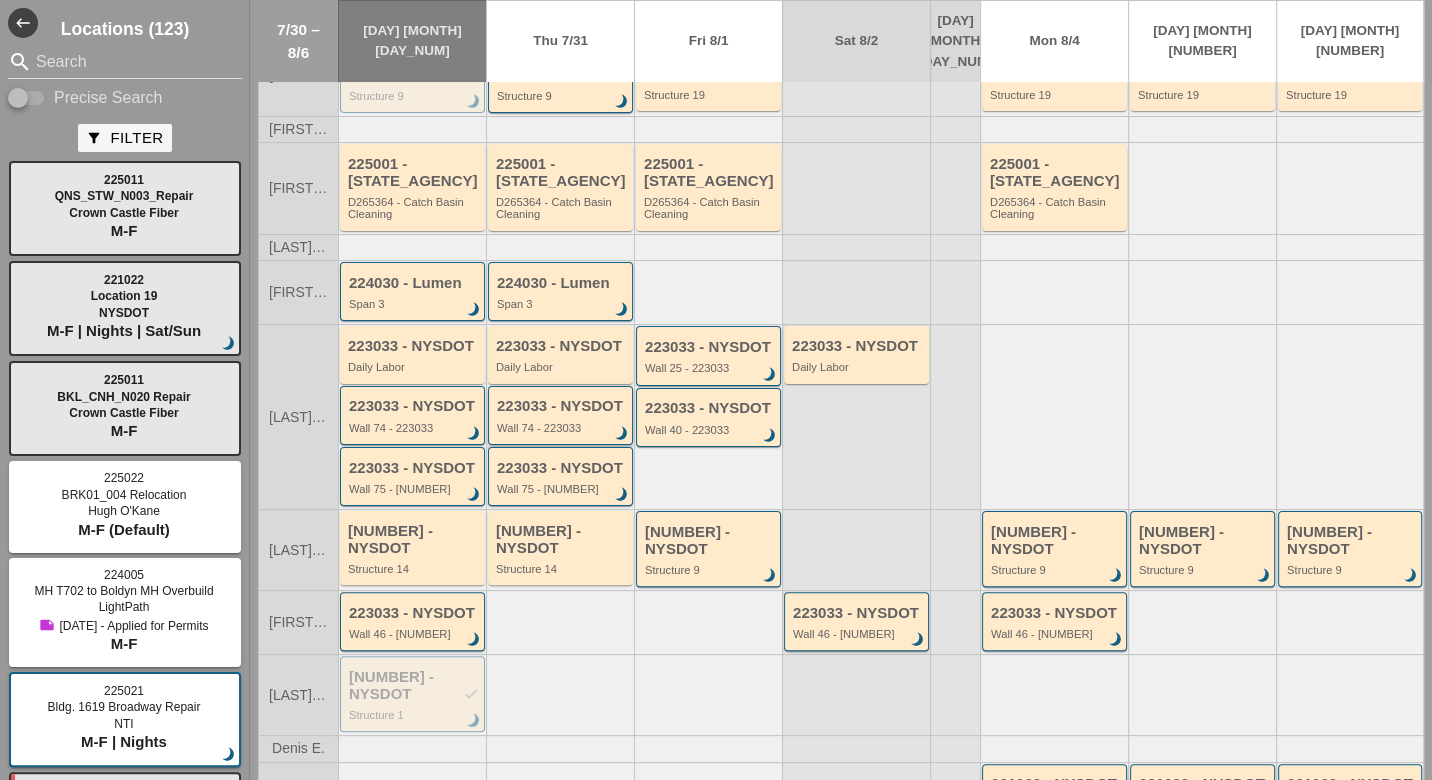 type 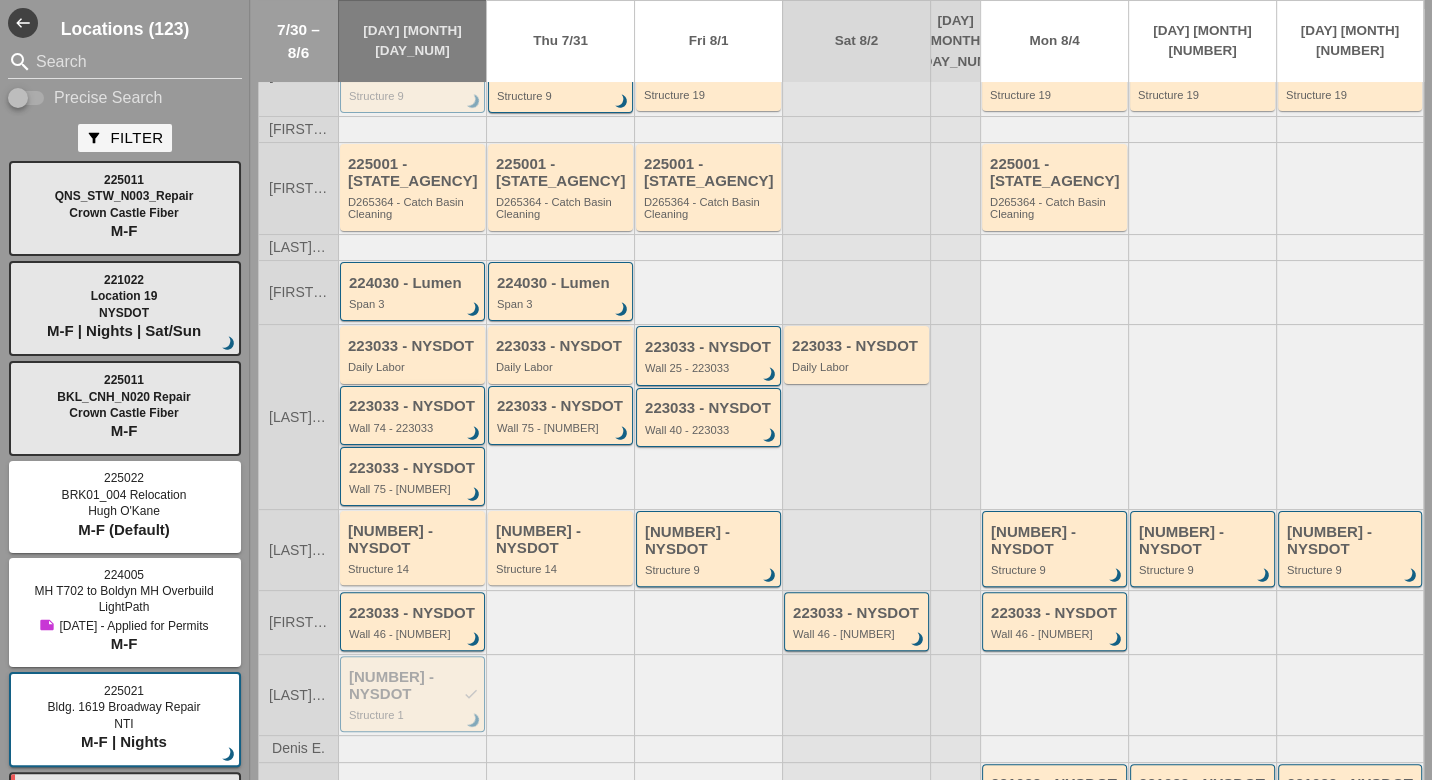 click on "223033 - NYSDOT" at bounding box center (414, 406) 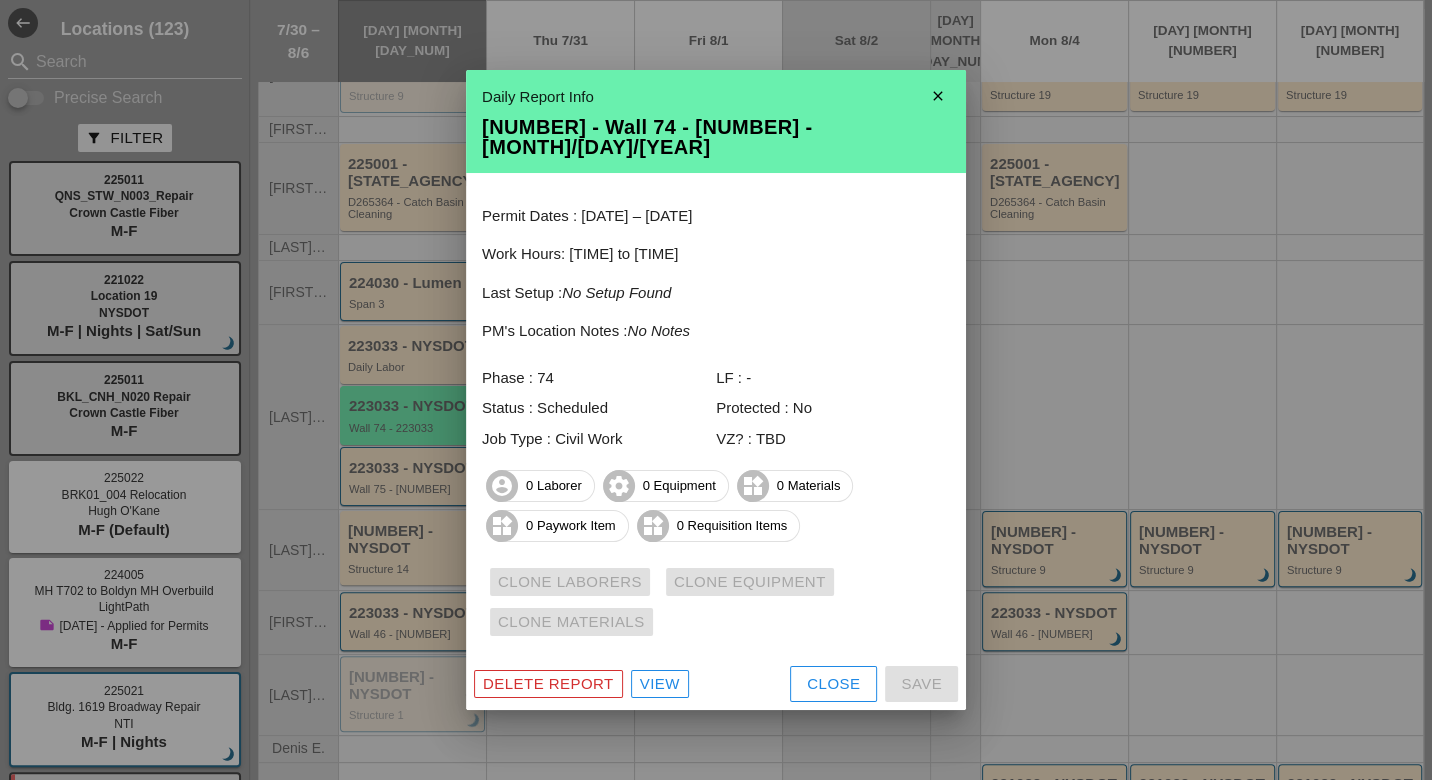 click on "View" at bounding box center (660, 684) 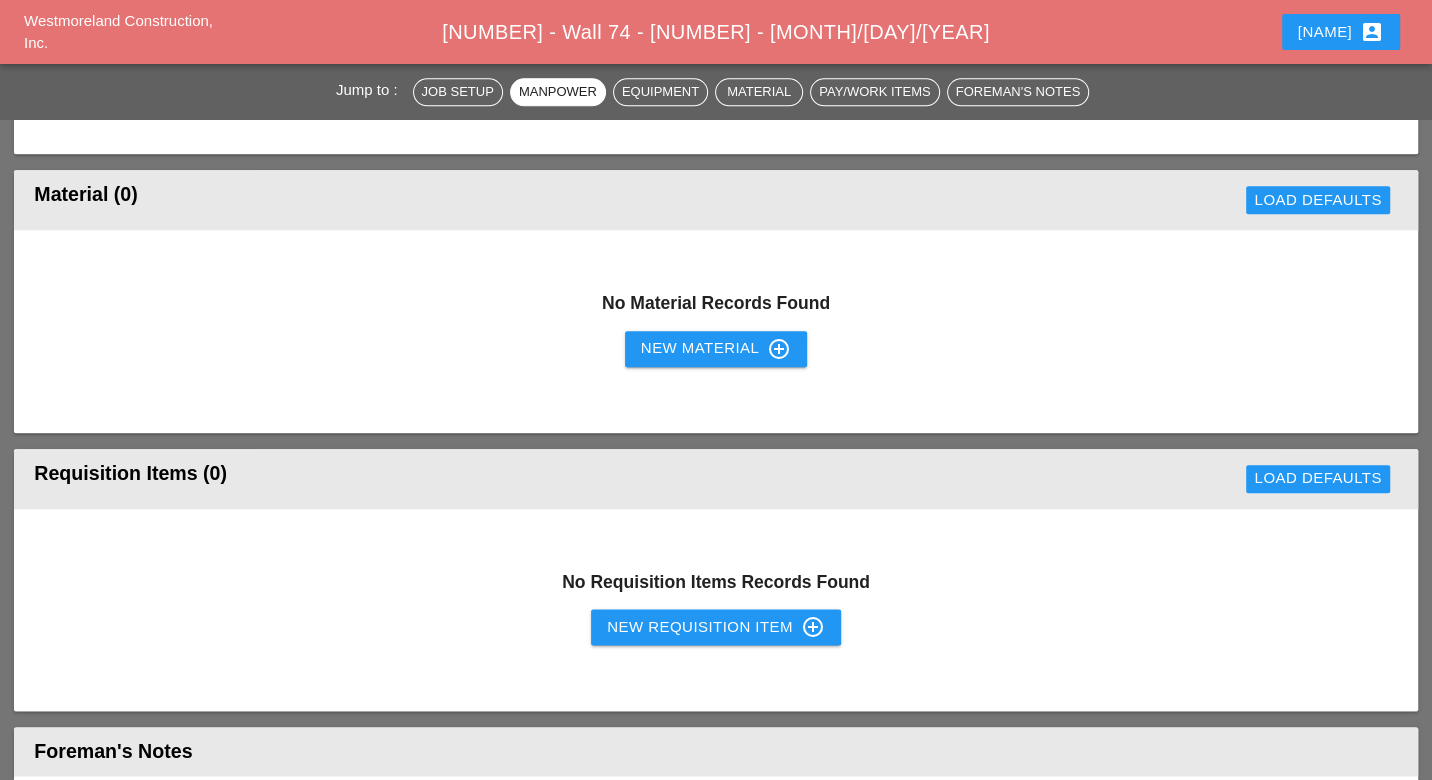 scroll, scrollTop: 1666, scrollLeft: 0, axis: vertical 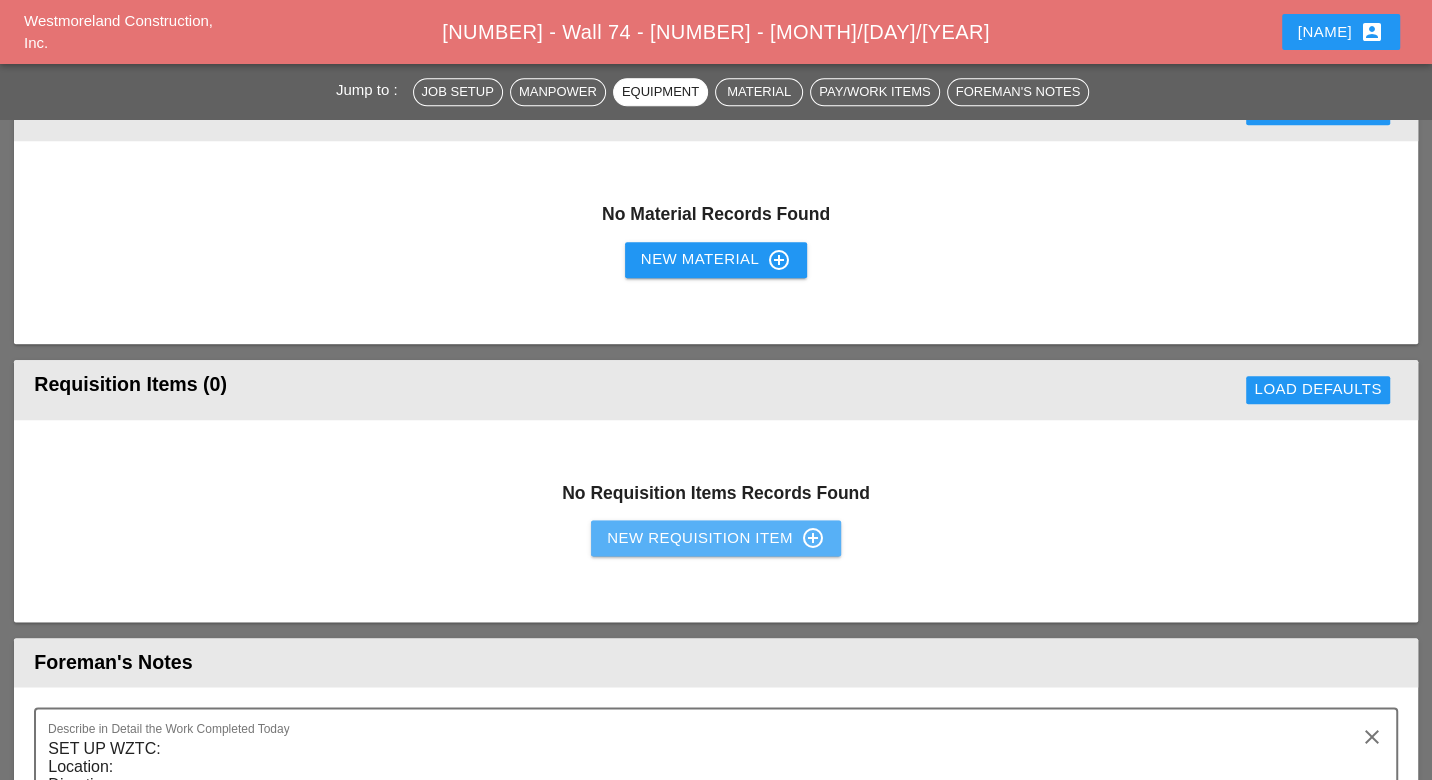 click on "New Requisition Item control_point" at bounding box center [716, 538] 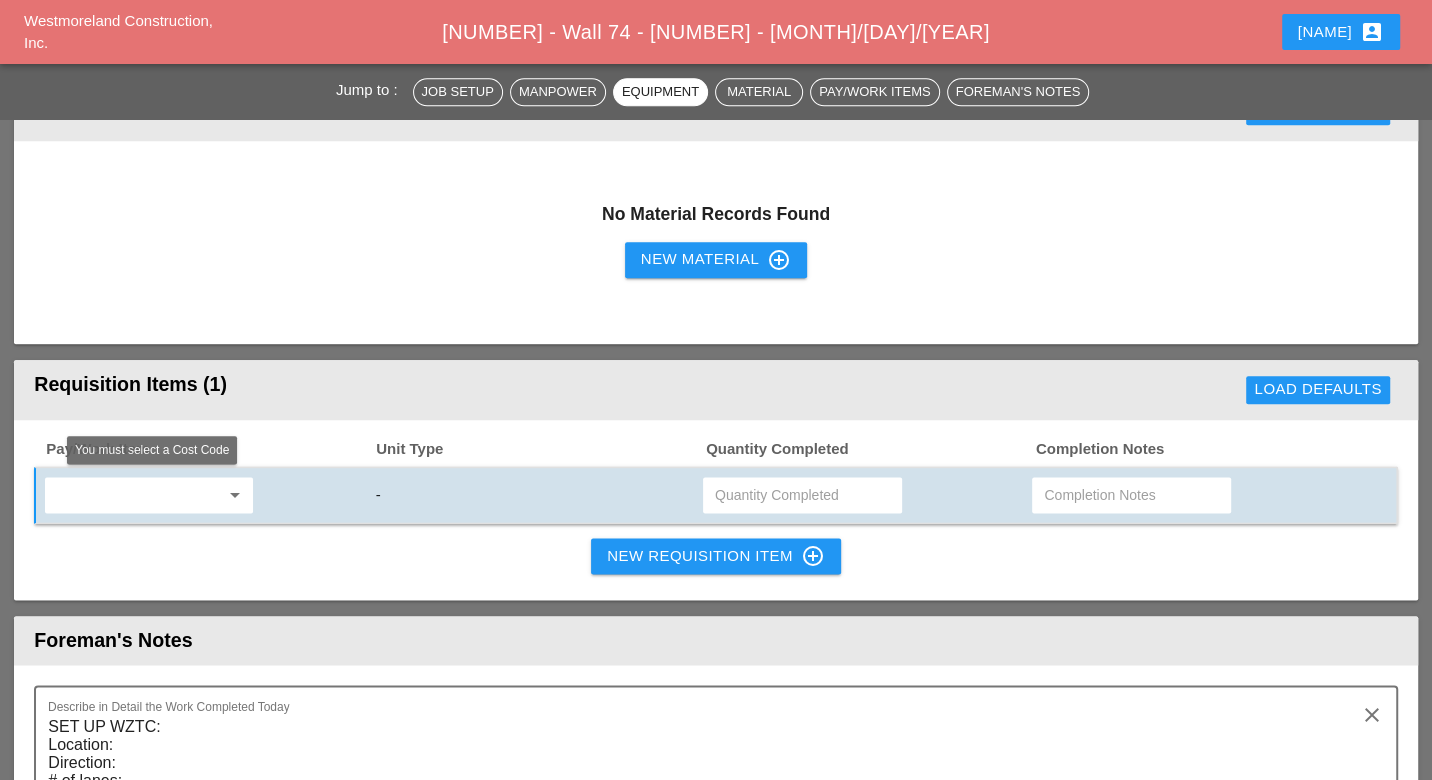 click at bounding box center (135, 495) 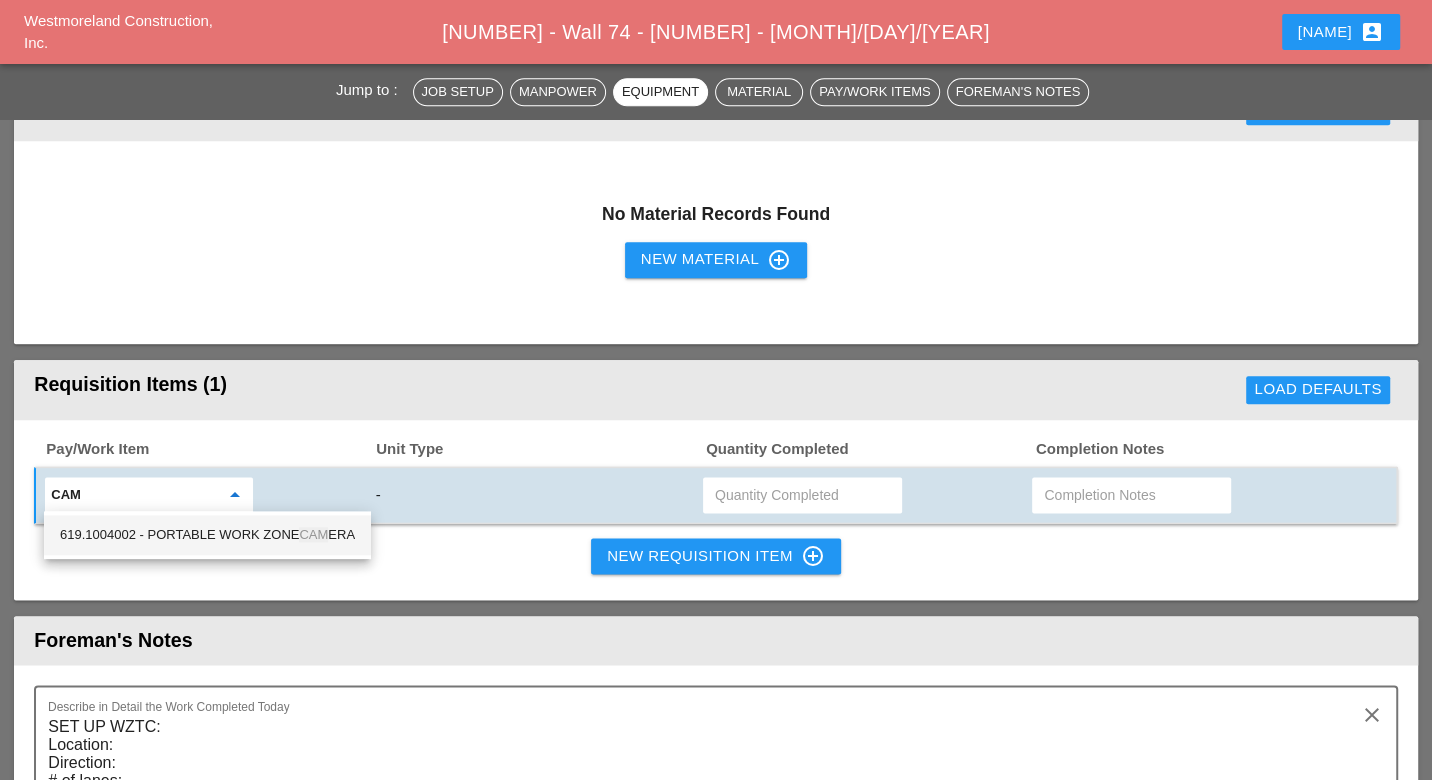click on "619.1004002 - PORTABLE WORK ZONE  CAM ERA" at bounding box center (207, 535) 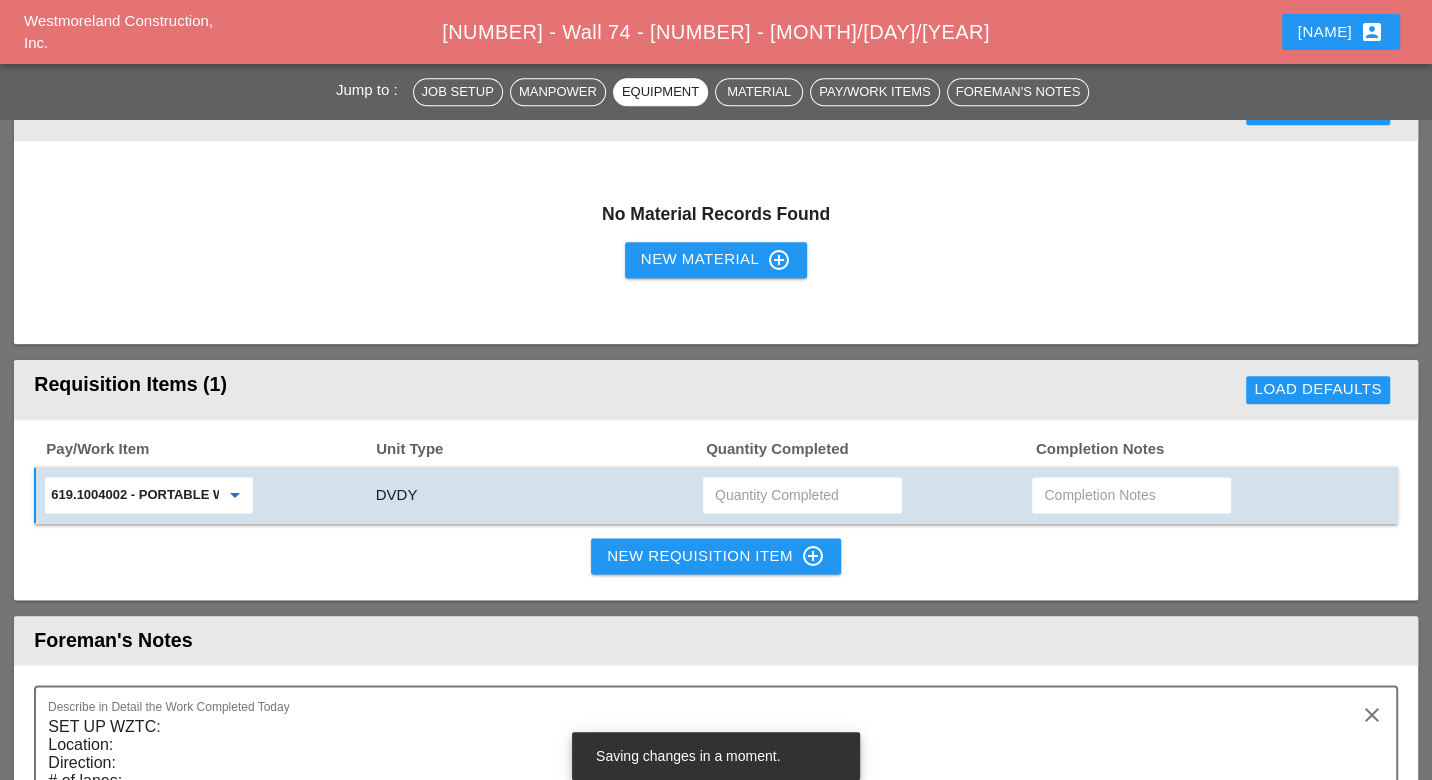 type on "619.1004002 - PORTABLE WORK ZONE CAMERA" 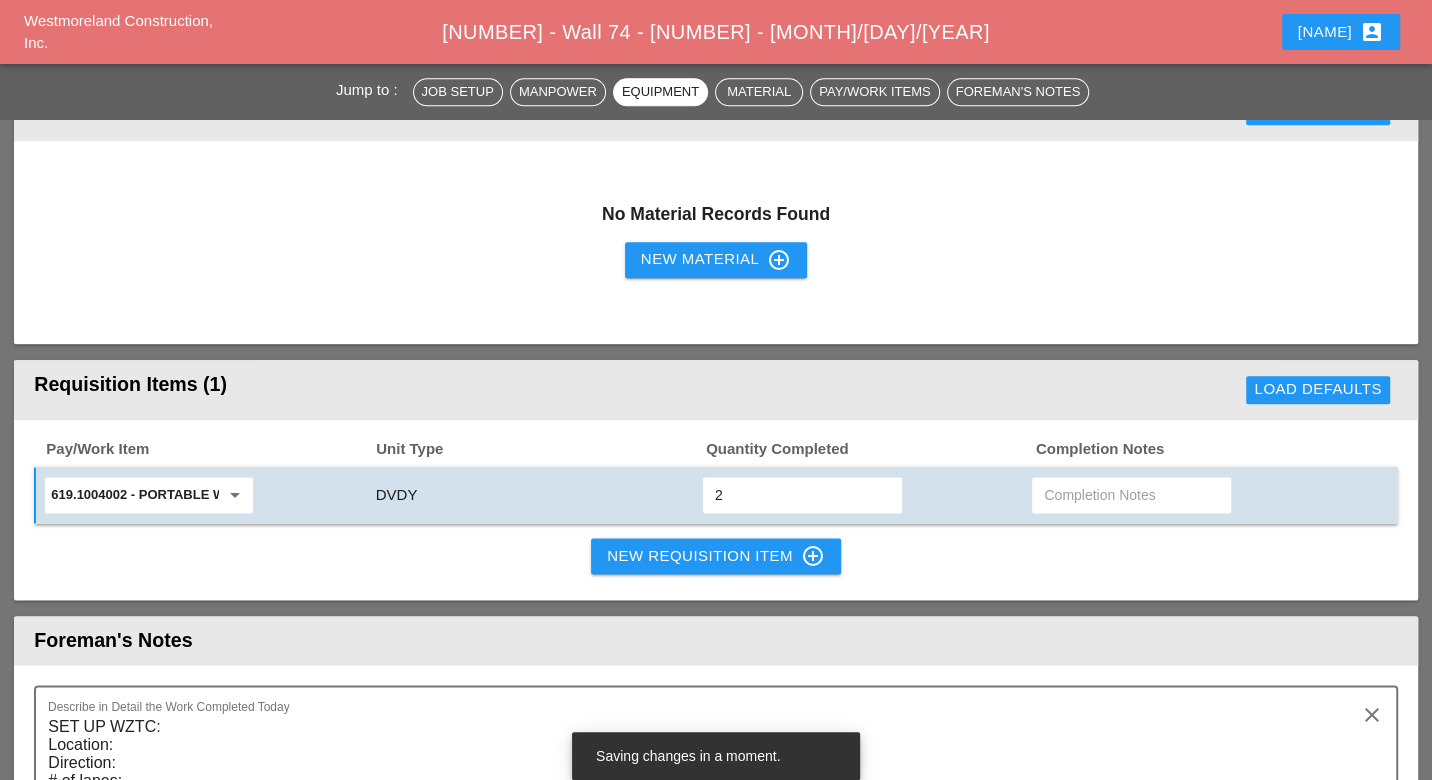 type on "2" 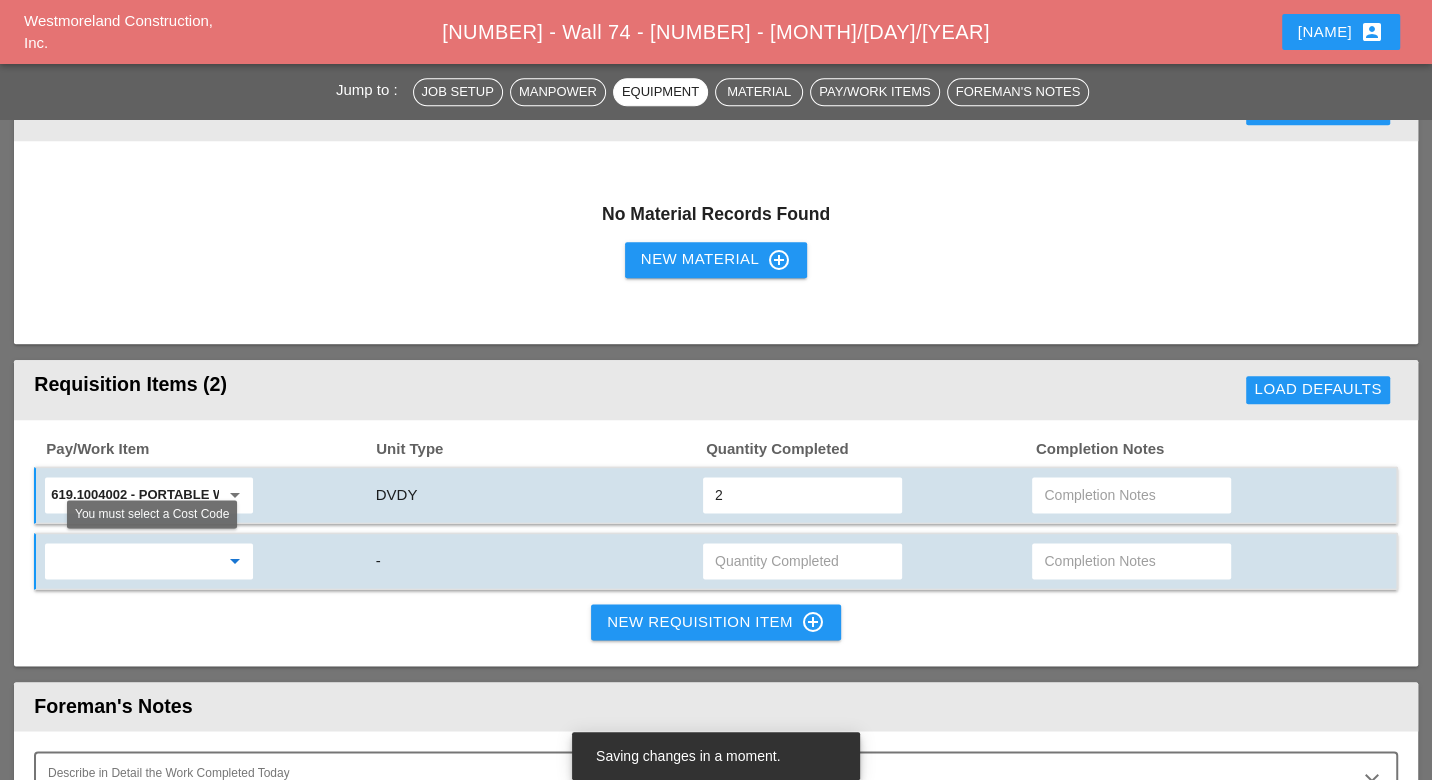 click at bounding box center (135, 561) 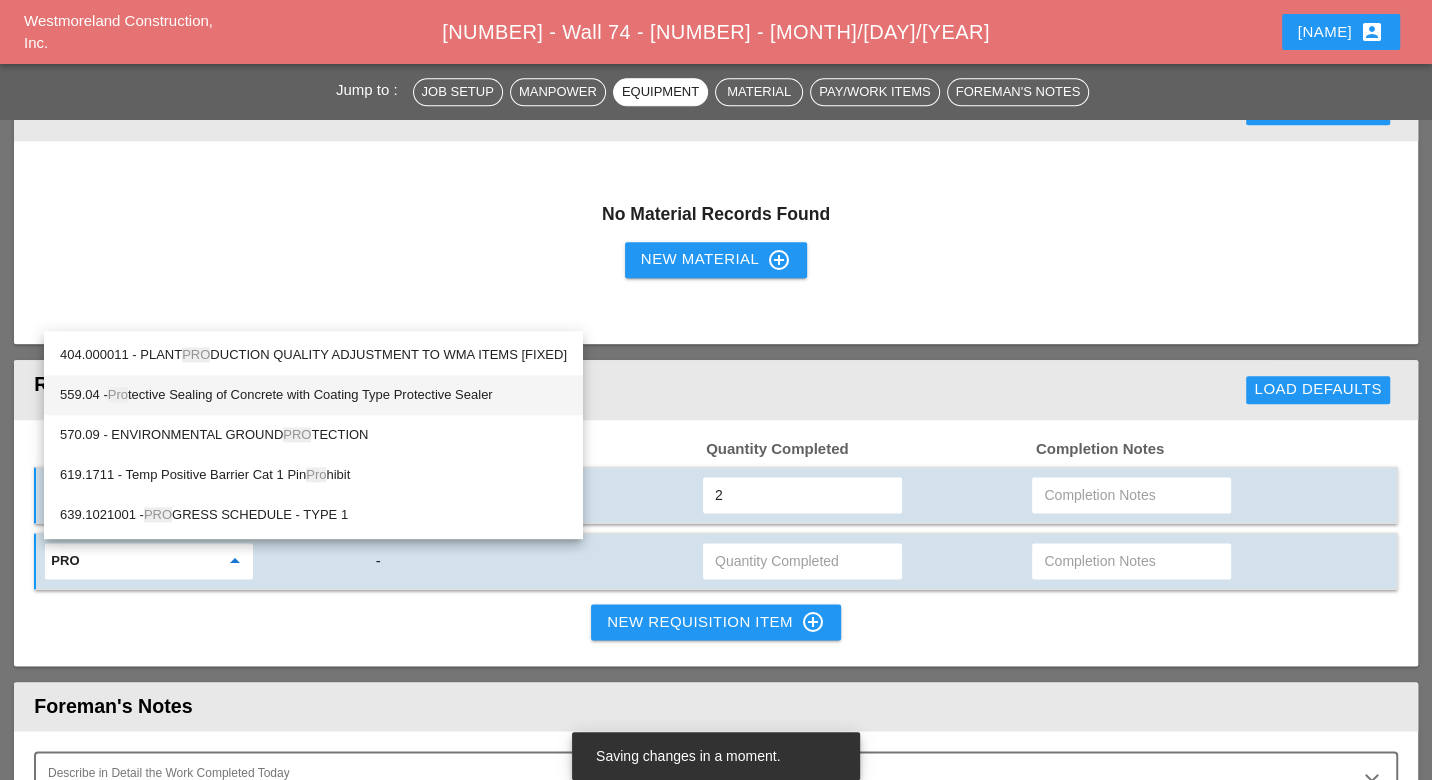 click on "559.04 -  Pro tective Sealing of Concrete with Coating Type Protective Sealer" at bounding box center [313, 395] 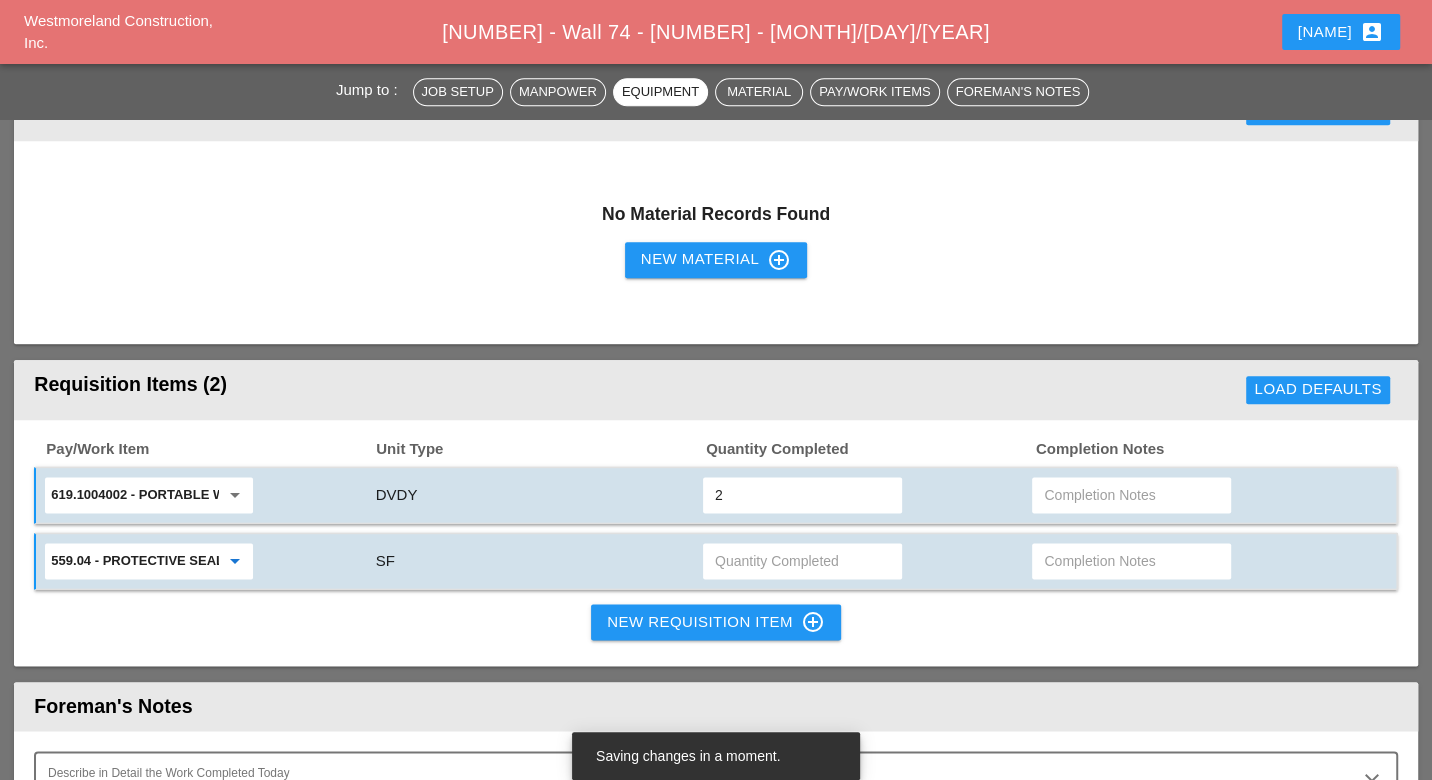 type on "559.04 - Protective Sealing of Concrete with Coating Type Protective Sealer" 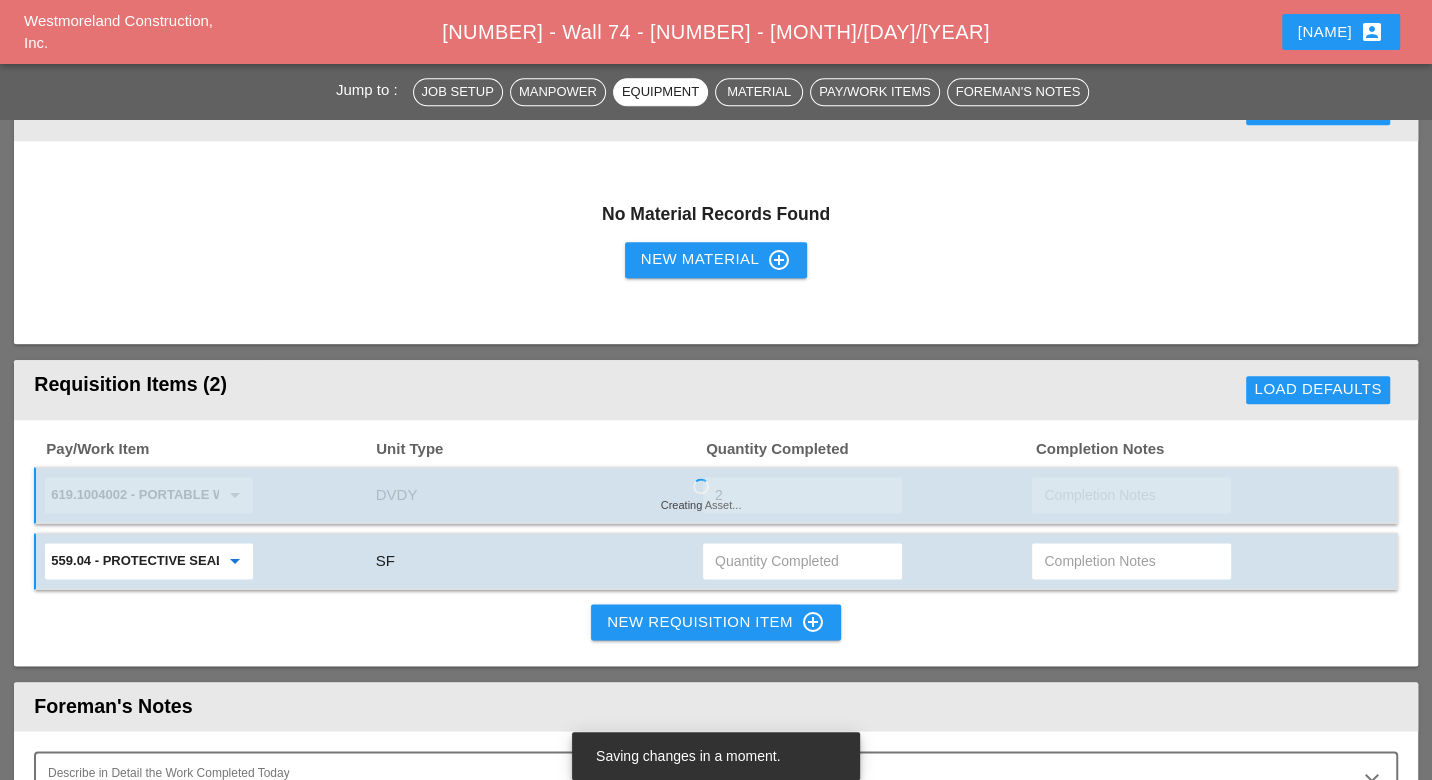 click at bounding box center (1131, 561) 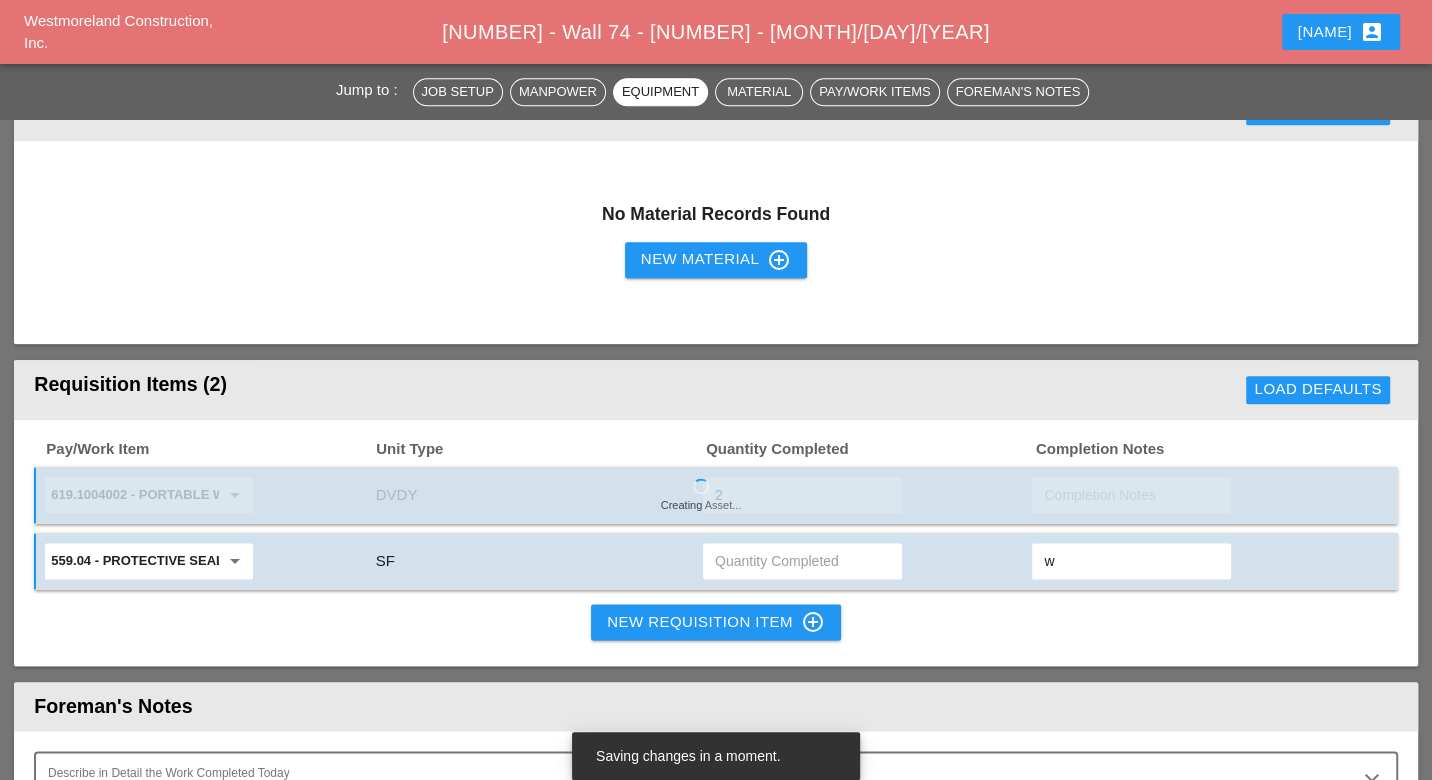 type on "w" 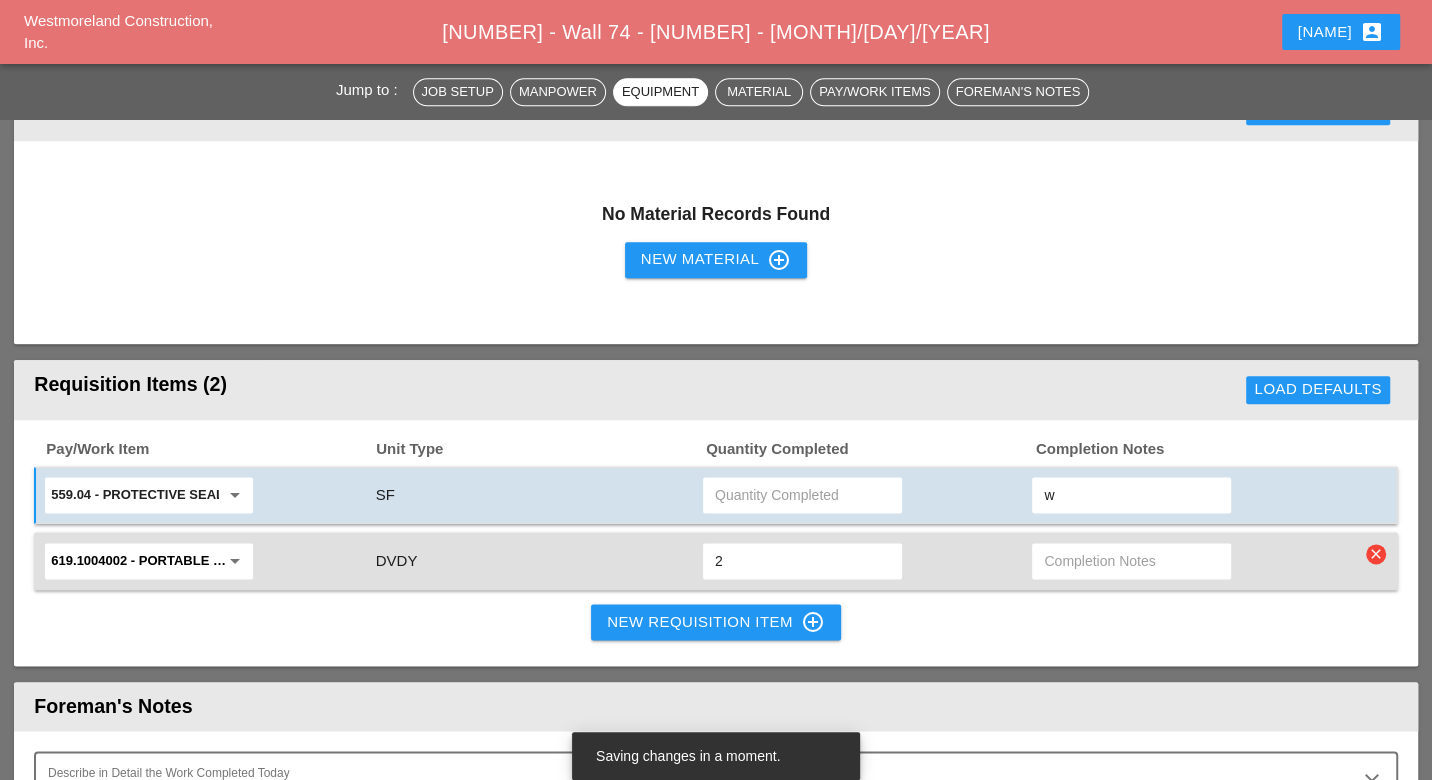 click on "w" at bounding box center (1131, 495) 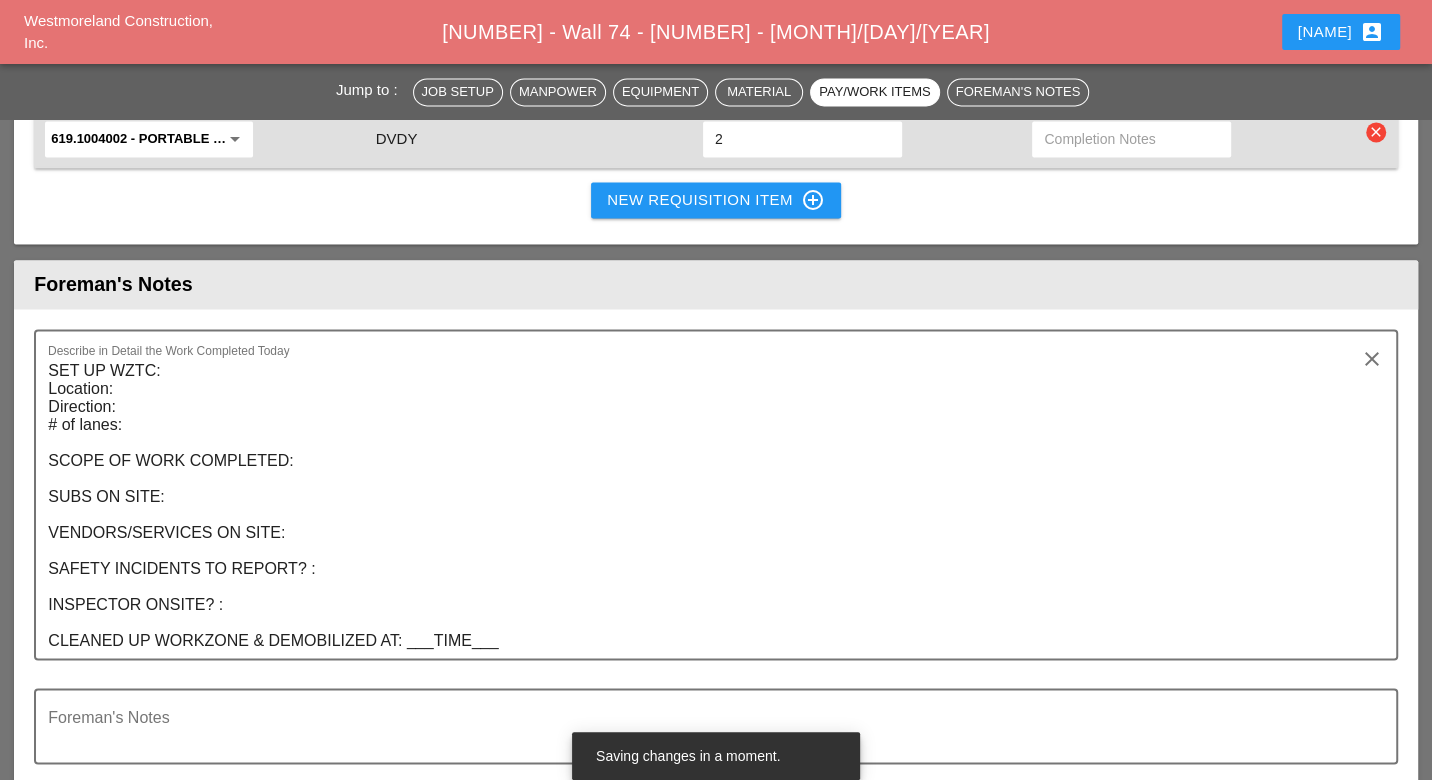 scroll, scrollTop: 2333, scrollLeft: 0, axis: vertical 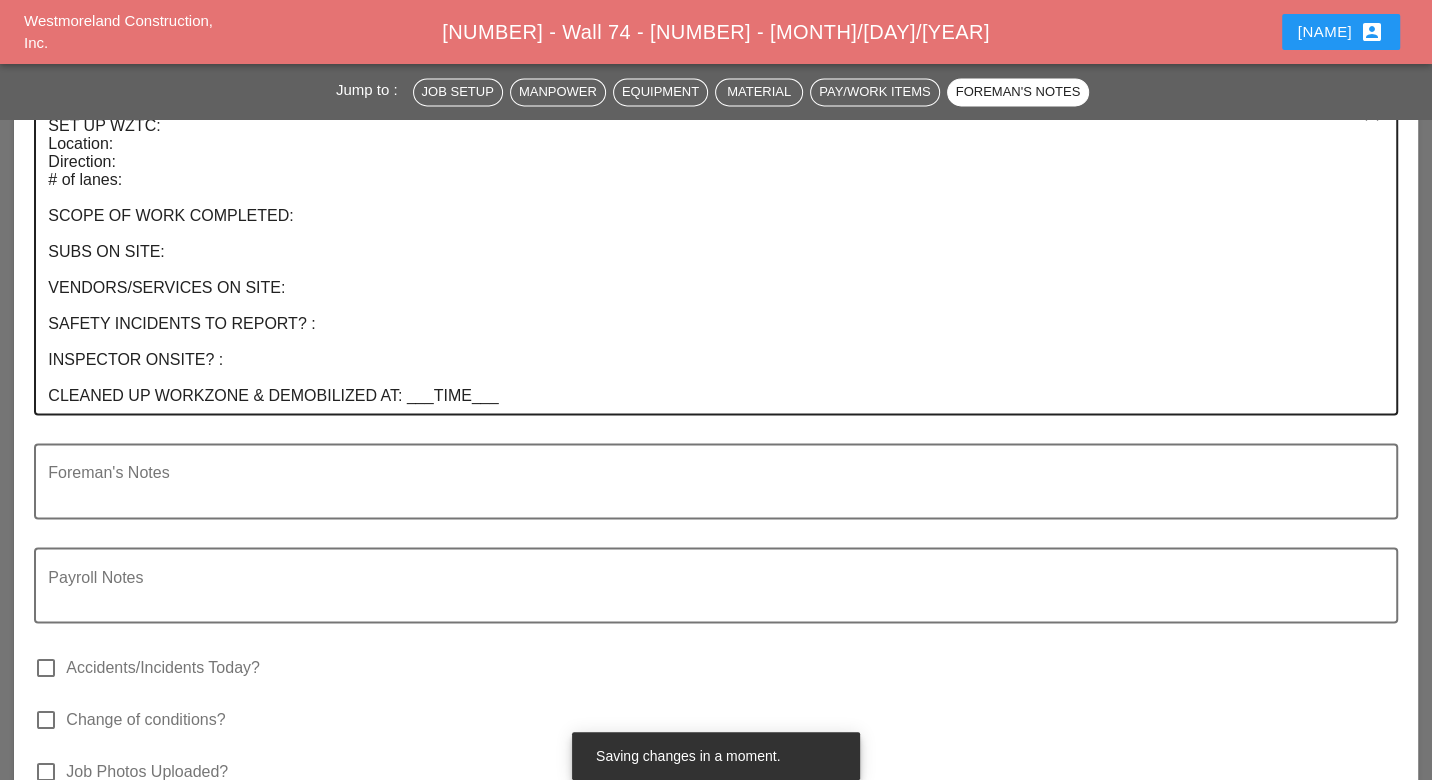type on "waiting" 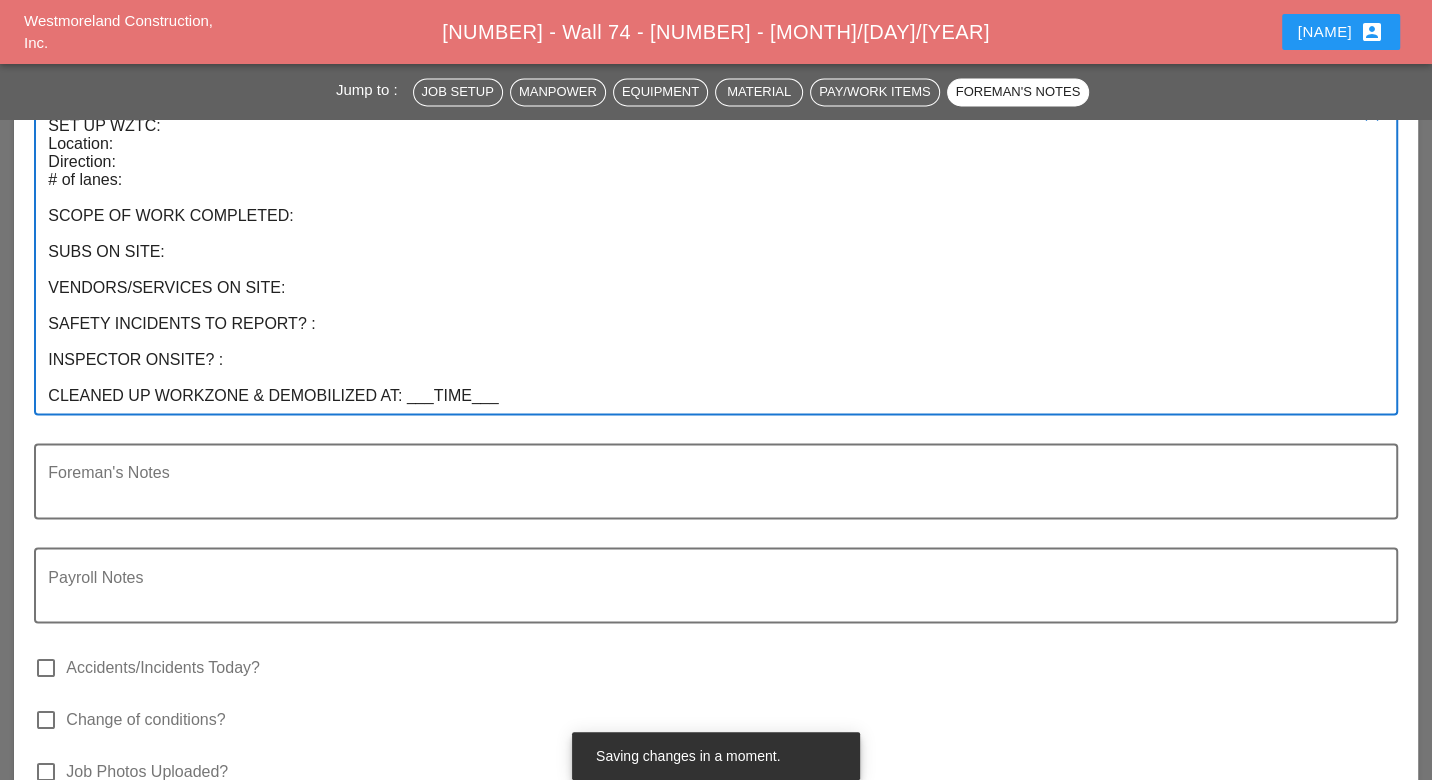 drag, startPoint x: 540, startPoint y: 390, endPoint x: 593, endPoint y: 377, distance: 54.571056 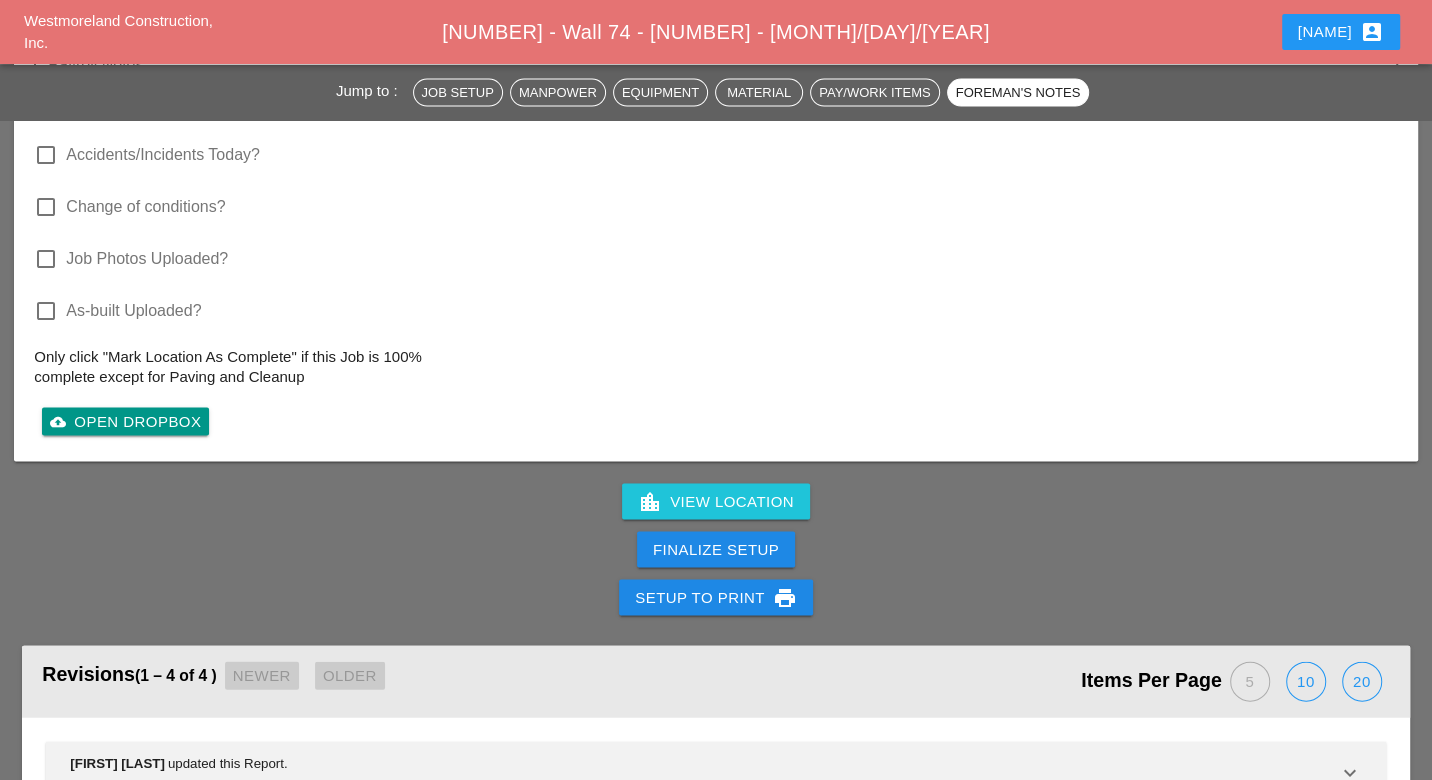scroll, scrollTop: 3000, scrollLeft: 0, axis: vertical 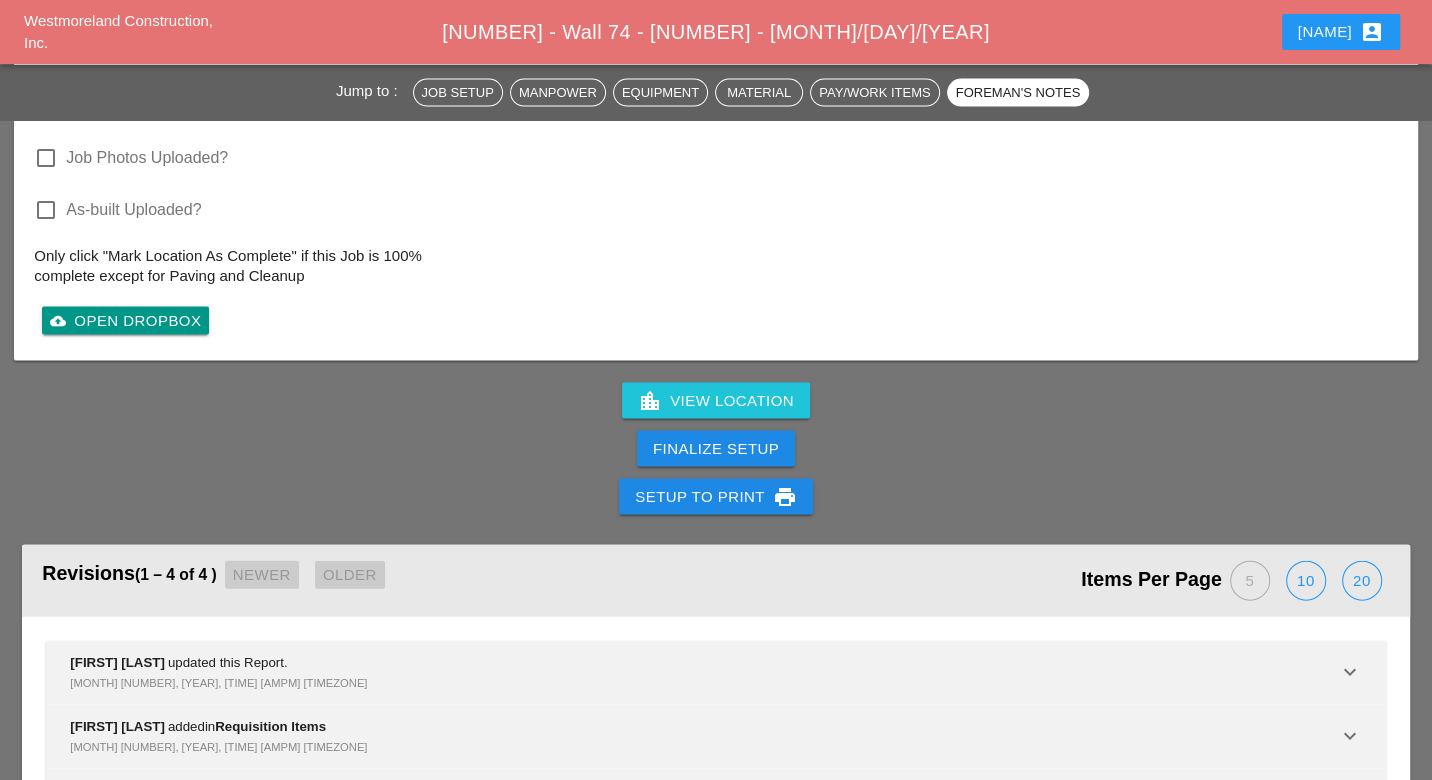 type on "SET UP WZTC:
Location:
Direction:
# of lanes:
SCOPE OF WORK COMPLETED:
SUBS ON SITE:
VENDORS/SERVICES ON SITE:
SAFETY INCIDENTS TO REPORT? :
INSPECTOR ONSITE? :
CLEANED UP WORKZONE & DEMOBILIZED AT: ___TIME___
WZTC for a right lane closer
This wall is completed 100%" 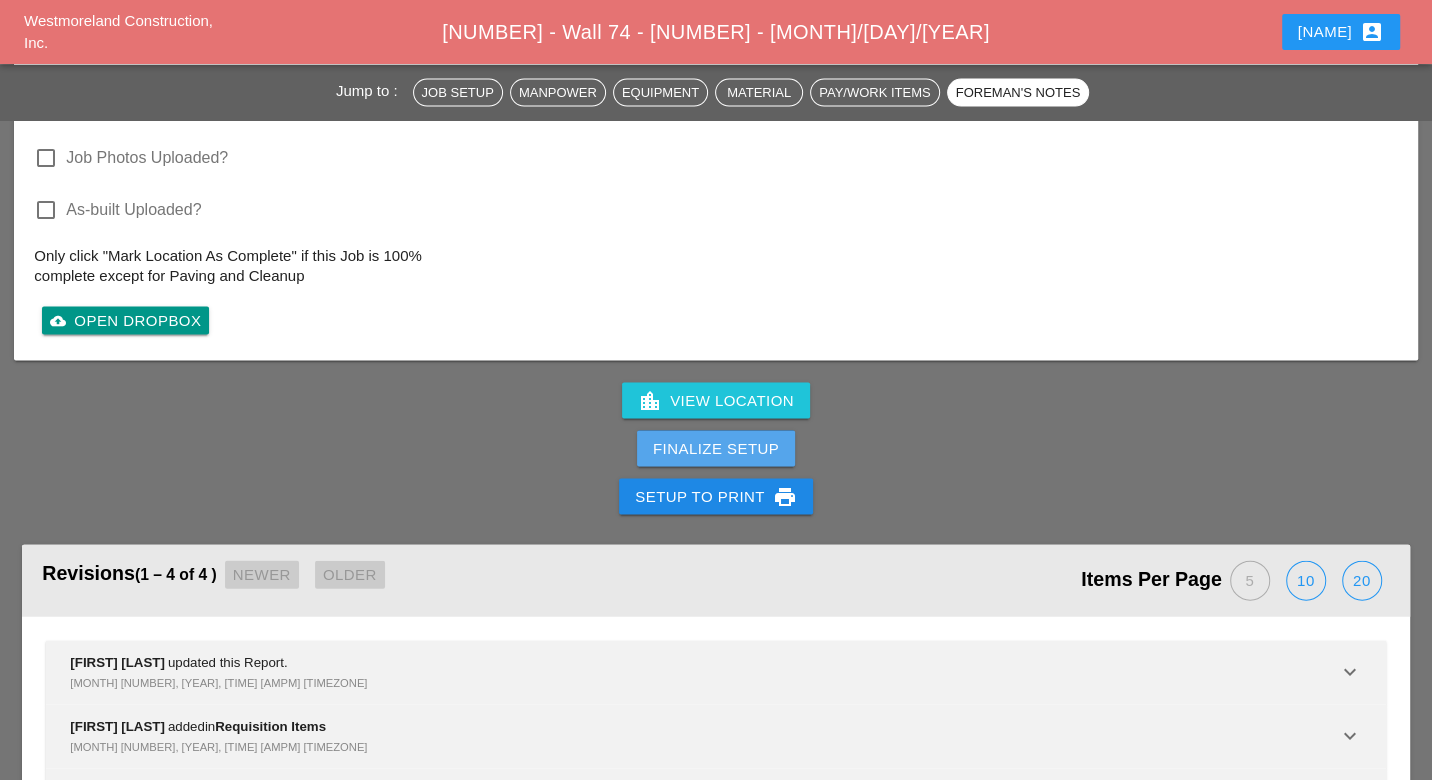 click on "Finalize Setup" at bounding box center [716, 449] 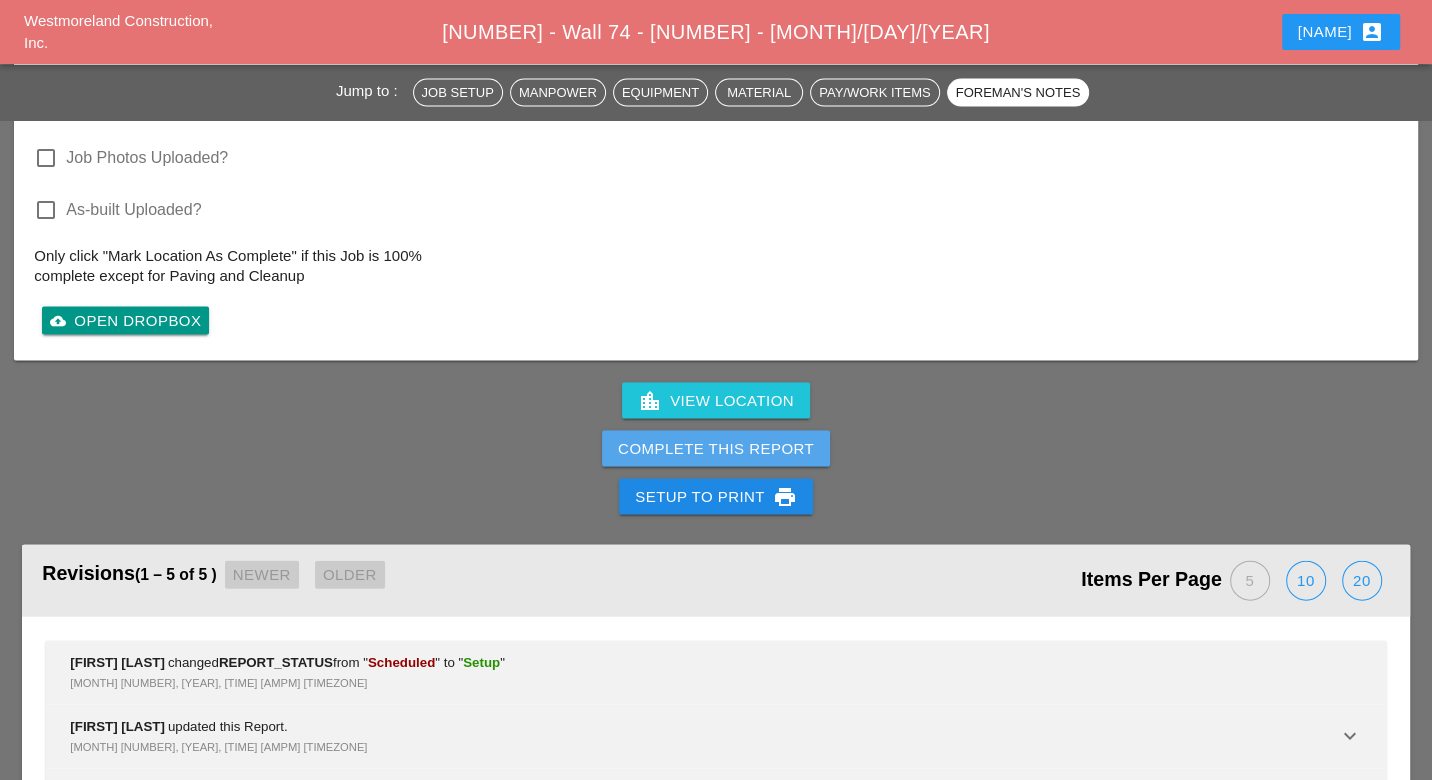 click on "Complete This Report" at bounding box center [716, 449] 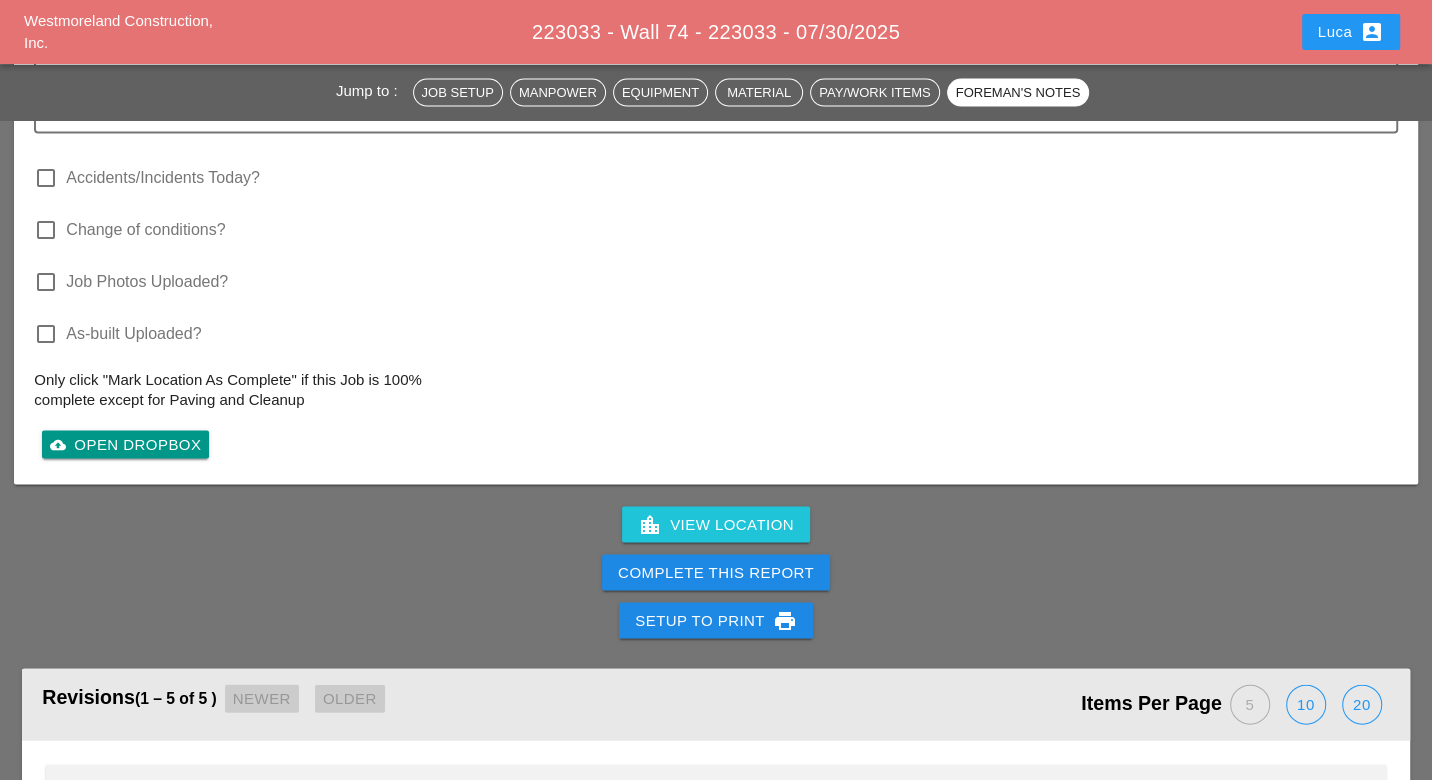 scroll, scrollTop: 3000, scrollLeft: 0, axis: vertical 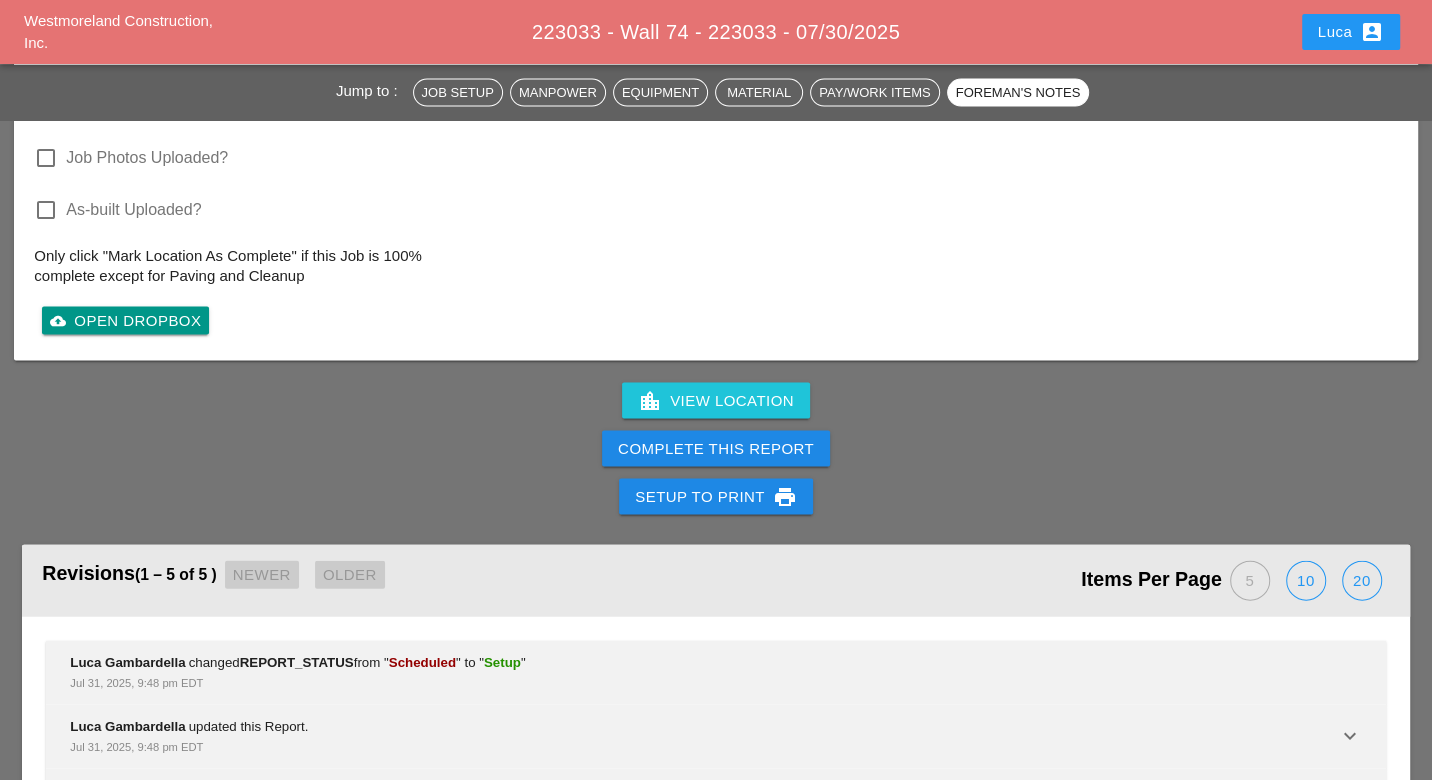 click on "Complete This Report" at bounding box center (716, 449) 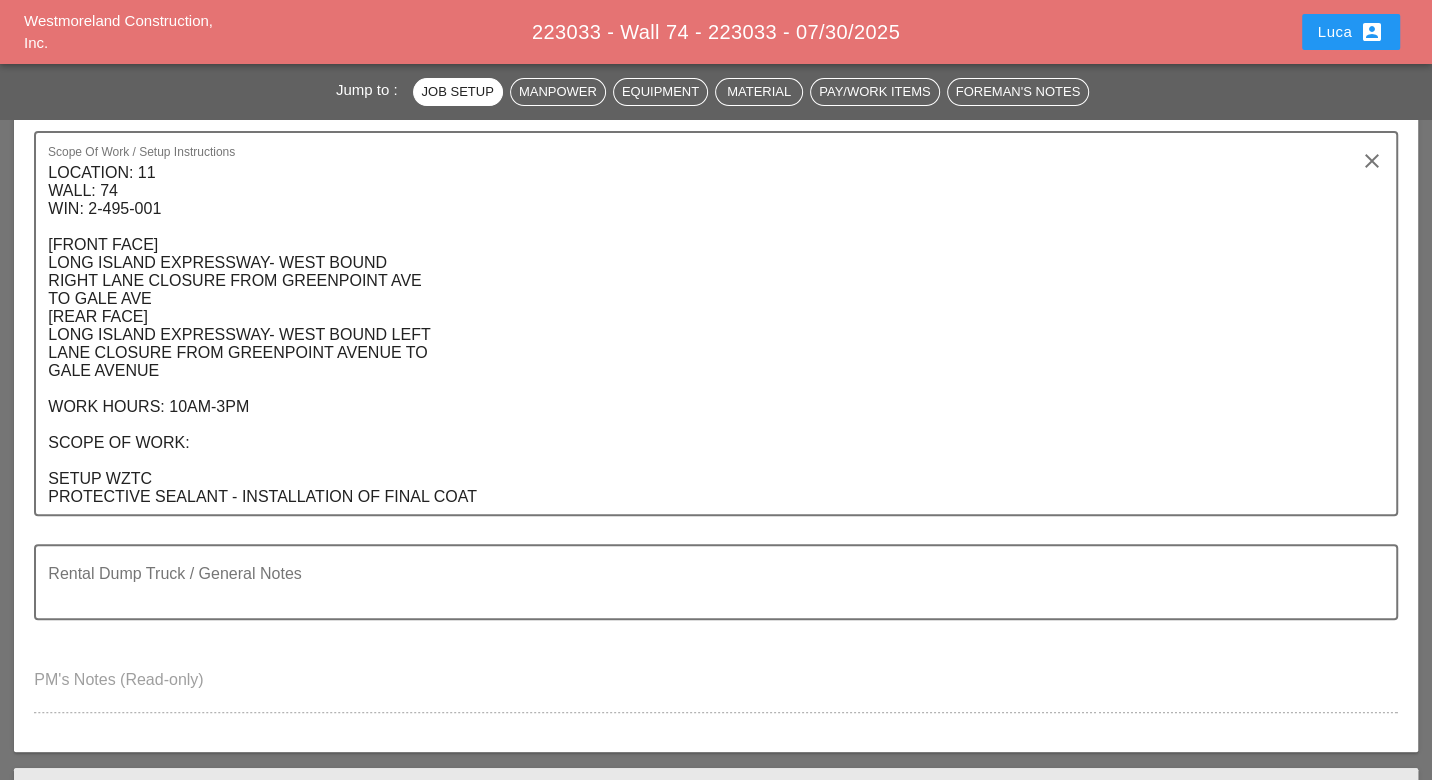 scroll, scrollTop: 0, scrollLeft: 0, axis: both 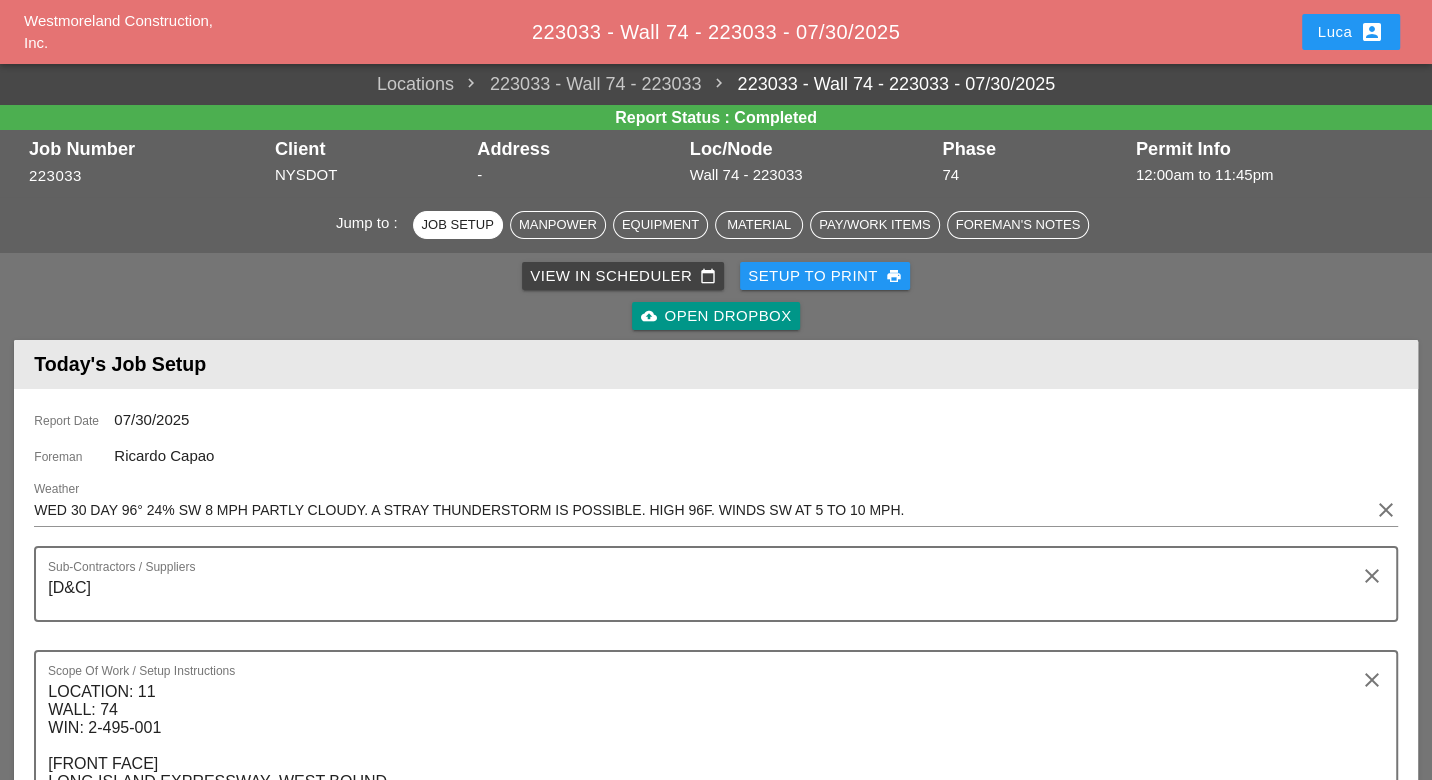 click on "View in Scheduler calendar_today" at bounding box center (623, 276) 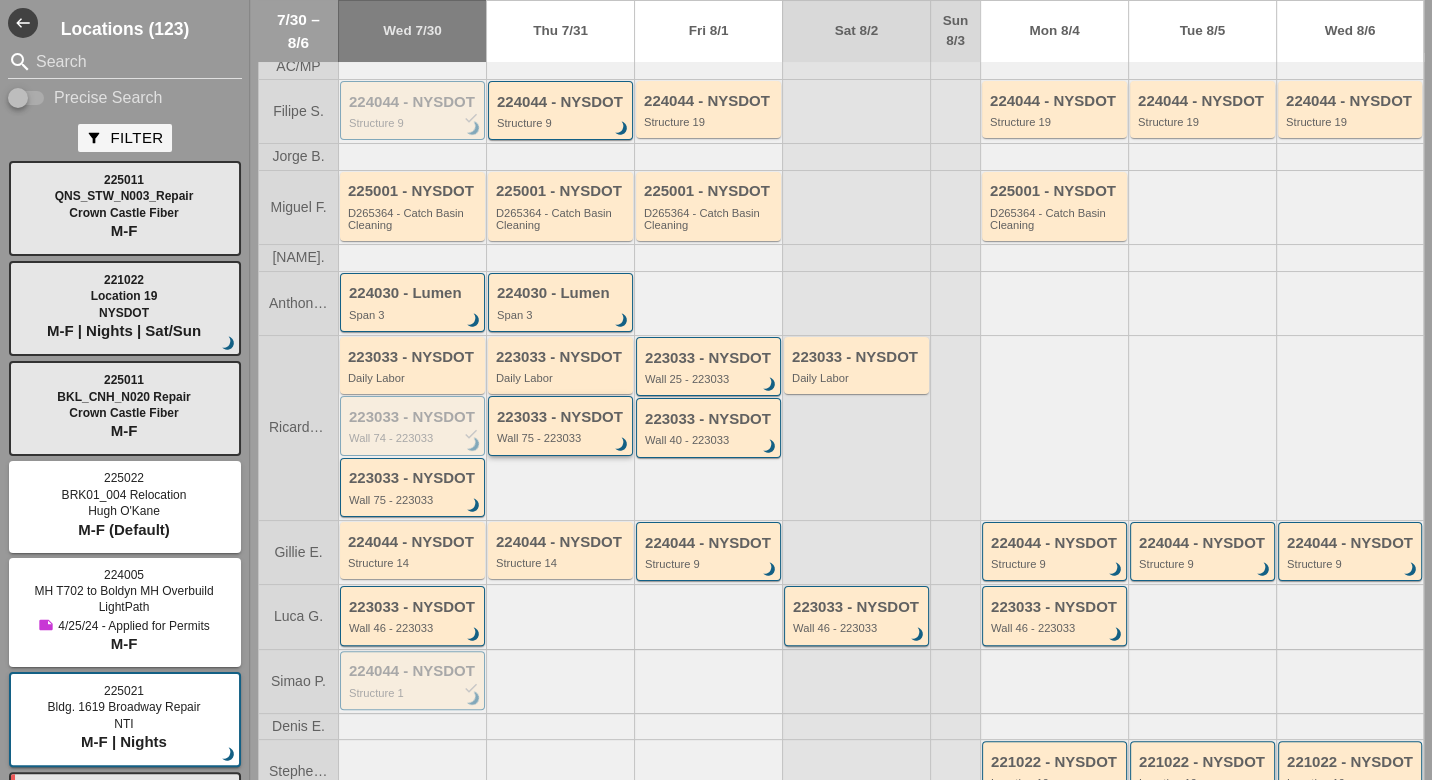 scroll, scrollTop: 0, scrollLeft: 0, axis: both 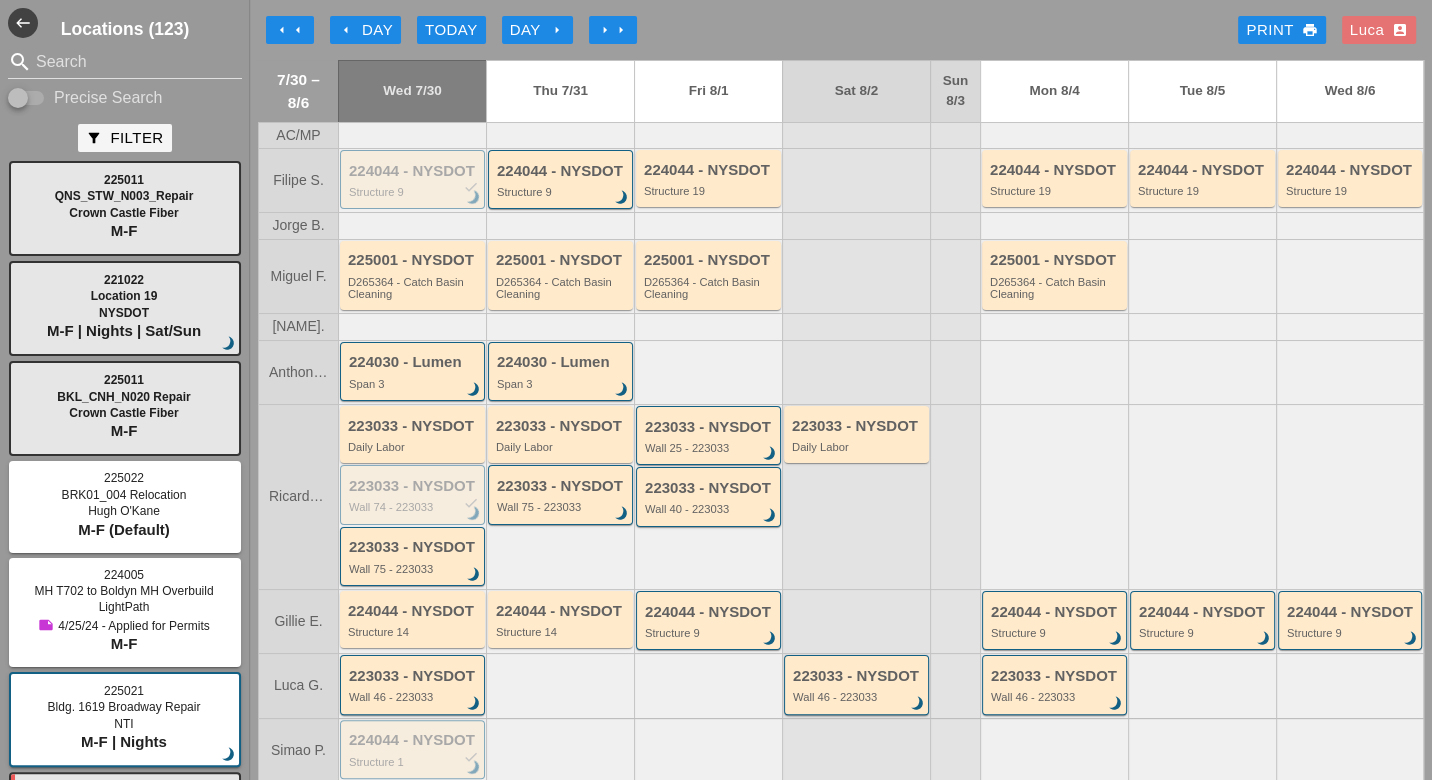 click on "arrow_left Day" at bounding box center [365, 30] 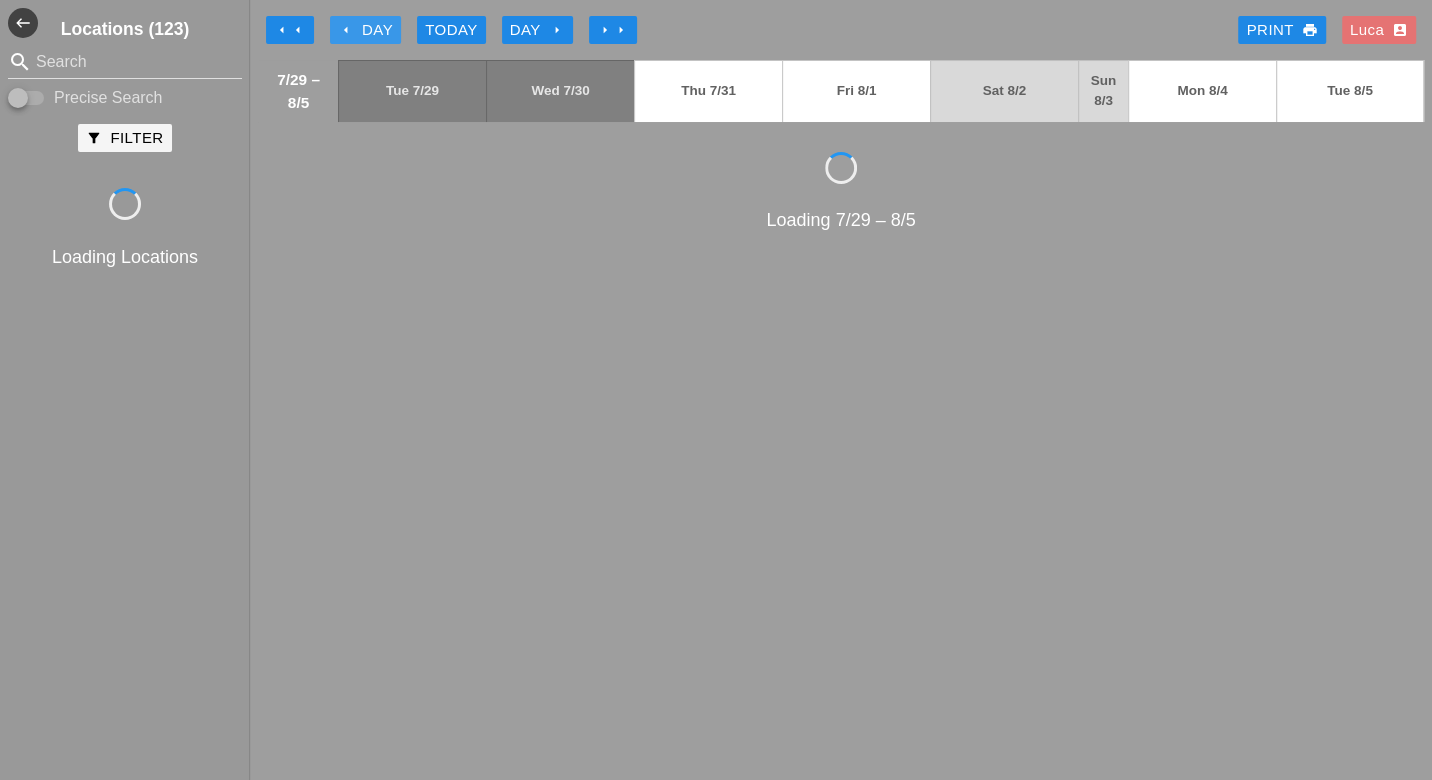 click on "arrow_left Day" at bounding box center (365, 30) 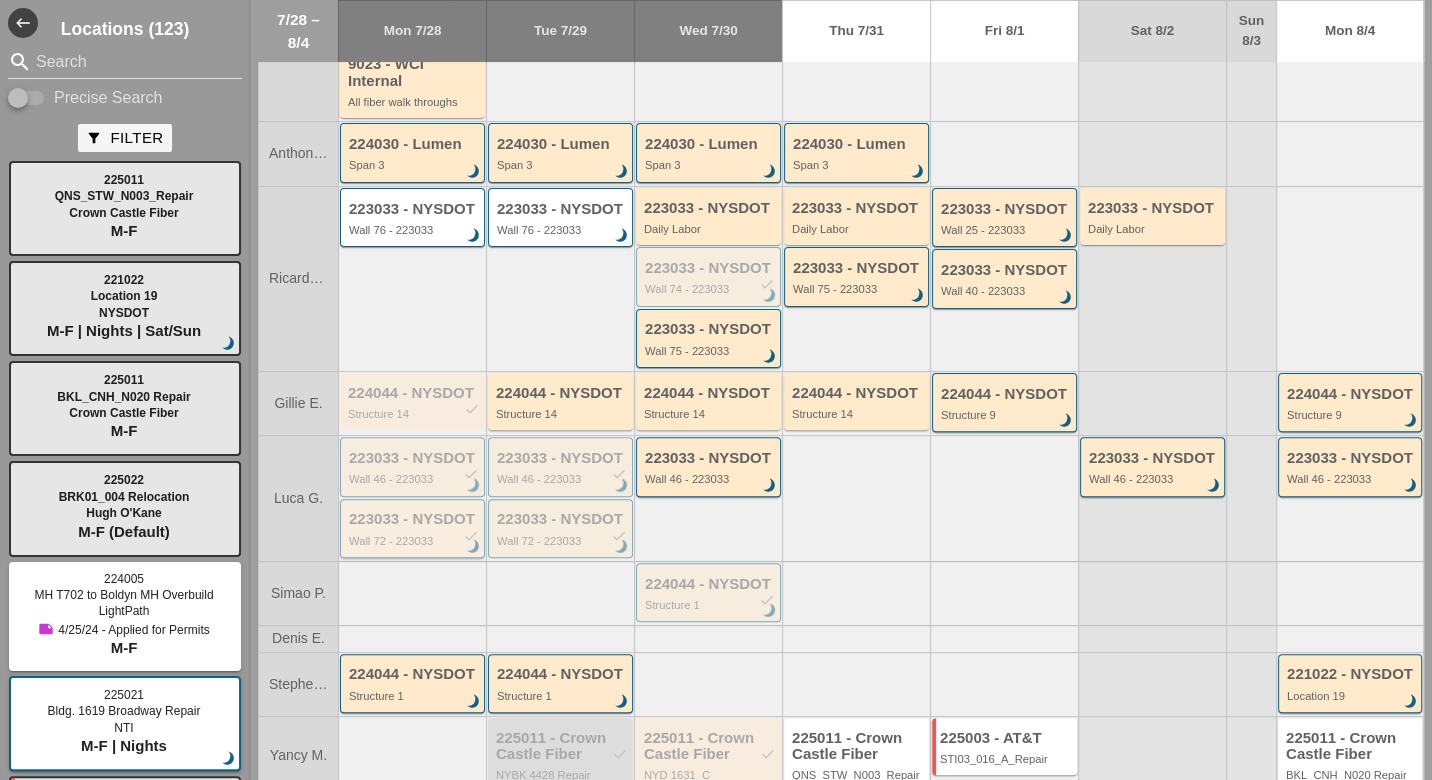 scroll, scrollTop: 333, scrollLeft: 0, axis: vertical 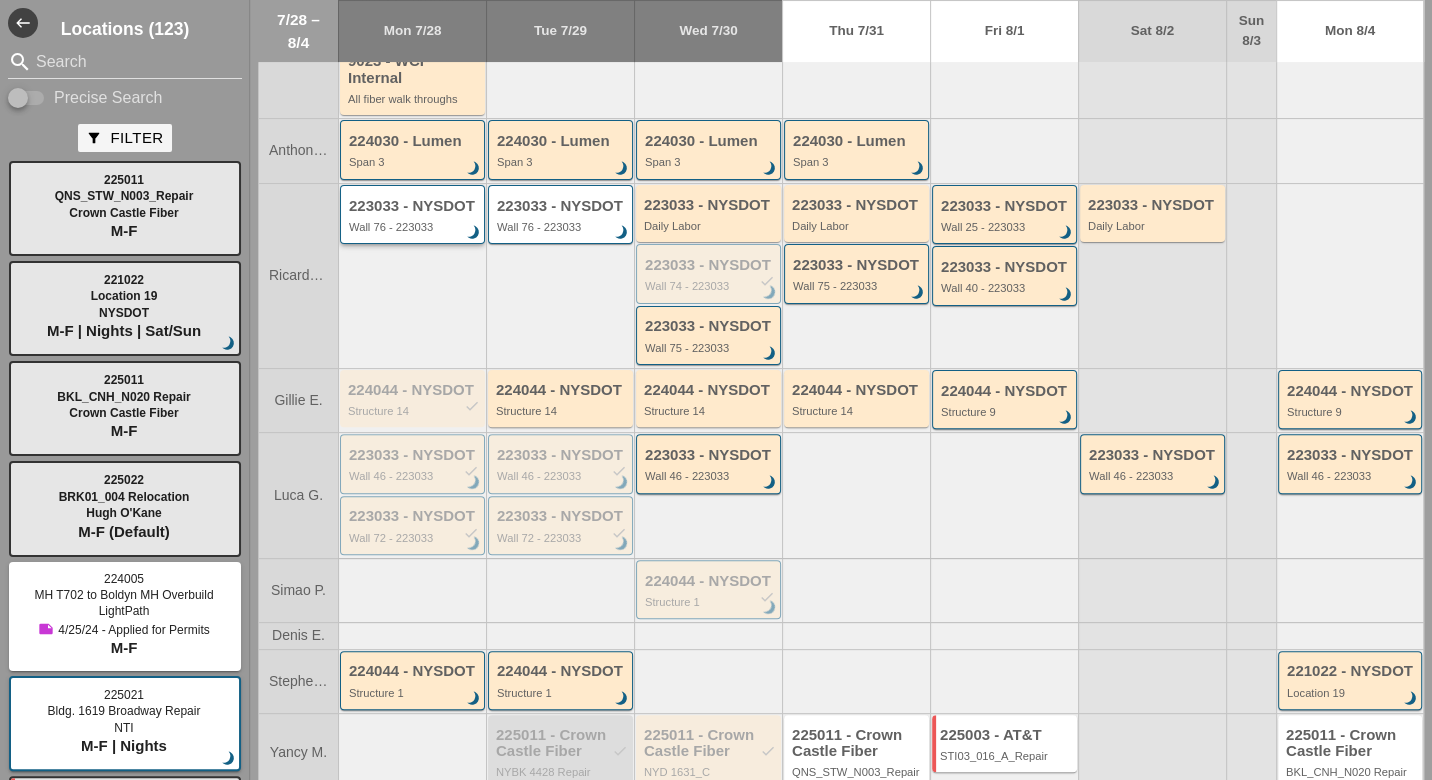 click on "223033 - Wall 76 - 223033 - 07/30/2025" at bounding box center [414, 216] 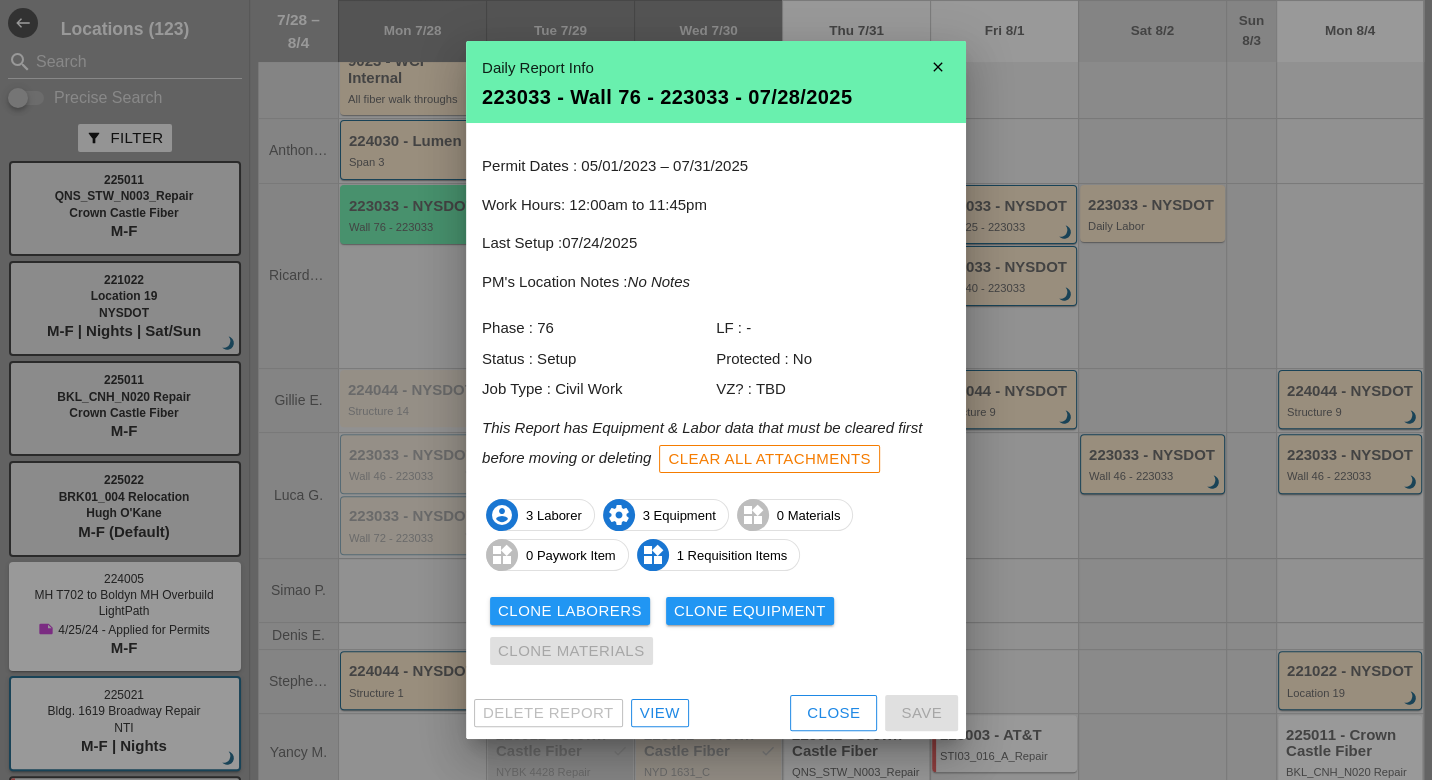 click on "View" at bounding box center [660, 713] 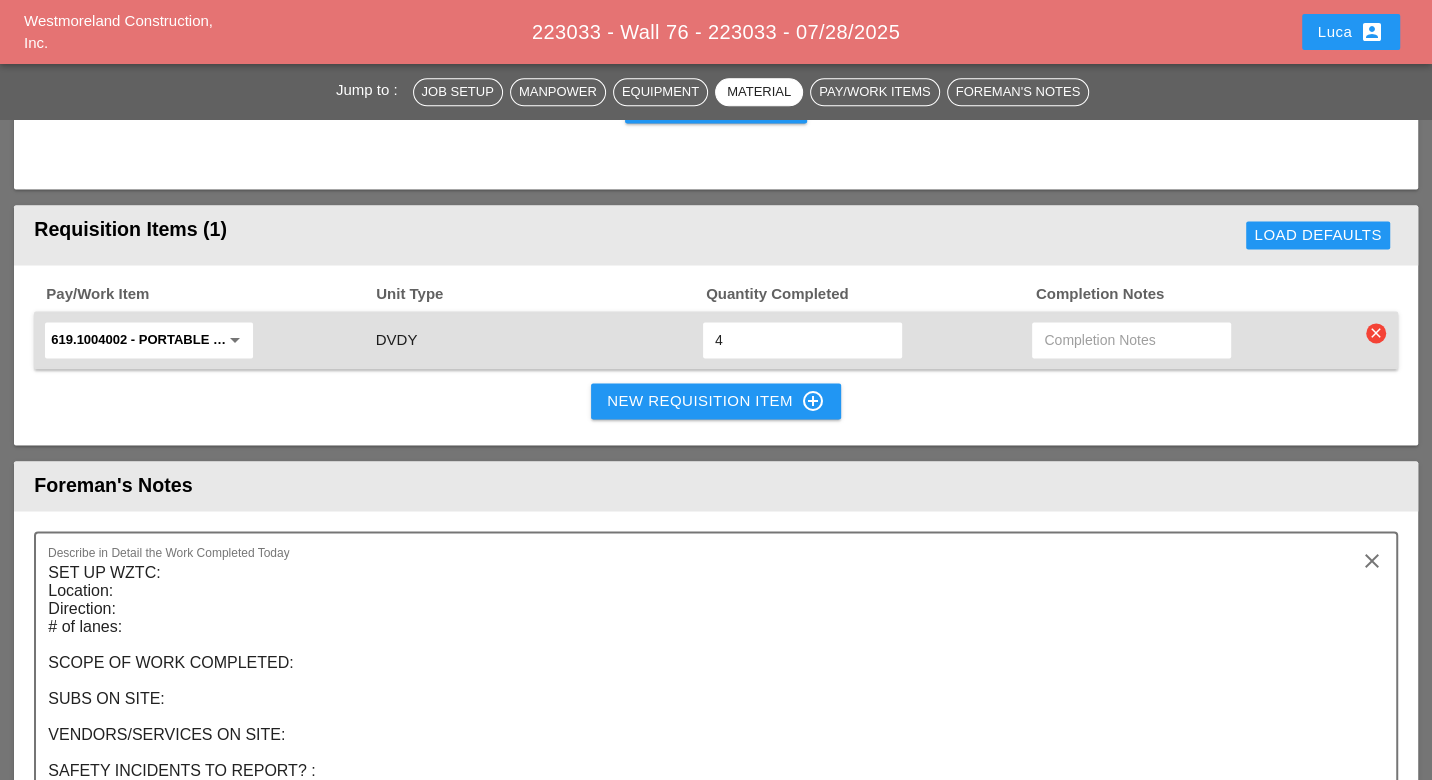 scroll, scrollTop: 2000, scrollLeft: 0, axis: vertical 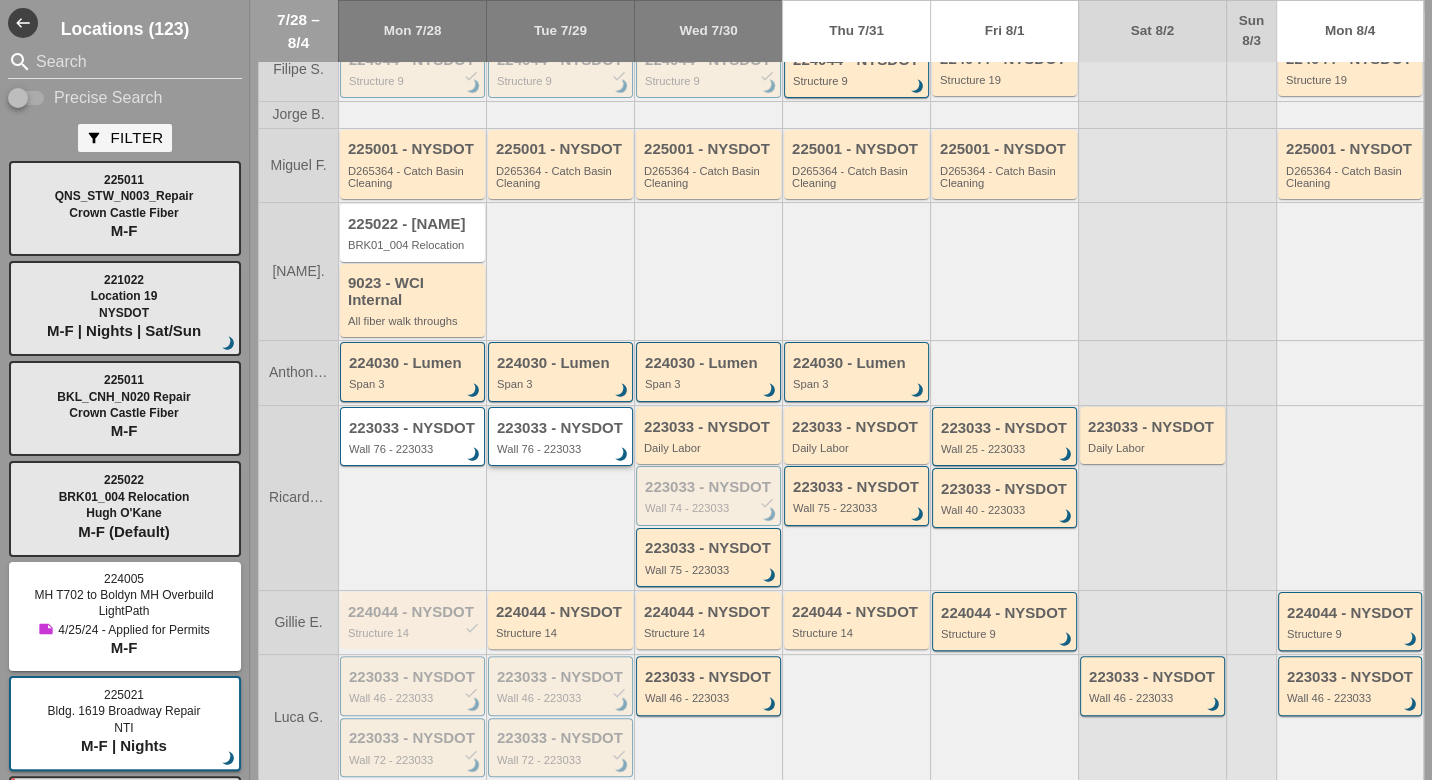 click on "Wall 76 - 223033" at bounding box center [562, 449] 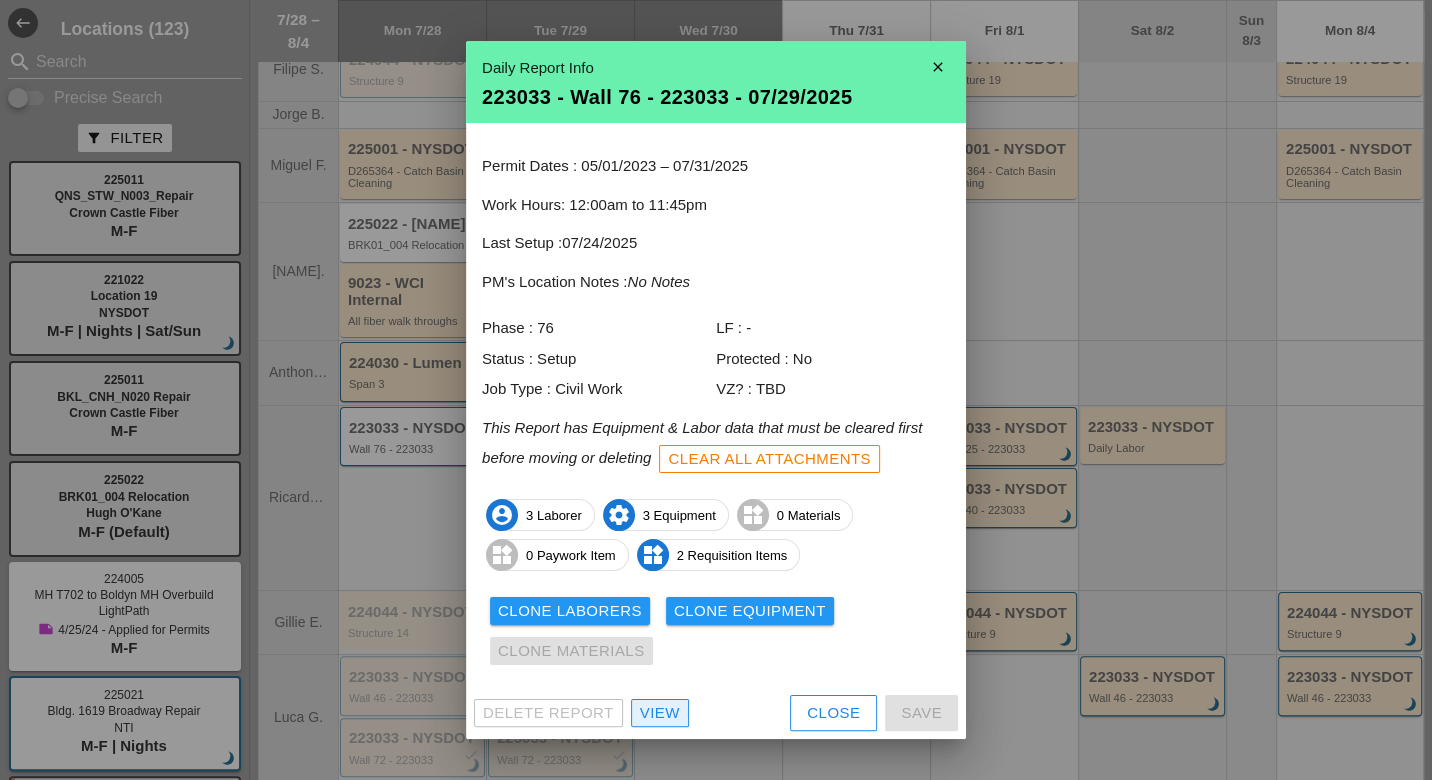 drag, startPoint x: 672, startPoint y: 707, endPoint x: 685, endPoint y: 652, distance: 56.515484 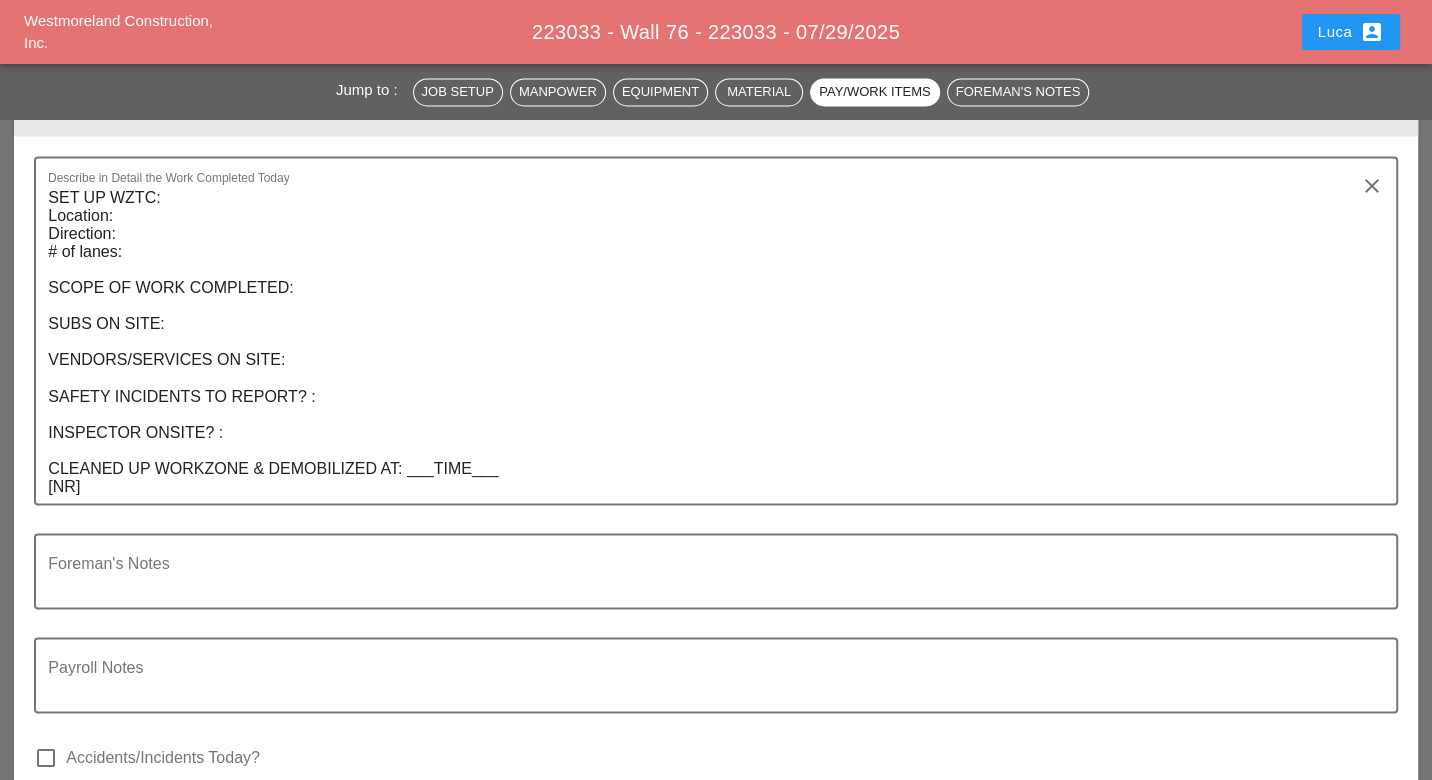 scroll, scrollTop: 2444, scrollLeft: 0, axis: vertical 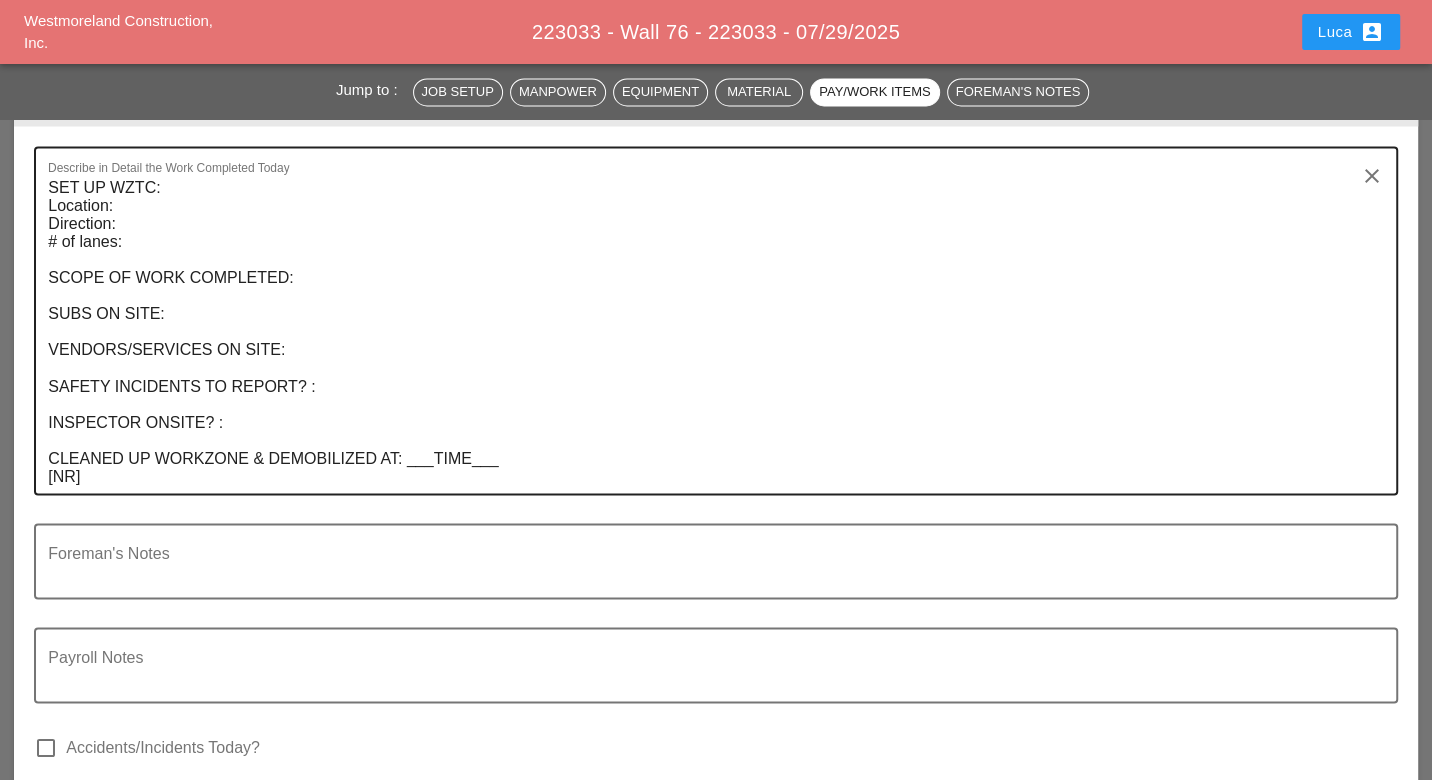 click on "SET UP WZTC:
Location:
Direction:
# of lanes:
SCOPE OF WORK COMPLETED:
SUBS ON SITE:
VENDORS/SERVICES ON SITE:
SAFETY INCIDENTS TO REPORT? :
INSPECTOR ONSITE? :
CLEANED UP WORKZONE & DEMOBILIZED AT: ___TIME___
[NR]" at bounding box center (707, 332) 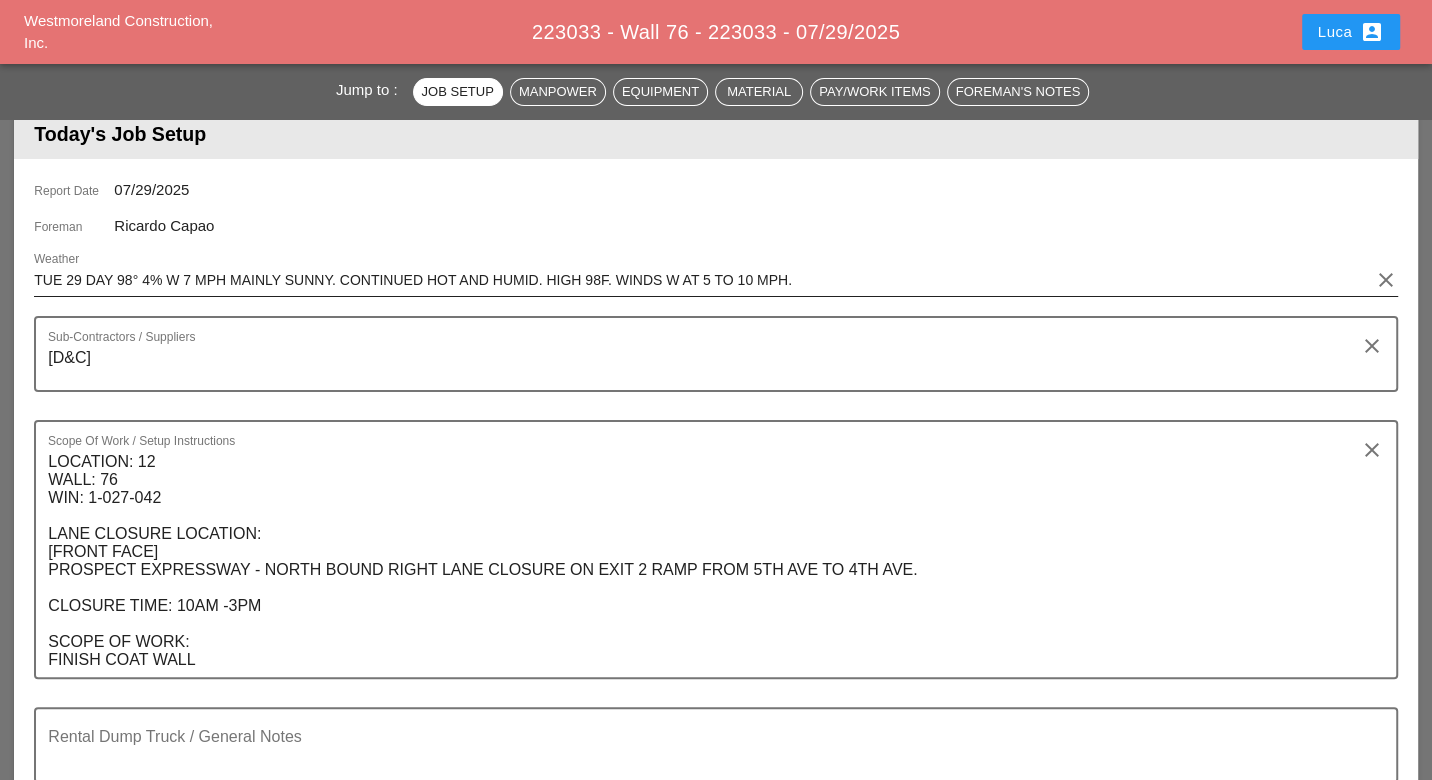 scroll, scrollTop: 0, scrollLeft: 0, axis: both 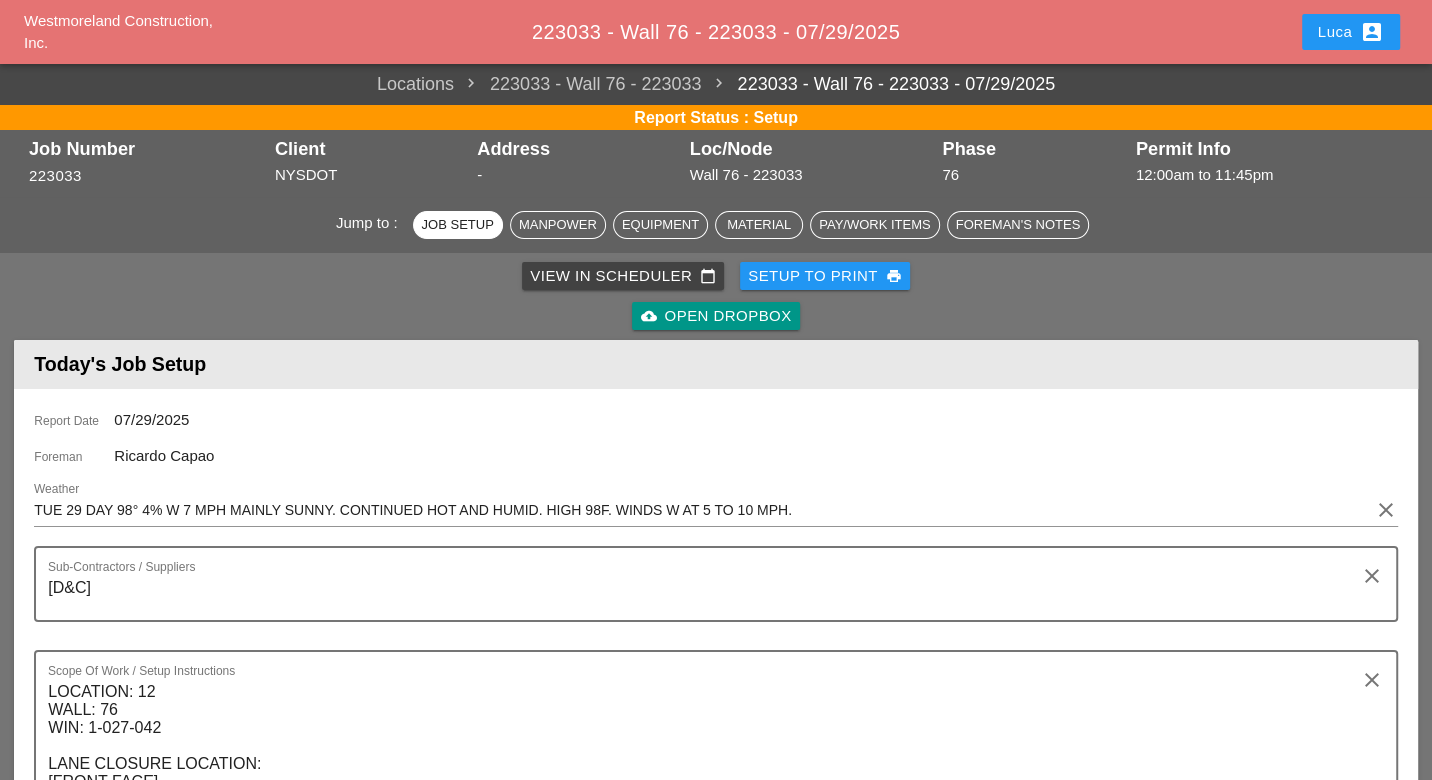 type on "SET UP WZTC:
Location:
Direction:
# of lanes:
SCOPE OF WORK COMPLETED:
SUBS ON SITE:
VENDORS/SERVICES ON SITE:
SAFETY INCIDENTS TO REPORT? :
INSPECTOR ONSITE? :
CLEANED UP WORKZONE & DEMOBILIZED AT: ___TIME___
[NR]
This wall is completed 100%" 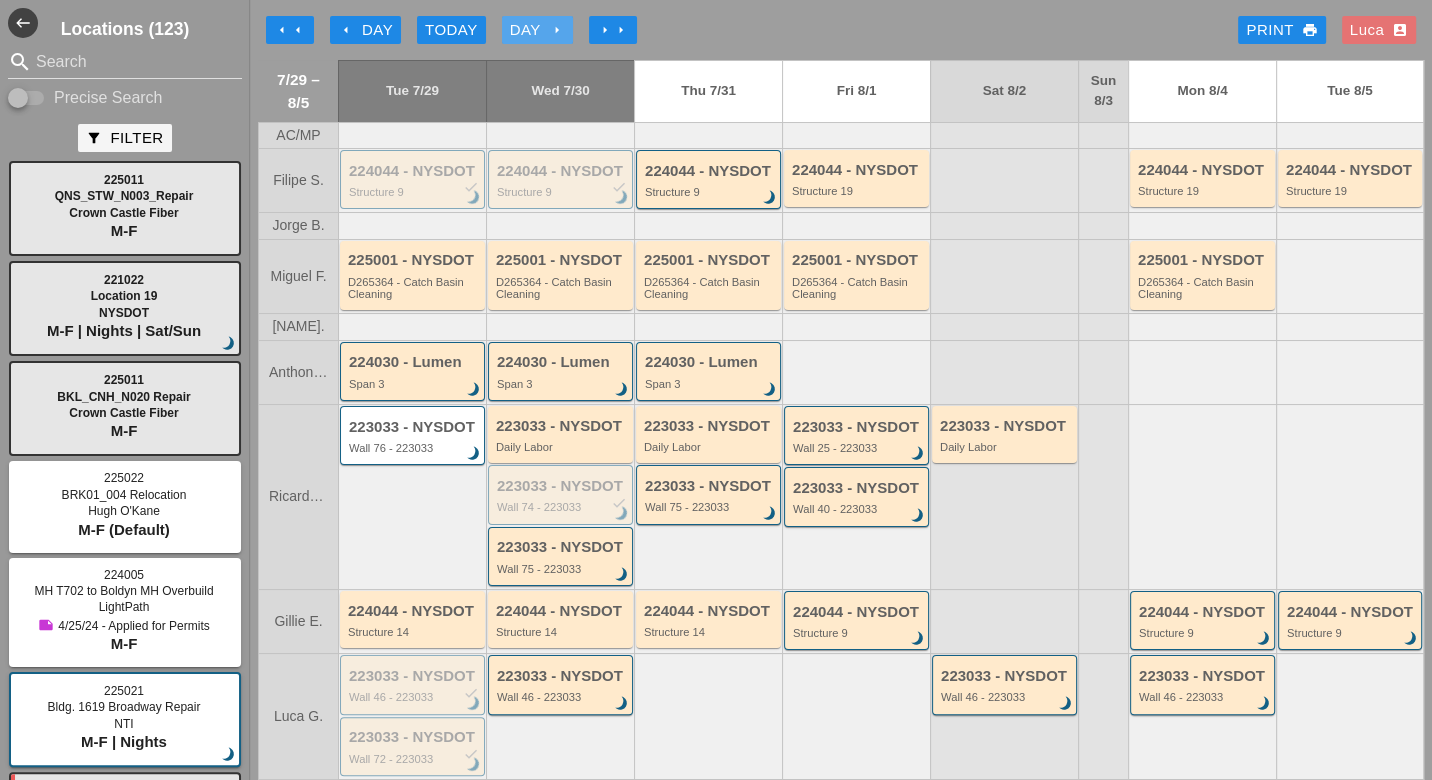click on "arrow_right" at bounding box center [557, 30] 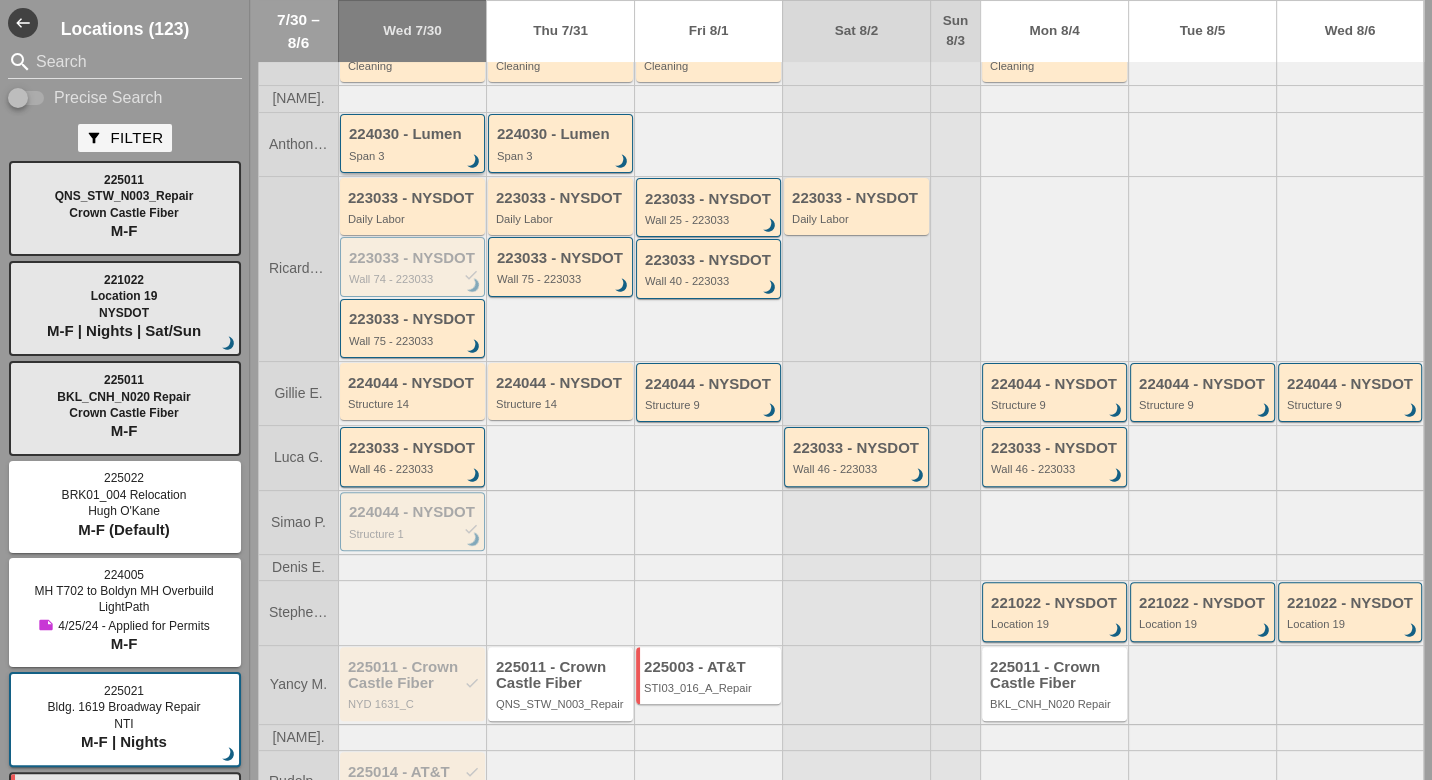 scroll, scrollTop: 244, scrollLeft: 0, axis: vertical 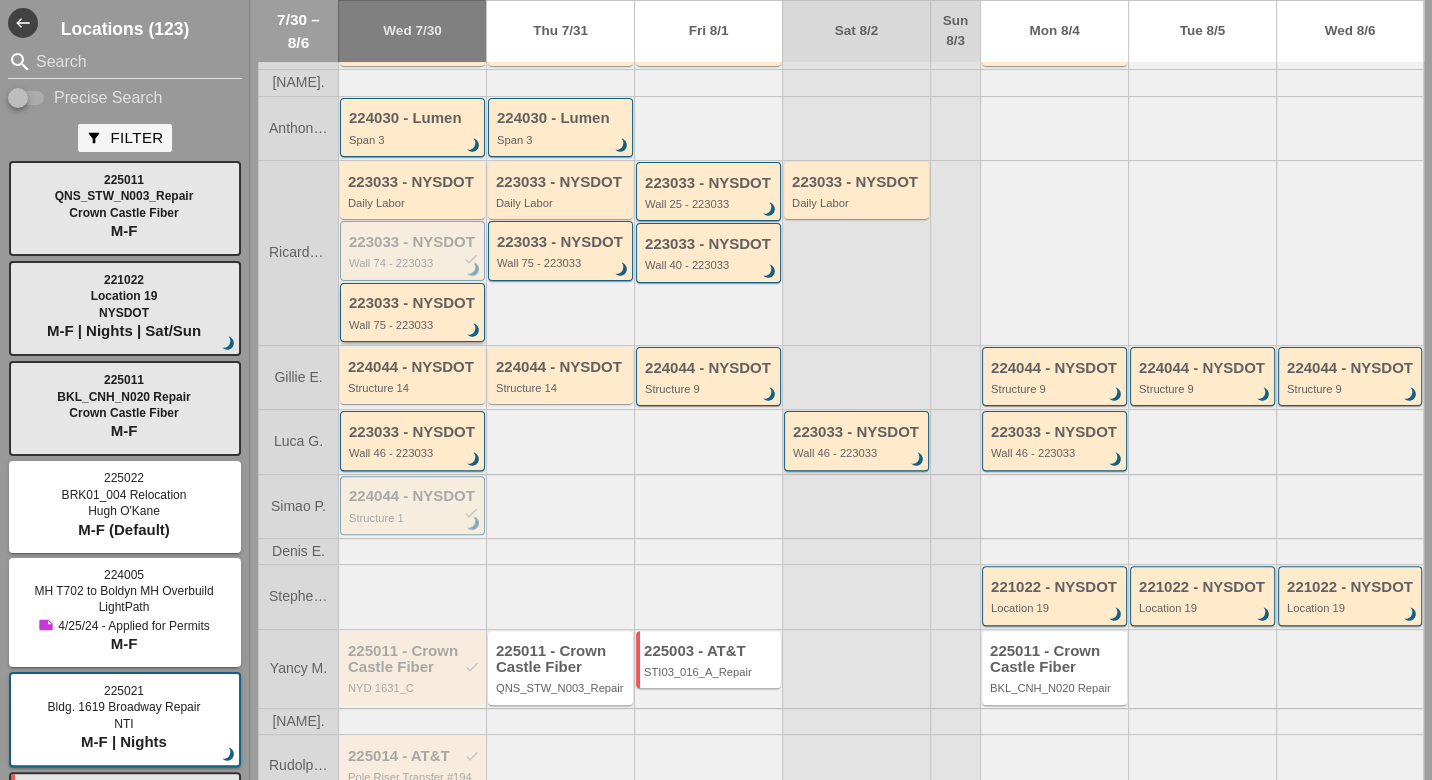 click on "223033 - NYSDOT  Wall 75 - 223033 brightness_3" at bounding box center (414, 313) 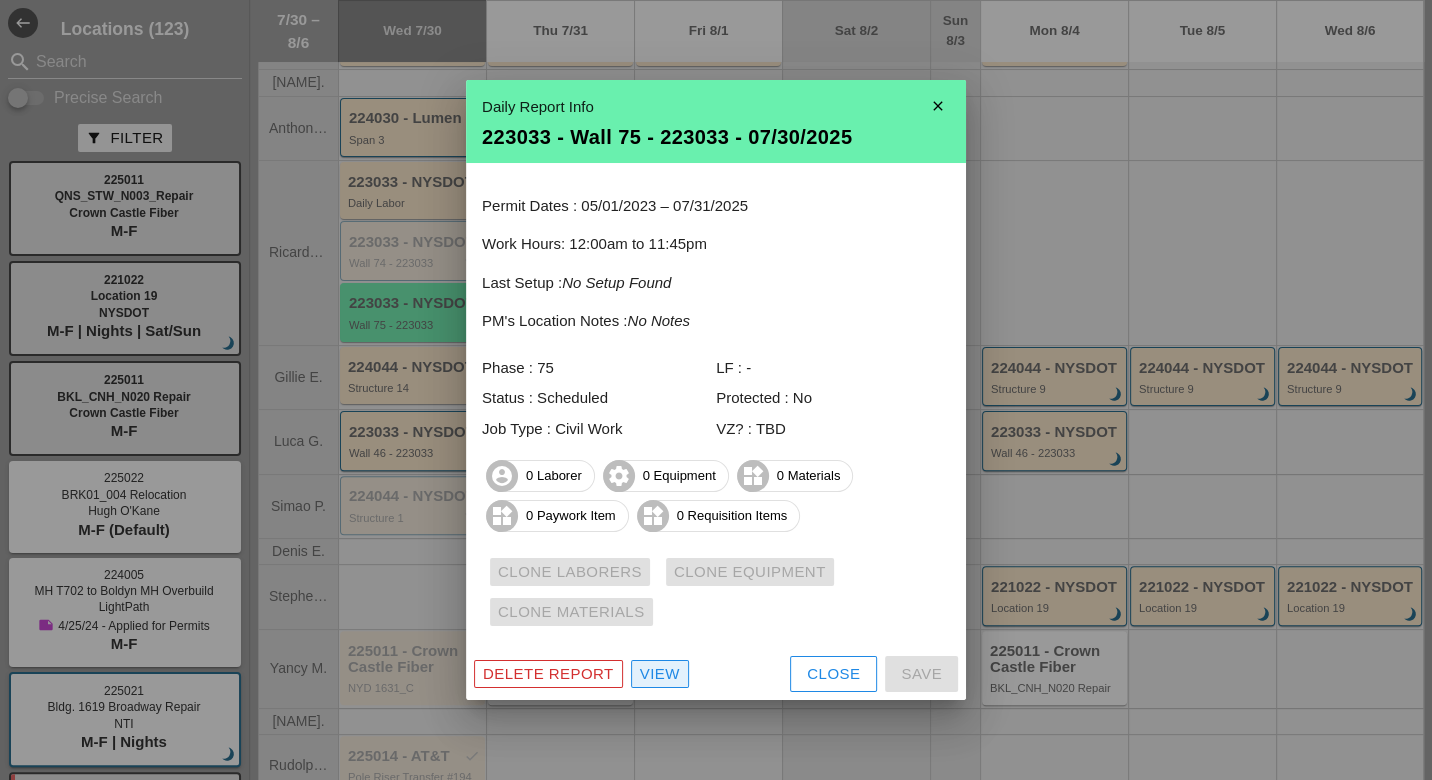 drag, startPoint x: 670, startPoint y: 671, endPoint x: 651, endPoint y: 613, distance: 61.03278 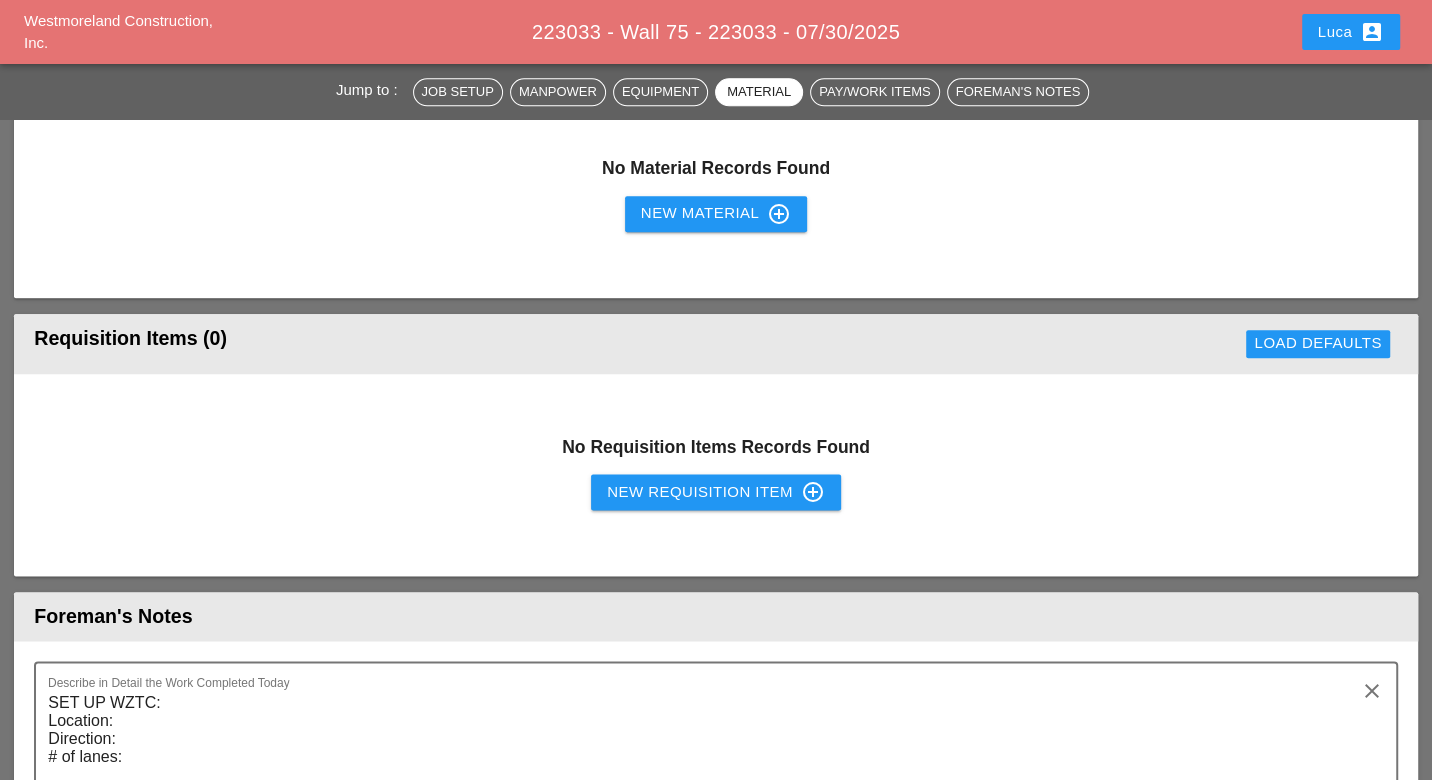 scroll, scrollTop: 1888, scrollLeft: 0, axis: vertical 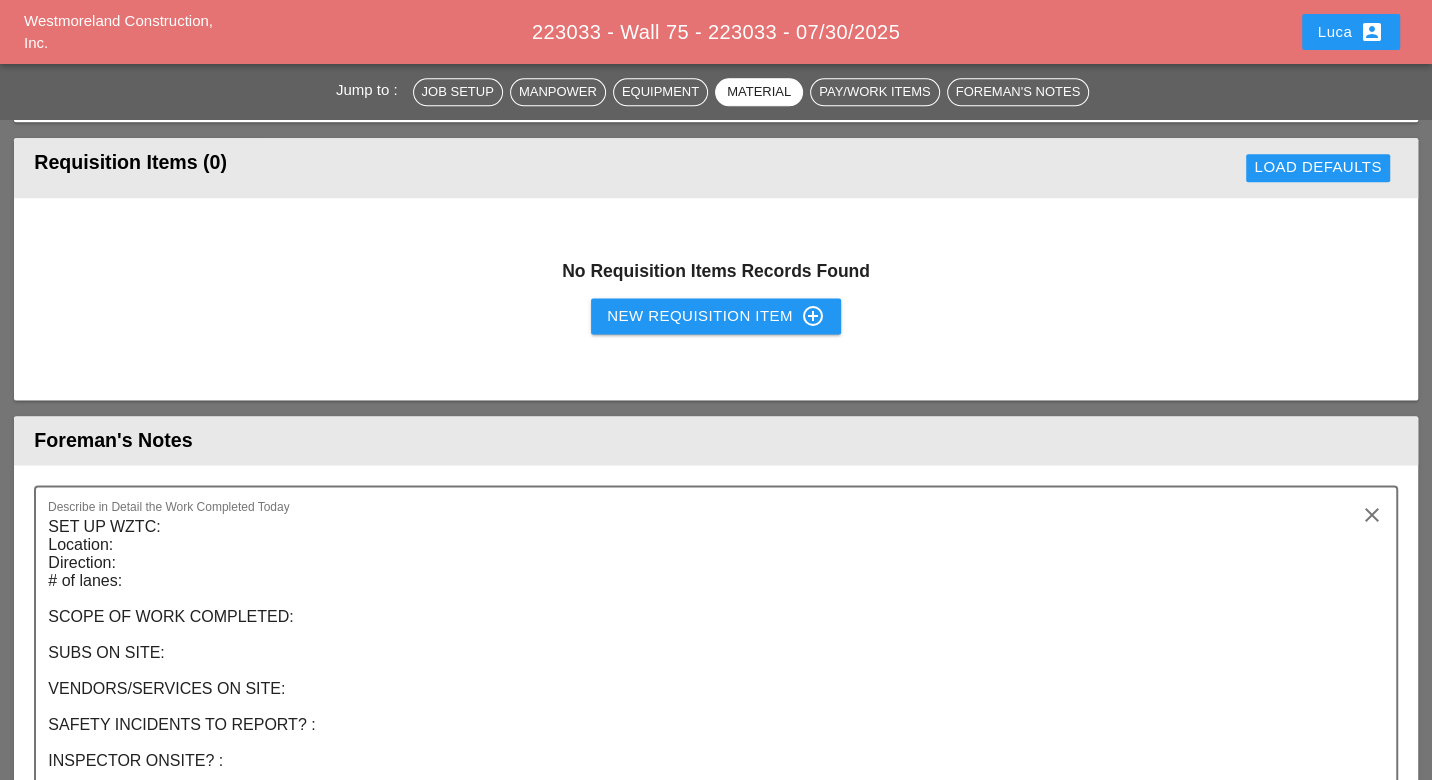 click on "New Requisition Item control_point" at bounding box center (716, 316) 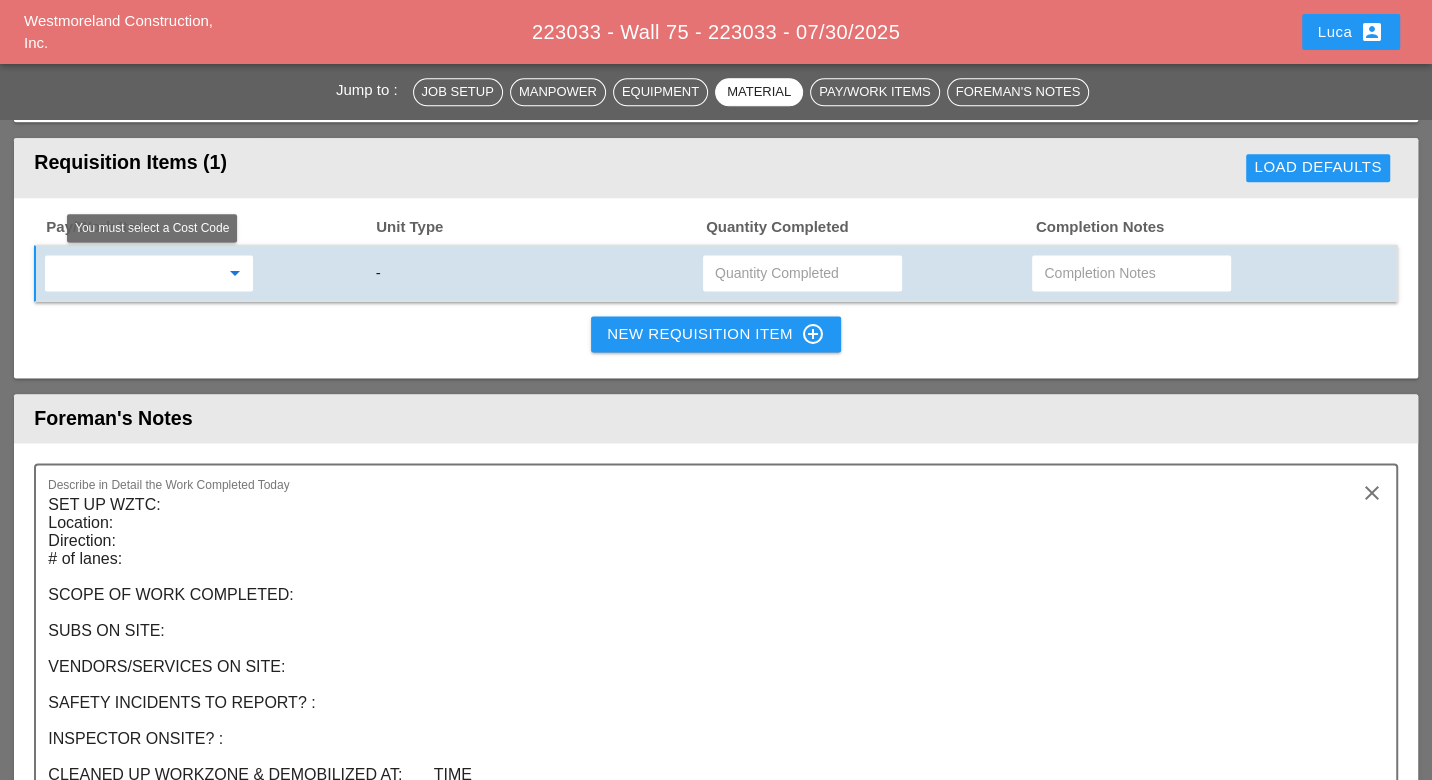 click at bounding box center [135, 273] 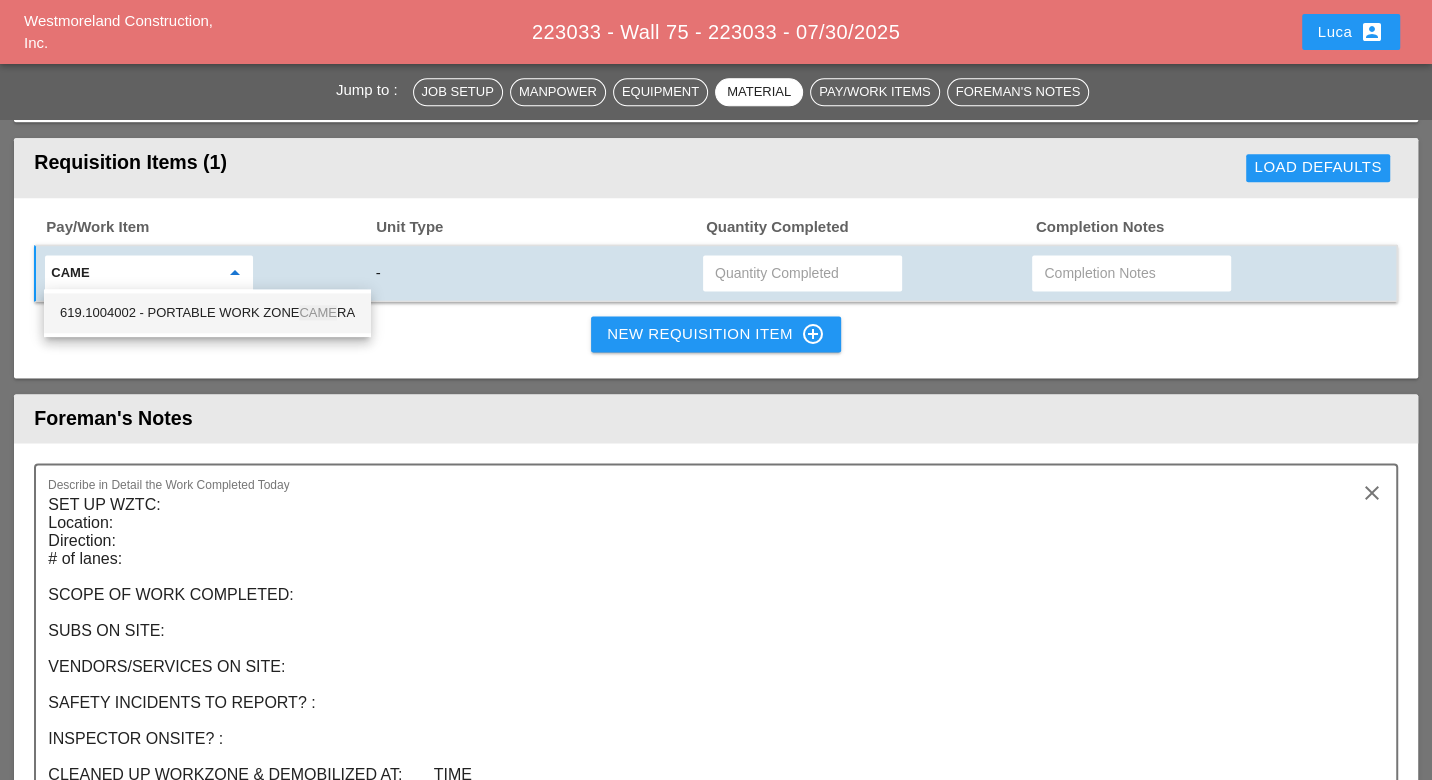 click on "619.1004002 - PORTABLE WORK ZONE  CAME RA" at bounding box center (207, 313) 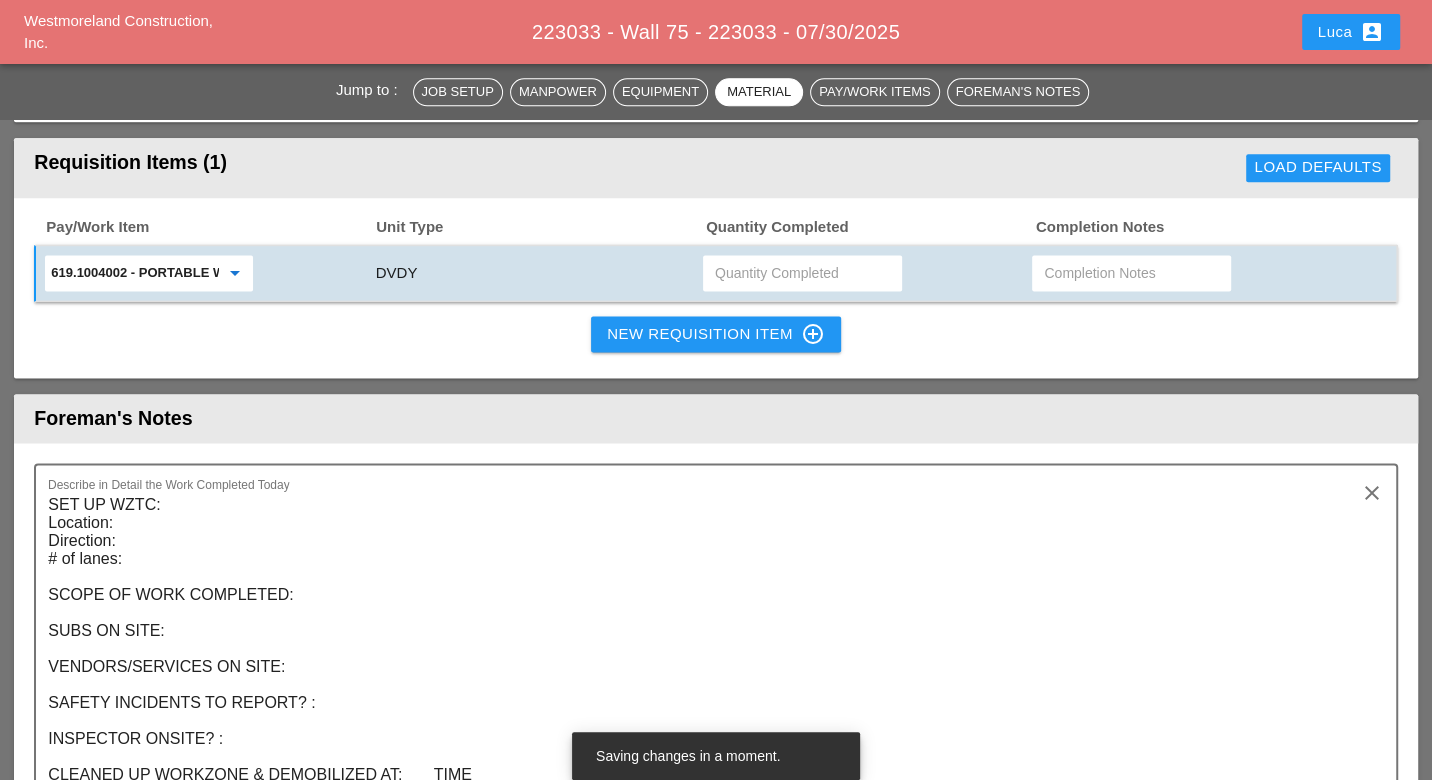 type on "619.1004002 - PORTABLE WORK ZONE CAMERA" 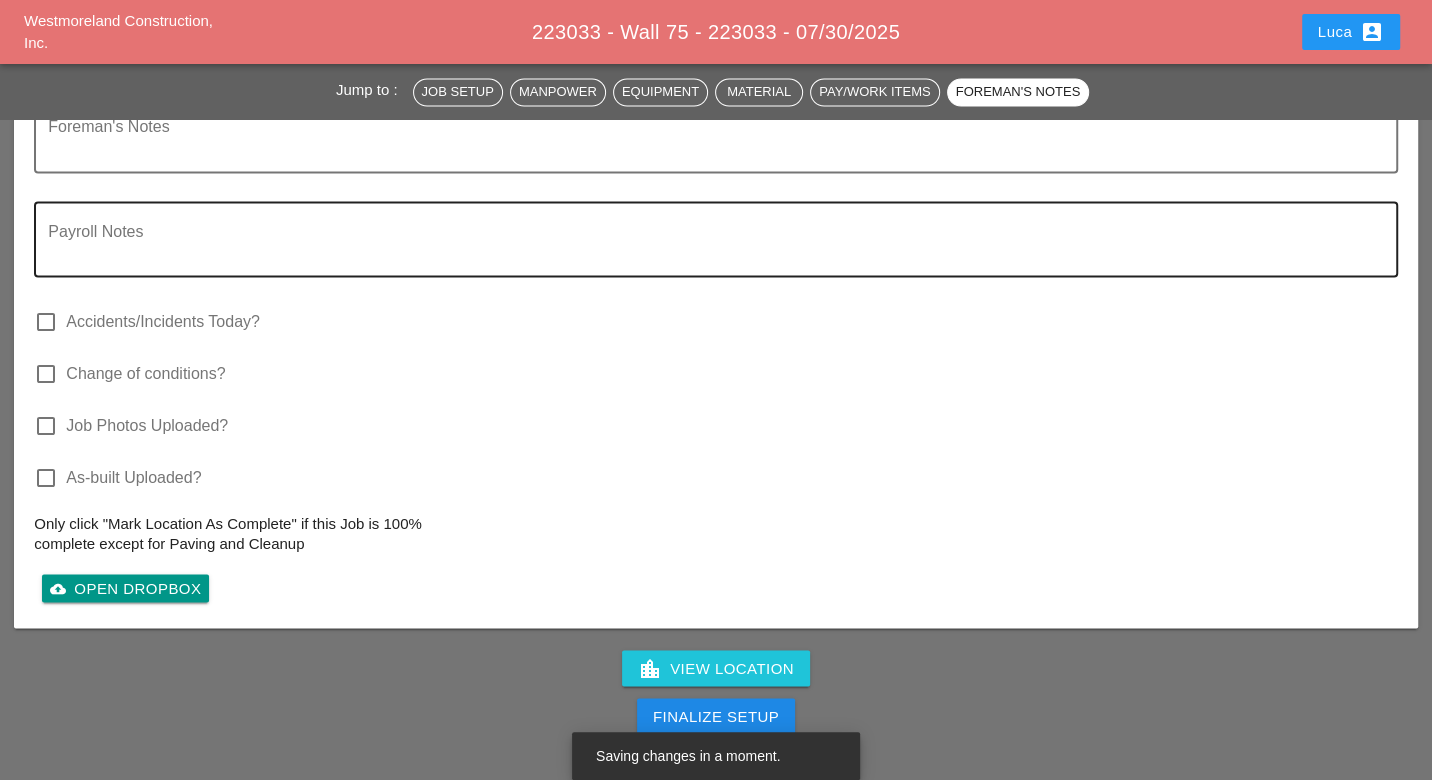 scroll, scrollTop: 2777, scrollLeft: 0, axis: vertical 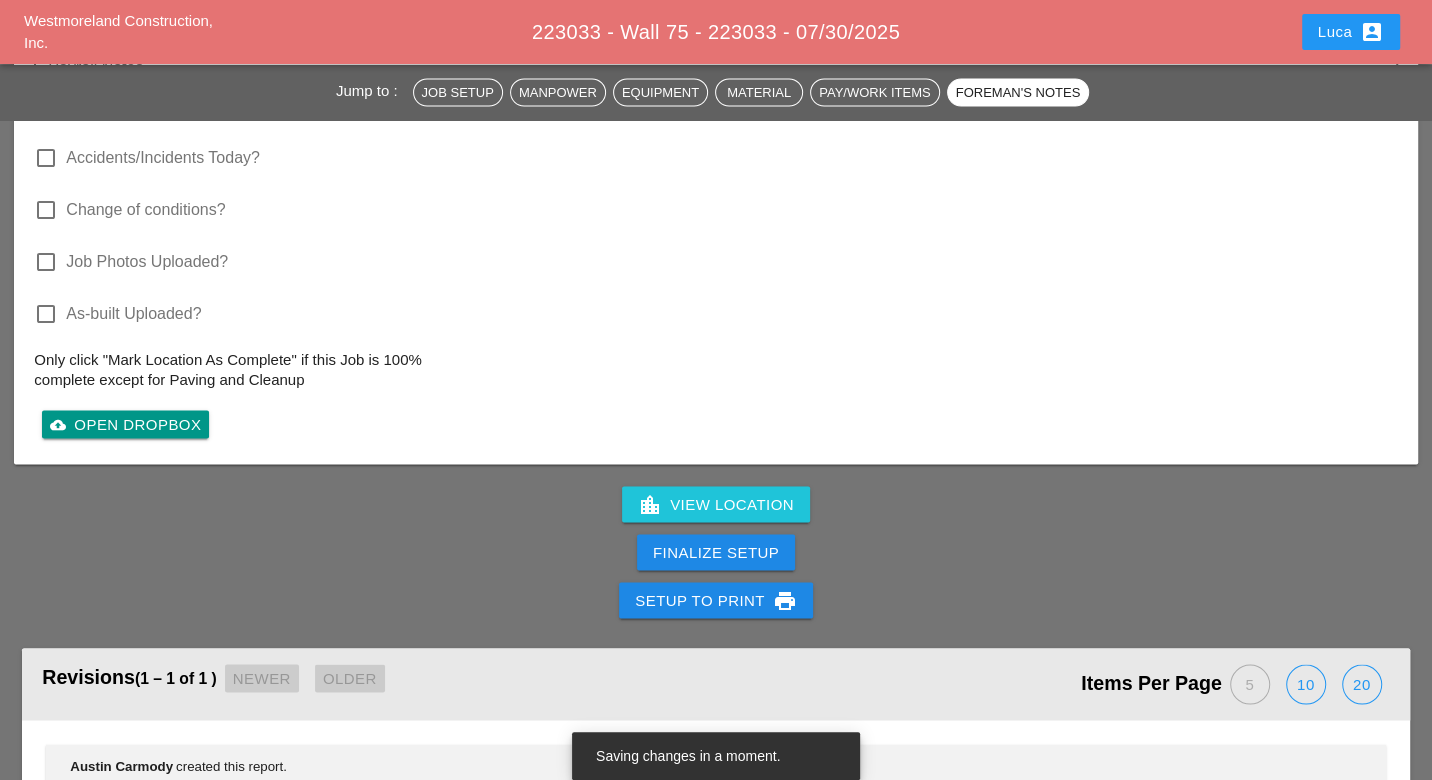 type on "2" 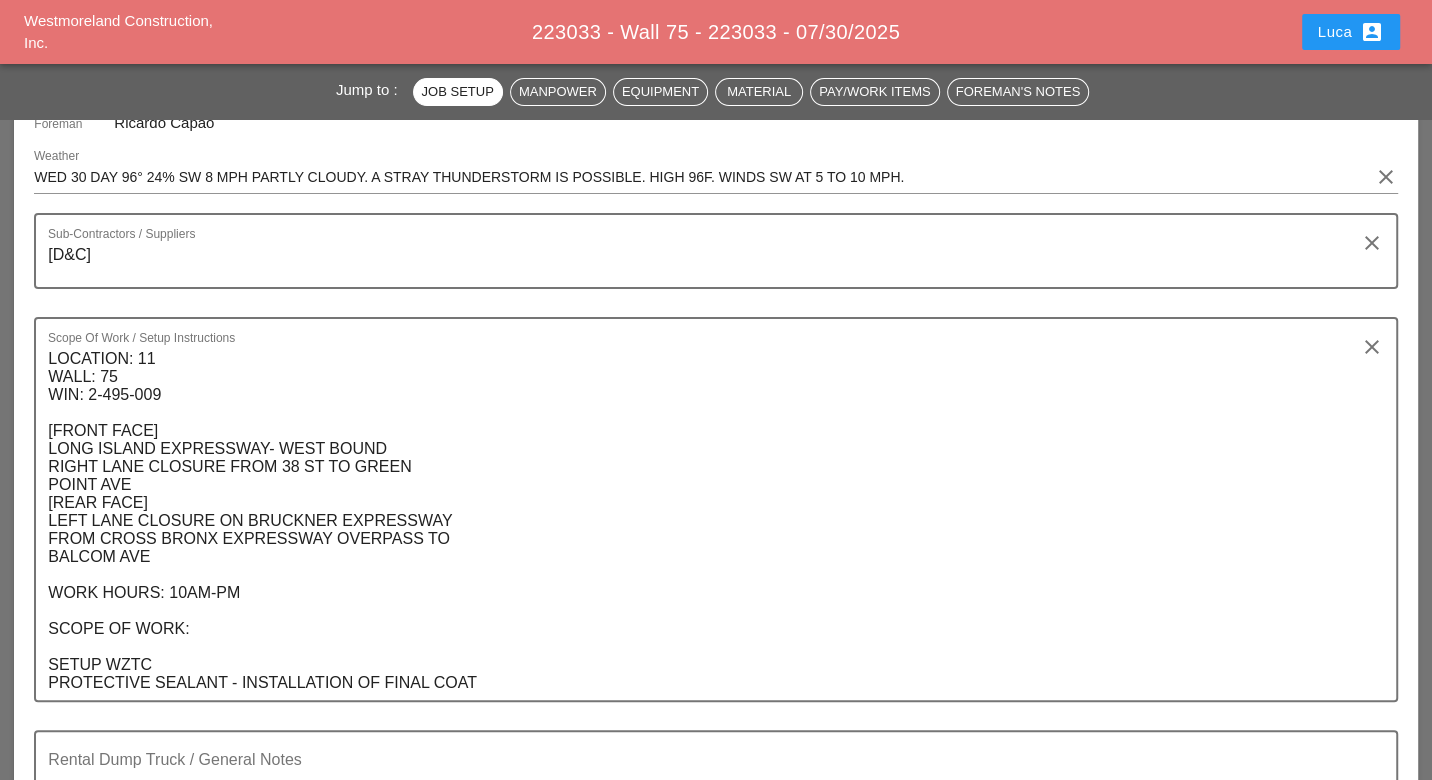 scroll, scrollTop: 0, scrollLeft: 0, axis: both 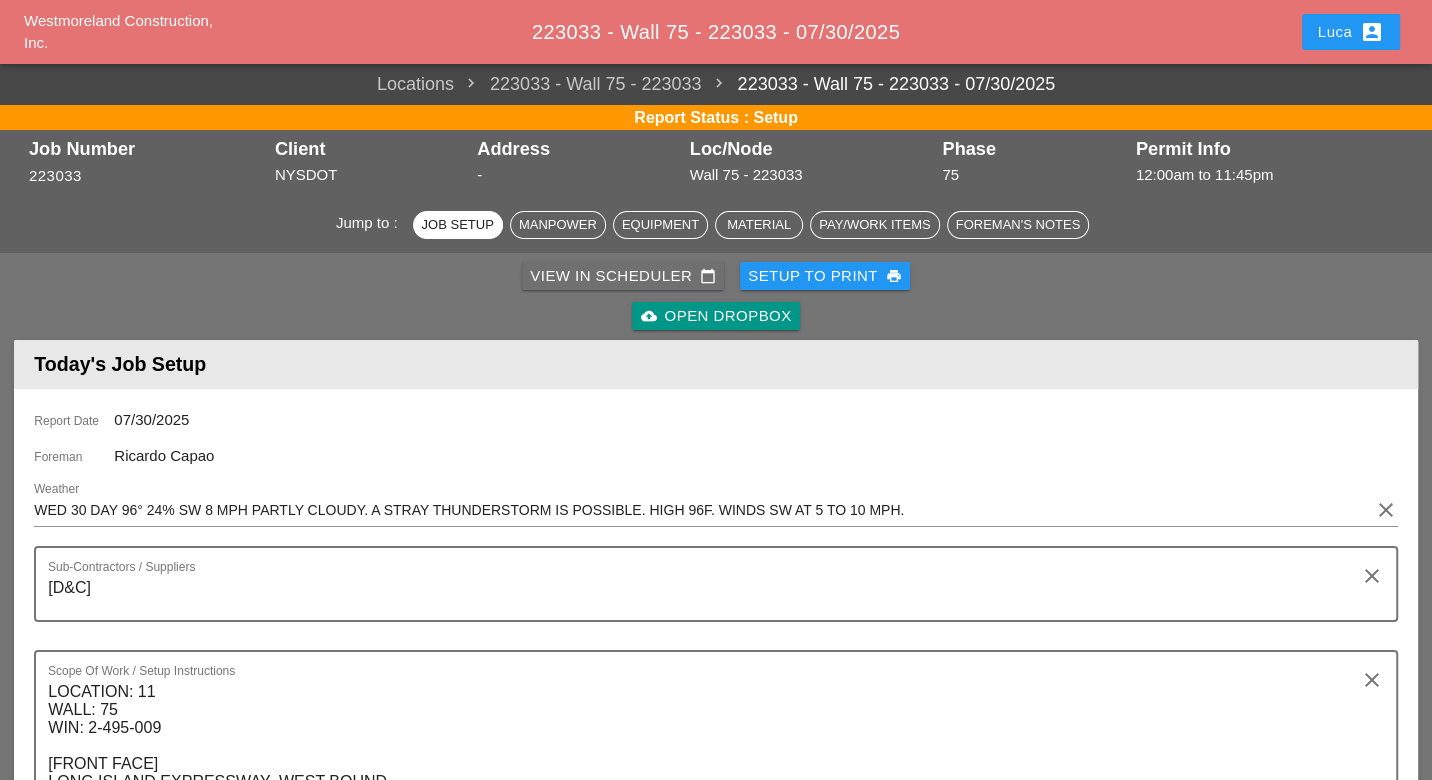 click on "View in Scheduler calendar_today" at bounding box center [623, 276] 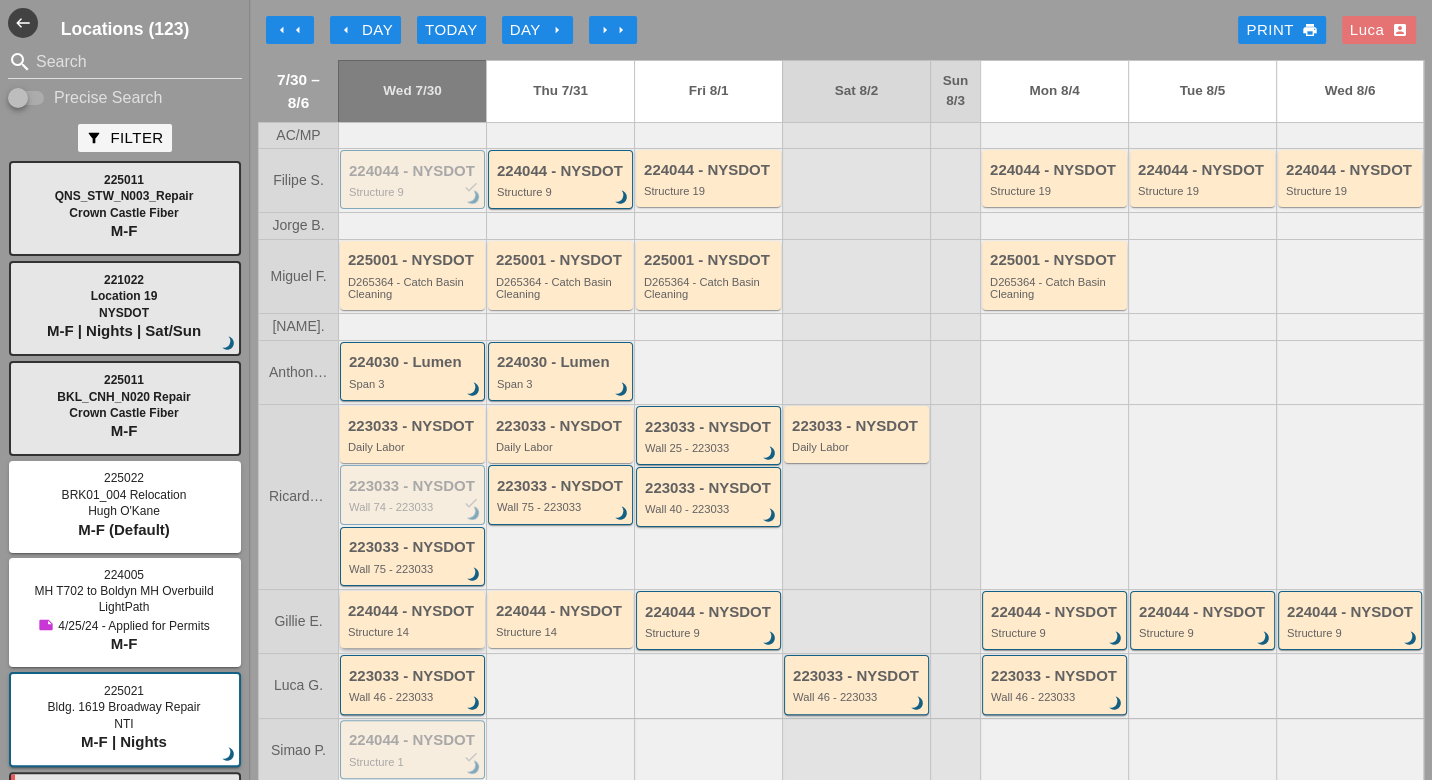 click on "Structure 14" at bounding box center (414, 632) 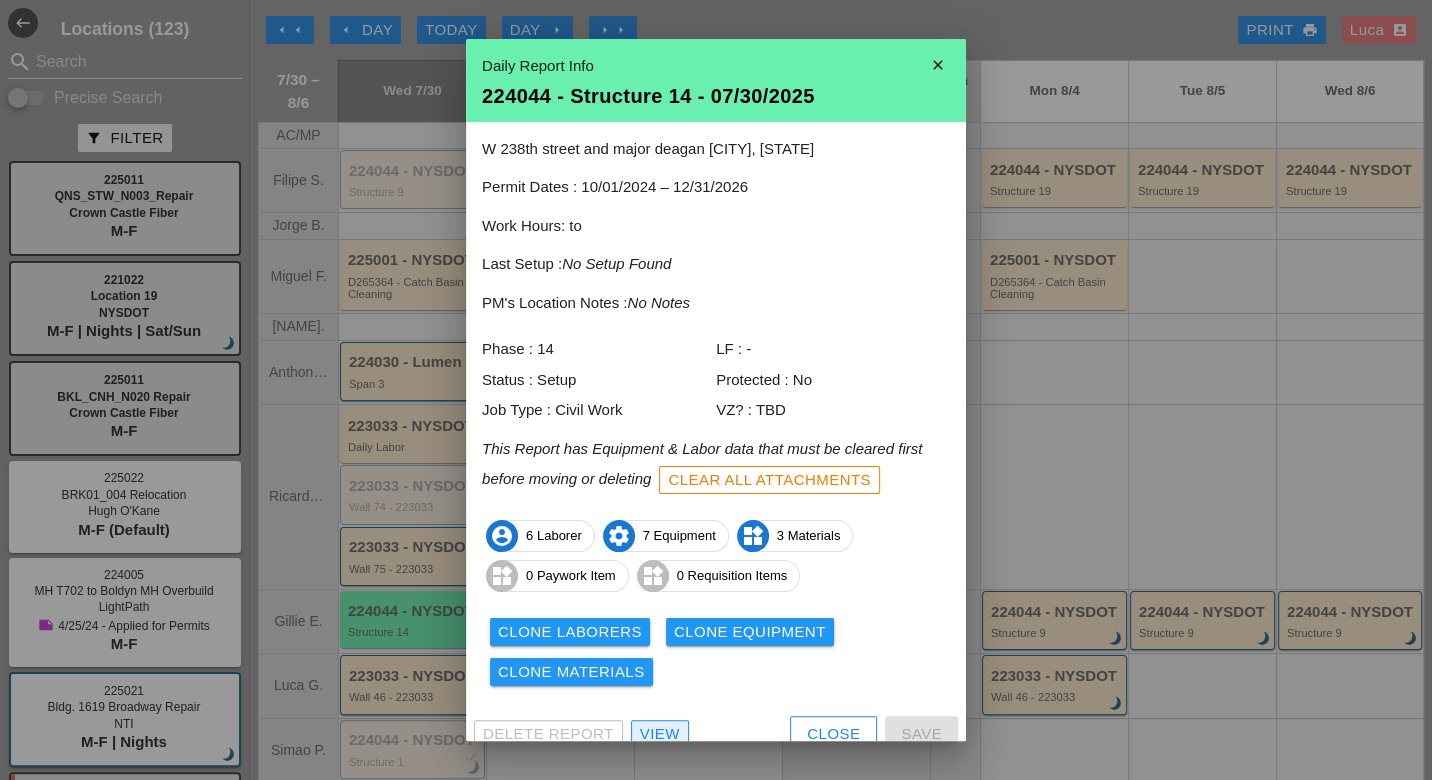 click on "View" at bounding box center [660, 734] 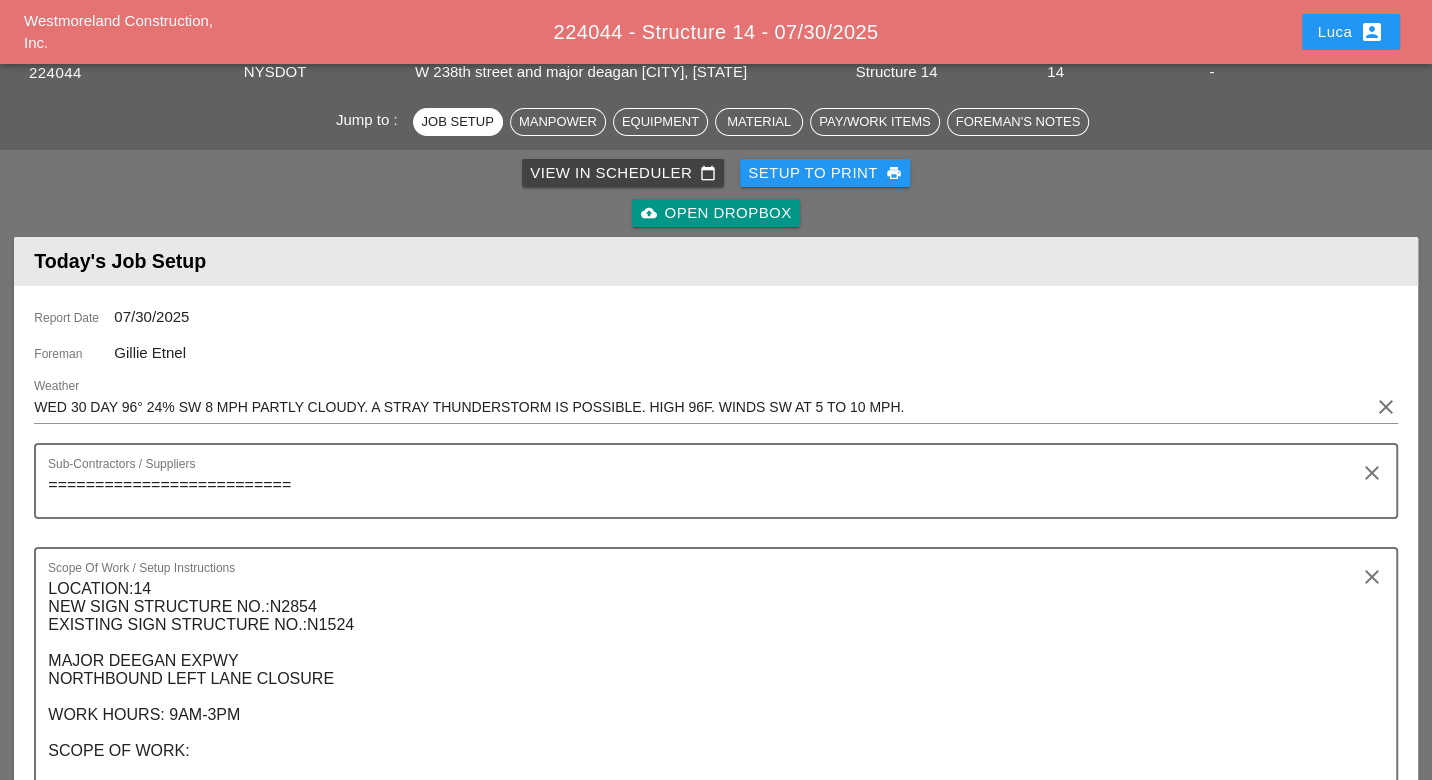 scroll, scrollTop: 888, scrollLeft: 0, axis: vertical 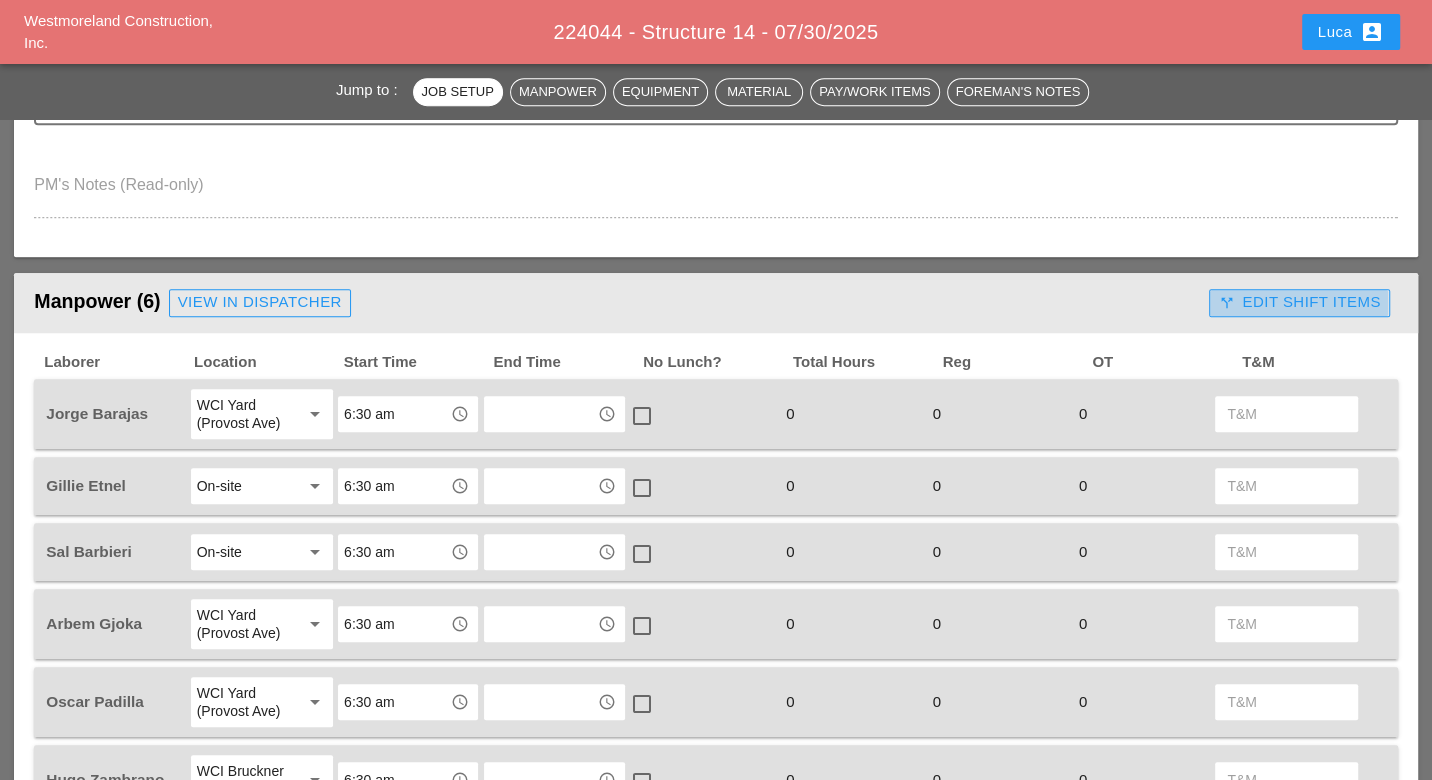 drag, startPoint x: 1313, startPoint y: 294, endPoint x: 1217, endPoint y: 303, distance: 96.42095 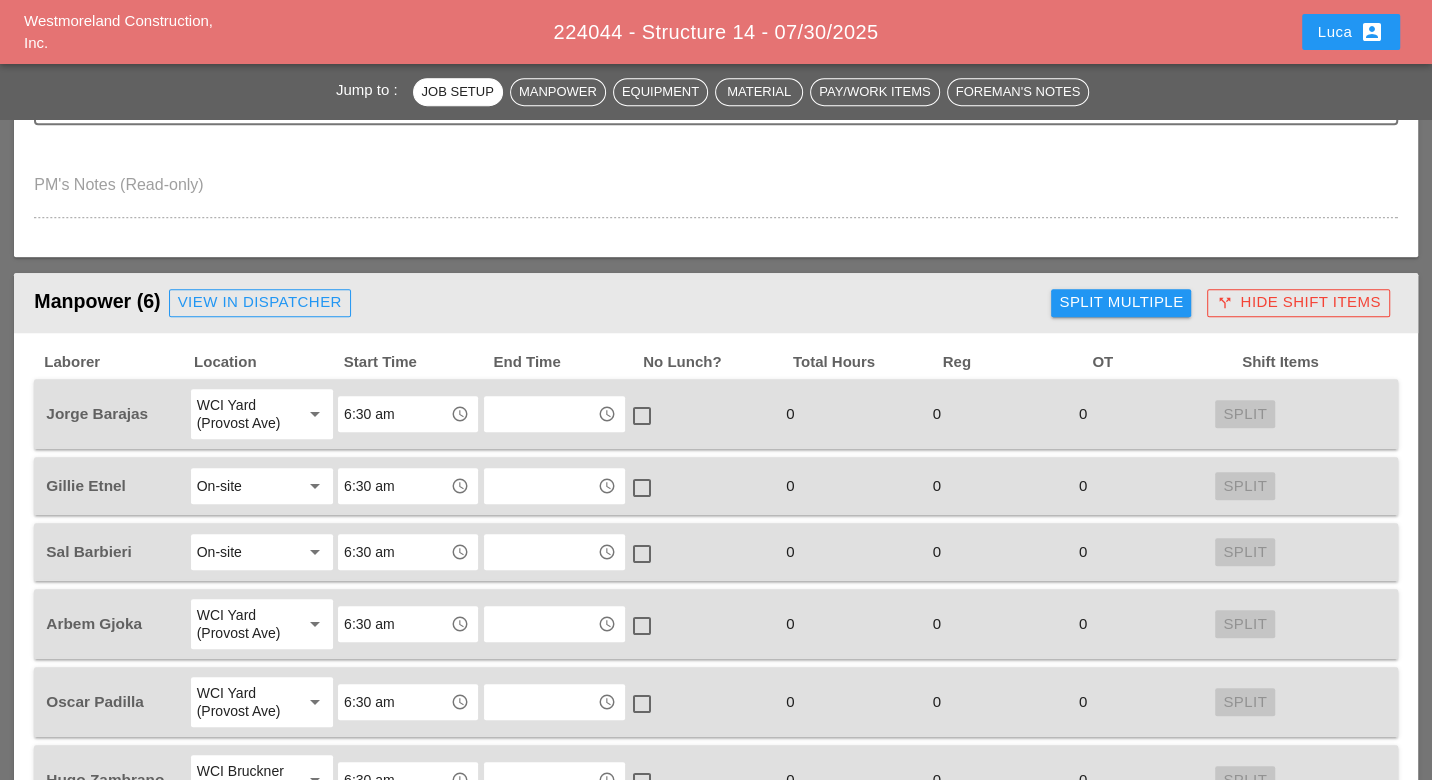 click on "Split Multiple" at bounding box center (1121, 302) 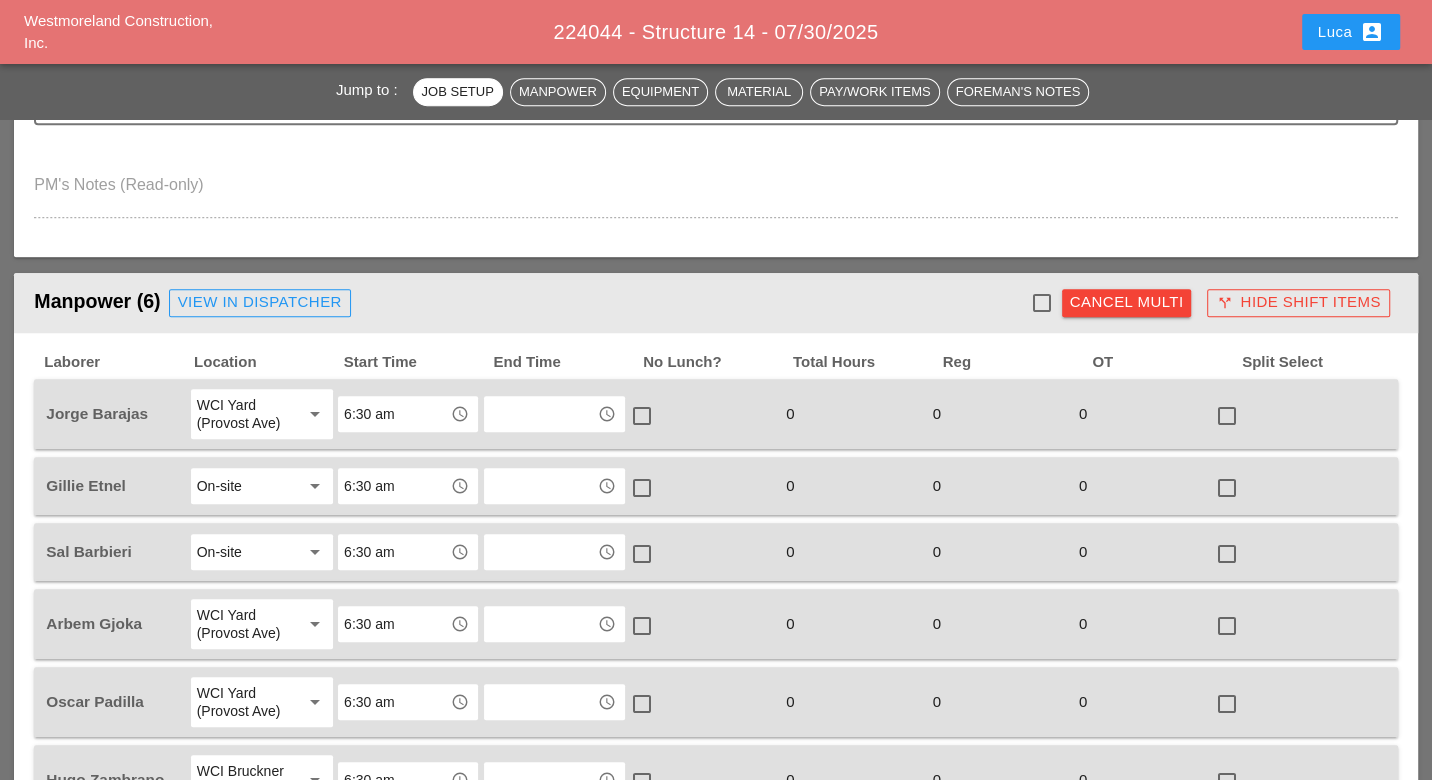 click at bounding box center [1042, 303] 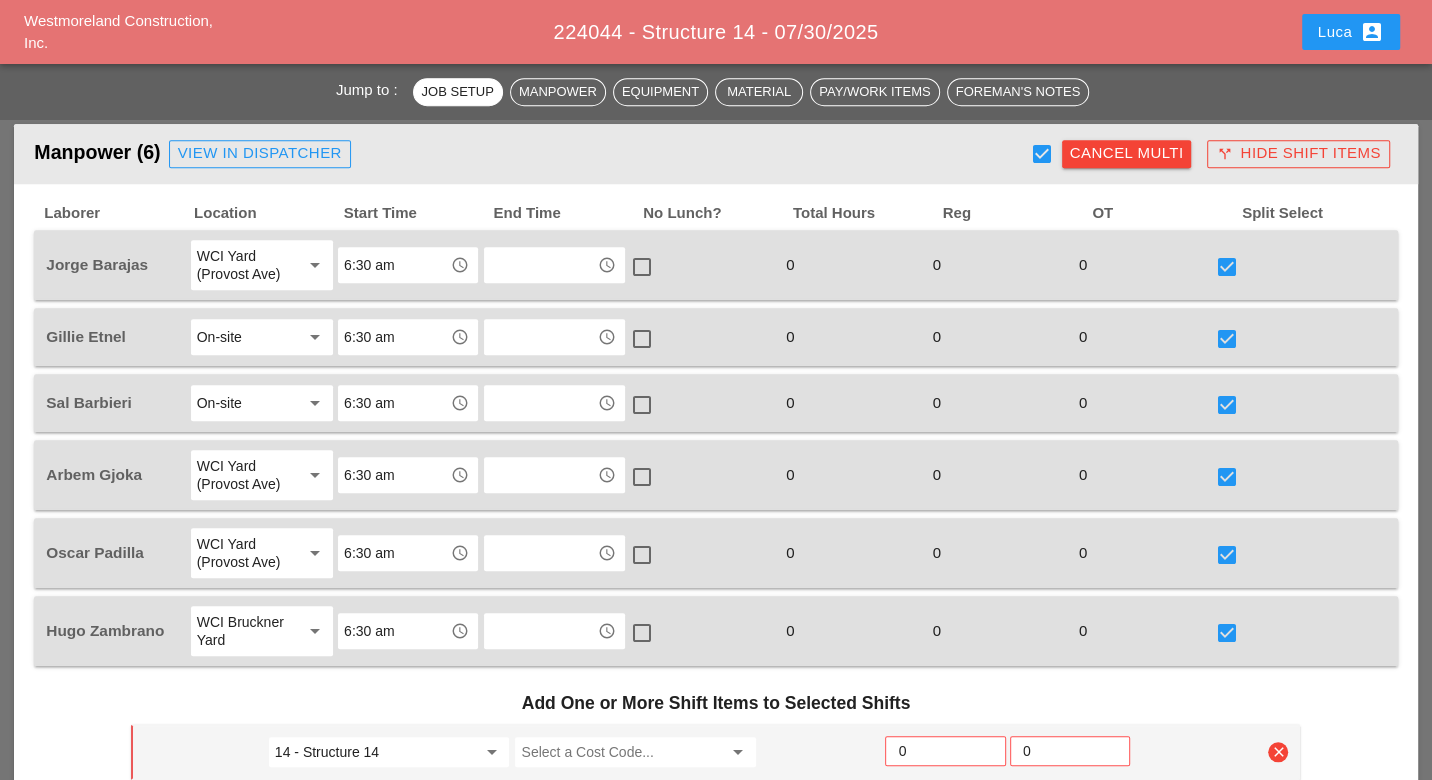 scroll, scrollTop: 1222, scrollLeft: 0, axis: vertical 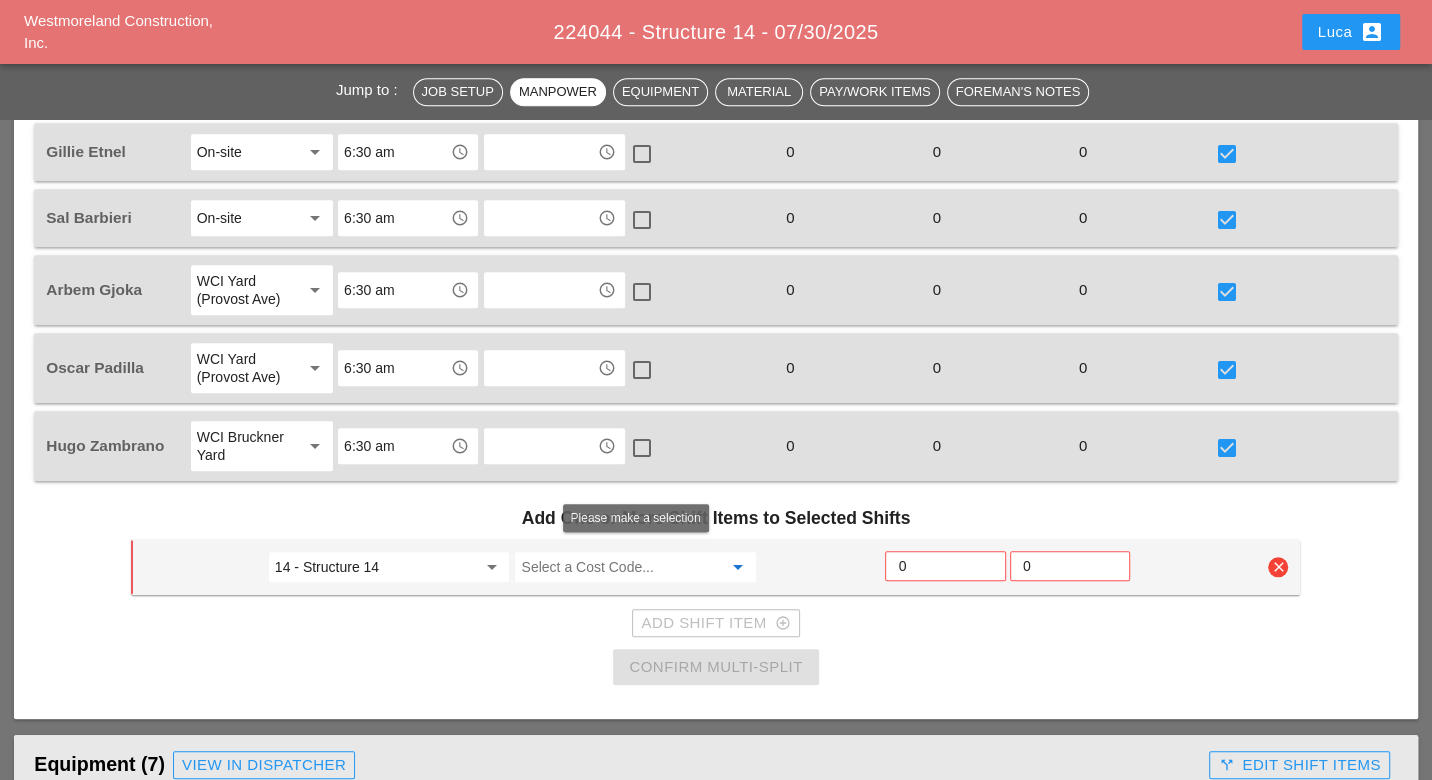 click at bounding box center (621, 567) 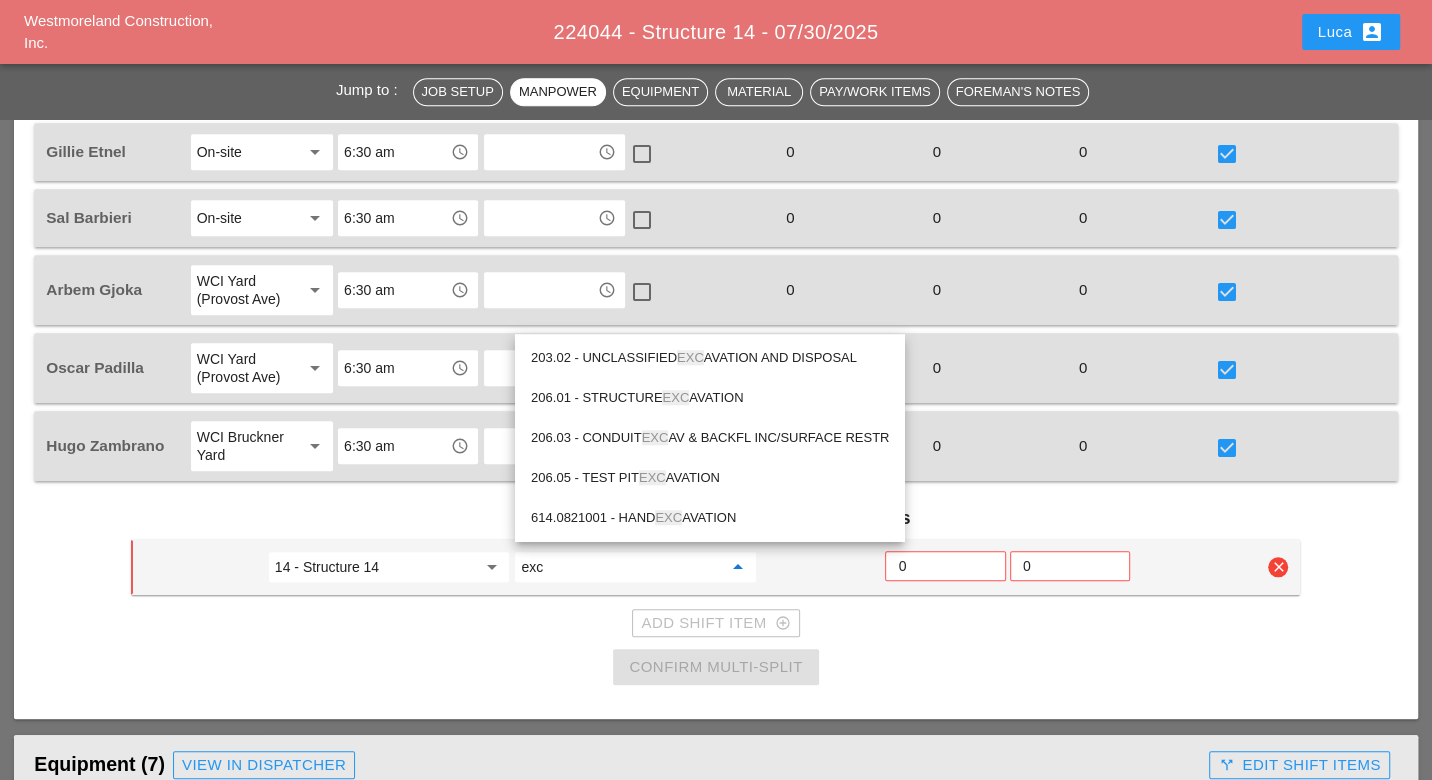 click on "203.02 - UNCLASSIFIED  EXC AVATION AND DISPOSAL" at bounding box center [710, 358] 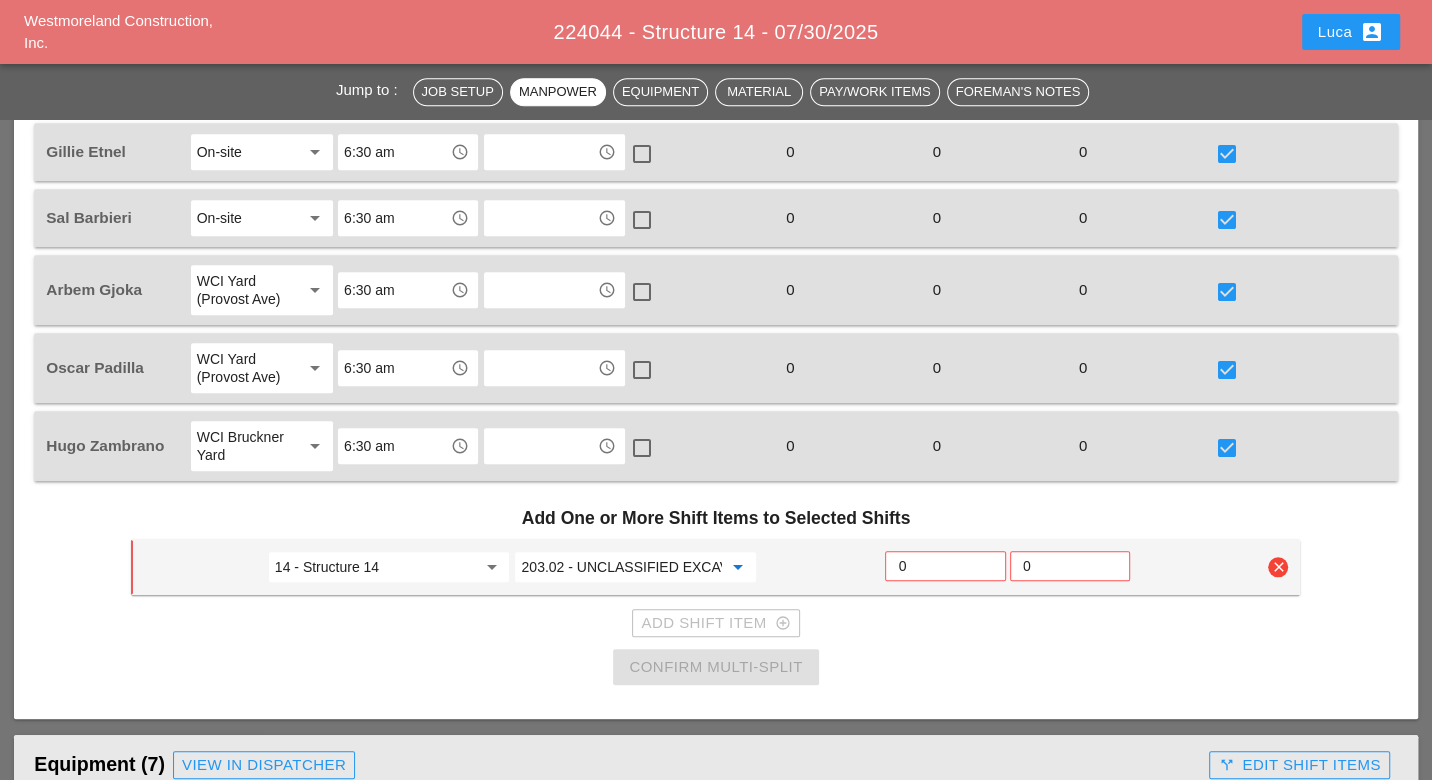 type on "203.02 - UNCLASSIFIED EXCAVATION AND DISPOSAL" 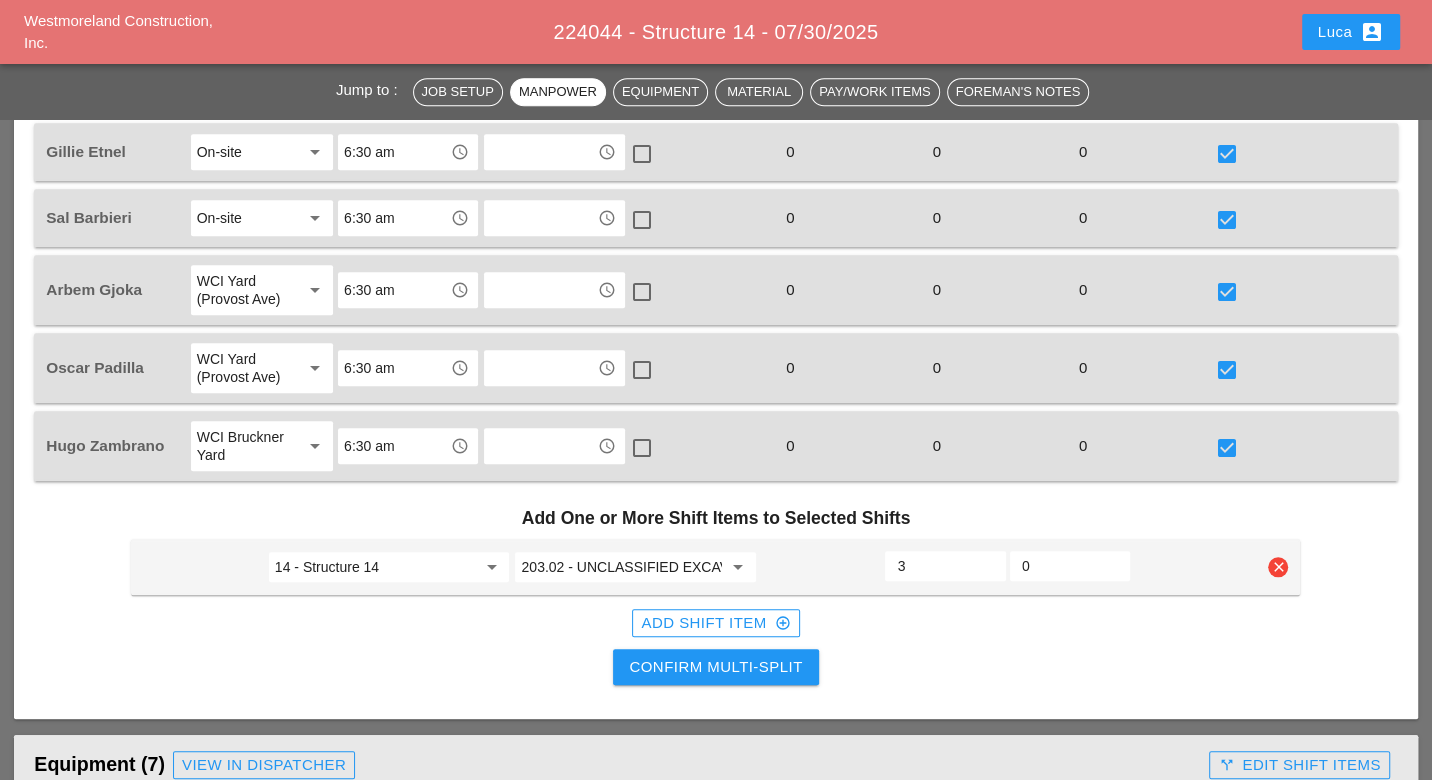 type on "3" 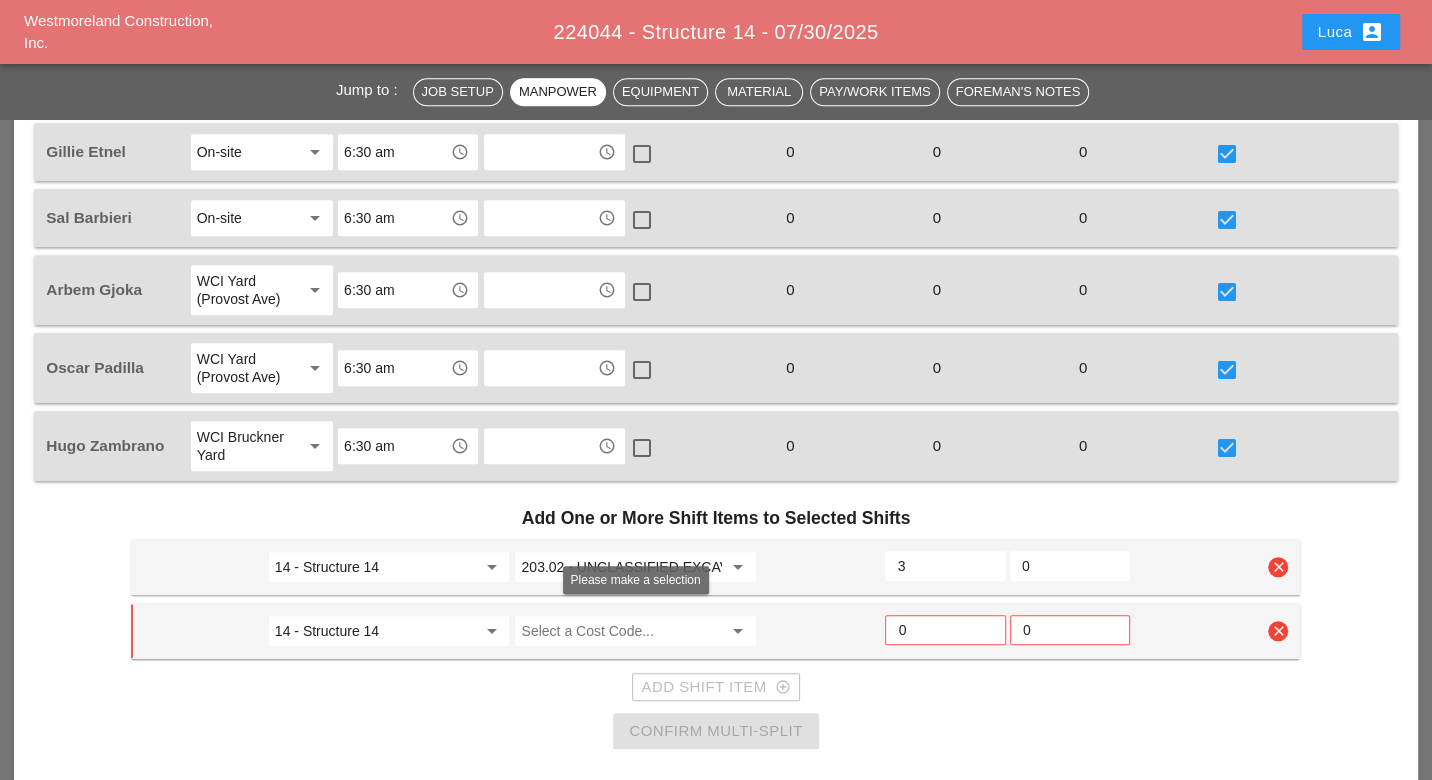 click at bounding box center [621, 631] 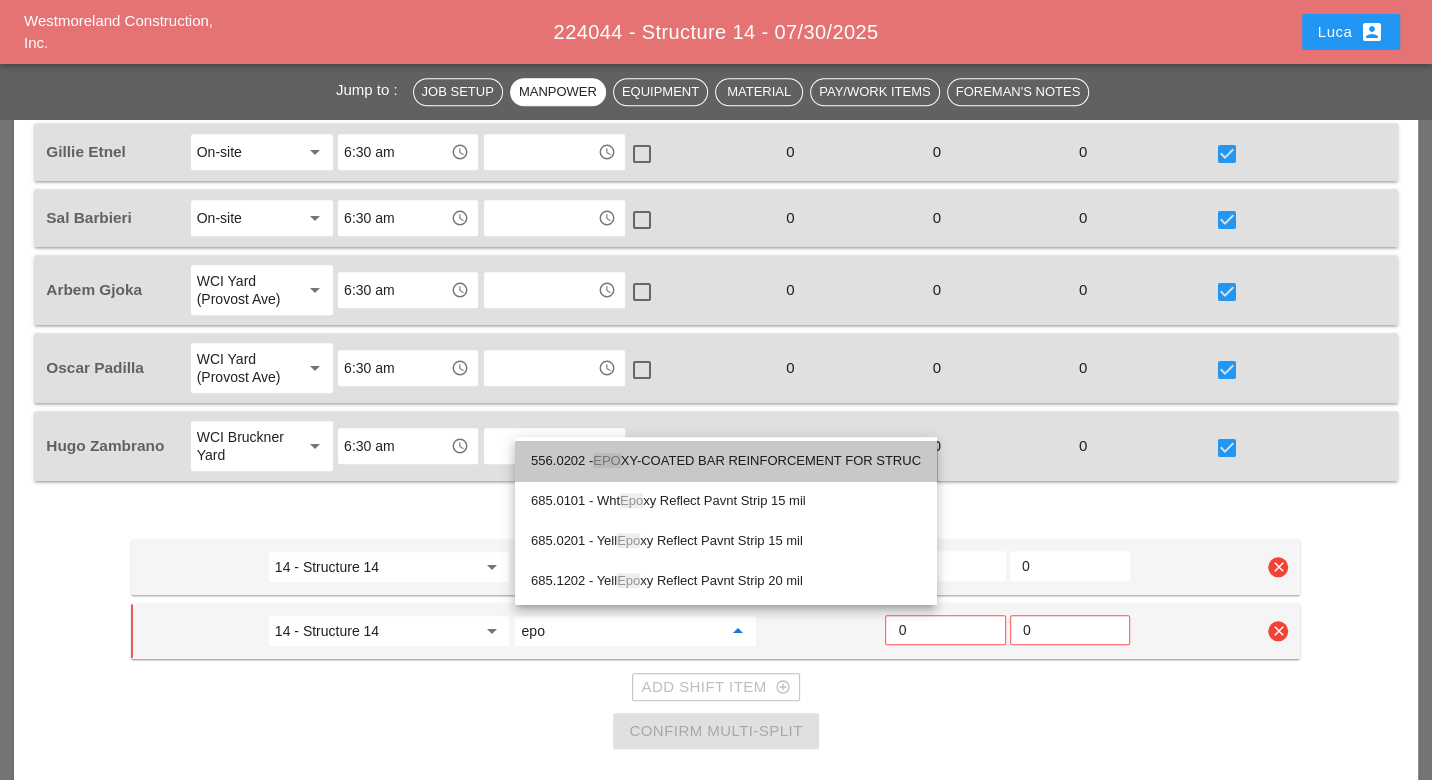 click on "556.0202 -  EPO XY-COATED BAR REINFORCEMENT FOR STRUC" at bounding box center [726, 461] 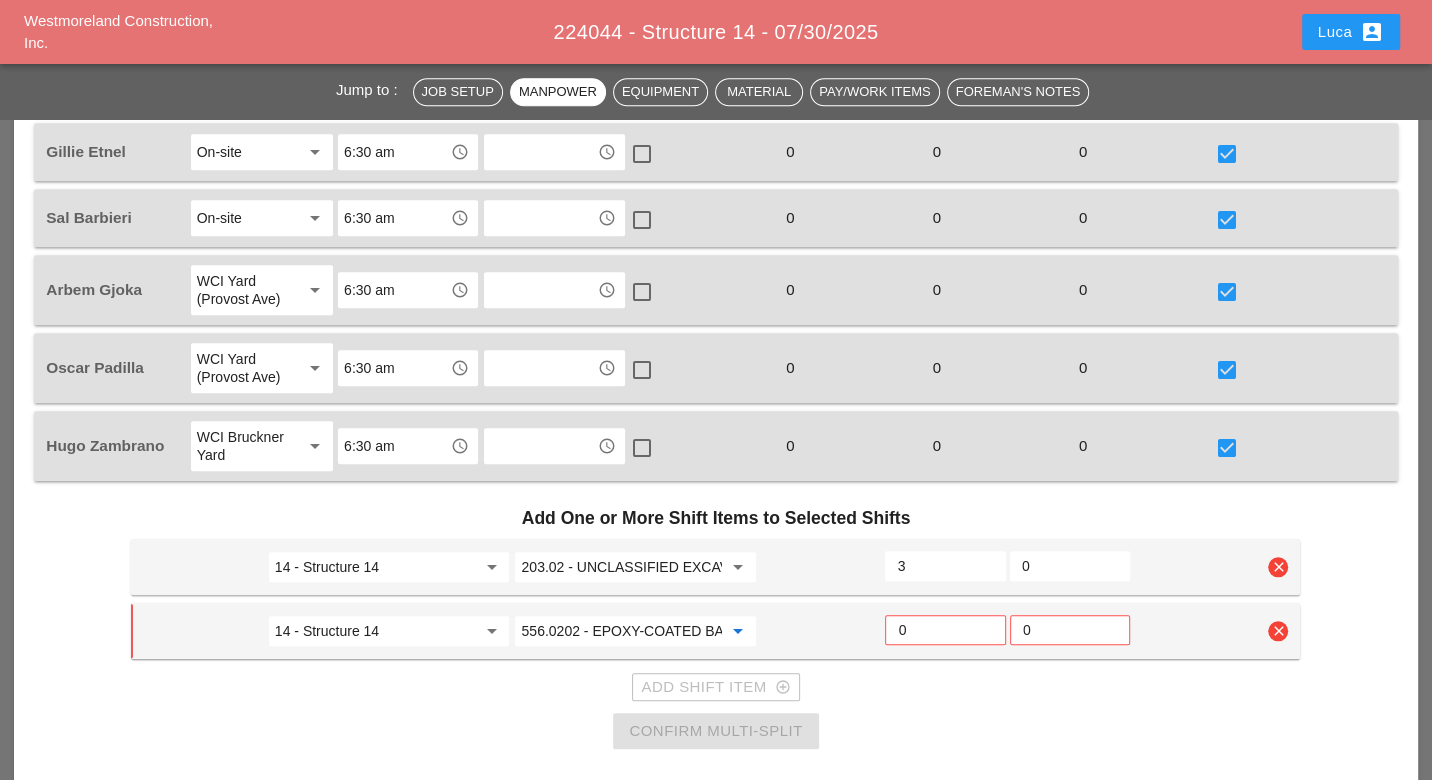 type on "556.0202 - EPOXY-COATED BAR REINFORCEMENT FOR STRUC" 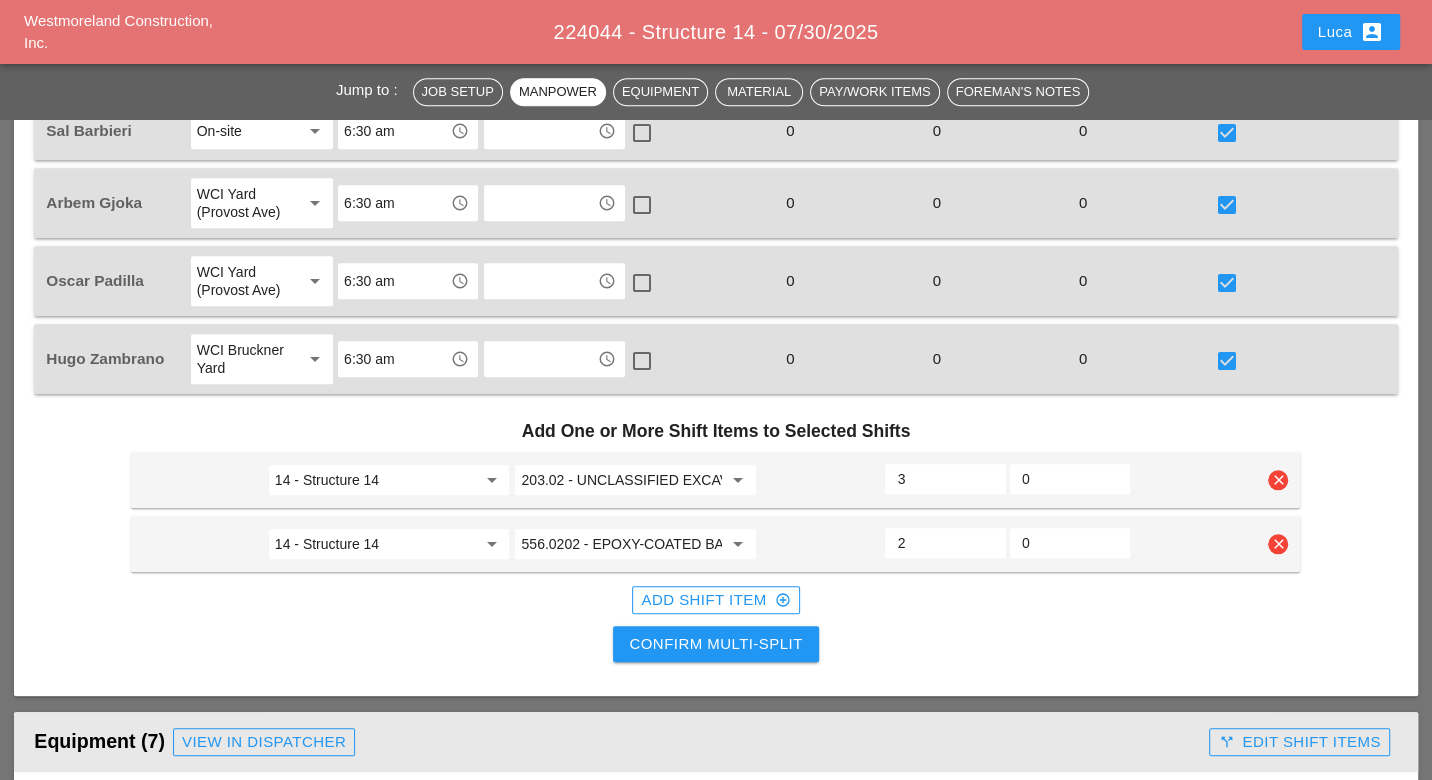 scroll, scrollTop: 1333, scrollLeft: 0, axis: vertical 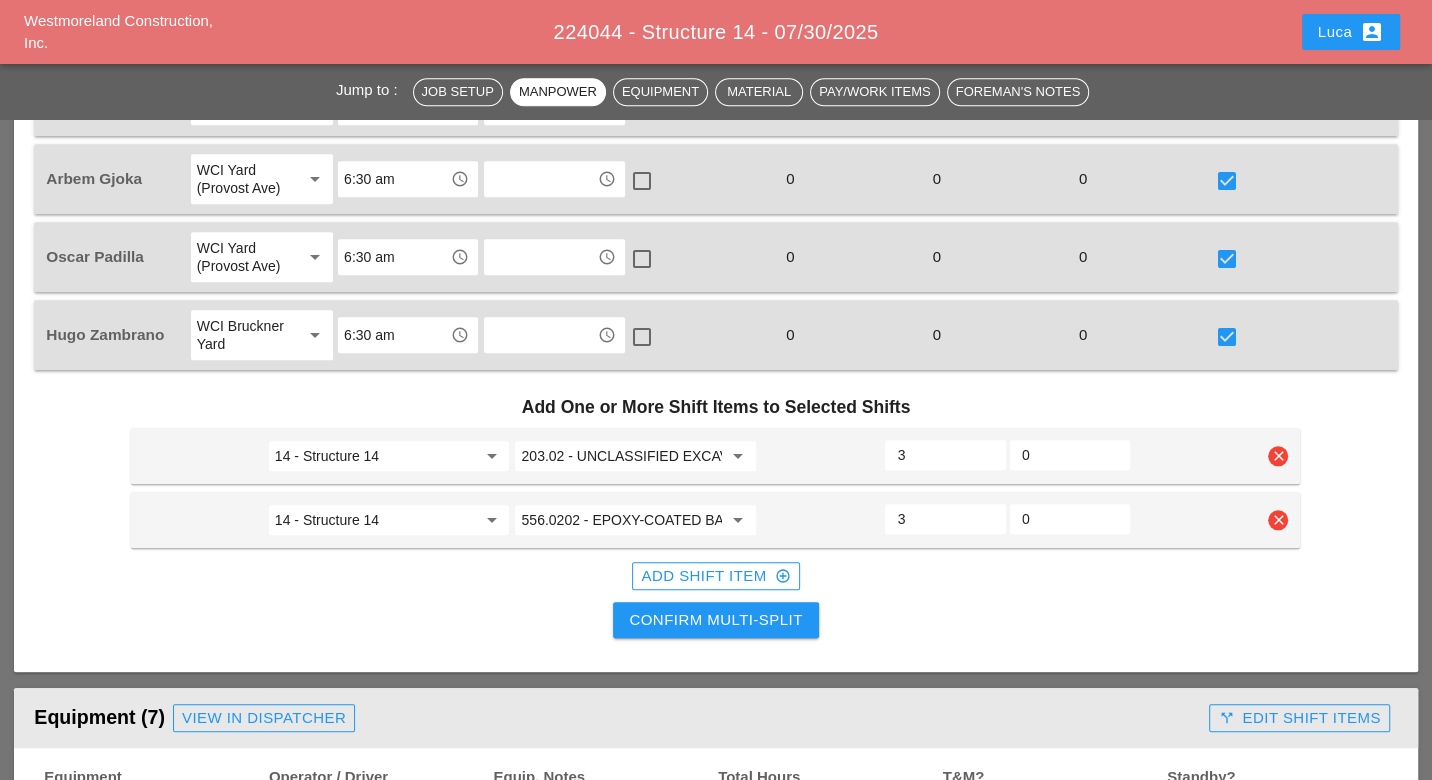 type on "3" 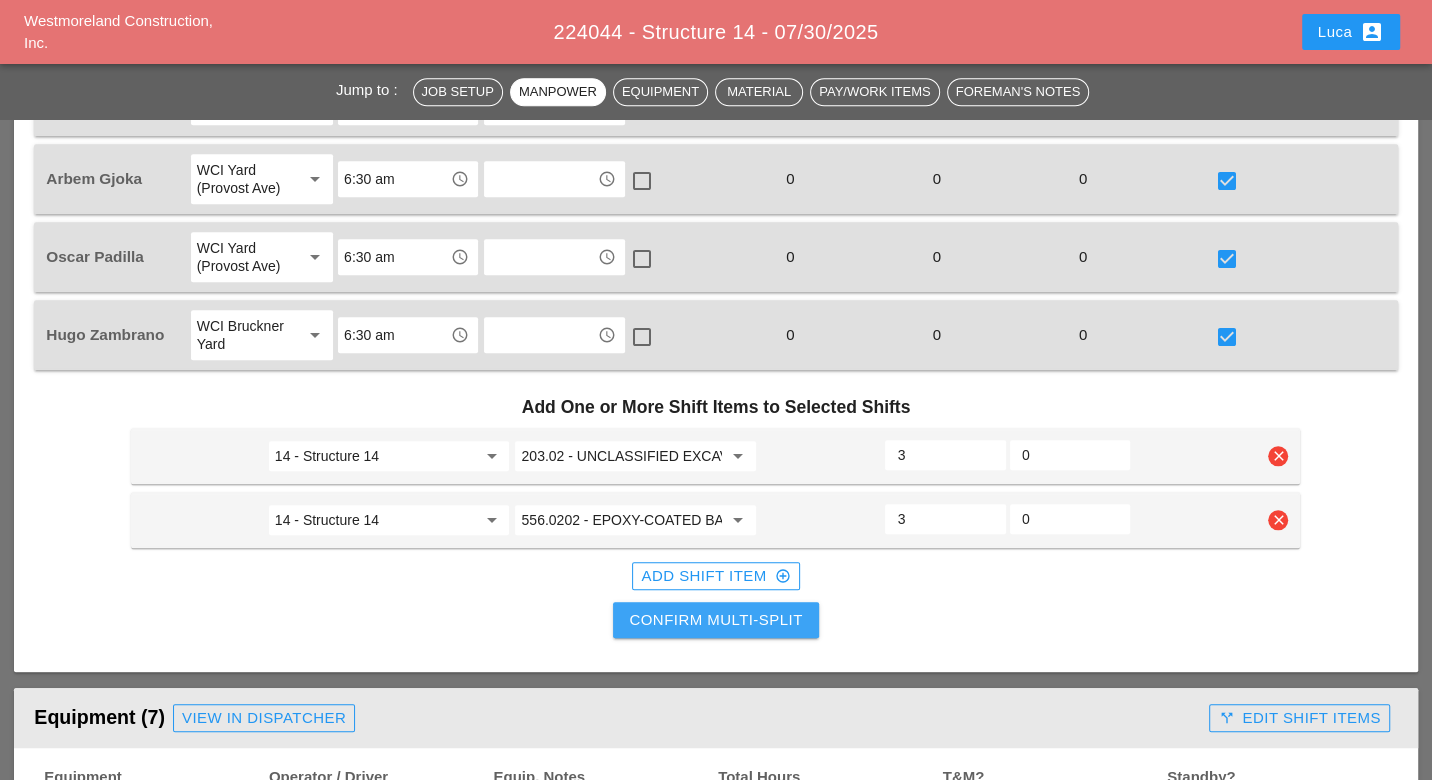 click on "Confirm Multi-Split" at bounding box center [715, 620] 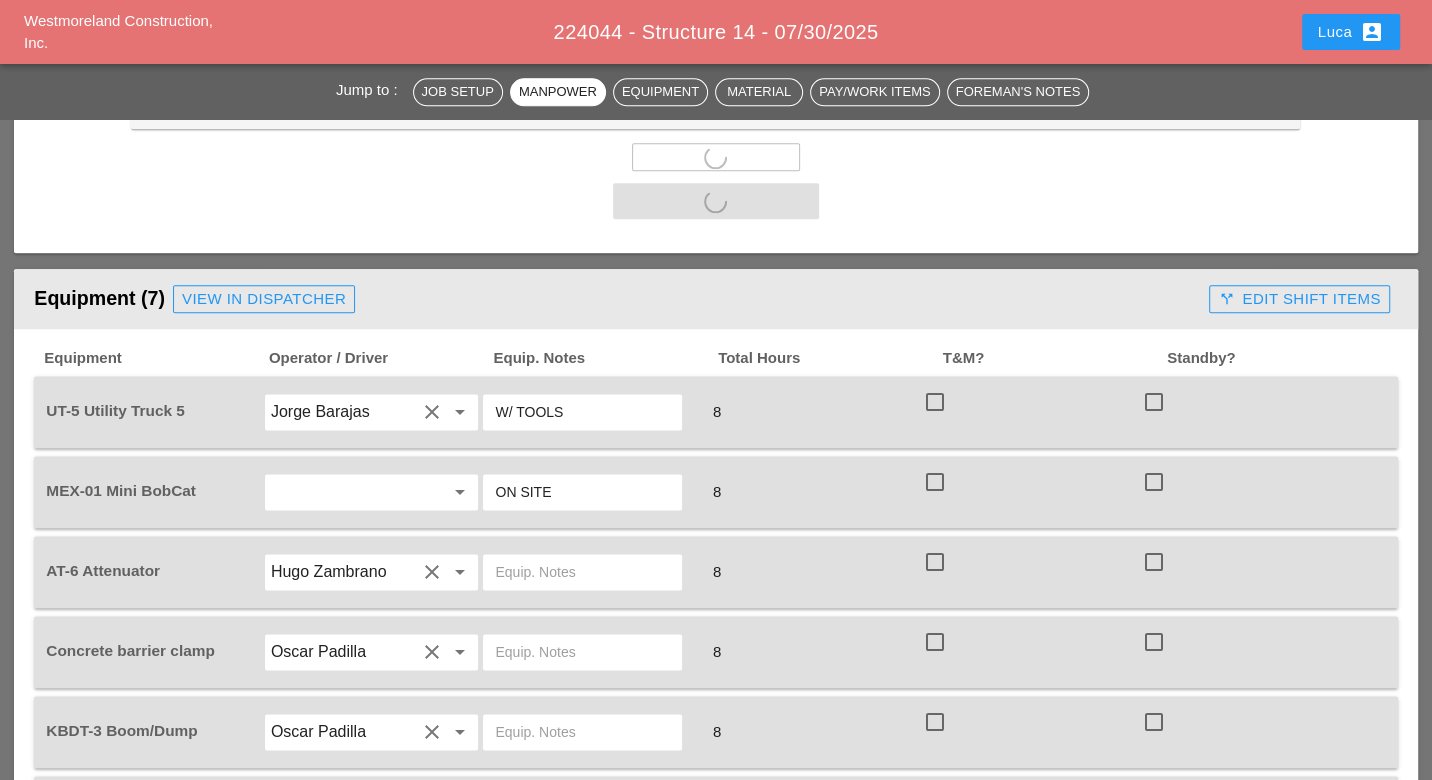 scroll, scrollTop: 1777, scrollLeft: 0, axis: vertical 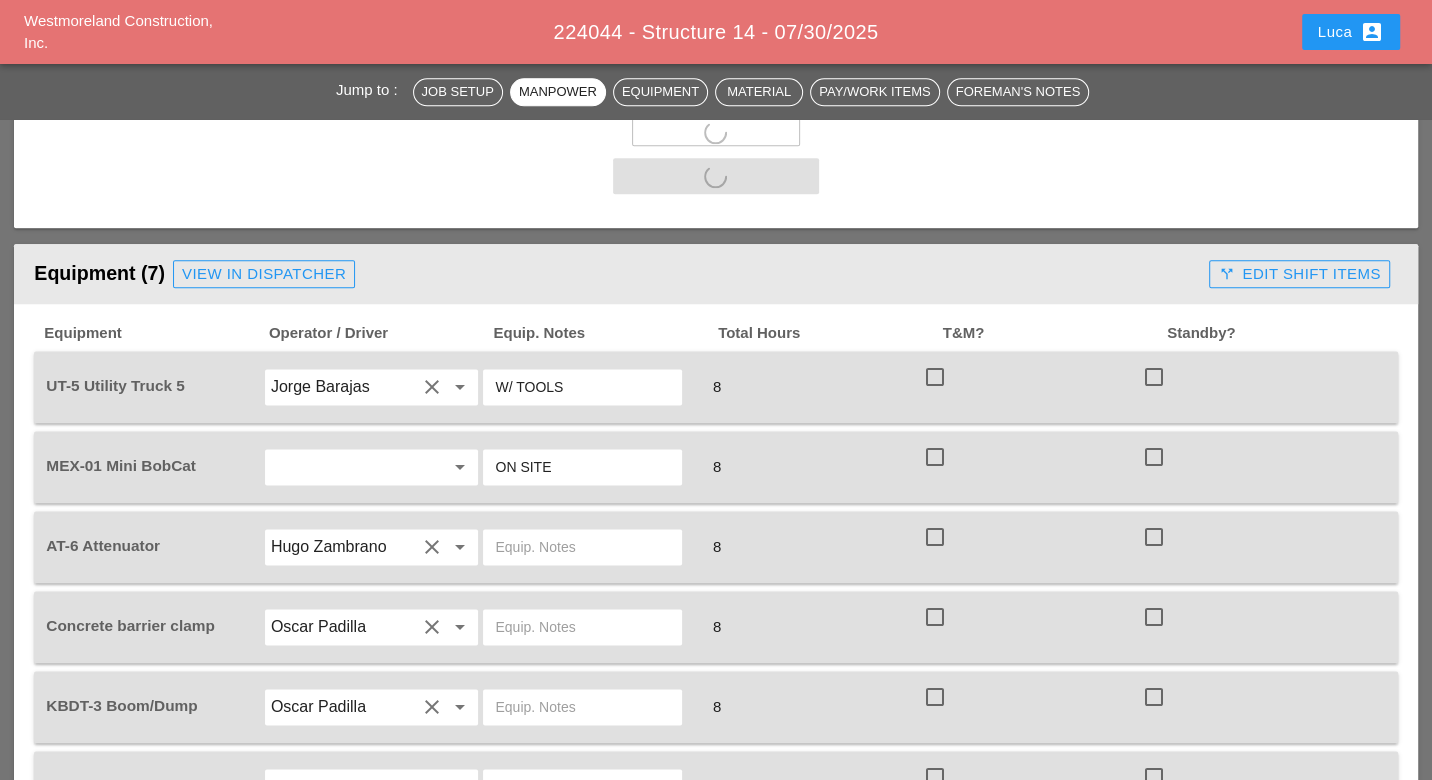 click at bounding box center (935, 377) 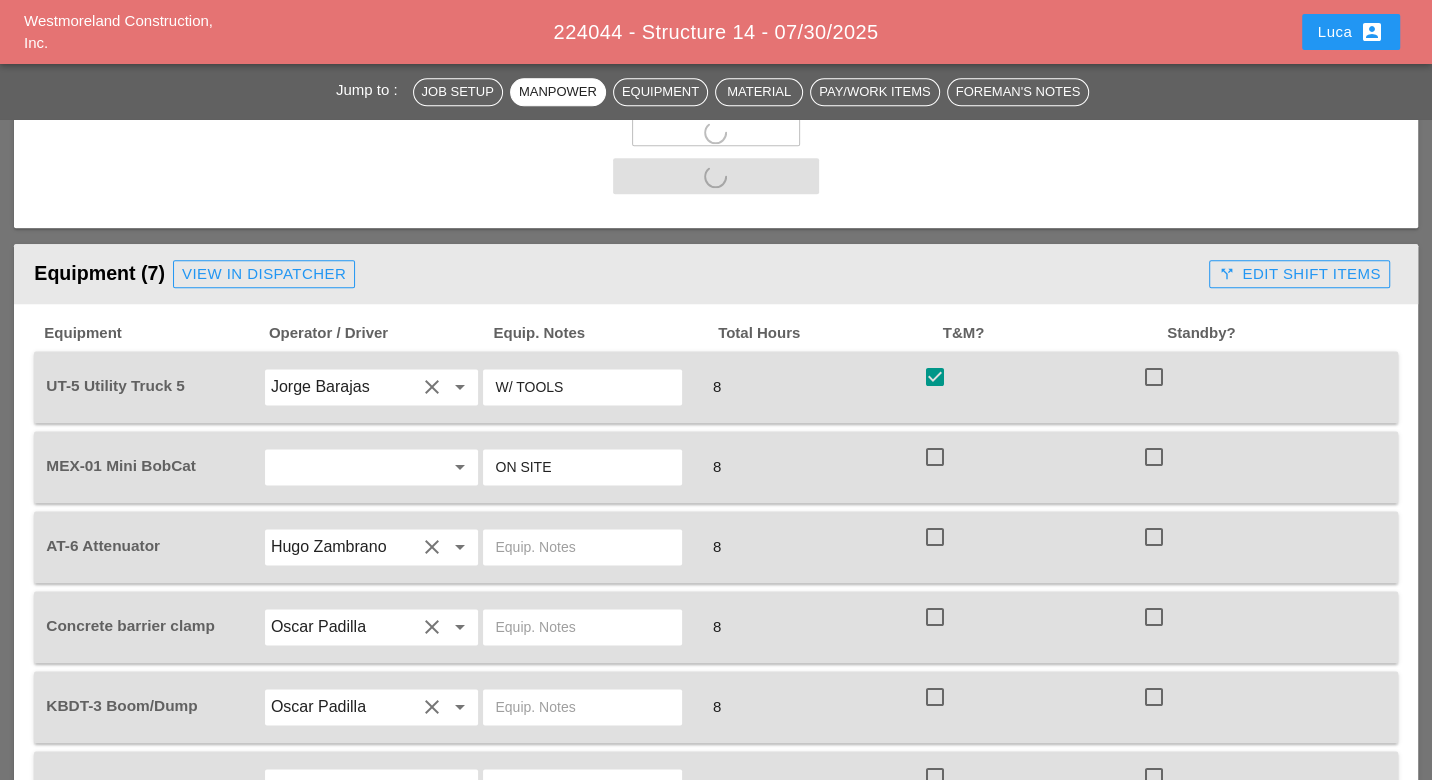 checkbox on "true" 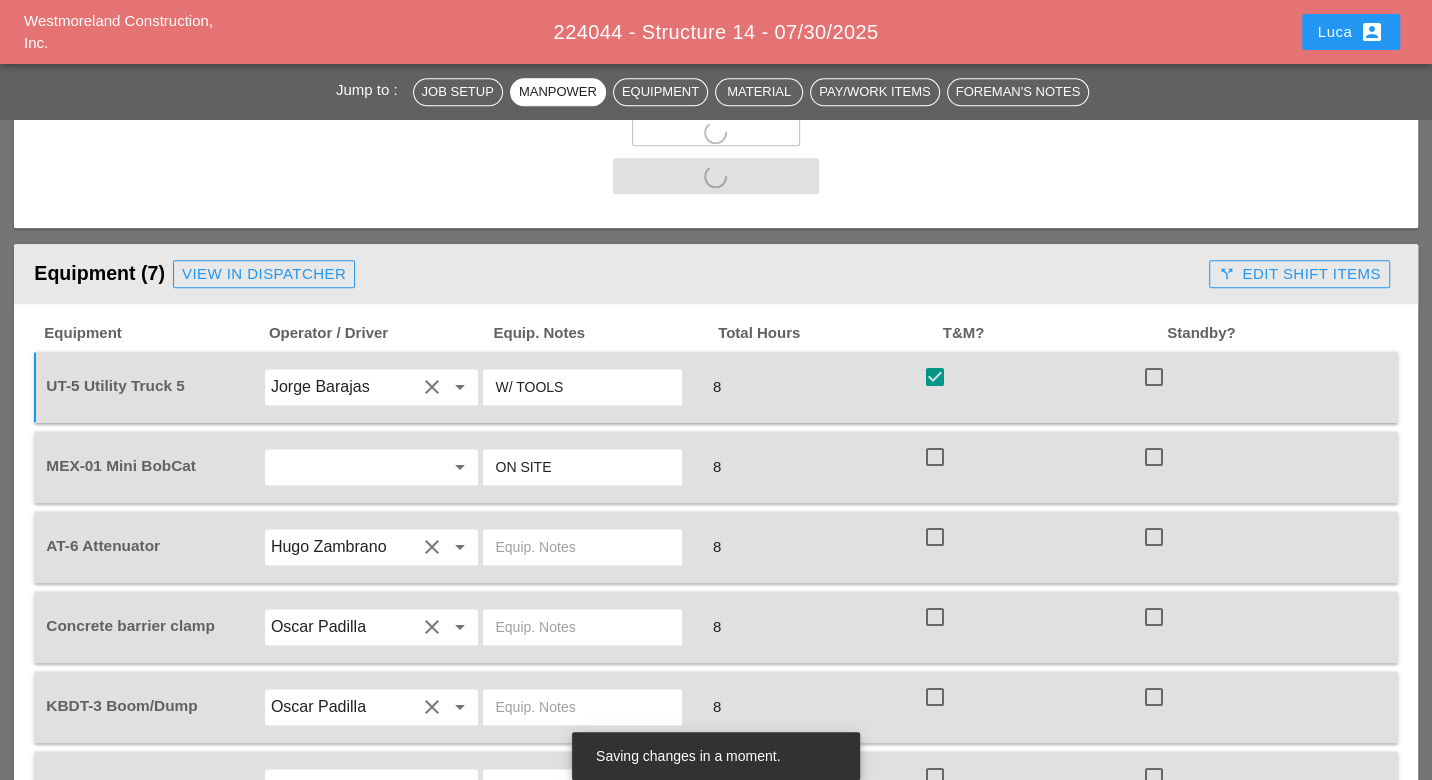 click on "check_box_outline_blank" at bounding box center (1031, 467) 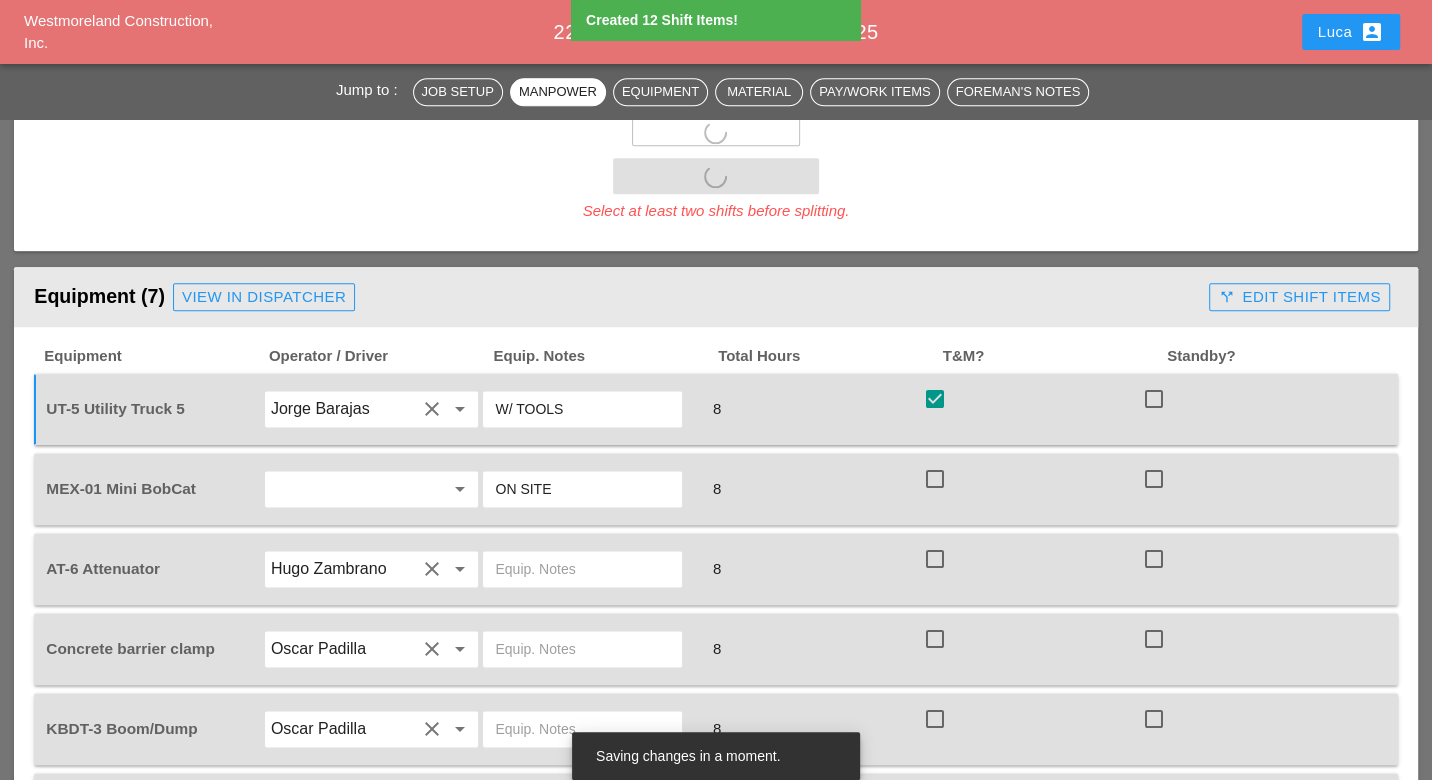 click at bounding box center (935, 479) 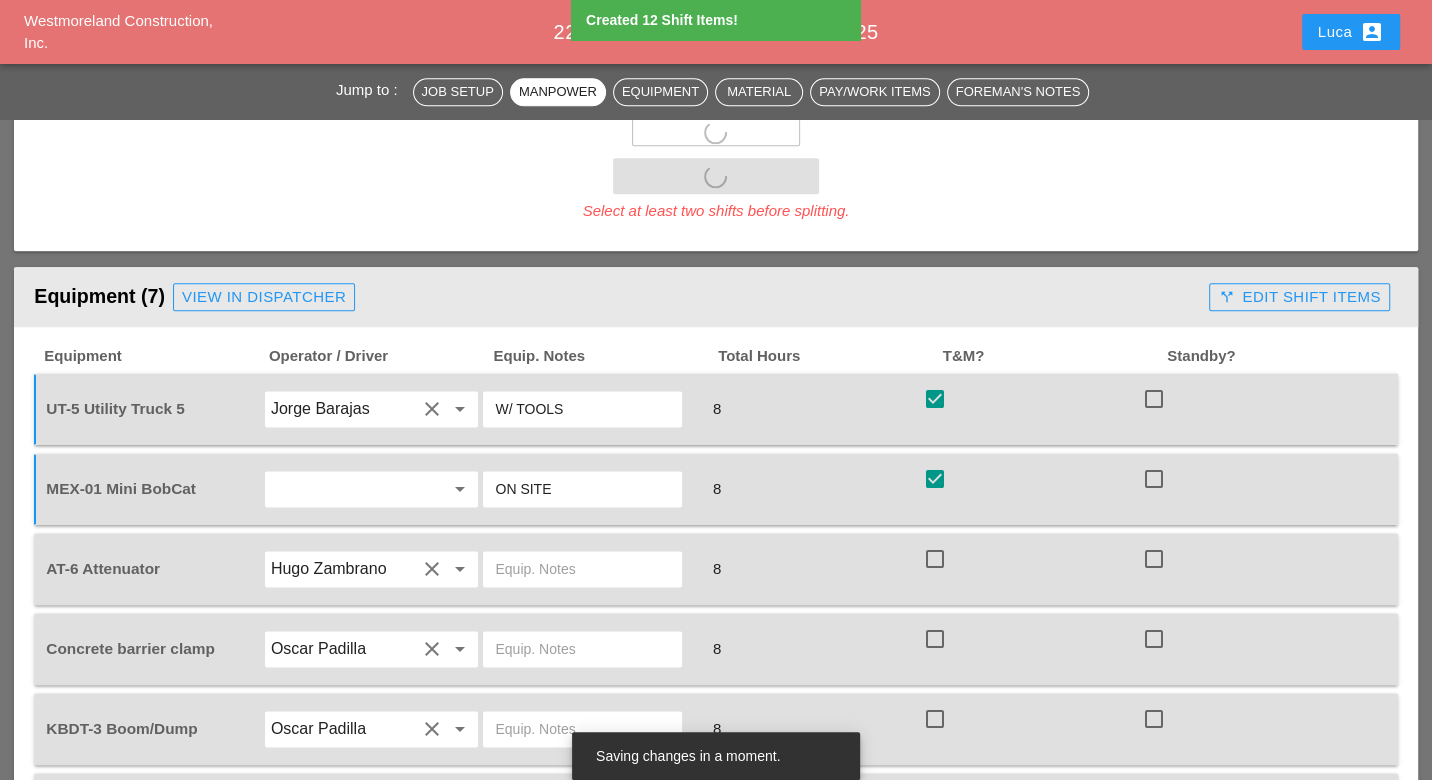 click at bounding box center [935, 559] 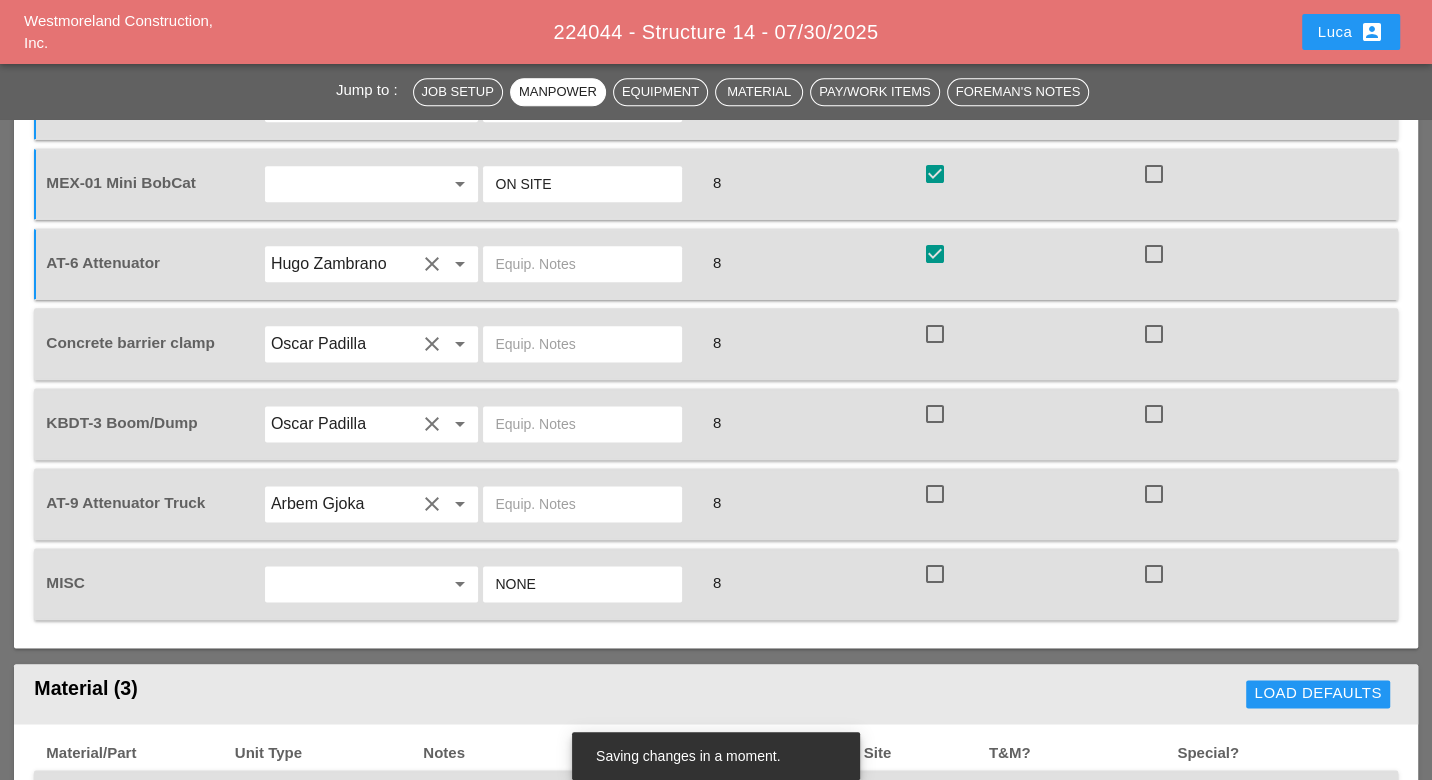 scroll, scrollTop: 1888, scrollLeft: 0, axis: vertical 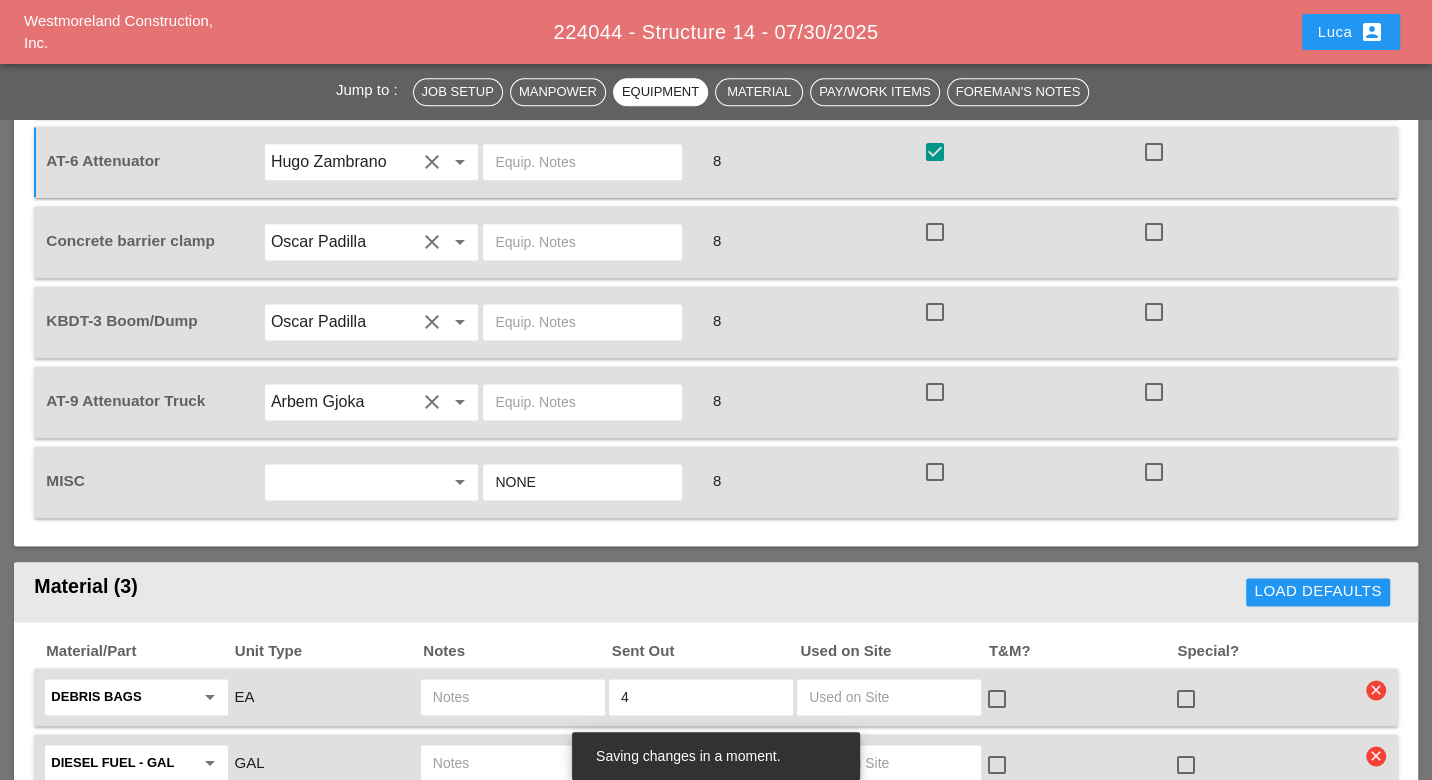 click at bounding box center [1154, 472] 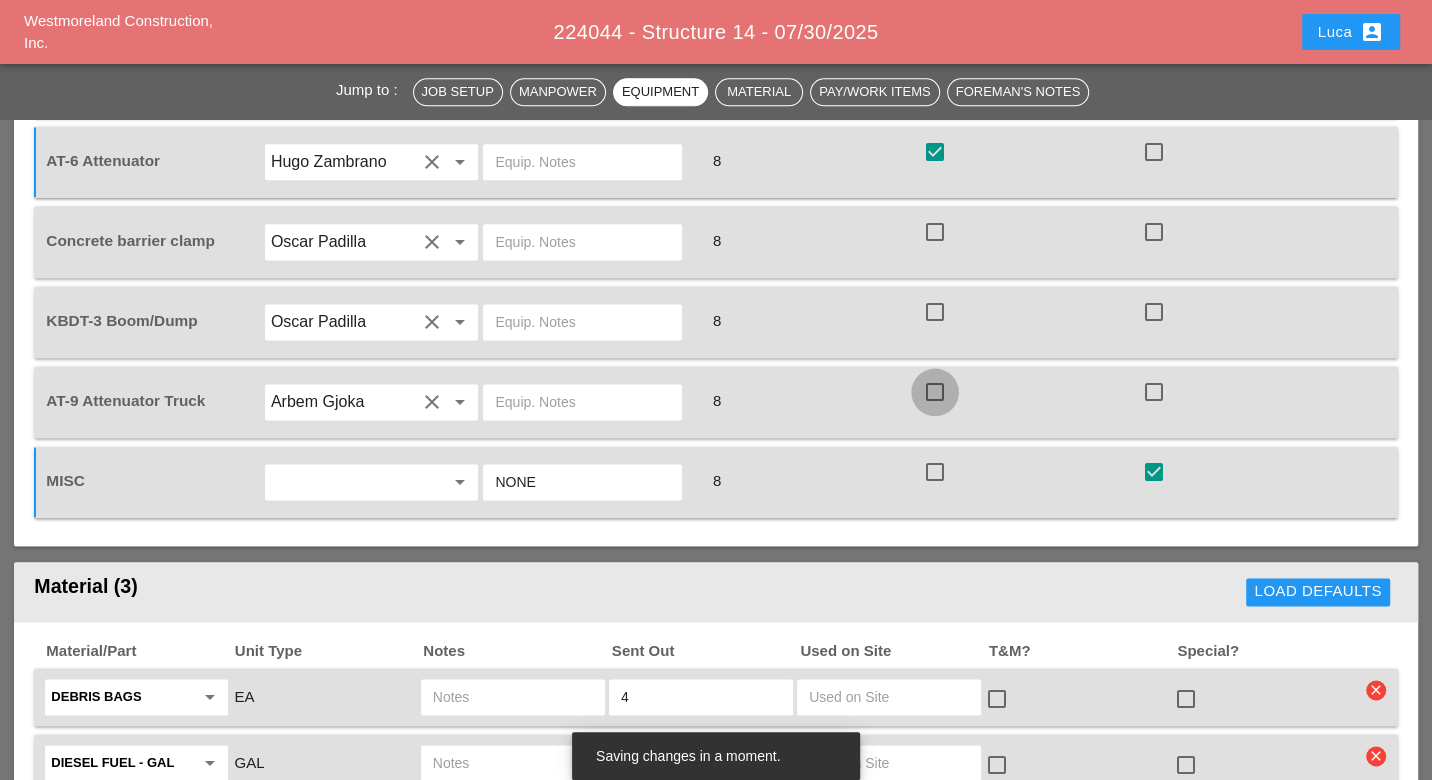click at bounding box center (935, 392) 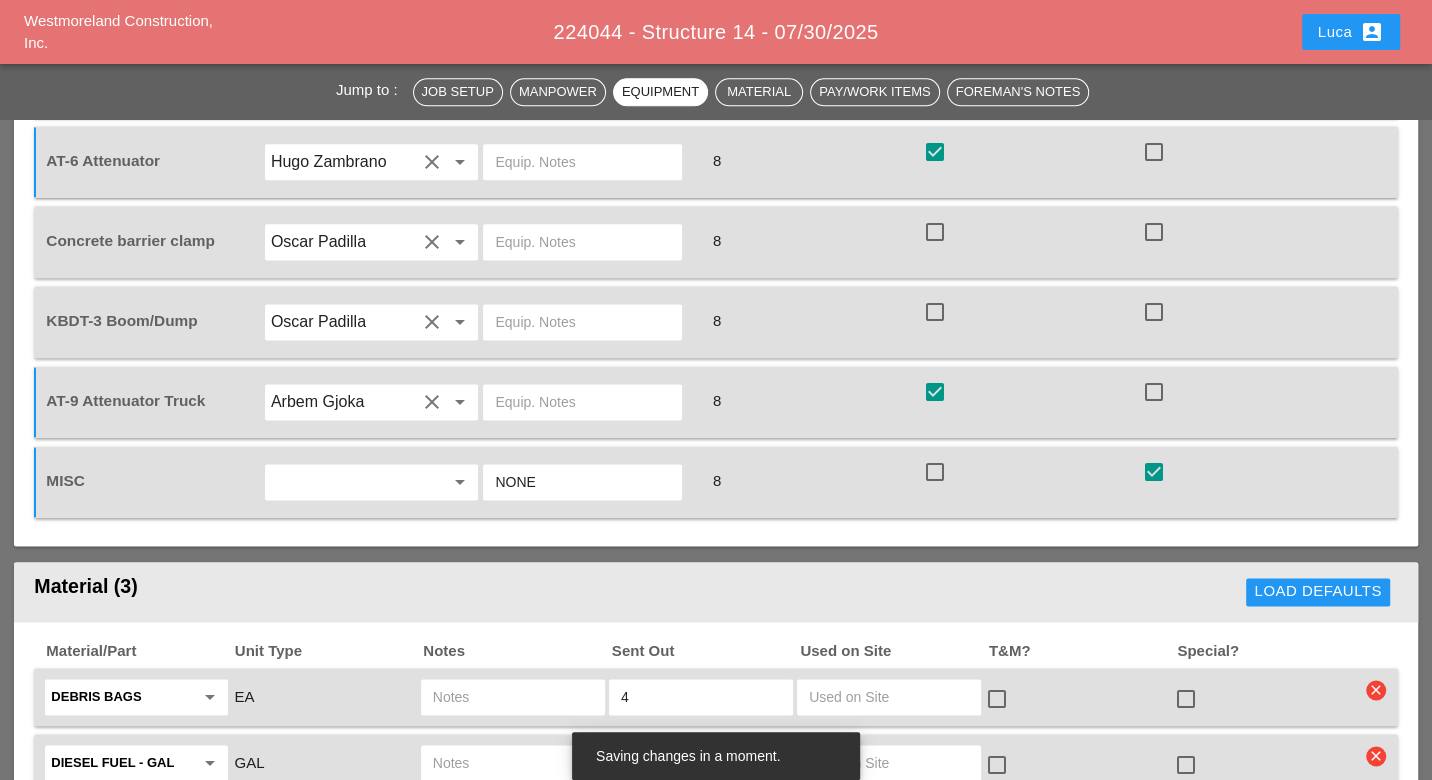 click at bounding box center [935, 312] 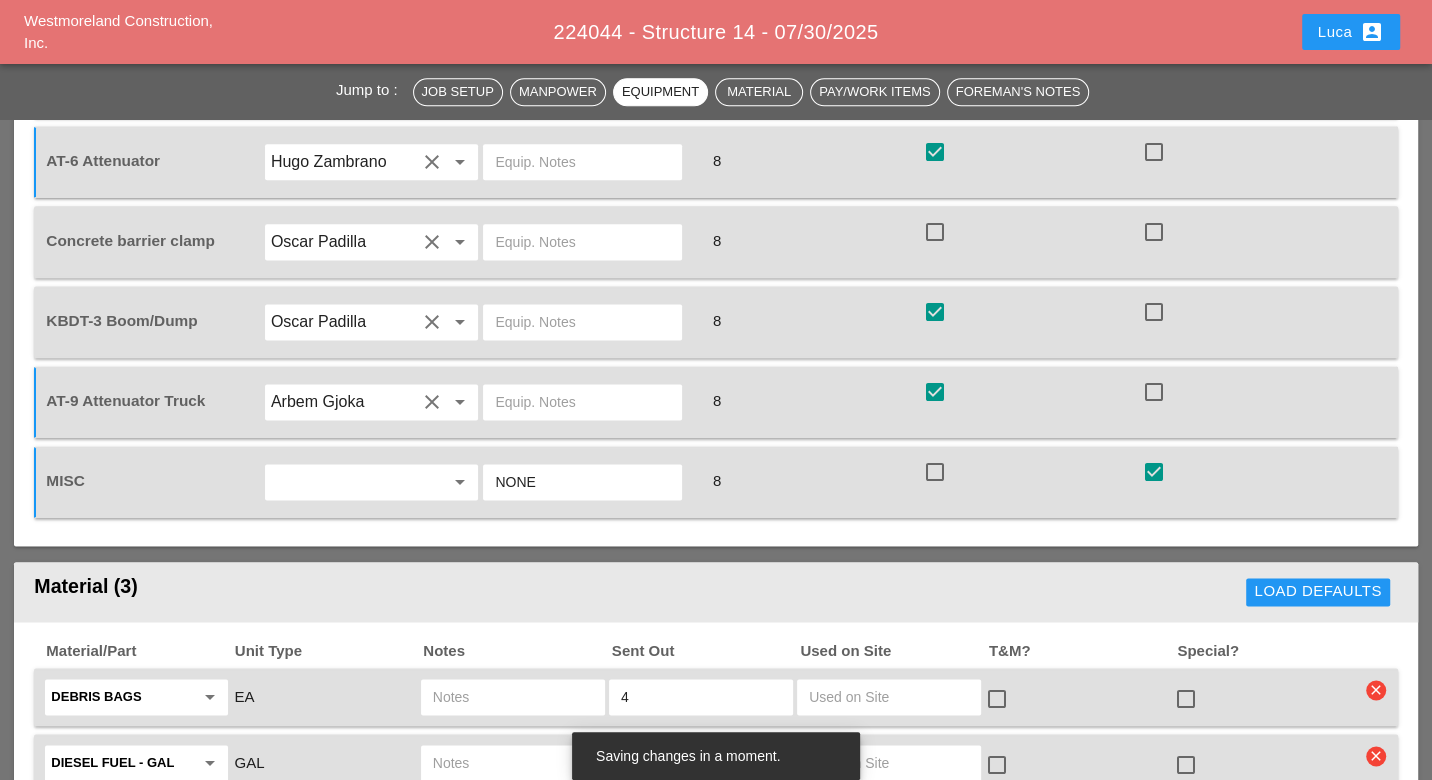 checkbox on "true" 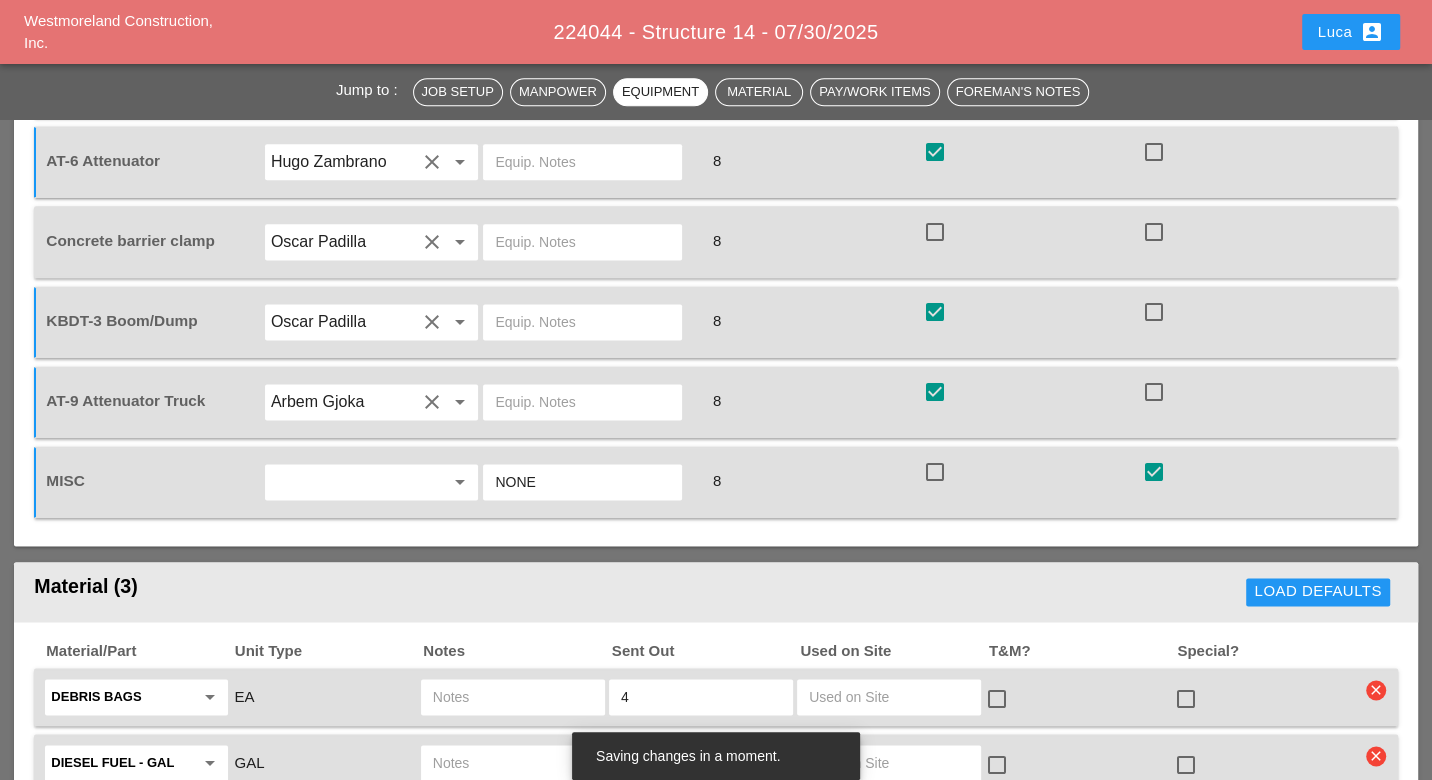 drag, startPoint x: 929, startPoint y: 214, endPoint x: 969, endPoint y: 298, distance: 93.03763 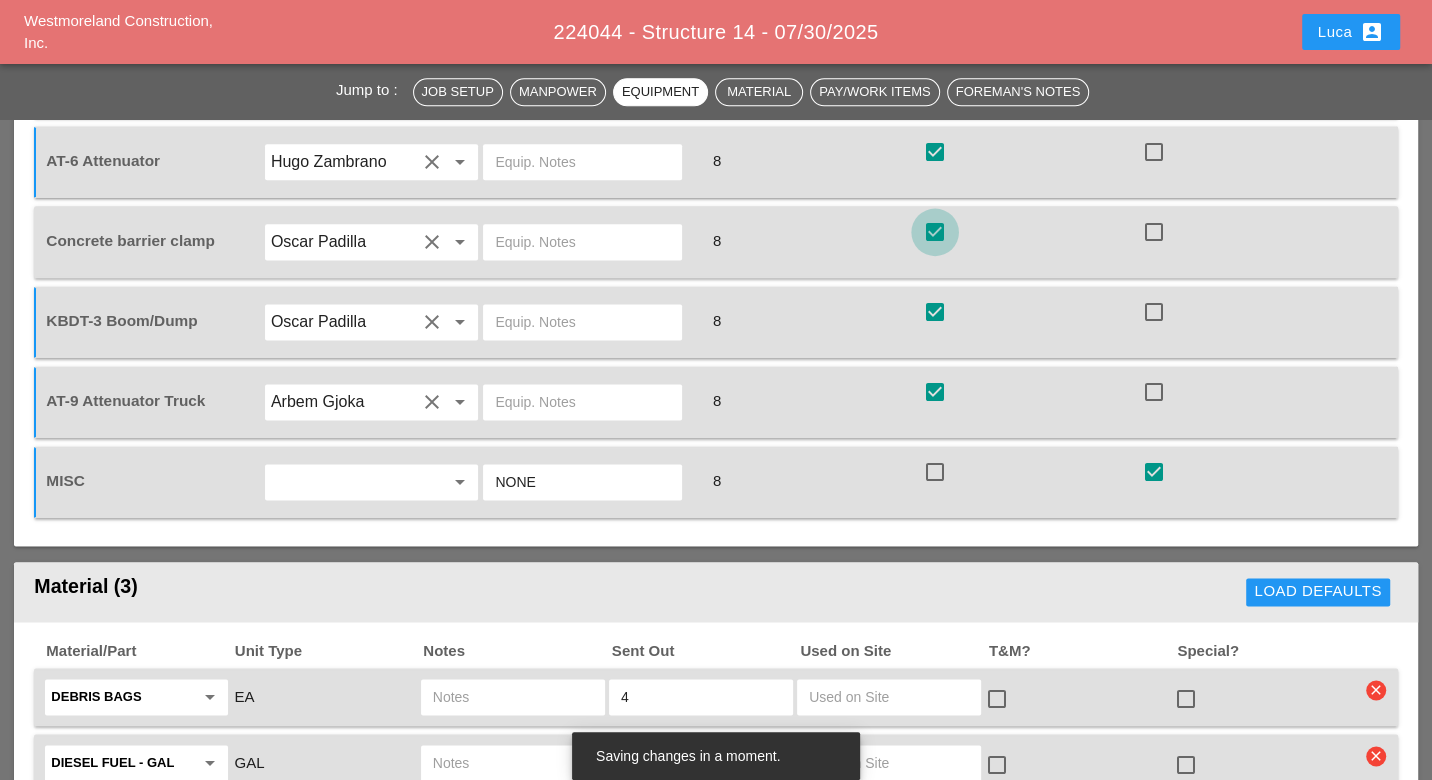 checkbox on "true" 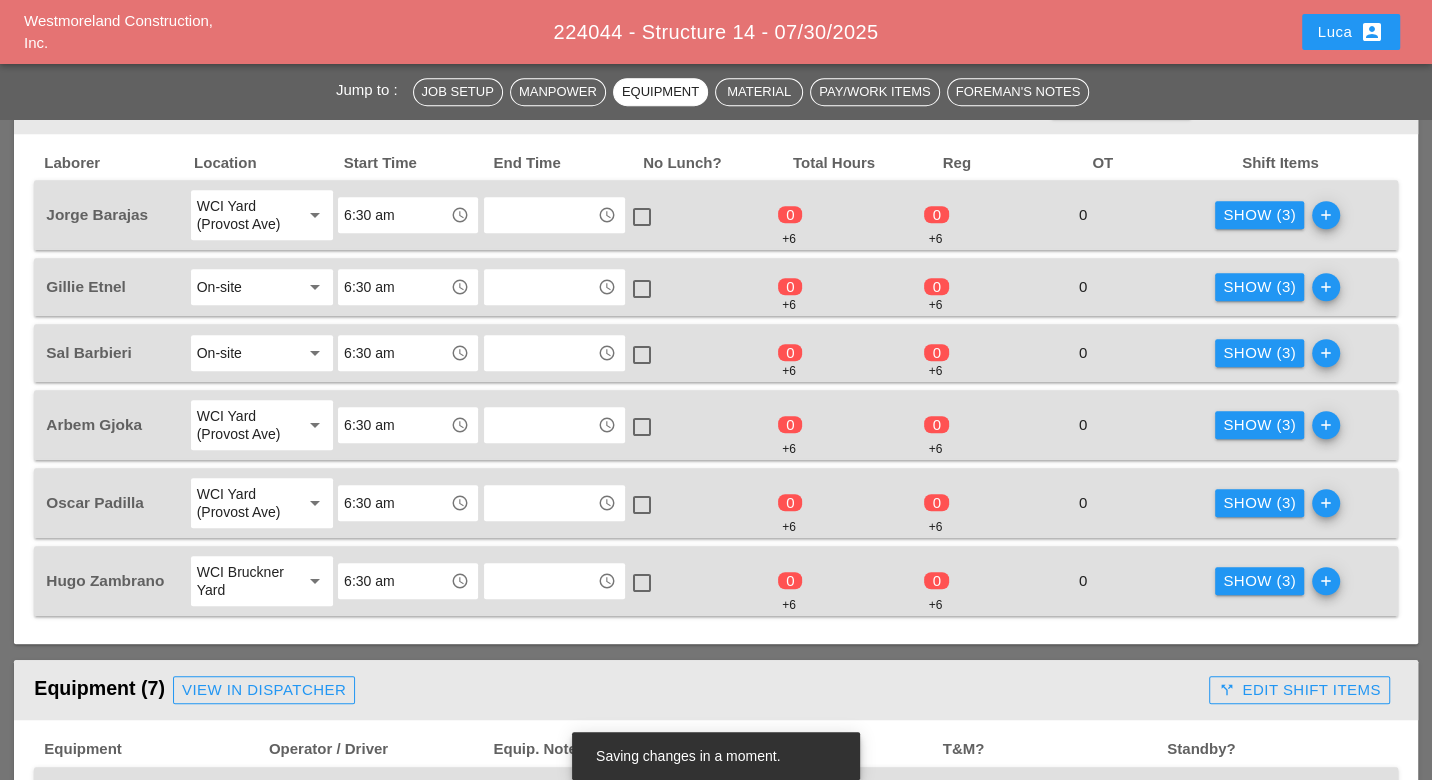 scroll, scrollTop: 1000, scrollLeft: 0, axis: vertical 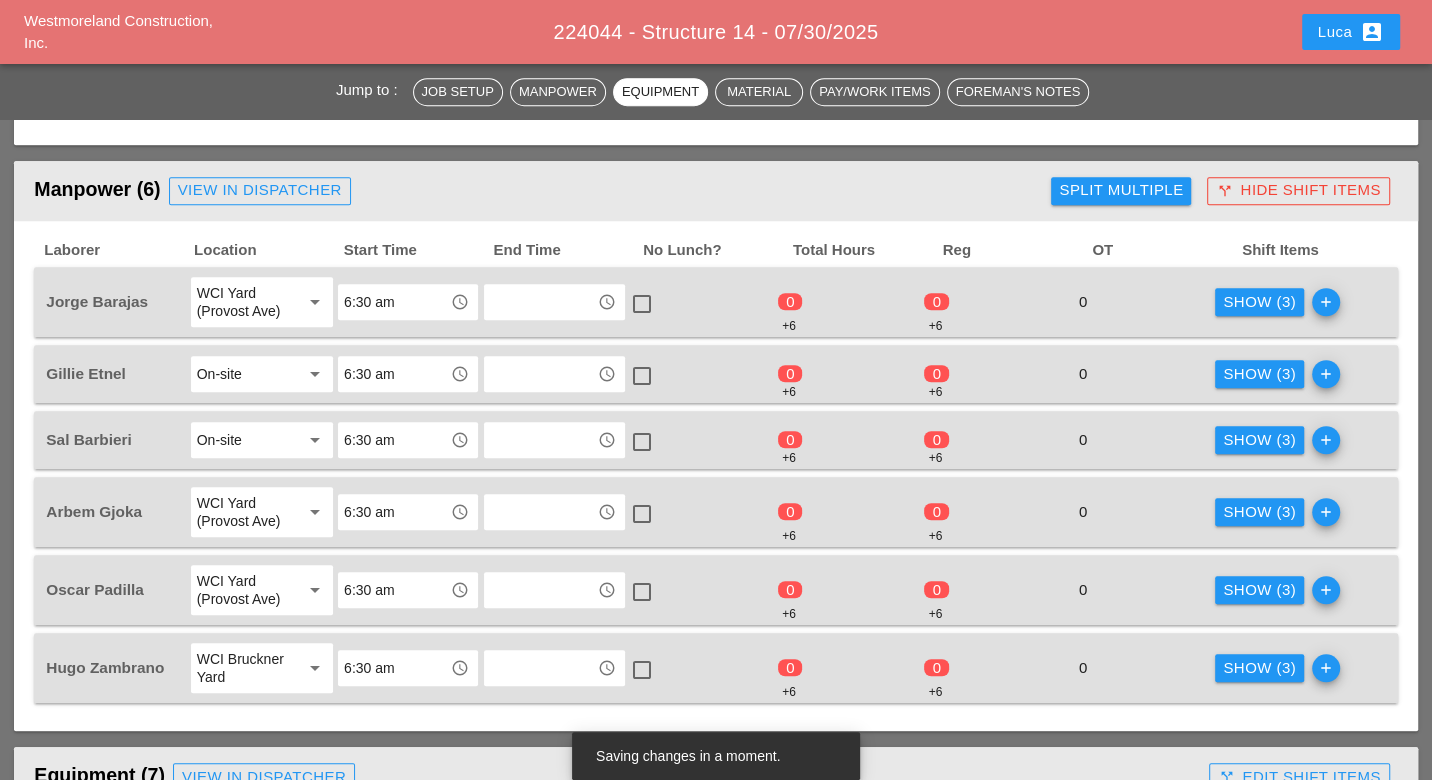 click on "Show (3)" at bounding box center (1259, 302) 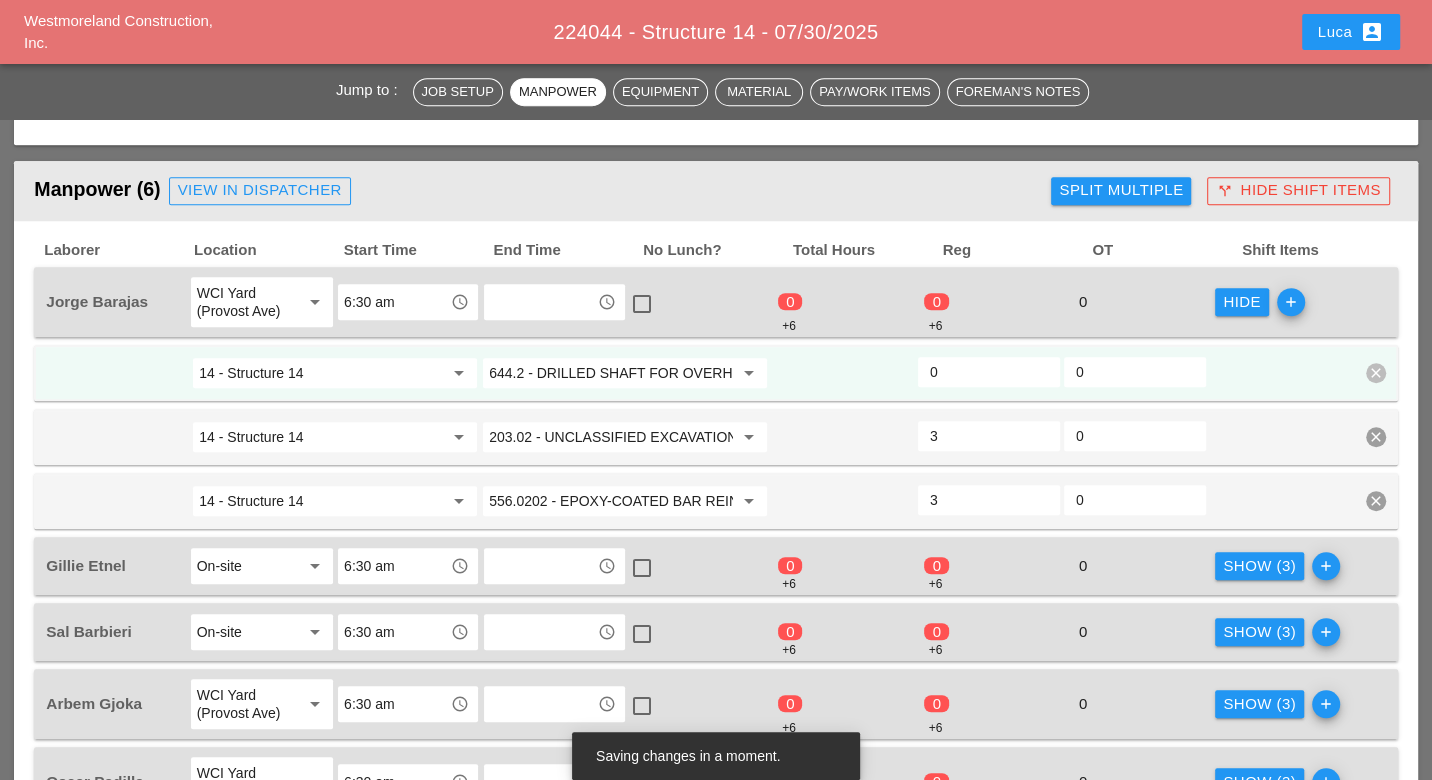 click on "644.2 - DRILLED SHAFT FOR OVERHEAD SIGN STRUCTUR" at bounding box center (611, 373) 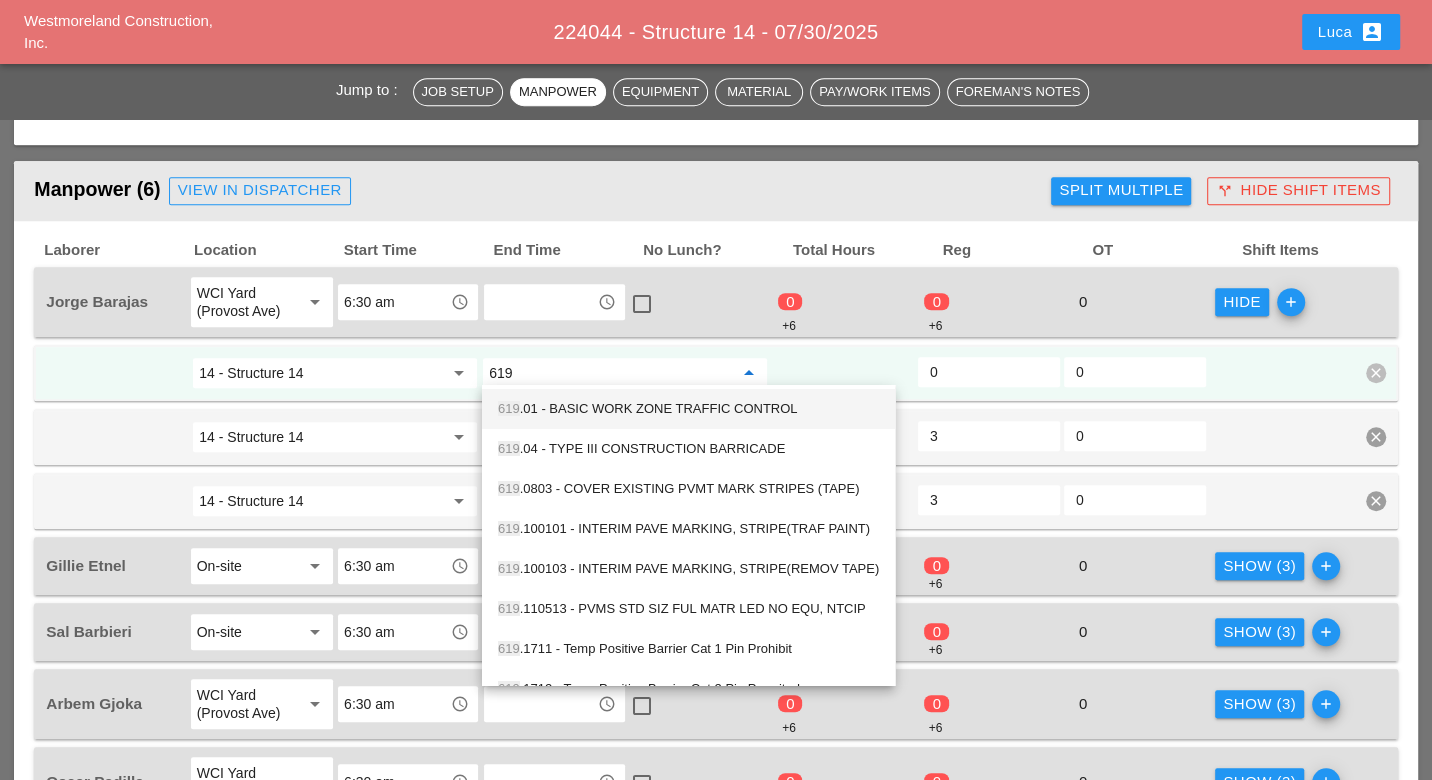 click on "619 .01 - BASIC WORK ZONE TRAFFIC CONTROL" at bounding box center (688, 409) 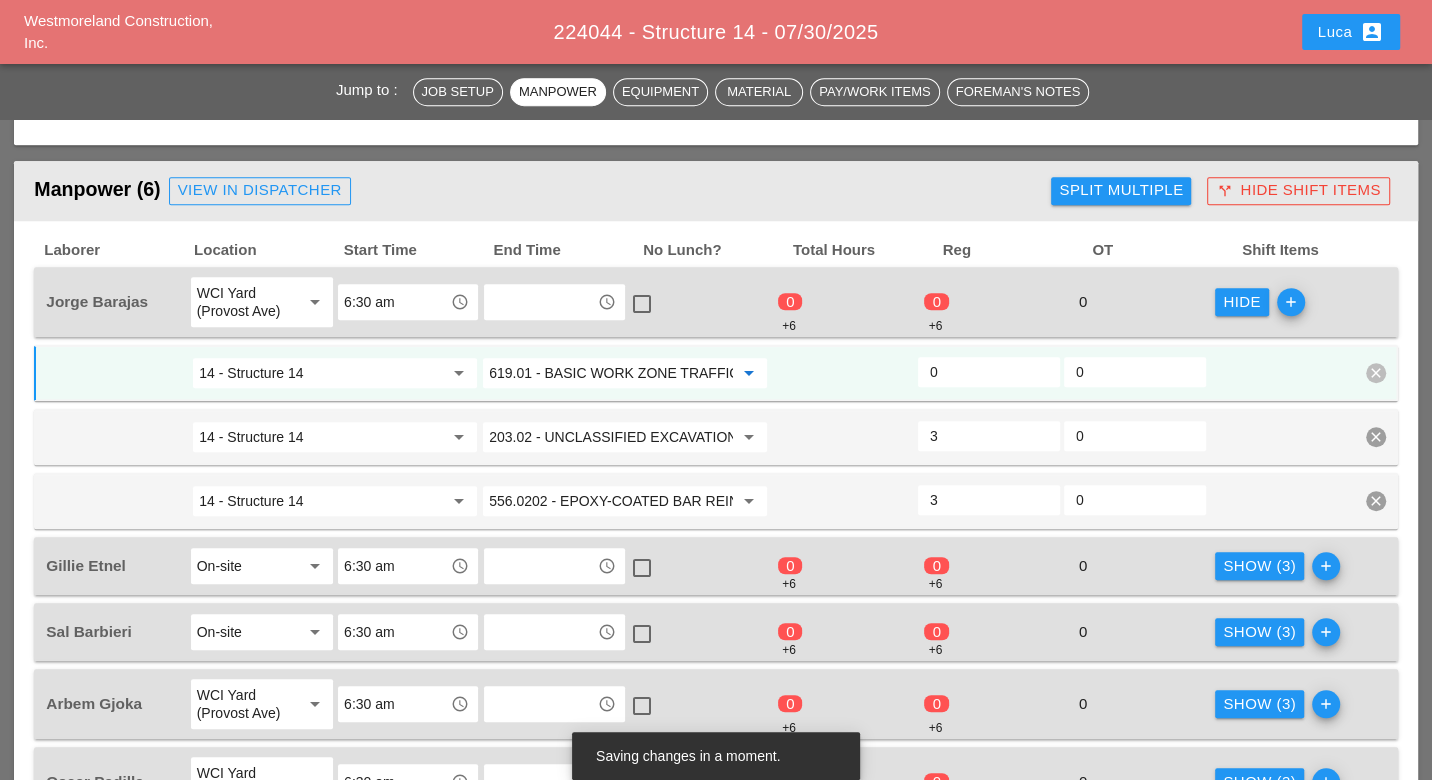 drag, startPoint x: 528, startPoint y: 366, endPoint x: 501, endPoint y: 372, distance: 27.658634 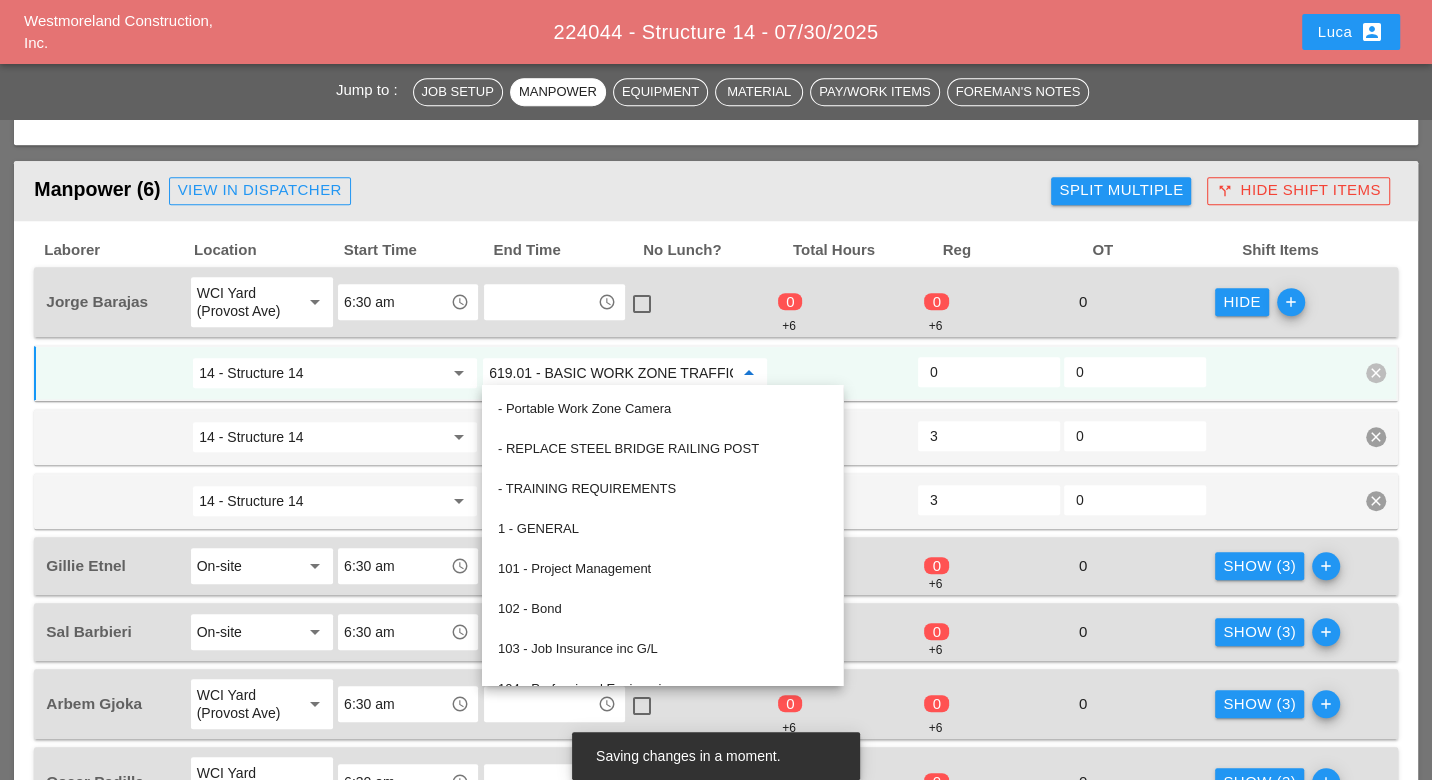 type on "619.01 - BASIC WORK ZONE TRAFFIC CONTROL" 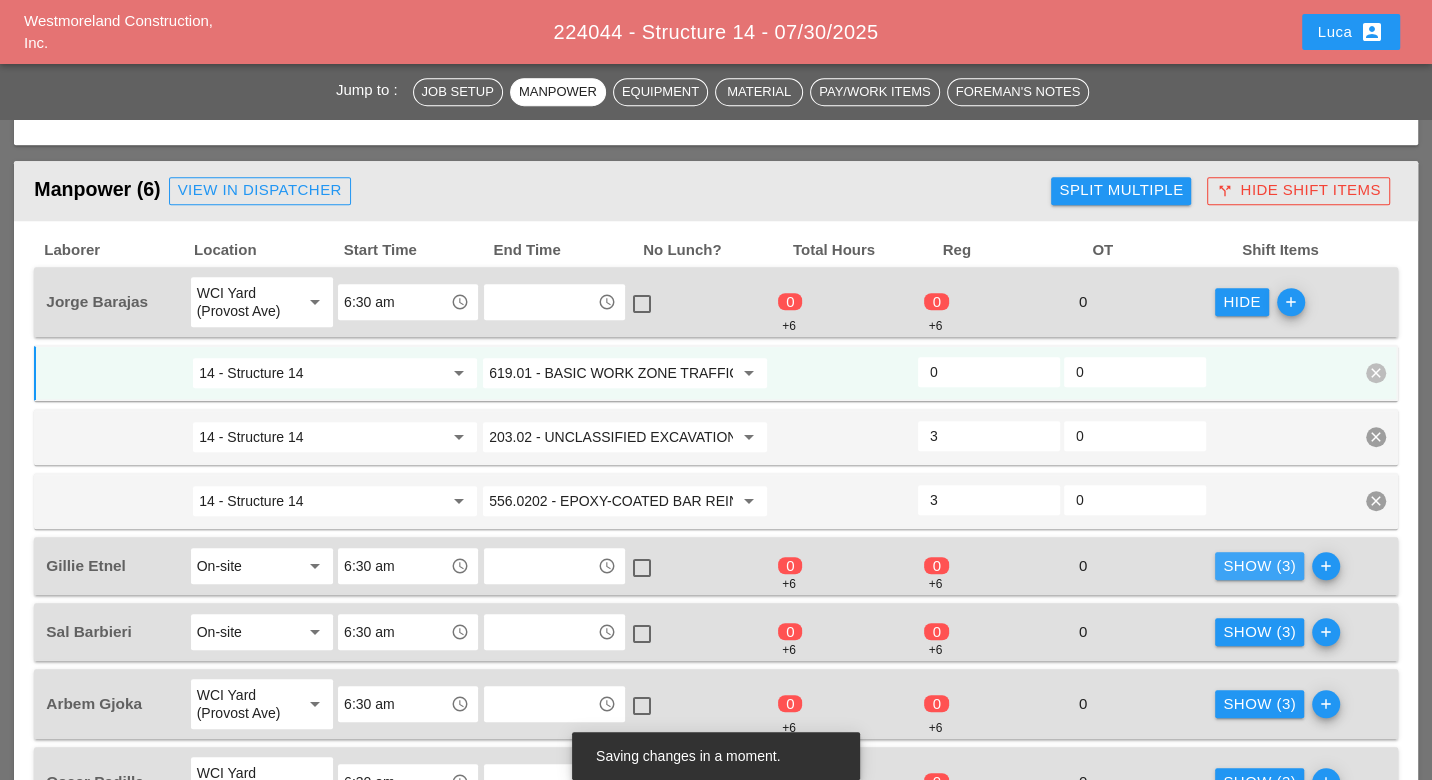 drag, startPoint x: 1240, startPoint y: 545, endPoint x: 984, endPoint y: 543, distance: 256.0078 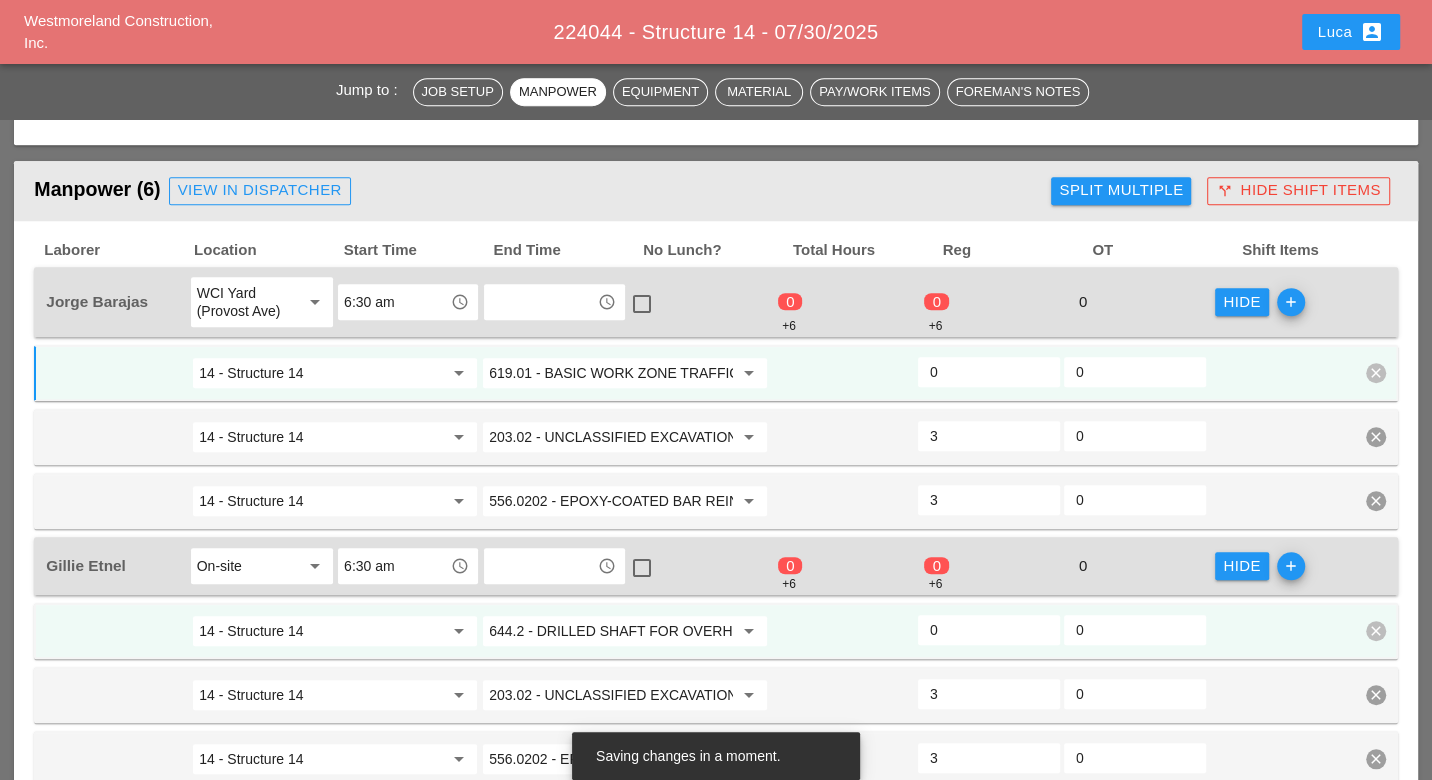 scroll, scrollTop: 1111, scrollLeft: 0, axis: vertical 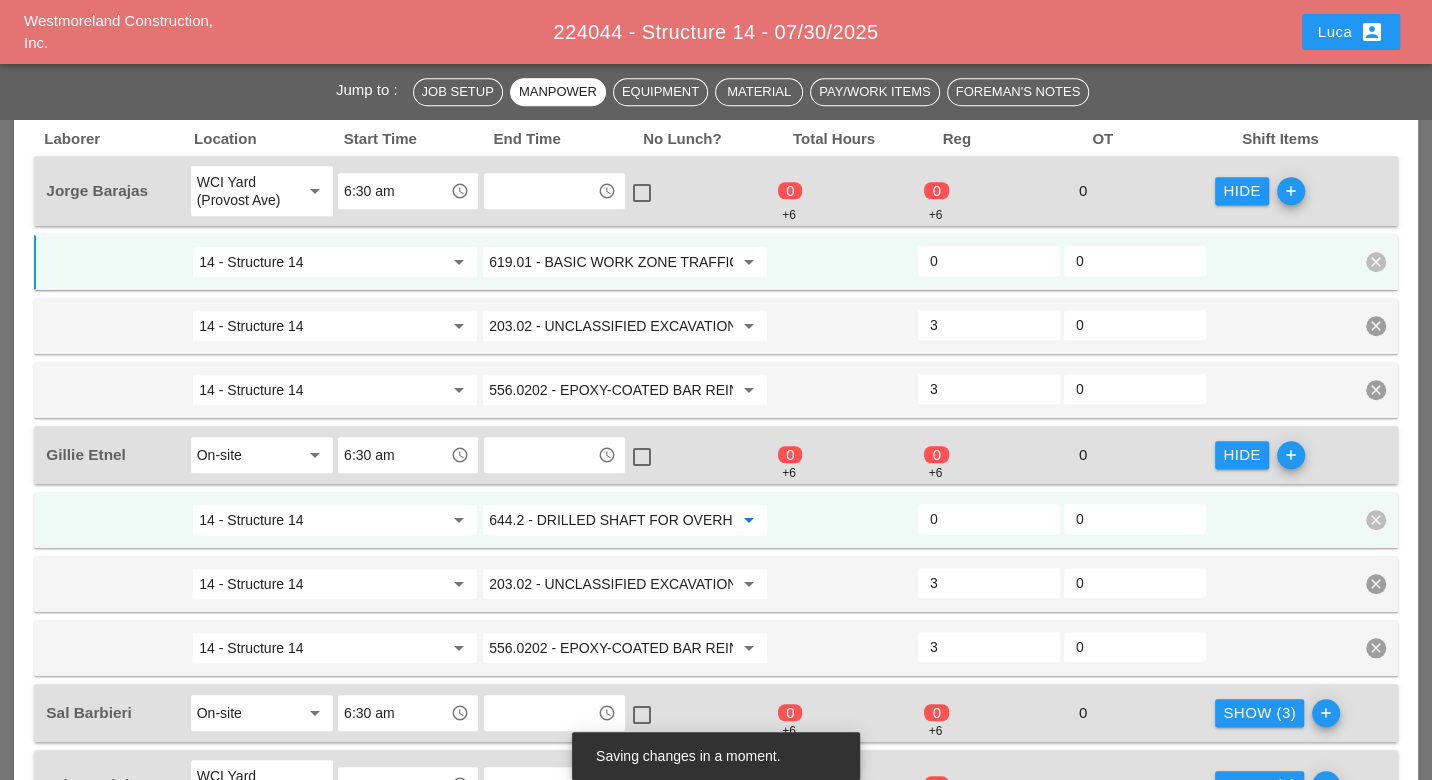 paste on "19.01" 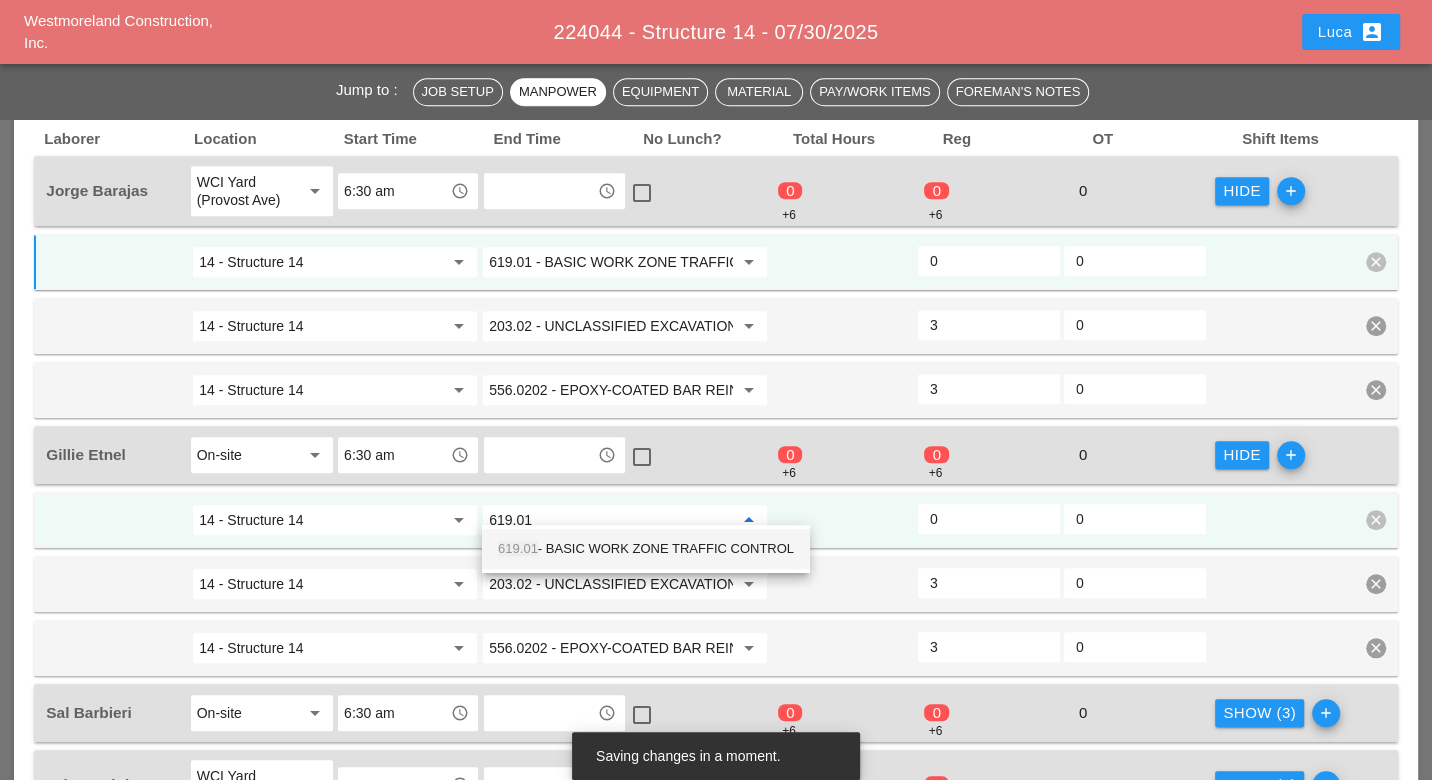 click on "619.01  - BASIC WORK ZONE TRAFFIC CONTROL" at bounding box center (646, 549) 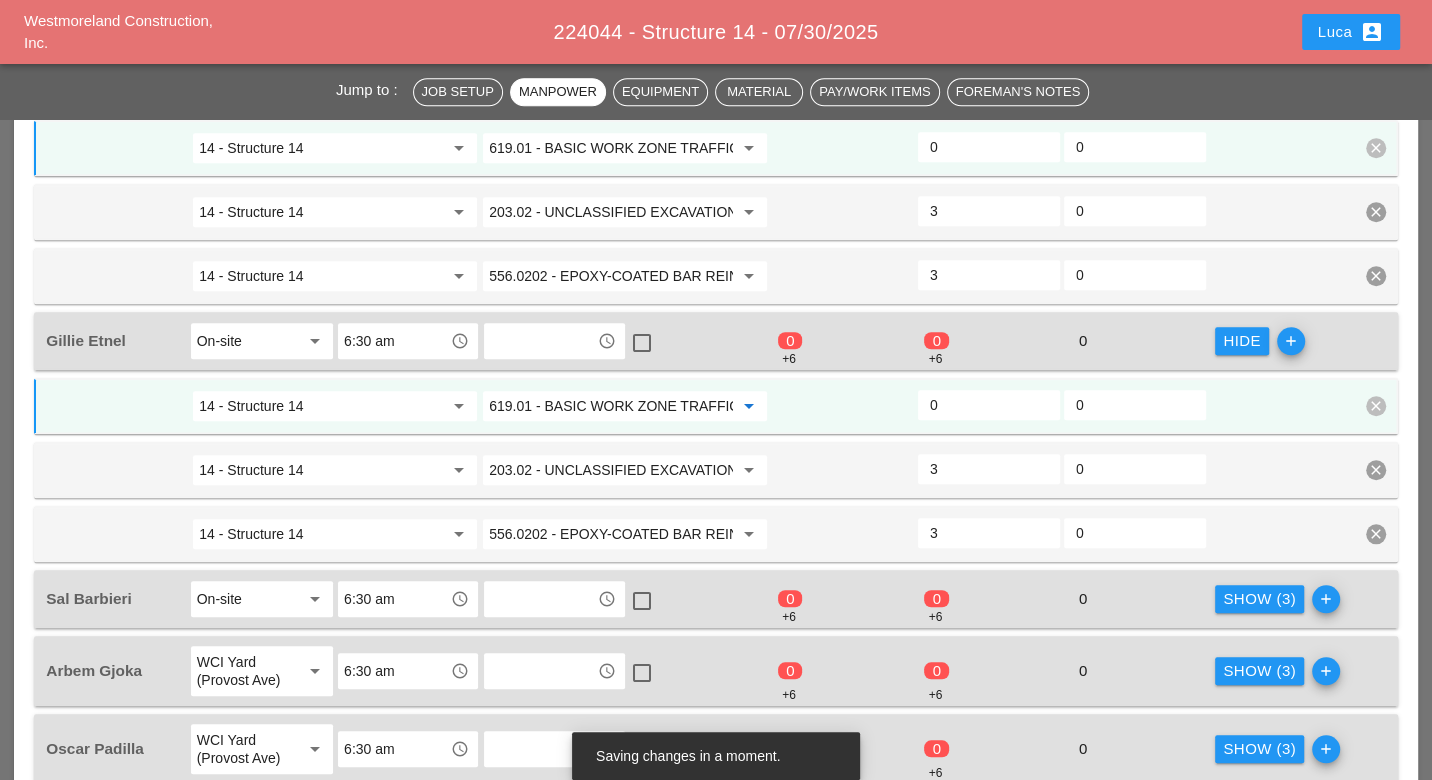scroll, scrollTop: 1333, scrollLeft: 0, axis: vertical 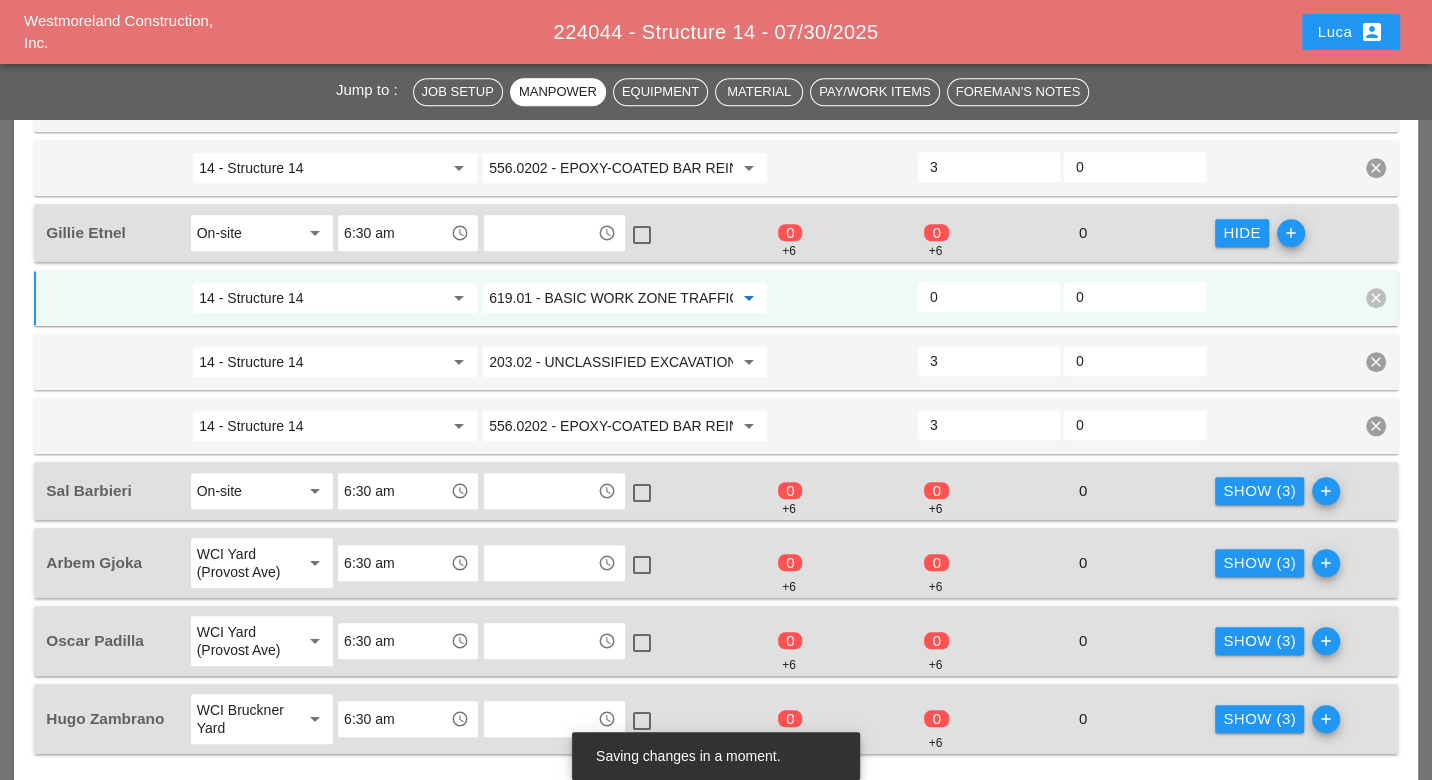 type on "619.01 - BASIC WORK ZONE TRAFFIC CONTROL" 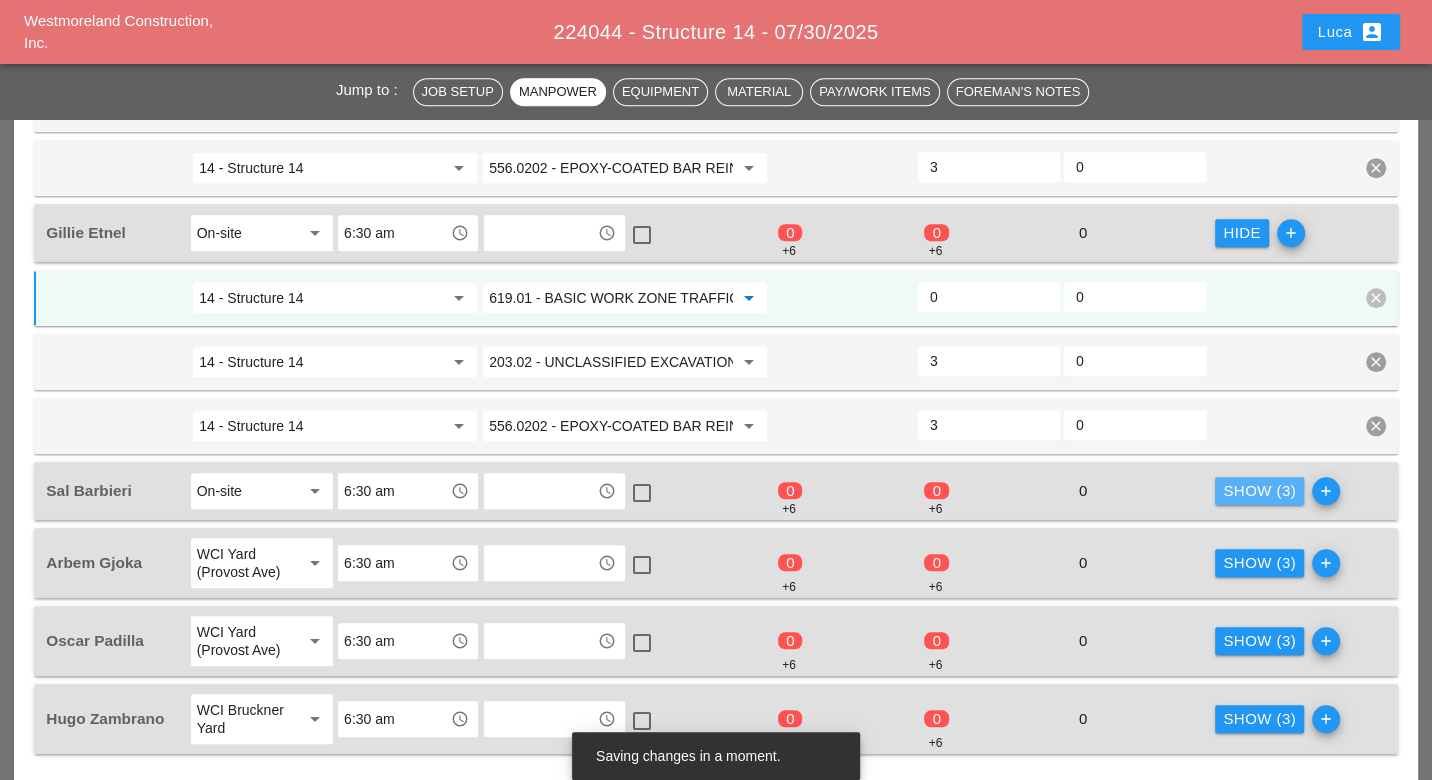 click on "Show (3)" at bounding box center [1259, 491] 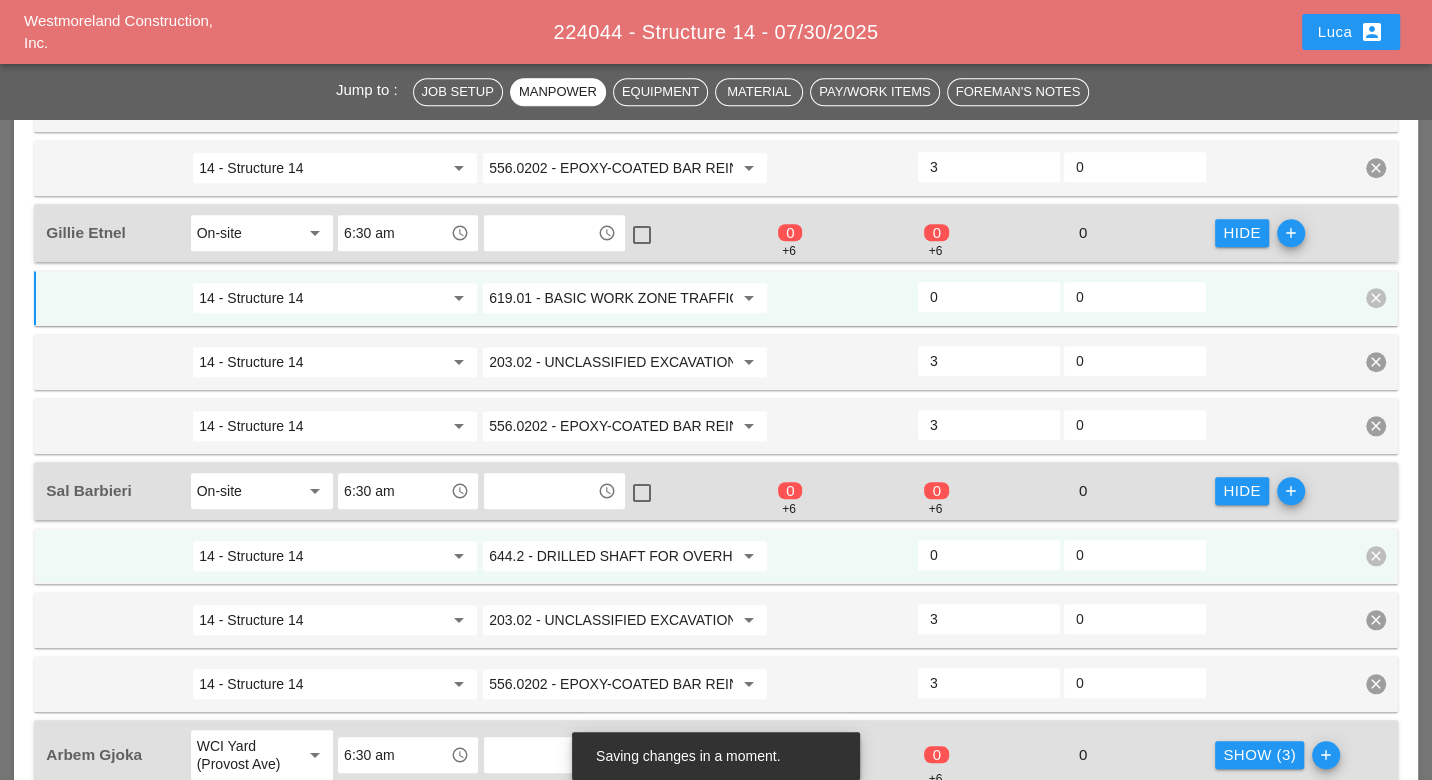 click on "644.2 - DRILLED SHAFT FOR OVERHEAD SIGN STRUCTUR" at bounding box center [611, 556] 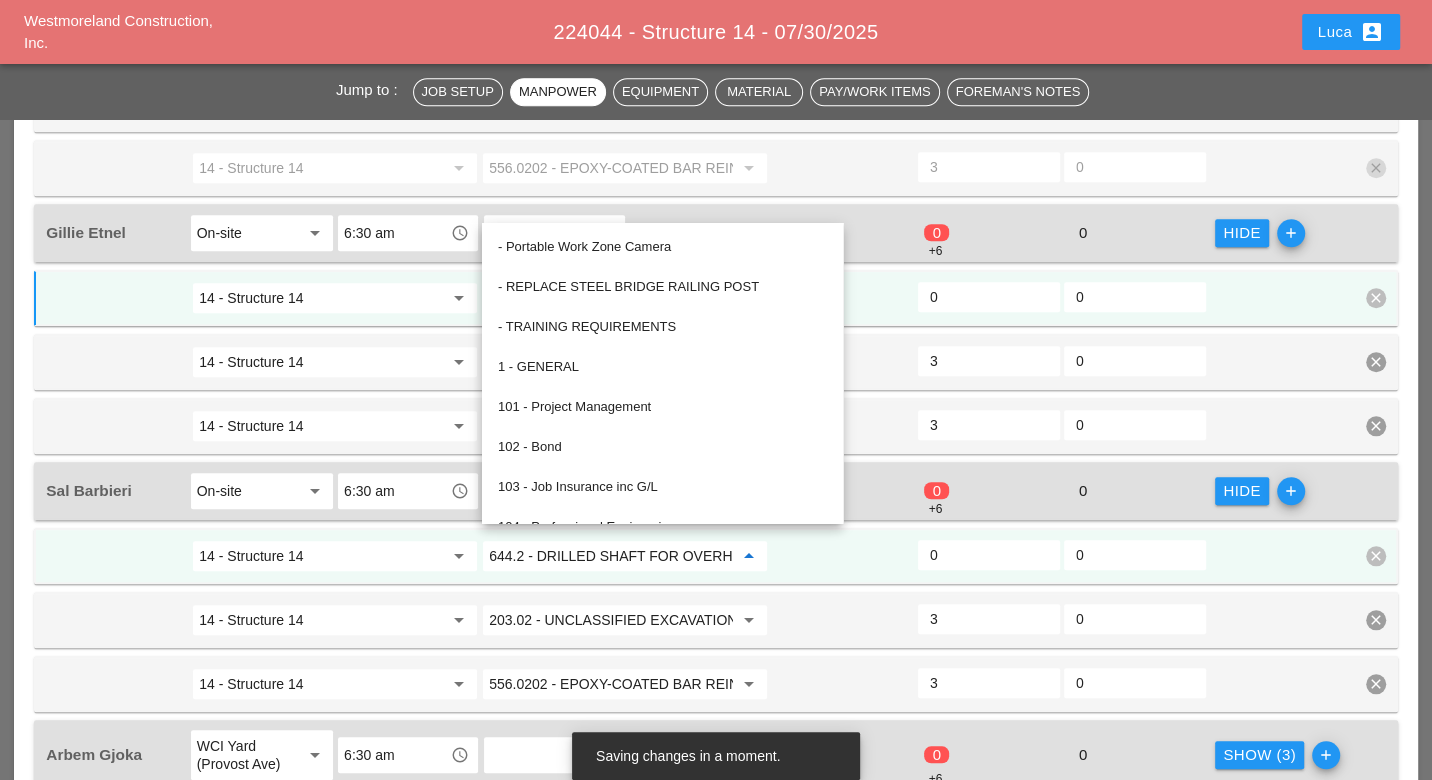 paste on "19.01" 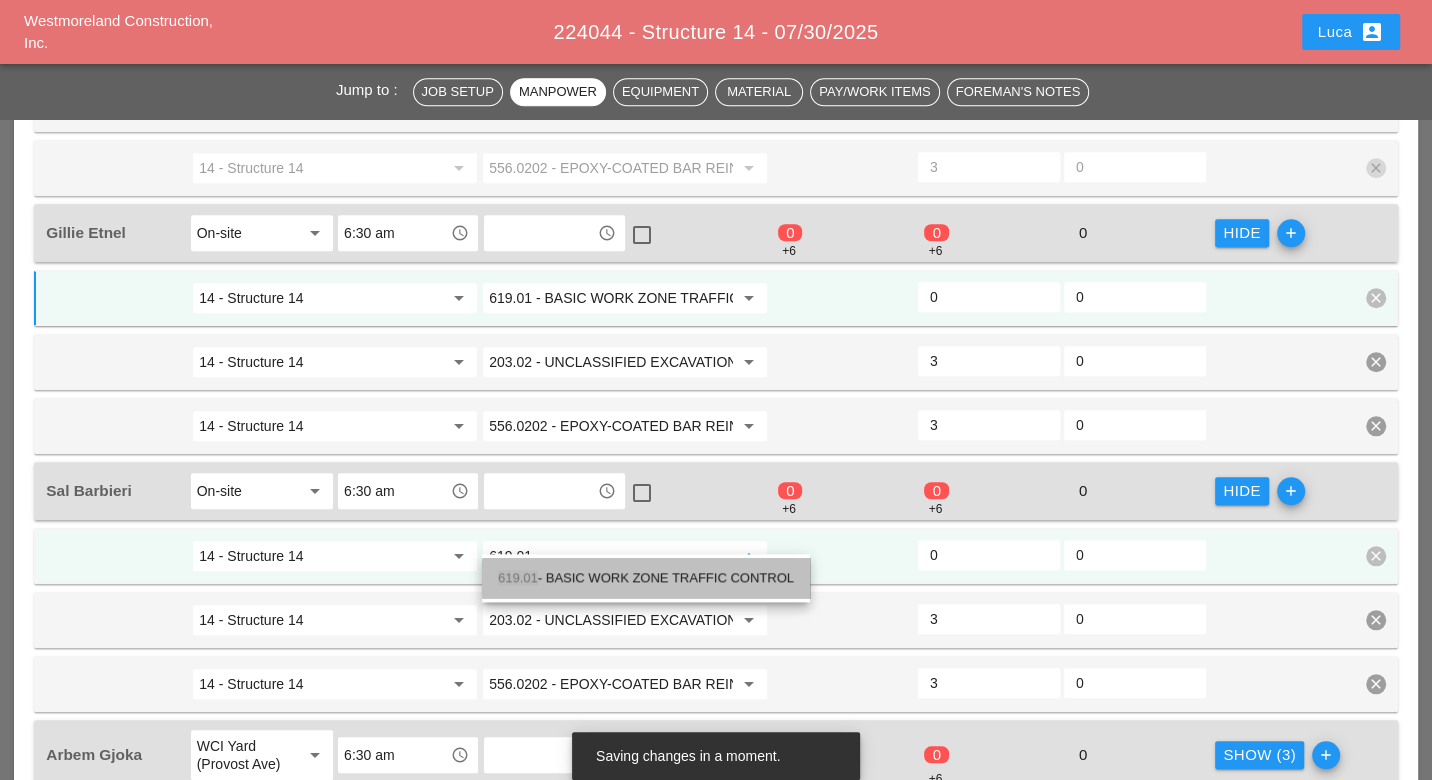 drag, startPoint x: 596, startPoint y: 574, endPoint x: 1149, endPoint y: 622, distance: 555.0793 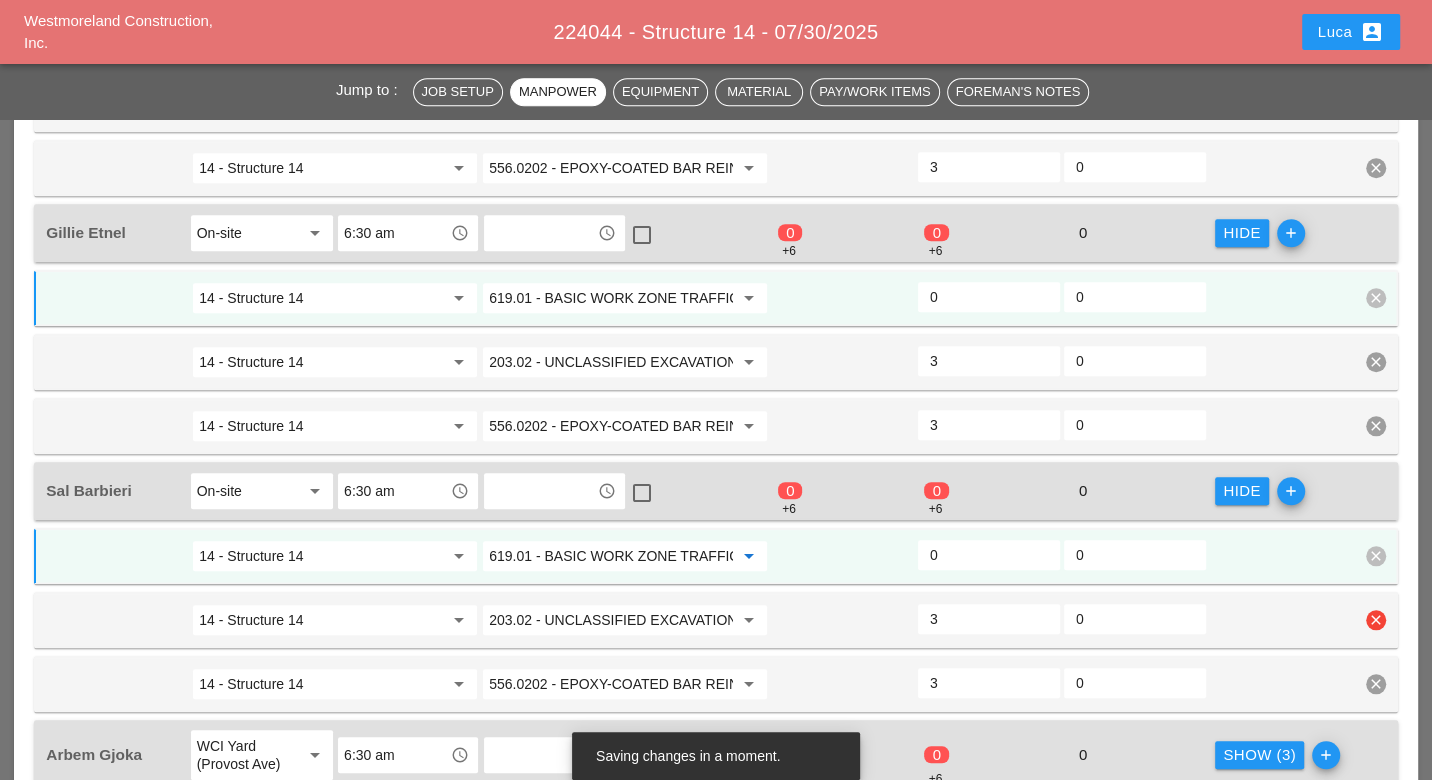 scroll, scrollTop: 1555, scrollLeft: 0, axis: vertical 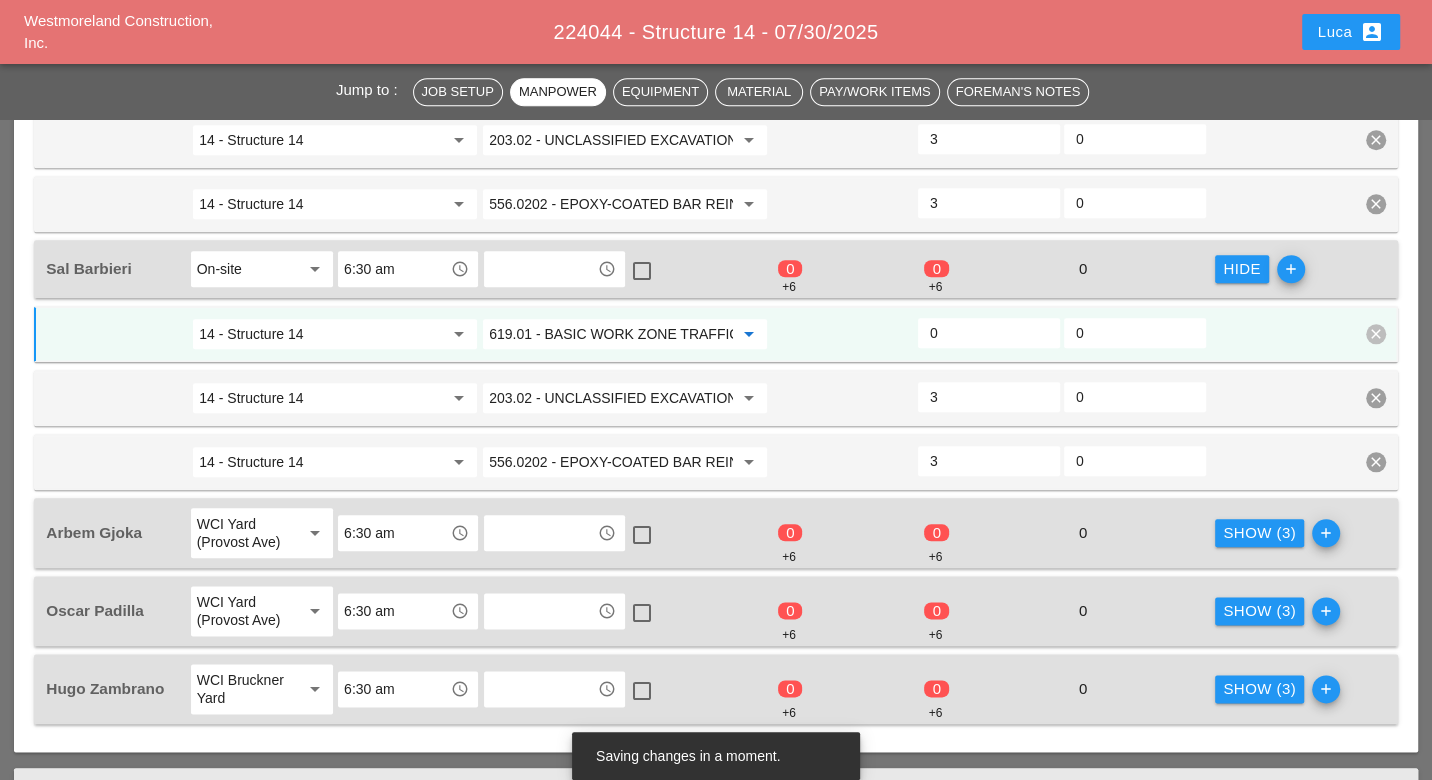 type on "619.01 - BASIC WORK ZONE TRAFFIC CONTROL" 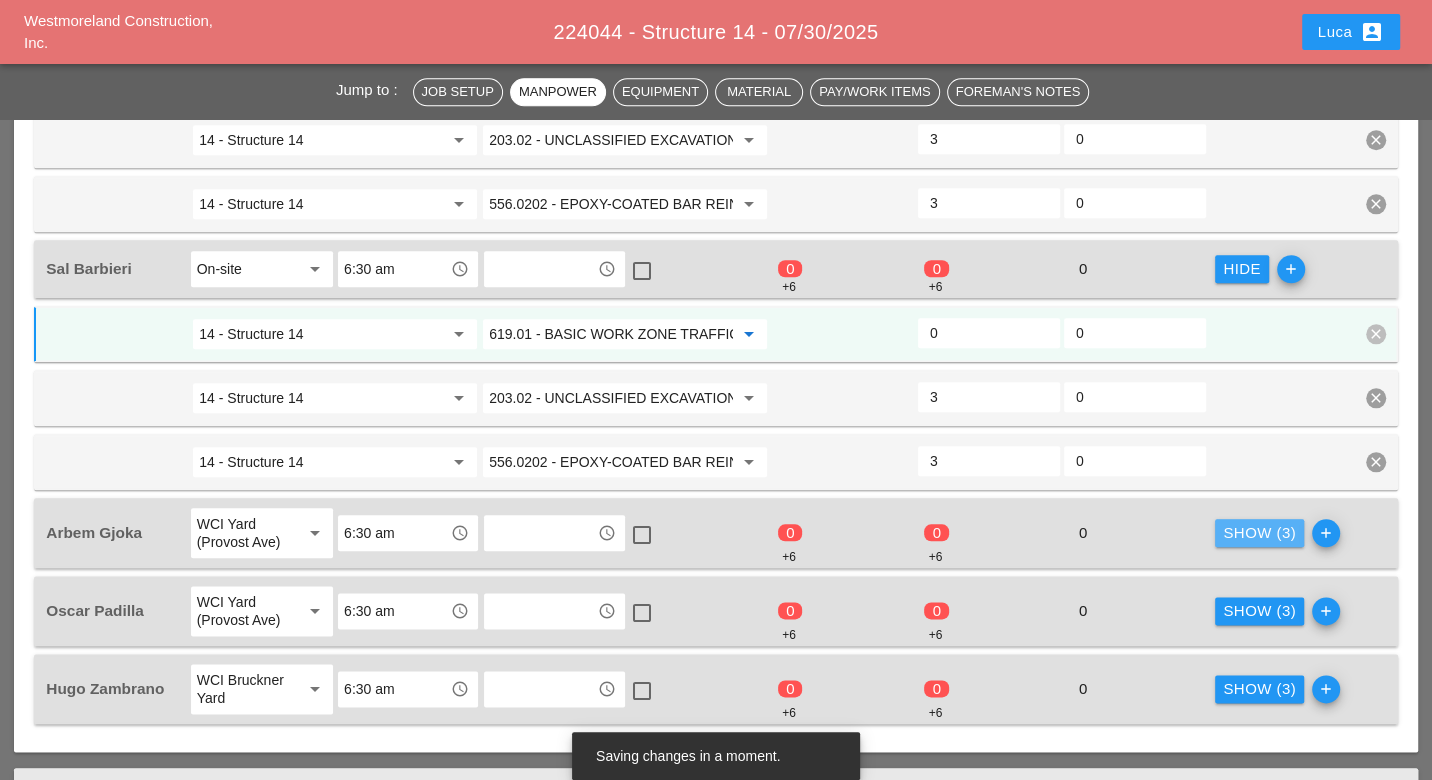 click on "Show (3)" at bounding box center (1259, 533) 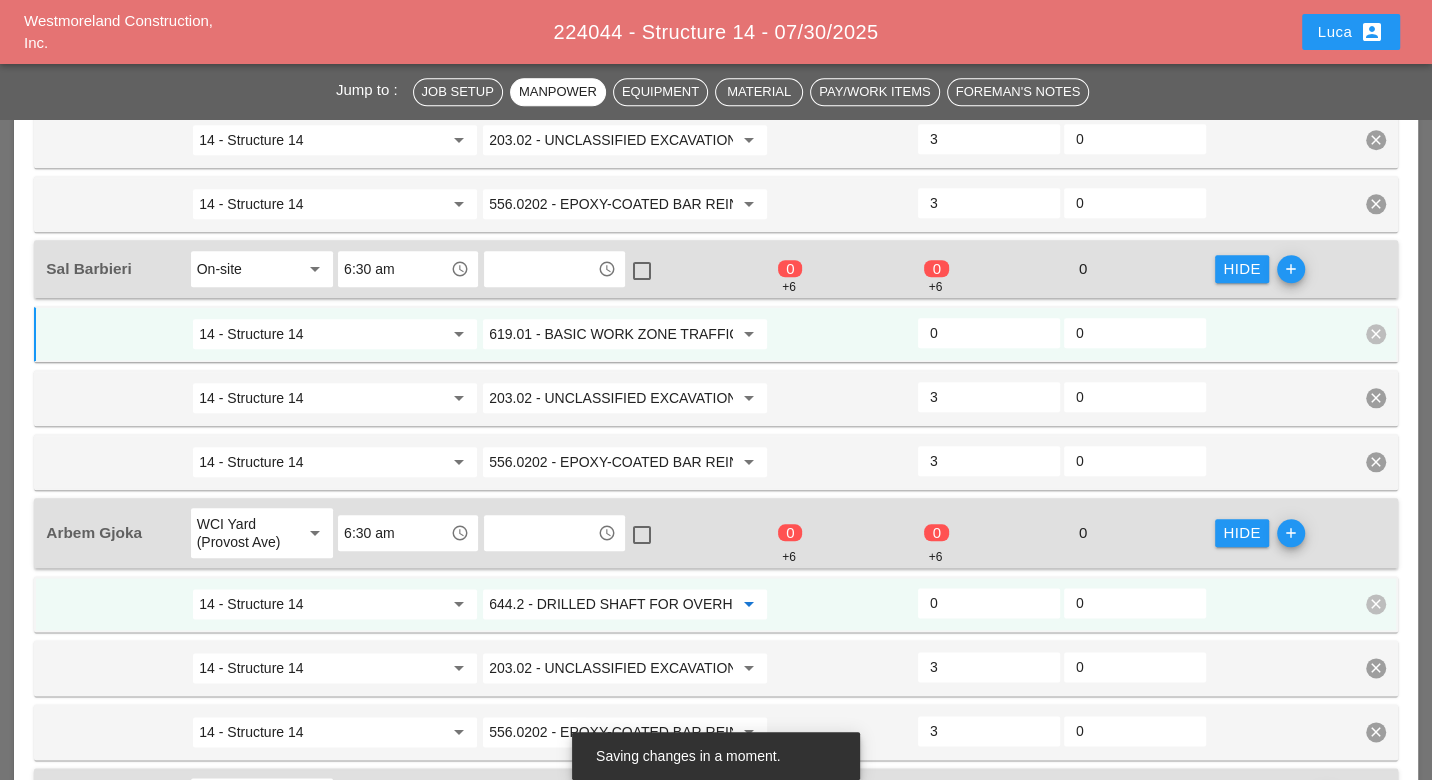 click on "644.2 - DRILLED SHAFT FOR OVERHEAD SIGN STRUCTUR" at bounding box center (611, 604) 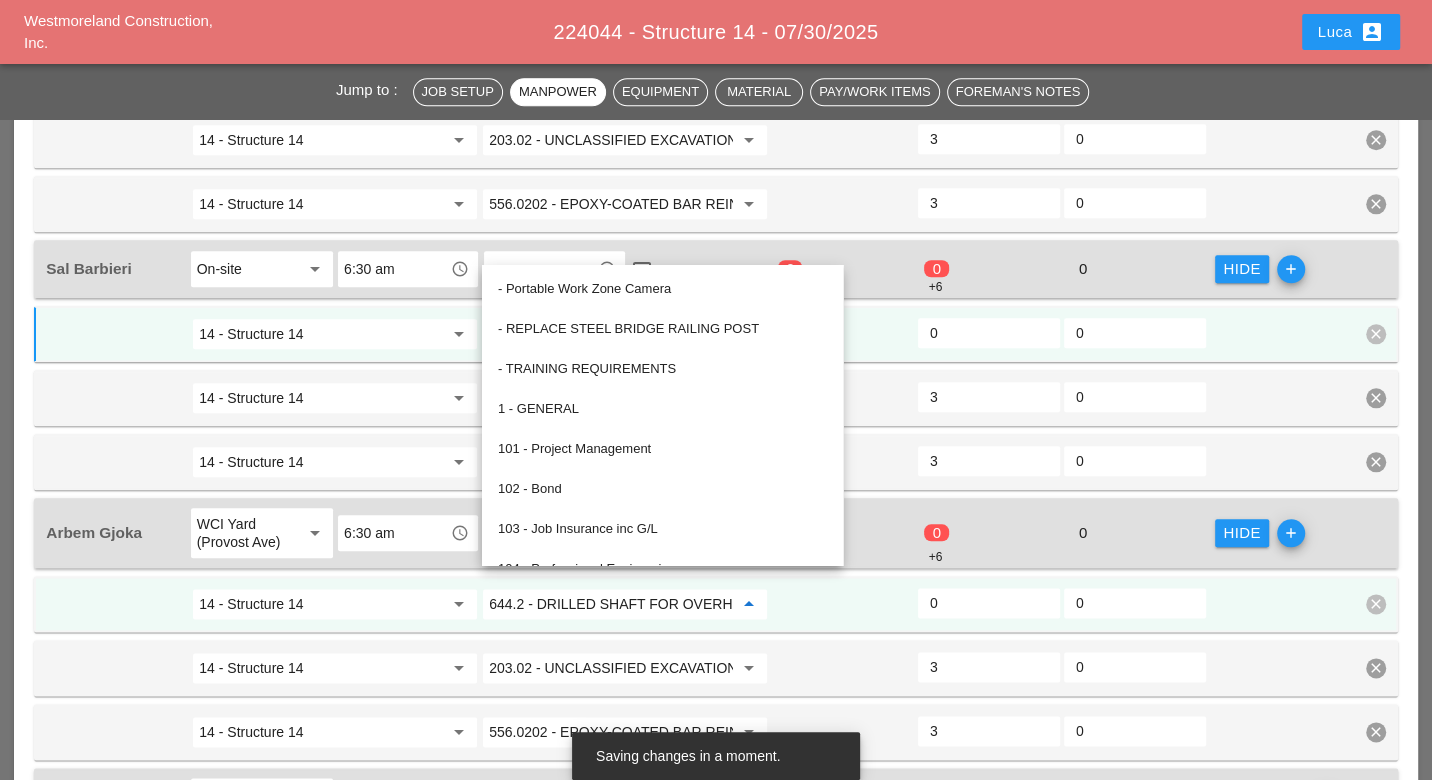 paste on "19.01" 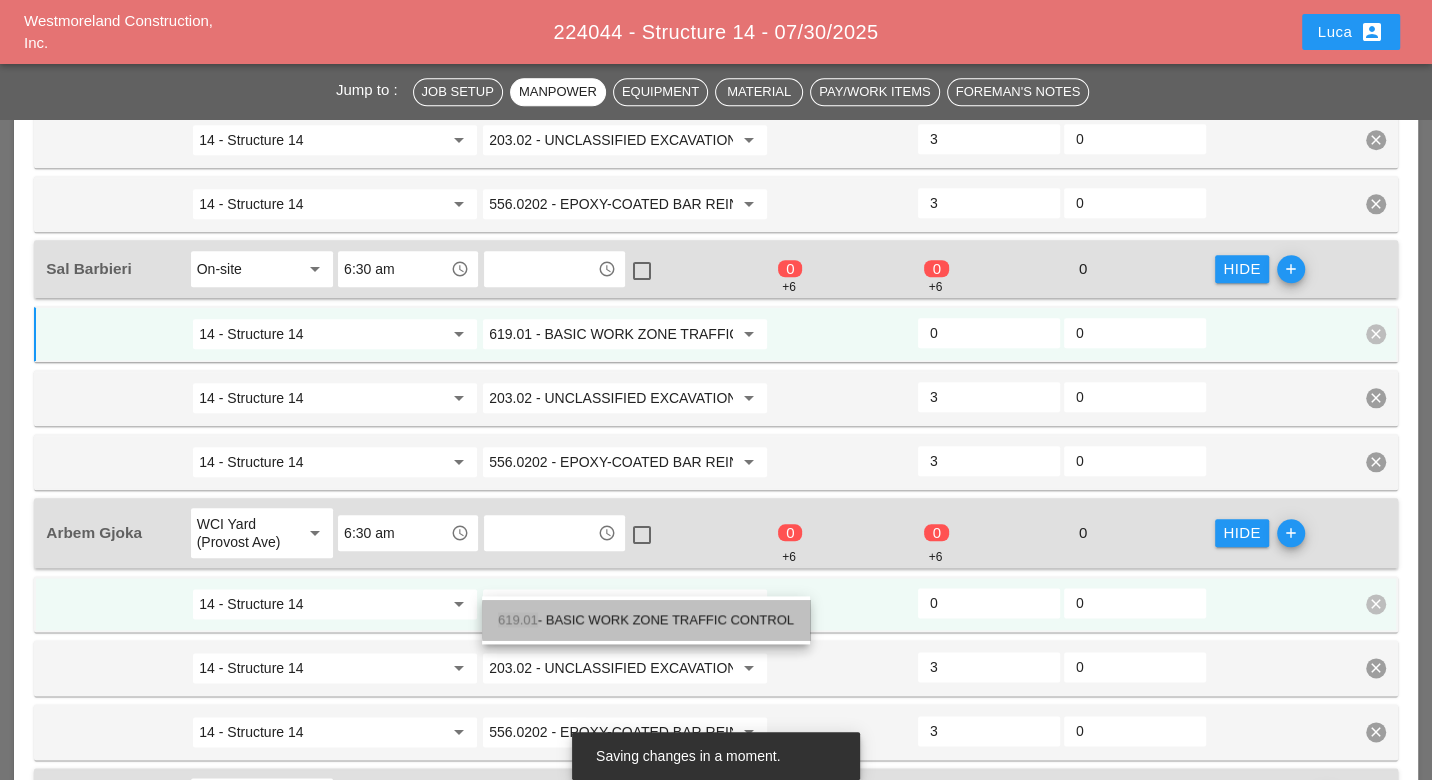 drag, startPoint x: 591, startPoint y: 618, endPoint x: 863, endPoint y: 633, distance: 272.4133 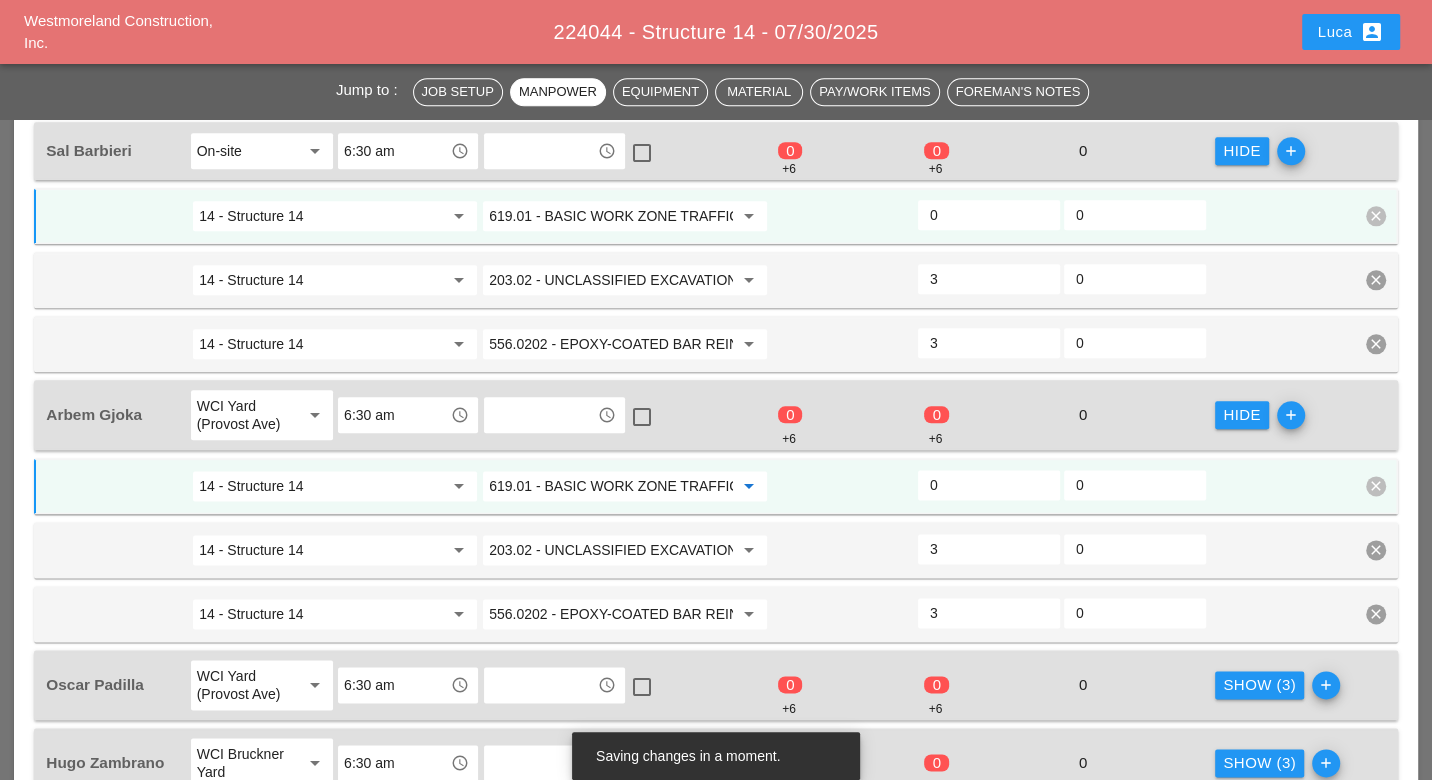 scroll, scrollTop: 1777, scrollLeft: 0, axis: vertical 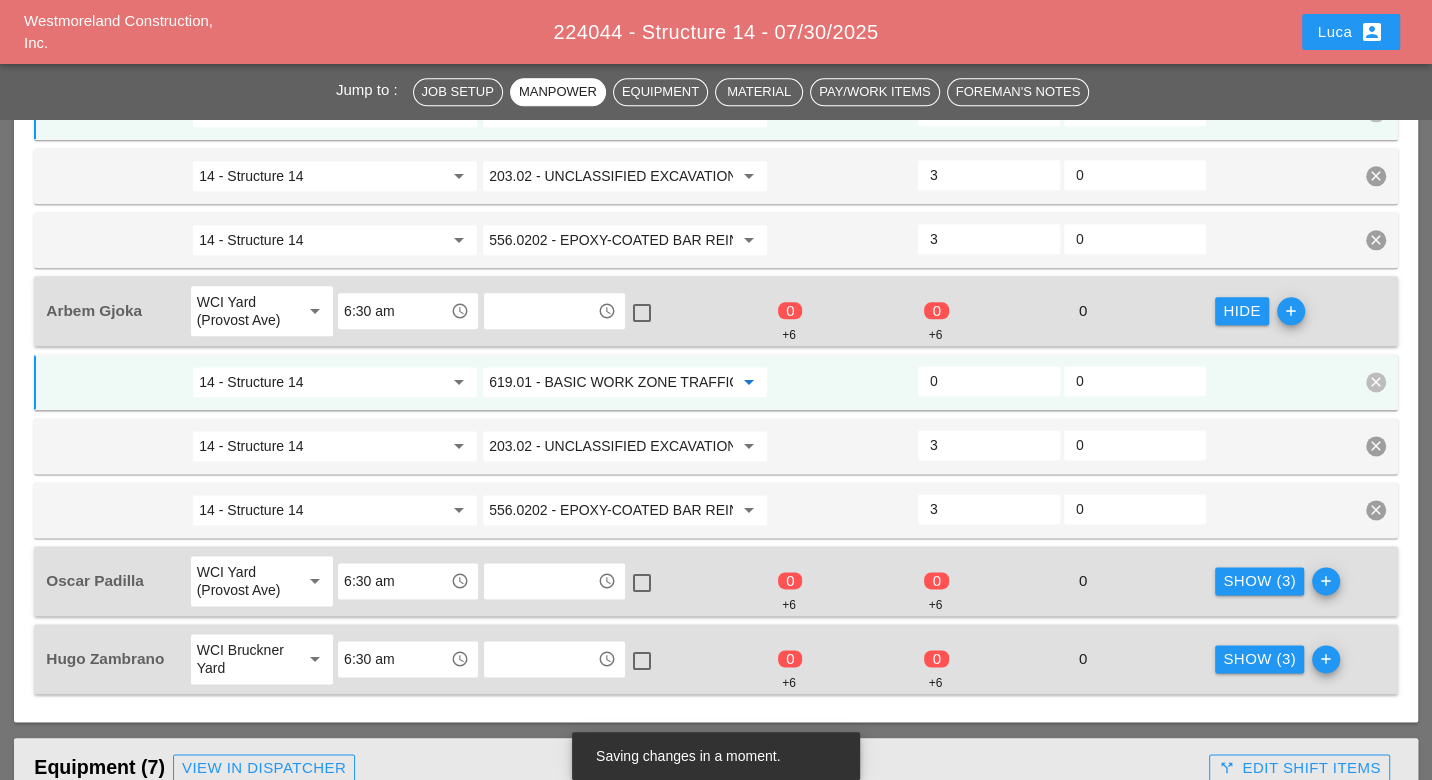 type on "619.01 - BASIC WORK ZONE TRAFFIC CONTROL" 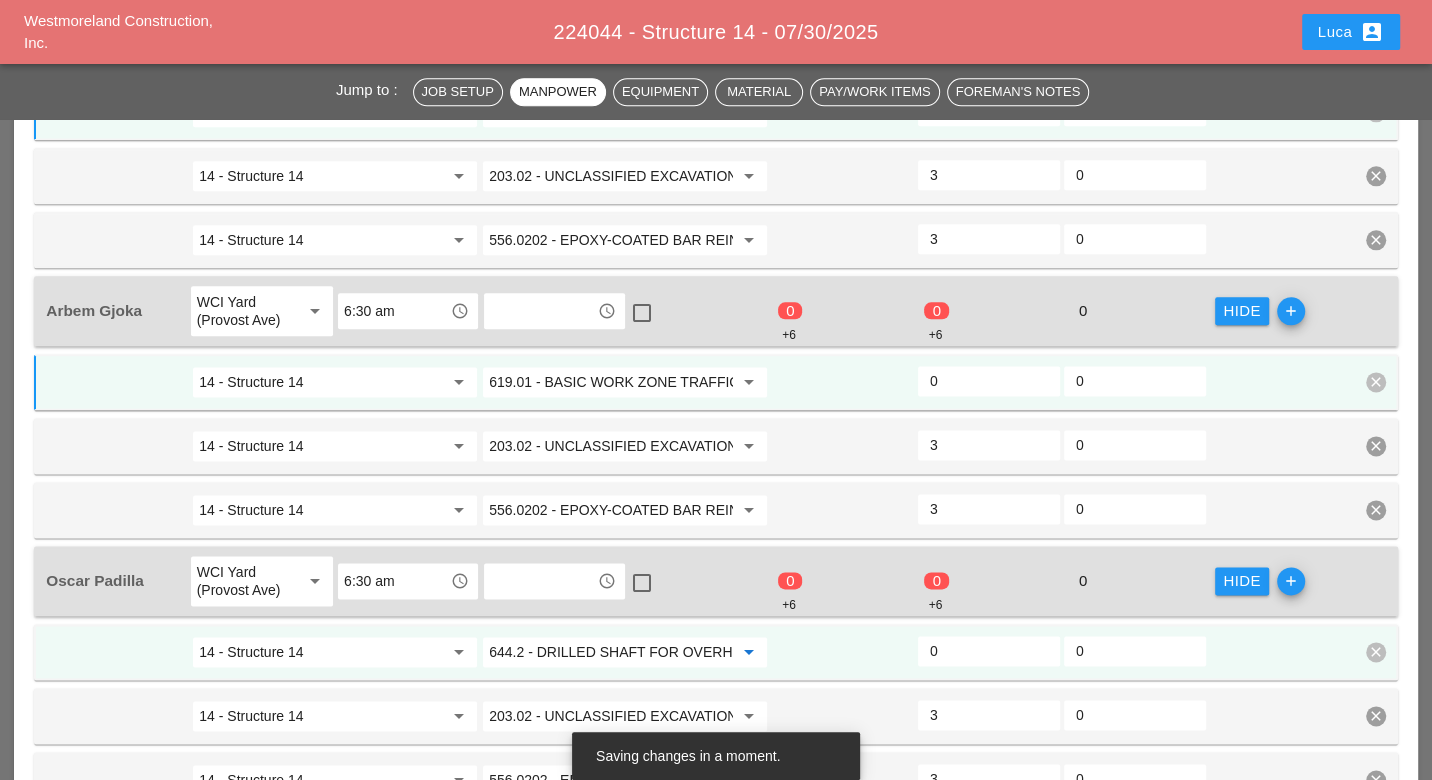 click on "644.2 - DRILLED SHAFT FOR OVERHEAD SIGN STRUCTUR" at bounding box center (611, 652) 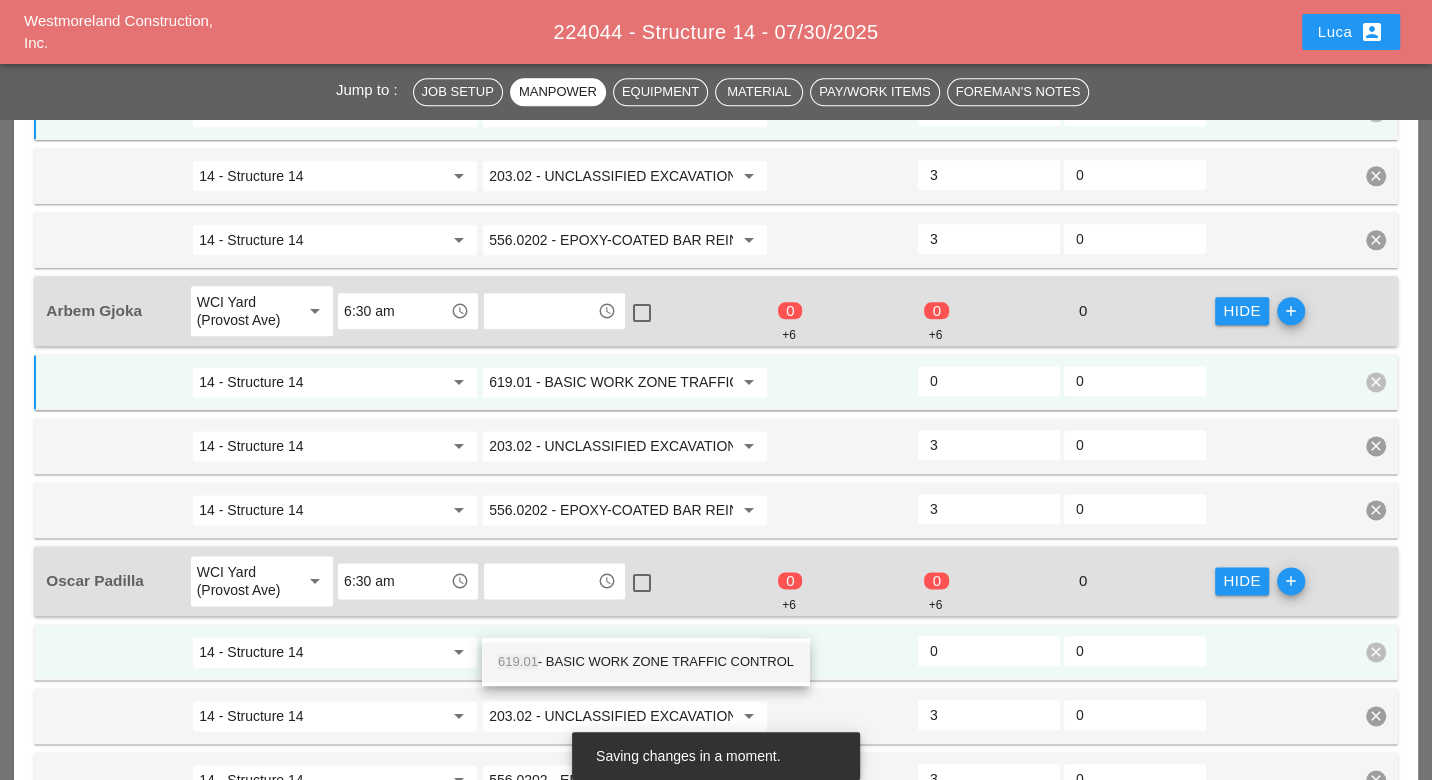 click on "619.01  - BASIC WORK ZONE TRAFFIC CONTROL" at bounding box center (646, 662) 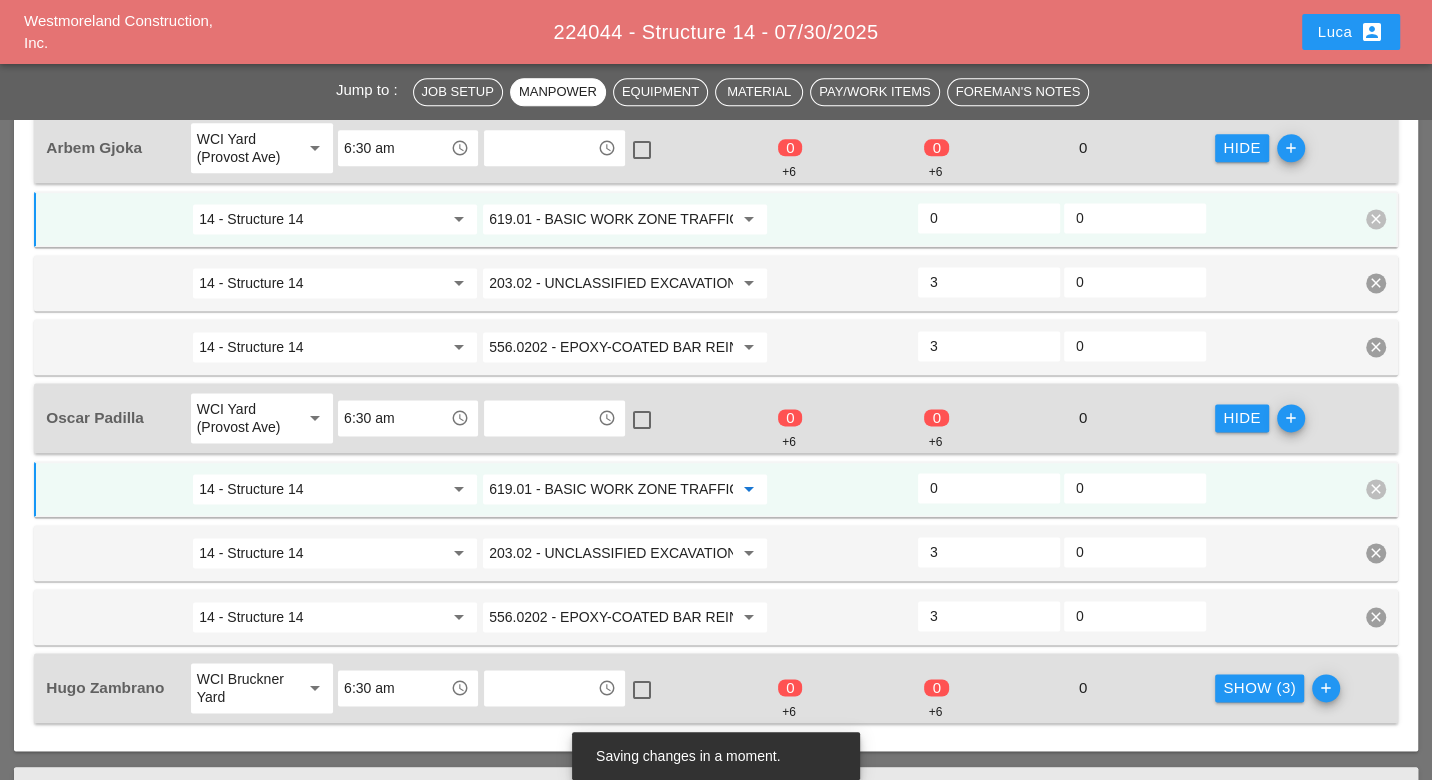 scroll, scrollTop: 2000, scrollLeft: 0, axis: vertical 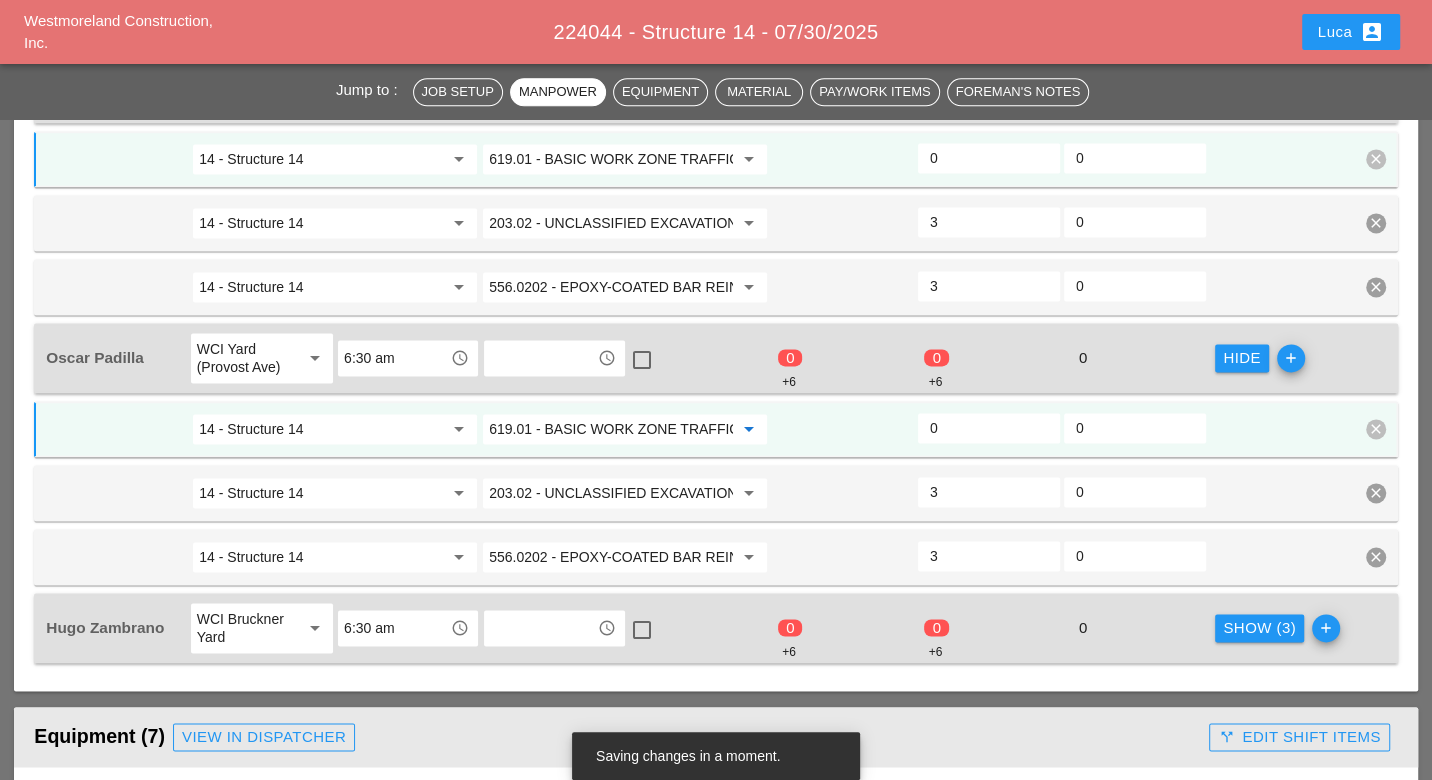 type on "619.01 - BASIC WORK ZONE TRAFFIC CONTROL" 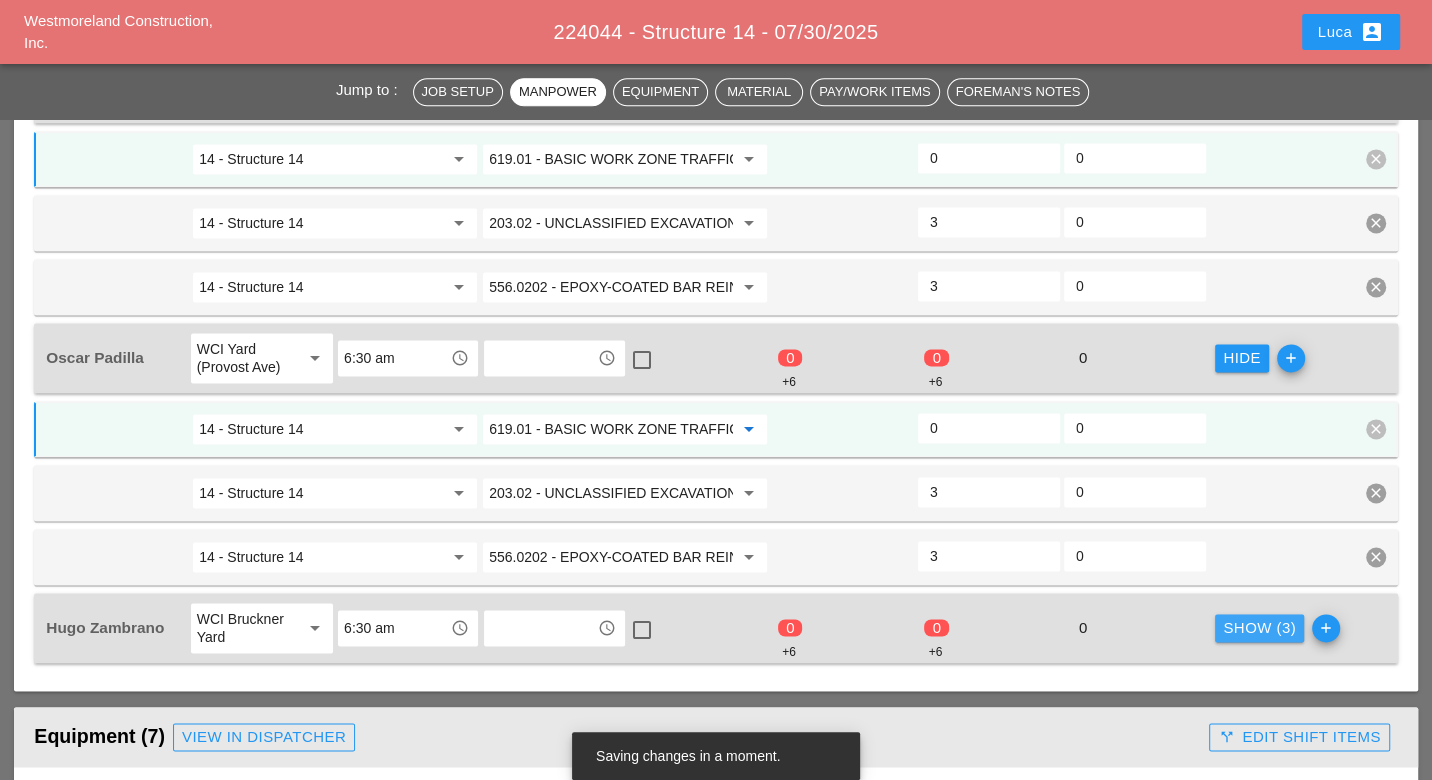 drag, startPoint x: 1233, startPoint y: 601, endPoint x: 595, endPoint y: 695, distance: 644.8876 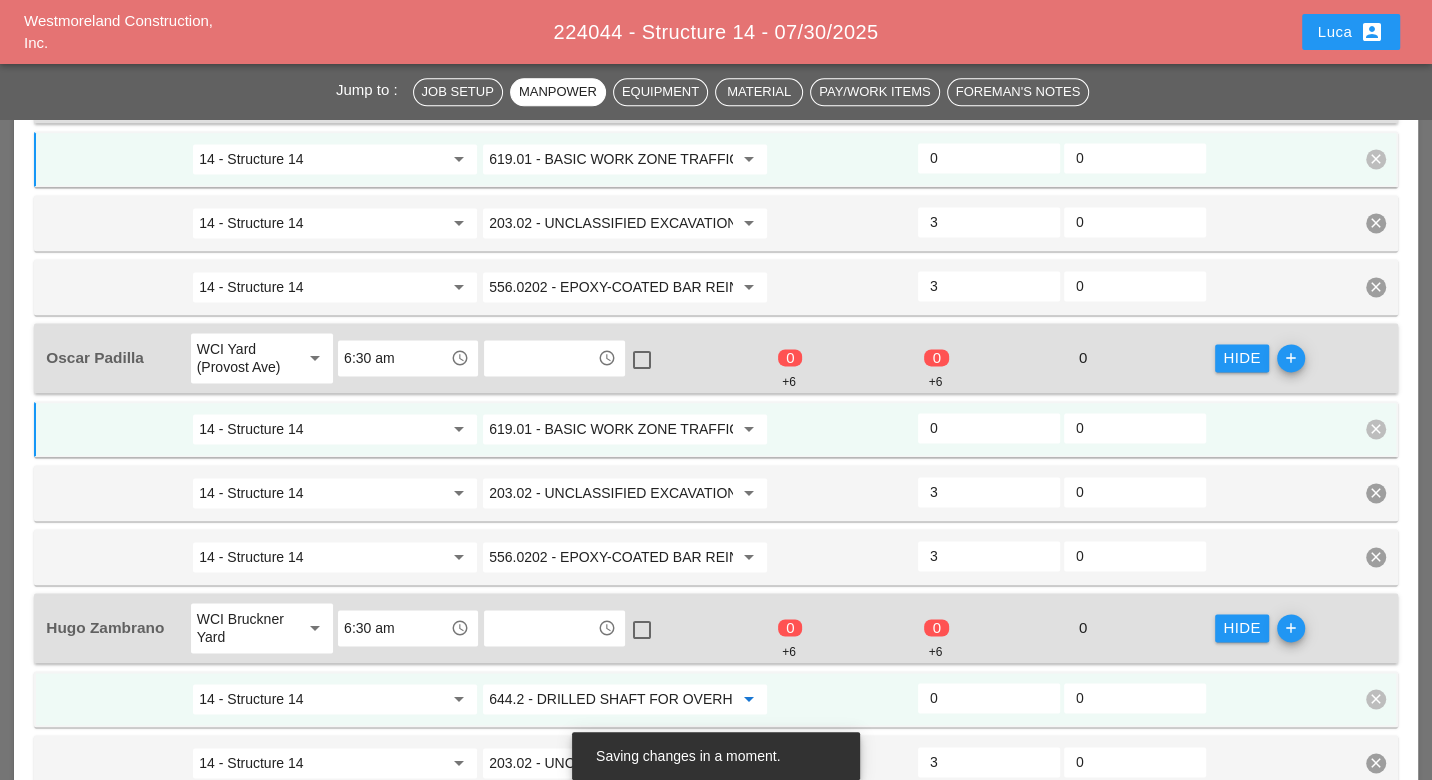 click on "644.2 - DRILLED SHAFT FOR OVERHEAD SIGN STRUCTUR" at bounding box center (611, 699) 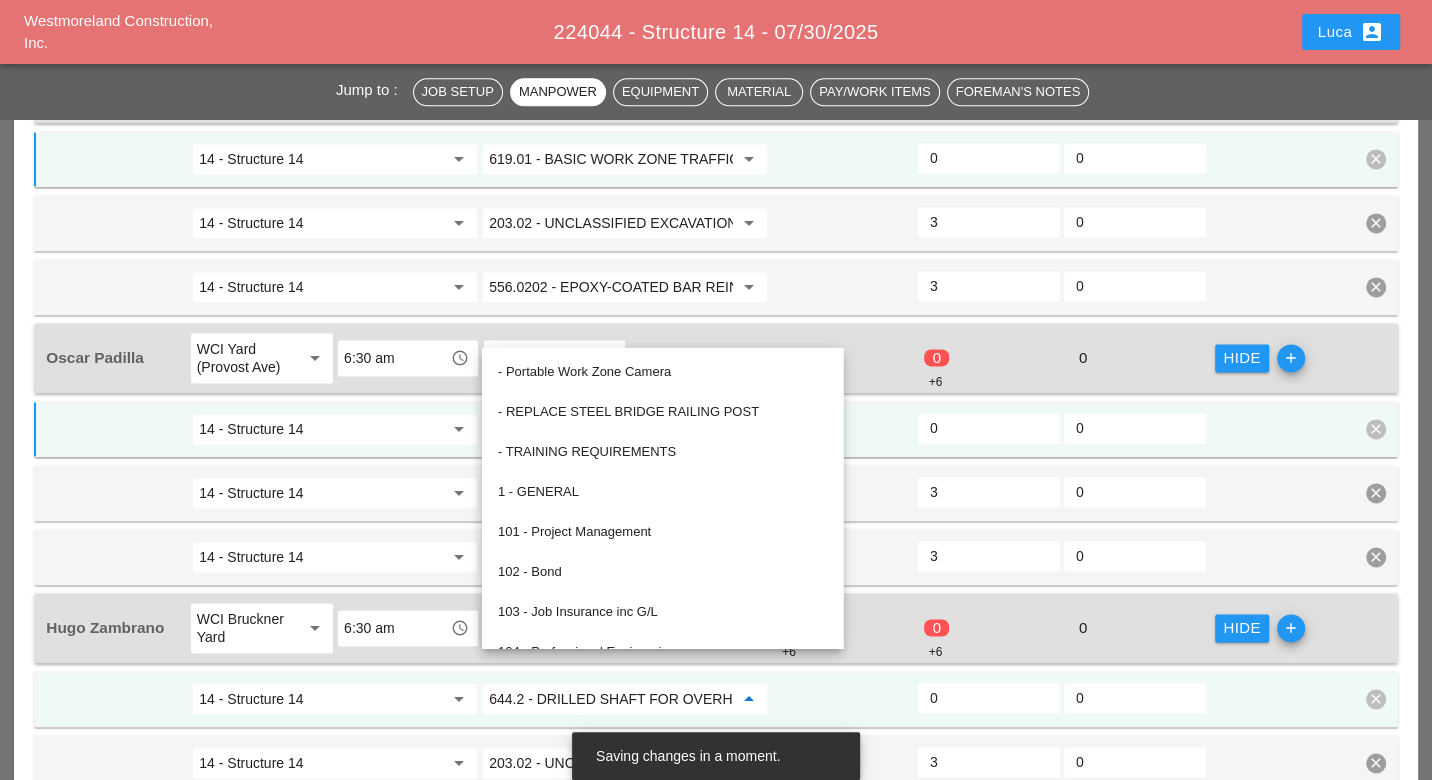 paste on "19.01" 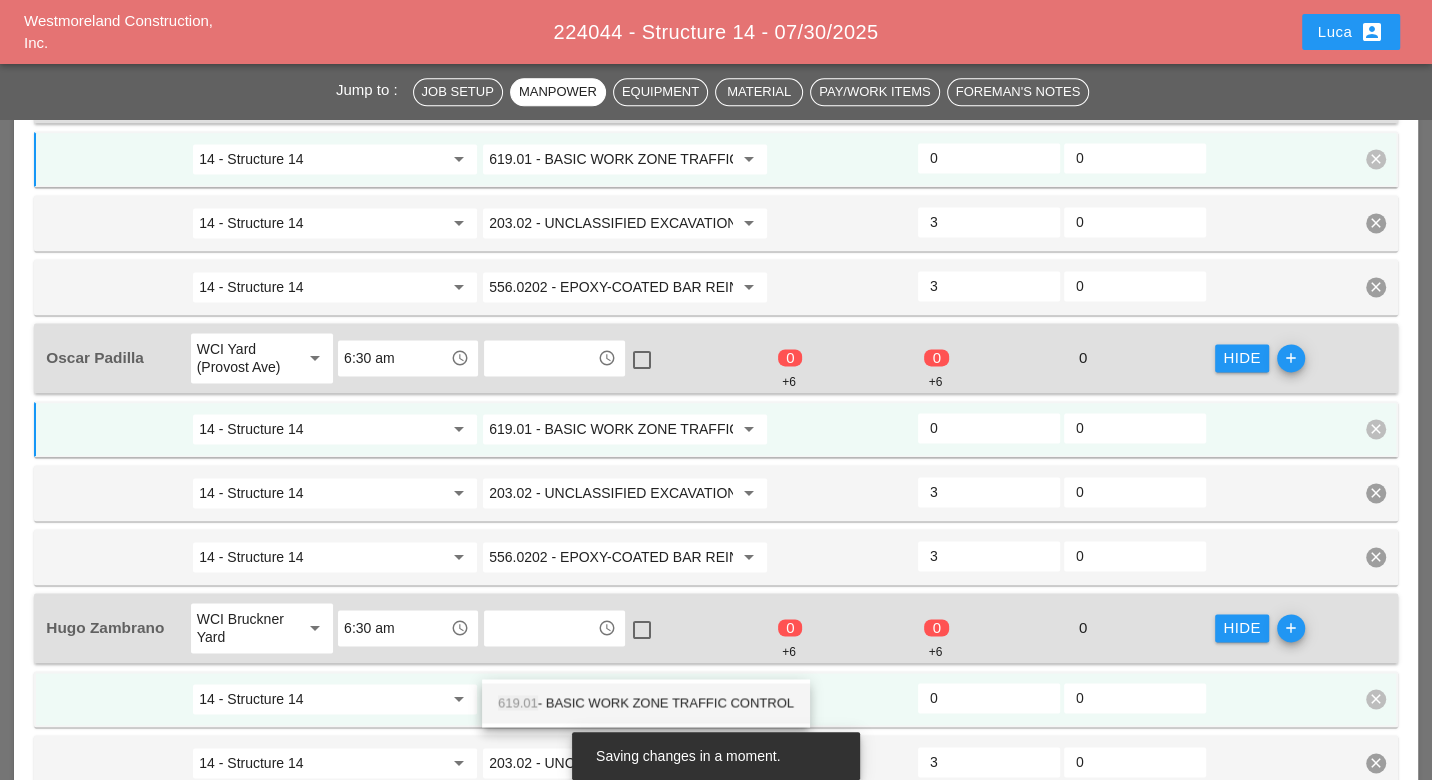 drag, startPoint x: 585, startPoint y: 694, endPoint x: 763, endPoint y: 710, distance: 178.71765 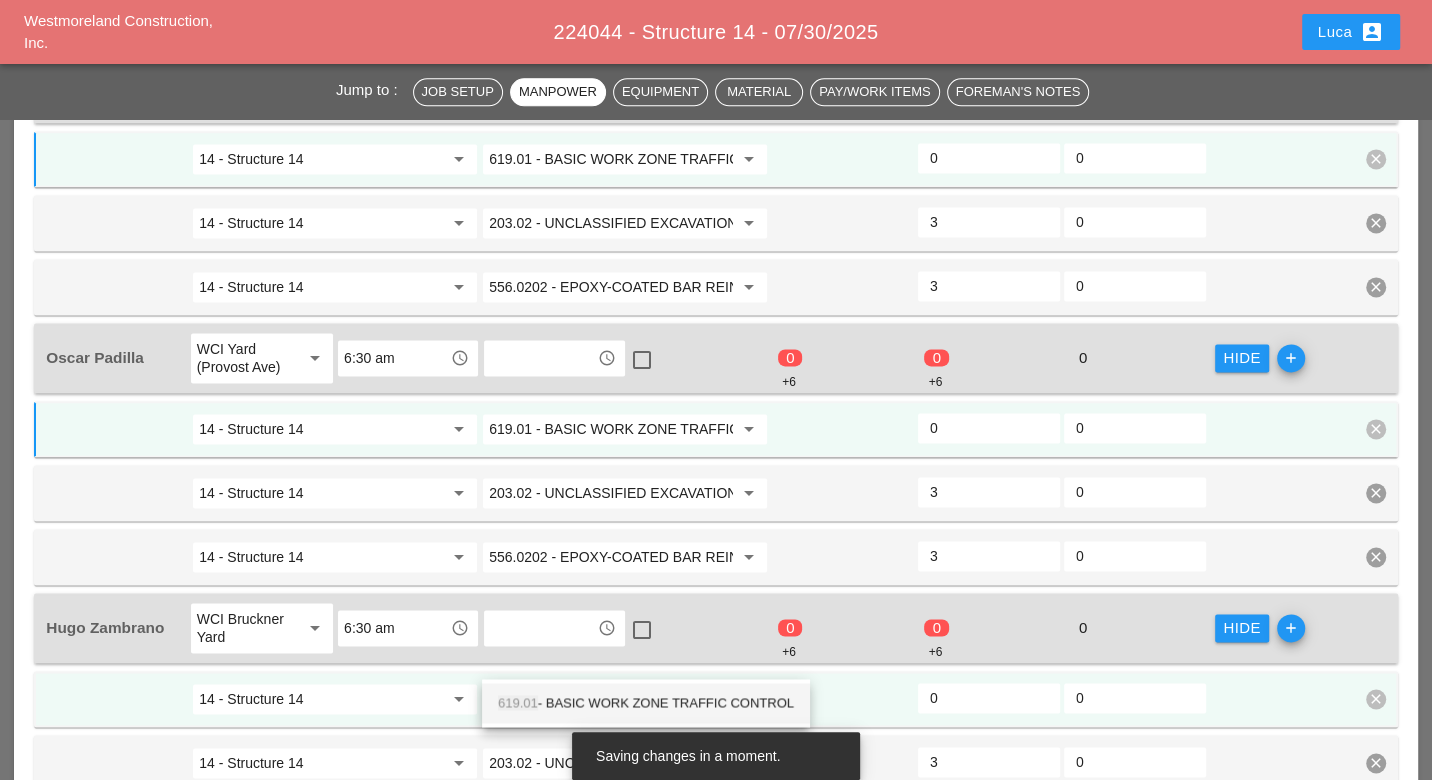 click on "619.01  - BASIC WORK ZONE TRAFFIC CONTROL" at bounding box center [646, 703] 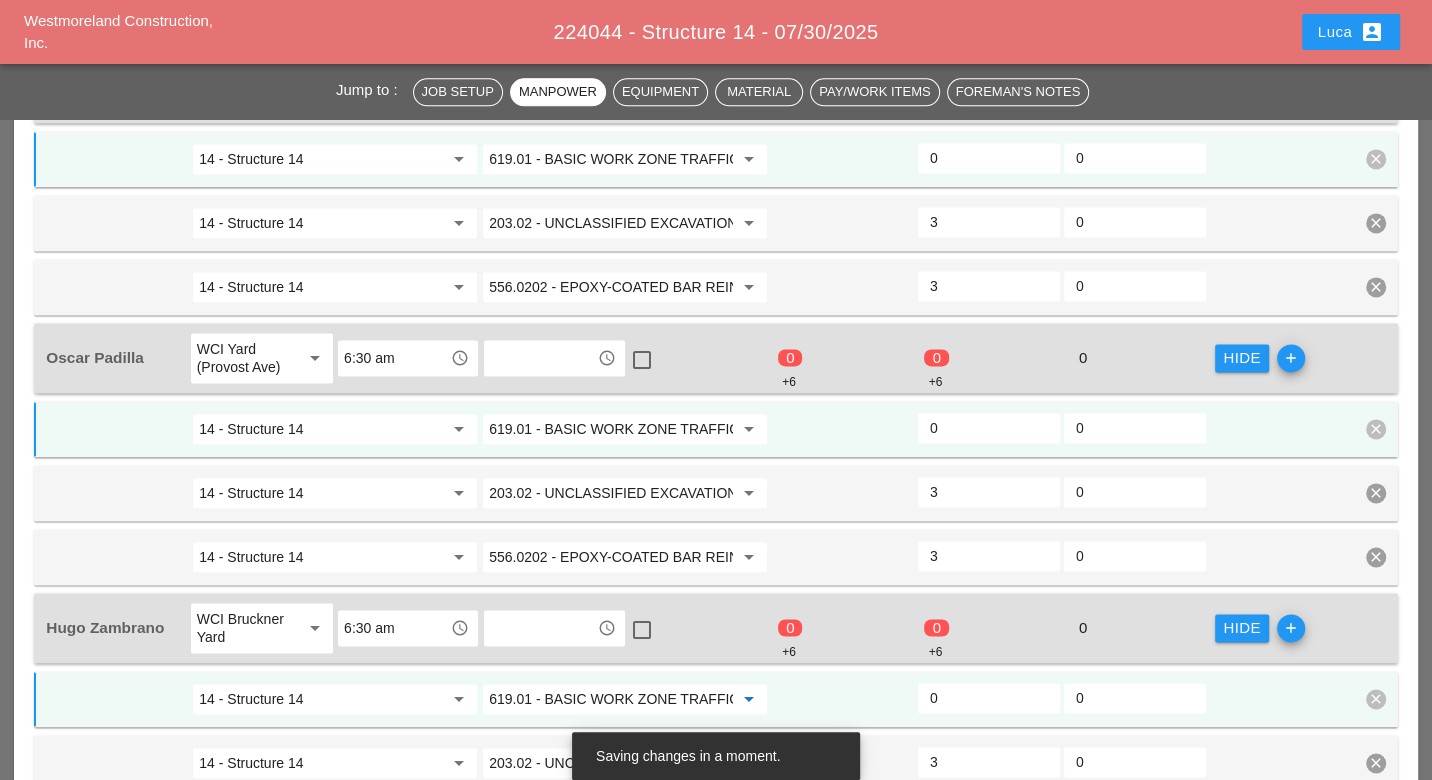 type on "619.01 - BASIC WORK ZONE TRAFFIC CONTROL" 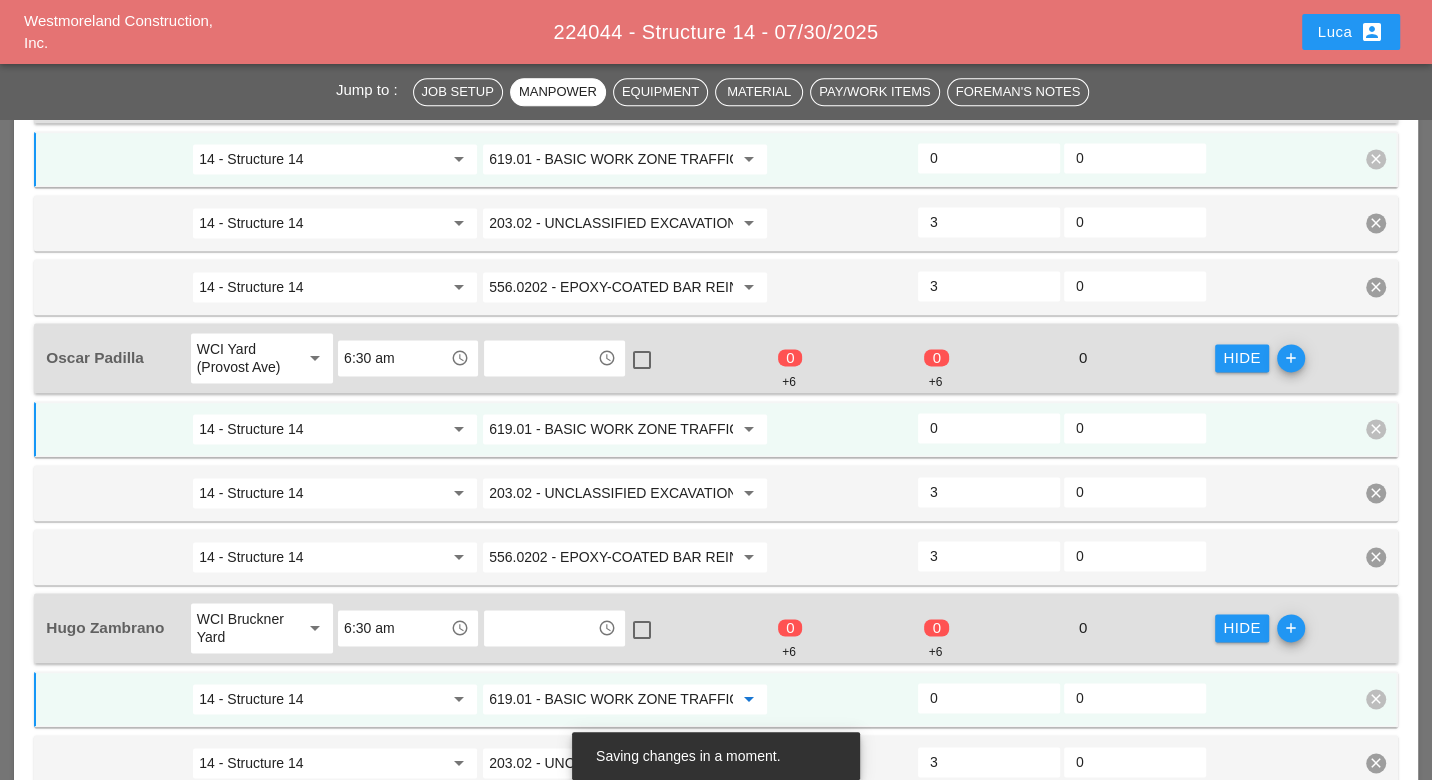 click on "0" at bounding box center [989, 698] 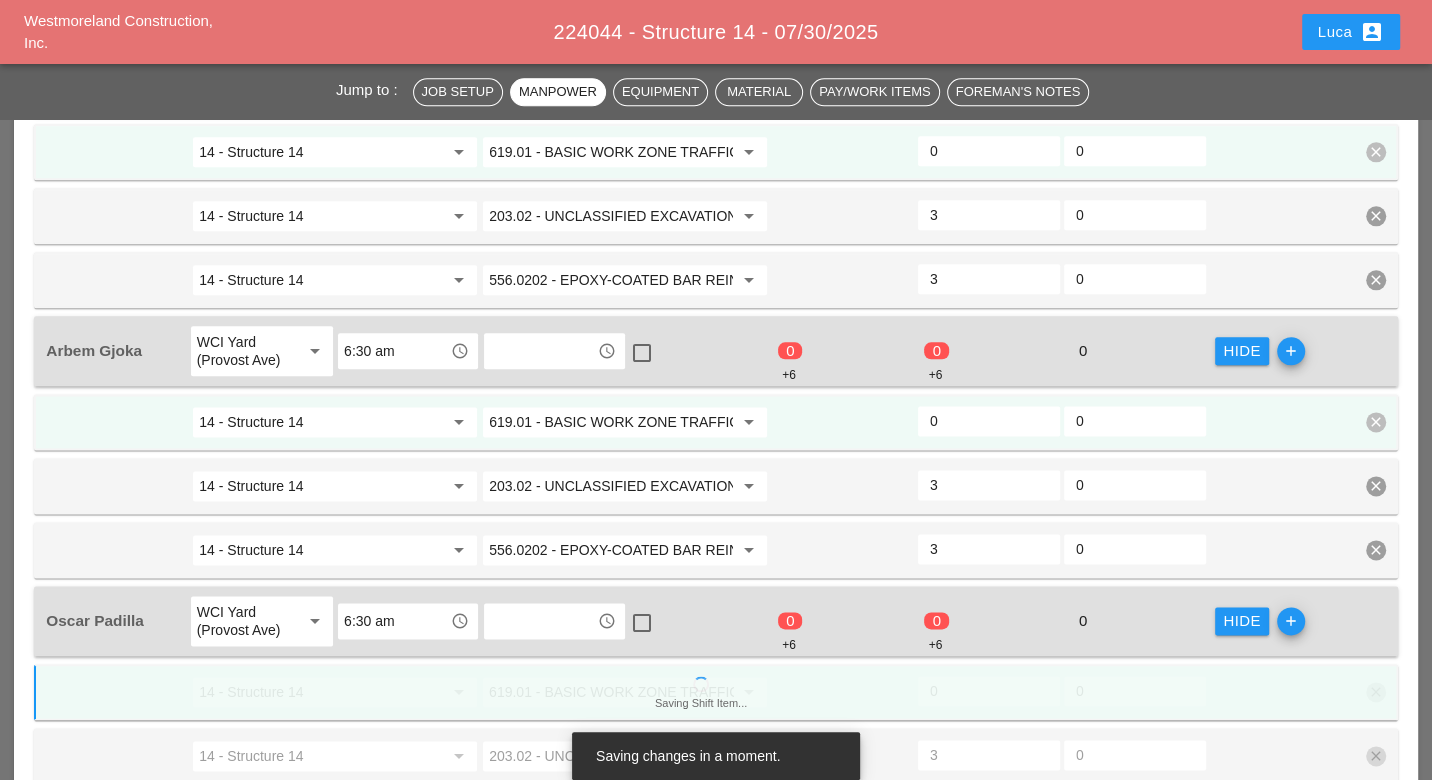 scroll, scrollTop: 1777, scrollLeft: 0, axis: vertical 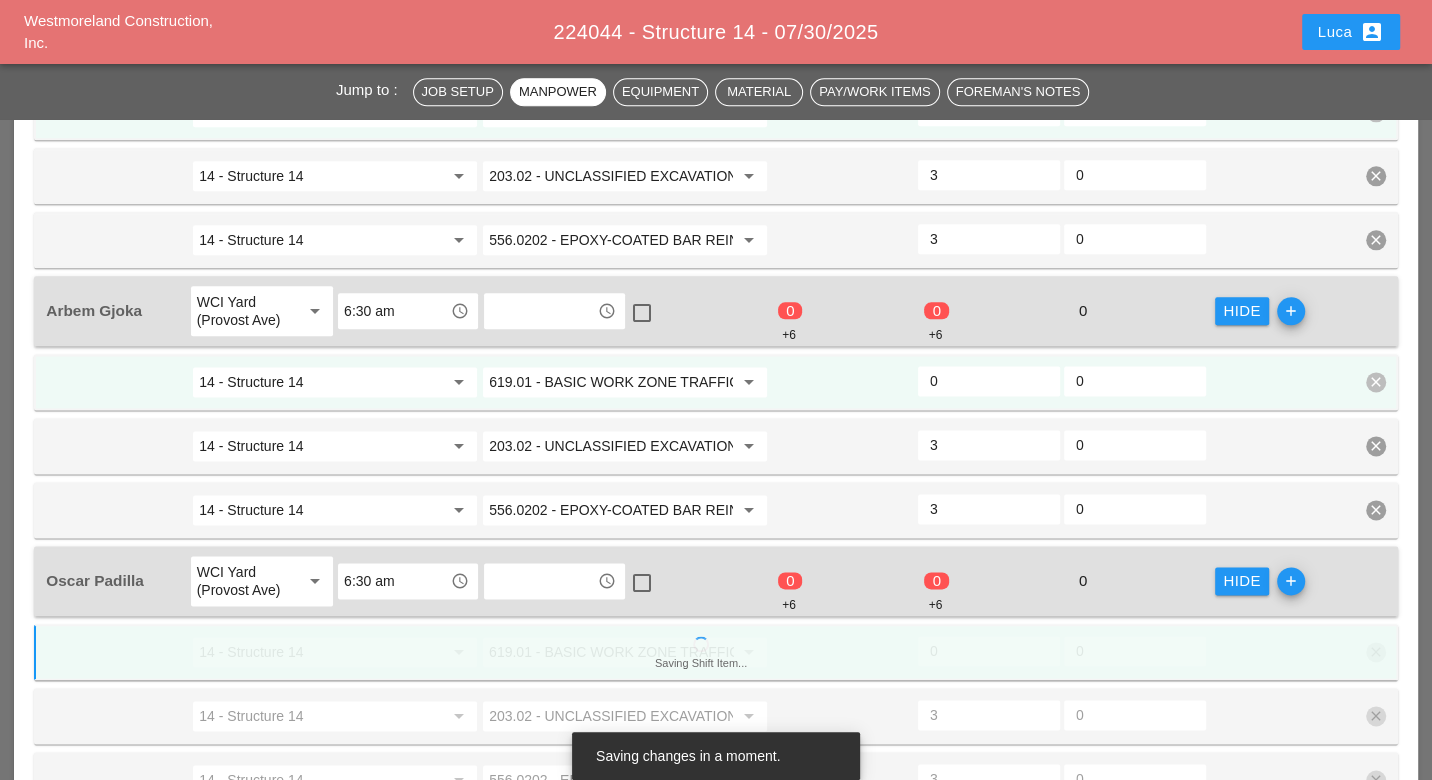 type on "2.5" 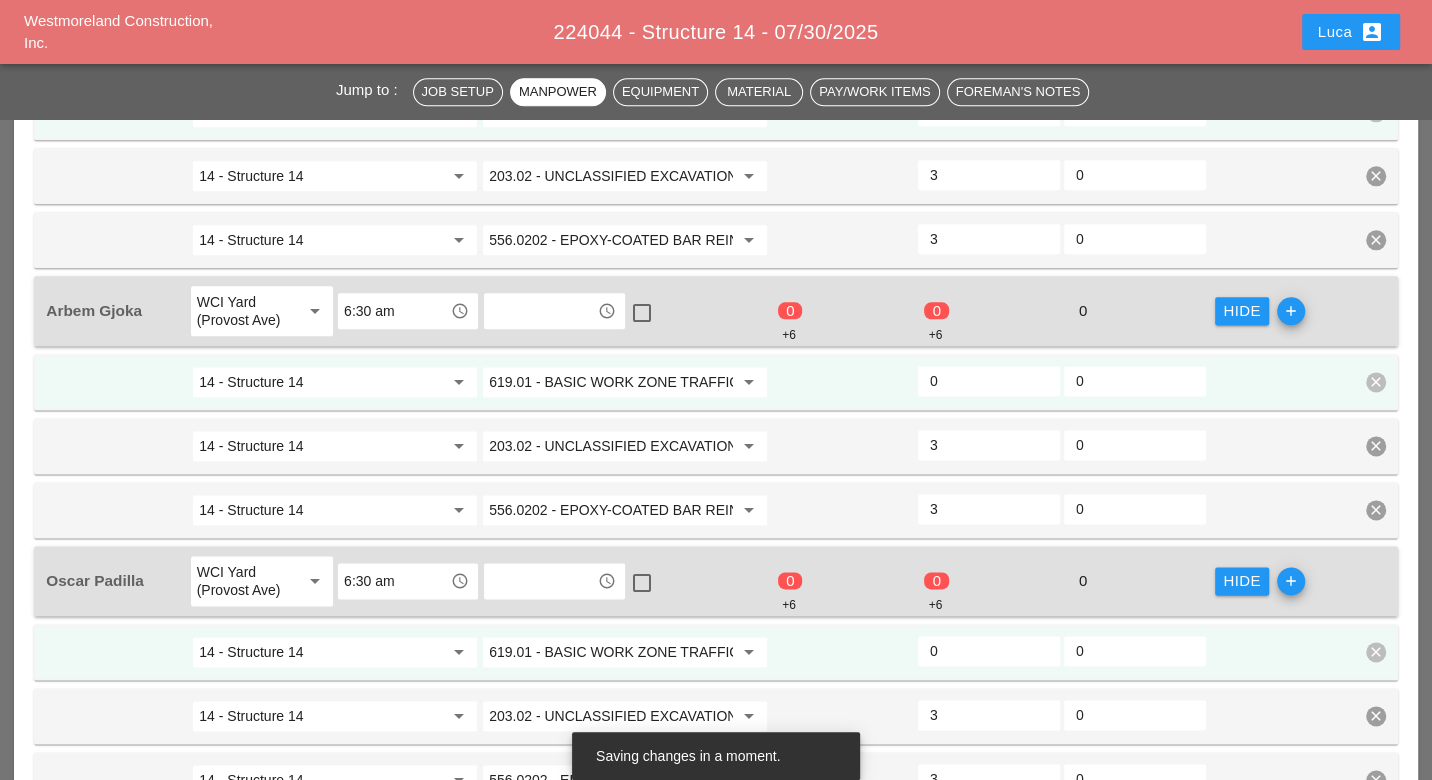 click on "0" at bounding box center (989, 651) 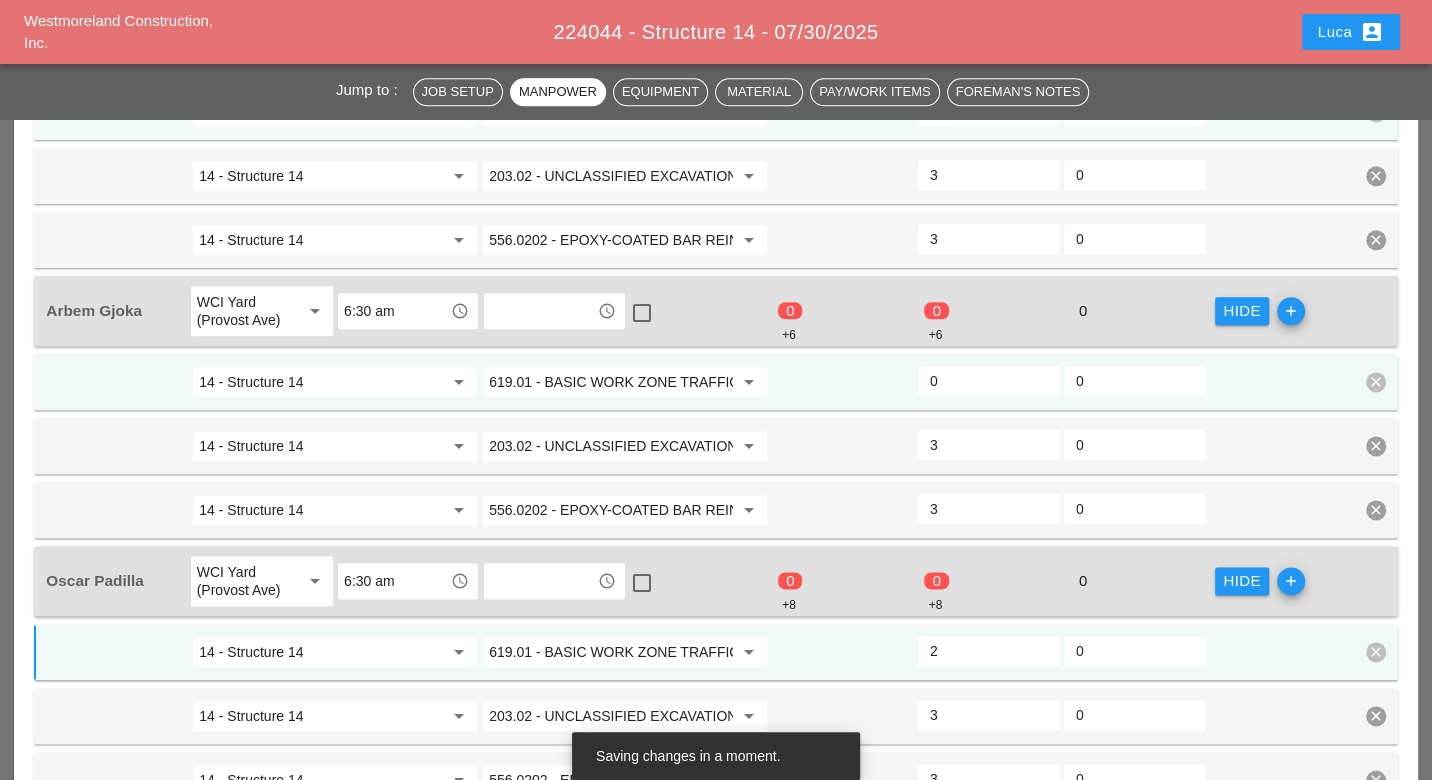 type on "2" 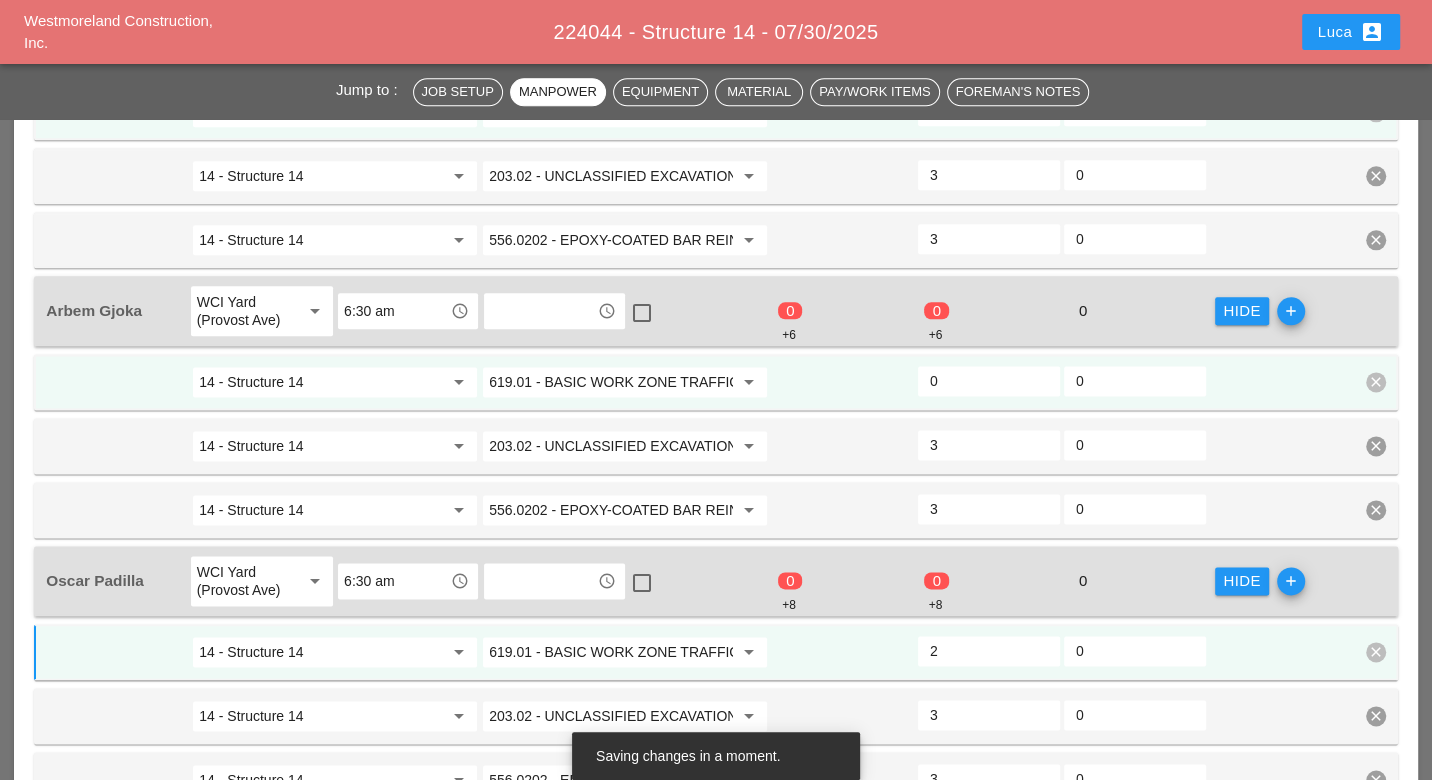 click on "0" at bounding box center (989, 381) 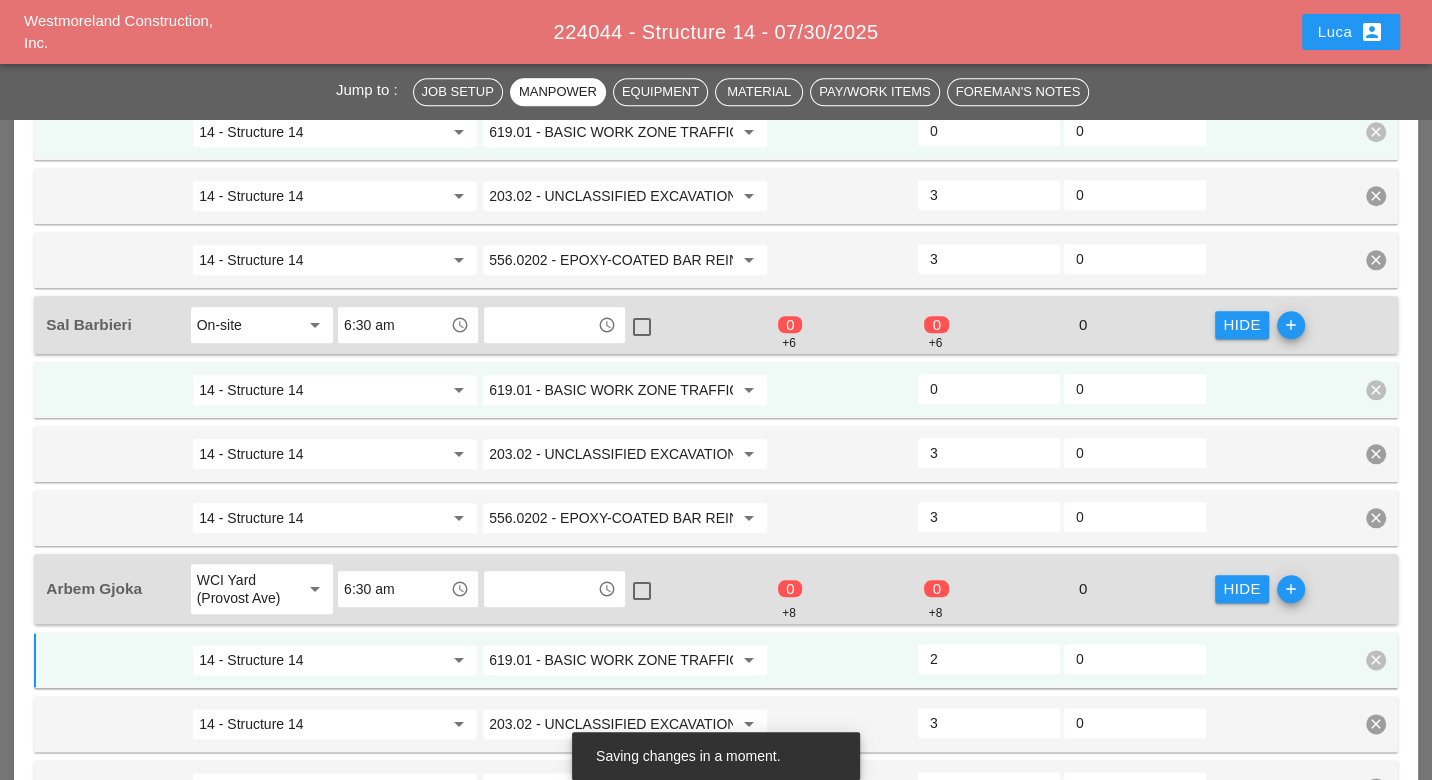 scroll, scrollTop: 1444, scrollLeft: 0, axis: vertical 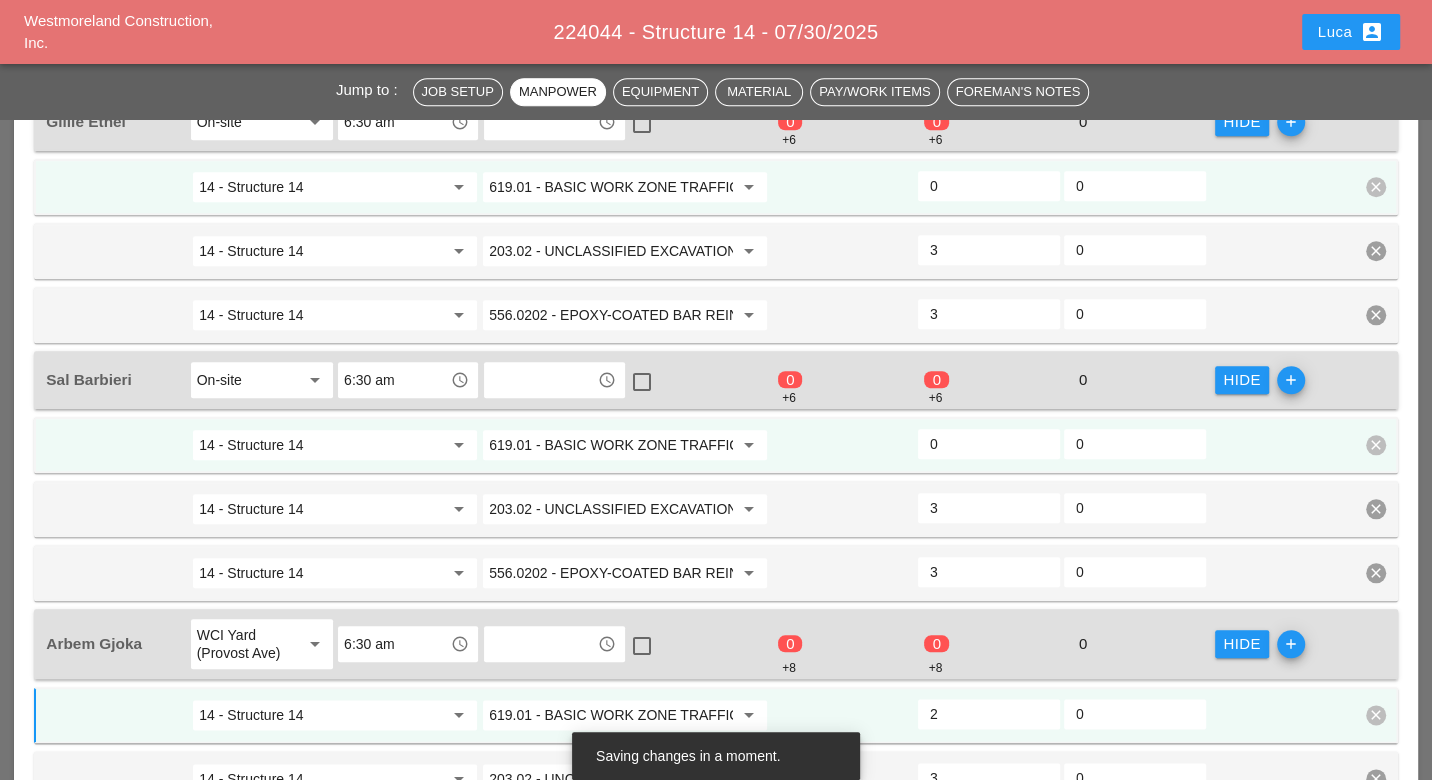 type on "2" 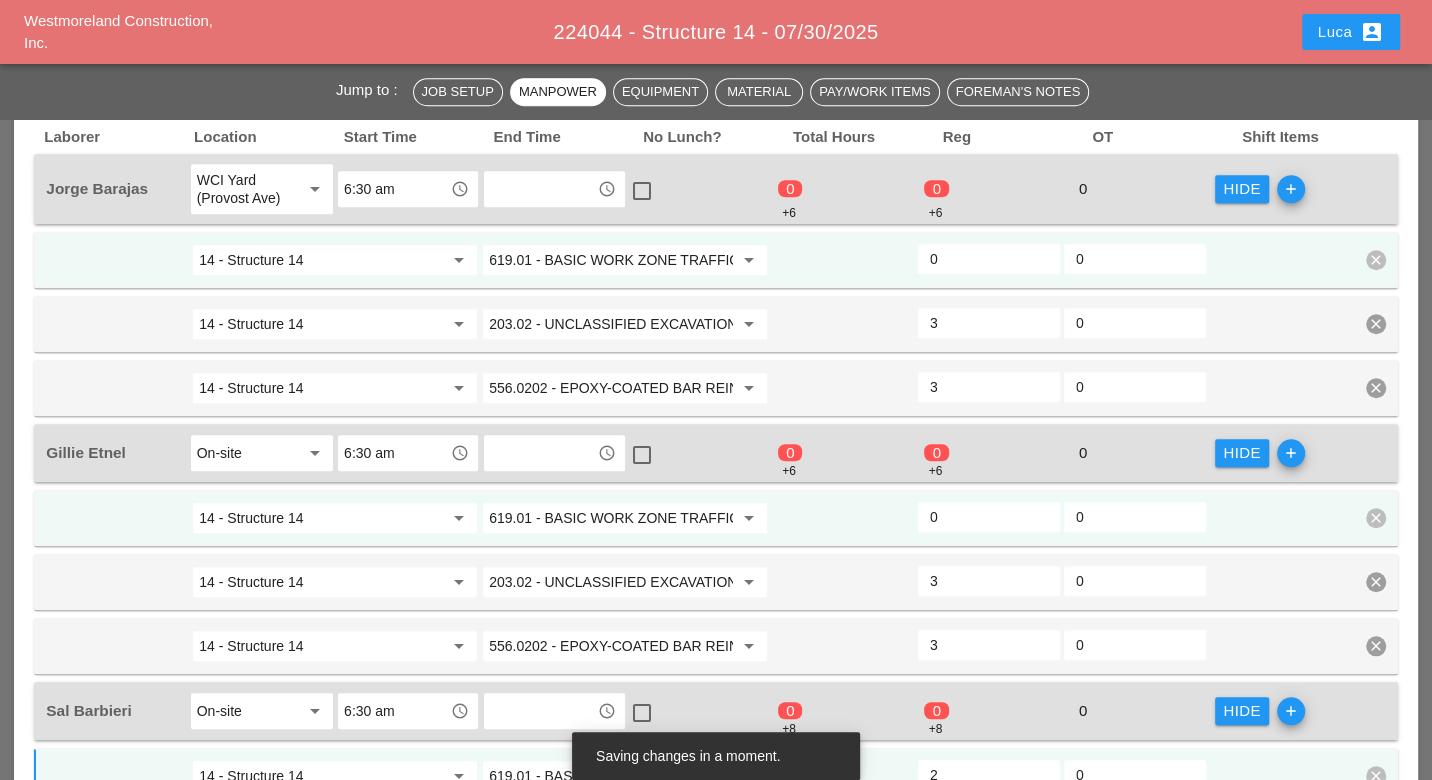 scroll, scrollTop: 1111, scrollLeft: 0, axis: vertical 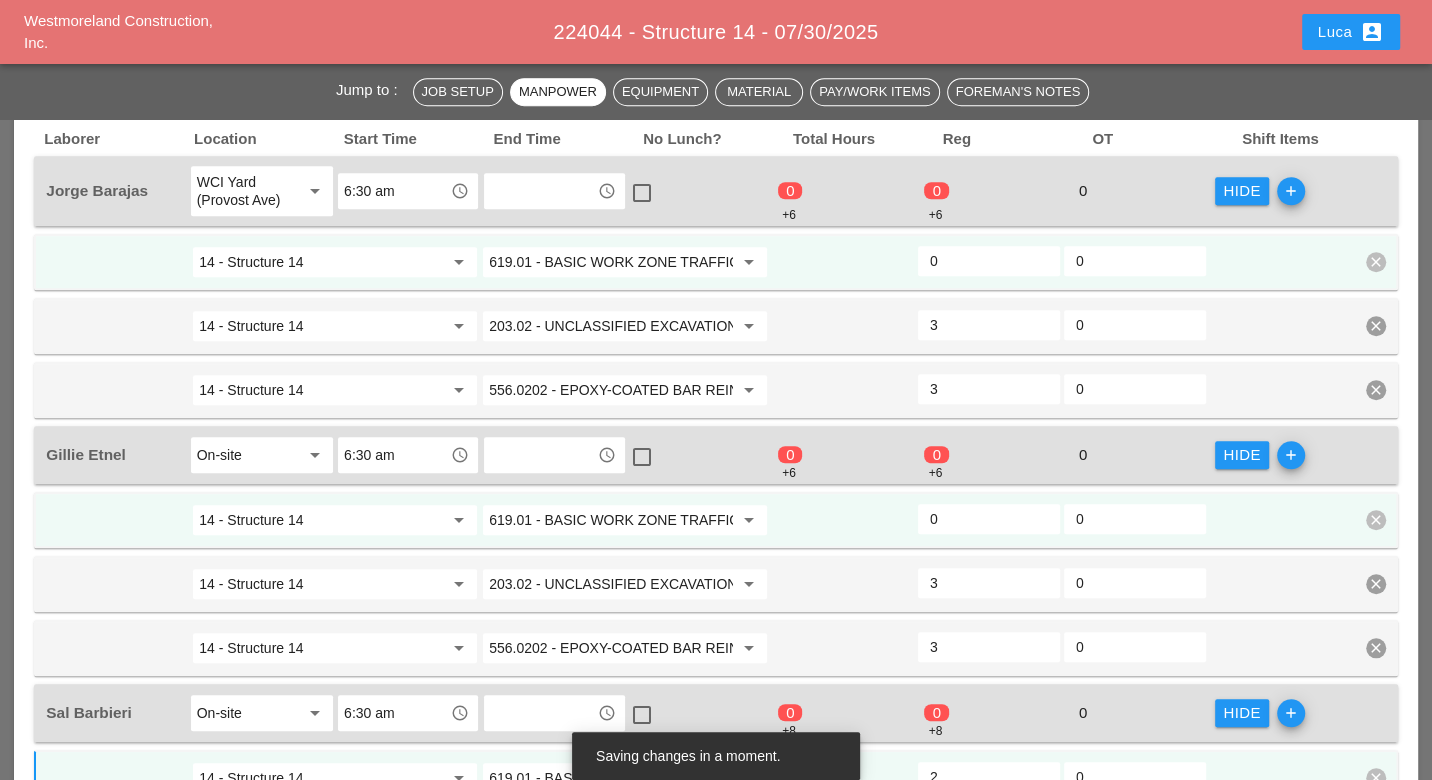 type on "2" 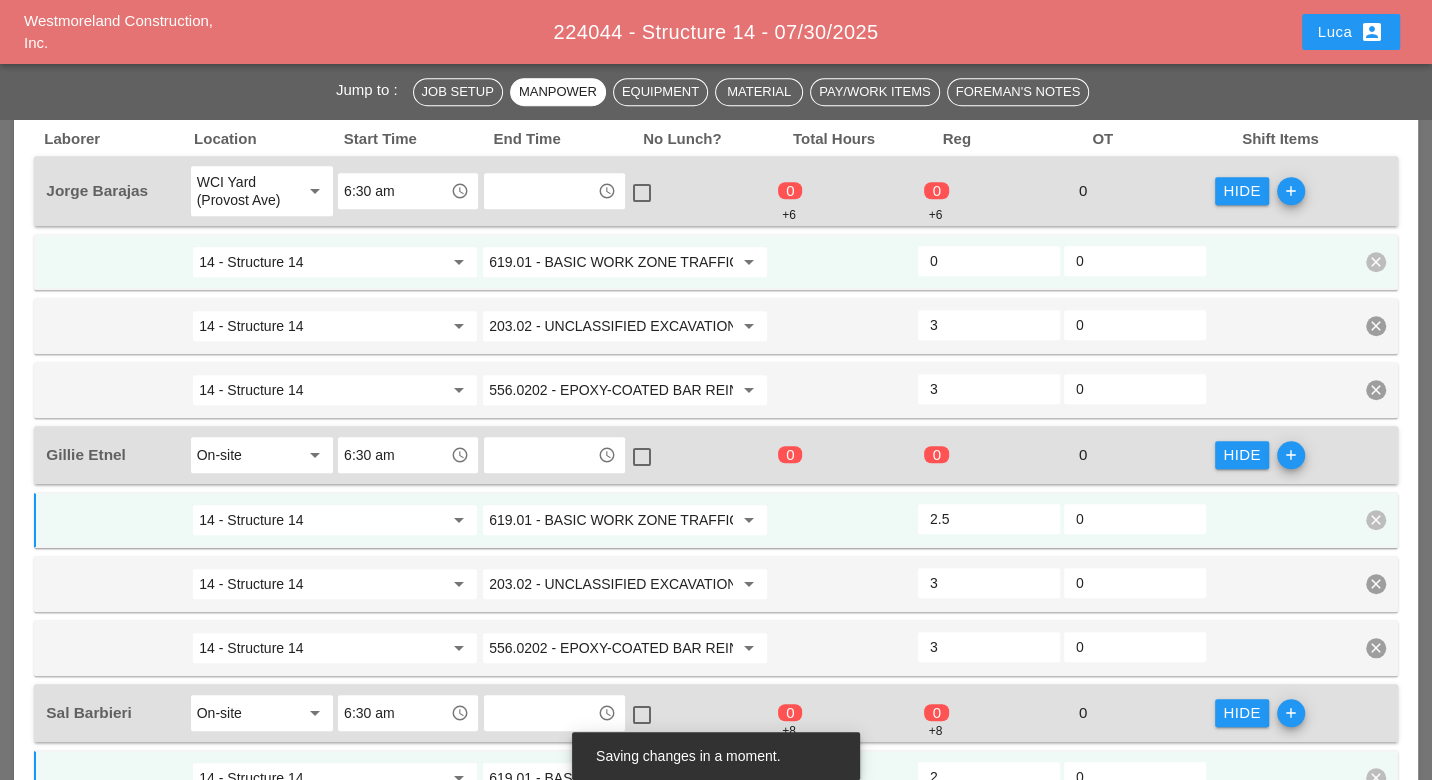 scroll, scrollTop: 777, scrollLeft: 0, axis: vertical 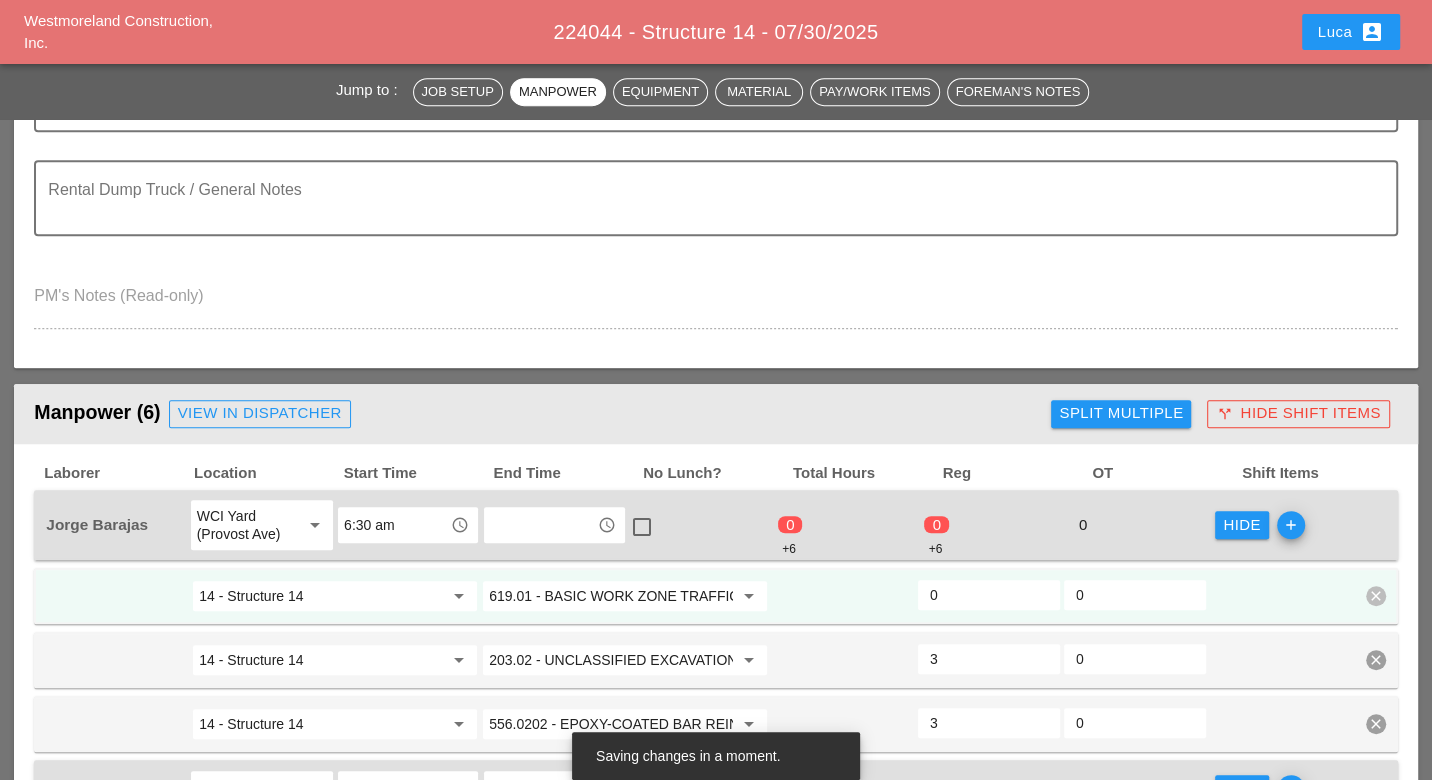 type on "2.5" 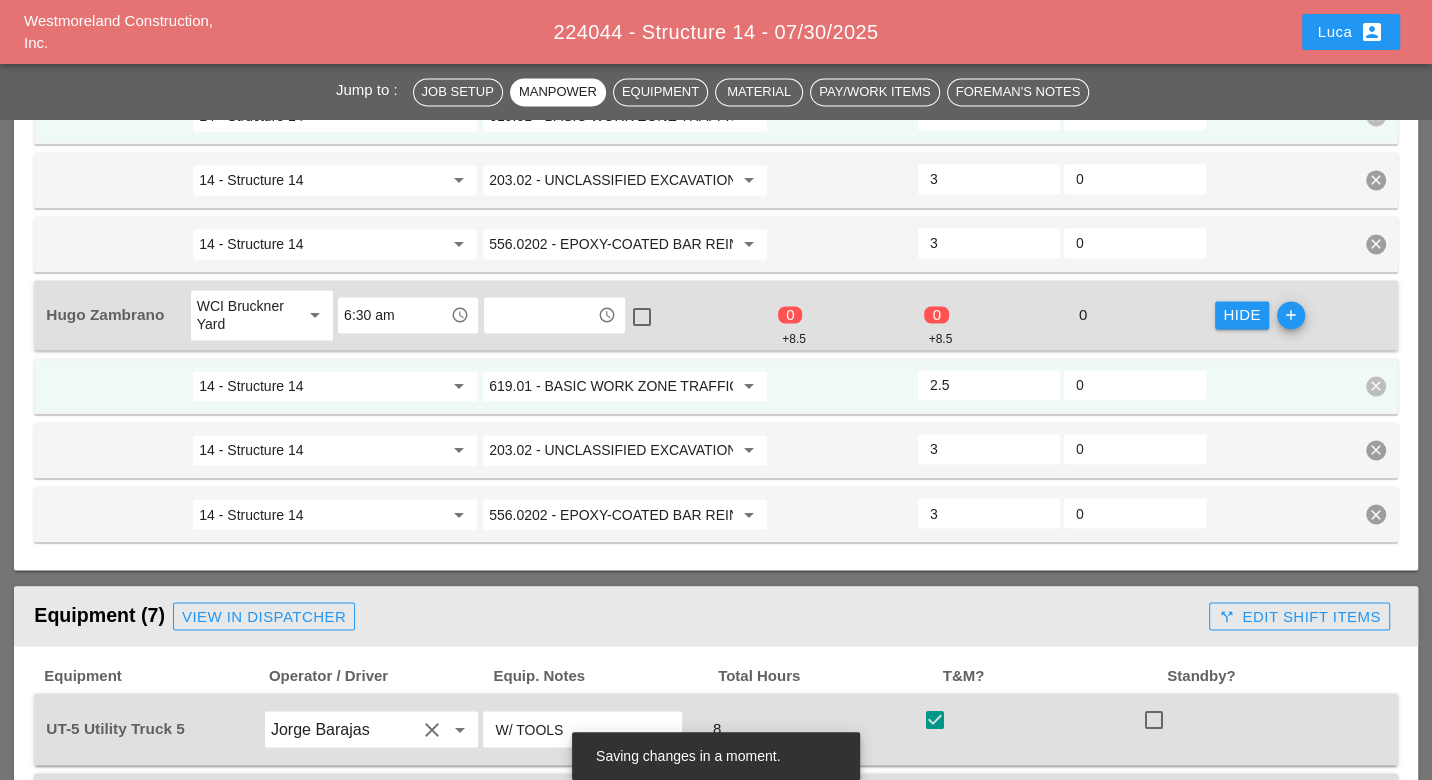 scroll, scrollTop: 2333, scrollLeft: 0, axis: vertical 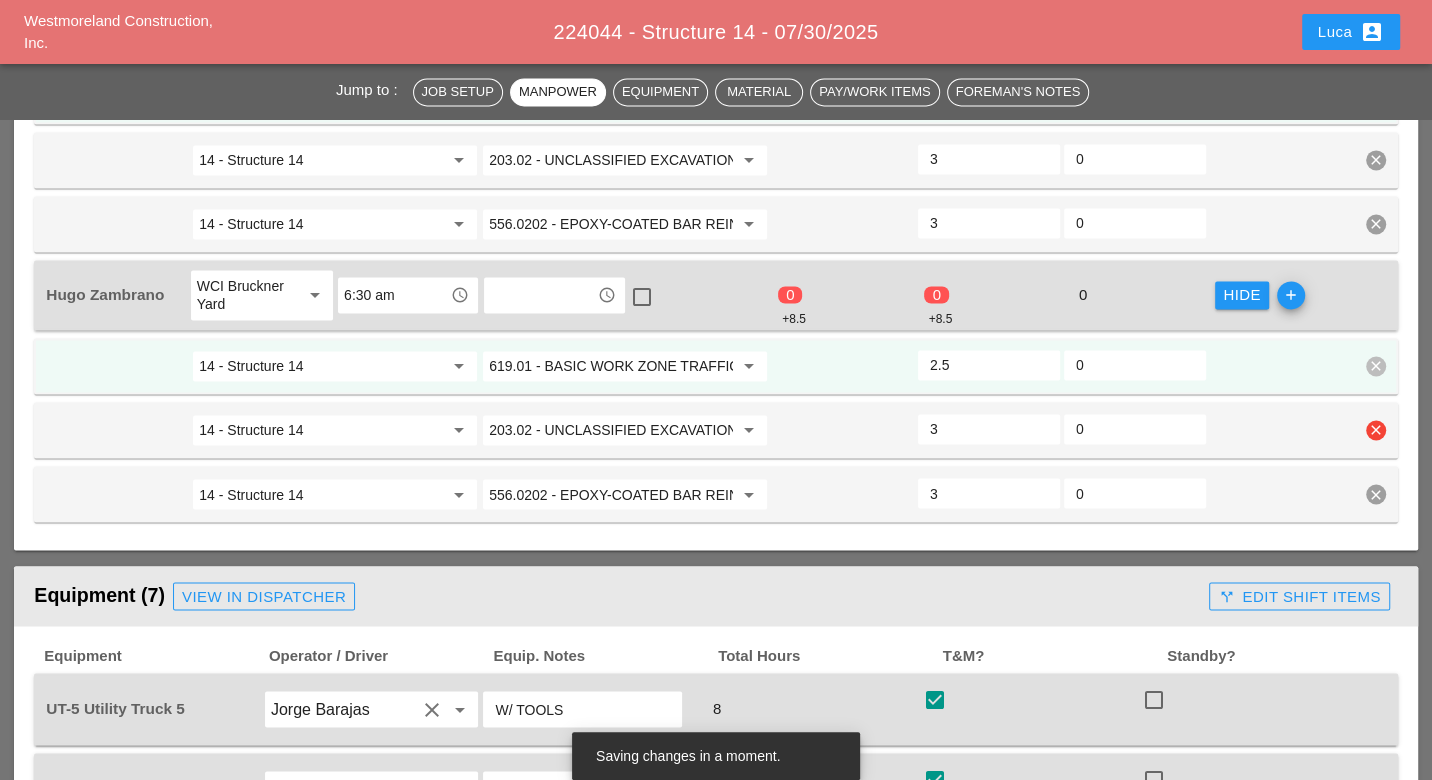 type on "2" 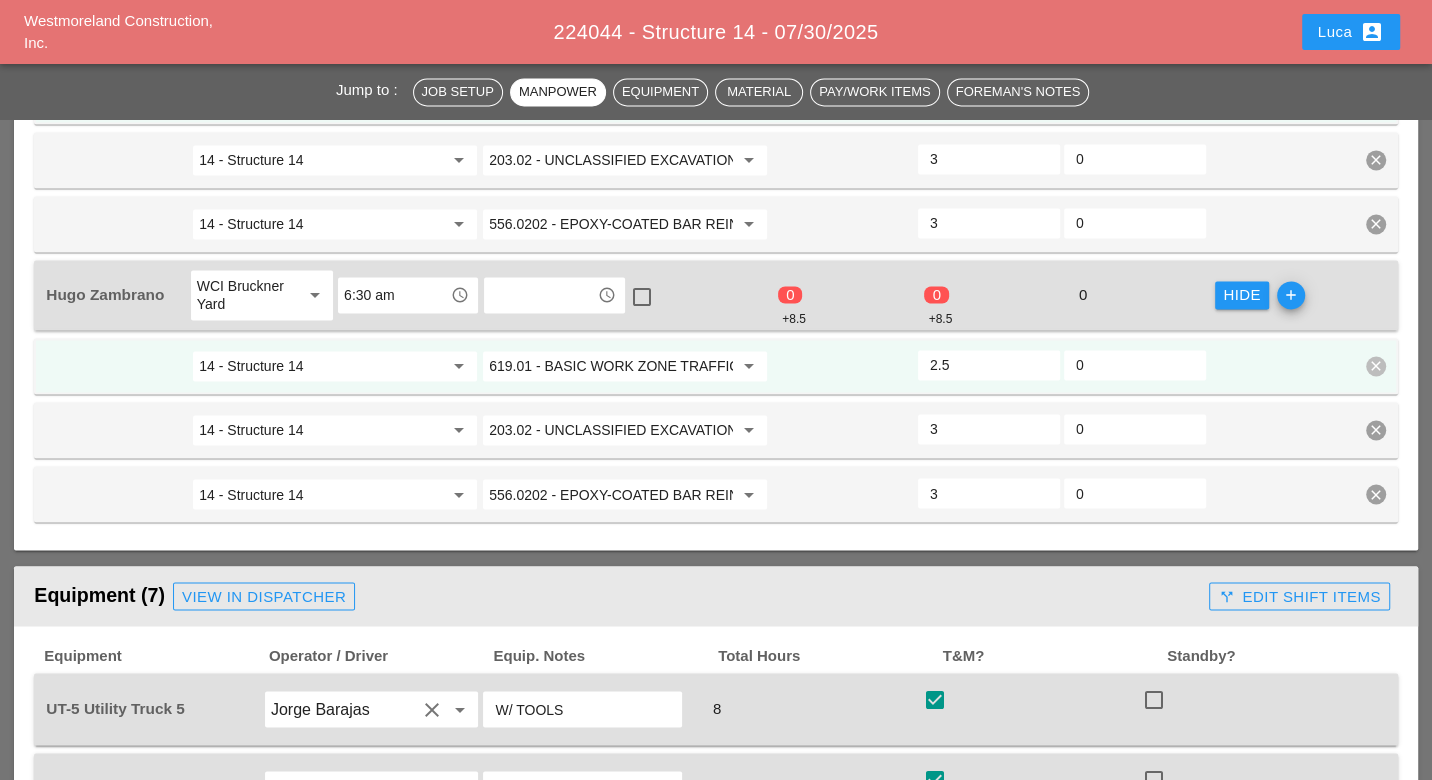 type on "2" 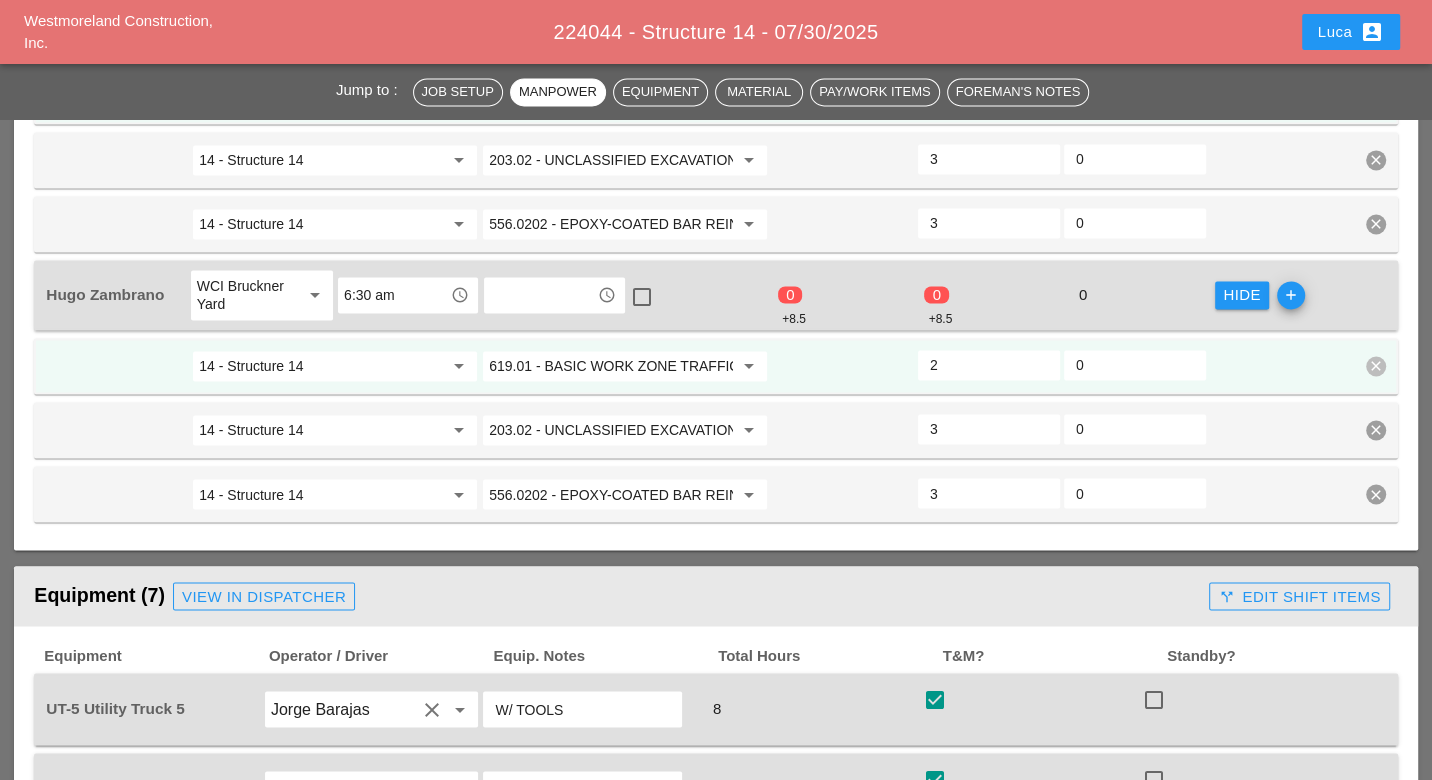 click on "2" at bounding box center (989, 365) 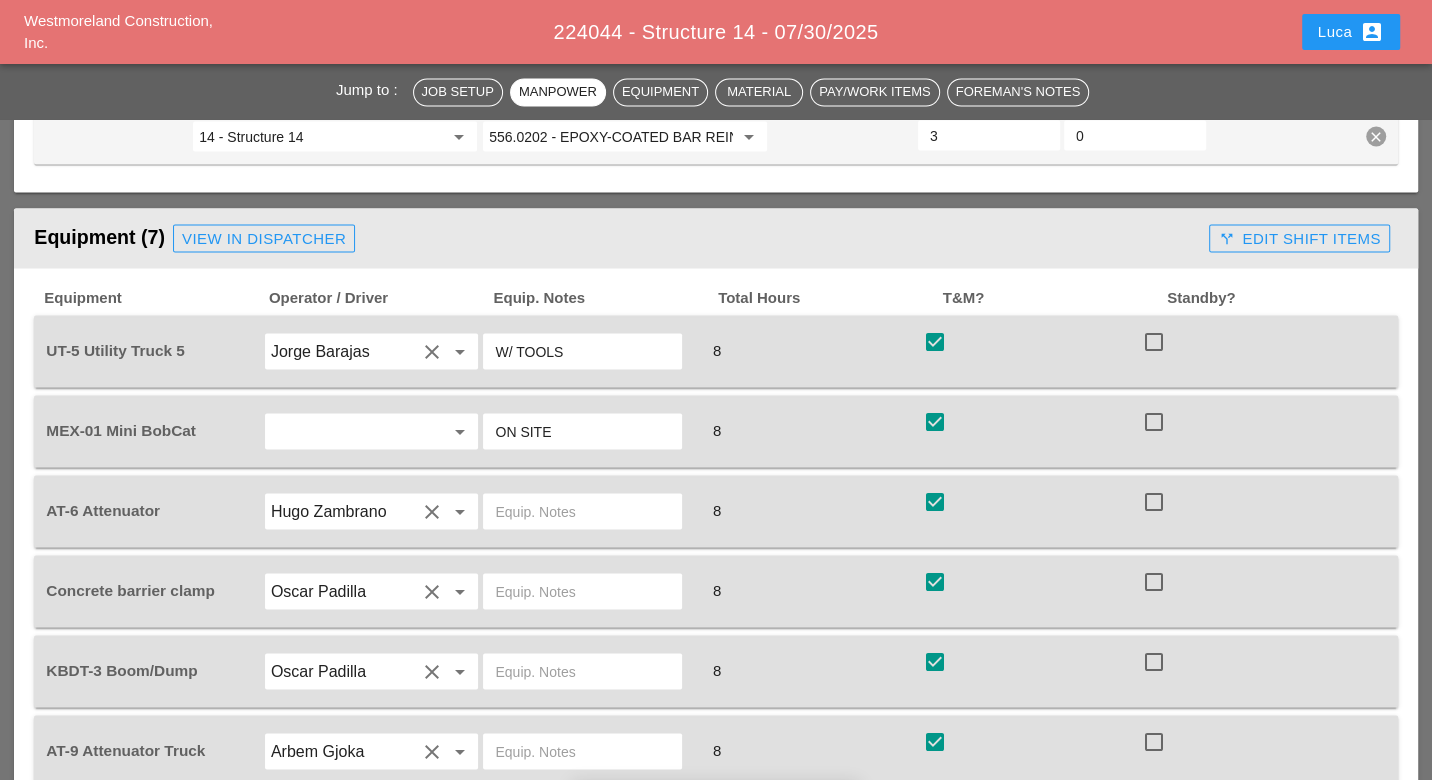 scroll, scrollTop: 2666, scrollLeft: 0, axis: vertical 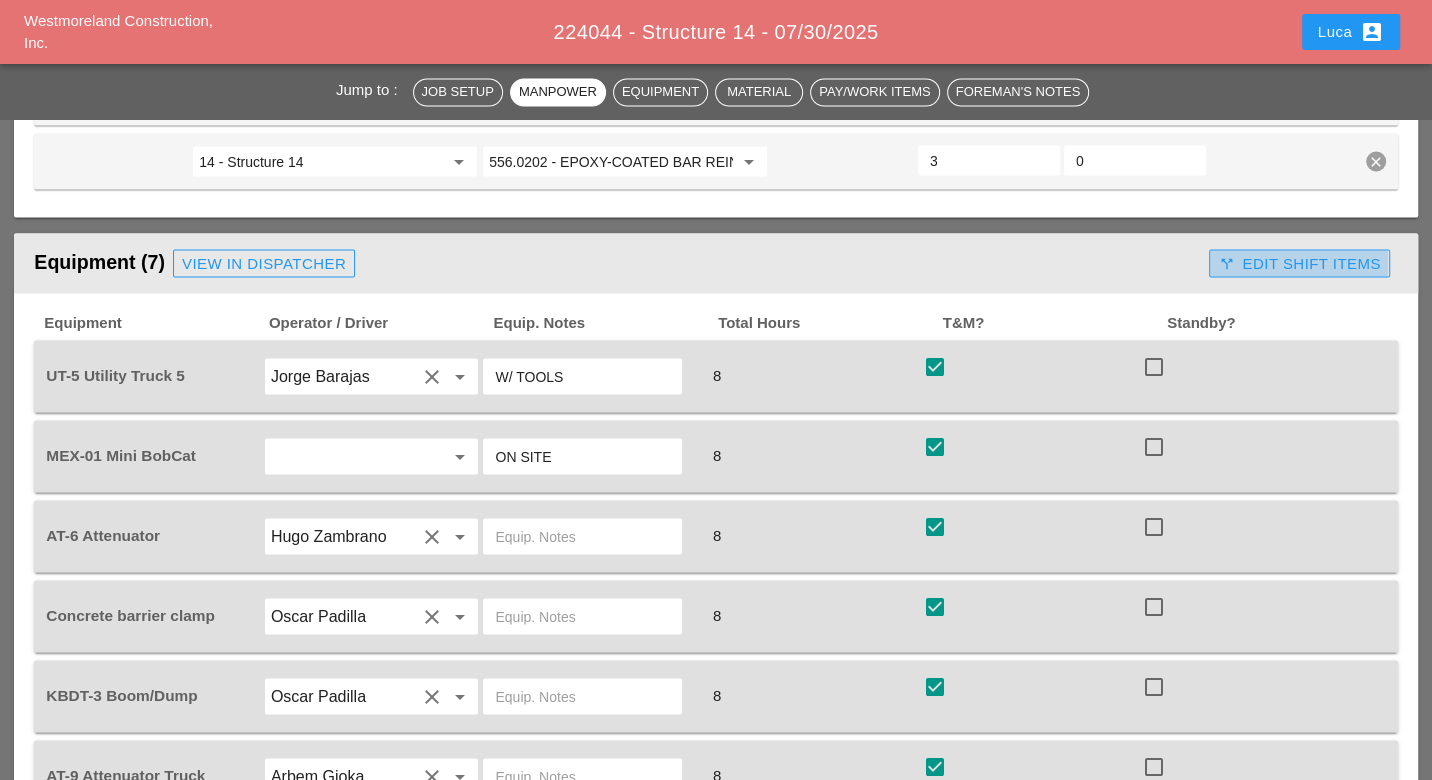 click on "call_split Edit Shift Items" at bounding box center (1299, 263) 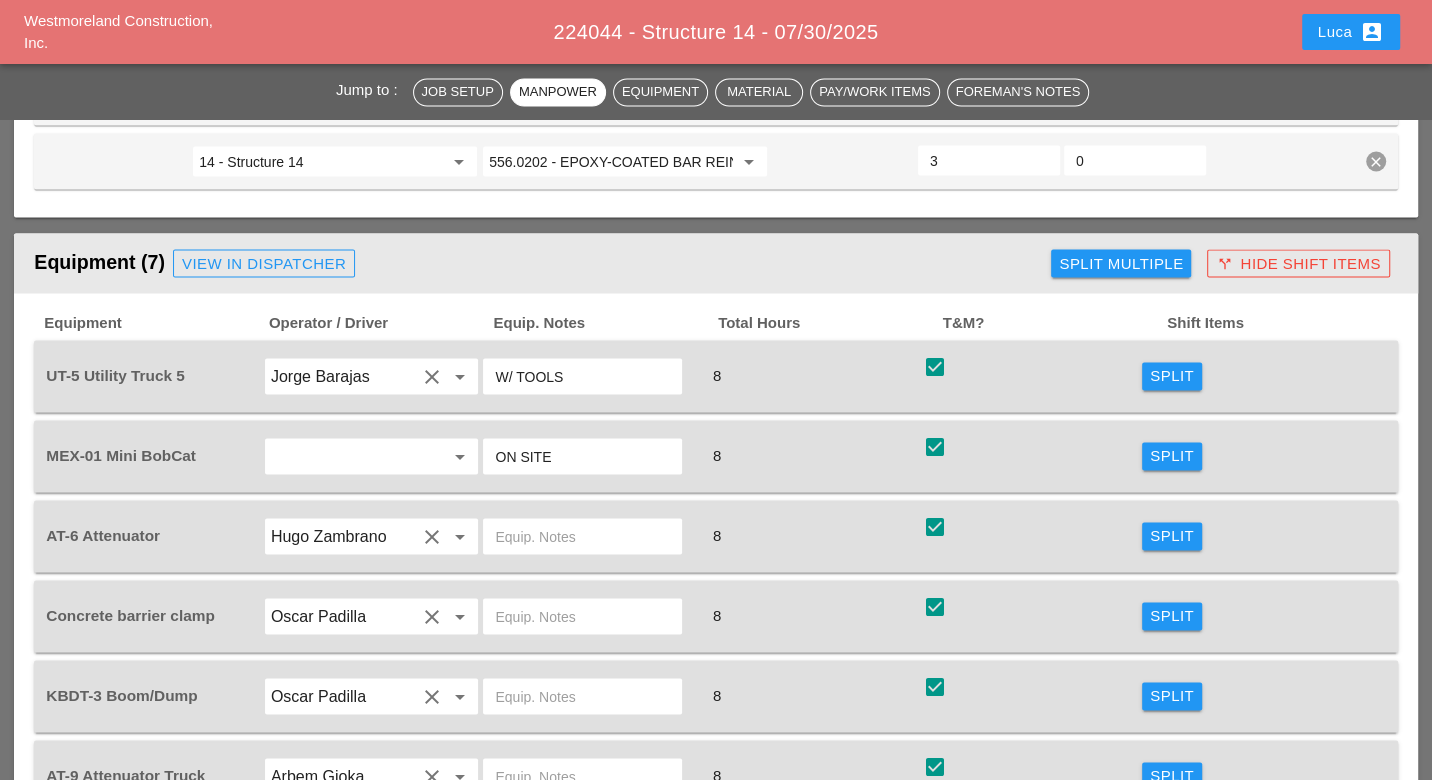 click on "Split Multiple" at bounding box center [1121, 263] 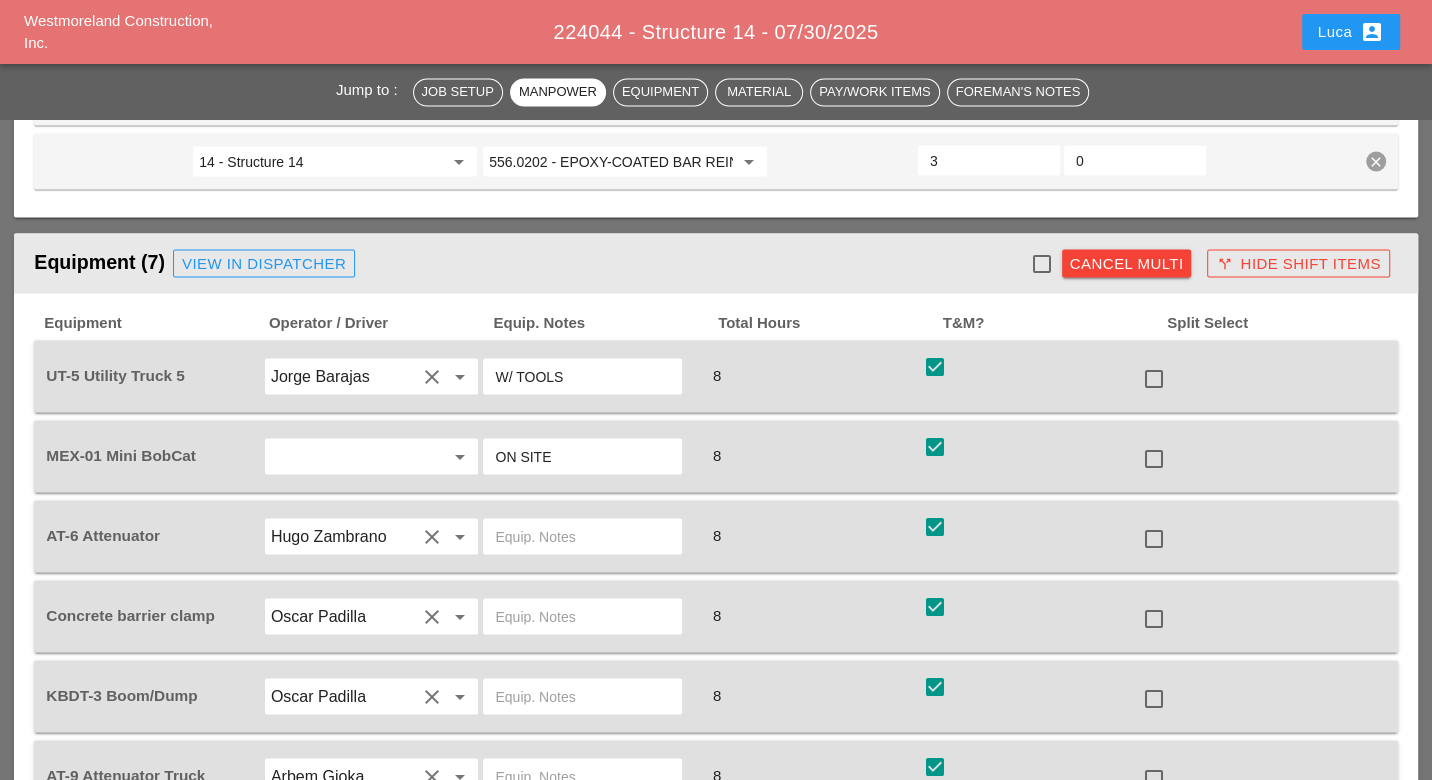 click at bounding box center (1154, 378) 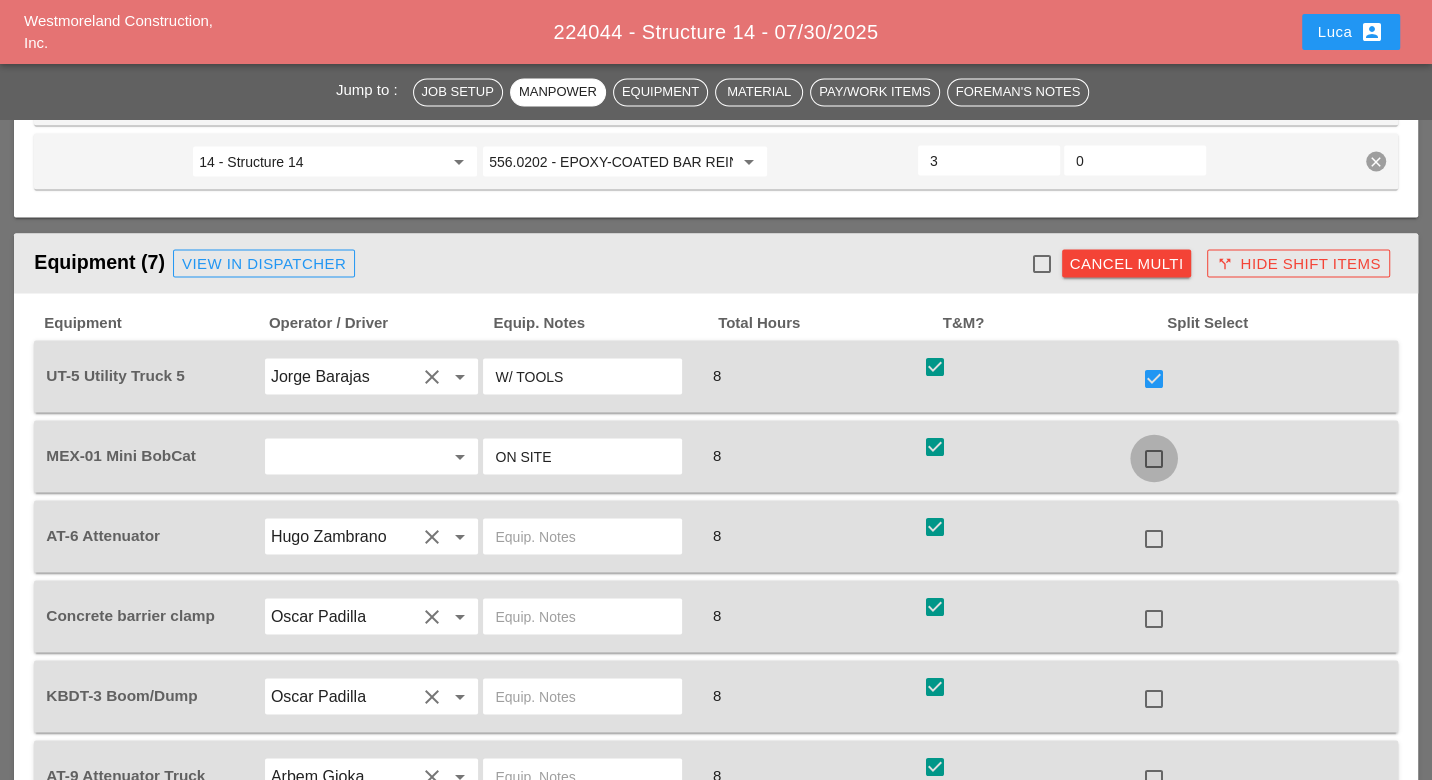 drag, startPoint x: 1157, startPoint y: 413, endPoint x: 1149, endPoint y: 420, distance: 10.630146 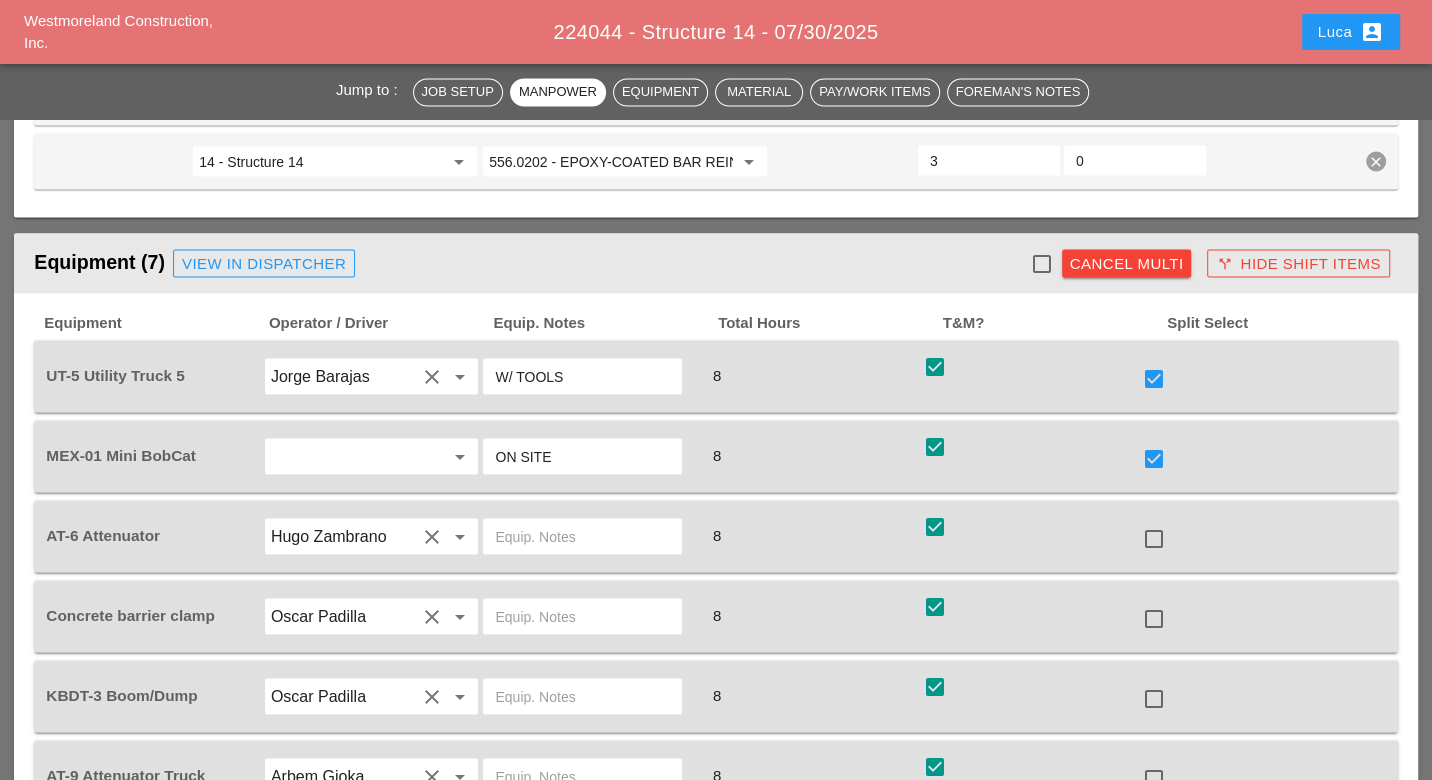 click at bounding box center (1154, 618) 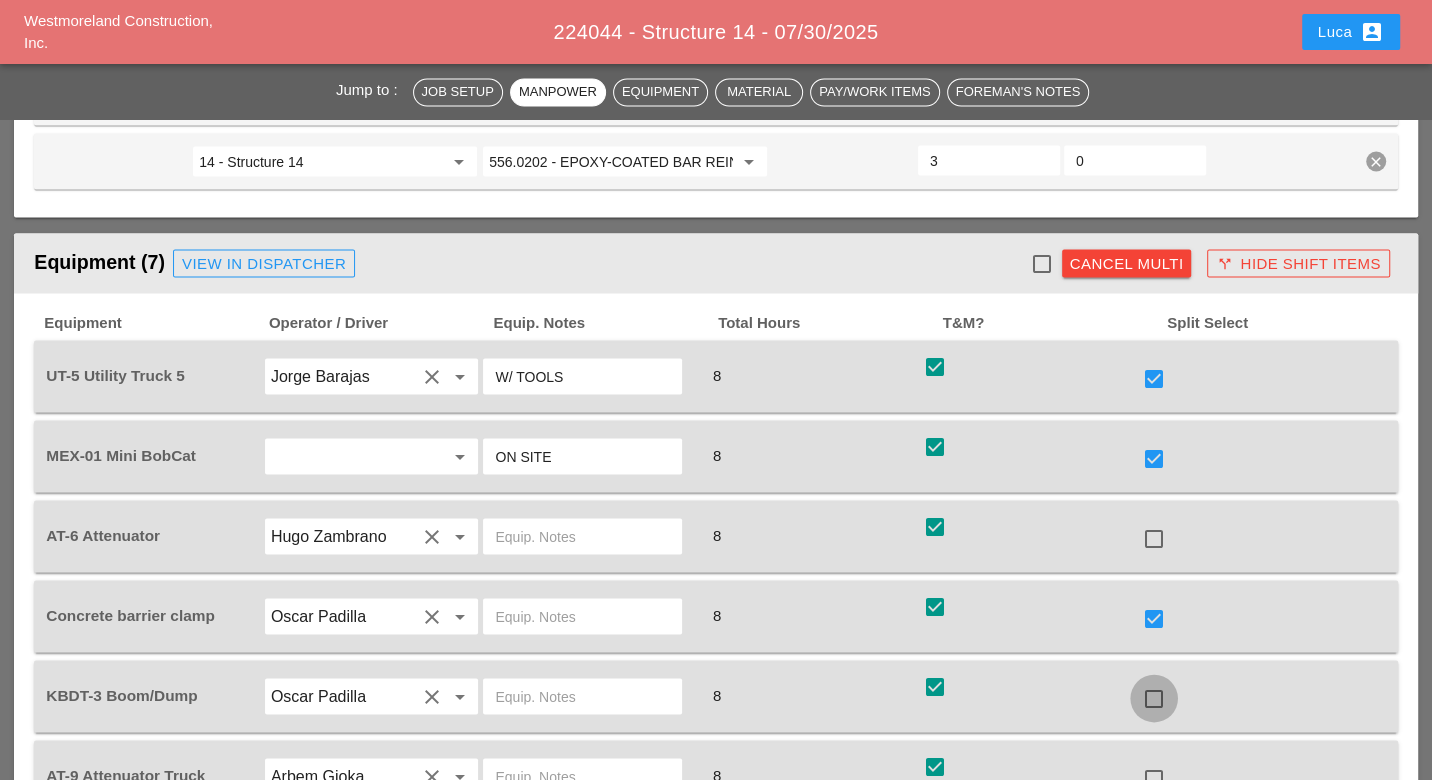 click at bounding box center [1154, 698] 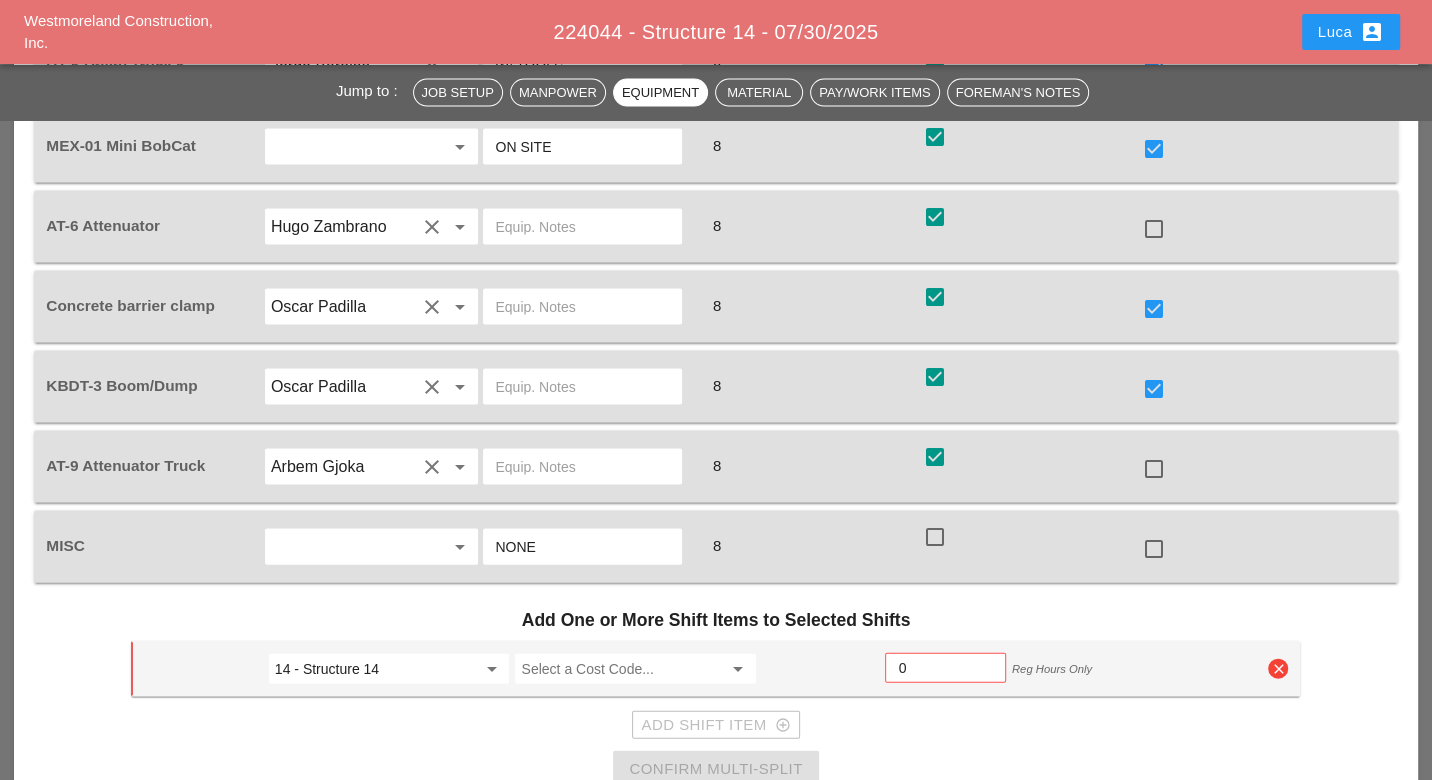 scroll, scrollTop: 3000, scrollLeft: 0, axis: vertical 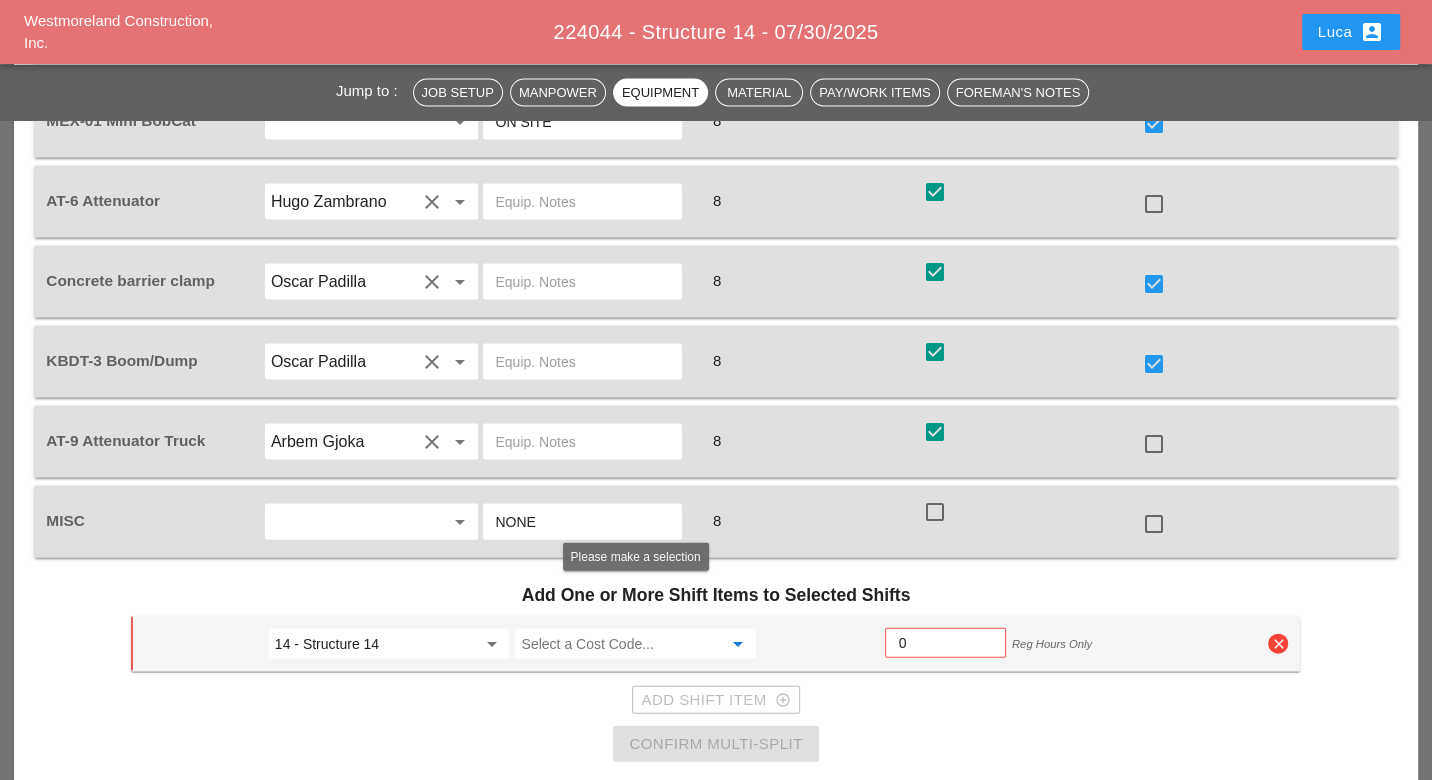 click at bounding box center [621, 644] 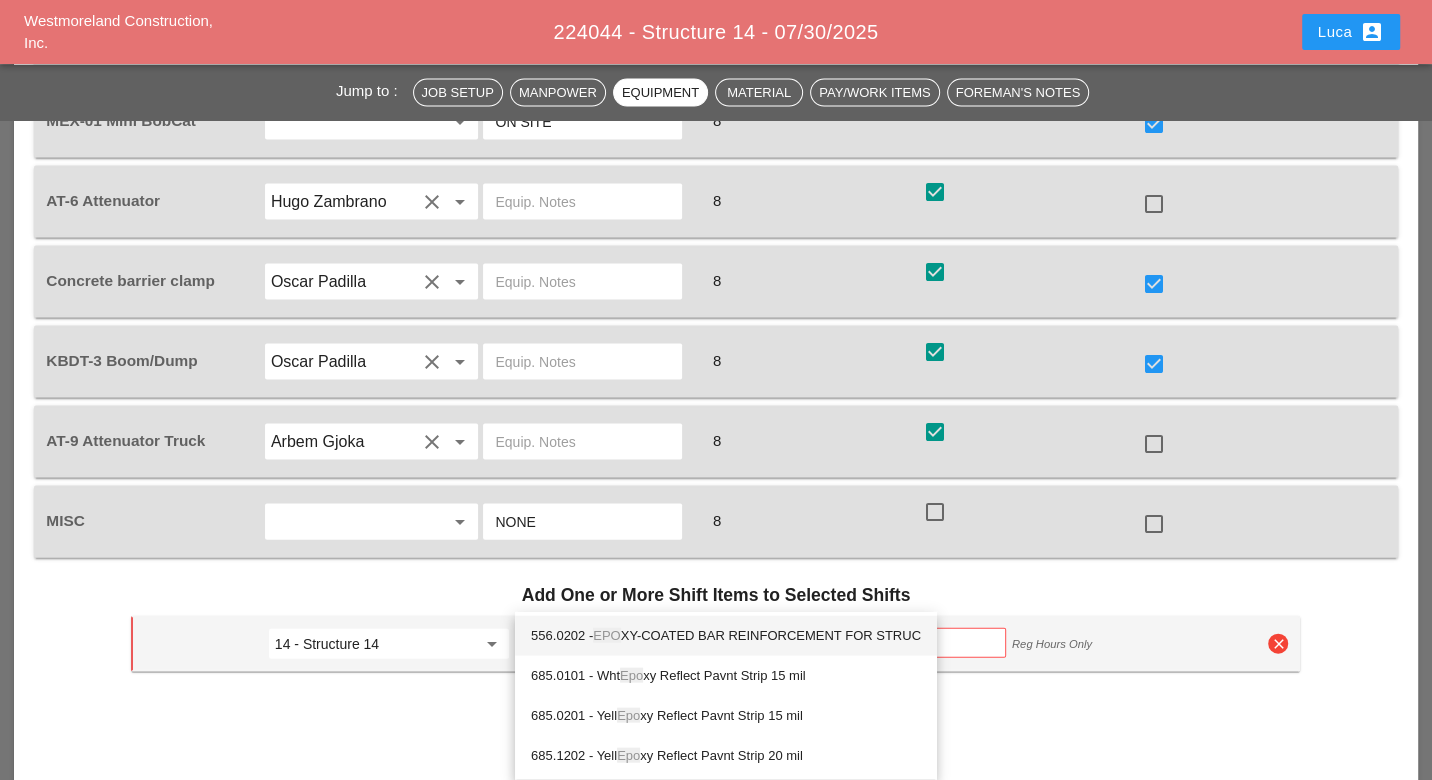 click on "556.0202 -  EPO XY-COATED BAR REINFORCEMENT FOR STRUC" at bounding box center [726, 636] 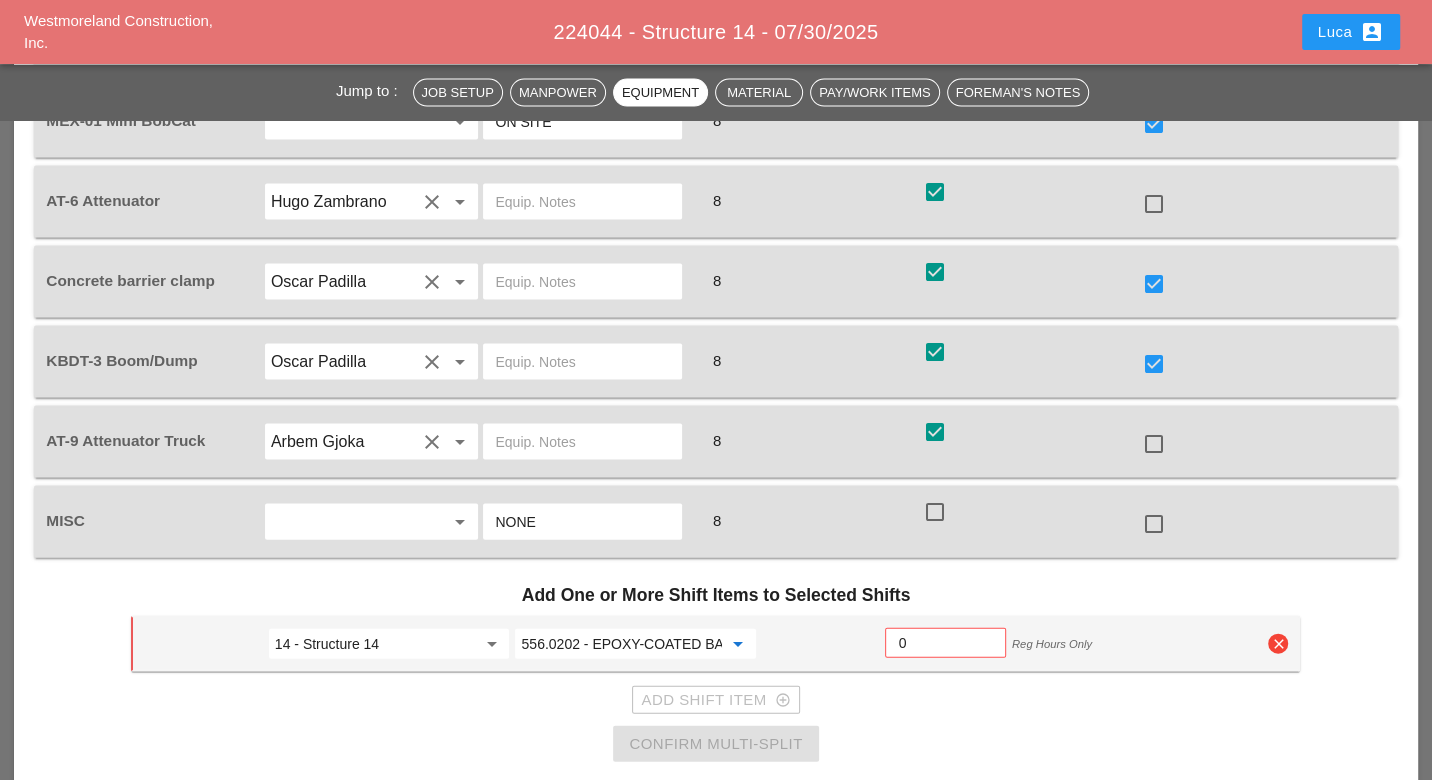 type on "556.0202 - EPOXY-COATED BAR REINFORCEMENT FOR STRUC" 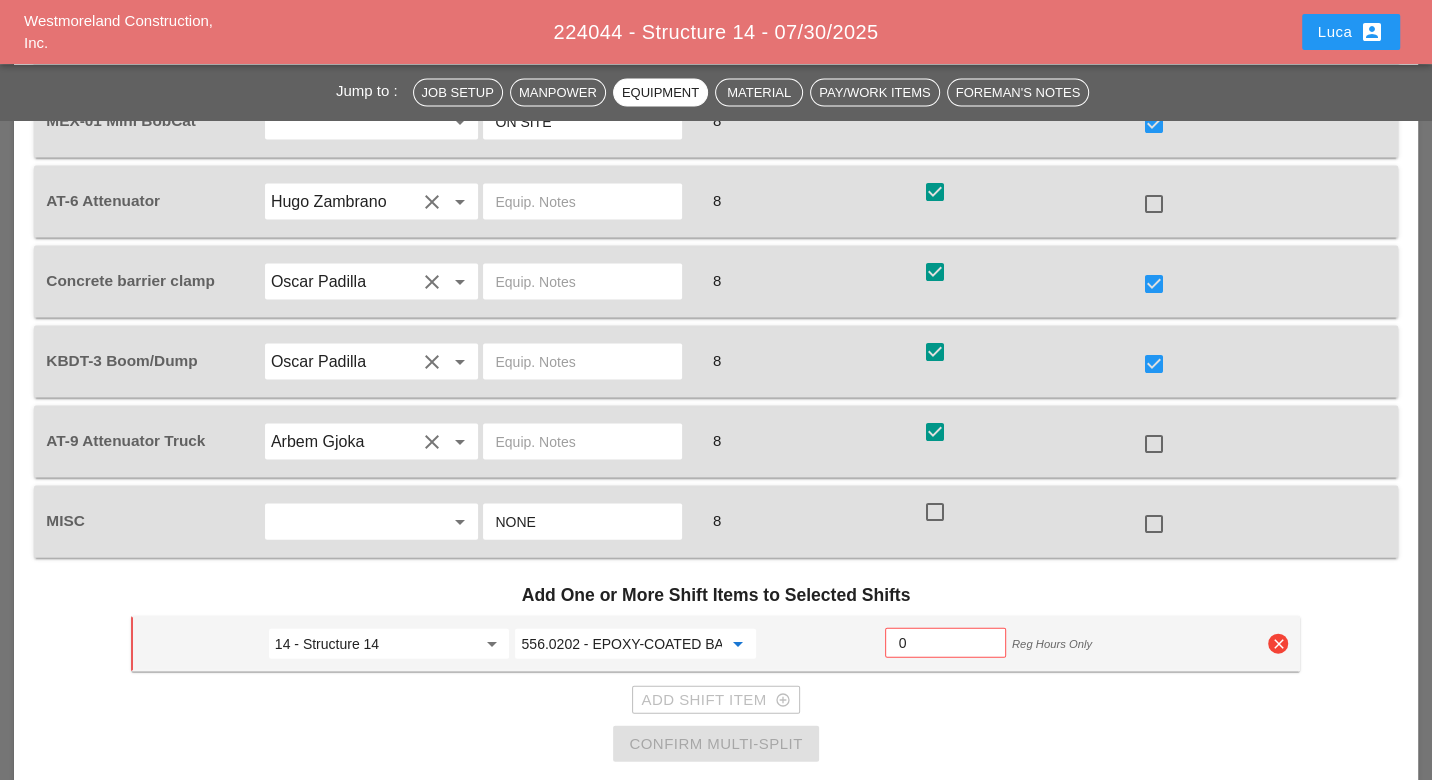 click on "0" at bounding box center (945, 643) 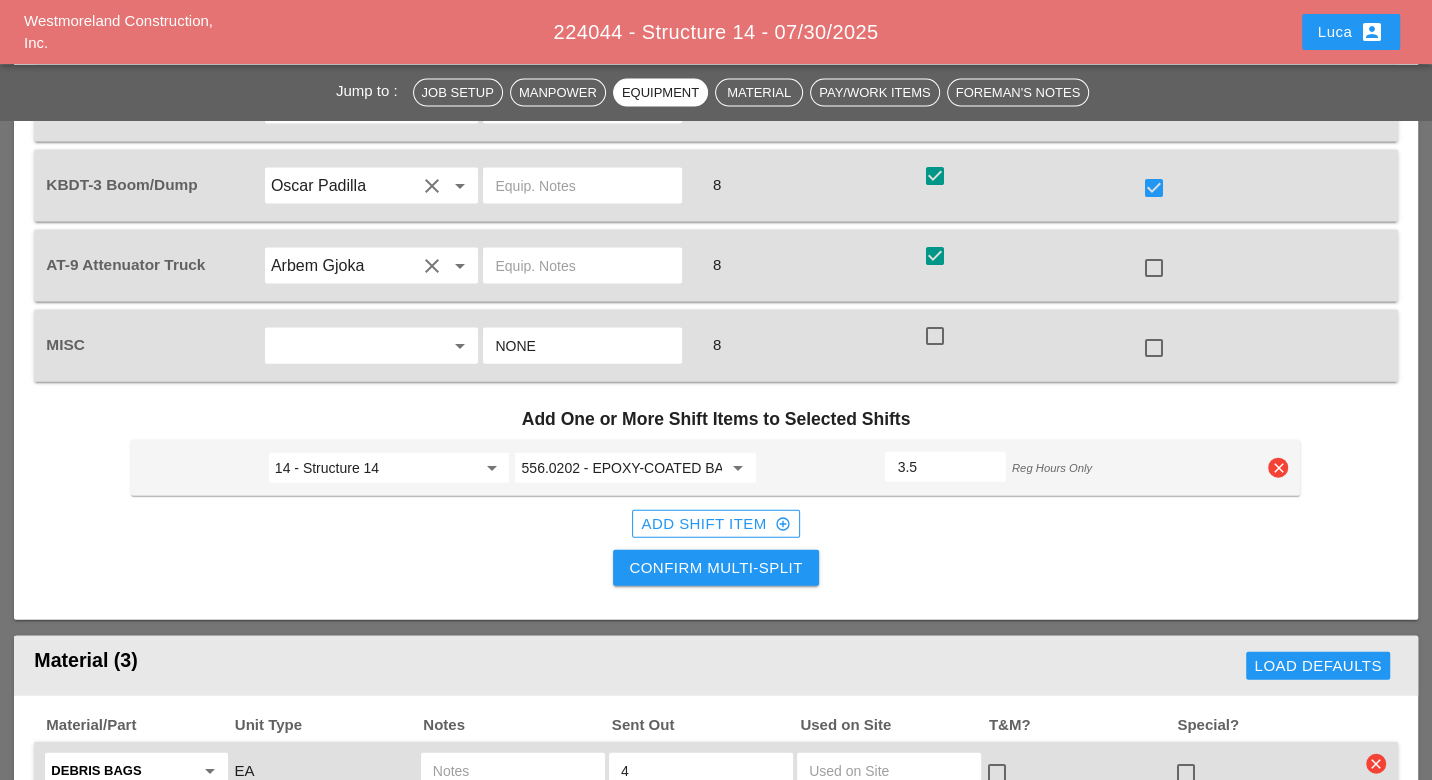 scroll, scrollTop: 3222, scrollLeft: 0, axis: vertical 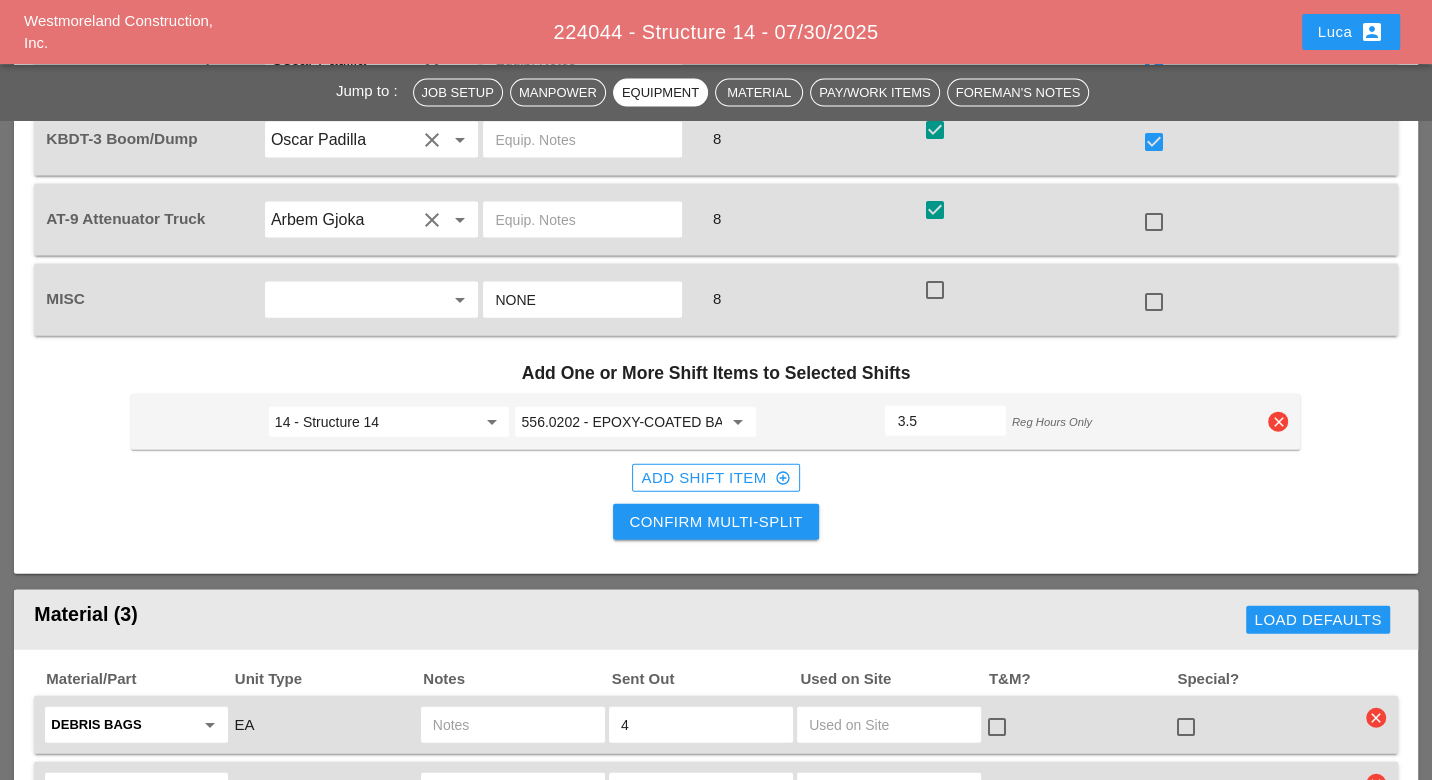 drag, startPoint x: 922, startPoint y: 371, endPoint x: 885, endPoint y: 372, distance: 37.01351 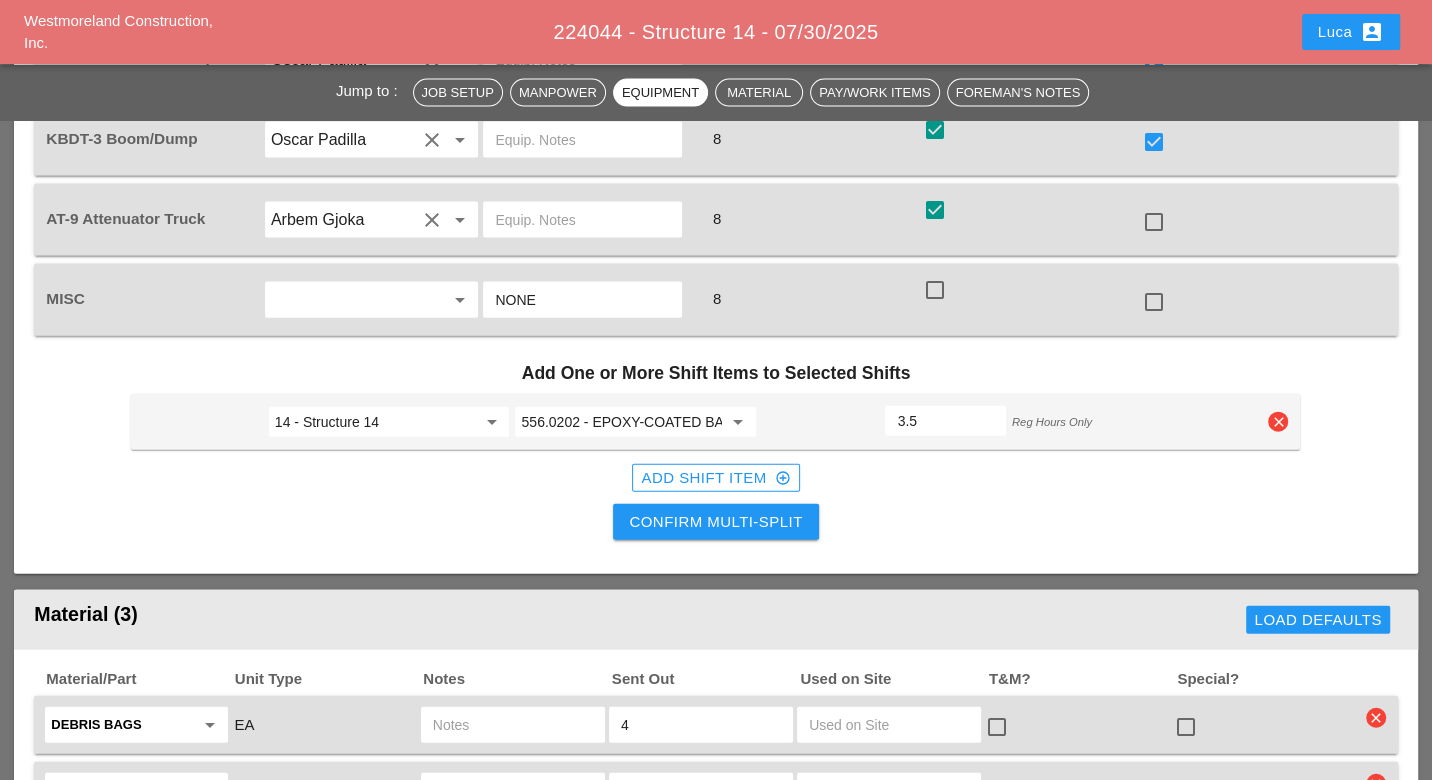 click on "3.5" at bounding box center (945, 421) 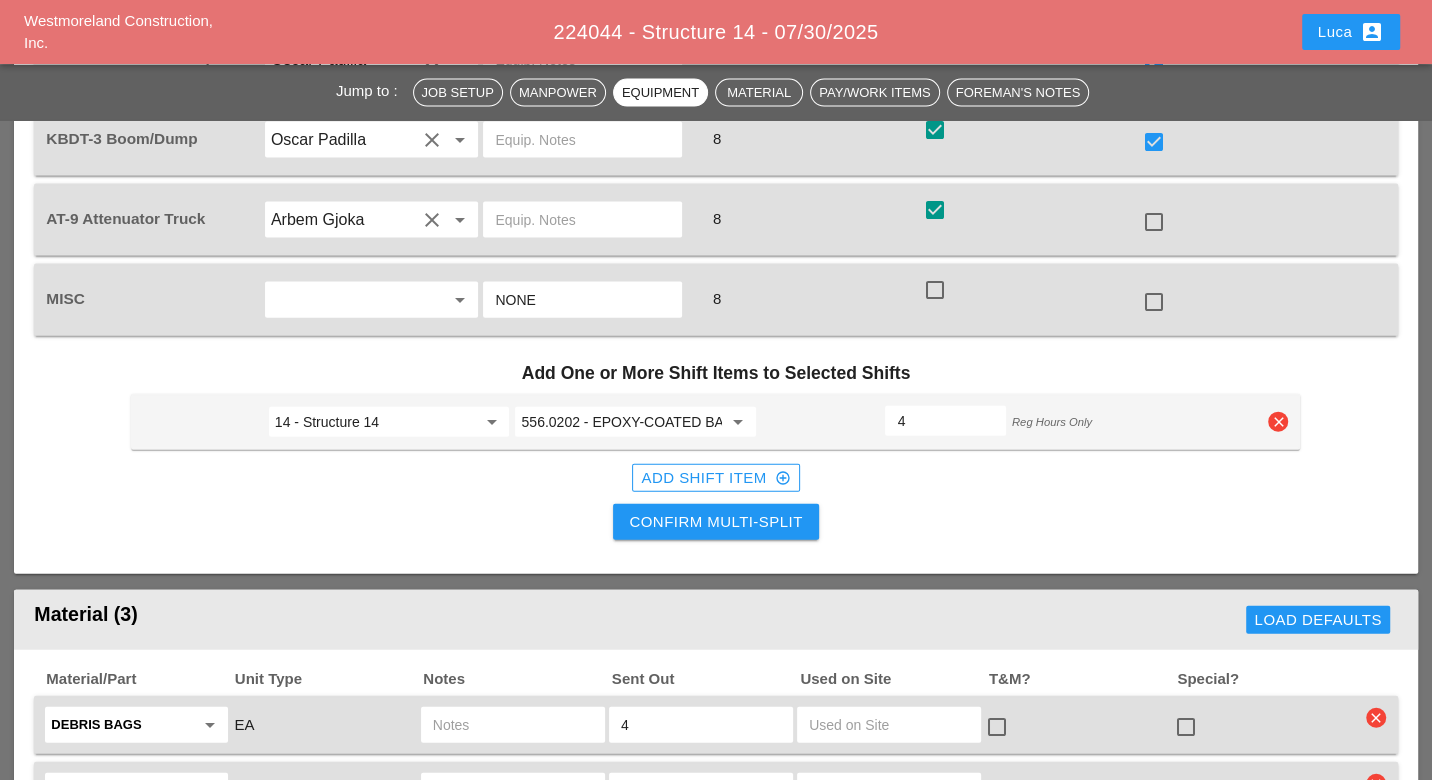 type on "4" 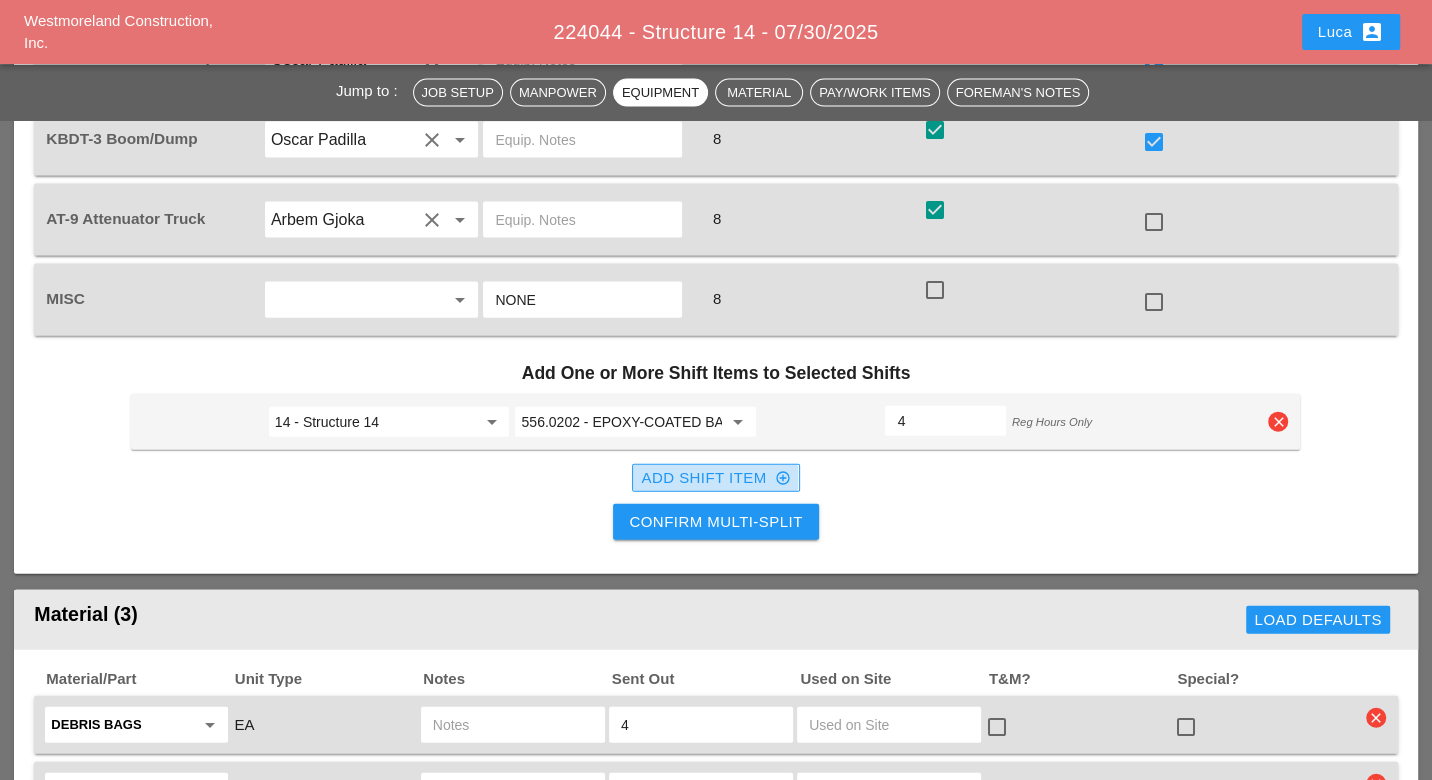click on "Add Shift Item add_circle_outline" at bounding box center [715, 478] 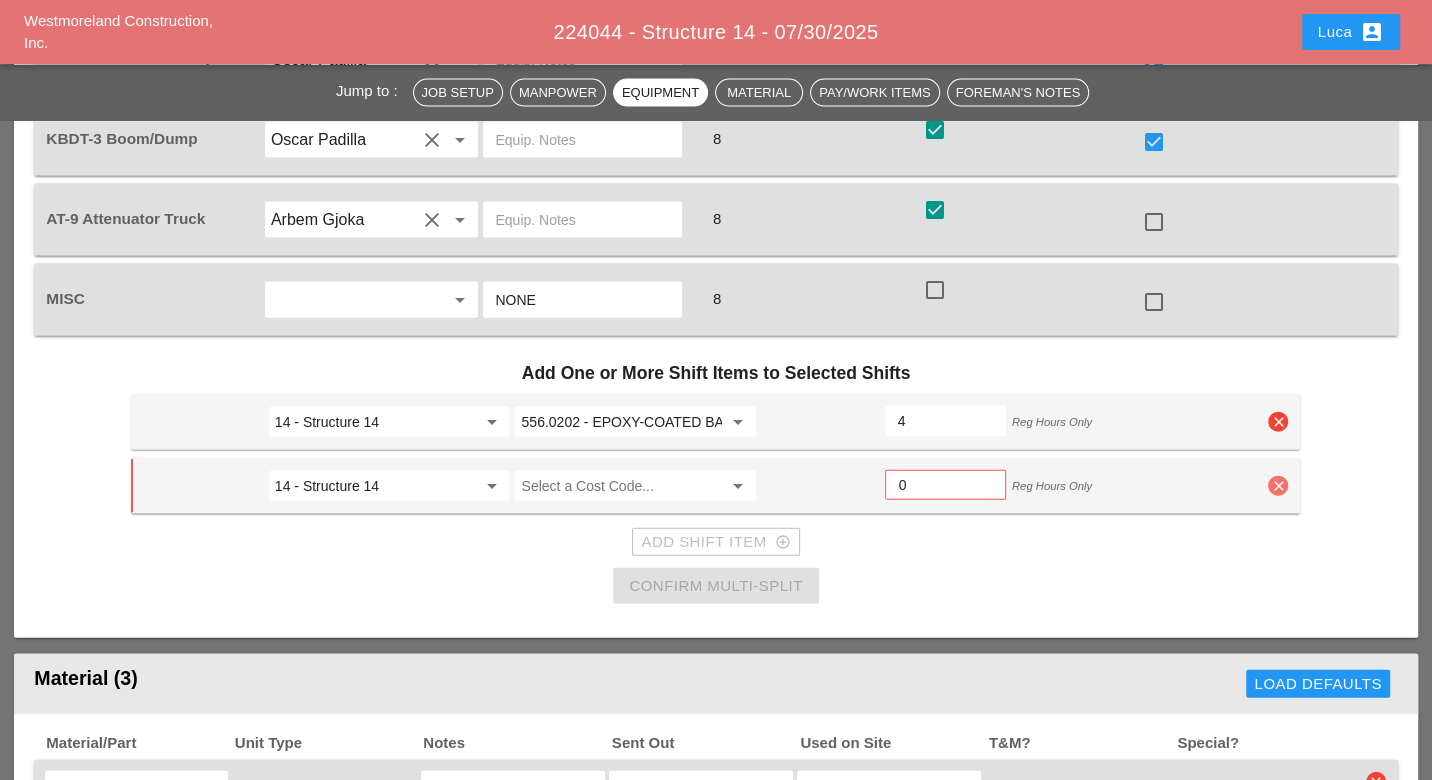 click on "clear" at bounding box center [1278, 486] 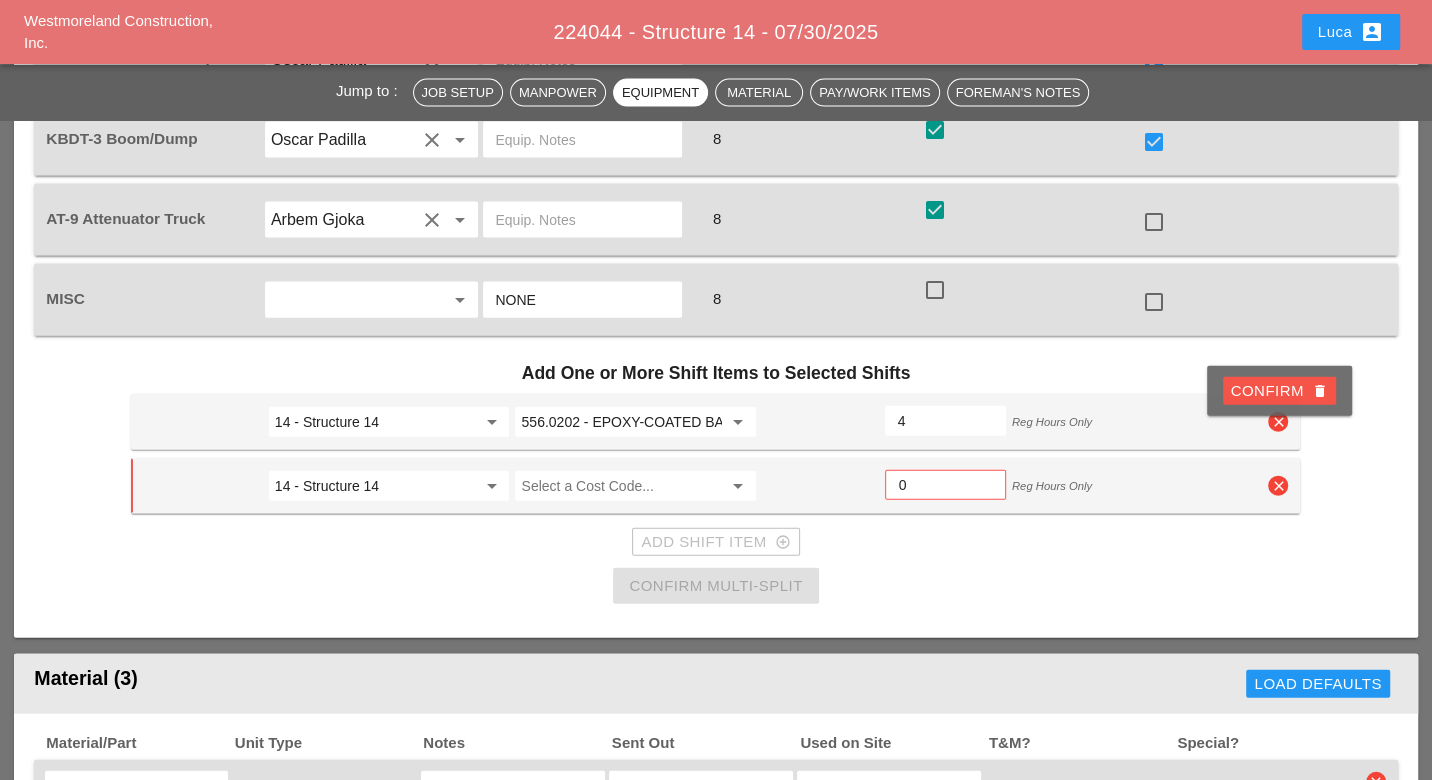 click on "Confirm delete" at bounding box center (1279, 391) 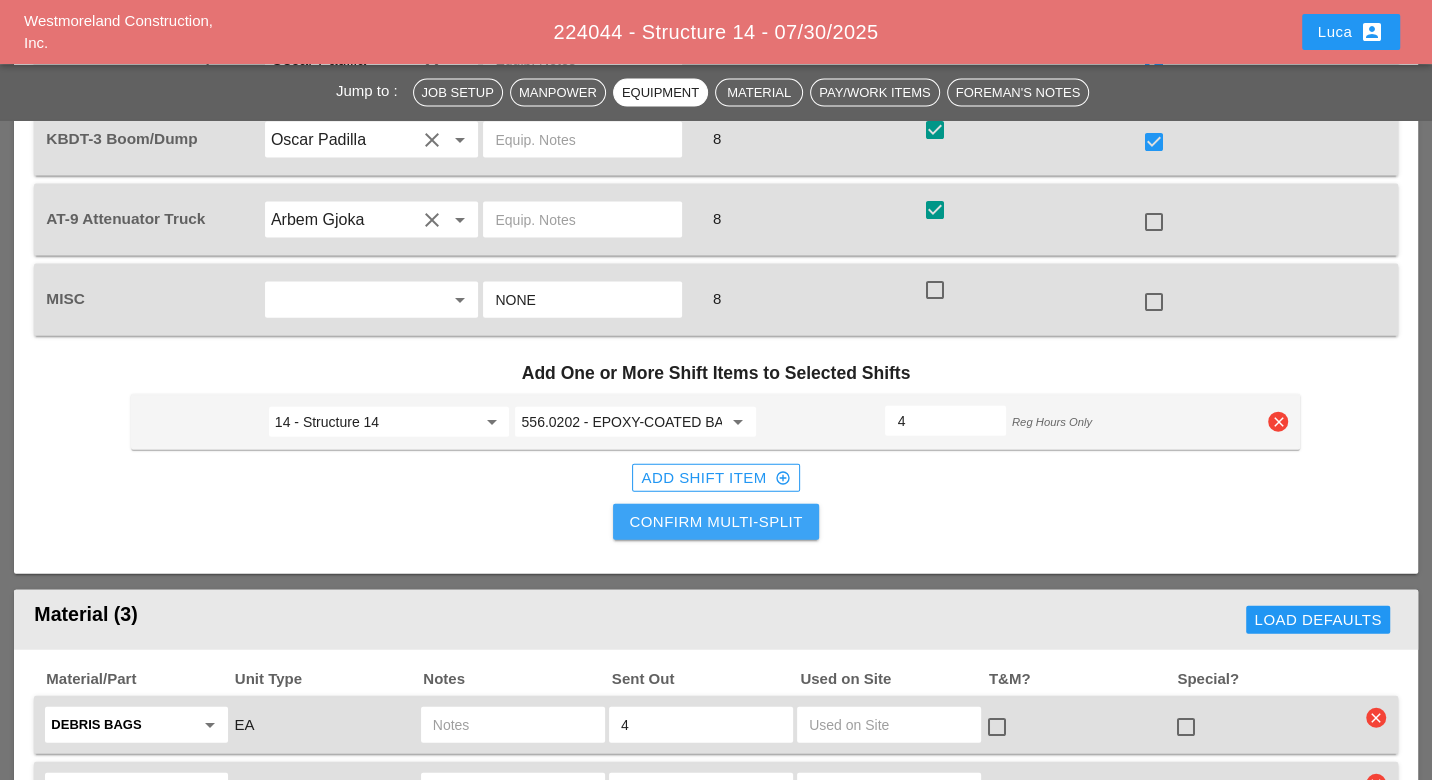 drag, startPoint x: 736, startPoint y: 464, endPoint x: 777, endPoint y: 463, distance: 41.01219 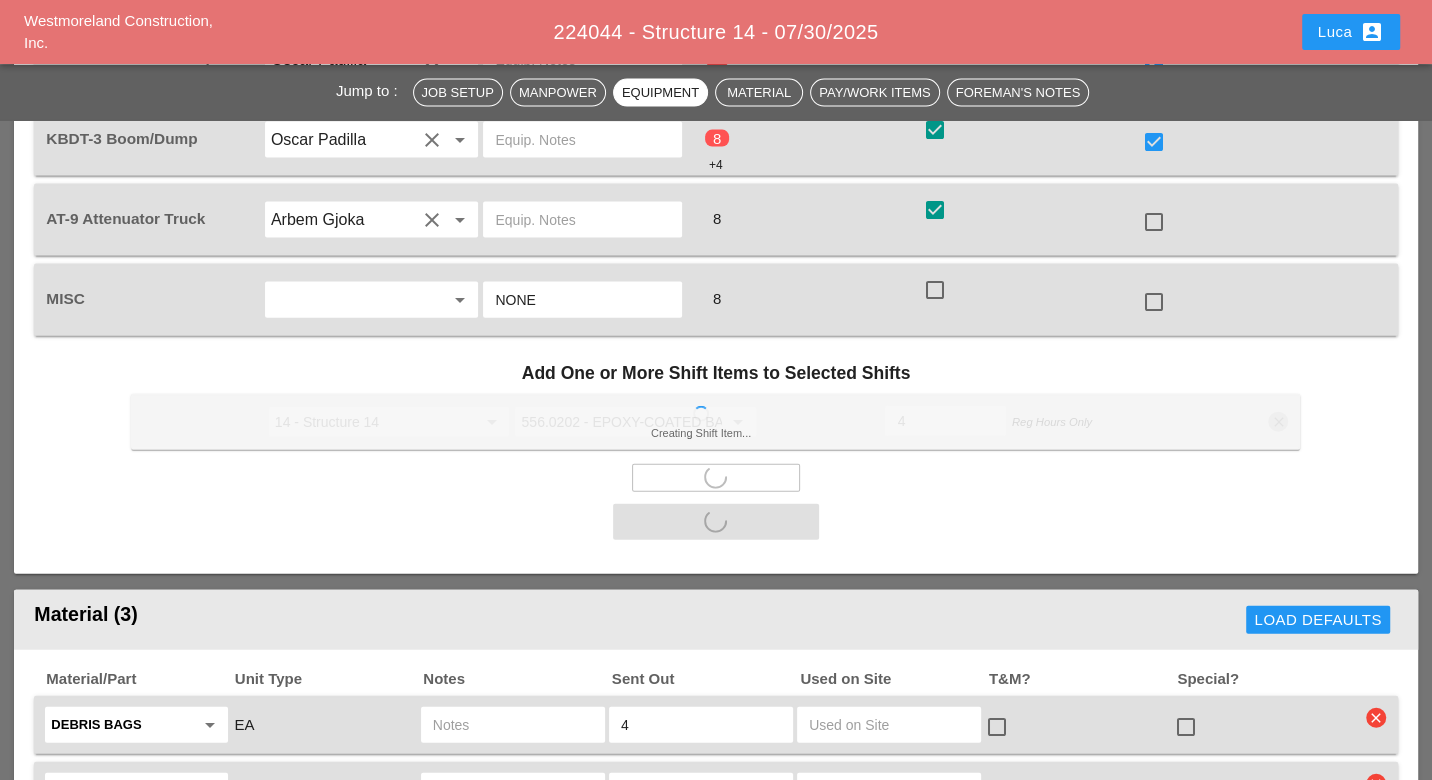 checkbox on "false" 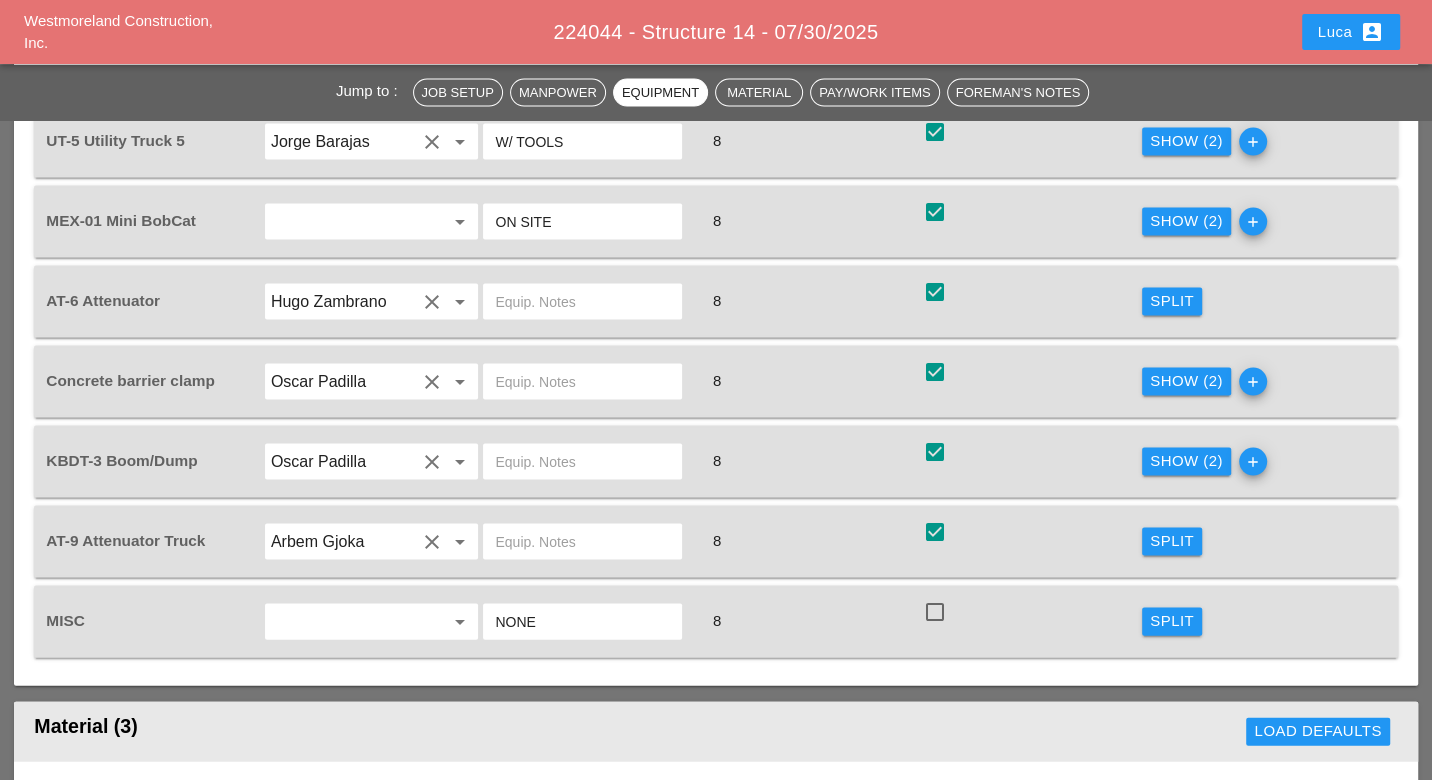 scroll, scrollTop: 2777, scrollLeft: 0, axis: vertical 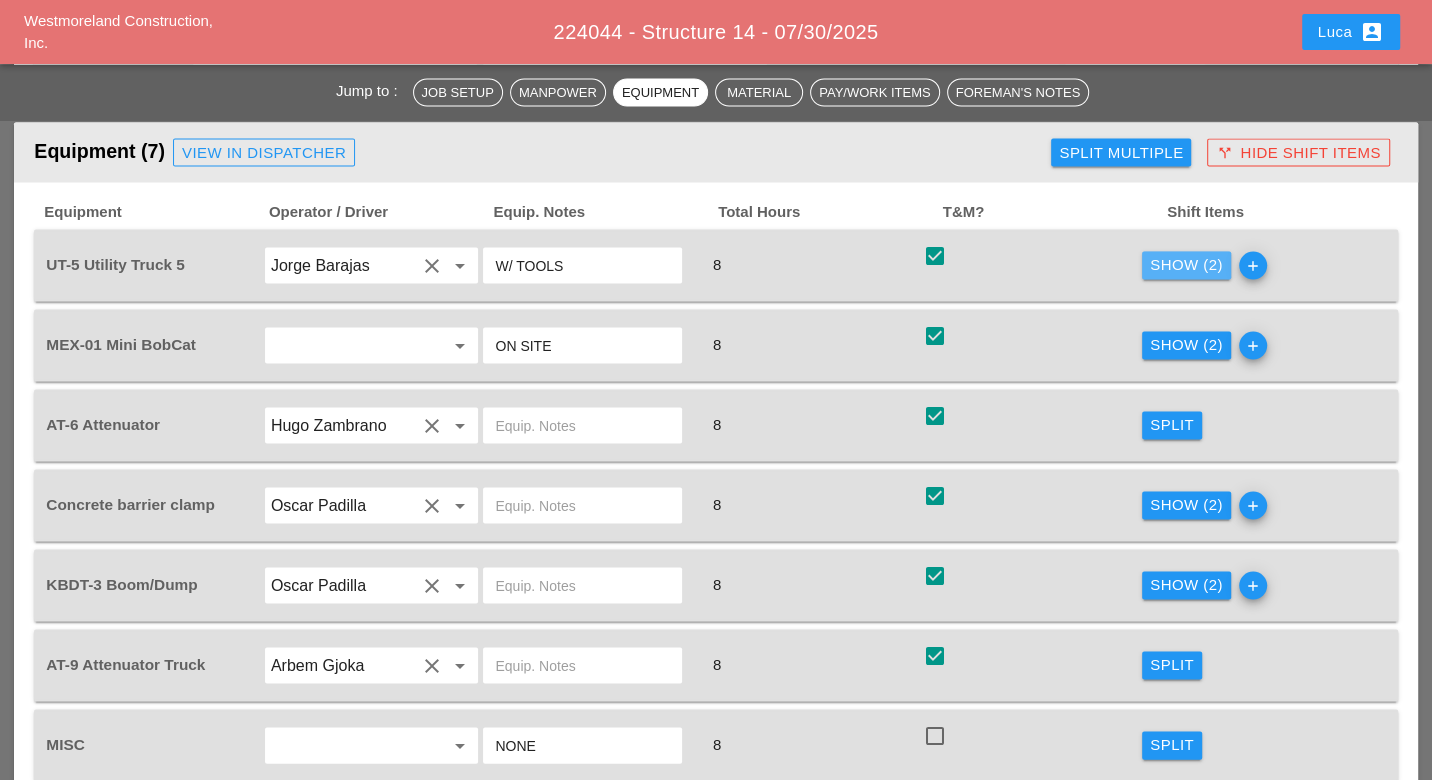 click on "Show (2)" at bounding box center (1186, 264) 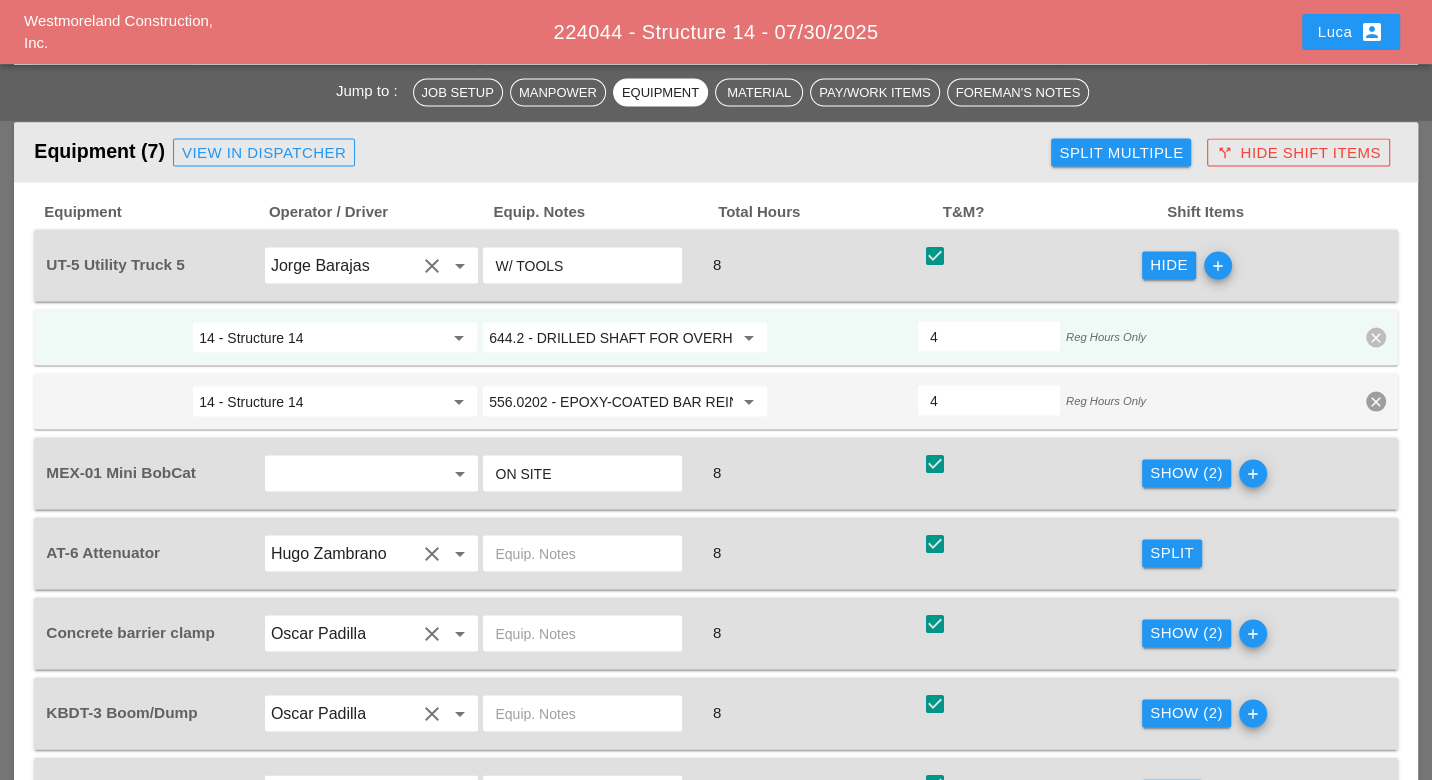 click on "644.2 - DRILLED SHAFT FOR OVERHEAD SIGN STRUCTUR" at bounding box center [611, 337] 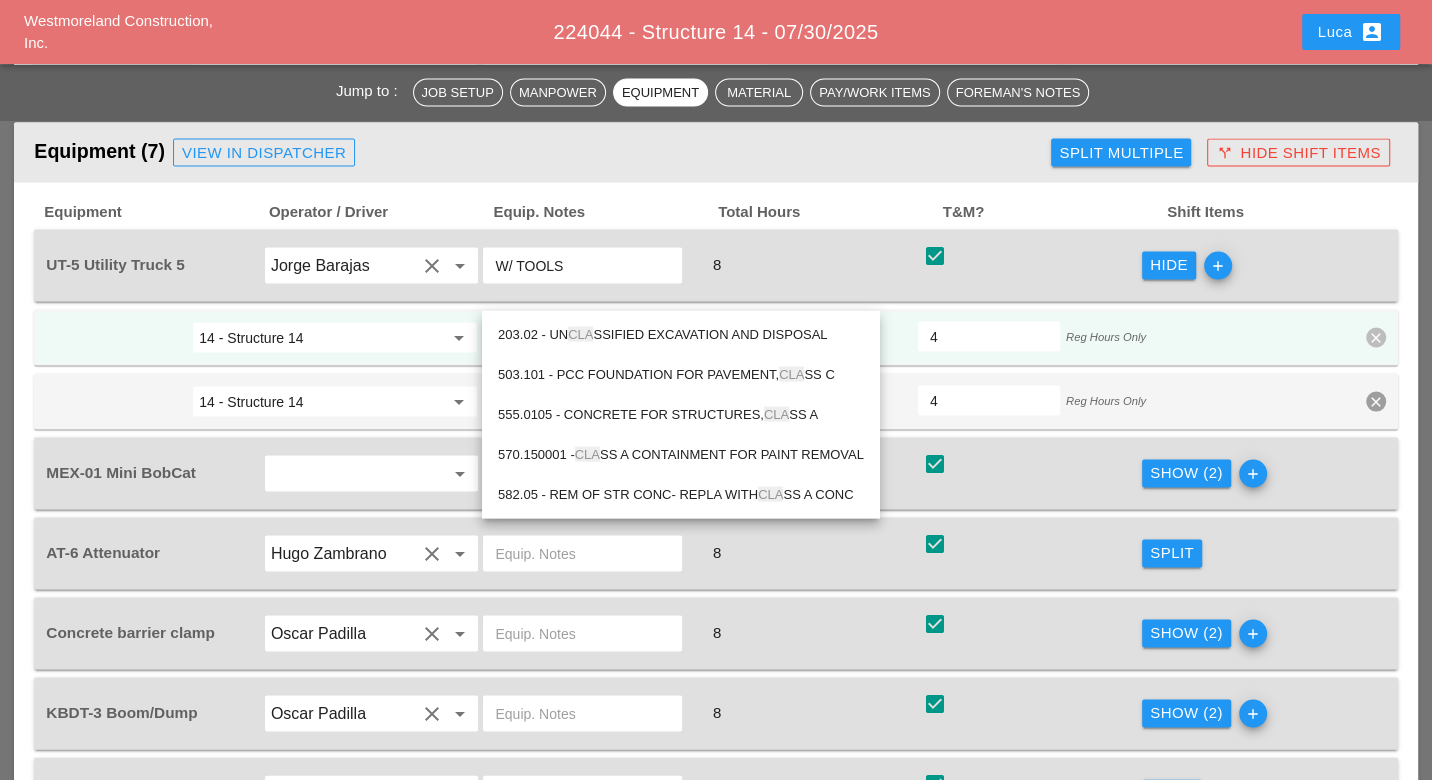 click on "check_box check" at bounding box center [1031, 265] 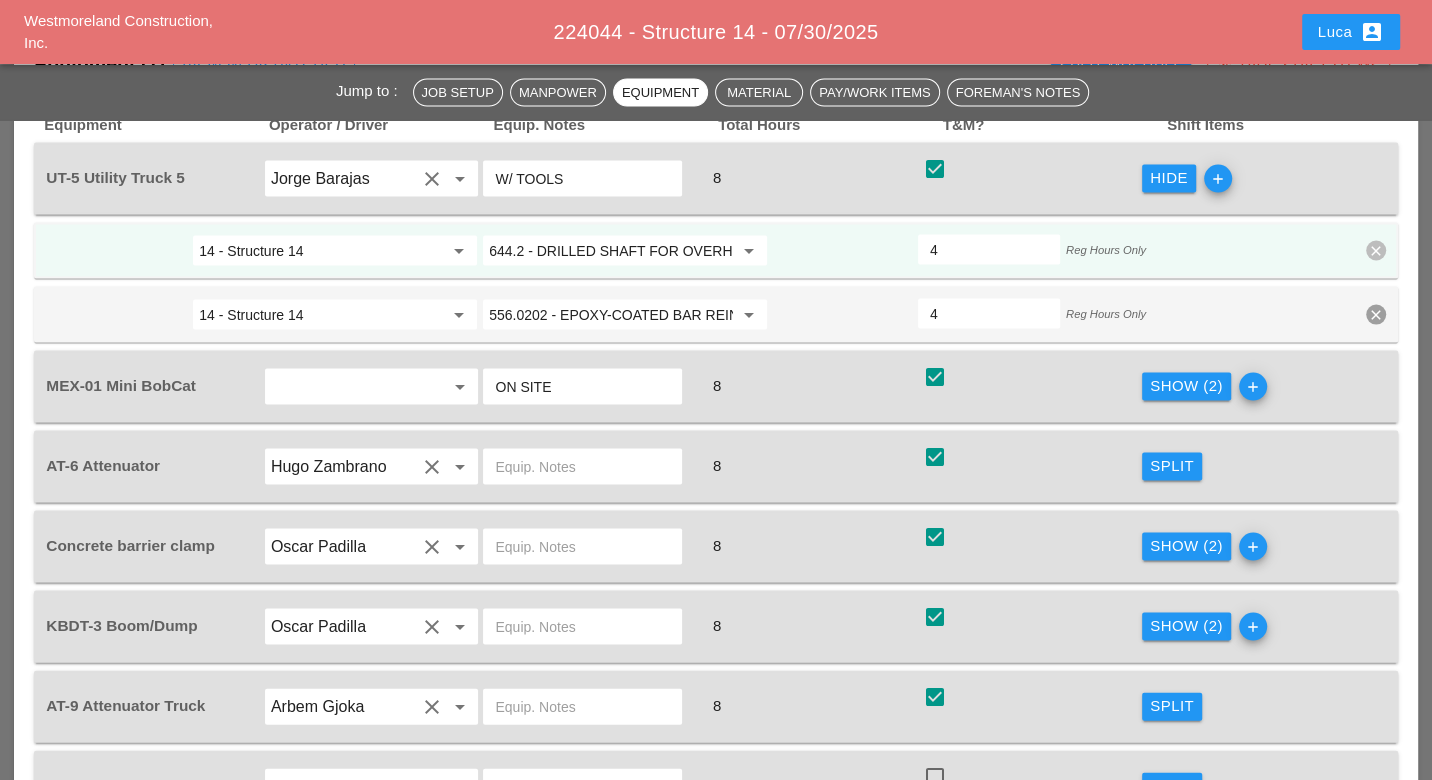 scroll, scrollTop: 2888, scrollLeft: 0, axis: vertical 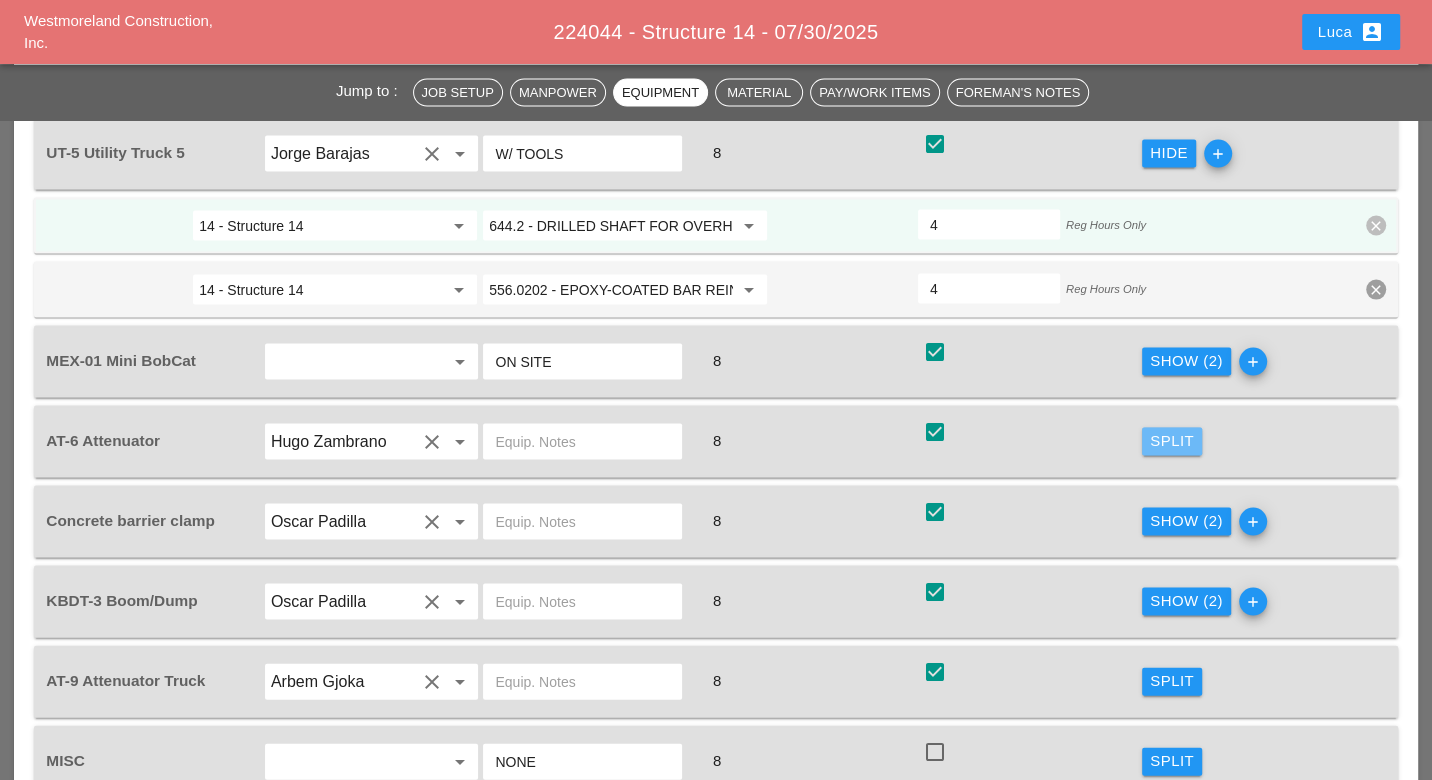 drag, startPoint x: 1160, startPoint y: 387, endPoint x: 633, endPoint y: 433, distance: 529.0038 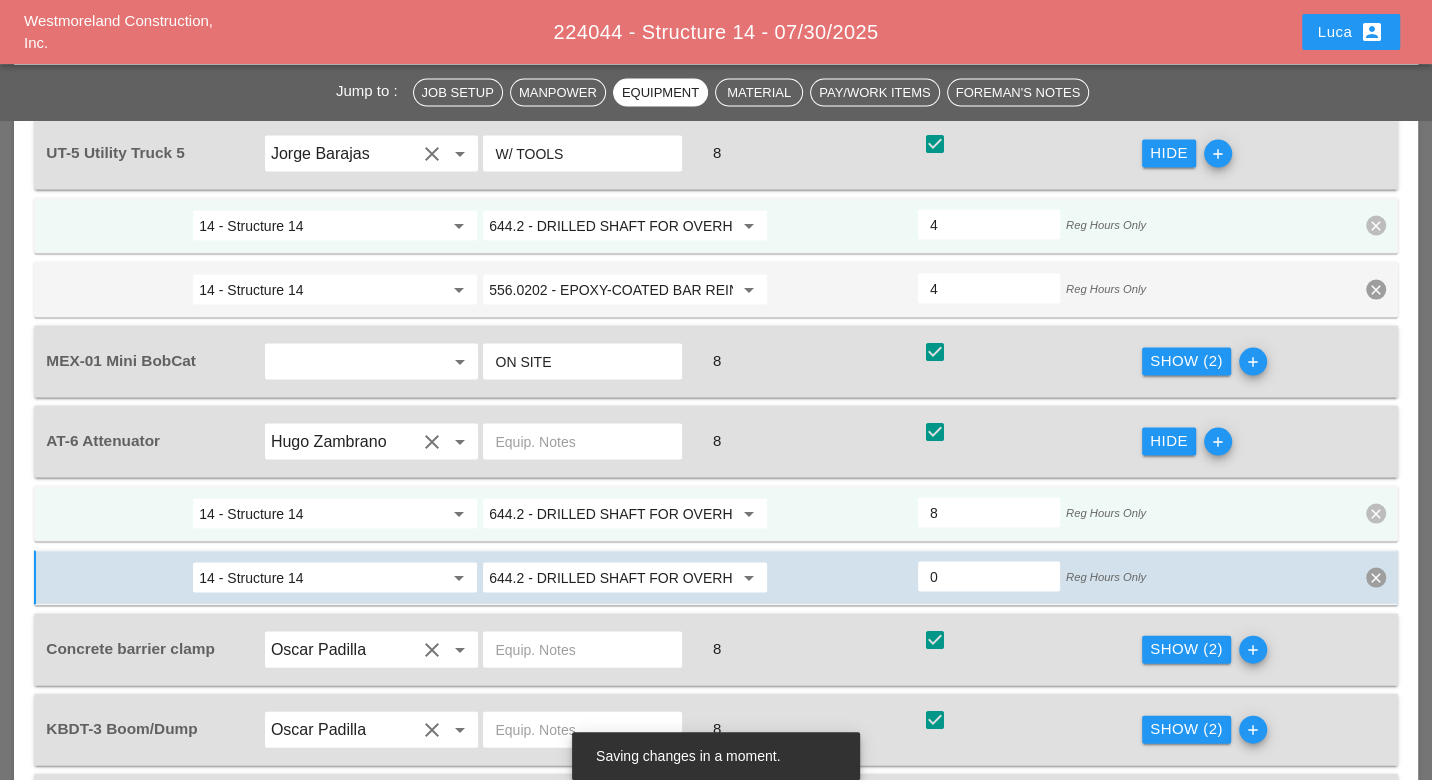 click on "644.2 - DRILLED SHAFT FOR OVERHEAD SIGN STRUCTUR" at bounding box center (611, 514) 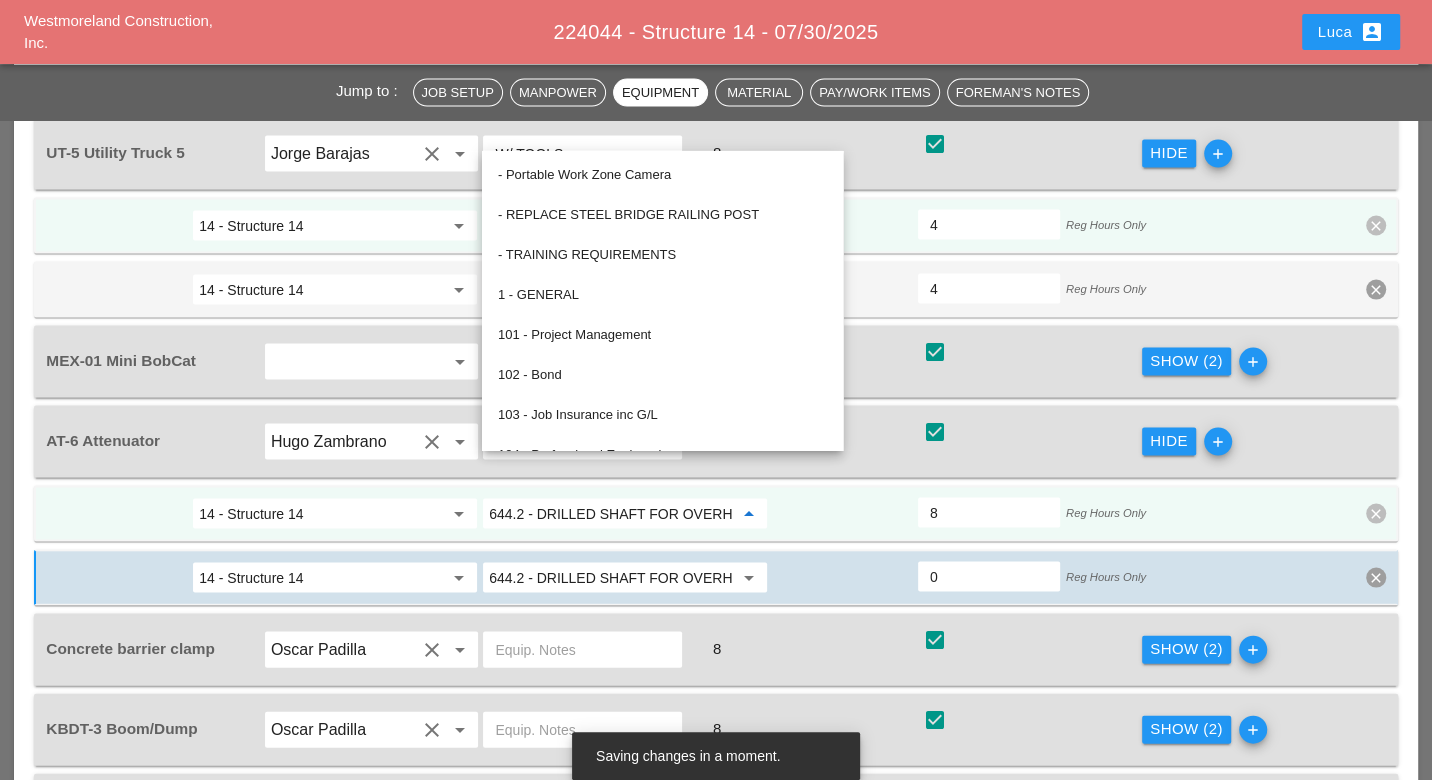 paste on "19.01" 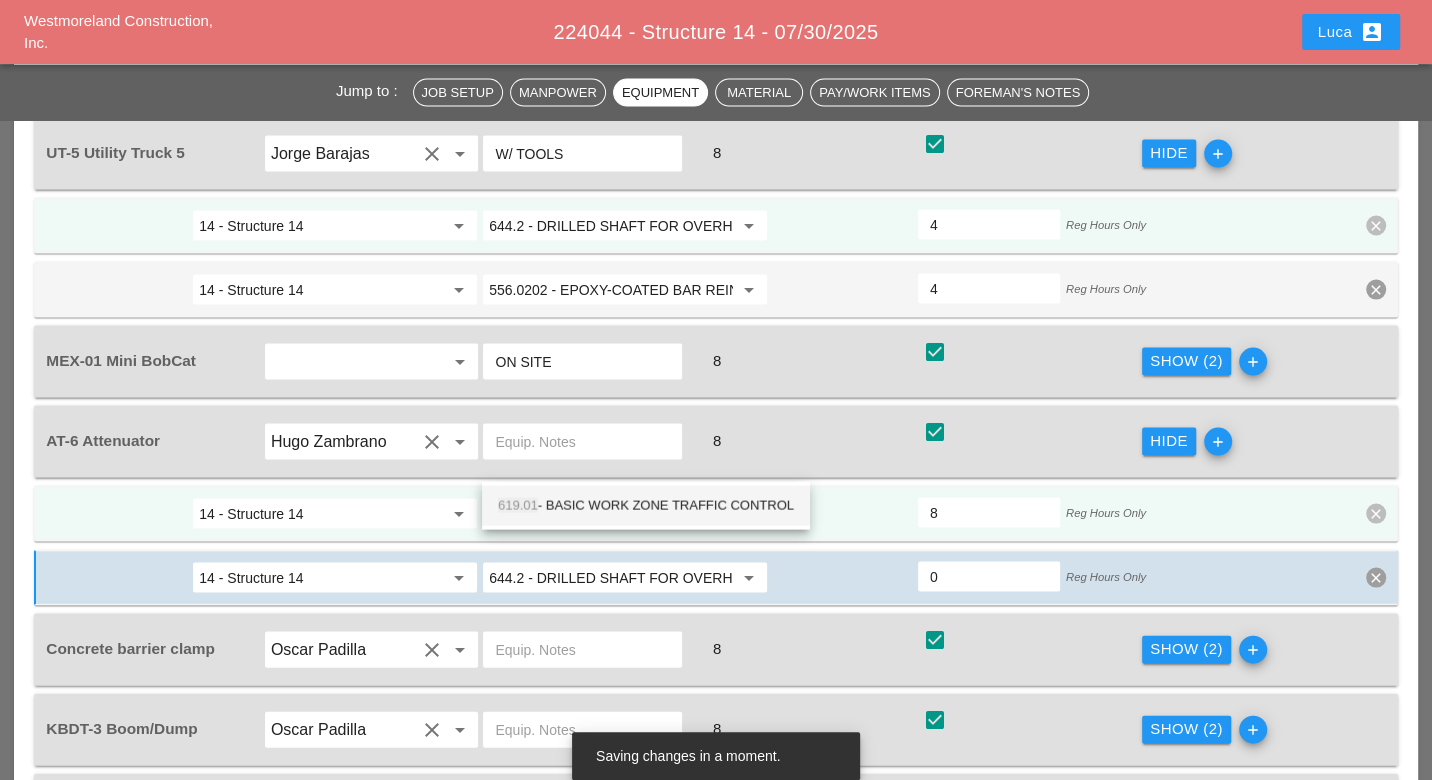 click on "619.01  - BASIC WORK ZONE TRAFFIC CONTROL" at bounding box center [646, 506] 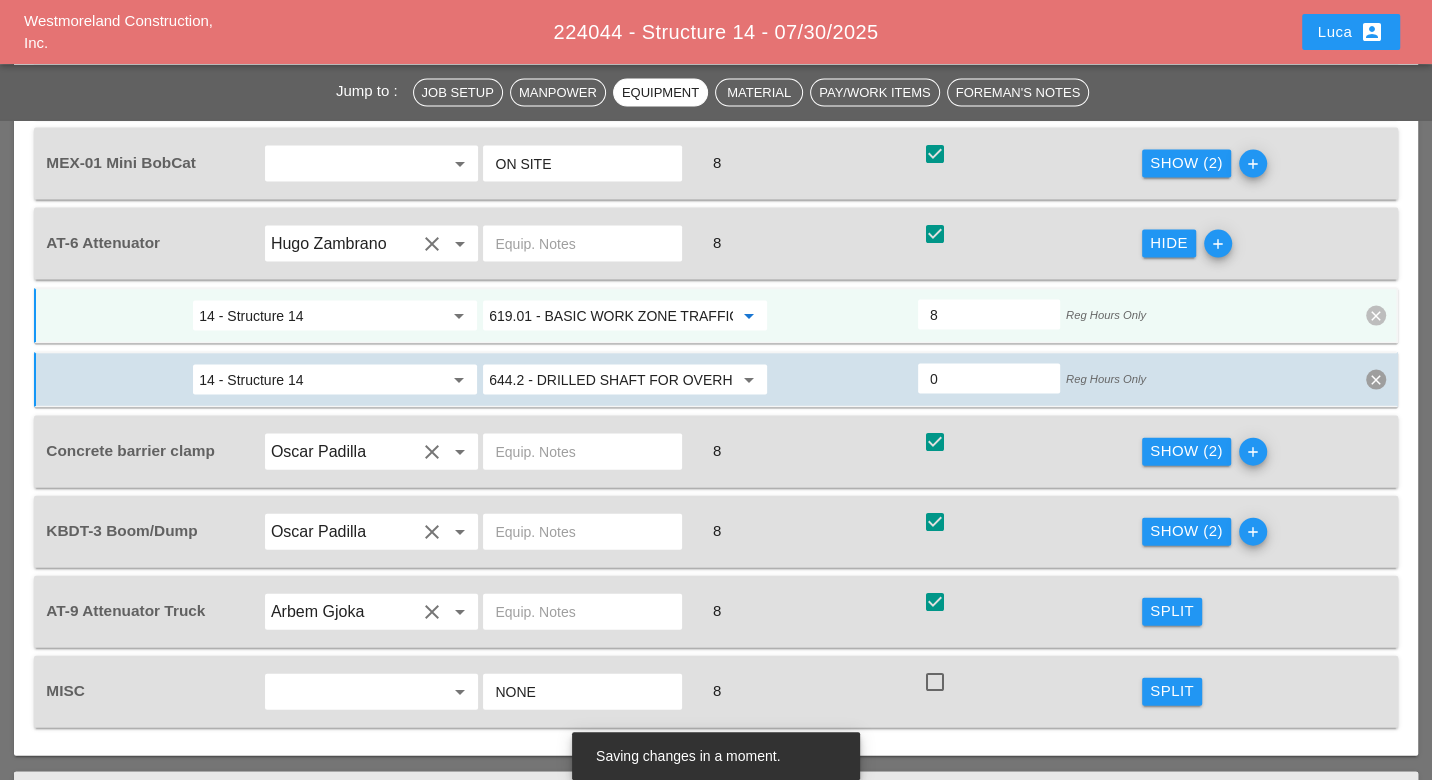 scroll, scrollTop: 3111, scrollLeft: 0, axis: vertical 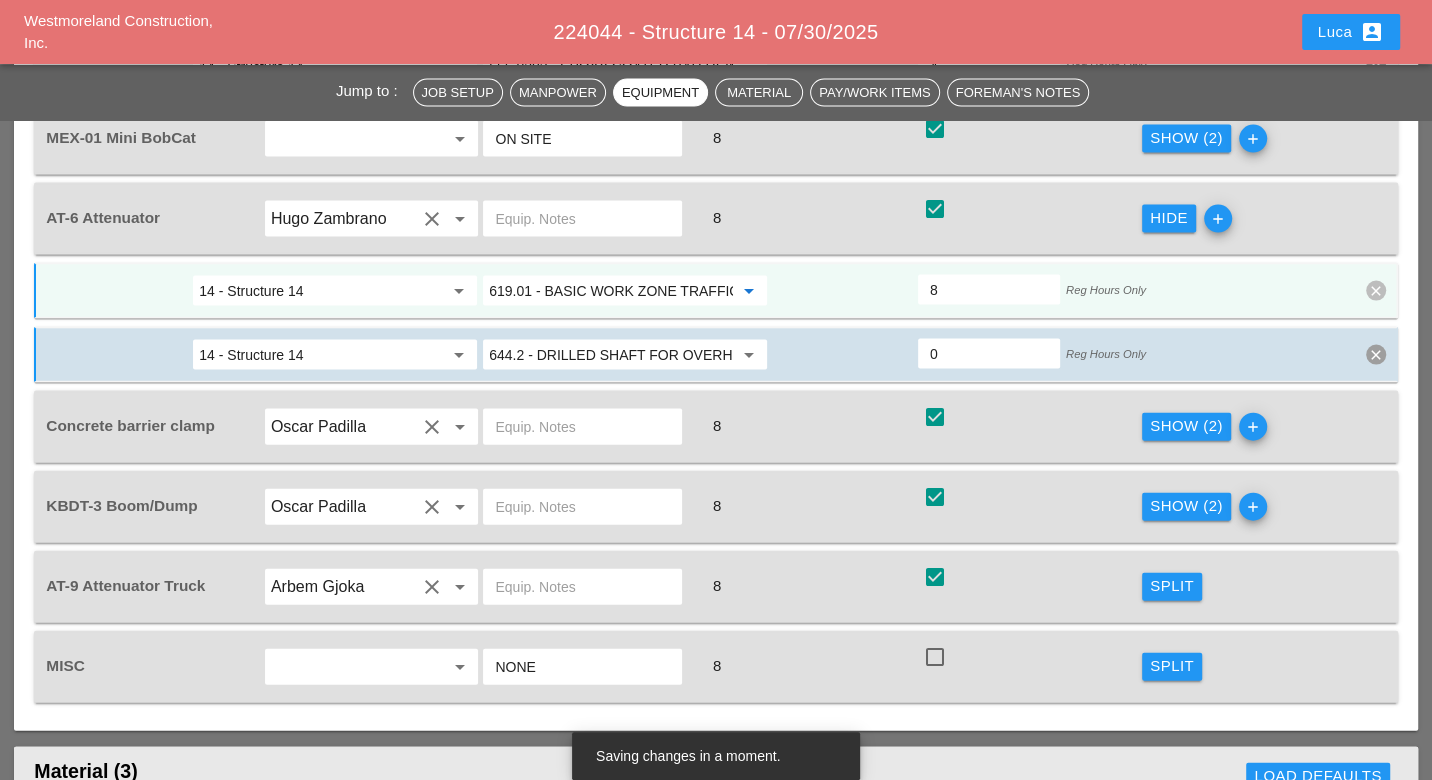 type on "619.01 - BASIC WORK ZONE TRAFFIC CONTROL" 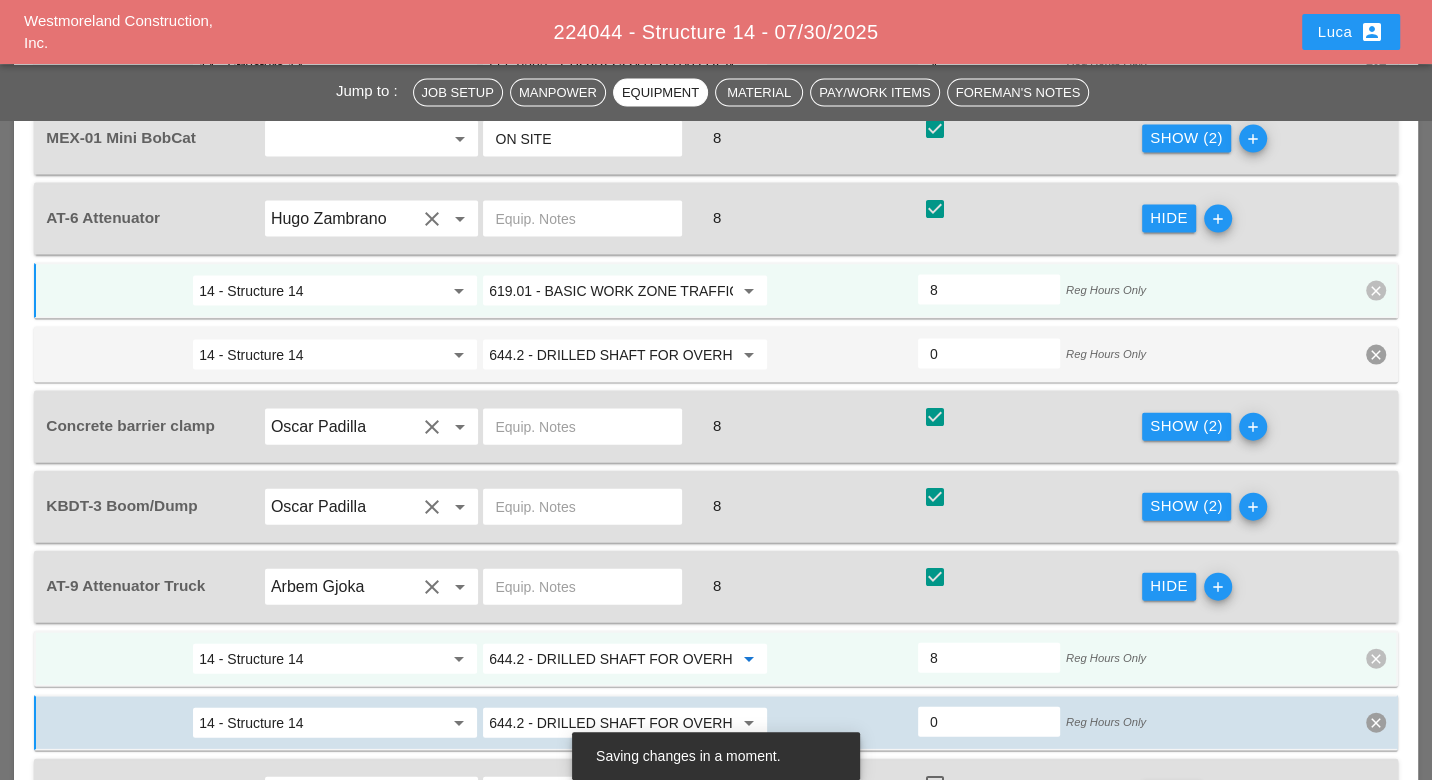 paste on "19.01" 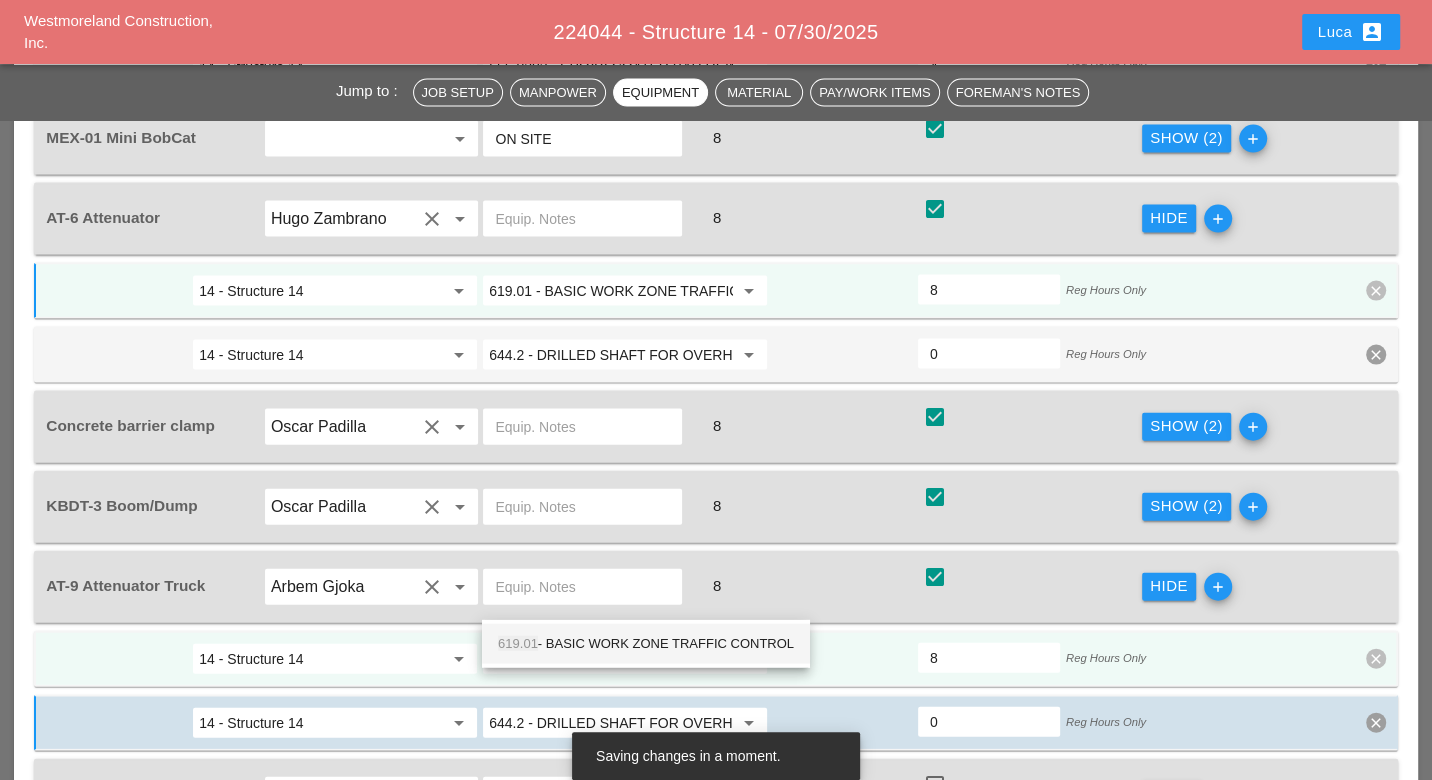 click on "619.01  - BASIC WORK ZONE TRAFFIC CONTROL" at bounding box center (646, 644) 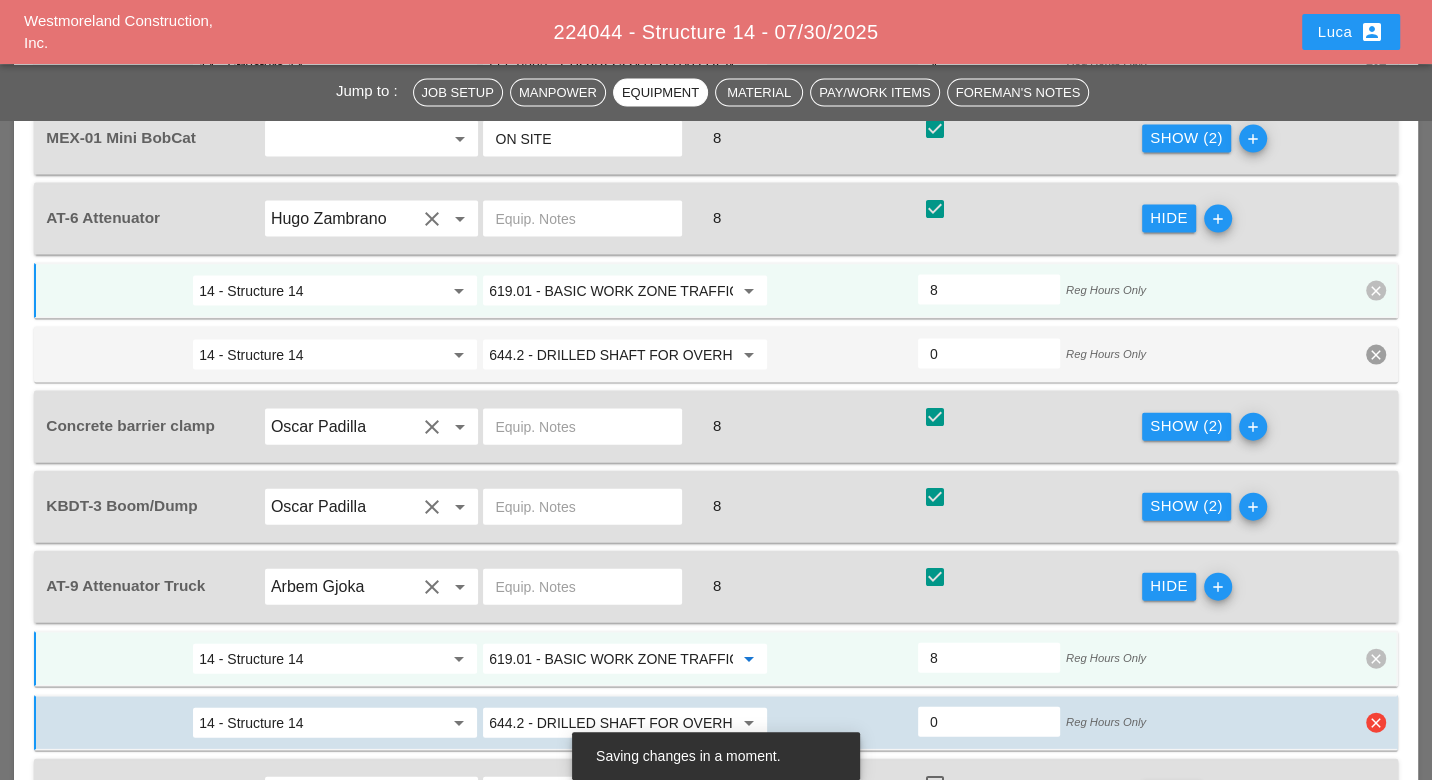 type on "619.01 - BASIC WORK ZONE TRAFFIC CONTROL" 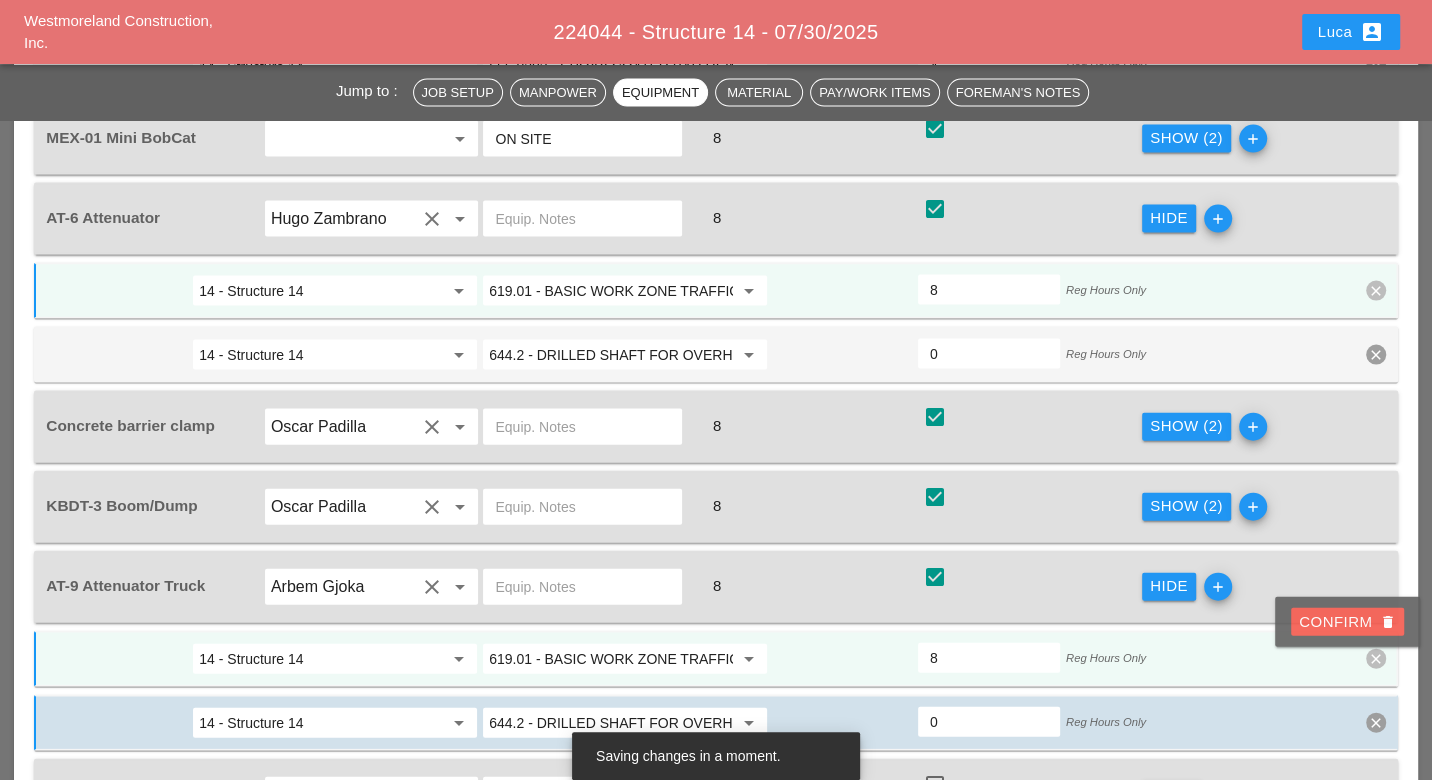 click on "Confirm delete" at bounding box center [1347, 622] 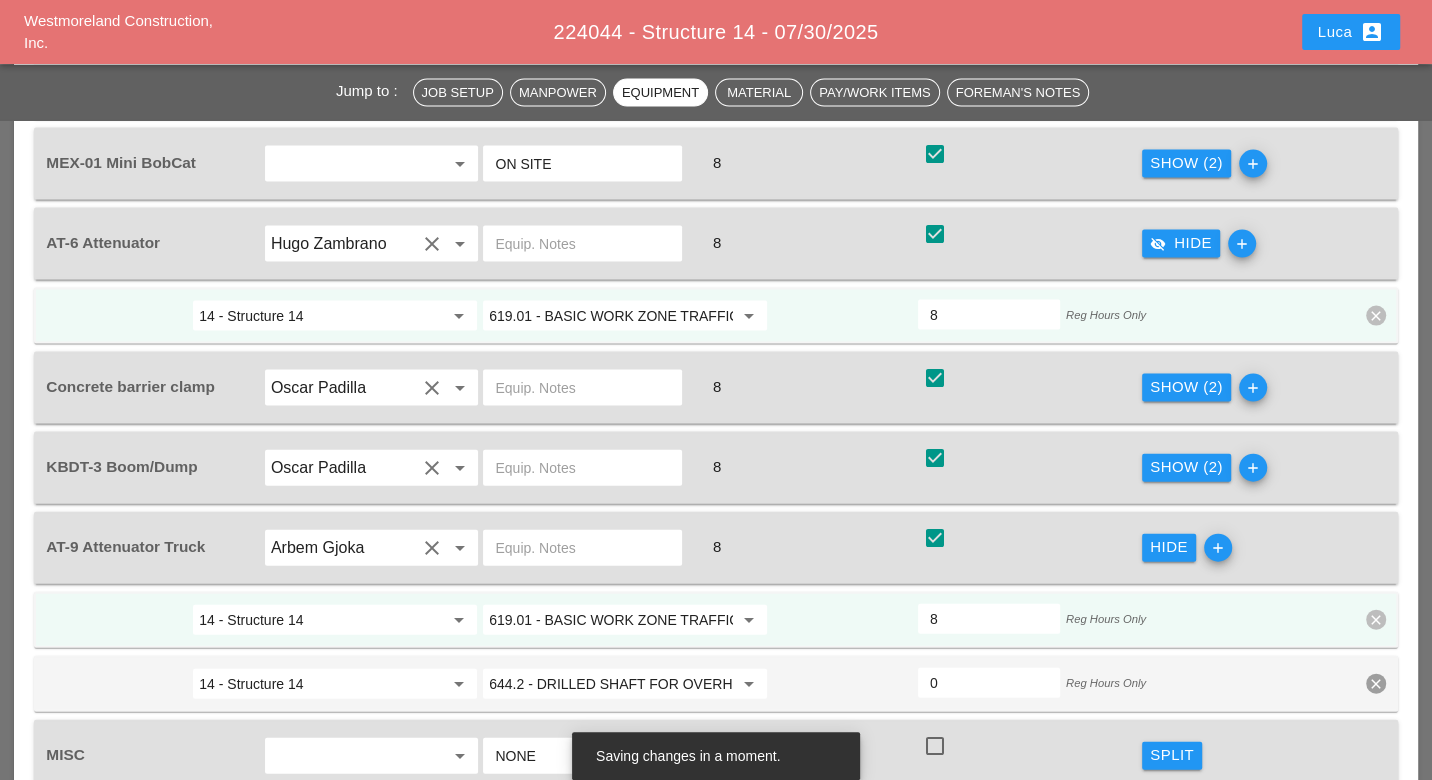 scroll, scrollTop: 3111, scrollLeft: 0, axis: vertical 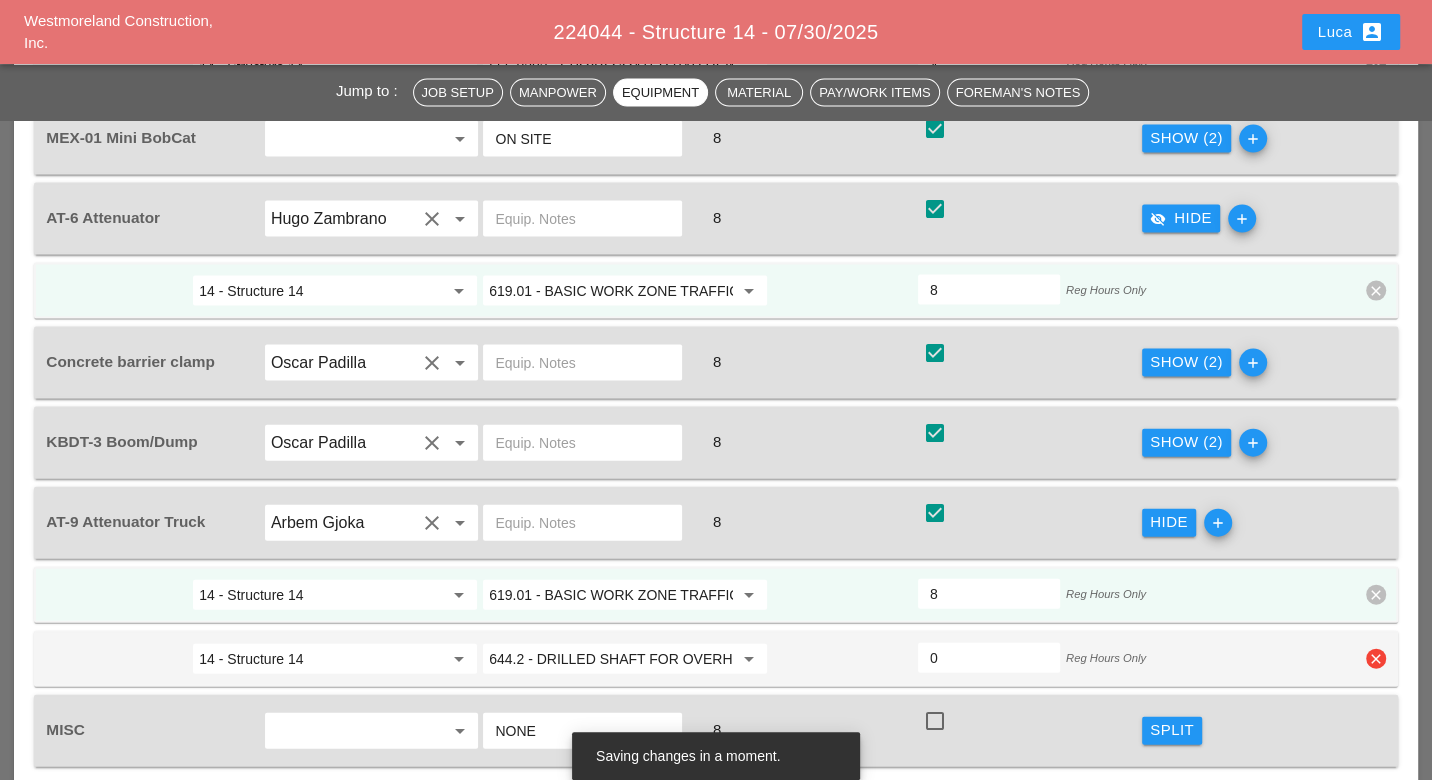 click on "clear" at bounding box center [1376, 659] 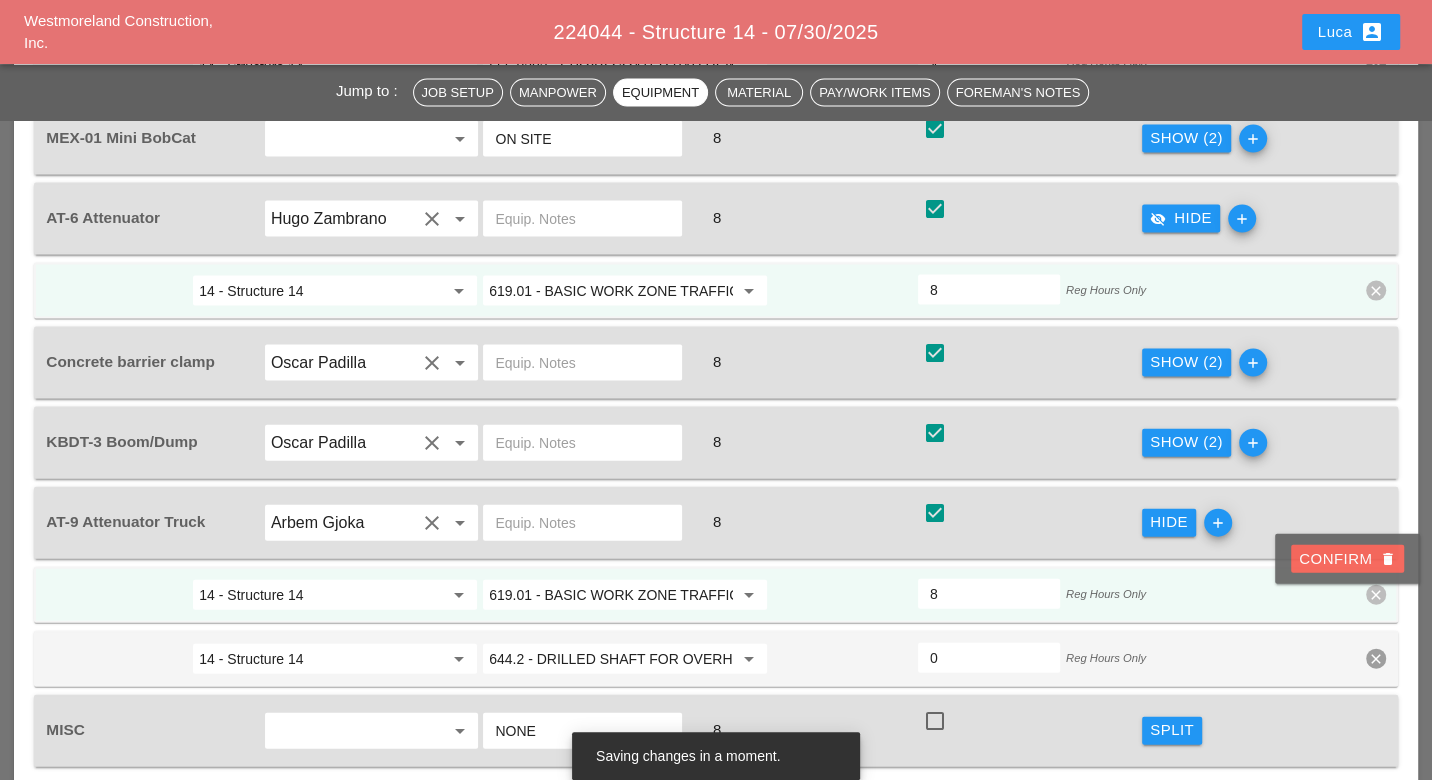 click on "Confirm delete" at bounding box center (1347, 559) 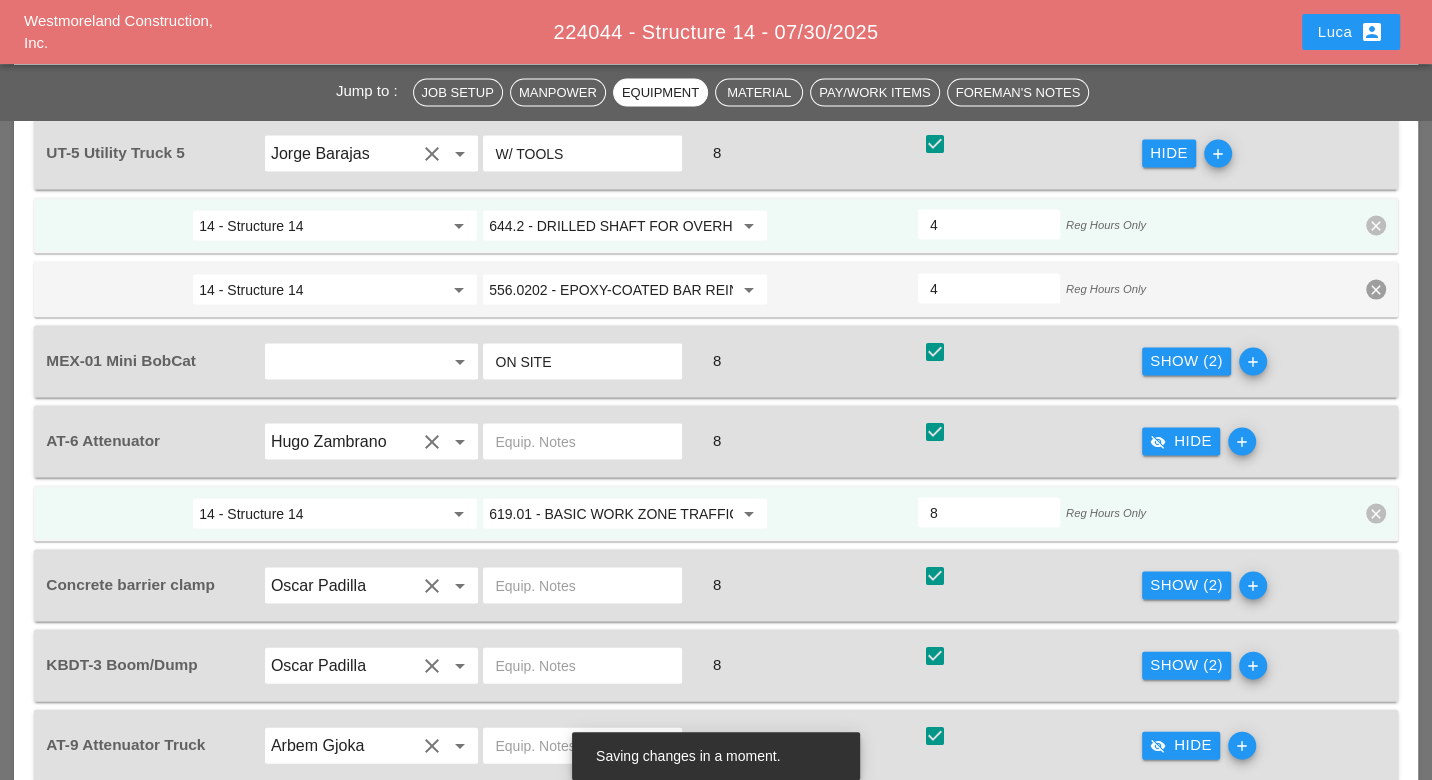 scroll, scrollTop: 2777, scrollLeft: 0, axis: vertical 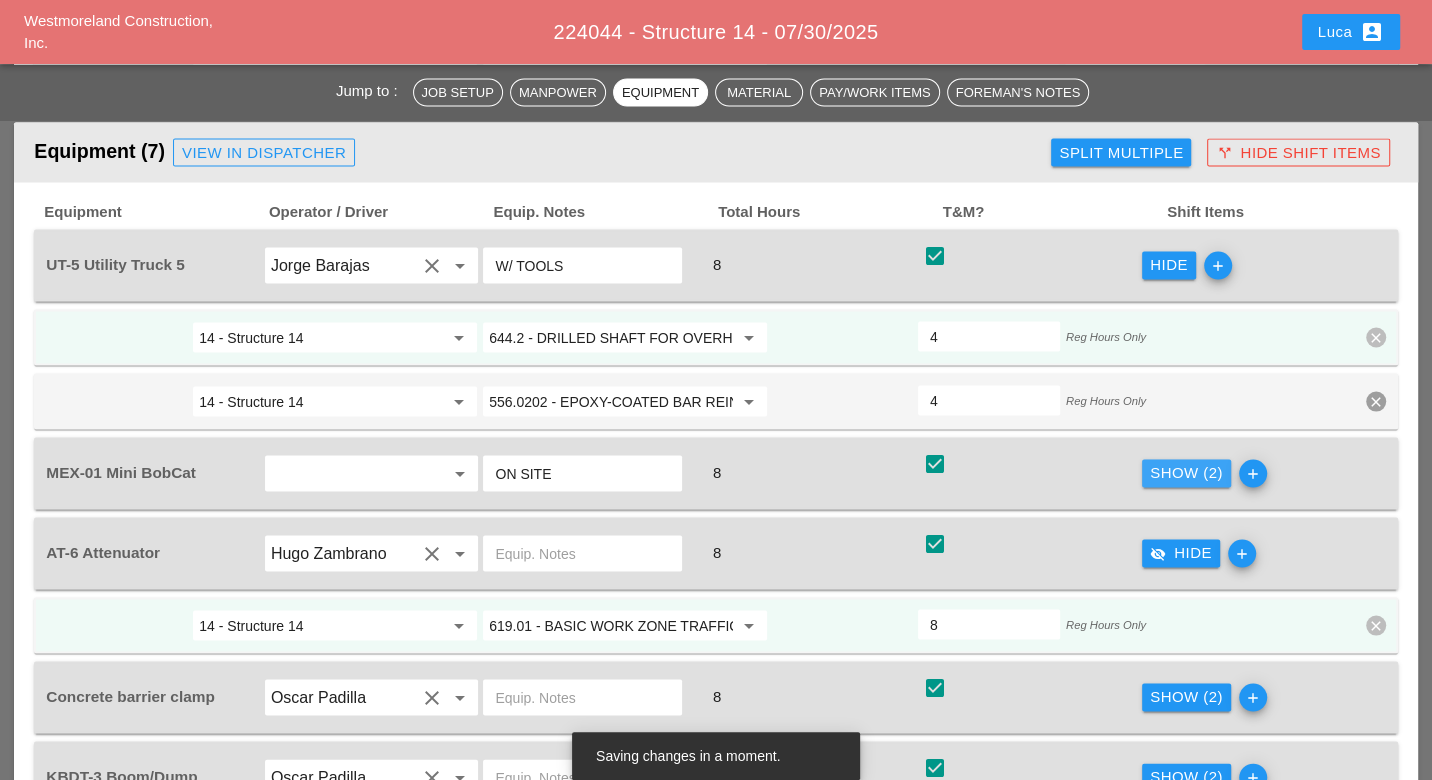 click on "Show (2)" at bounding box center [1186, 472] 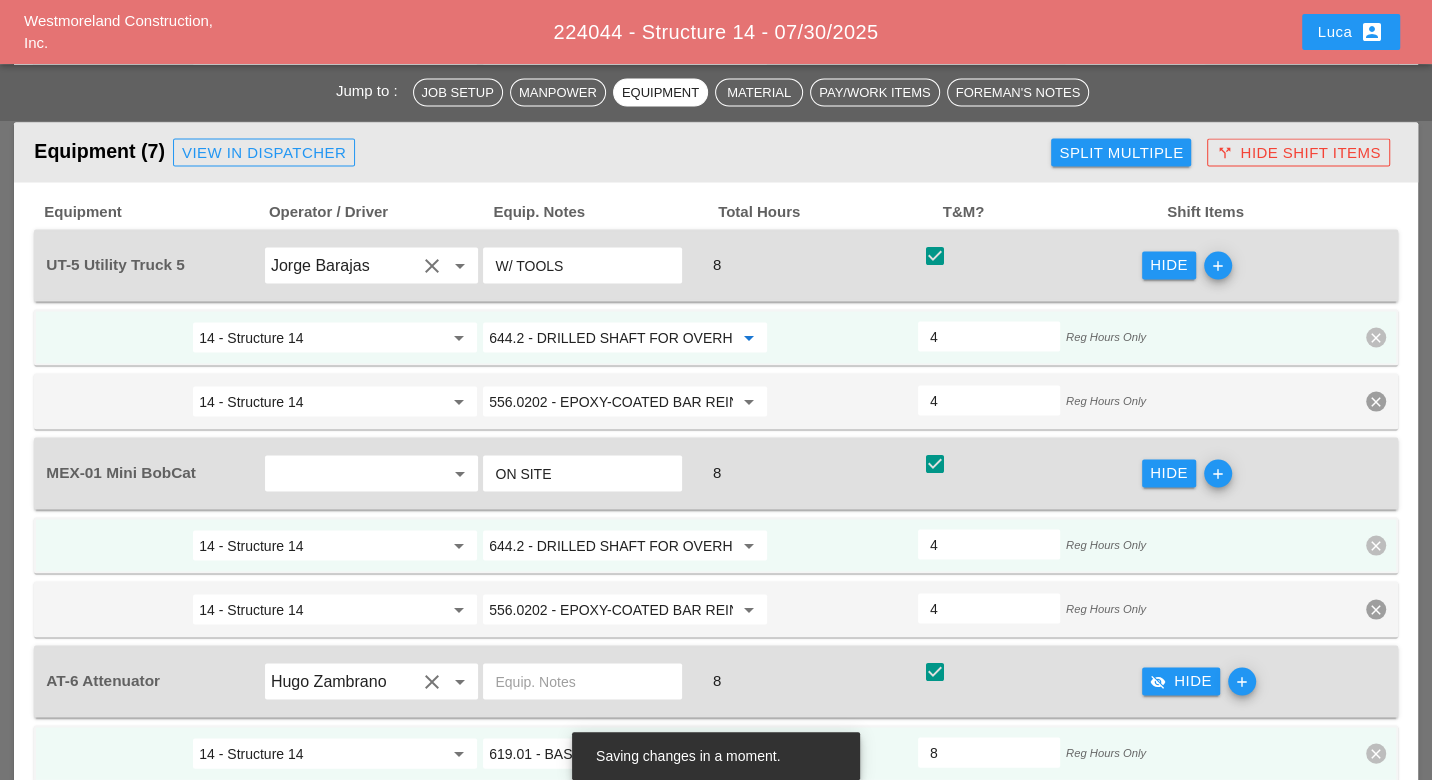 click on "644.2 - DRILLED SHAFT FOR OVERHEAD SIGN STRUCTUR" at bounding box center [611, 337] 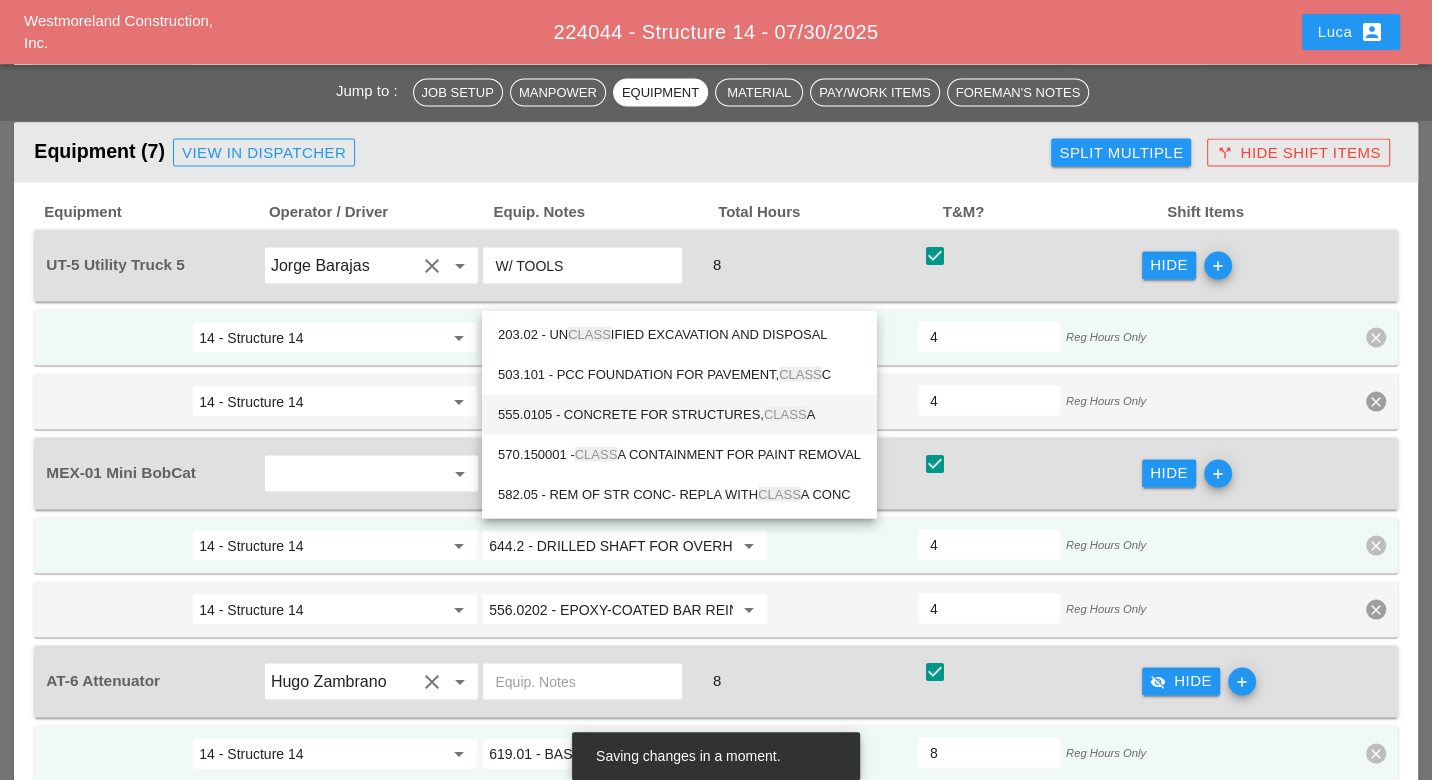 click on "555.0105 - CONCRETE FOR STRUCTURES,  CLASS  A" at bounding box center [679, 414] 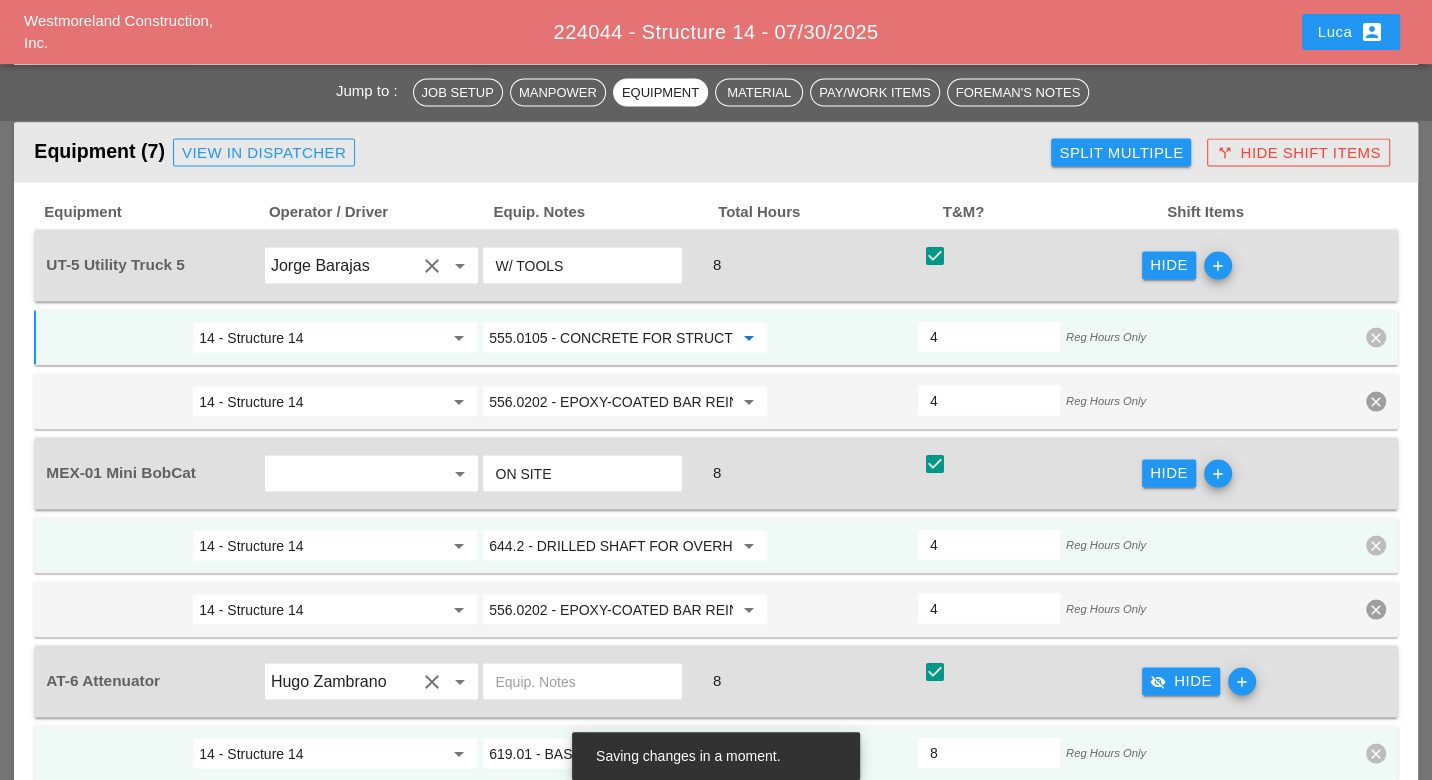 drag, startPoint x: 544, startPoint y: 287, endPoint x: 482, endPoint y: 284, distance: 62.072536 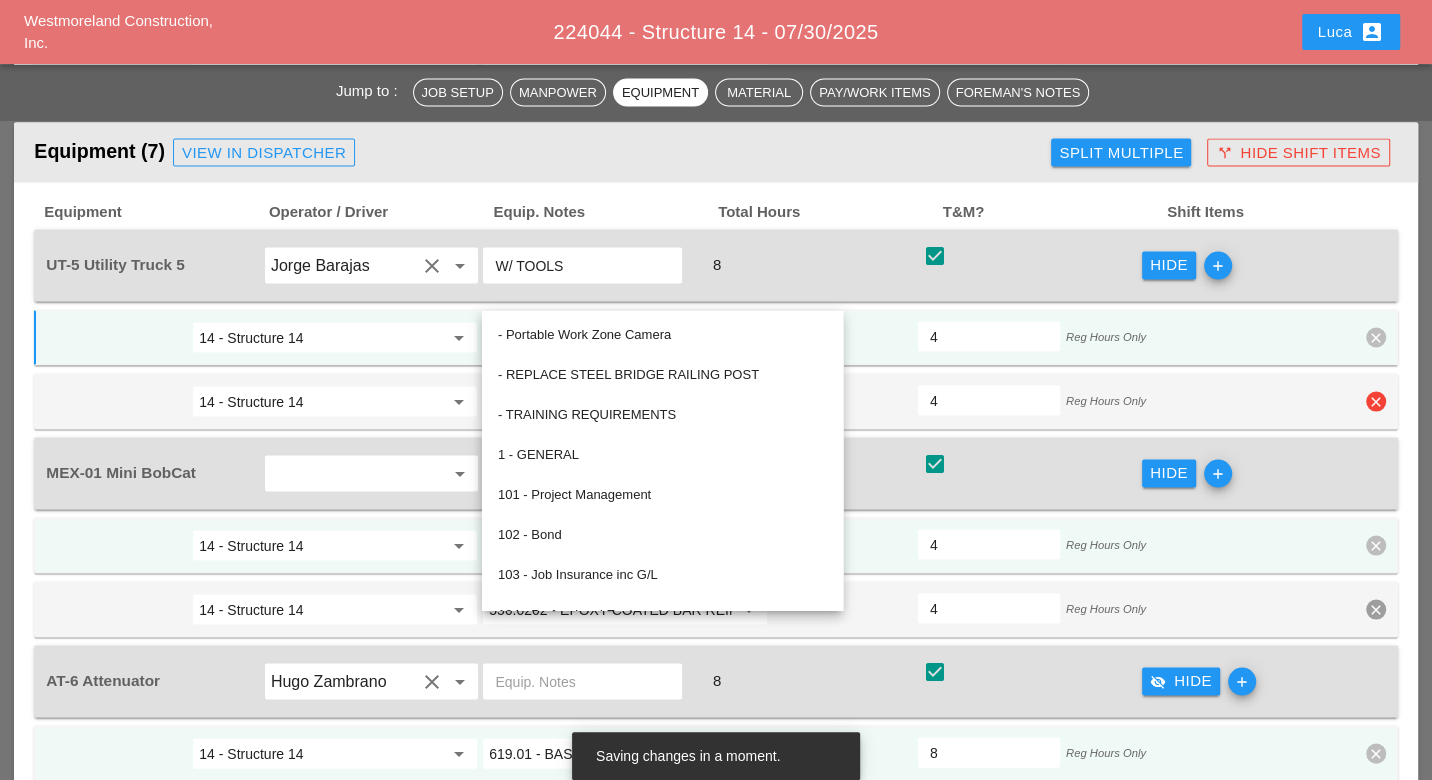 type on "555.0105 - CONCRETE FOR STRUCTURES, CLASS A" 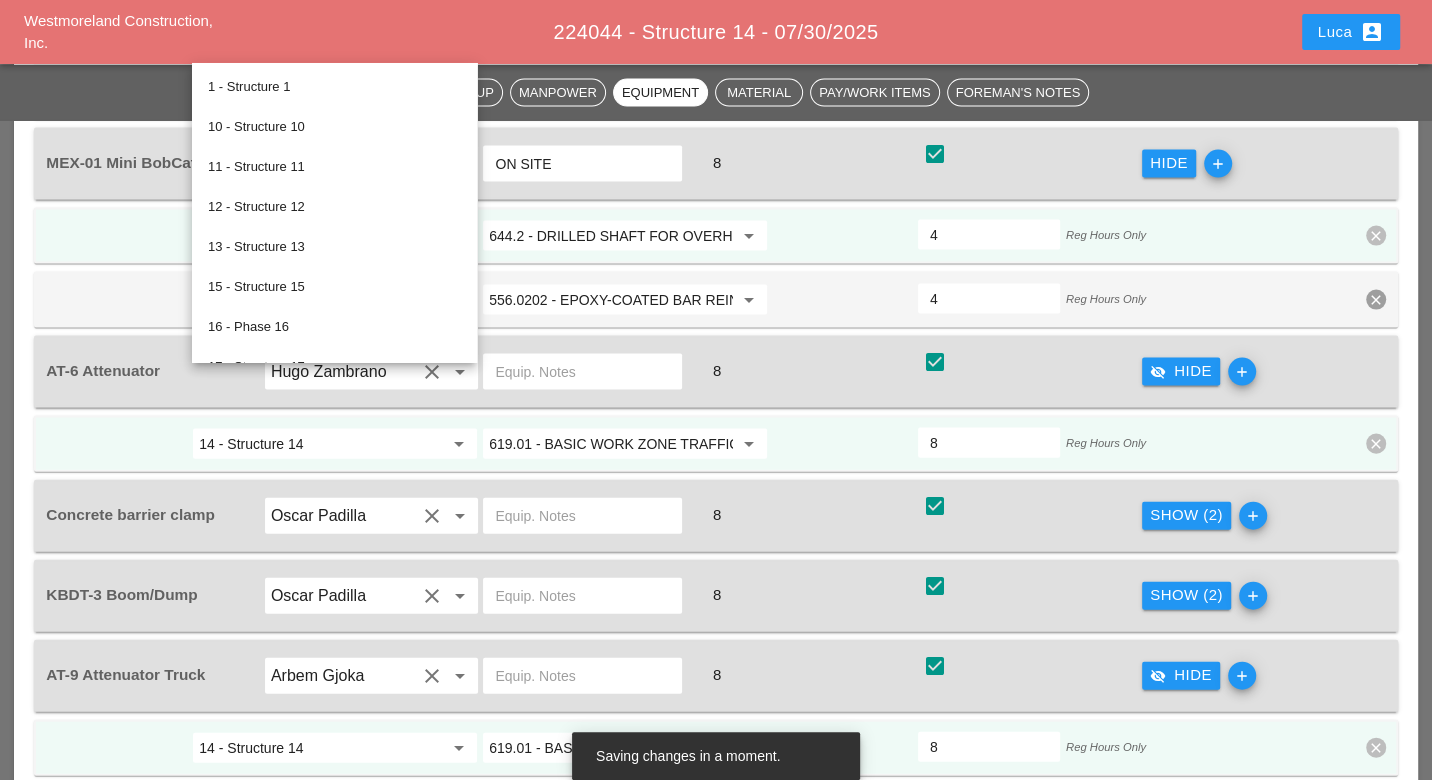 scroll, scrollTop: 3111, scrollLeft: 0, axis: vertical 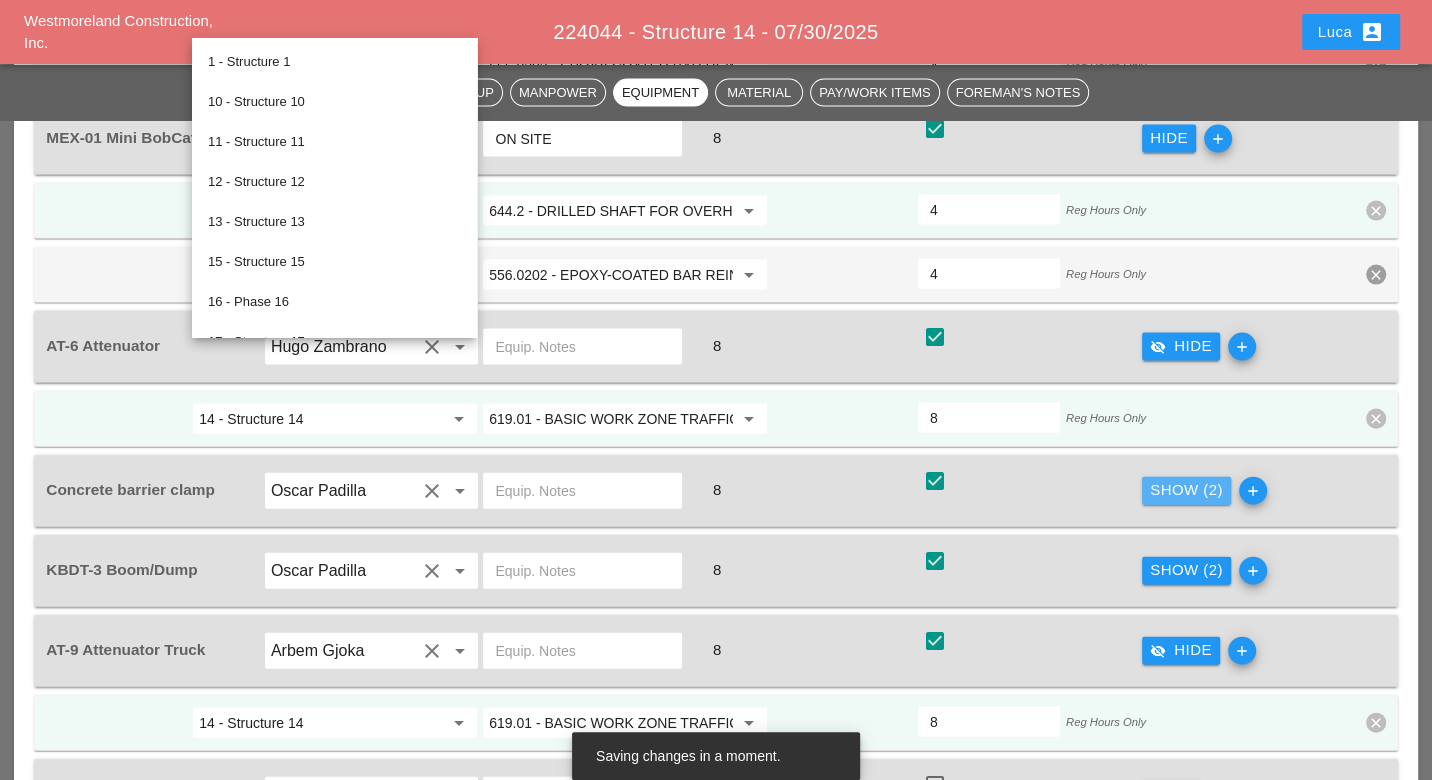 click on "Show (2)" at bounding box center [1186, 490] 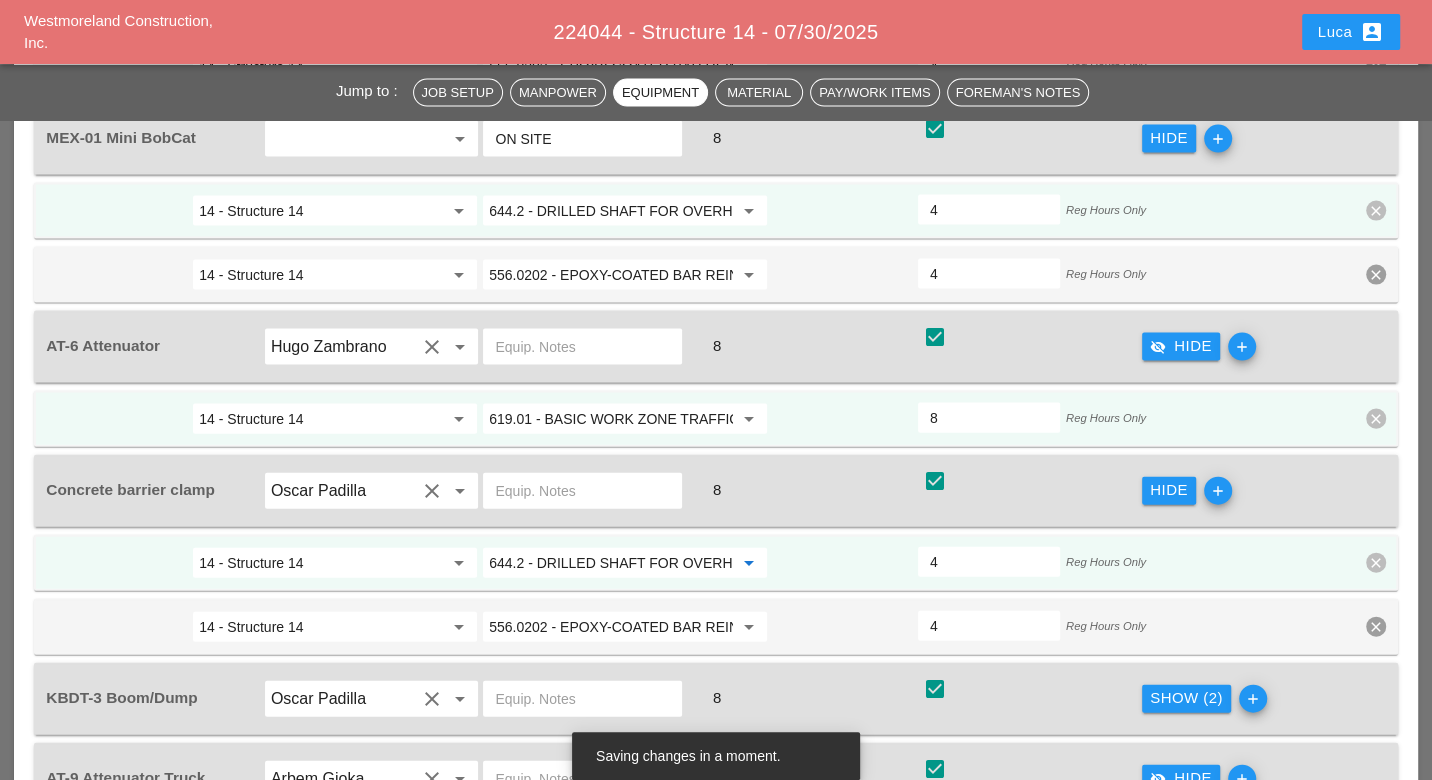 click on "644.2 - DRILLED SHAFT FOR OVERHEAD SIGN STRUCTUR" at bounding box center (611, 563) 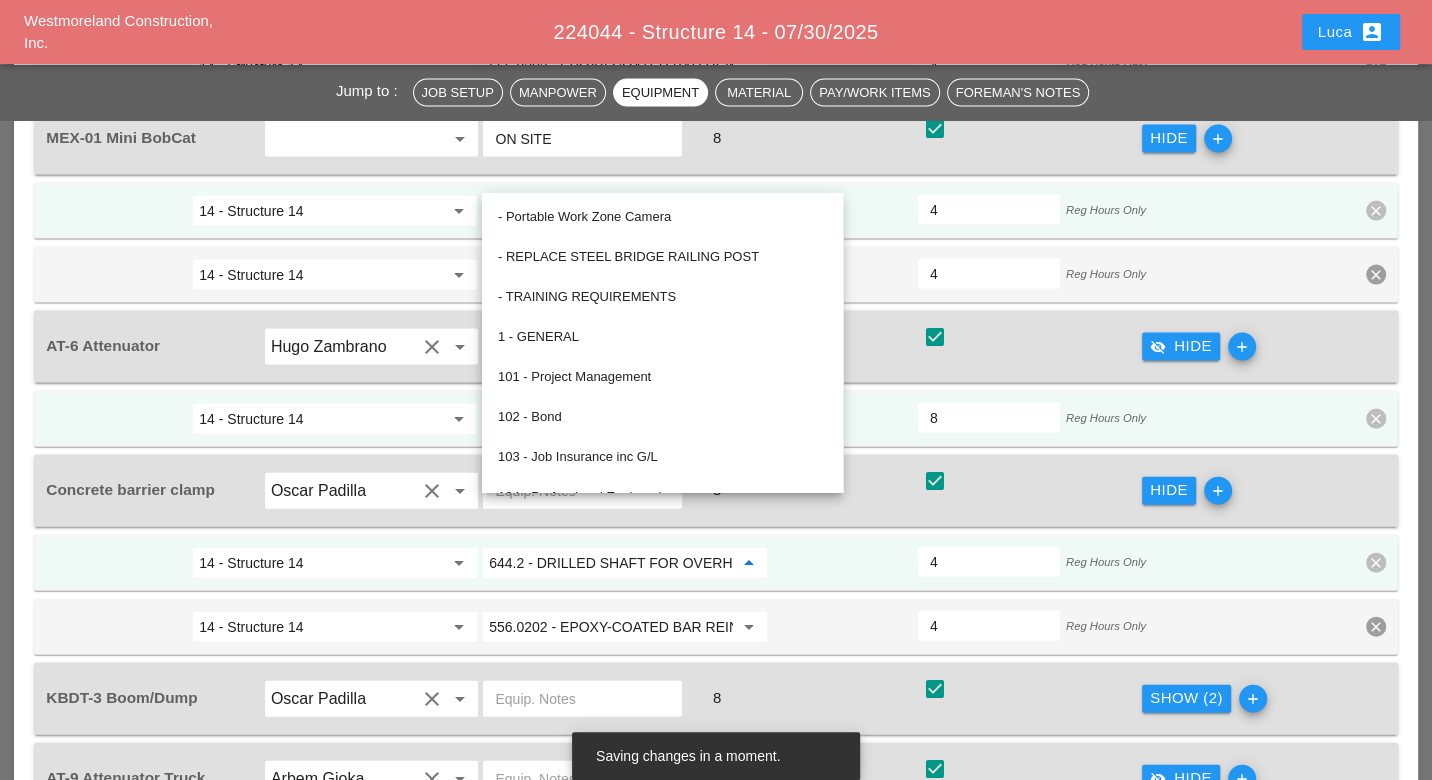 paste on "555.0105" 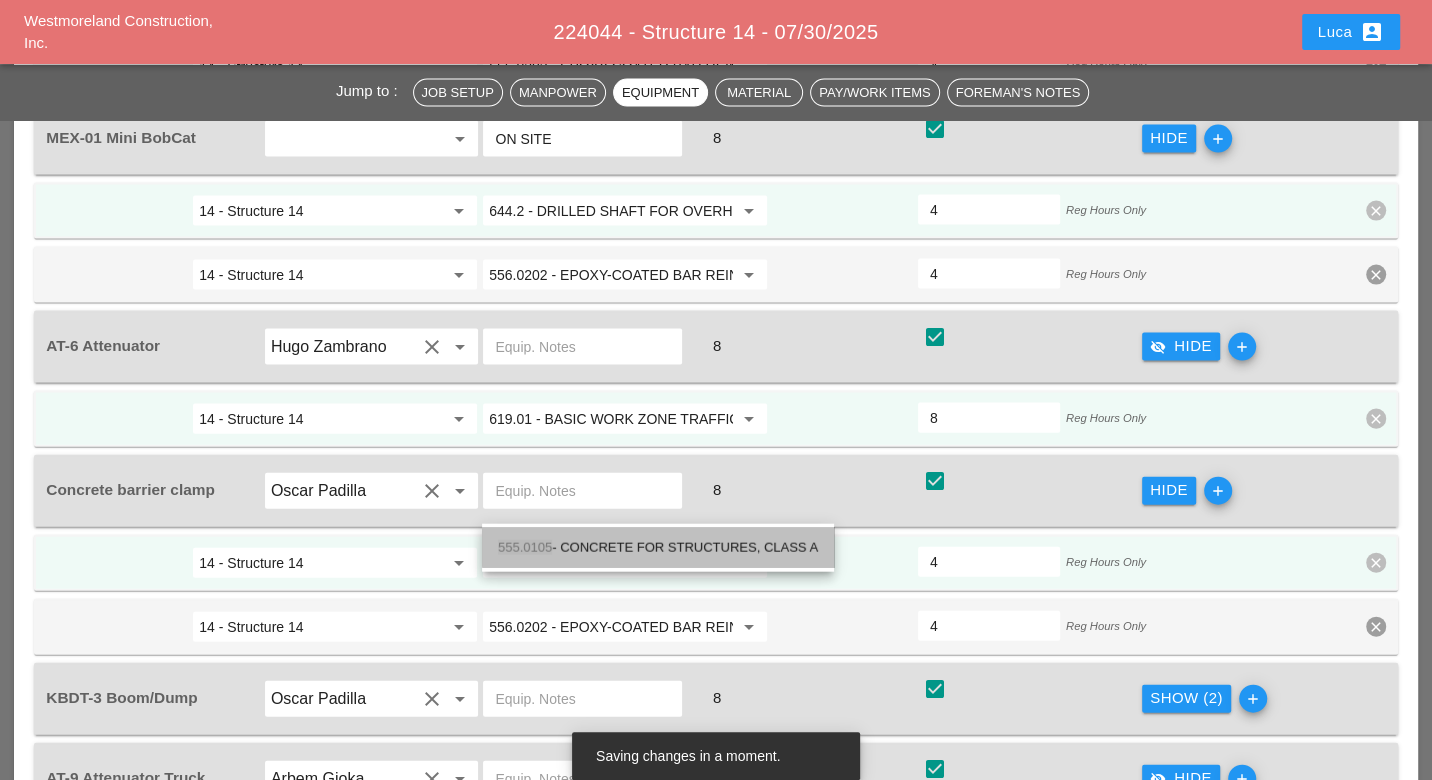 drag, startPoint x: 622, startPoint y: 546, endPoint x: 826, endPoint y: 543, distance: 204.02206 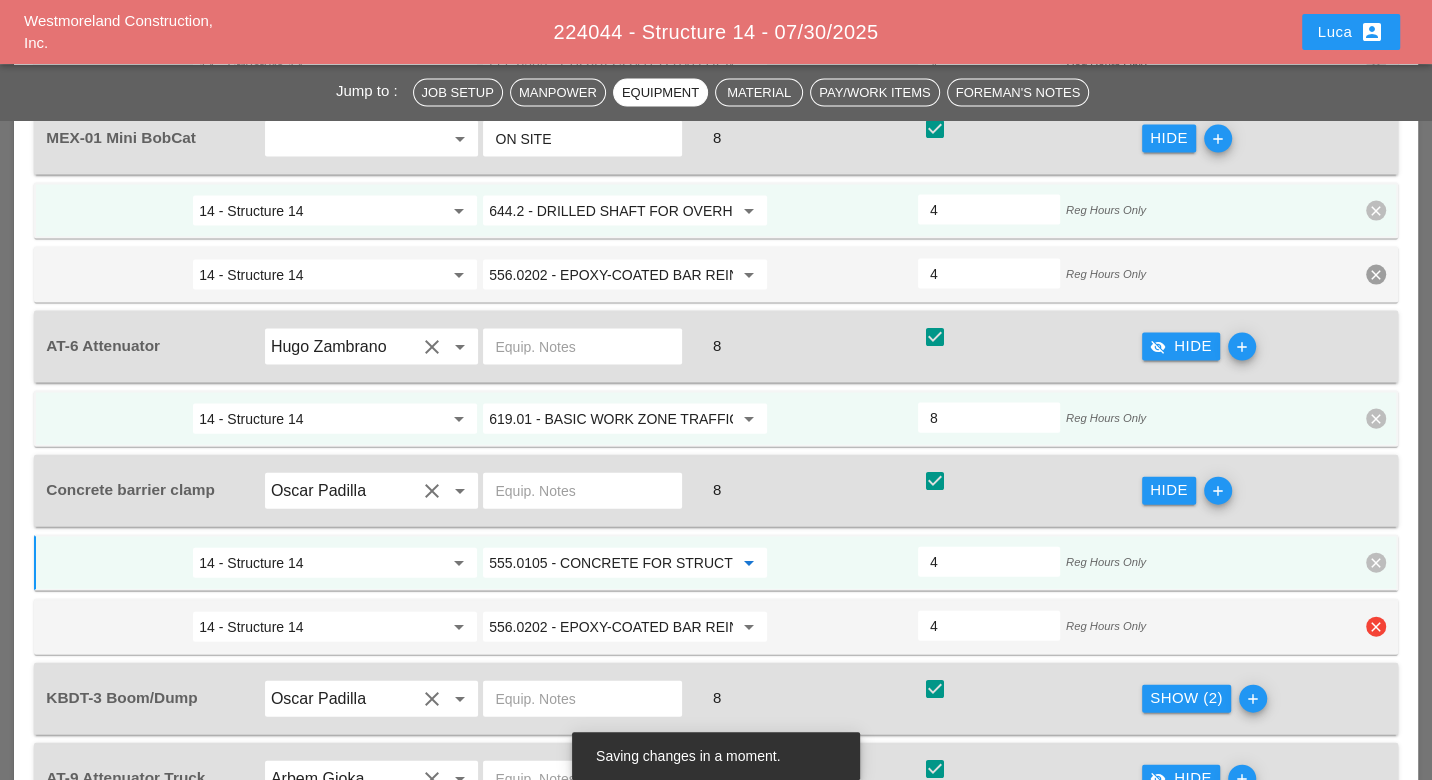 scroll, scrollTop: 3333, scrollLeft: 0, axis: vertical 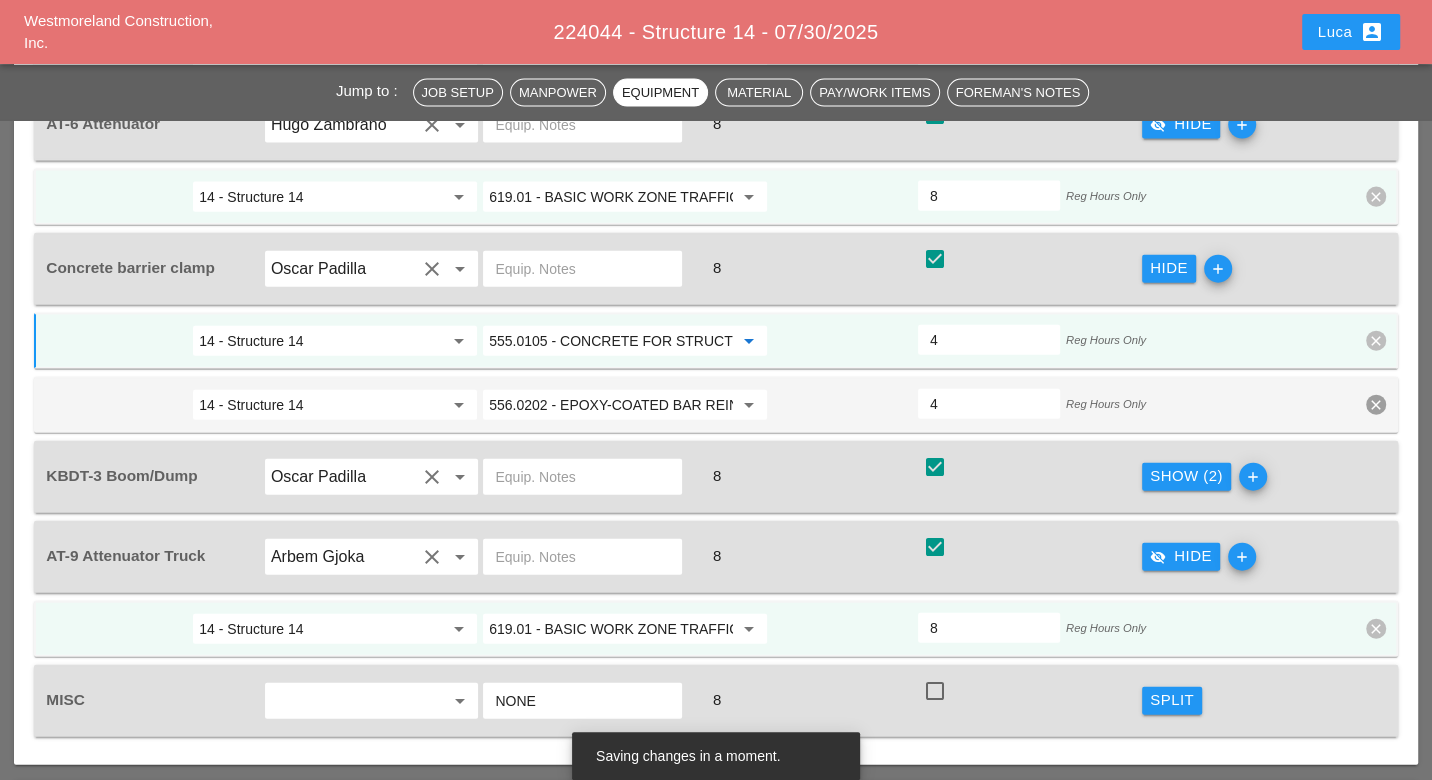 type on "555.0105 - CONCRETE FOR STRUCTURES, CLASS A" 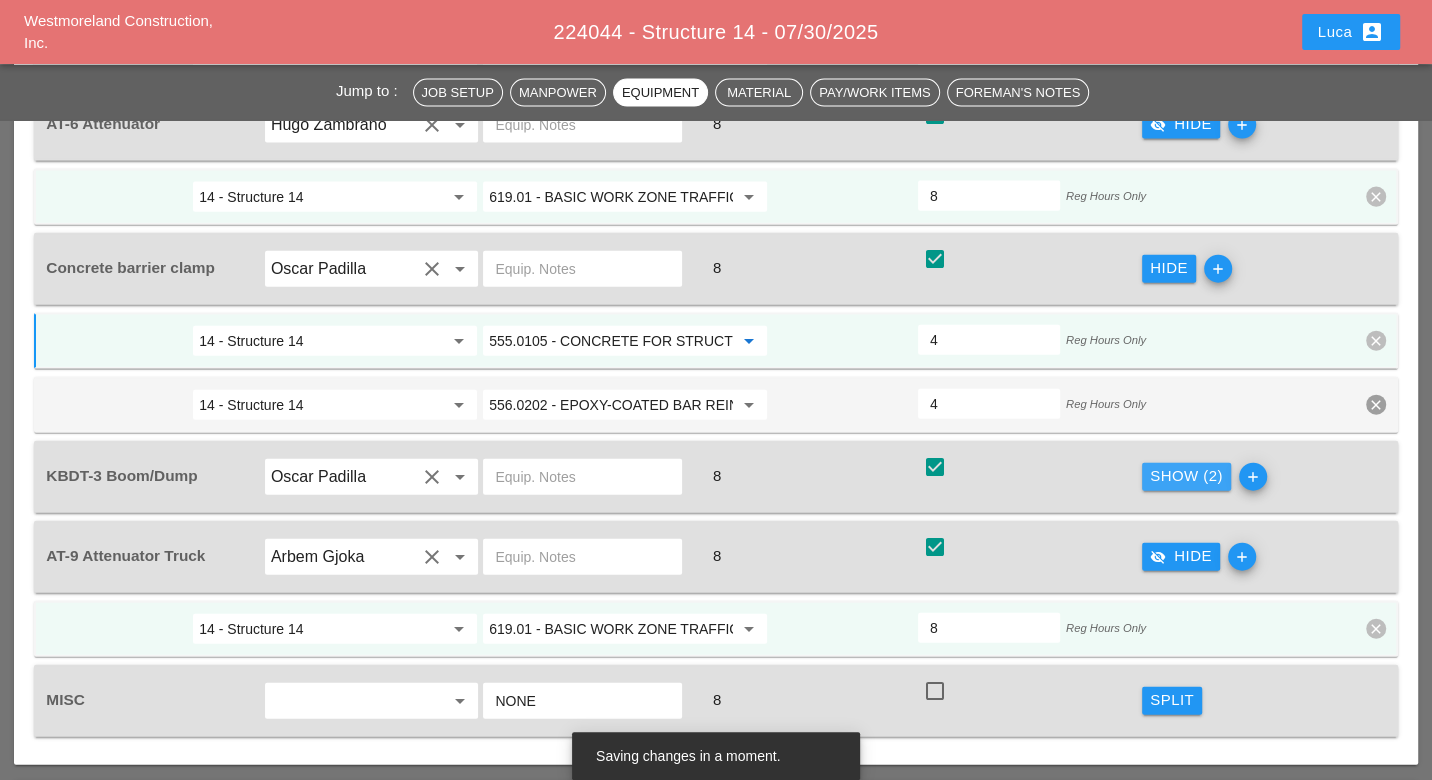 drag, startPoint x: 1185, startPoint y: 419, endPoint x: 1073, endPoint y: 438, distance: 113.600174 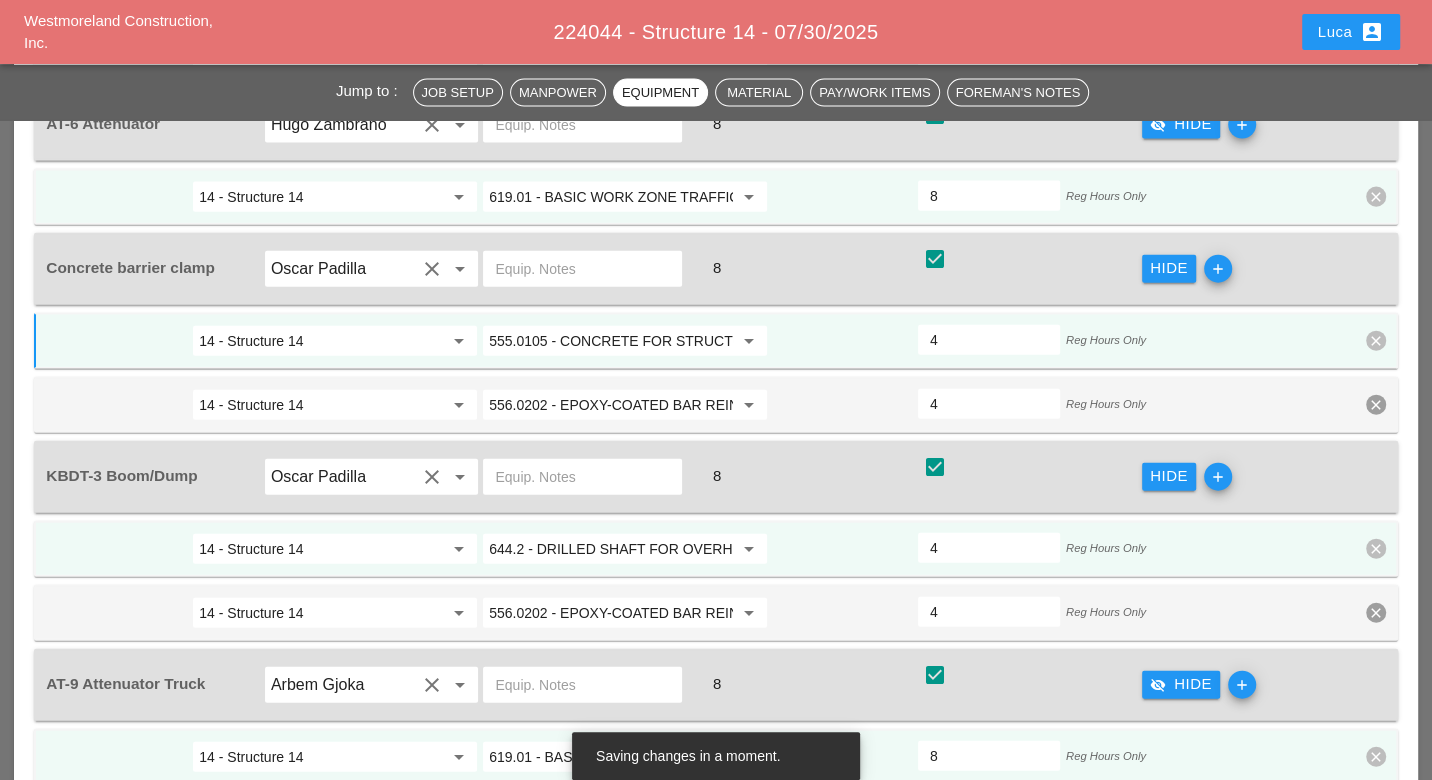 click on "644.2 - DRILLED SHAFT FOR OVERHEAD SIGN STRUCTUR" at bounding box center (611, 549) 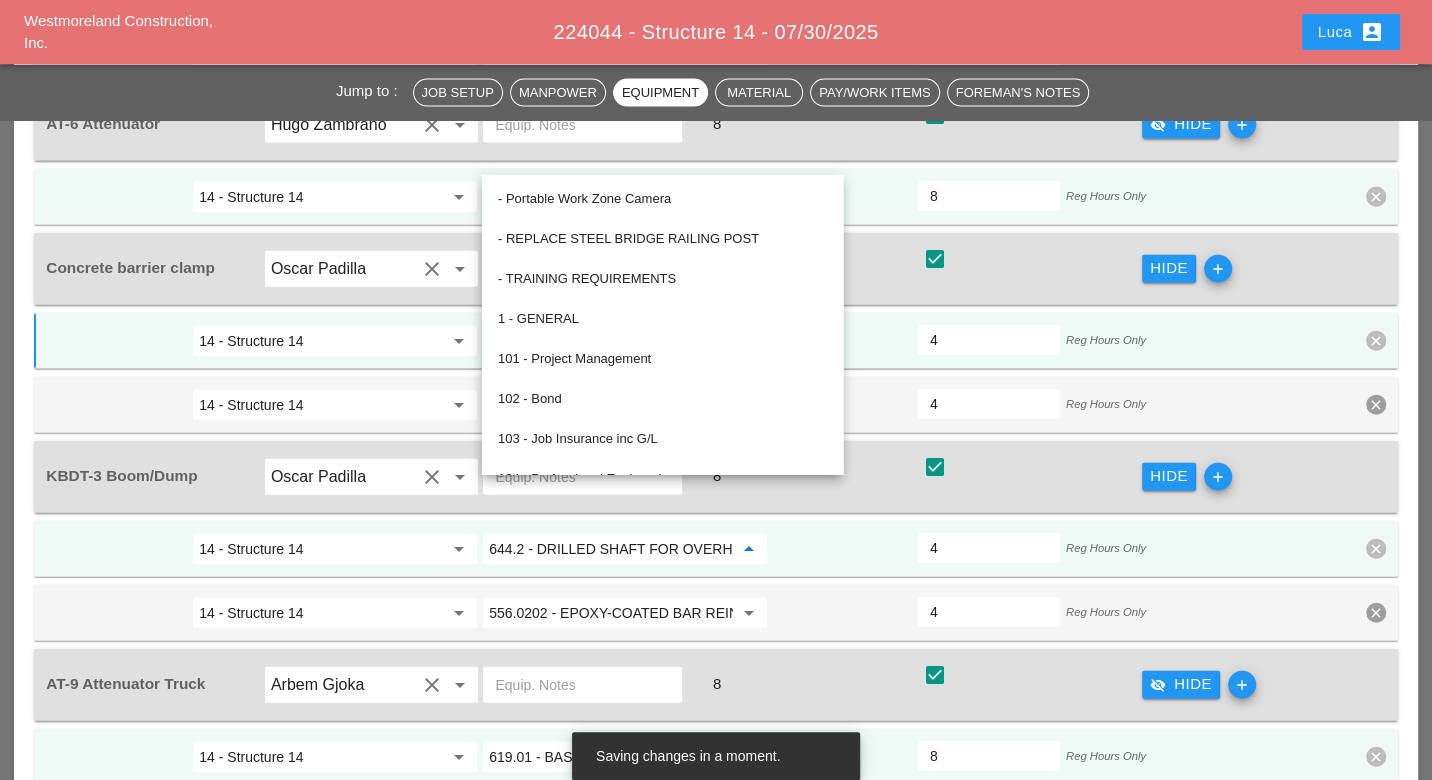 paste on "555.0105" 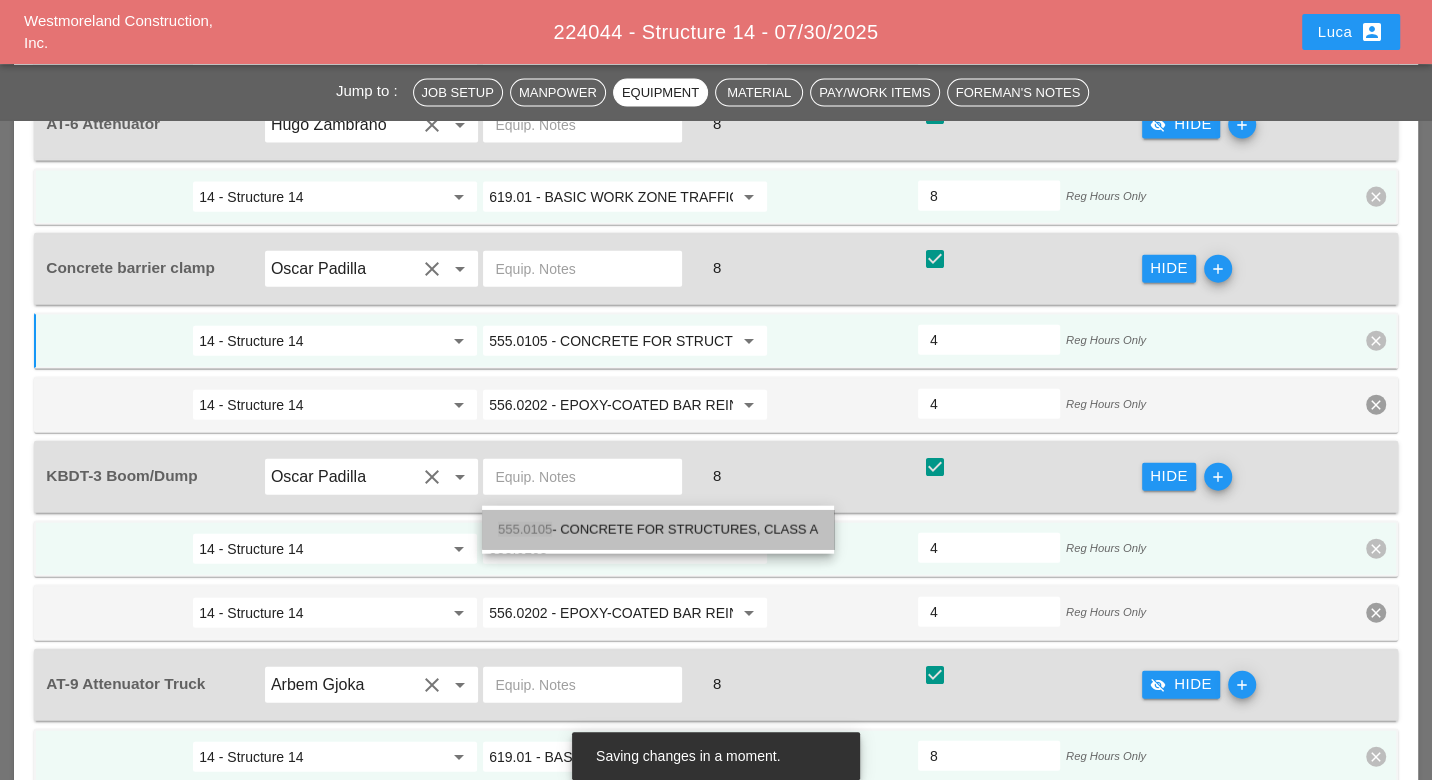 drag, startPoint x: 610, startPoint y: 528, endPoint x: 774, endPoint y: 542, distance: 164.59648 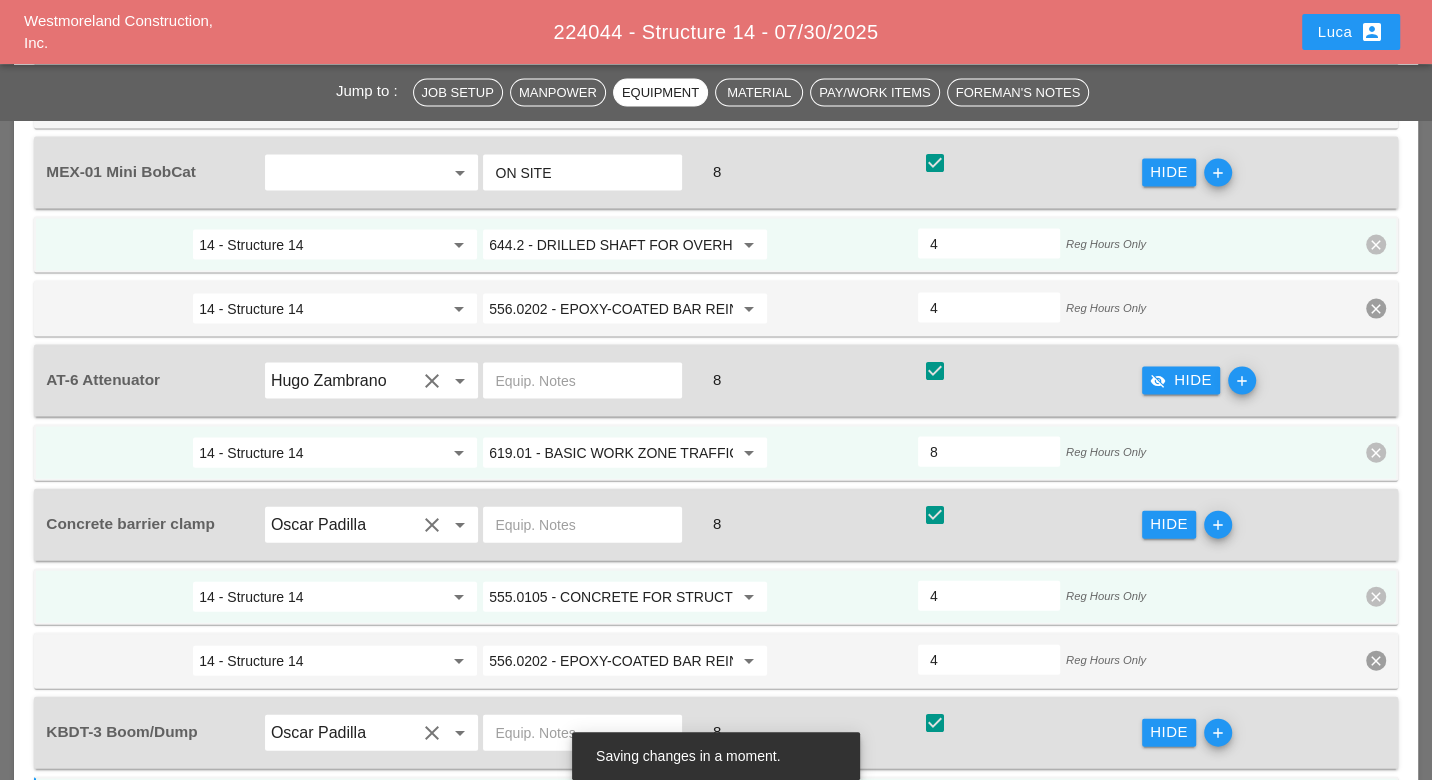 scroll, scrollTop: 3000, scrollLeft: 0, axis: vertical 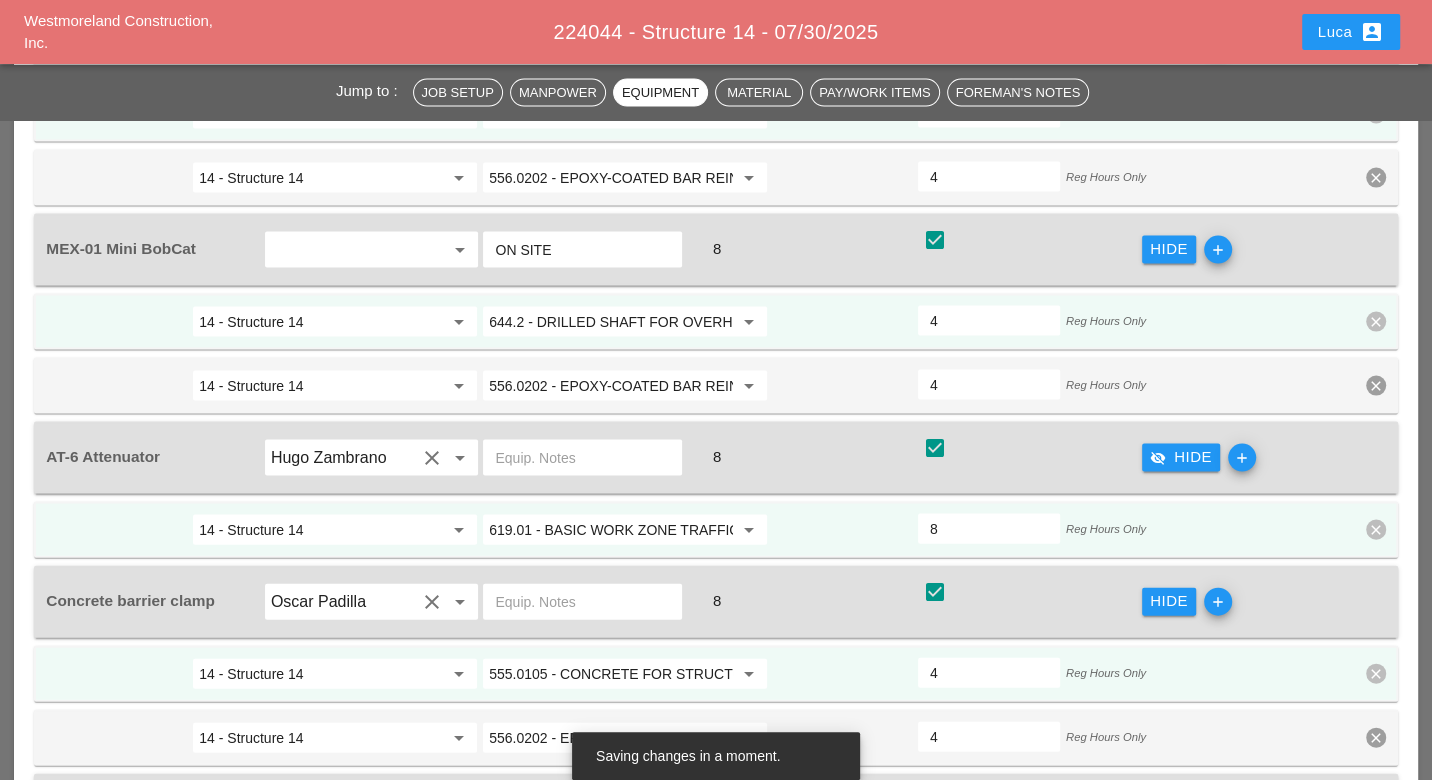 type on "555.0105 - CONCRETE FOR STRUCTURES, CLASS A" 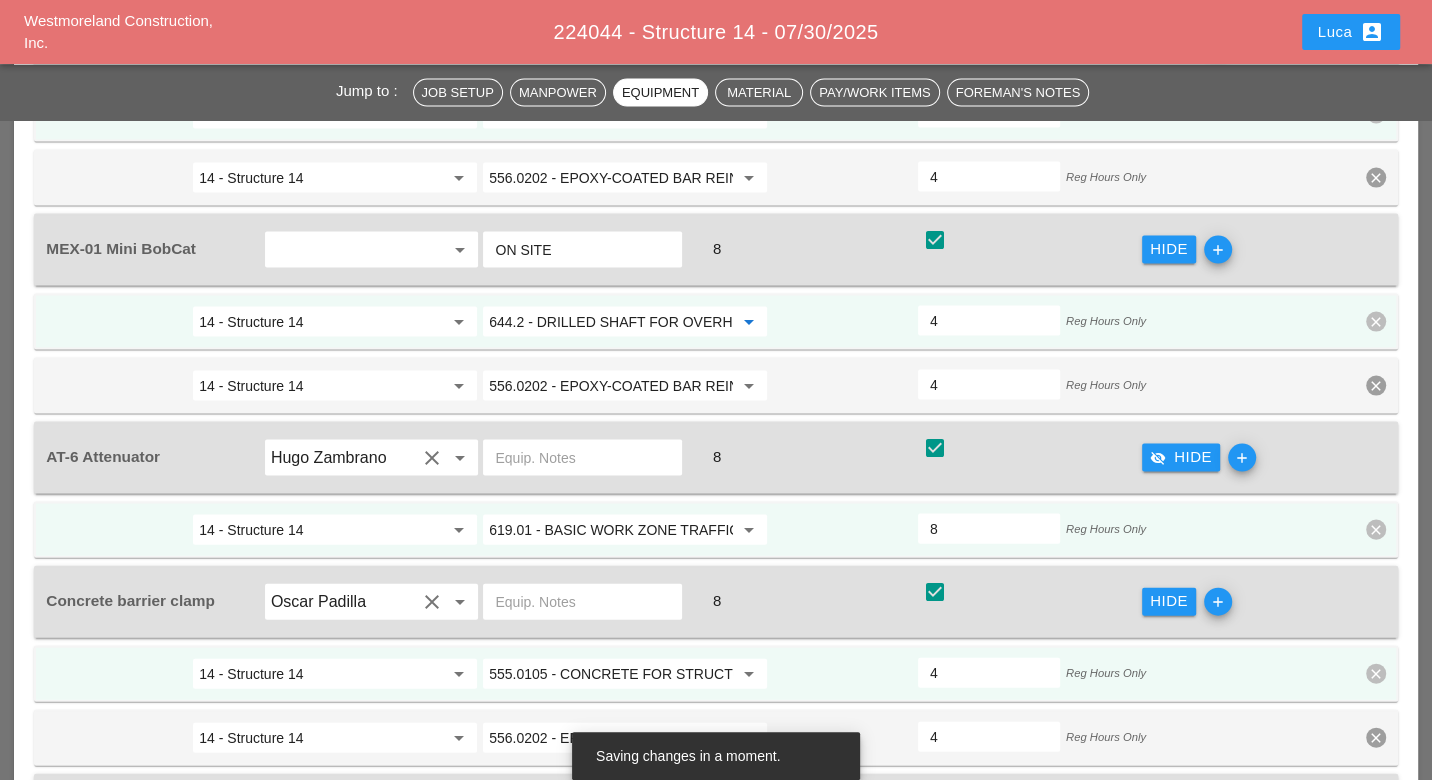 click on "644.2 - DRILLED SHAFT FOR OVERHEAD SIGN STRUCTUR" at bounding box center [611, 322] 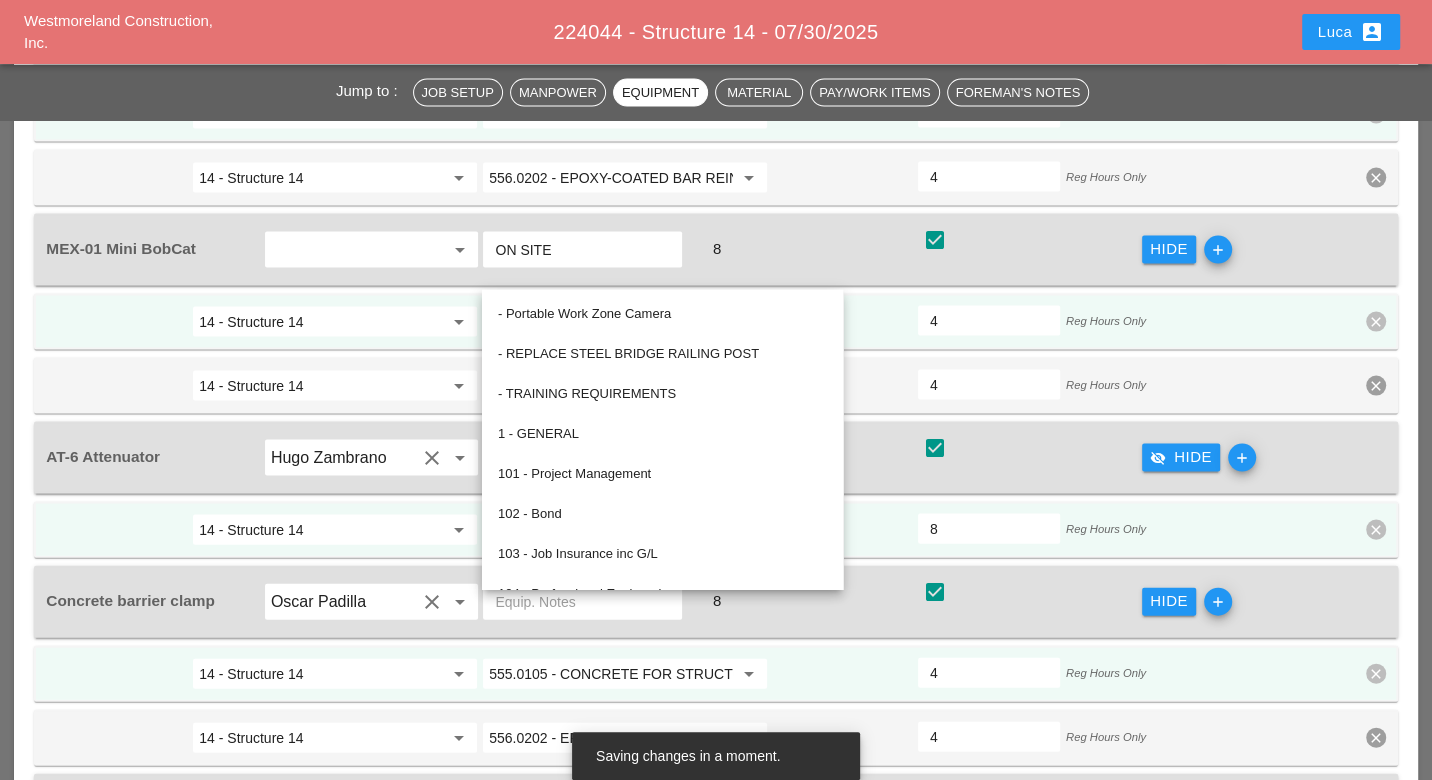 paste on "555.0105" 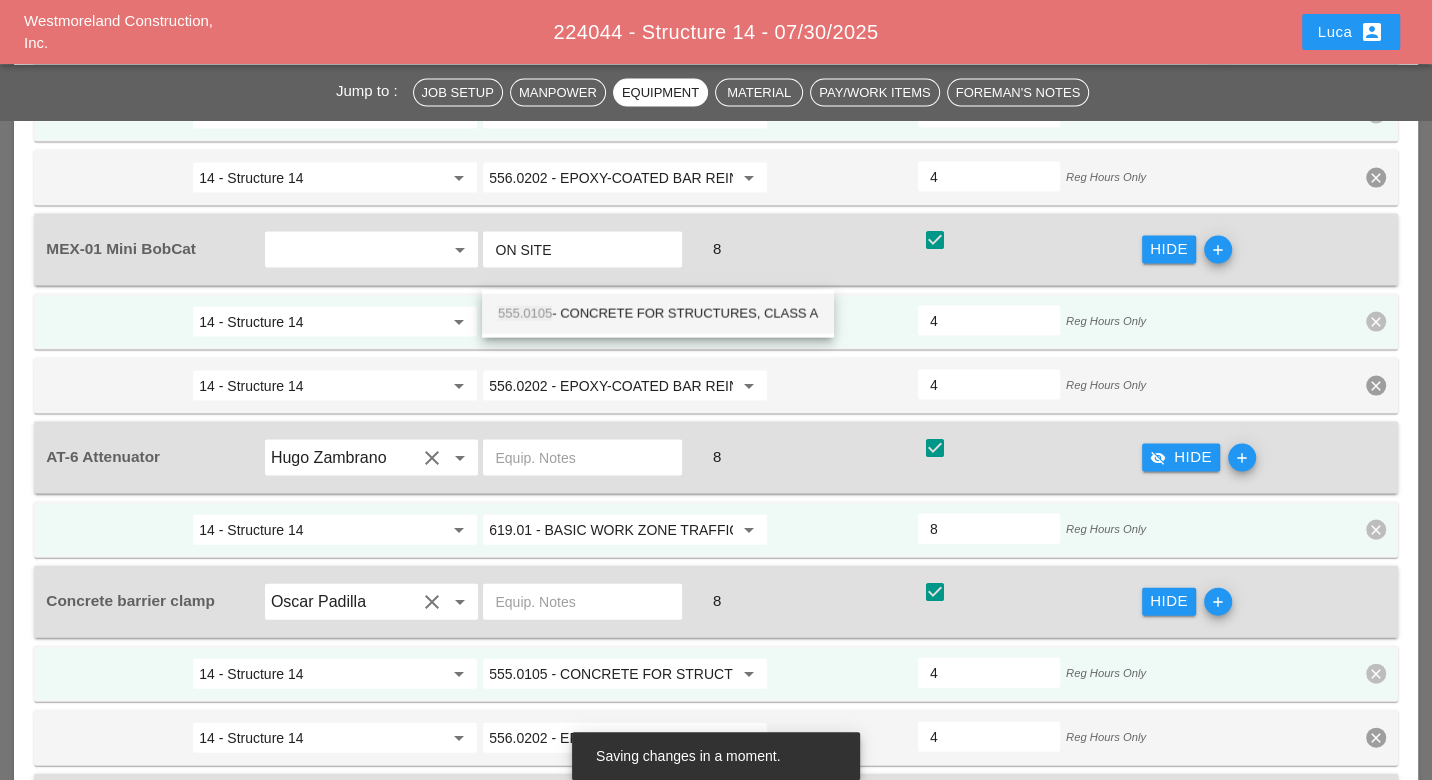 click on "555.0105  - CONCRETE FOR STRUCTURES, CLASS A" at bounding box center [658, 314] 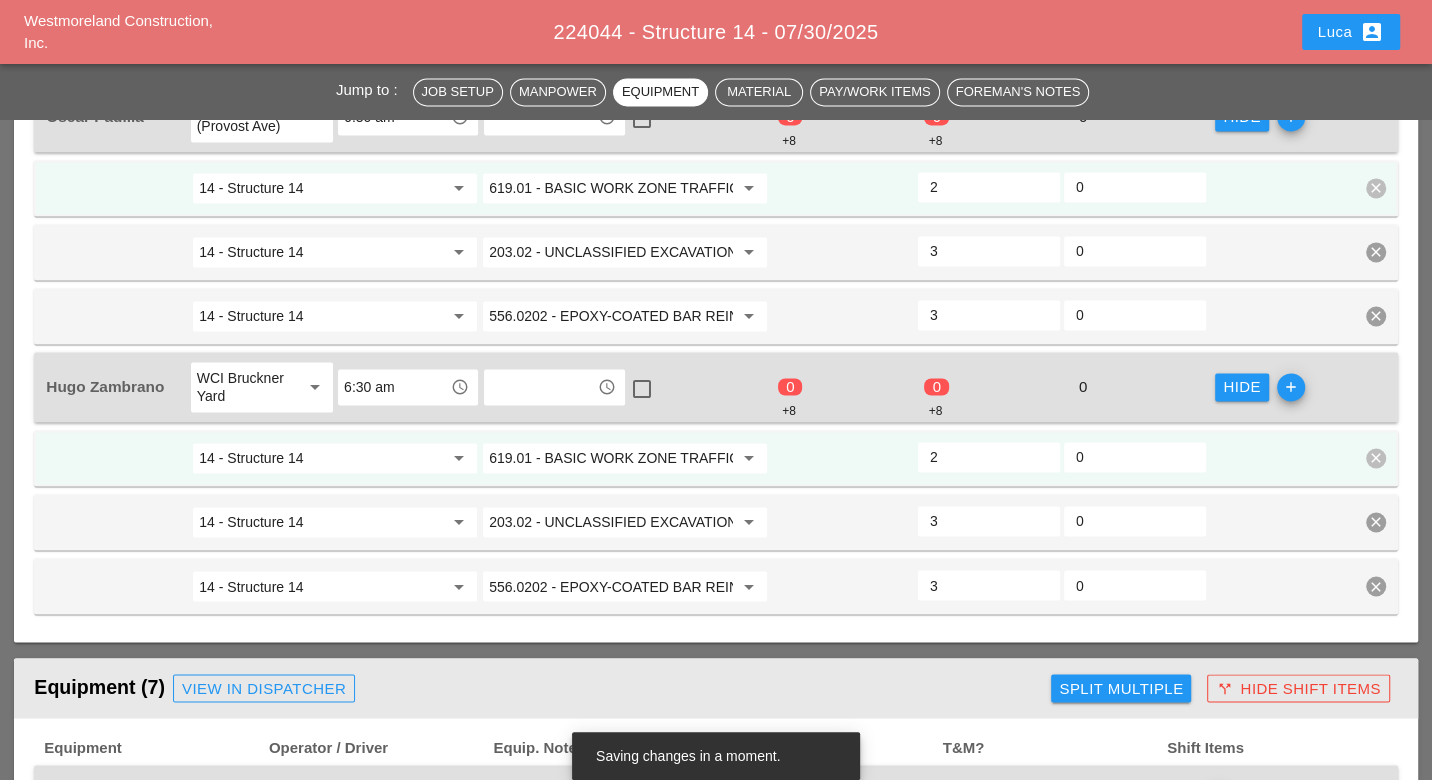 scroll, scrollTop: 2222, scrollLeft: 0, axis: vertical 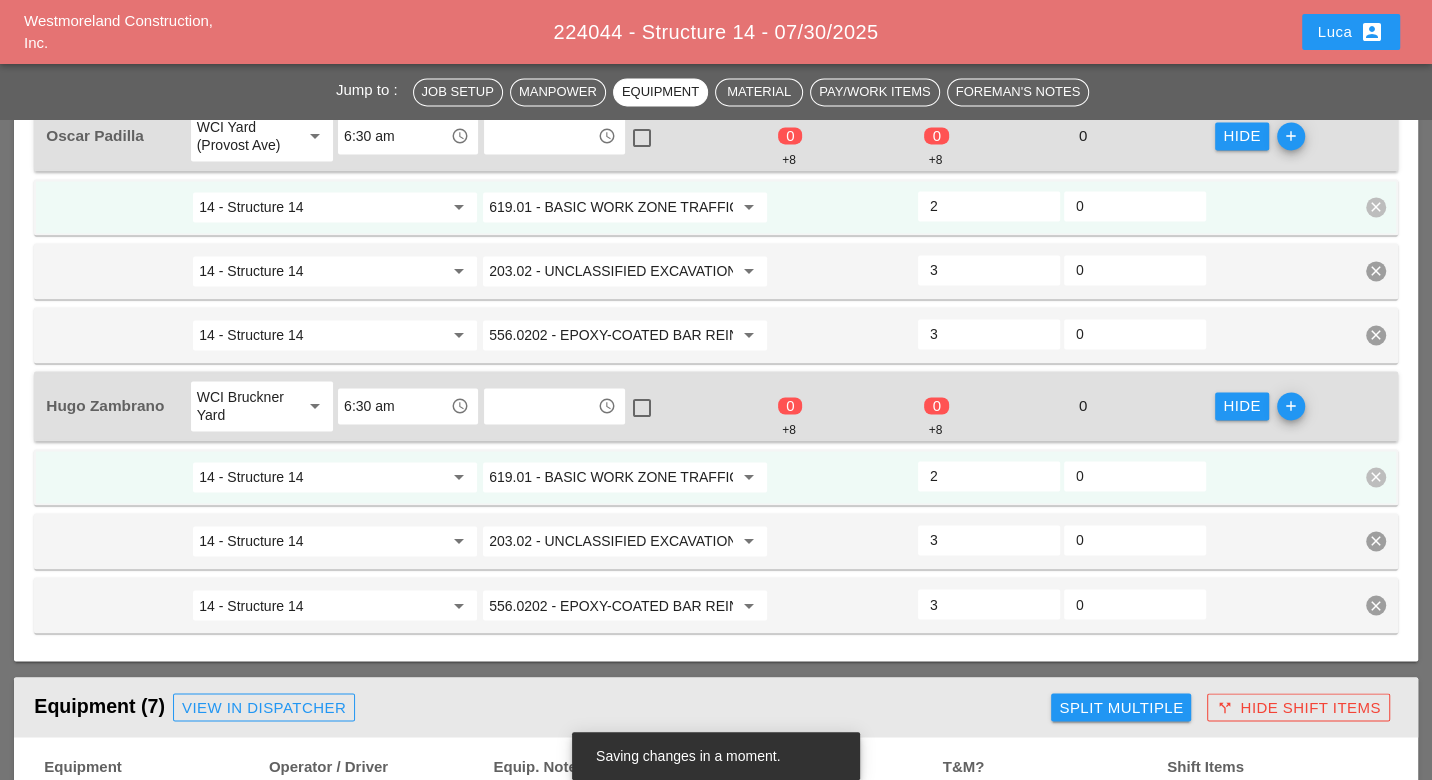 type on "555.0105 - CONCRETE FOR STRUCTURES, CLASS A" 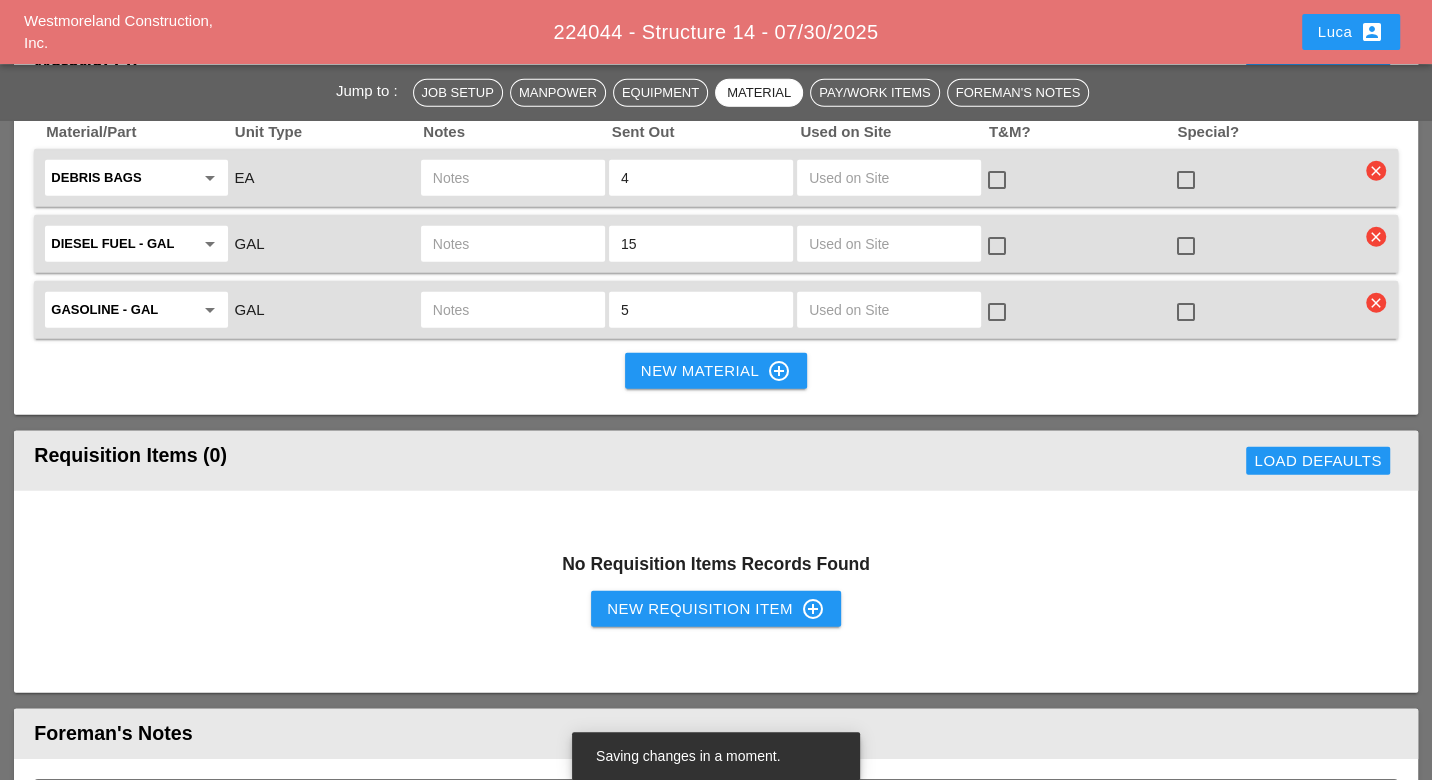 scroll, scrollTop: 4222, scrollLeft: 0, axis: vertical 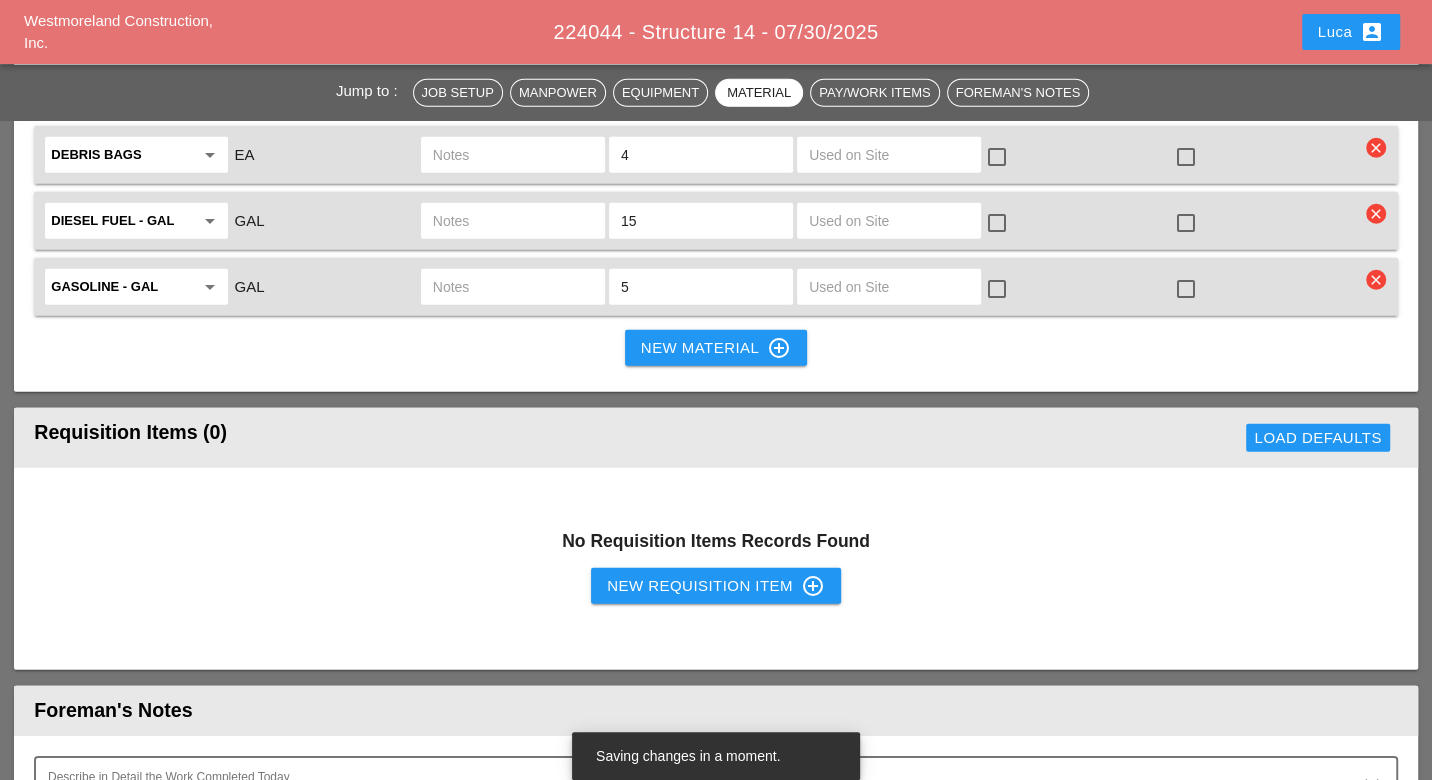 click on "New Requisition Item control_point" at bounding box center (716, 586) 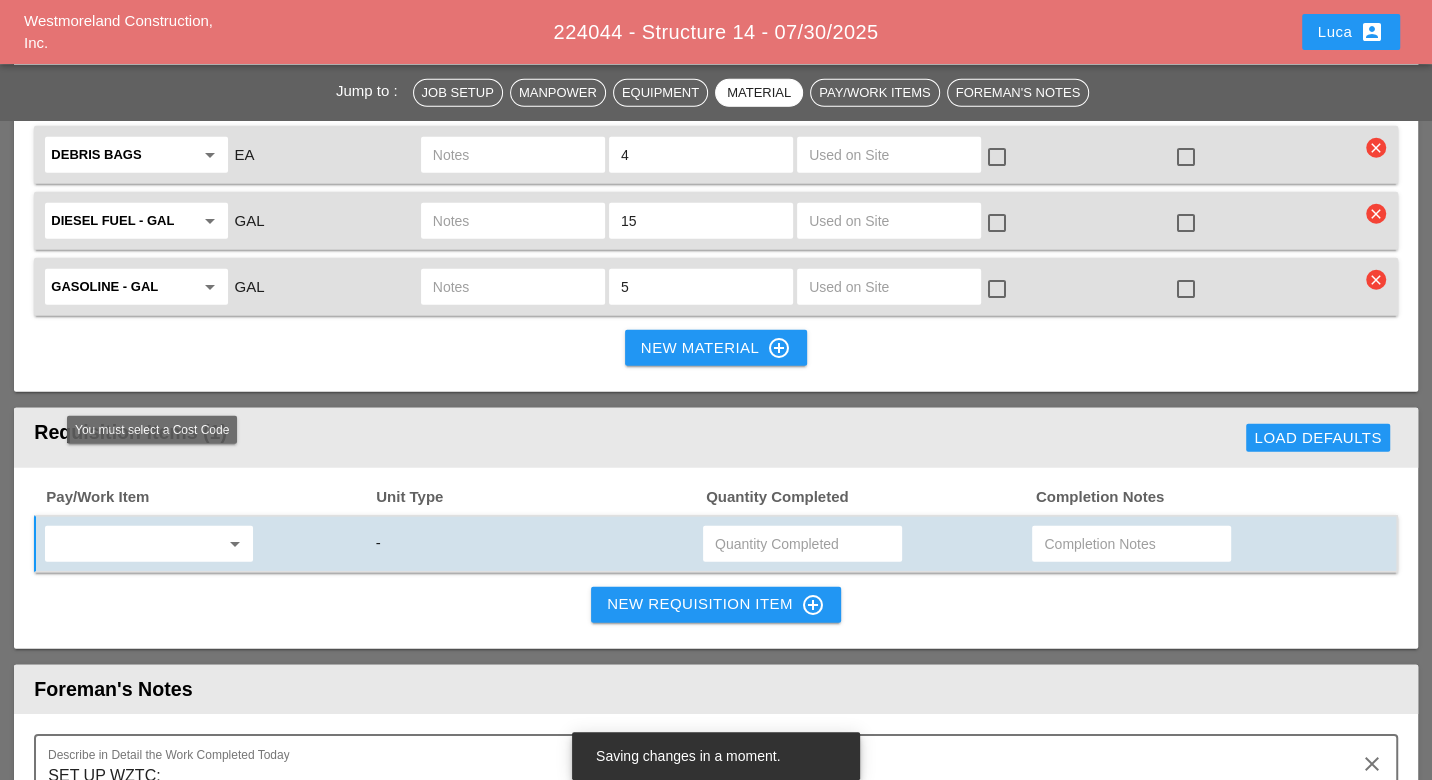 click at bounding box center (135, 544) 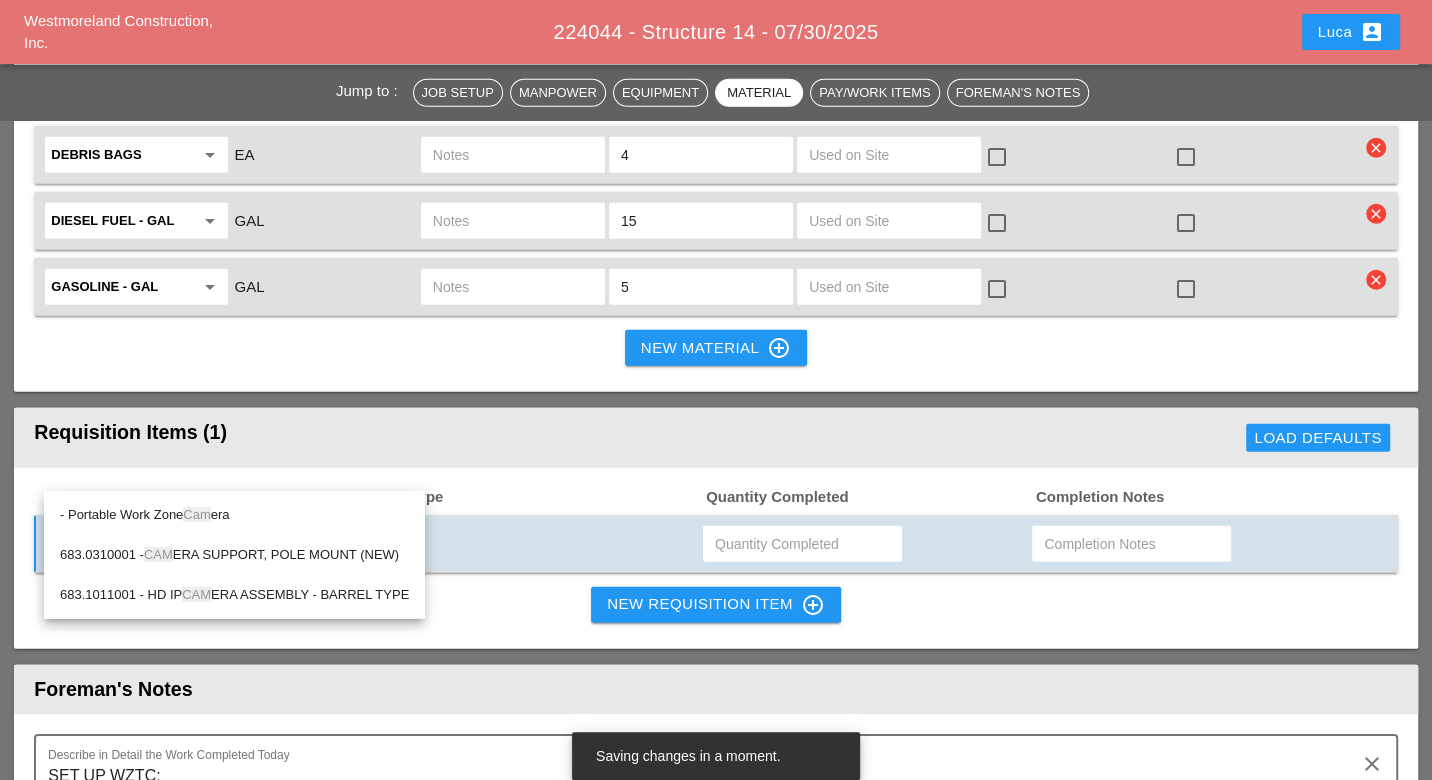click on "- Portable Work Zone  Cam era" at bounding box center [234, 515] 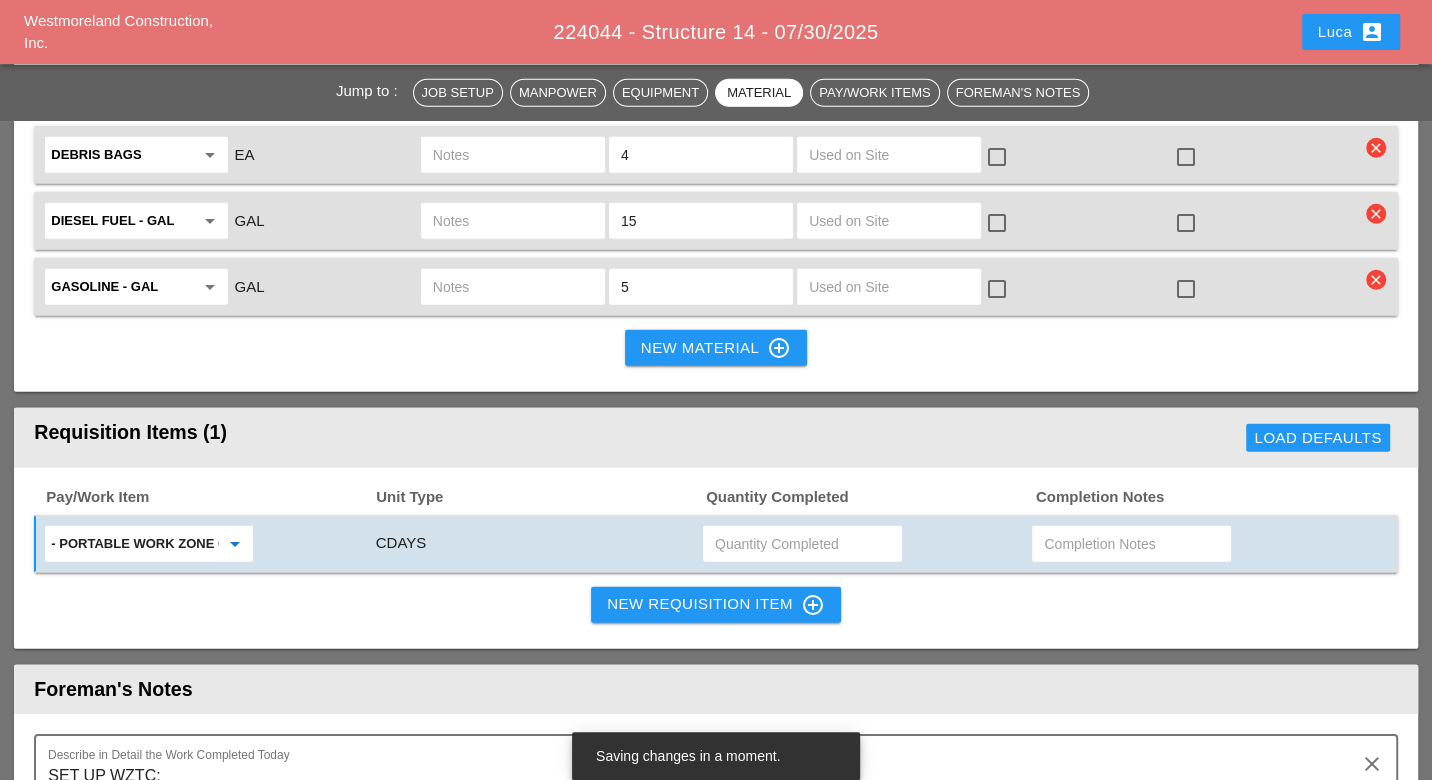 type on "- Portable Work Zone Camera" 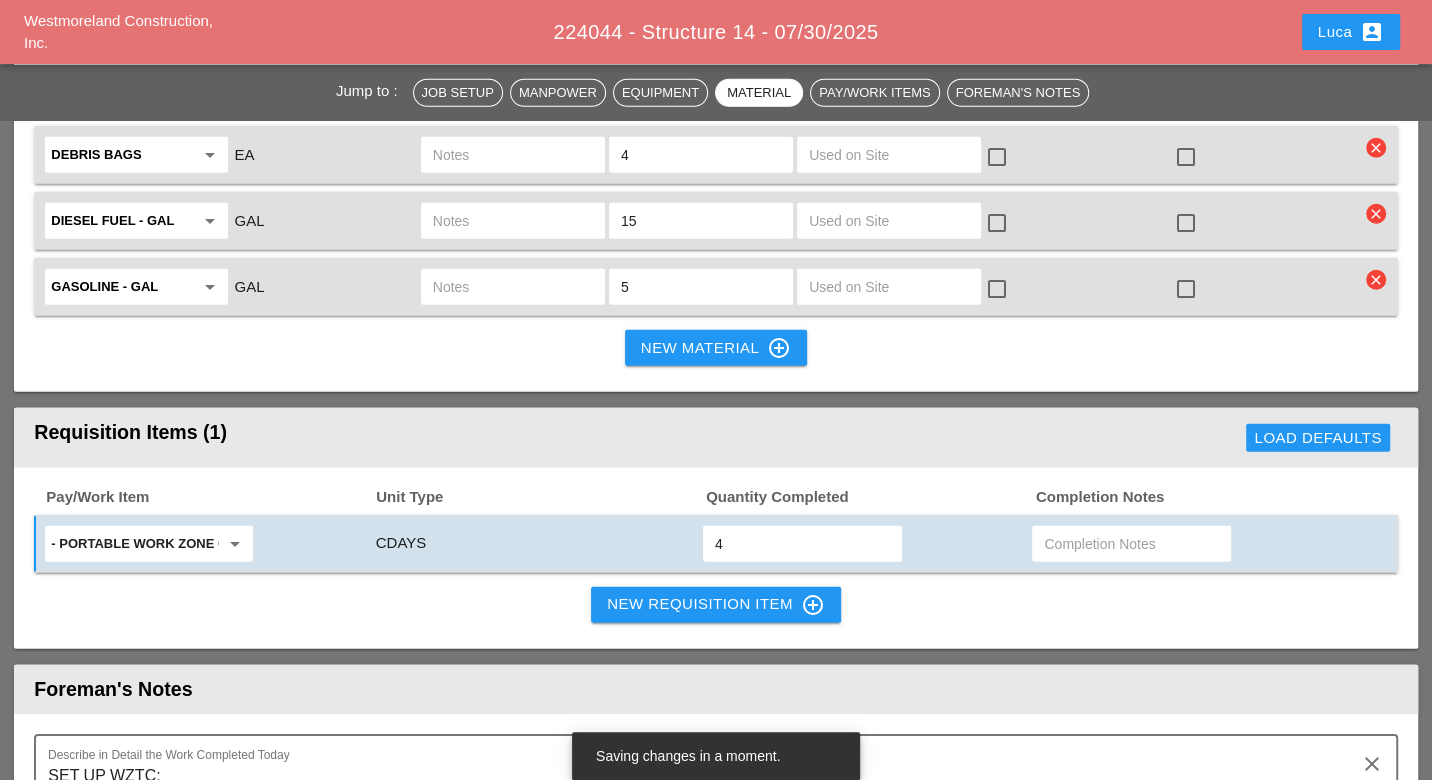 type on "4" 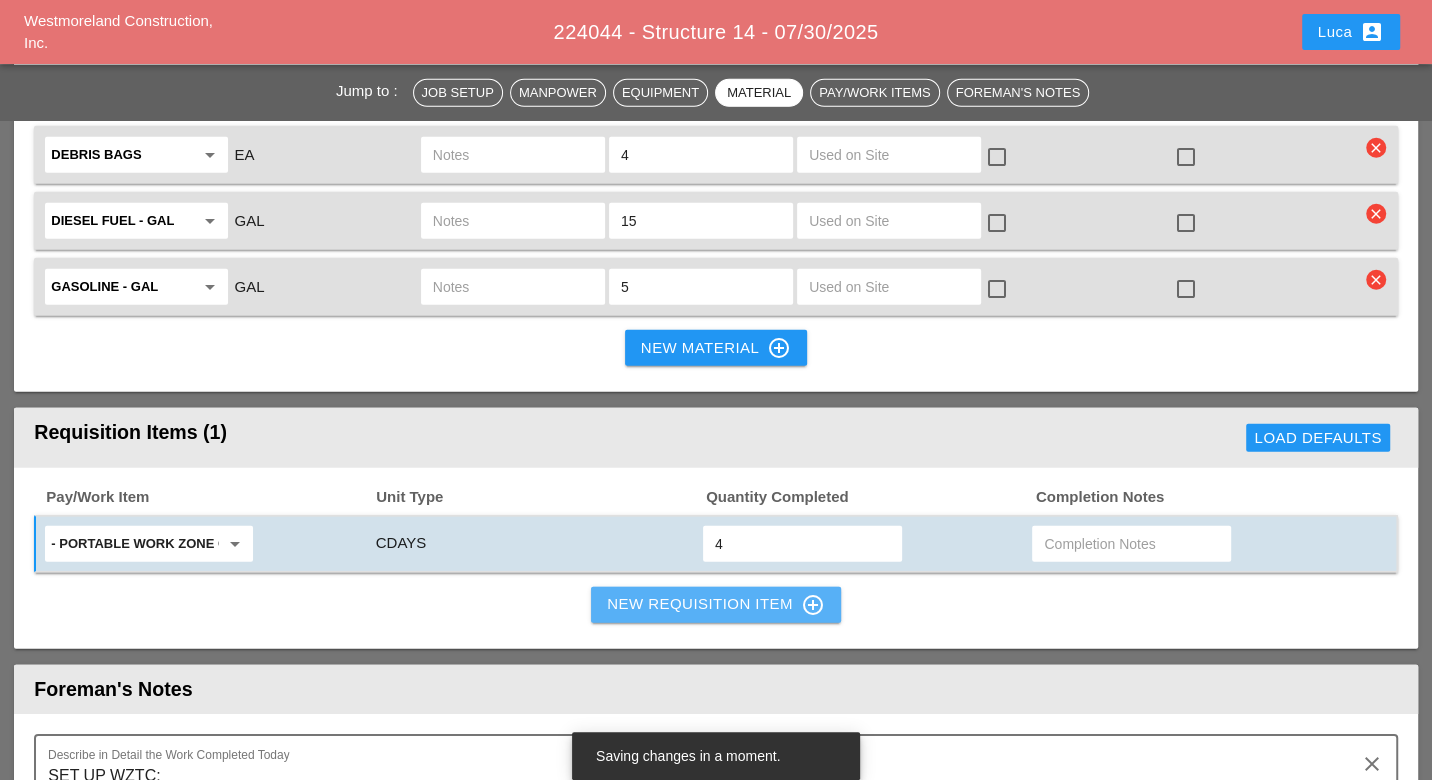 click on "New Requisition Item control_point" at bounding box center (716, 605) 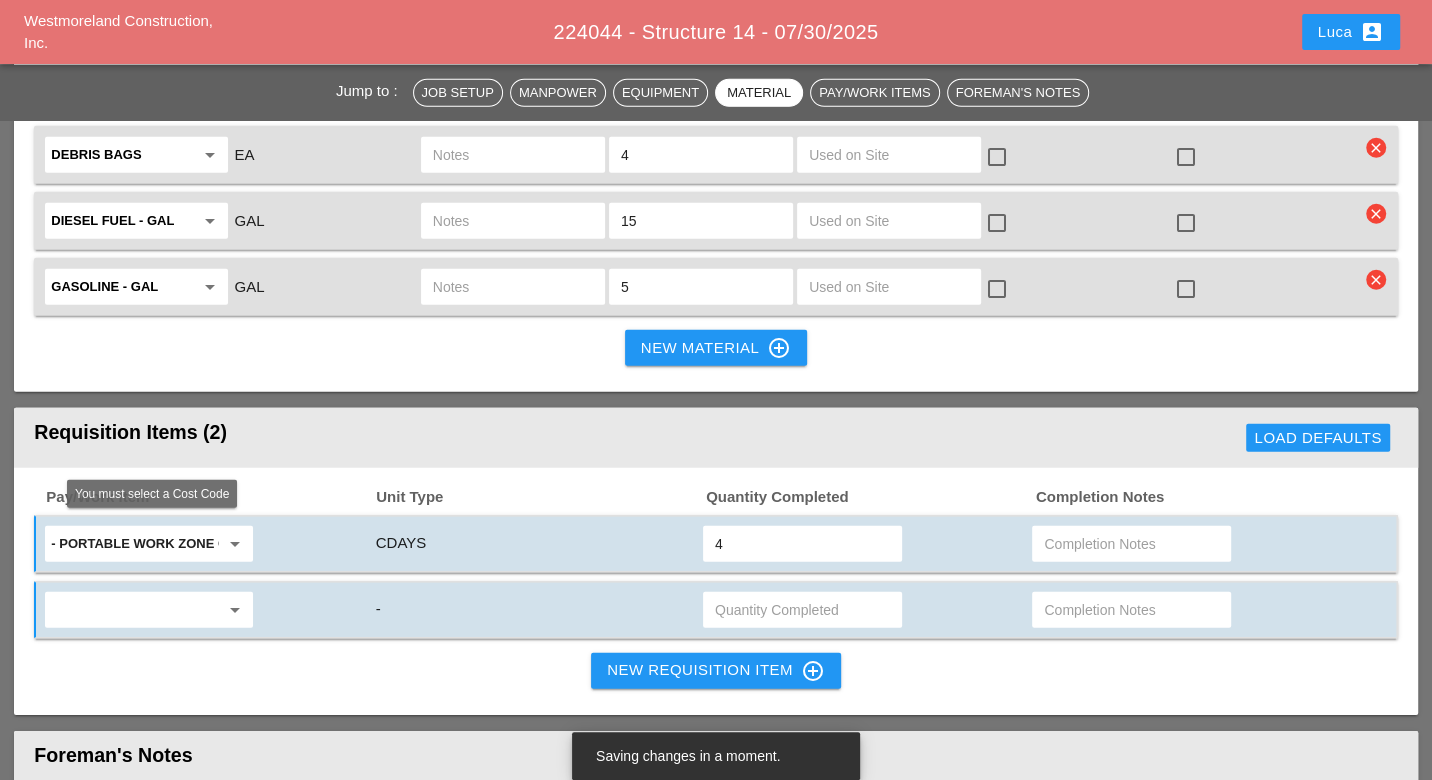 click at bounding box center (135, 610) 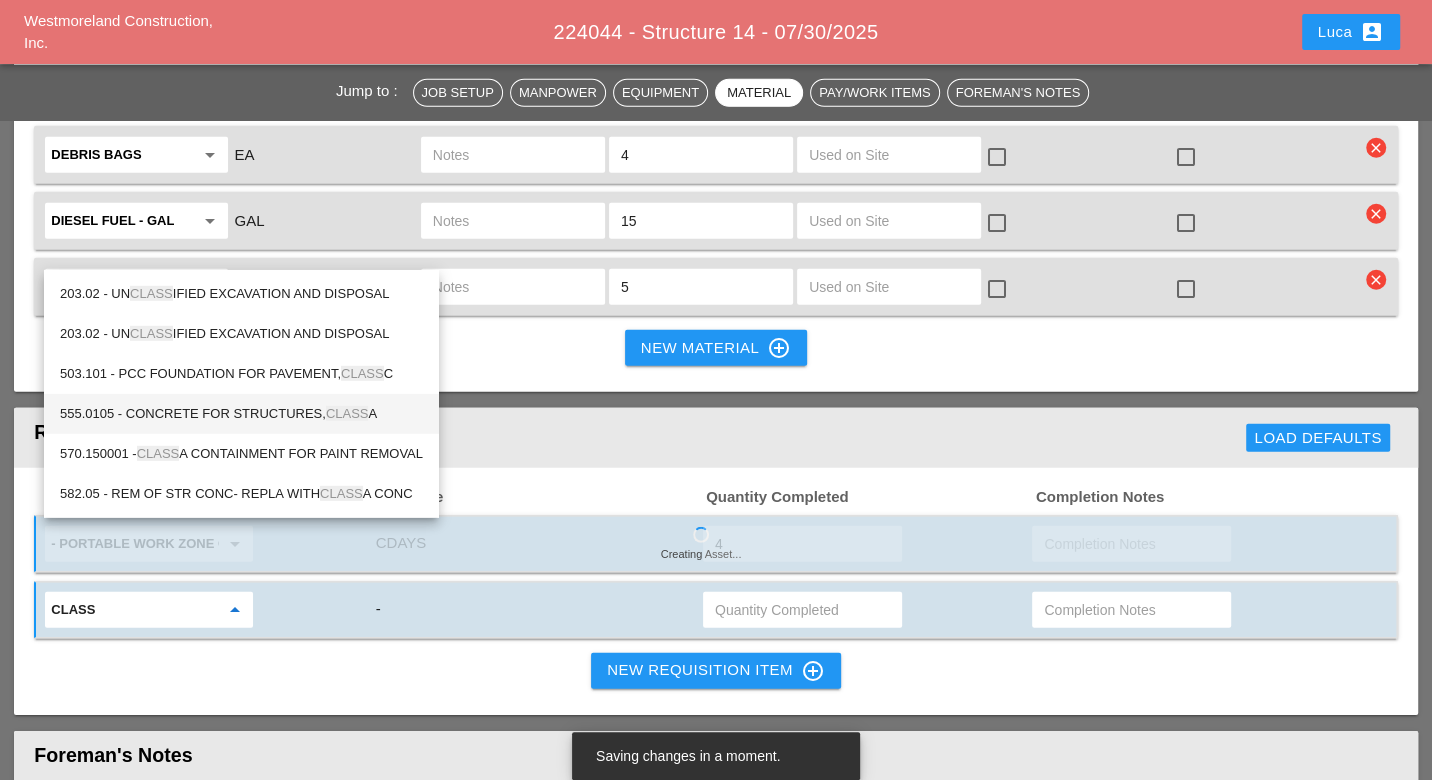 click on "555.0105 - CONCRETE FOR STRUCTURES,  CLASS  A" at bounding box center (241, 414) 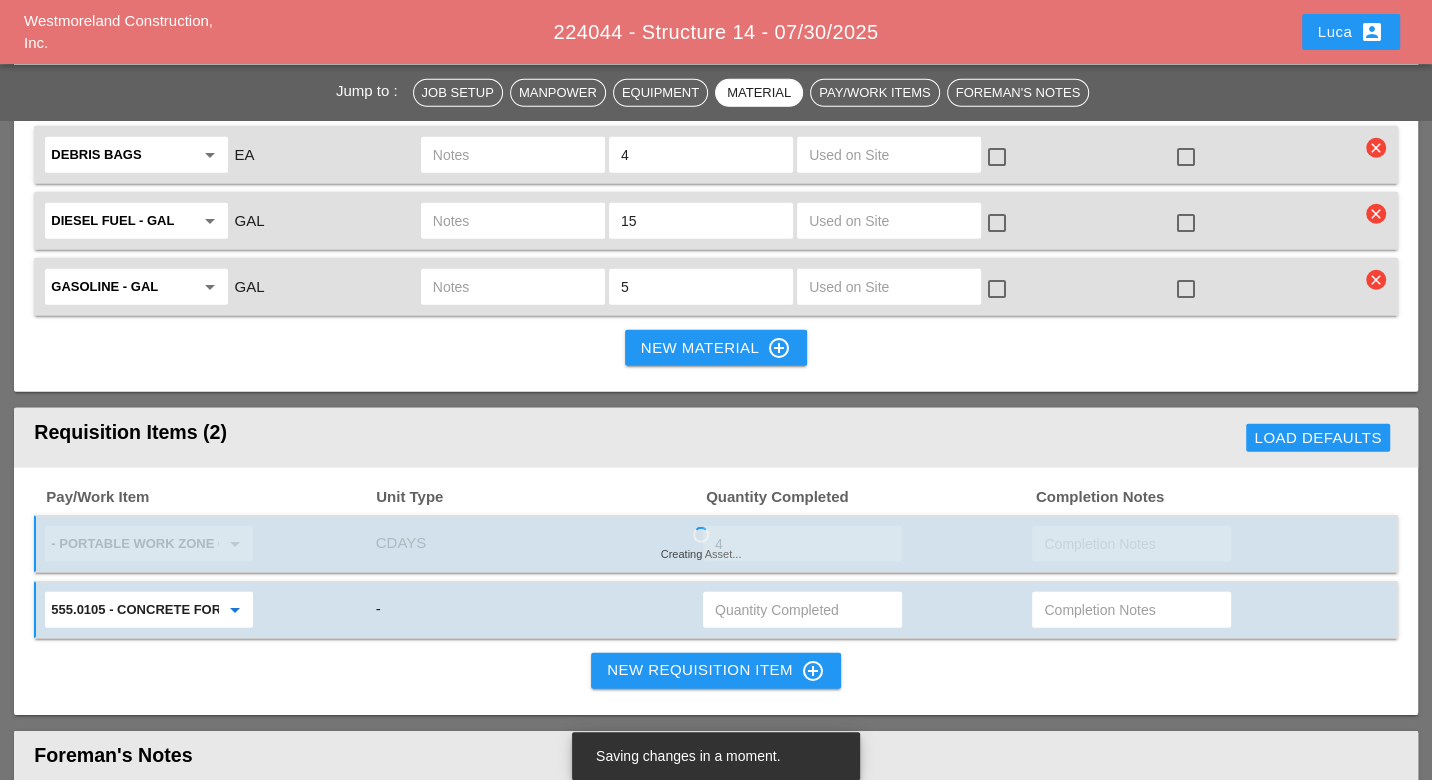type on "555.0105 - CONCRETE FOR STRUCTURES, CLASS A" 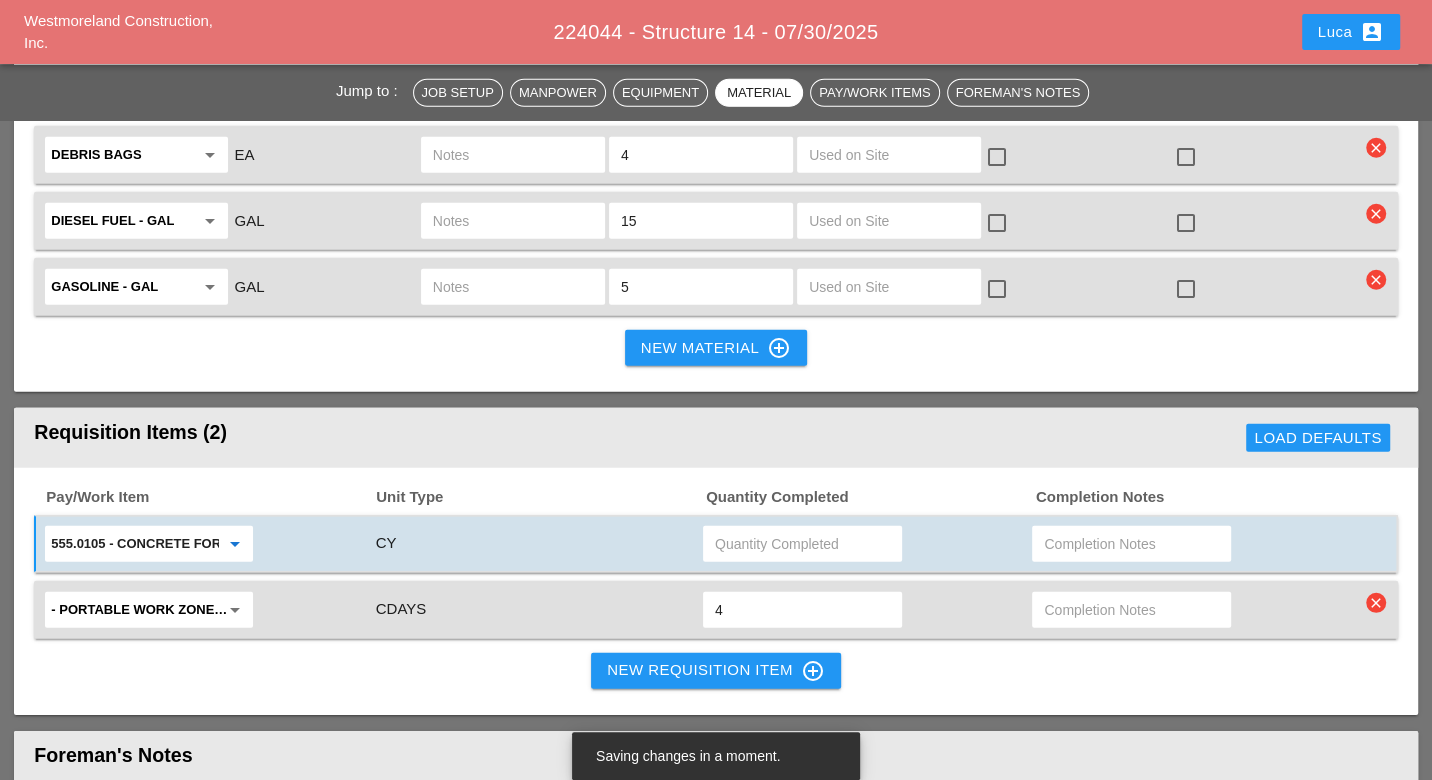 click on "New Requisition Item control_point" at bounding box center (716, 671) 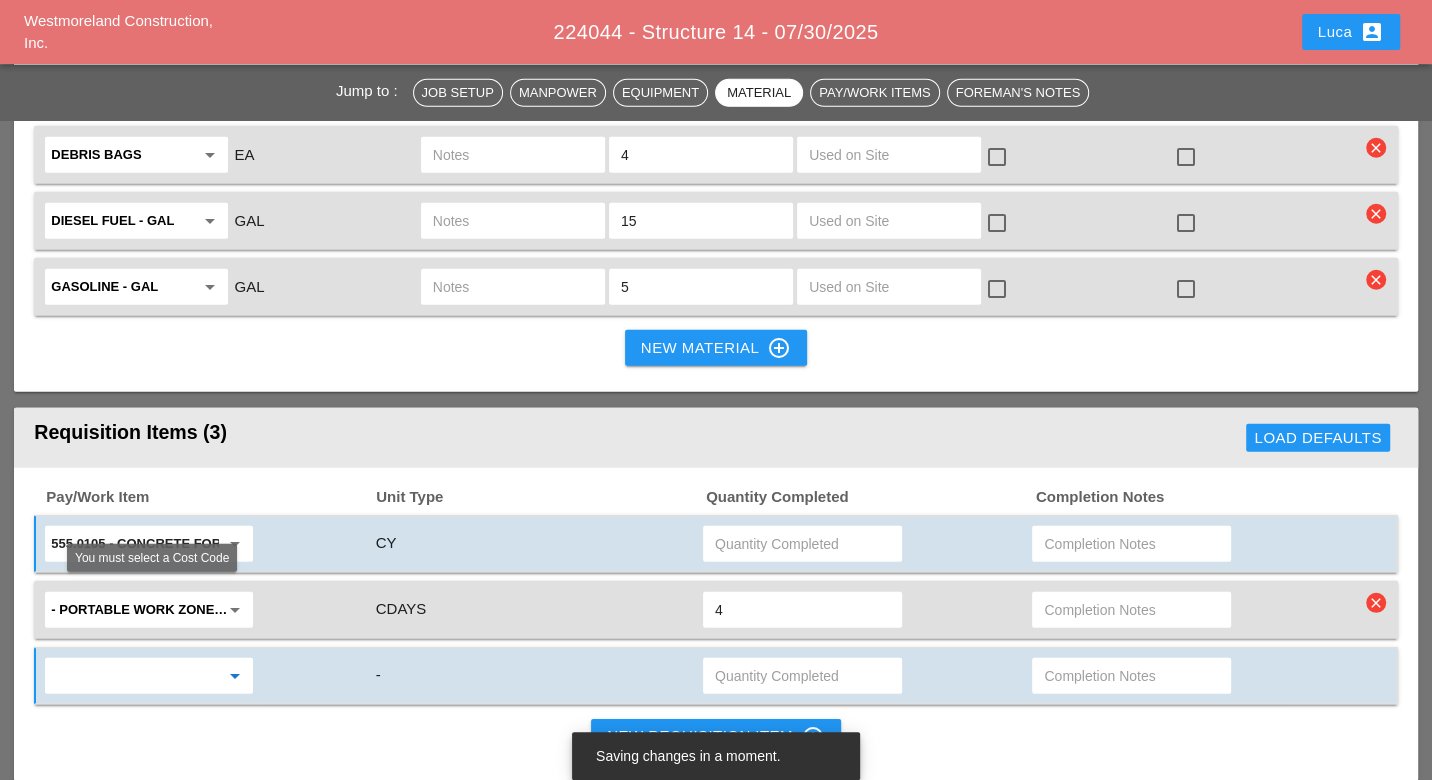 click at bounding box center (135, 676) 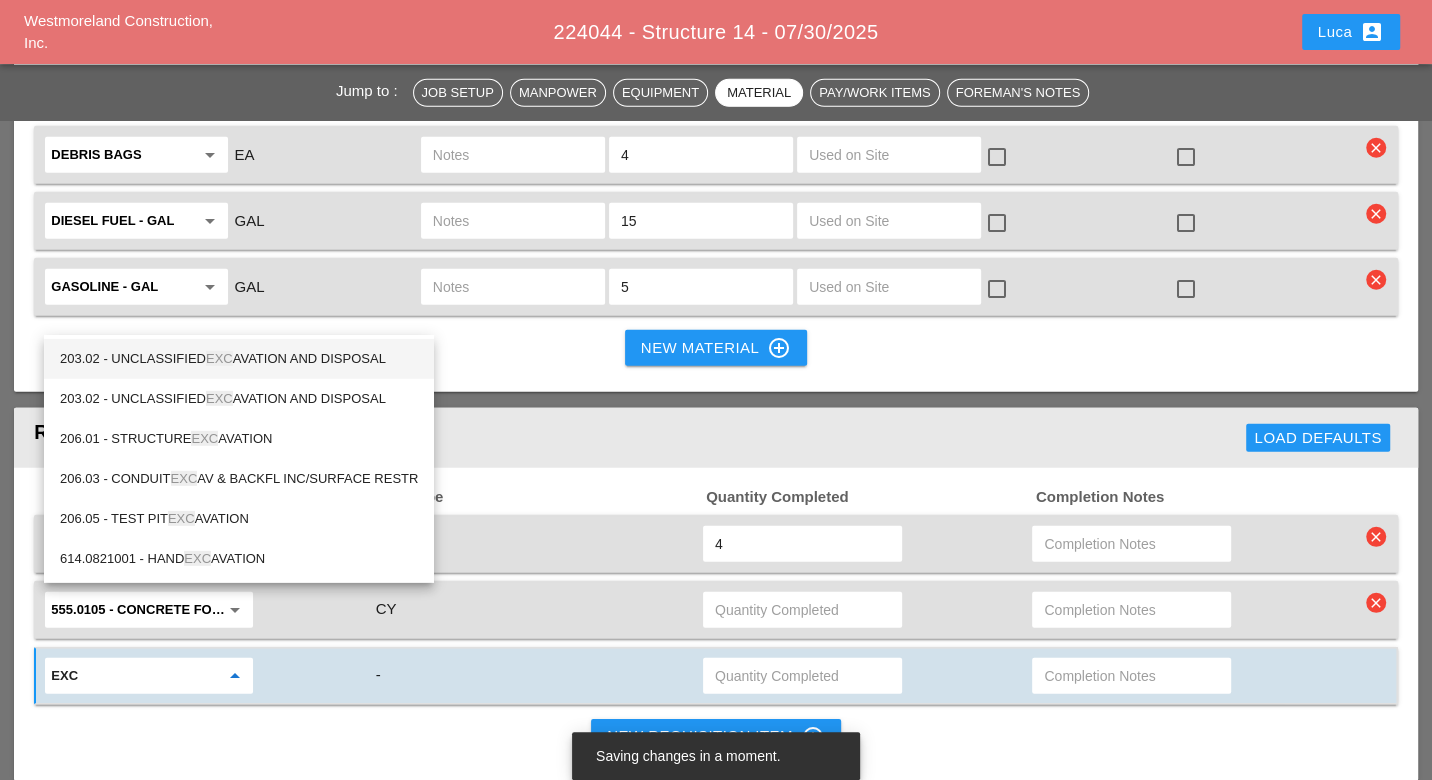 click on "203.02 - UNCLASSIFIED  EXC AVATION AND DISPOSAL" at bounding box center [239, 359] 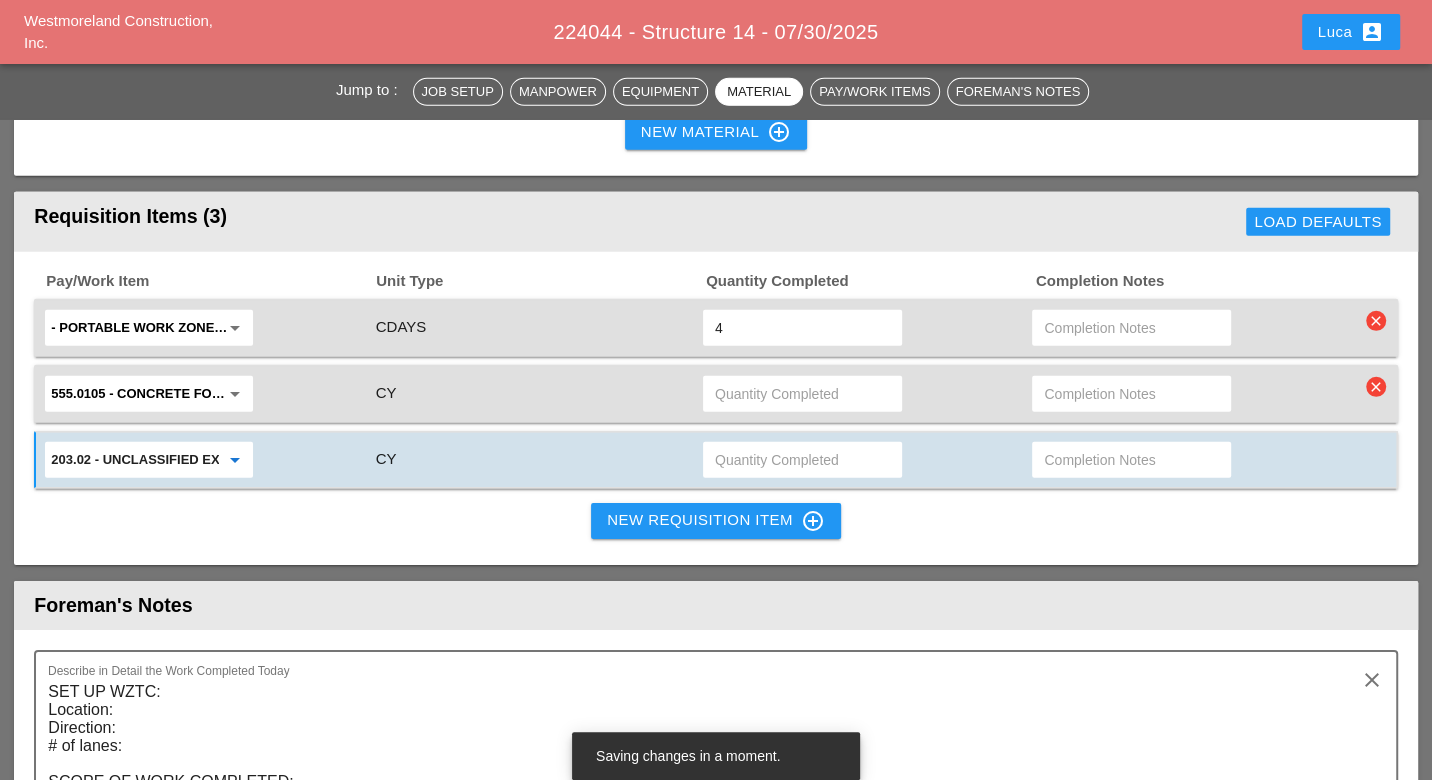 scroll, scrollTop: 4444, scrollLeft: 0, axis: vertical 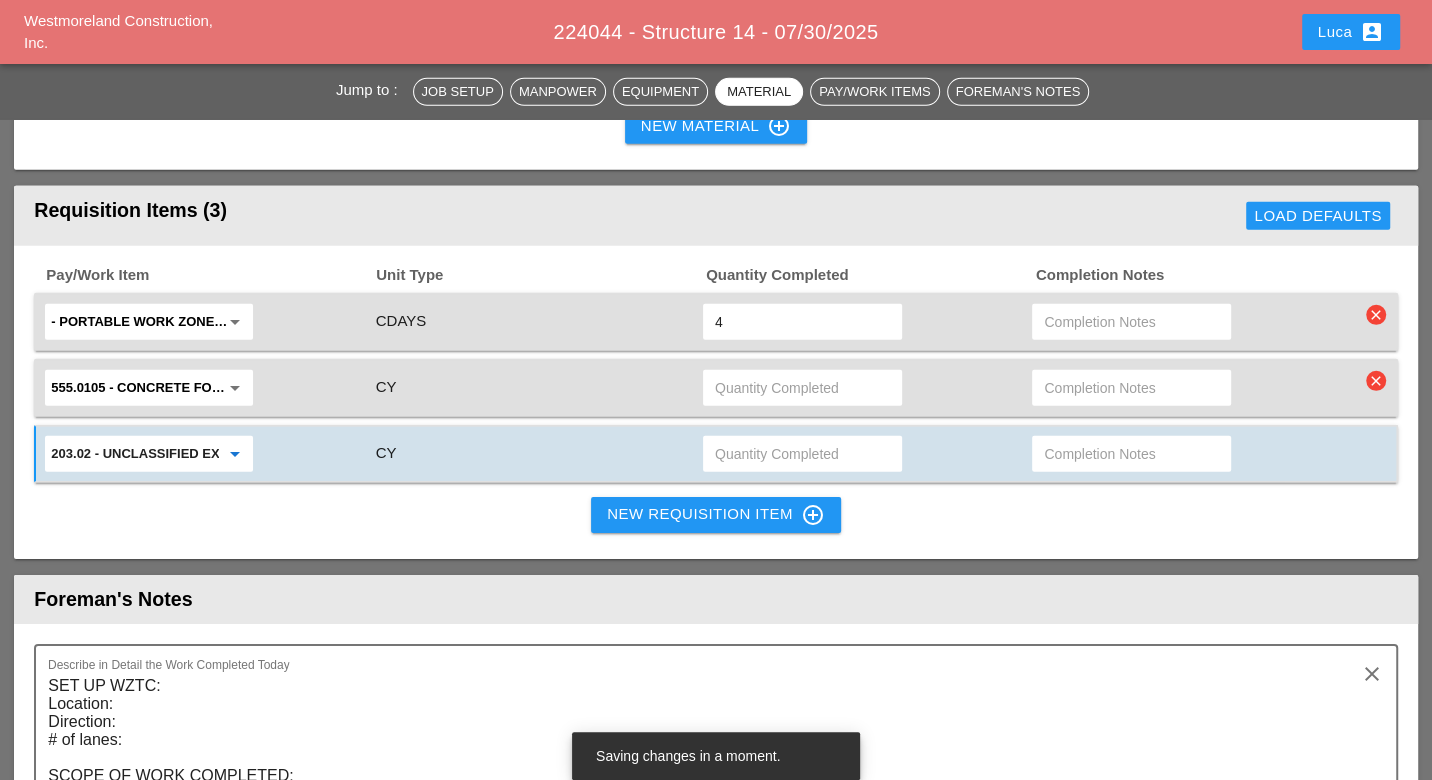 type on "203.02 - UNCLASSIFIED EXCAVATION AND DISPOSAL" 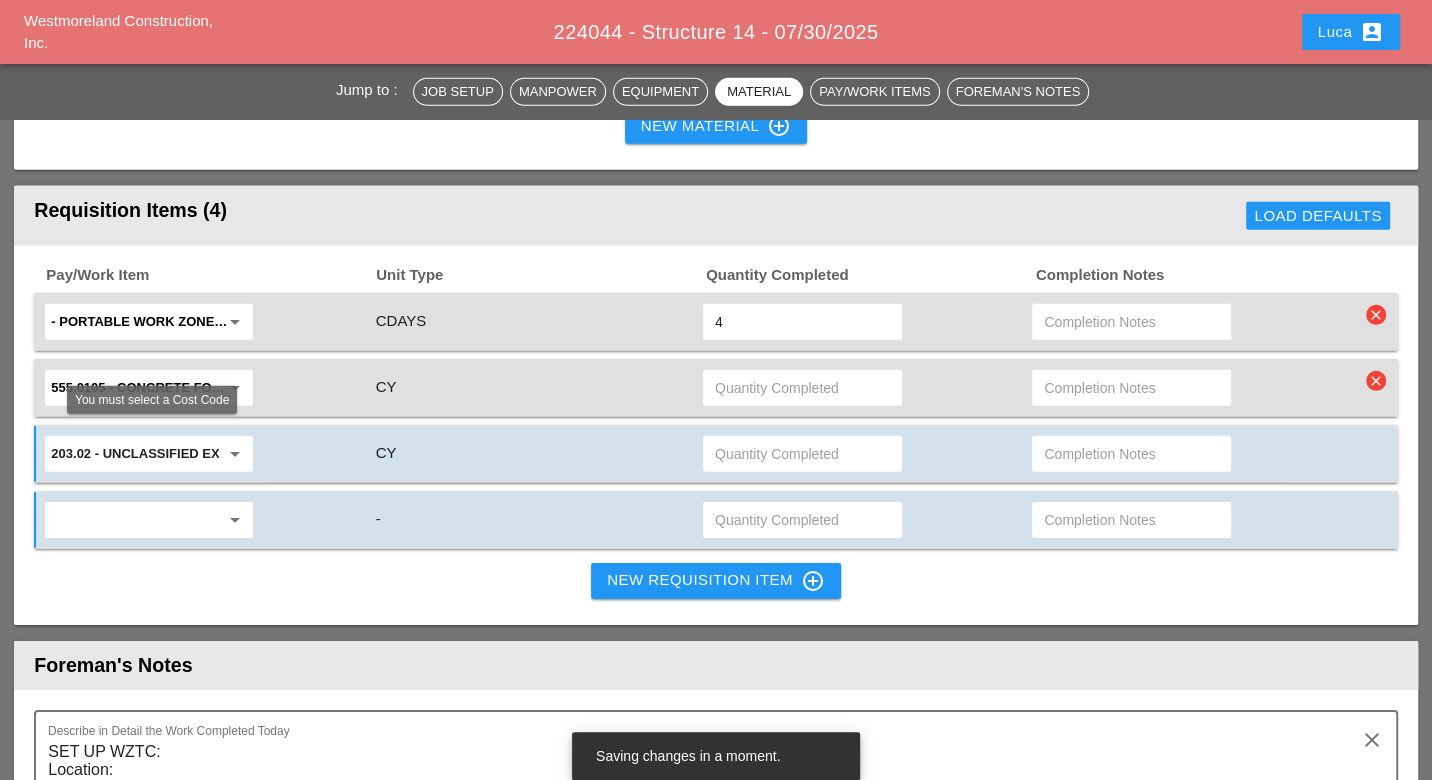 click at bounding box center [135, 520] 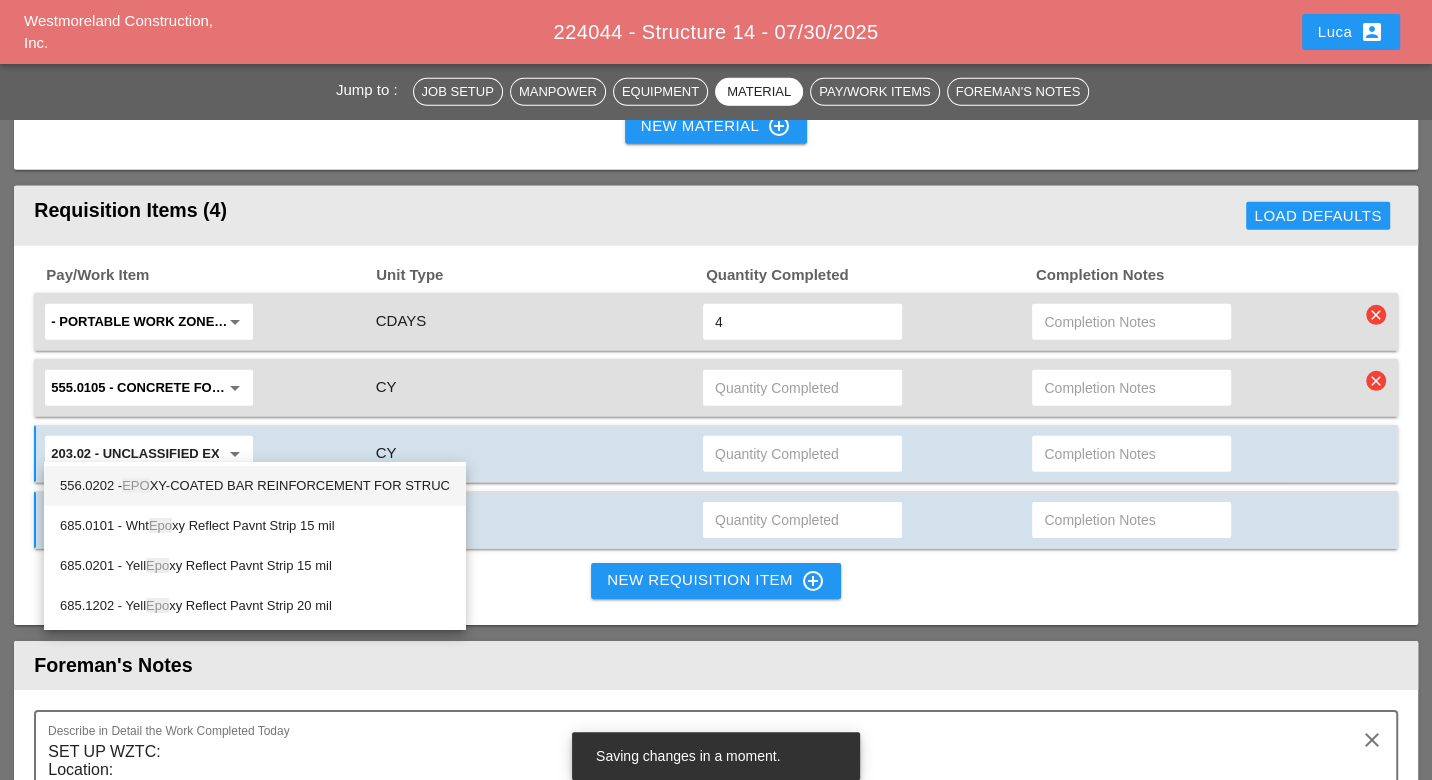 click on "556.0202 -  EPO XY-COATED BAR REINFORCEMENT FOR STRUC" at bounding box center (255, 486) 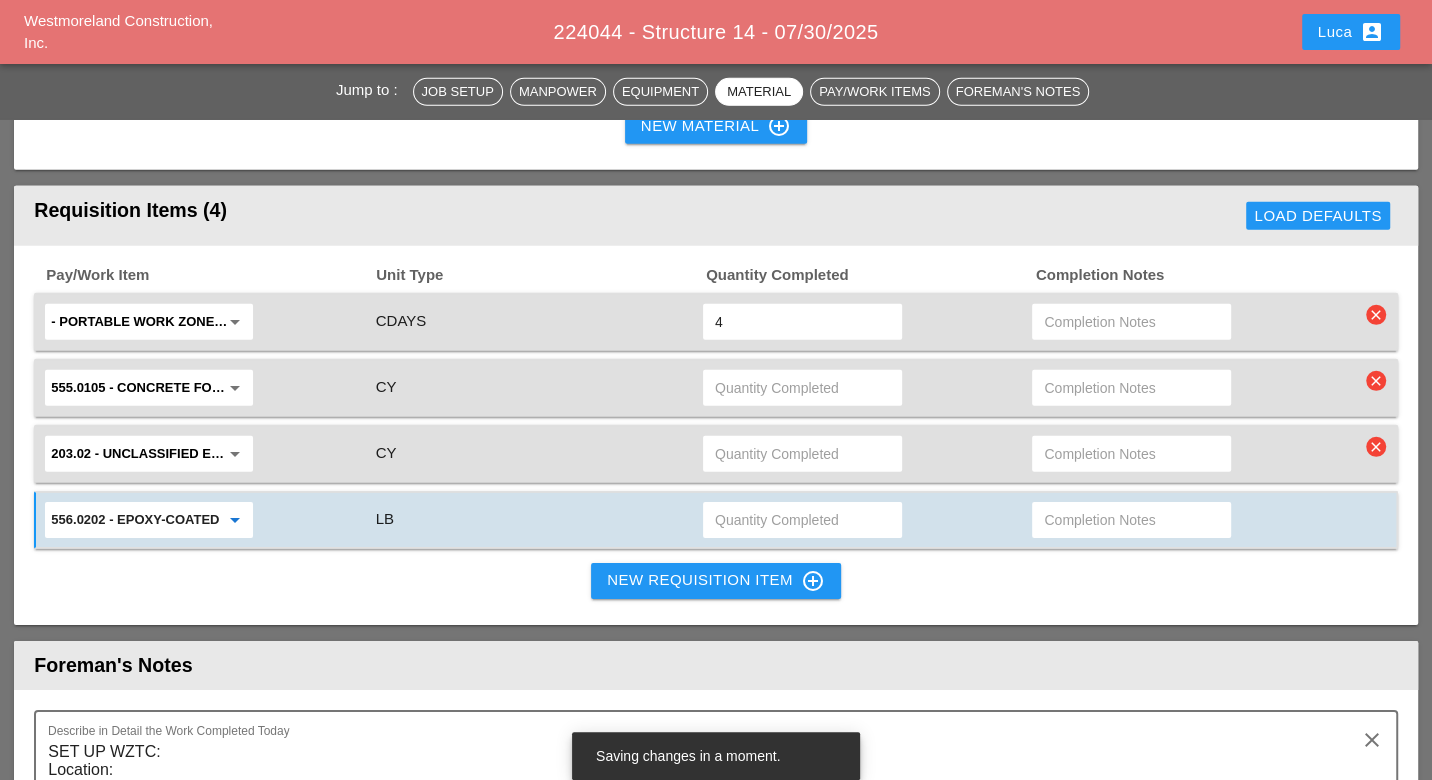 type on "556.0202 - EPOXY-COATED BAR REINFORCEMENT FOR STRUC" 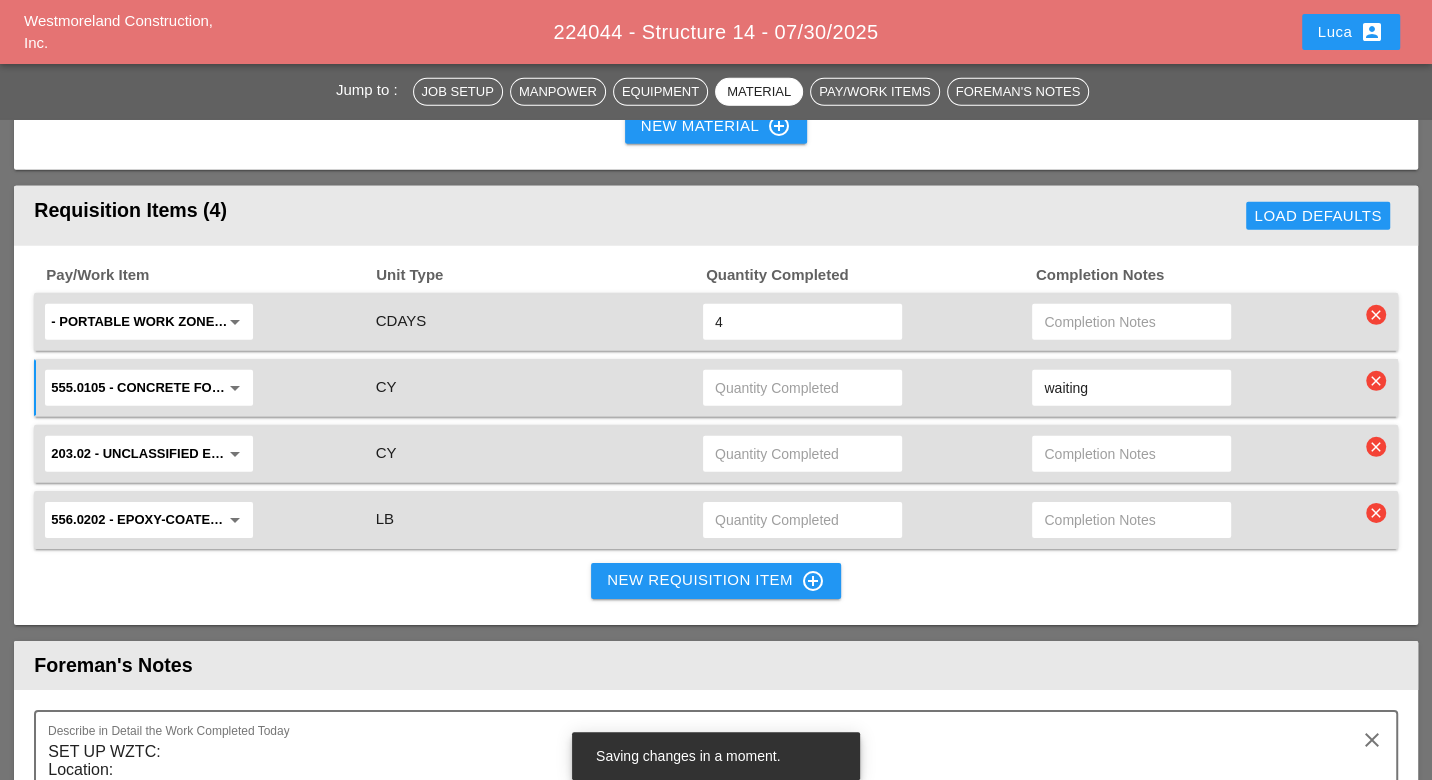 drag, startPoint x: 1101, startPoint y: 315, endPoint x: 1044, endPoint y: 310, distance: 57.21888 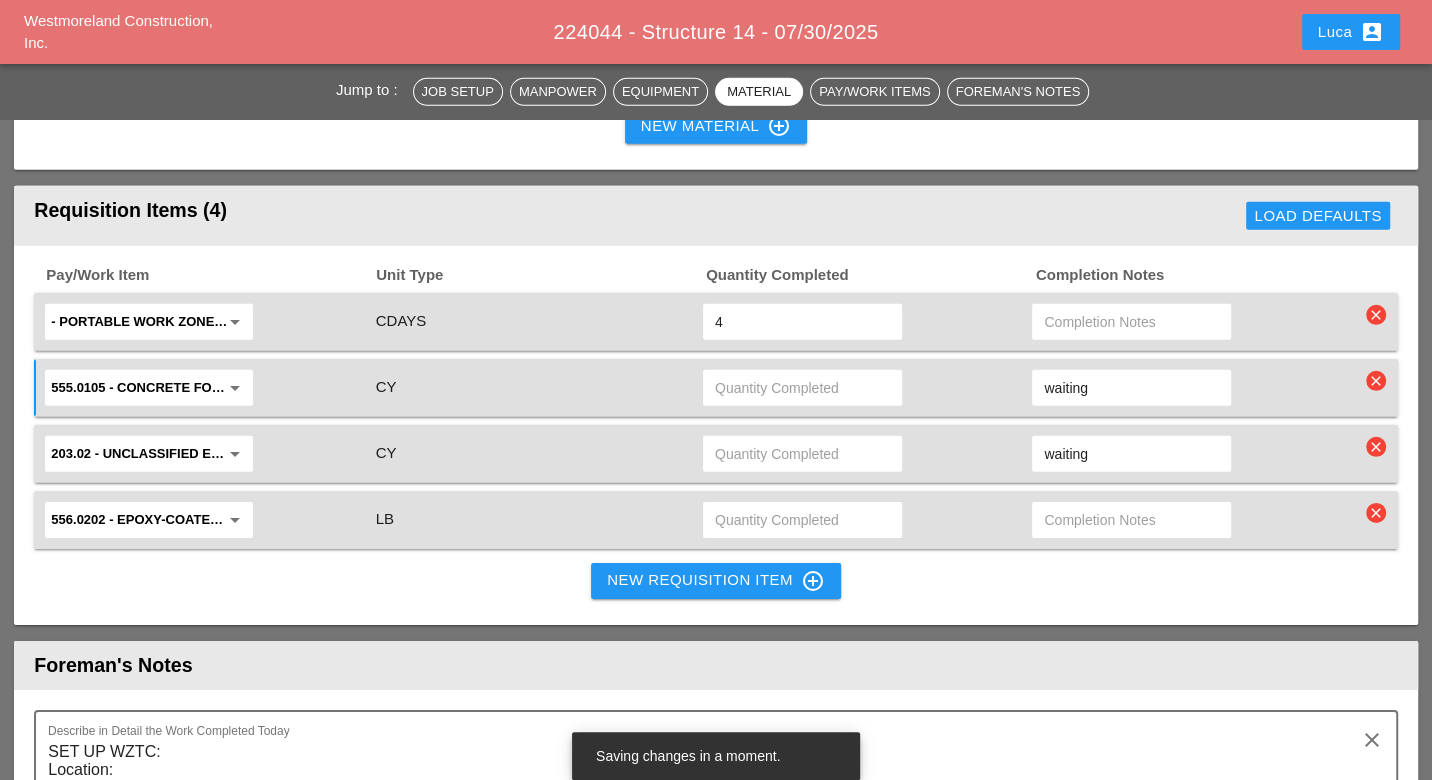 type on "waiting" 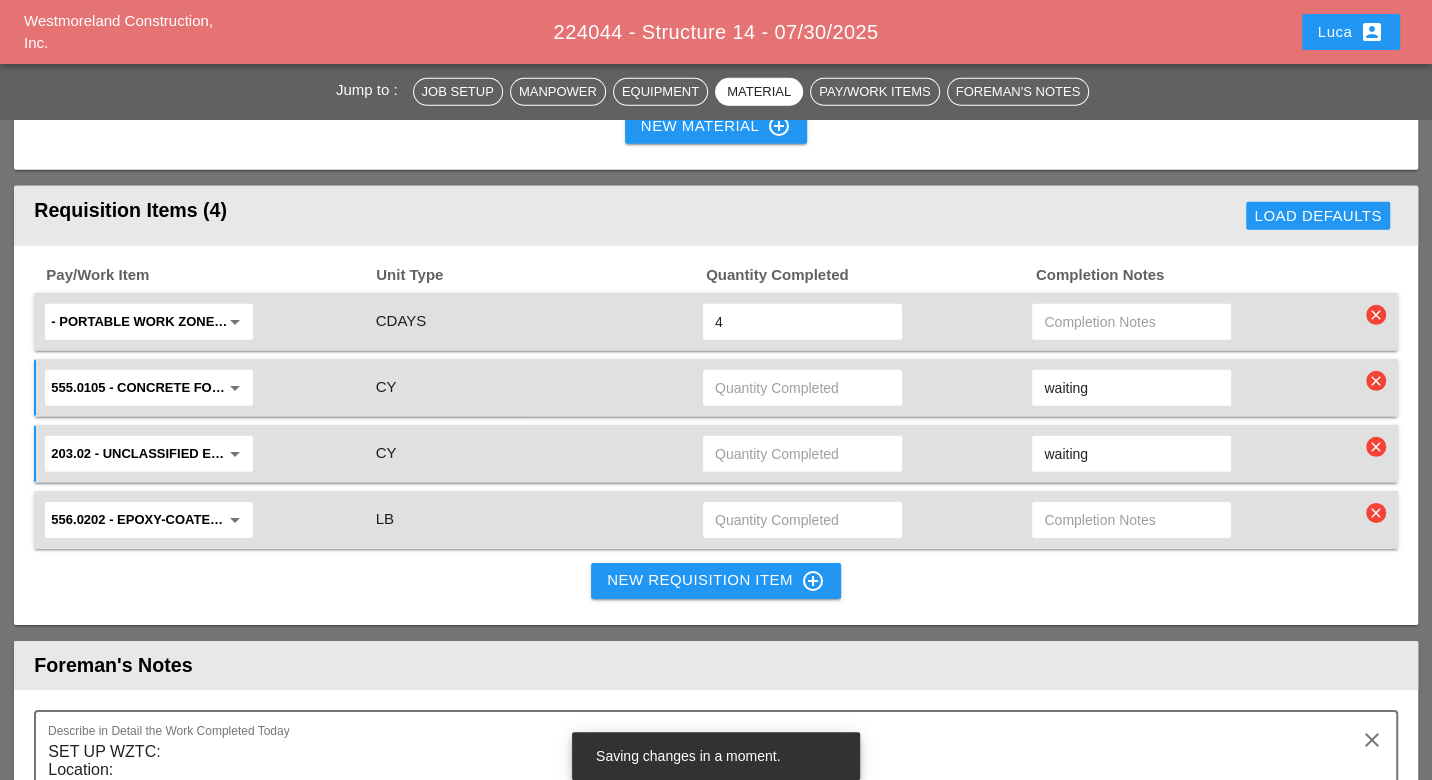 paste on "waiting" 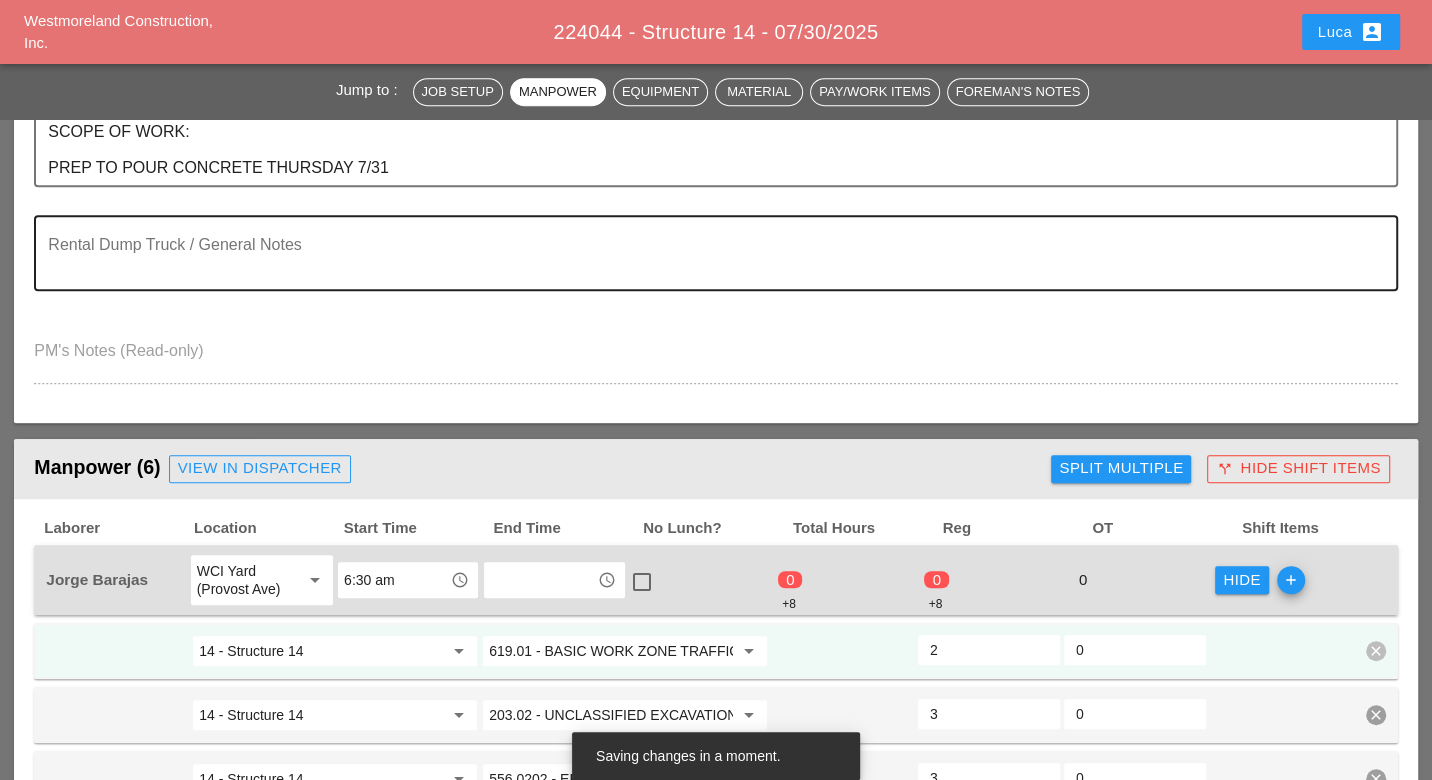scroll, scrollTop: 666, scrollLeft: 0, axis: vertical 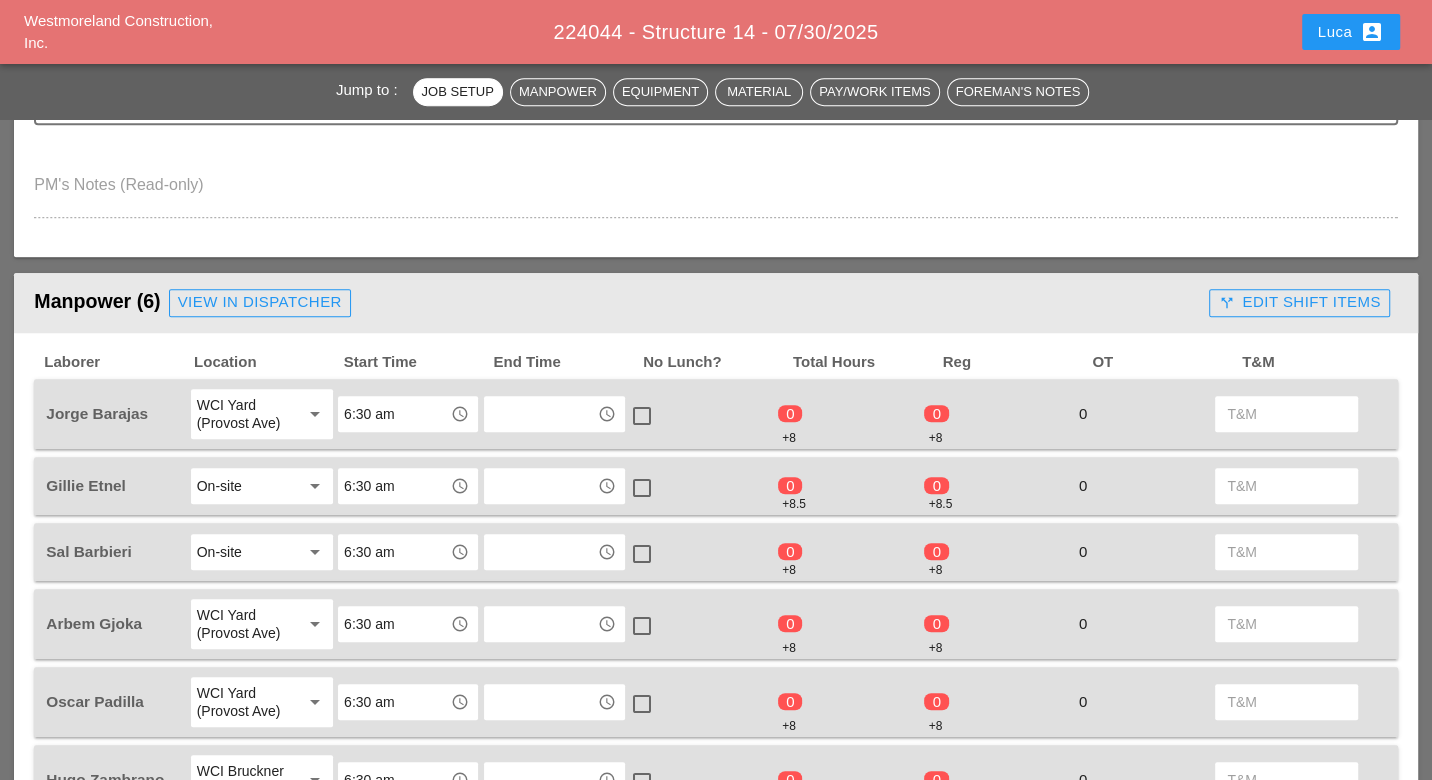 click on "call_split Edit Shift Items" at bounding box center (1299, 302) 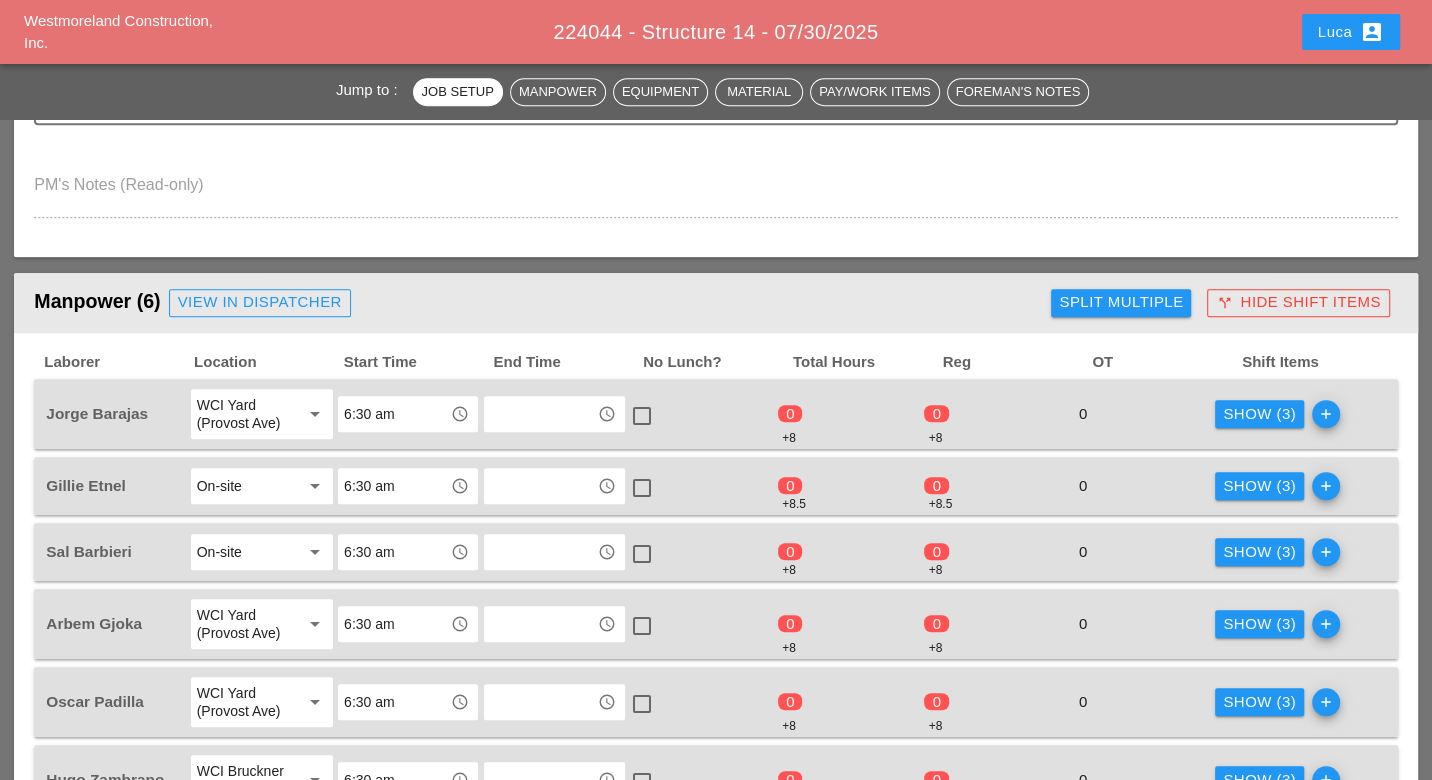click on "Show (3)" at bounding box center (1259, 414) 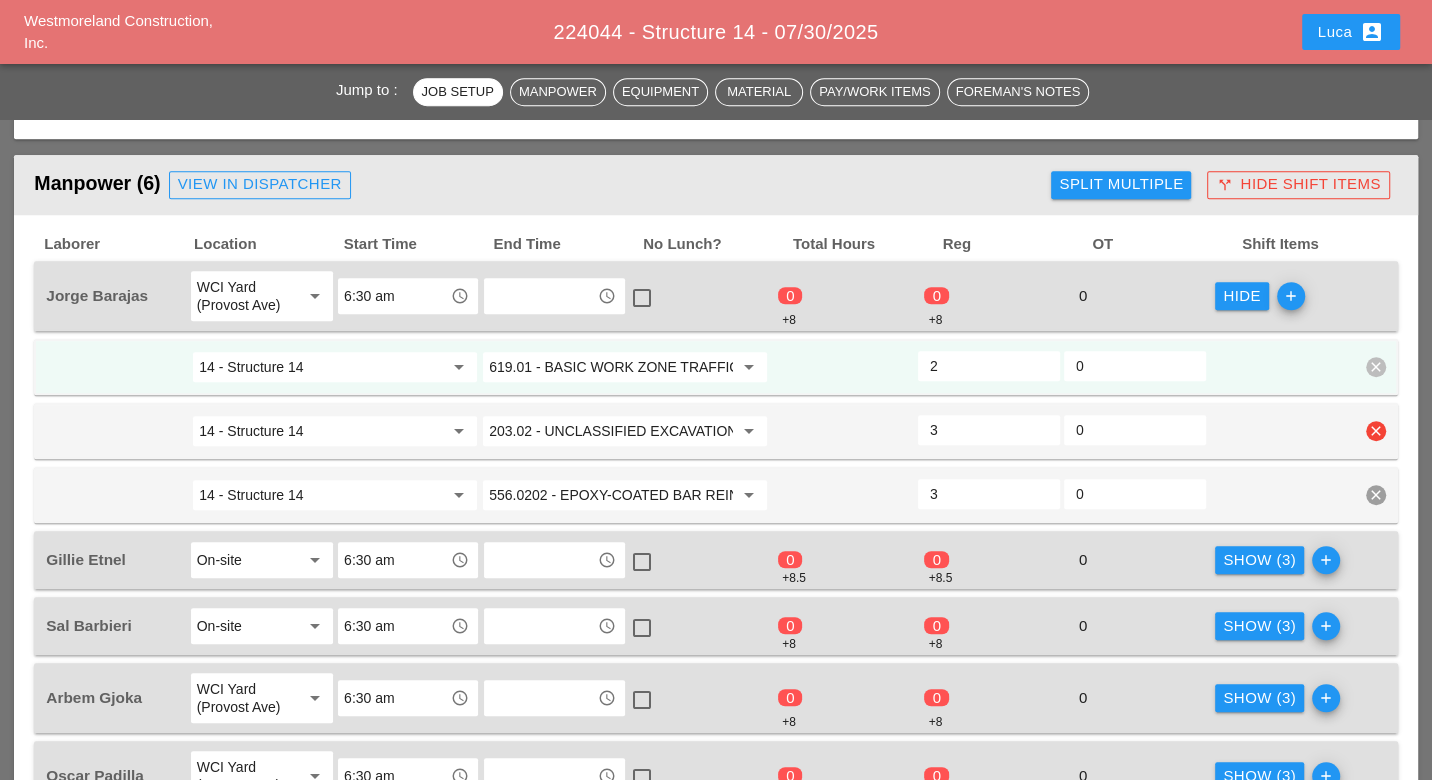 scroll, scrollTop: 1111, scrollLeft: 0, axis: vertical 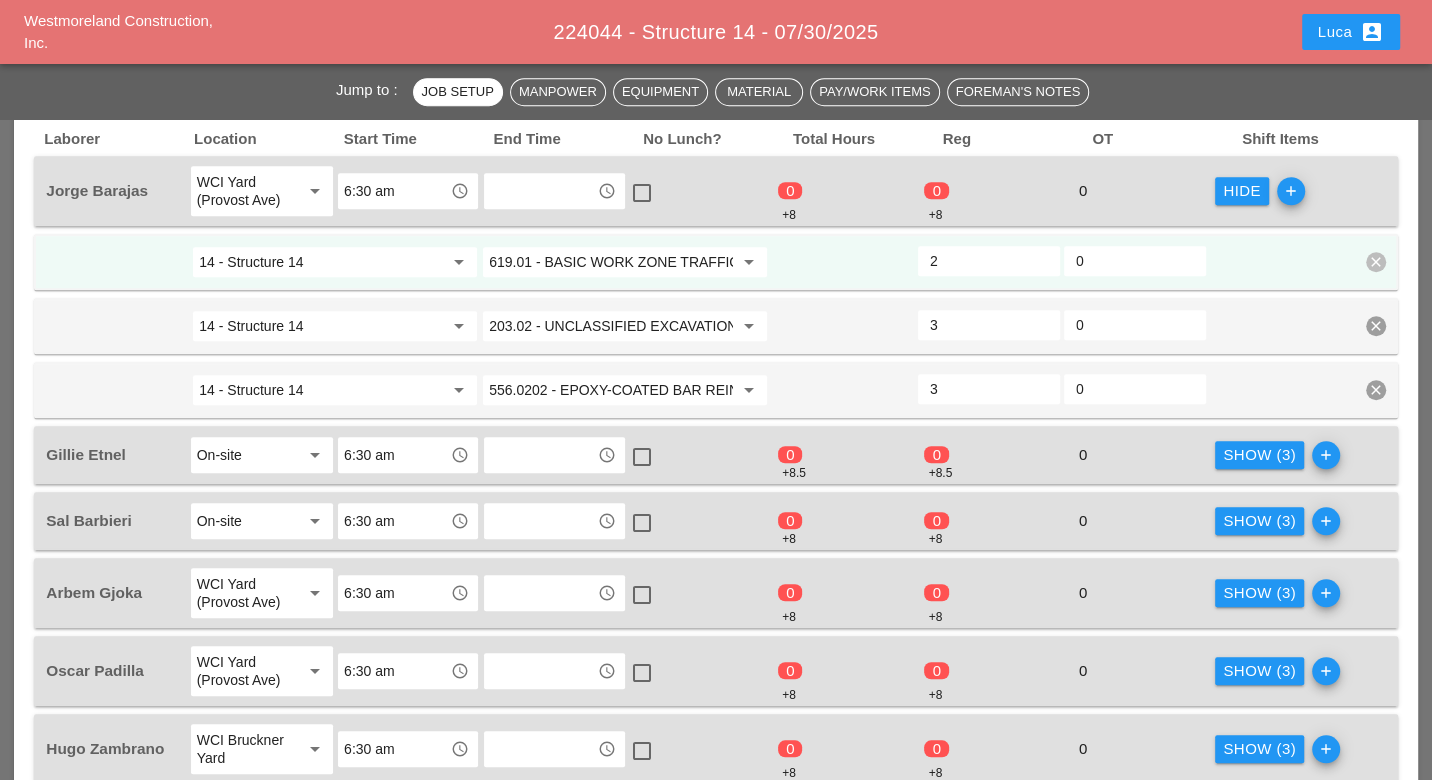 click on "Show (3)" at bounding box center (1259, 455) 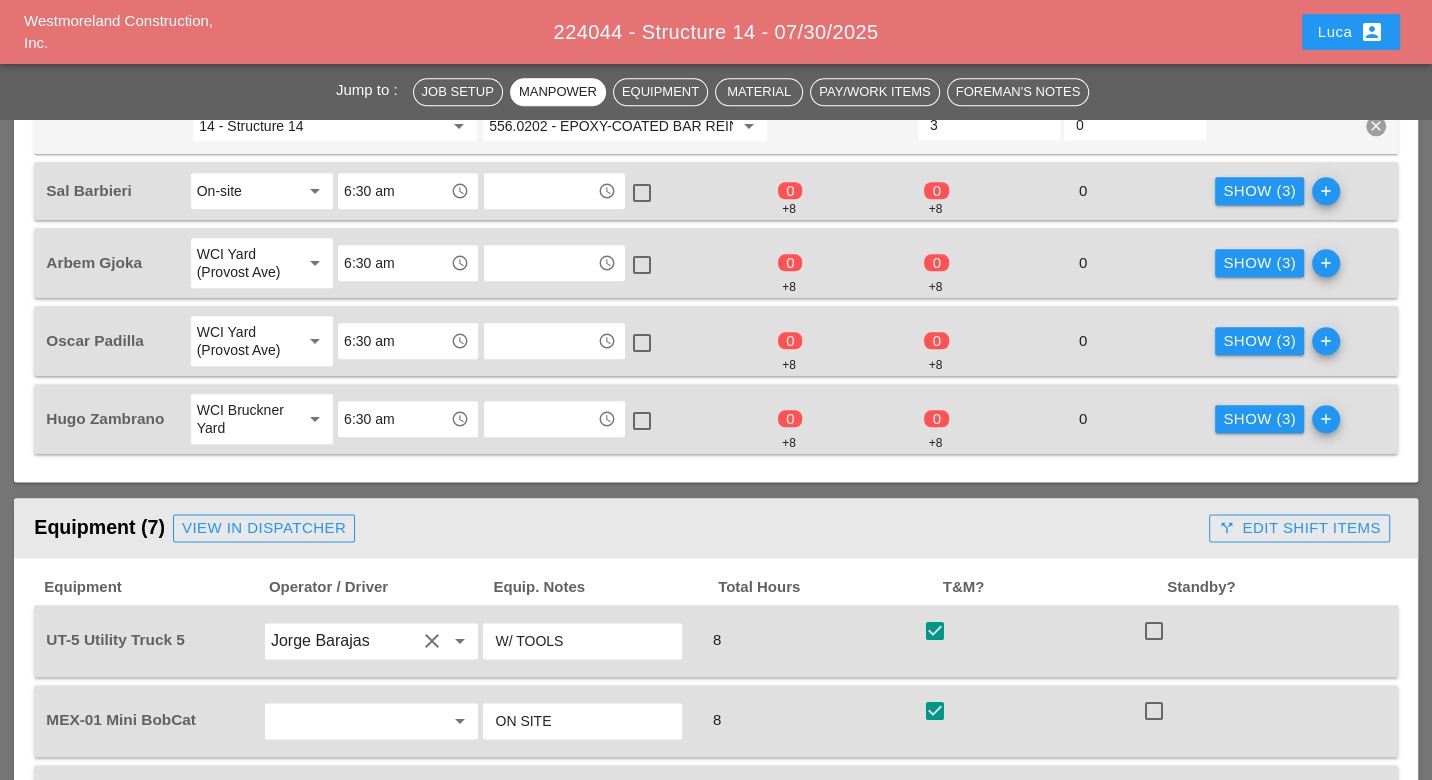 scroll, scrollTop: 1777, scrollLeft: 0, axis: vertical 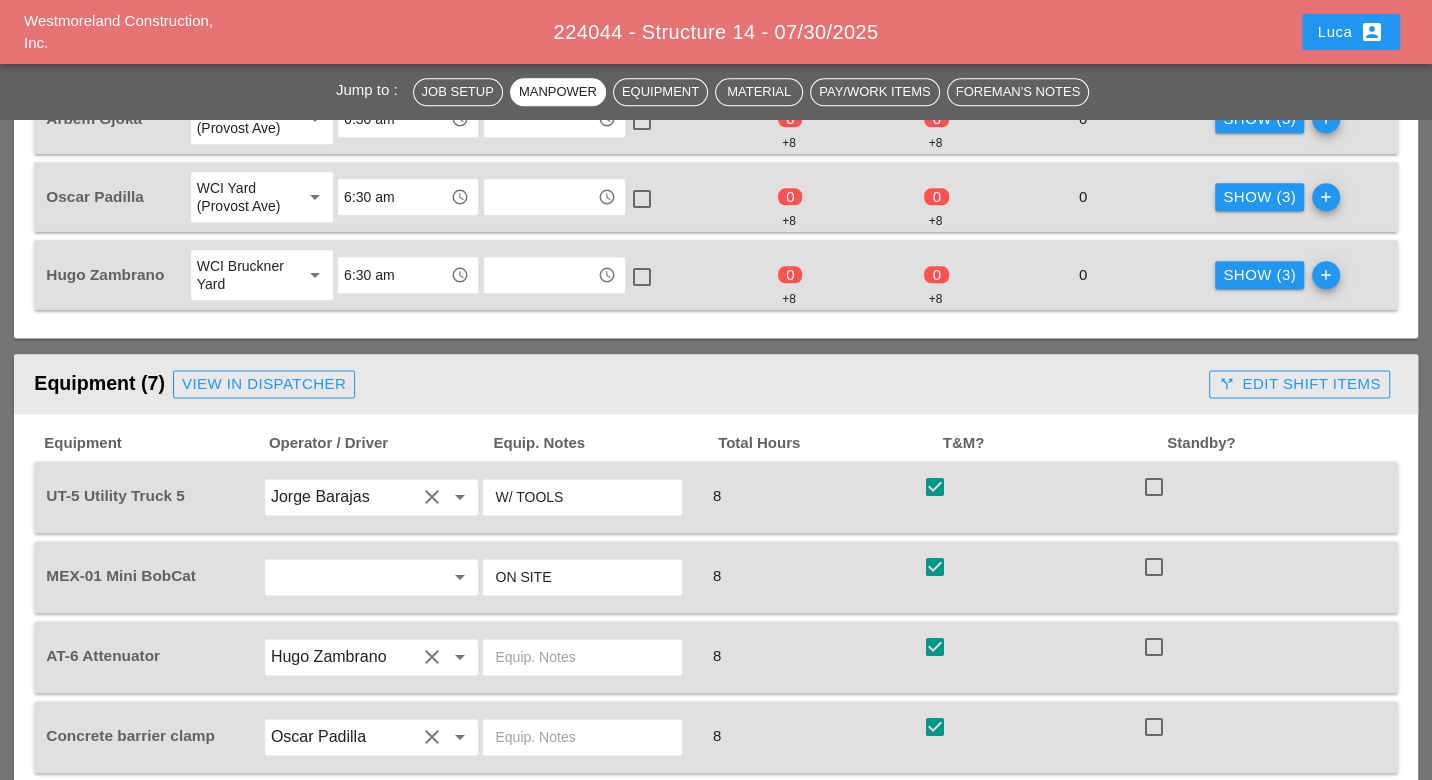 click on "call_split Edit Shift Items" at bounding box center [1299, 384] 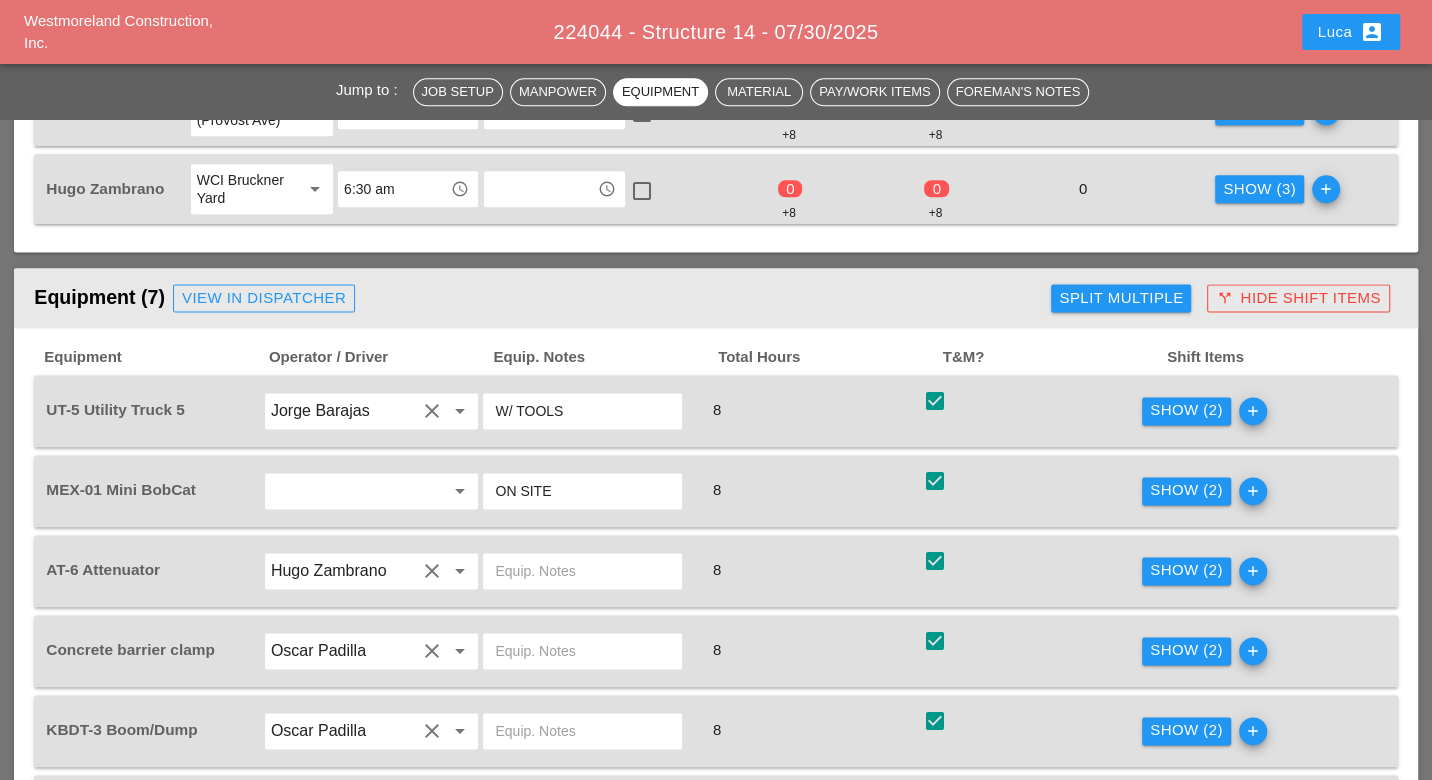 scroll, scrollTop: 1888, scrollLeft: 0, axis: vertical 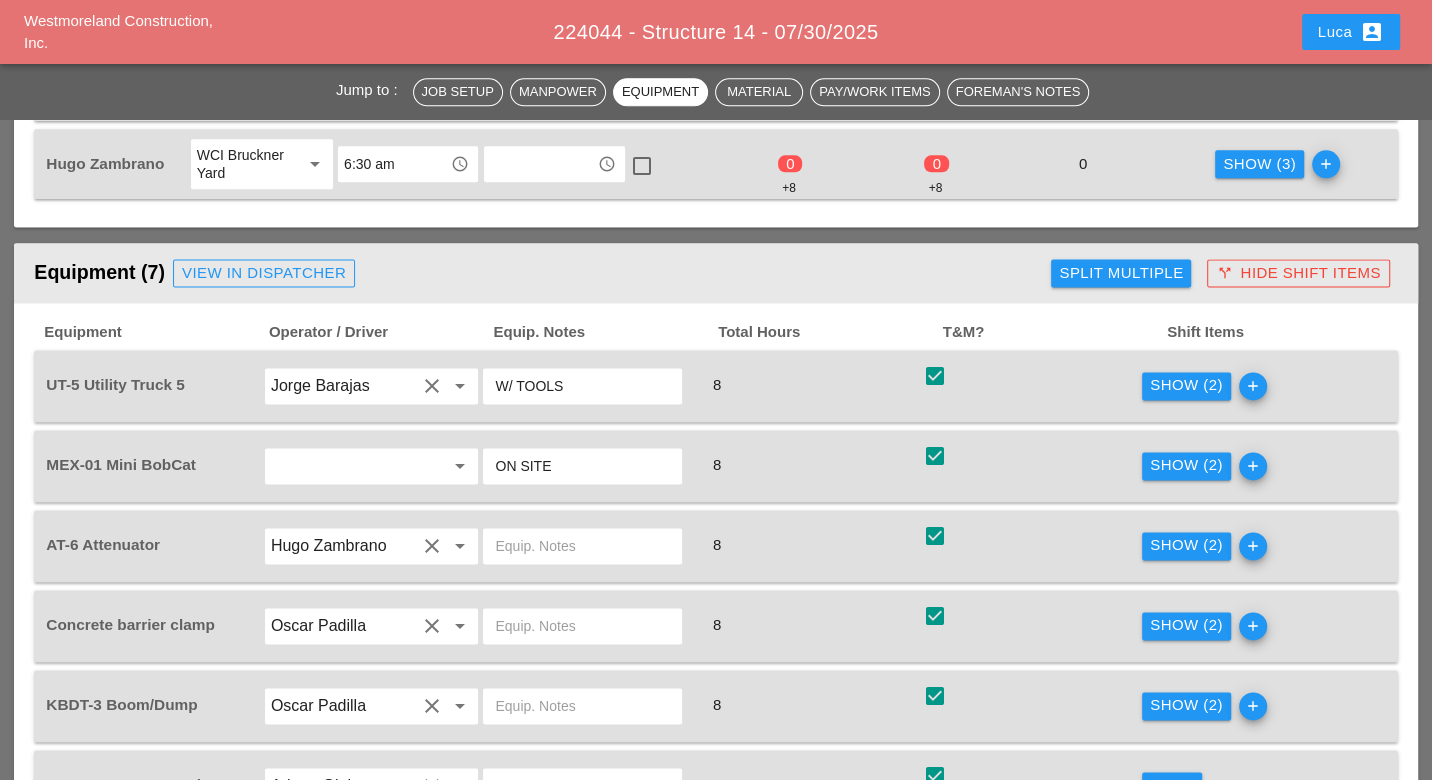 click on "Show (2)" at bounding box center [1186, 545] 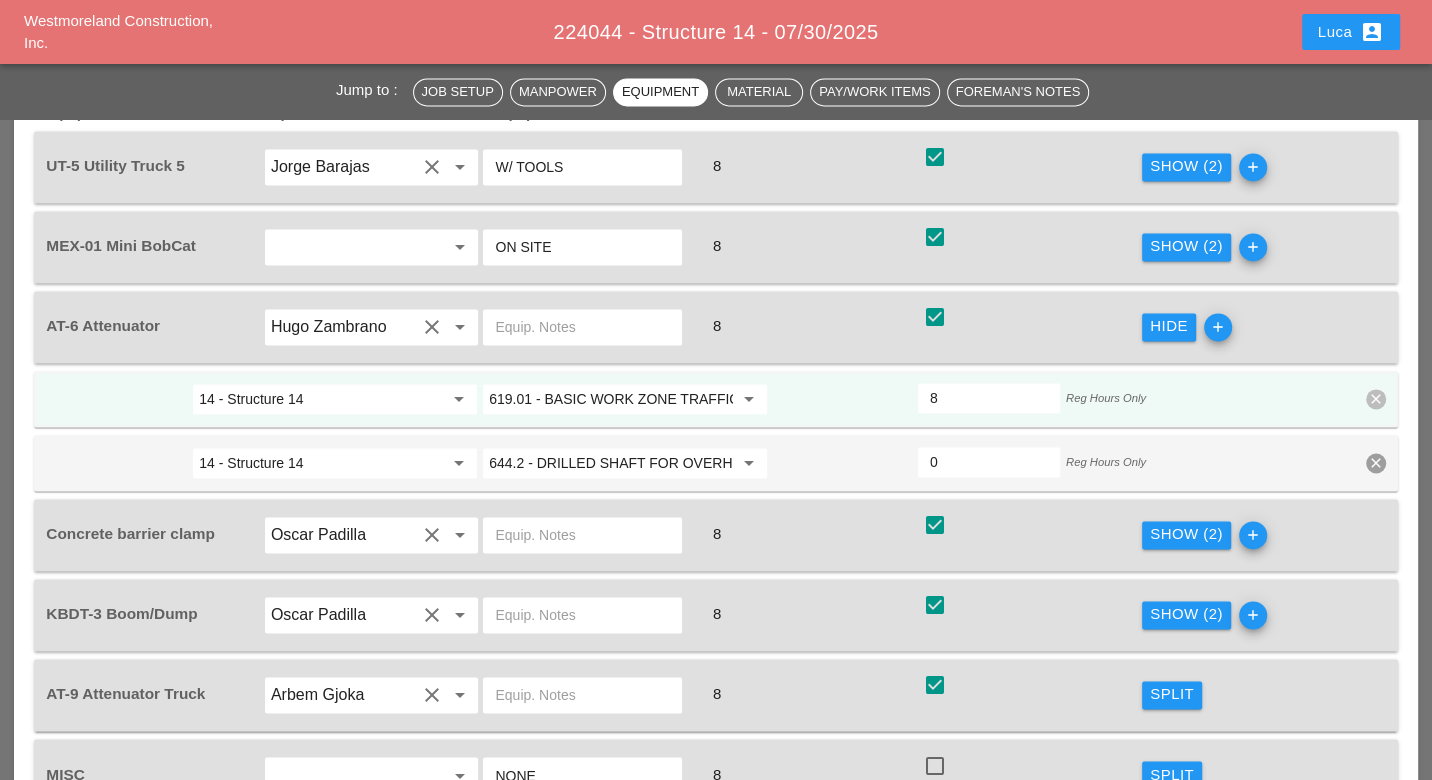 scroll, scrollTop: 2111, scrollLeft: 0, axis: vertical 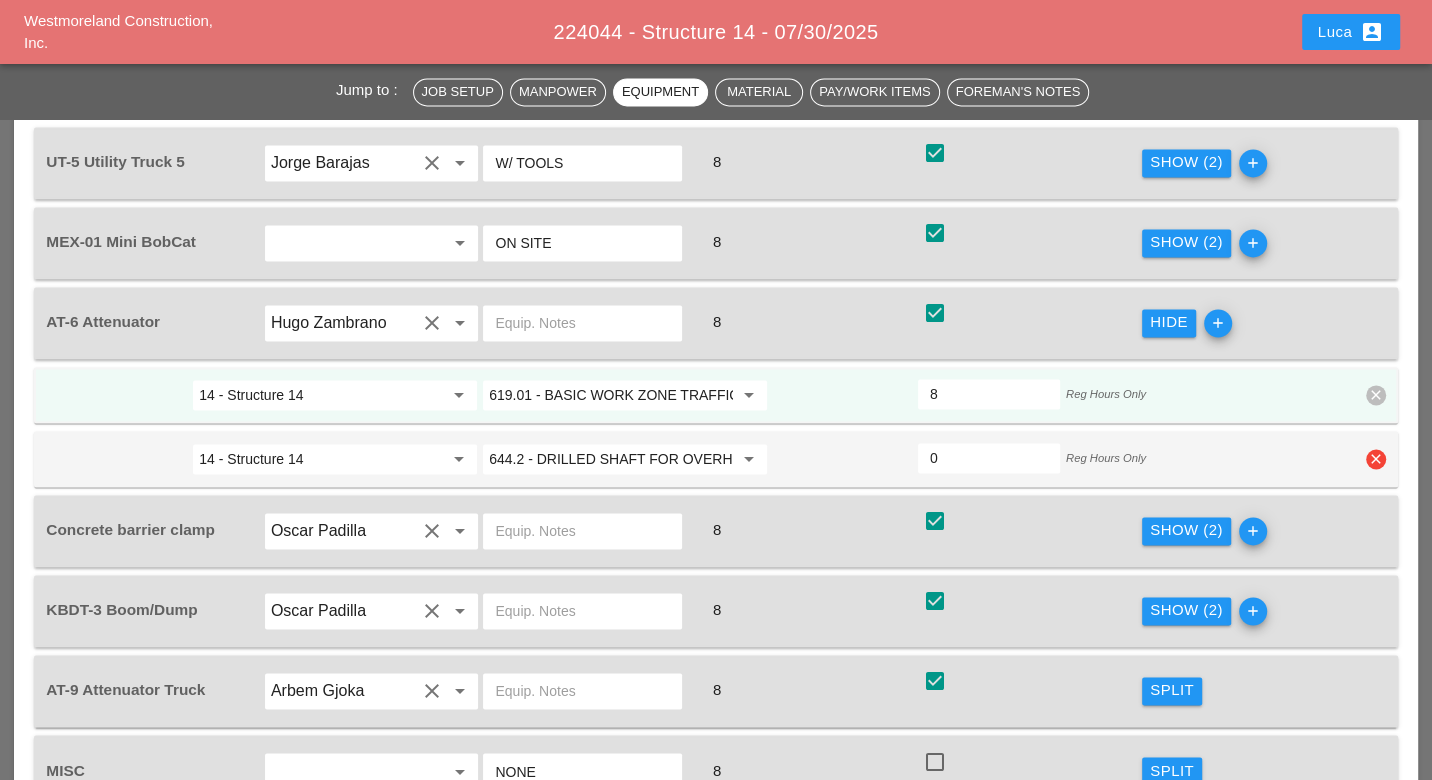 click on "clear" at bounding box center (1376, 459) 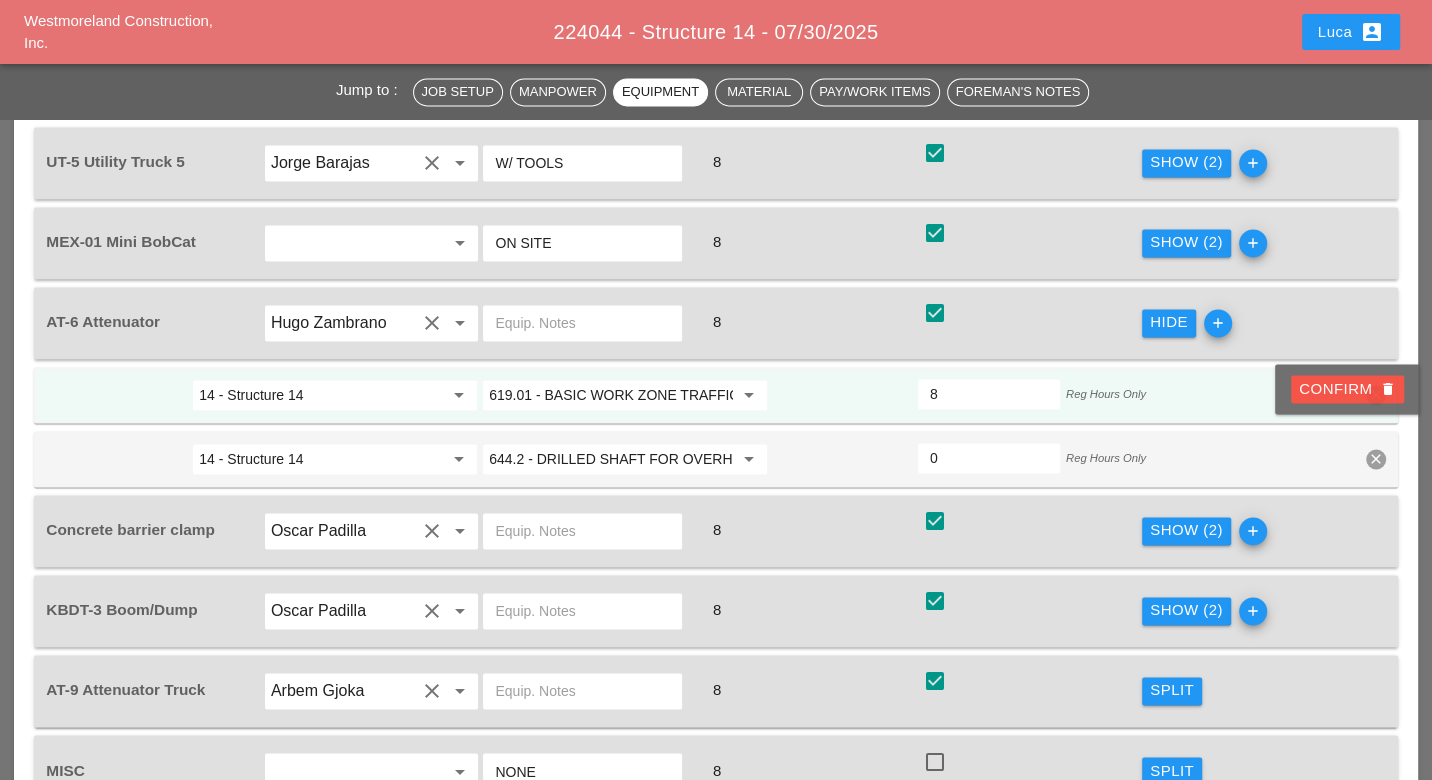 click on "Confirm delete" at bounding box center (1347, 389) 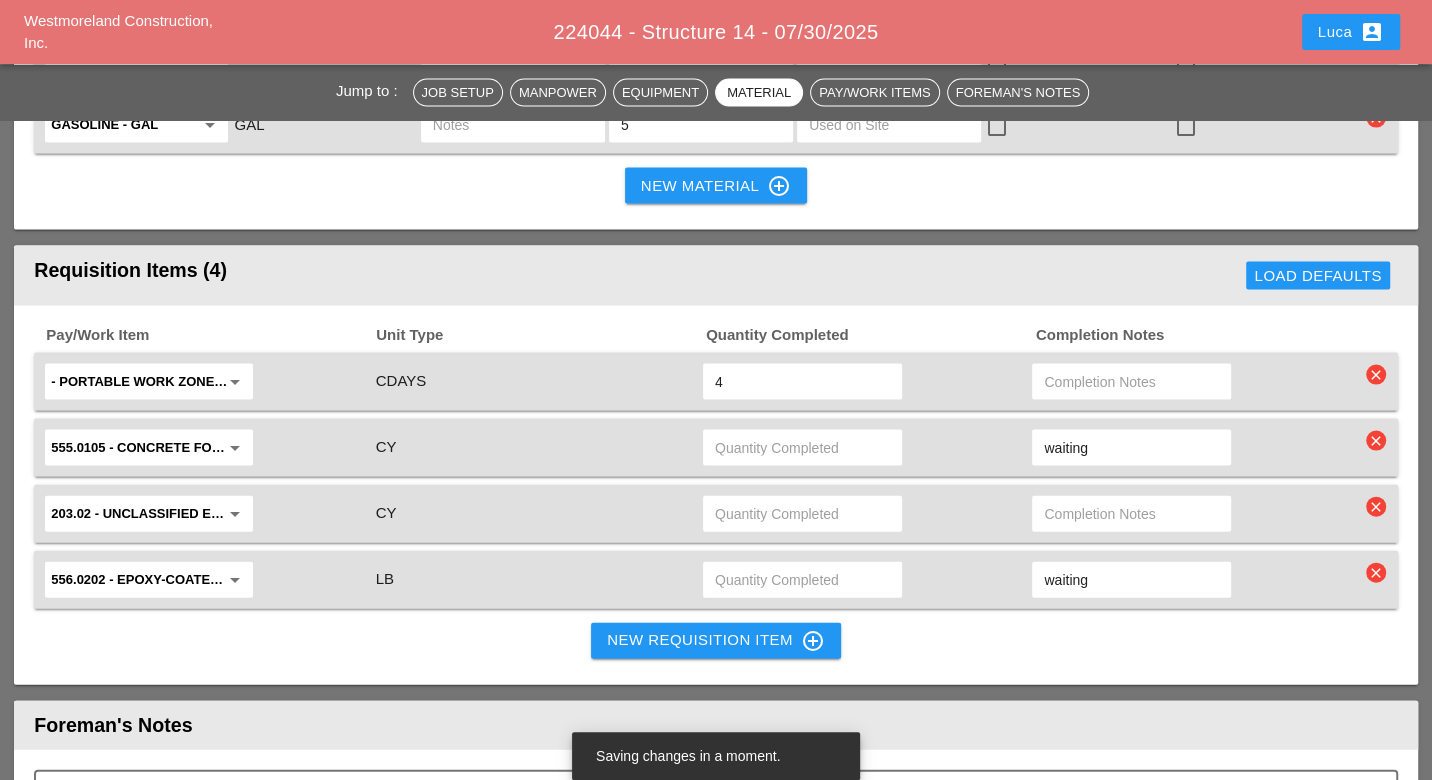 scroll, scrollTop: 3111, scrollLeft: 0, axis: vertical 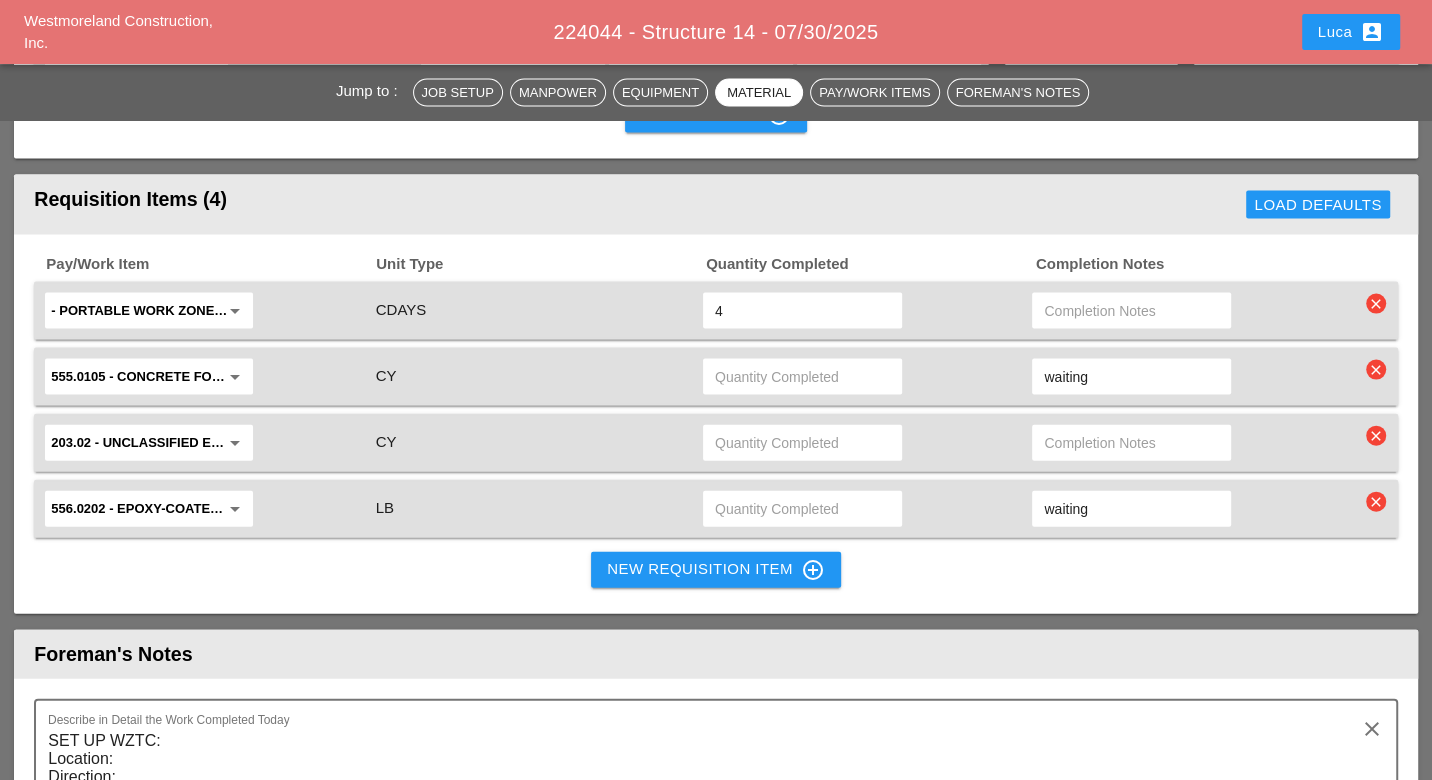 click at bounding box center [1131, 443] 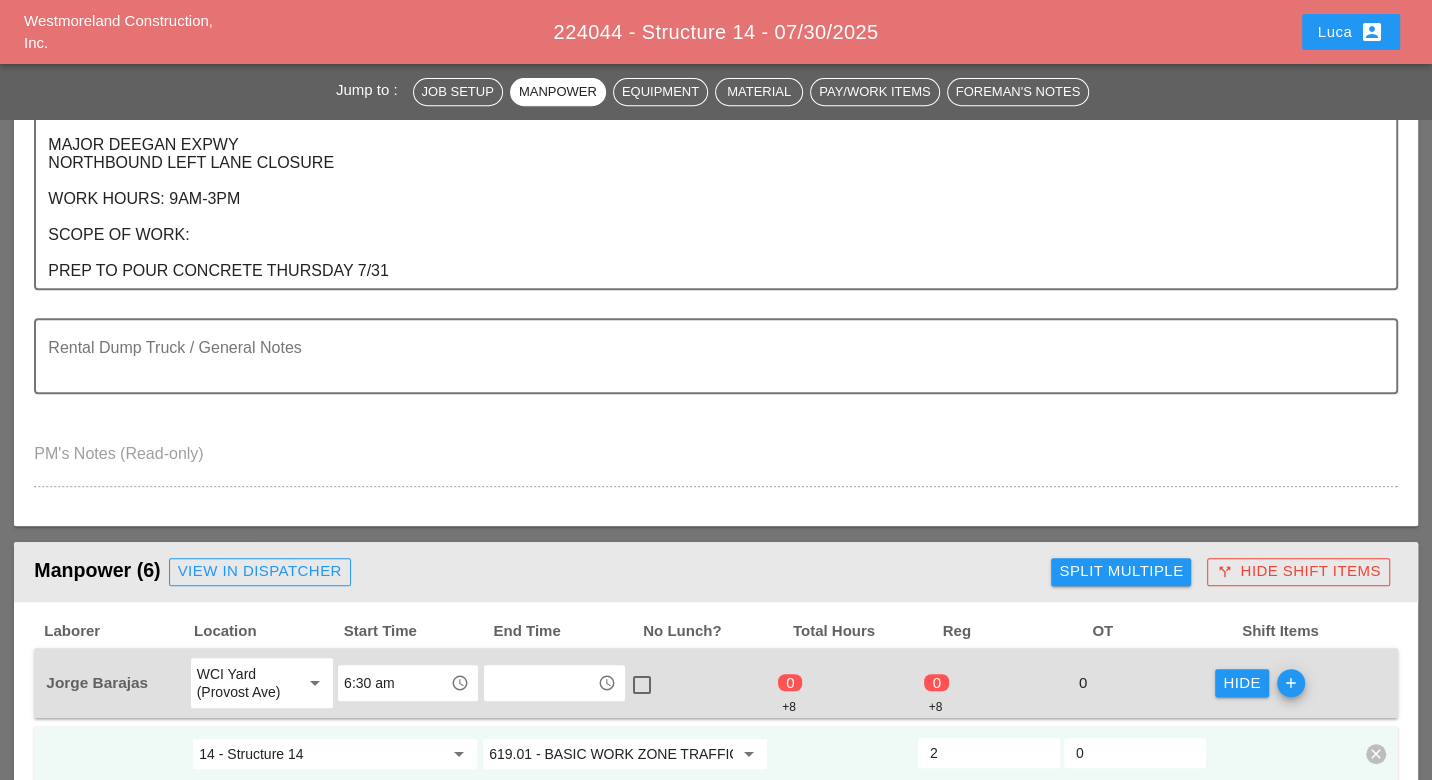 scroll, scrollTop: 111, scrollLeft: 0, axis: vertical 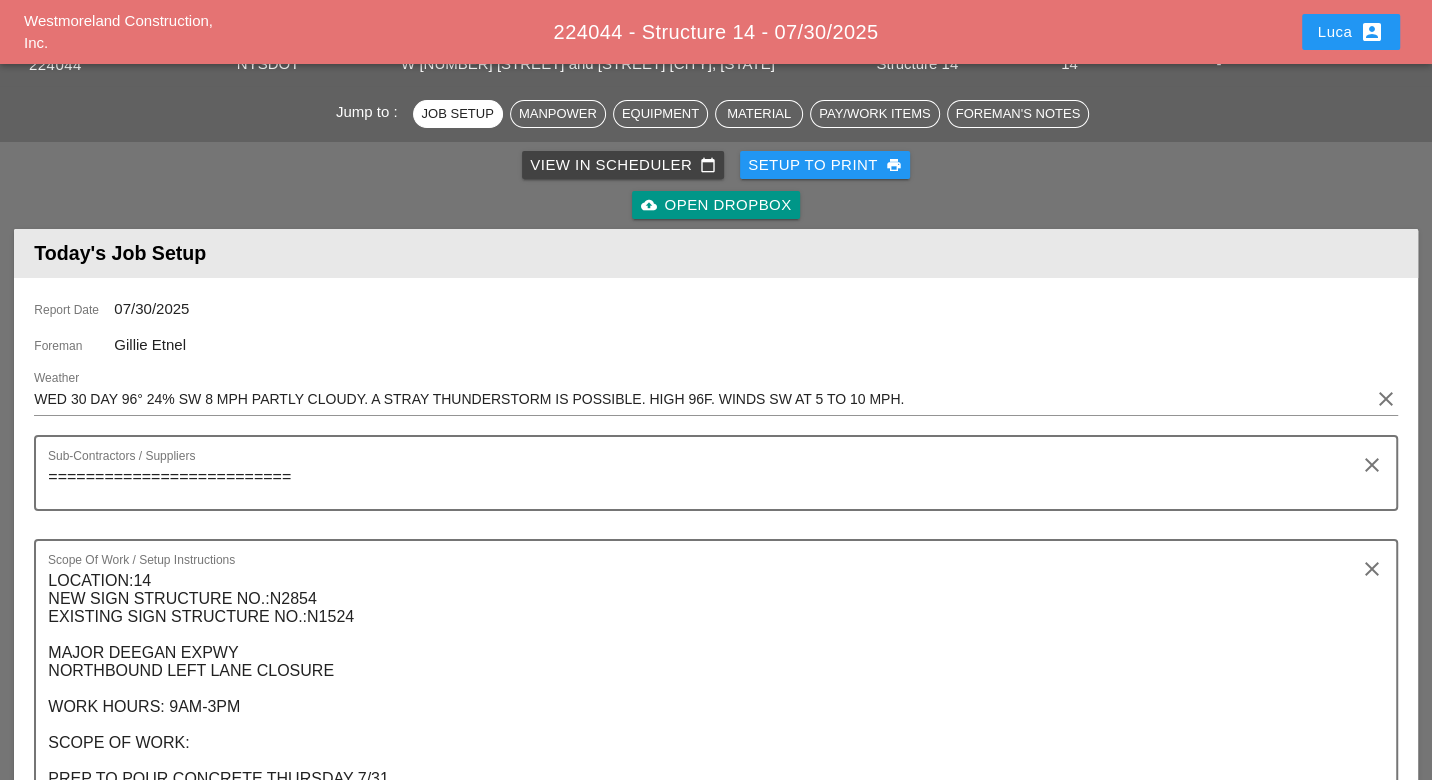 type on "waiting" 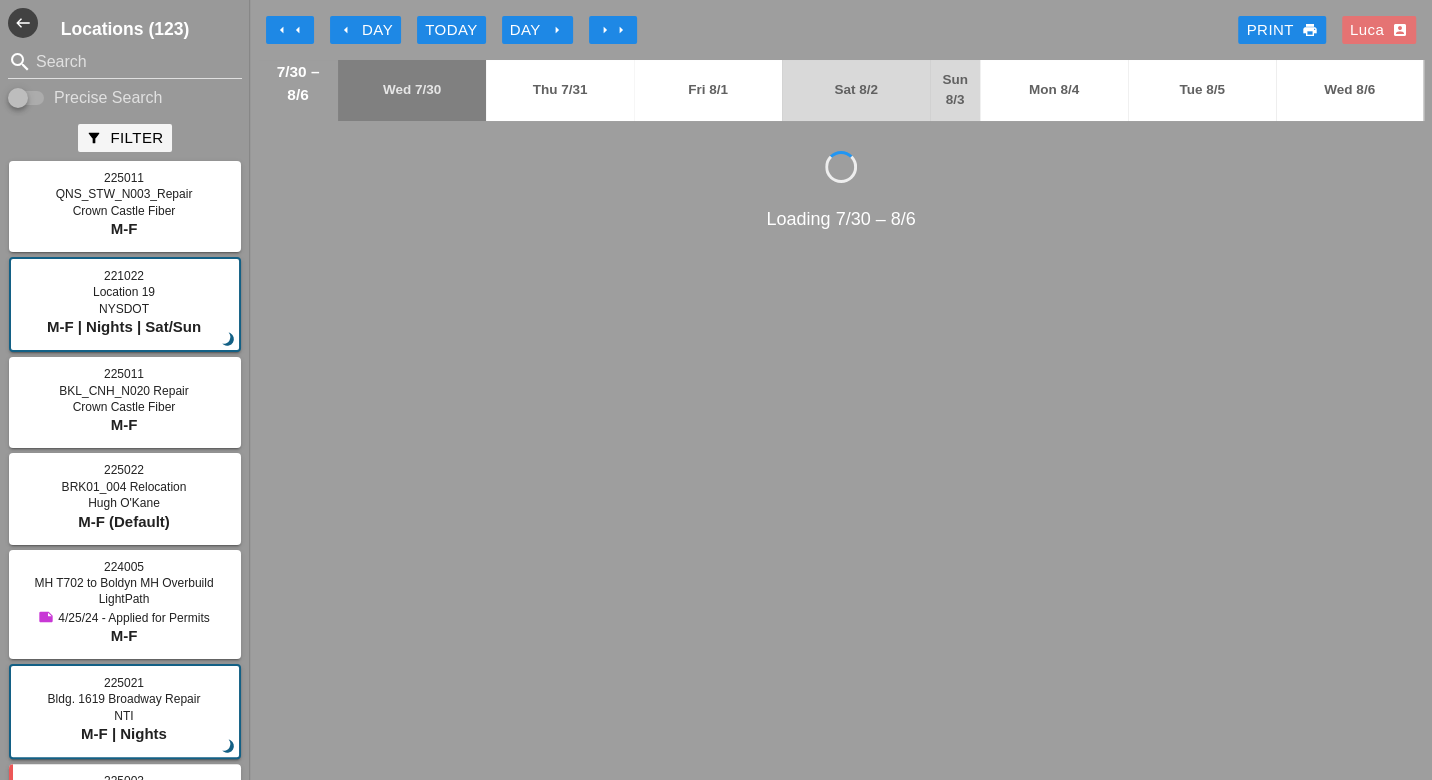 scroll, scrollTop: 0, scrollLeft: 0, axis: both 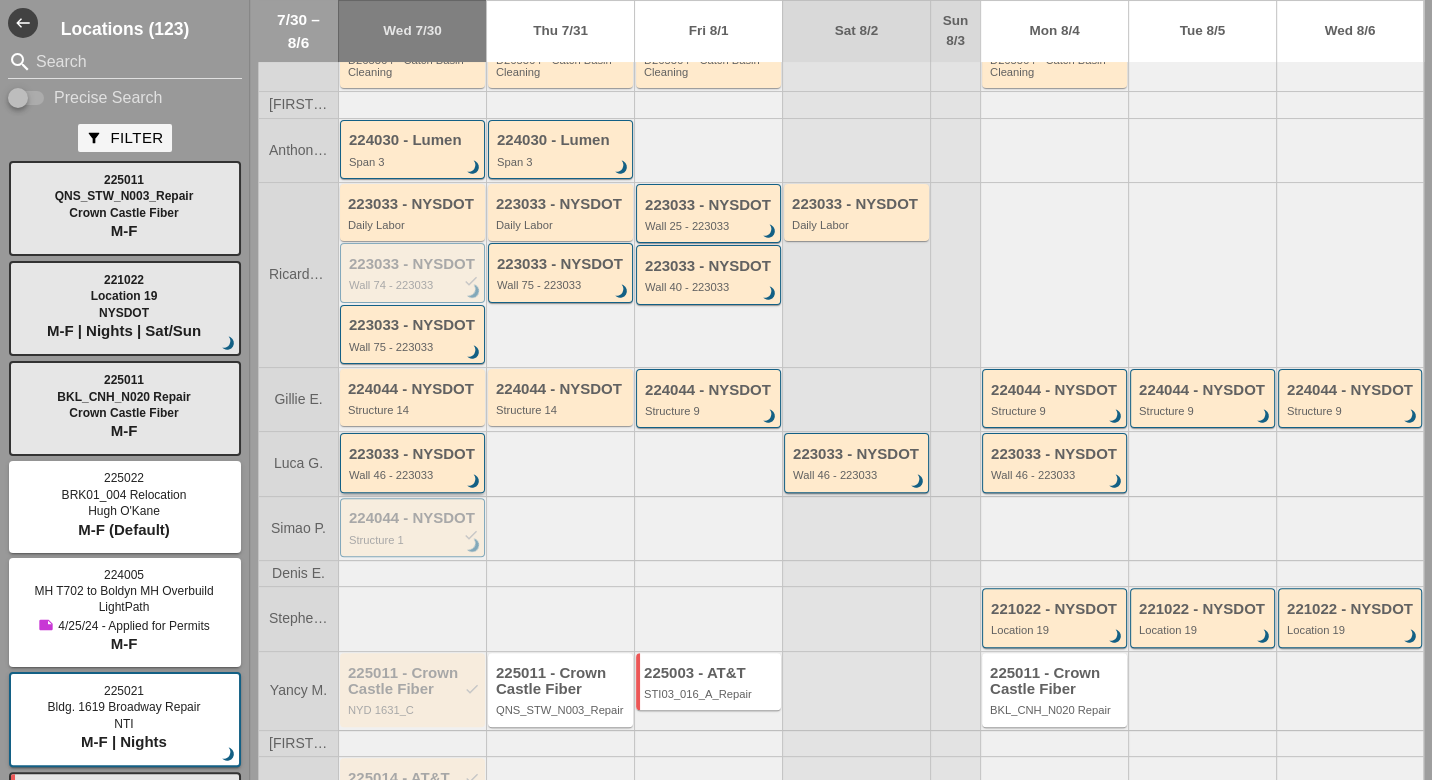 click on "Wall 46 - 223033" at bounding box center (414, 475) 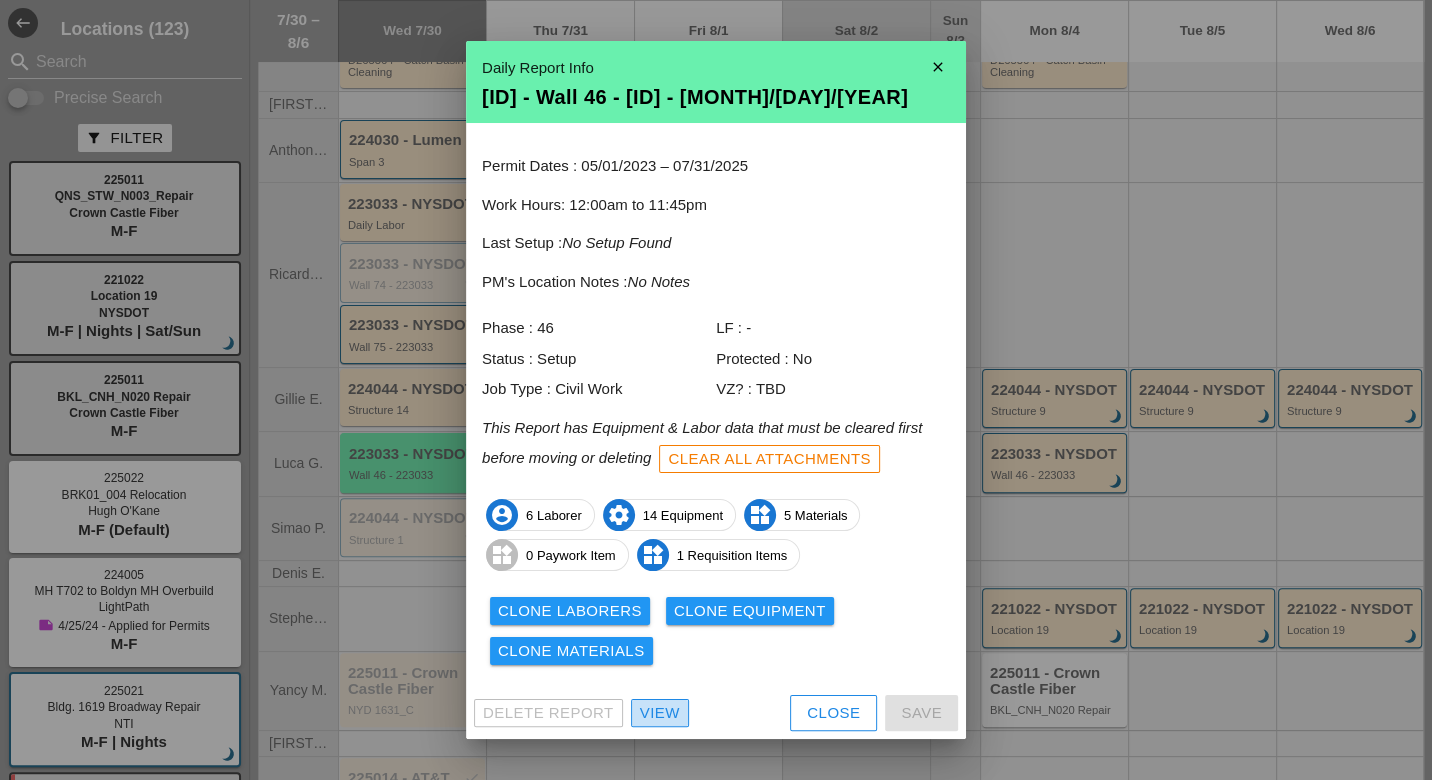 click on "View" at bounding box center (660, 713) 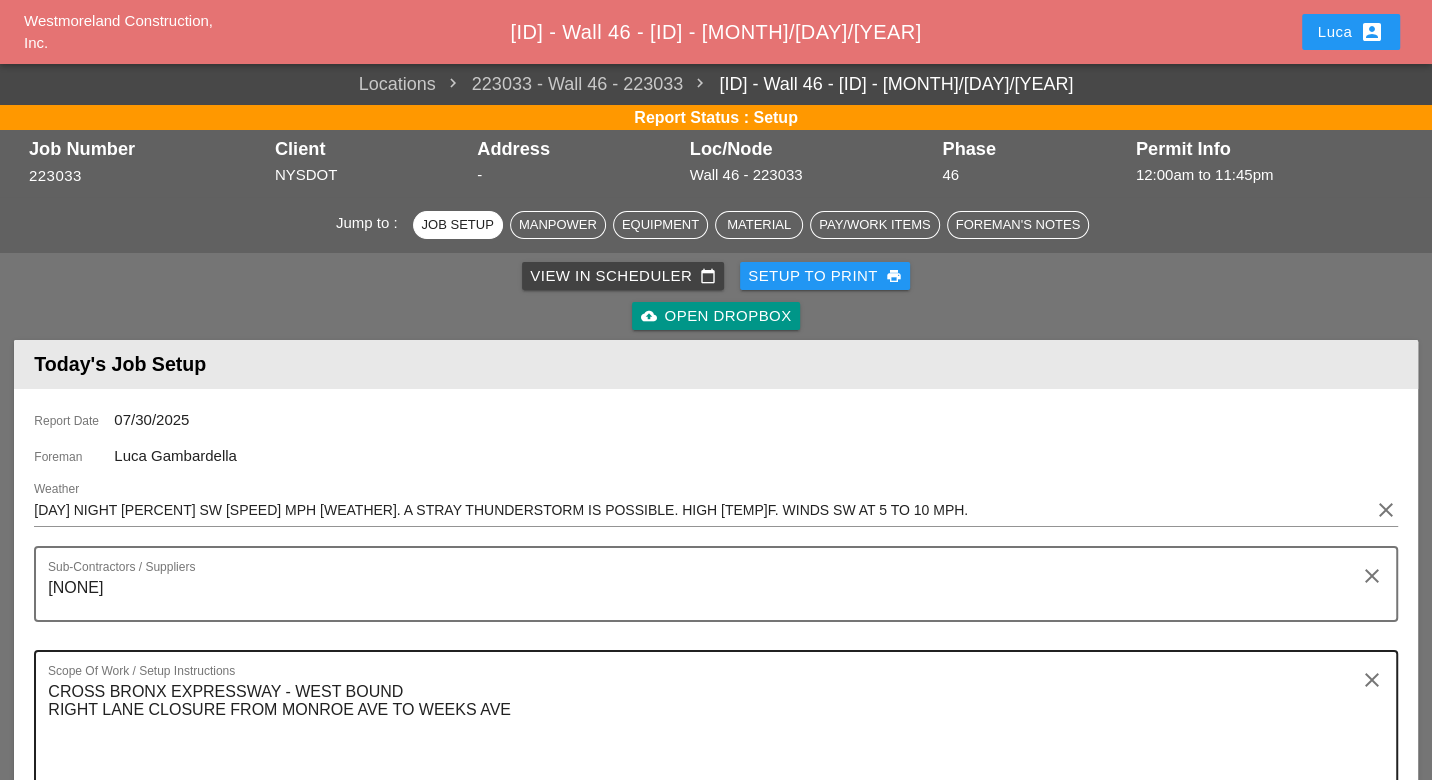 scroll, scrollTop: 888, scrollLeft: 0, axis: vertical 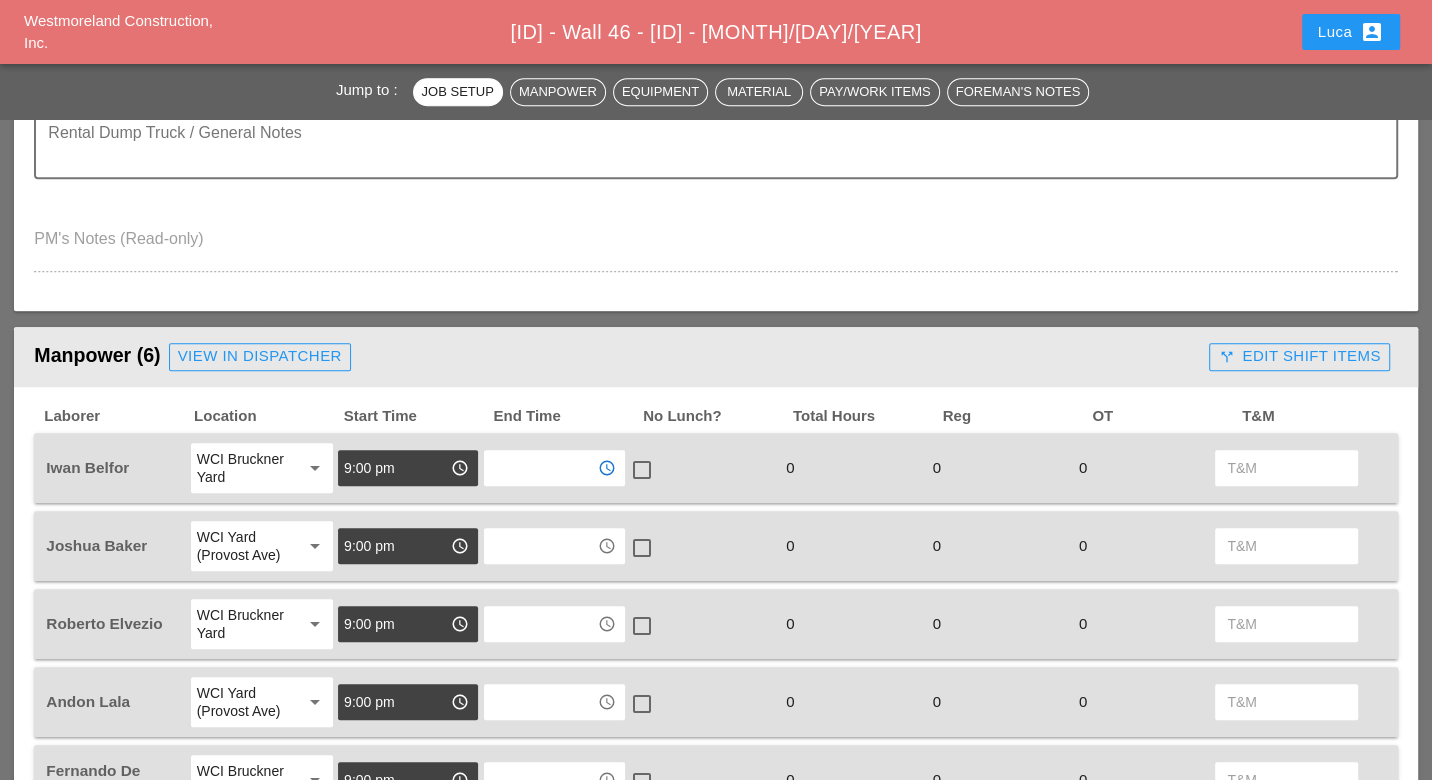 click at bounding box center [540, 468] 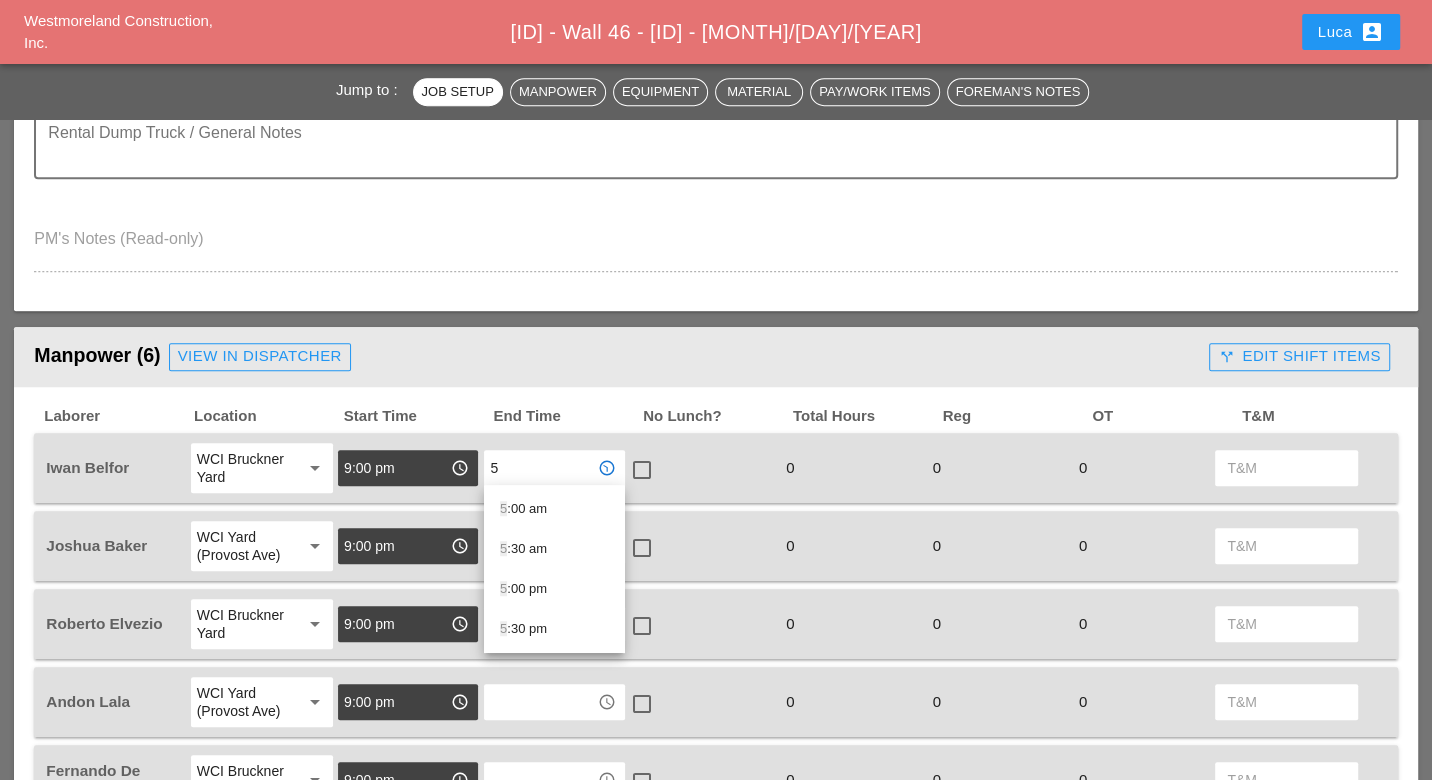drag, startPoint x: 528, startPoint y: 509, endPoint x: 528, endPoint y: 522, distance: 13 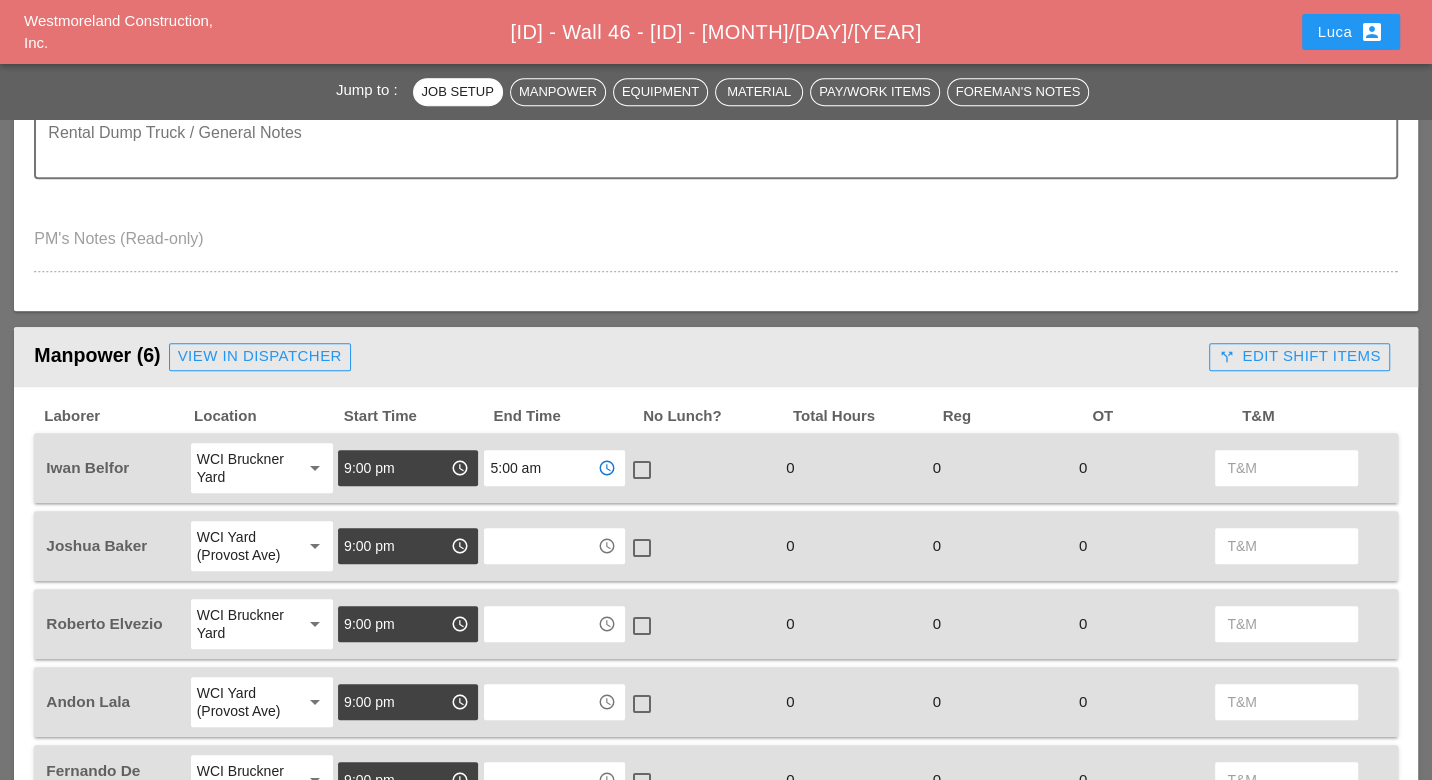 type on "5:00 am" 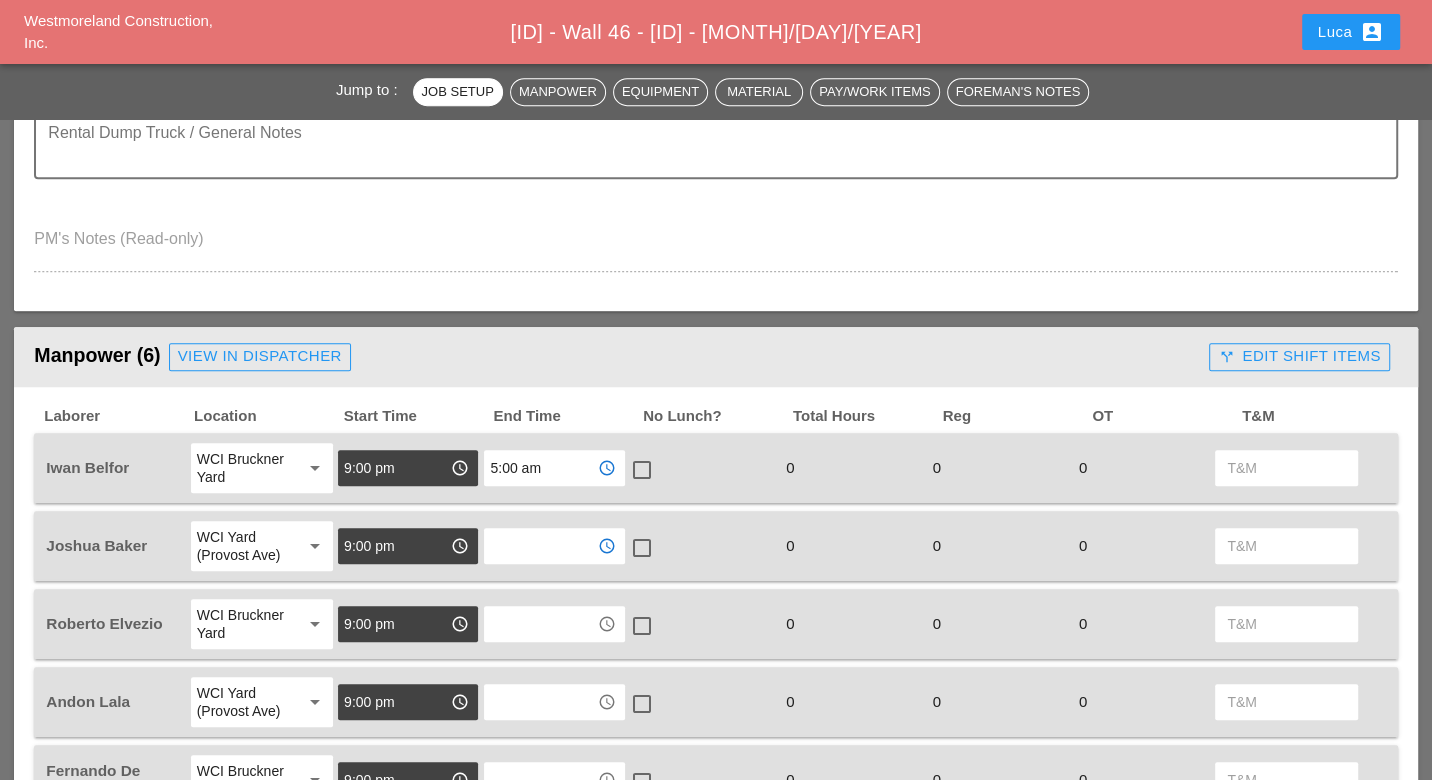 click at bounding box center [540, 546] 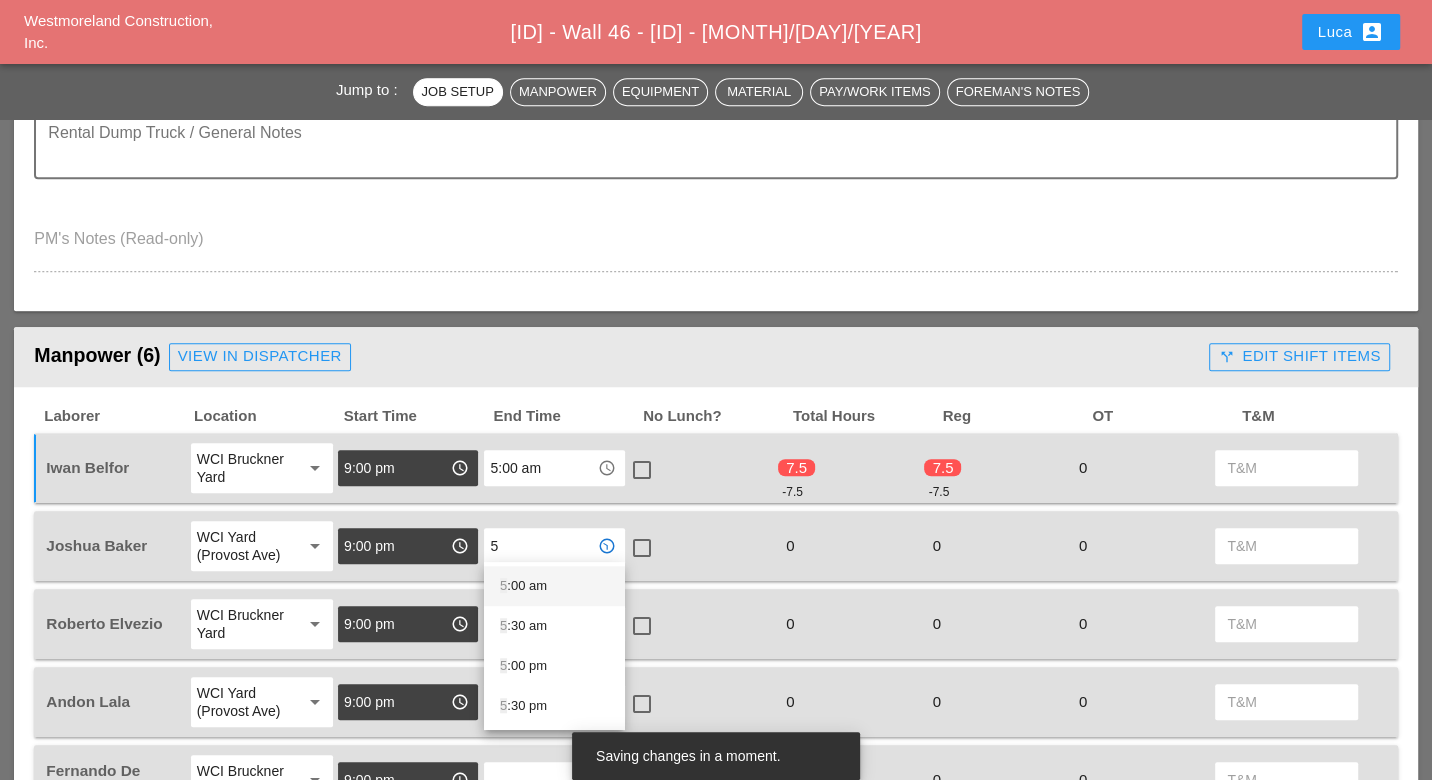 click on "5 :00 am" at bounding box center [554, 586] 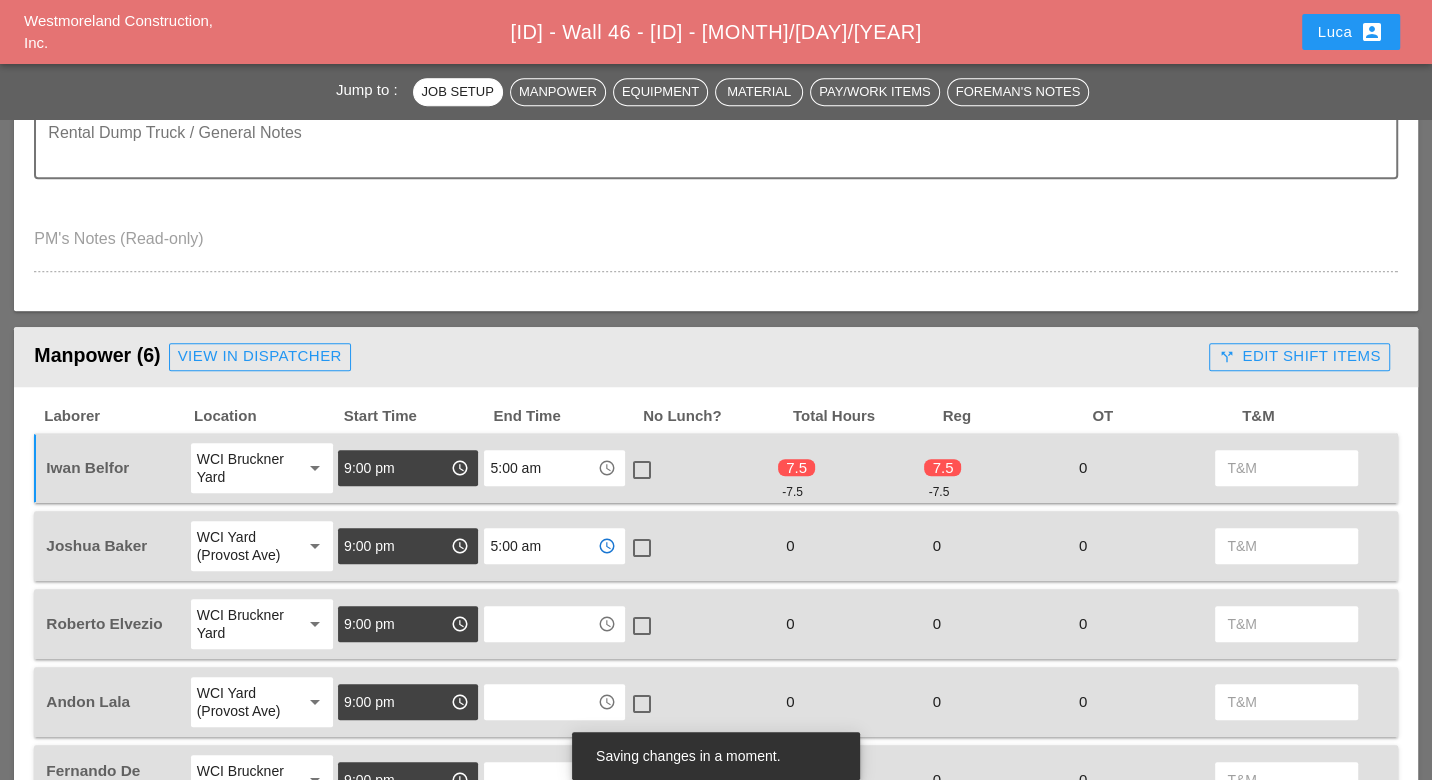 type on "5:00 am" 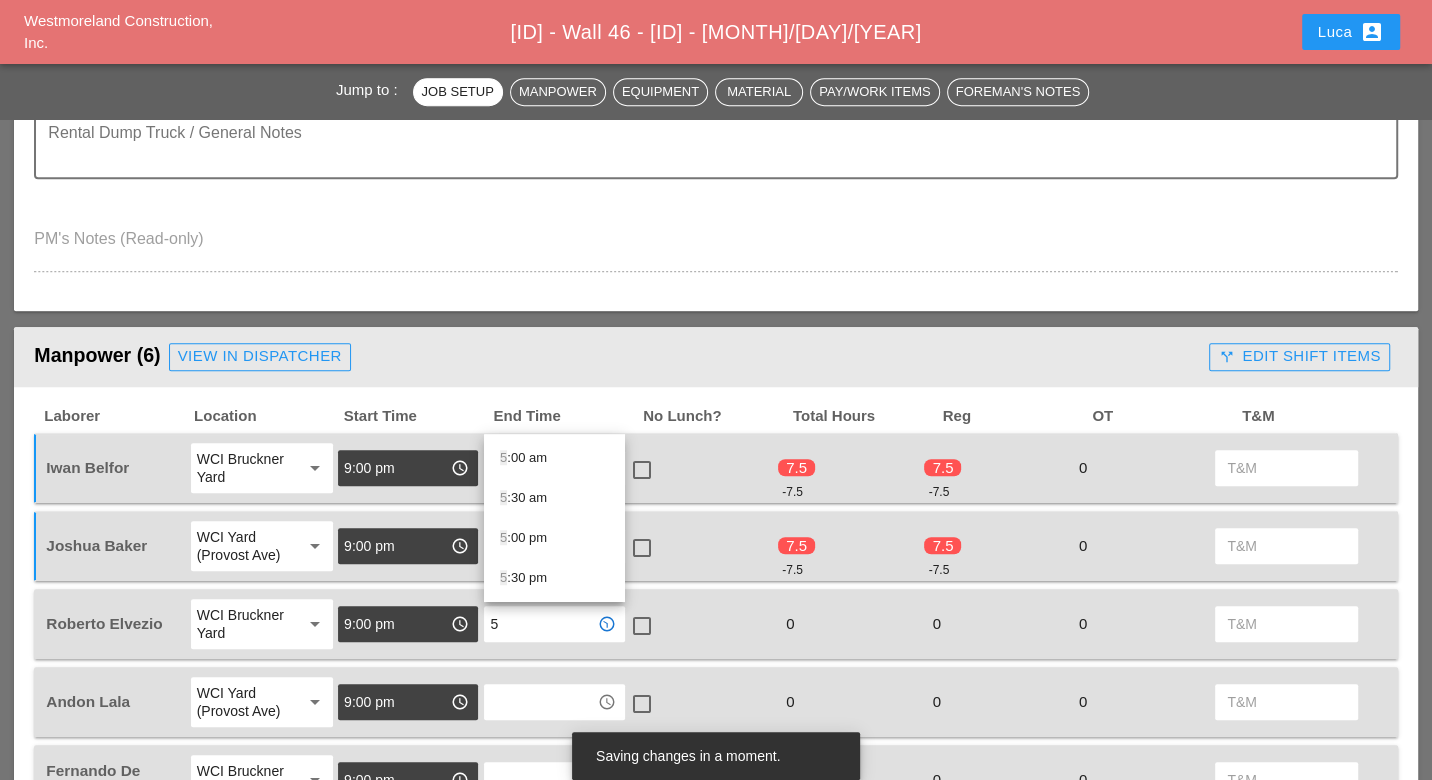 drag, startPoint x: 536, startPoint y: 450, endPoint x: 542, endPoint y: 521, distance: 71.25307 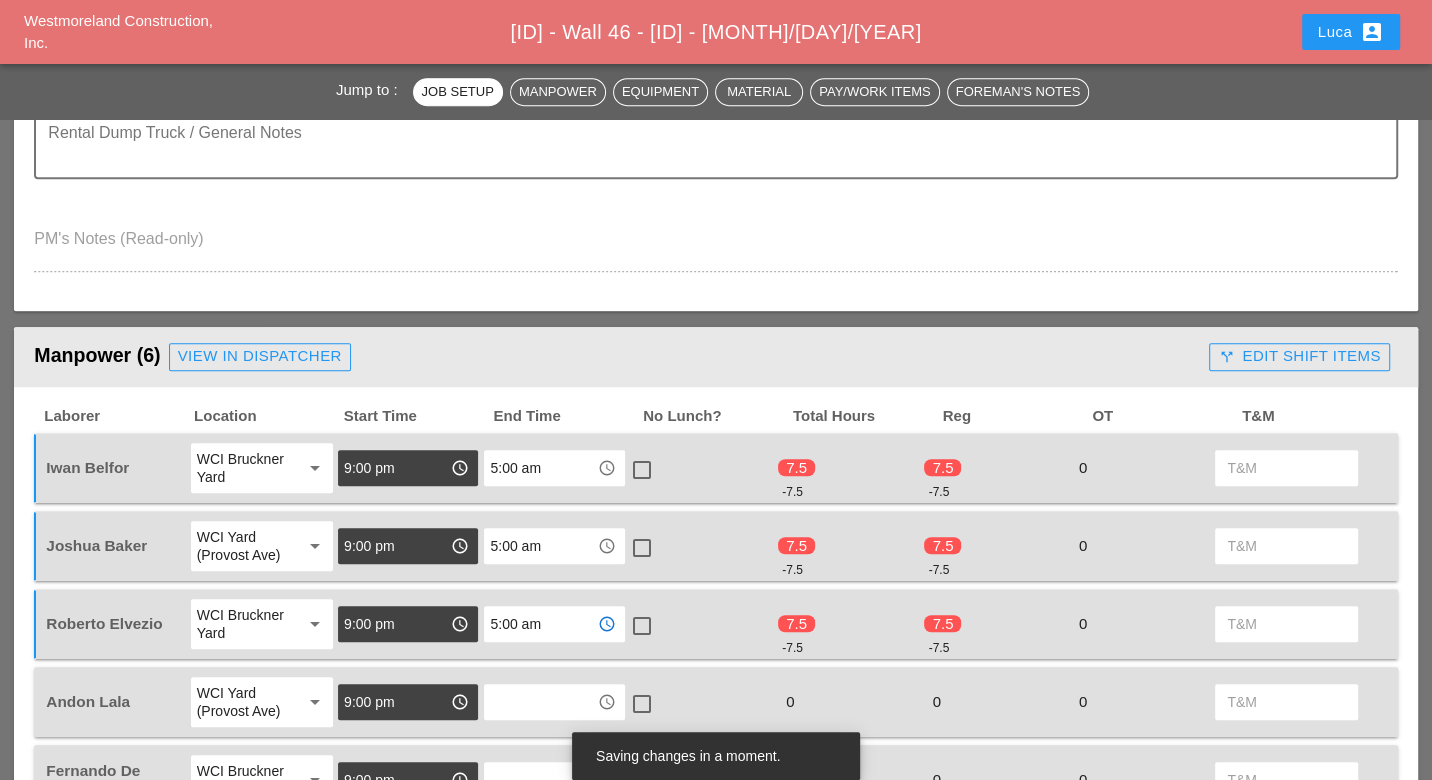 type on "5:00 am" 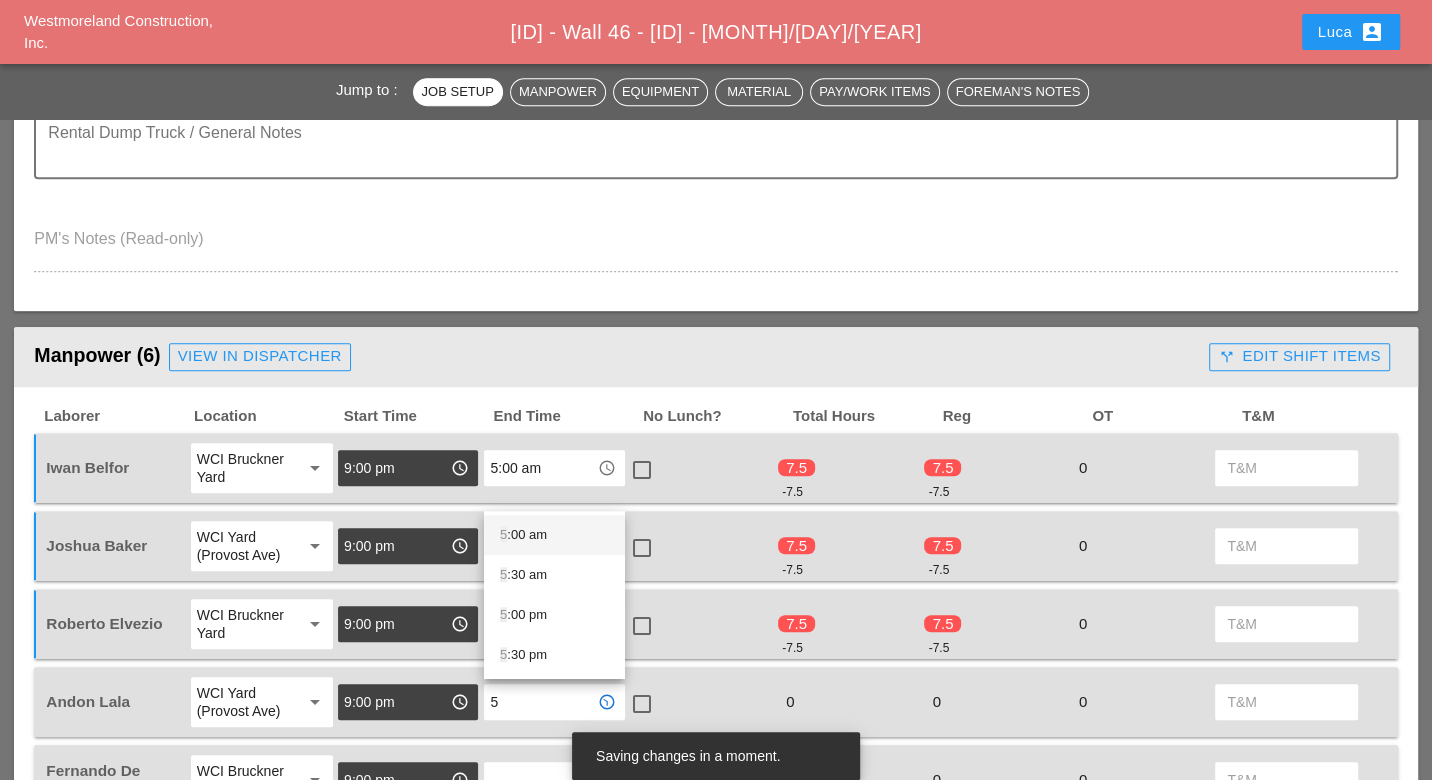 click on "5 :00 am" at bounding box center (554, 535) 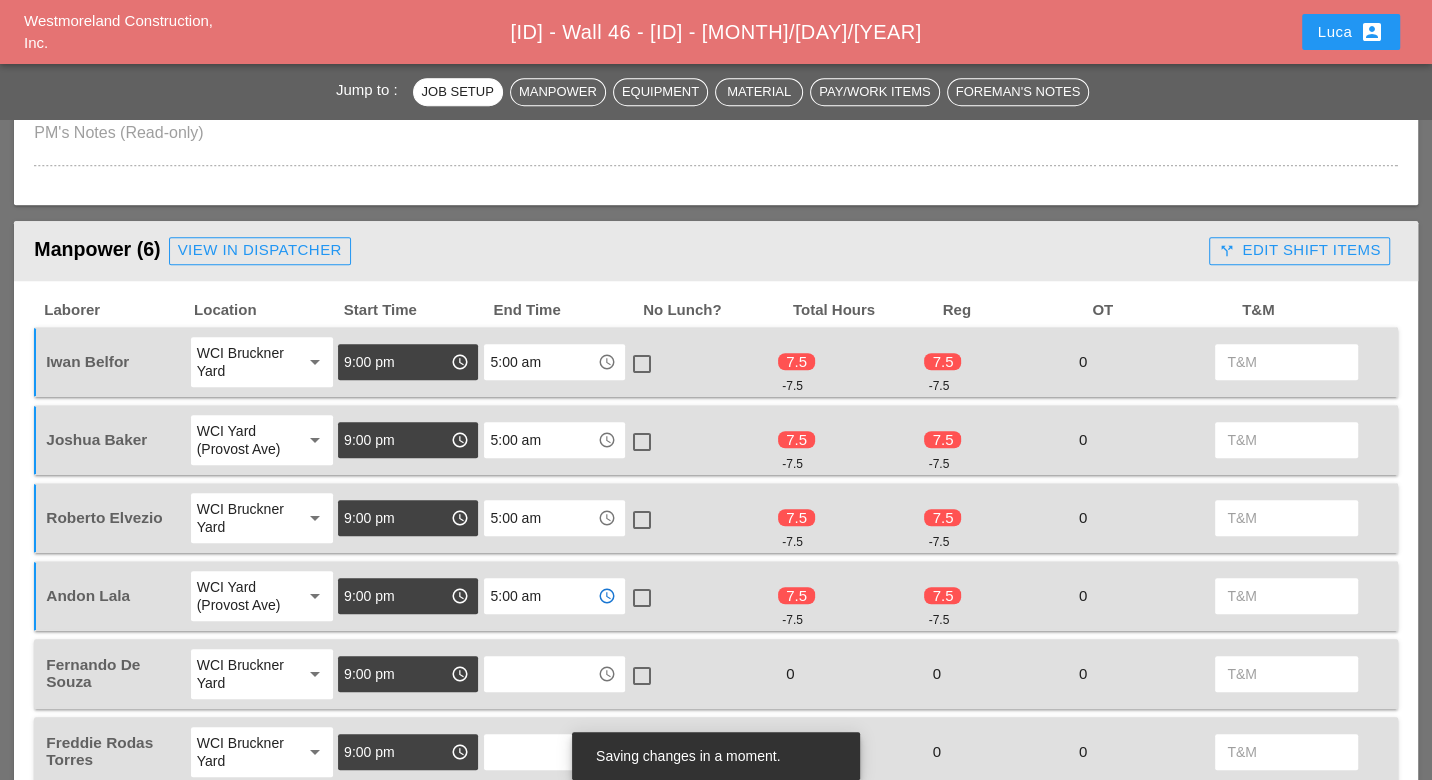 scroll, scrollTop: 1111, scrollLeft: 0, axis: vertical 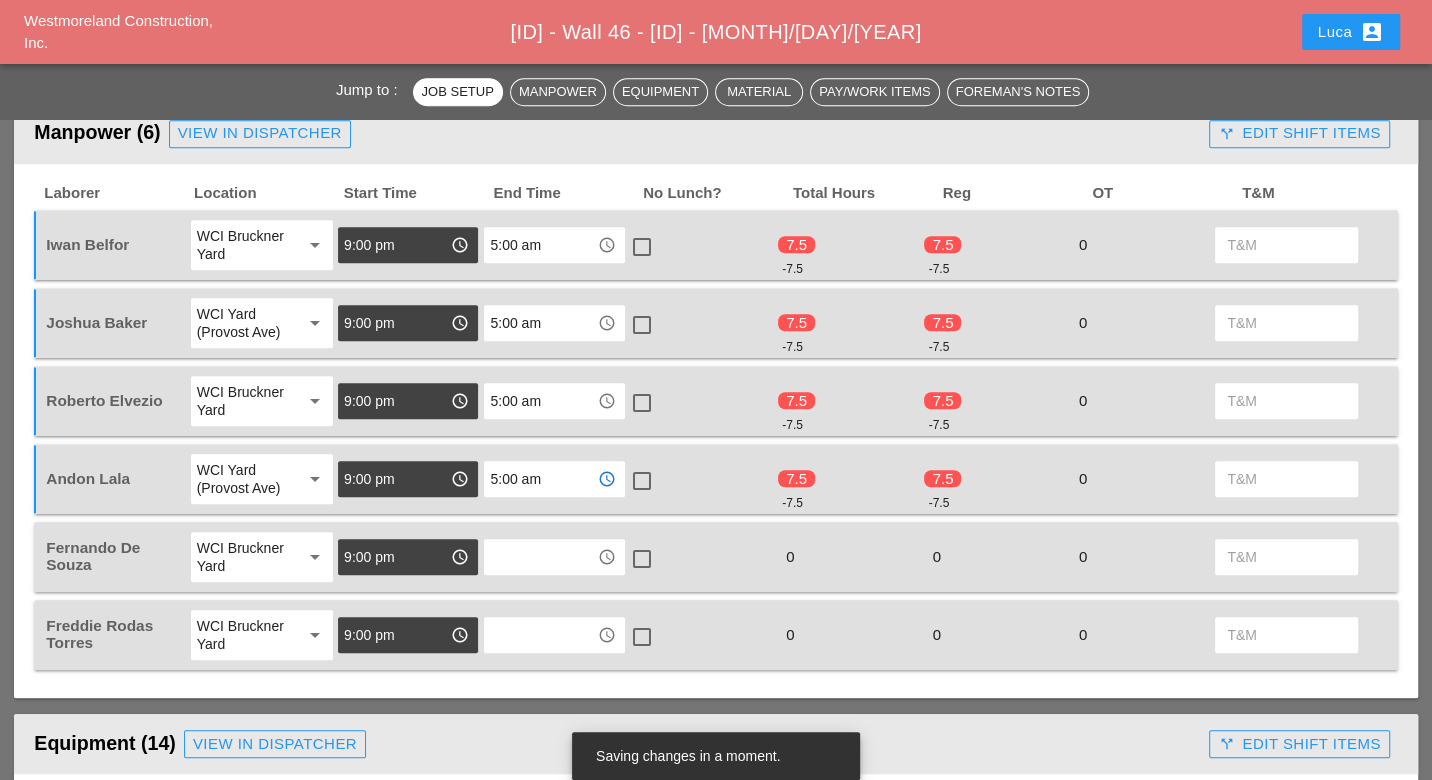 type on "5:00 am" 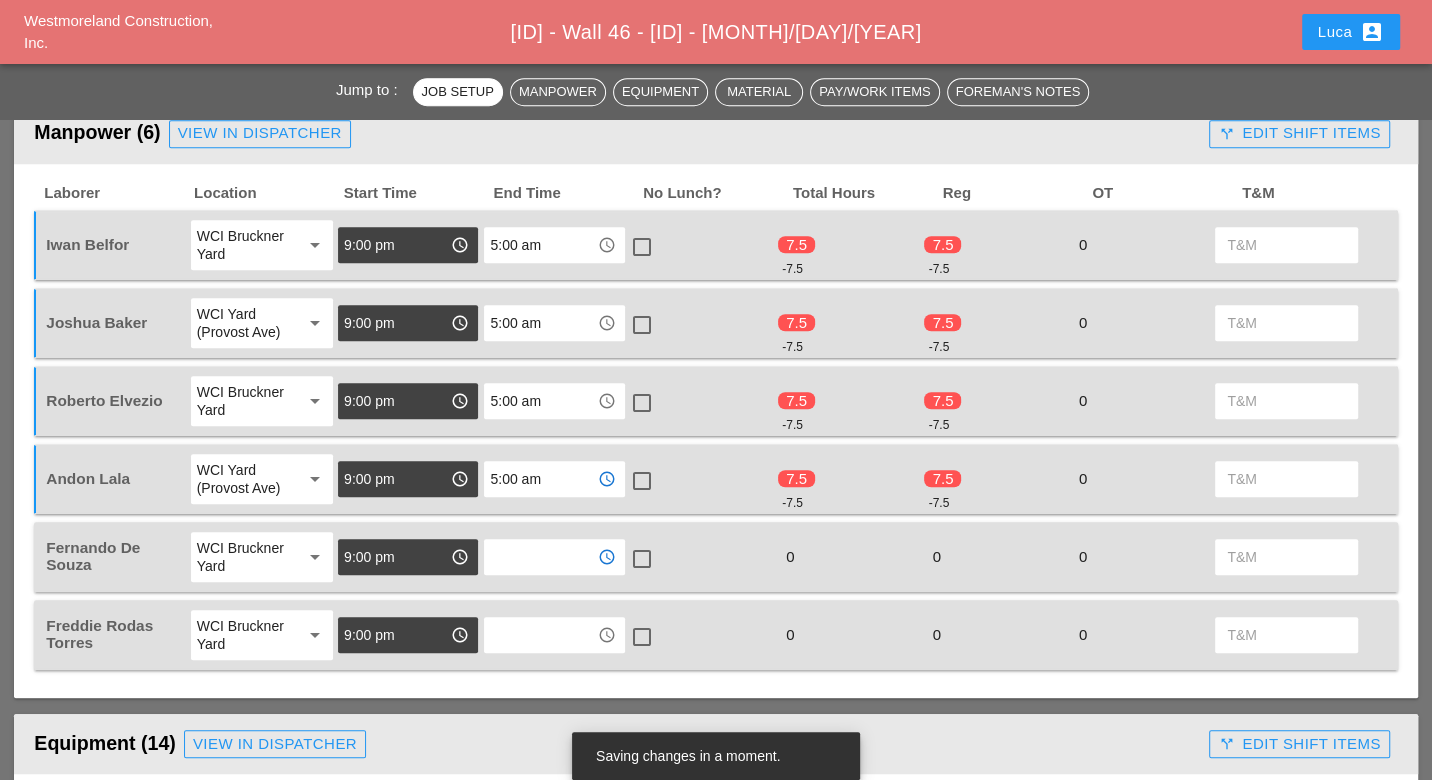 click at bounding box center (540, 557) 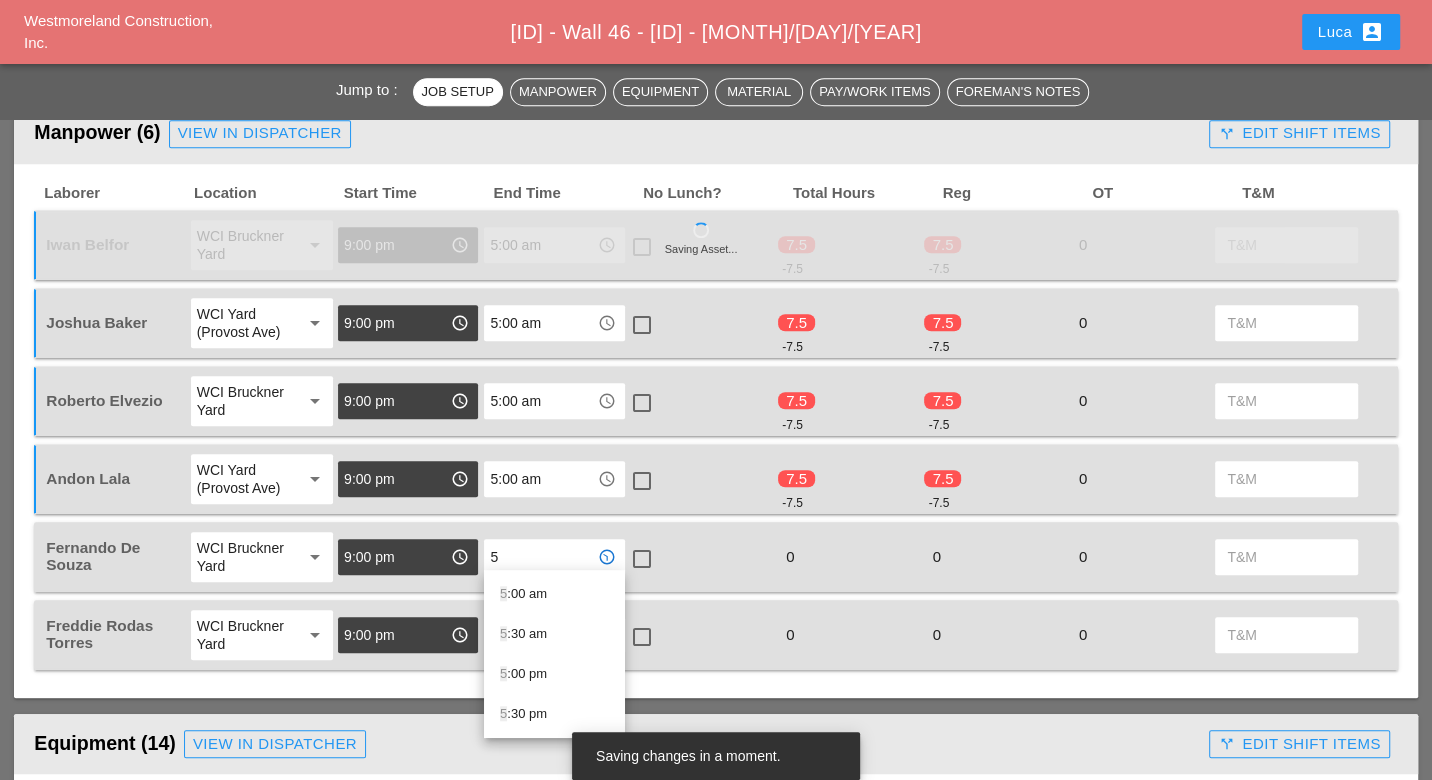 click on "5 :00 am" at bounding box center [554, 594] 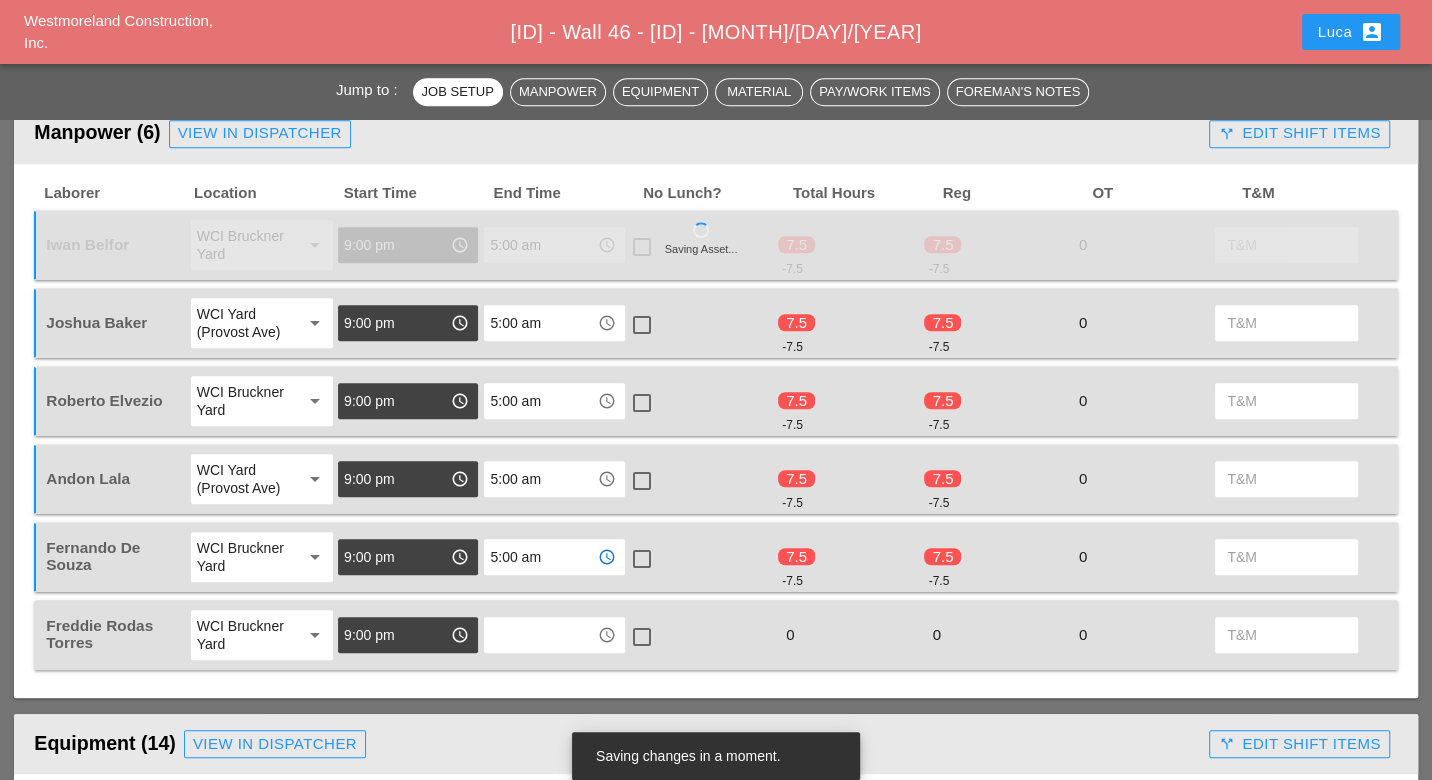 type on "5:00 am" 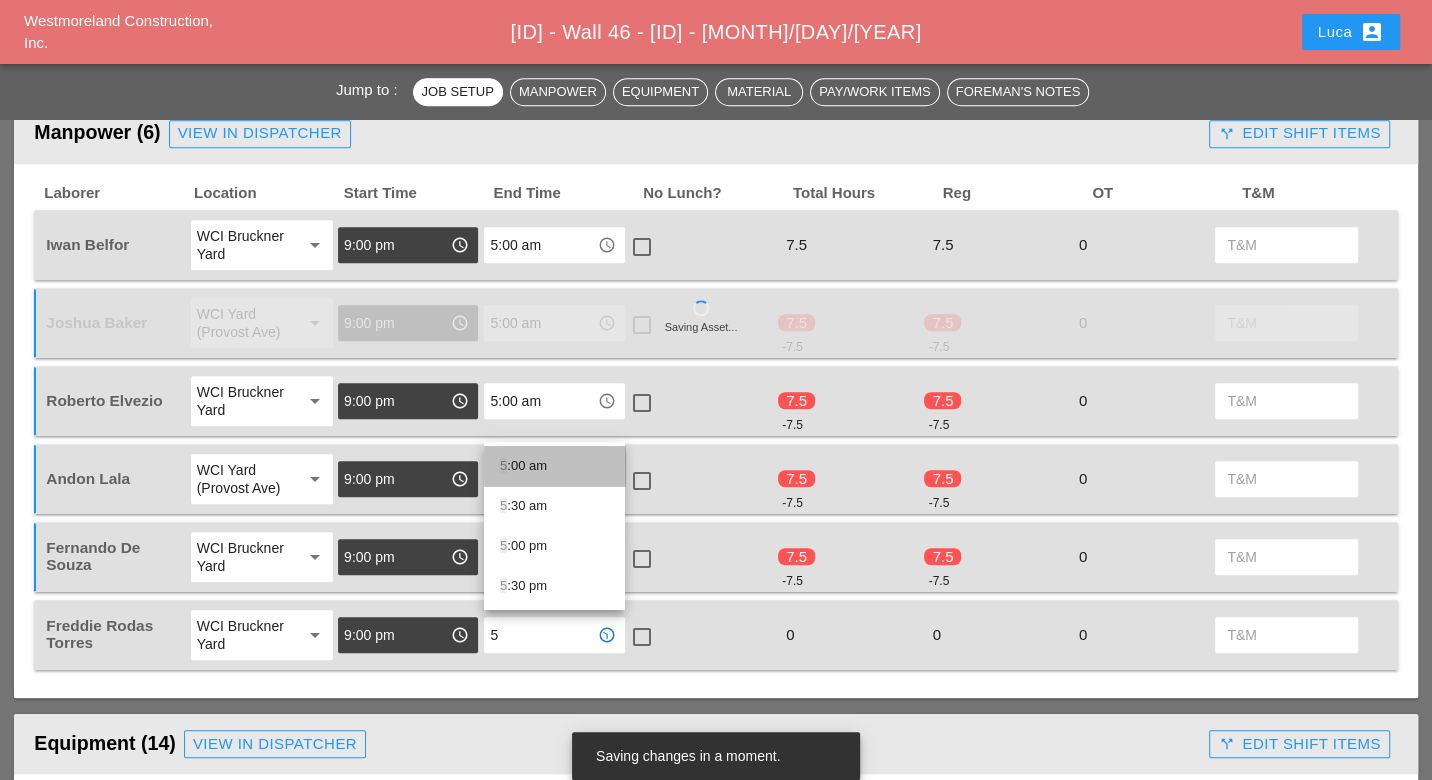 click on "5 :00 am" at bounding box center [554, 466] 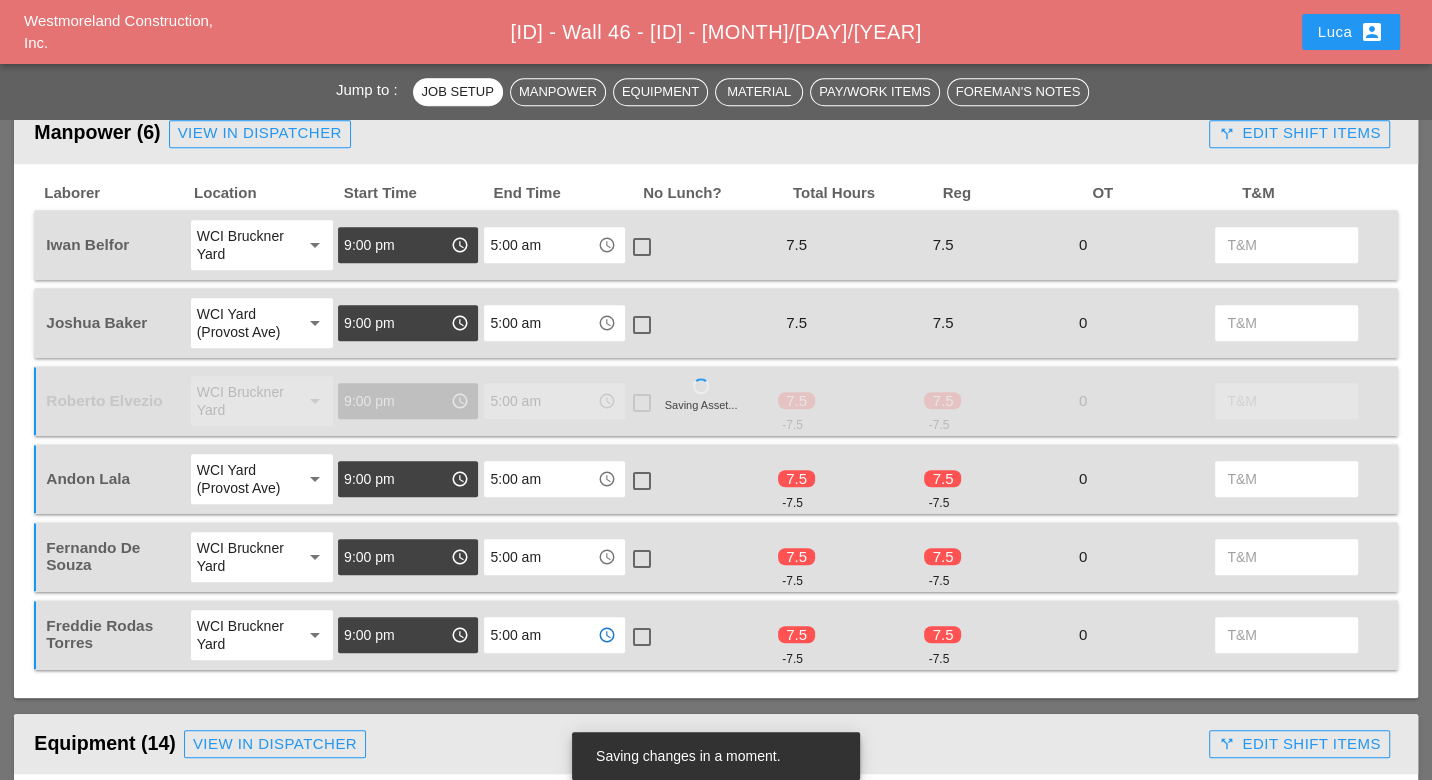 type on "5:00 am" 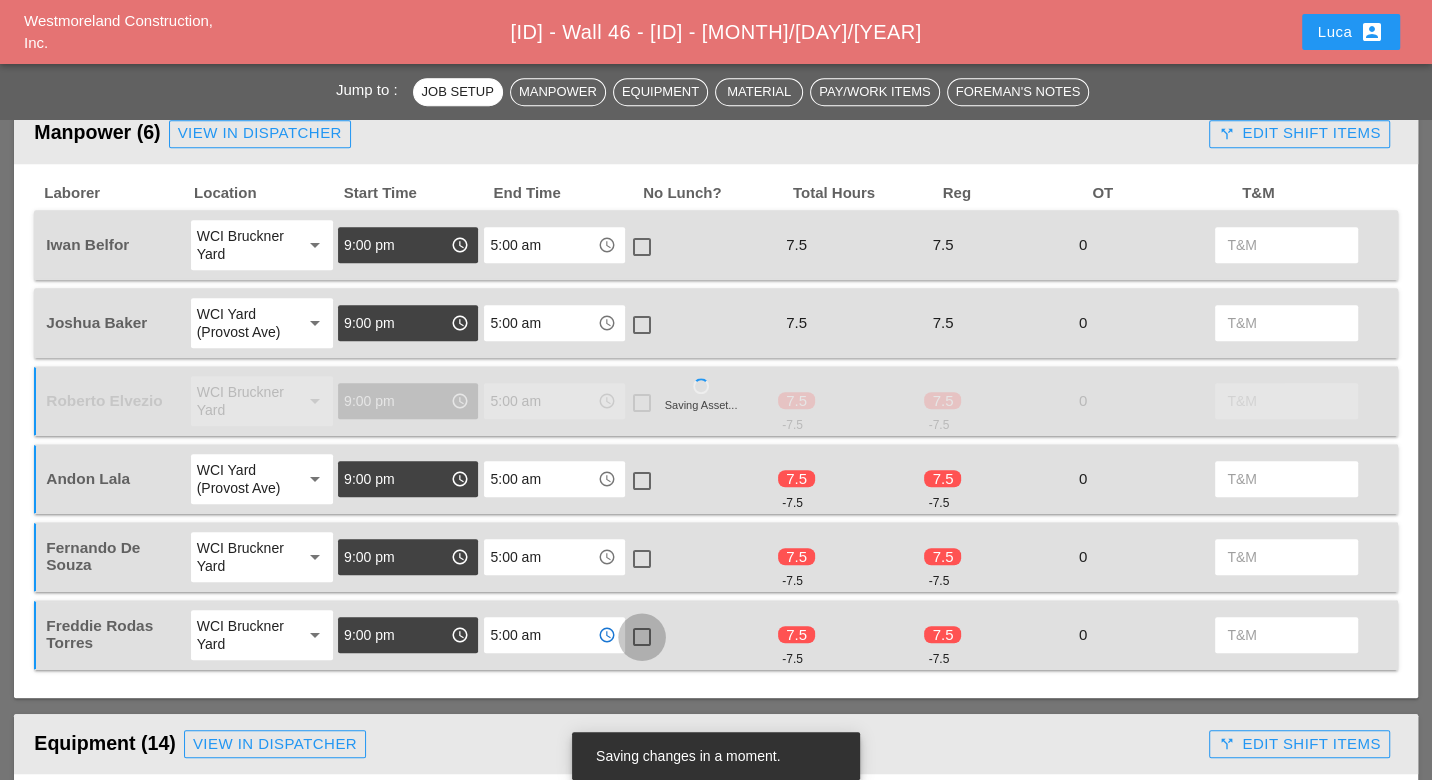 click at bounding box center (642, 637) 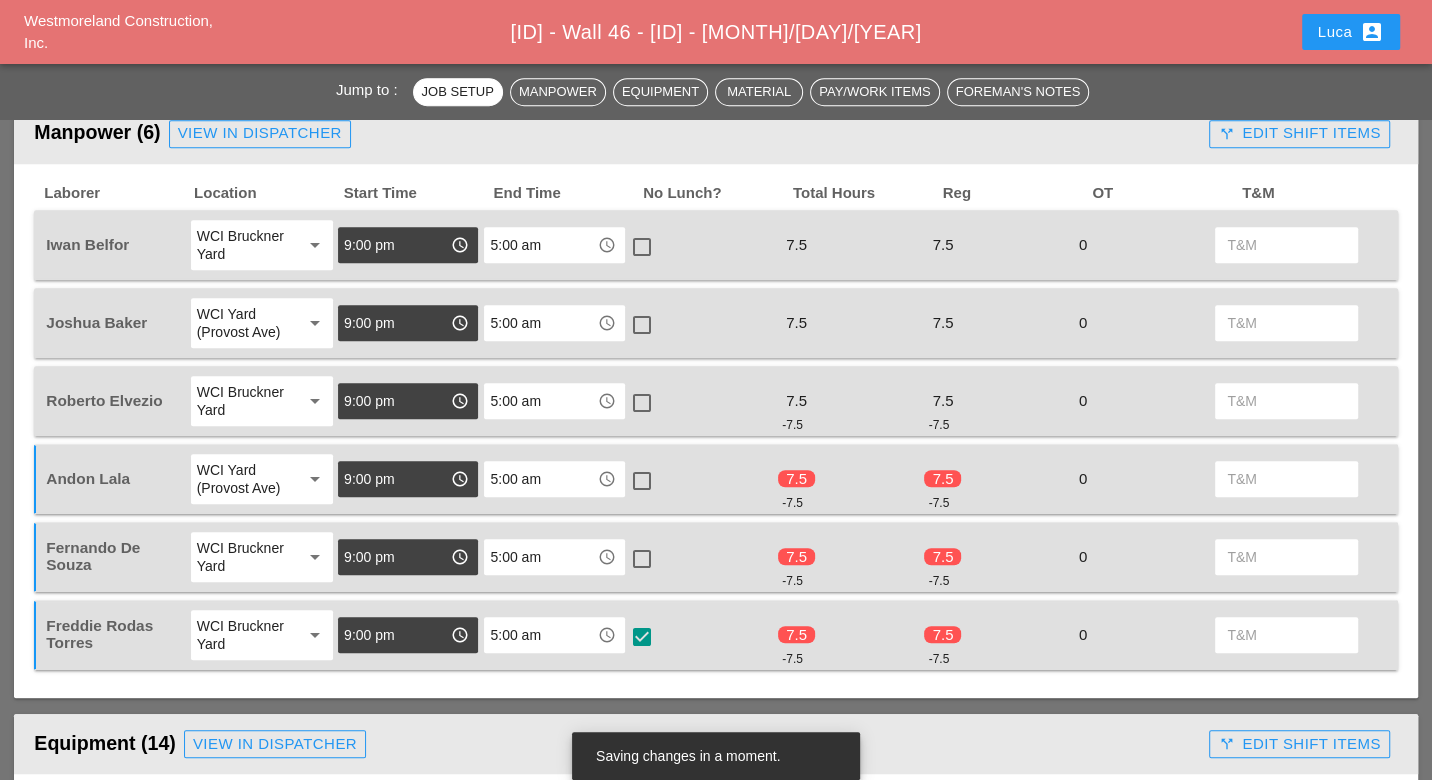 click at bounding box center (642, 325) 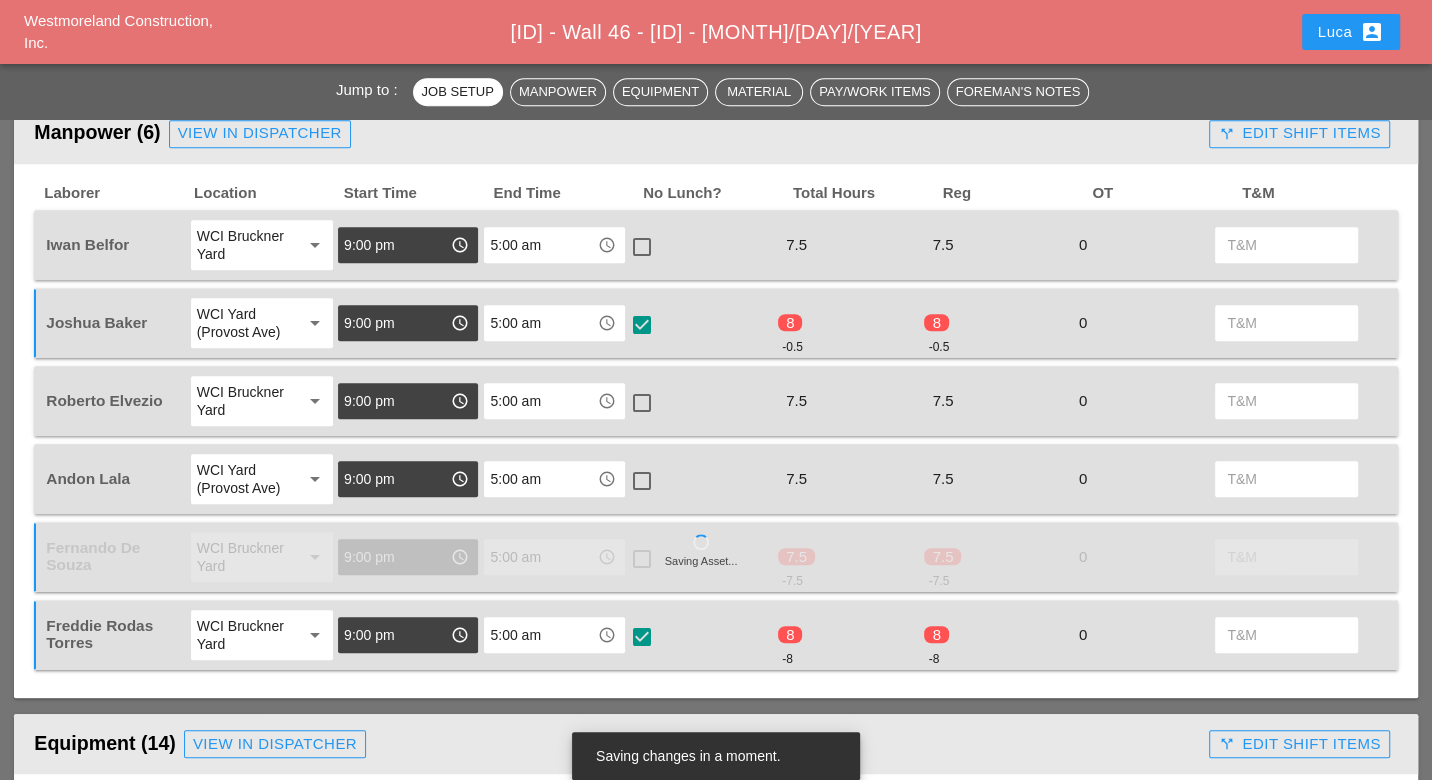 click at bounding box center [642, 247] 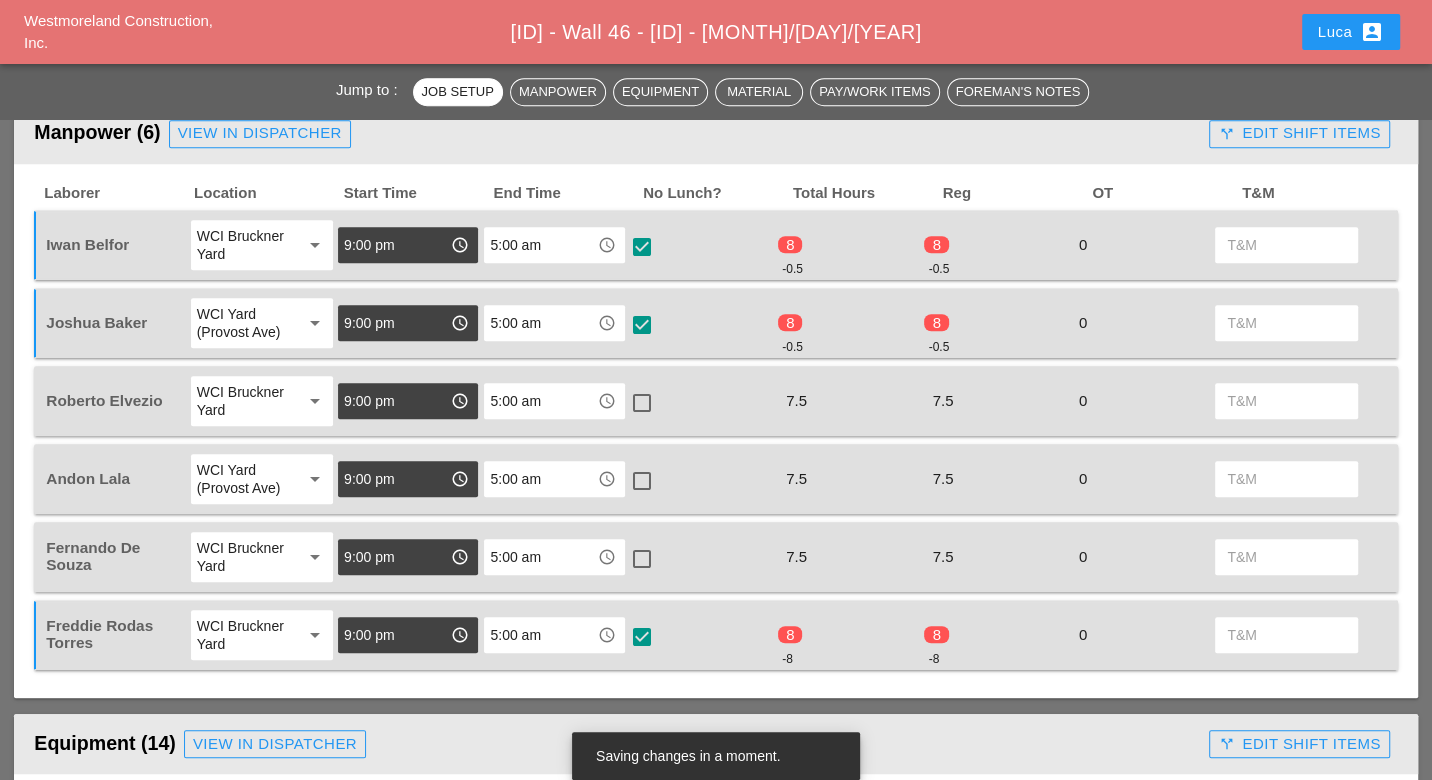 click at bounding box center (642, 403) 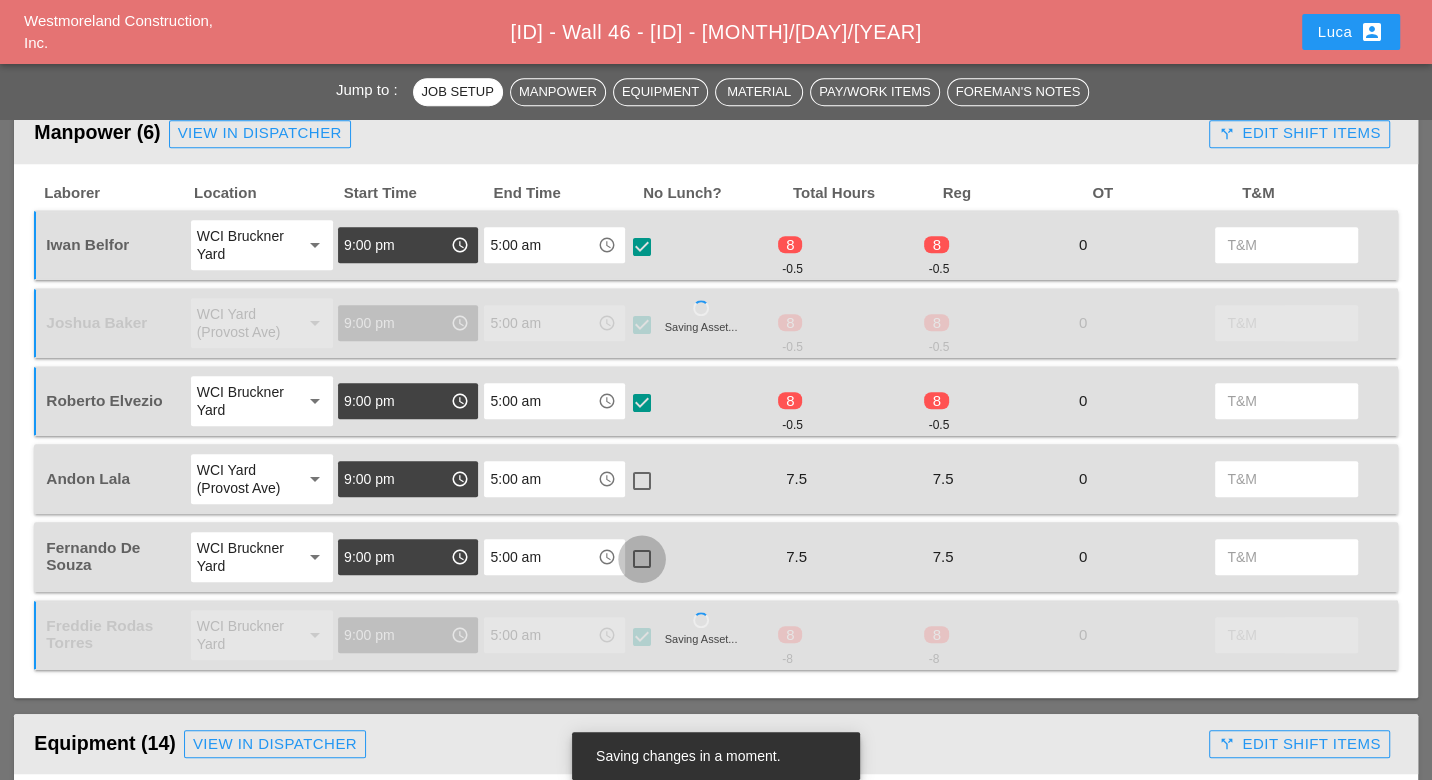 click at bounding box center [642, 559] 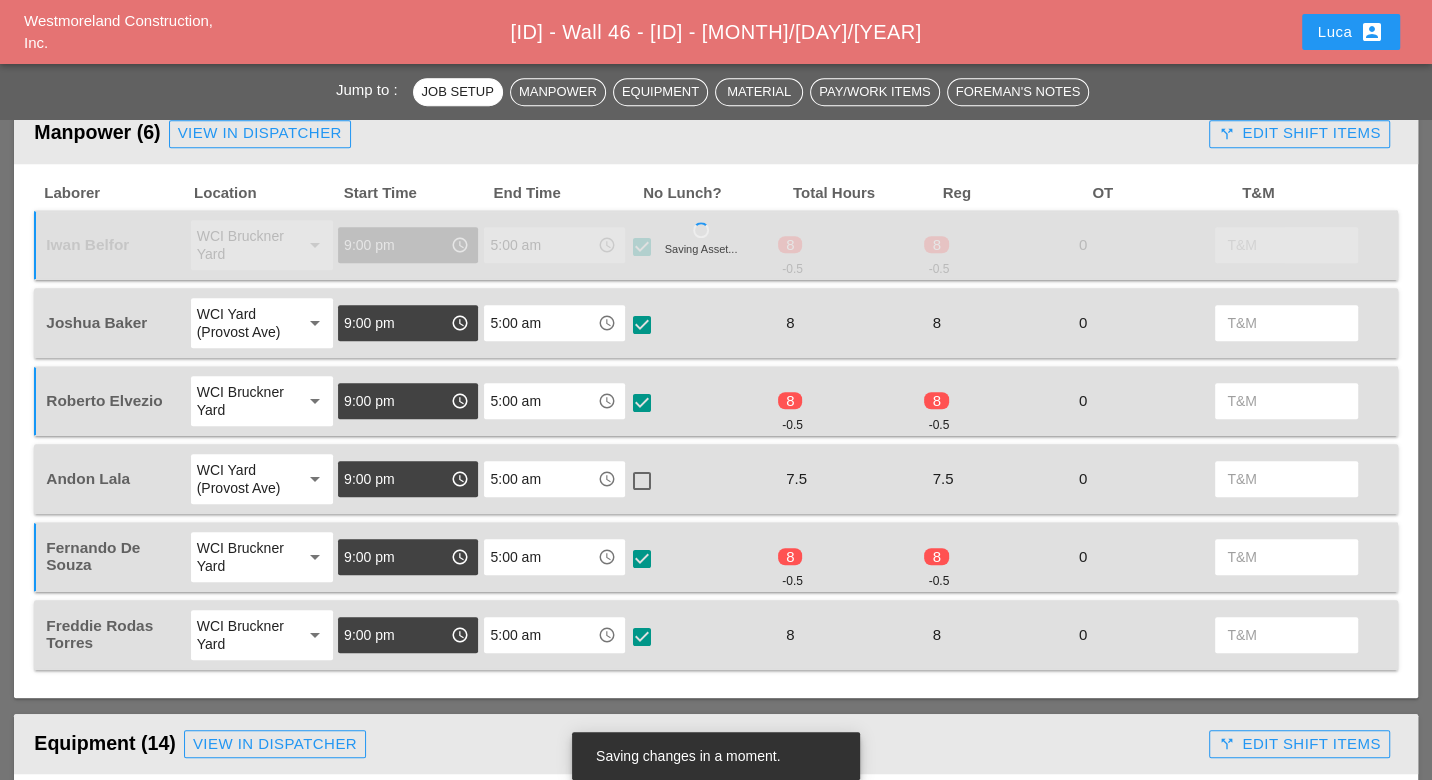 click at bounding box center [642, 481] 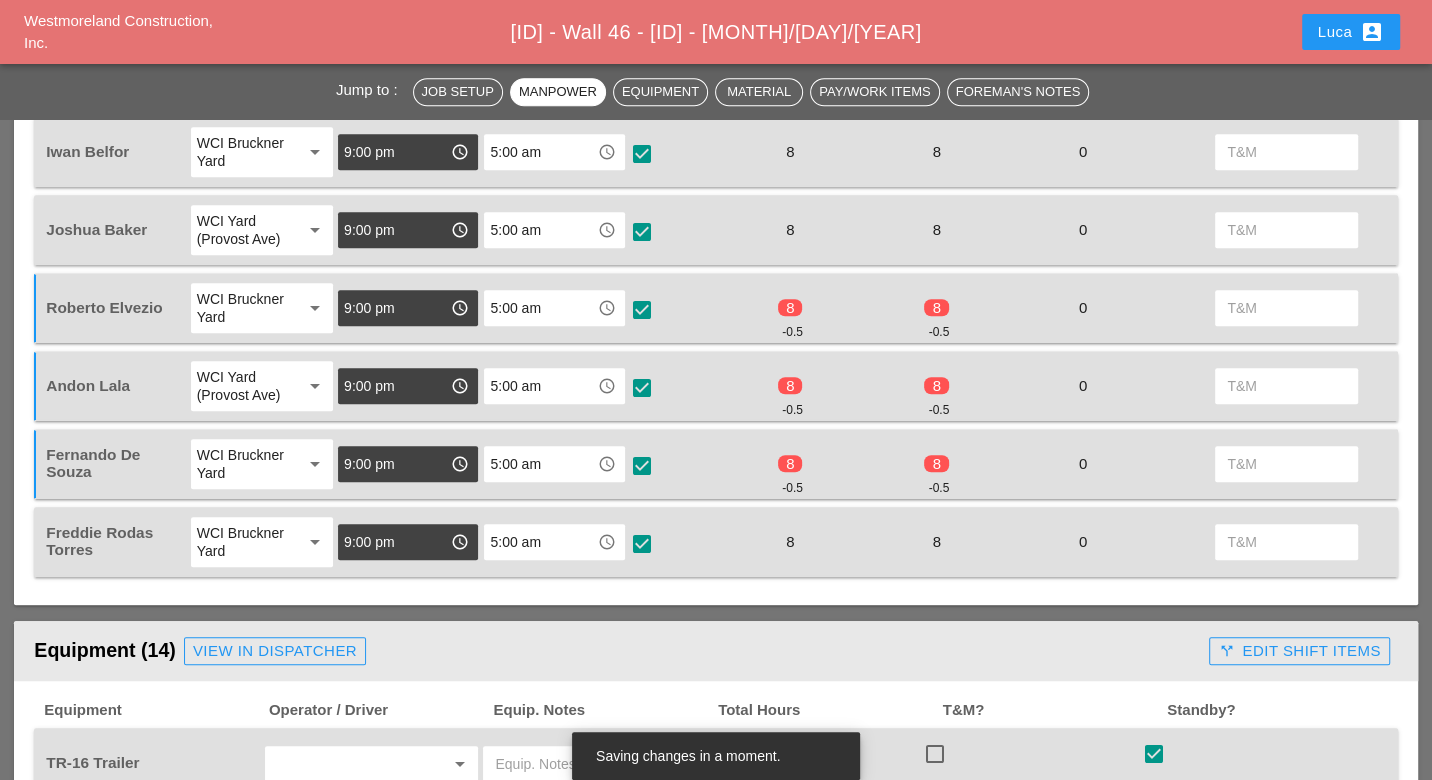 scroll, scrollTop: 1555, scrollLeft: 0, axis: vertical 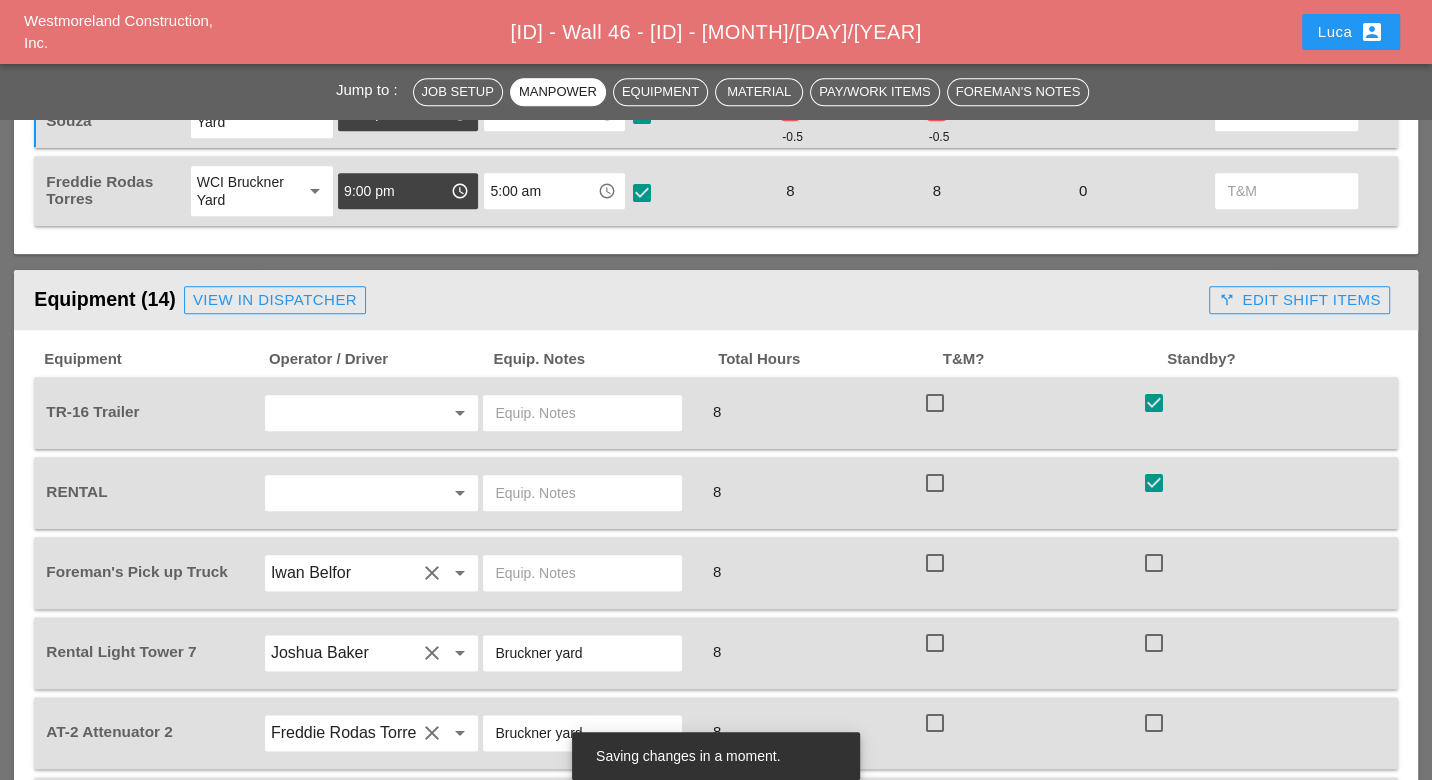 click at bounding box center (935, 563) 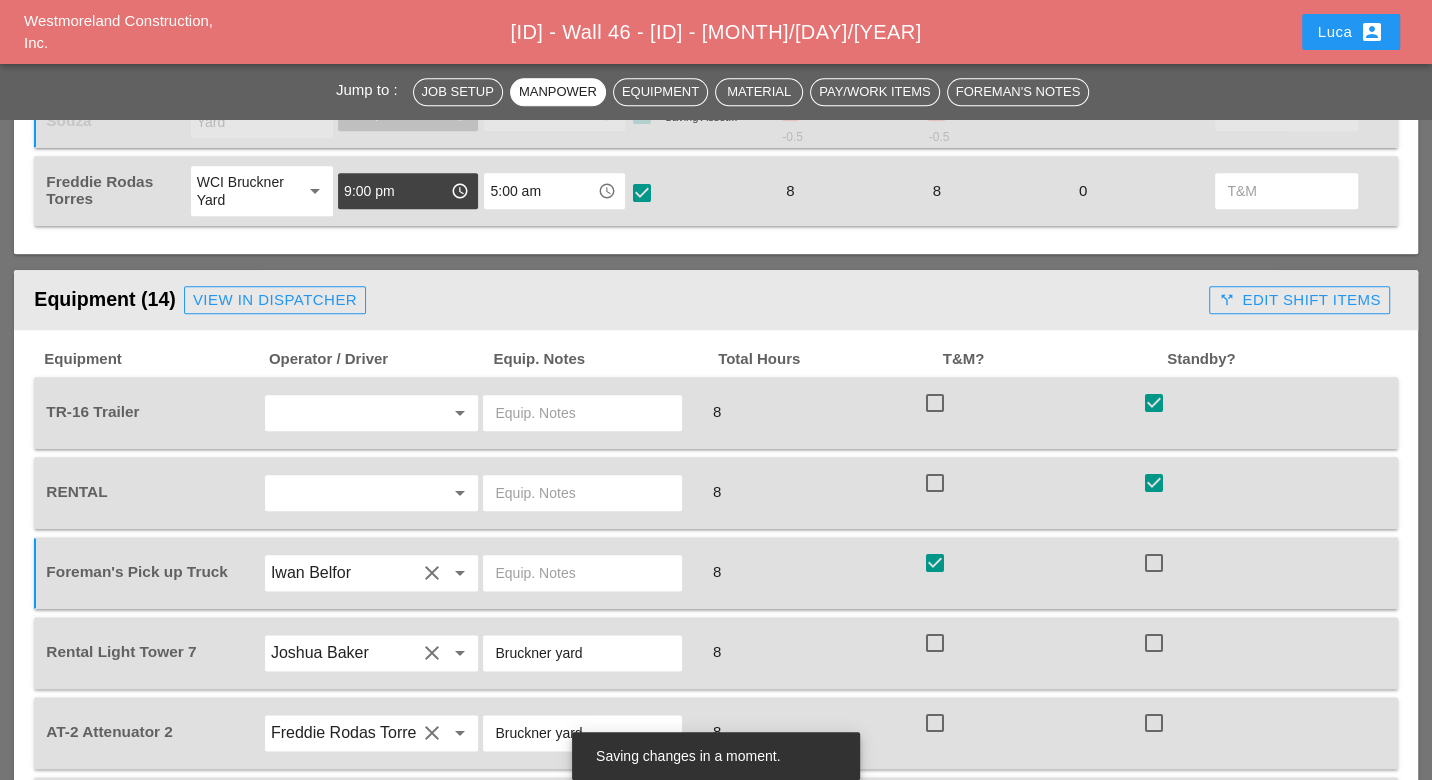click at bounding box center [935, 643] 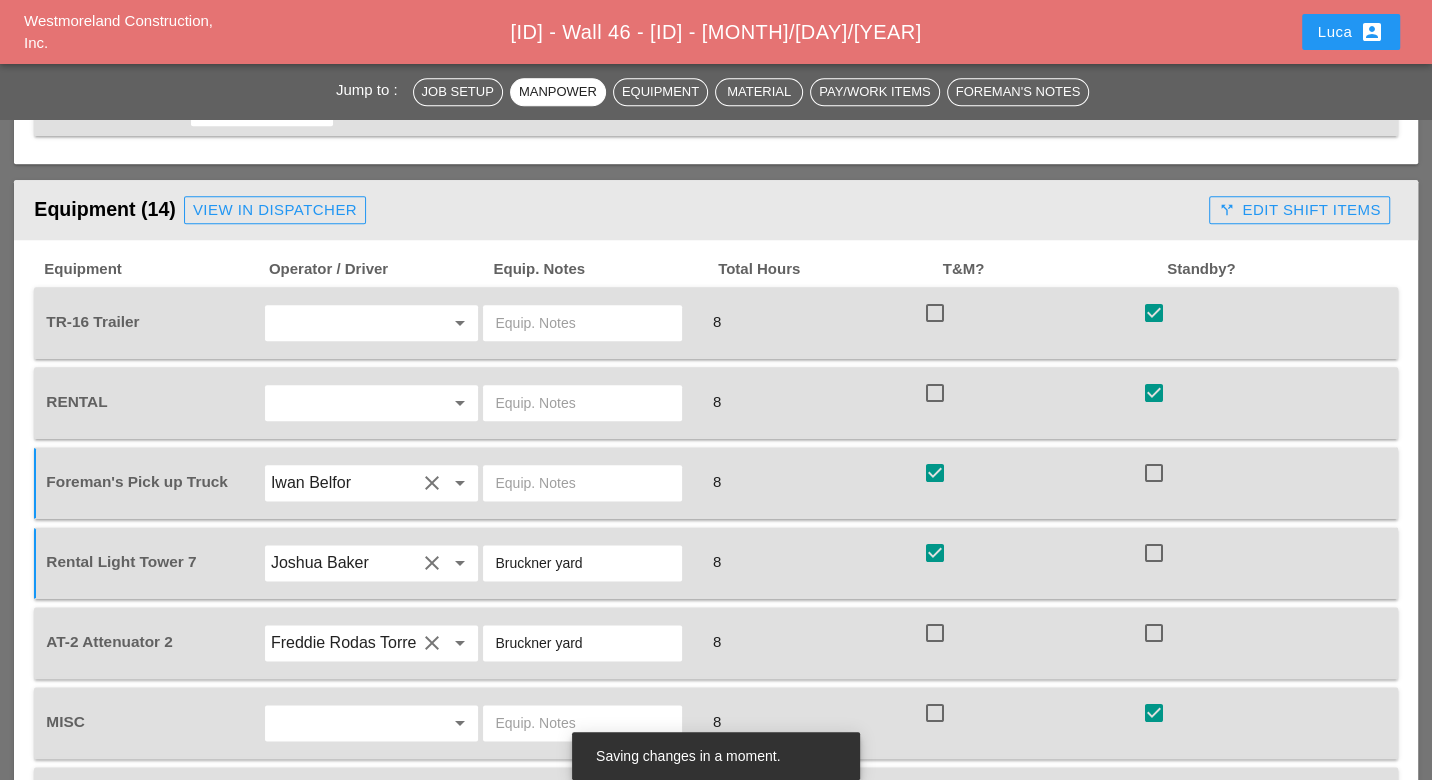 scroll, scrollTop: 1666, scrollLeft: 0, axis: vertical 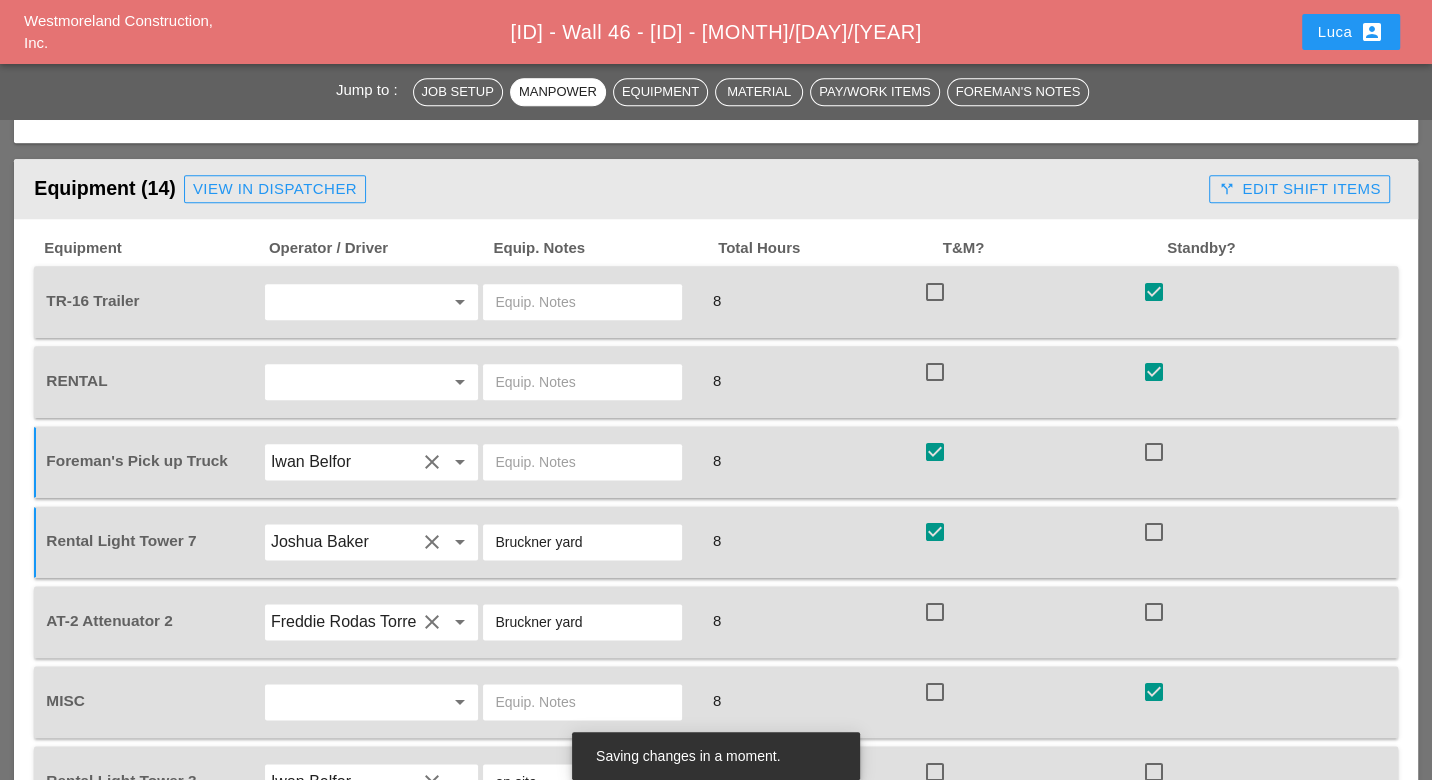 click at bounding box center [935, 612] 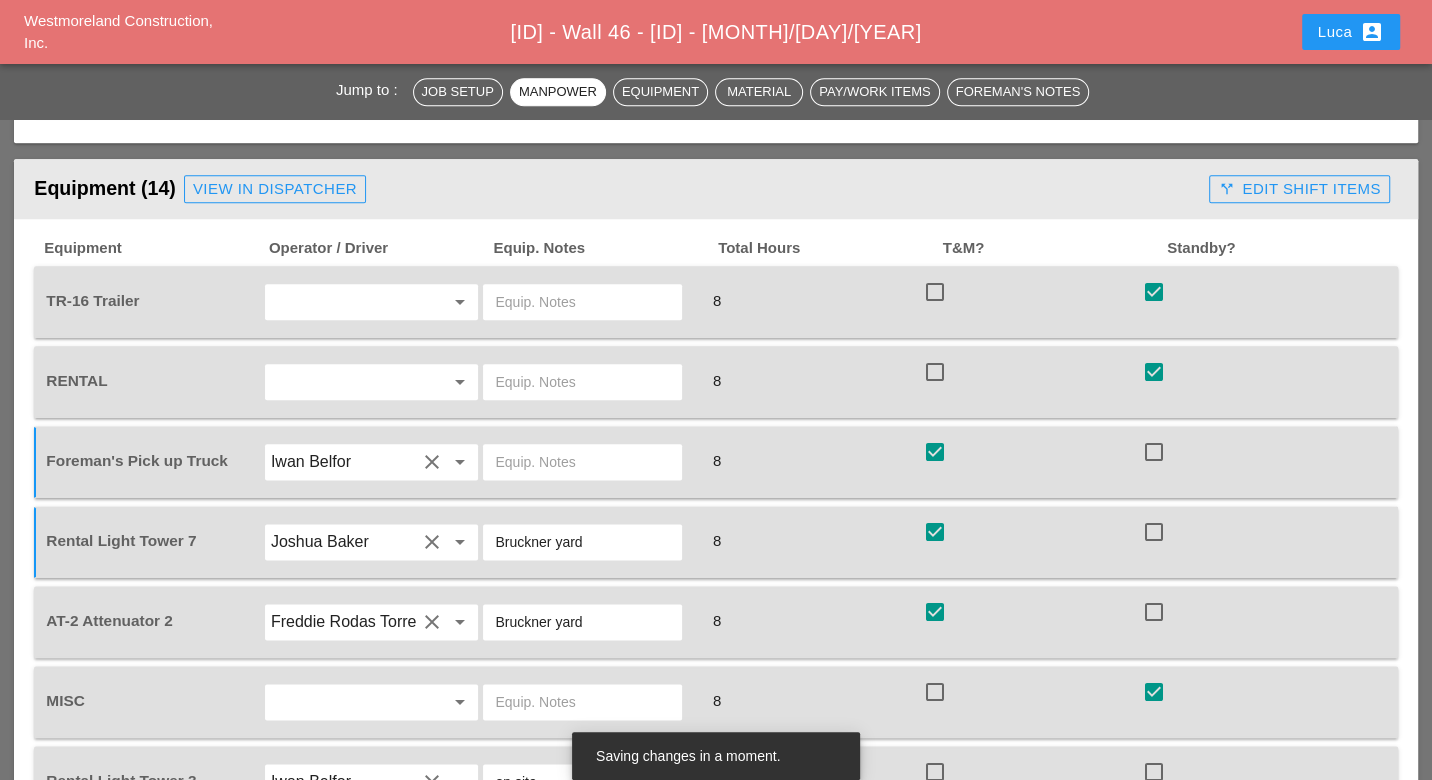 checkbox on "true" 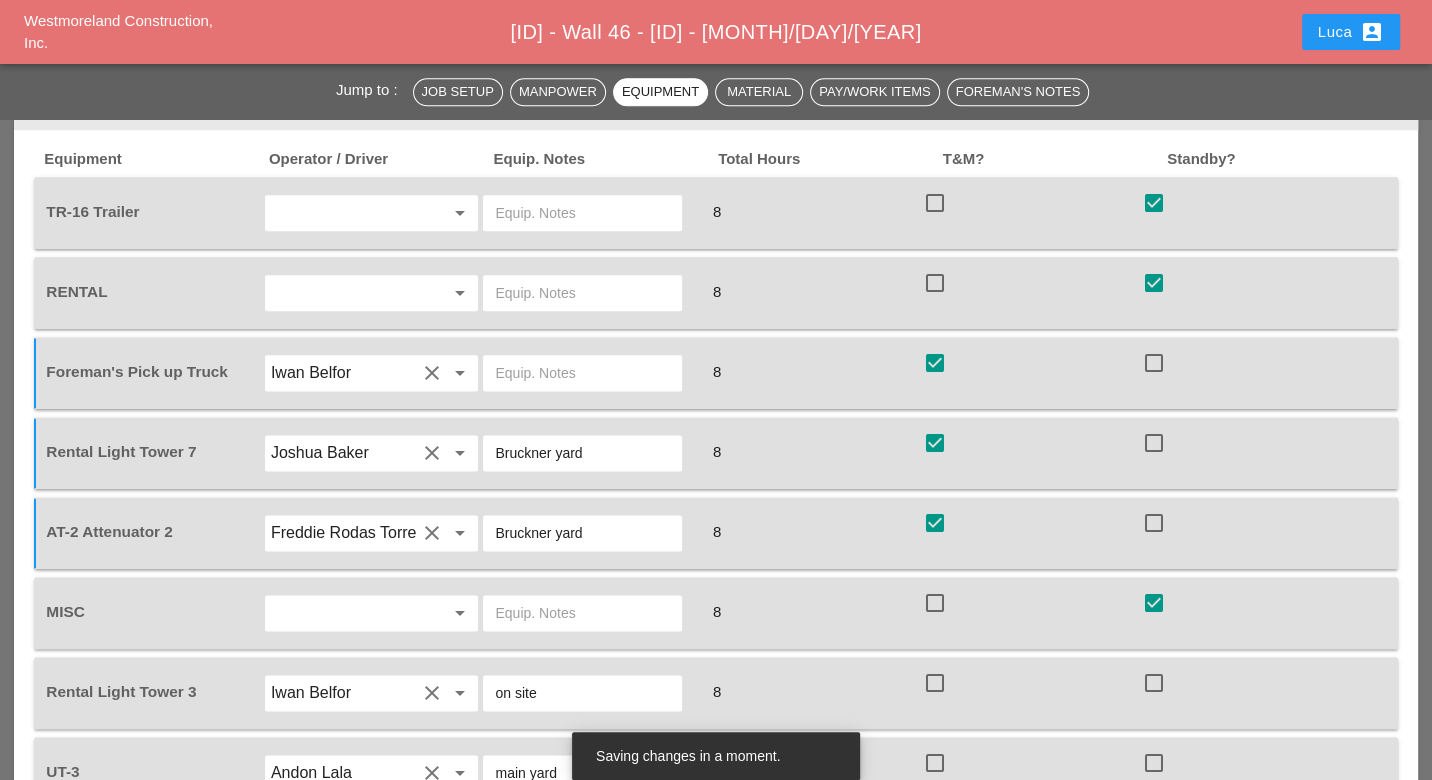 scroll, scrollTop: 1888, scrollLeft: 0, axis: vertical 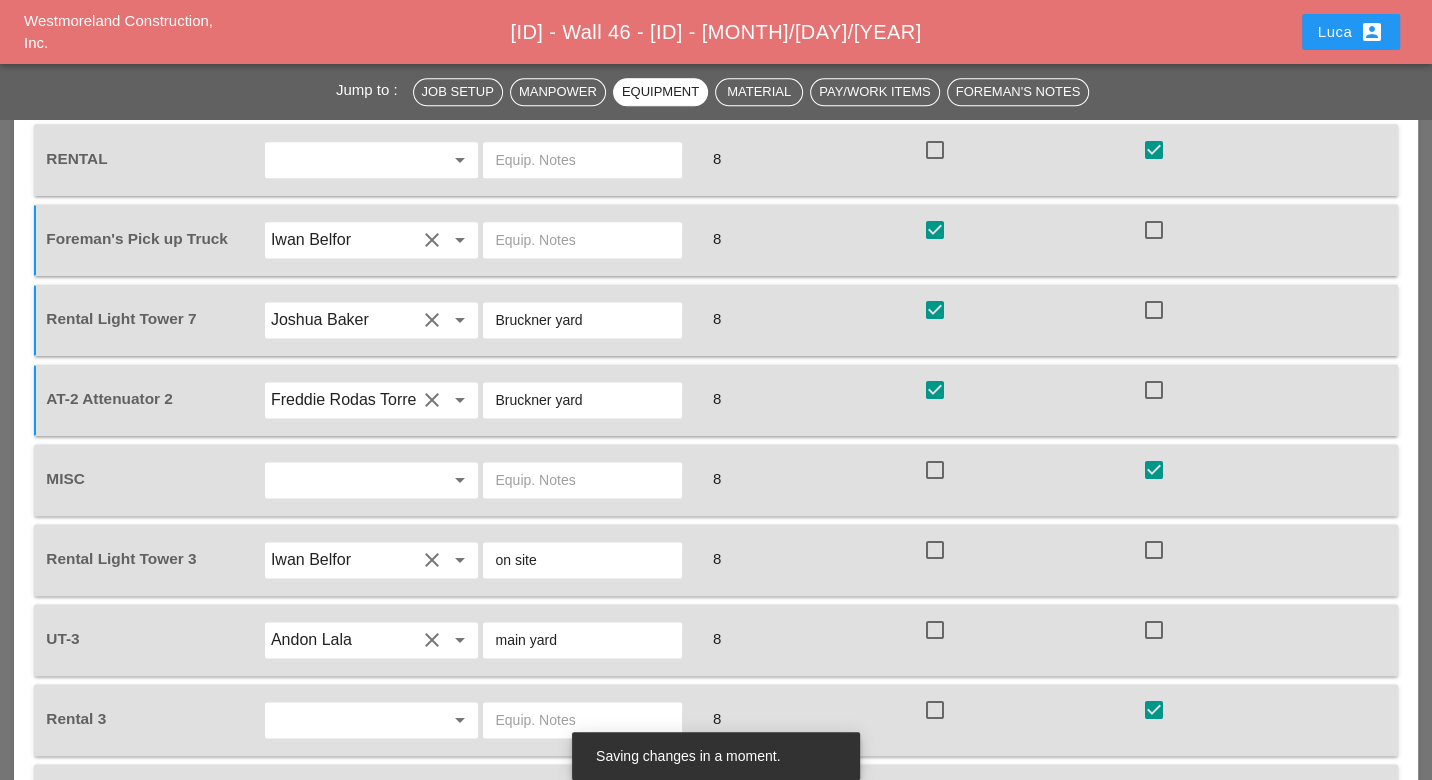 click at bounding box center [935, 550] 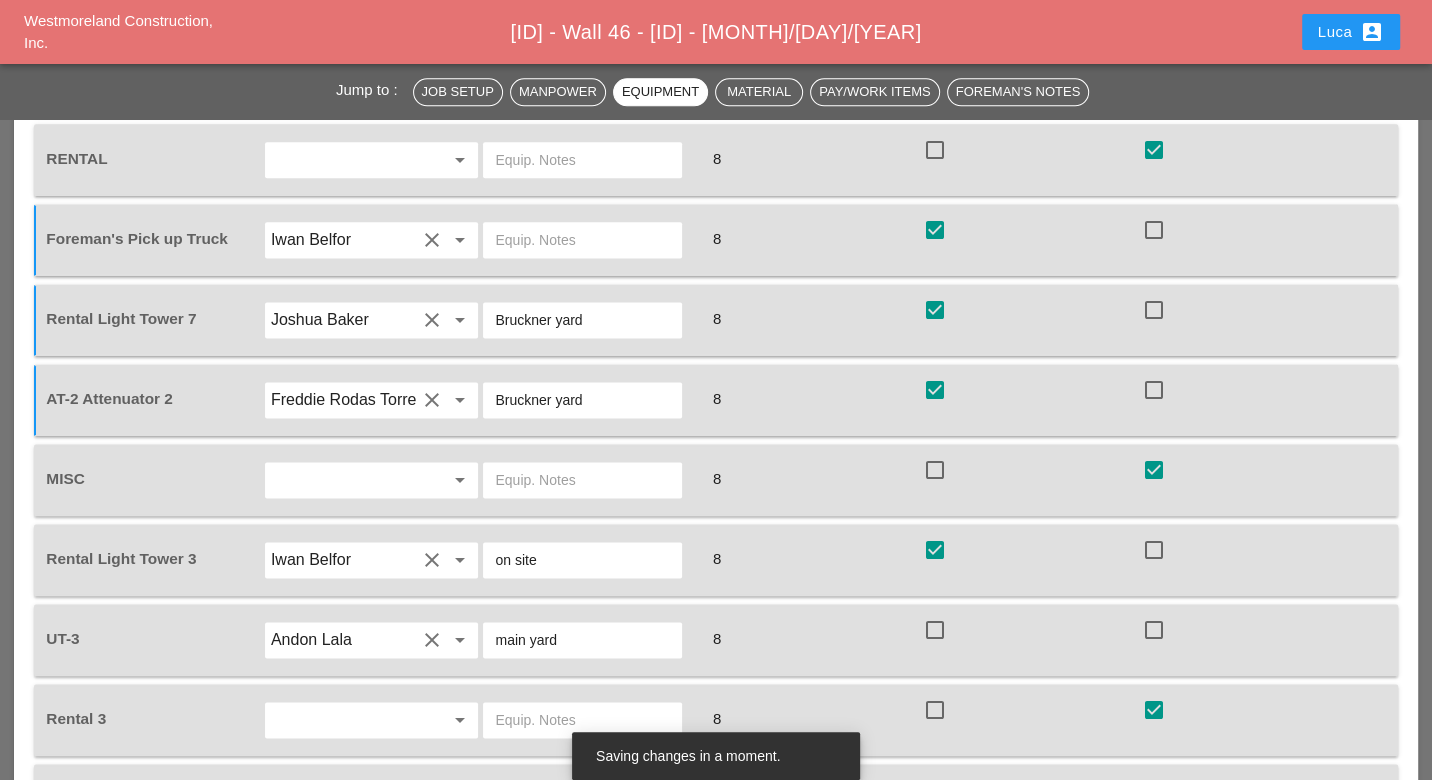 checkbox on "true" 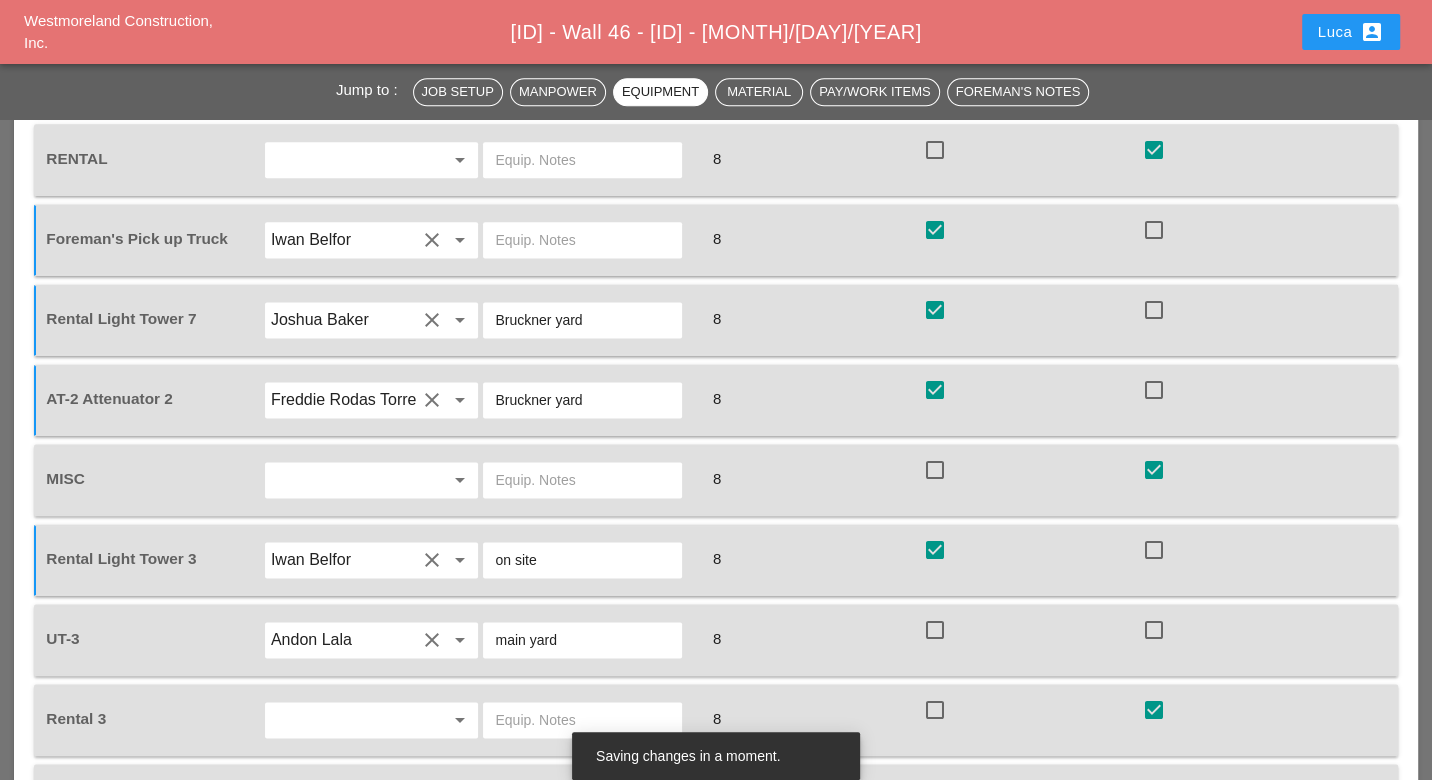 click at bounding box center [935, 630] 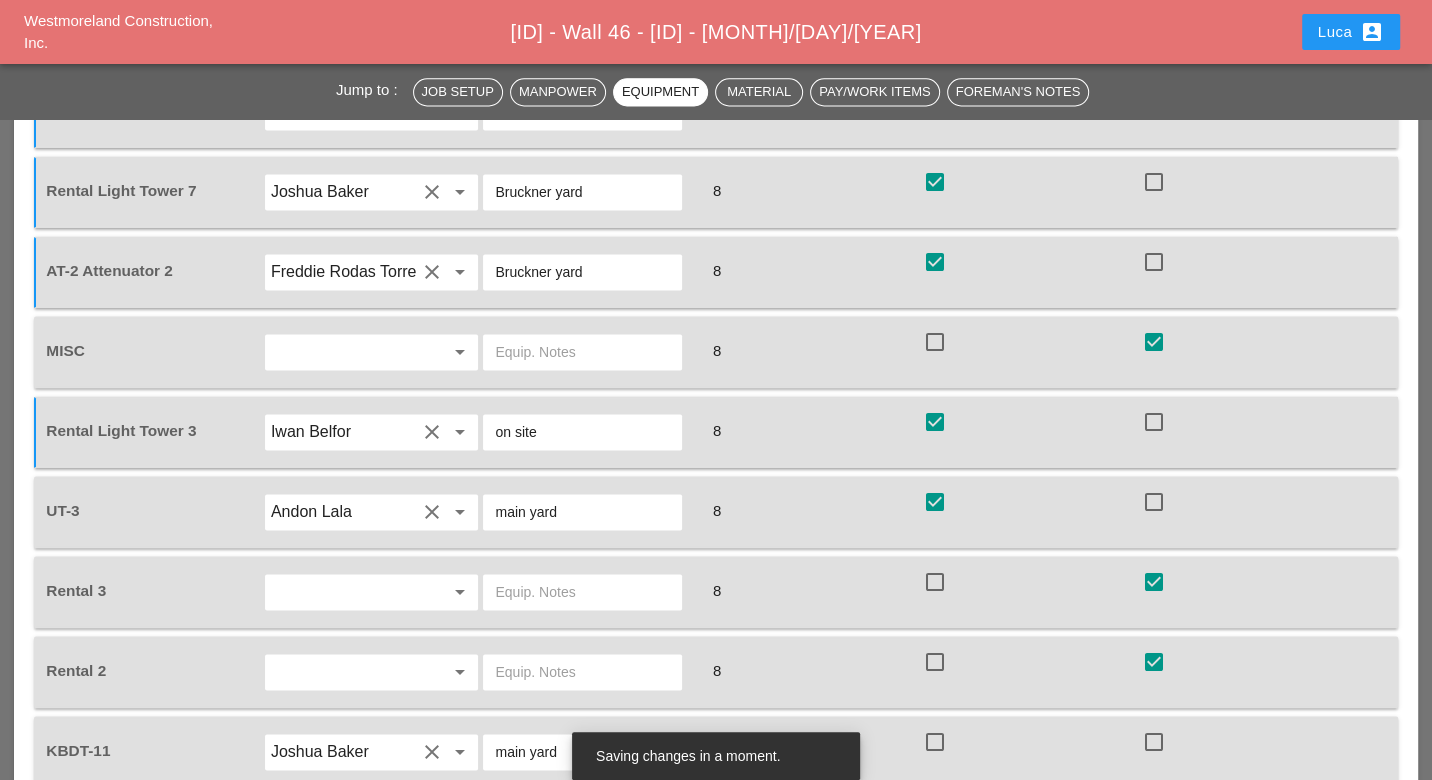 scroll, scrollTop: 2111, scrollLeft: 0, axis: vertical 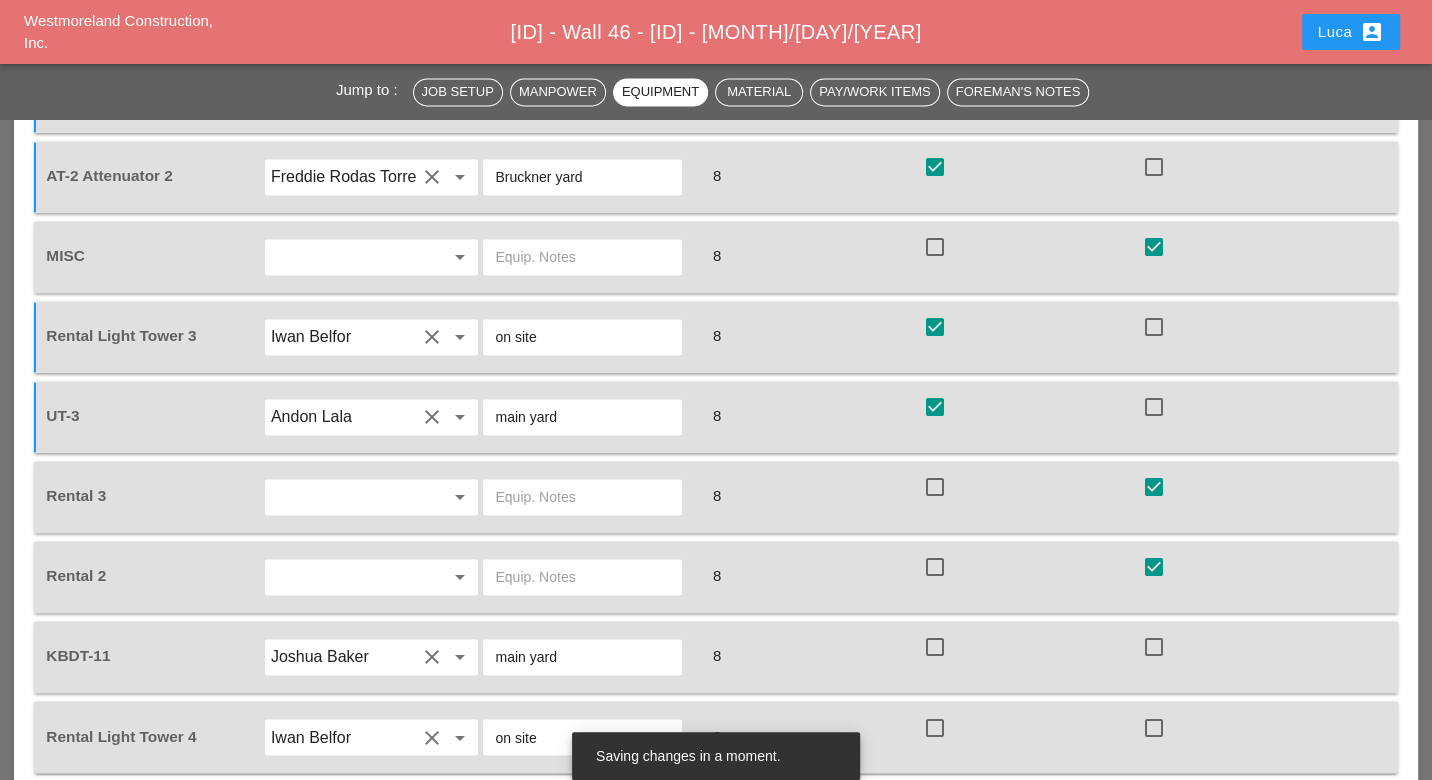 click at bounding box center (935, 647) 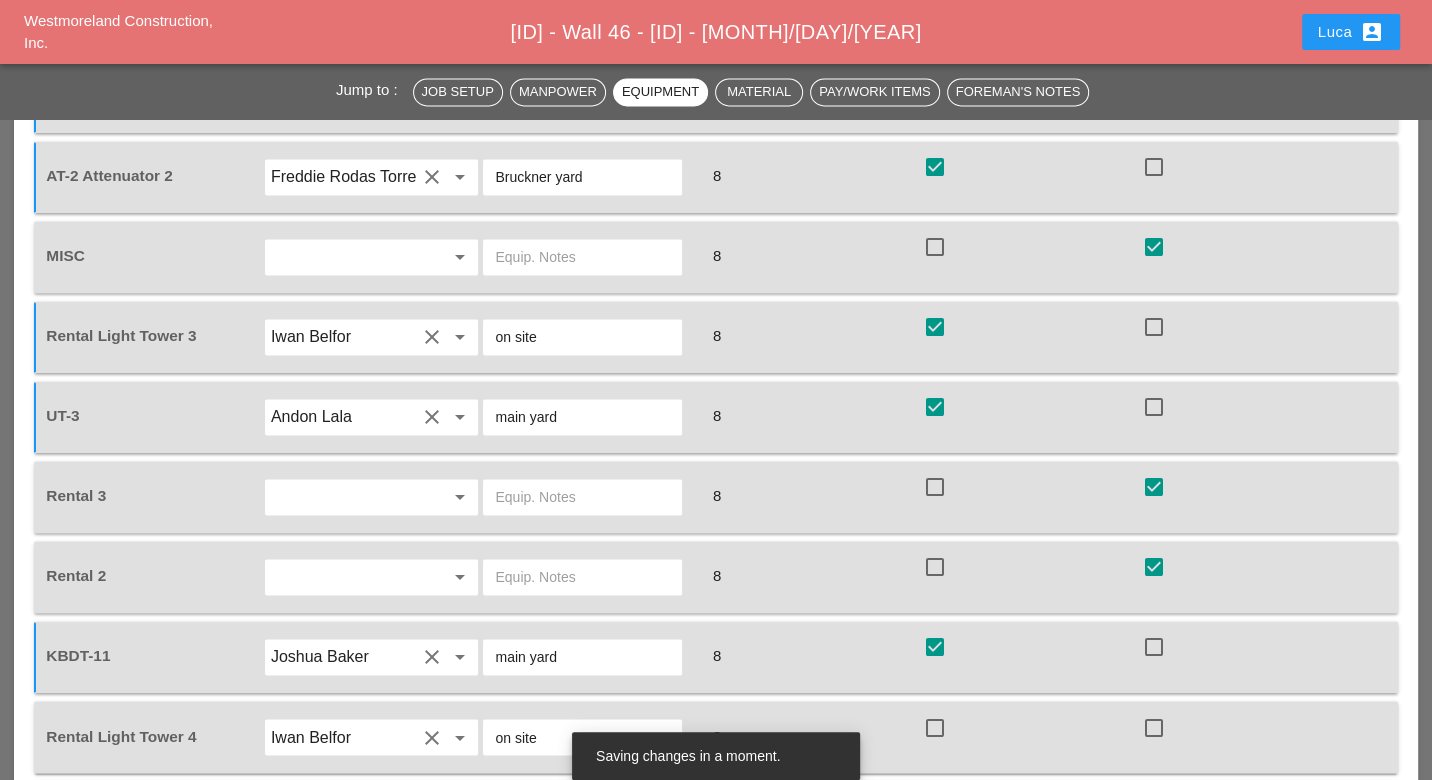 scroll, scrollTop: 2222, scrollLeft: 0, axis: vertical 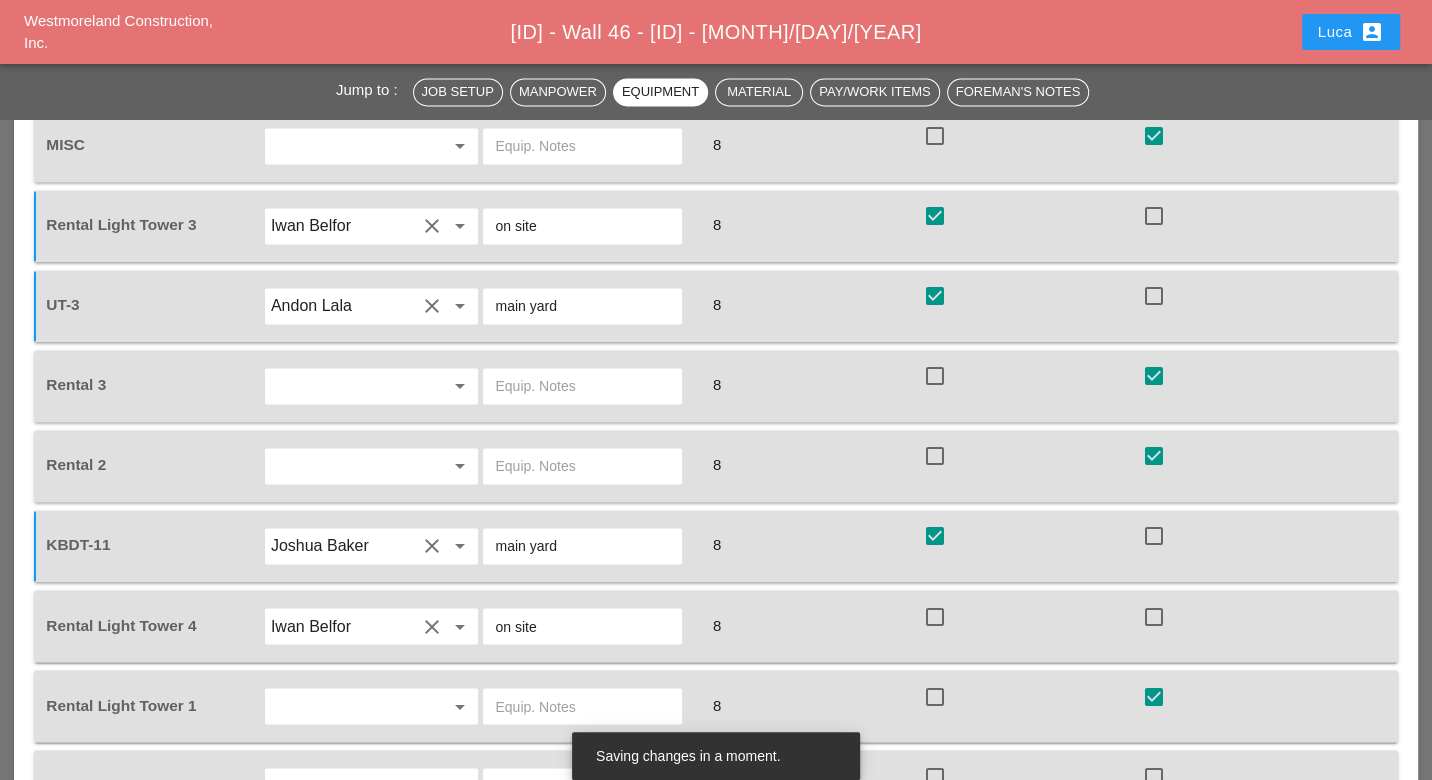 click at bounding box center (935, 616) 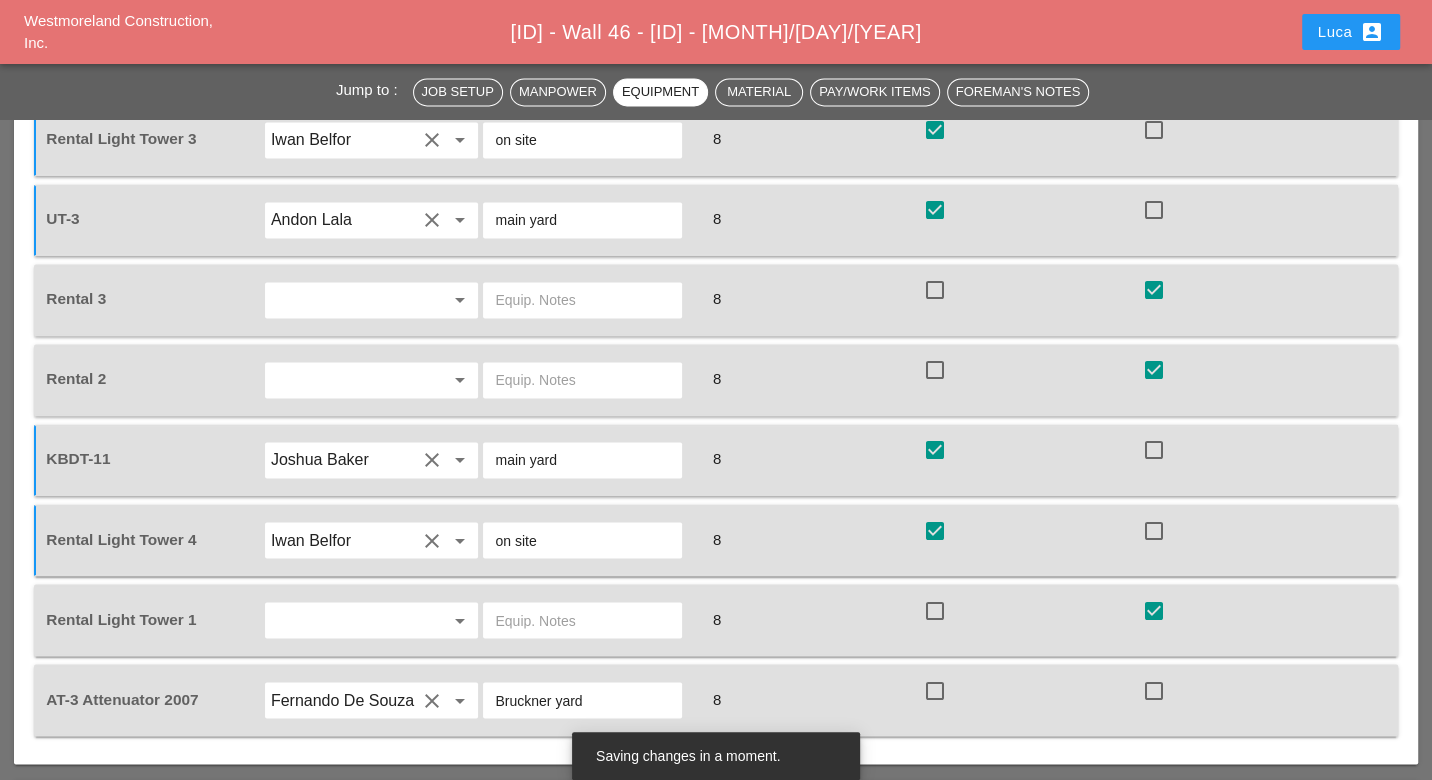 scroll, scrollTop: 2333, scrollLeft: 0, axis: vertical 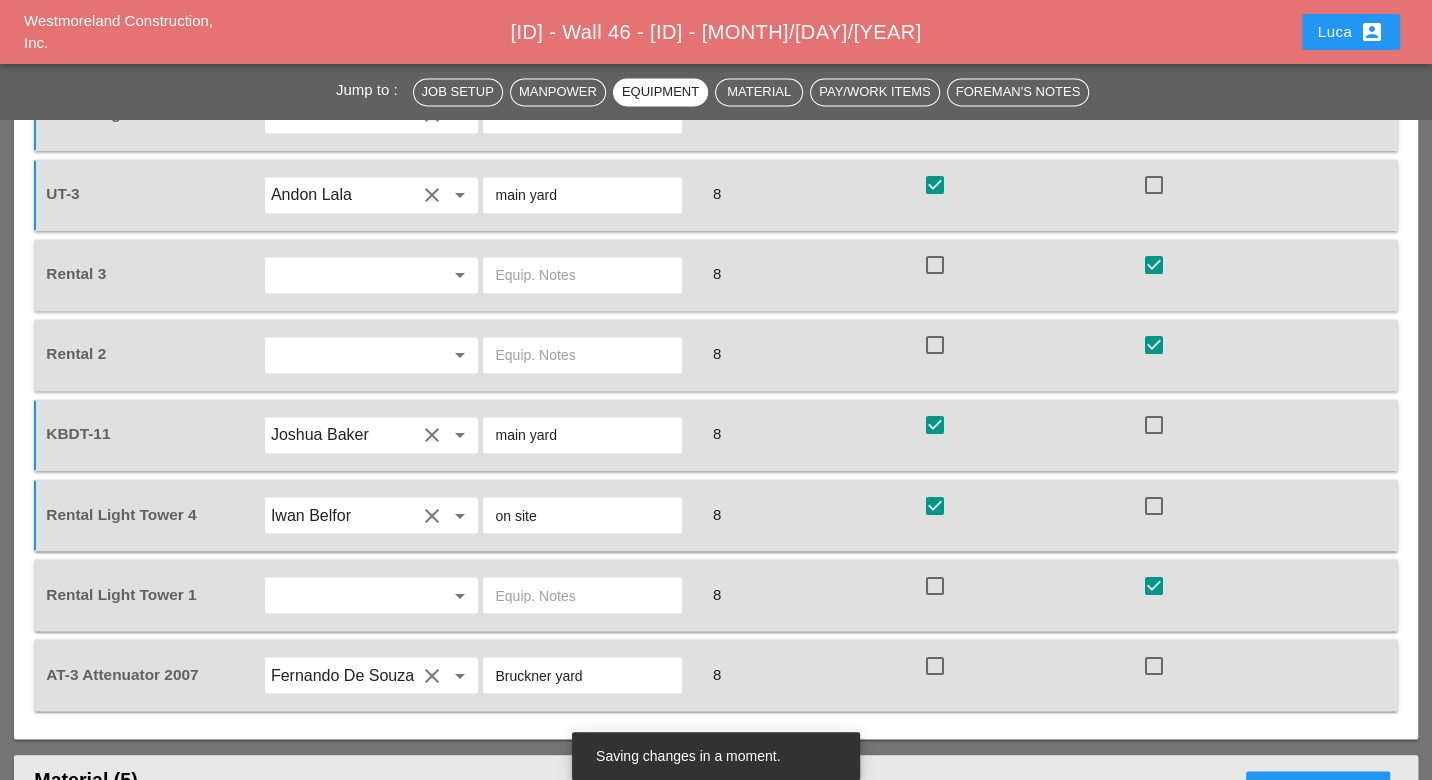 click at bounding box center [935, 665] 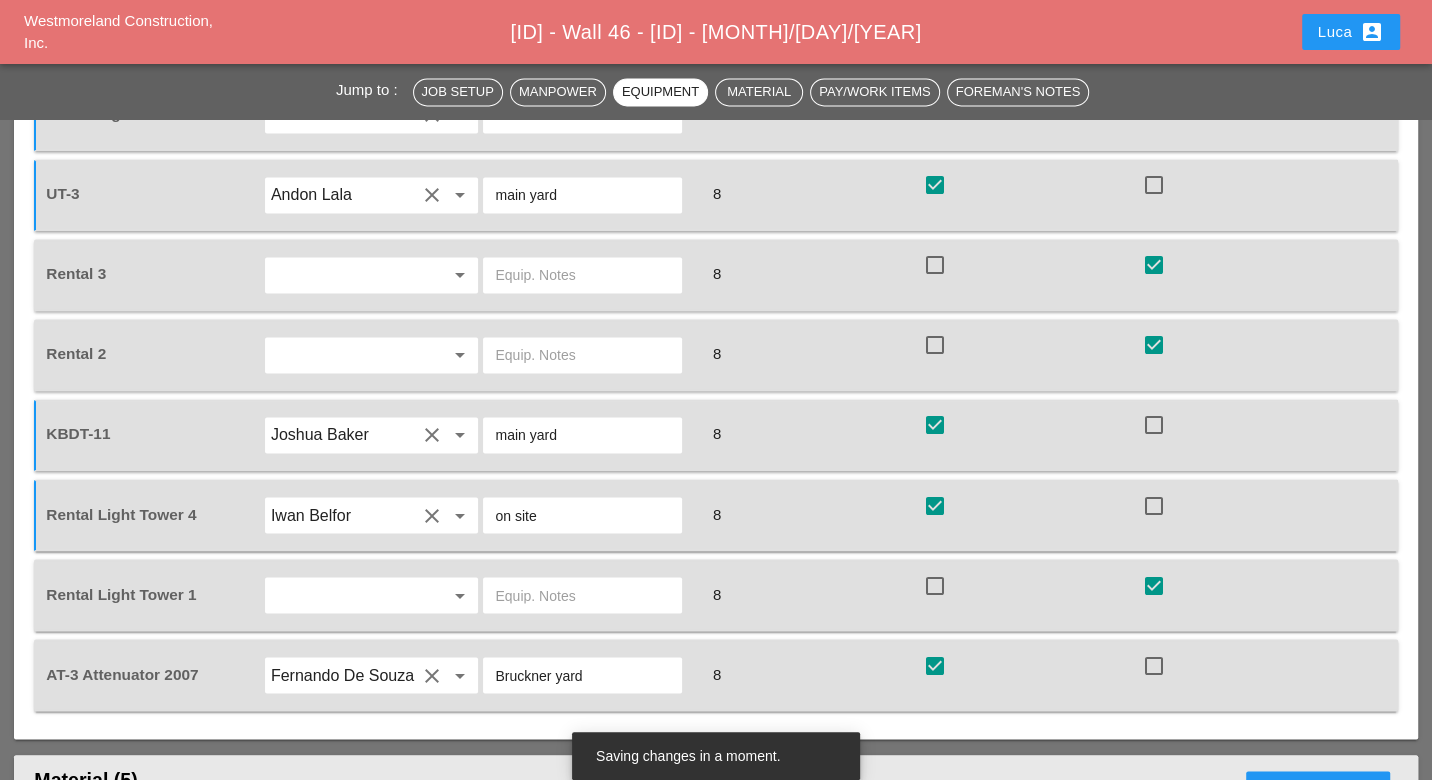 checkbox on "true" 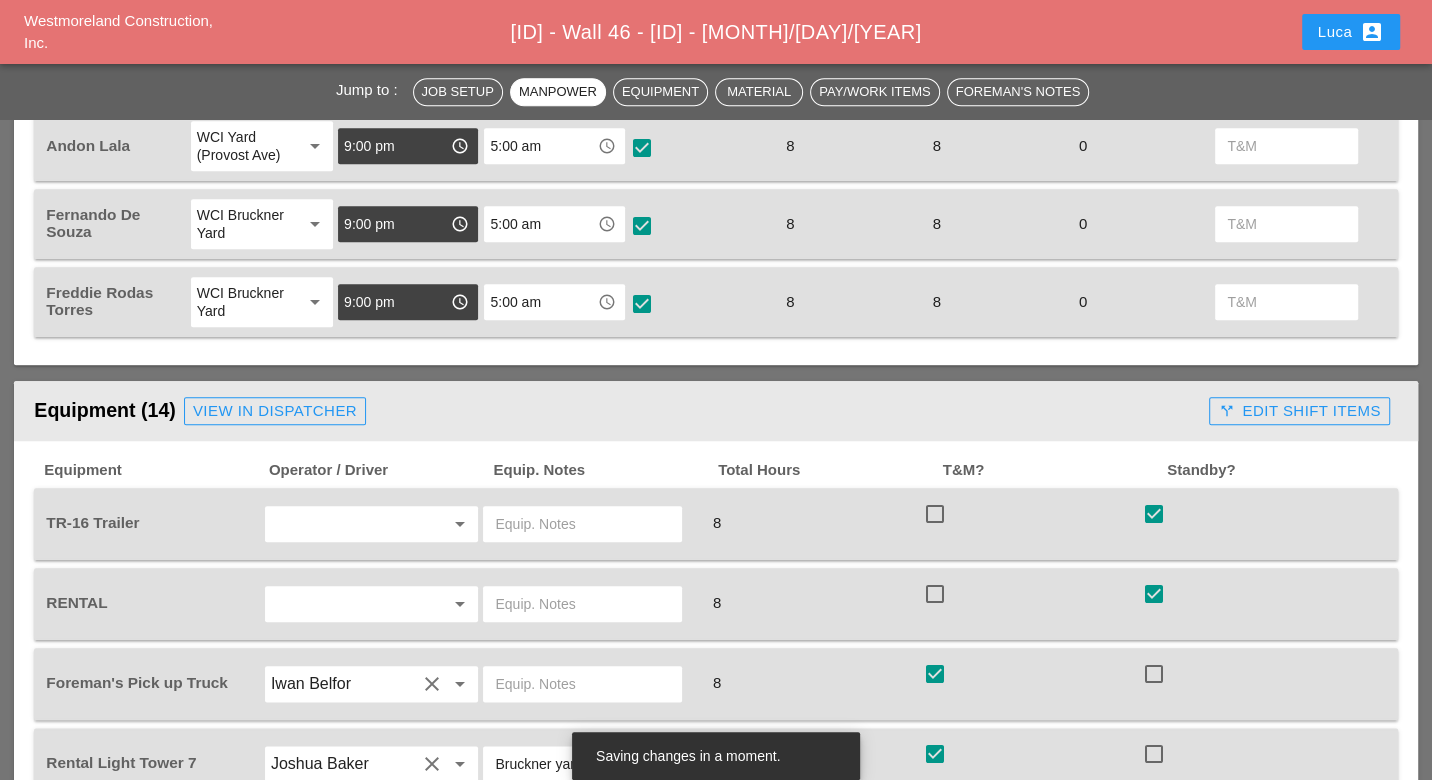 scroll, scrollTop: 1000, scrollLeft: 0, axis: vertical 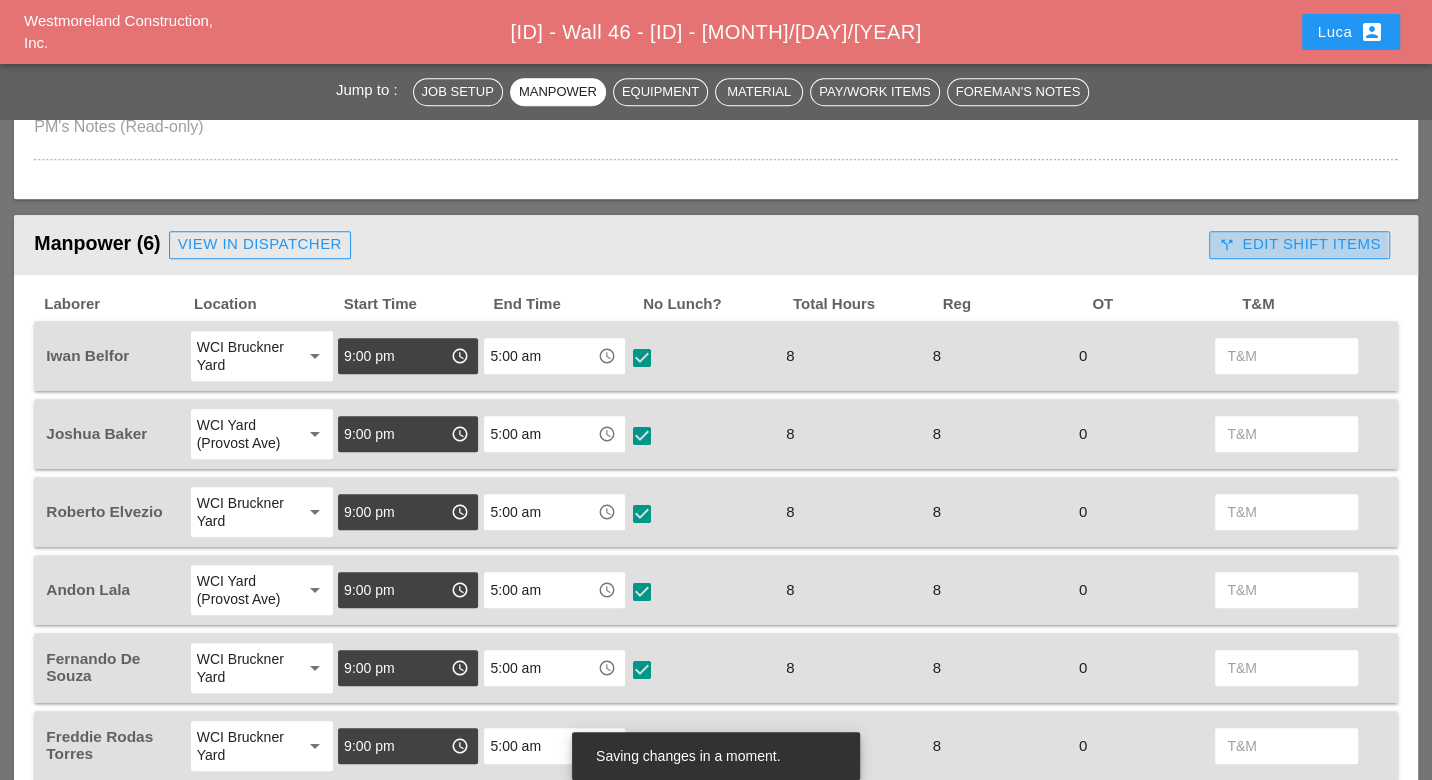 click on "call_split Edit Shift Items" at bounding box center [1299, 244] 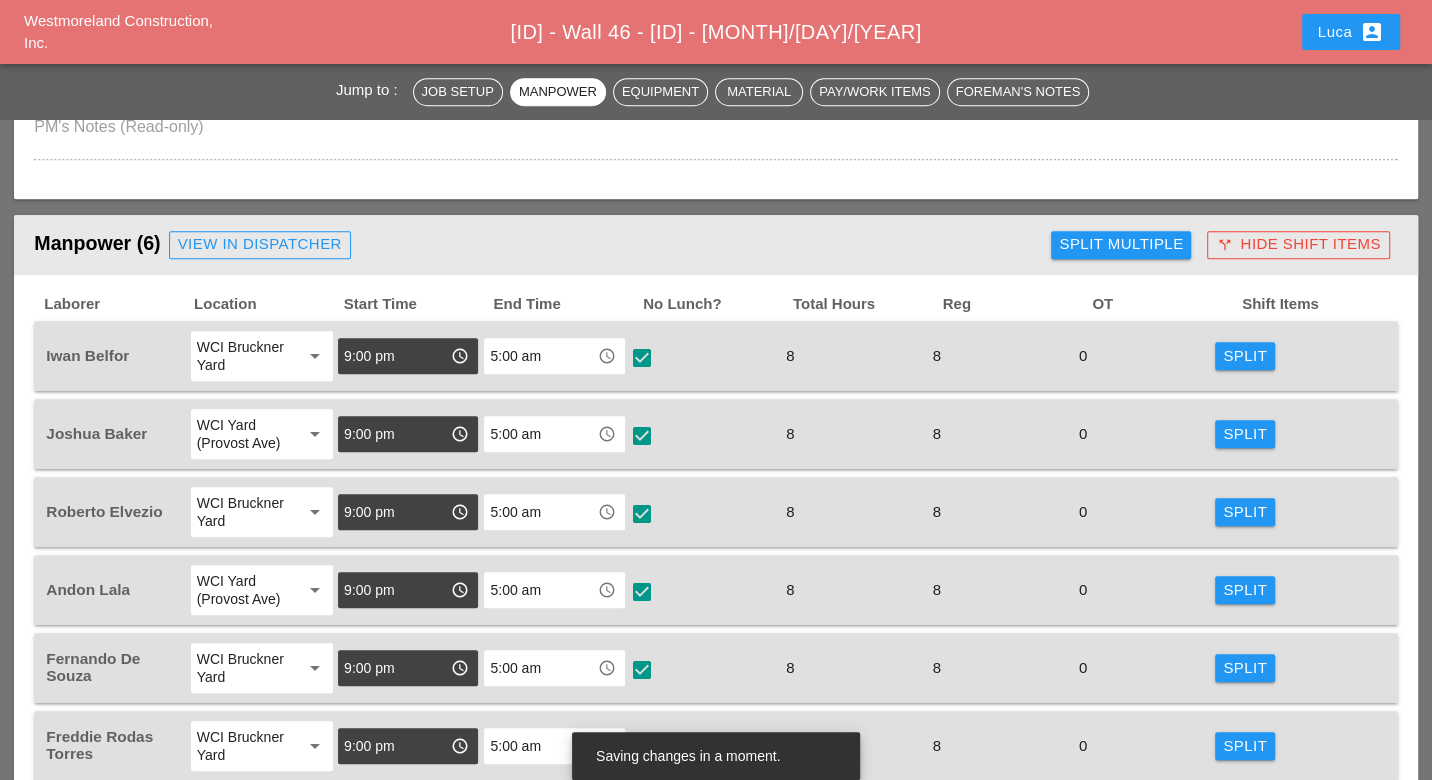 click on "Split Multiple" at bounding box center (1121, 244) 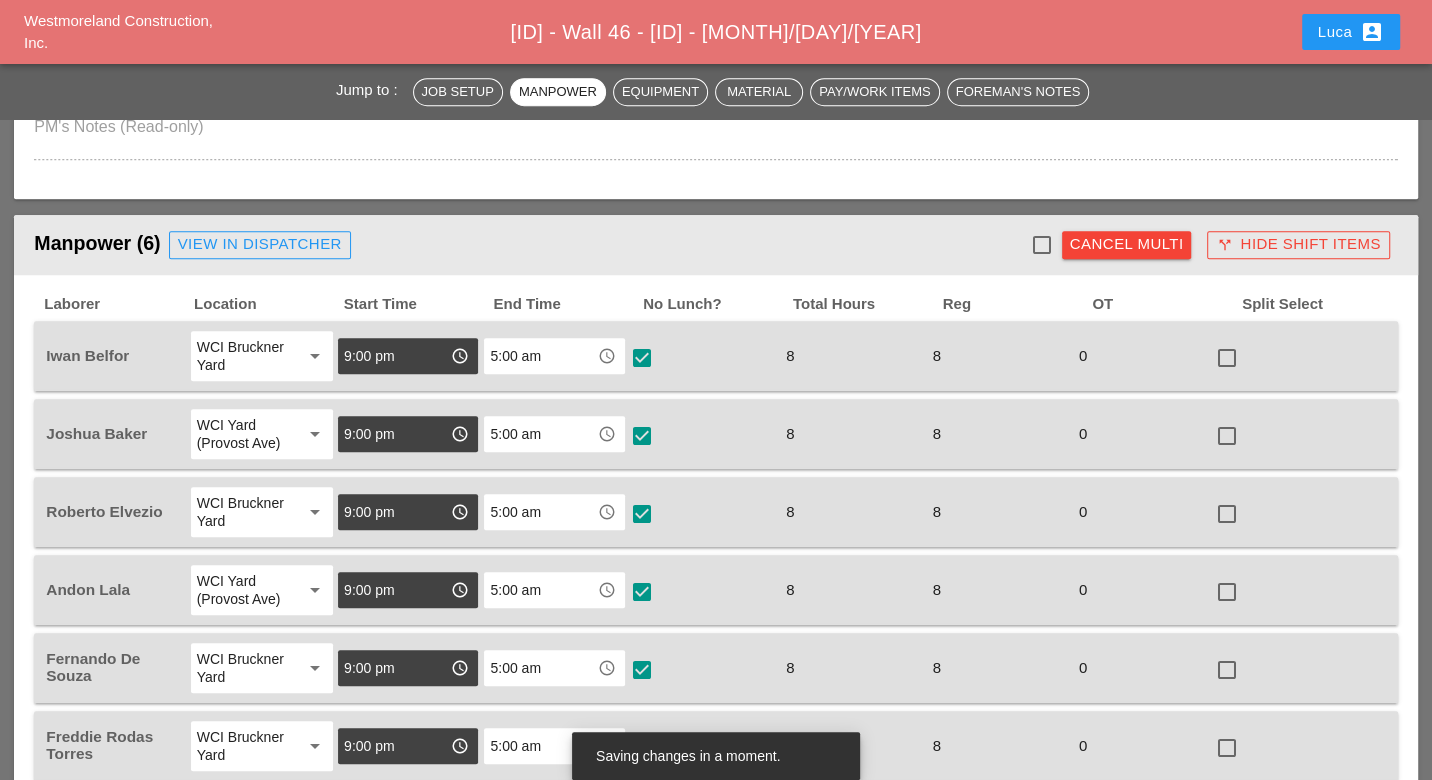 click at bounding box center (1042, 245) 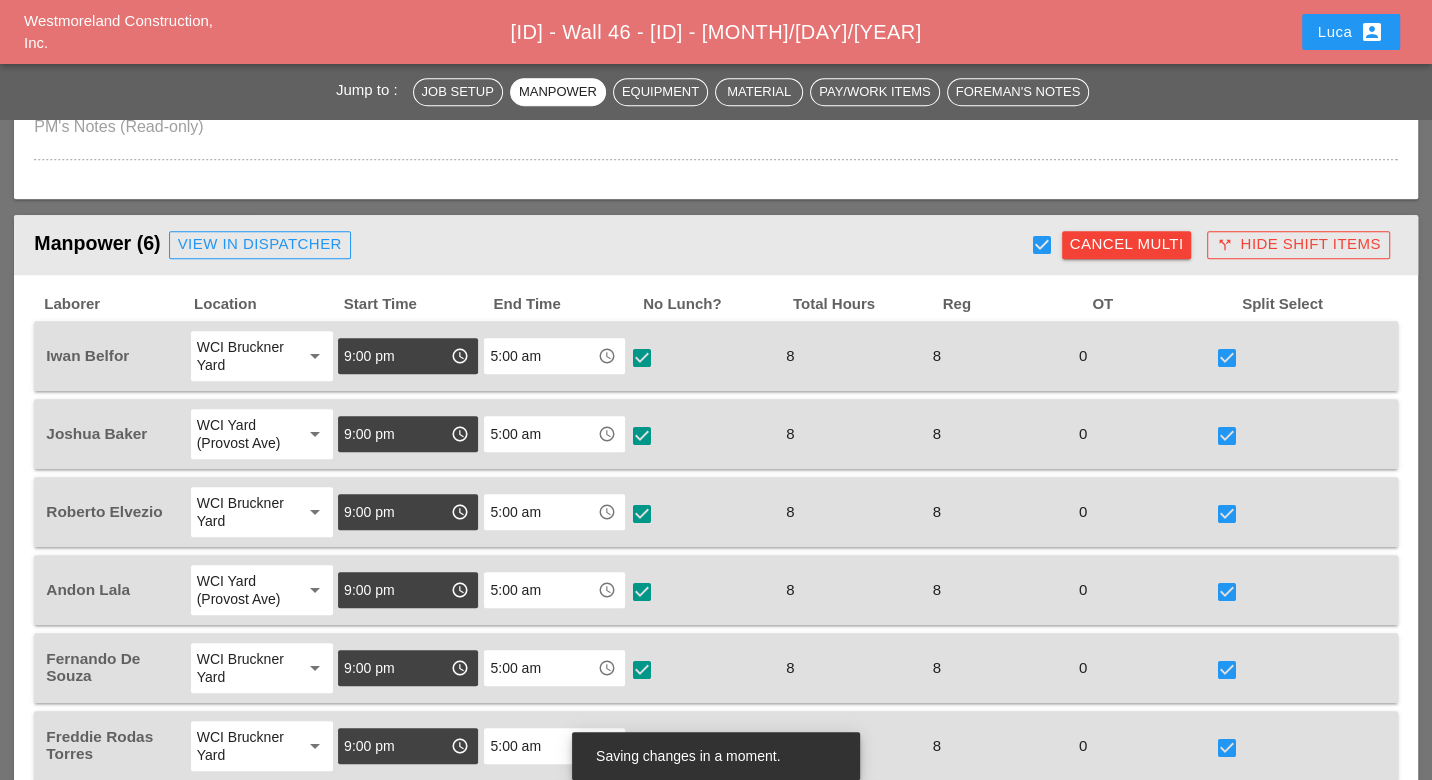 scroll, scrollTop: 1333, scrollLeft: 0, axis: vertical 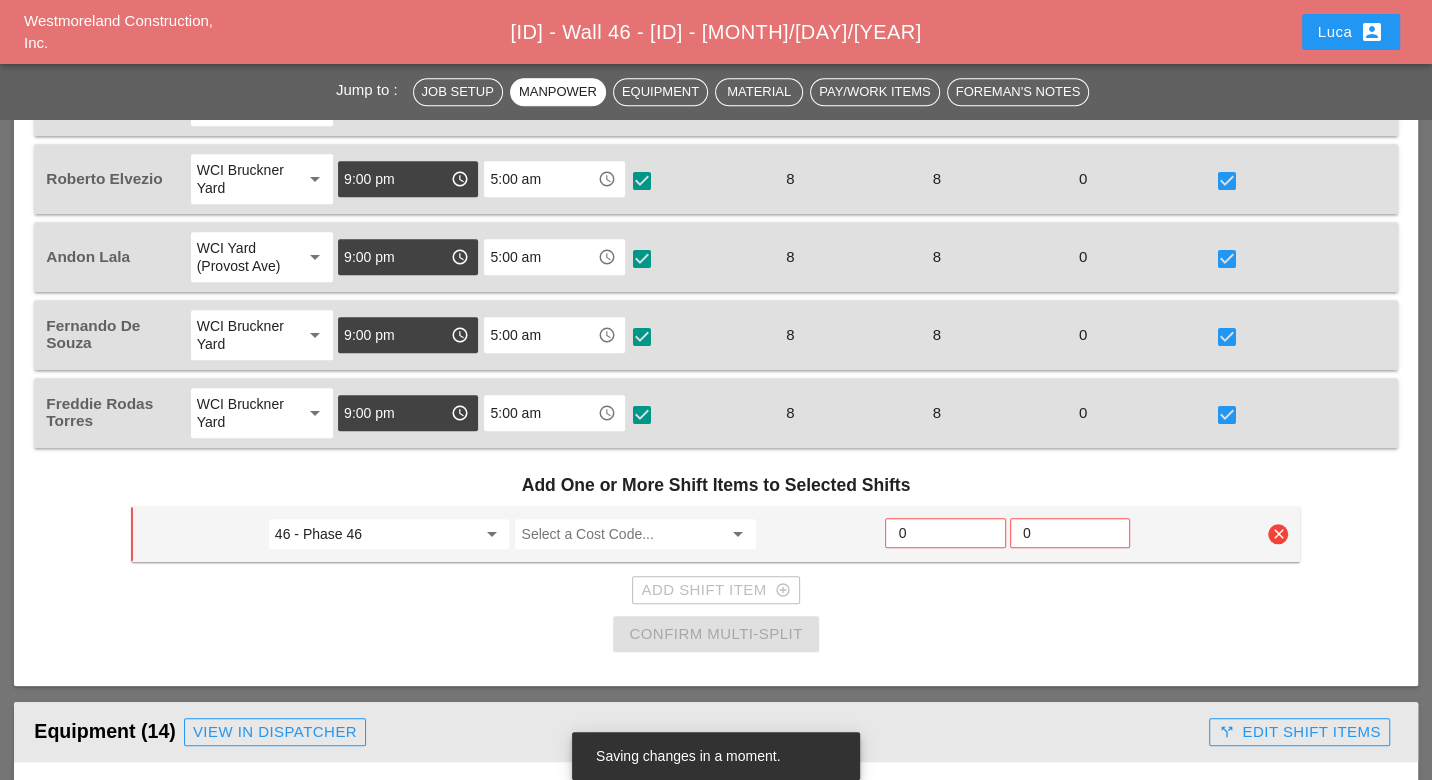 click at bounding box center (621, 534) 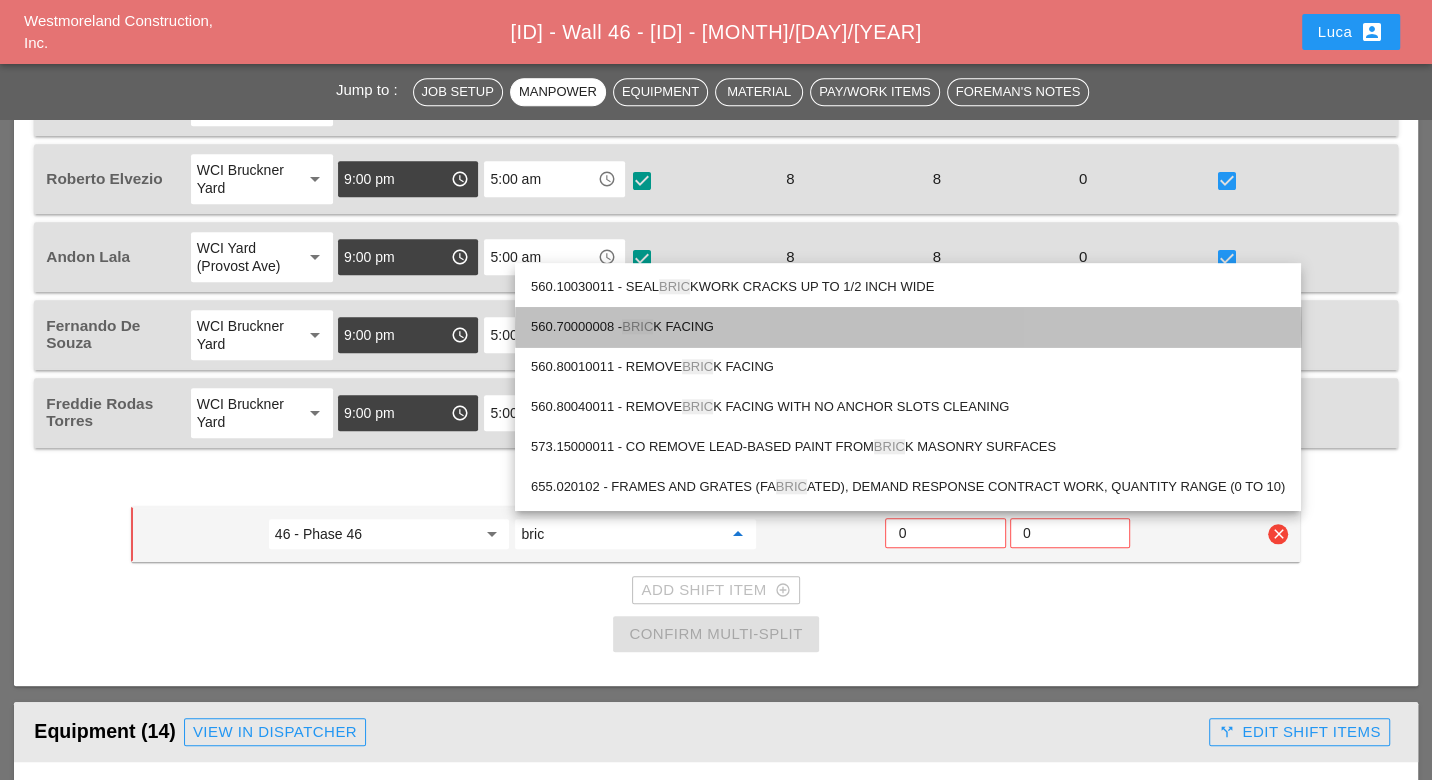 click on "560.70000008 -  BRIC K FACING" at bounding box center (908, 327) 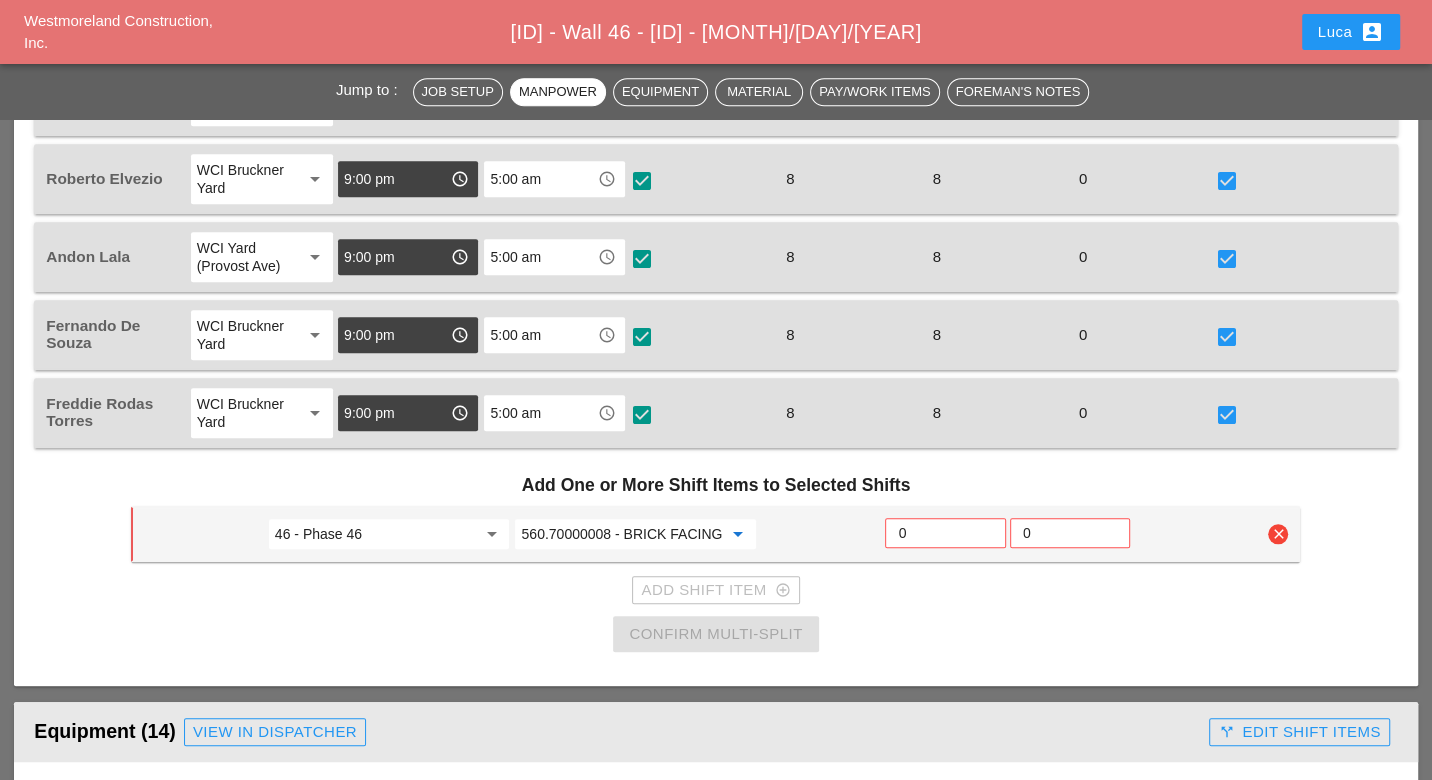 type on "560.70000008 - BRICK FACING" 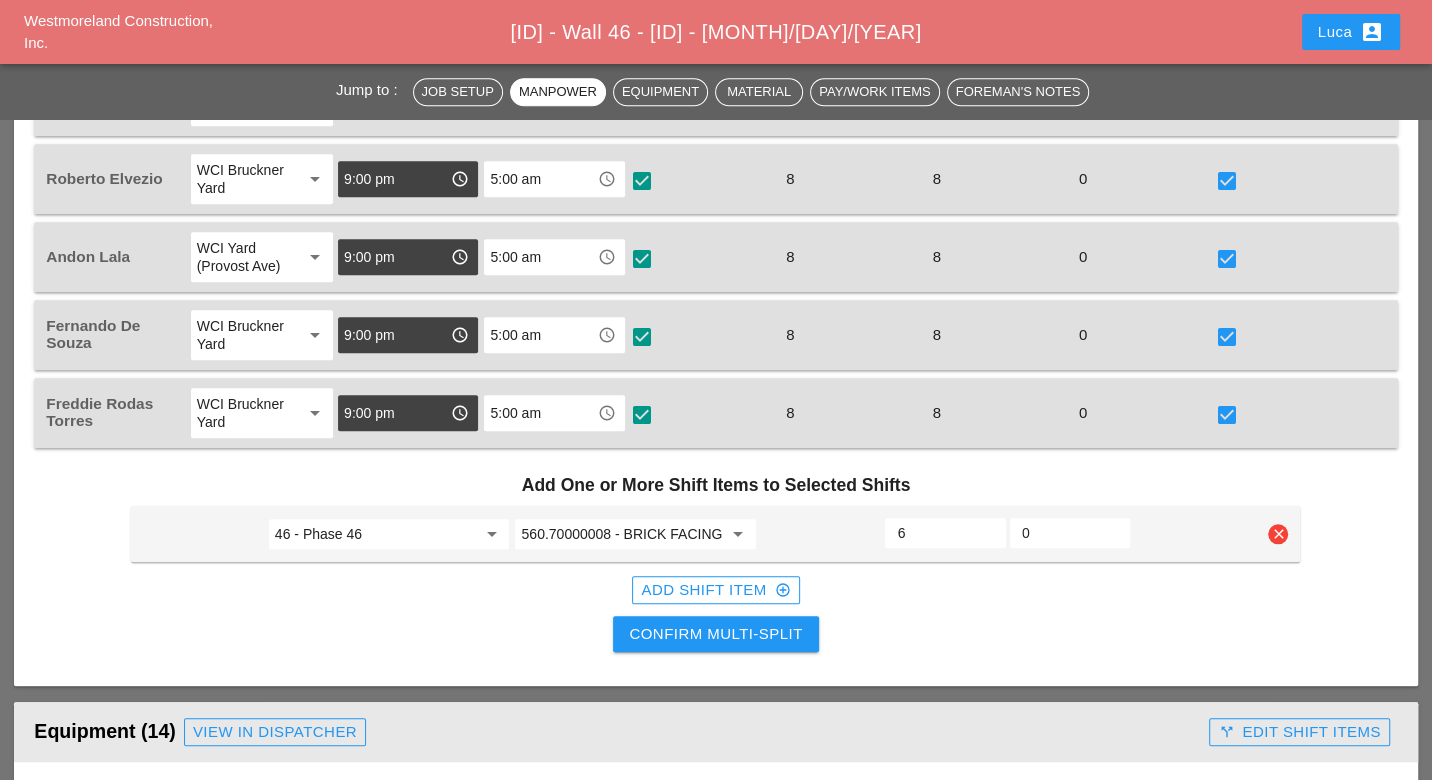 type on "6" 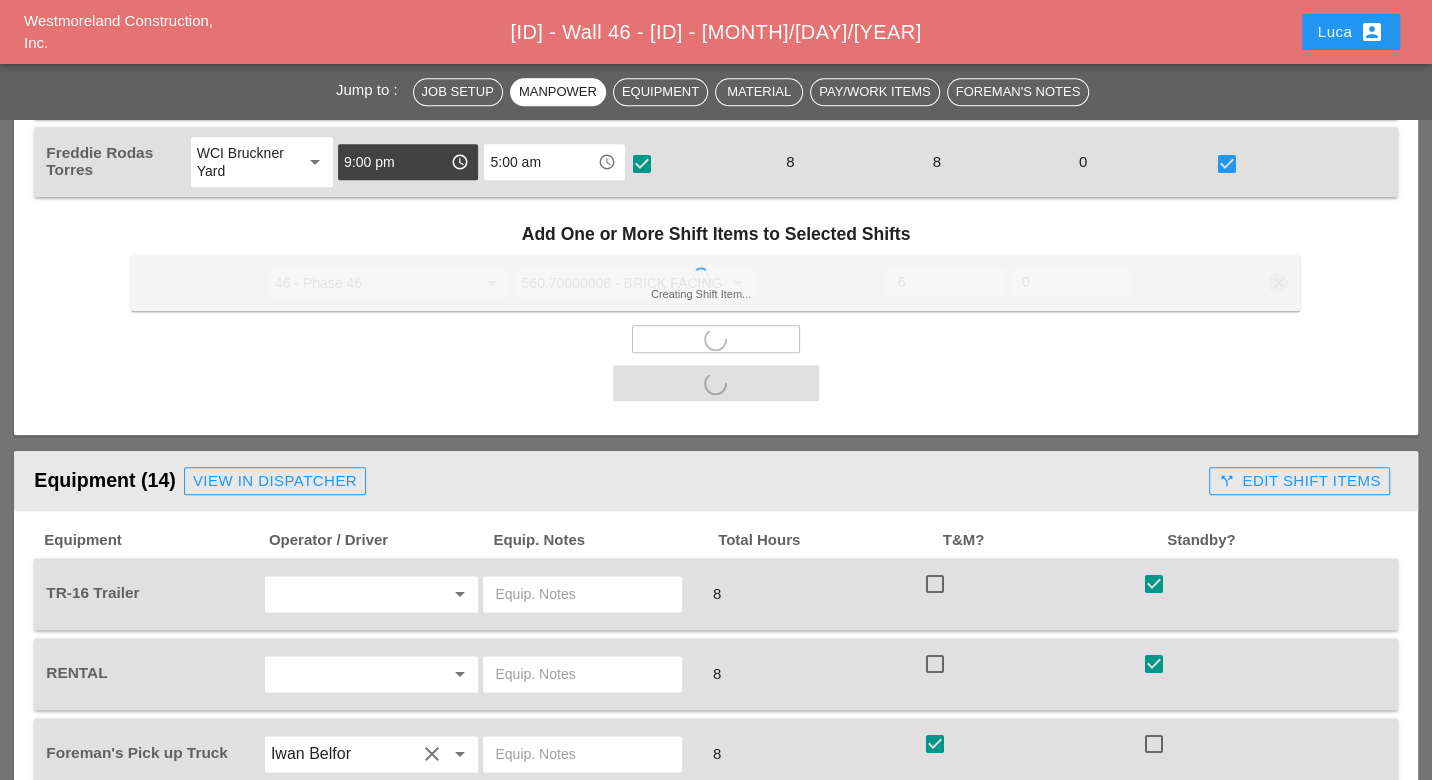 scroll, scrollTop: 1777, scrollLeft: 0, axis: vertical 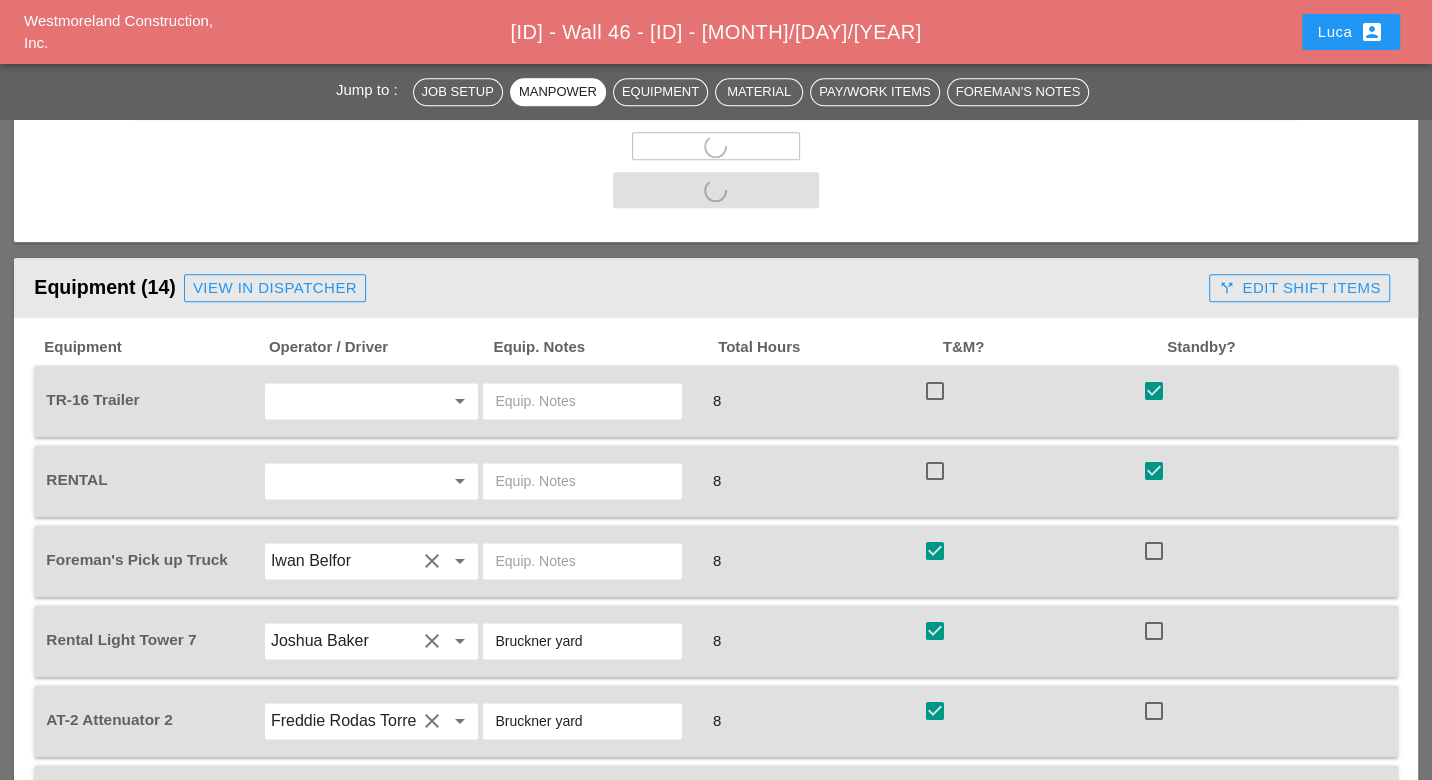 drag, startPoint x: 1242, startPoint y: 263, endPoint x: 1241, endPoint y: 288, distance: 25.019993 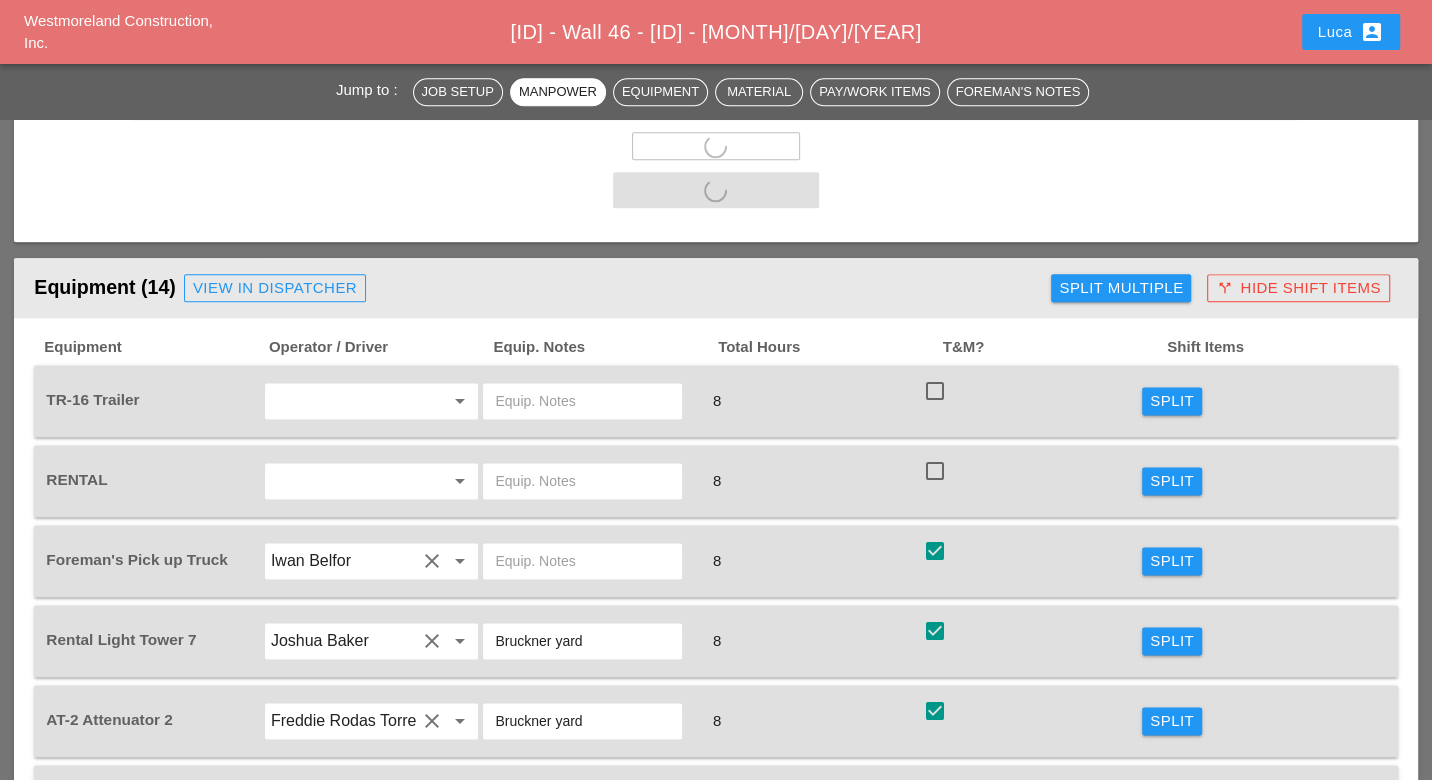 checkbox on "false" 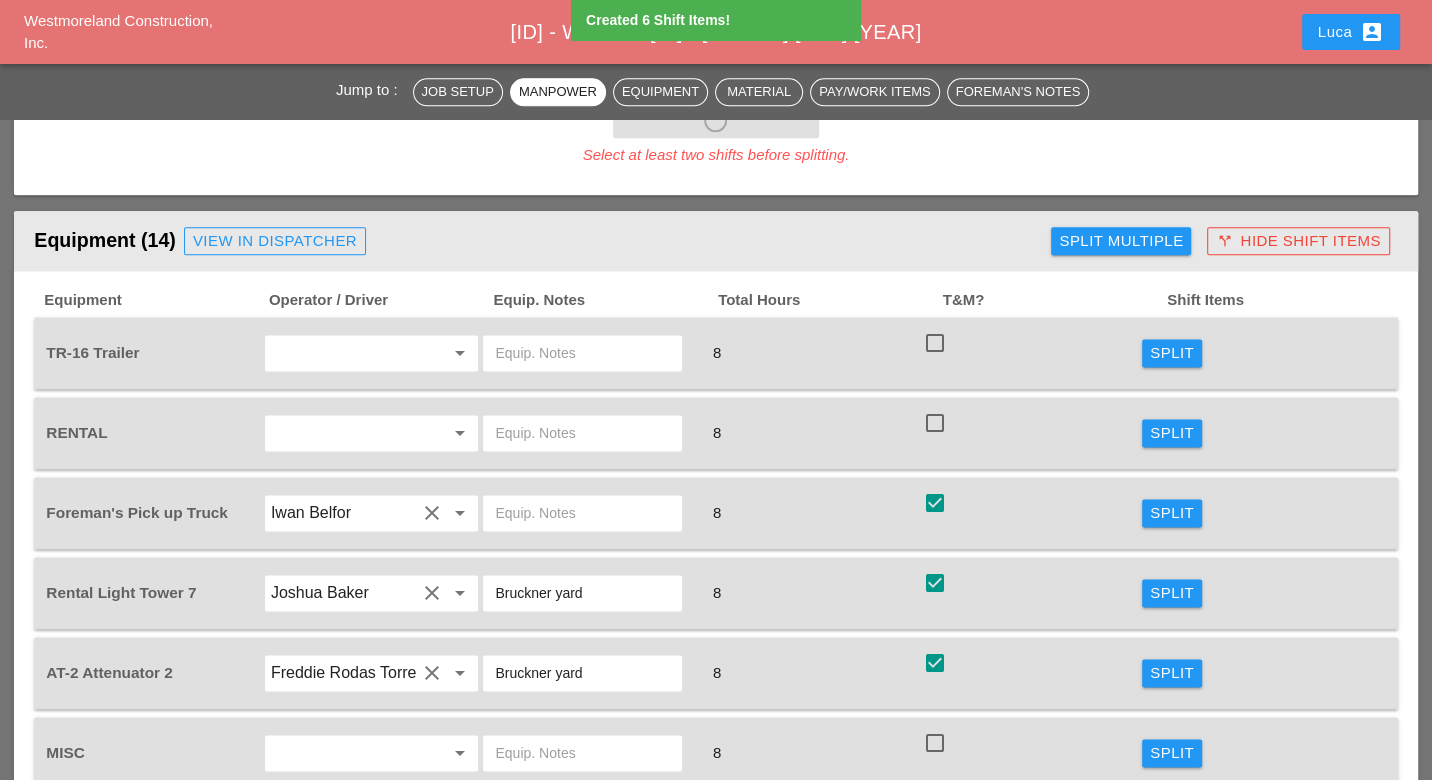 scroll, scrollTop: 1888, scrollLeft: 0, axis: vertical 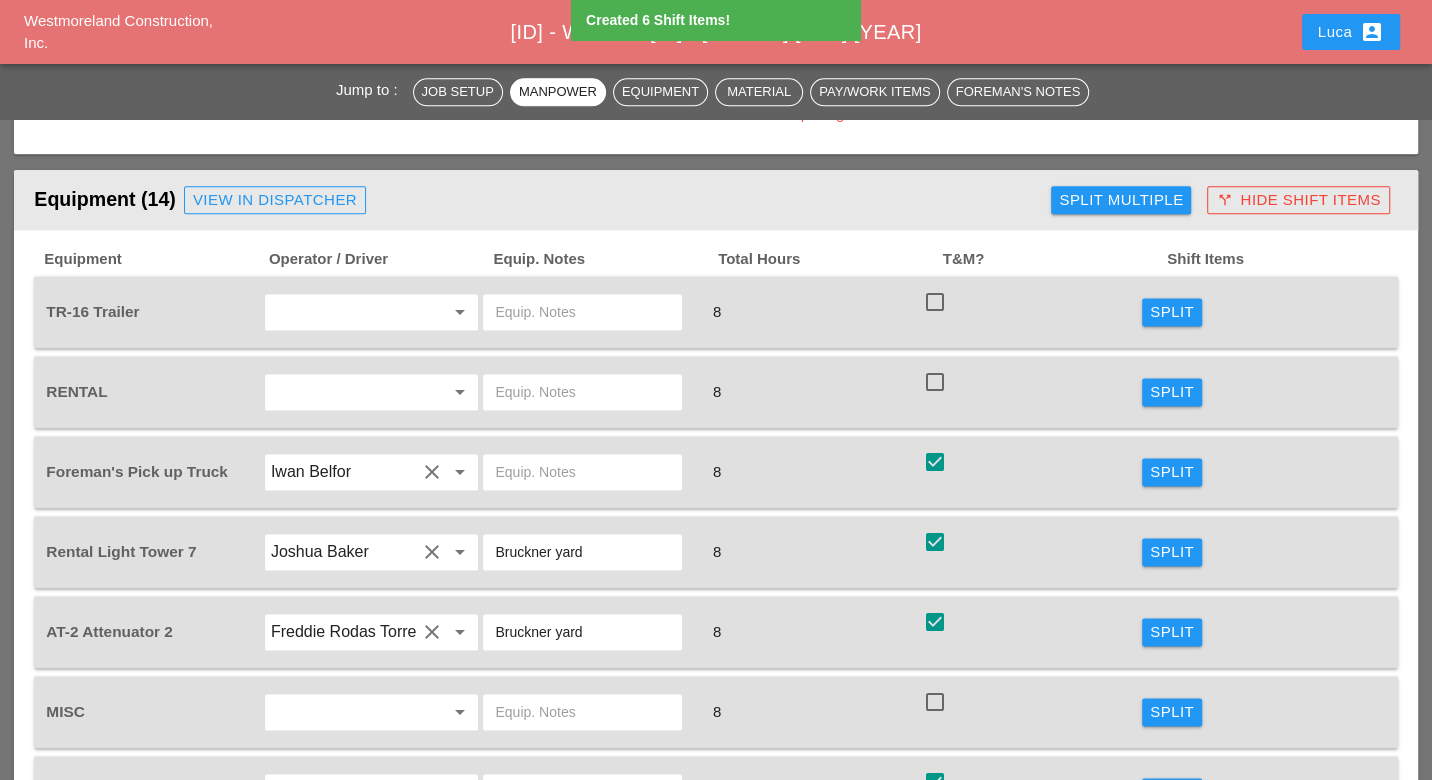 drag, startPoint x: 1155, startPoint y: 457, endPoint x: 1105, endPoint y: 486, distance: 57.801384 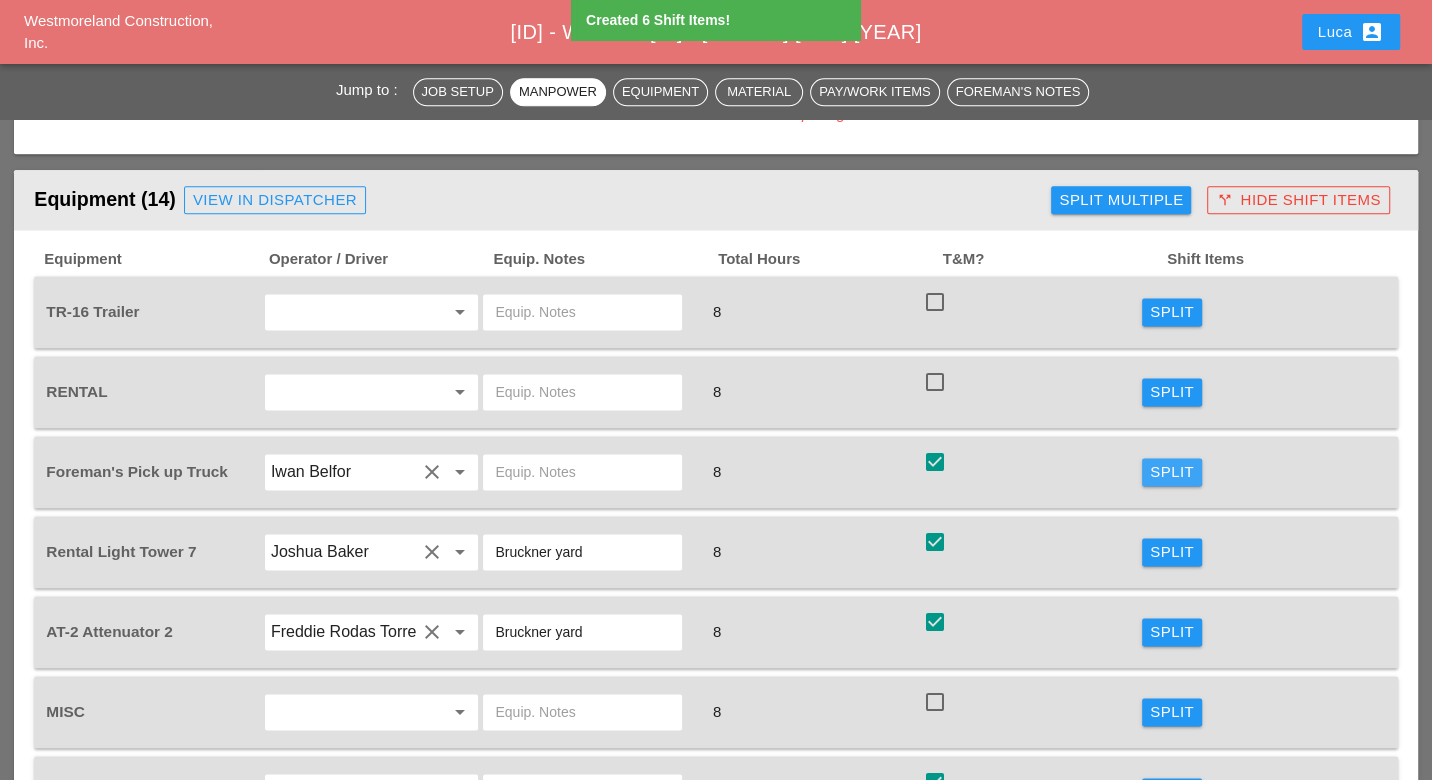 click on "Split" at bounding box center (1172, 472) 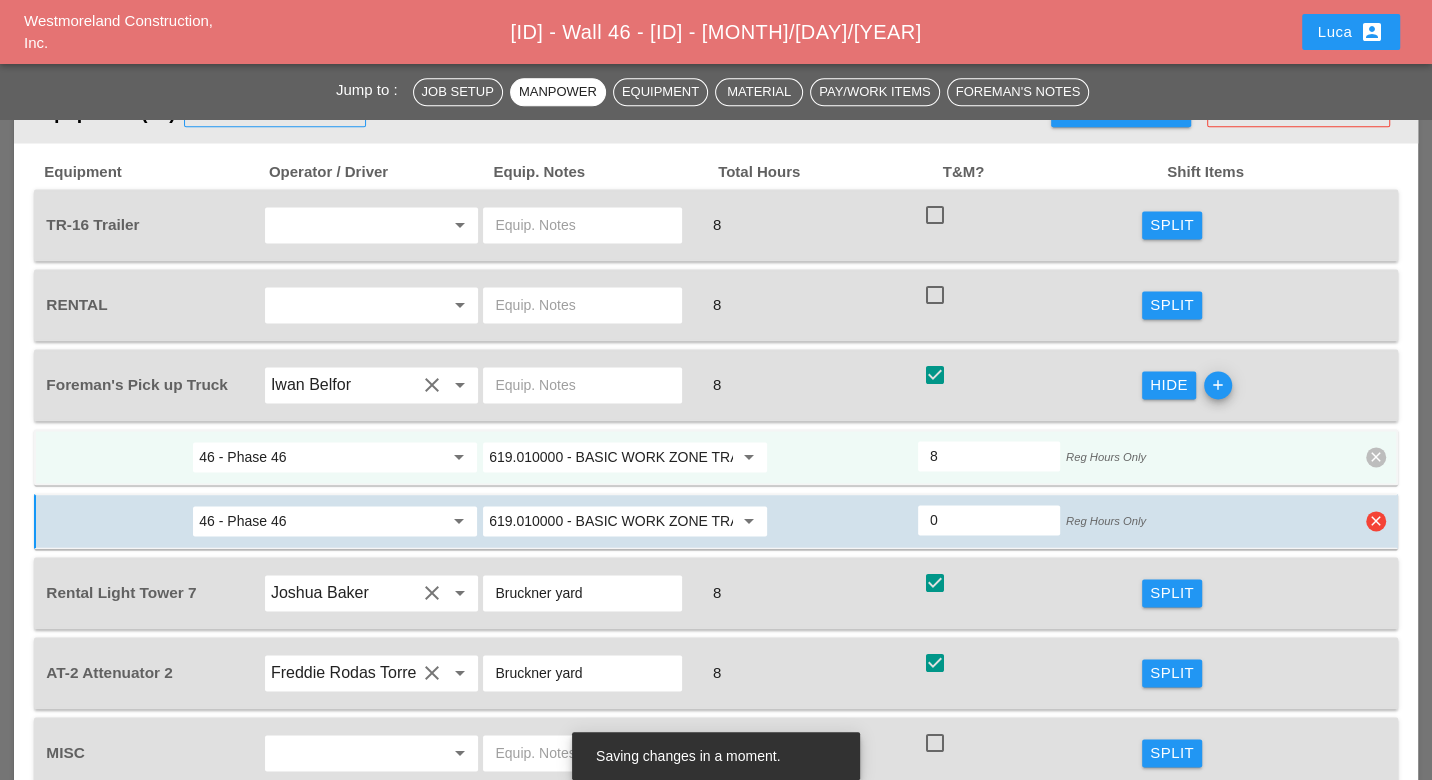 scroll, scrollTop: 2000, scrollLeft: 0, axis: vertical 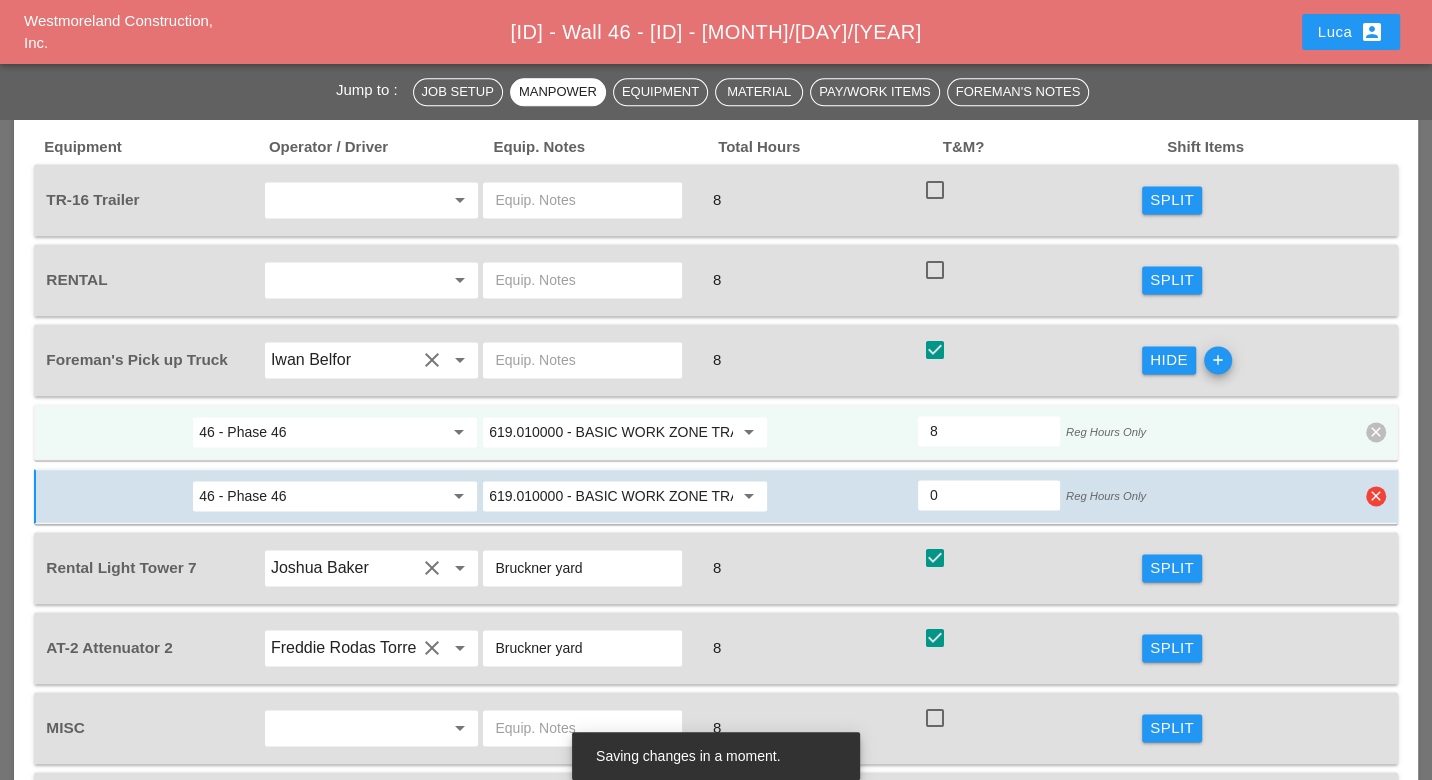 click on "clear" at bounding box center (1376, 496) 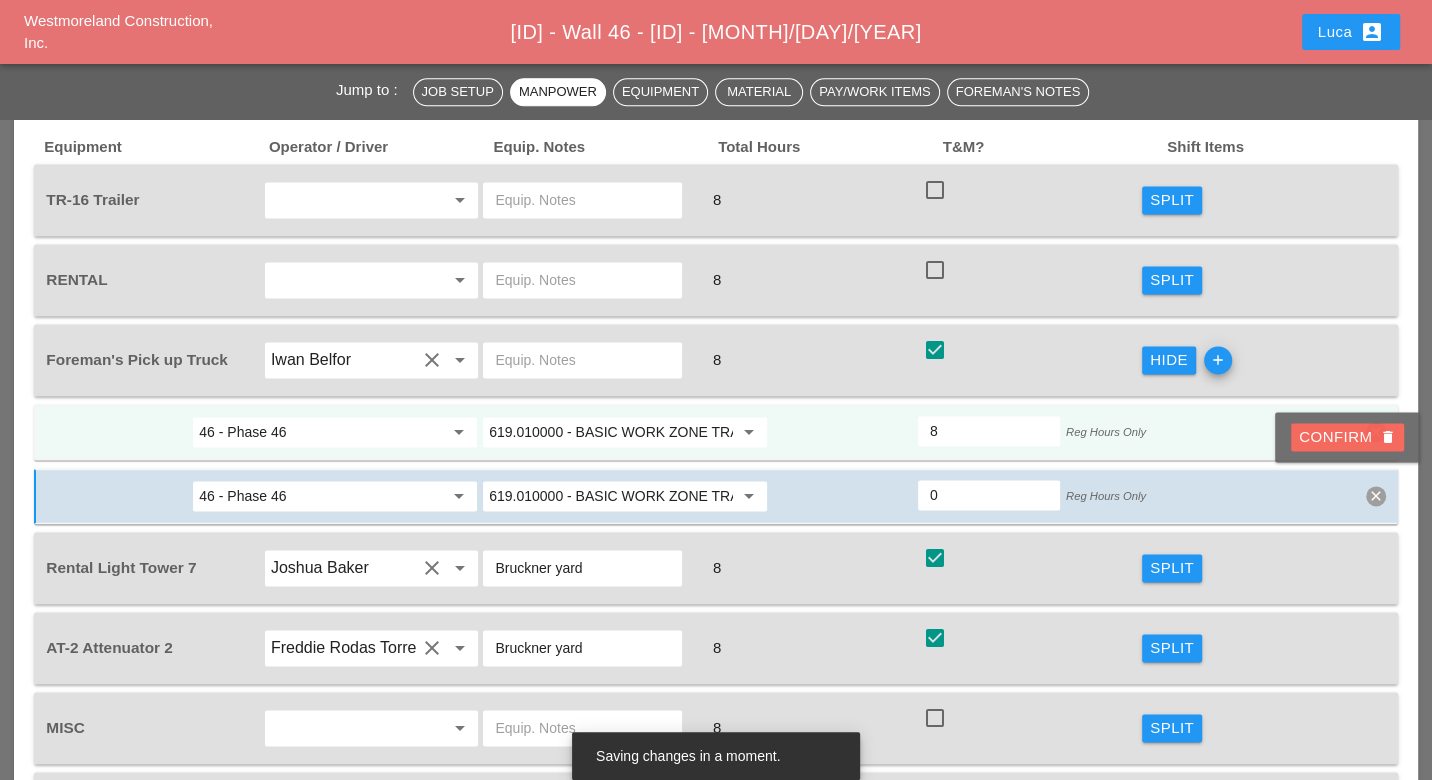 click on "Confirm delete" at bounding box center [1347, 437] 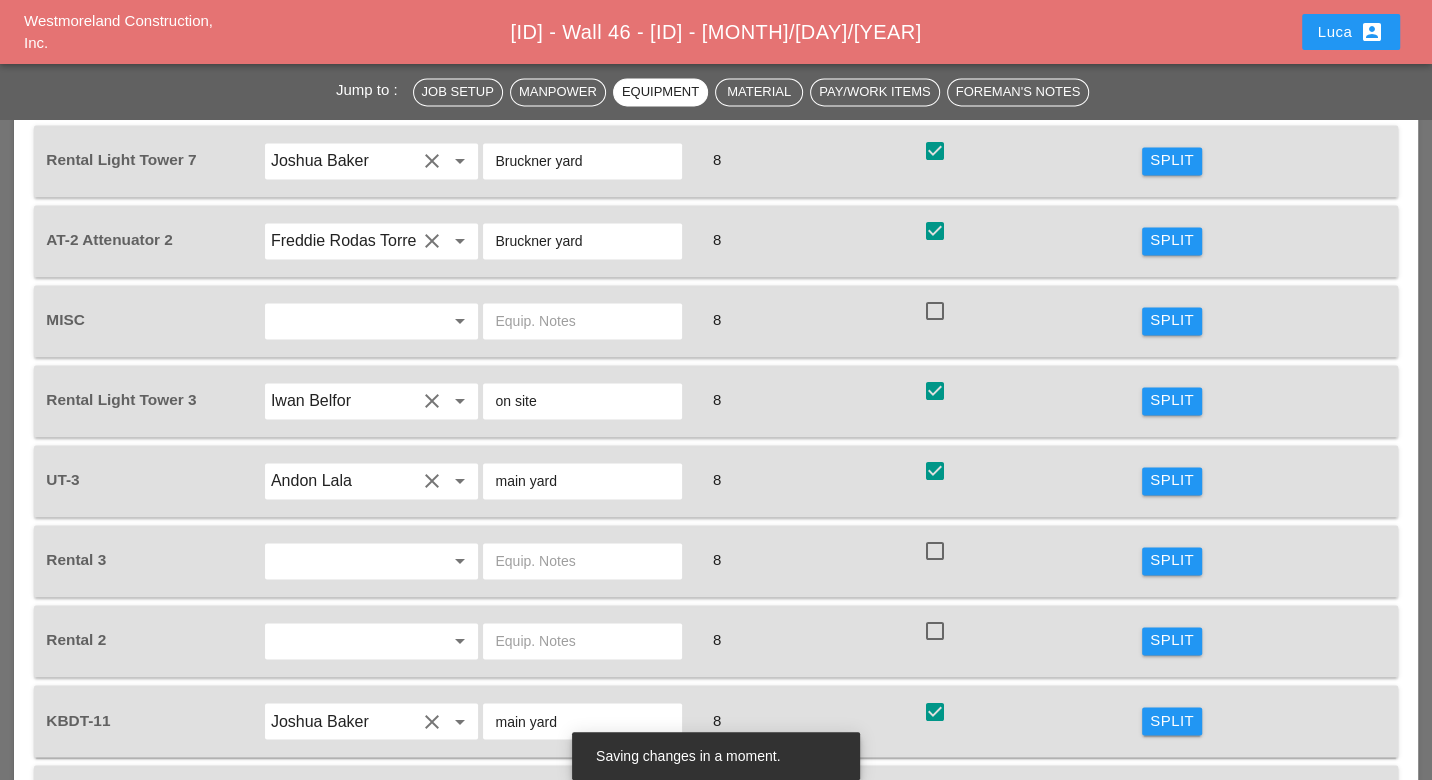 scroll, scrollTop: 1879, scrollLeft: 0, axis: vertical 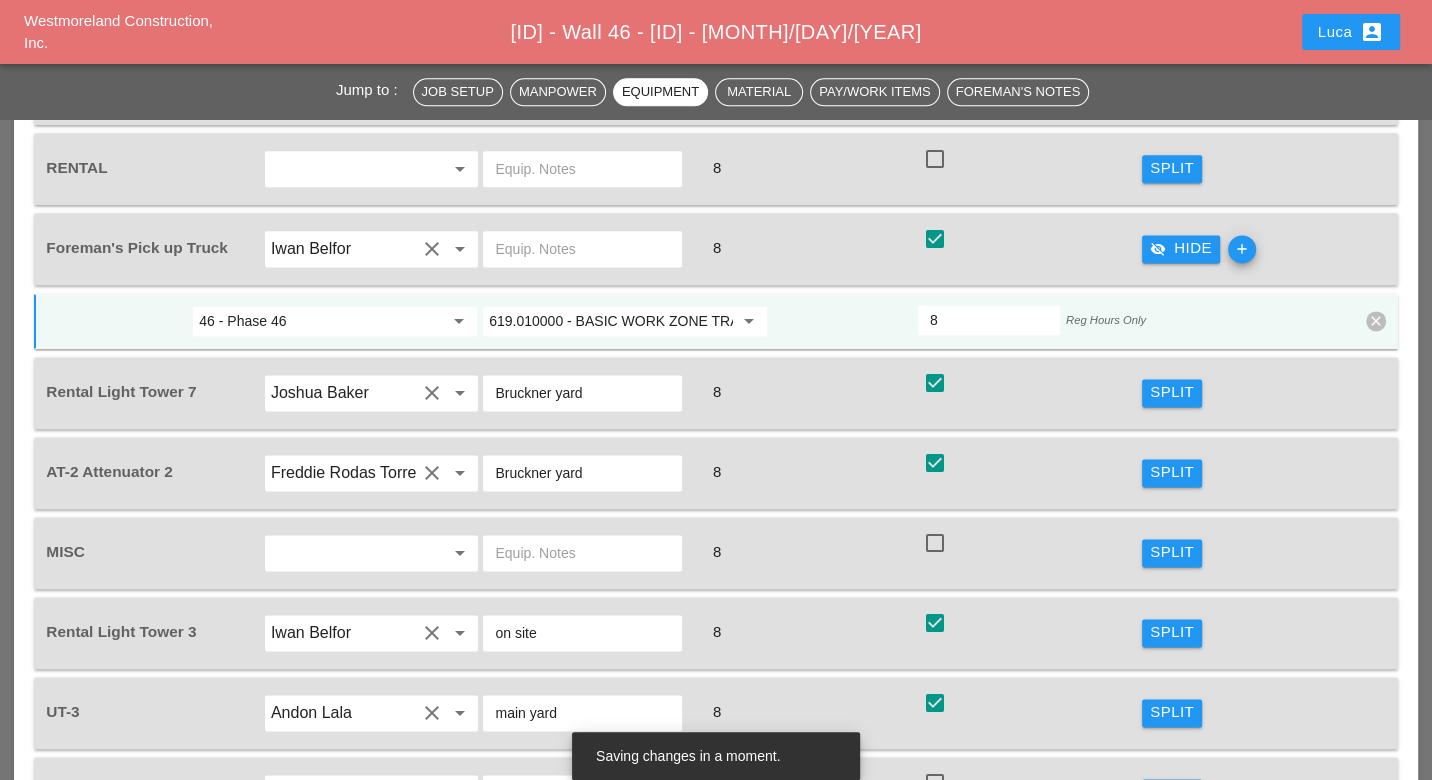 click on "Split" at bounding box center (1172, 392) 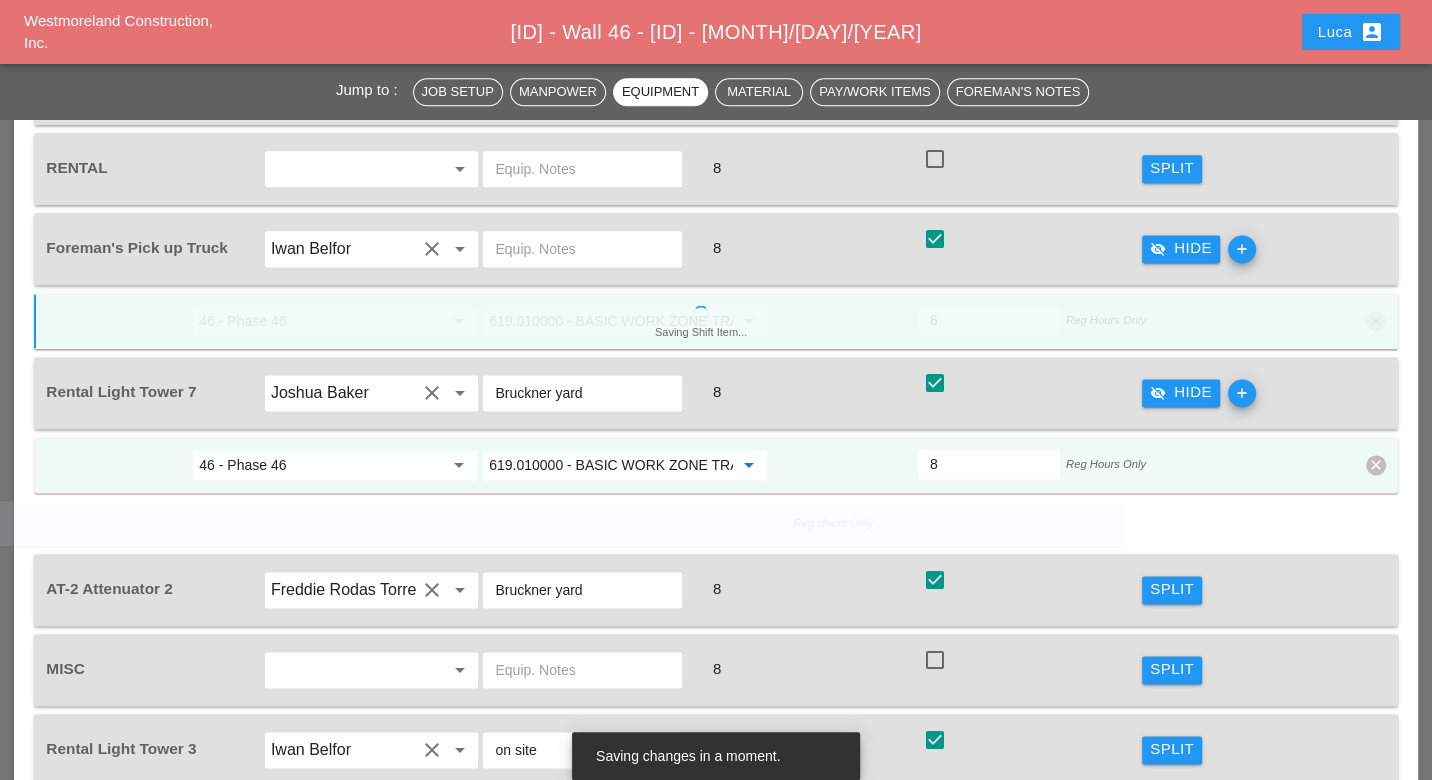 click on "619.010000 - BASIC WORK ZONE TRAFFIC CONTROL" at bounding box center (611, 465) 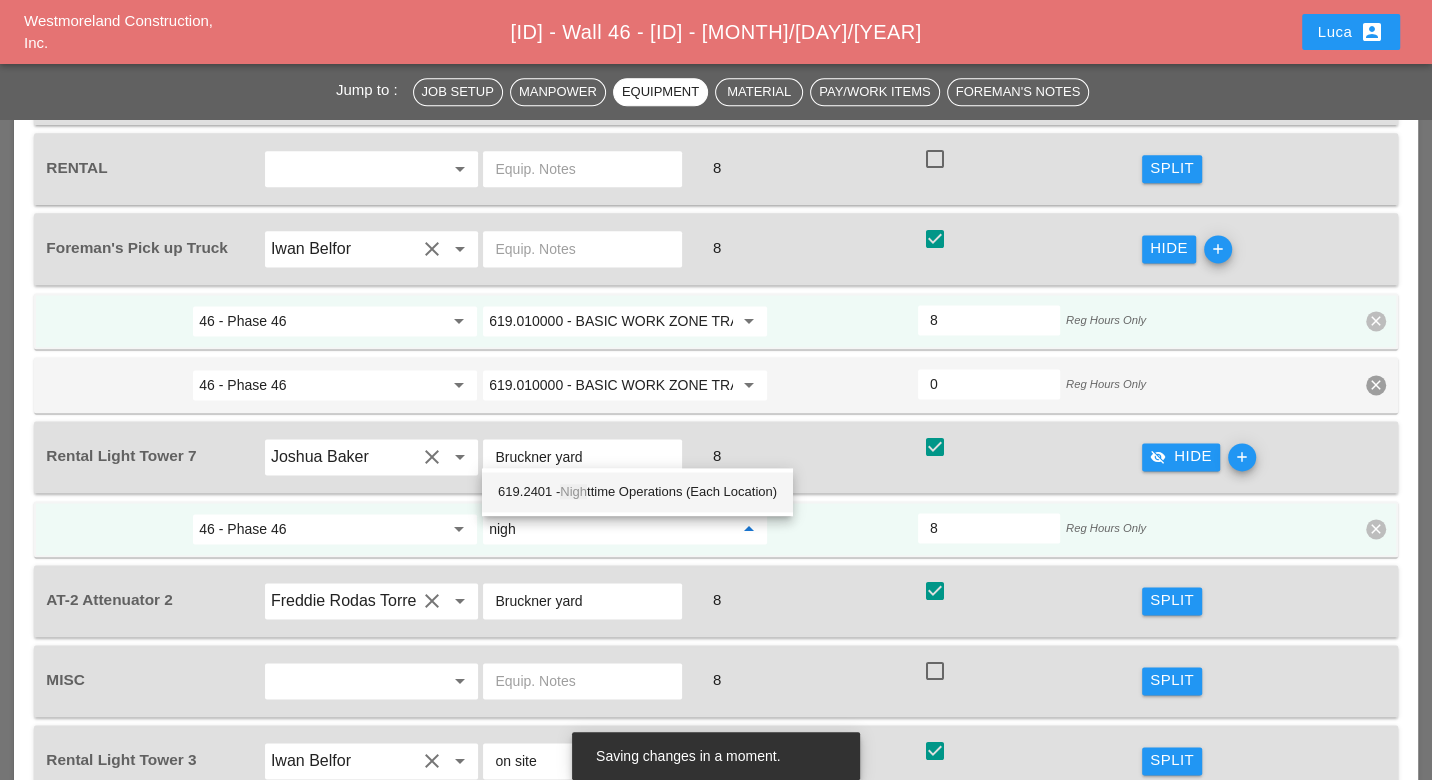 drag, startPoint x: 576, startPoint y: 490, endPoint x: 598, endPoint y: 492, distance: 22.090721 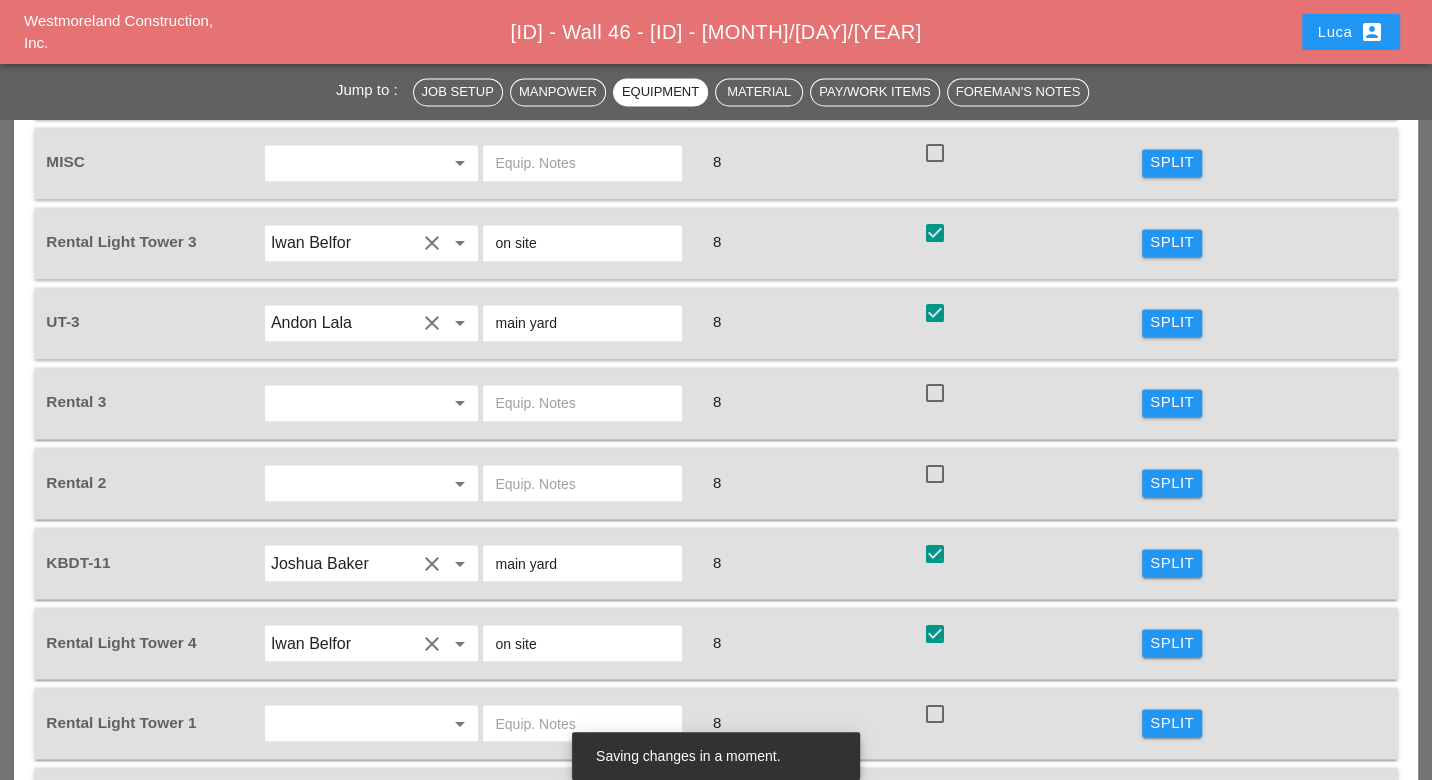 scroll, scrollTop: 2435, scrollLeft: 0, axis: vertical 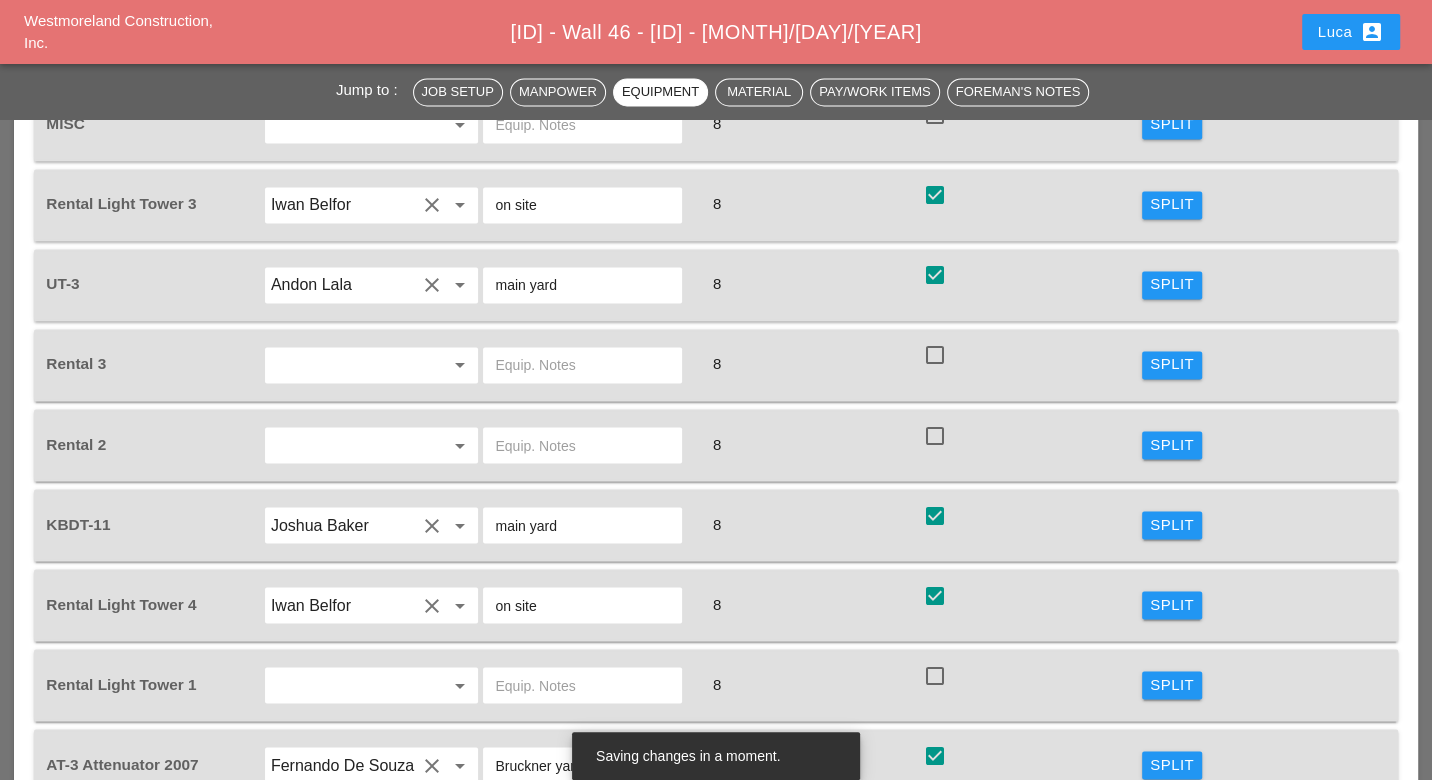 type on "619.2401 - Nighttime Operations (Each Location)" 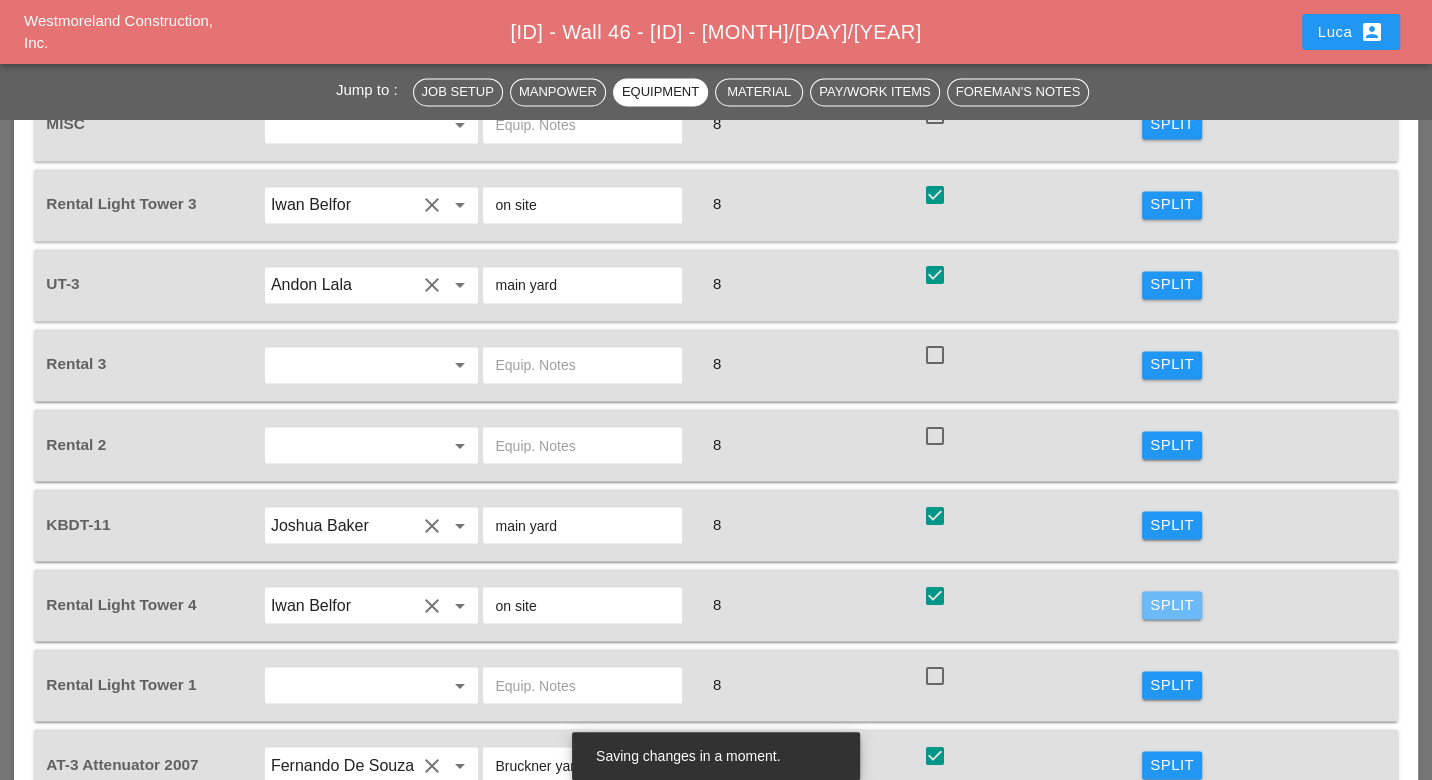 drag, startPoint x: 1169, startPoint y: 574, endPoint x: 664, endPoint y: 617, distance: 506.8274 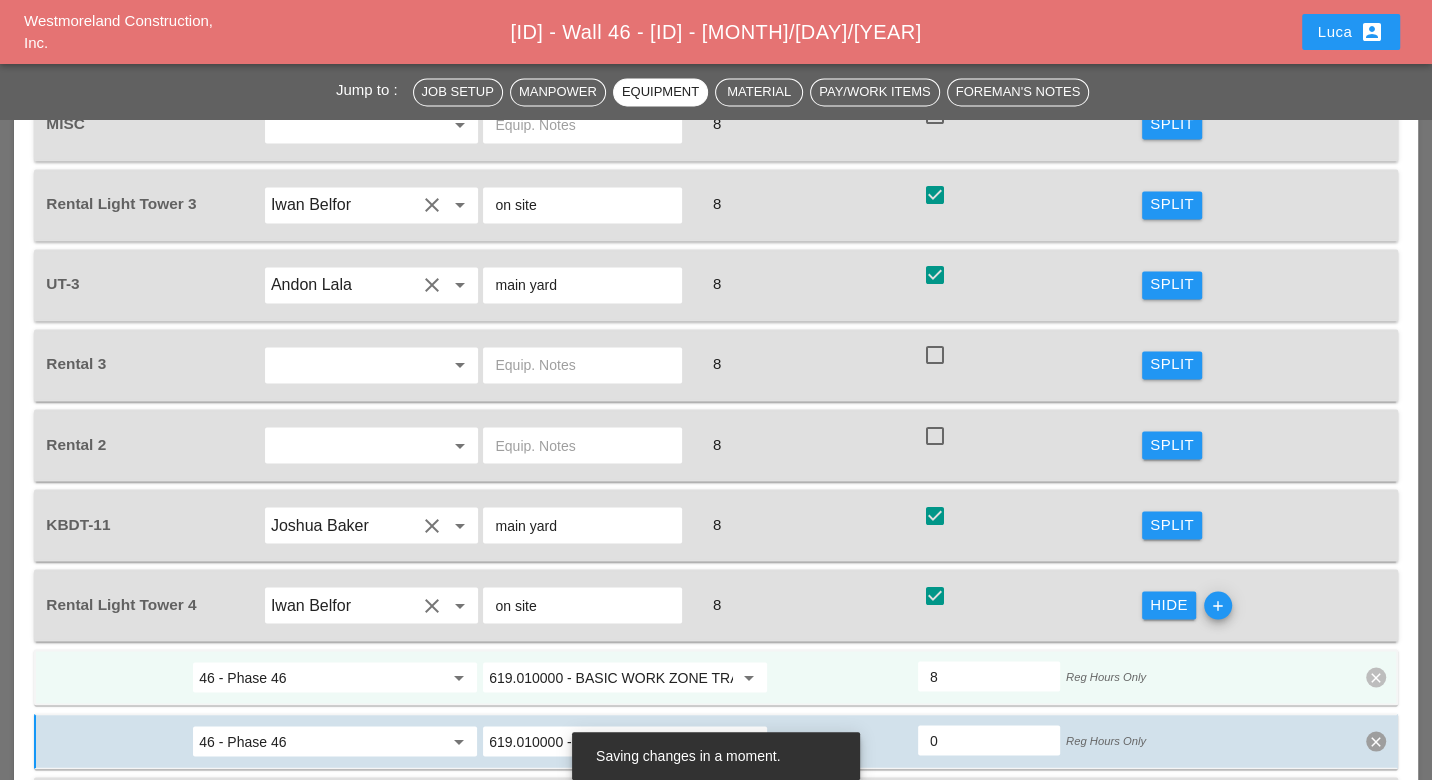 click on "619.010000 - BASIC WORK ZONE TRAFFIC CONTROL" at bounding box center [611, 677] 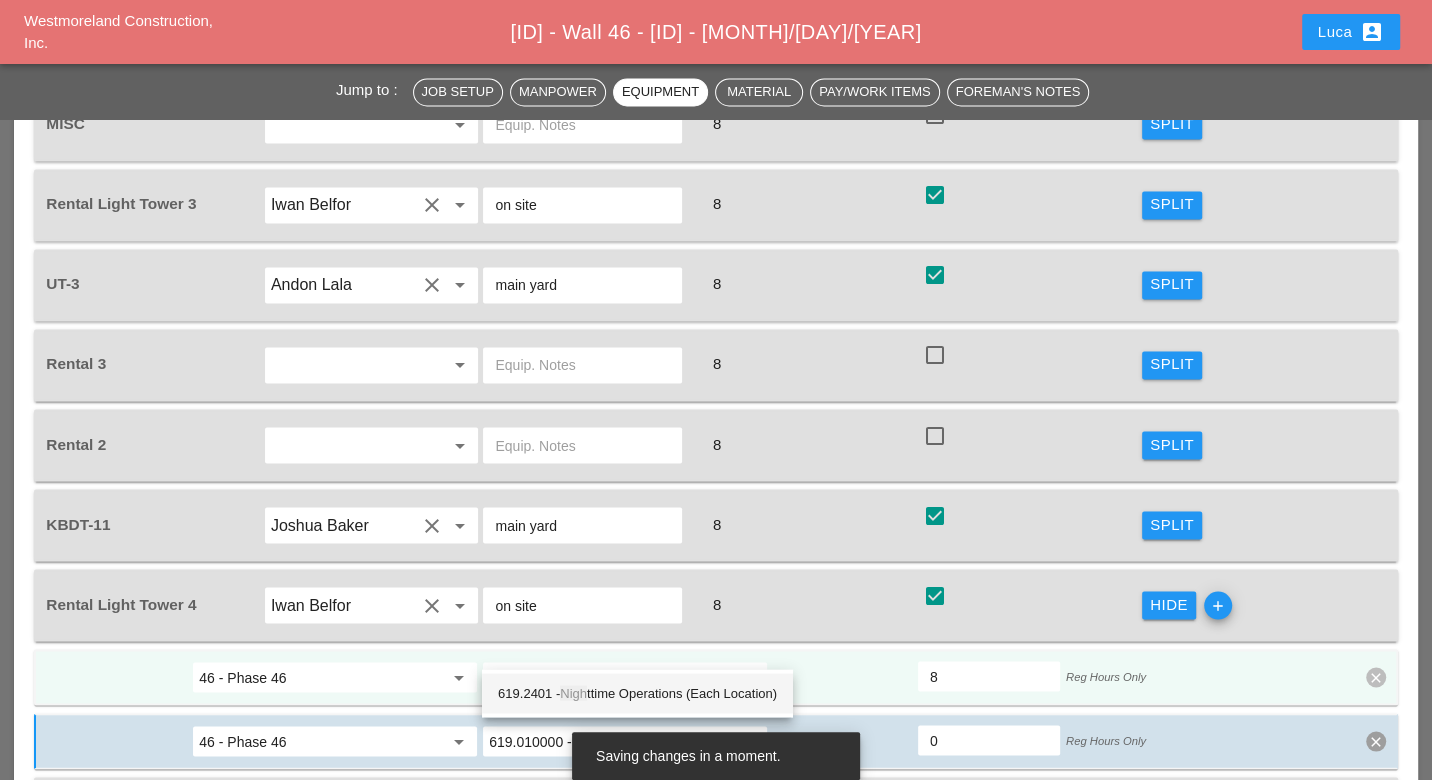 click on "Nigh" at bounding box center (573, 692) 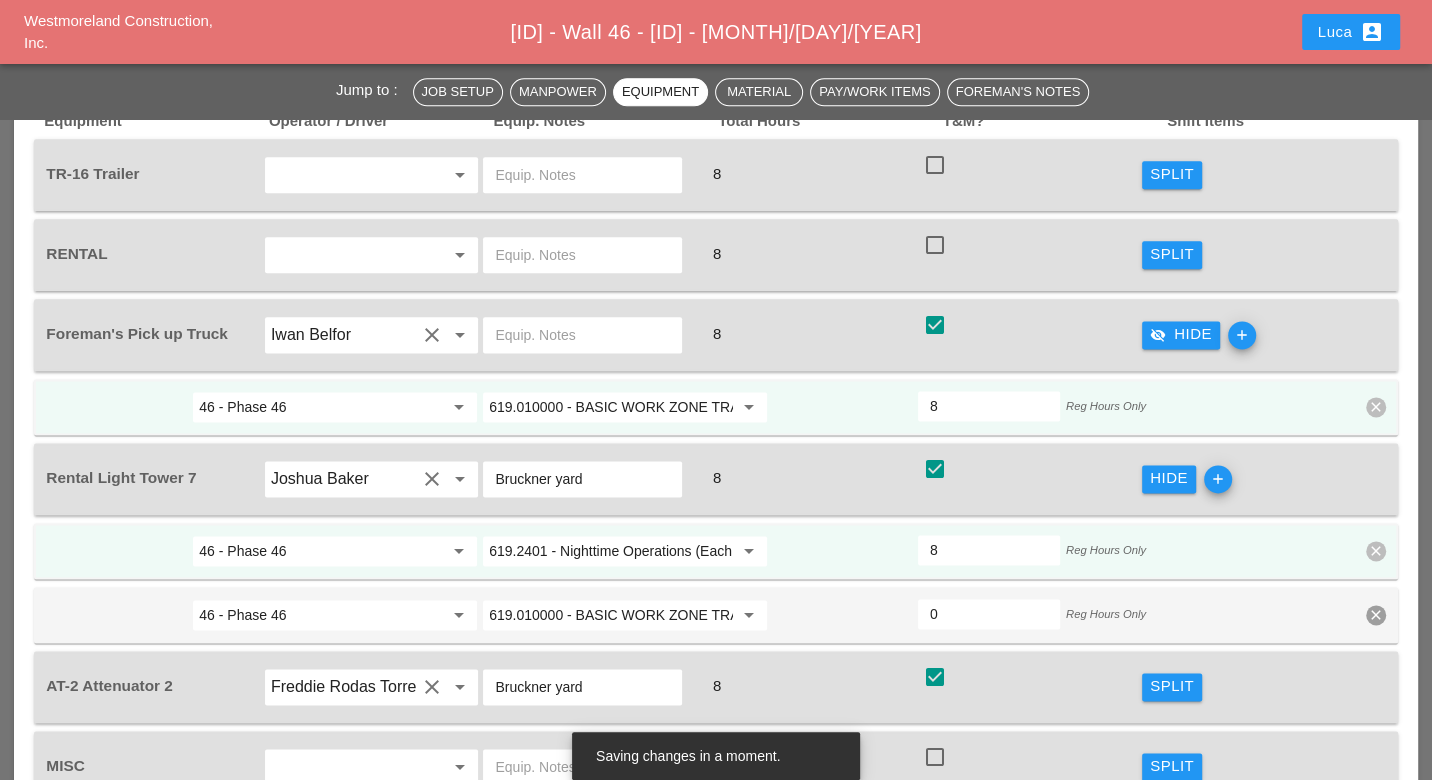 scroll, scrollTop: 1768, scrollLeft: 0, axis: vertical 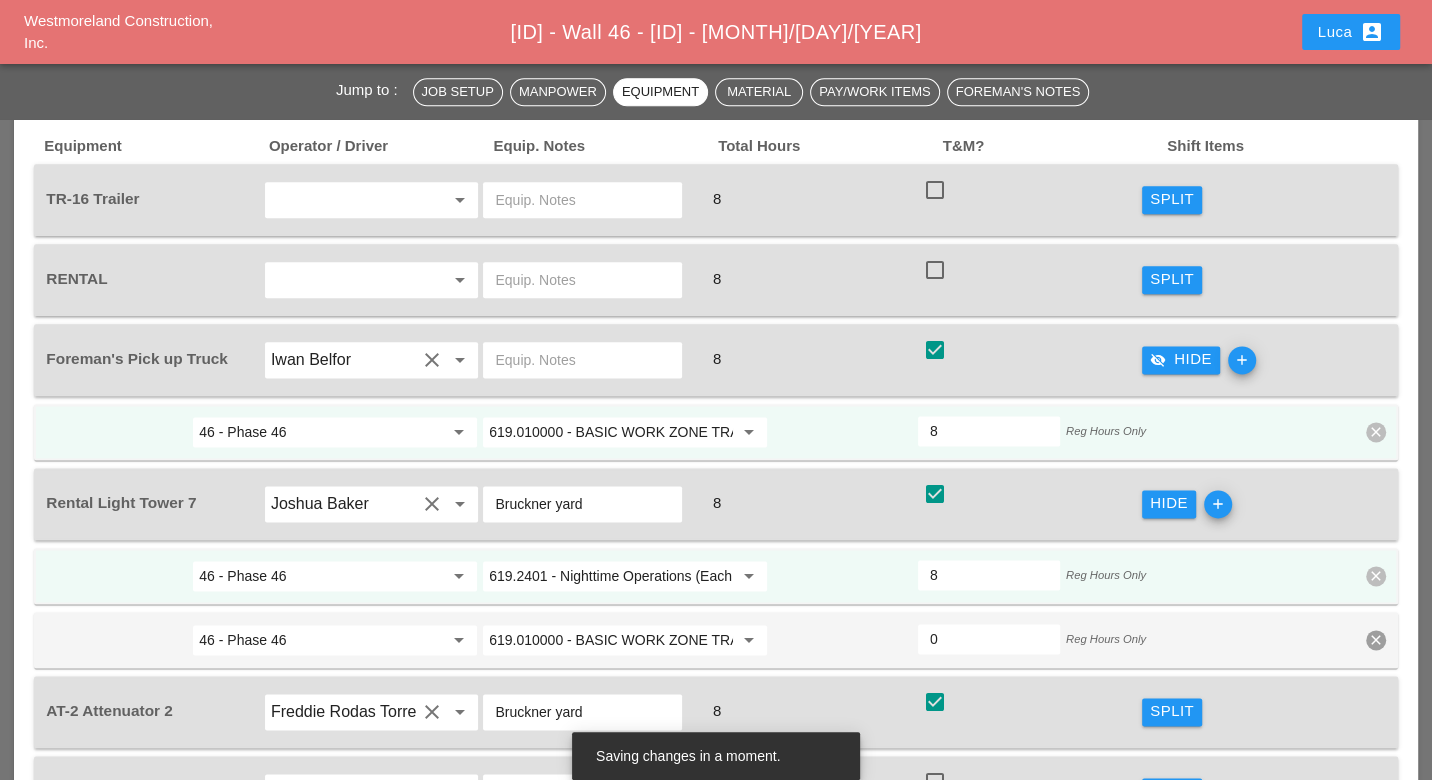type on "619.2401 - Nighttime Operations (Each Location)" 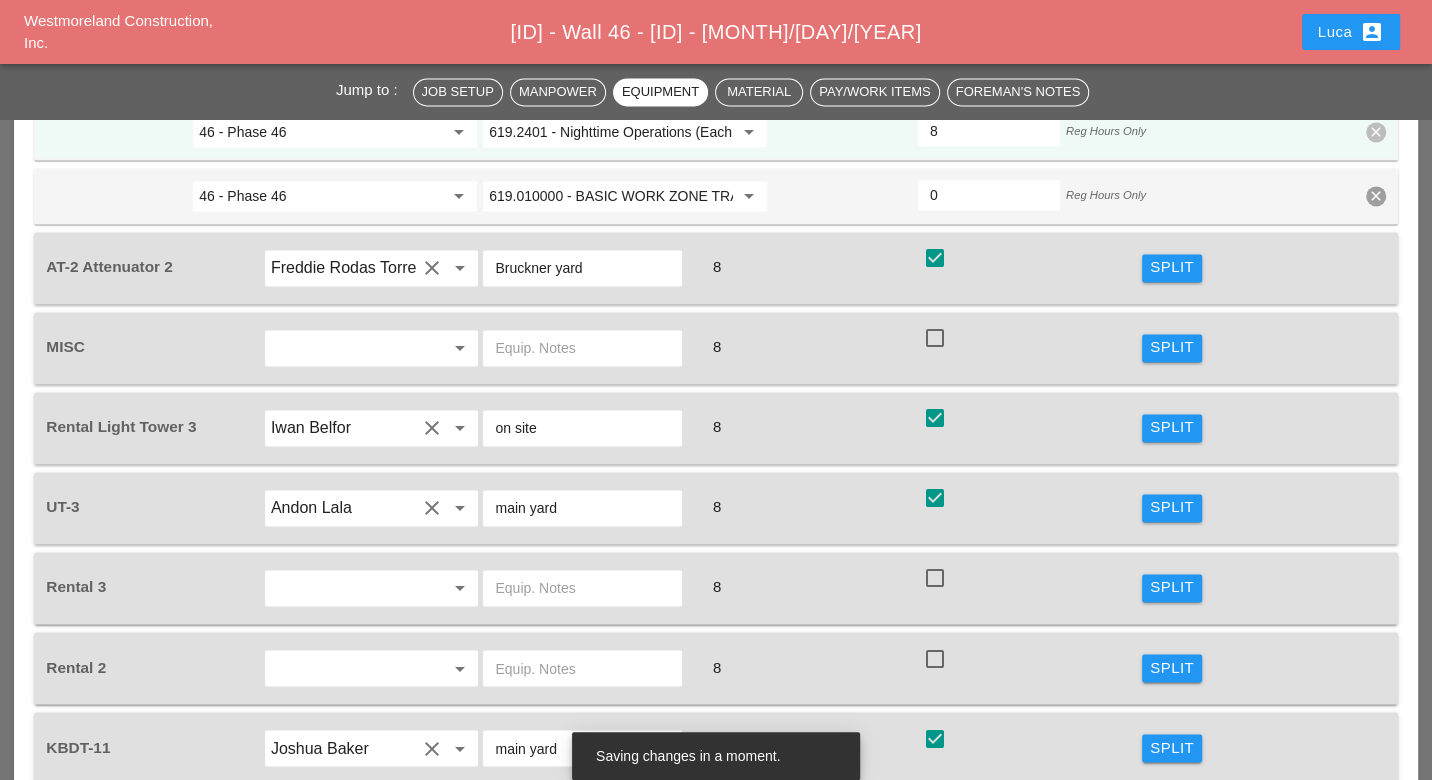 scroll, scrollTop: 2213, scrollLeft: 0, axis: vertical 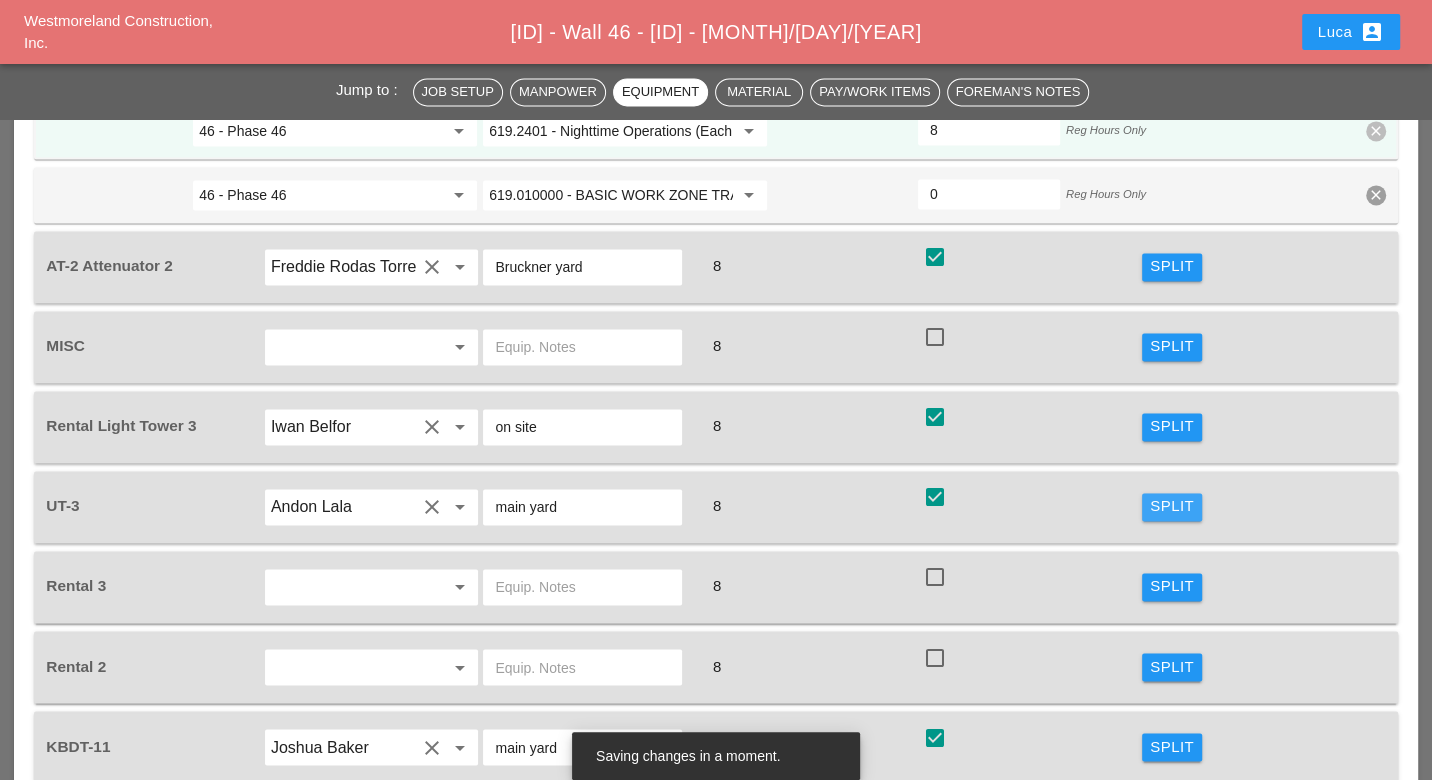 click on "Split" at bounding box center [1172, 506] 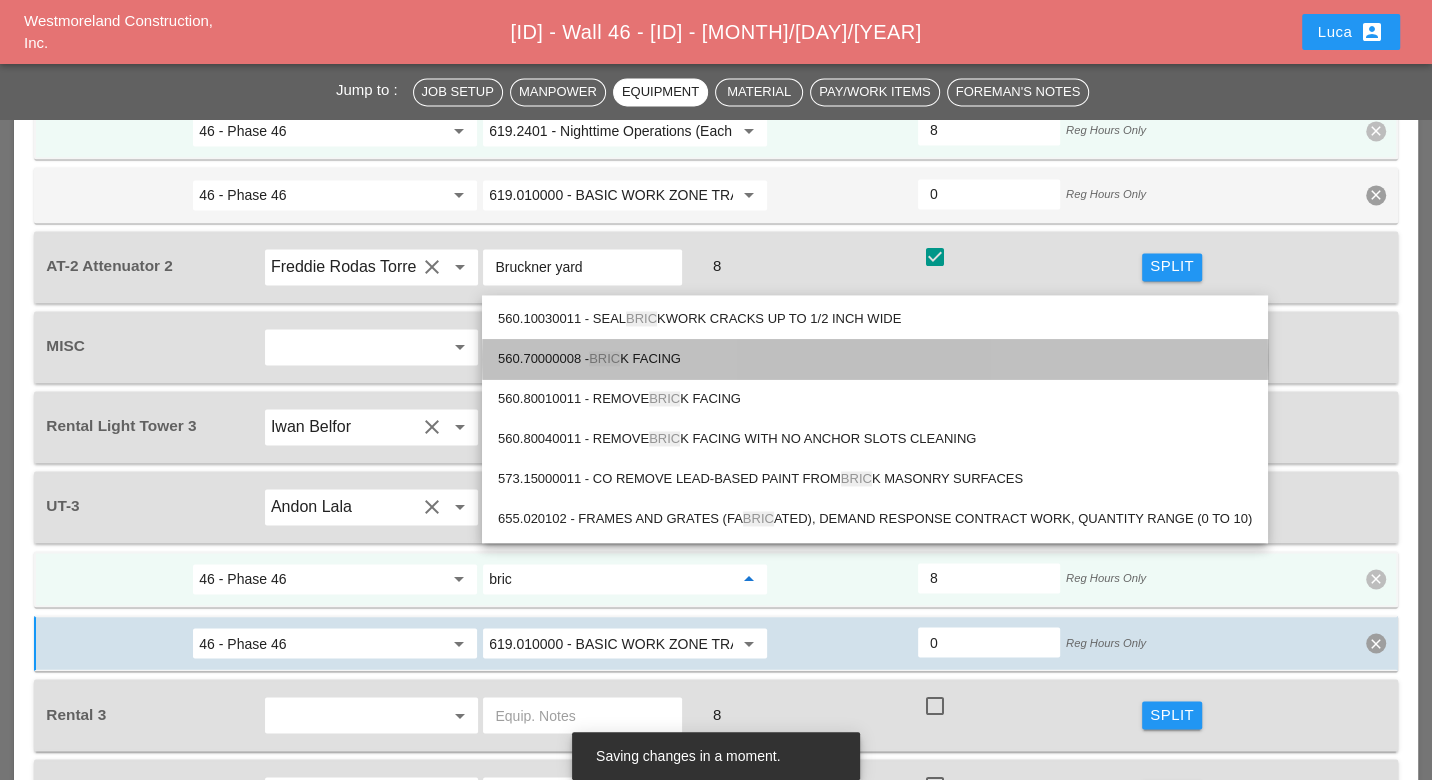 click on "560.70000008 -  BRIC K FACING" at bounding box center (875, 359) 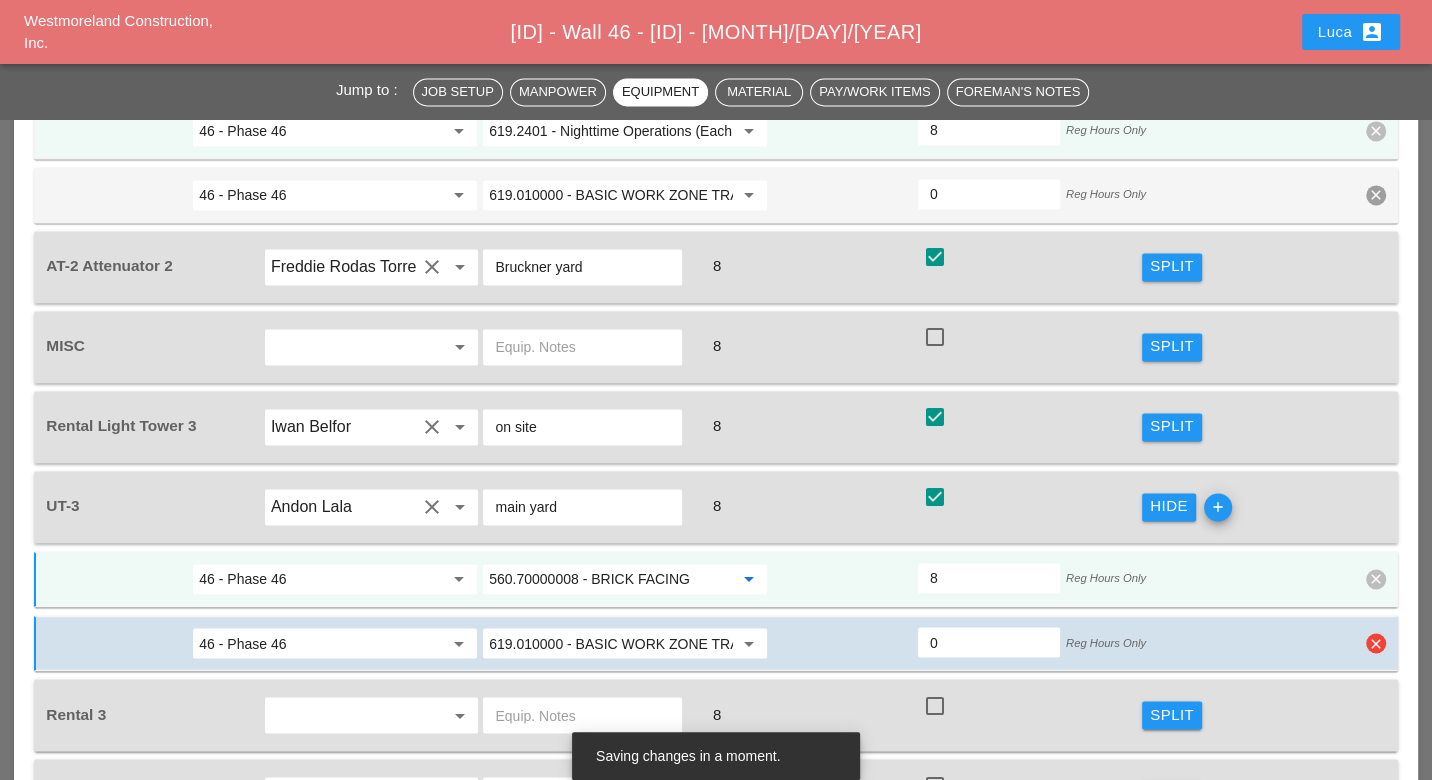 type on "560.70000008 - BRICK FACING" 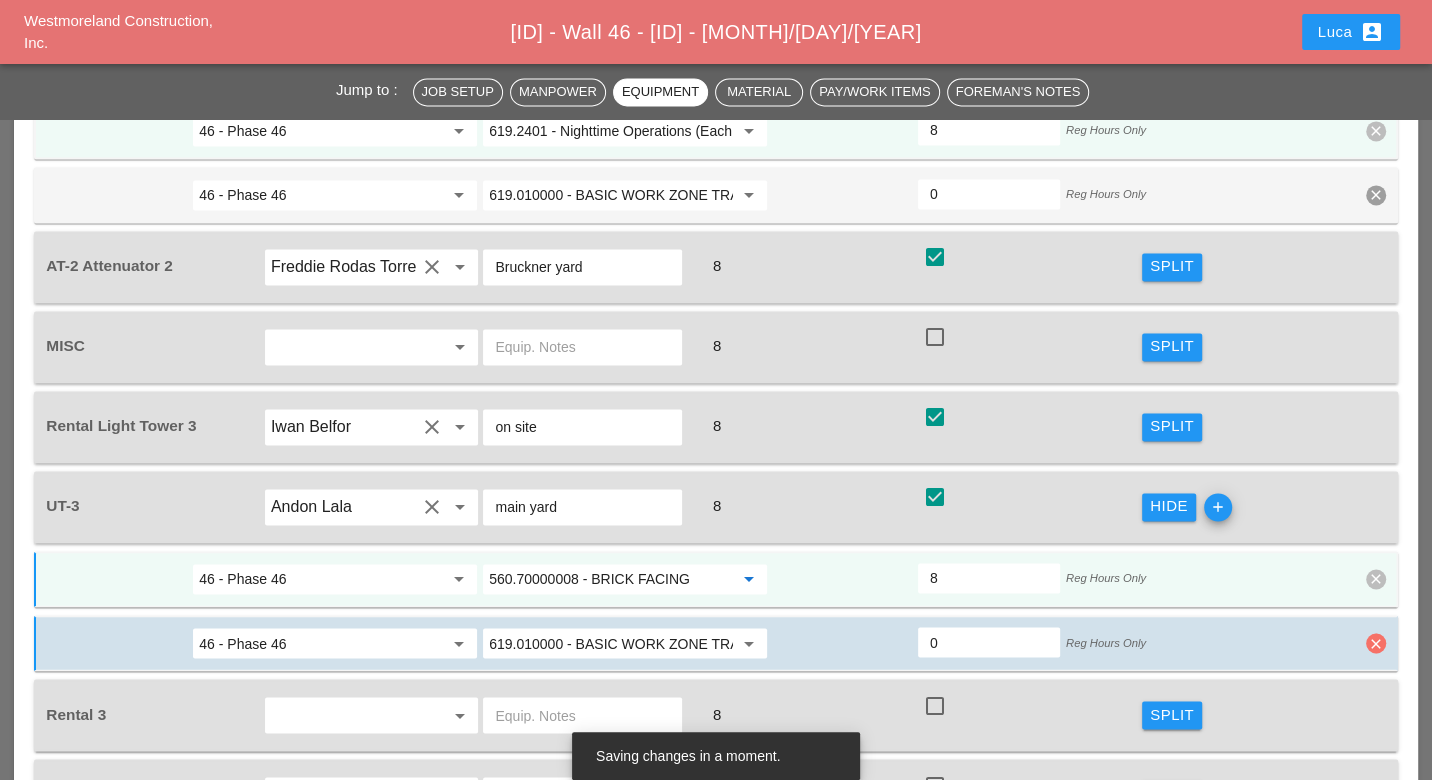 click on "clear" at bounding box center [1376, 643] 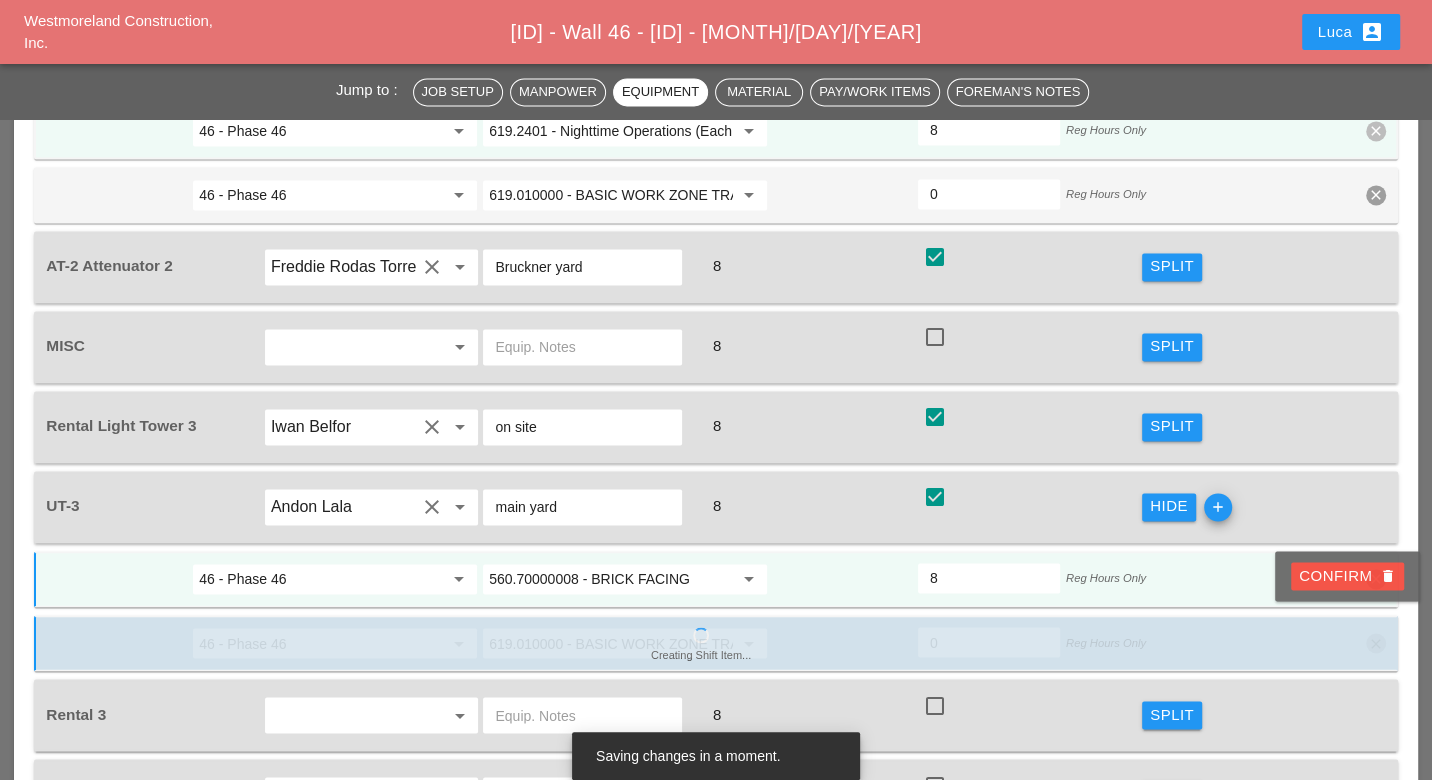 click on "Confirm delete" at bounding box center [1347, 576] 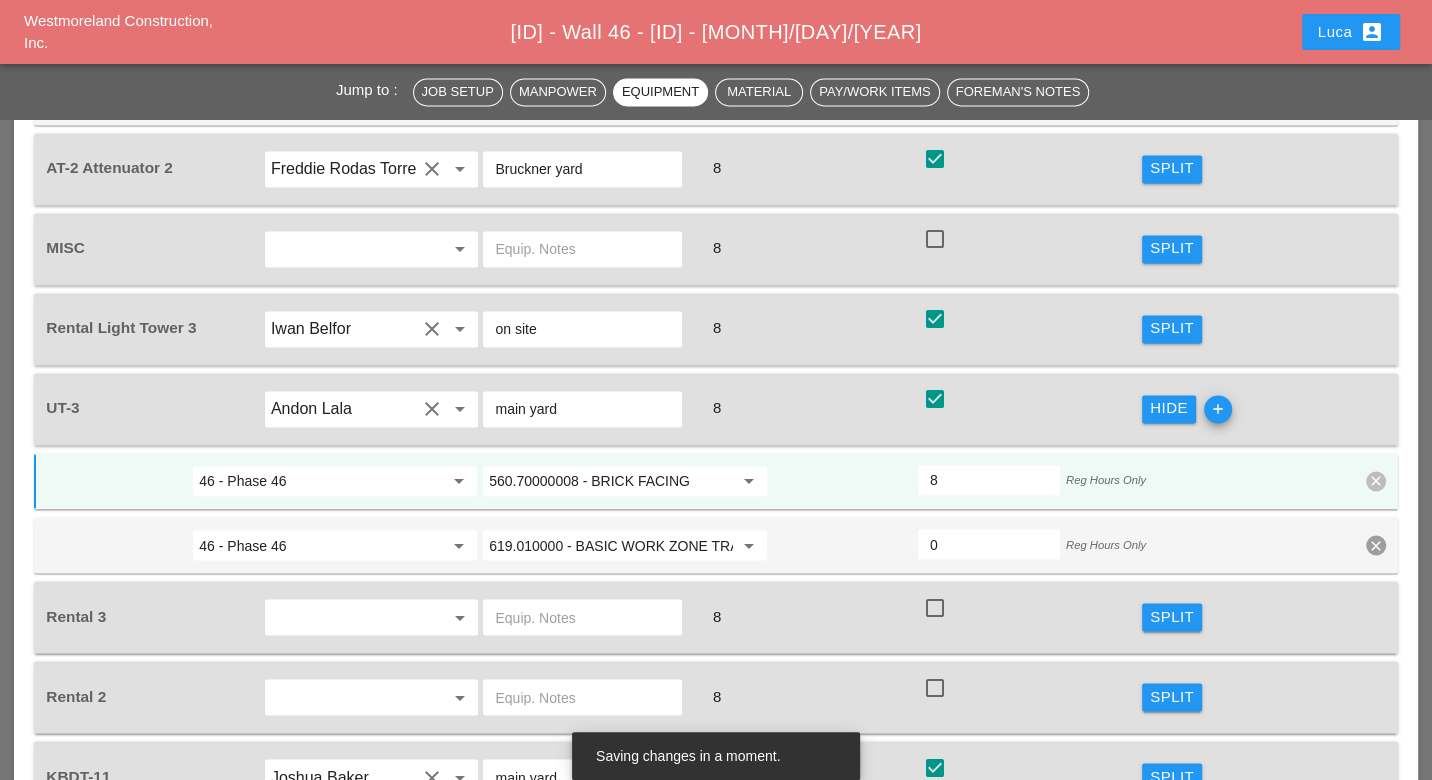 scroll, scrollTop: 2435, scrollLeft: 0, axis: vertical 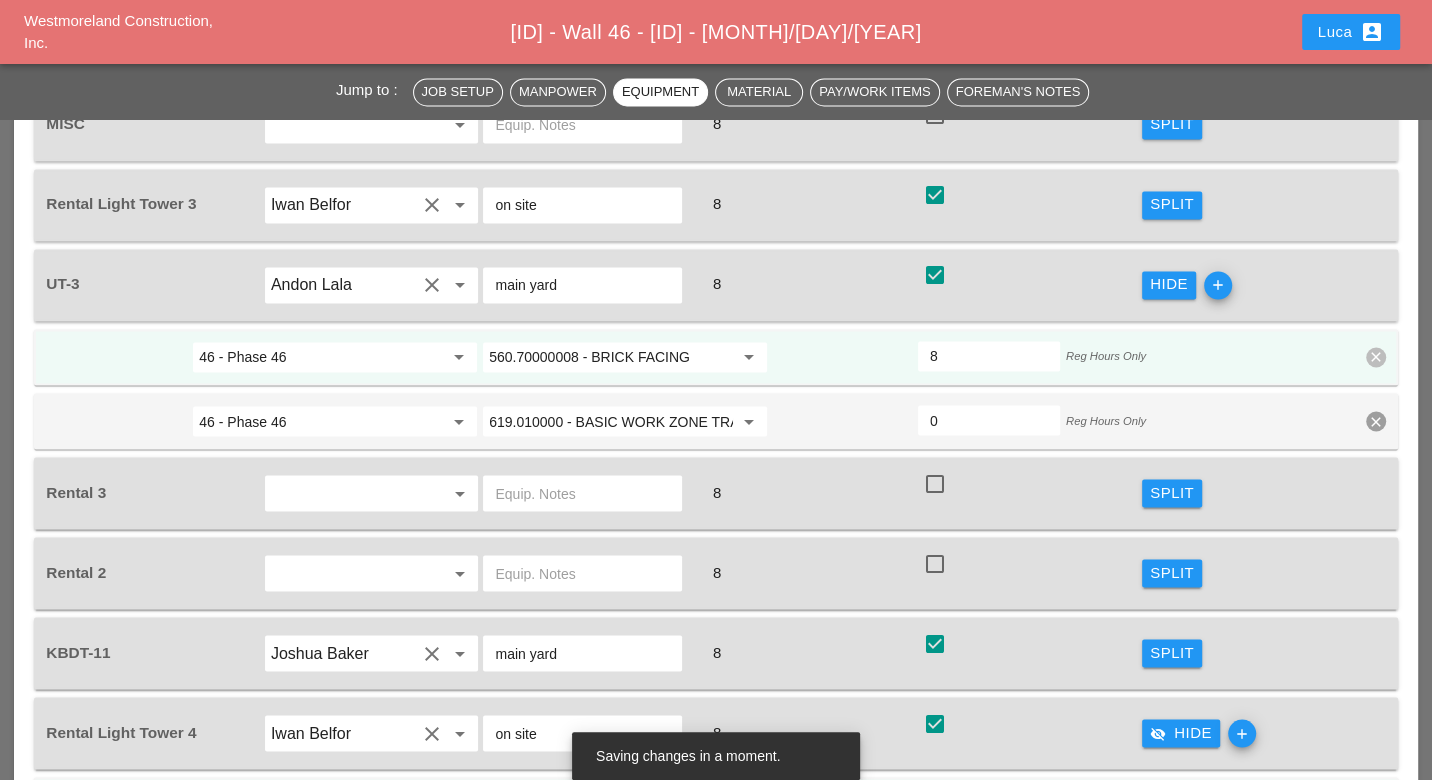 click on "Split" at bounding box center (1172, 652) 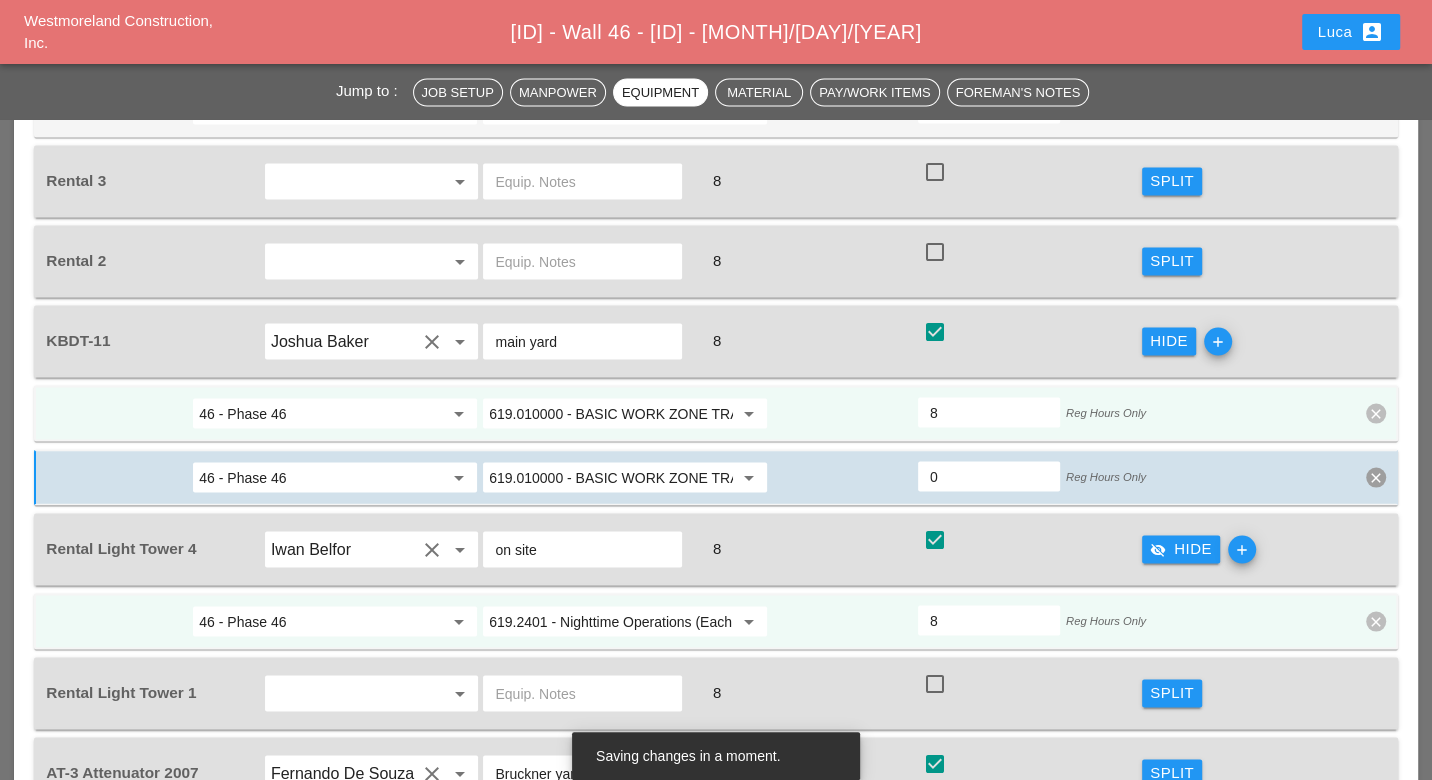 scroll, scrollTop: 2768, scrollLeft: 0, axis: vertical 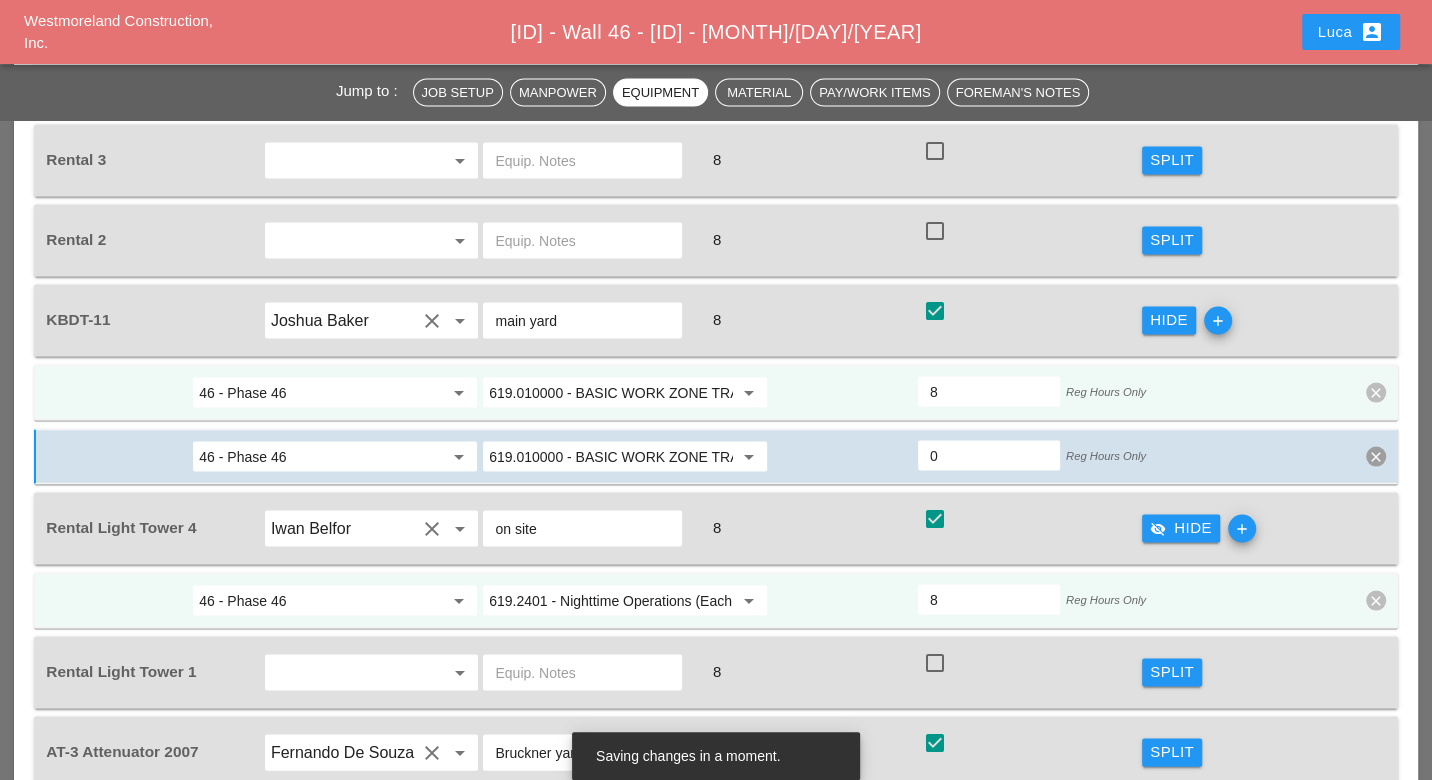 click on "619.010000 - BASIC WORK ZONE TRAFFIC CONTROL" at bounding box center (611, 392) 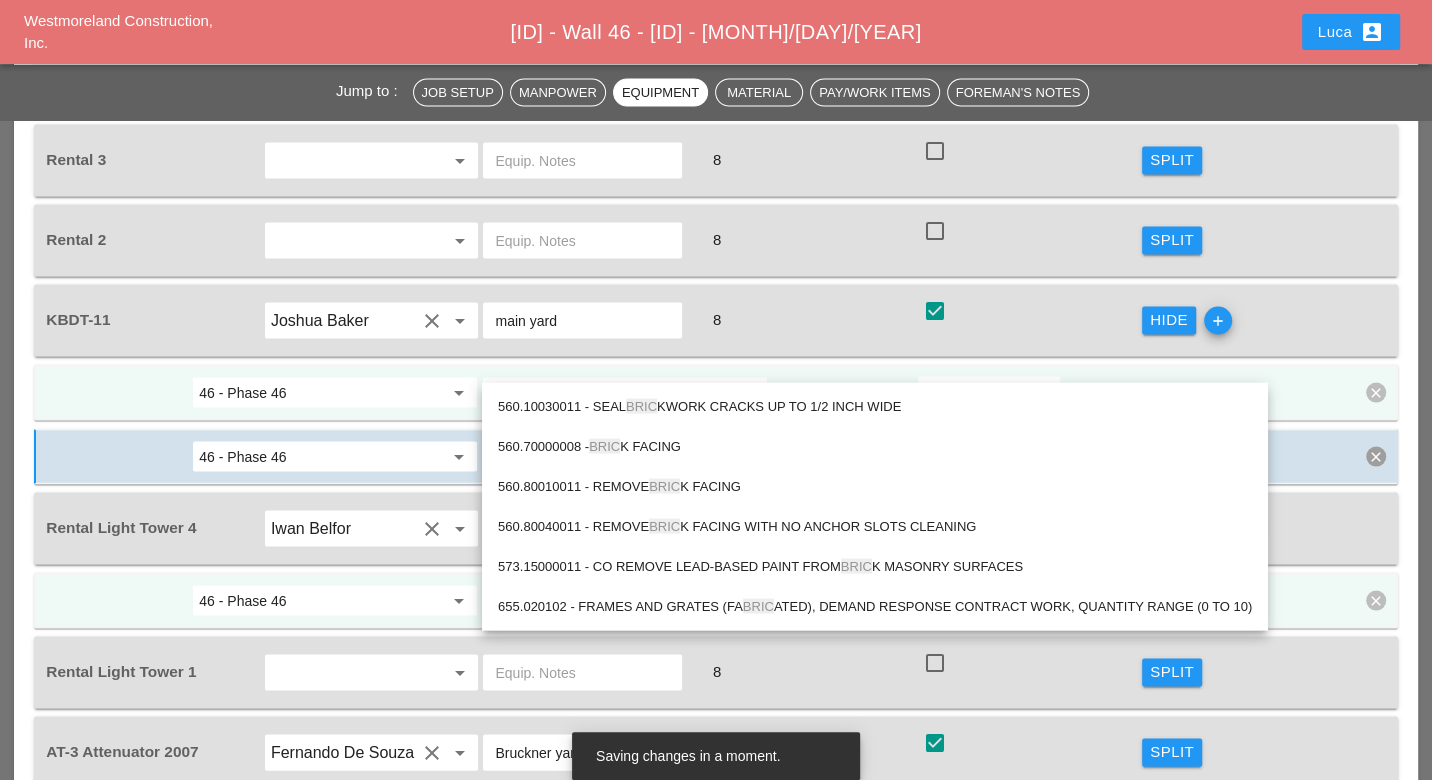 click on "560.70000008 -  BRIC K FACING" at bounding box center [875, 446] 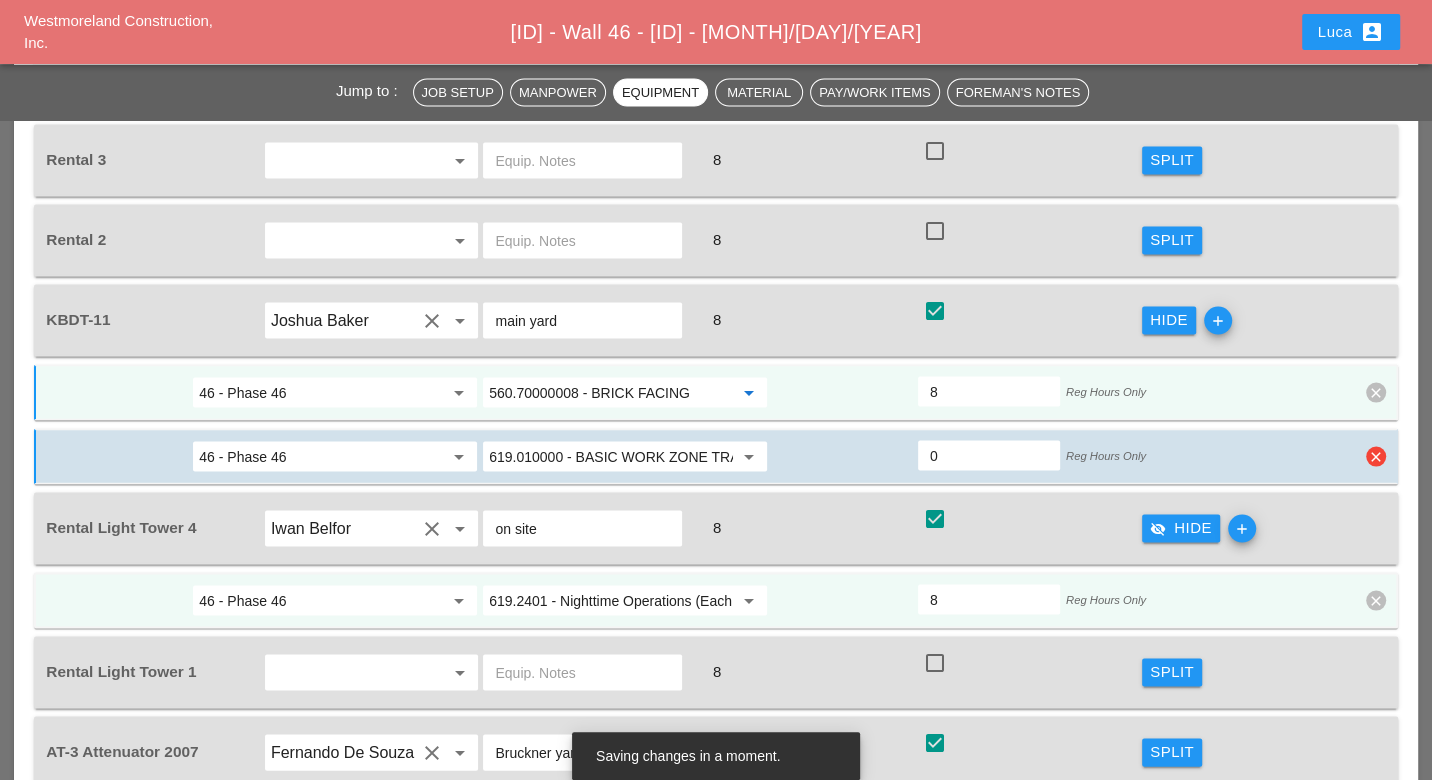 type on "560.70000008 - BRICK FACING" 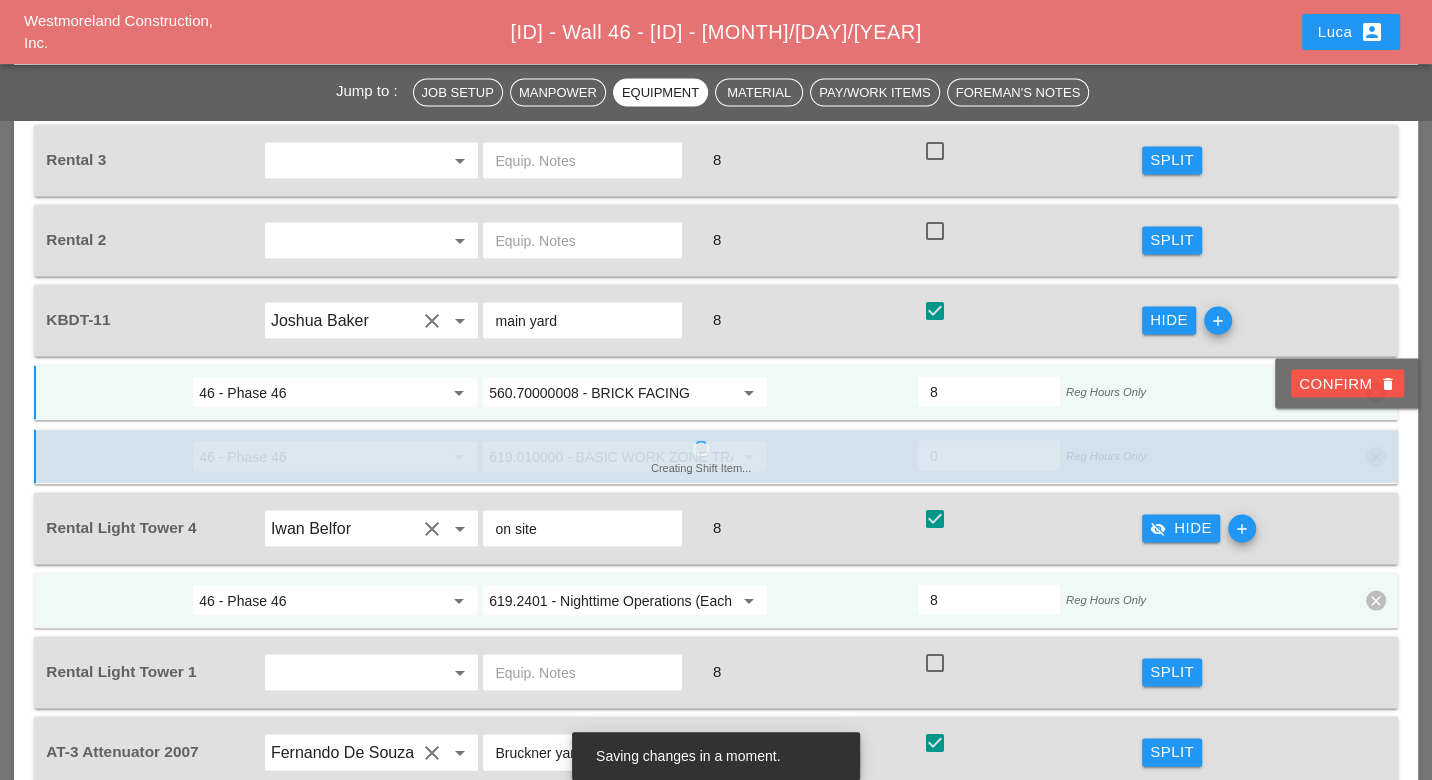 click on "Confirm delete" at bounding box center [1347, 383] 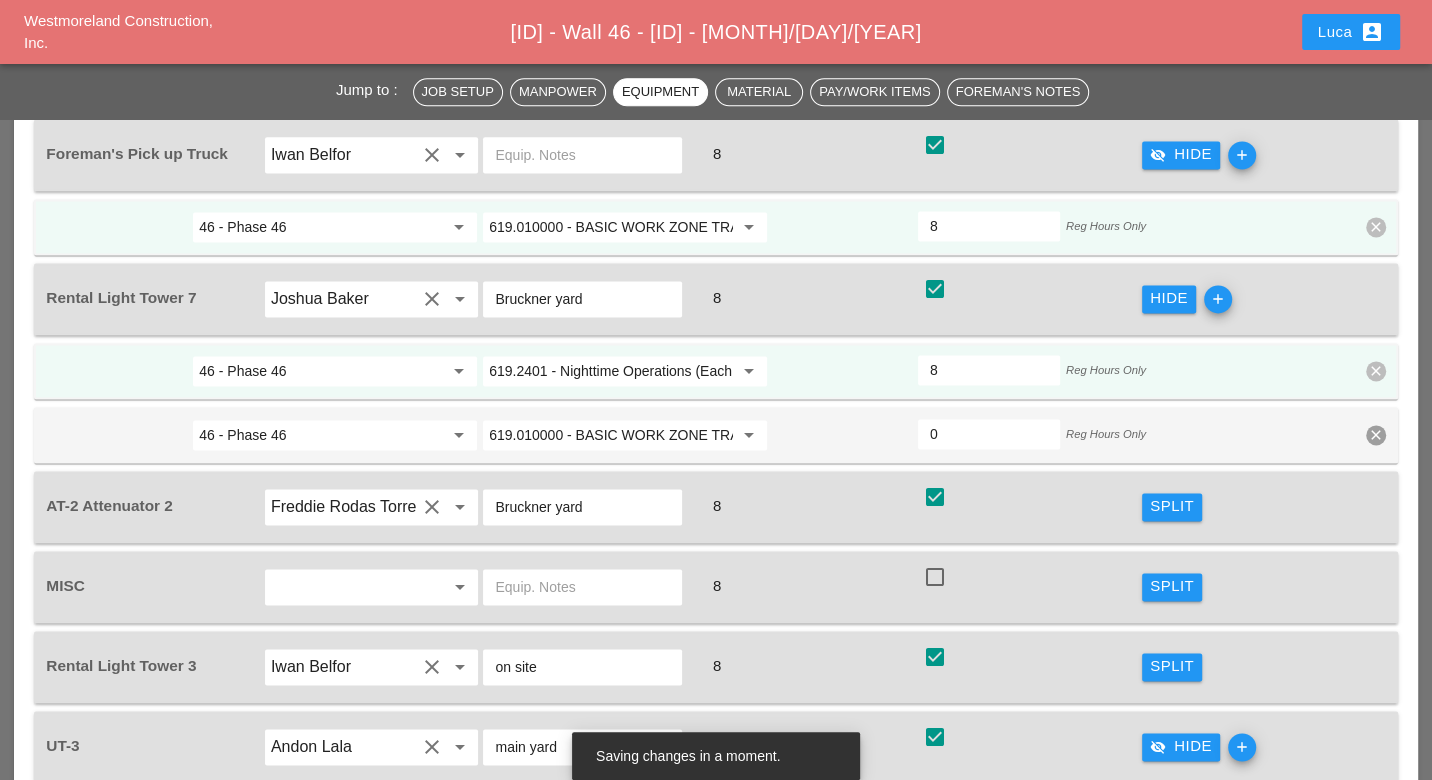 scroll, scrollTop: 1939, scrollLeft: 0, axis: vertical 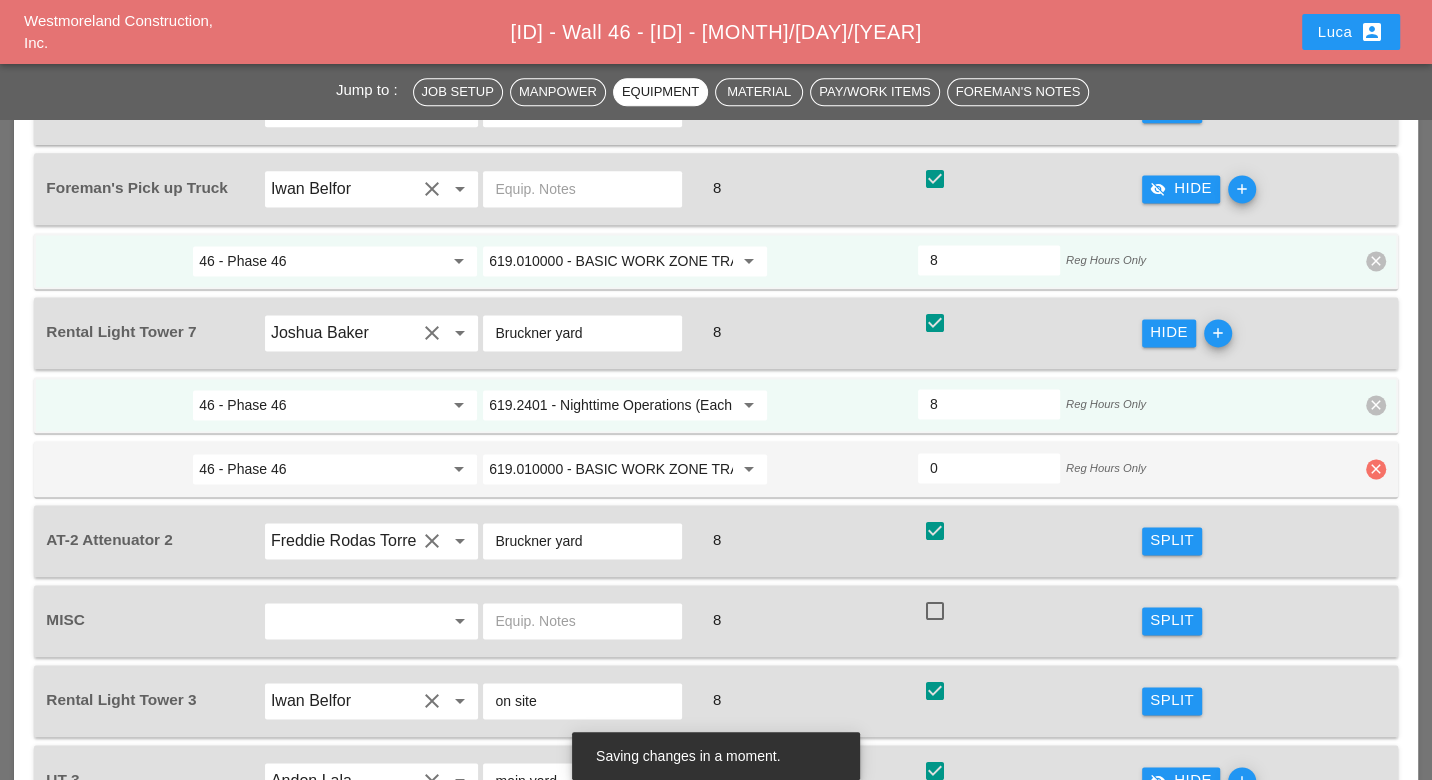 click on "clear" at bounding box center [1376, 469] 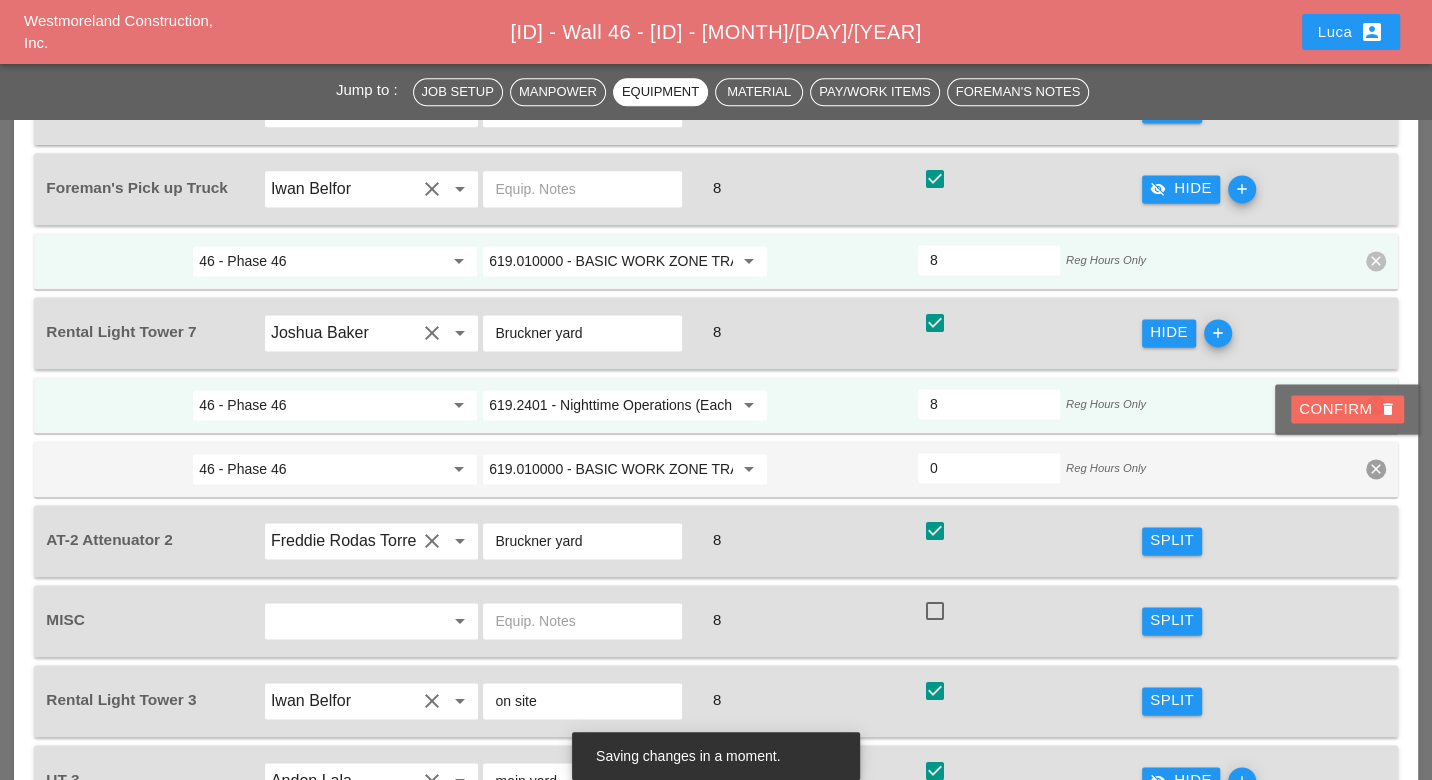 drag, startPoint x: 1349, startPoint y: 409, endPoint x: 1195, endPoint y: 448, distance: 158.86157 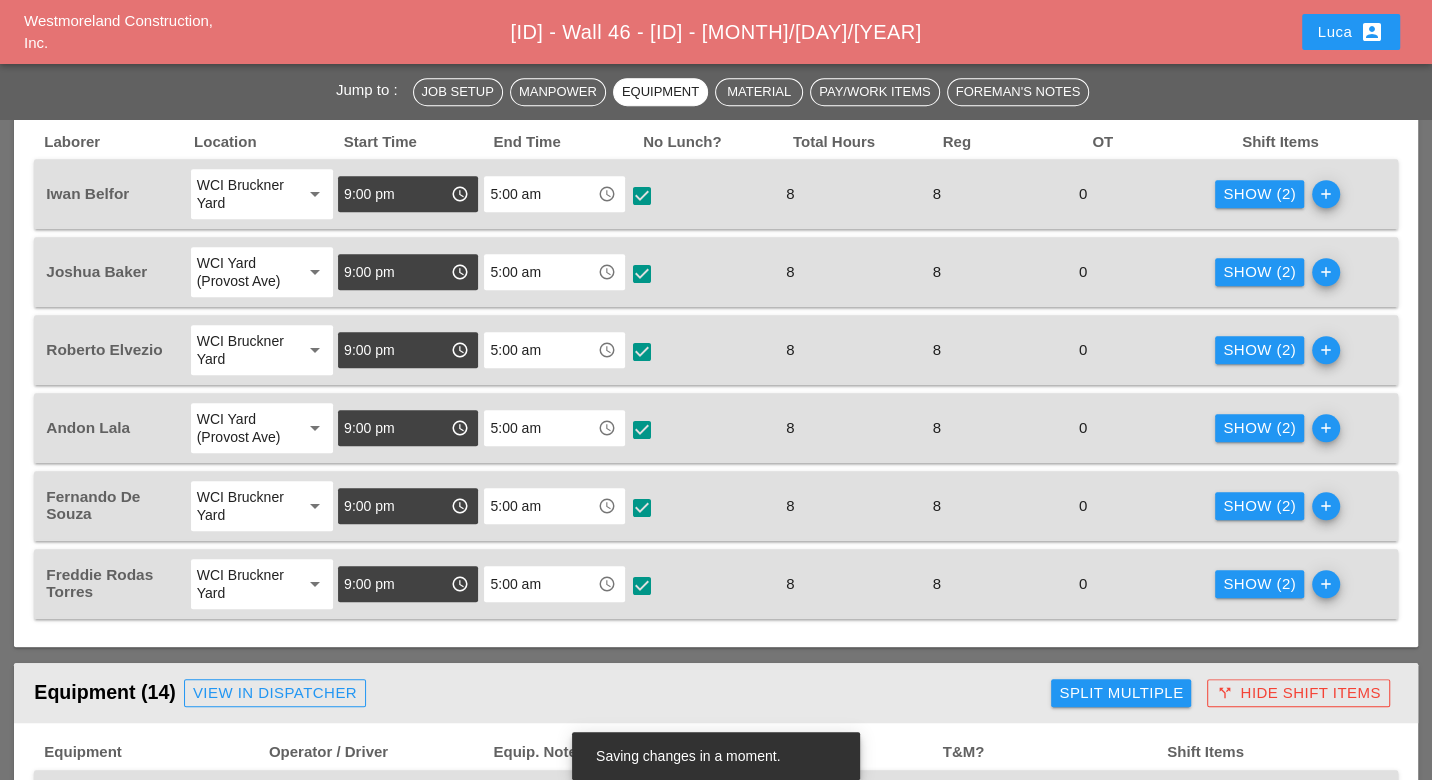scroll, scrollTop: 1161, scrollLeft: 0, axis: vertical 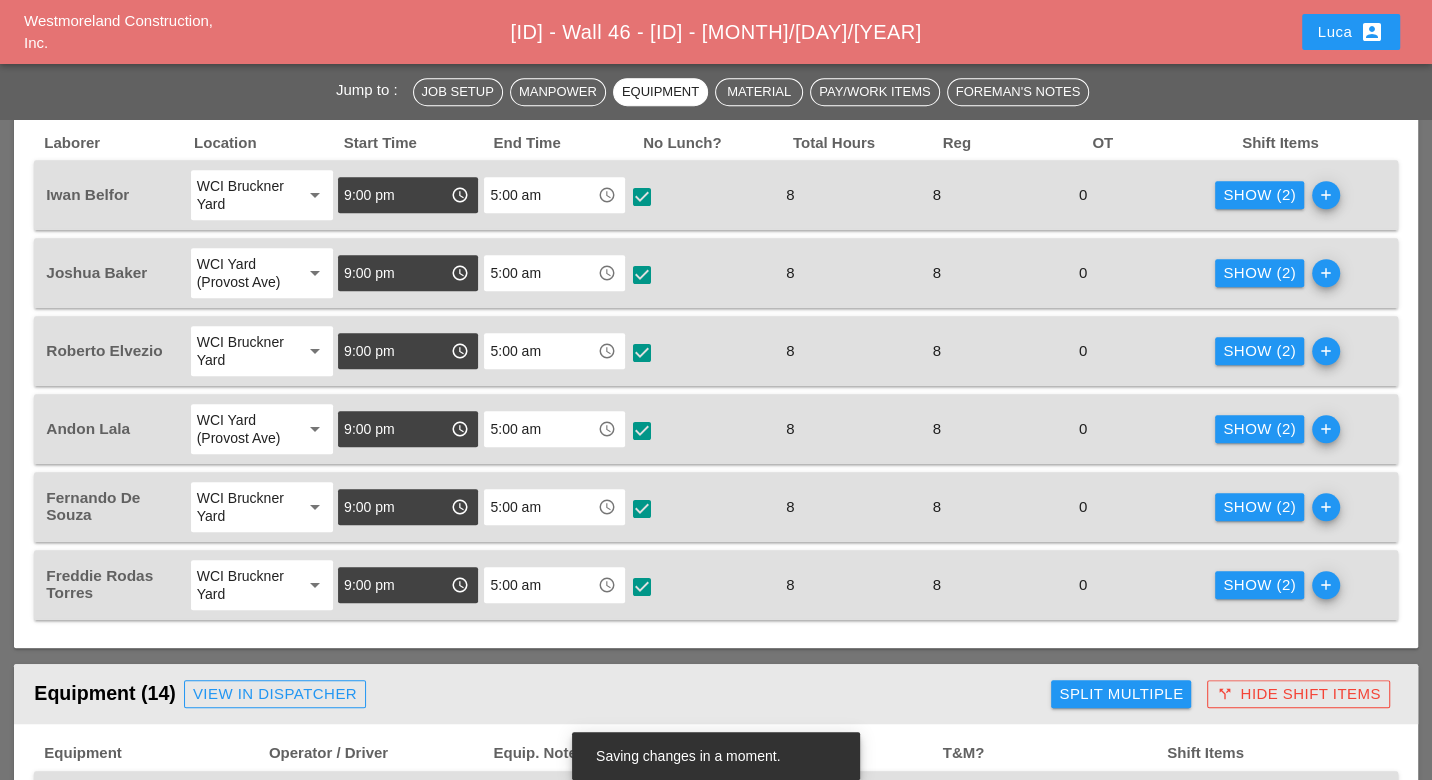 click on "Show (2)" at bounding box center (1259, 585) 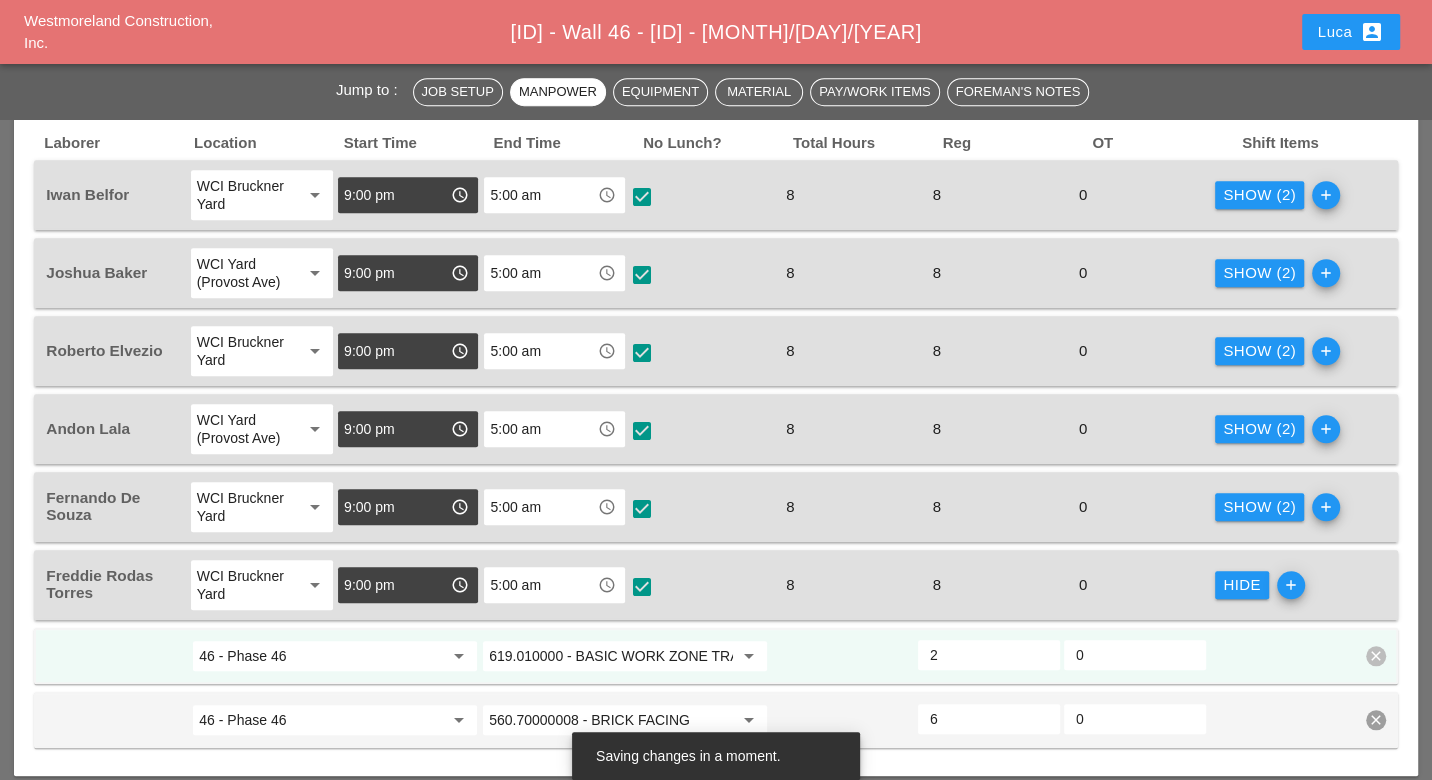 click on "Show (2)" at bounding box center [1259, 507] 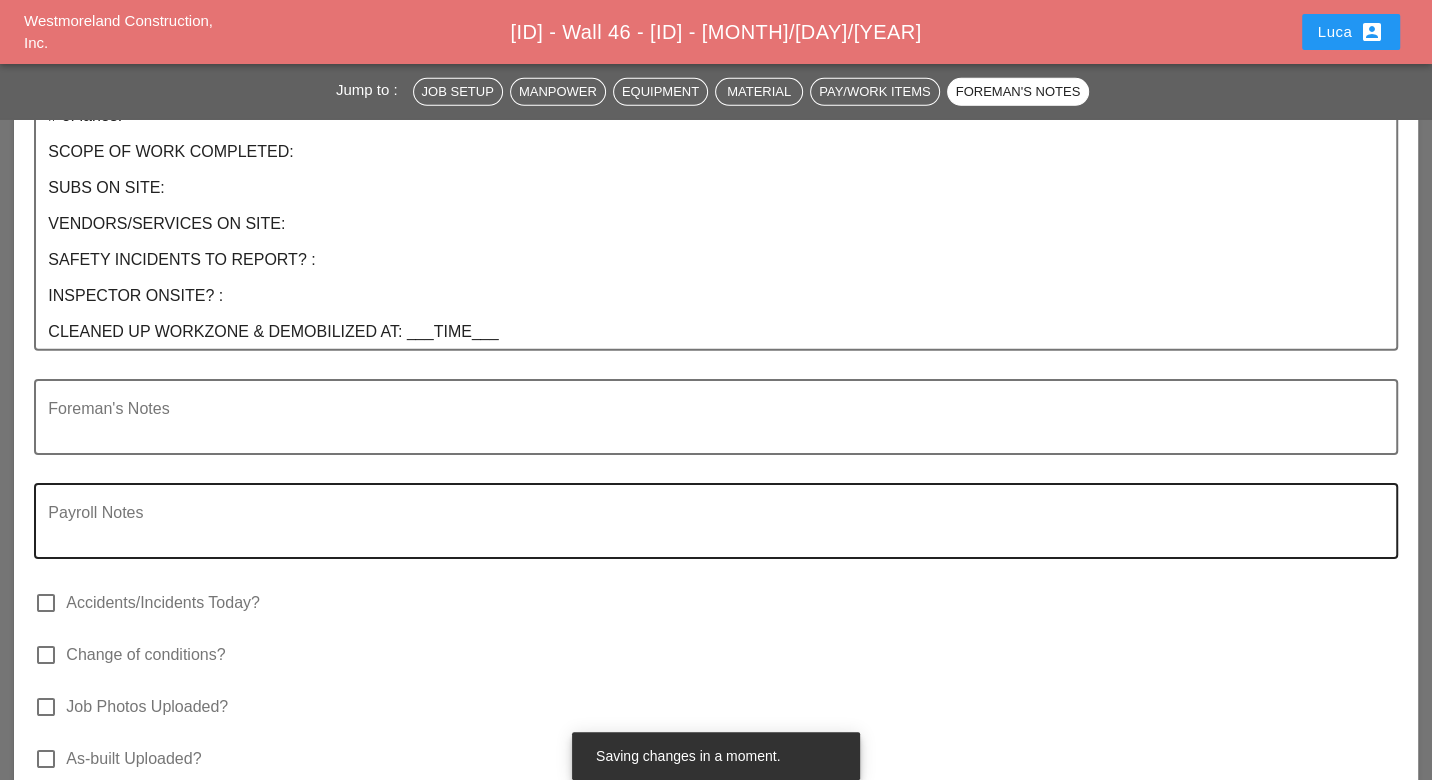 scroll, scrollTop: 4383, scrollLeft: 0, axis: vertical 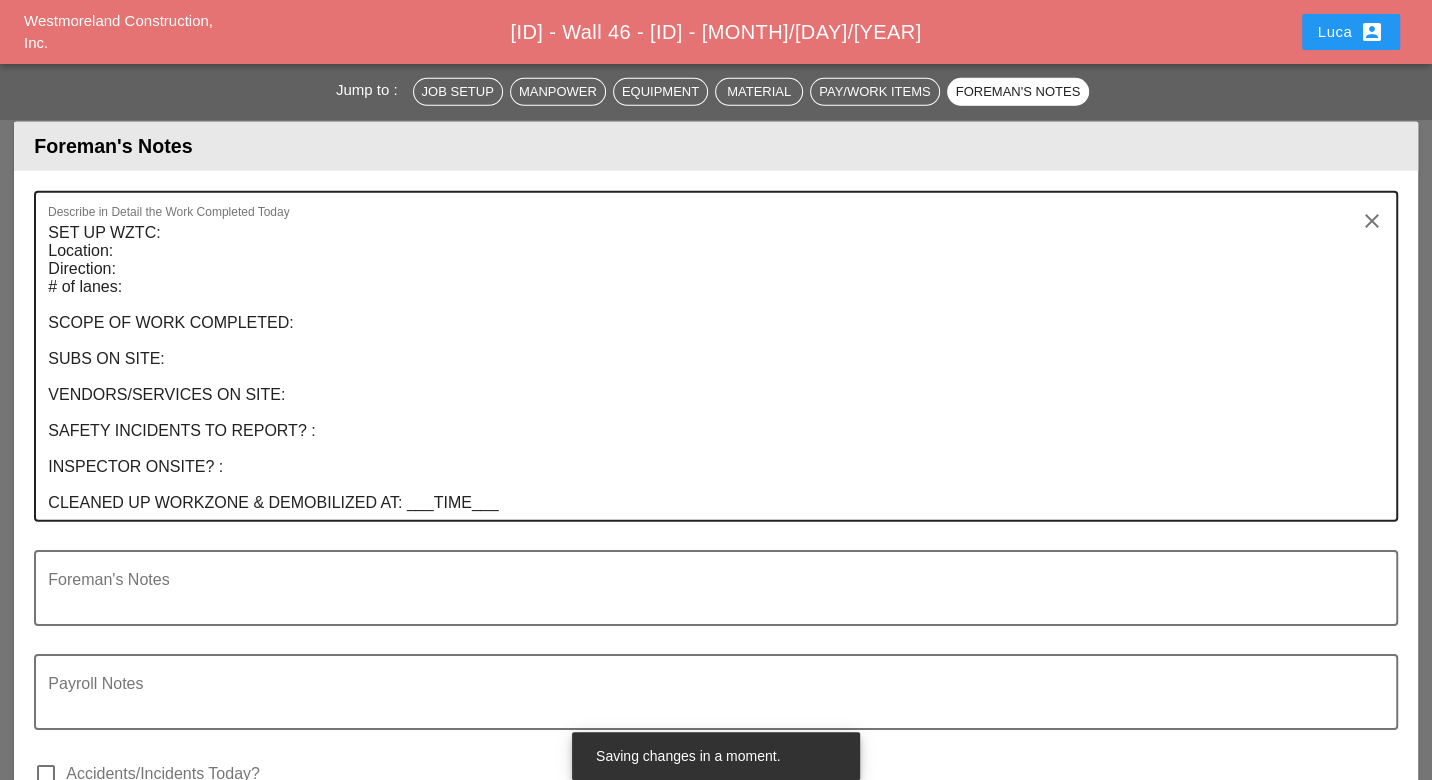click on "SET UP WZTC:
Location:
Direction:
# of lanes:
SCOPE OF WORK COMPLETED:
SUBS ON SITE:
VENDORS/SERVICES ON SITE:
SAFETY INCIDENTS TO REPORT? :
INSPECTOR ONSITE? :
CLEANED UP WORKZONE & DEMOBILIZED AT: ___TIME___" at bounding box center (707, 368) 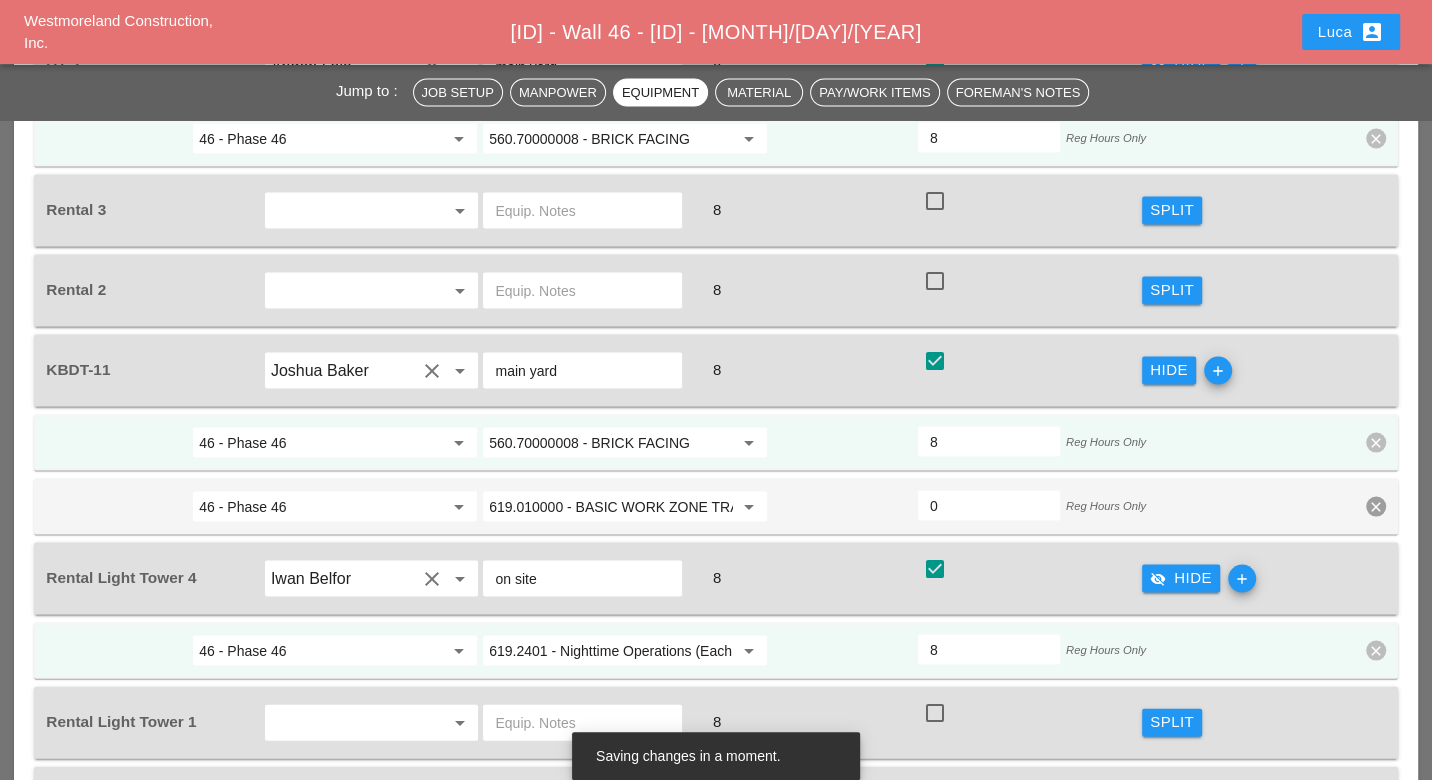 scroll, scrollTop: 2828, scrollLeft: 0, axis: vertical 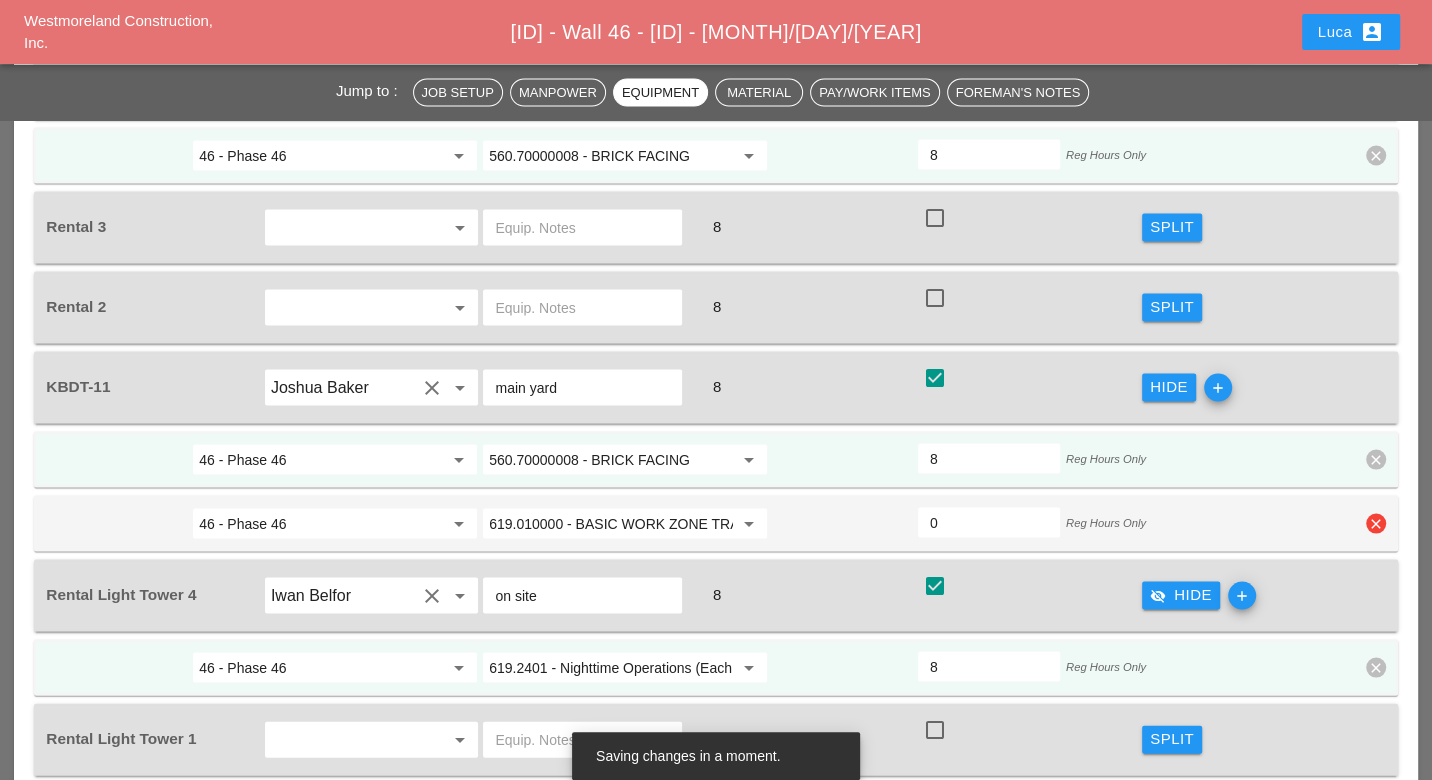 type on "SET UP WZTC:
Location:
Direction:
# of lanes:
SCOPE OF WORK COMPLETED:
SUBS ON SITE:
VENDORS/SERVICES ON SITE:
SAFETY INCIDENTS TO REPORT? :
INSPECTOR ONSITE? :
CLEANED UP WORKZONE & DEMOBILIZED AT: ___TIME___
WZTC for  a right lane closure
Continued brick facing operations" 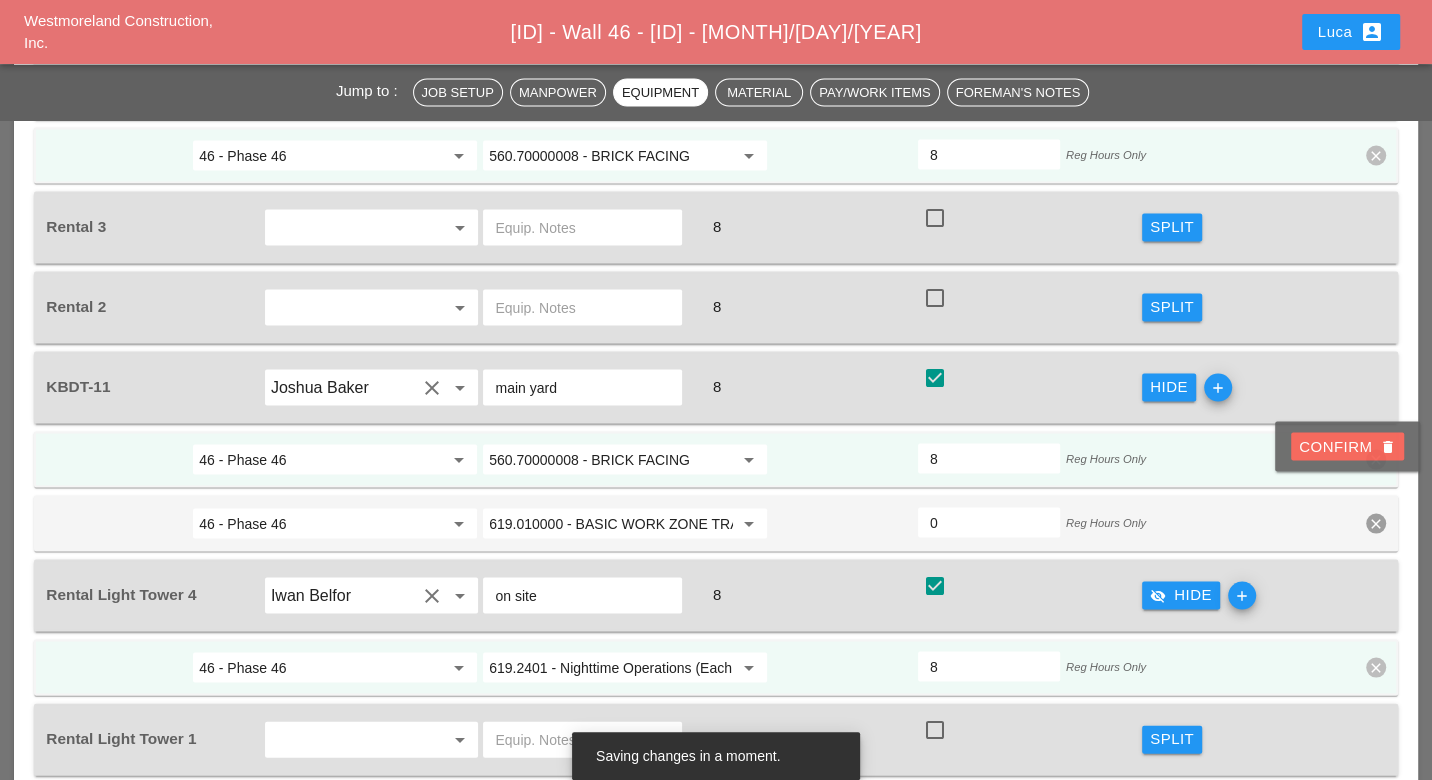 drag, startPoint x: 1367, startPoint y: 453, endPoint x: 977, endPoint y: 487, distance: 391.47925 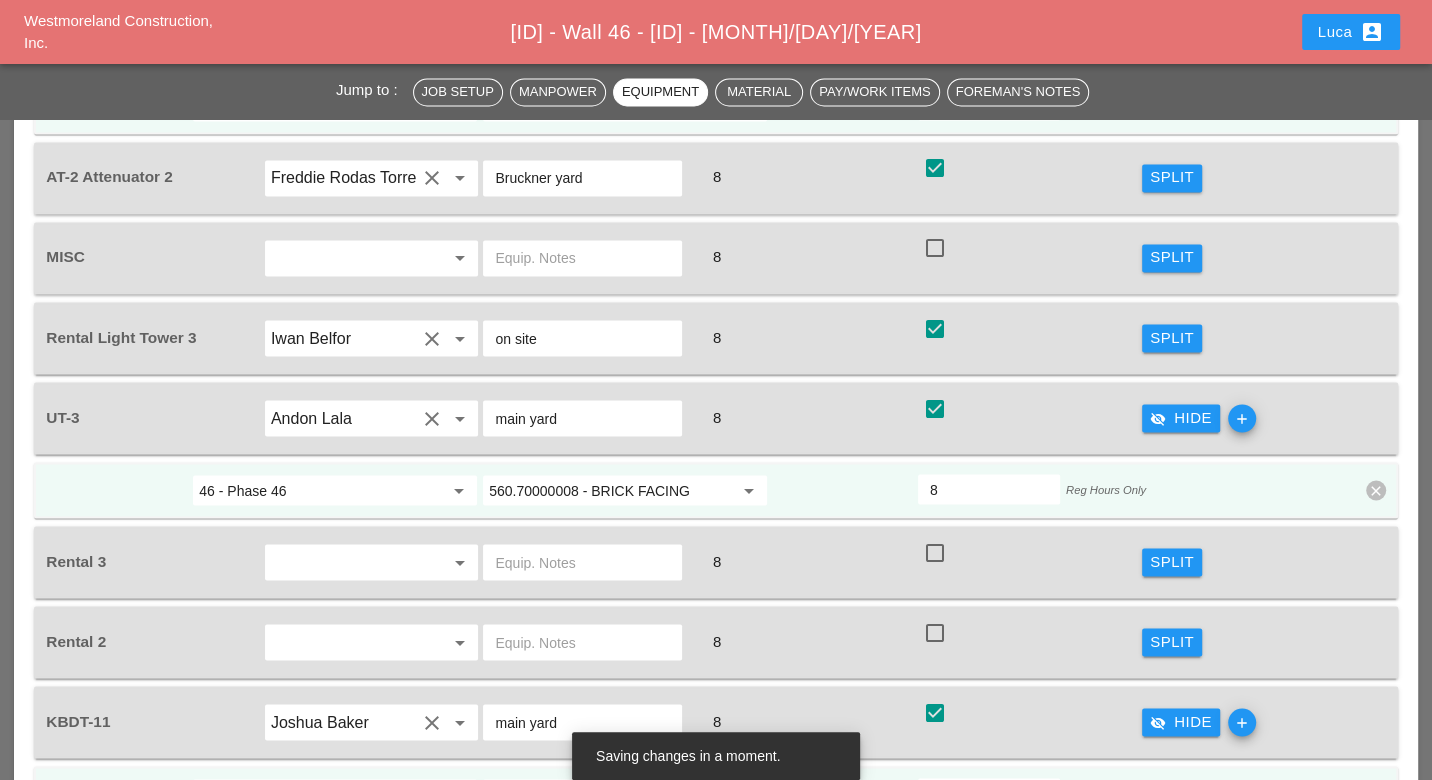 scroll, scrollTop: 2383, scrollLeft: 0, axis: vertical 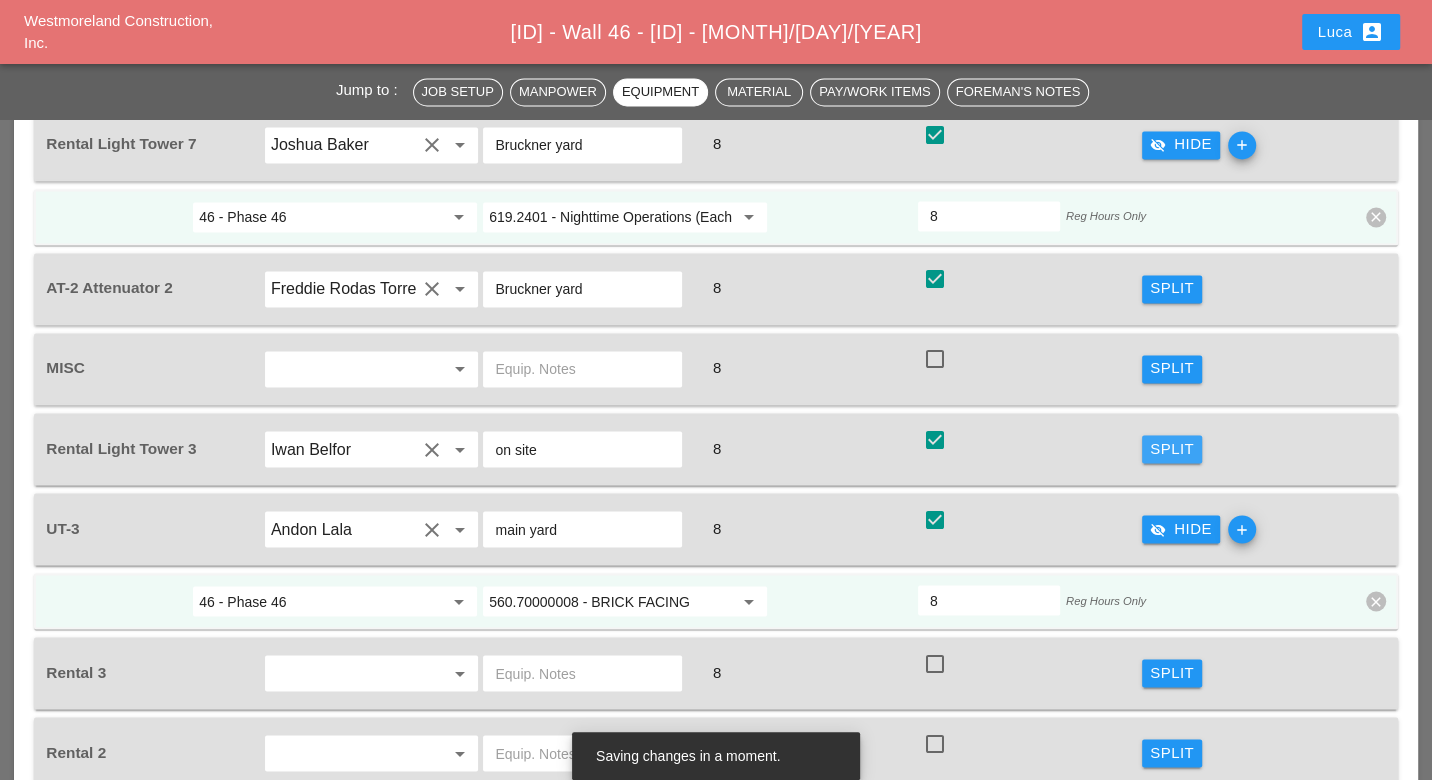 click on "Split" at bounding box center [1172, 448] 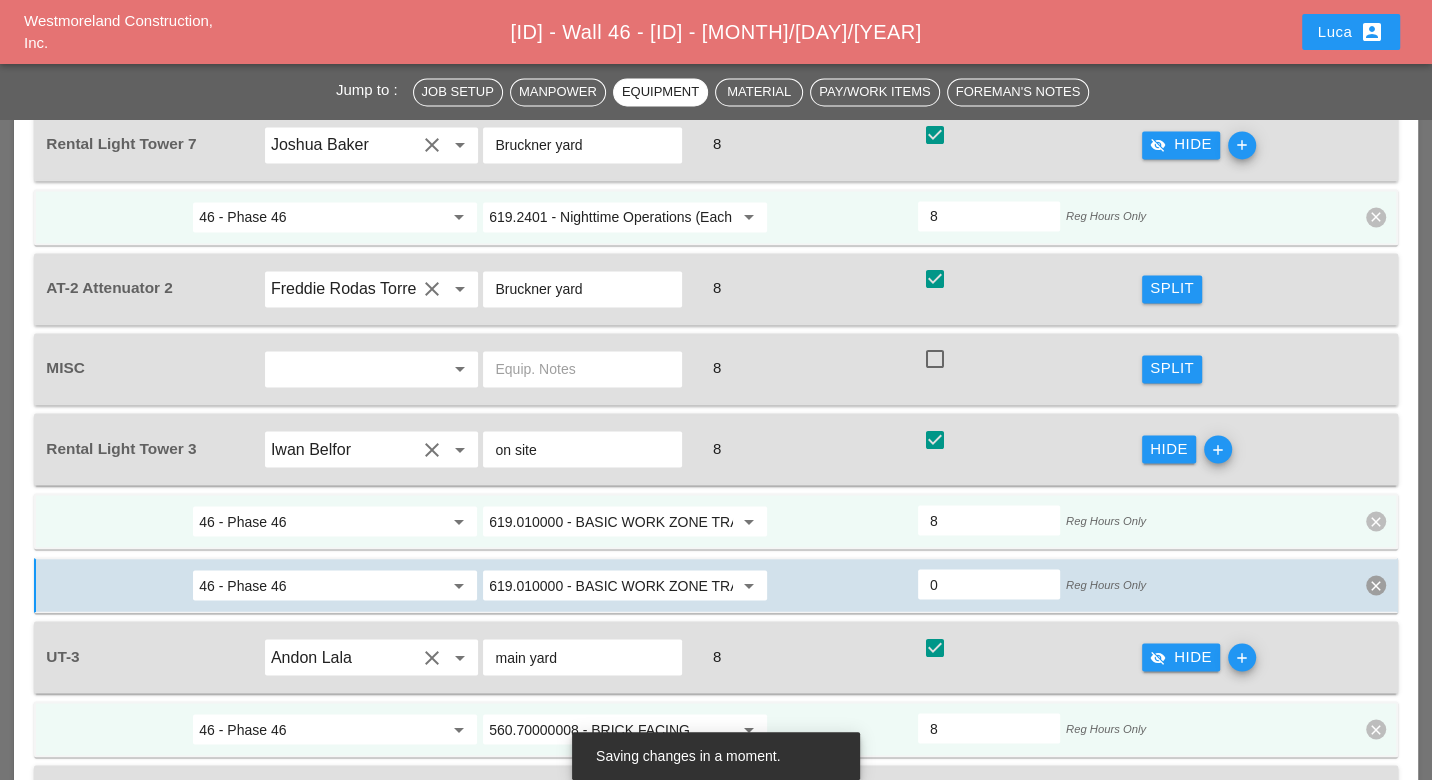 click on "619.010000 - BASIC WORK ZONE TRAFFIC CONTROL" at bounding box center [611, 521] 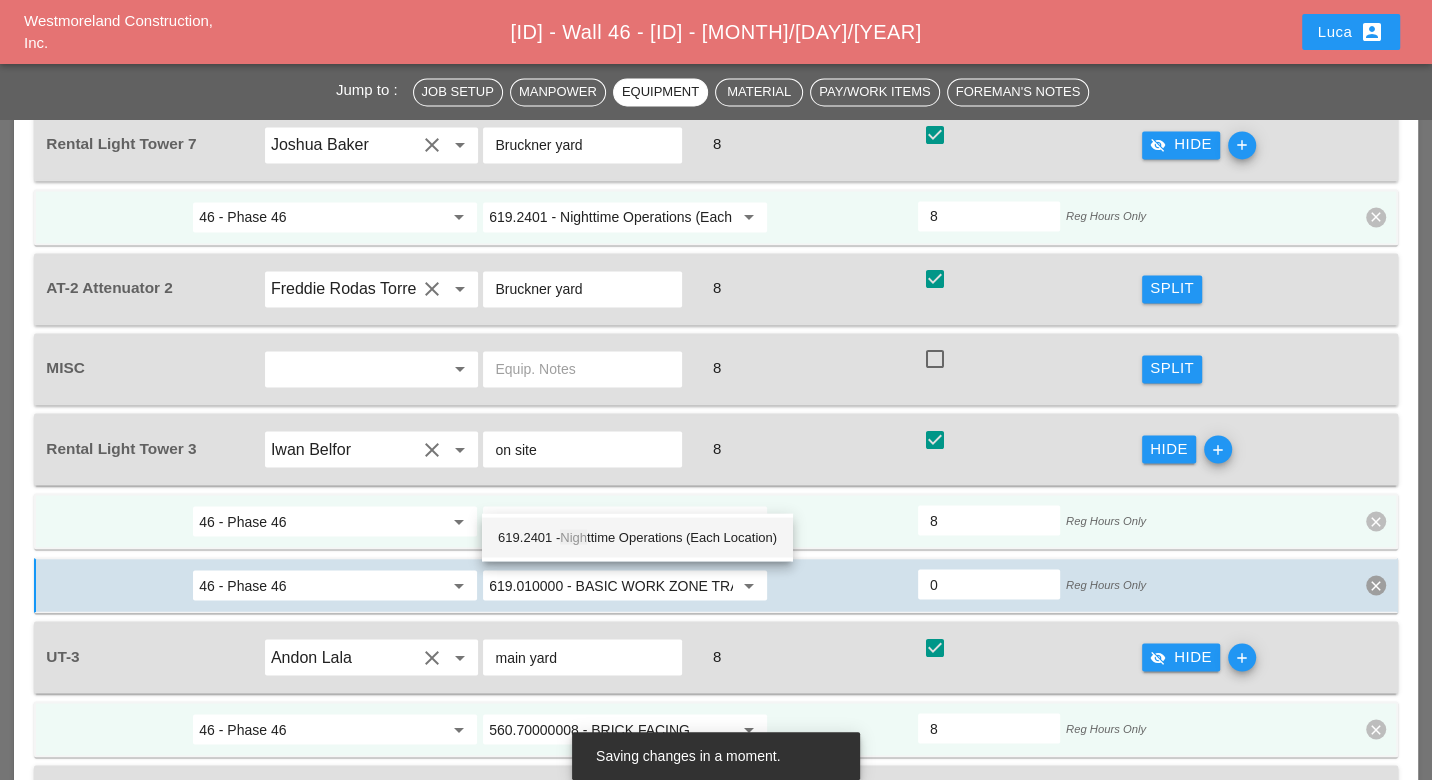 click on "619.2401 -  Nigh ttime Operations (Each Location)" at bounding box center (637, 537) 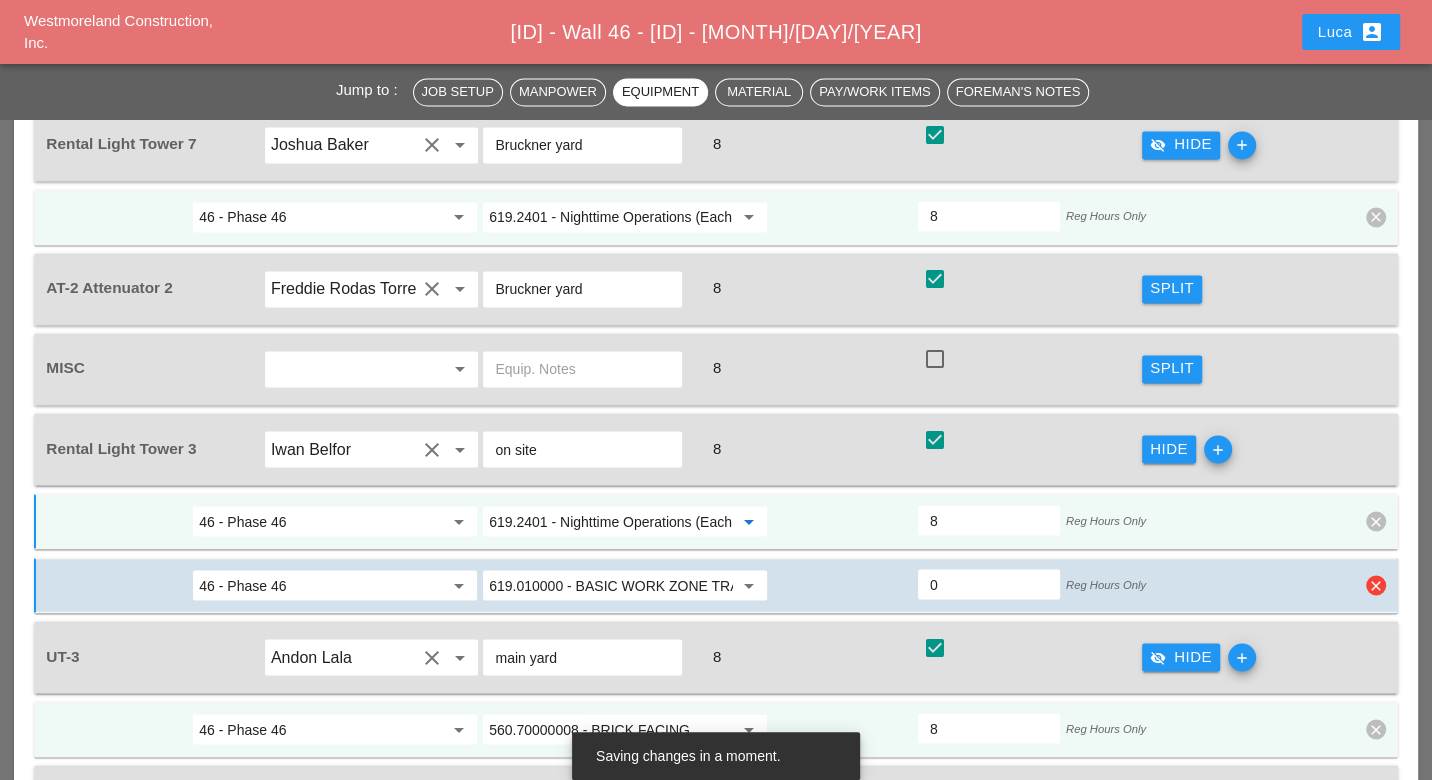 type on "619.2401 - Nighttime Operations (Each Location)" 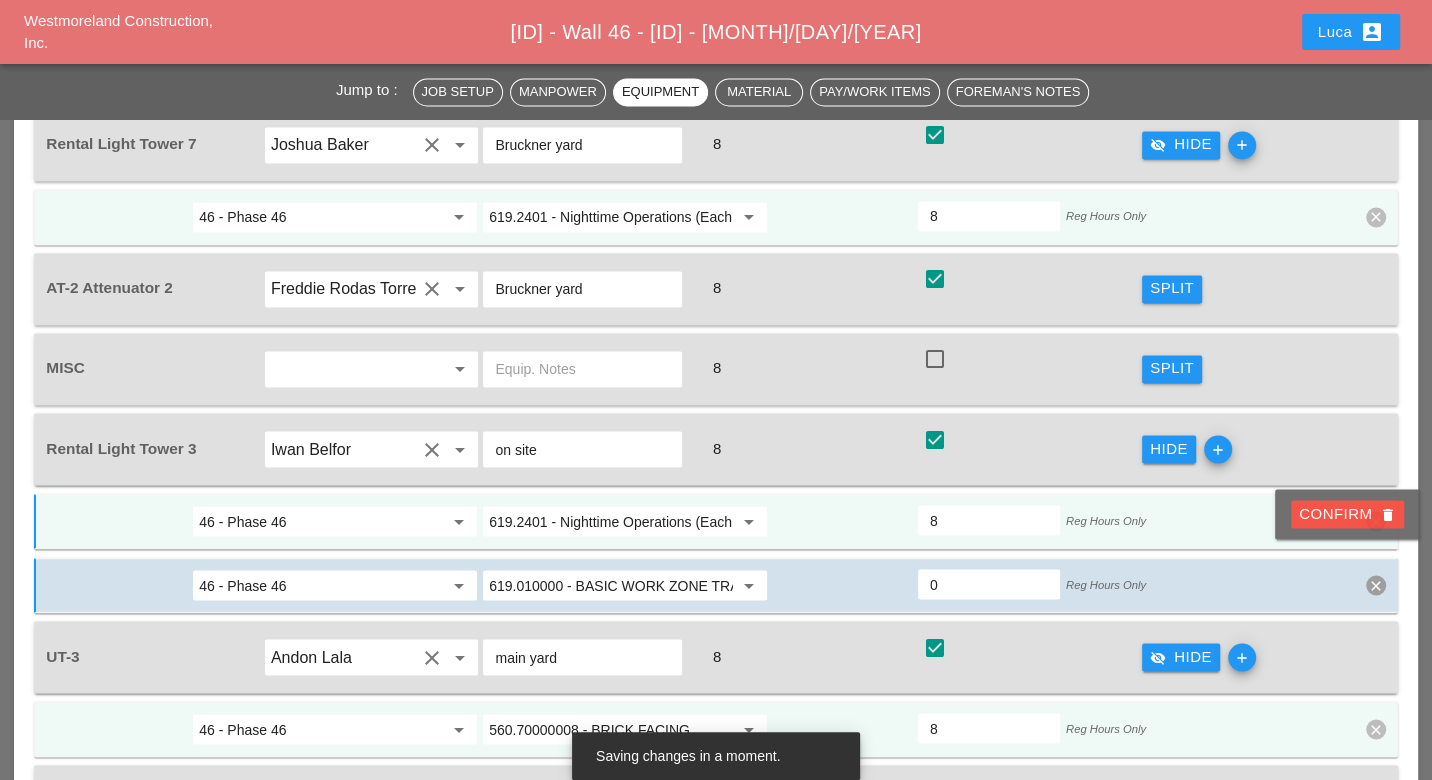click on "Confirm delete" at bounding box center [1347, 513] 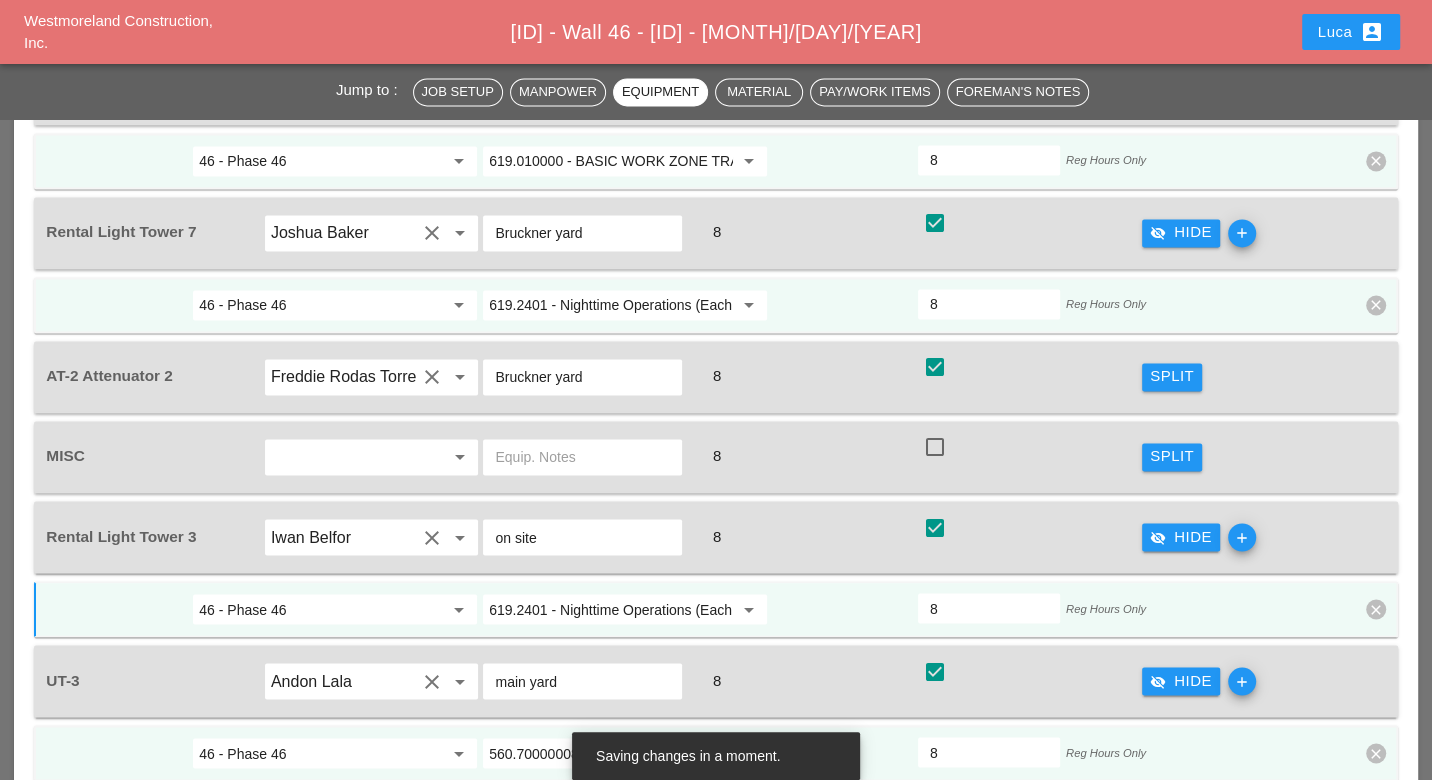 scroll, scrollTop: 2272, scrollLeft: 0, axis: vertical 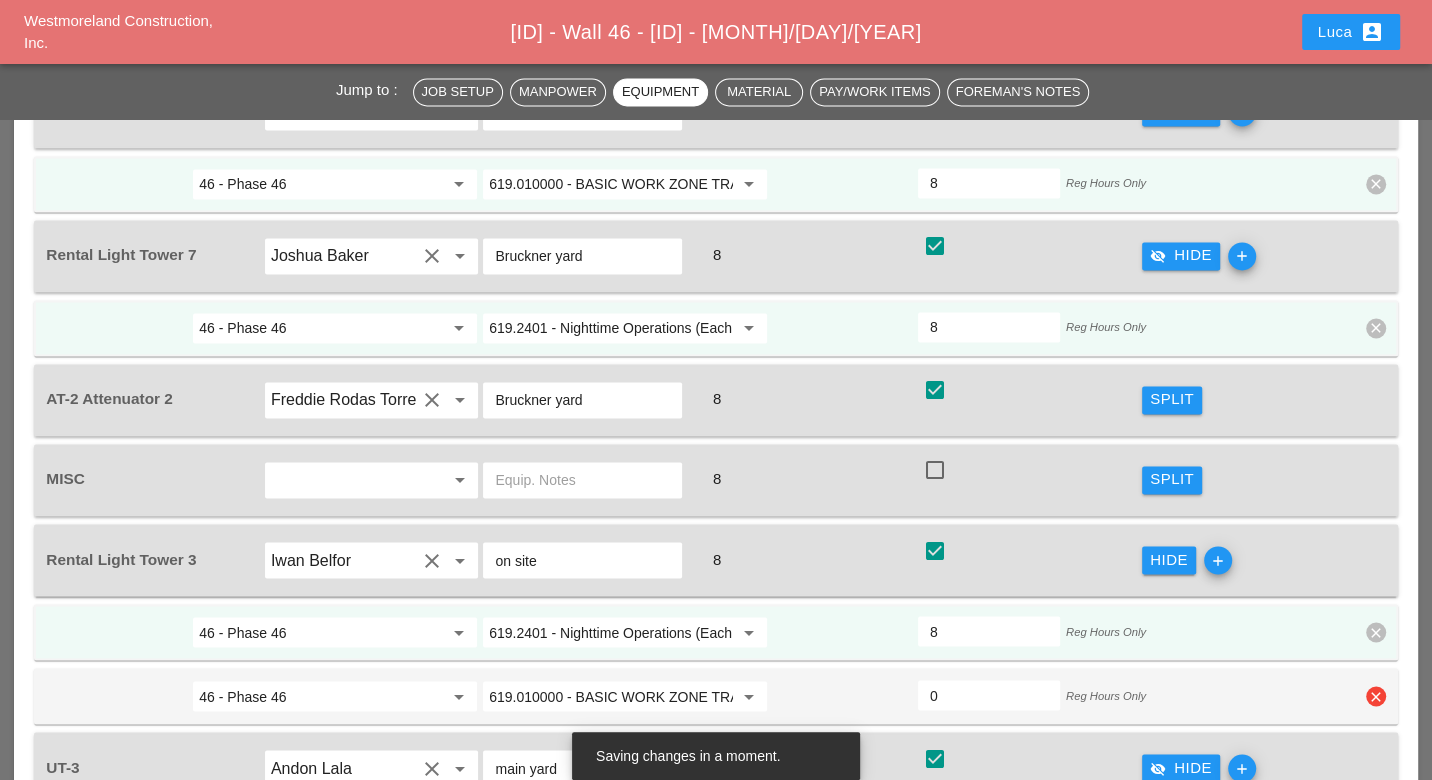 click on "clear" at bounding box center (1376, 696) 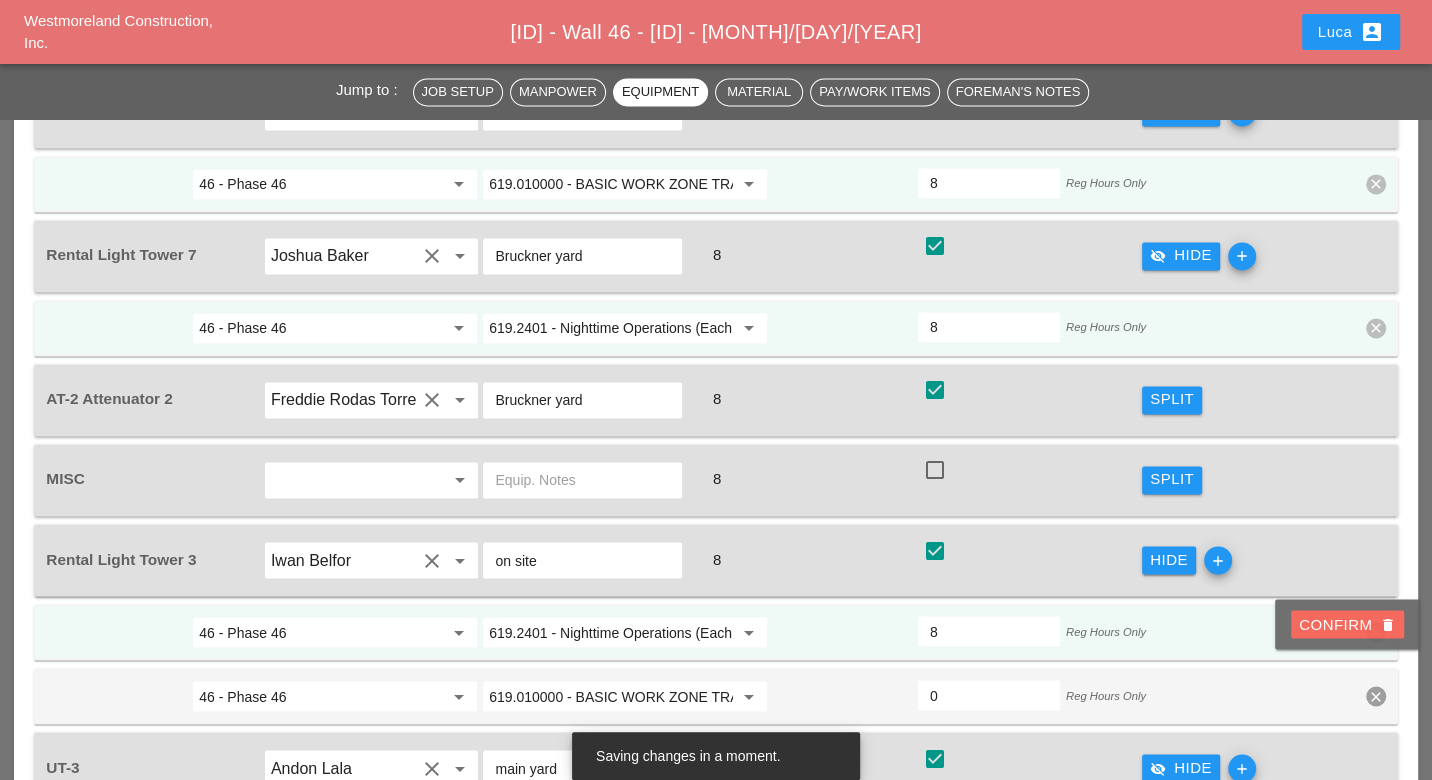 click on "Confirm delete" at bounding box center (1347, 624) 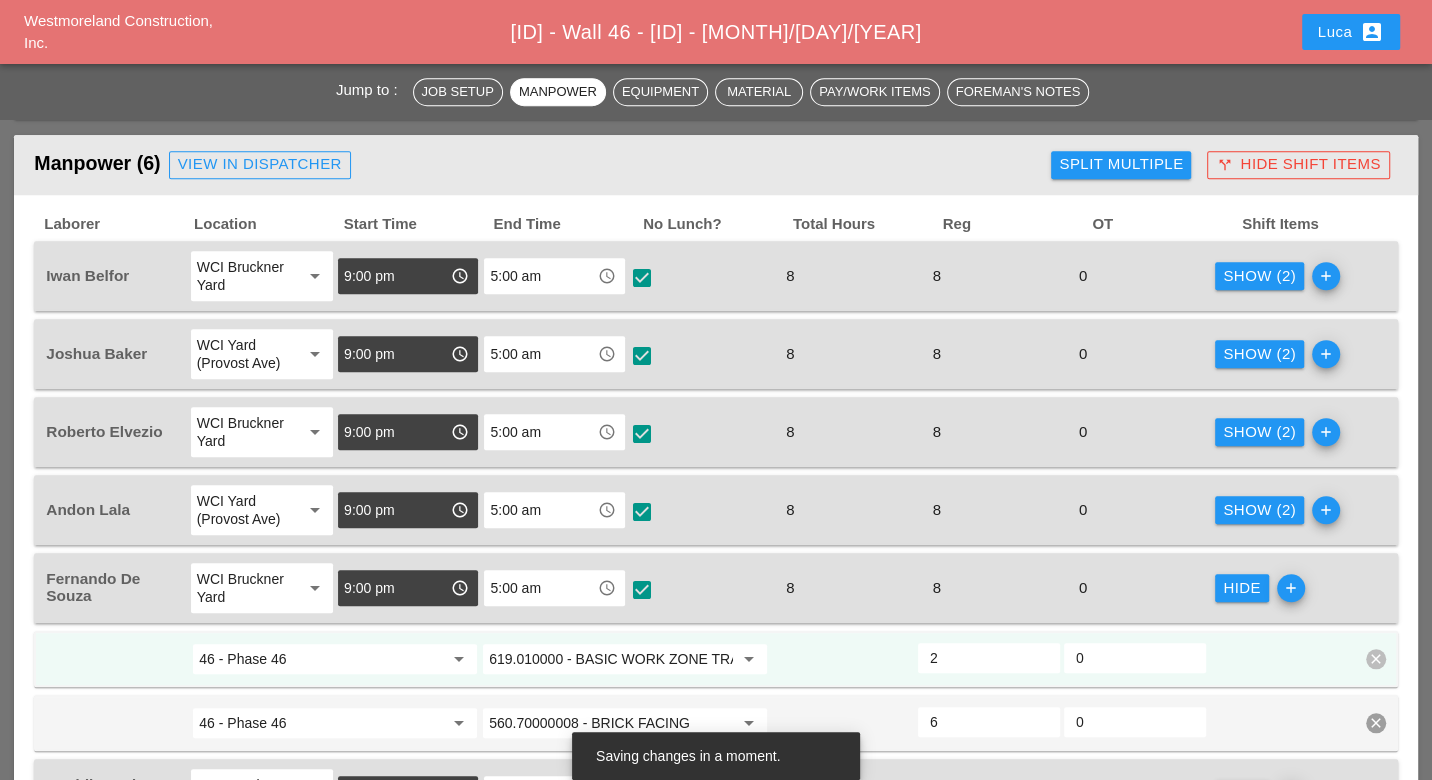 scroll, scrollTop: 828, scrollLeft: 0, axis: vertical 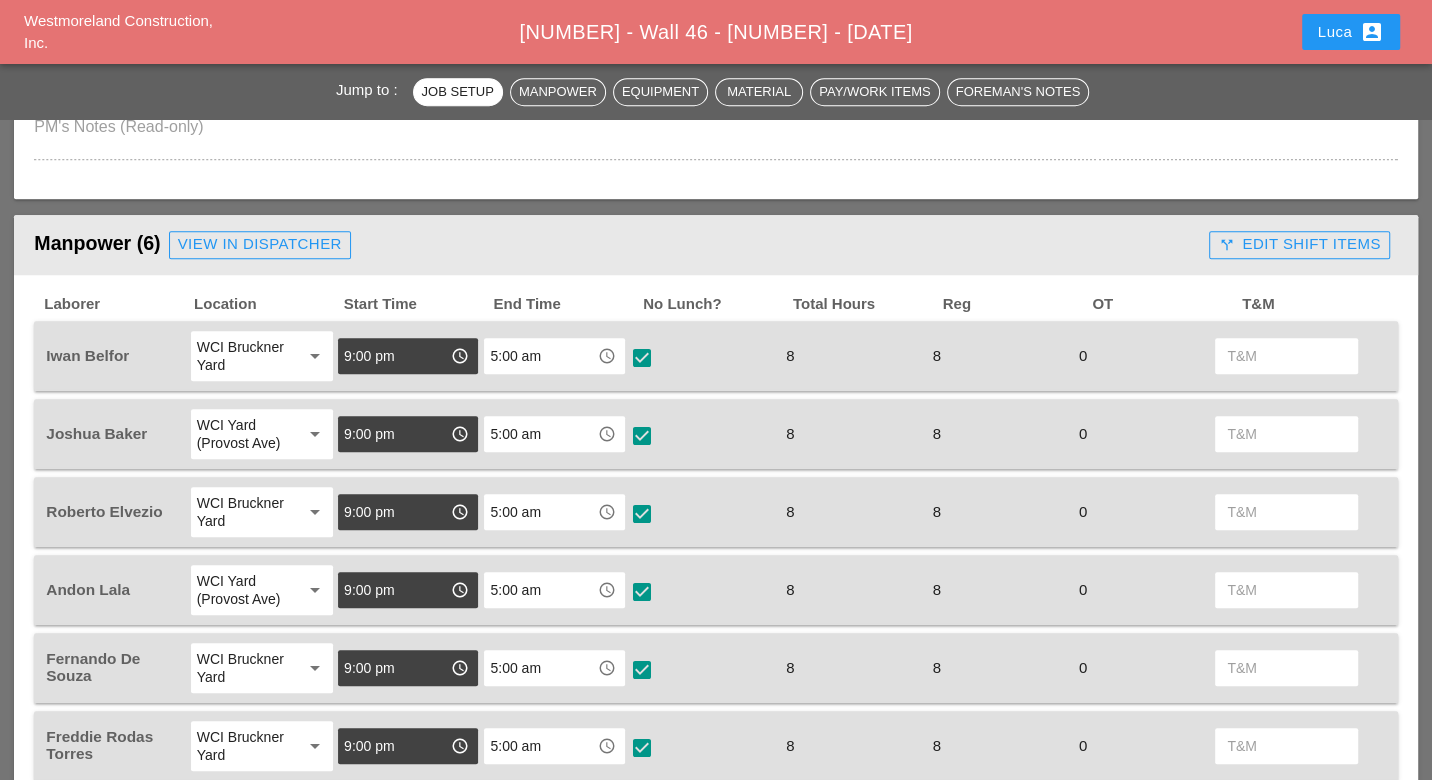 click on "call_split Edit Shift Items" at bounding box center (1299, 244) 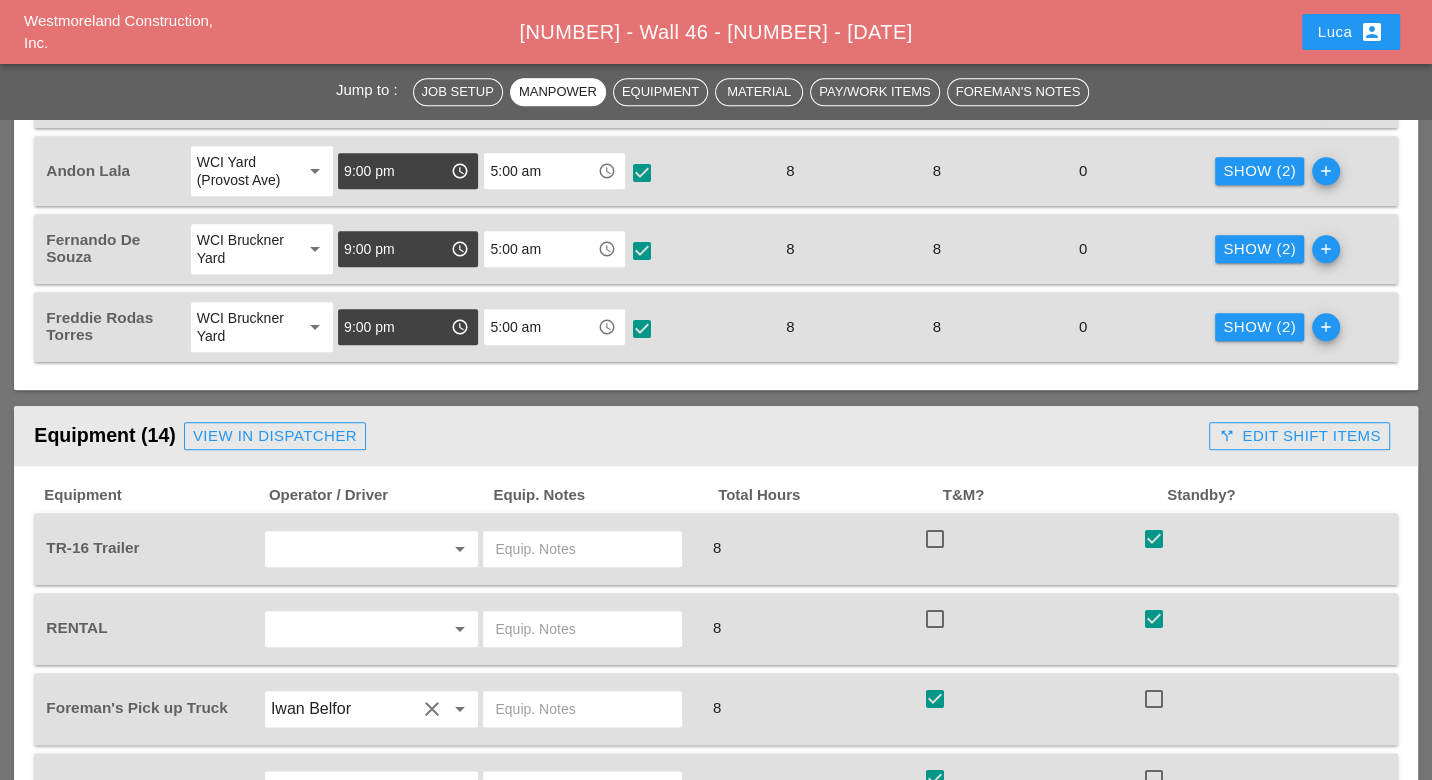 scroll, scrollTop: 1444, scrollLeft: 0, axis: vertical 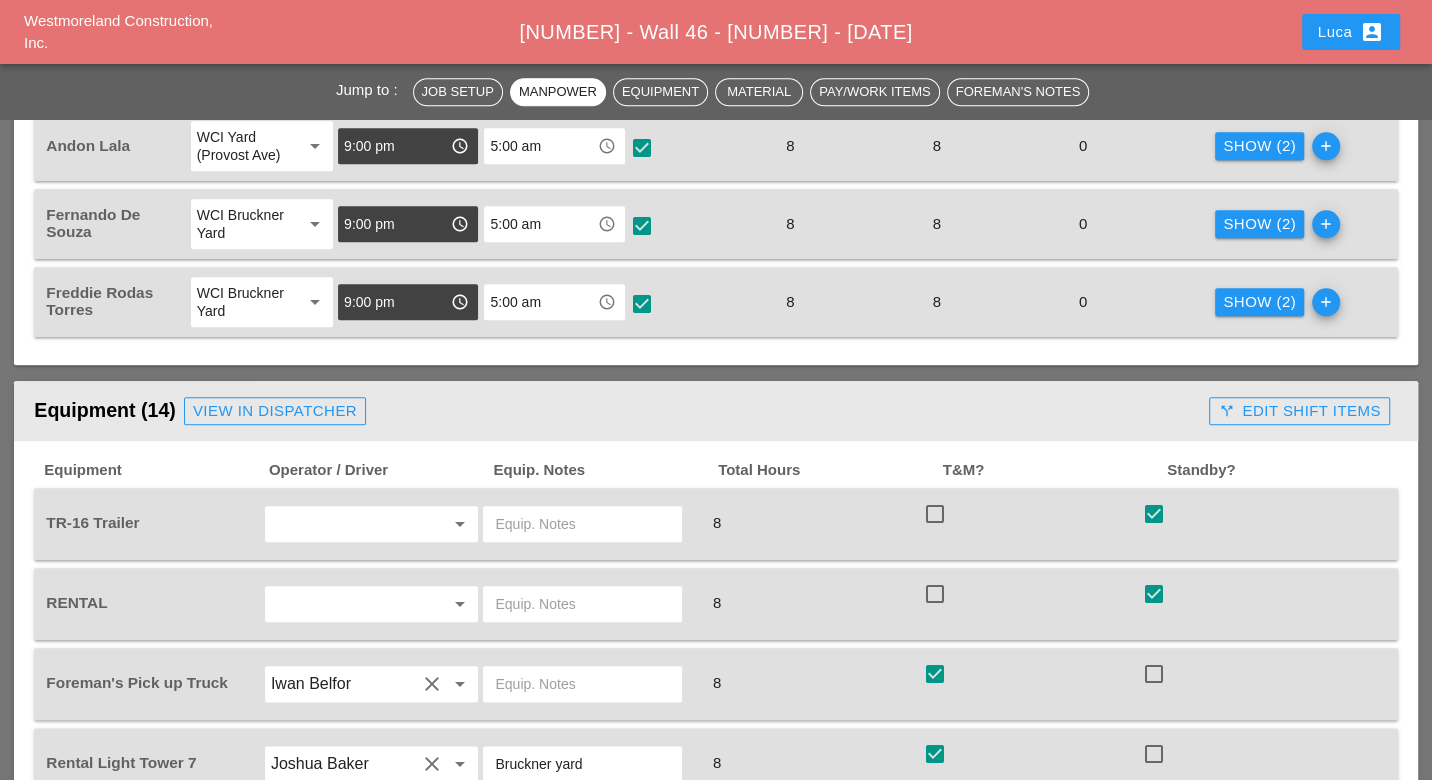 click on "call_split Edit Shift Items" at bounding box center [1299, 411] 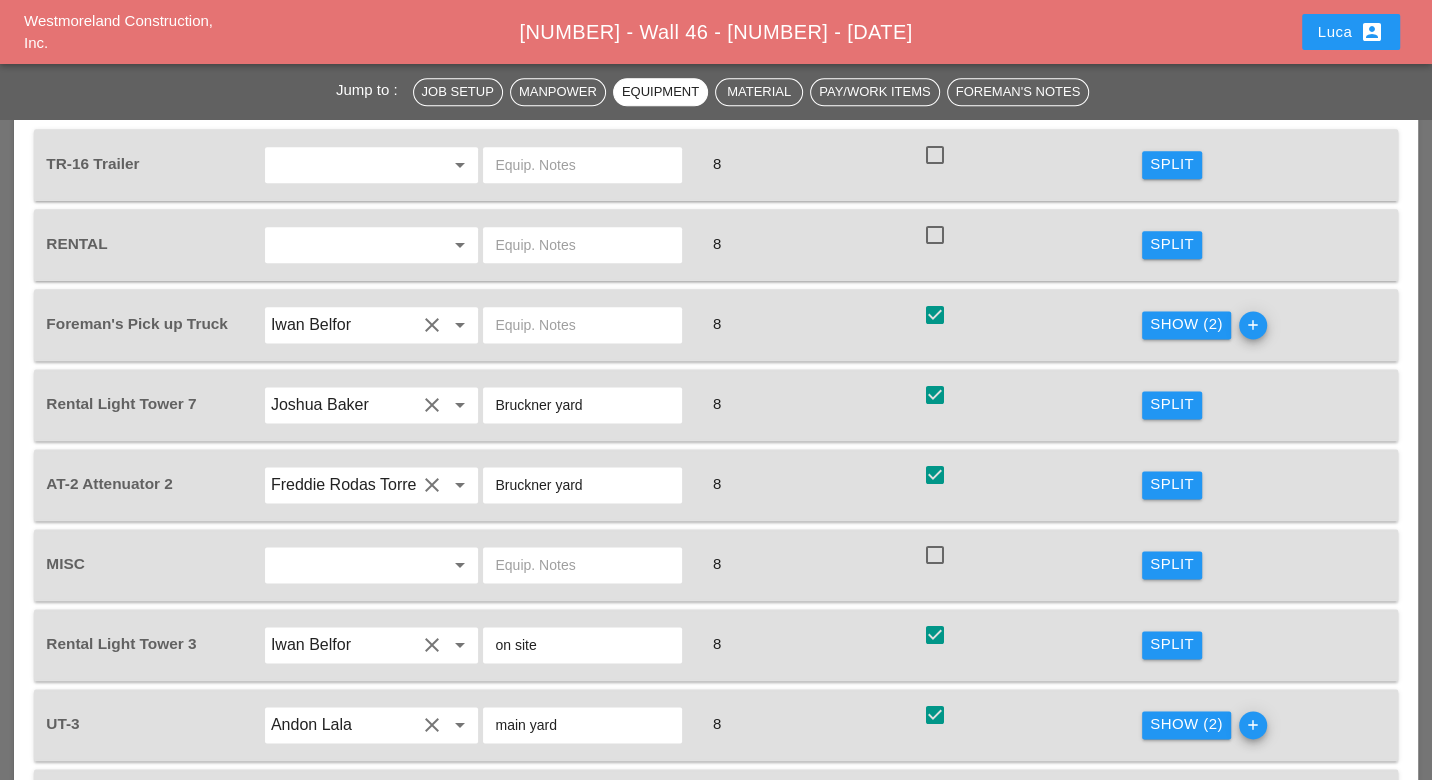 scroll, scrollTop: 1777, scrollLeft: 0, axis: vertical 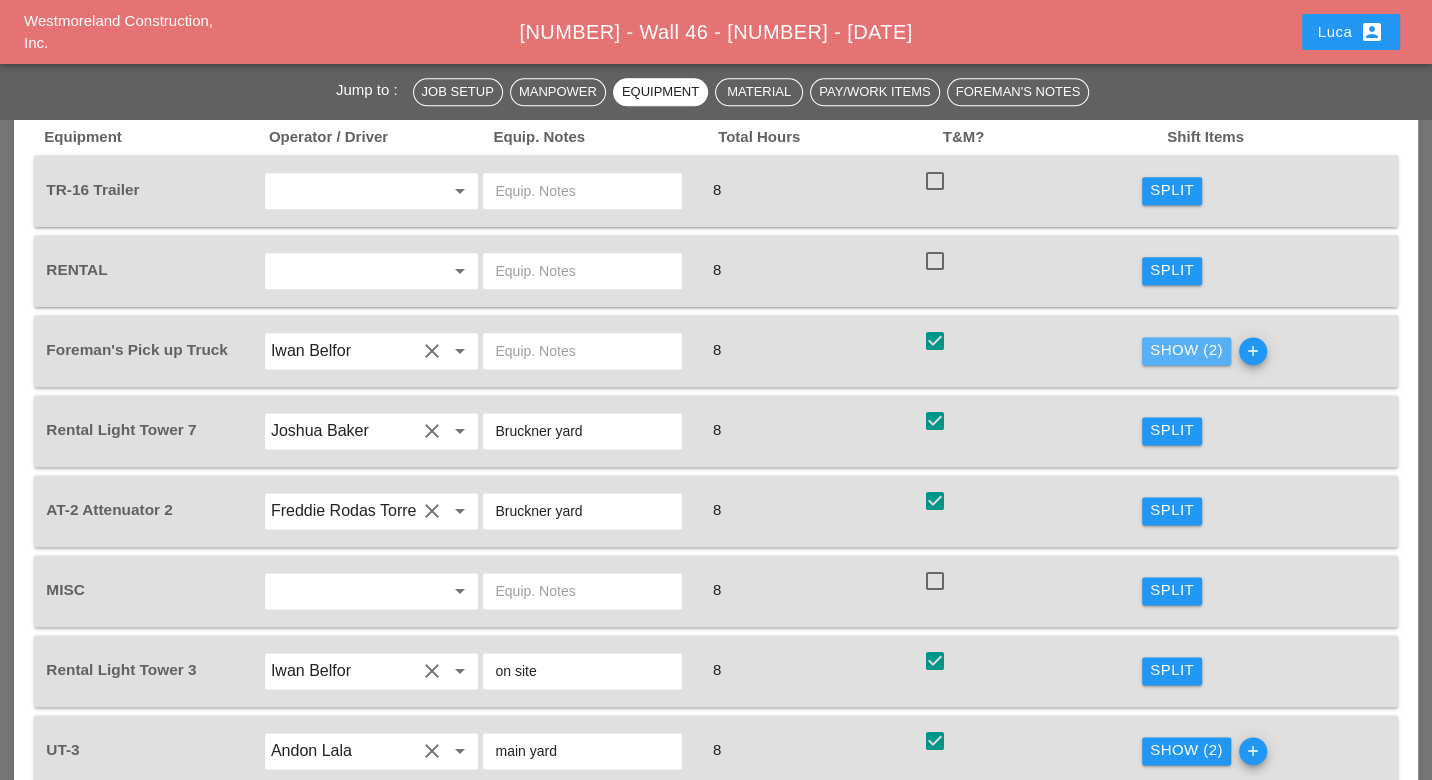 click on "Show (2)" at bounding box center (1186, 350) 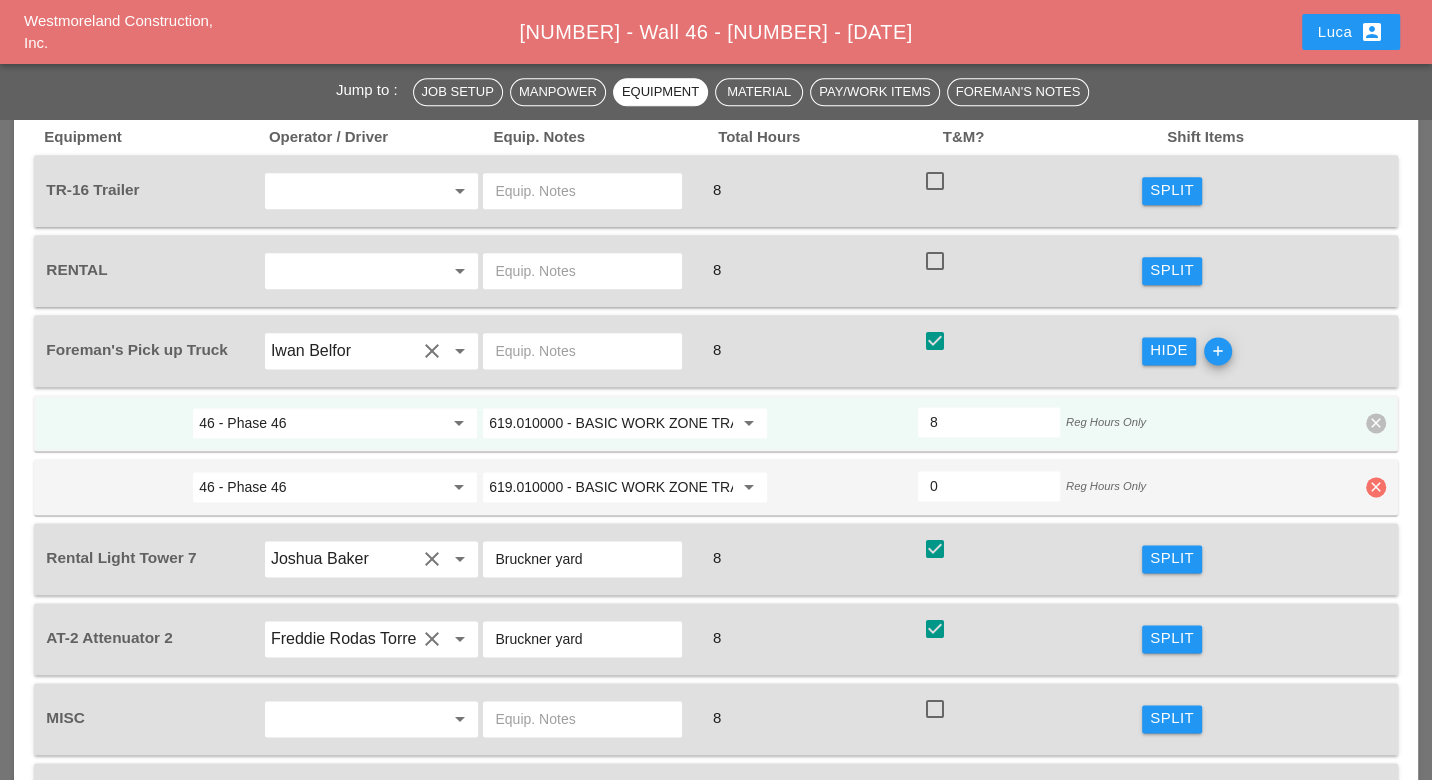click on "clear" at bounding box center (1376, 487) 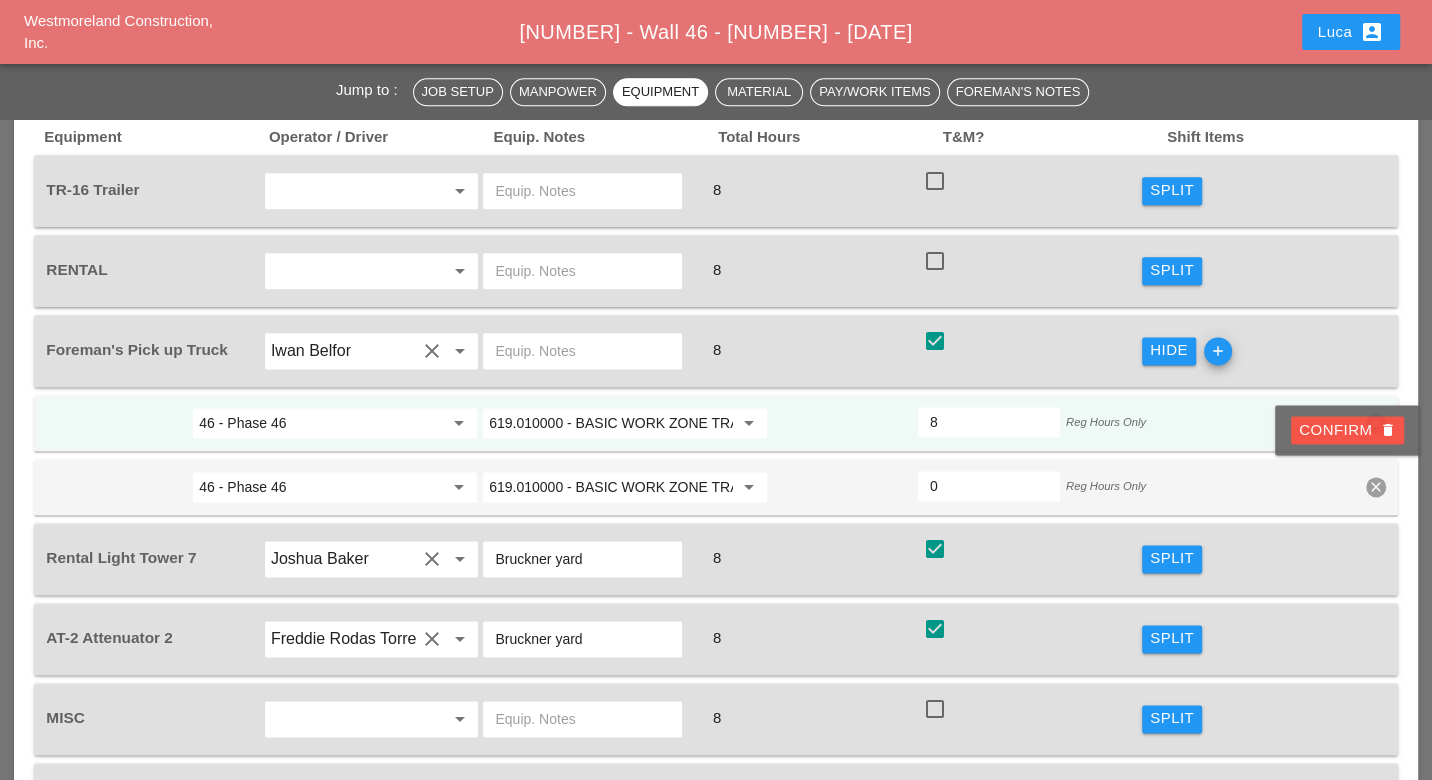 click on "Confirm delete" at bounding box center [1347, 430] 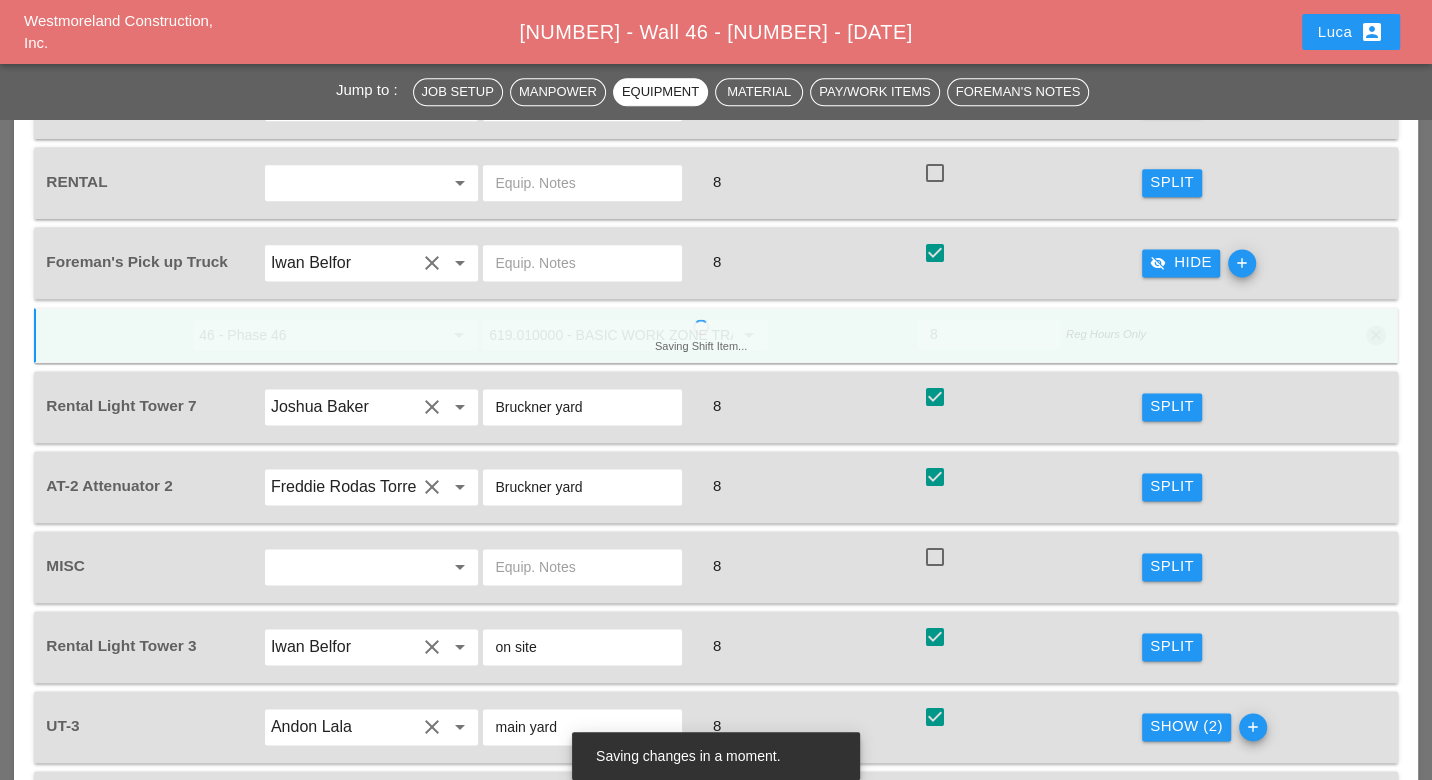 scroll, scrollTop: 2222, scrollLeft: 0, axis: vertical 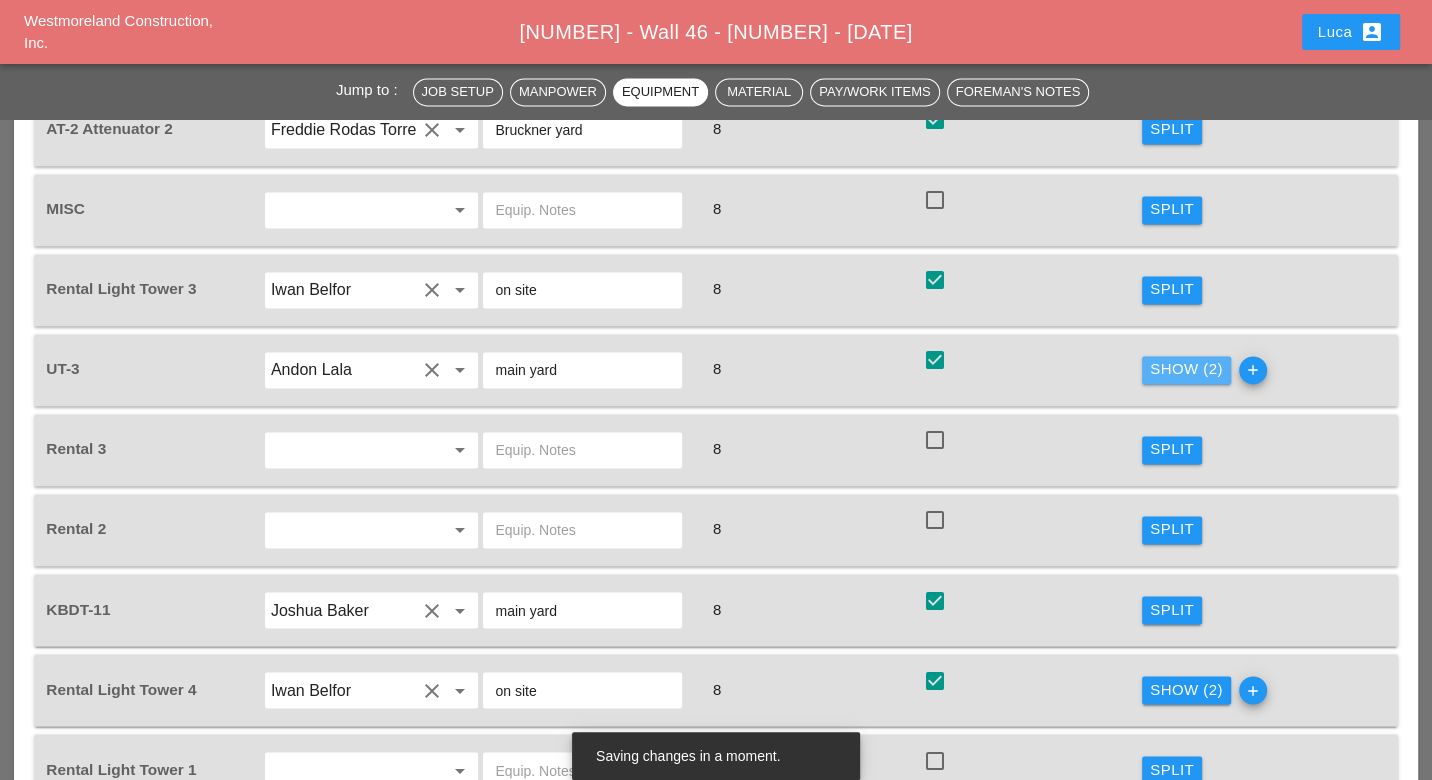click on "Show (2)" at bounding box center (1186, 369) 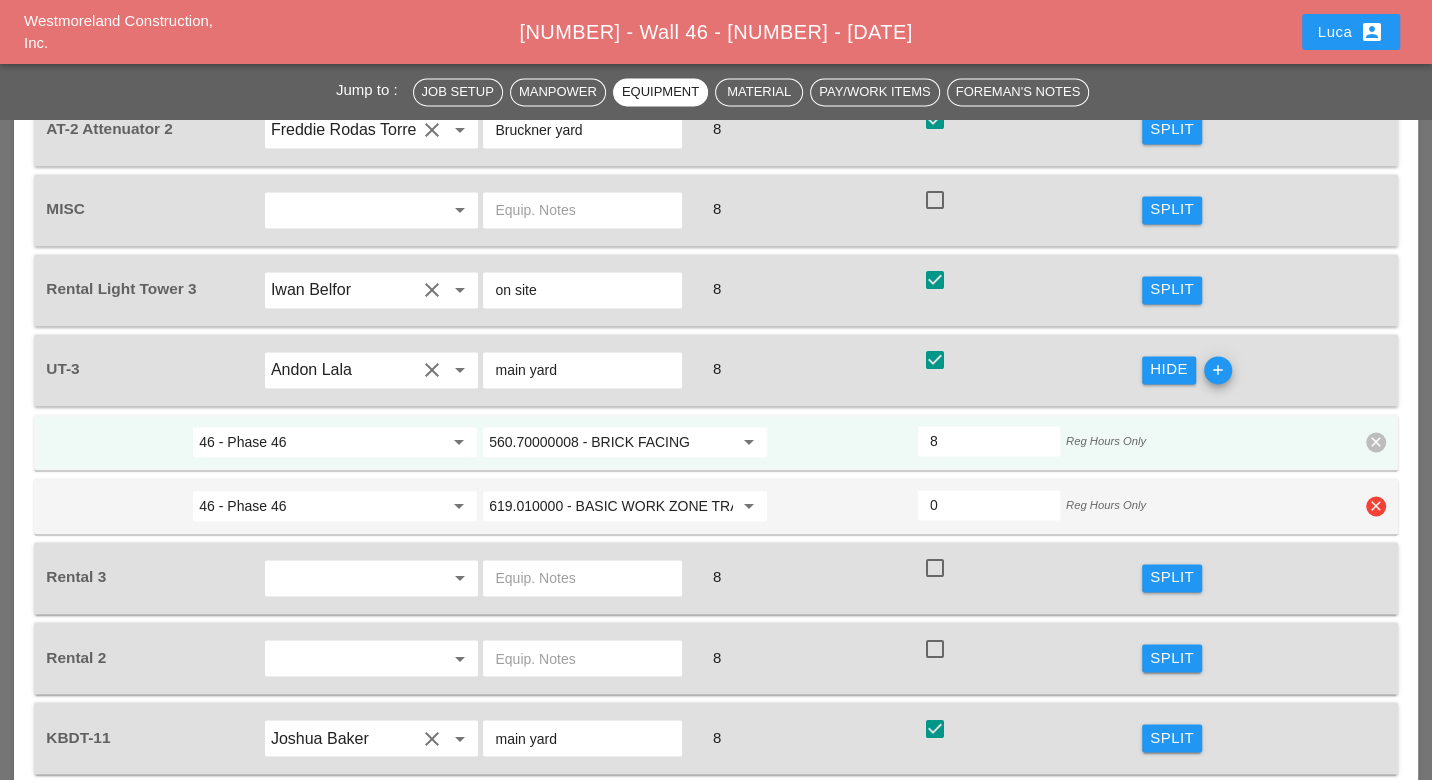 click on "clear" at bounding box center (1376, 506) 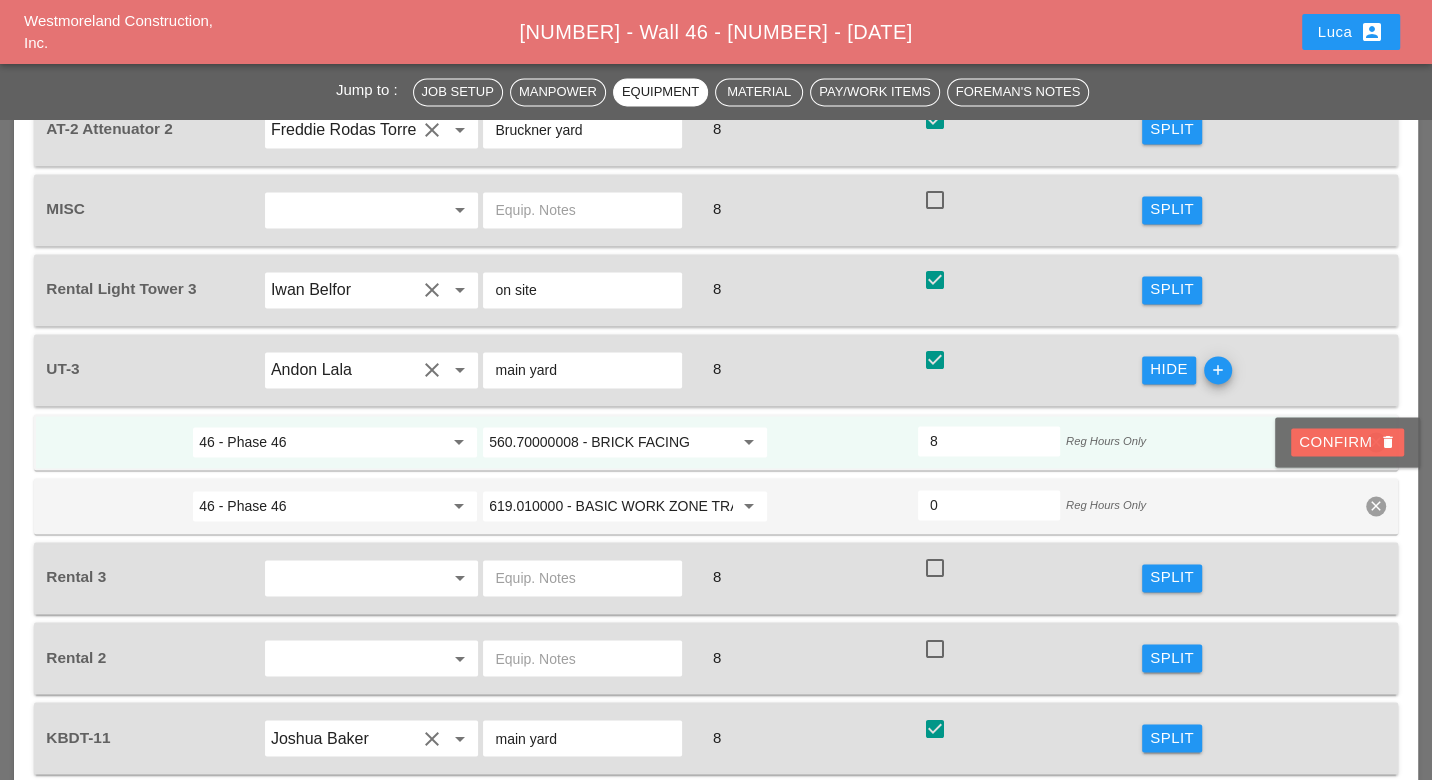 drag, startPoint x: 1327, startPoint y: 442, endPoint x: 1133, endPoint y: 416, distance: 195.73451 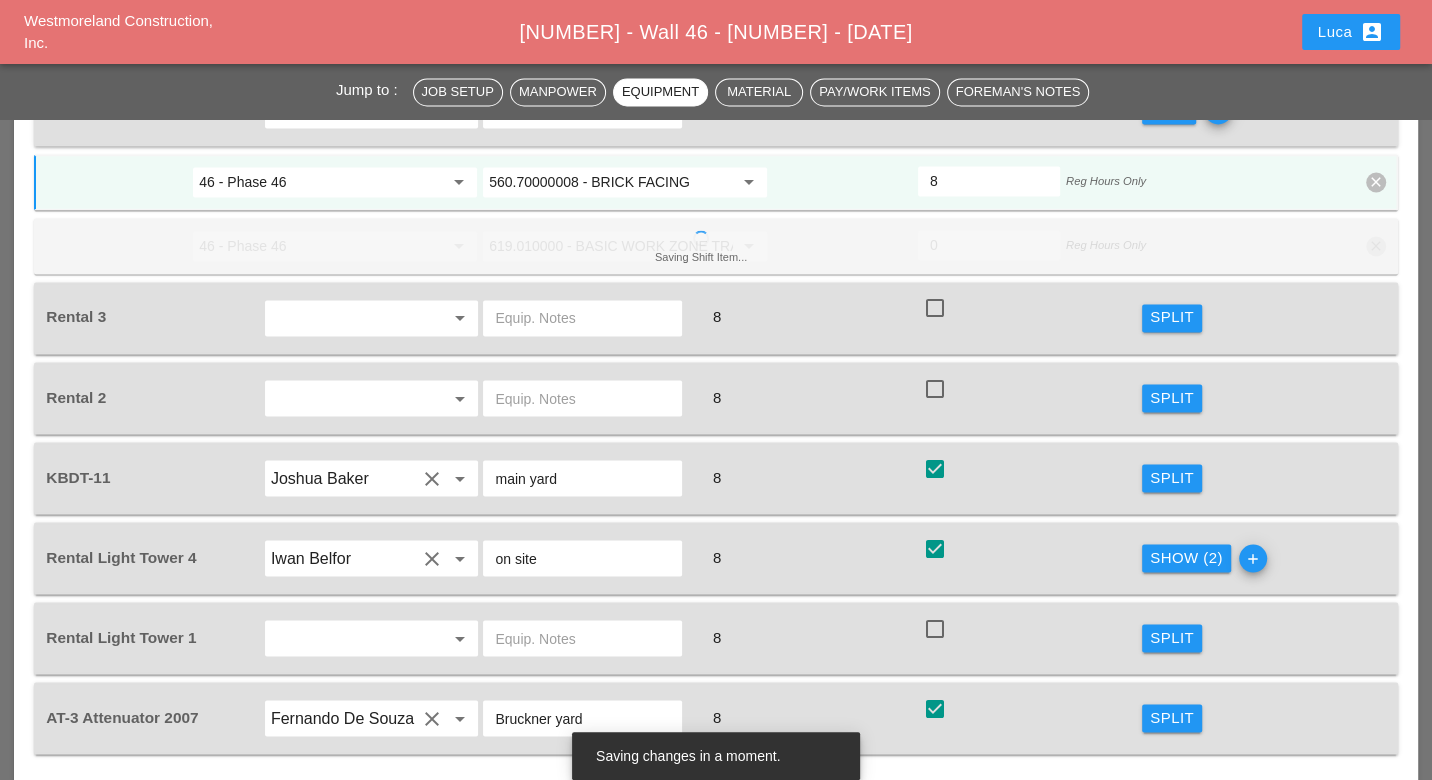 scroll, scrollTop: 2555, scrollLeft: 0, axis: vertical 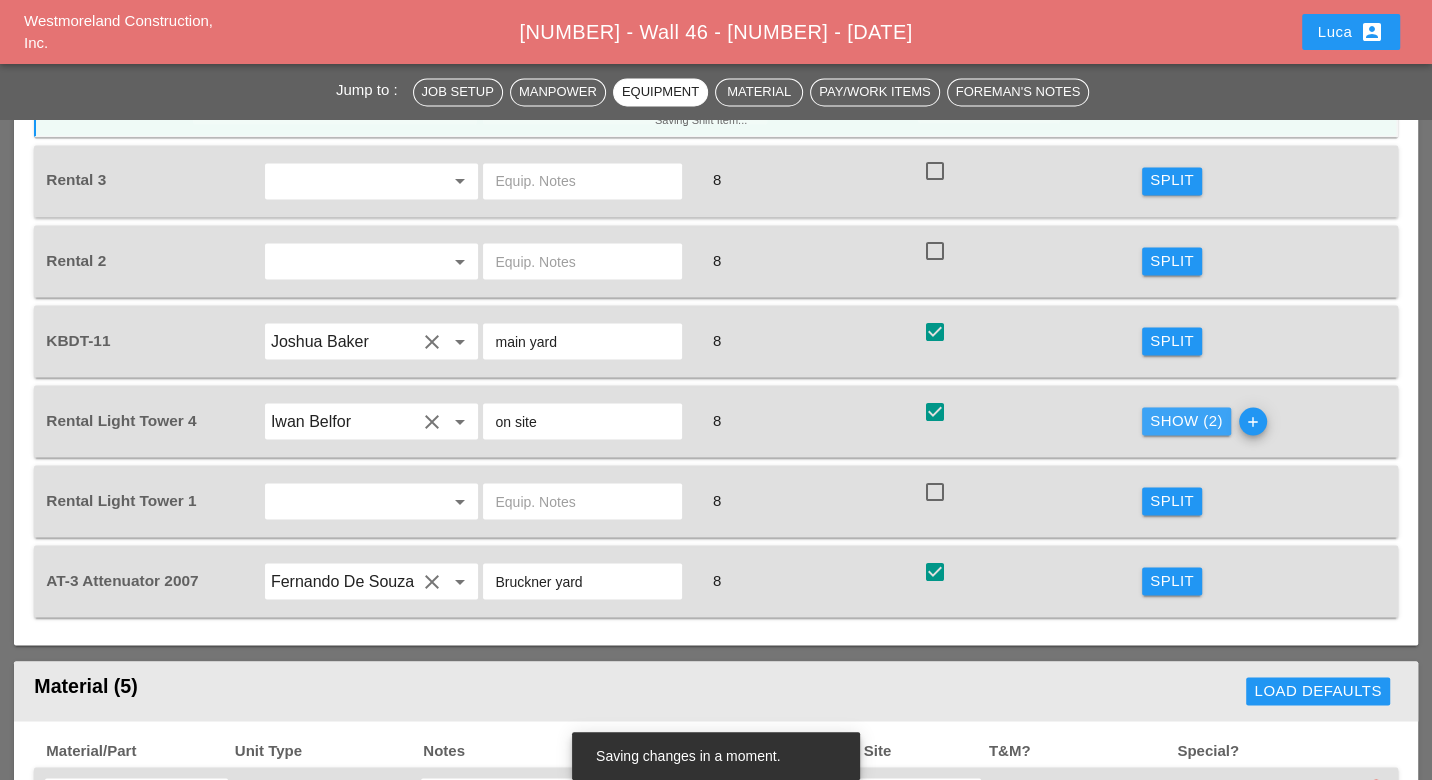 click on "Show (2)" at bounding box center [1186, 420] 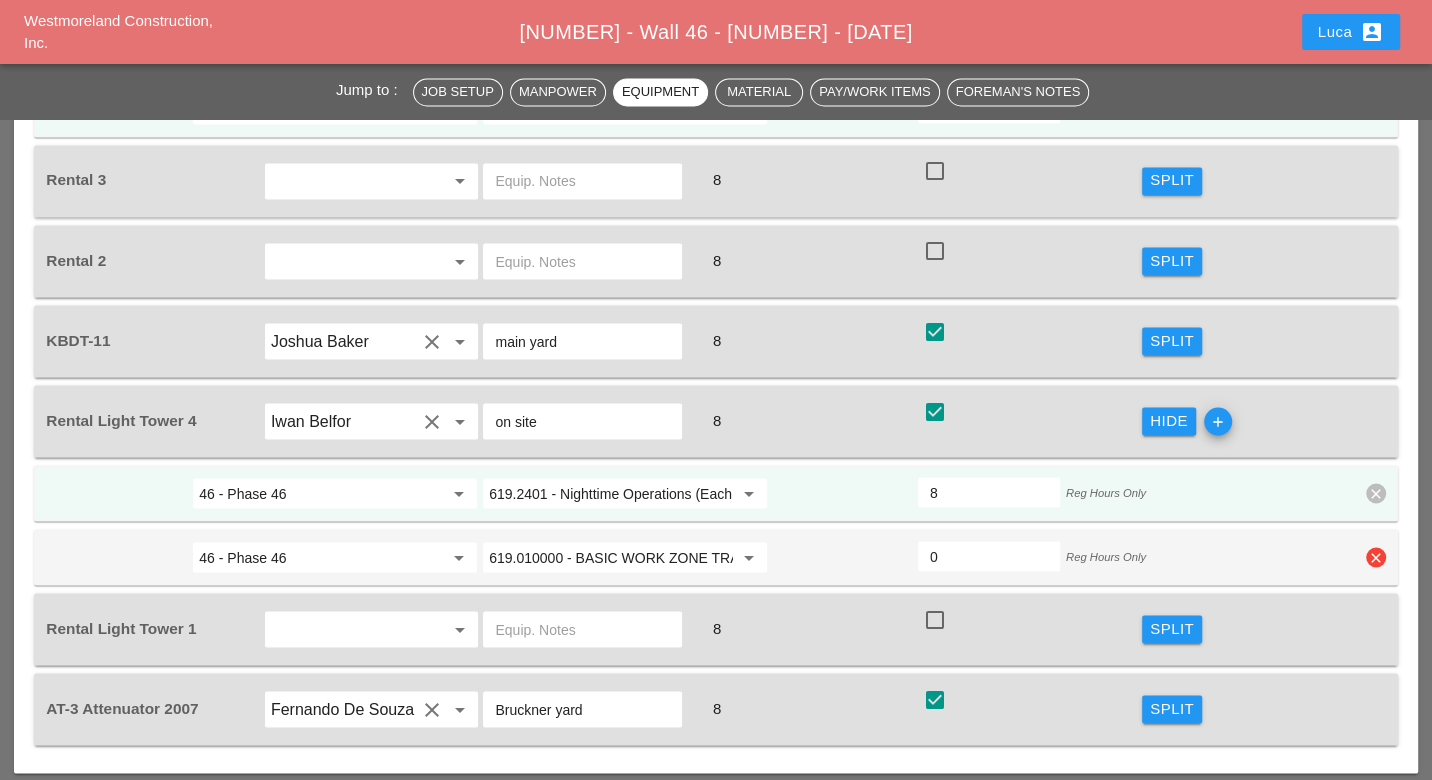click on "clear" at bounding box center [1376, 557] 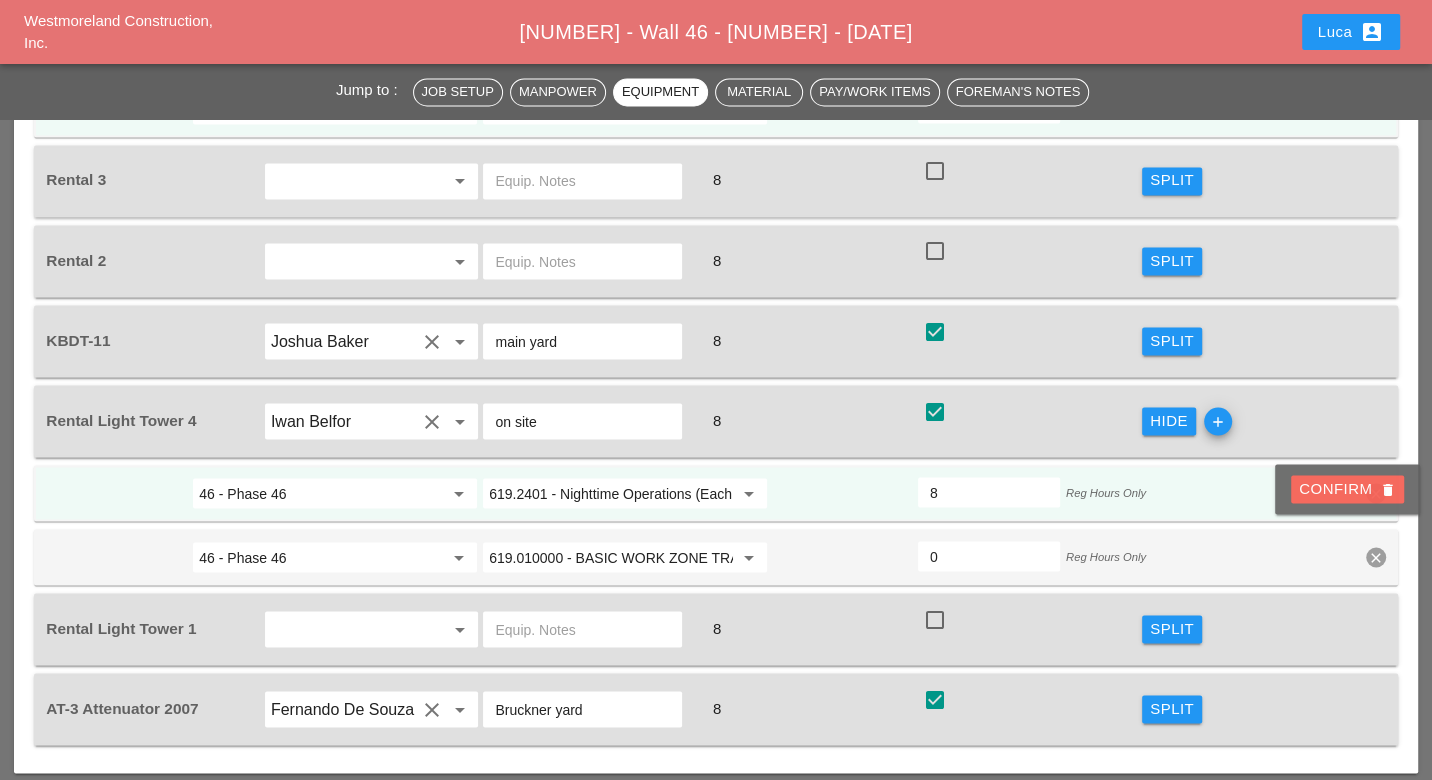 click on "Confirm delete" at bounding box center (1347, 488) 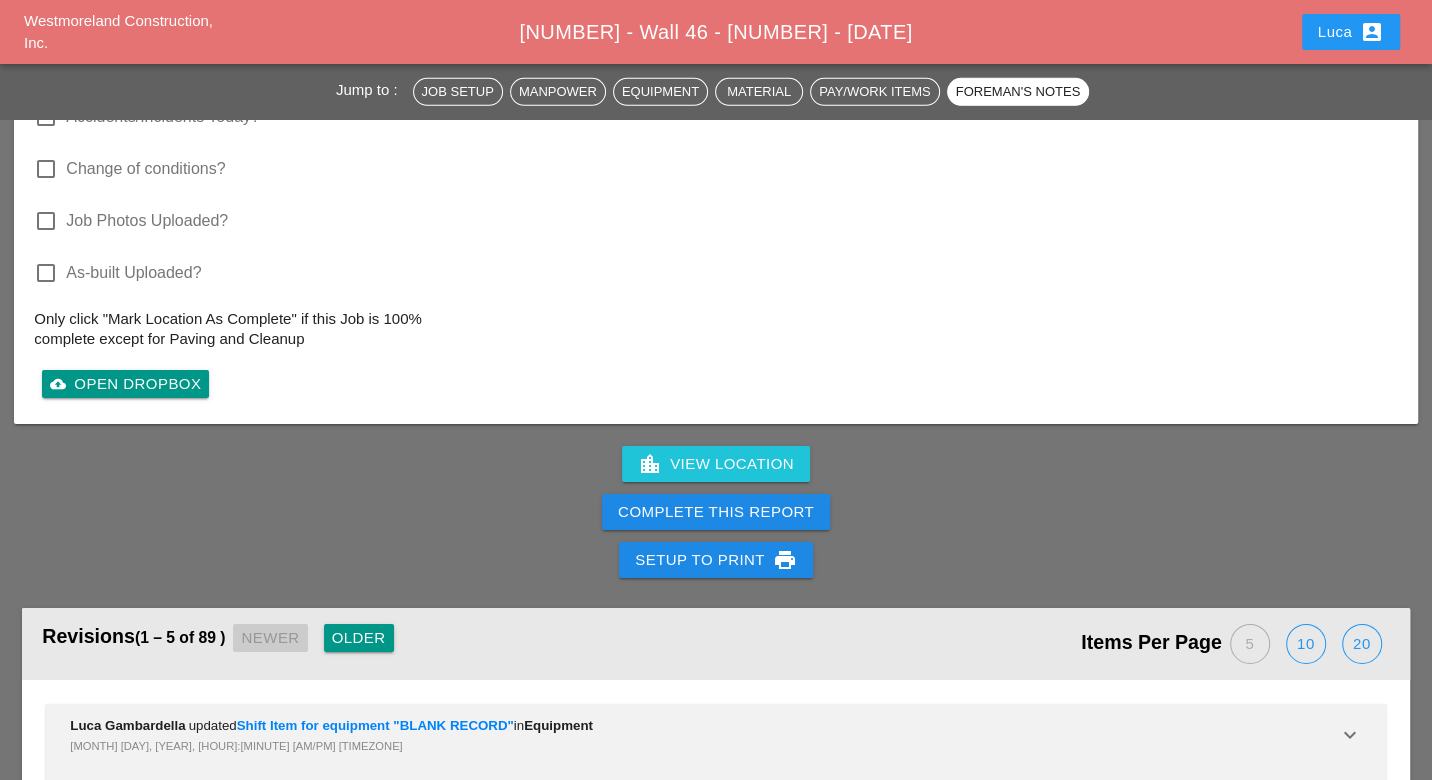 scroll, scrollTop: 4888, scrollLeft: 0, axis: vertical 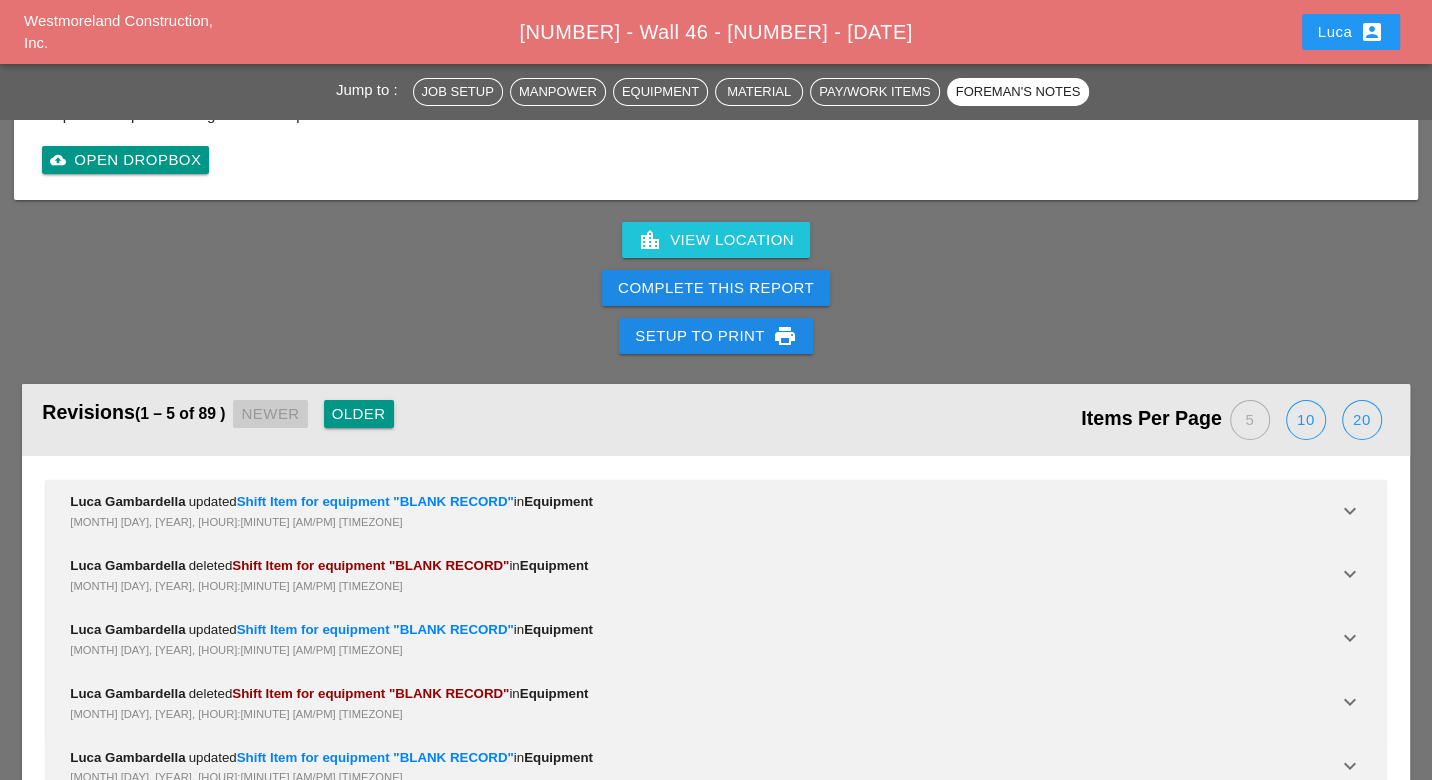 click on "Complete This Report" at bounding box center [716, 288] 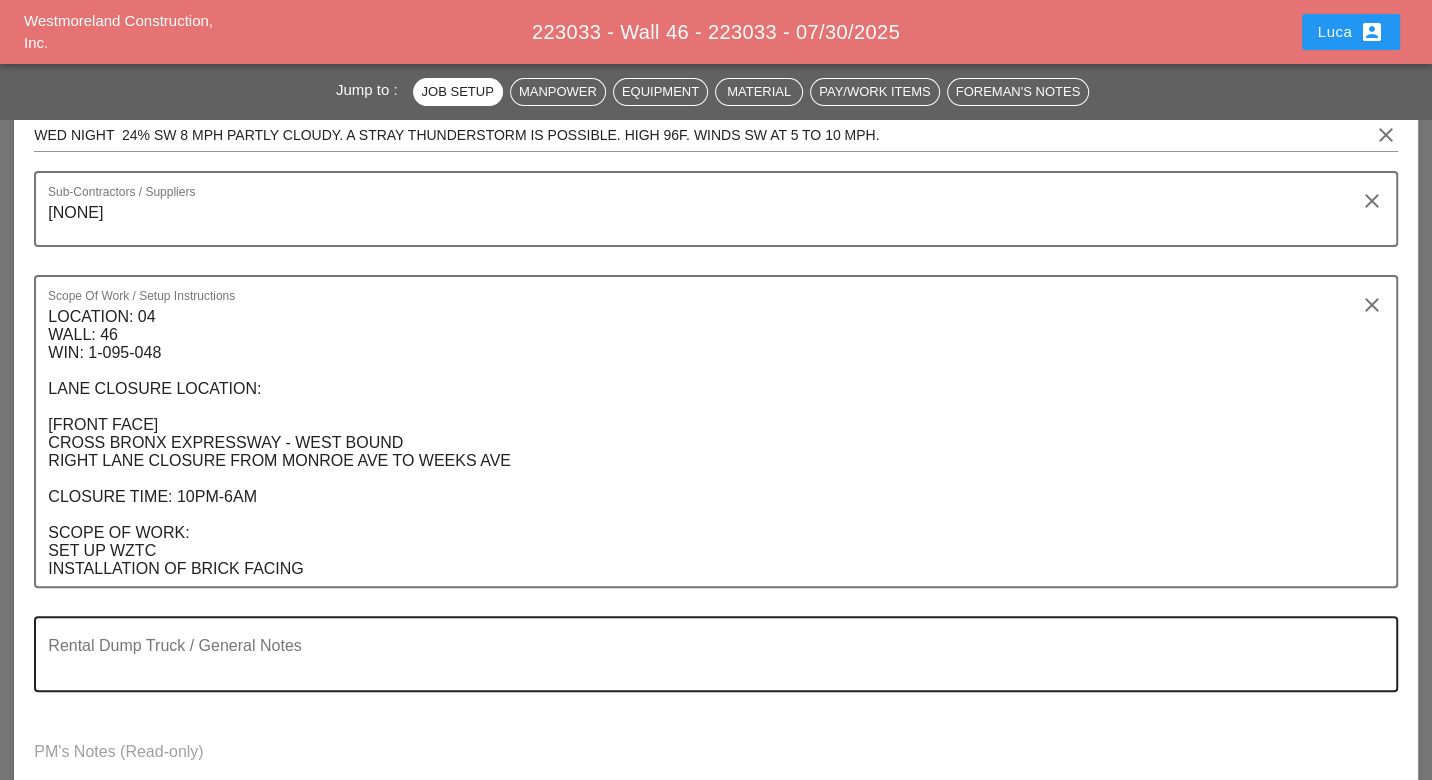 scroll, scrollTop: 555, scrollLeft: 0, axis: vertical 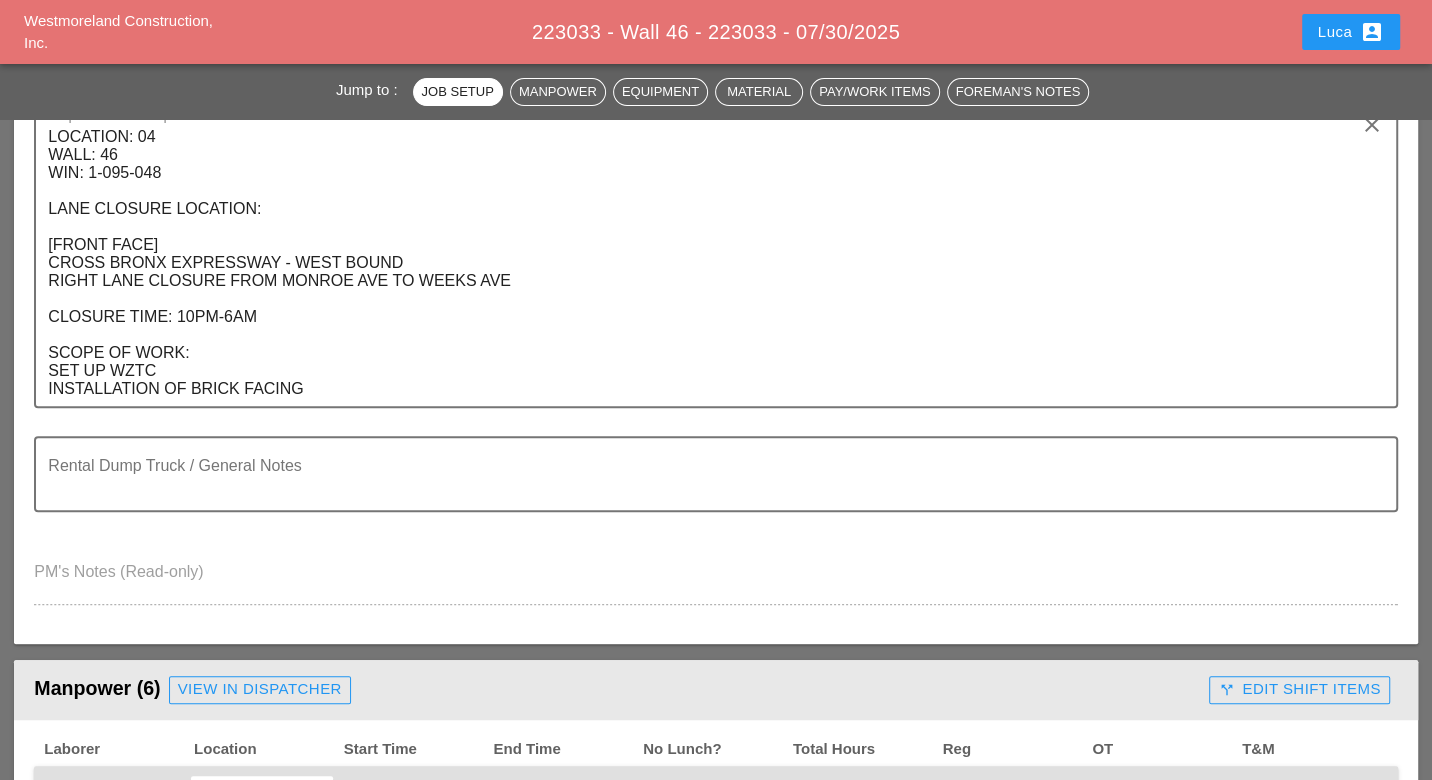 click at bounding box center [715, 1604] 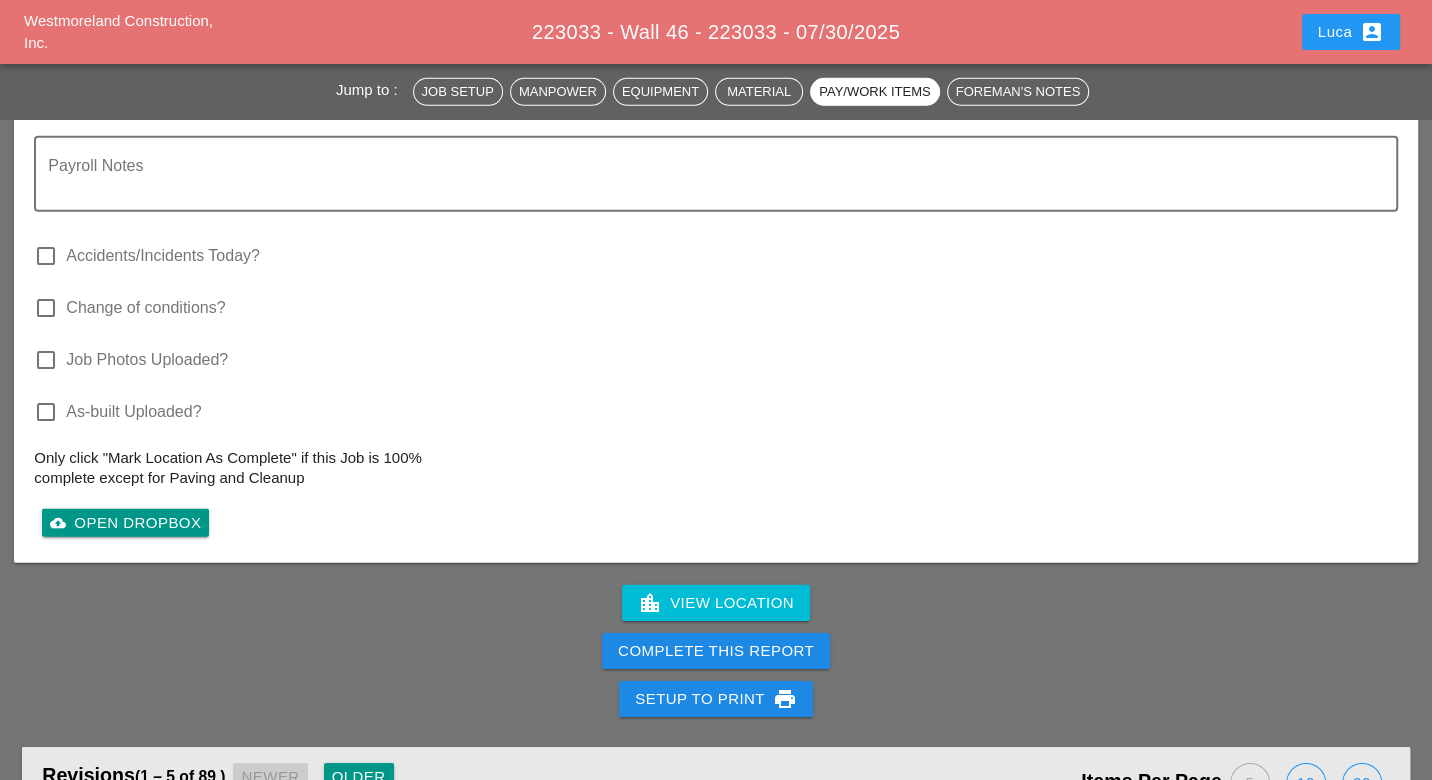 scroll, scrollTop: 4444, scrollLeft: 0, axis: vertical 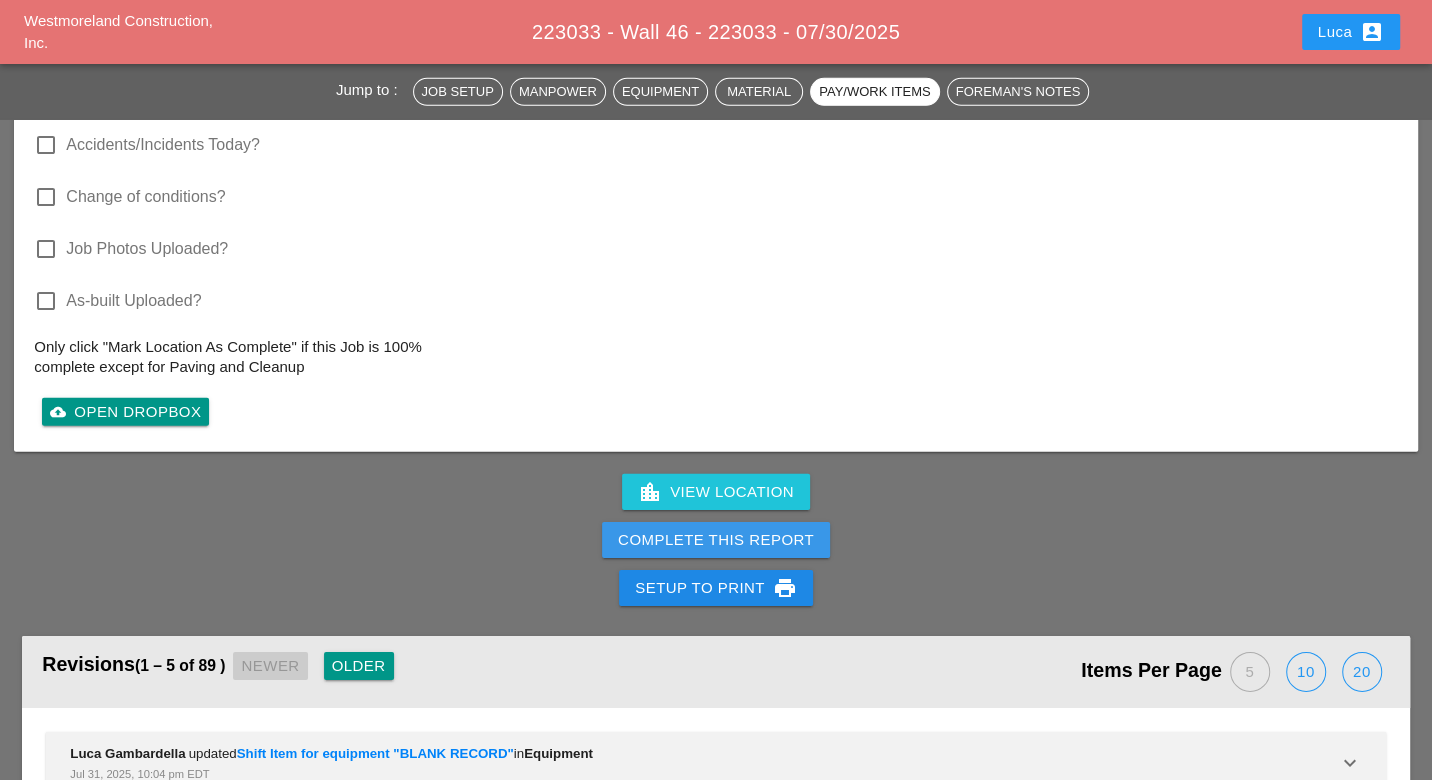 click on "Complete This Report" at bounding box center (716, 540) 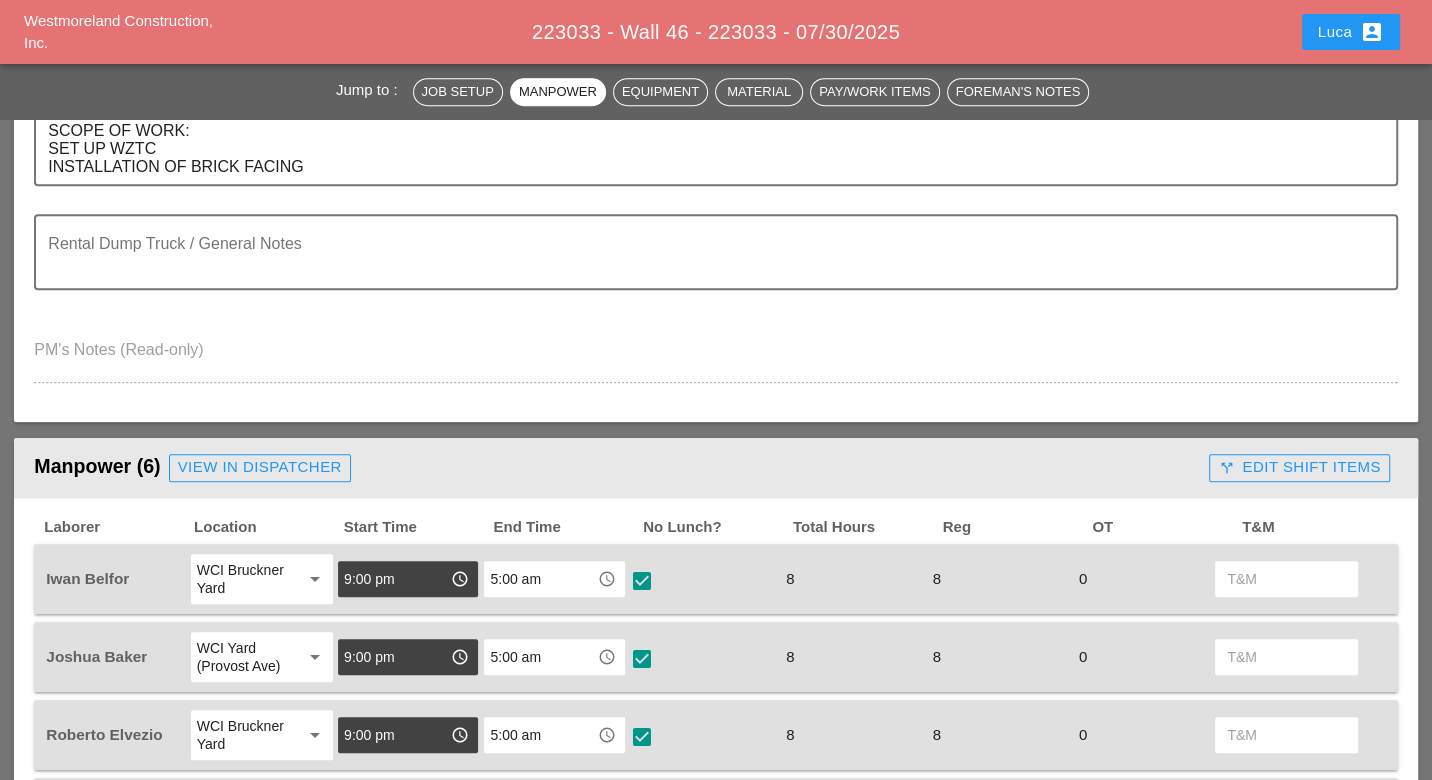 scroll, scrollTop: 0, scrollLeft: 0, axis: both 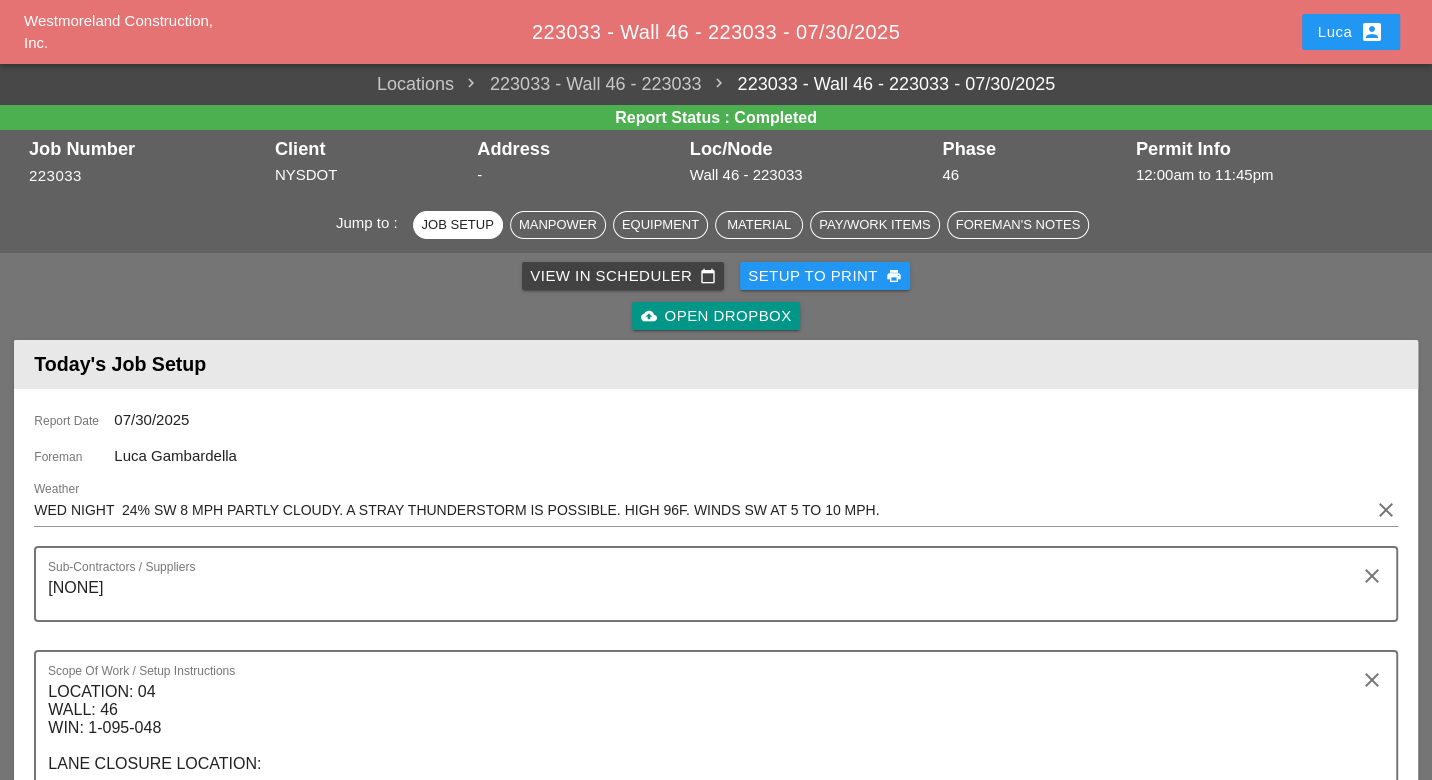 click on "View in Scheduler calendar_today" at bounding box center [623, 276] 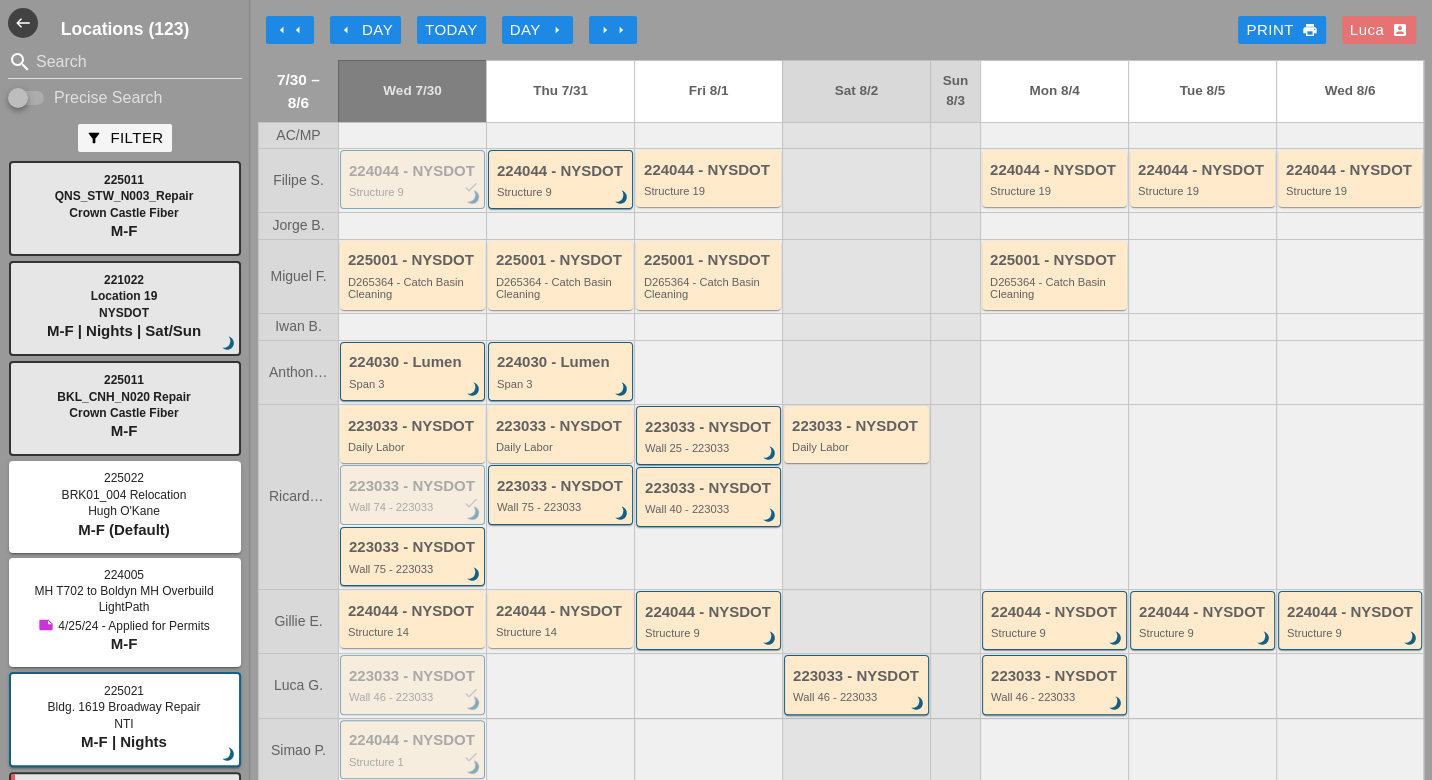 scroll, scrollTop: 111, scrollLeft: 0, axis: vertical 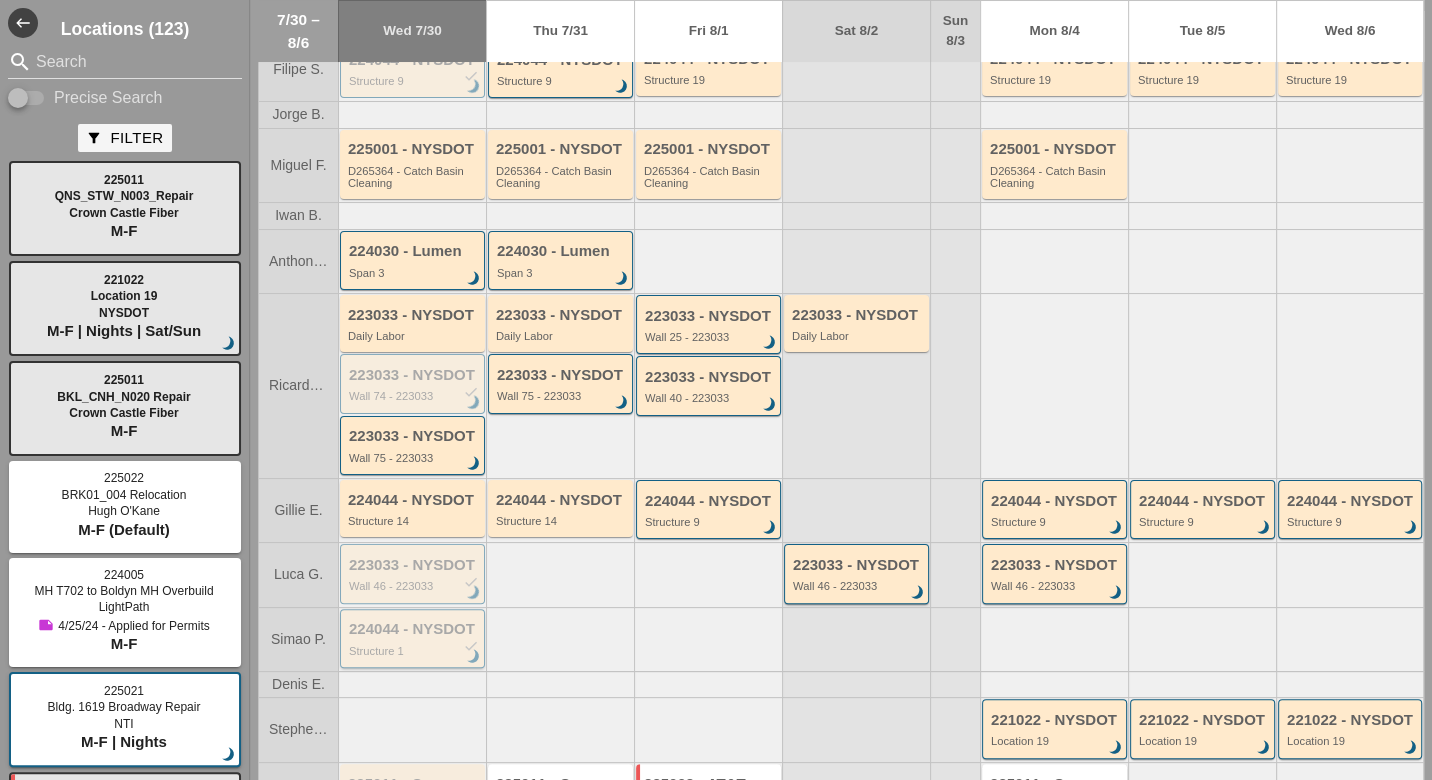 click on "224044 - NYSDOT  check" at bounding box center (414, 629) 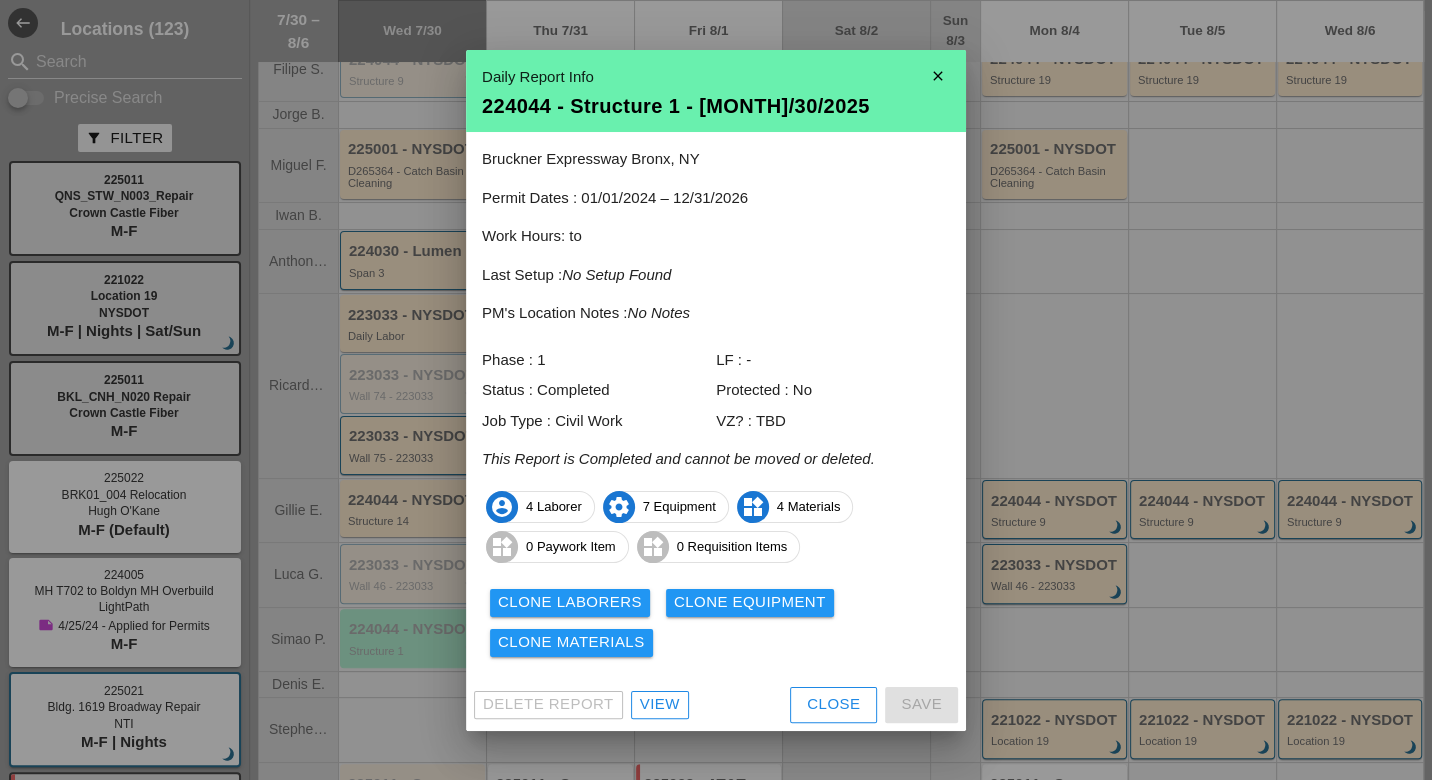 click on "View" at bounding box center (660, 704) 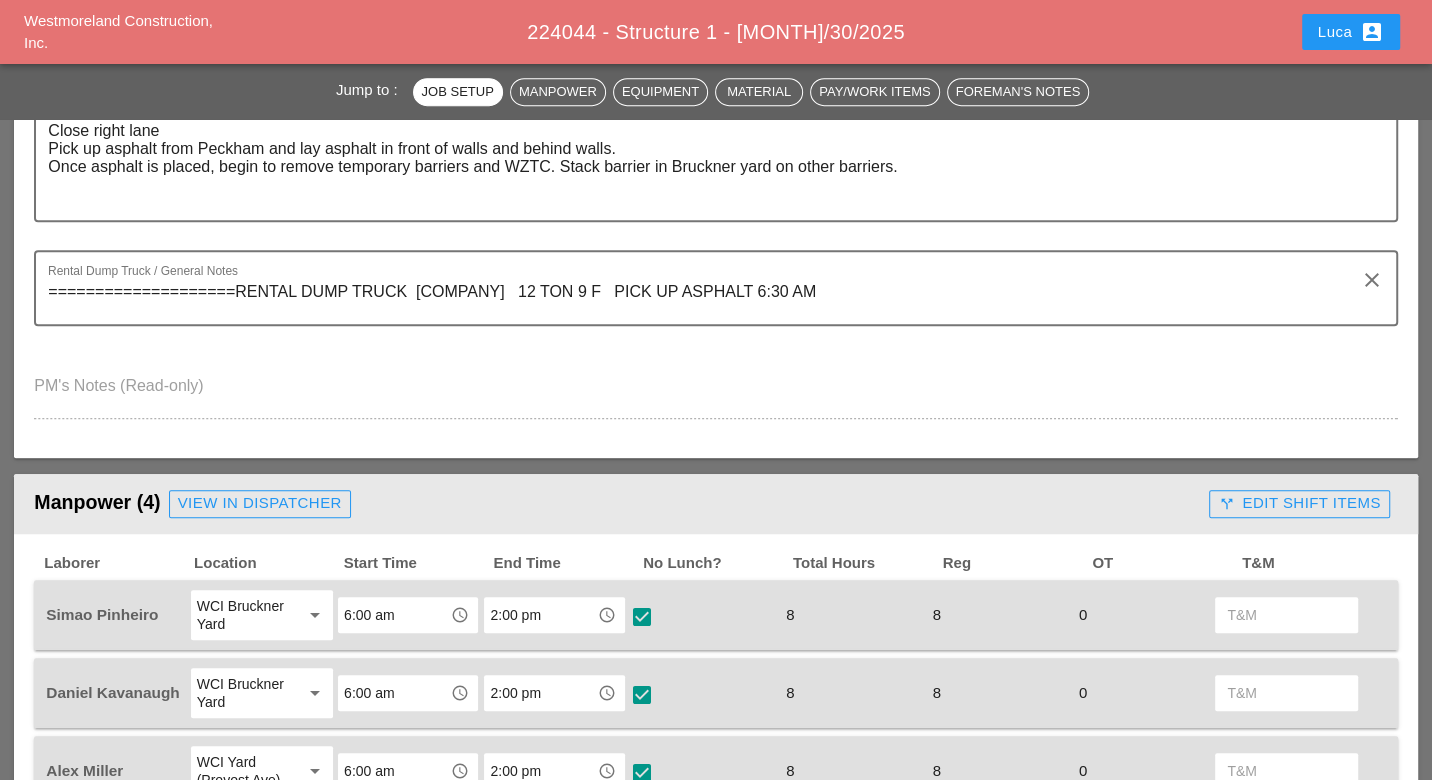 scroll, scrollTop: 1000, scrollLeft: 0, axis: vertical 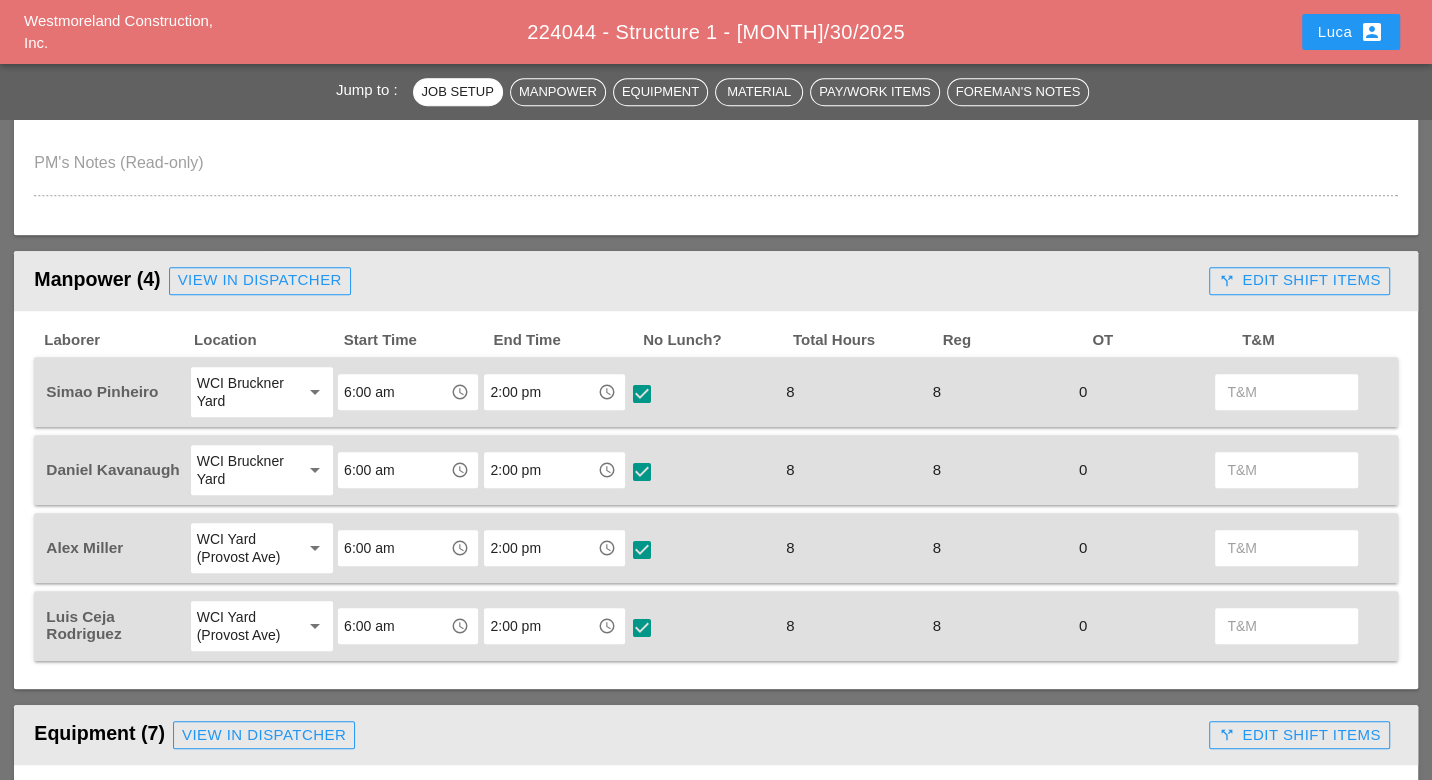 click on "call_split Edit Shift Items" at bounding box center [1299, 280] 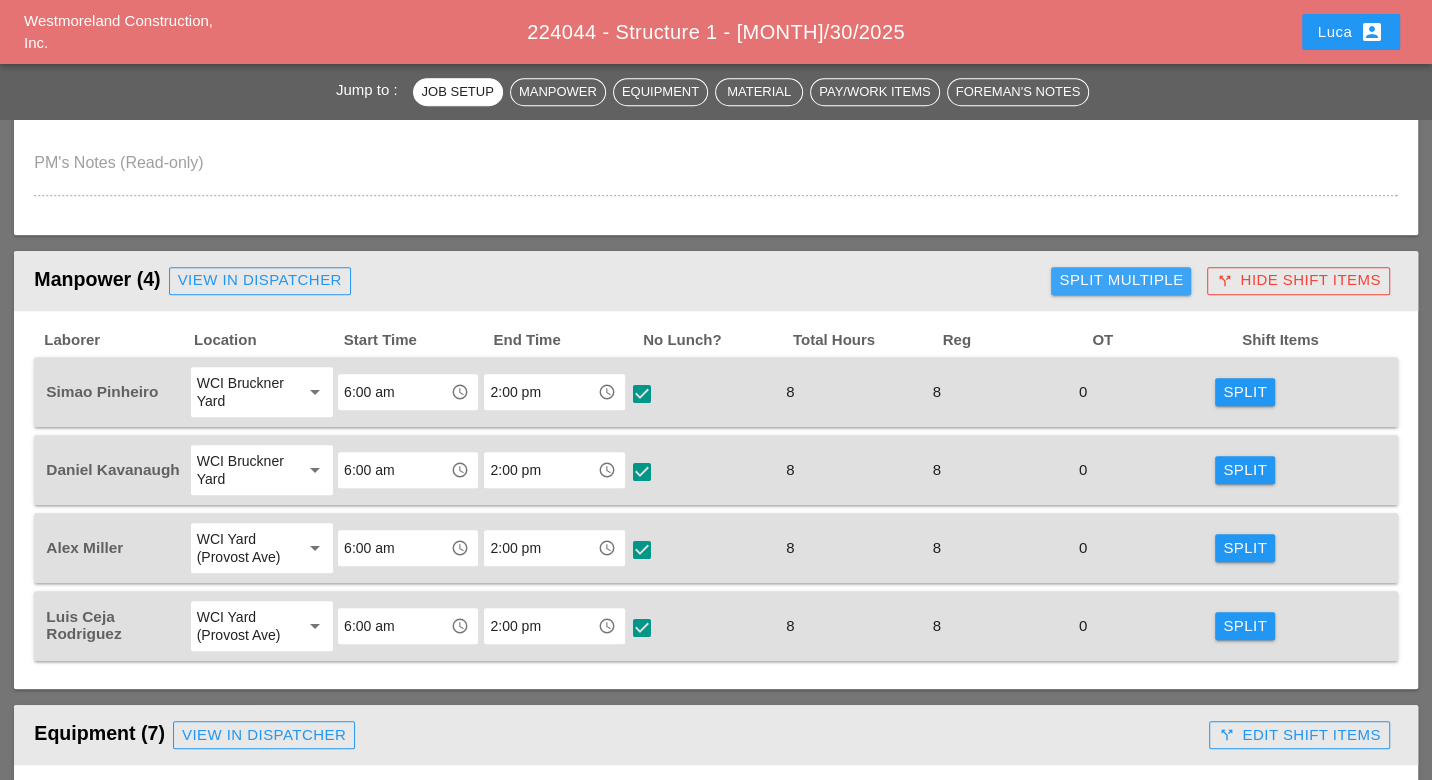 drag, startPoint x: 1137, startPoint y: 269, endPoint x: 1143, endPoint y: 298, distance: 29.614185 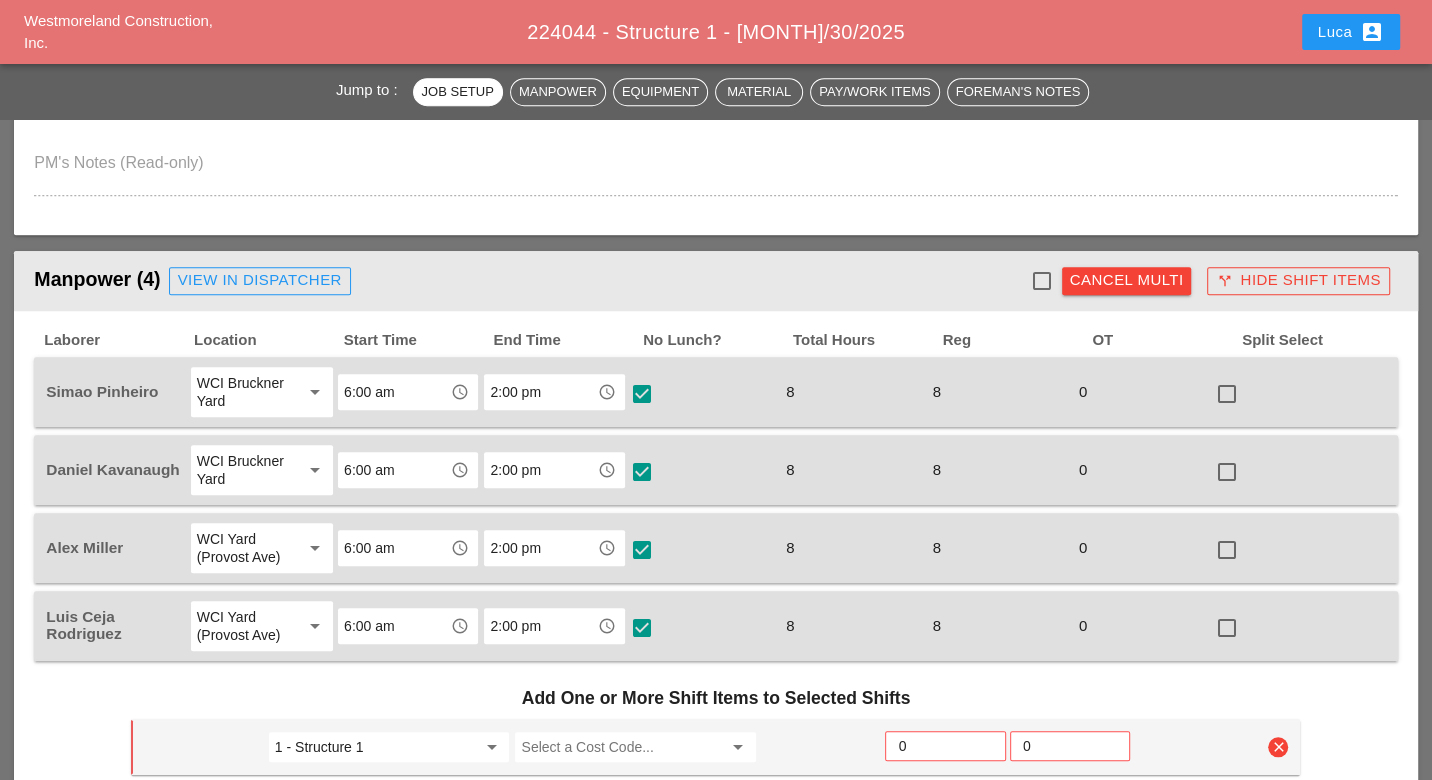 click at bounding box center (1042, 281) 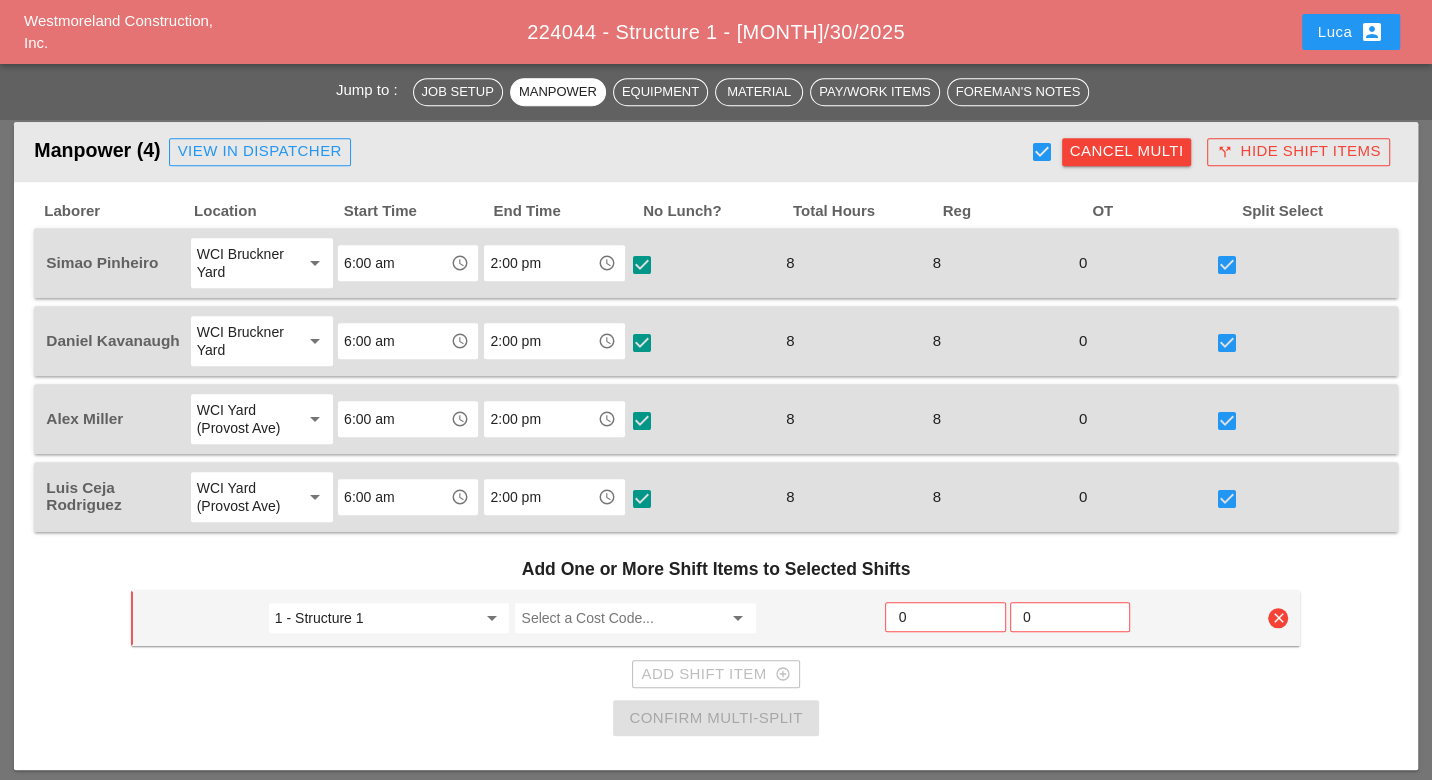 scroll, scrollTop: 1333, scrollLeft: 0, axis: vertical 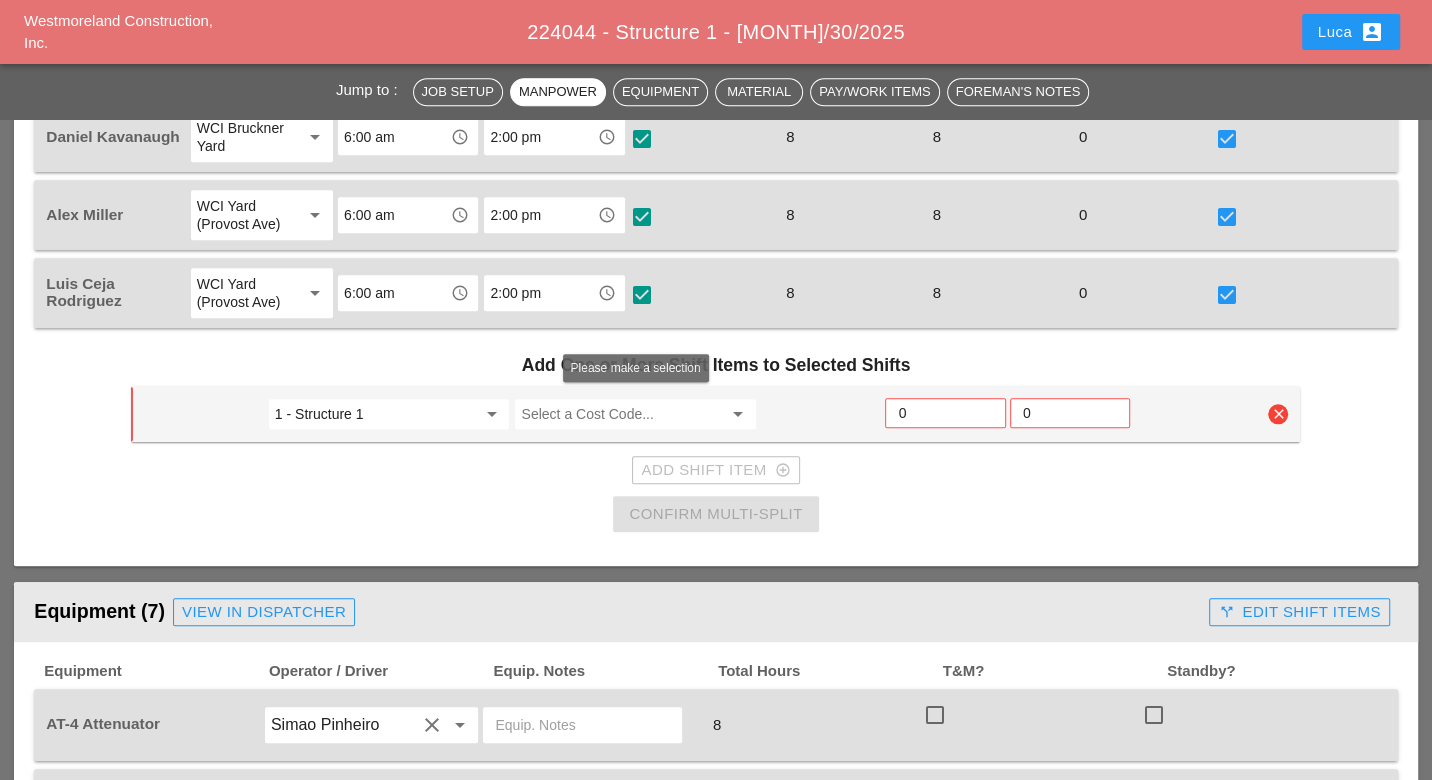 click at bounding box center [621, 414] 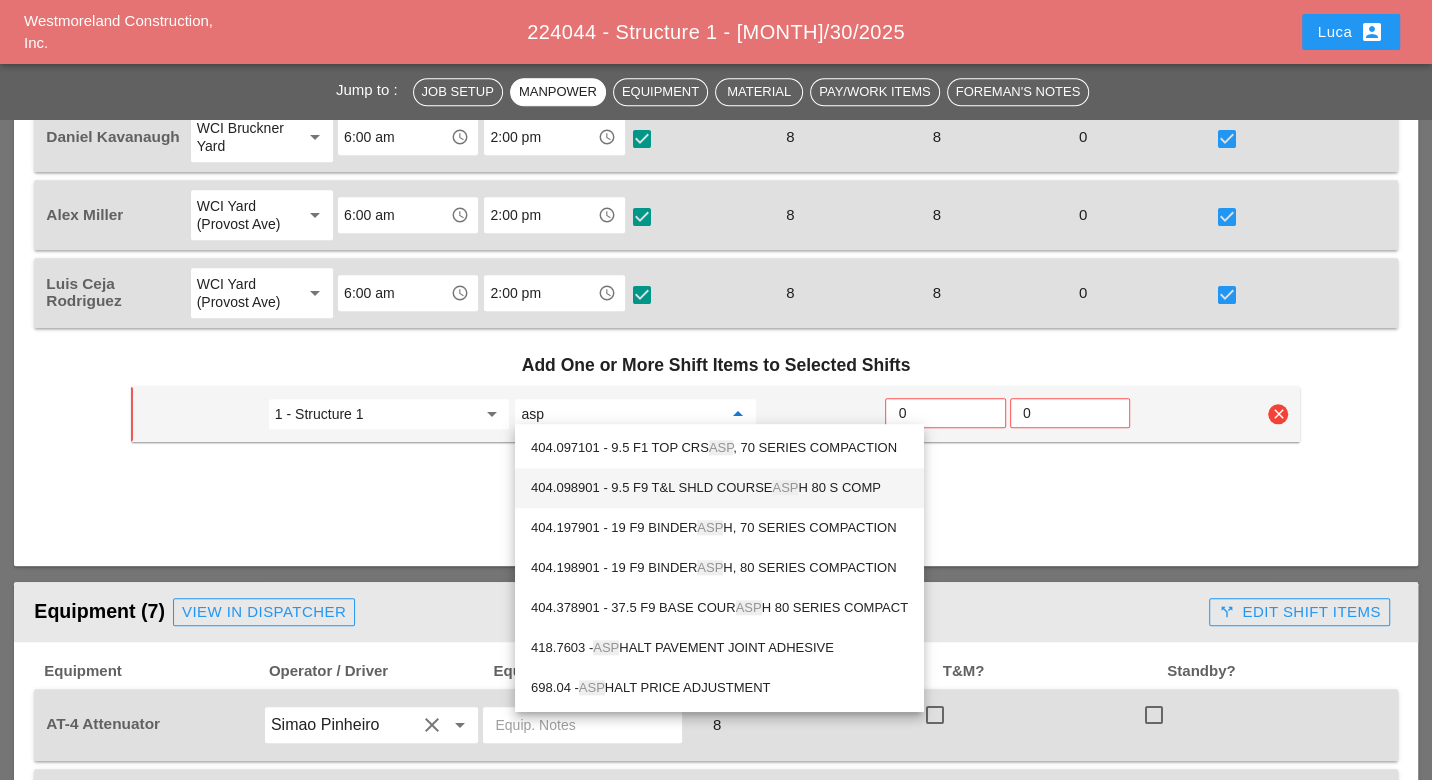 click on "404.098901 - 9.5 F9 T&L SHLD COURSE  ASP H 80 S COMP" at bounding box center [719, 488] 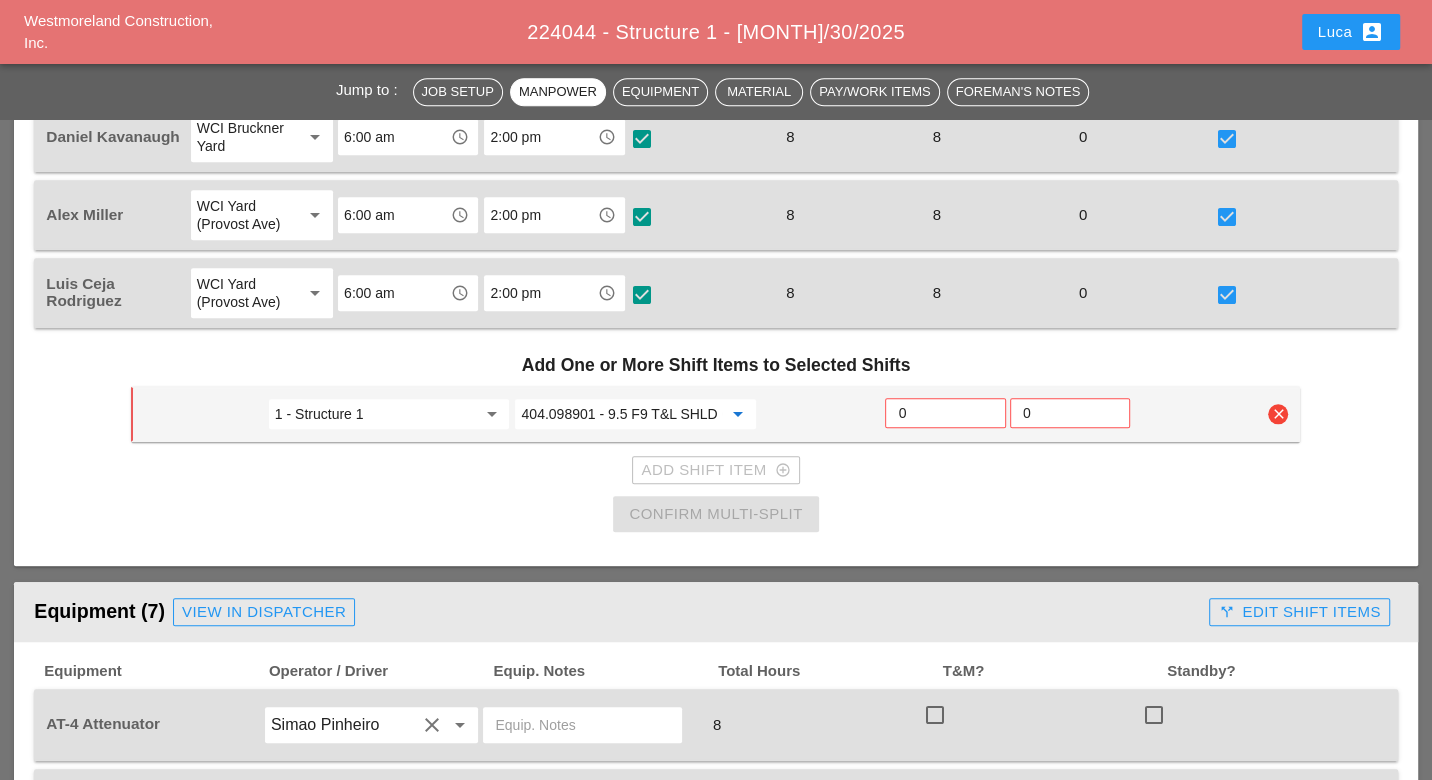 type on "404.098901 - 9.5 F9 T&L SHLD COURSE ASPH 80 S COMP" 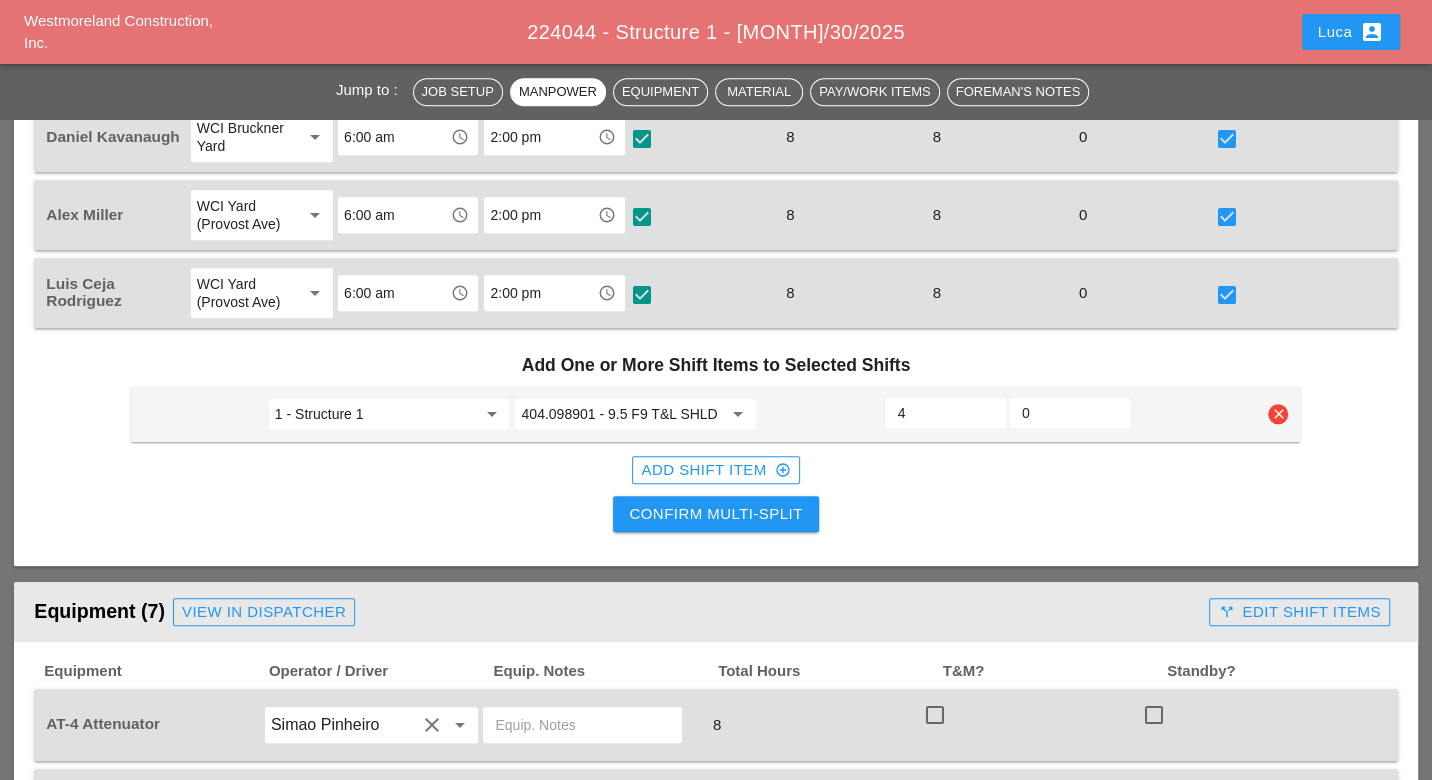 type on "4" 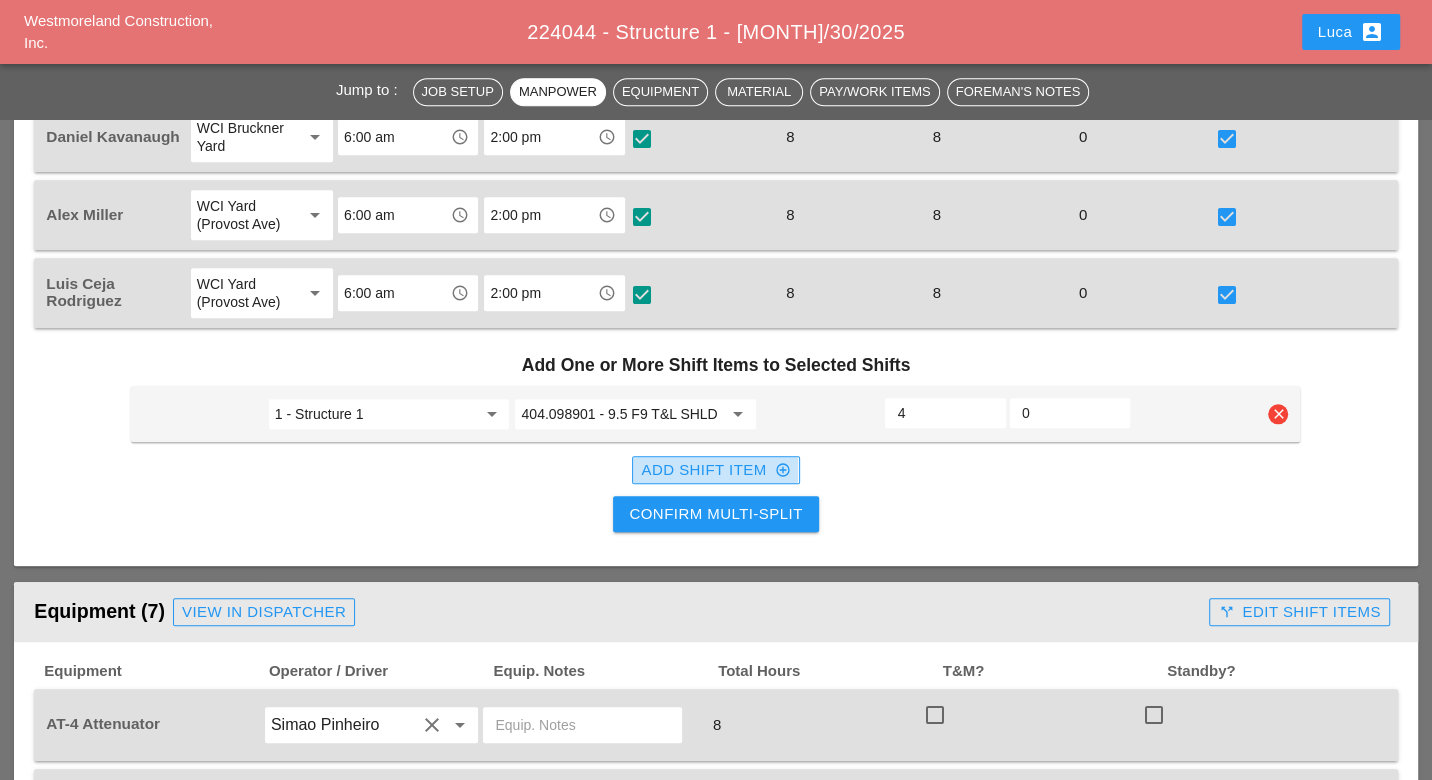 click on "Add Shift Item add_circle_outline" at bounding box center [715, 470] 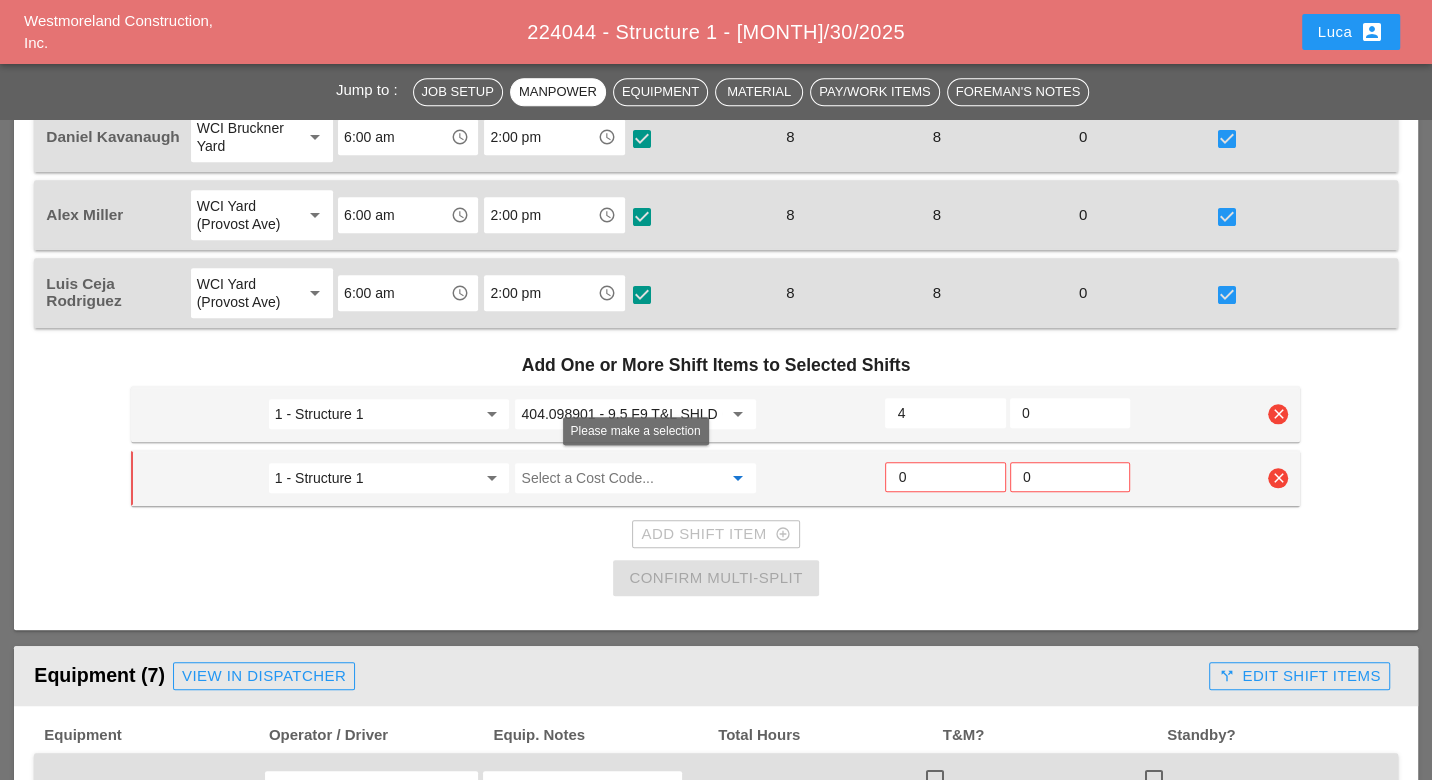 click at bounding box center [621, 478] 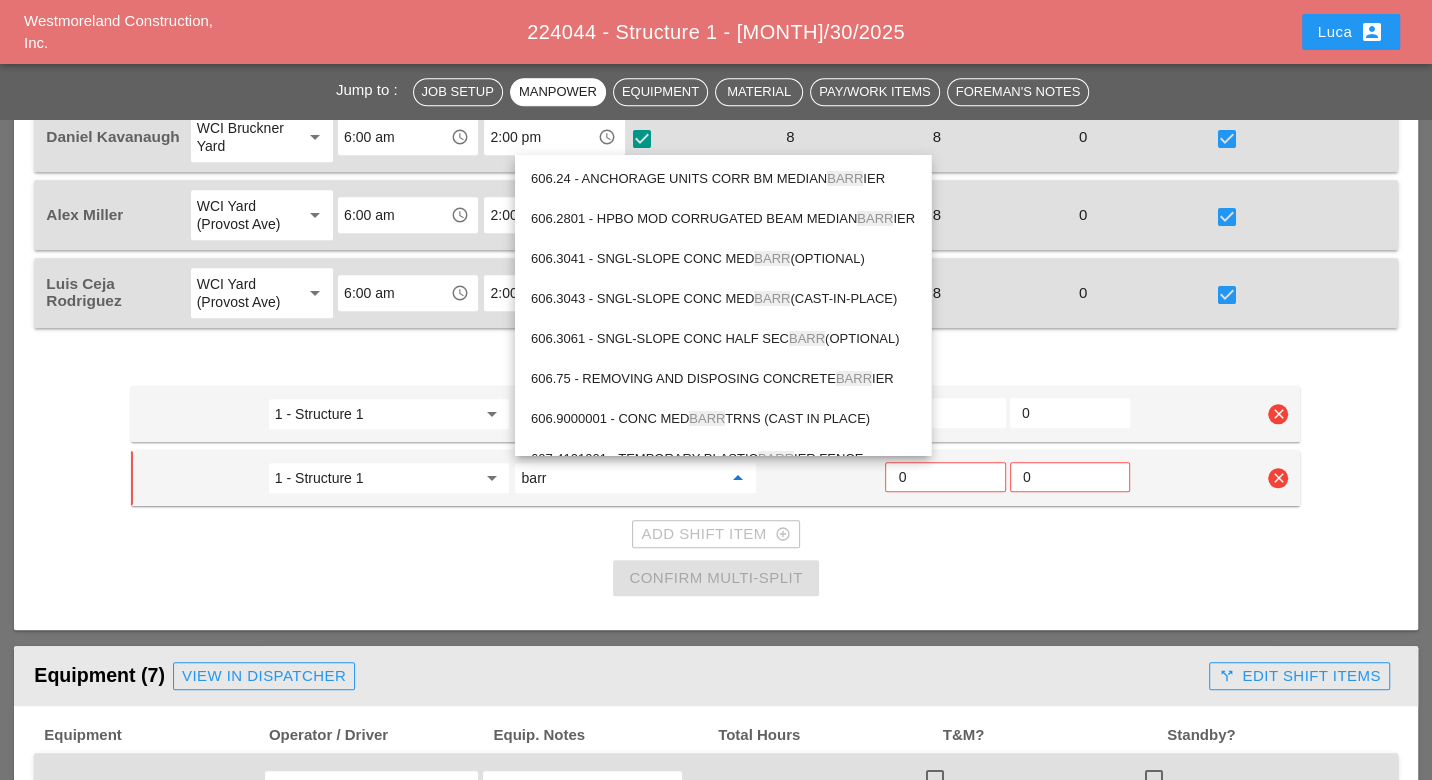 drag, startPoint x: 564, startPoint y: 470, endPoint x: 515, endPoint y: 472, distance: 49.0408 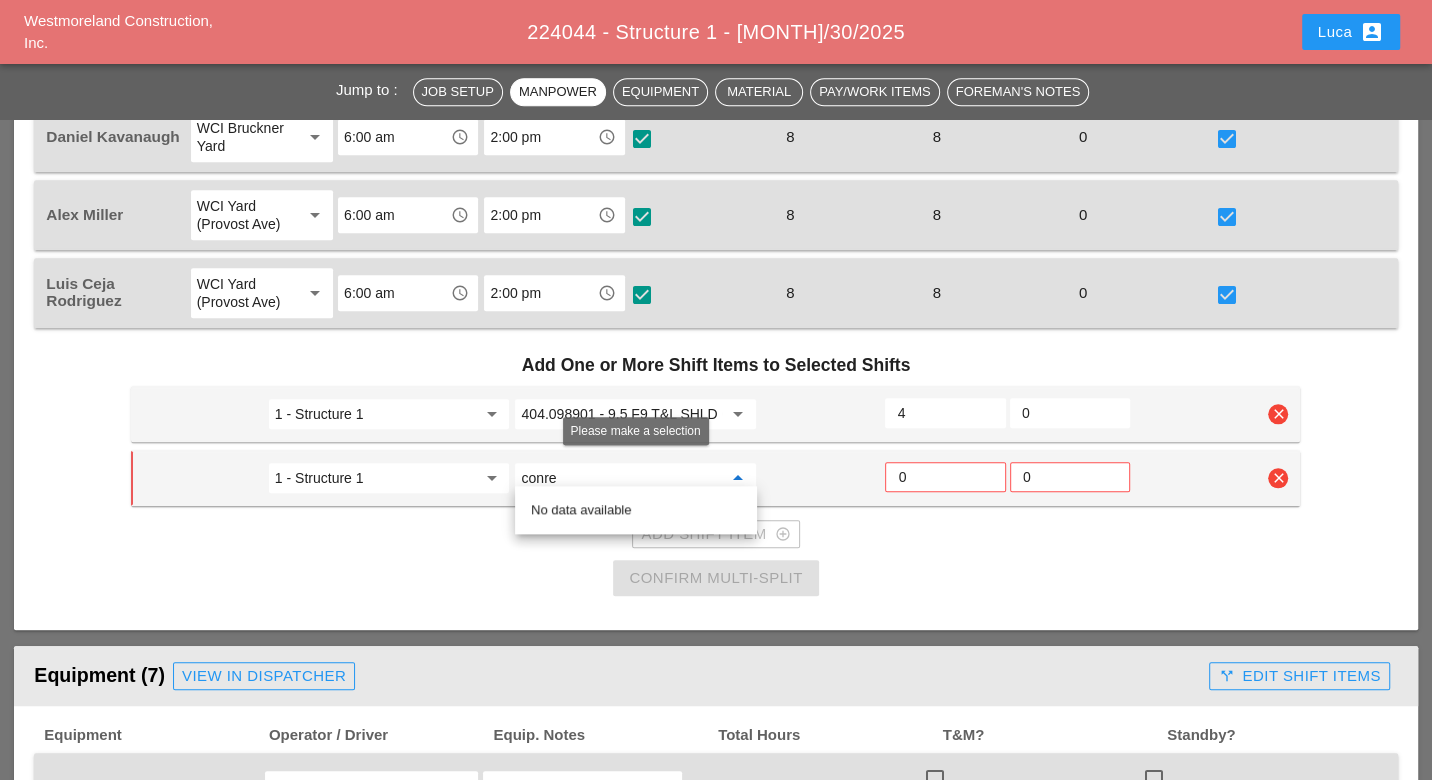 drag, startPoint x: 570, startPoint y: 466, endPoint x: 515, endPoint y: 467, distance: 55.00909 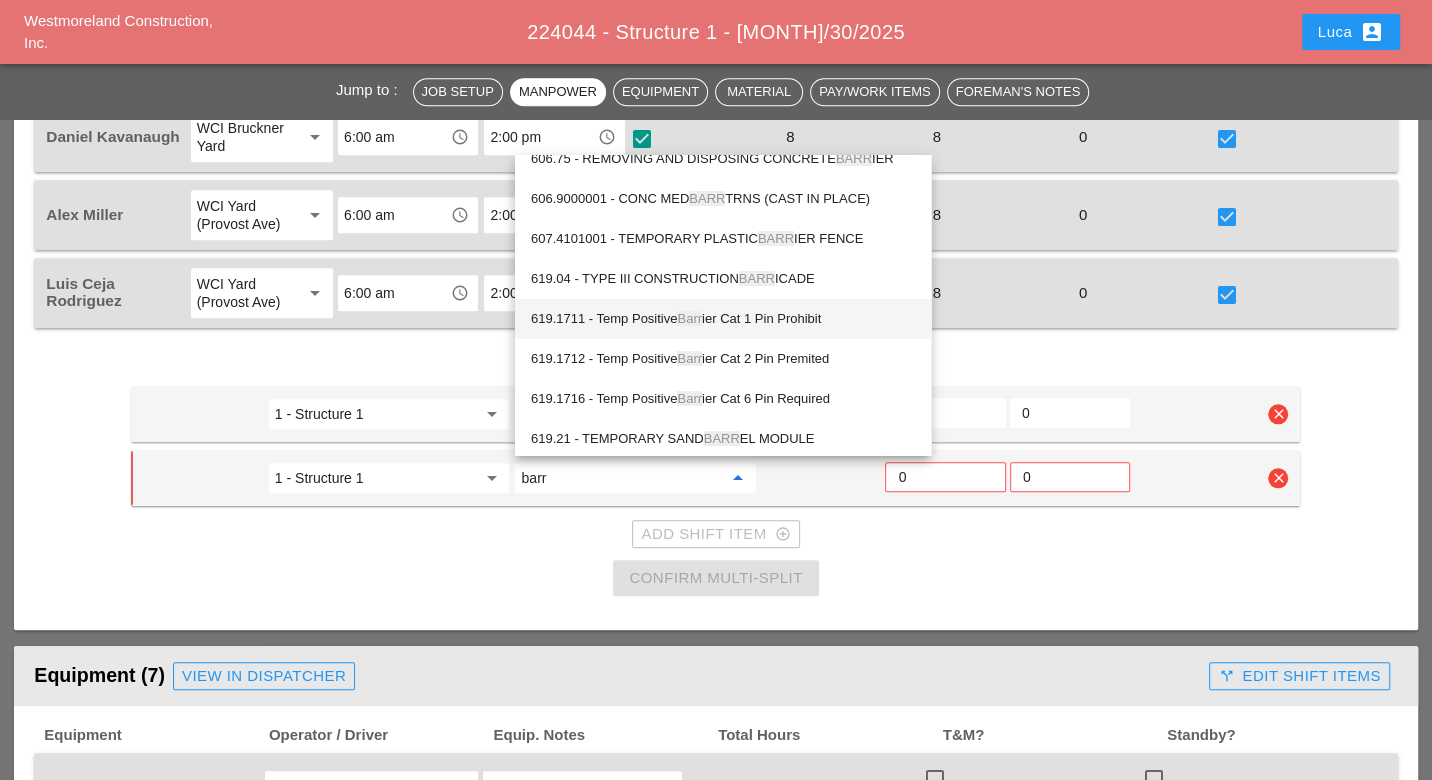 scroll, scrollTop: 222, scrollLeft: 0, axis: vertical 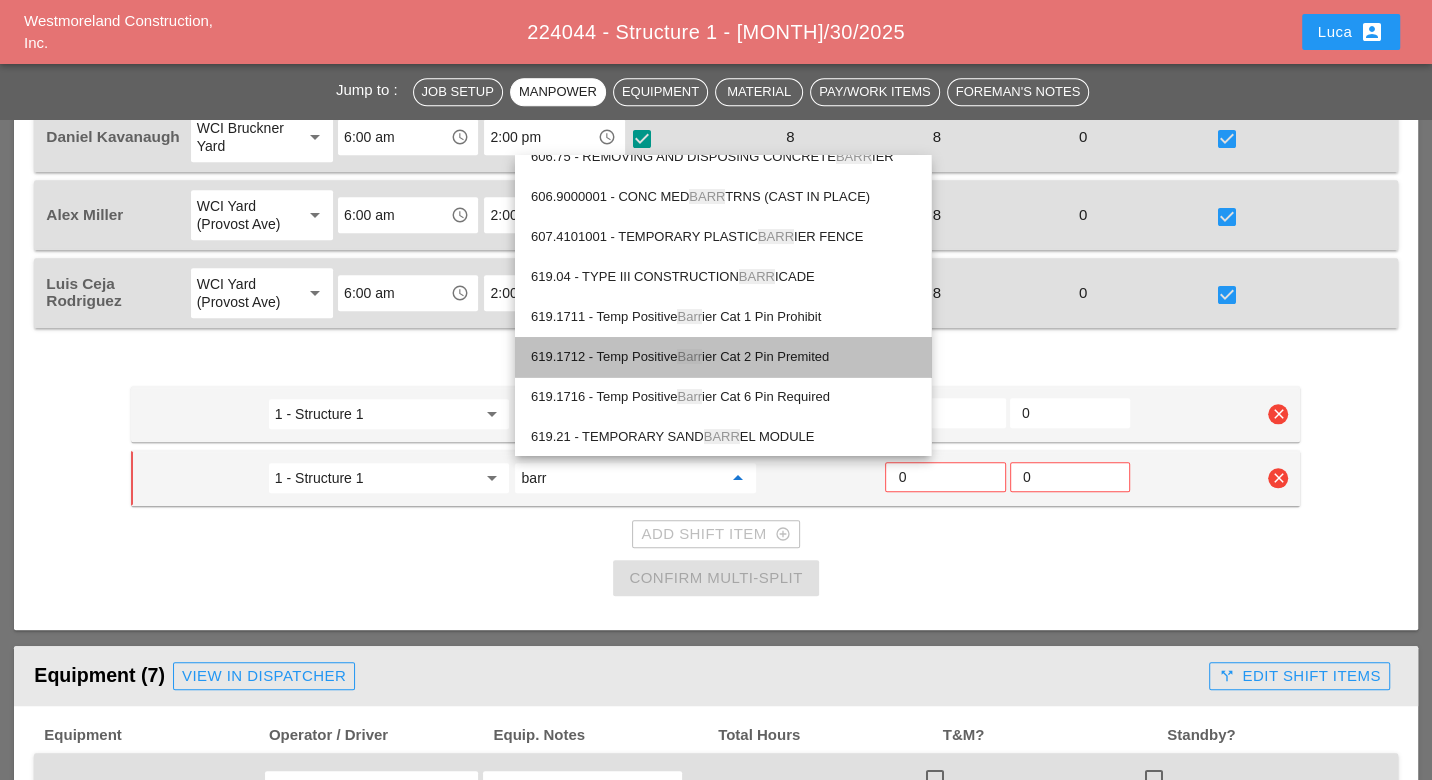 click on "Barr" at bounding box center (689, 356) 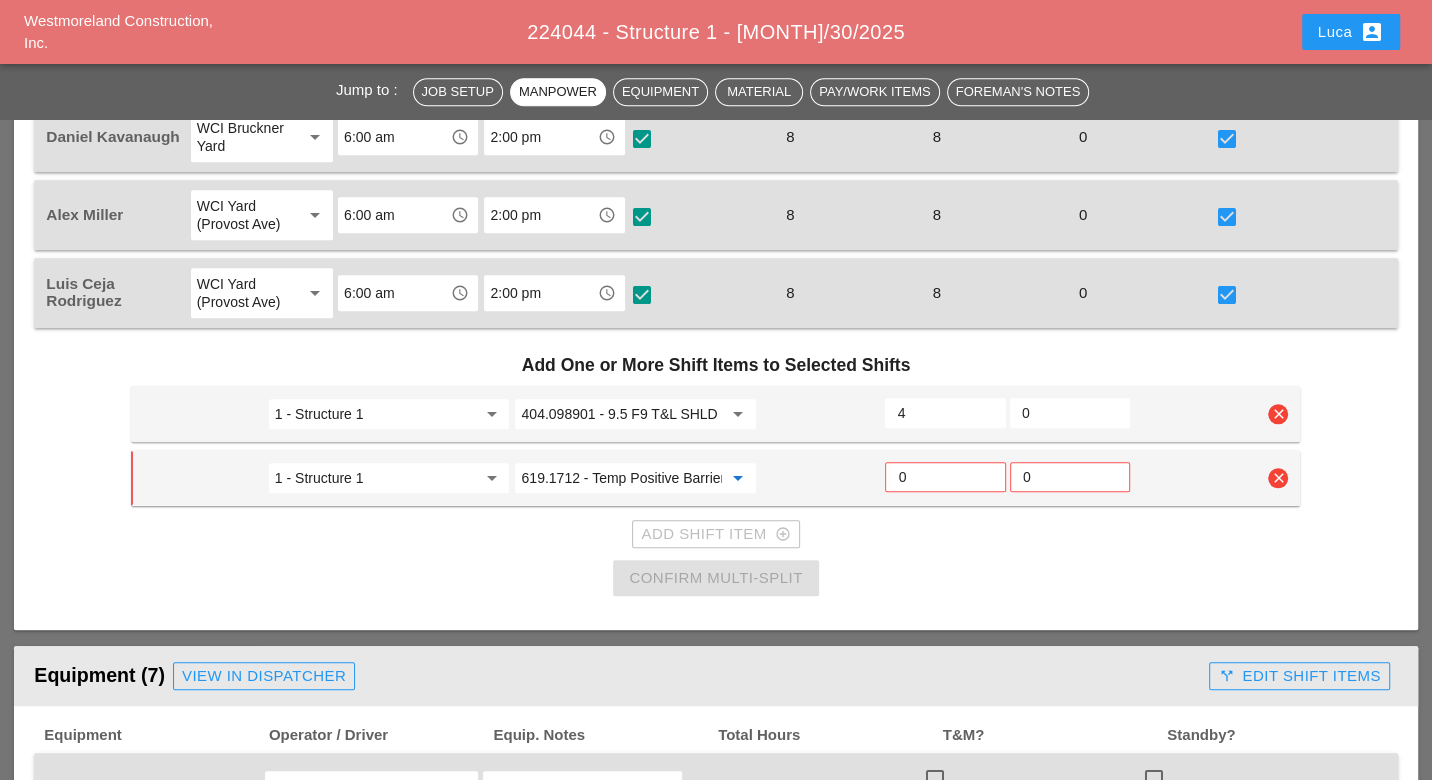 type on "619.1712 - Temp Positive Barrier Cat 2 Pin Premited" 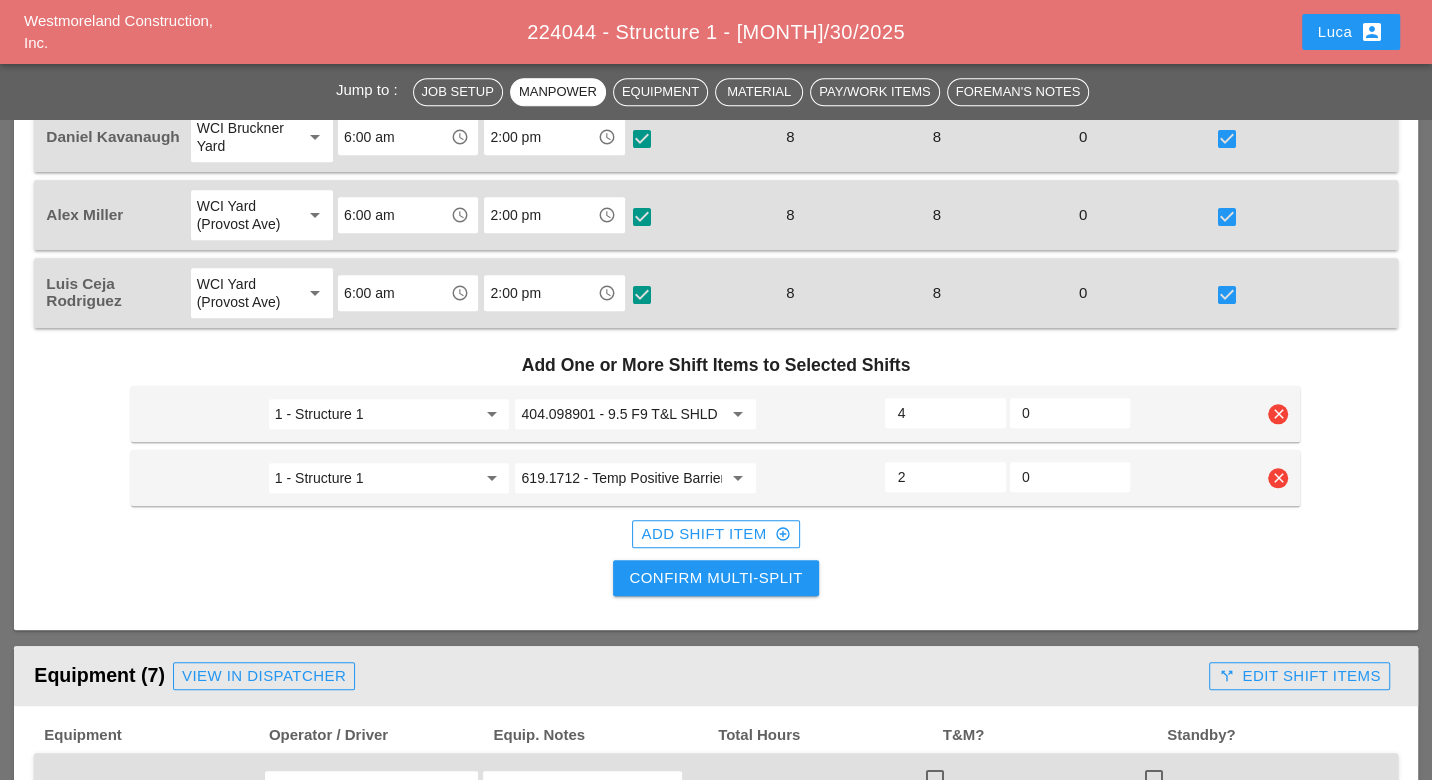 type on "2" 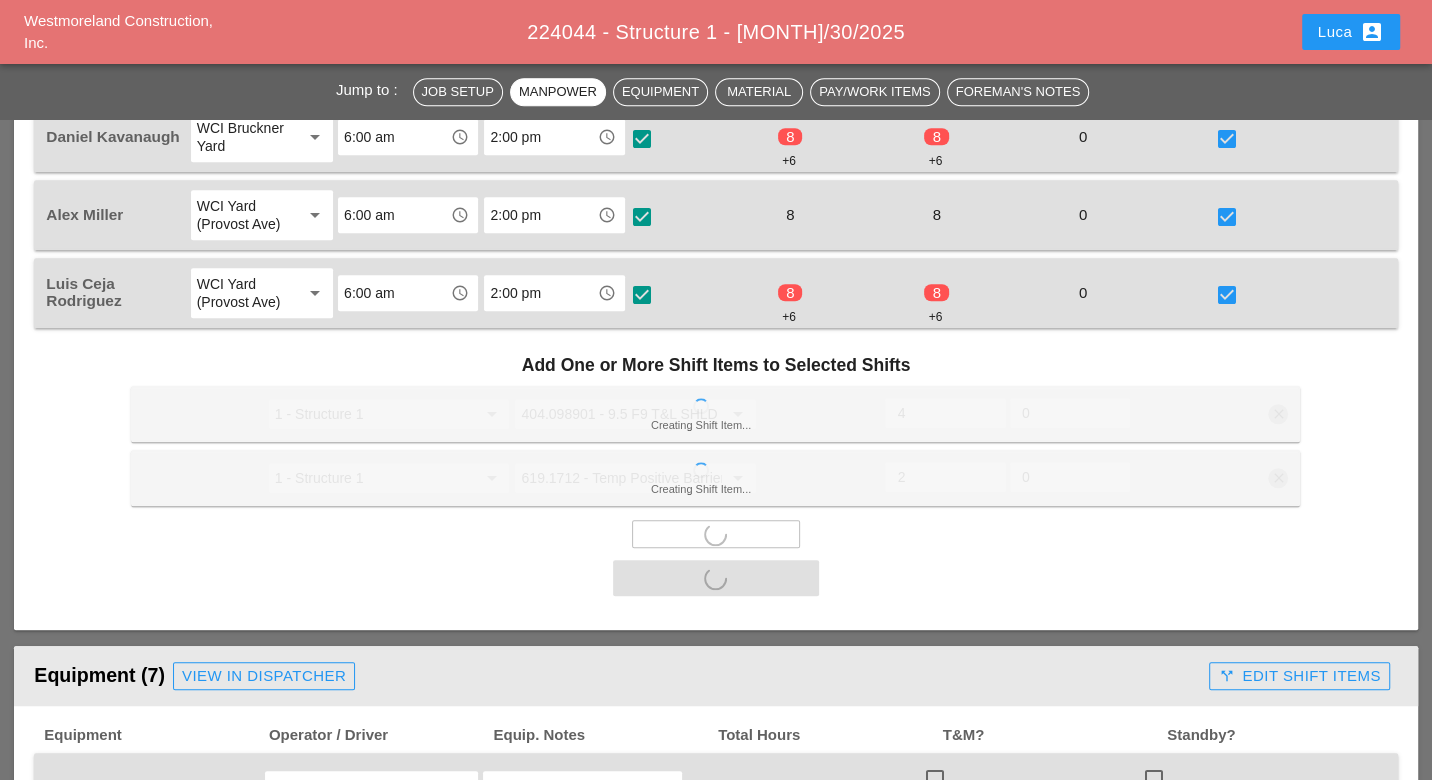 scroll, scrollTop: 1666, scrollLeft: 0, axis: vertical 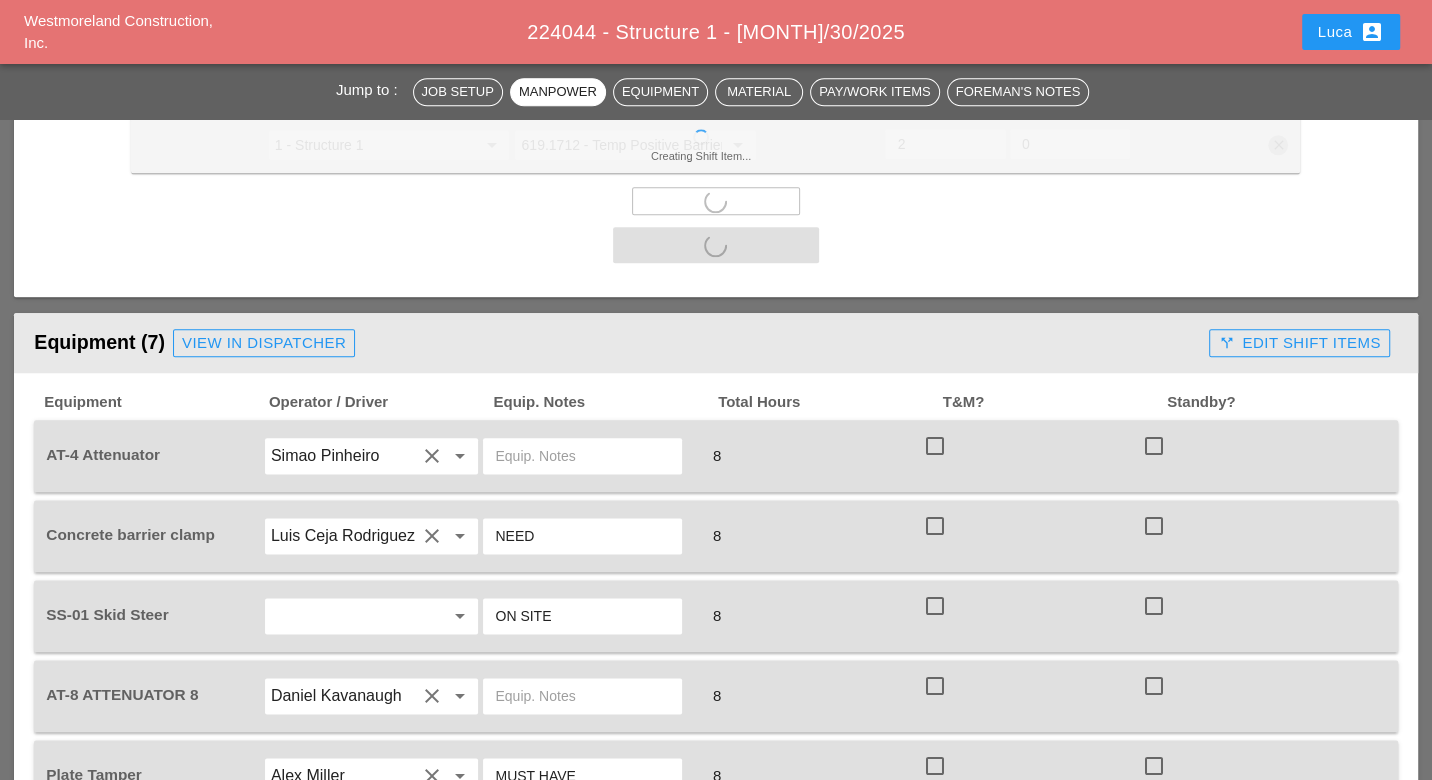 click at bounding box center (935, 446) 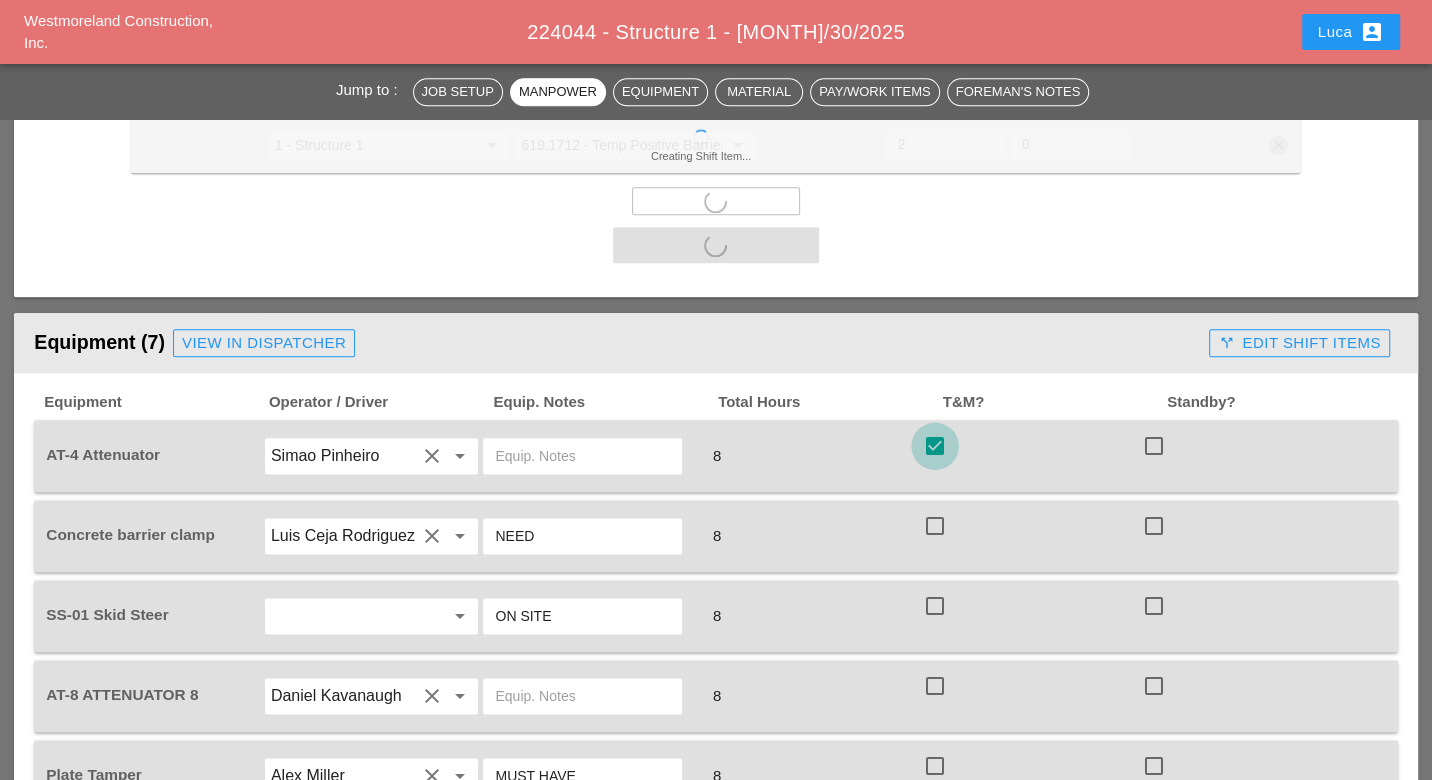 checkbox on "true" 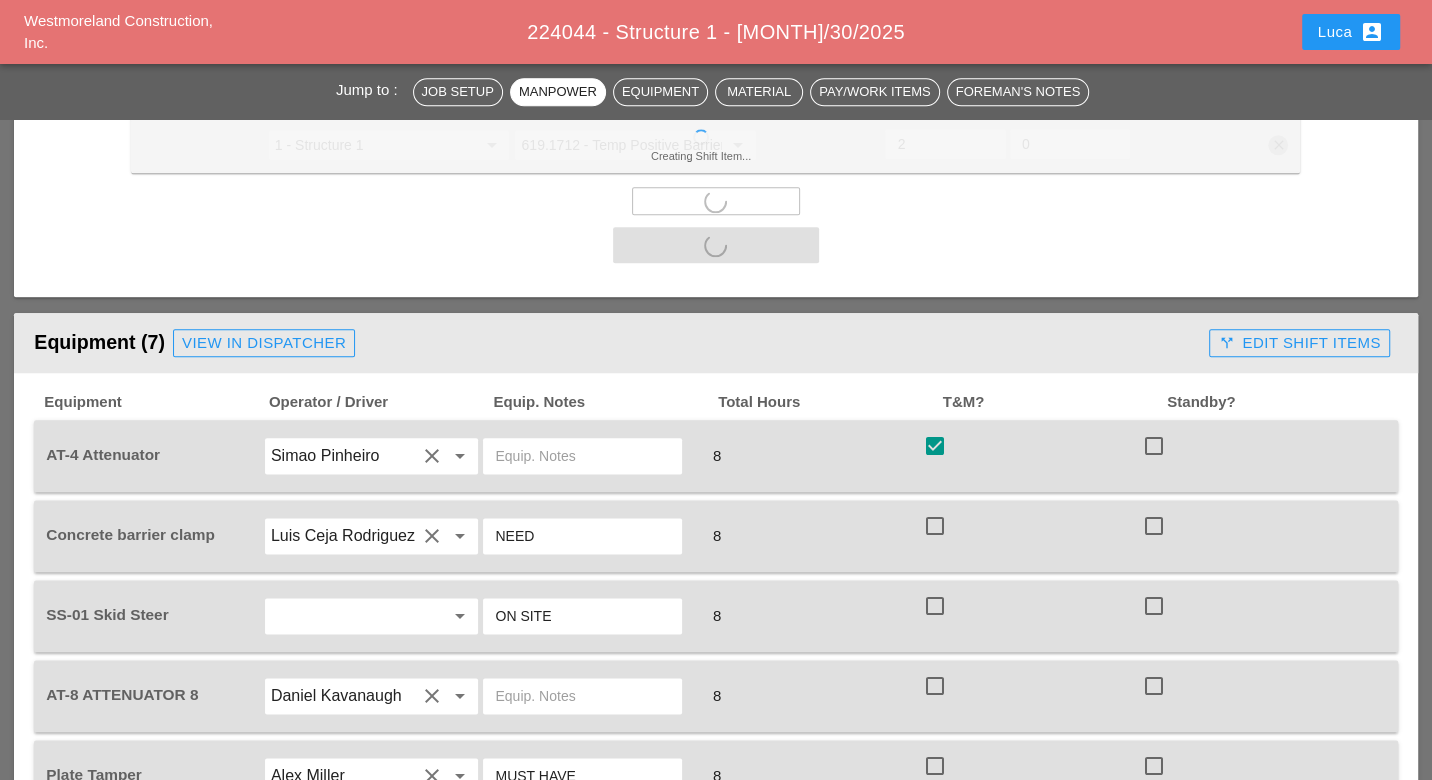 checkbox on "false" 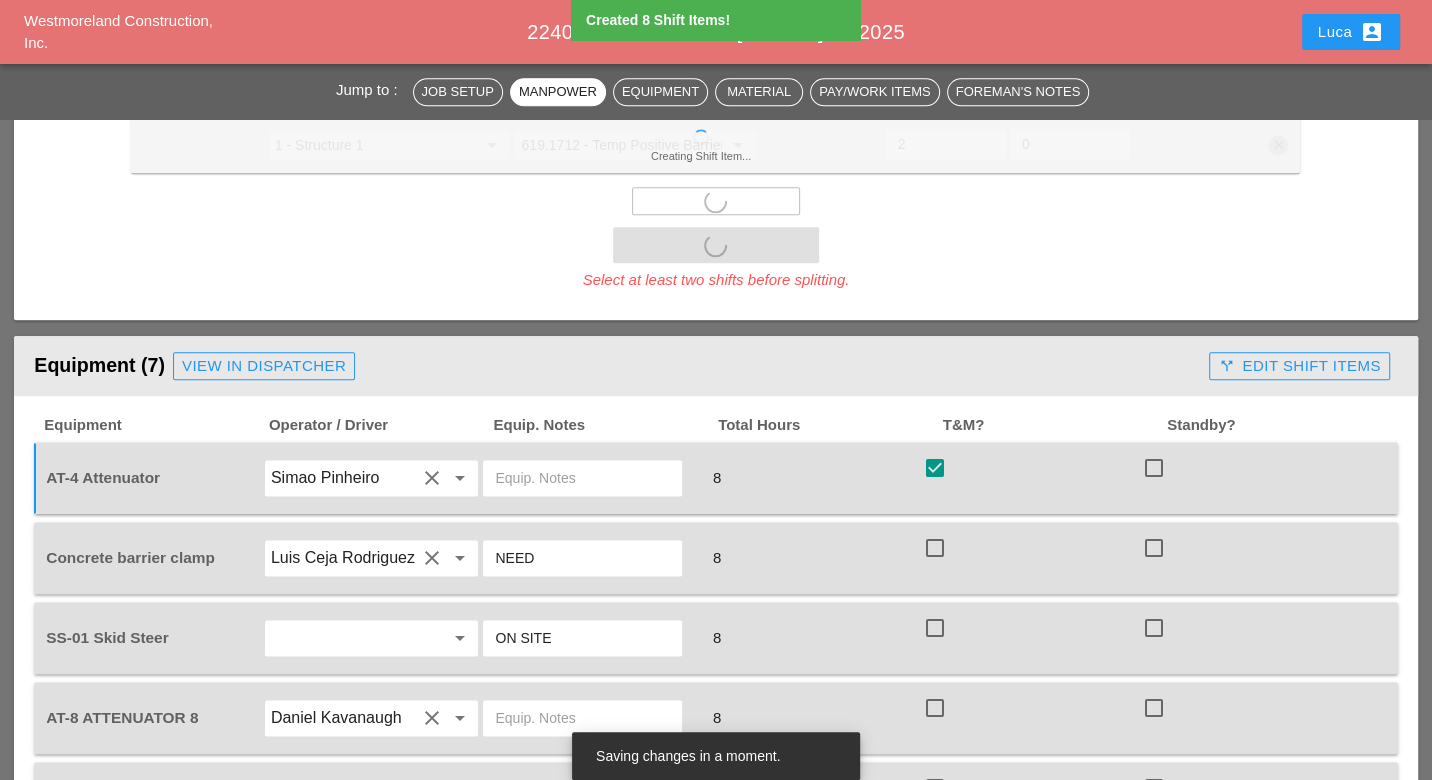 click at bounding box center [935, 548] 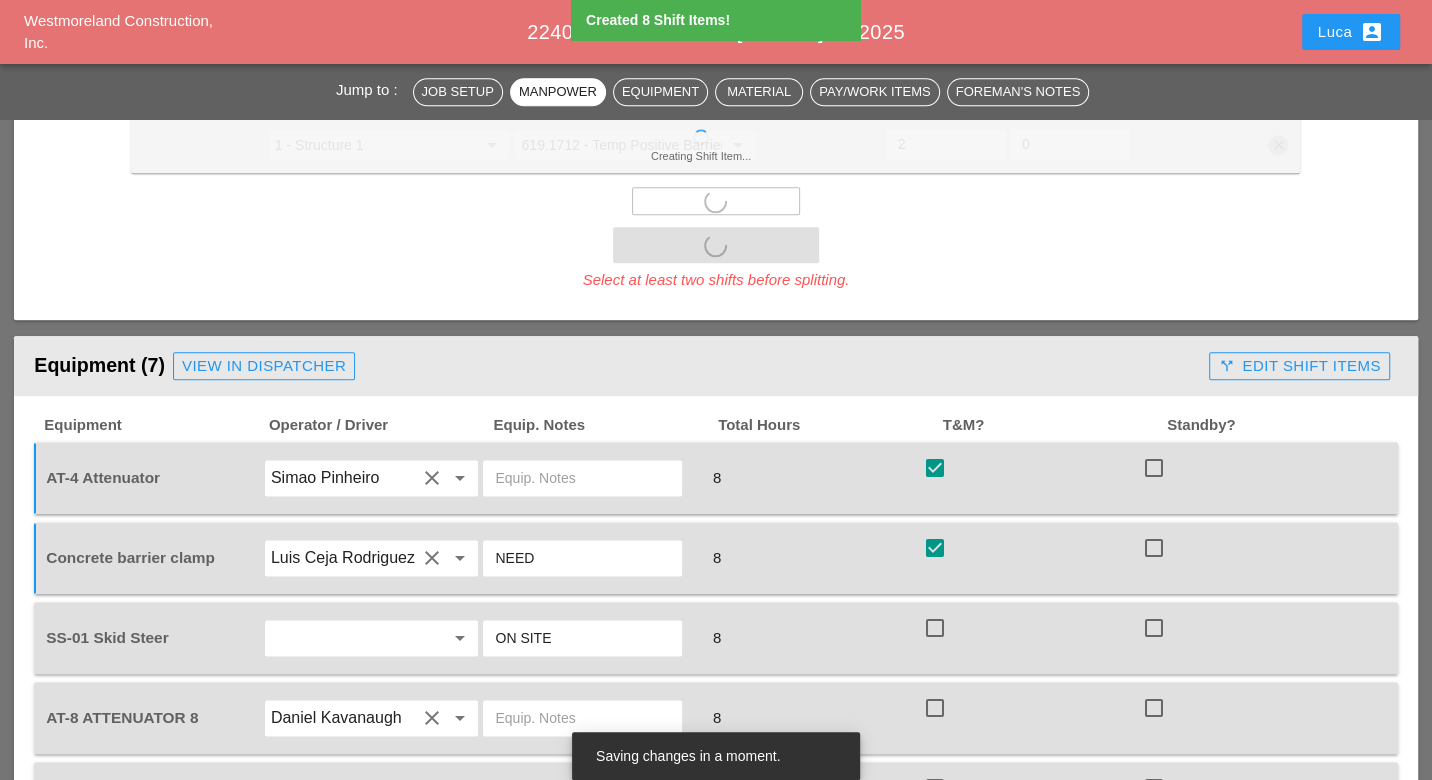 scroll, scrollTop: 1777, scrollLeft: 0, axis: vertical 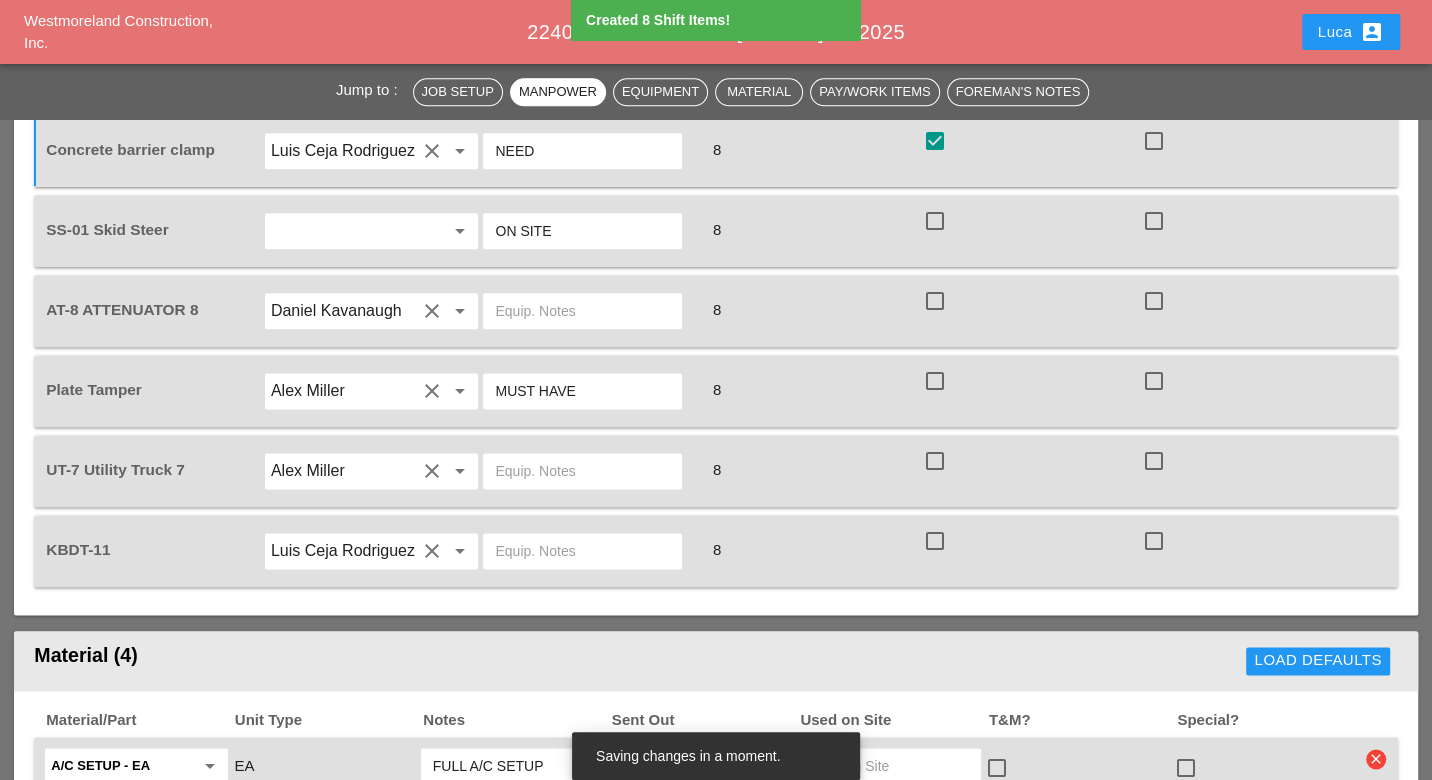 click on "Equipment Operator / Driver Equip. Notes Total Hours T&M? Standby? AT-4 Attenuator [LAST] [LAST] clear arrow_drop_down 8 check_box check_box_outline_blank 1 - Structure 1 arrow_drop_down 644.2 - DRILLED SHAFT FOR OVERHEAD SIGN STRUCTUR arrow_drop_down 8 Reg Hours Only clear Concrete barrier clamp [LAST] [LAST] clear arrow_drop_down NEED 8 check_box check_box_outline_blank 1 - Structure 1 arrow_drop_down 644.2 - DRILLED SHAFT FOR OVERHEAD SIGN STRUCTUR arrow_drop_down 8 Reg Hours Only clear SS-01 Skid Steer arrow_drop_down ON SITE 8 check_box_outline_blank check_box_outline_blank 1 - Structure 1 arrow_drop_down 644.2 - DRILLED SHAFT FOR OVERHEAD SIGN STRUCTUR arrow_drop_down 8 Reg Hours Only clear AT-8 ATTENUATOR 8 [LAST] [LAST] clear arrow_drop_down 8 check_box_outline_blank check_box_outline_blank 1 - Structure 1 arrow_drop_down 644.2 - DRILLED SHAFT FOR OVERHEAD SIGN STRUCTUR arrow_drop_down 8 Reg Hours Only clear Plate Tamper [LAST] [LAST] clear arrow_drop_down MUST HAVE 8 1 - Structure 1 8 8" at bounding box center [715, 297] 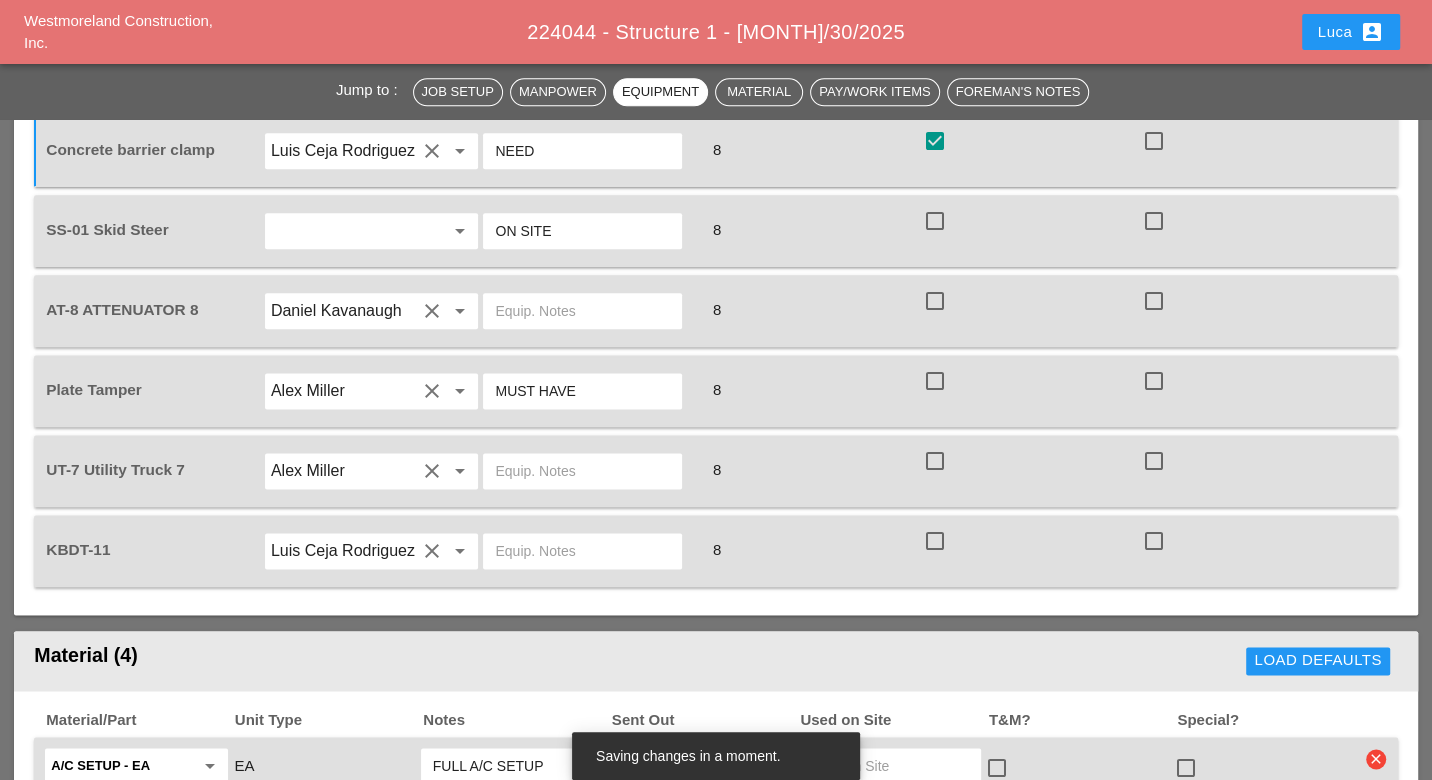 click at bounding box center [935, 461] 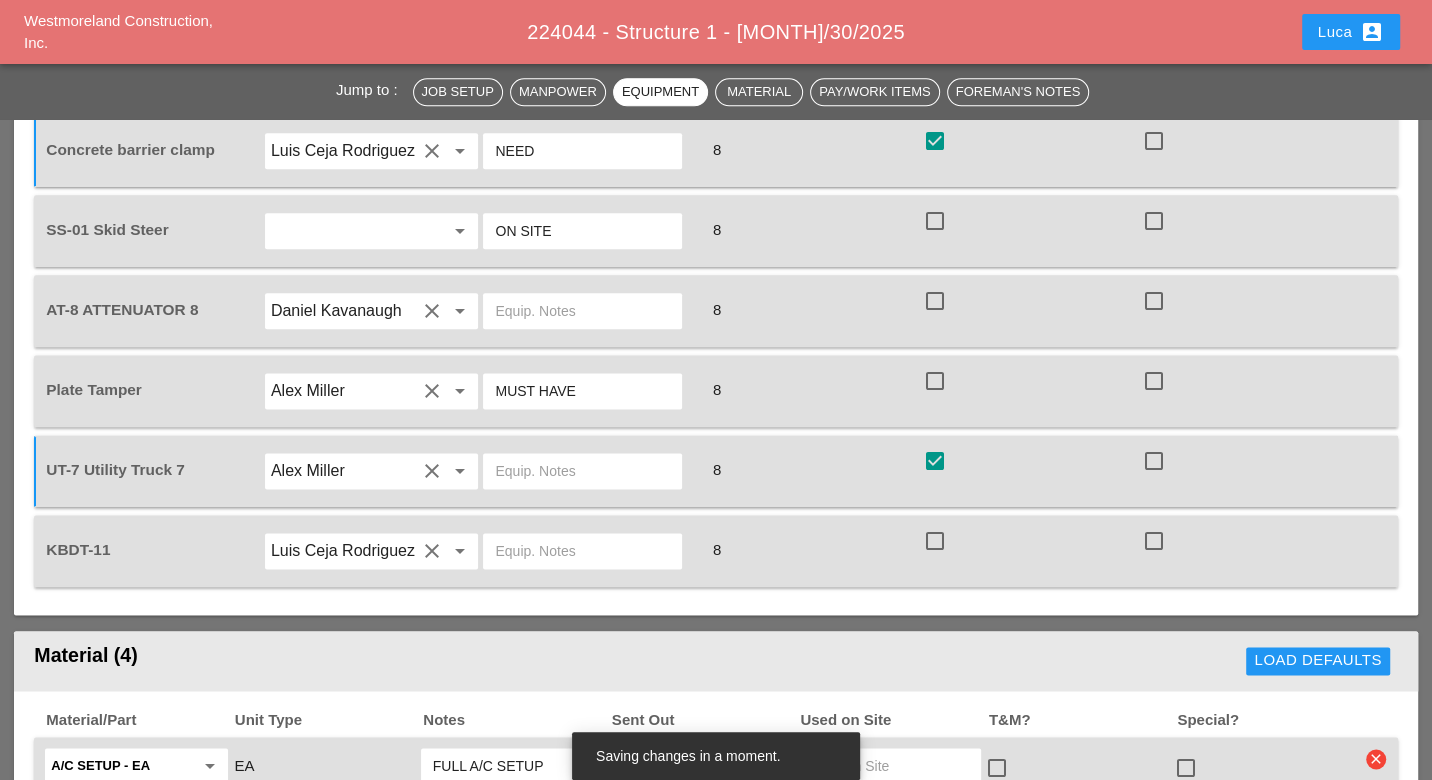 click at bounding box center [935, 381] 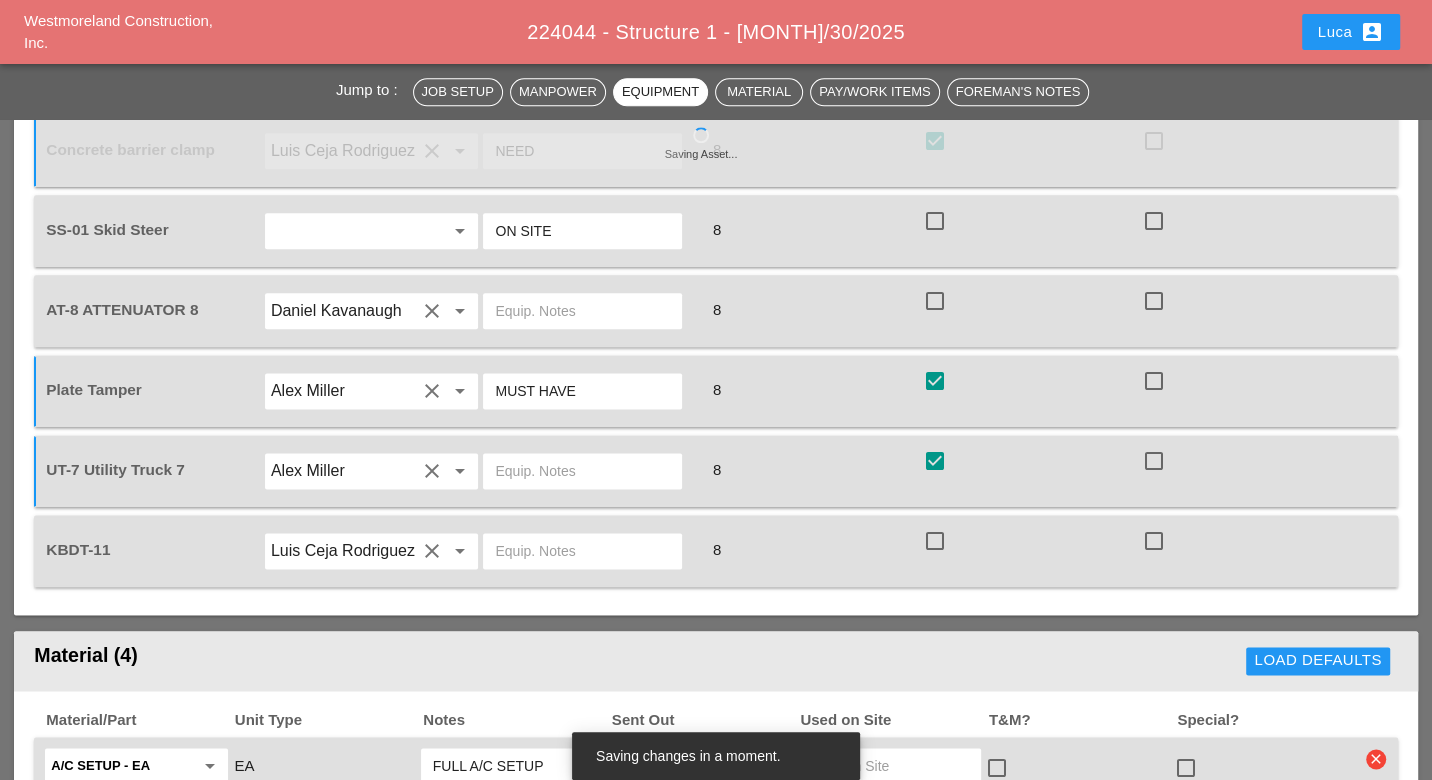 click at bounding box center [935, 301] 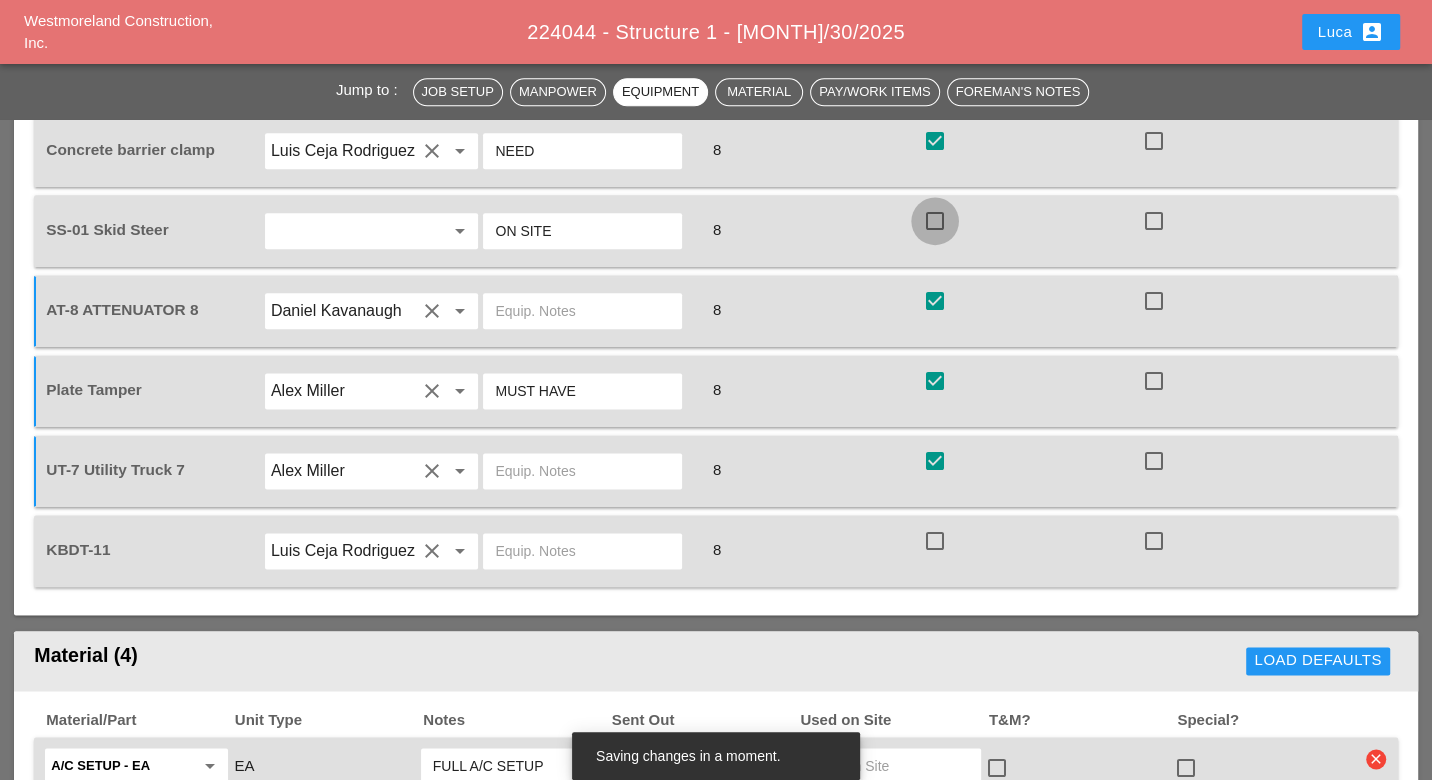 click at bounding box center [935, 221] 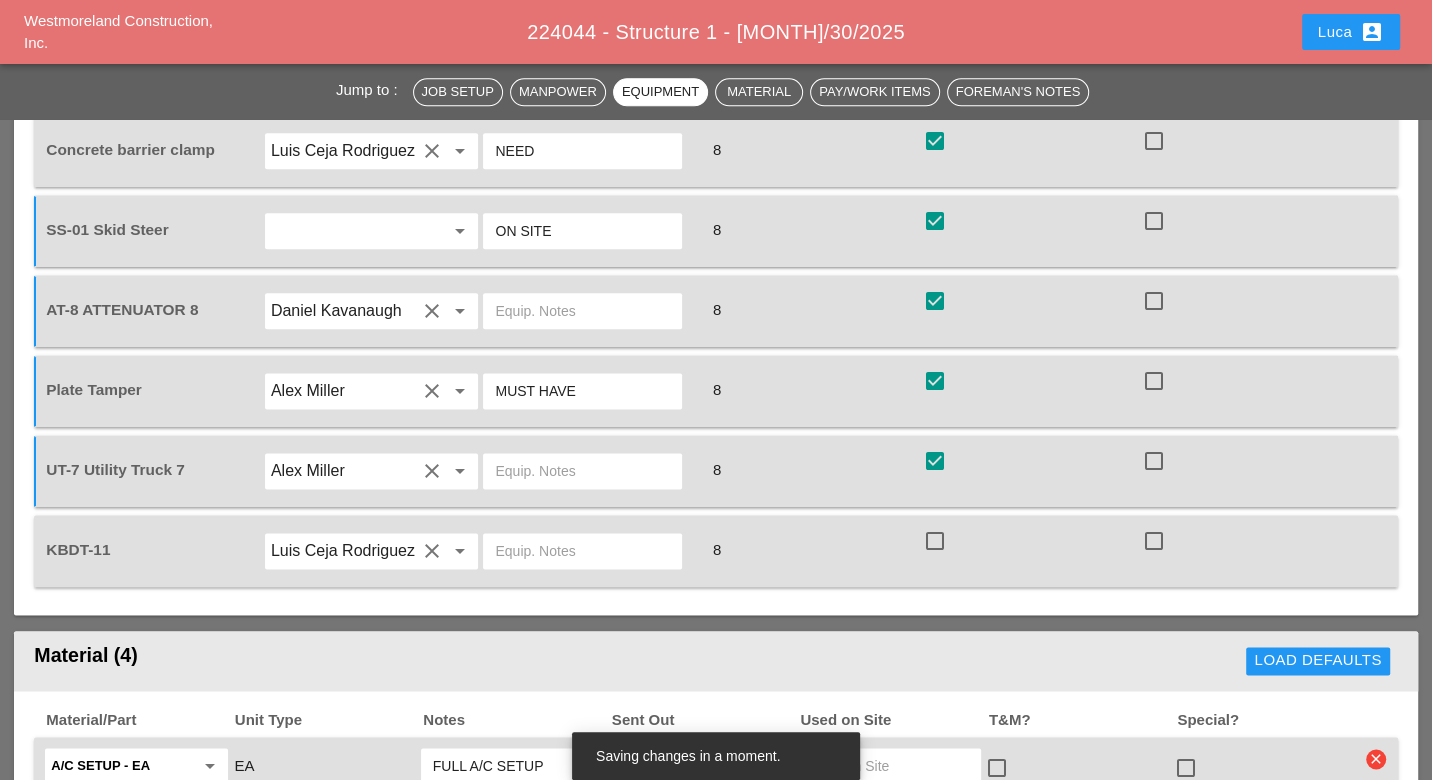 click at bounding box center [935, 541] 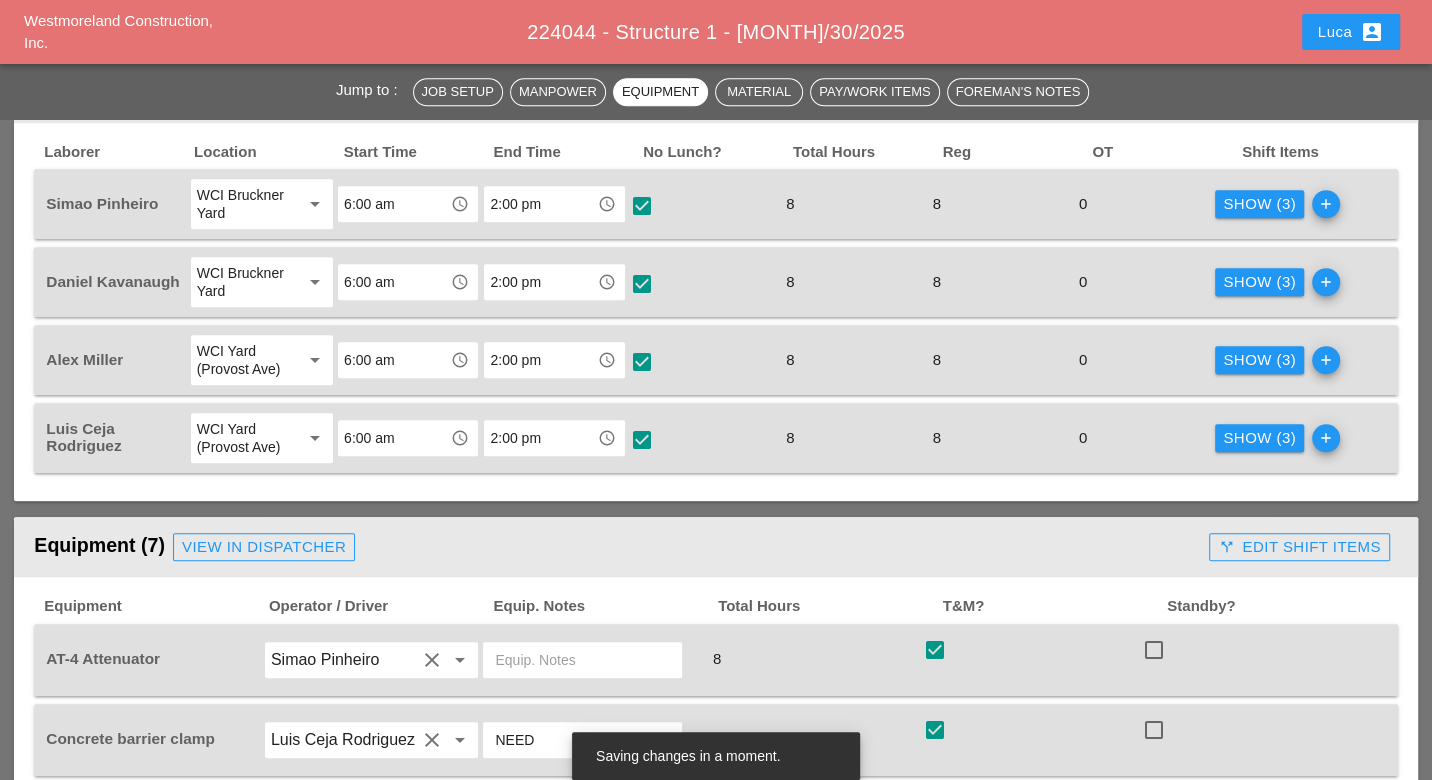 scroll, scrollTop: 1000, scrollLeft: 0, axis: vertical 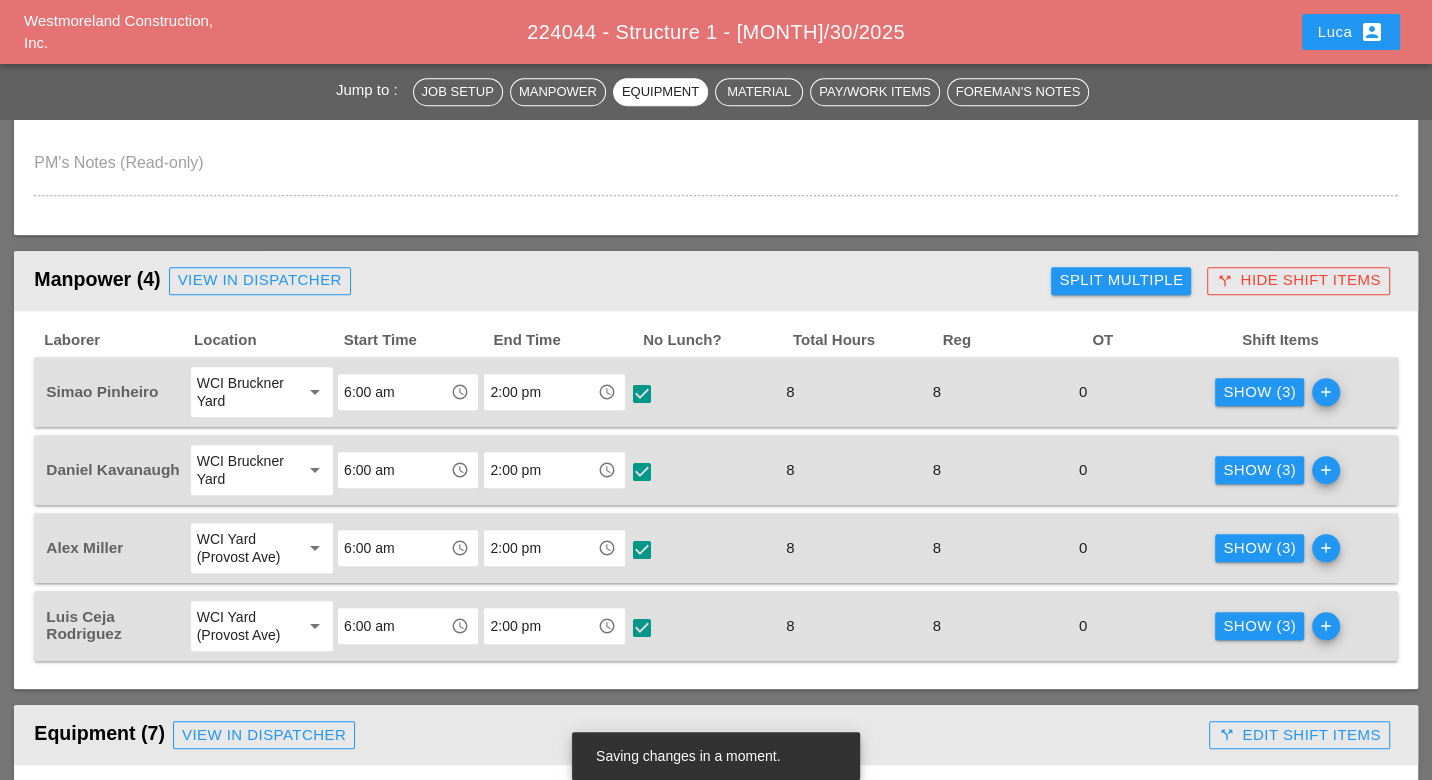 click on "Show (3)" at bounding box center [1259, 392] 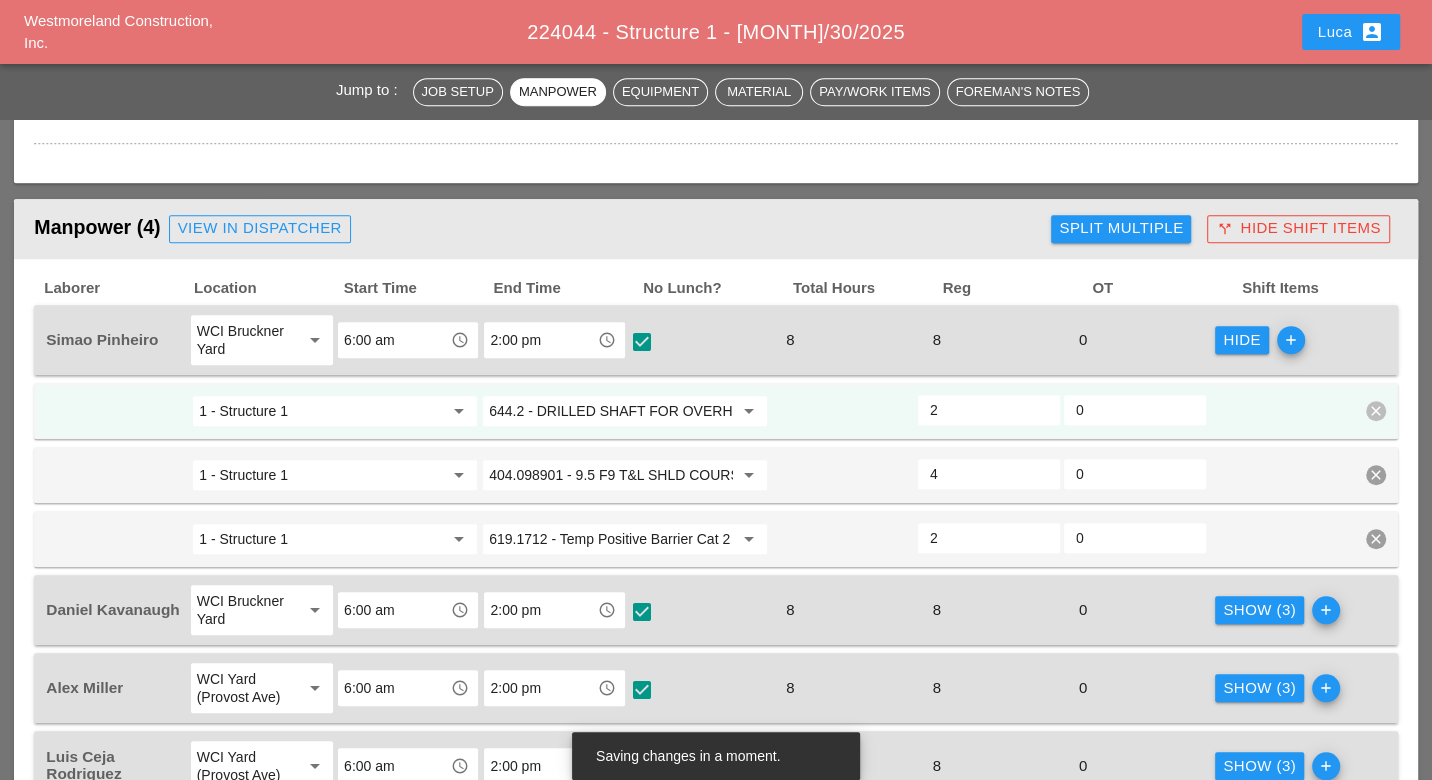 scroll, scrollTop: 1111, scrollLeft: 0, axis: vertical 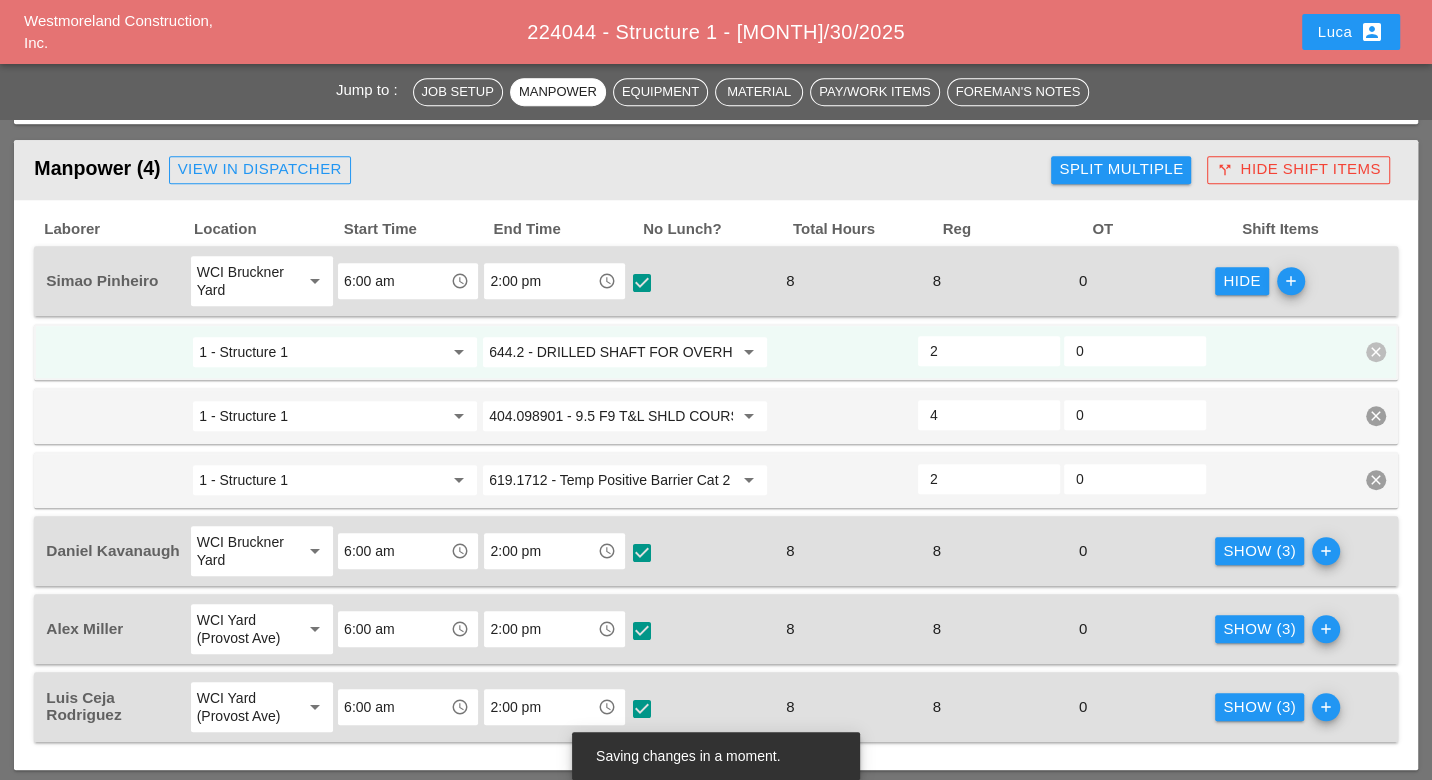click on "644.2 - DRILLED SHAFT FOR OVERHEAD SIGN STRUCTUR" at bounding box center (611, 352) 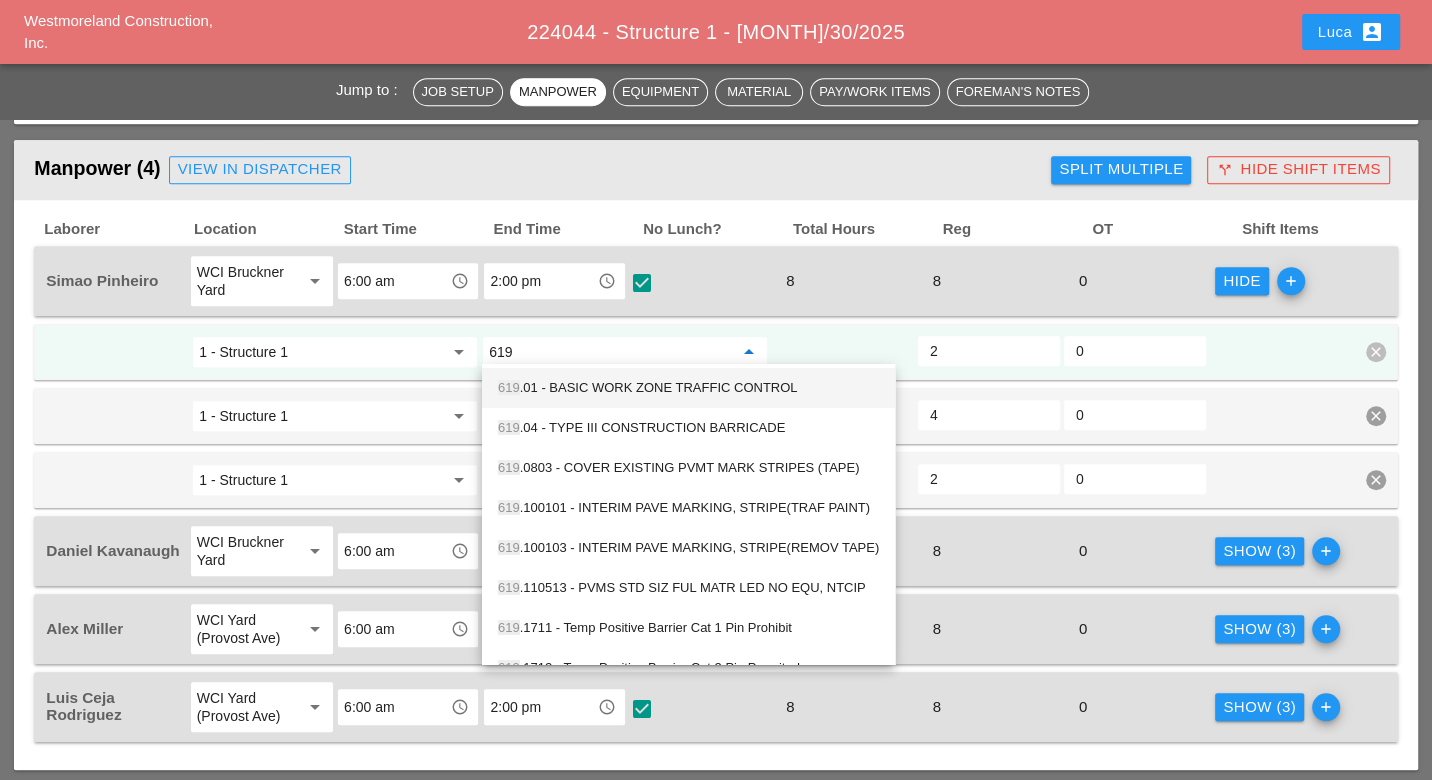 click on "619 .01 - BASIC WORK ZONE TRAFFIC CONTROL" at bounding box center [688, 388] 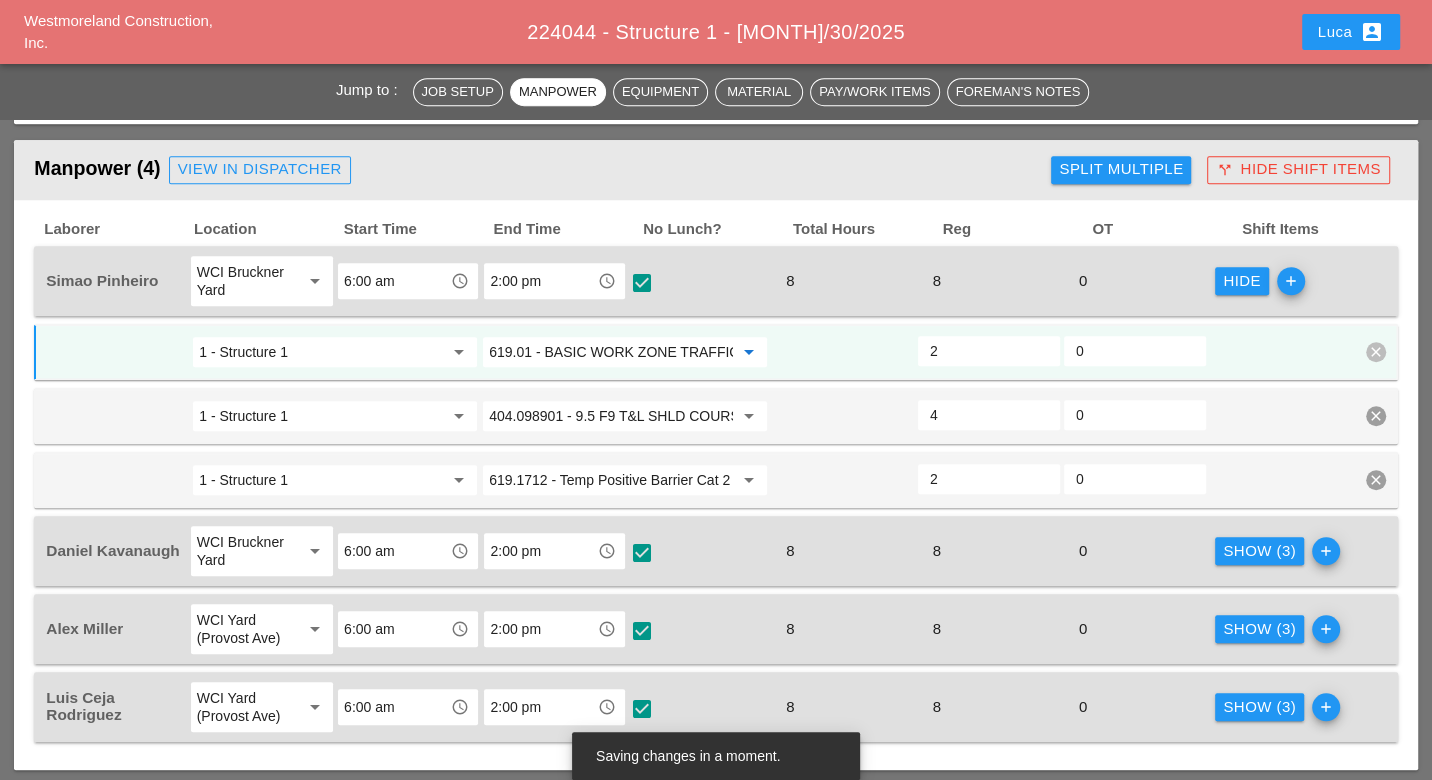 drag, startPoint x: 529, startPoint y: 348, endPoint x: 489, endPoint y: 345, distance: 40.112343 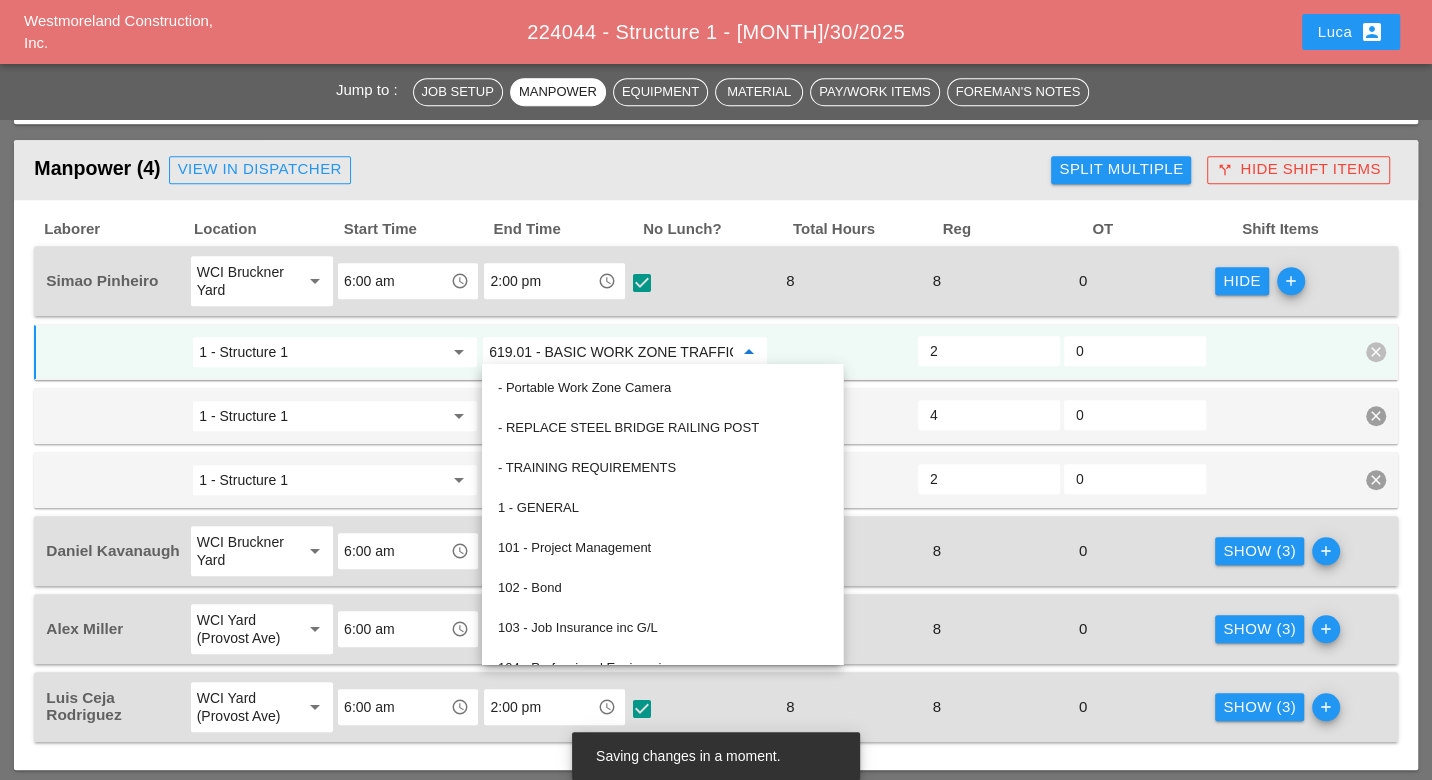 type on "619.01 - BASIC WORK ZONE TRAFFIC CONTROL" 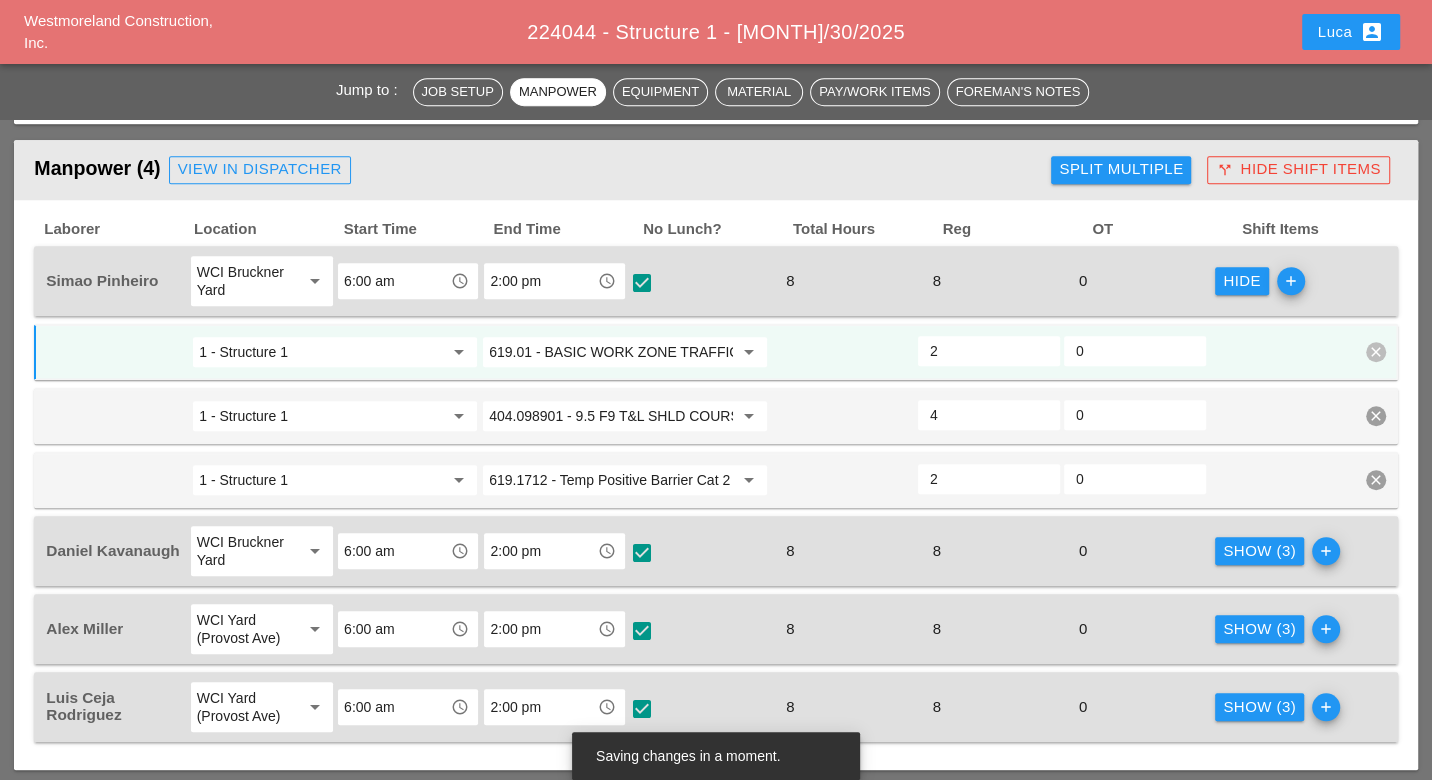 click on "Show (3)" at bounding box center [1259, 551] 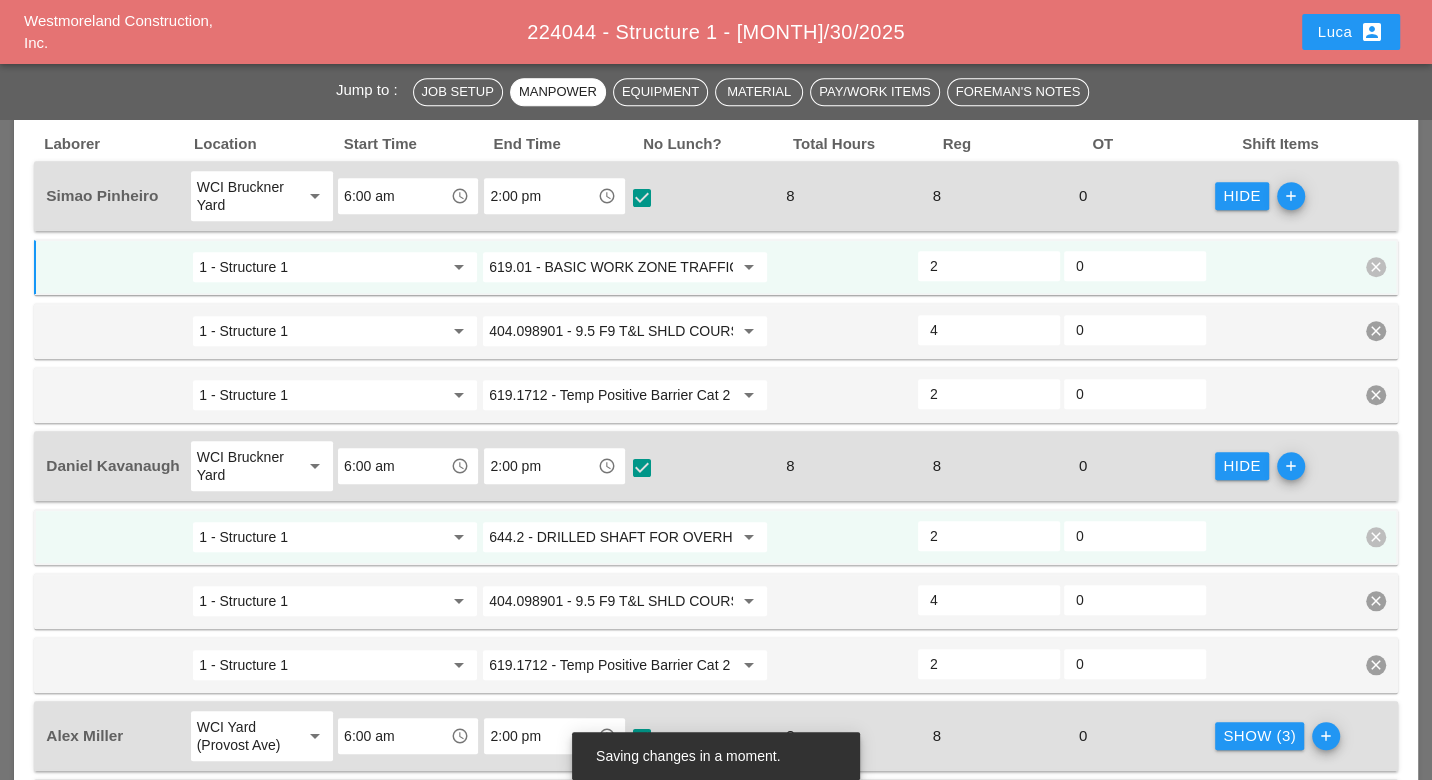scroll, scrollTop: 1222, scrollLeft: 0, axis: vertical 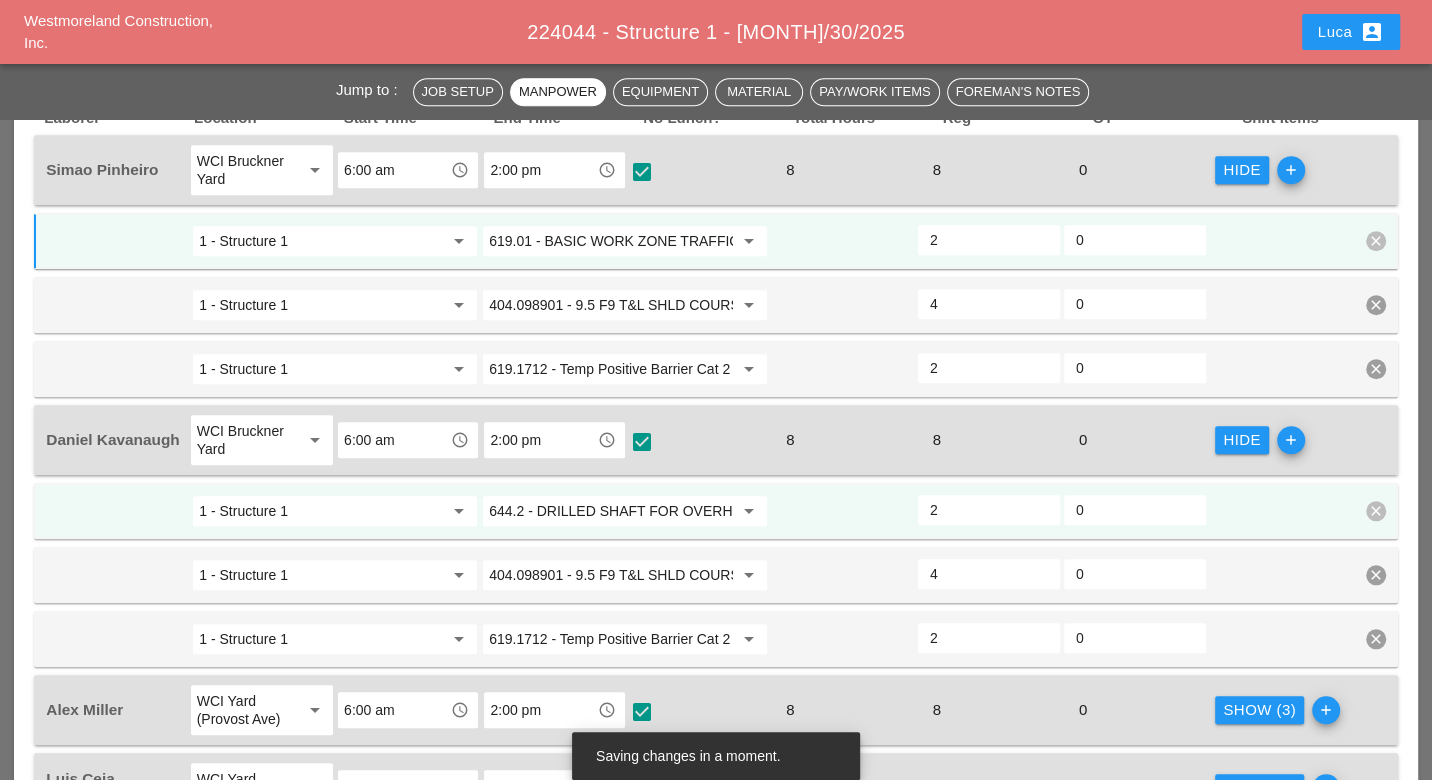 click on "644.2 - DRILLED SHAFT FOR OVERHEAD SIGN STRUCTUR" at bounding box center (611, 511) 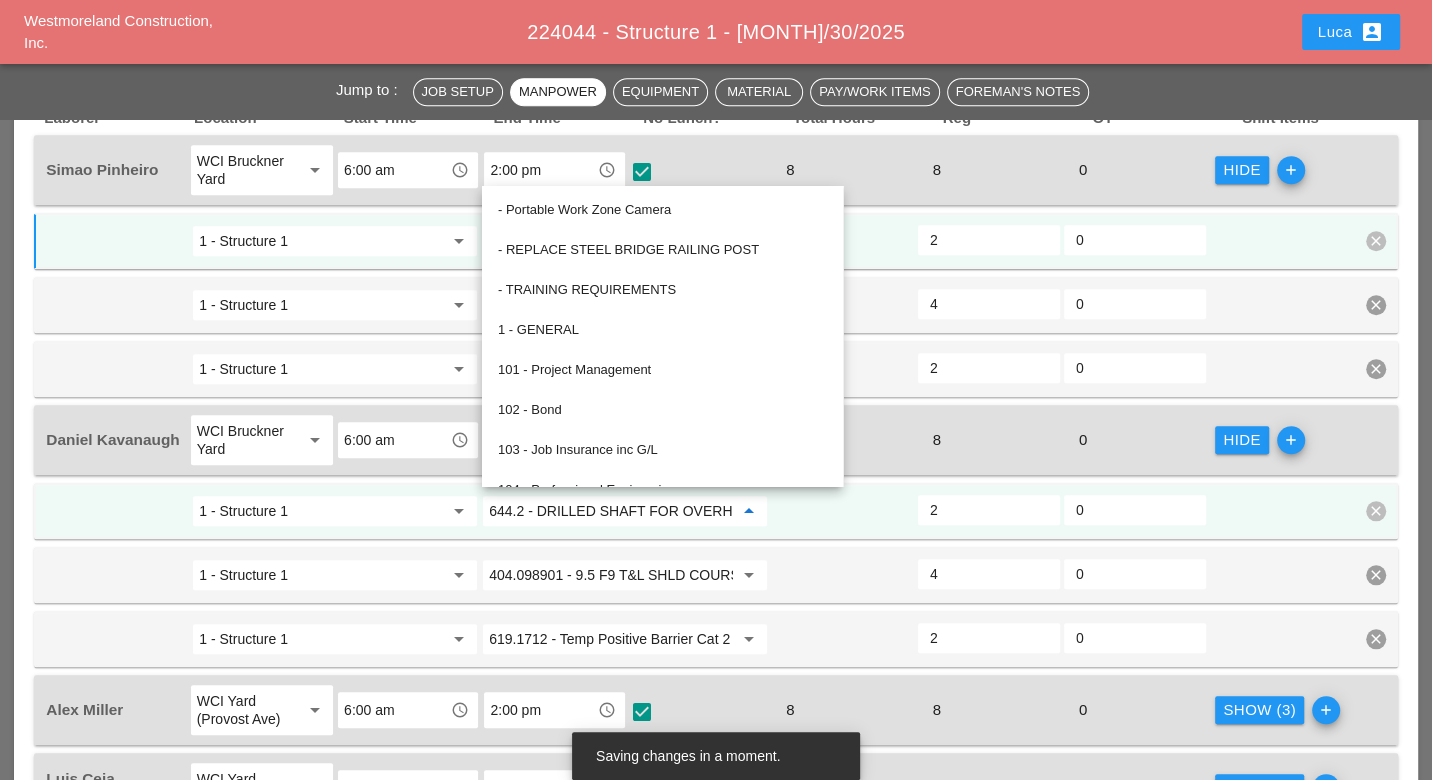 paste on "19.01" 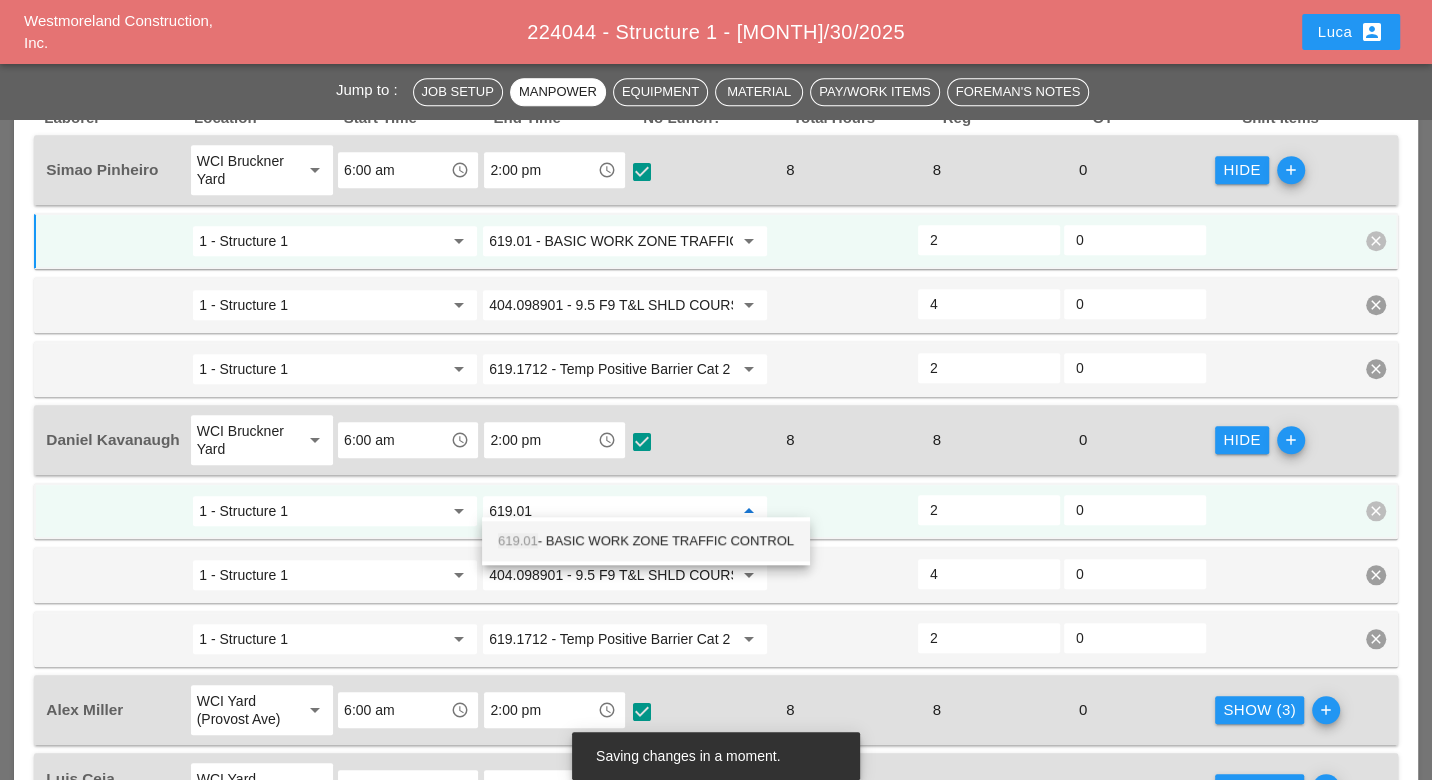 drag, startPoint x: 638, startPoint y: 529, endPoint x: 661, endPoint y: 535, distance: 23.769728 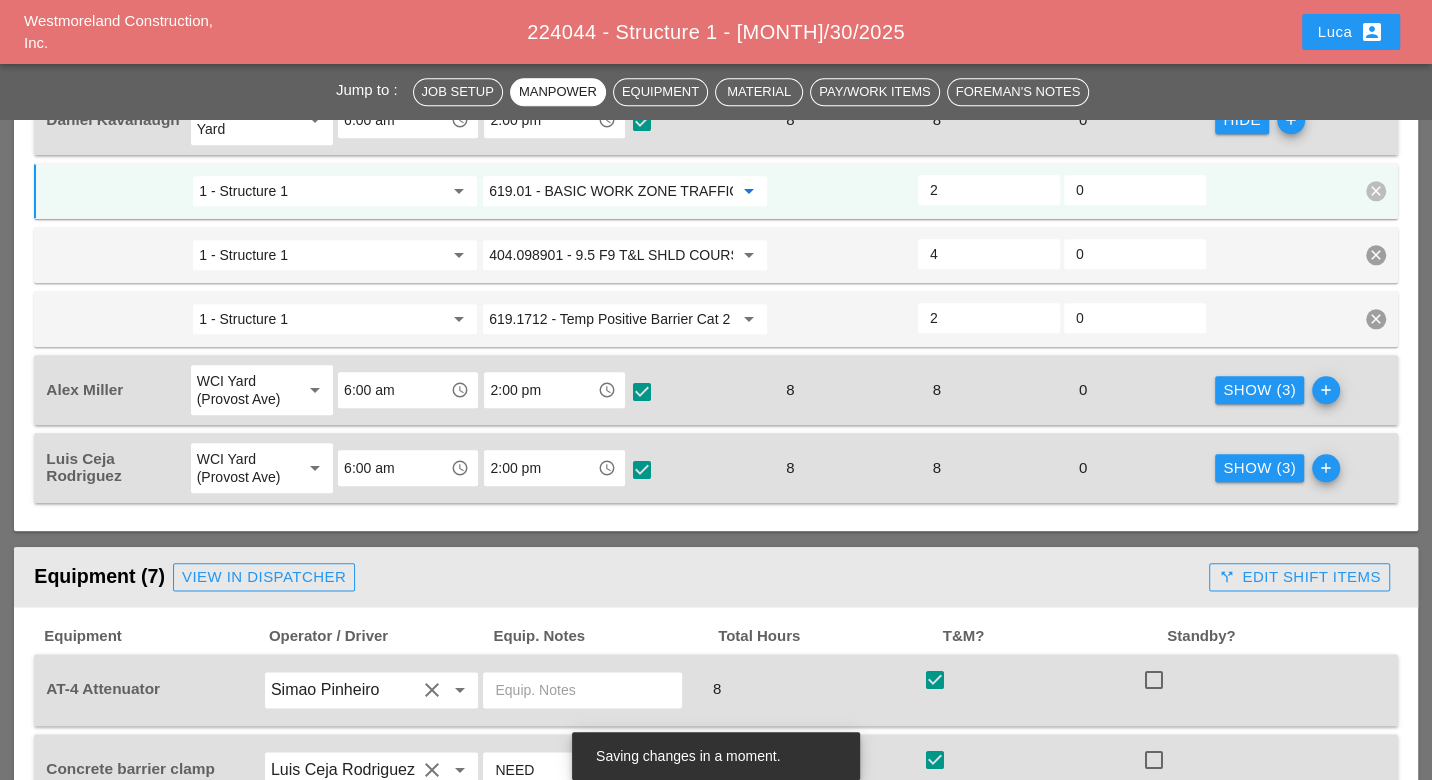 scroll, scrollTop: 1555, scrollLeft: 0, axis: vertical 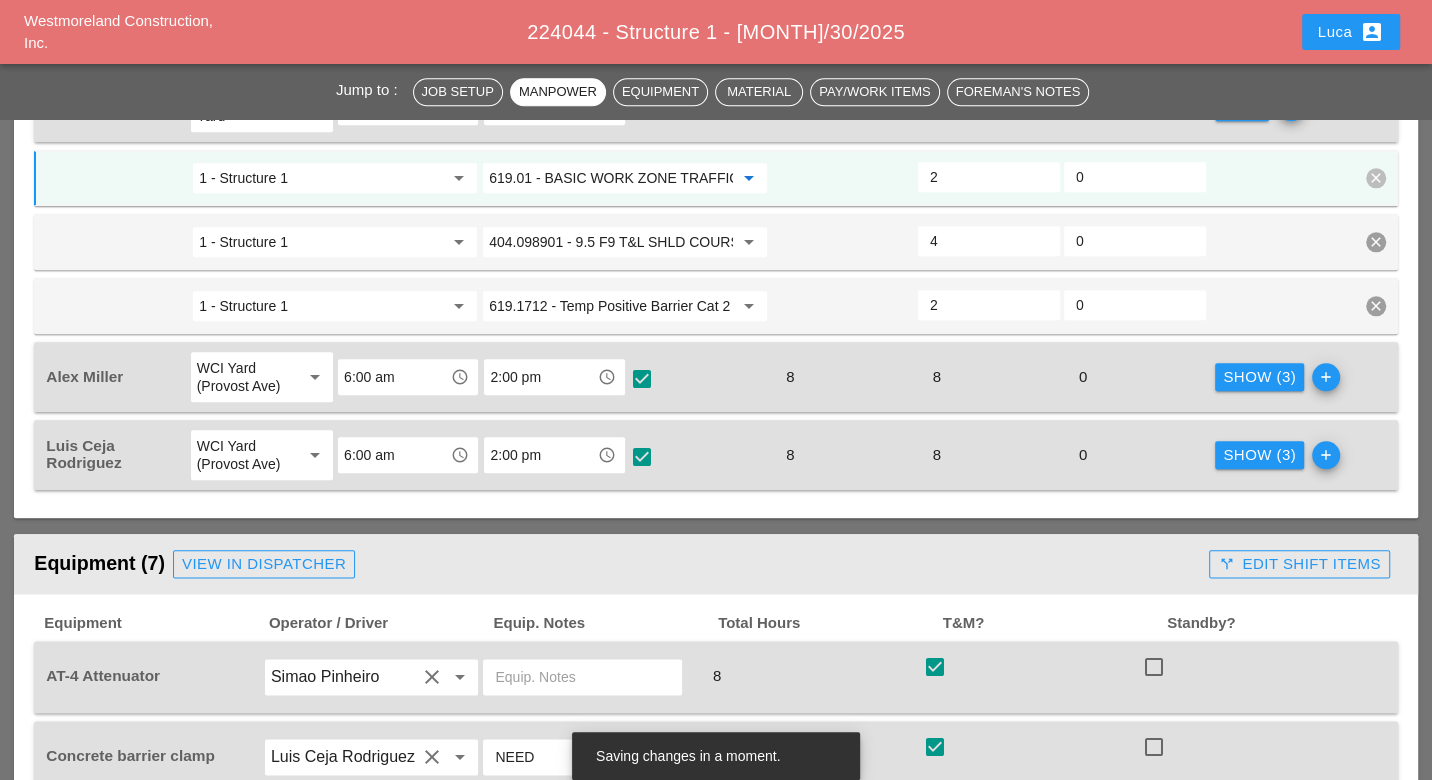 type on "619.01 - BASIC WORK ZONE TRAFFIC CONTROL" 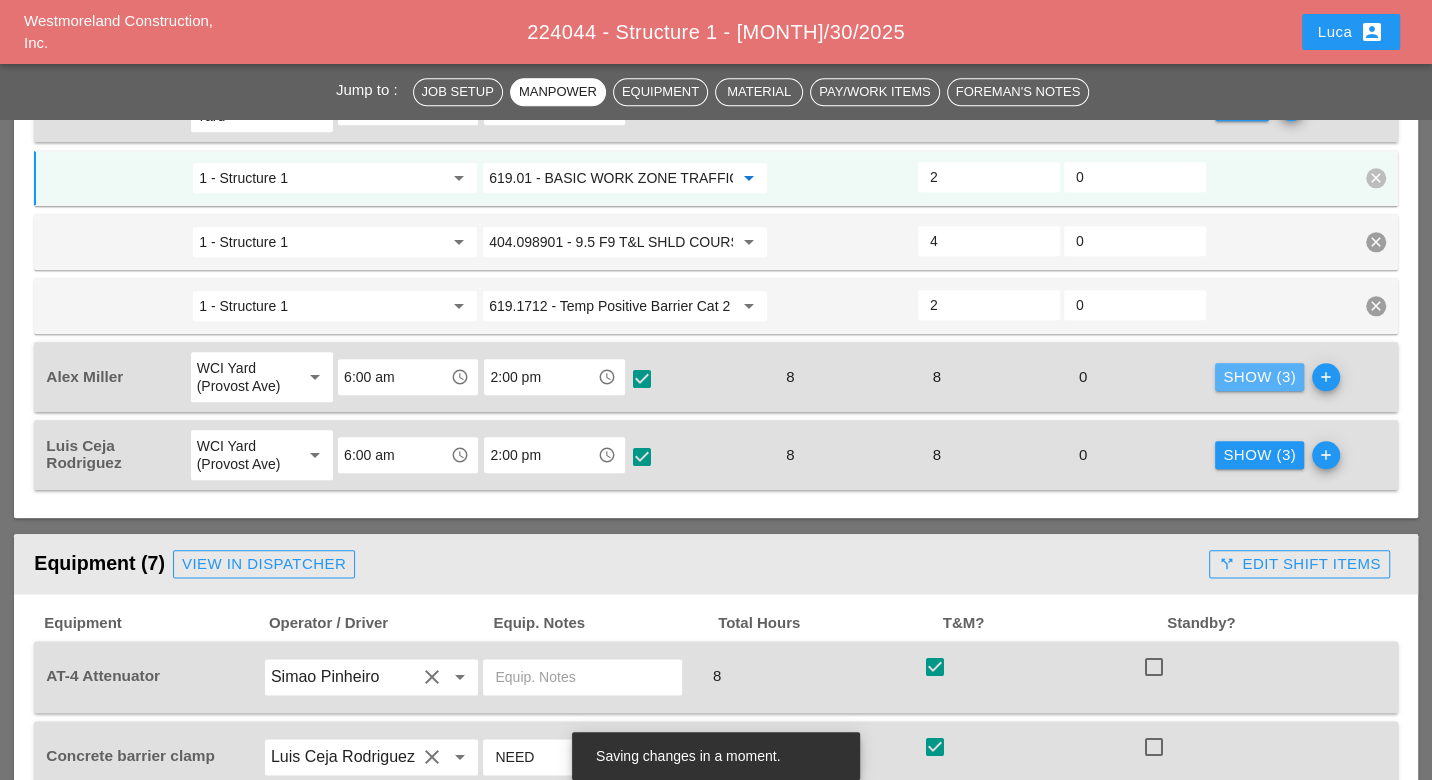 click on "Show (3)" at bounding box center (1259, 377) 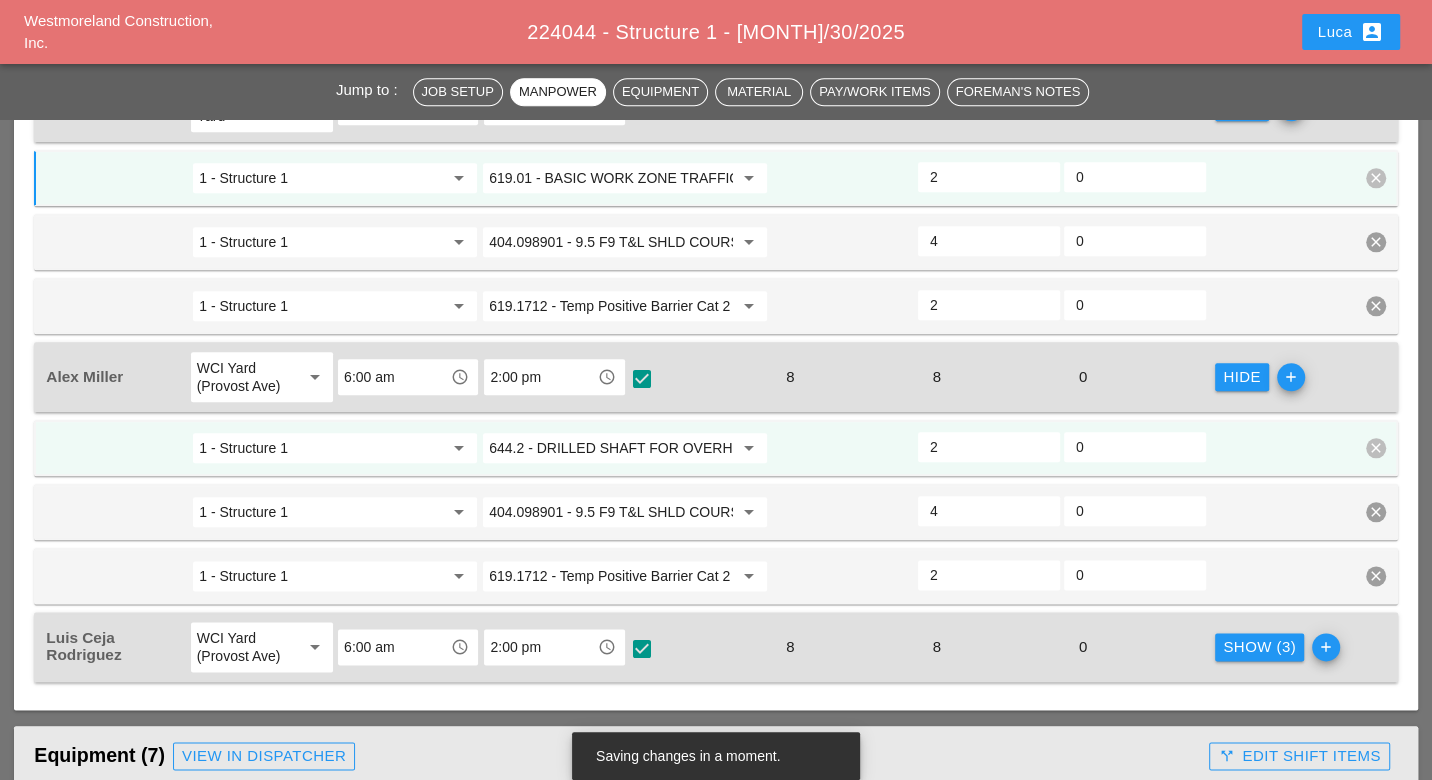 click on "644.2 - DRILLED SHAFT FOR OVERHEAD SIGN STRUCTUR" at bounding box center (611, 448) 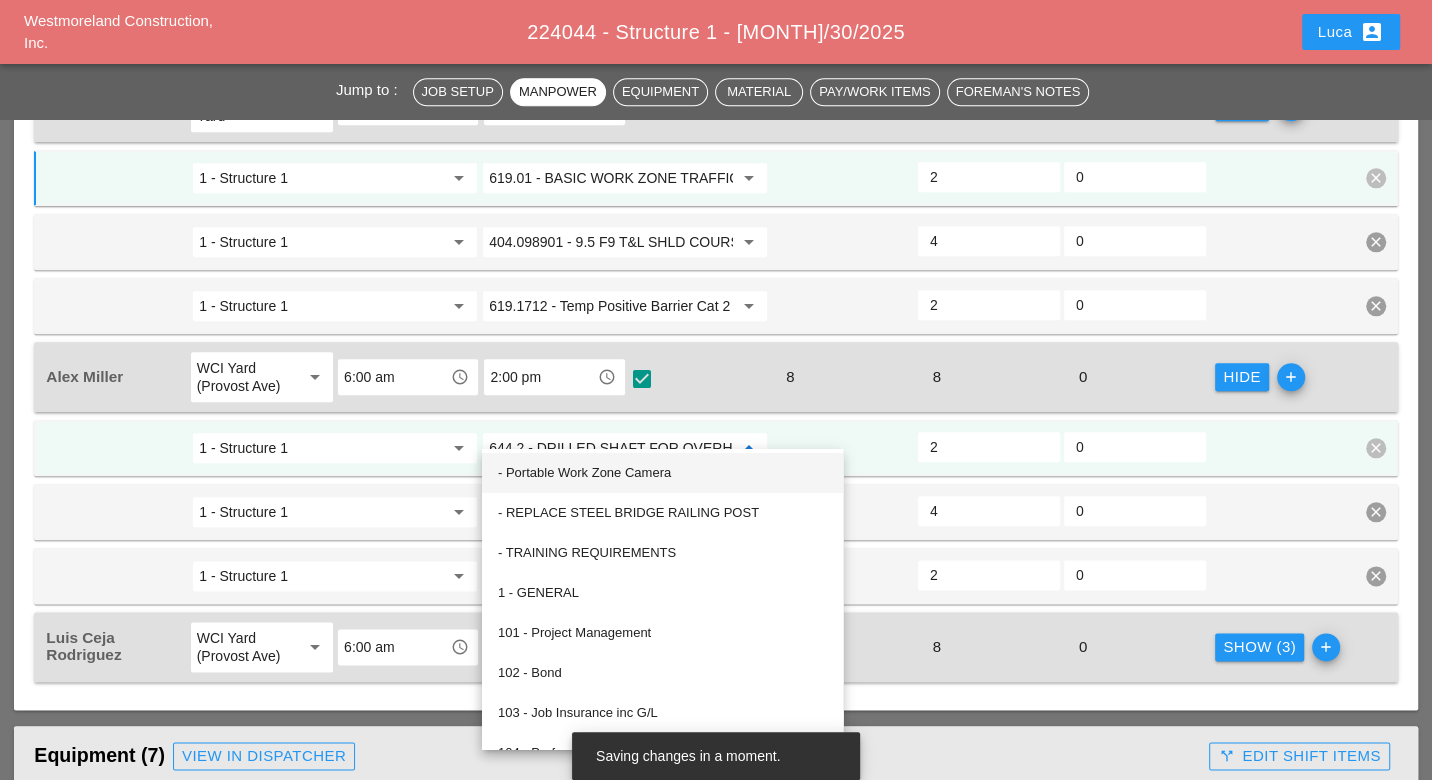 paste on "19.01" 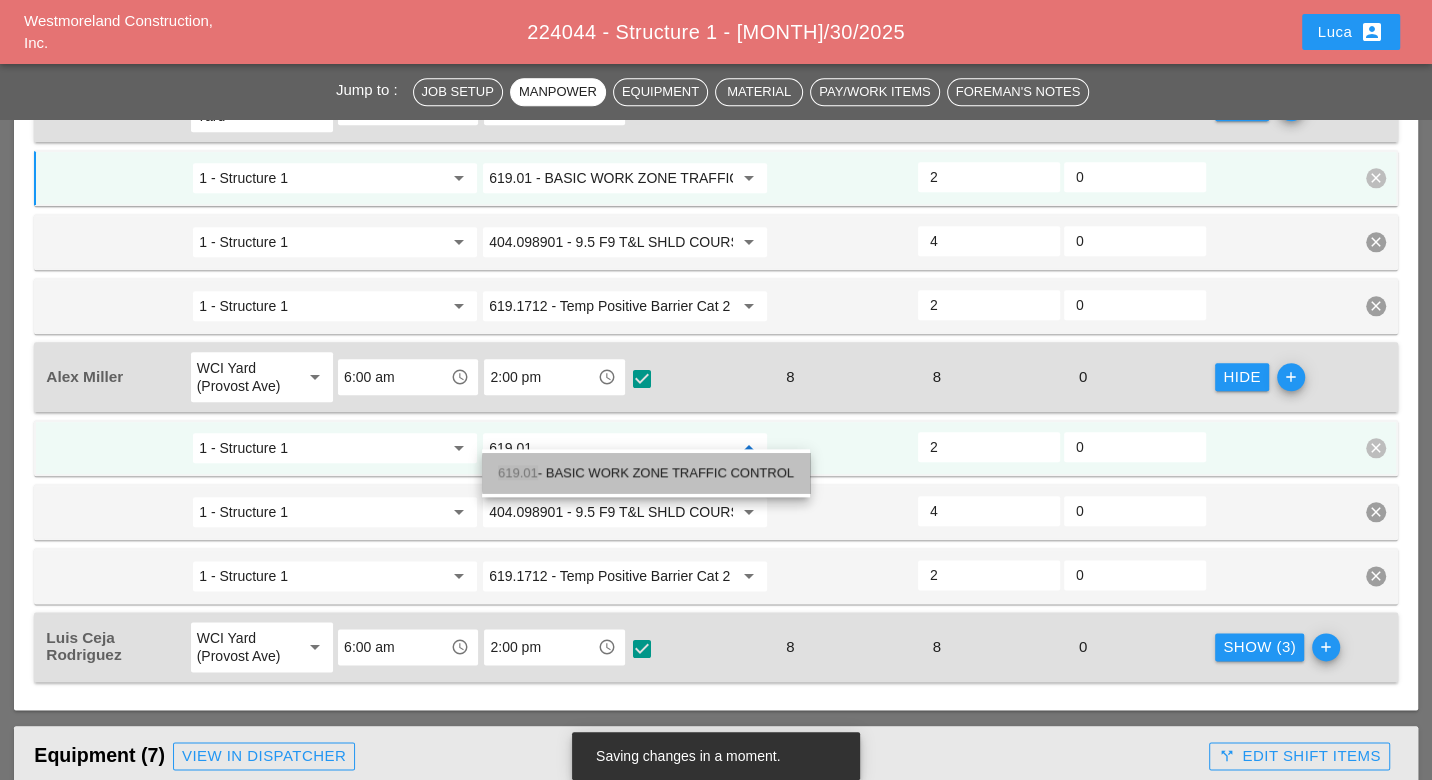 click on "619.01  - BASIC WORK ZONE TRAFFIC CONTROL" at bounding box center [646, 473] 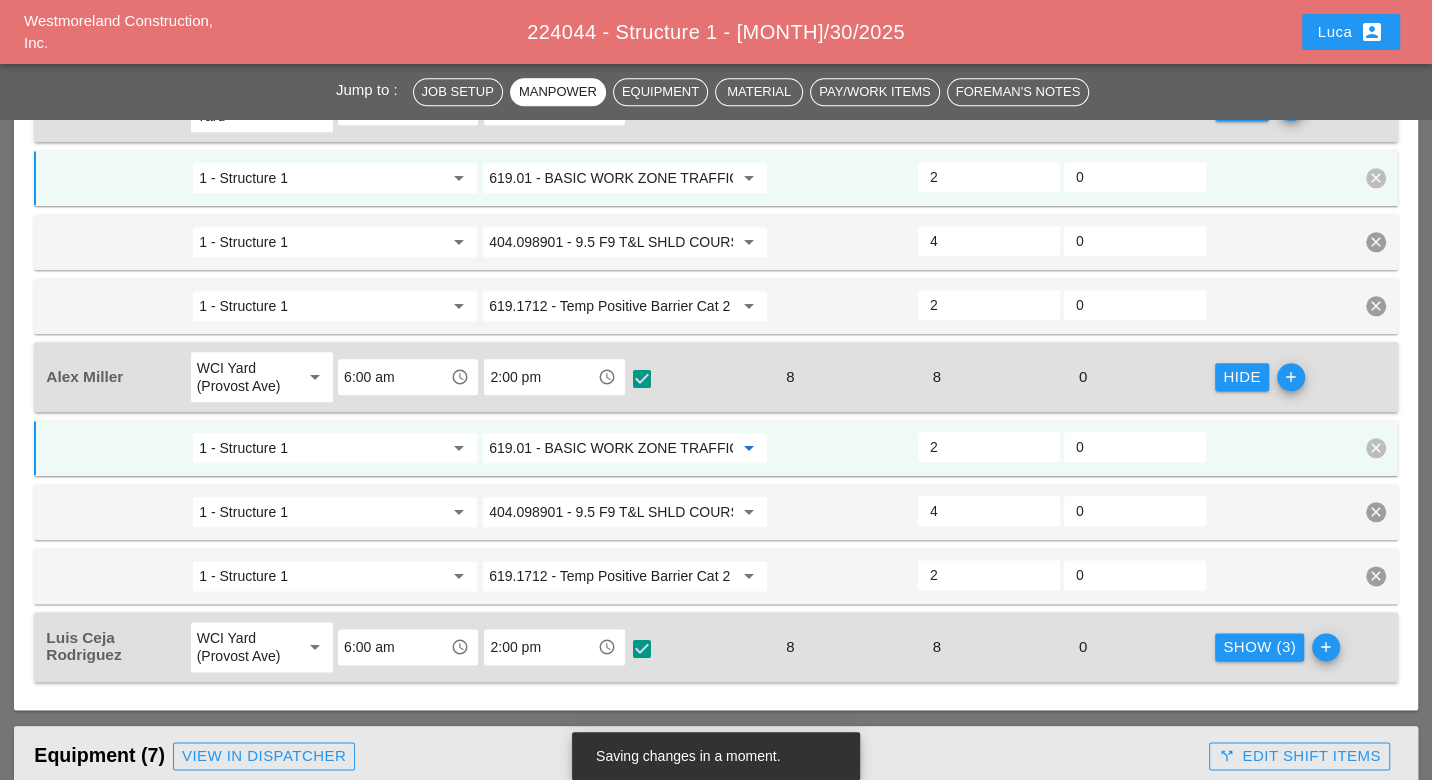 type on "619.01 - BASIC WORK ZONE TRAFFIC CONTROL" 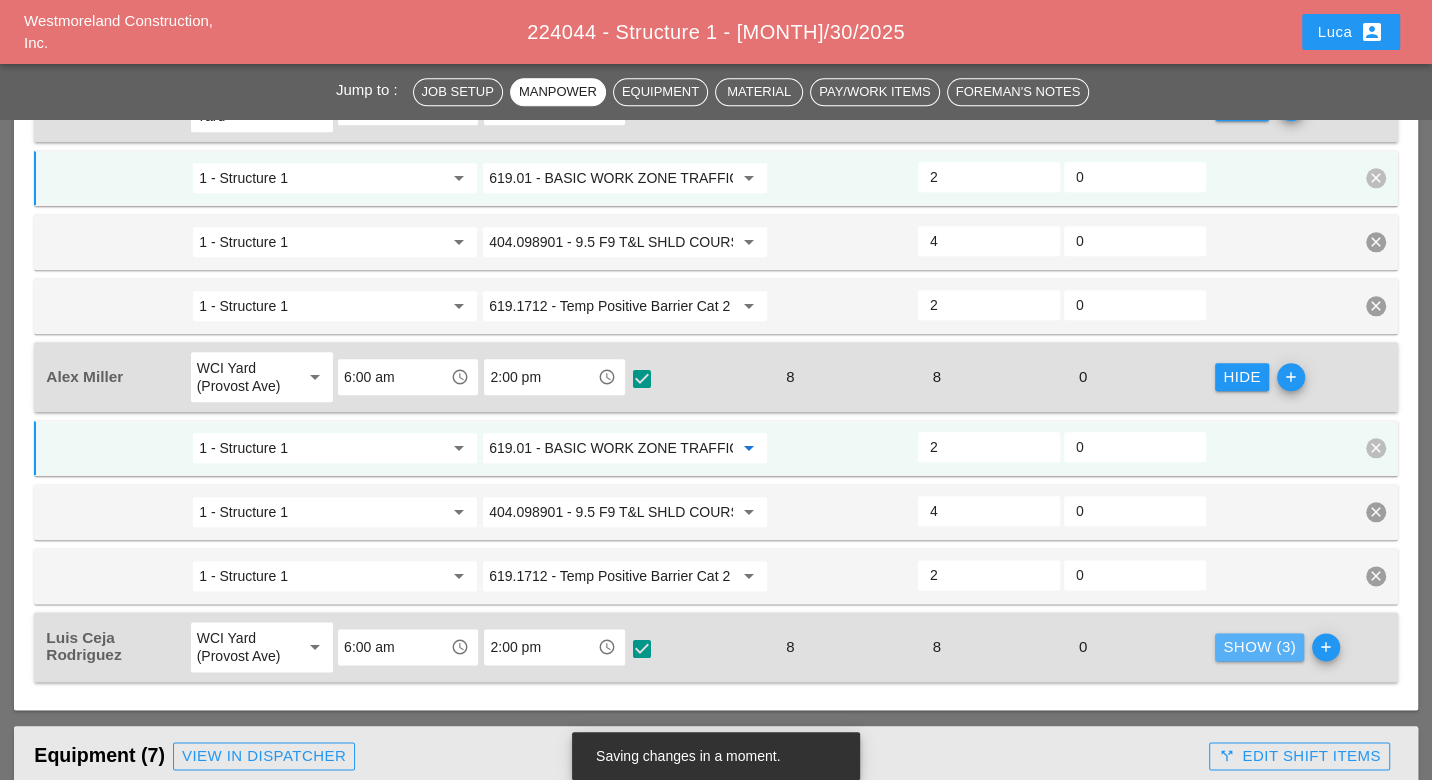 click on "Show (3)" at bounding box center (1259, 647) 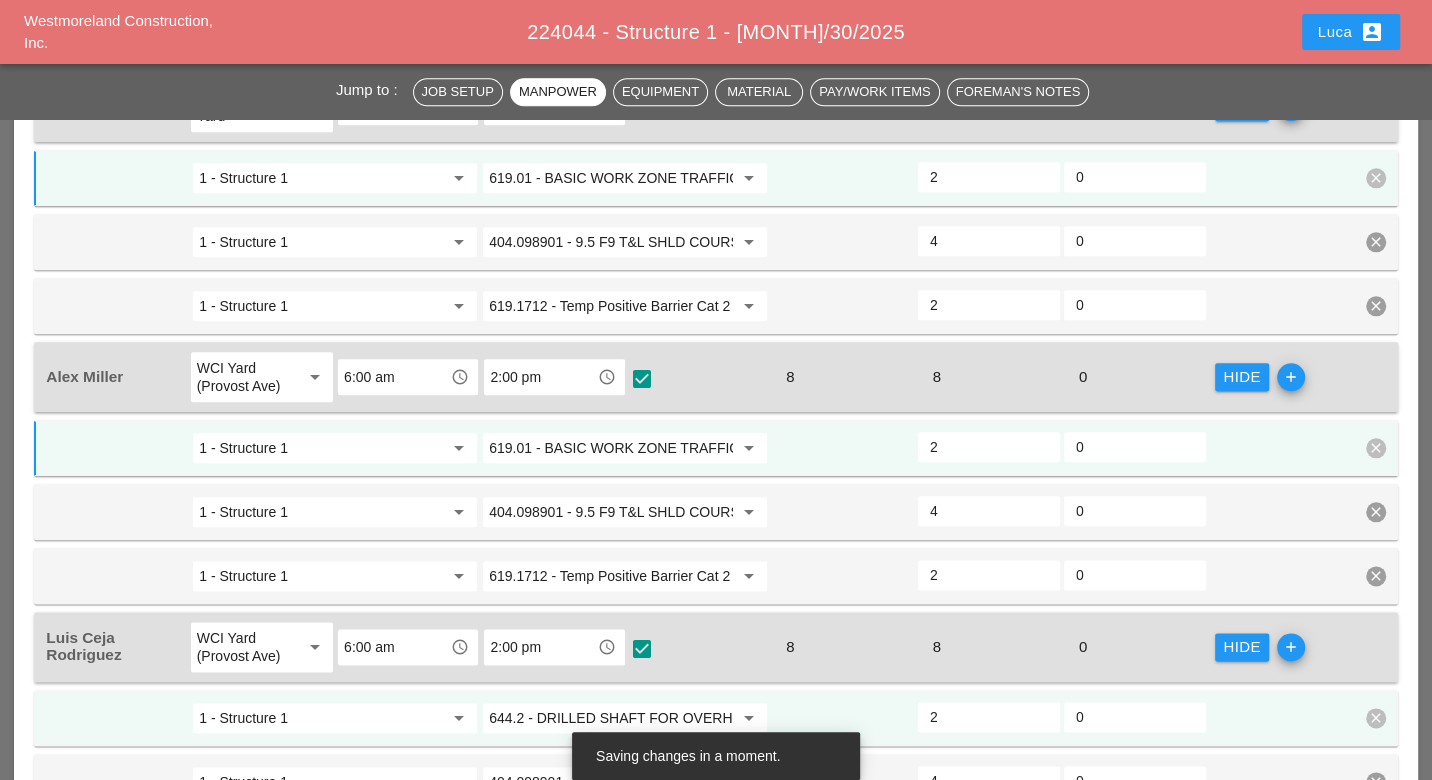 click on "644.2 - DRILLED SHAFT FOR OVERHEAD SIGN STRUCTUR" at bounding box center [611, 718] 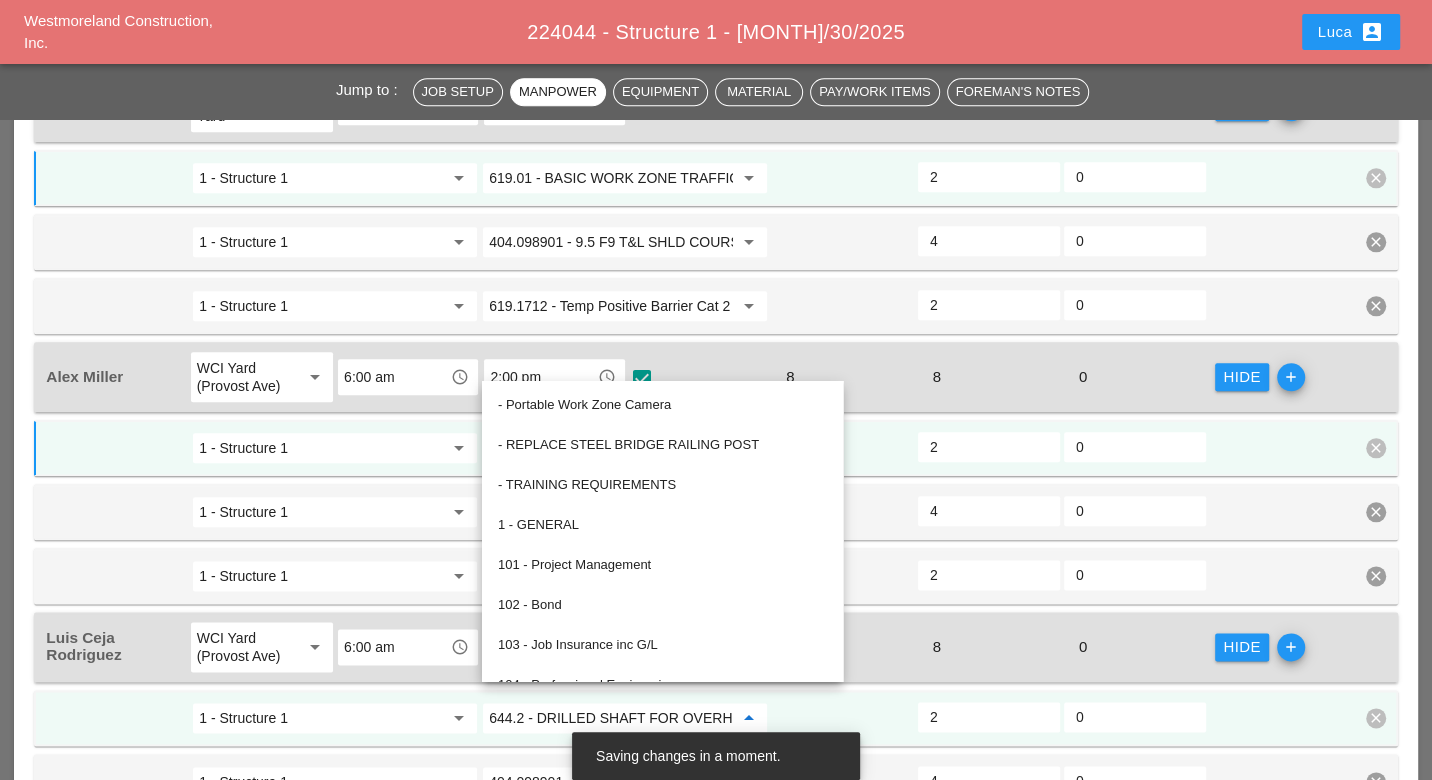 paste on "19.01" 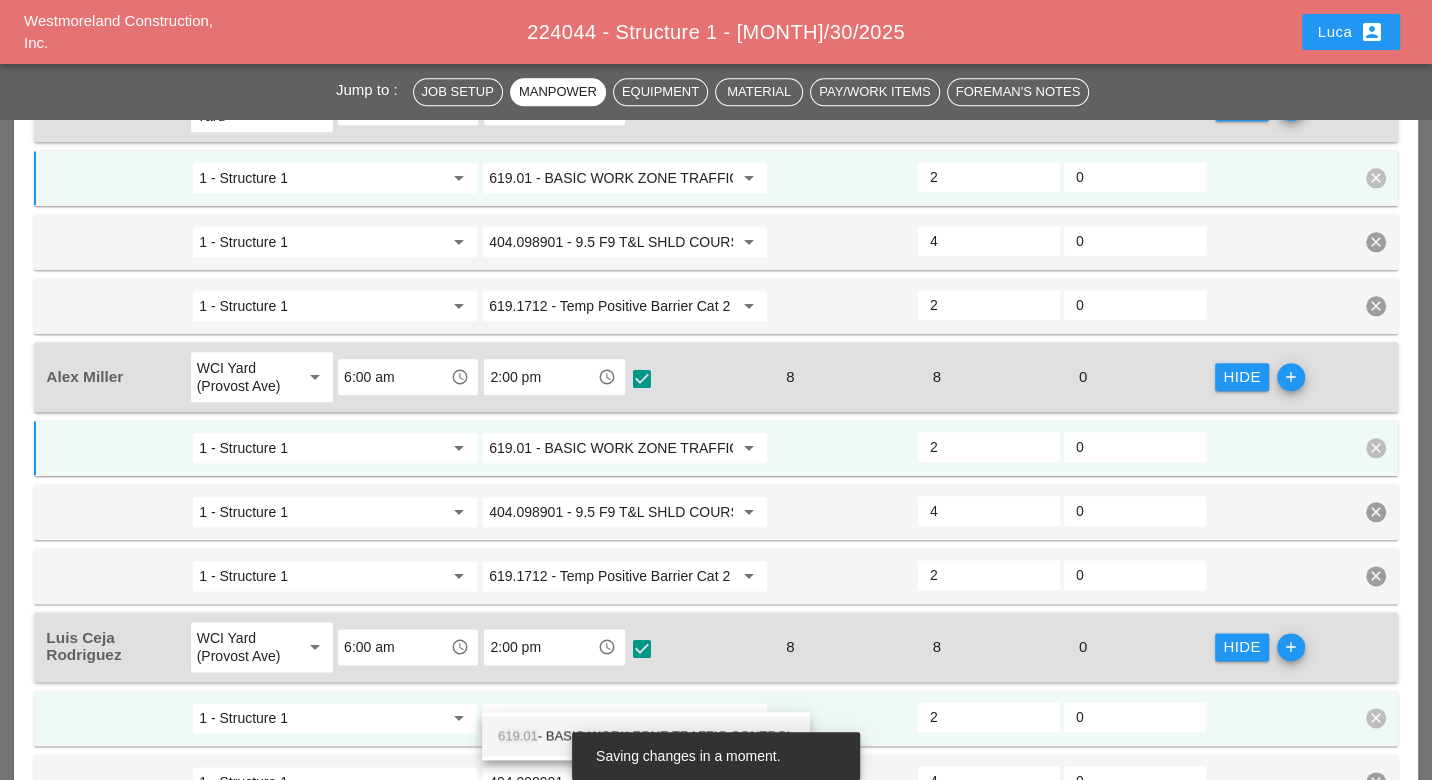 click on "619.01  - BASIC WORK ZONE TRAFFIC CONTROL" at bounding box center (646, 736) 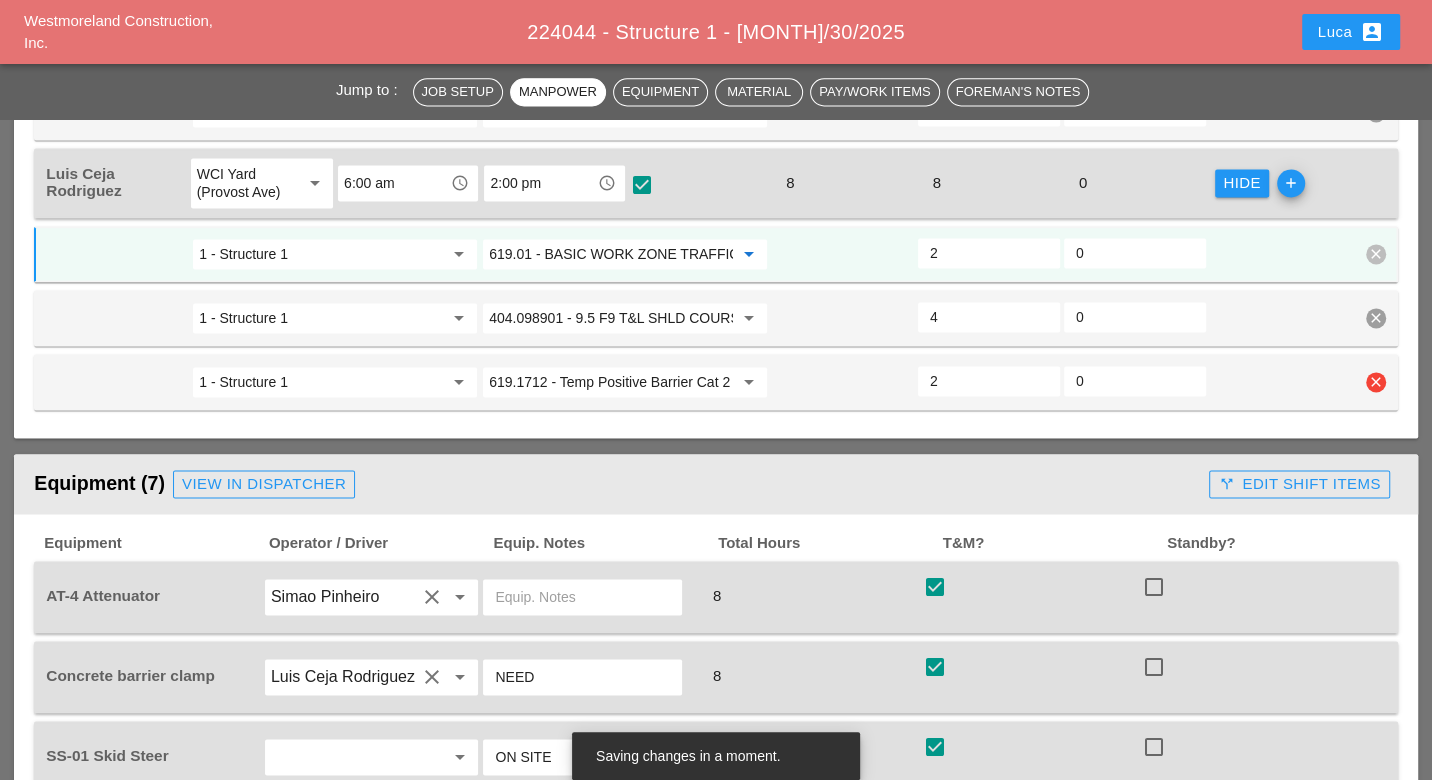 scroll, scrollTop: 2111, scrollLeft: 0, axis: vertical 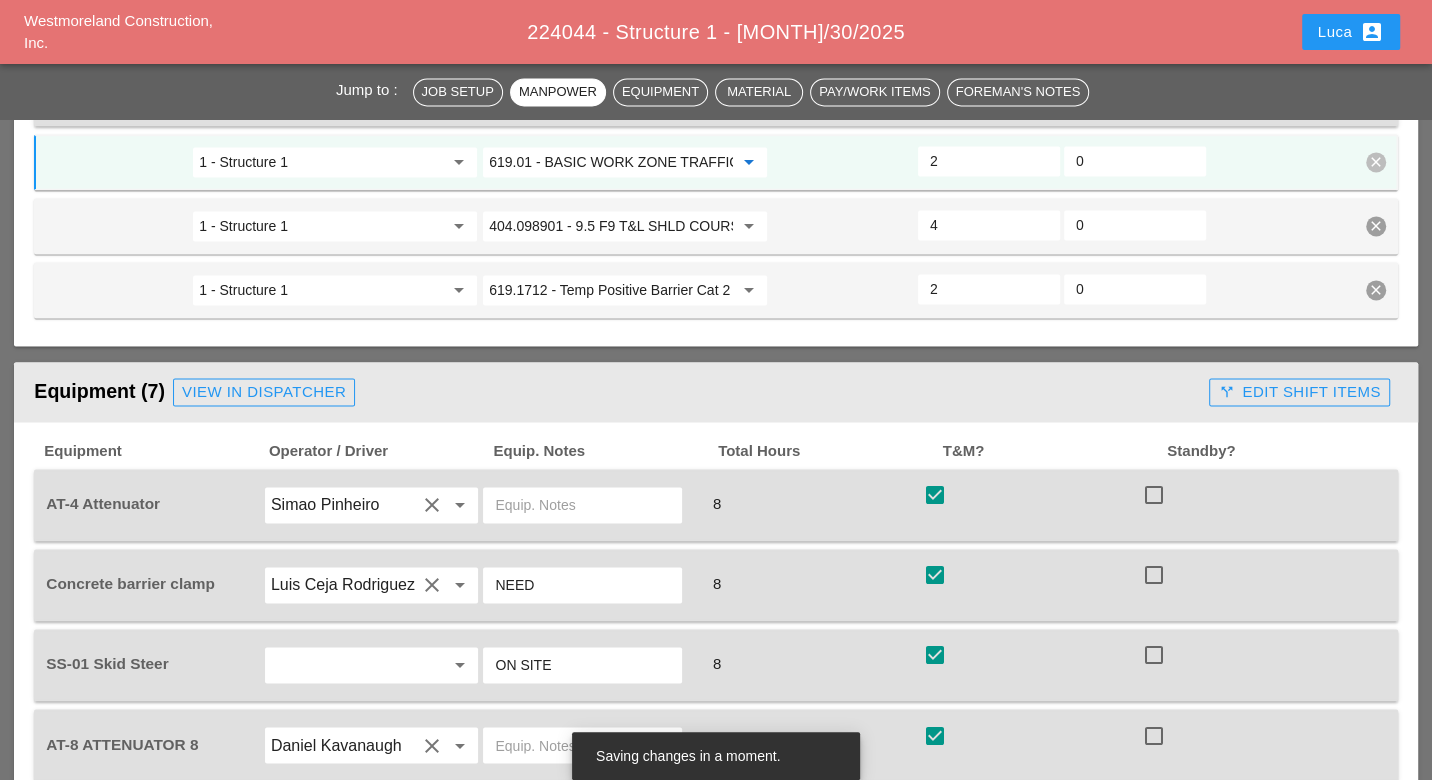 type on "619.01 - BASIC WORK ZONE TRAFFIC CONTROL" 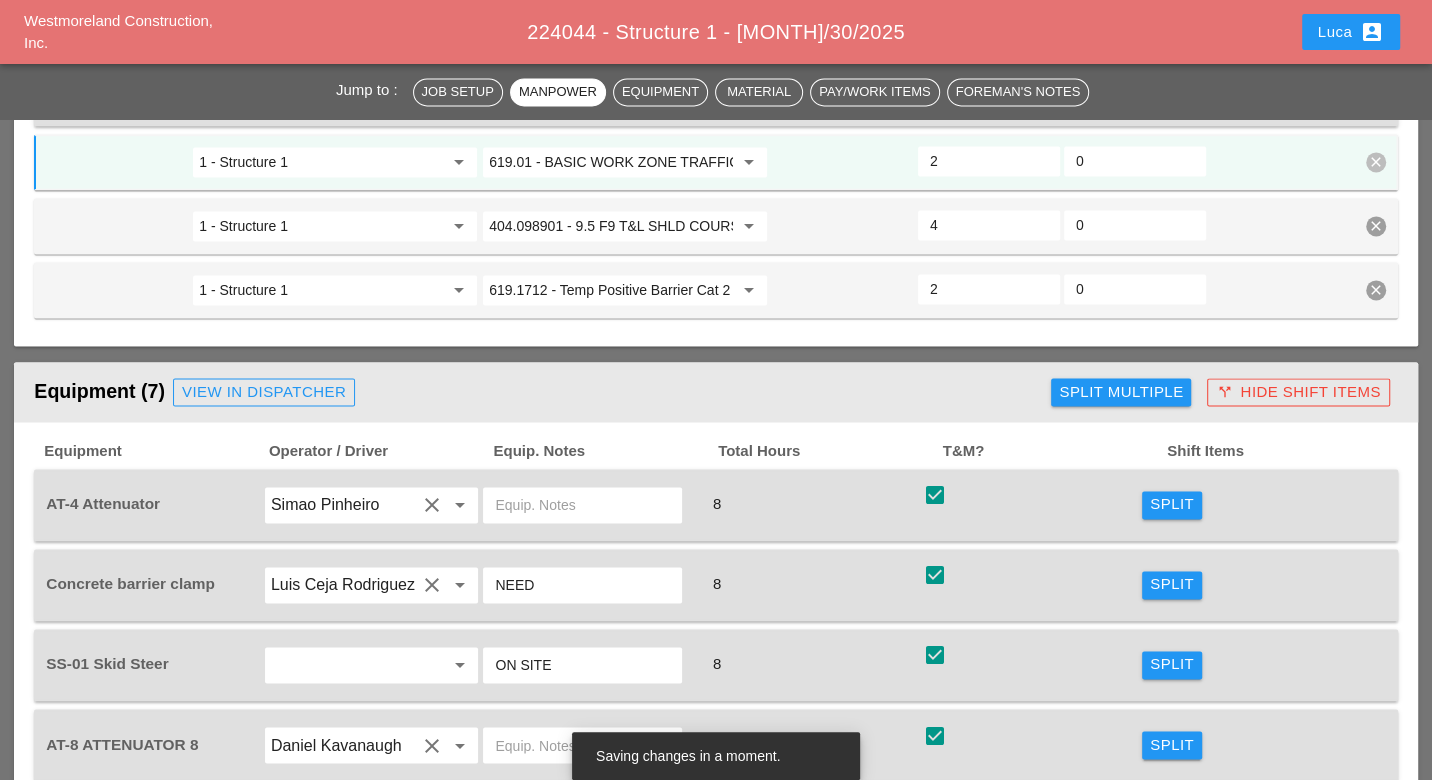 scroll, scrollTop: 2222, scrollLeft: 0, axis: vertical 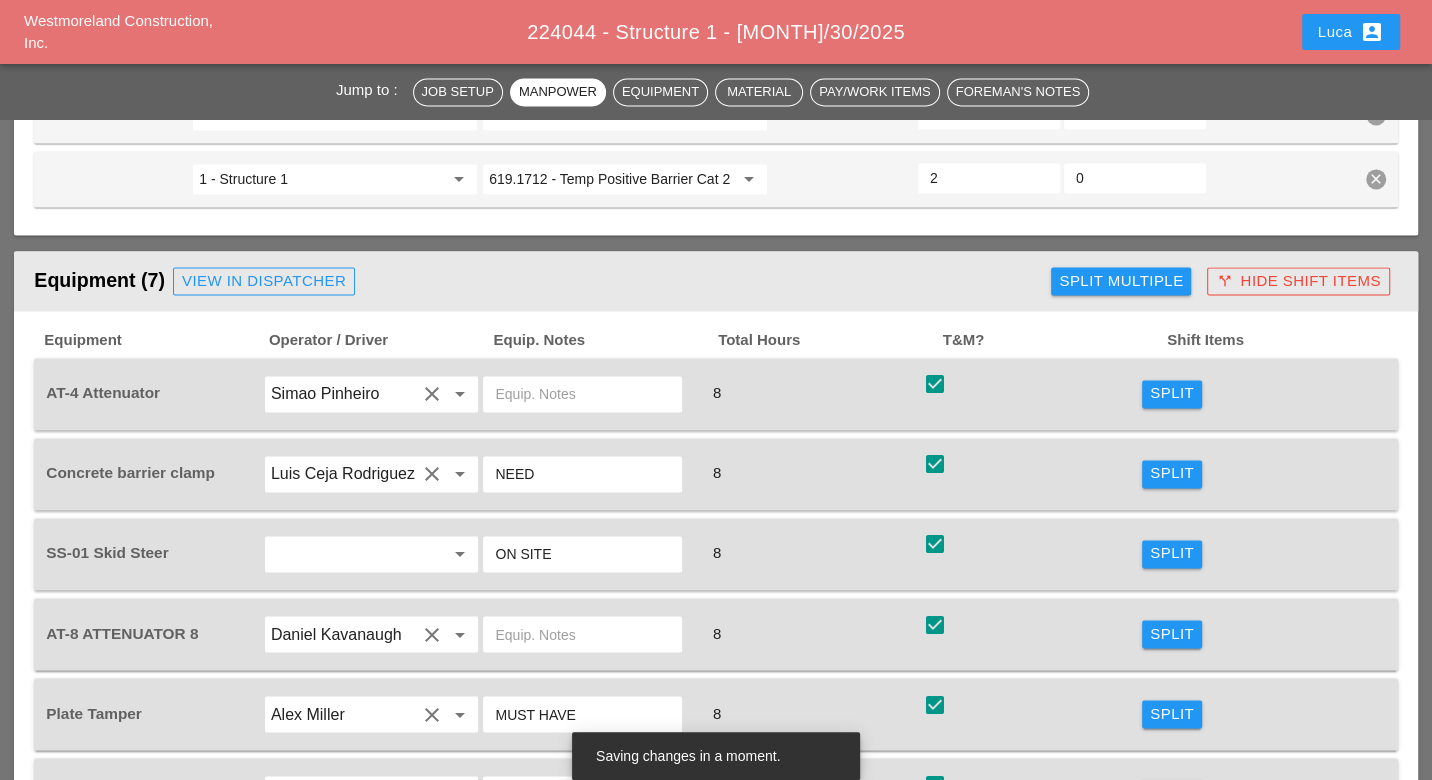 click on "Split" at bounding box center (1172, 393) 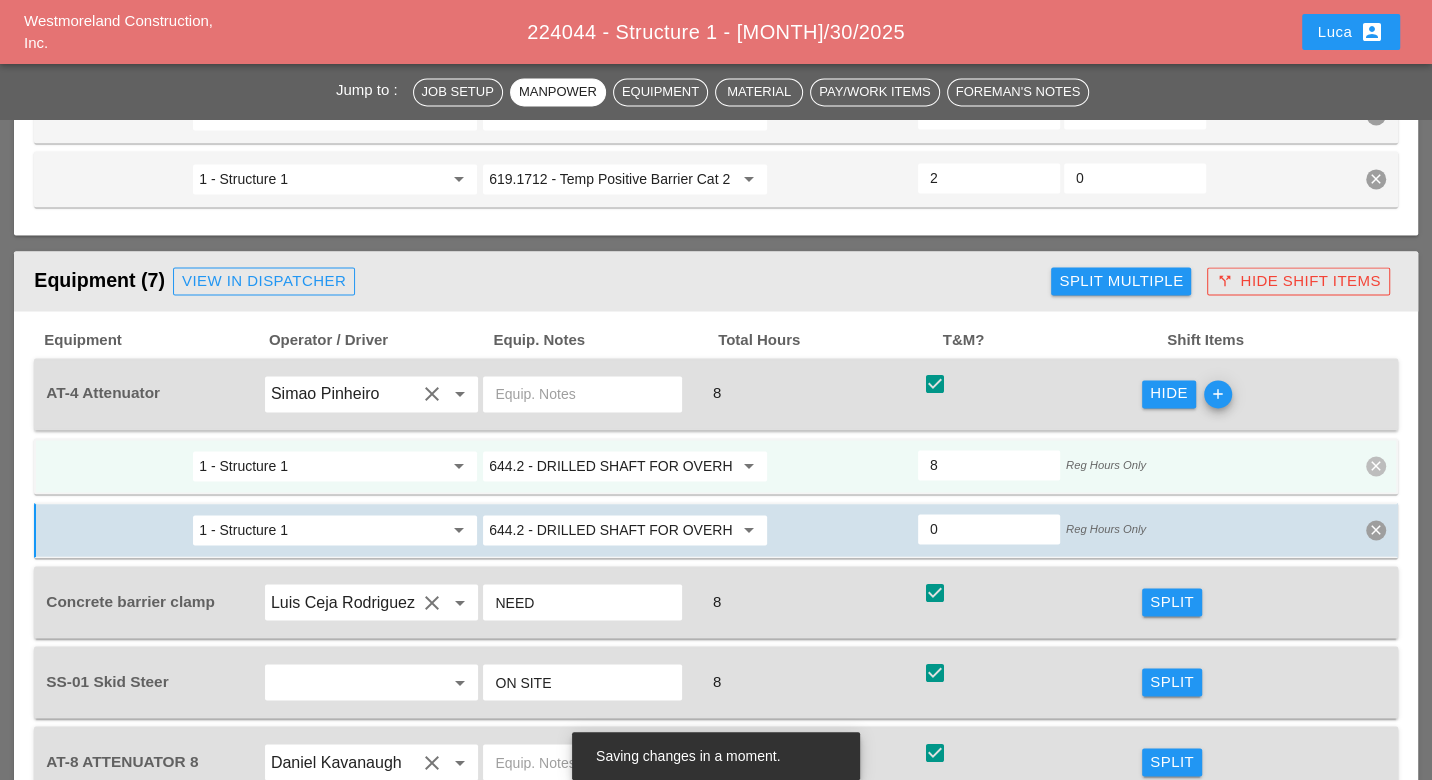 click on "644.2 - DRILLED SHAFT FOR OVERHEAD SIGN STRUCTUR" at bounding box center [611, 466] 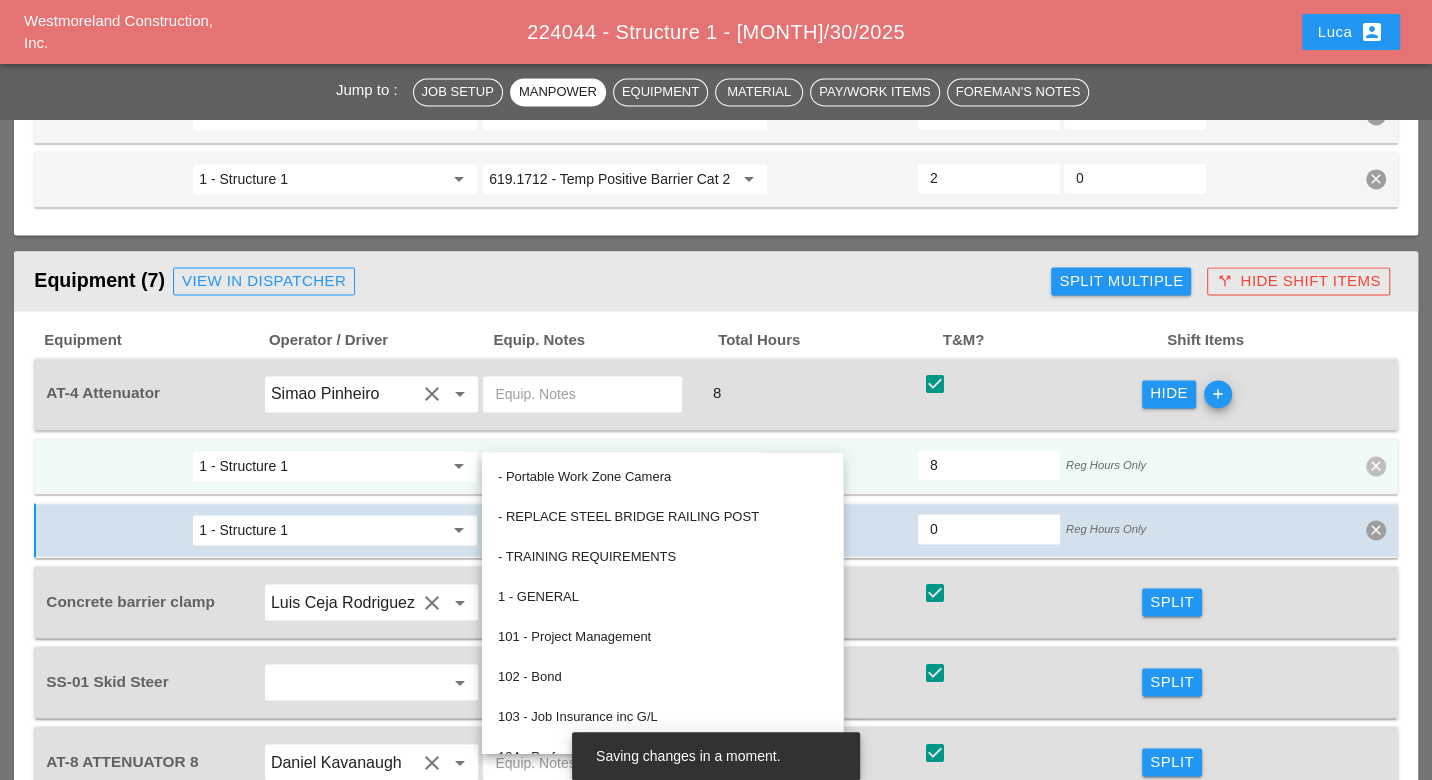 paste on "19.01" 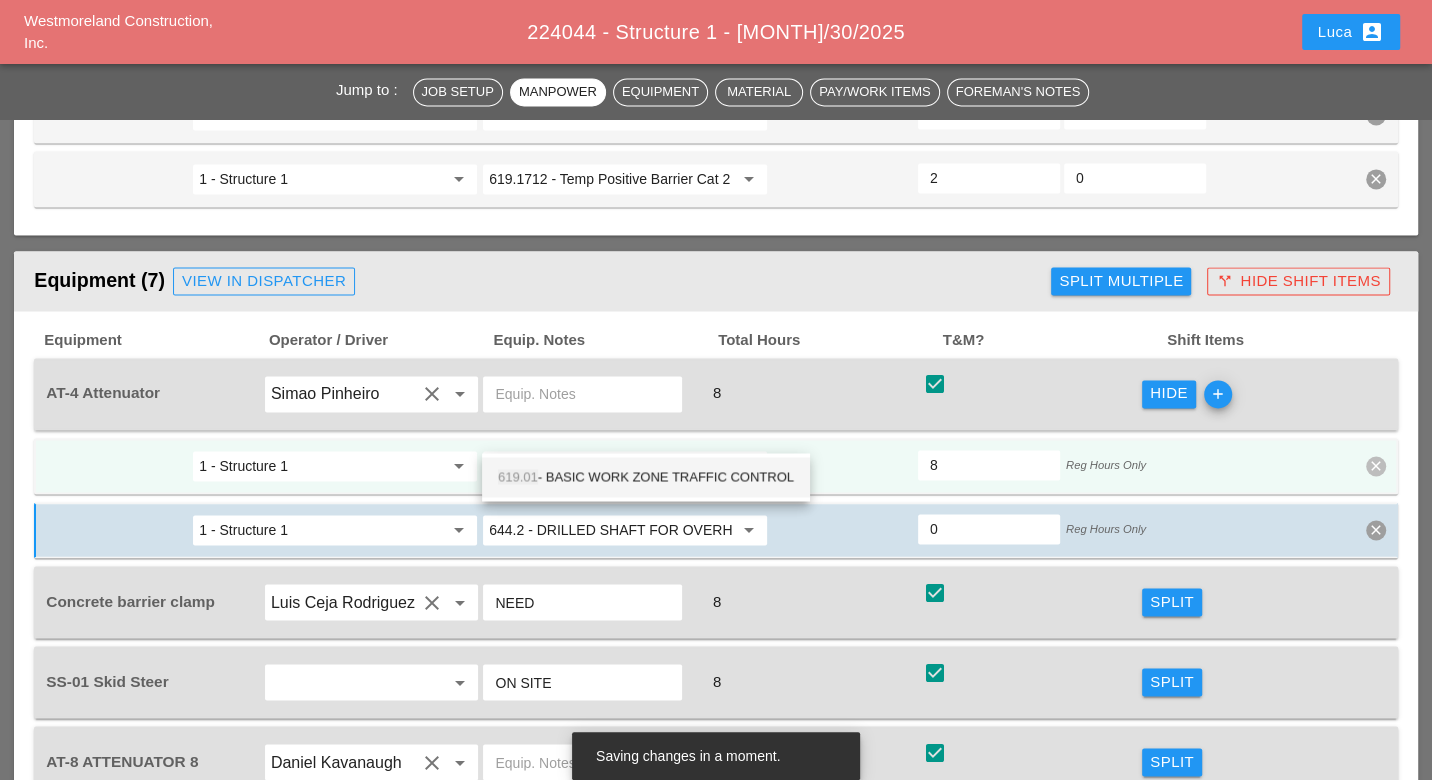 click on "619.01  - BASIC WORK ZONE TRAFFIC CONTROL" at bounding box center [646, 477] 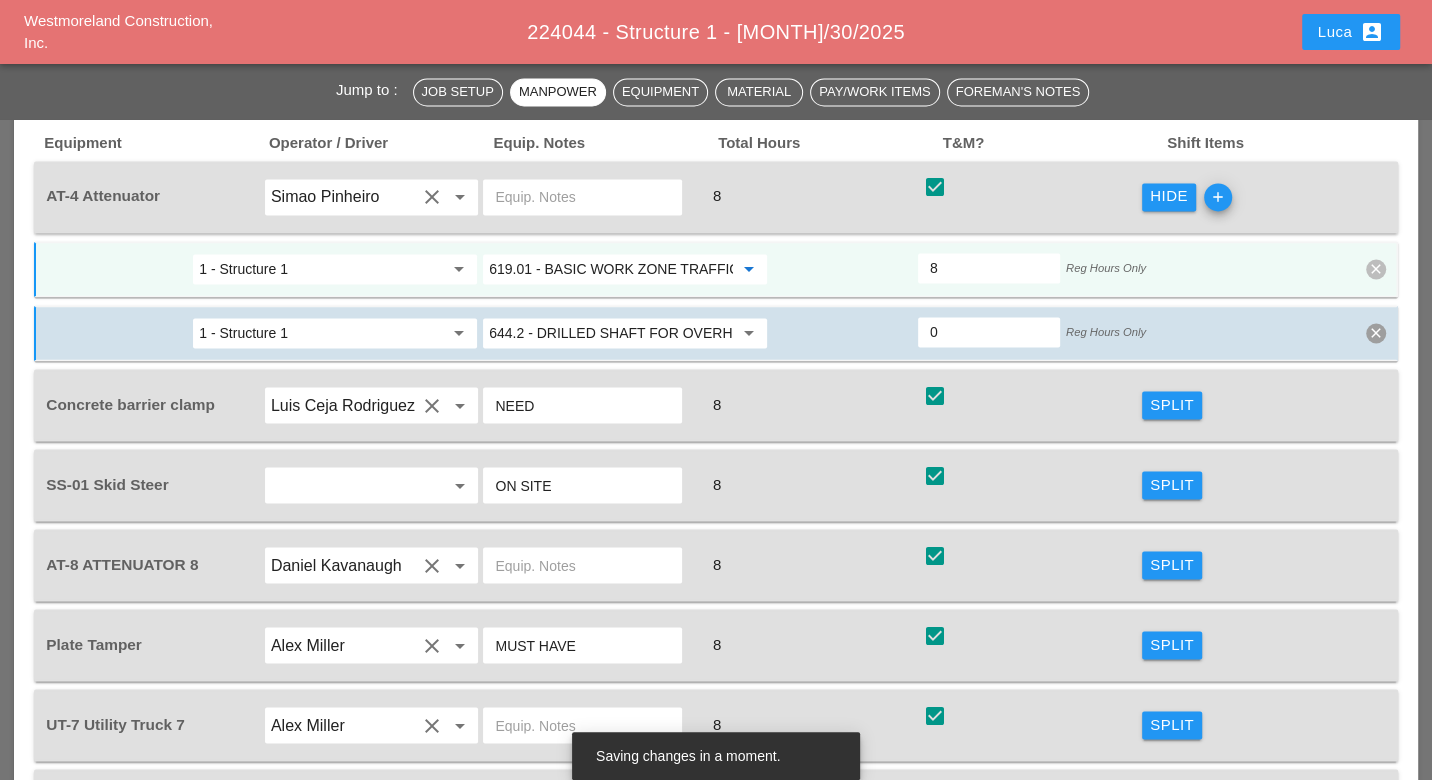 scroll, scrollTop: 2444, scrollLeft: 0, axis: vertical 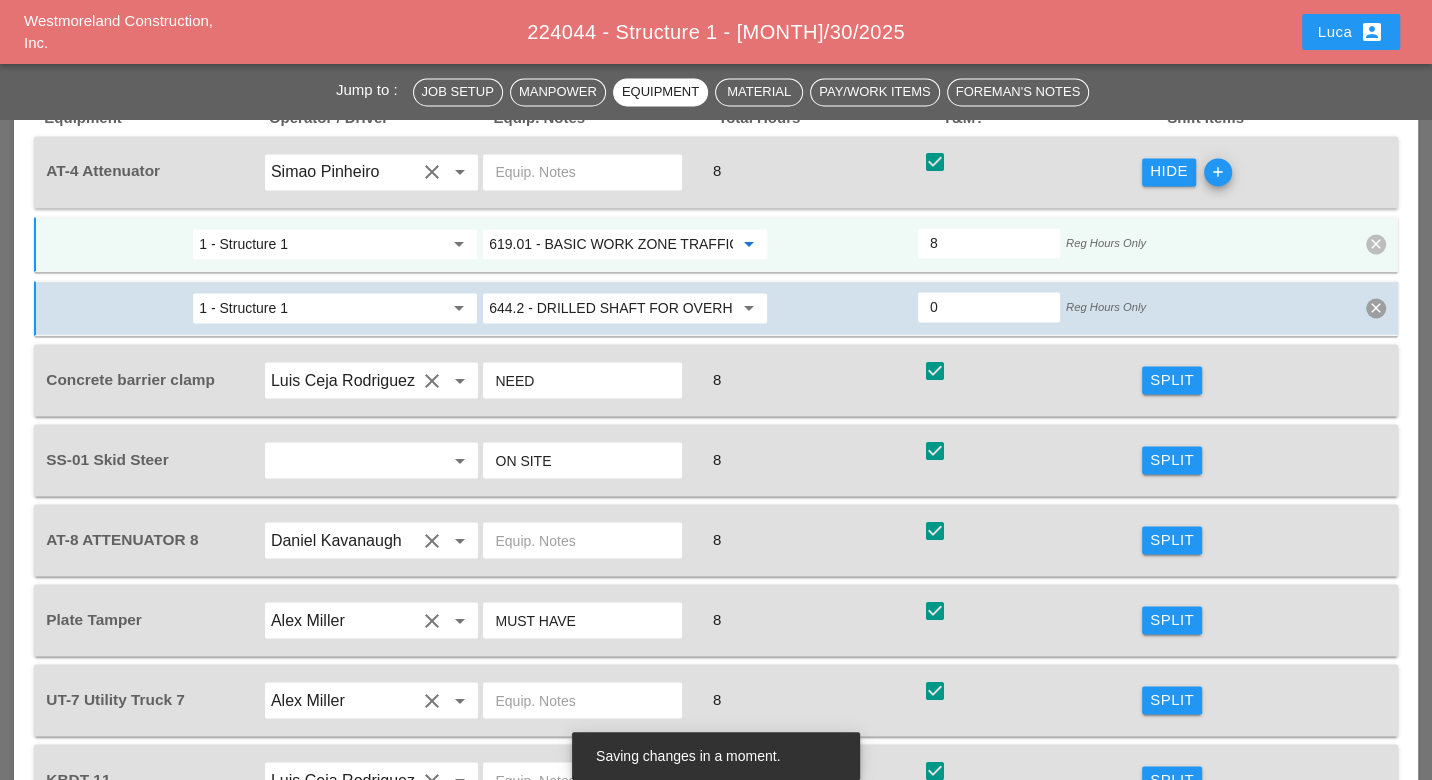 type on "619.01 - BASIC WORK ZONE TRAFFIC CONTROL" 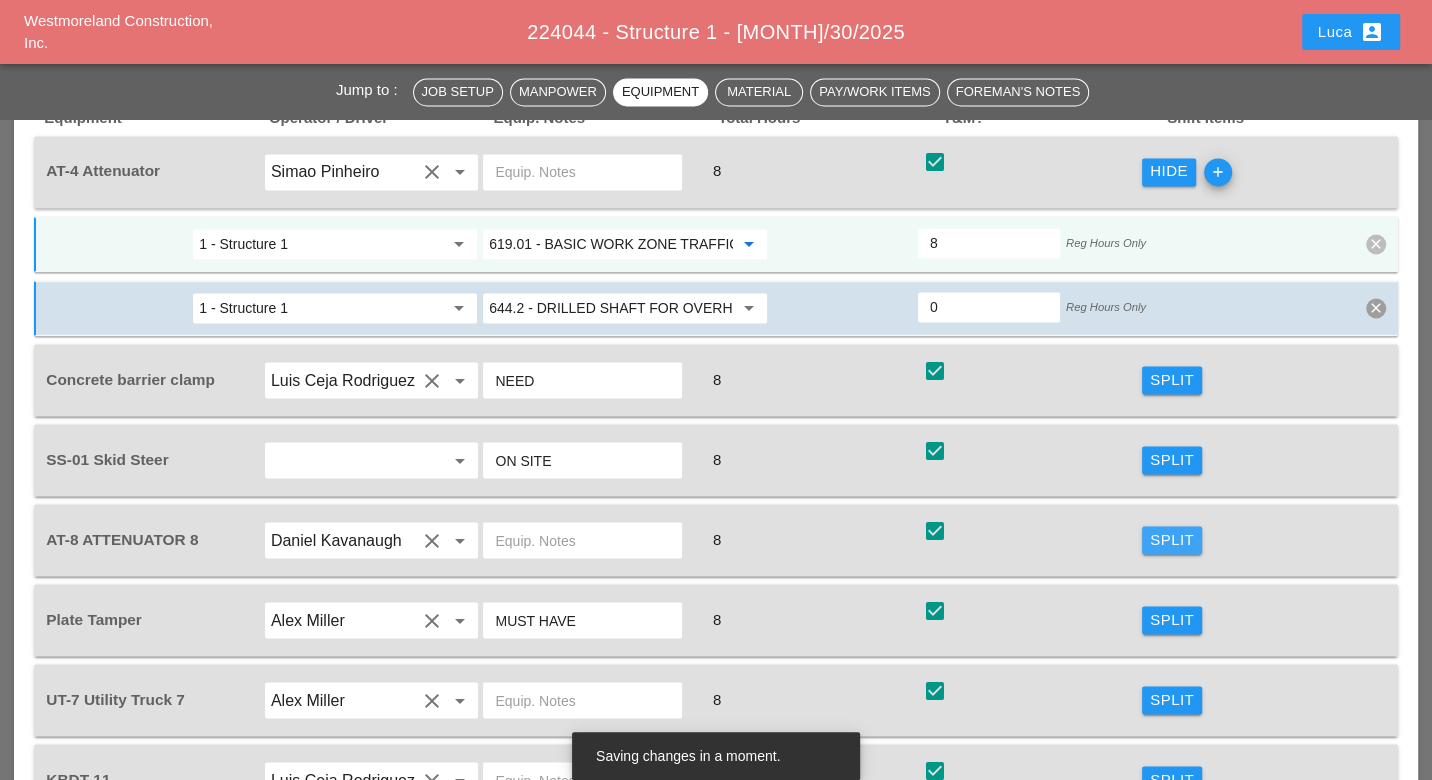 click on "Split" at bounding box center (1172, 539) 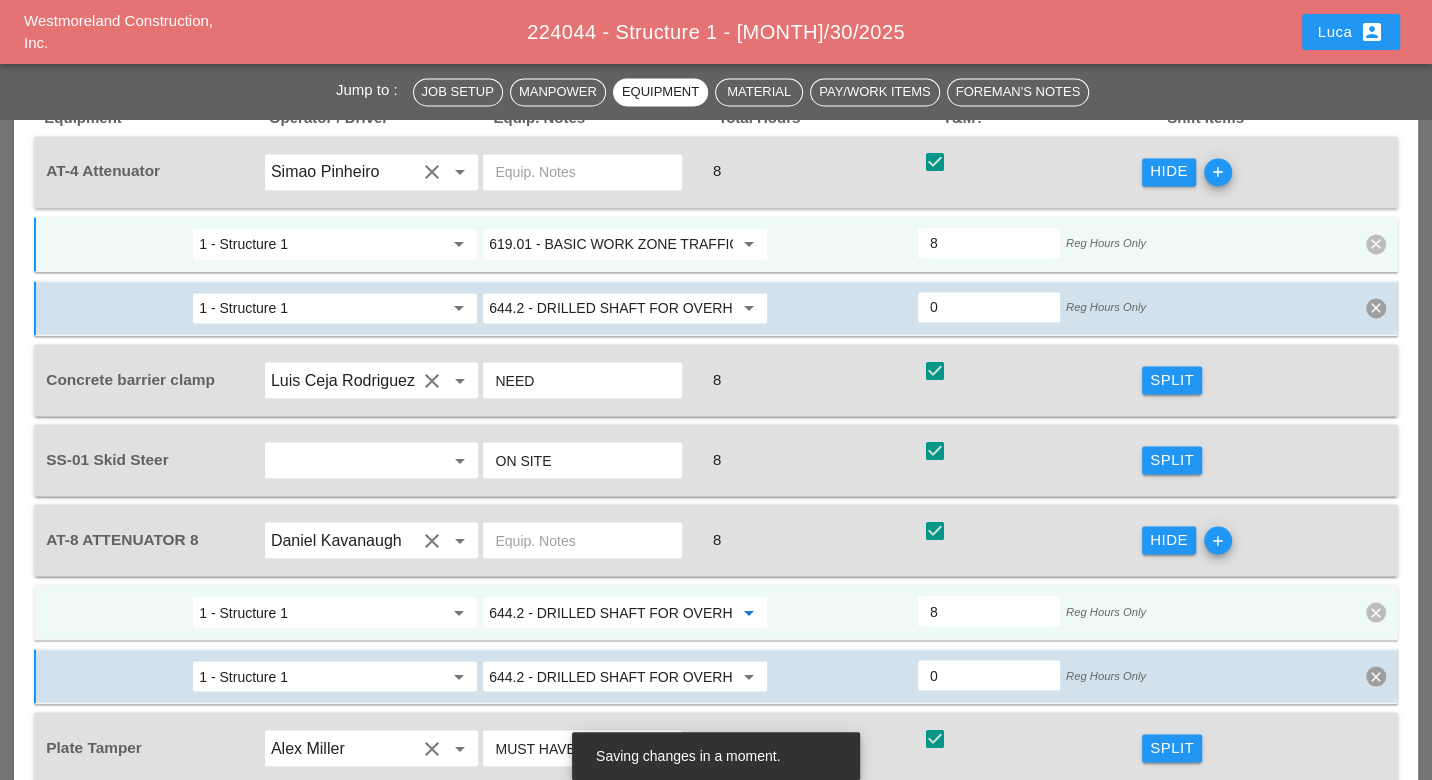 click on "644.2 - DRILLED SHAFT FOR OVERHEAD SIGN STRUCTUR" at bounding box center (611, 612) 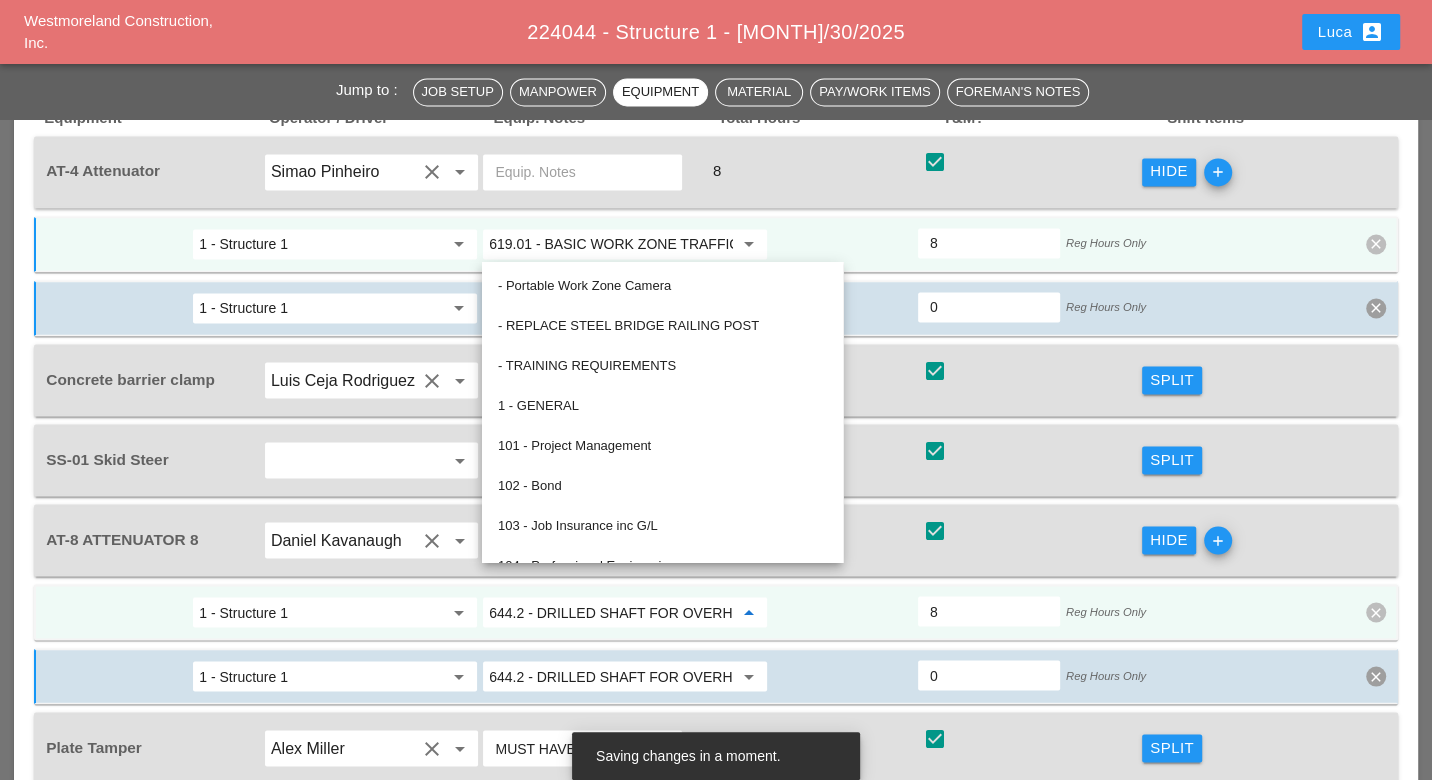 paste on "19.01" 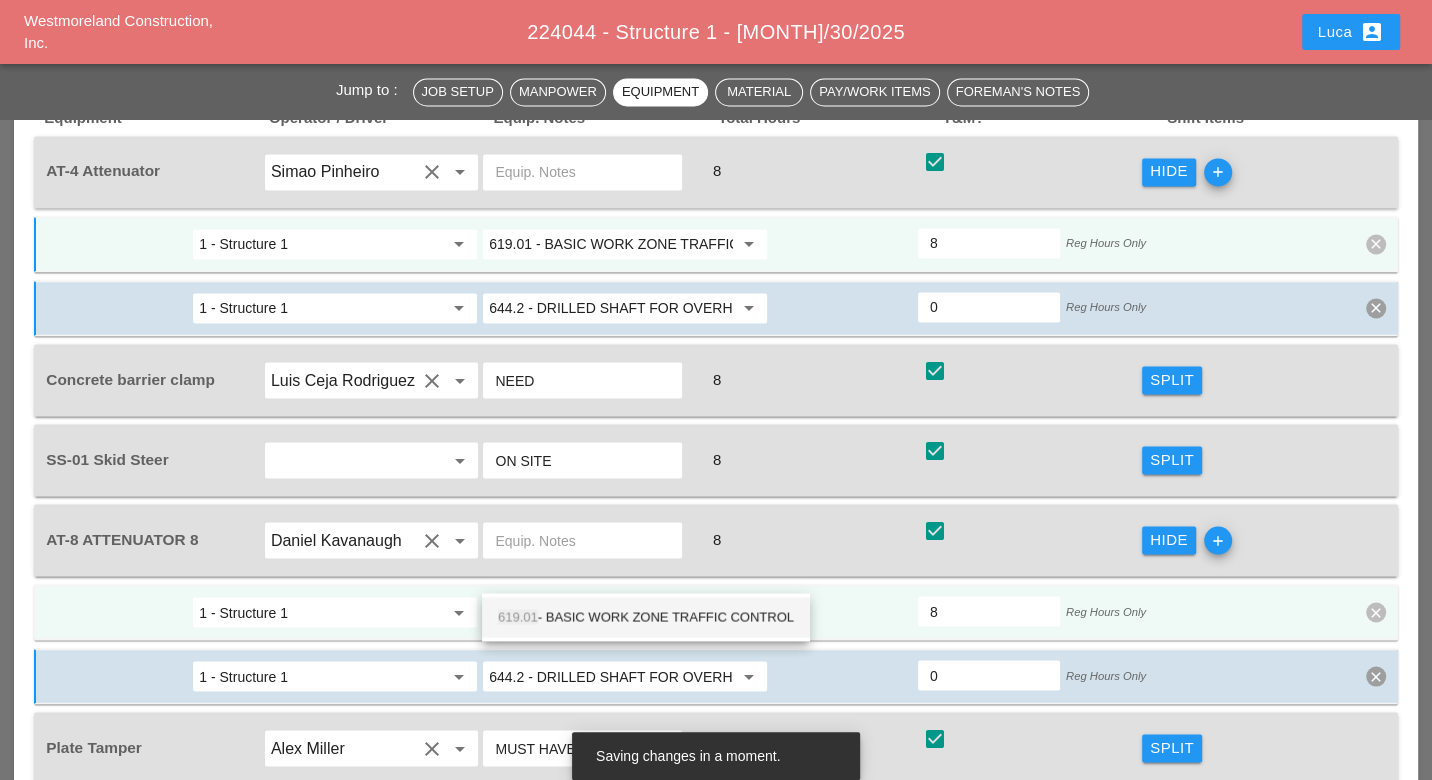 click on "619.01  - BASIC WORK ZONE TRAFFIC CONTROL" at bounding box center [646, 617] 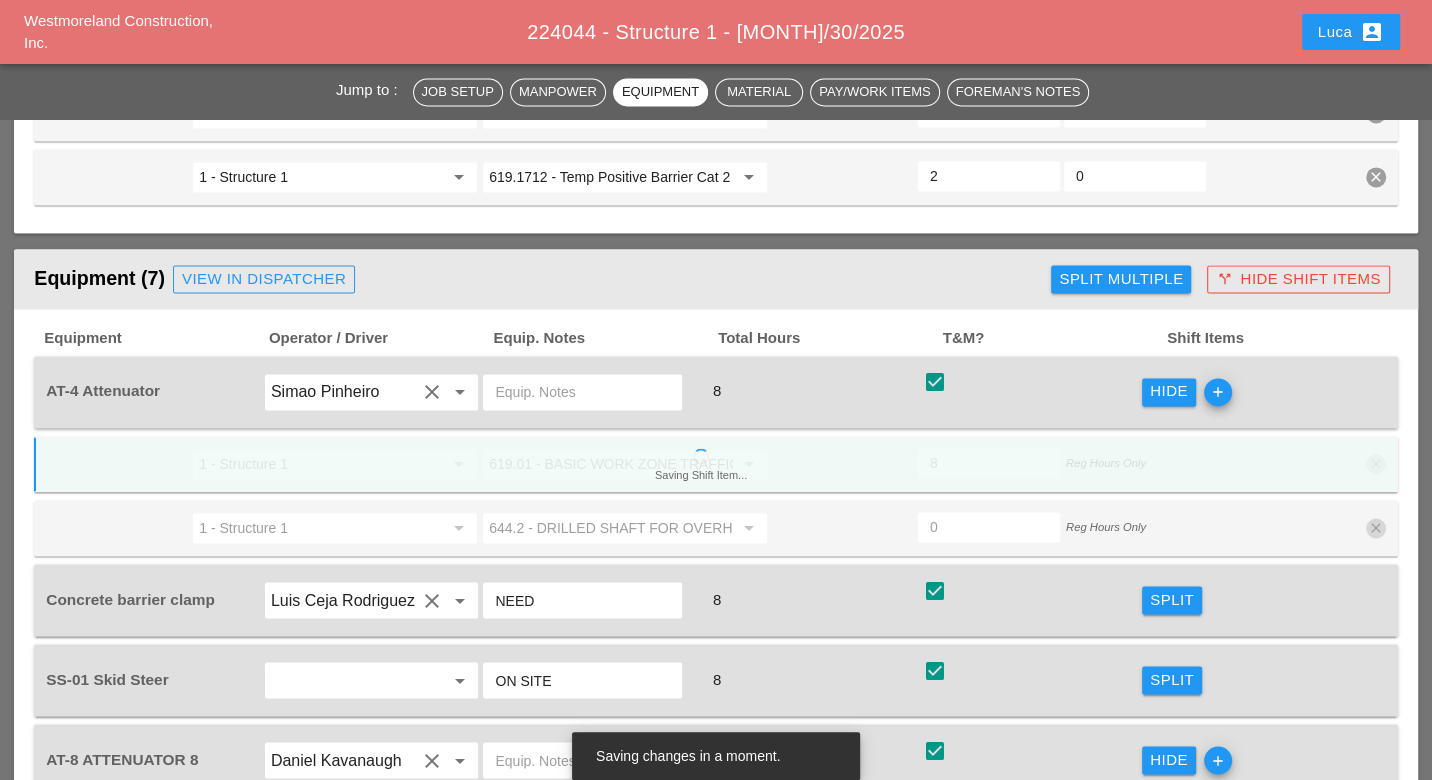 scroll, scrollTop: 2333, scrollLeft: 0, axis: vertical 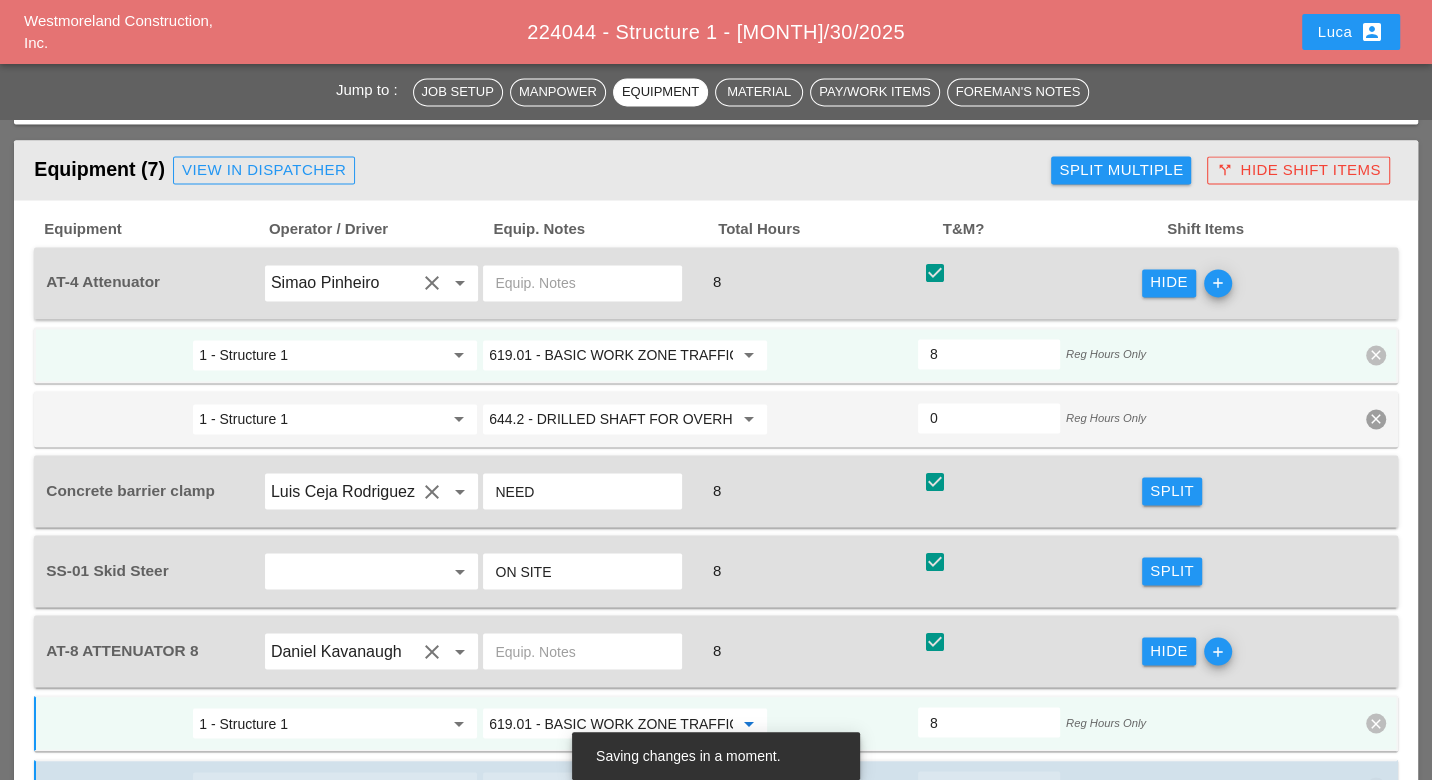 type on "619.01 - BASIC WORK ZONE TRAFFIC CONTROL" 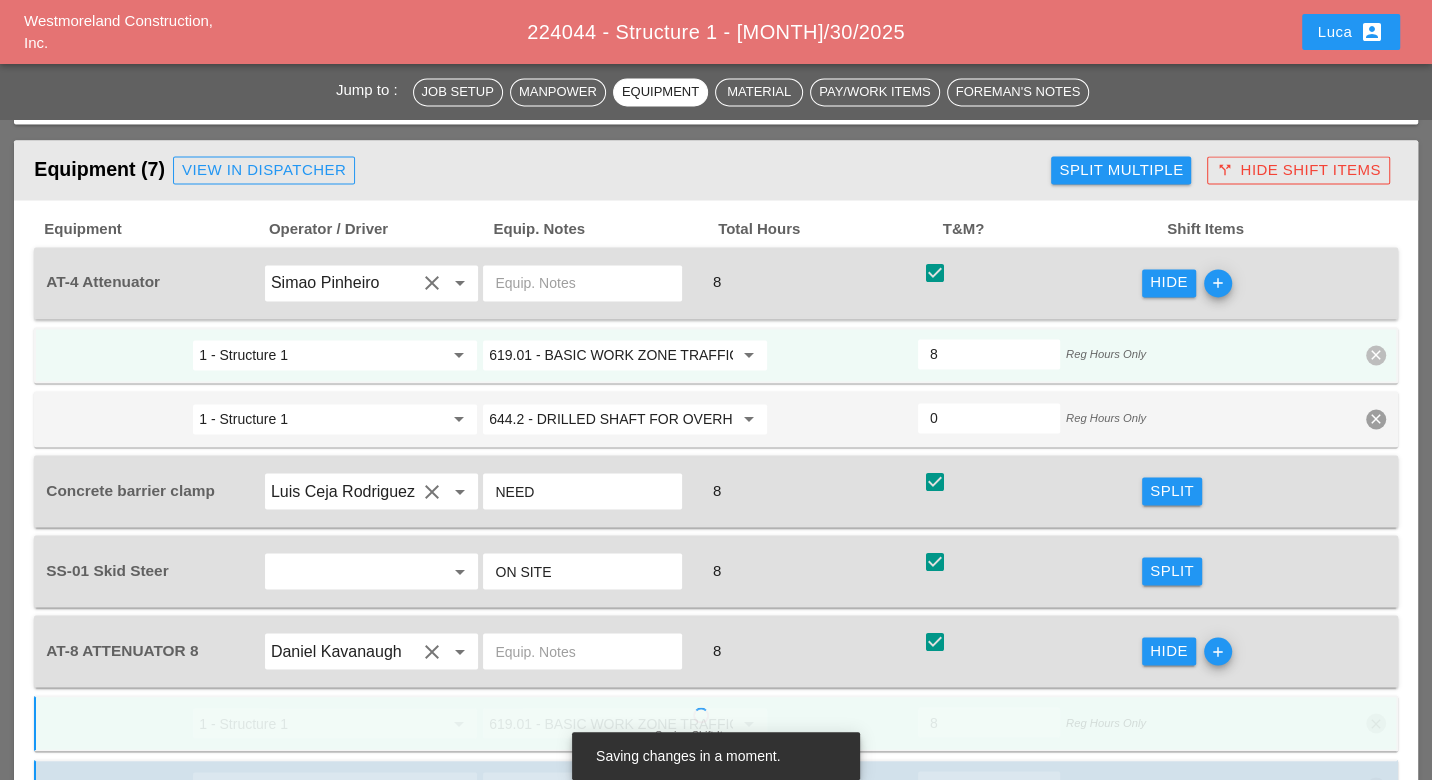 click on "Split" at bounding box center (1172, 490) 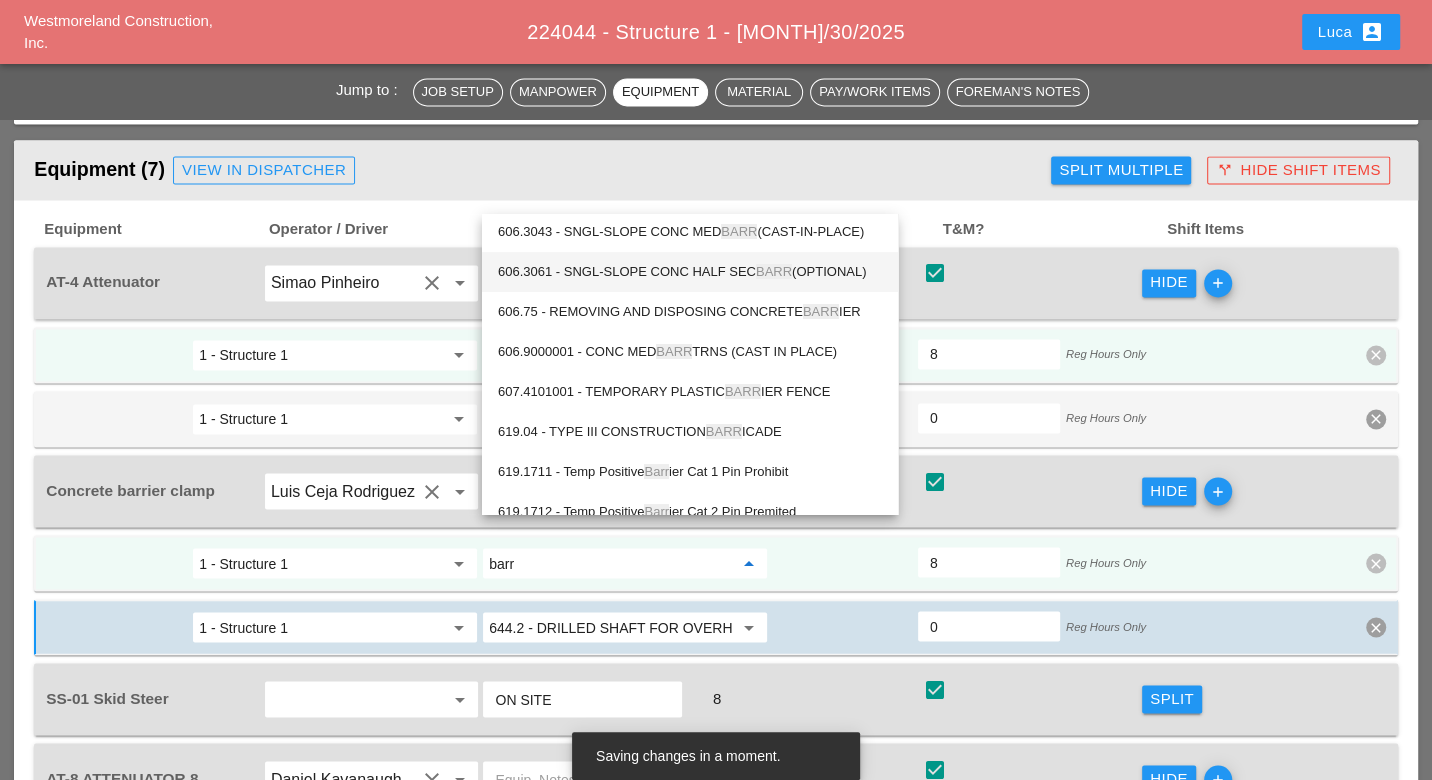 scroll, scrollTop: 222, scrollLeft: 0, axis: vertical 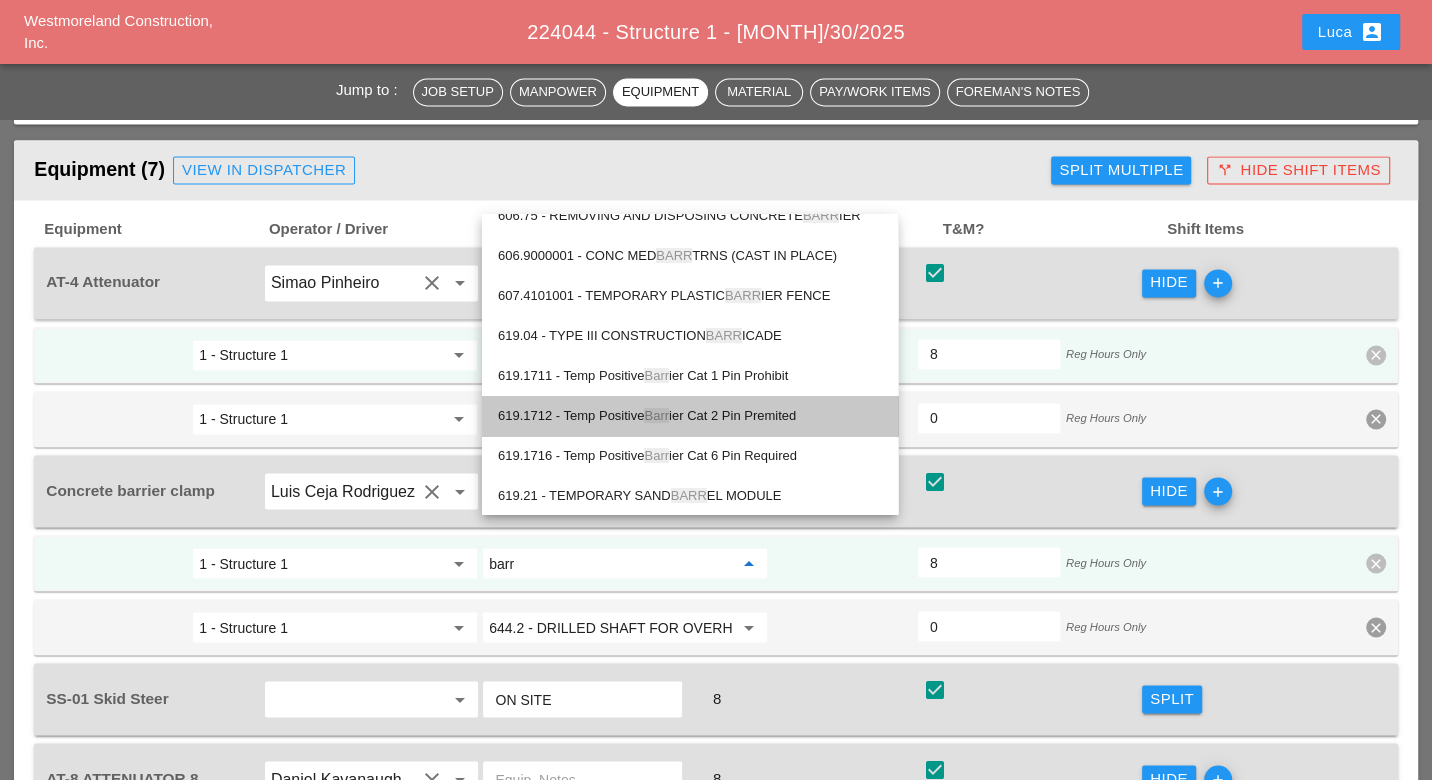 click on "619.1712 - Temp Positive  Barr ier Cat 2 Pin Premited" at bounding box center [690, 416] 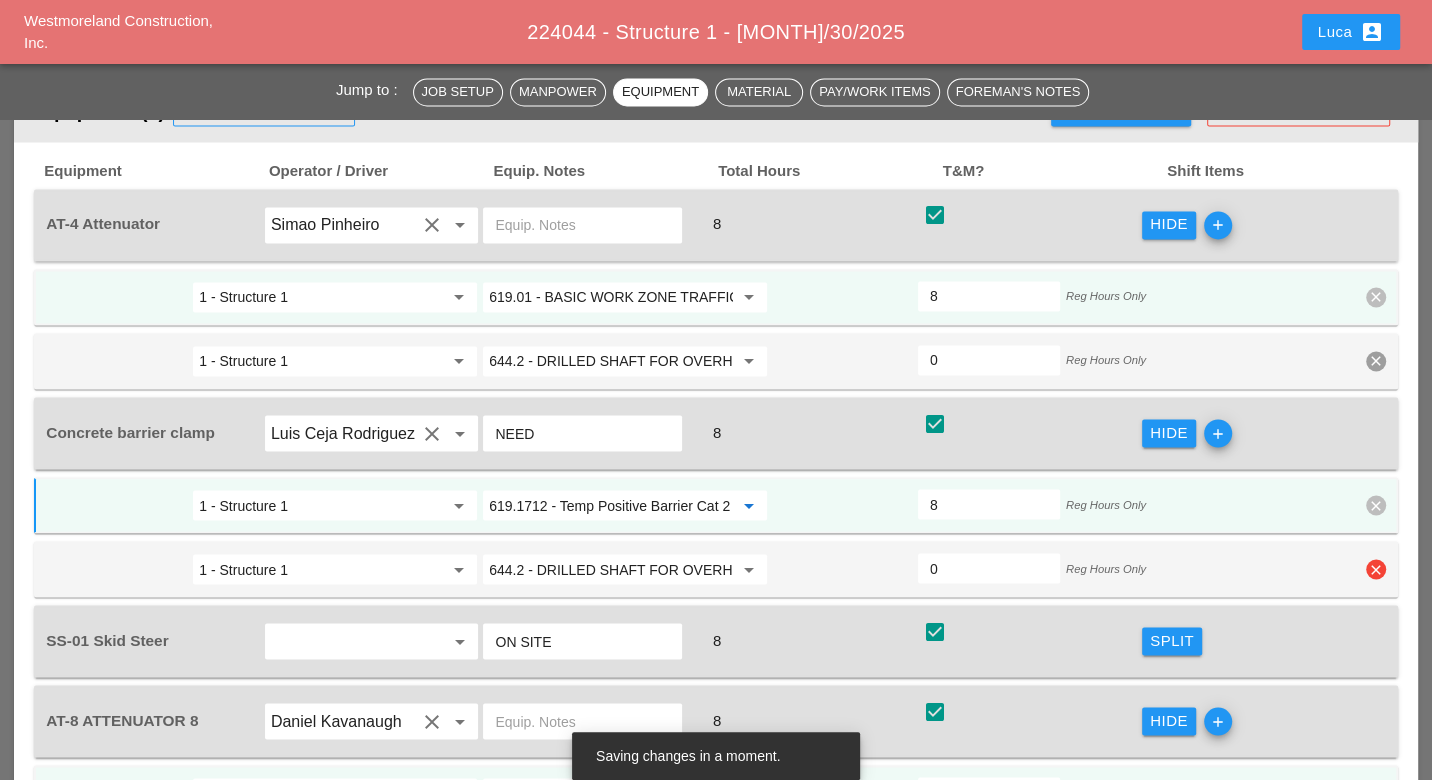 scroll, scrollTop: 2444, scrollLeft: 0, axis: vertical 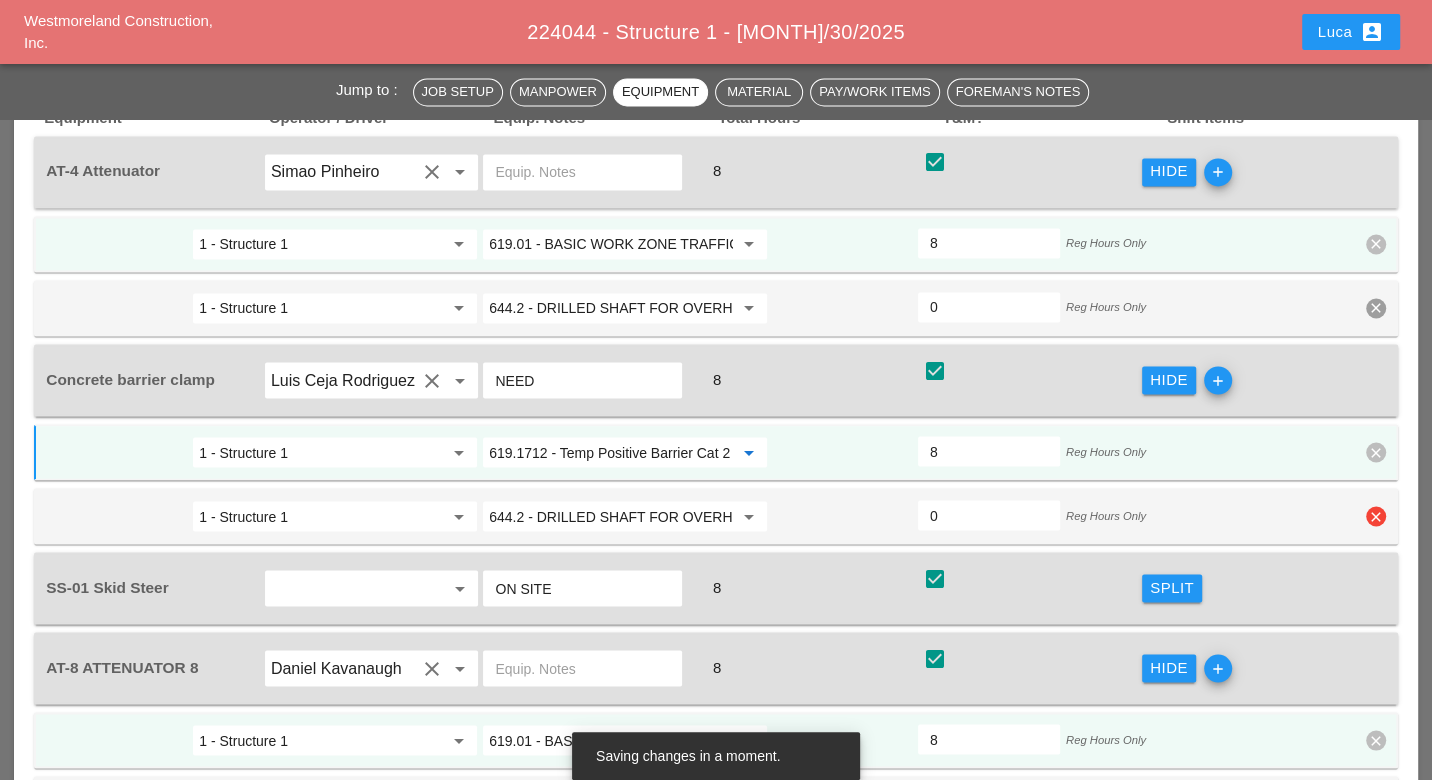 type on "619.1712 - Temp Positive Barrier Cat 2 Pin Premited" 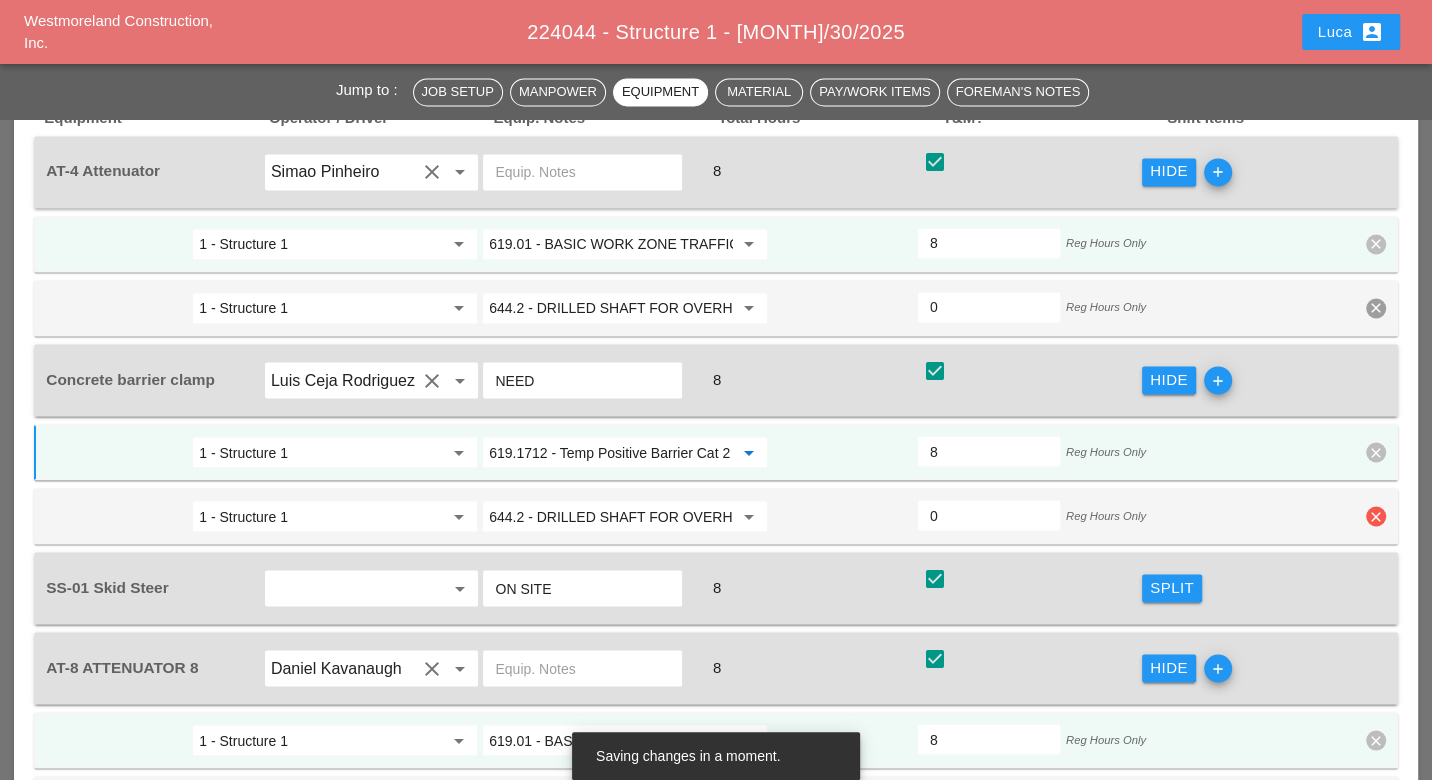 drag, startPoint x: 1375, startPoint y: 483, endPoint x: 1373, endPoint y: 460, distance: 23.086792 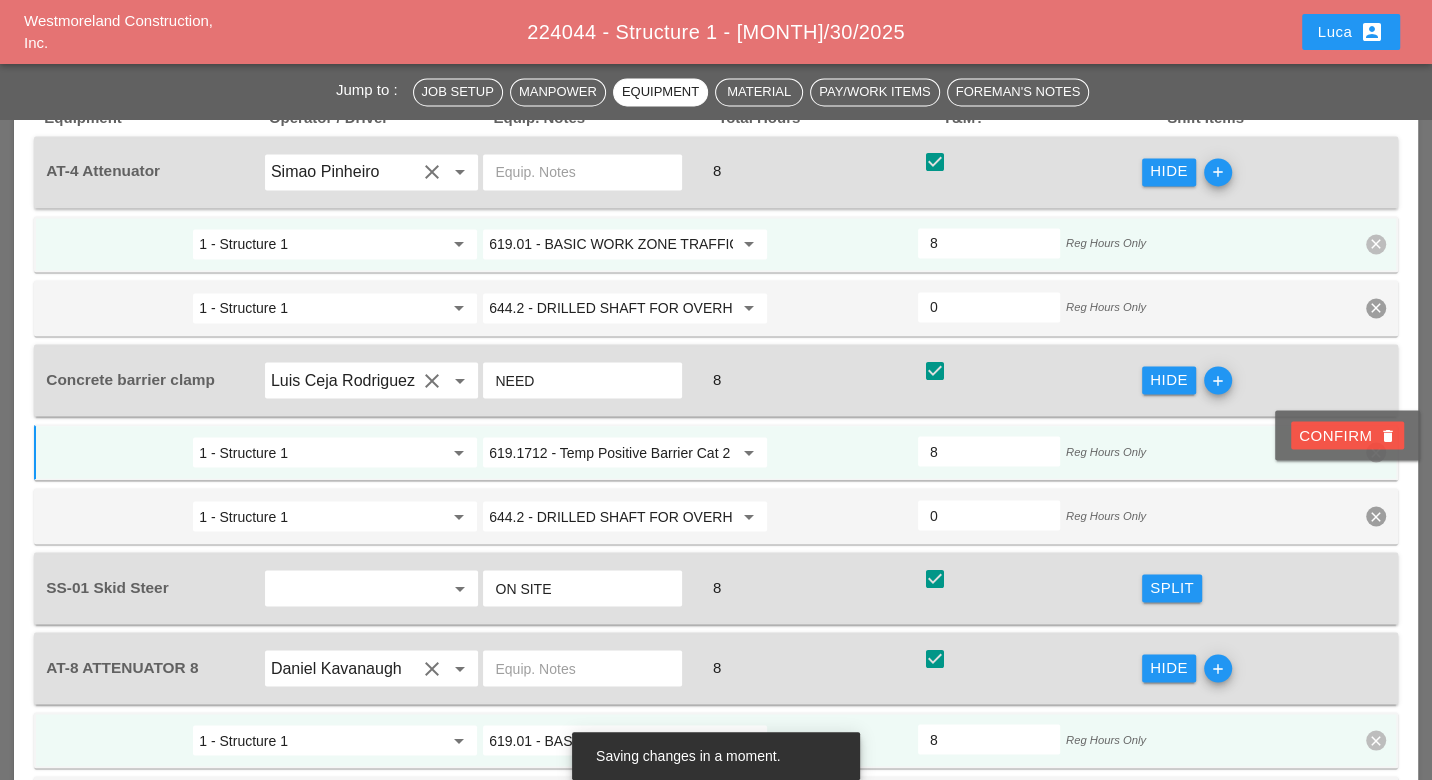 click on "Confirm delete" at bounding box center (1347, 435) 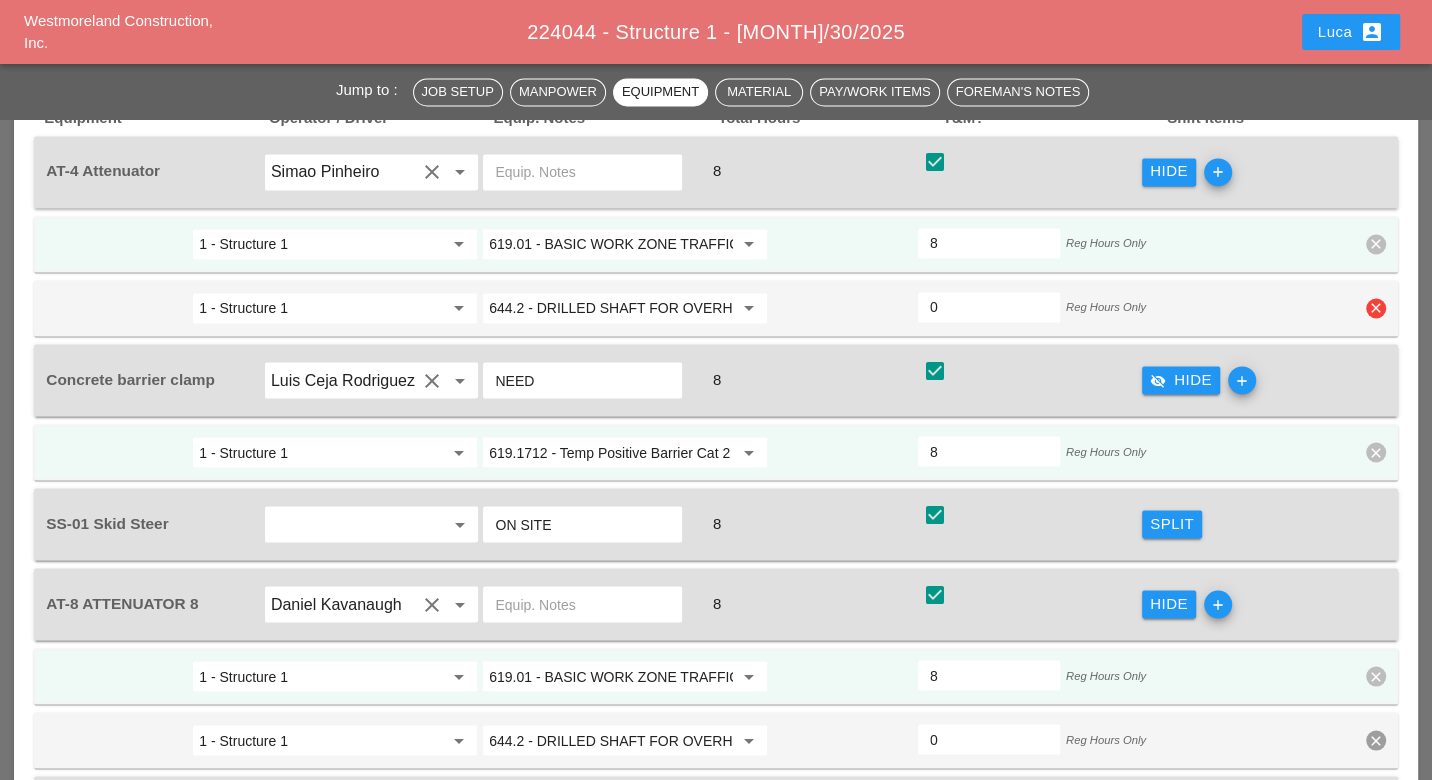 click on "clear" at bounding box center [1376, 308] 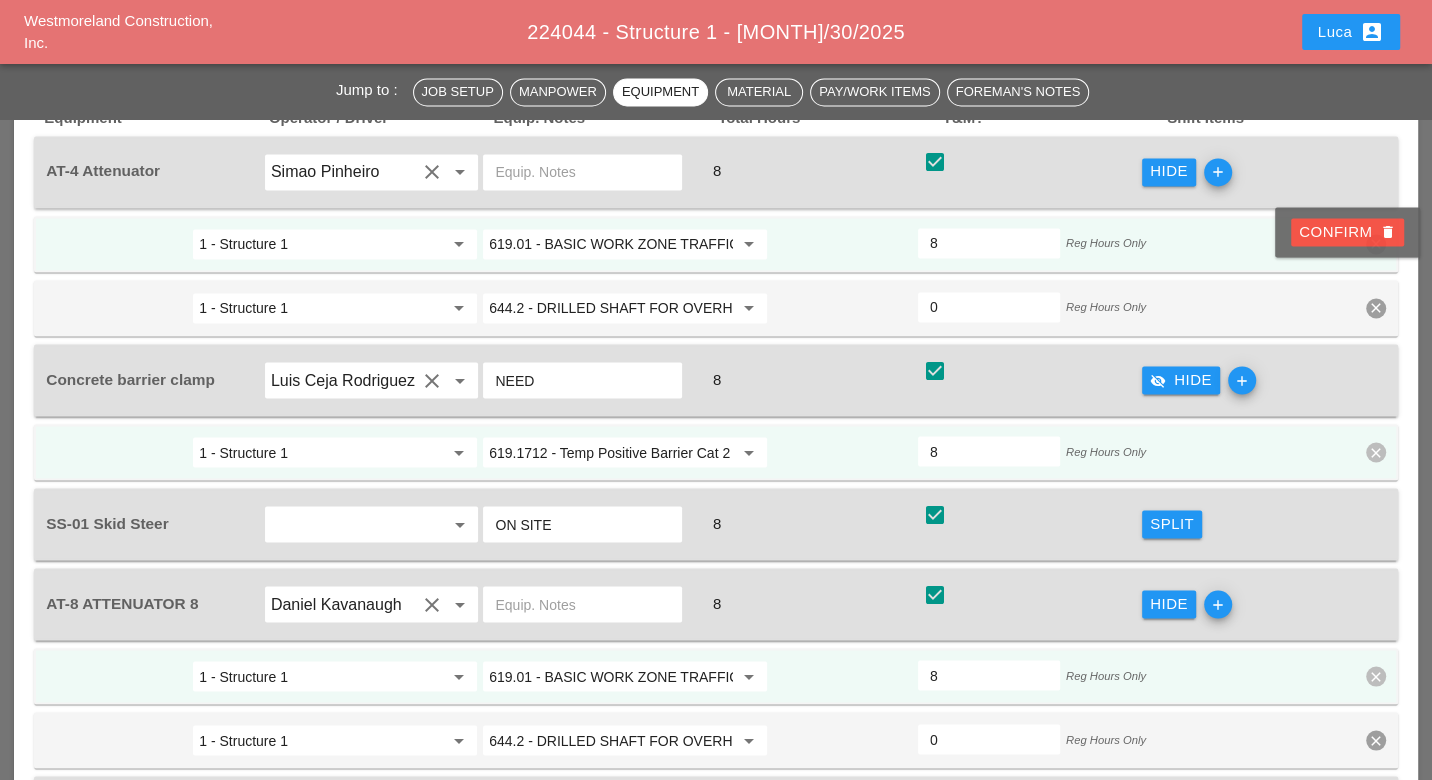 click on "Confirm delete" at bounding box center (1347, 232) 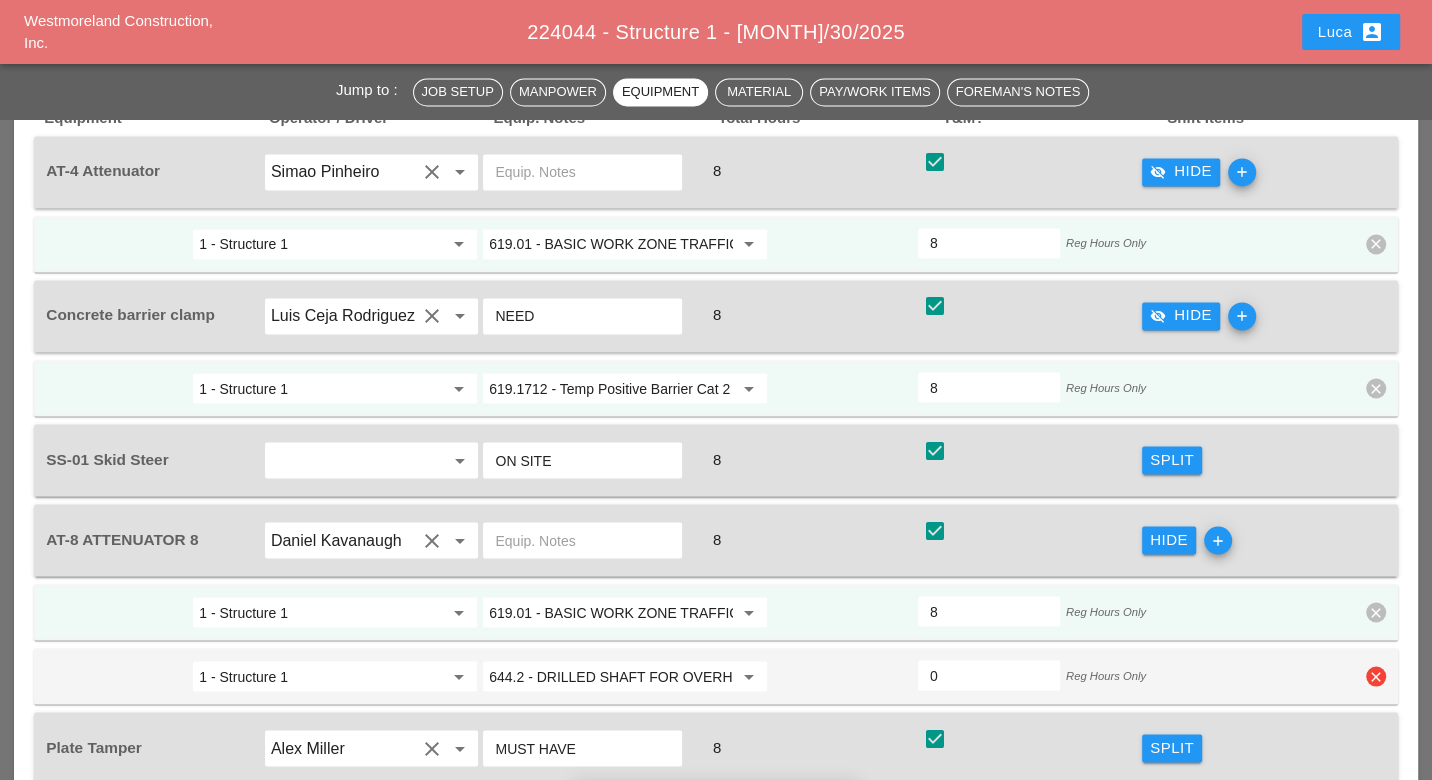 click on "clear" at bounding box center (1376, 676) 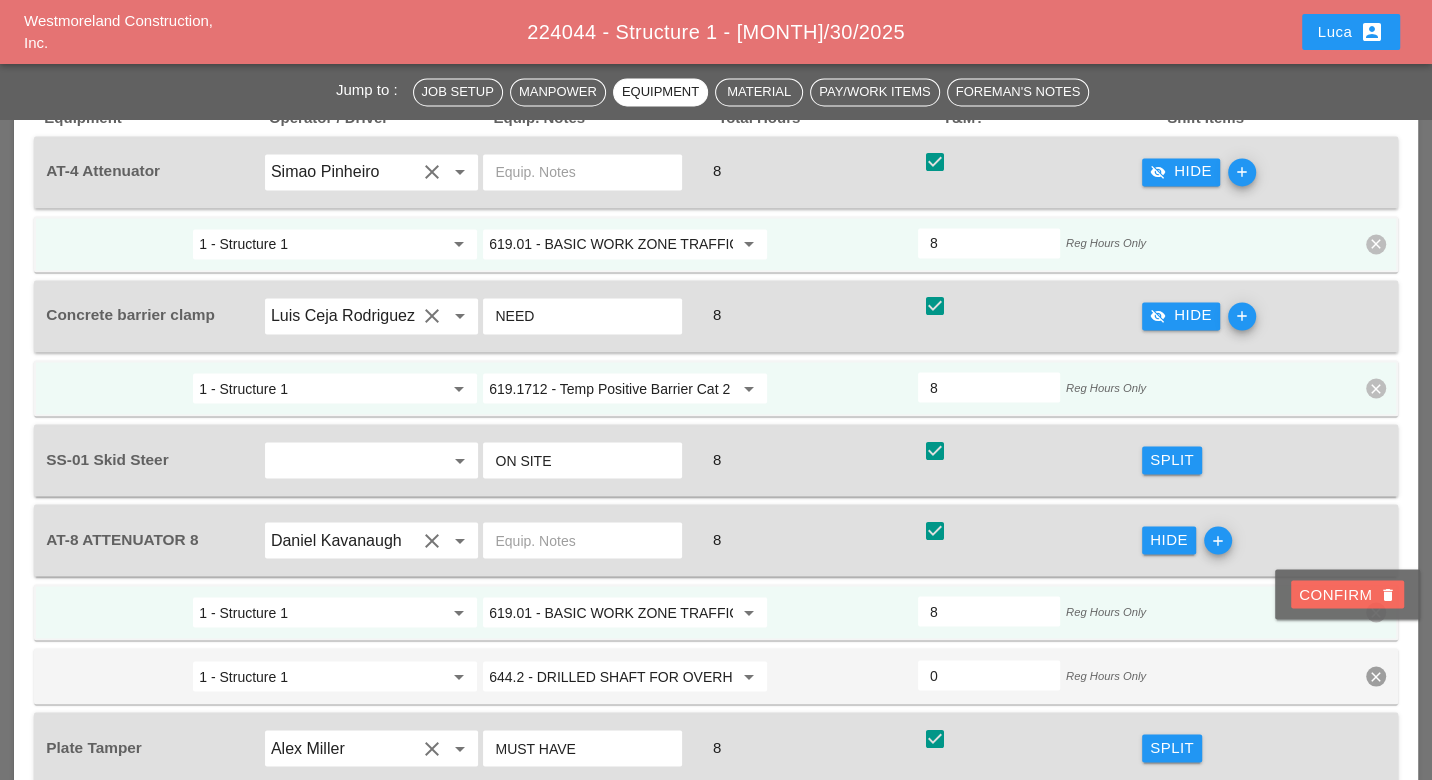 click on "Confirm delete" at bounding box center [1347, 594] 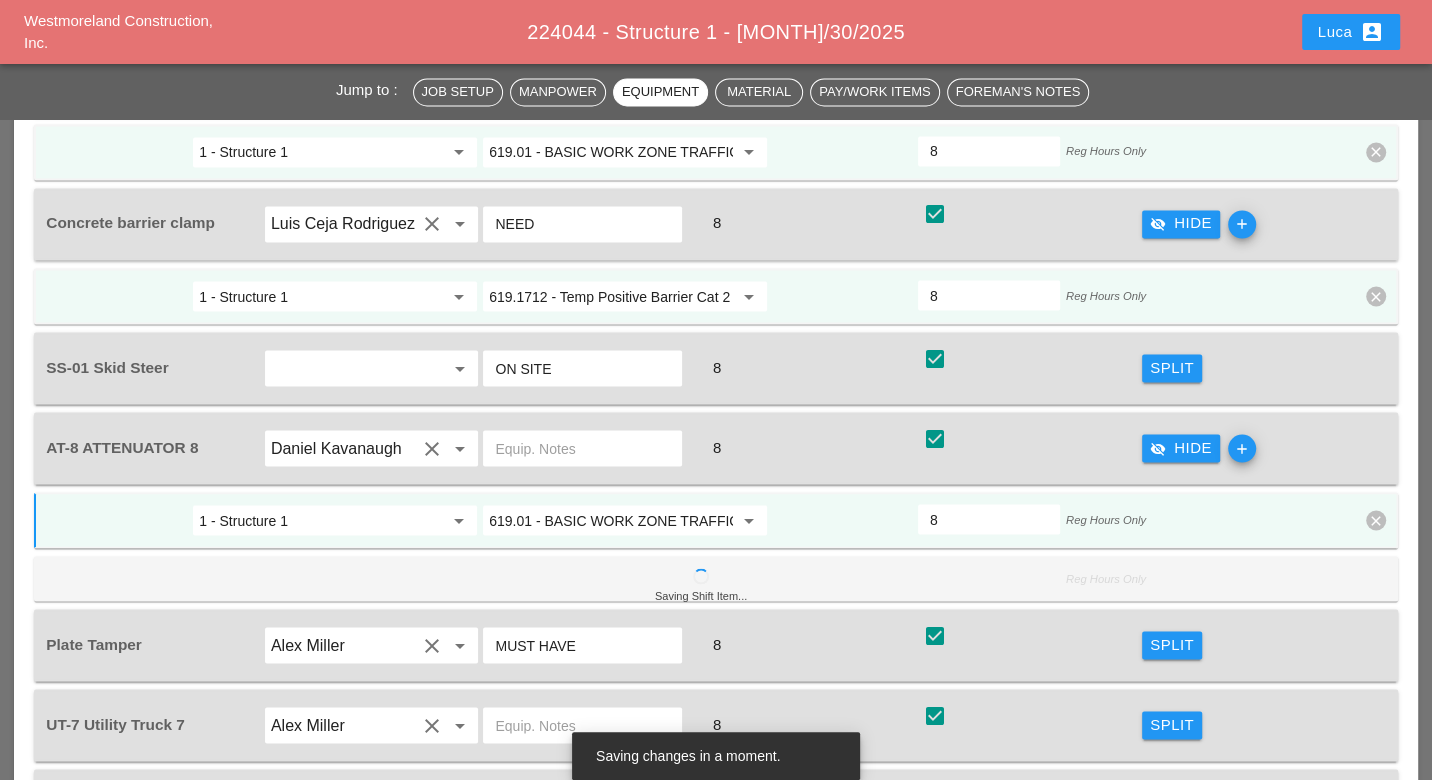 scroll, scrollTop: 2222, scrollLeft: 0, axis: vertical 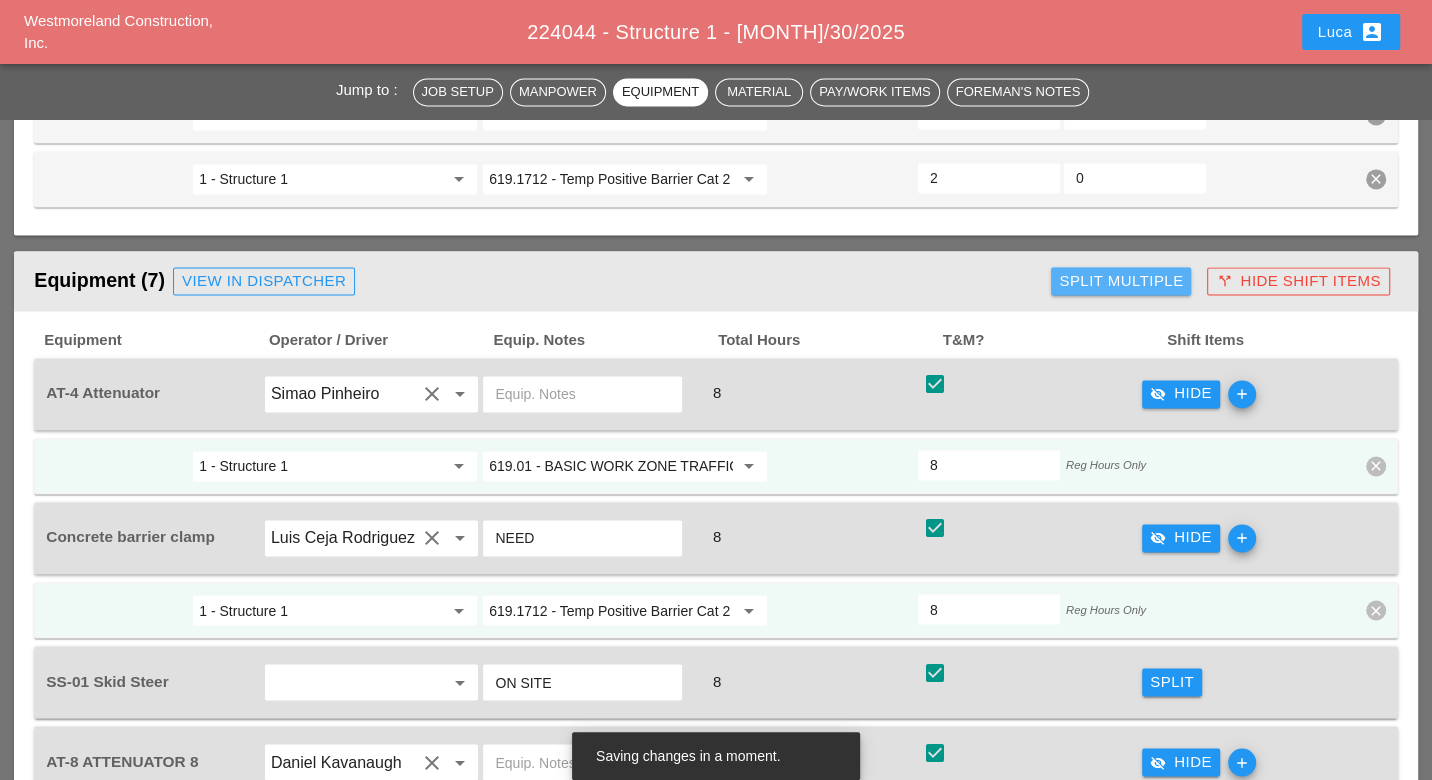 click on "Split Multiple" at bounding box center [1121, 281] 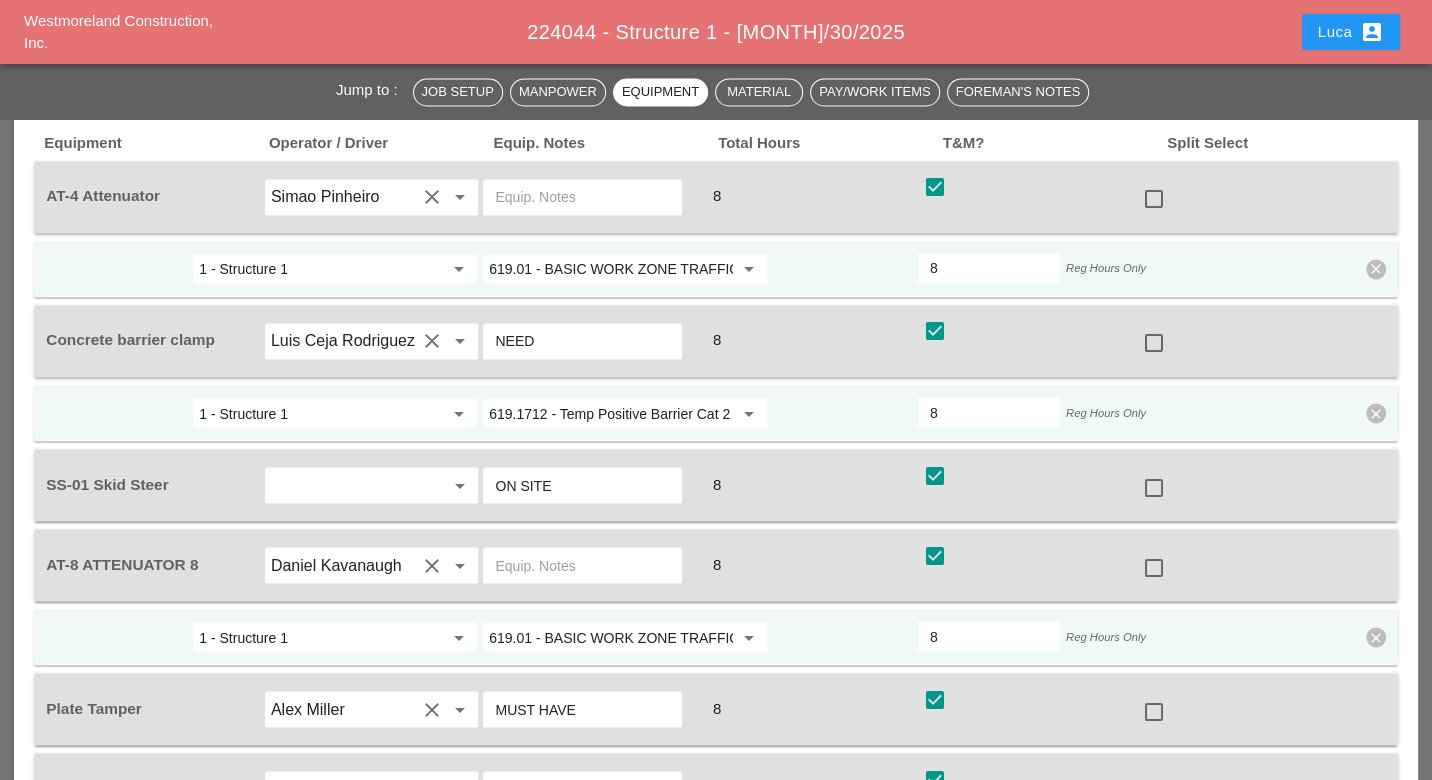 scroll, scrollTop: 2444, scrollLeft: 0, axis: vertical 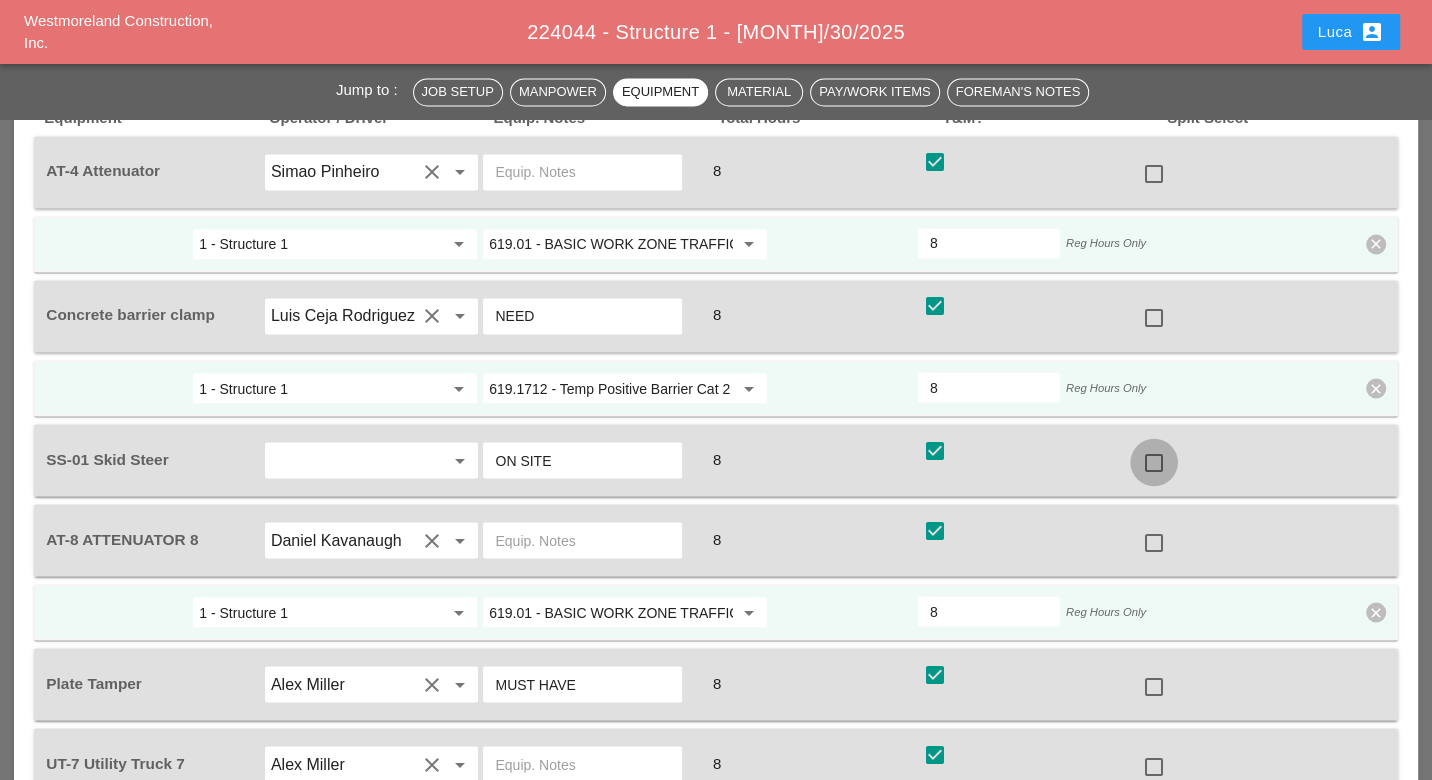 click at bounding box center [1154, 462] 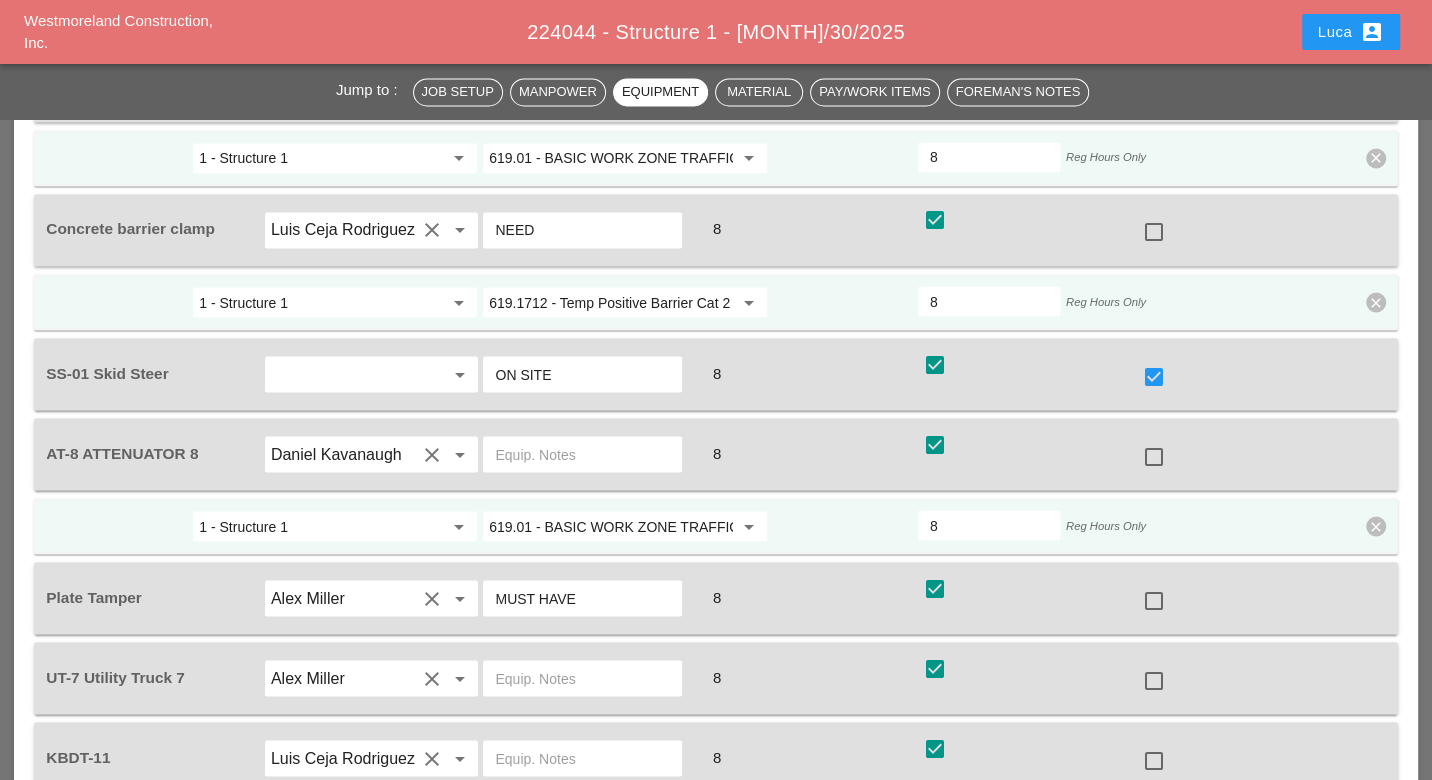 scroll, scrollTop: 2555, scrollLeft: 0, axis: vertical 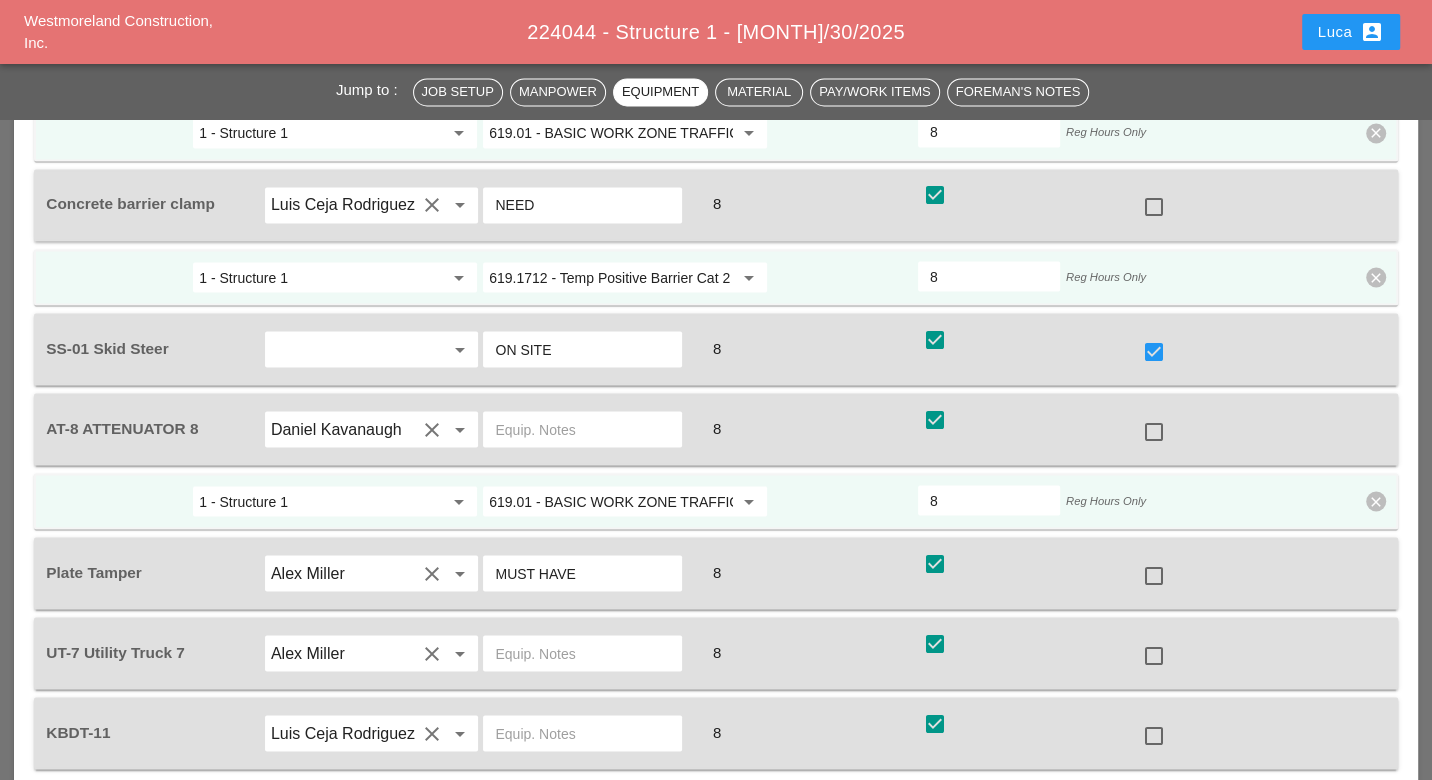 click at bounding box center (1154, 351) 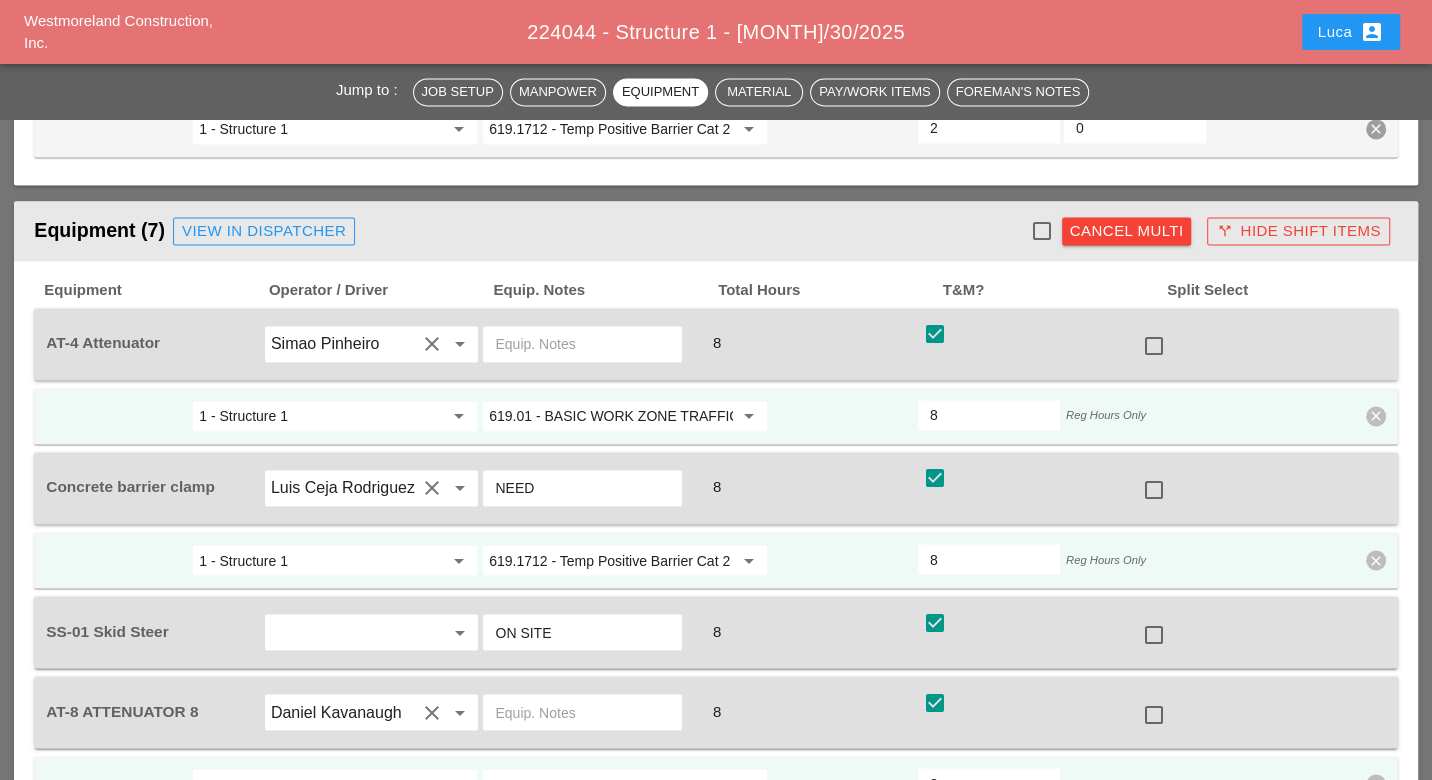 scroll, scrollTop: 2222, scrollLeft: 0, axis: vertical 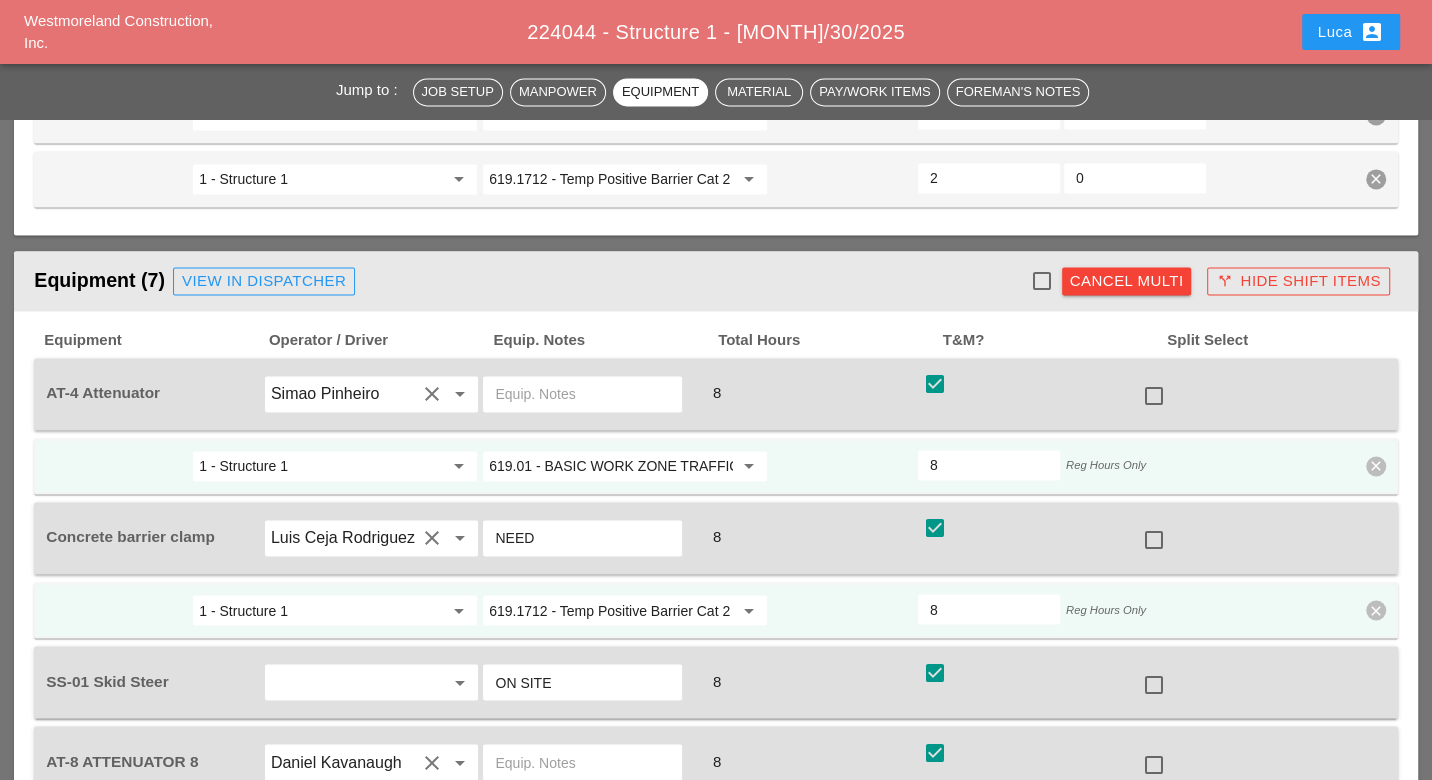 click on "Cancel Multi" at bounding box center [1127, 281] 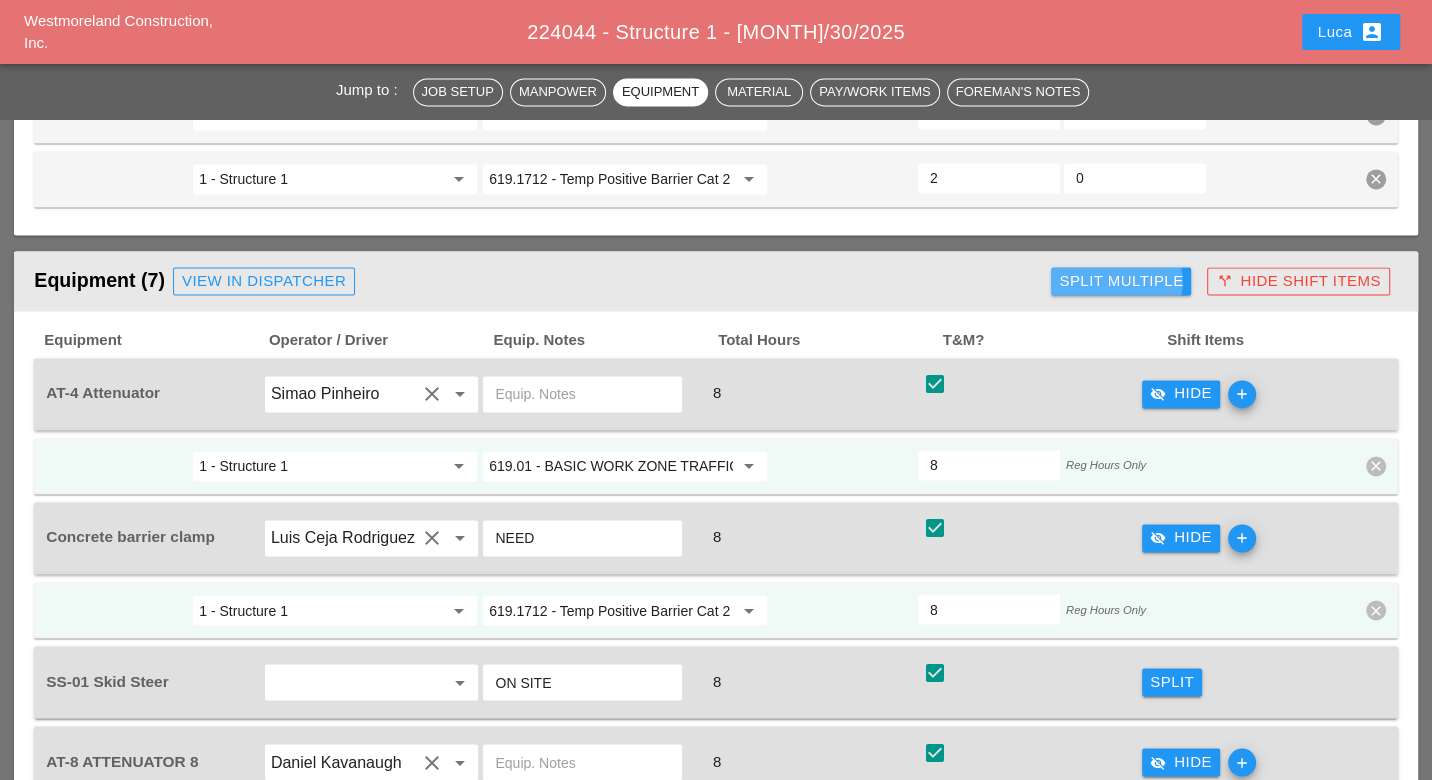 click on "Split Multiple" at bounding box center (1121, 281) 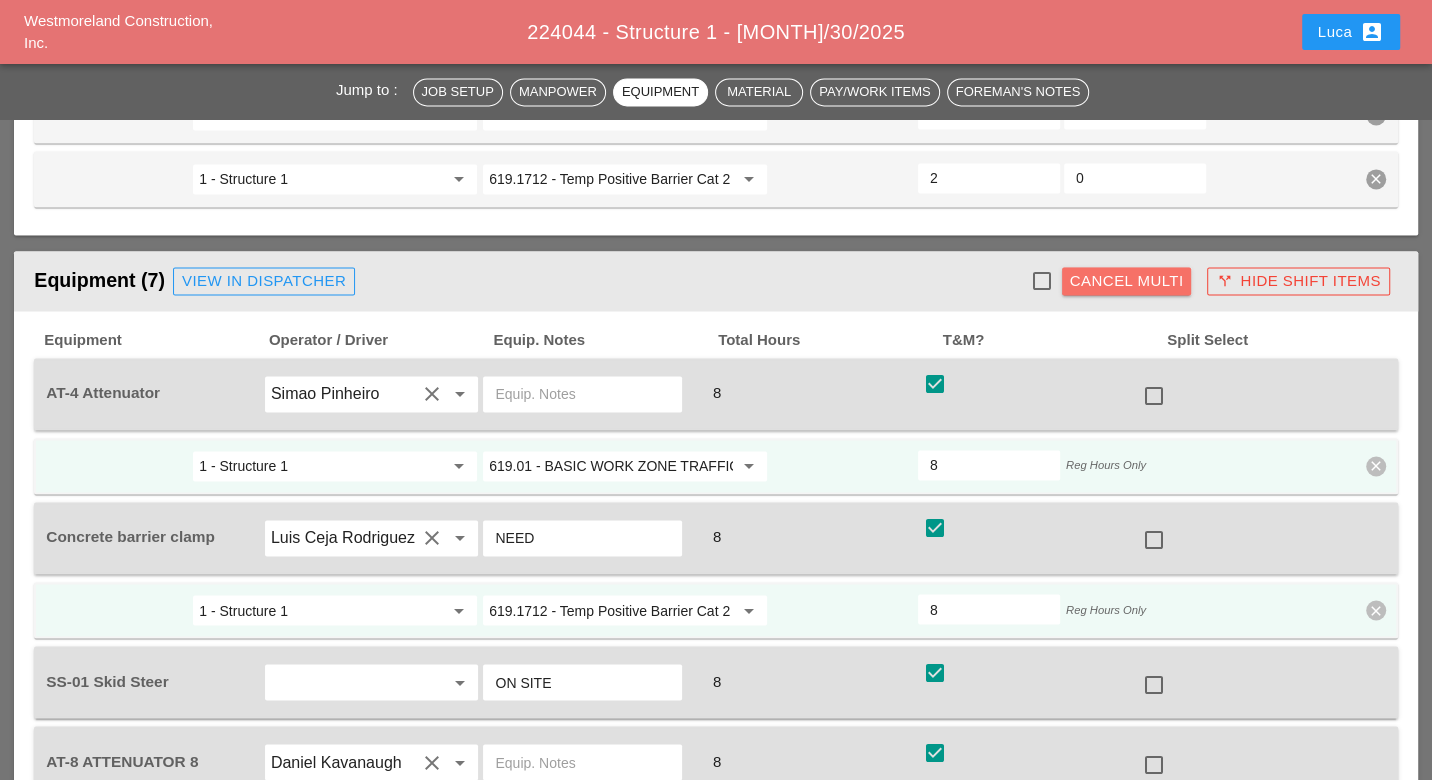 click on "Cancel Multi" at bounding box center (1127, 281) 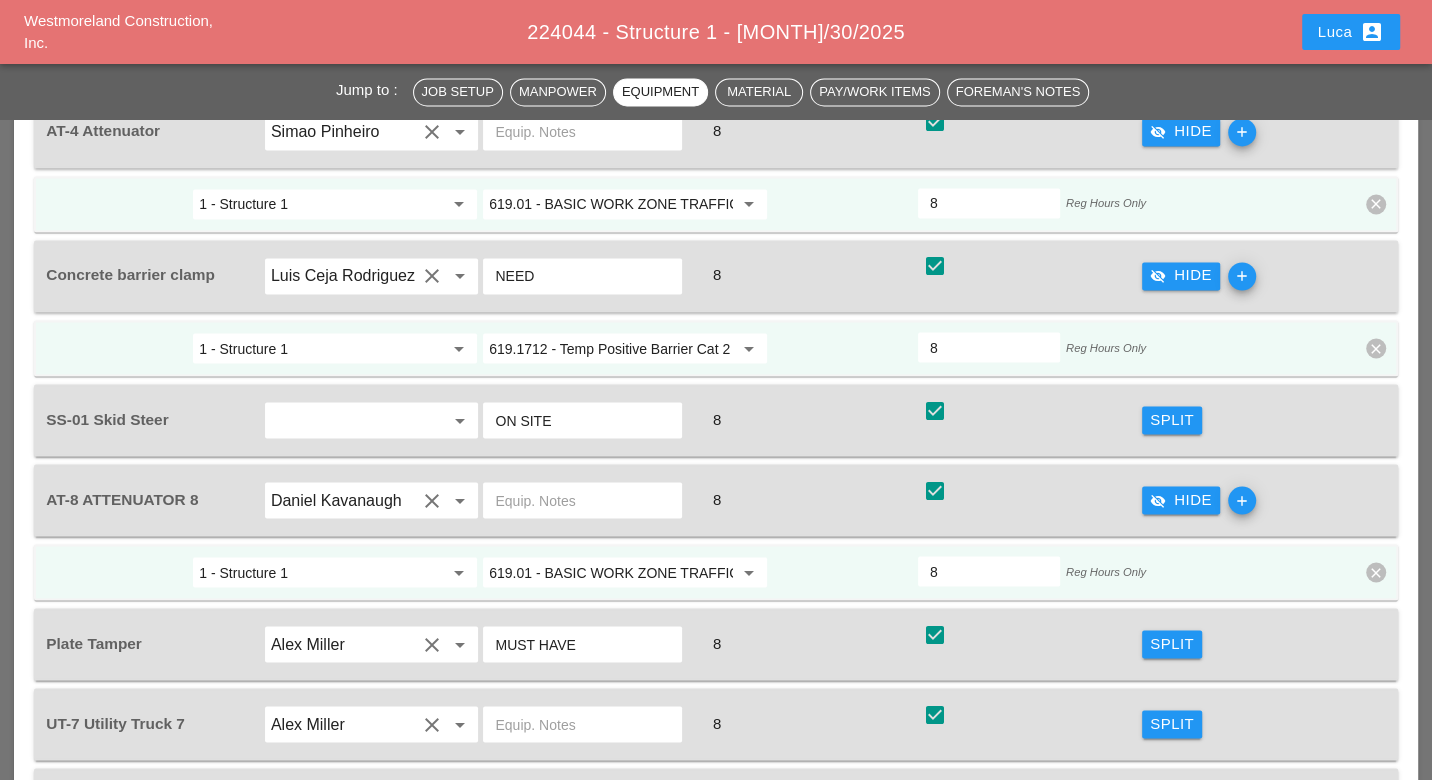 scroll, scrollTop: 2555, scrollLeft: 0, axis: vertical 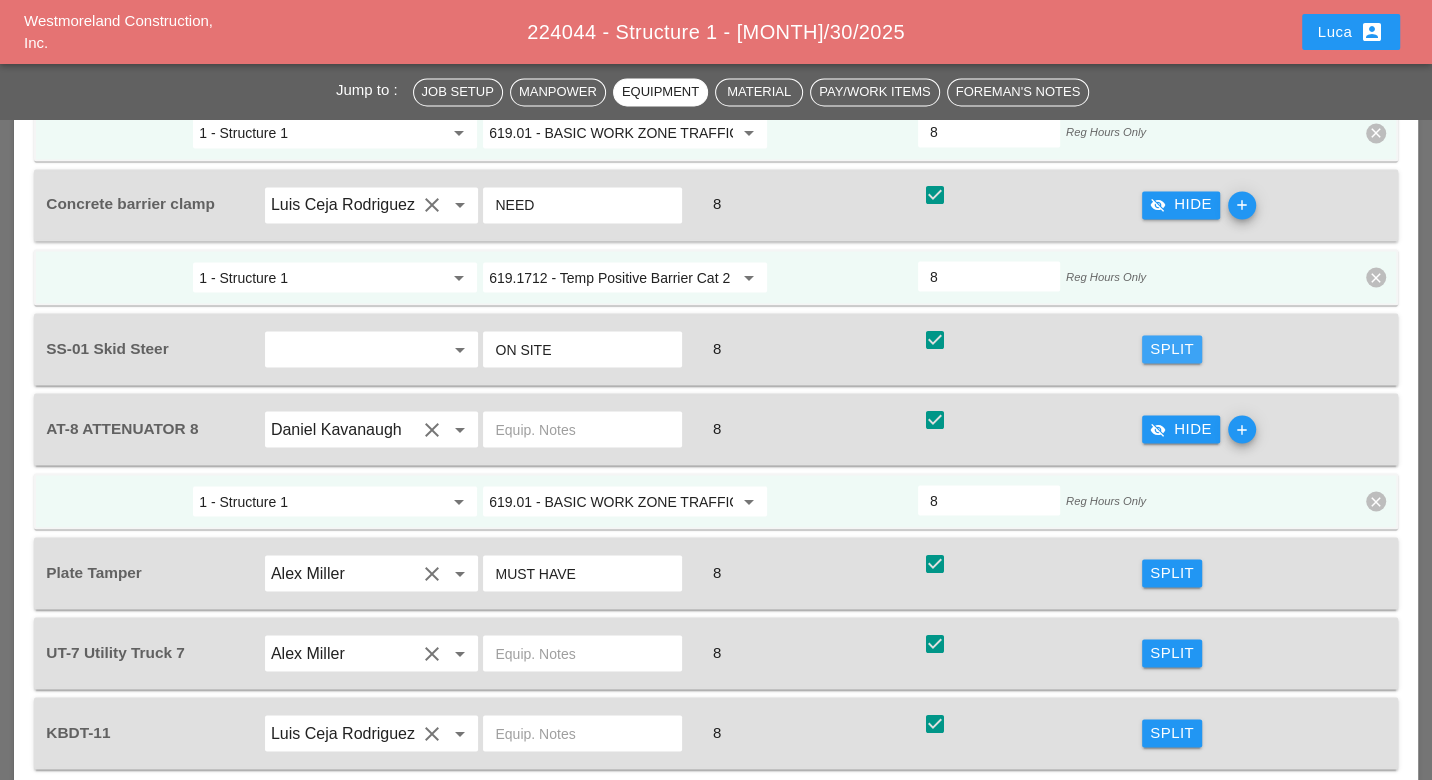 drag, startPoint x: 1160, startPoint y: 317, endPoint x: 985, endPoint y: 350, distance: 178.08424 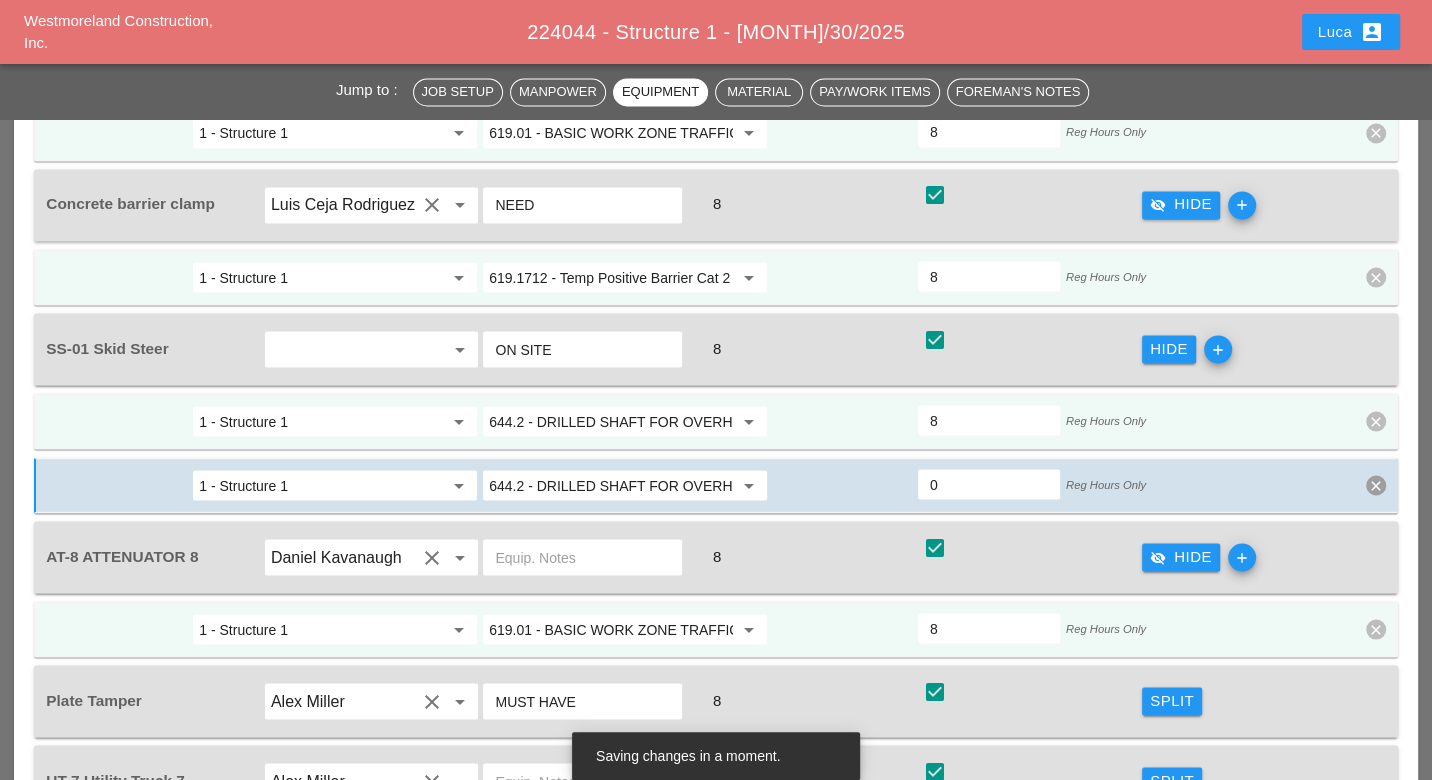 click on "644.2 - DRILLED SHAFT FOR OVERHEAD SIGN STRUCTUR" at bounding box center [611, 421] 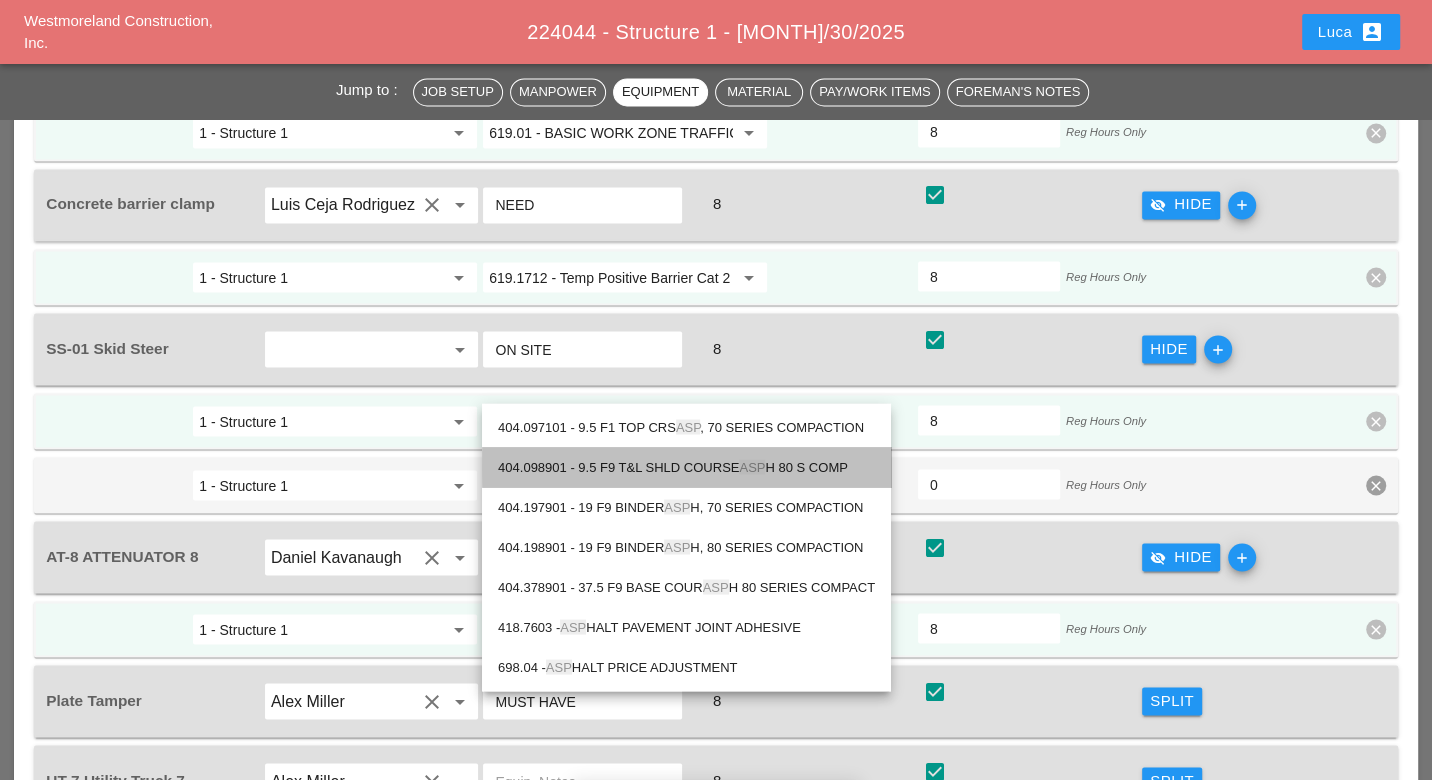 click on "404.098901 - 9.5 F9 T&L SHLD COURSE  ASP H 80 S COMP" at bounding box center (686, 467) 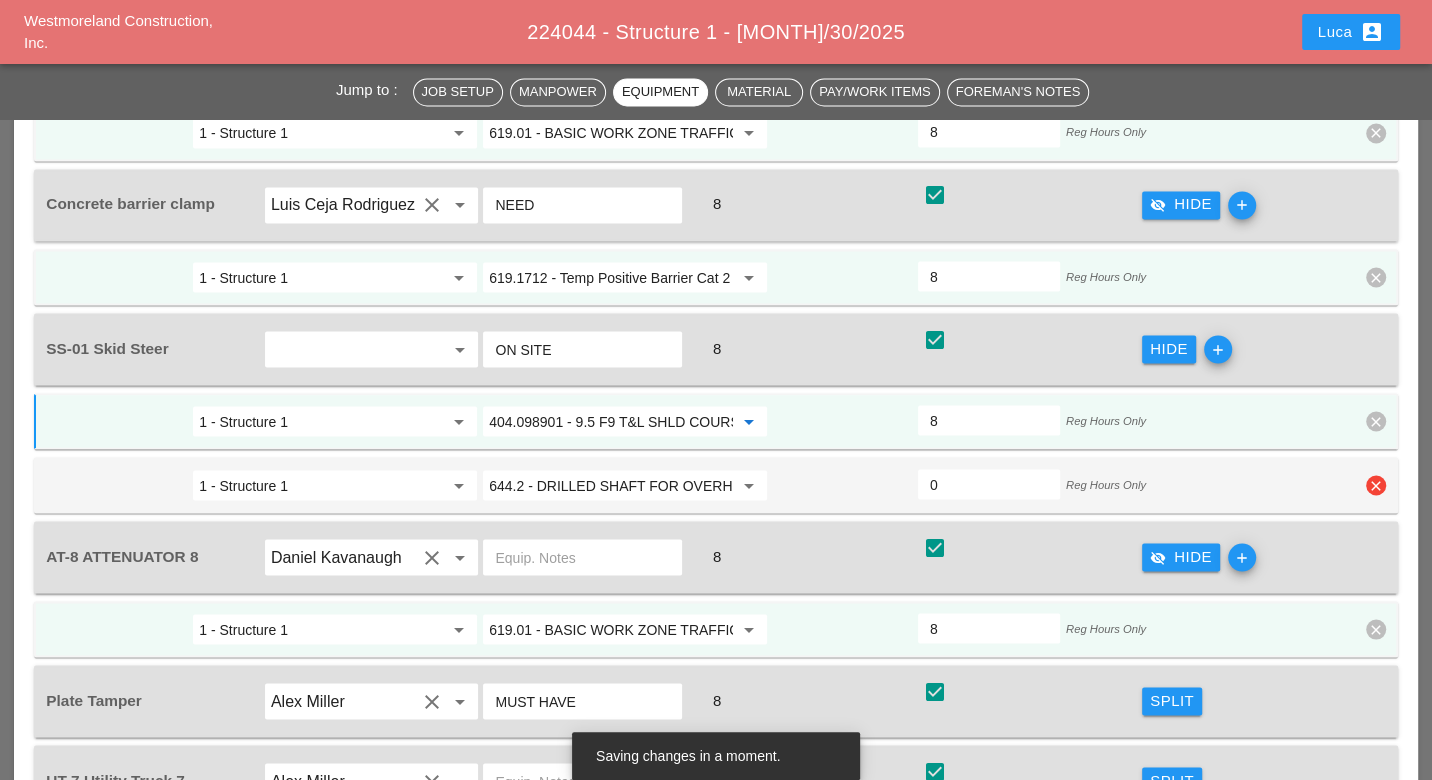 type on "404.098901 - 9.5 F9 T&L SHLD COURSE ASPH 80 S COMP" 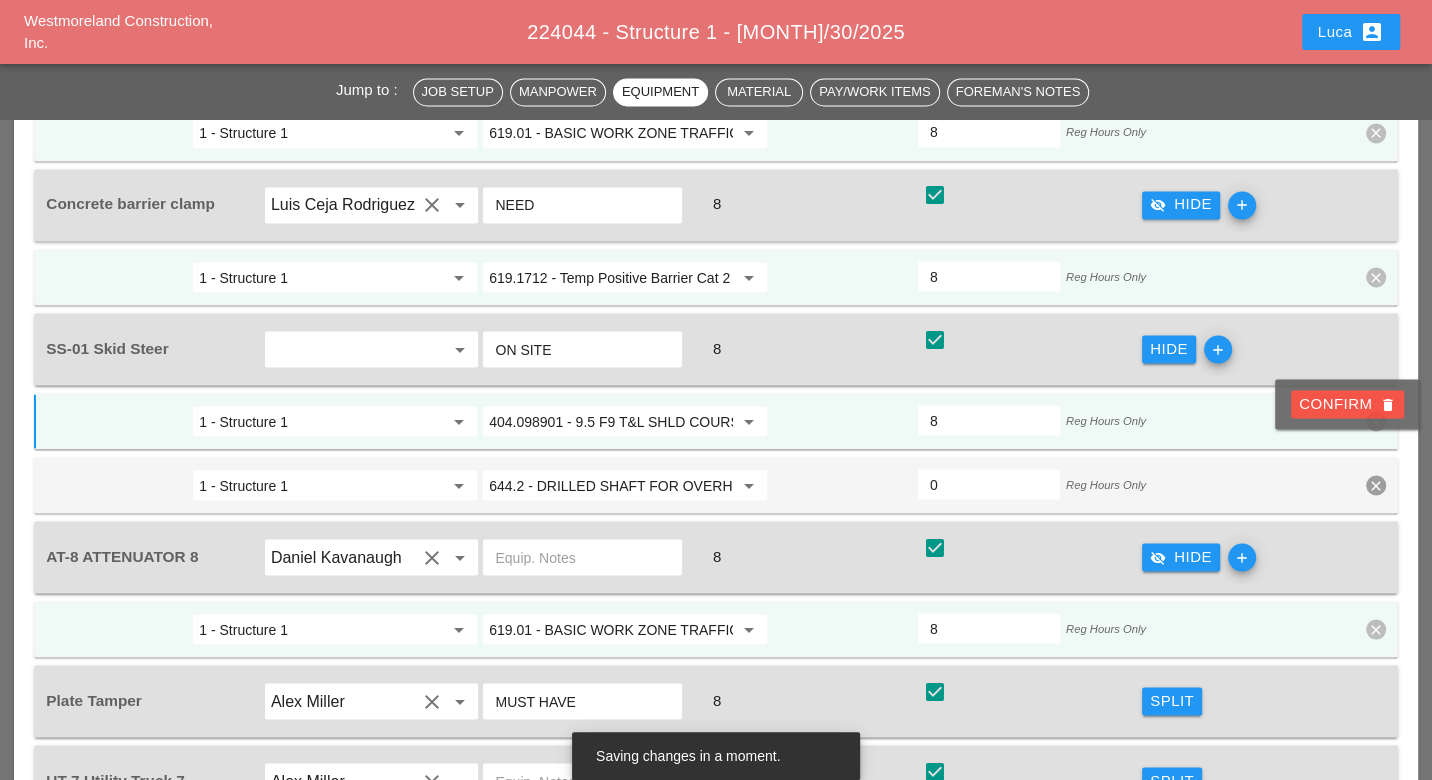 click on "Confirm delete" at bounding box center (1347, 403) 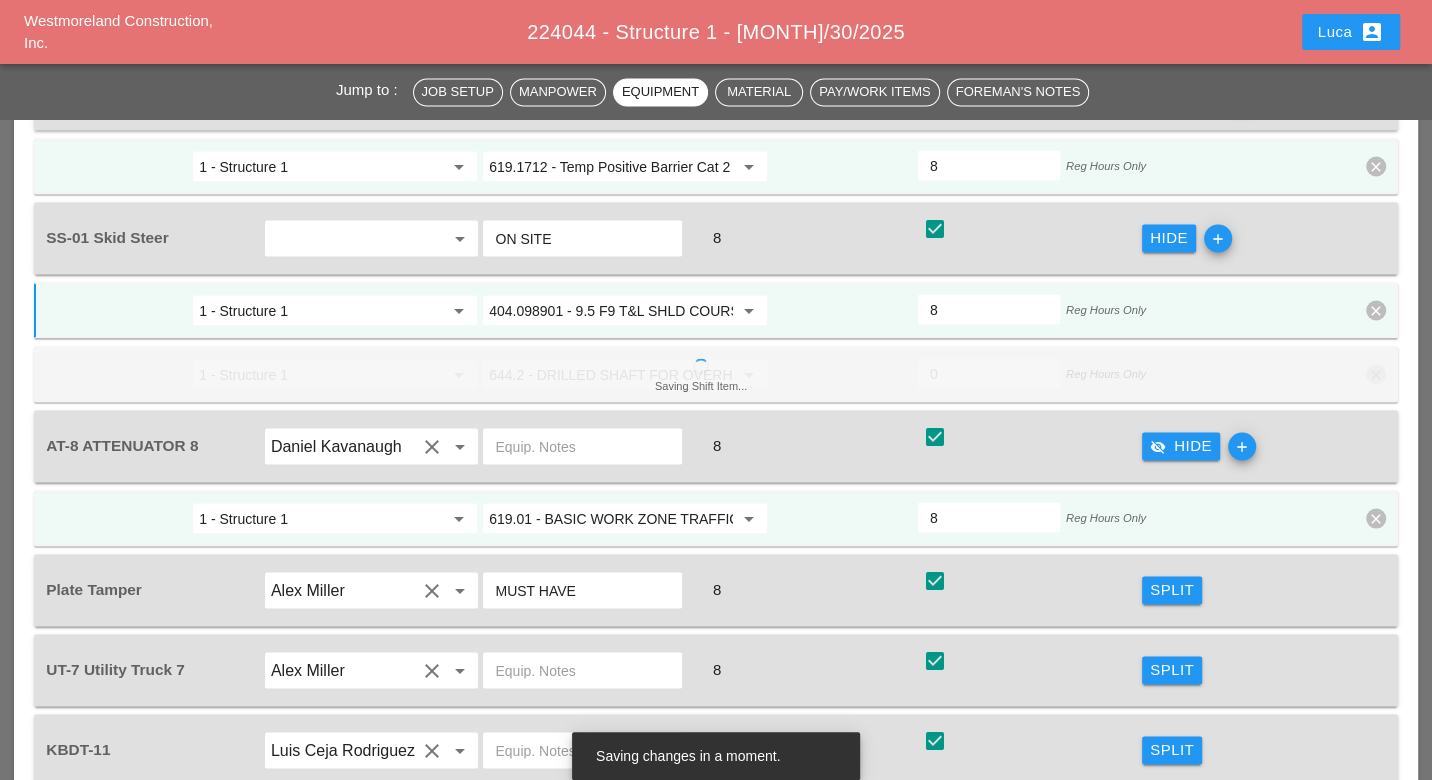 scroll, scrollTop: 2777, scrollLeft: 0, axis: vertical 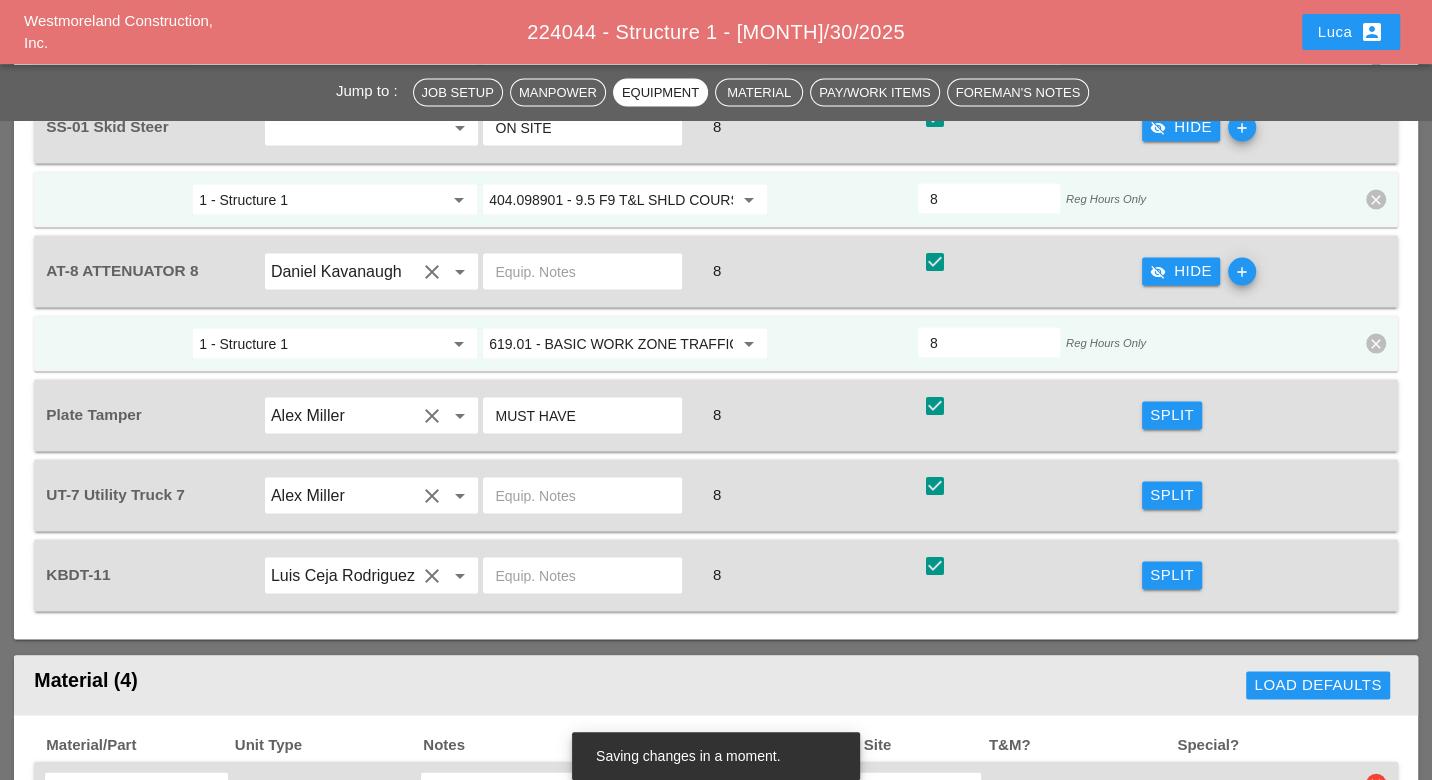 click on "Split" at bounding box center [1172, 414] 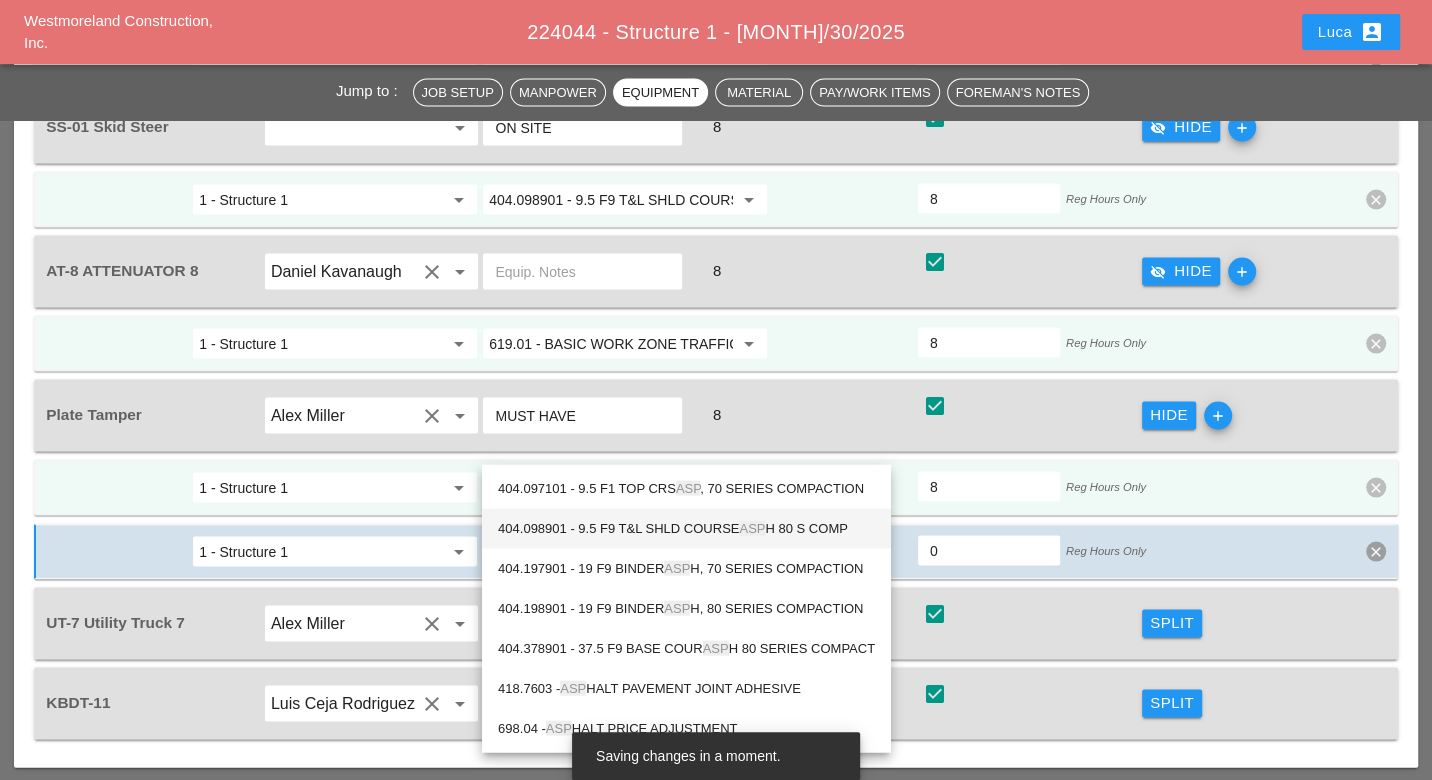 click on "404.098901 - 9.5 F9 T&L SHLD COURSE  ASP H 80 S COMP" at bounding box center (686, 528) 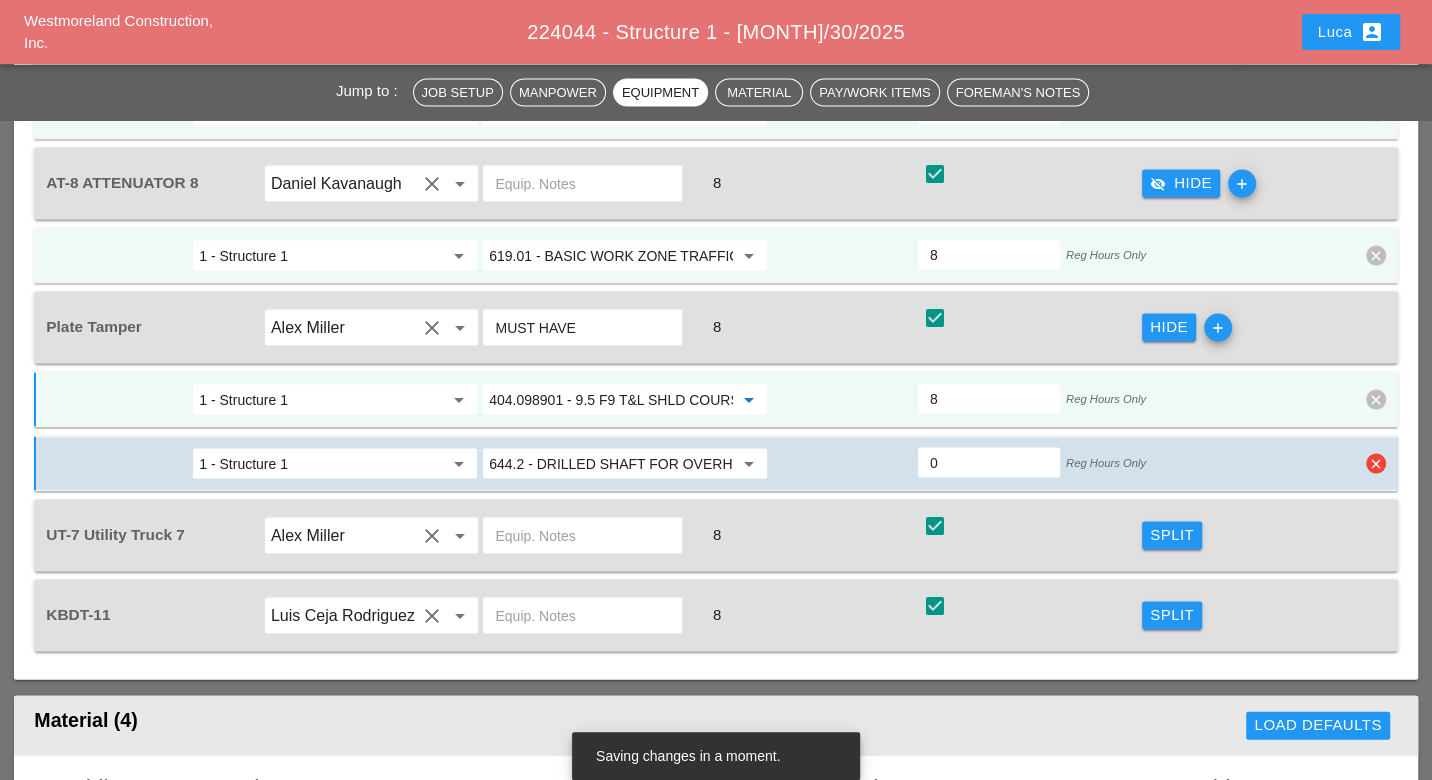 scroll, scrollTop: 2888, scrollLeft: 0, axis: vertical 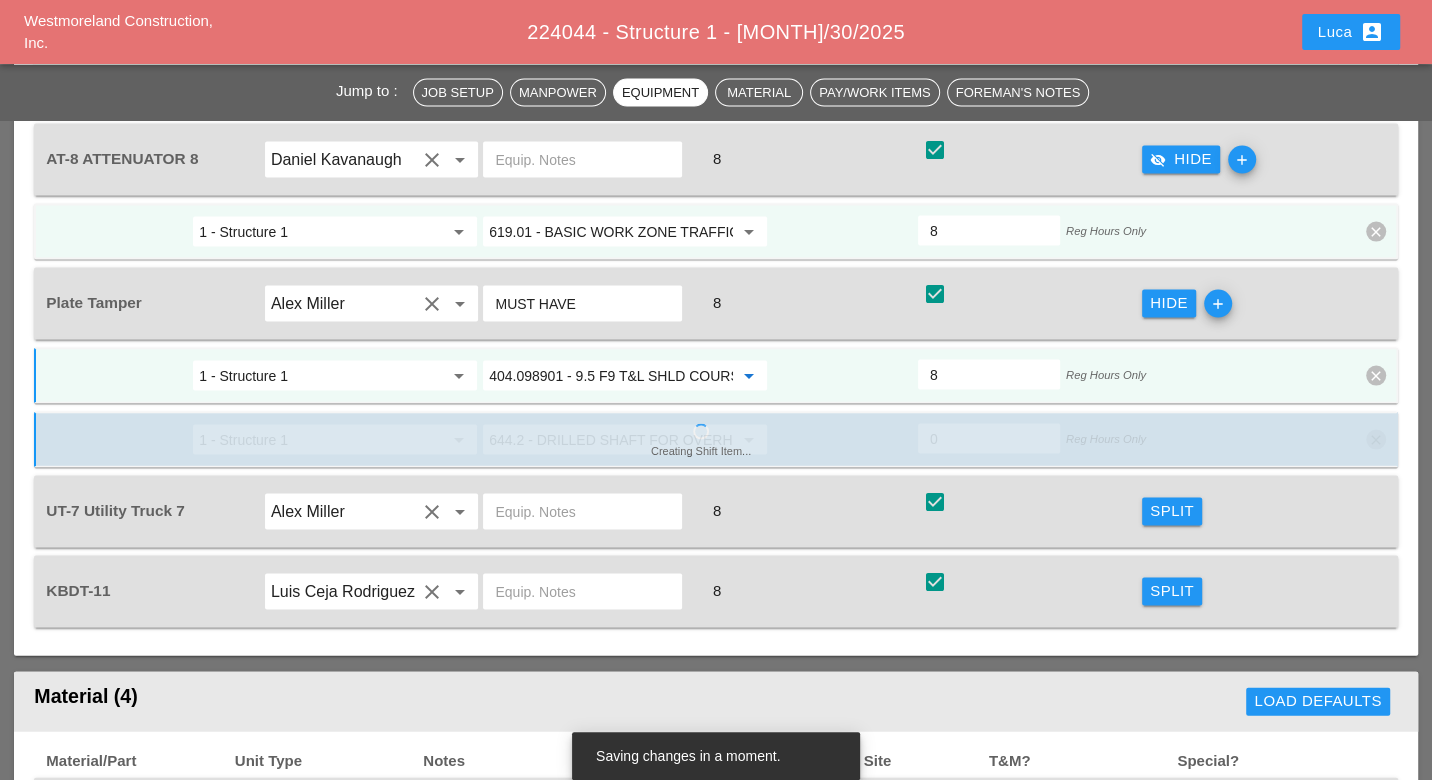 type on "404.098901 - 9.5 F9 T&L SHLD COURSE ASPH 80 S COMP" 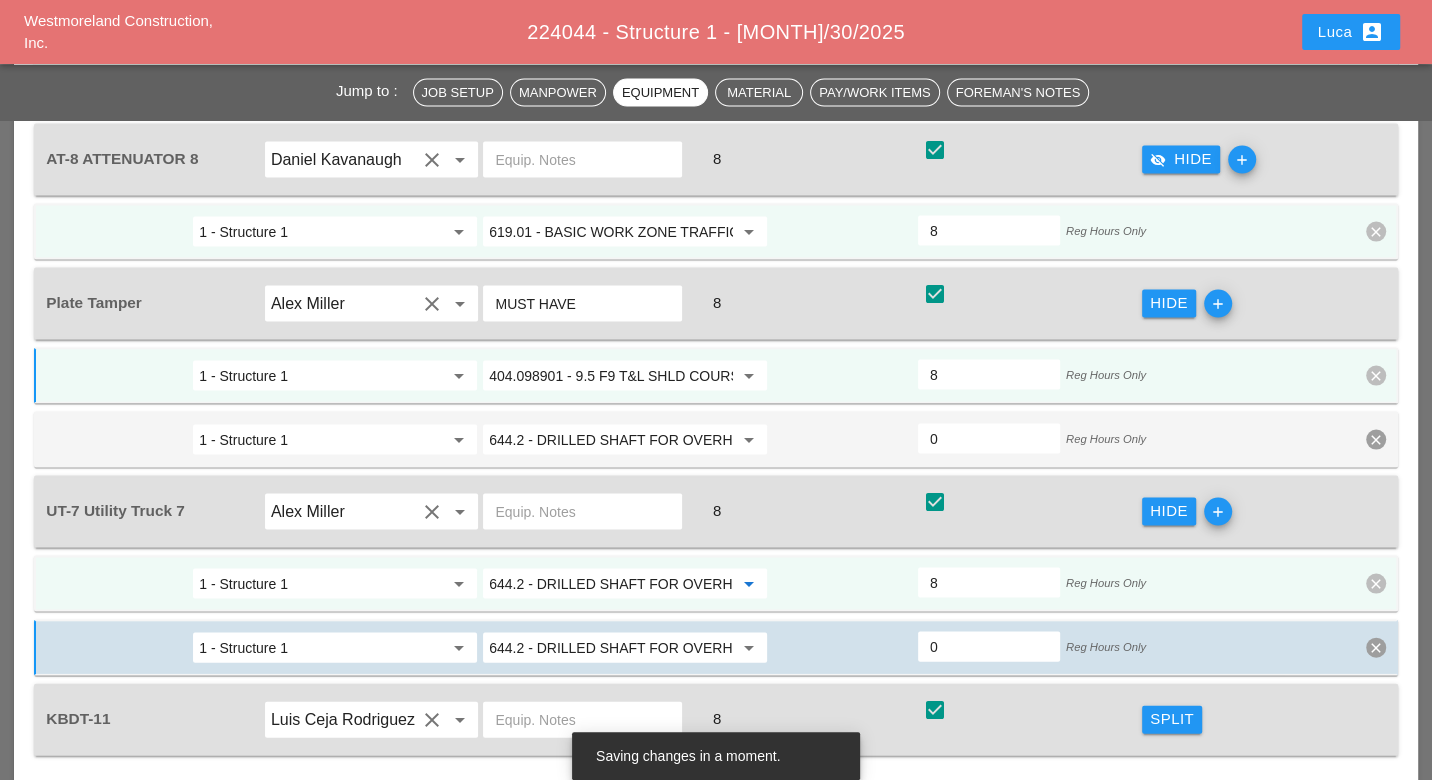 click on "644.2 - DRILLED SHAFT FOR OVERHEAD SIGN STRUCTUR" at bounding box center [611, 584] 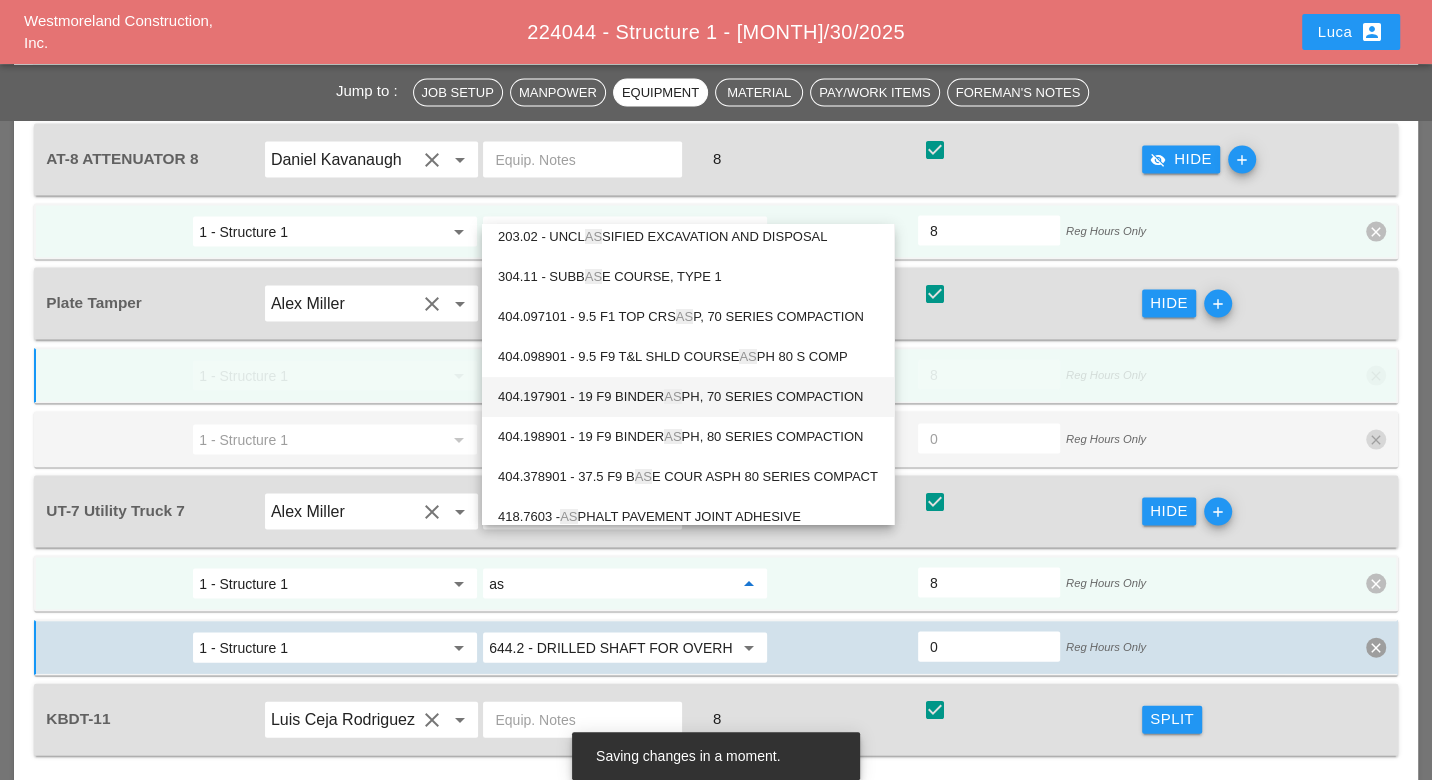 scroll, scrollTop: 0, scrollLeft: 0, axis: both 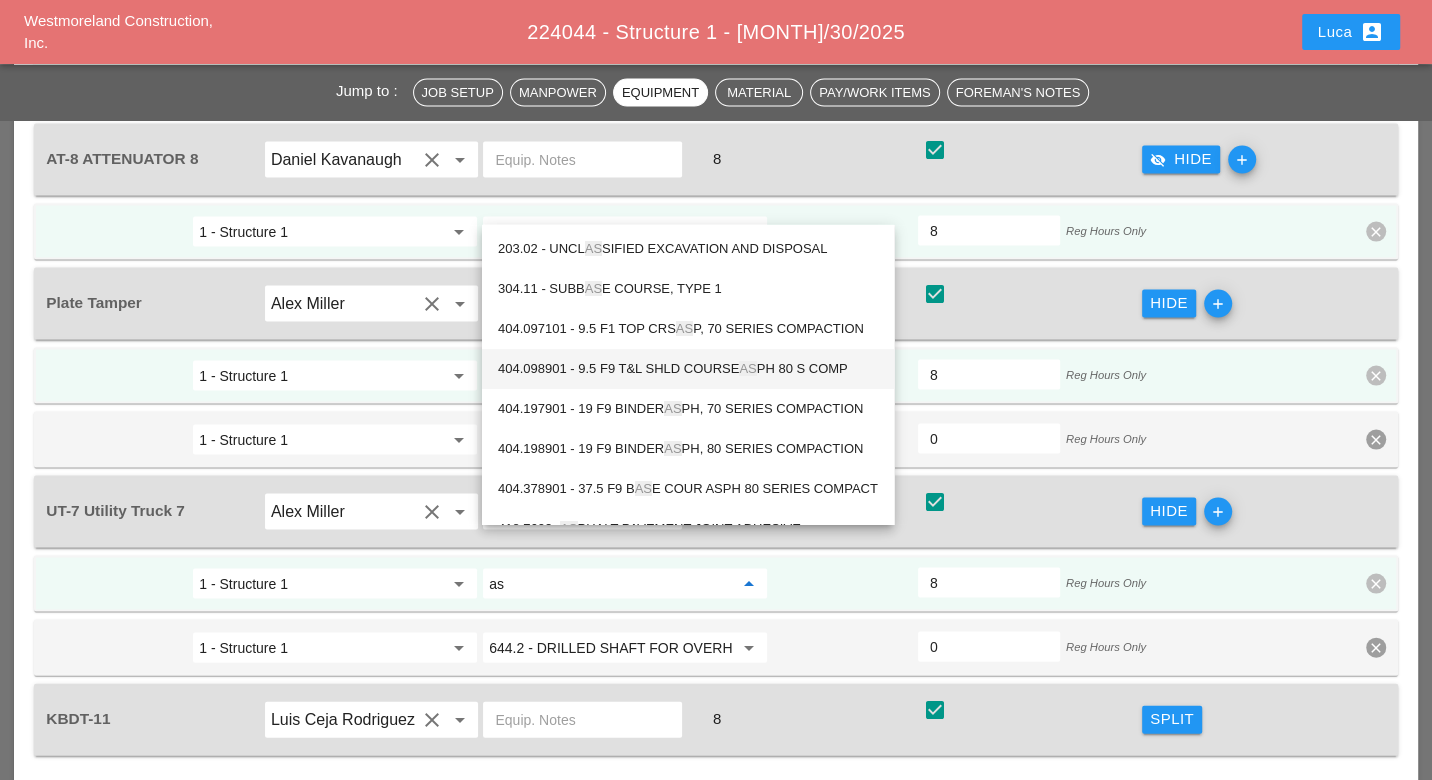 click on "404.098901 - 9.5 F9 T&L SHLD COURSE  AS PH 80 S COMP" at bounding box center [688, 369] 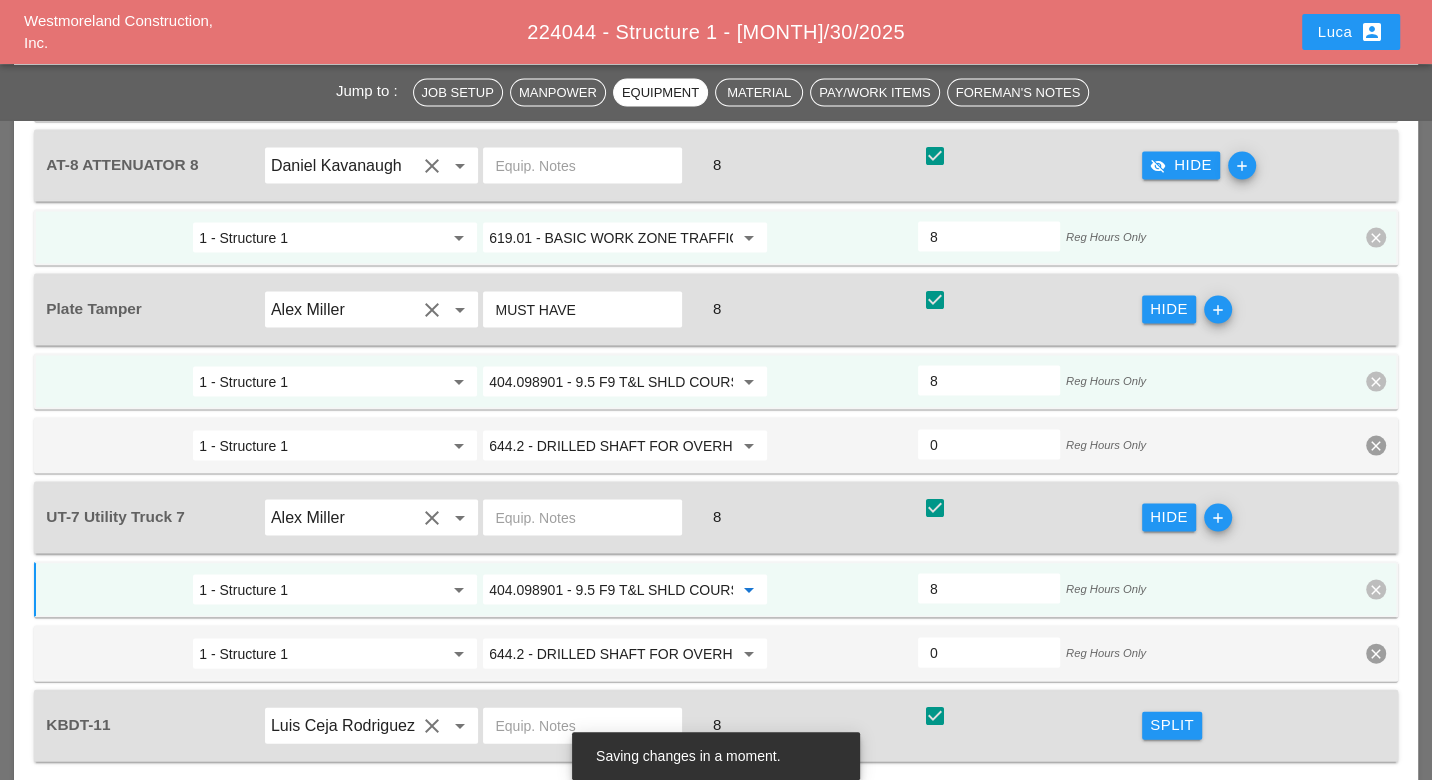 scroll, scrollTop: 2888, scrollLeft: 0, axis: vertical 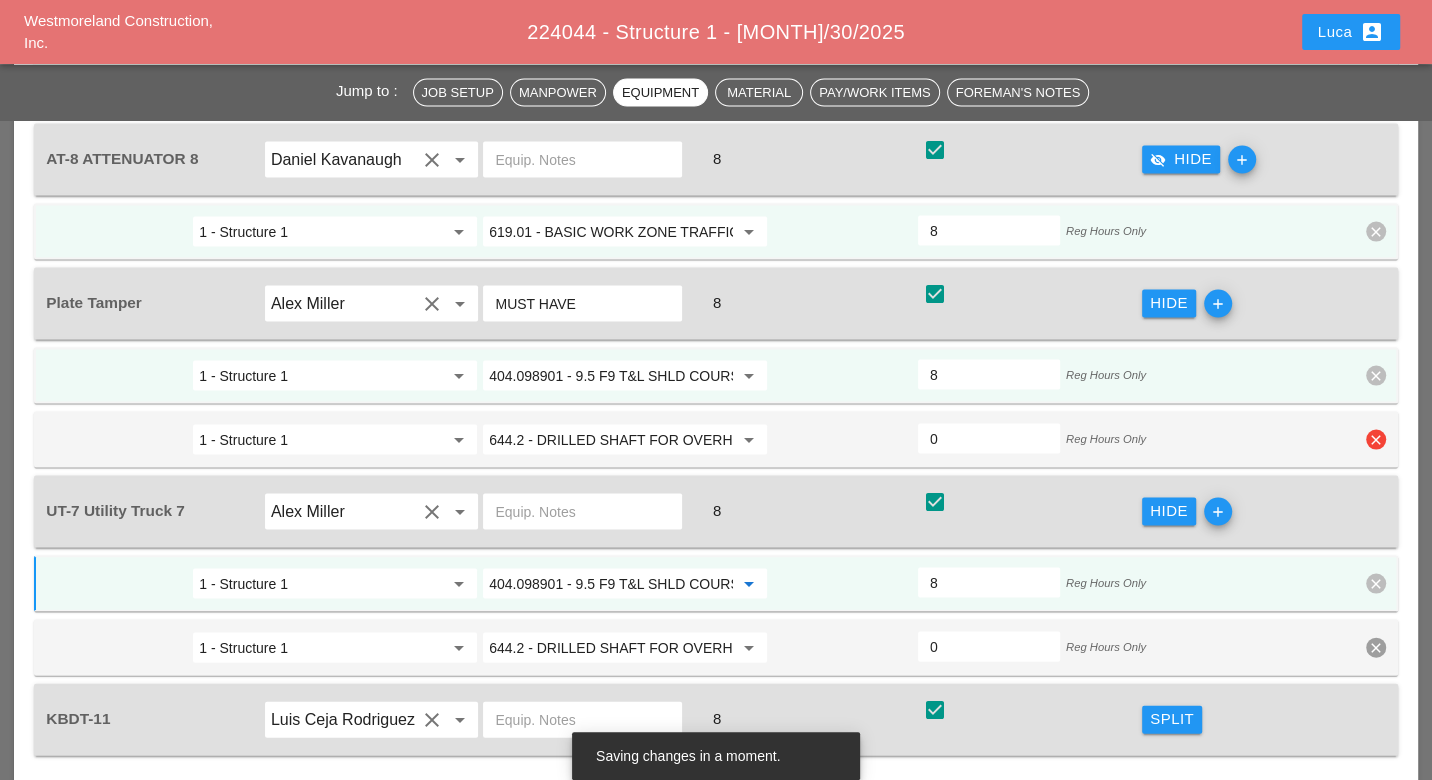 type on "404.098901 - 9.5 F9 T&L SHLD COURSE ASPH 80 S COMP" 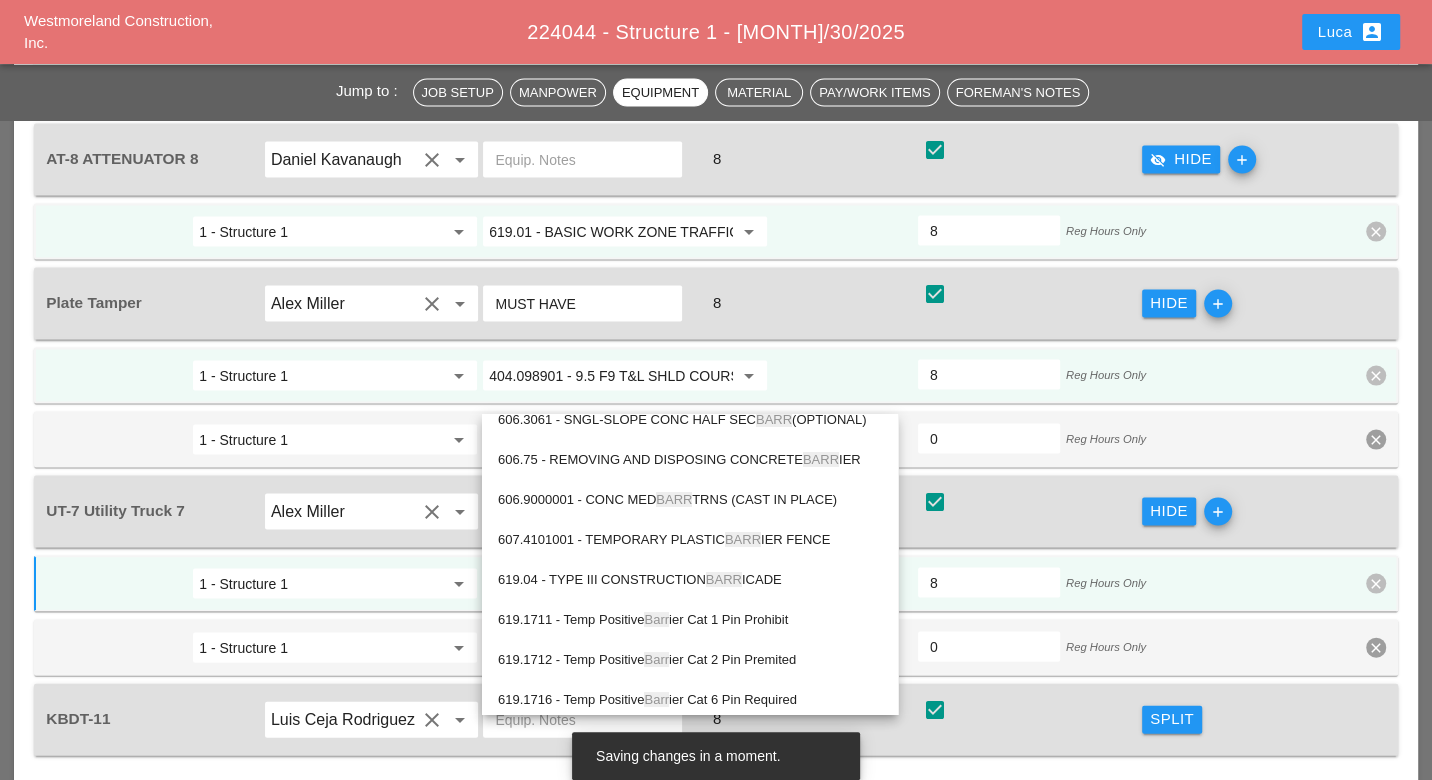 scroll, scrollTop: 222, scrollLeft: 0, axis: vertical 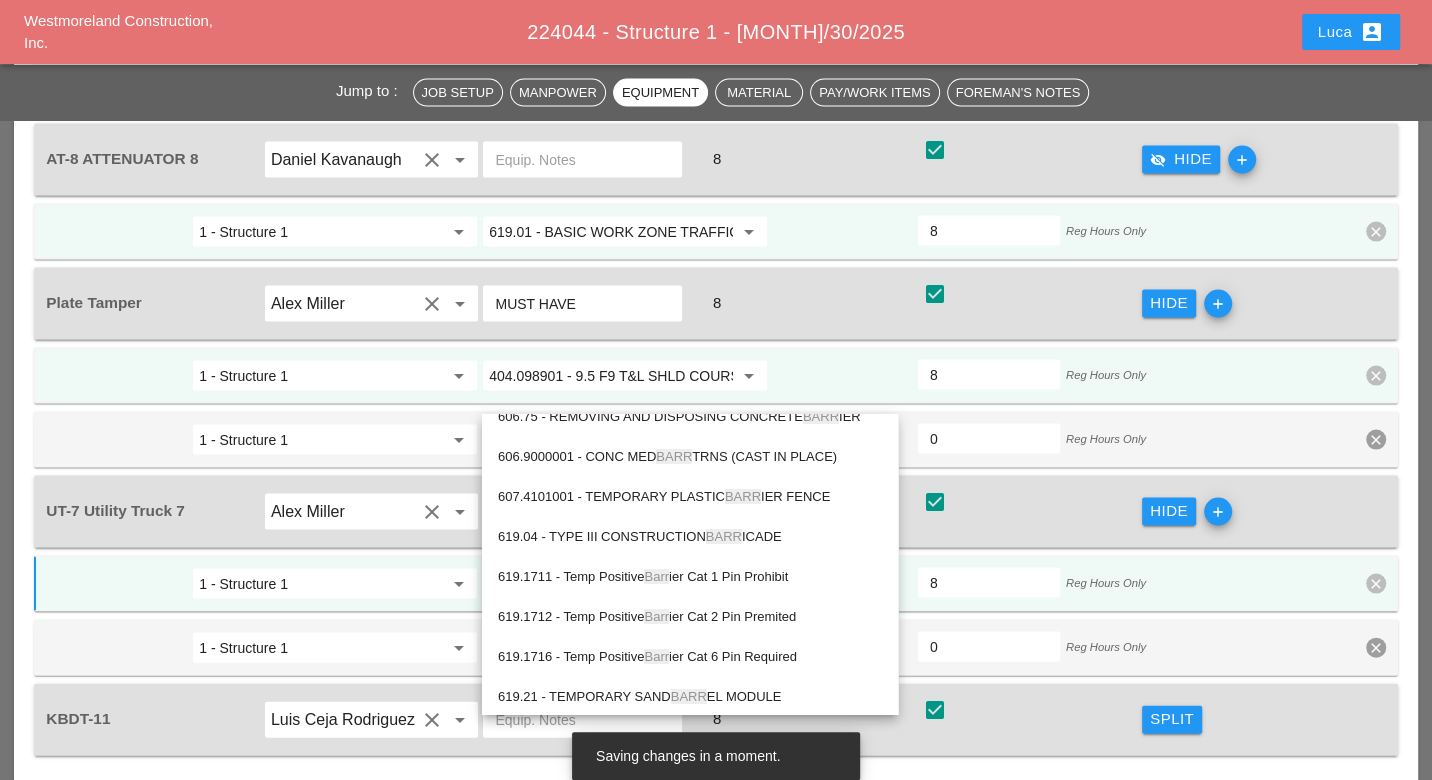 click on "619.1712 - Temp Positive  Barr ier Cat 2 Pin Premited" at bounding box center (690, 617) 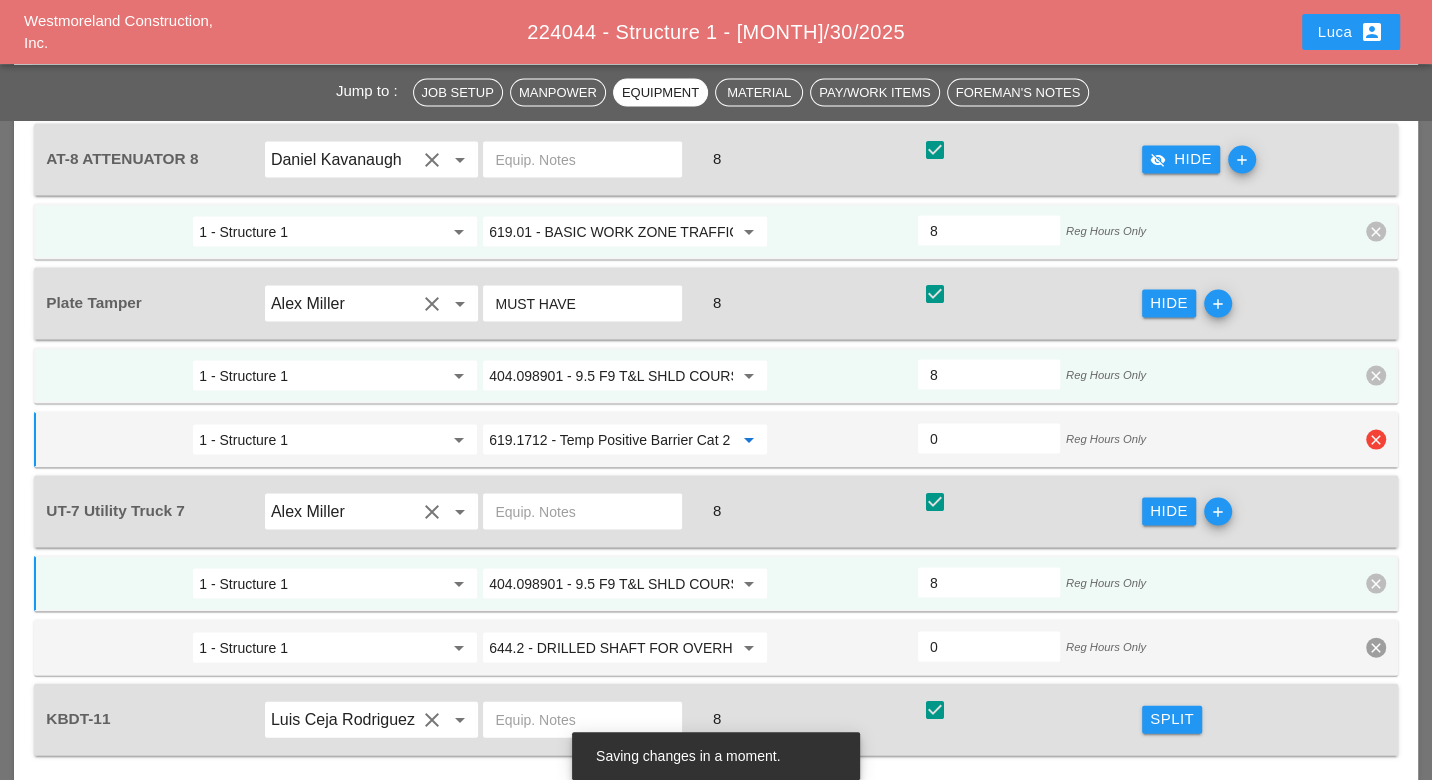 type on "619.1712 - Temp Positive Barrier Cat 2 Pin Premited" 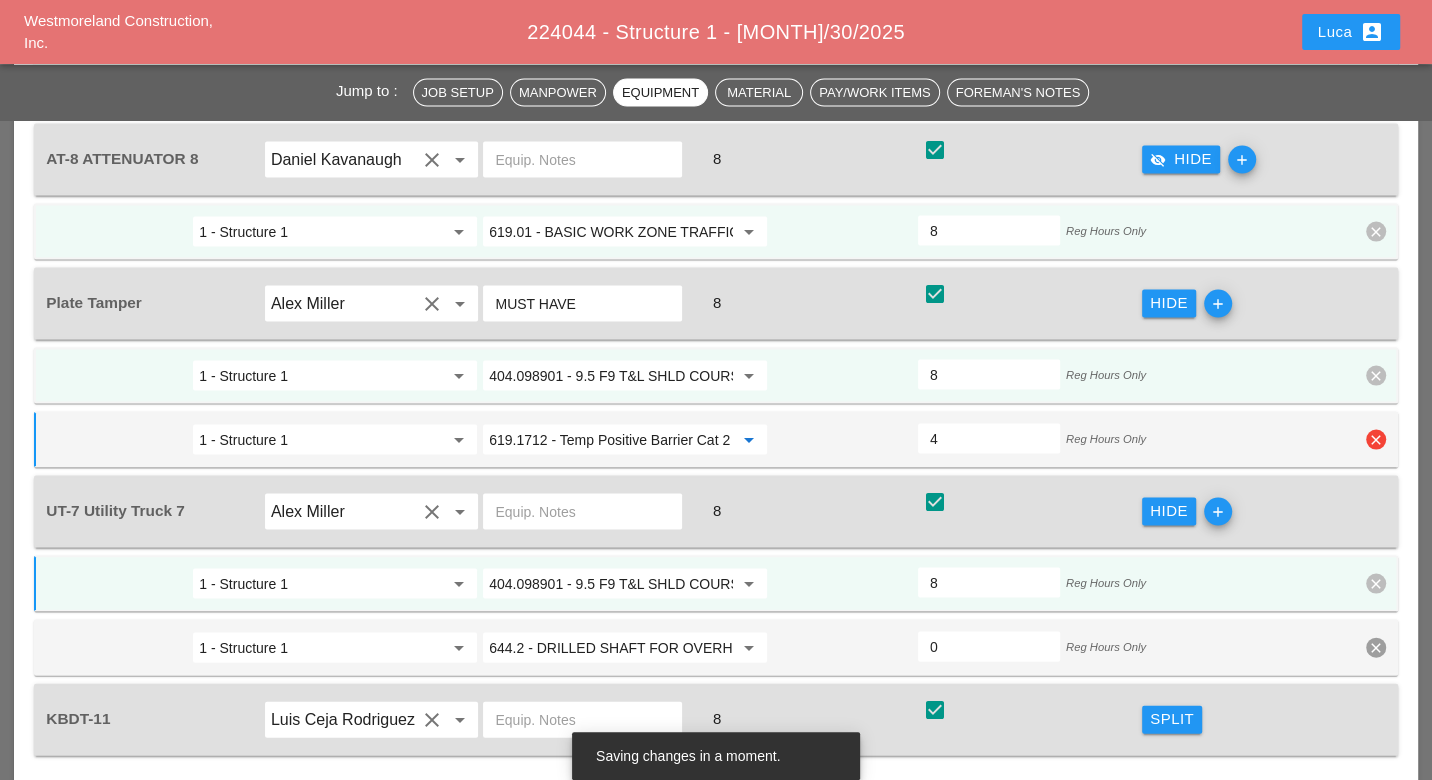 type on "4" 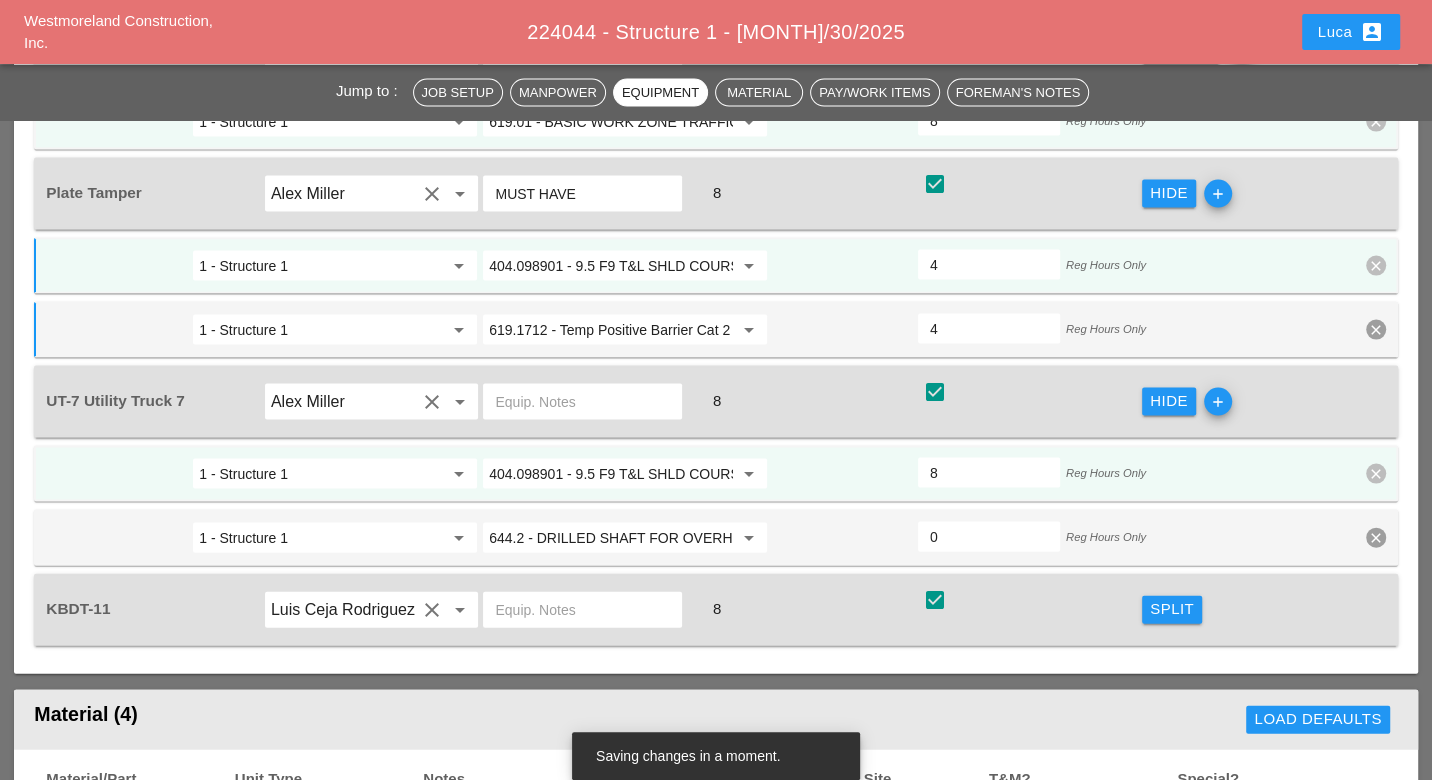 scroll, scrollTop: 3000, scrollLeft: 0, axis: vertical 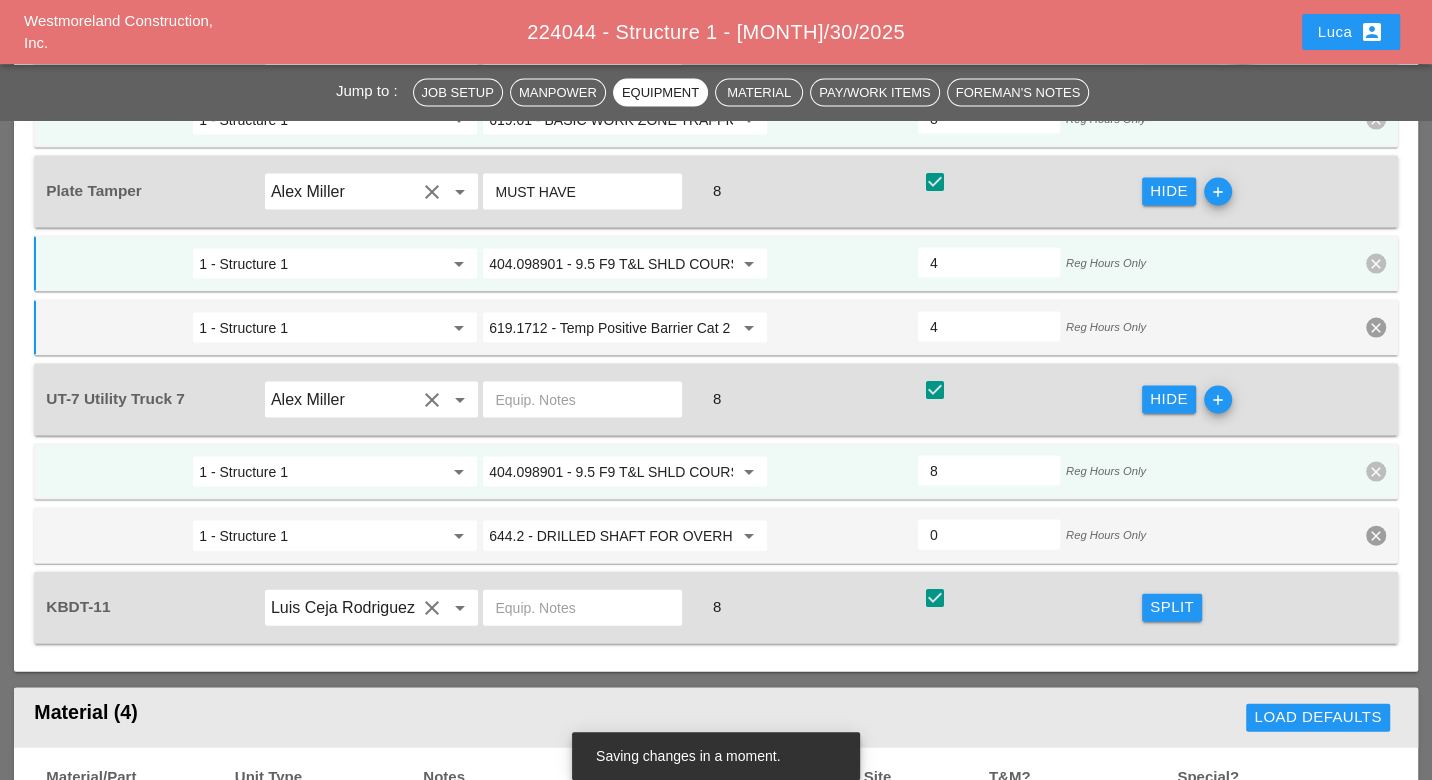 type on "4" 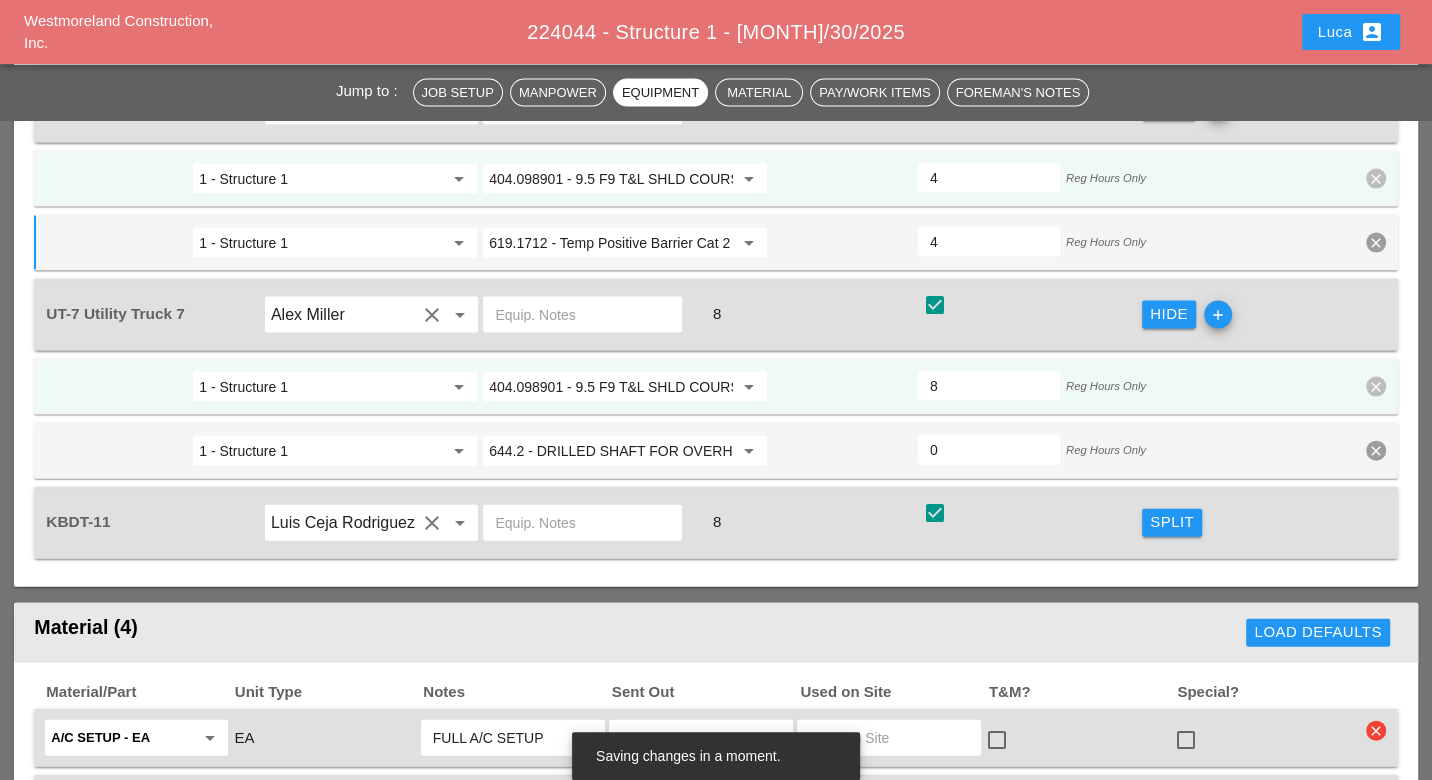 scroll, scrollTop: 3111, scrollLeft: 0, axis: vertical 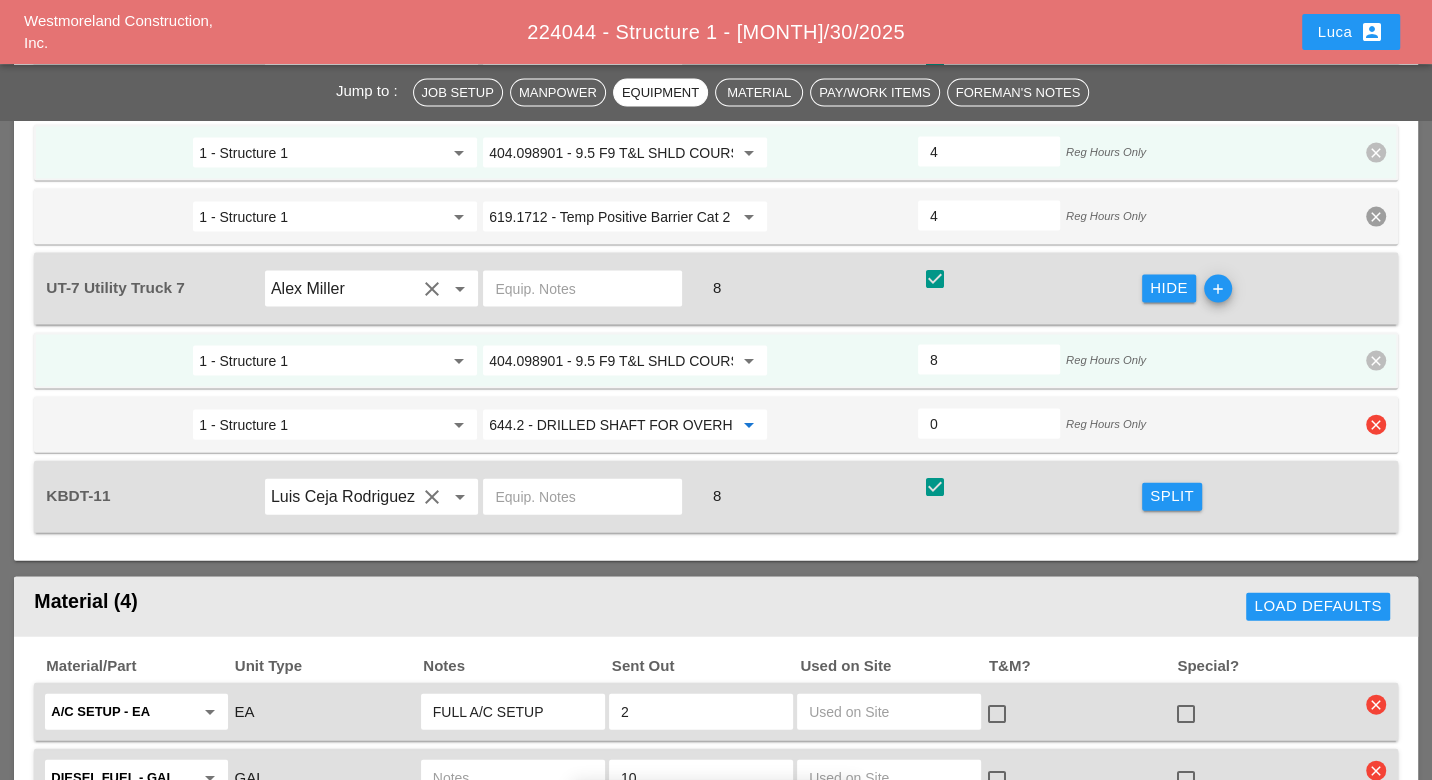 click on "644.2 - DRILLED SHAFT FOR OVERHEAD SIGN STRUCTUR" at bounding box center [611, 425] 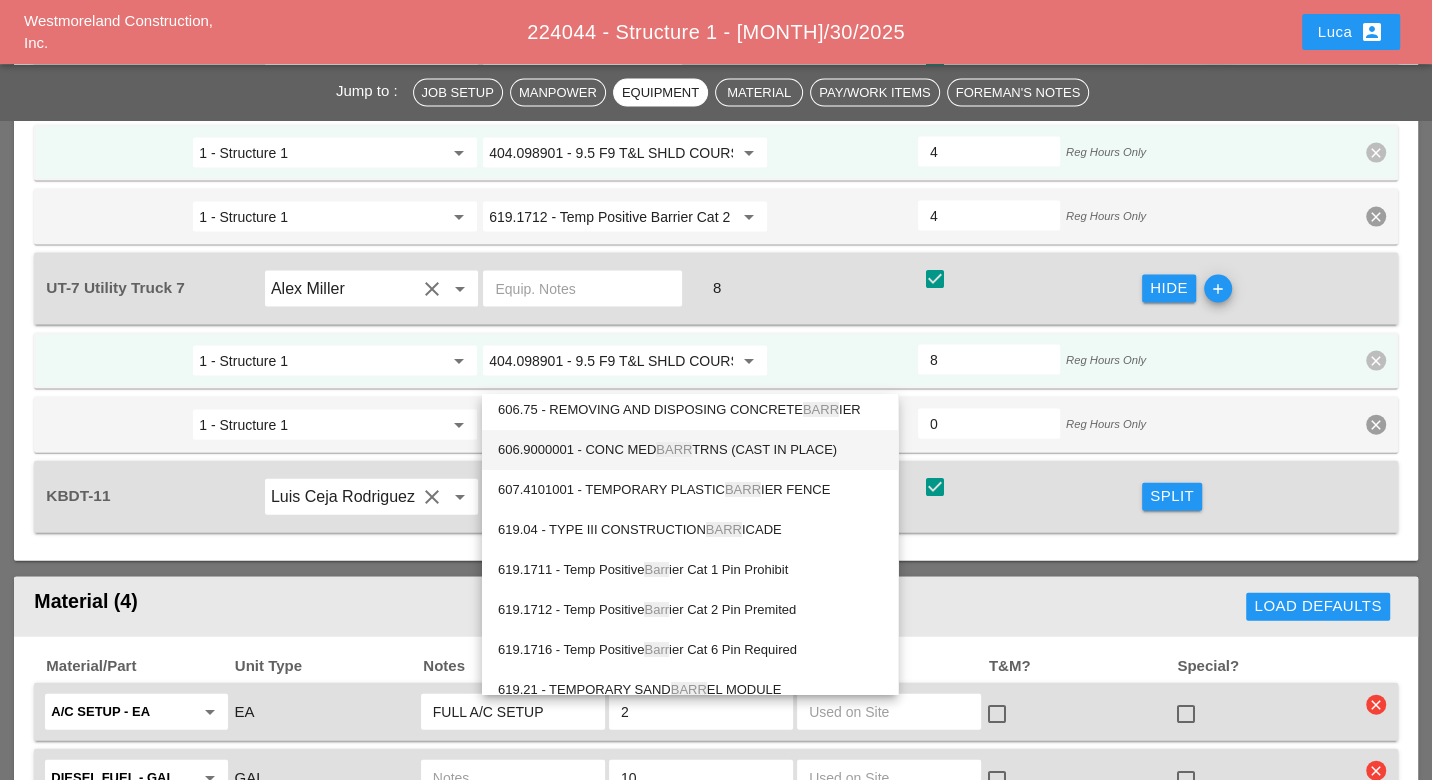 scroll, scrollTop: 222, scrollLeft: 0, axis: vertical 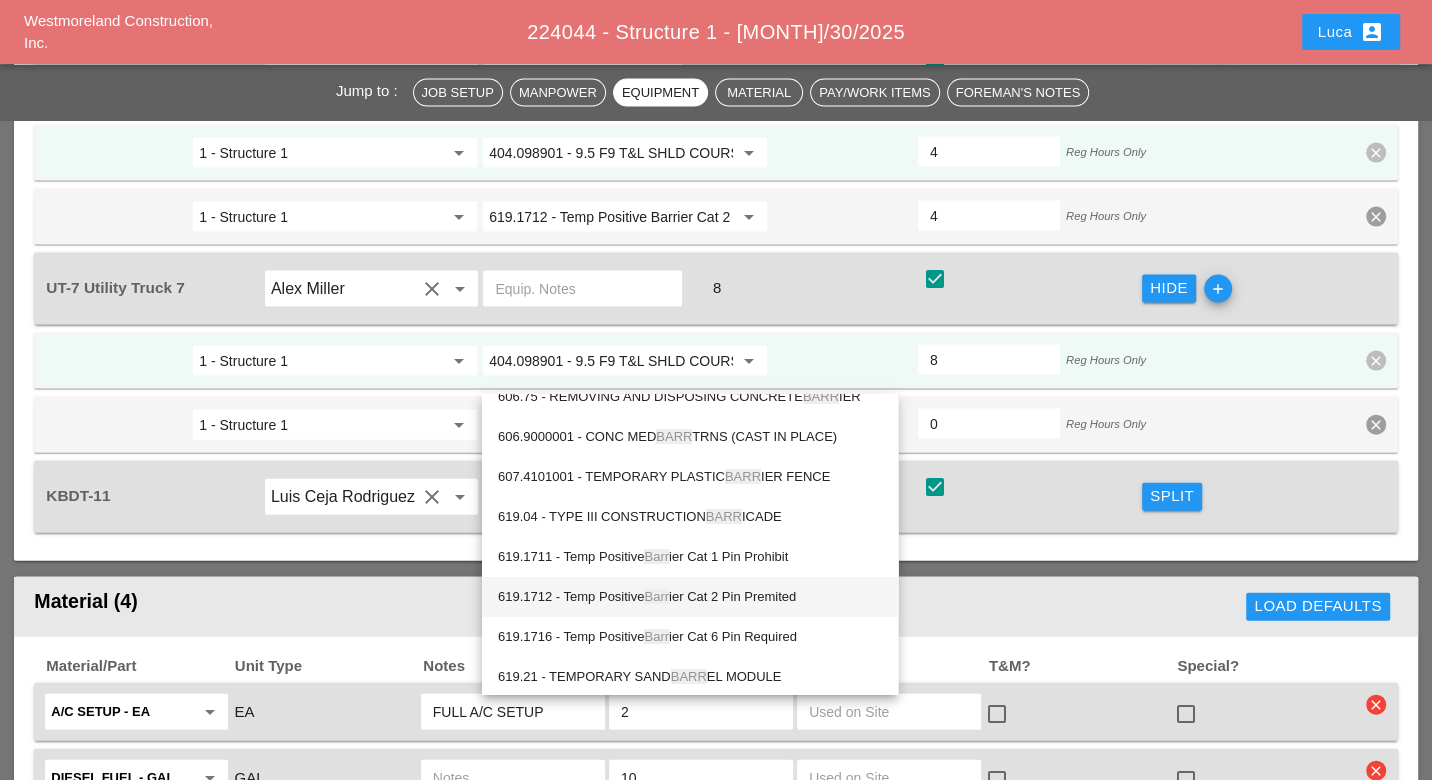 click on "619.1712 - Temp Positive  Barr ier Cat 2 Pin Premited" at bounding box center (690, 597) 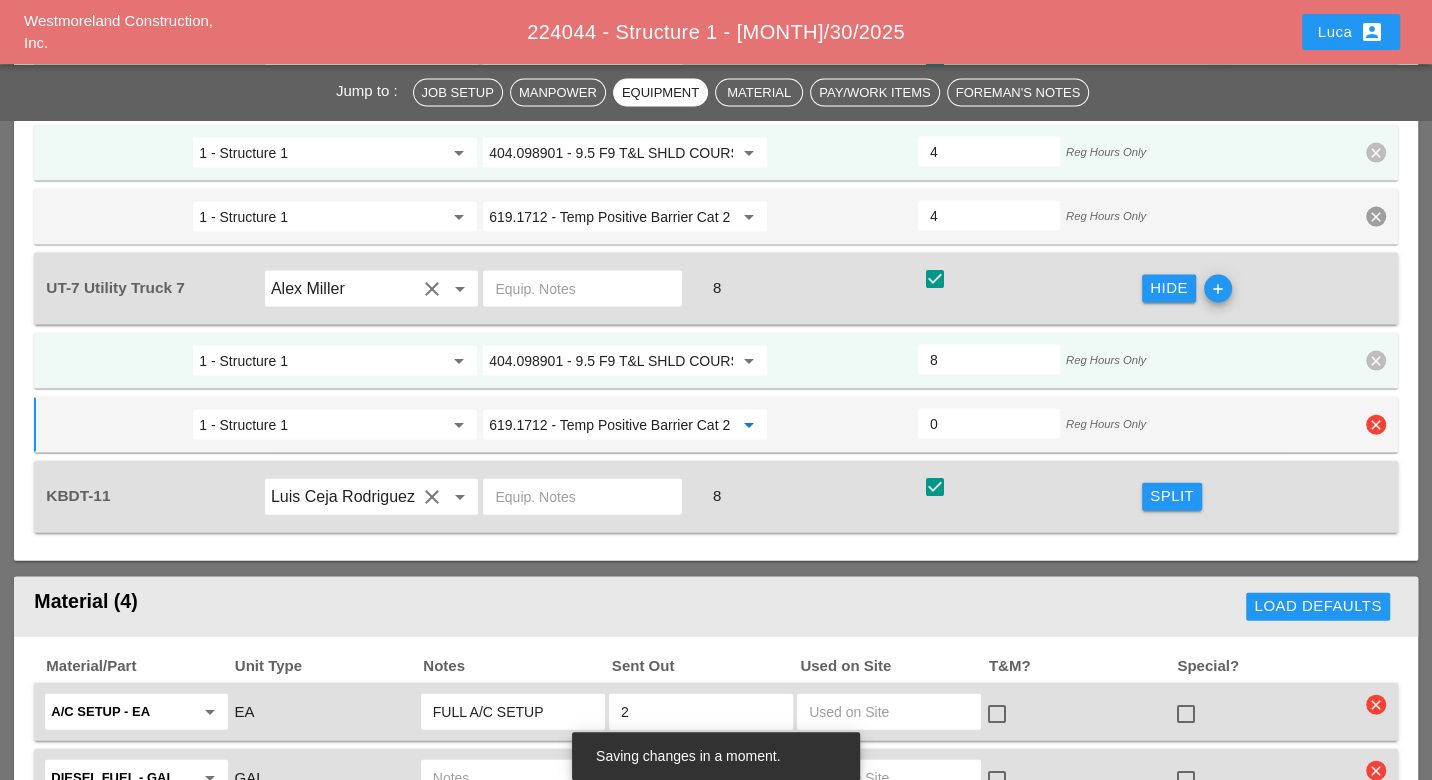 type on "619.1712 - Temp Positive Barrier Cat 2 Pin Premited" 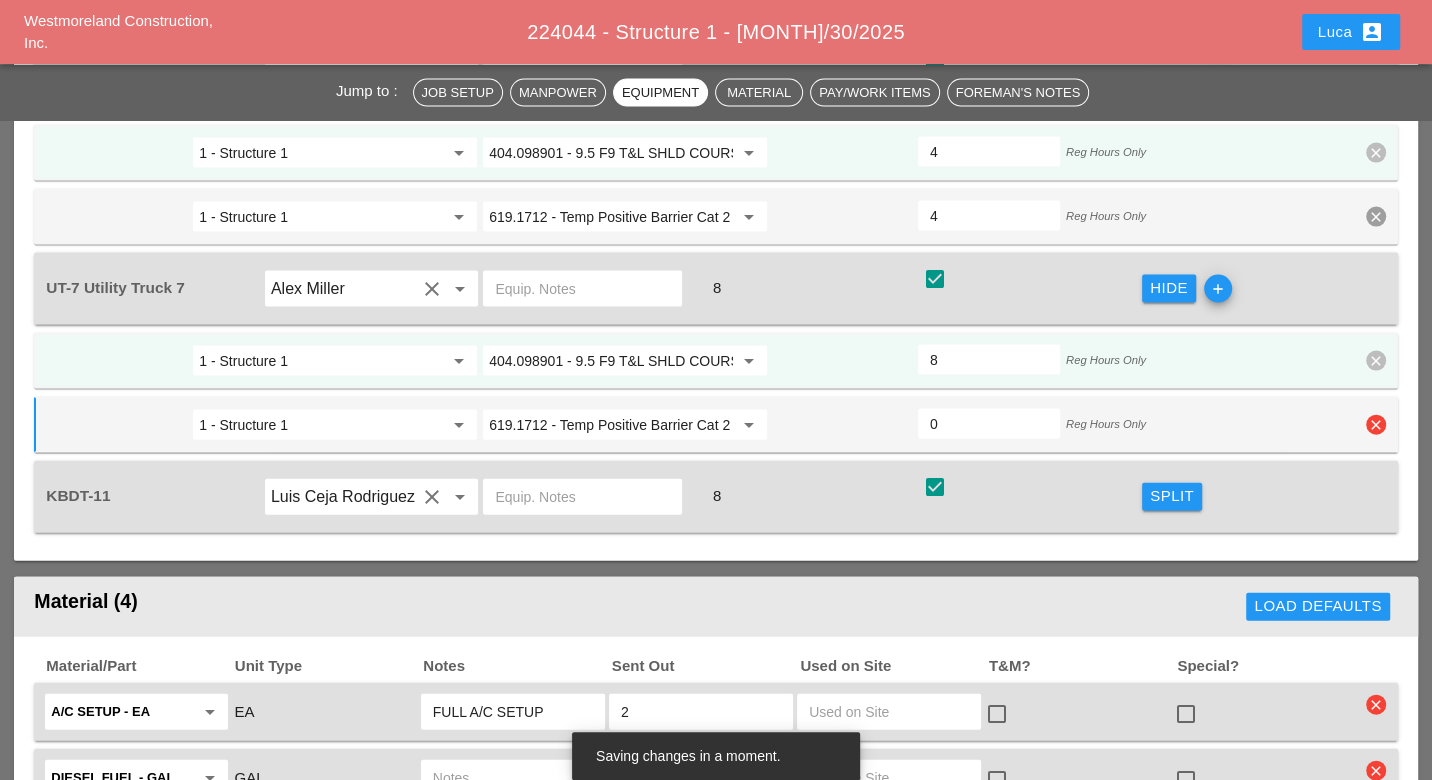 type on "4" 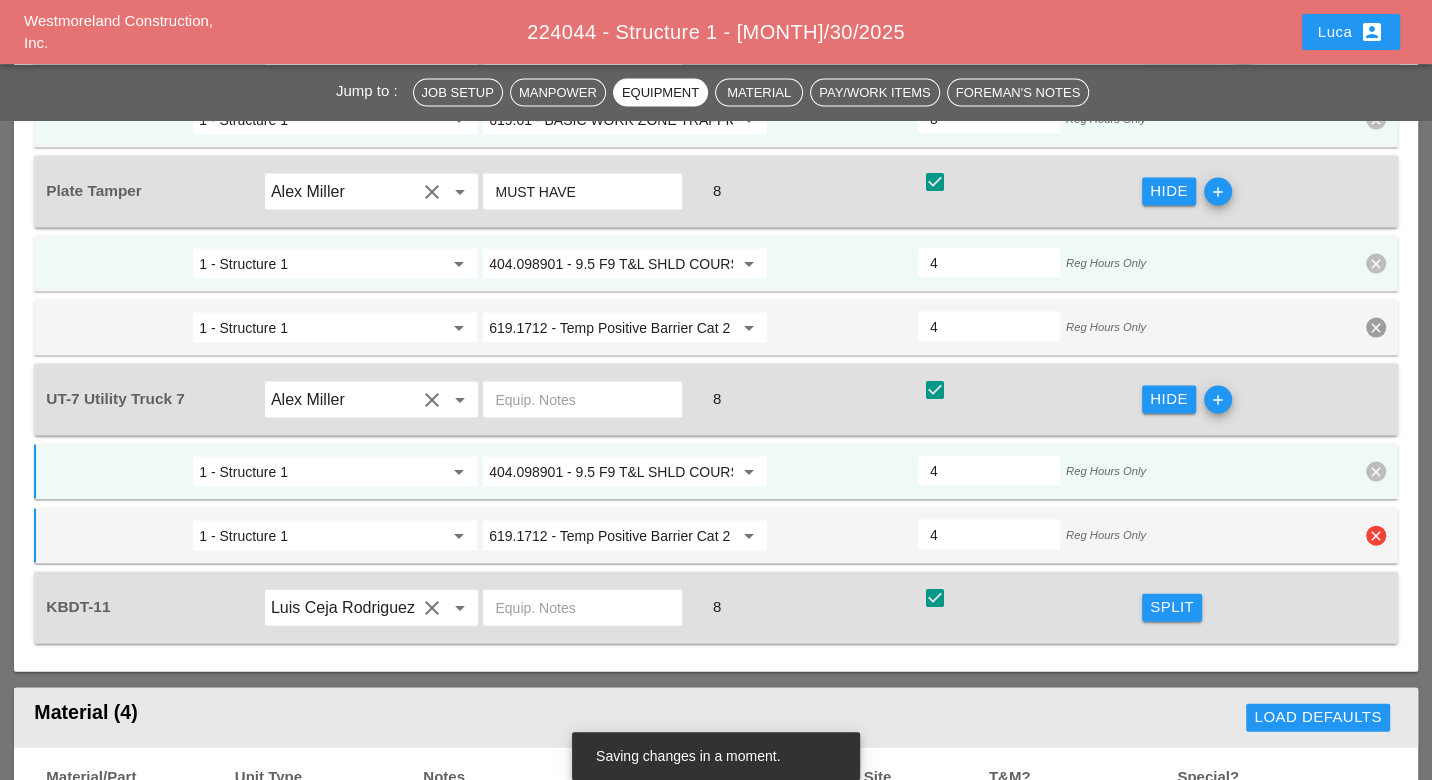 scroll, scrollTop: 2888, scrollLeft: 0, axis: vertical 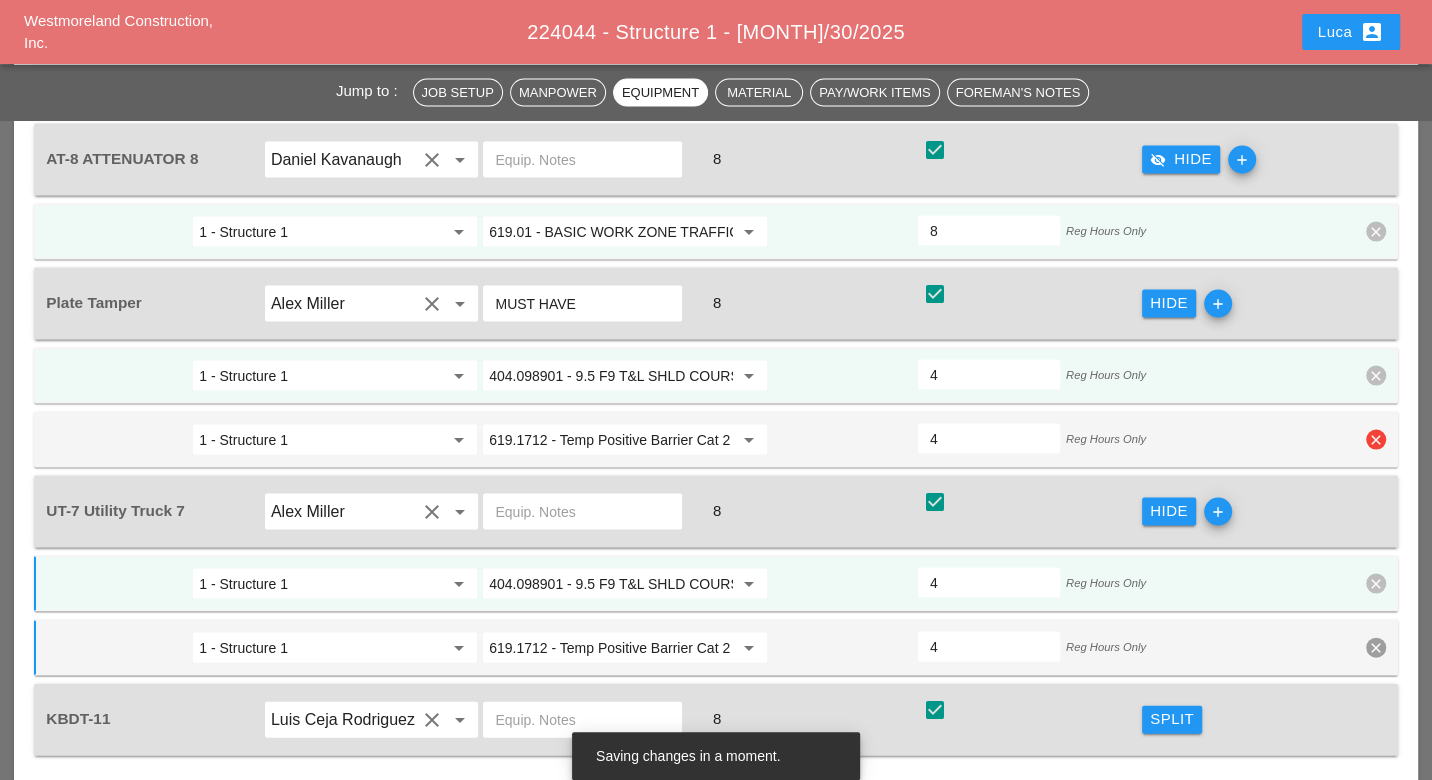 type on "4" 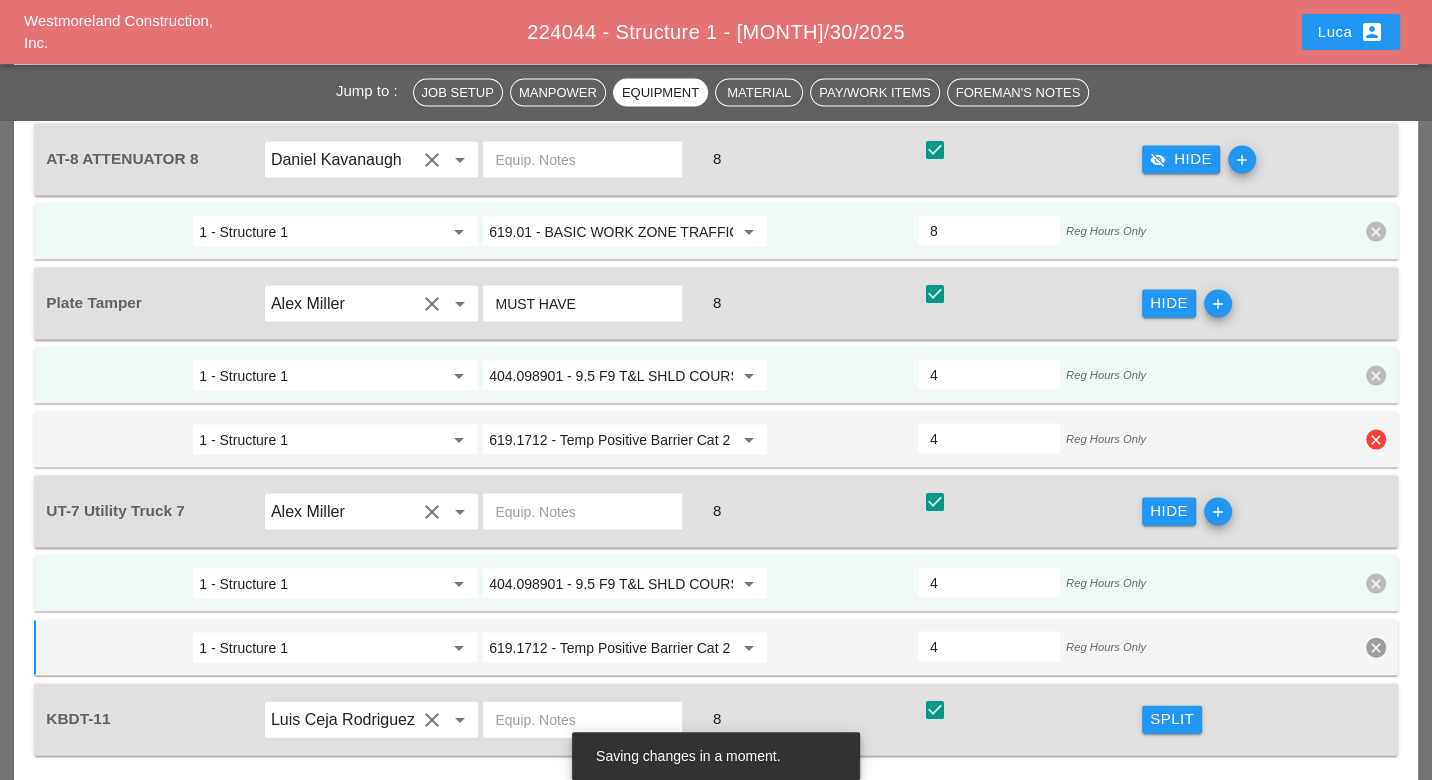 click on "clear" at bounding box center [1376, 440] 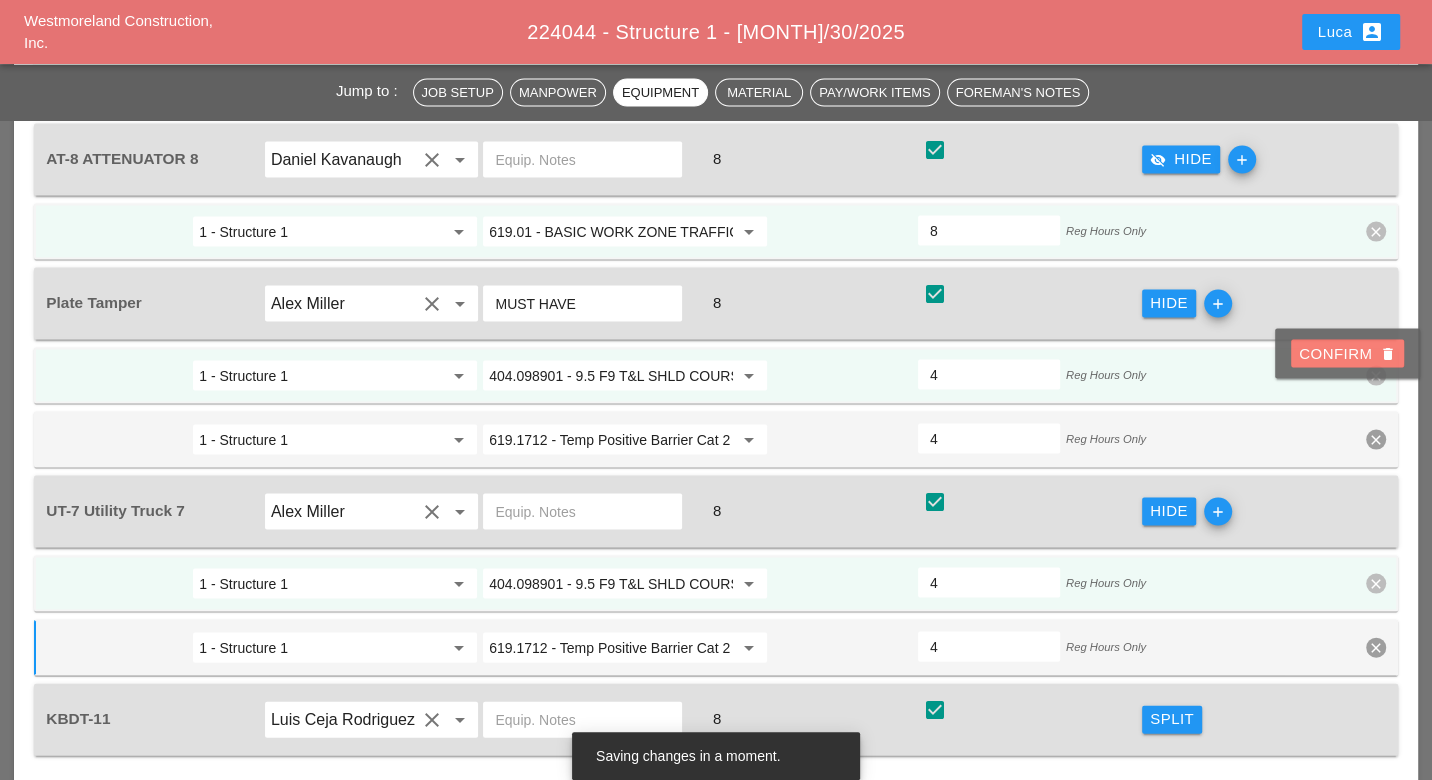 click on "Confirm delete" at bounding box center (1347, 354) 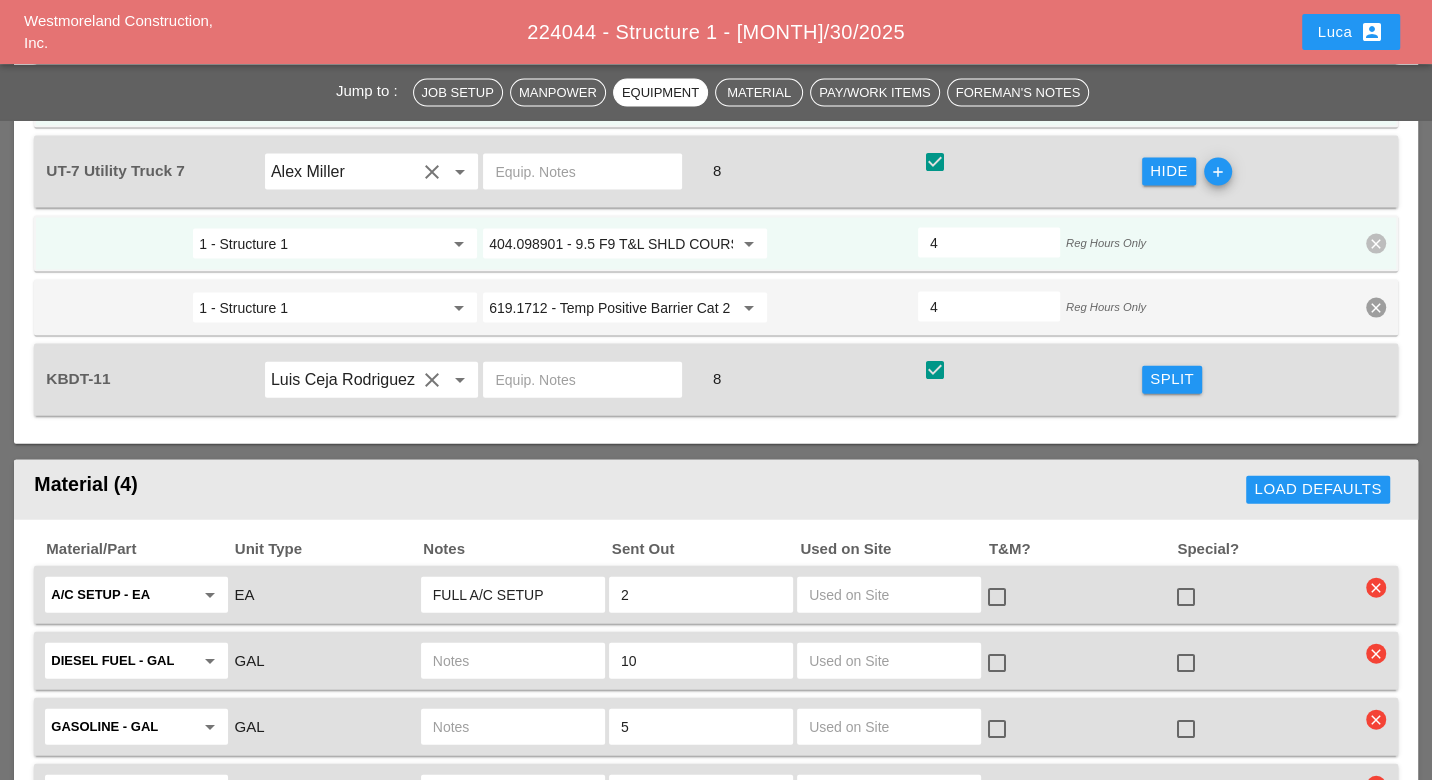 scroll, scrollTop: 3222, scrollLeft: 0, axis: vertical 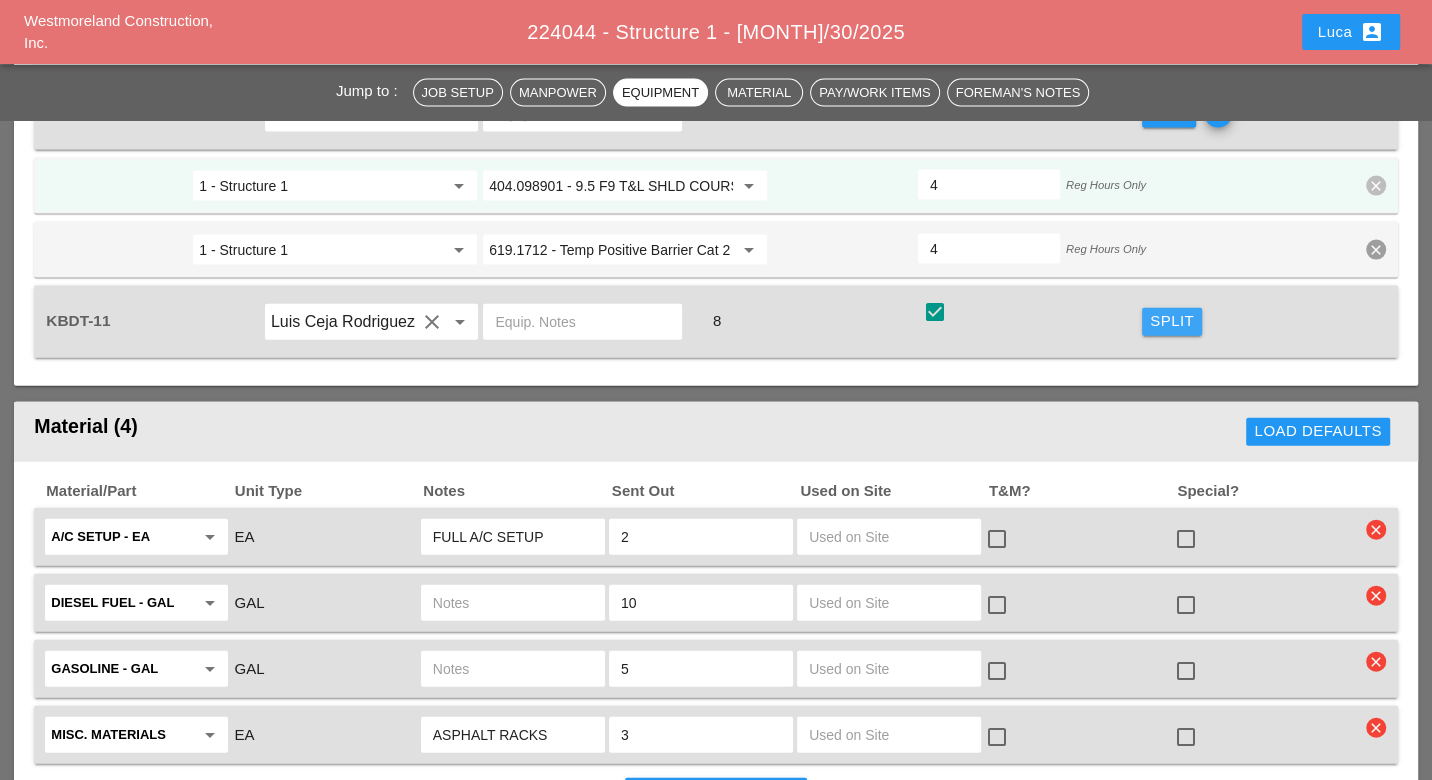 click on "Split" at bounding box center [1172, 321] 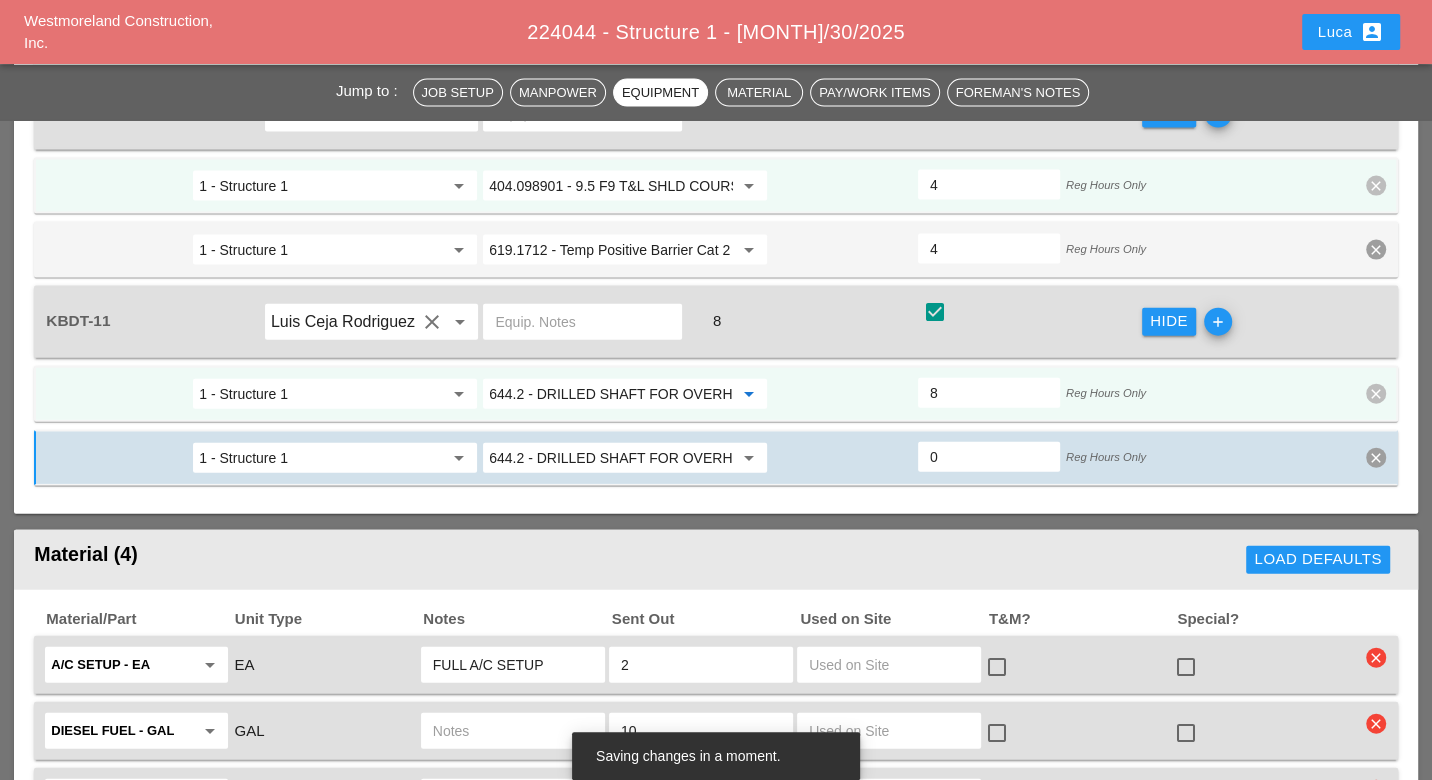 click on "644.2 - DRILLED SHAFT FOR OVERHEAD SIGN STRUCTUR" at bounding box center [611, 394] 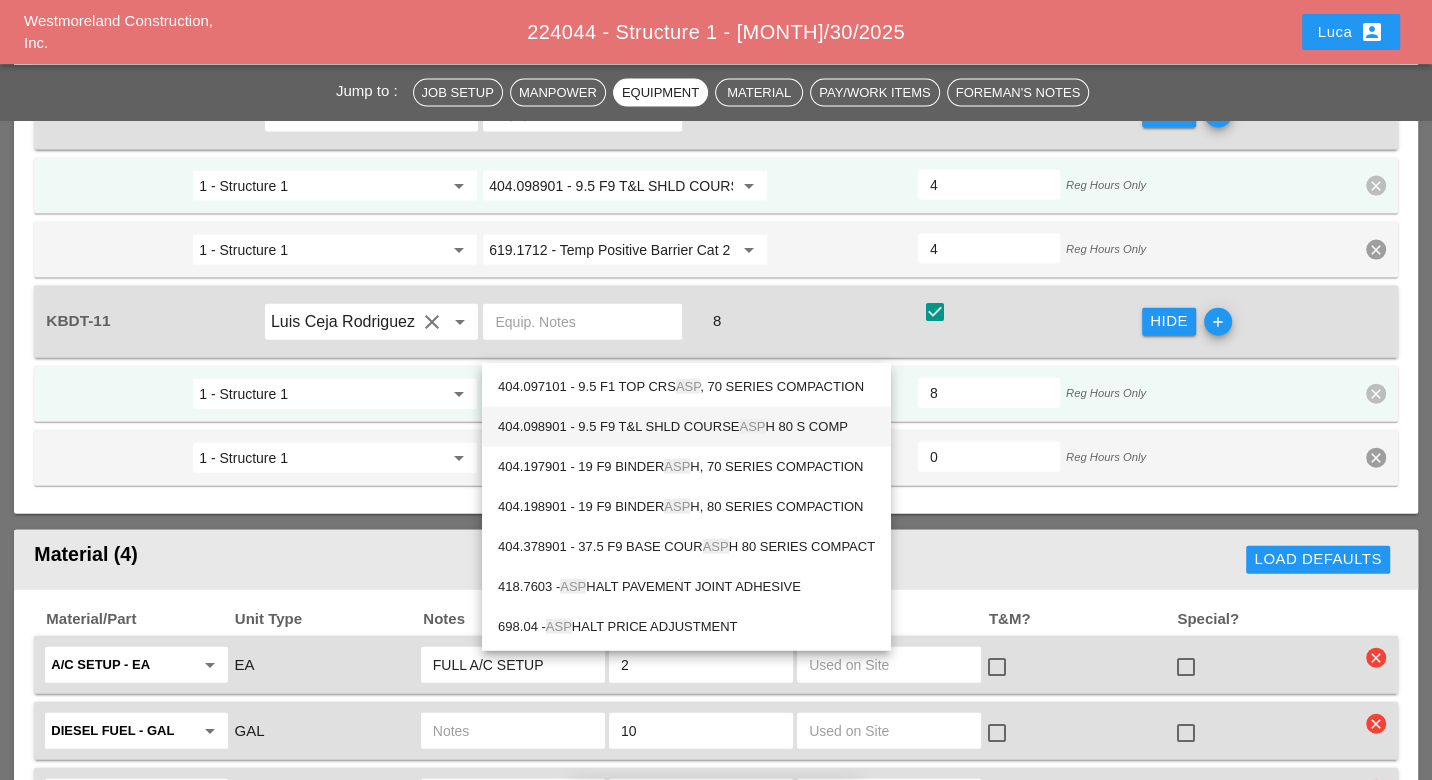 click on "404.098901 - 9.5 F9 T&L SHLD COURSE  ASP H 80 S COMP" at bounding box center (686, 427) 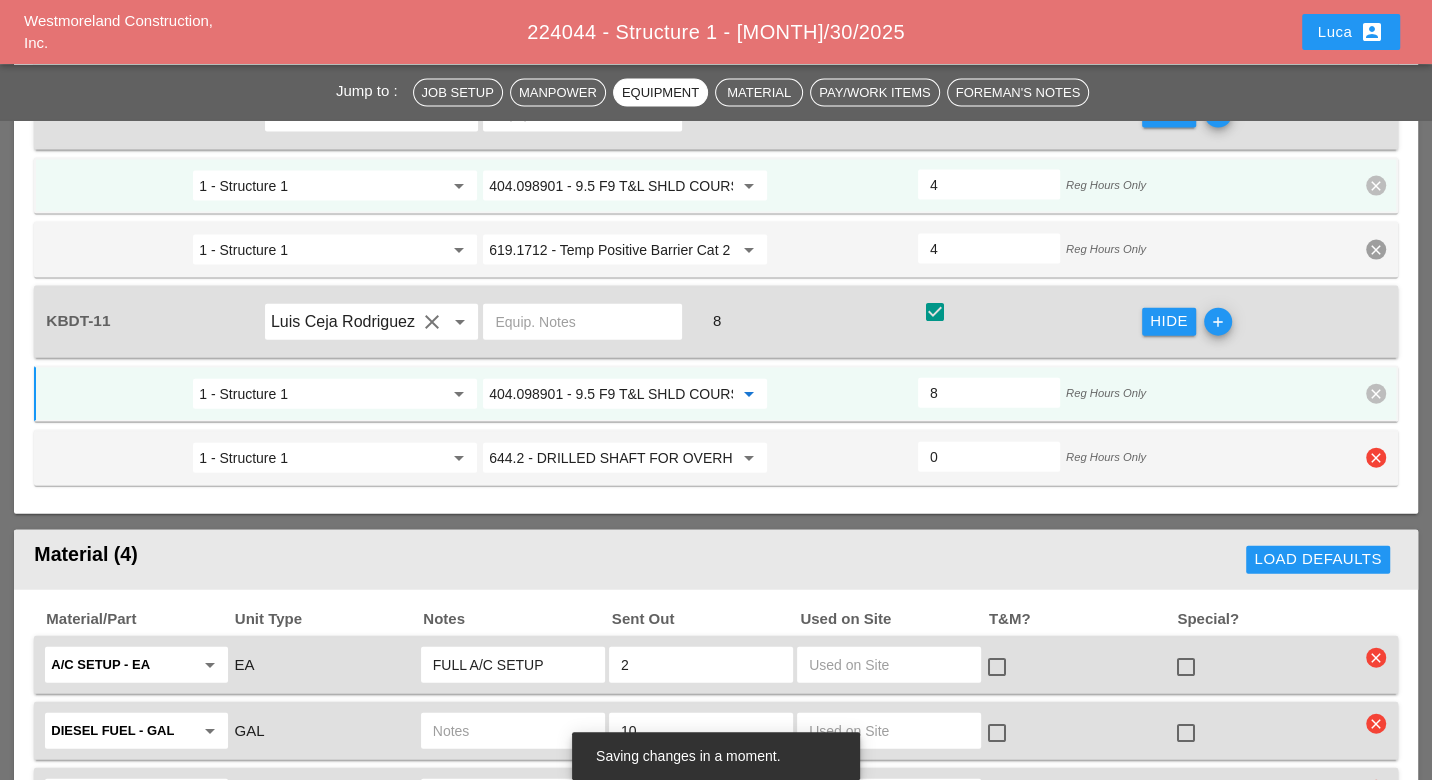 type on "404.098901 - 9.5 F9 T&L SHLD COURSE ASPH 80 S COMP" 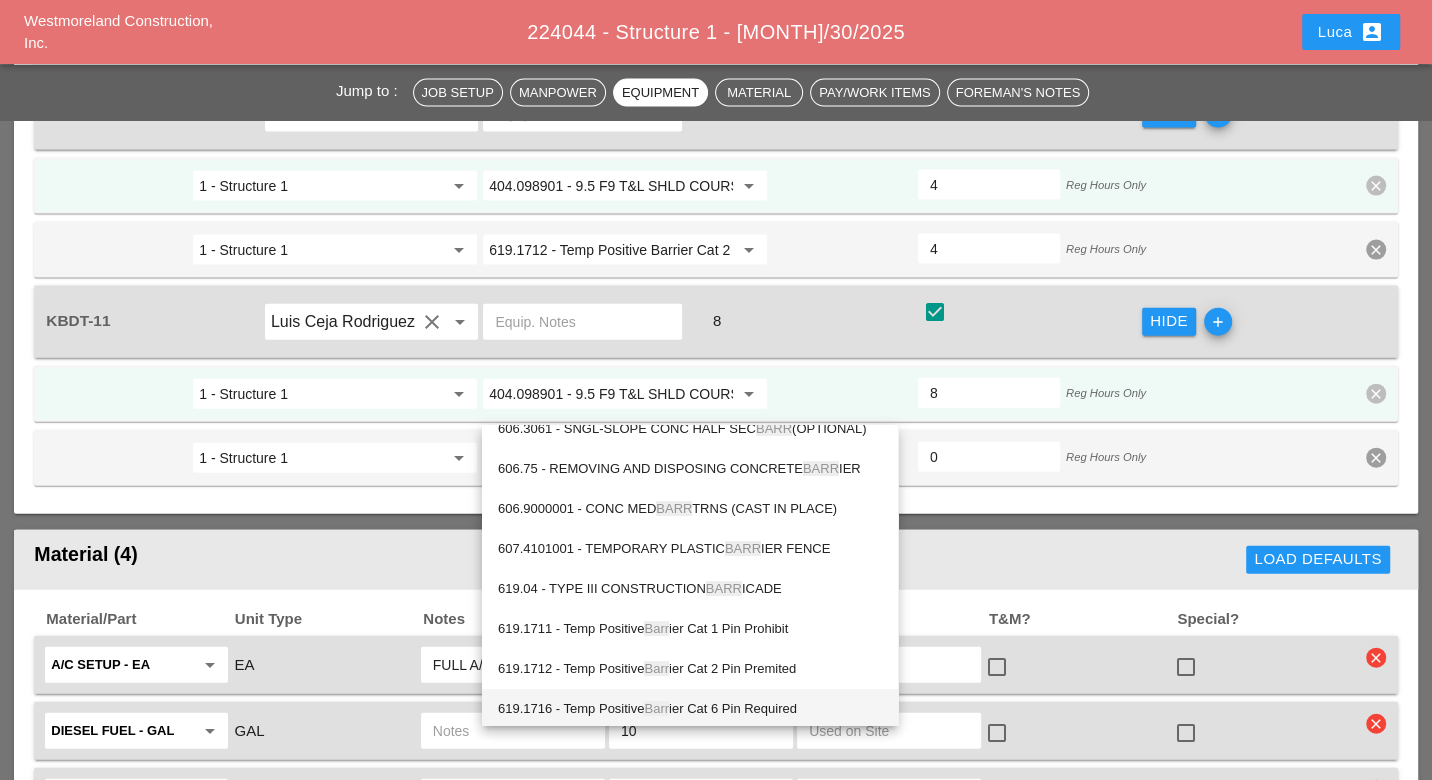 scroll, scrollTop: 222, scrollLeft: 0, axis: vertical 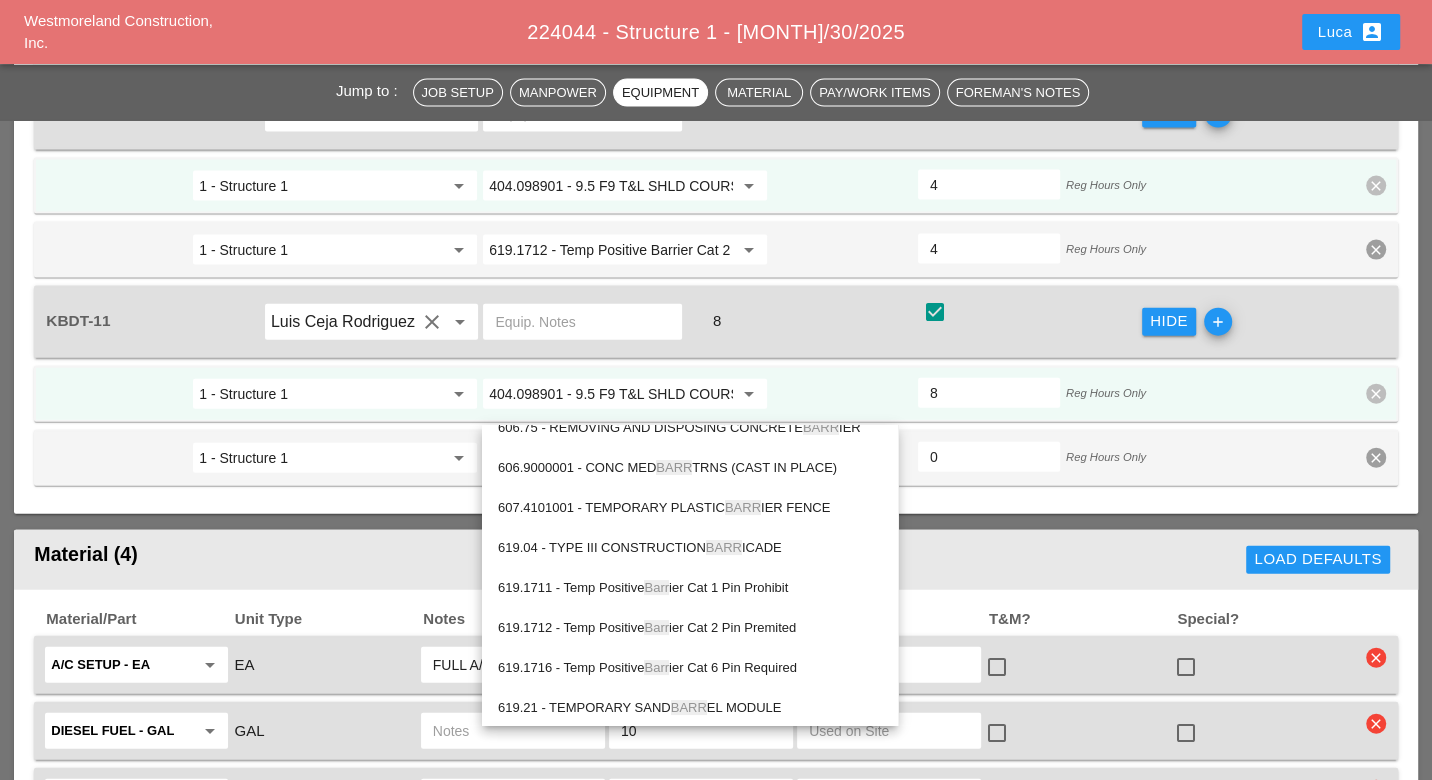click on "619.1712 - Temp Positive  Barr ier Cat 2 Pin Premited" at bounding box center (690, 628) 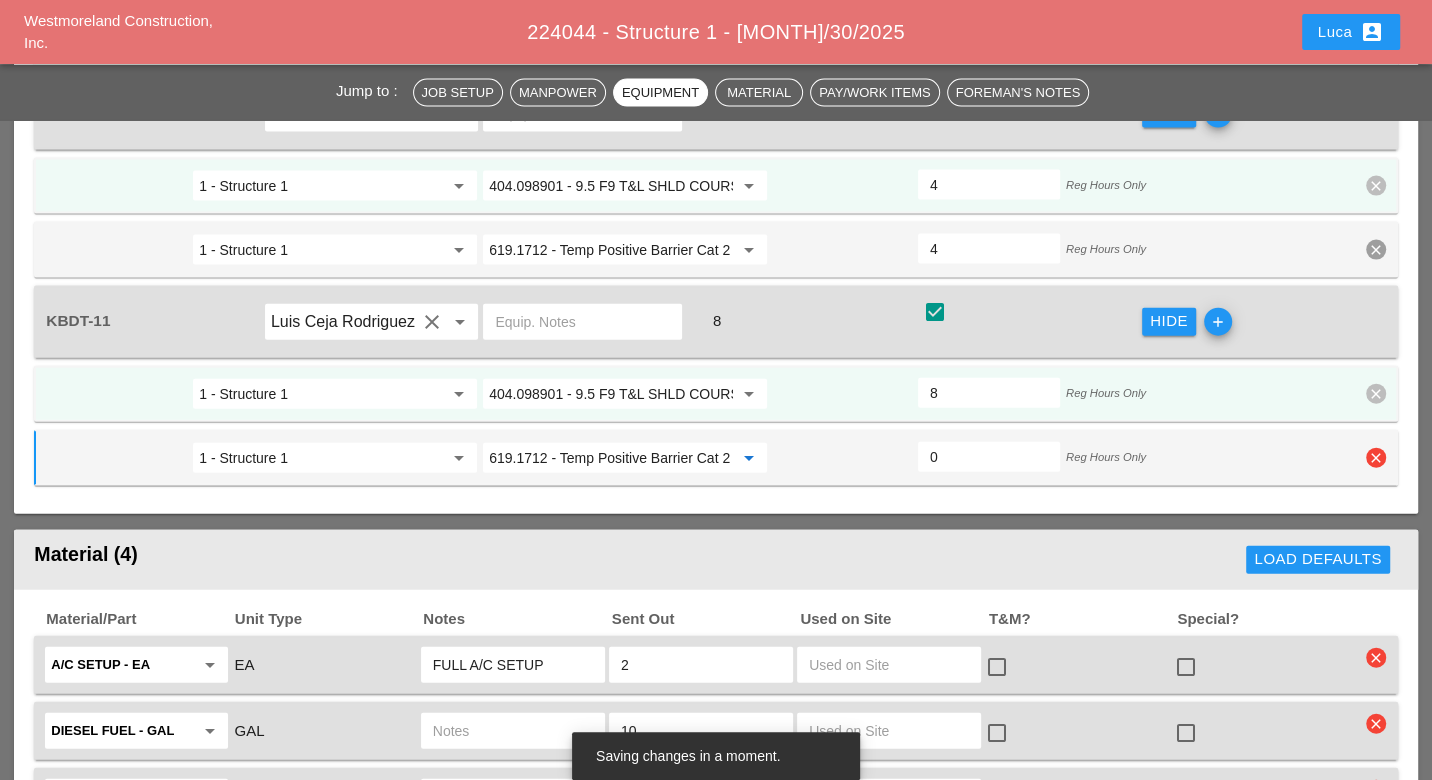 click on "0" at bounding box center [989, 457] 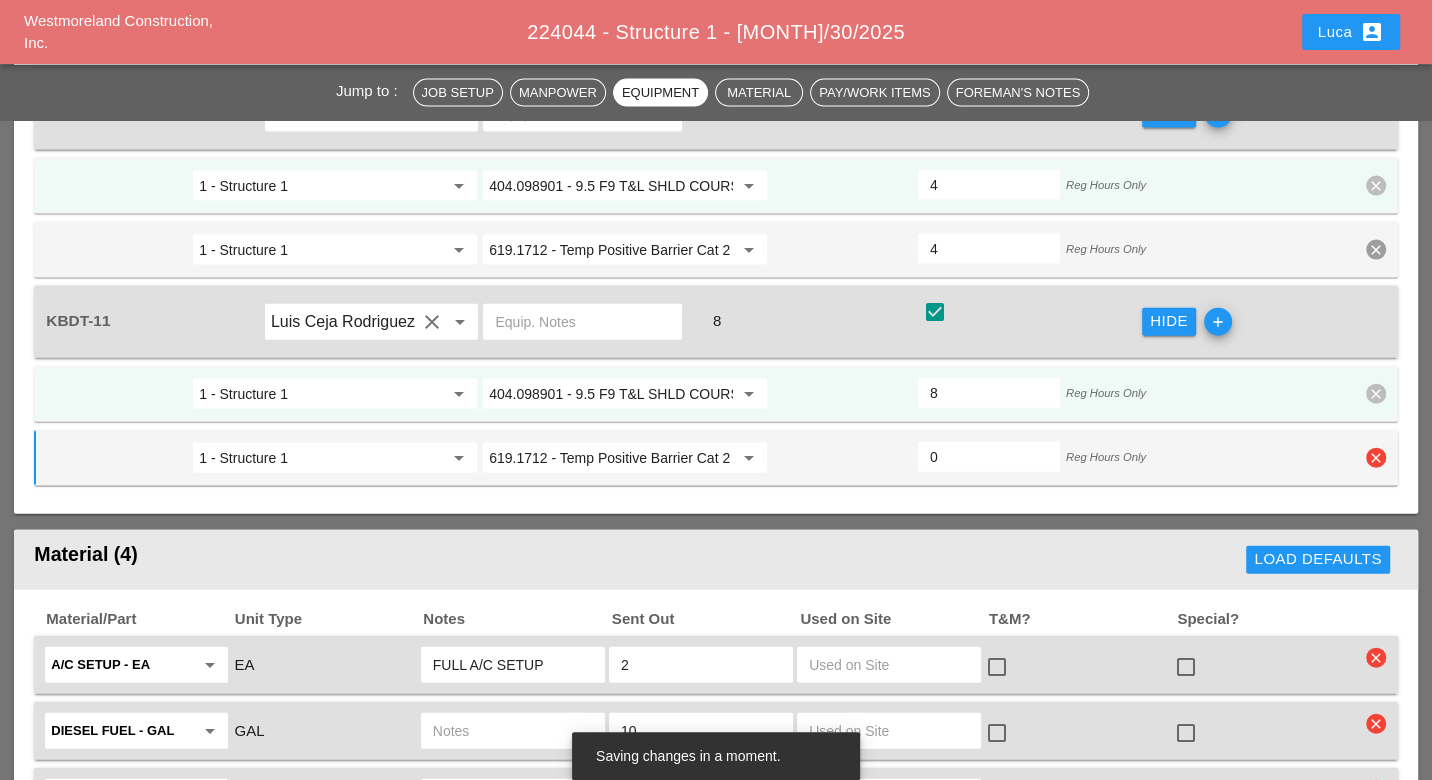 type on "4" 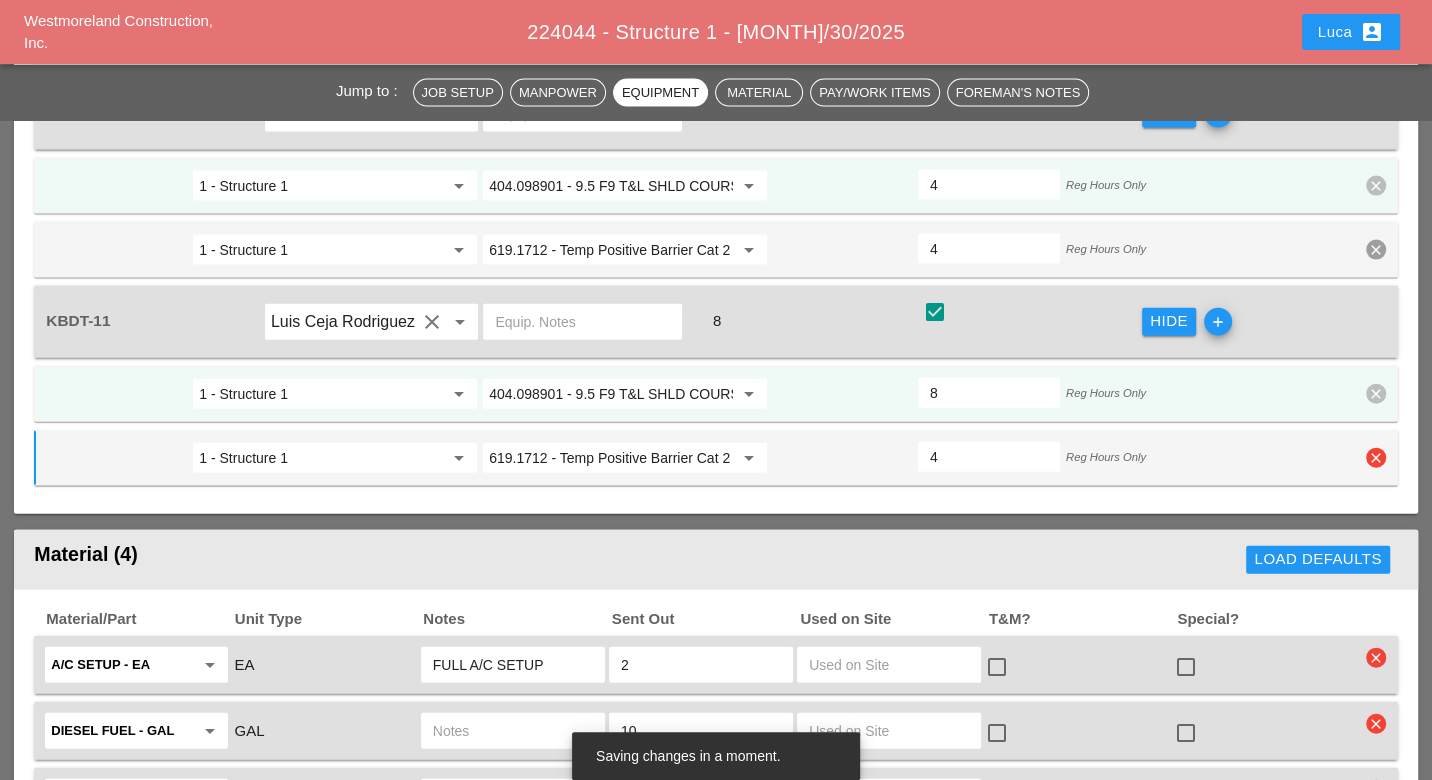 type on "4" 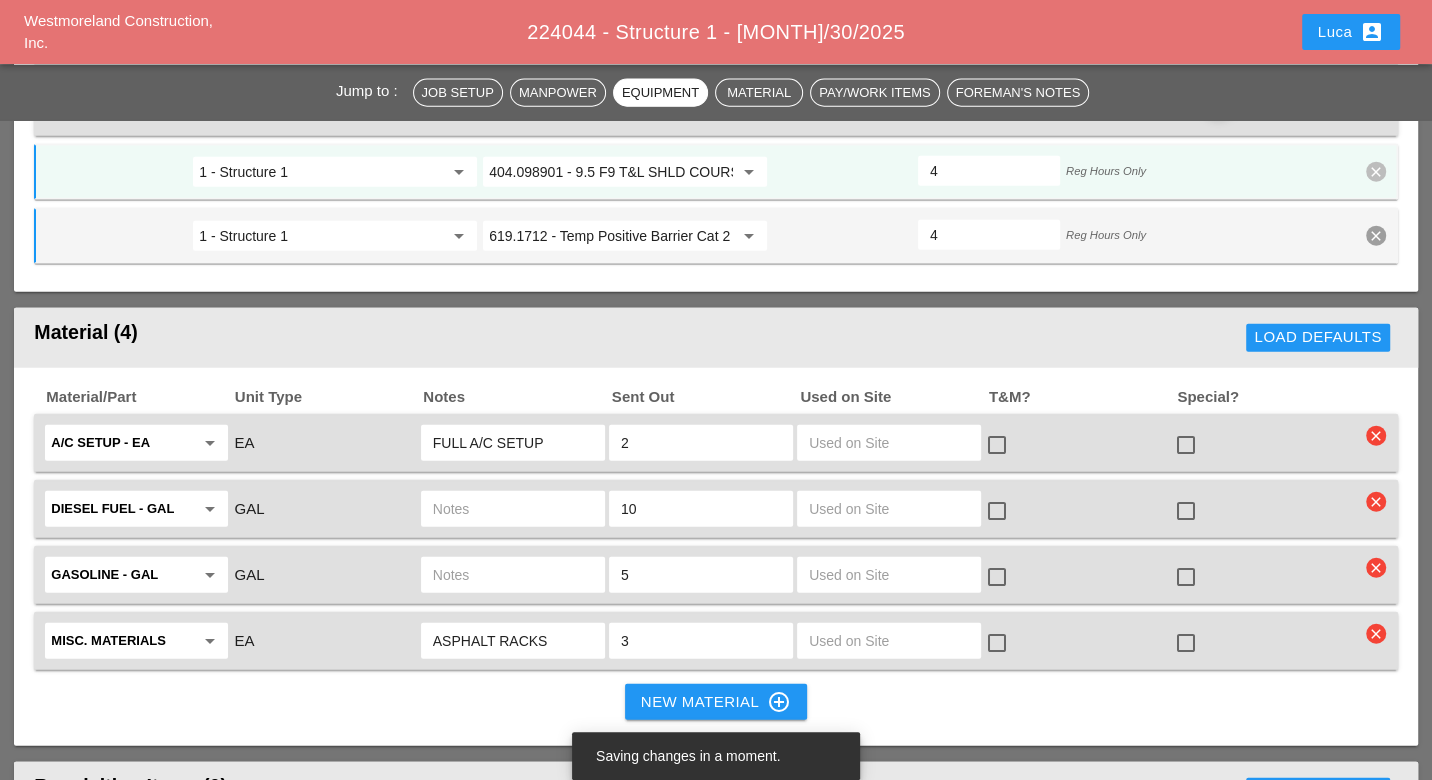 type on "4" 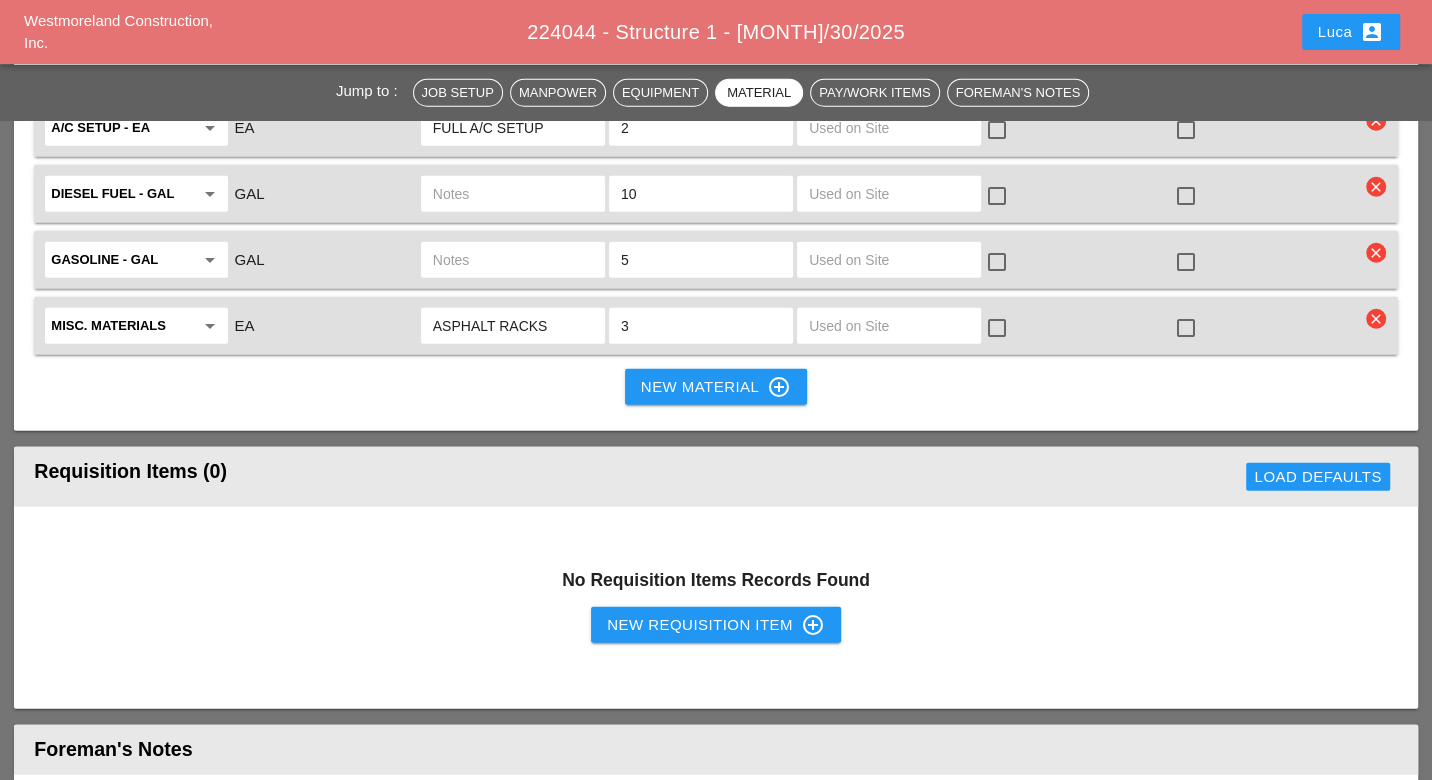 scroll, scrollTop: 3777, scrollLeft: 0, axis: vertical 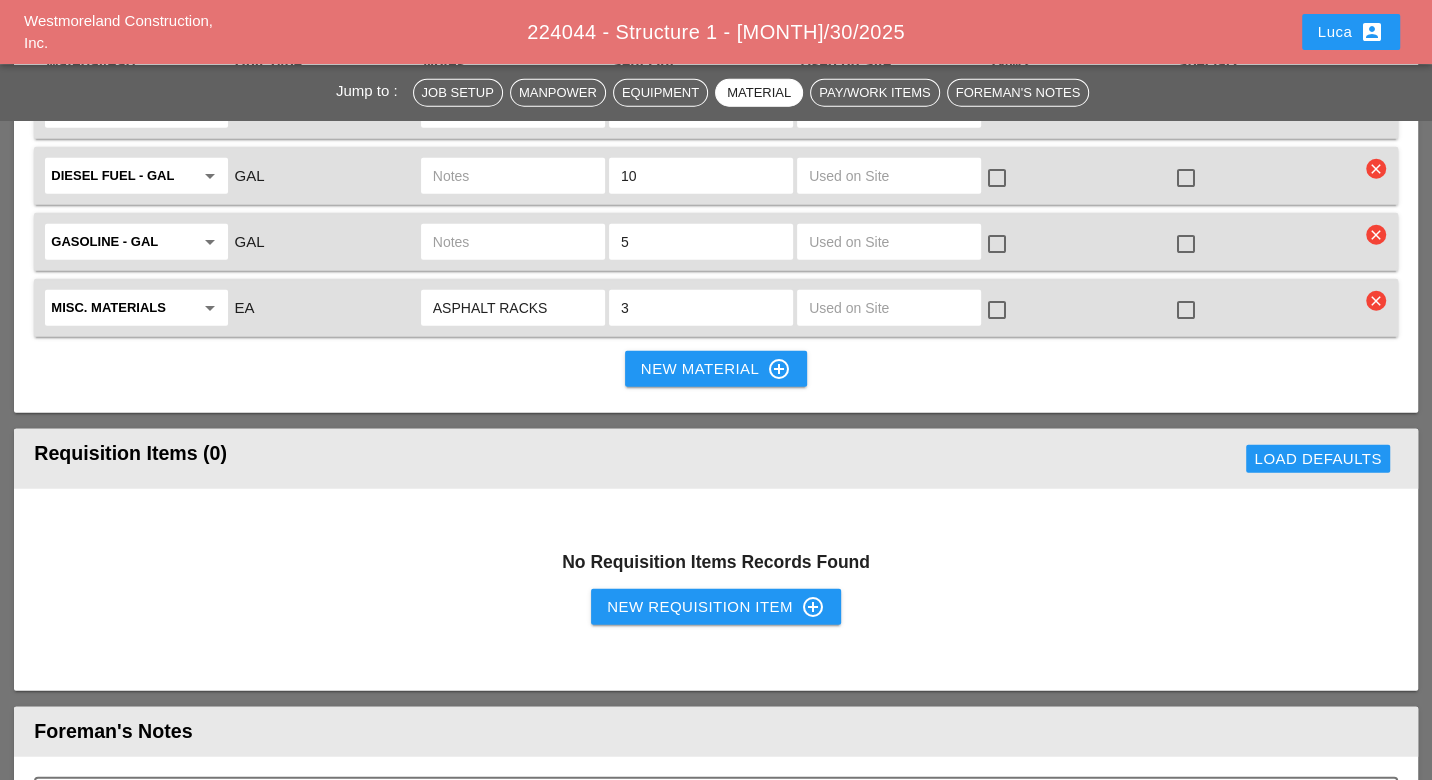 click on "New Requisition Item control_point" at bounding box center (716, 607) 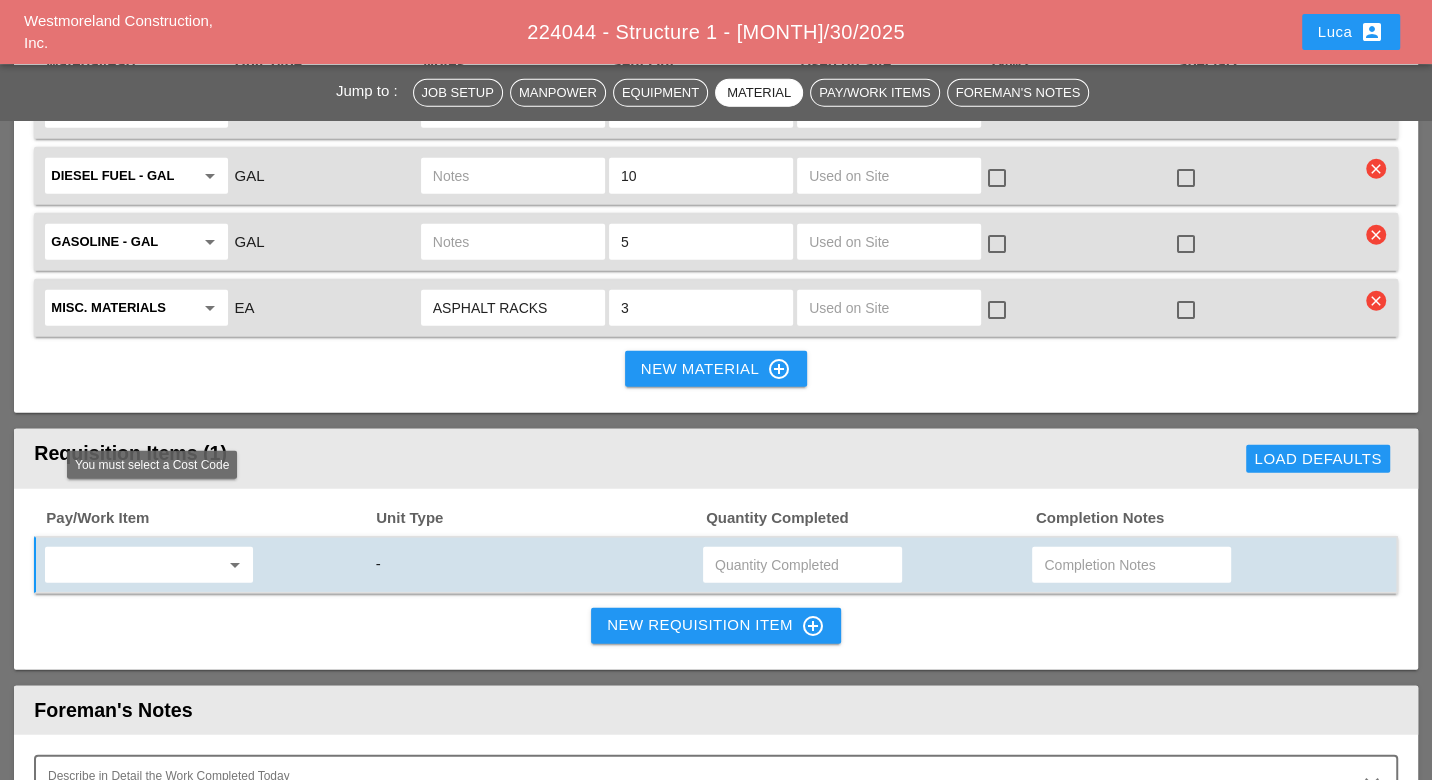 click at bounding box center [135, 565] 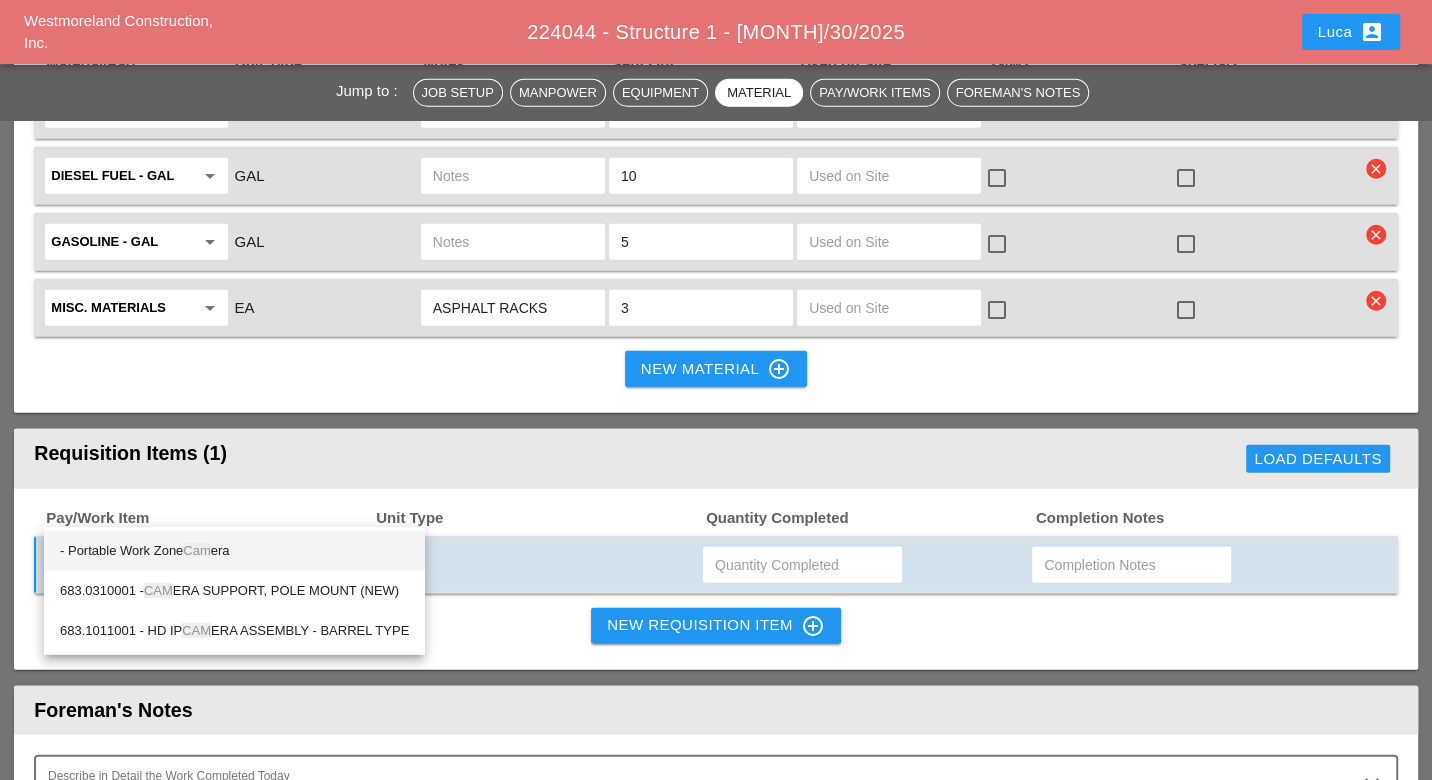 click on "Cam" at bounding box center [196, 550] 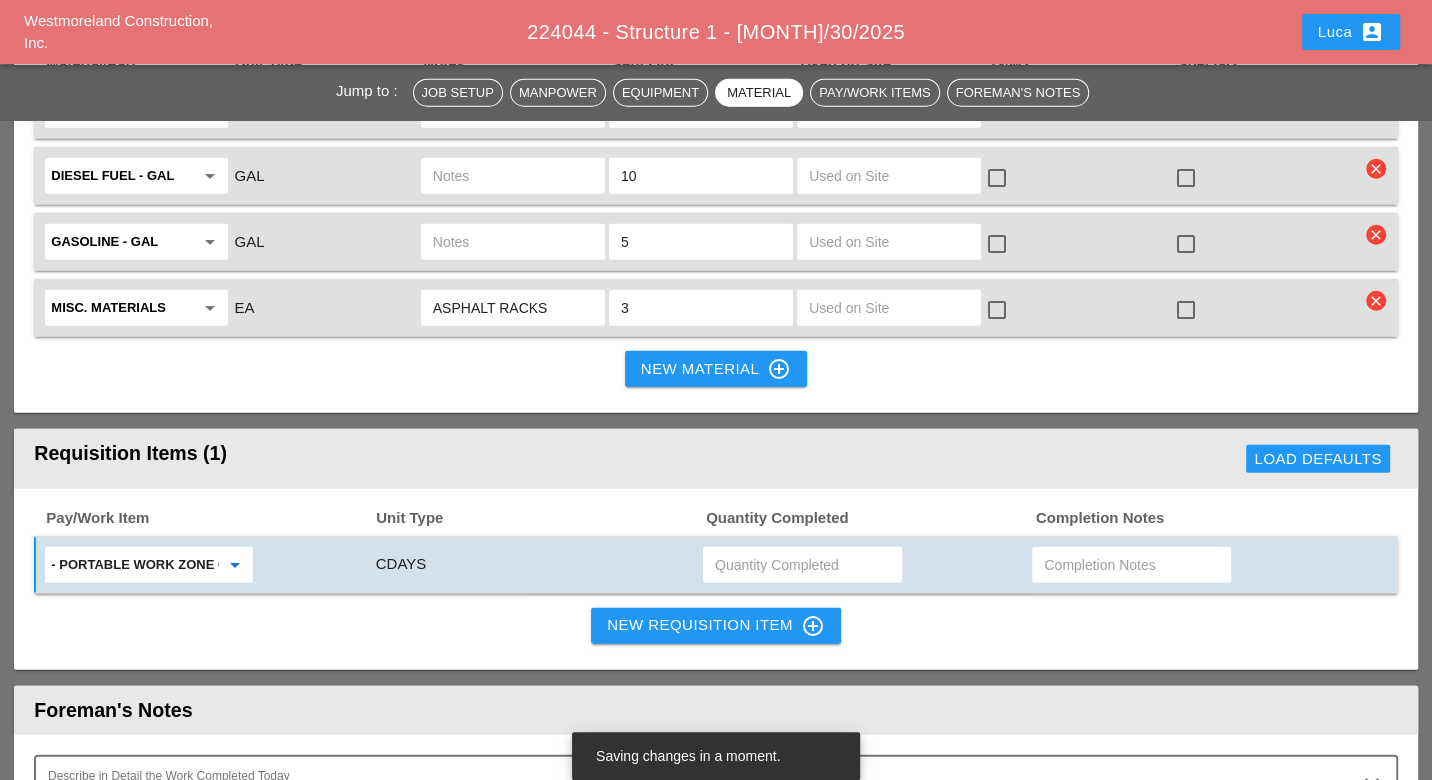 type on "- Portable Work Zone Camera" 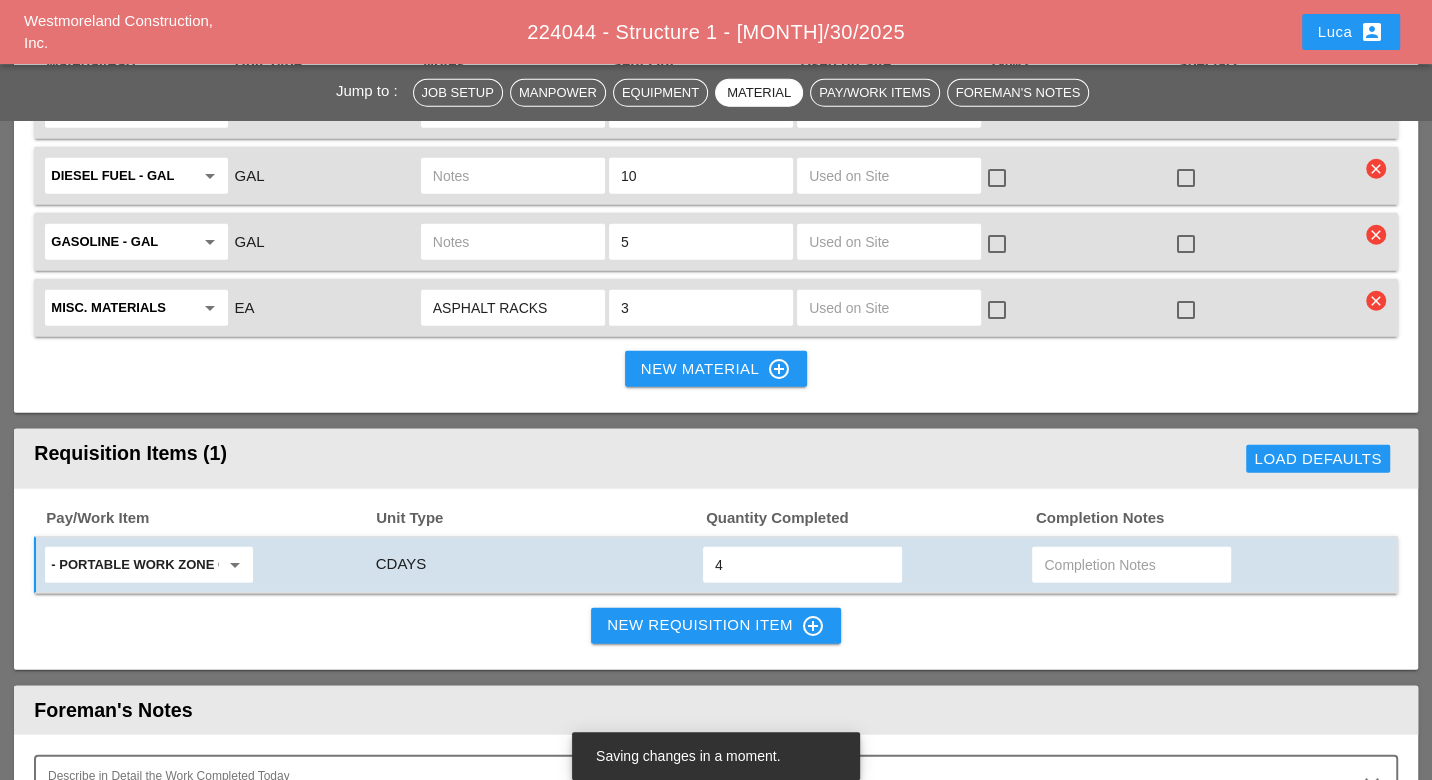 type on "4" 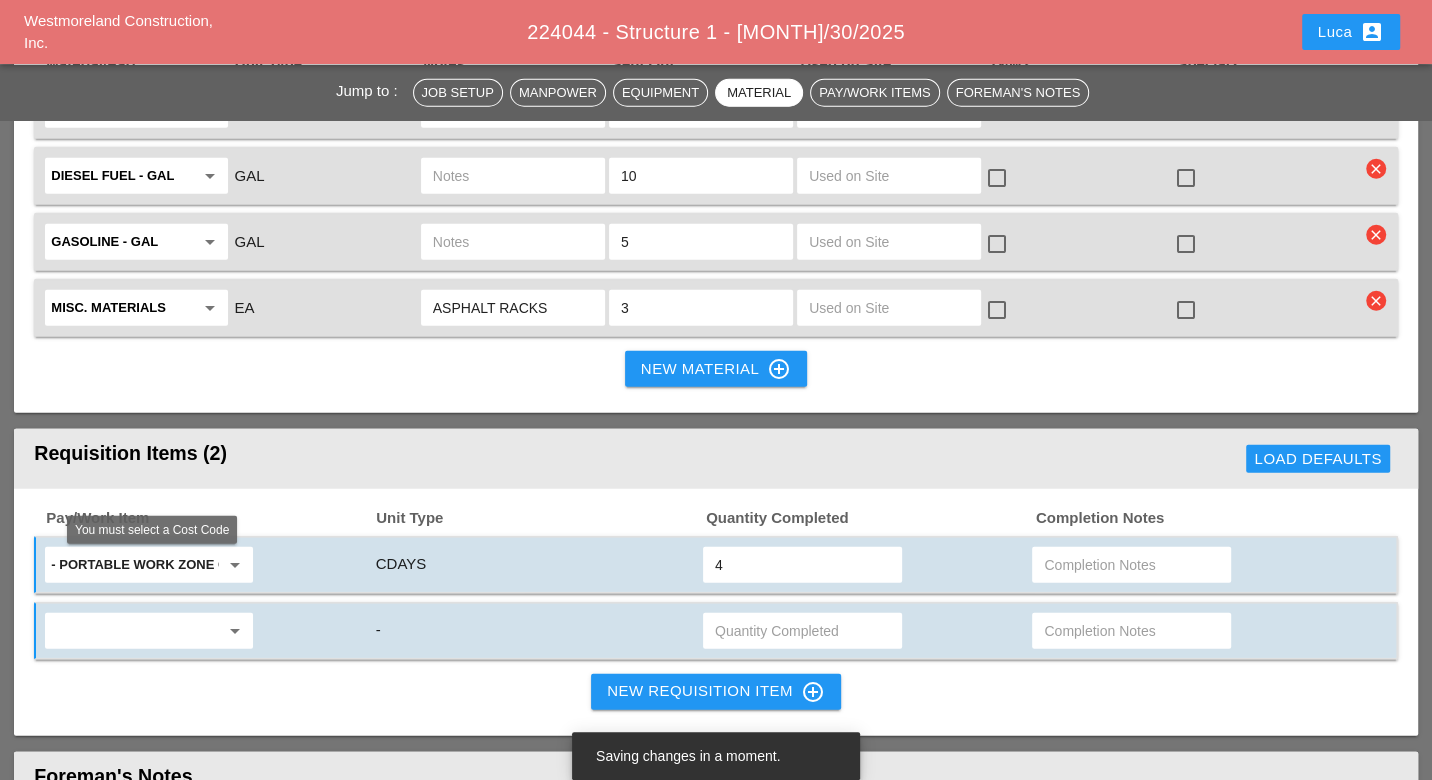 click at bounding box center (135, 631) 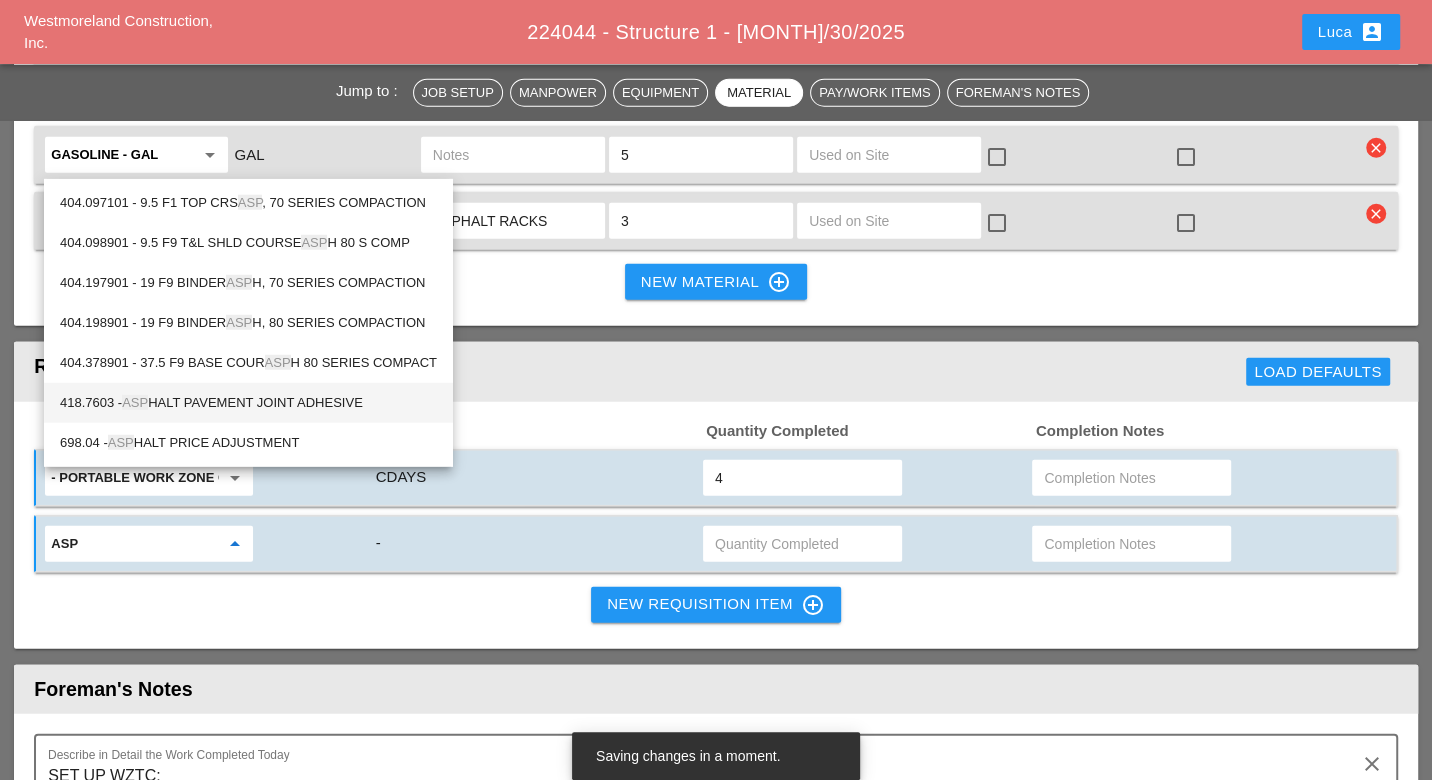 scroll, scrollTop: 3888, scrollLeft: 0, axis: vertical 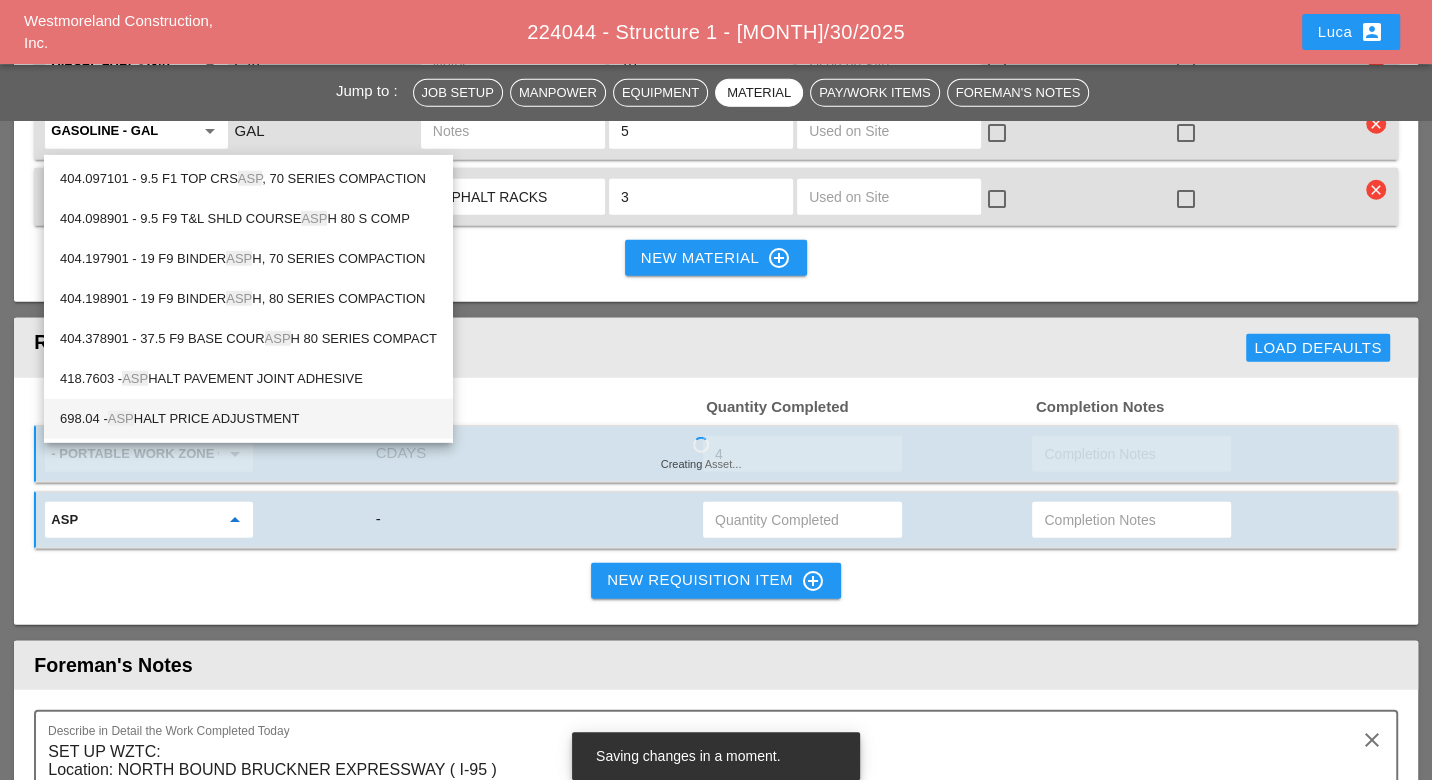 type on "asp" 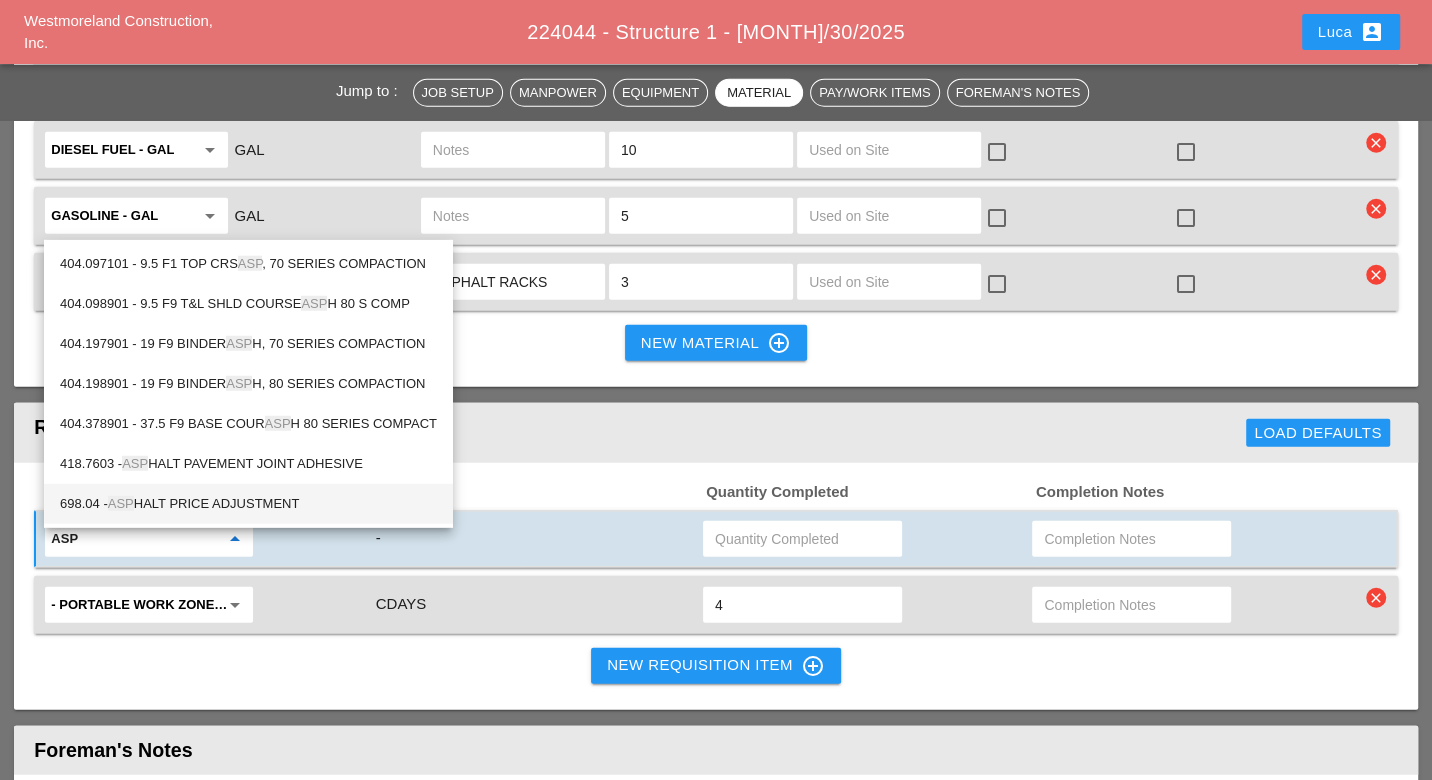 scroll, scrollTop: 3777, scrollLeft: 0, axis: vertical 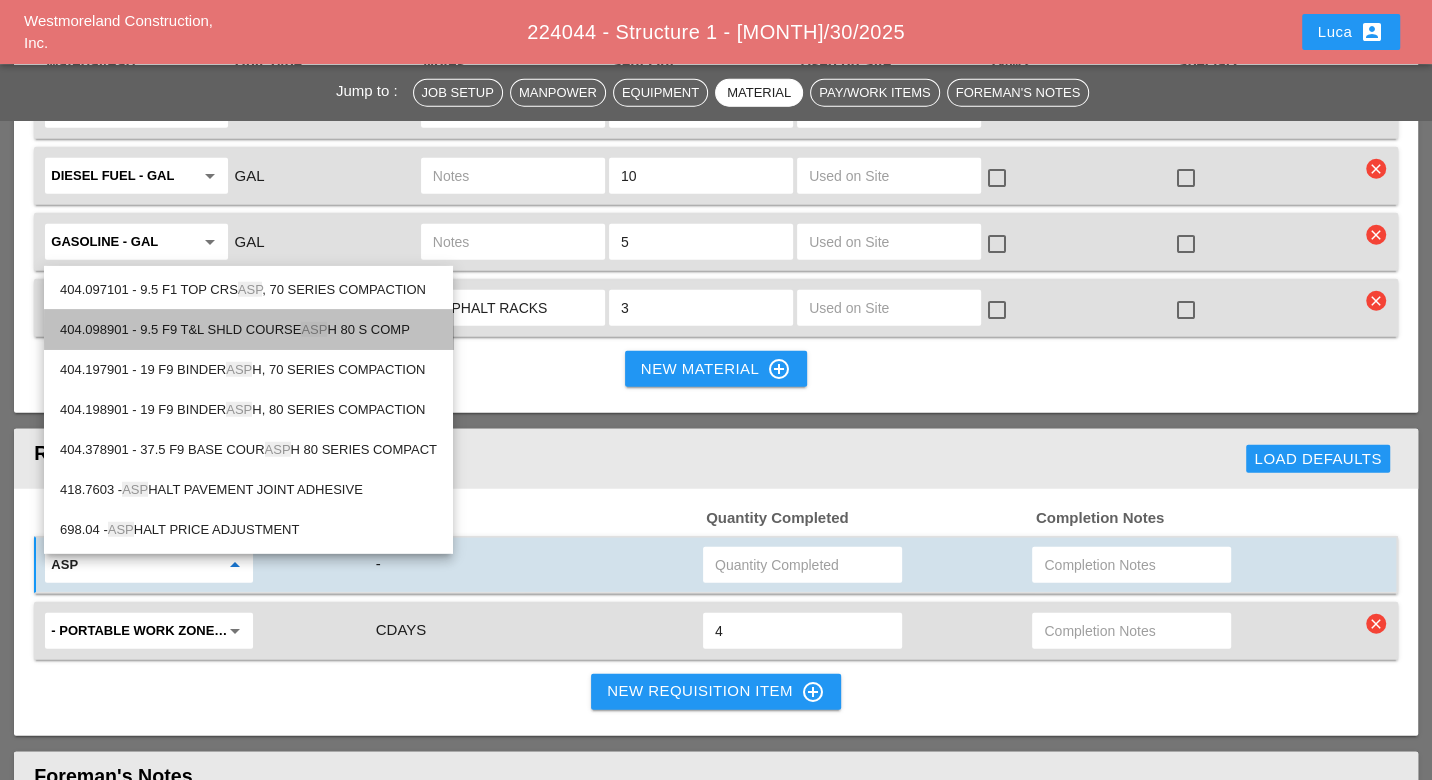 click on "404.098901 - 9.5 F9 T&L SHLD COURSE  ASP H 80 S COMP" at bounding box center (248, 330) 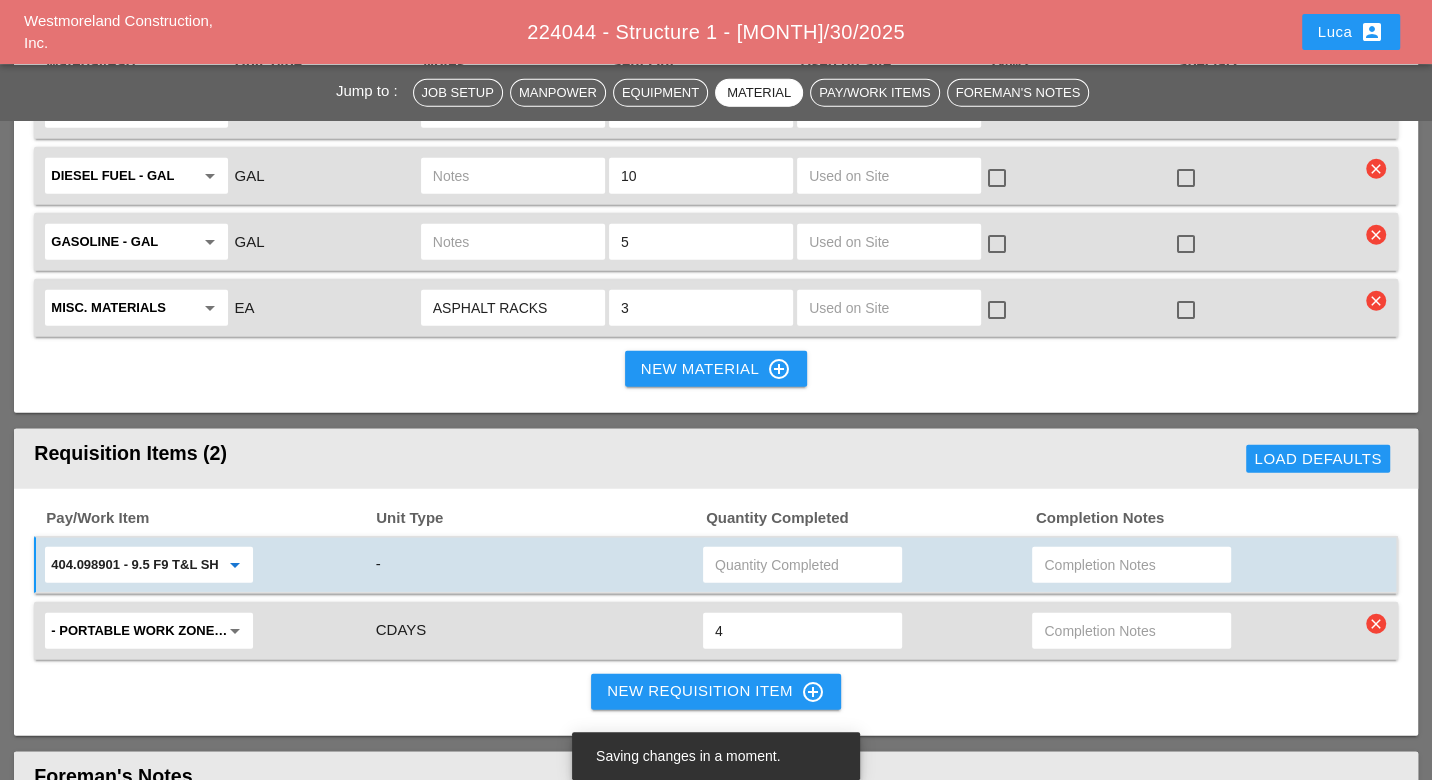 click at bounding box center (1131, 565) 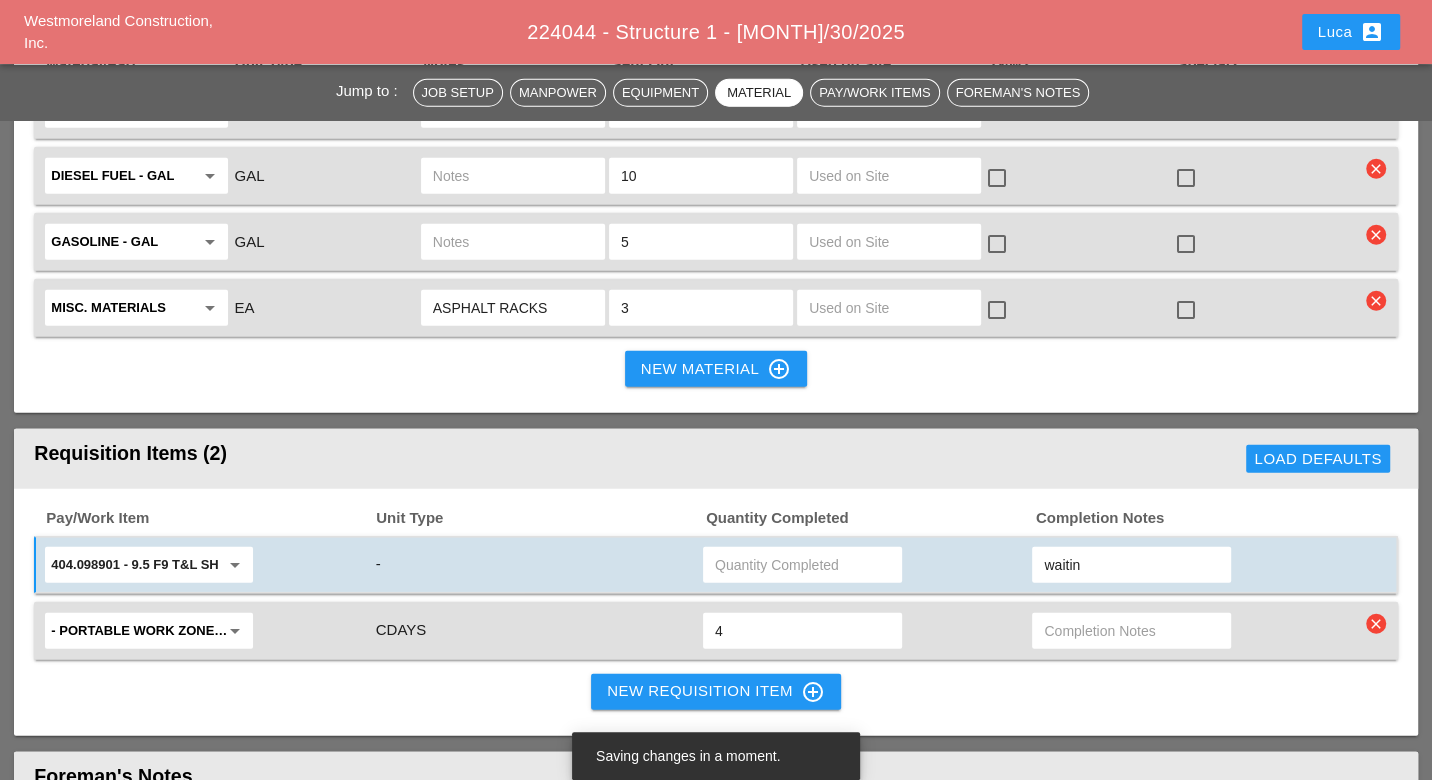 type on "waiting" 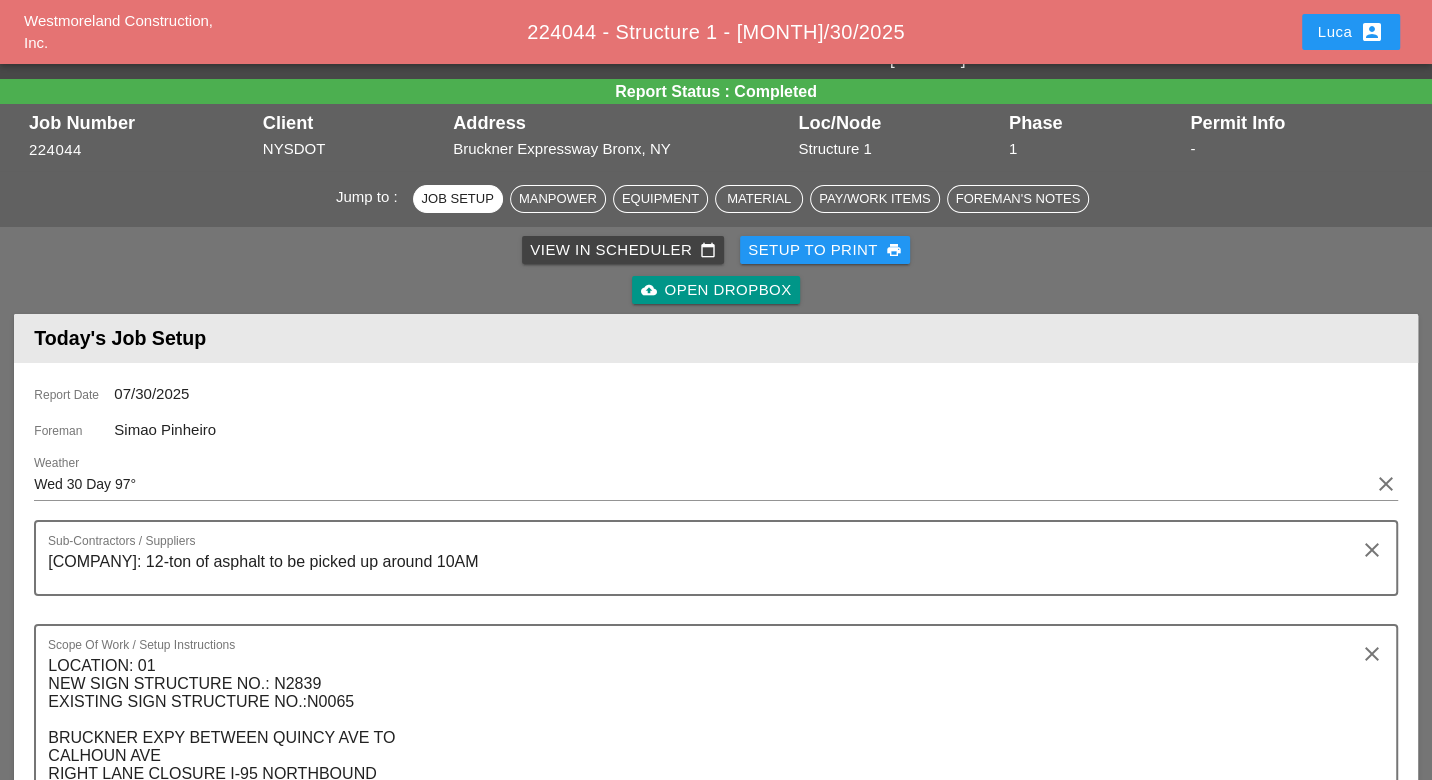 scroll, scrollTop: 0, scrollLeft: 0, axis: both 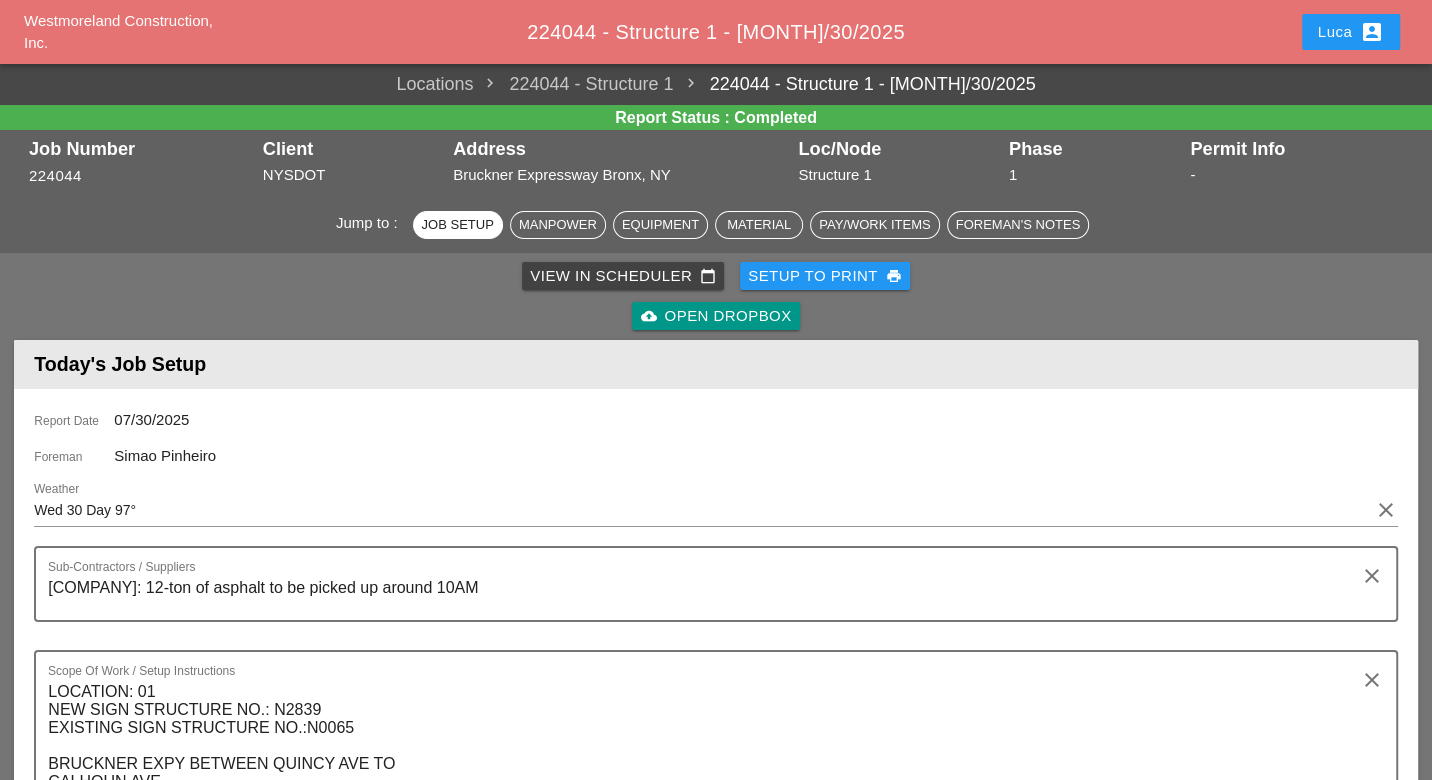 click on "View in Scheduler calendar_today" at bounding box center (623, 276) 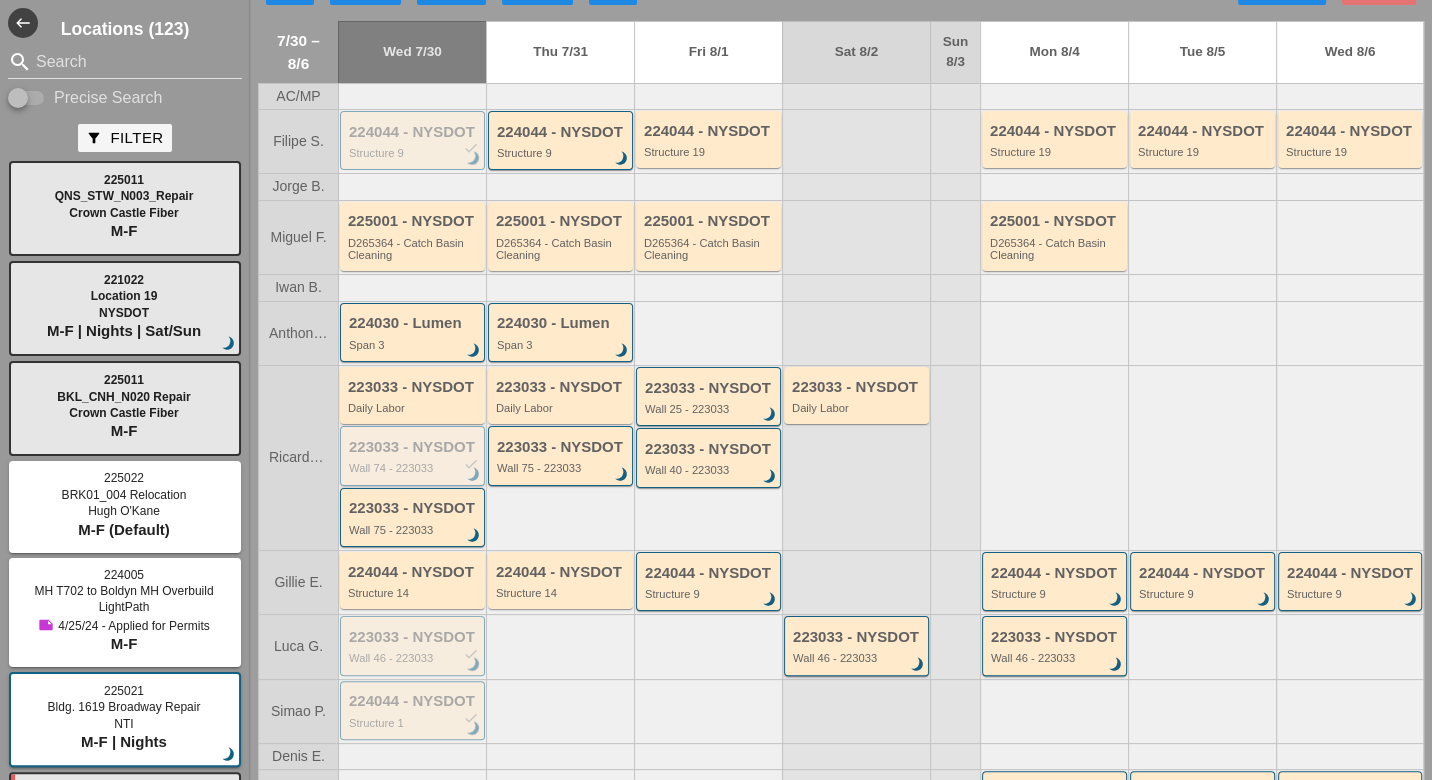 scroll, scrollTop: 0, scrollLeft: 0, axis: both 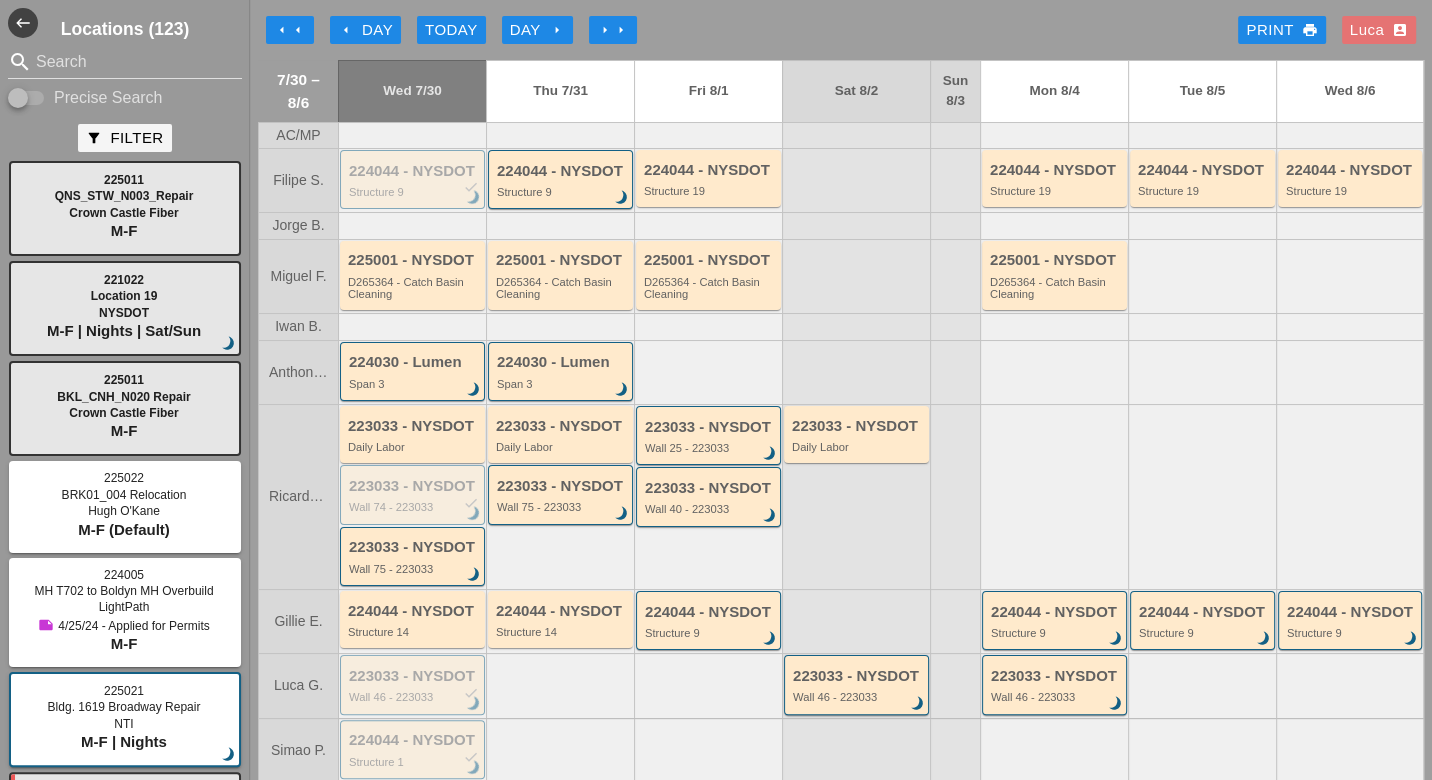 click on "Day arrow_right" at bounding box center [537, 30] 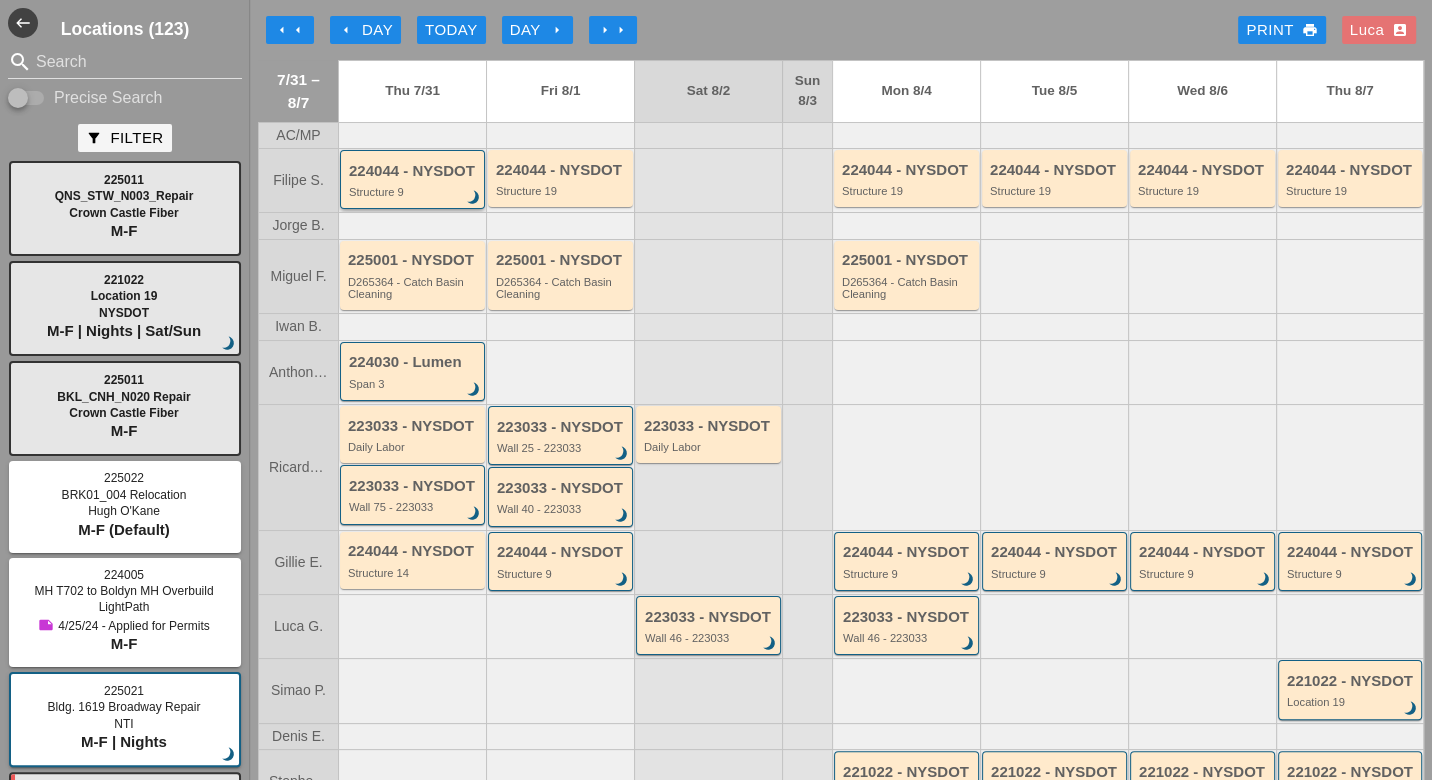 click on "Structure 9" at bounding box center [414, 192] 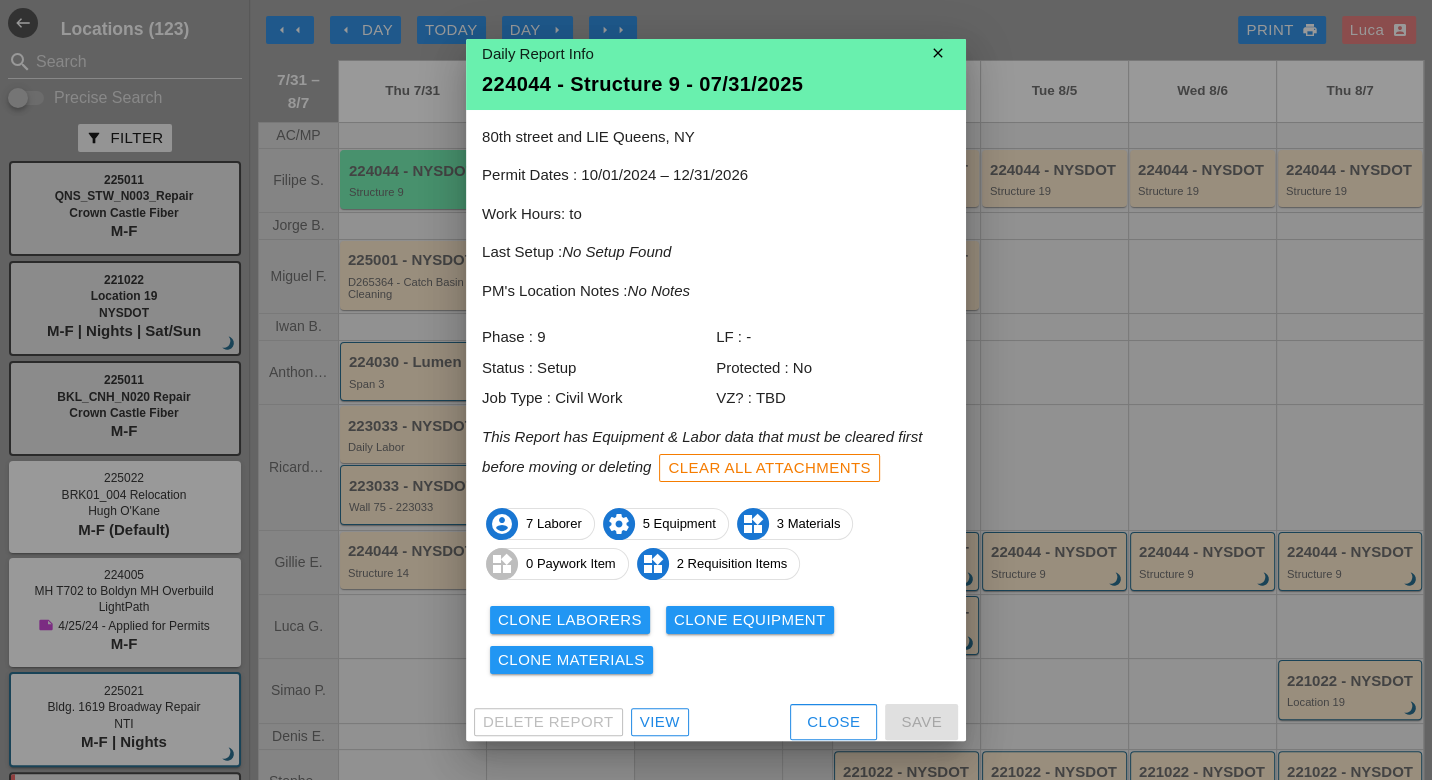 scroll, scrollTop: 17, scrollLeft: 0, axis: vertical 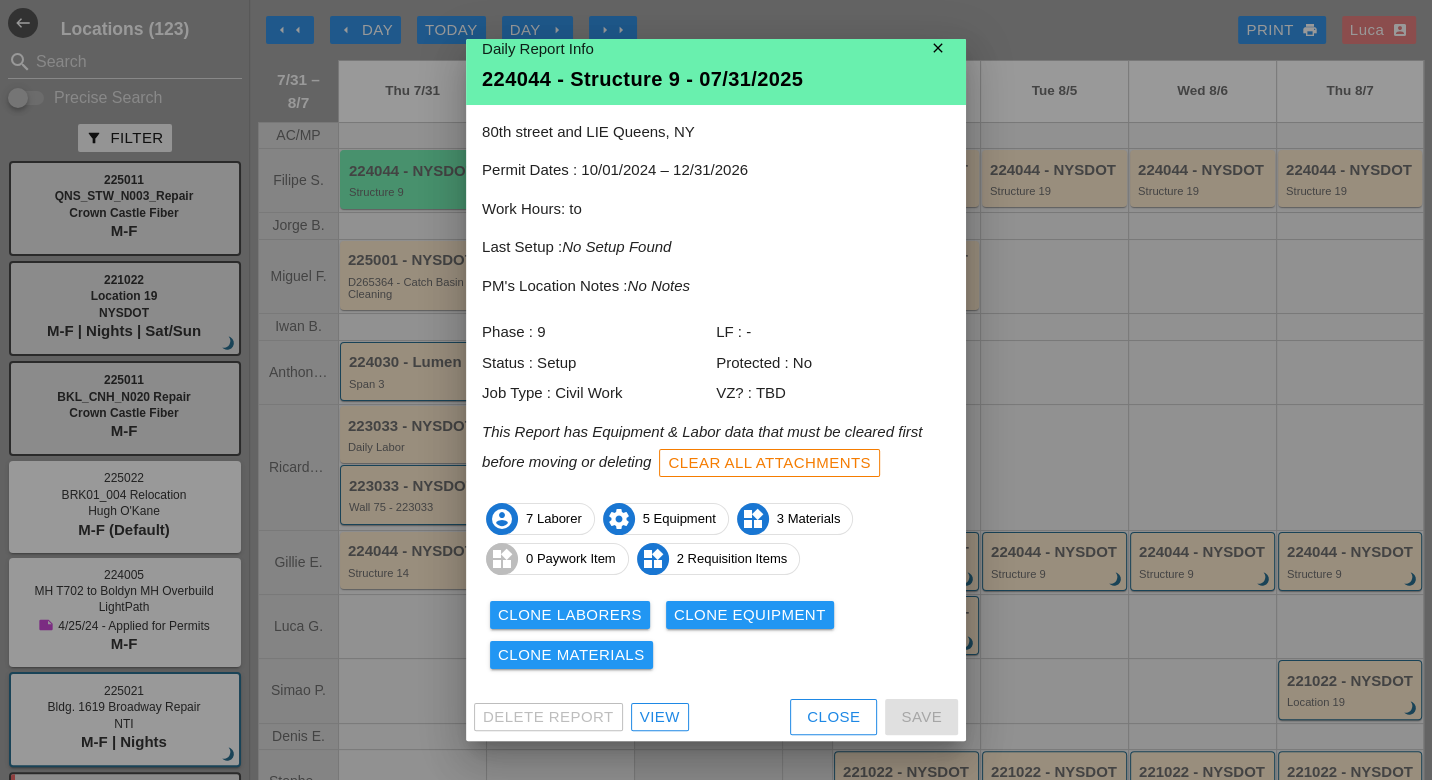 click on "View" at bounding box center [660, 717] 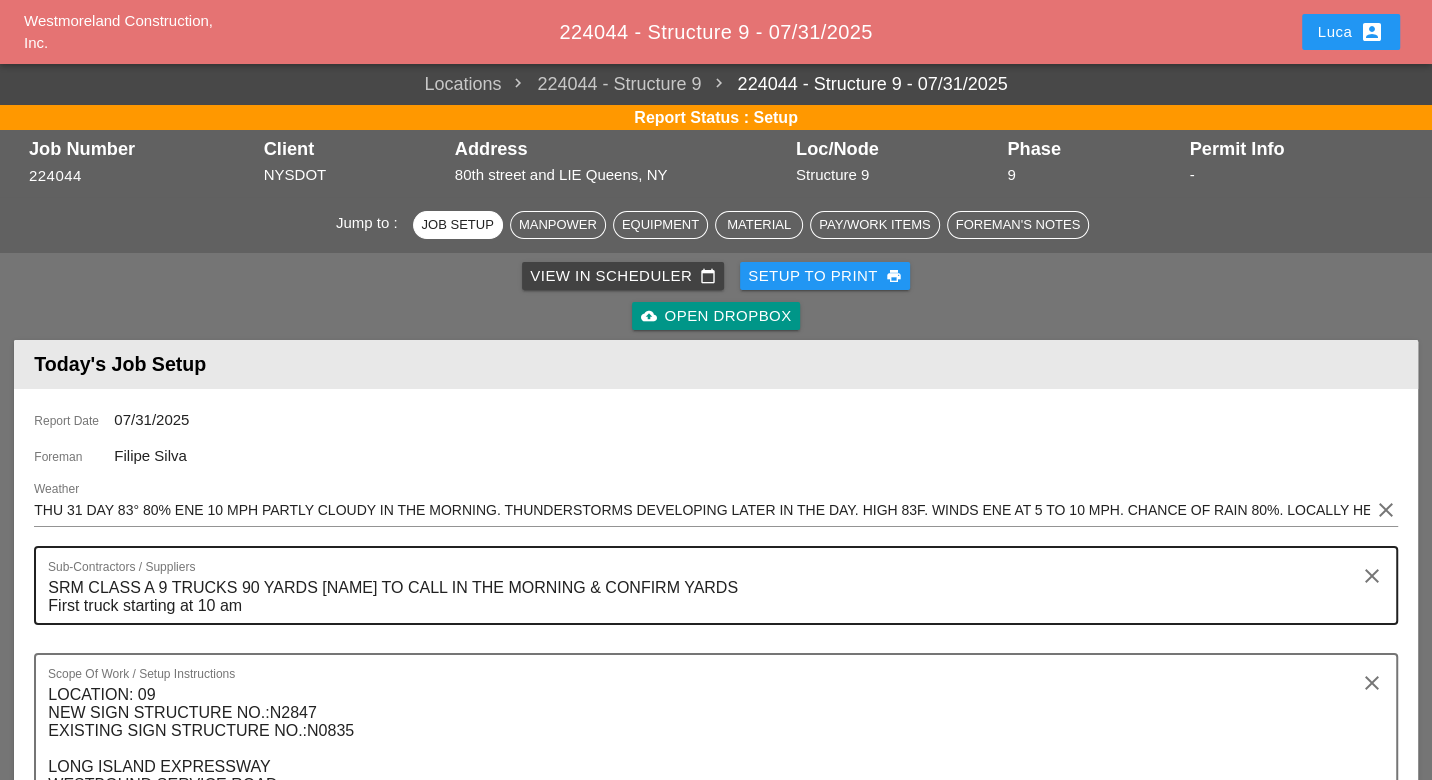 scroll, scrollTop: 888, scrollLeft: 0, axis: vertical 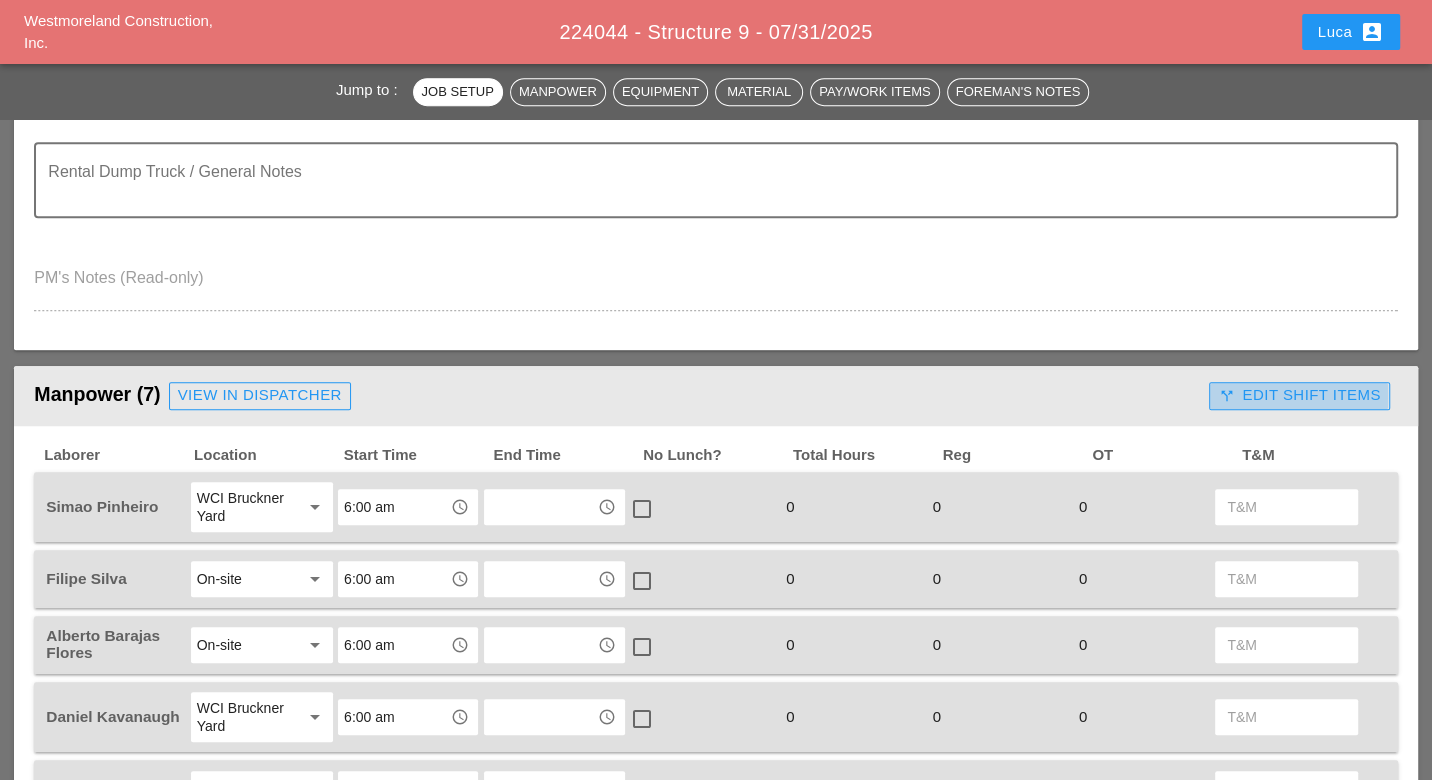 click on "call_split Edit Shift Items" at bounding box center [1299, 395] 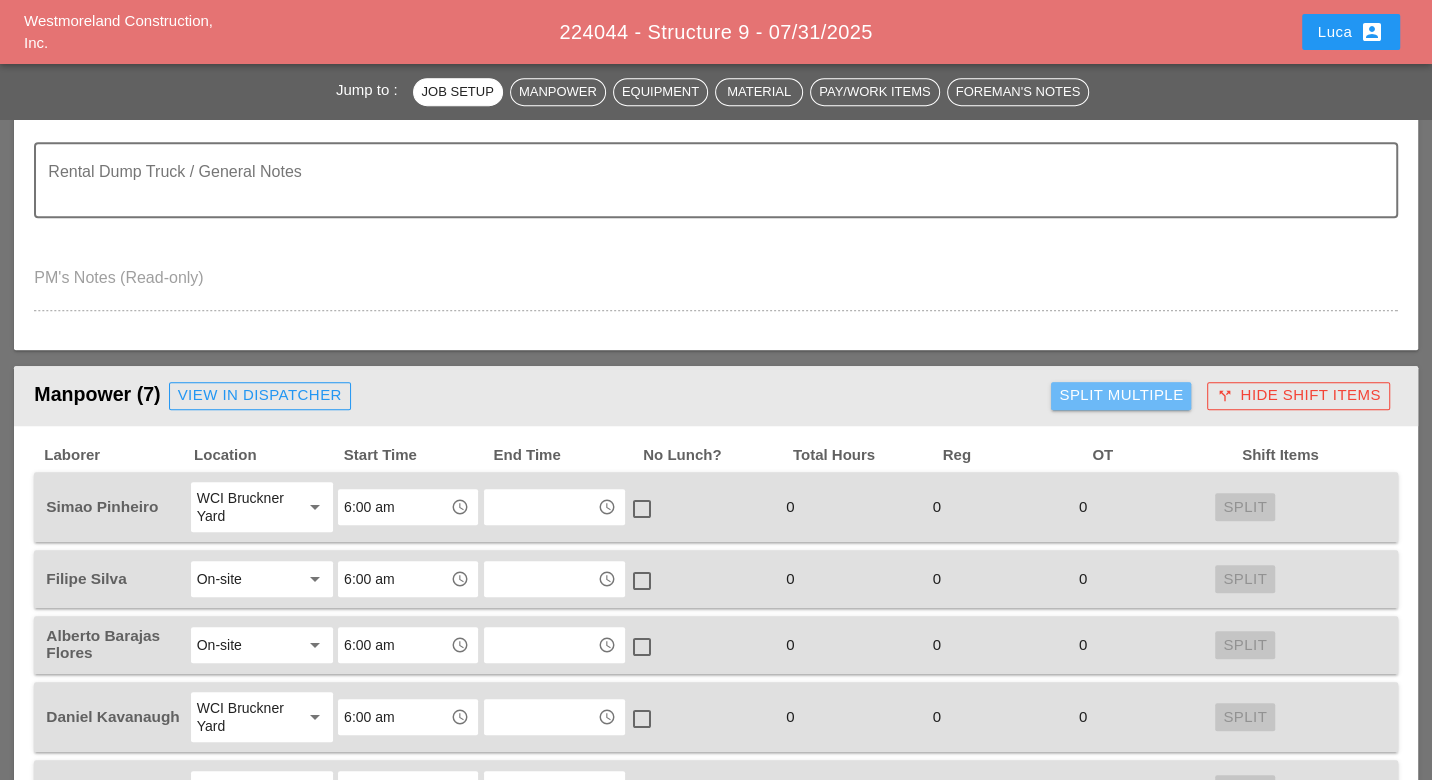 drag, startPoint x: 1143, startPoint y: 385, endPoint x: 1160, endPoint y: 426, distance: 44.38468 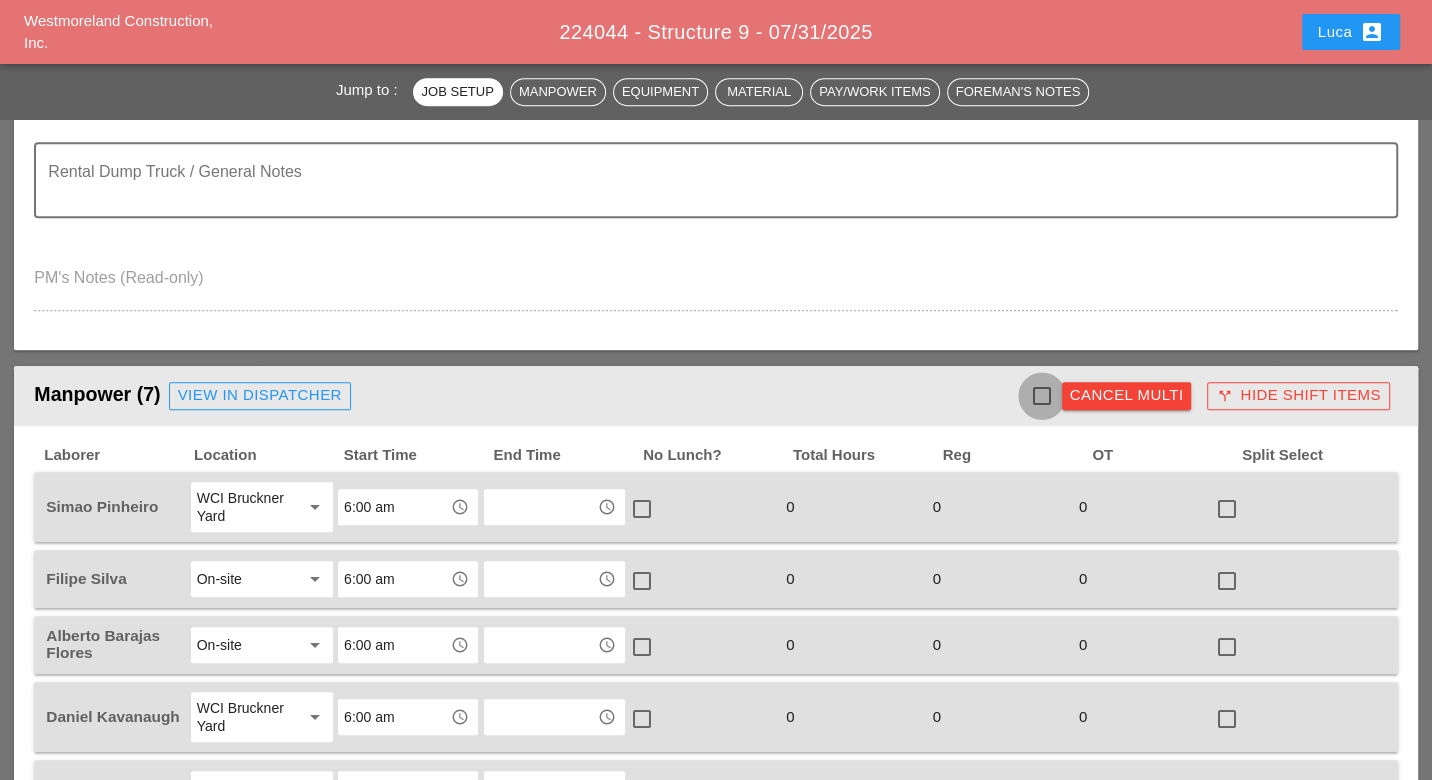click at bounding box center (1042, 396) 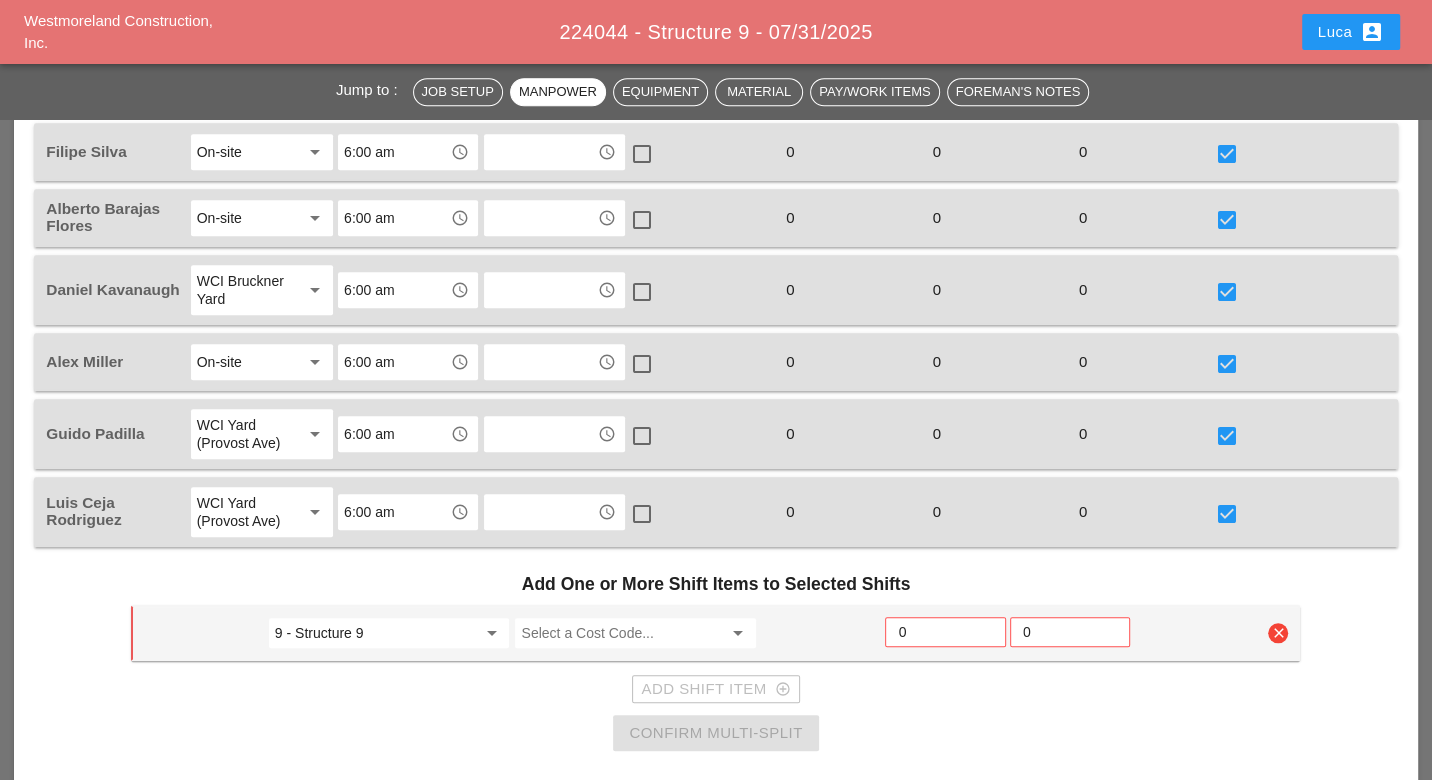 scroll, scrollTop: 1333, scrollLeft: 0, axis: vertical 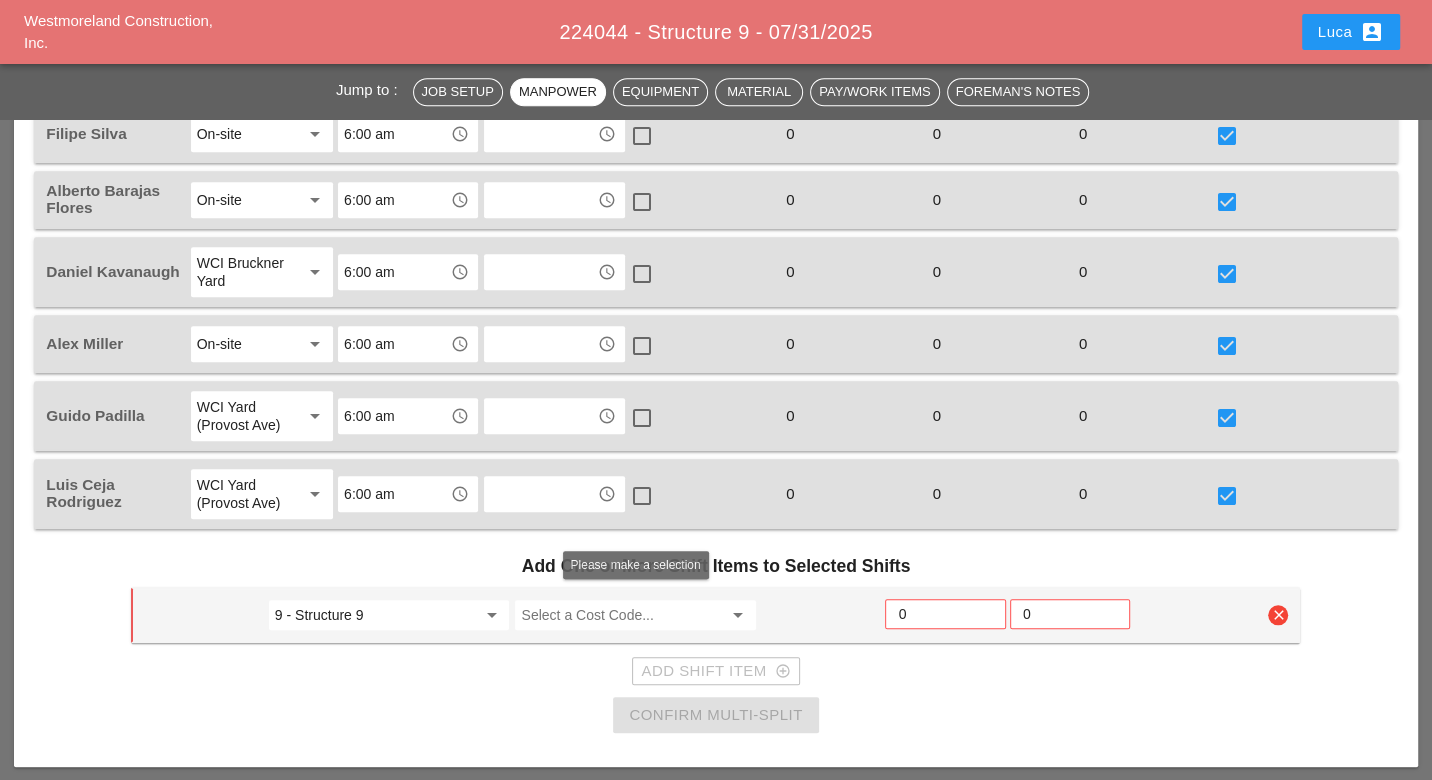 click at bounding box center (621, 615) 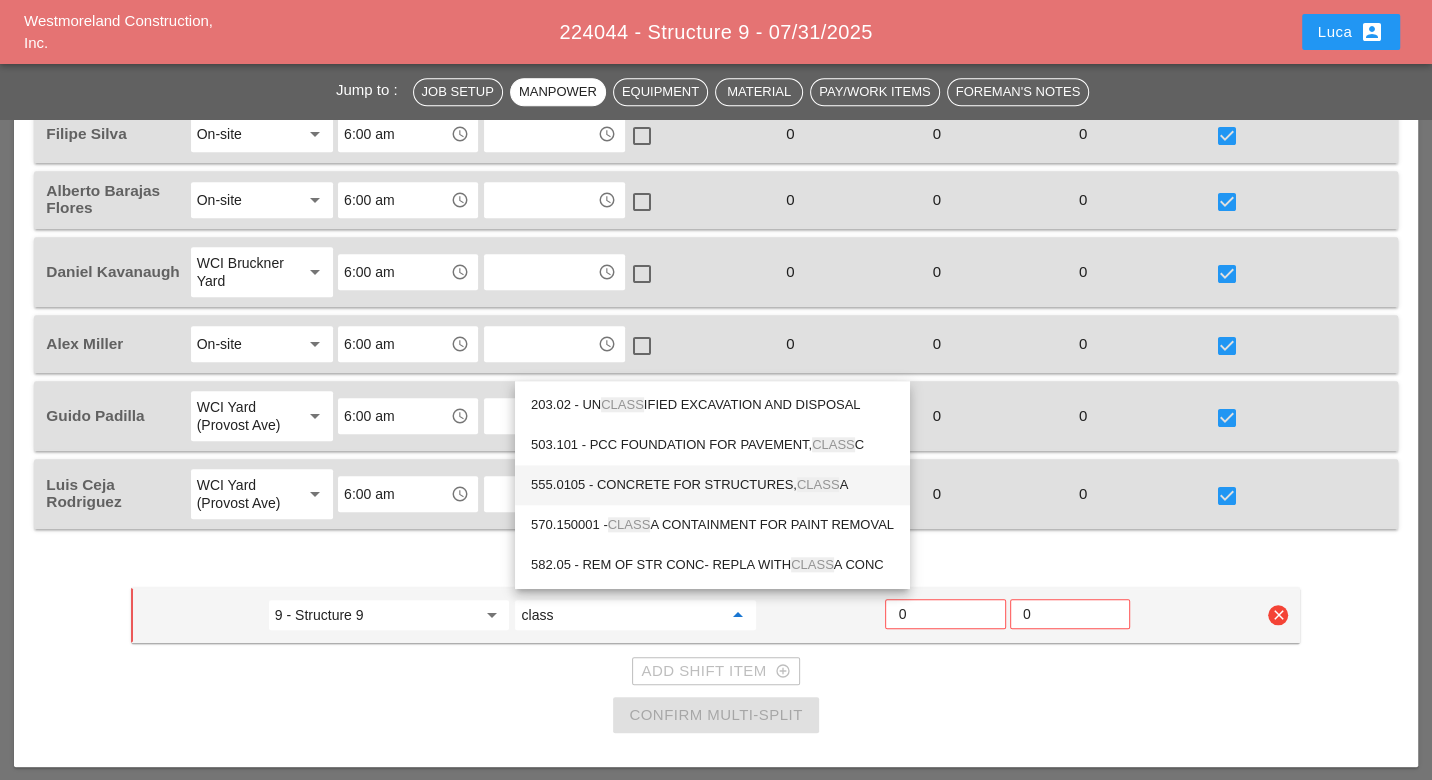 click on "555.0105 - CONCRETE FOR STRUCTURES,  CLASS  A" at bounding box center (712, 485) 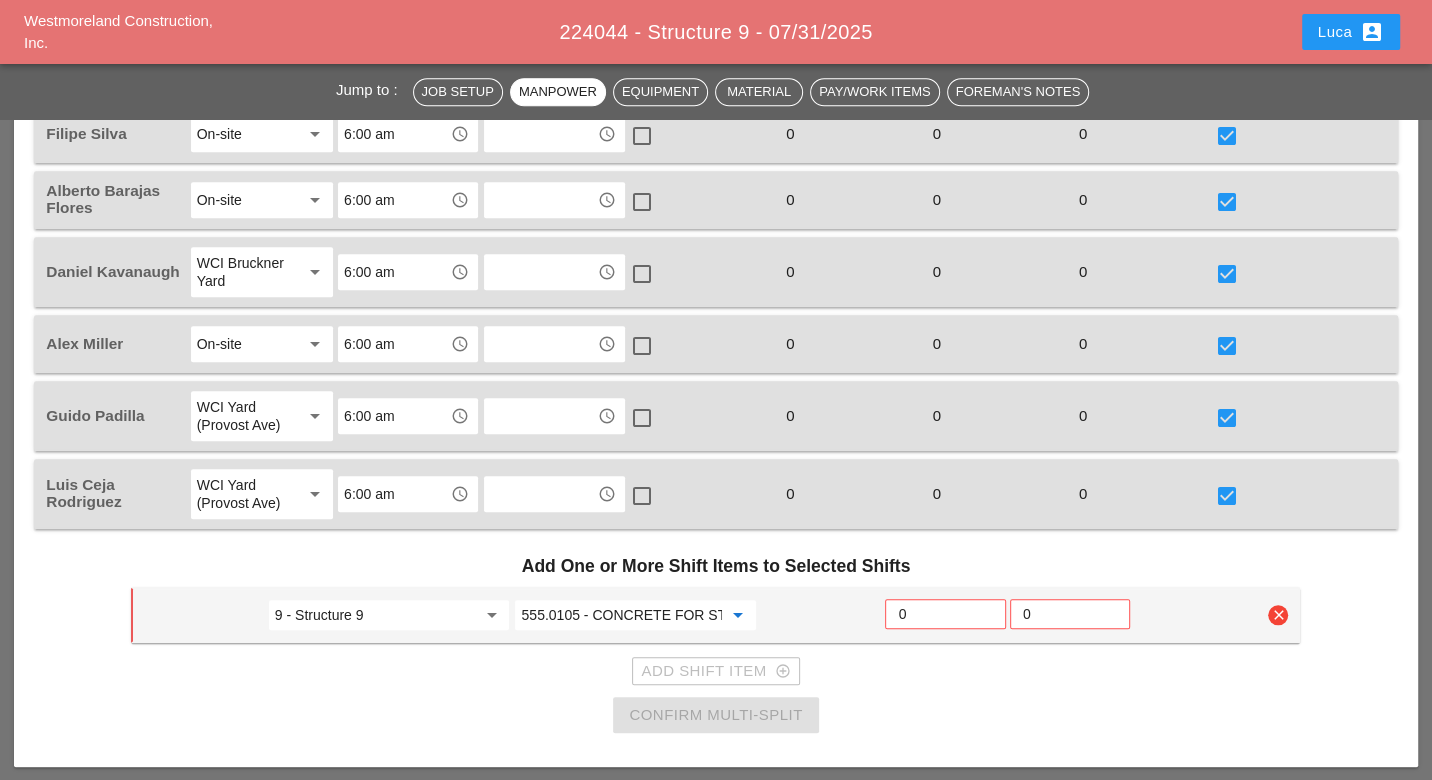 type on "555.0105 - CONCRETE FOR STRUCTURES, CLASS A" 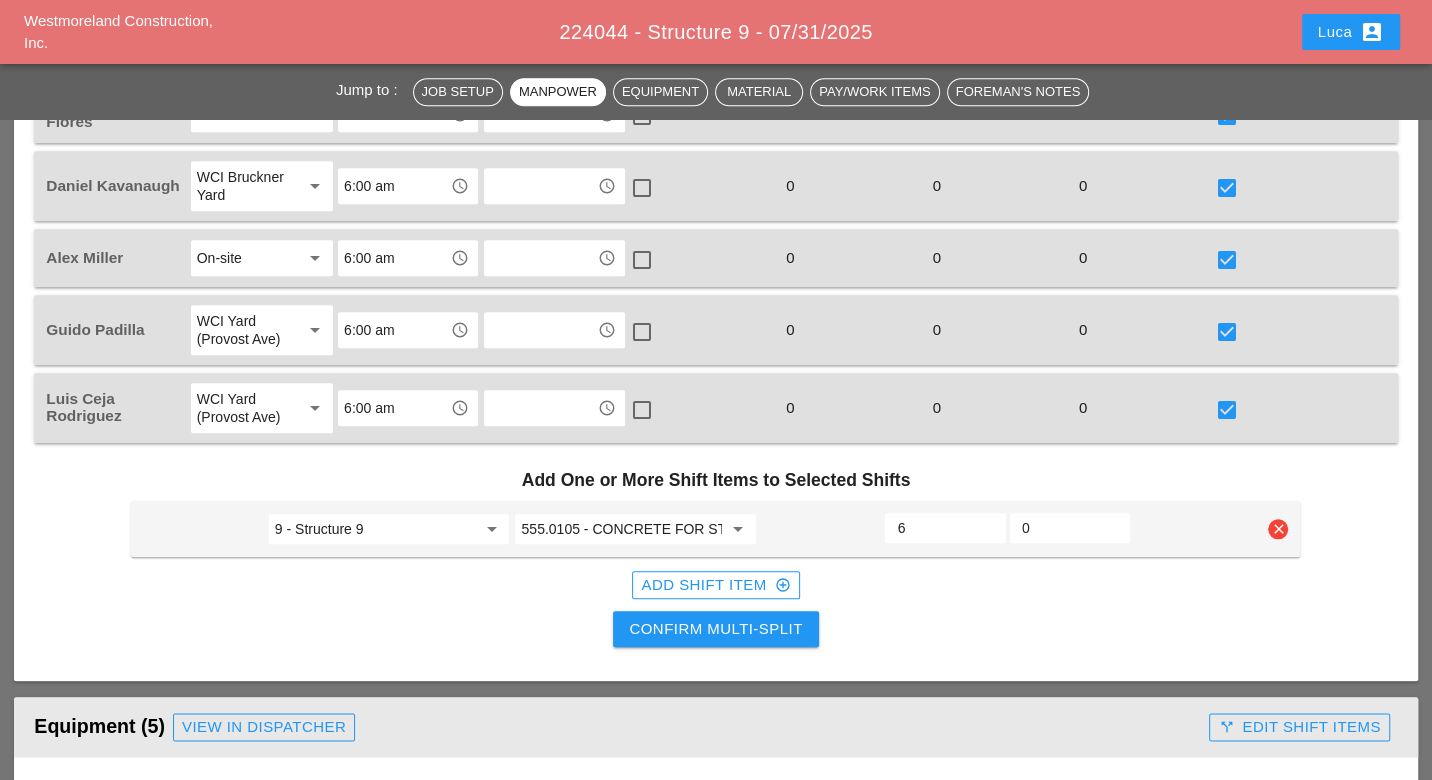 scroll, scrollTop: 1444, scrollLeft: 0, axis: vertical 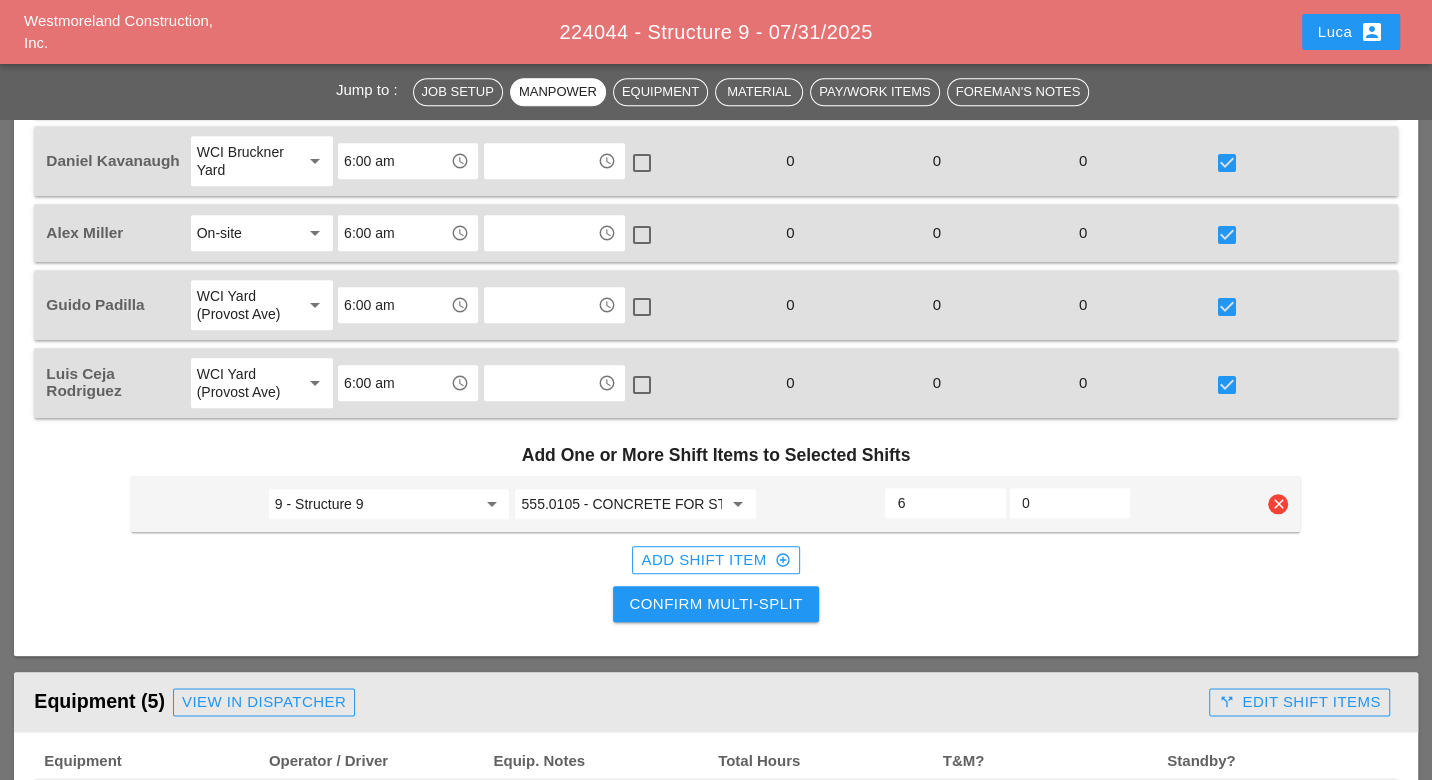 type on "6" 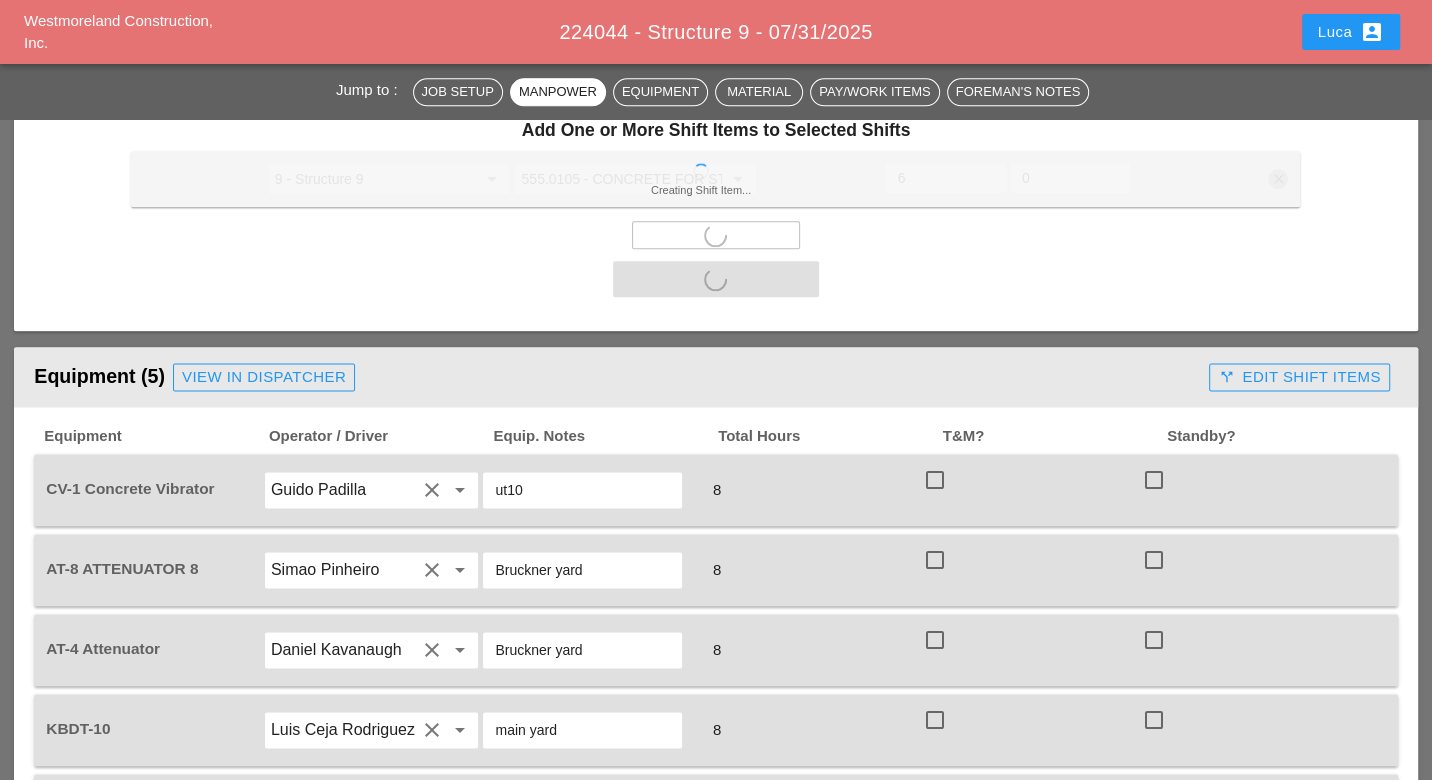 scroll, scrollTop: 1777, scrollLeft: 0, axis: vertical 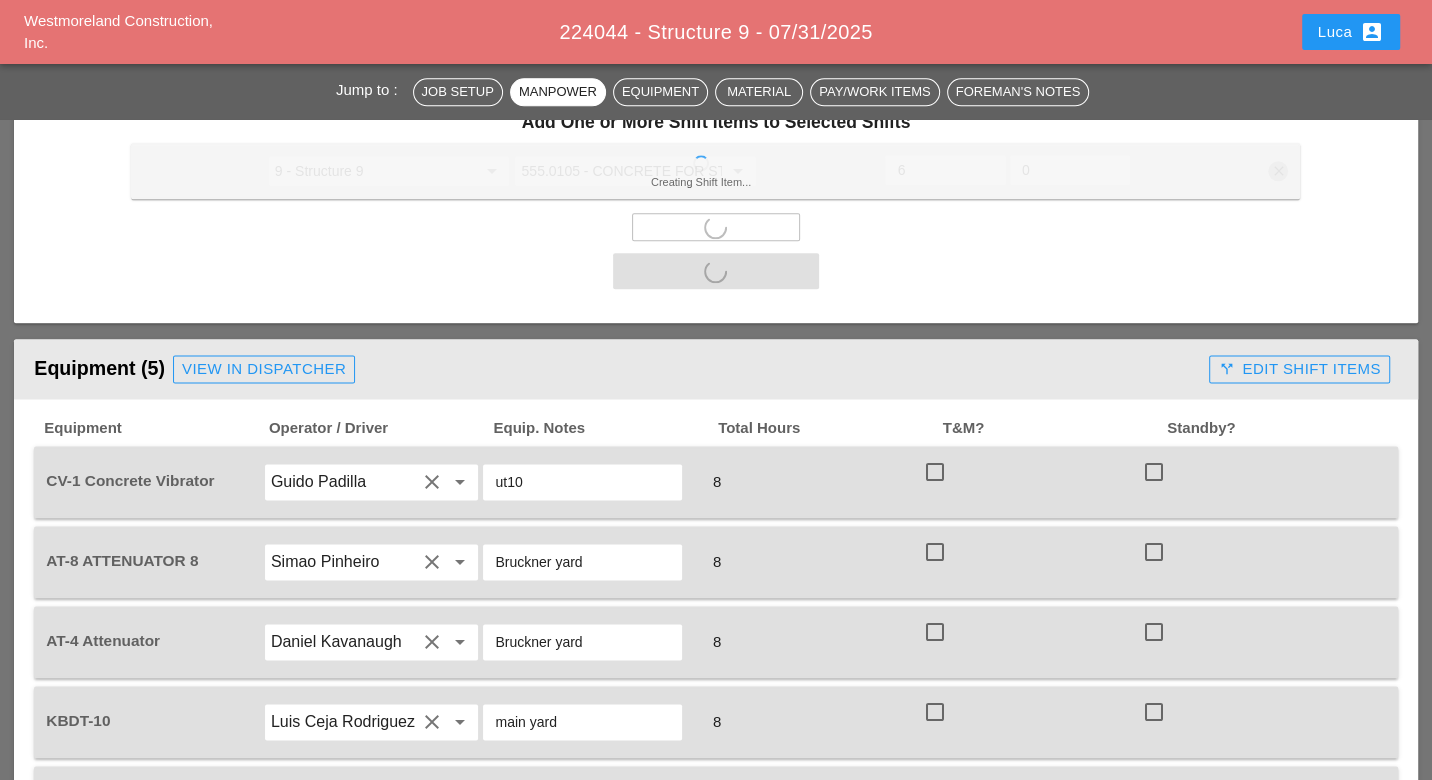 checkbox on "false" 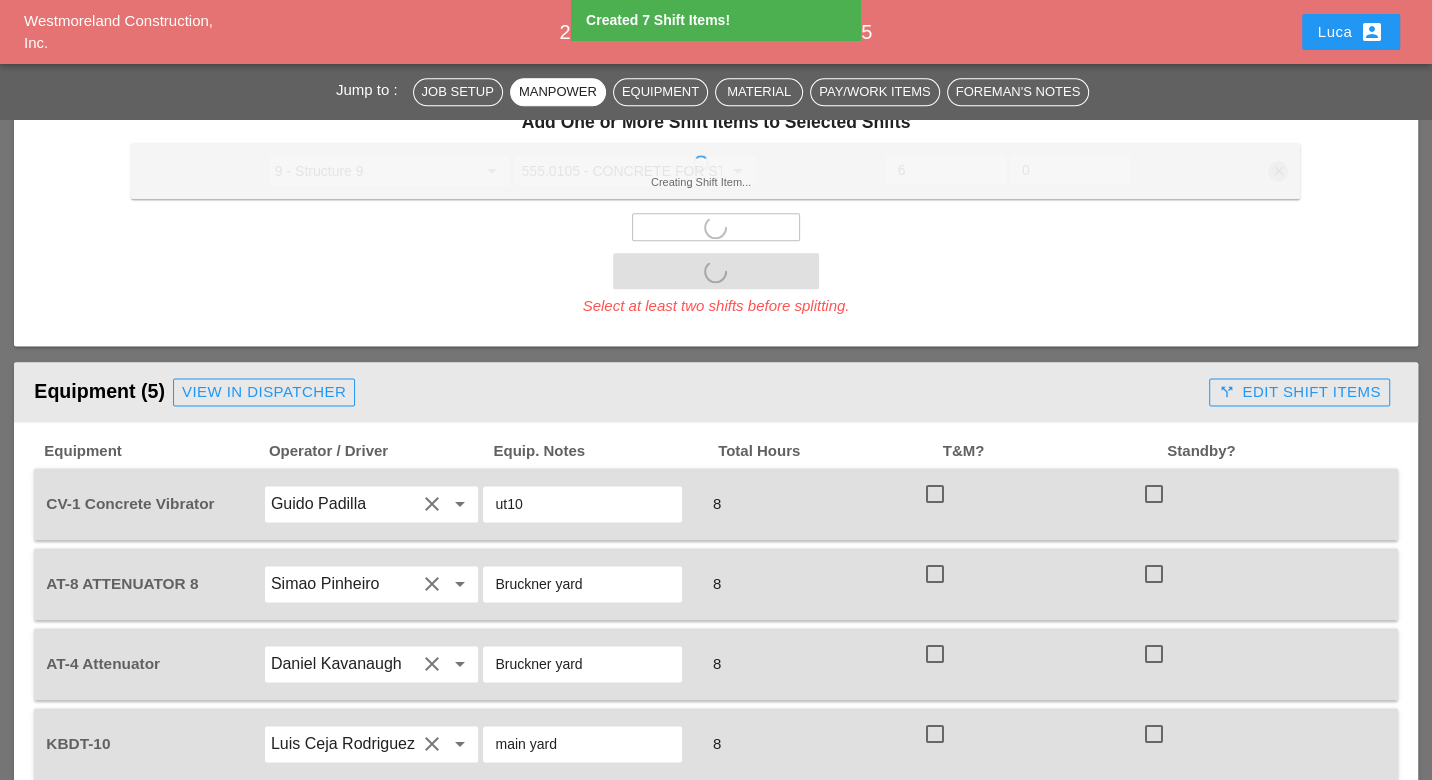 click on "CV-1 Concrete Vibrator Guido Padilla clear arrow_drop_down ut10 8  check_box_outline_blank check_box_outline_blank" at bounding box center (715, 504) 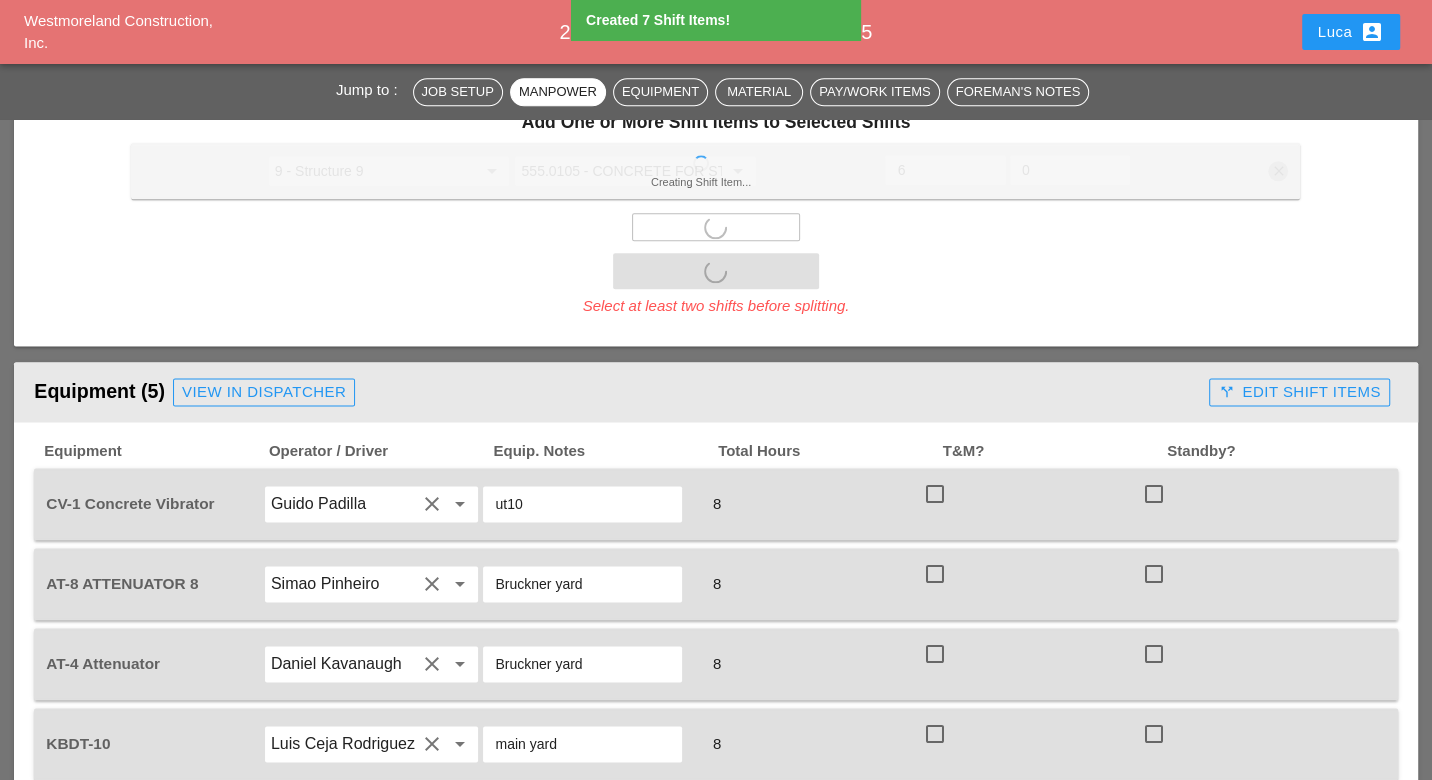 click at bounding box center [935, 494] 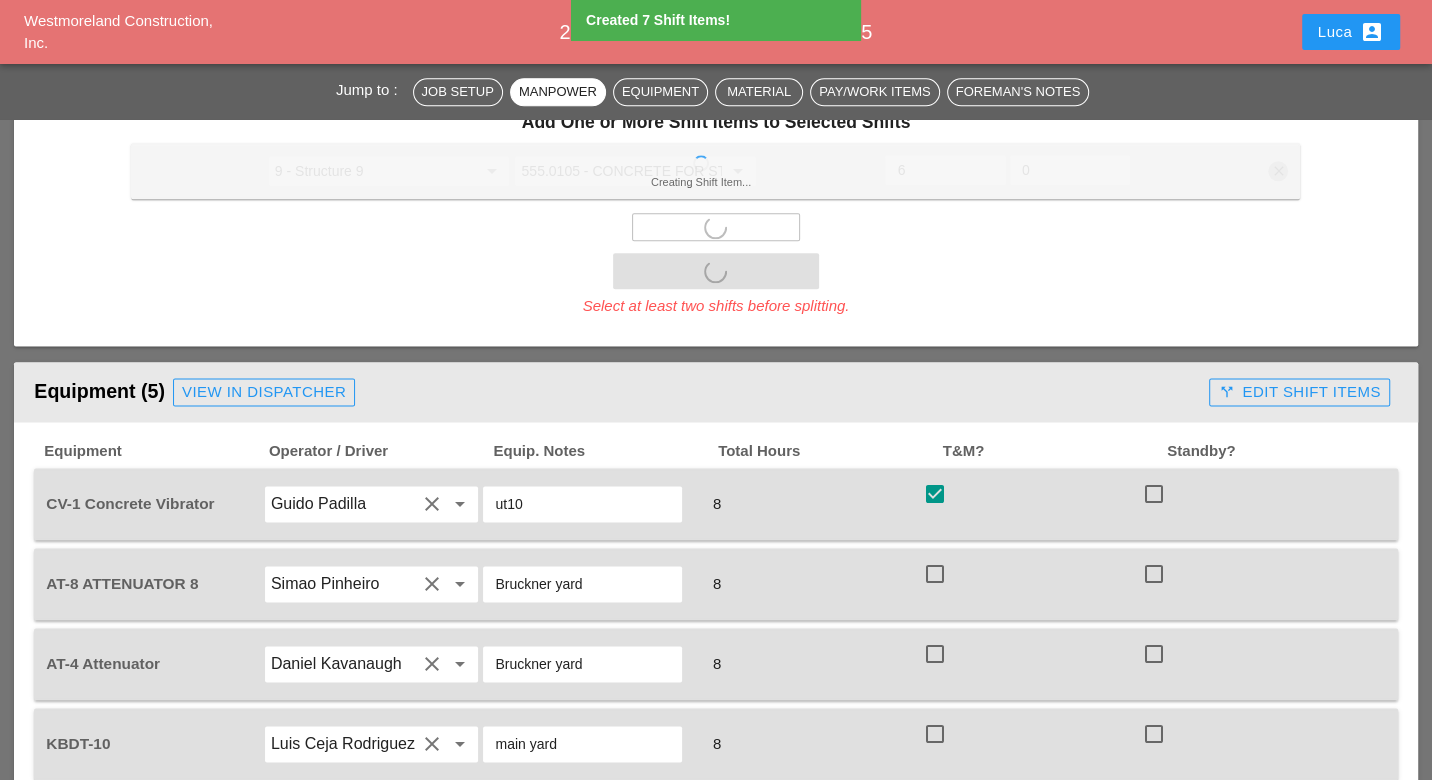 click at bounding box center (935, 574) 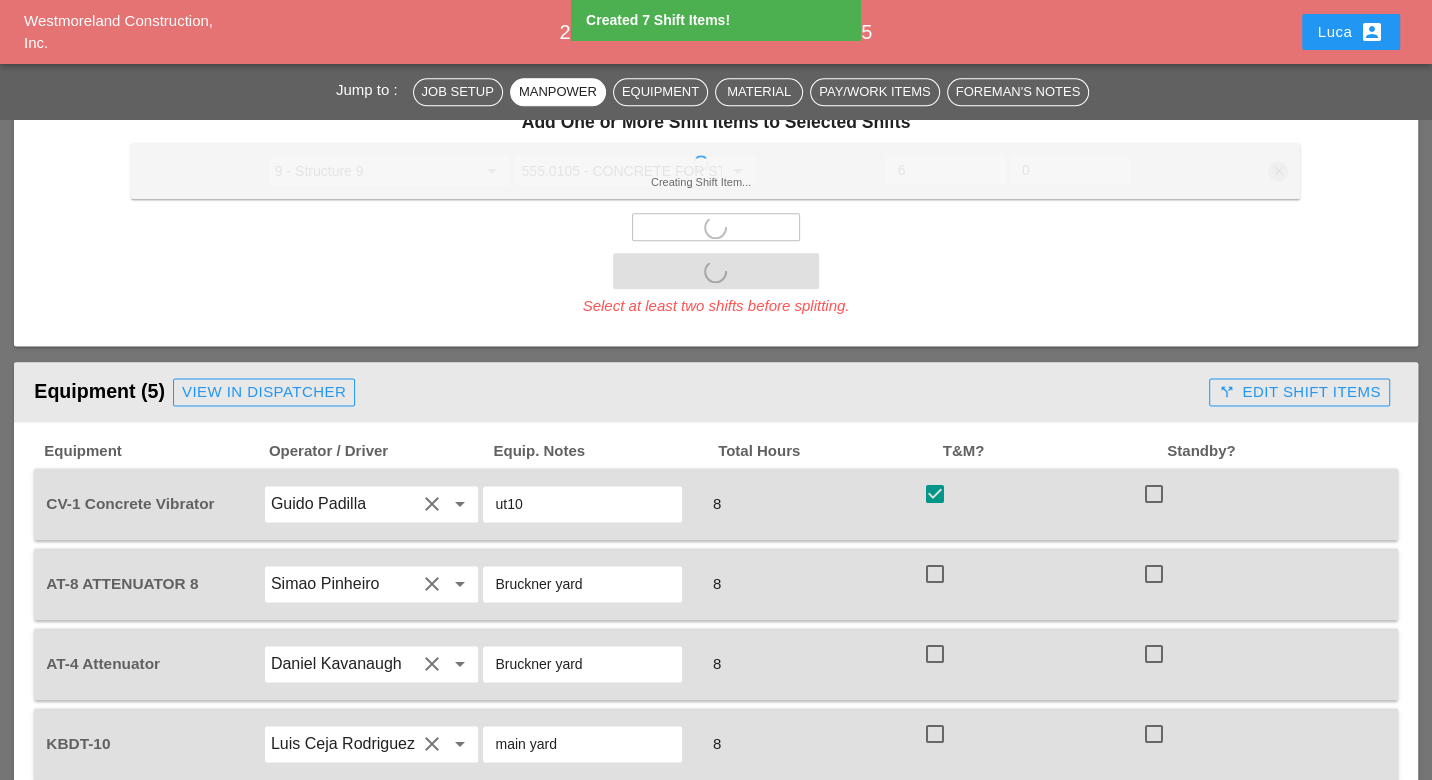 checkbox on "true" 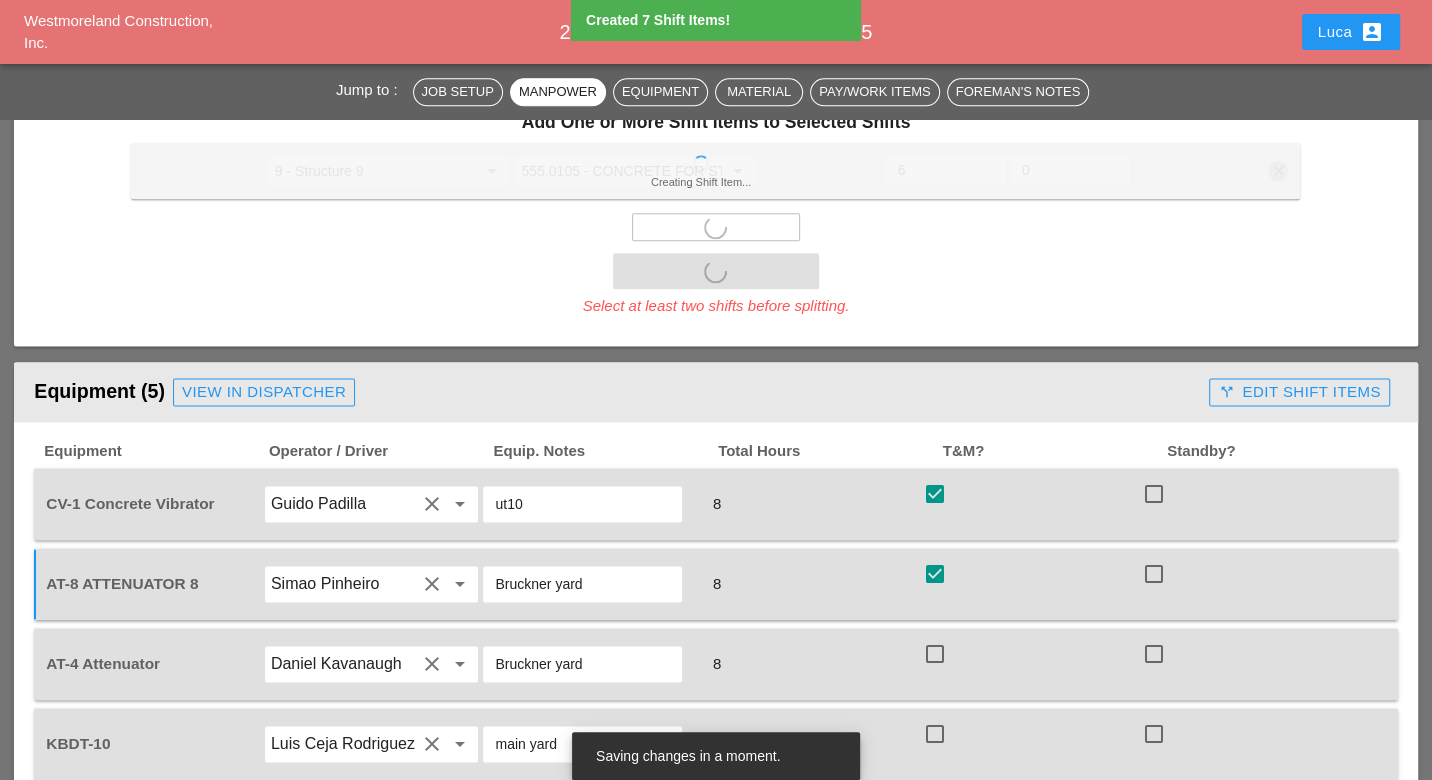 click at bounding box center (935, 654) 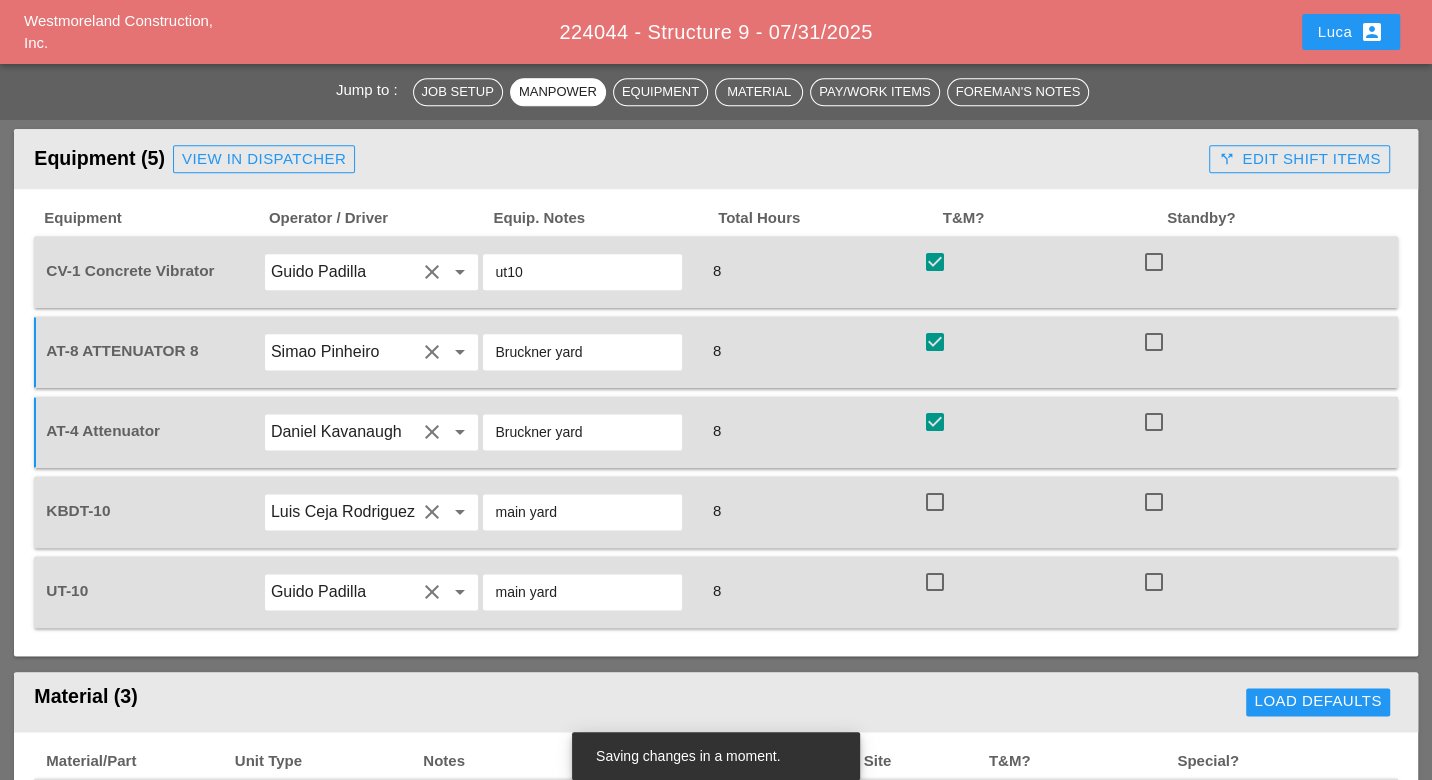 click on "Material (3)  Load Defaults" at bounding box center (715, 702) 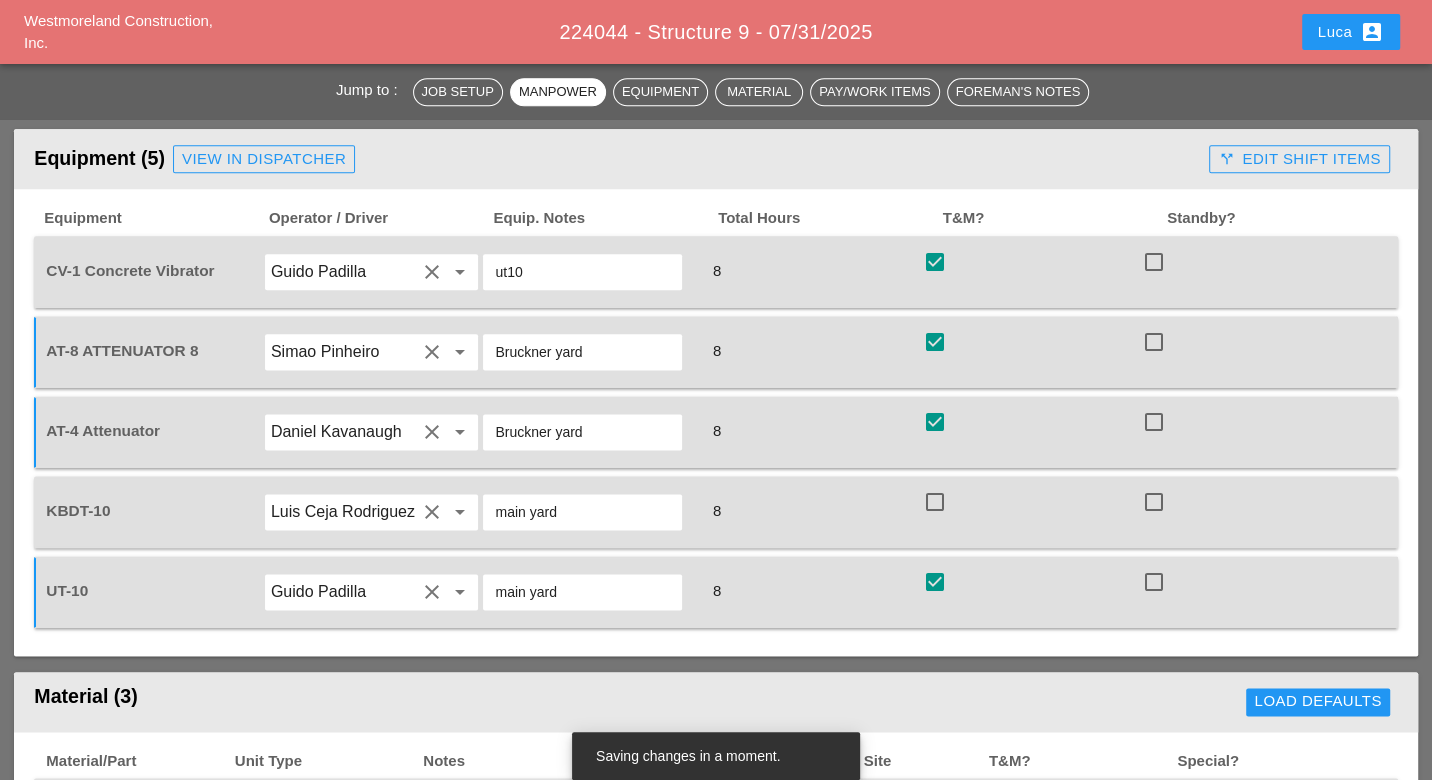 click at bounding box center [935, 502] 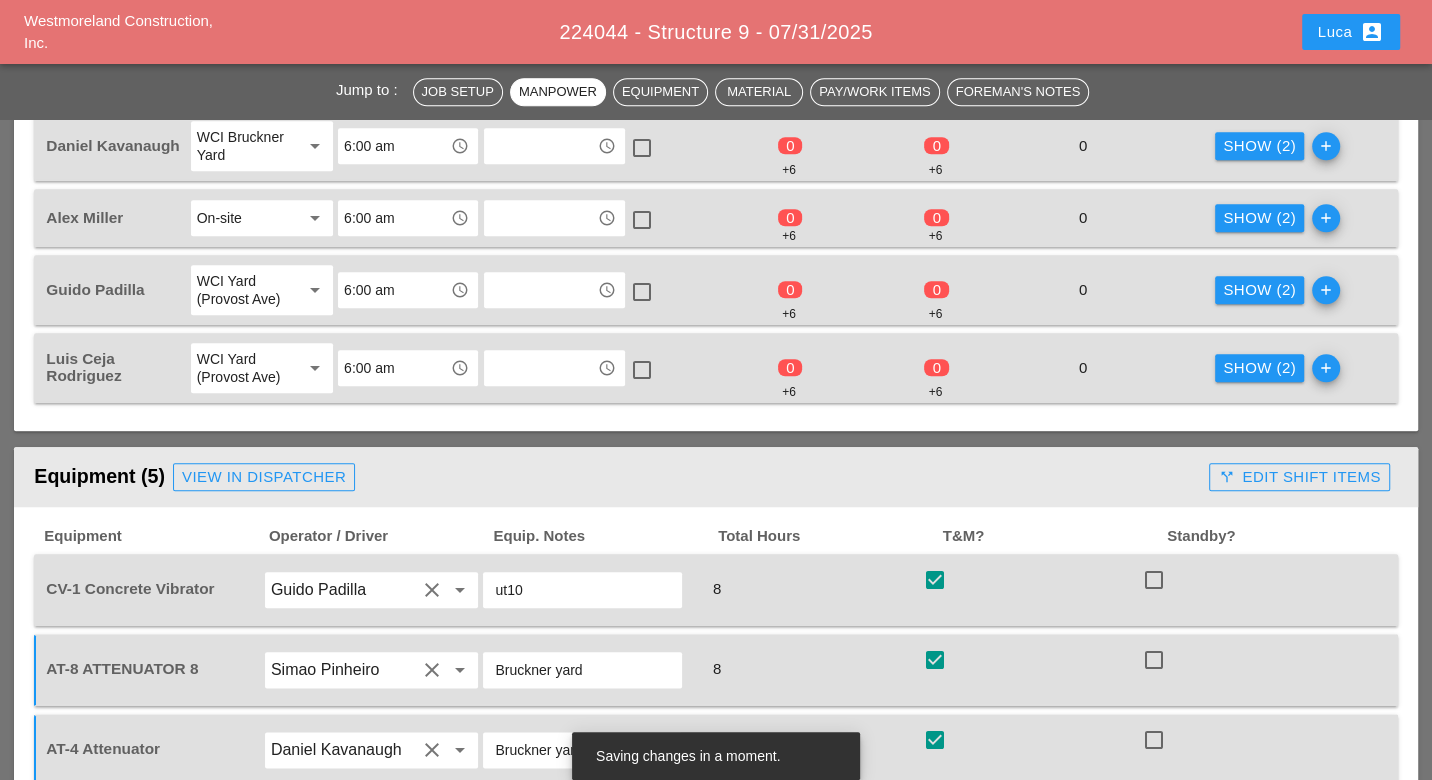 scroll, scrollTop: 1444, scrollLeft: 0, axis: vertical 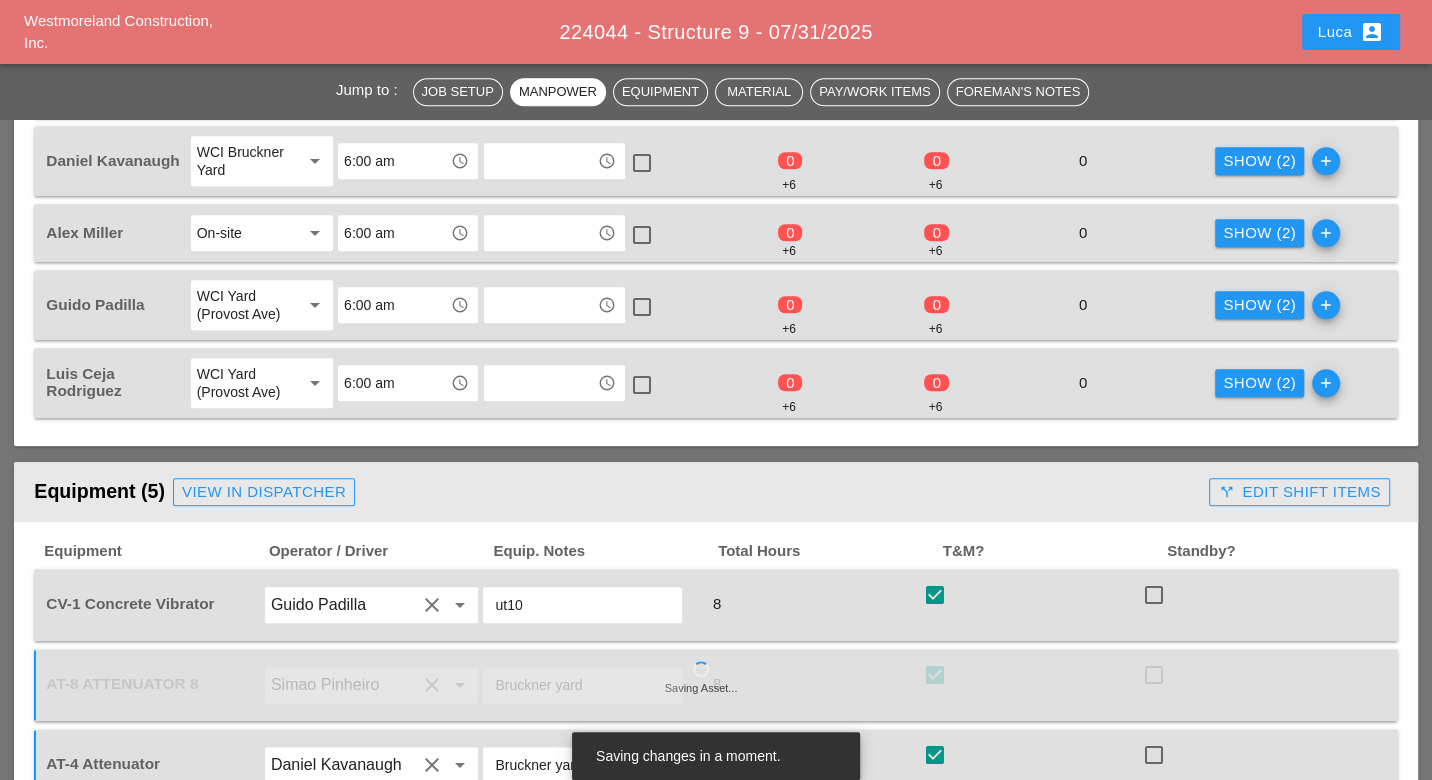 click on "call_split Edit Shift Items" at bounding box center (1299, 492) 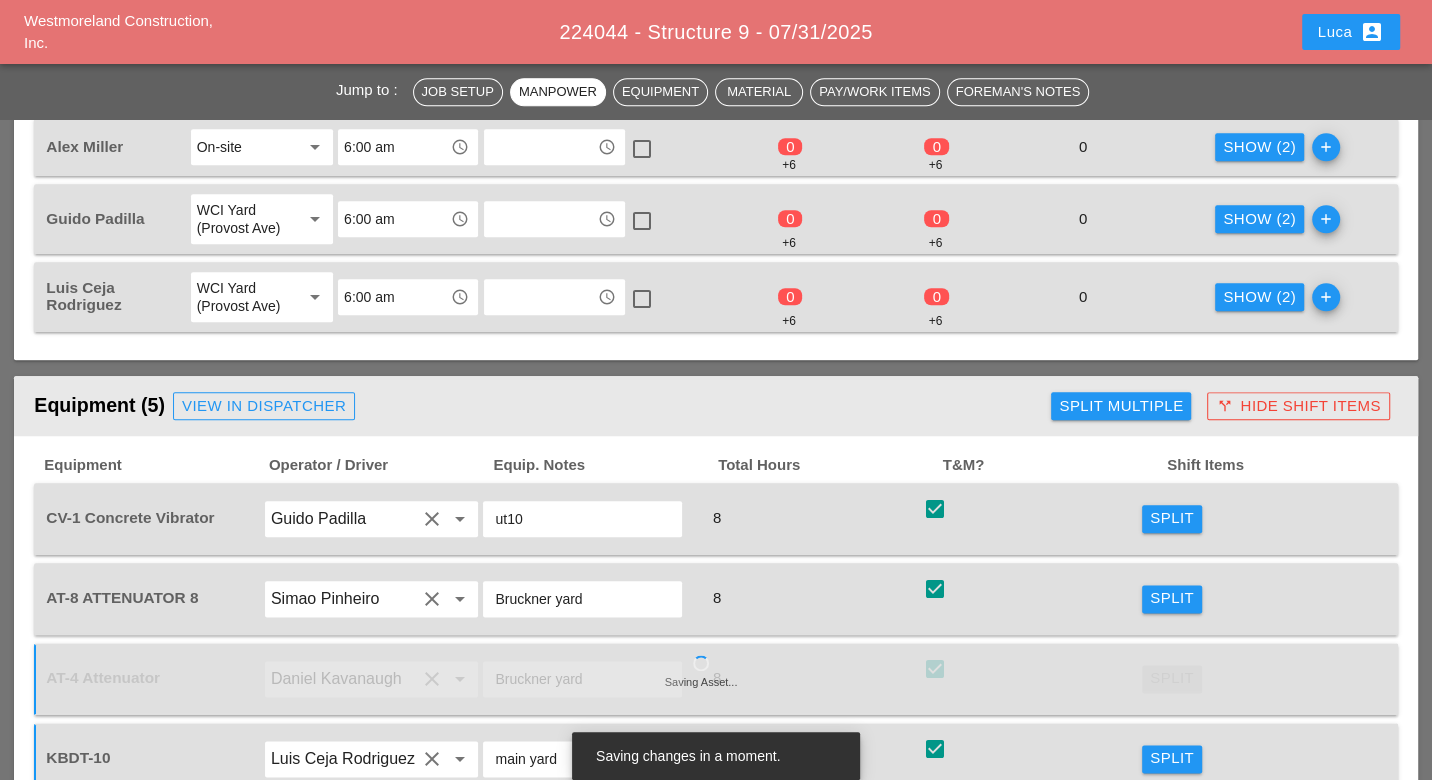 scroll, scrollTop: 1555, scrollLeft: 0, axis: vertical 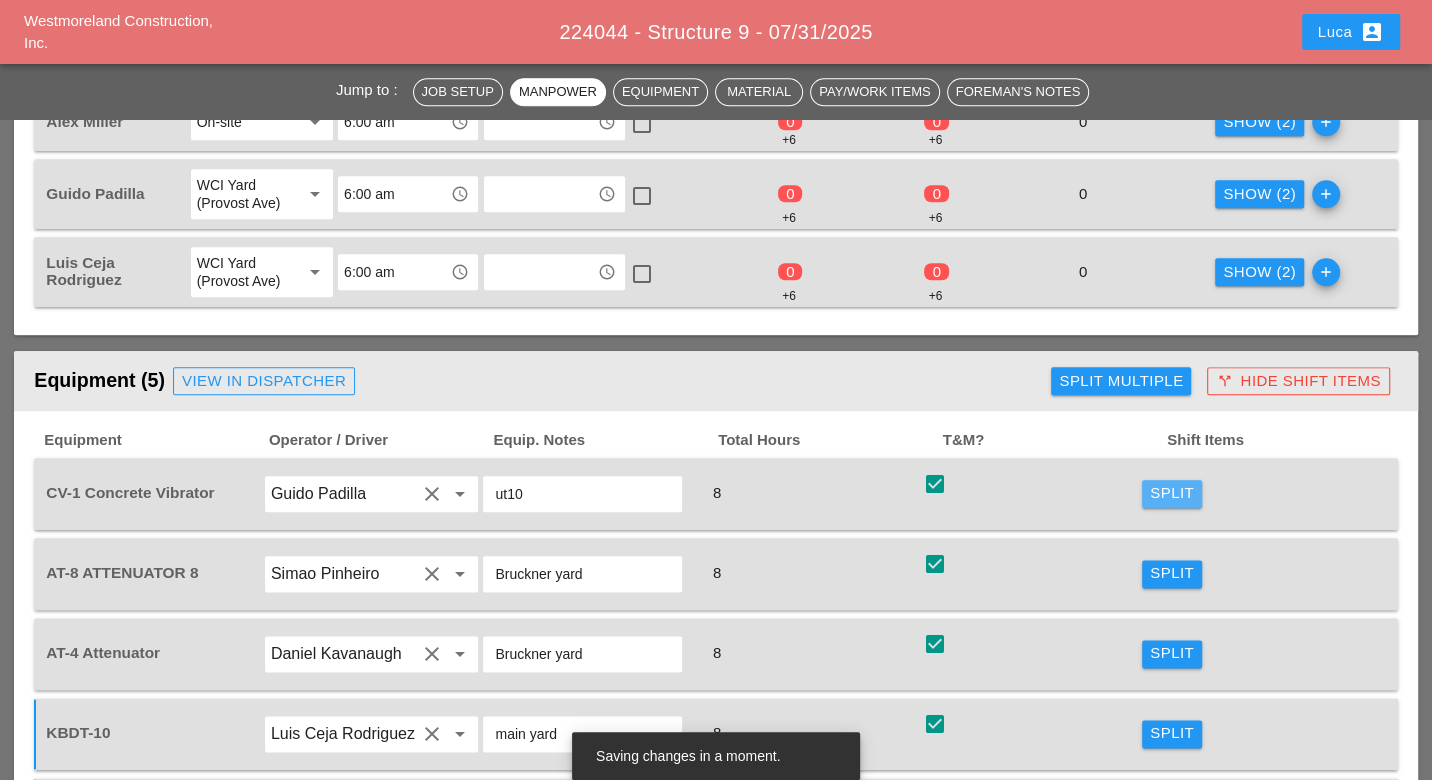 click on "Split" at bounding box center (1172, 493) 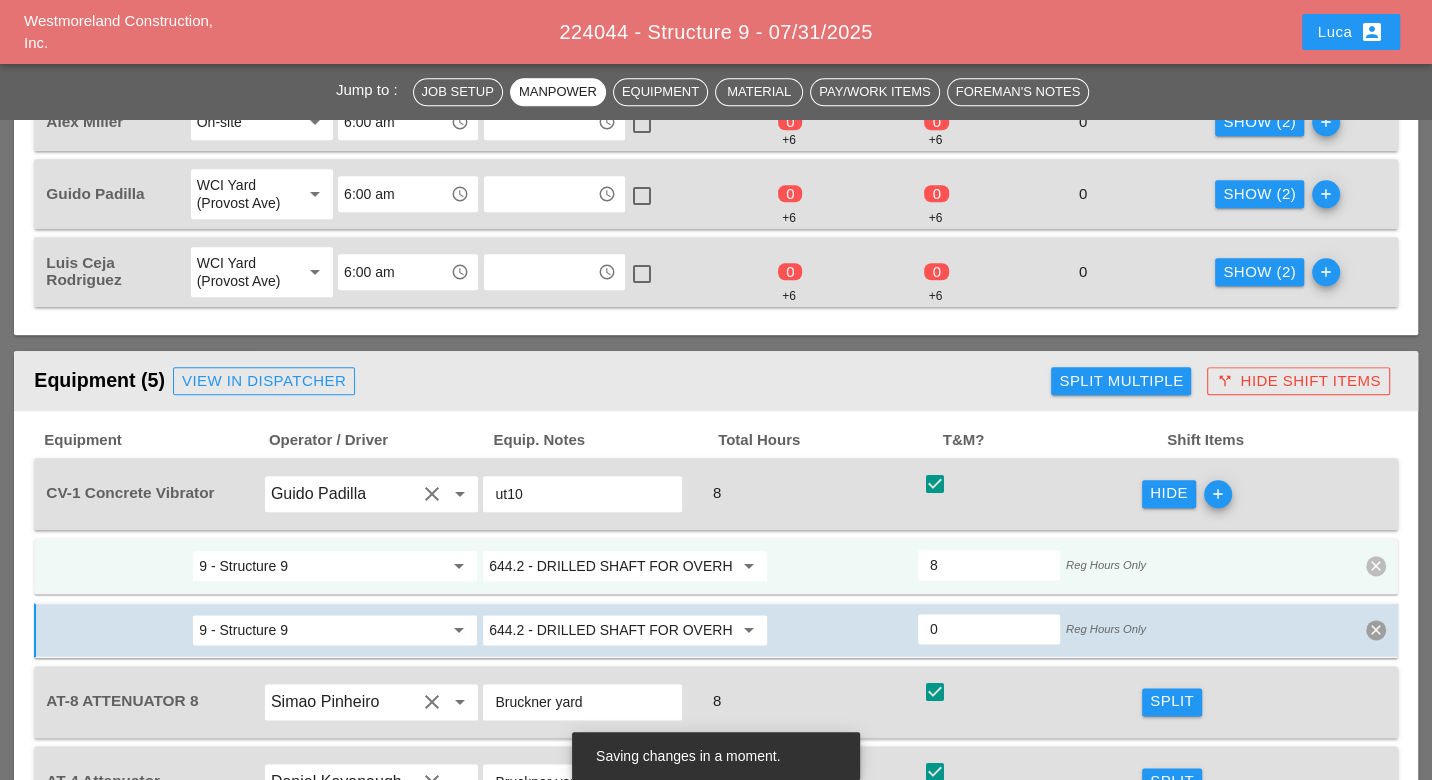 click on "644.2 - DRILLED SHAFT FOR OVERHEAD SIGN STRUCTUR" at bounding box center [611, 566] 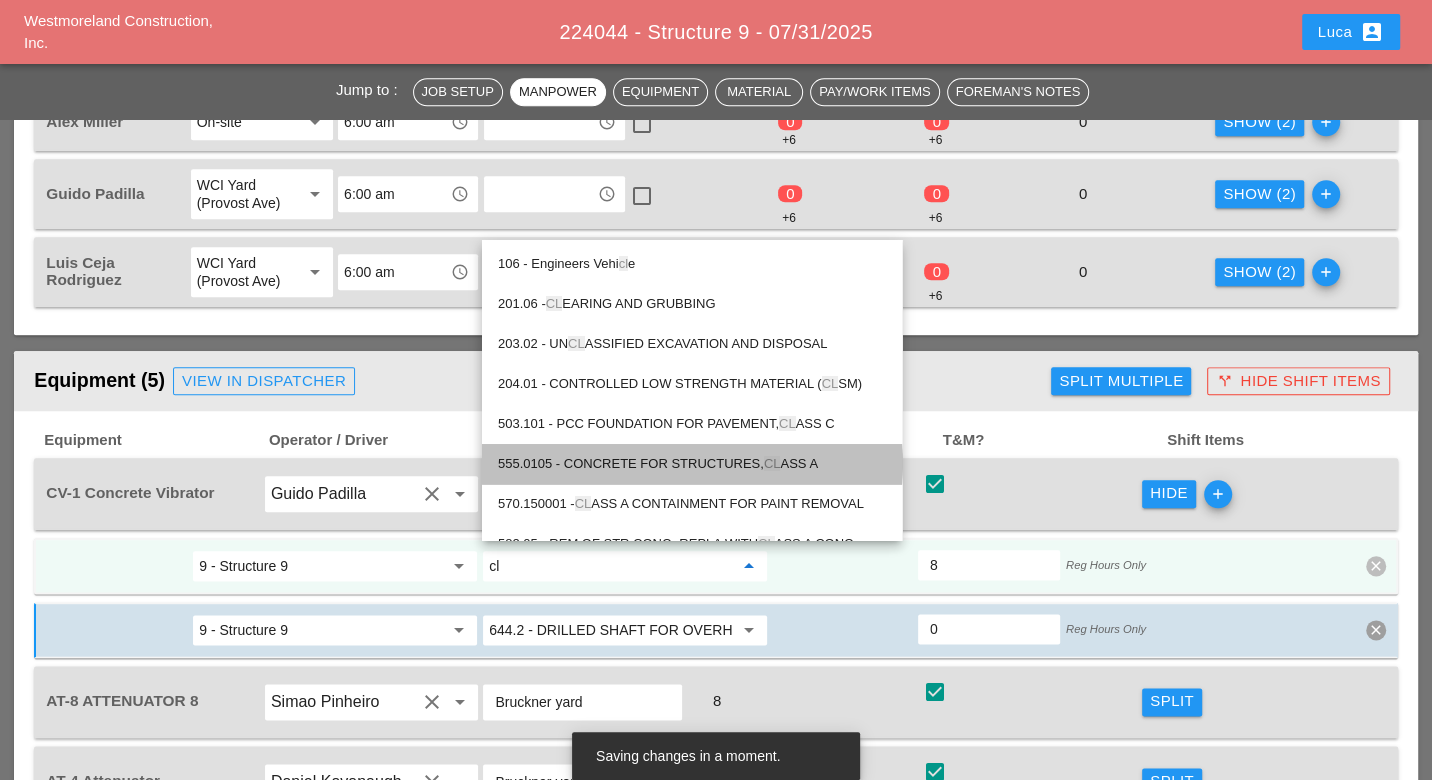 click on "555.0105 - CONCRETE FOR STRUCTURES,  CL ASS A" at bounding box center (692, 464) 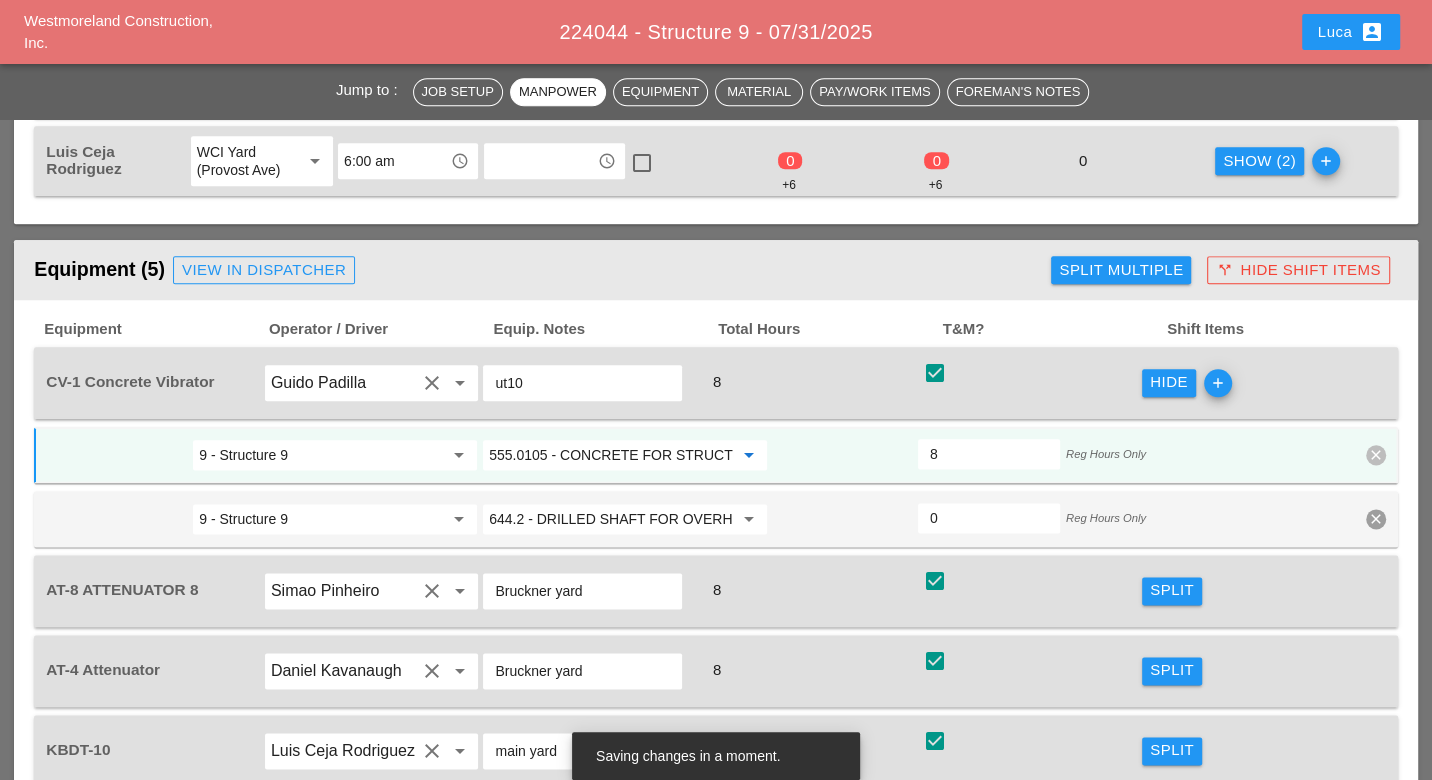 scroll, scrollTop: 1777, scrollLeft: 0, axis: vertical 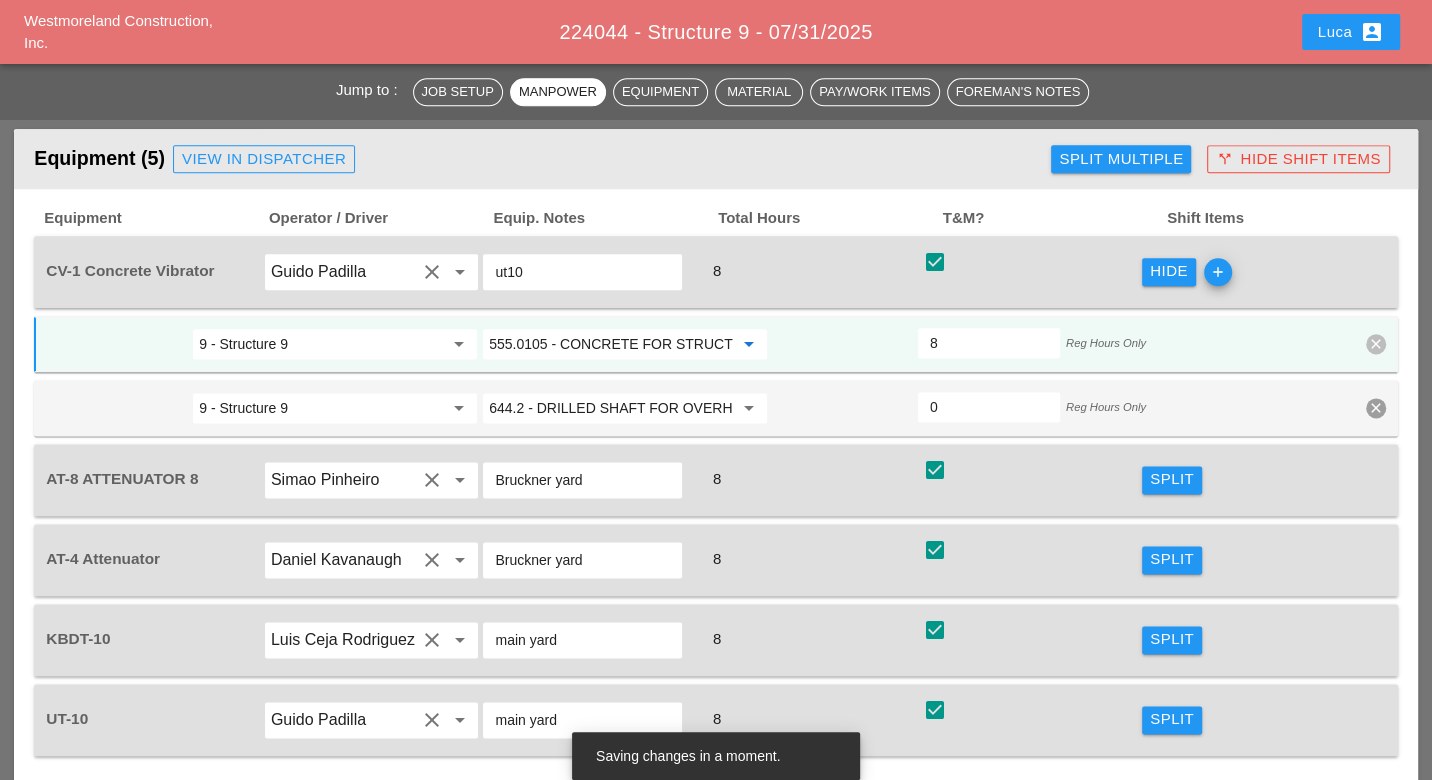 type on "555.0105 - CONCRETE FOR STRUCTURES, CLASS A" 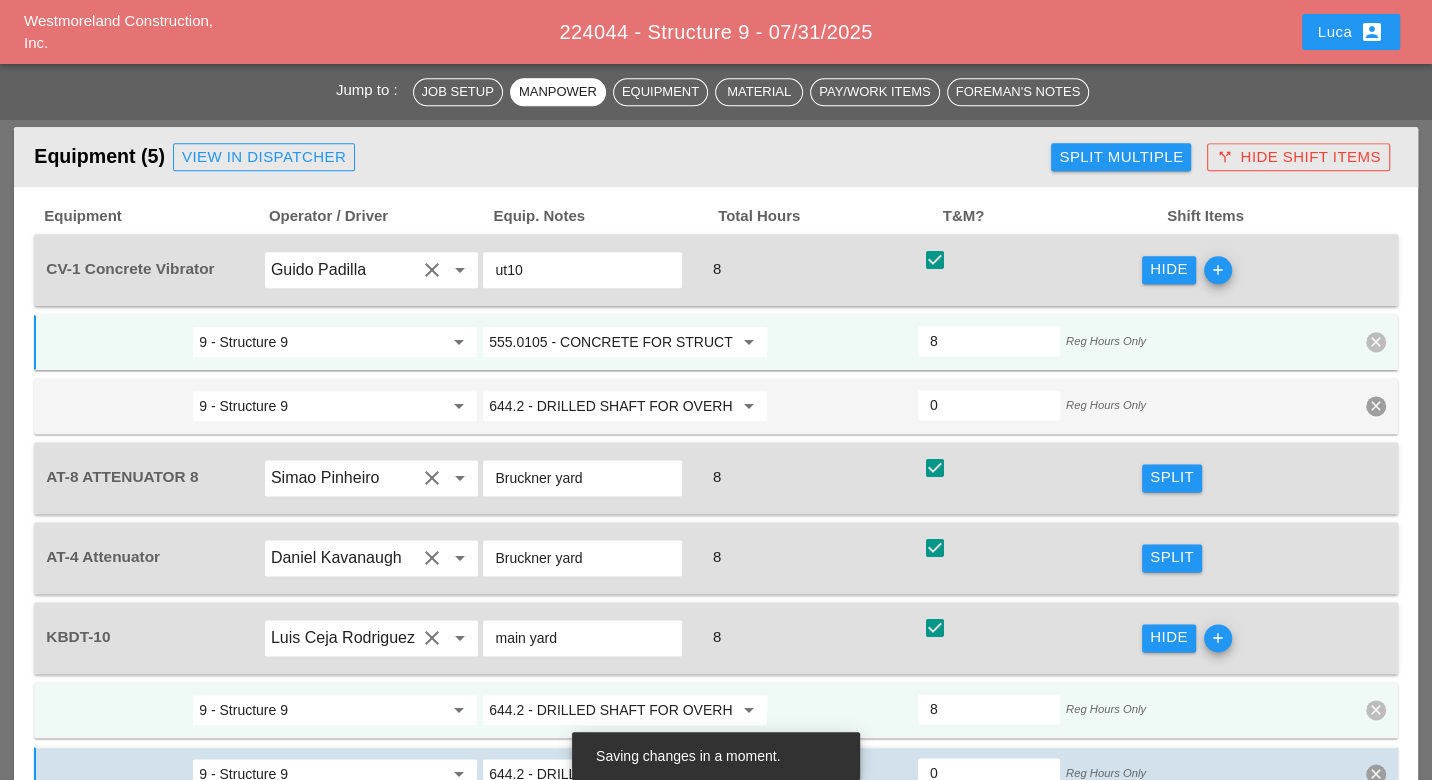 scroll, scrollTop: 1888, scrollLeft: 0, axis: vertical 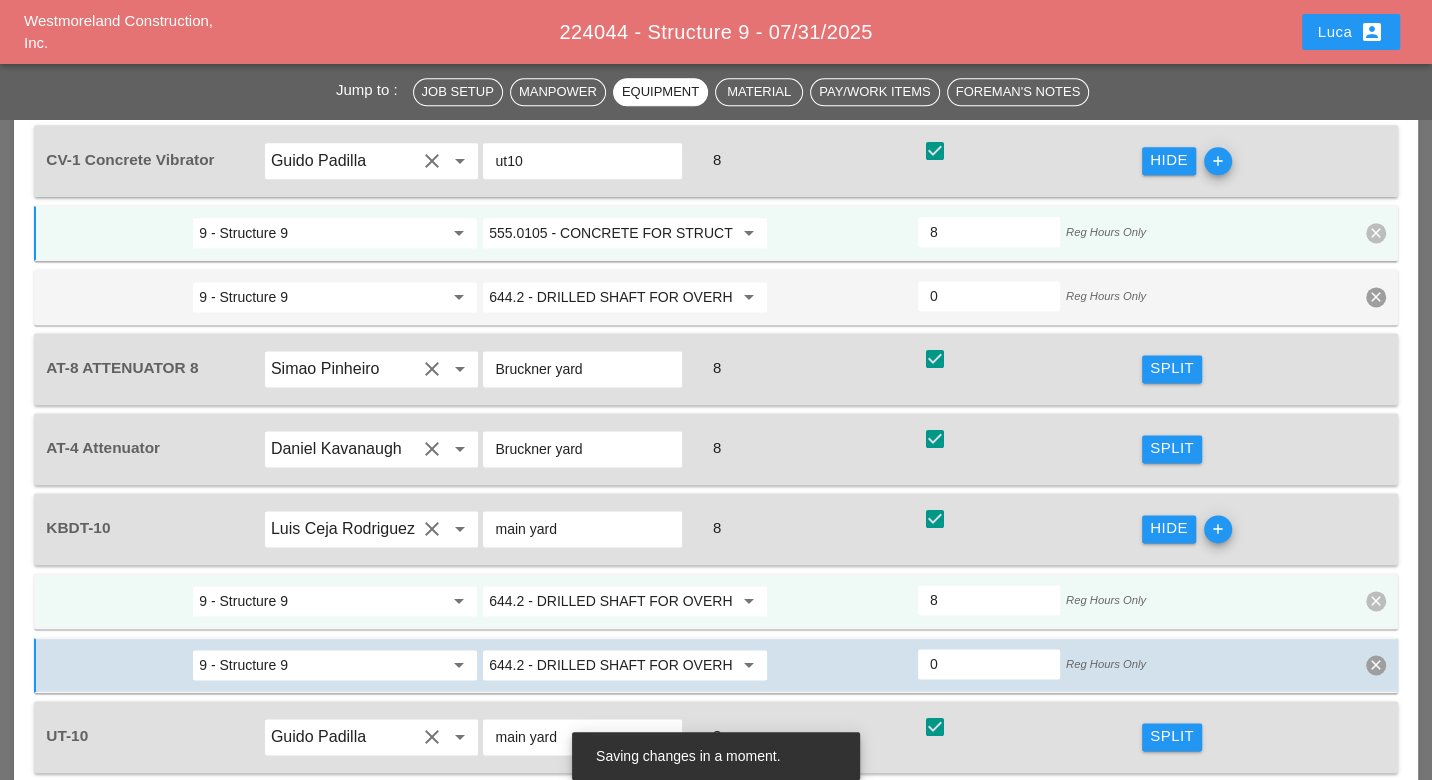 click on "644.2 - DRILLED SHAFT FOR OVERHEAD SIGN STRUCTUR" at bounding box center [611, 601] 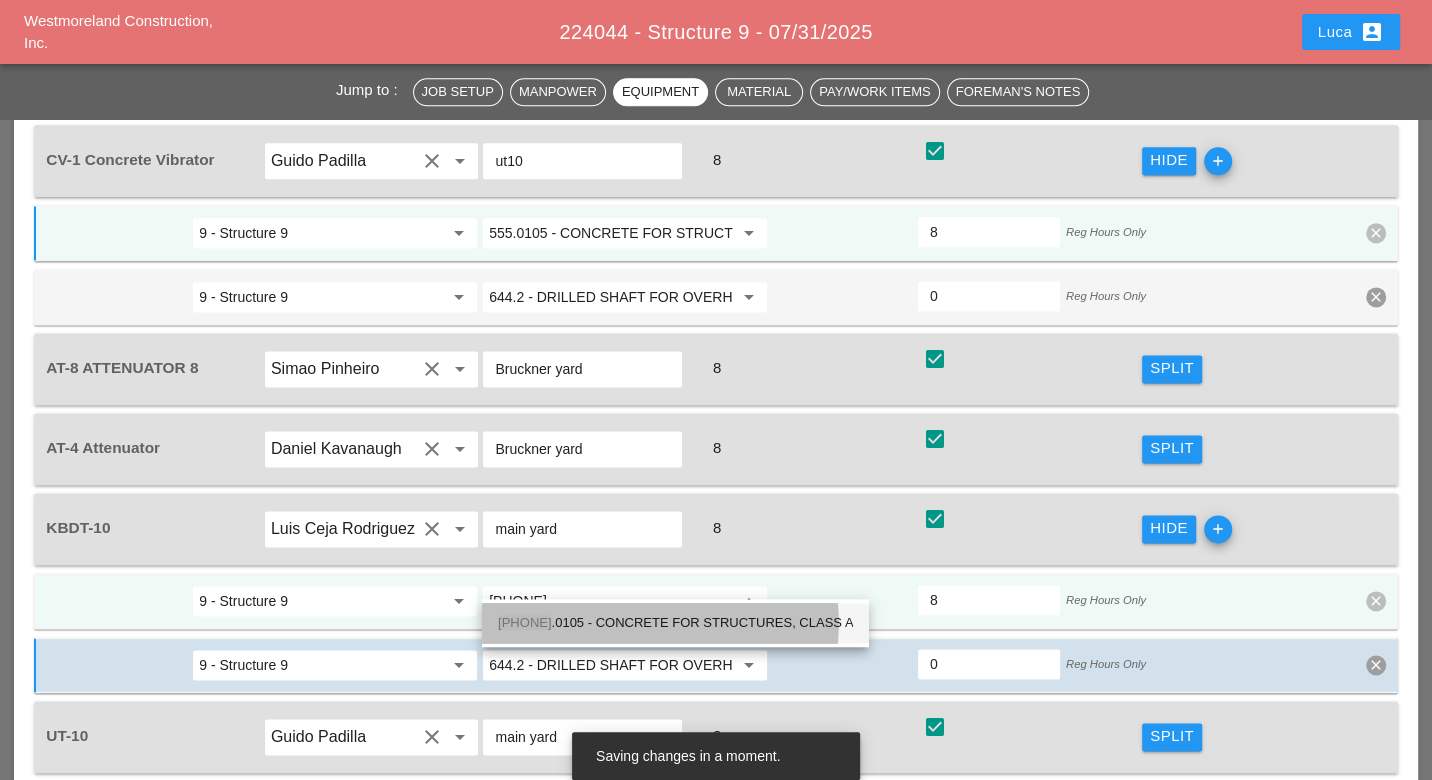 drag, startPoint x: 577, startPoint y: 619, endPoint x: 657, endPoint y: 626, distance: 80.305664 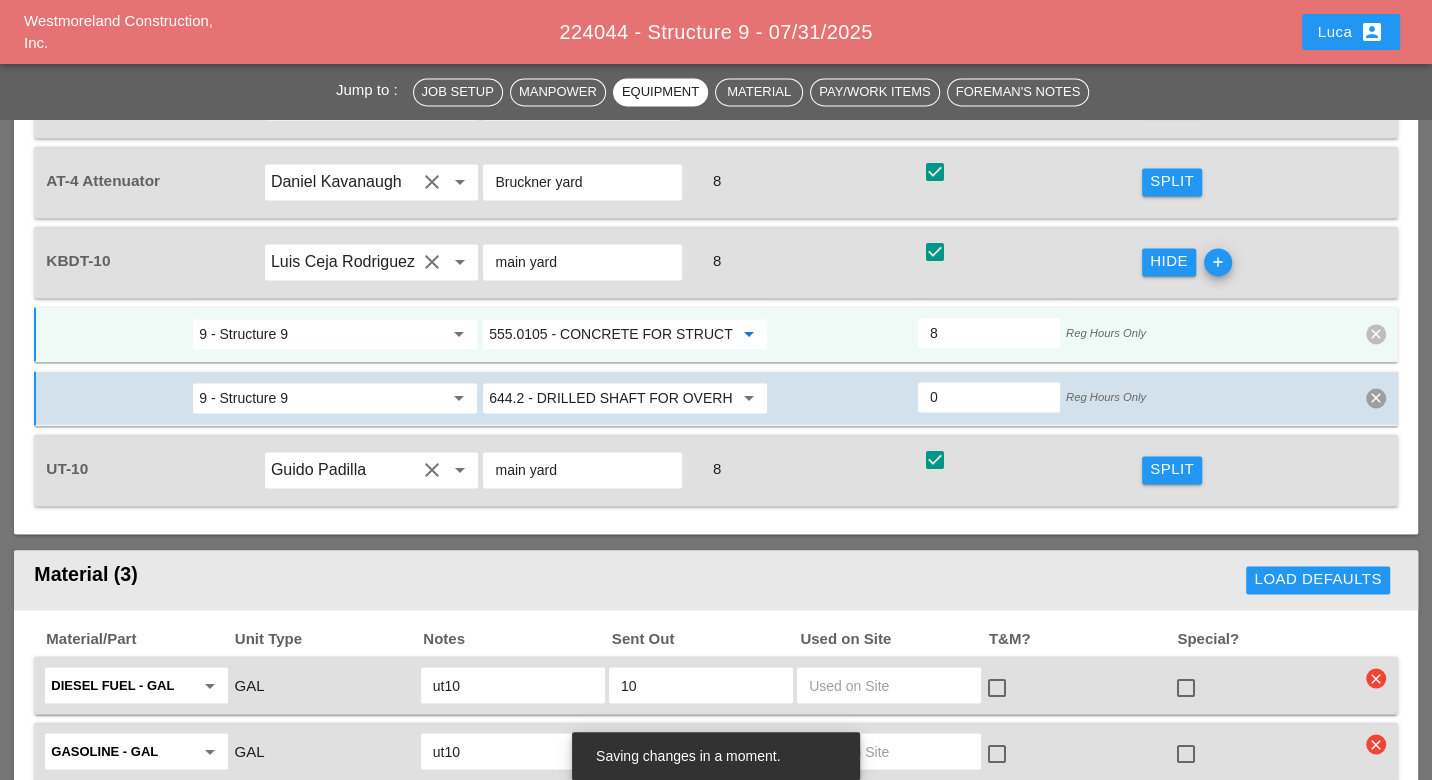 scroll, scrollTop: 2222, scrollLeft: 0, axis: vertical 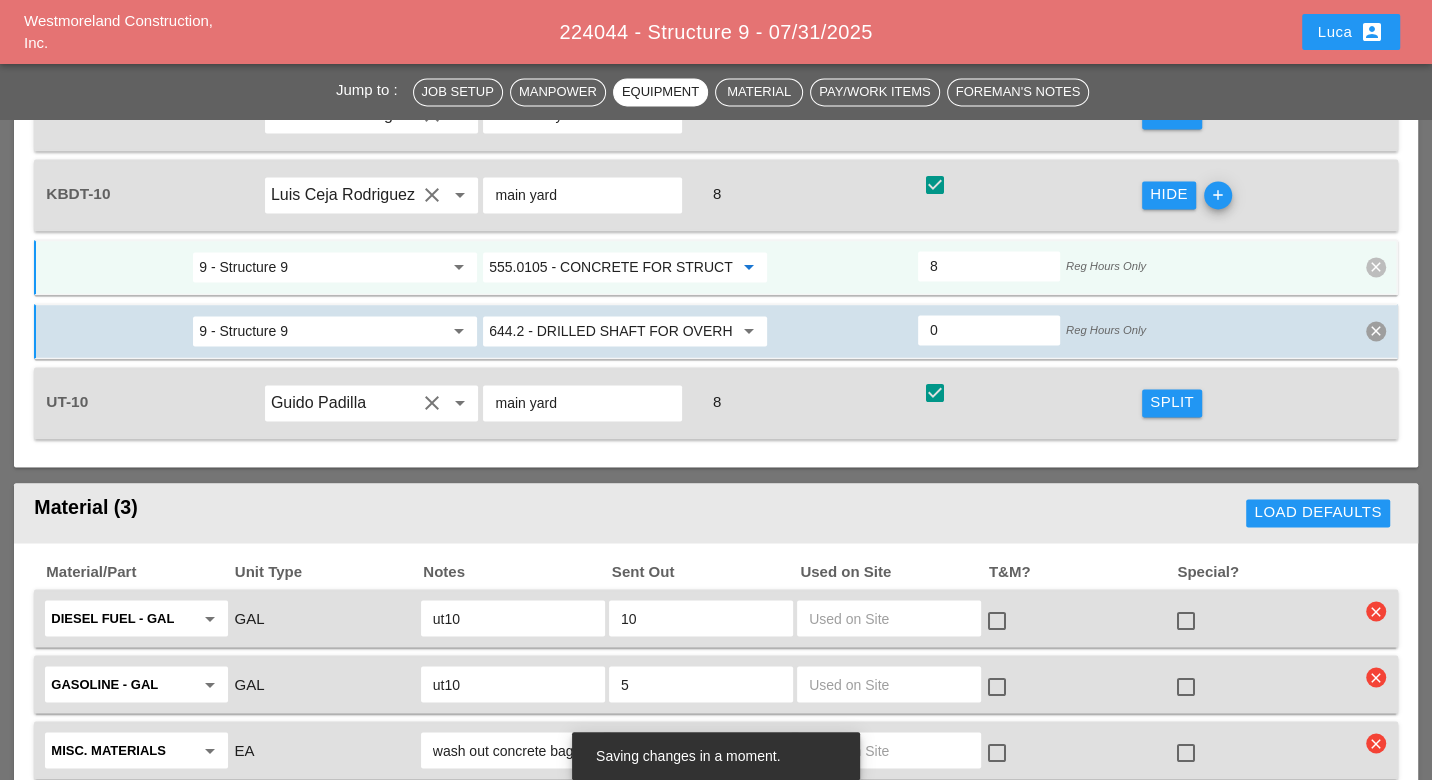 type on "555.0105 - CONCRETE FOR STRUCTURES, CLASS A" 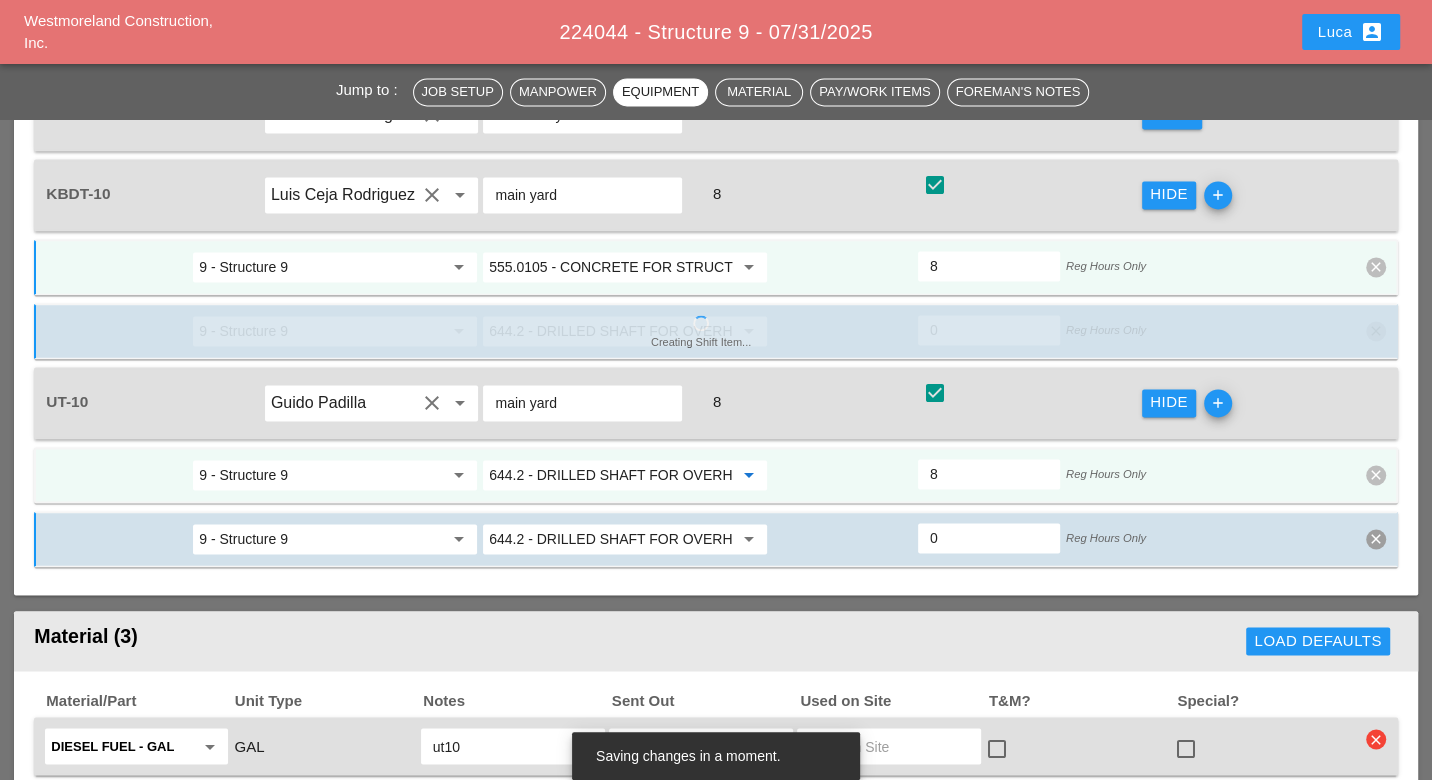 click on "644.2 - DRILLED SHAFT FOR OVERHEAD SIGN STRUCTUR" at bounding box center [611, 475] 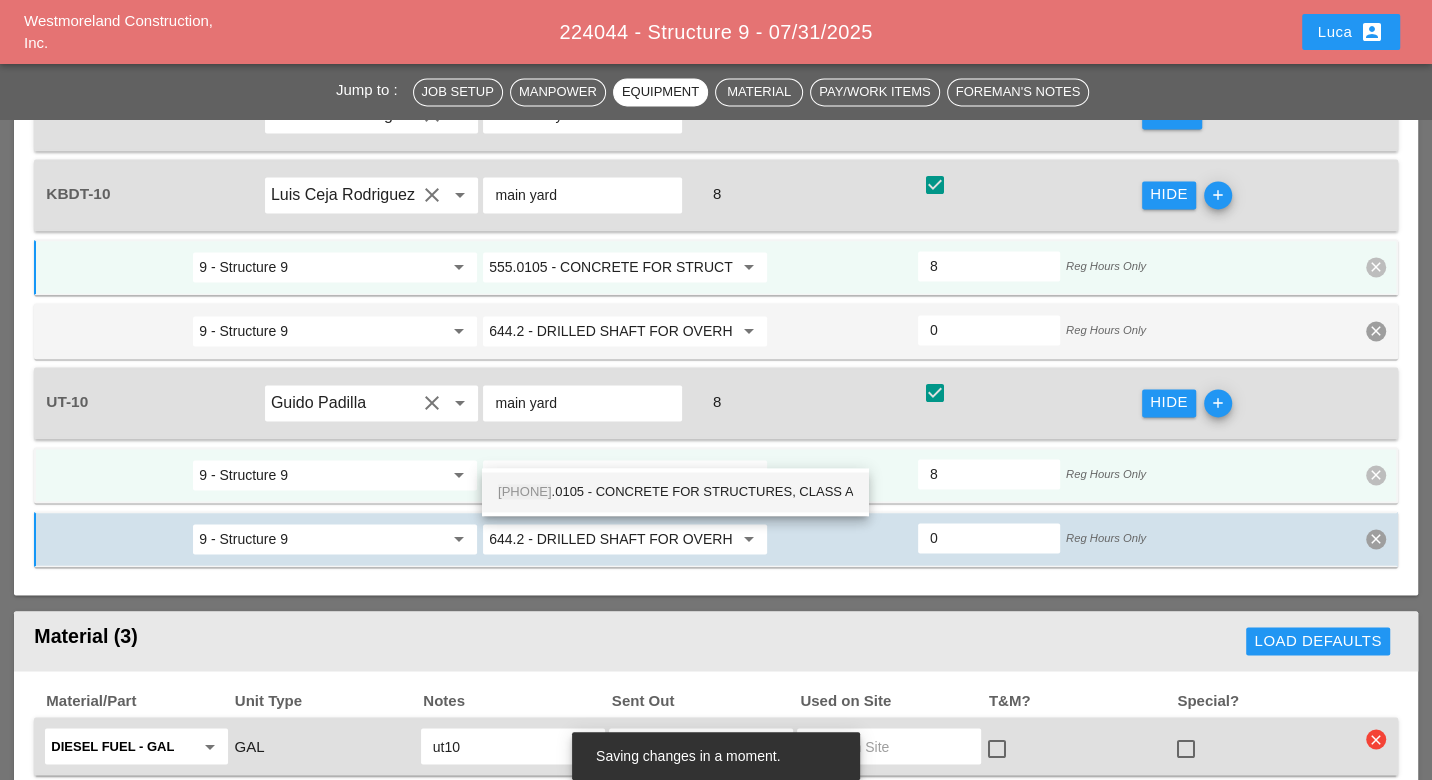 click on "555 .0105 - CONCRETE FOR STRUCTURES, CLASS A" at bounding box center [675, 492] 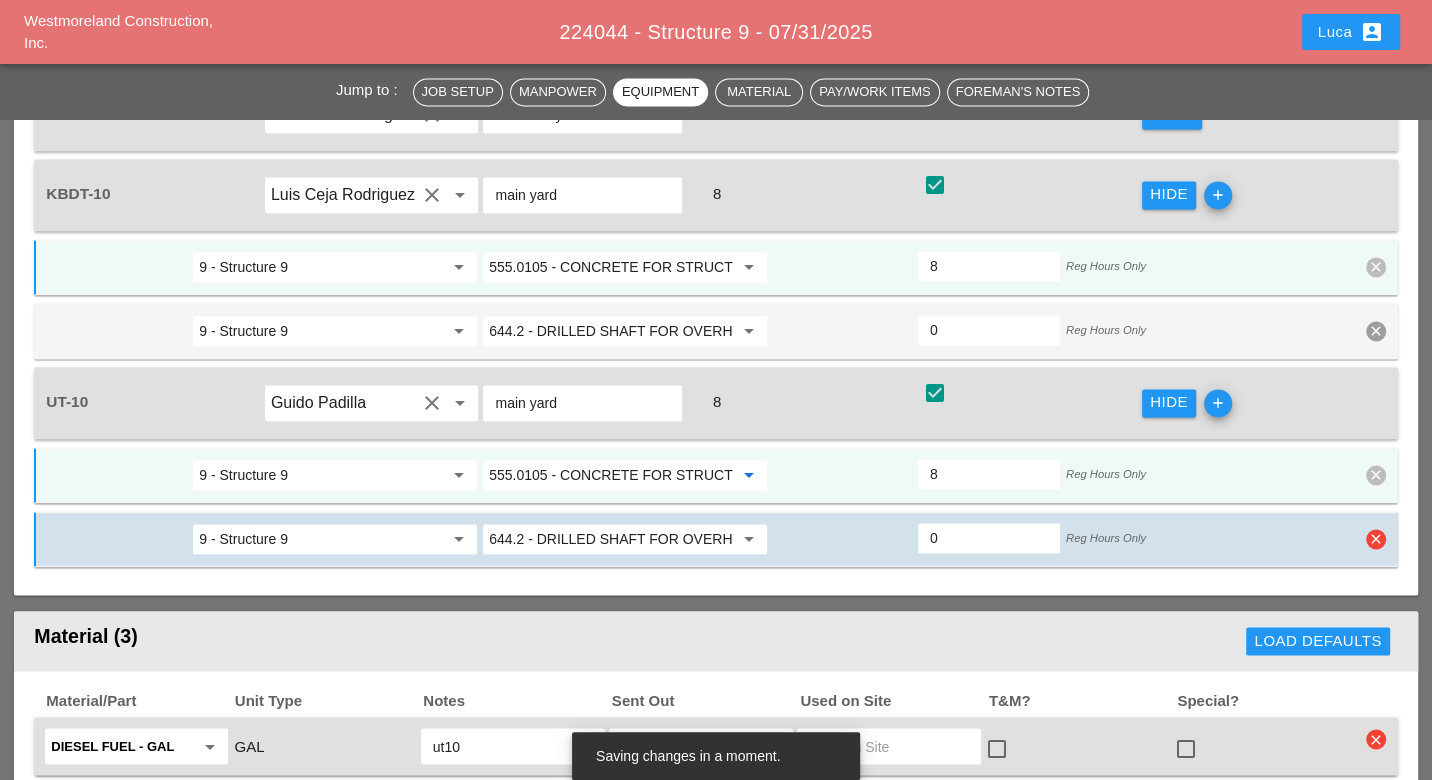 type on "555.0105 - CONCRETE FOR STRUCTURES, CLASS A" 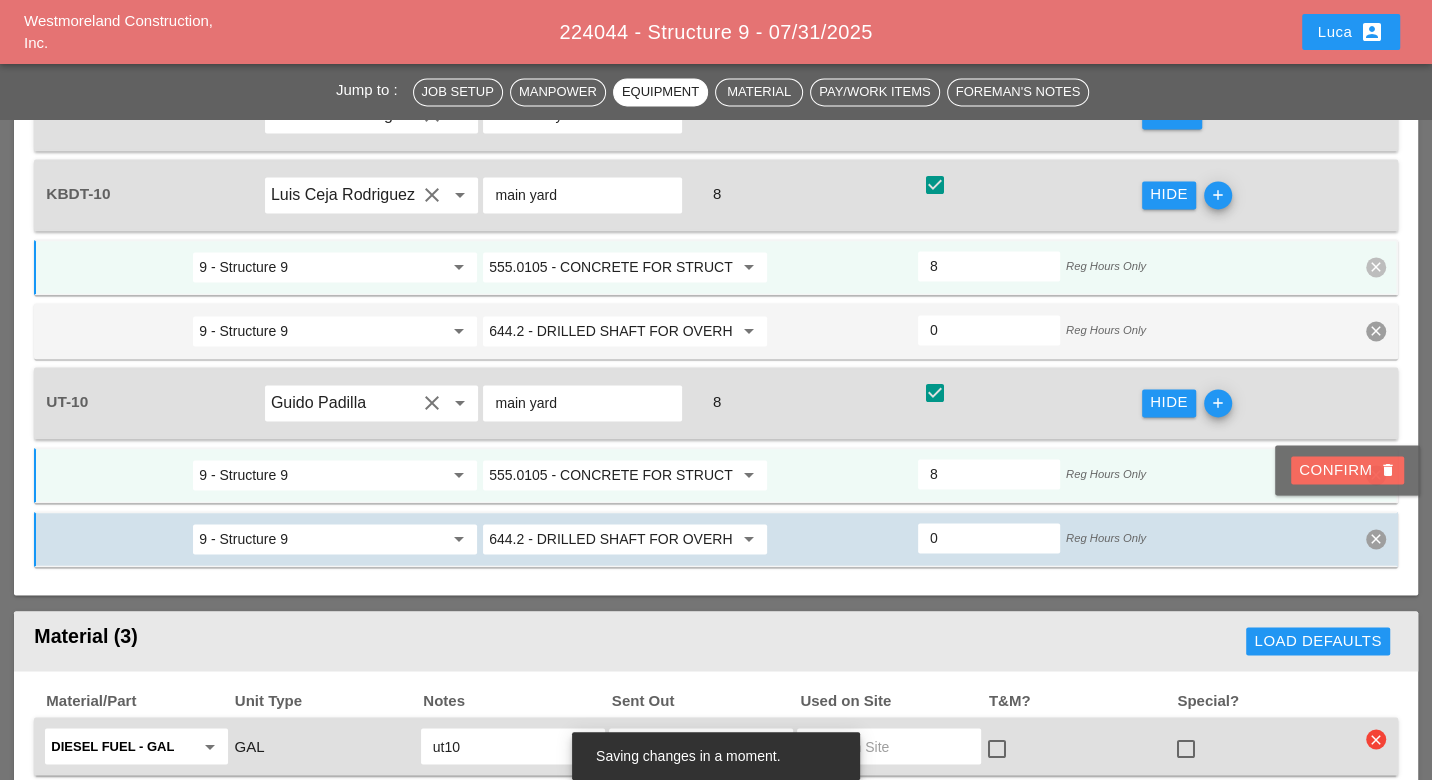 click on "Confirm delete" at bounding box center (1347, 470) 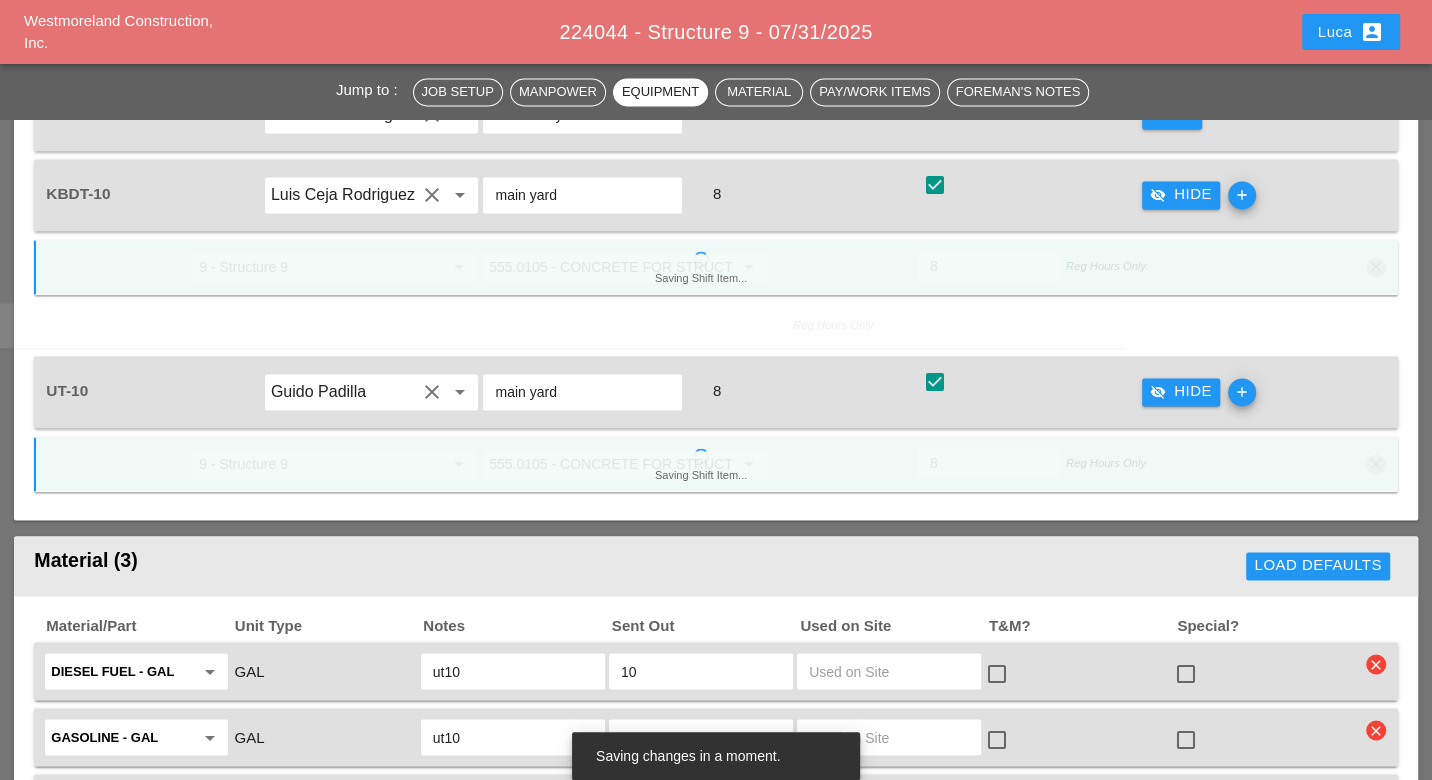 click on "UT-10 Guido Padilla clear arrow_drop_down main yard 8  check_box check visibility_off Hide add" at bounding box center (715, 392) 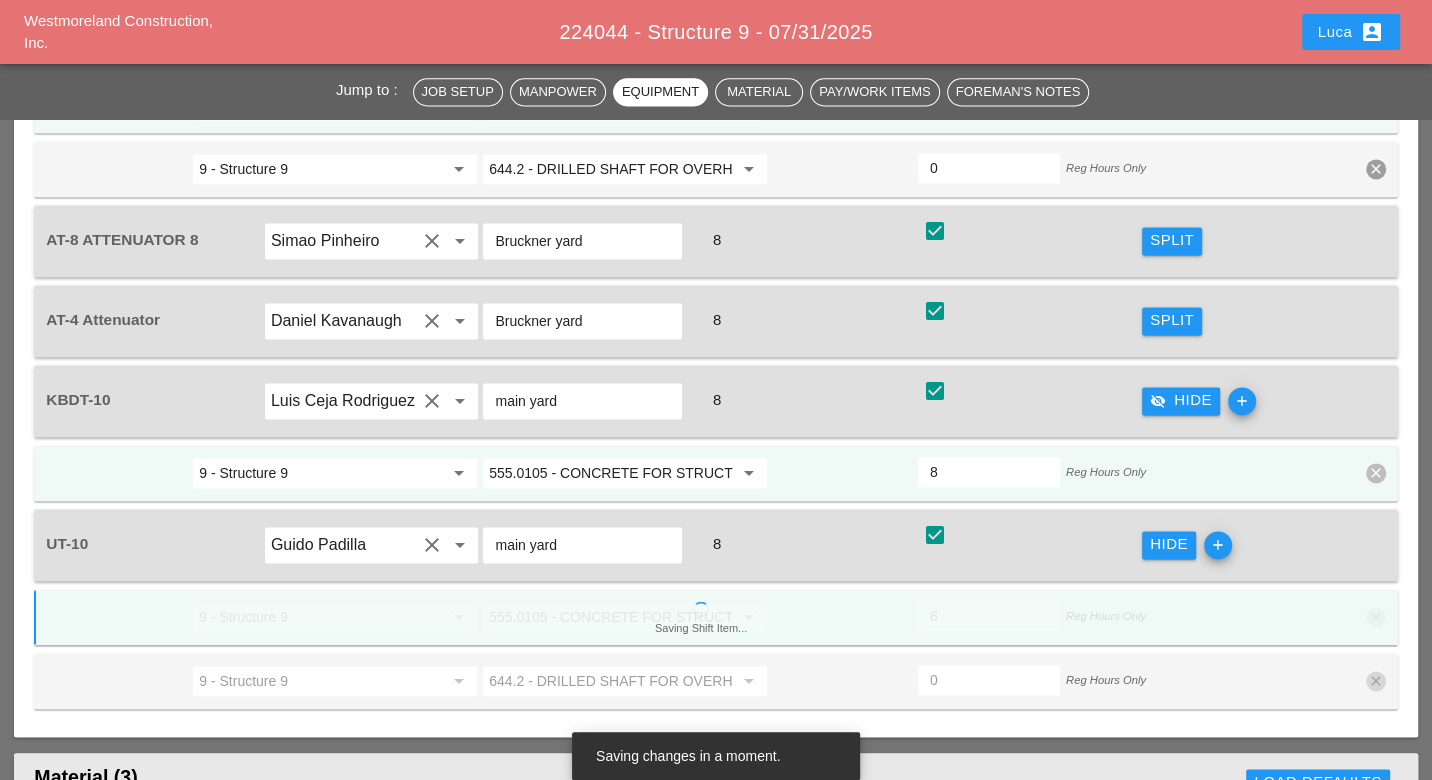 scroll, scrollTop: 2000, scrollLeft: 0, axis: vertical 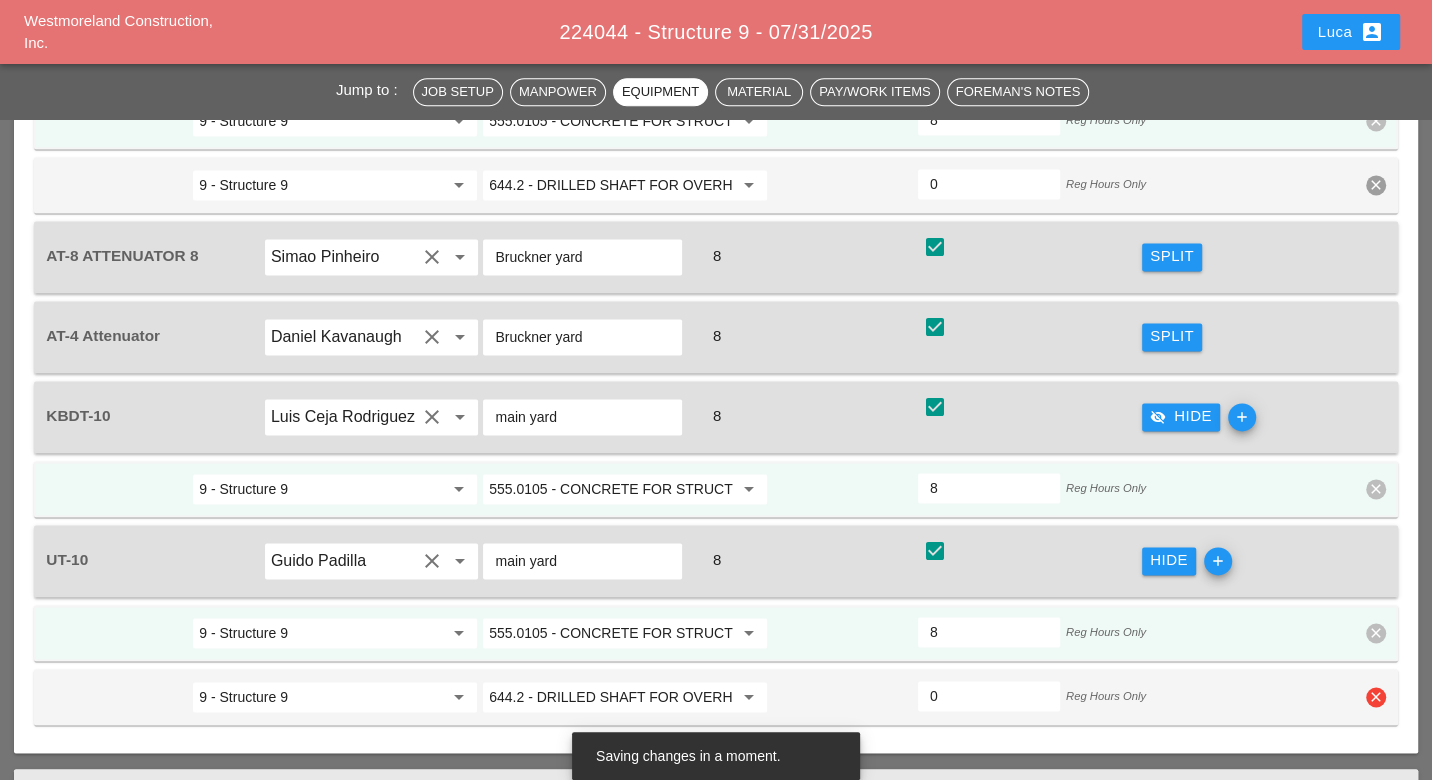 click on "clear" at bounding box center (1376, 697) 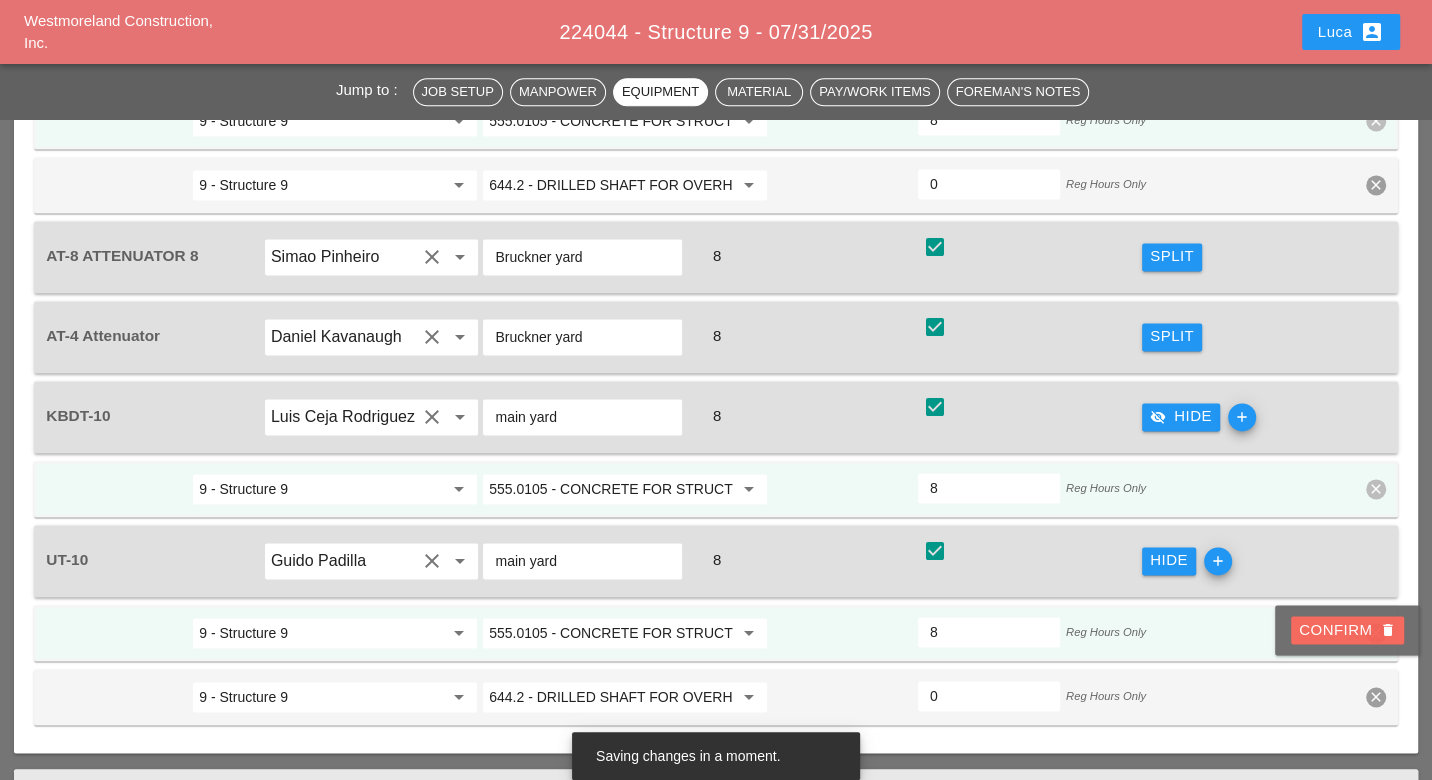 click on "Confirm delete" at bounding box center [1347, 630] 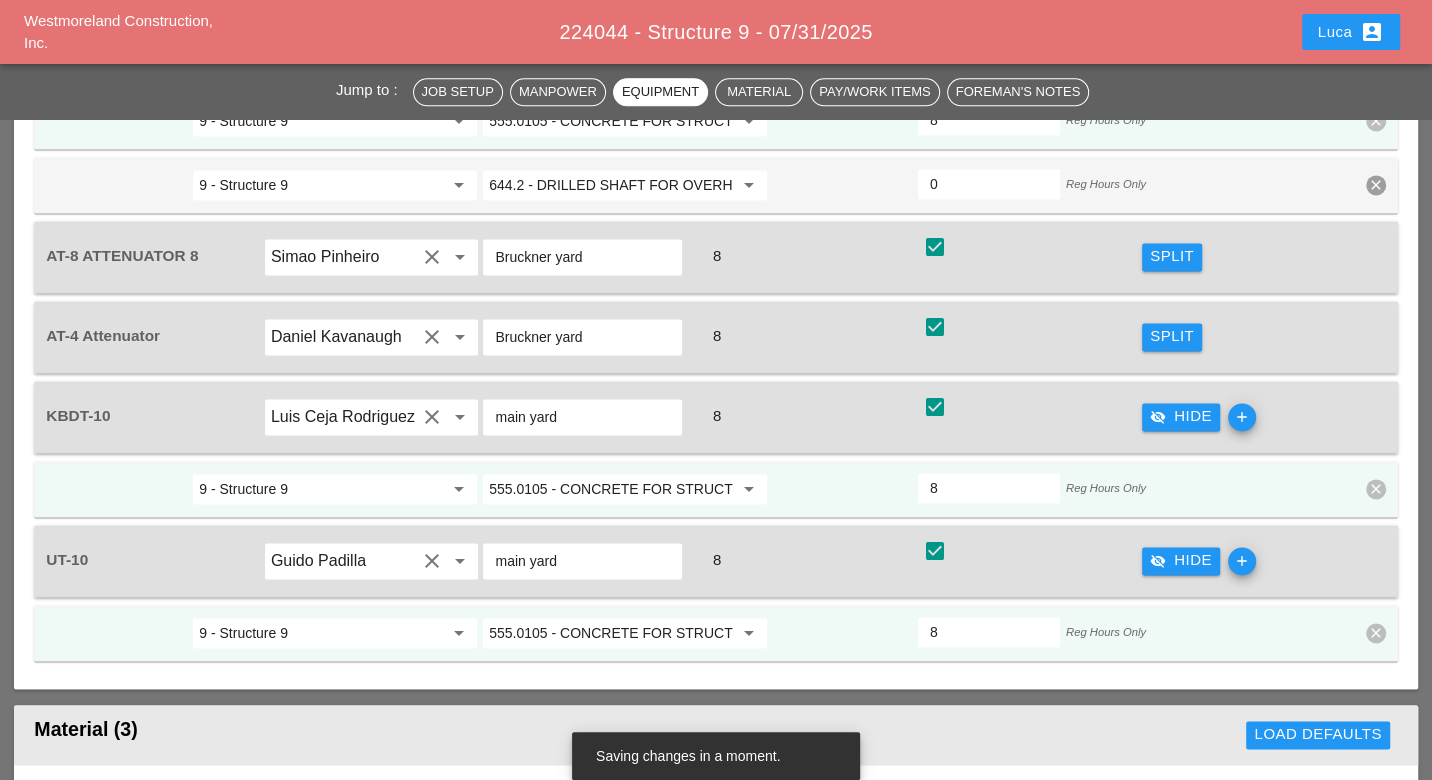 scroll, scrollTop: 1888, scrollLeft: 0, axis: vertical 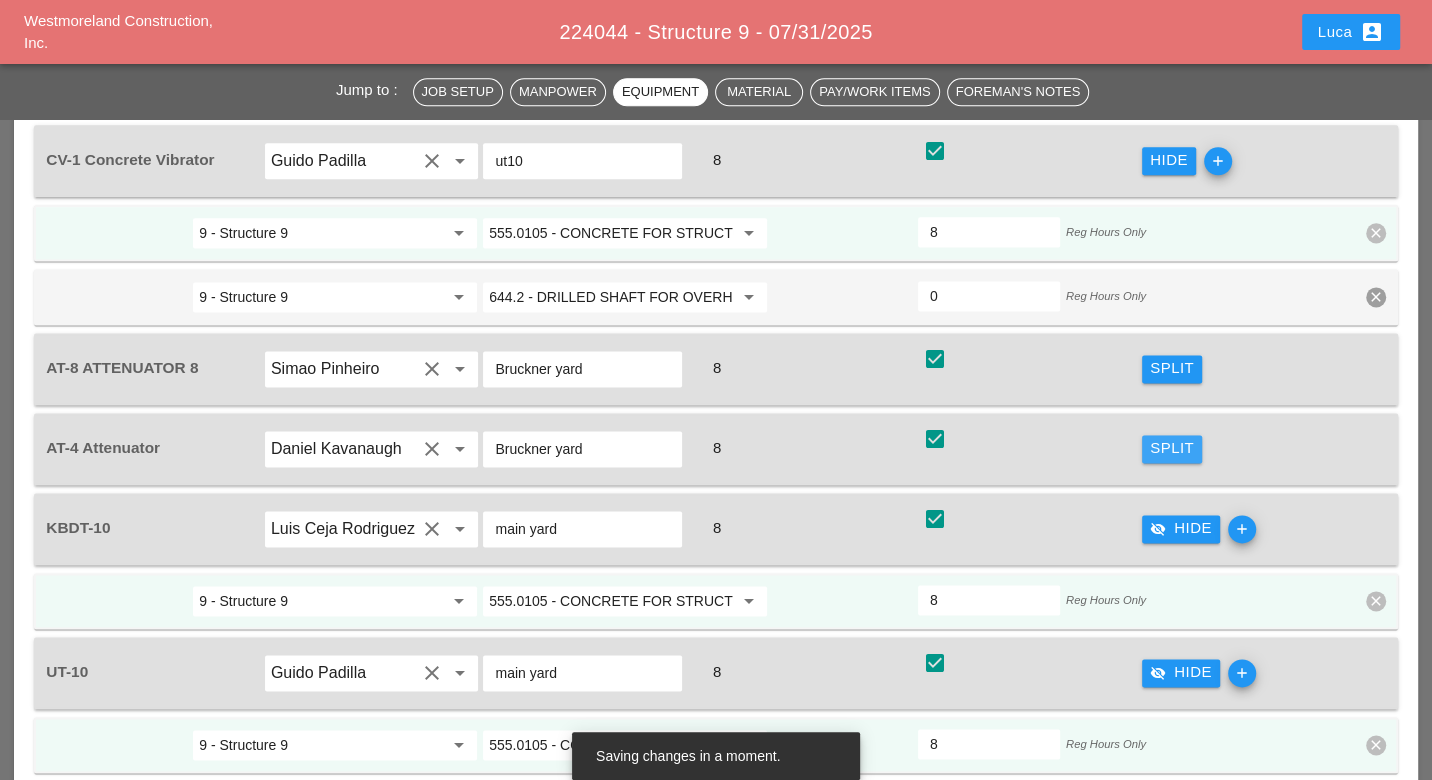 click on "Split" at bounding box center (1172, 448) 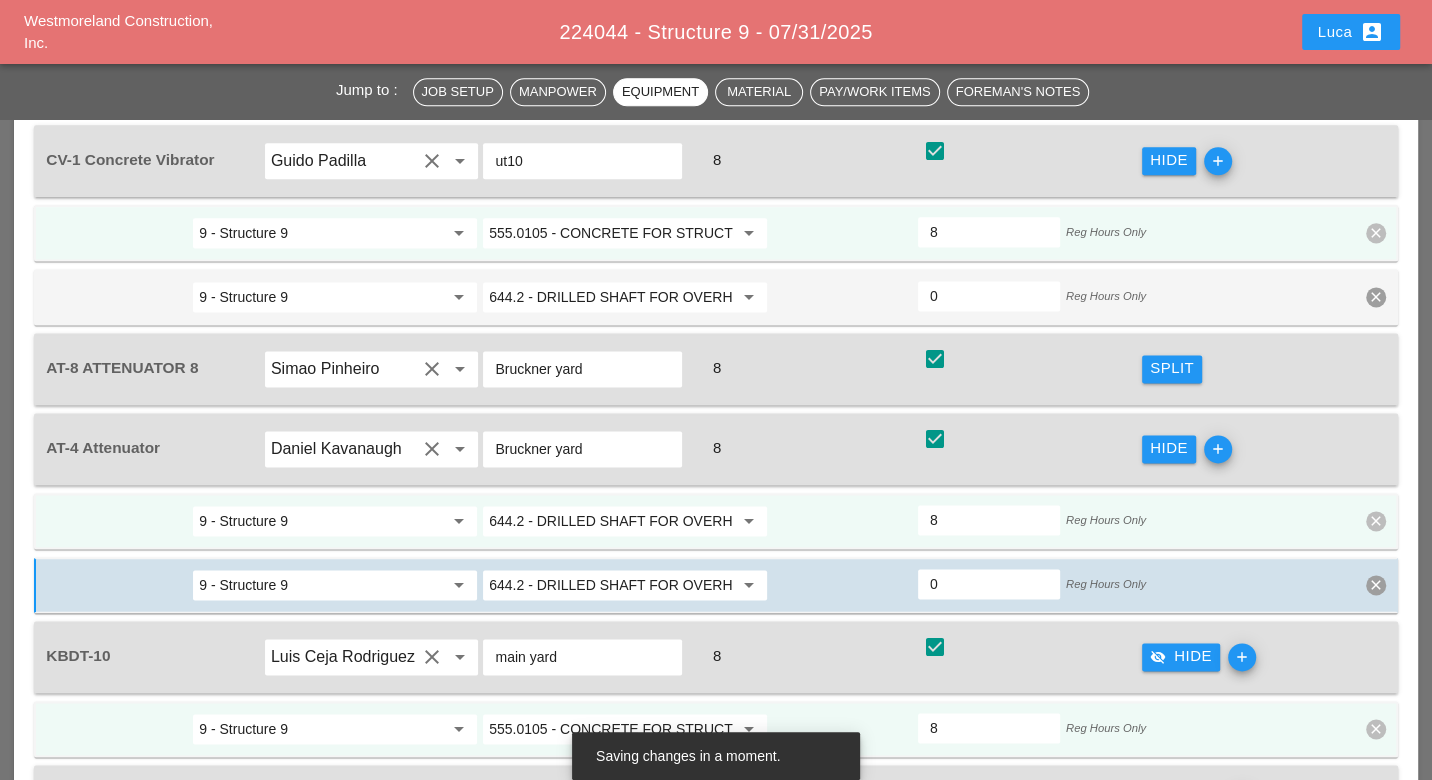 click on "644.2 - DRILLED SHAFT FOR OVERHEAD SIGN STRUCTUR" at bounding box center [611, 521] 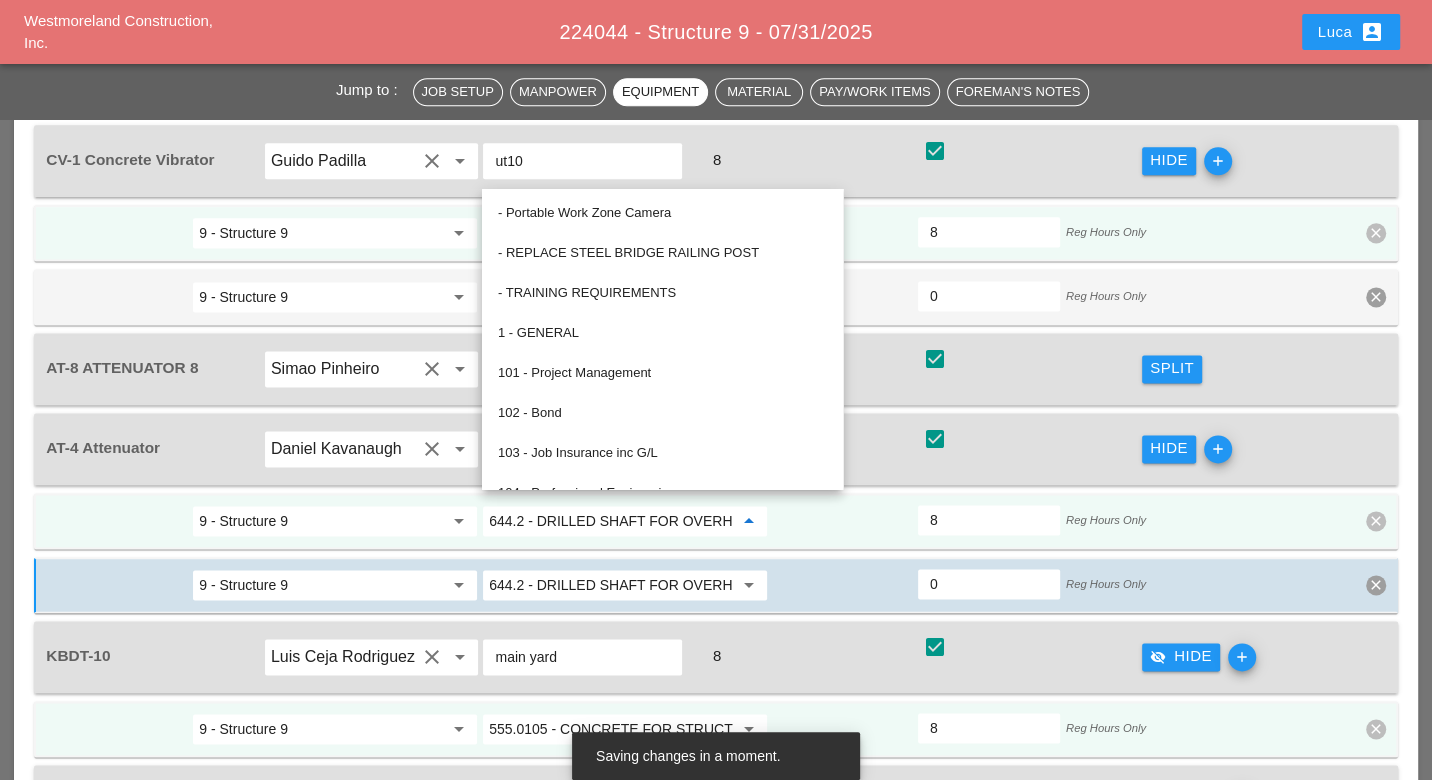 paste on "19.01" 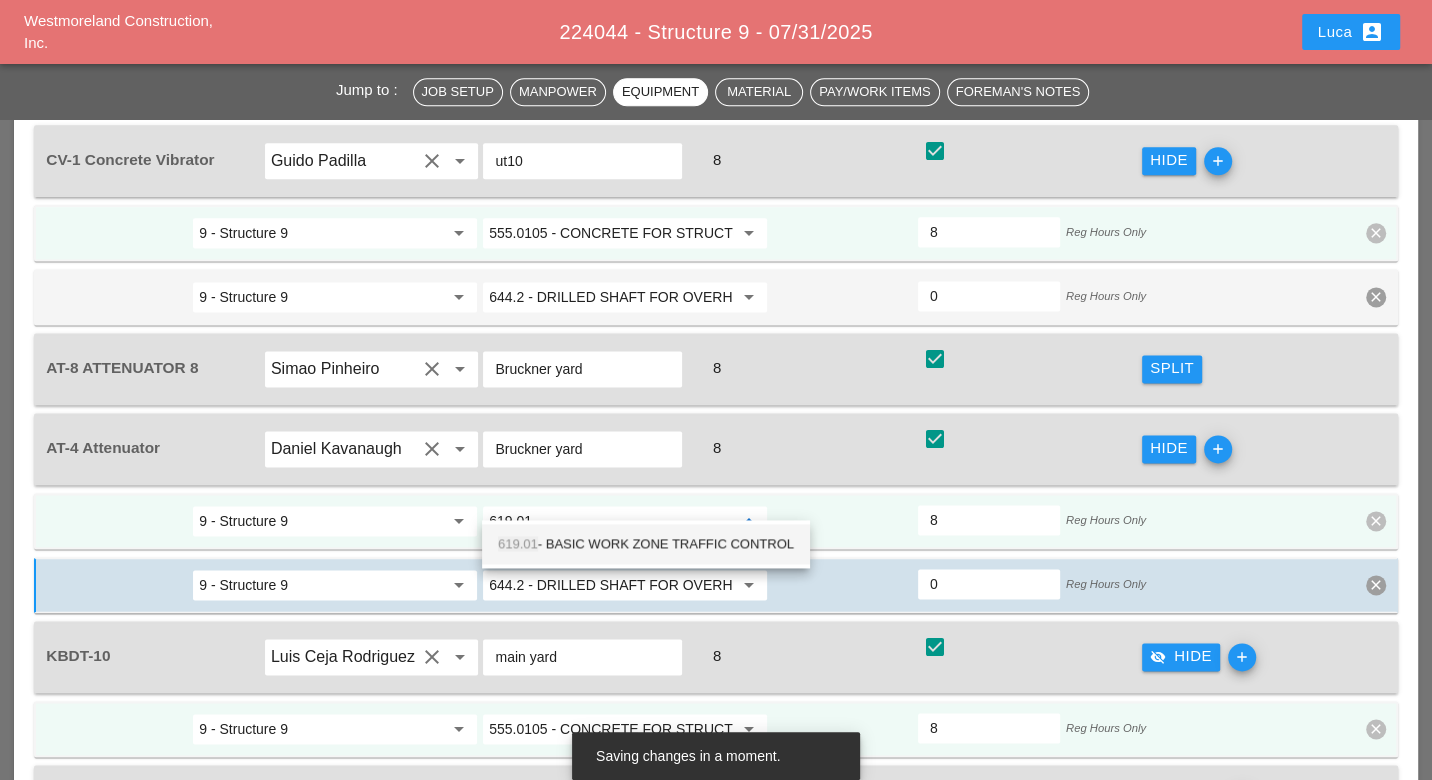 click on "619.01  - BASIC WORK ZONE TRAFFIC CONTROL" at bounding box center [646, 544] 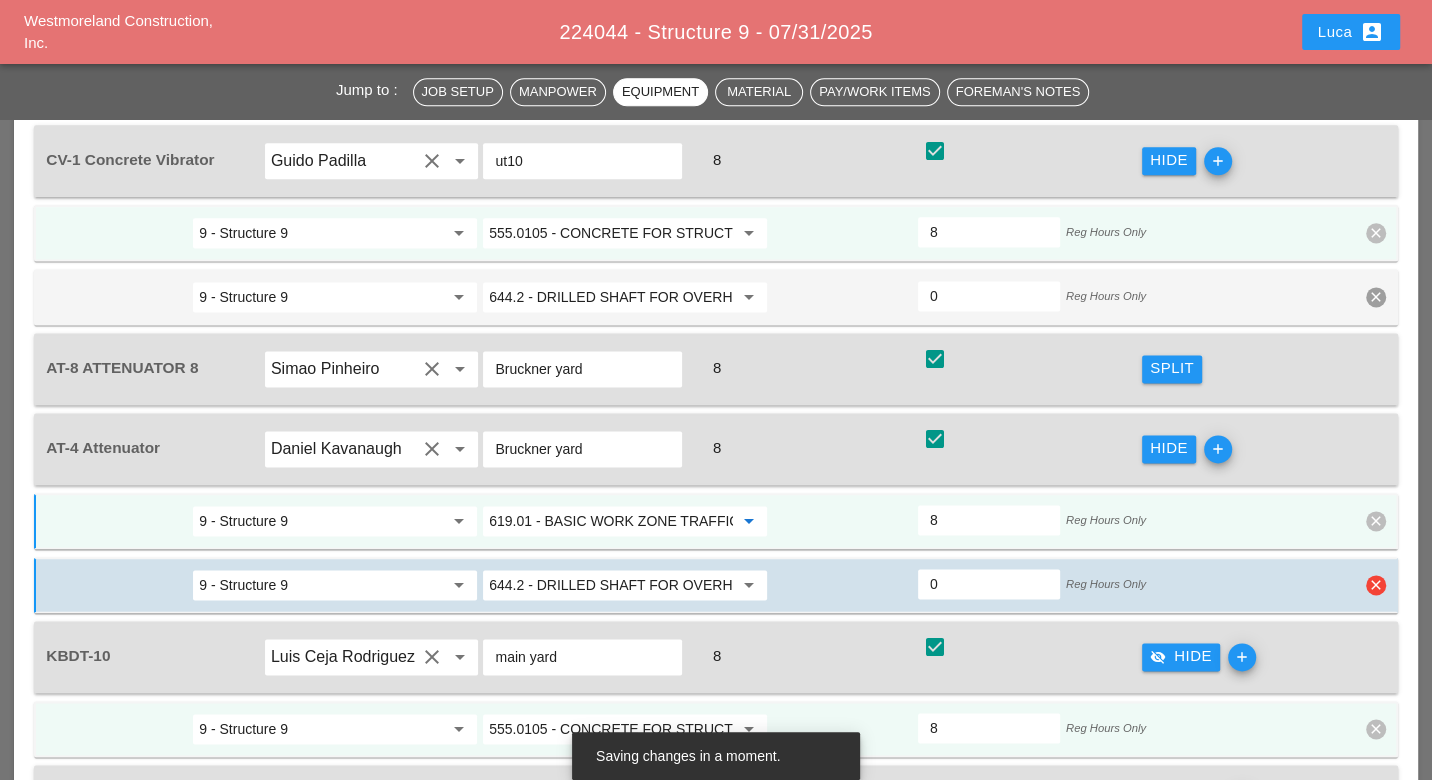 type on "619.01 - BASIC WORK ZONE TRAFFIC CONTROL" 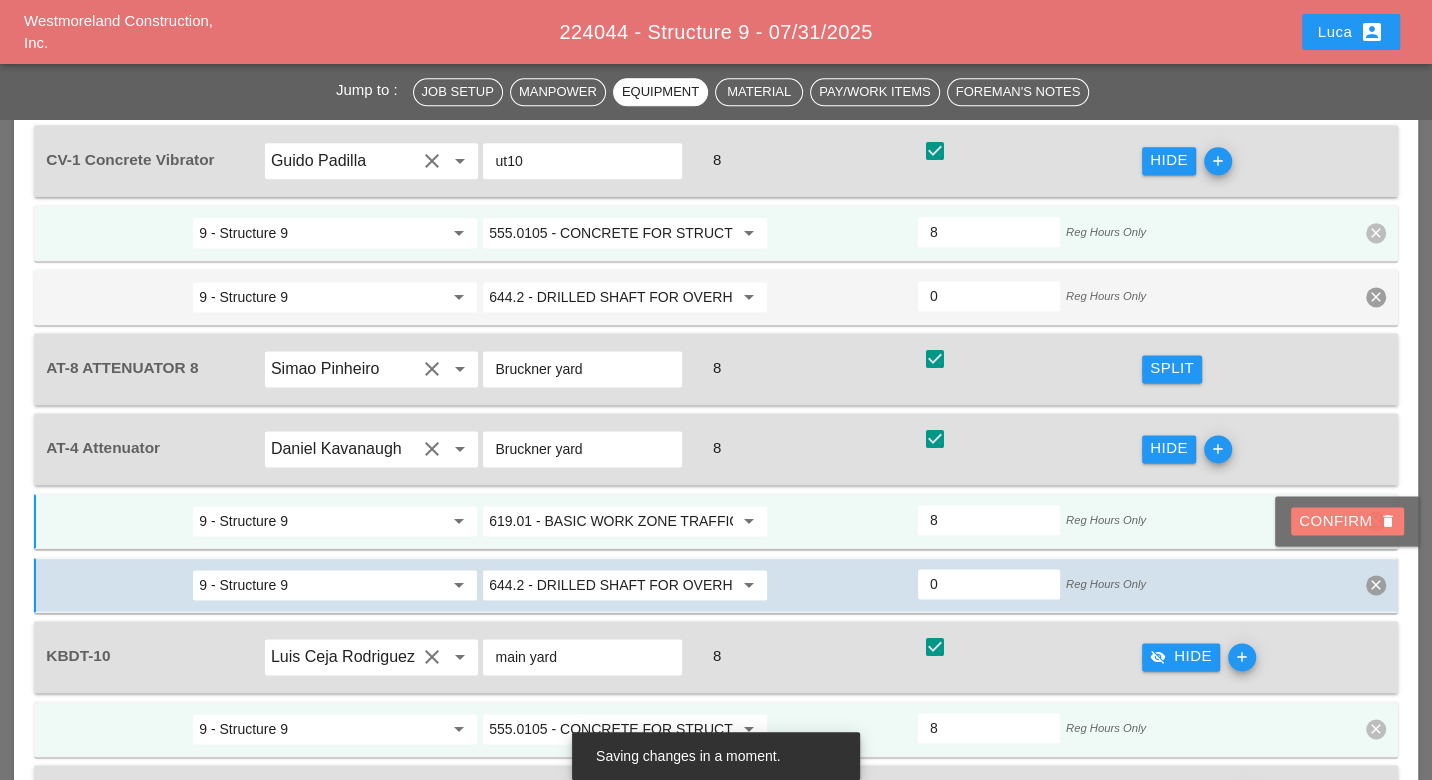 click on "Confirm delete" at bounding box center (1347, 521) 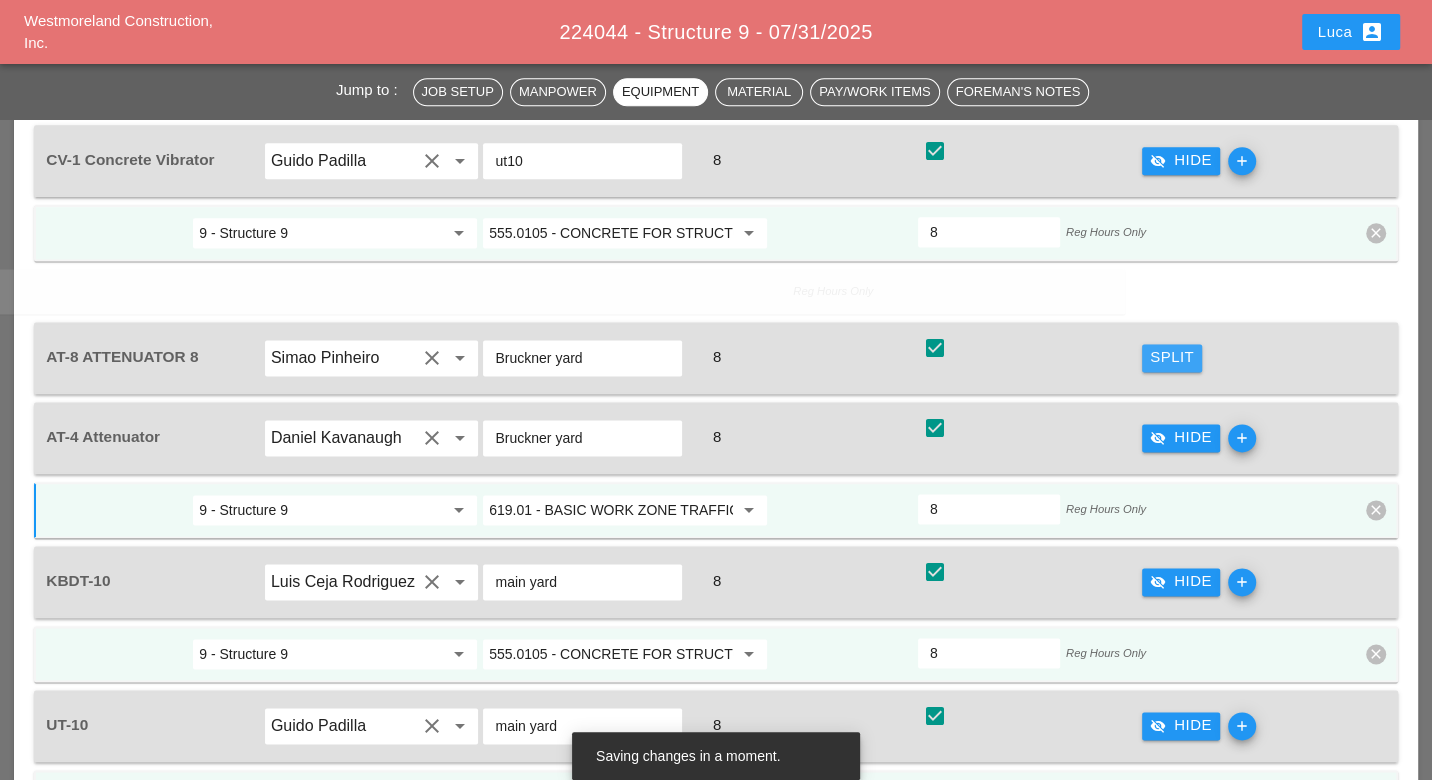 drag, startPoint x: 1167, startPoint y: 349, endPoint x: 936, endPoint y: 369, distance: 231.86418 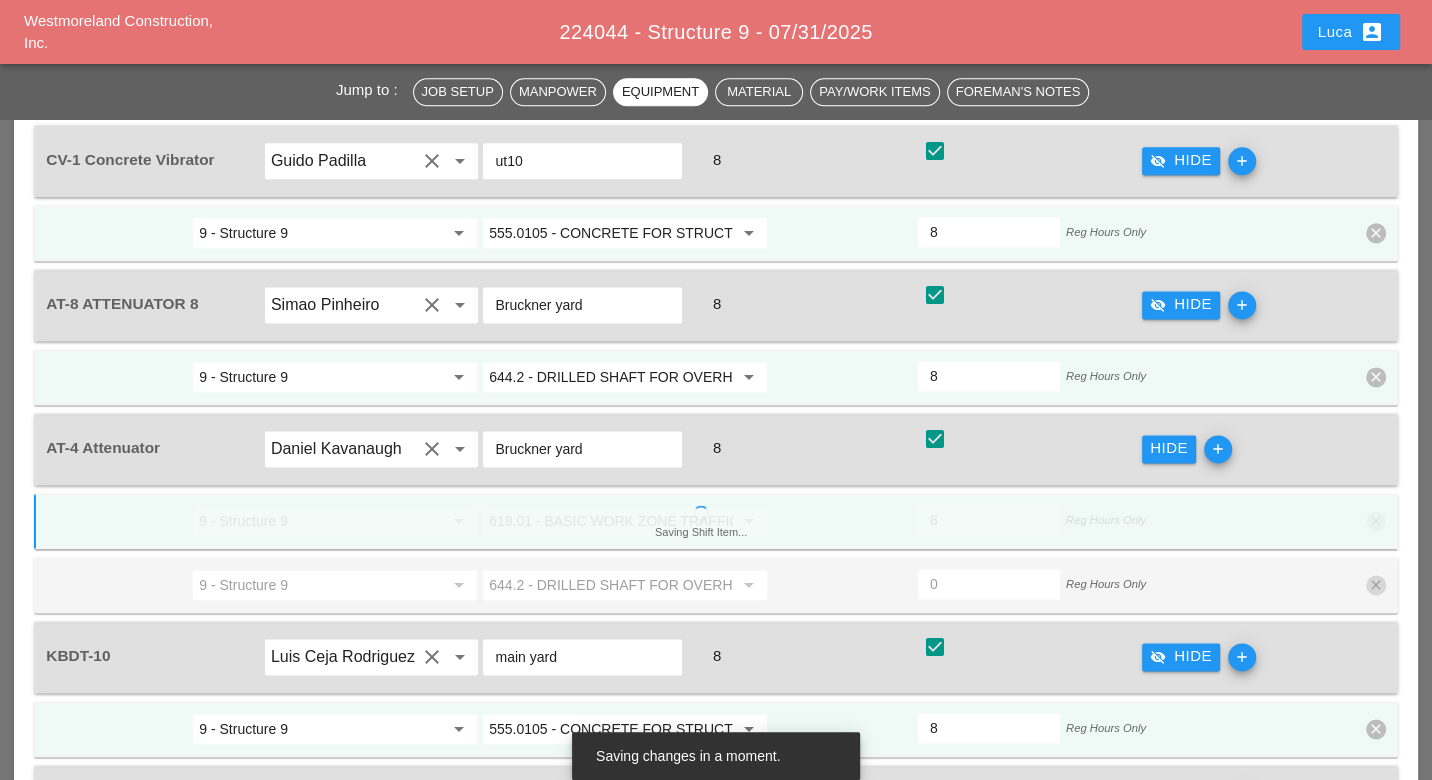 click on "644.2 - DRILLED SHAFT FOR OVERHEAD SIGN STRUCTUR" at bounding box center [611, 377] 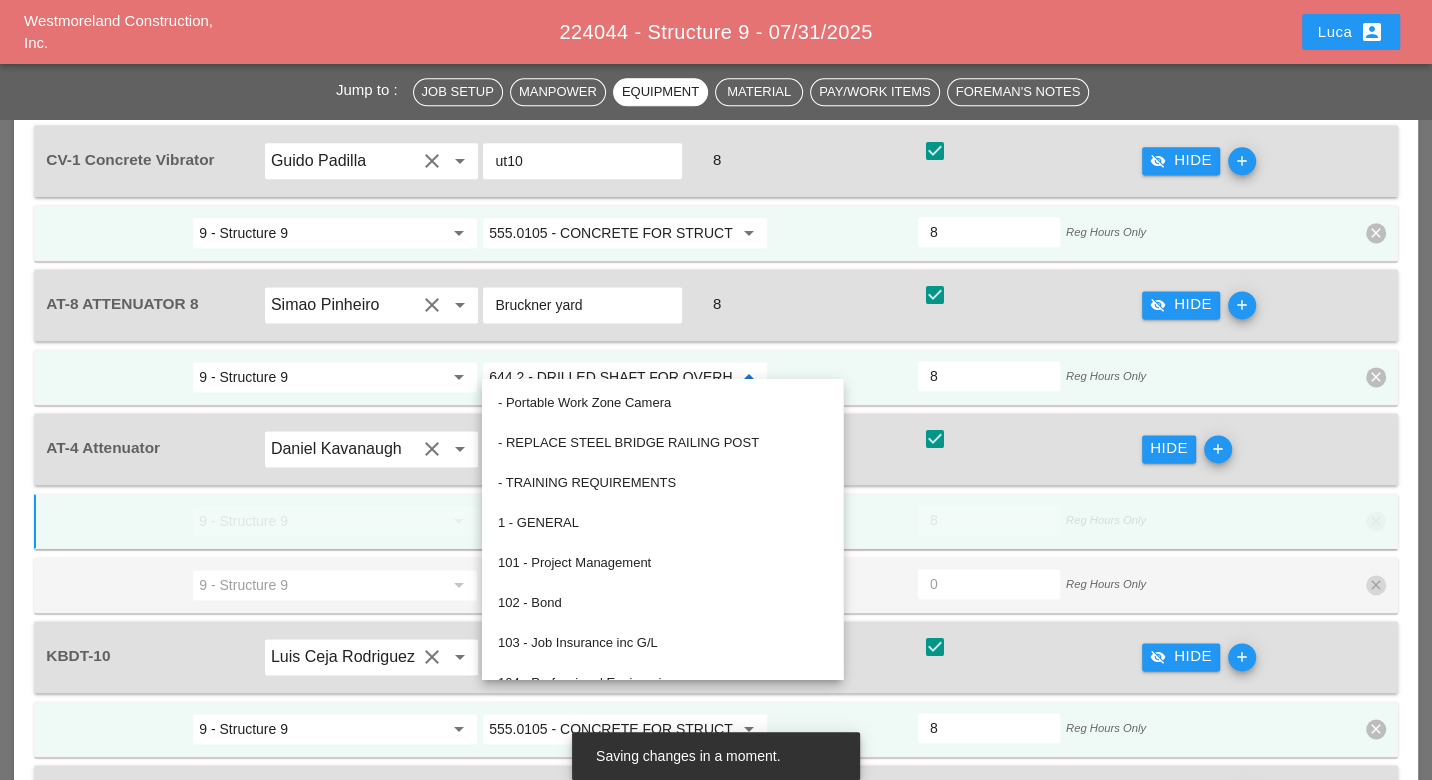 paste on "19.01" 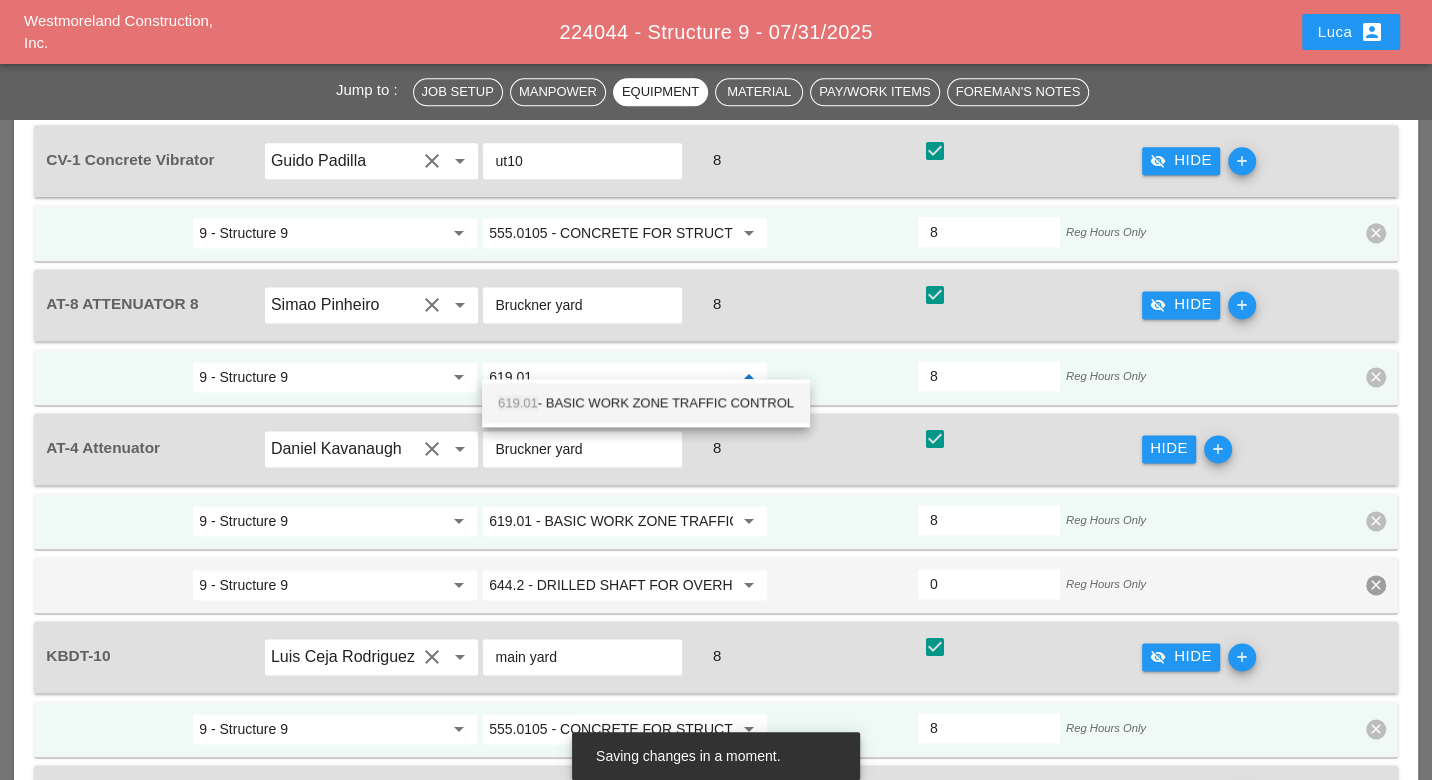 click on "619.01  - BASIC WORK ZONE TRAFFIC CONTROL" at bounding box center [646, 403] 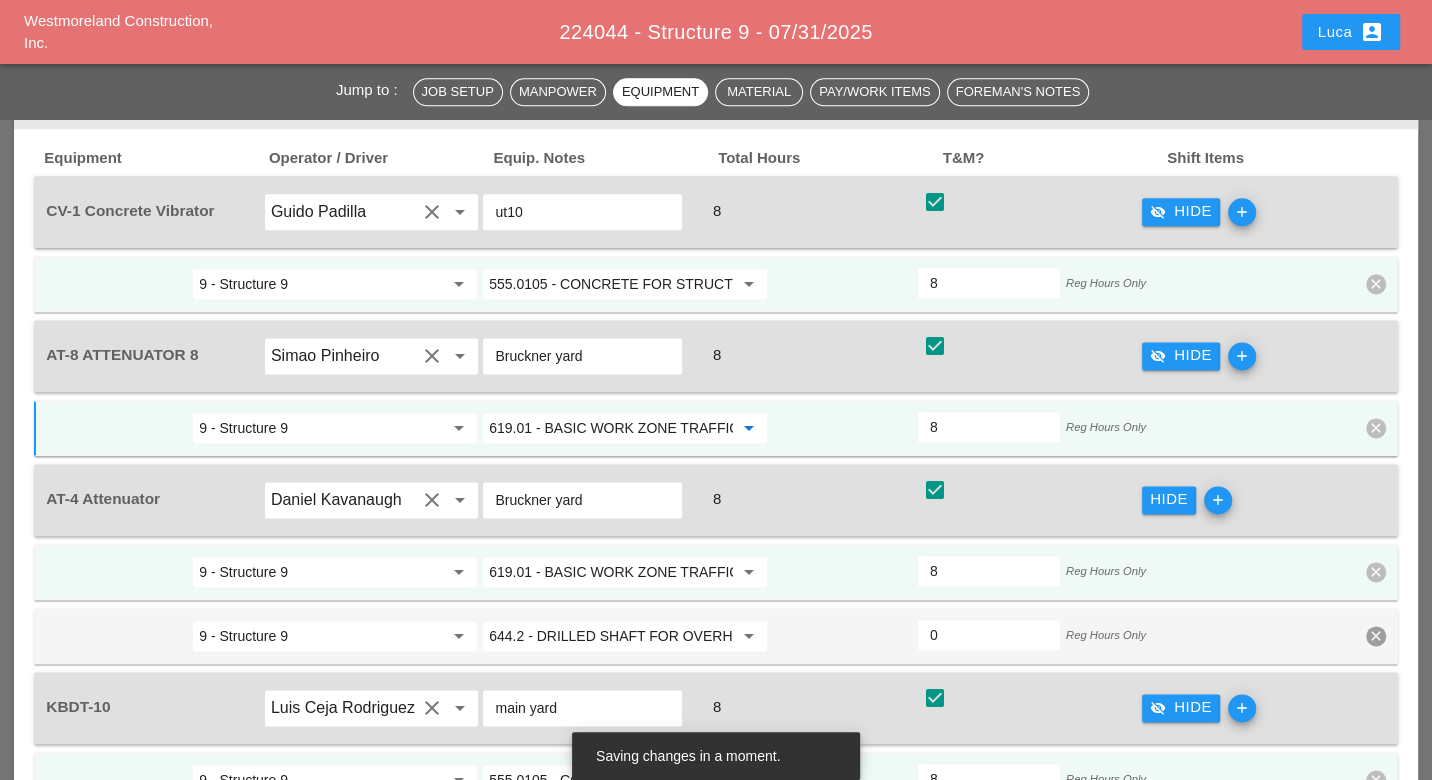 scroll, scrollTop: 1777, scrollLeft: 0, axis: vertical 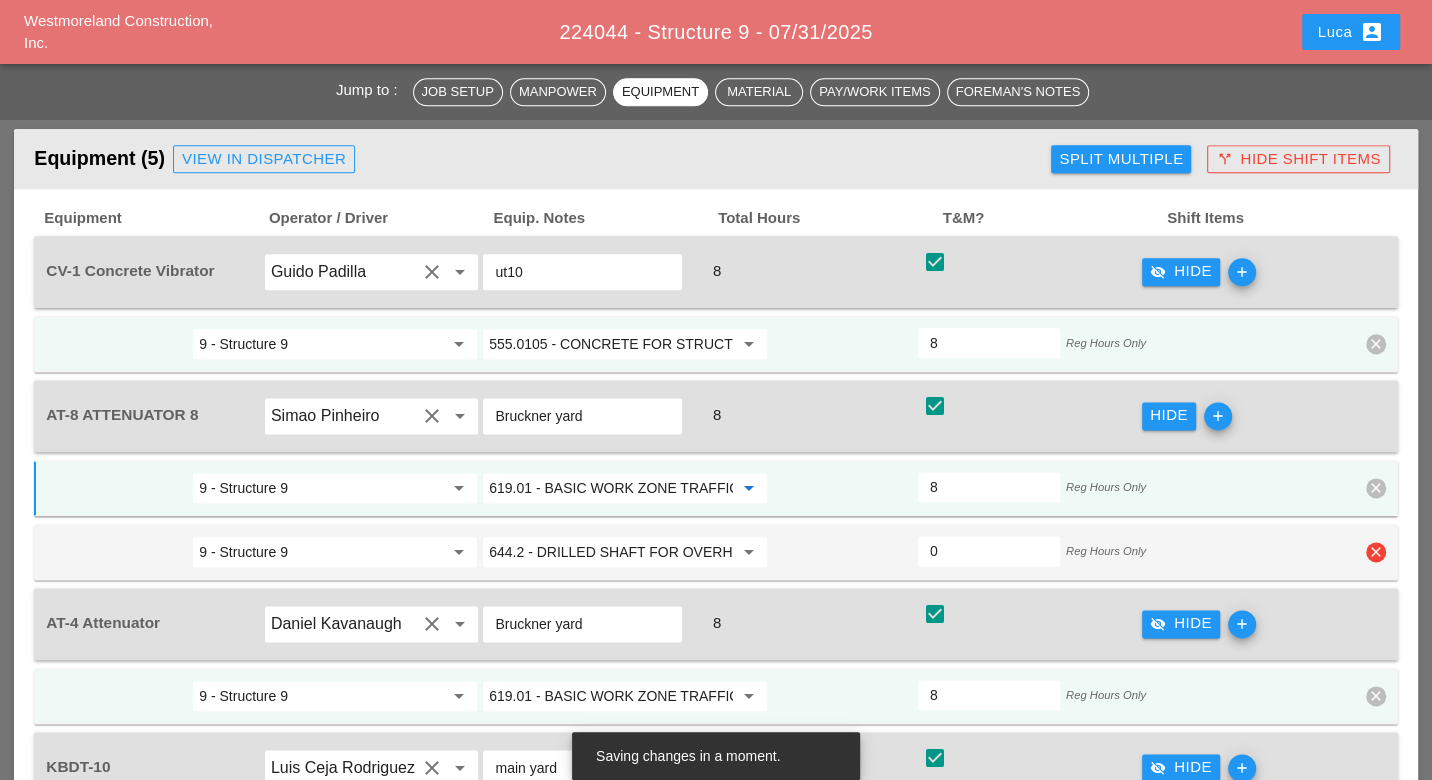 type on "619.01 - BASIC WORK ZONE TRAFFIC CONTROL" 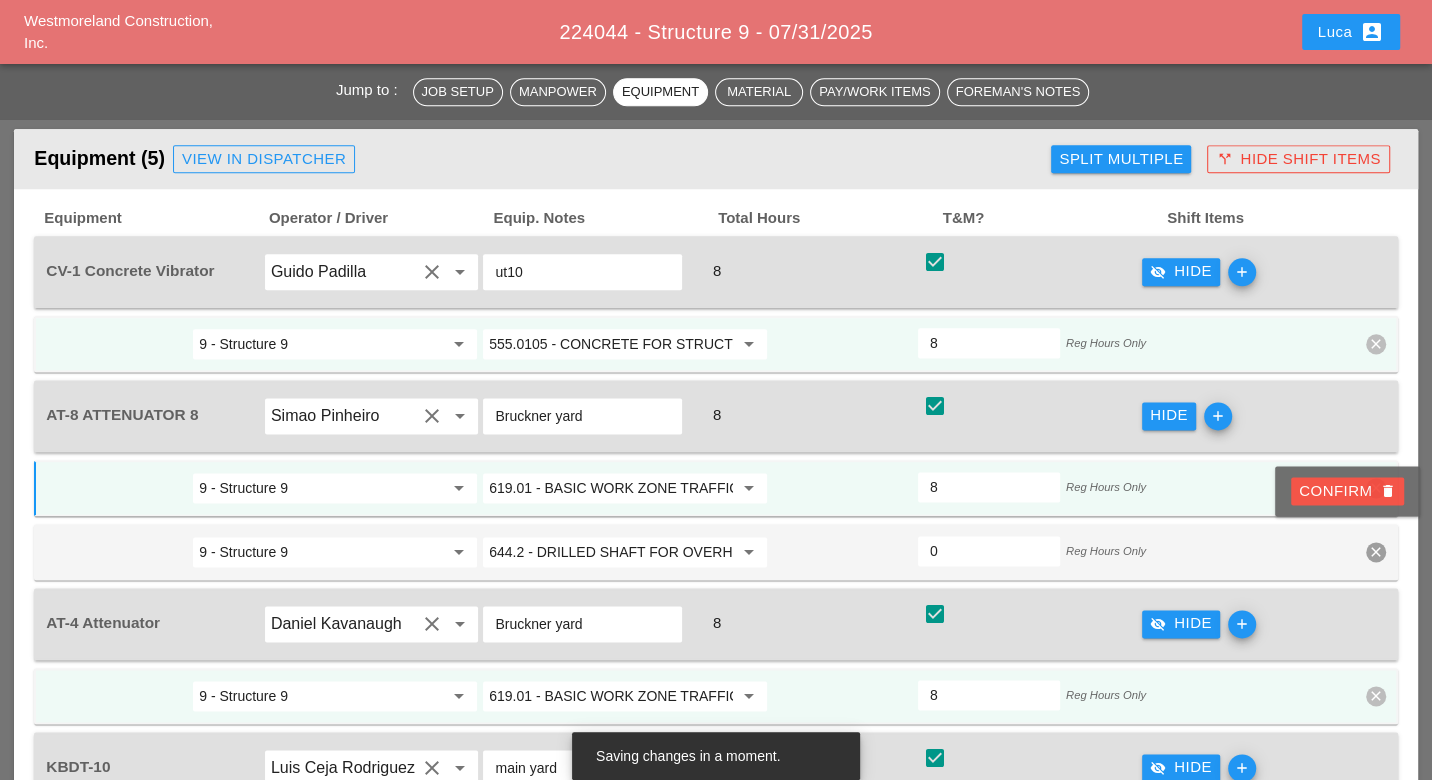 click on "Confirm delete" at bounding box center [1347, 491] 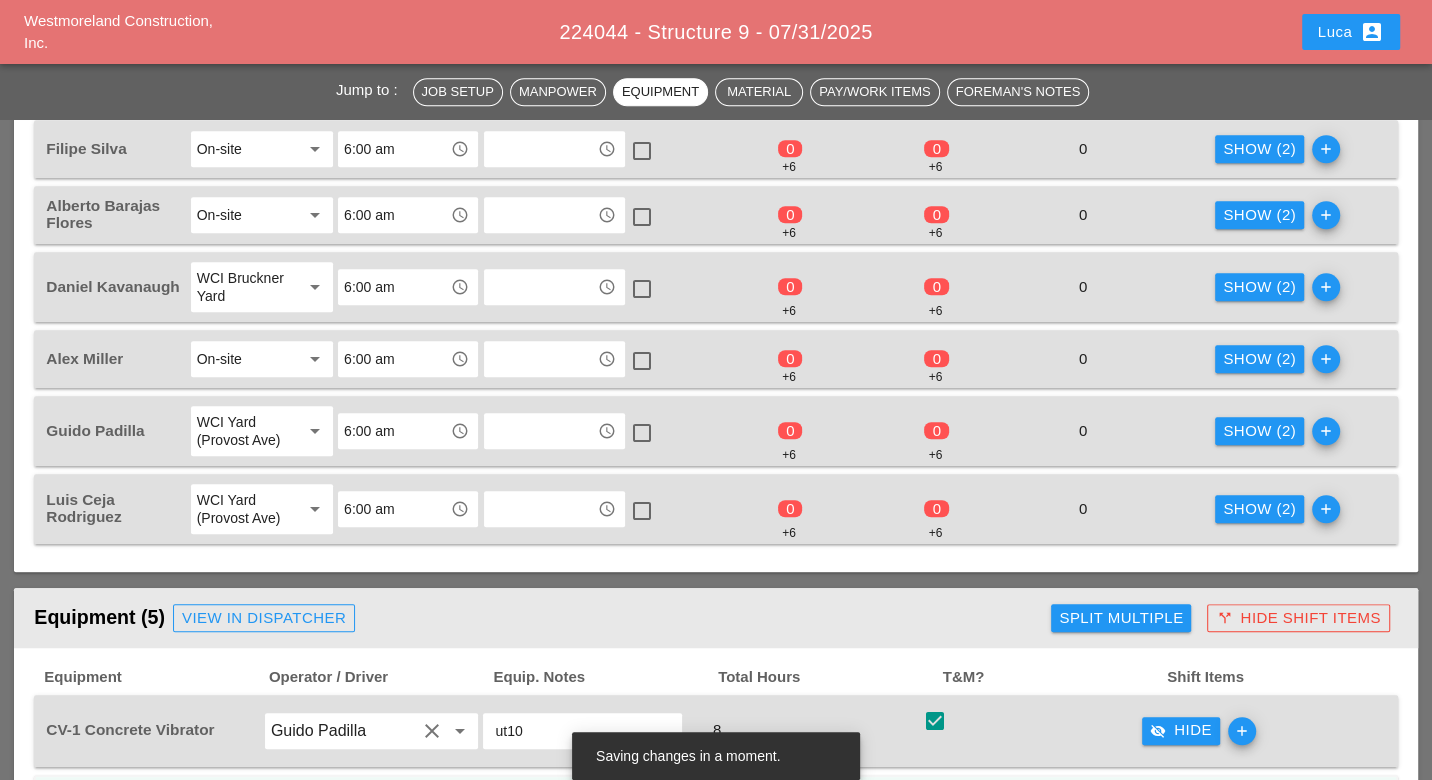 scroll, scrollTop: 1222, scrollLeft: 0, axis: vertical 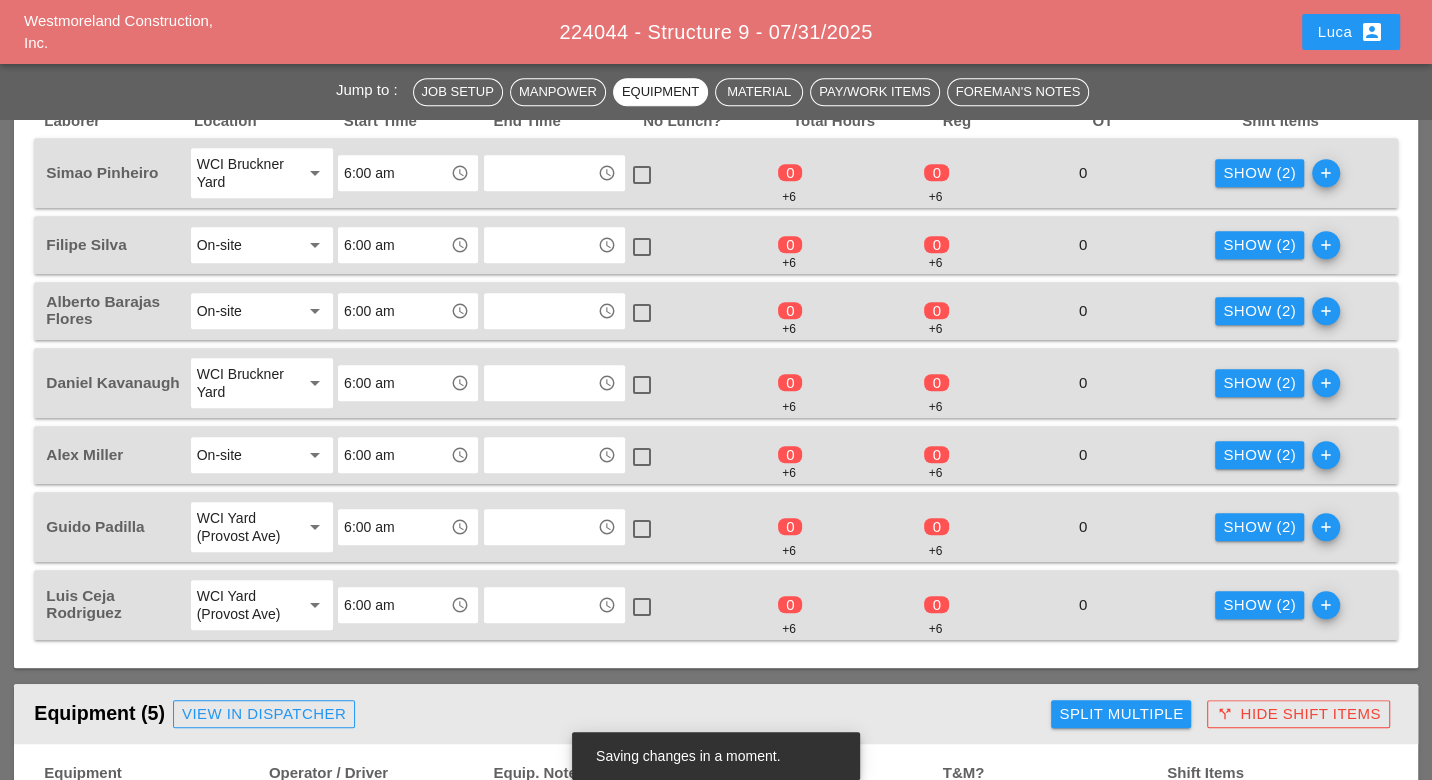 click on "Show (2)" at bounding box center [1259, 173] 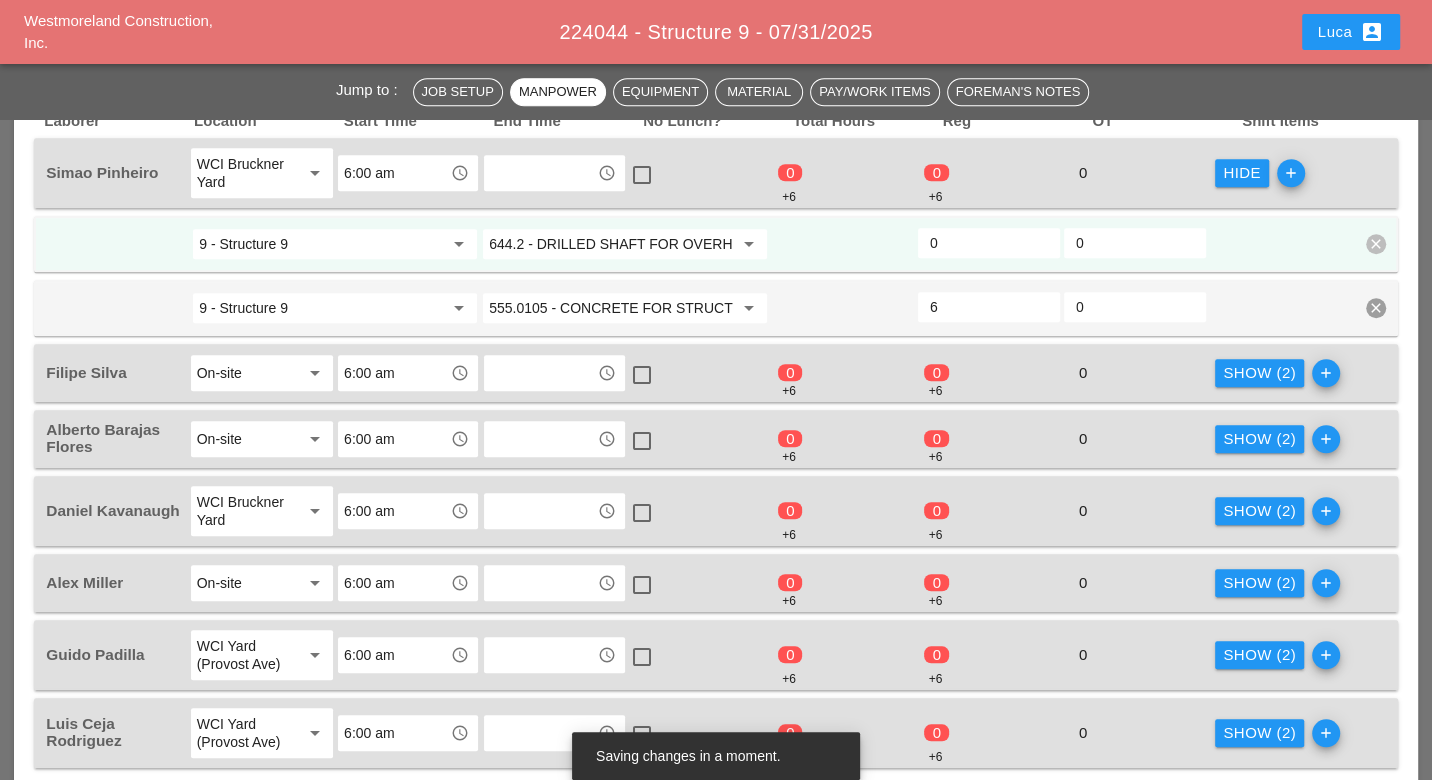 click on "Show (2)" at bounding box center (1259, 373) 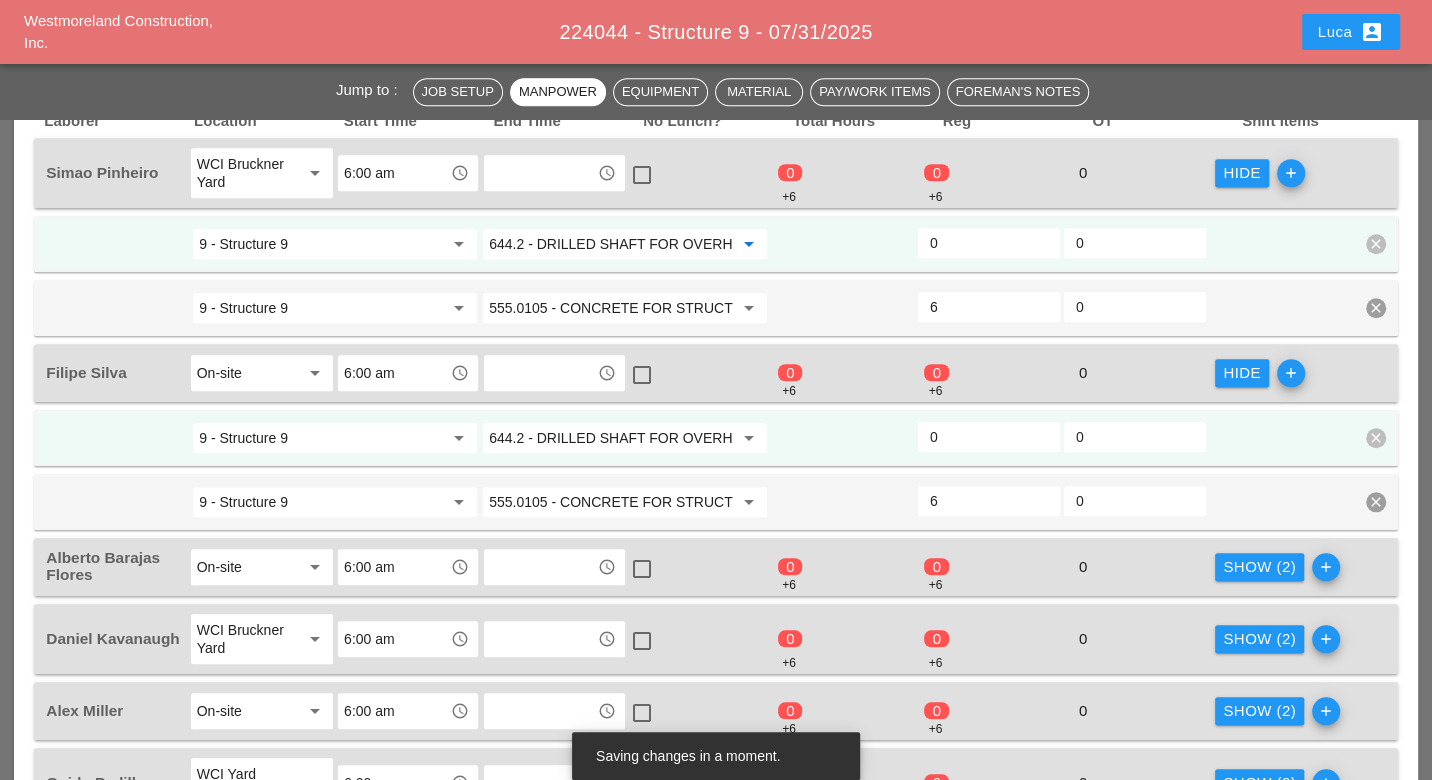 click on "644.2 - DRILLED SHAFT FOR OVERHEAD SIGN STRUCTUR" at bounding box center [611, 244] 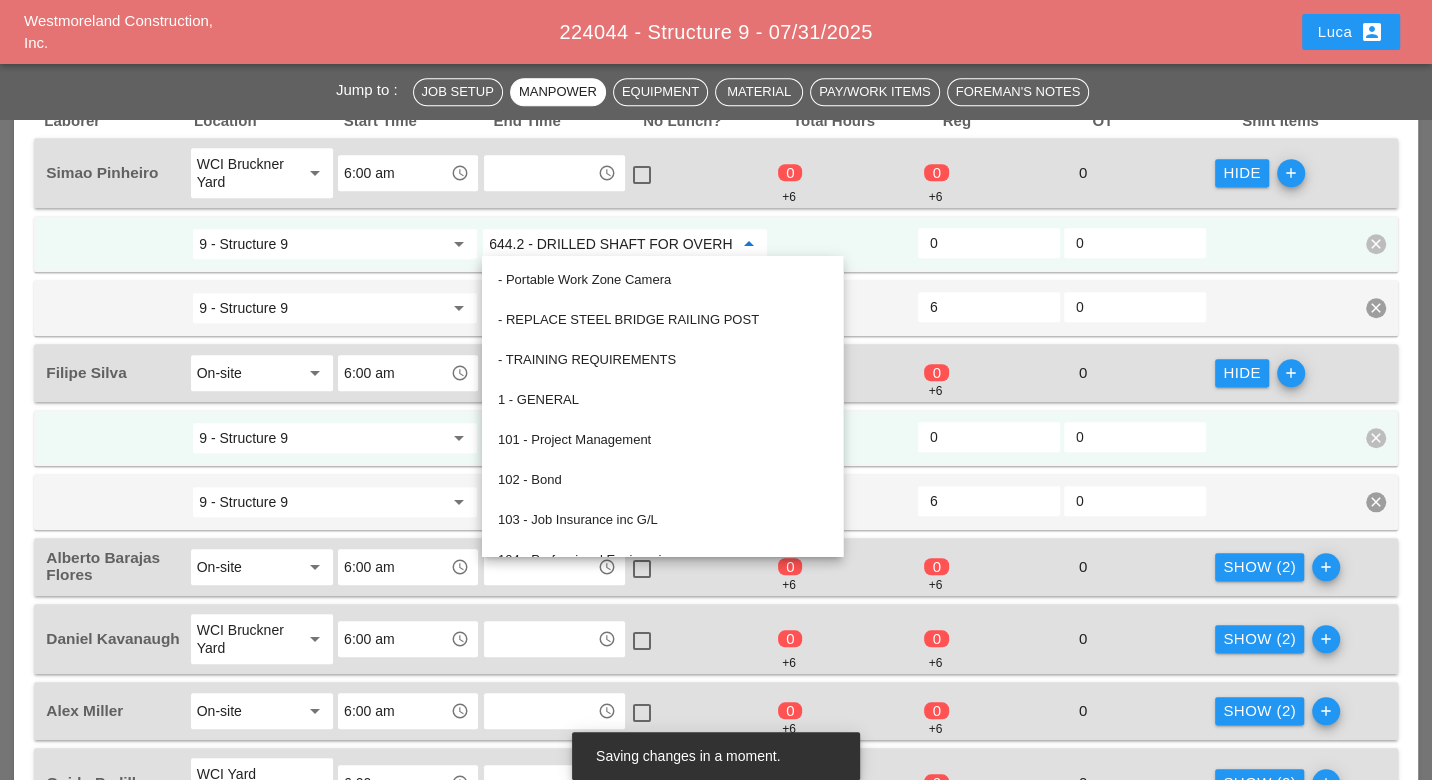 paste on "19.01" 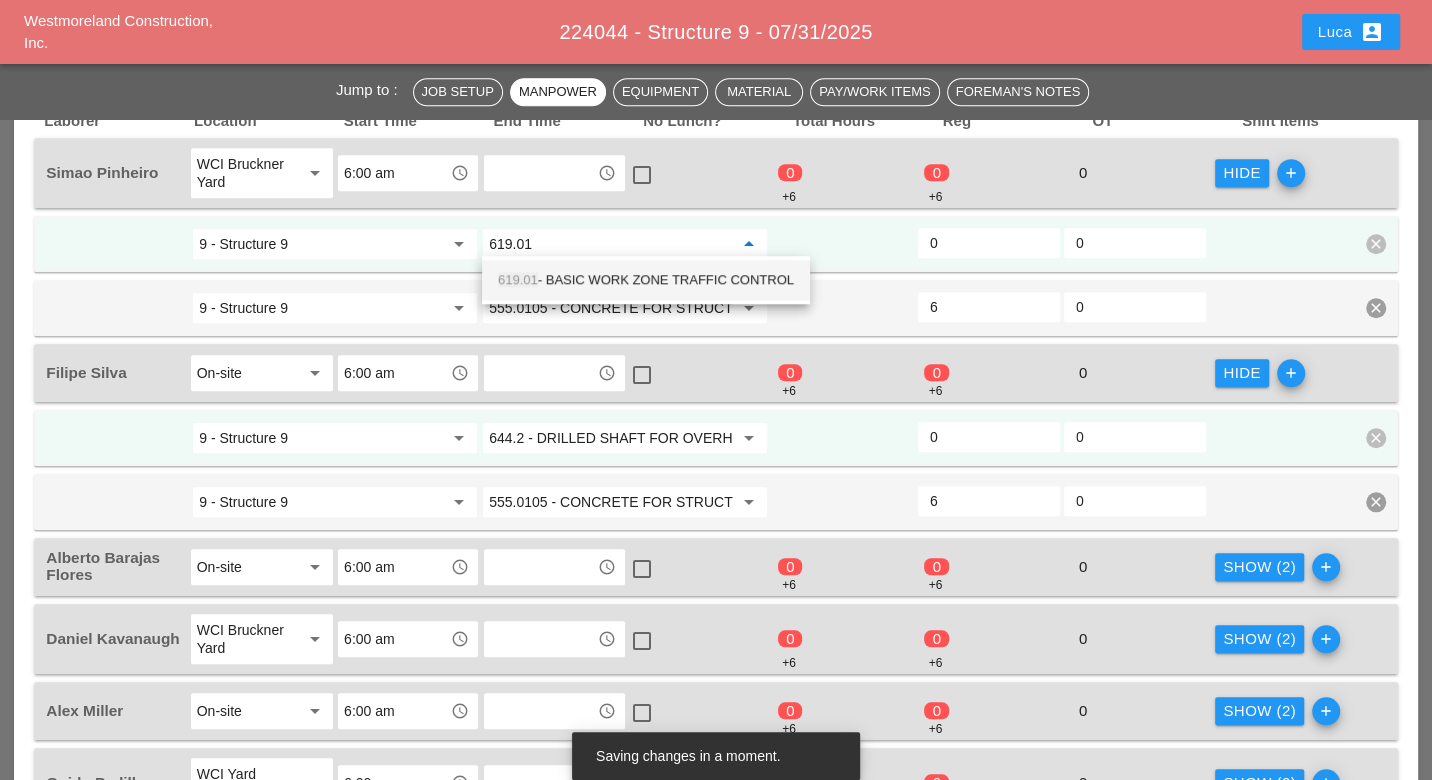 click on "619.01  - BASIC WORK ZONE TRAFFIC CONTROL" at bounding box center (646, 280) 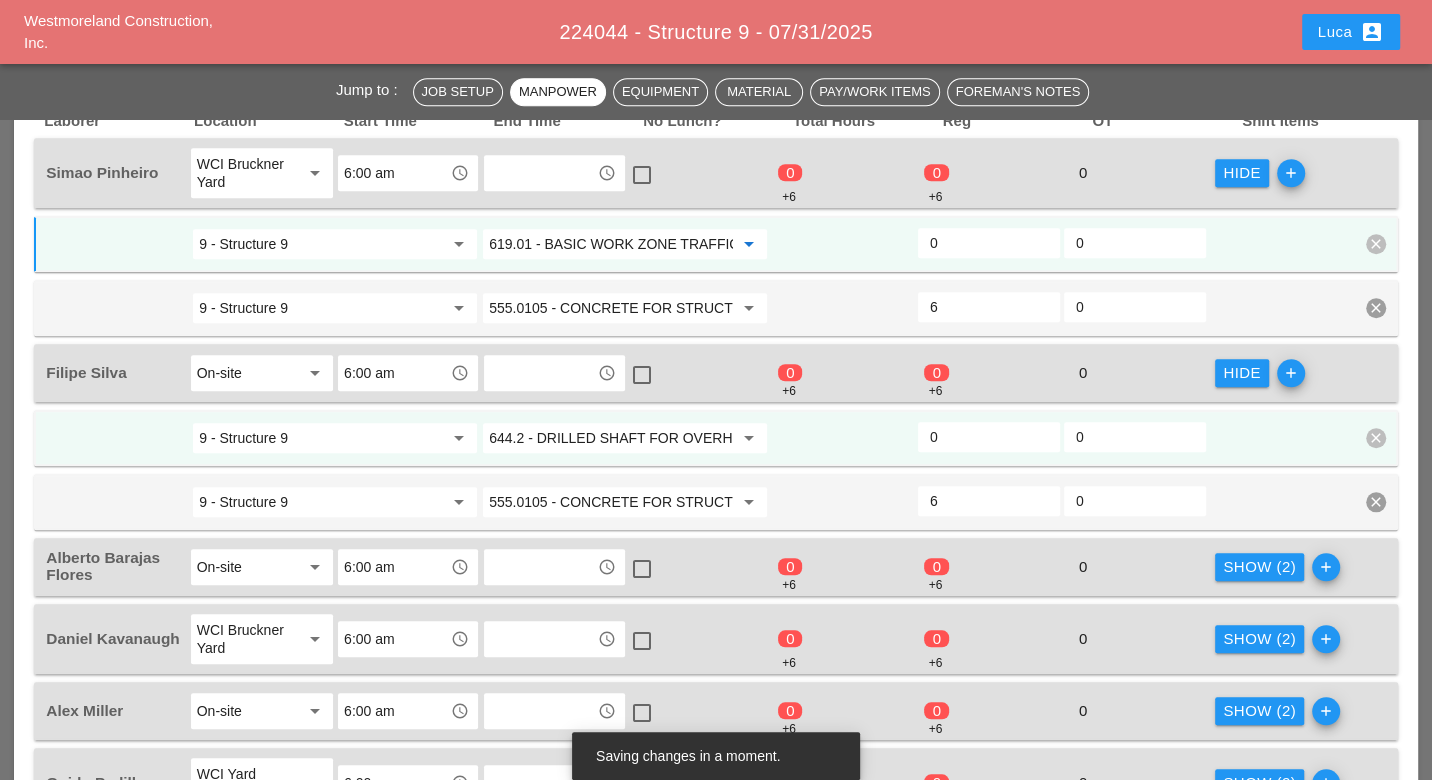 type on "619.01 - BASIC WORK ZONE TRAFFIC CONTROL" 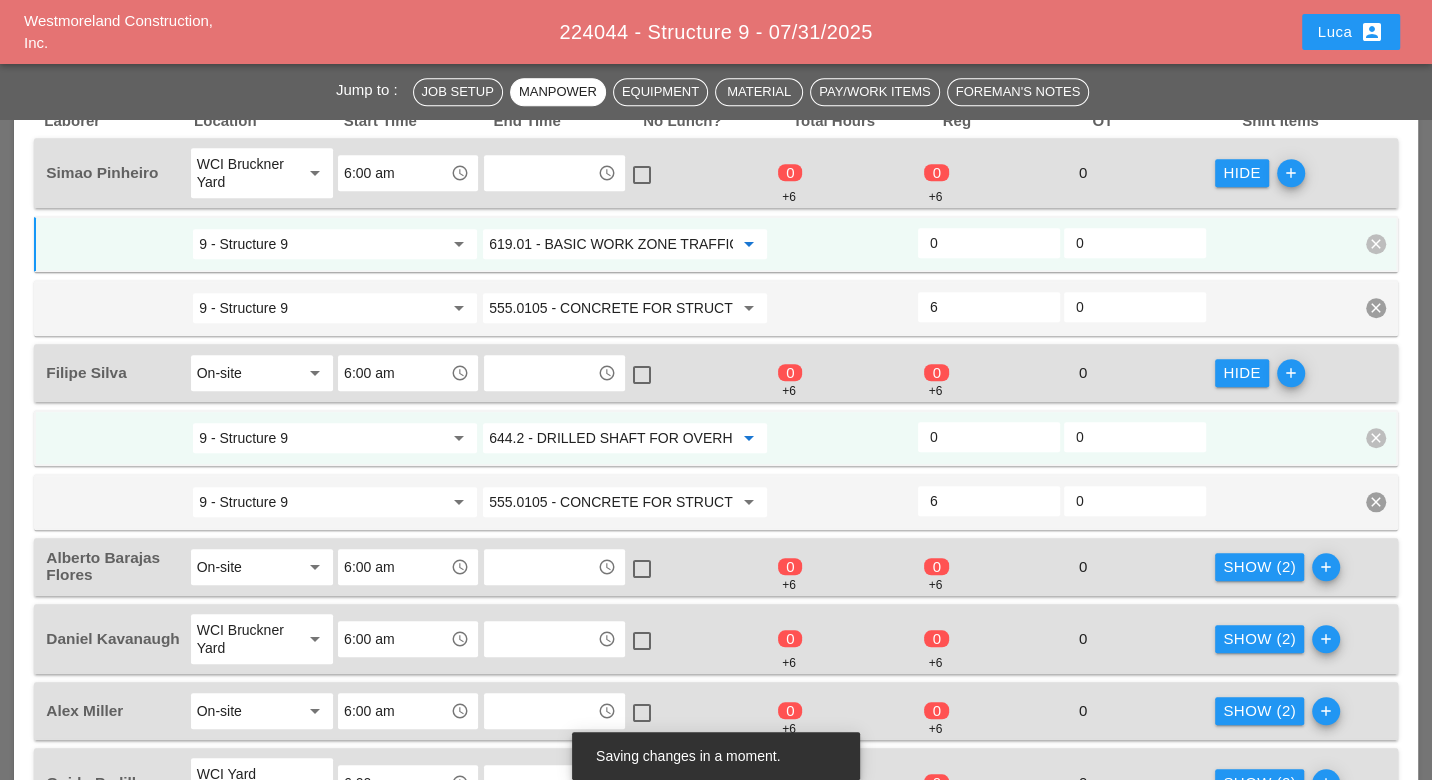 paste on "19.01" 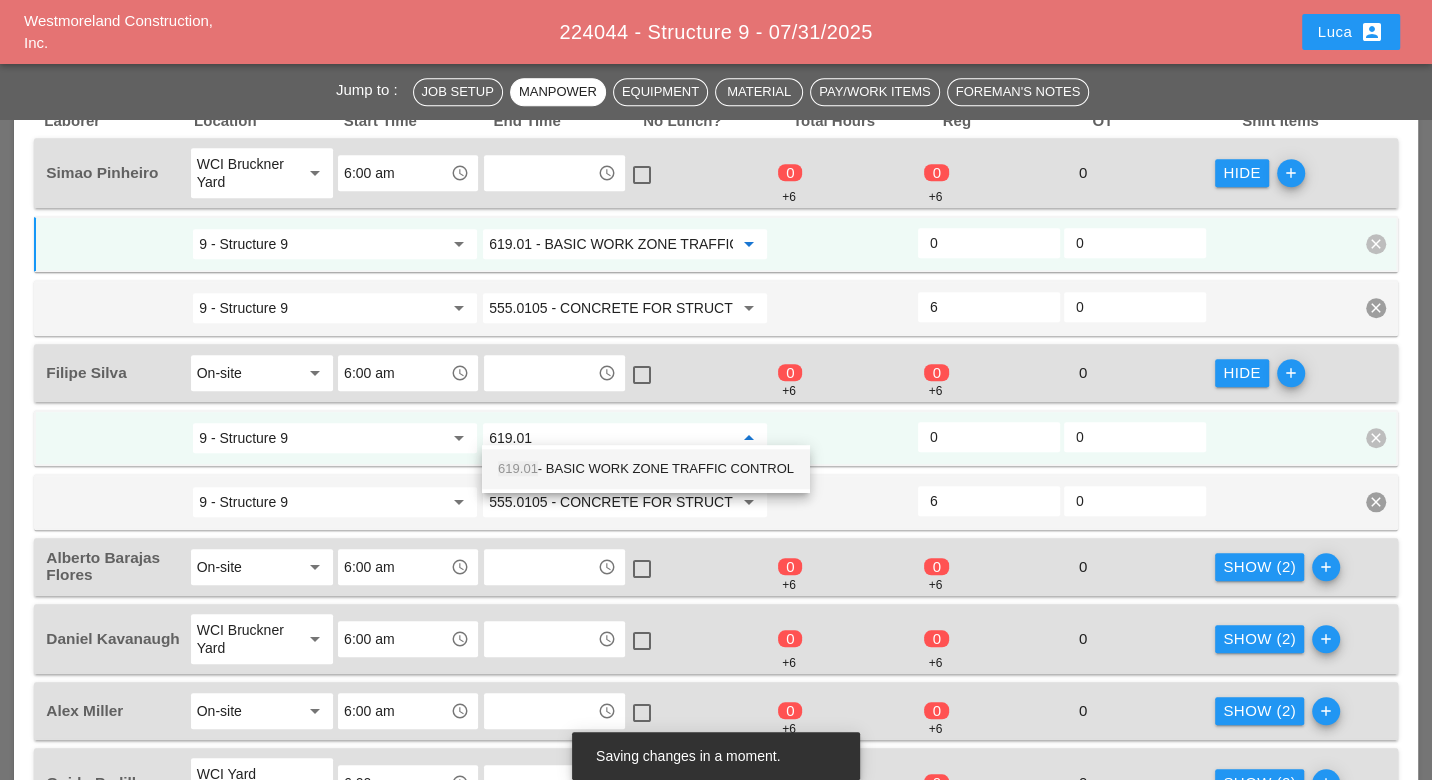 drag, startPoint x: 598, startPoint y: 470, endPoint x: 605, endPoint y: 481, distance: 13.038404 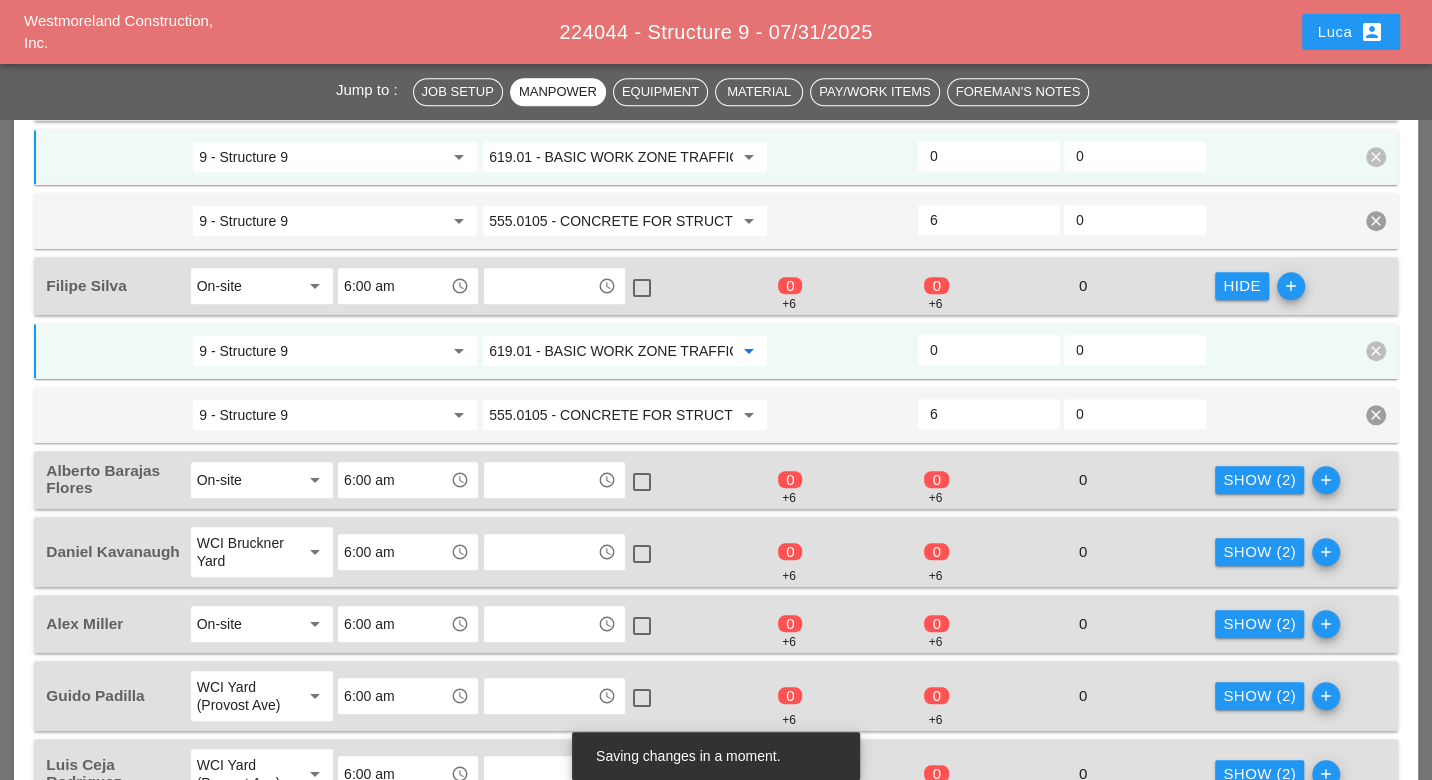 scroll, scrollTop: 1333, scrollLeft: 0, axis: vertical 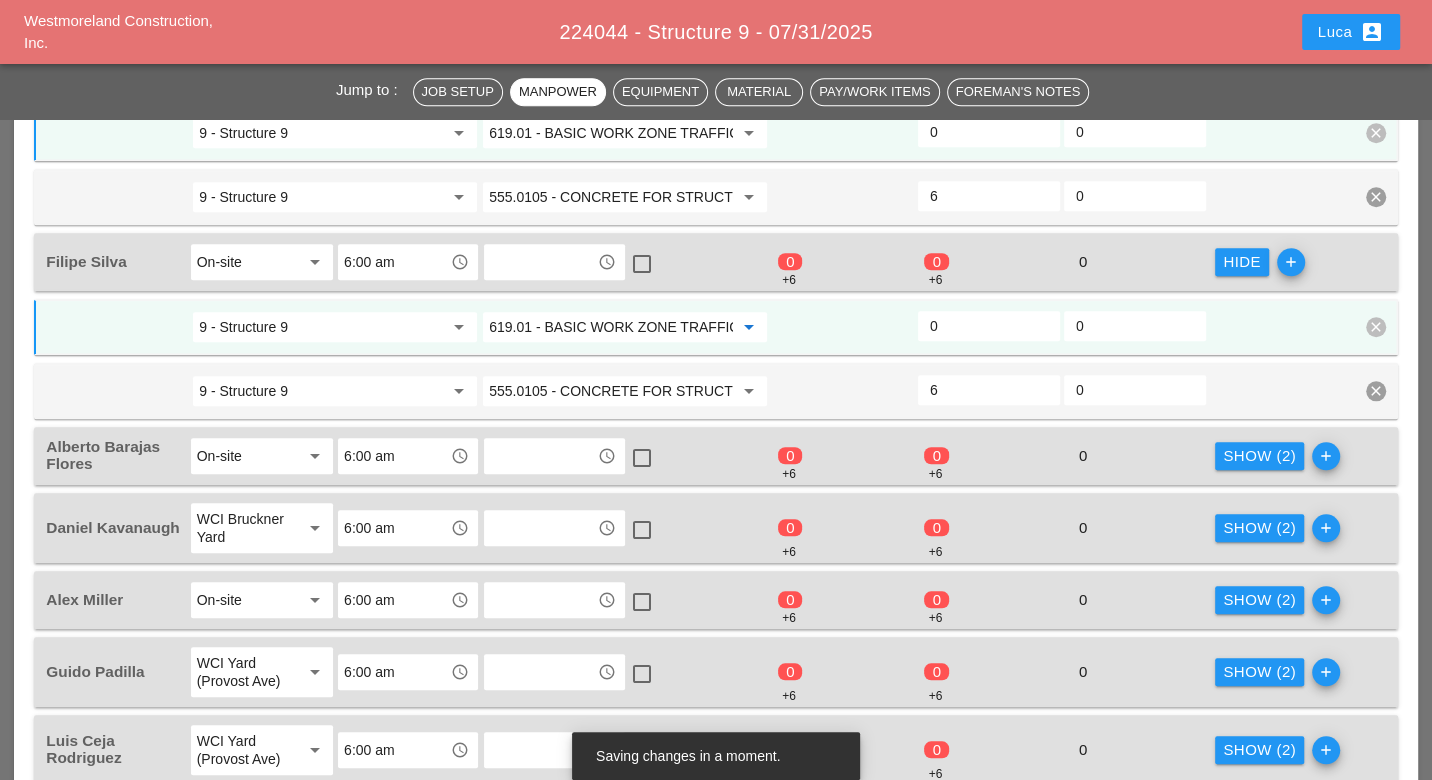 type on "619.01 - BASIC WORK ZONE TRAFFIC CONTROL" 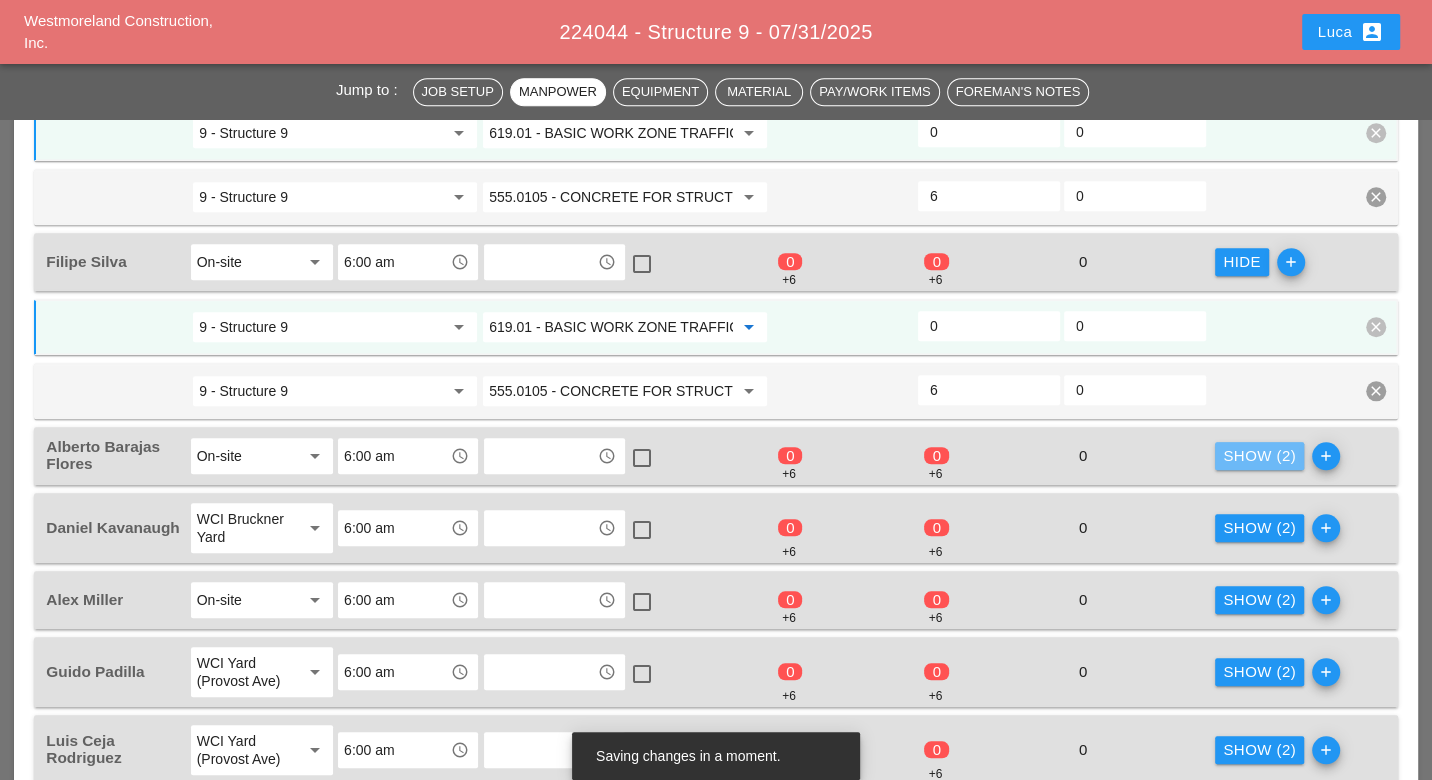 drag, startPoint x: 1277, startPoint y: 435, endPoint x: 1155, endPoint y: 467, distance: 126.12692 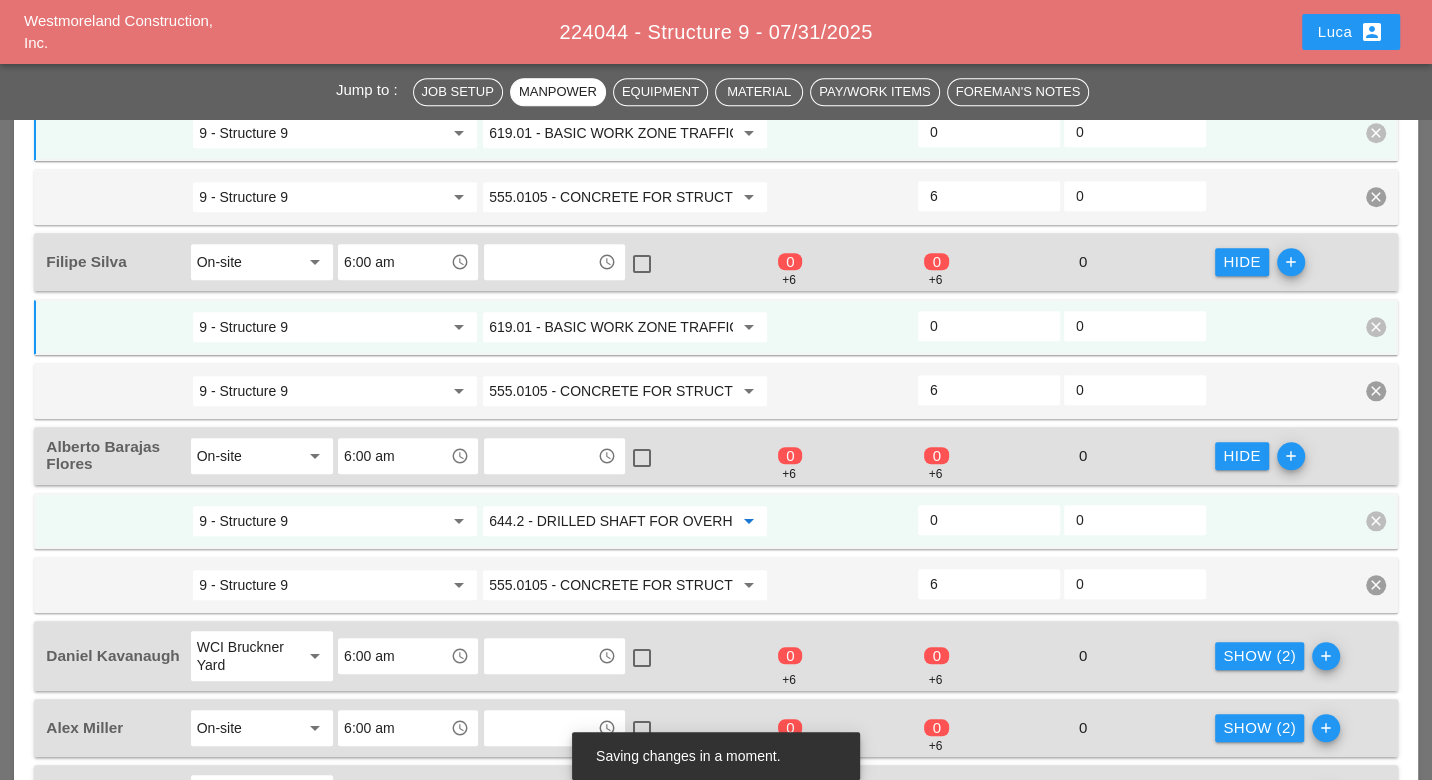 click on "644.2 - DRILLED SHAFT FOR OVERHEAD SIGN STRUCTUR" at bounding box center [611, 521] 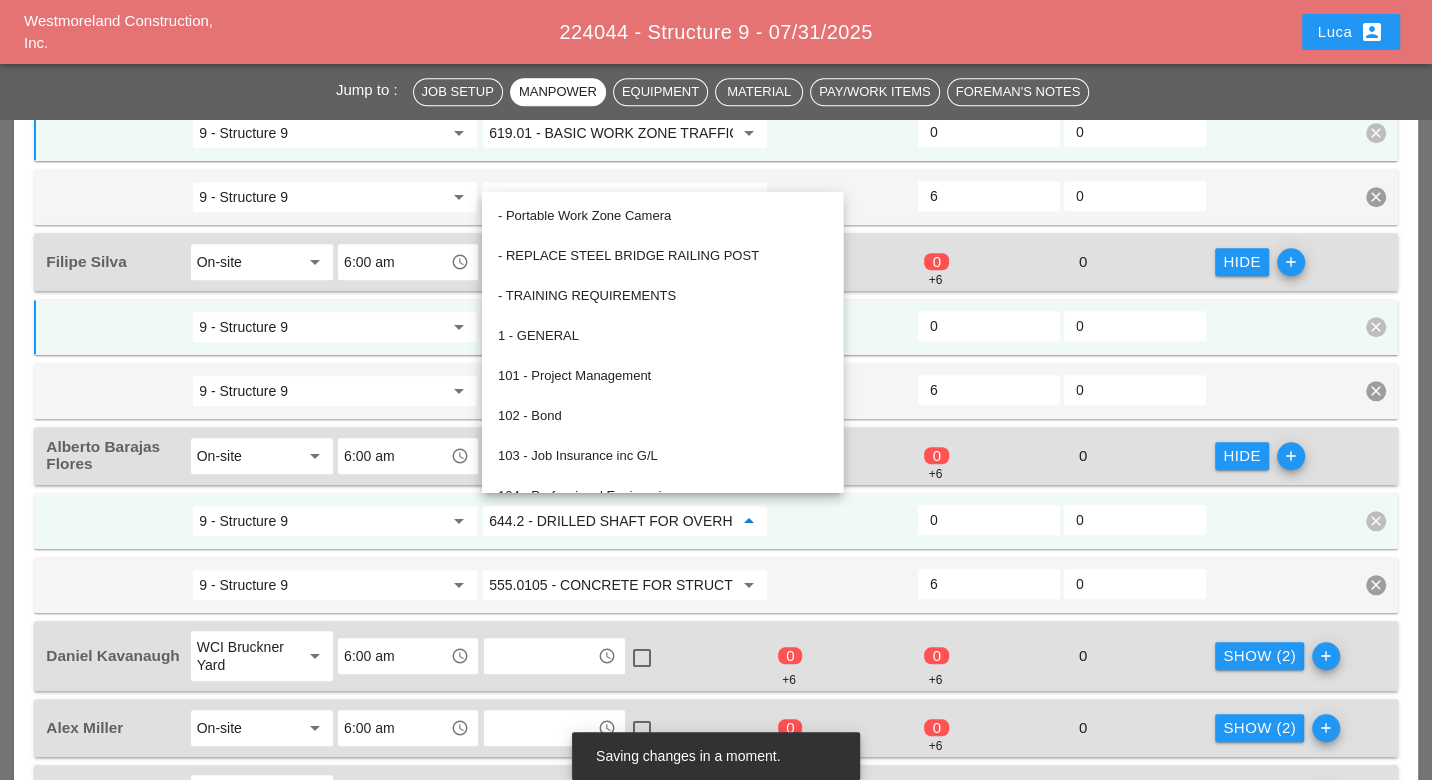 paste on "19.01" 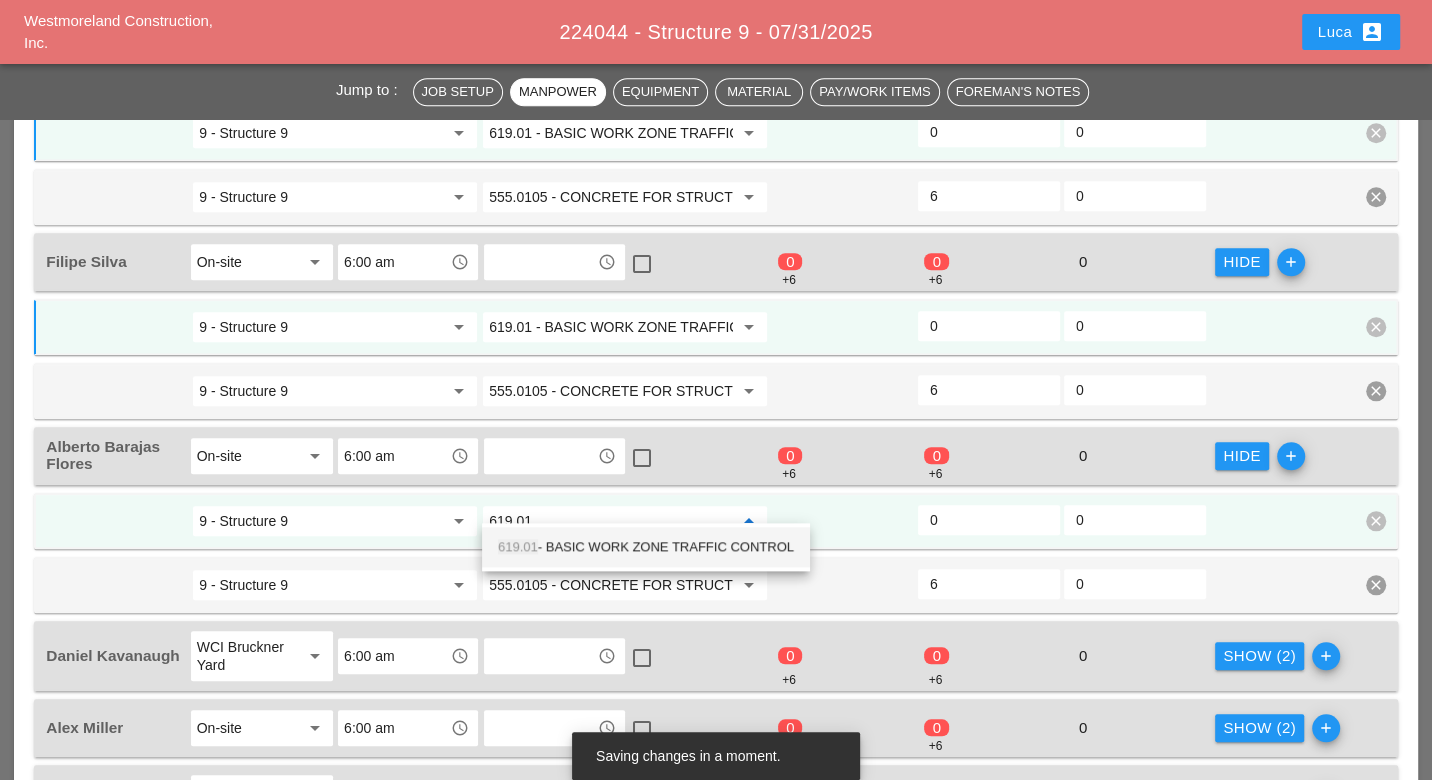 click on "619.01  - BASIC WORK ZONE TRAFFIC CONTROL" at bounding box center (646, 547) 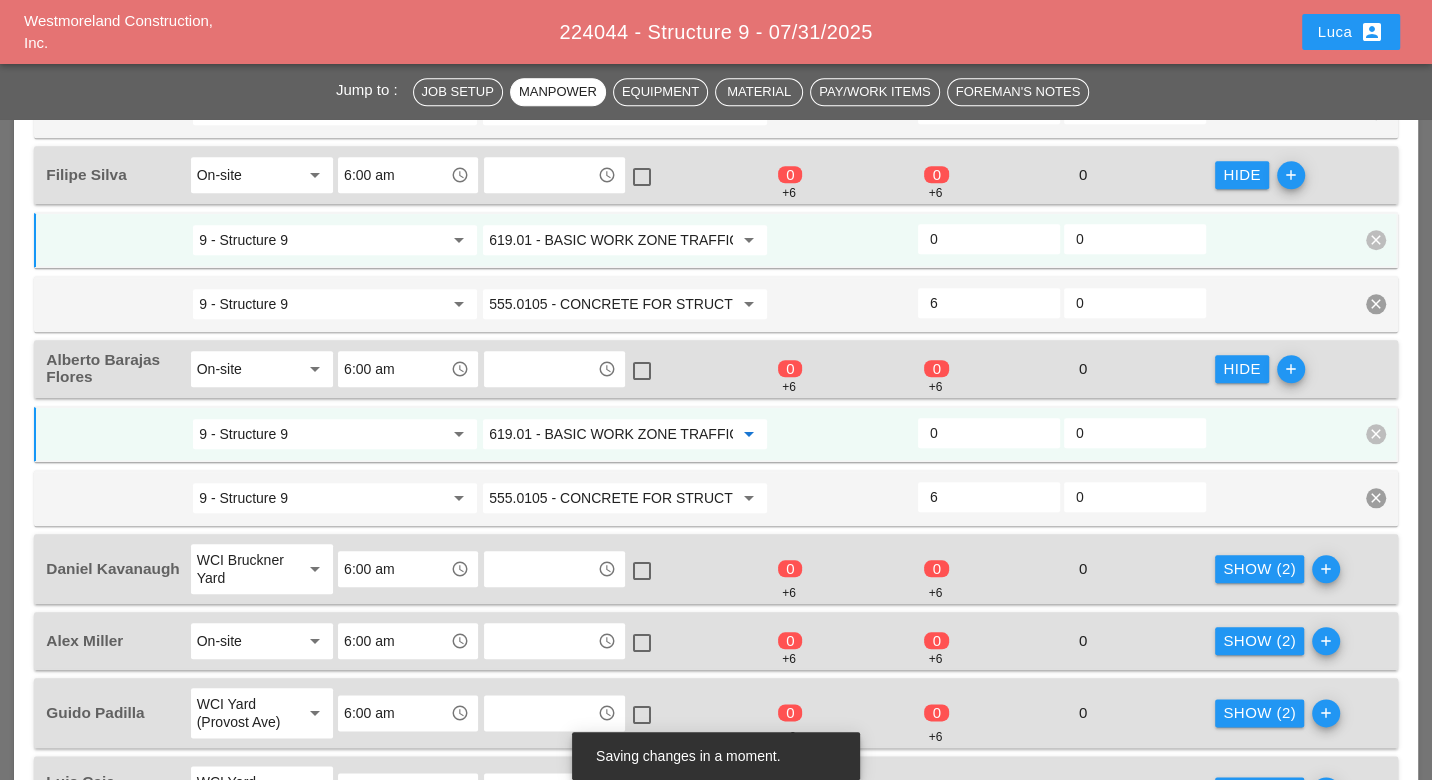 scroll, scrollTop: 1444, scrollLeft: 0, axis: vertical 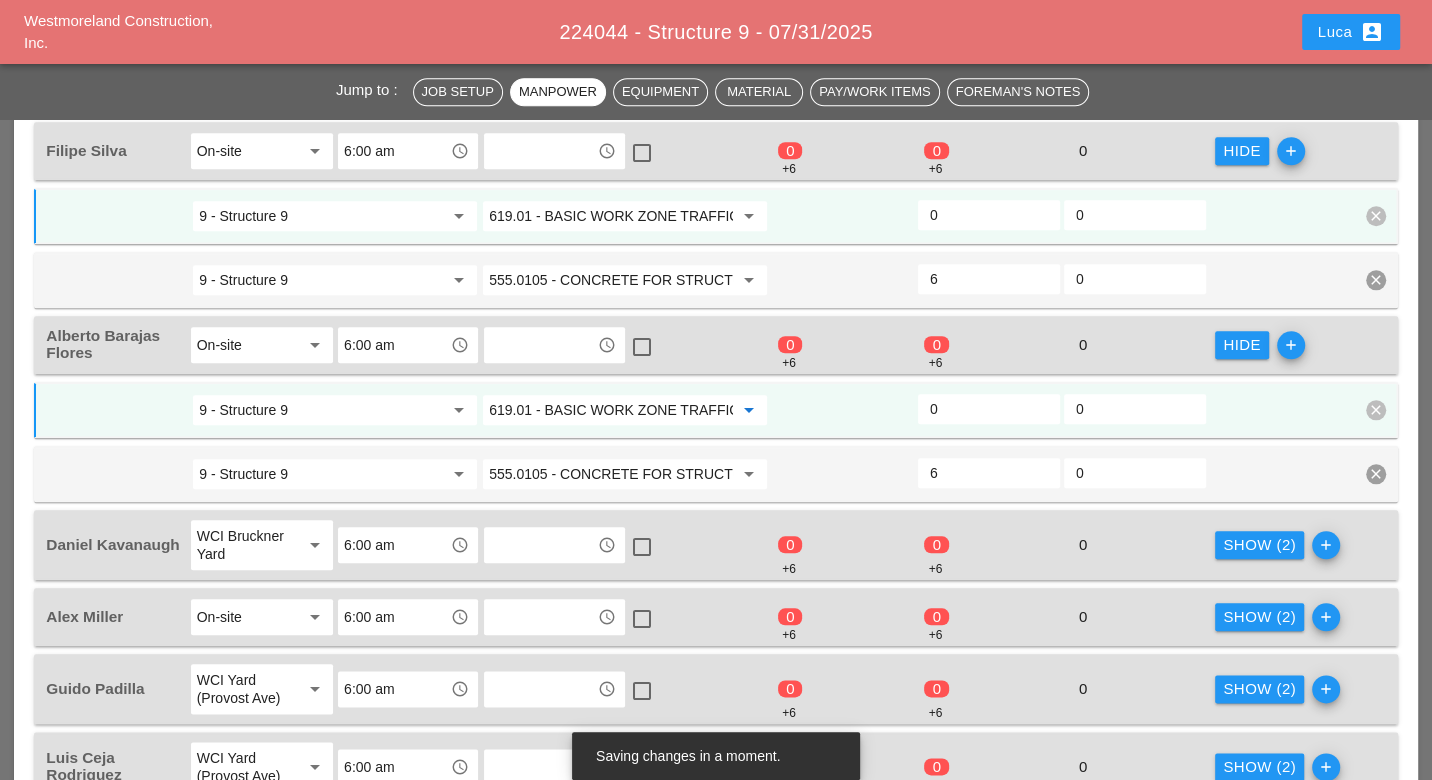 type on "619.01 - BASIC WORK ZONE TRAFFIC CONTROL" 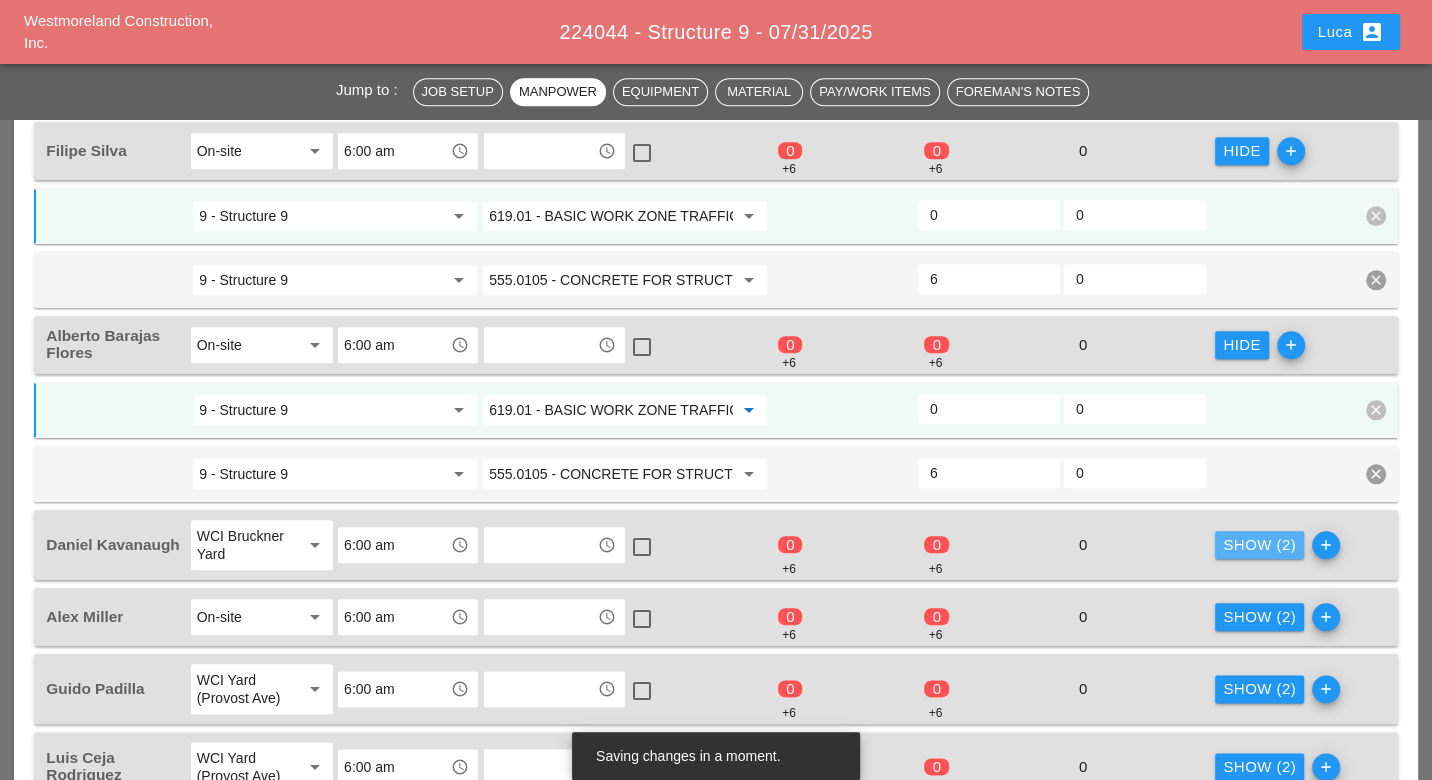 click on "Show (2)" at bounding box center [1259, 545] 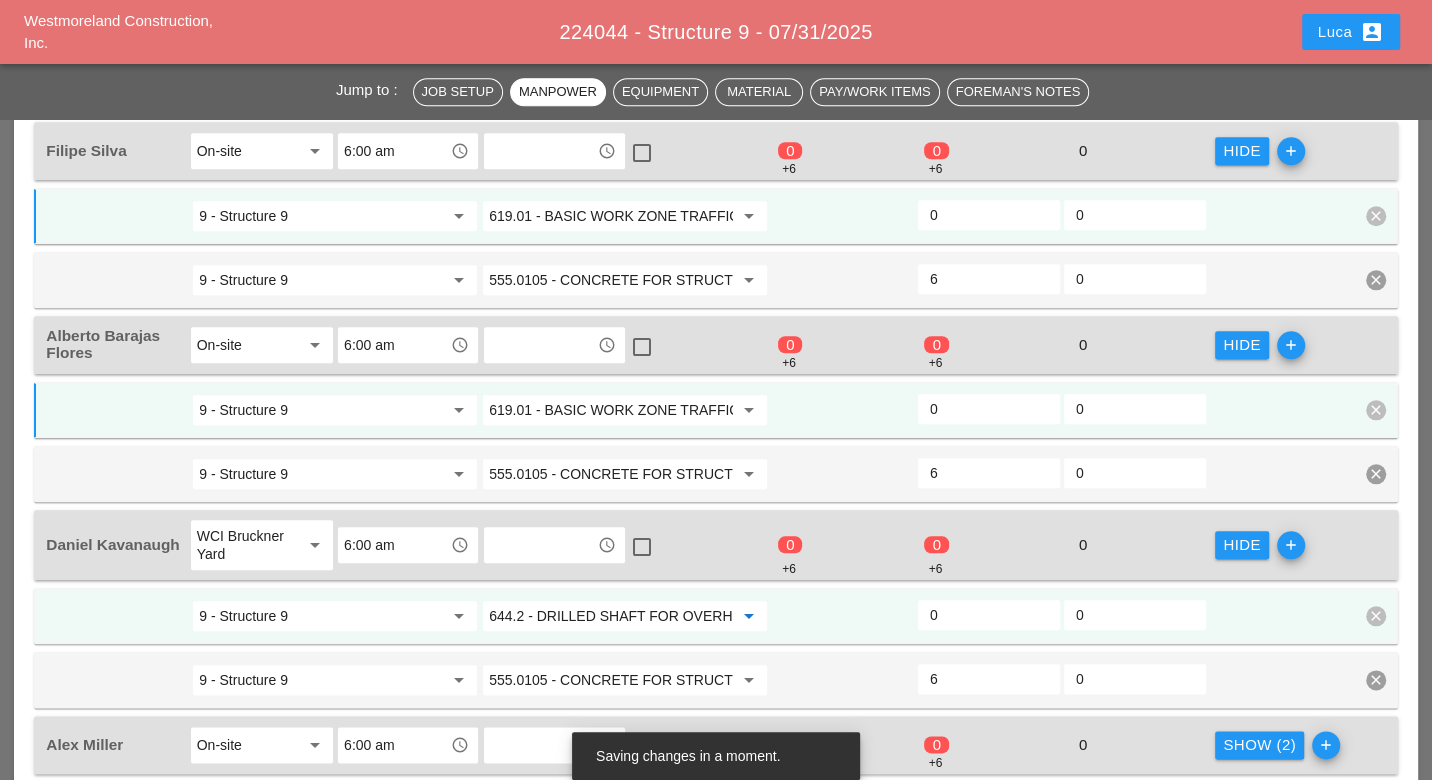 paste on "19.01" 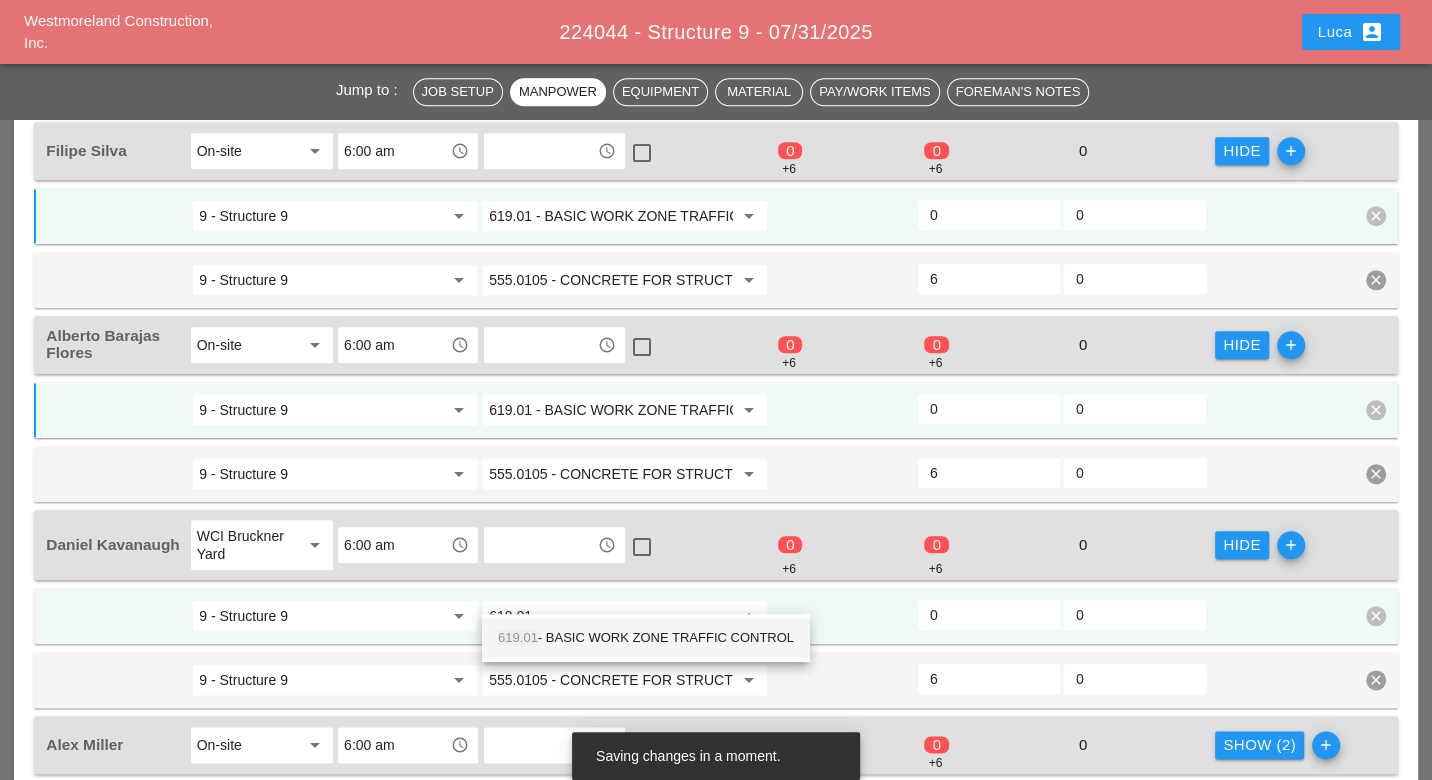 click on "619.01  - BASIC WORK ZONE TRAFFIC CONTROL" at bounding box center [646, 638] 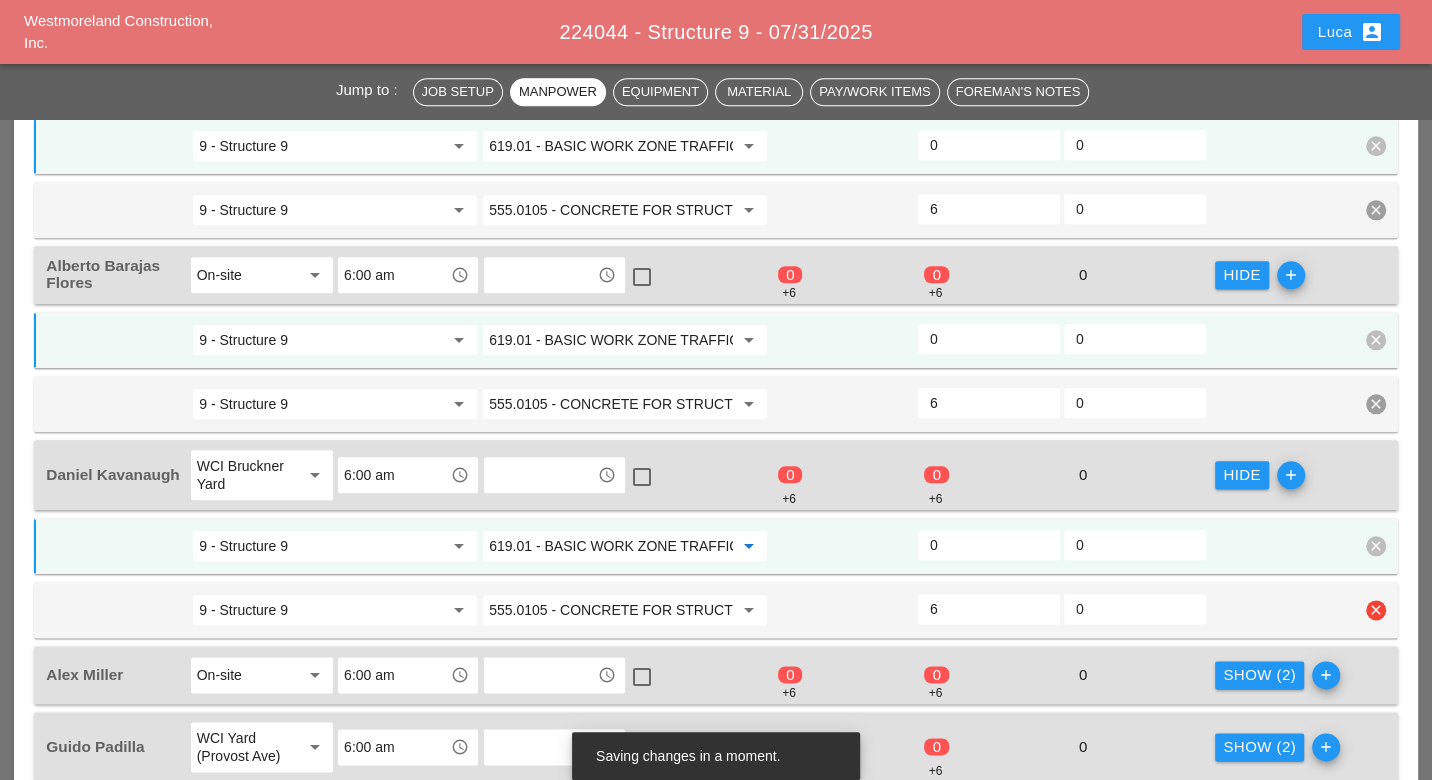 scroll, scrollTop: 1555, scrollLeft: 0, axis: vertical 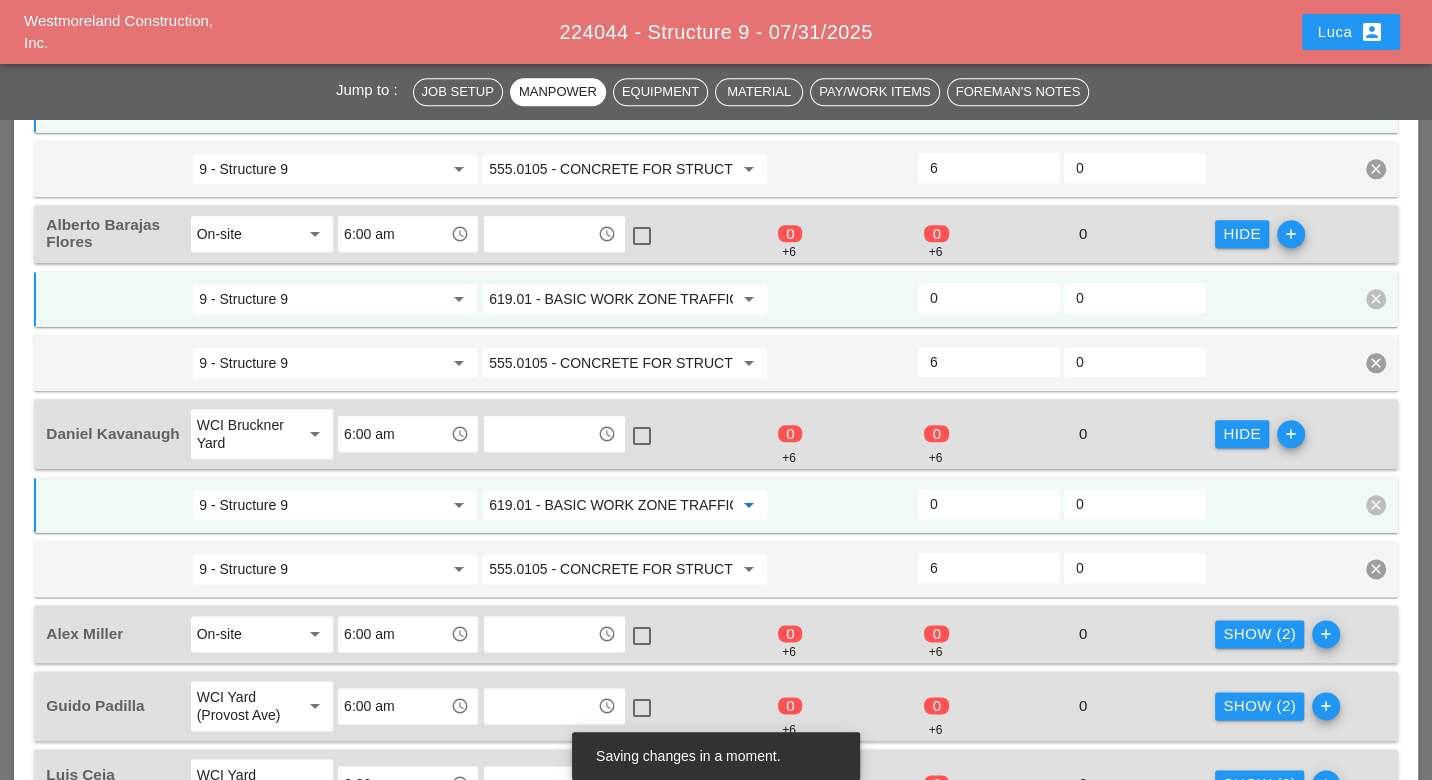 type on "619.01 - BASIC WORK ZONE TRAFFIC CONTROL" 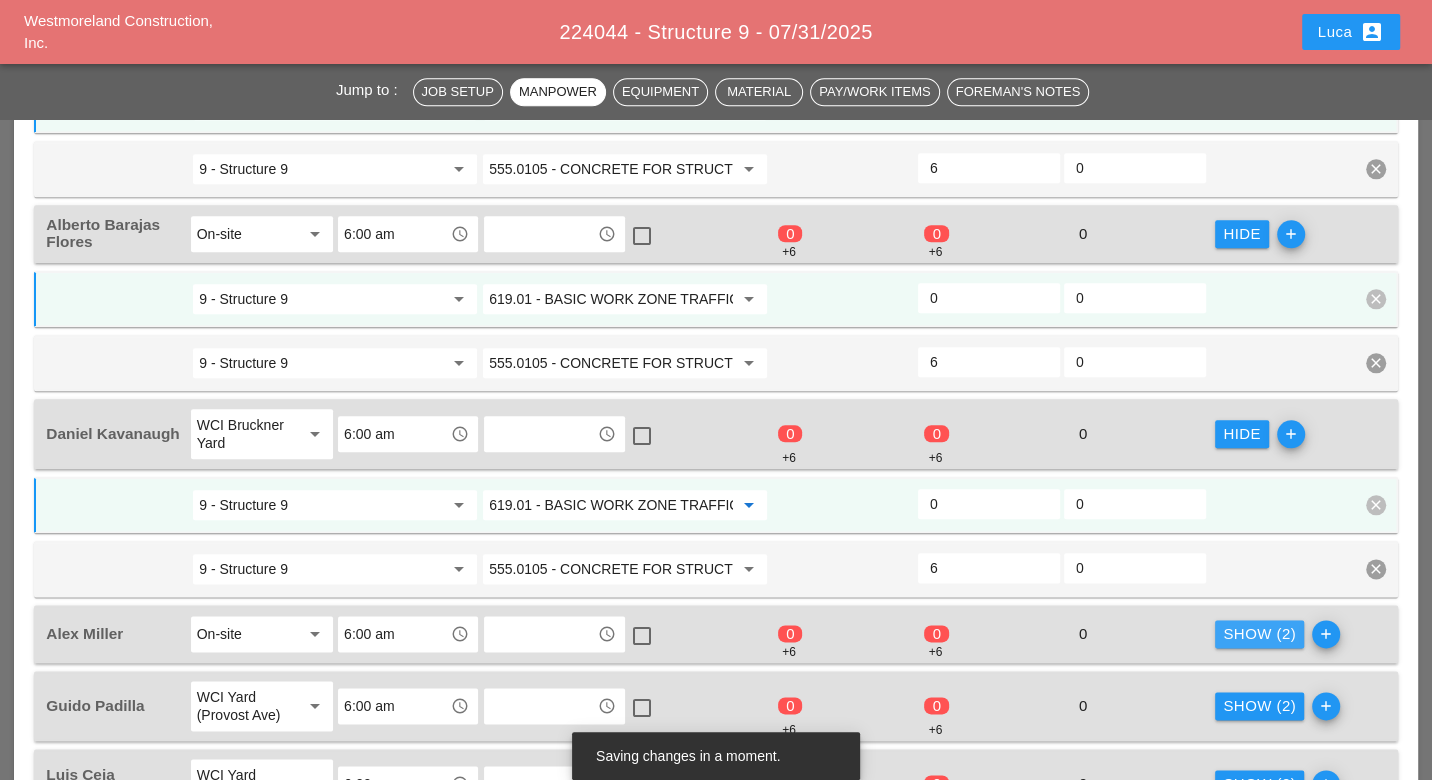 click on "Show (2)" at bounding box center (1259, 634) 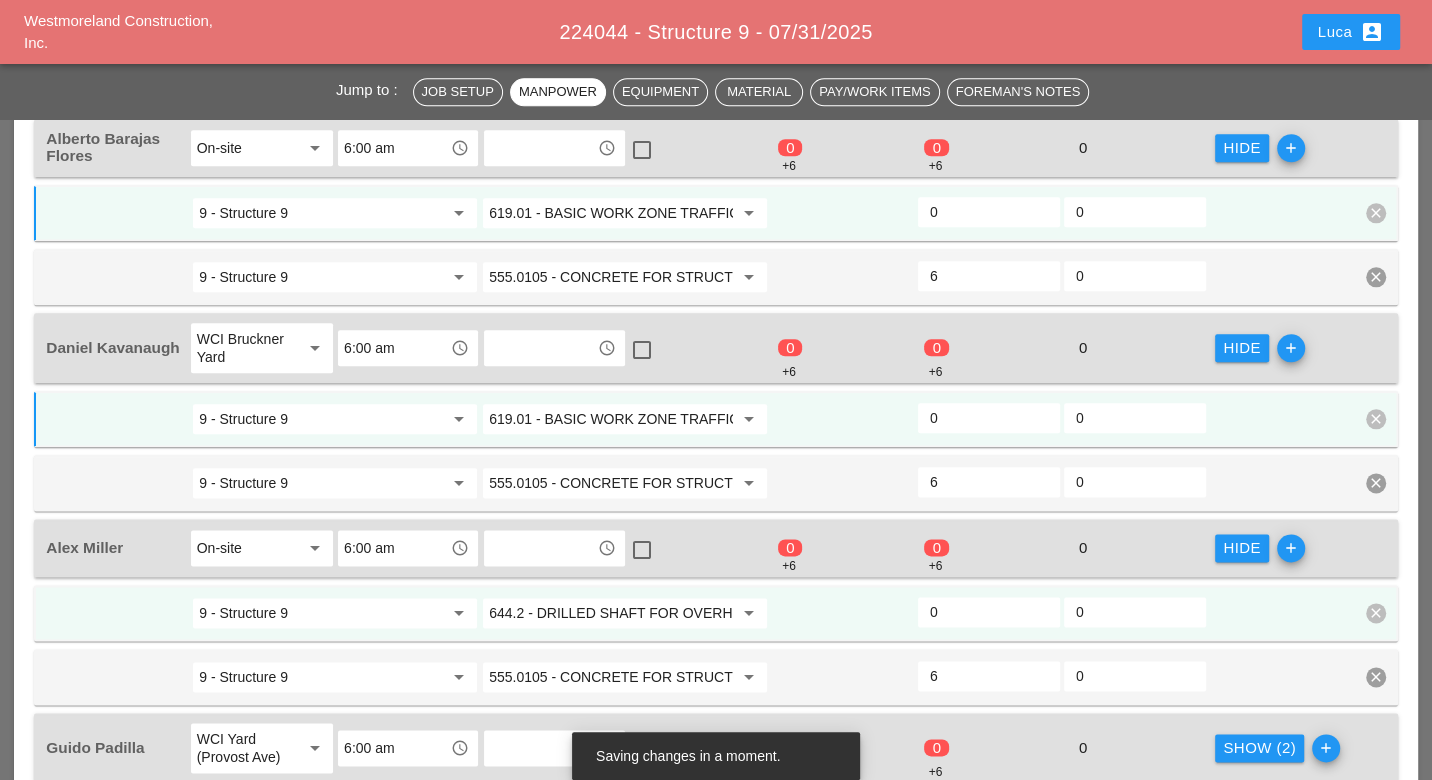 scroll, scrollTop: 1666, scrollLeft: 0, axis: vertical 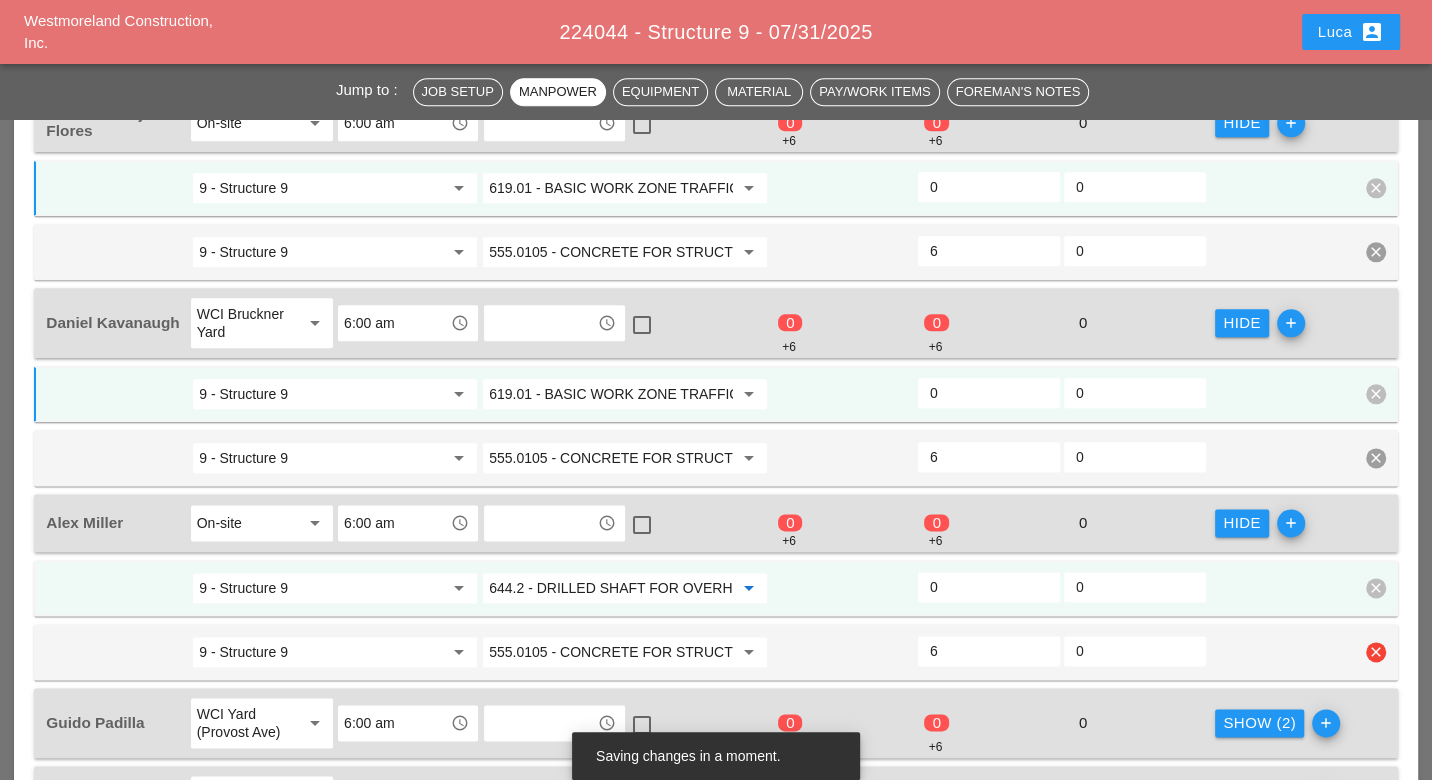 paste on "19.01" 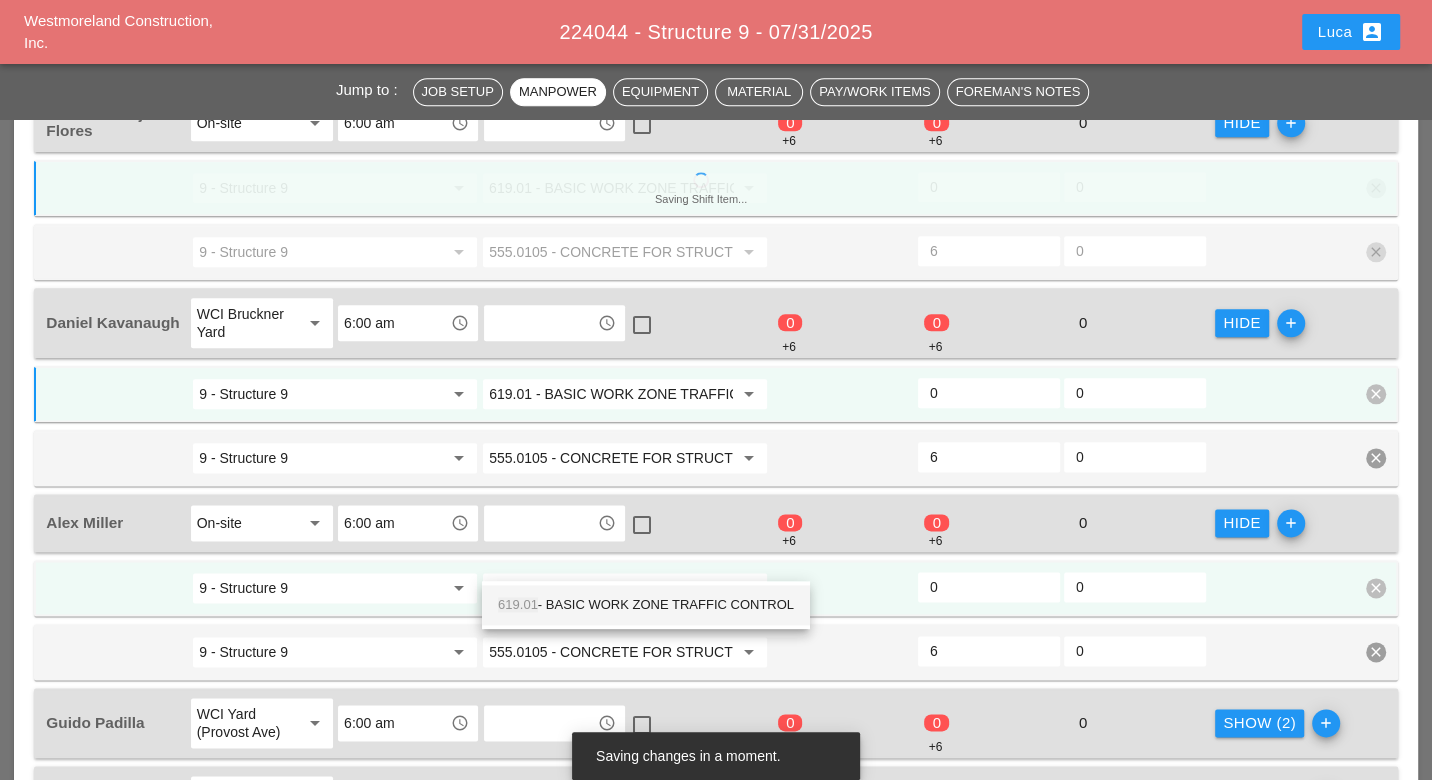click on "619.01  - BASIC WORK ZONE TRAFFIC CONTROL" at bounding box center [646, 605] 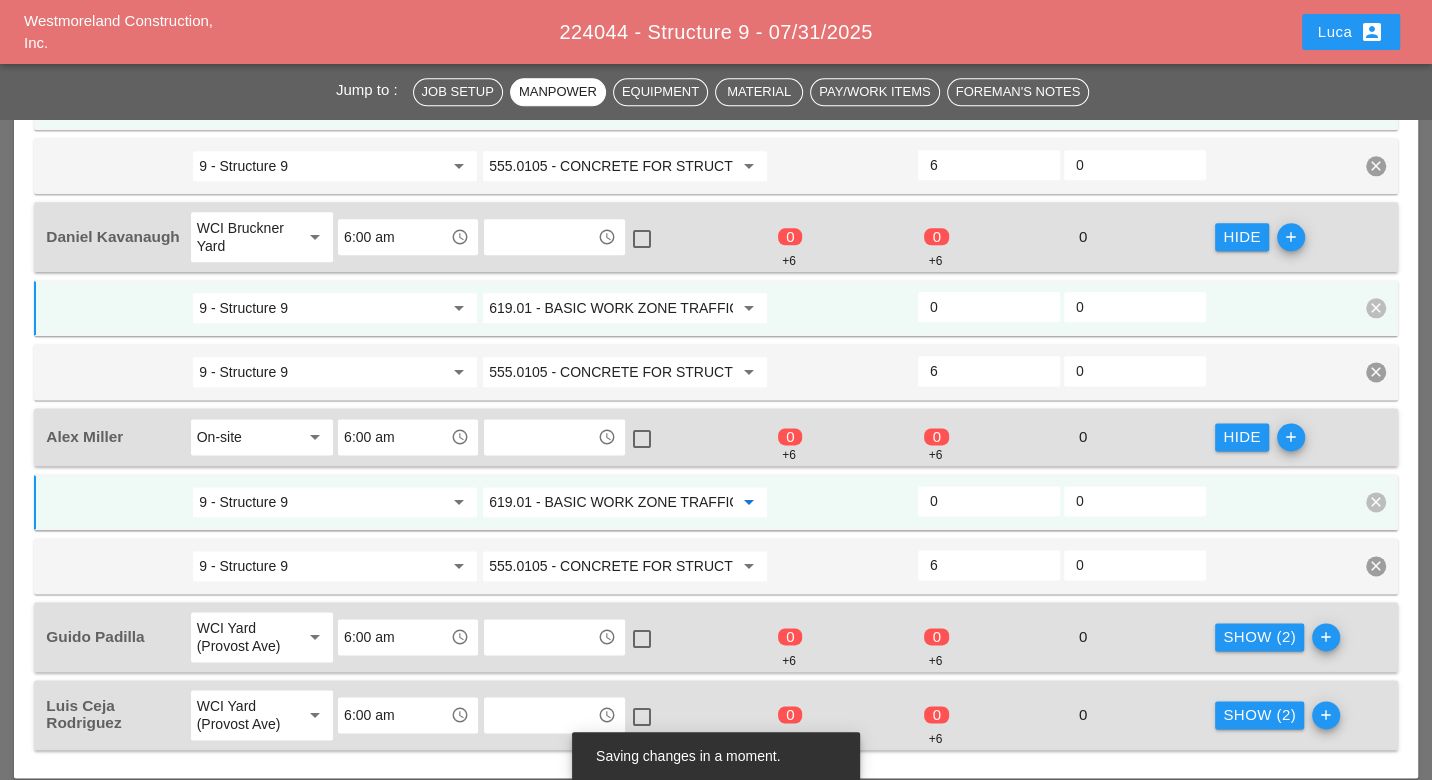 scroll, scrollTop: 1777, scrollLeft: 0, axis: vertical 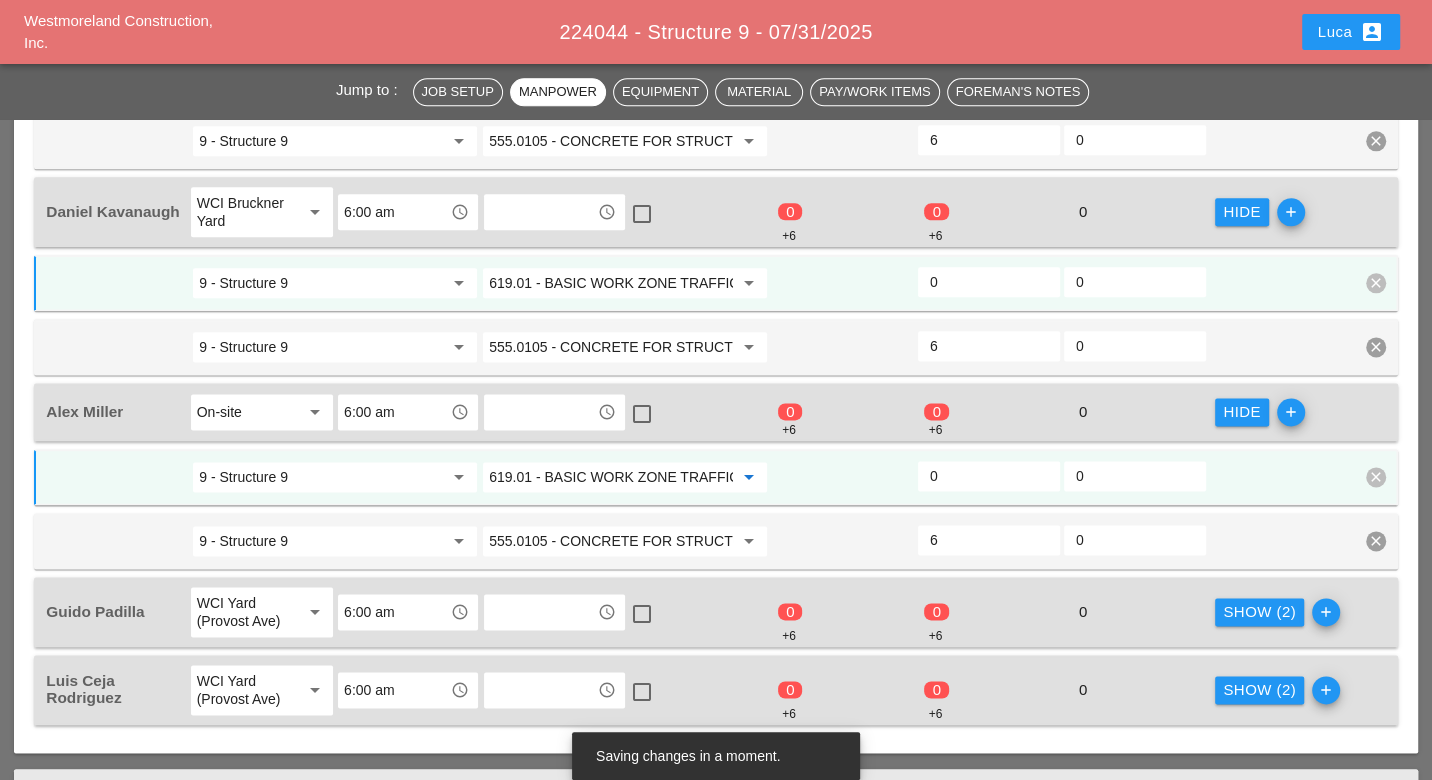type on "619.01 - BASIC WORK ZONE TRAFFIC CONTROL" 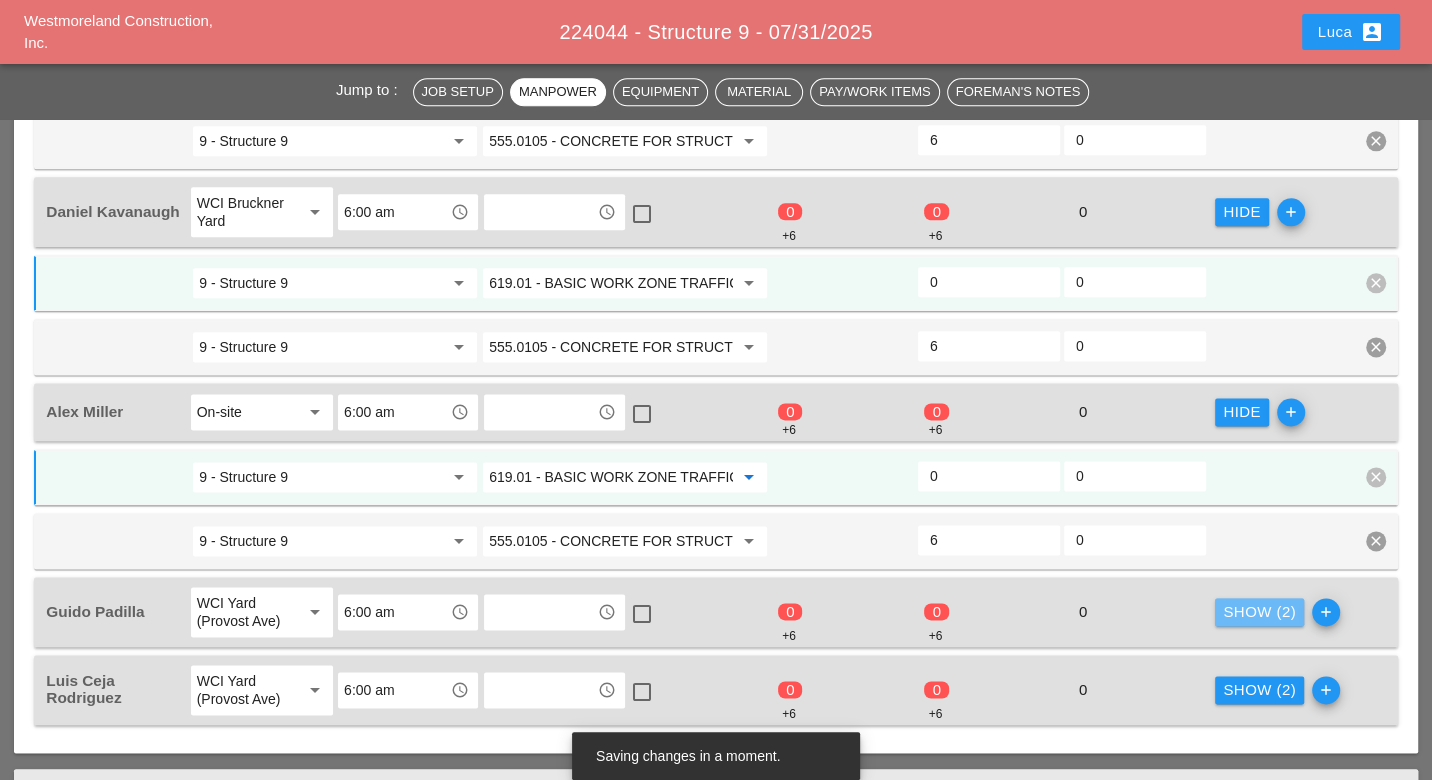drag, startPoint x: 1249, startPoint y: 585, endPoint x: 1141, endPoint y: 607, distance: 110.217964 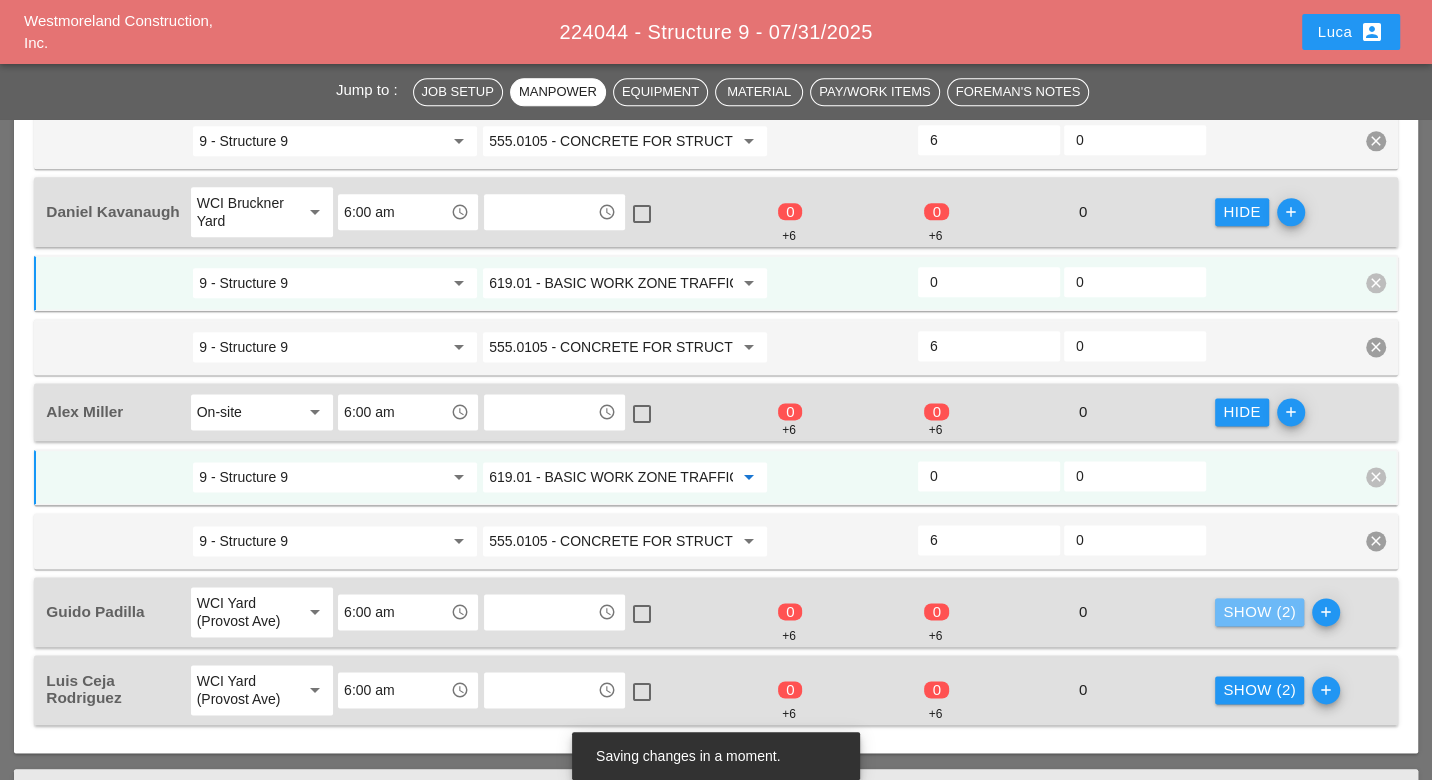 click on "Show (2)" at bounding box center (1259, 612) 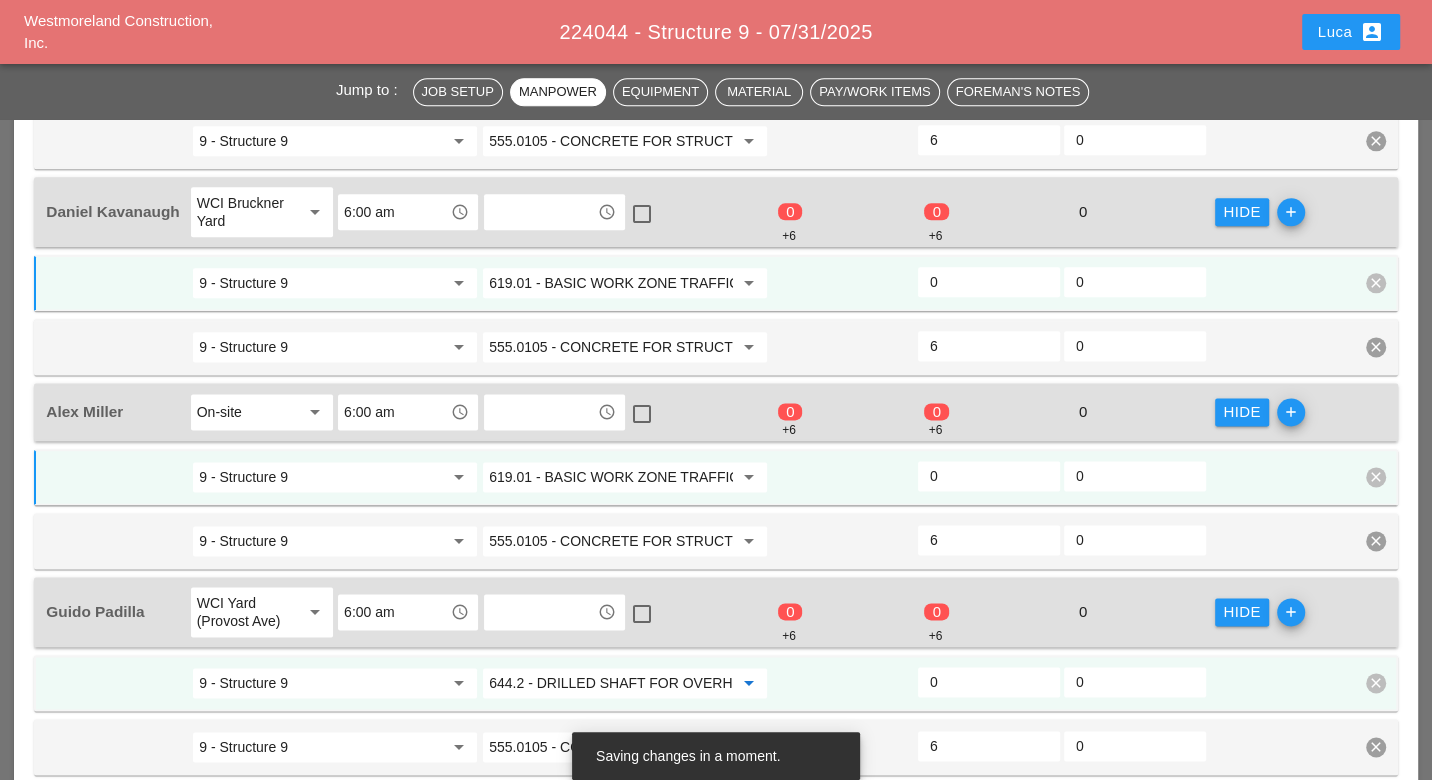 click on "644.2 - DRILLED SHAFT FOR OVERHEAD SIGN STRUCTUR" at bounding box center (611, 683) 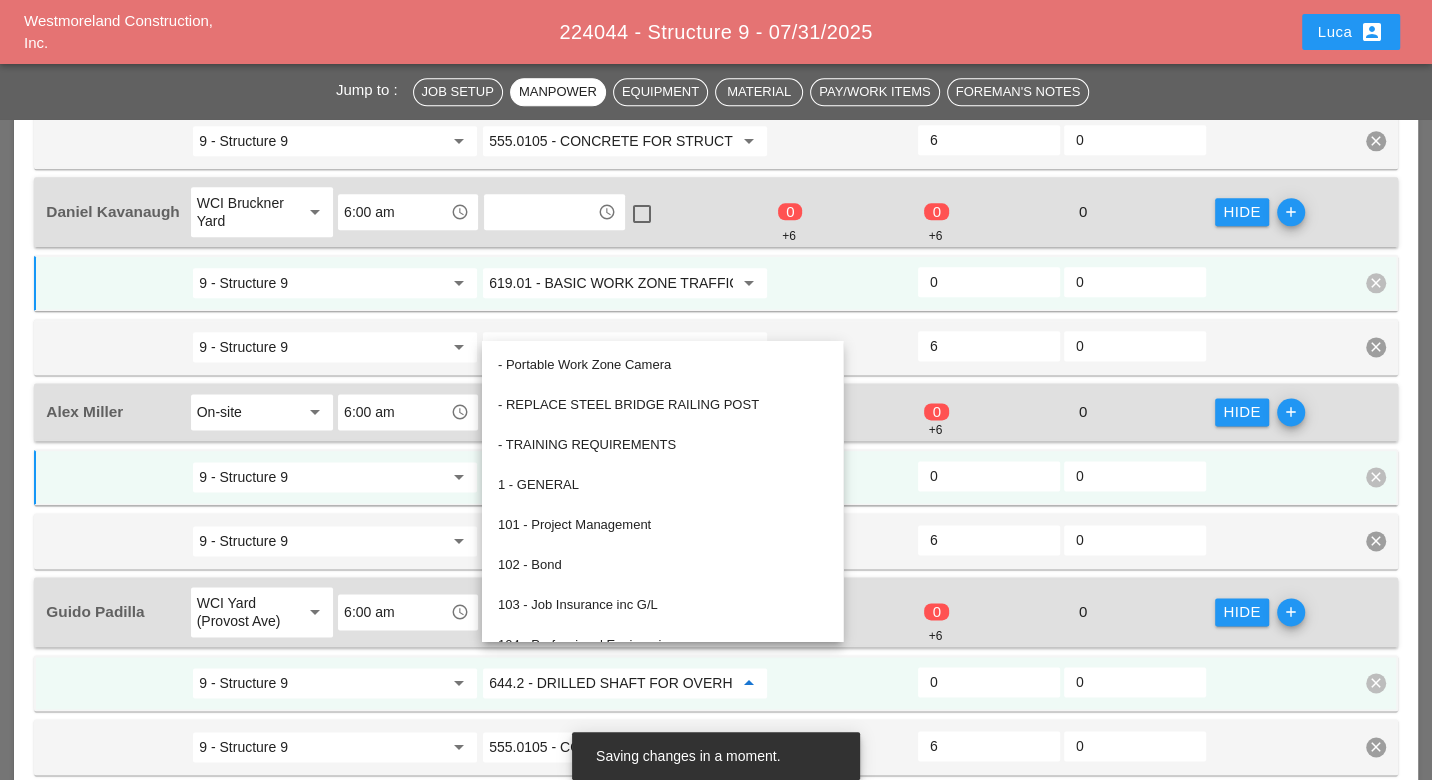 paste on "19.01" 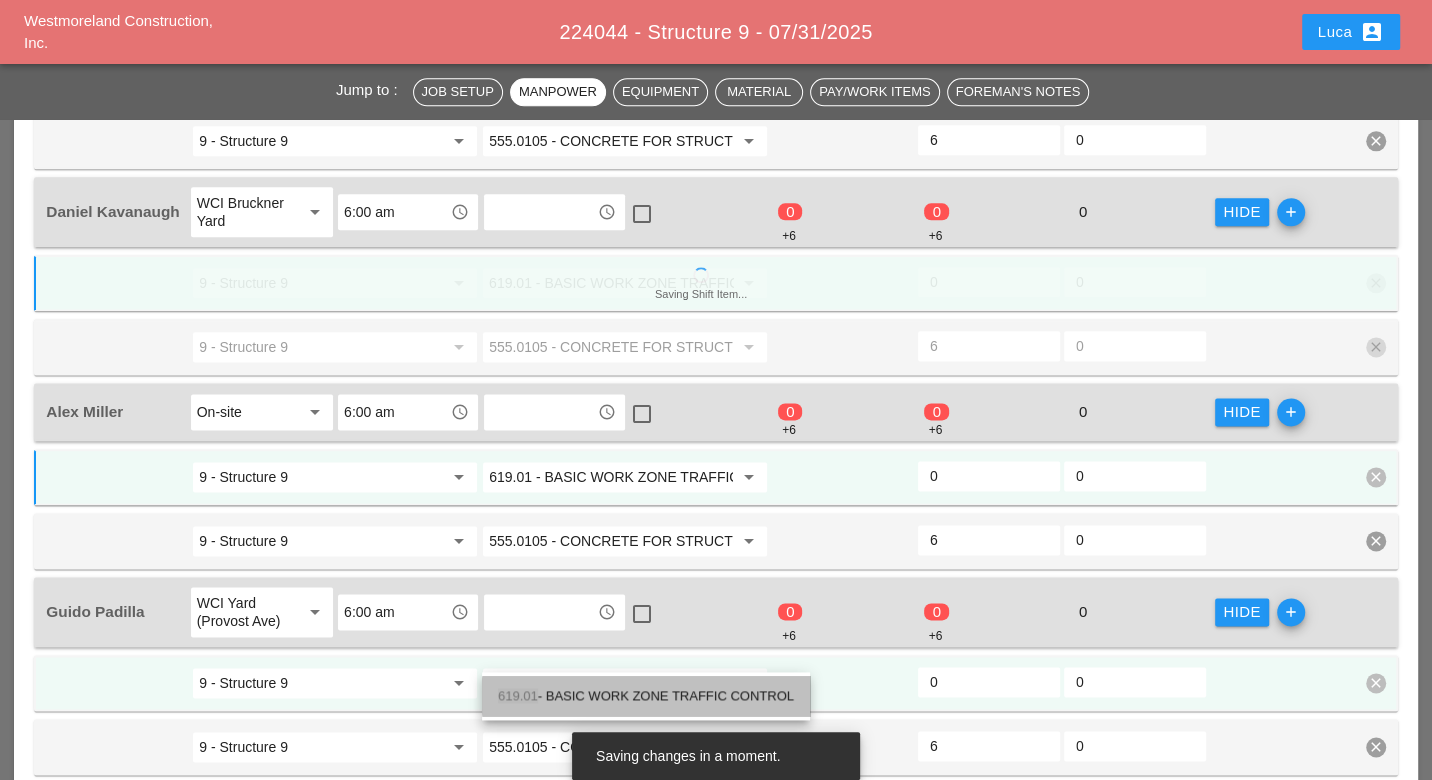 click on "619.01  - BASIC WORK ZONE TRAFFIC CONTROL" at bounding box center (646, 696) 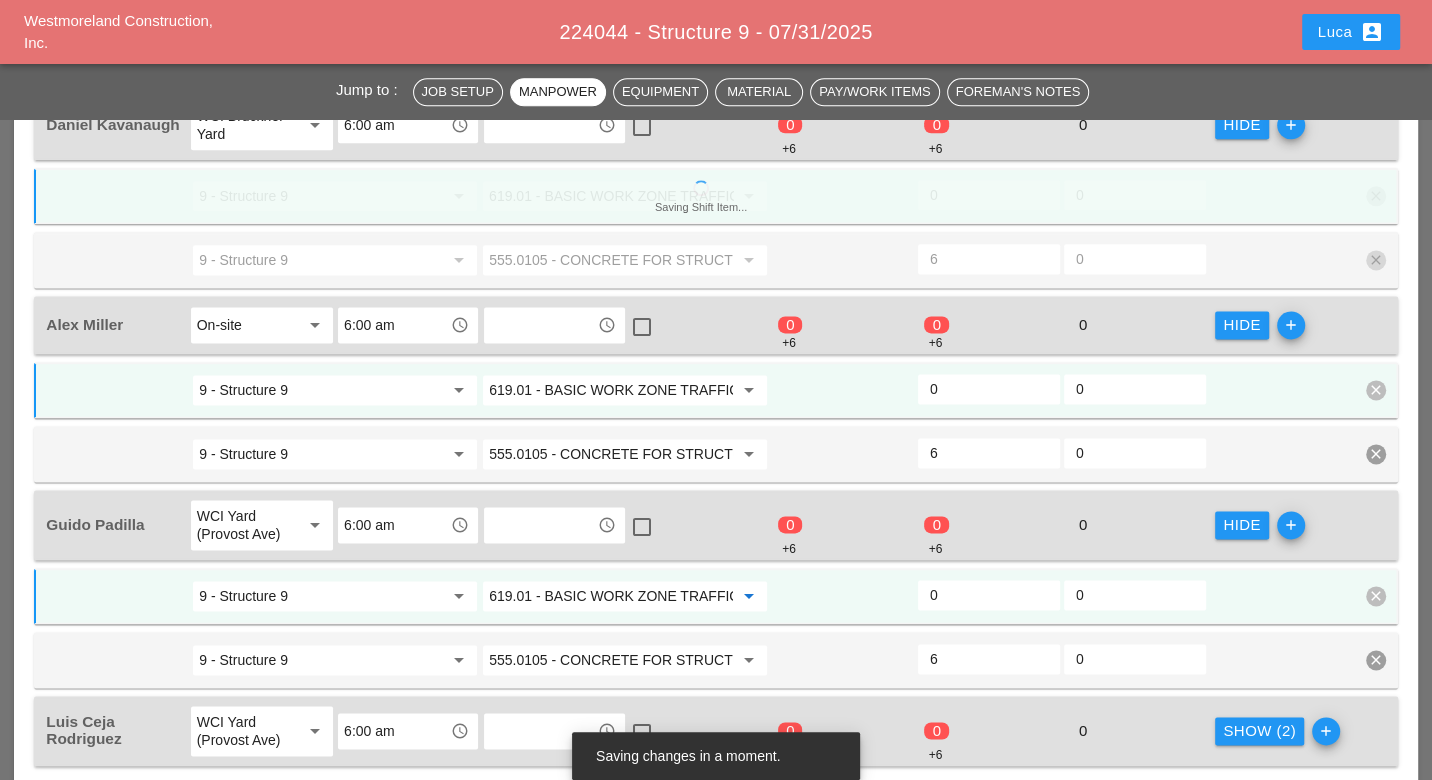 scroll, scrollTop: 1888, scrollLeft: 0, axis: vertical 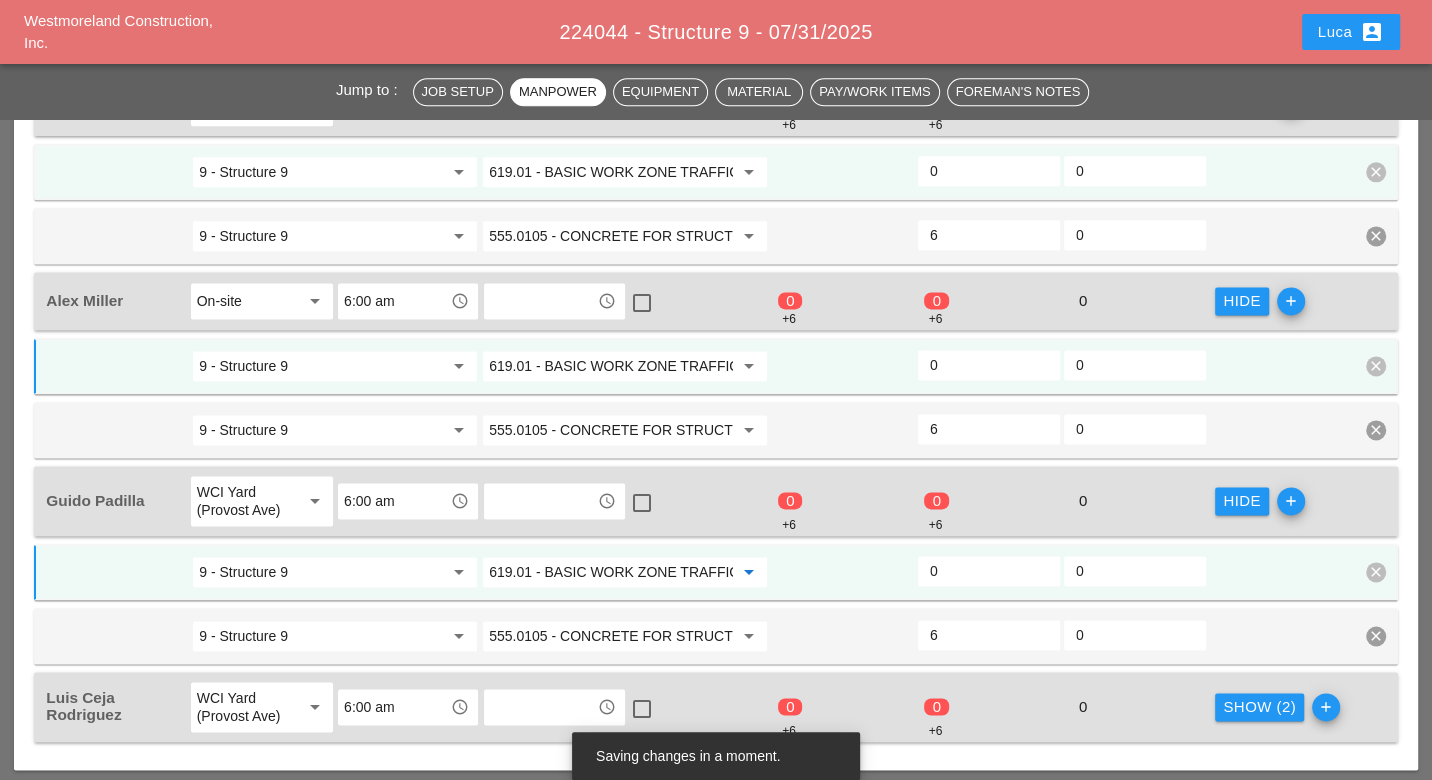 type on "619.01 - BASIC WORK ZONE TRAFFIC CONTROL" 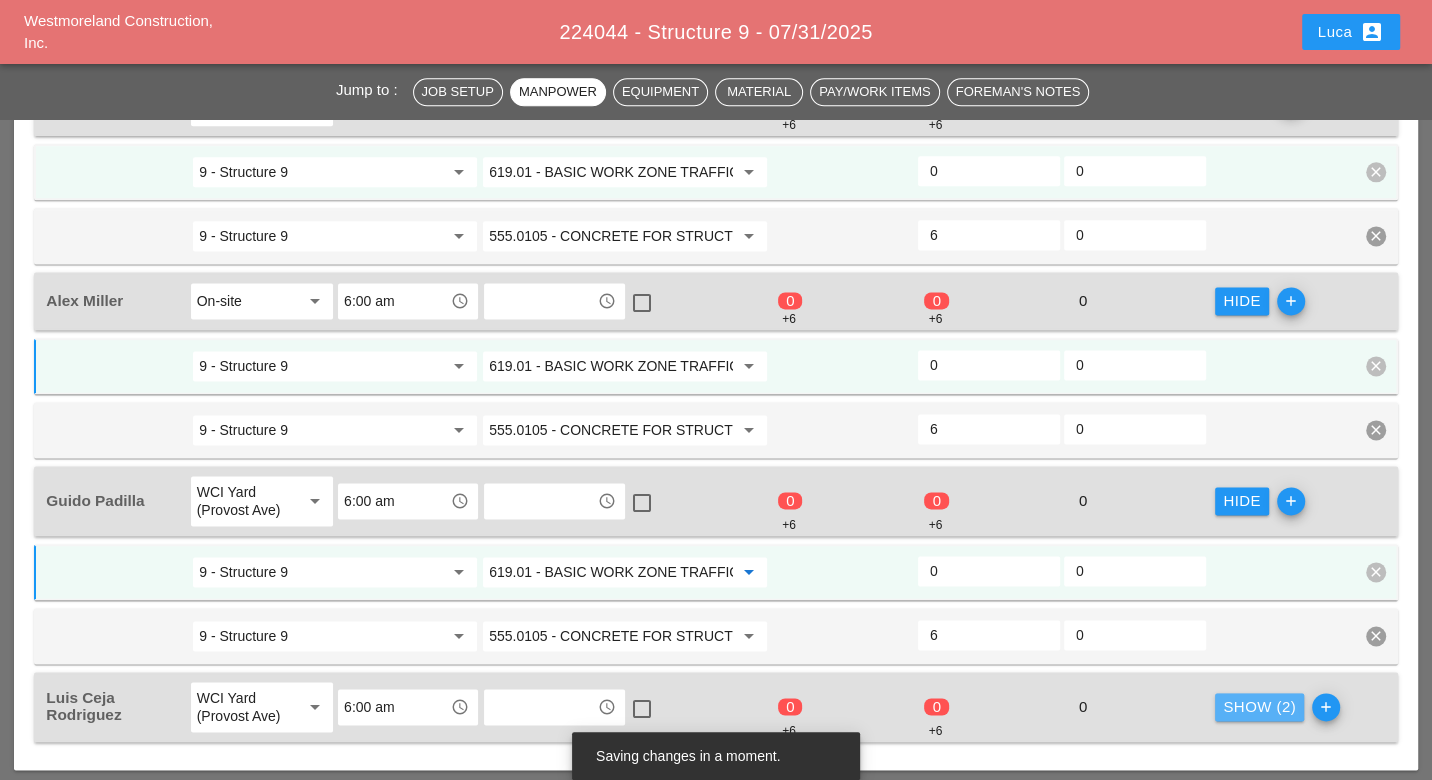 click on "Show (2)" at bounding box center [1259, 707] 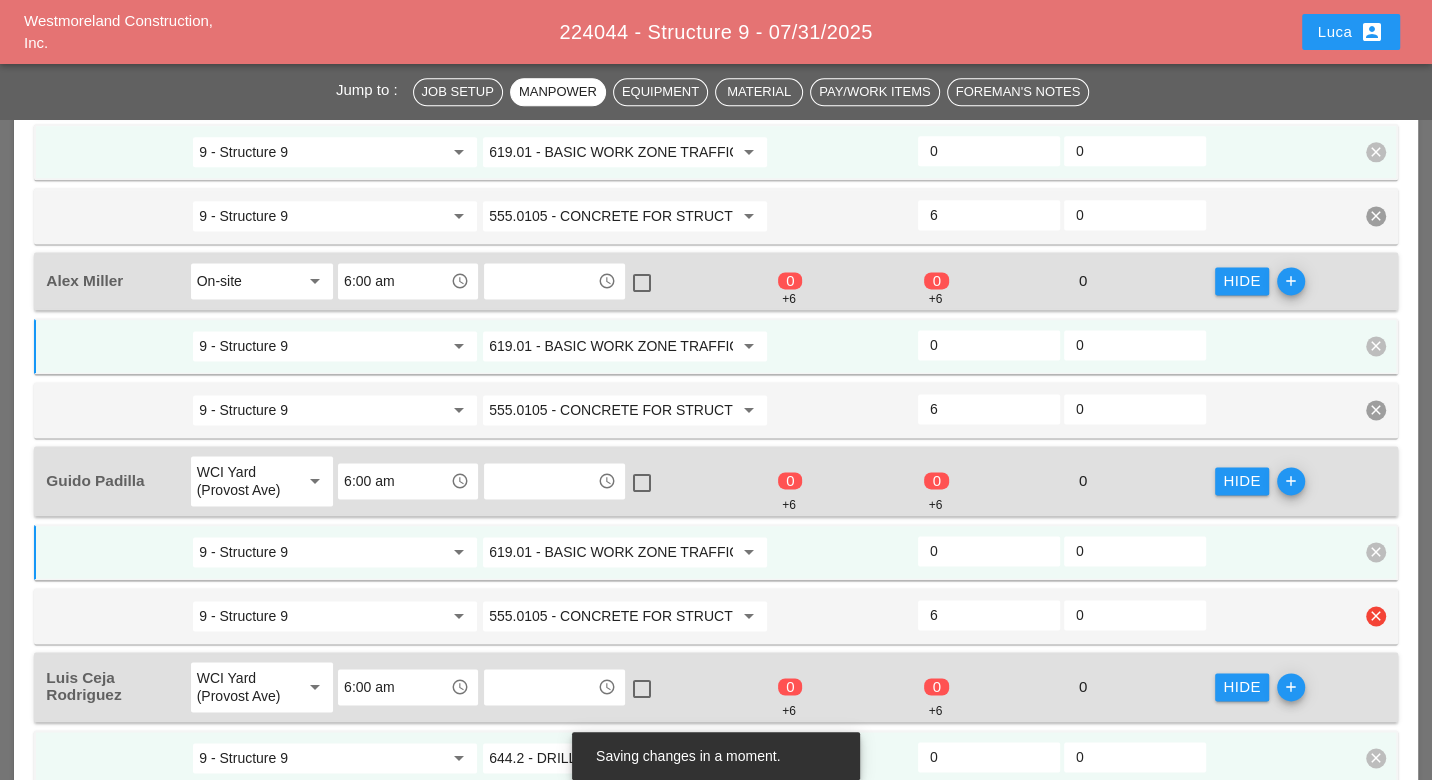 scroll, scrollTop: 2000, scrollLeft: 0, axis: vertical 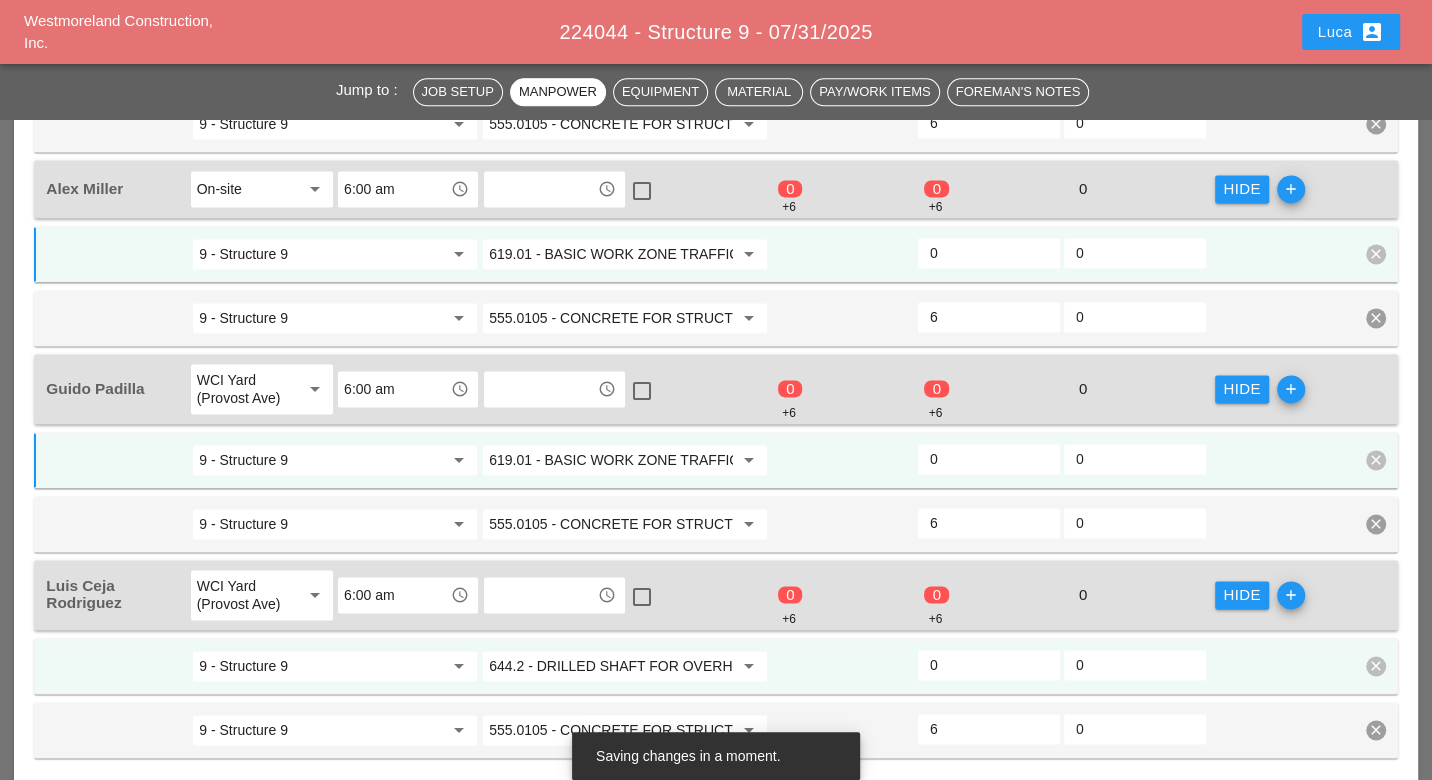 click on "644.2 - DRILLED SHAFT FOR OVERHEAD SIGN STRUCTUR" at bounding box center [611, 666] 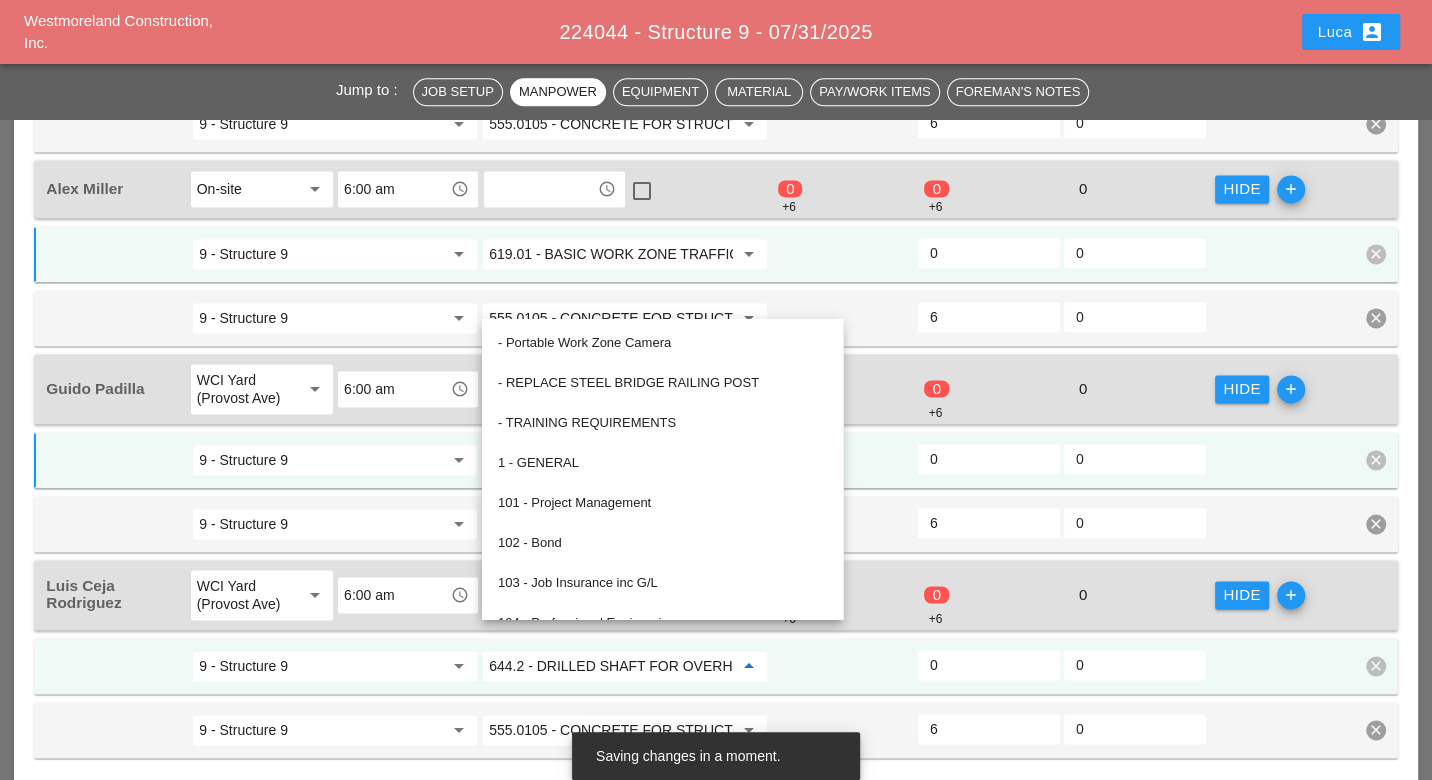 paste on "19.01" 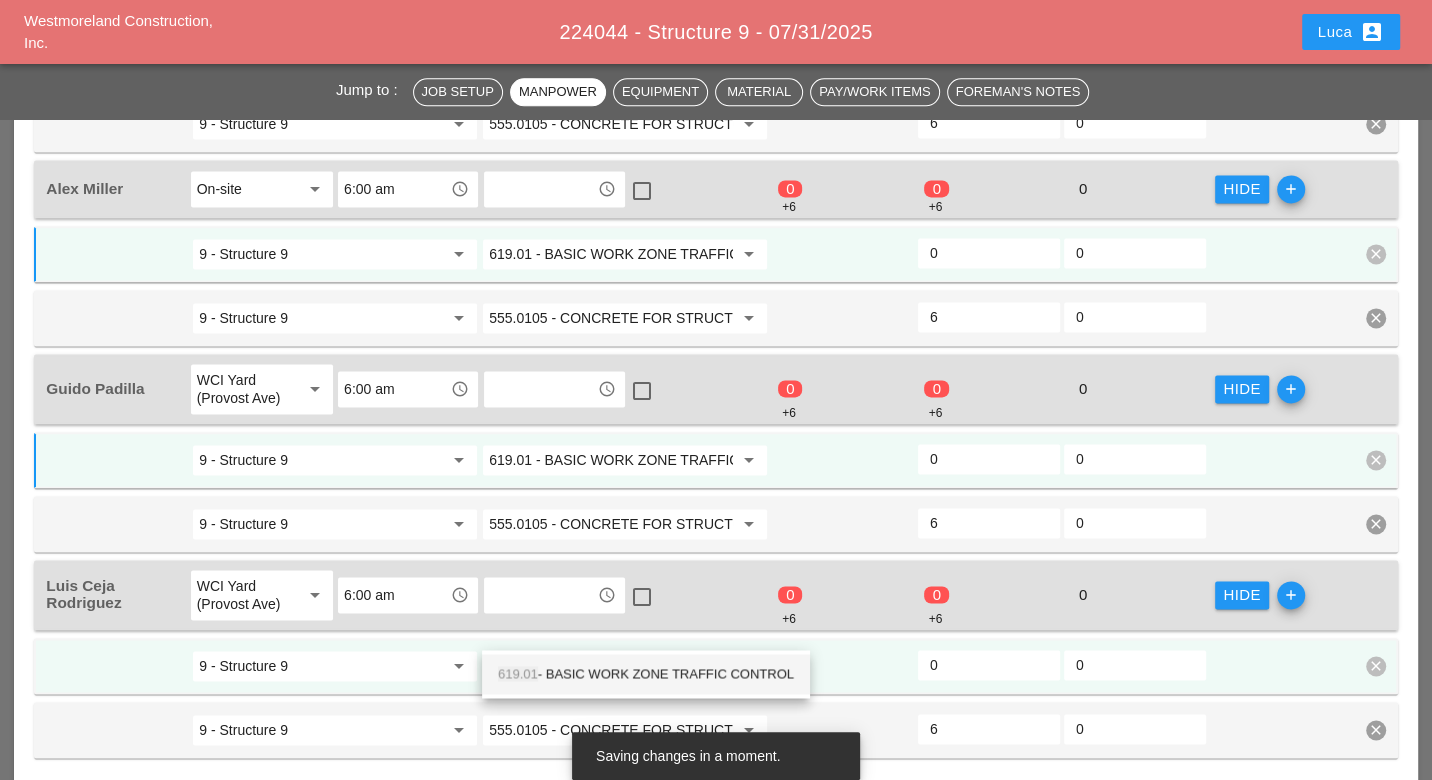 drag, startPoint x: 619, startPoint y: 670, endPoint x: 746, endPoint y: 652, distance: 128.26924 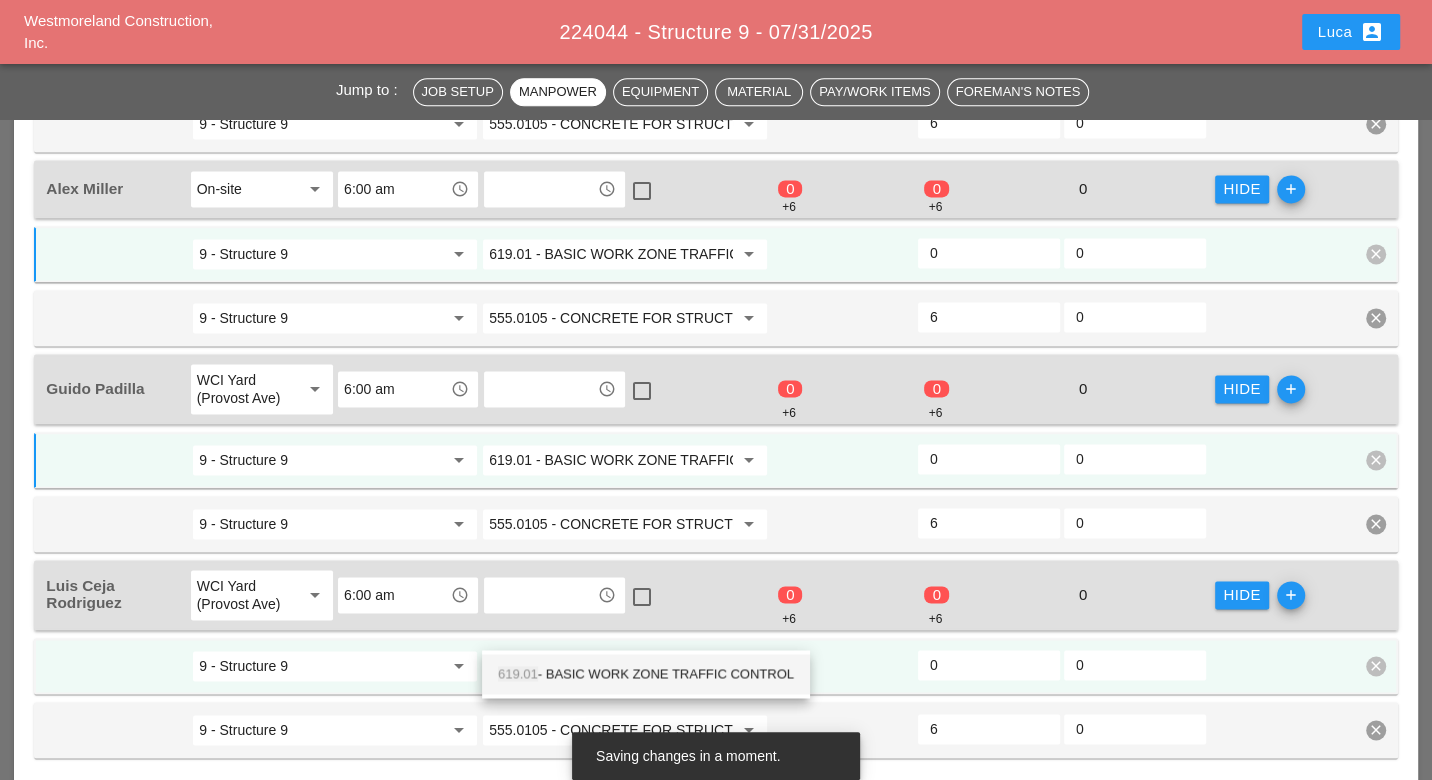 click on "619.01  - BASIC WORK ZONE TRAFFIC CONTROL" at bounding box center [646, 674] 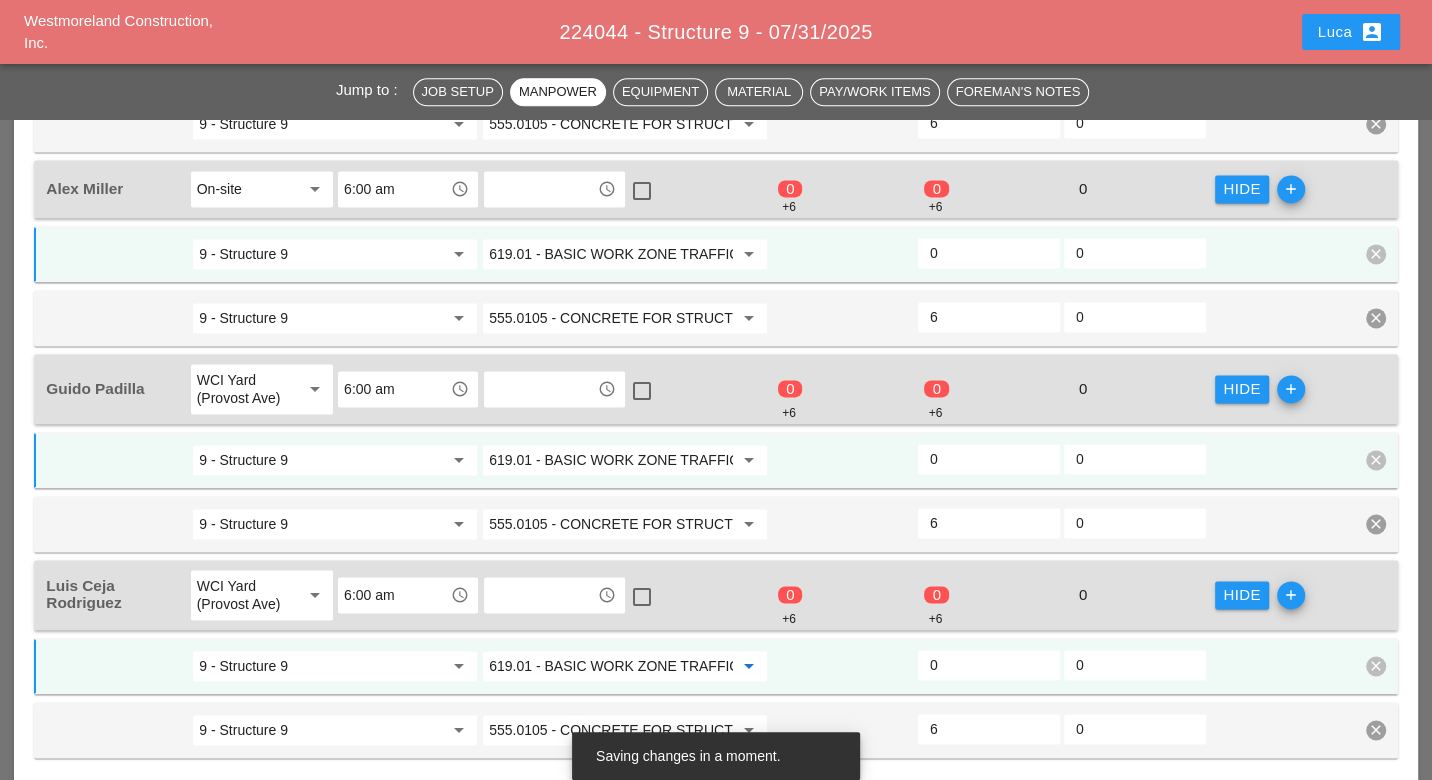 type on "619.01 - BASIC WORK ZONE TRAFFIC CONTROL" 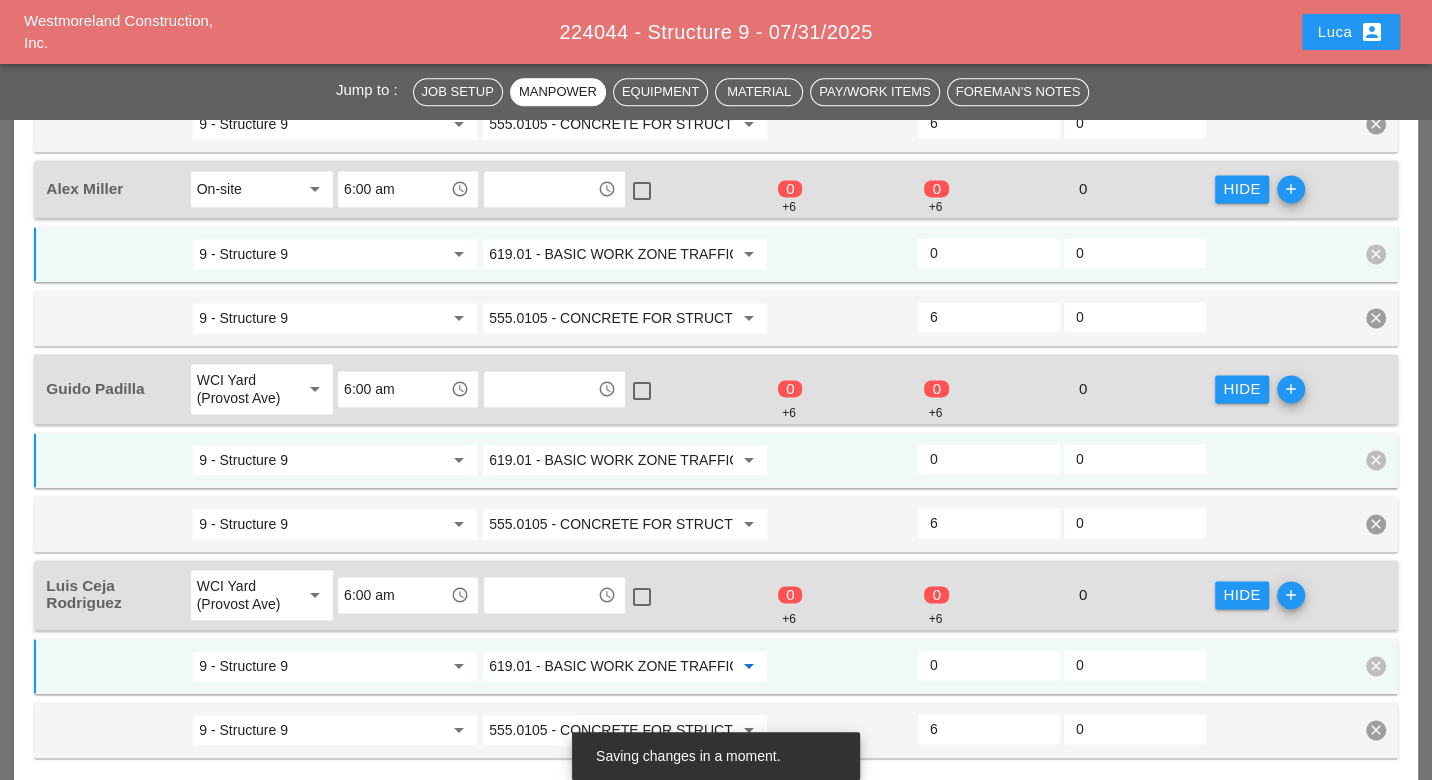 click on "0" at bounding box center (989, 665) 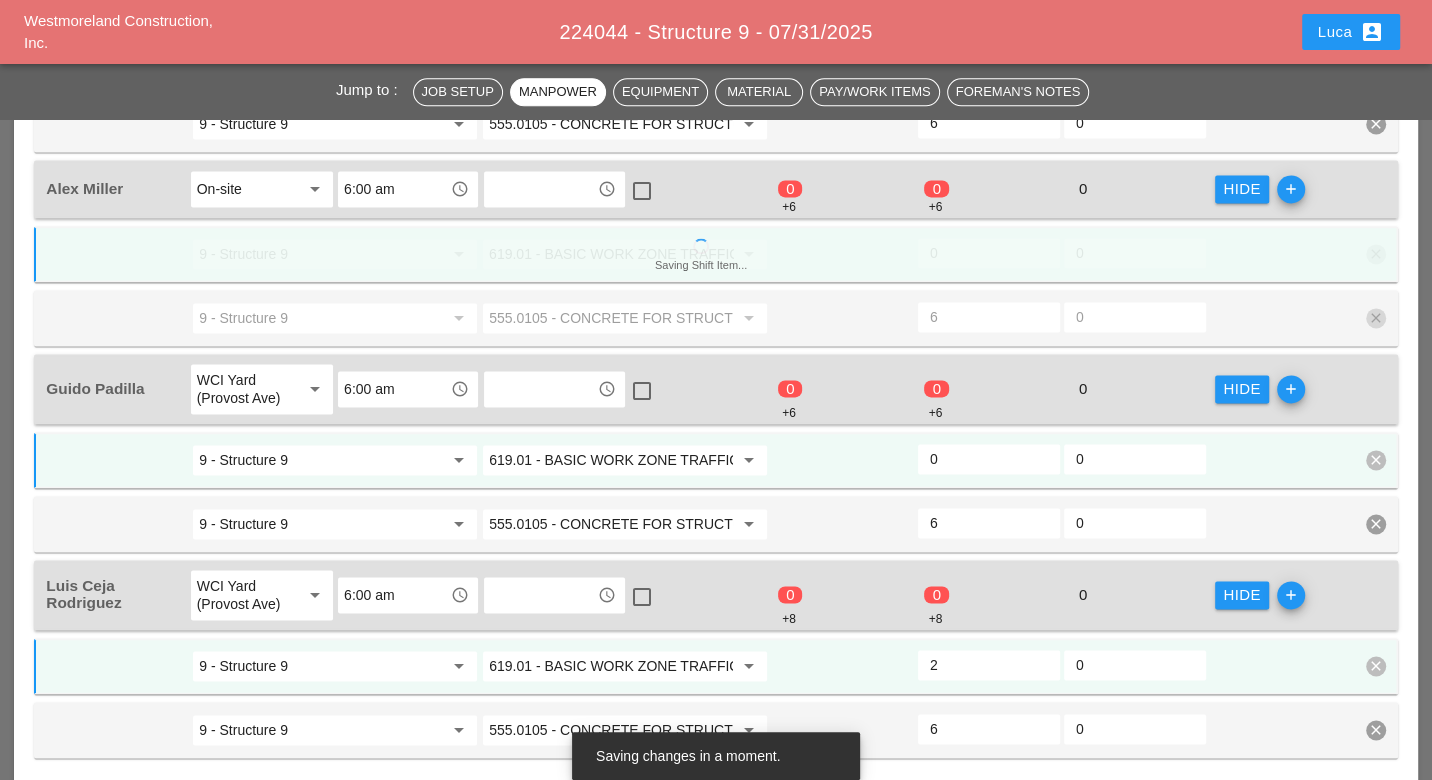 type on "2" 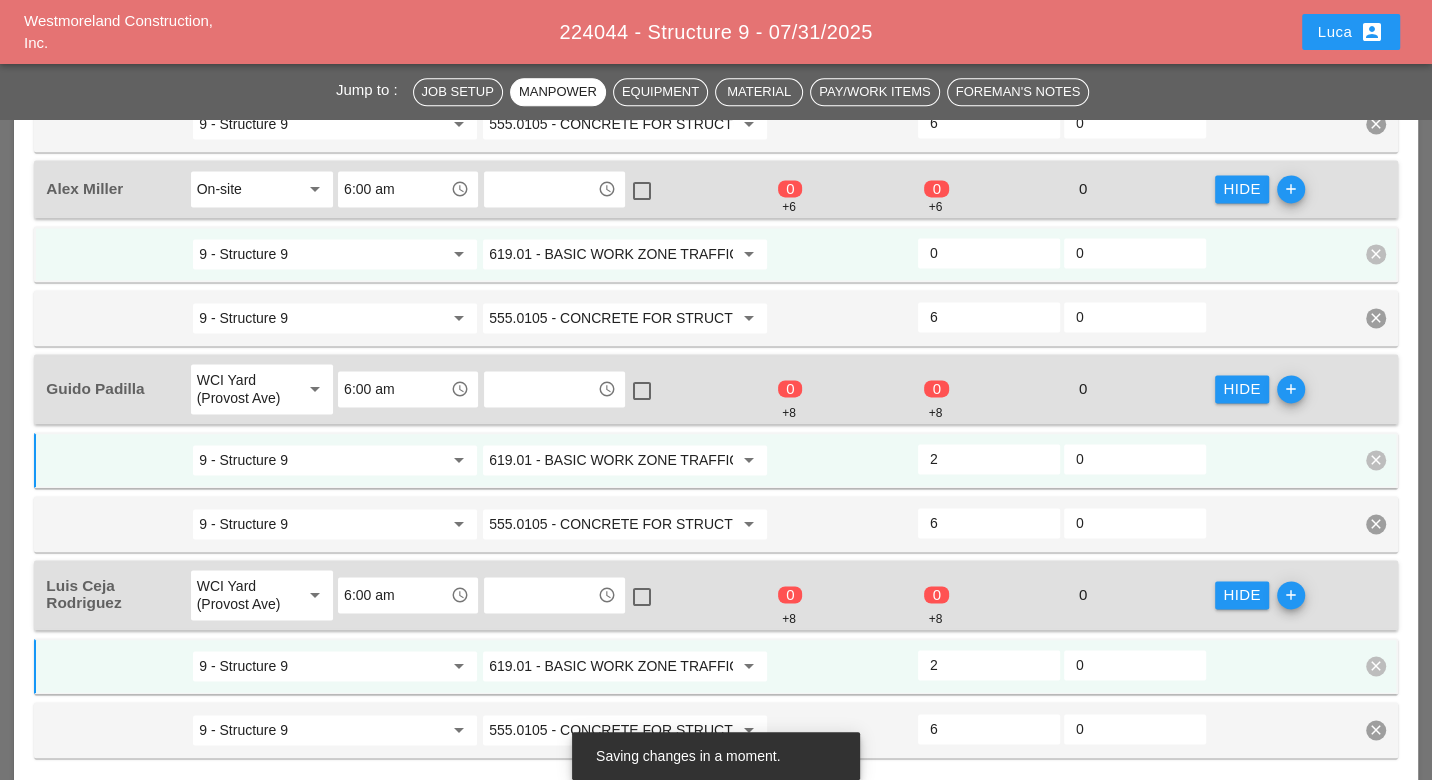 type on "2" 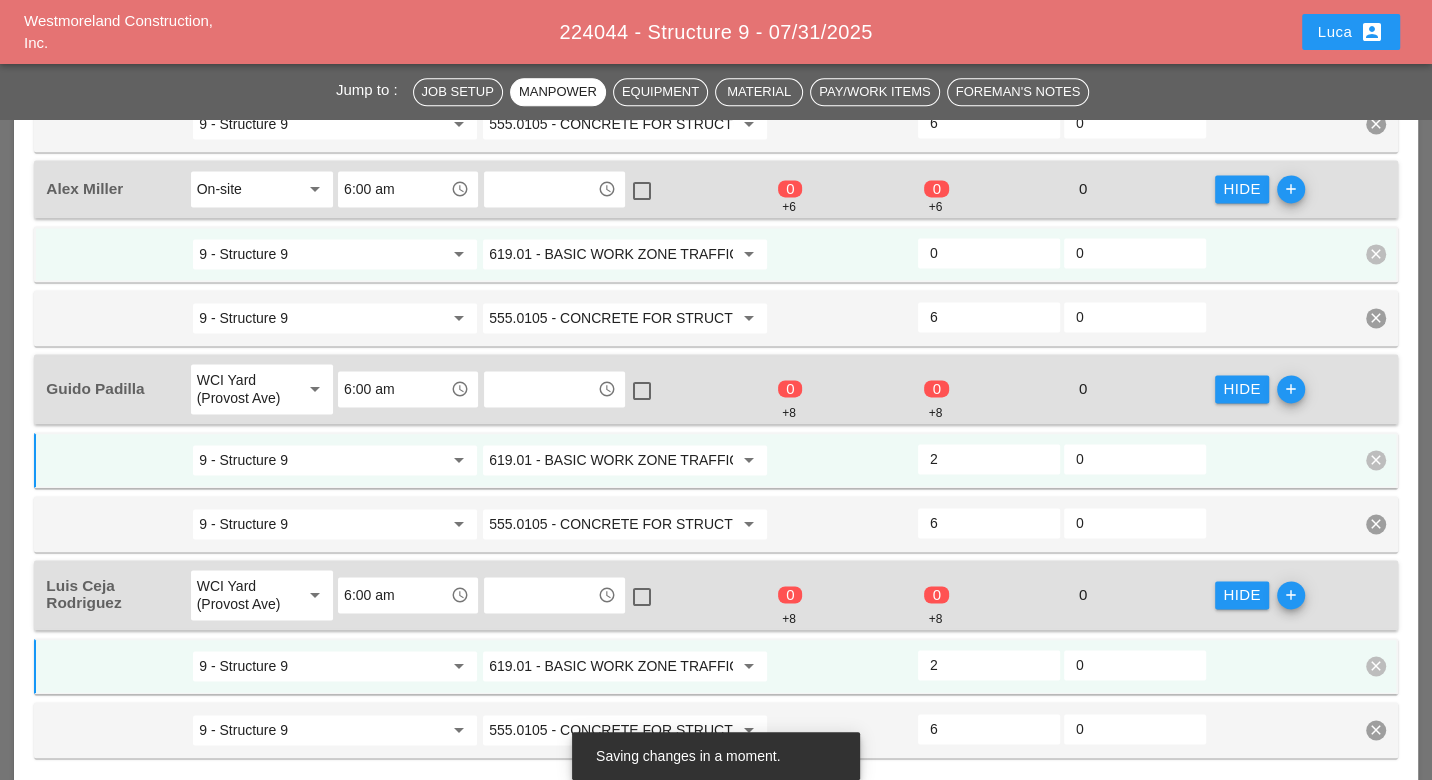 click on "0" at bounding box center (989, 253) 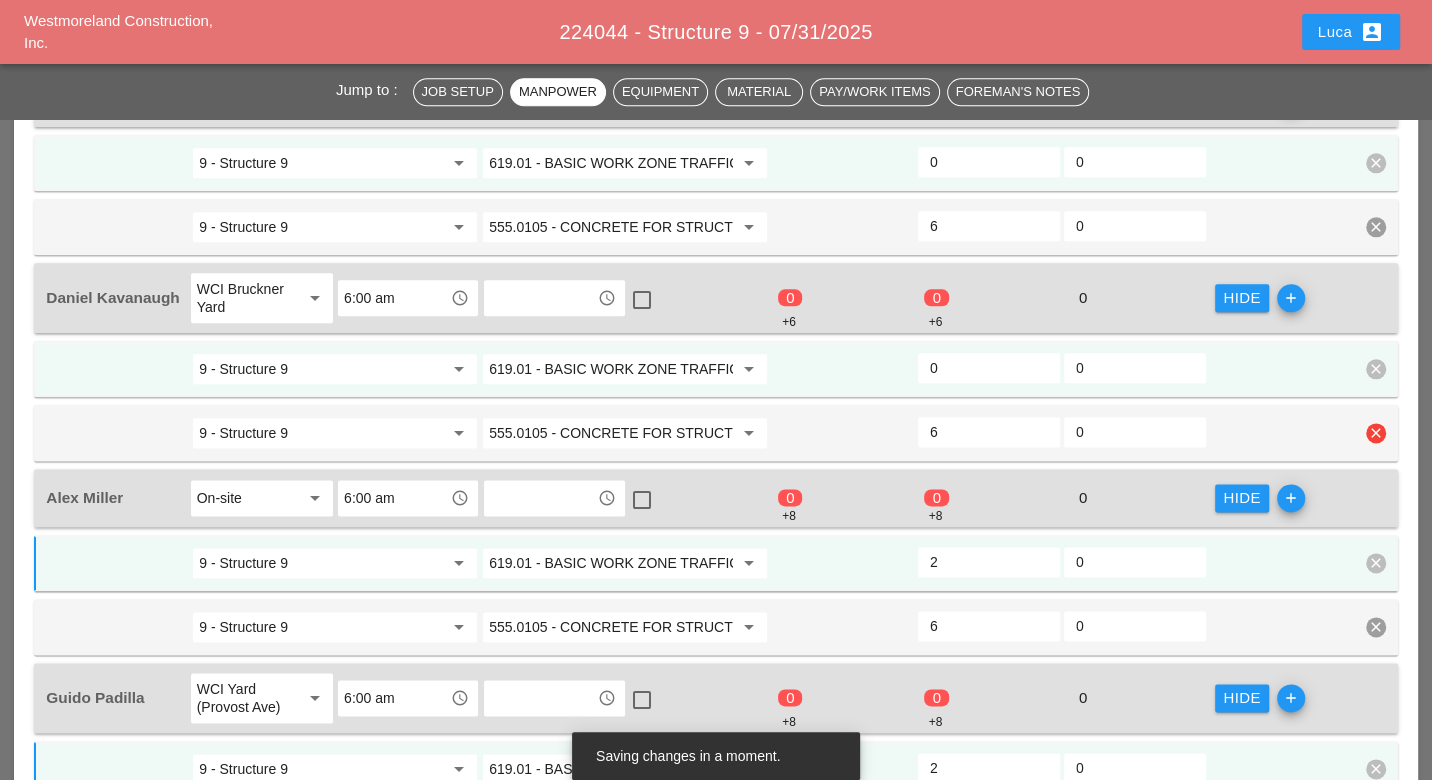 scroll, scrollTop: 1666, scrollLeft: 0, axis: vertical 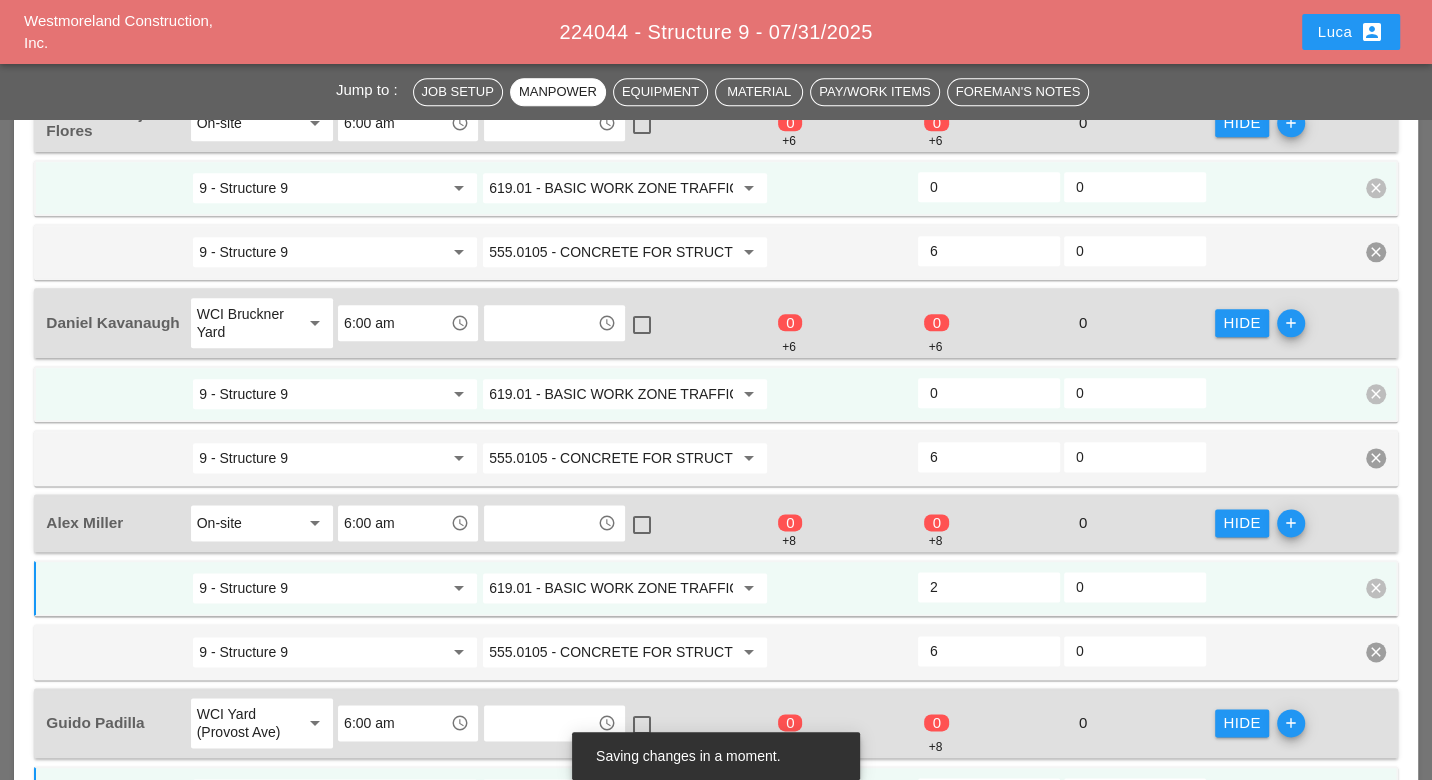 type on "2" 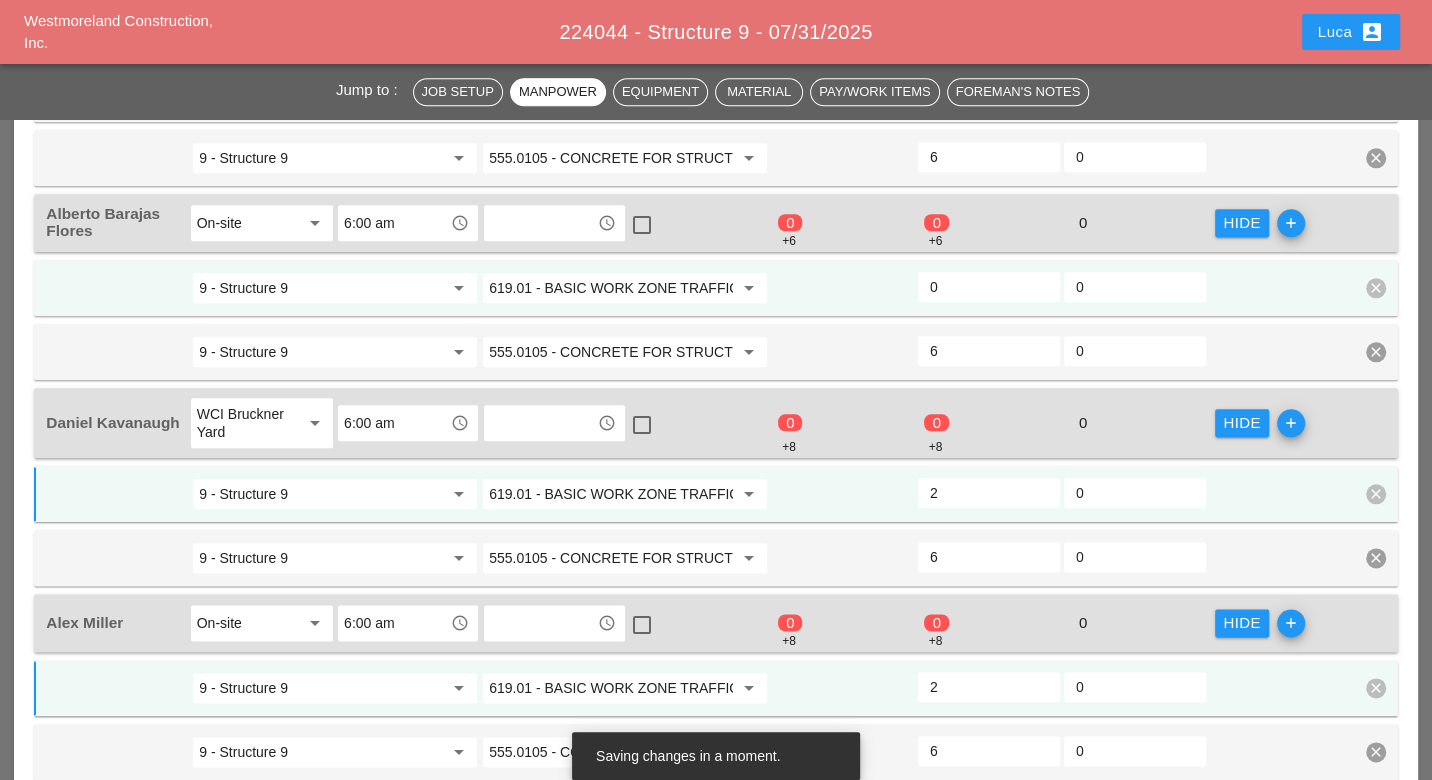 scroll, scrollTop: 1444, scrollLeft: 0, axis: vertical 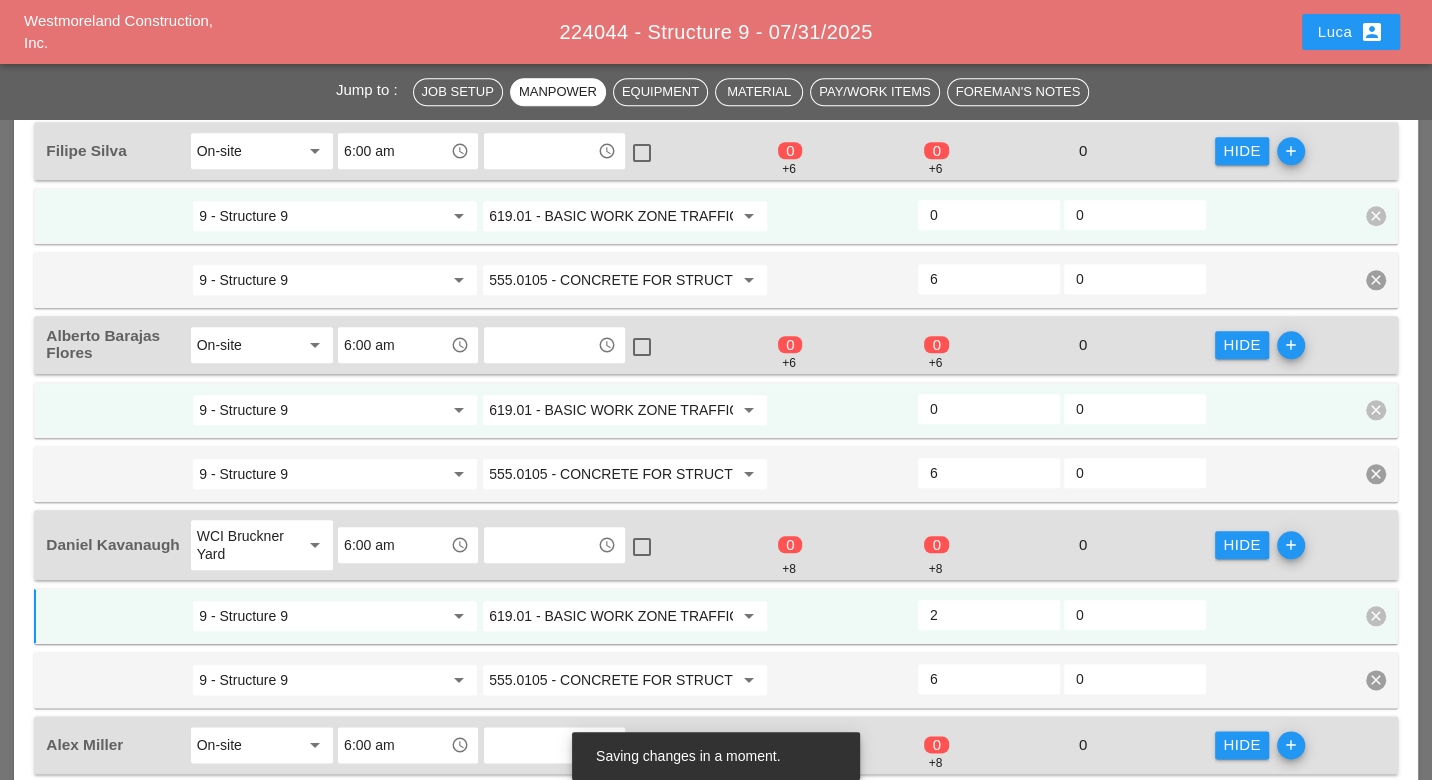 type on "2" 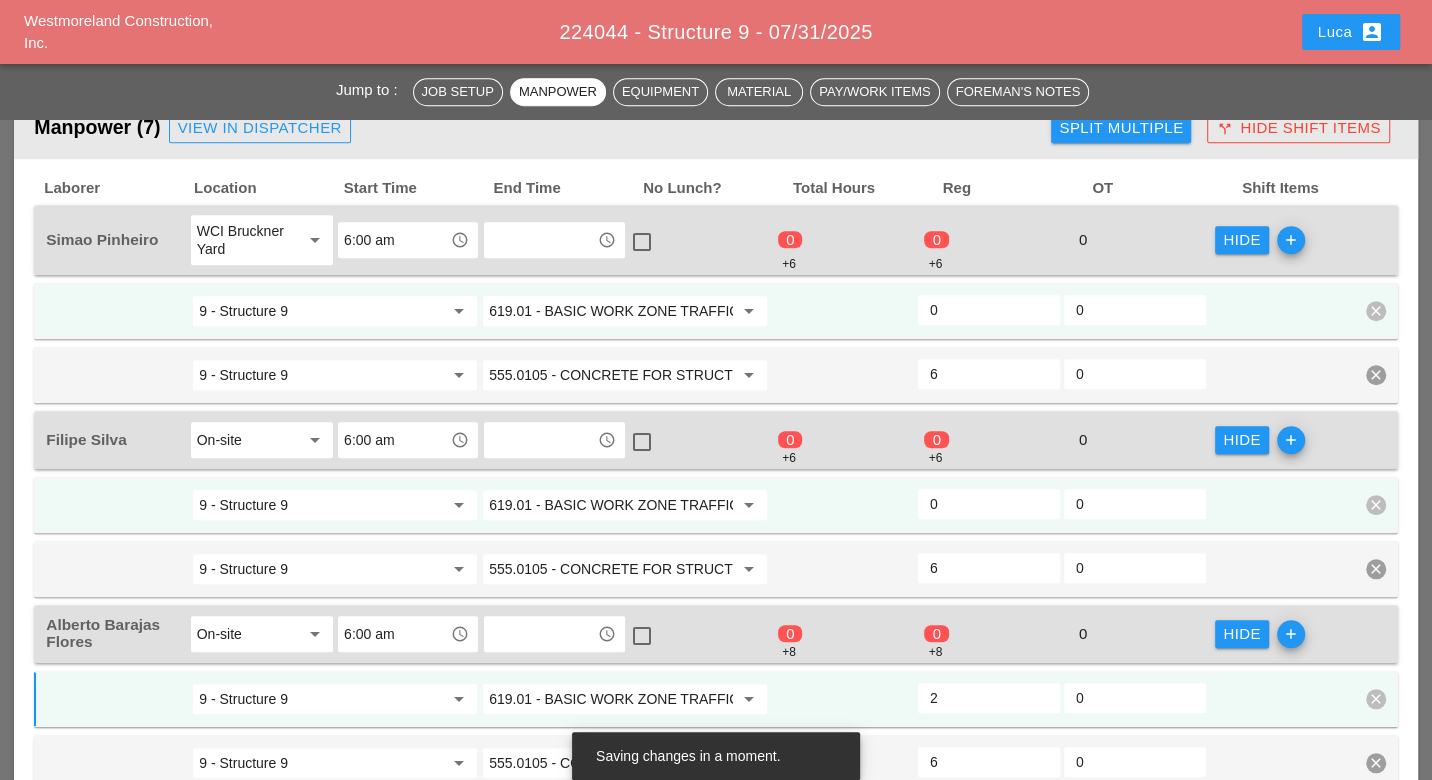 scroll, scrollTop: 1111, scrollLeft: 0, axis: vertical 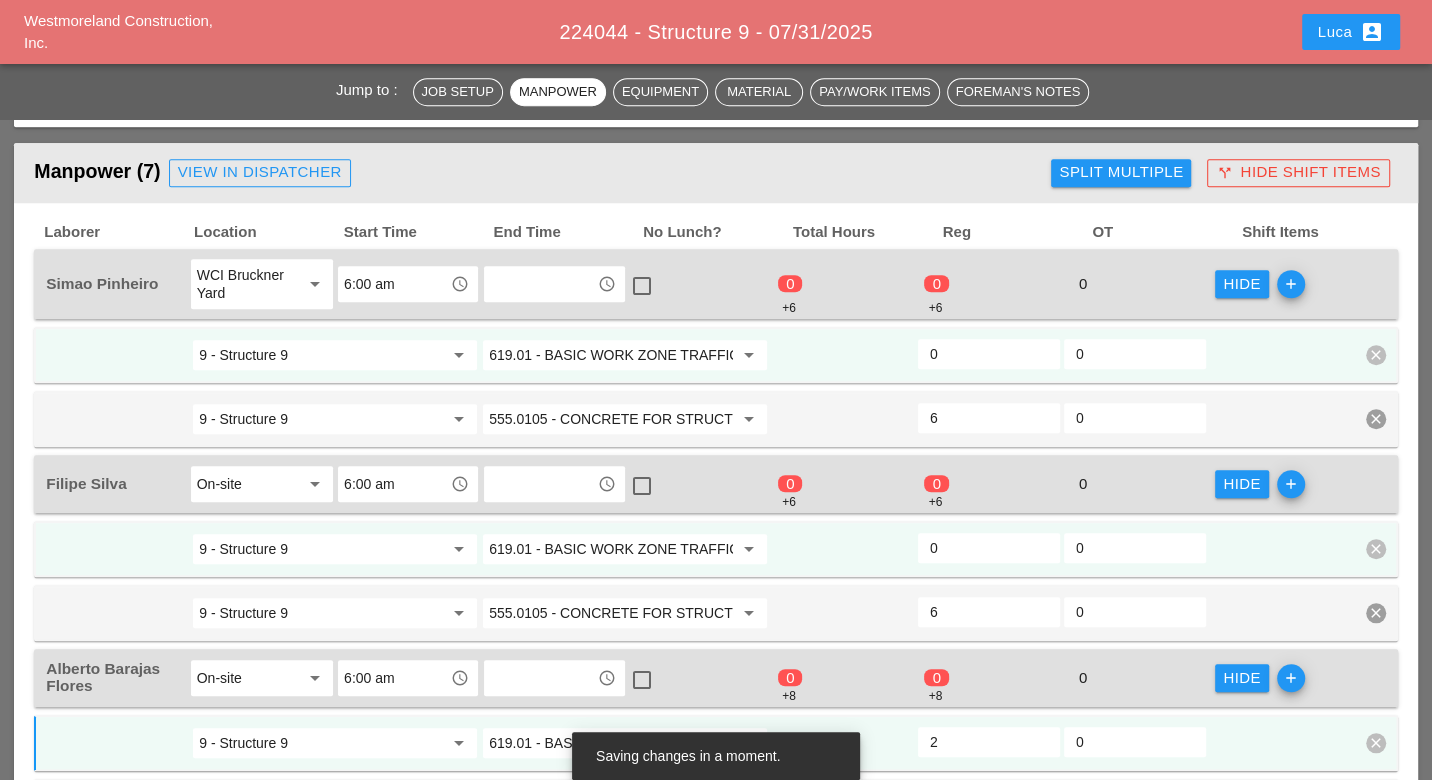 type on "2" 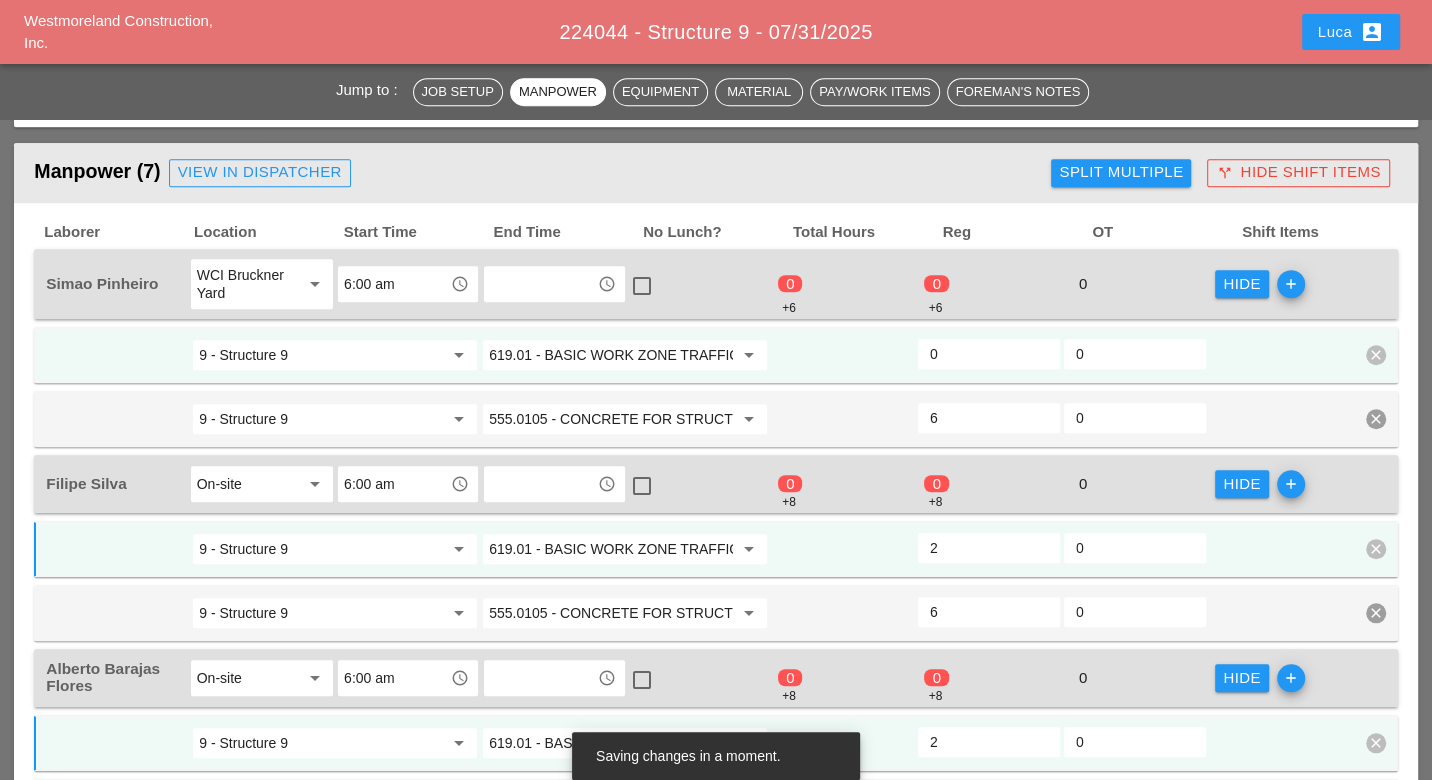 type on "2" 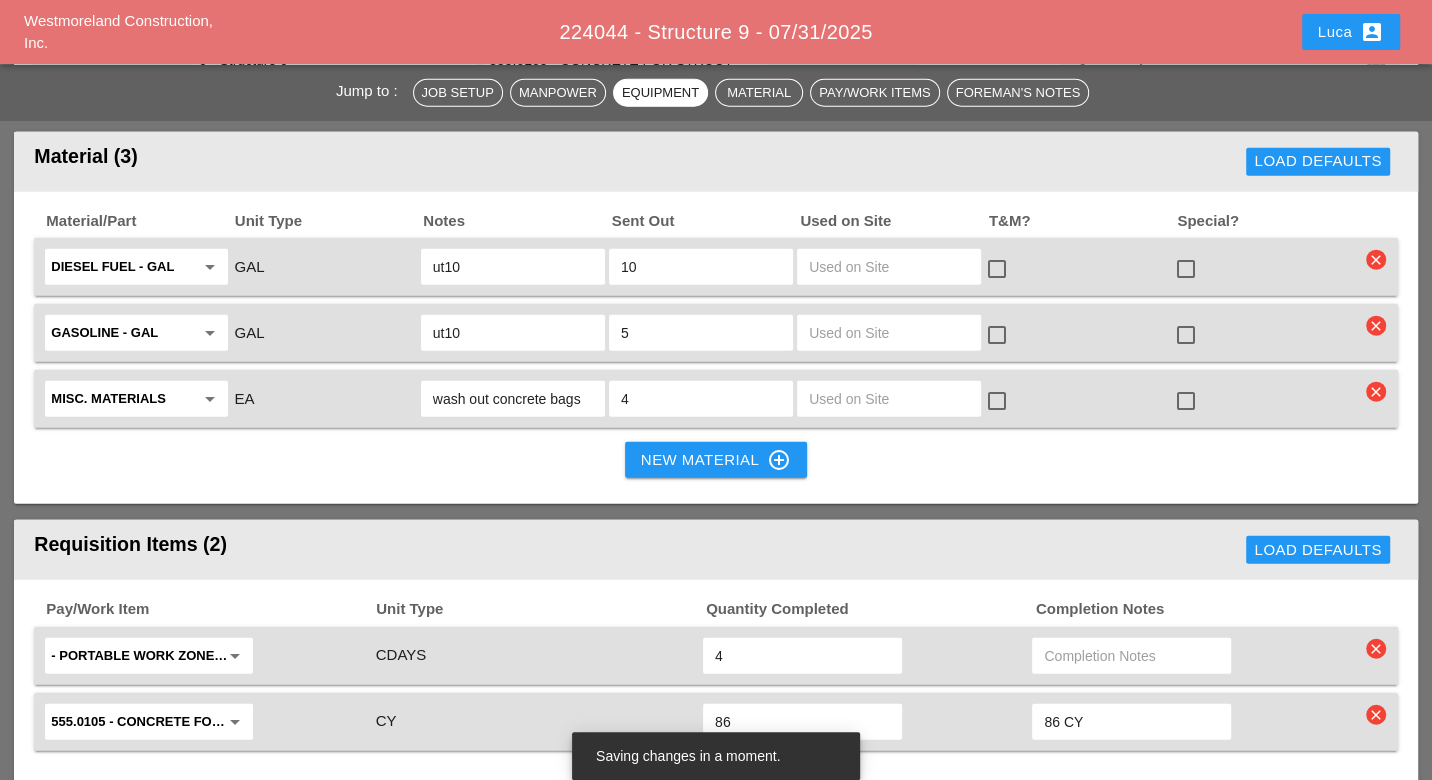 scroll, scrollTop: 3777, scrollLeft: 0, axis: vertical 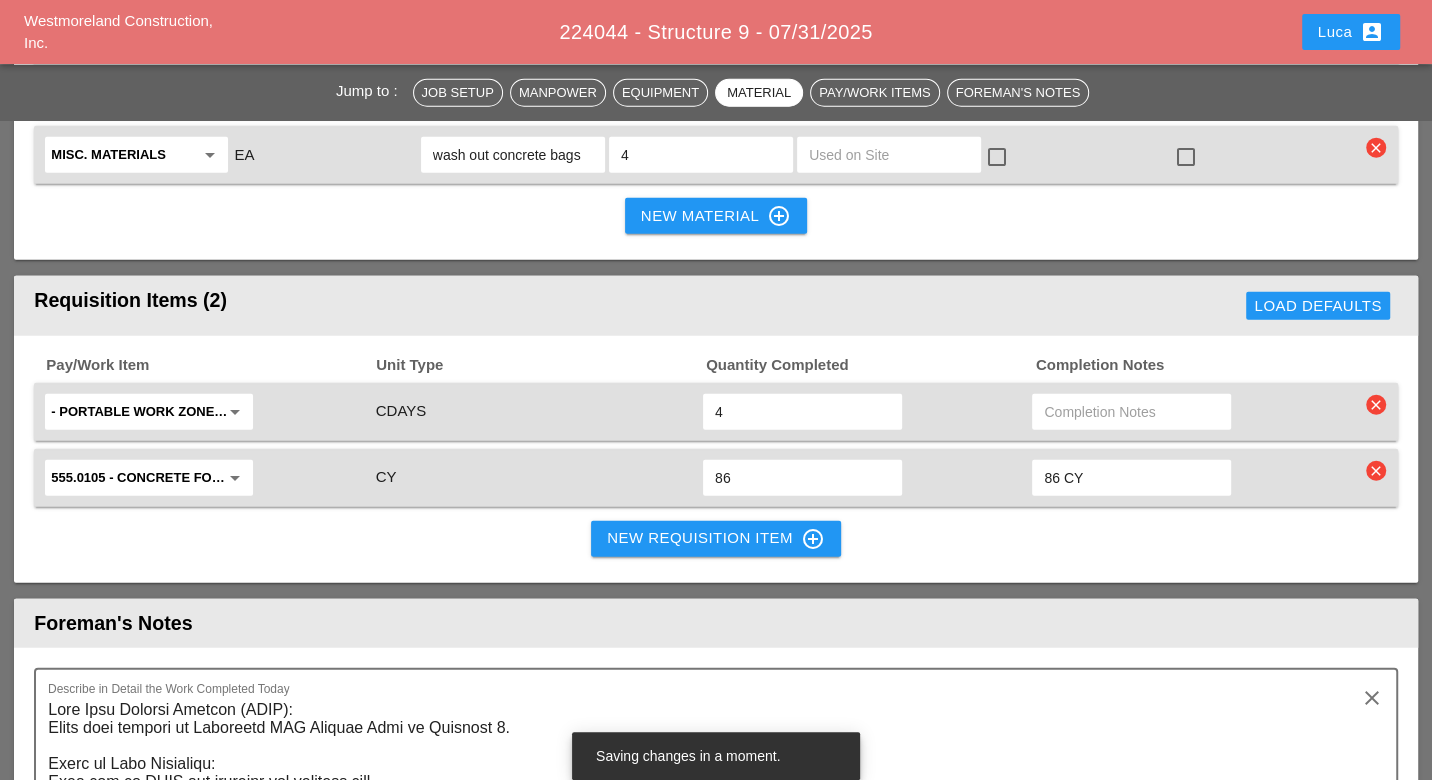 type on "2" 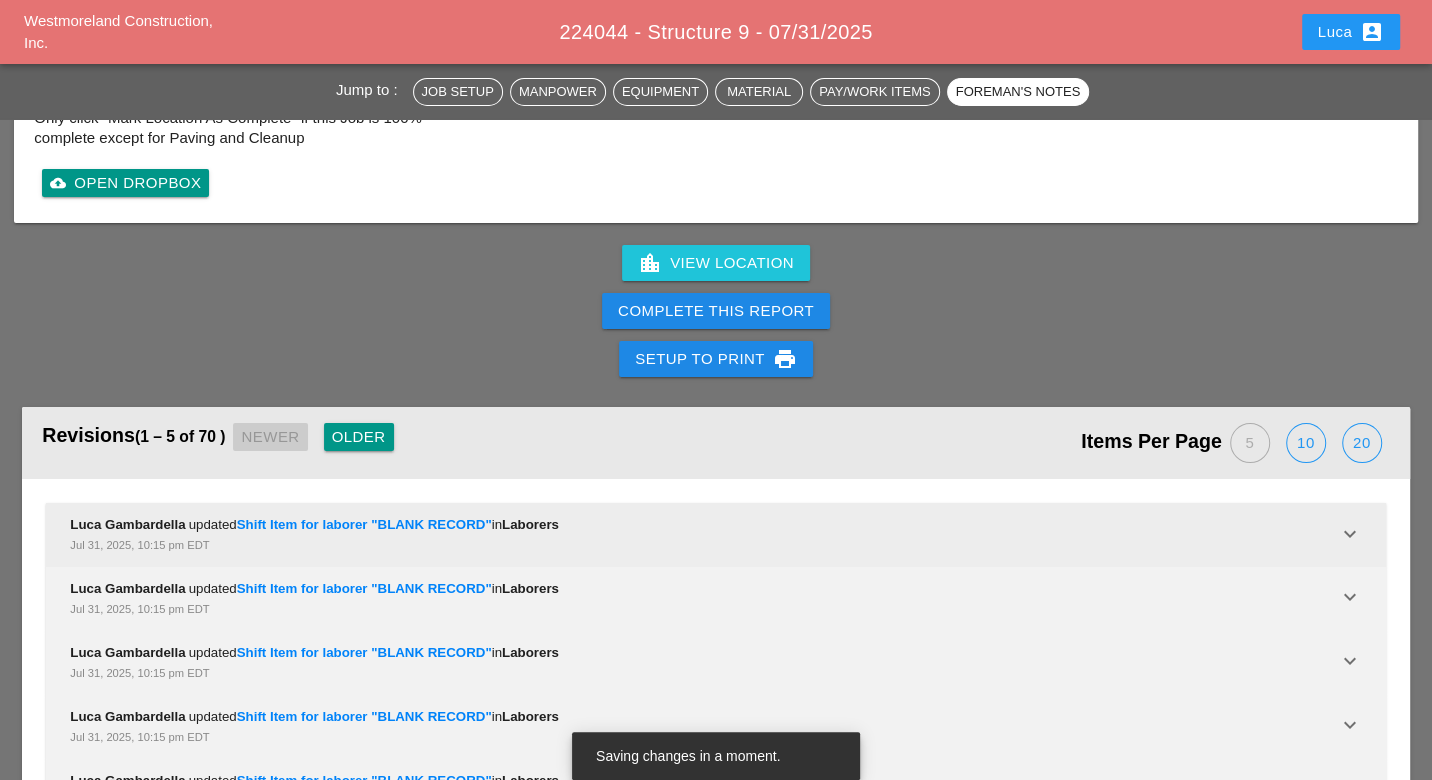 scroll, scrollTop: 5333, scrollLeft: 0, axis: vertical 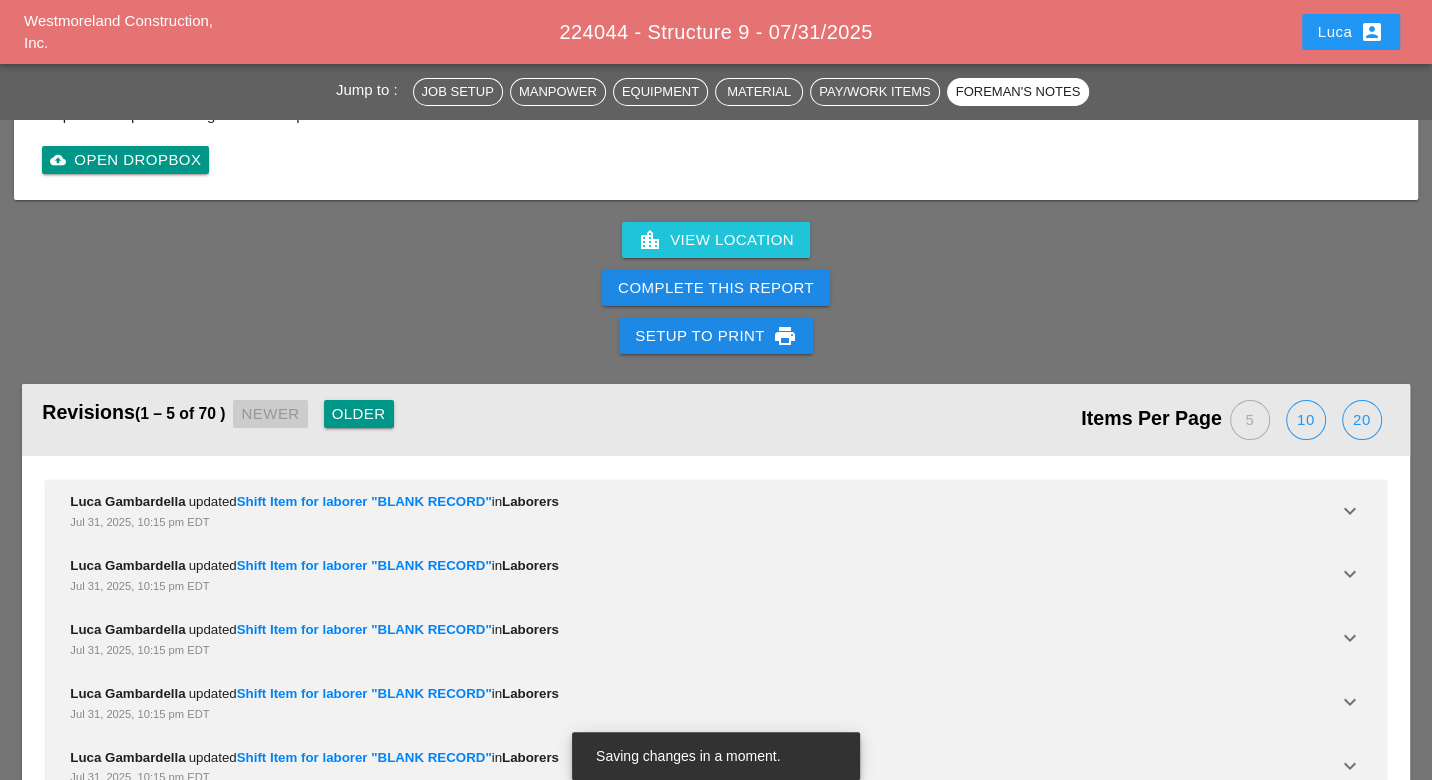 click on "Older" at bounding box center (359, 414) 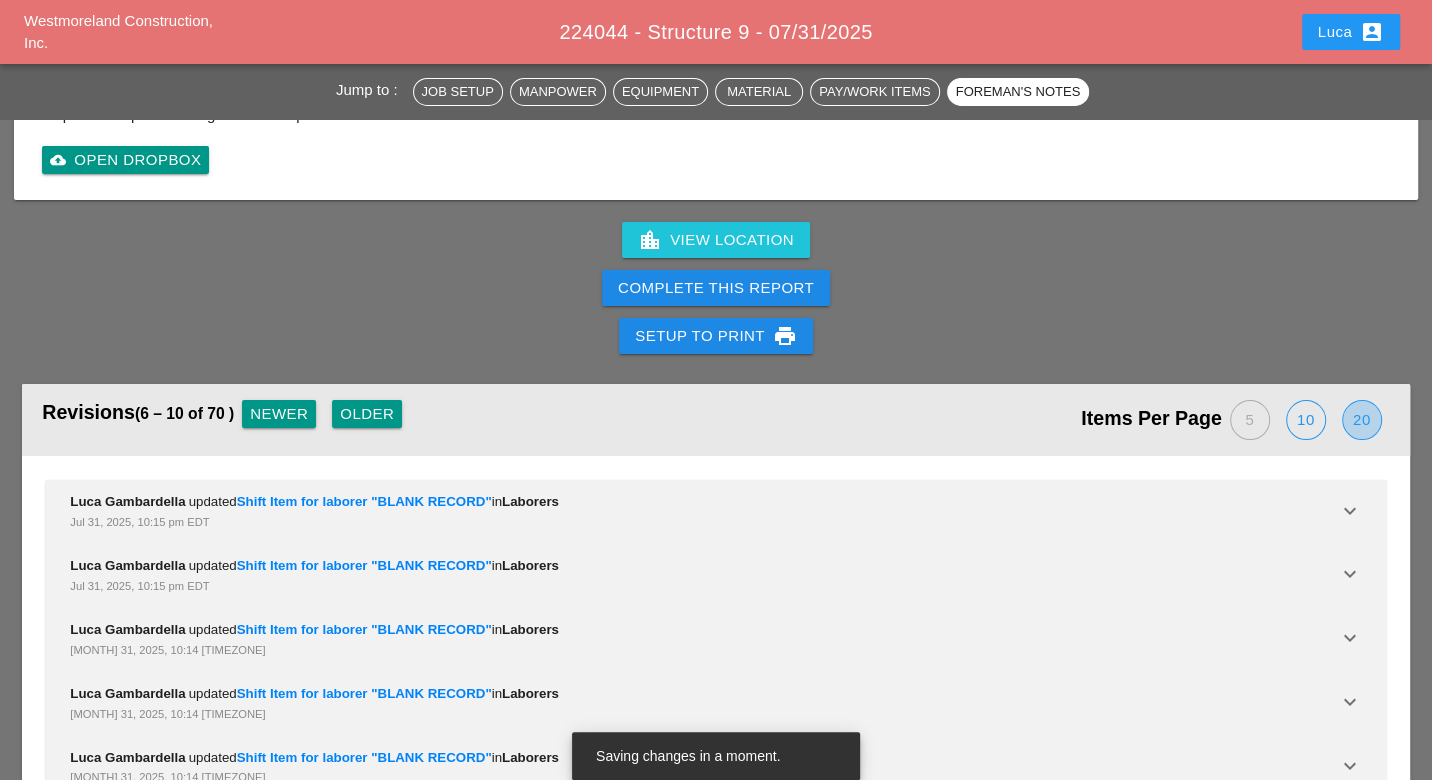 click on "20" at bounding box center [1362, 420] 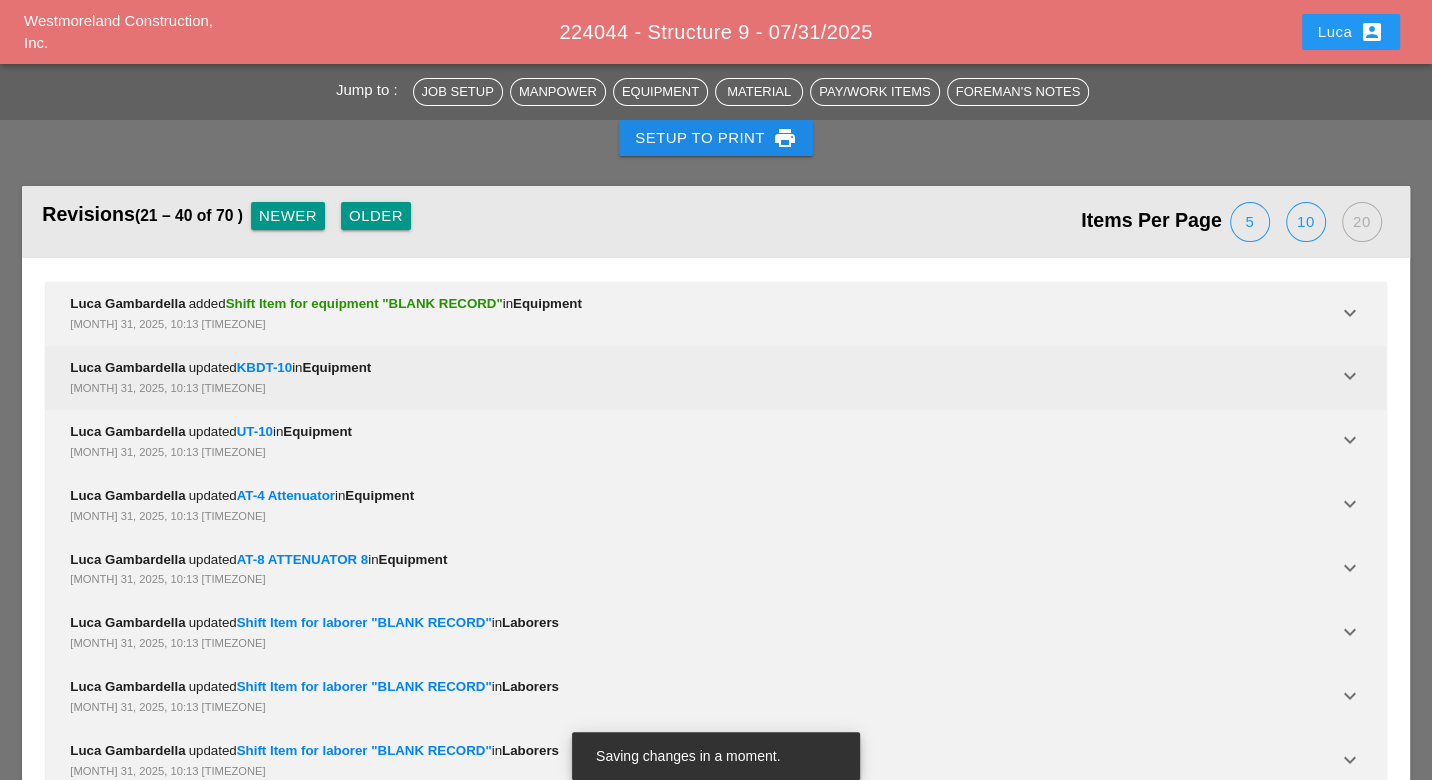 scroll, scrollTop: 5509, scrollLeft: 0, axis: vertical 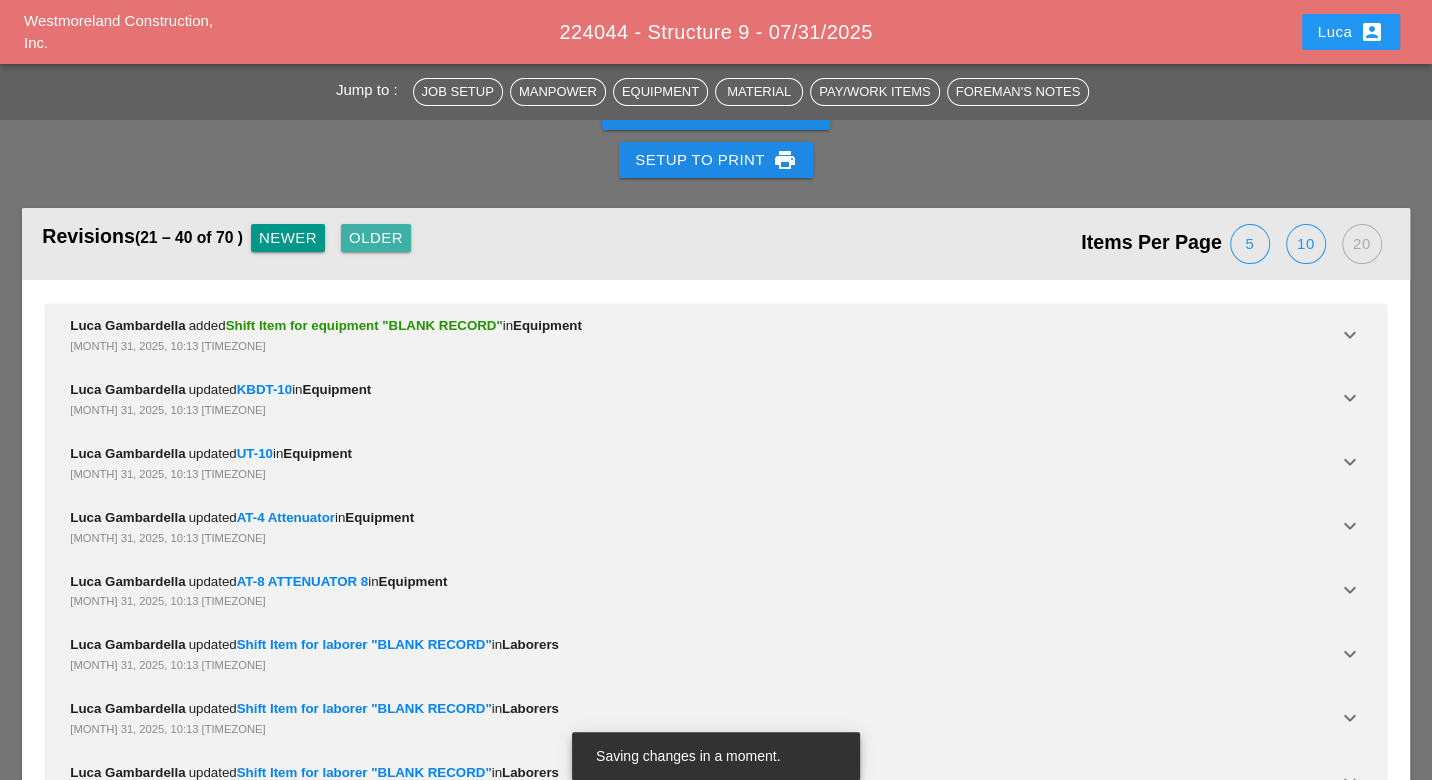 click on "Older" at bounding box center (376, 238) 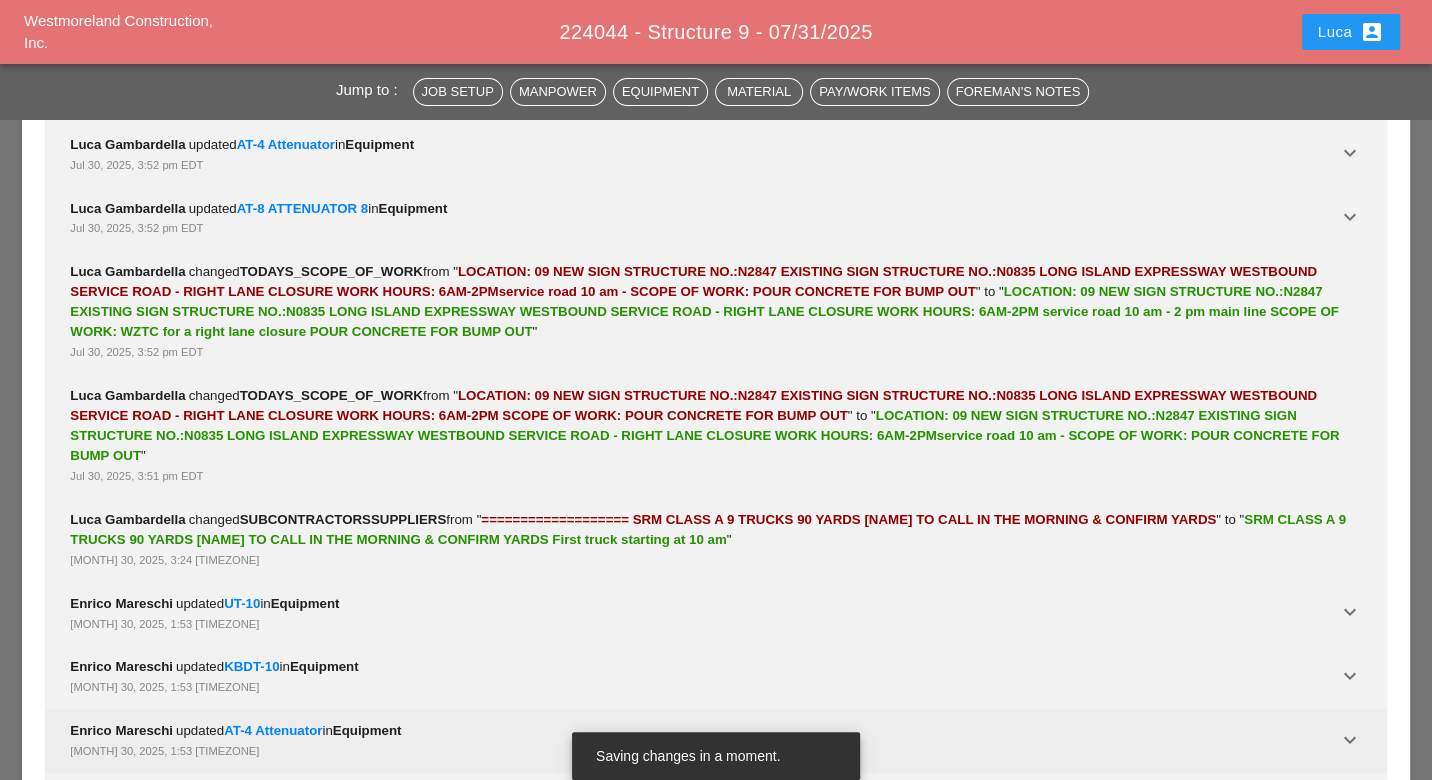 scroll, scrollTop: 5215, scrollLeft: 0, axis: vertical 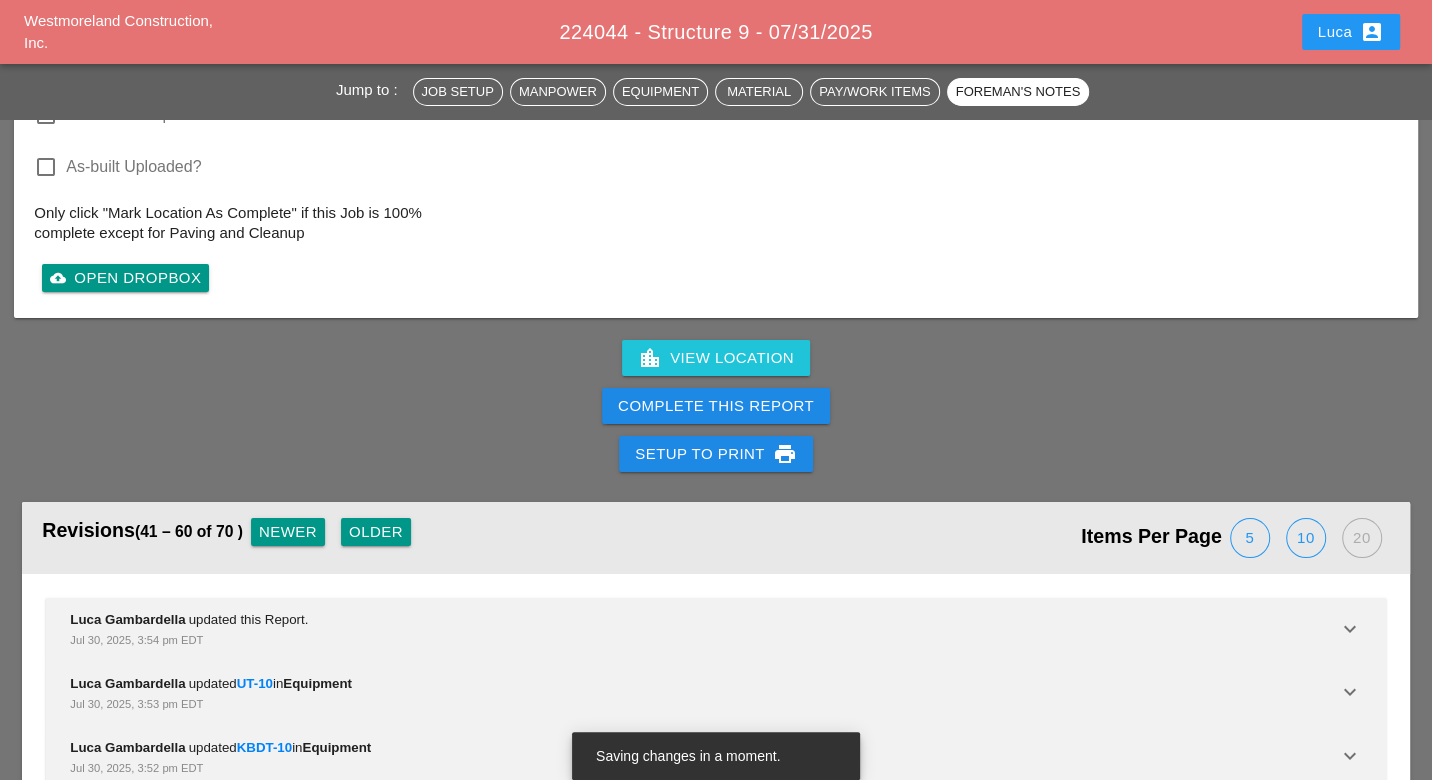 click on "Older" at bounding box center [376, 532] 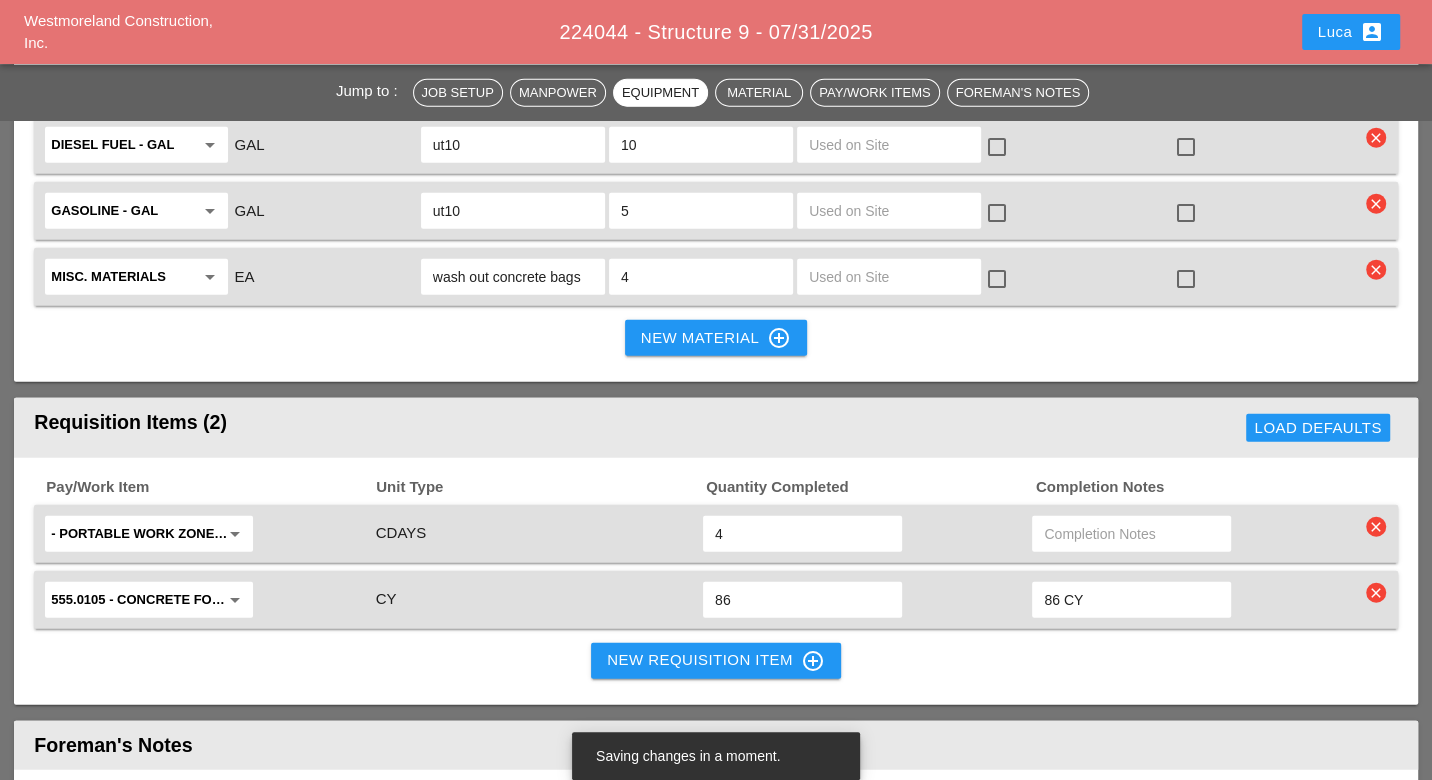 scroll, scrollTop: 3679, scrollLeft: 0, axis: vertical 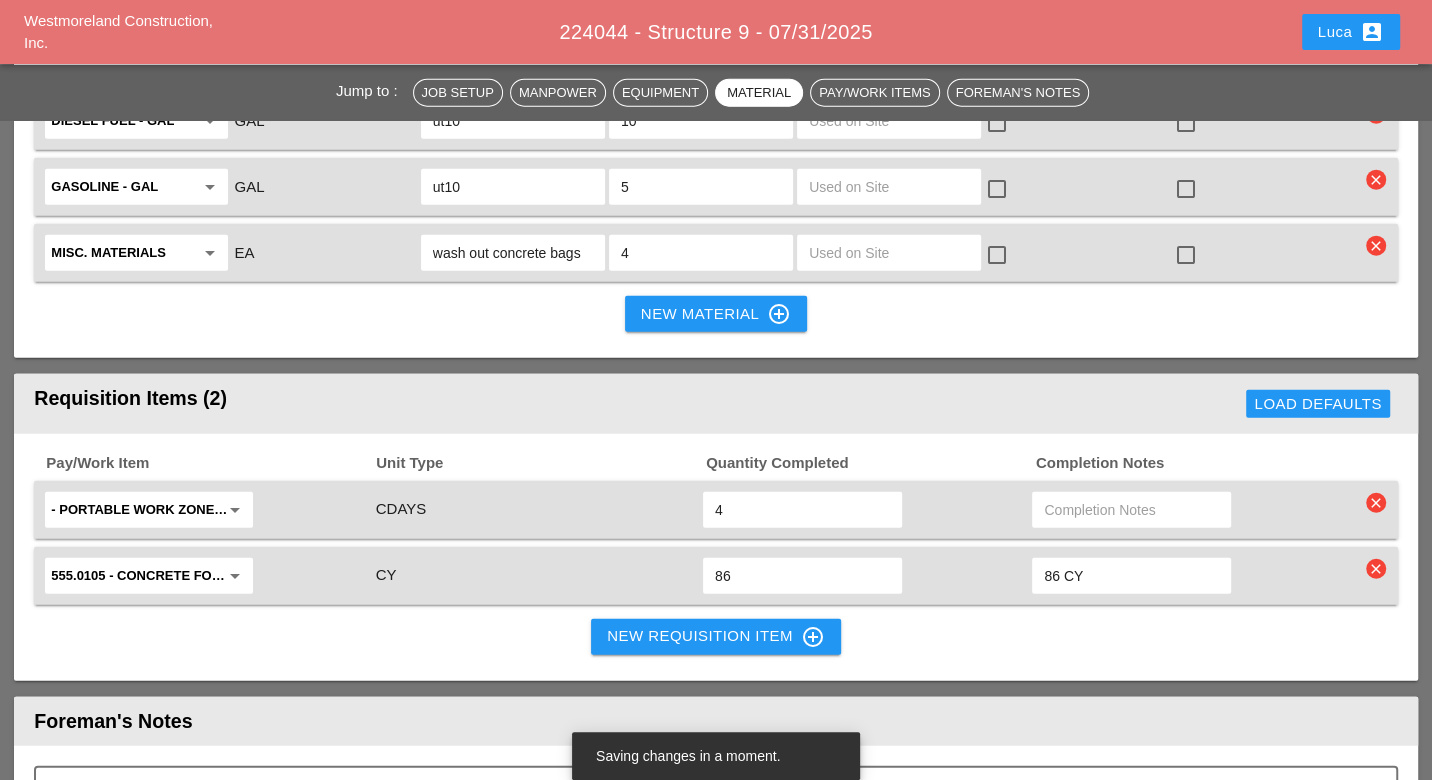 click on "New Requisition Item control_point" at bounding box center (716, 637) 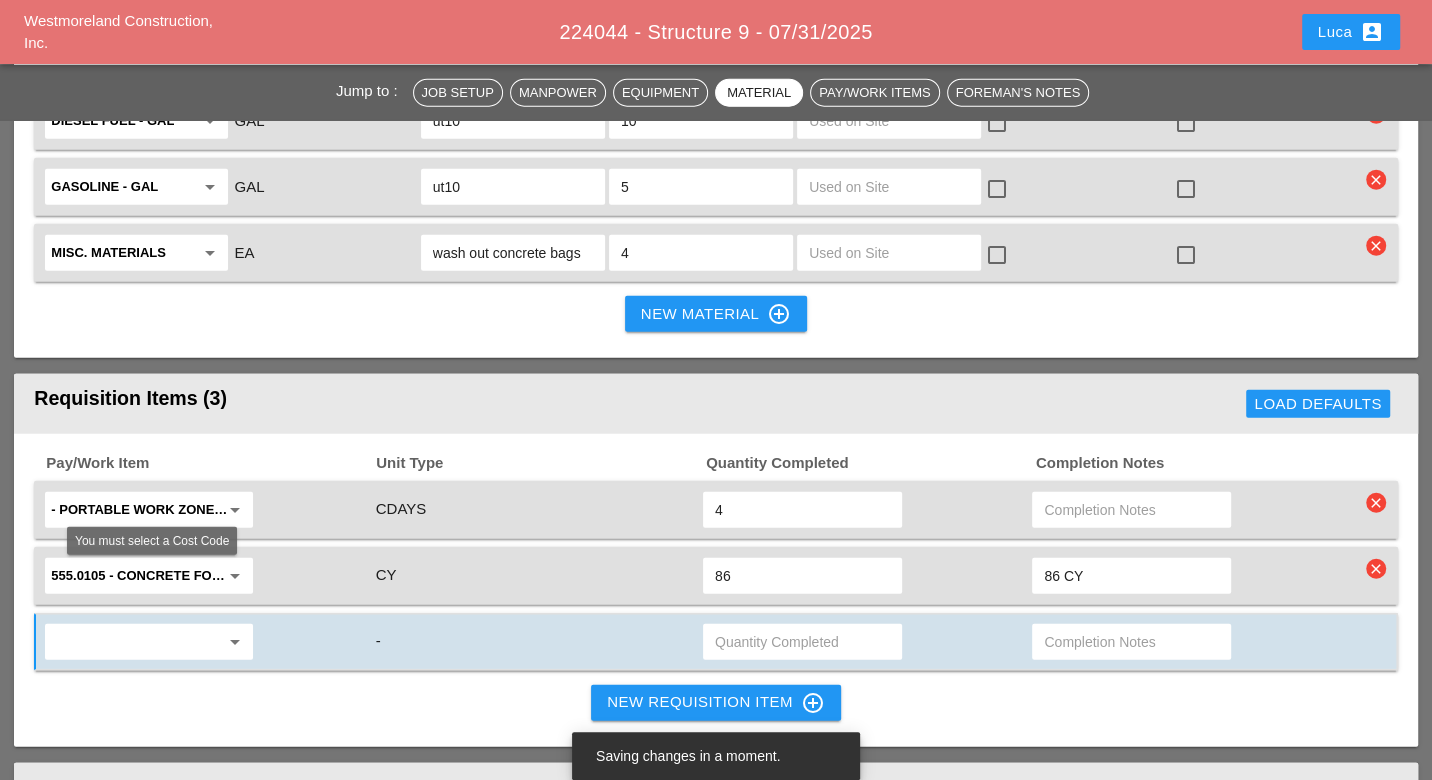click at bounding box center [135, 642] 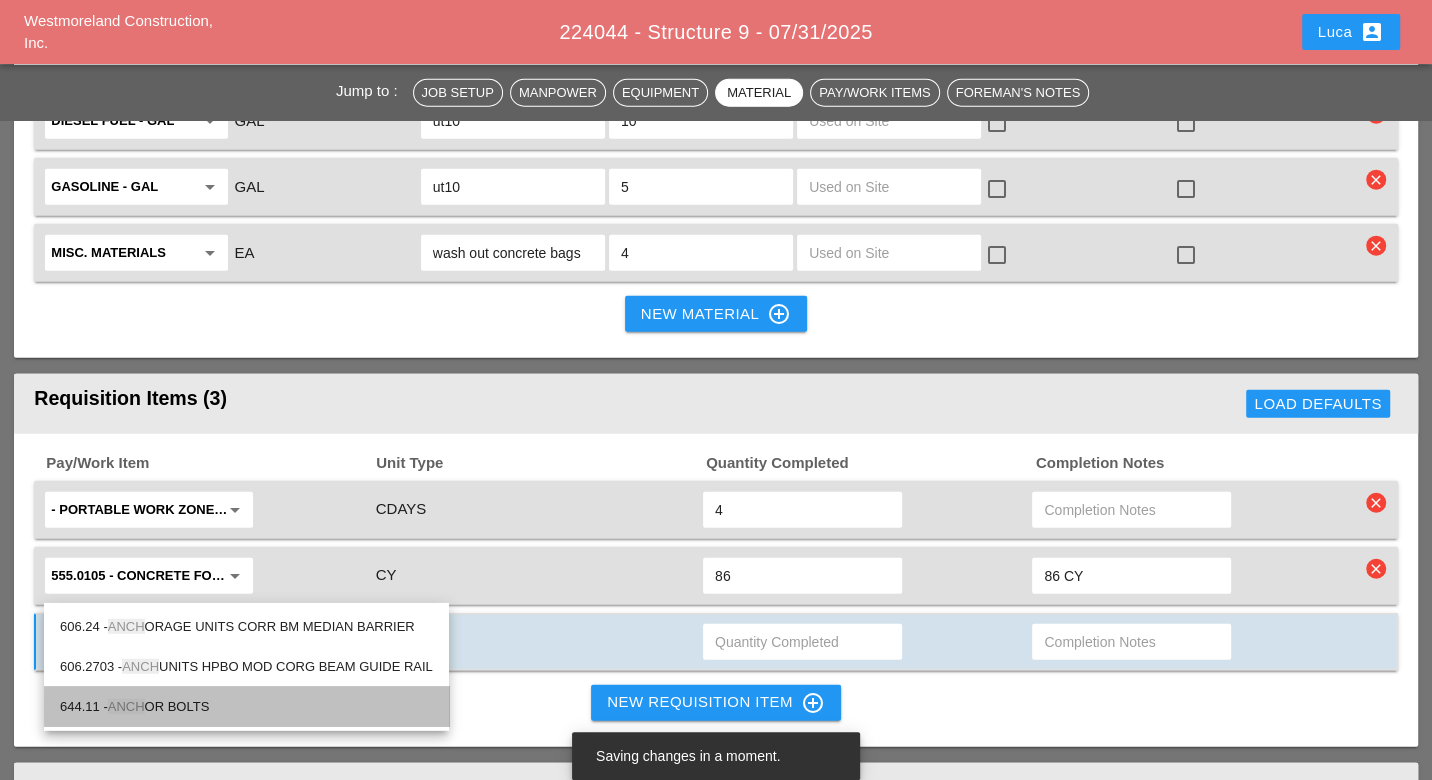 click on "644.11 -  ANCH OR BOLTS" at bounding box center [246, 707] 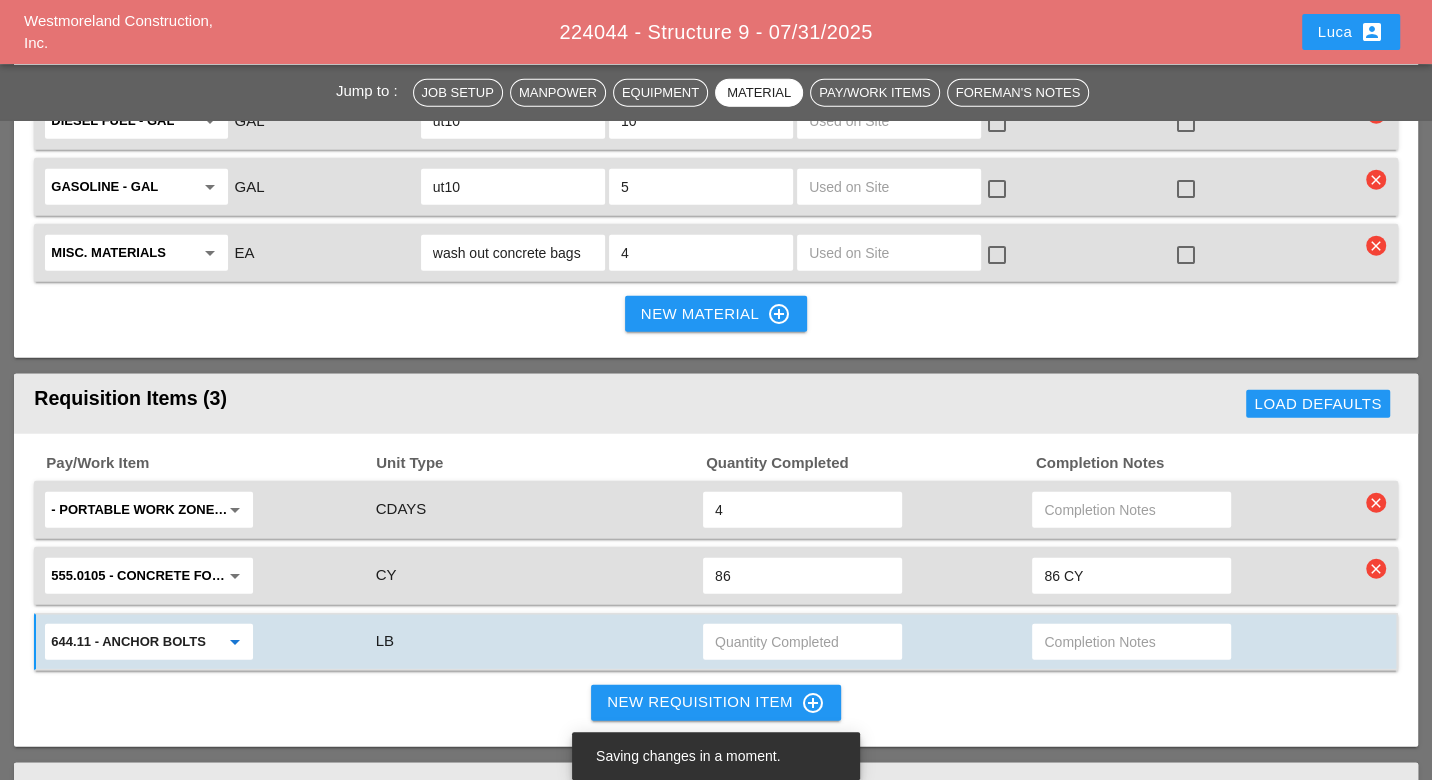 type on "644.11 - ANCHOR BOLTS" 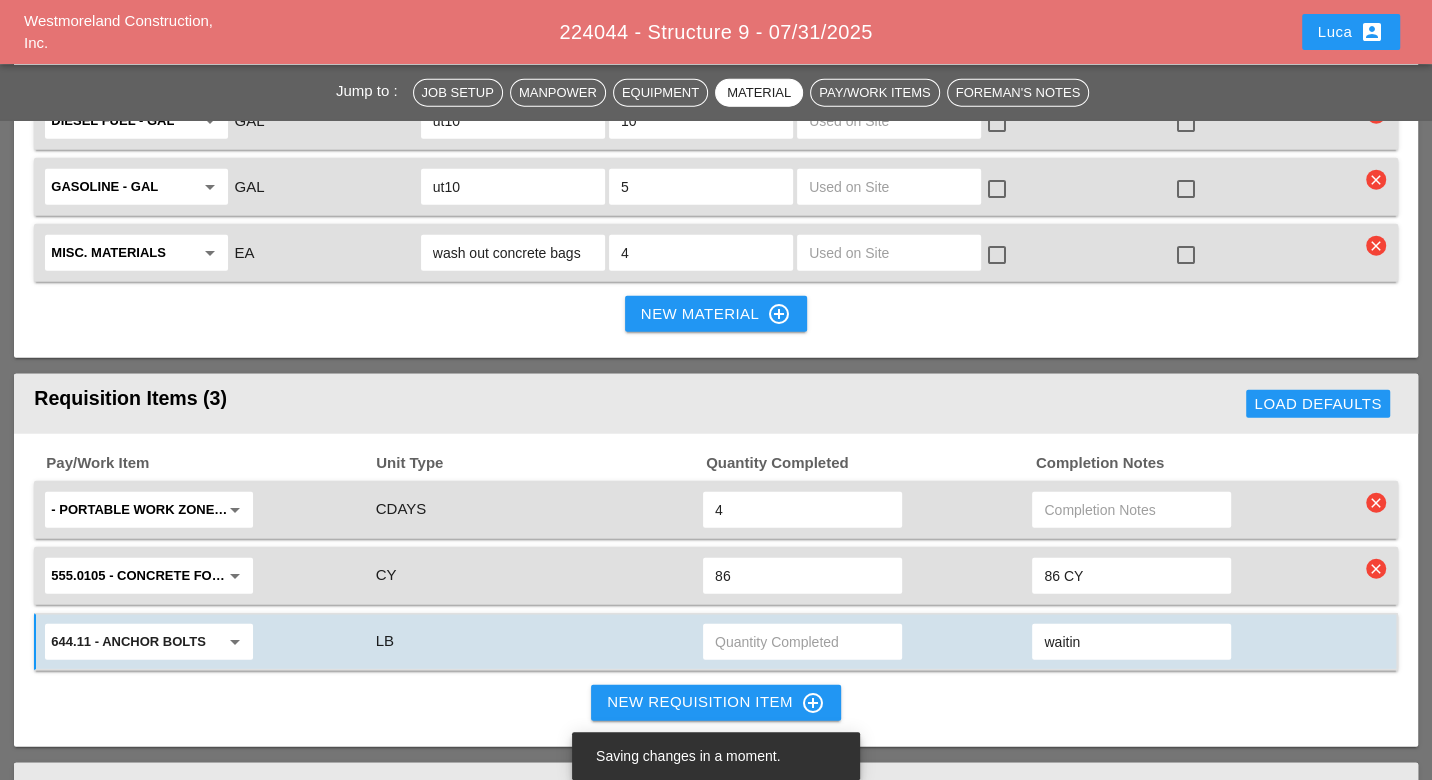 type on "waiting" 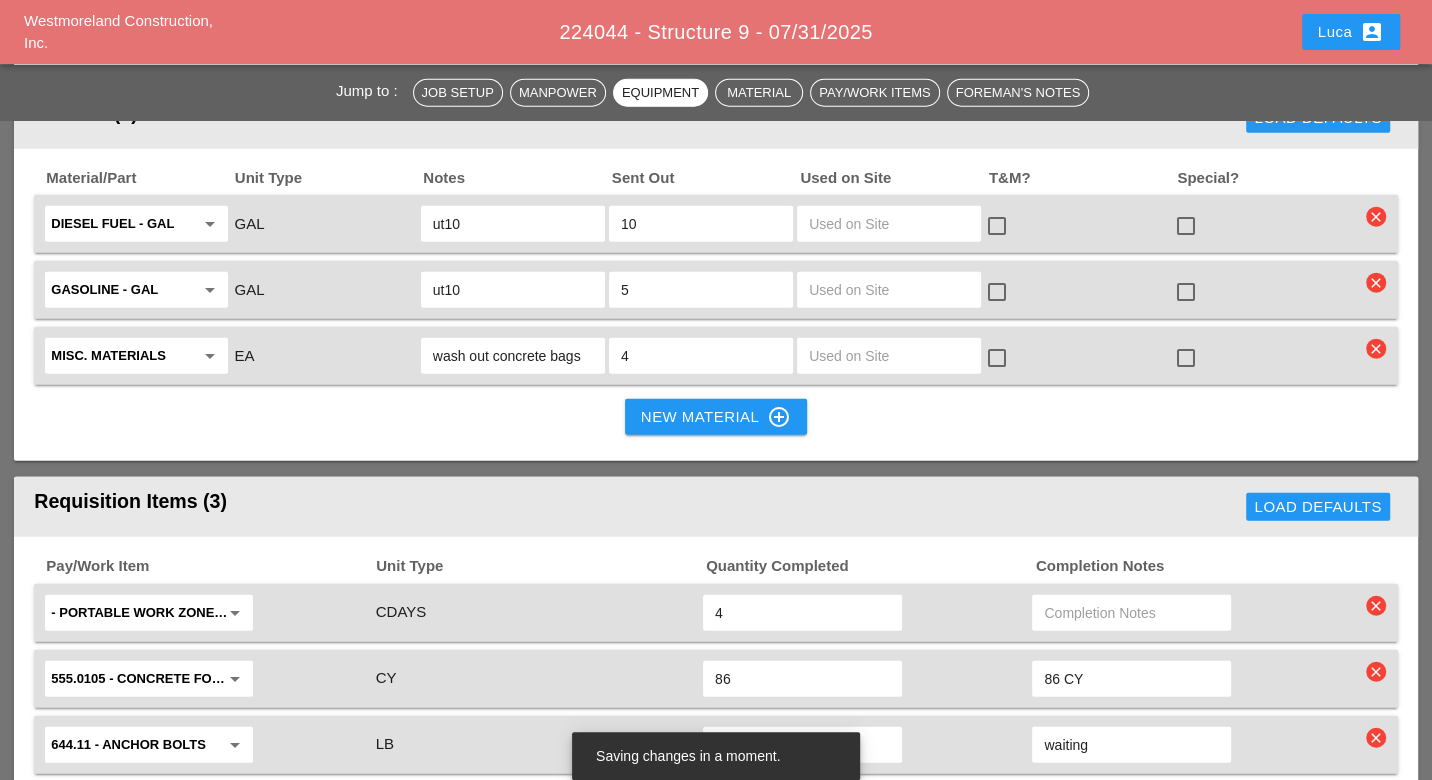 scroll, scrollTop: 3666, scrollLeft: 0, axis: vertical 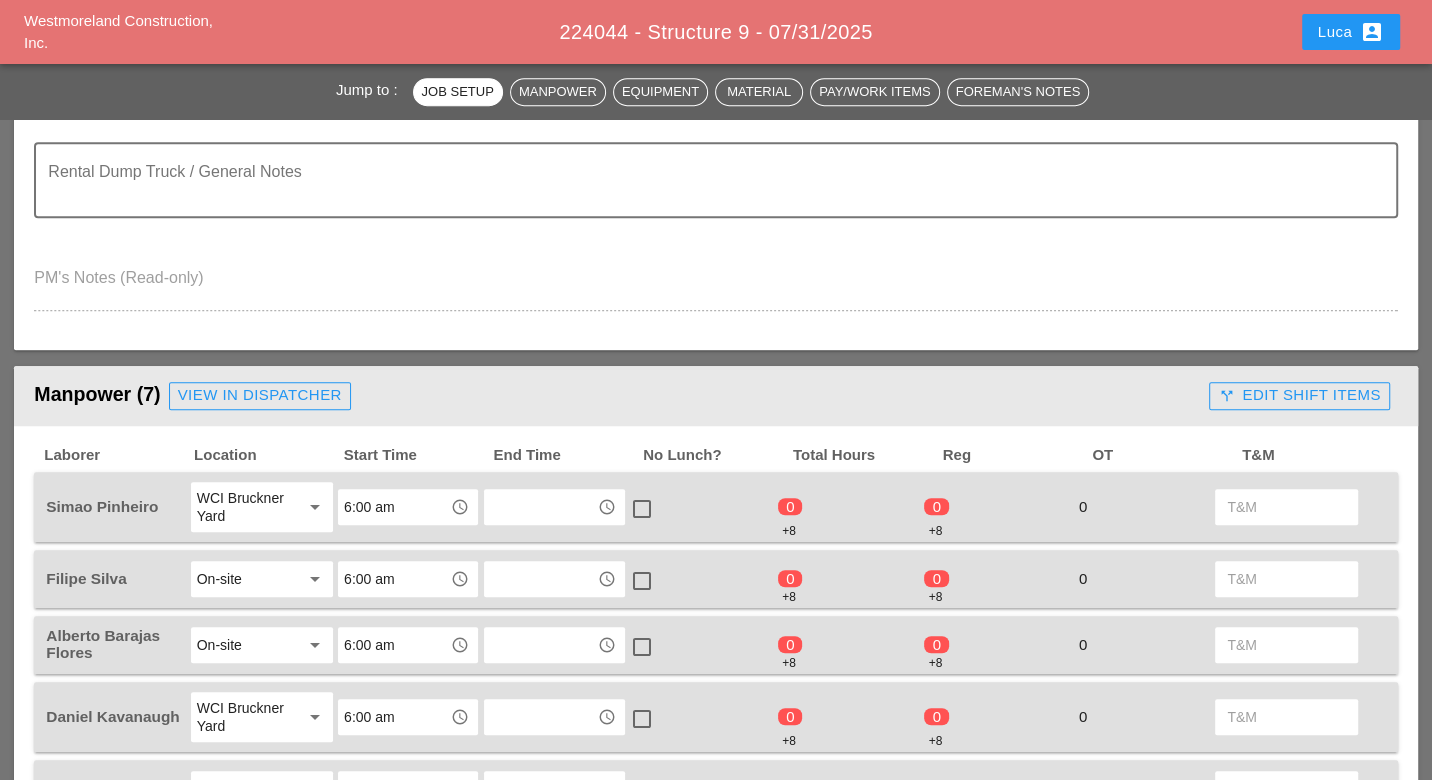 click on "call_split" at bounding box center (1226, 396) 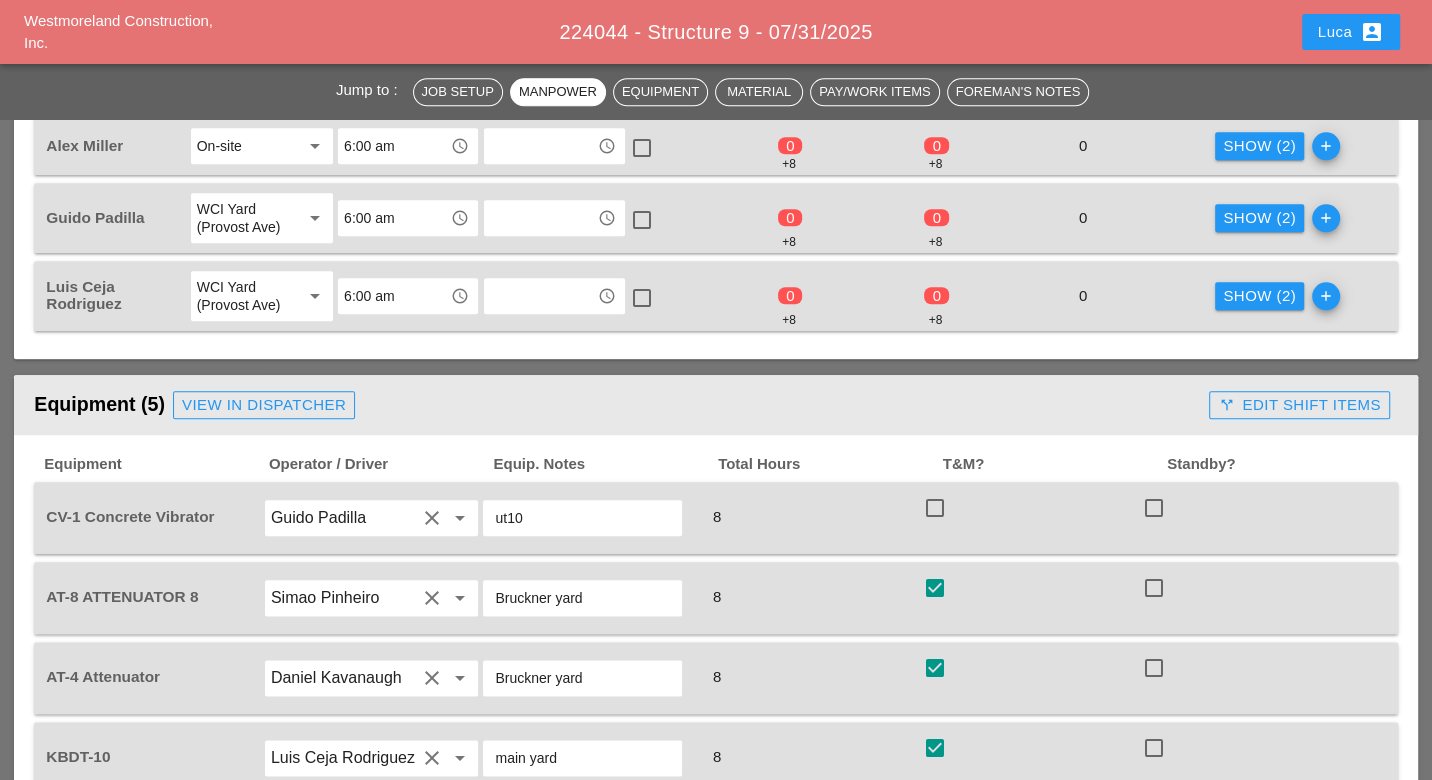 scroll, scrollTop: 1555, scrollLeft: 0, axis: vertical 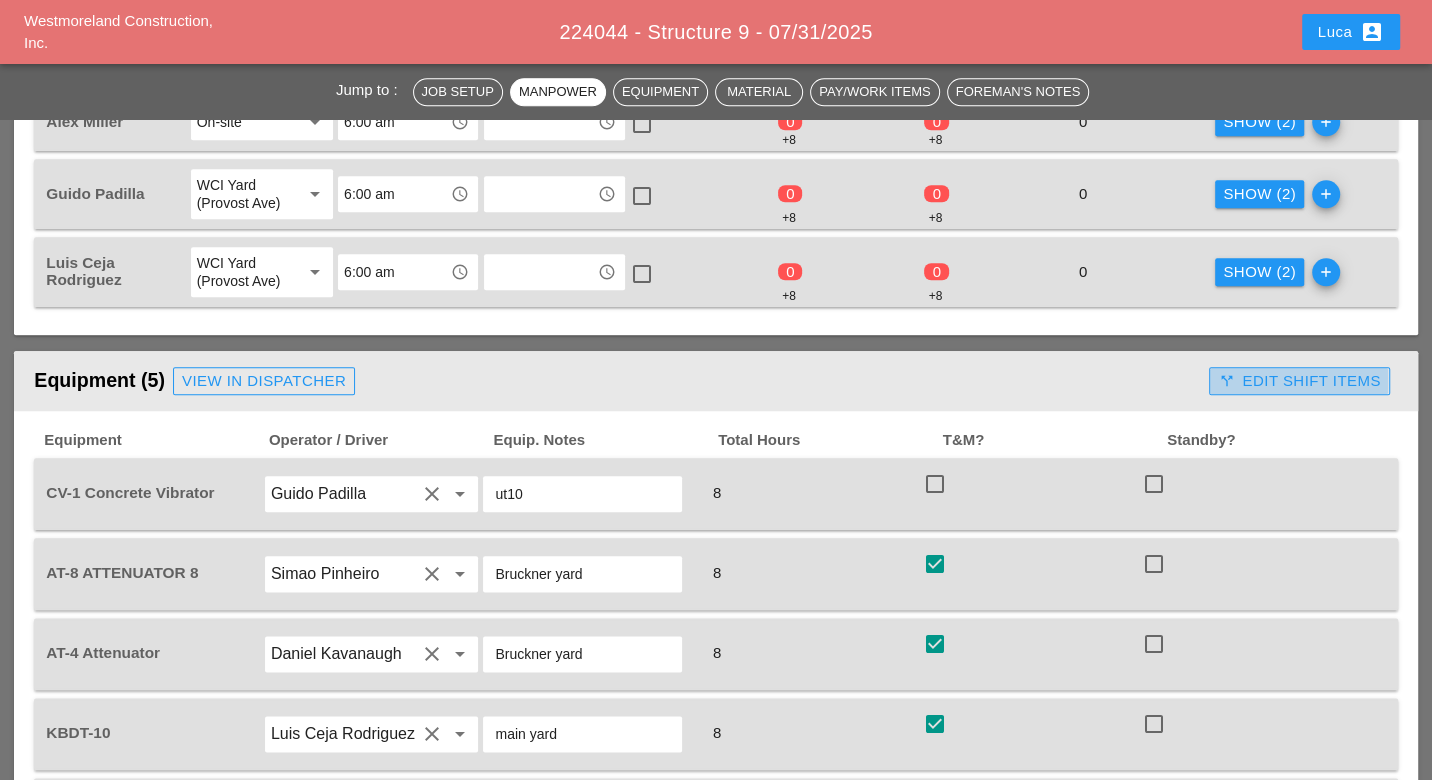 click on "call_split Edit Shift Items" at bounding box center (1299, 381) 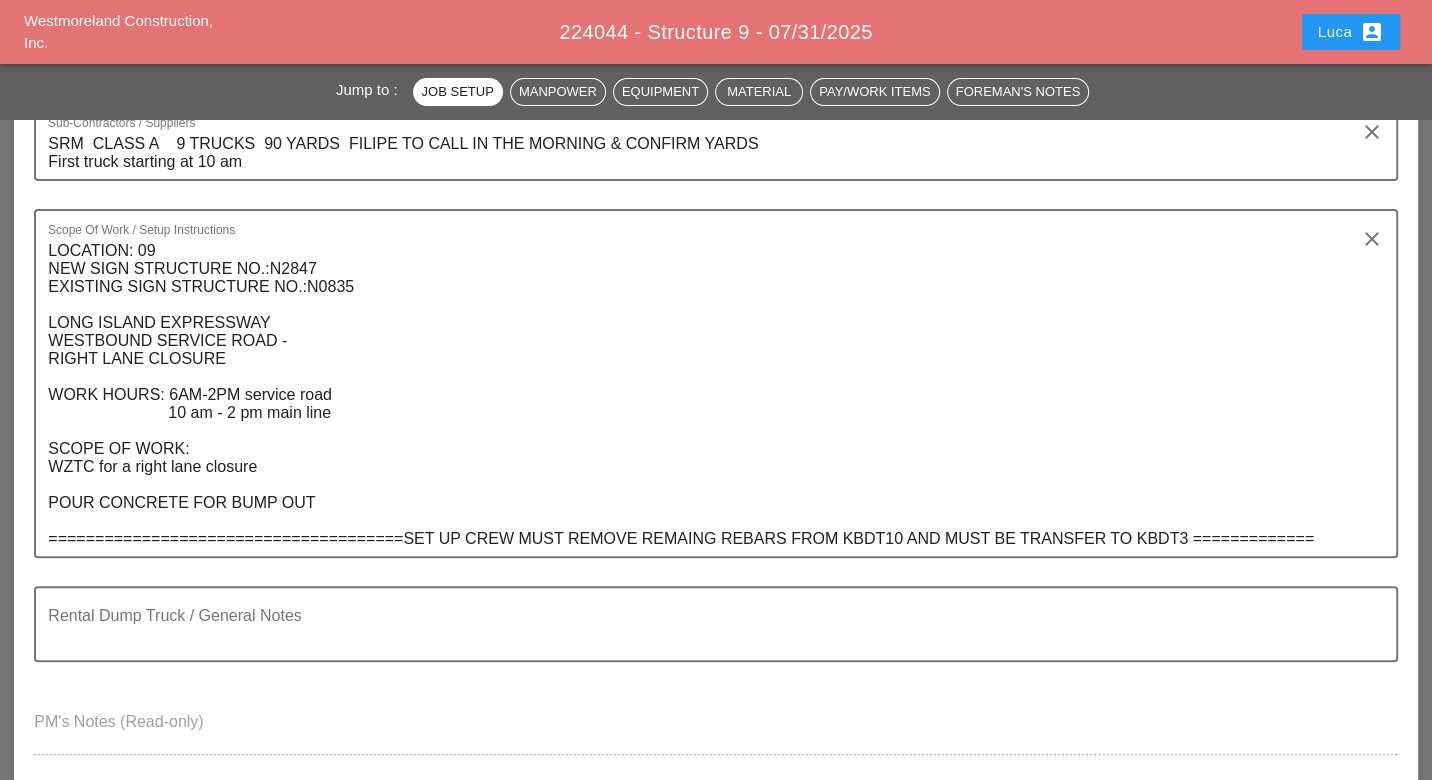 scroll, scrollTop: 0, scrollLeft: 0, axis: both 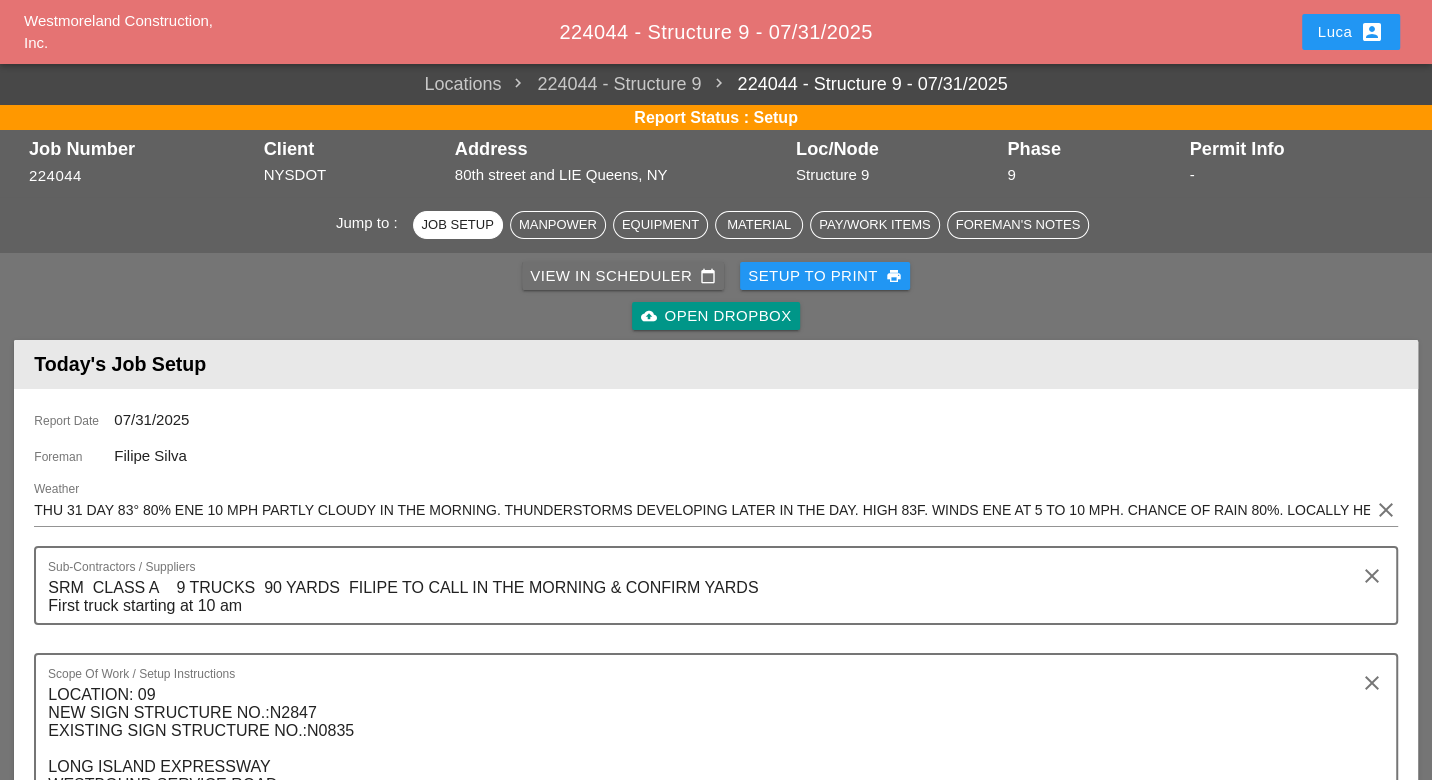 click on "View in Scheduler calendar_today" at bounding box center [623, 276] 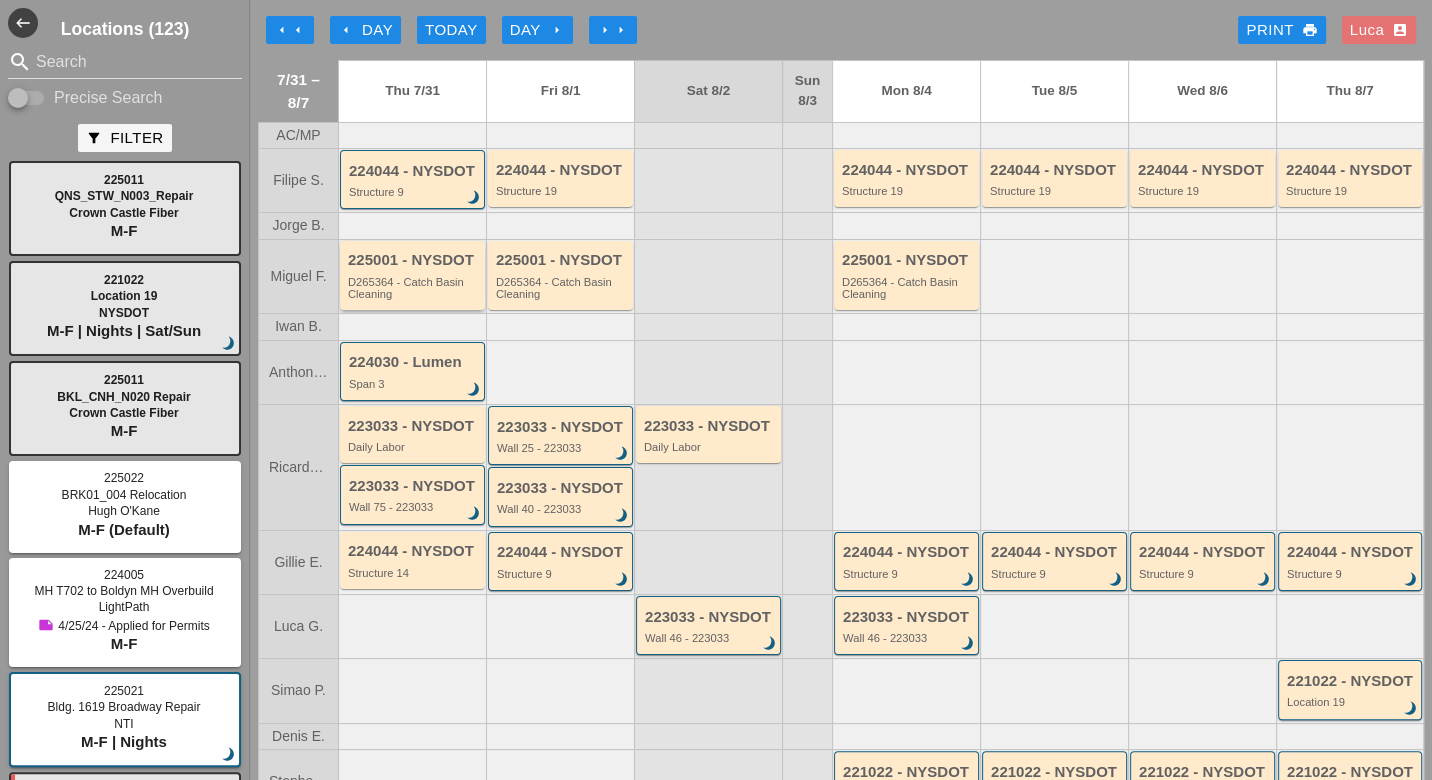click on "D265364 - Catch Basin Cleaning" at bounding box center (414, 288) 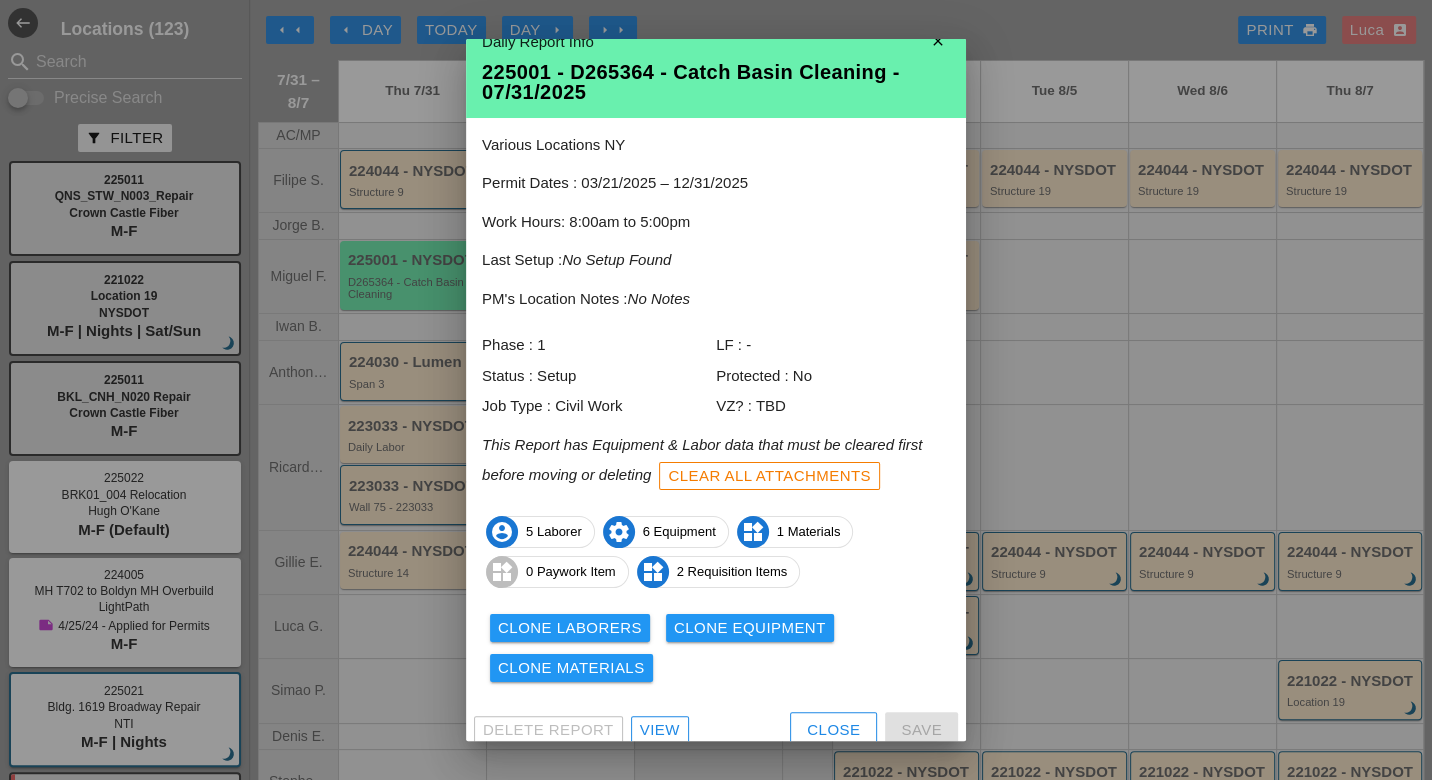 scroll, scrollTop: 38, scrollLeft: 0, axis: vertical 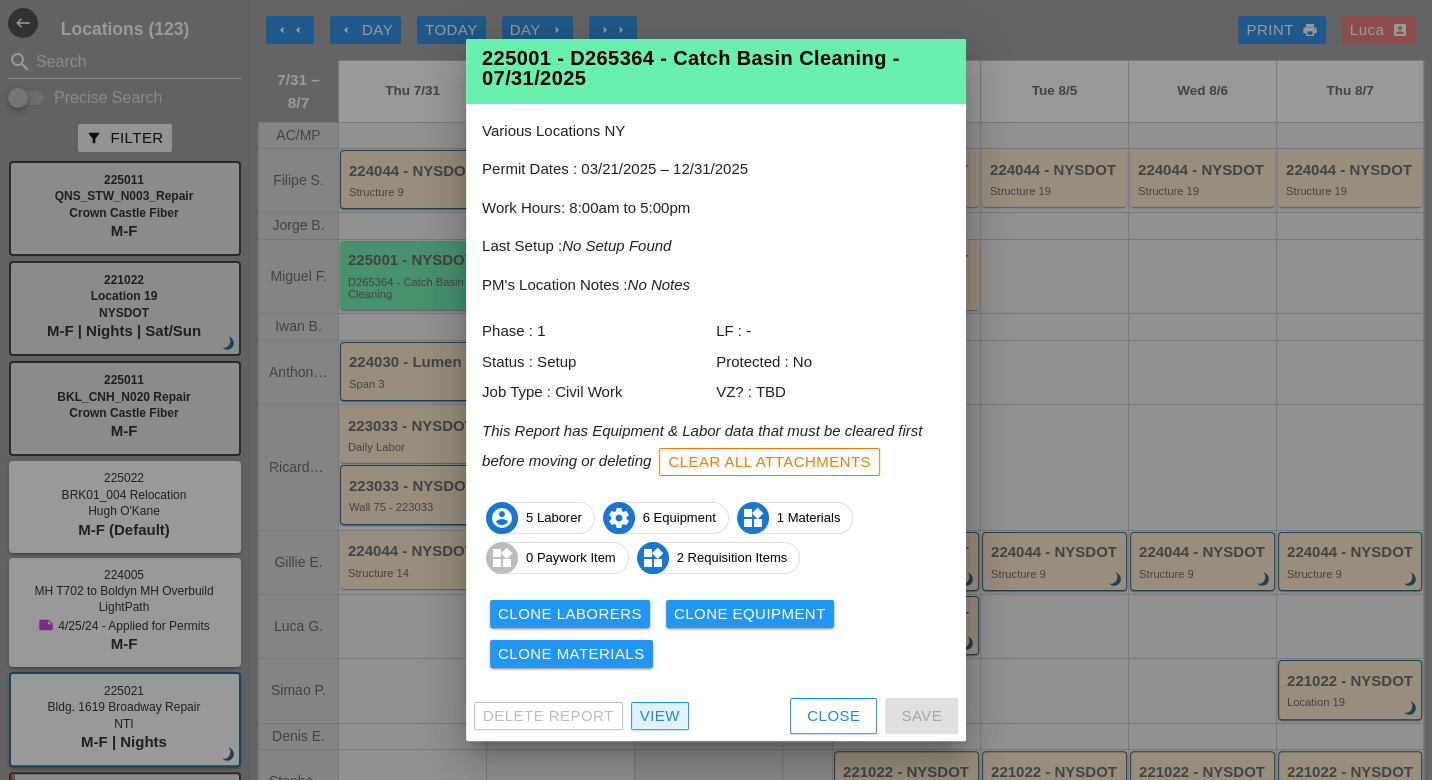 drag, startPoint x: 659, startPoint y: 713, endPoint x: 643, endPoint y: 638, distance: 76.687675 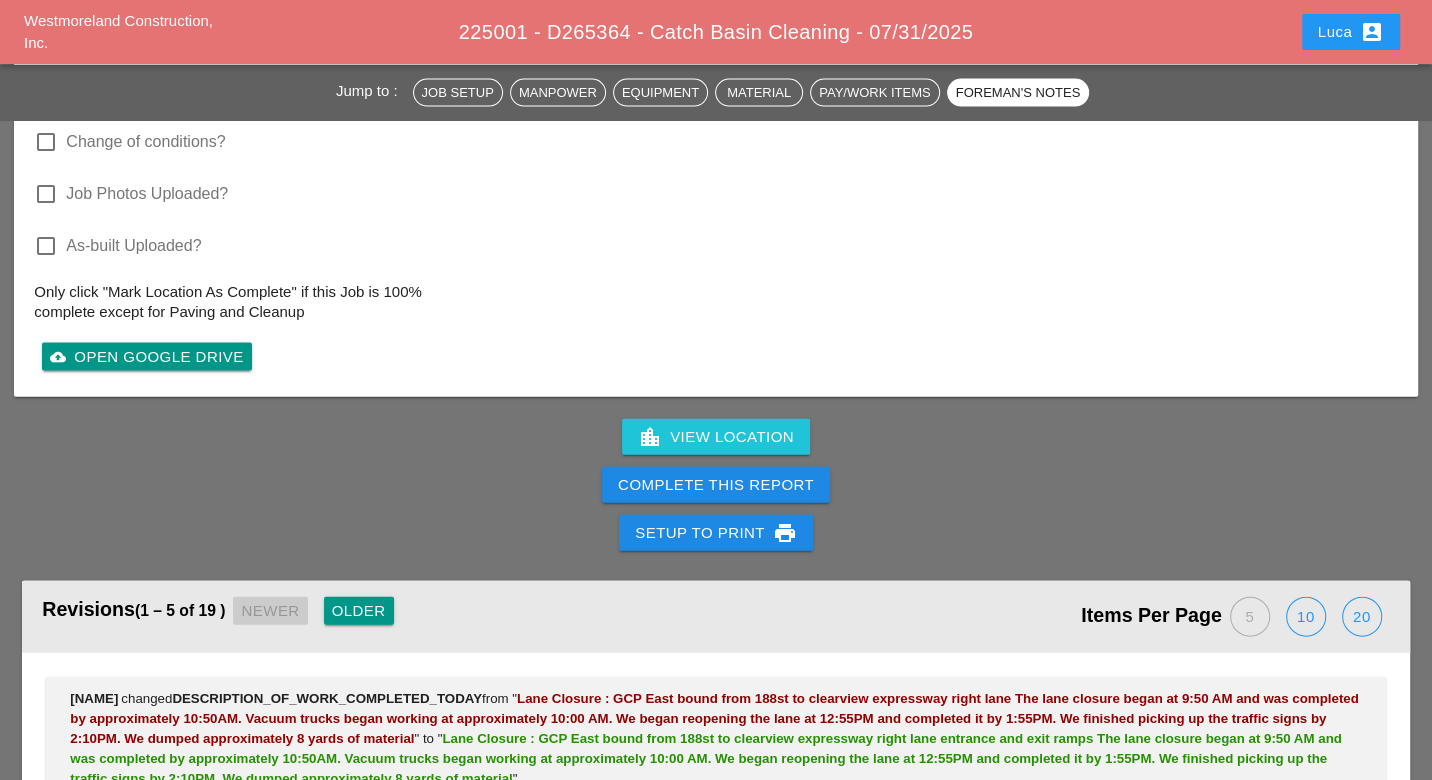 scroll, scrollTop: 3536, scrollLeft: 0, axis: vertical 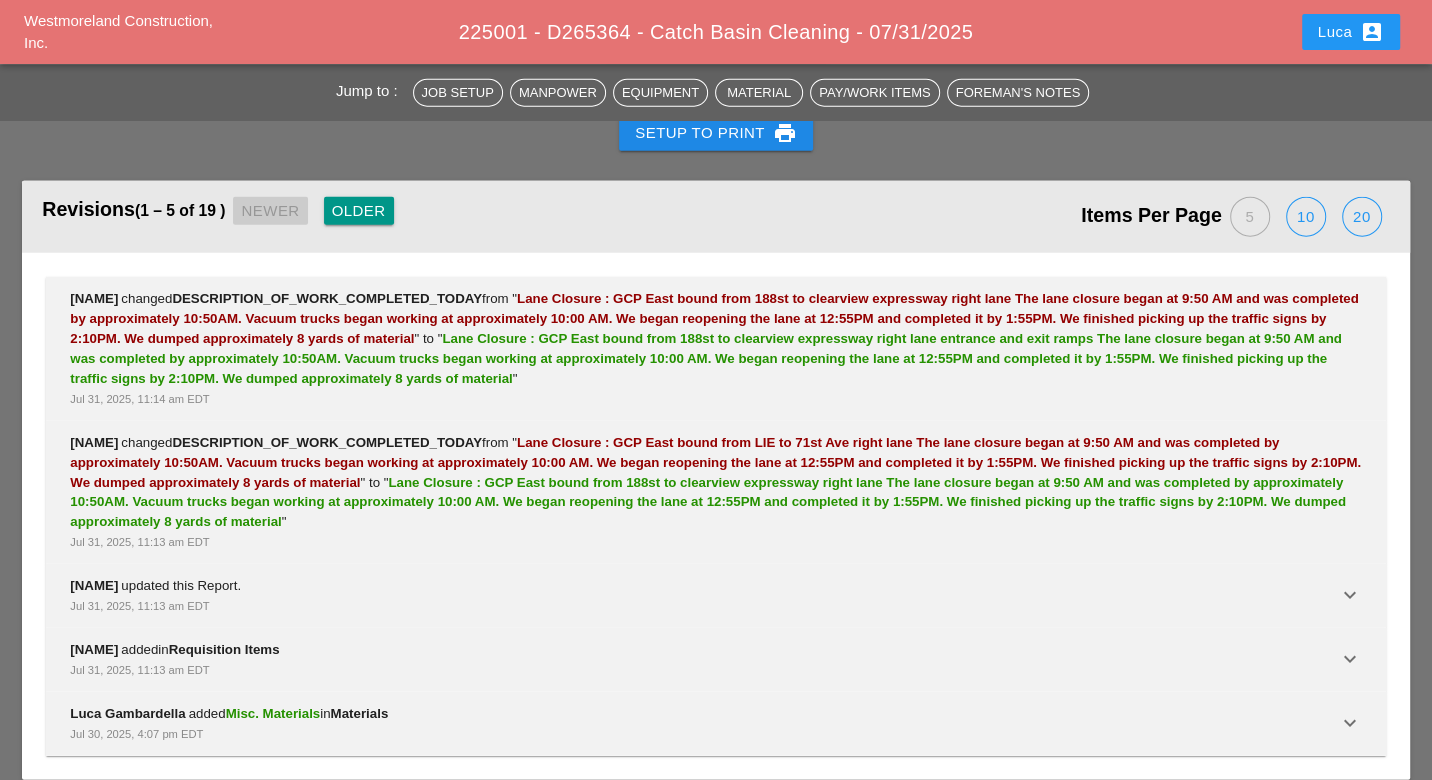 click on "Older" at bounding box center [359, 211] 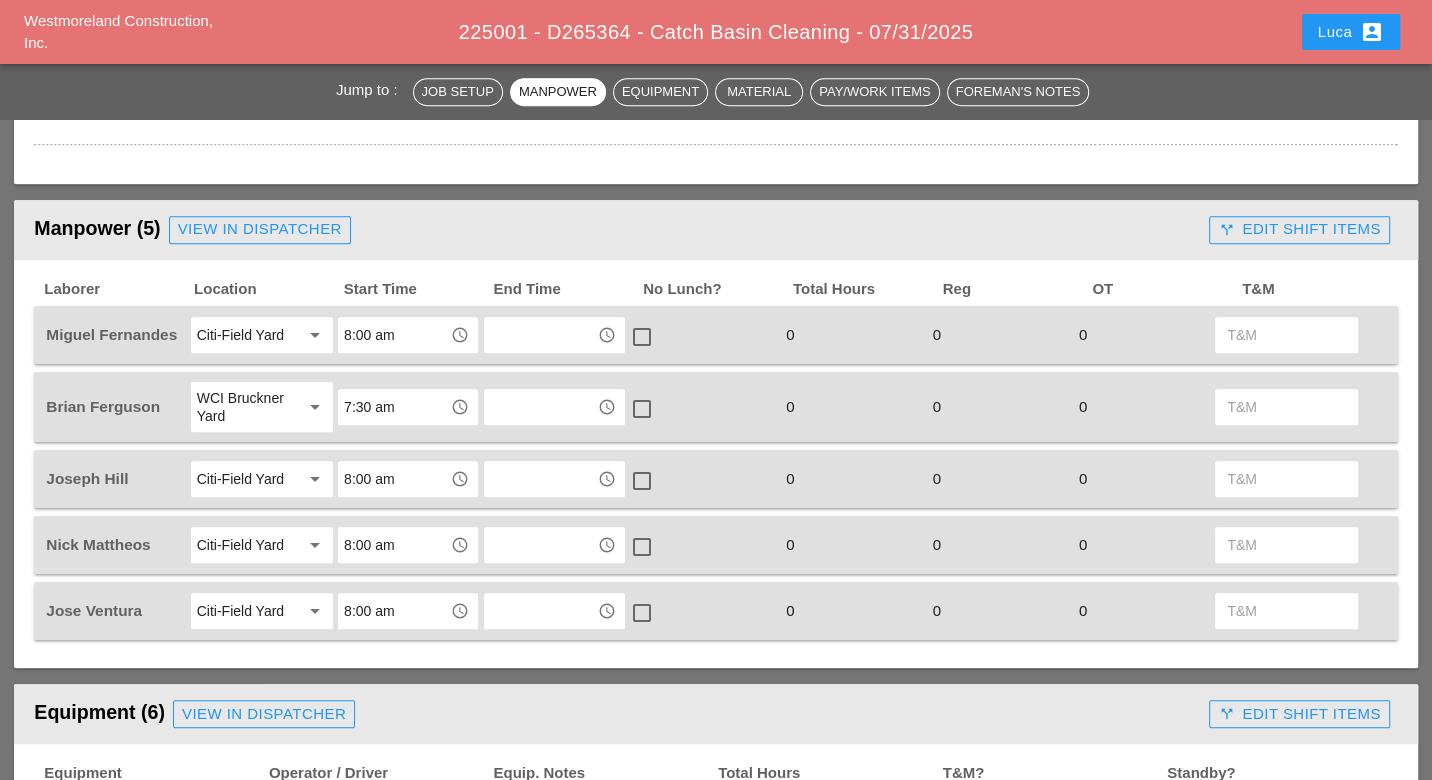 scroll, scrollTop: 777, scrollLeft: 0, axis: vertical 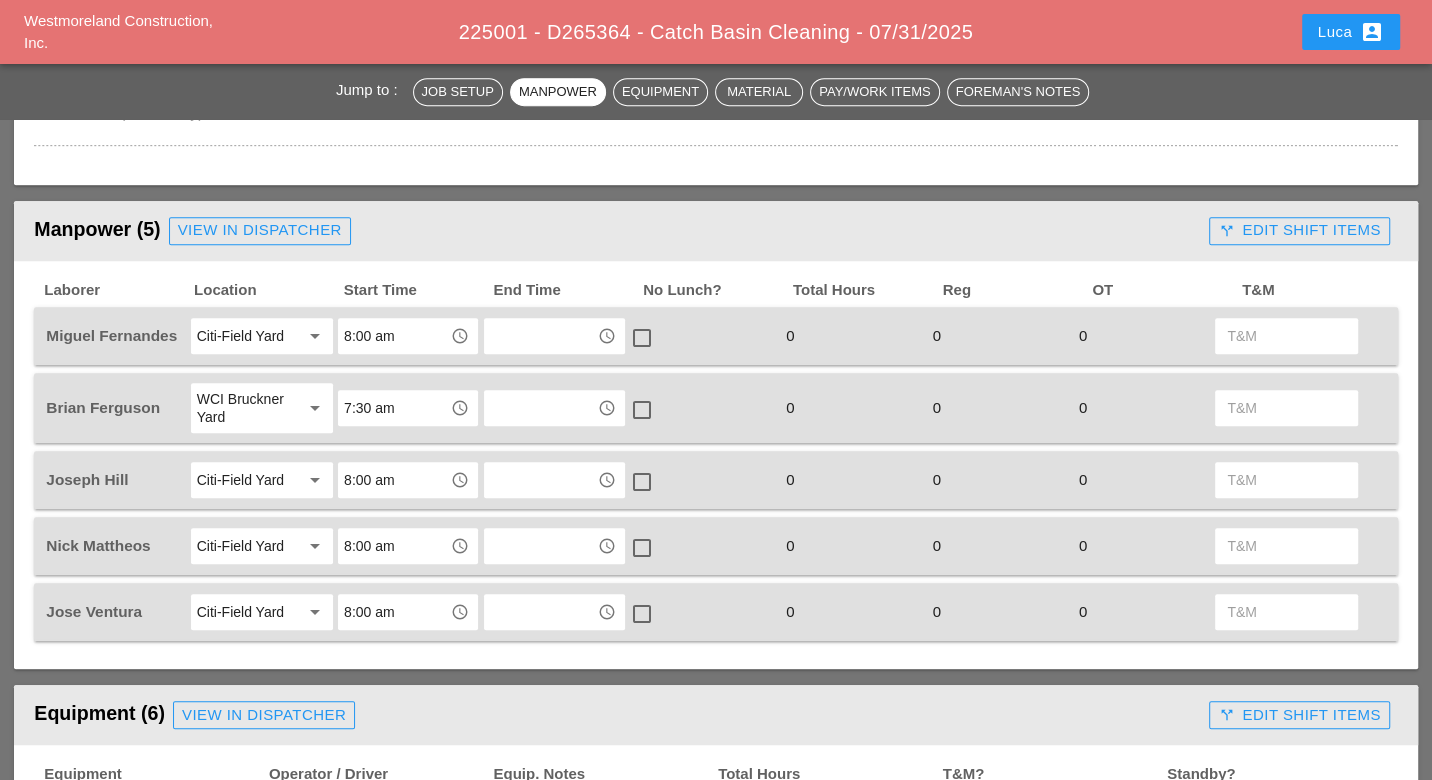 click on "call_split Edit Shift Items" at bounding box center (1299, 230) 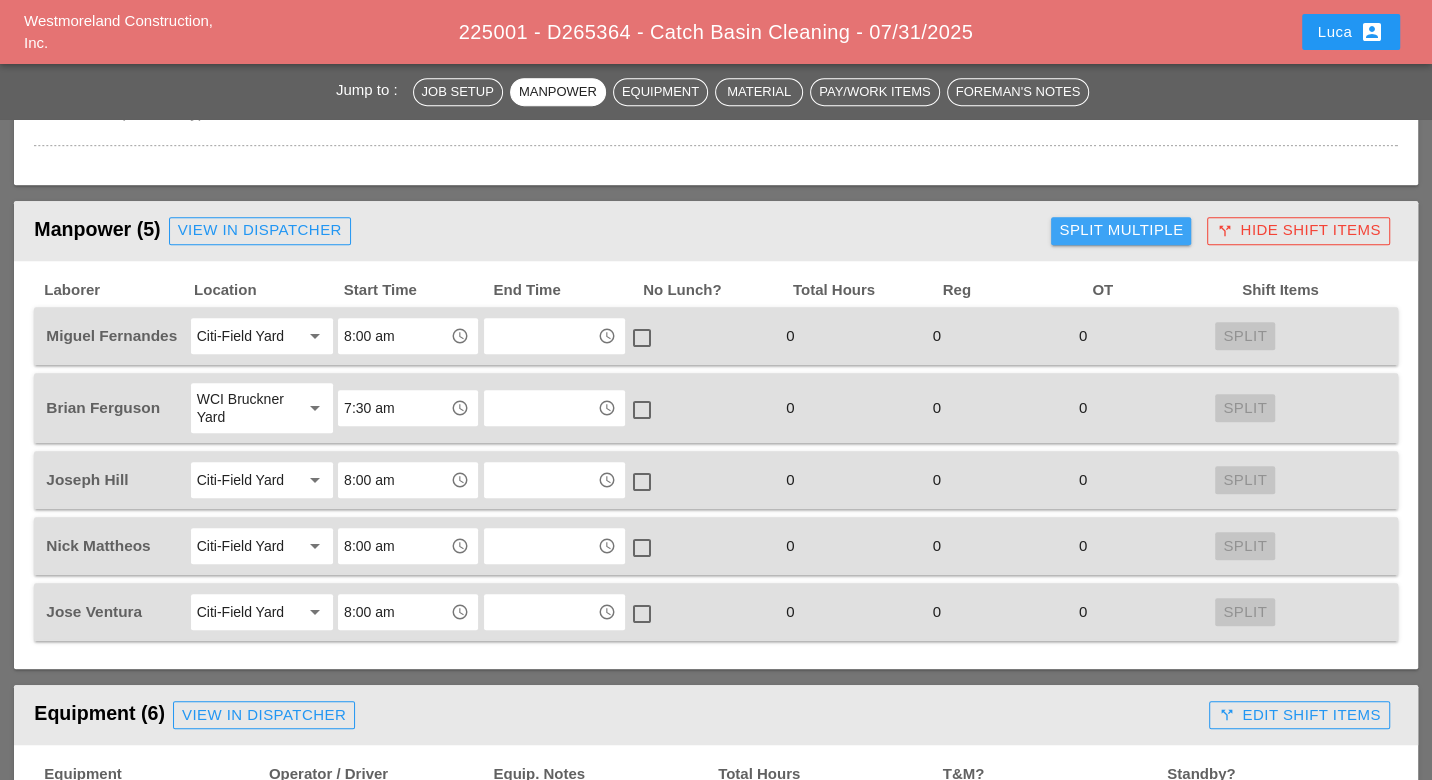 click on "Split Multiple" at bounding box center (1121, 230) 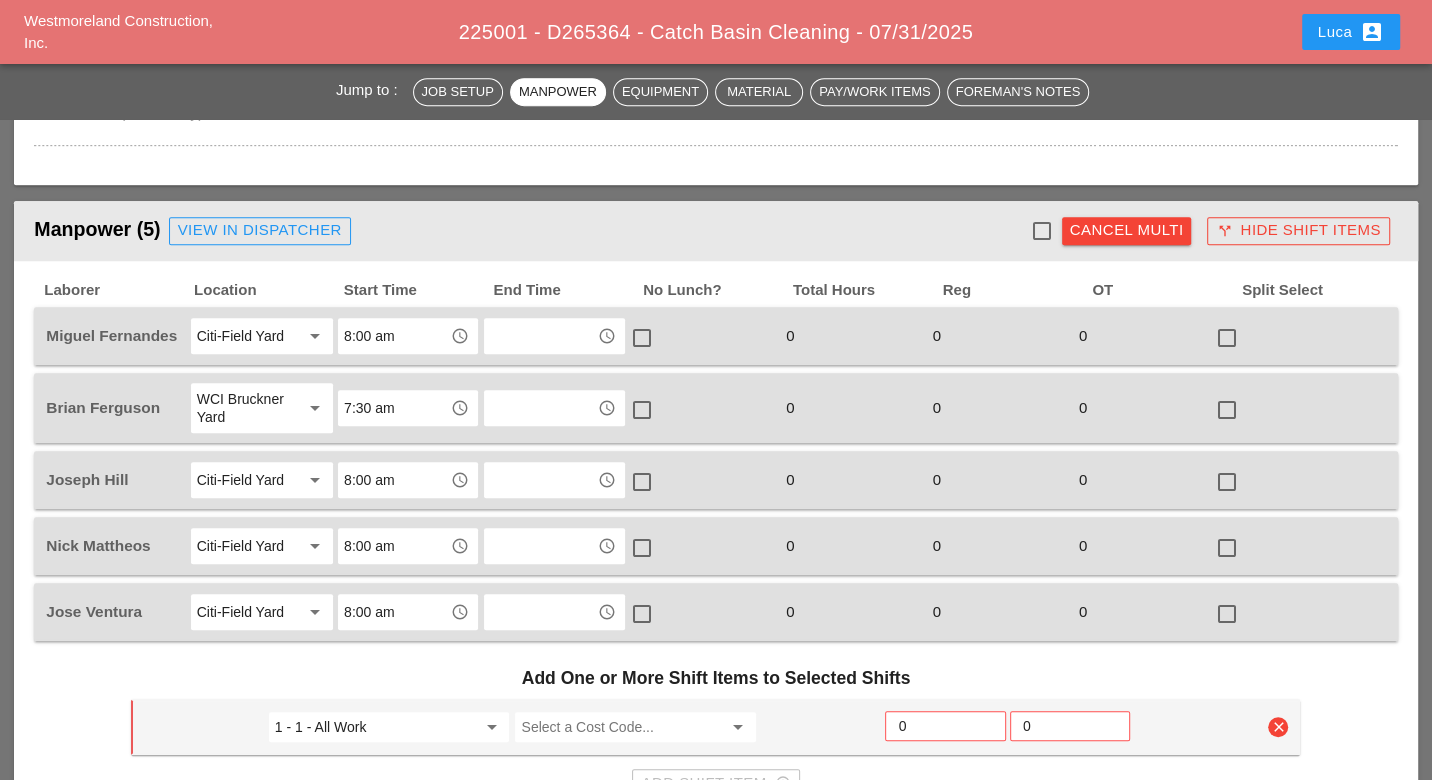 click at bounding box center [1042, 231] 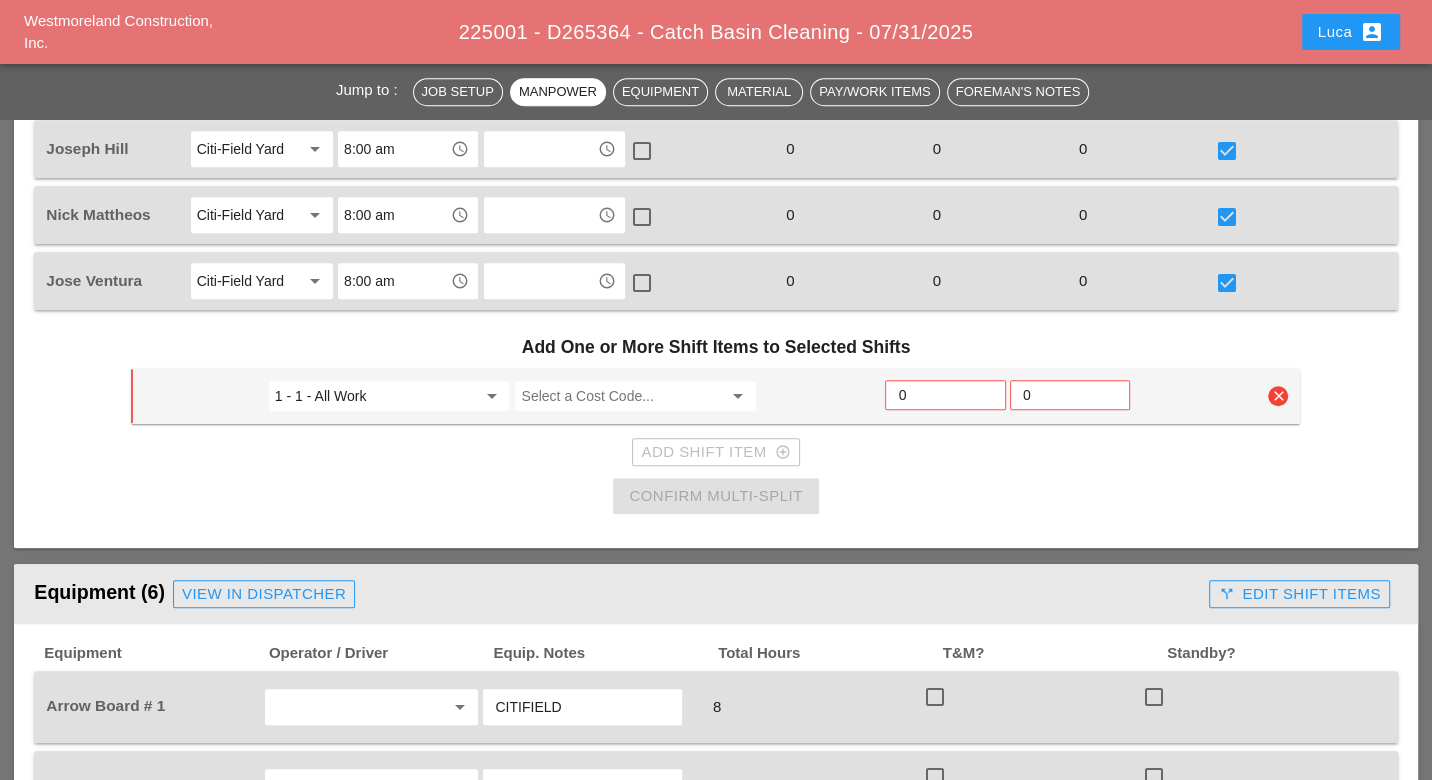 scroll, scrollTop: 1111, scrollLeft: 0, axis: vertical 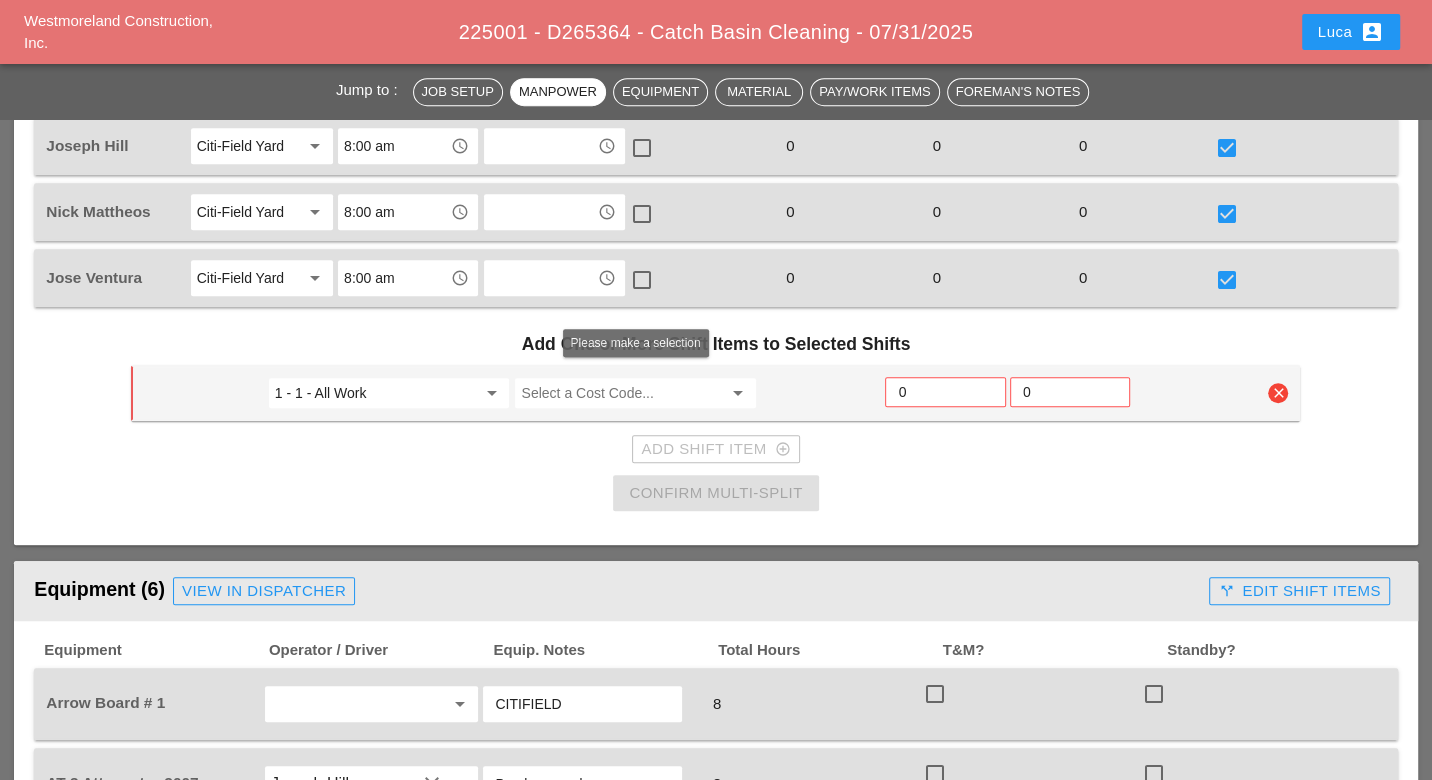 click at bounding box center [621, 393] 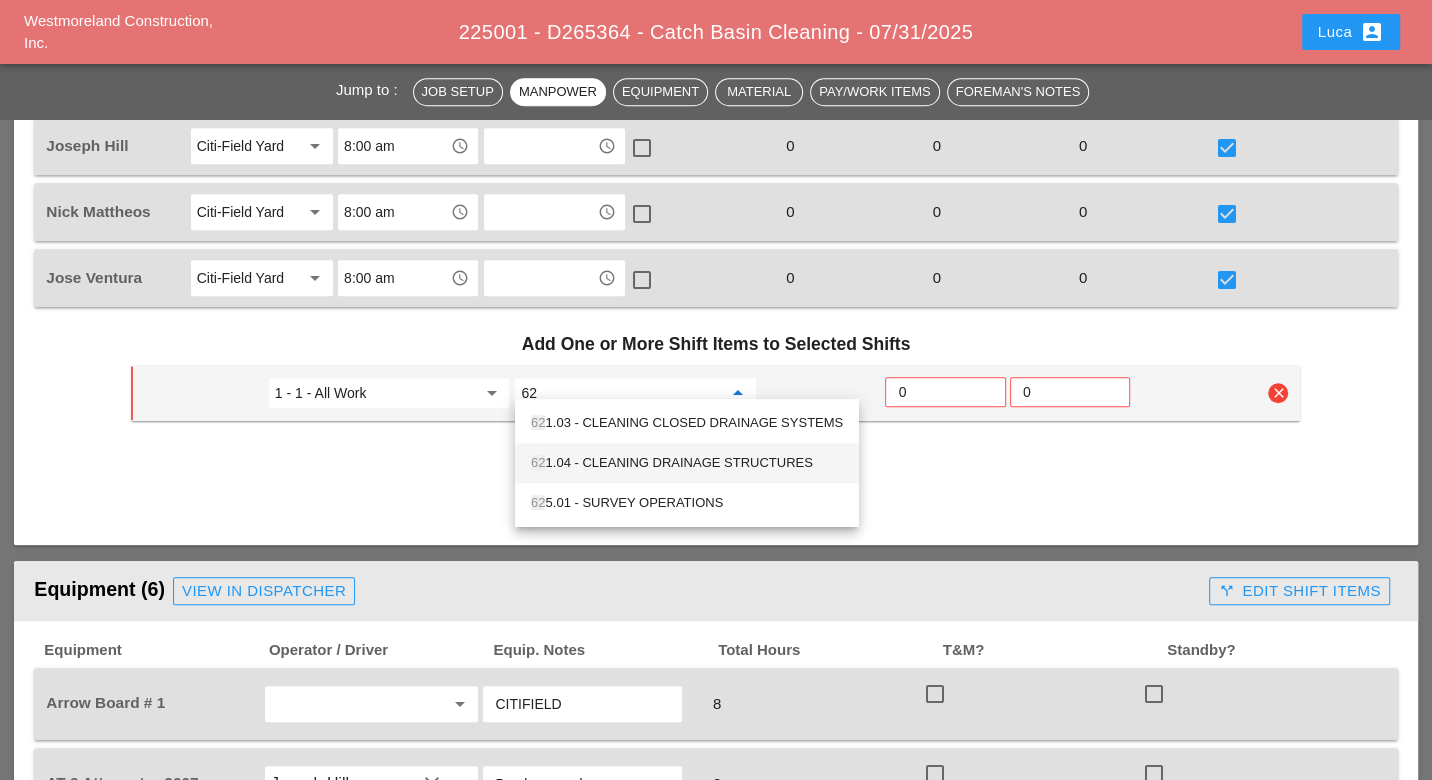 click on "62 1.04 - CLEANING DRAINAGE STRUCTURES" at bounding box center [687, 463] 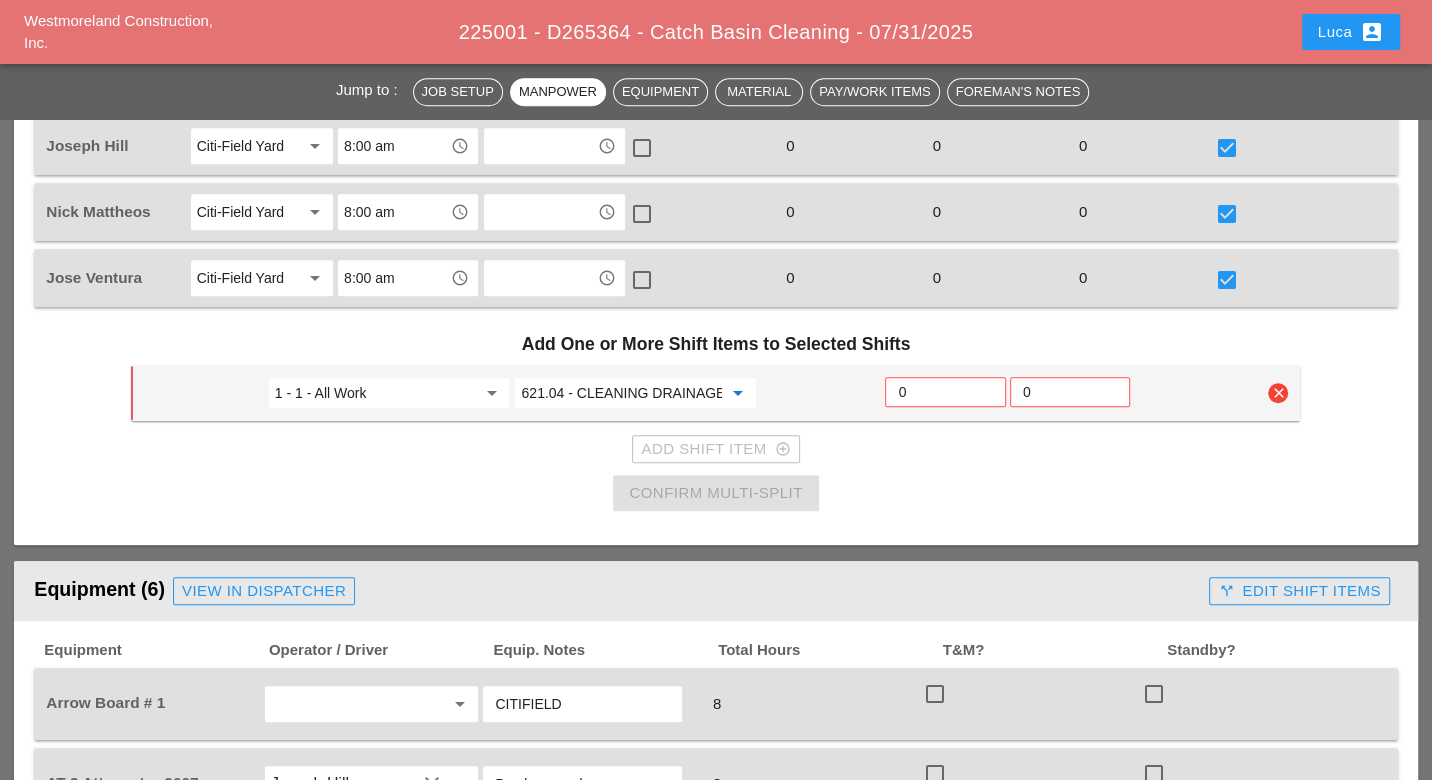 type on "621.04 - CLEANING DRAINAGE STRUCTURES" 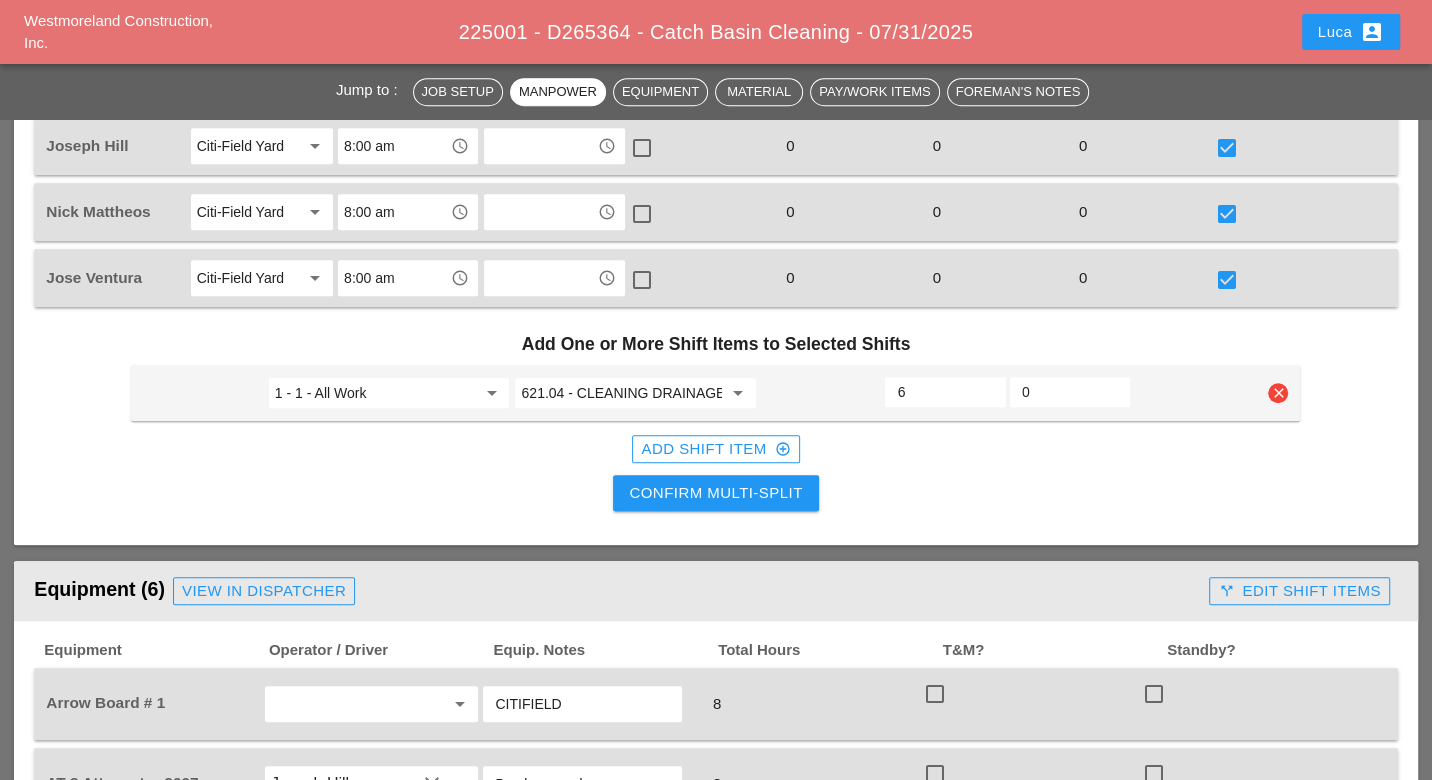type on "6" 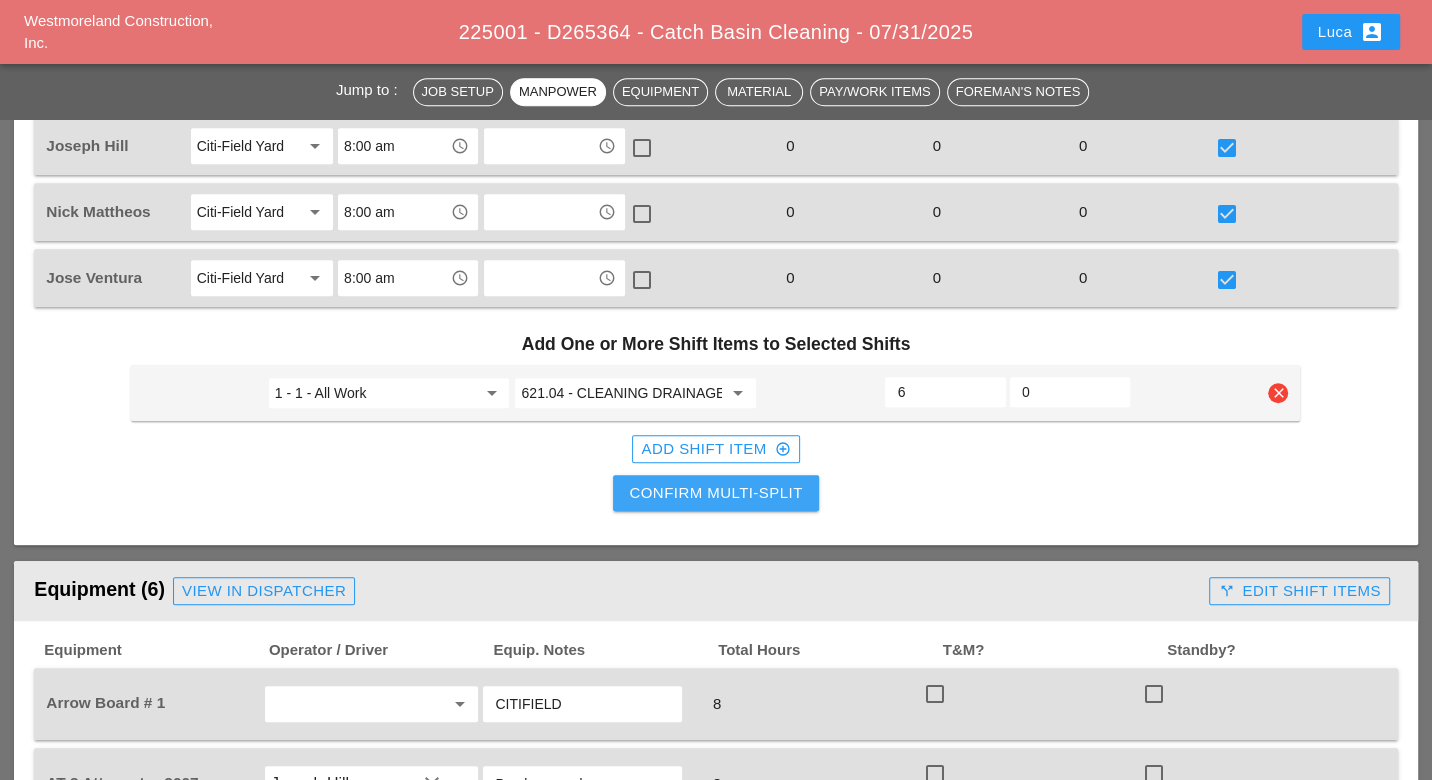 click on "Confirm Multi-Split" at bounding box center [715, 493] 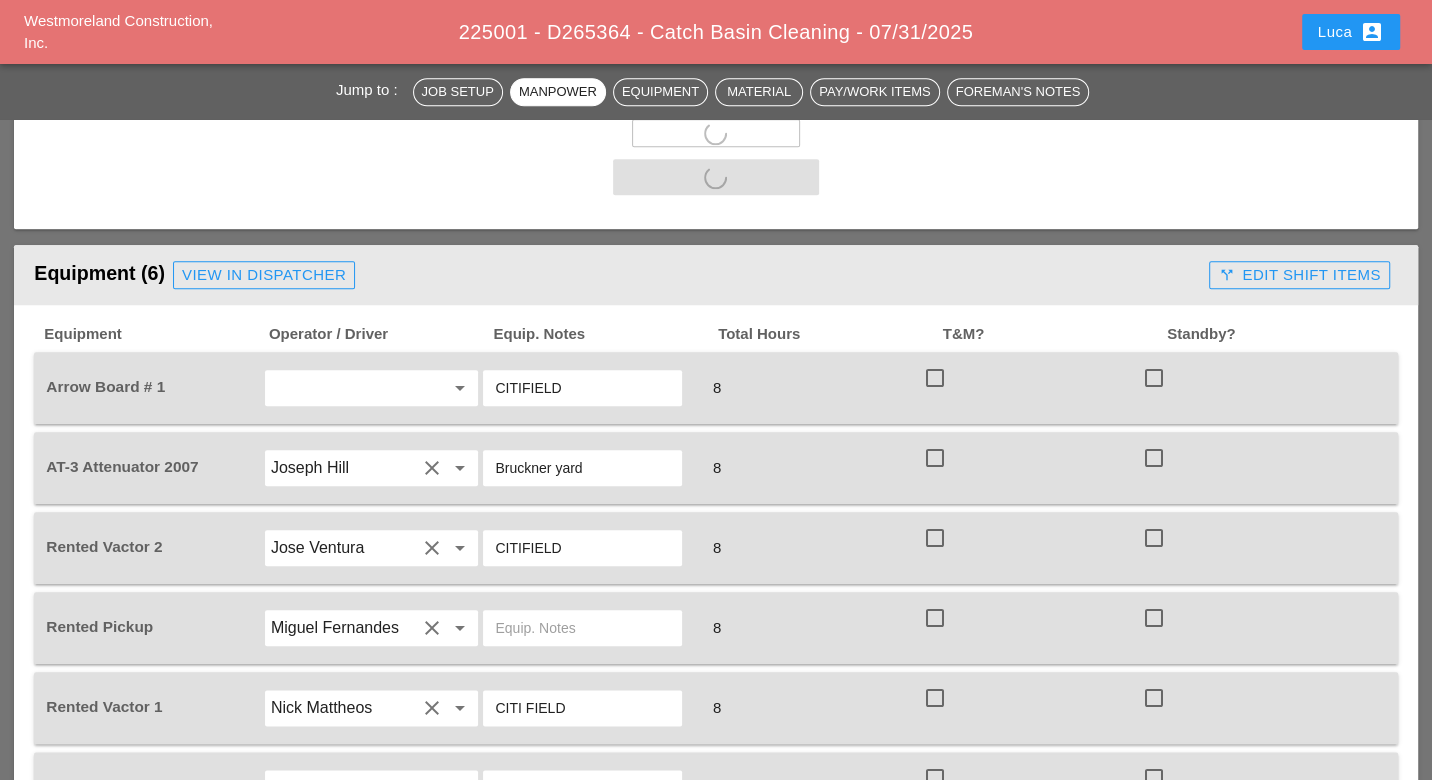 scroll, scrollTop: 1444, scrollLeft: 0, axis: vertical 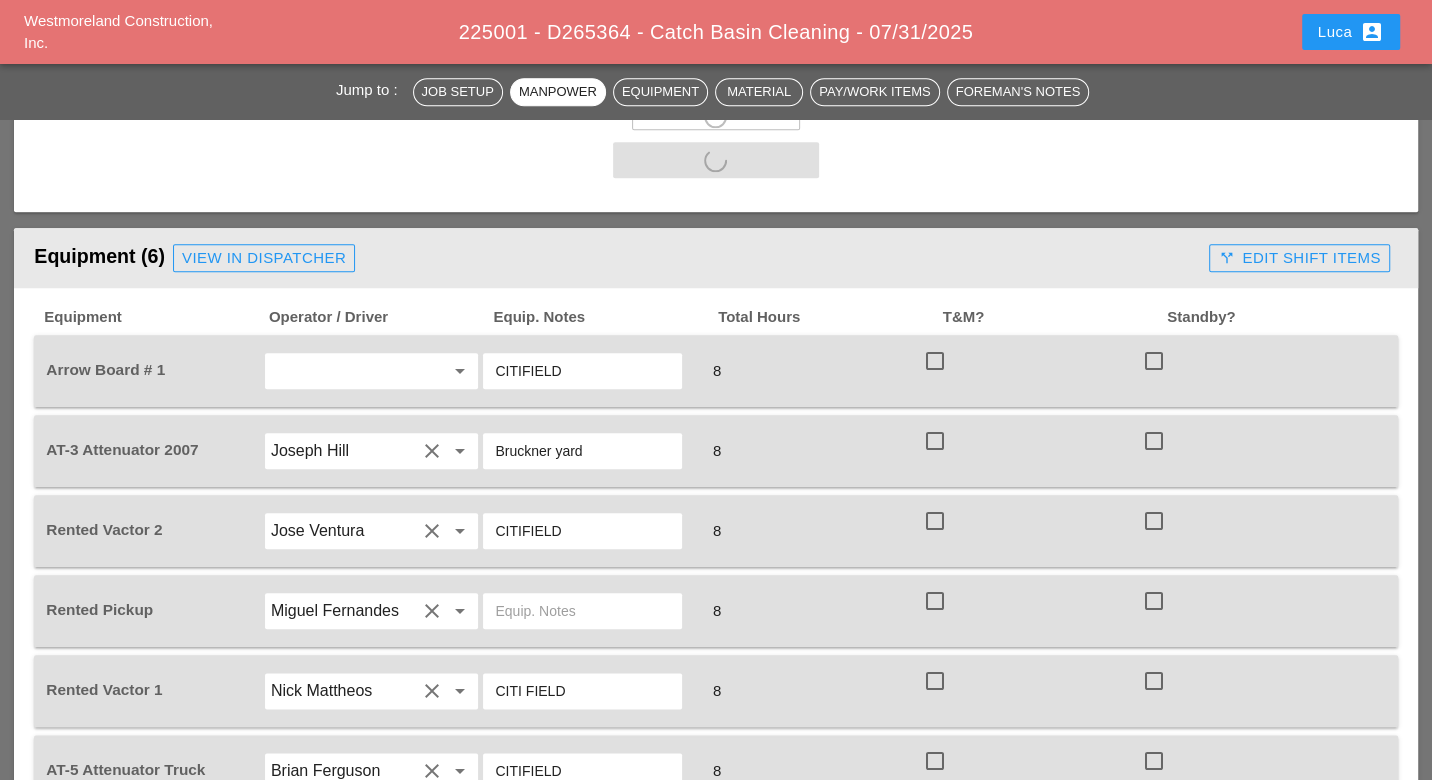 click at bounding box center [935, 361] 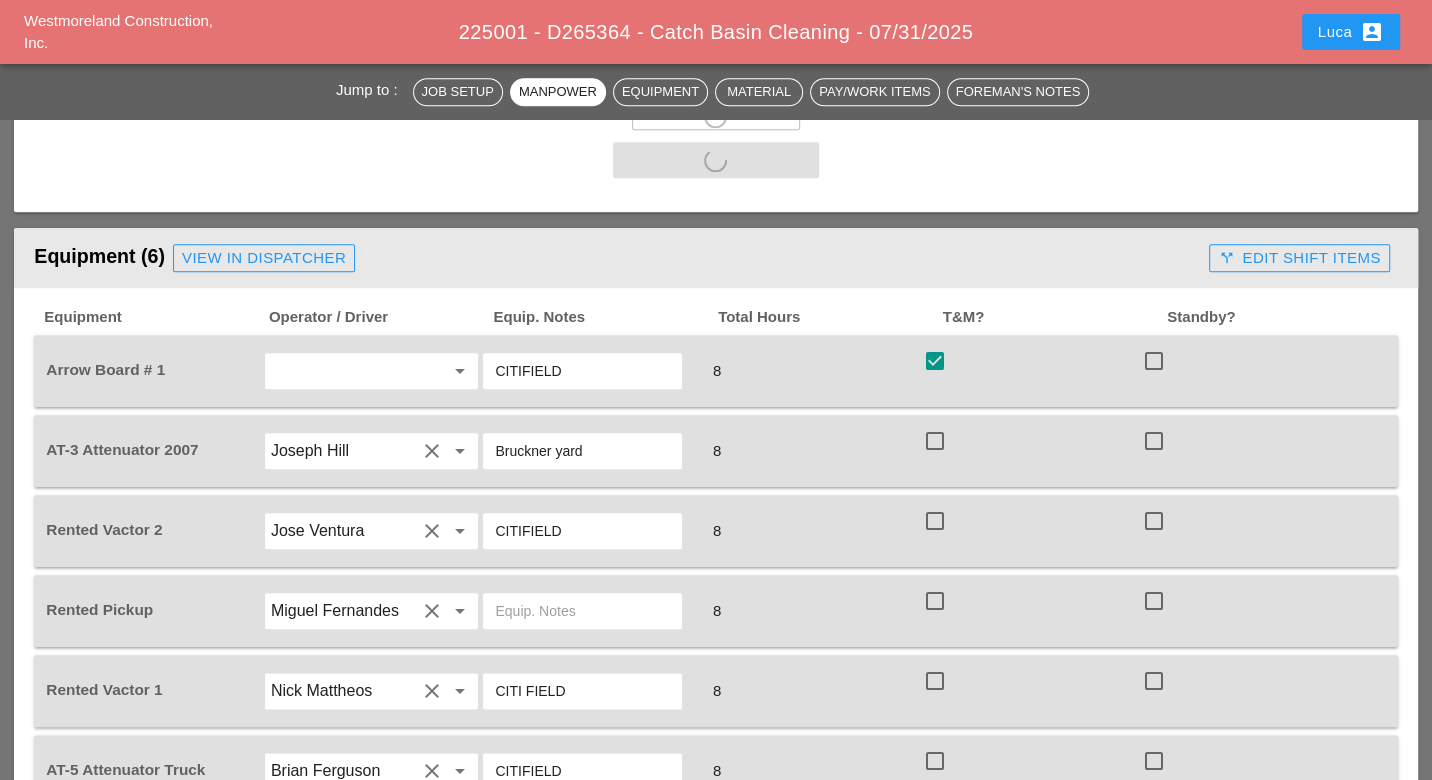 checkbox on "true" 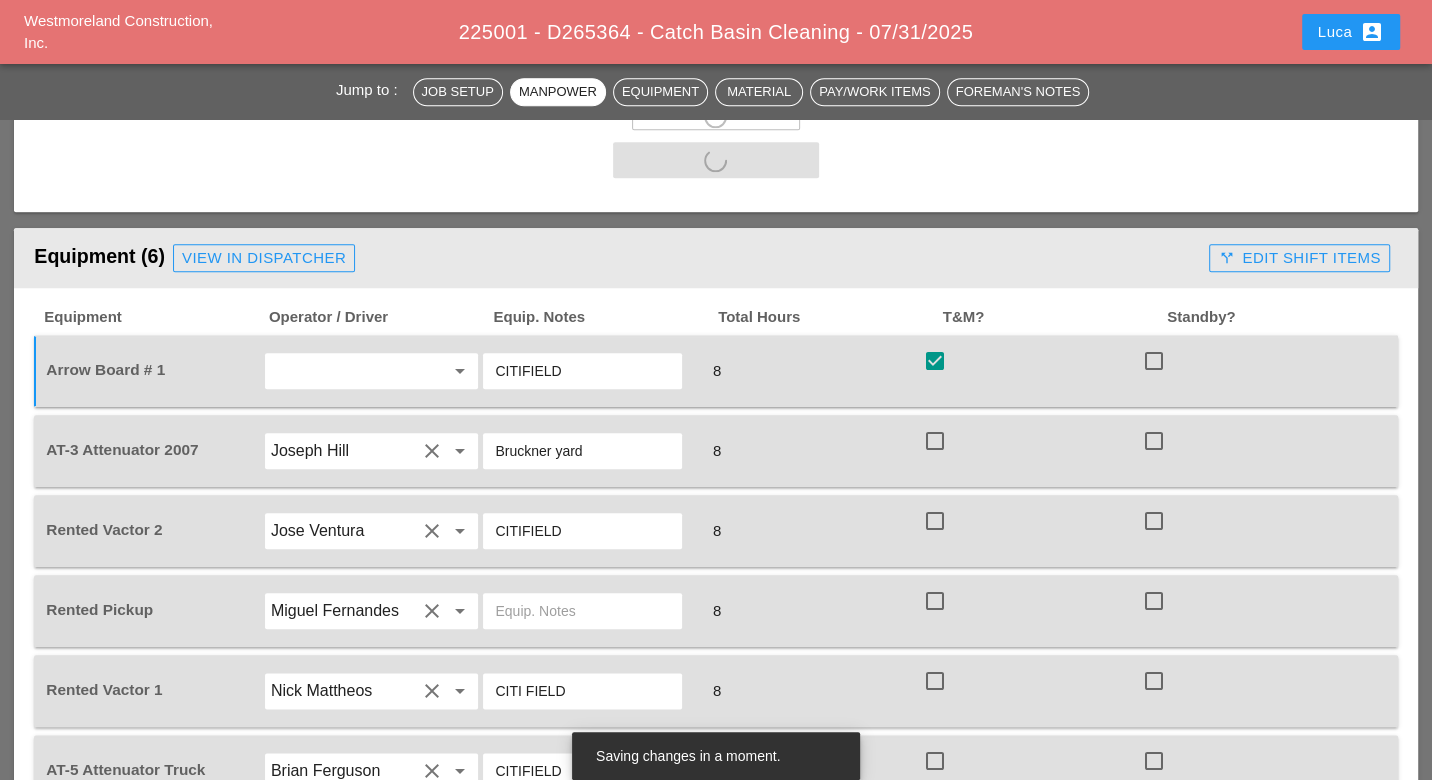 drag, startPoint x: 931, startPoint y: 426, endPoint x: 927, endPoint y: 438, distance: 12.649111 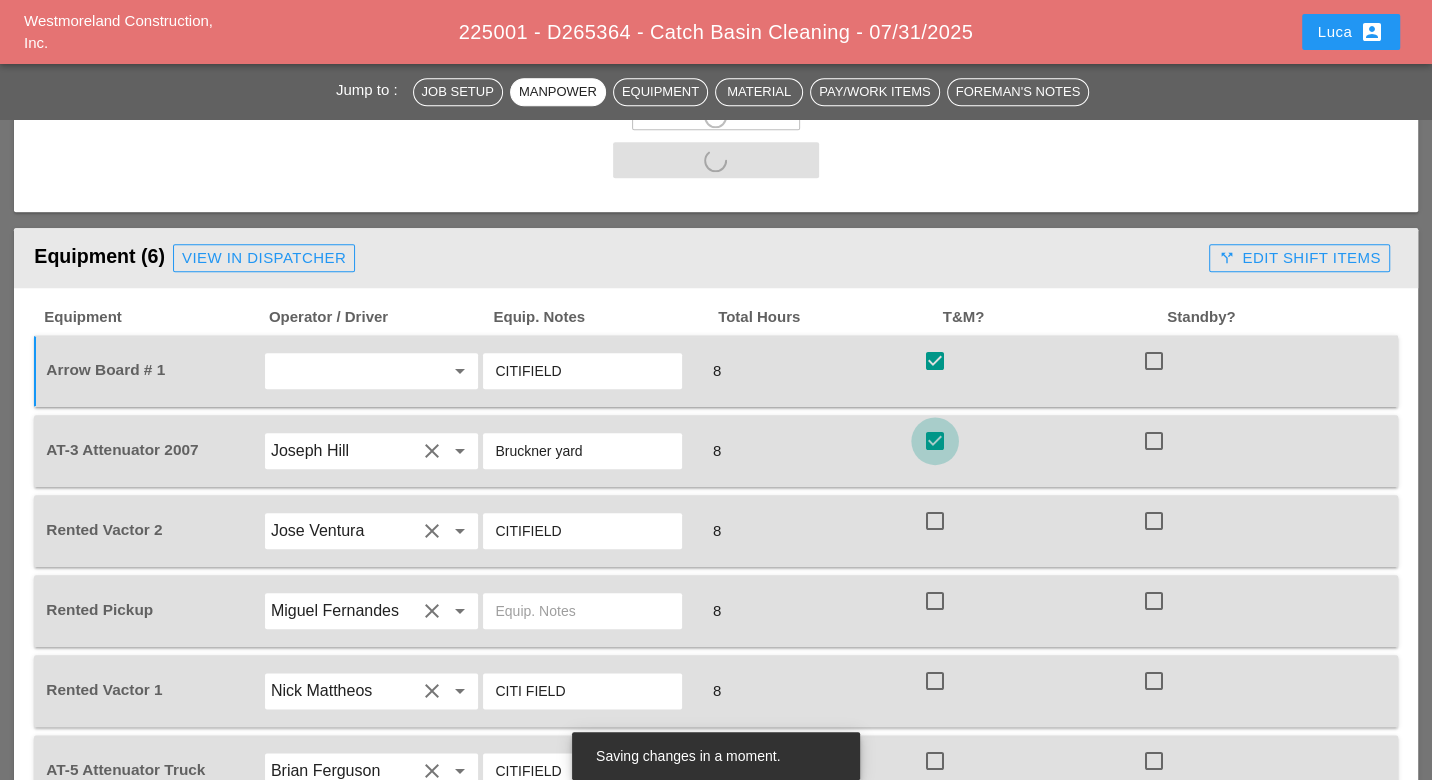 checkbox on "false" 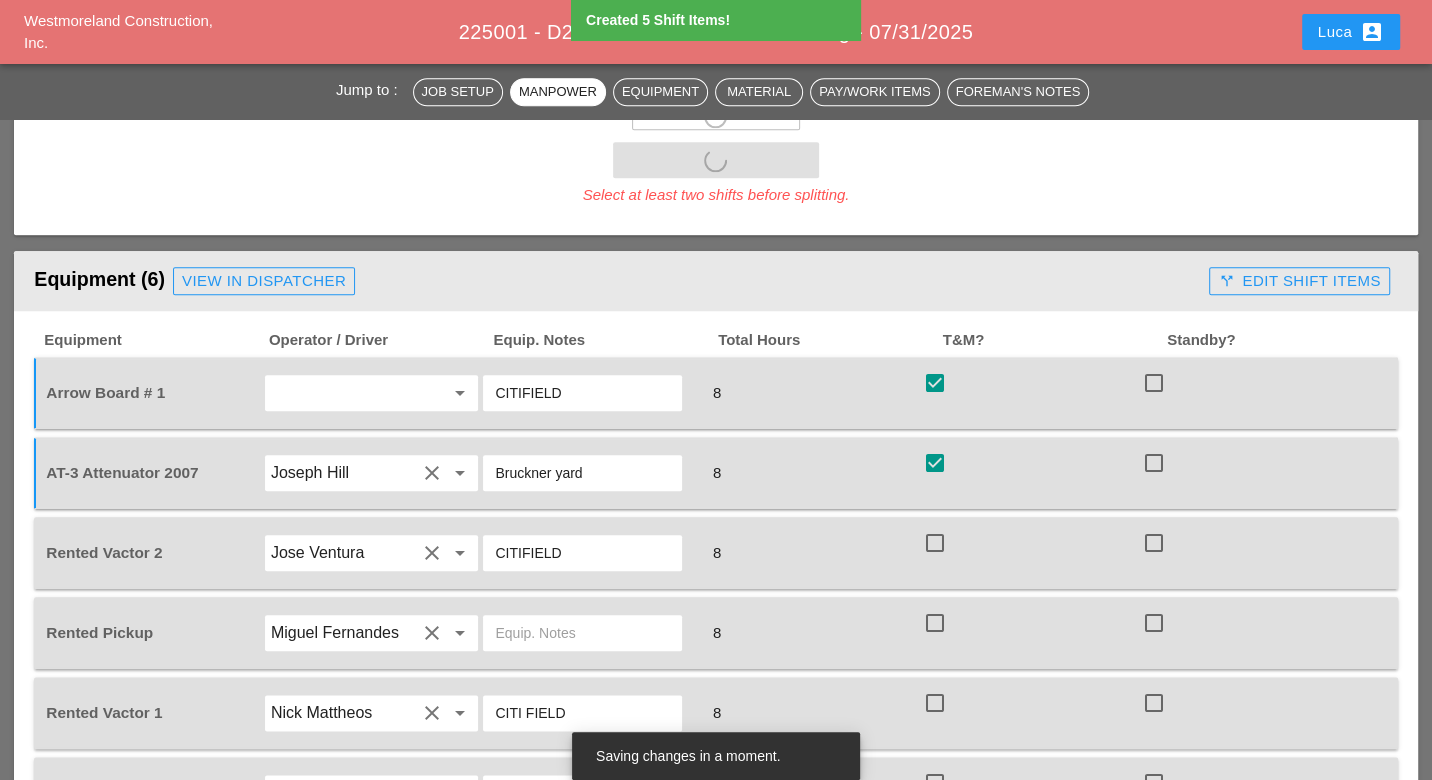 click at bounding box center [935, 543] 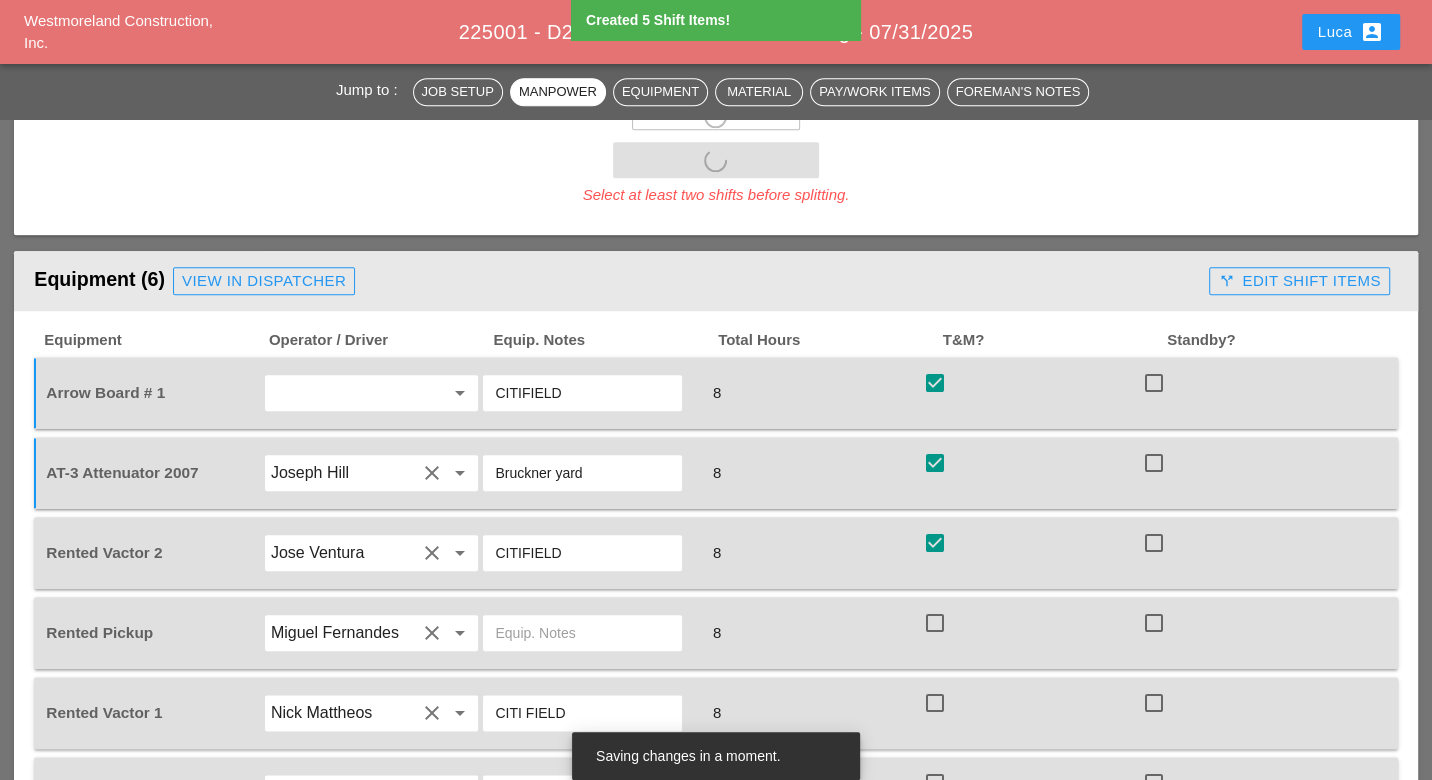 checkbox on "true" 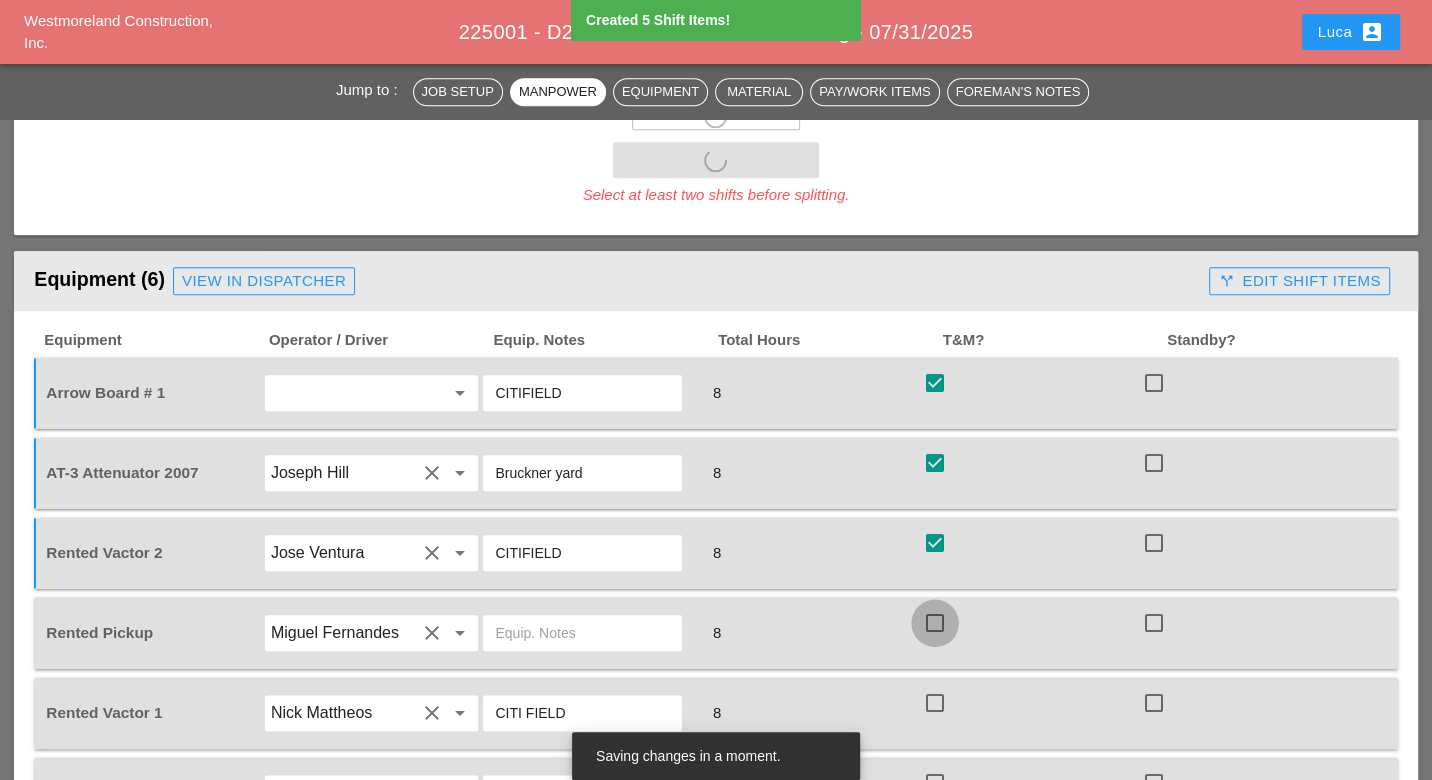 drag, startPoint x: 935, startPoint y: 608, endPoint x: 995, endPoint y: 575, distance: 68.47627 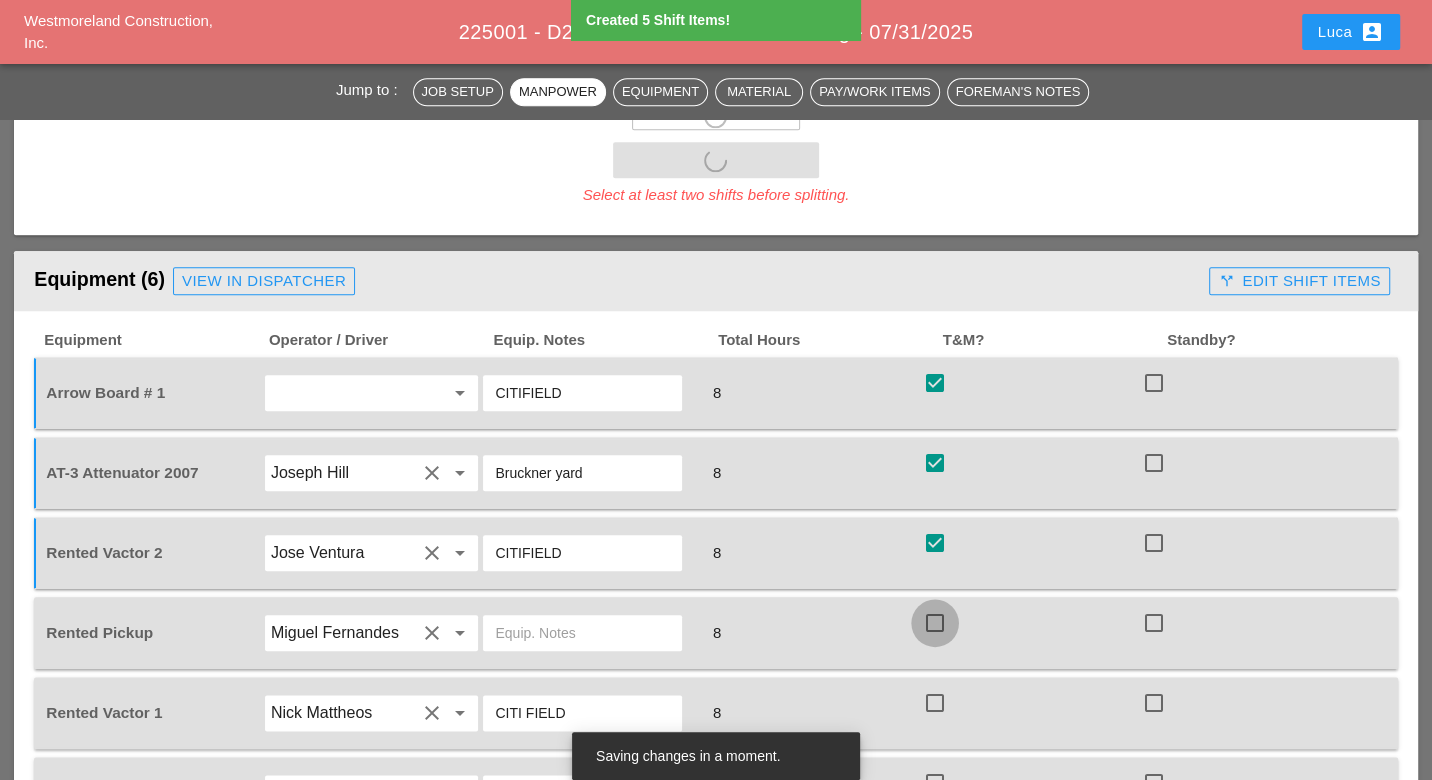 click at bounding box center (935, 623) 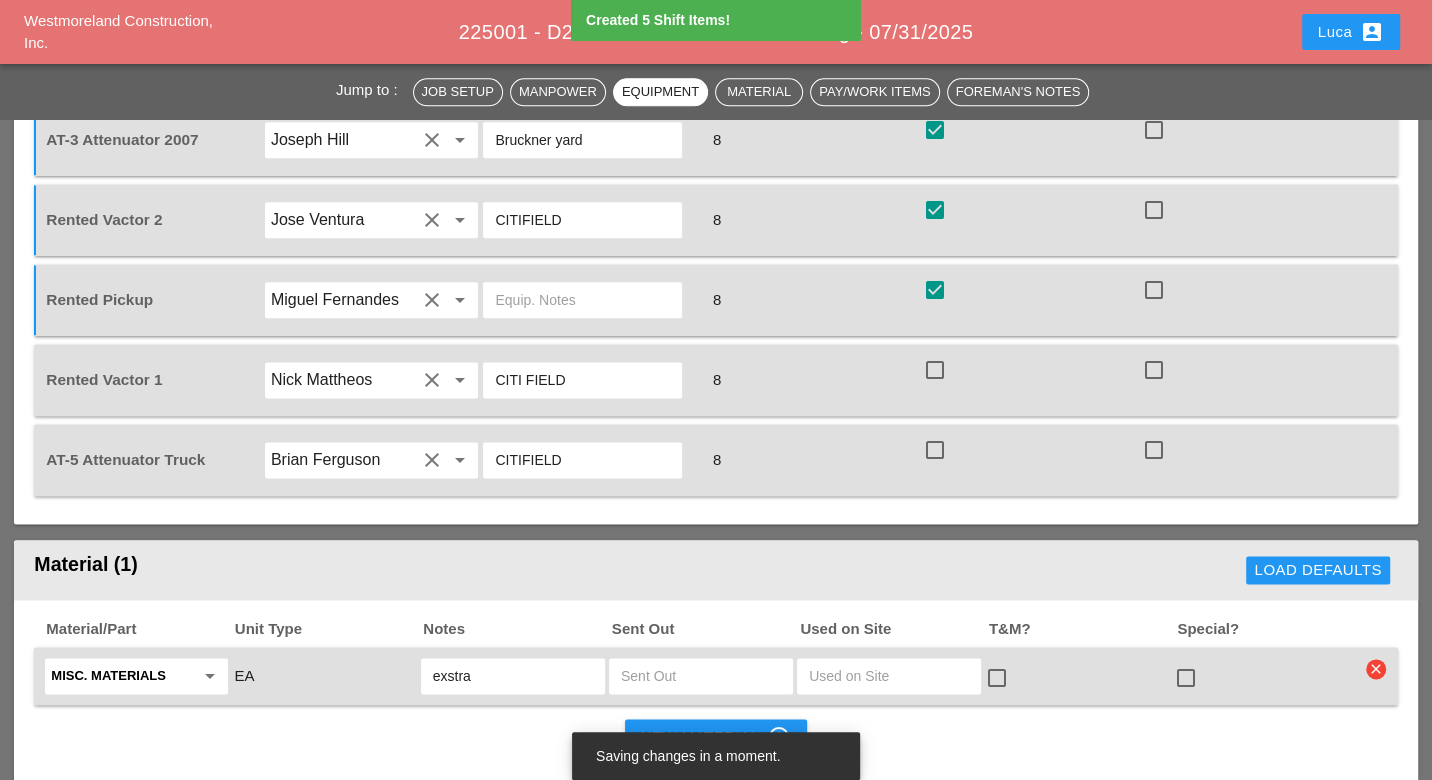 click at bounding box center (935, 370) 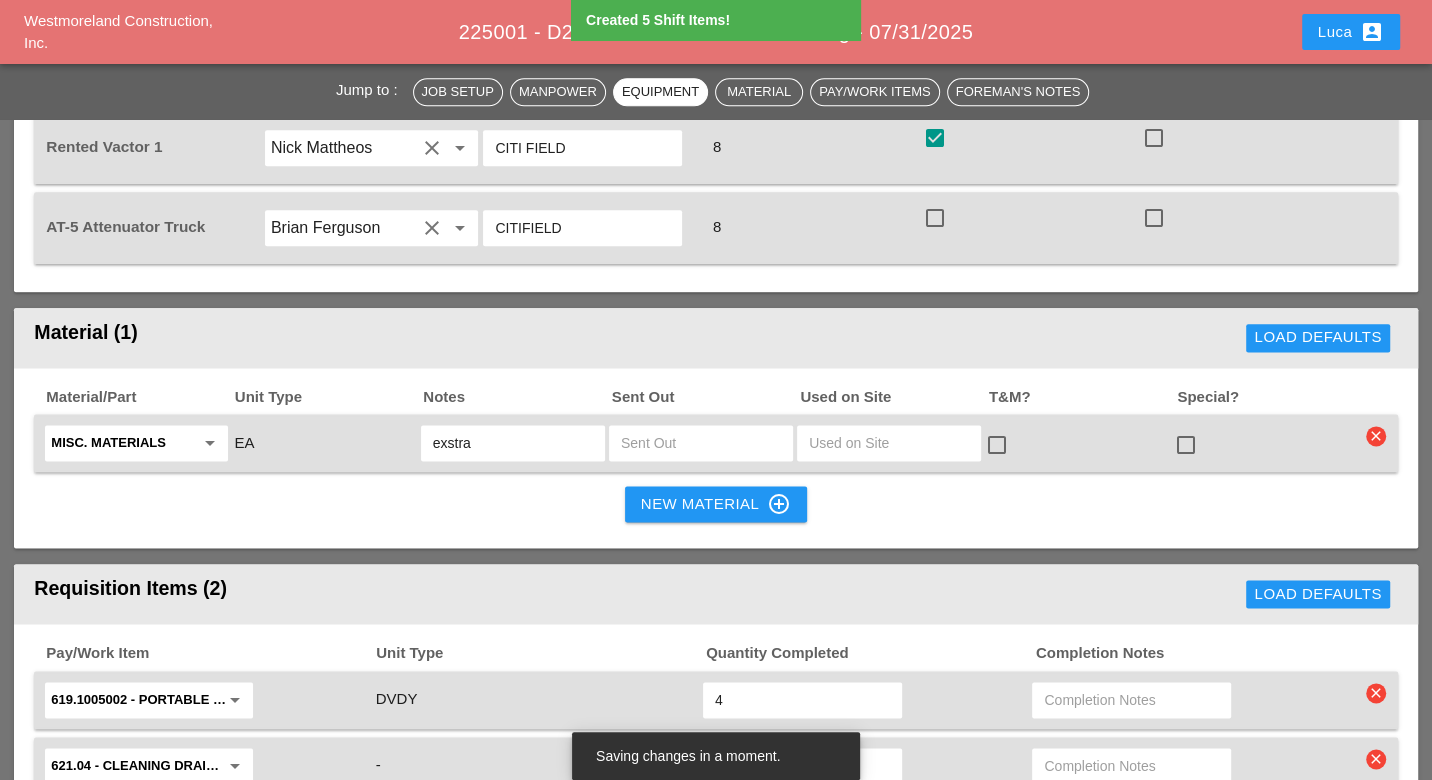 checkbox on "true" 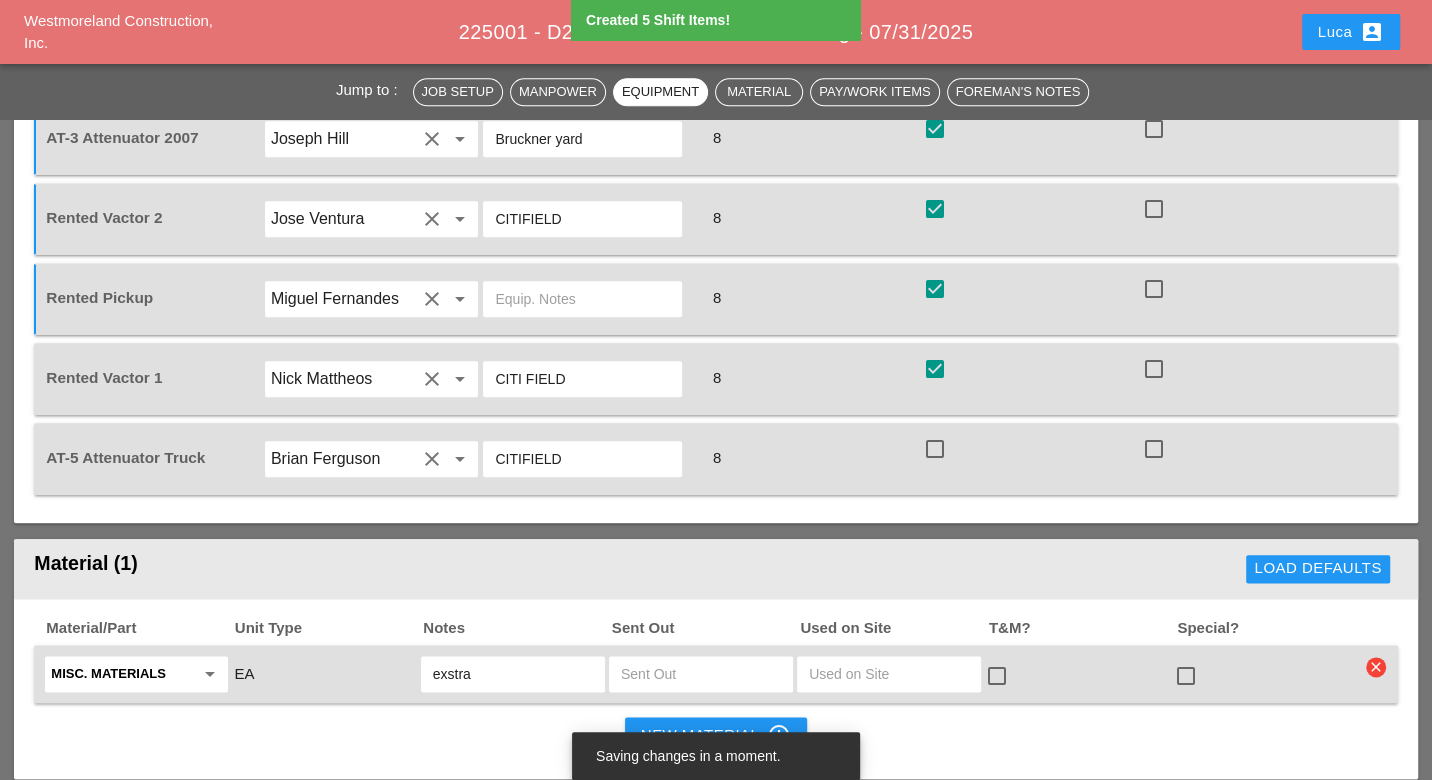 click at bounding box center [935, 449] 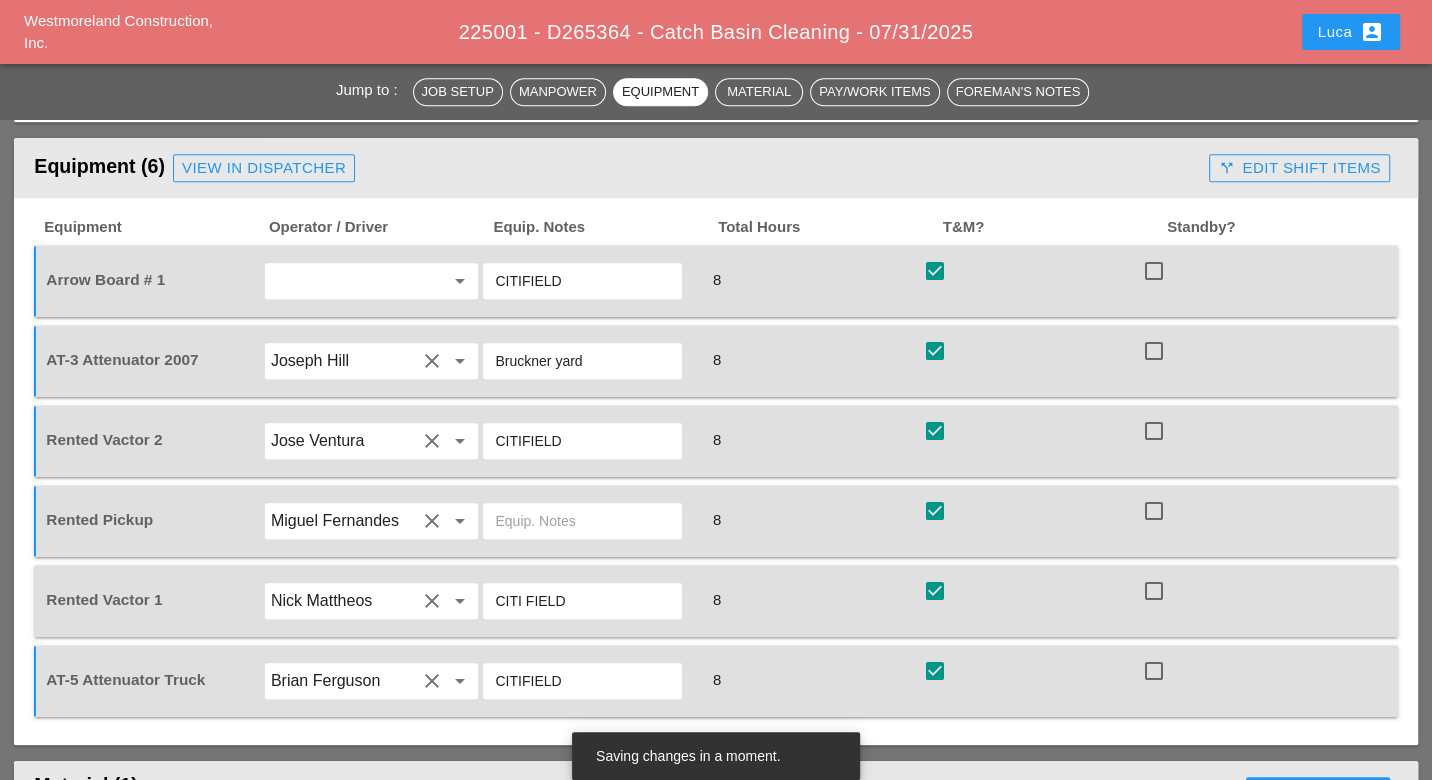 scroll, scrollTop: 1324, scrollLeft: 0, axis: vertical 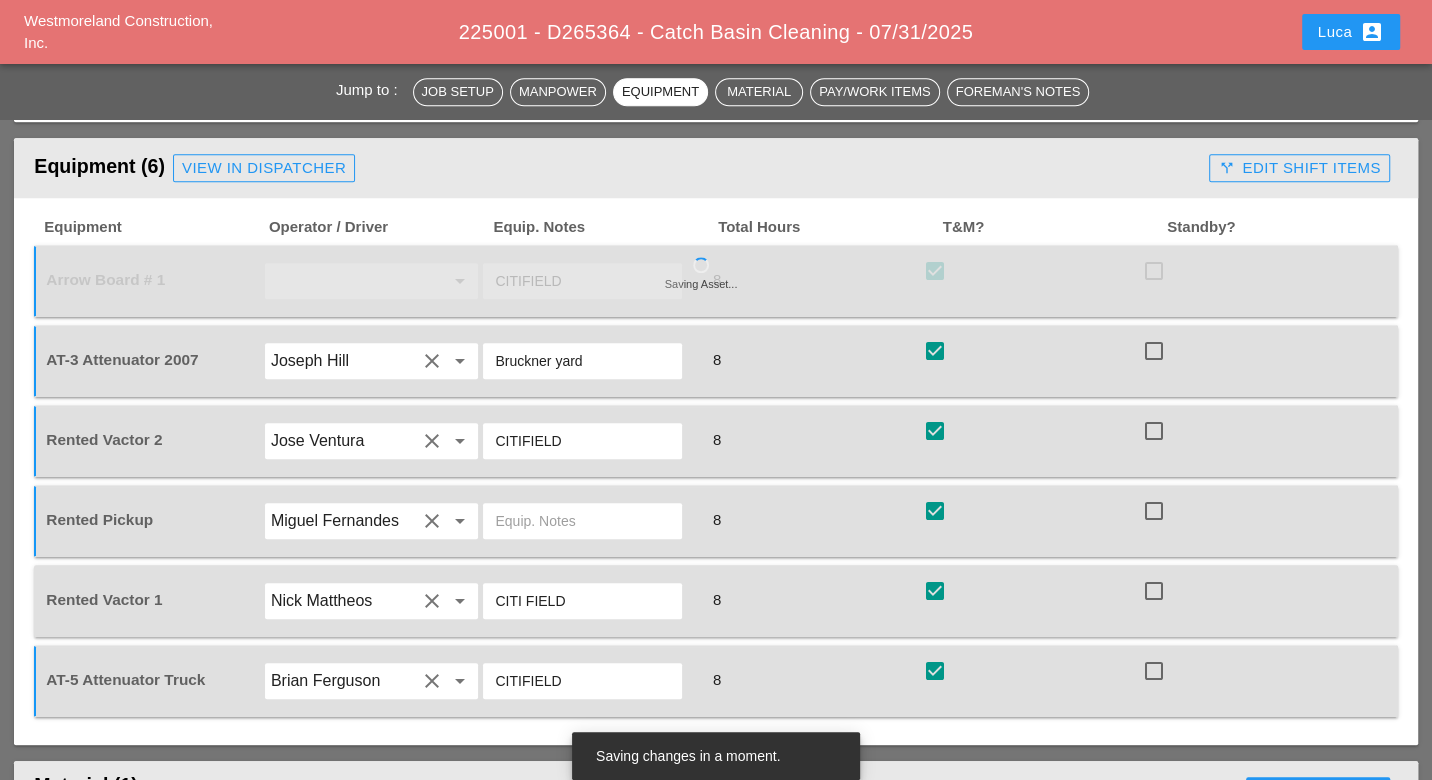 click on "call_split Edit Shift Items" at bounding box center (1299, 168) 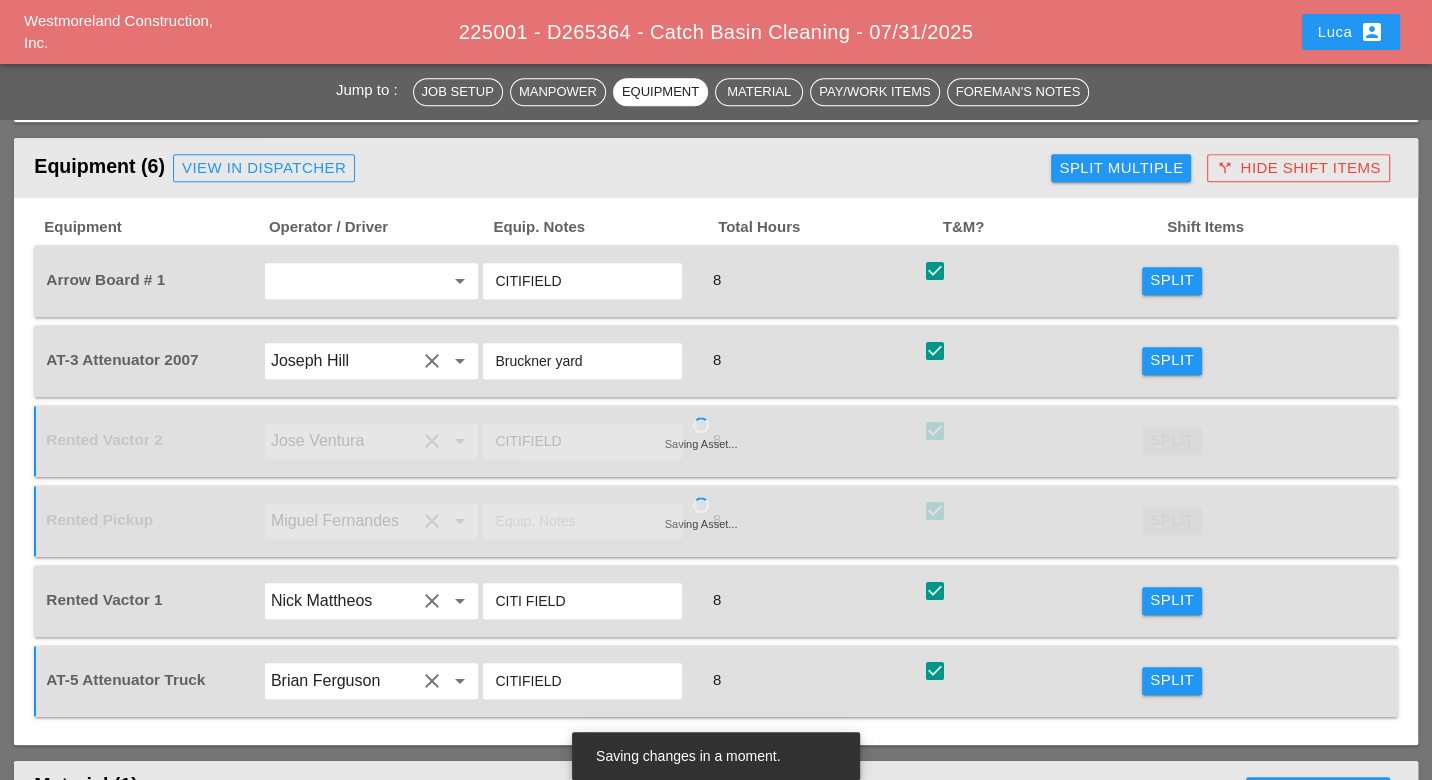 click on "Split" at bounding box center [1172, 441] 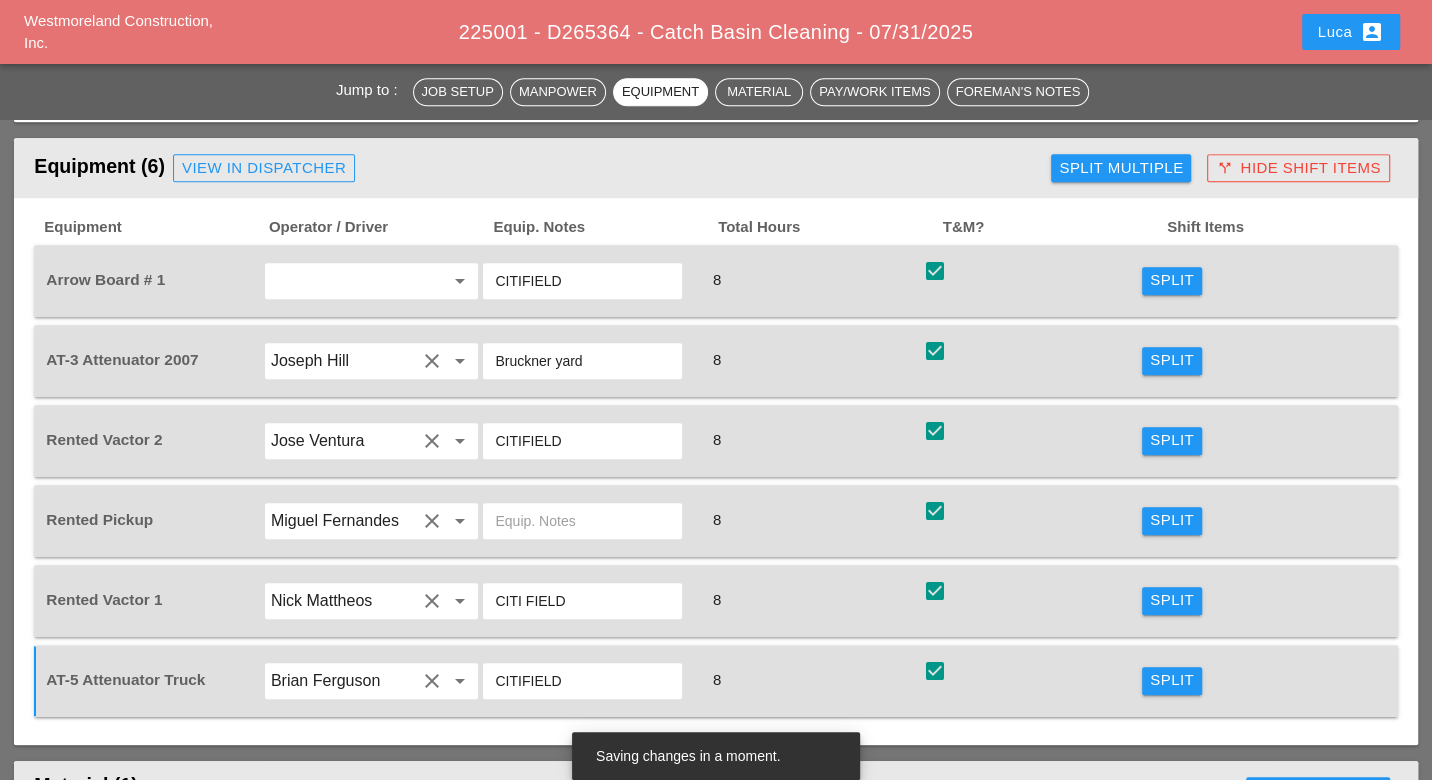 scroll, scrollTop: 1435, scrollLeft: 0, axis: vertical 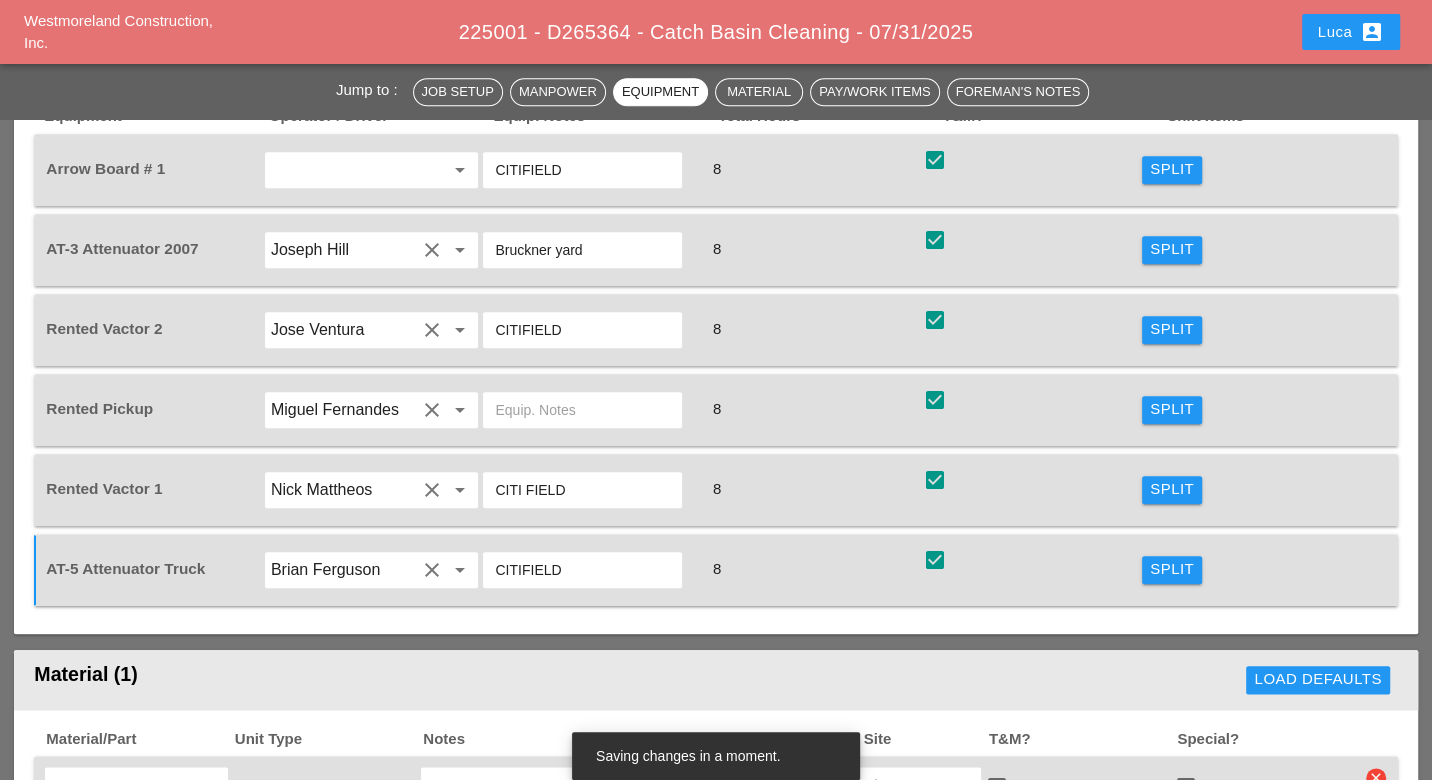 click on "Split" at bounding box center (1172, 329) 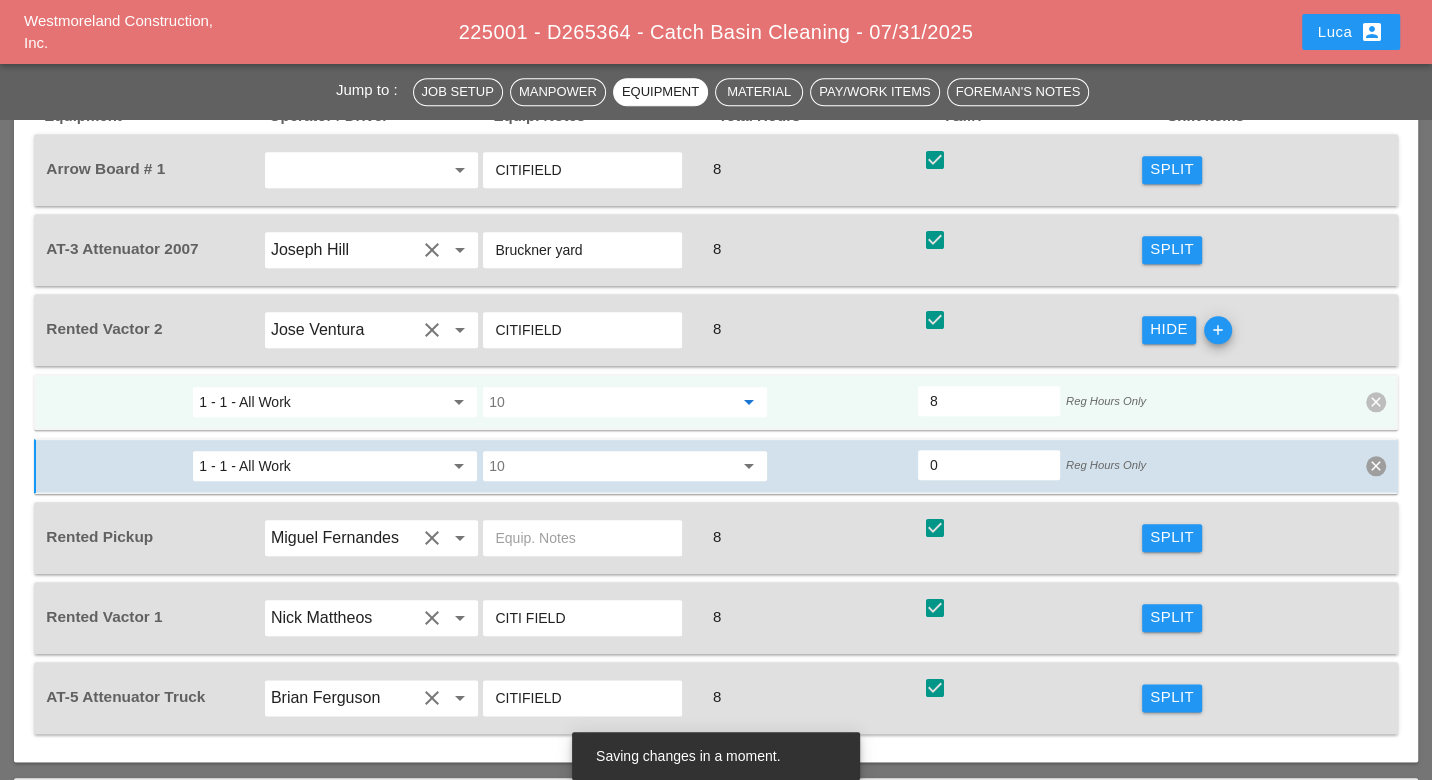 click at bounding box center (611, 402) 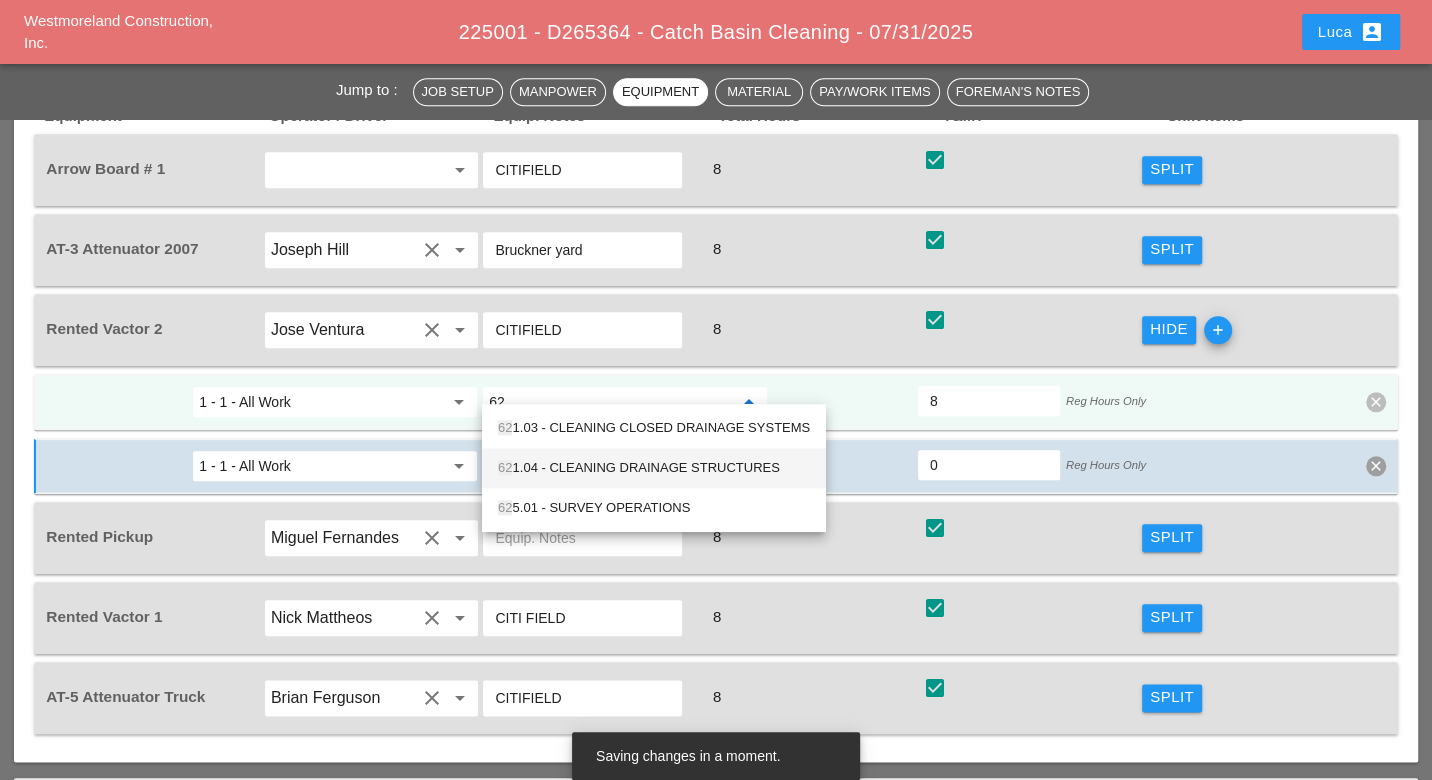 click on "62 1.04 - CLEANING DRAINAGE STRUCTURES" at bounding box center (654, 468) 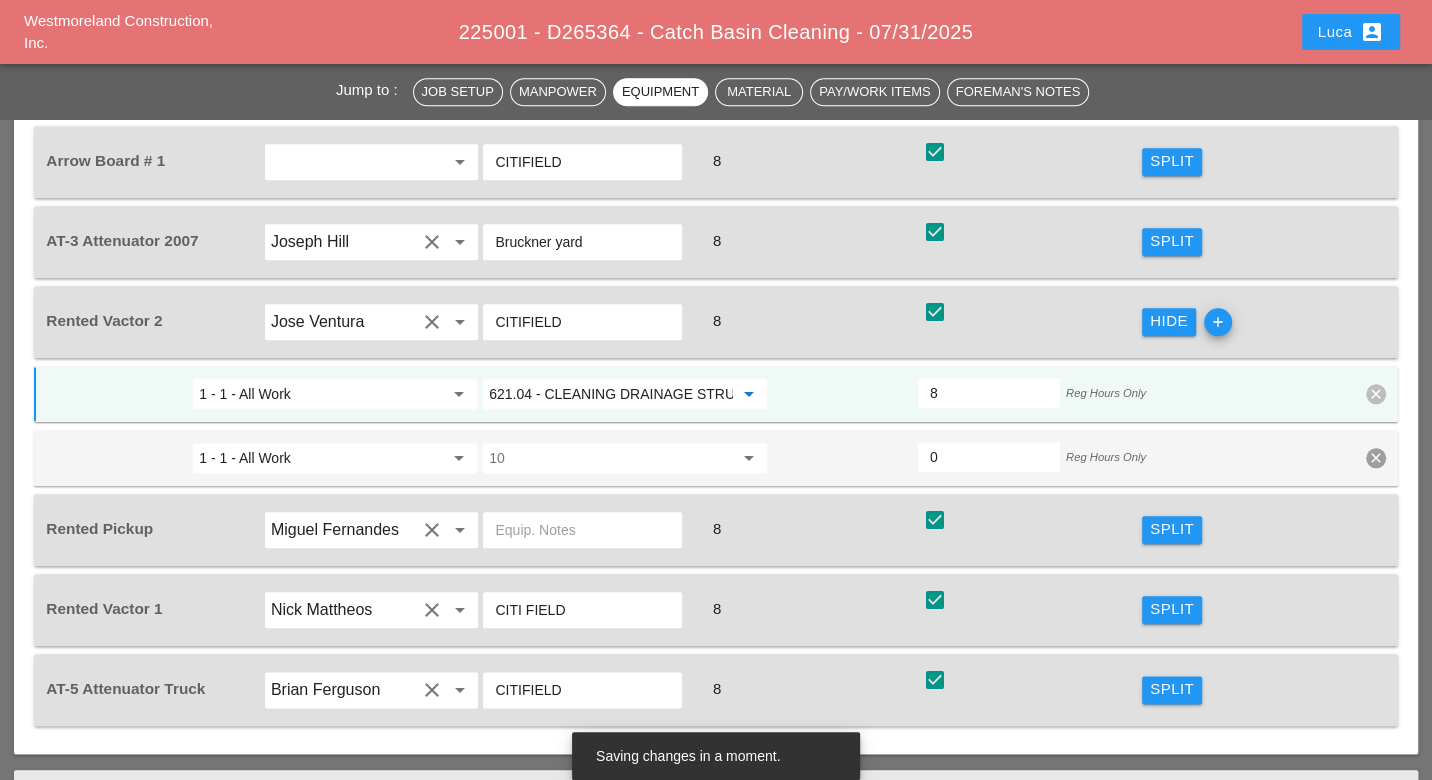 scroll, scrollTop: 1546, scrollLeft: 0, axis: vertical 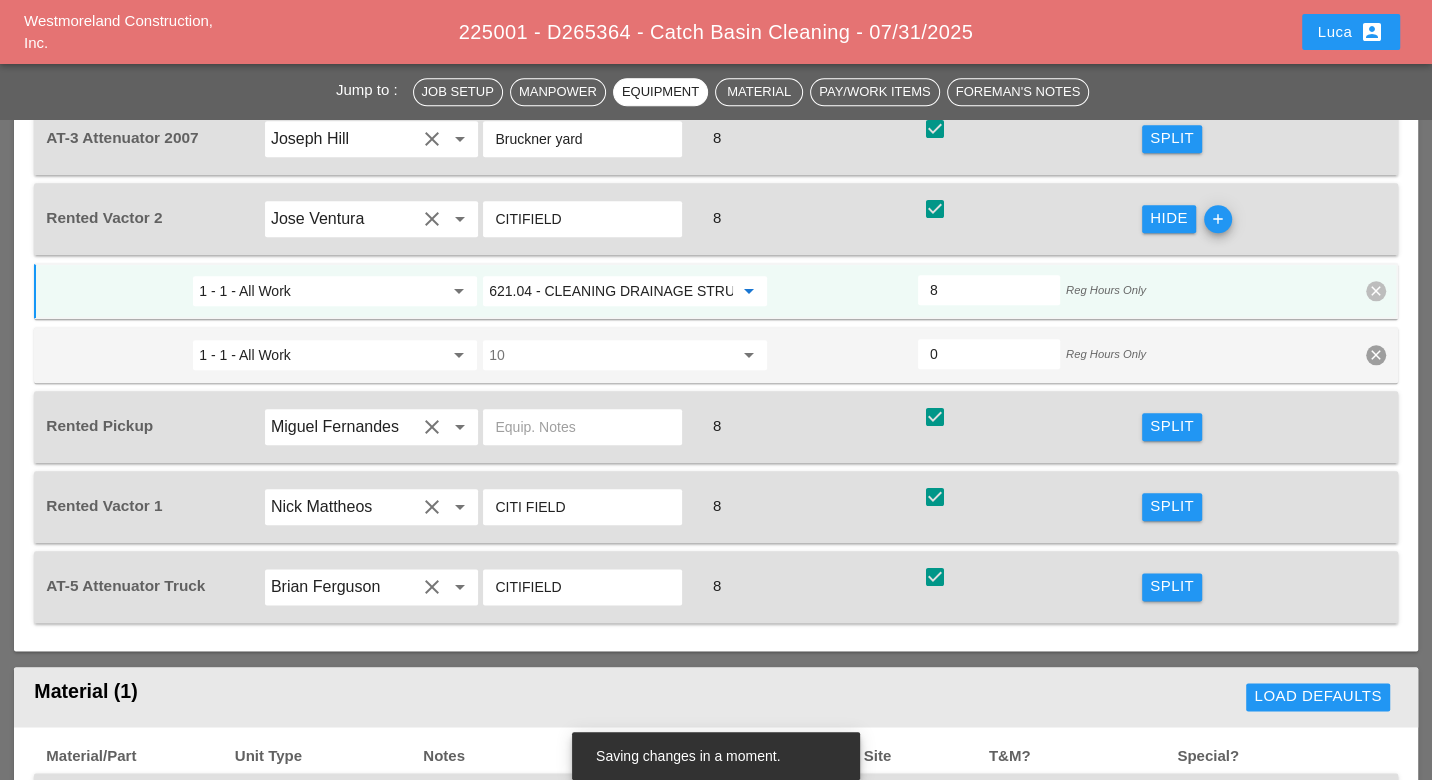 type on "621.04 - CLEANING DRAINAGE STRUCTURES" 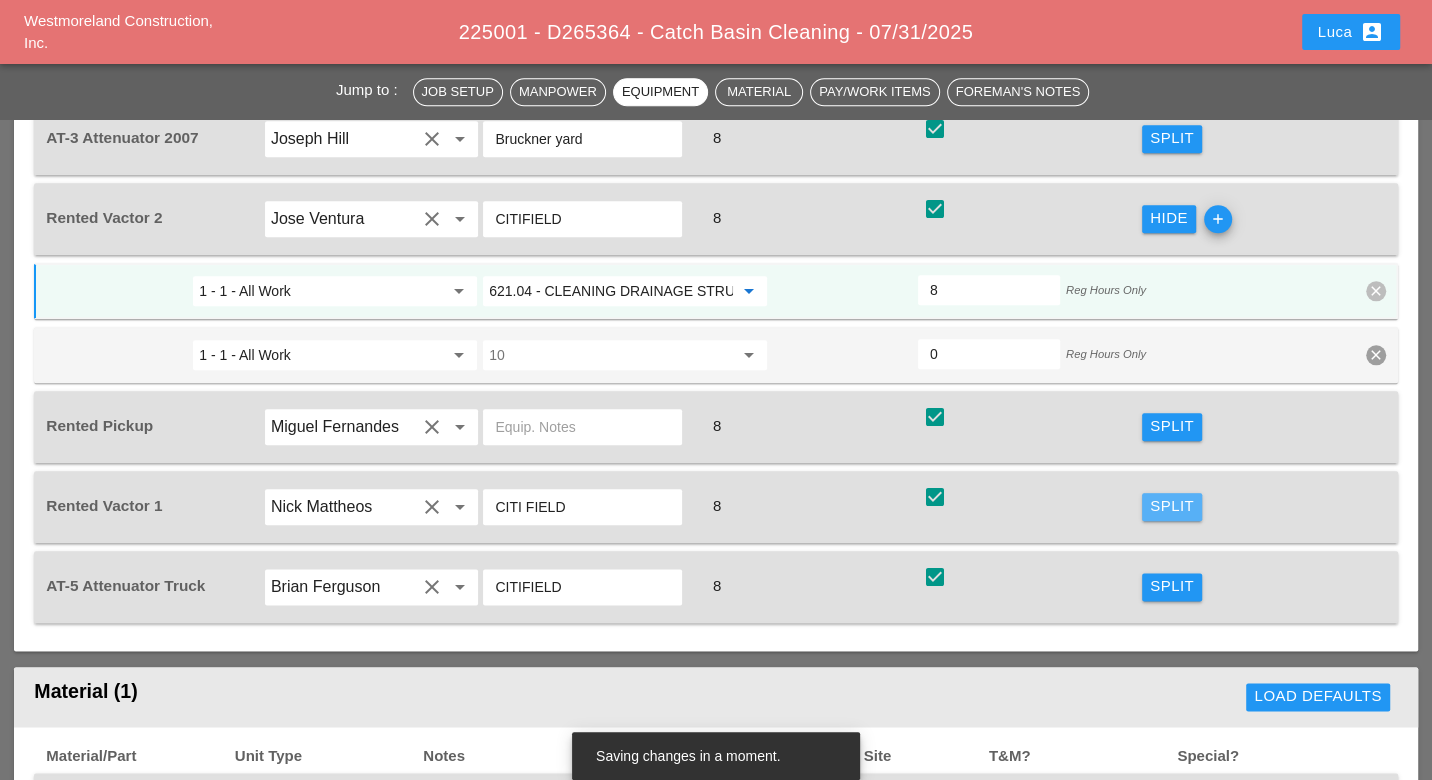 click on "Split" at bounding box center [1172, 506] 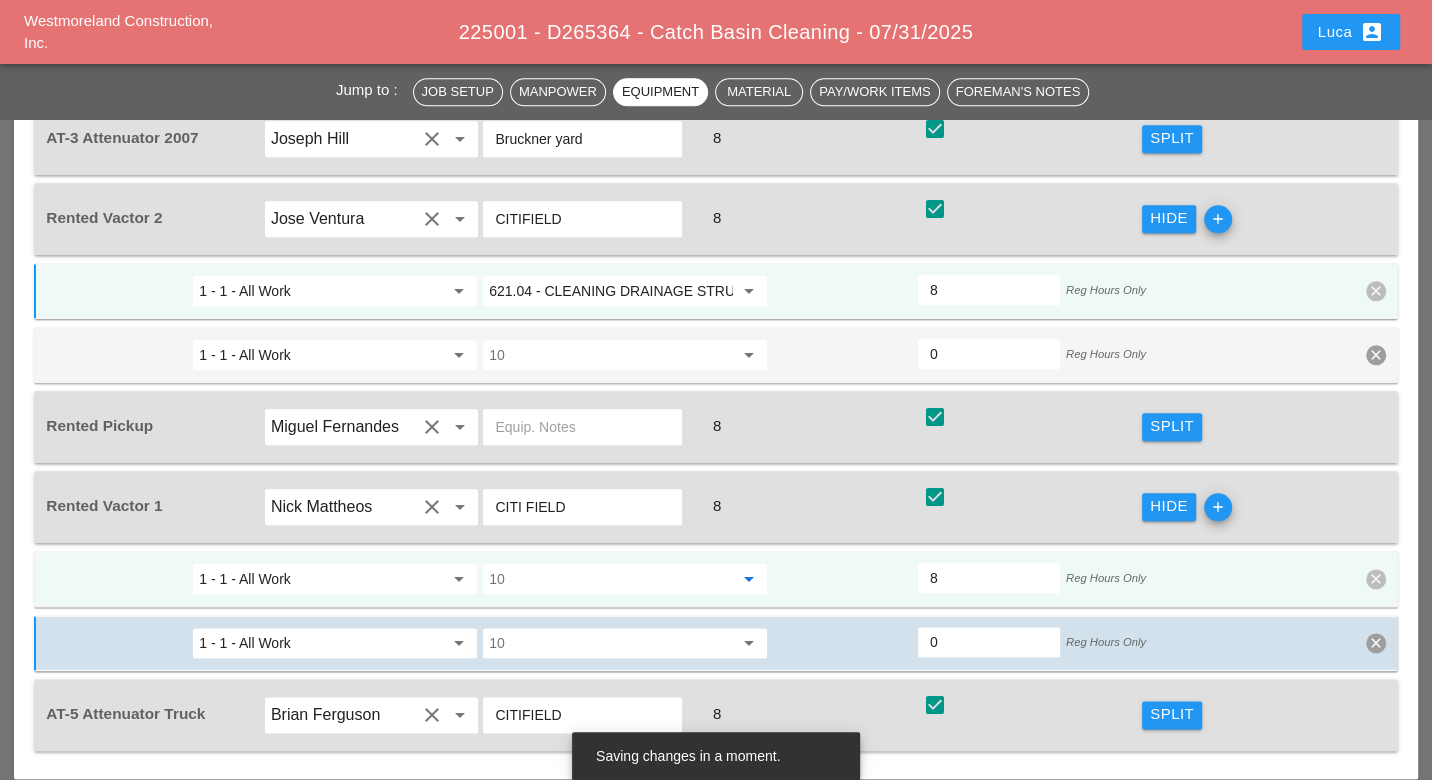 click at bounding box center (611, 579) 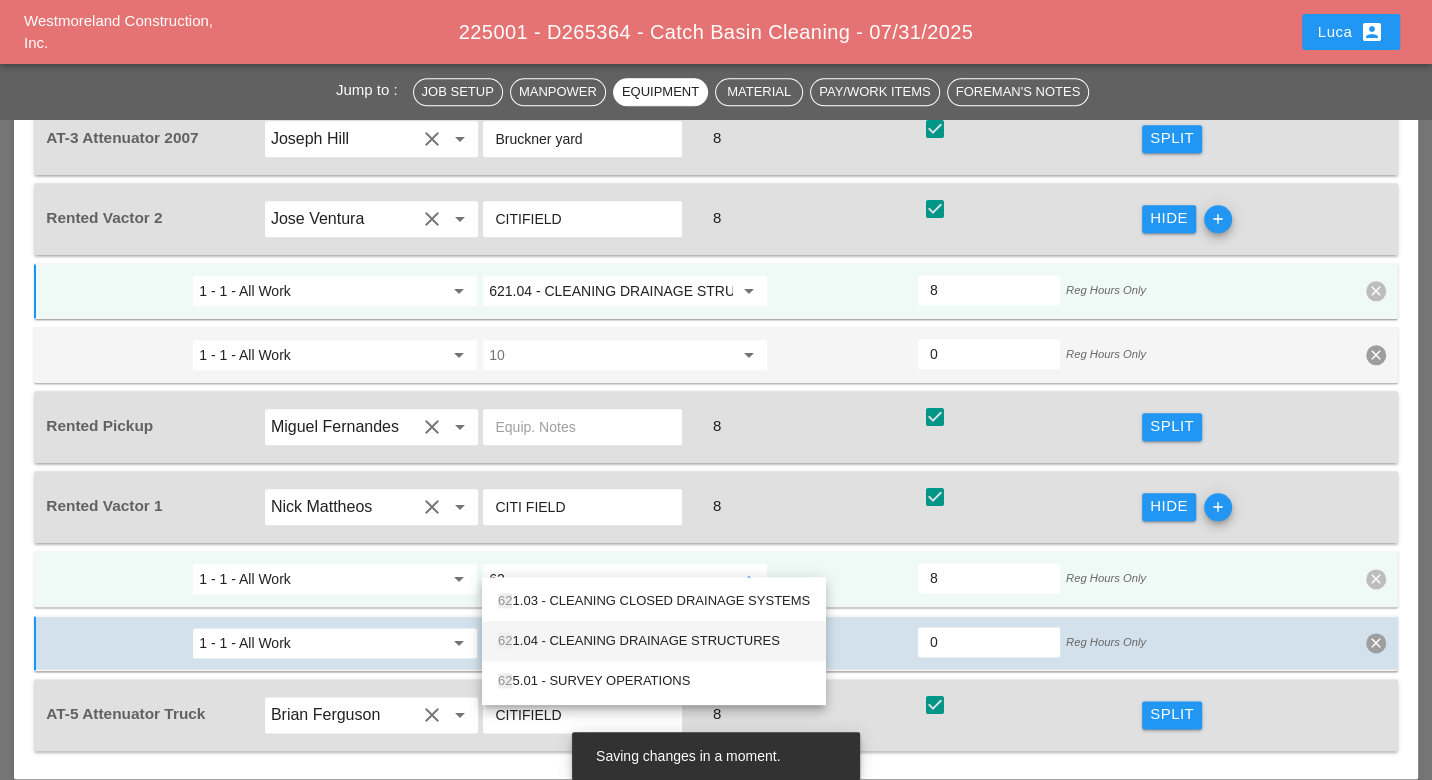 click on "62 1.04 - CLEANING DRAINAGE STRUCTURES" at bounding box center (654, 641) 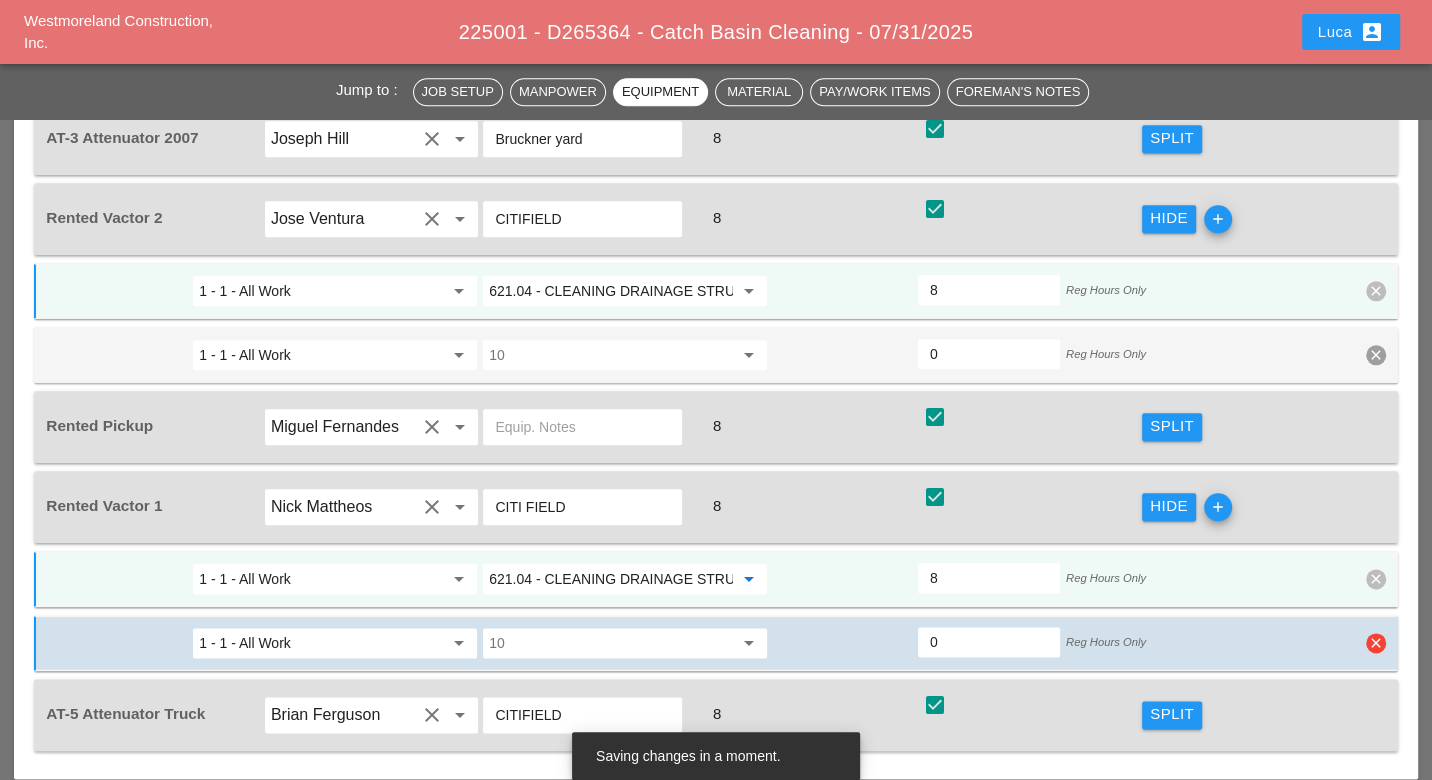 type on "621.04 - CLEANING DRAINAGE STRUCTURES" 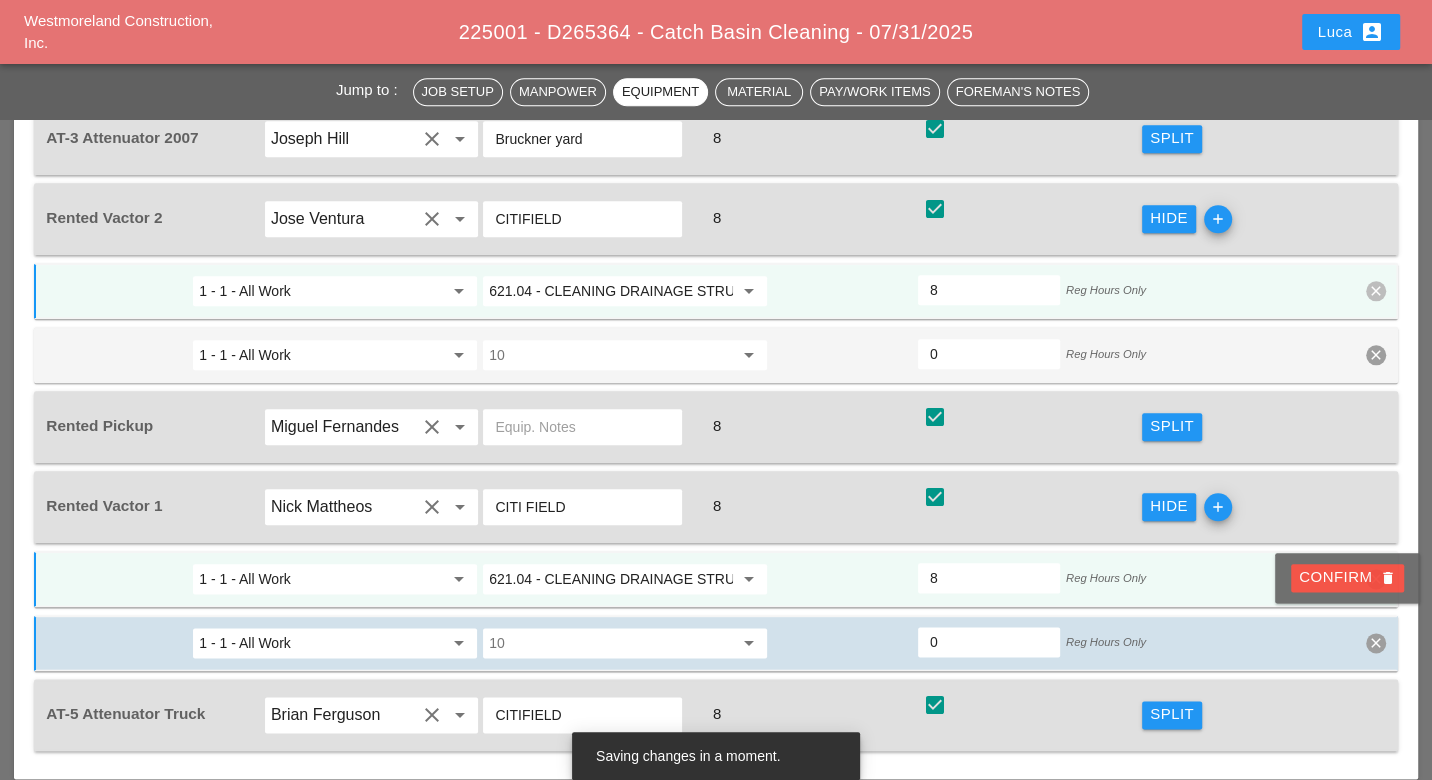 click on "Confirm delete" at bounding box center [1347, 577] 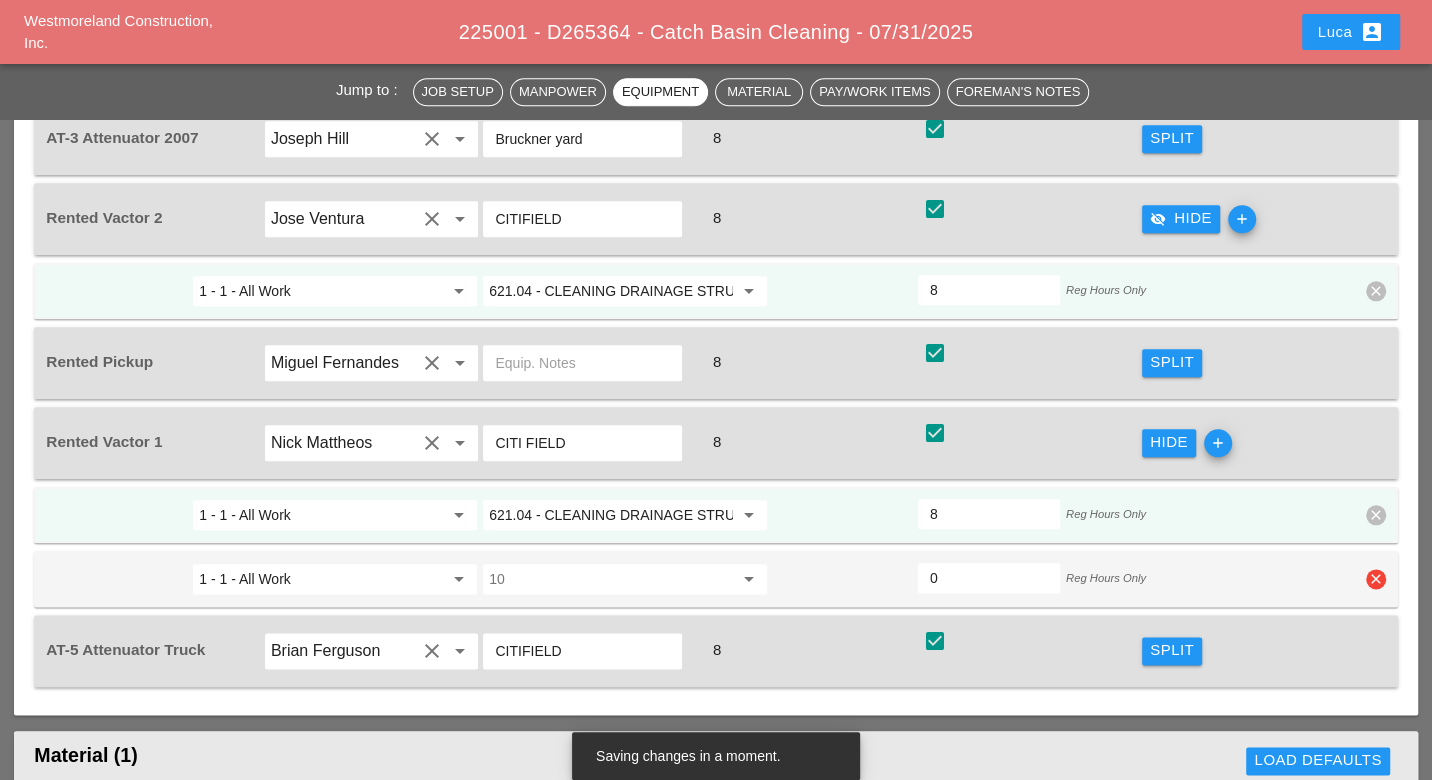 click on "clear" at bounding box center [1376, 579] 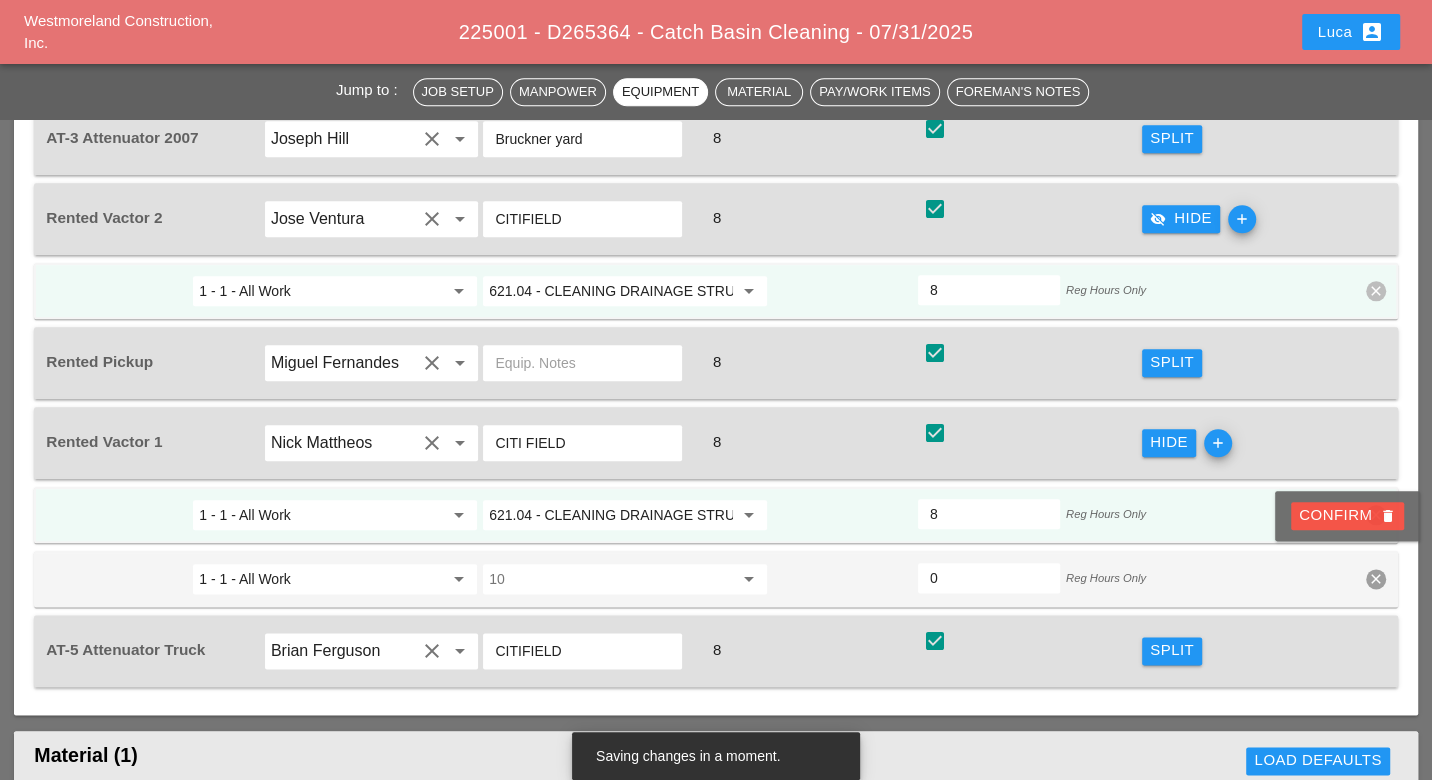 click on "Confirm delete" at bounding box center [1347, 515] 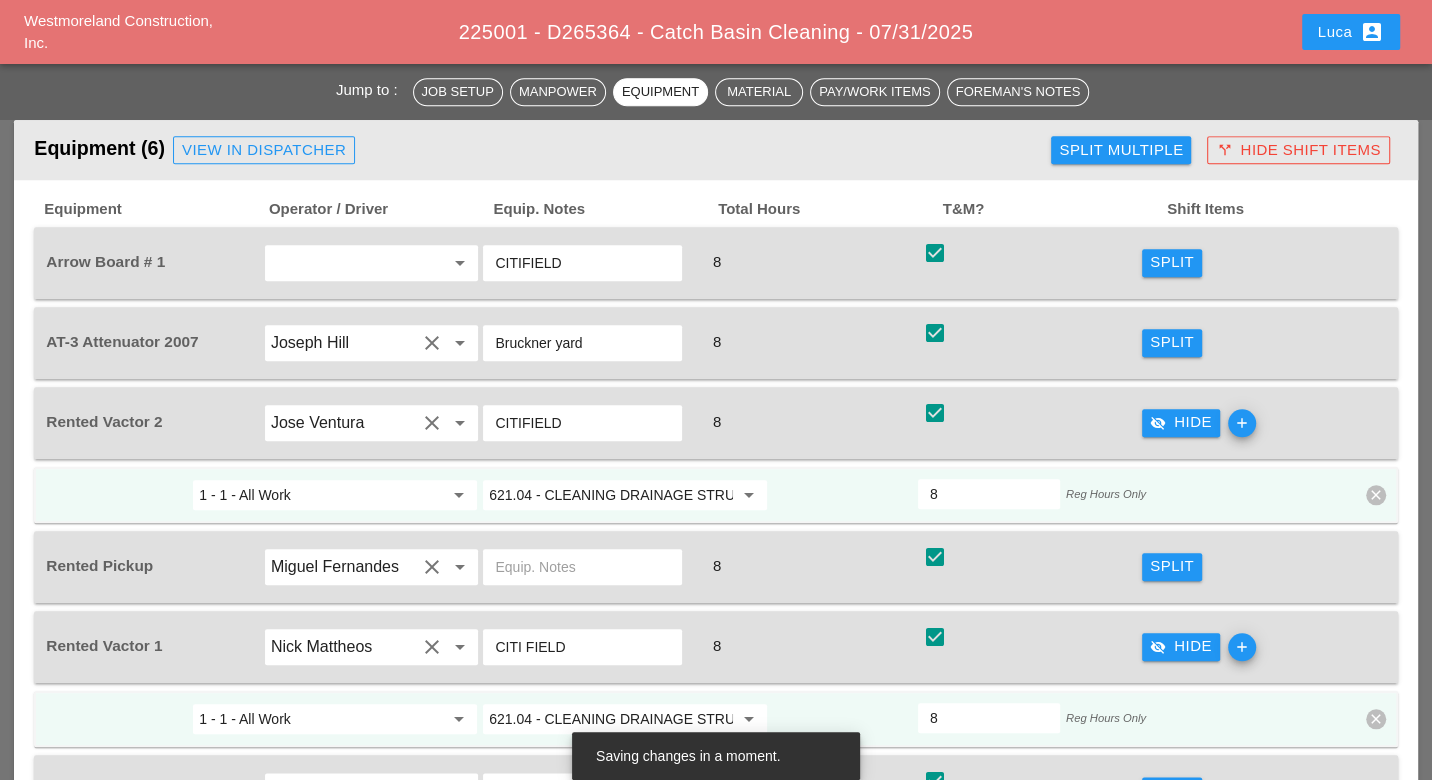 scroll, scrollTop: 1213, scrollLeft: 0, axis: vertical 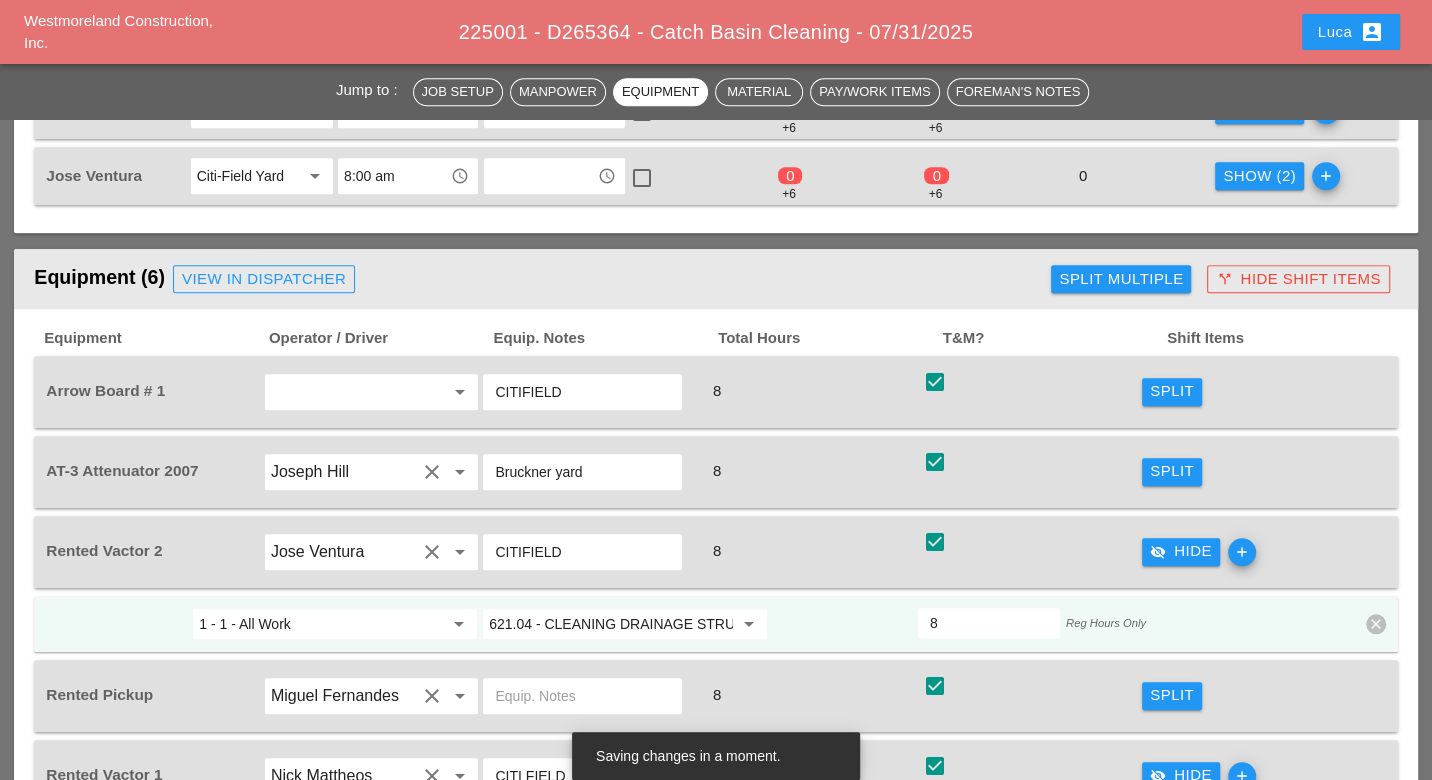 click on "Split" at bounding box center [1172, 391] 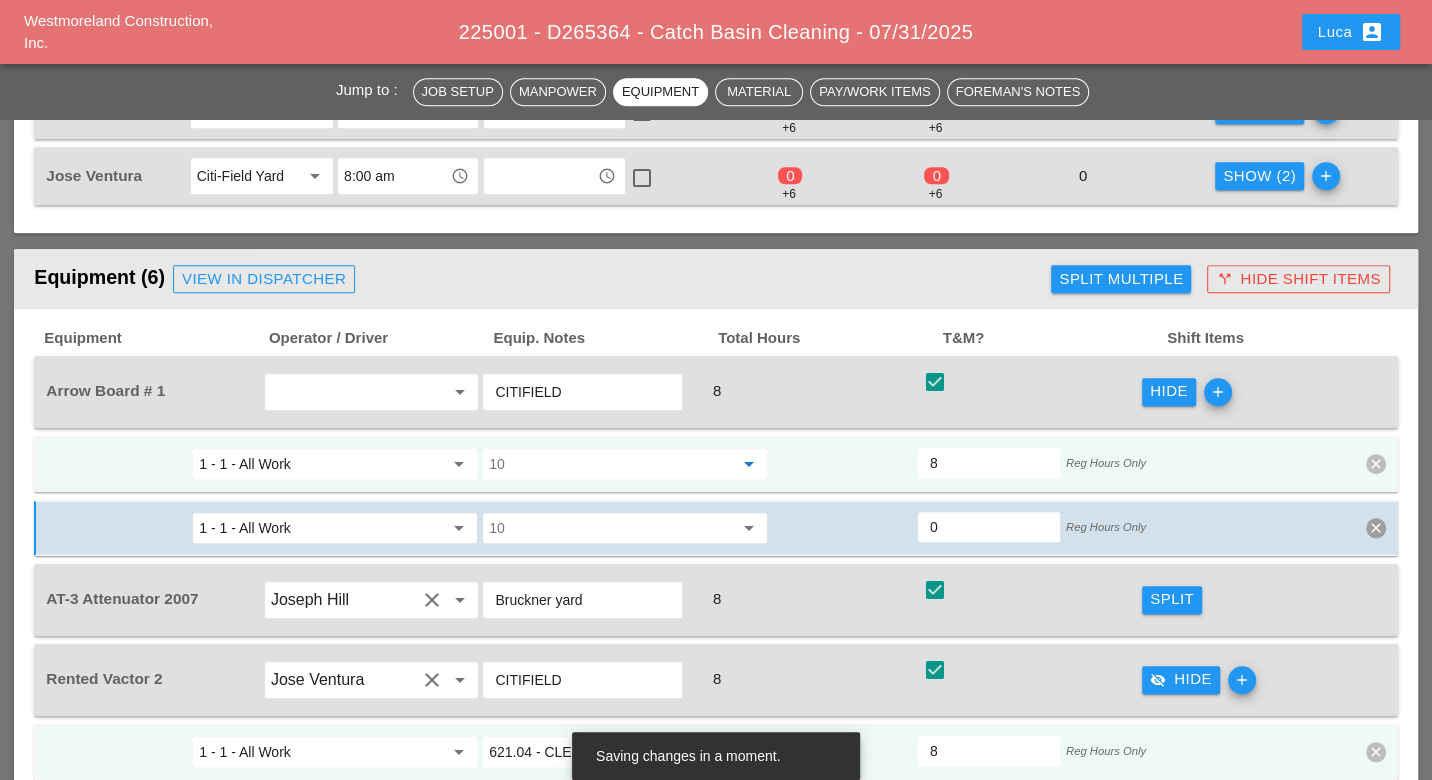 click at bounding box center [611, 464] 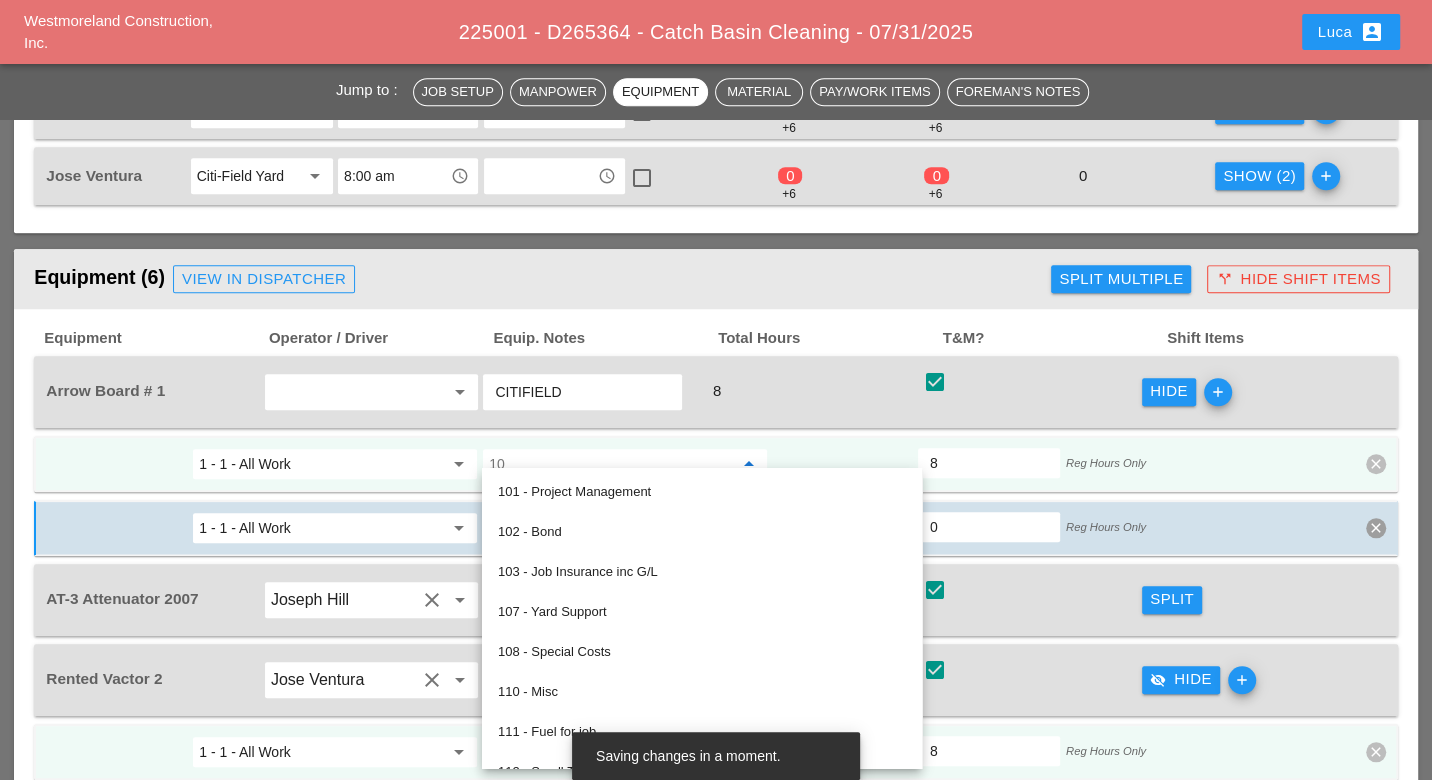 paste on "619.01" 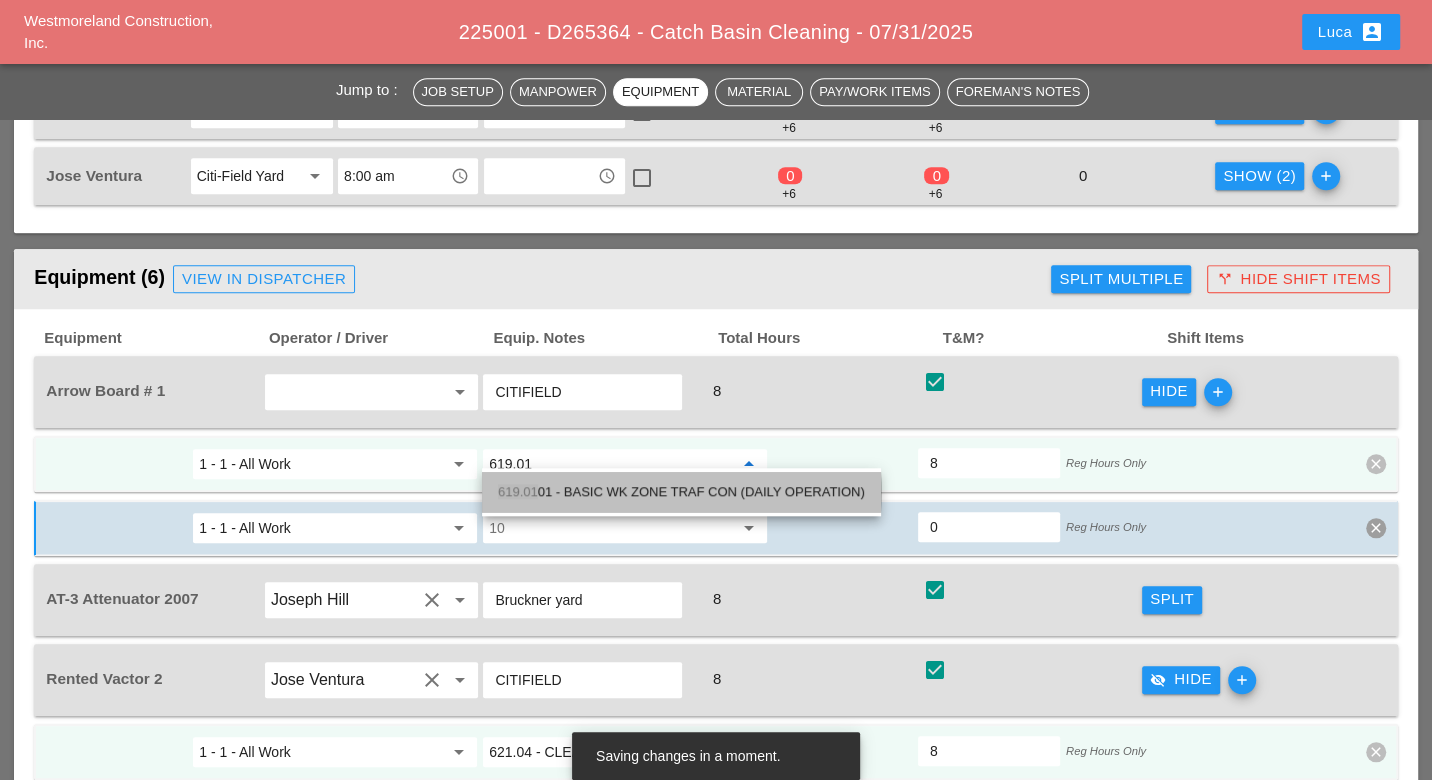 click on "619.01 01 - BASIC WK ZONE TRAF CON (DAILY OPERATION)" at bounding box center (681, 492) 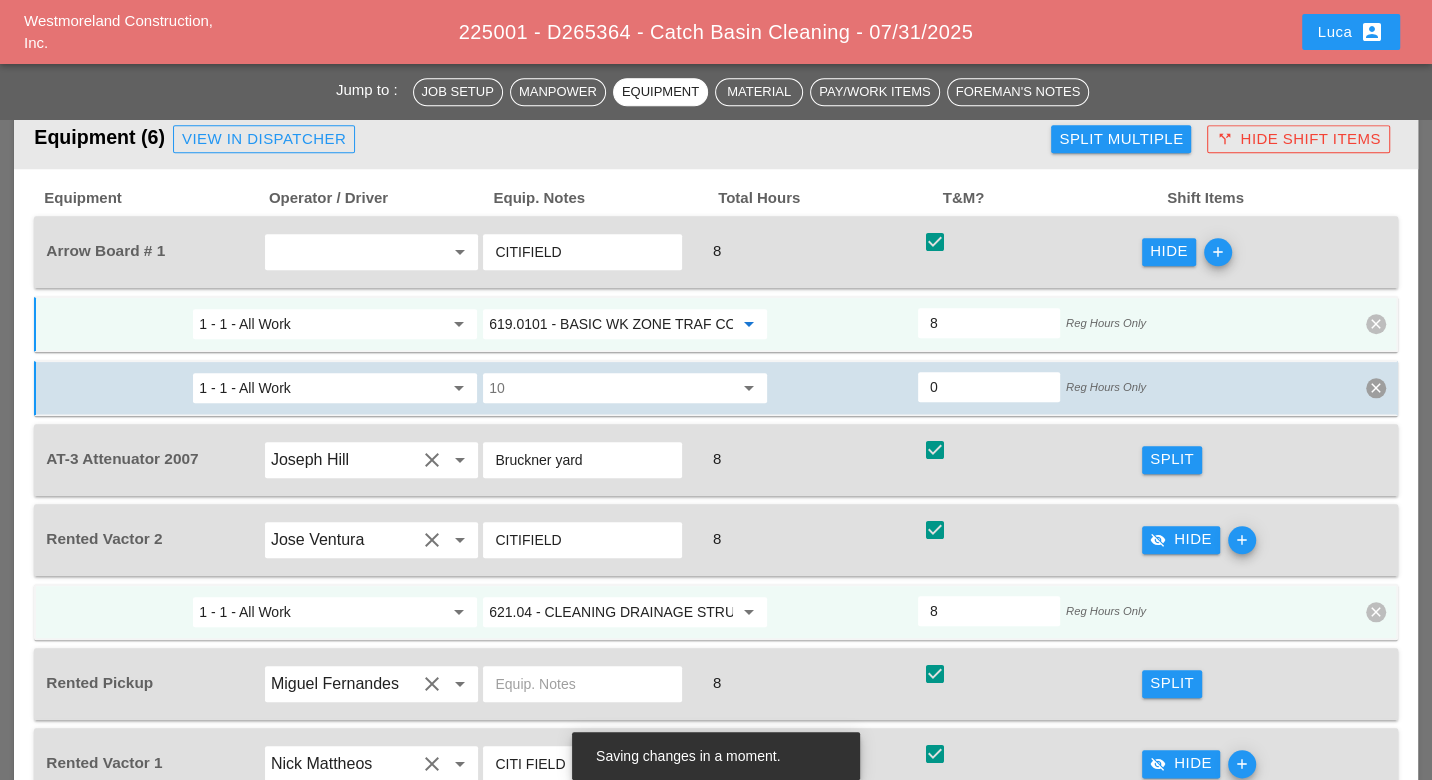 scroll, scrollTop: 1435, scrollLeft: 0, axis: vertical 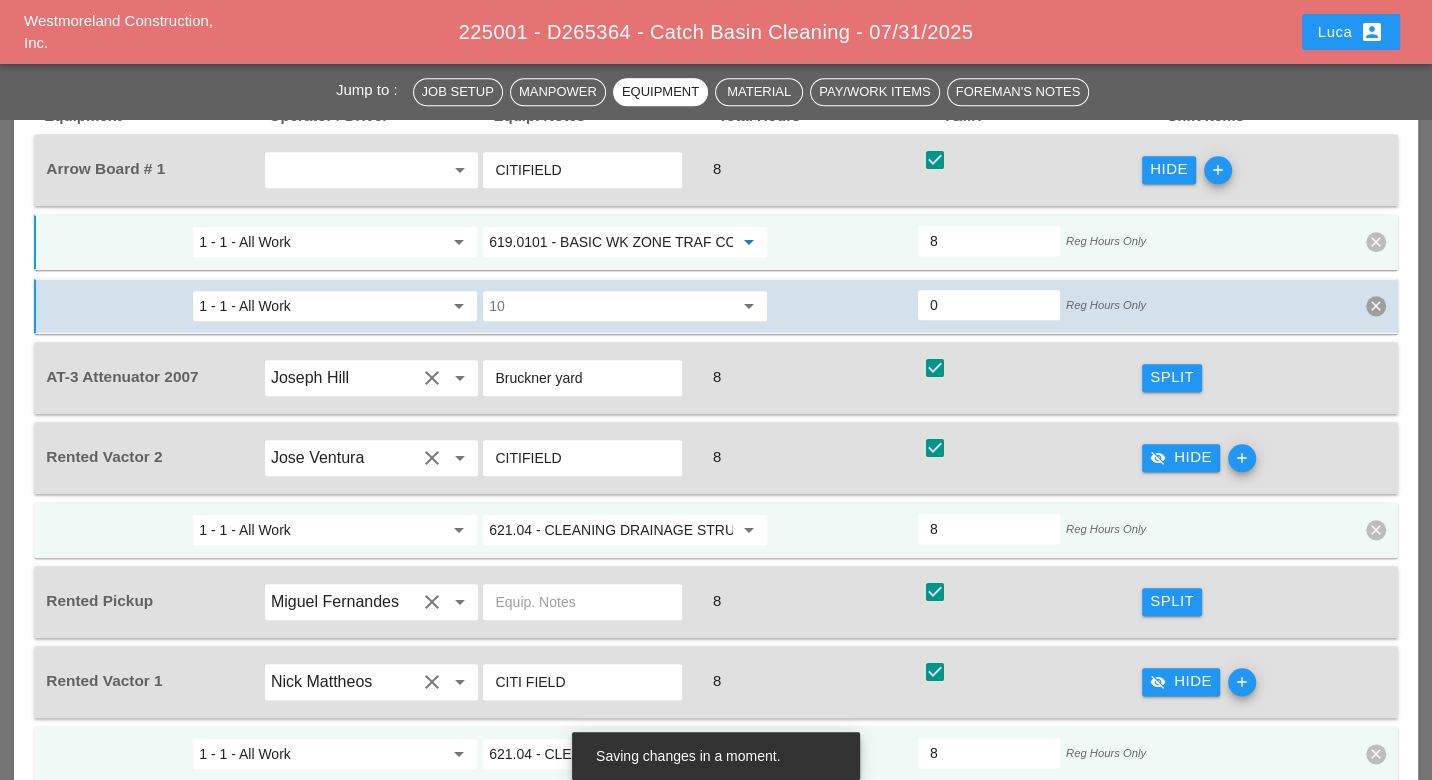 type on "619.0101 - BASIC WK ZONE TRAF CON (DAILY OPERATION)" 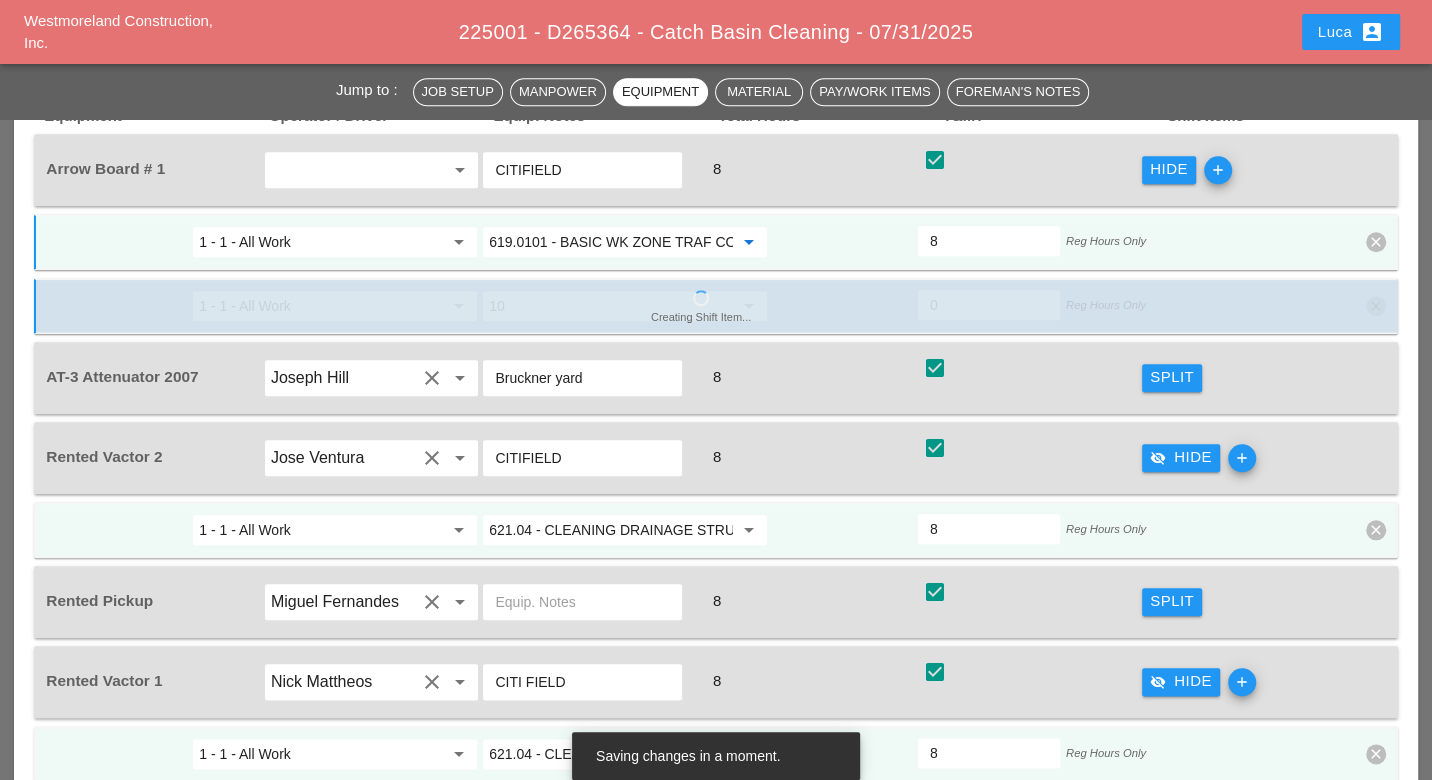 click on "Split" at bounding box center [1172, 377] 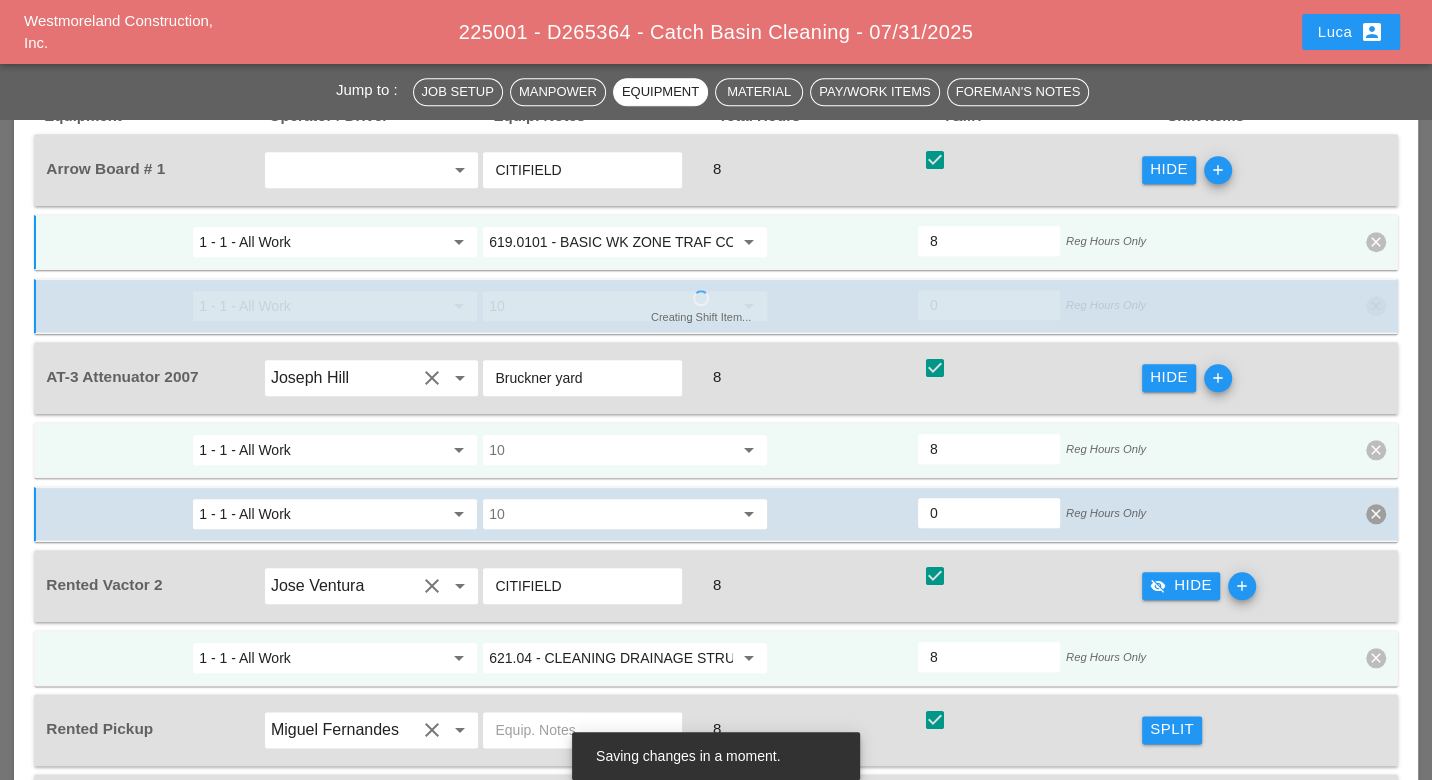 click at bounding box center (611, 450) 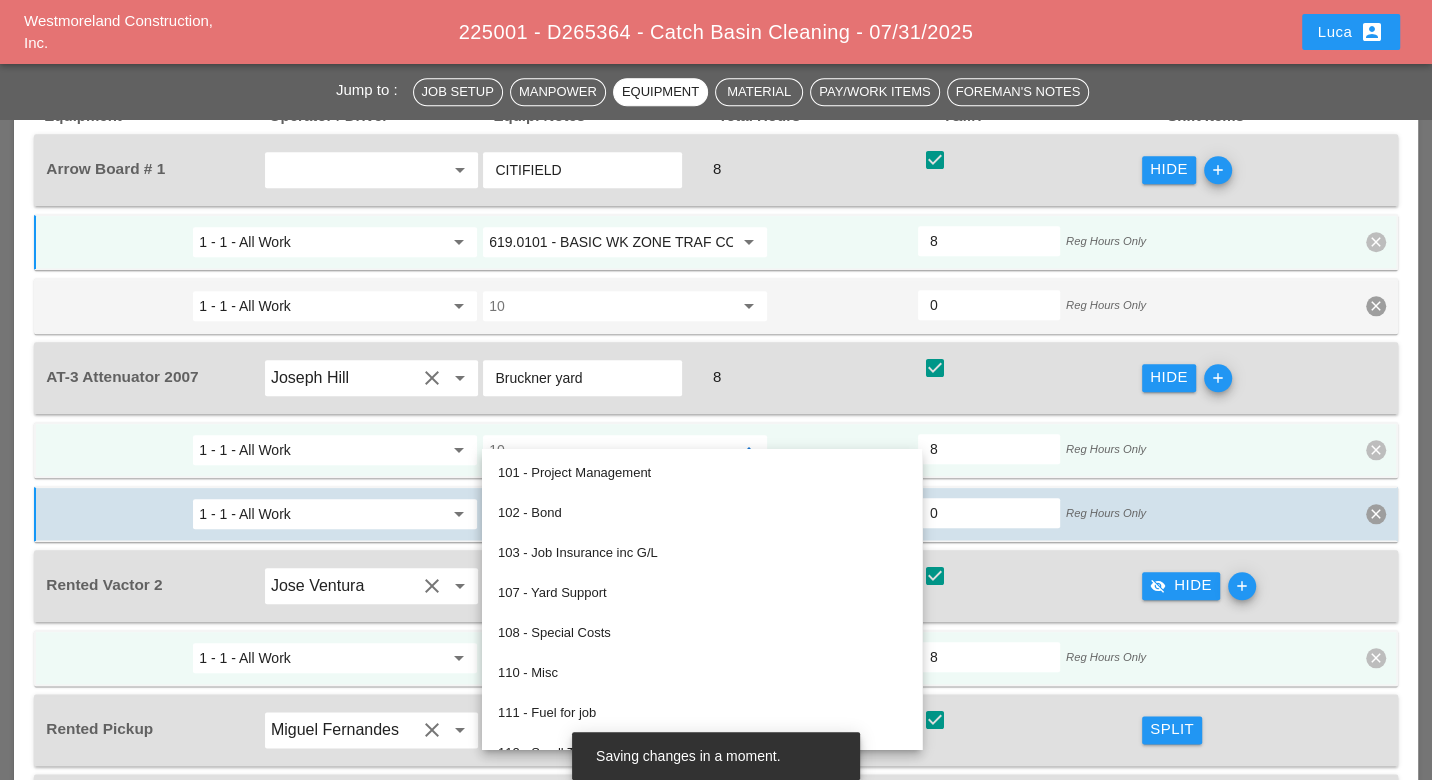 paste on "619.01" 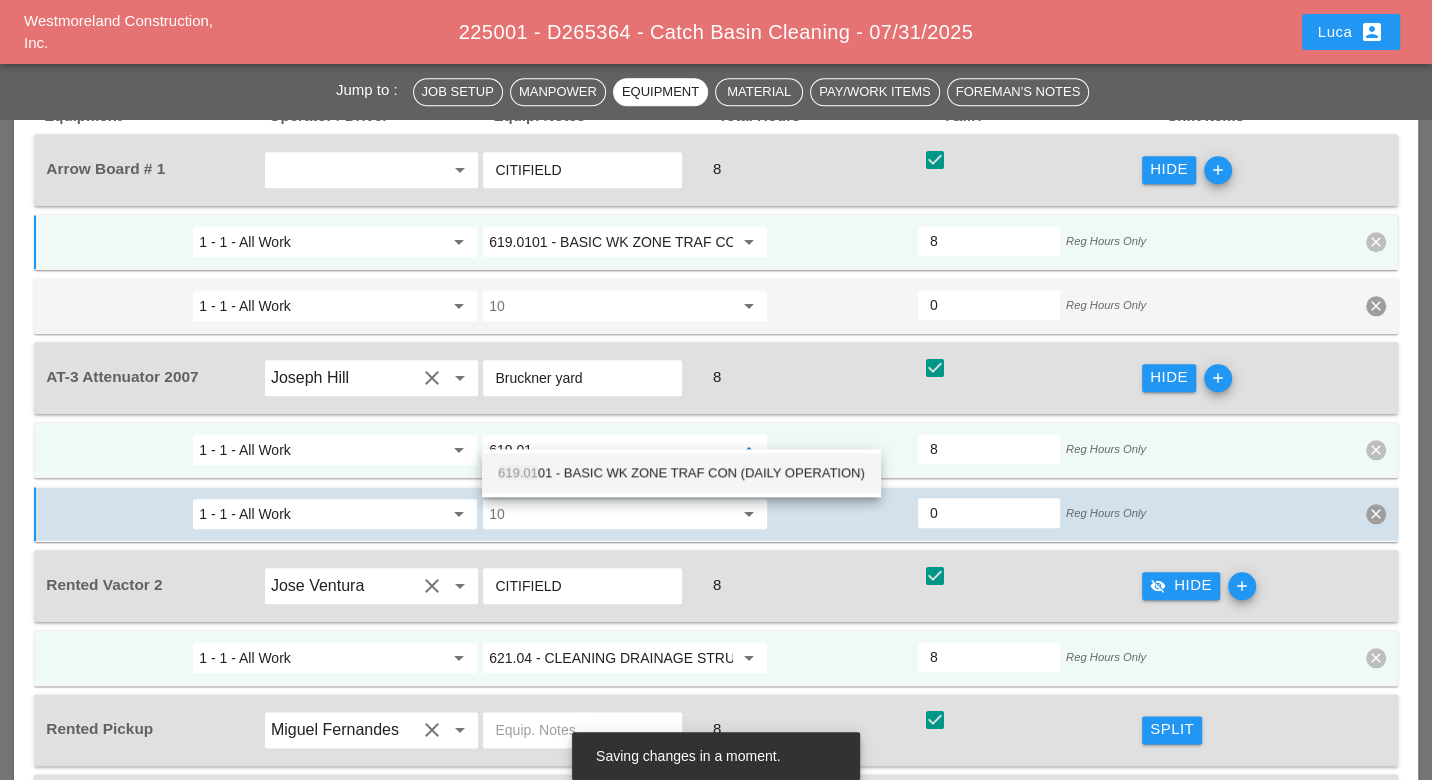 drag, startPoint x: 557, startPoint y: 471, endPoint x: 611, endPoint y: 490, distance: 57.245087 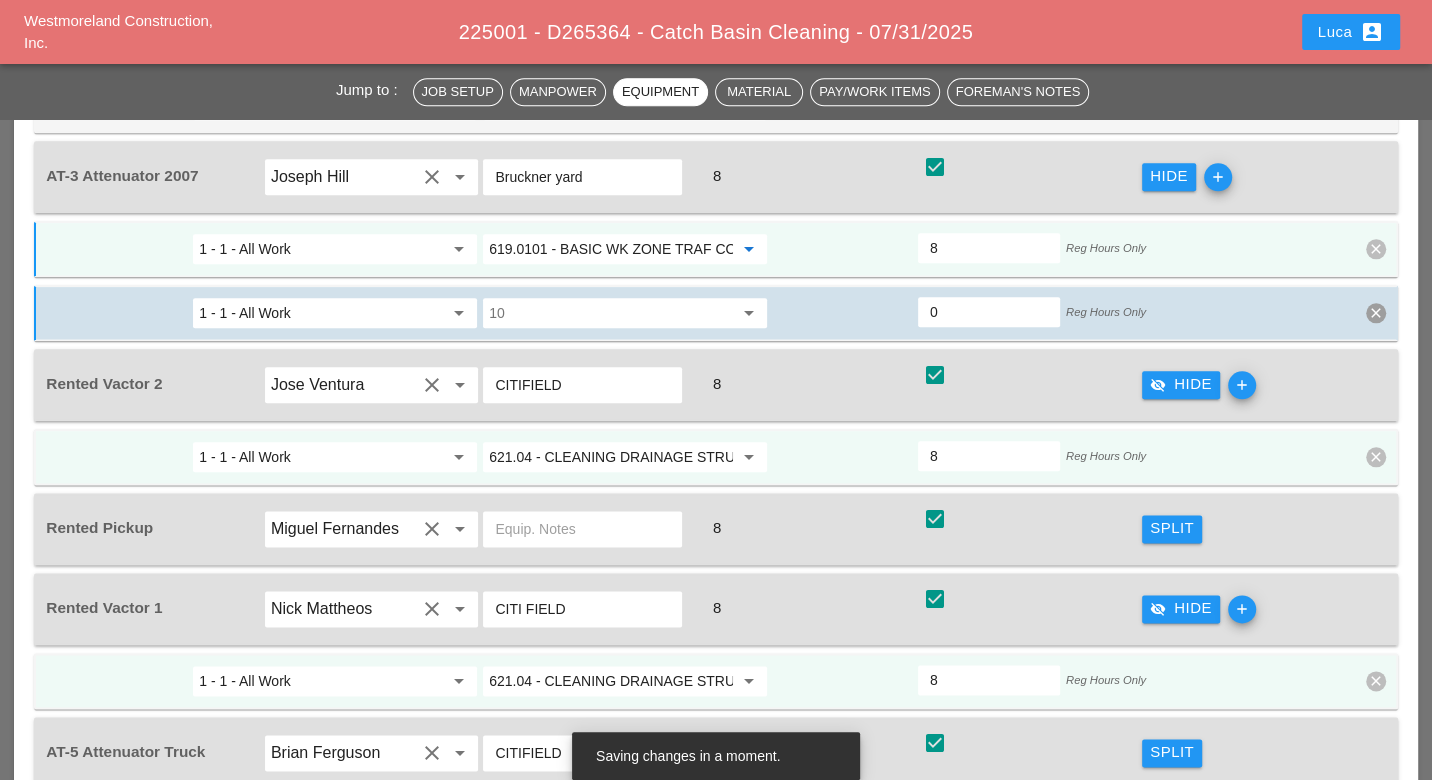 scroll, scrollTop: 1768, scrollLeft: 0, axis: vertical 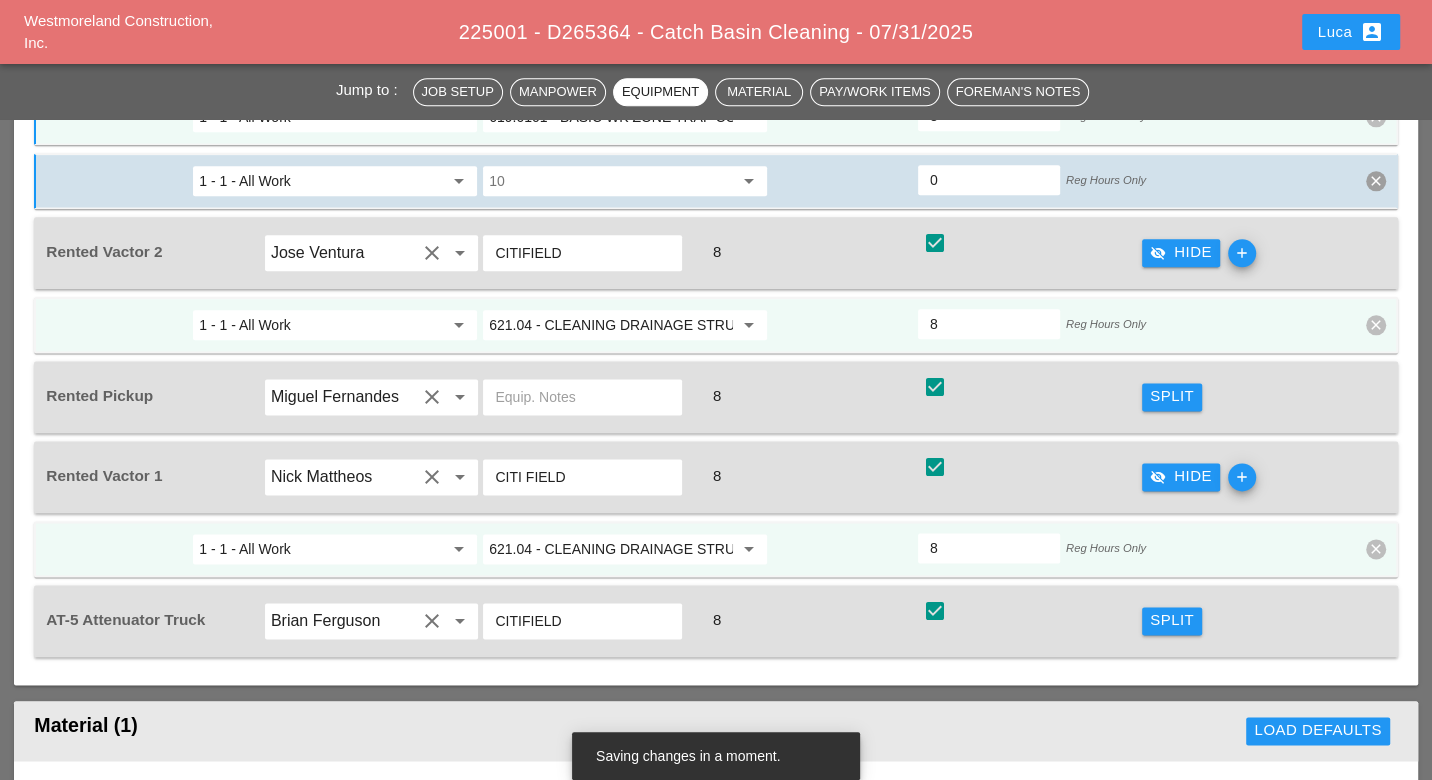 type on "619.0101 - BASIC WK ZONE TRAF CON (DAILY OPERATION)" 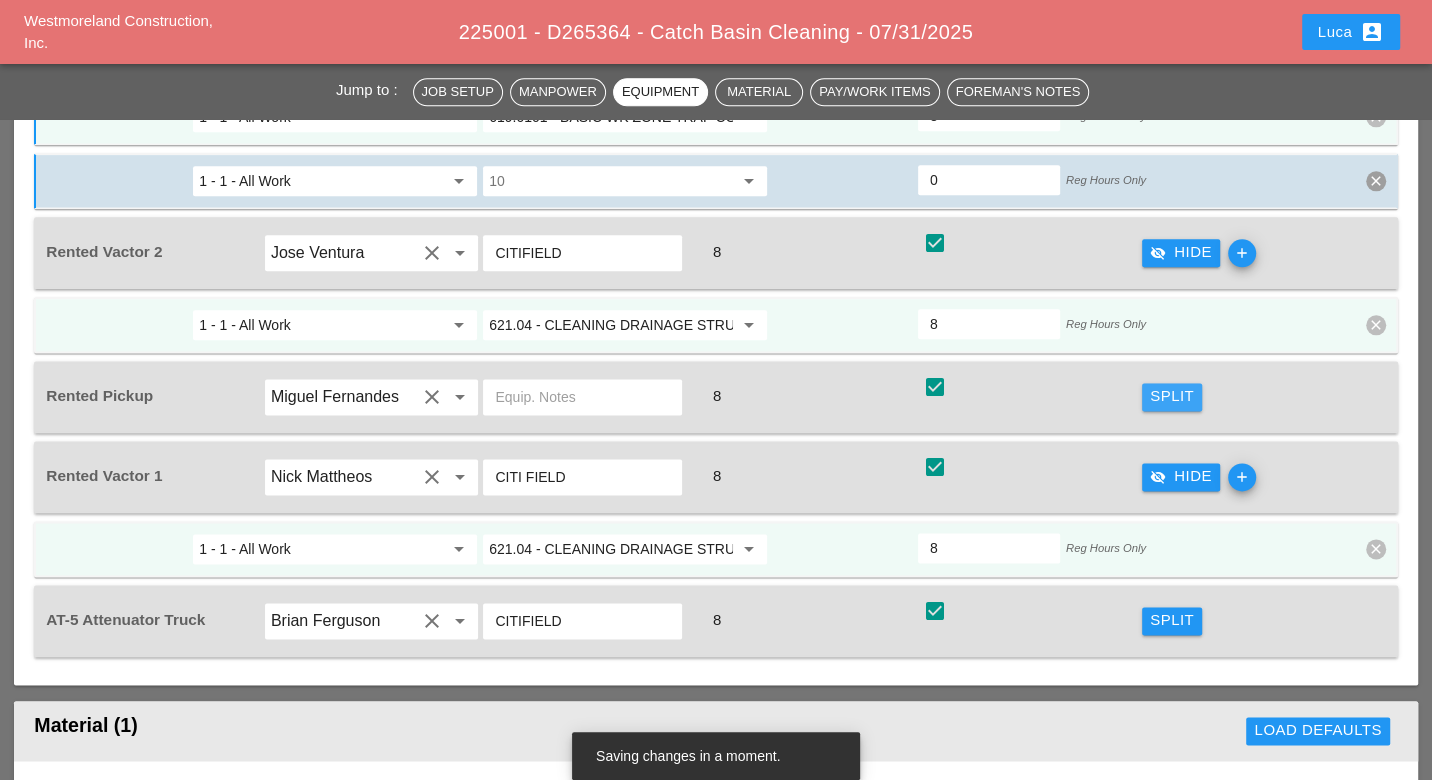 click on "Split" at bounding box center (1172, 396) 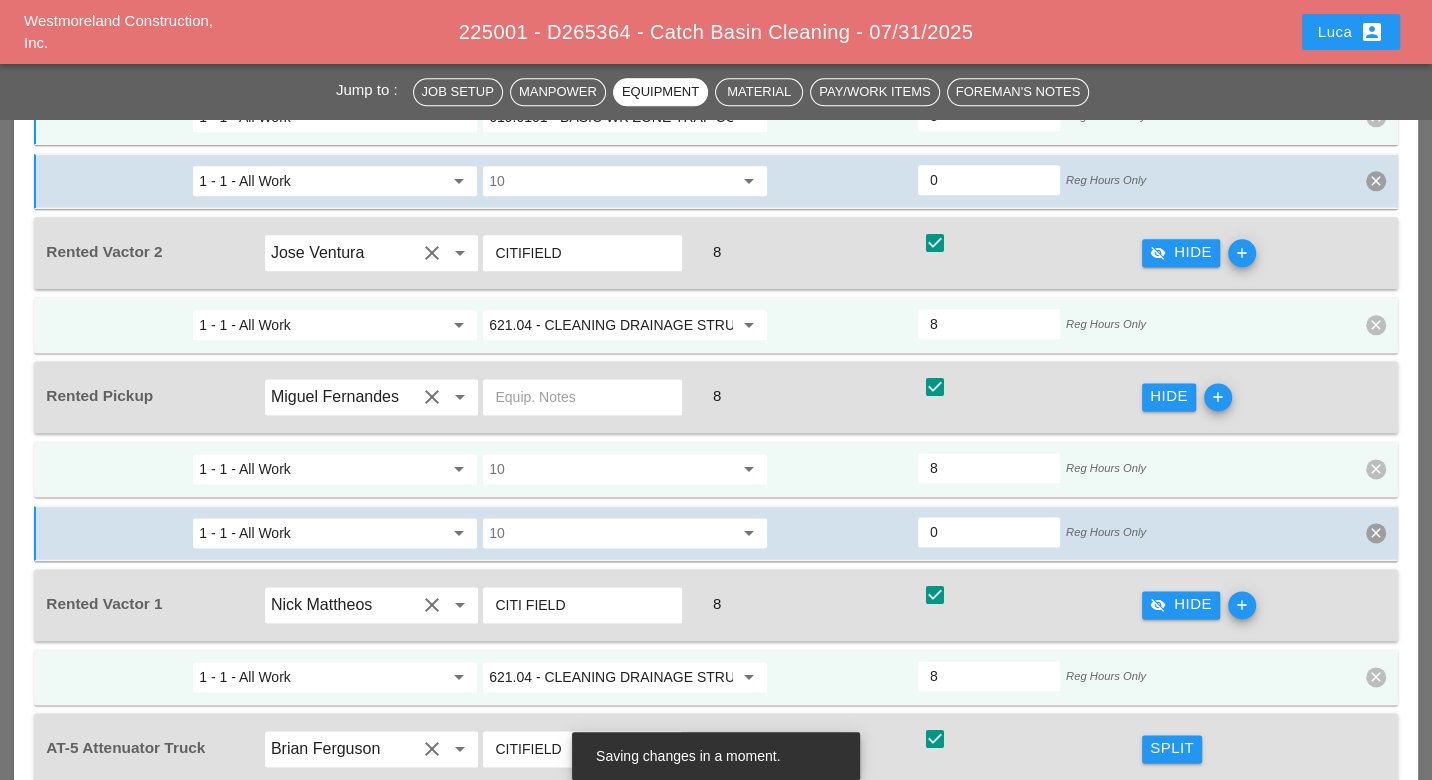 click at bounding box center [611, 469] 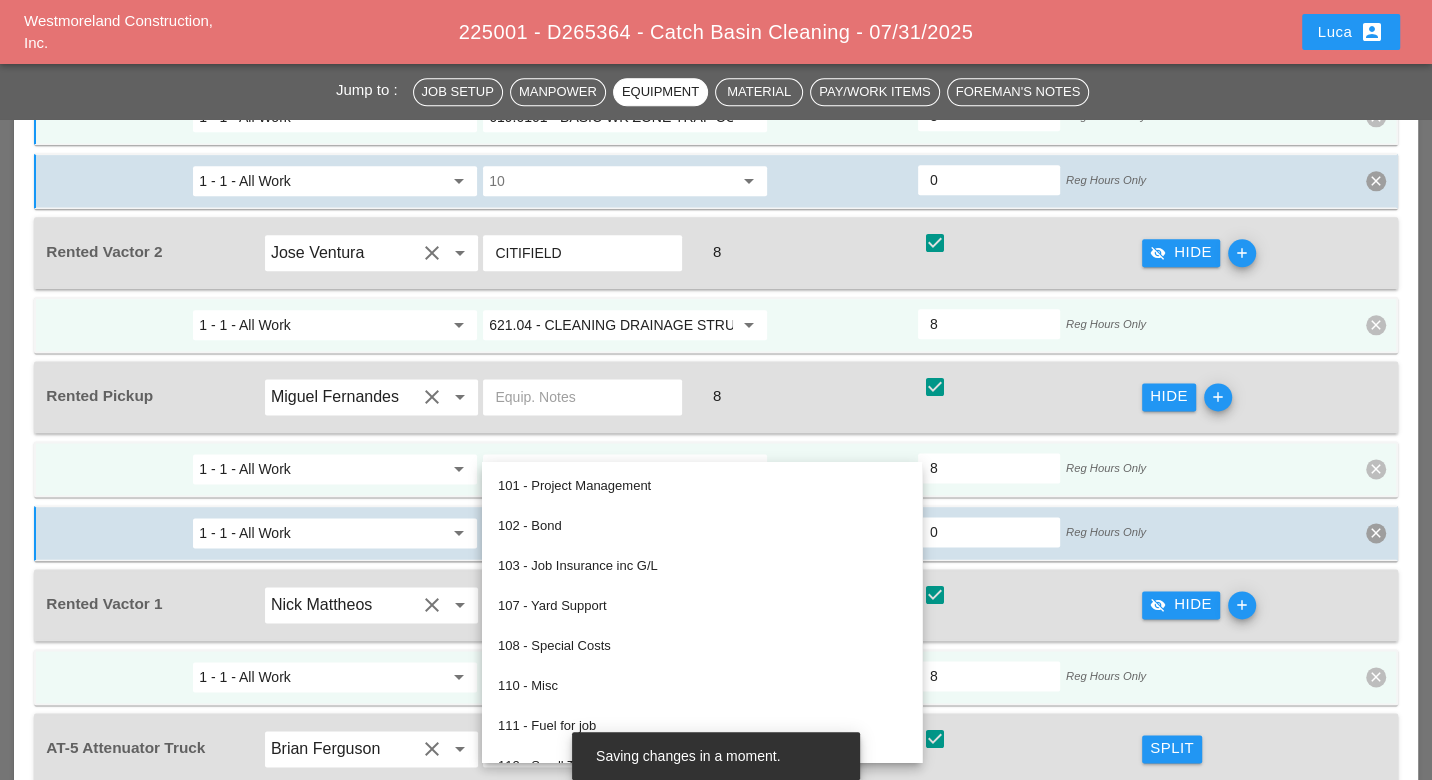 paste on "619.01" 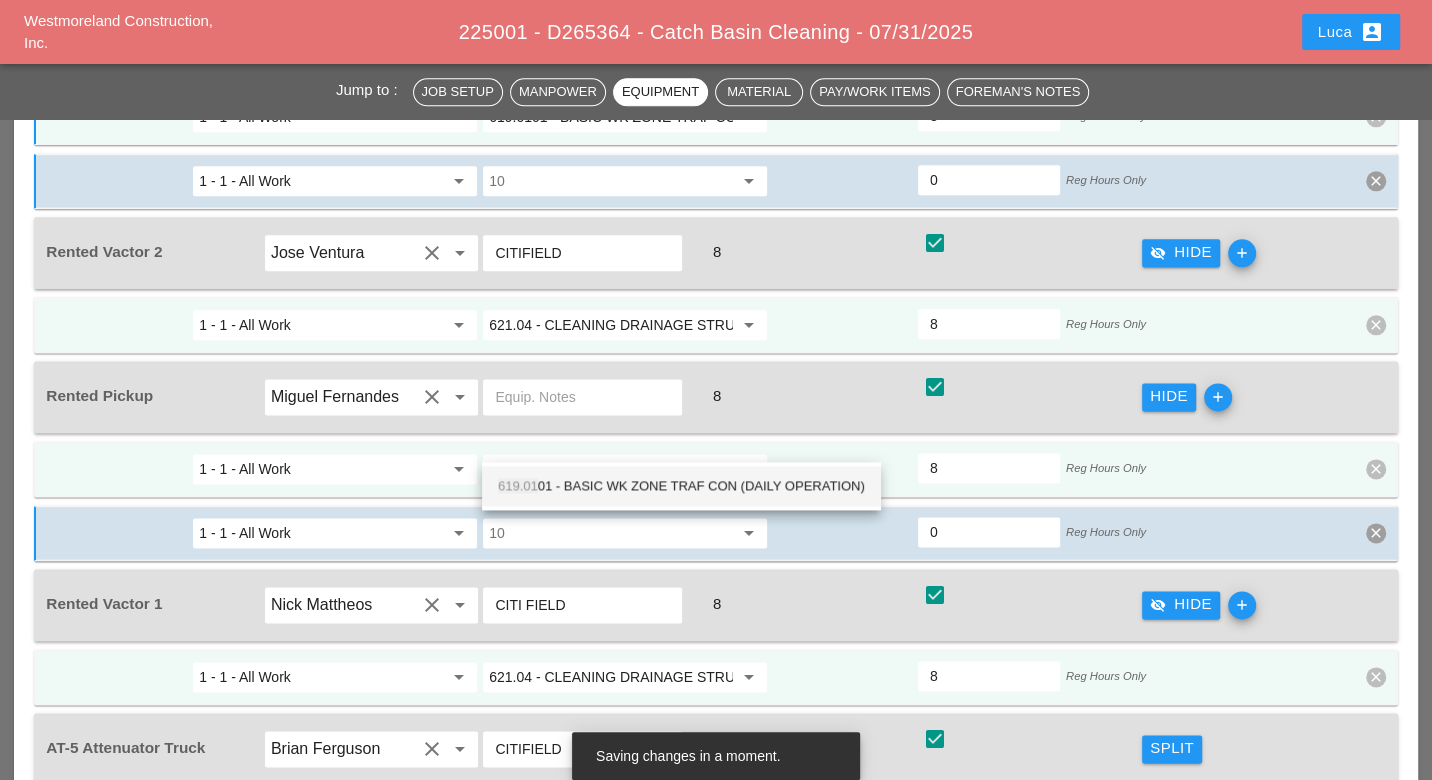 click on "619.01 01 - BASIC WK ZONE TRAF CON (DAILY OPERATION)" at bounding box center [681, 486] 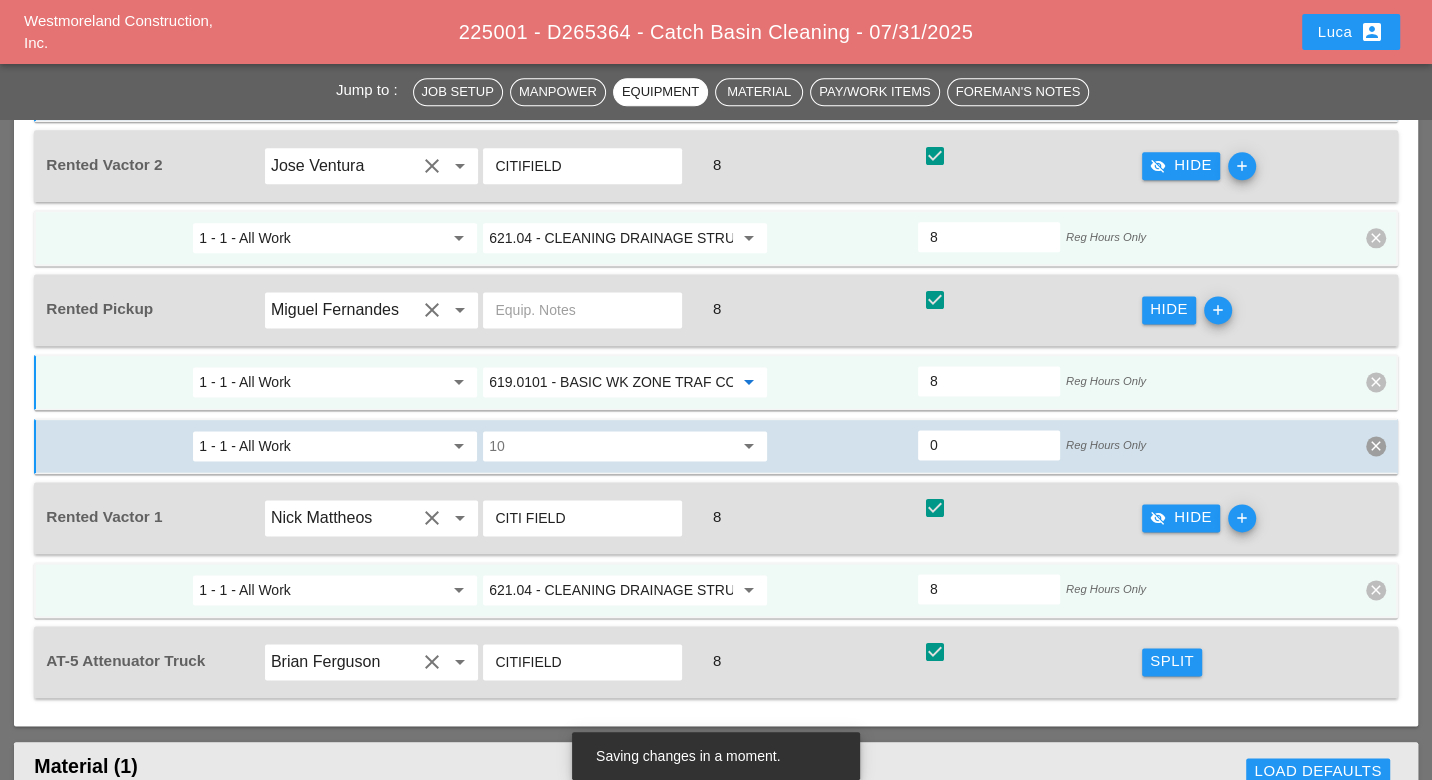 scroll, scrollTop: 1879, scrollLeft: 0, axis: vertical 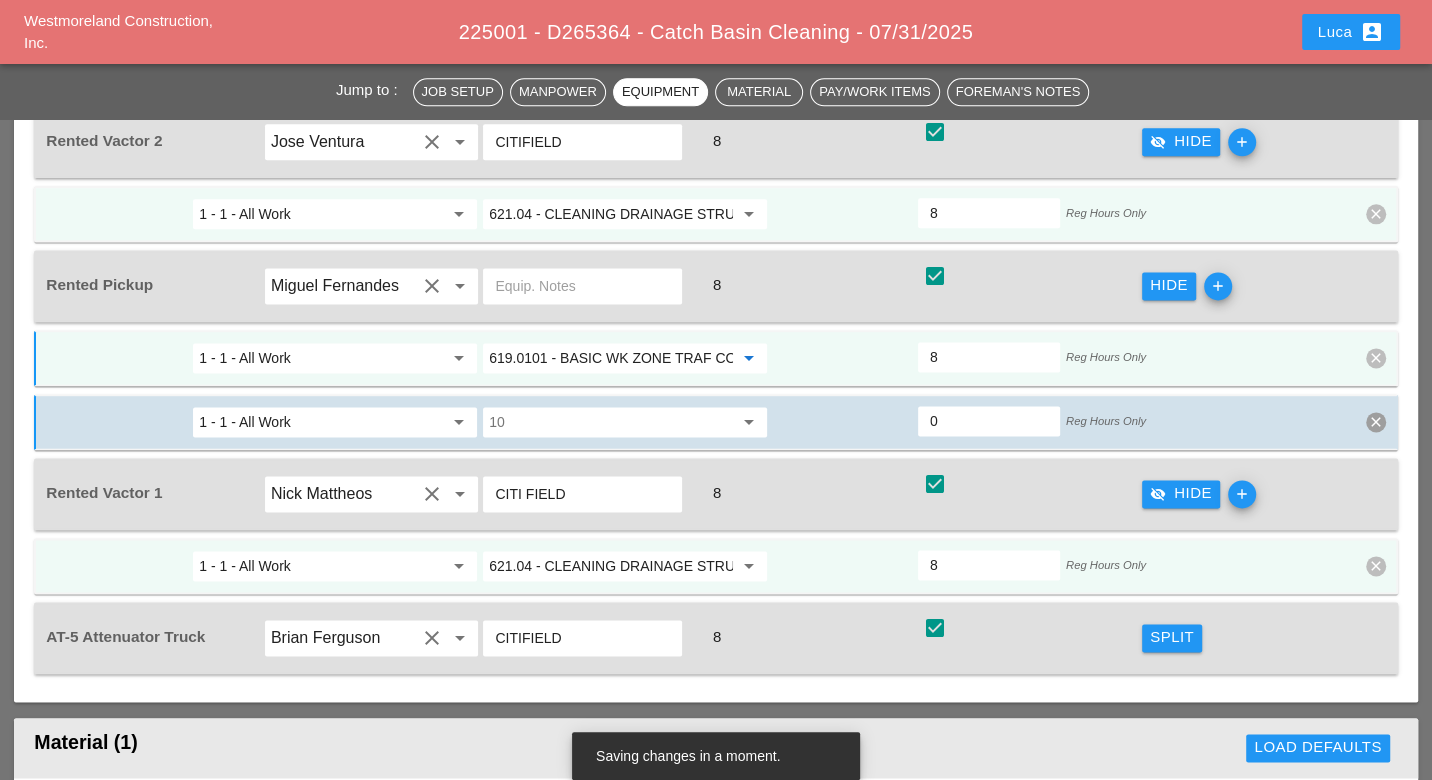type on "619.0101 - BASIC WK ZONE TRAF CON (DAILY OPERATION)" 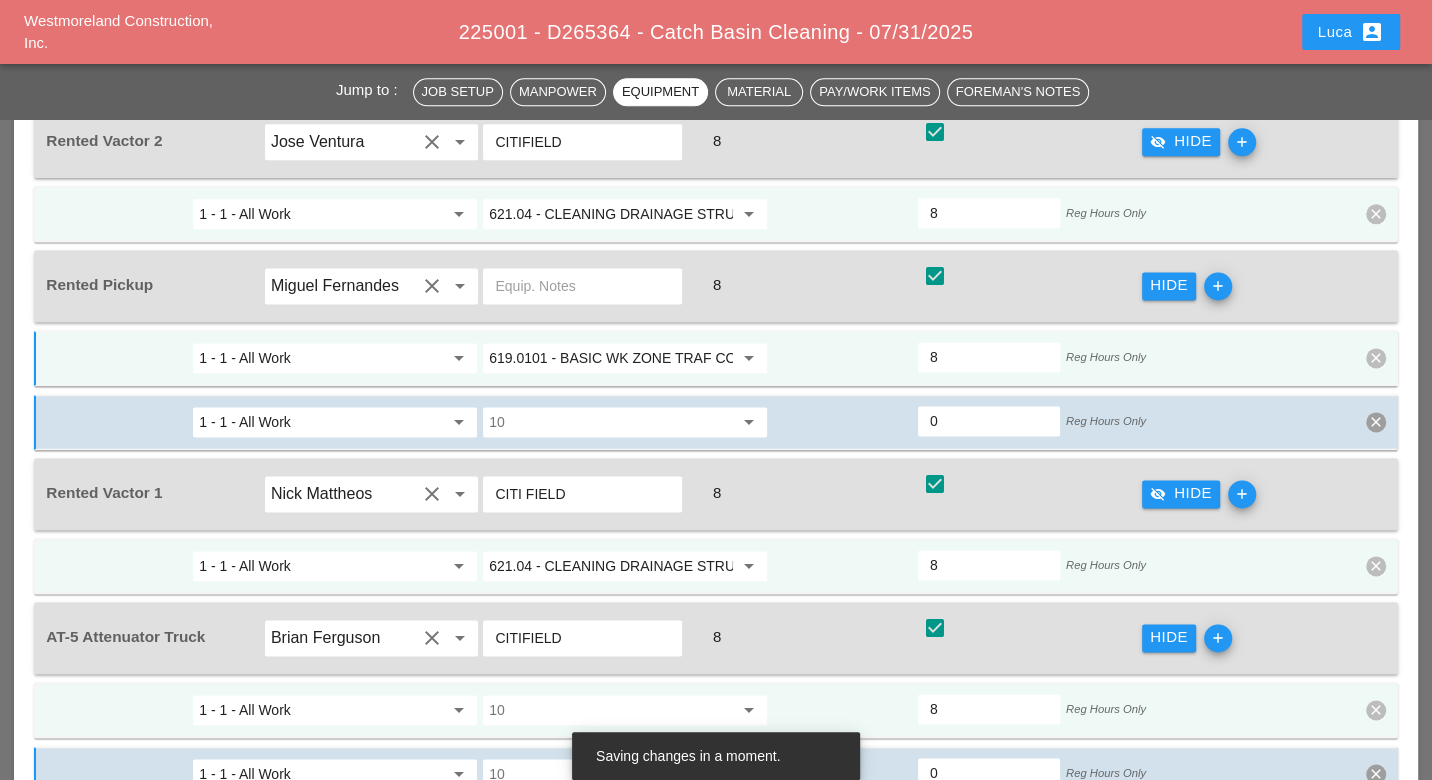 click at bounding box center [611, 710] 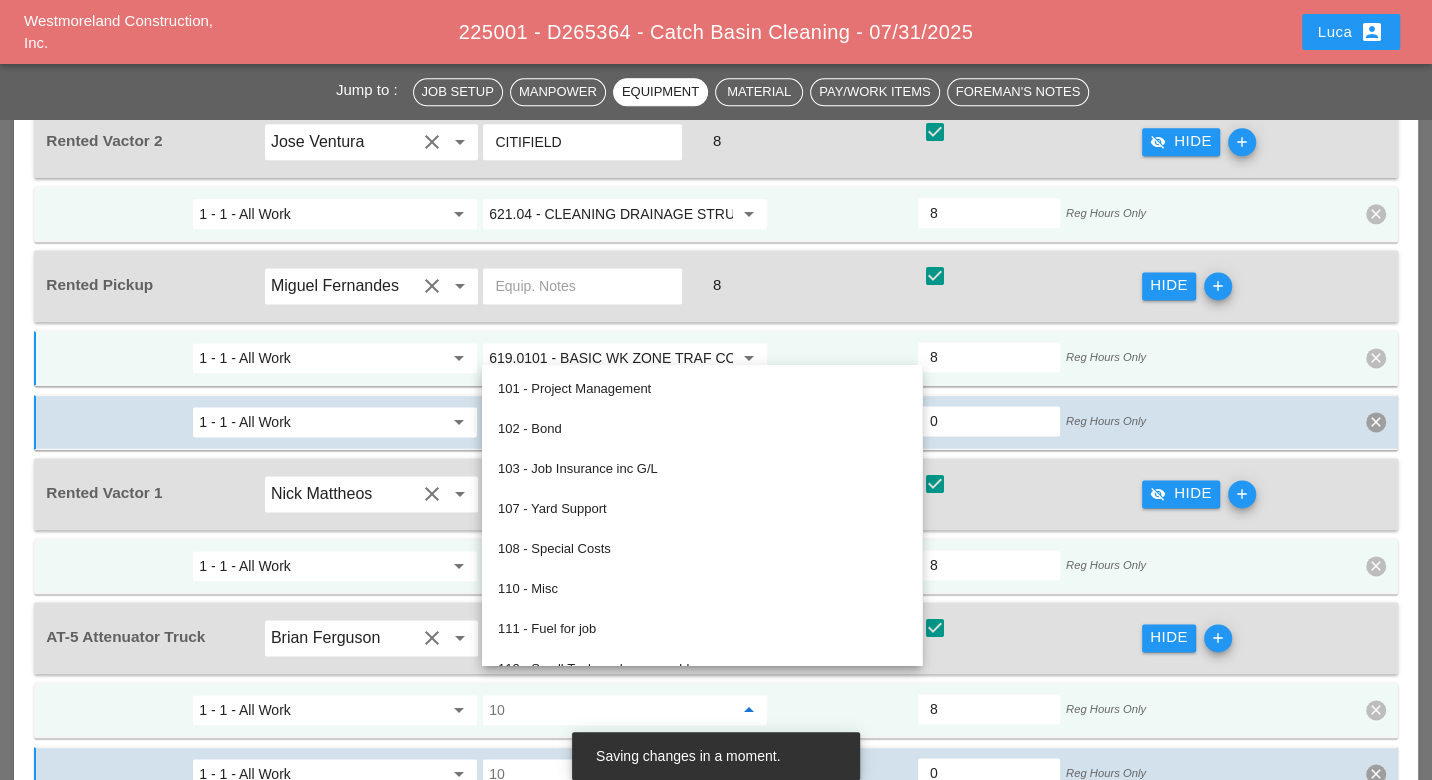 paste on "619.01" 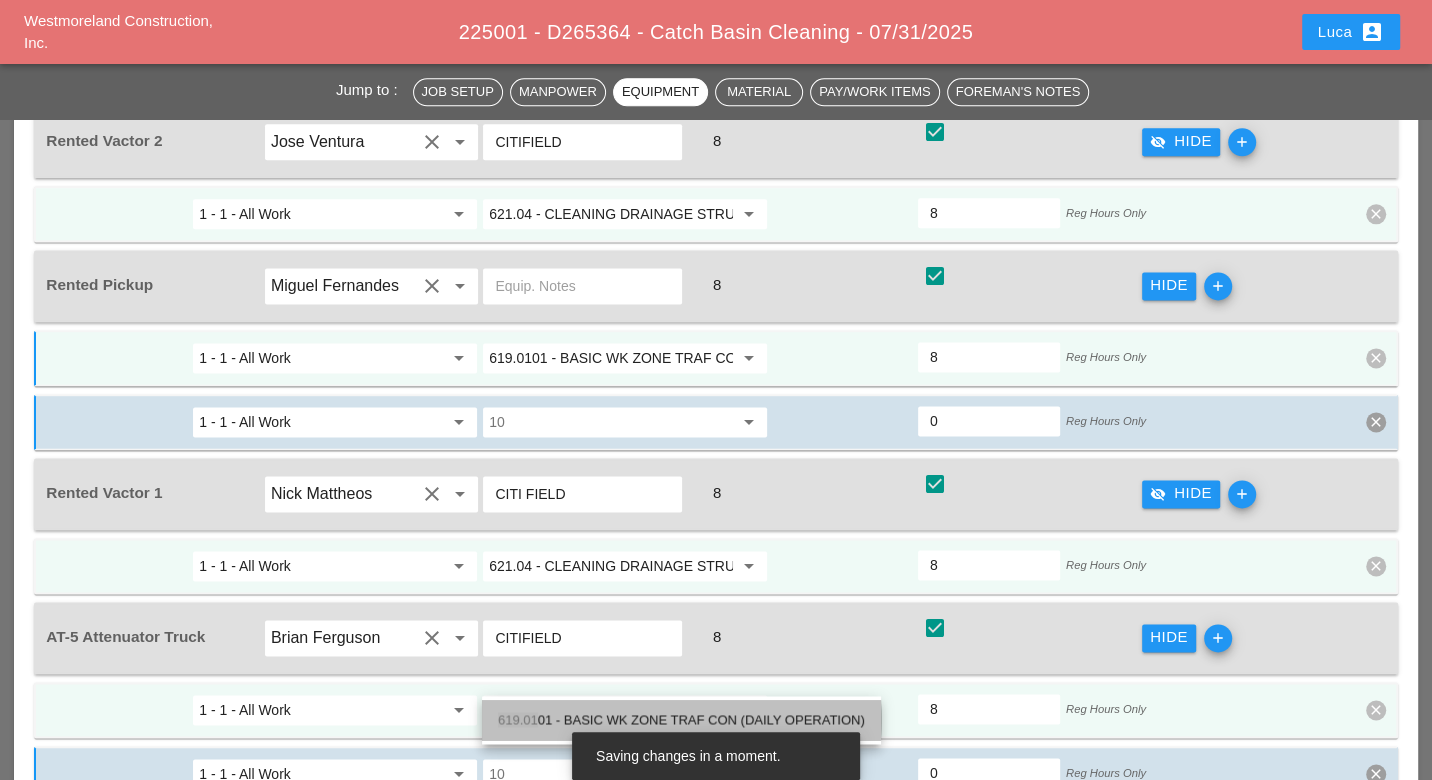 click on "619.01 01 - BASIC WK ZONE TRAF CON (DAILY OPERATION)" at bounding box center [681, 720] 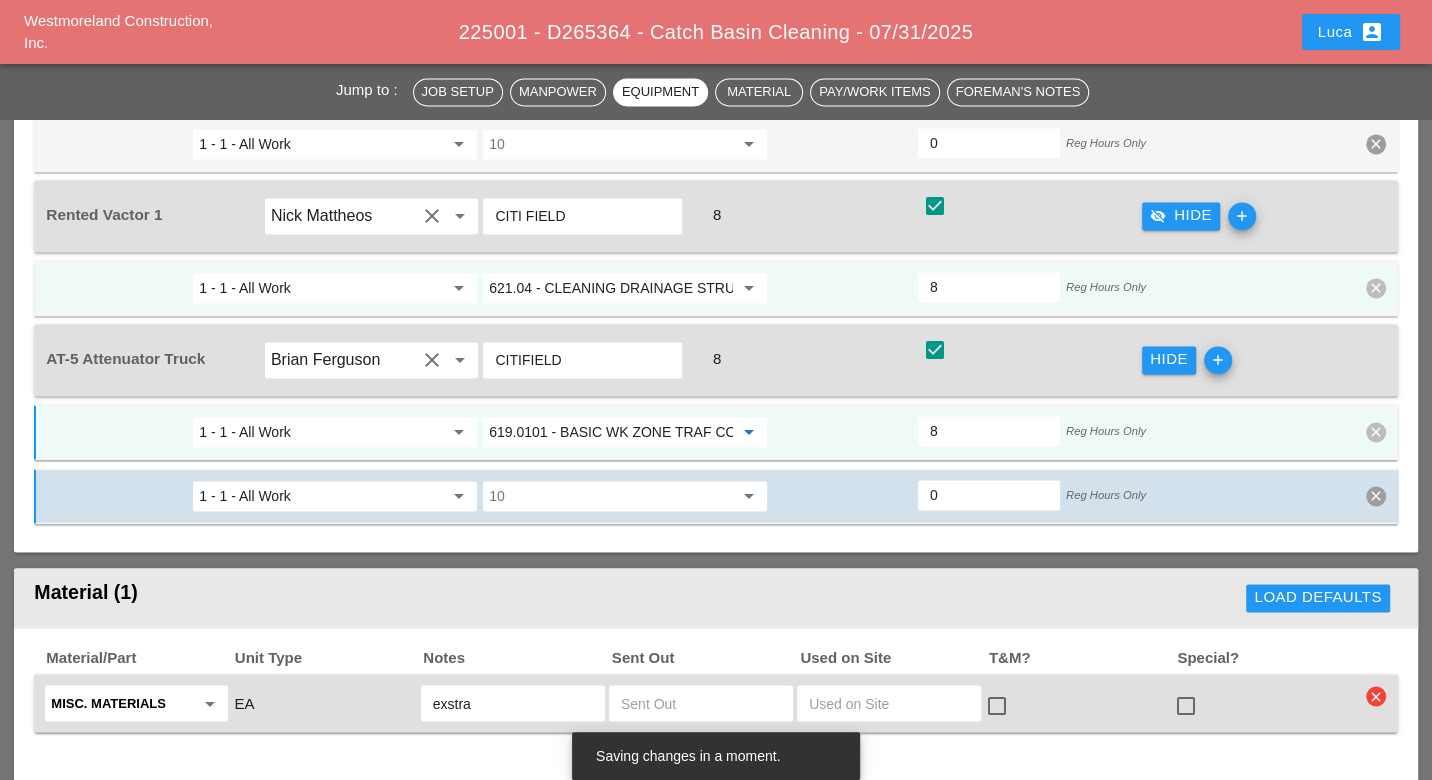 scroll, scrollTop: 2213, scrollLeft: 0, axis: vertical 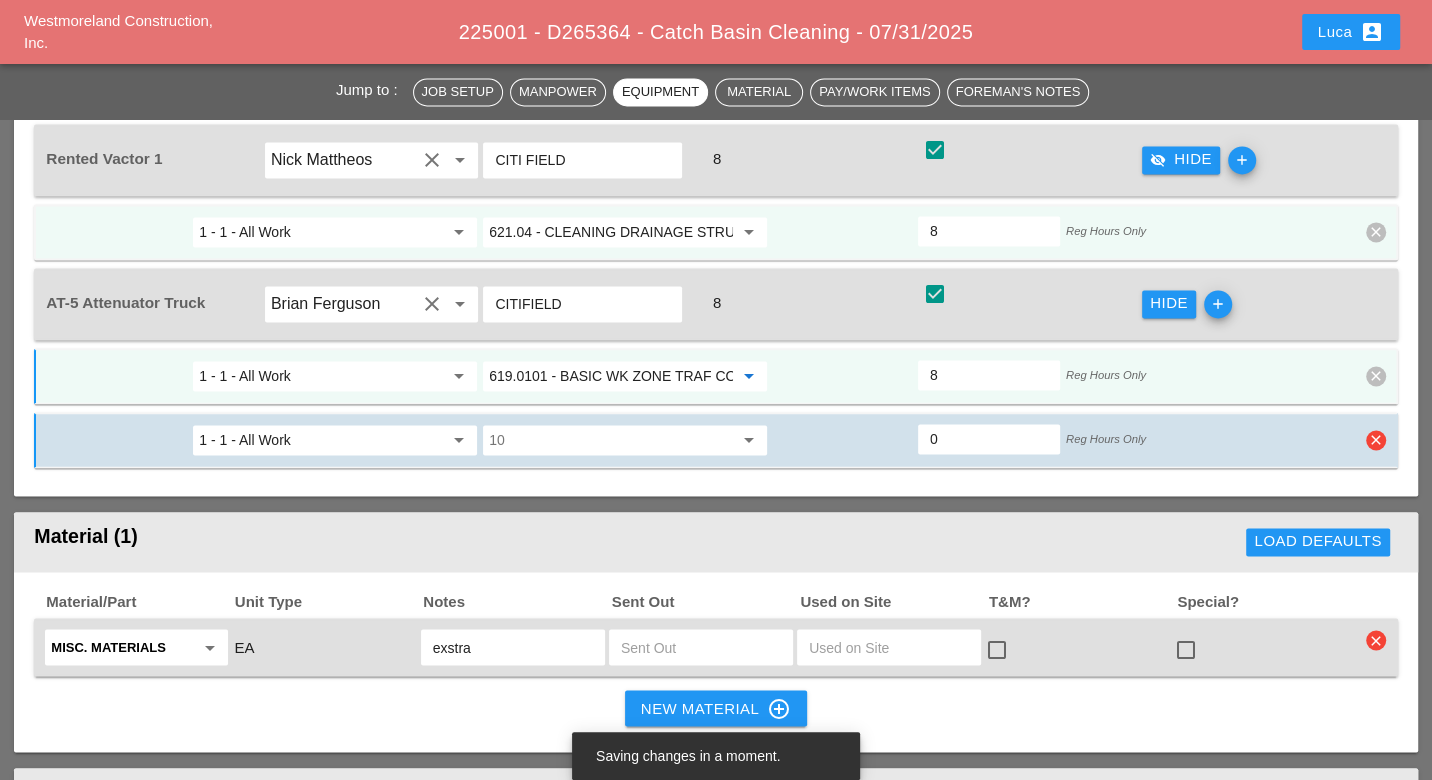 type on "619.0101 - BASIC WK ZONE TRAF CON (DAILY OPERATION)" 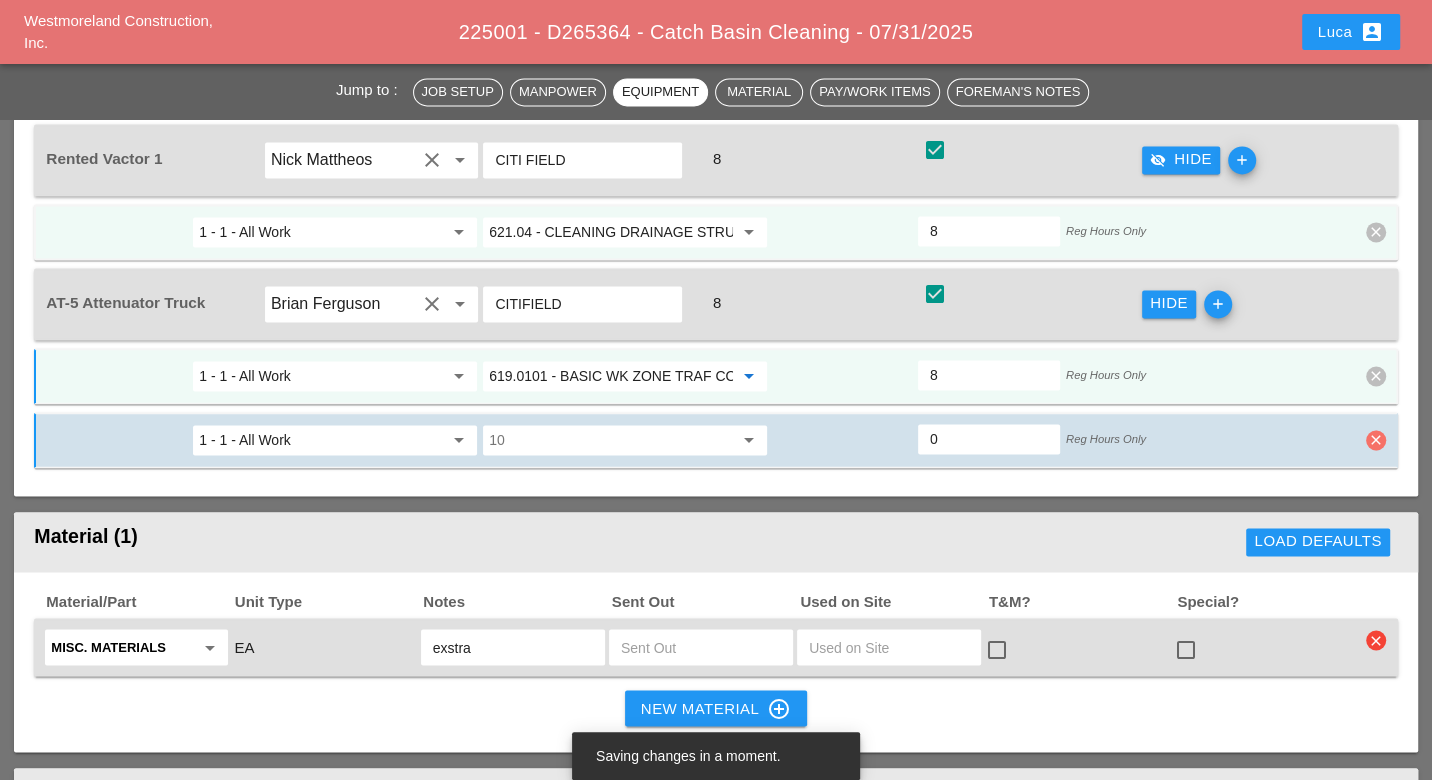 click on "clear" at bounding box center [1376, 440] 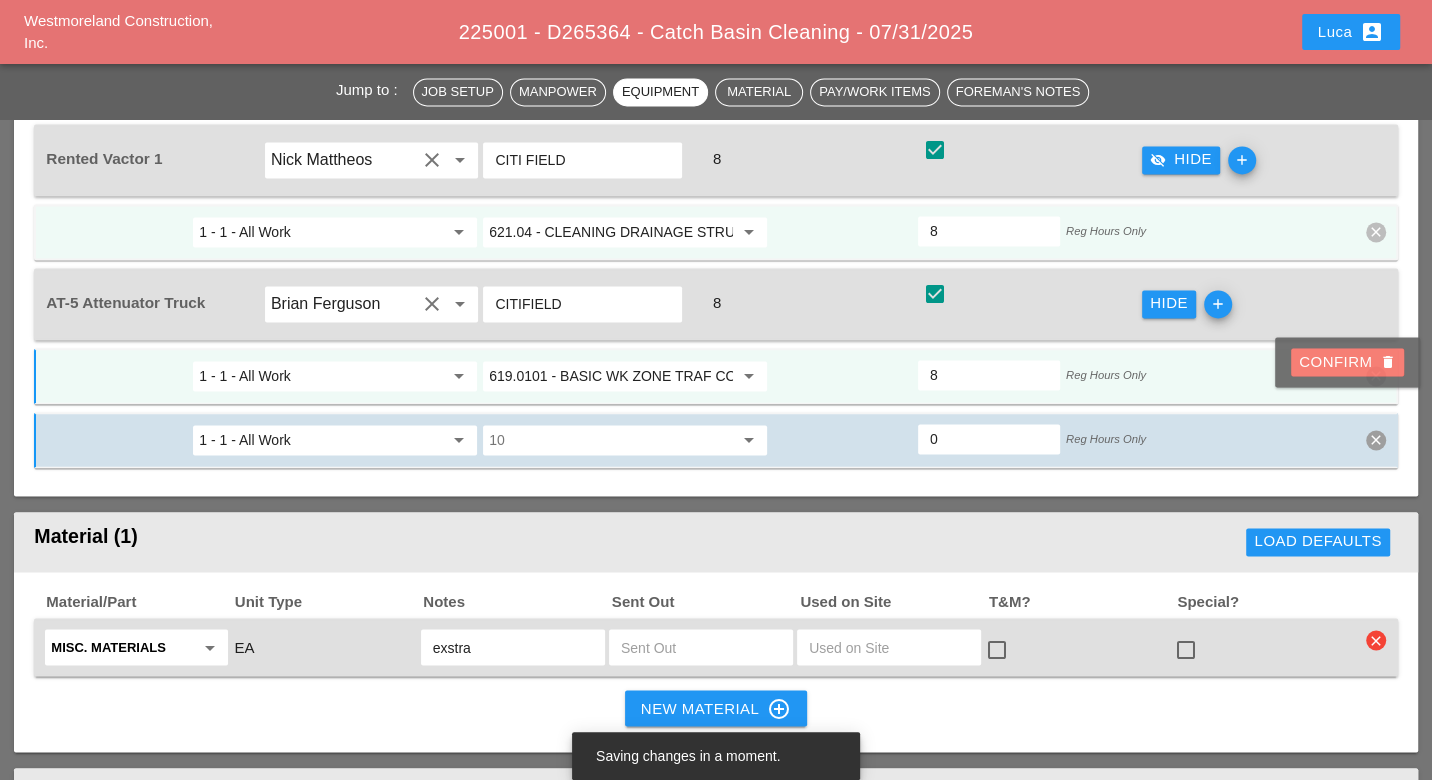 click on "Confirm delete" at bounding box center [1347, 362] 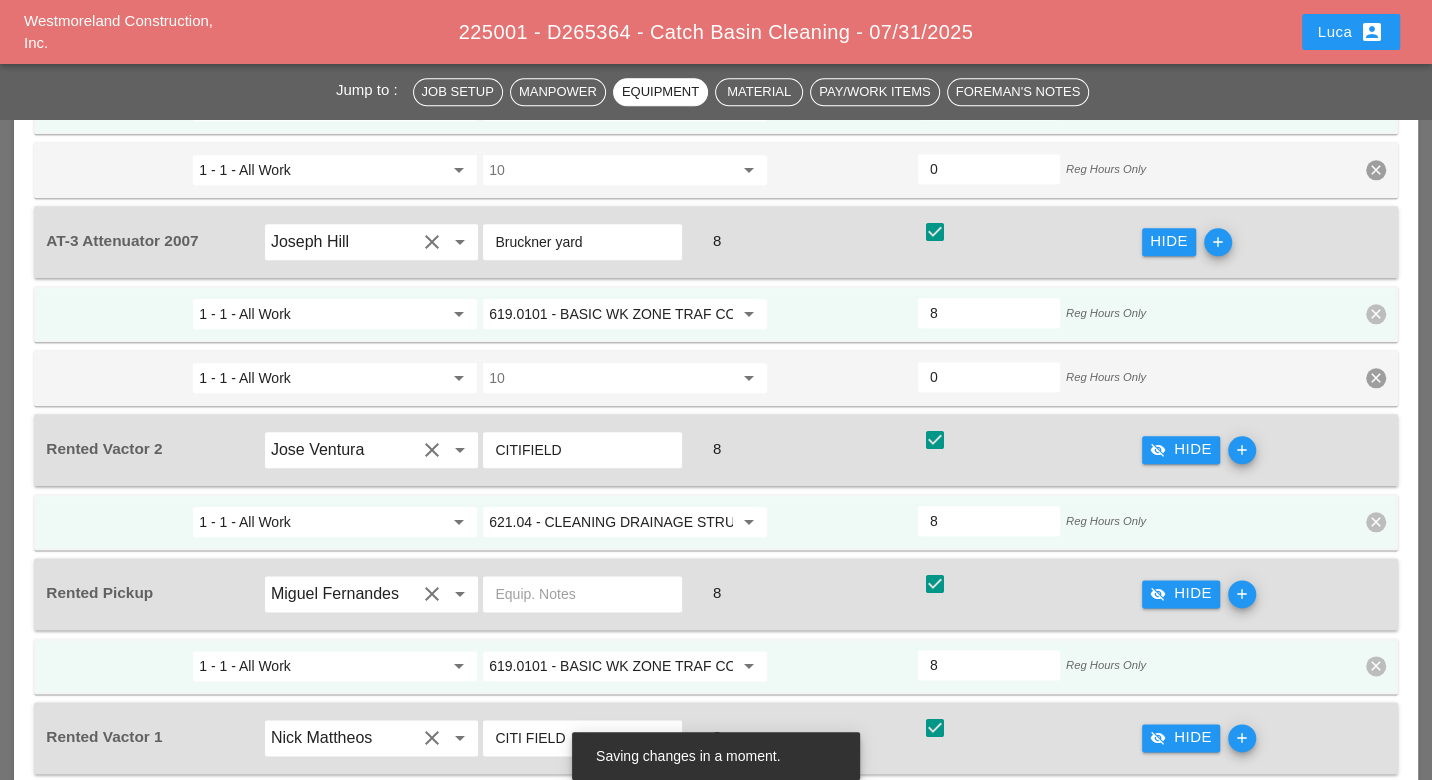scroll, scrollTop: 1546, scrollLeft: 0, axis: vertical 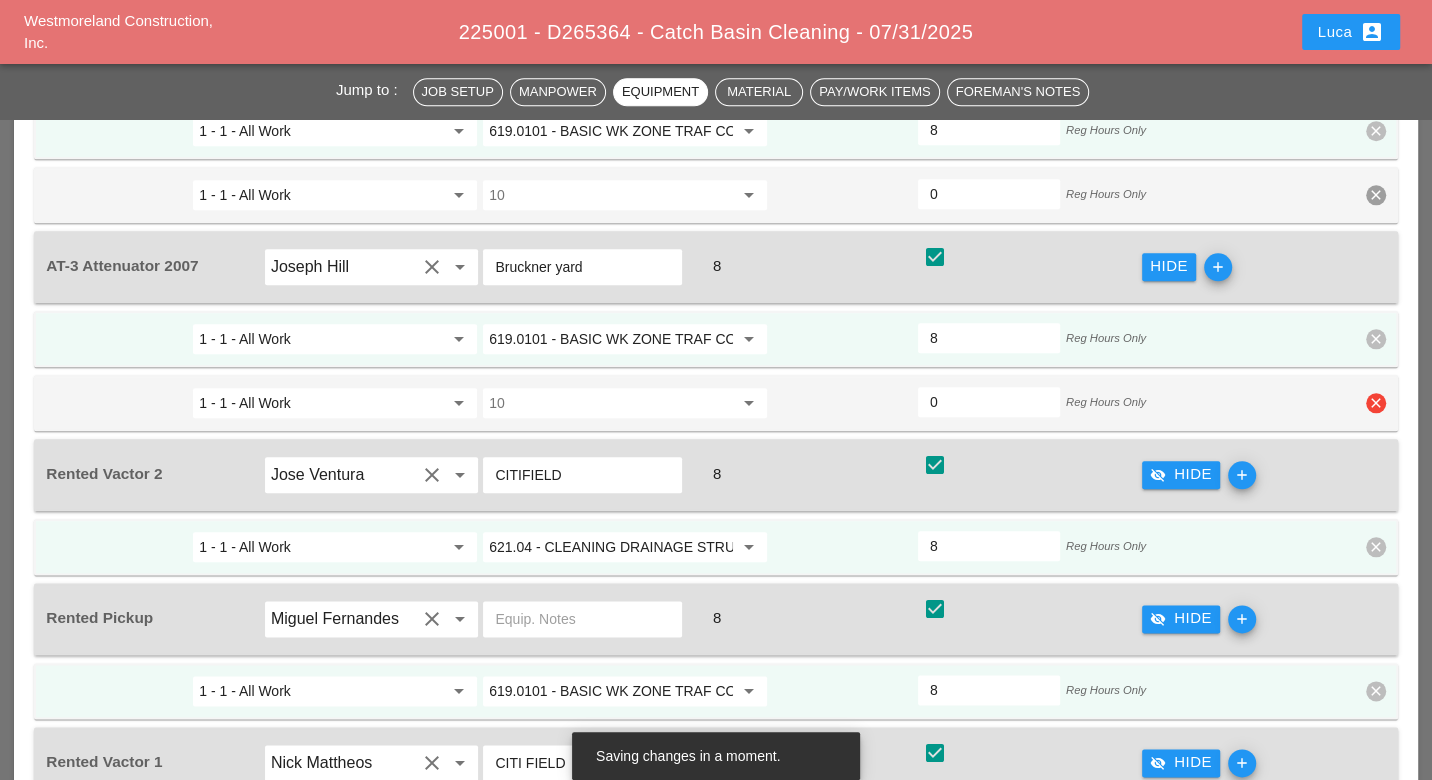click on "clear" at bounding box center (1376, 403) 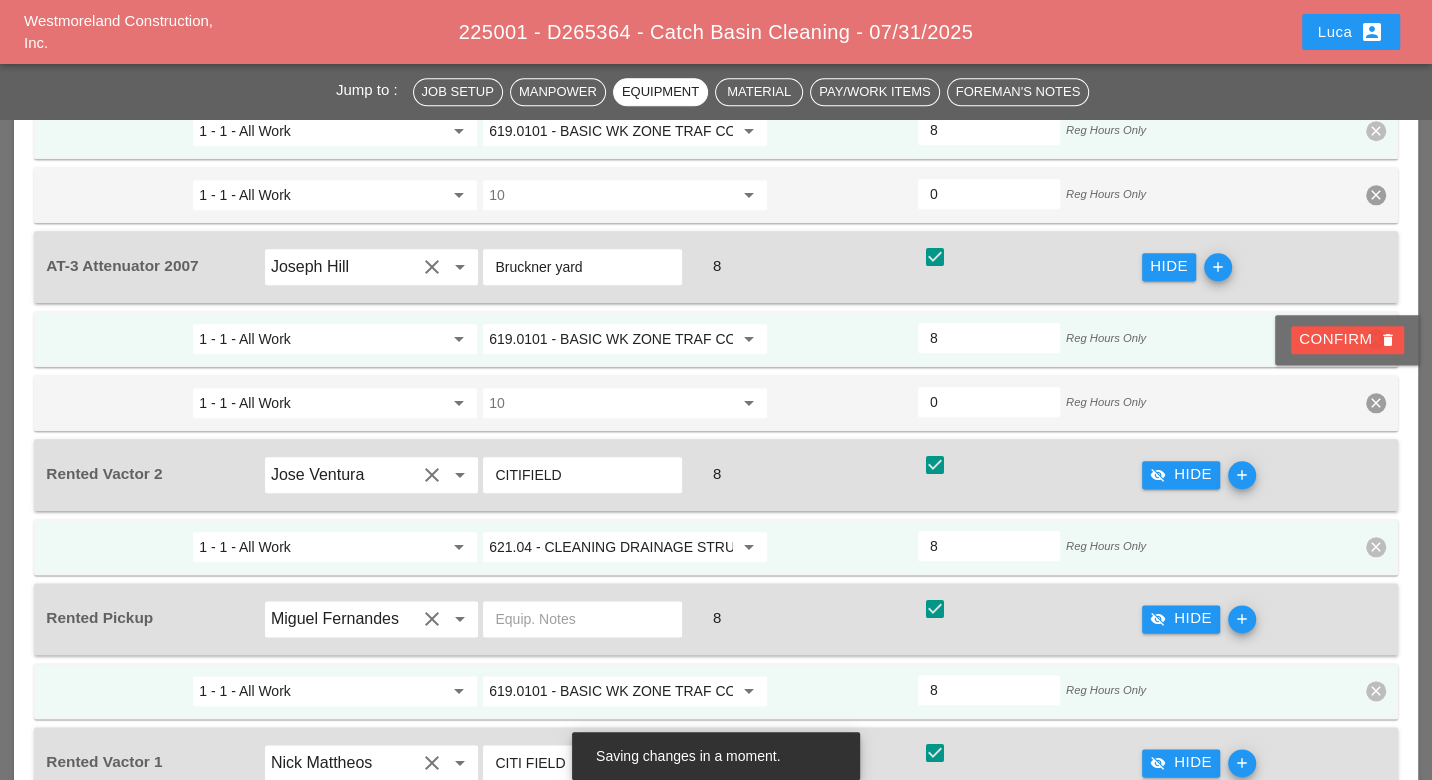 click on "Confirm delete" at bounding box center [1347, 339] 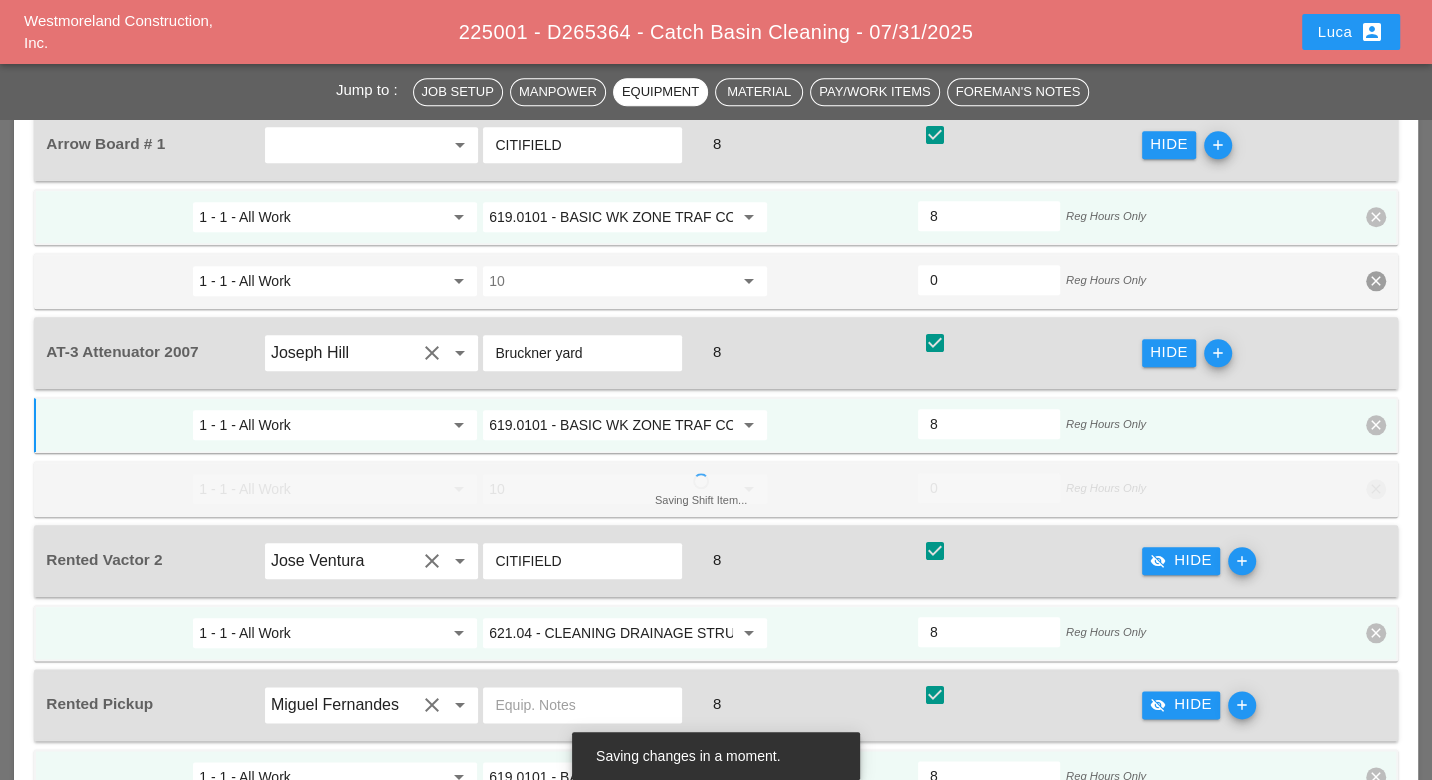 scroll, scrollTop: 1435, scrollLeft: 0, axis: vertical 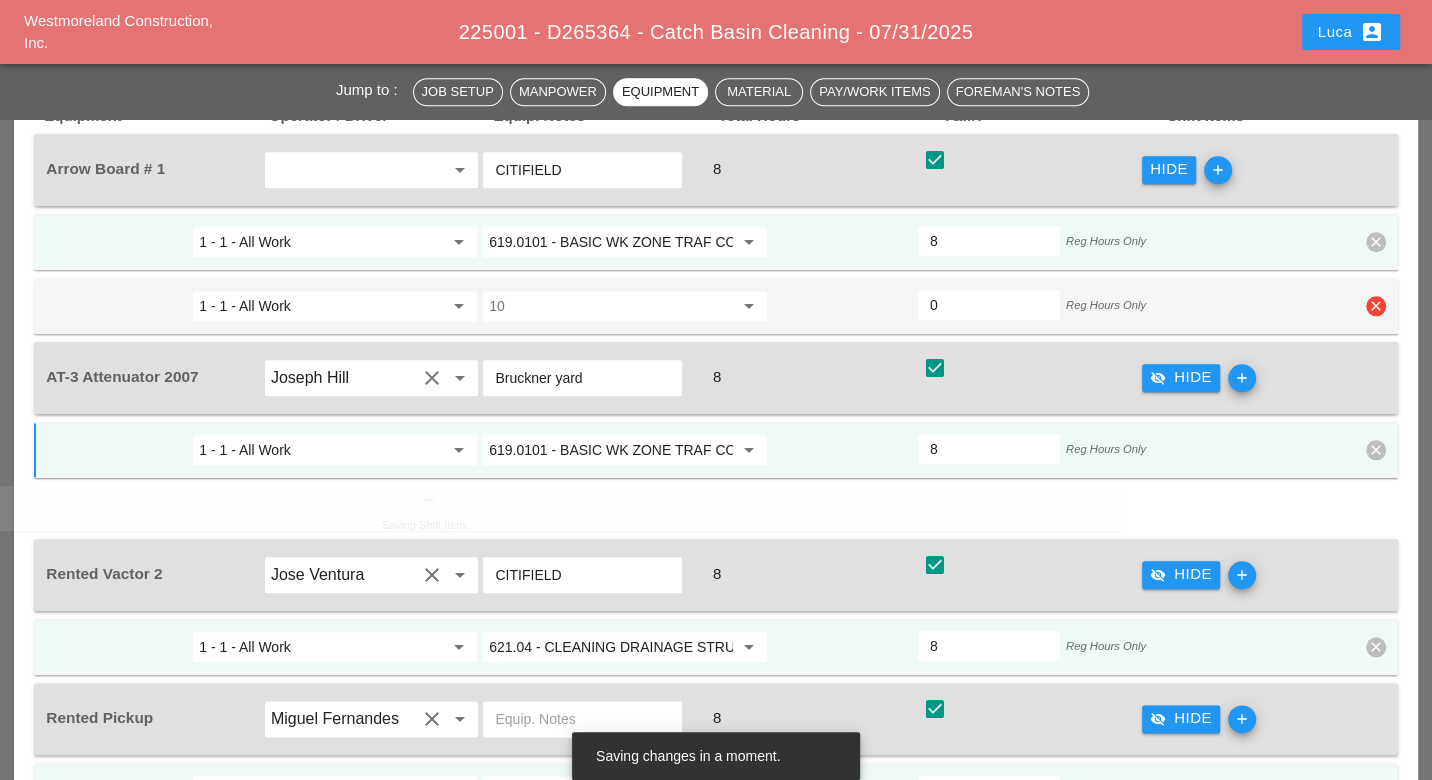 click on "clear" at bounding box center [1376, 306] 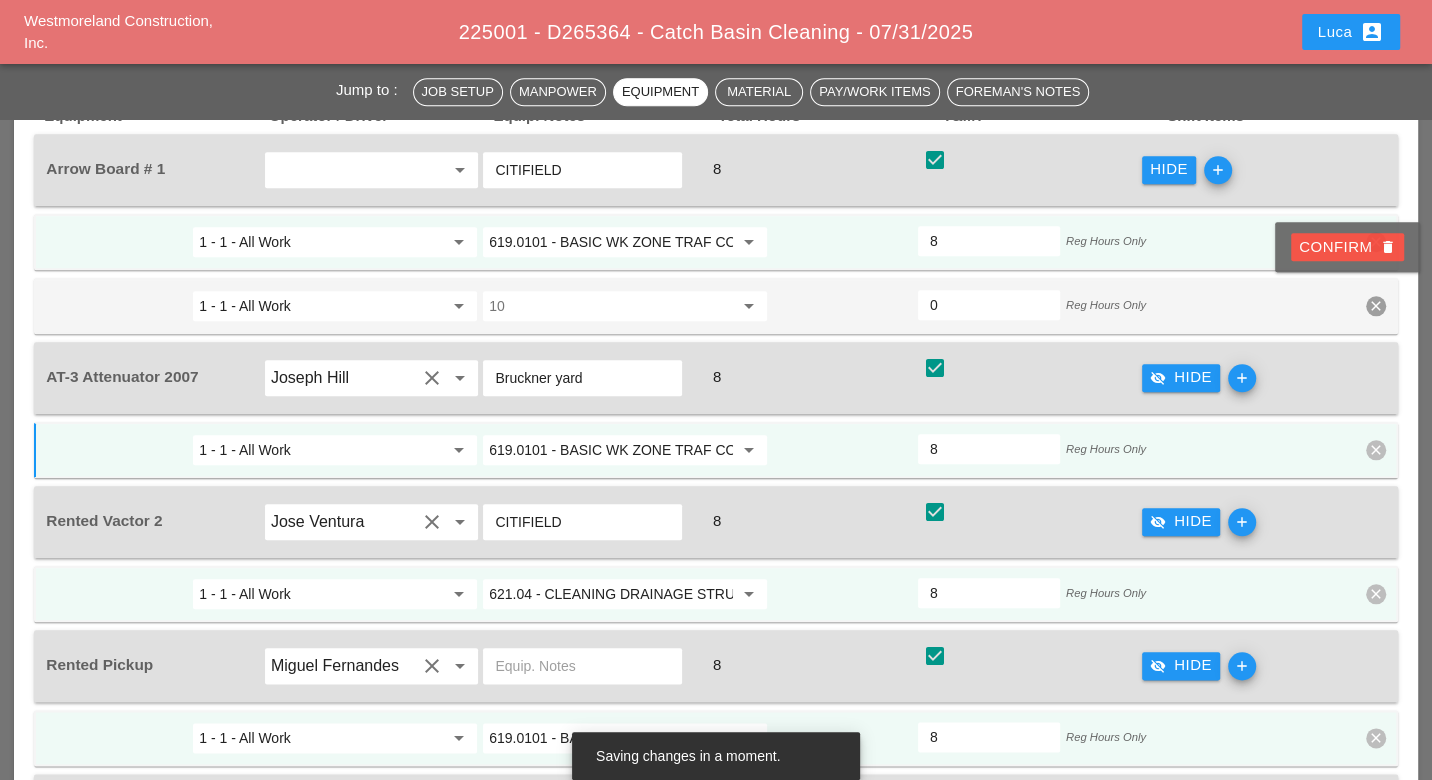 click on "Confirm delete" at bounding box center (1347, 247) 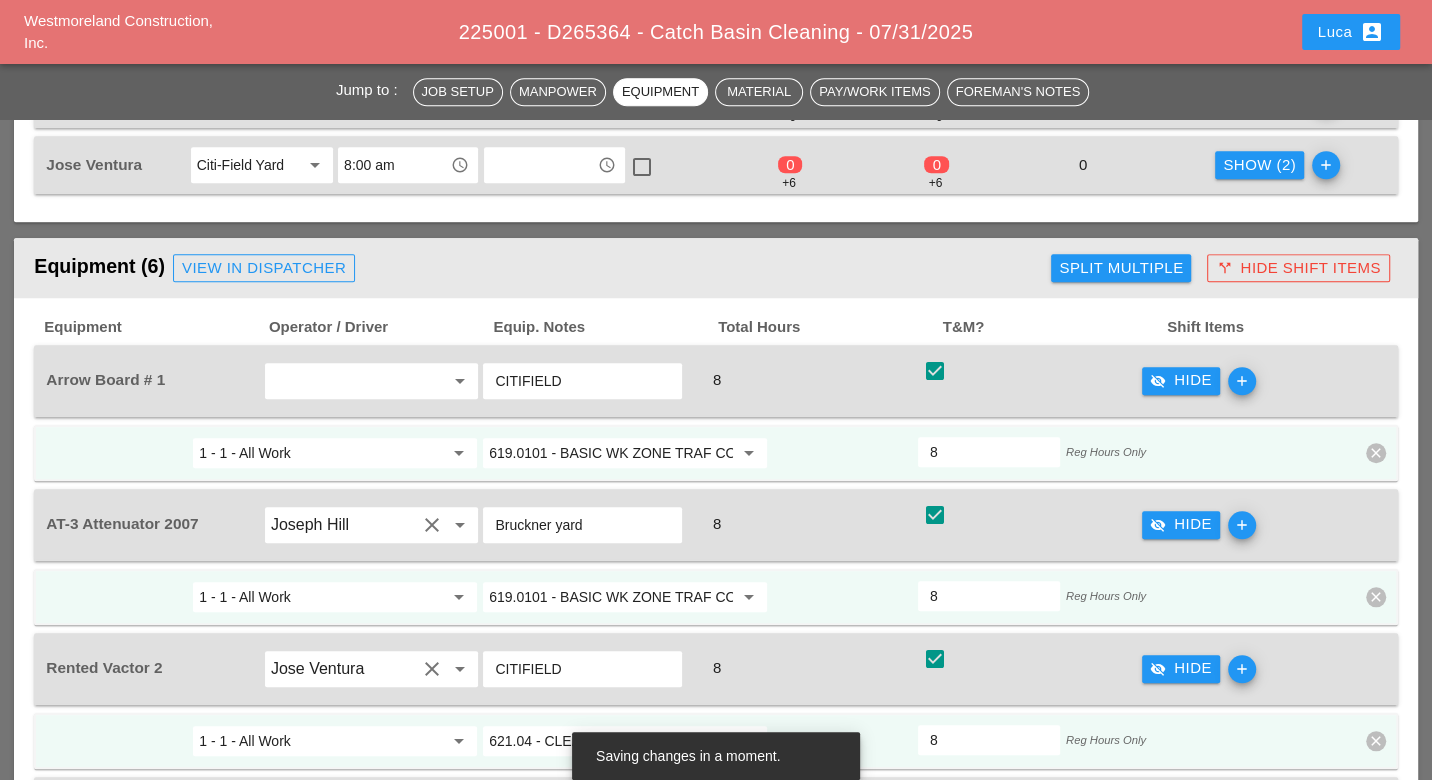 scroll, scrollTop: 879, scrollLeft: 0, axis: vertical 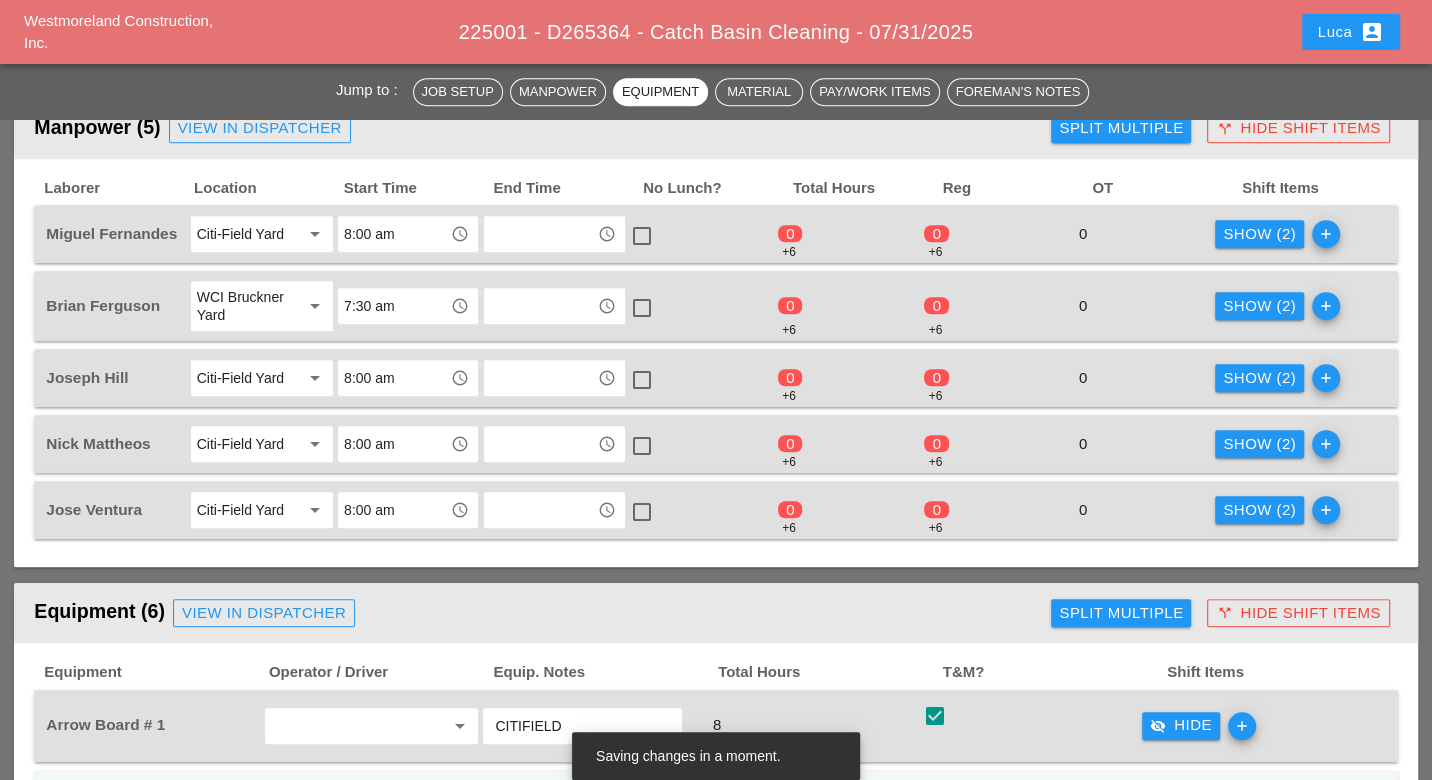 click on "Show (2)" at bounding box center [1259, 234] 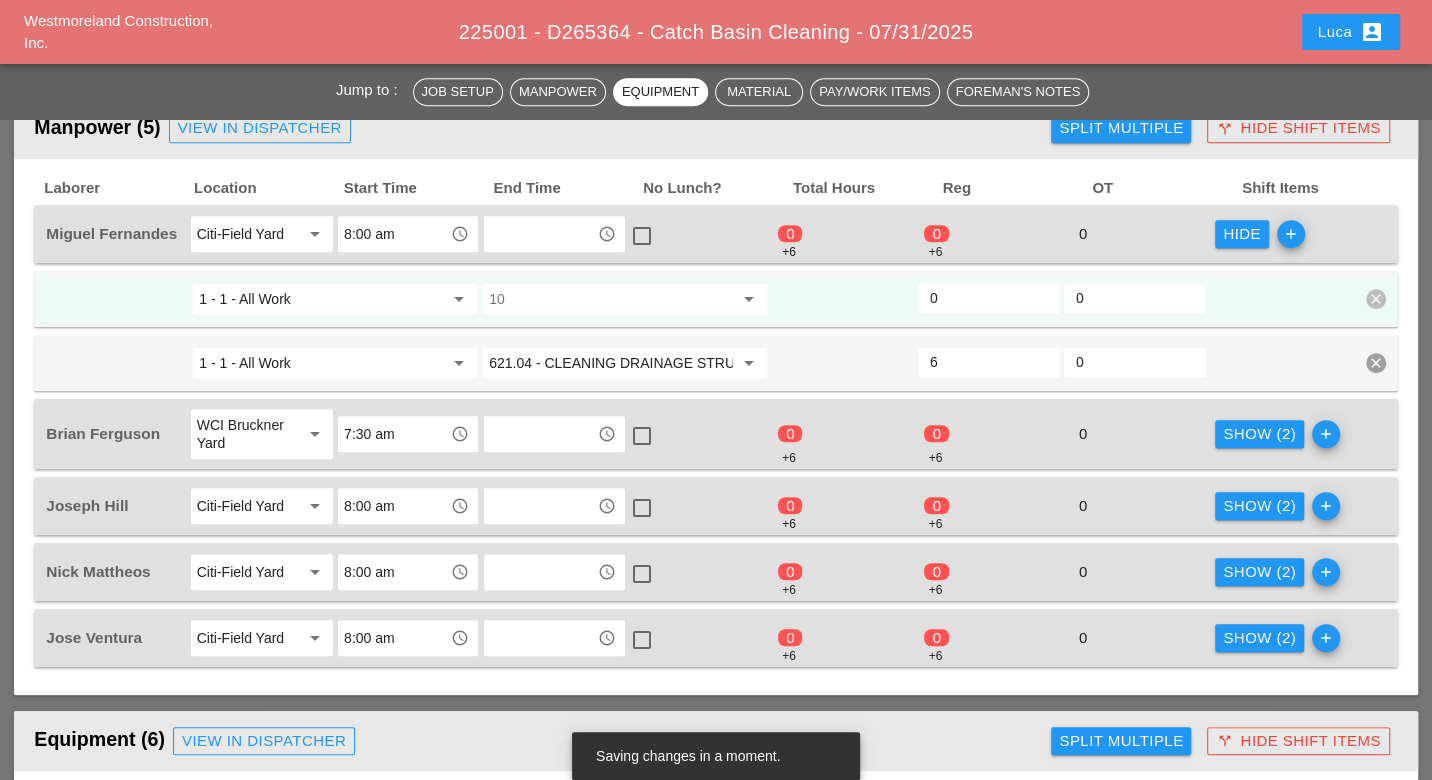 click on "0" at bounding box center (989, 298) 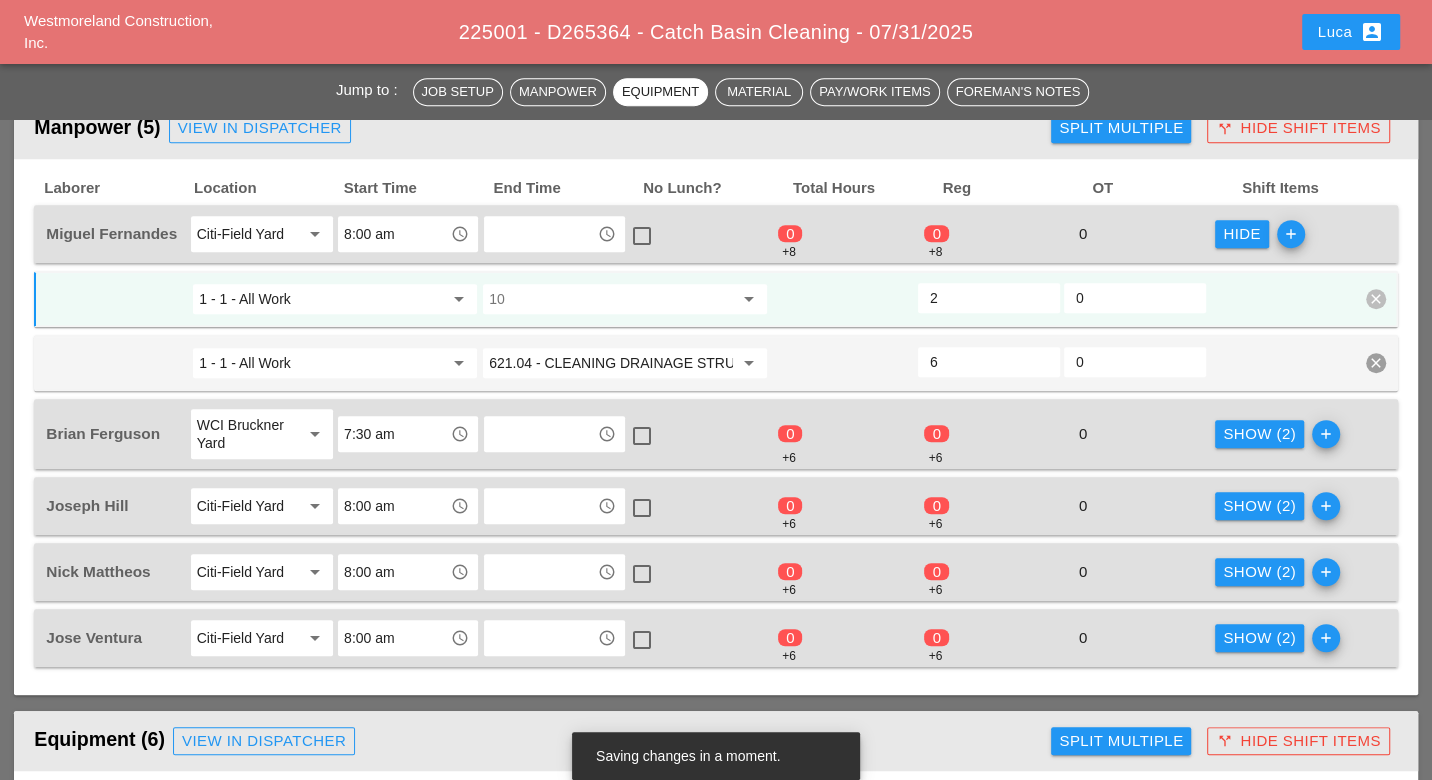 type on "2" 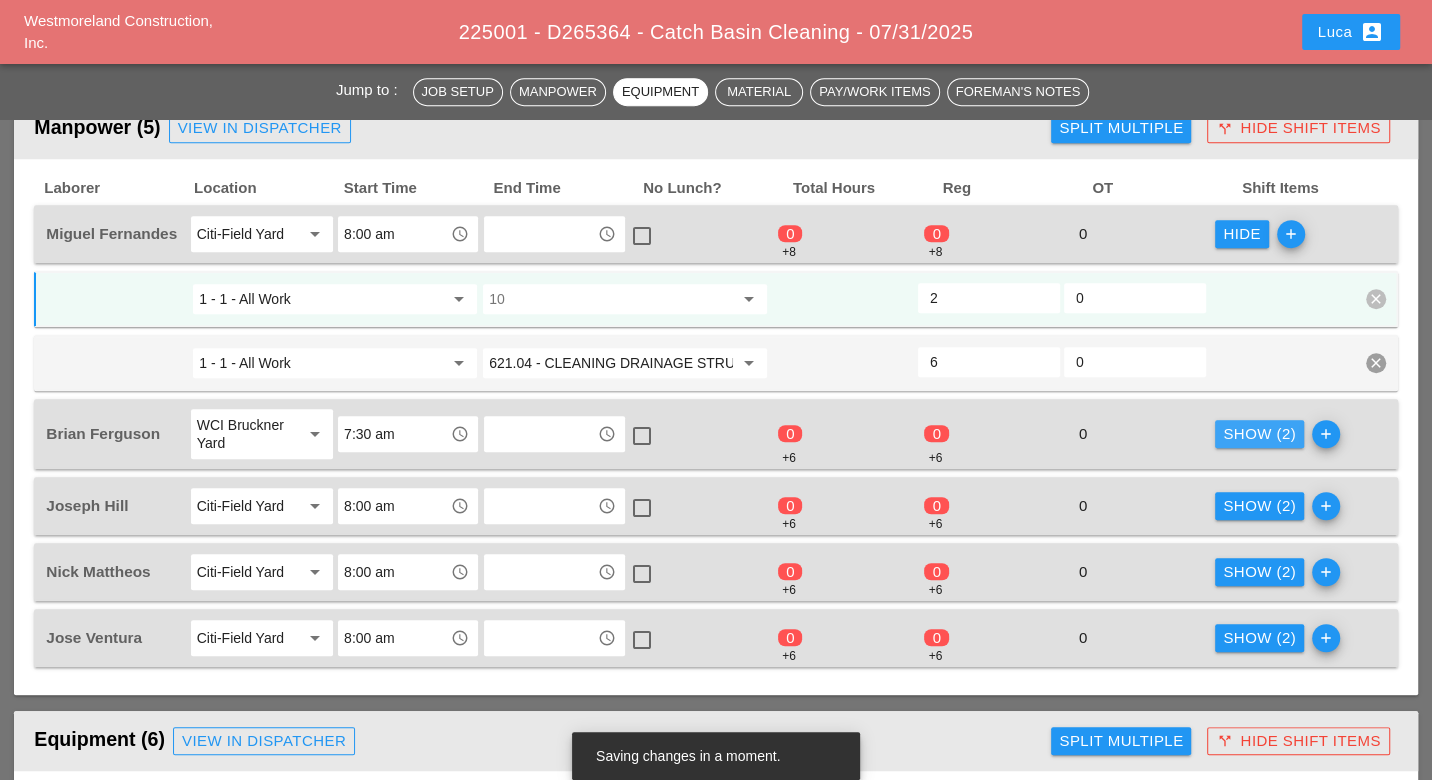 click on "Show (2)" at bounding box center [1259, 434] 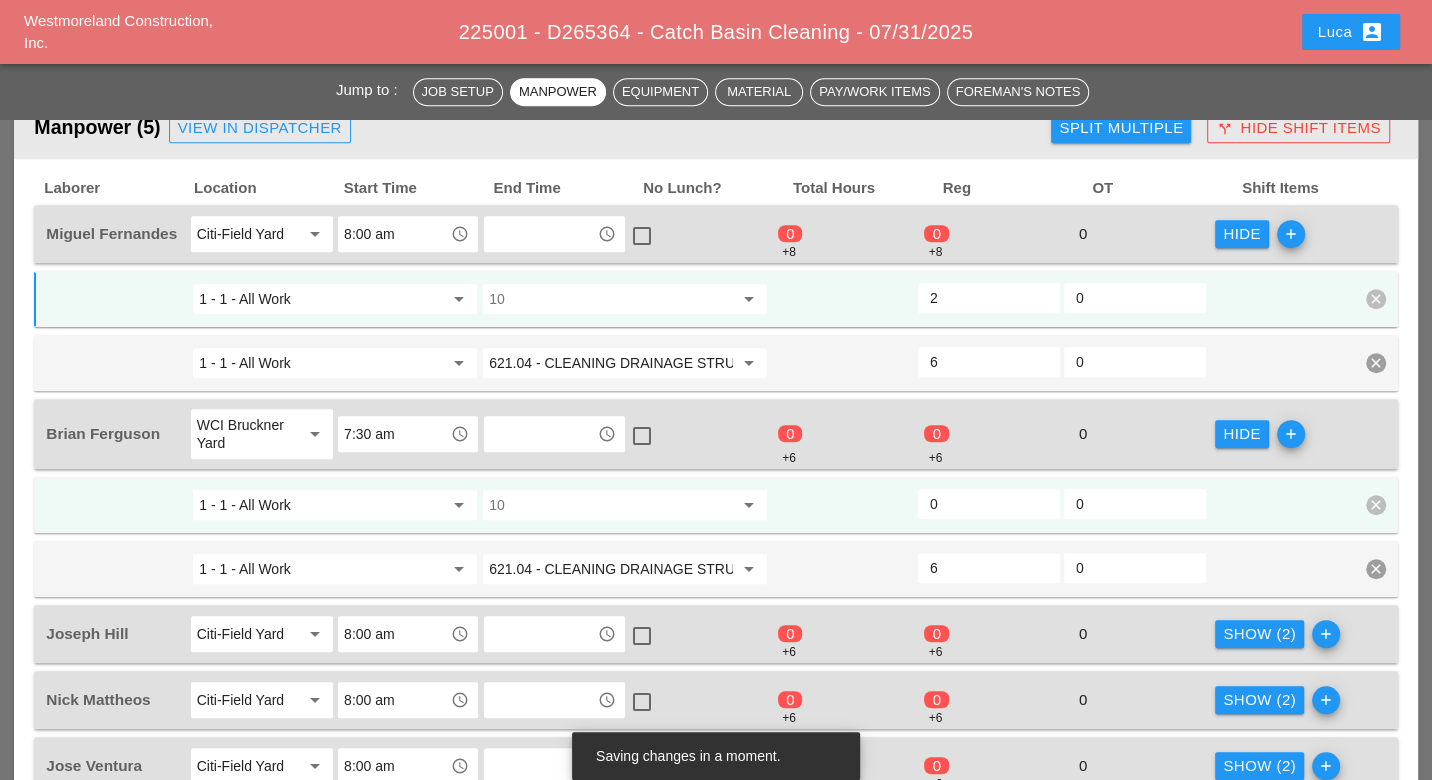 drag, startPoint x: 946, startPoint y: 478, endPoint x: 964, endPoint y: 497, distance: 26.172504 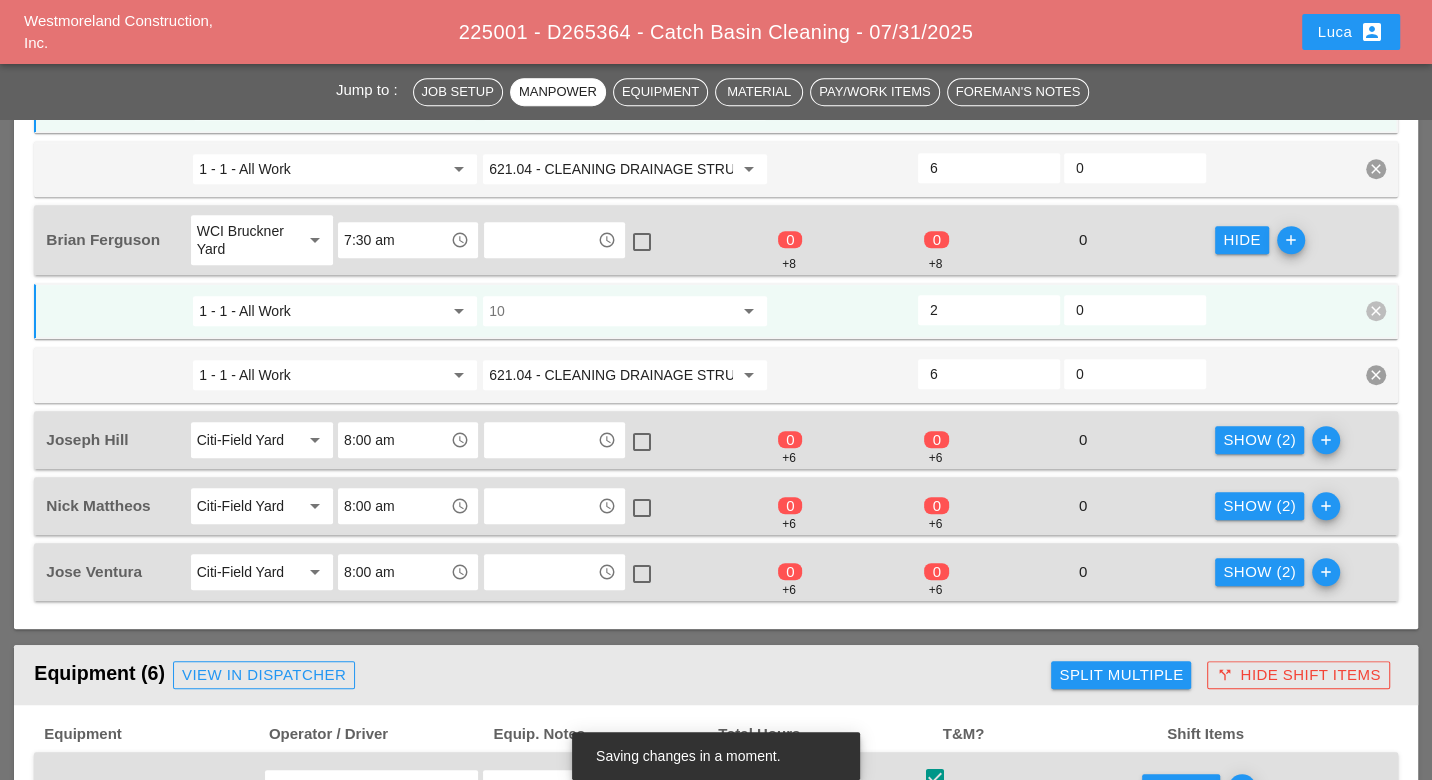 scroll, scrollTop: 1102, scrollLeft: 0, axis: vertical 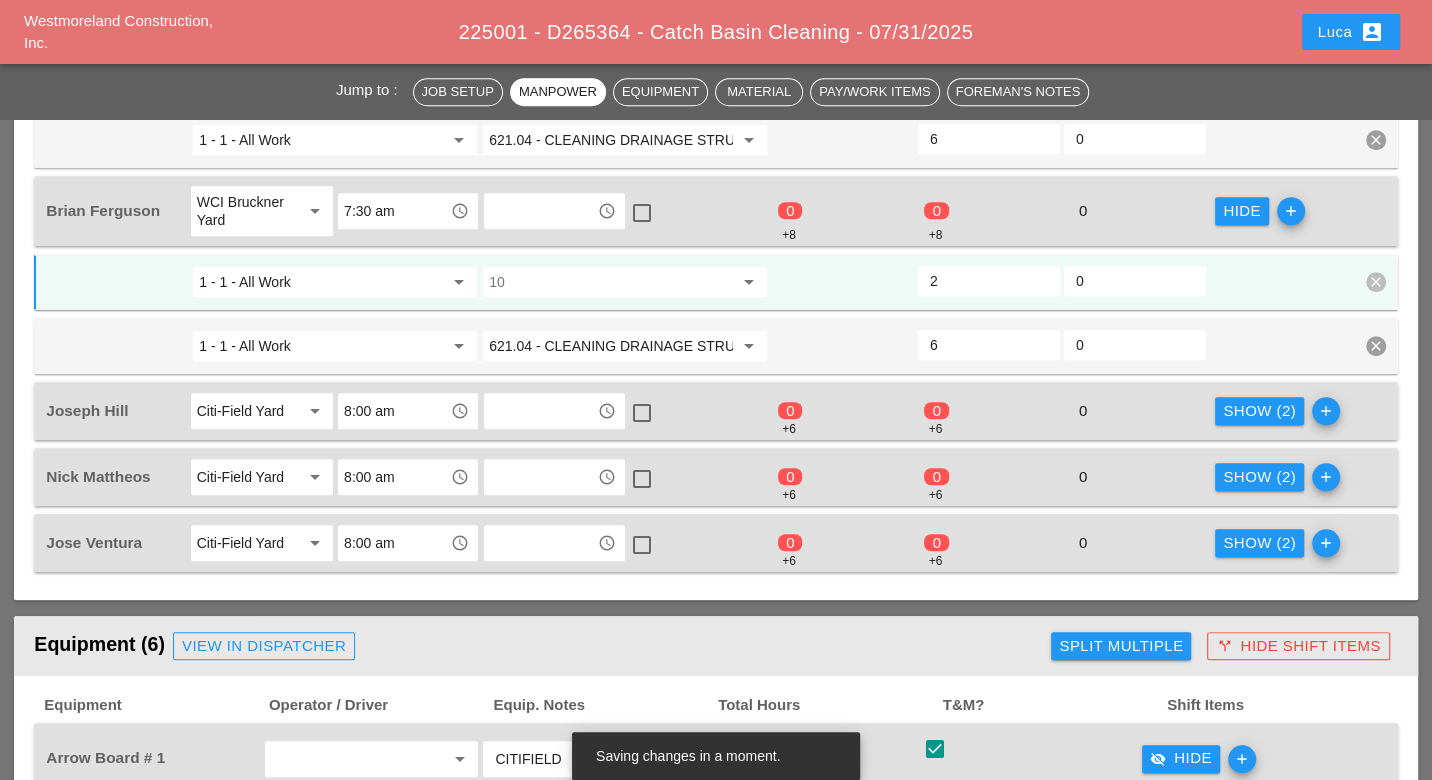 type on "2" 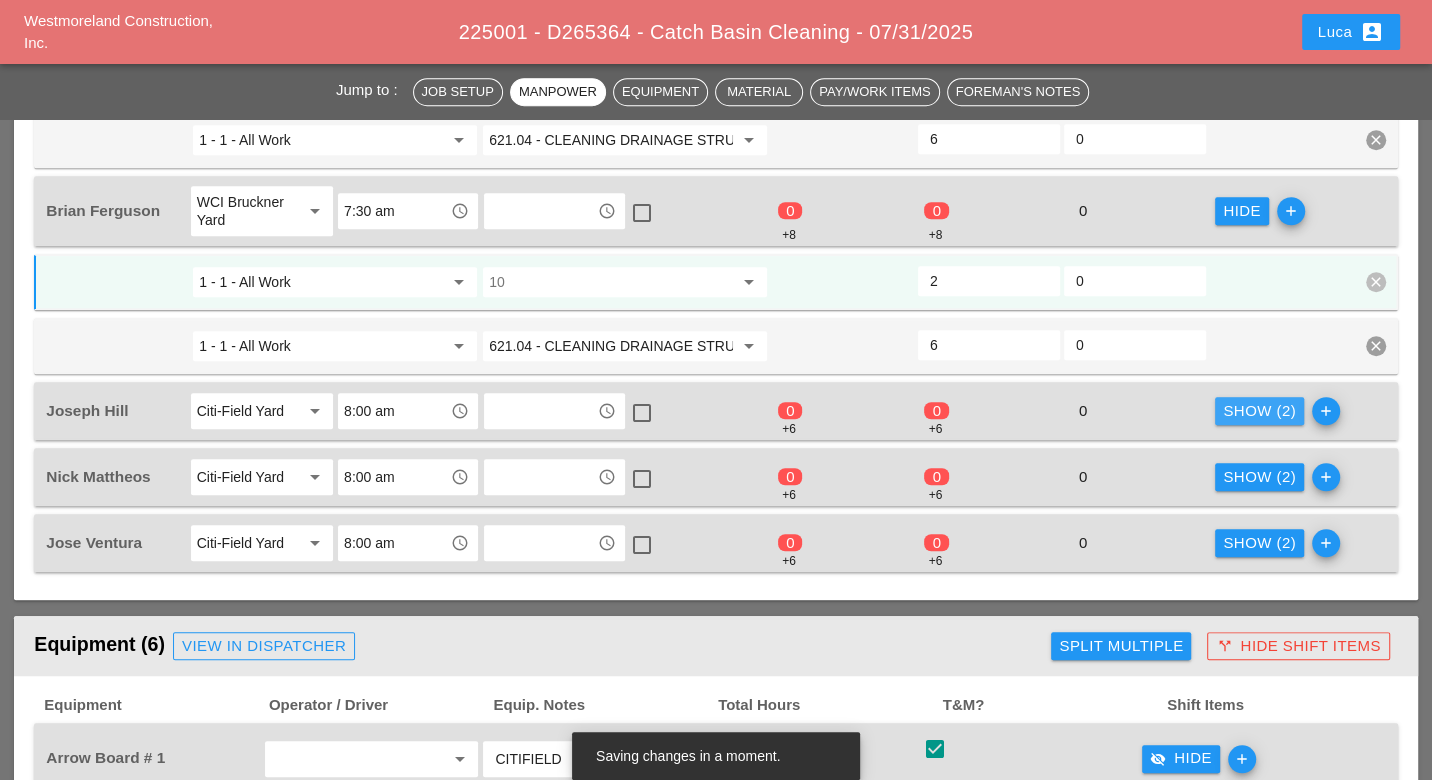 drag, startPoint x: 1250, startPoint y: 396, endPoint x: 1178, endPoint y: 423, distance: 76.896034 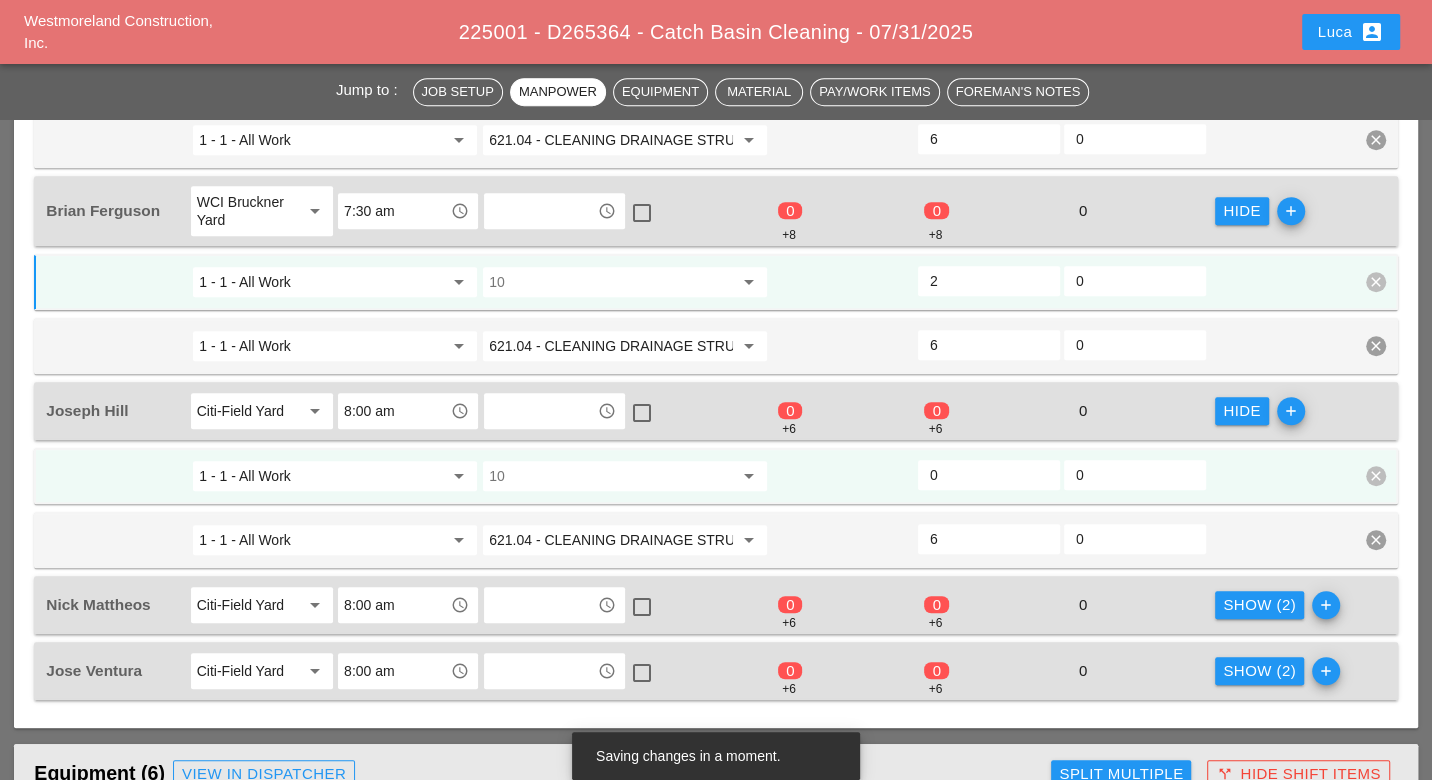 click on "0" at bounding box center (989, 475) 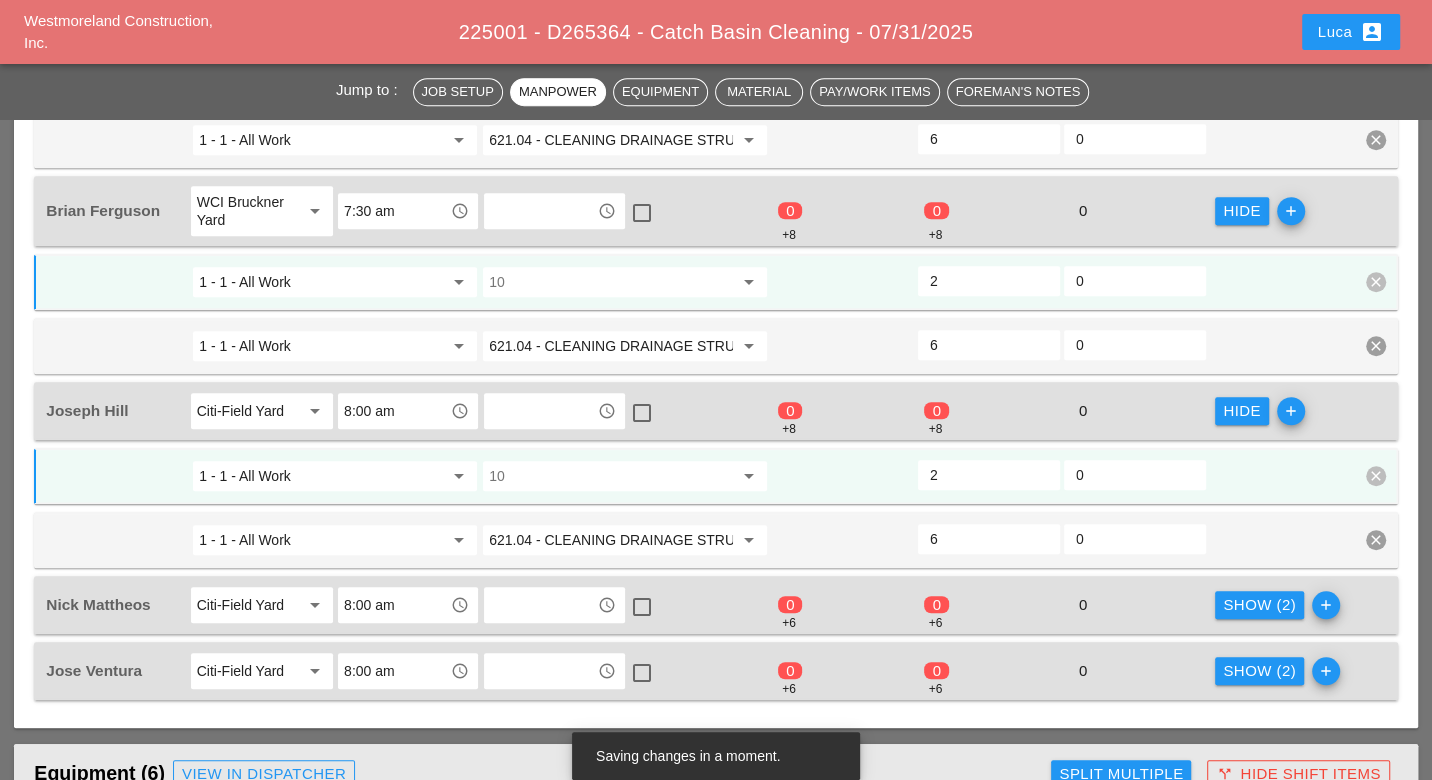 type on "2" 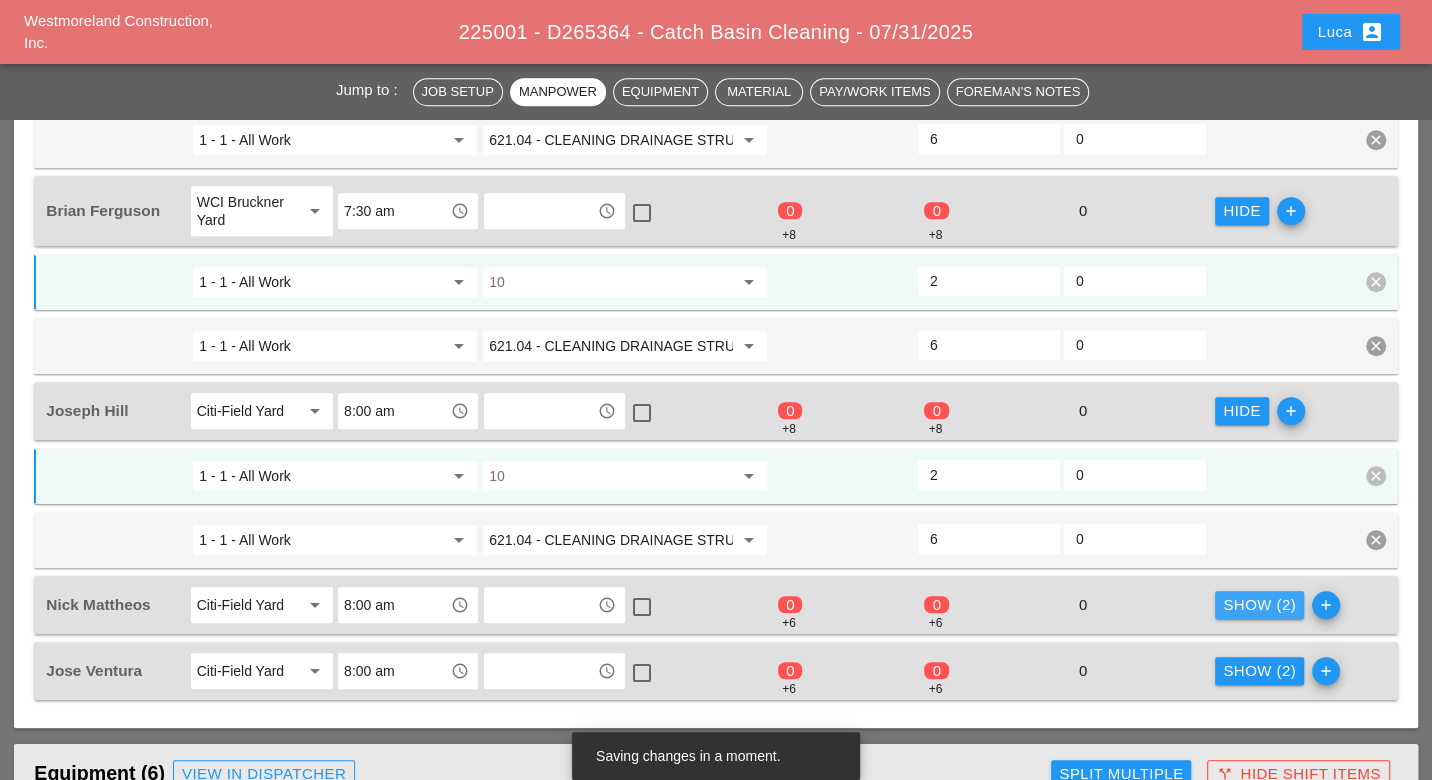click on "Show (2)" at bounding box center [1259, 605] 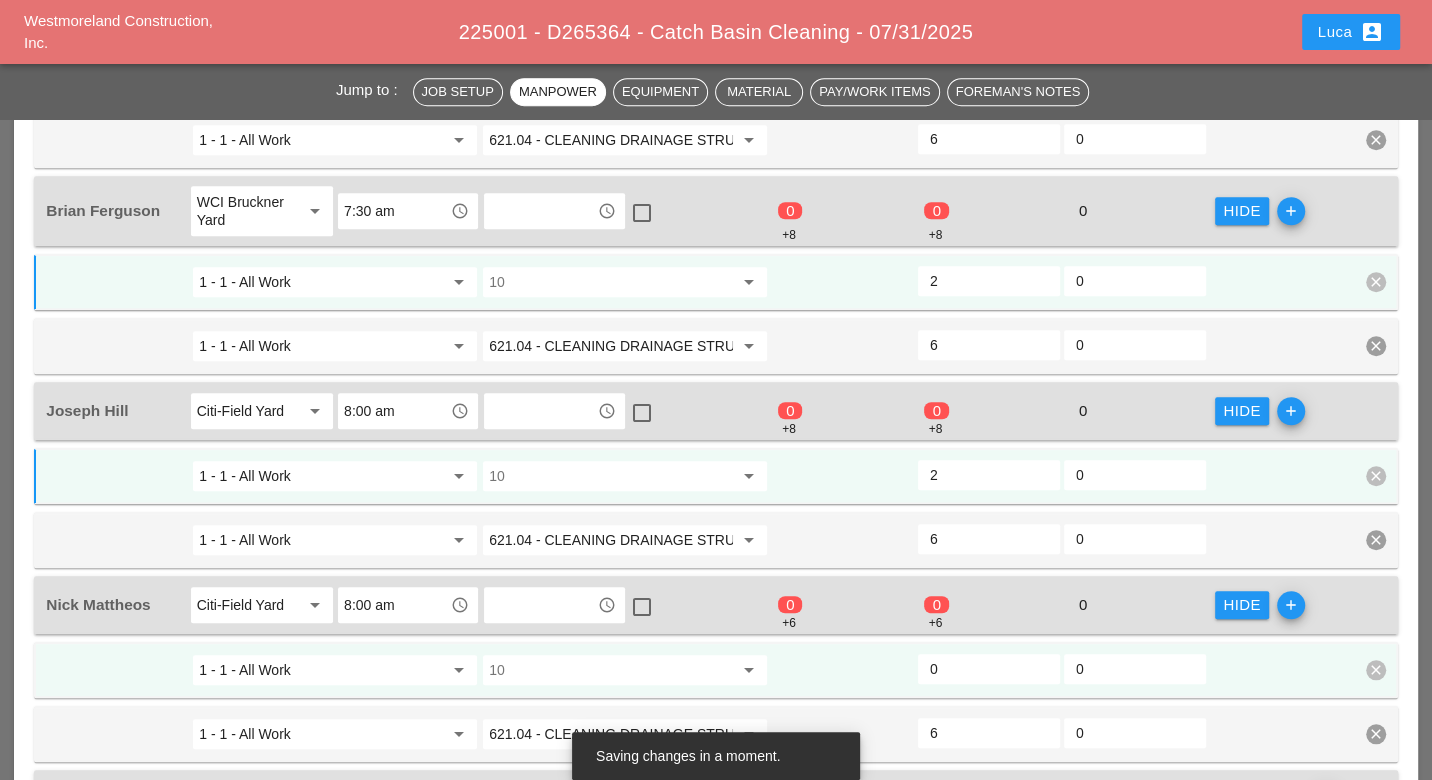 click on "0" at bounding box center (989, 669) 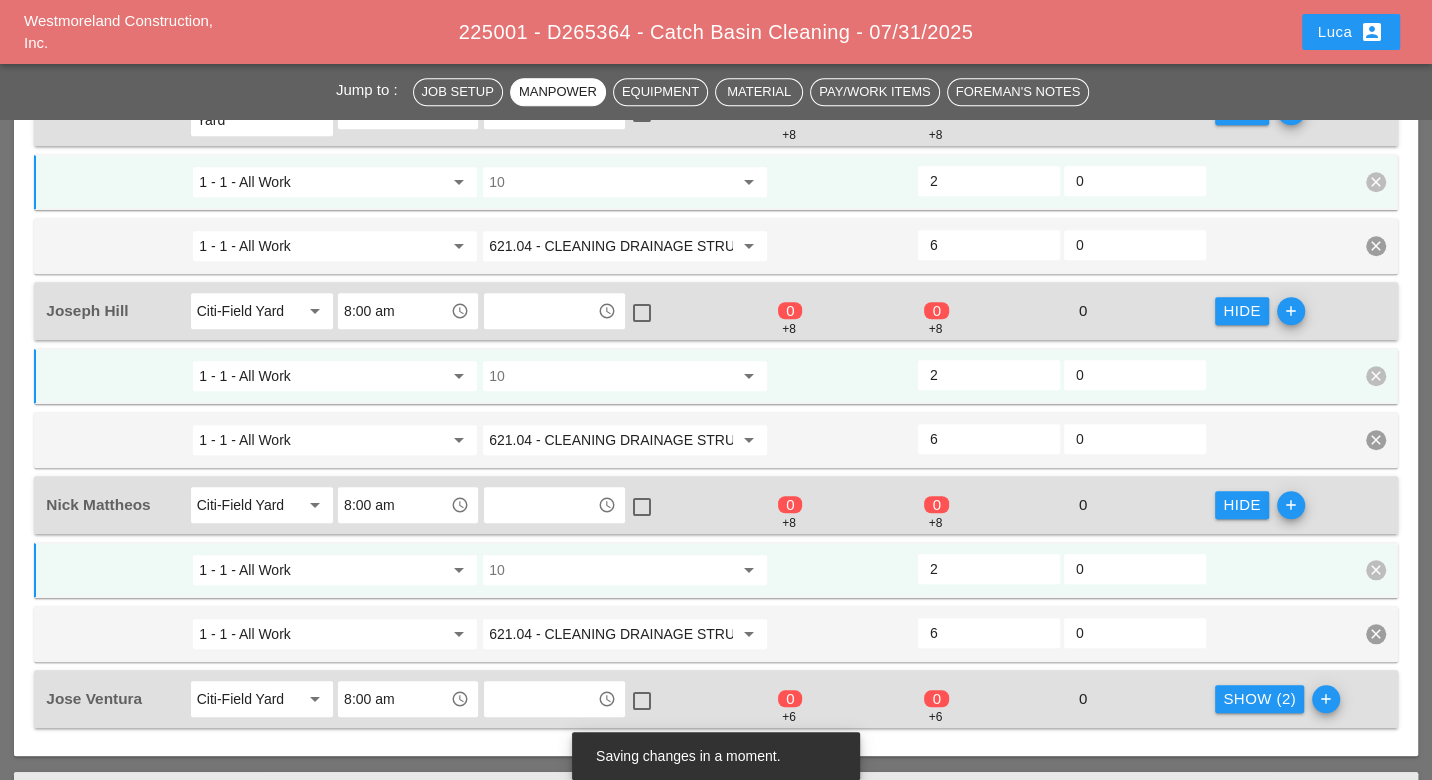 scroll, scrollTop: 1435, scrollLeft: 0, axis: vertical 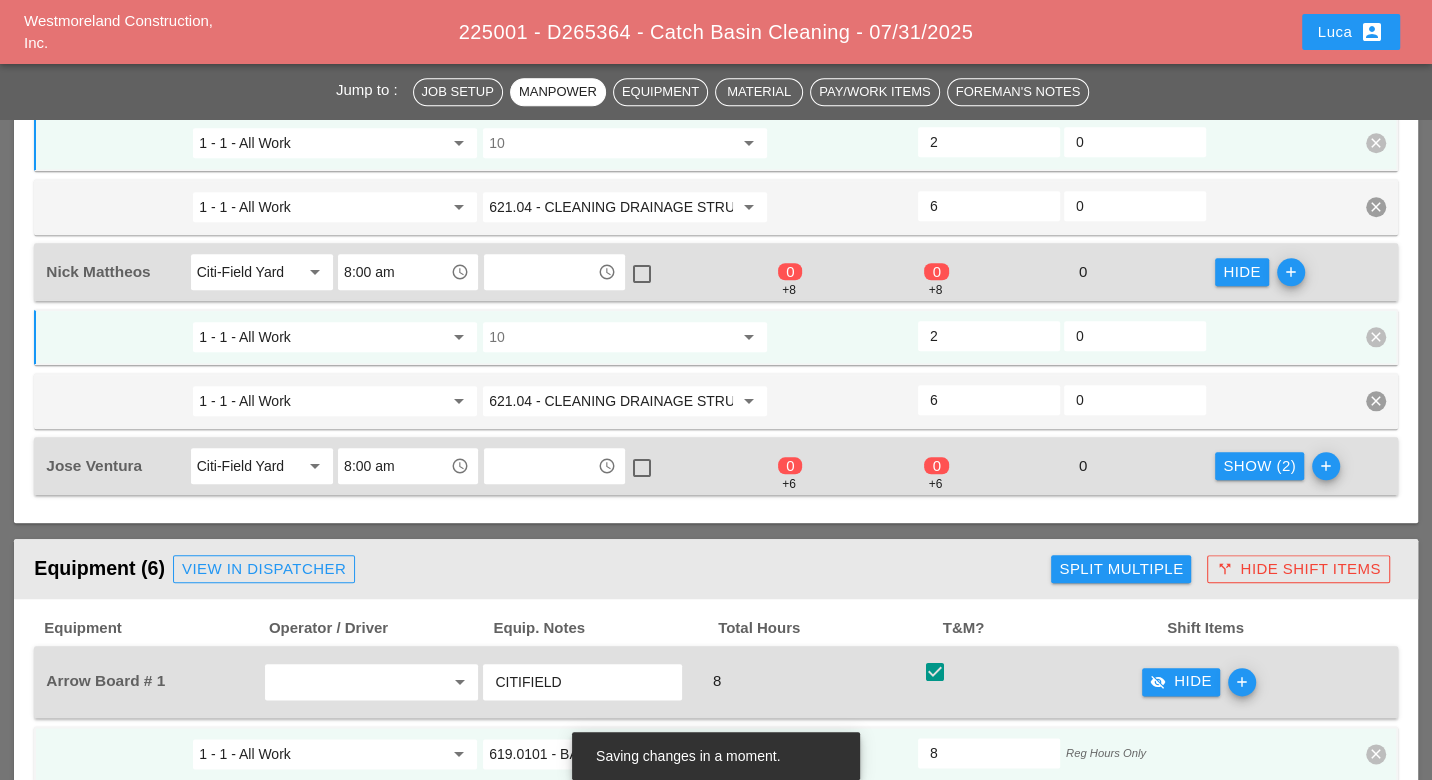 type on "2" 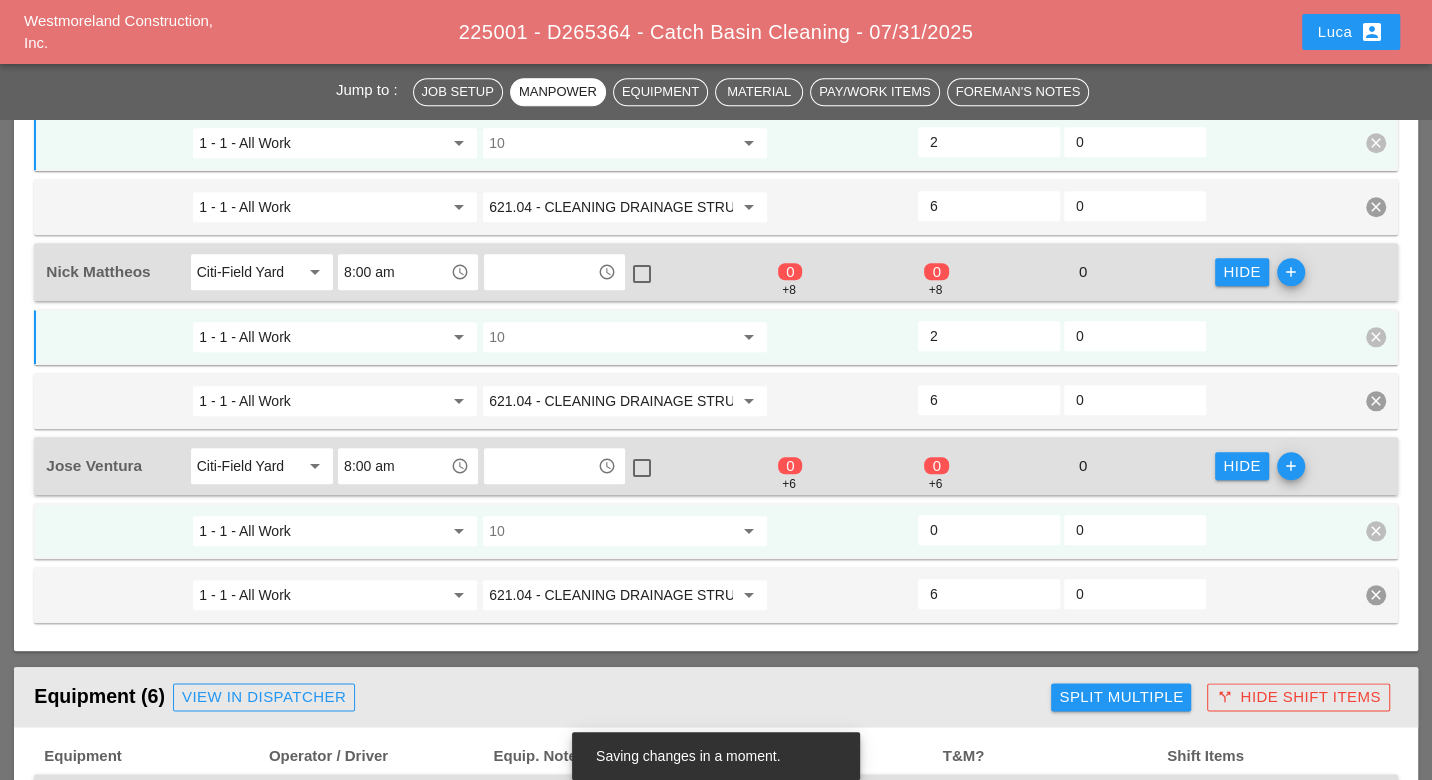click on "0" at bounding box center [989, 530] 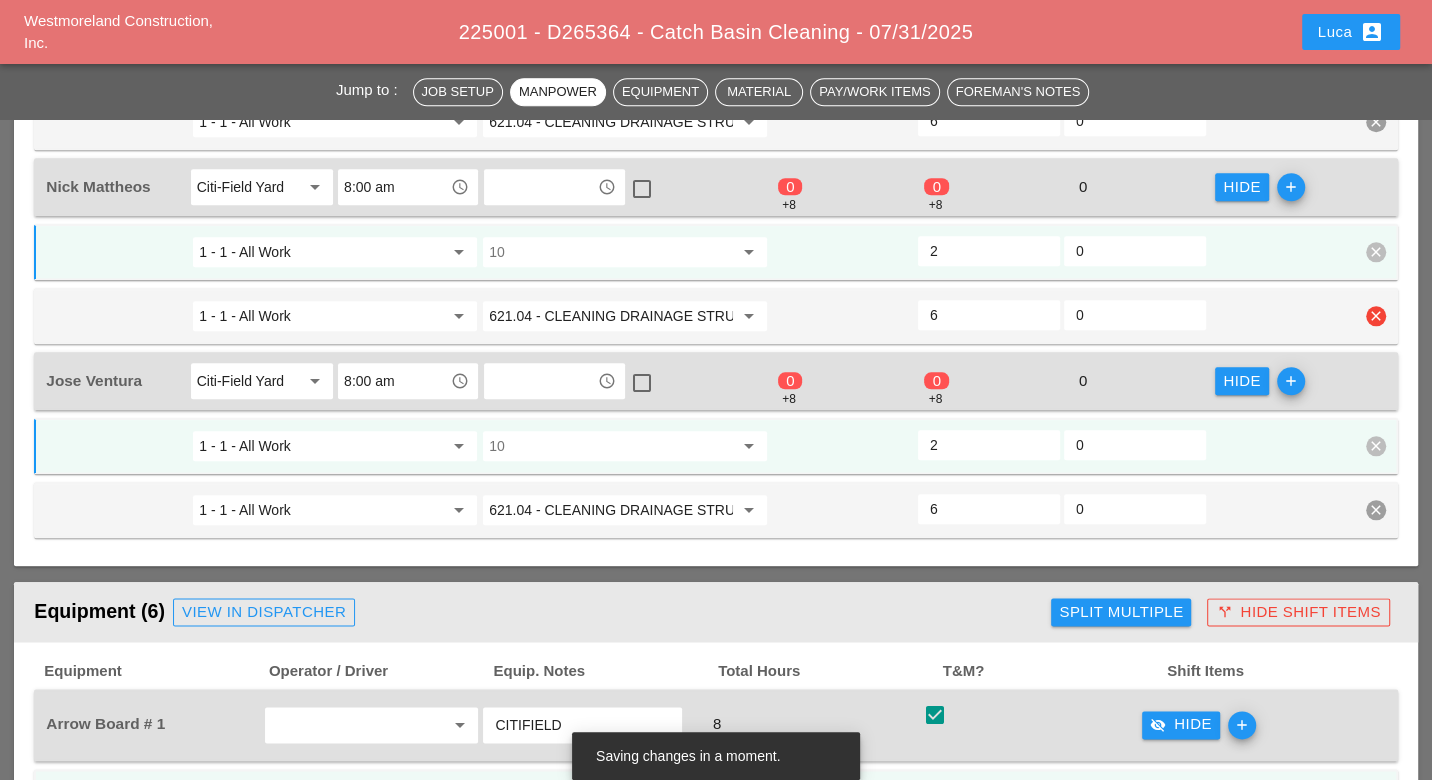 scroll, scrollTop: 1102, scrollLeft: 0, axis: vertical 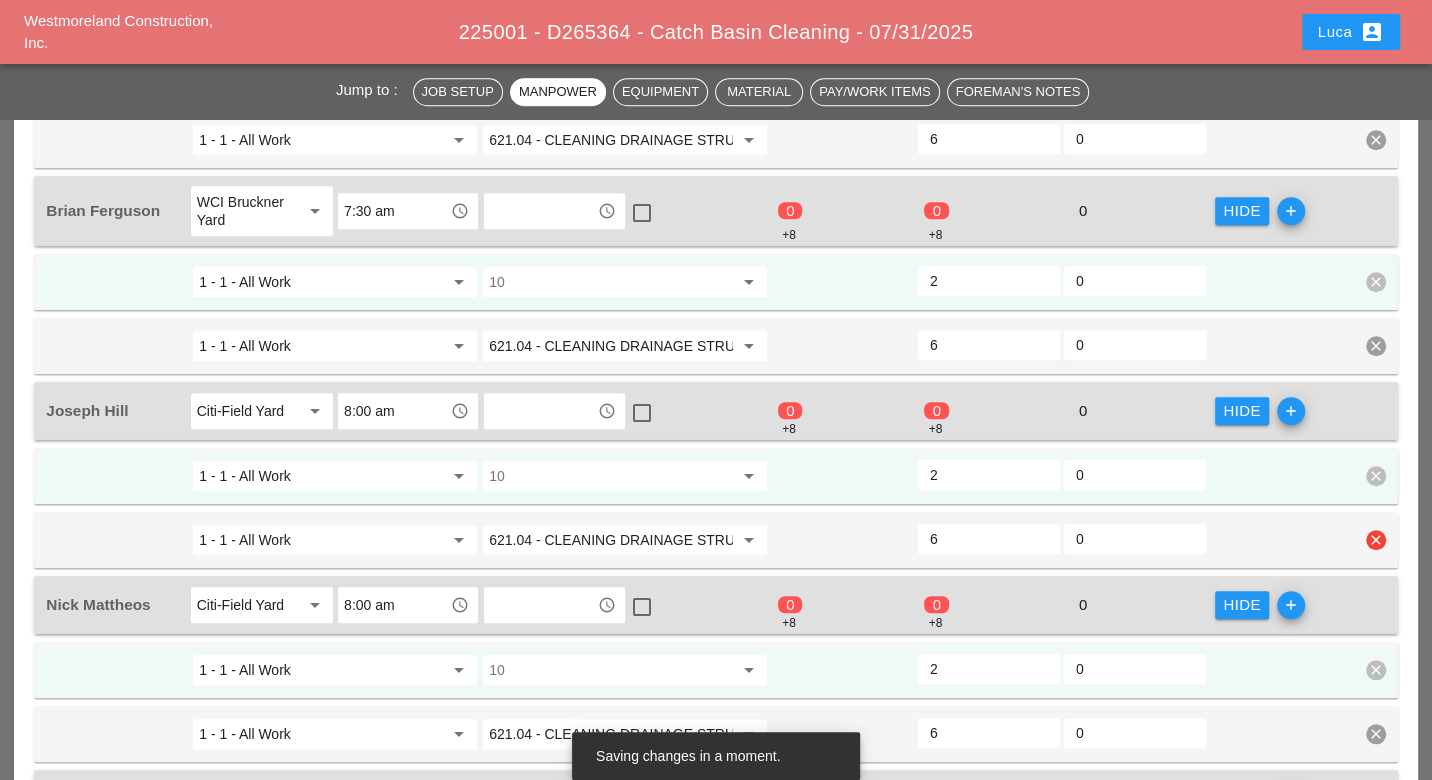 type on "2" 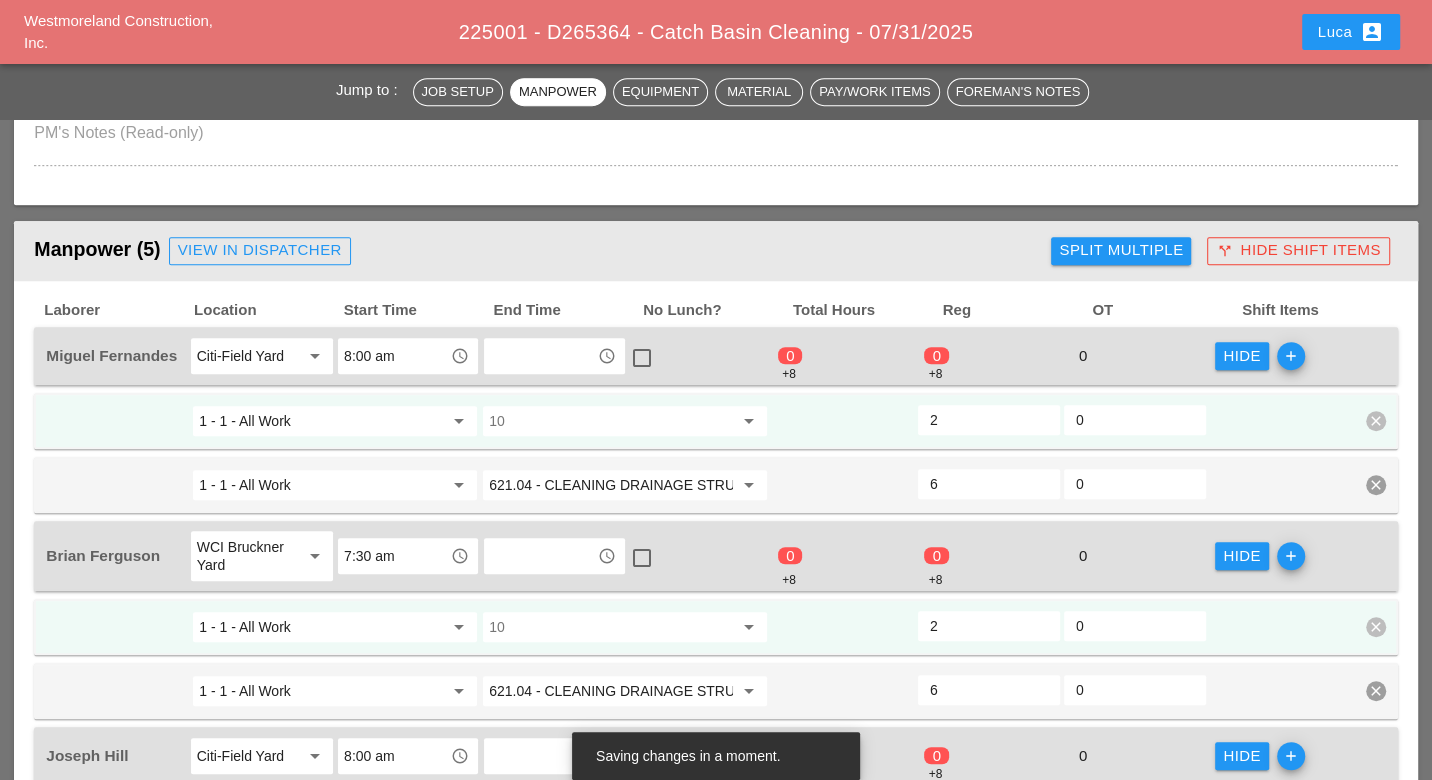 scroll, scrollTop: 555, scrollLeft: 0, axis: vertical 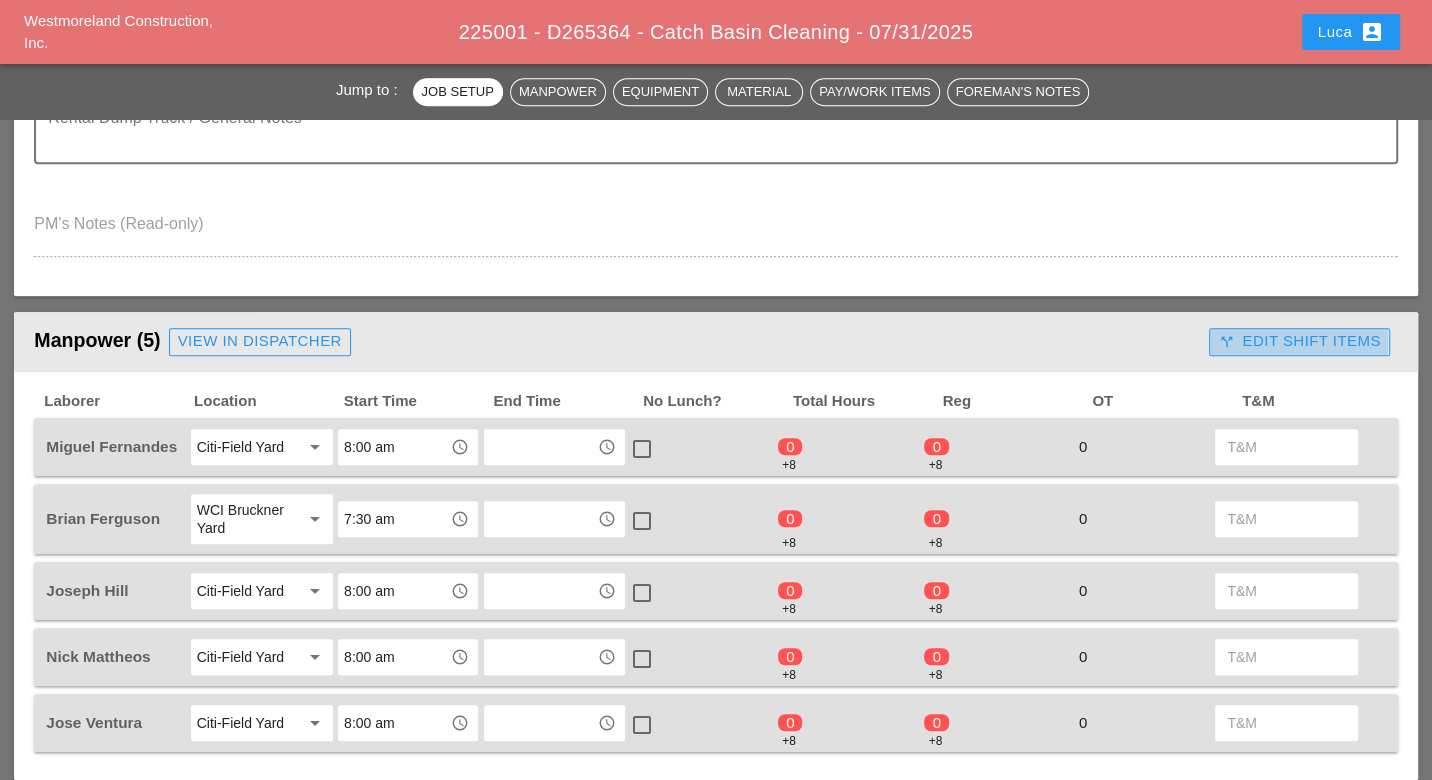 drag, startPoint x: 1258, startPoint y: 329, endPoint x: 1210, endPoint y: 341, distance: 49.47727 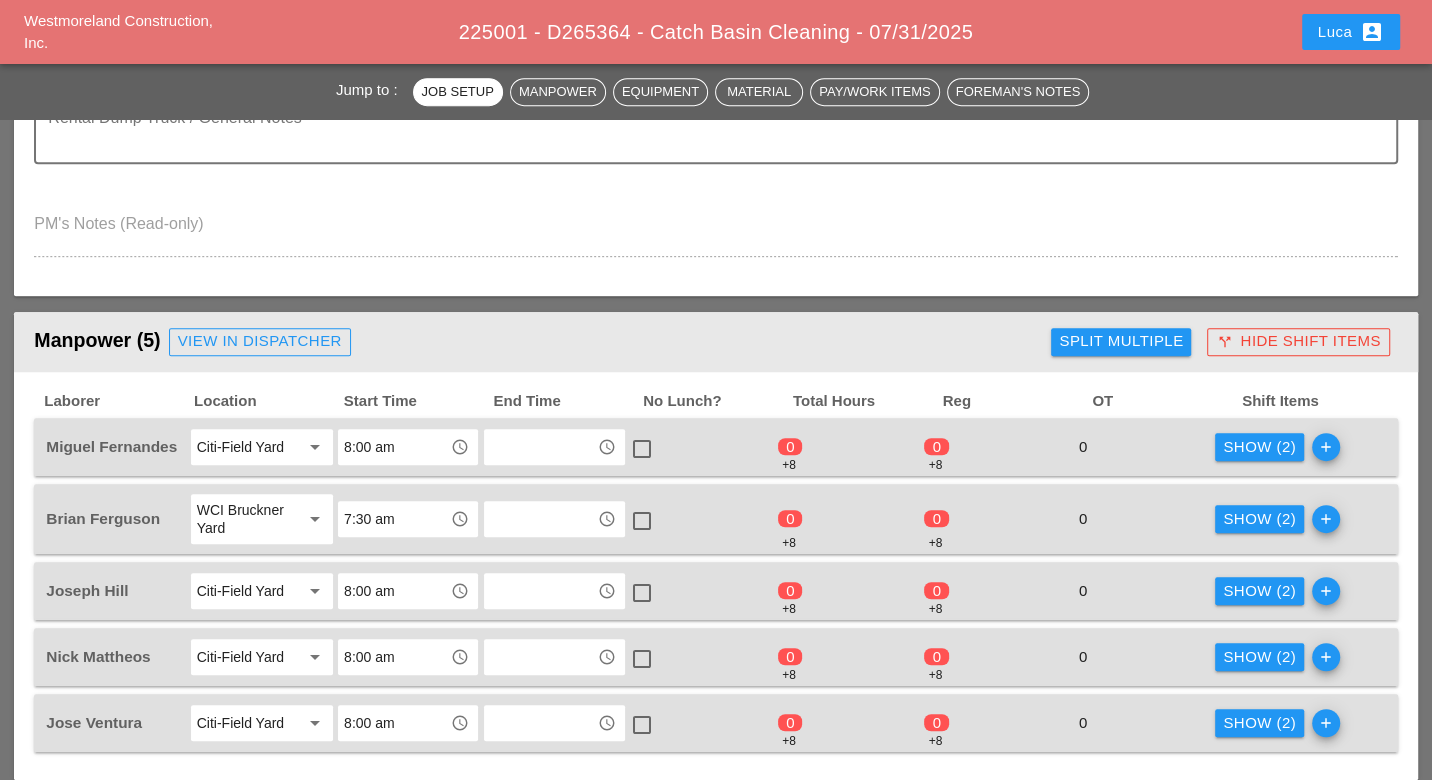 click on "Show (2)" at bounding box center [1259, 657] 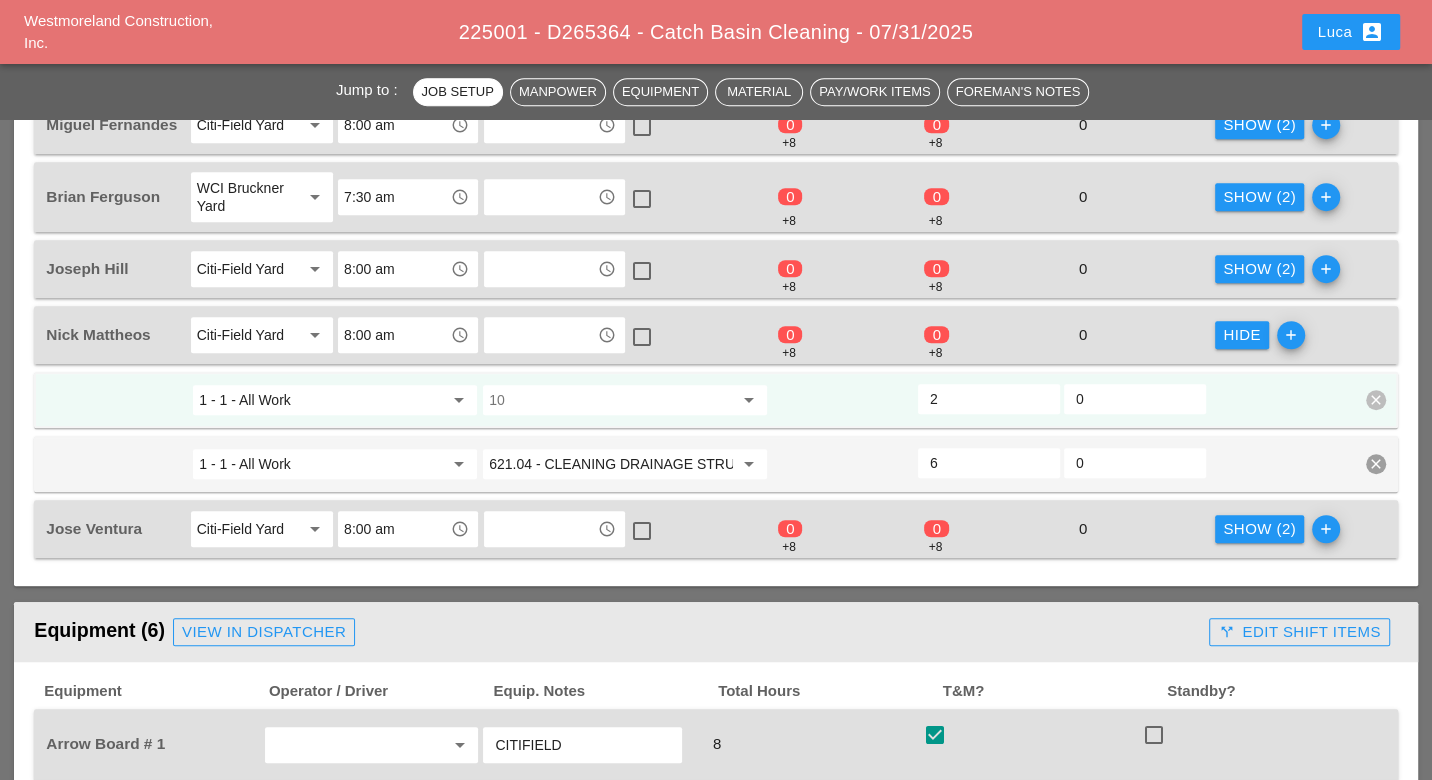 scroll, scrollTop: 1000, scrollLeft: 0, axis: vertical 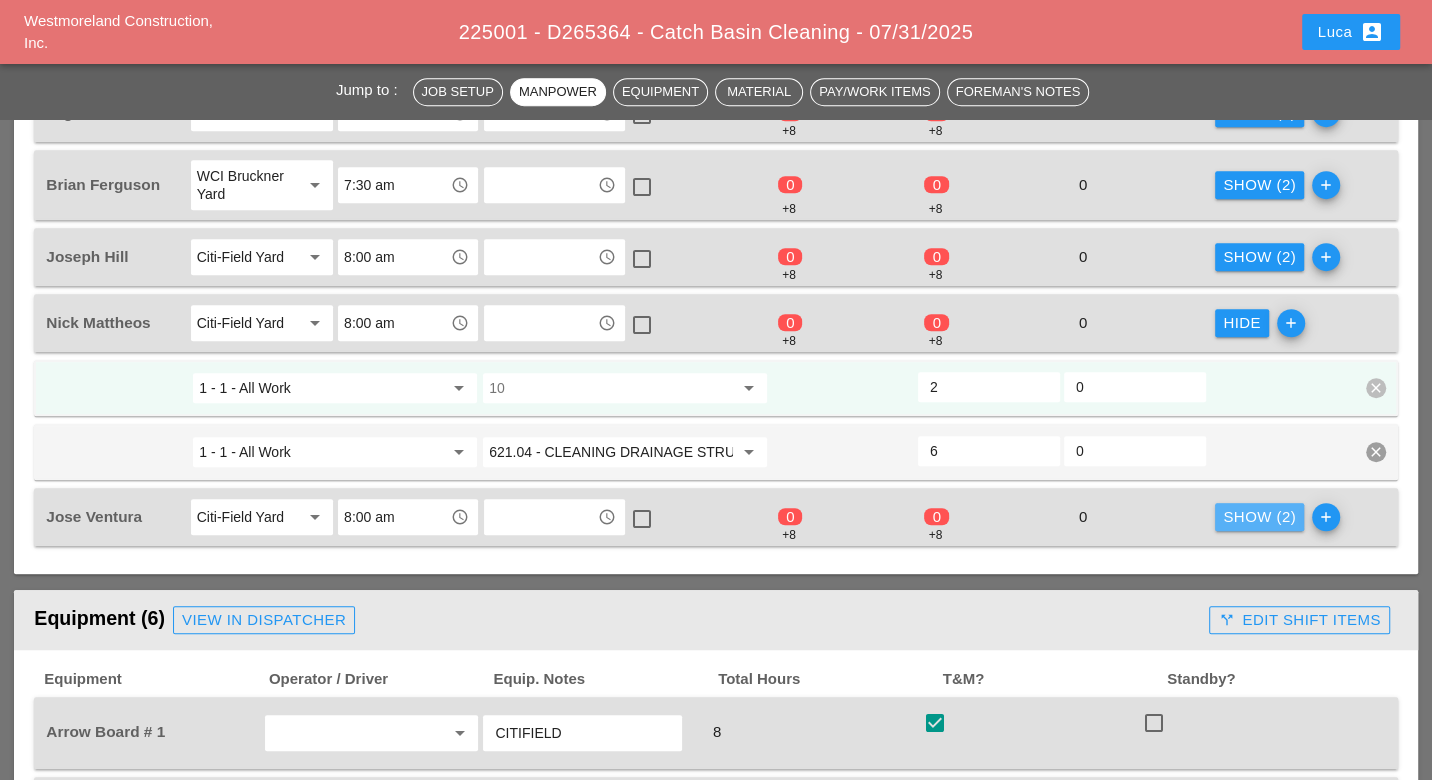 click on "Show (2)" at bounding box center [1259, 517] 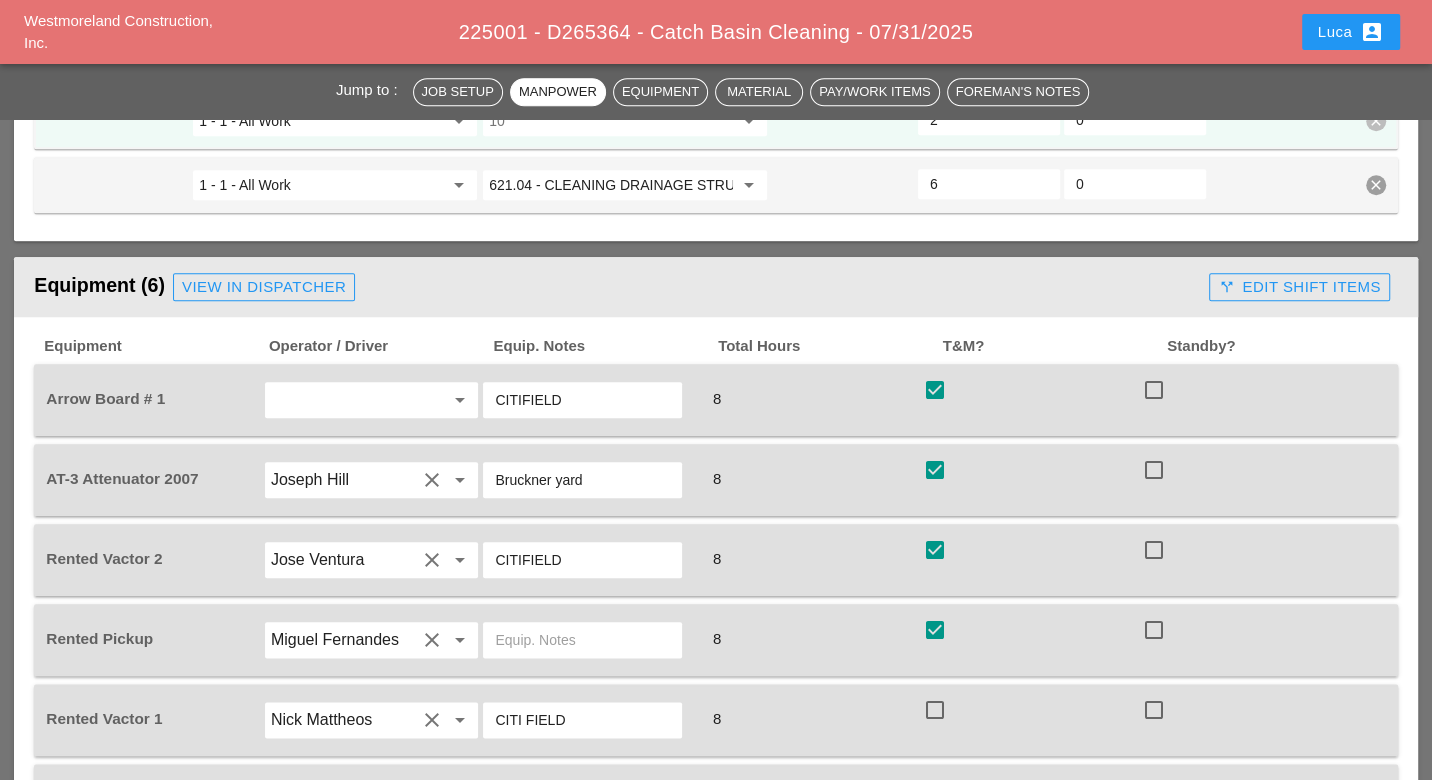 scroll, scrollTop: 1555, scrollLeft: 0, axis: vertical 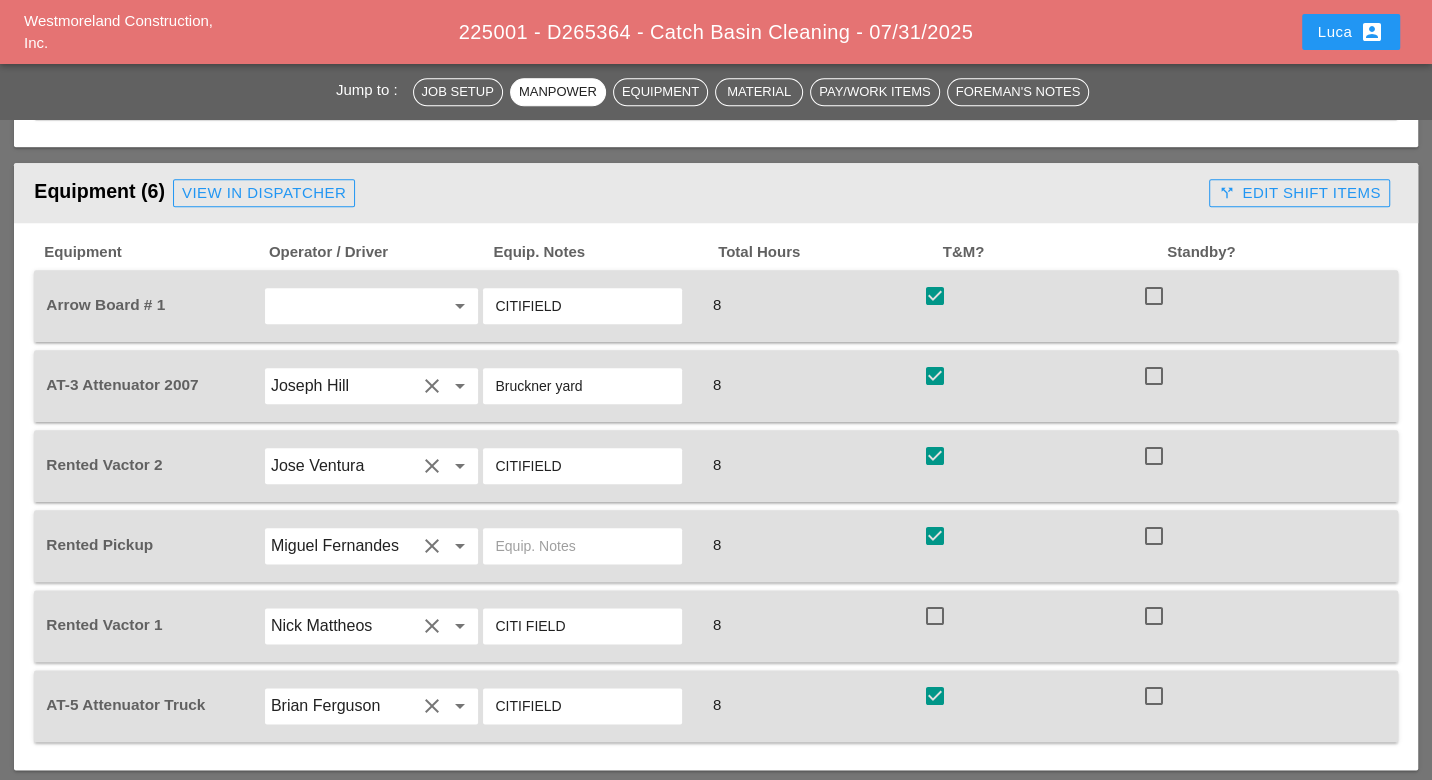 drag, startPoint x: 933, startPoint y: 592, endPoint x: 964, endPoint y: 566, distance: 40.459858 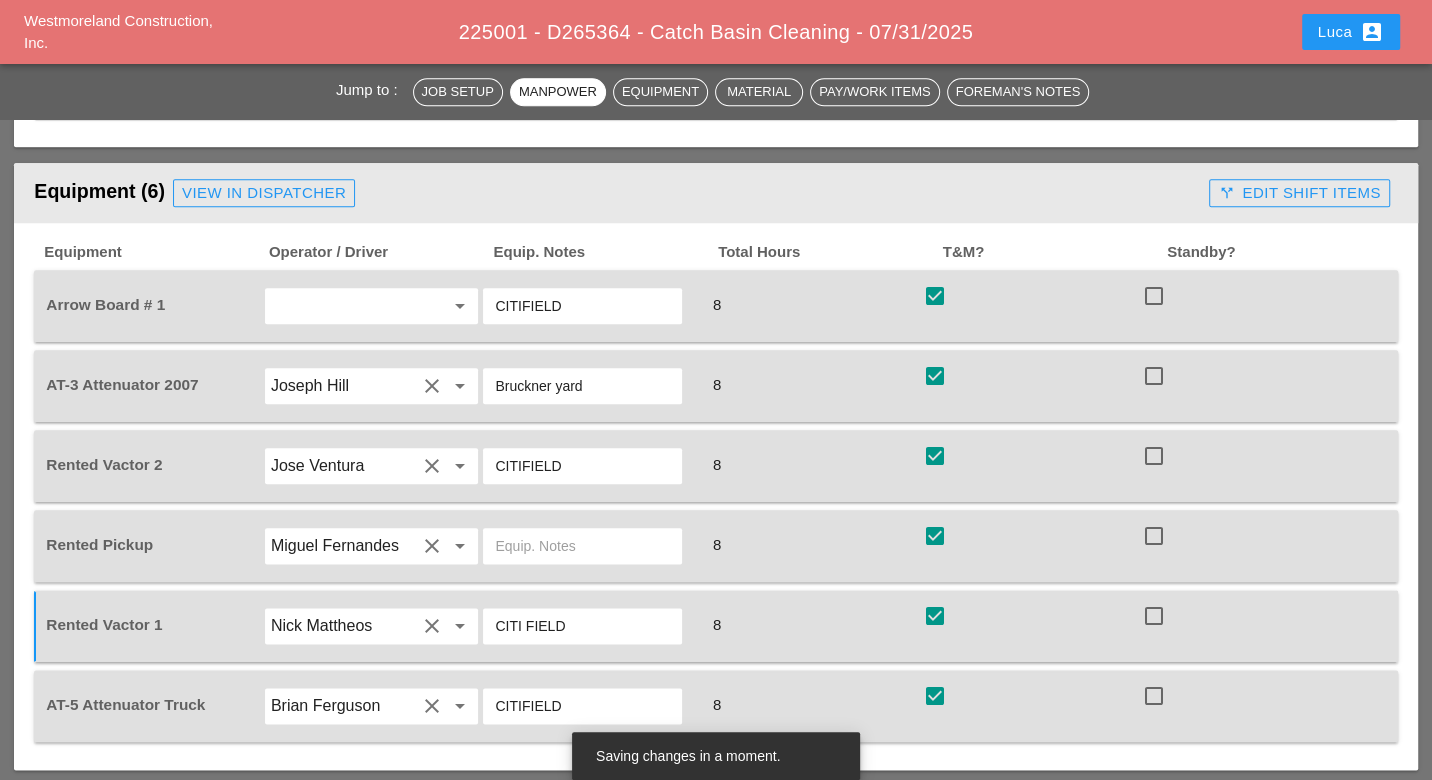 click on "call_split Edit Shift Items" at bounding box center [1299, 193] 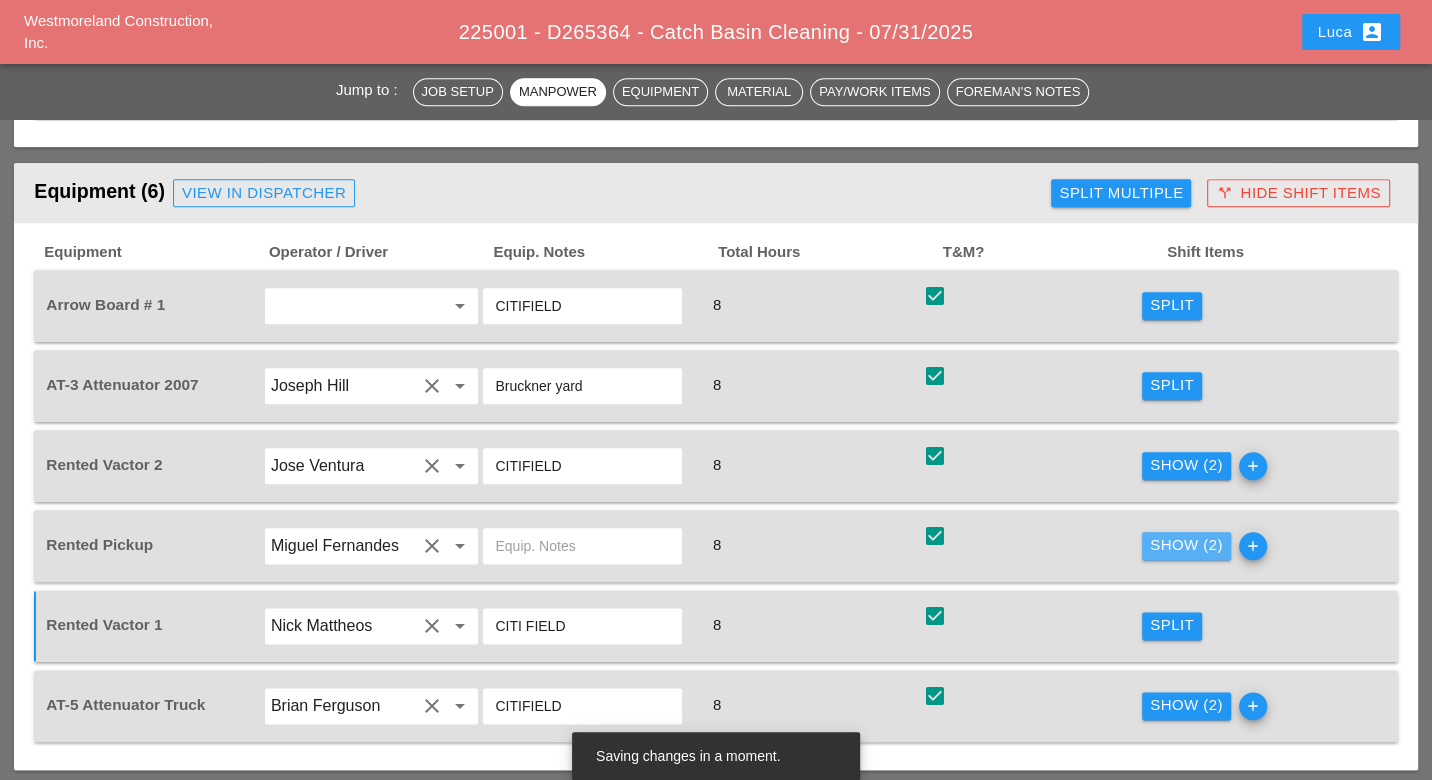 click on "Show (2)" at bounding box center (1186, 545) 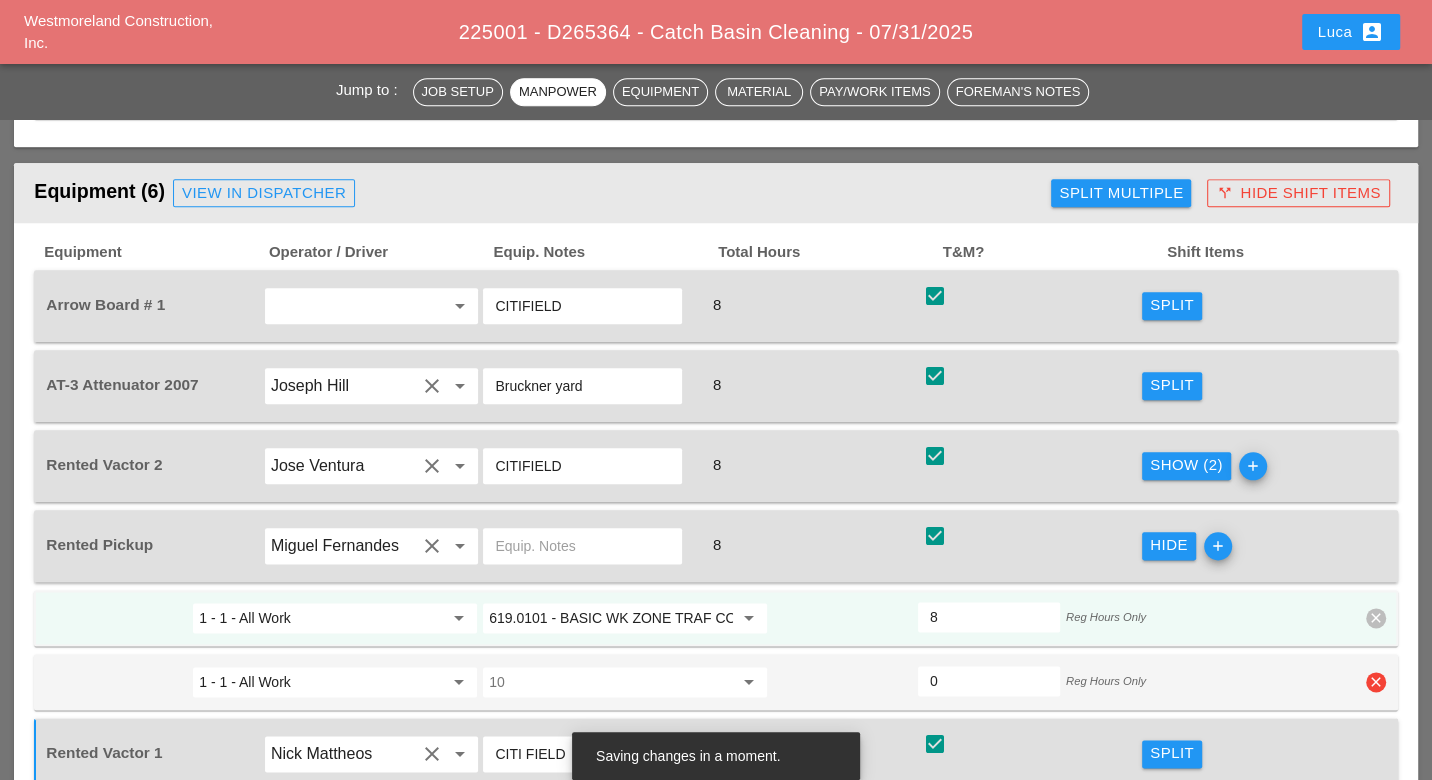 click on "clear" at bounding box center (1376, 682) 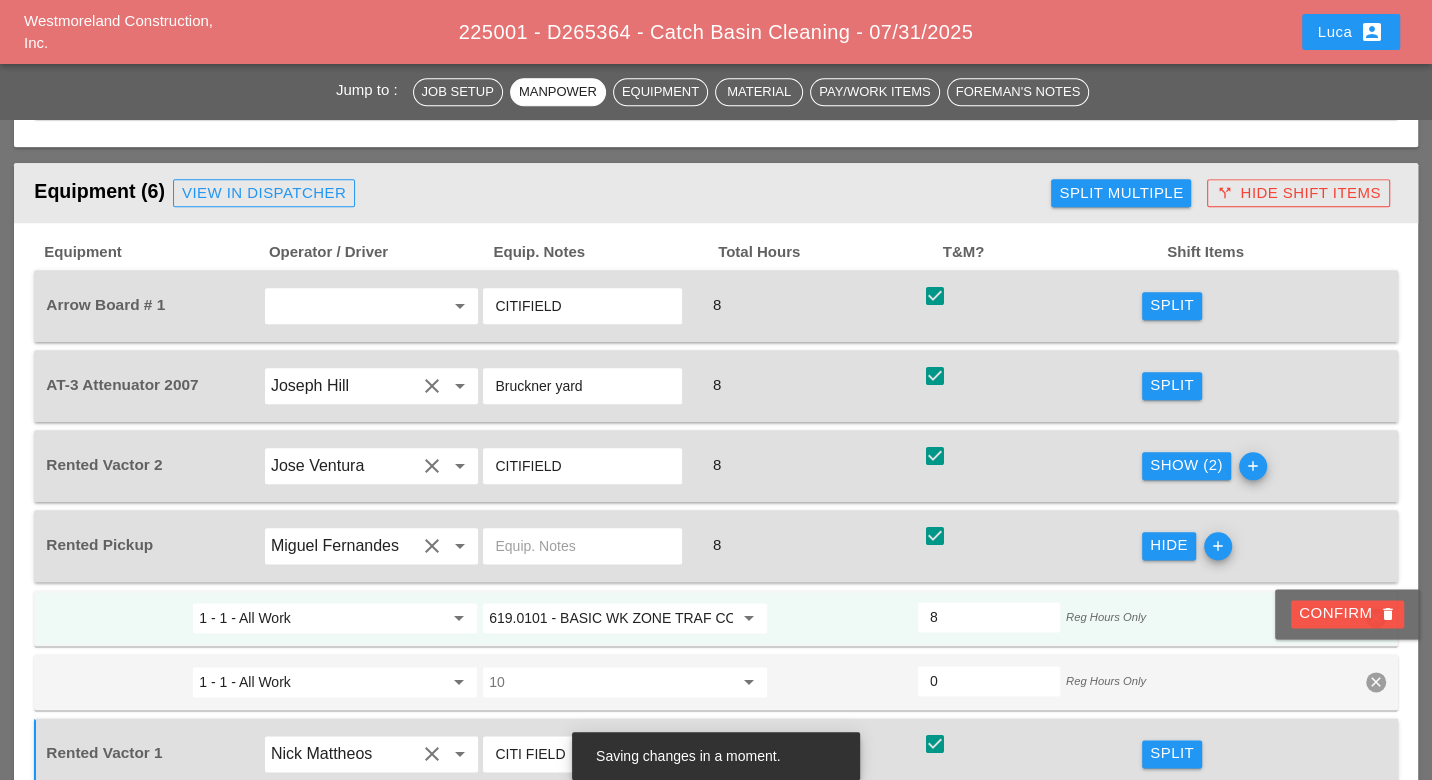 click on "Confirm delete" at bounding box center [1347, 614] 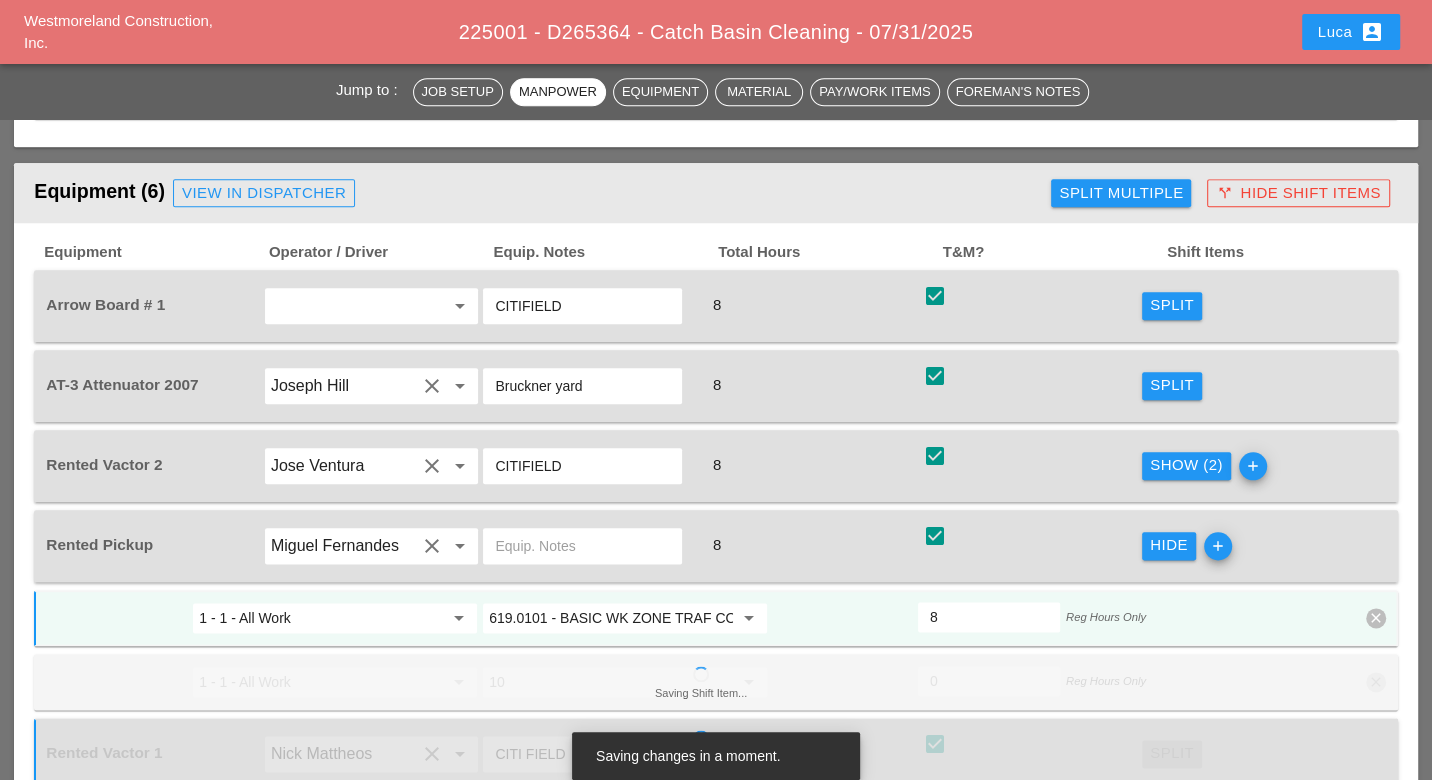 click on "Show (2)" at bounding box center [1186, 465] 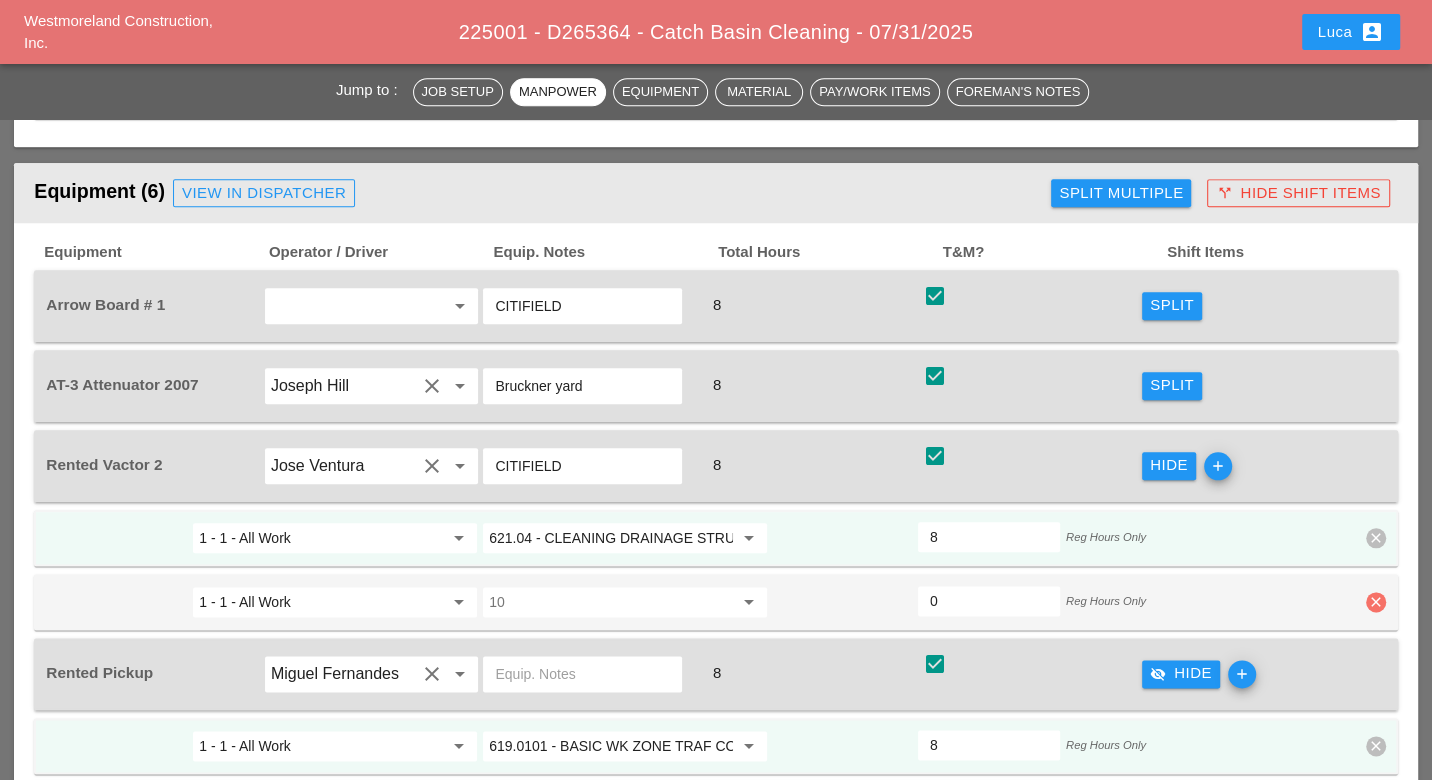 click on "clear" at bounding box center (1376, 602) 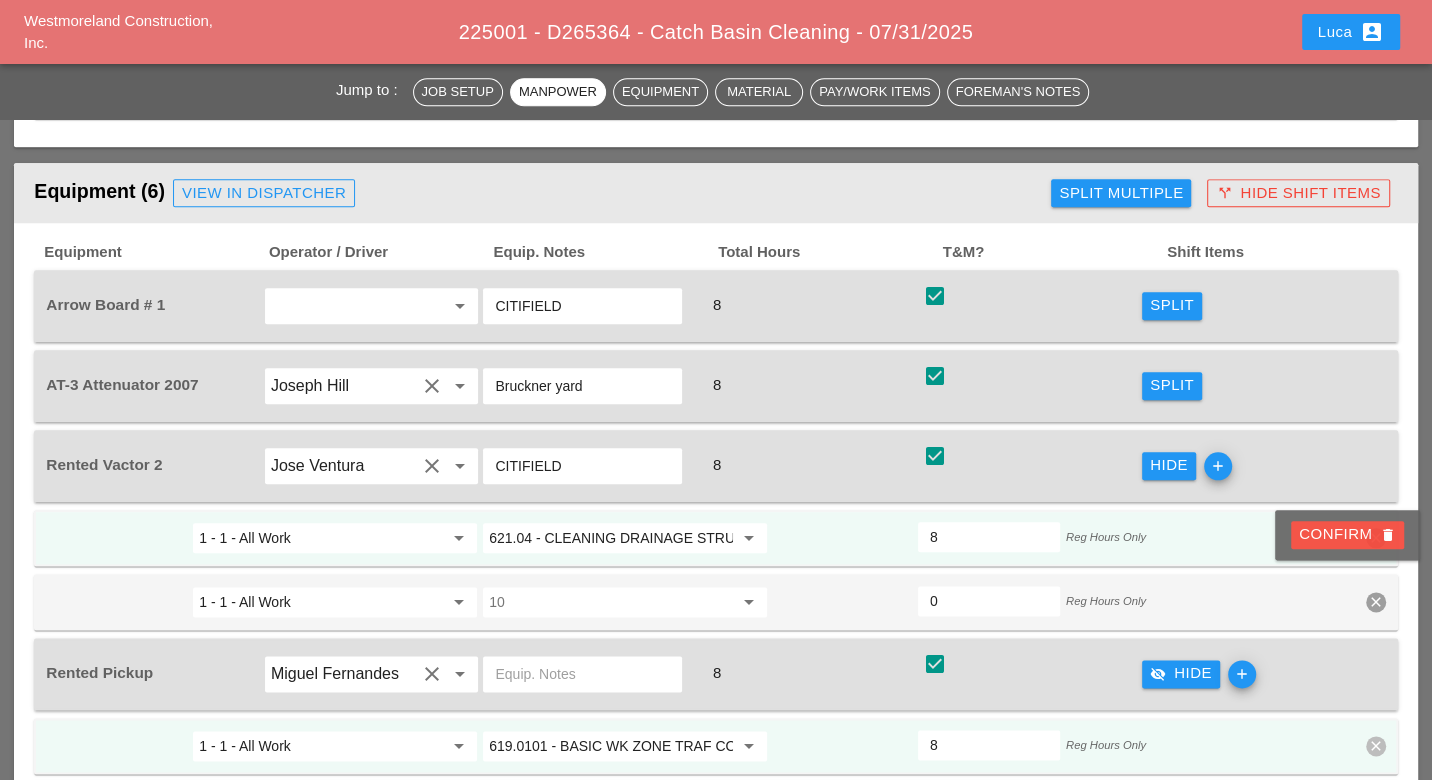 click on "Confirm delete" at bounding box center (1347, 534) 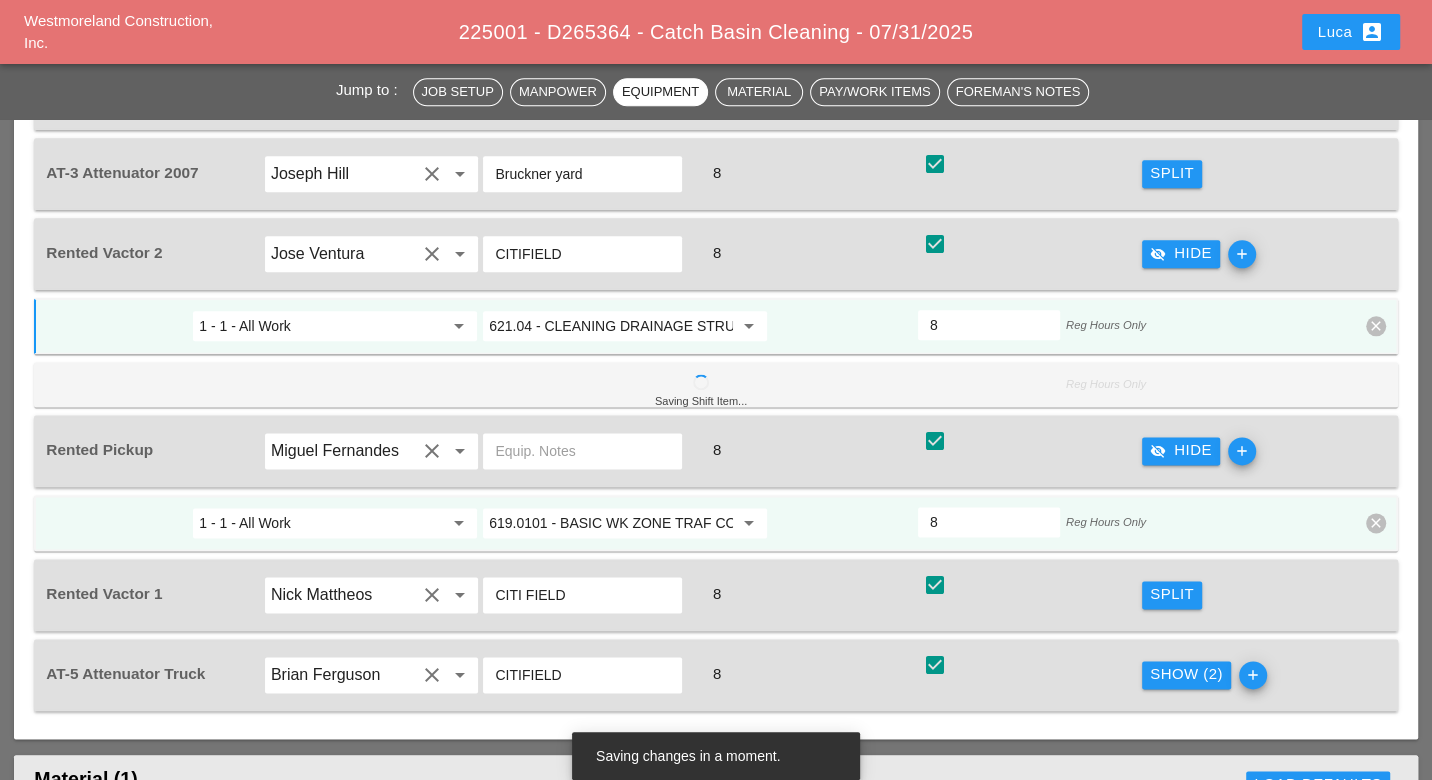 scroll, scrollTop: 1777, scrollLeft: 0, axis: vertical 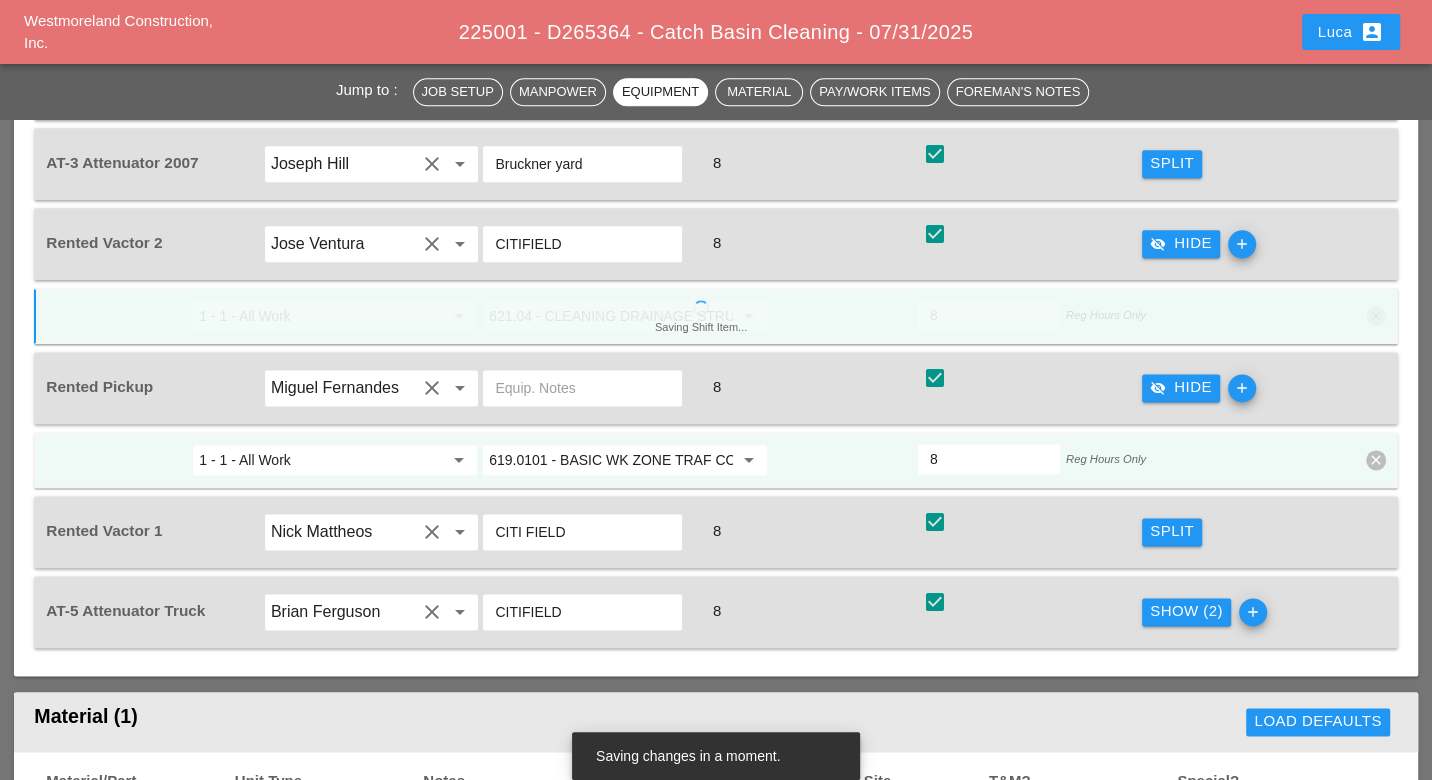 click on "Show (2)" at bounding box center [1186, 611] 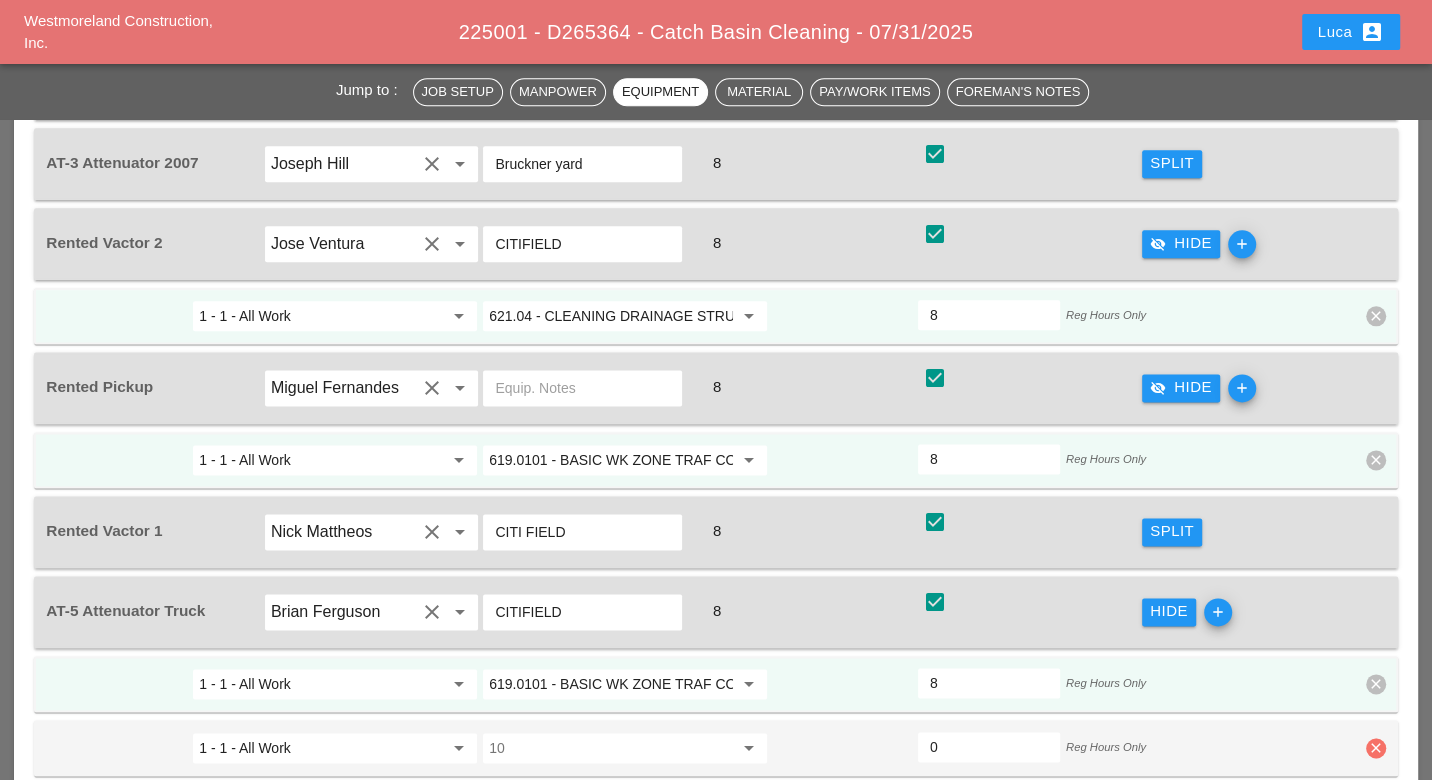 click on "clear" at bounding box center (1376, 748) 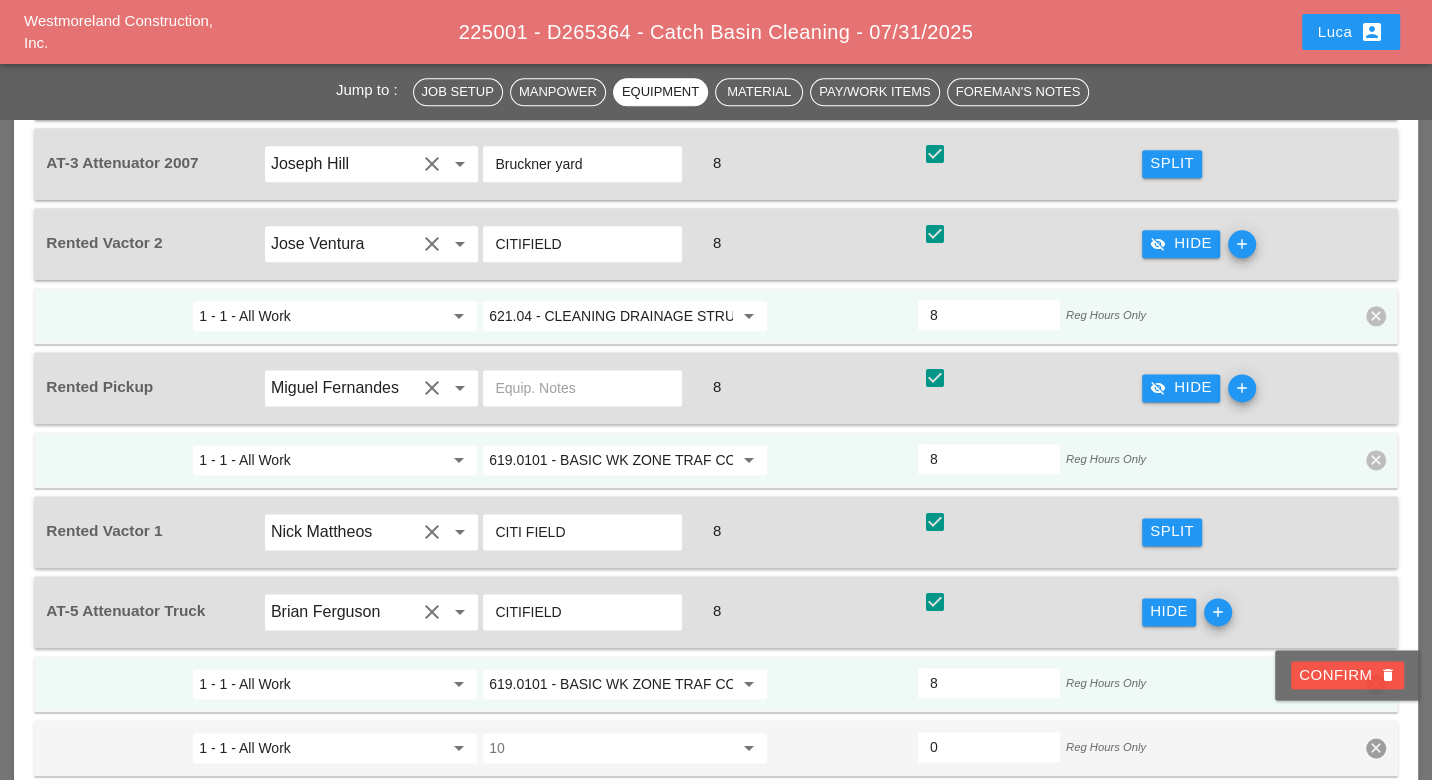 click on "Confirm delete" at bounding box center [1347, 675] 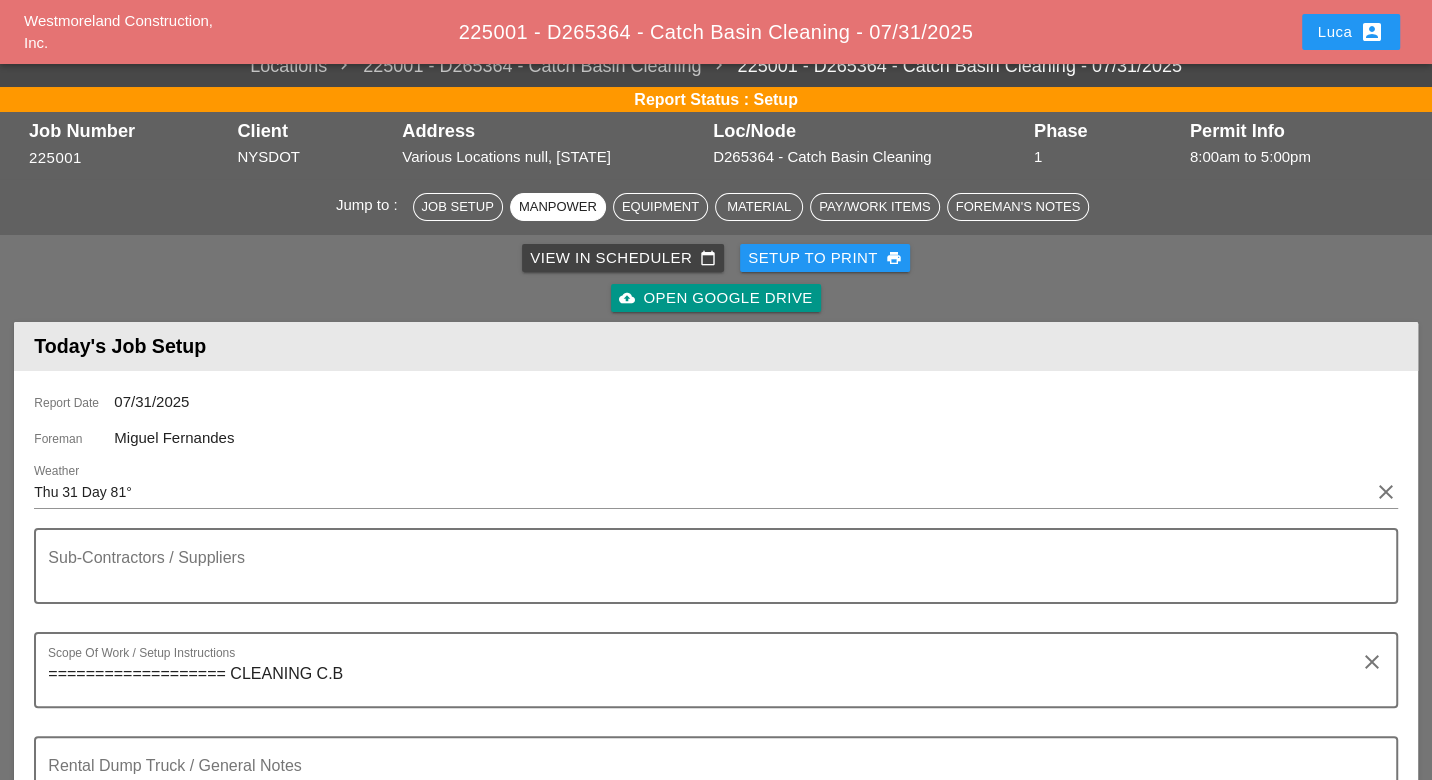 scroll, scrollTop: 0, scrollLeft: 0, axis: both 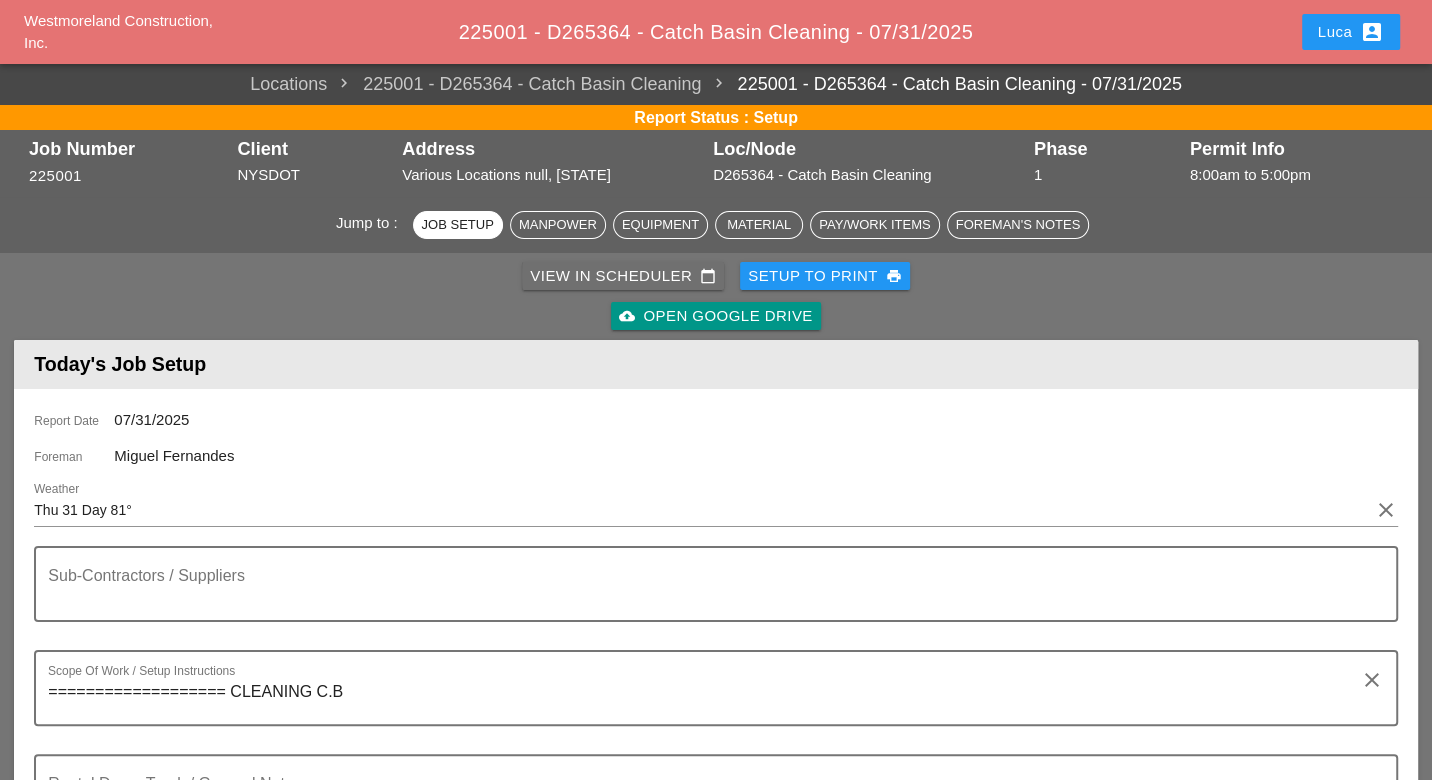 click on "View in Scheduler calendar_today" at bounding box center [623, 276] 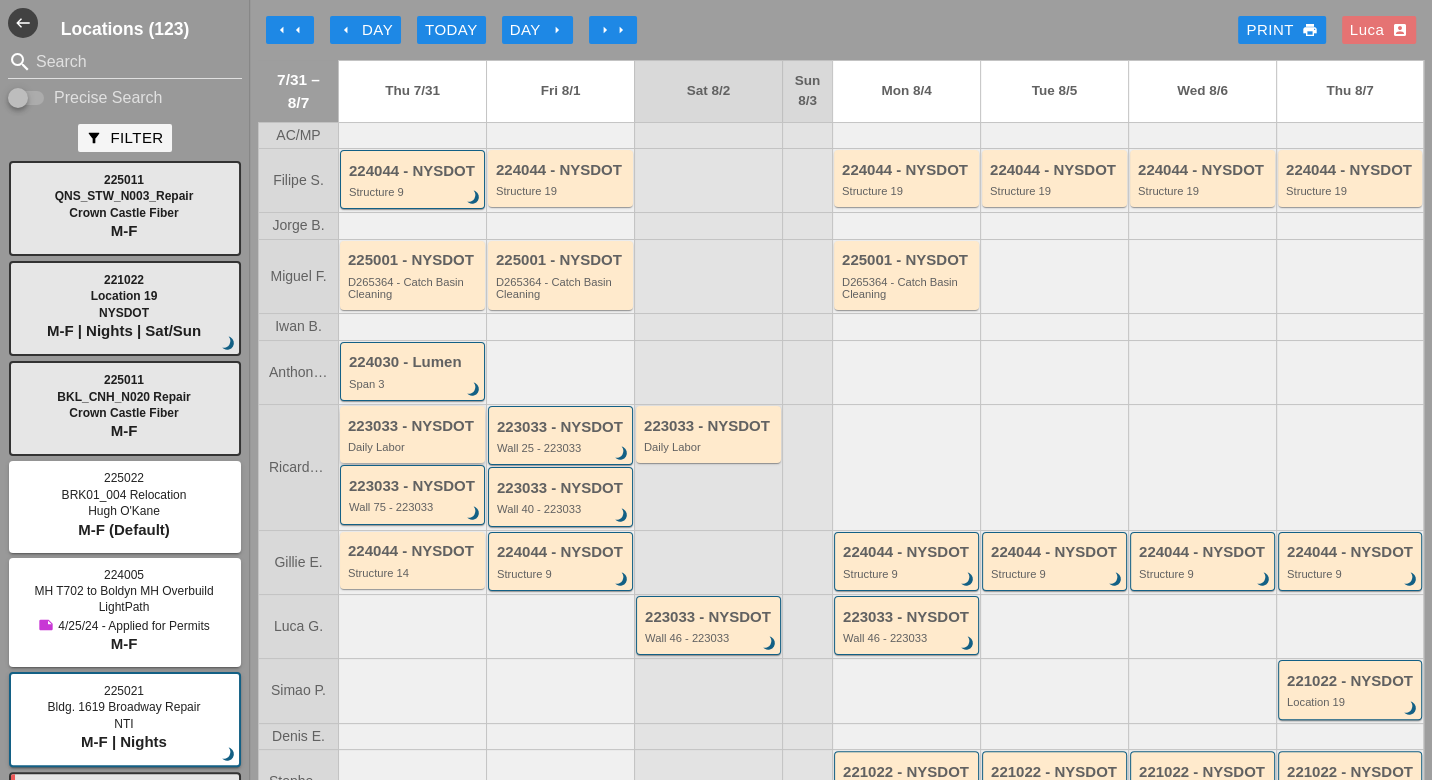 click on "223033 - NYSDOT  Daily Labor" at bounding box center [414, 436] 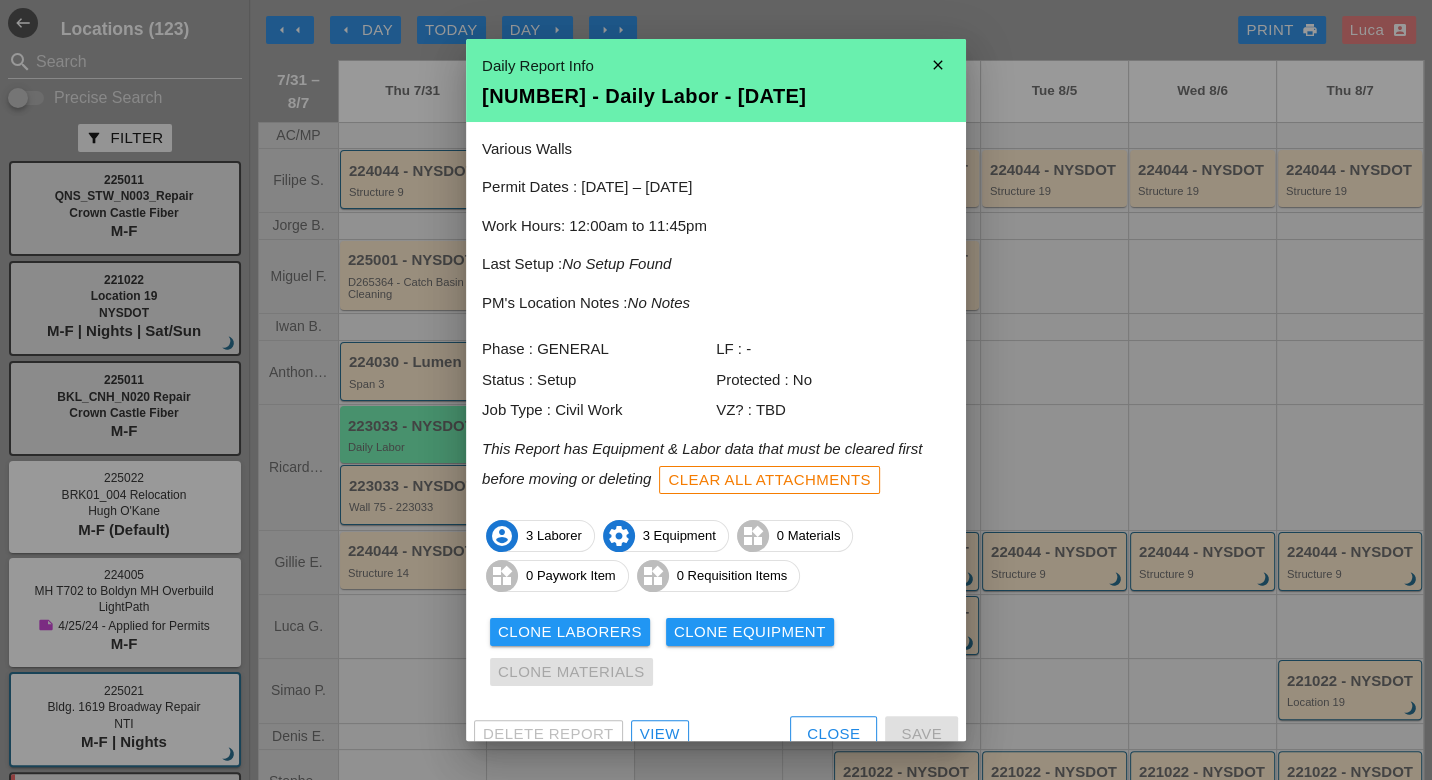click on "Clone Laborers" at bounding box center [570, 632] 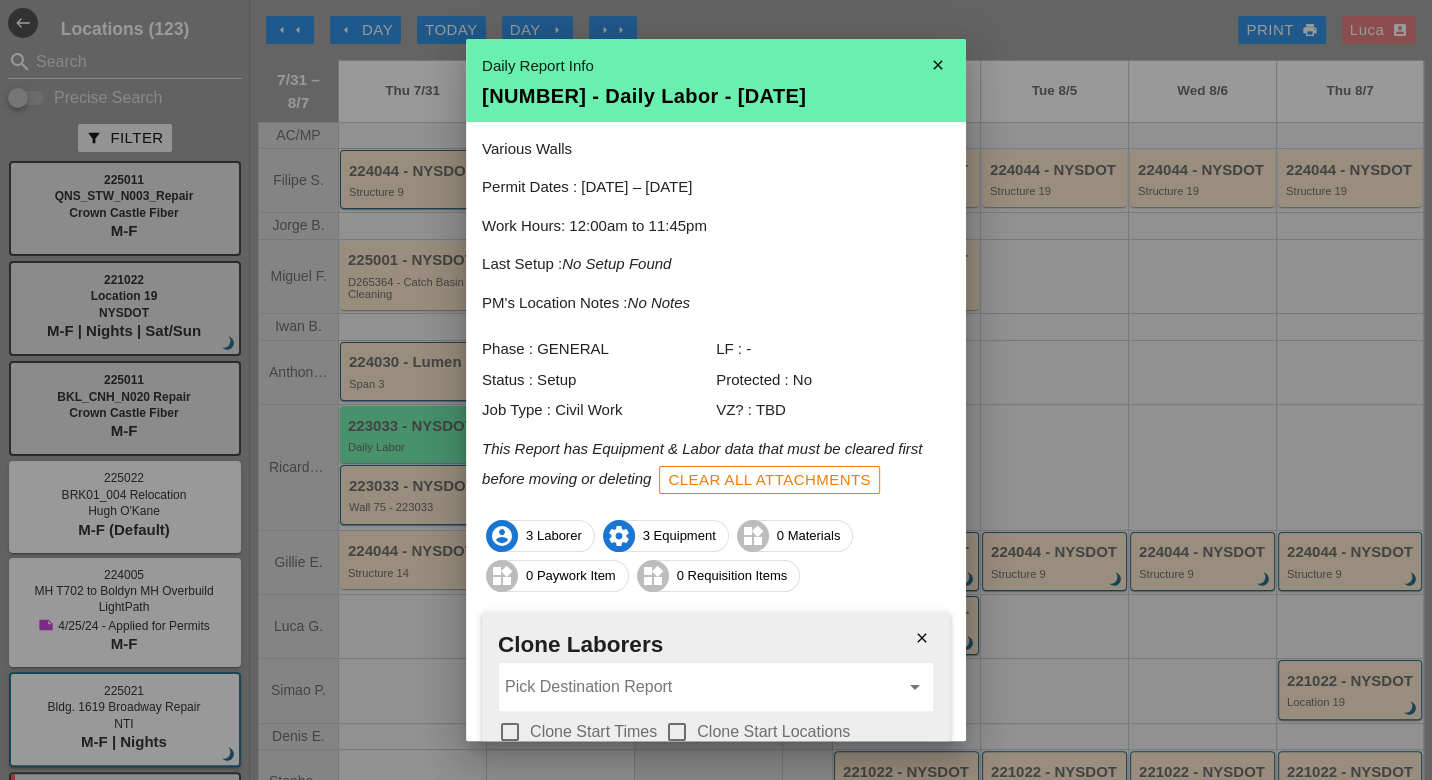 scroll, scrollTop: 142, scrollLeft: 0, axis: vertical 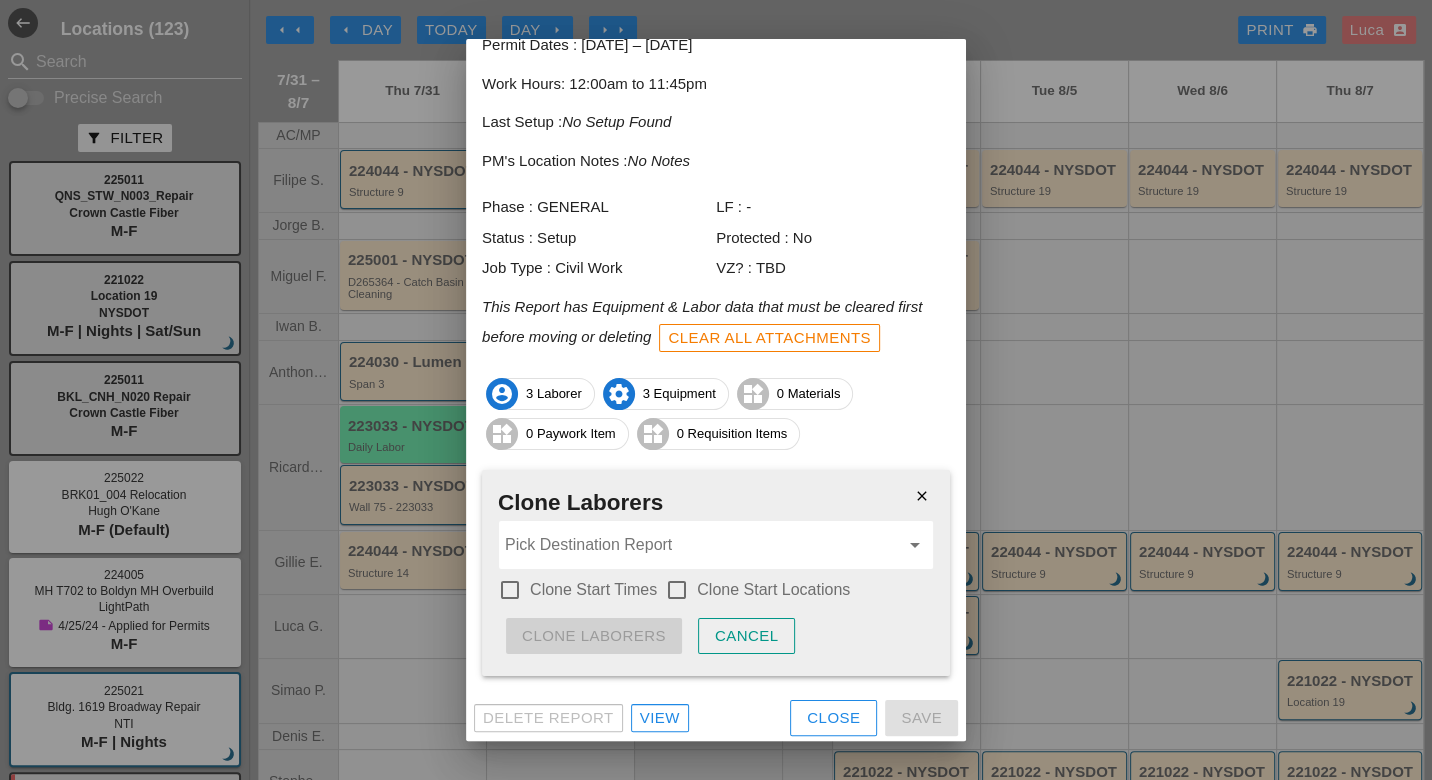 click at bounding box center (510, 590) 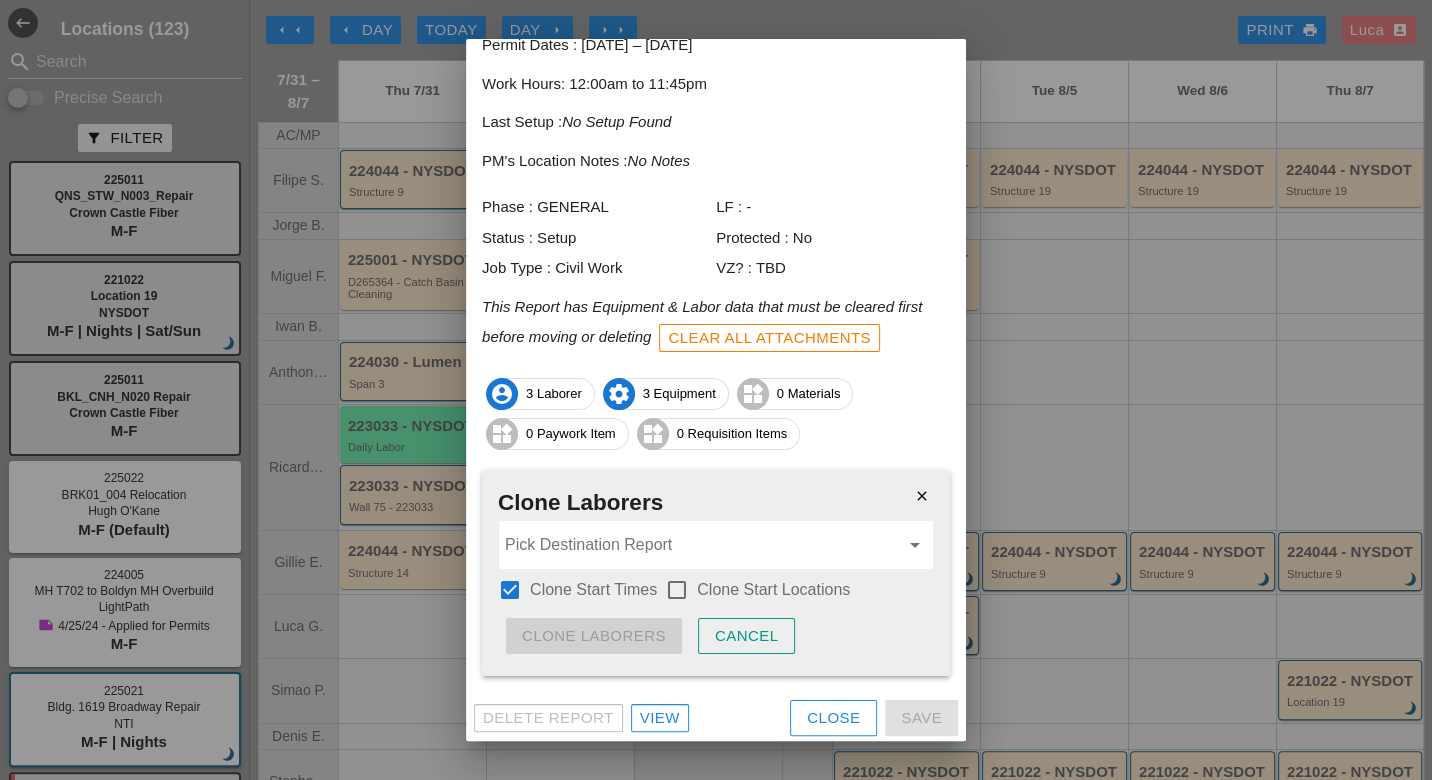 drag, startPoint x: 685, startPoint y: 587, endPoint x: 680, endPoint y: 557, distance: 30.413813 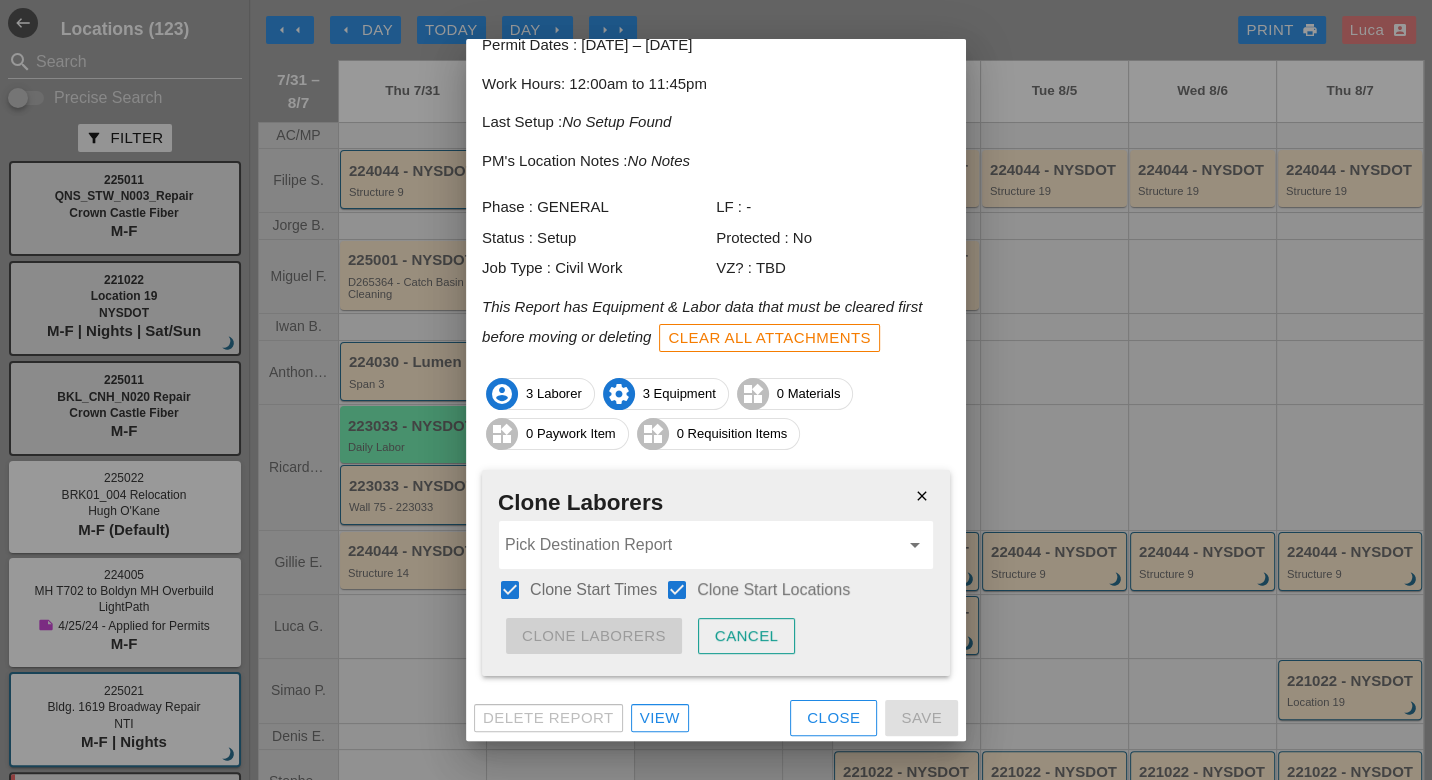click at bounding box center (702, 545) 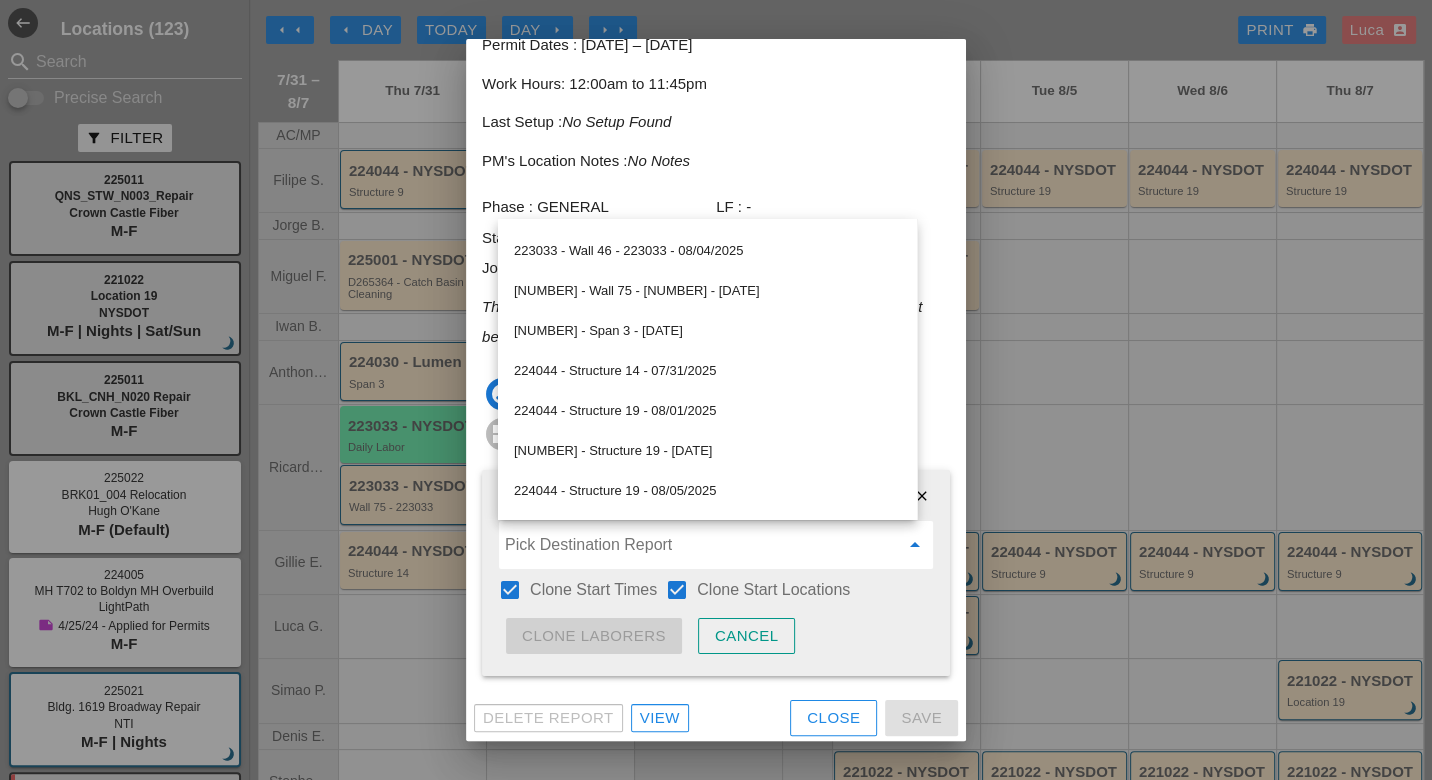 scroll, scrollTop: 241, scrollLeft: 0, axis: vertical 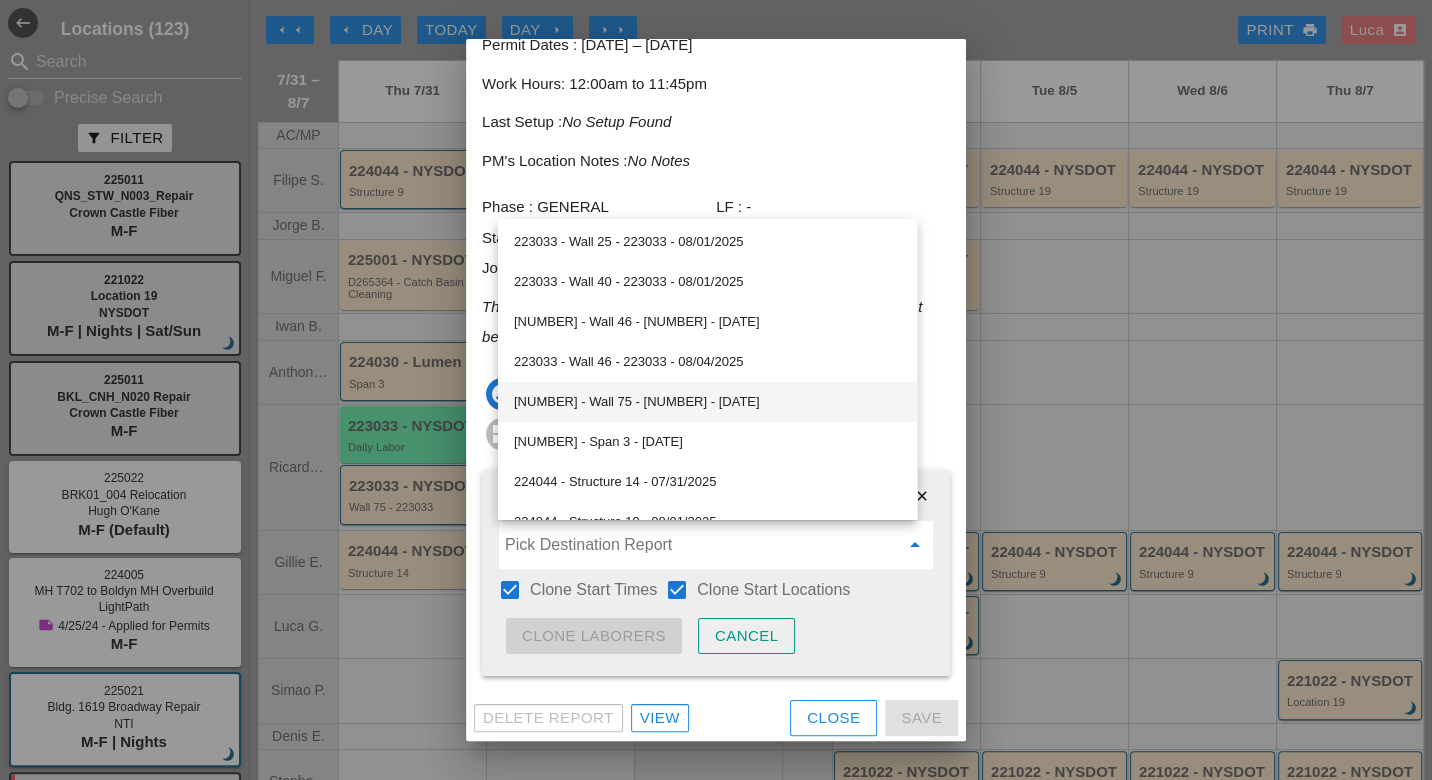 click on "223033 - Wall 75 - 223033 - 07/31/2025" at bounding box center [707, 402] 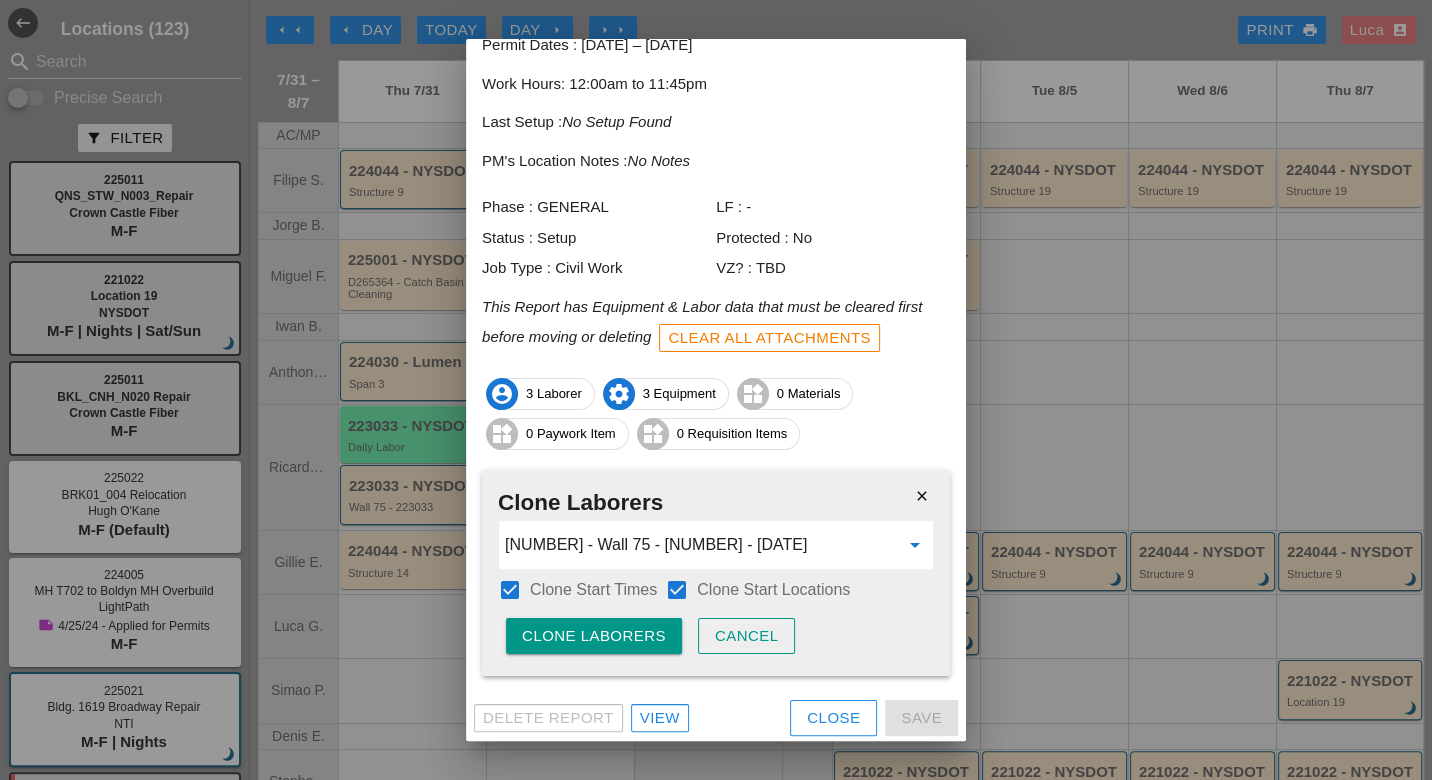 click on "Clone Laborers" at bounding box center [594, 636] 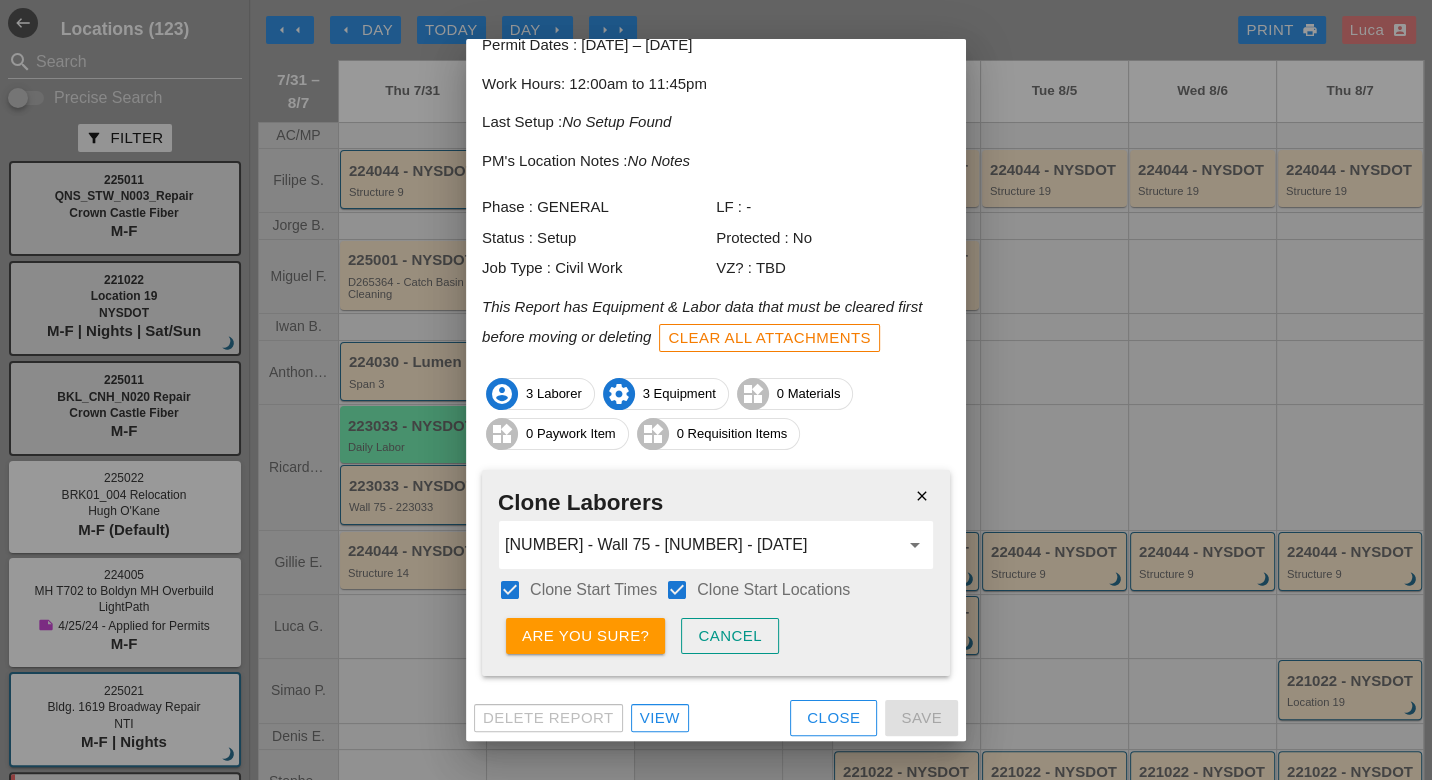 click on "Are you sure?" at bounding box center (585, 636) 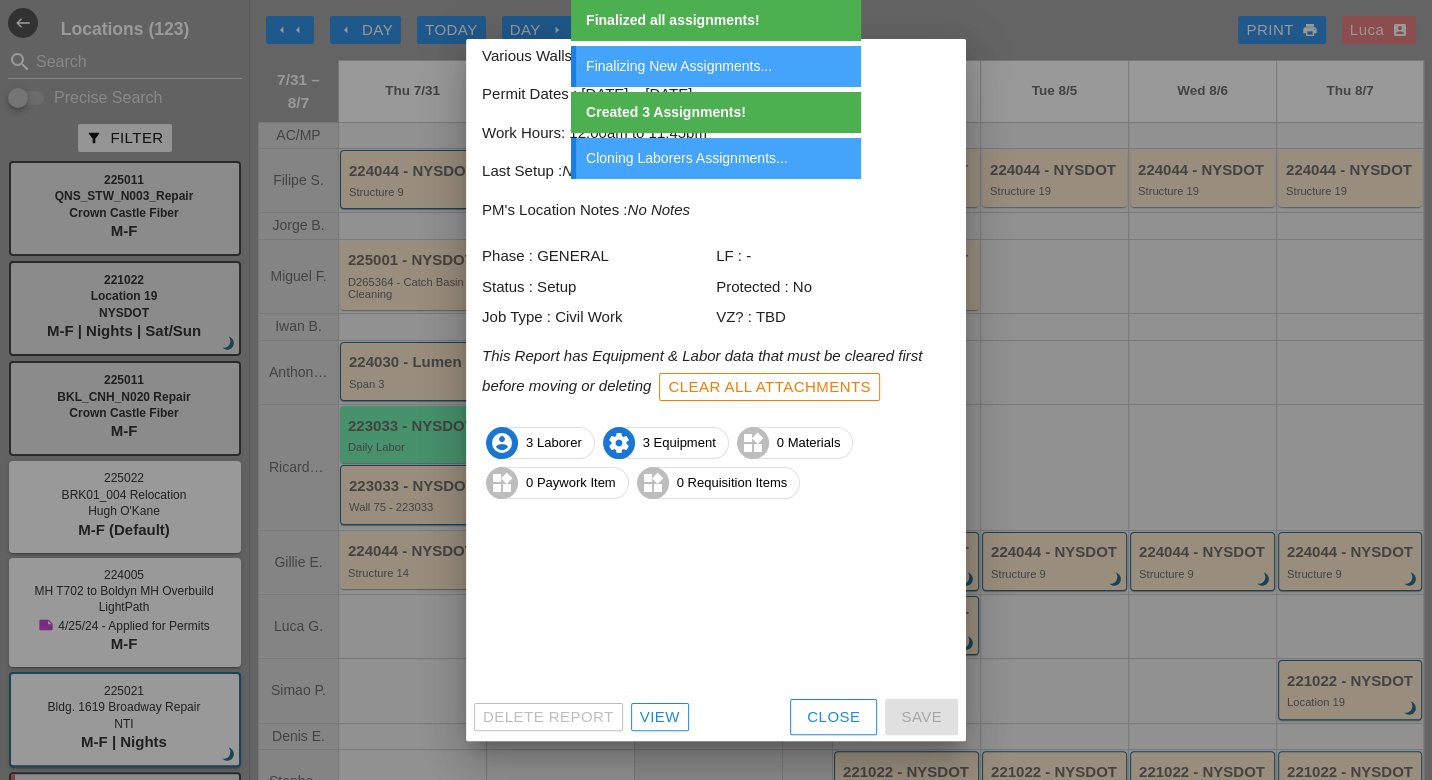 scroll, scrollTop: 17, scrollLeft: 0, axis: vertical 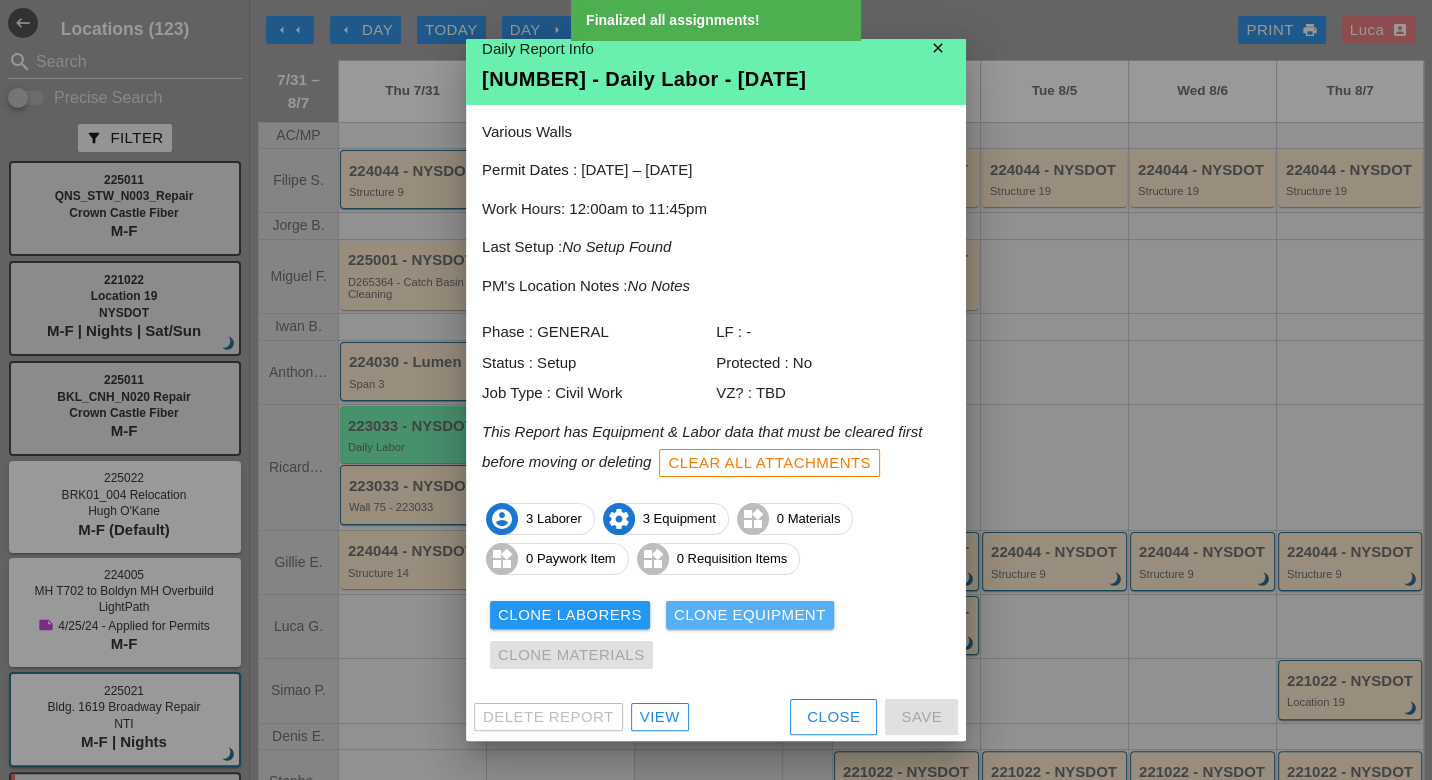 click on "Clone Equipment" at bounding box center (750, 615) 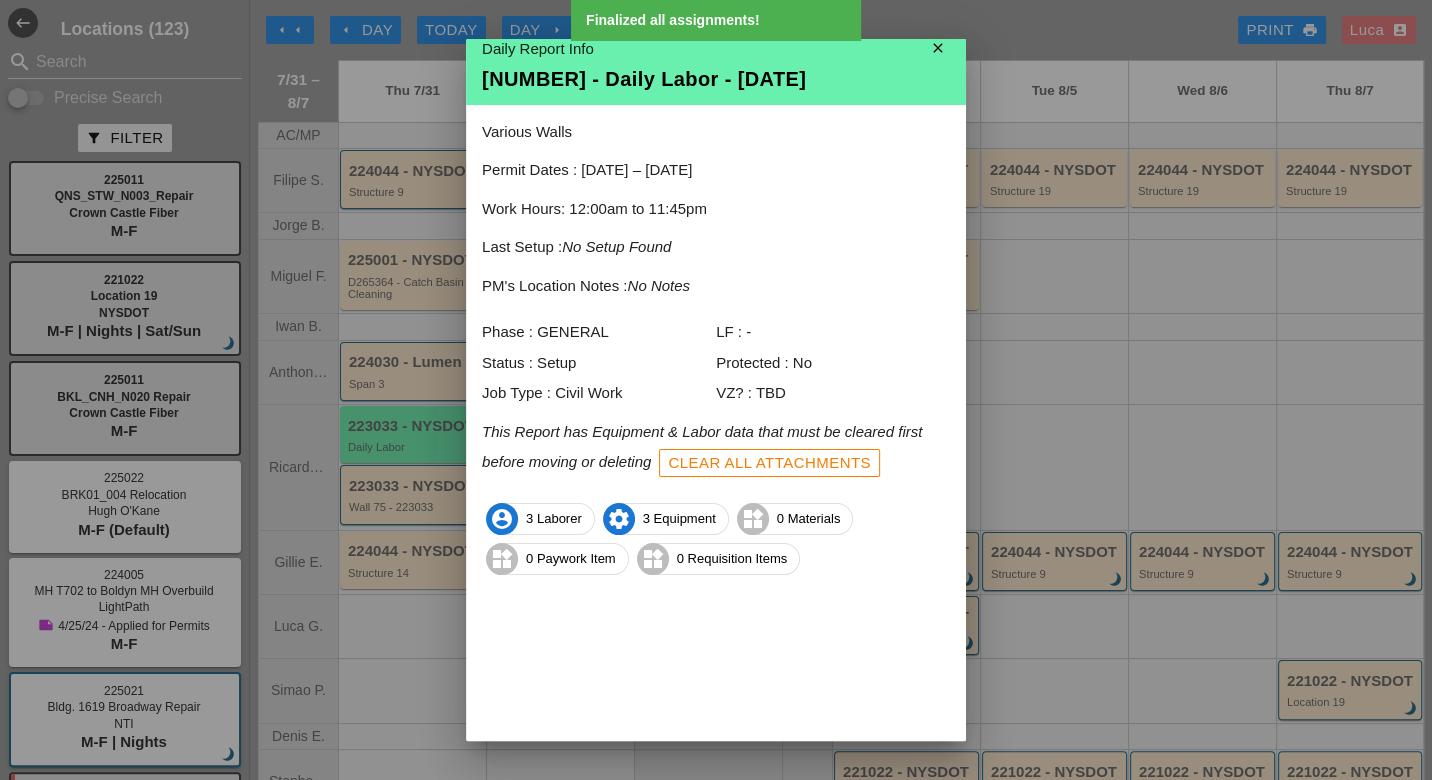 scroll, scrollTop: 0, scrollLeft: 0, axis: both 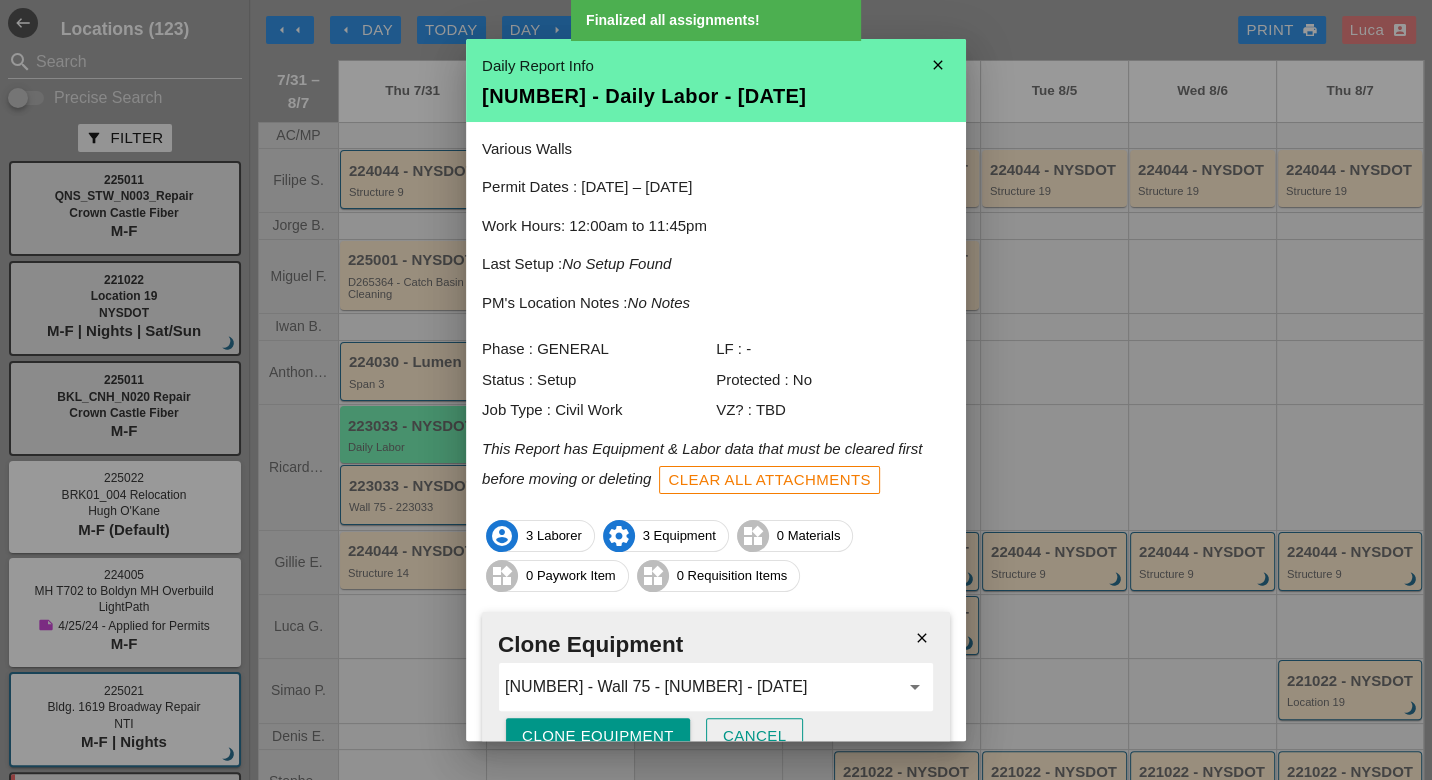 click on "Clone Equipment" at bounding box center [598, 736] 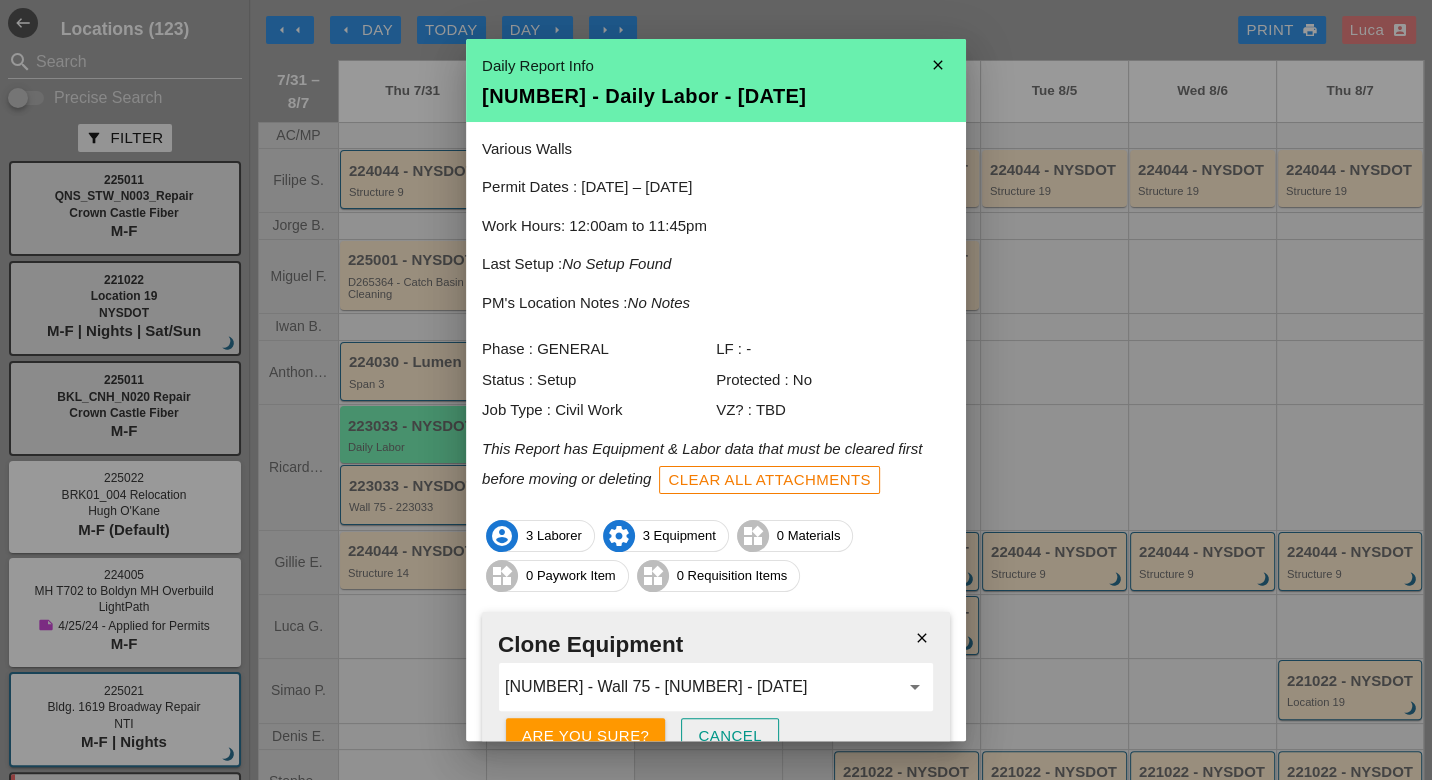 click on "Are you sure?" at bounding box center [585, 736] 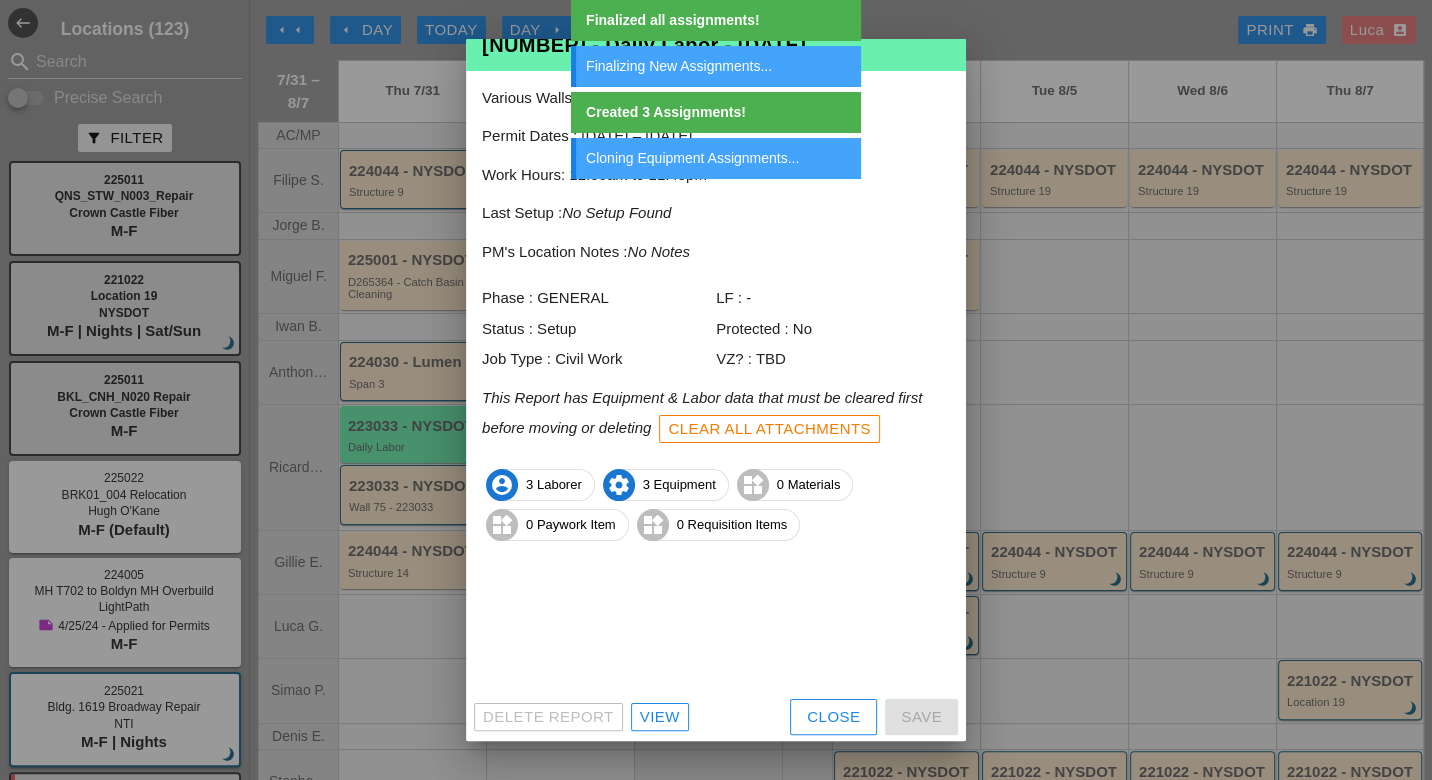scroll, scrollTop: 17, scrollLeft: 0, axis: vertical 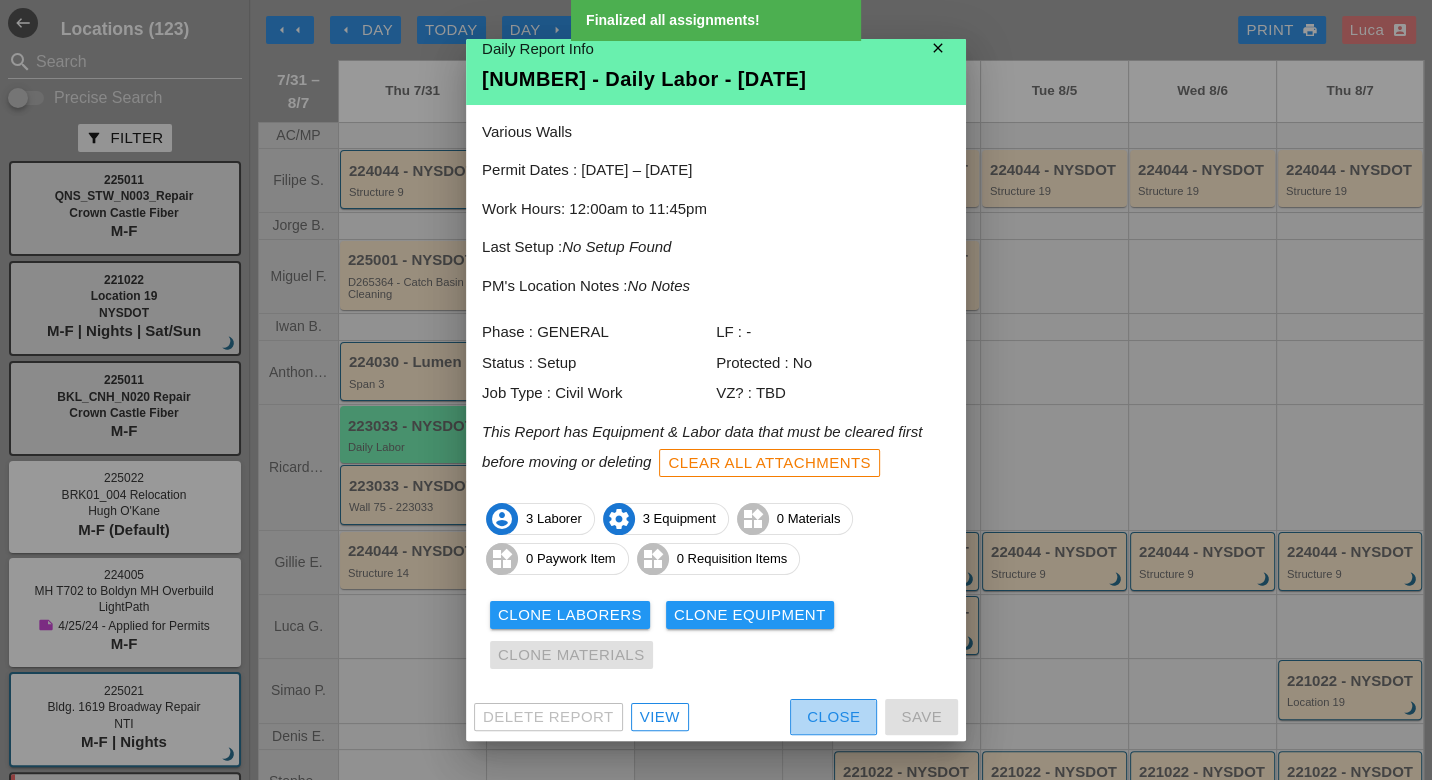 drag, startPoint x: 801, startPoint y: 718, endPoint x: 756, endPoint y: 694, distance: 51 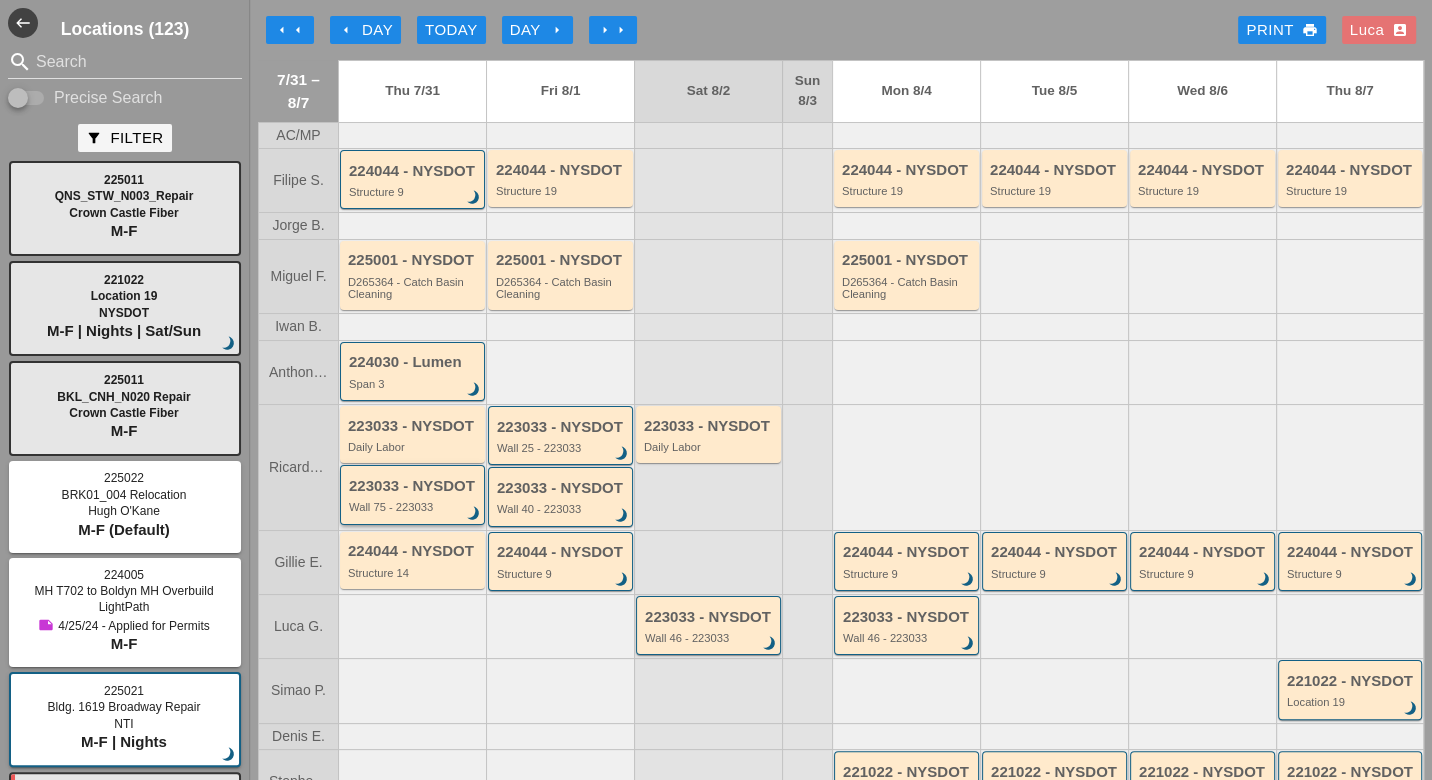 click on "223033 - NYSDOT  Wall 75 - 223033 brightness_3" at bounding box center [414, 496] 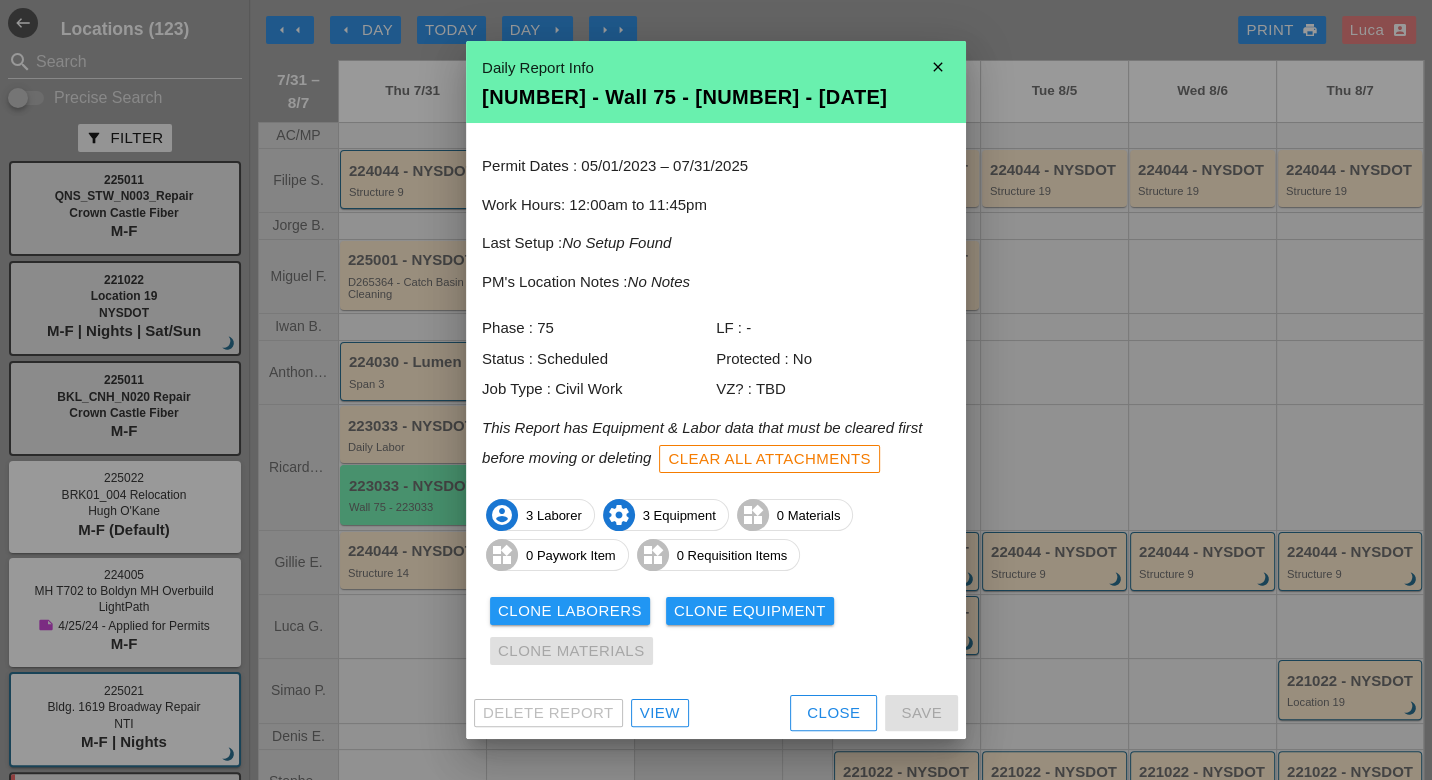 click on "Close" at bounding box center (833, 713) 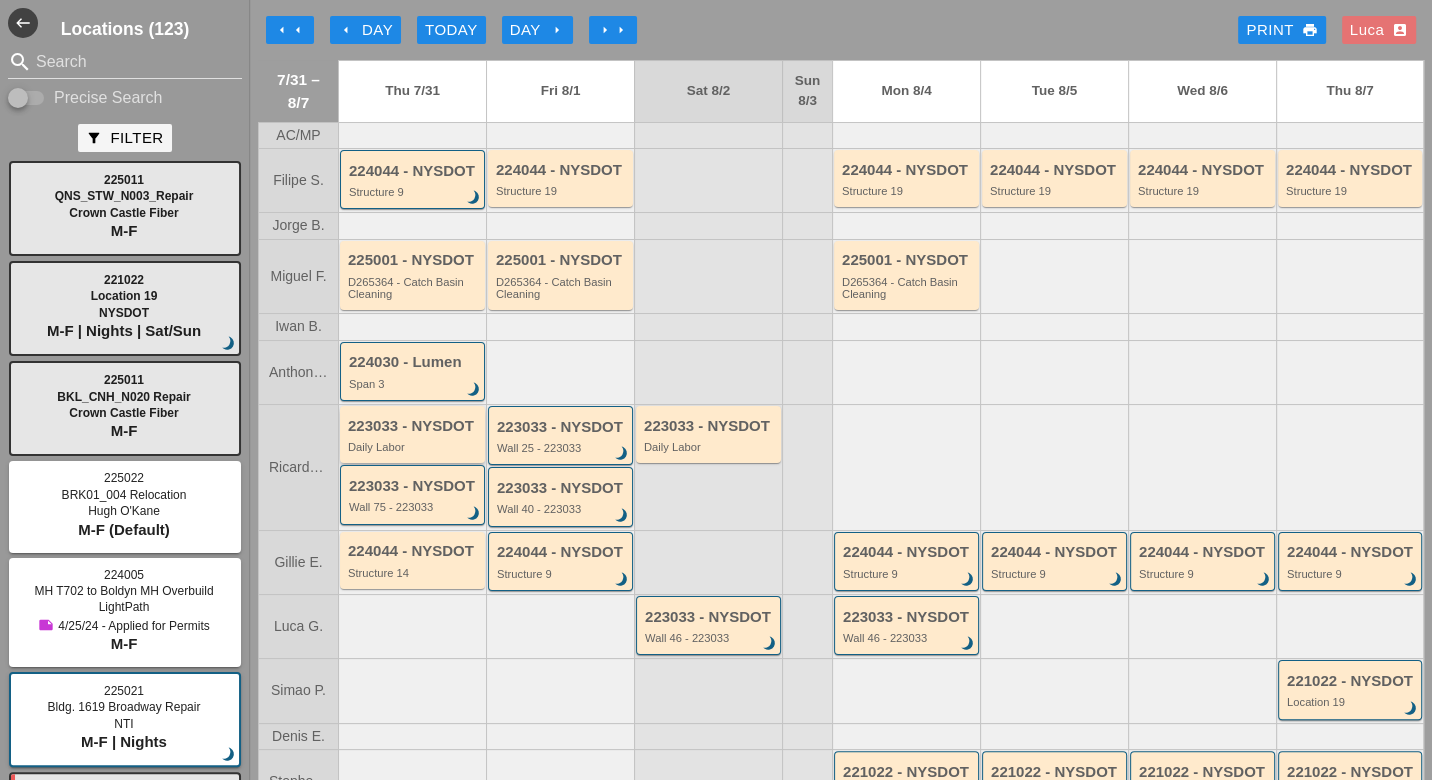 click on "223033 - NYSDOT" at bounding box center (414, 426) 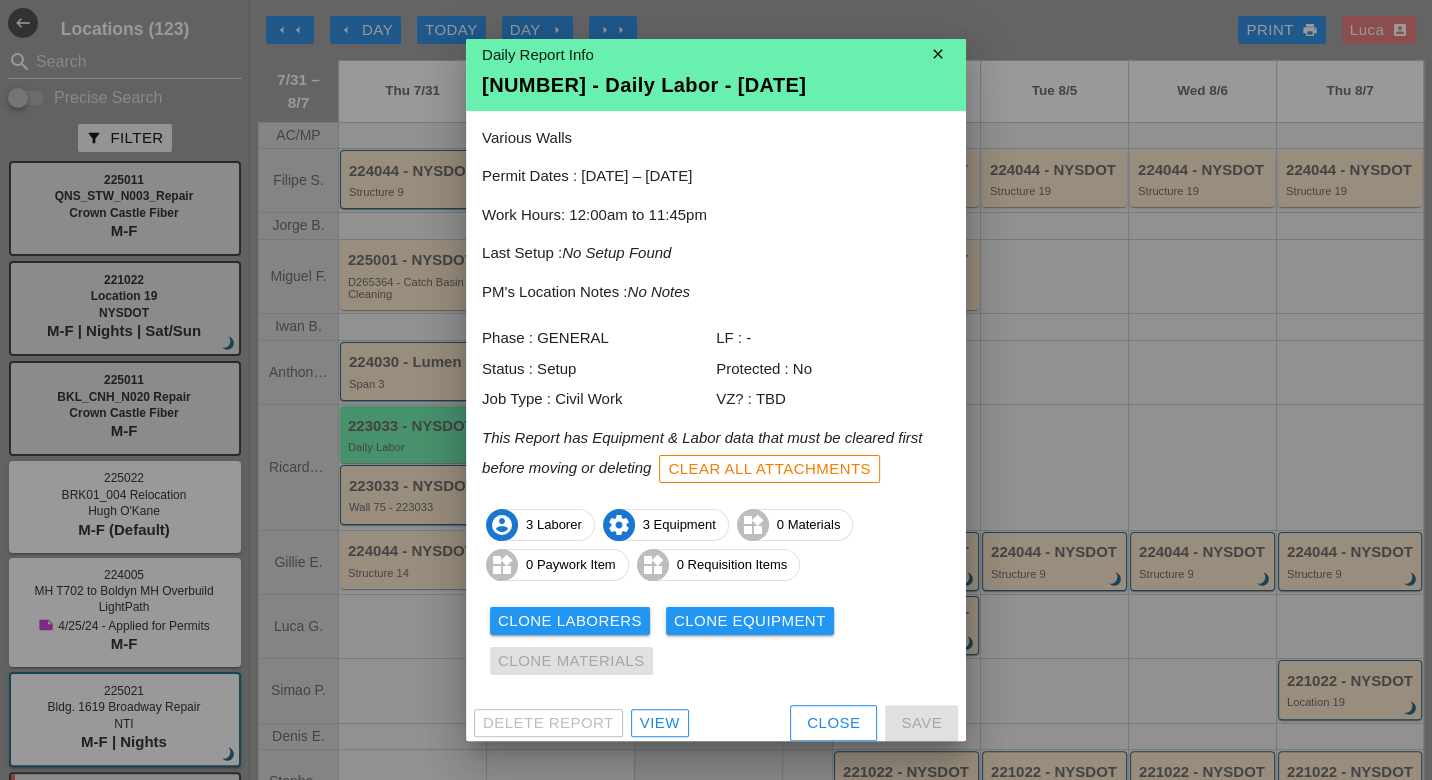 scroll, scrollTop: 17, scrollLeft: 0, axis: vertical 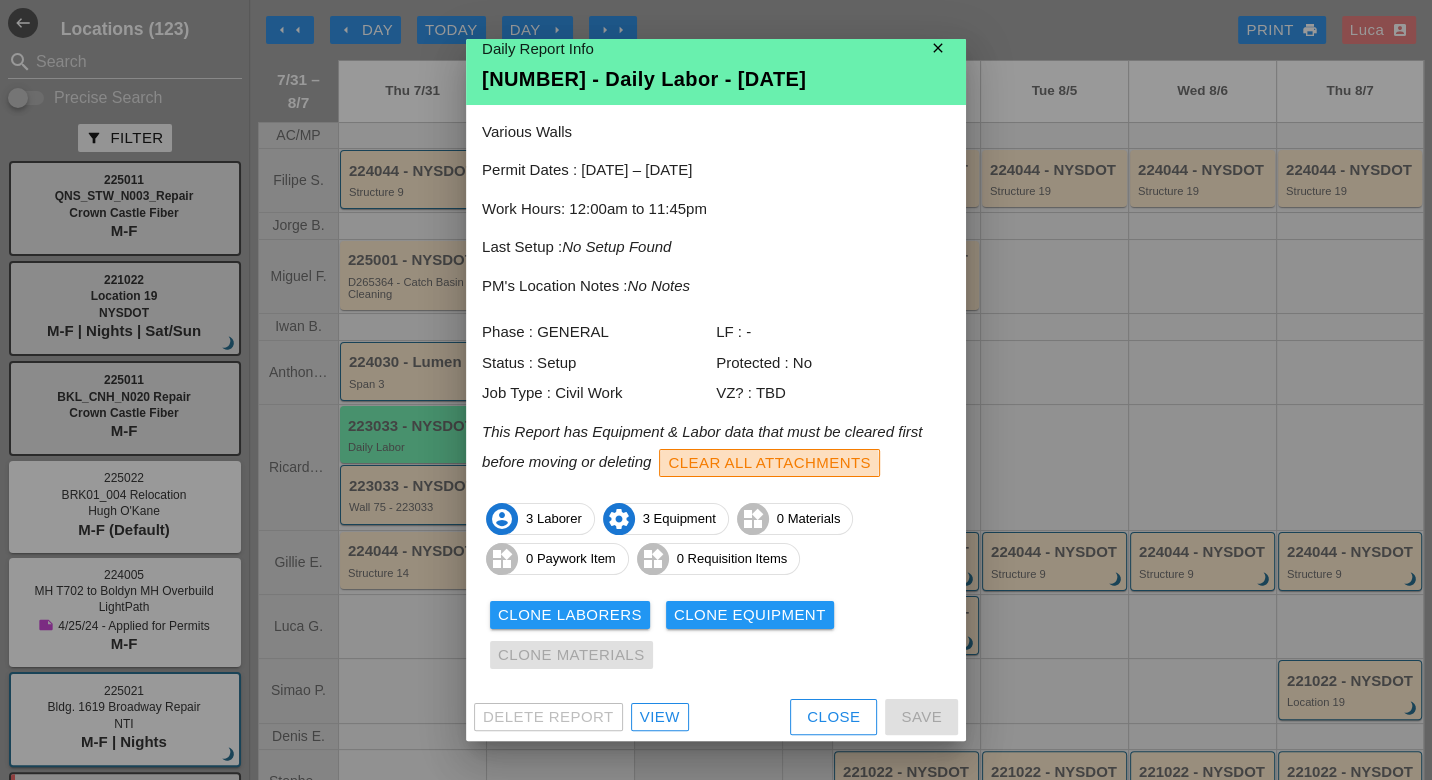 click on "Clear All Attachments" at bounding box center (769, 463) 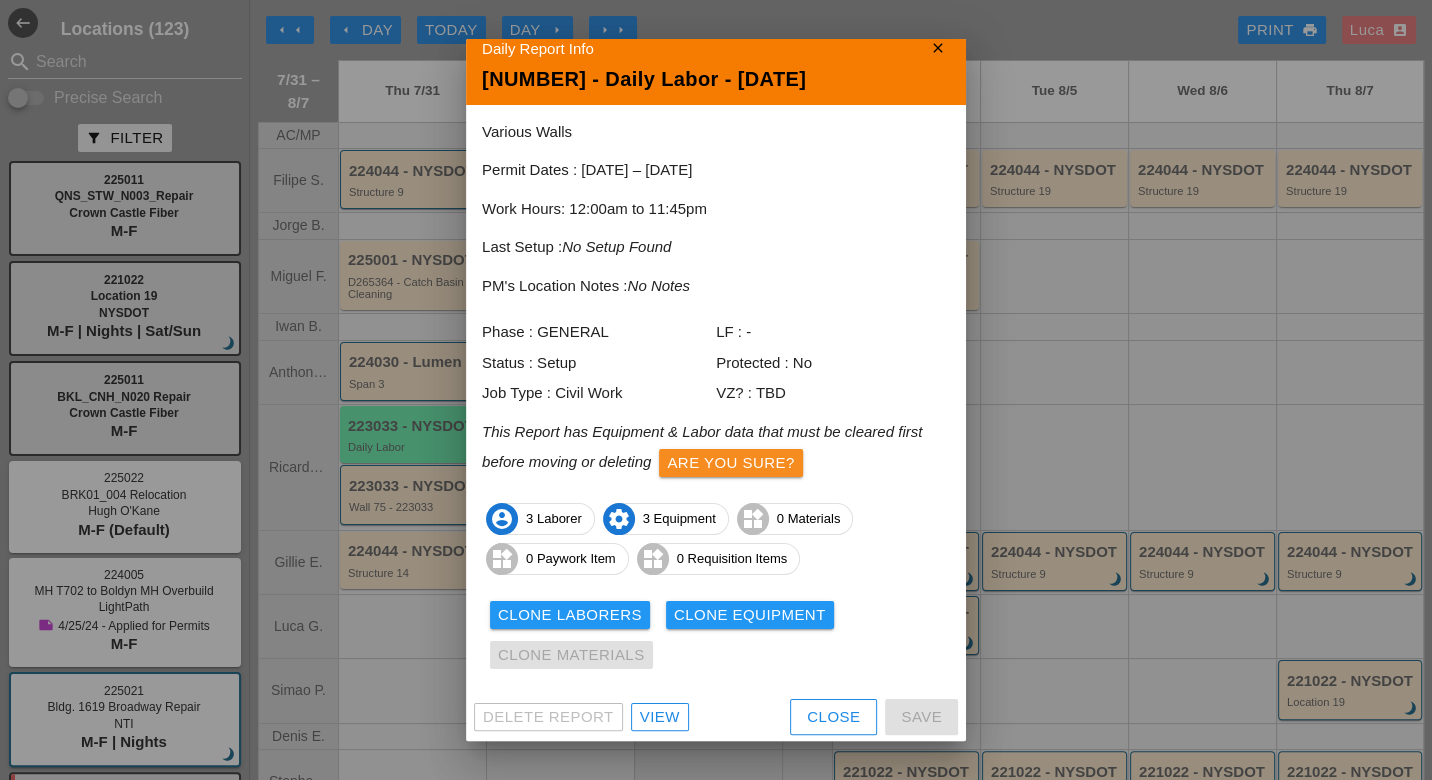 click on "Are you sure?" at bounding box center (730, 463) 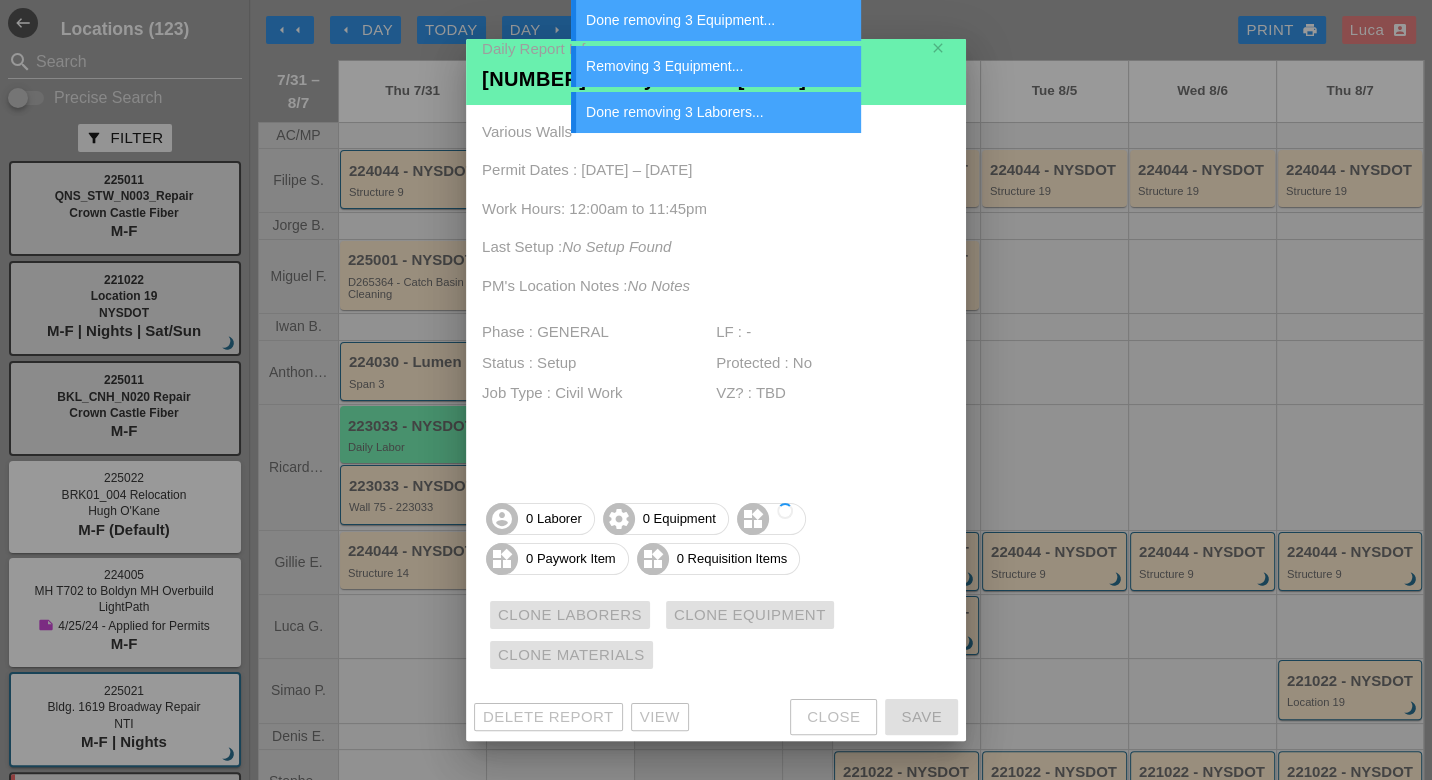 scroll, scrollTop: 0, scrollLeft: 0, axis: both 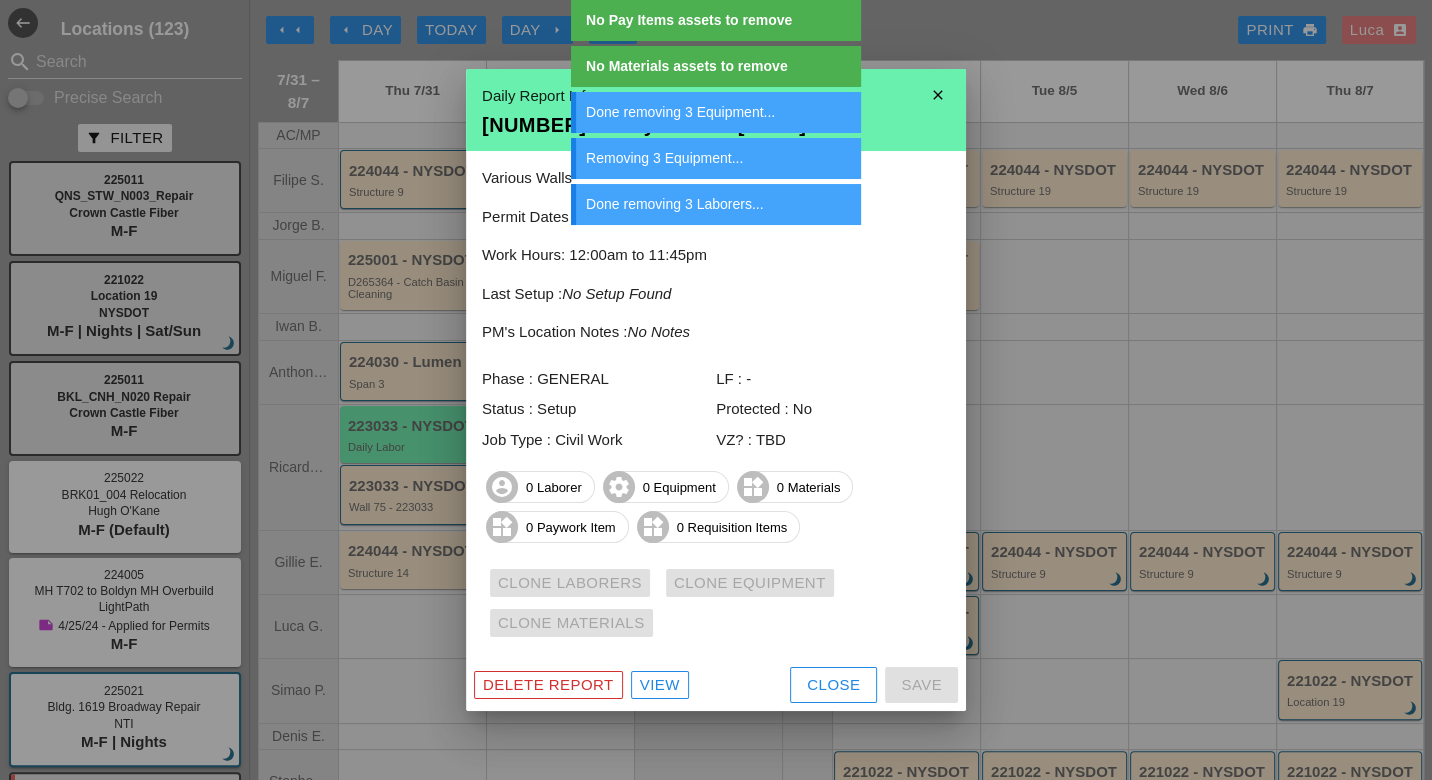click on "Delete Report" at bounding box center (548, 685) 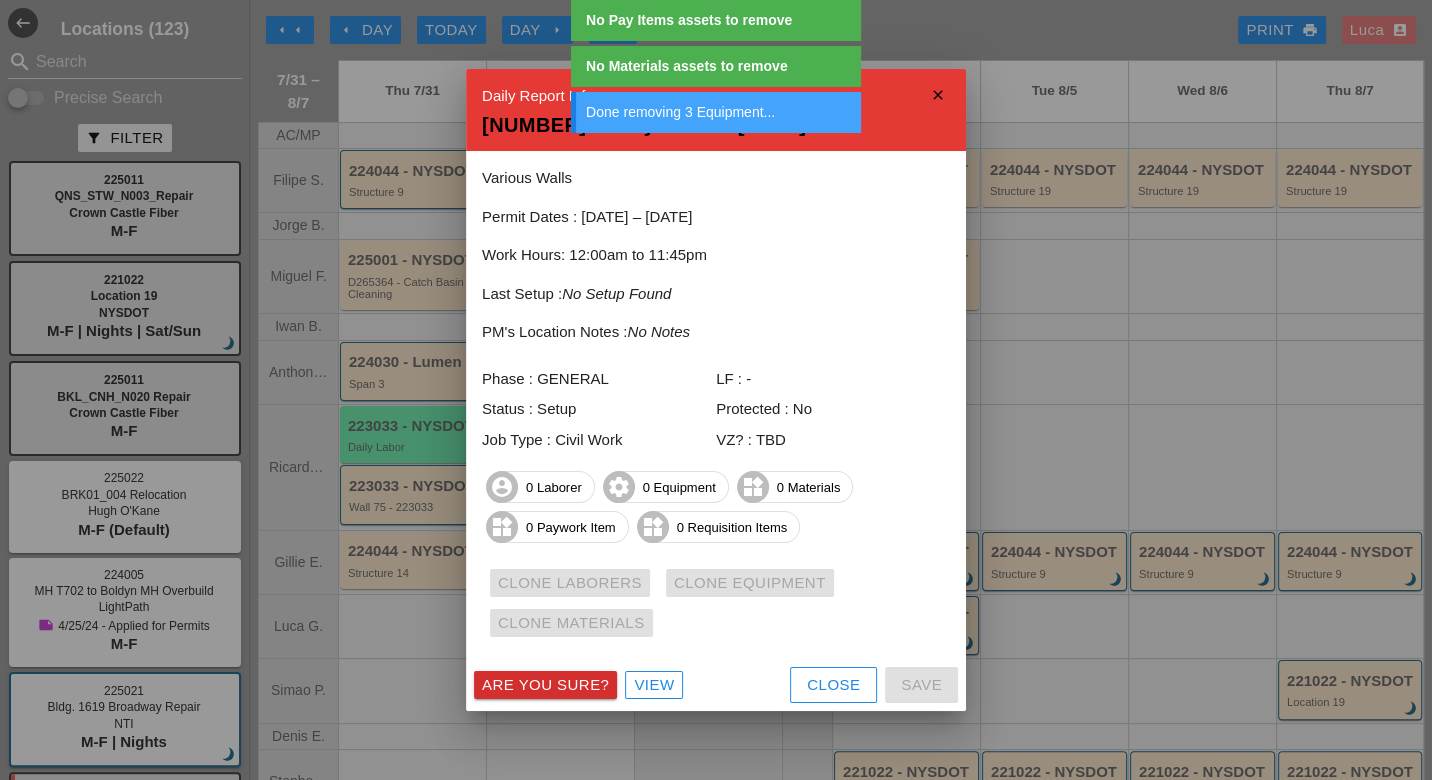 click on "Are you sure?" at bounding box center (545, 685) 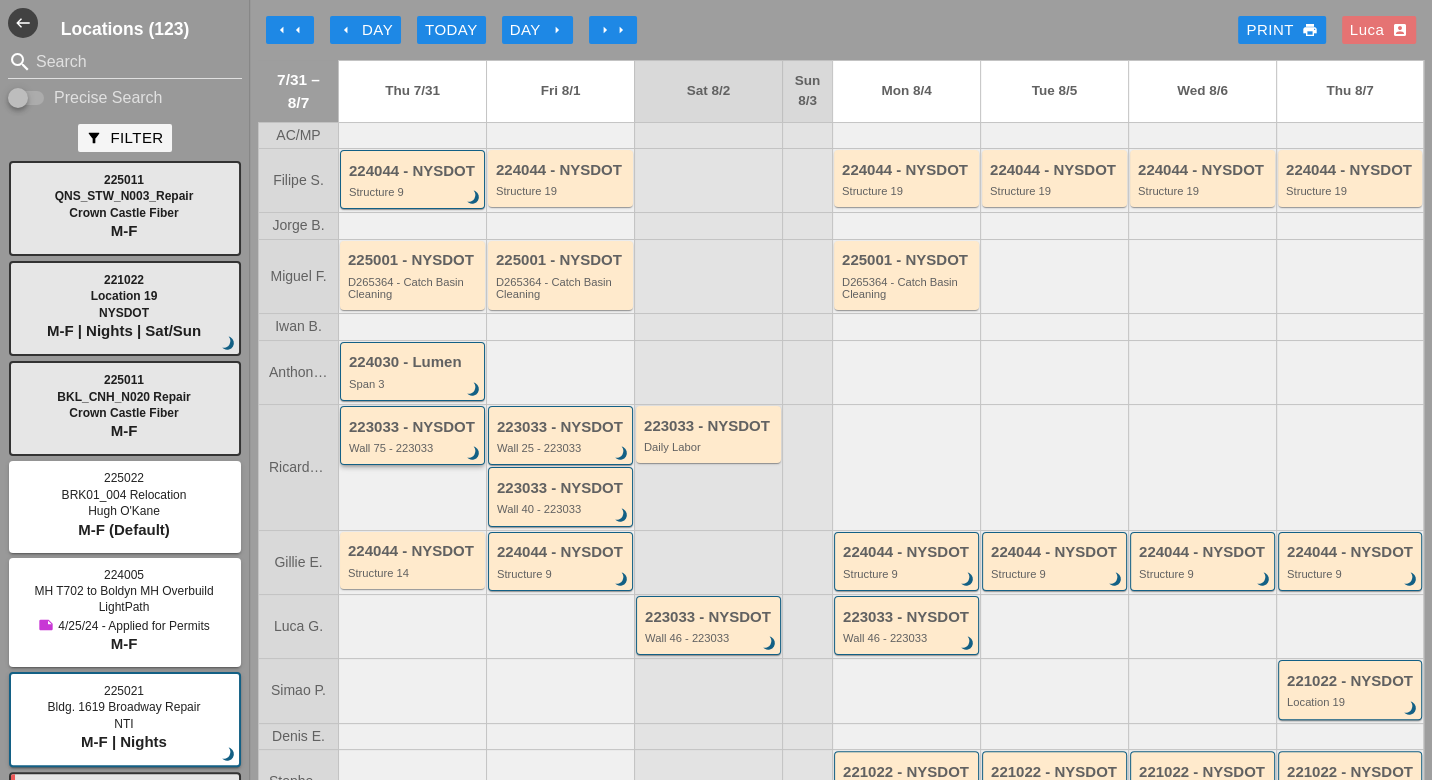 click on "223033 - NYSDOT" at bounding box center [414, 427] 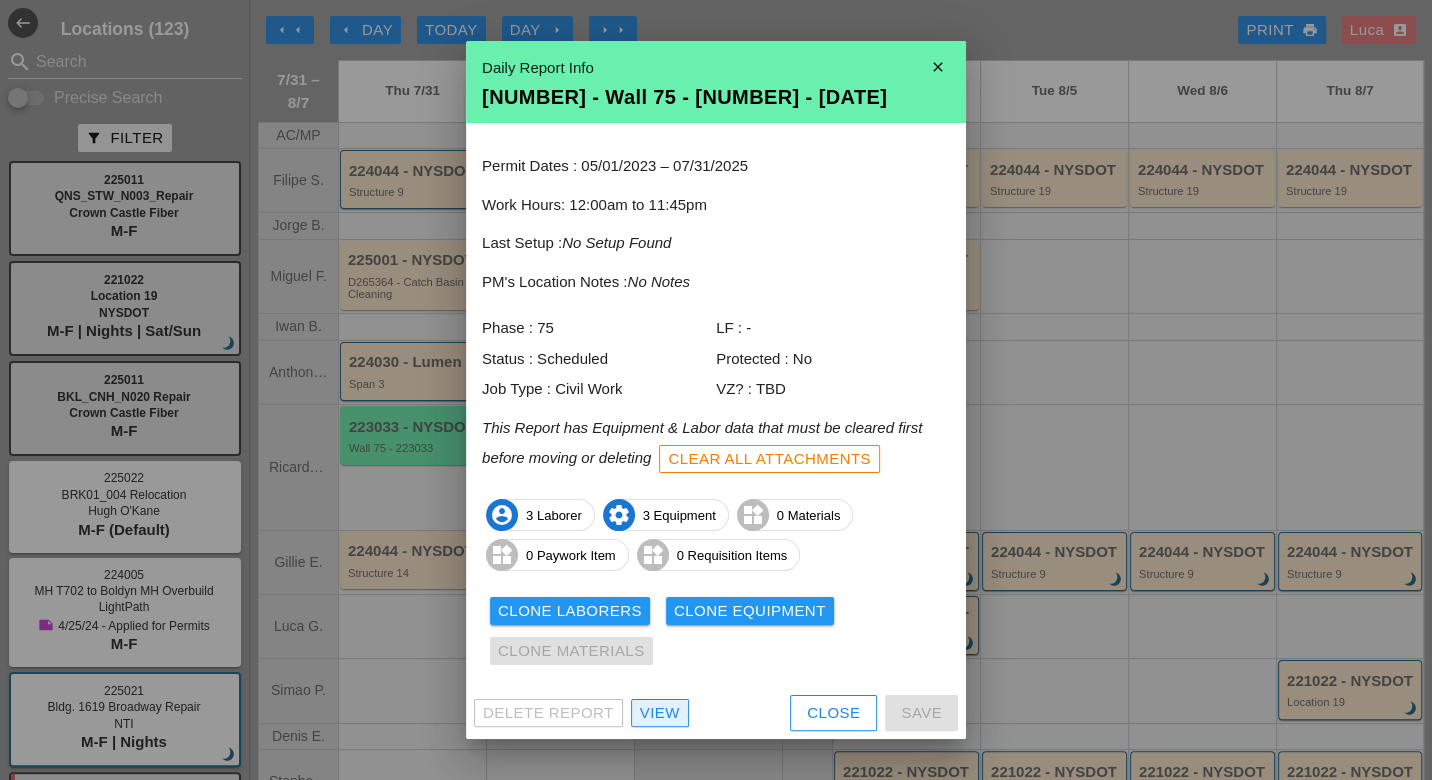 click on "View" at bounding box center [660, 713] 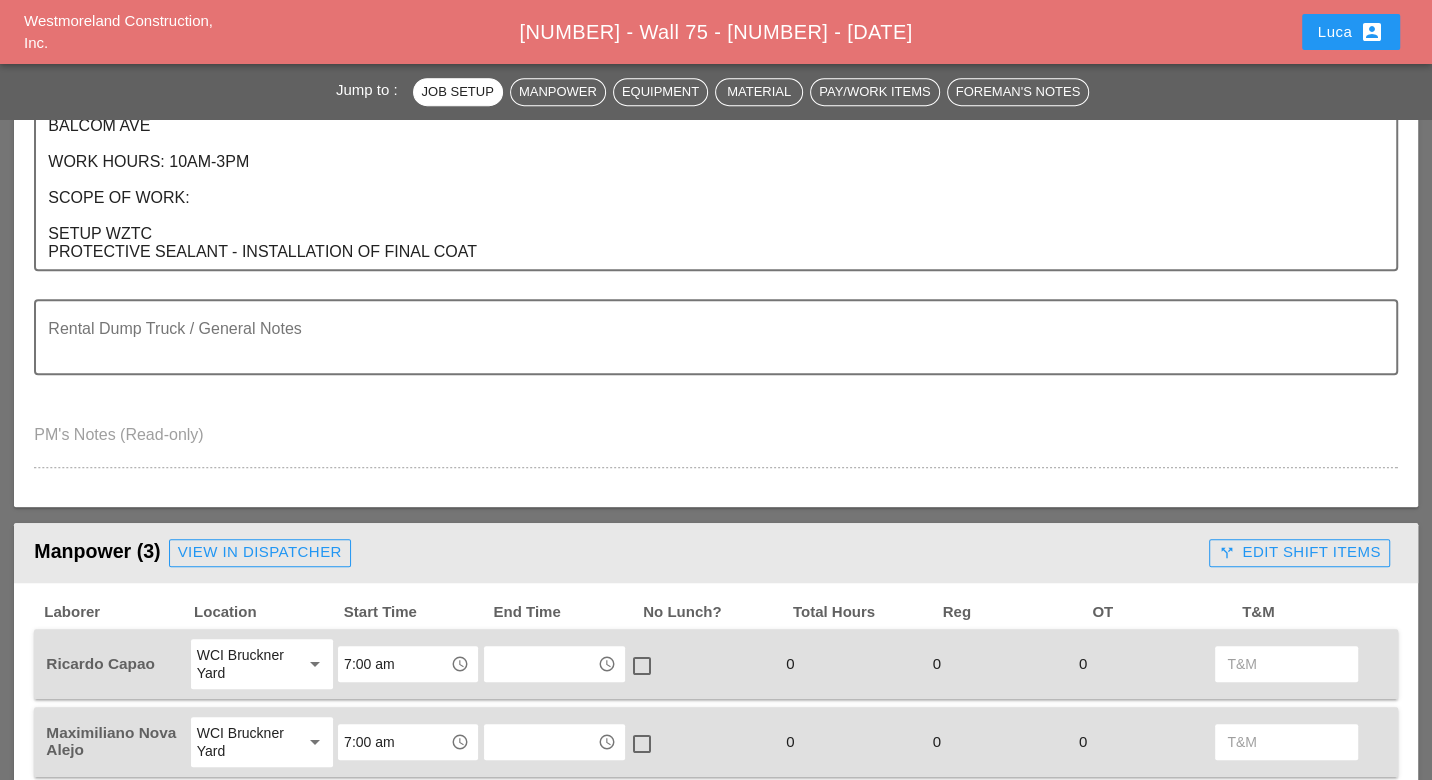 scroll, scrollTop: 888, scrollLeft: 0, axis: vertical 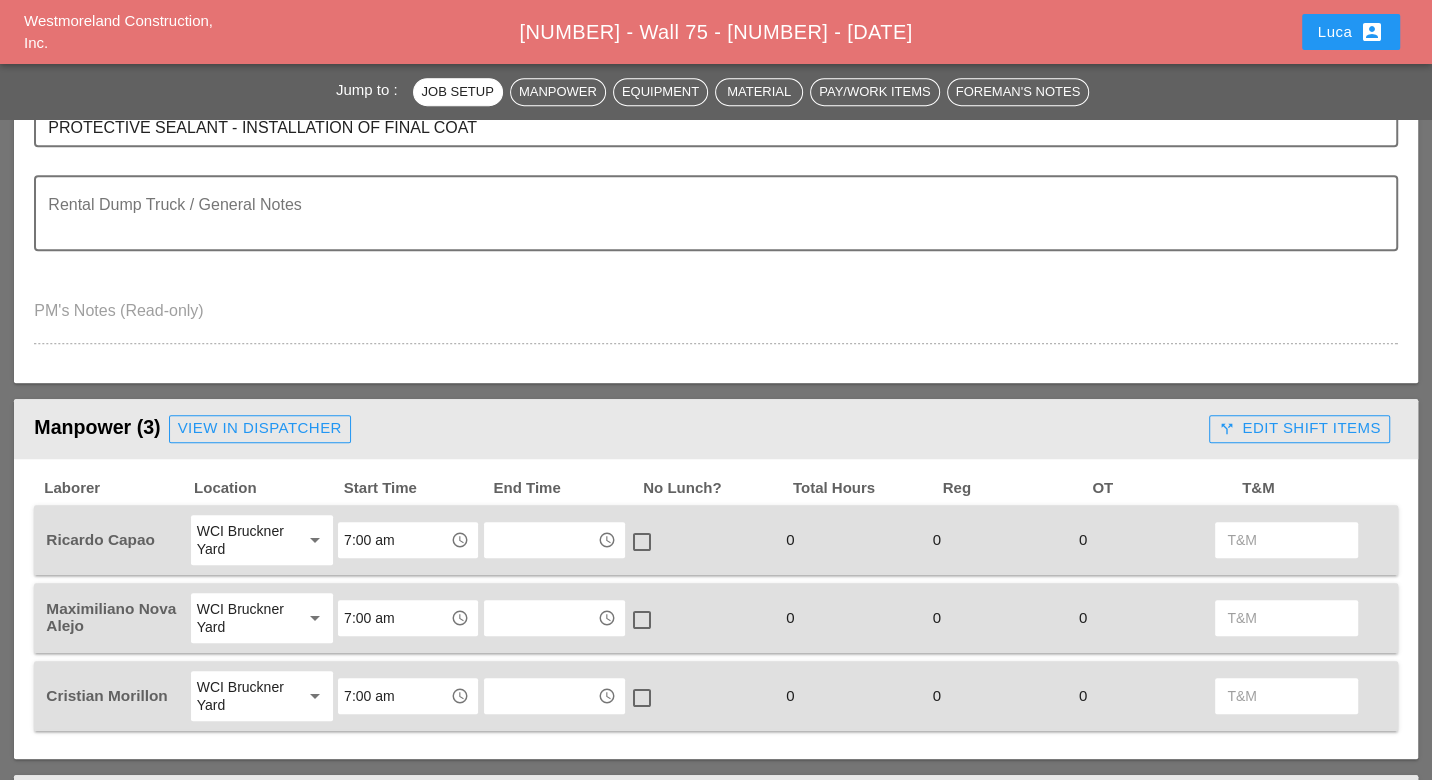 click on "call_split Edit Shift Items" at bounding box center [1299, 428] 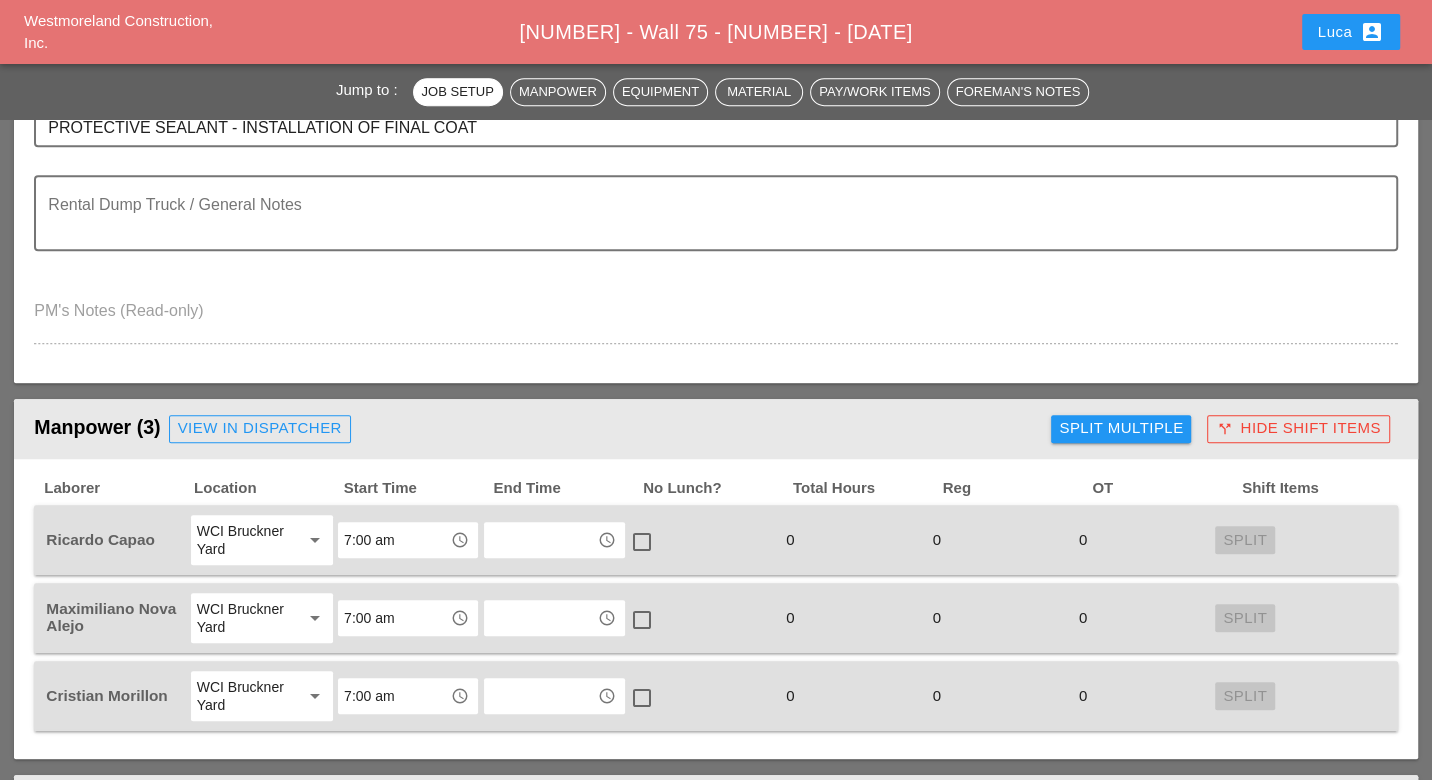 click on "Split Multiple" at bounding box center (1121, 429) 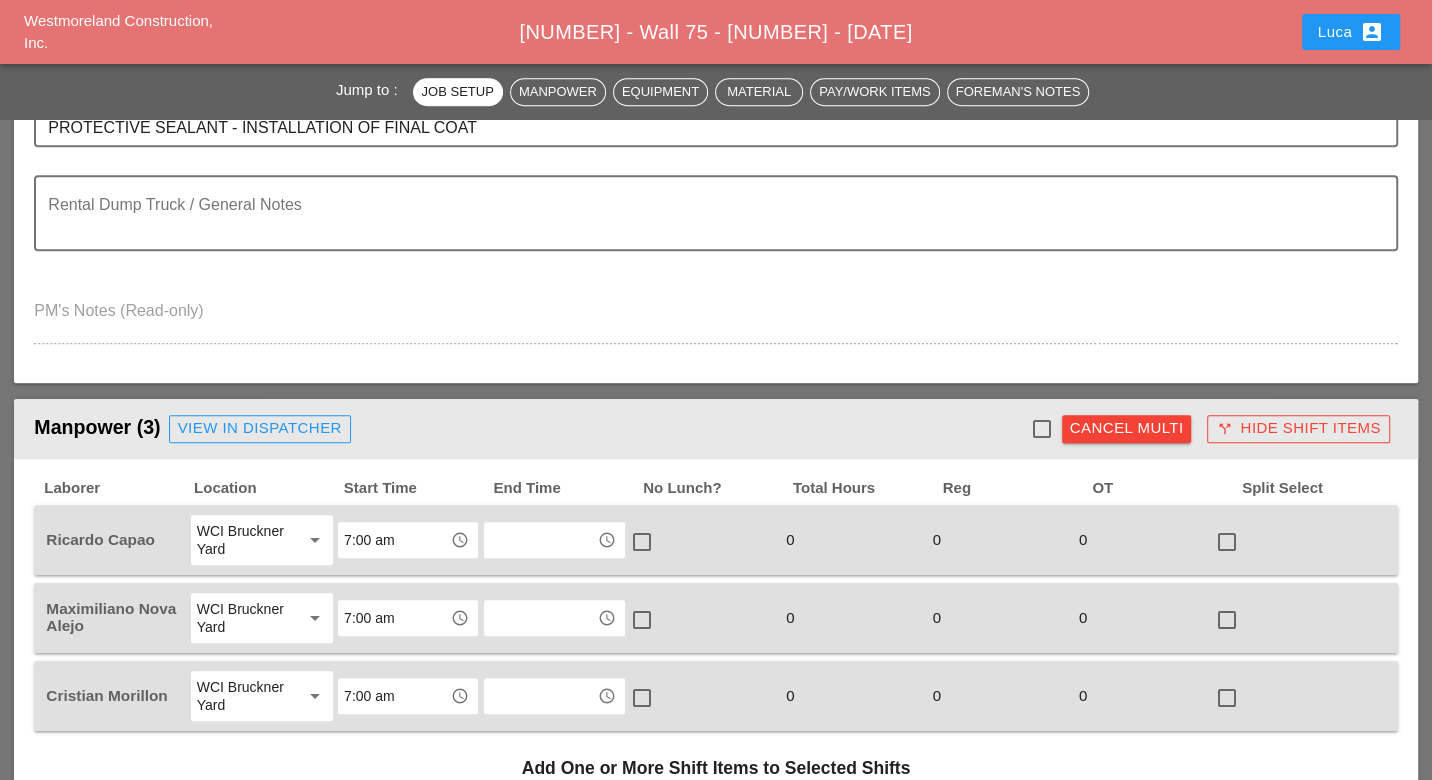 click at bounding box center (1042, 429) 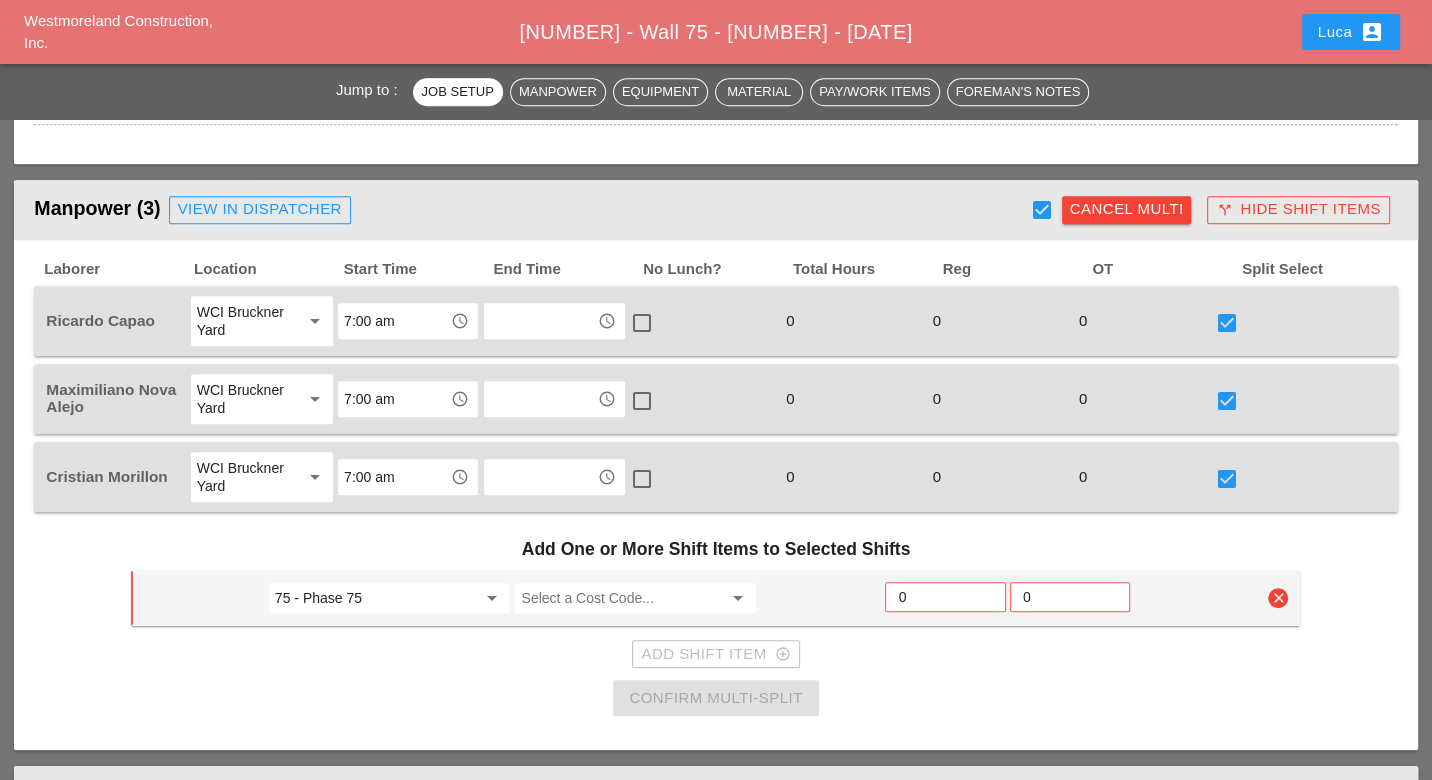 scroll, scrollTop: 1111, scrollLeft: 0, axis: vertical 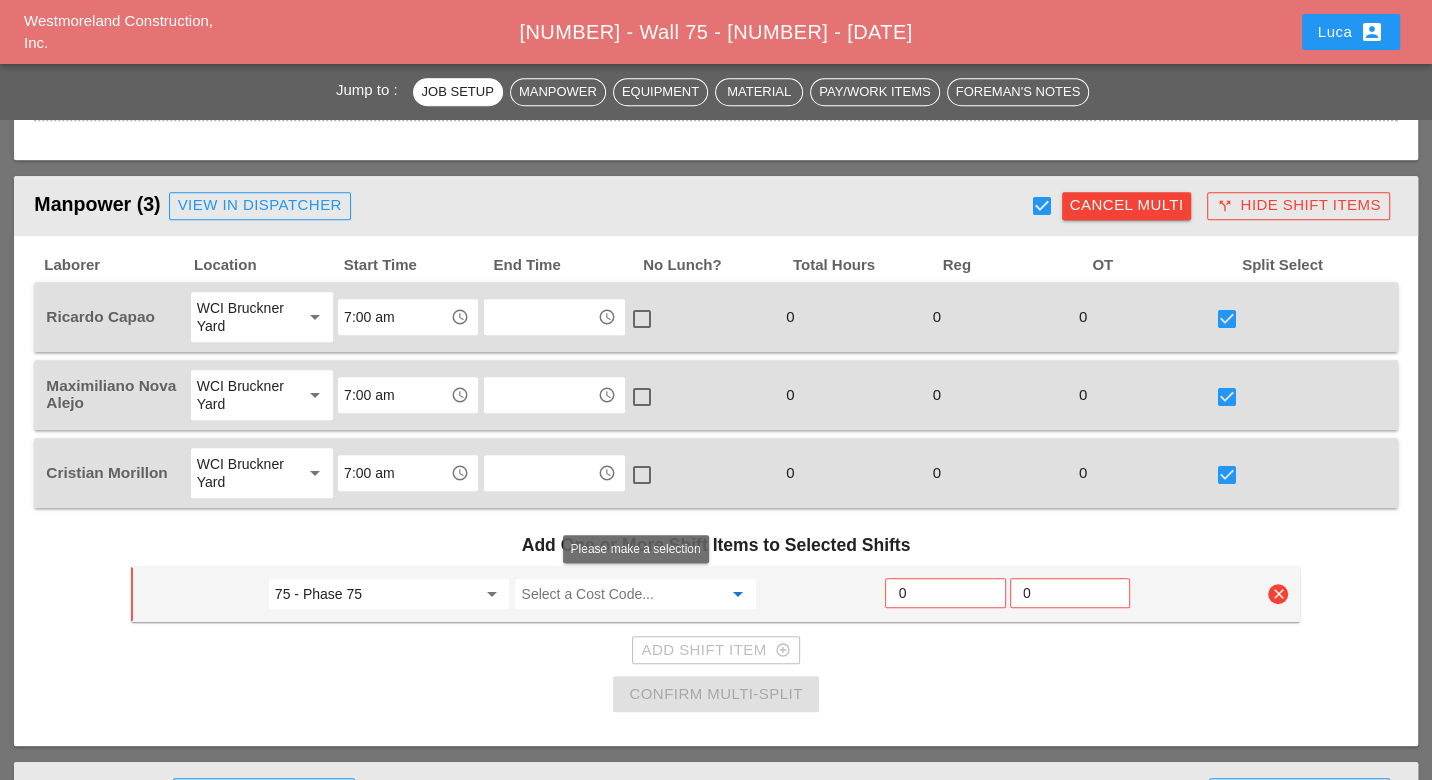 click at bounding box center (621, 594) 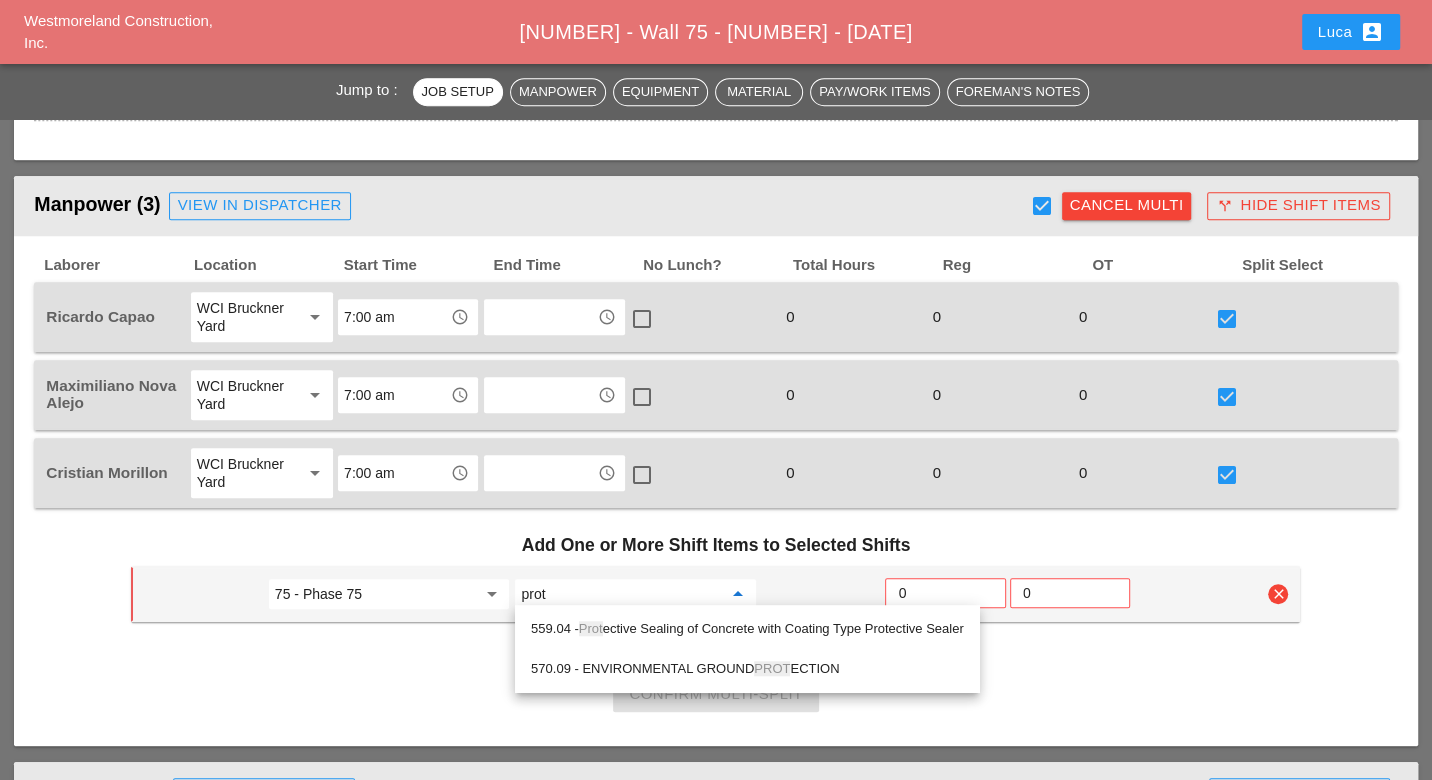 click on "559.04 -  Prot ective Sealing of Concrete with Coating Type Protective Sealer" at bounding box center [747, 629] 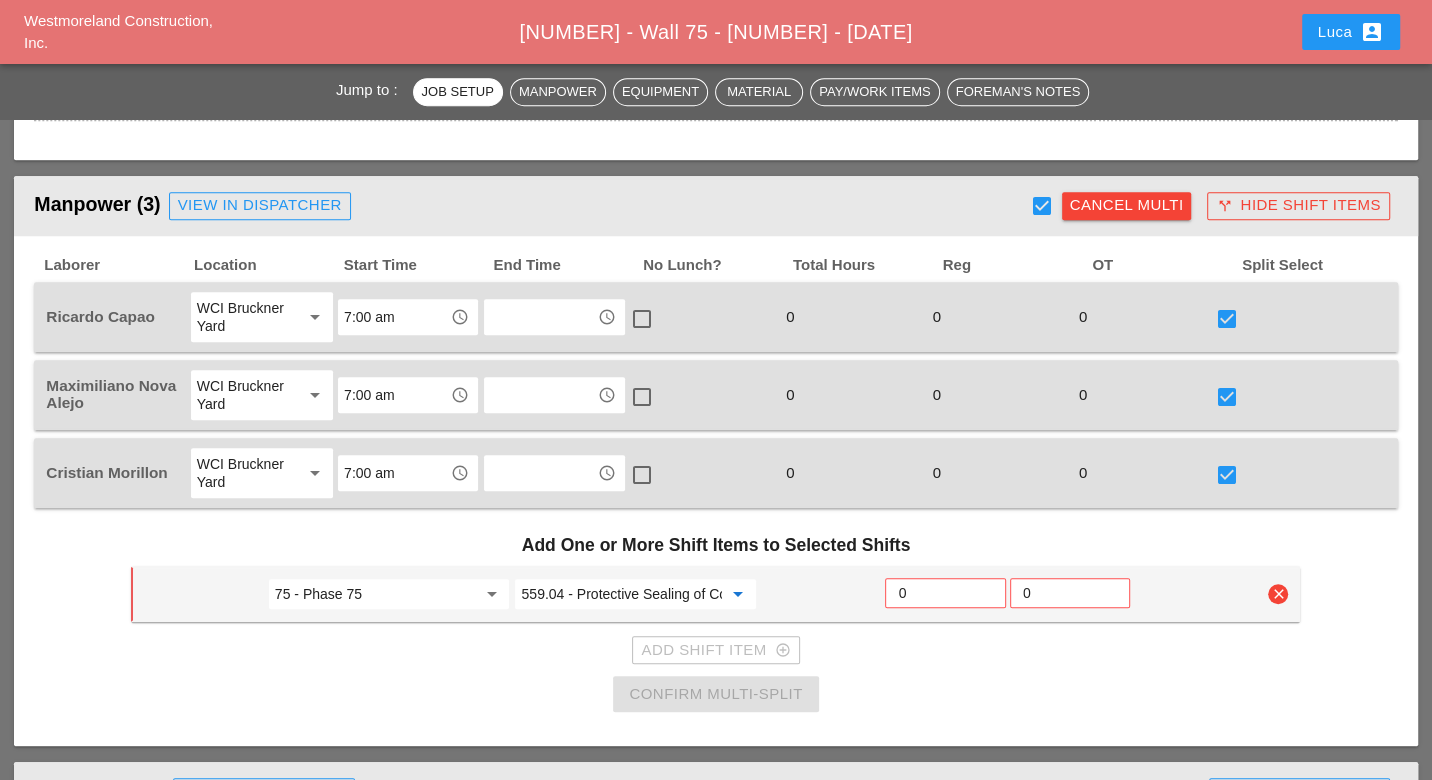 type on "559.04 - Protective Sealing of Concrete with Coating Type Protective Sealer" 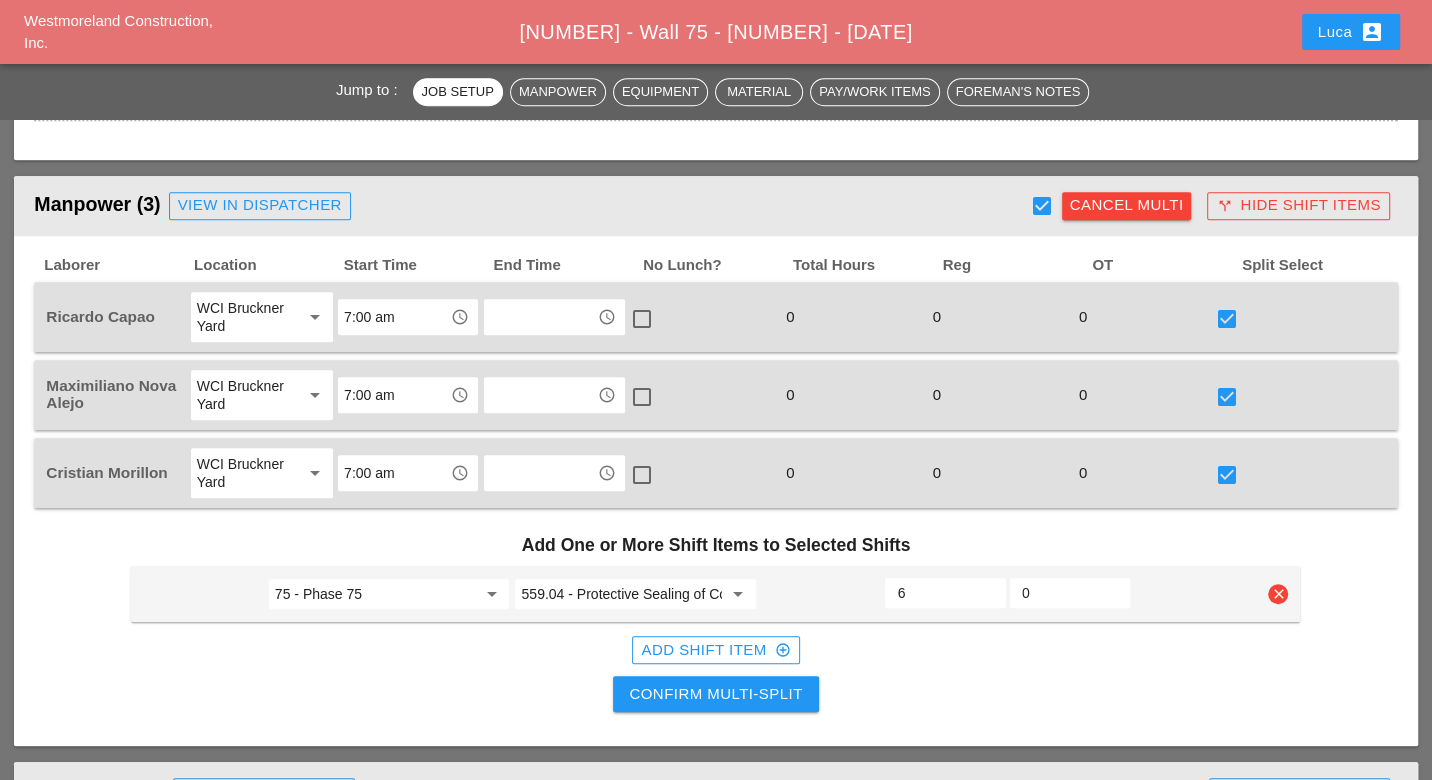 type on "6" 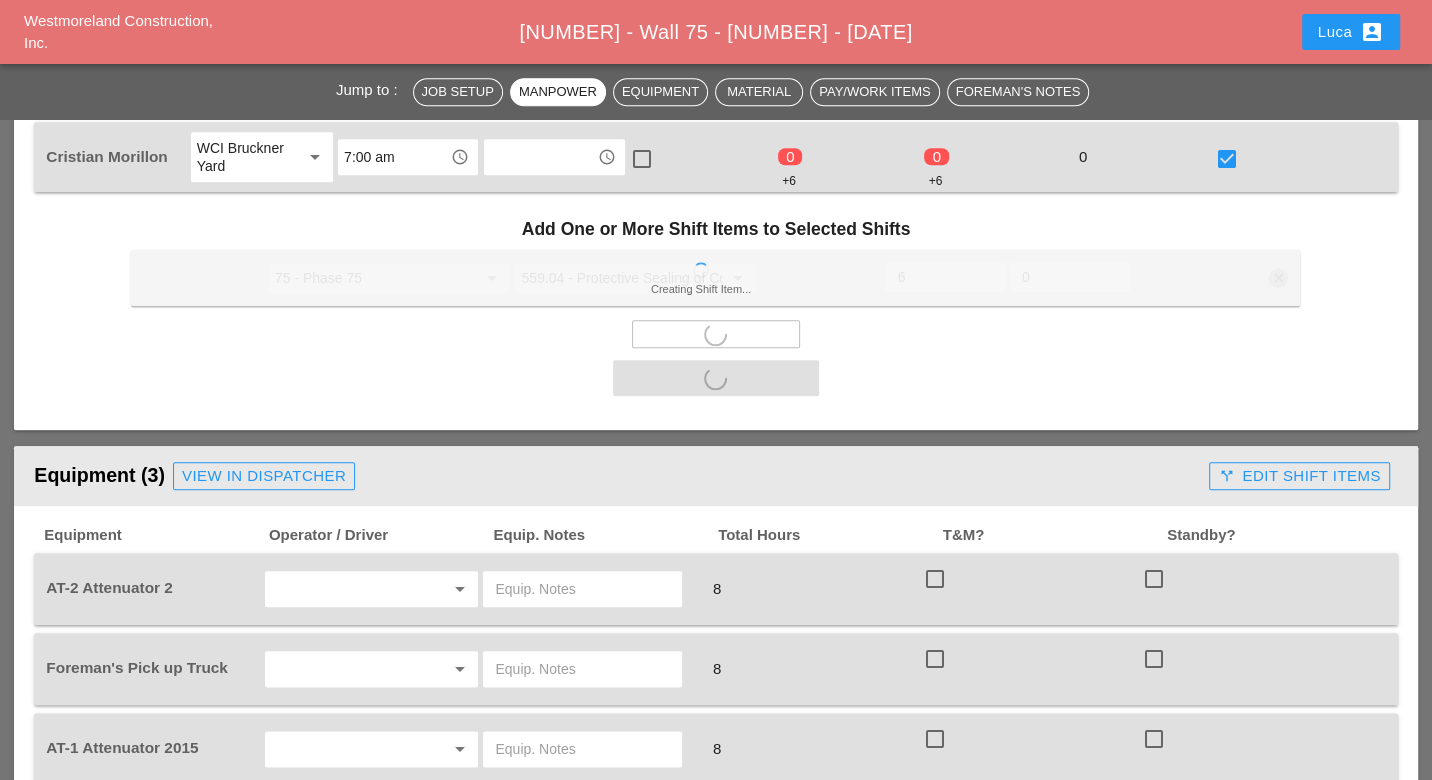scroll, scrollTop: 1444, scrollLeft: 0, axis: vertical 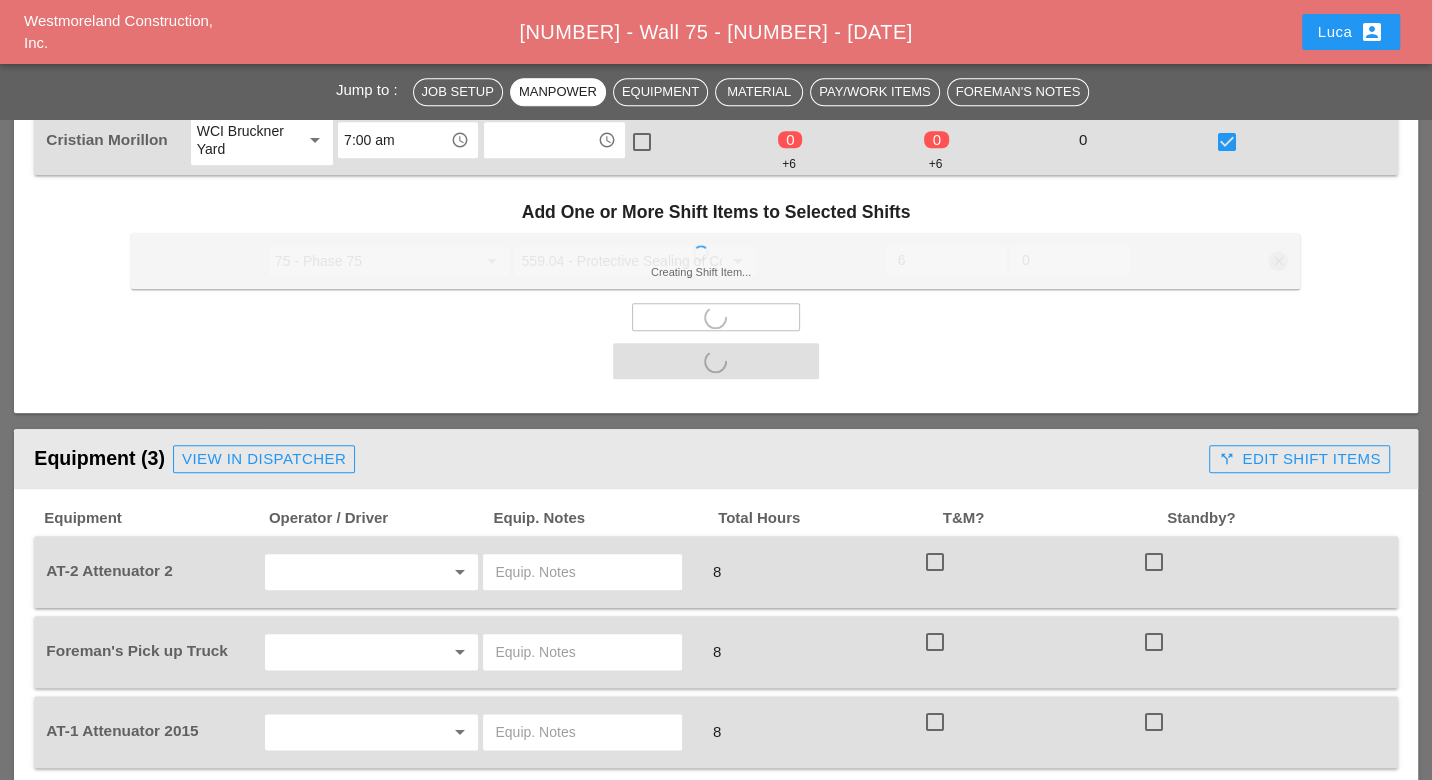 checkbox on "false" 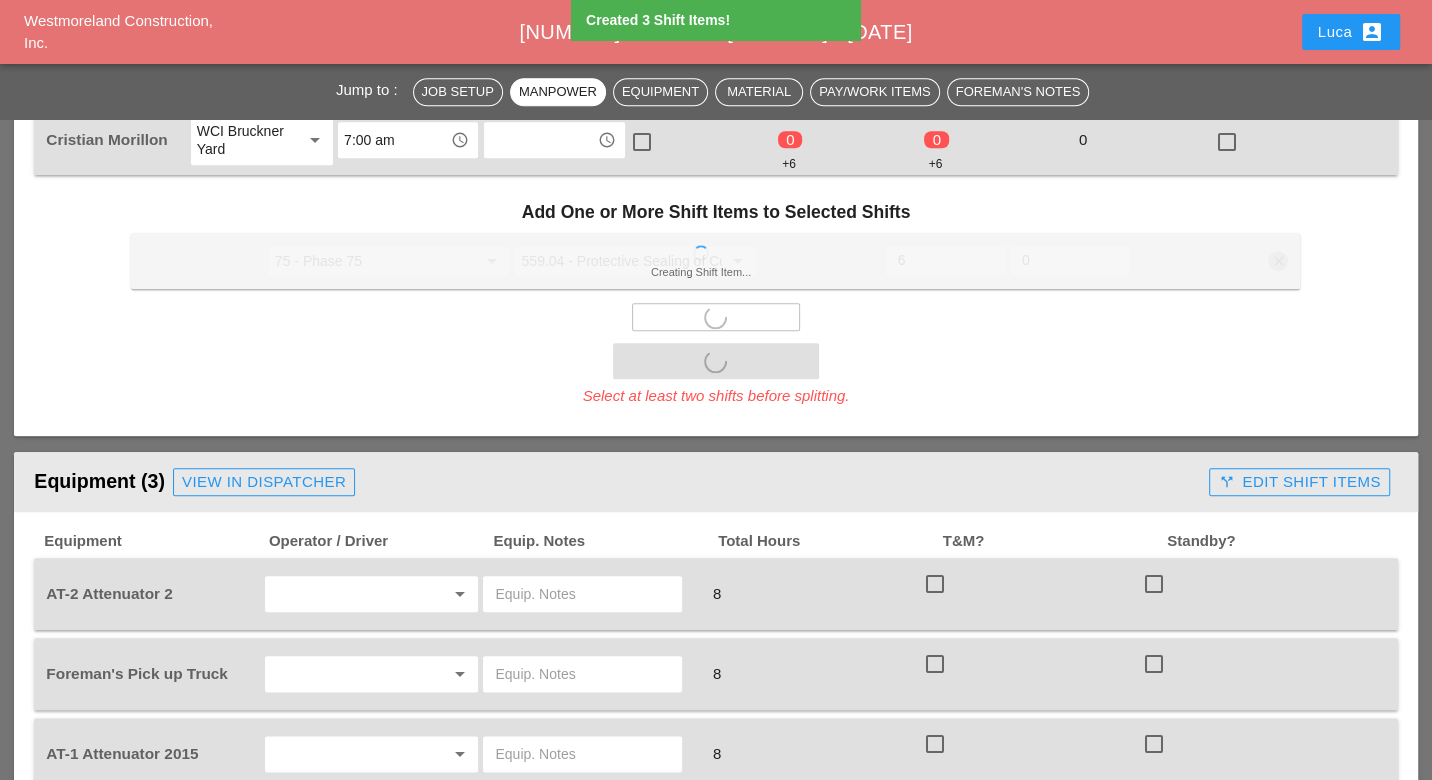 click on "AT-2  Attenuator 2 arrow_drop_down 8  check_box_outline_blank check_box_outline_blank" at bounding box center [715, 594] 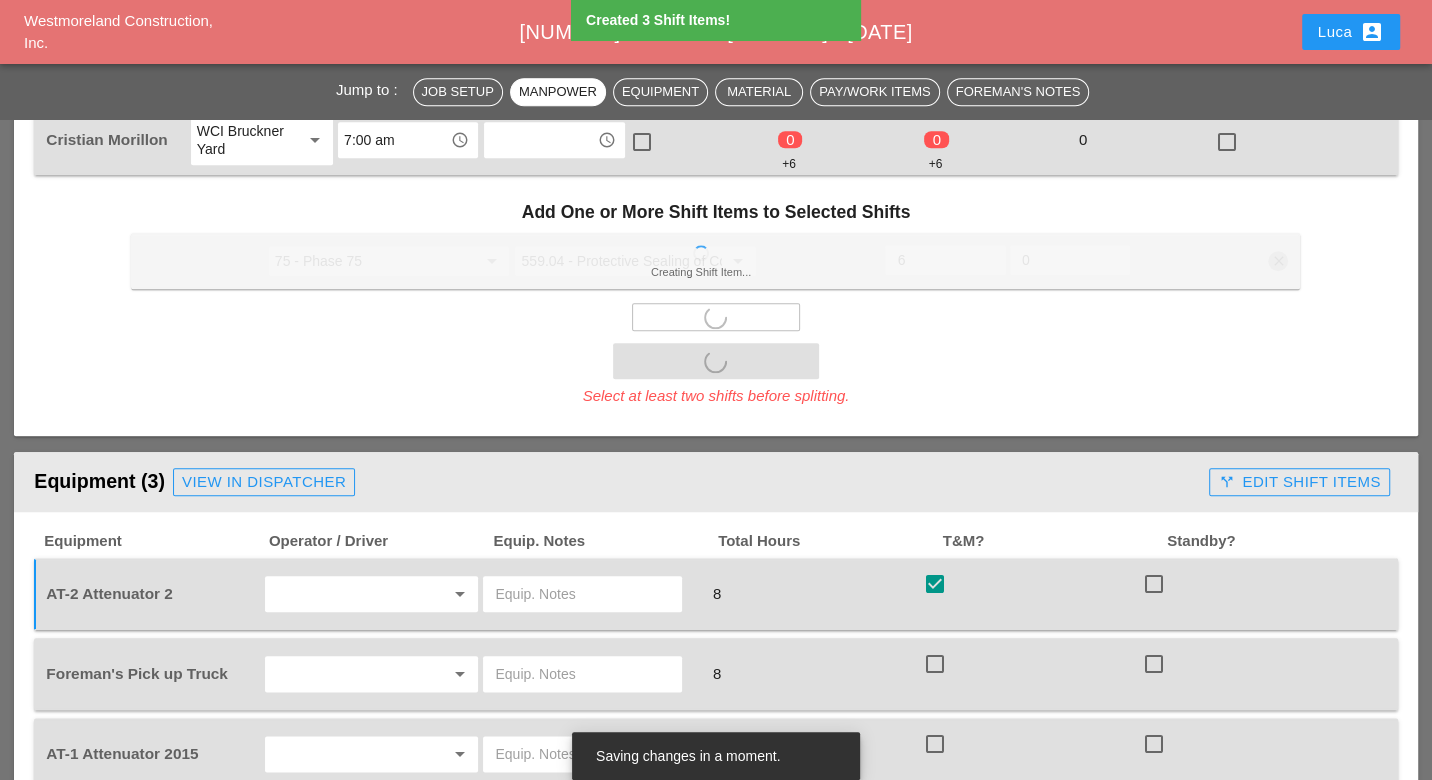 click at bounding box center [935, 664] 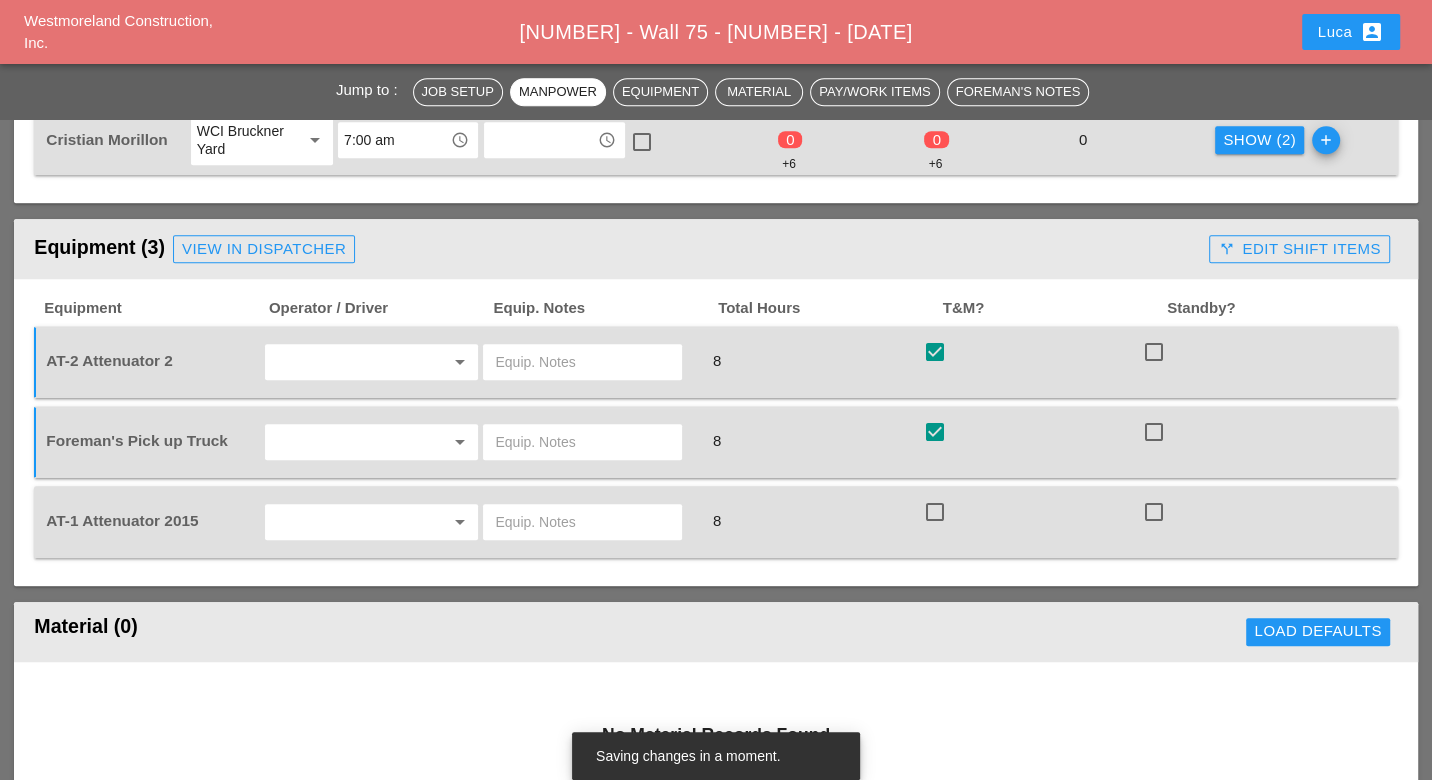 click at bounding box center [935, 512] 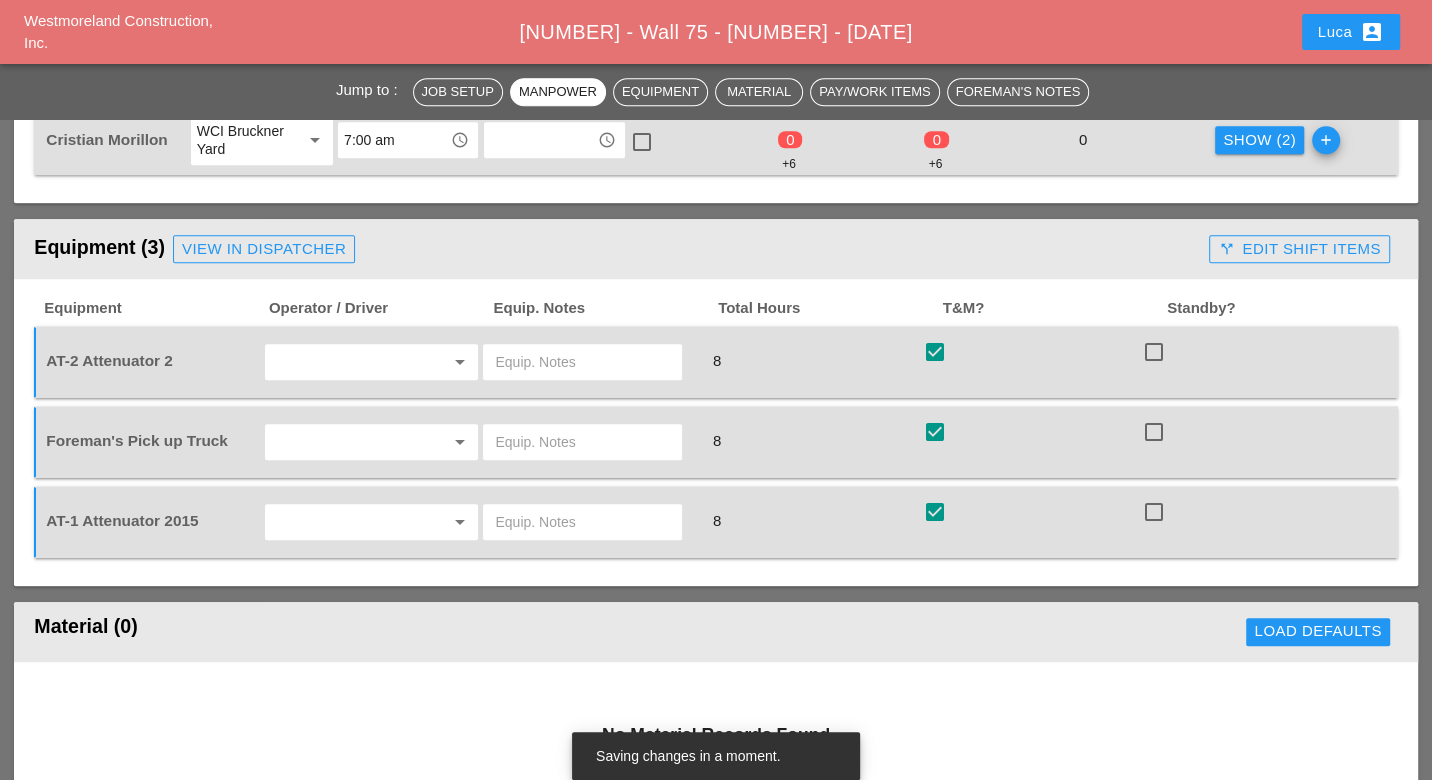 click on "call_split Edit Shift Items" at bounding box center (1299, 249) 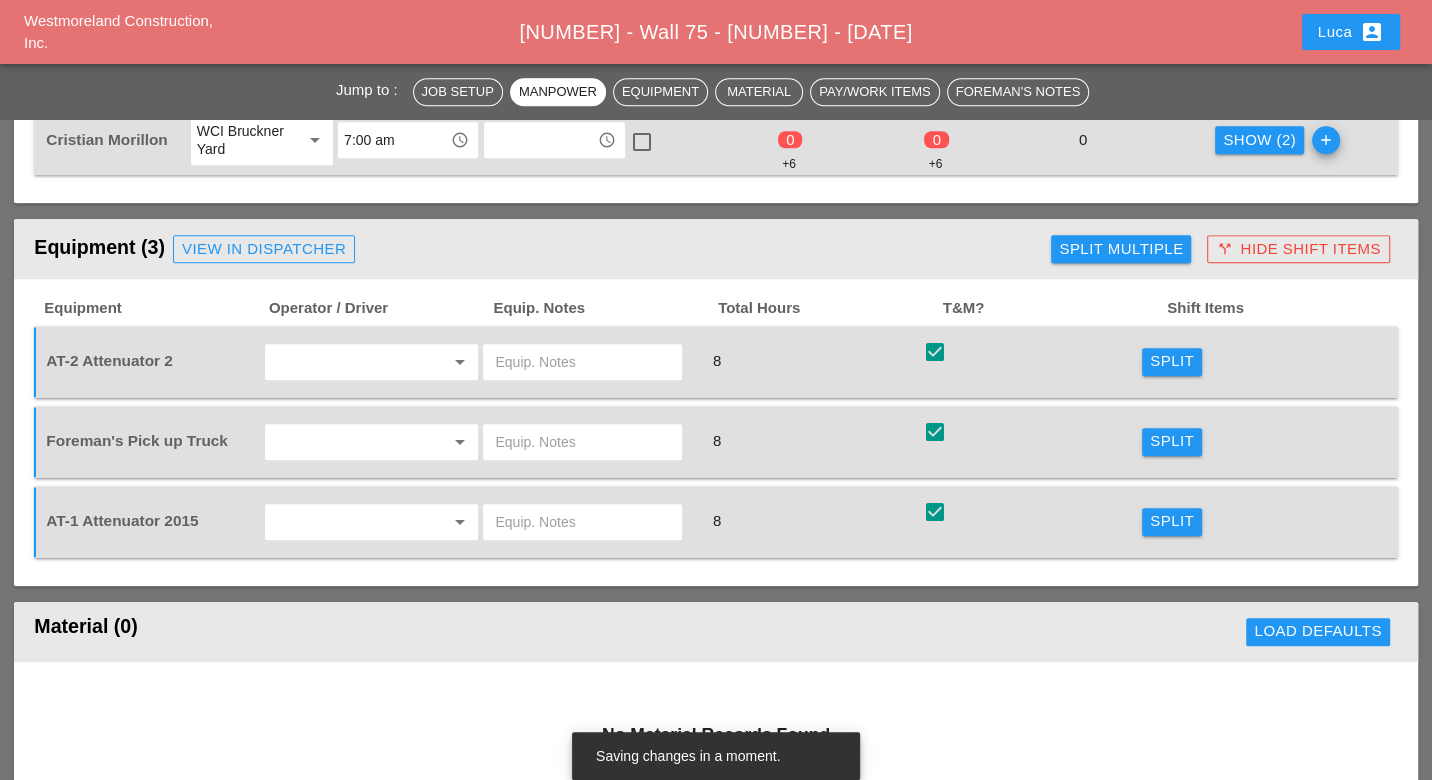 click on "Split" at bounding box center [1172, 361] 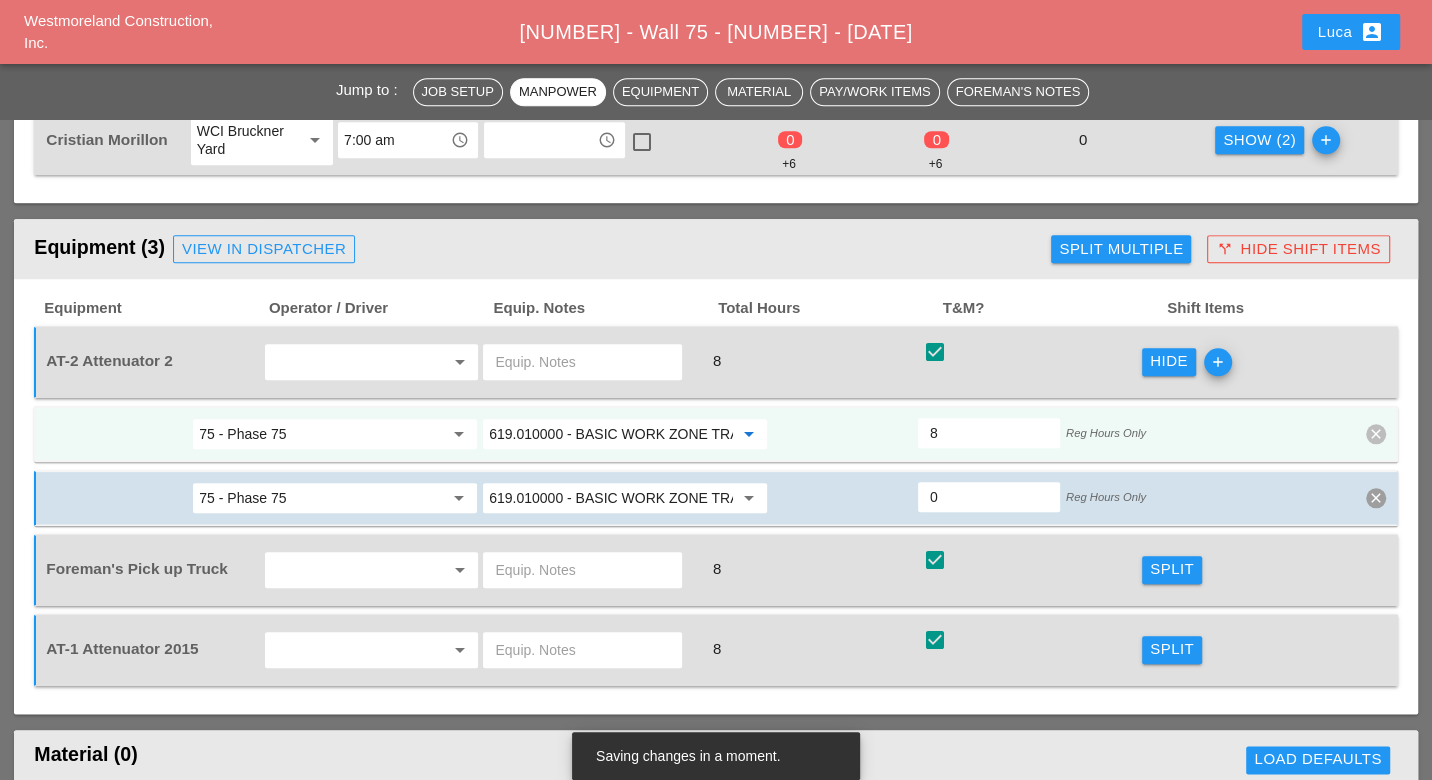 click on "619.010000 - BASIC WORK ZONE TRAFFIC CONTROL" at bounding box center (611, 434) 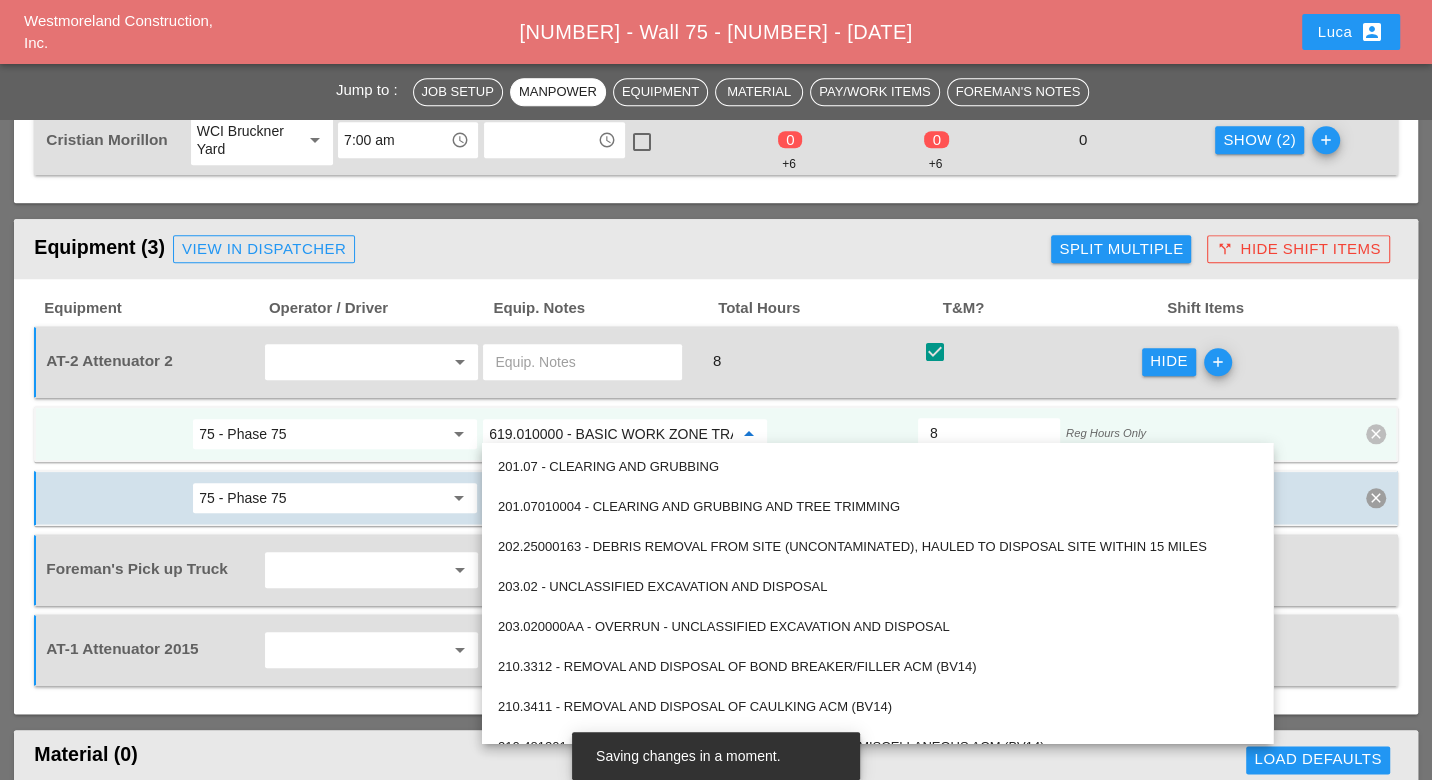 paste 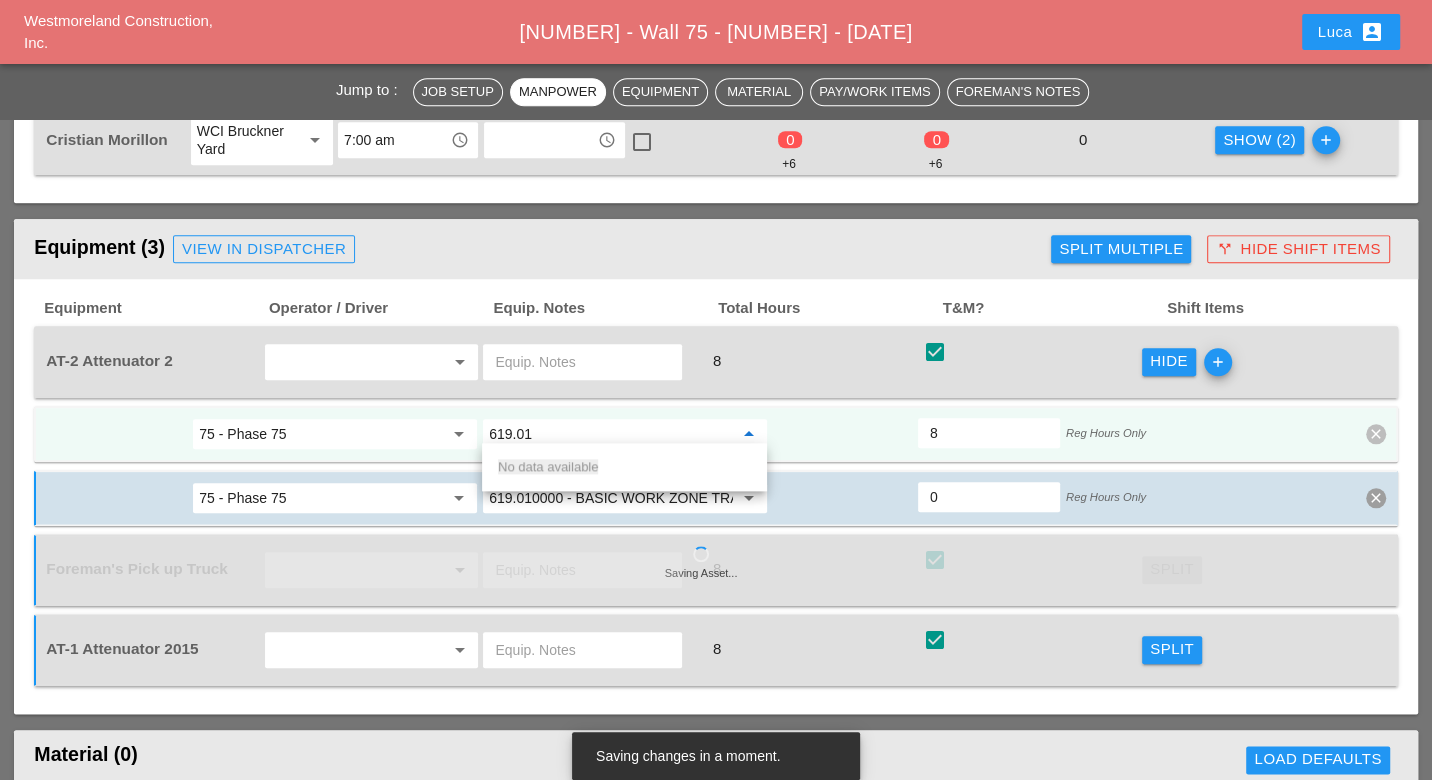 drag, startPoint x: 471, startPoint y: 429, endPoint x: 459, endPoint y: 429, distance: 12 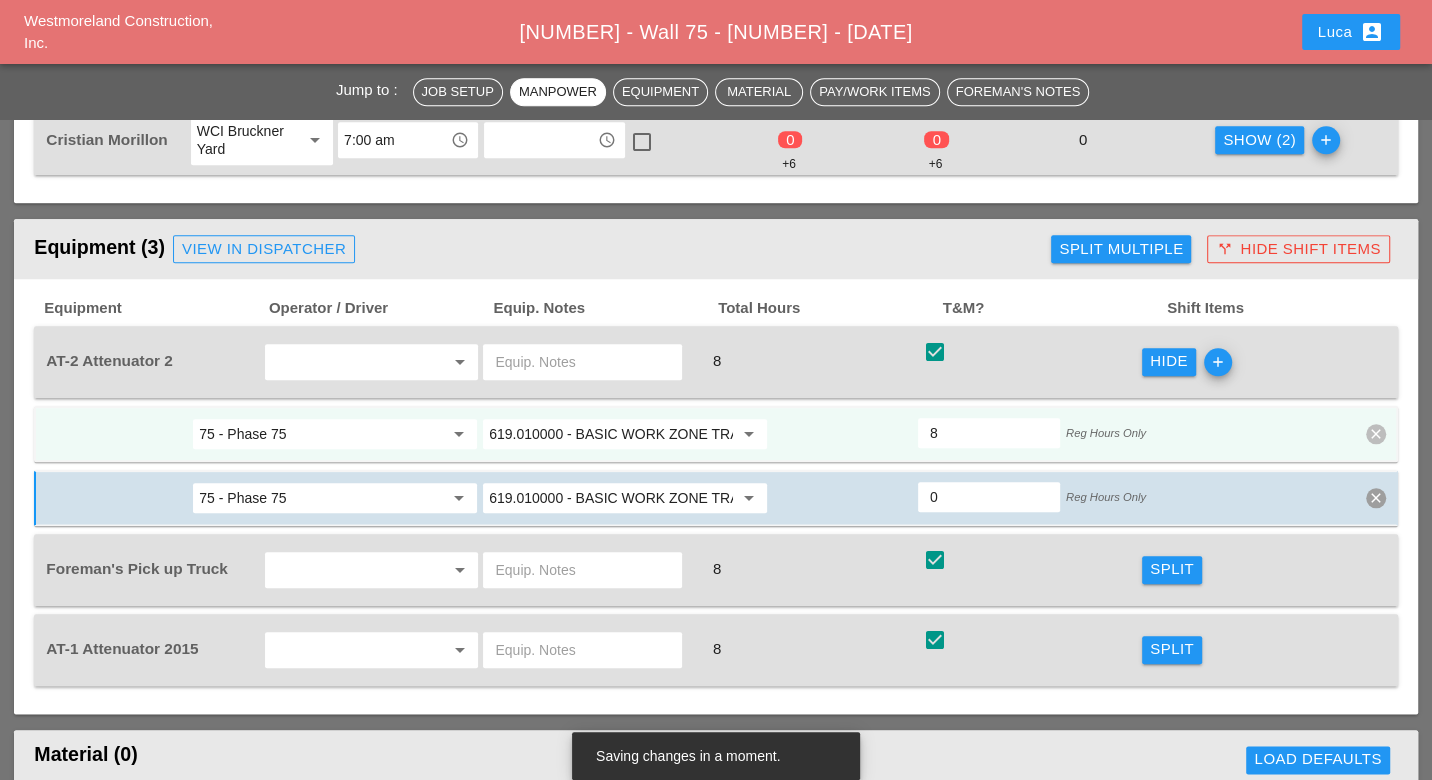 click on "619.010000 - BASIC WORK ZONE TRAFFIC CONTROL" at bounding box center [611, 434] 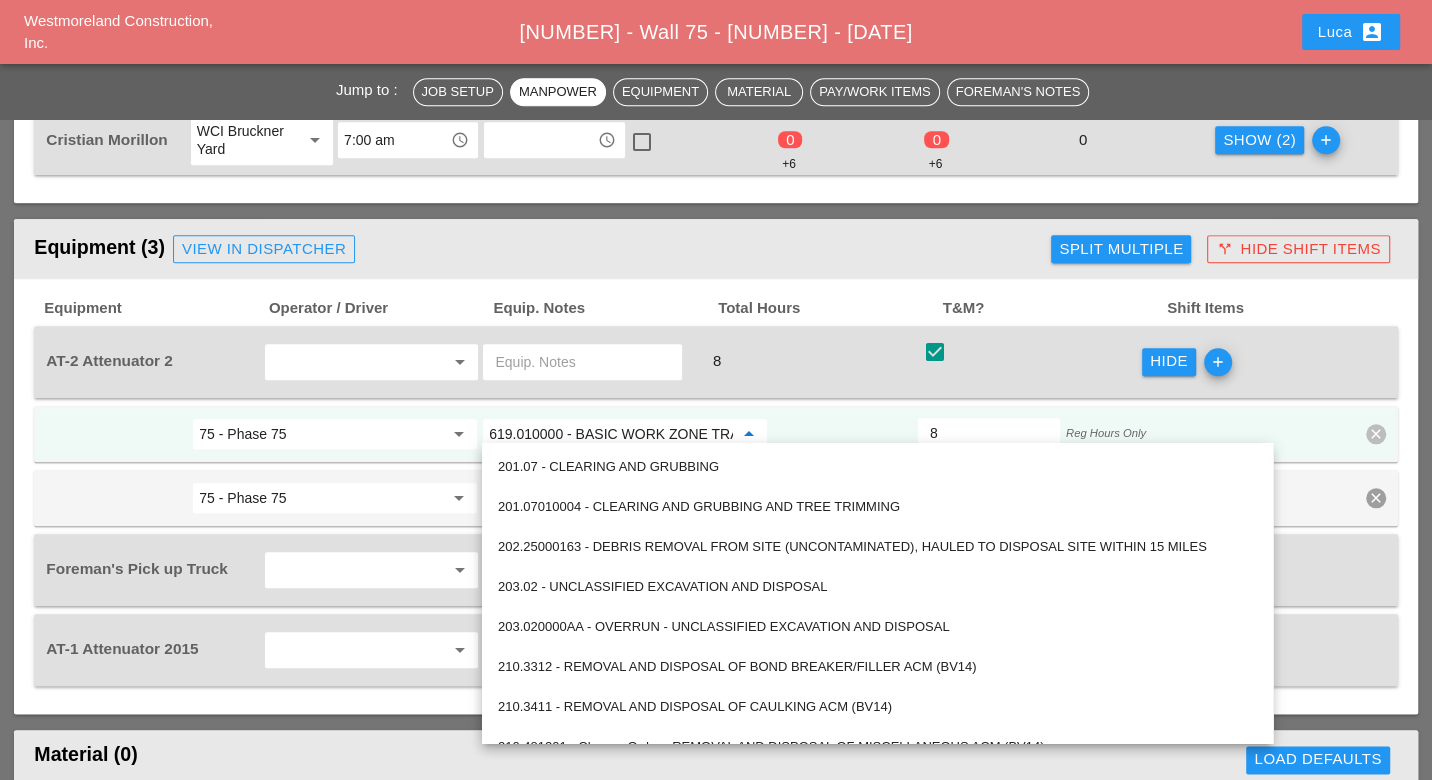 click on "75 - Phase 75" at bounding box center [321, 434] 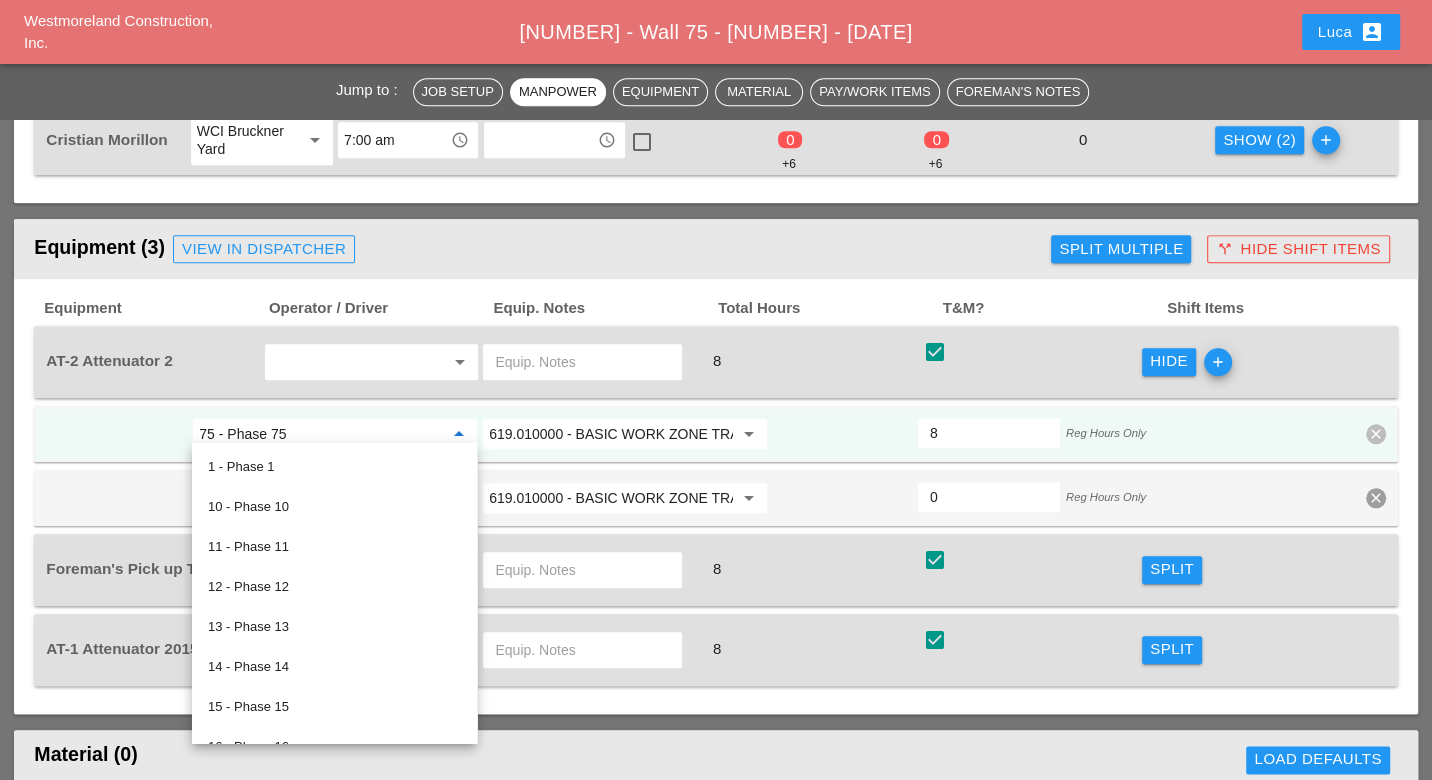 click at bounding box center (843, 434) 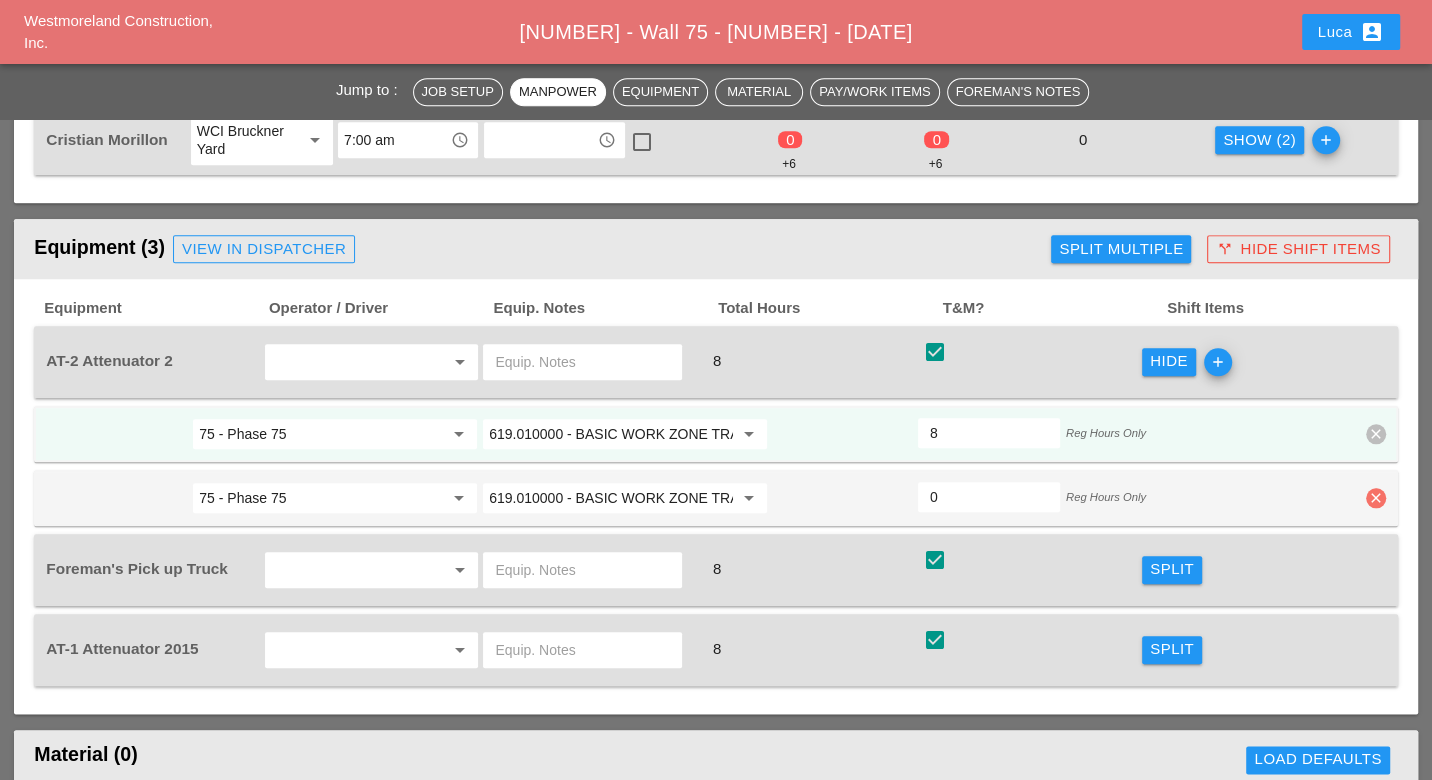 click on "clear" at bounding box center (1376, 498) 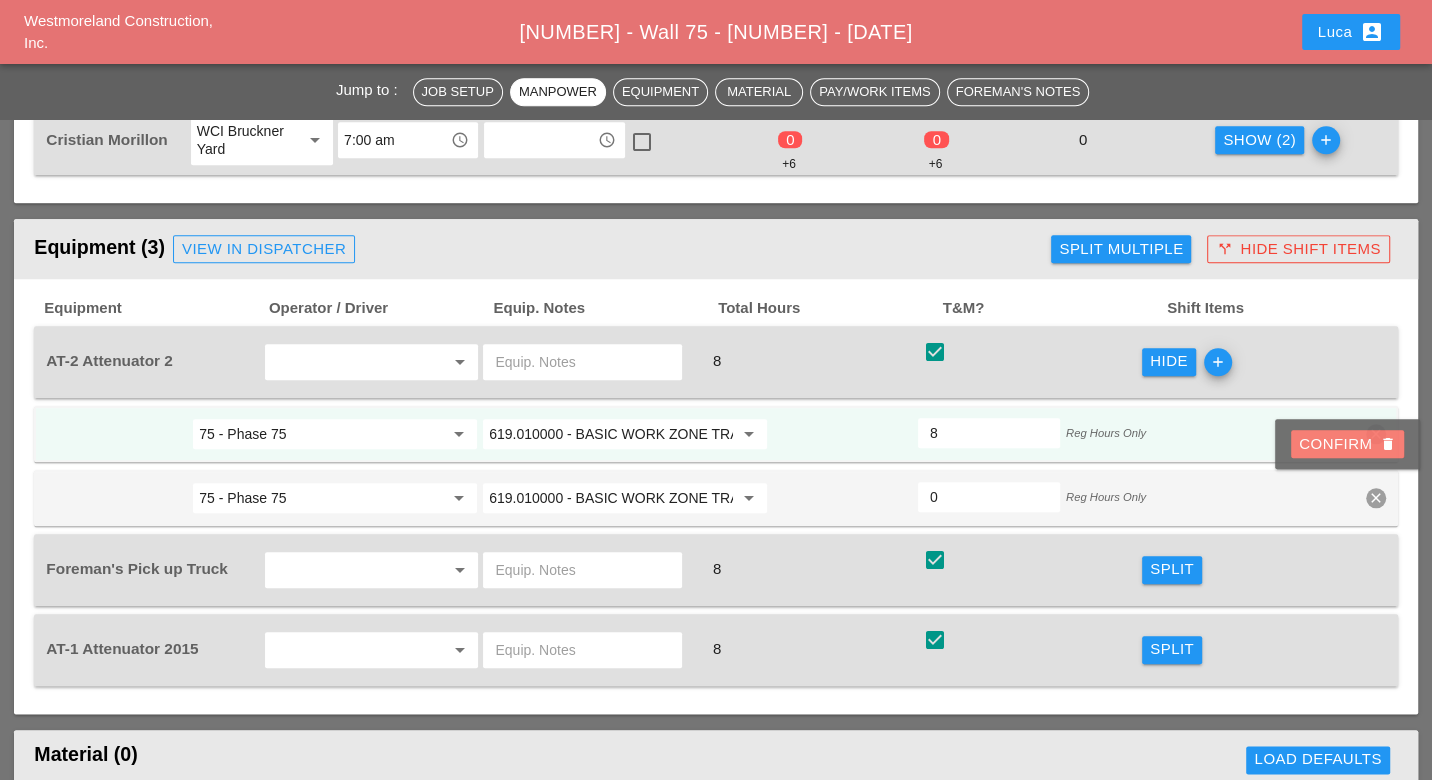click on "Confirm delete" at bounding box center (1347, 444) 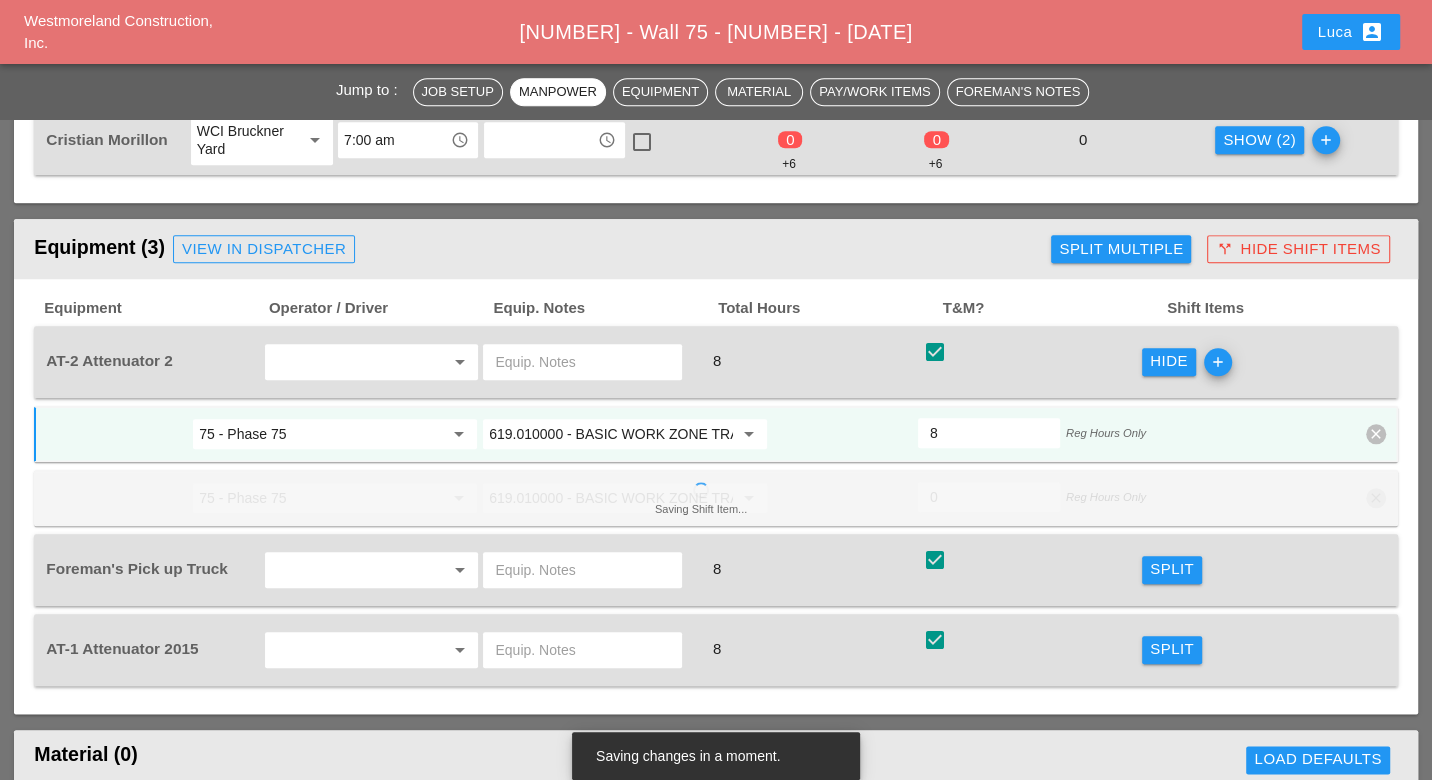 click on "75 - Phase 75 arrow_drop_down 619.010000 - BASIC WORK ZONE TRAFFIC CONTROL arrow_drop_down 8 Reg Hours Only clear" at bounding box center [715, 434] 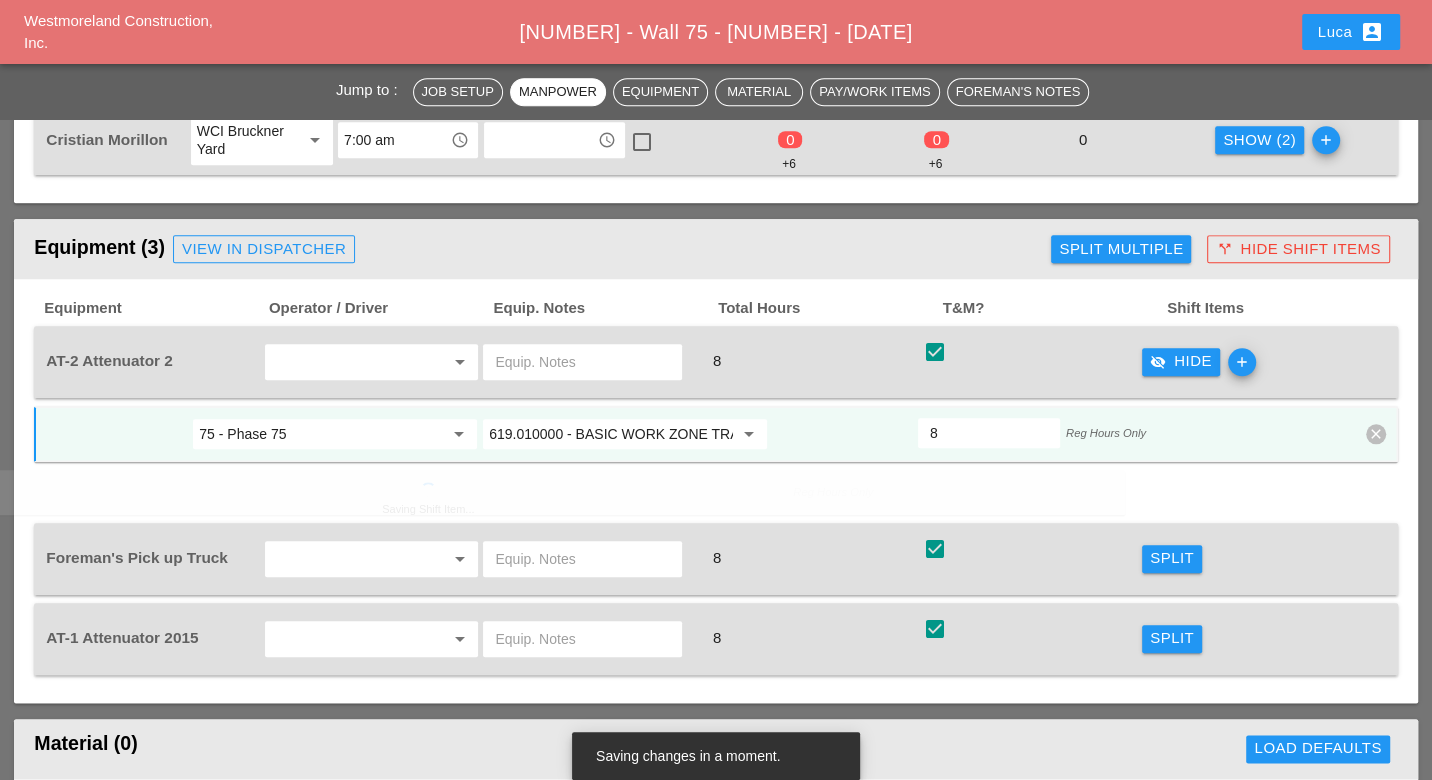 scroll, scrollTop: 1555, scrollLeft: 0, axis: vertical 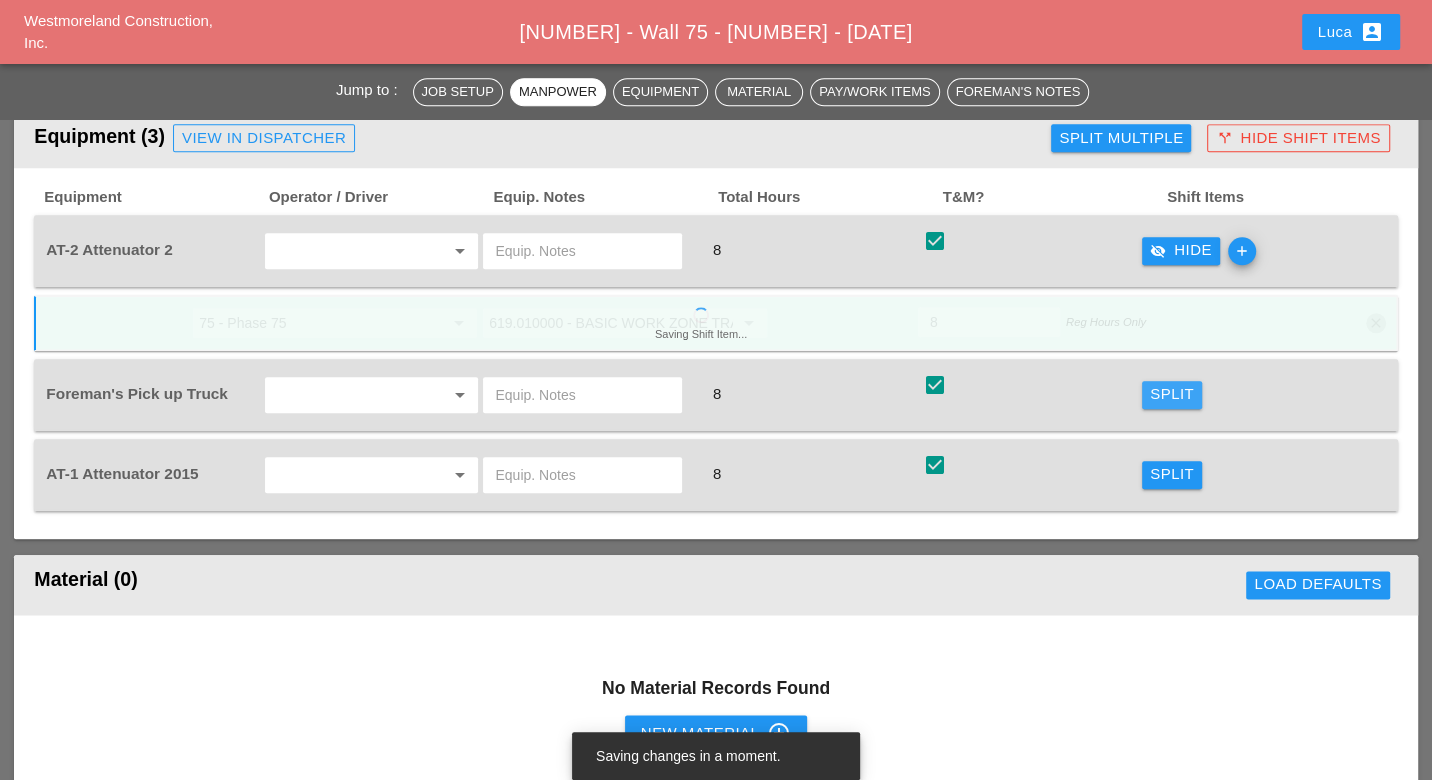 click on "Split" at bounding box center (1172, 394) 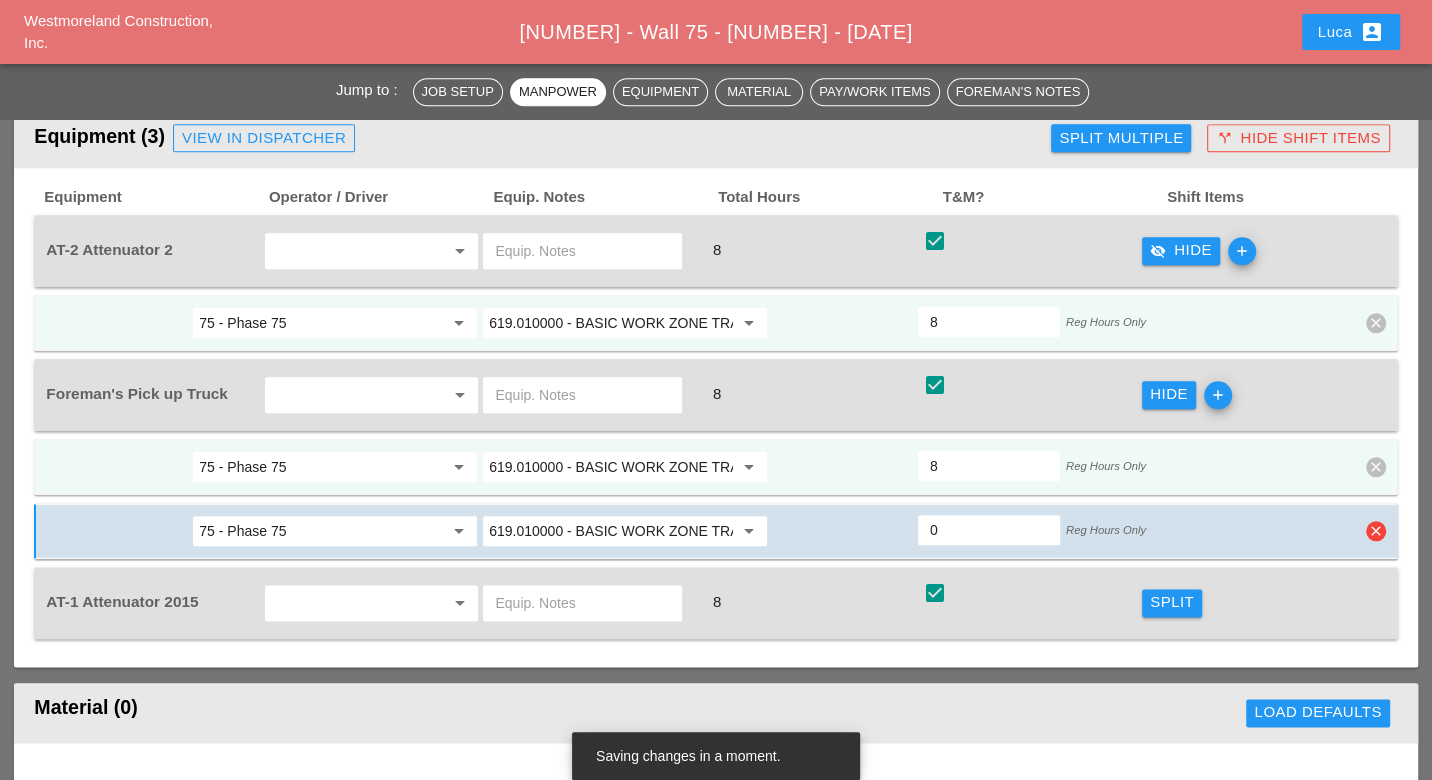 click on "clear" at bounding box center (1376, 531) 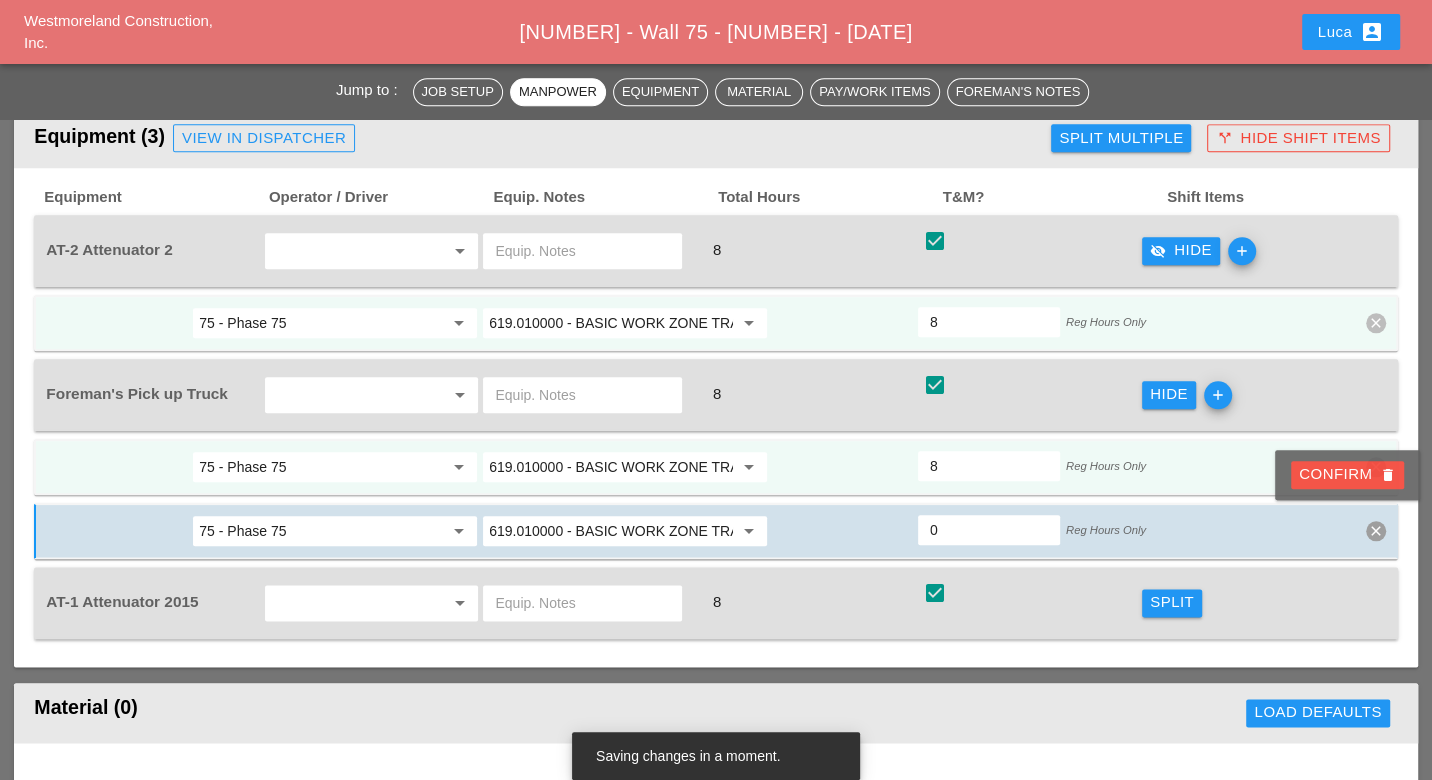 click on "Confirm delete" at bounding box center [1347, 474] 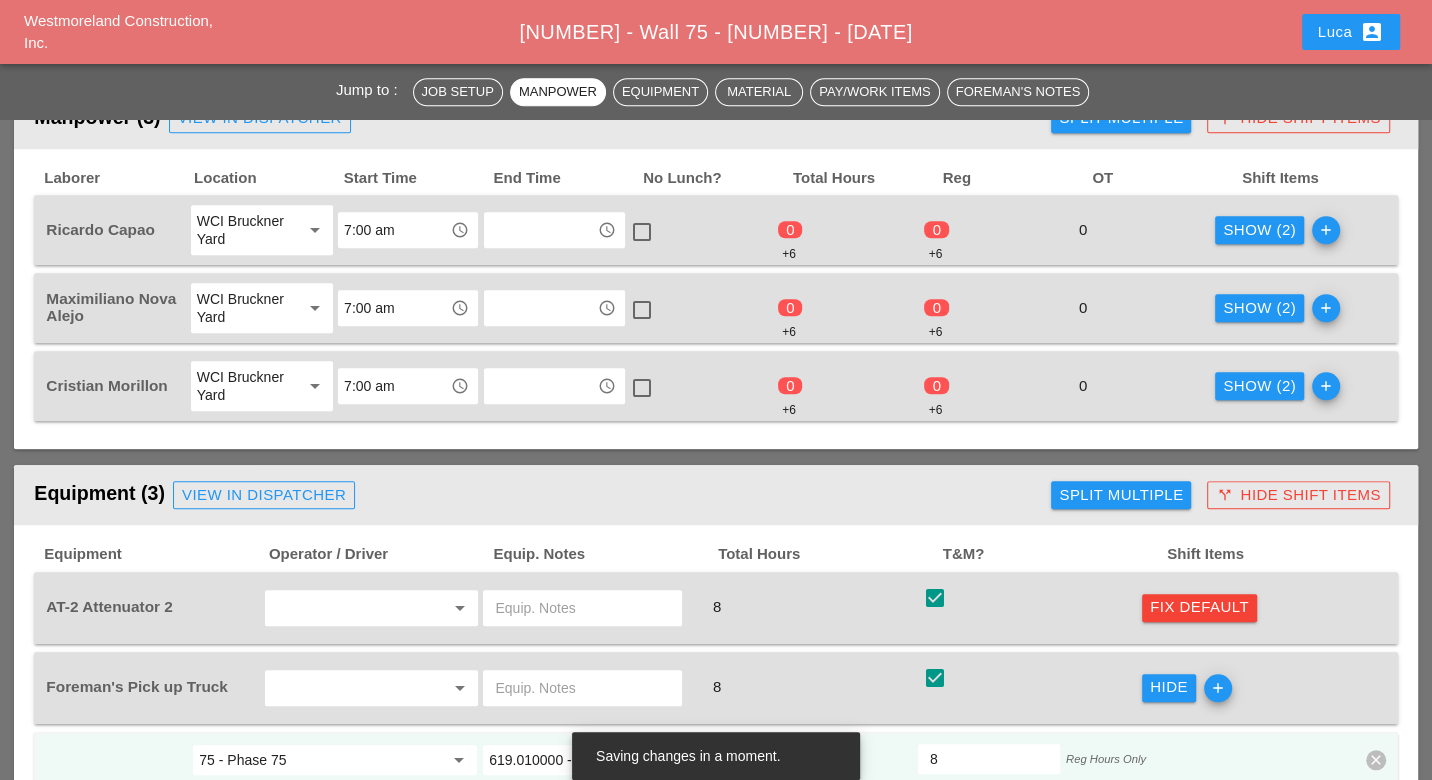 scroll, scrollTop: 1222, scrollLeft: 0, axis: vertical 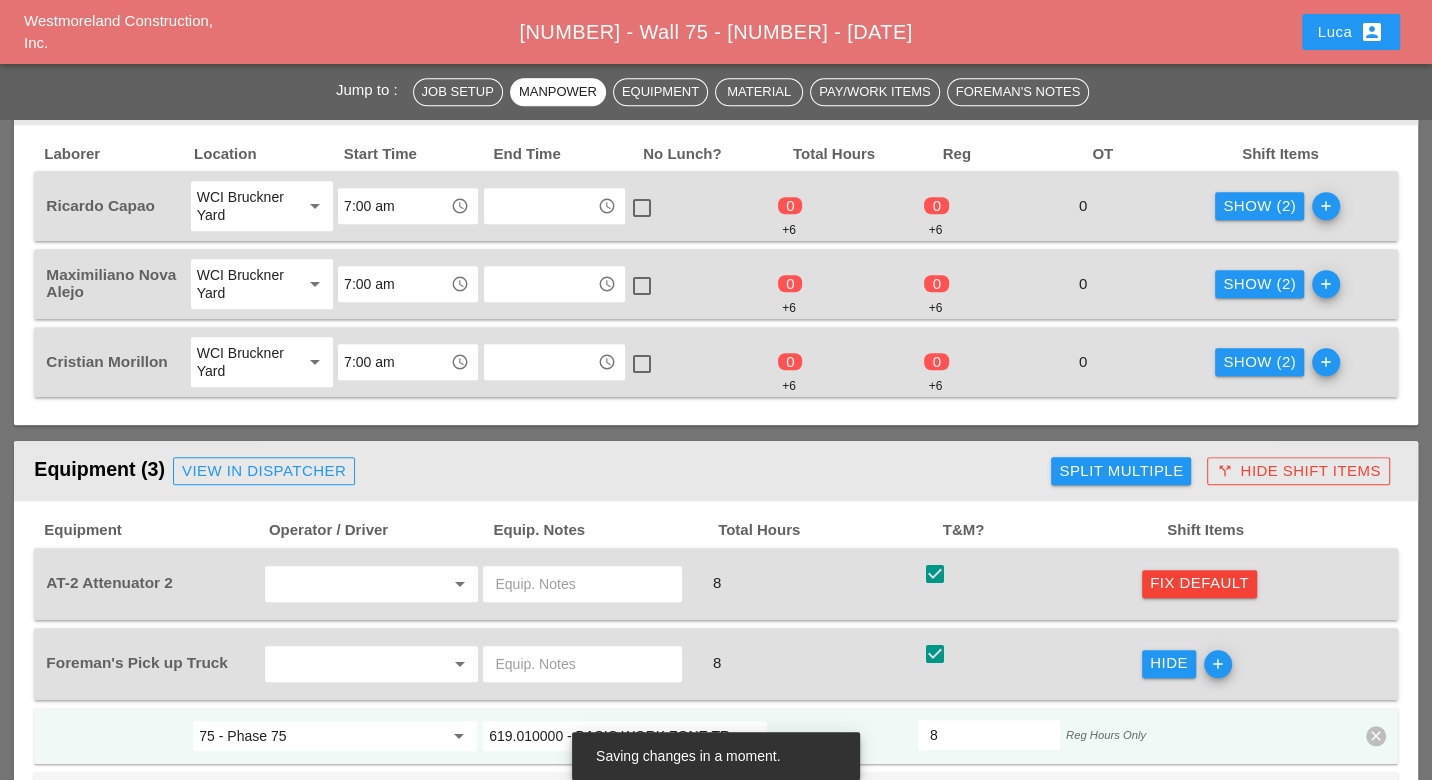 click on "Fix Default" at bounding box center (1199, 583) 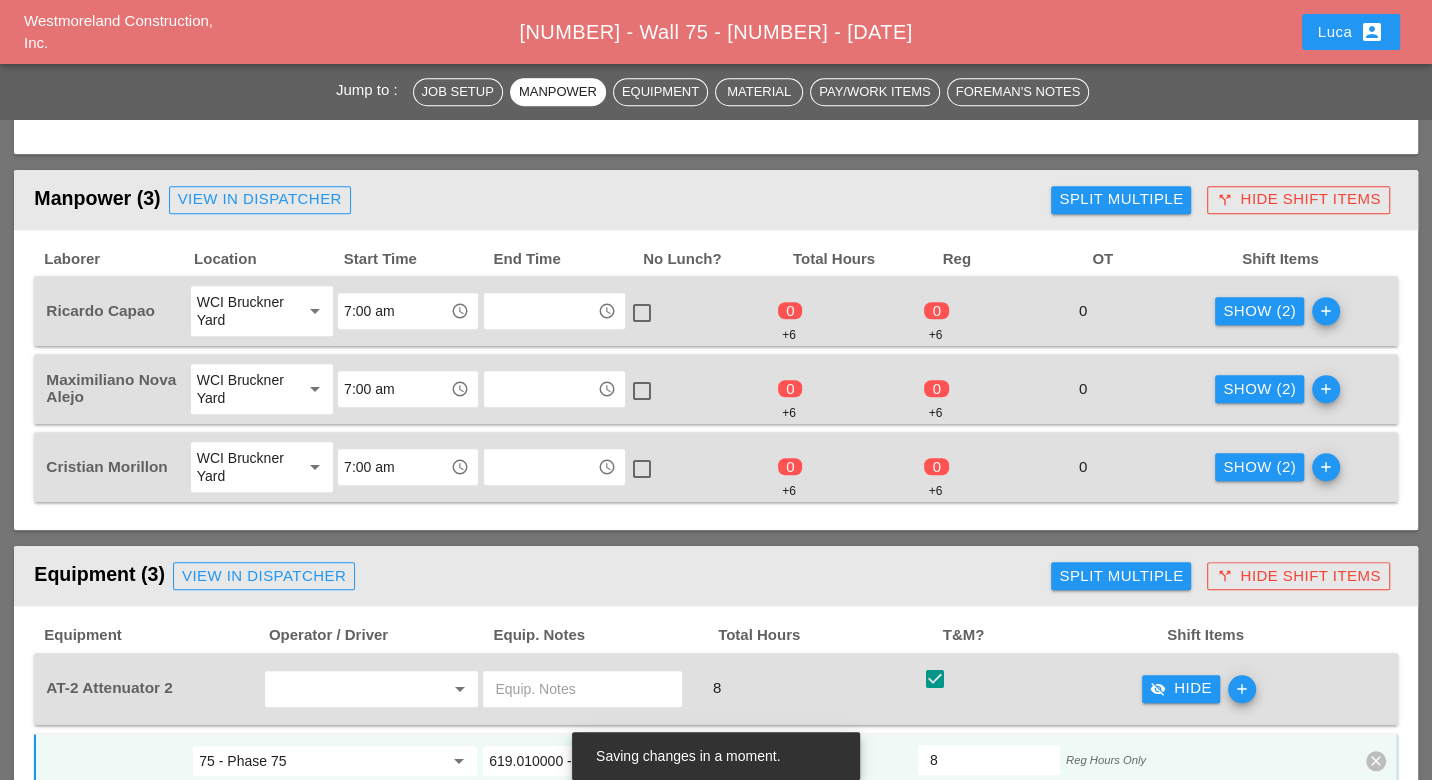 scroll, scrollTop: 1111, scrollLeft: 0, axis: vertical 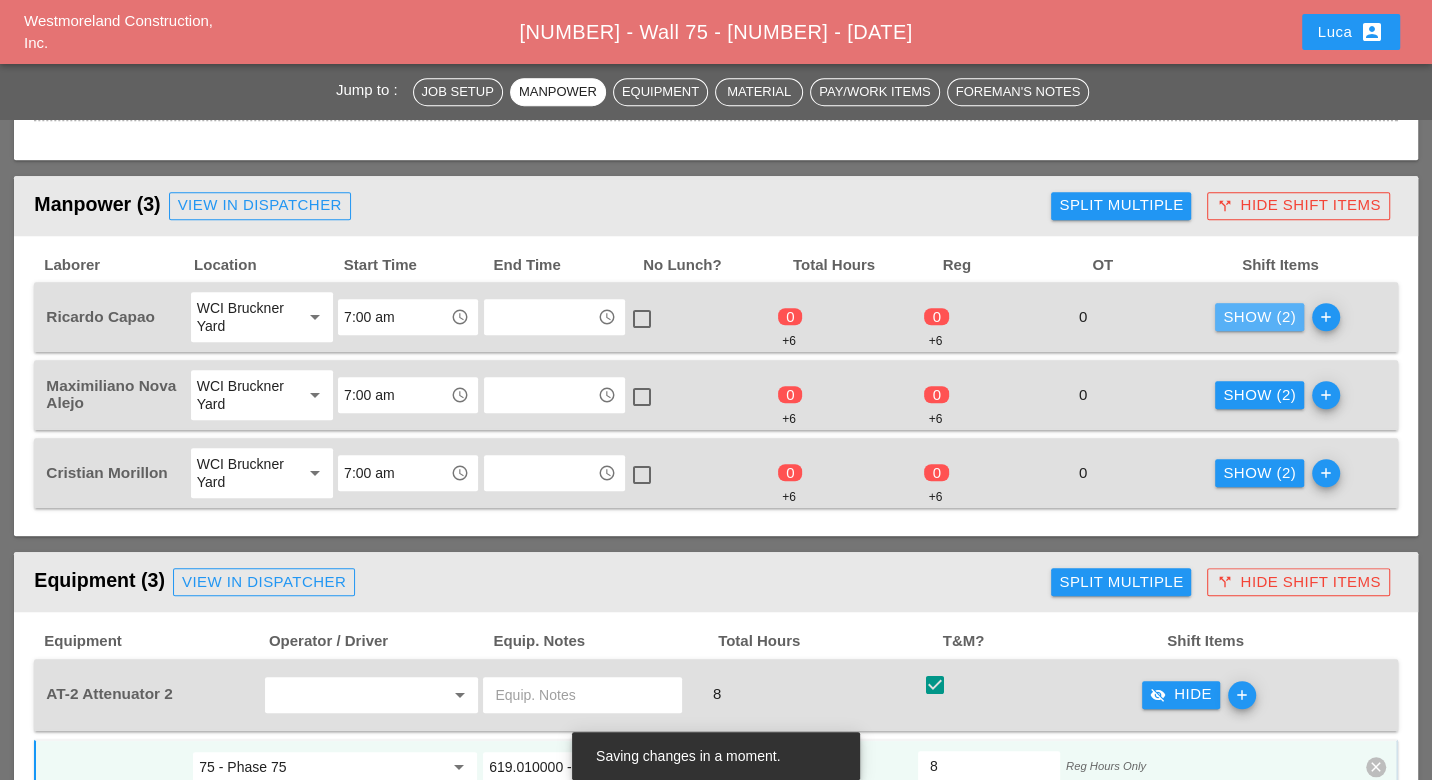 click on "Show (2)" at bounding box center (1259, 317) 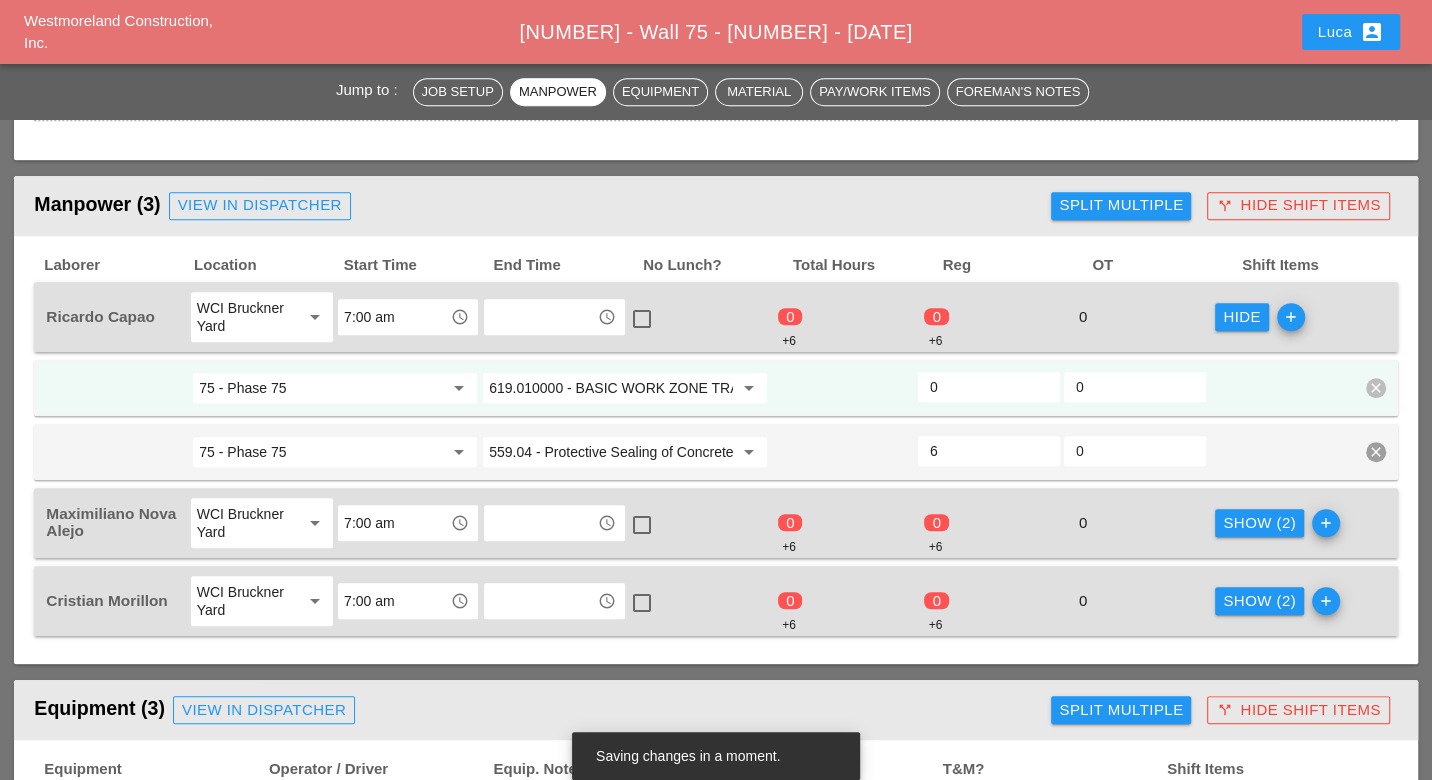 click on "0" at bounding box center [989, 387] 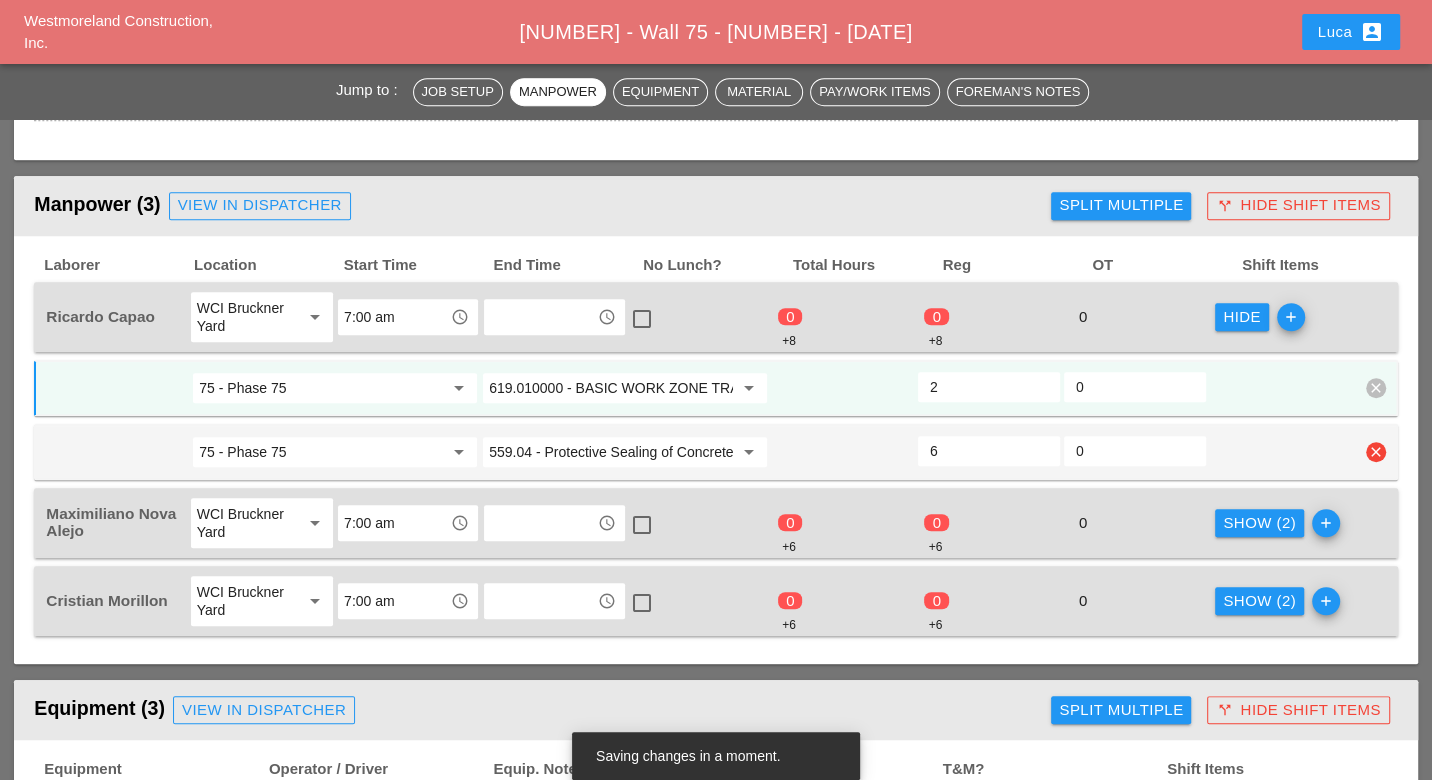 scroll, scrollTop: 1222, scrollLeft: 0, axis: vertical 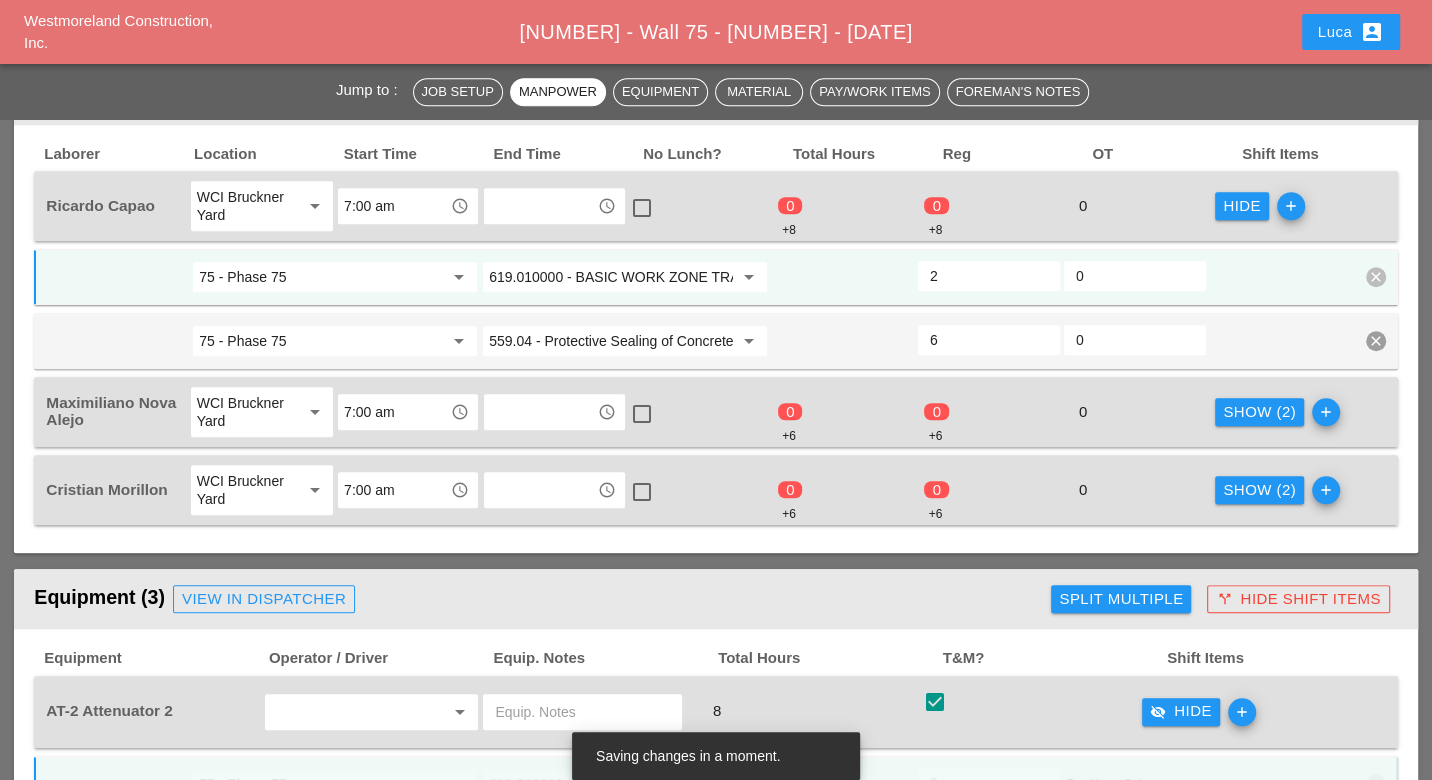 type on "2" 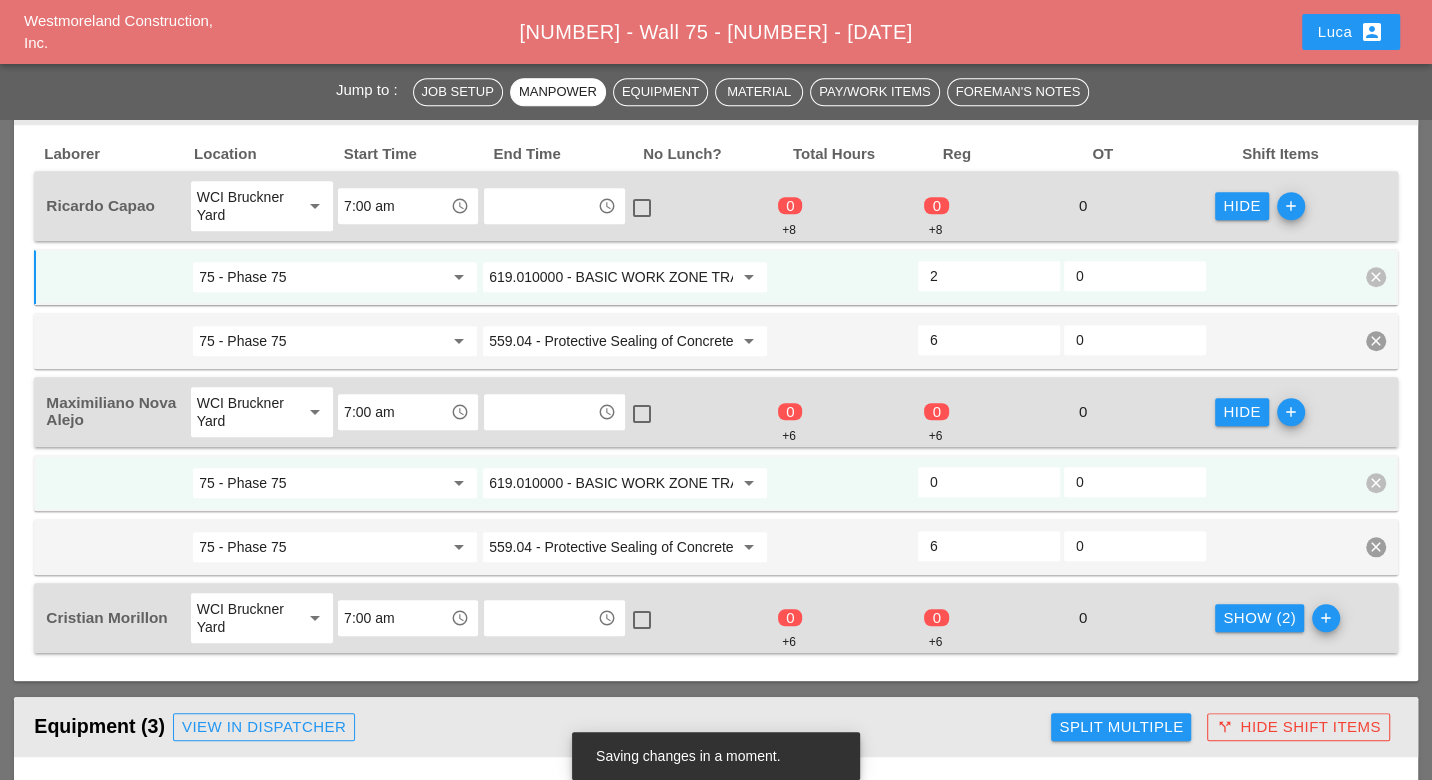 drag, startPoint x: 957, startPoint y: 472, endPoint x: 1005, endPoint y: 491, distance: 51.62364 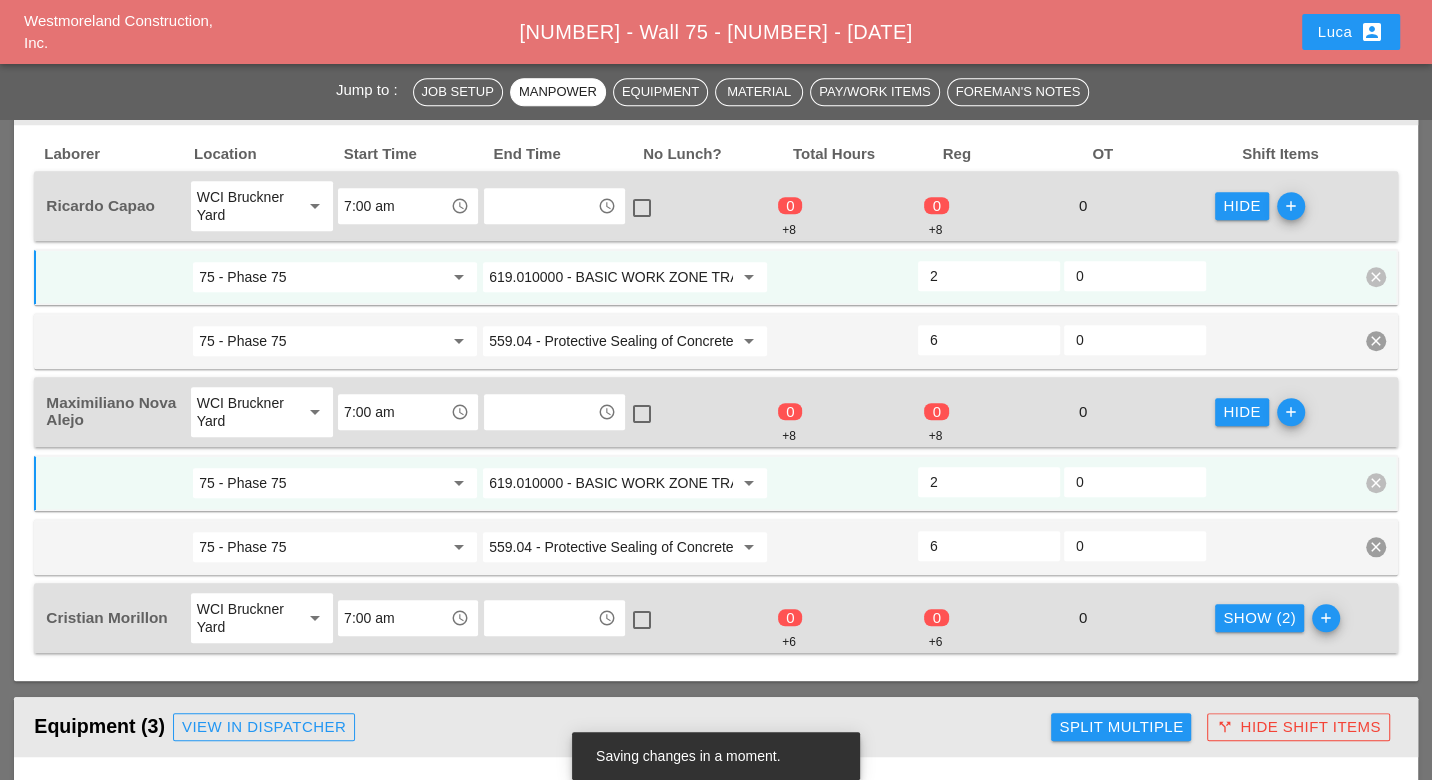 type on "2" 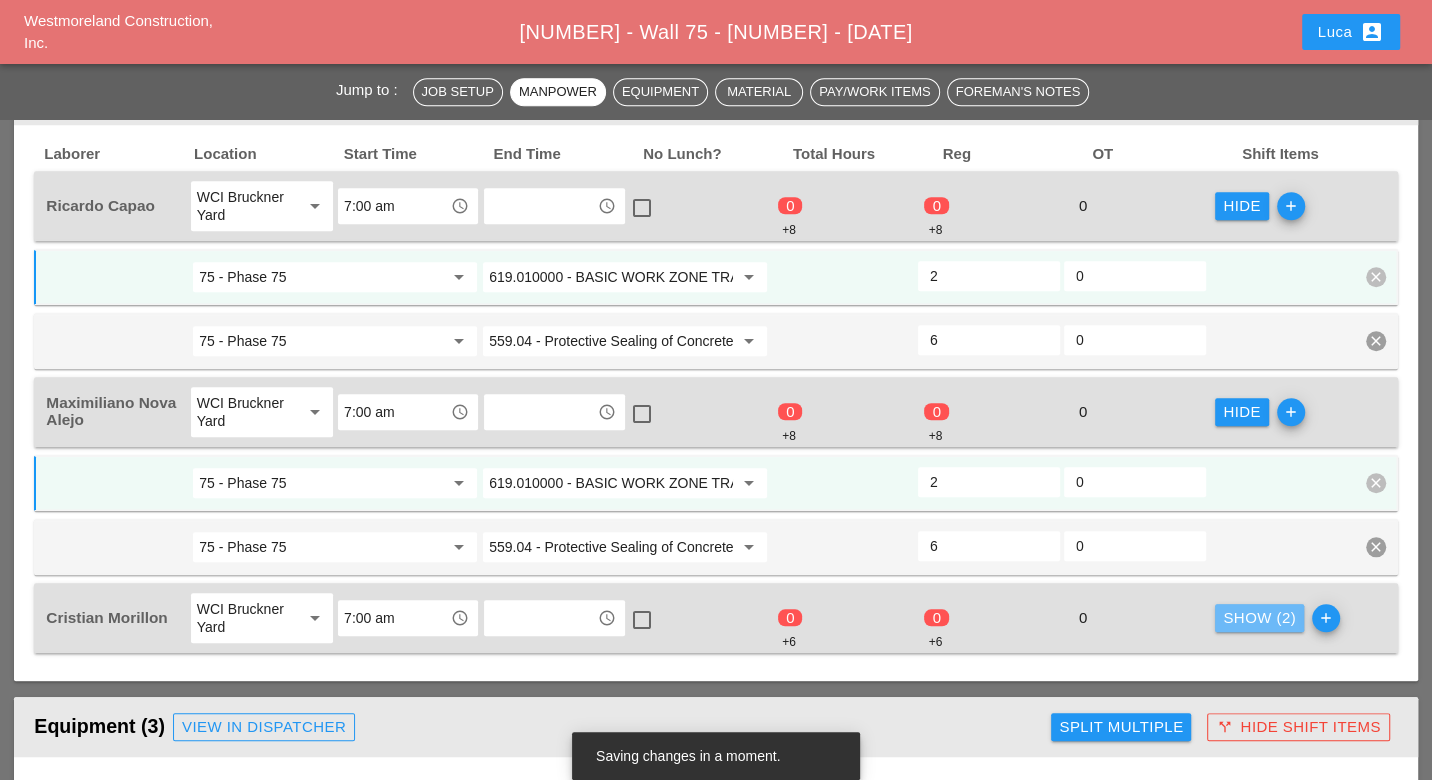 drag, startPoint x: 1242, startPoint y: 603, endPoint x: 1178, endPoint y: 596, distance: 64.381676 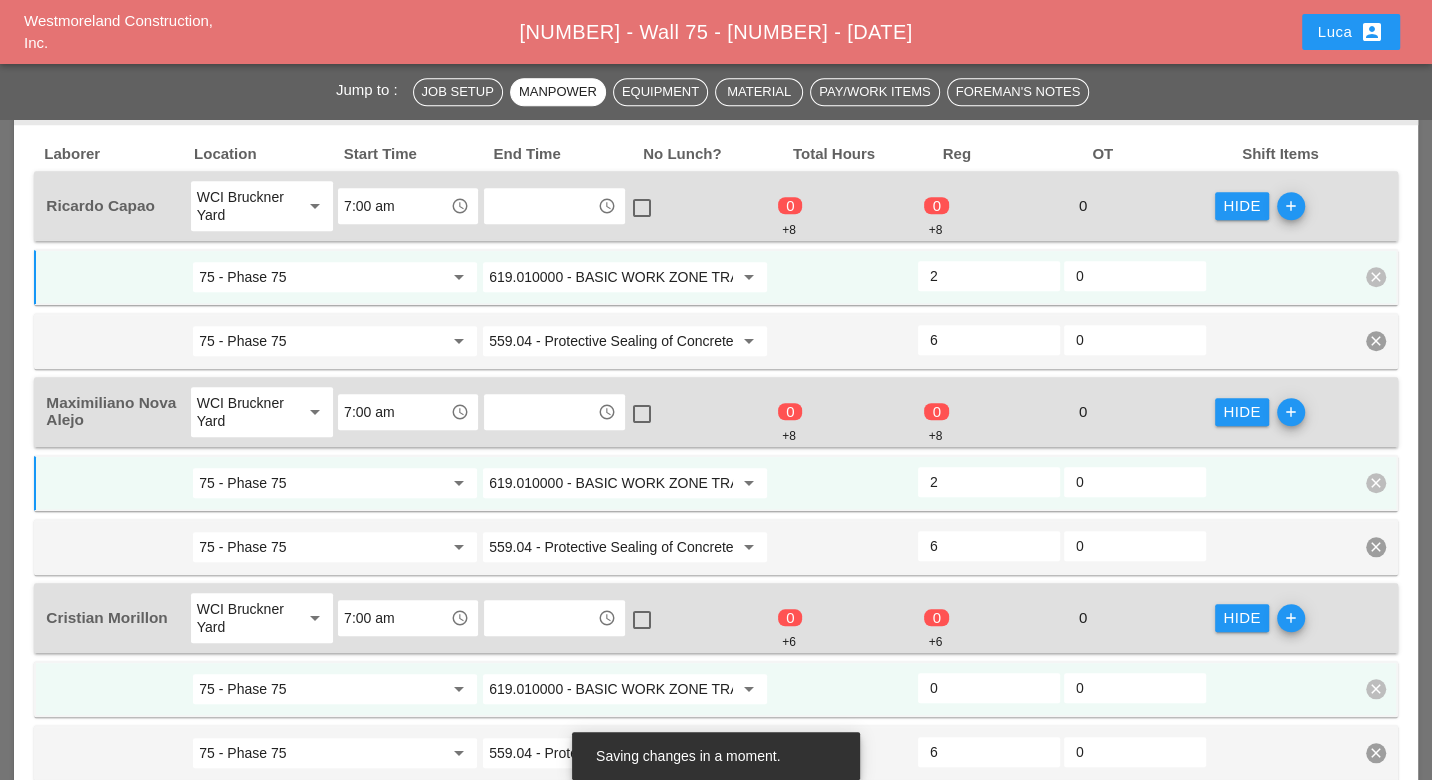 click on "0" at bounding box center [989, 688] 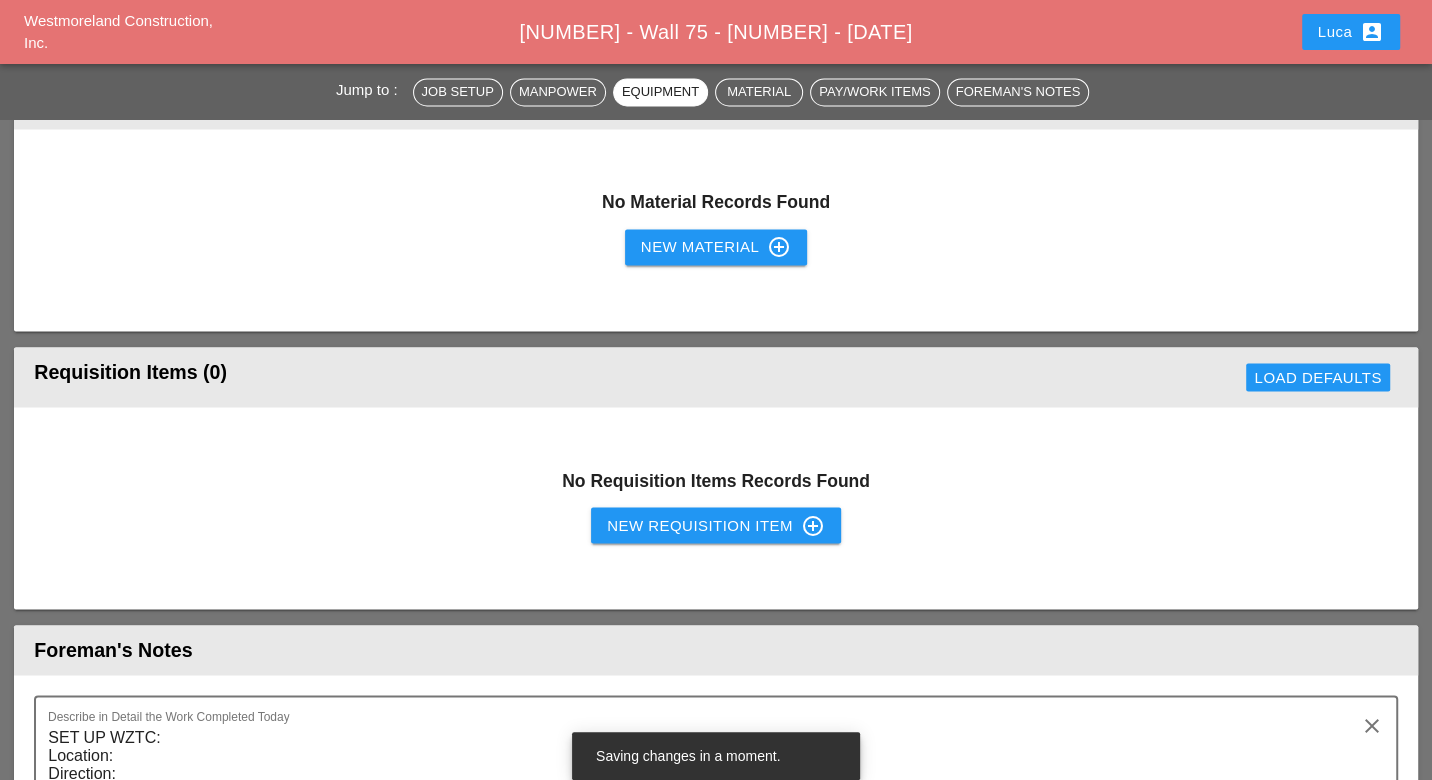 scroll, scrollTop: 2555, scrollLeft: 0, axis: vertical 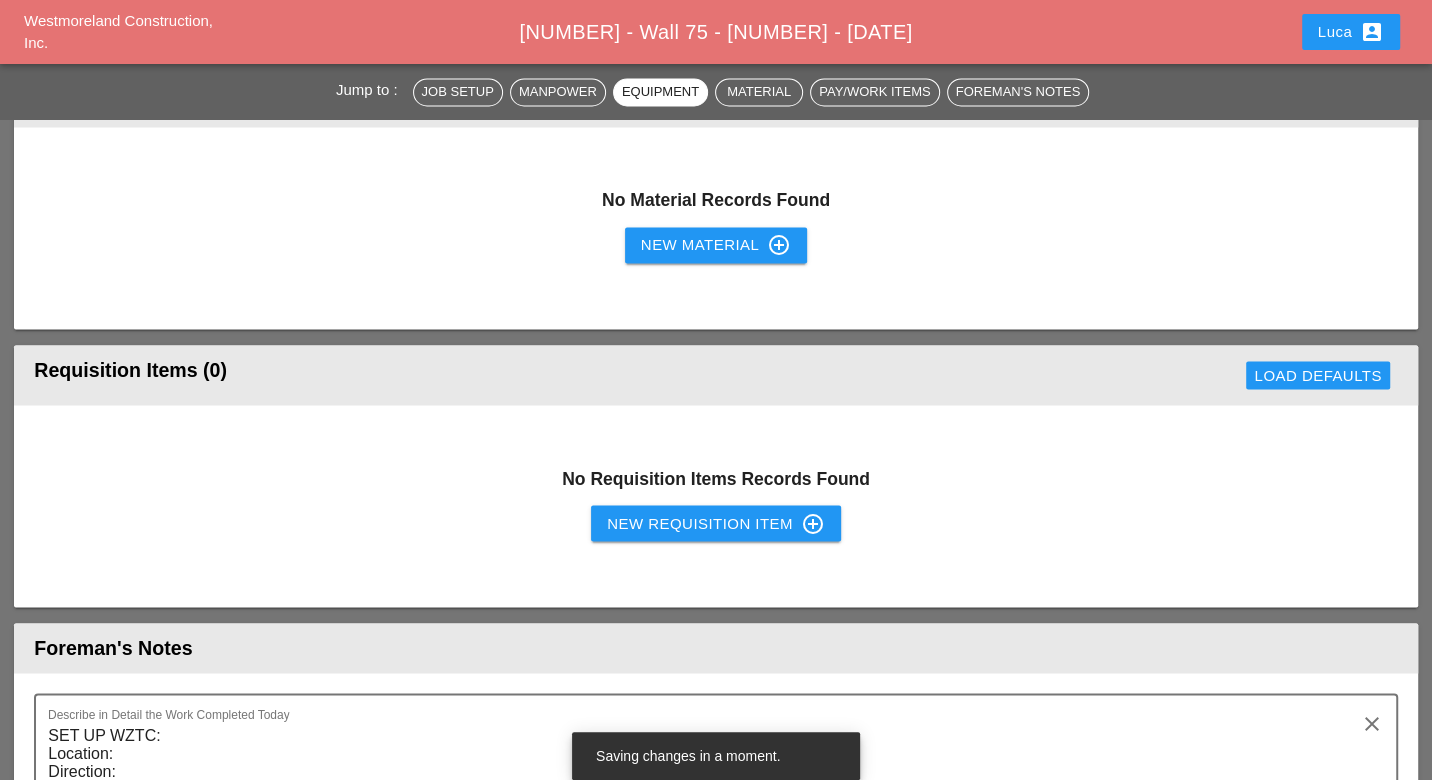 type on "2" 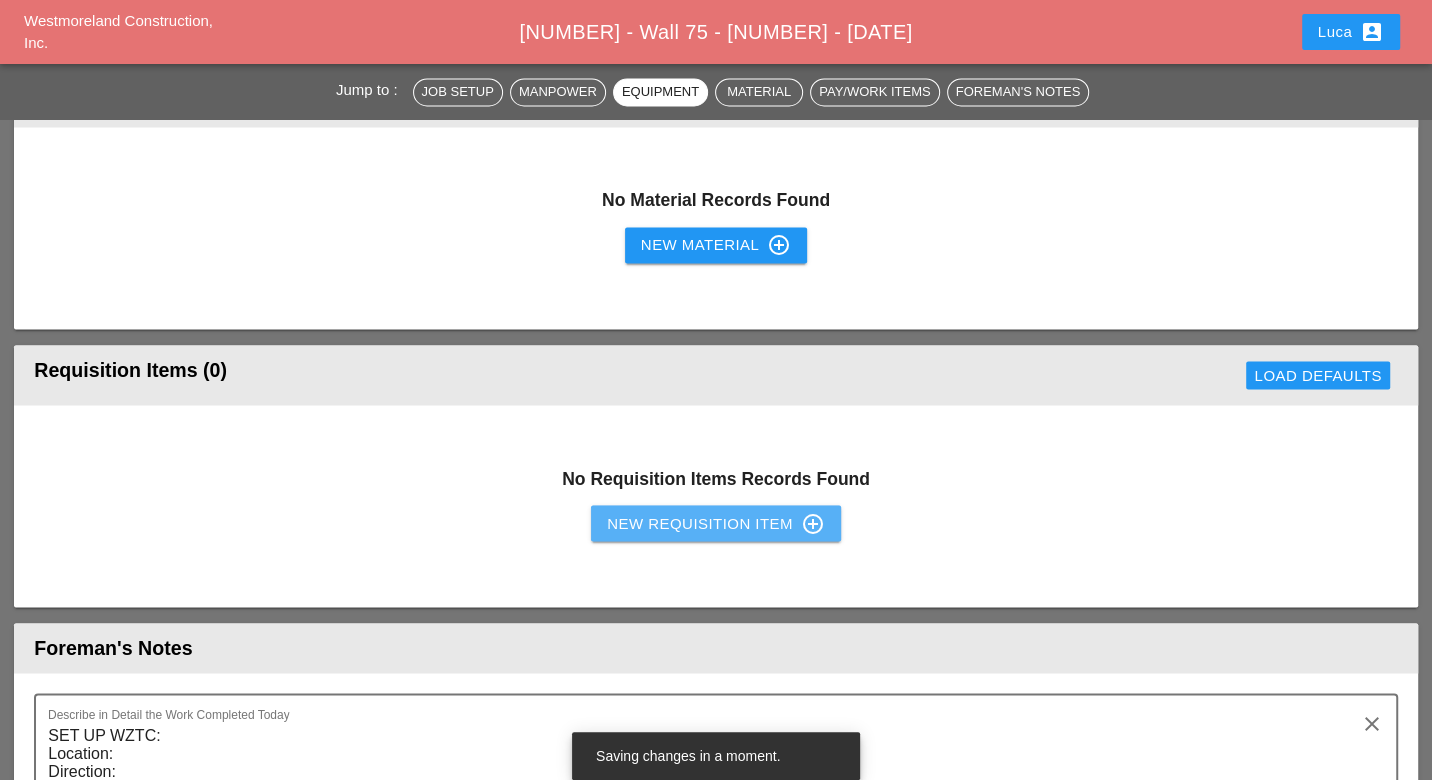 click on "New Requisition Item control_point" at bounding box center (716, 523) 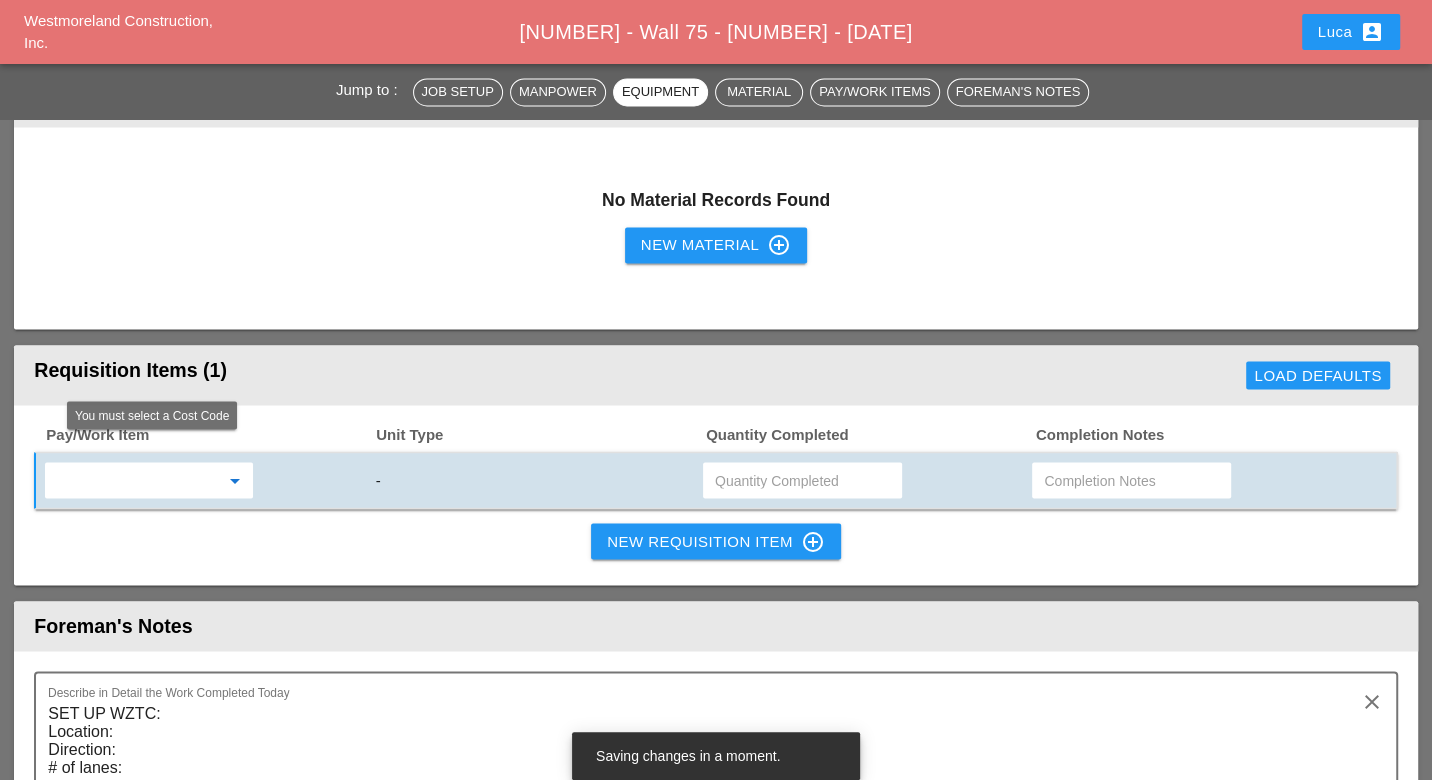 click at bounding box center [135, 480] 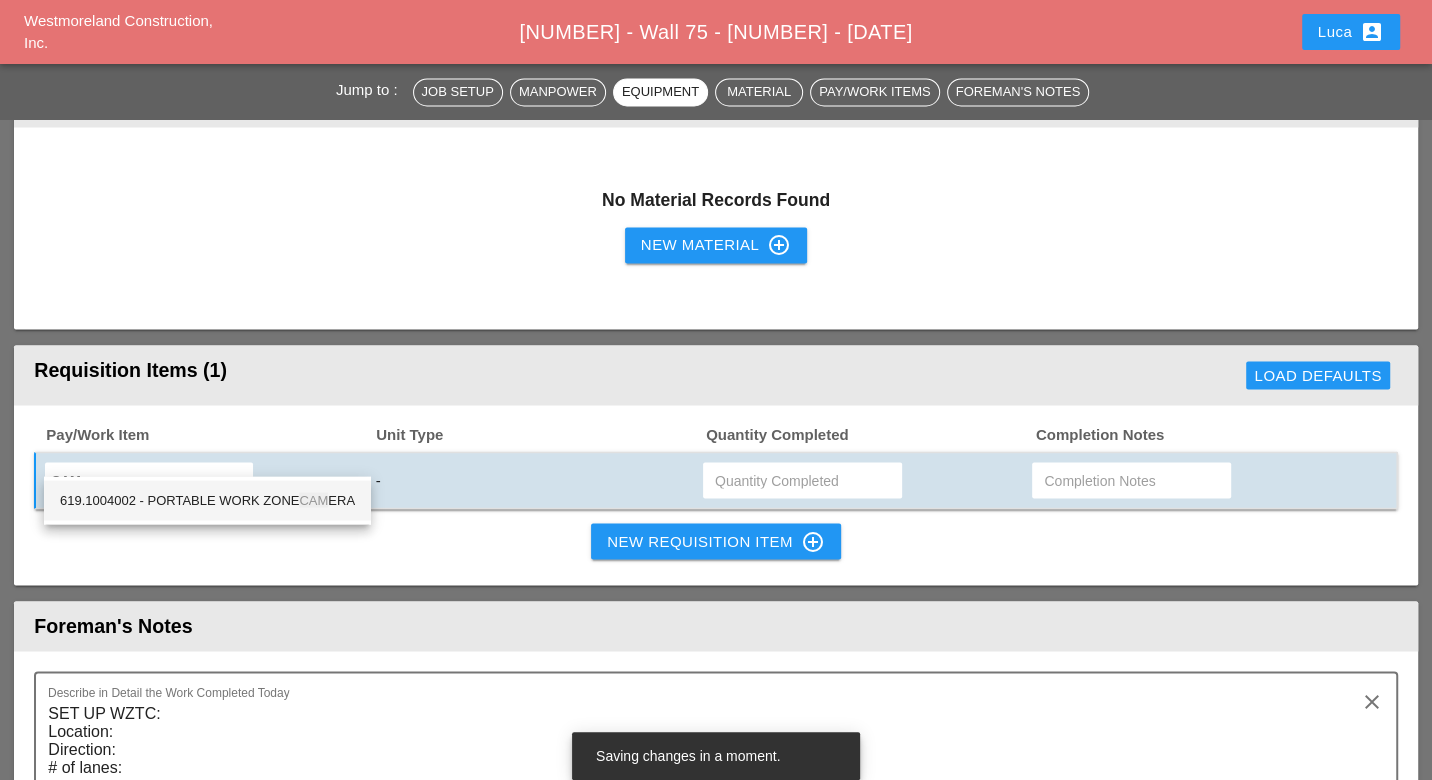 drag, startPoint x: 183, startPoint y: 492, endPoint x: 241, endPoint y: 499, distance: 58.420887 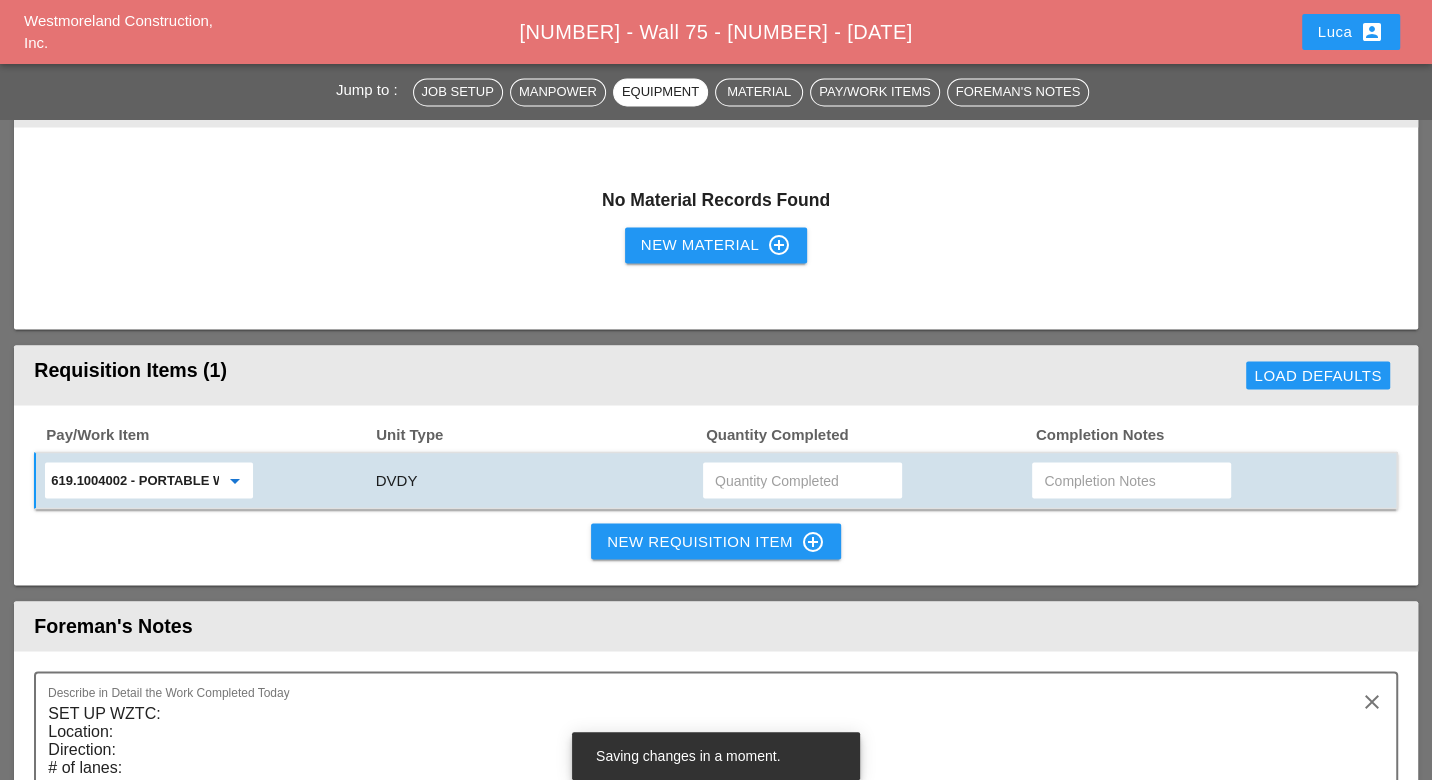 type on "619.1004002 - PORTABLE WORK ZONE CAMERA" 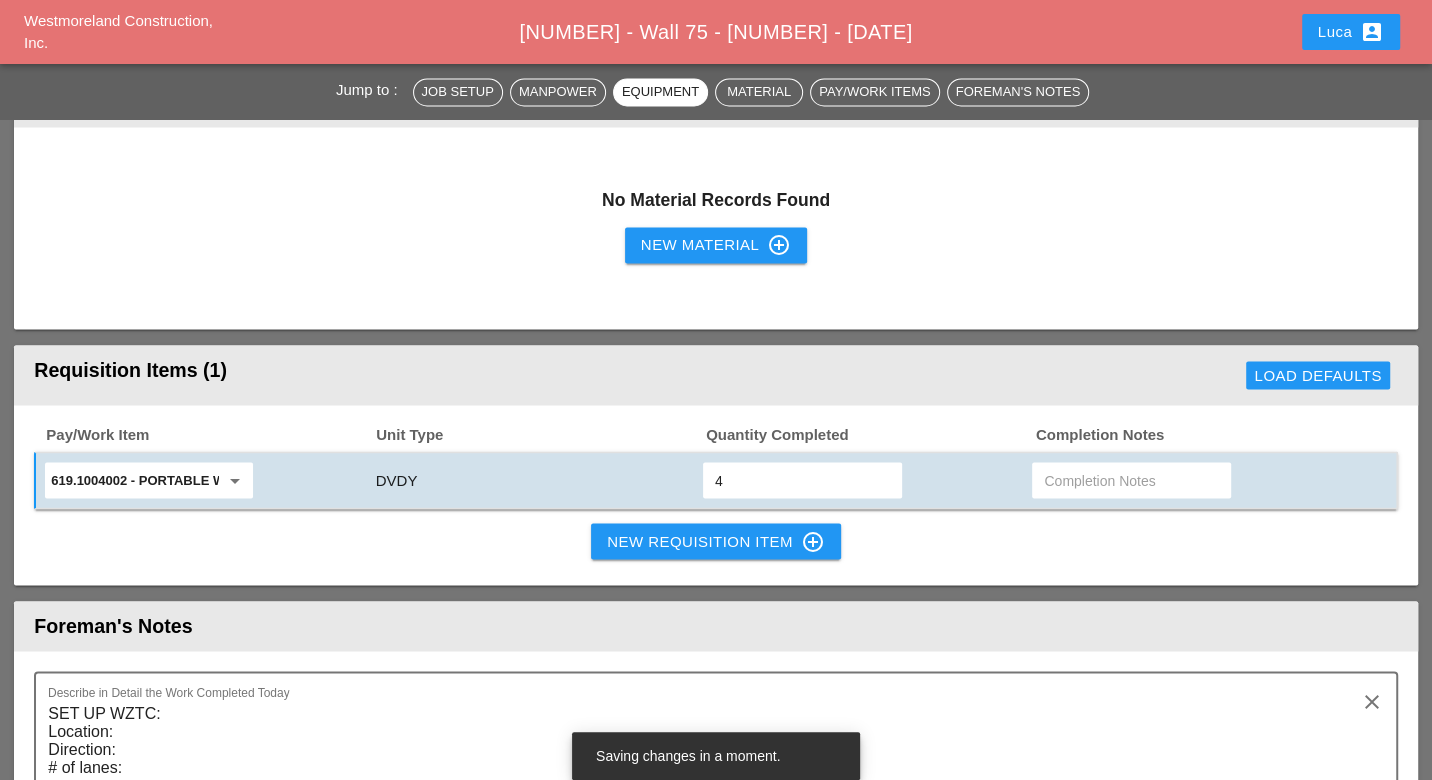type on "4" 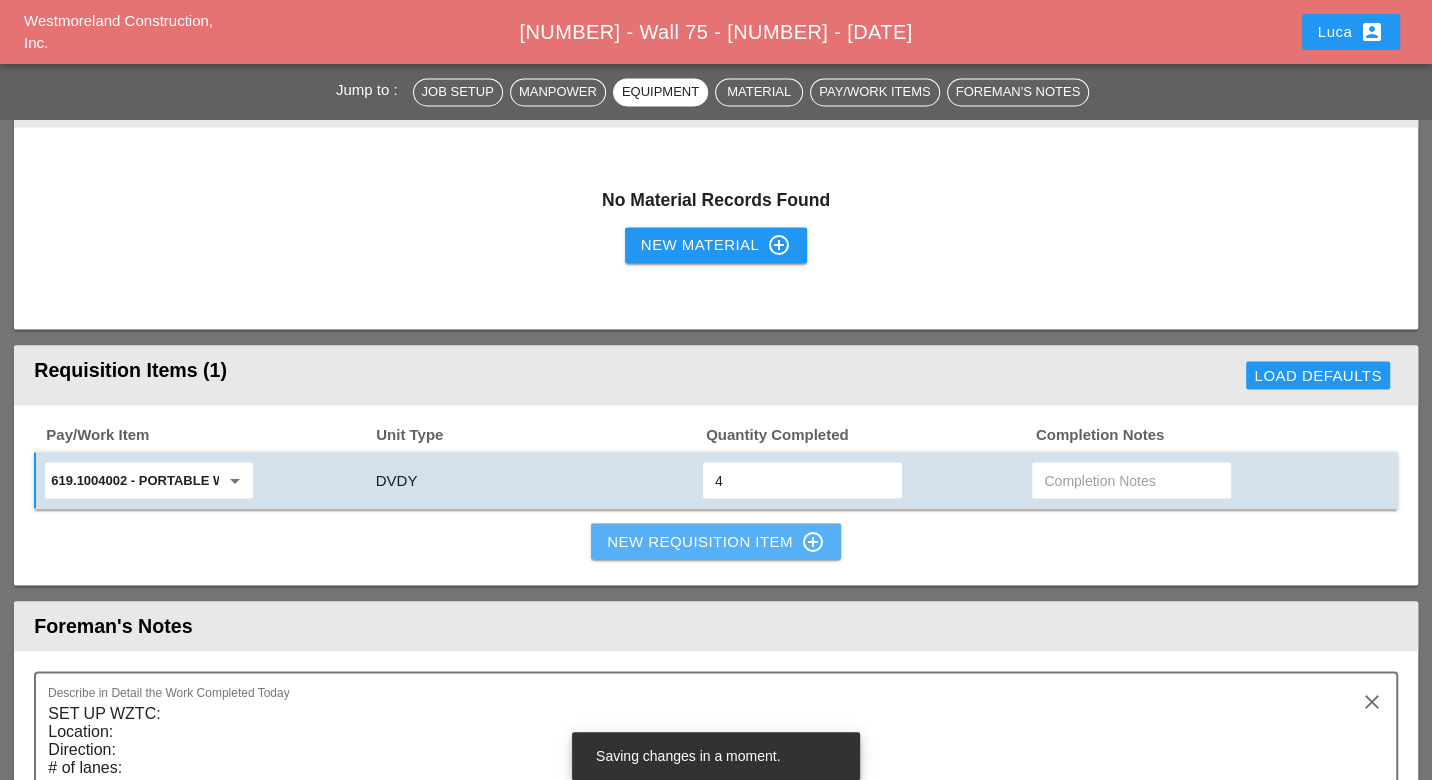click on "New Requisition Item control_point" at bounding box center (716, 541) 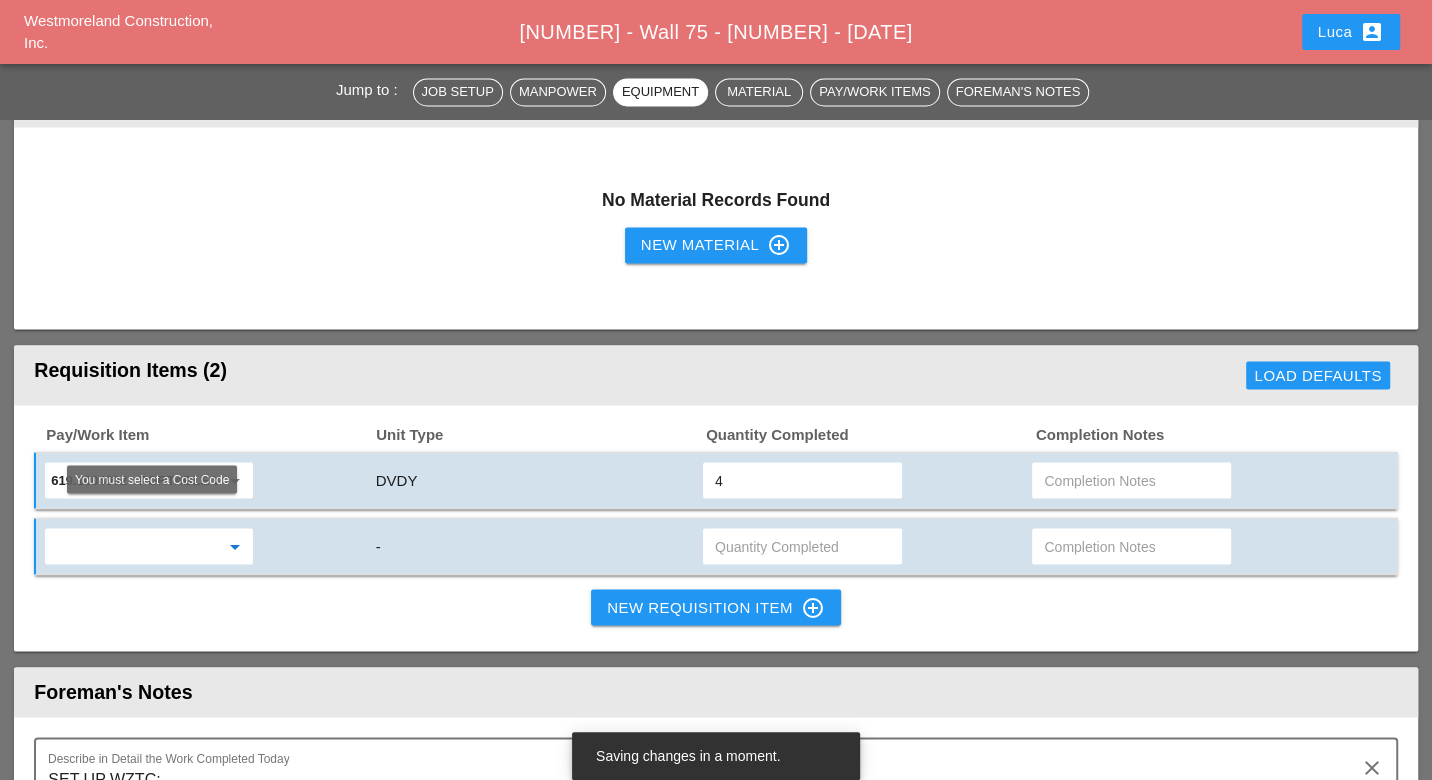 click at bounding box center [135, 546] 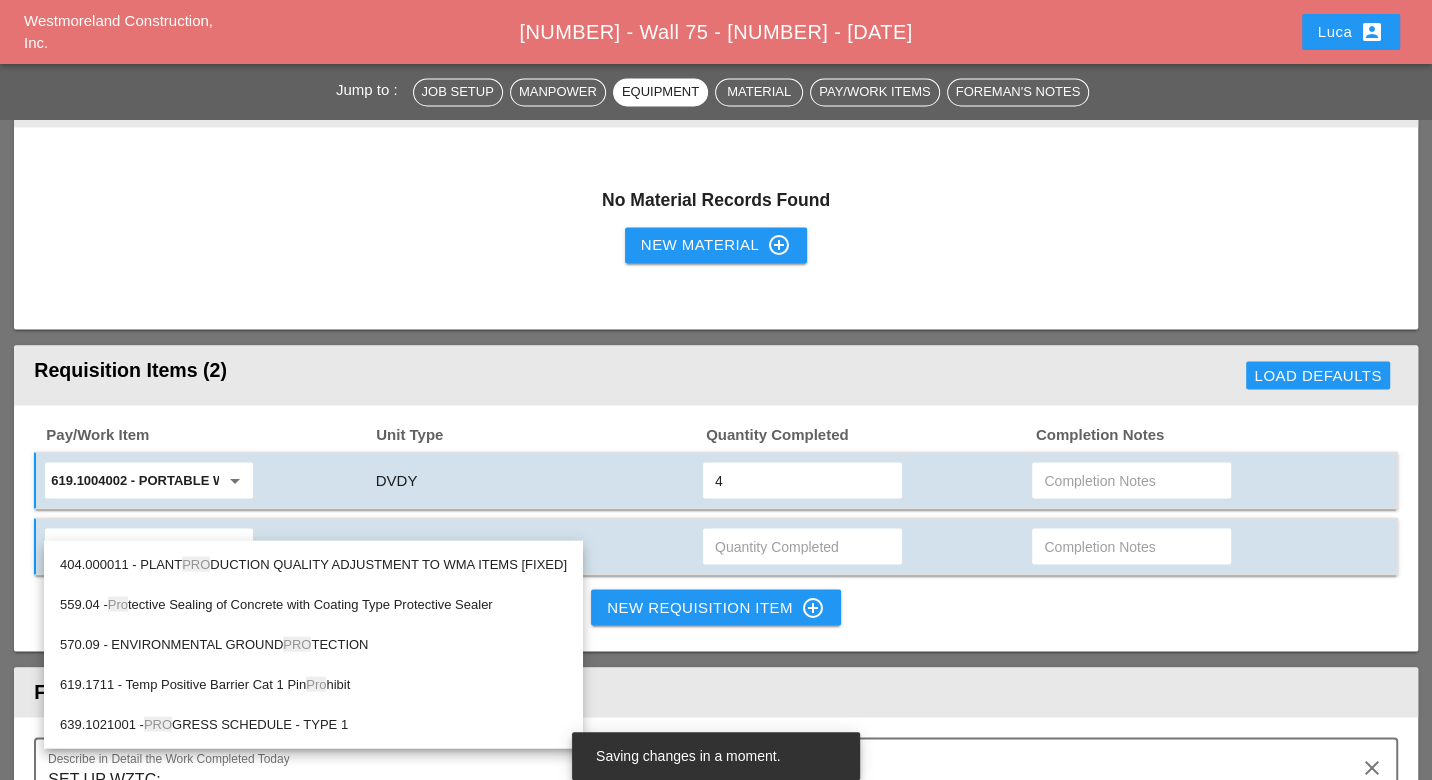 click on "559.04 -  Pro tective Sealing of Concrete with Coating Type Protective Sealer" at bounding box center [313, 604] 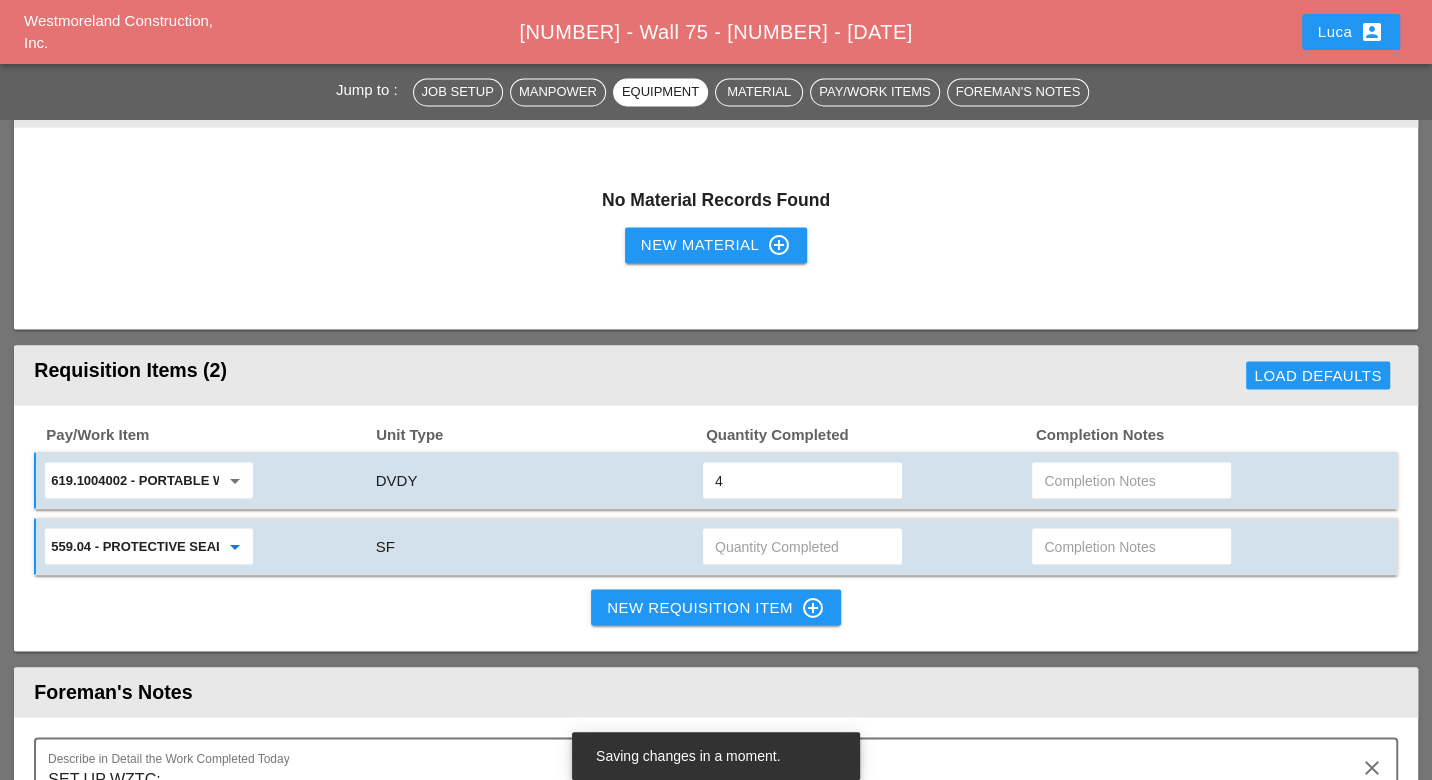 type on "559.04 - Protective Sealing of Concrete with Coating Type Protective Sealer" 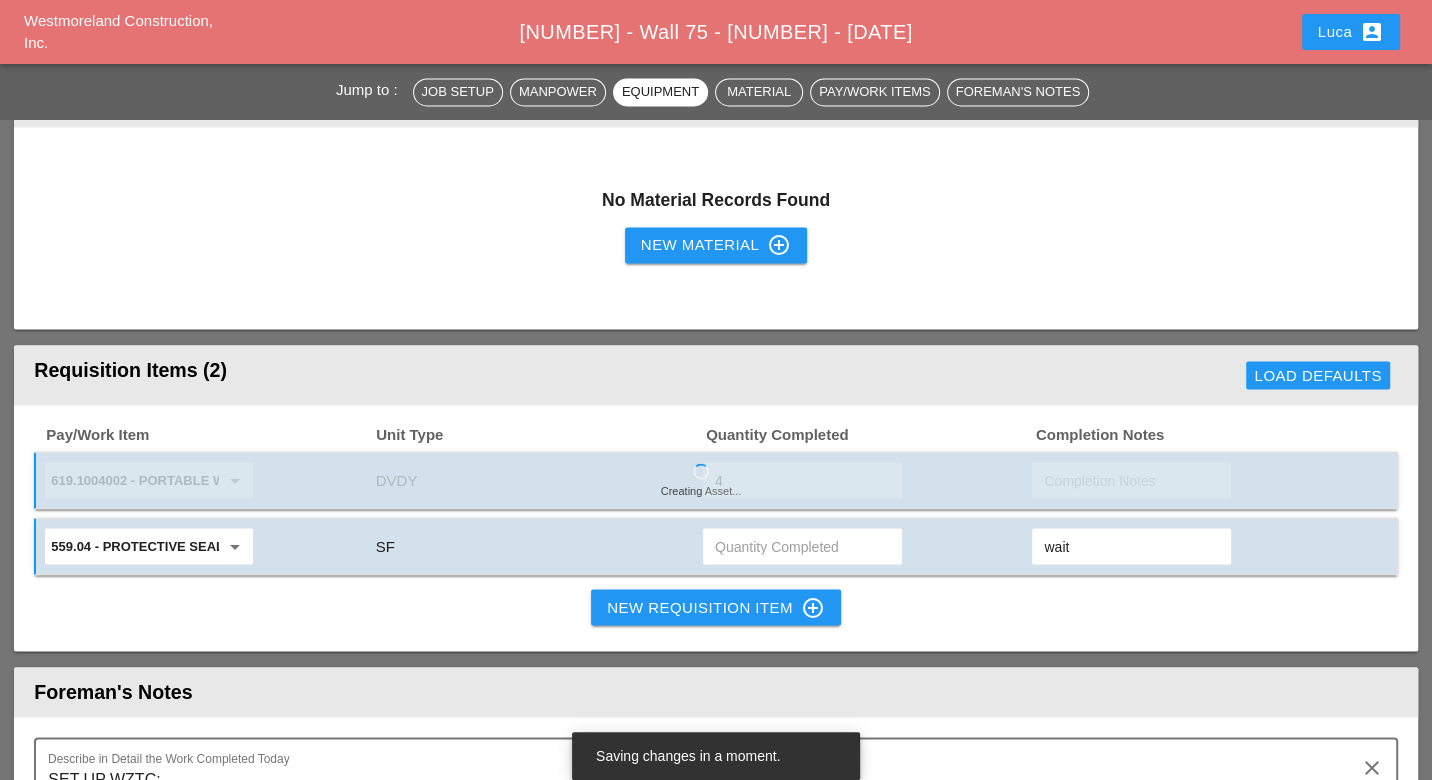 type on "wait" 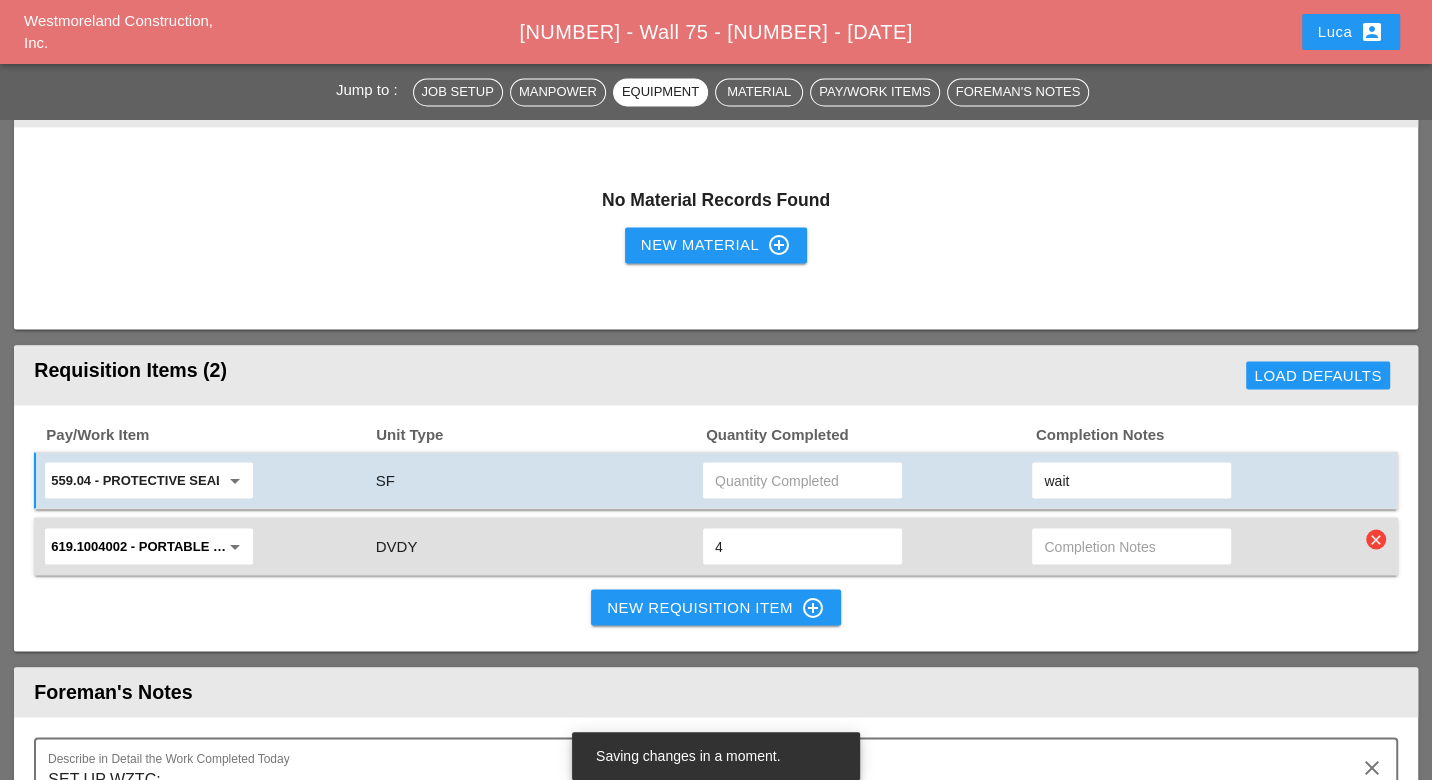 click on "wait" at bounding box center (1131, 480) 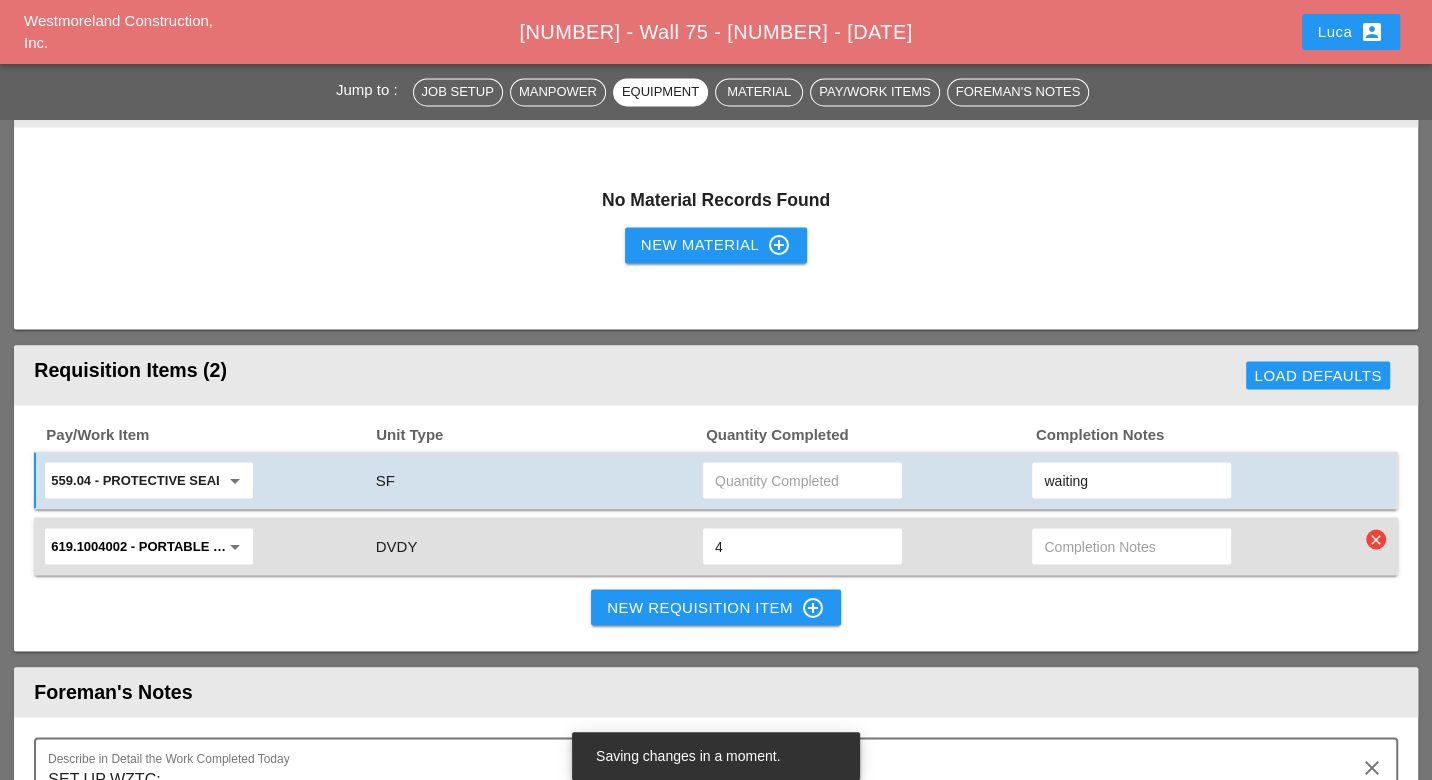 type on "waiting" 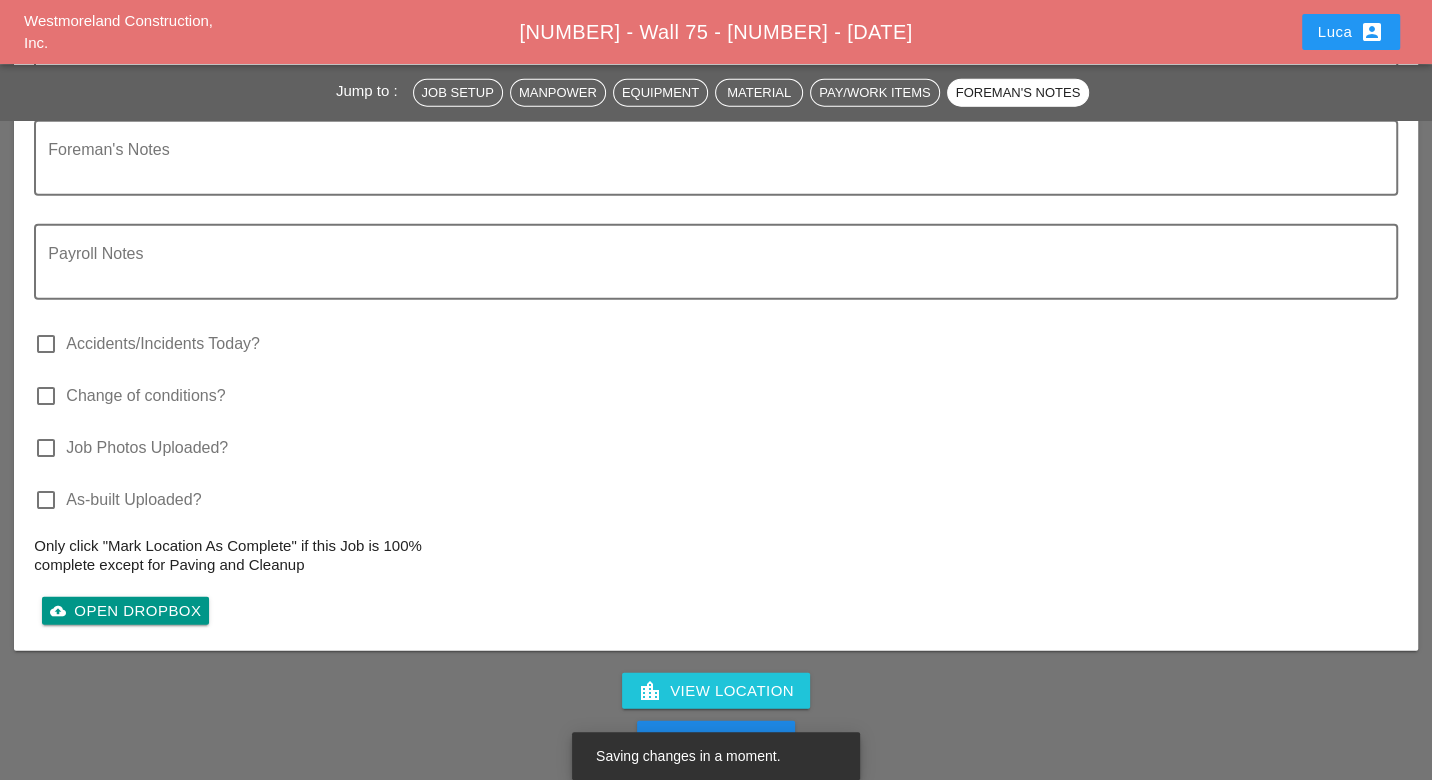 scroll, scrollTop: 3333, scrollLeft: 0, axis: vertical 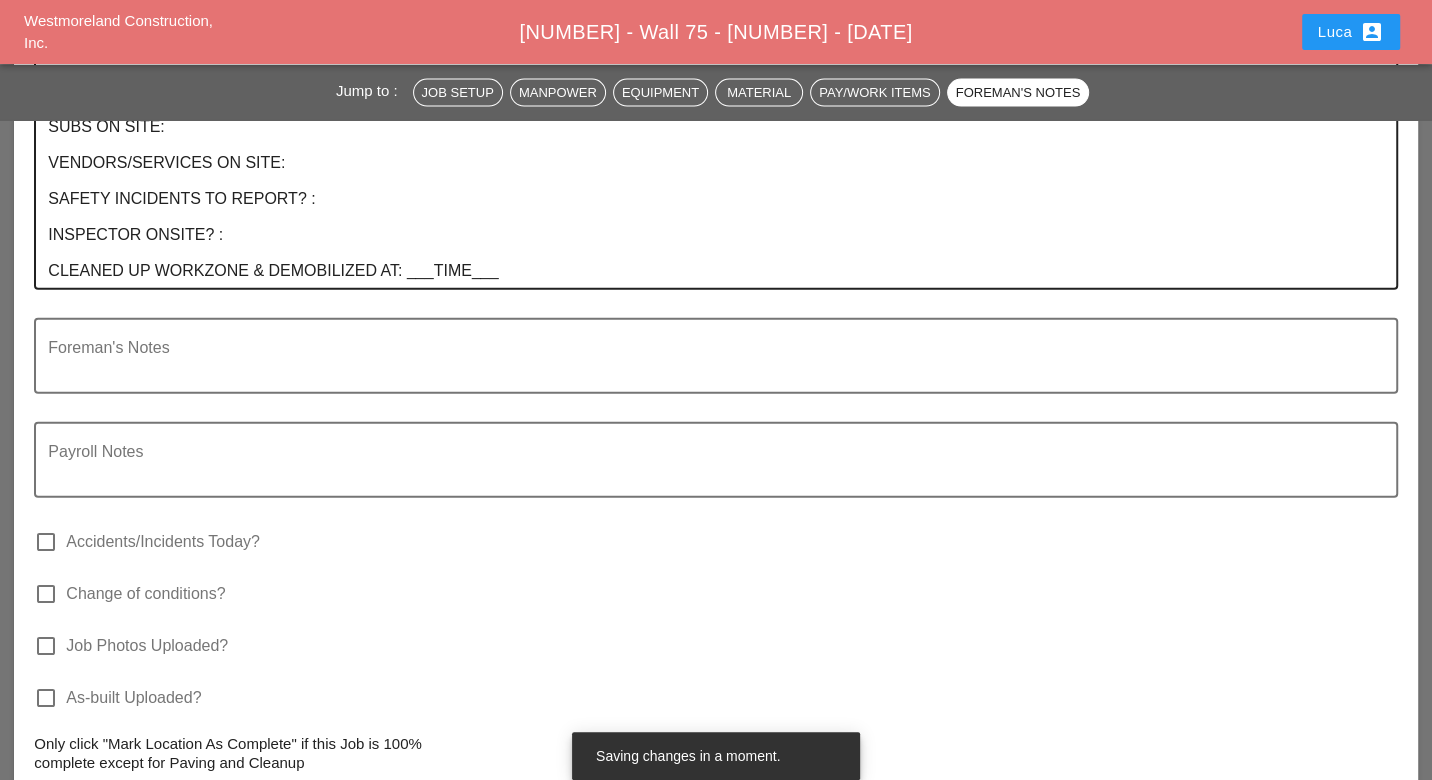 click on "SET UP WZTC:
Location:
Direction:
# of lanes:
SCOPE OF WORK COMPLETED:
SUBS ON SITE:
VENDORS/SERVICES ON SITE:
SAFETY INCIDENTS TO REPORT? :
INSPECTOR ONSITE? :
CLEANED UP WORKZONE & DEMOBILIZED AT: ___TIME___" at bounding box center [707, 136] 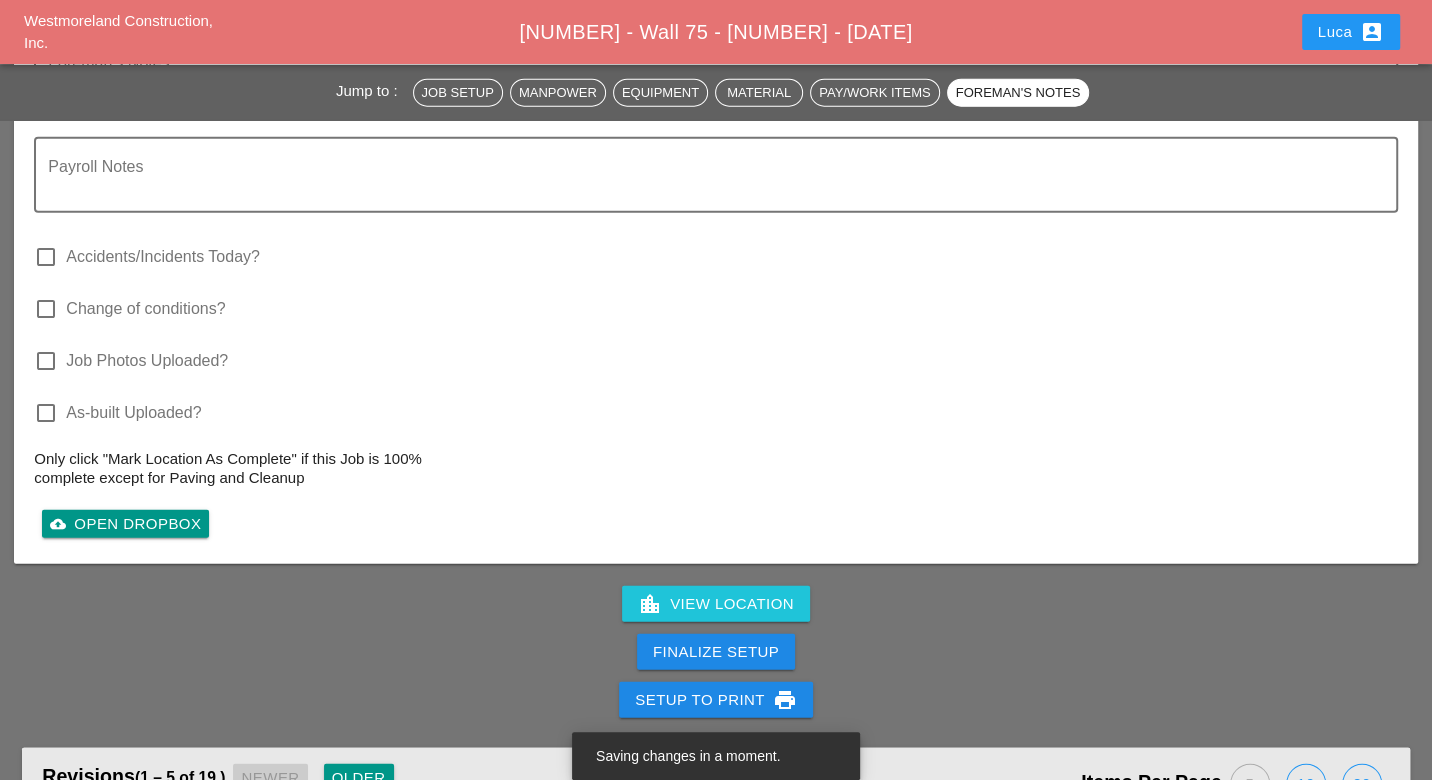 scroll, scrollTop: 3888, scrollLeft: 0, axis: vertical 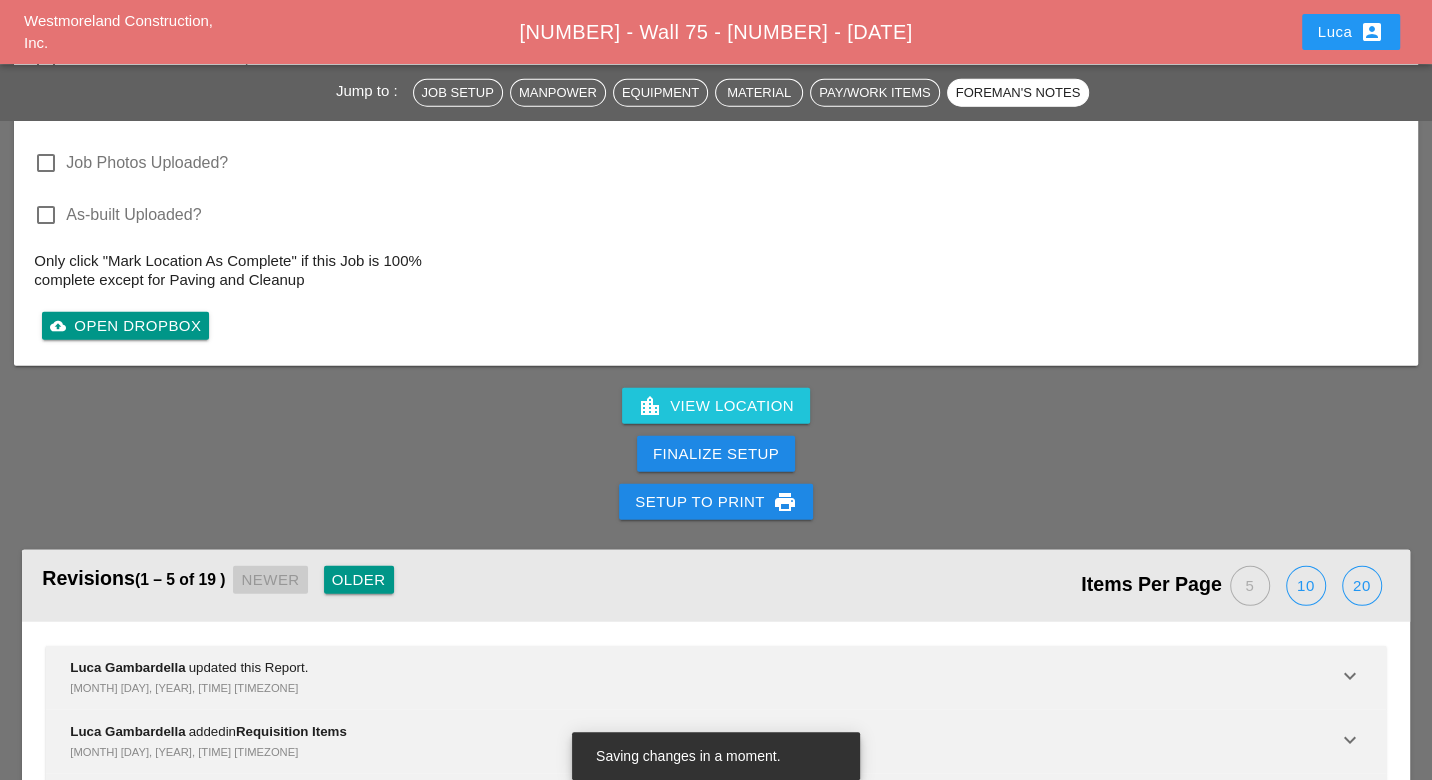 type on "SET UP WZTC:
Location:
Direction:
# of lanes:
SCOPE OF WORK COMPLETED:
SUBS ON SITE:
VENDORS/SERVICES ON SITE:
SAFETY INCIDENTS TO REPORT? :
INSPECTOR ONSITE? :
CLEANED UP WORKZONE & DEMOBILIZED AT: ___TIME___
Wall is completed 100%" 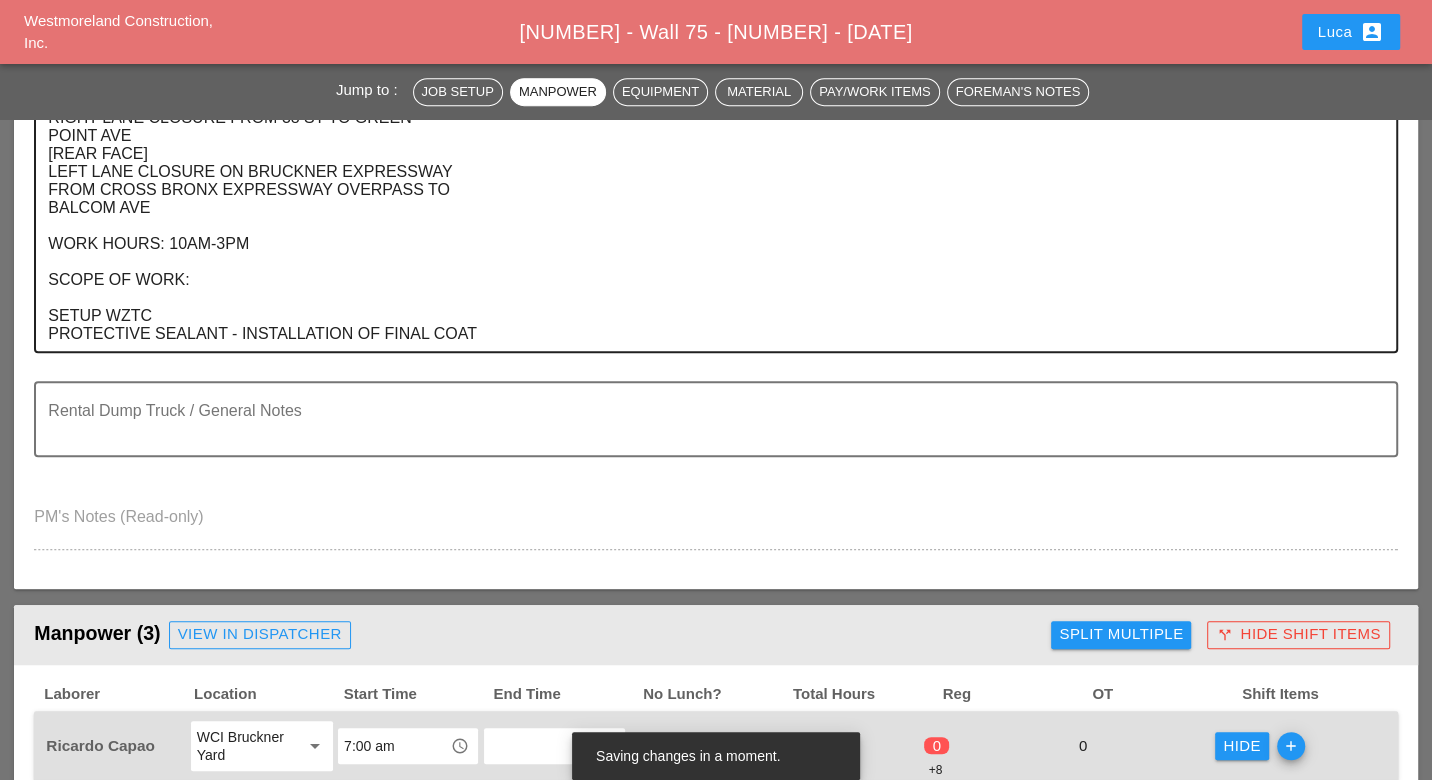 scroll, scrollTop: 444, scrollLeft: 0, axis: vertical 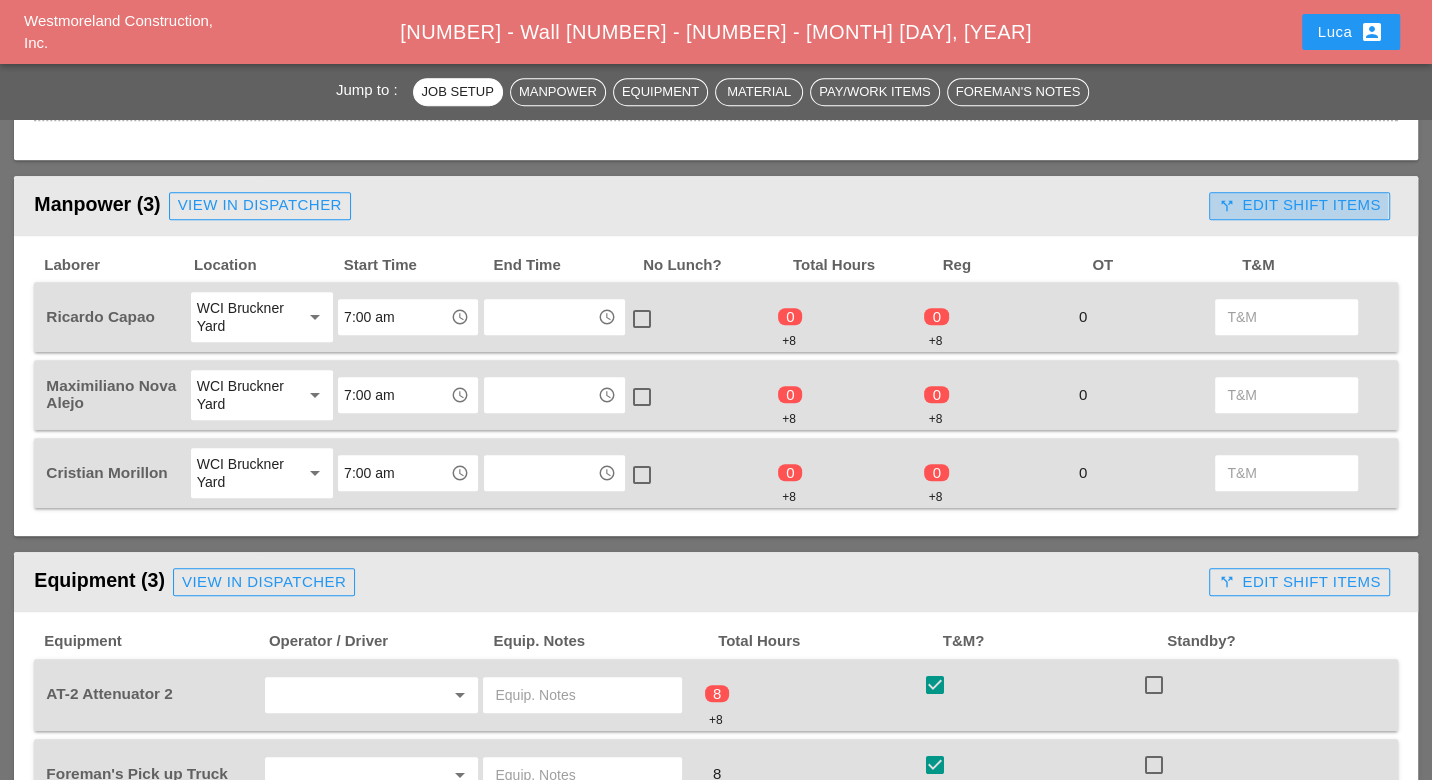 click on "call_split Edit Shift Items" at bounding box center (1299, 205) 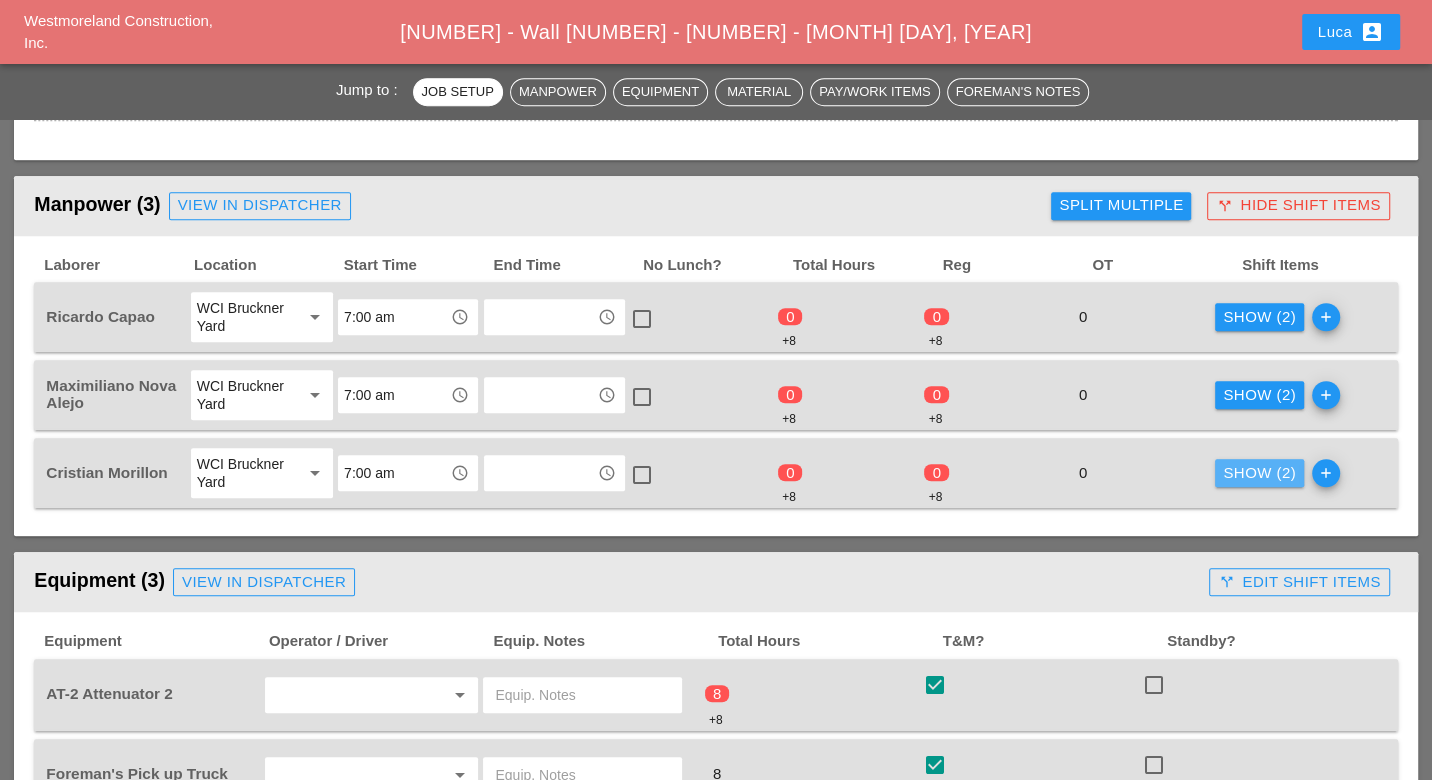 drag, startPoint x: 1271, startPoint y: 462, endPoint x: 1261, endPoint y: 463, distance: 10.049875 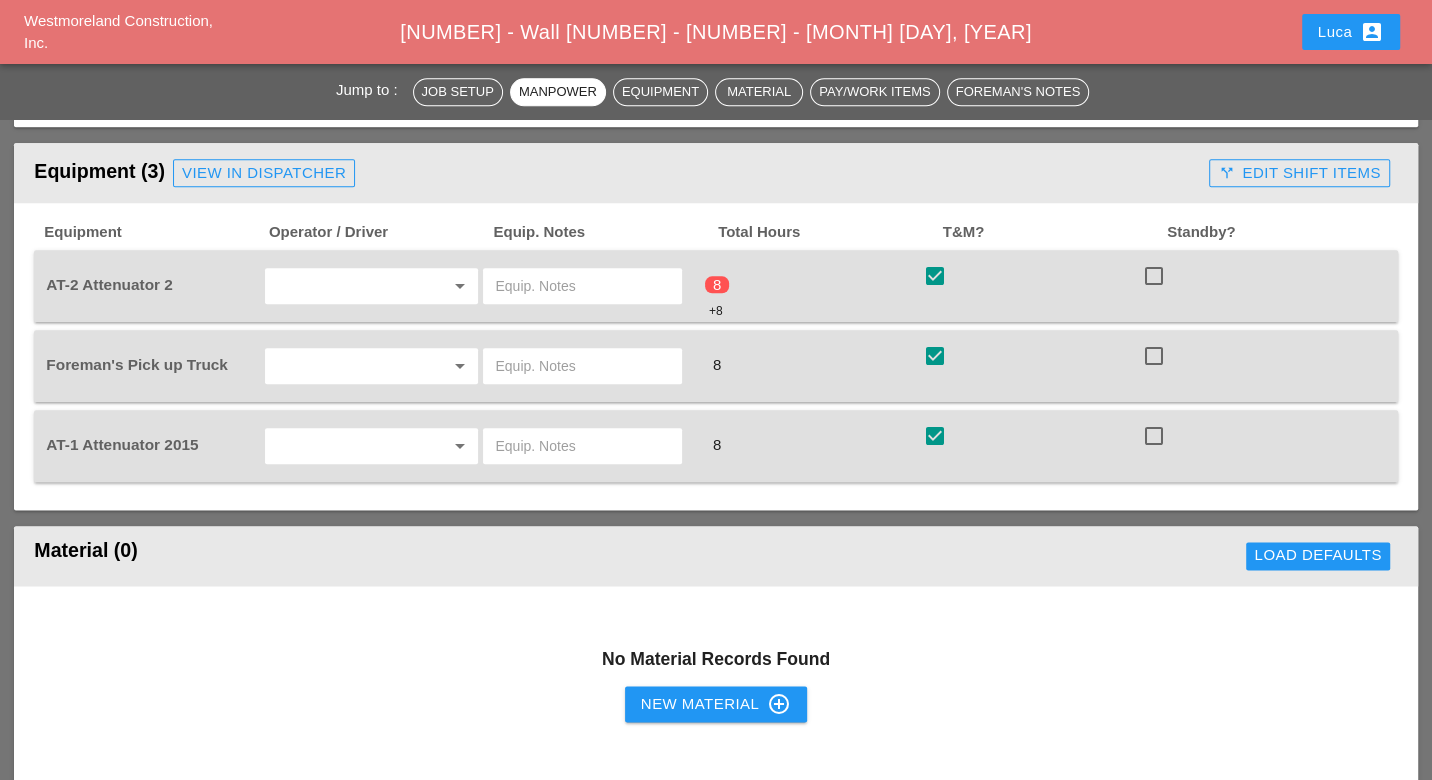 scroll, scrollTop: 1666, scrollLeft: 0, axis: vertical 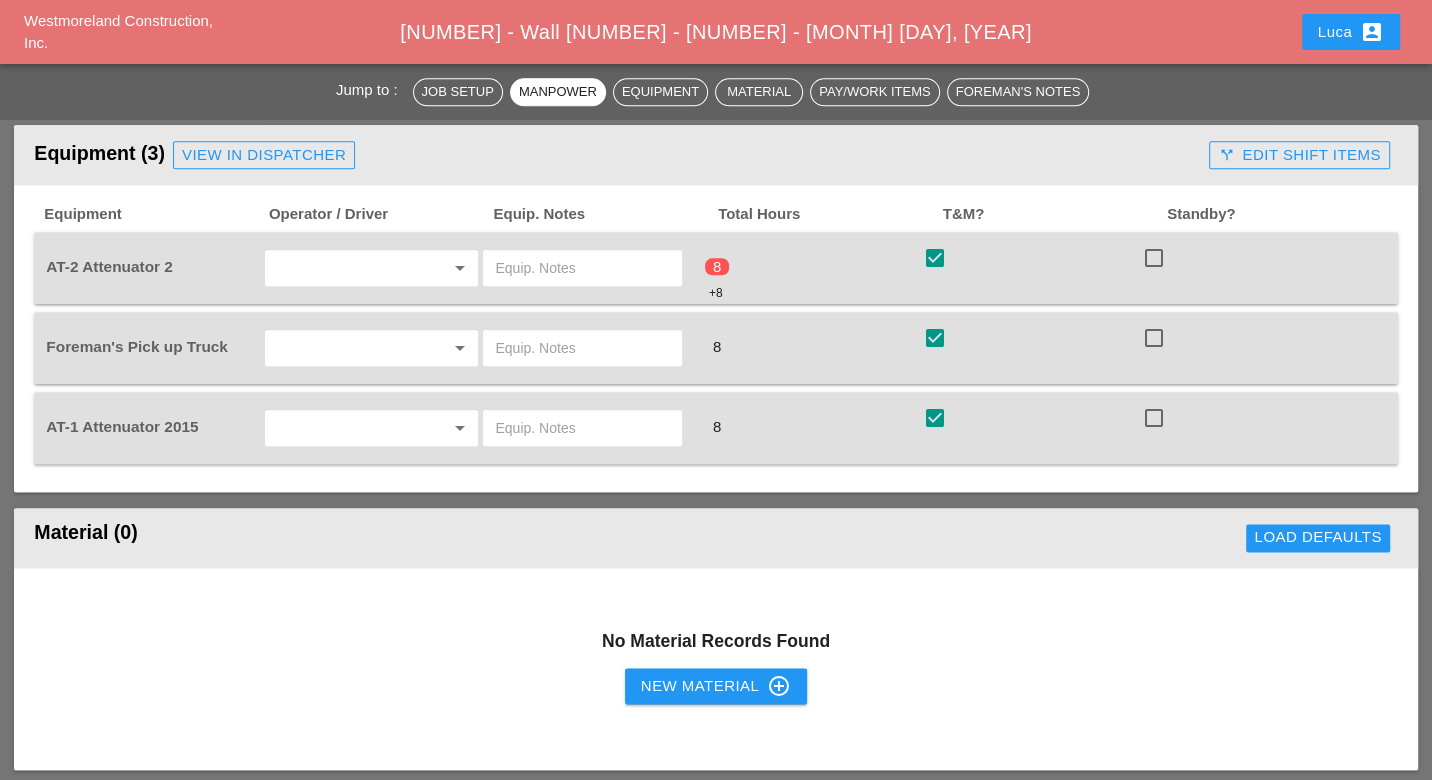 click on "call_split Edit Shift Items" at bounding box center (1299, 155) 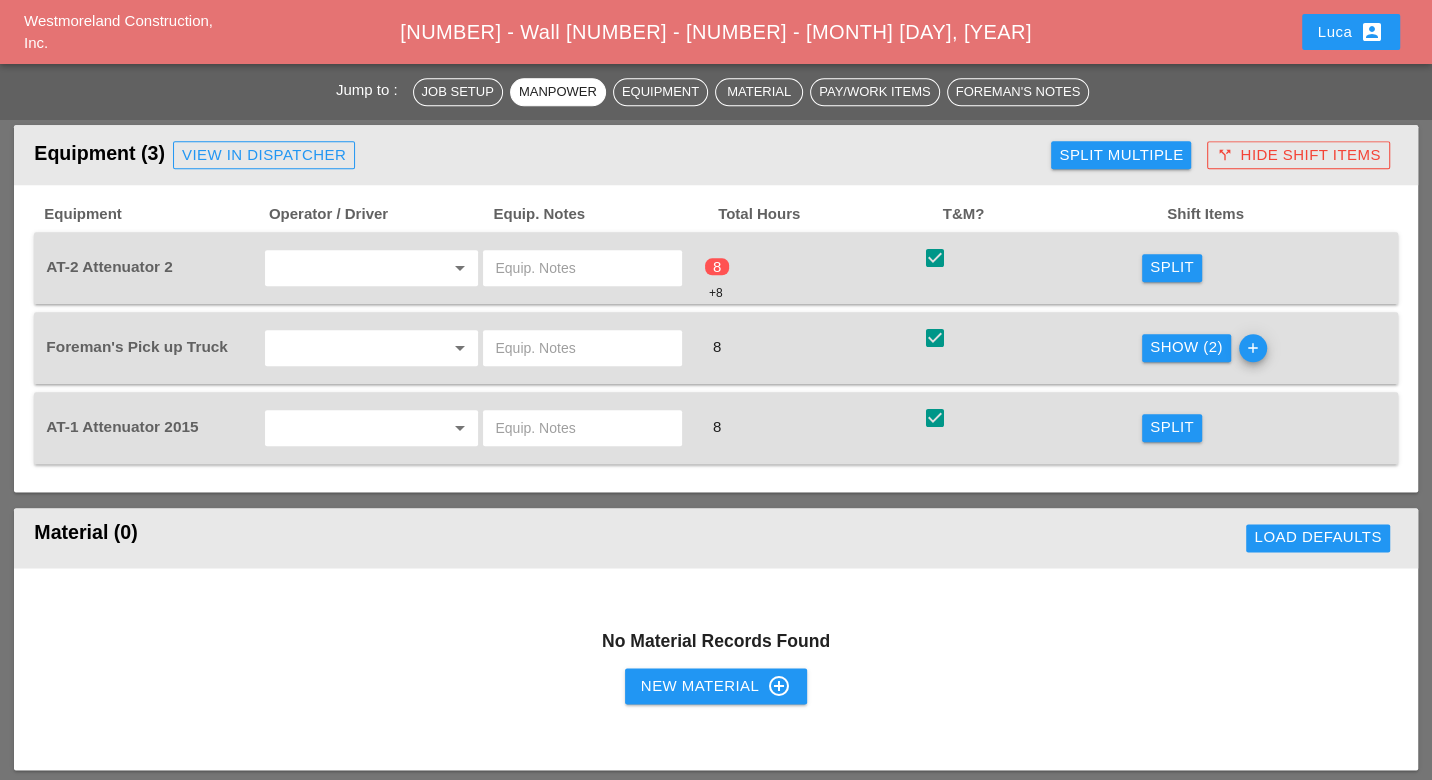 click on "Show (2)" at bounding box center (1186, 347) 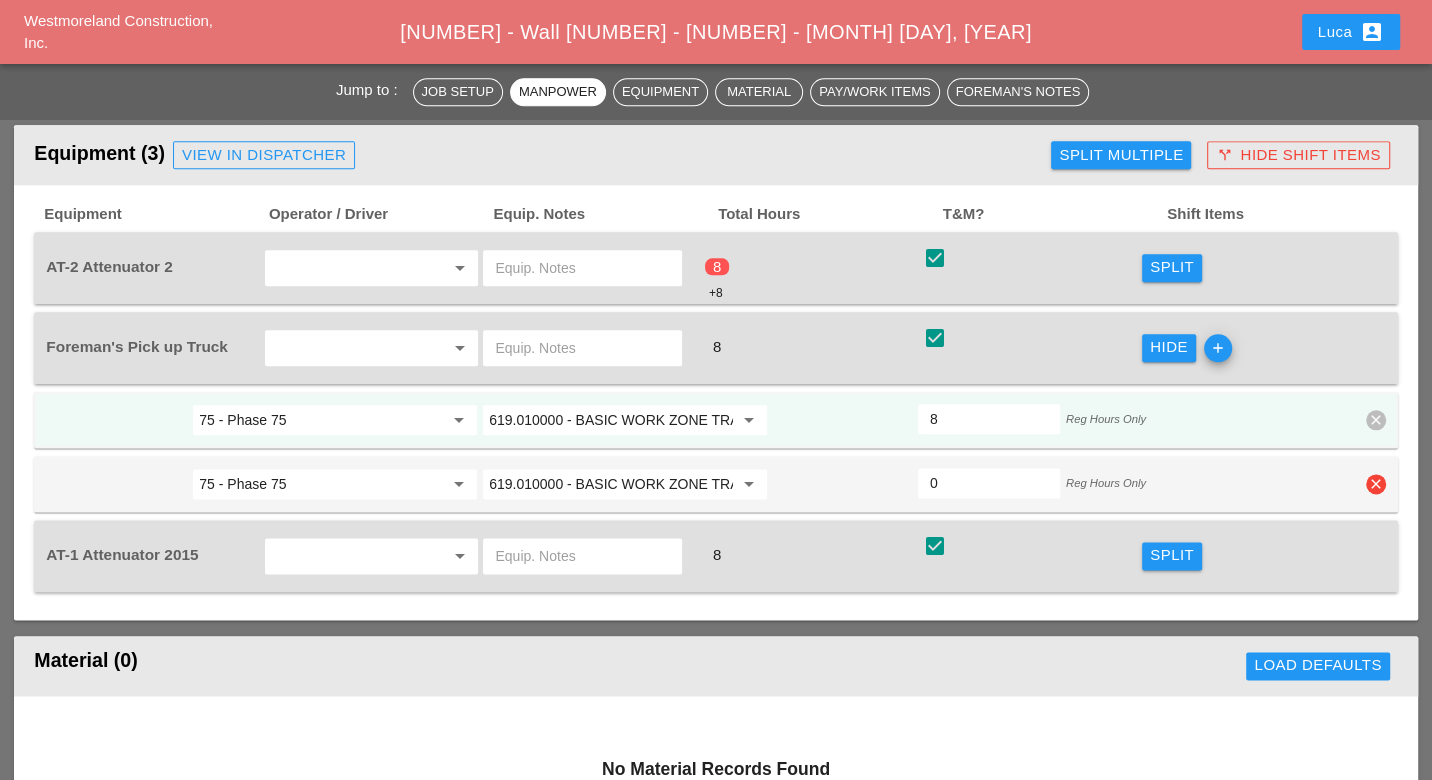 click on "clear" at bounding box center [1376, 484] 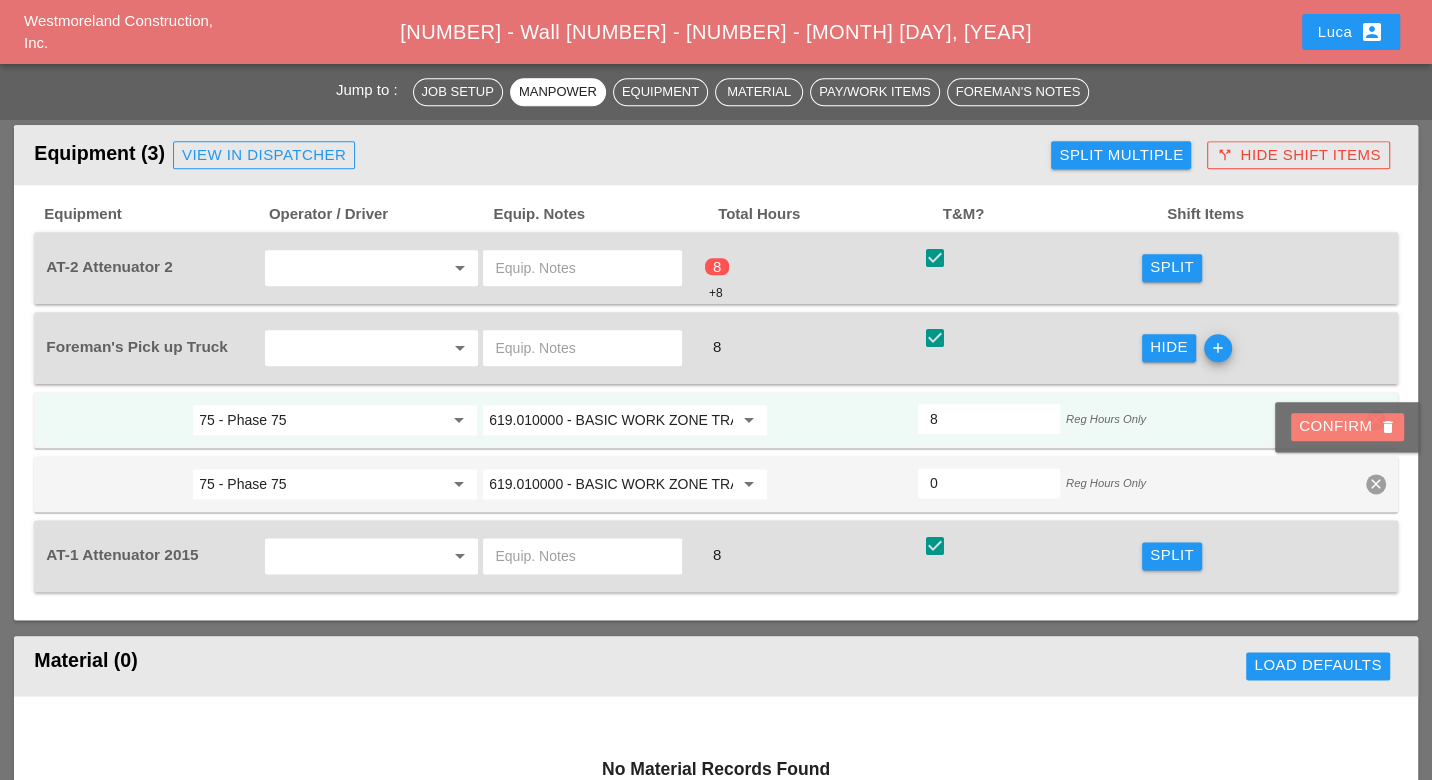 click on "Confirm delete" at bounding box center [1347, 426] 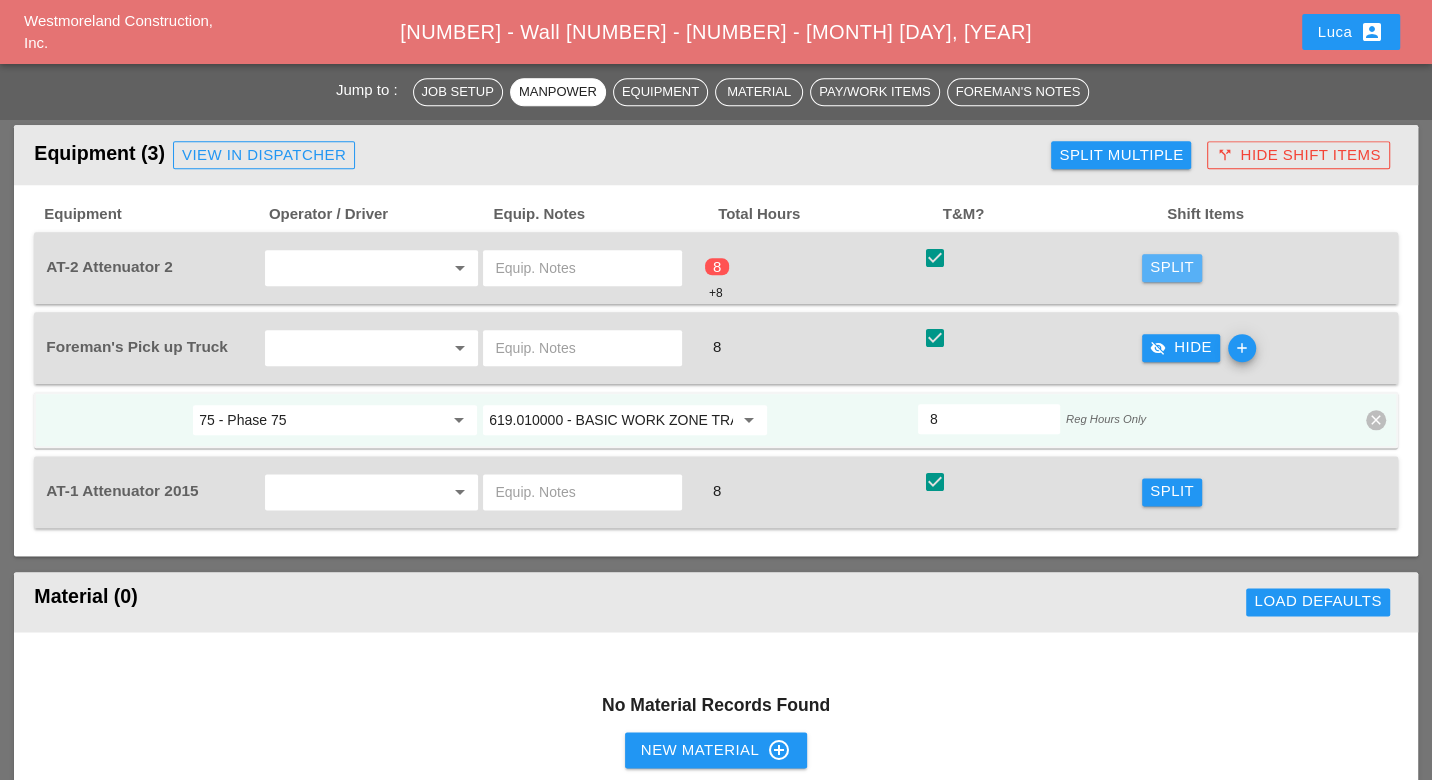 click on "Split" at bounding box center (1172, 267) 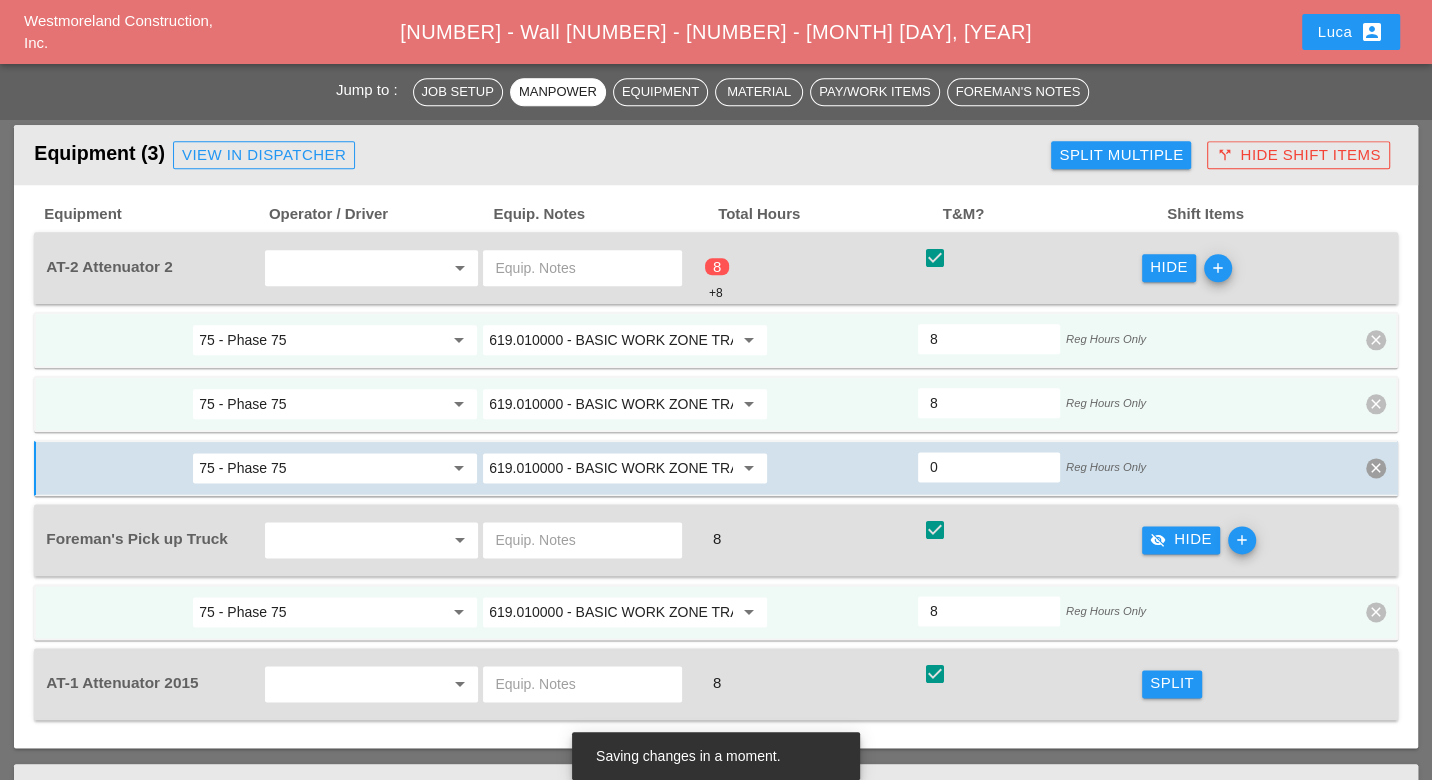 drag, startPoint x: 940, startPoint y: 386, endPoint x: 917, endPoint y: 386, distance: 23 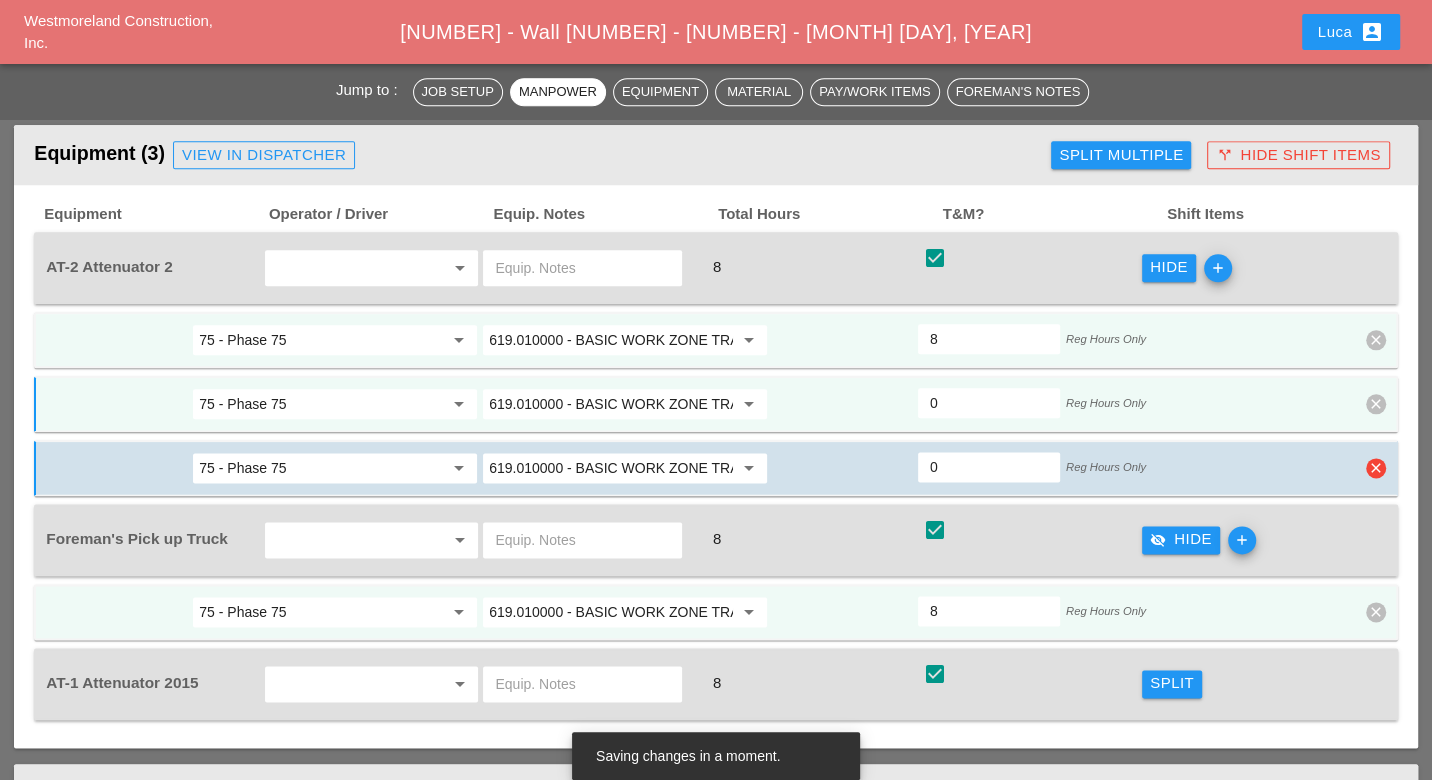 type on "0" 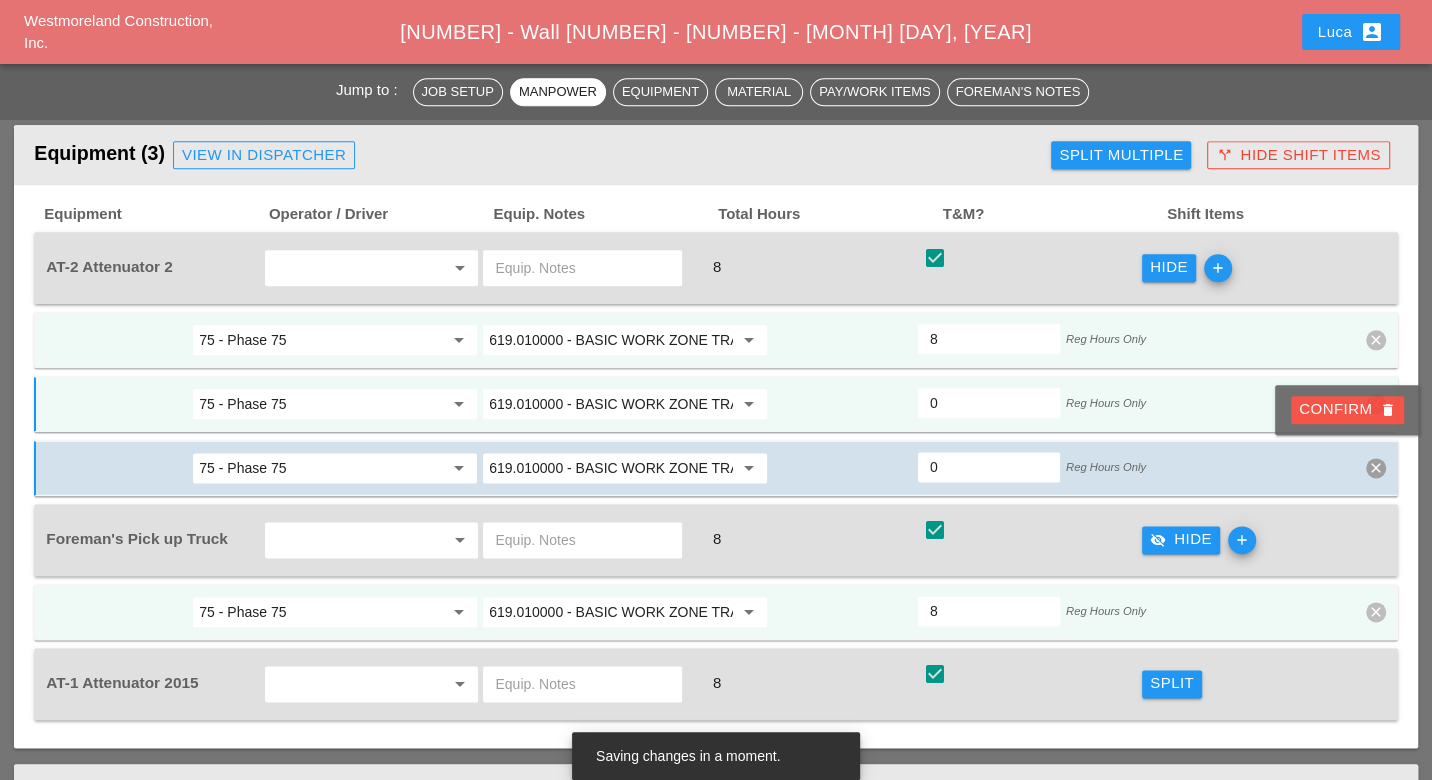 click on "Confirm delete" at bounding box center [1347, 409] 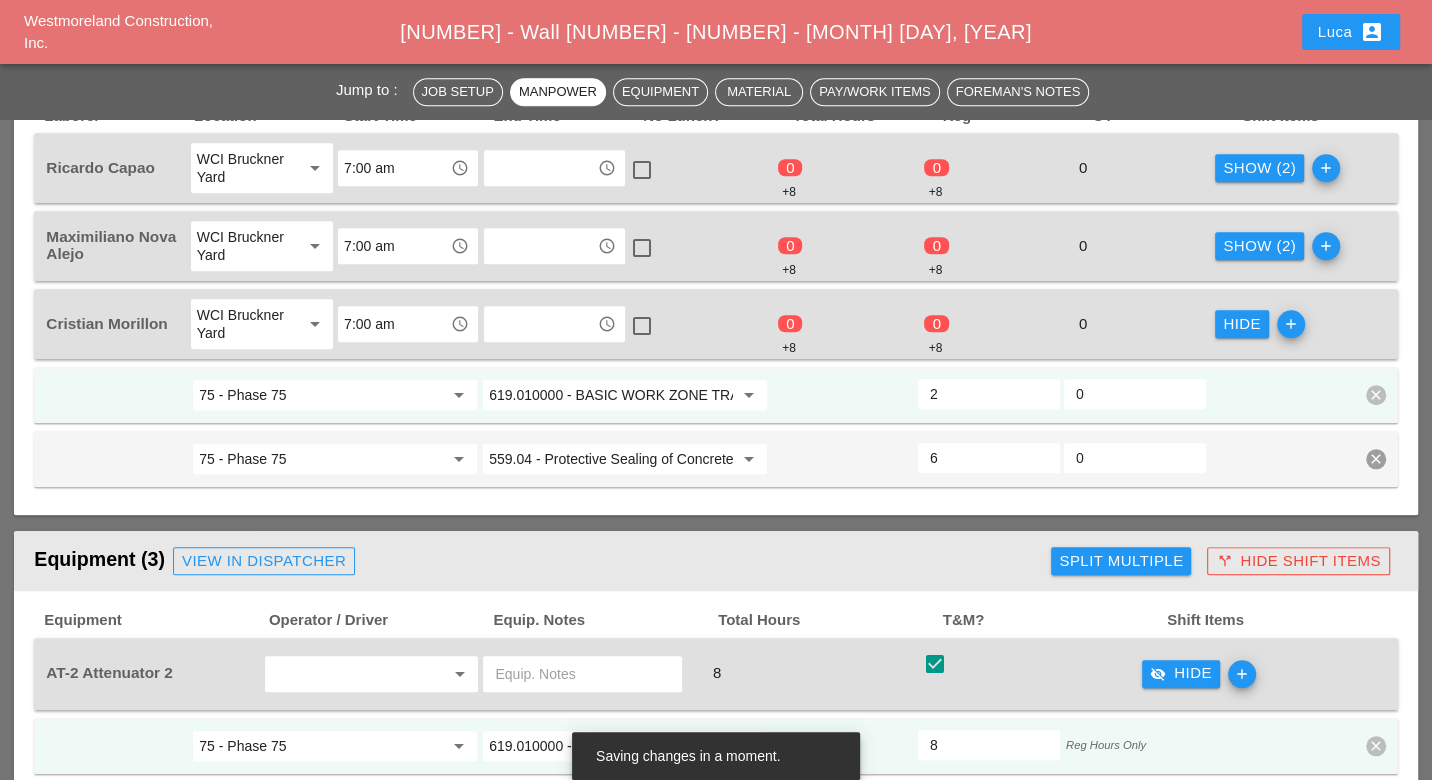 scroll, scrollTop: 1222, scrollLeft: 0, axis: vertical 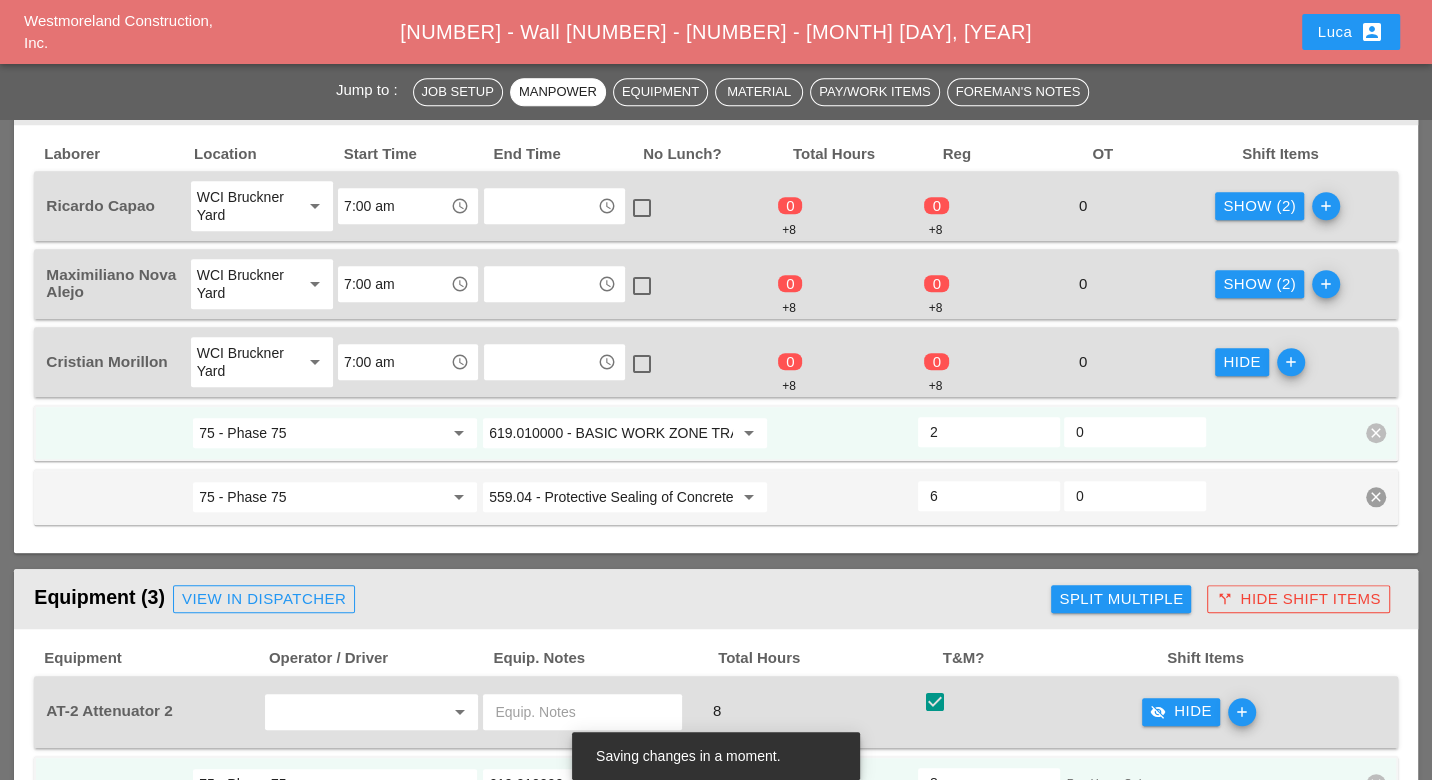 click on "Show (2)" at bounding box center (1259, 284) 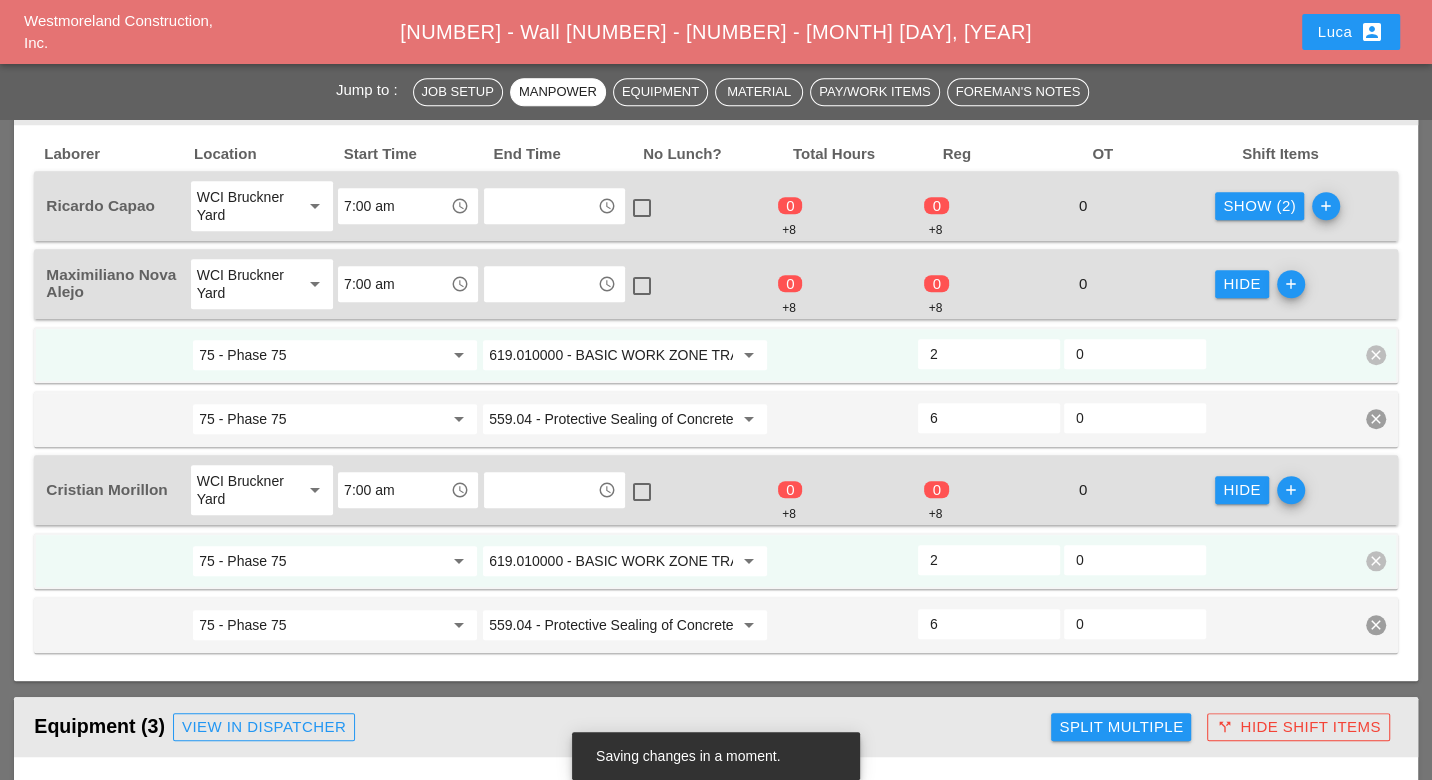 click on "Show (2)" at bounding box center (1259, 206) 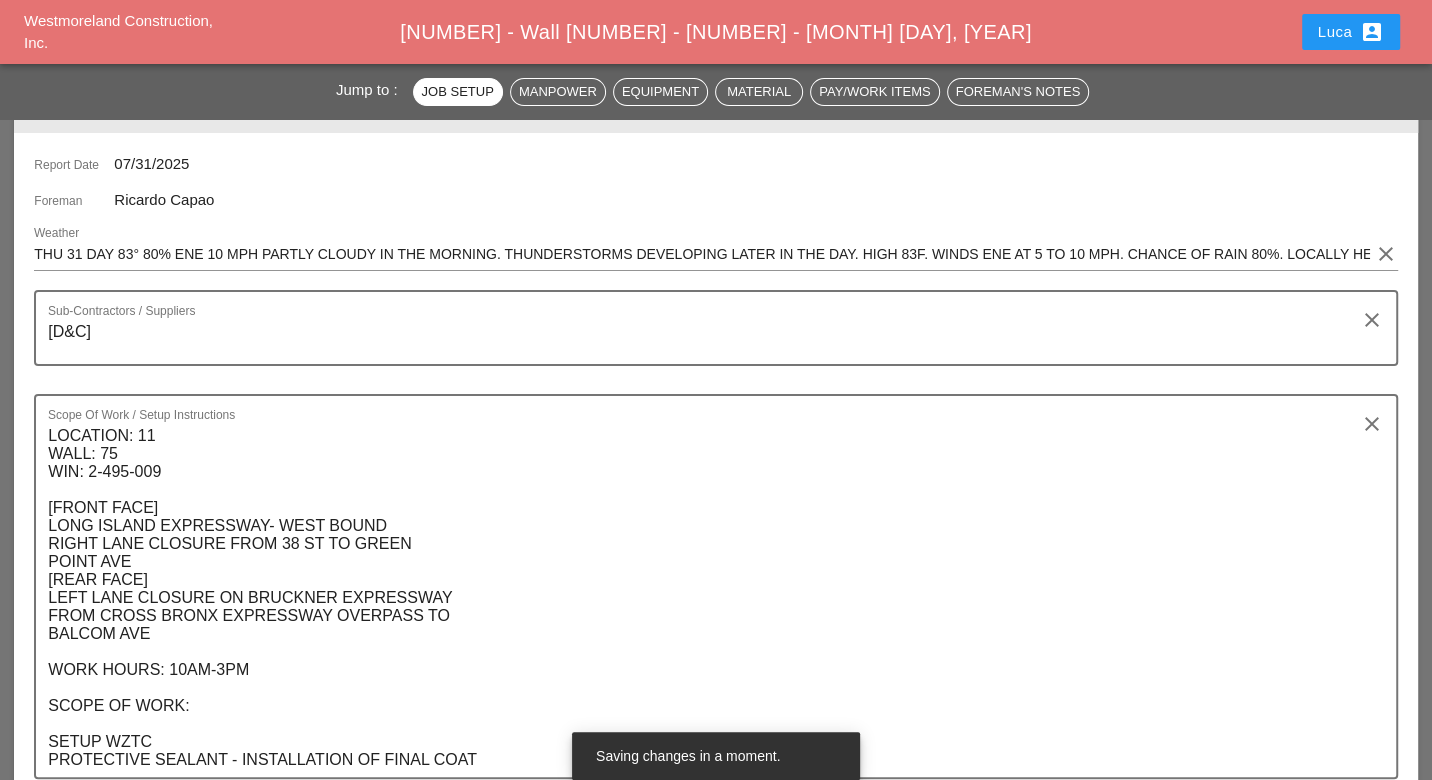 scroll, scrollTop: 0, scrollLeft: 0, axis: both 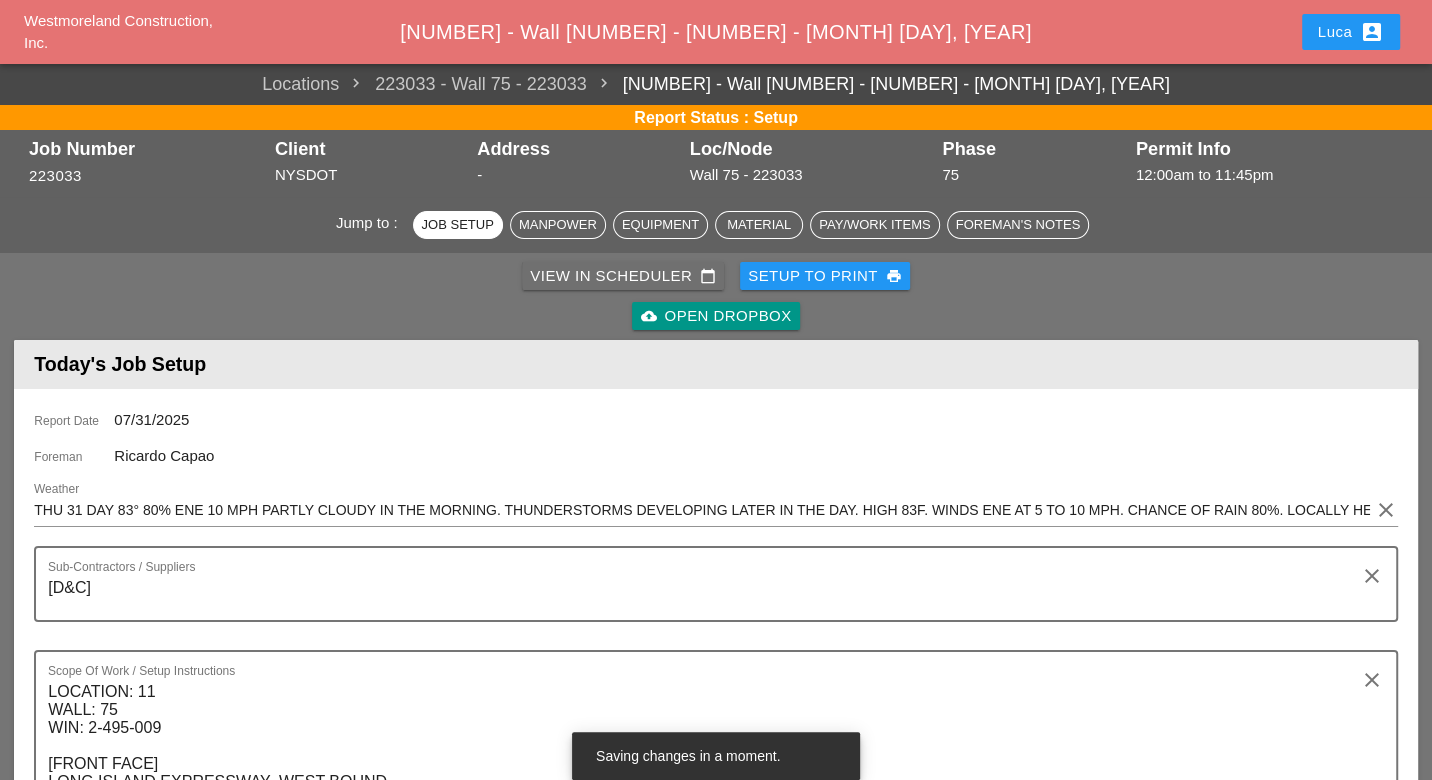 click on "View in Scheduler calendar_today" at bounding box center (623, 276) 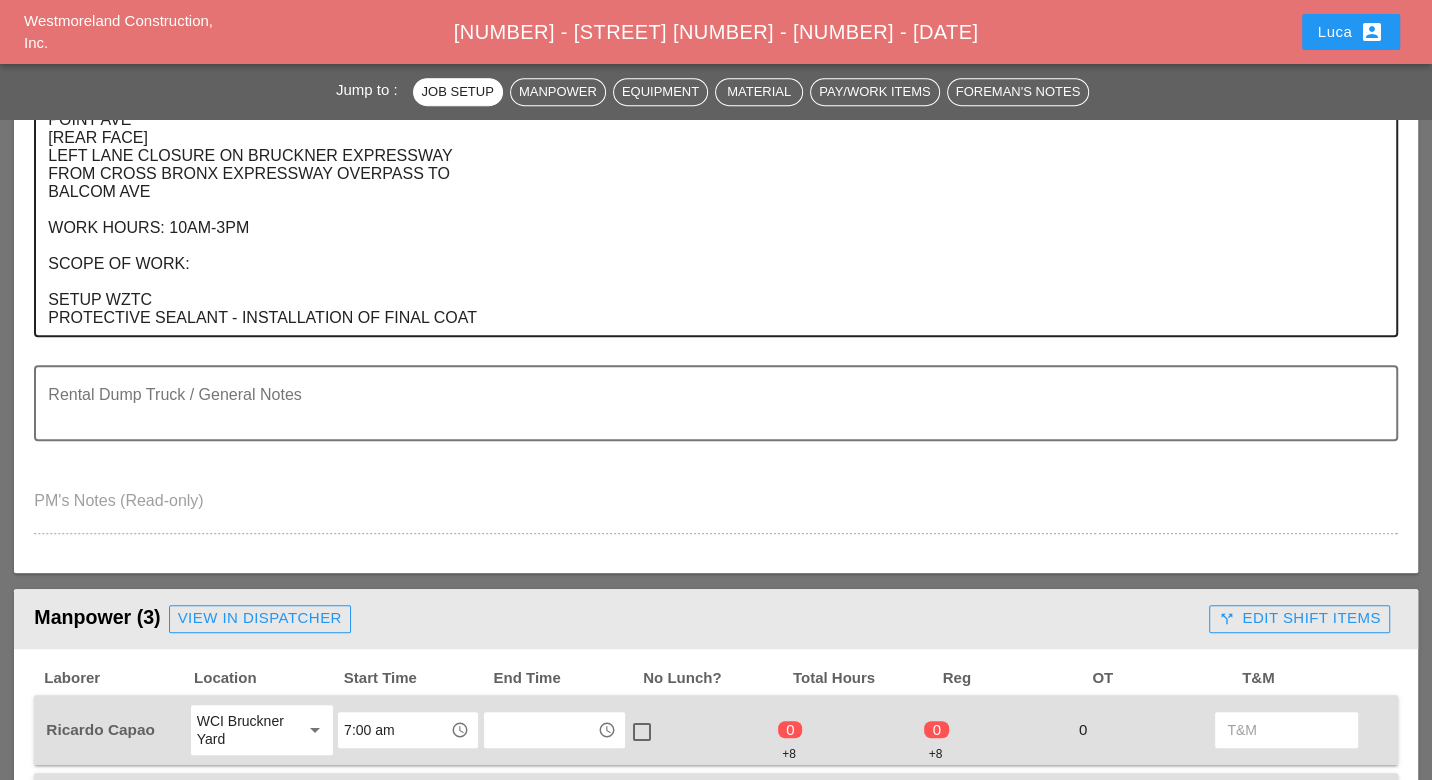 scroll, scrollTop: 888, scrollLeft: 0, axis: vertical 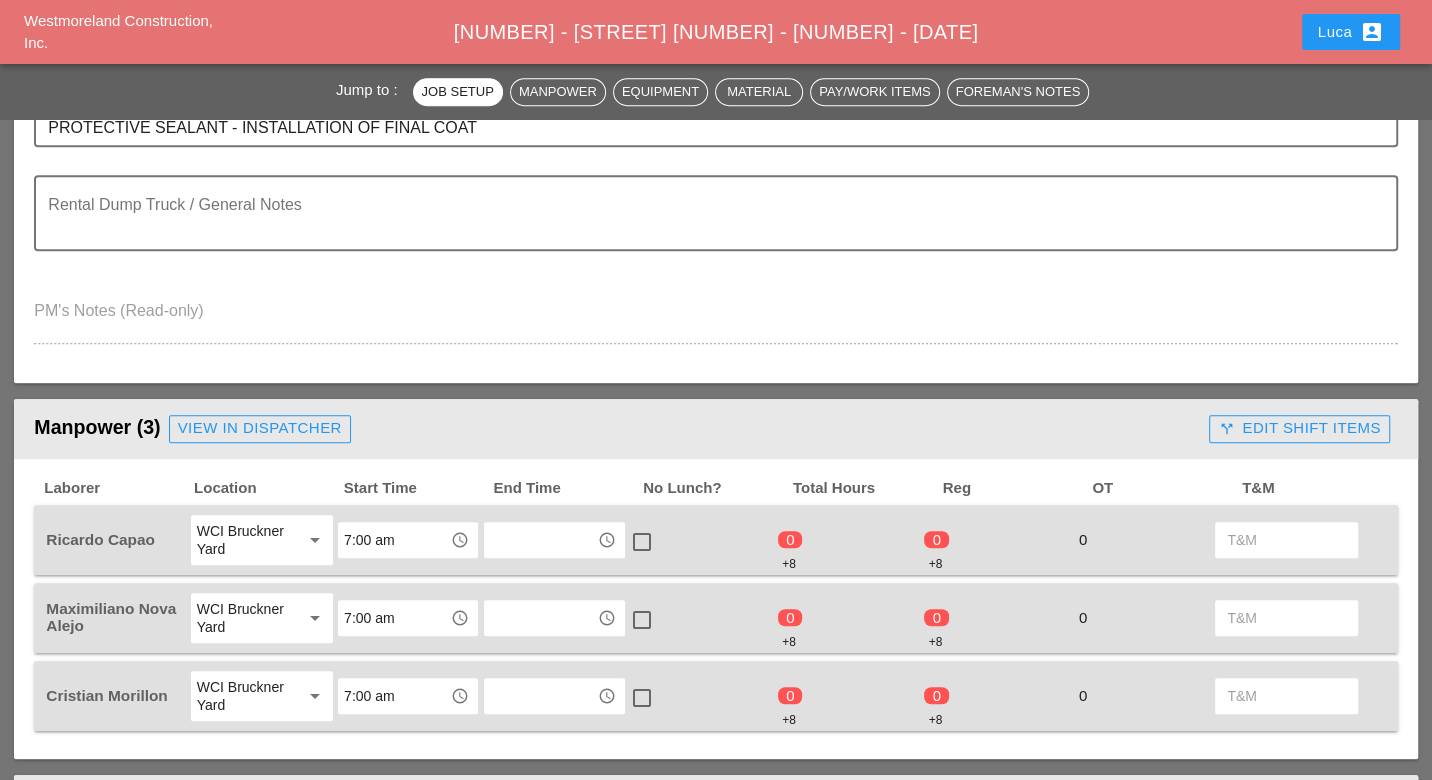 click on "call_split Edit Shift Items" at bounding box center (1299, 428) 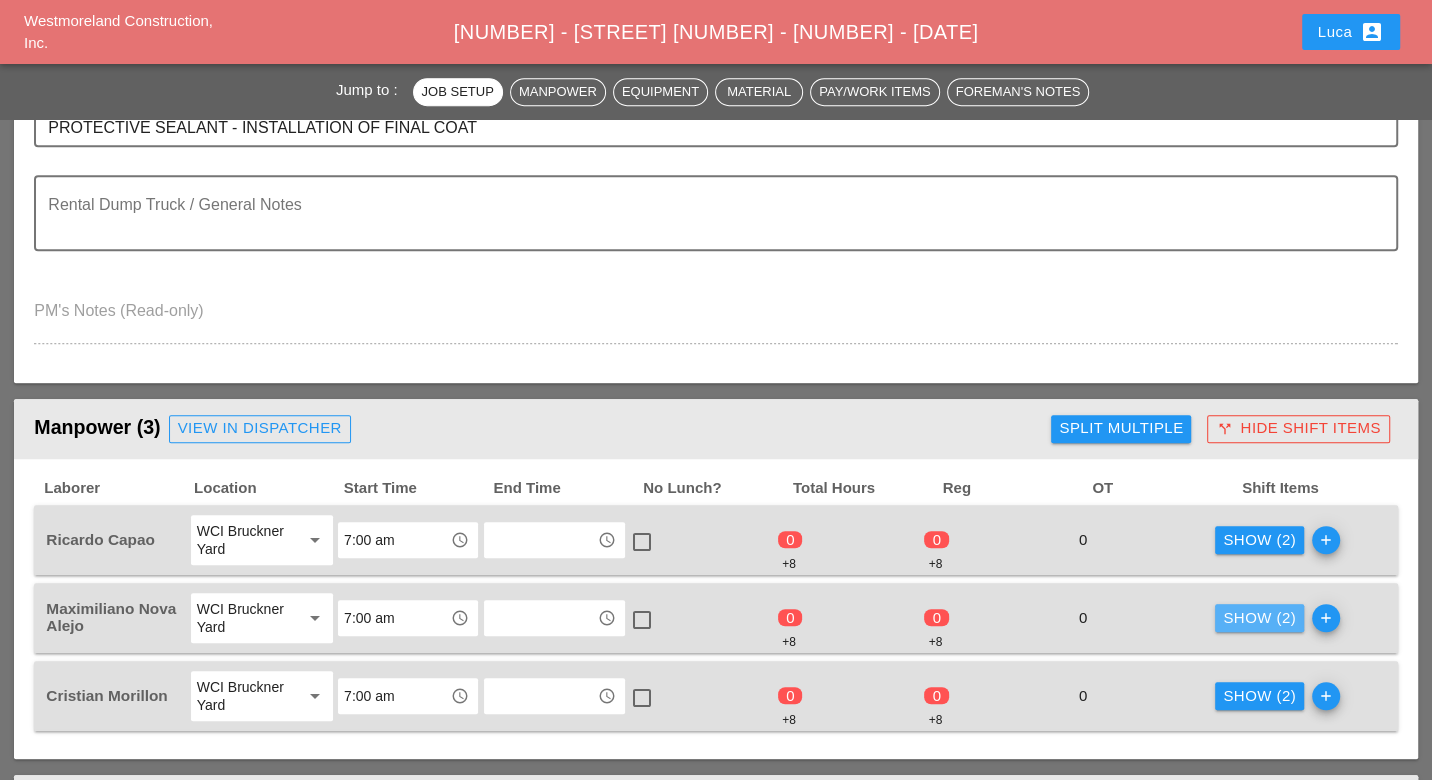 click on "Show (2)" at bounding box center [1259, 618] 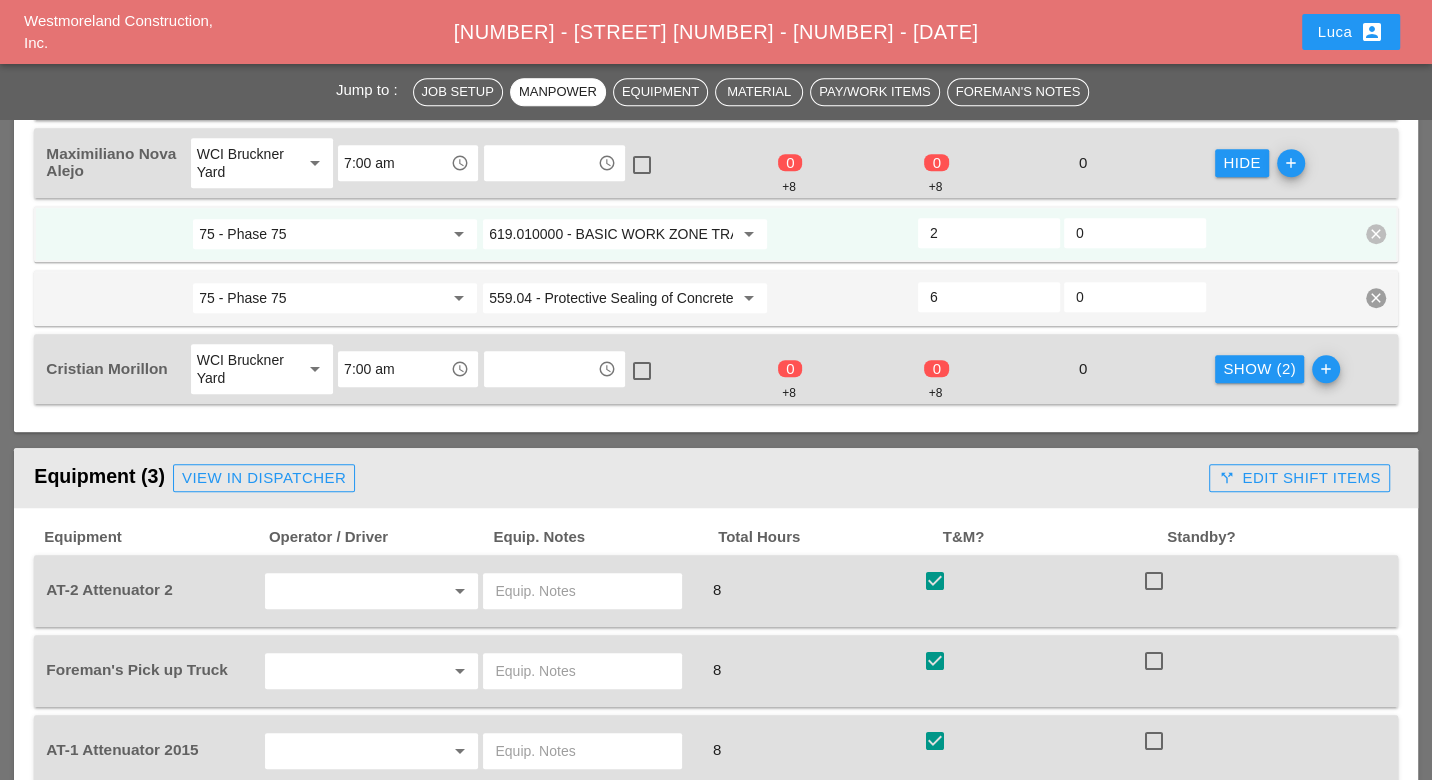 scroll, scrollTop: 1555, scrollLeft: 0, axis: vertical 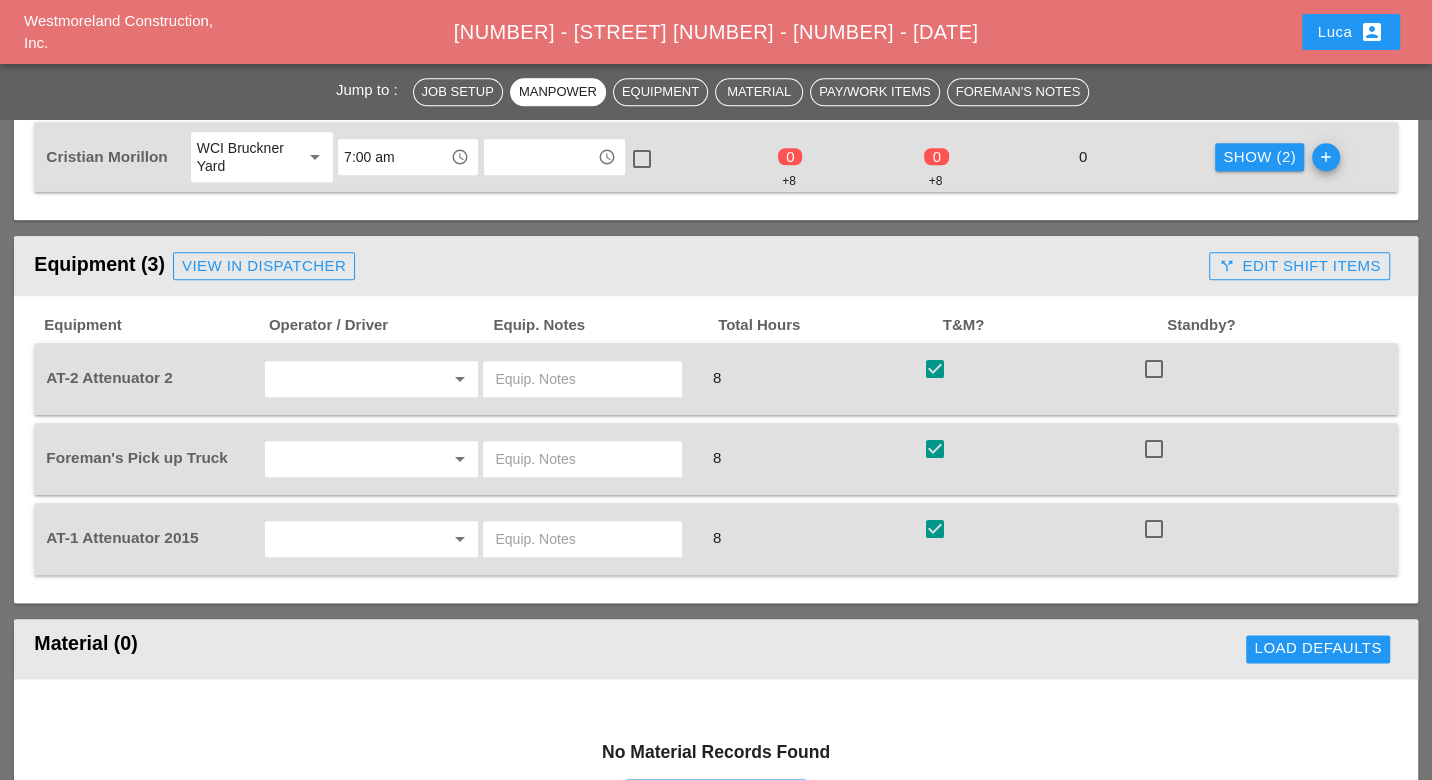 click on "call_split Edit Shift Items" at bounding box center (1299, 266) 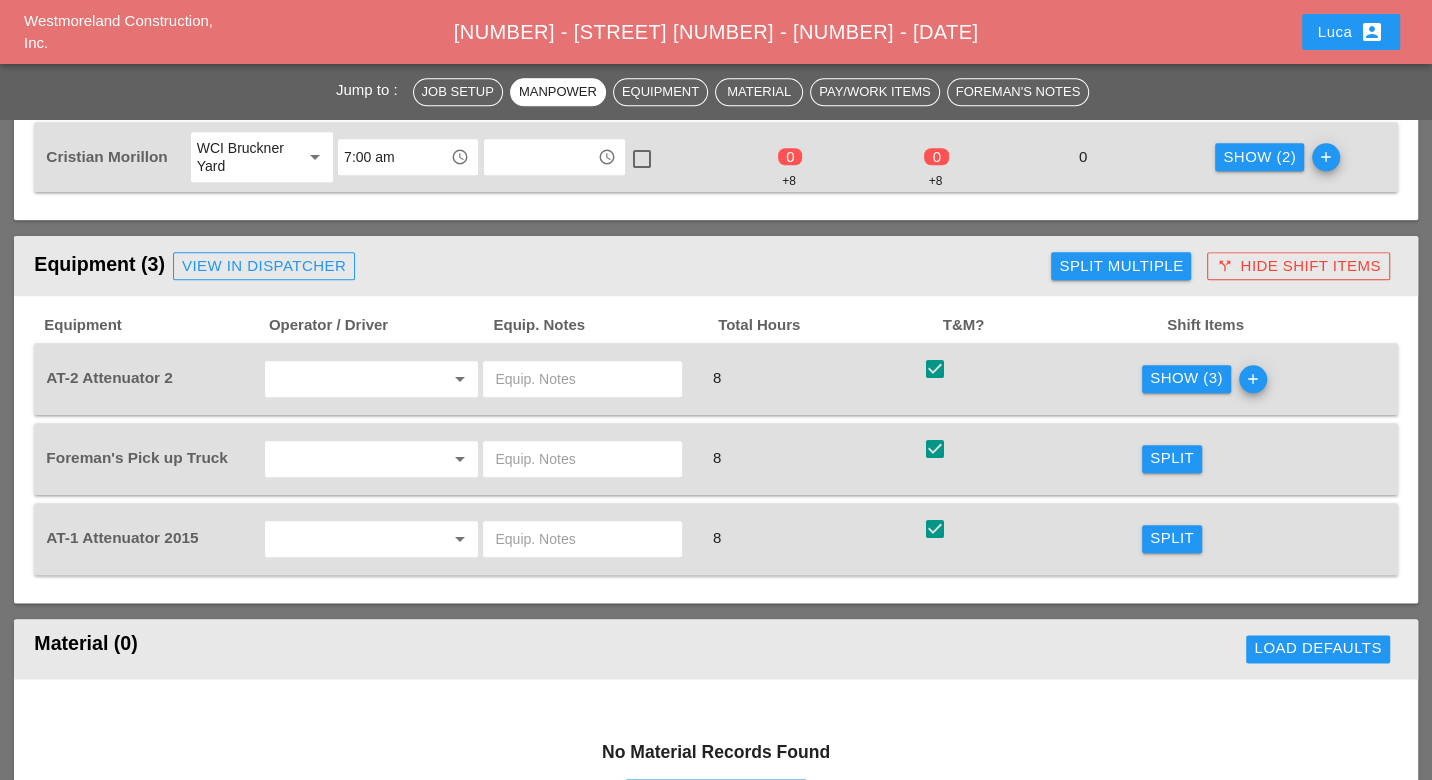 click on "Show (3) add" at bounding box center [1250, 379] 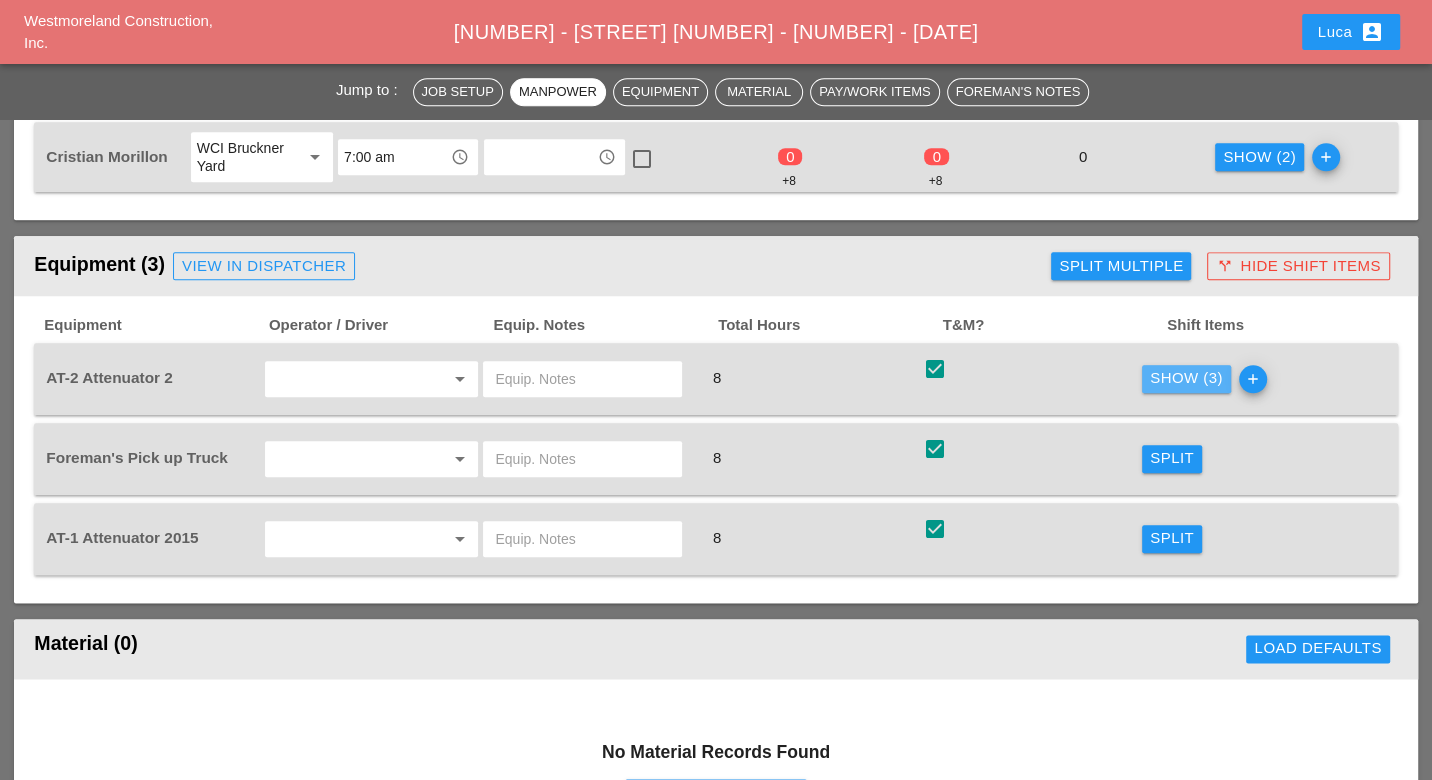 click on "Show (3)" at bounding box center (1186, 378) 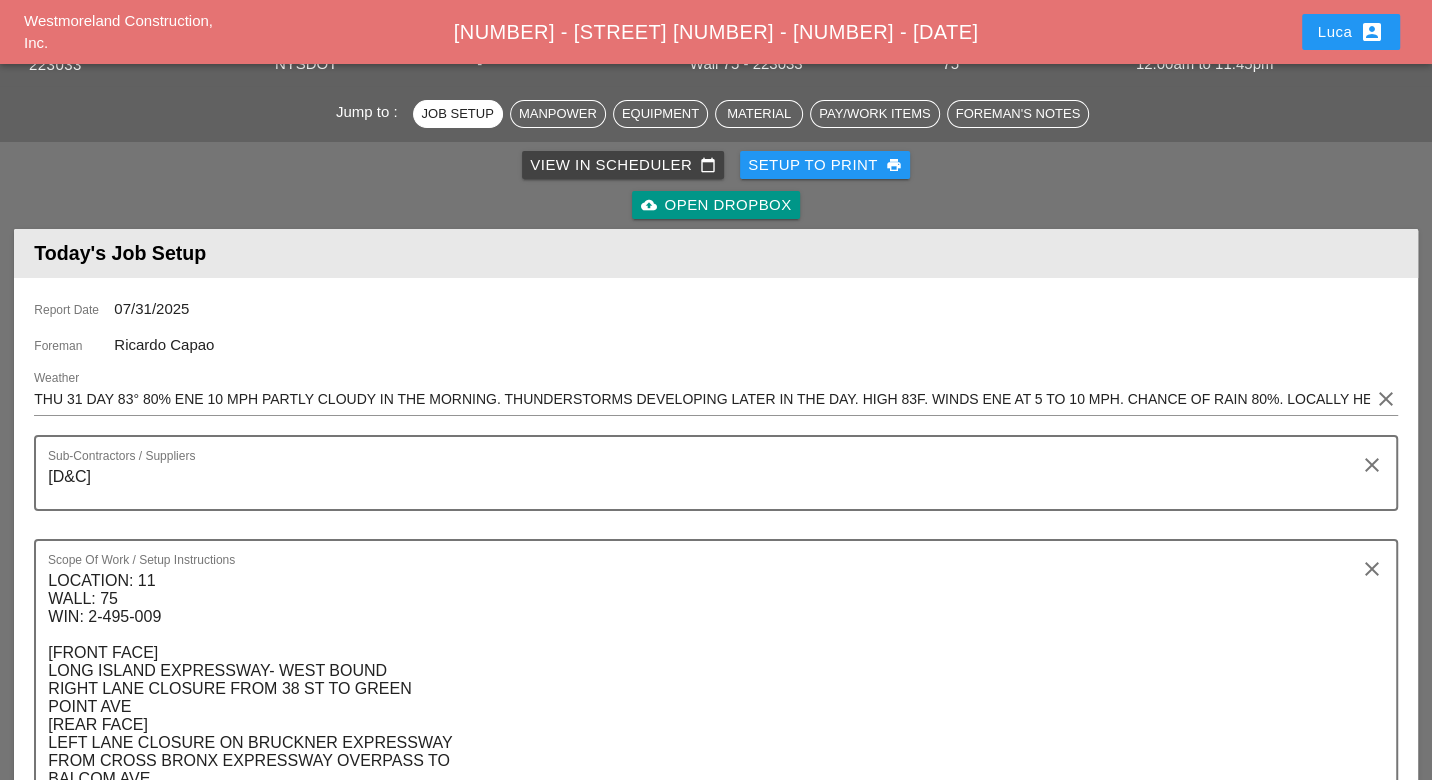 scroll, scrollTop: 0, scrollLeft: 0, axis: both 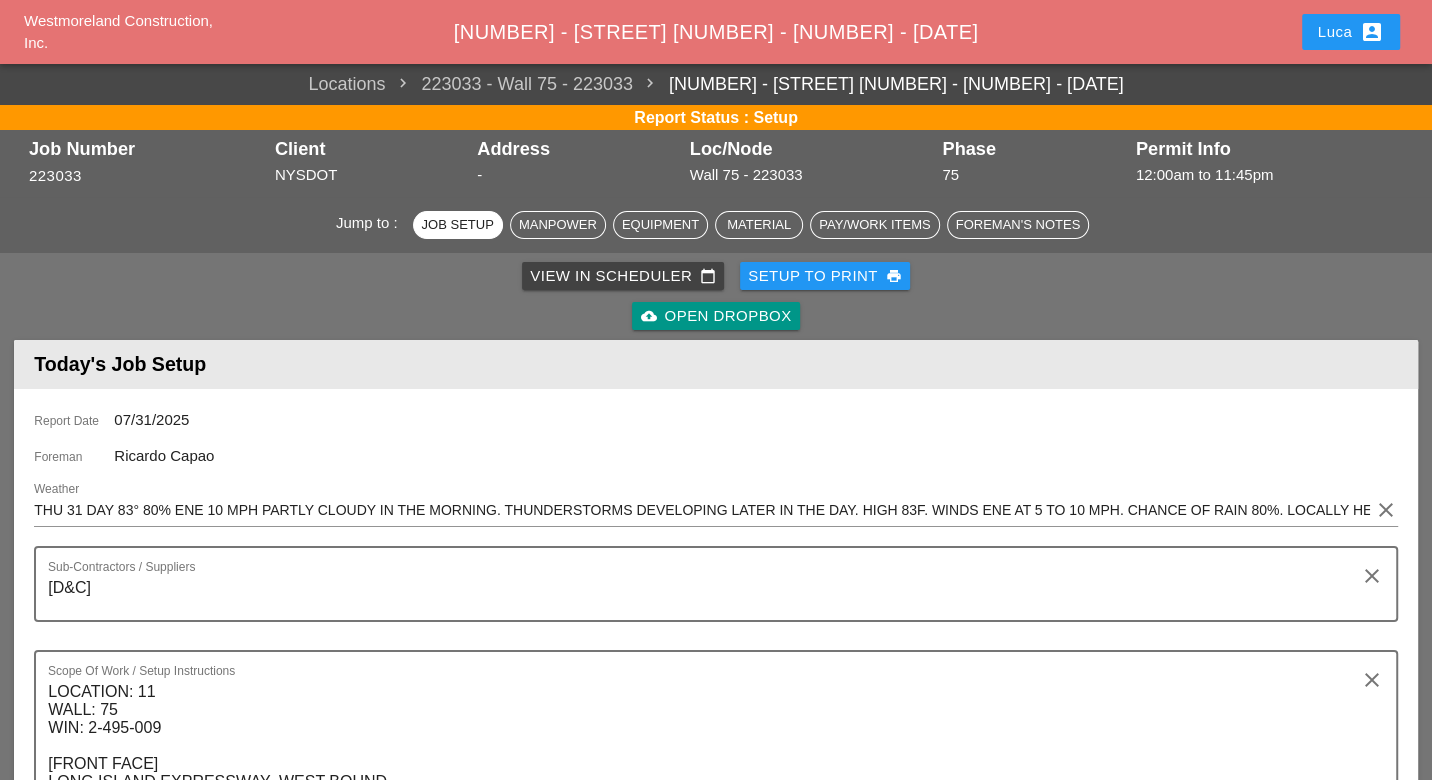click on "View in Scheduler calendar_today" at bounding box center [623, 276] 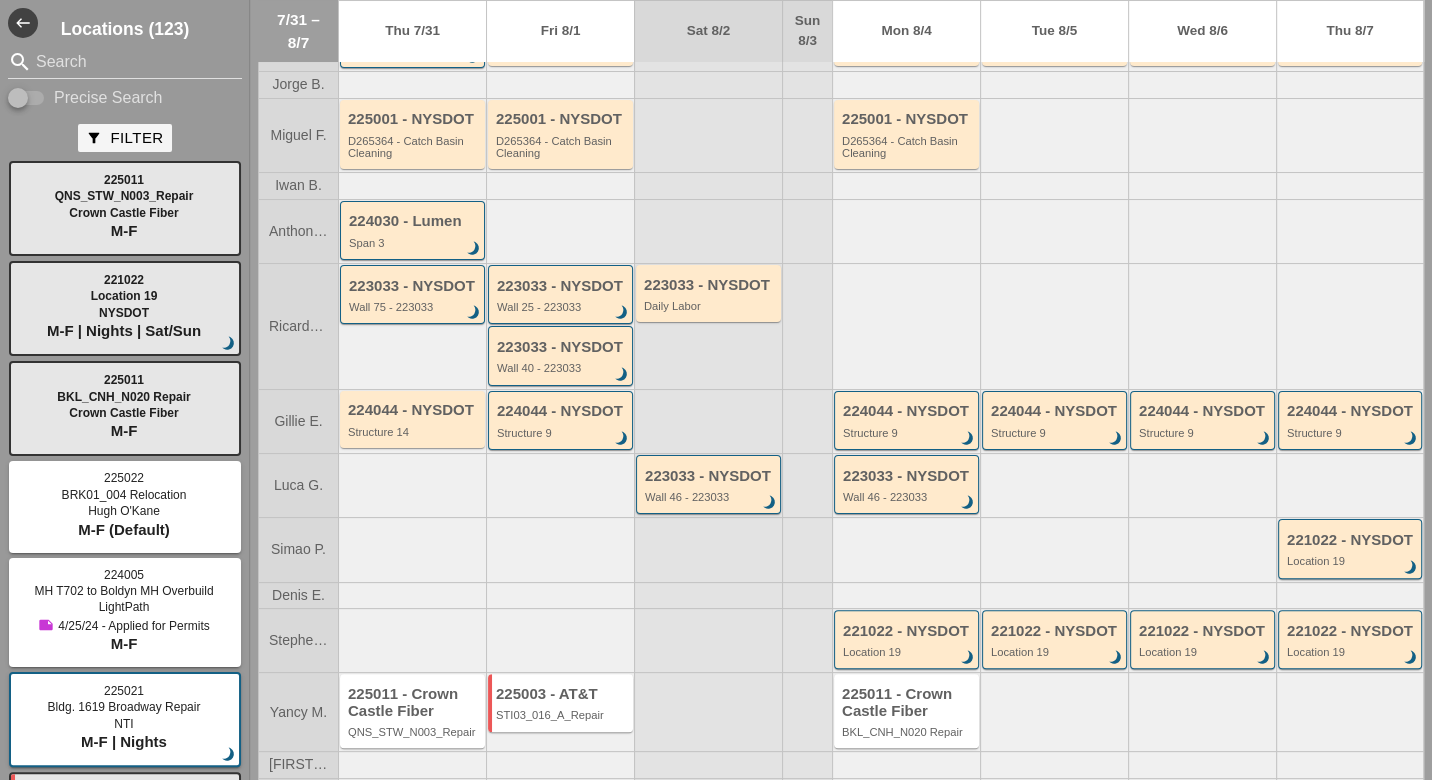 scroll, scrollTop: 149, scrollLeft: 0, axis: vertical 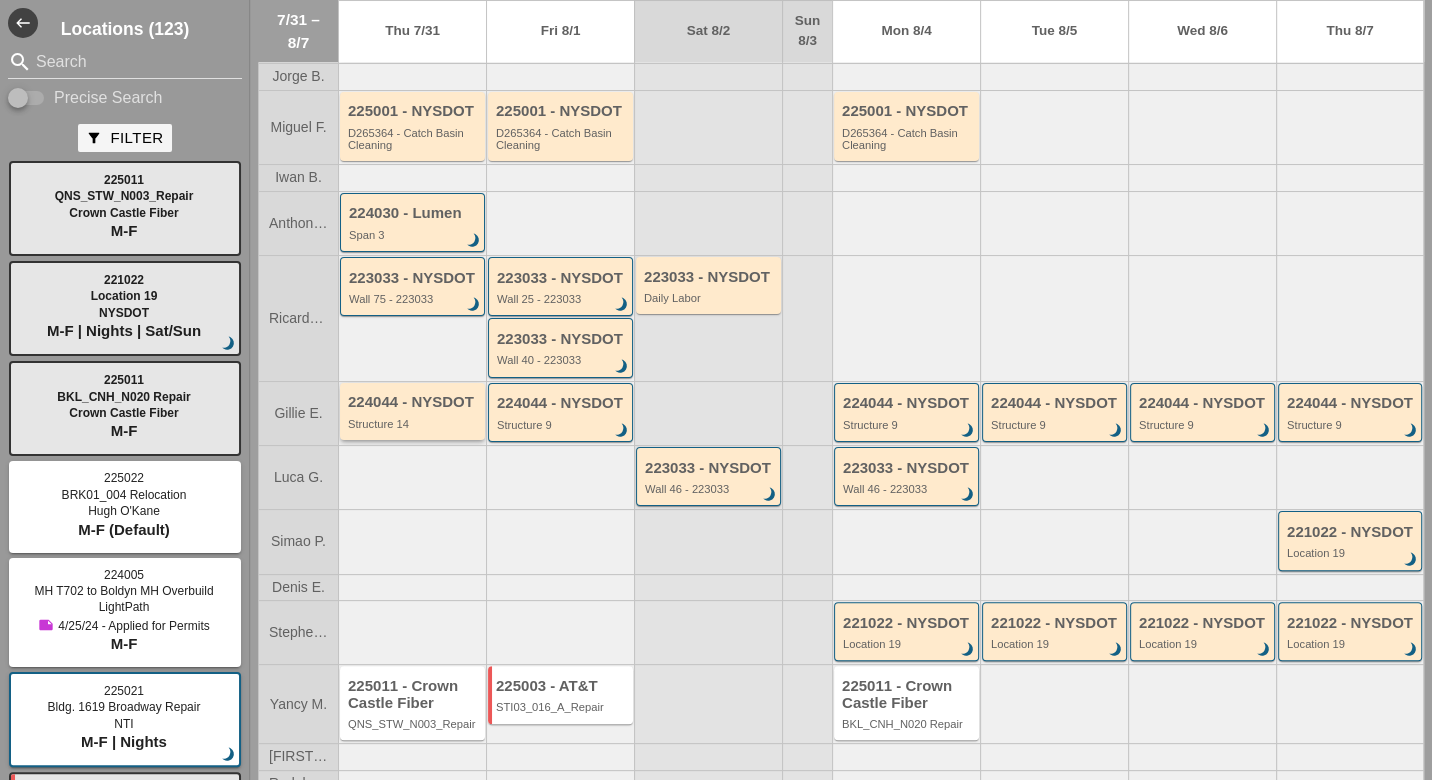click on "Structure 14" at bounding box center [414, 424] 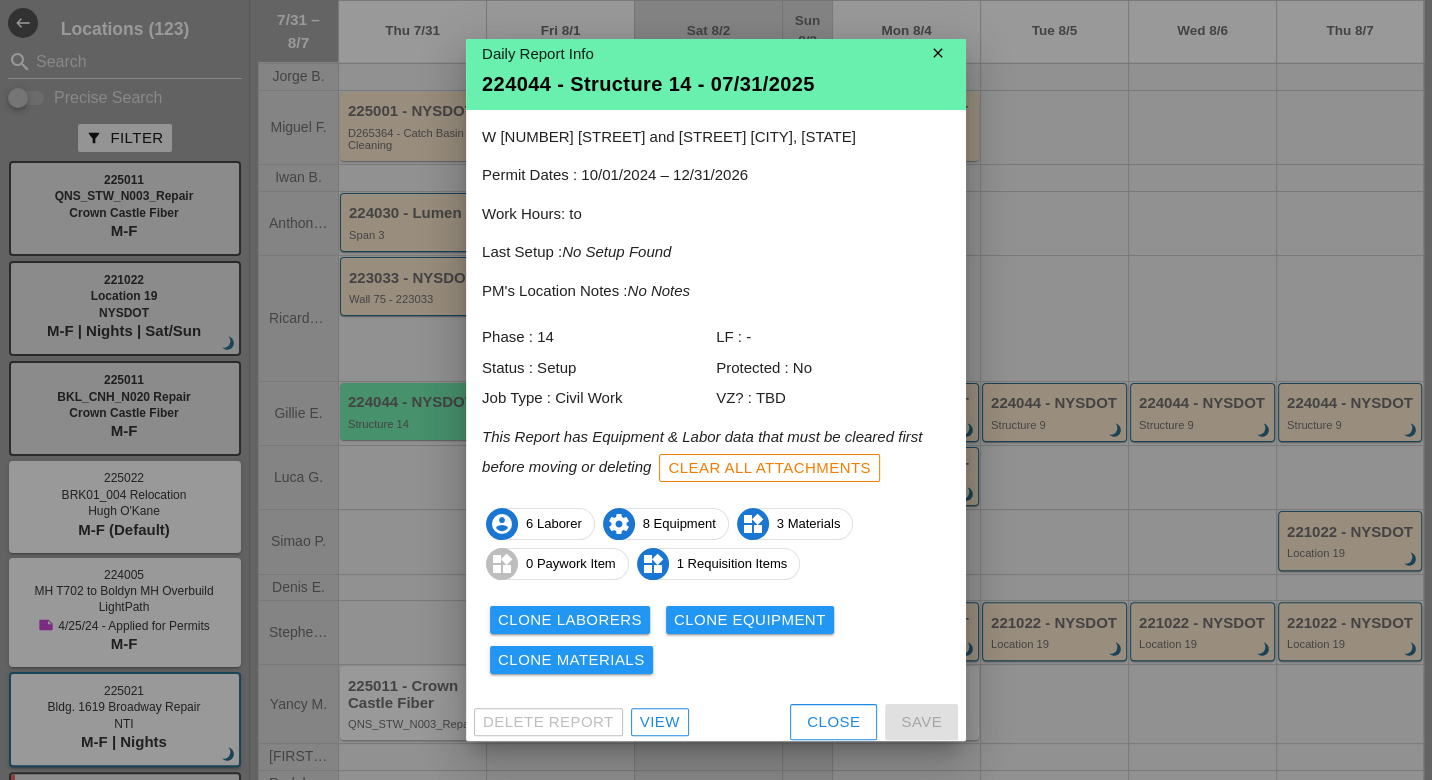 scroll, scrollTop: 17, scrollLeft: 0, axis: vertical 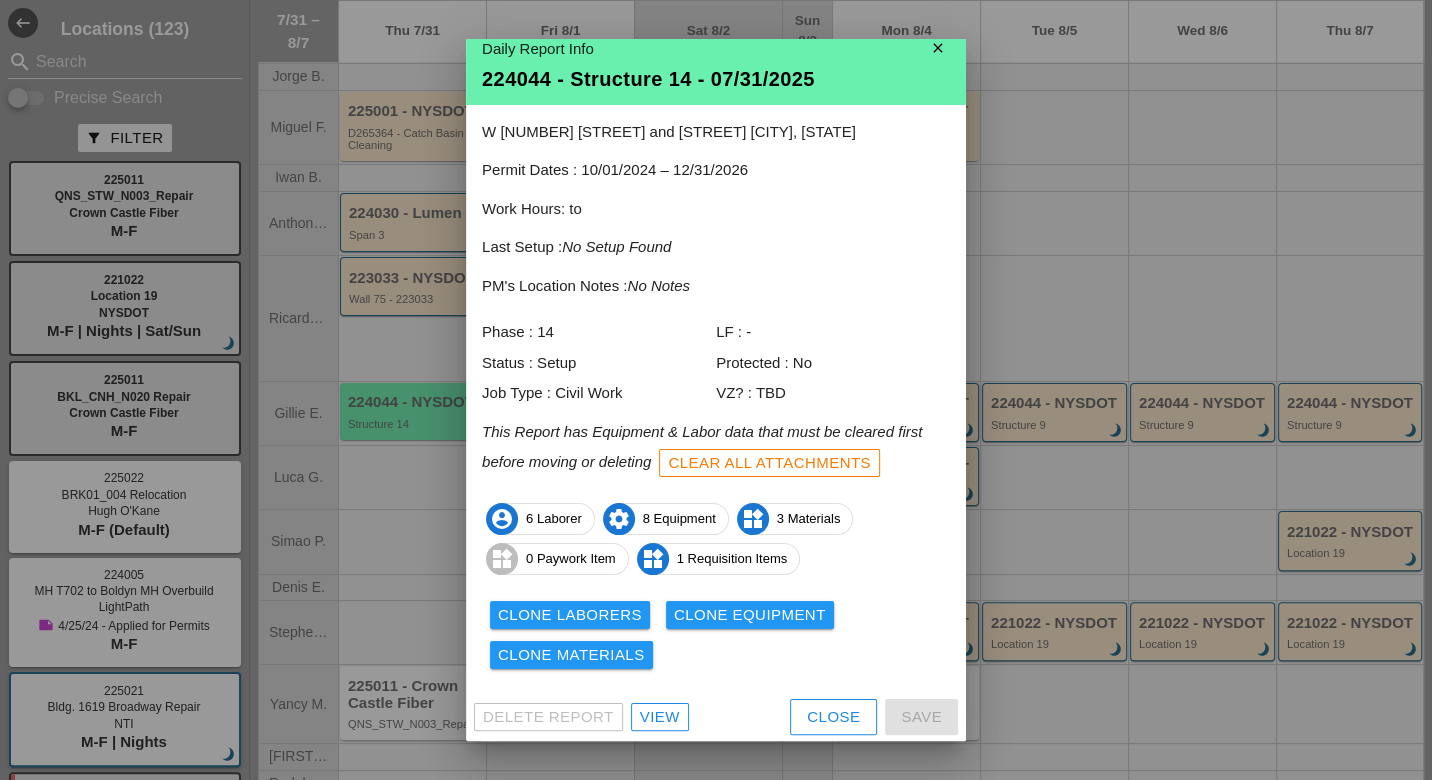 click on "View" at bounding box center (660, 717) 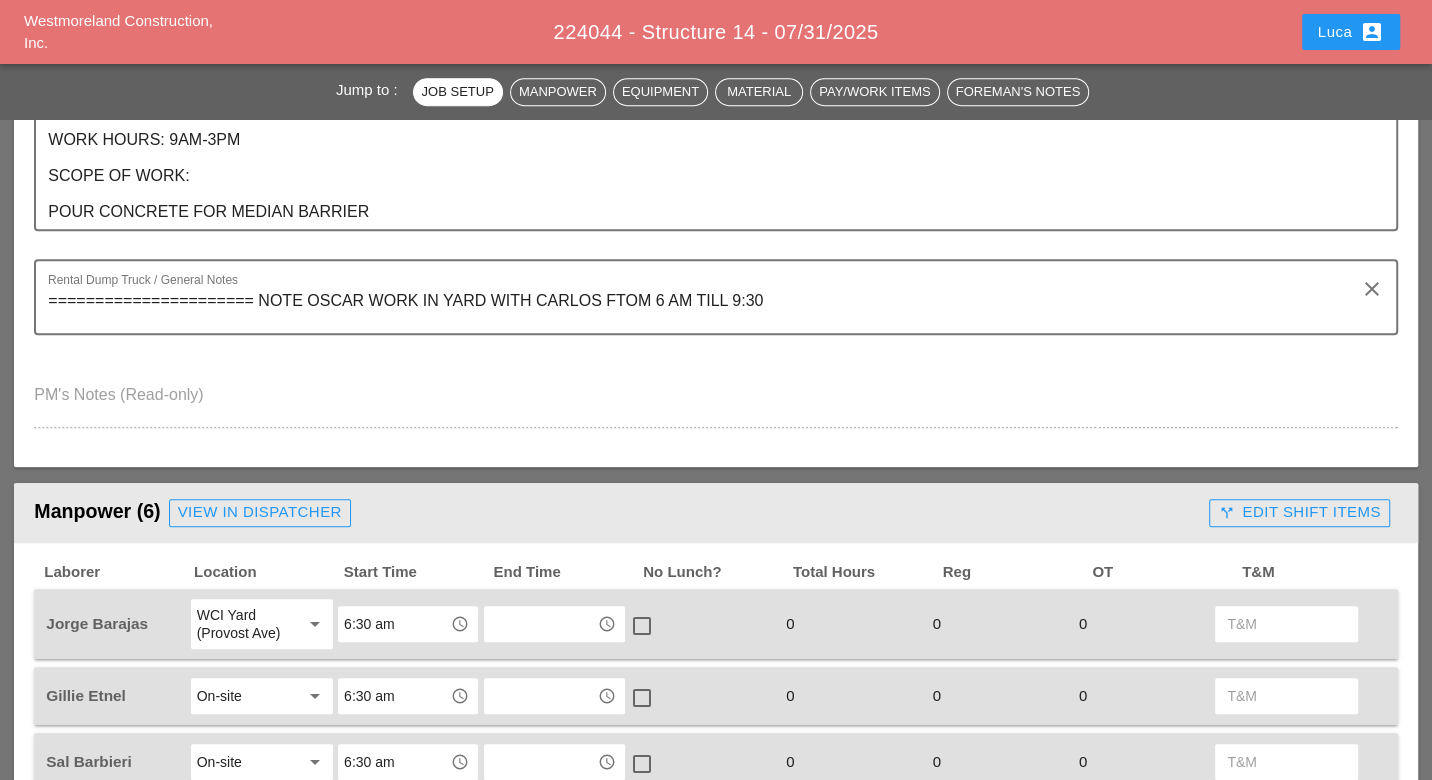 scroll, scrollTop: 888, scrollLeft: 0, axis: vertical 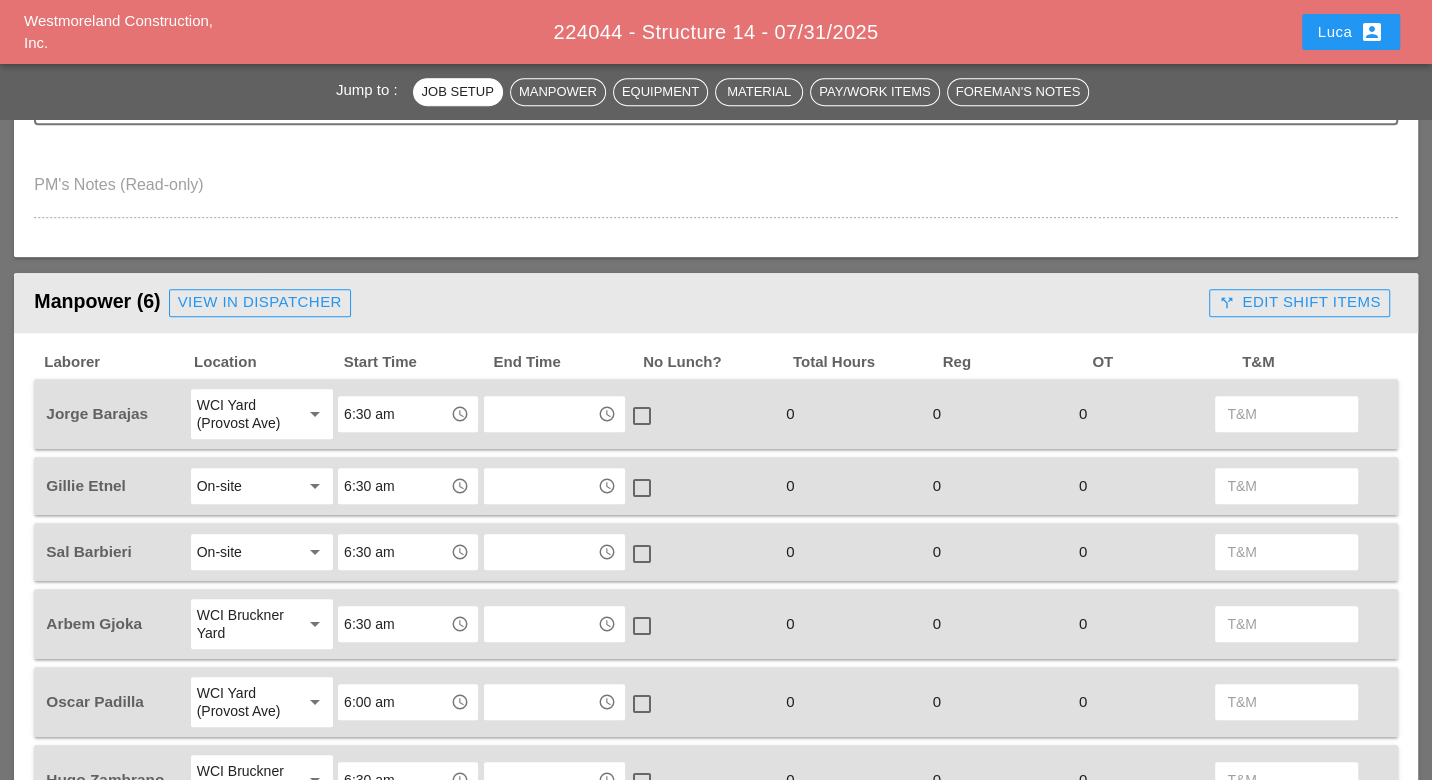 drag, startPoint x: 1274, startPoint y: 301, endPoint x: 1252, endPoint y: 307, distance: 22.803509 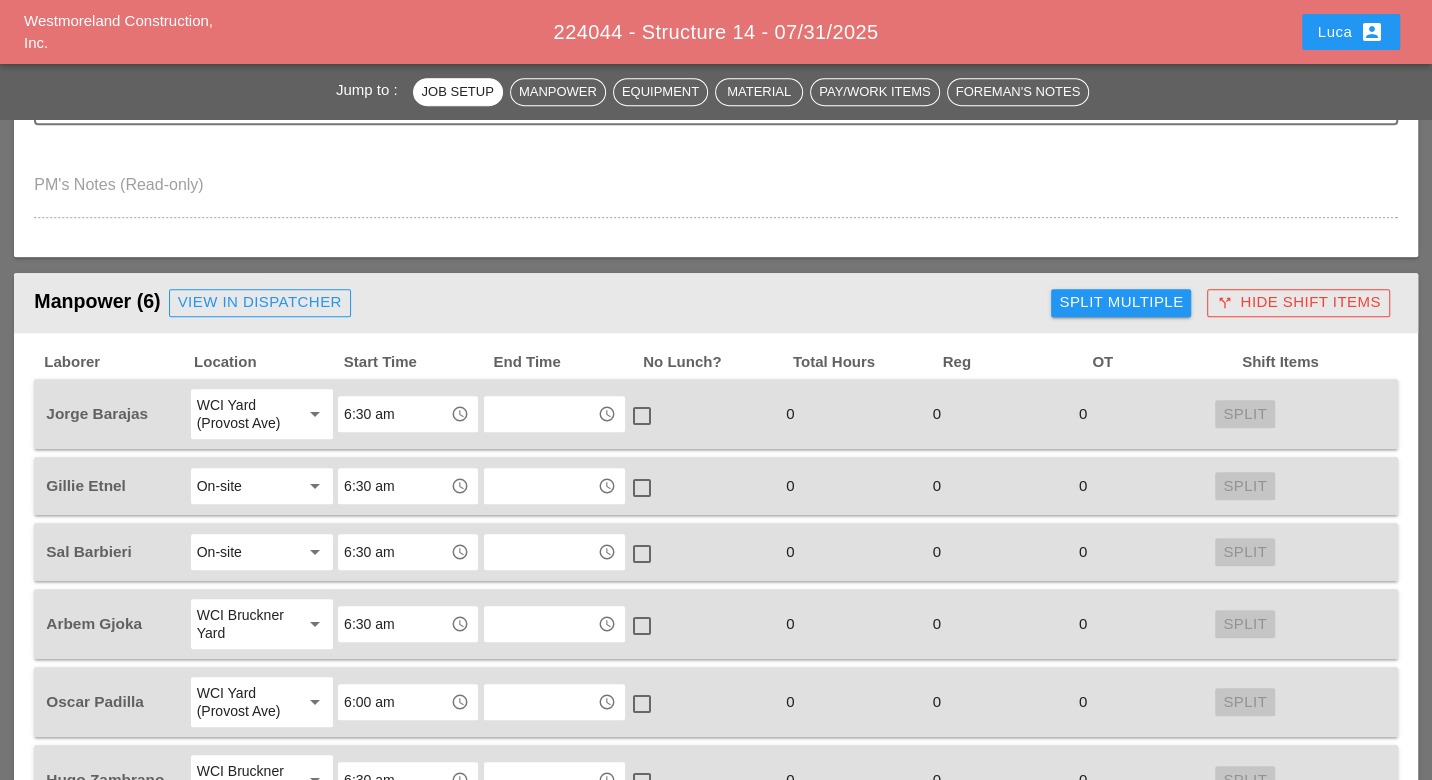 click on "Split Multiple" at bounding box center (1121, 302) 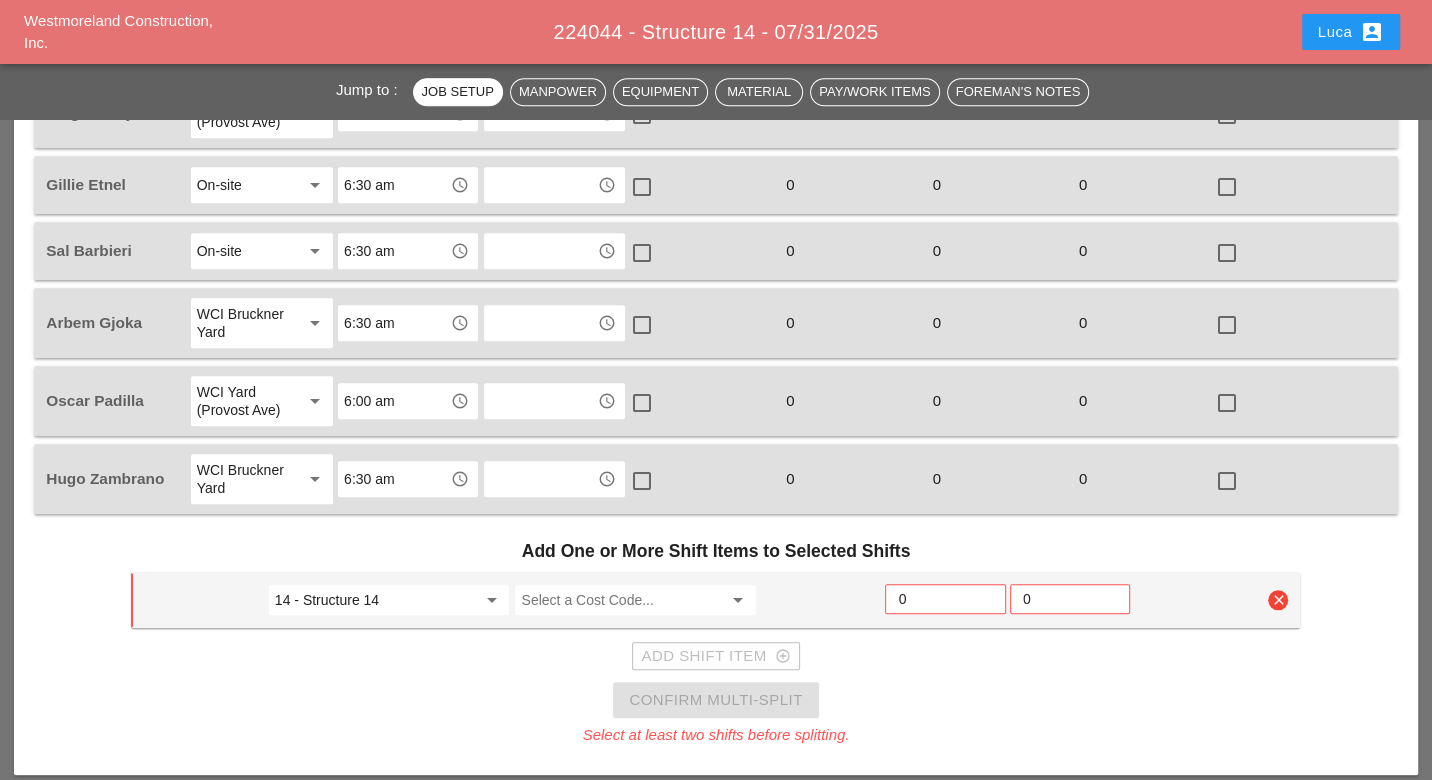 scroll, scrollTop: 1333, scrollLeft: 0, axis: vertical 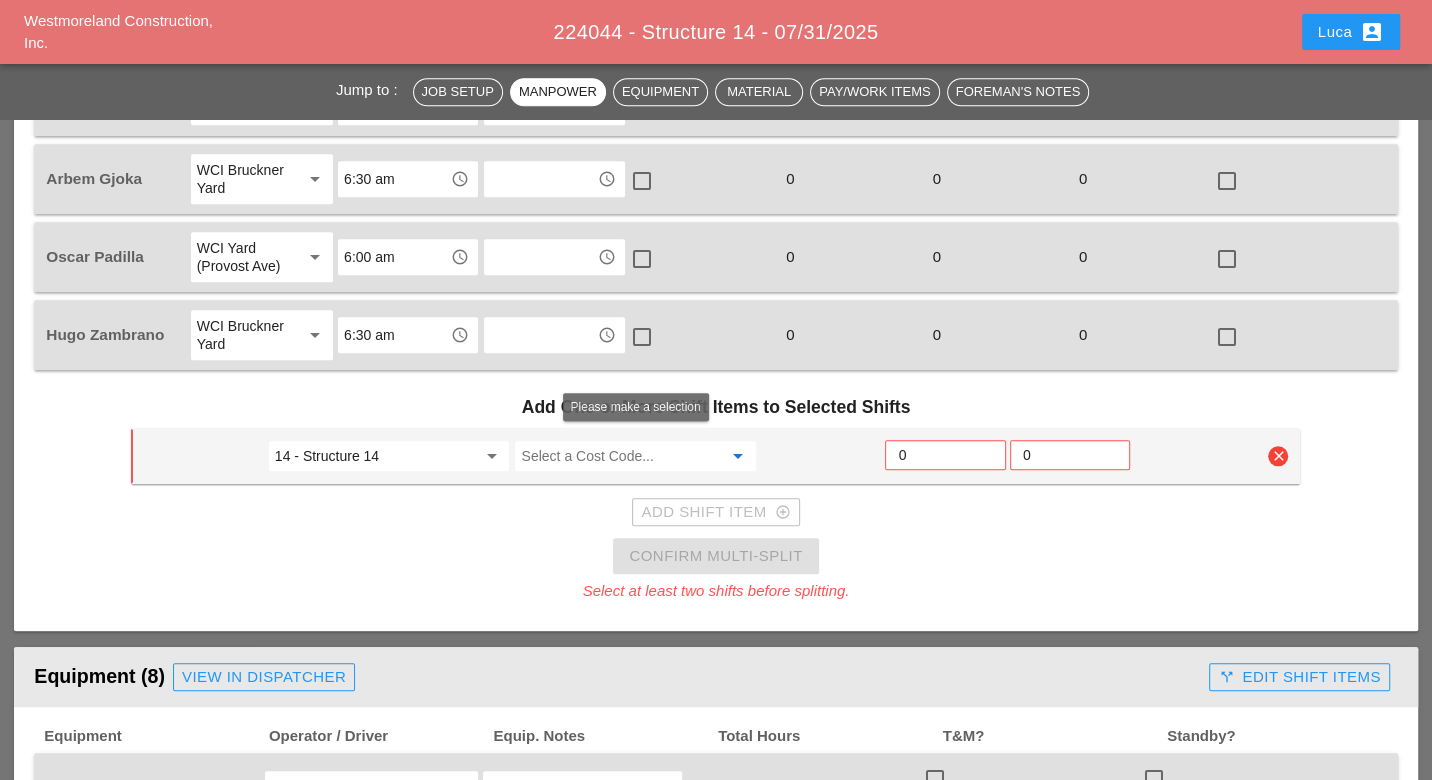 click at bounding box center (621, 456) 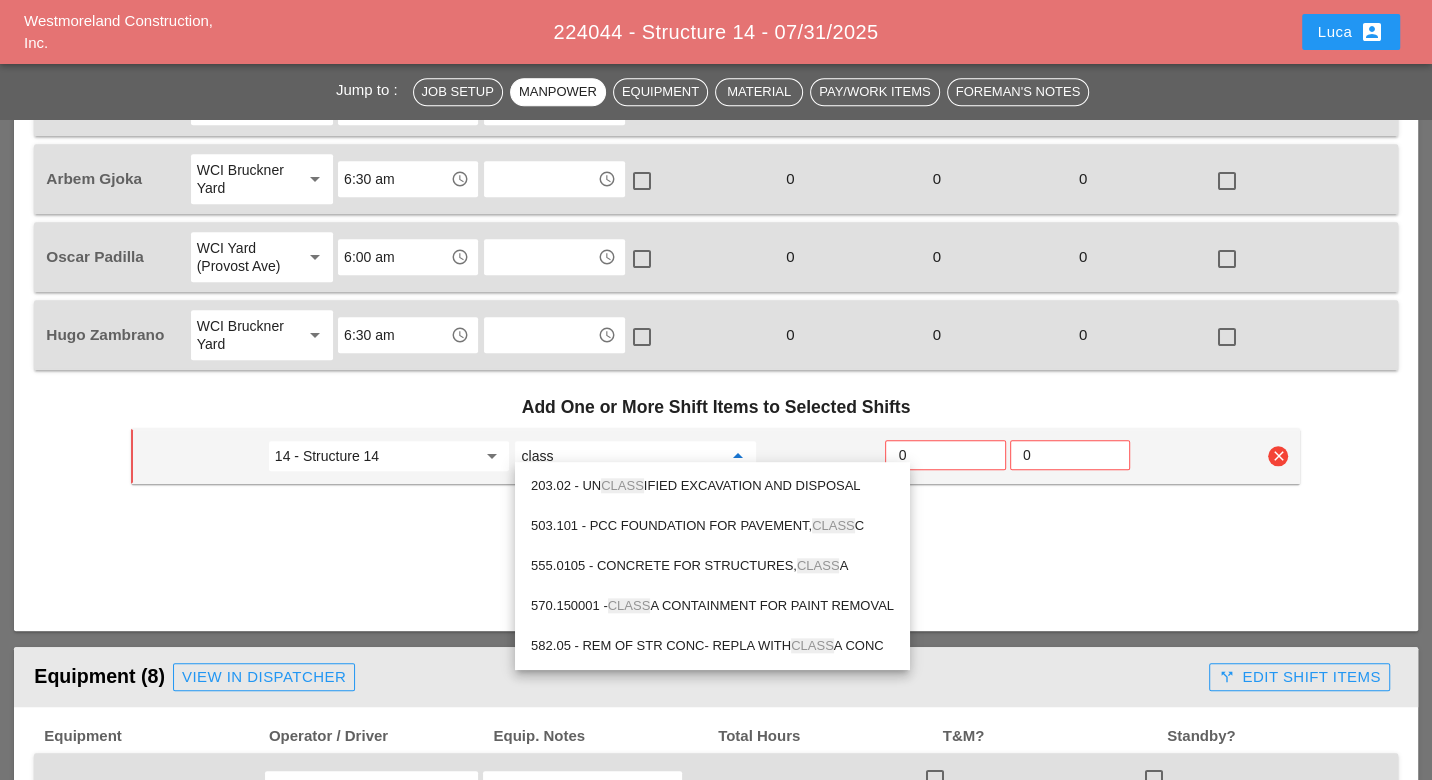 click on "555.0105 - CONCRETE FOR STRUCTURES,  CLASS  A" at bounding box center (712, 566) 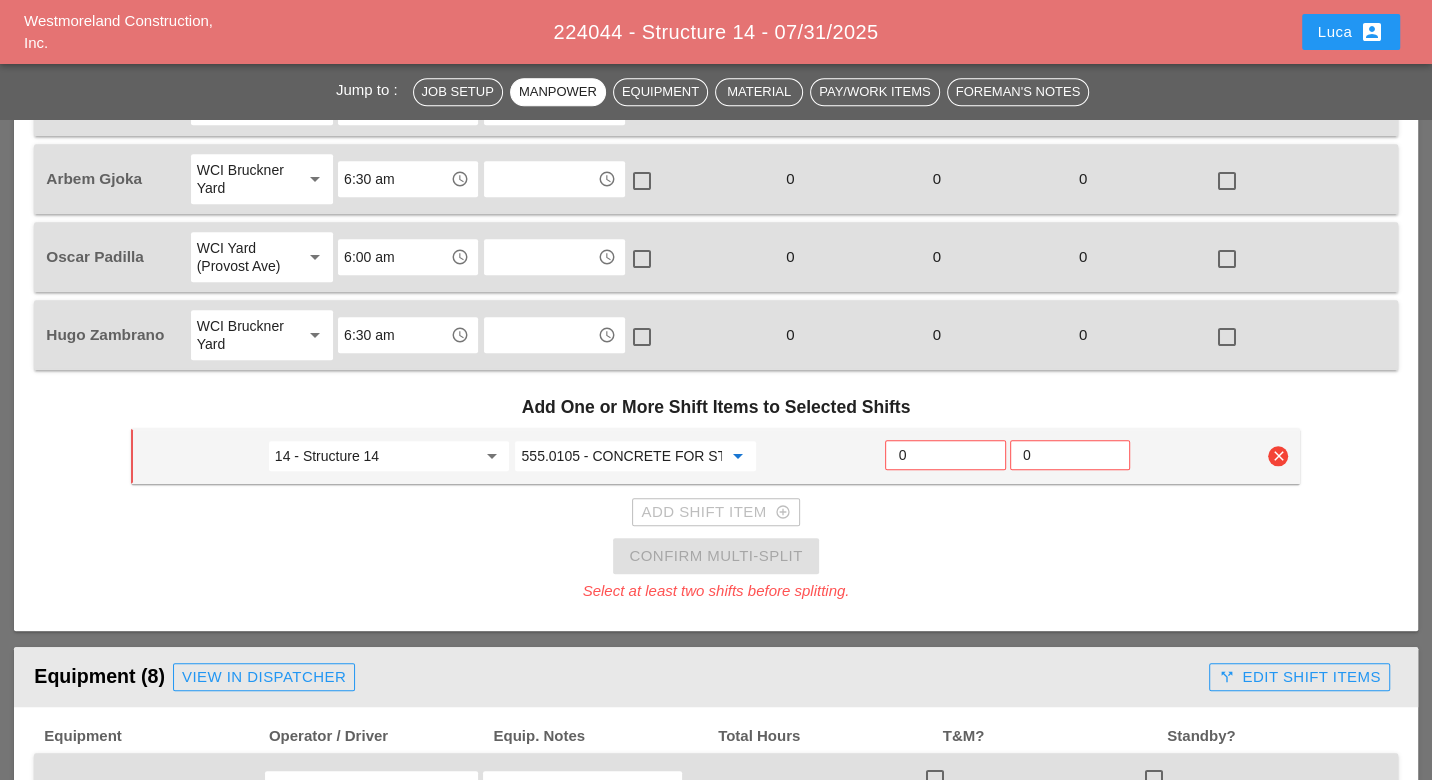 type on "555.0105 - CONCRETE FOR STRUCTURES, CLASS A" 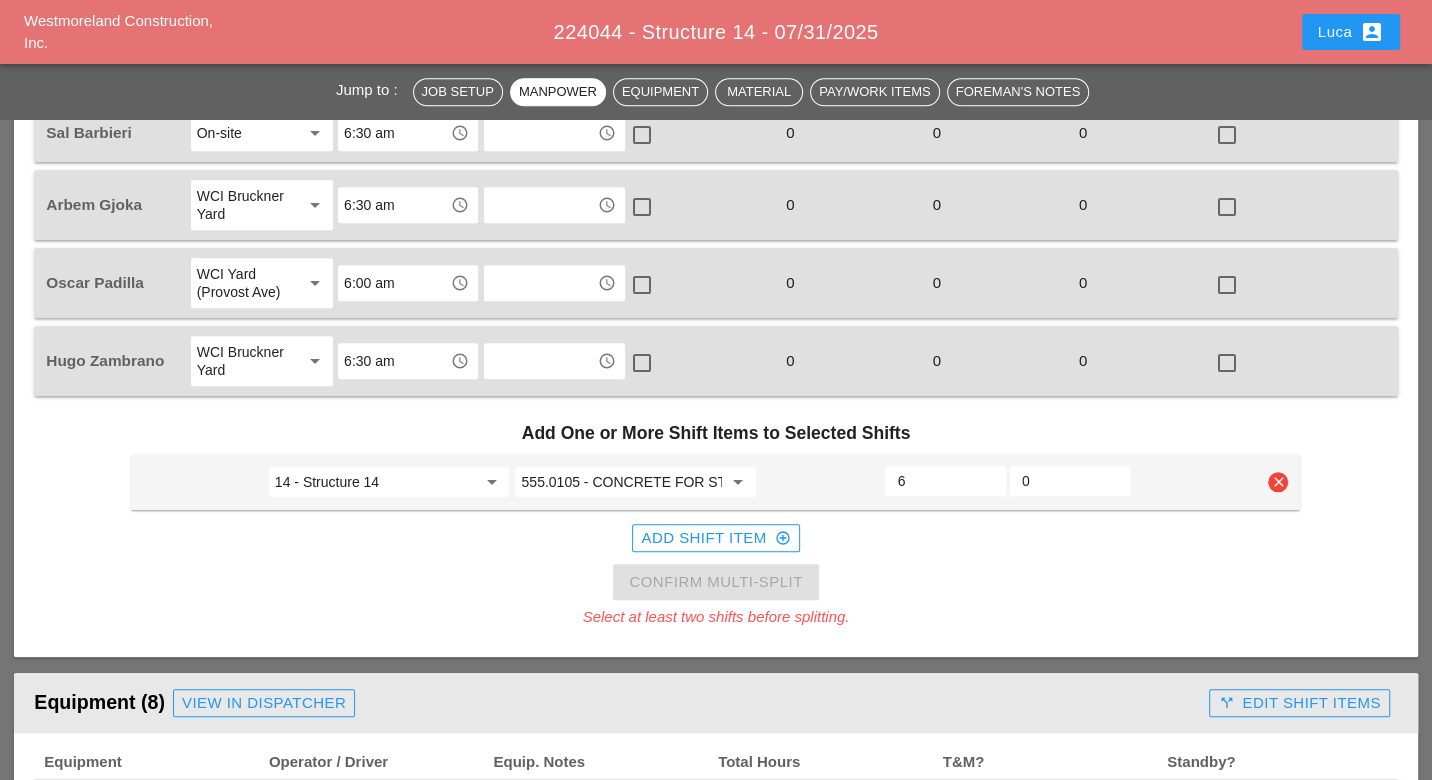 scroll, scrollTop: 888, scrollLeft: 0, axis: vertical 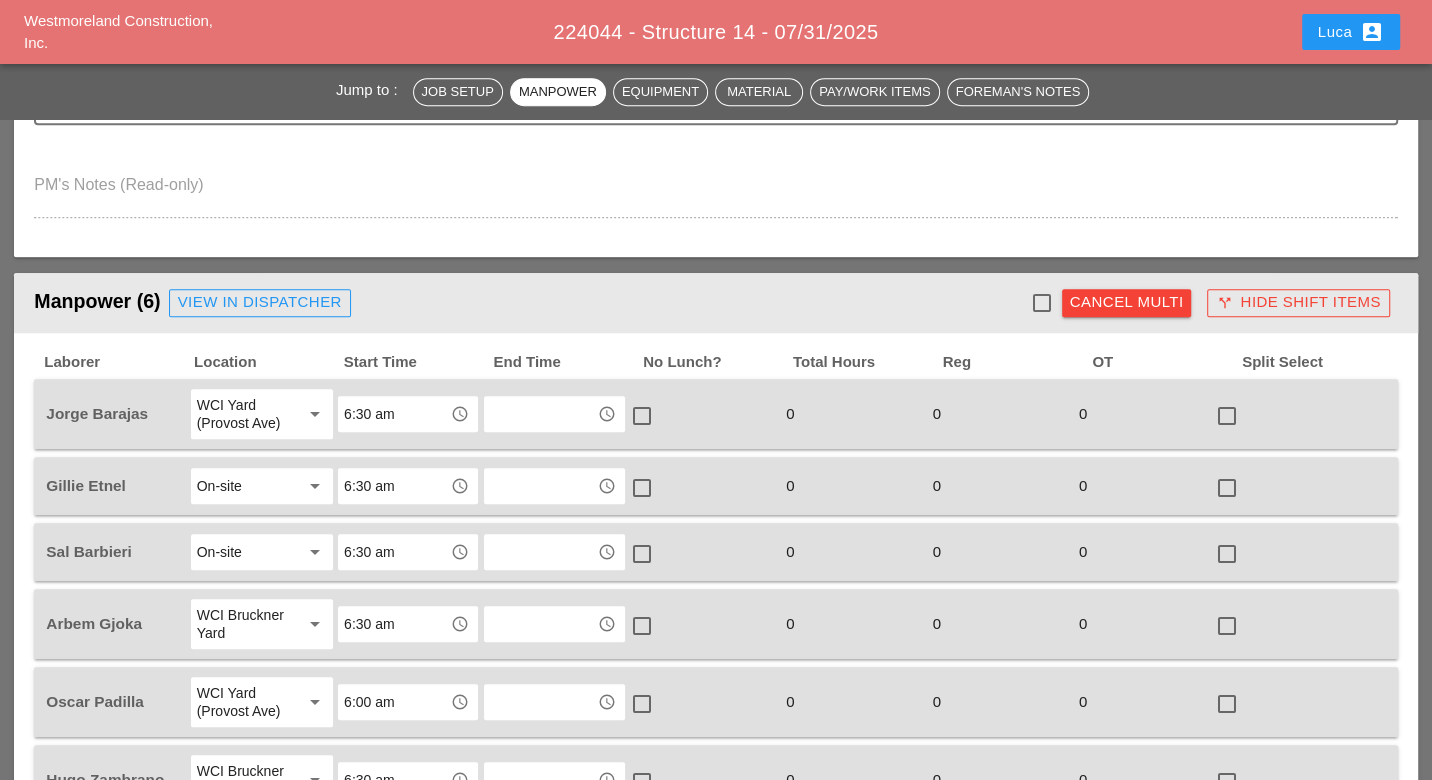 type on "6" 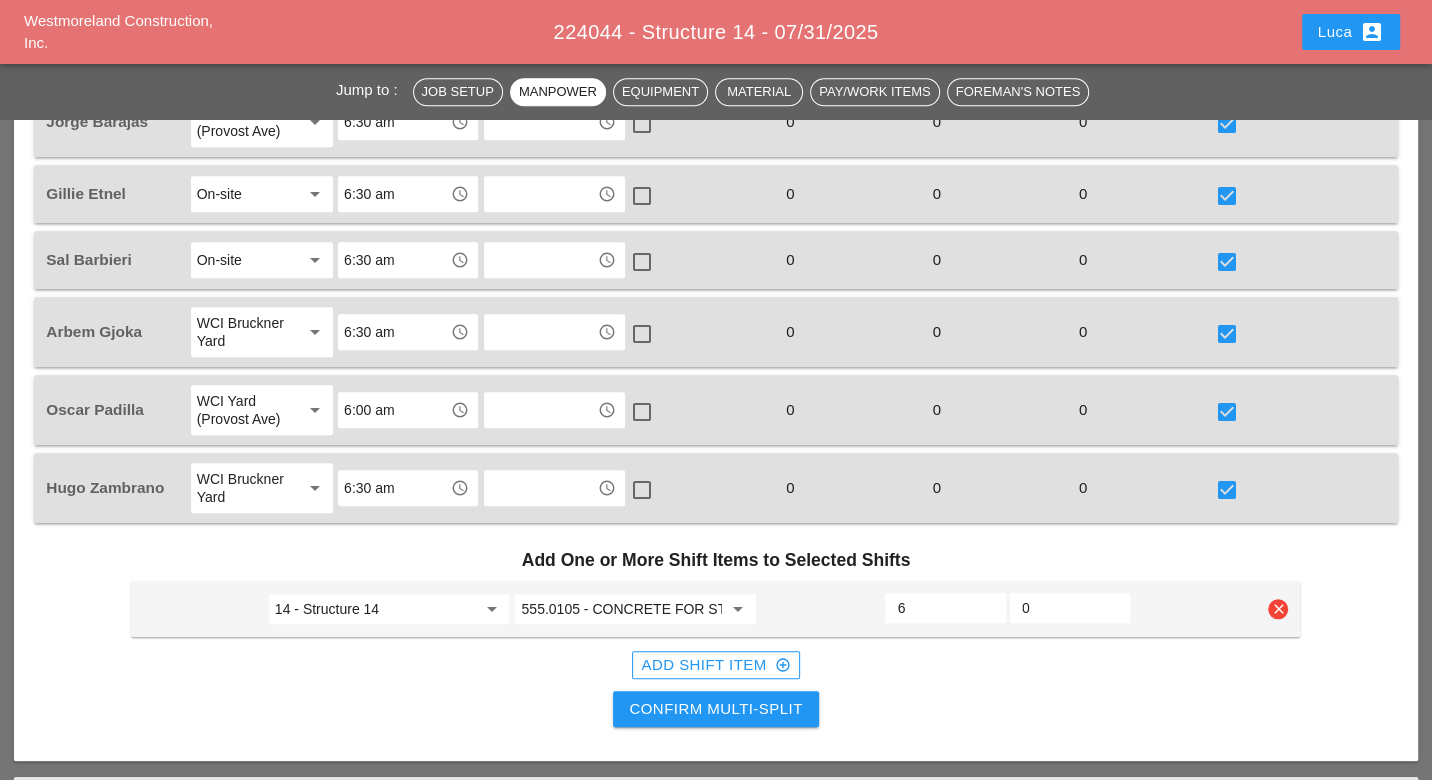 scroll, scrollTop: 1333, scrollLeft: 0, axis: vertical 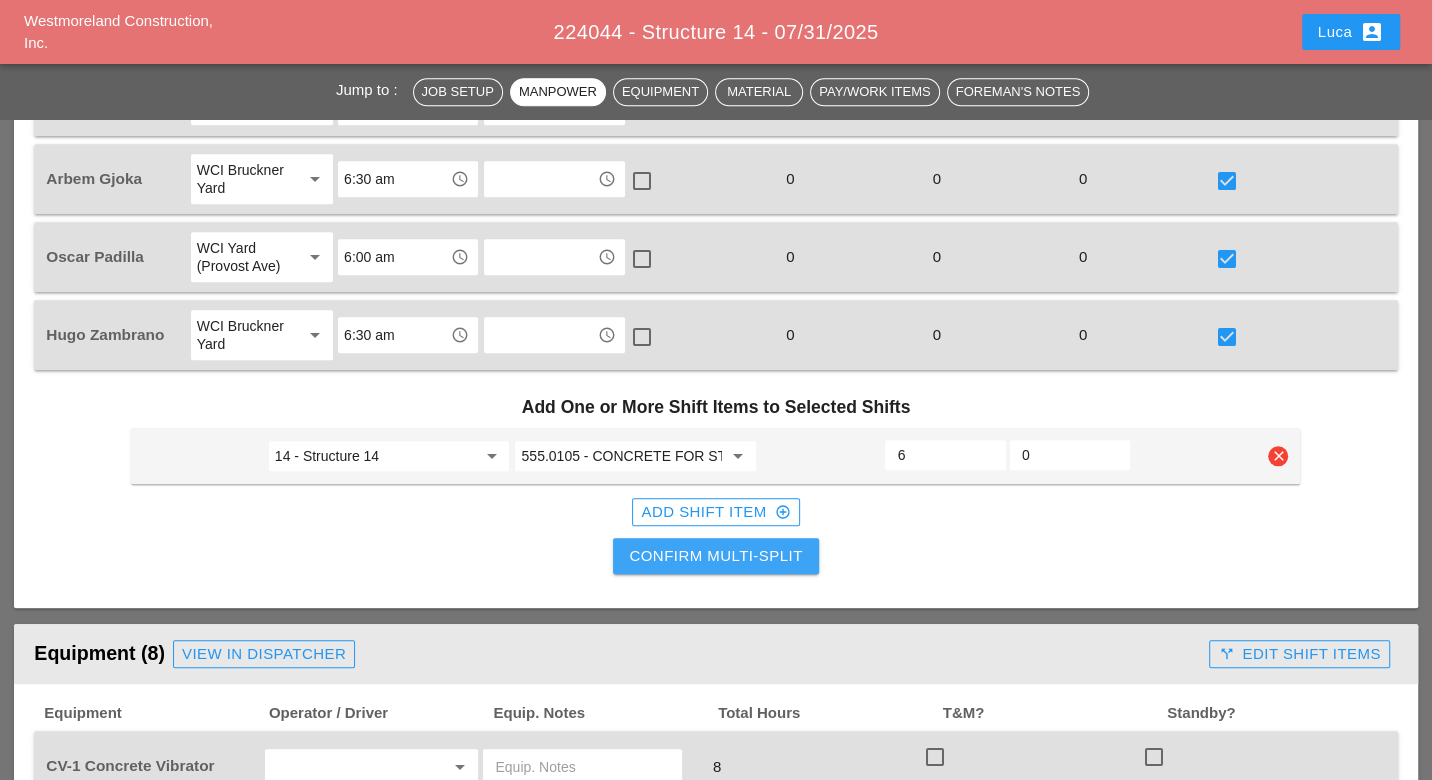 click on "Confirm Multi-Split" at bounding box center (715, 556) 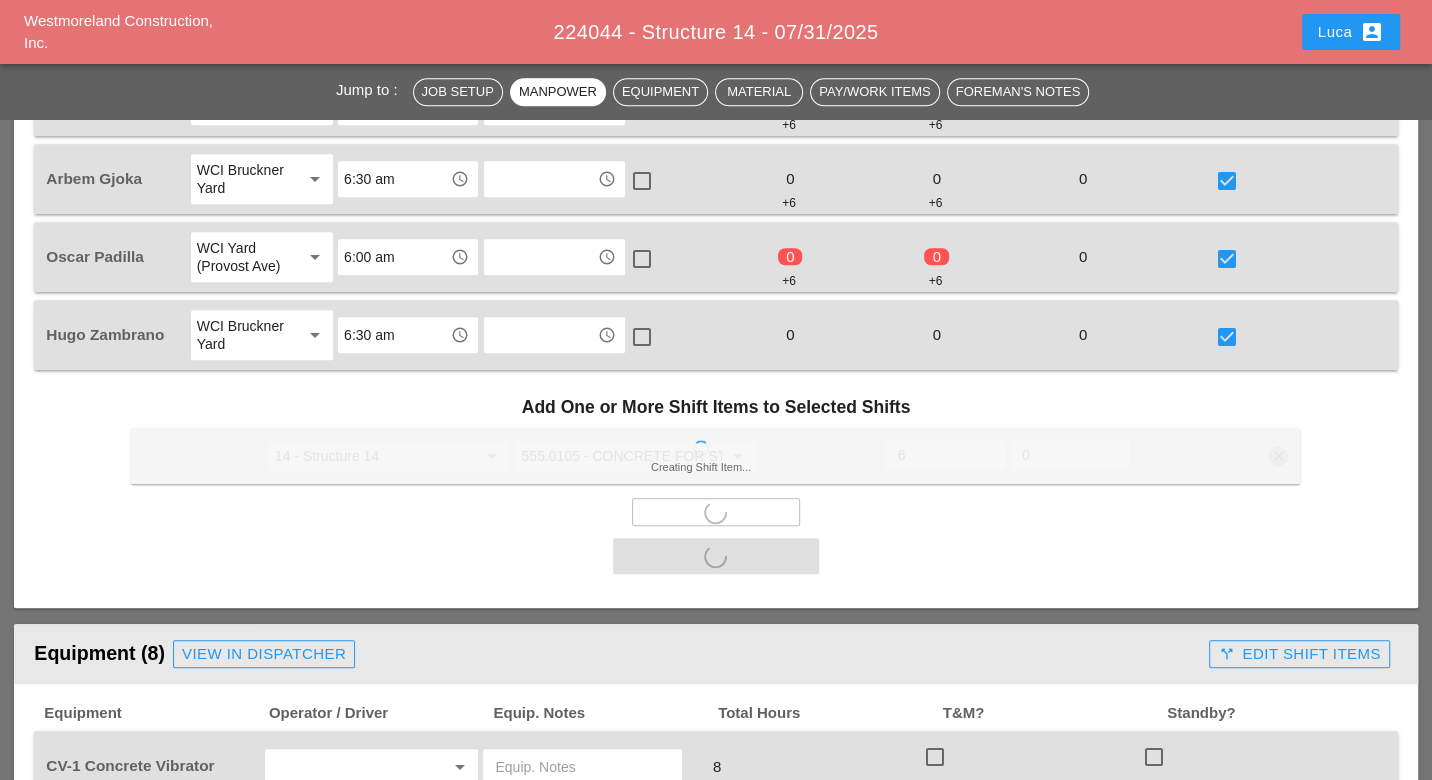 scroll, scrollTop: 1777, scrollLeft: 0, axis: vertical 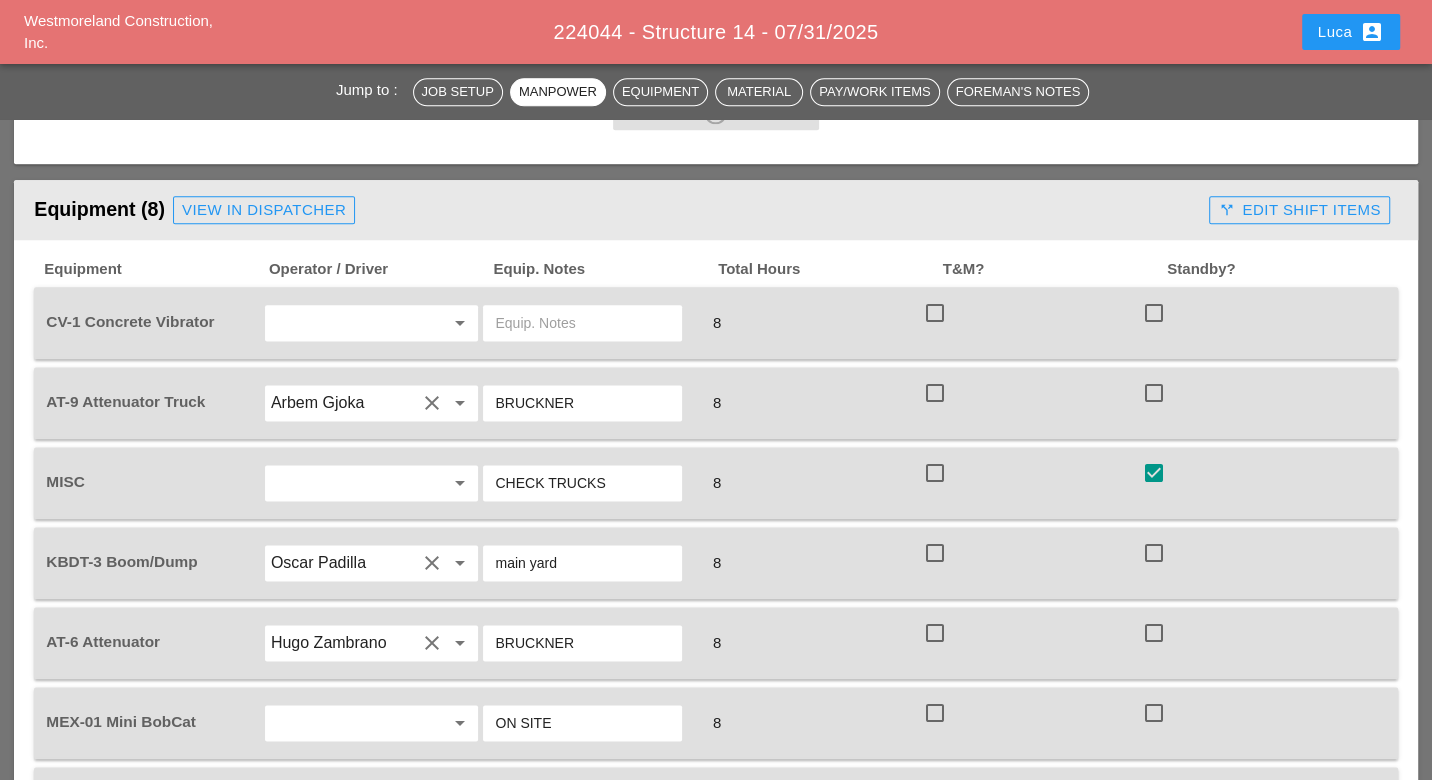 click at bounding box center (935, 313) 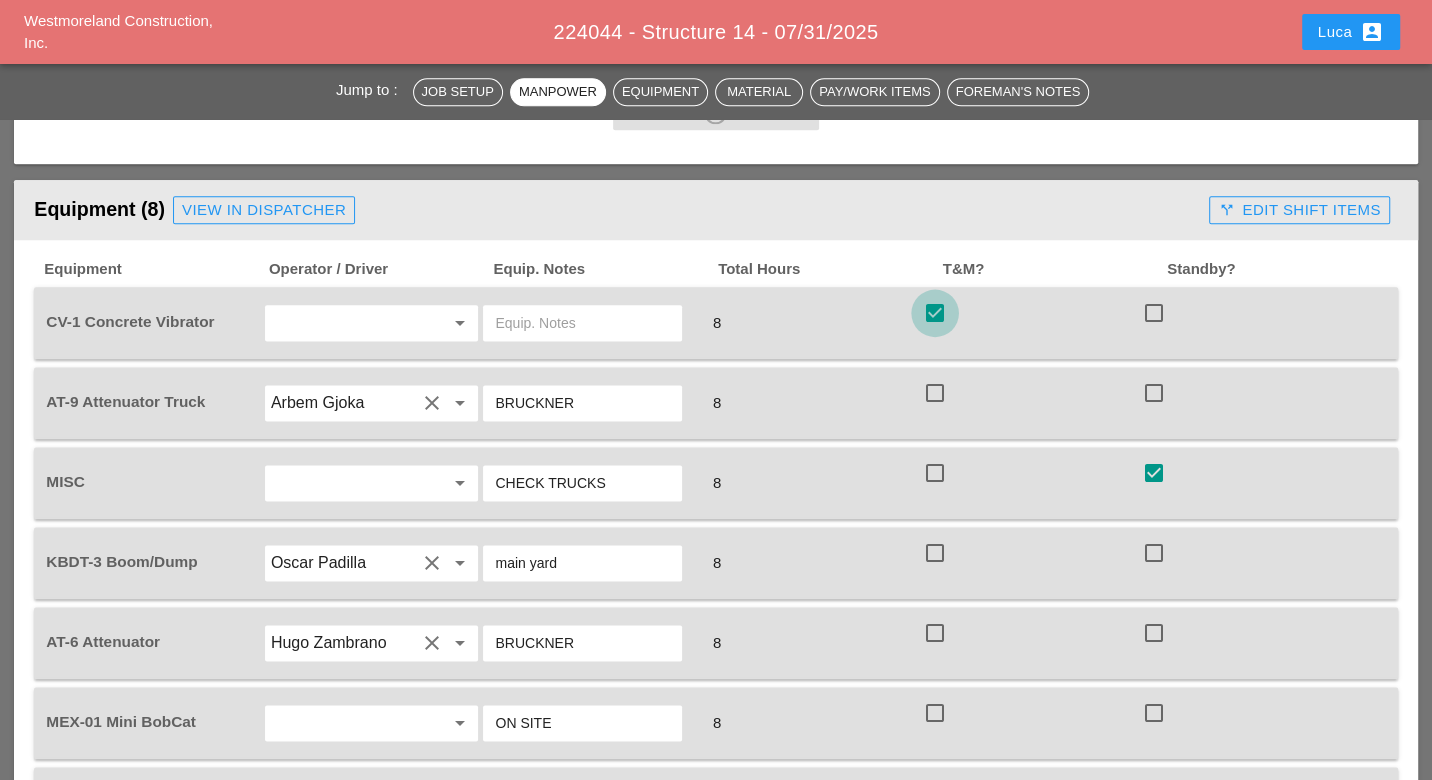checkbox on "true" 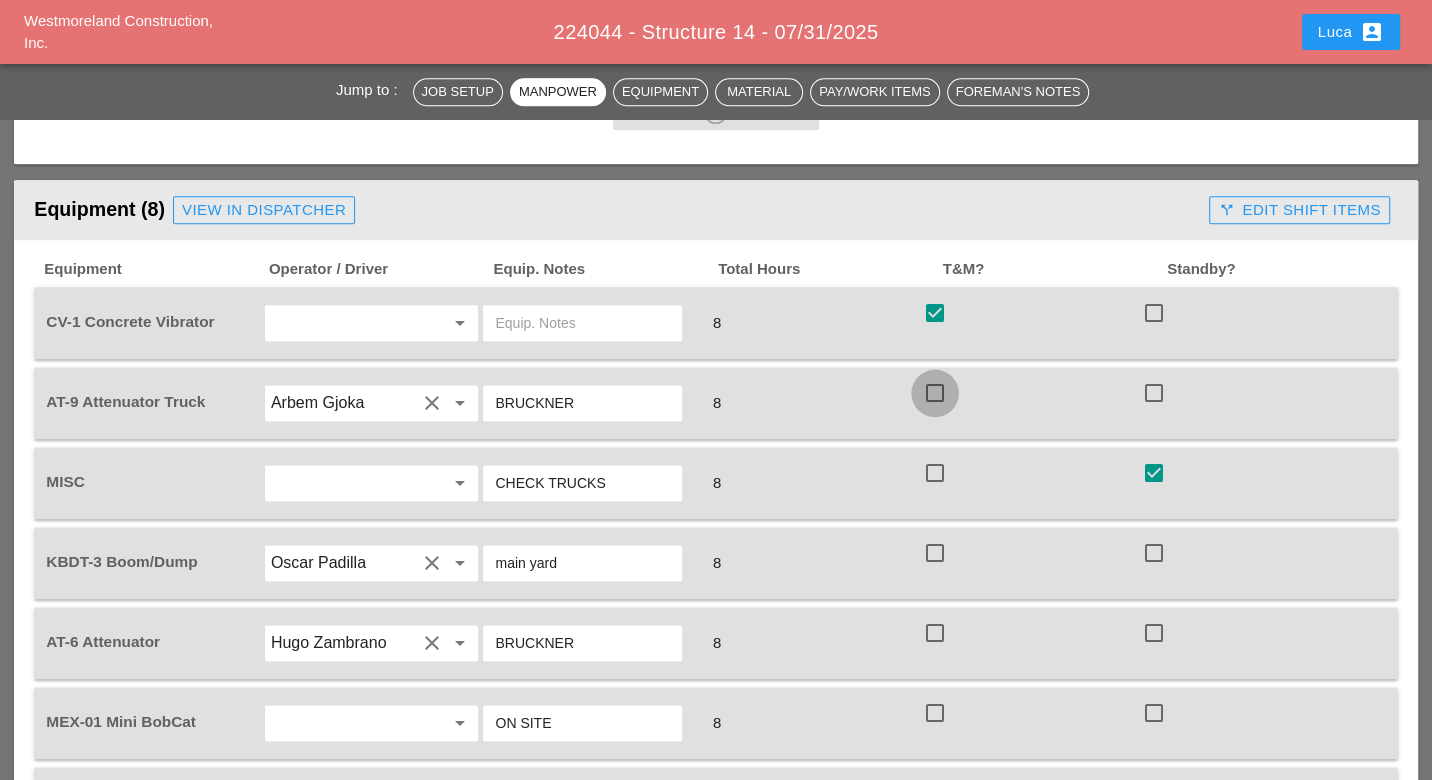 click at bounding box center [935, 393] 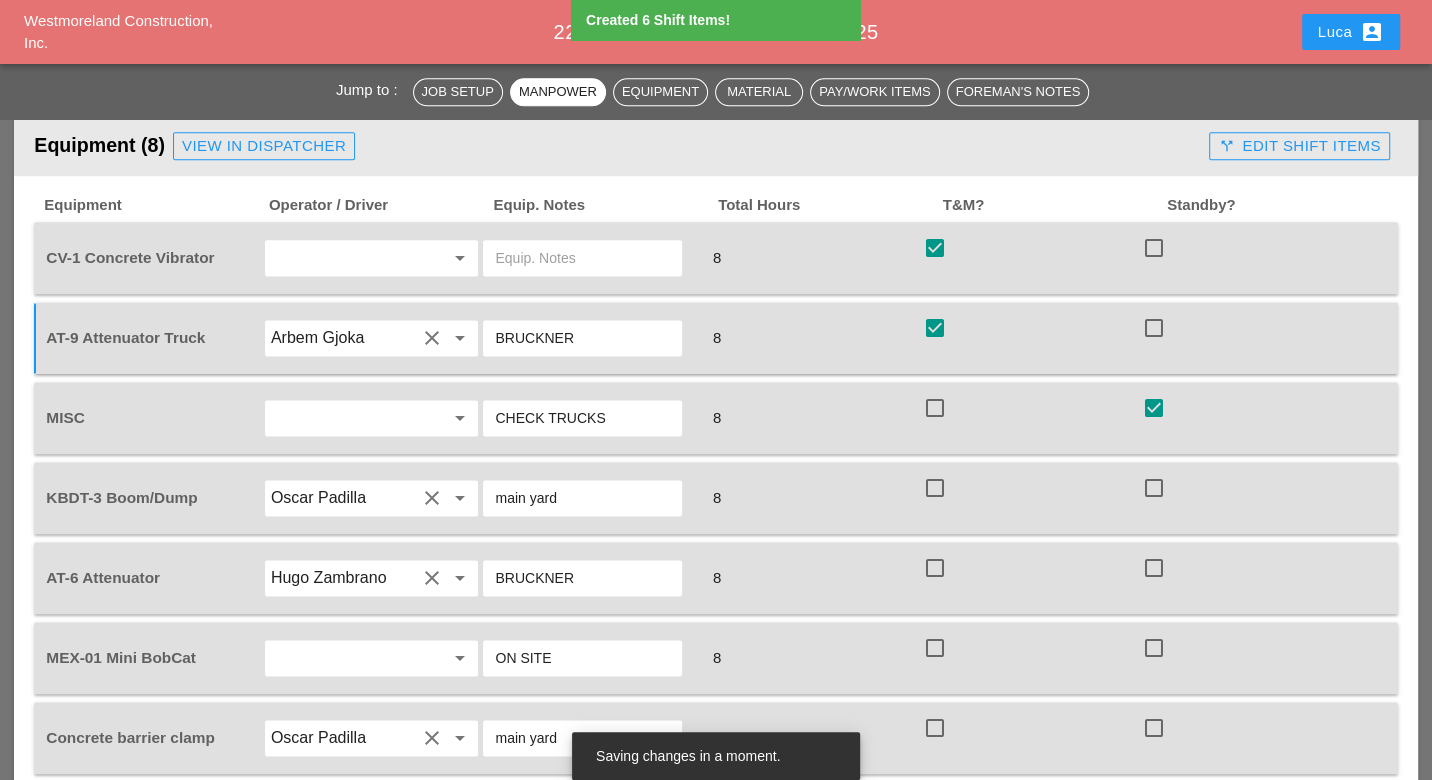 scroll, scrollTop: 1888, scrollLeft: 0, axis: vertical 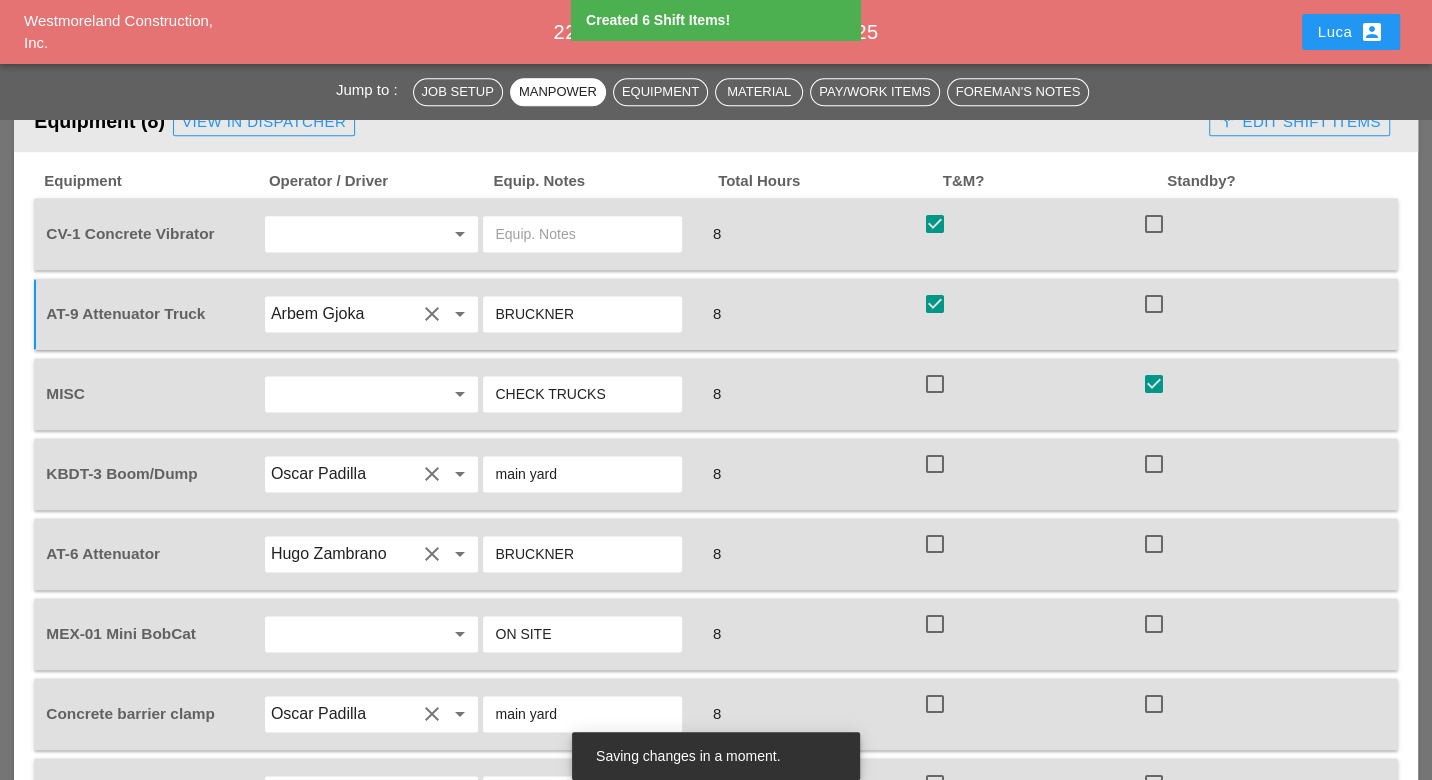 click at bounding box center (935, 464) 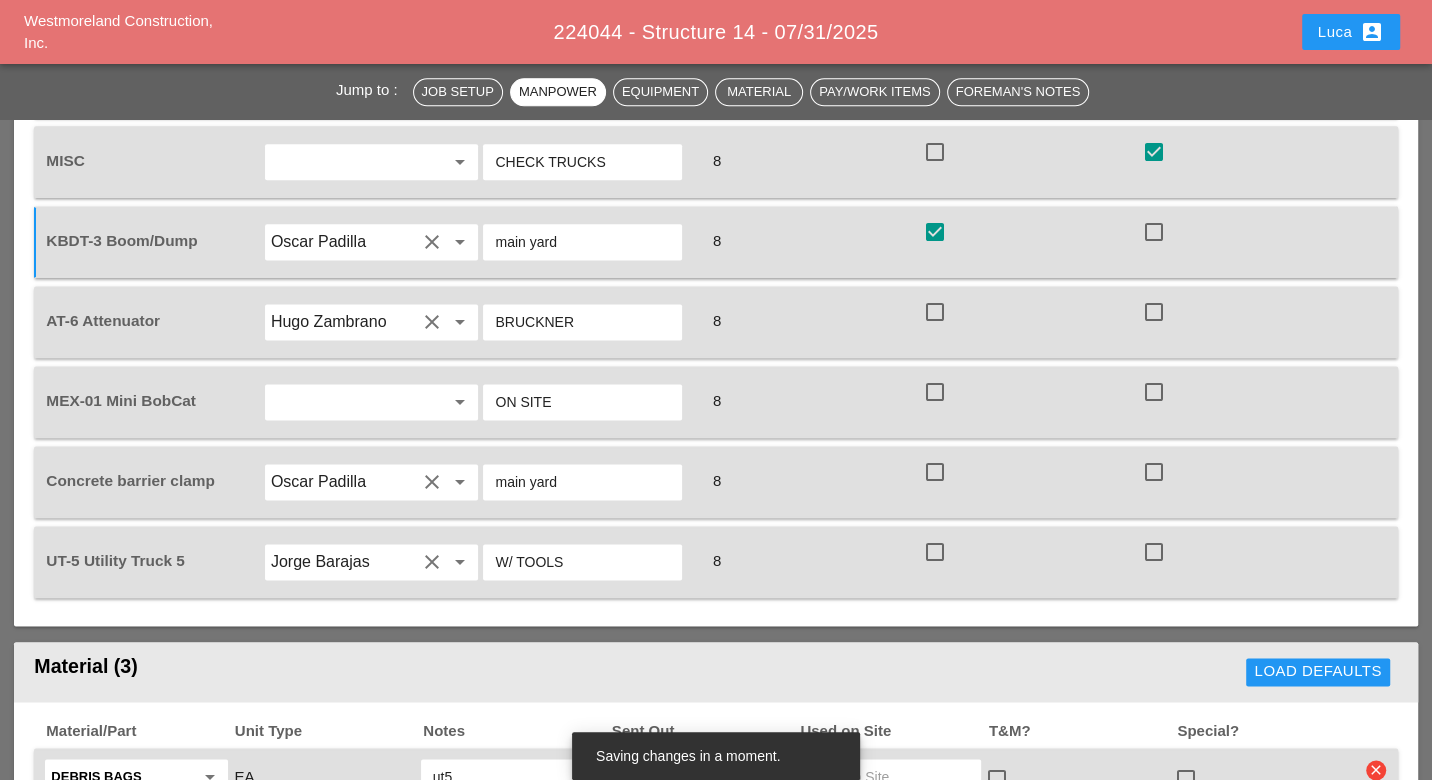 drag, startPoint x: 938, startPoint y: 527, endPoint x: 987, endPoint y: 527, distance: 49 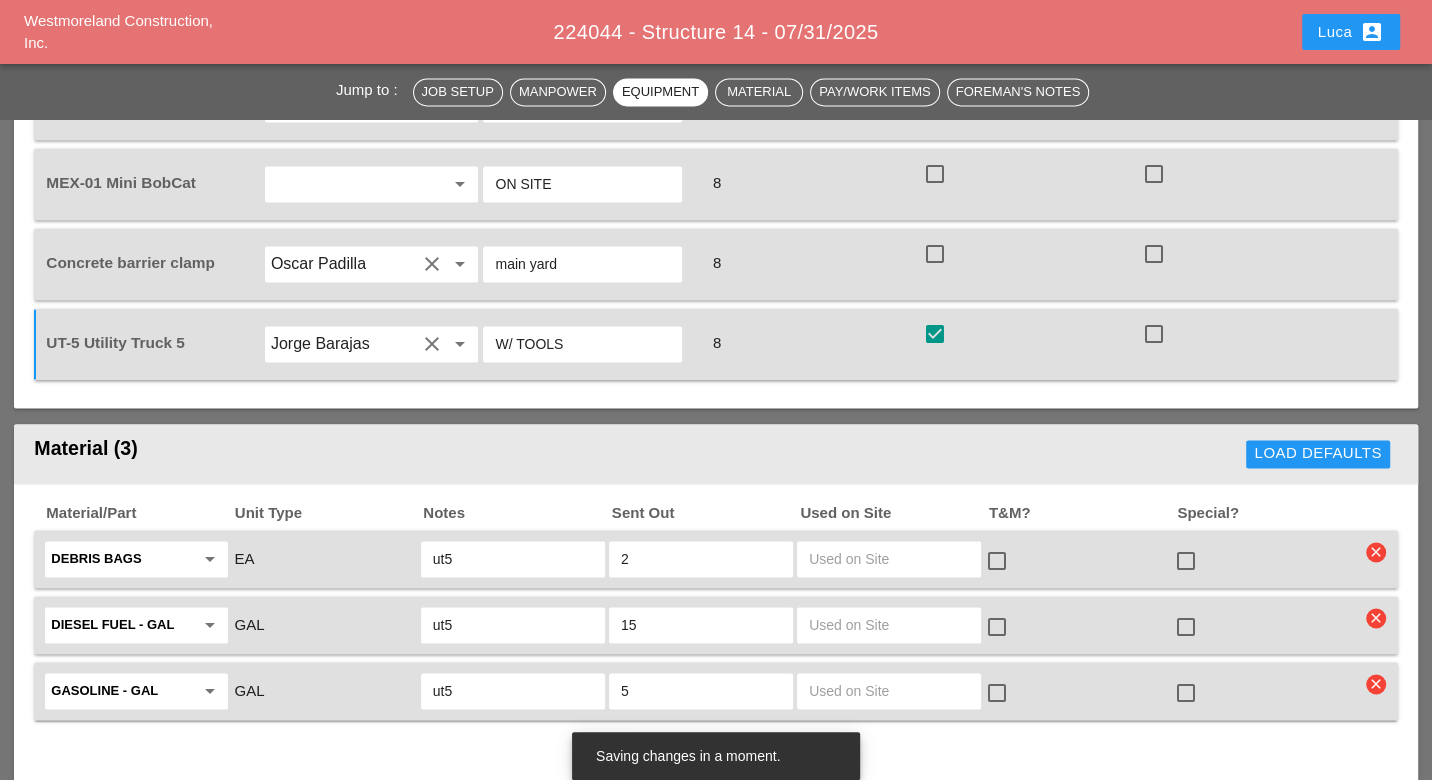 scroll, scrollTop: 2111, scrollLeft: 0, axis: vertical 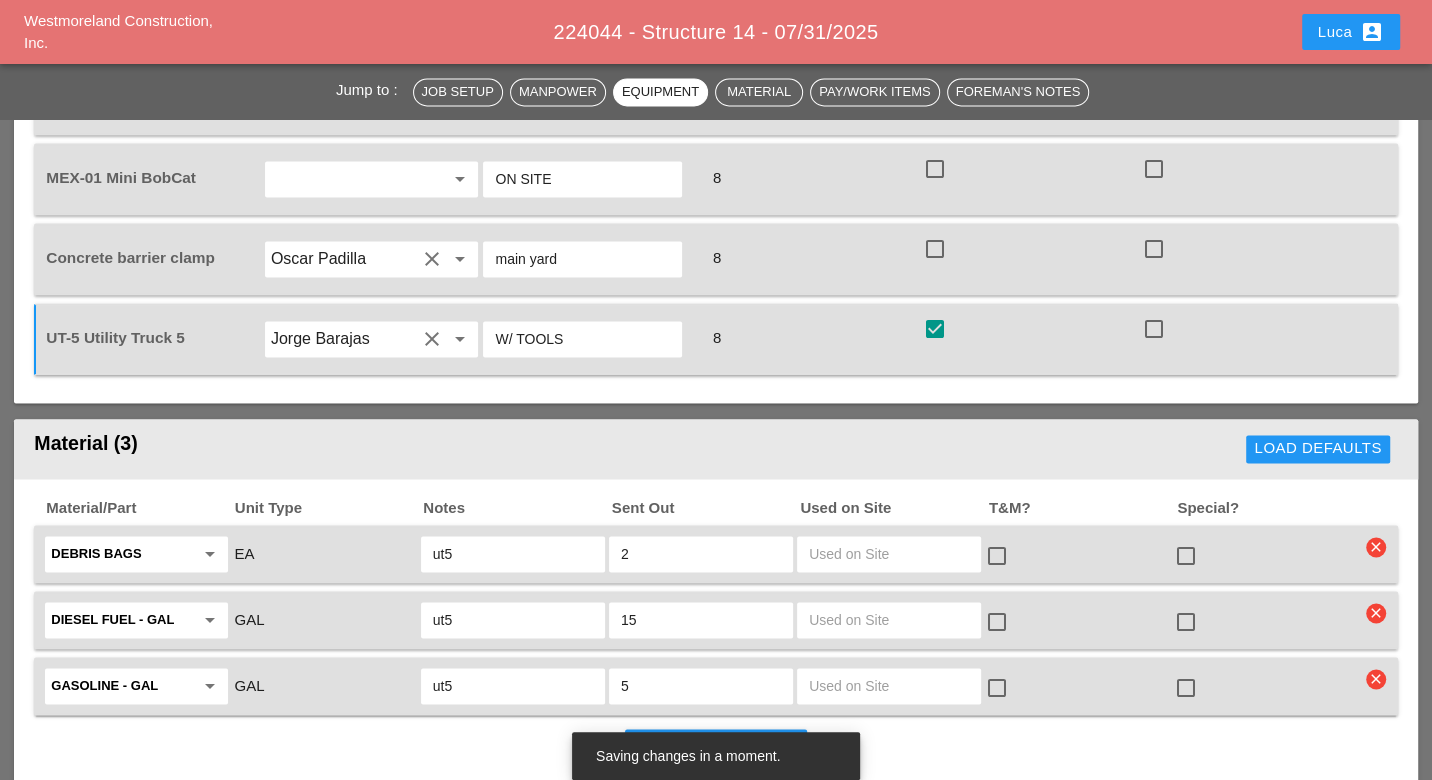 click at bounding box center (935, 249) 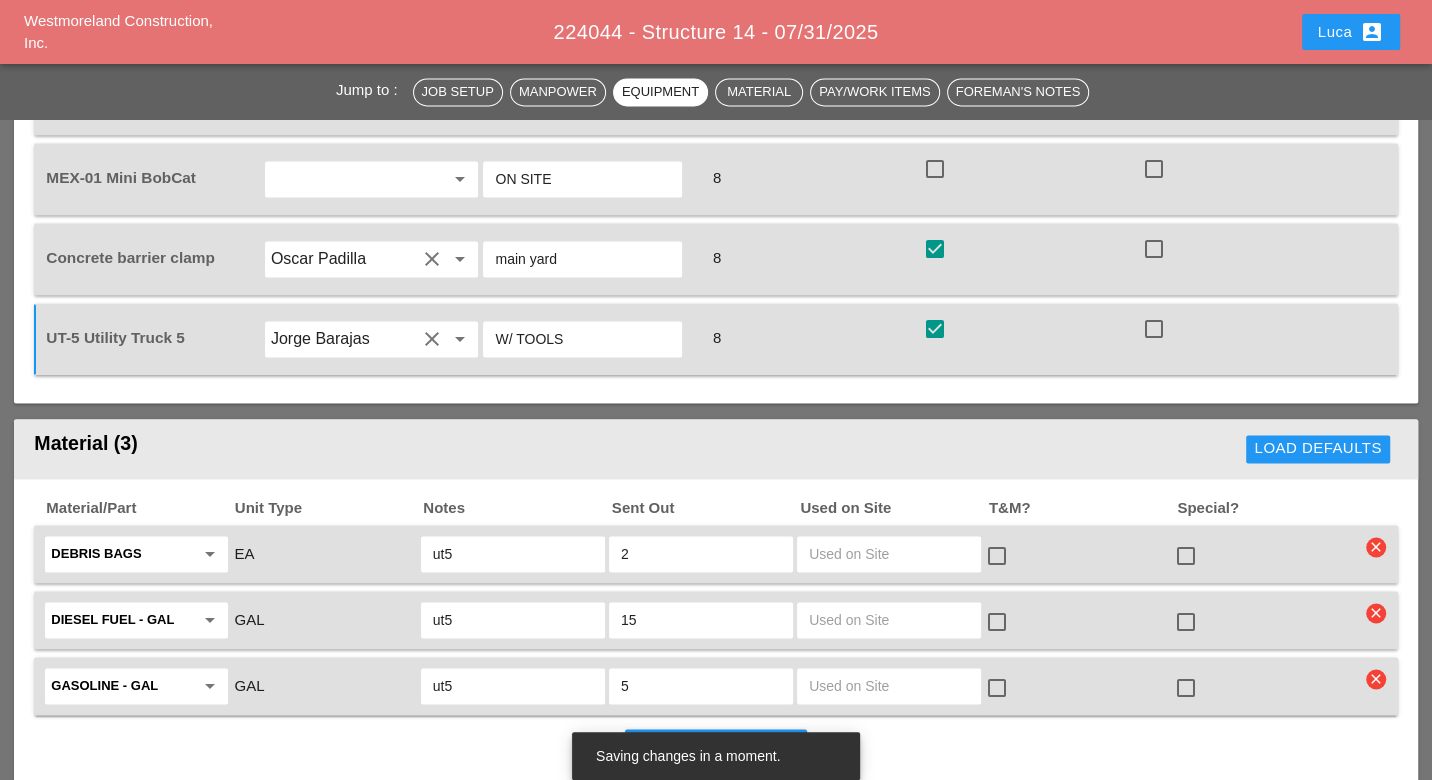 drag, startPoint x: 931, startPoint y: 151, endPoint x: 948, endPoint y: 169, distance: 24.758837 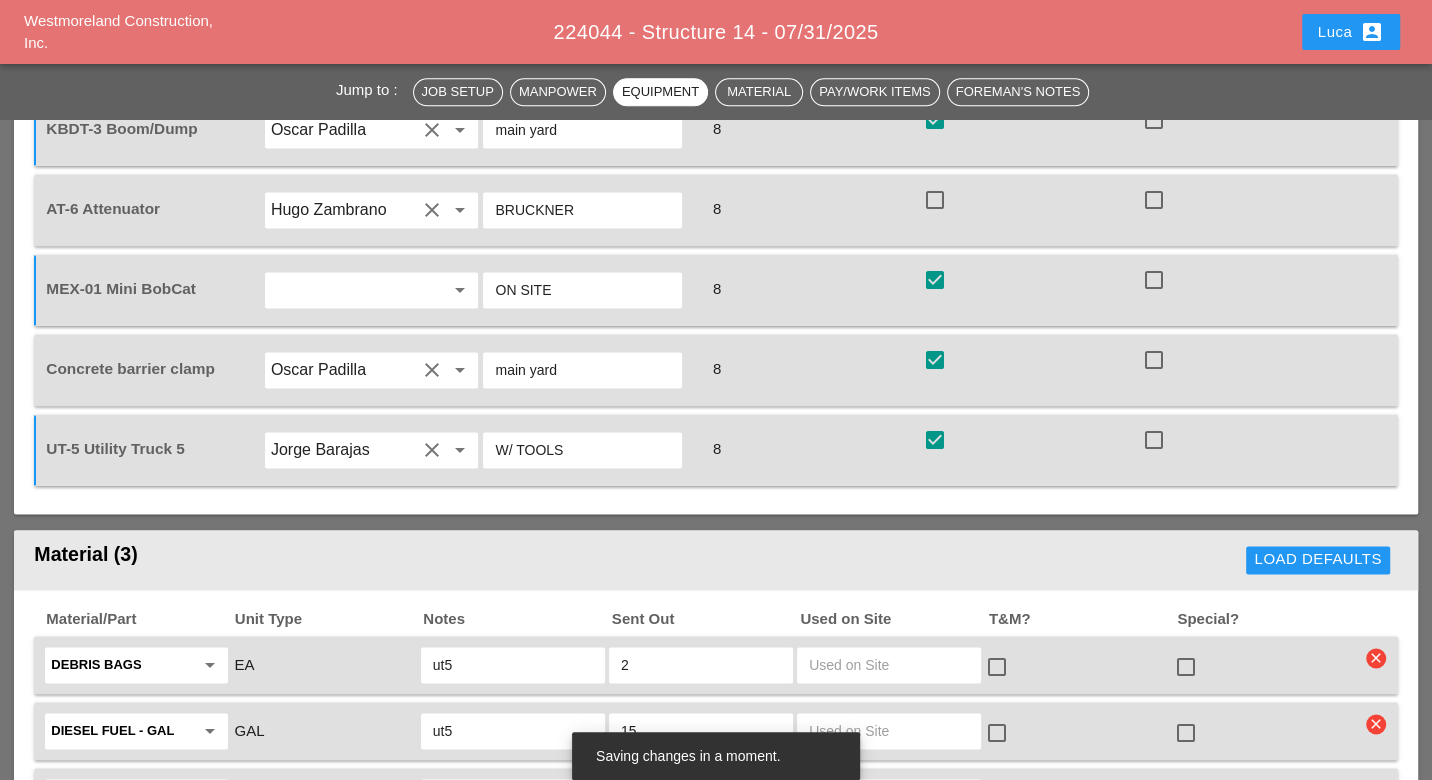 scroll, scrollTop: 1888, scrollLeft: 0, axis: vertical 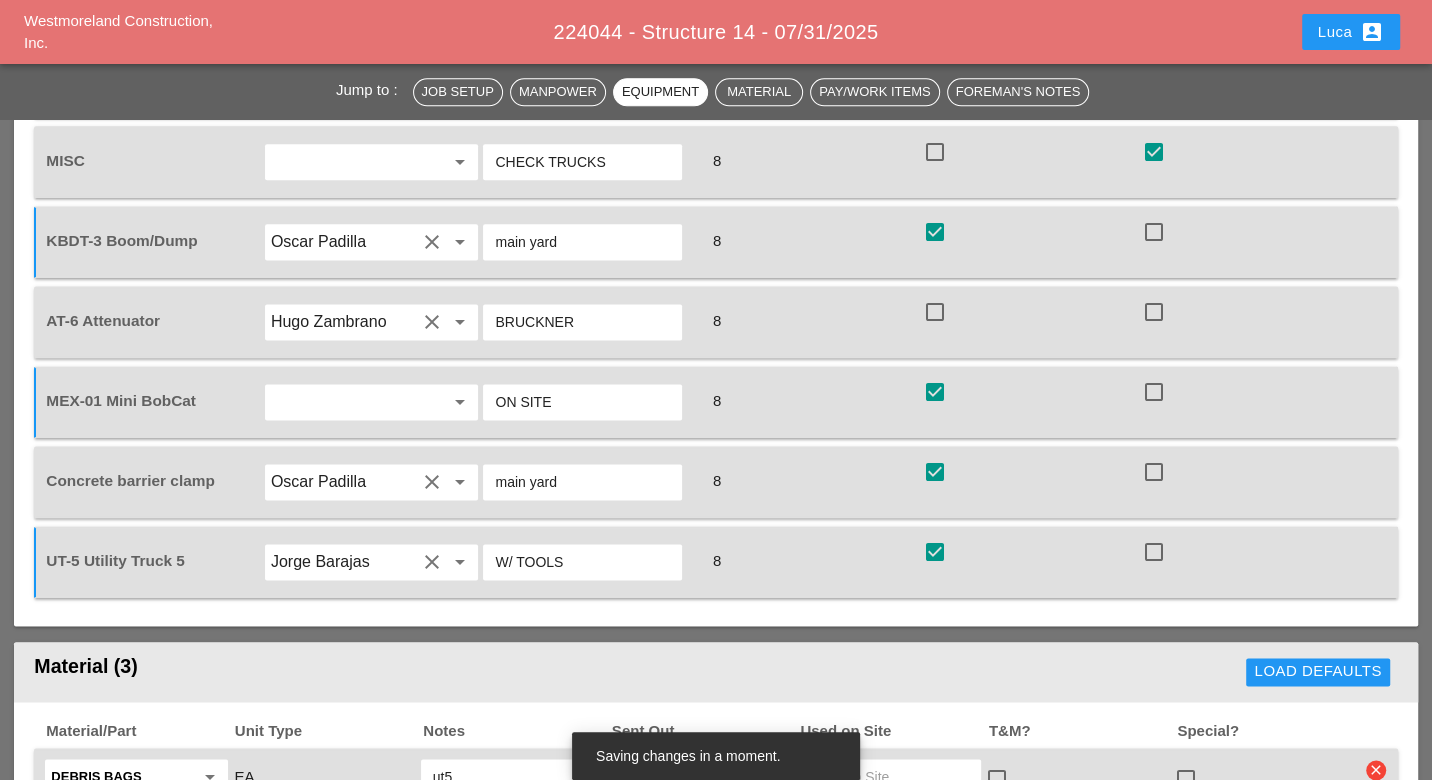 click at bounding box center [935, 312] 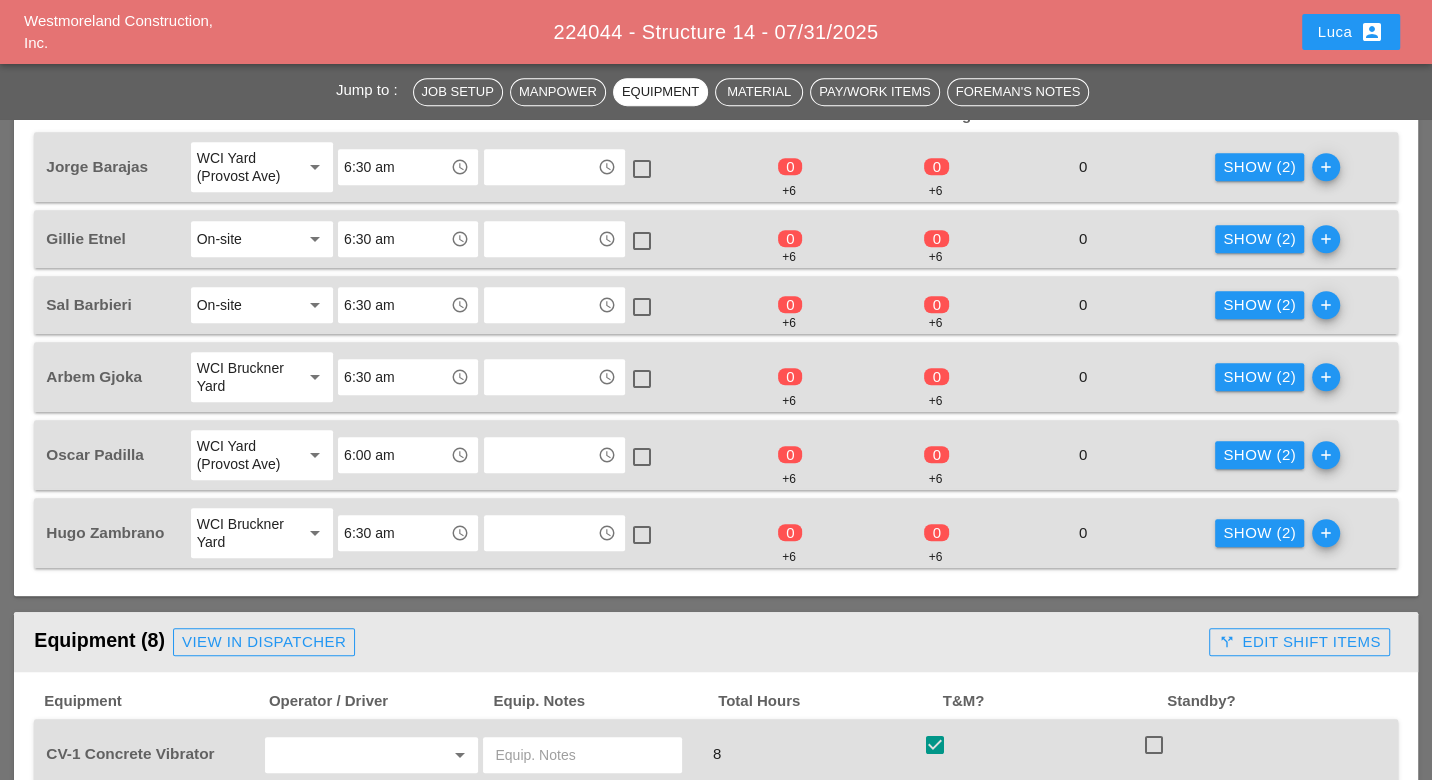 scroll, scrollTop: 1111, scrollLeft: 0, axis: vertical 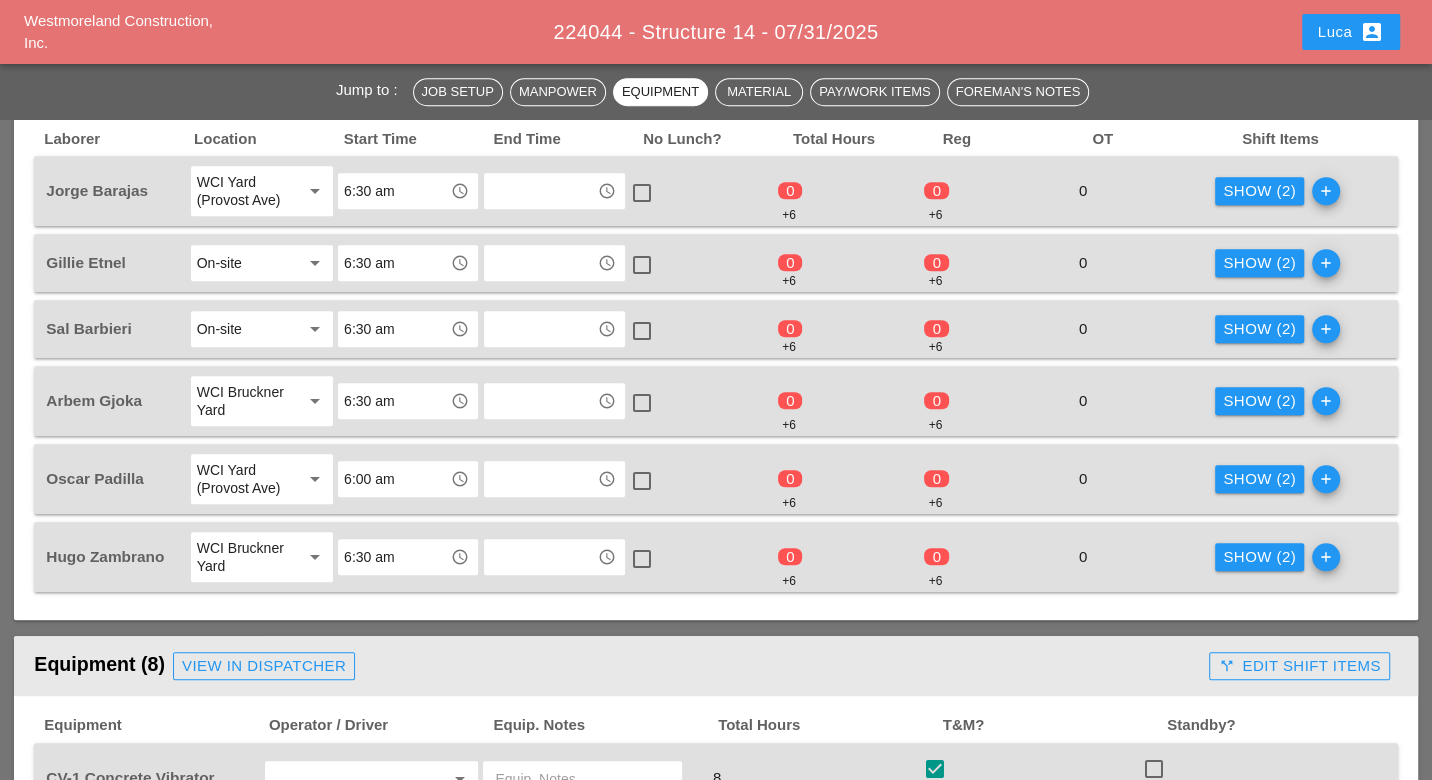 click on "Show (2)" at bounding box center [1259, 191] 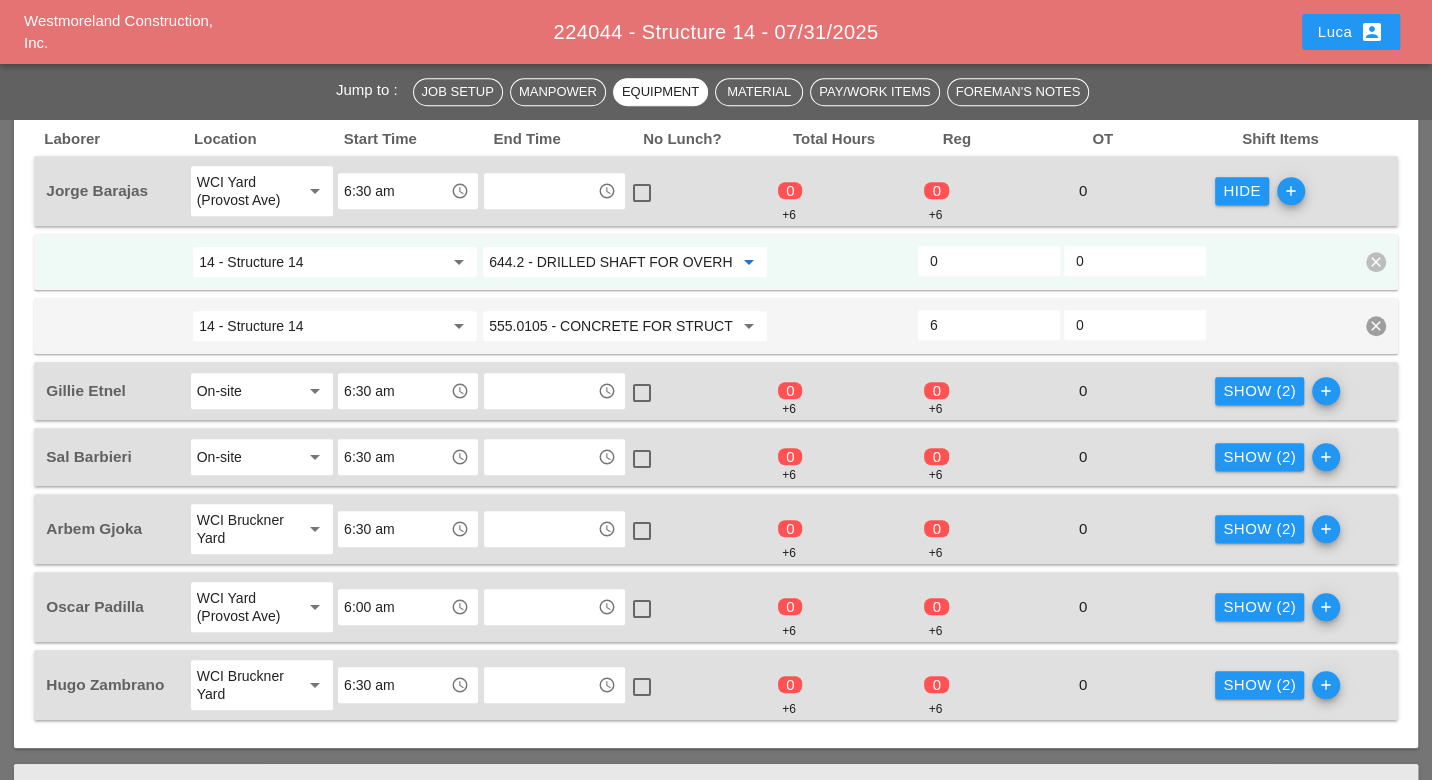 click on "644.2 - DRILLED SHAFT FOR OVERHEAD SIGN STRUCTUR" at bounding box center [611, 262] 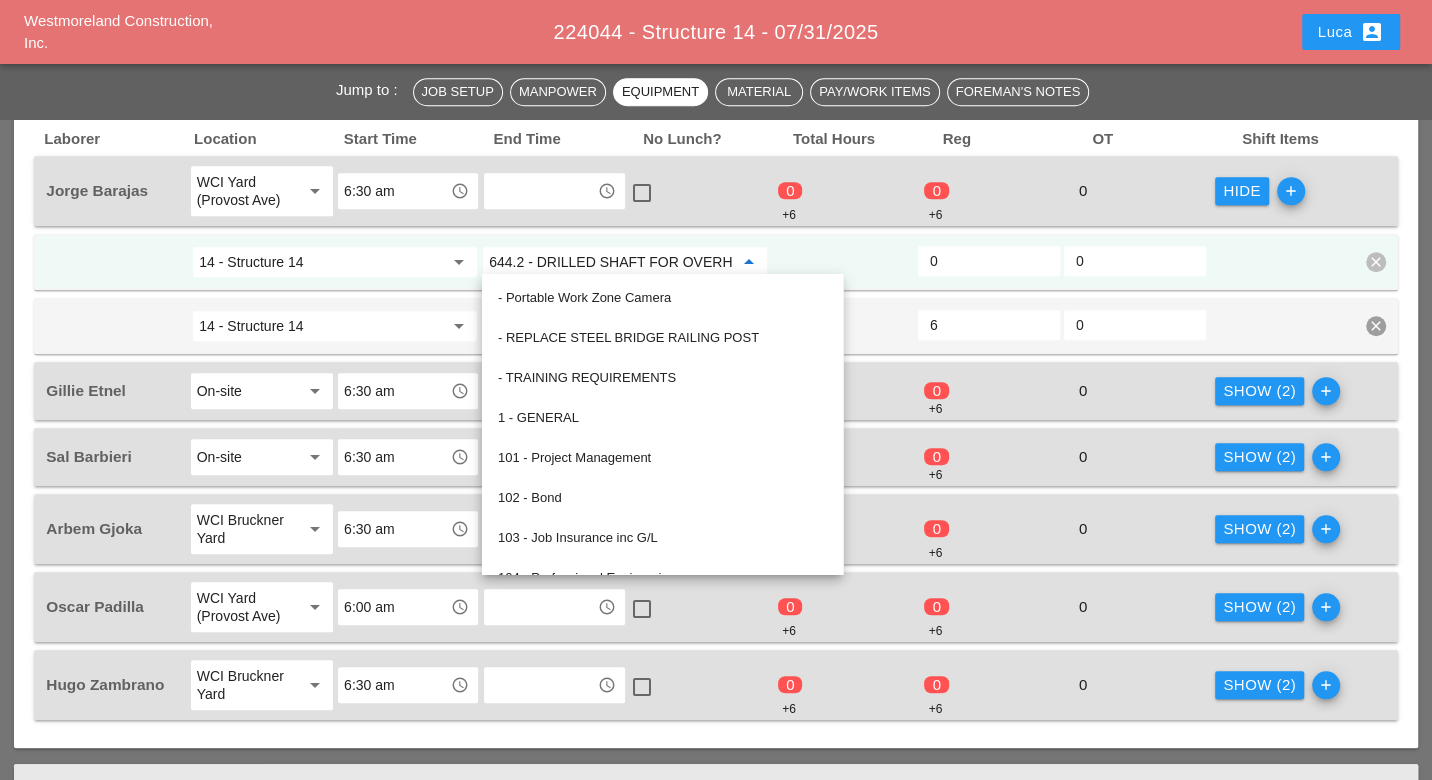 paste on "19.010000 - BASIC WORK ZONE TRAFFIC CONTROL" 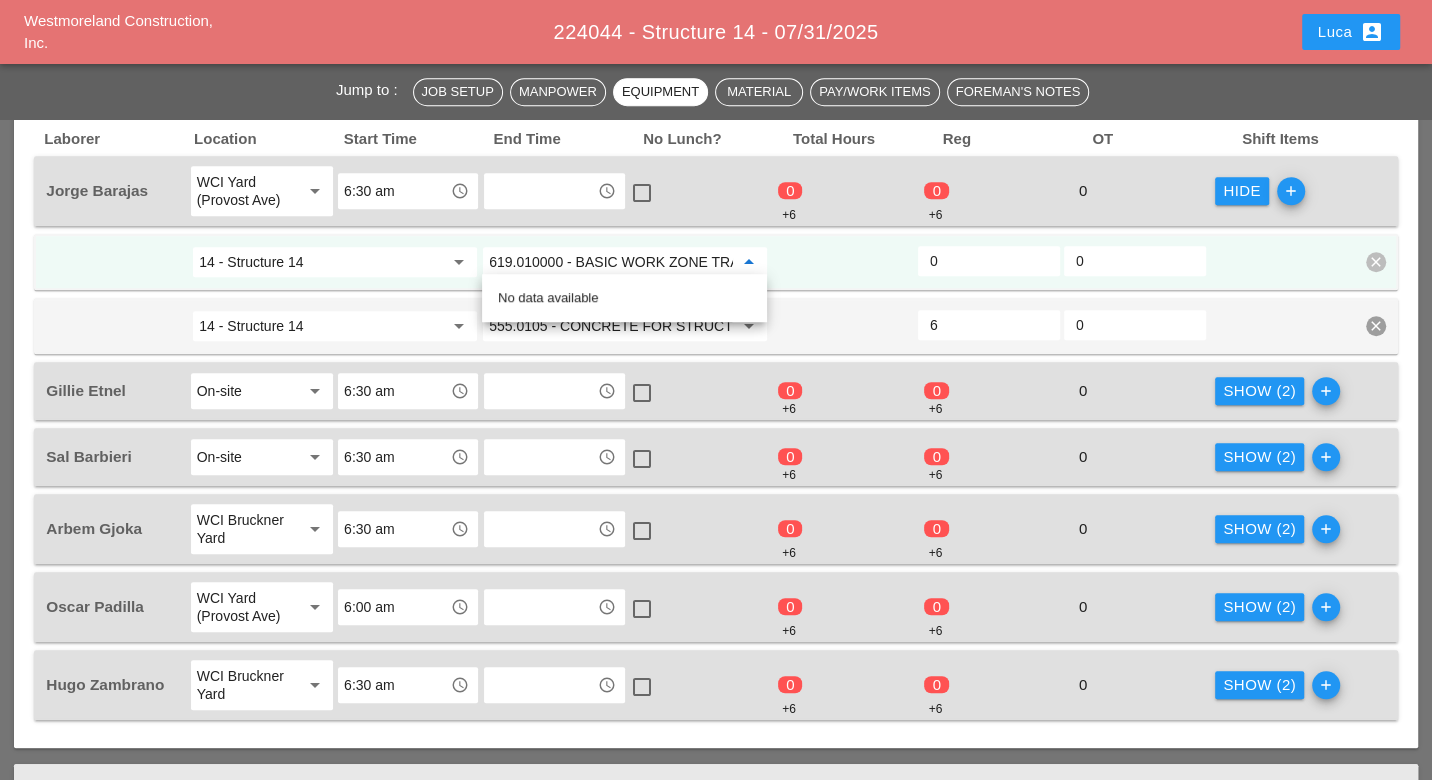 scroll, scrollTop: 0, scrollLeft: 108, axis: horizontal 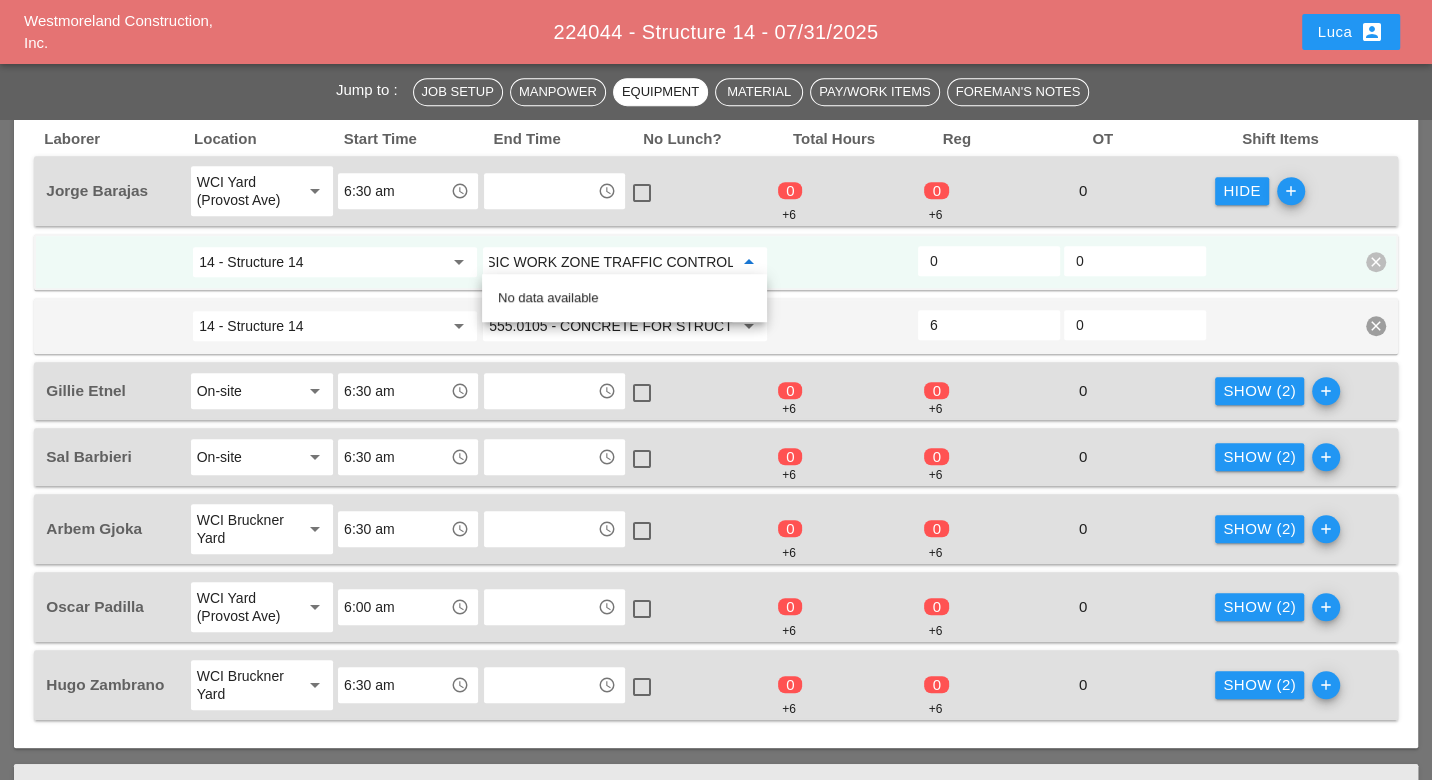 click on "14 - Structure 14" at bounding box center (321, 262) 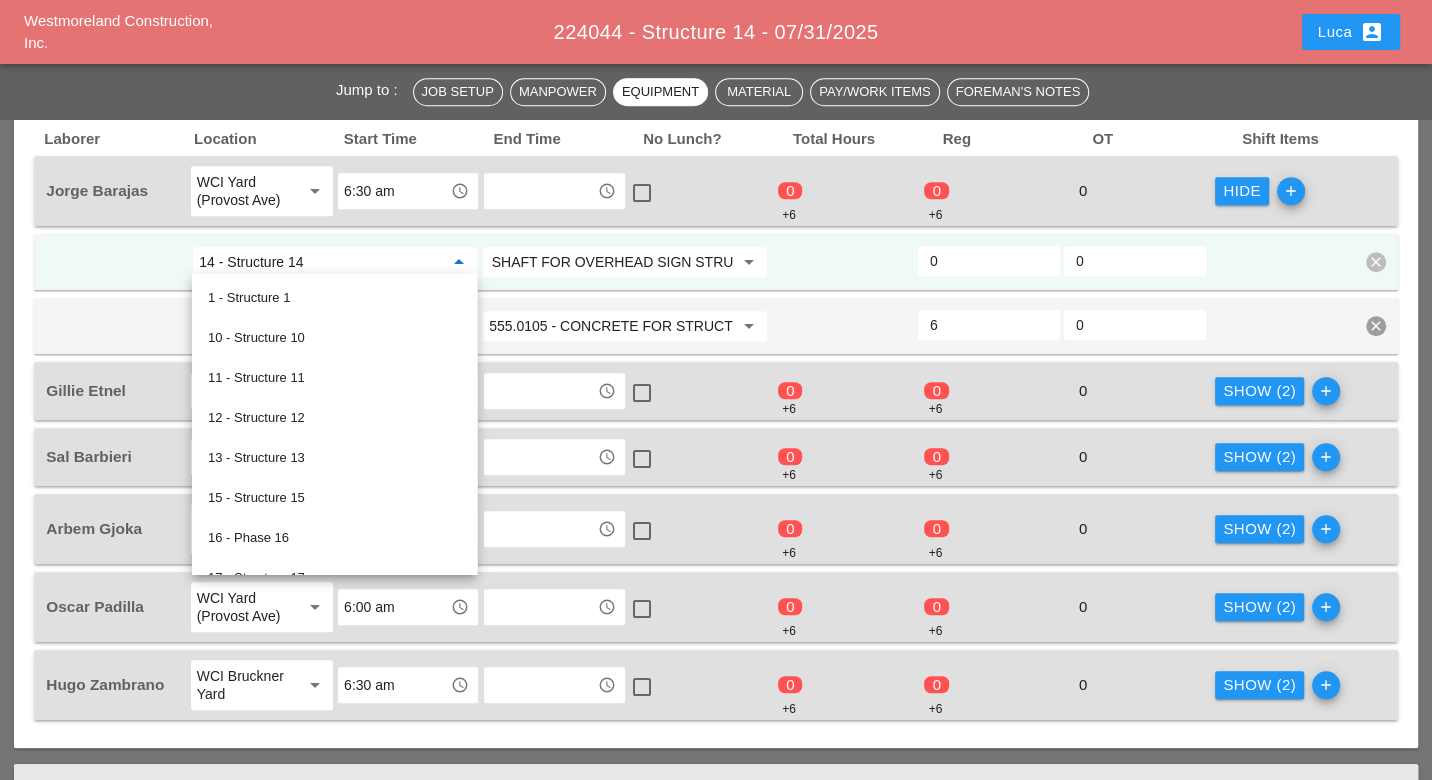 scroll, scrollTop: 0, scrollLeft: 0, axis: both 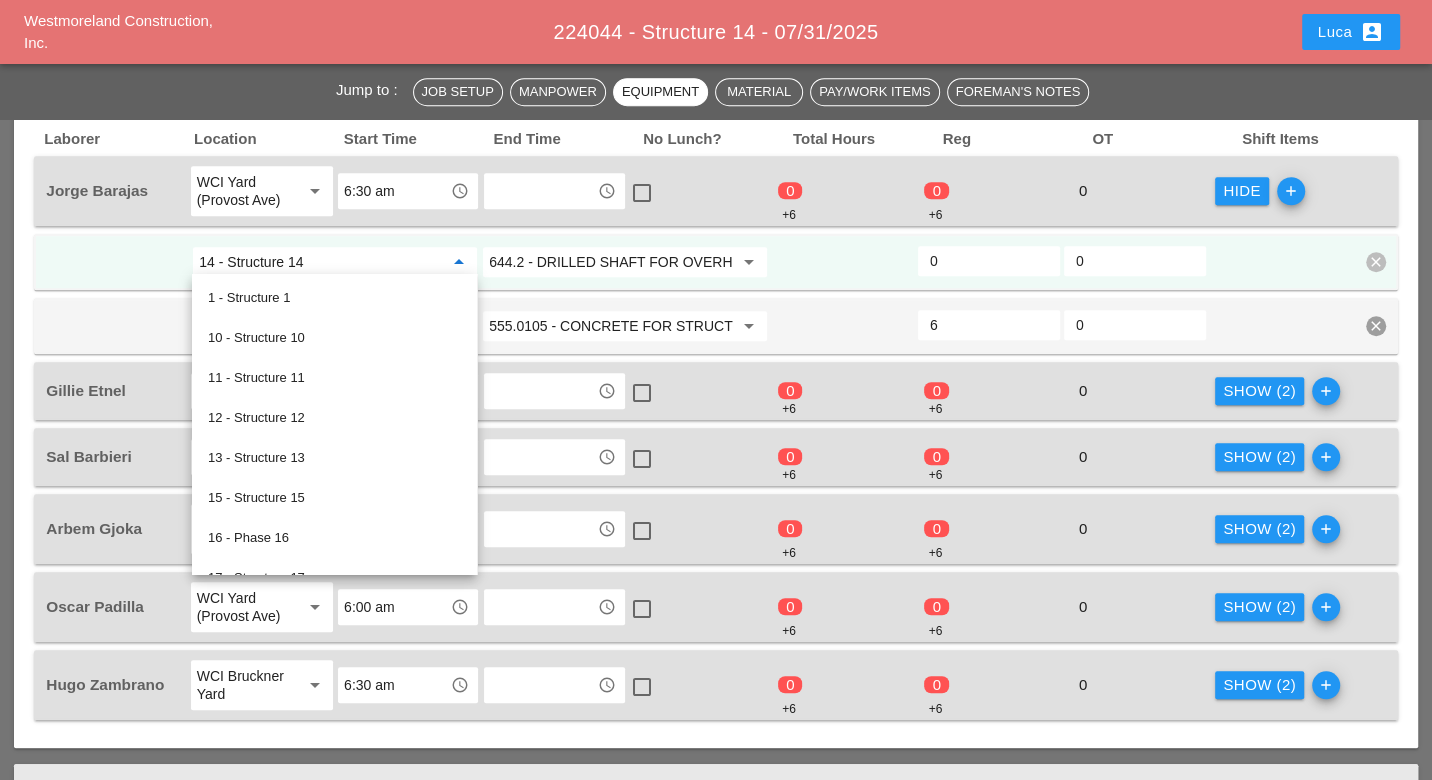 click on "644.2 - DRILLED SHAFT FOR OVERHEAD SIGN STRUCTUR" at bounding box center (611, 262) 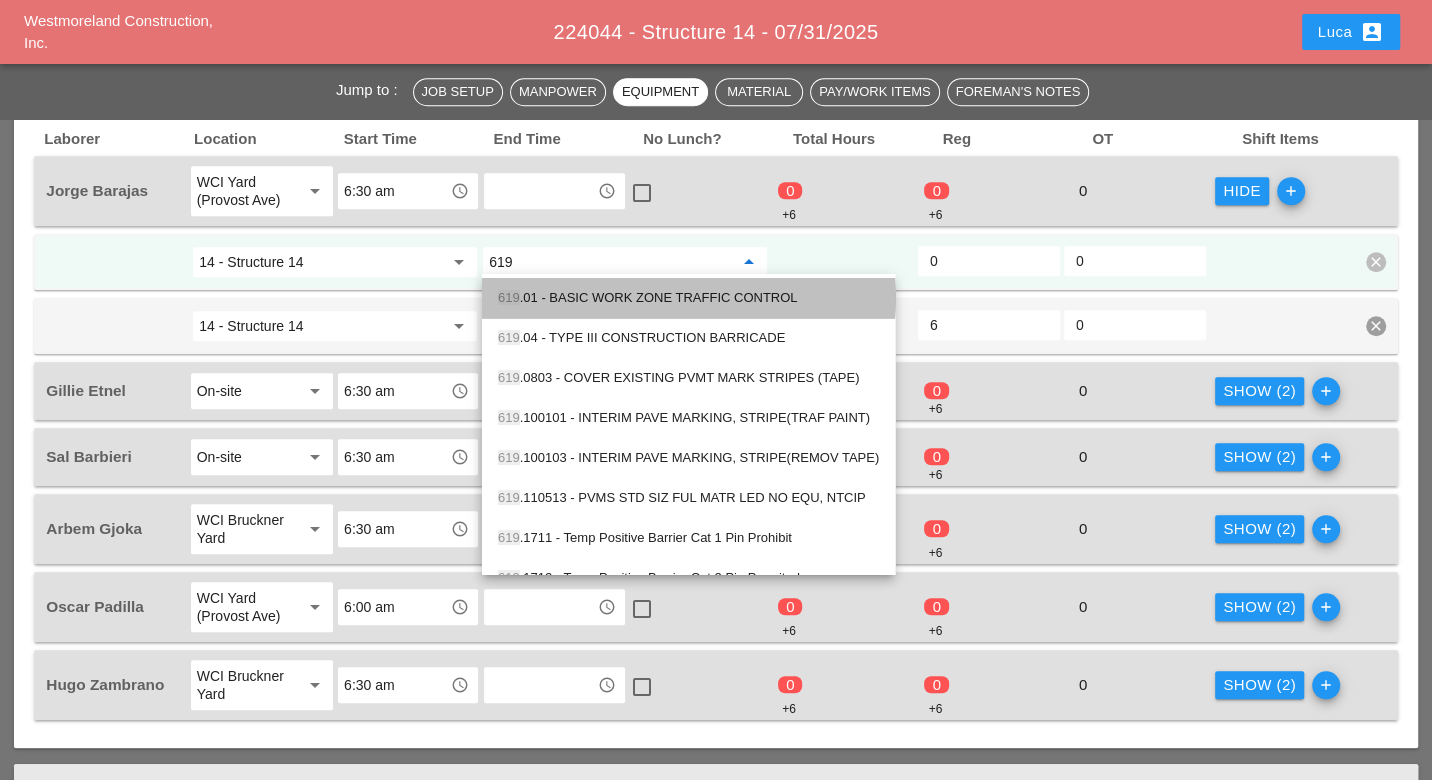 click on "619 .01 - BASIC WORK ZONE TRAFFIC CONTROL" at bounding box center [688, 298] 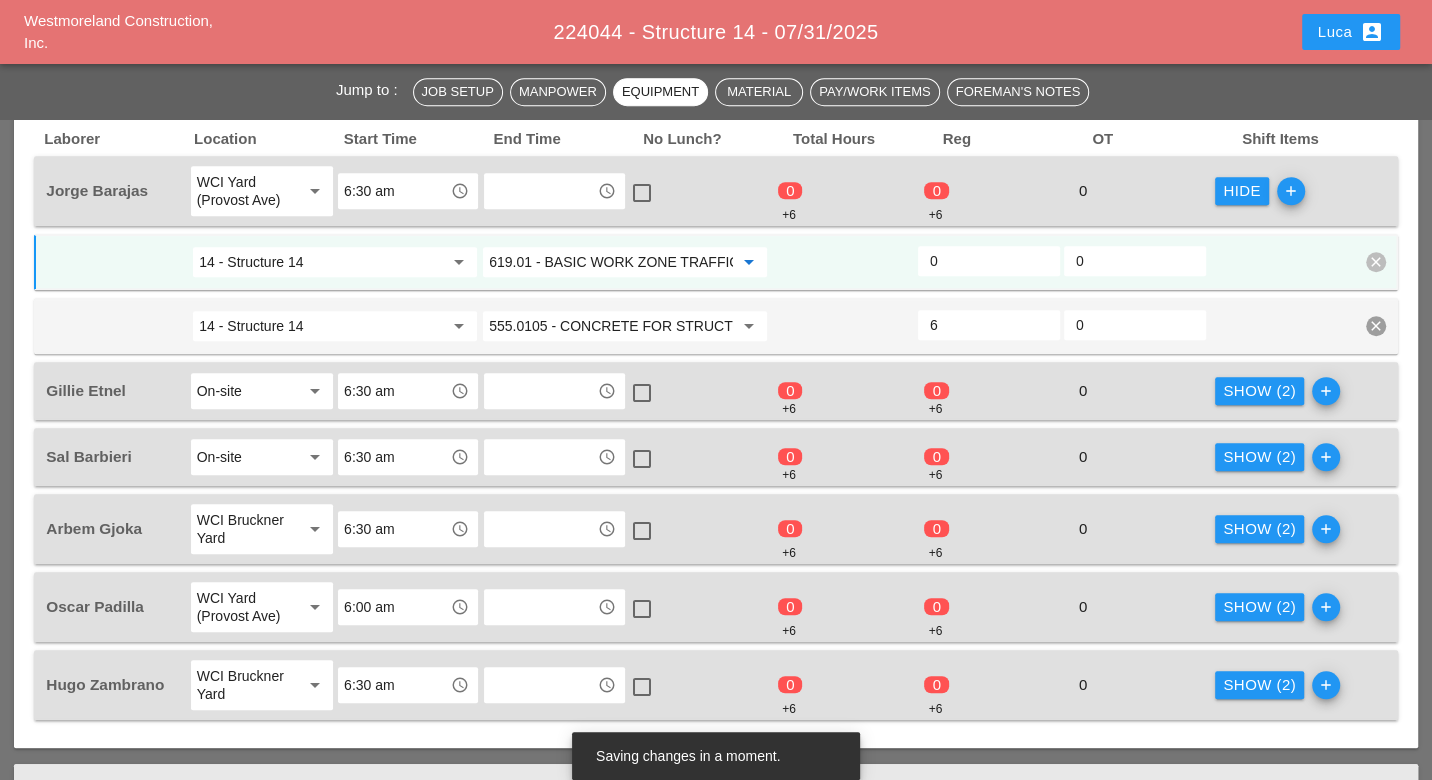 drag, startPoint x: 525, startPoint y: 259, endPoint x: 488, endPoint y: 258, distance: 37.01351 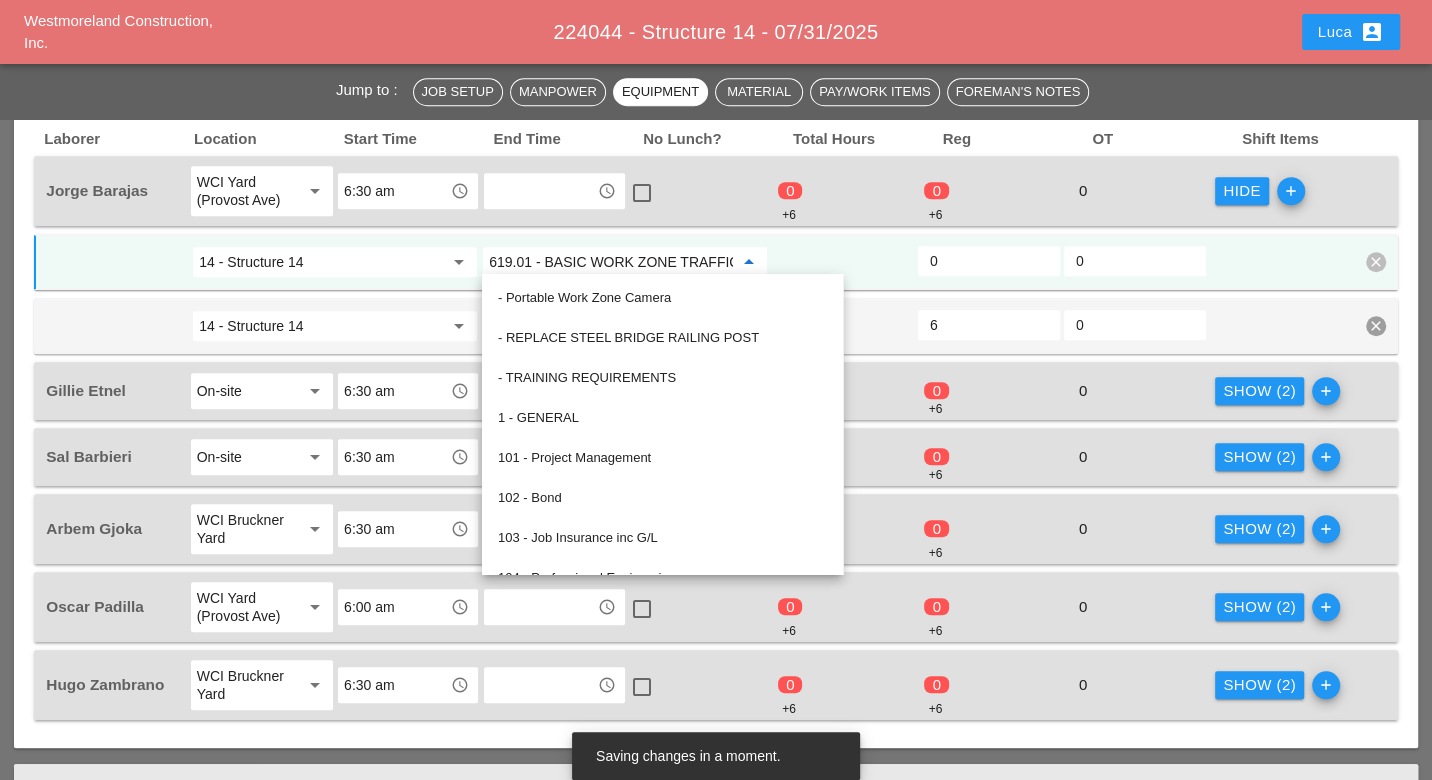 type on "619.01 - BASIC WORK ZONE TRAFFIC CONTROL" 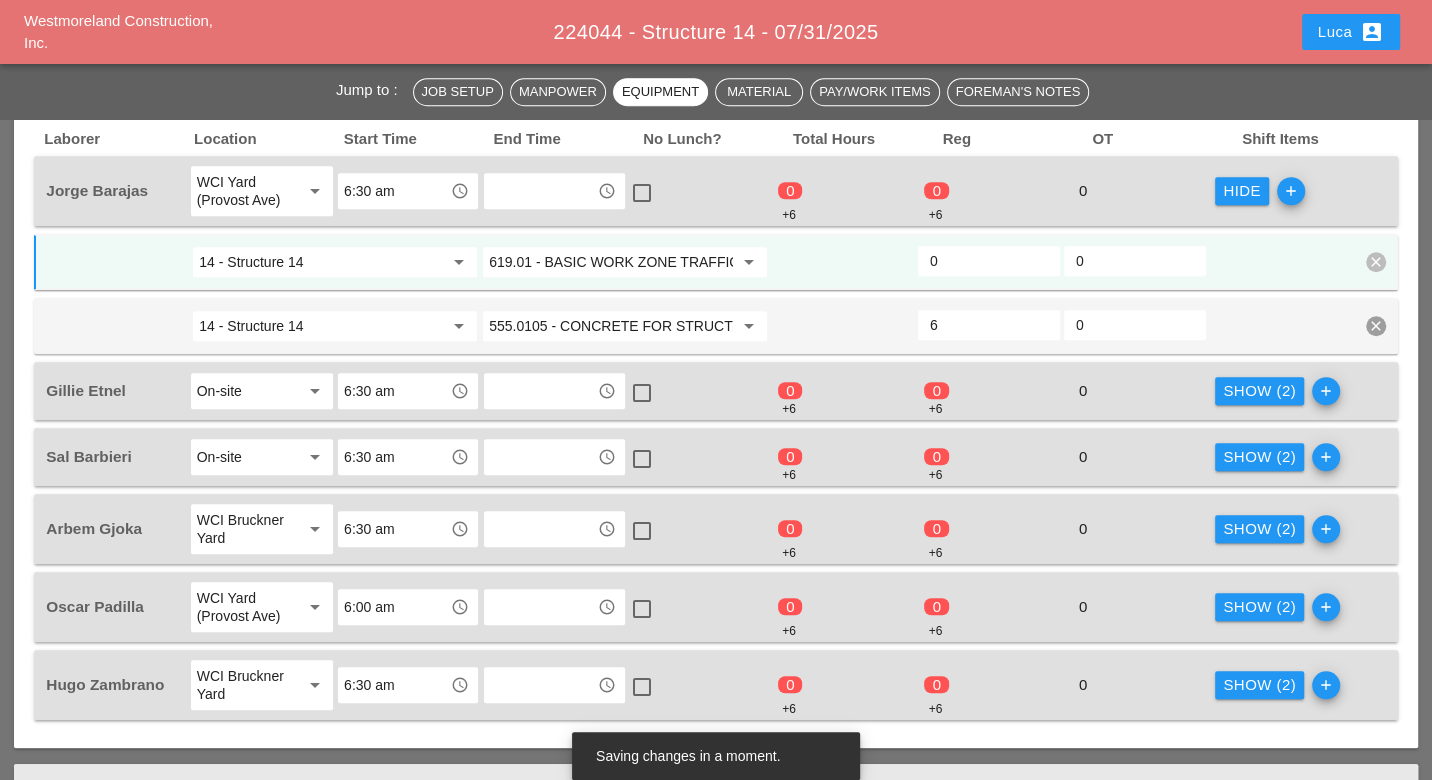 click on "Show (2)" at bounding box center [1259, 391] 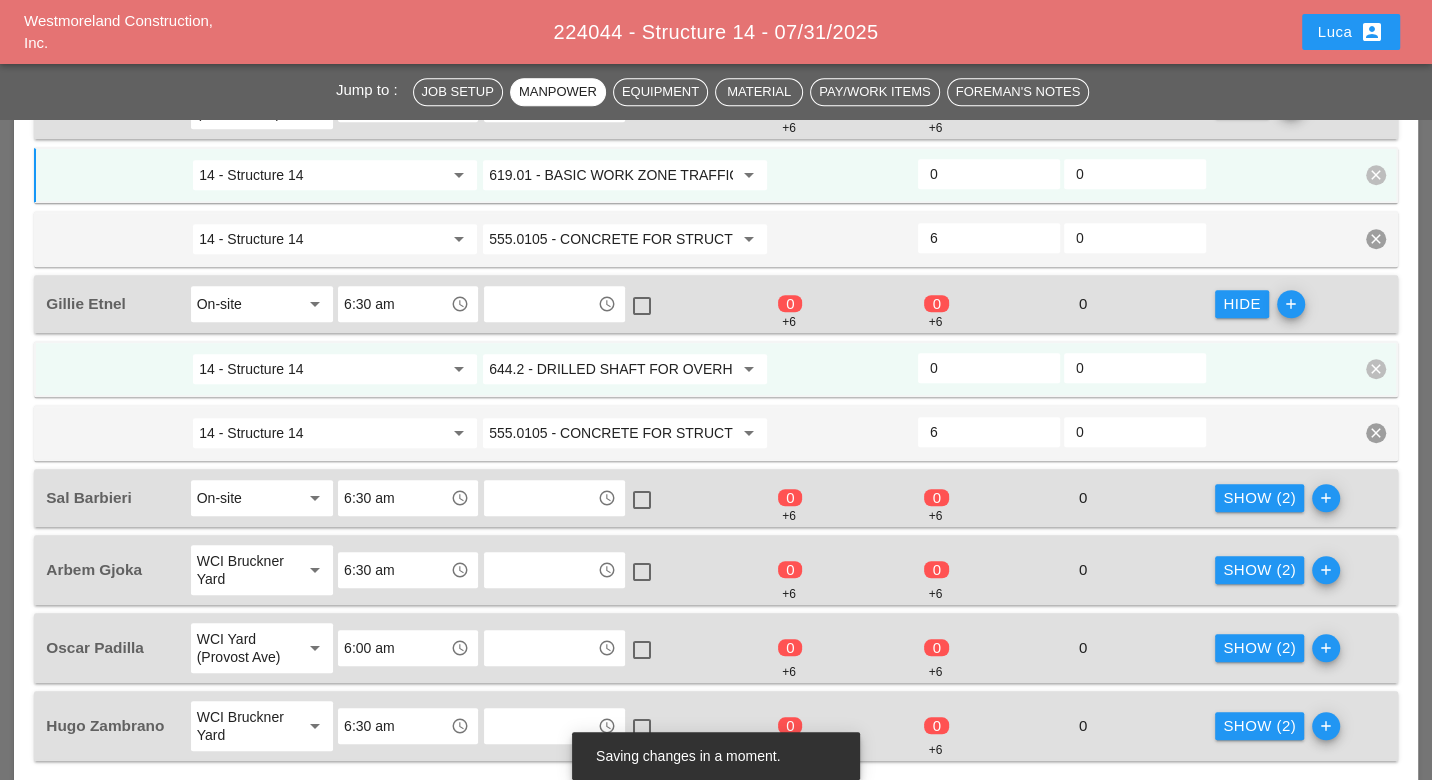 scroll, scrollTop: 1222, scrollLeft: 0, axis: vertical 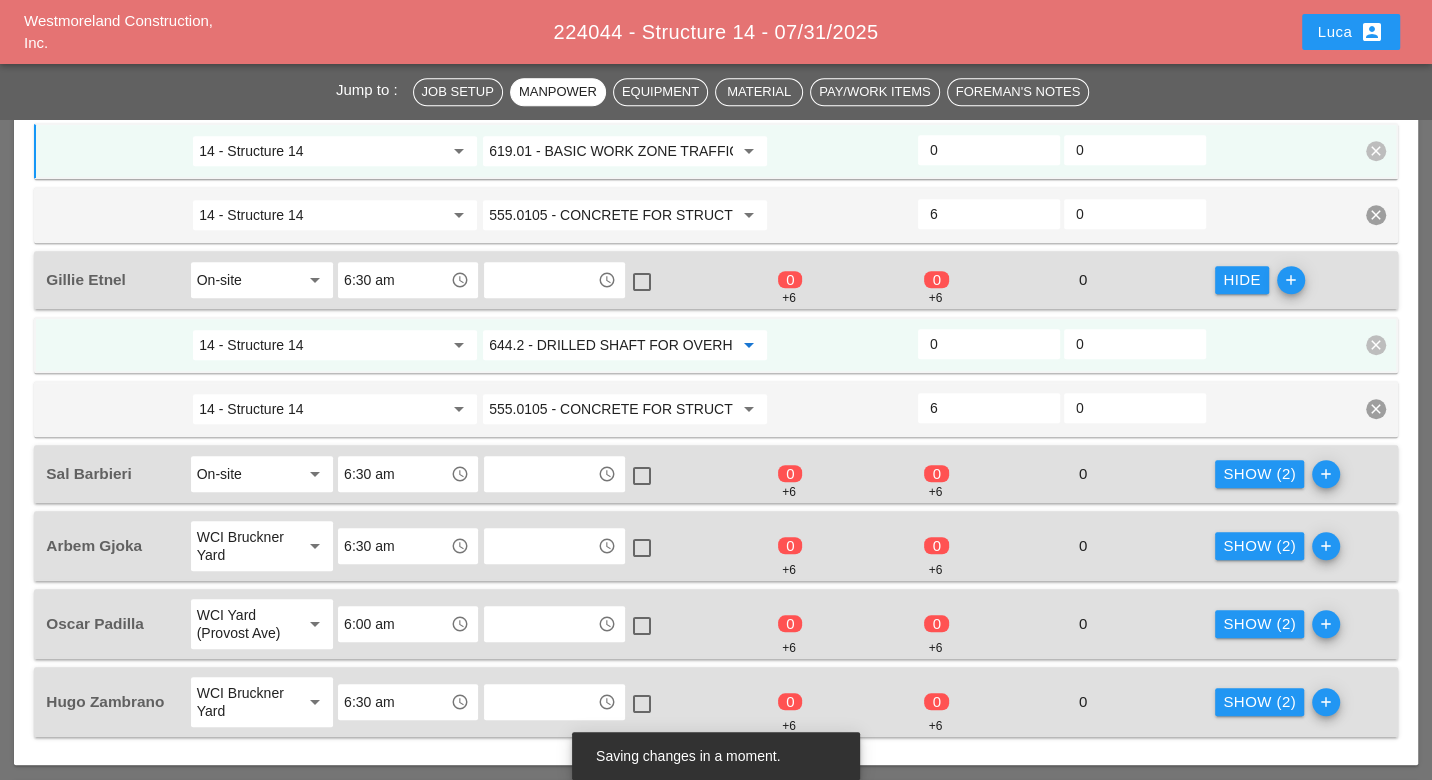 click on "644.2 - DRILLED SHAFT FOR OVERHEAD SIGN STRUCTUR" at bounding box center (611, 345) 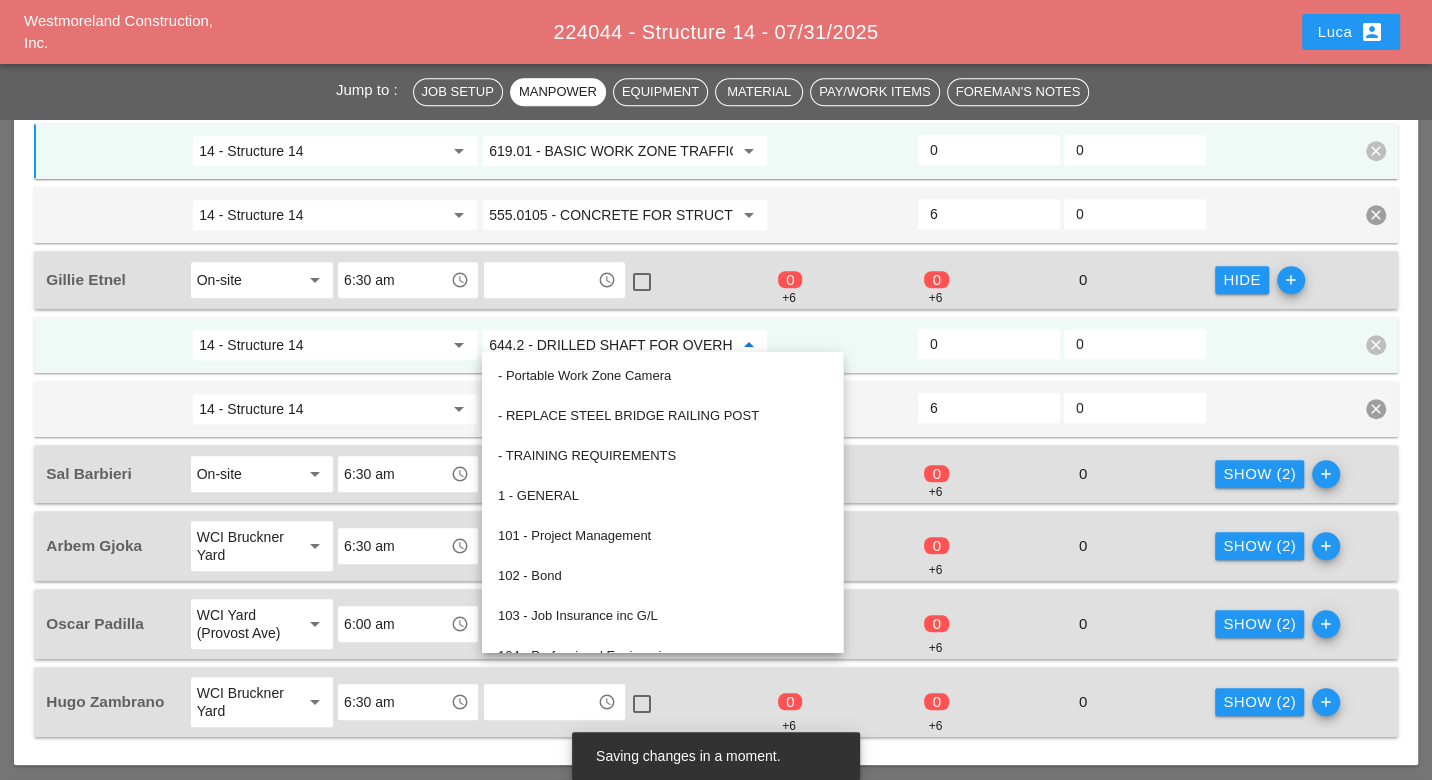 paste on "19.01" 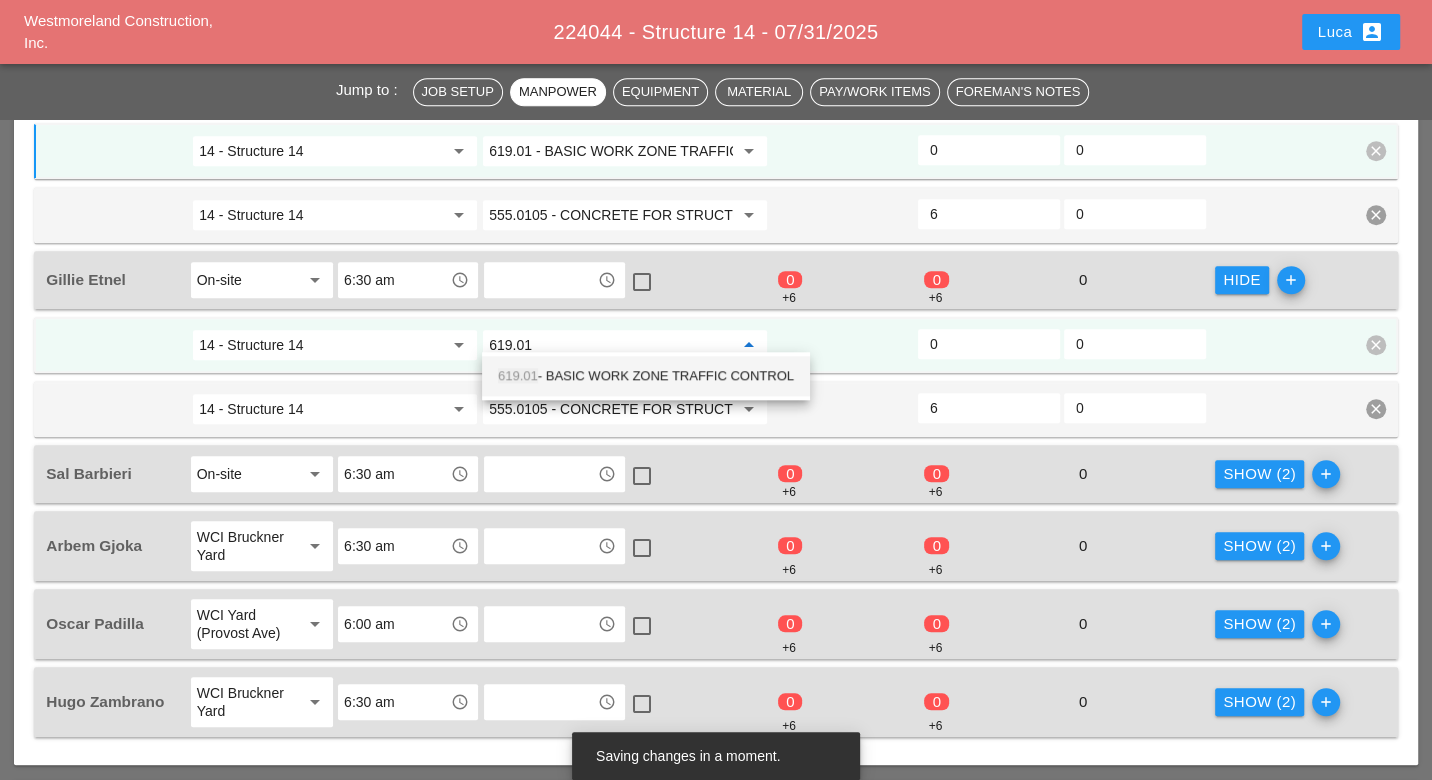 click on "619.01  - BASIC WORK ZONE TRAFFIC CONTROL" at bounding box center [646, 376] 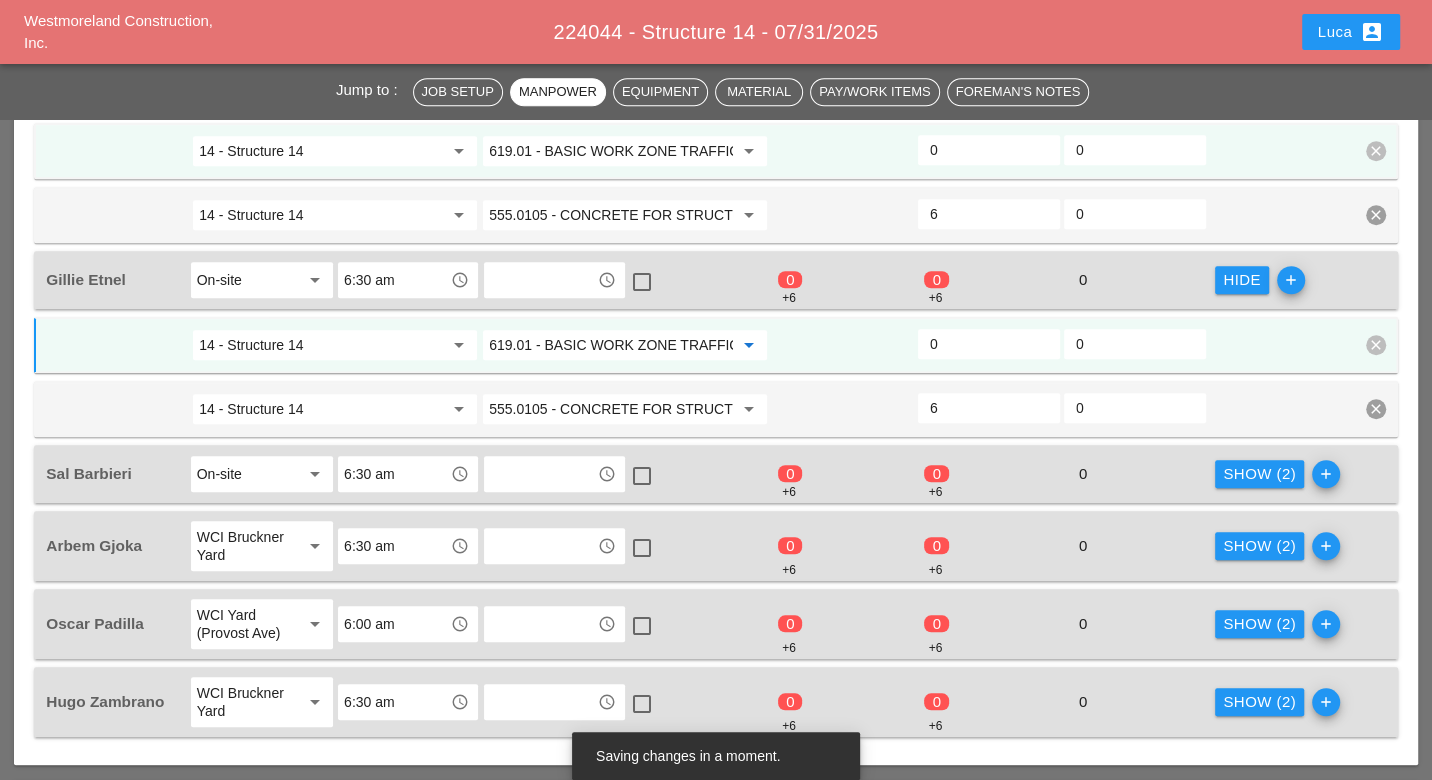 type on "619.01 - BASIC WORK ZONE TRAFFIC CONTROL" 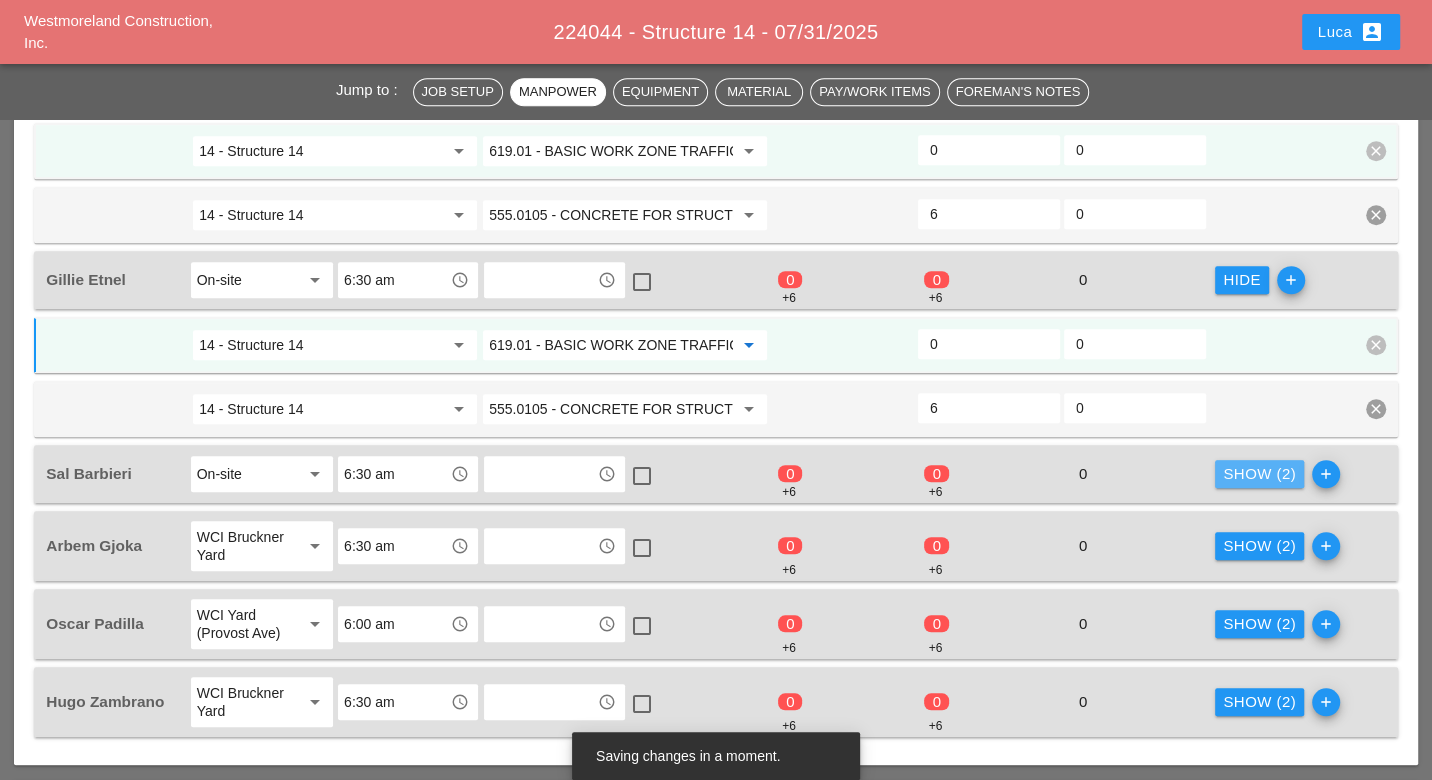 click on "Show (2)" at bounding box center (1259, 474) 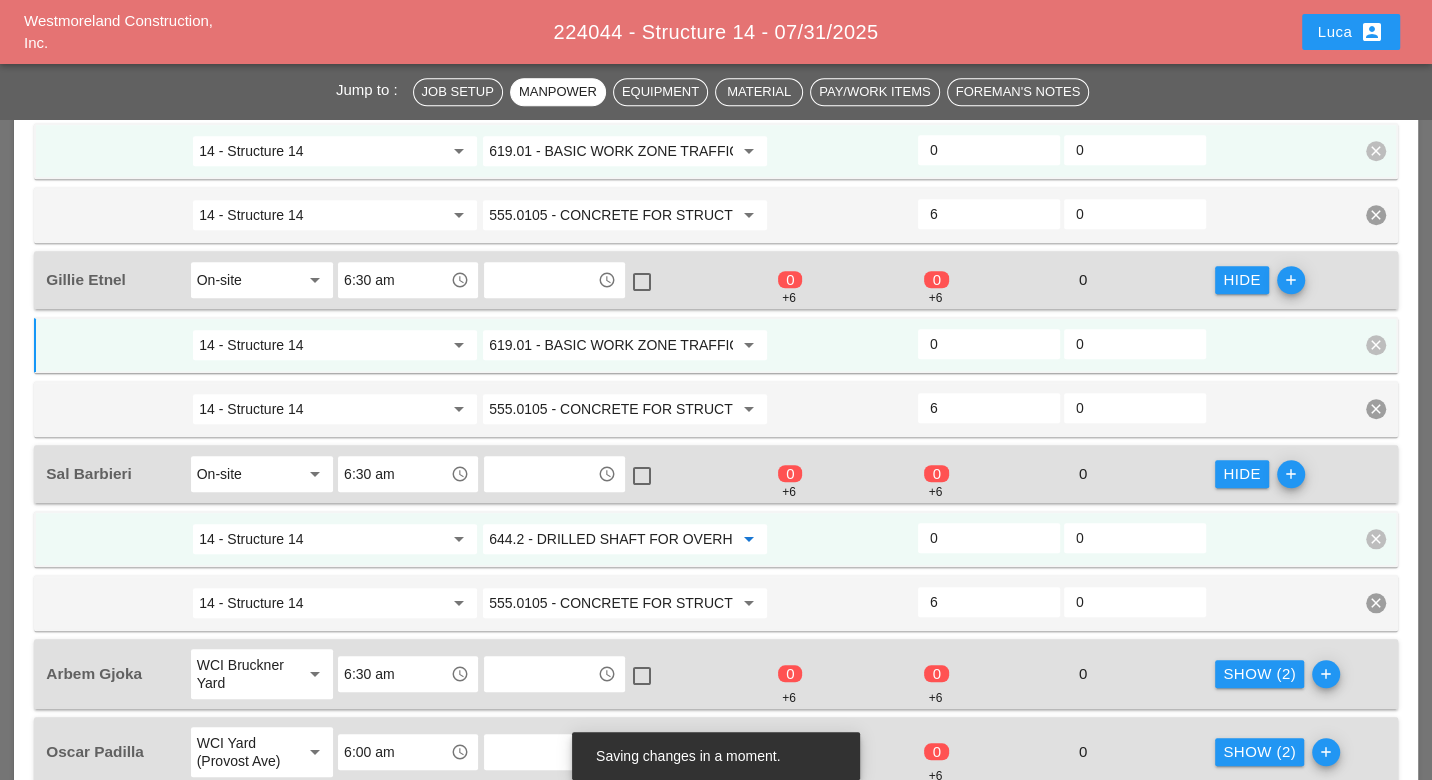 paste on "19.01" 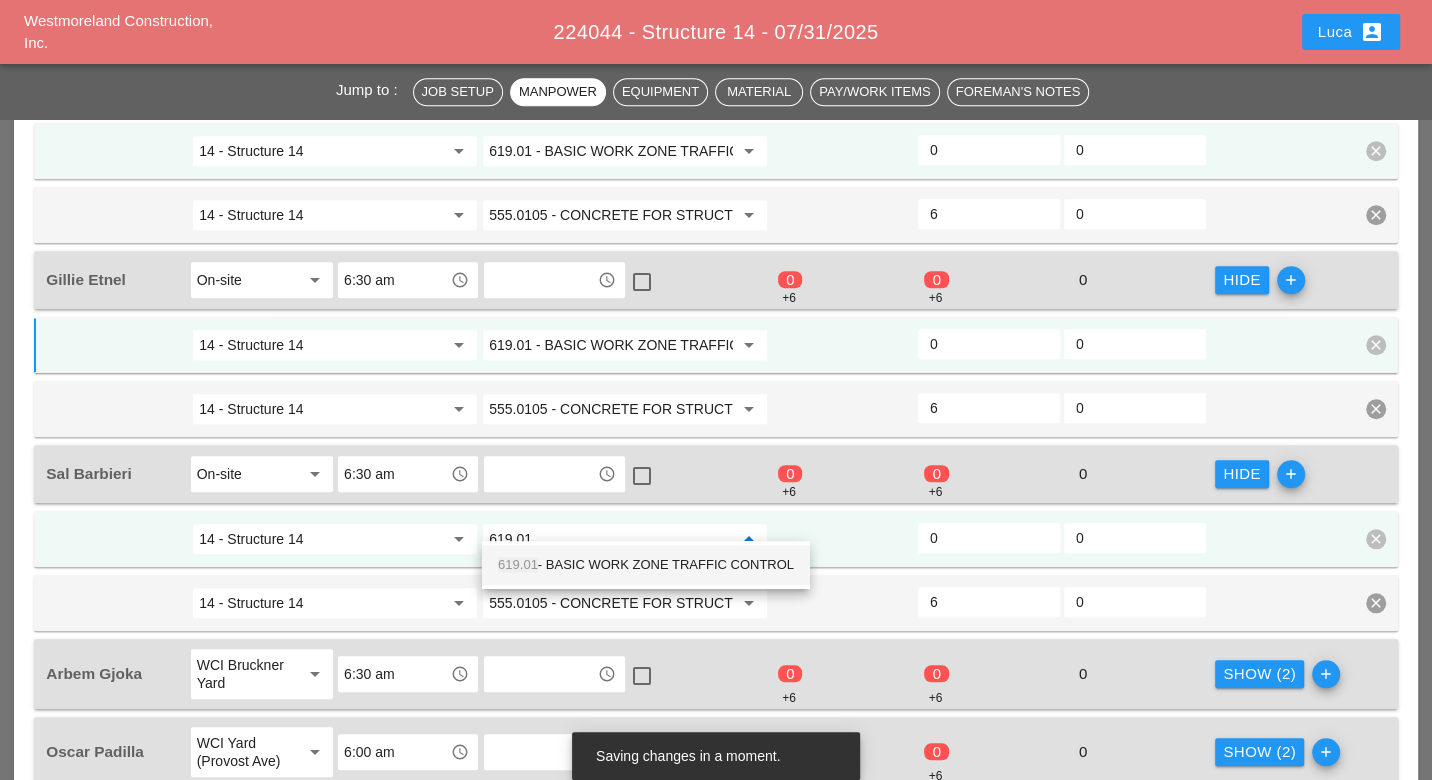 click on "619.01  - BASIC WORK ZONE TRAFFIC CONTROL" at bounding box center [646, 565] 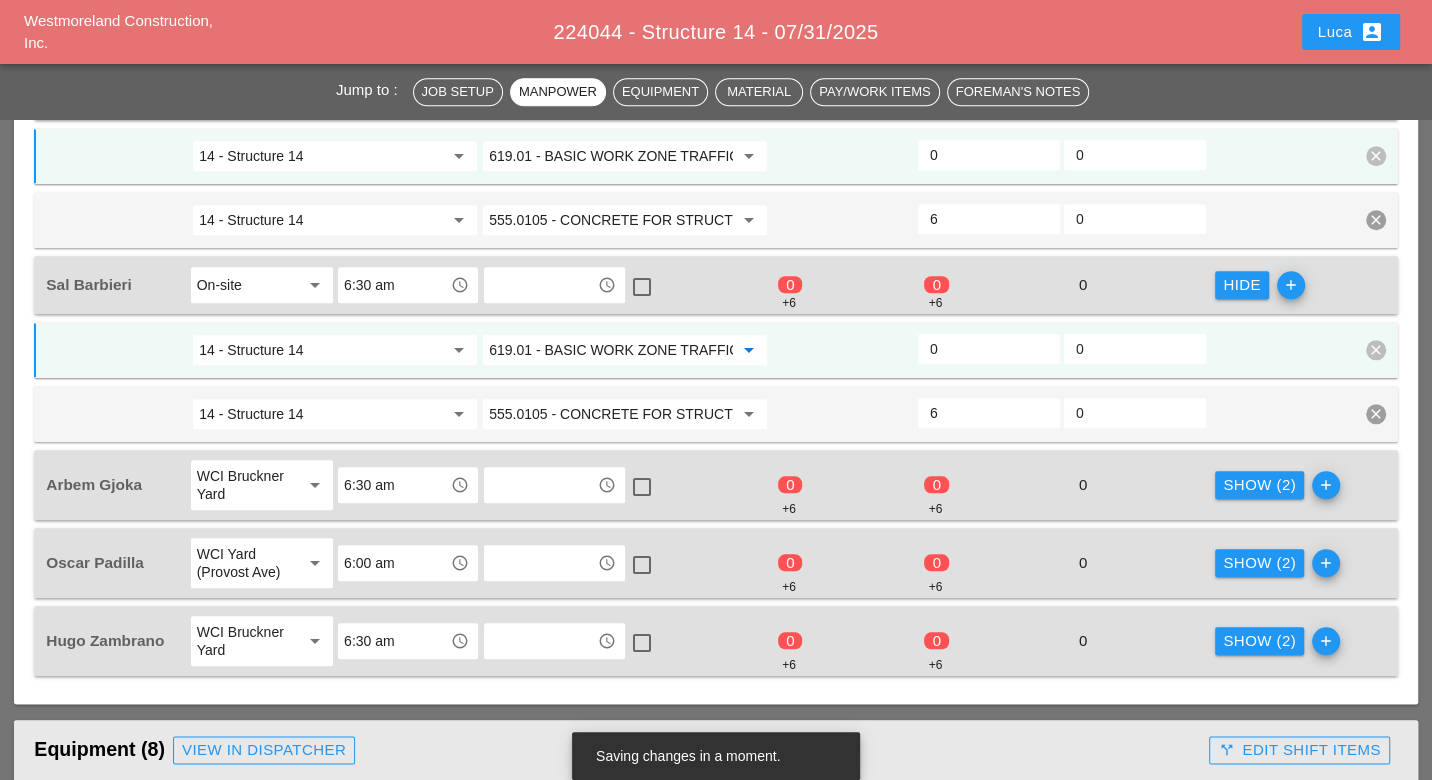 scroll, scrollTop: 1444, scrollLeft: 0, axis: vertical 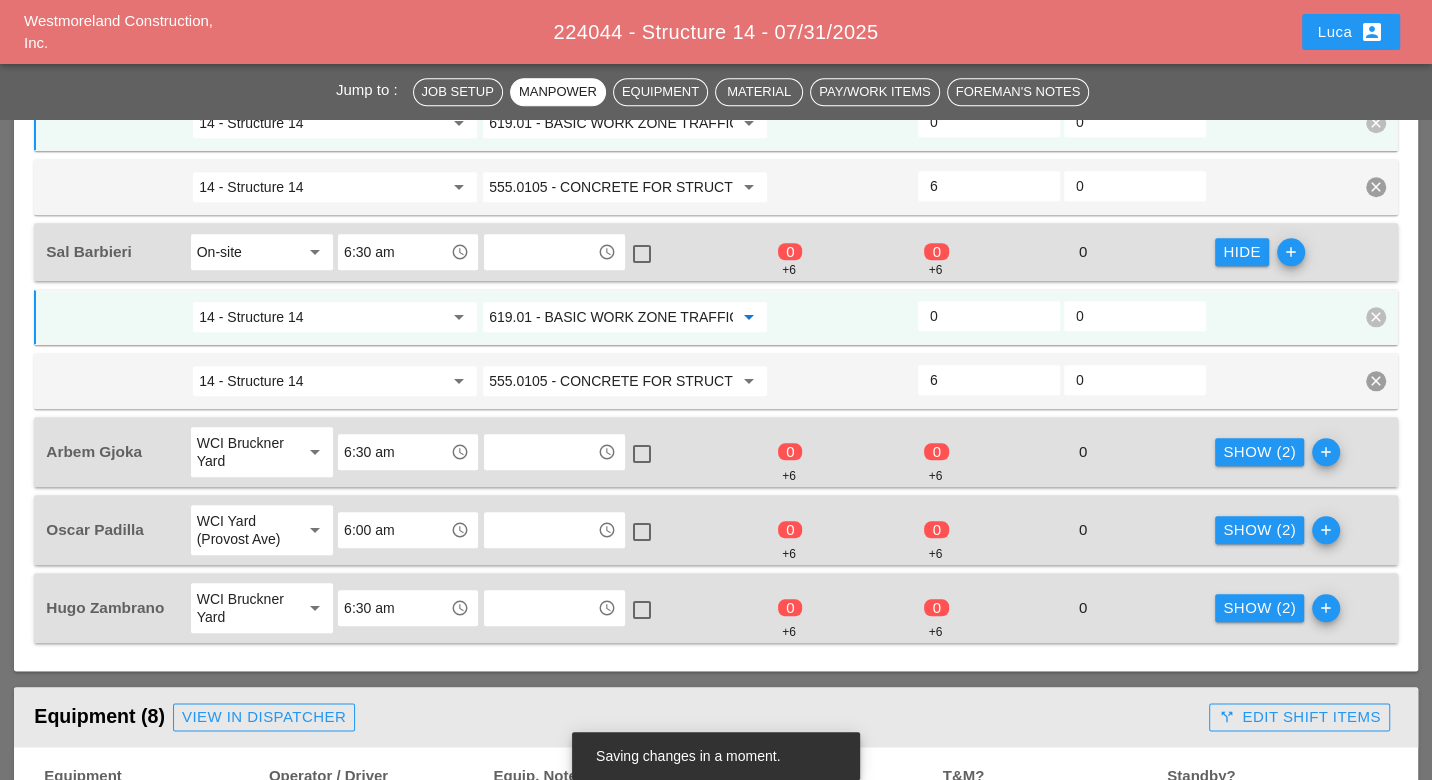type on "619.01 - BASIC WORK ZONE TRAFFIC CONTROL" 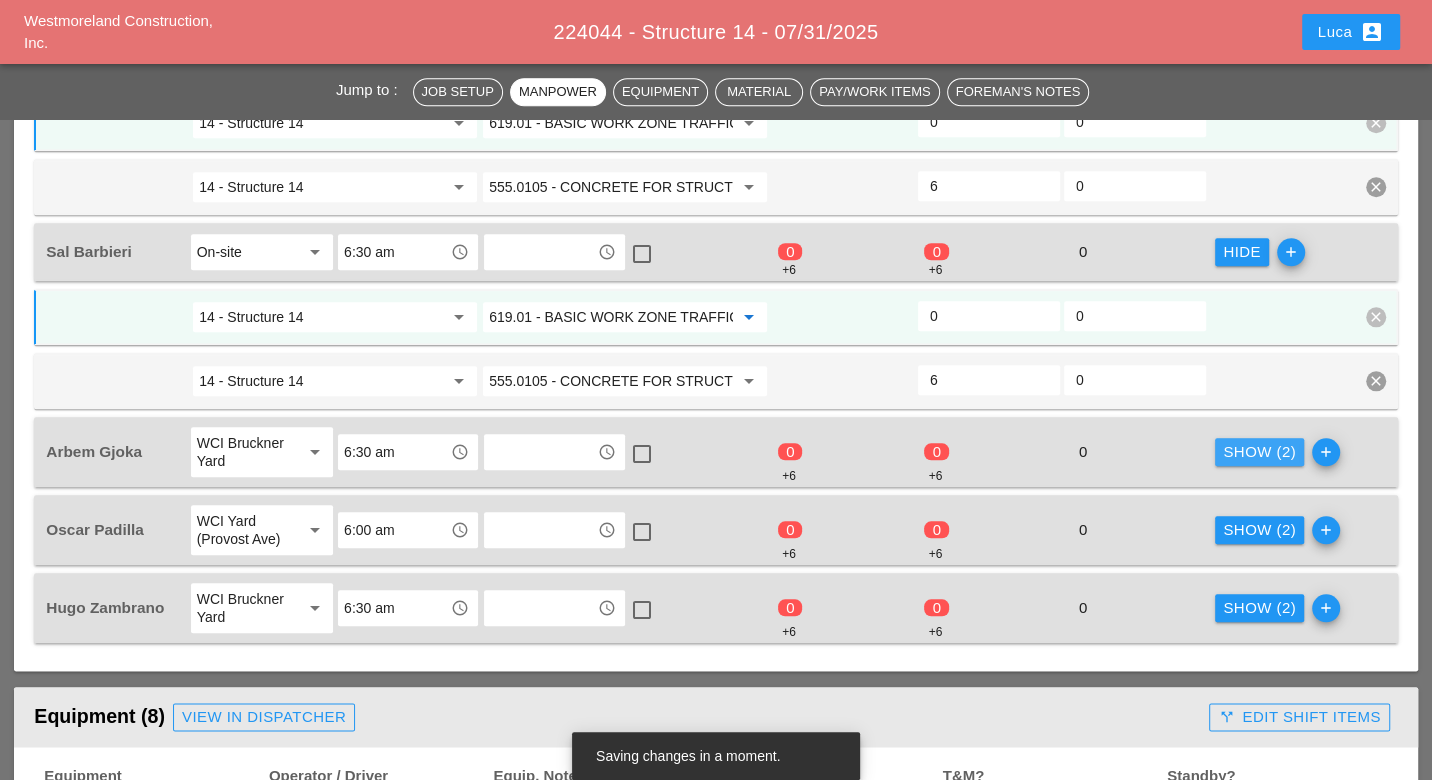 click on "Show (2)" at bounding box center (1259, 452) 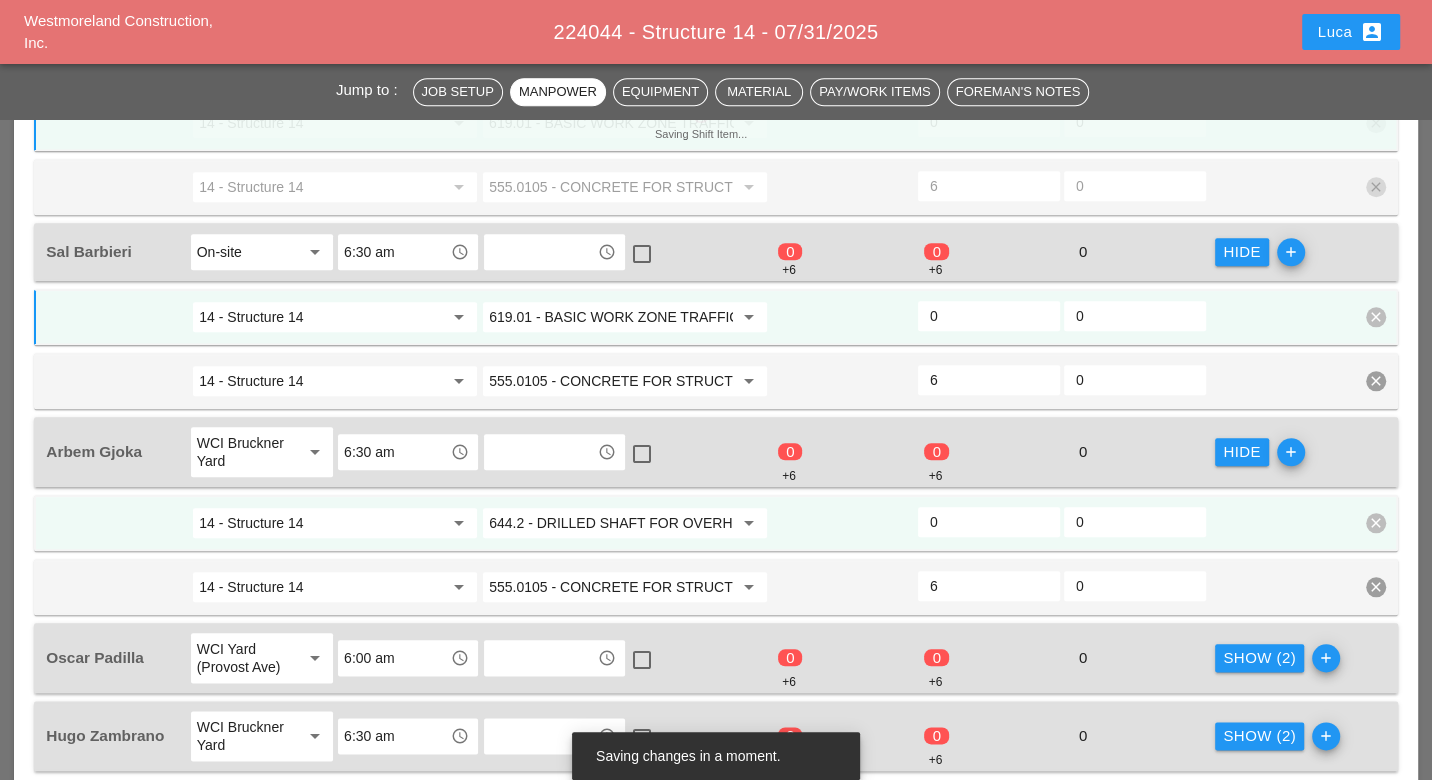 click on "644.2 - DRILLED SHAFT FOR OVERHEAD SIGN STRUCTUR" at bounding box center [611, 523] 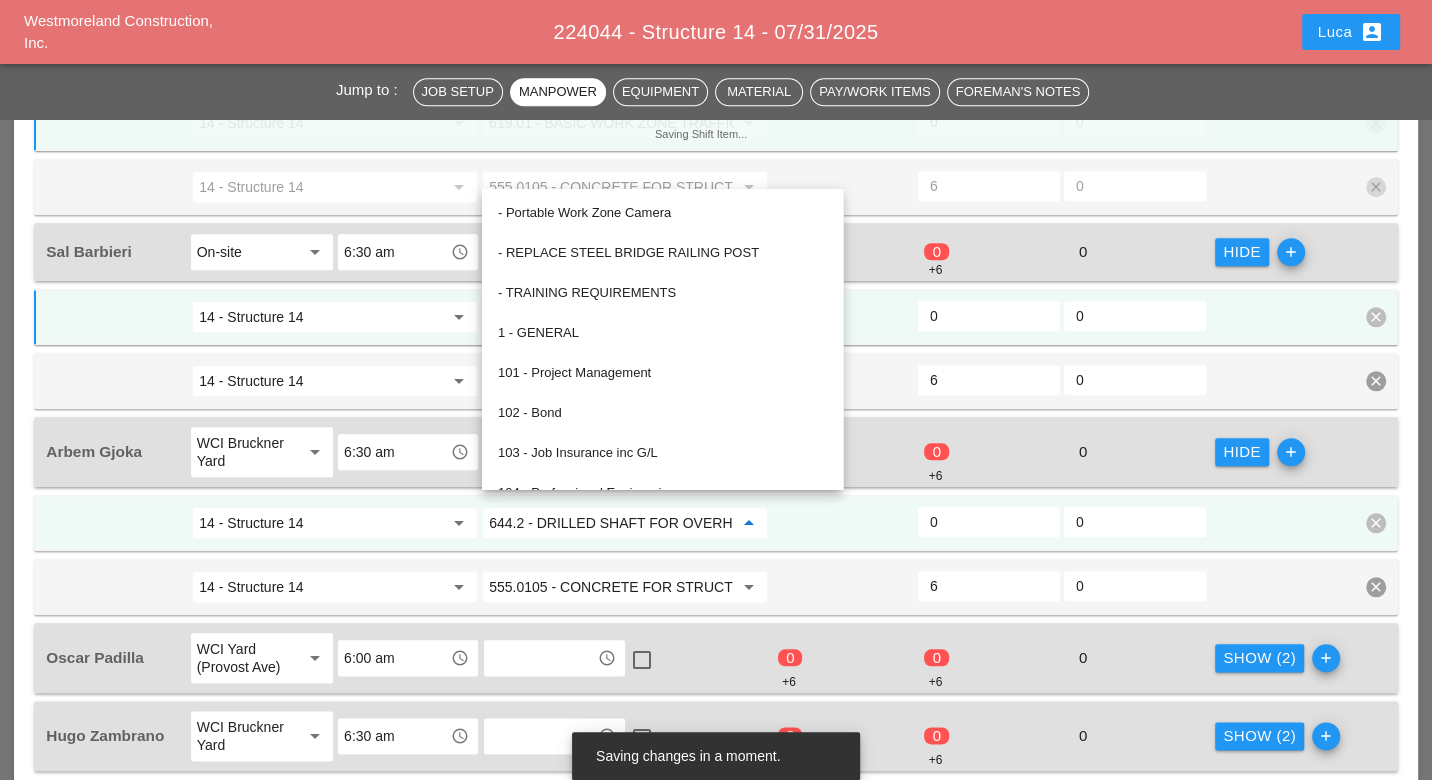 paste on "19.01" 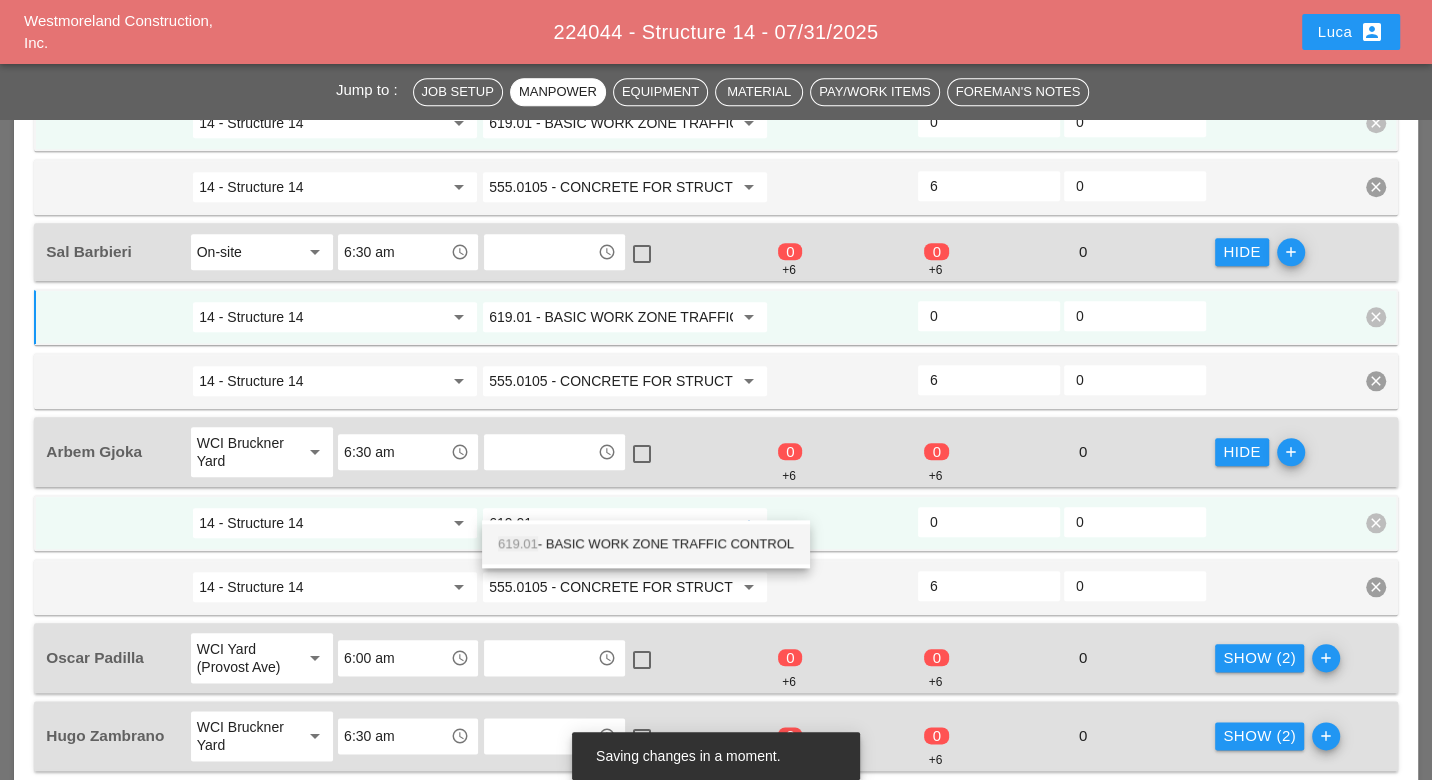drag, startPoint x: 617, startPoint y: 541, endPoint x: 750, endPoint y: 538, distance: 133.03383 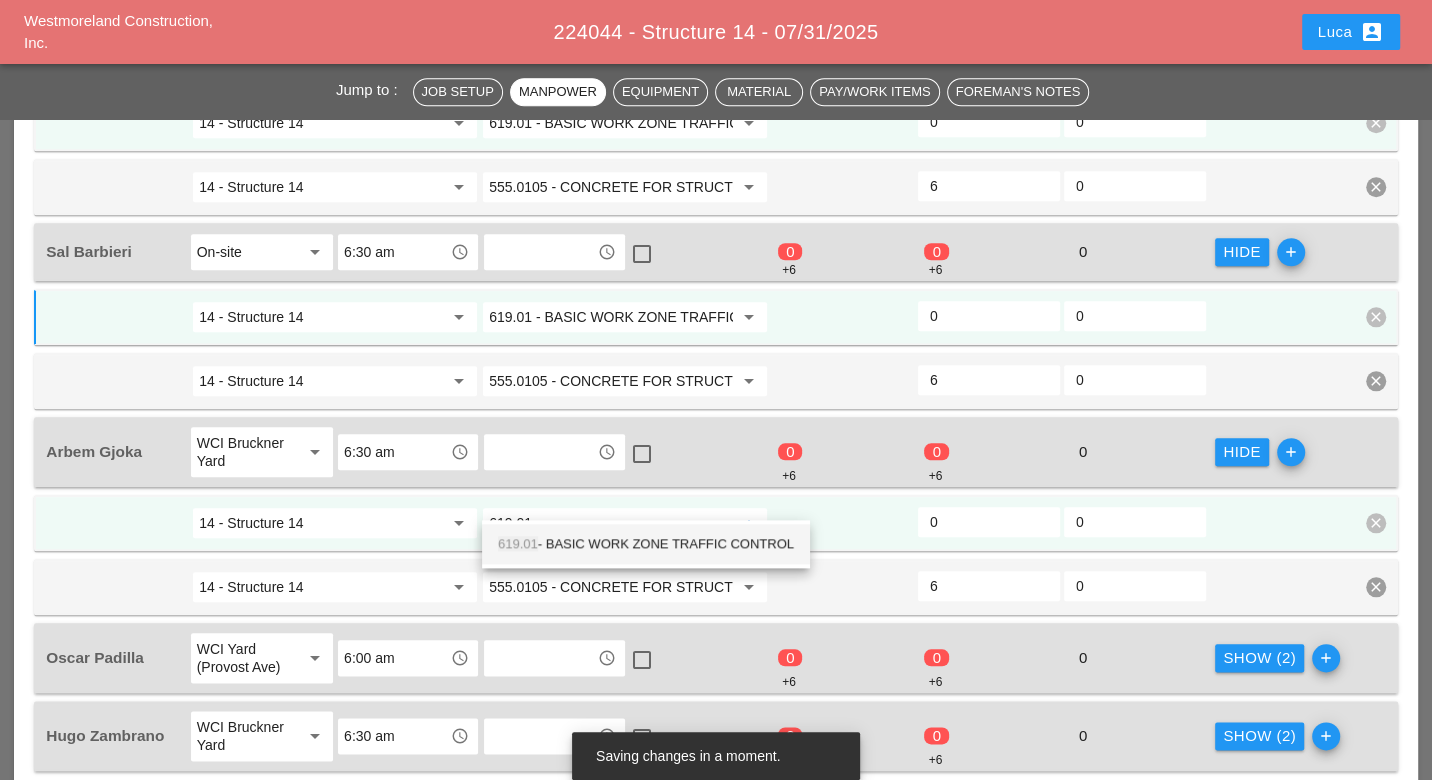 click on "619.01  - BASIC WORK ZONE TRAFFIC CONTROL" at bounding box center [646, 544] 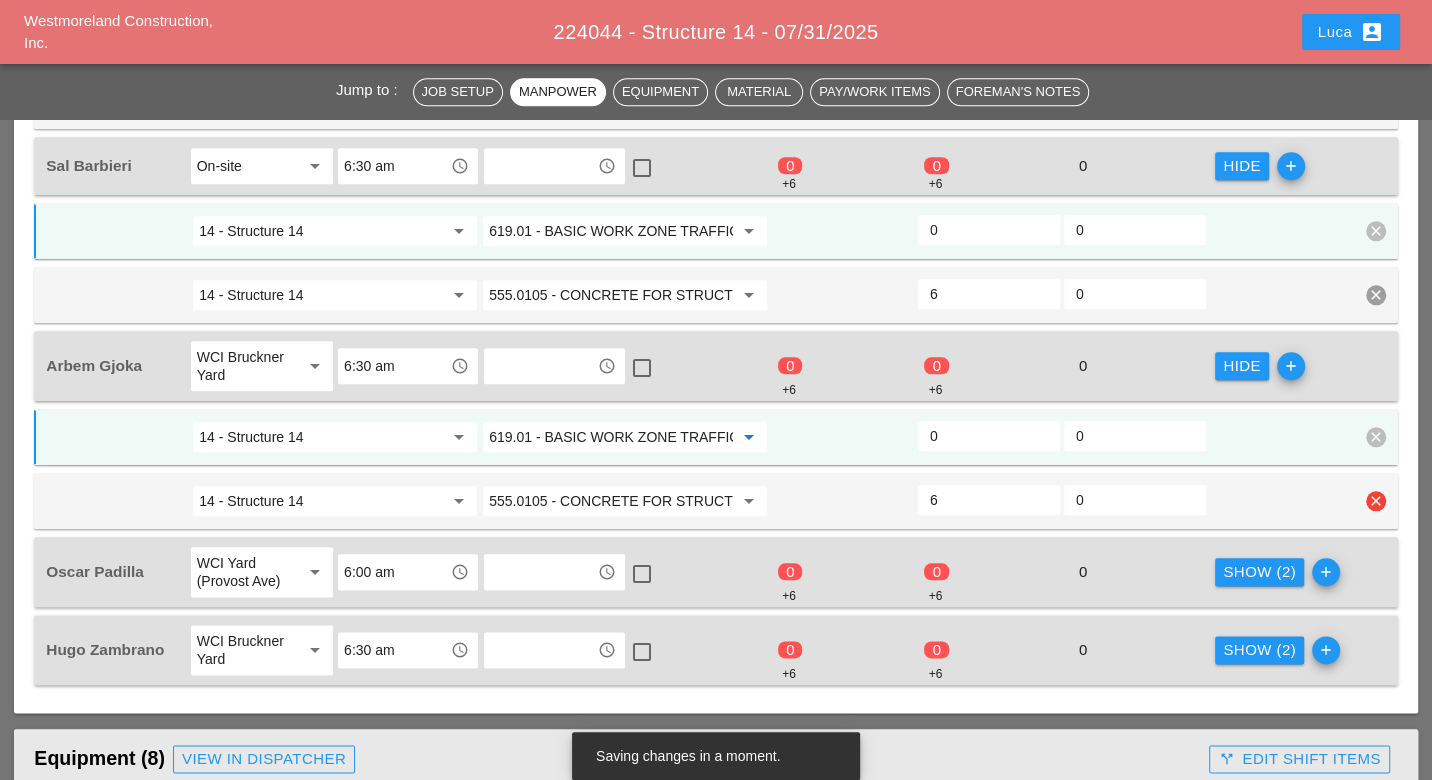 scroll, scrollTop: 1555, scrollLeft: 0, axis: vertical 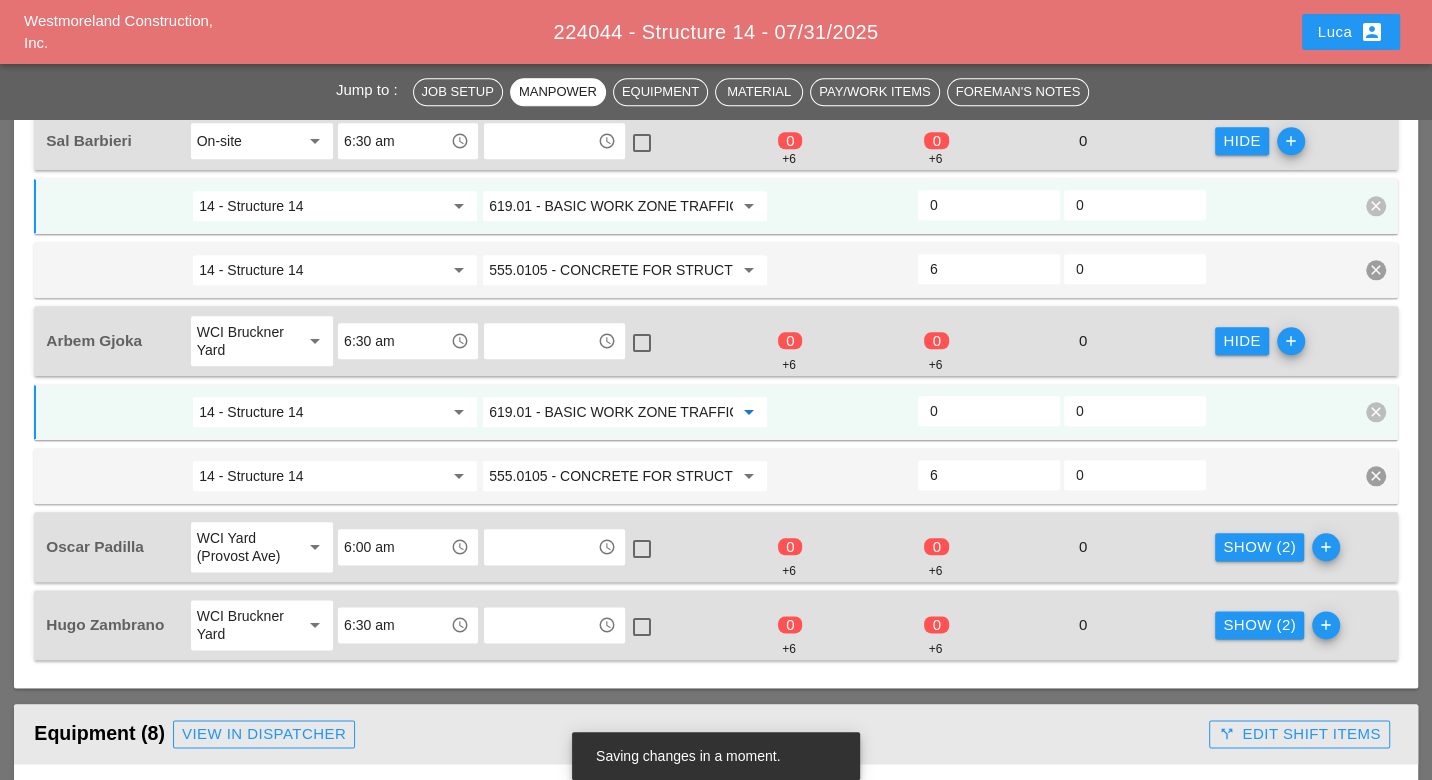 type on "619.01 - BASIC WORK ZONE TRAFFIC CONTROL" 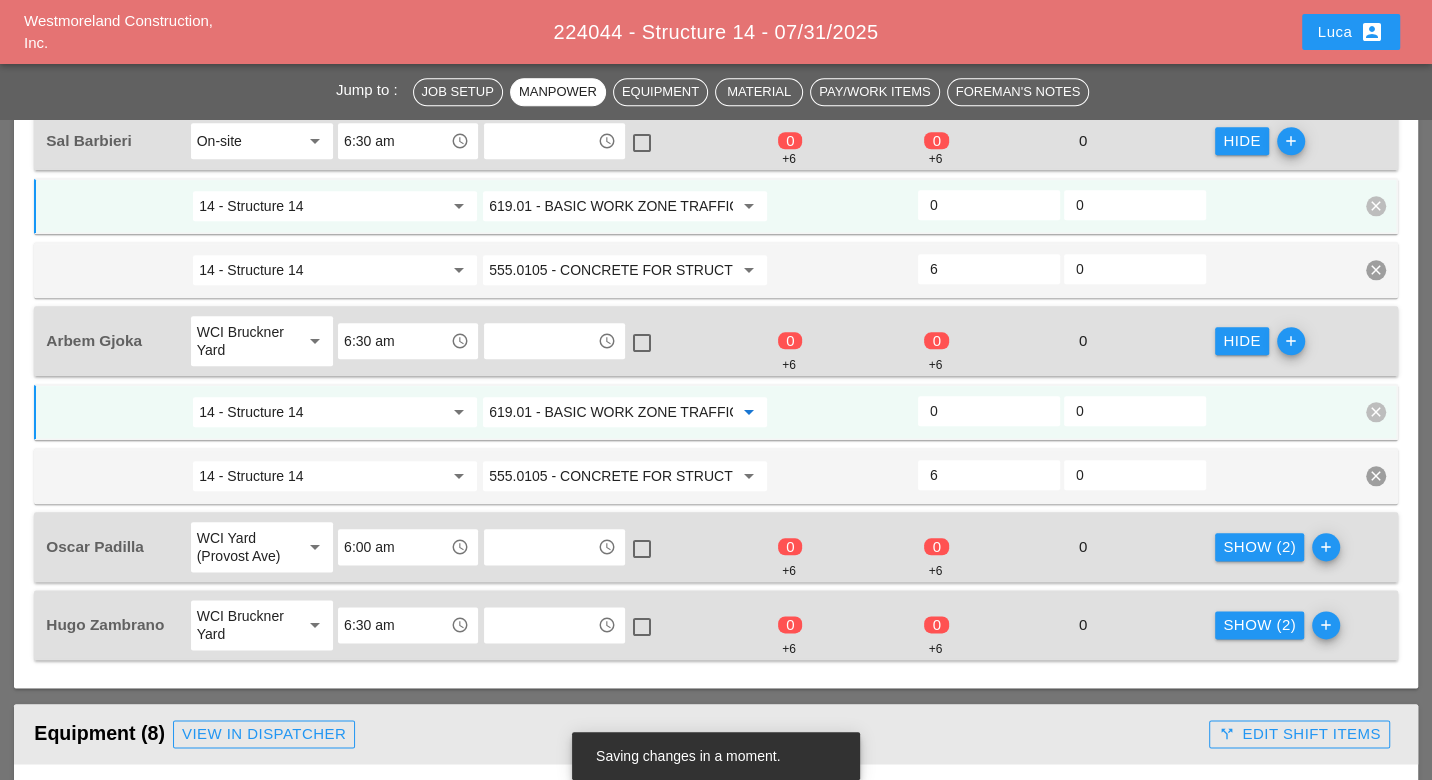 click on "Show (2)" at bounding box center (1259, 547) 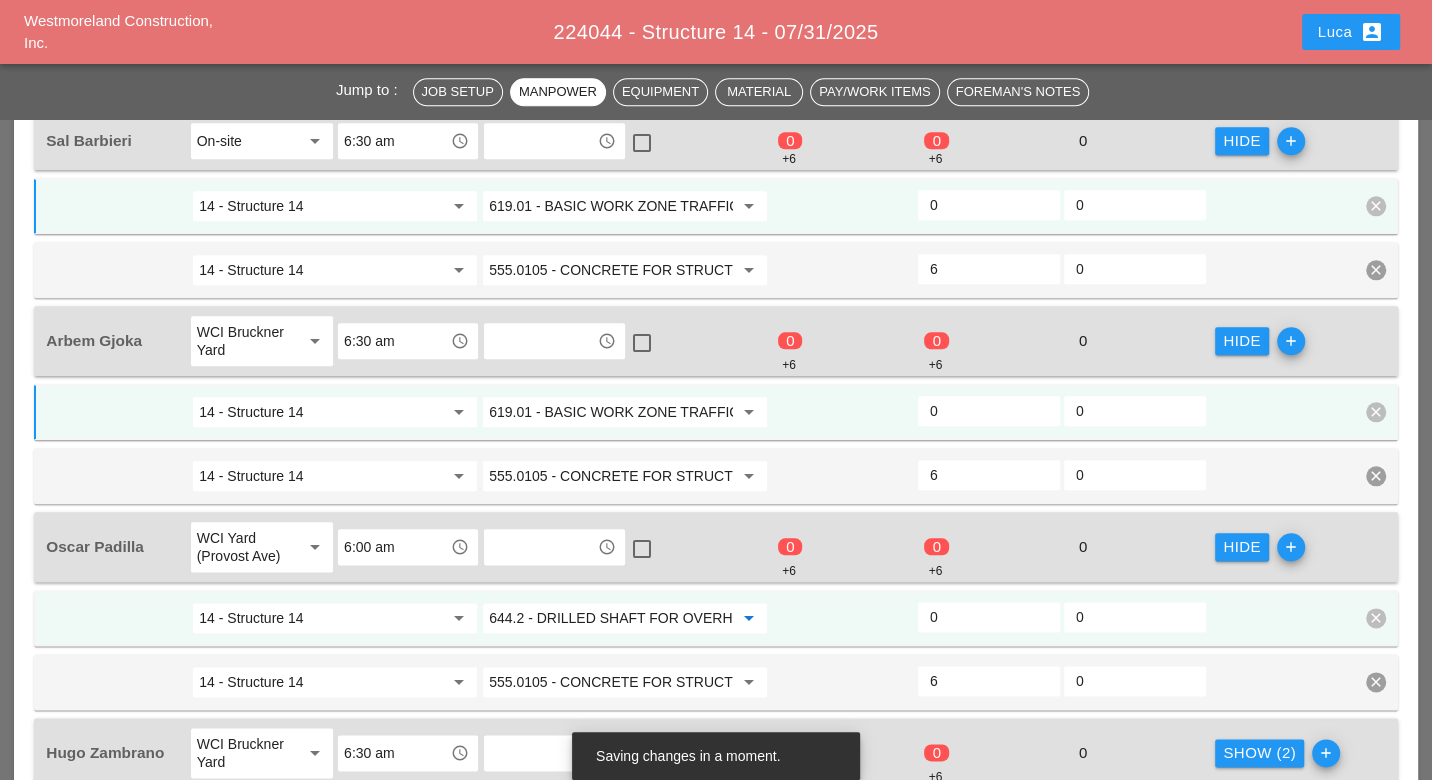 click on "644.2 - DRILLED SHAFT FOR OVERHEAD SIGN STRUCTUR" at bounding box center [611, 618] 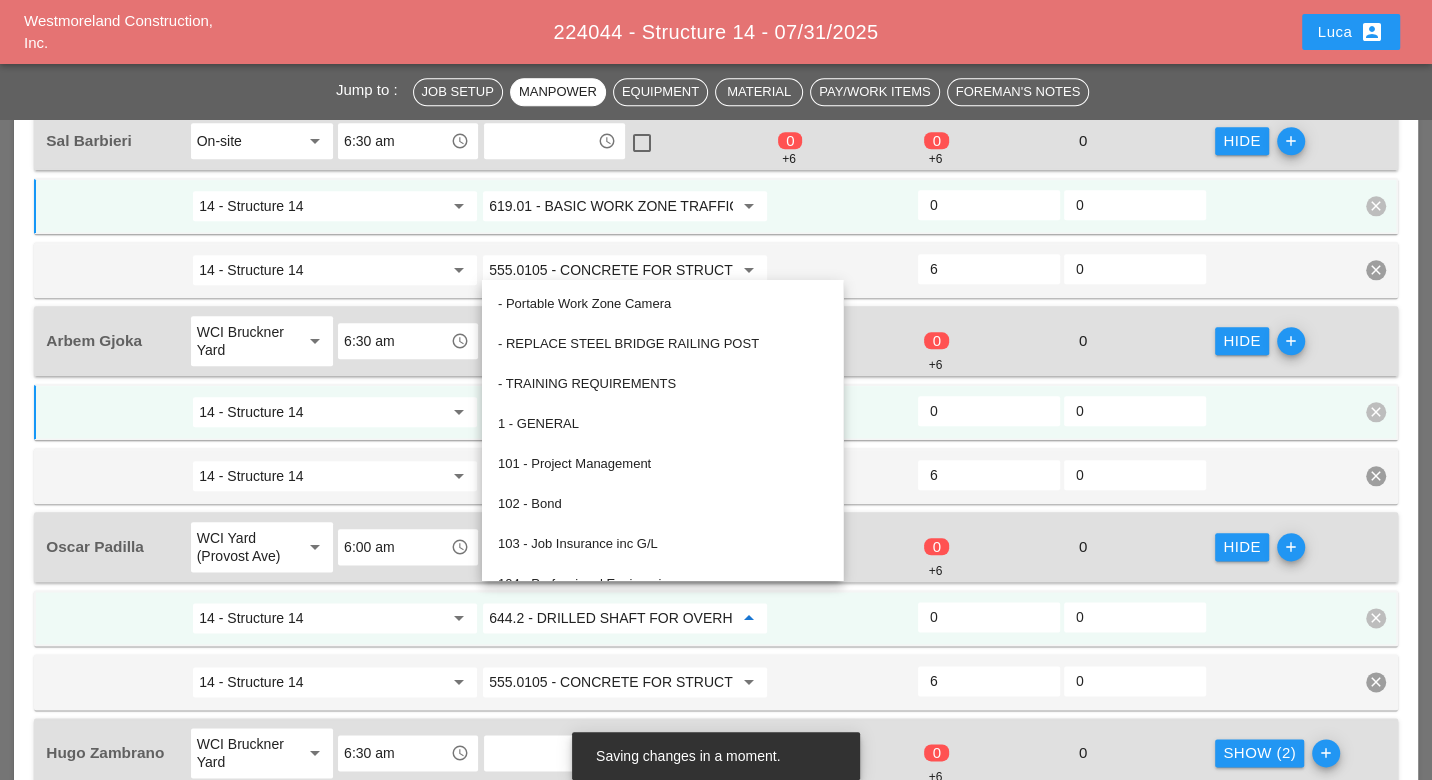 paste on "19.01" 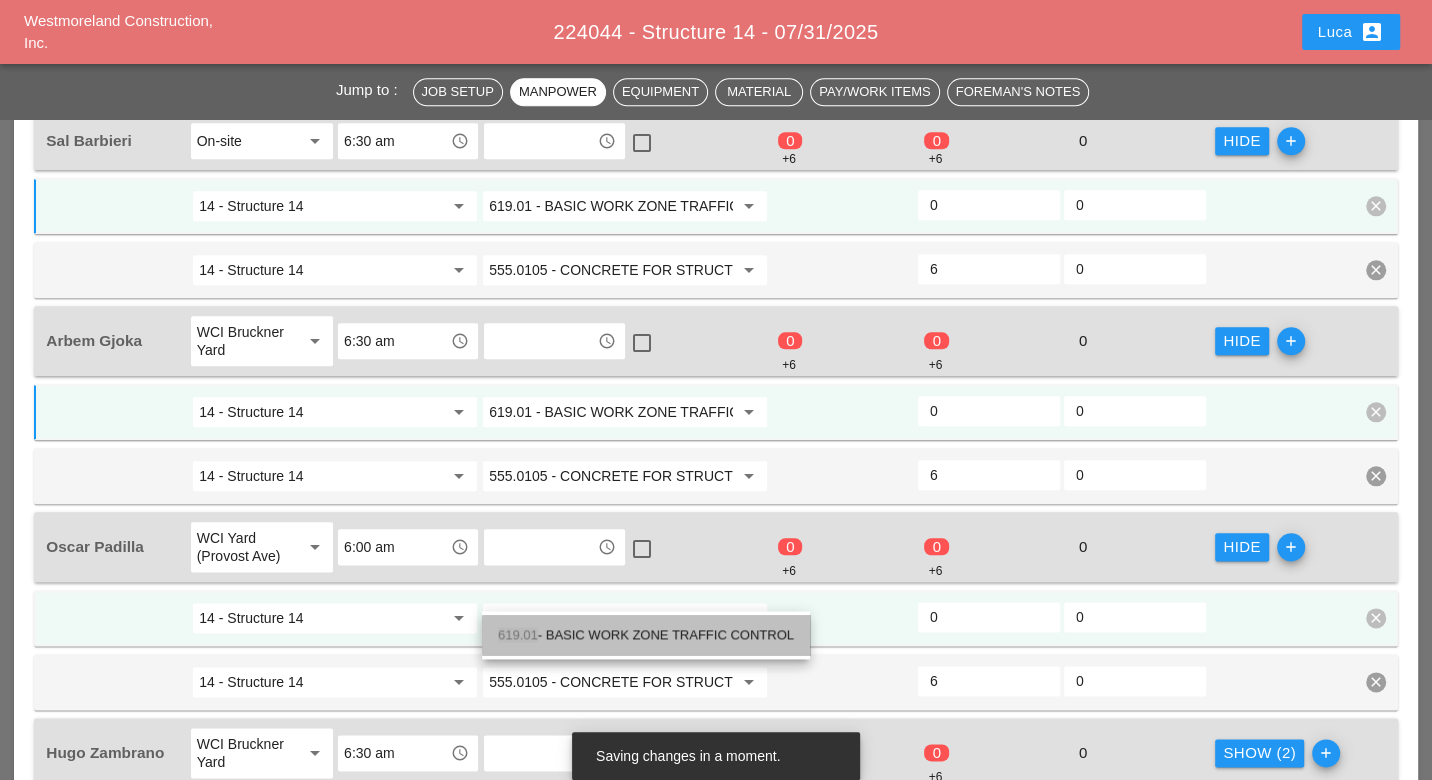 click on "619.01  - BASIC WORK ZONE TRAFFIC CONTROL" at bounding box center [646, 635] 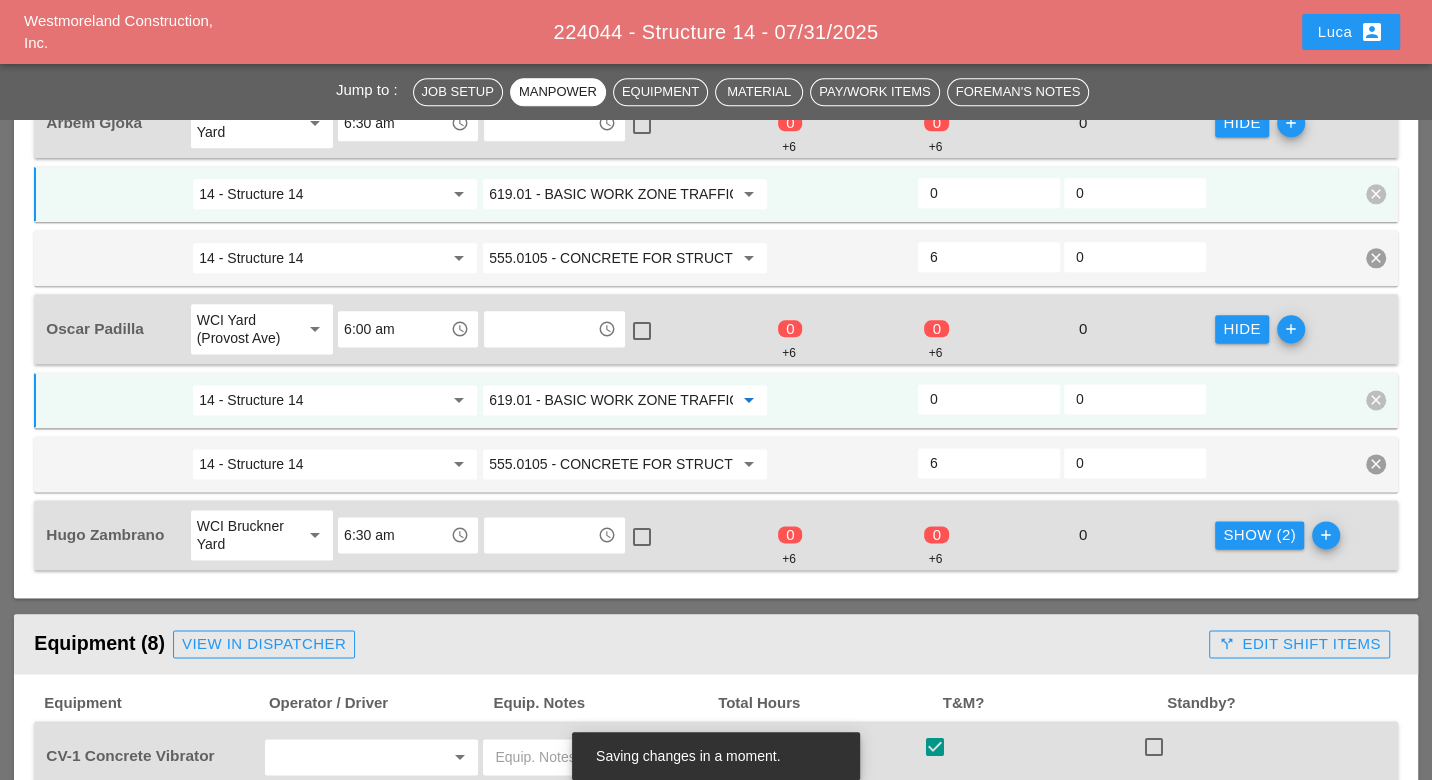 scroll, scrollTop: 1777, scrollLeft: 0, axis: vertical 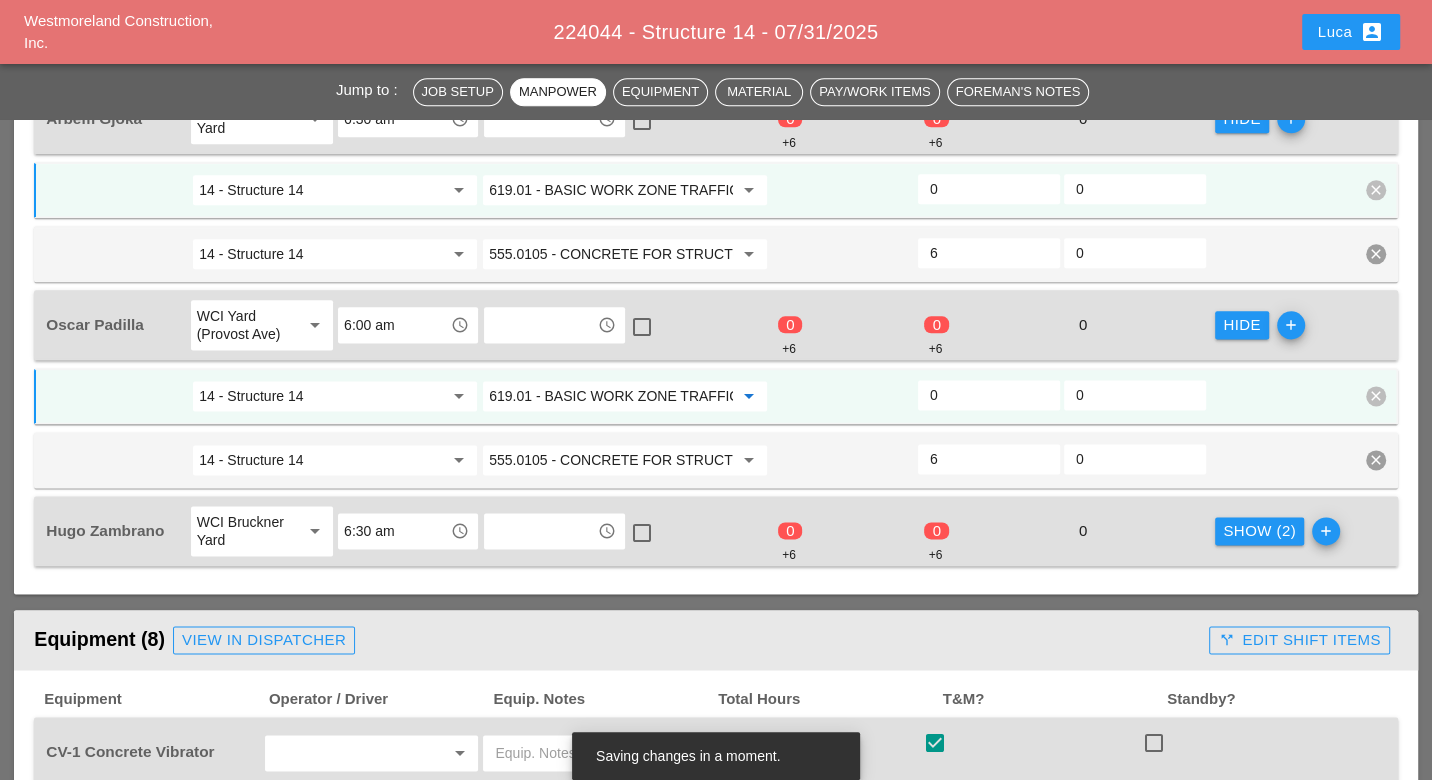 type on "619.01 - BASIC WORK ZONE TRAFFIC CONTROL" 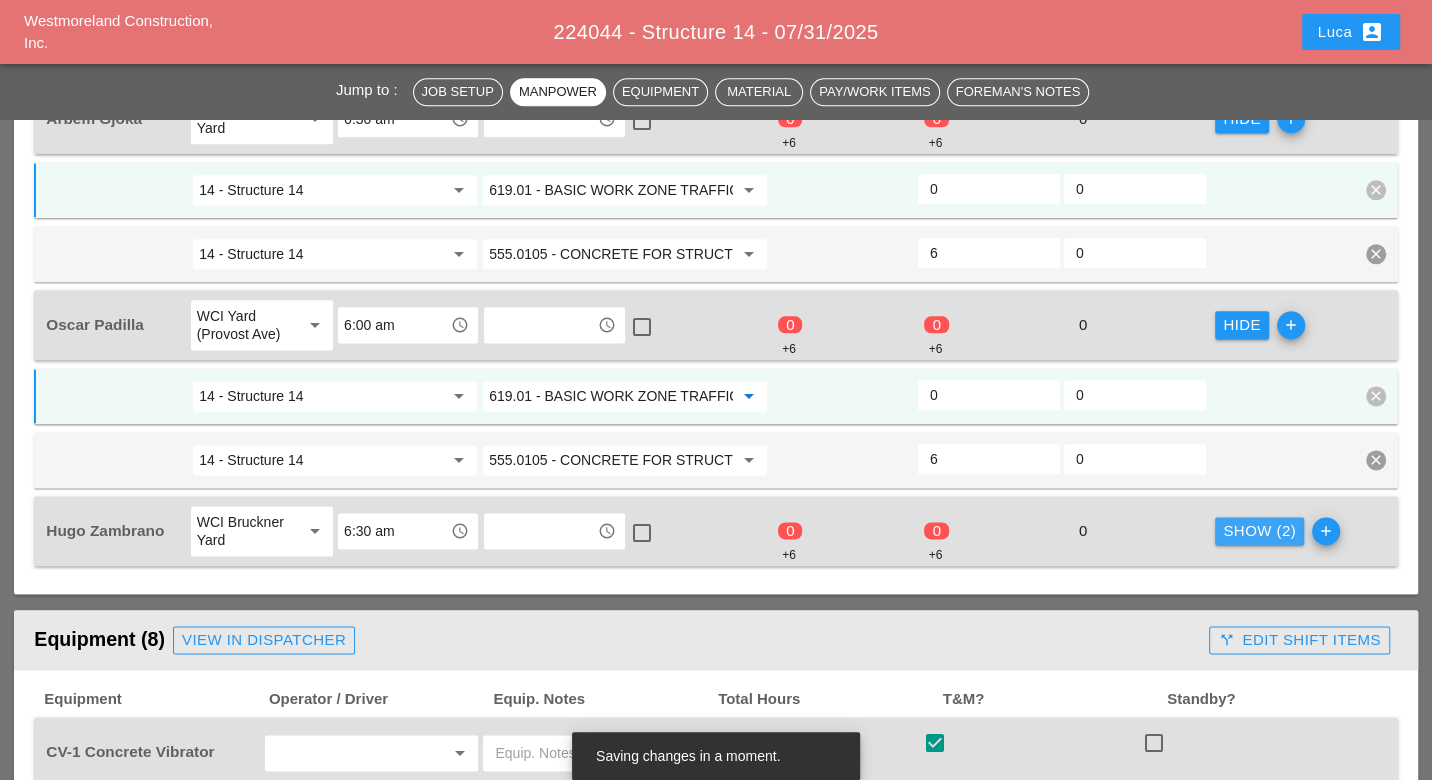 click on "Show (2)" at bounding box center [1259, 531] 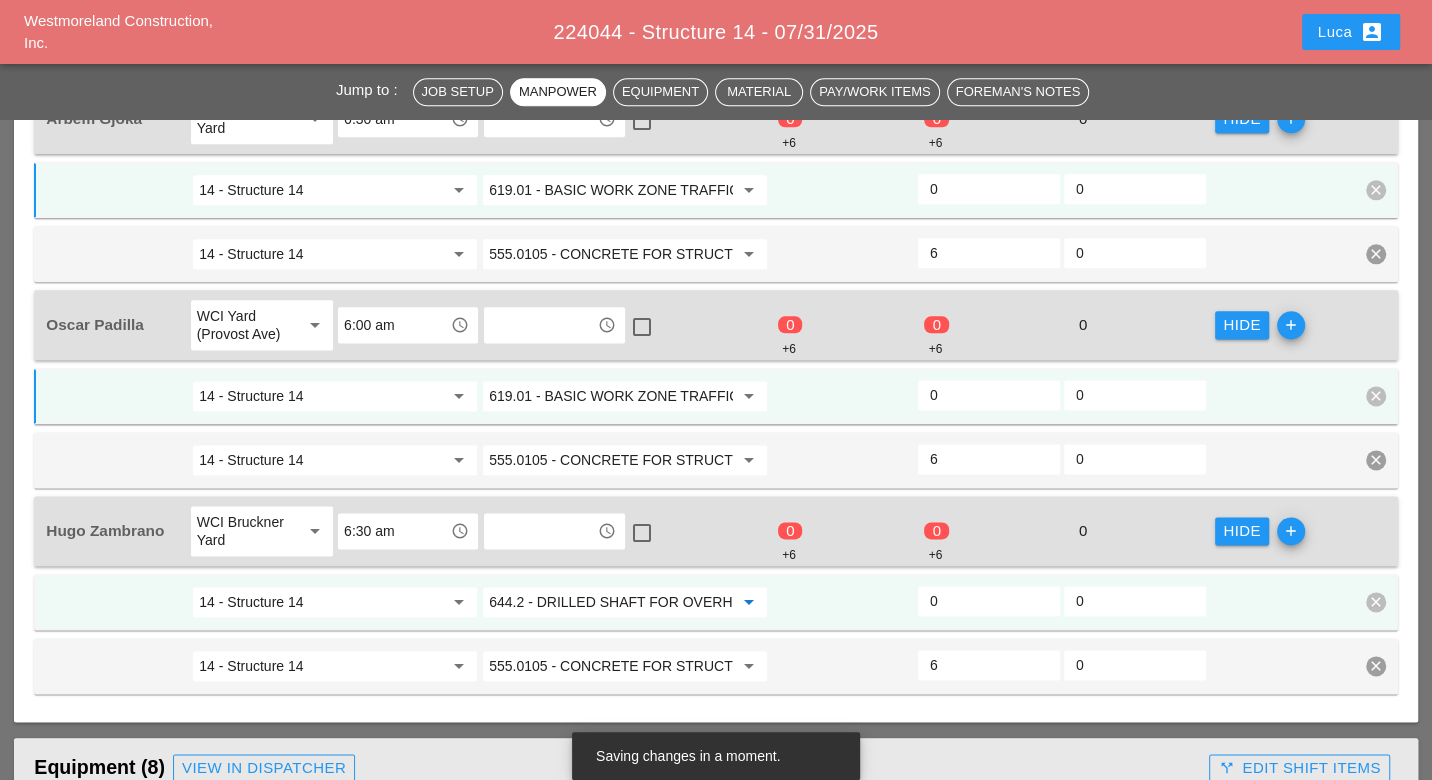click on "644.2 - DRILLED SHAFT FOR OVERHEAD SIGN STRUCTUR" at bounding box center (611, 602) 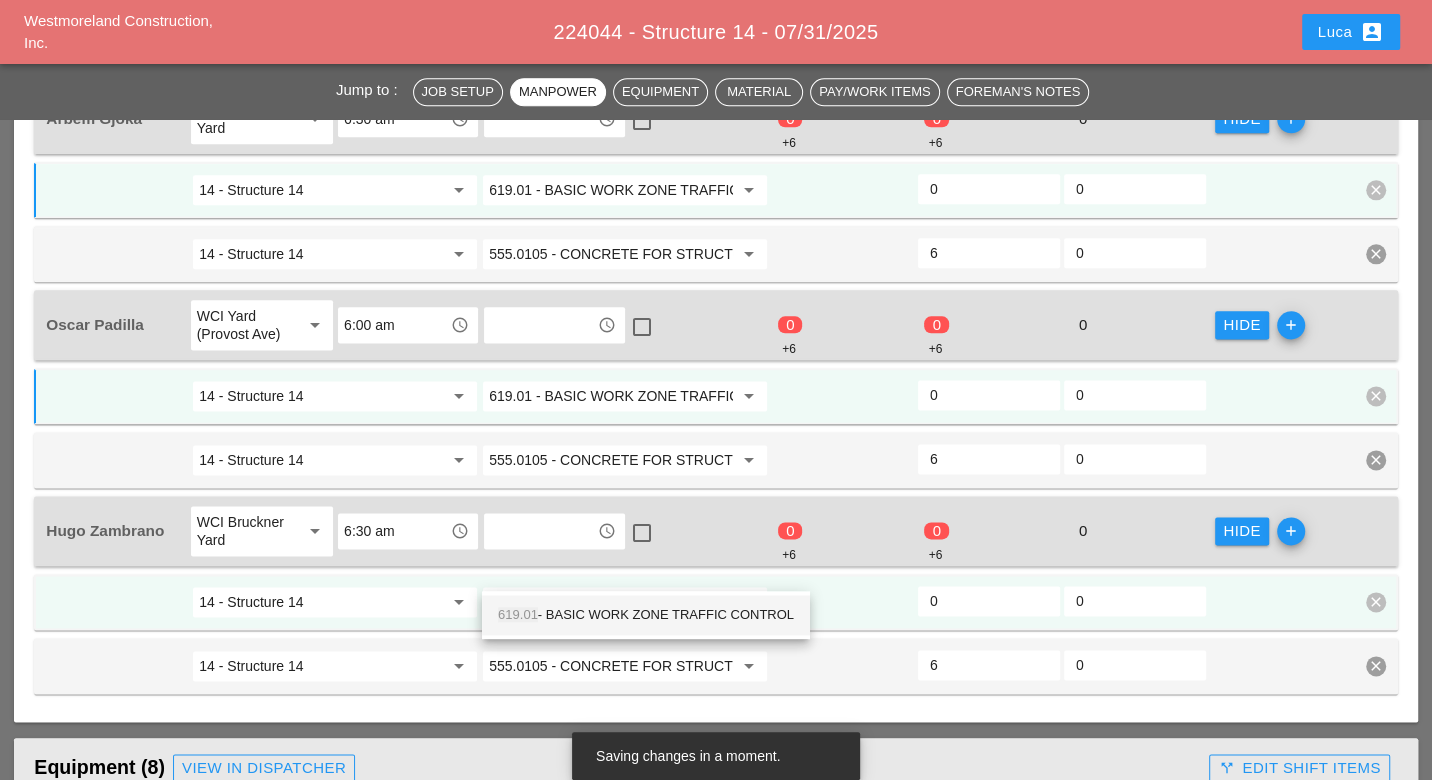 drag, startPoint x: 631, startPoint y: 608, endPoint x: 659, endPoint y: 610, distance: 28.071337 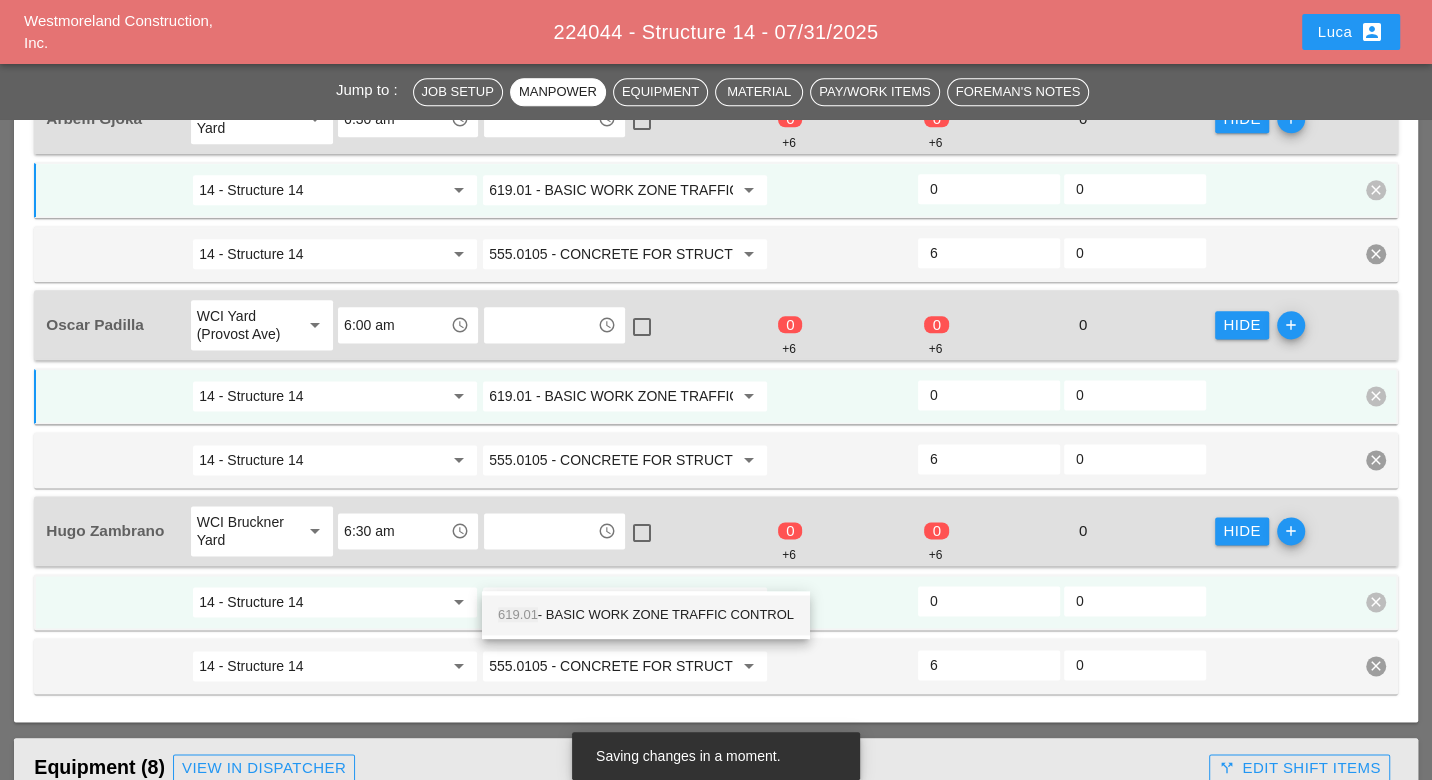 click on "619.01  - BASIC WORK ZONE TRAFFIC CONTROL" at bounding box center [646, 615] 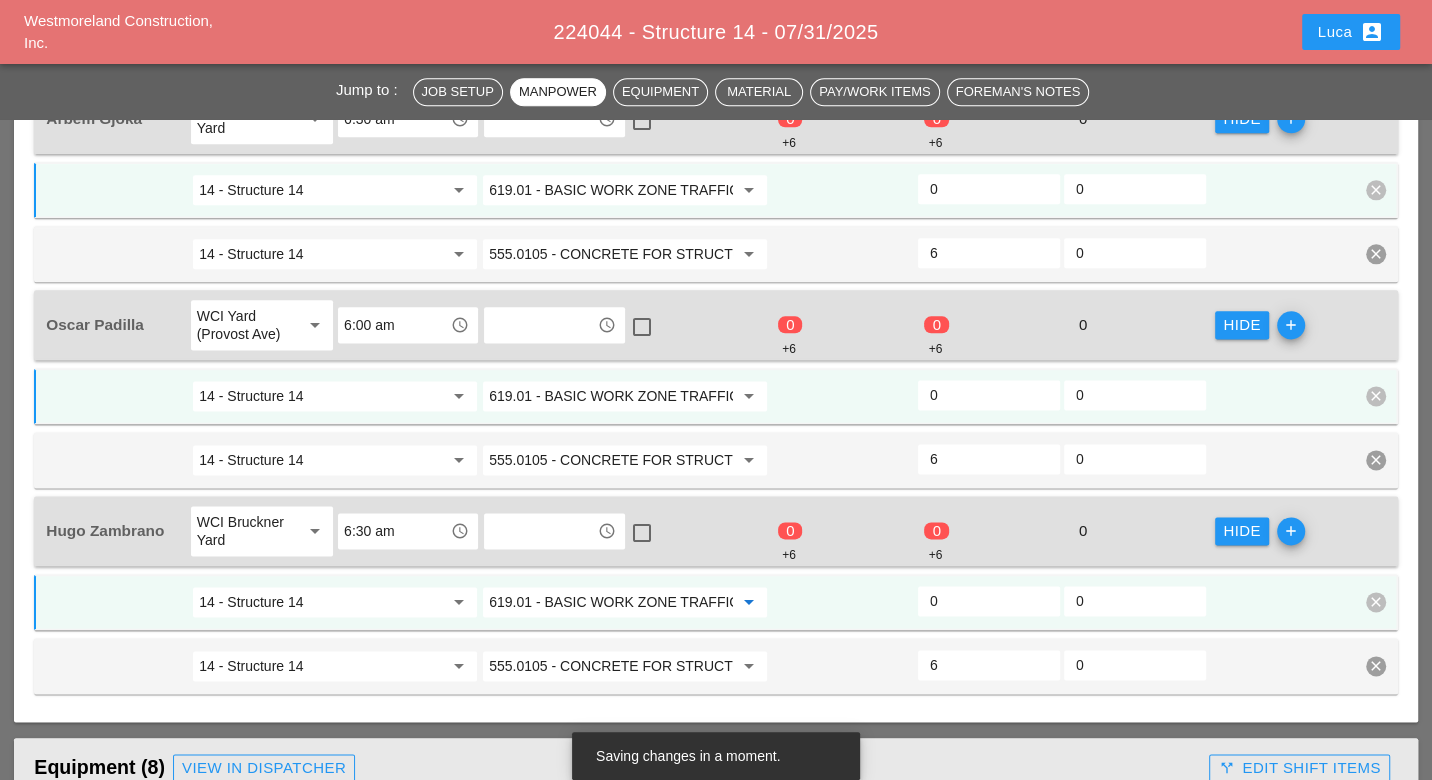 type on "619.01 - BASIC WORK ZONE TRAFFIC CONTROL" 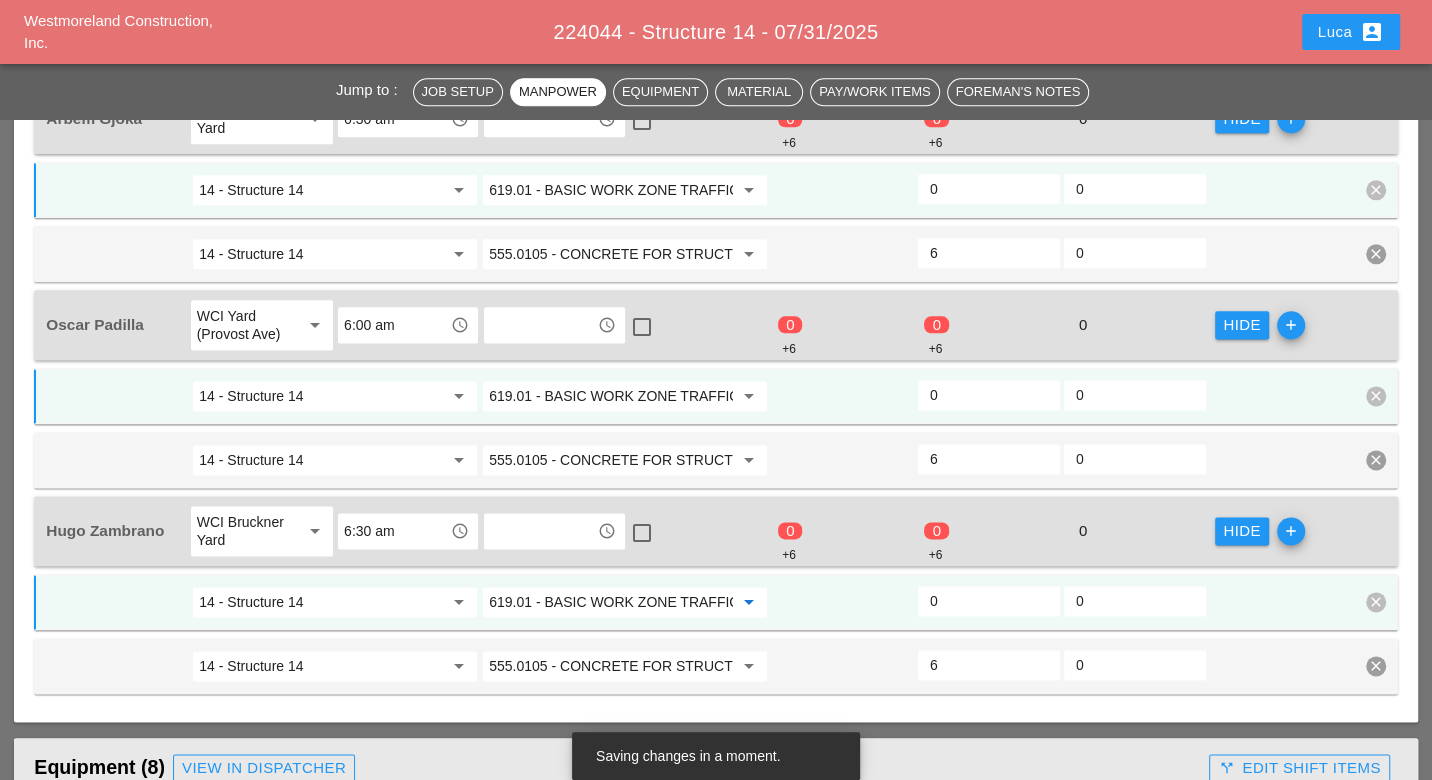 click on "0" at bounding box center (989, 601) 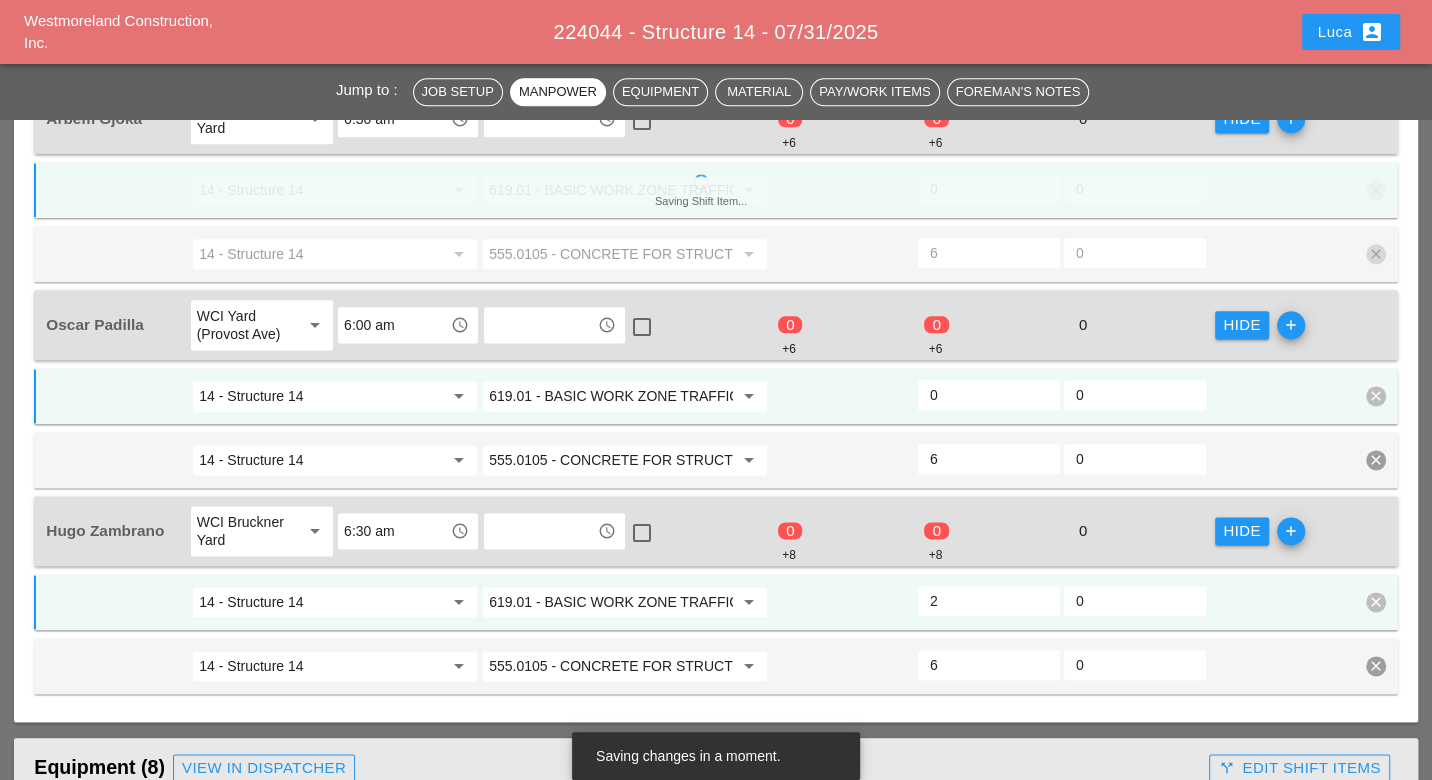 type on "2" 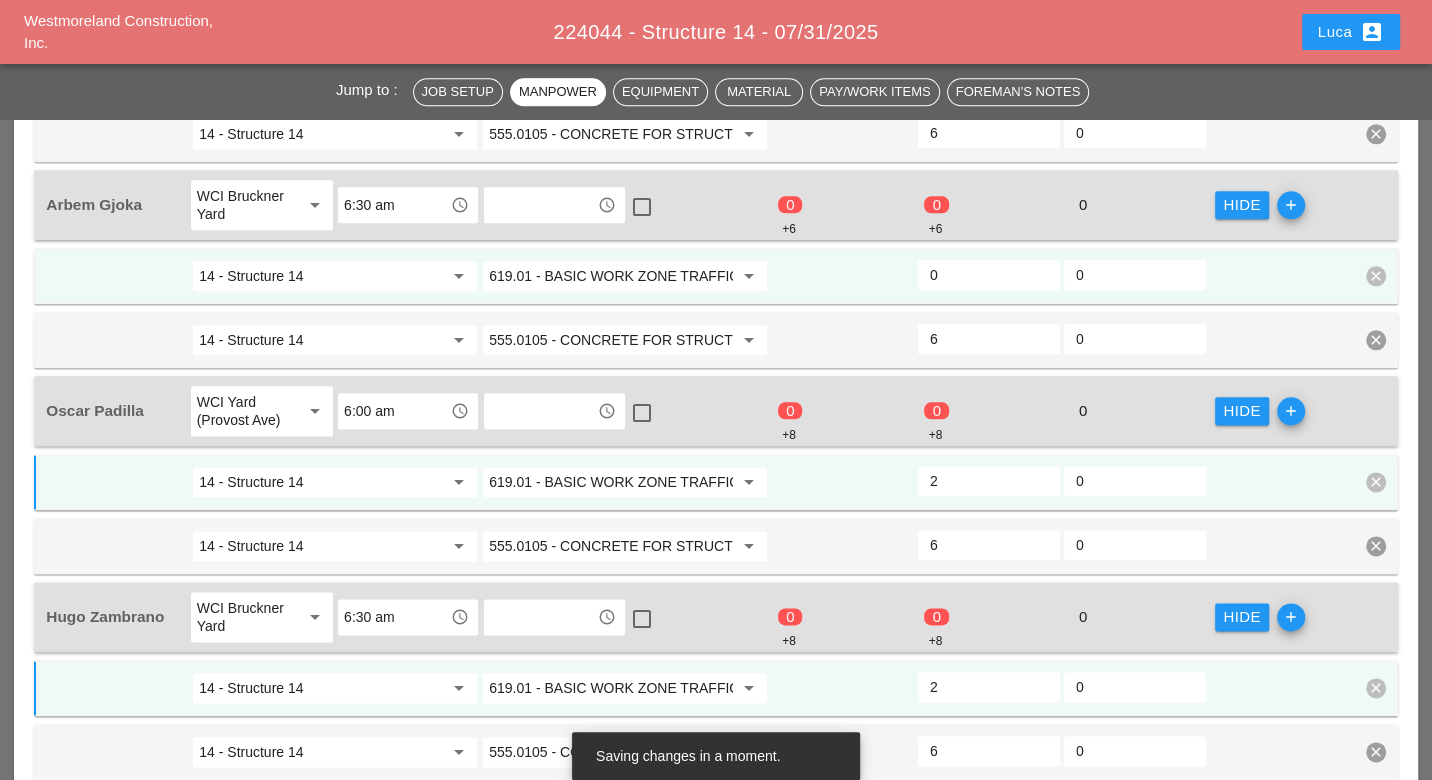 scroll, scrollTop: 1555, scrollLeft: 0, axis: vertical 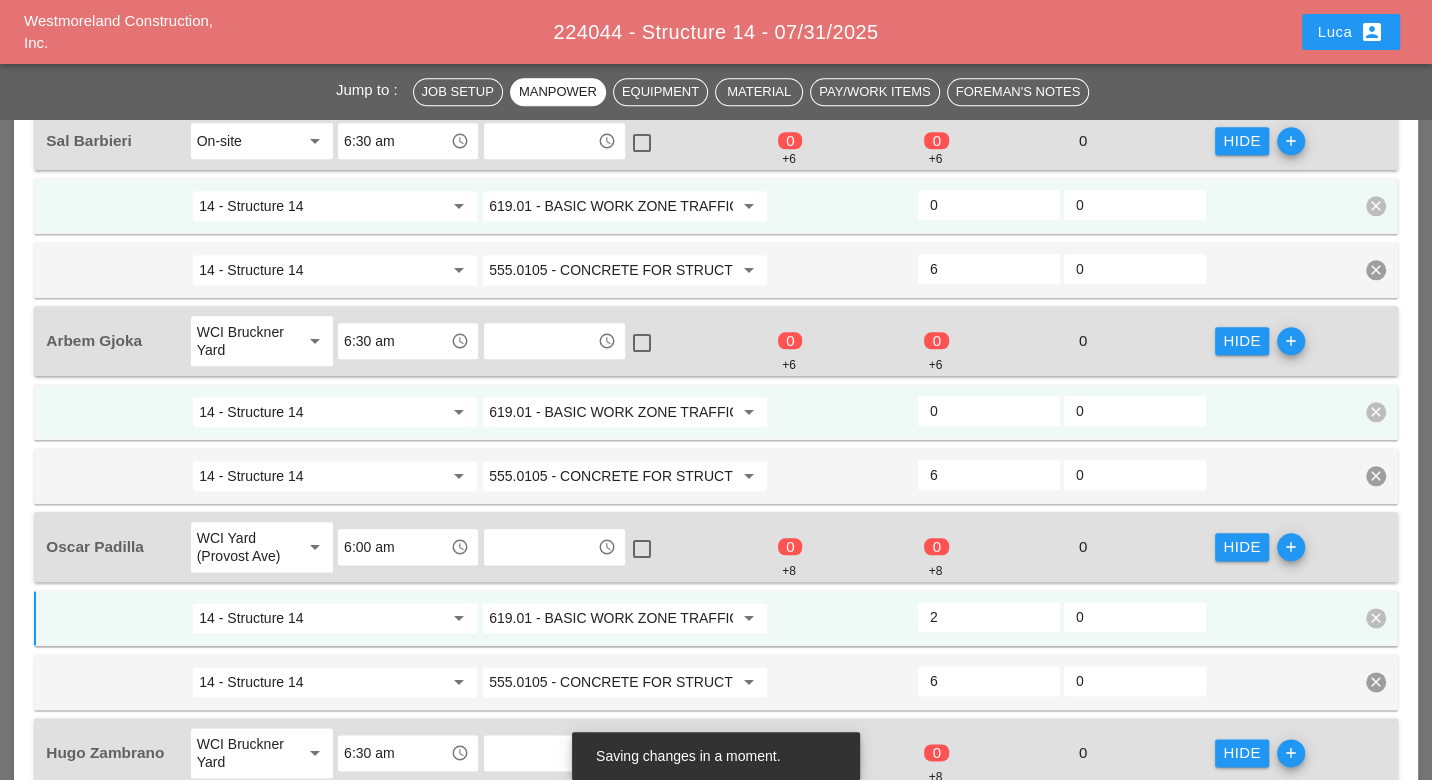 type on "2" 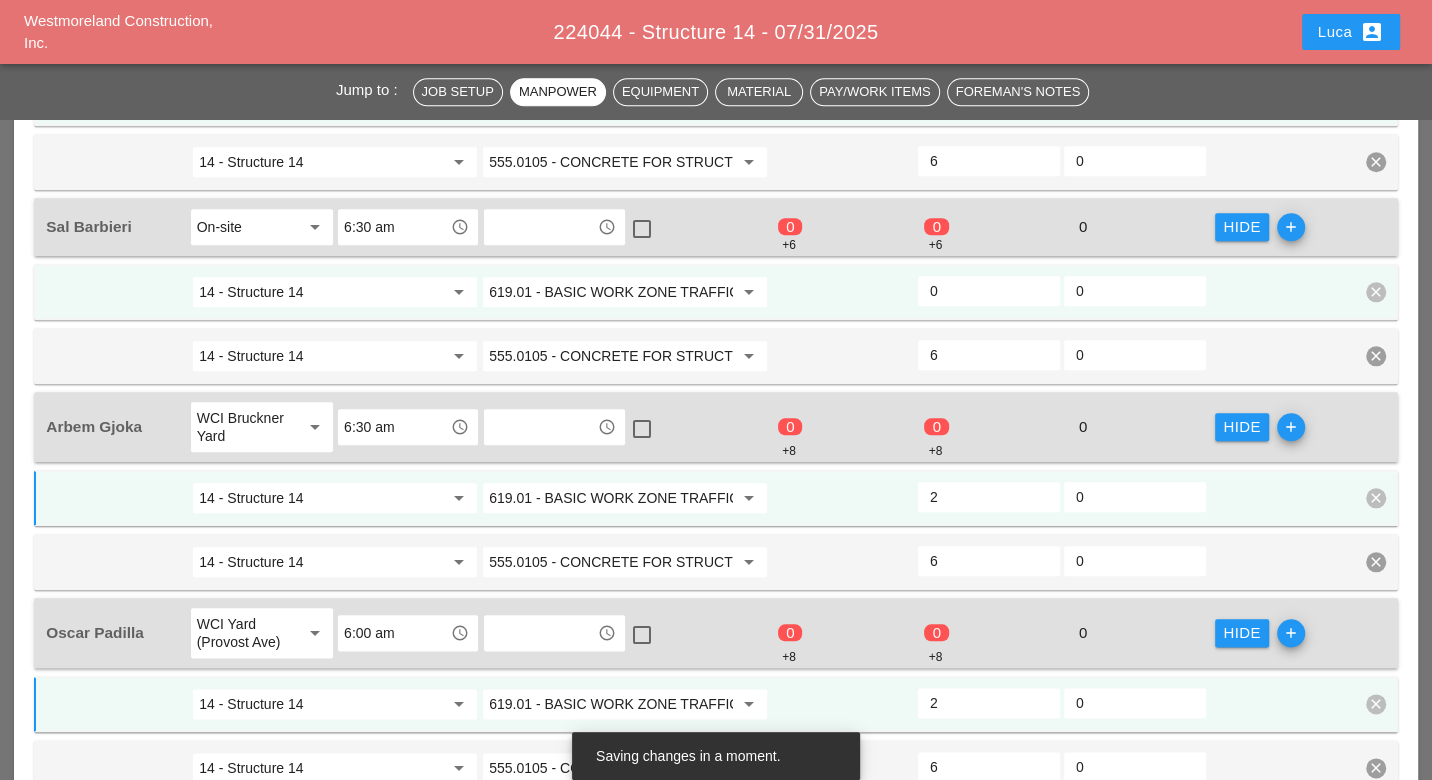 scroll, scrollTop: 1444, scrollLeft: 0, axis: vertical 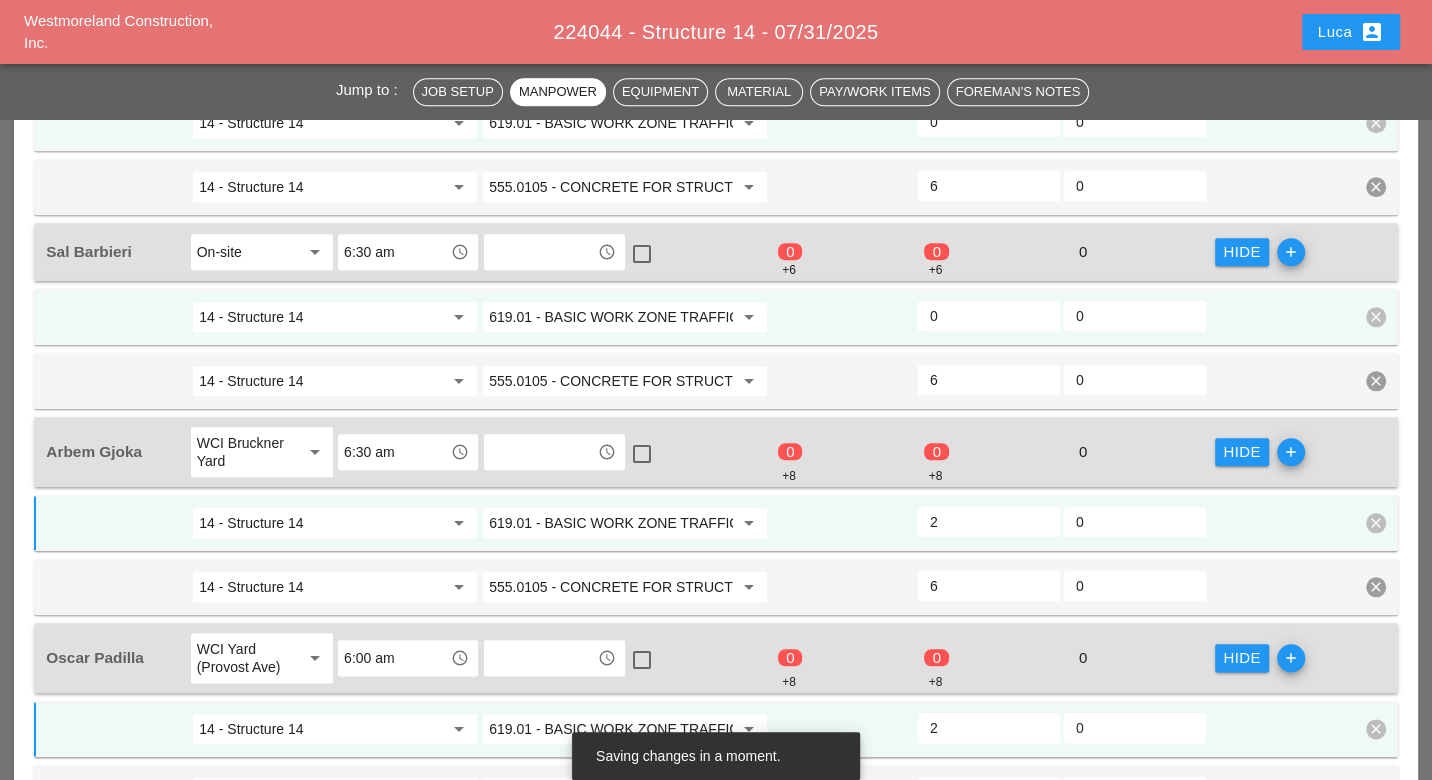 type on "2" 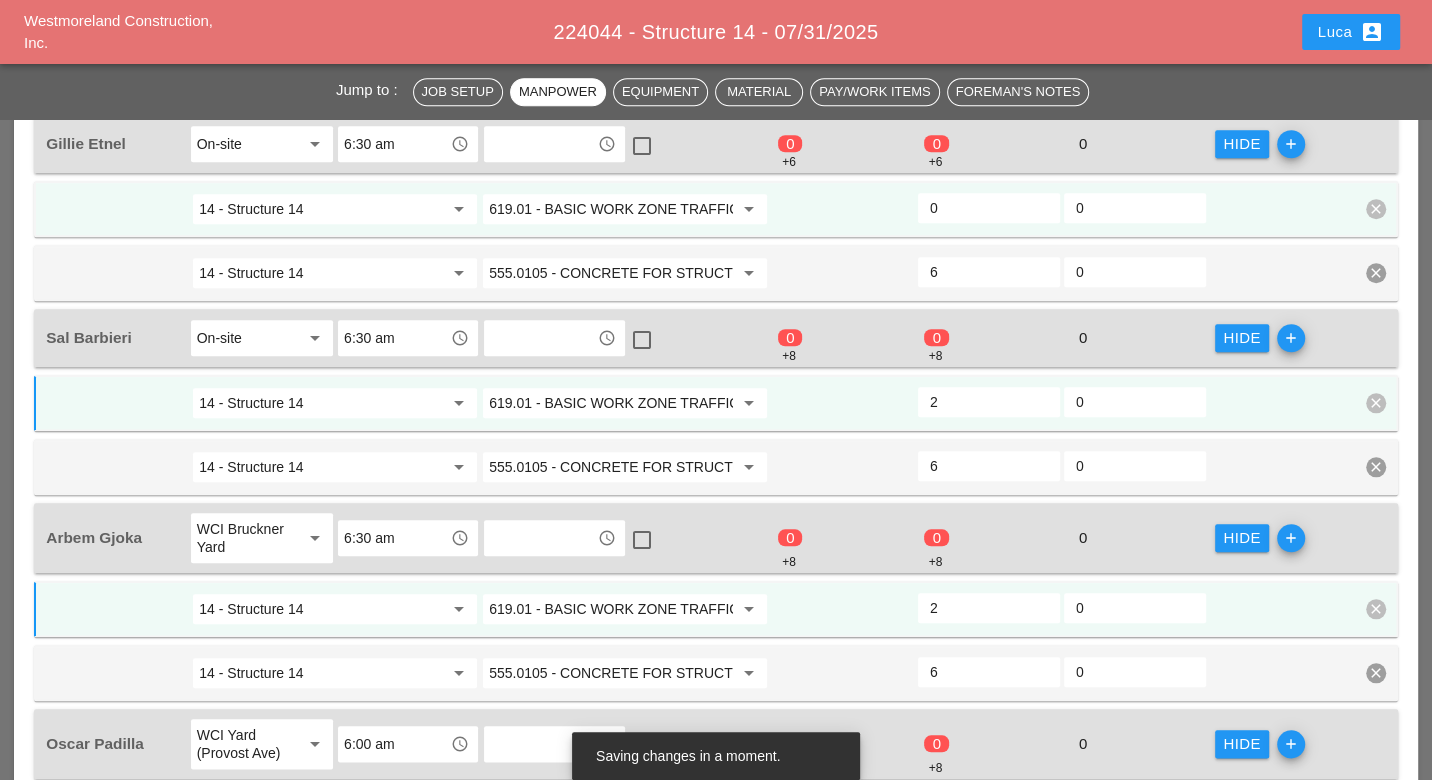 scroll, scrollTop: 1333, scrollLeft: 0, axis: vertical 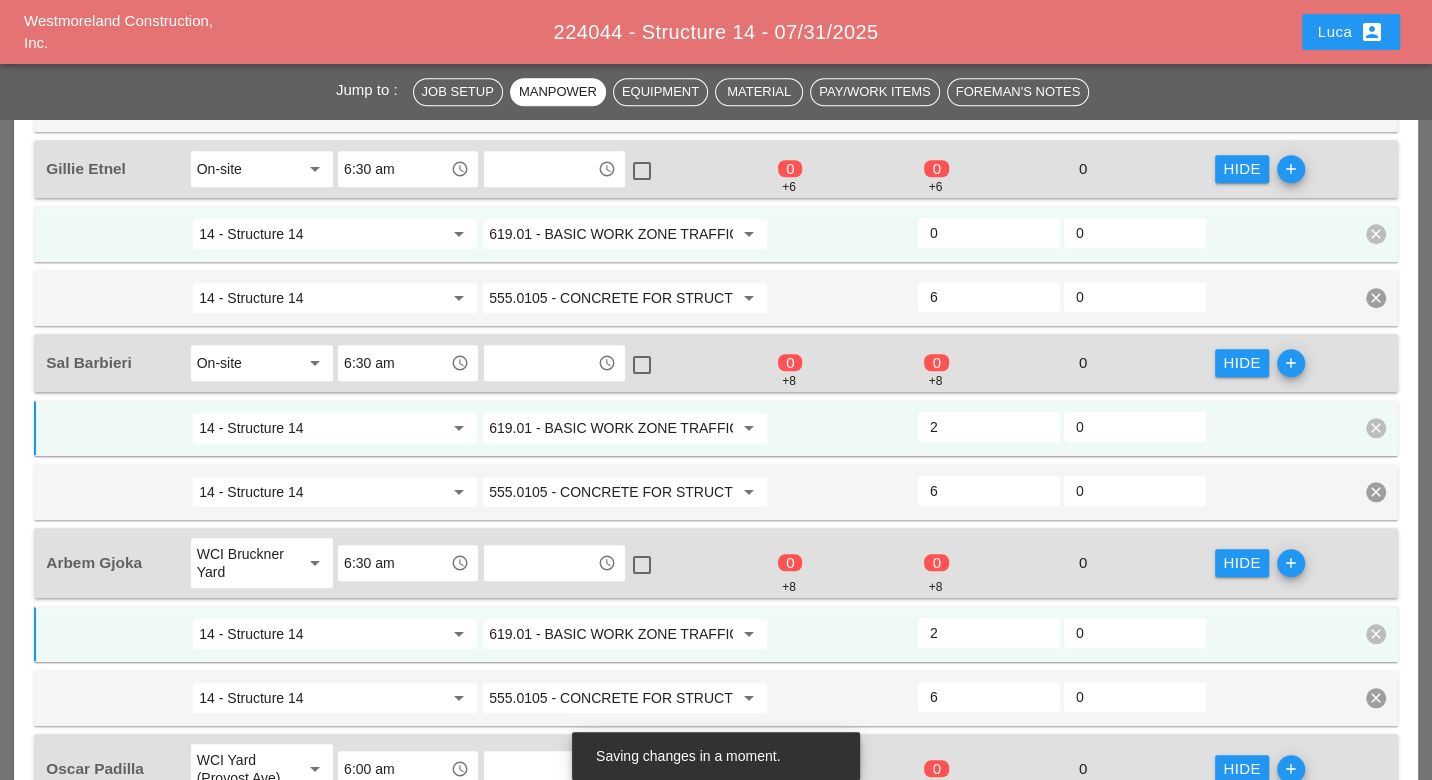 type on "2" 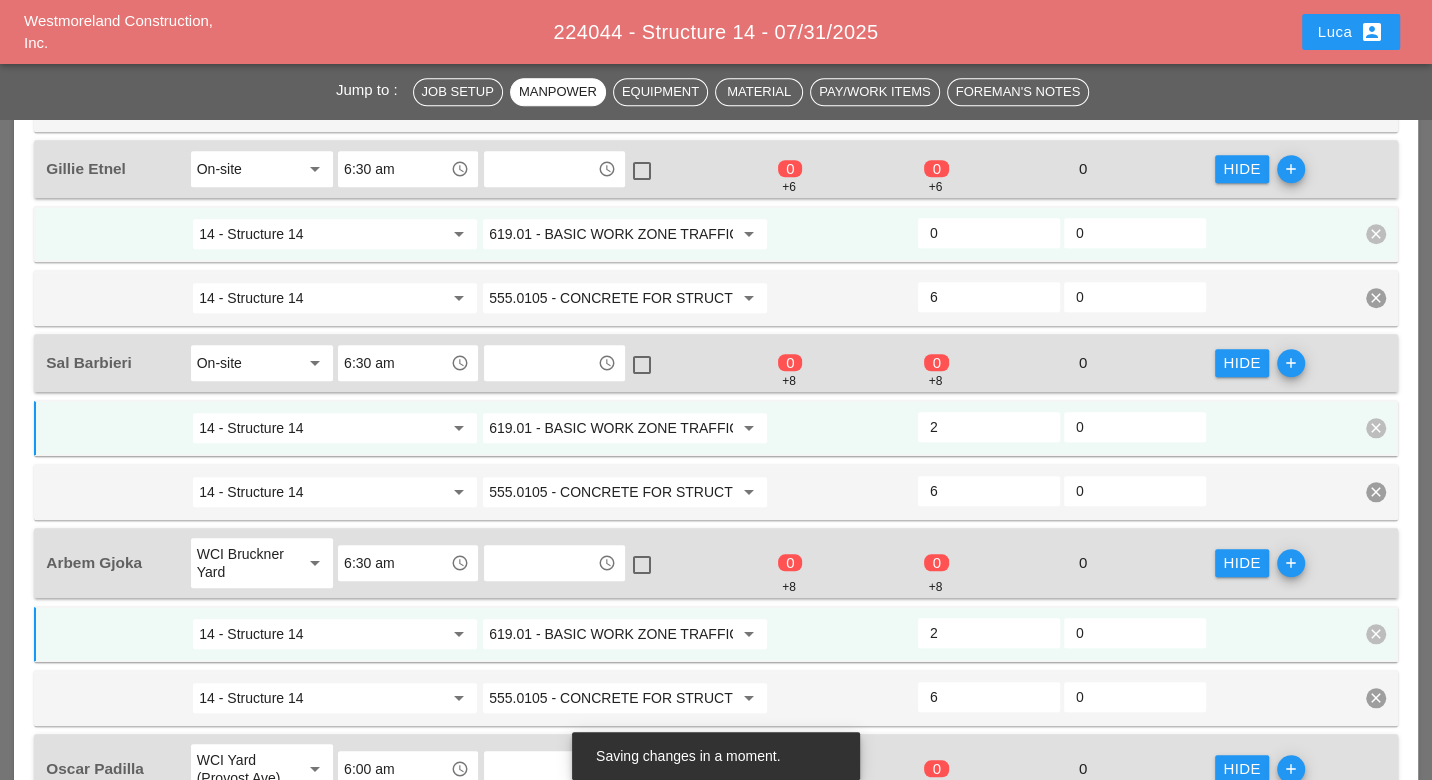 click on "0" at bounding box center [989, 233] 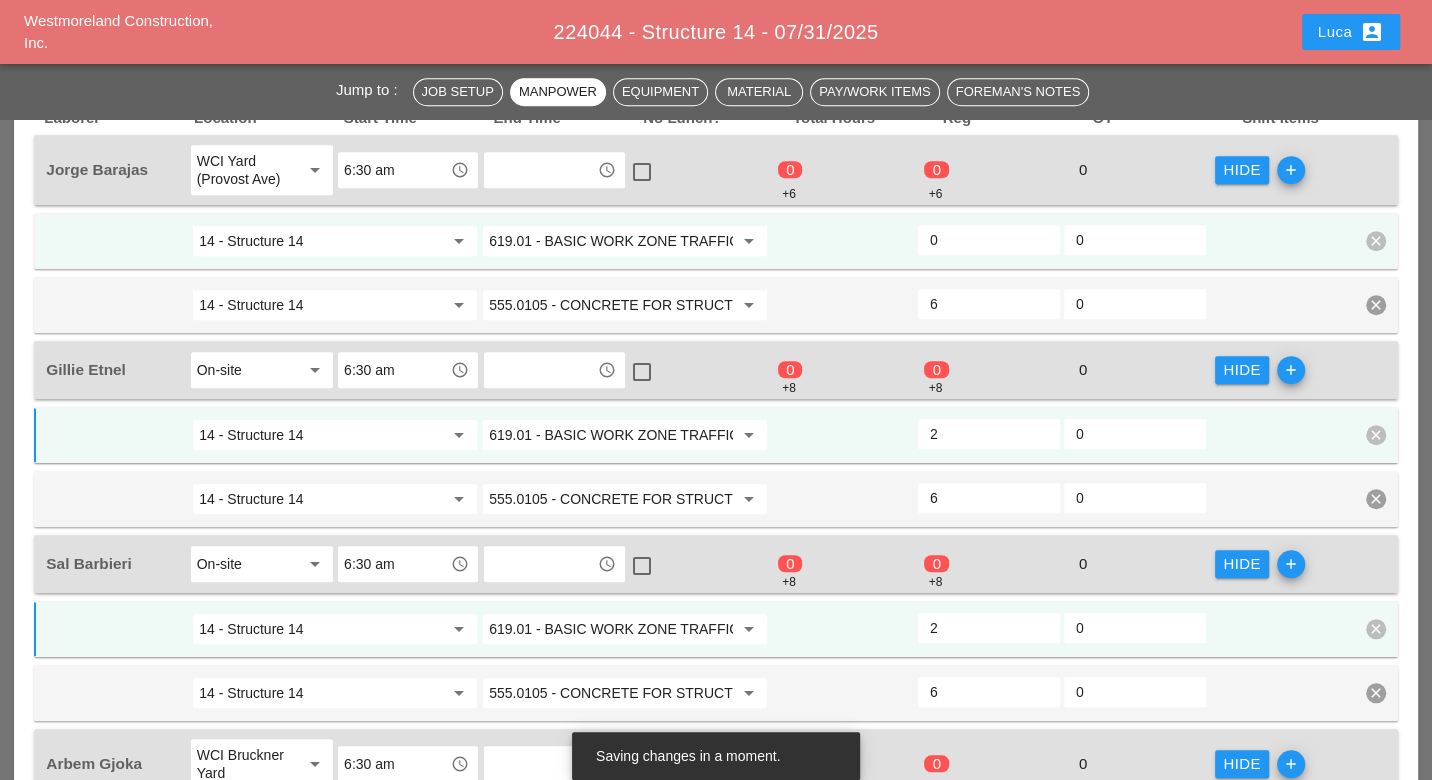 scroll, scrollTop: 1111, scrollLeft: 0, axis: vertical 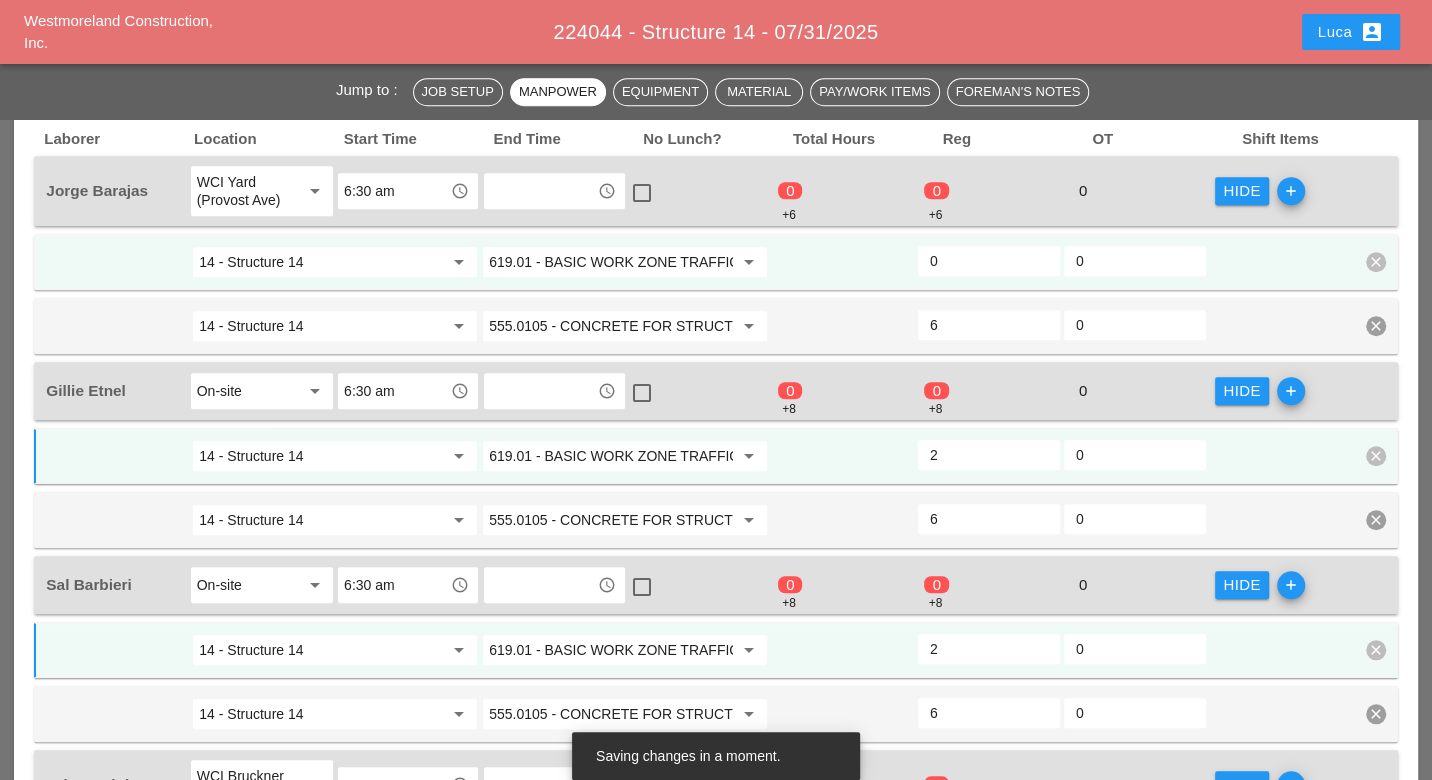 type on "2" 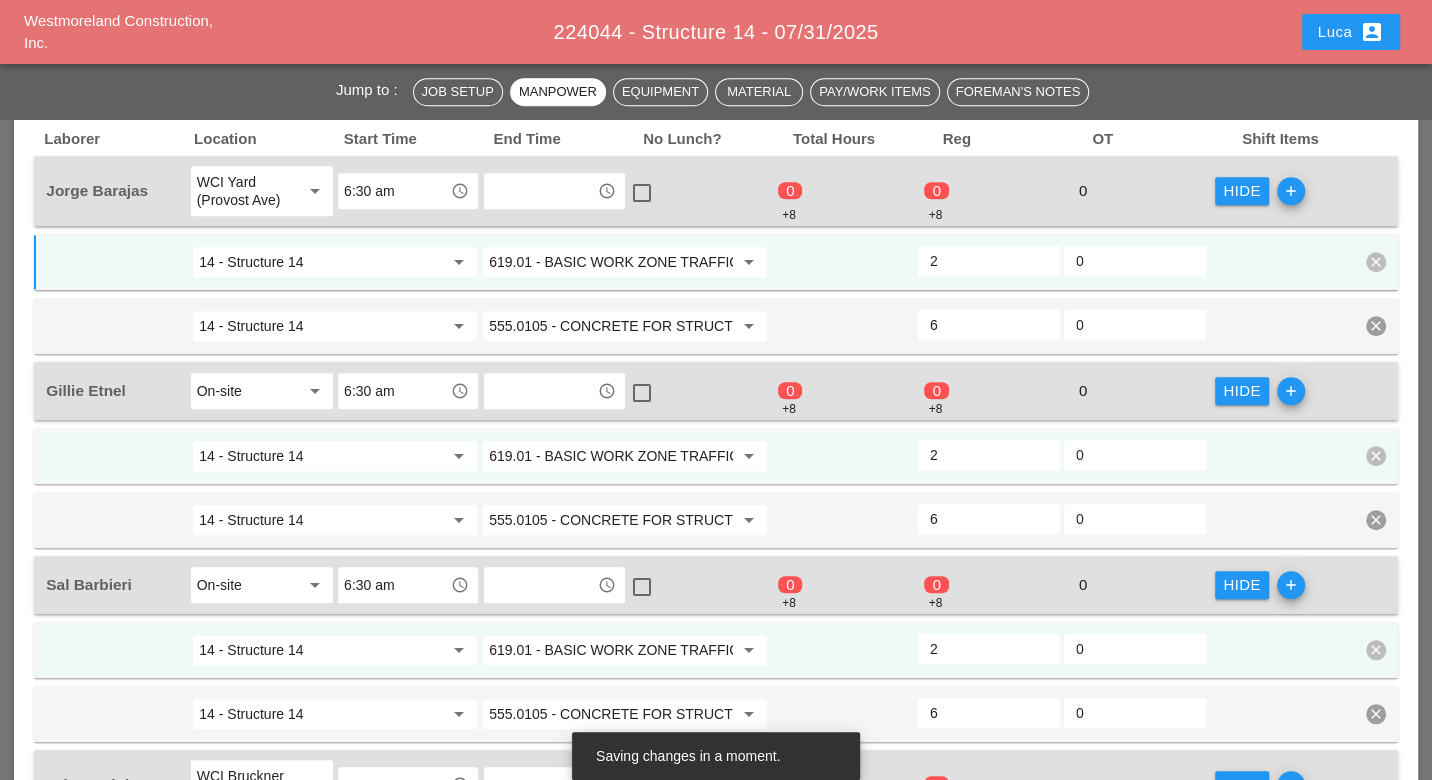 type on "2" 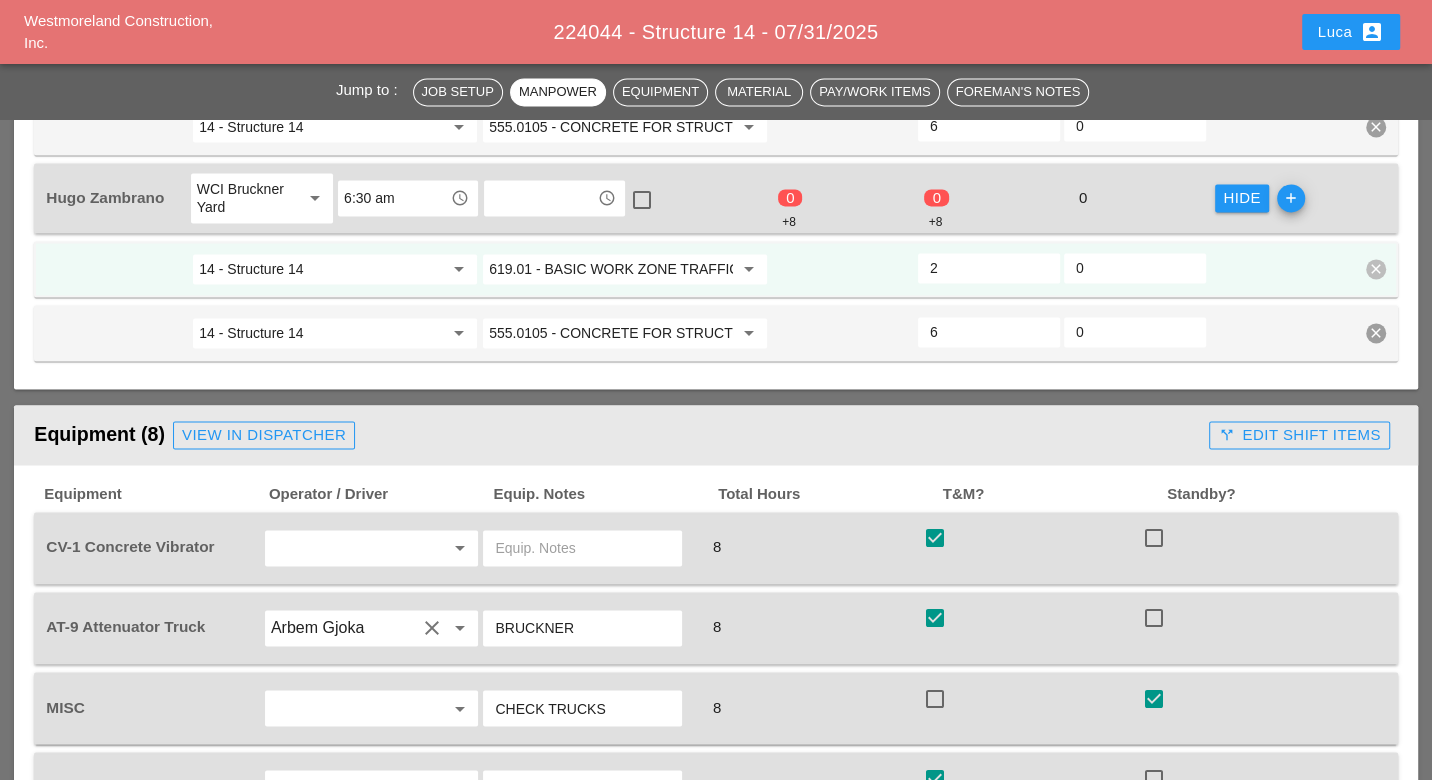 scroll, scrollTop: 2111, scrollLeft: 0, axis: vertical 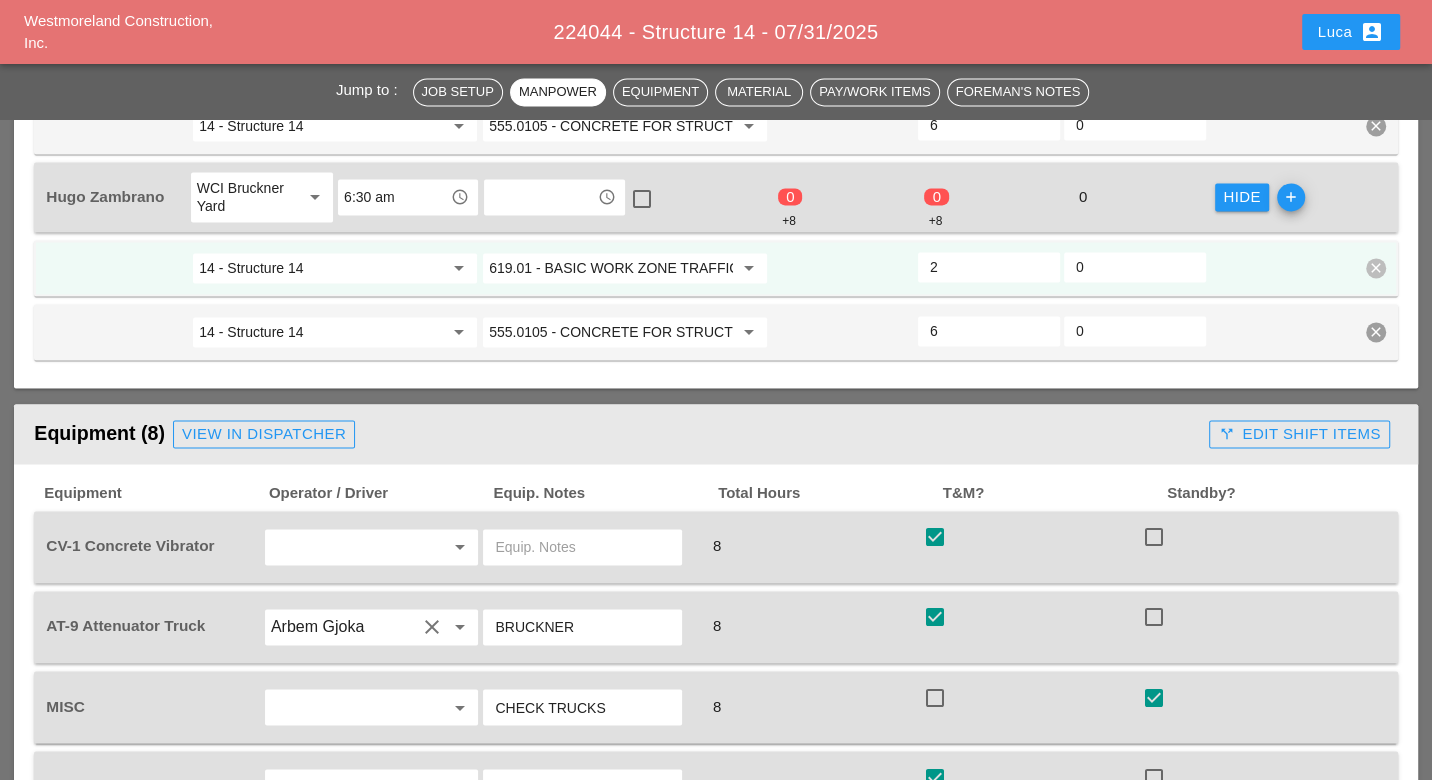 click on "call_split Edit Shift Items" at bounding box center (1299, 434) 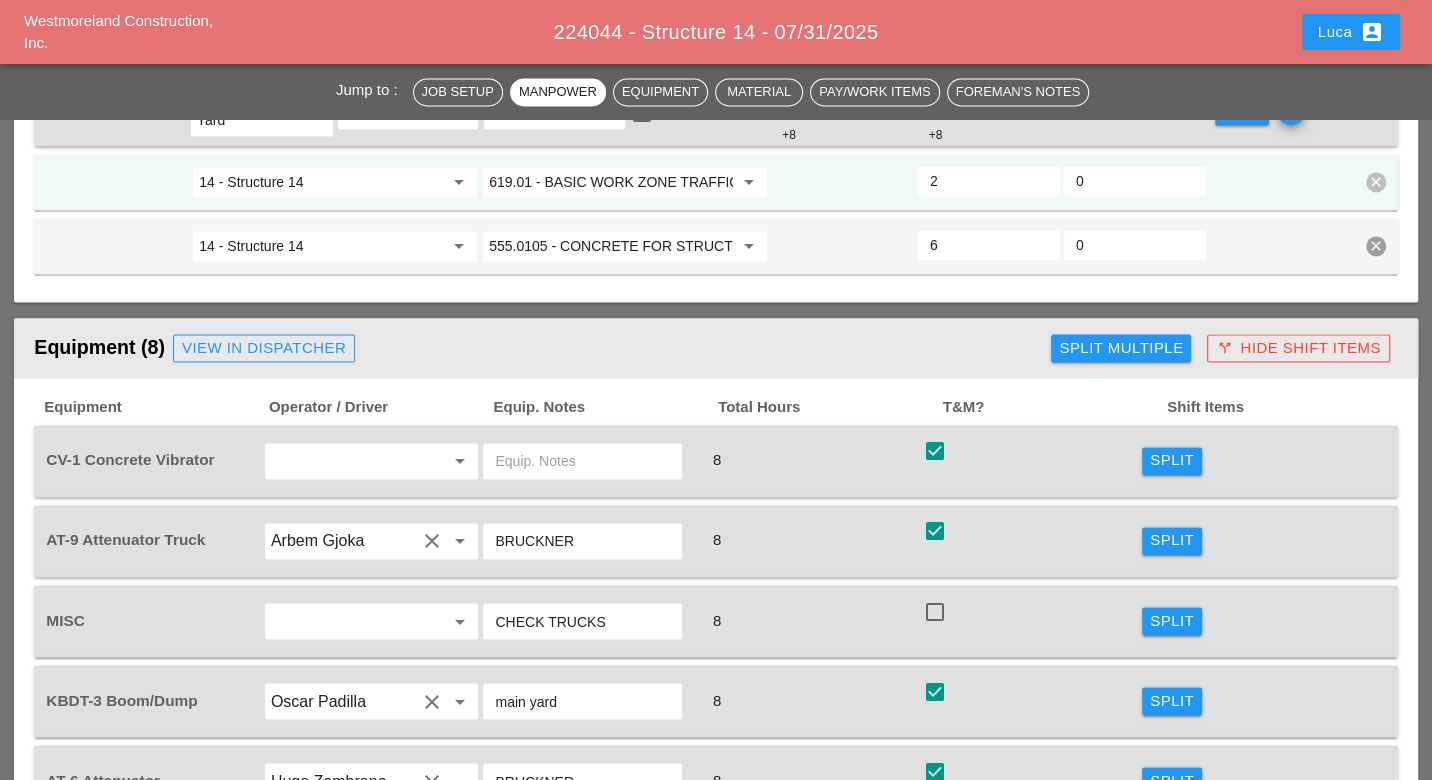 scroll, scrollTop: 2222, scrollLeft: 0, axis: vertical 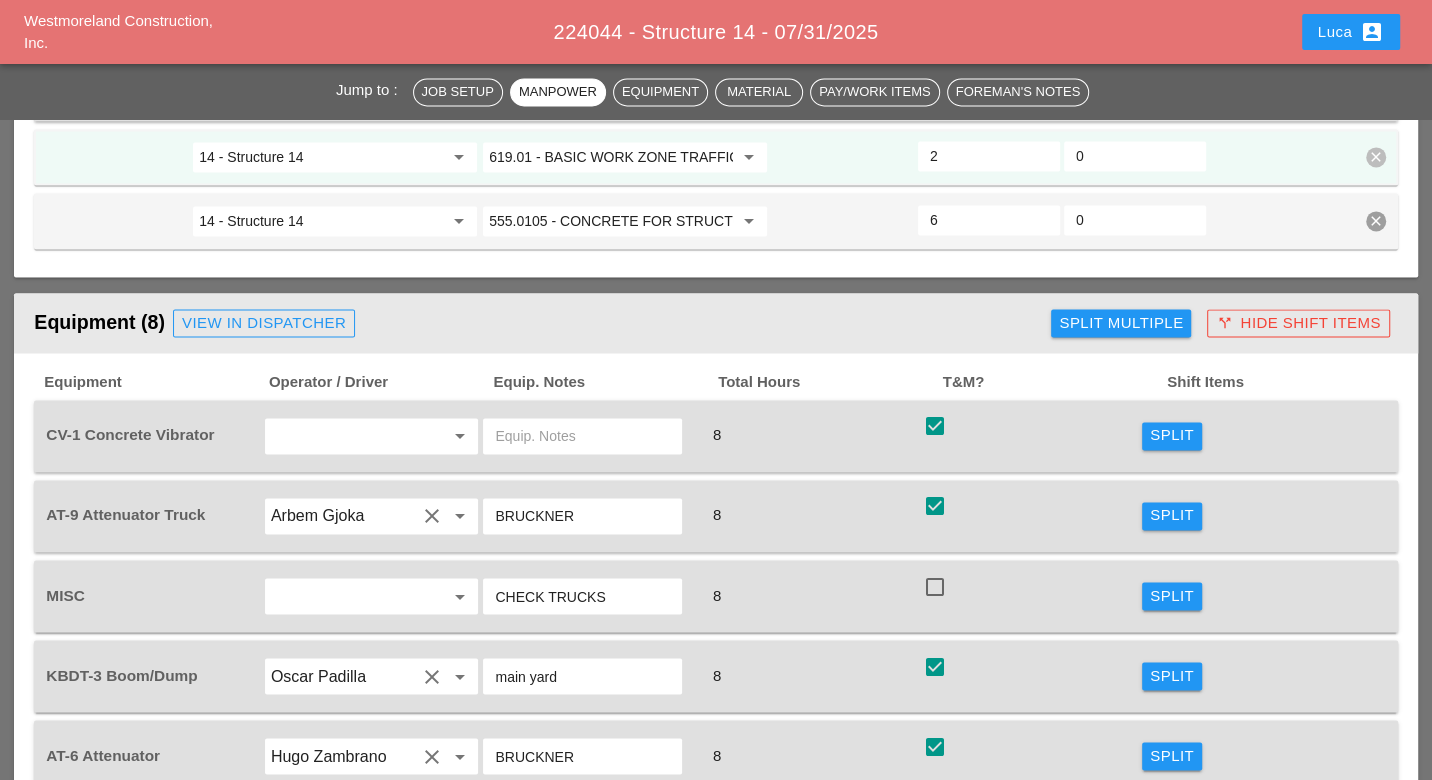 click on "Split" at bounding box center (1172, 435) 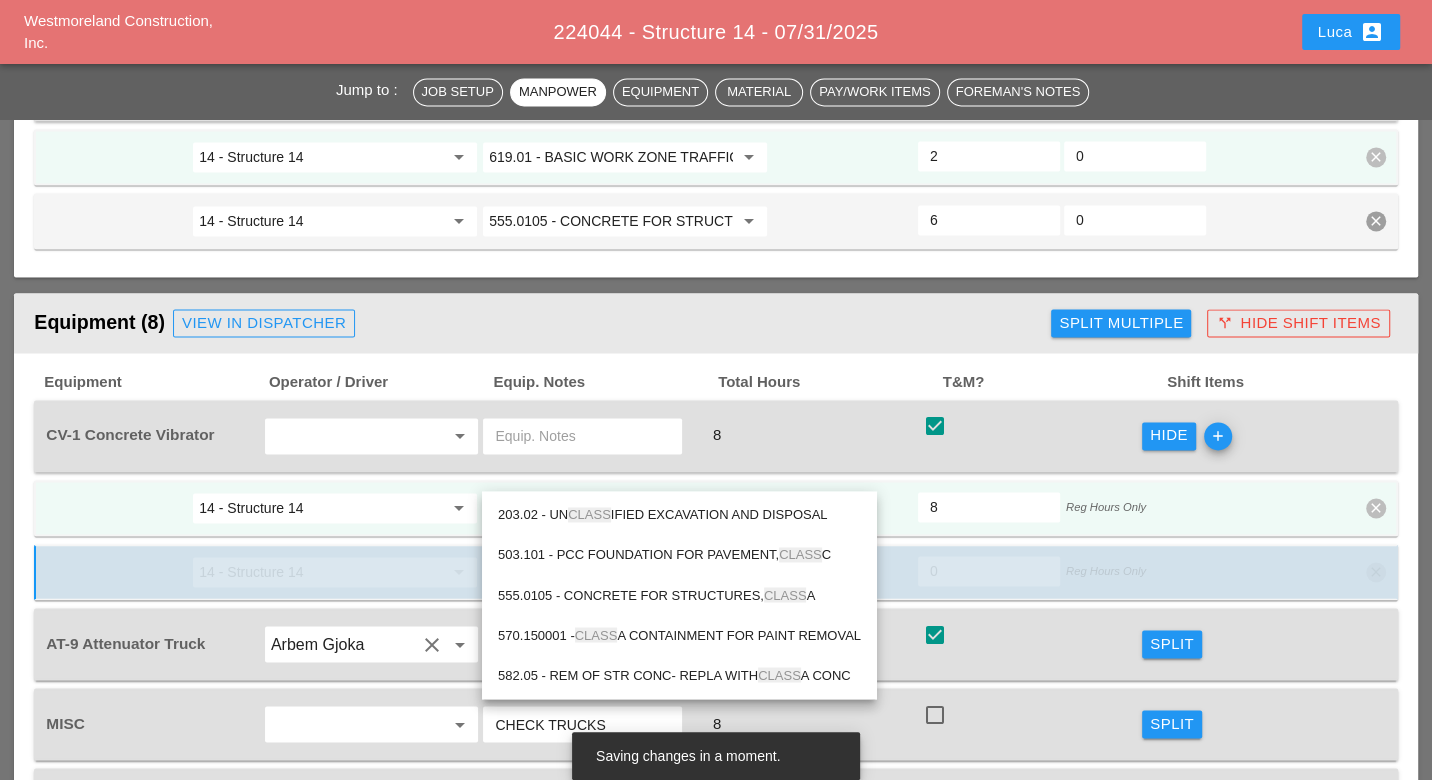 click on "555.0105 - CONCRETE FOR STRUCTURES,  CLASS  A" at bounding box center (679, 595) 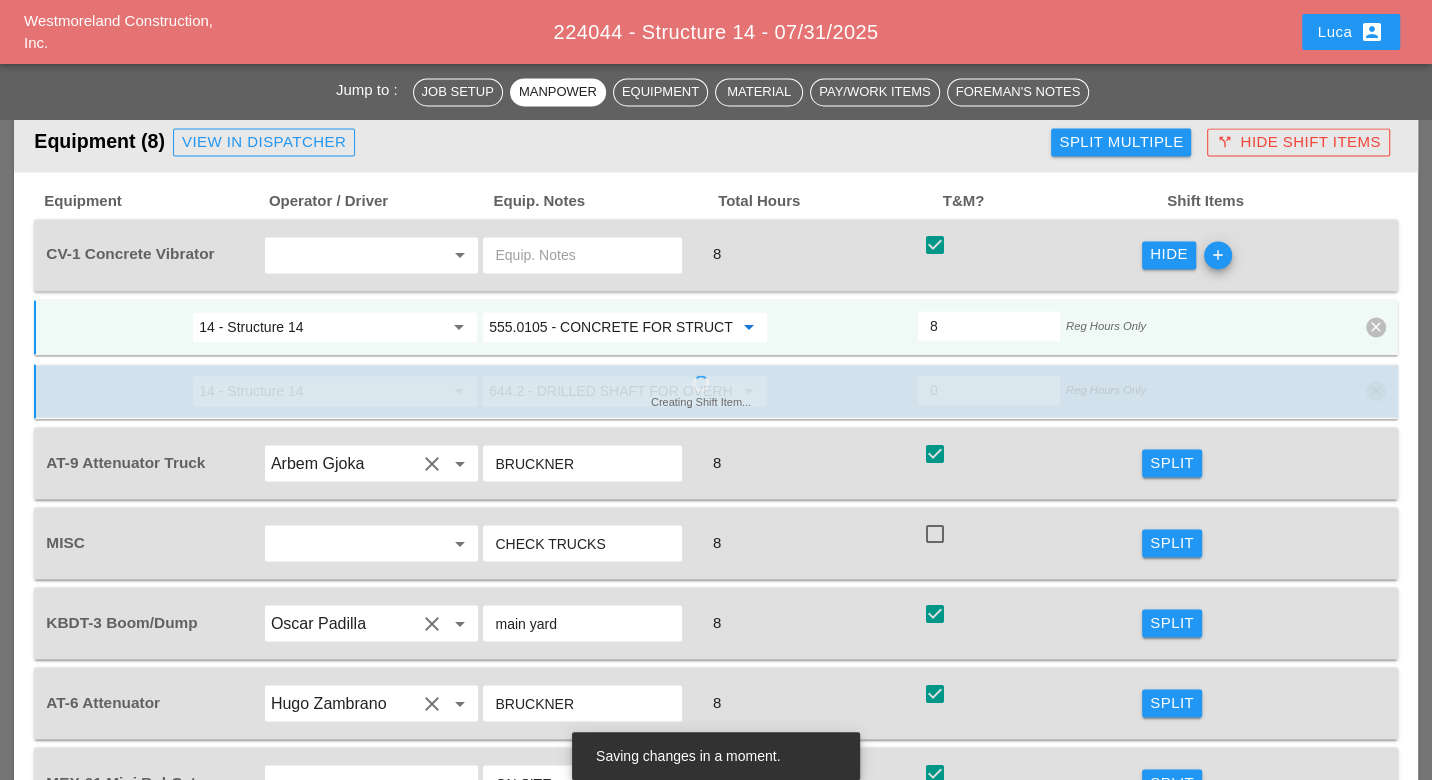 scroll, scrollTop: 2444, scrollLeft: 0, axis: vertical 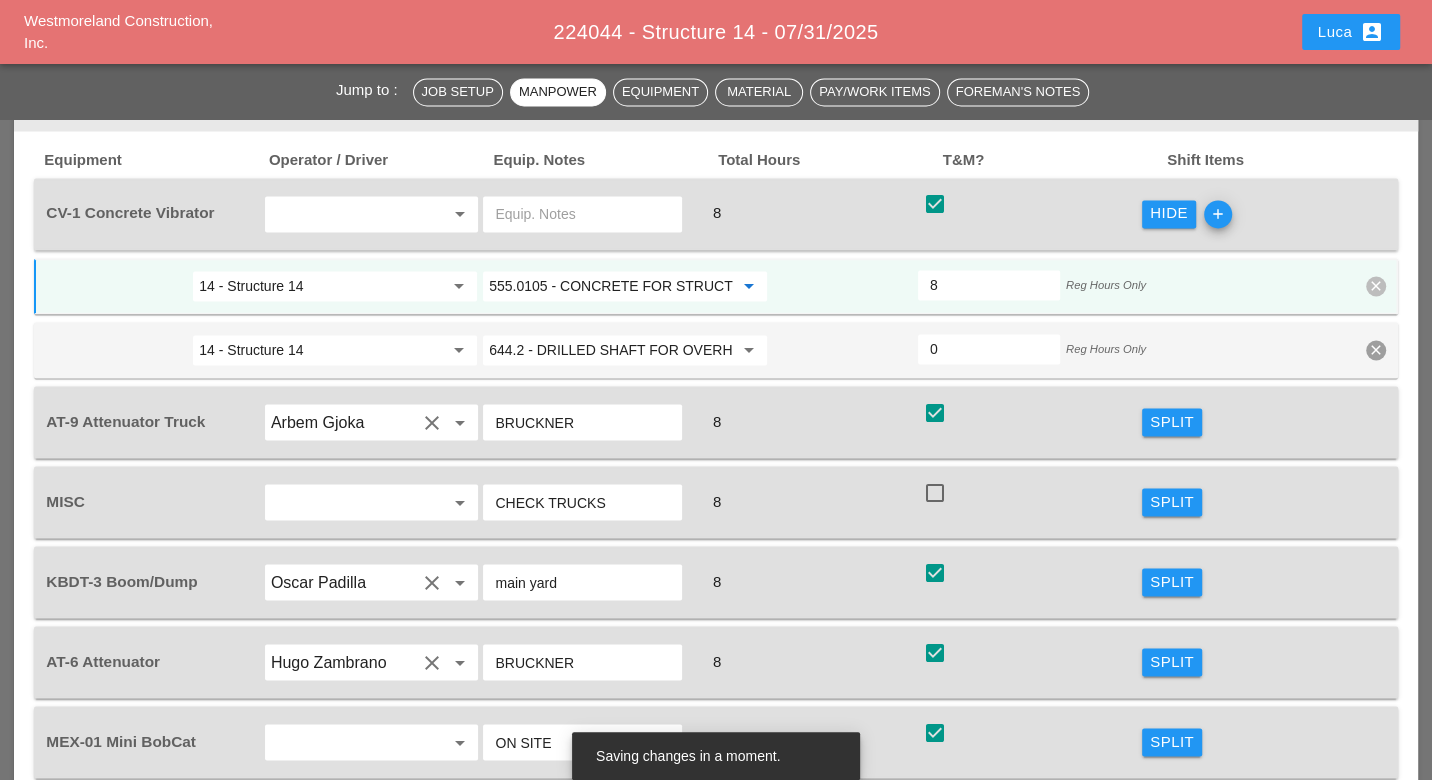 type on "555.0105 - CONCRETE FOR STRUCTURES, CLASS A" 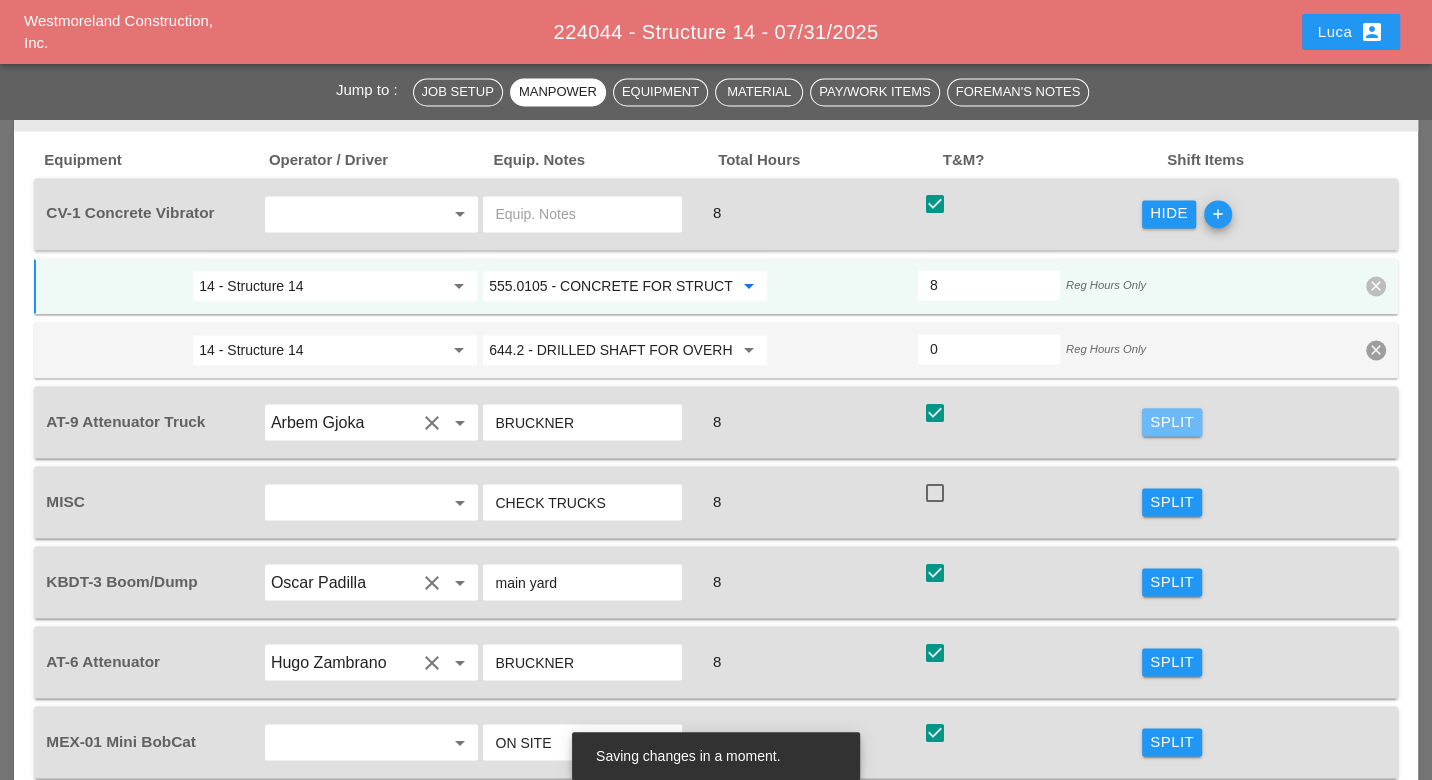 drag, startPoint x: 1175, startPoint y: 376, endPoint x: 674, endPoint y: 472, distance: 510.1147 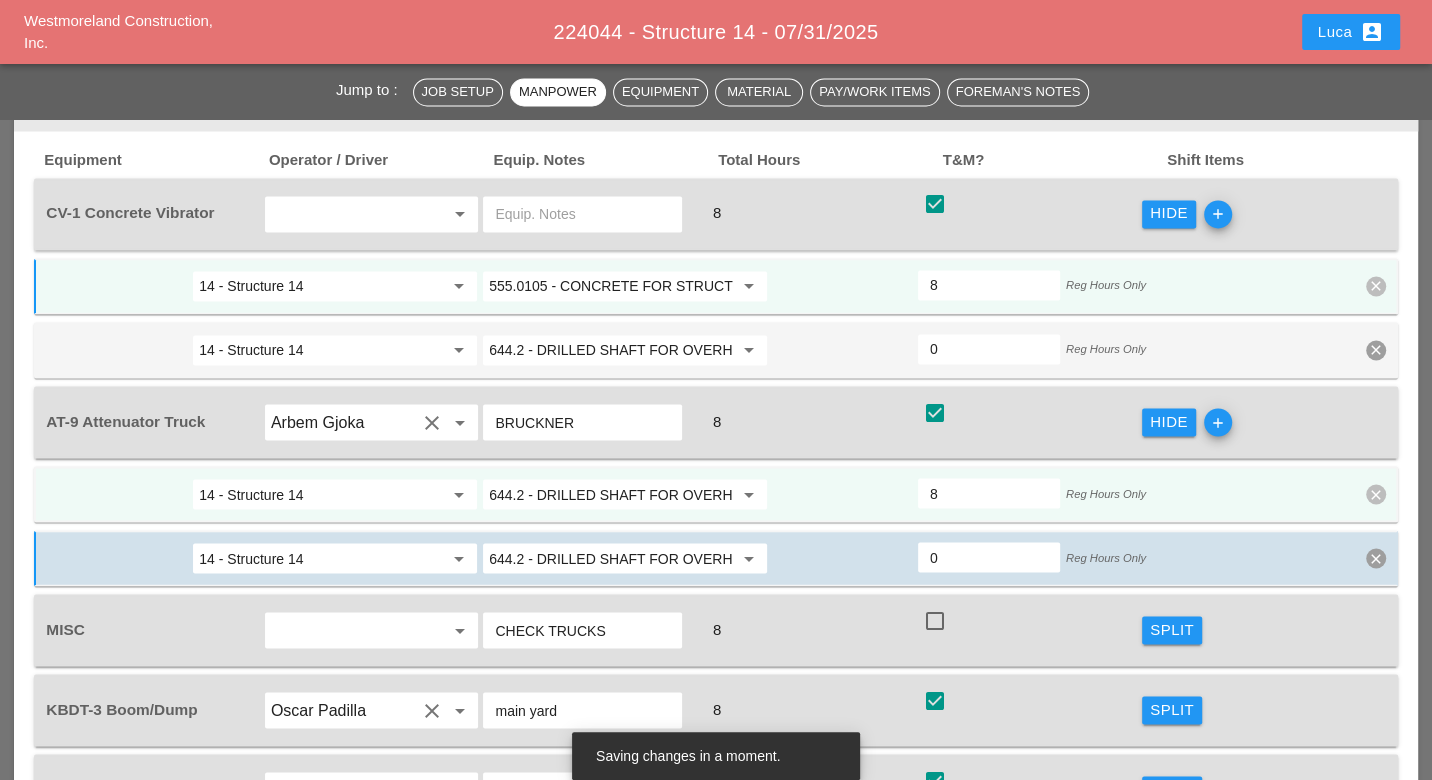 click on "644.2 - DRILLED SHAFT FOR OVERHEAD SIGN STRUCTUR" at bounding box center [611, 494] 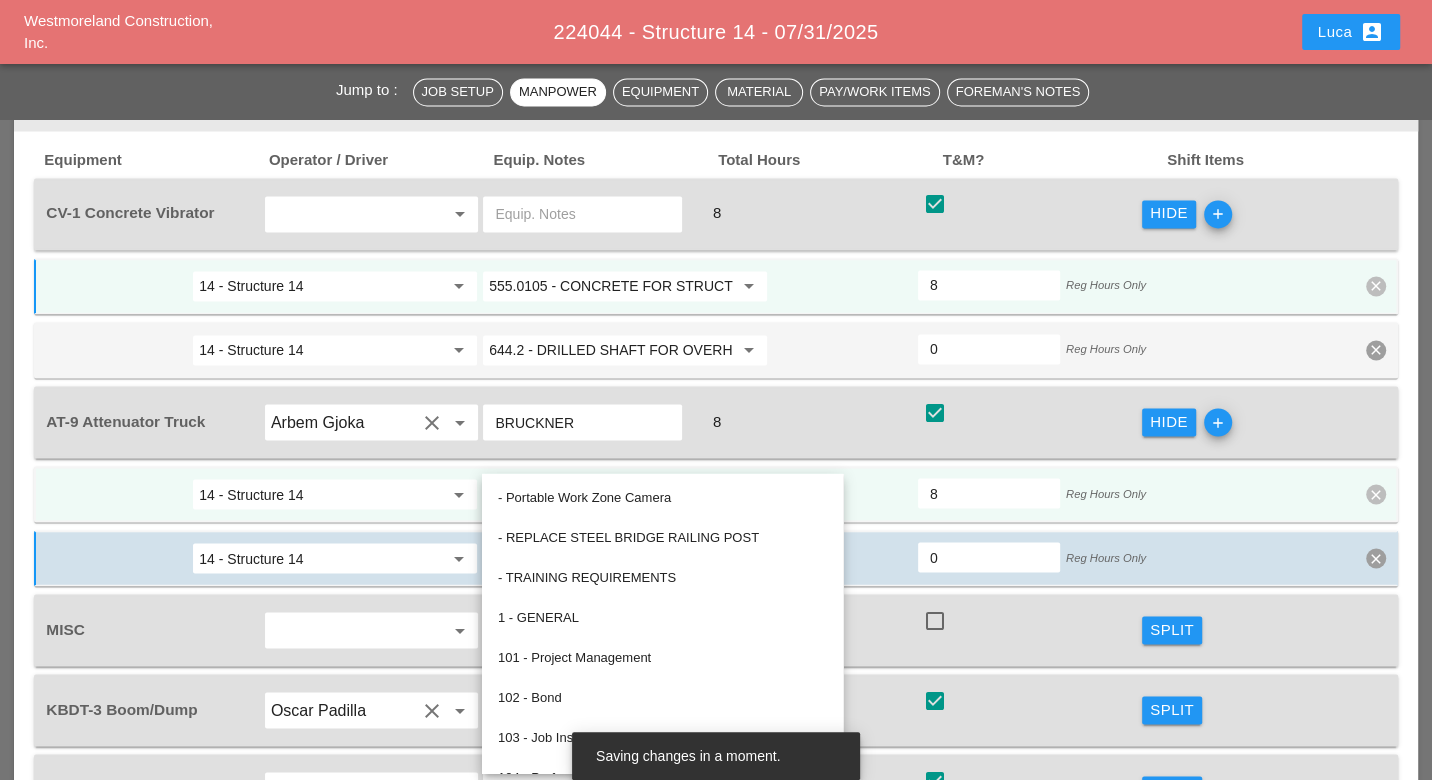 paste on "19.01" 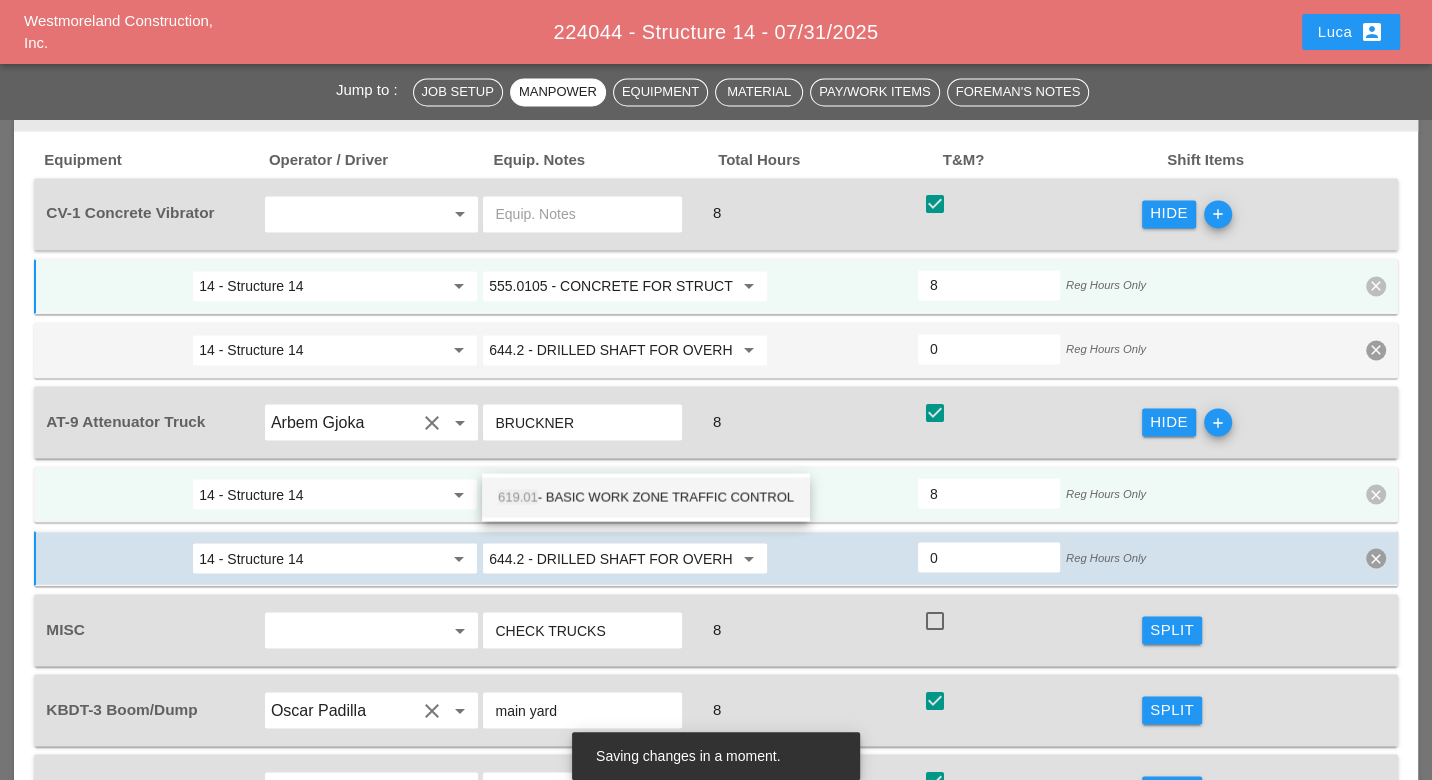 click on "619.01  - BASIC WORK ZONE TRAFFIC CONTROL" at bounding box center (646, 497) 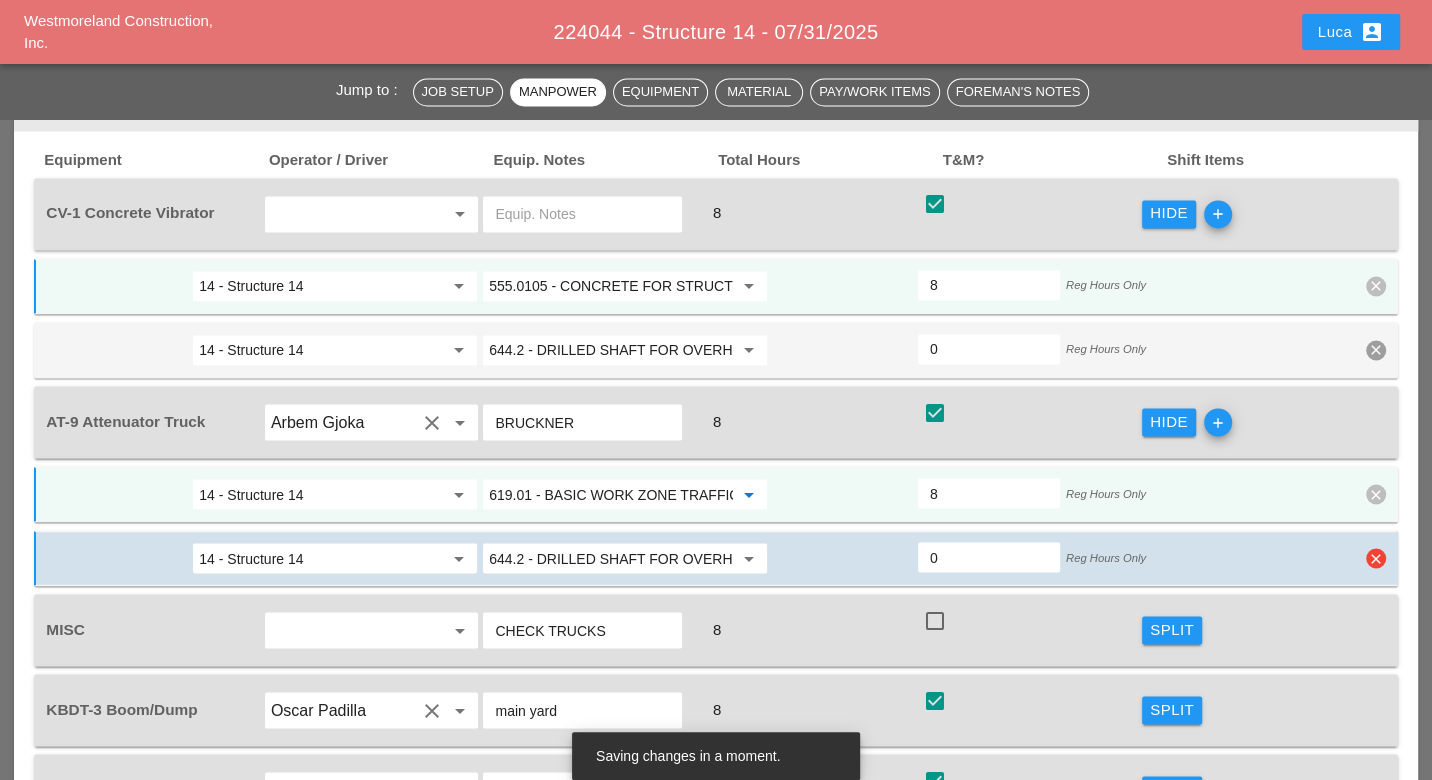 type on "619.01 - BASIC WORK ZONE TRAFFIC CONTROL" 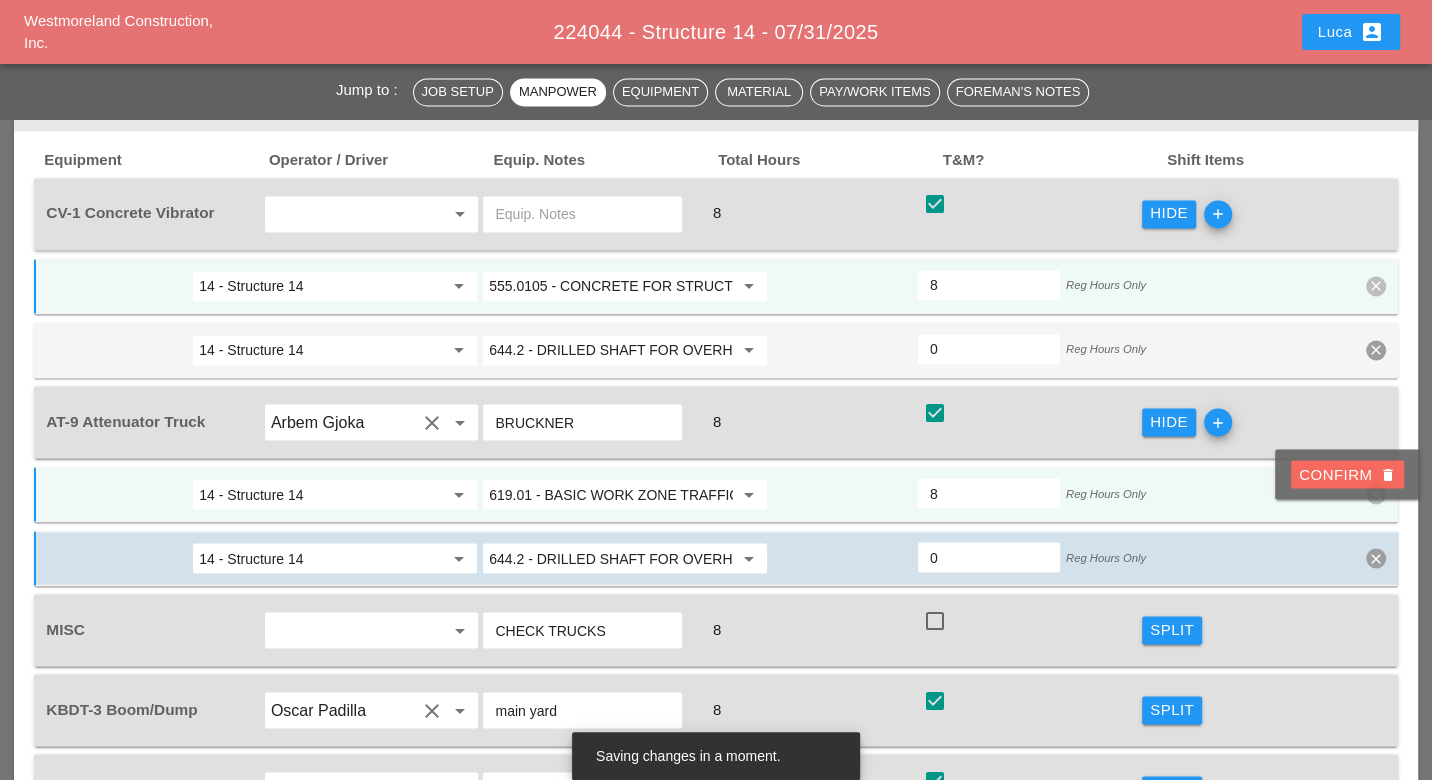 drag, startPoint x: 1364, startPoint y: 484, endPoint x: 1048, endPoint y: 494, distance: 316.1582 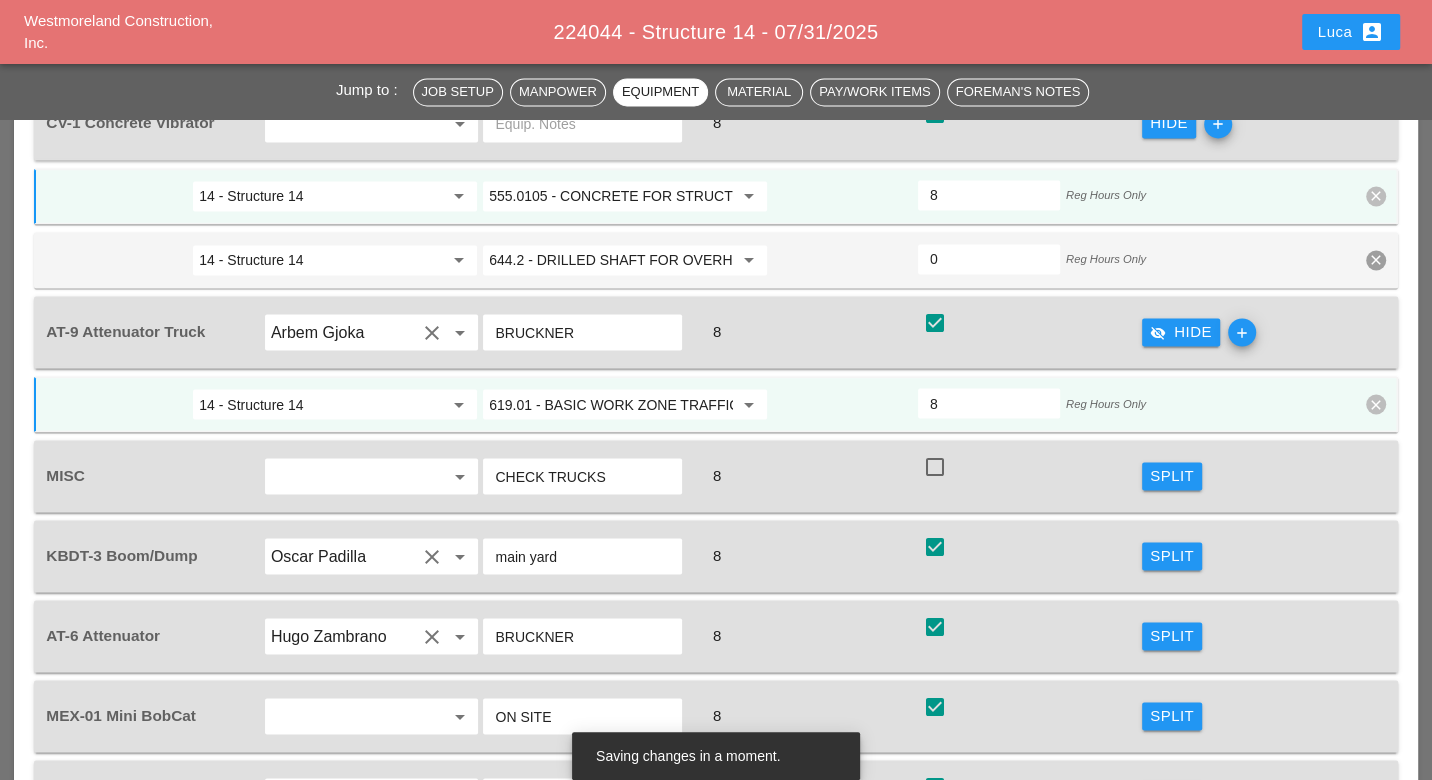 scroll, scrollTop: 2666, scrollLeft: 0, axis: vertical 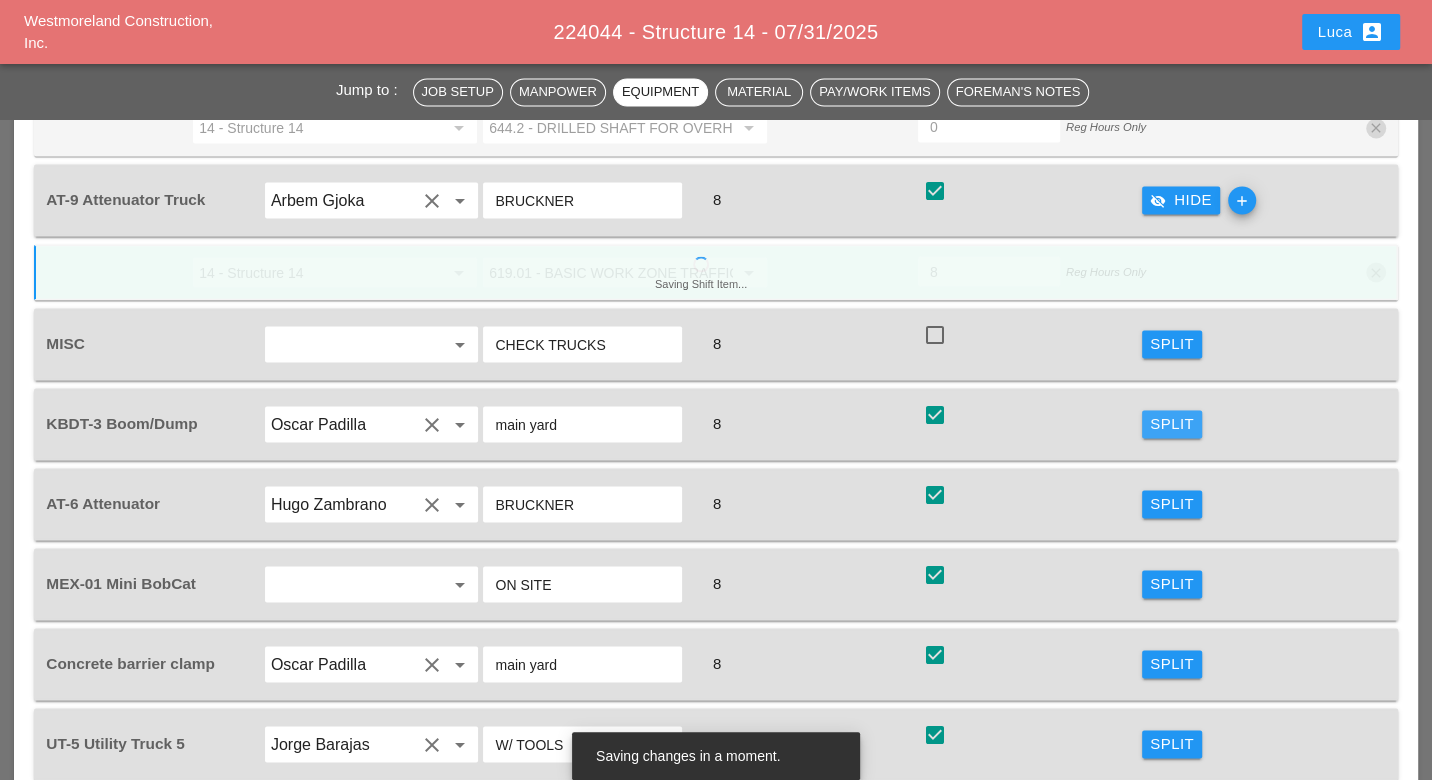 click on "Split" at bounding box center [1172, 424] 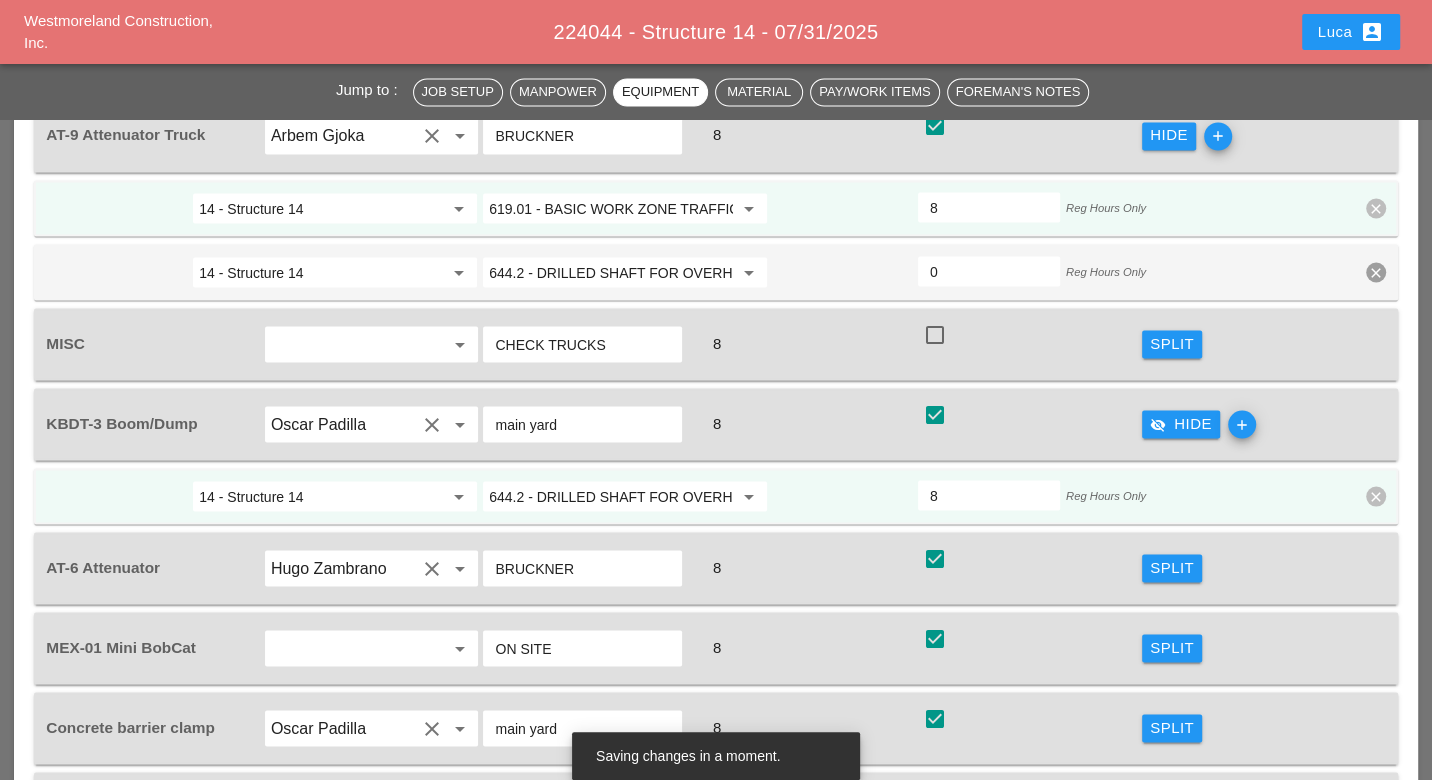 click on "644.2 - DRILLED SHAFT FOR OVERHEAD SIGN STRUCTUR" at bounding box center [611, 496] 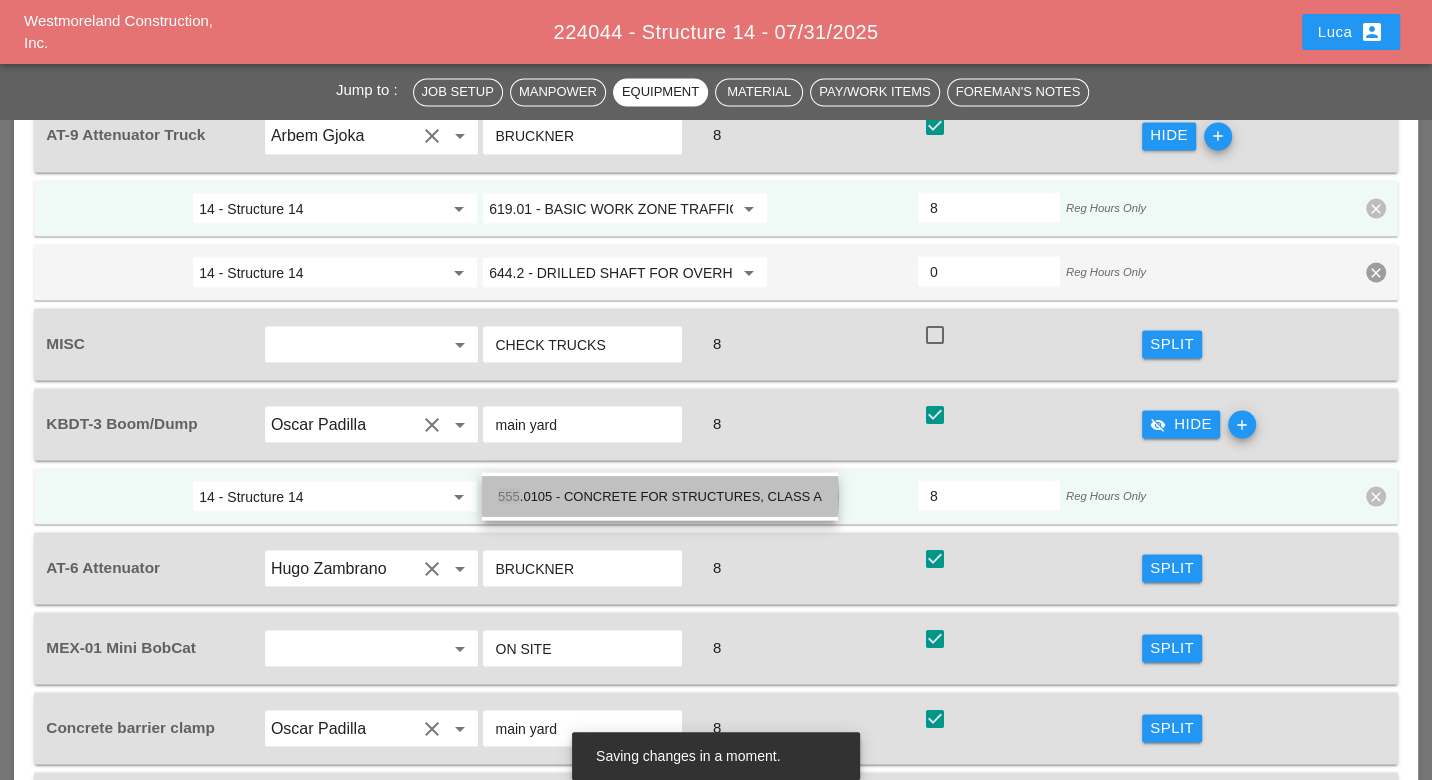 click on "555 .0105 - CONCRETE FOR STRUCTURES, CLASS A" at bounding box center [660, 496] 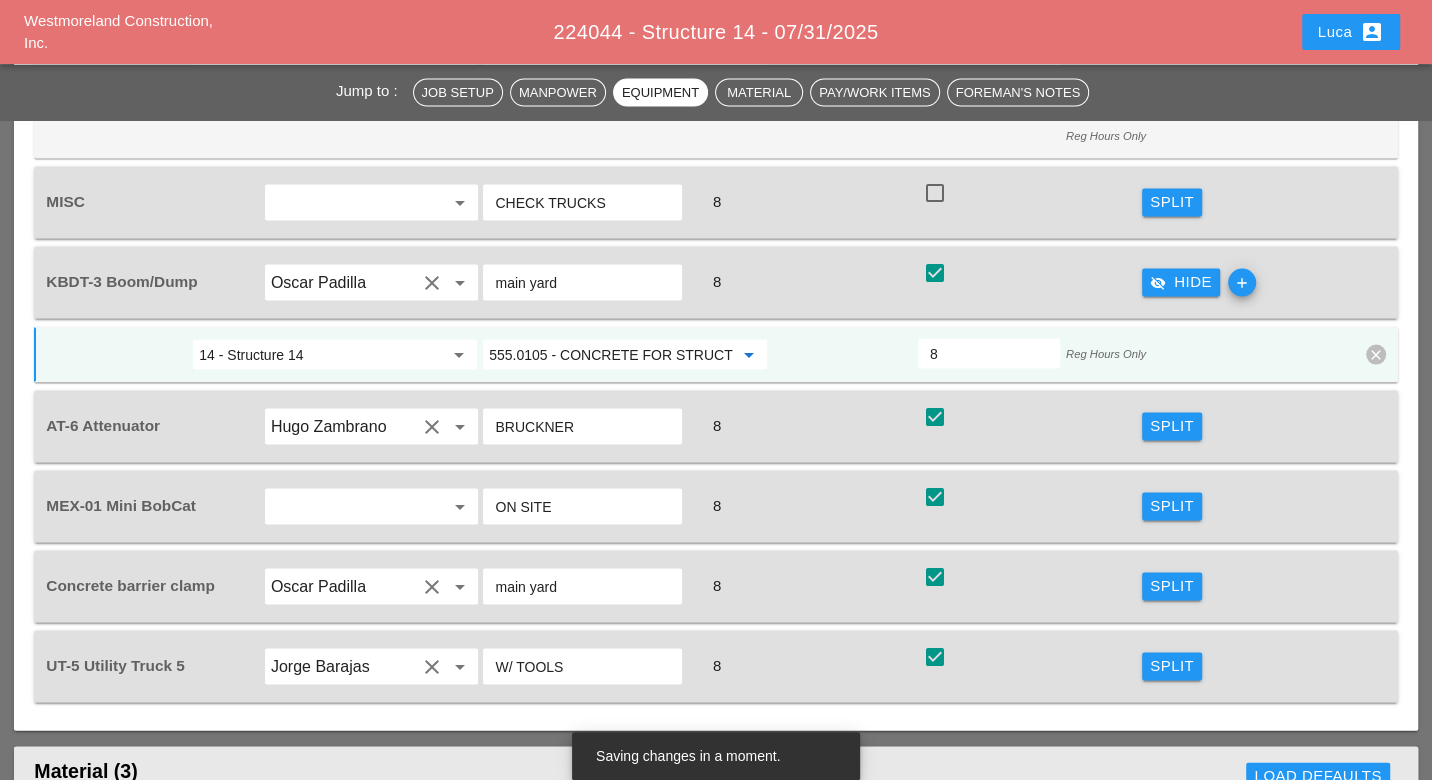 scroll, scrollTop: 2888, scrollLeft: 0, axis: vertical 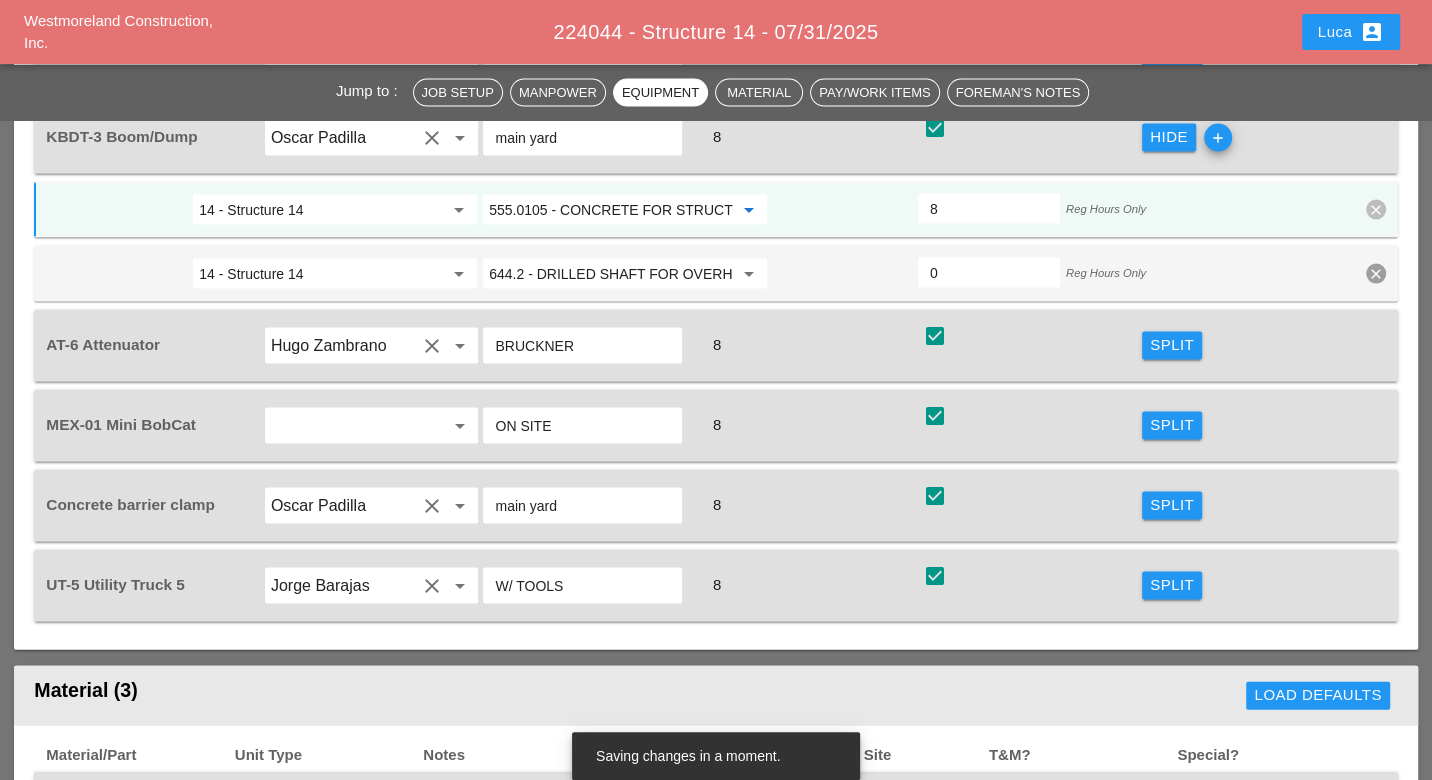 type on "555.0105 - CONCRETE FOR STRUCTURES, CLASS A" 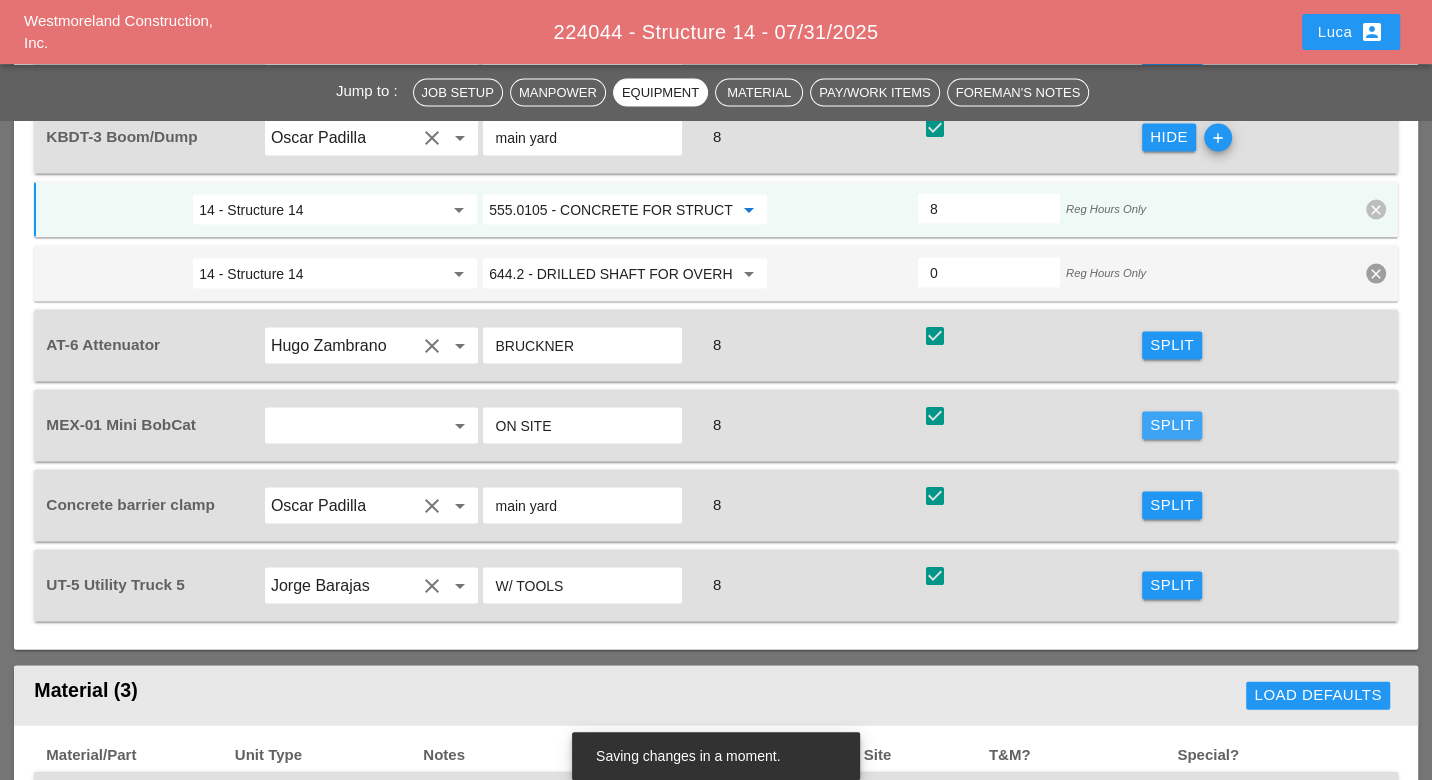drag, startPoint x: 1172, startPoint y: 383, endPoint x: 730, endPoint y: 399, distance: 442.2895 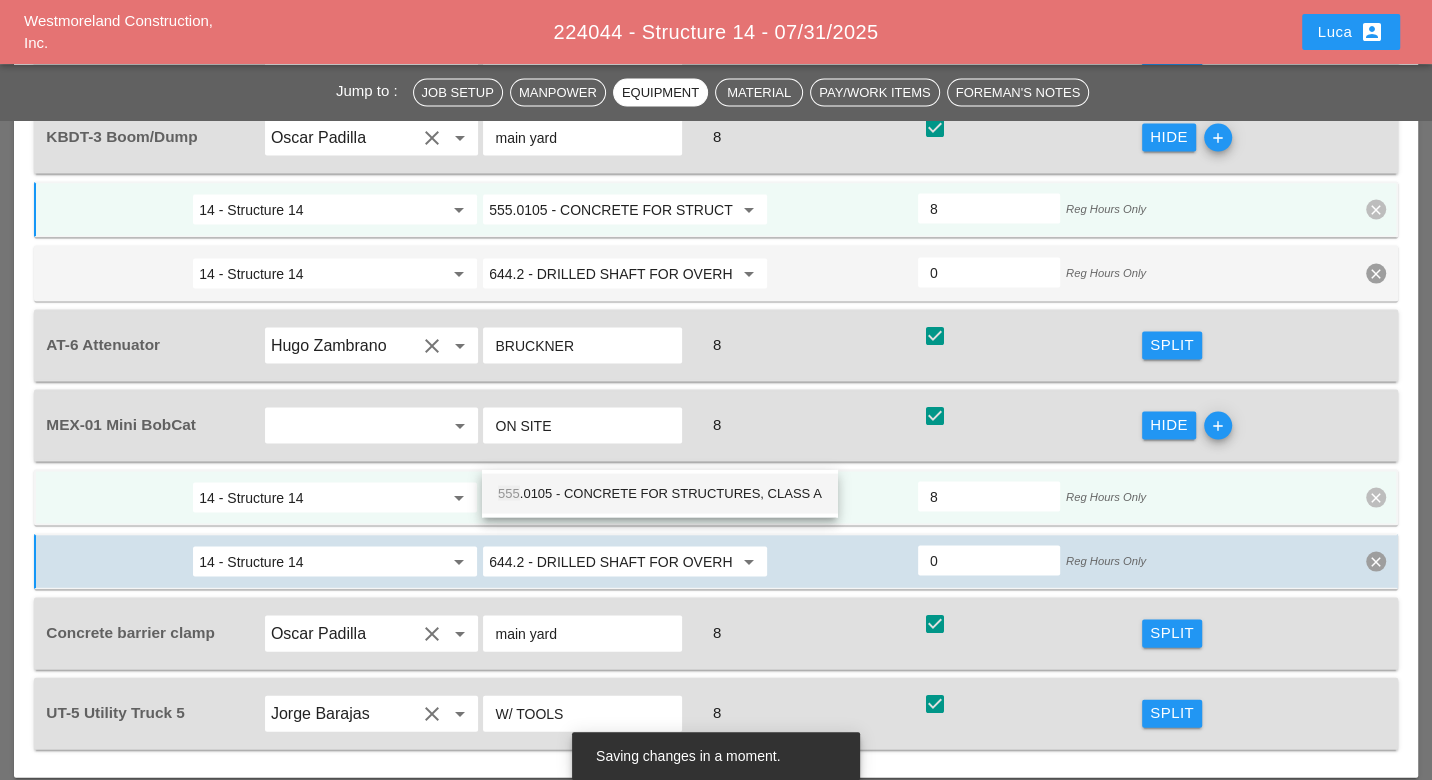 click on "555 .0105 - CONCRETE FOR STRUCTURES, CLASS A" at bounding box center [660, 494] 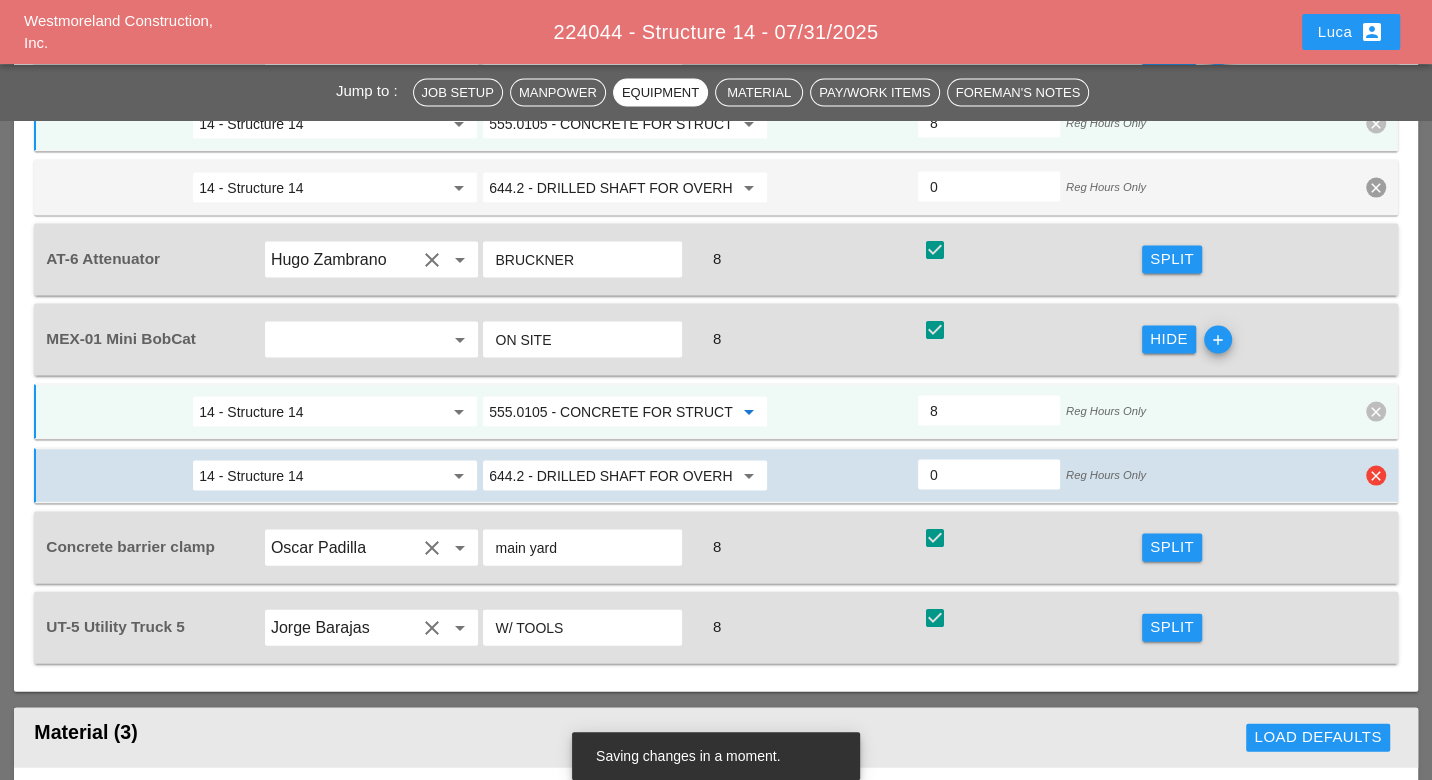 scroll, scrollTop: 3000, scrollLeft: 0, axis: vertical 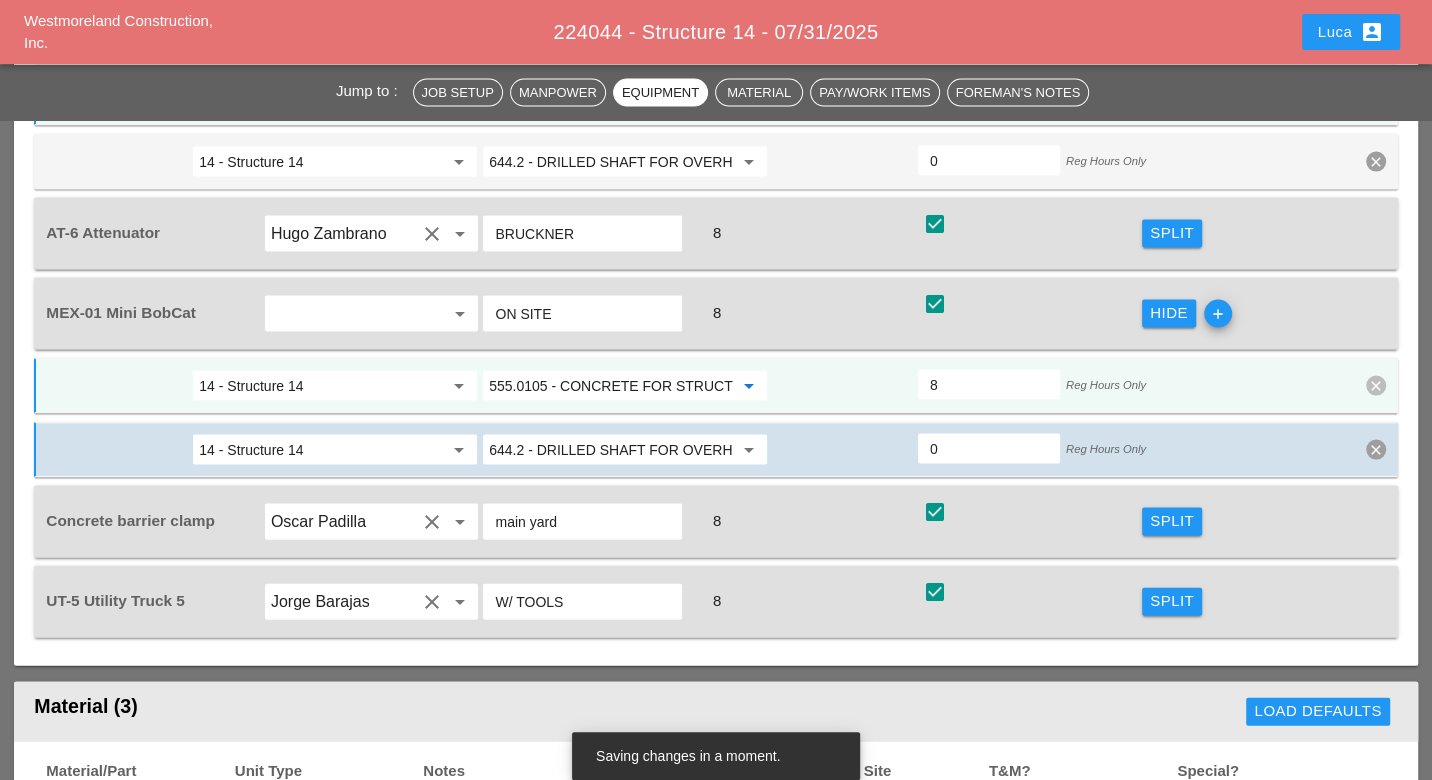 type on "555.0105 - CONCRETE FOR STRUCTURES, CLASS A" 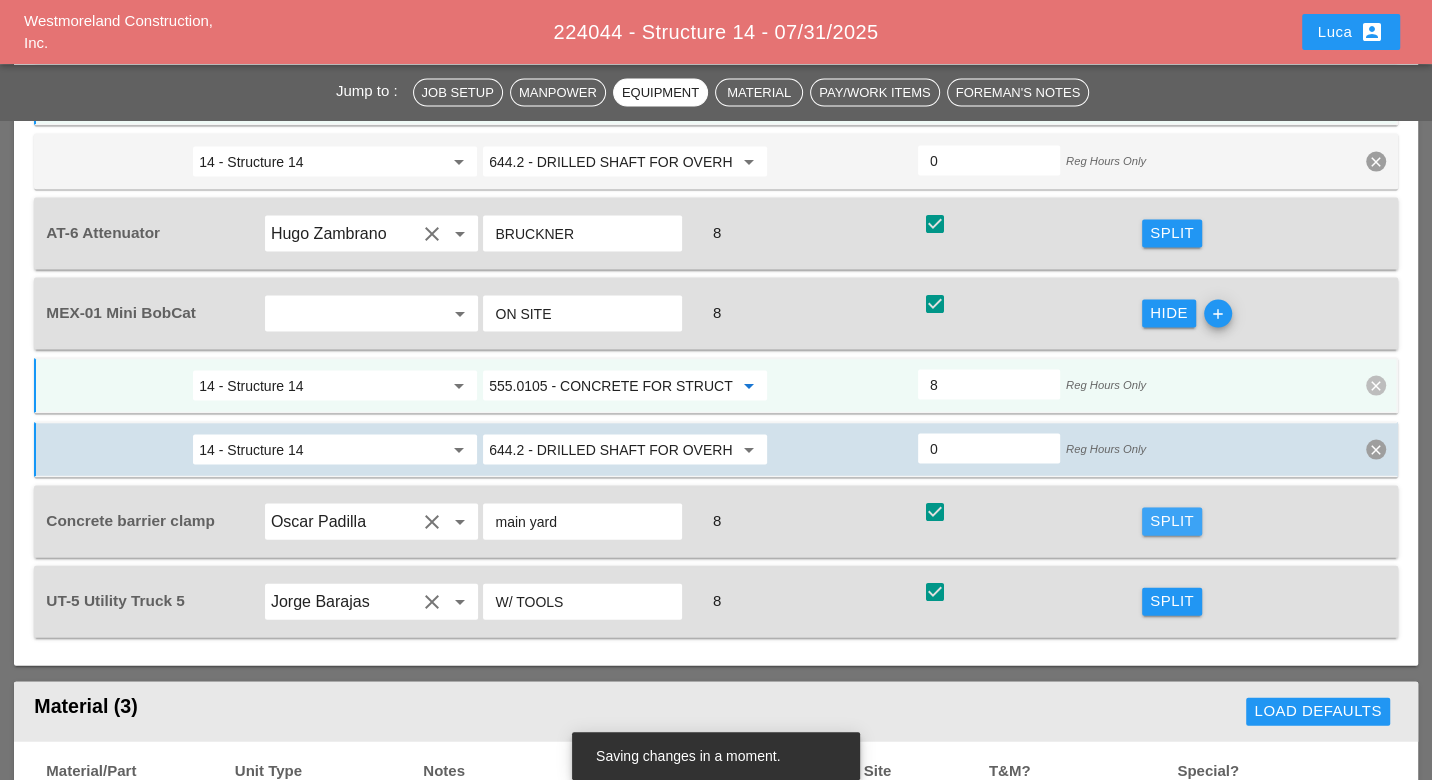 click on "Split" at bounding box center (1172, 521) 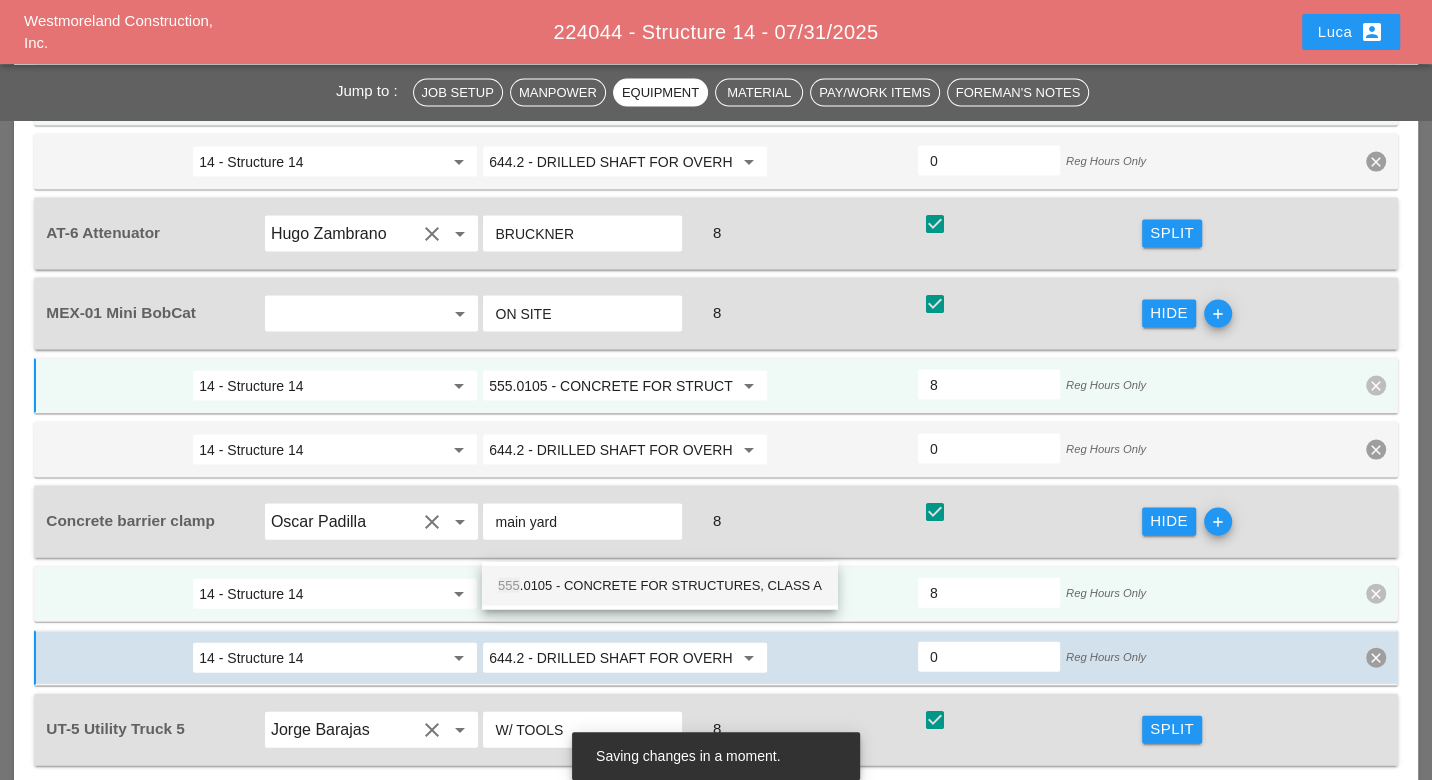 click on "555 .0105 - CONCRETE FOR STRUCTURES, CLASS A" at bounding box center (660, 586) 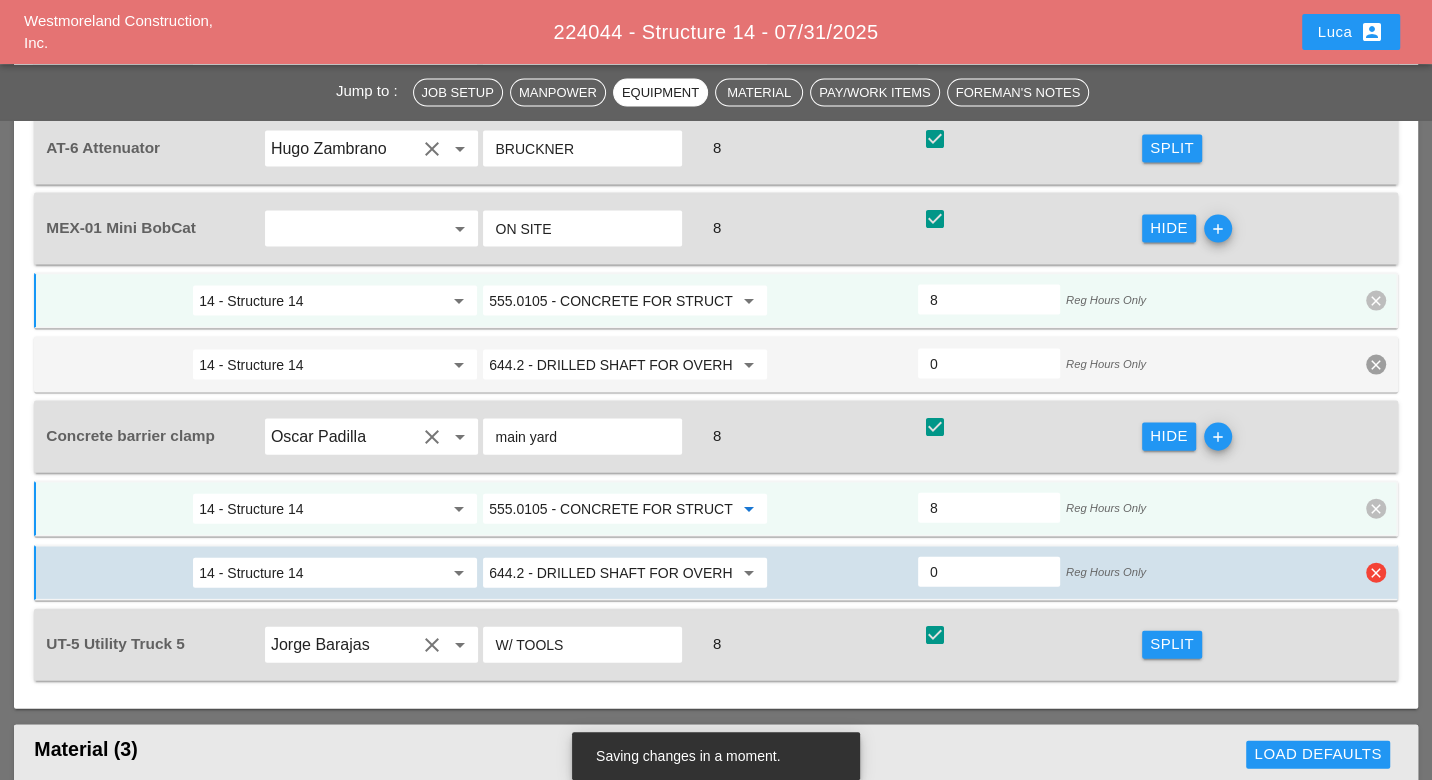 scroll, scrollTop: 3111, scrollLeft: 0, axis: vertical 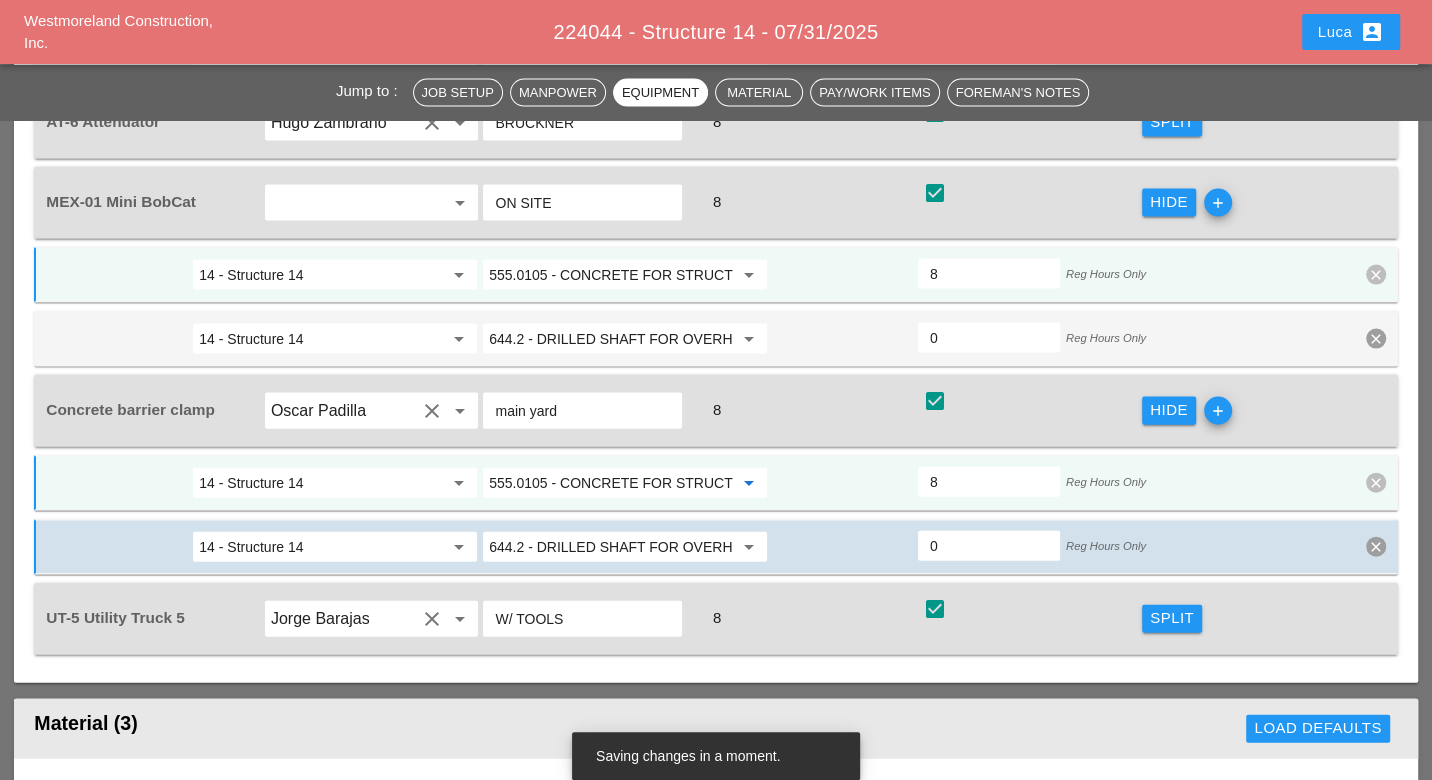 type on "555.0105 - CONCRETE FOR STRUCTURES, CLASS A" 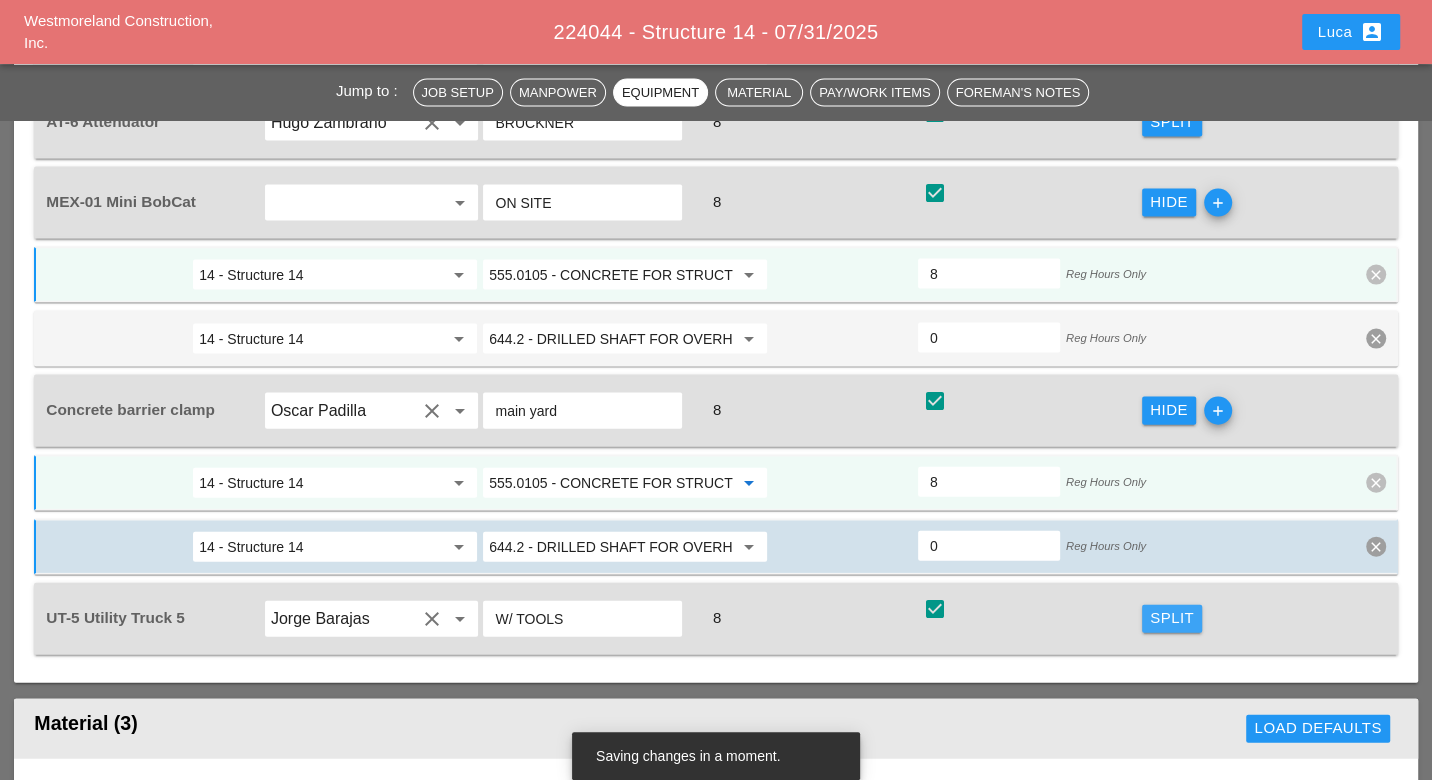 click on "Split" at bounding box center (1172, 618) 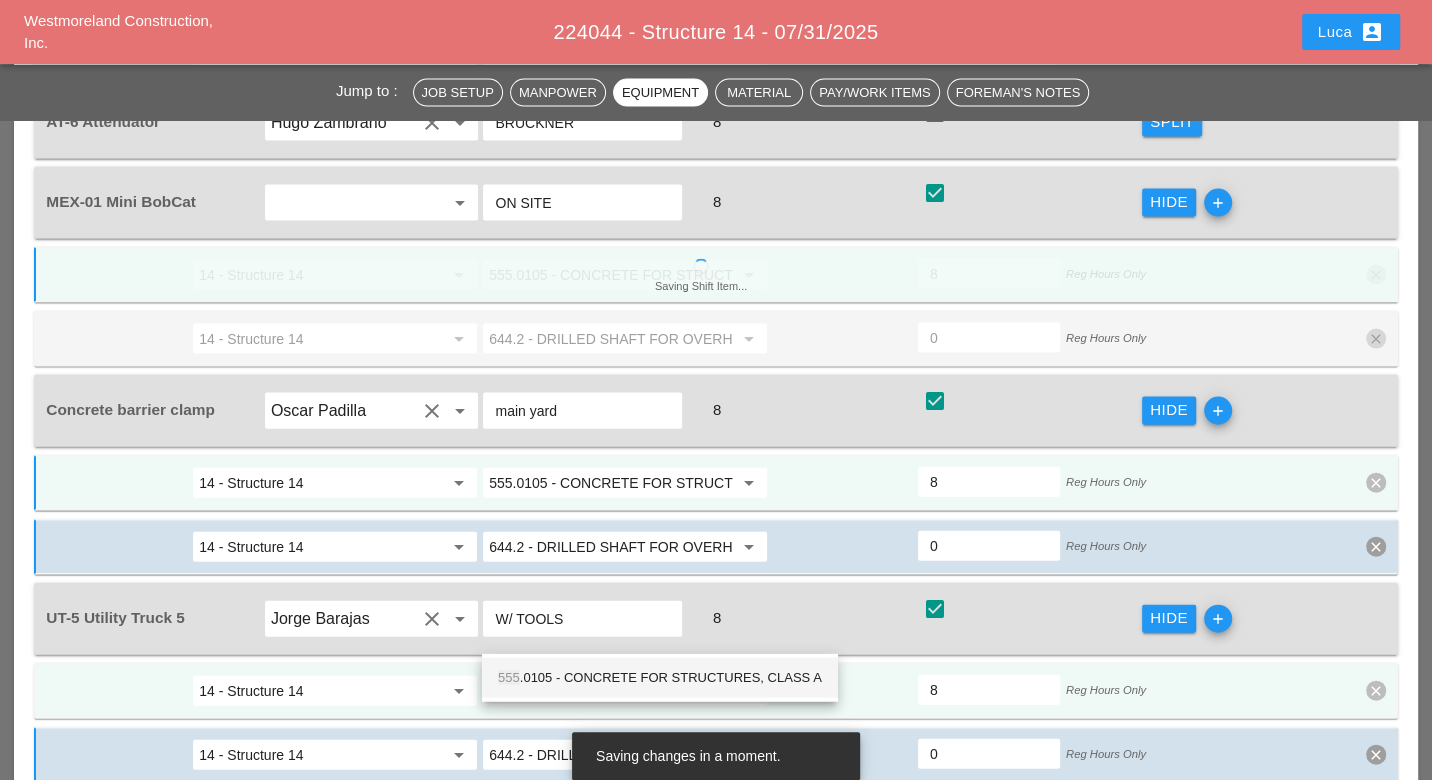 click on "555 .0105 - CONCRETE FOR STRUCTURES, CLASS A" at bounding box center [660, 678] 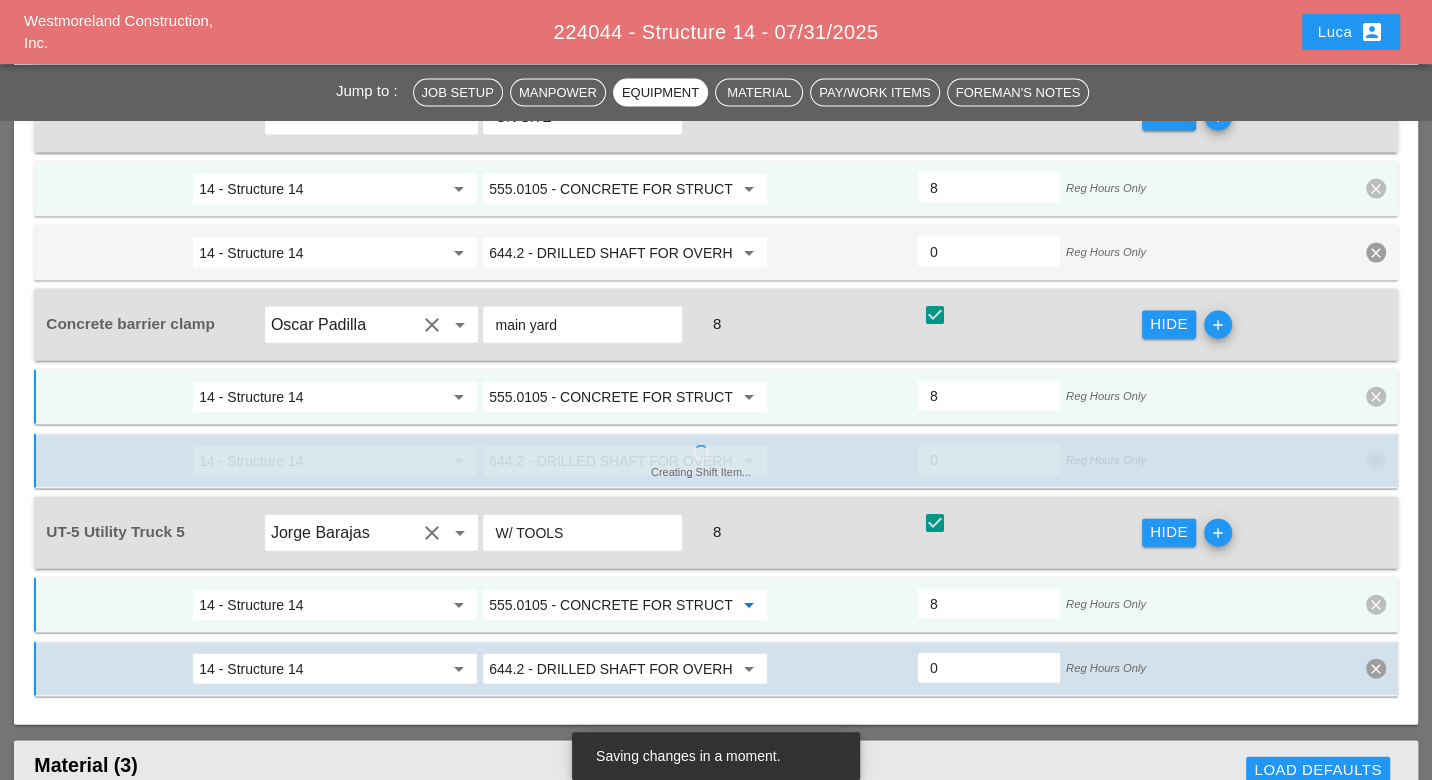 scroll, scrollTop: 3222, scrollLeft: 0, axis: vertical 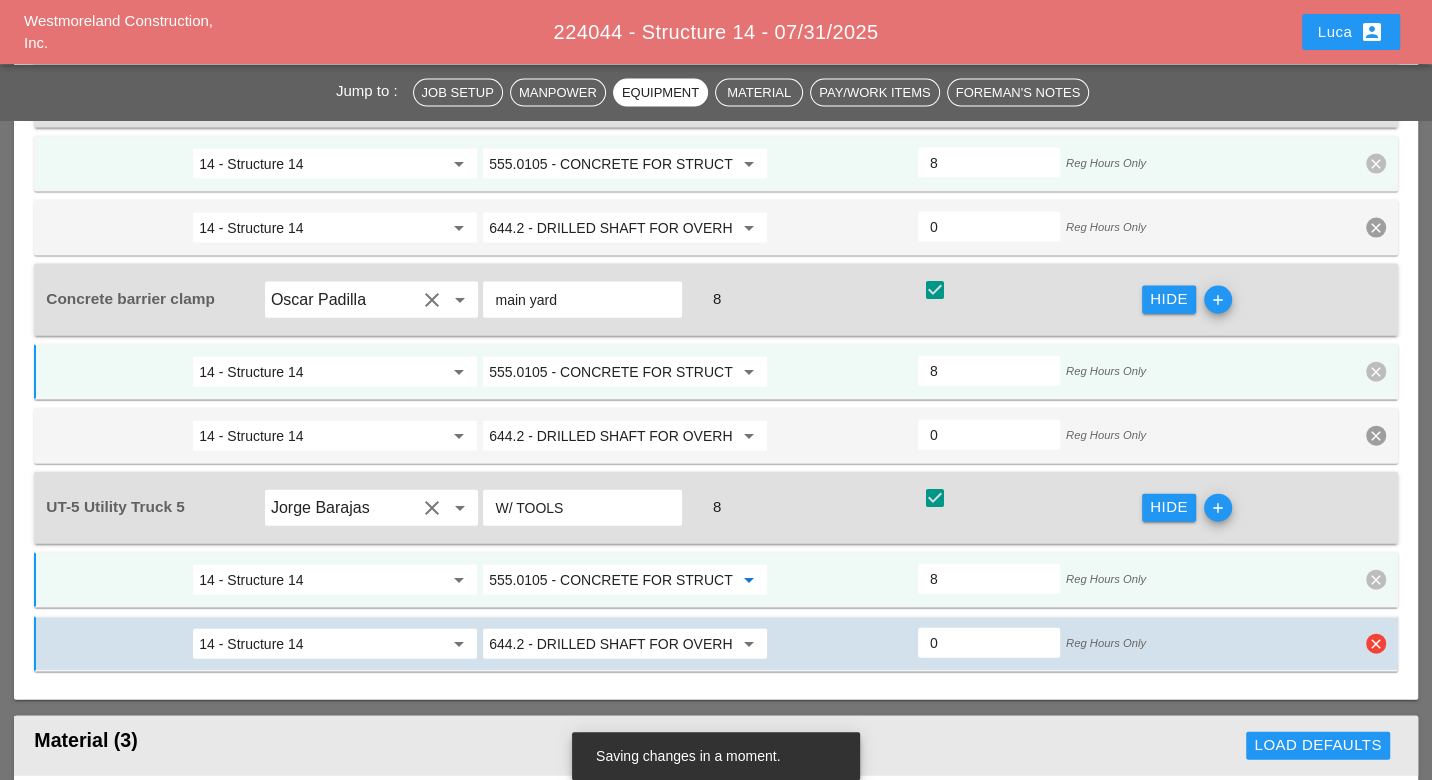 type on "555.0105 - CONCRETE FOR STRUCTURES, CLASS A" 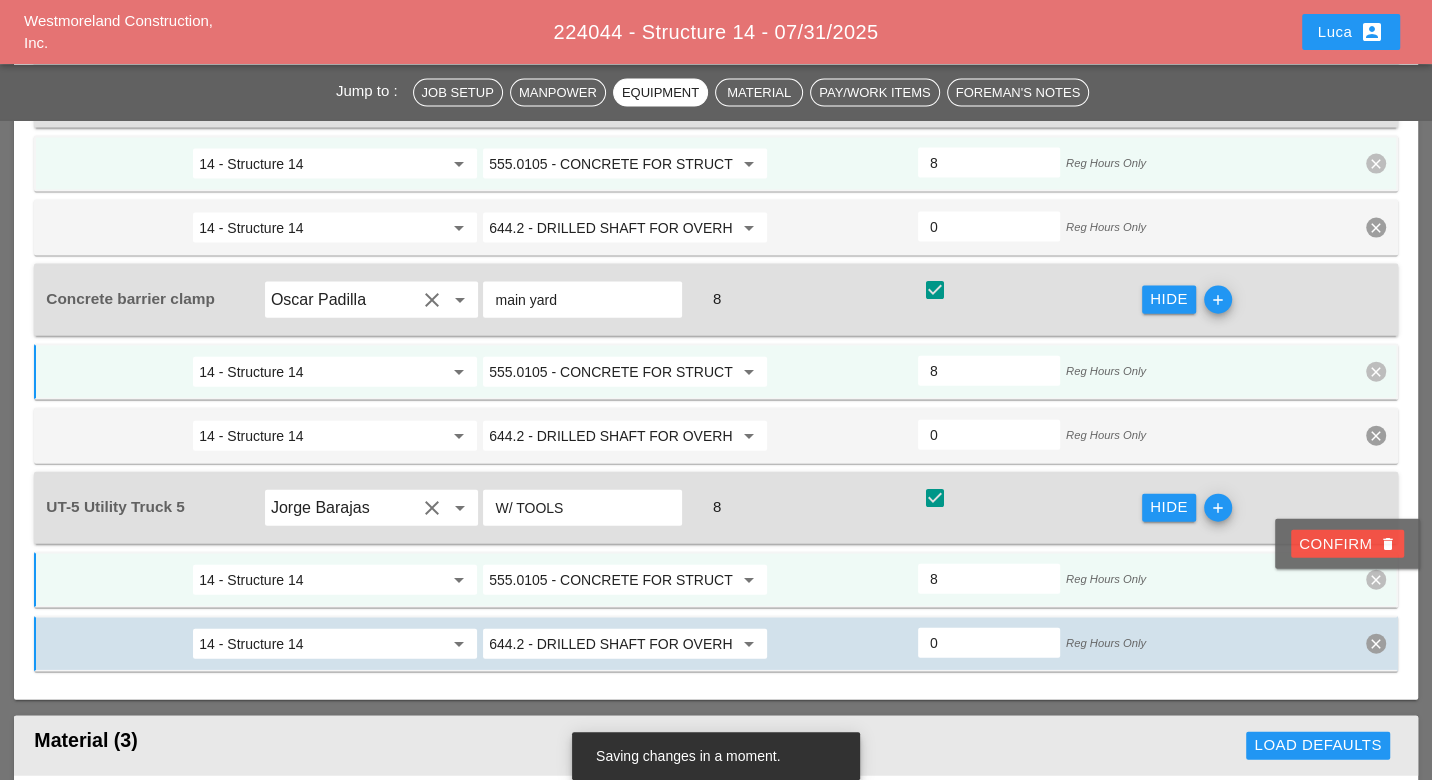click on "Confirm delete" at bounding box center (1347, 544) 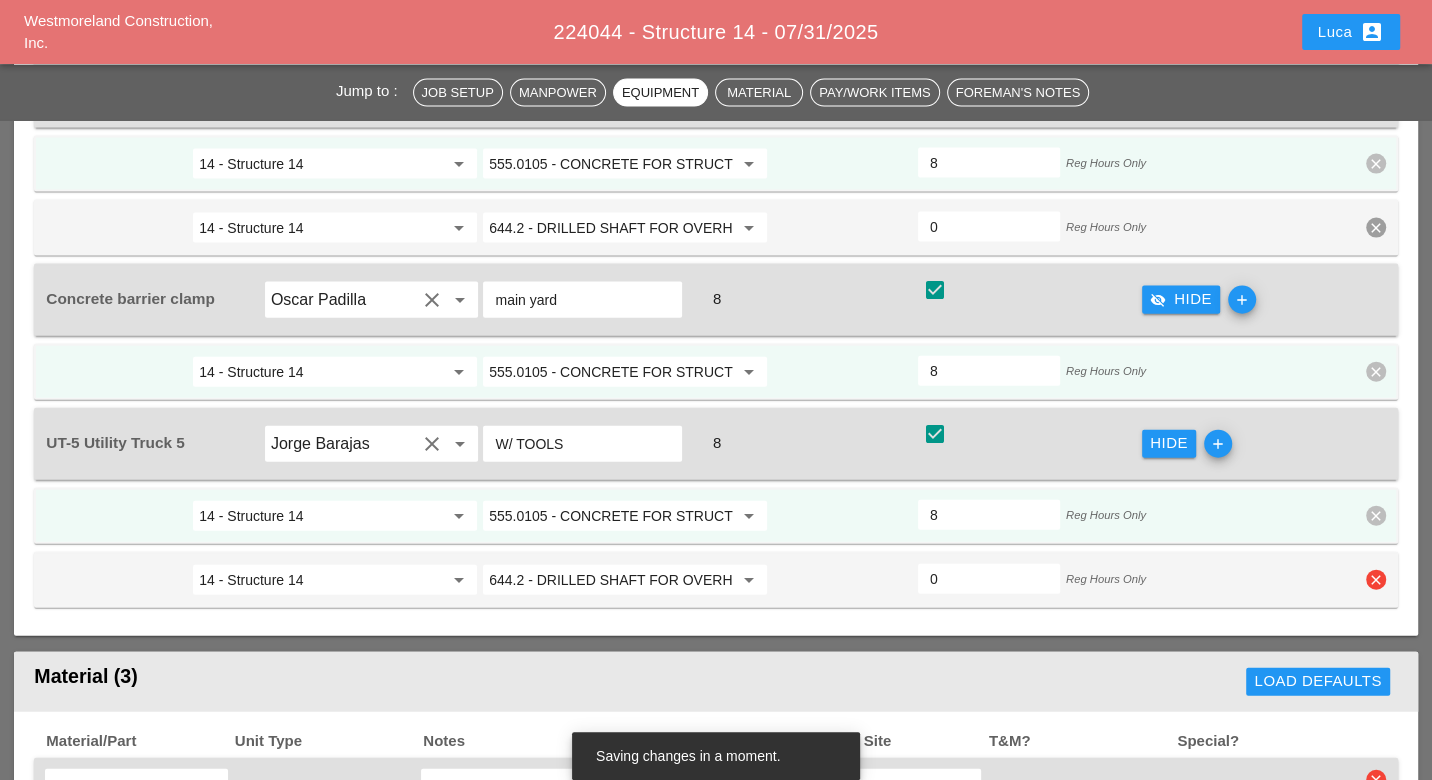 click on "clear" at bounding box center (1376, 580) 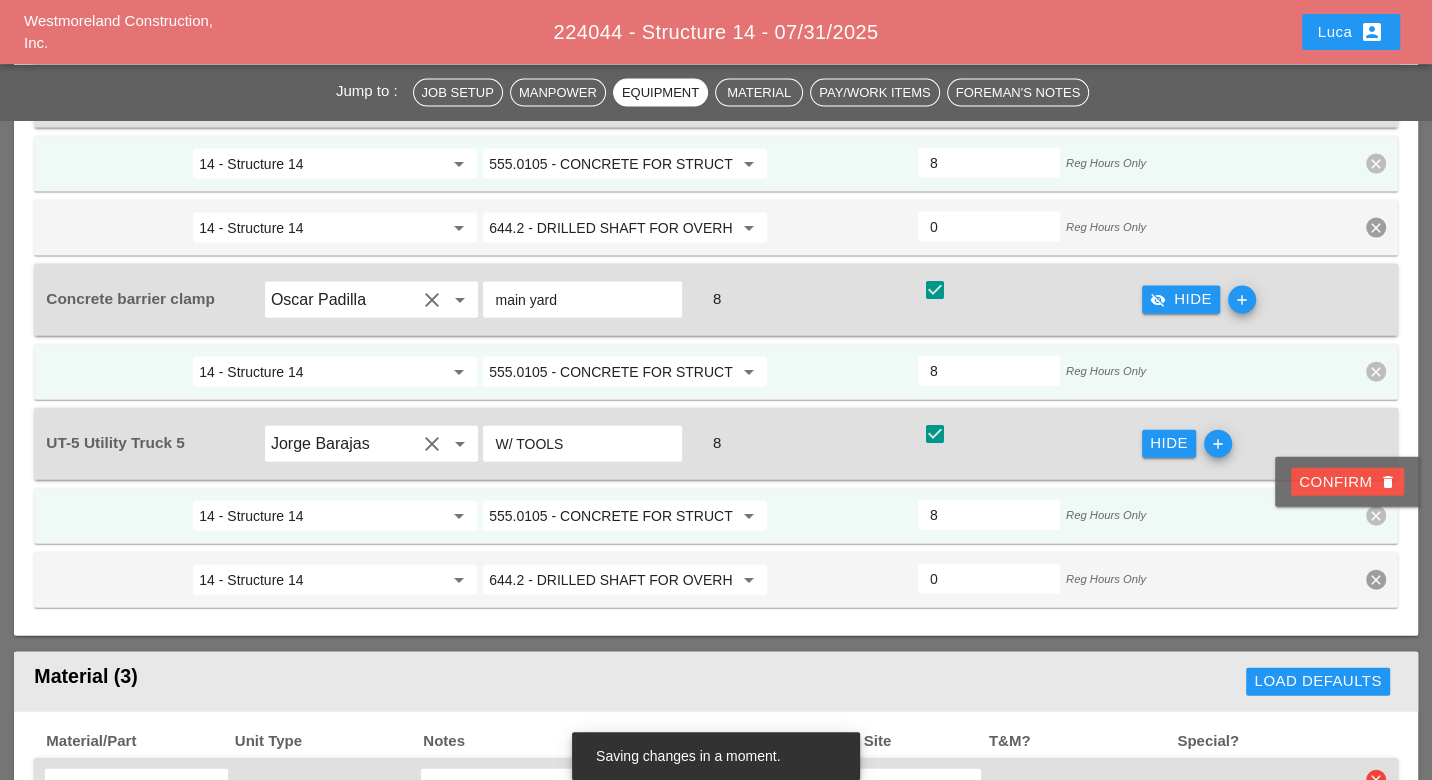 click on "Confirm delete" at bounding box center (1347, 482) 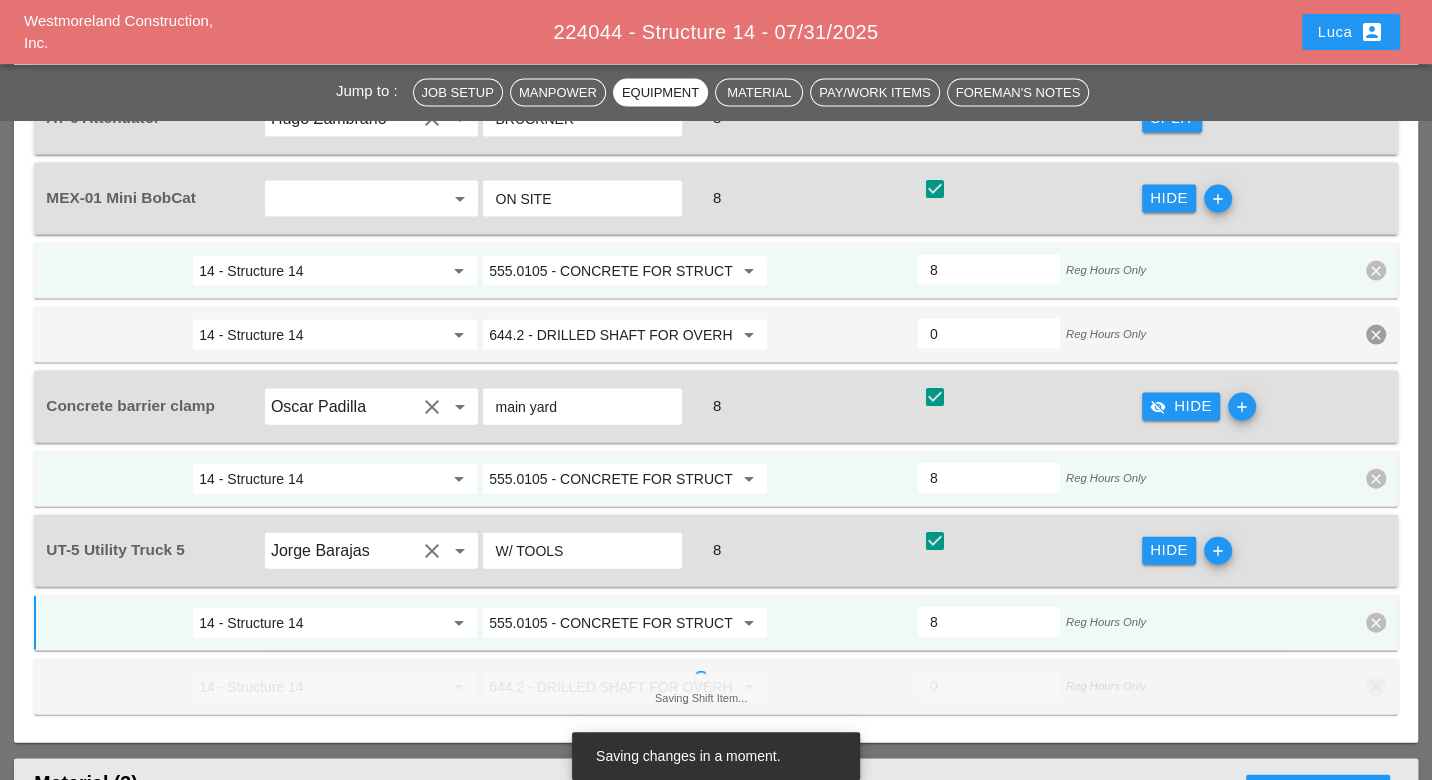 scroll, scrollTop: 3111, scrollLeft: 0, axis: vertical 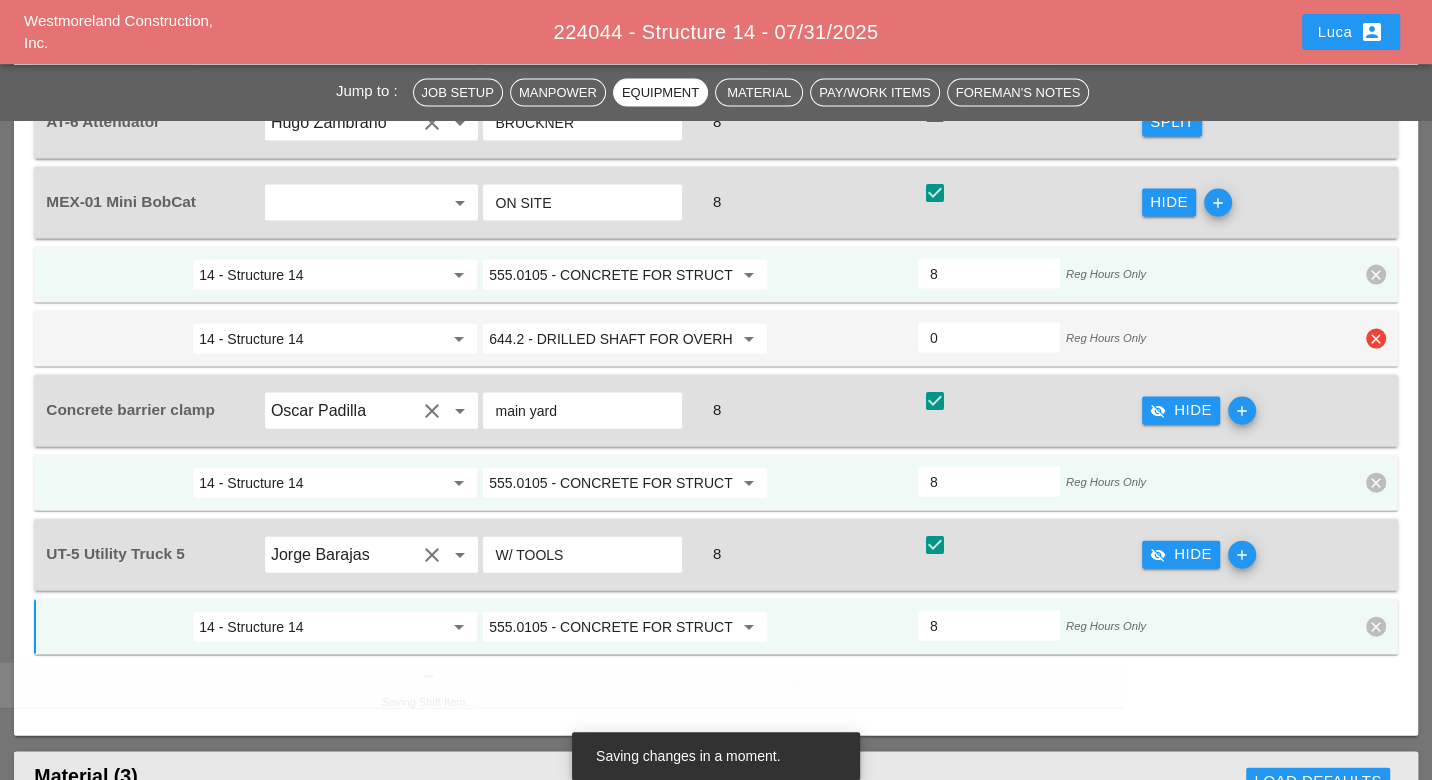 click on "clear" at bounding box center (1376, 339) 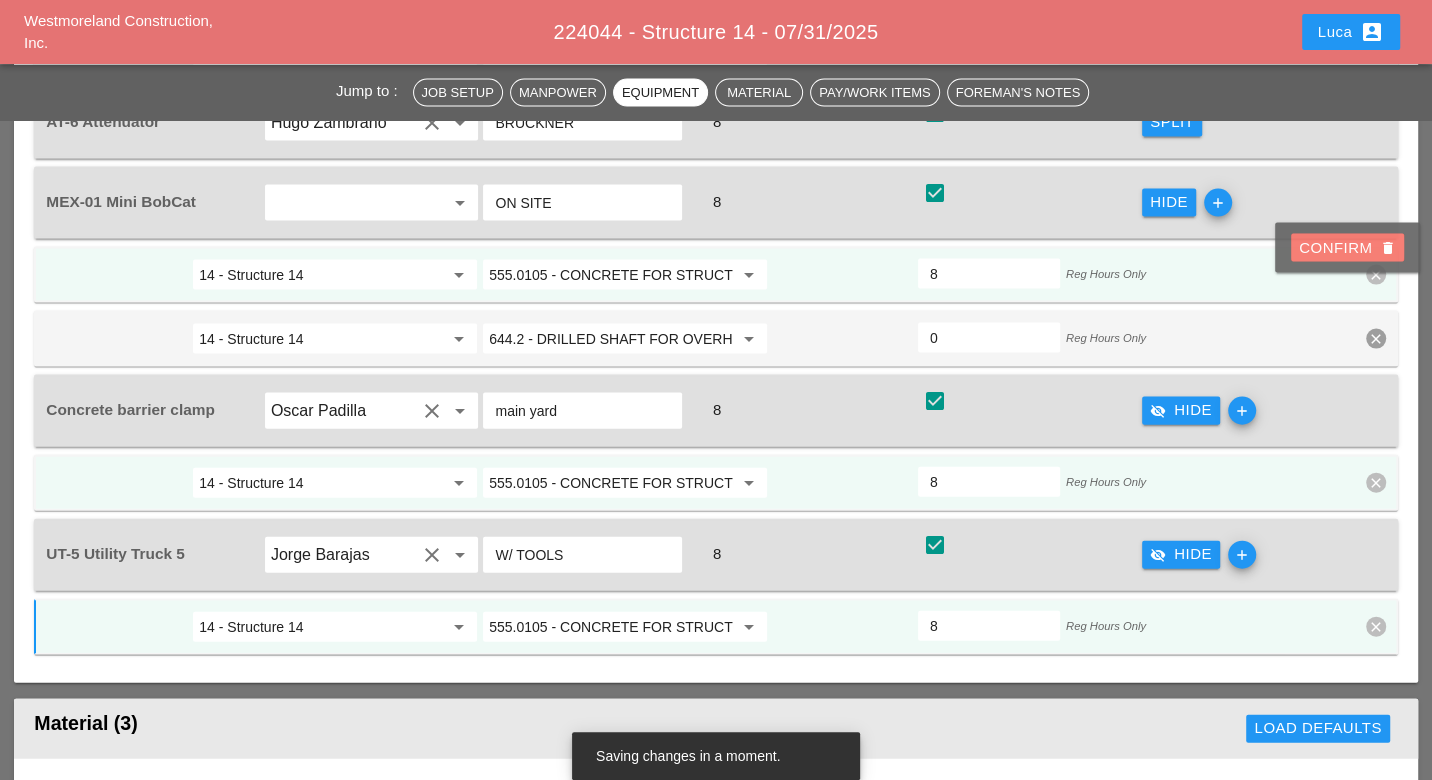 click on "Confirm delete" at bounding box center [1347, 248] 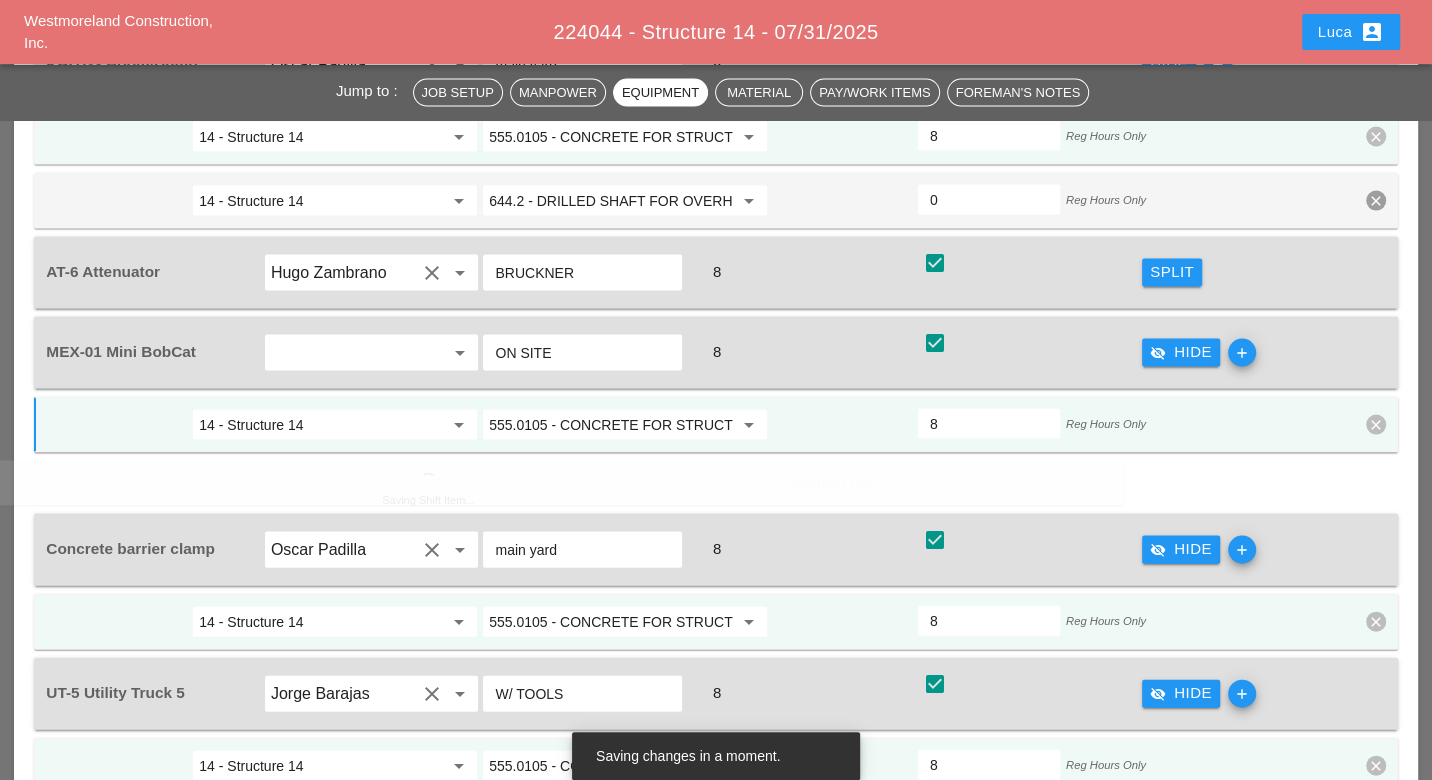 scroll, scrollTop: 2888, scrollLeft: 0, axis: vertical 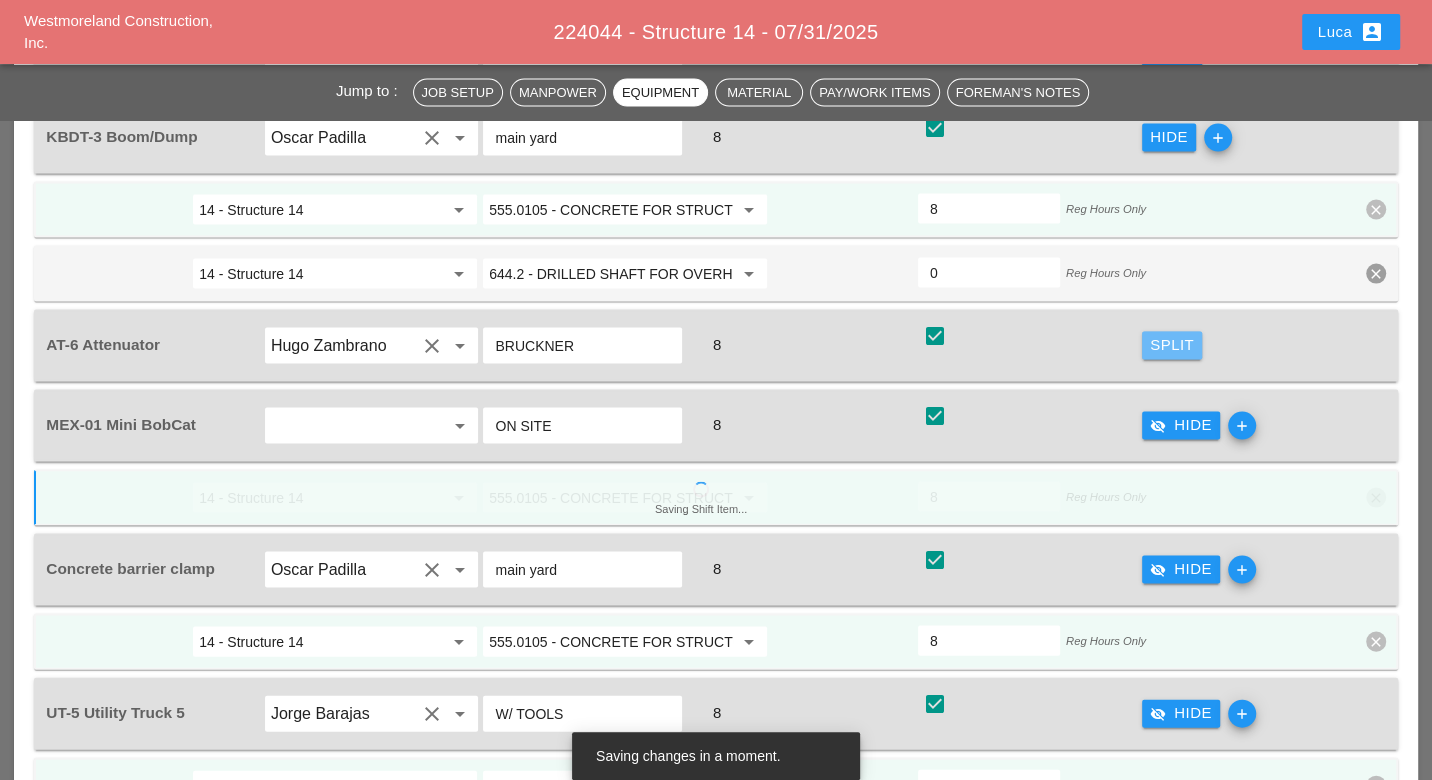 drag, startPoint x: 1168, startPoint y: 291, endPoint x: 730, endPoint y: 351, distance: 442.09048 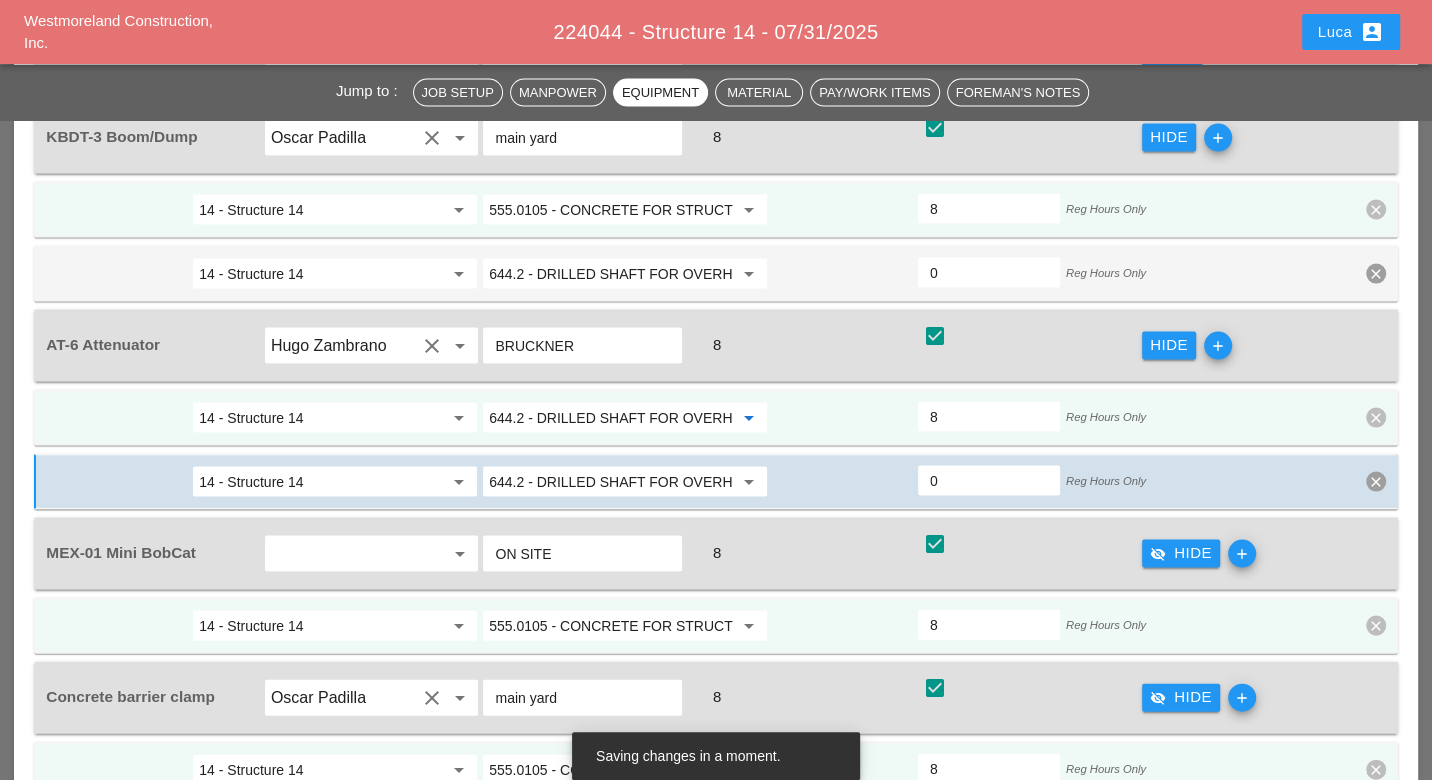 paste on "19.01" 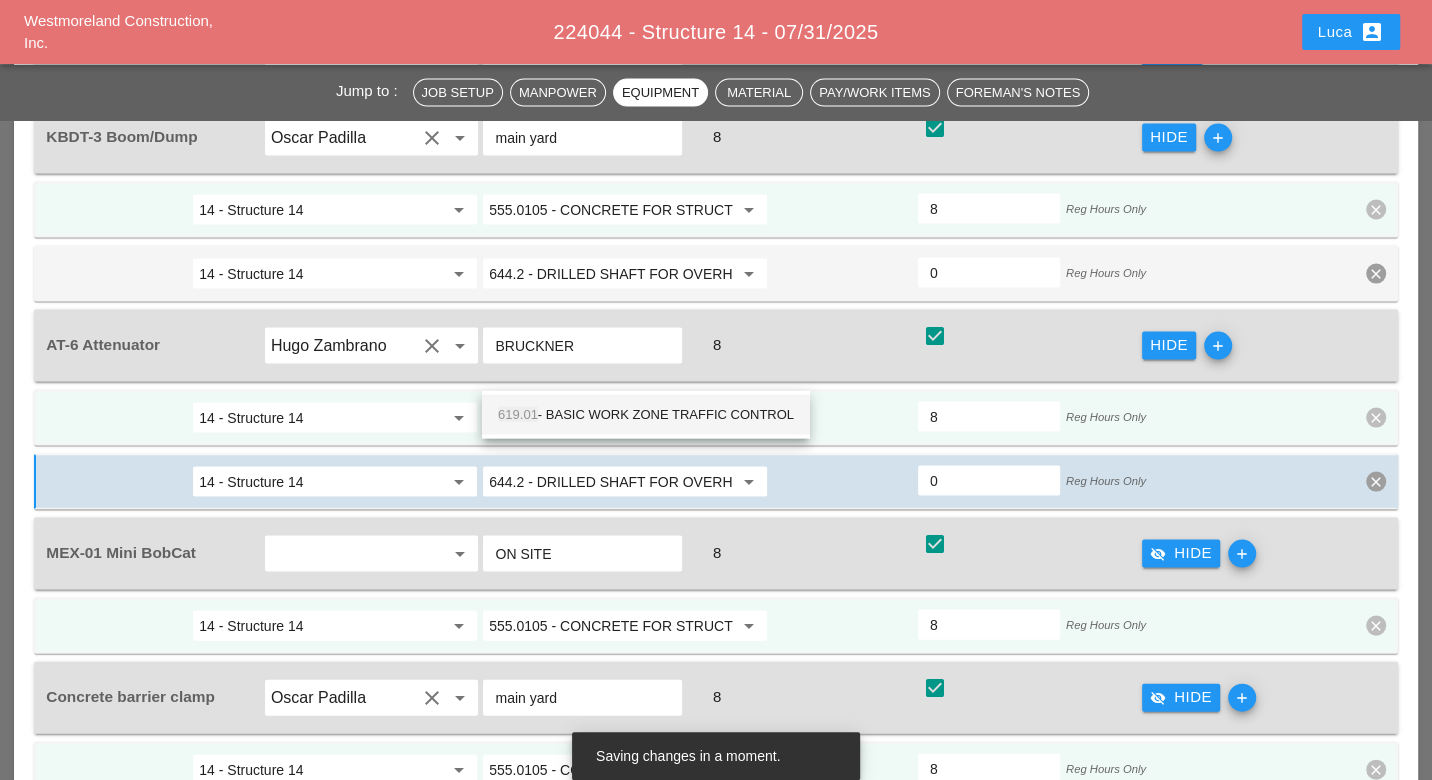 click on "619.01  - BASIC WORK ZONE TRAFFIC CONTROL" at bounding box center (646, 415) 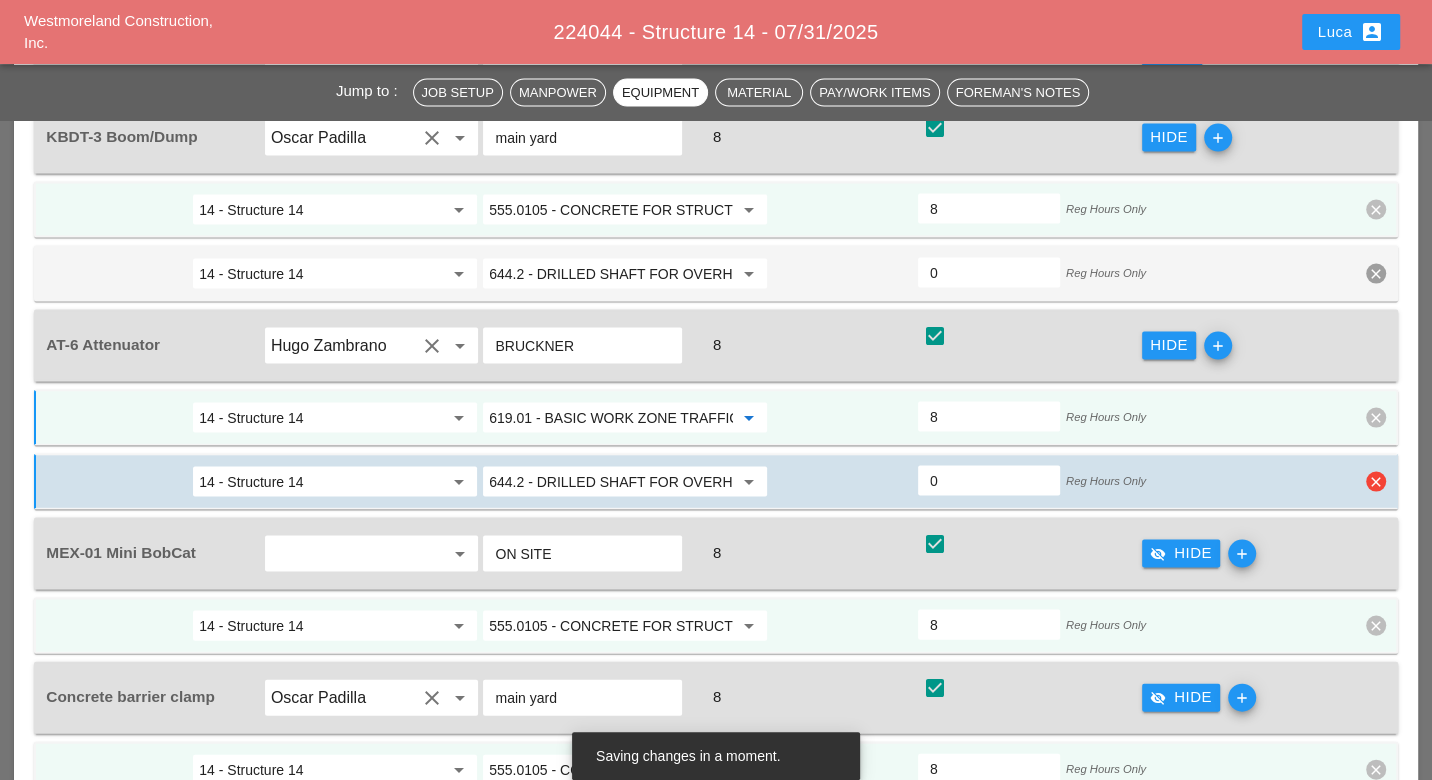 type on "619.01 - BASIC WORK ZONE TRAFFIC CONTROL" 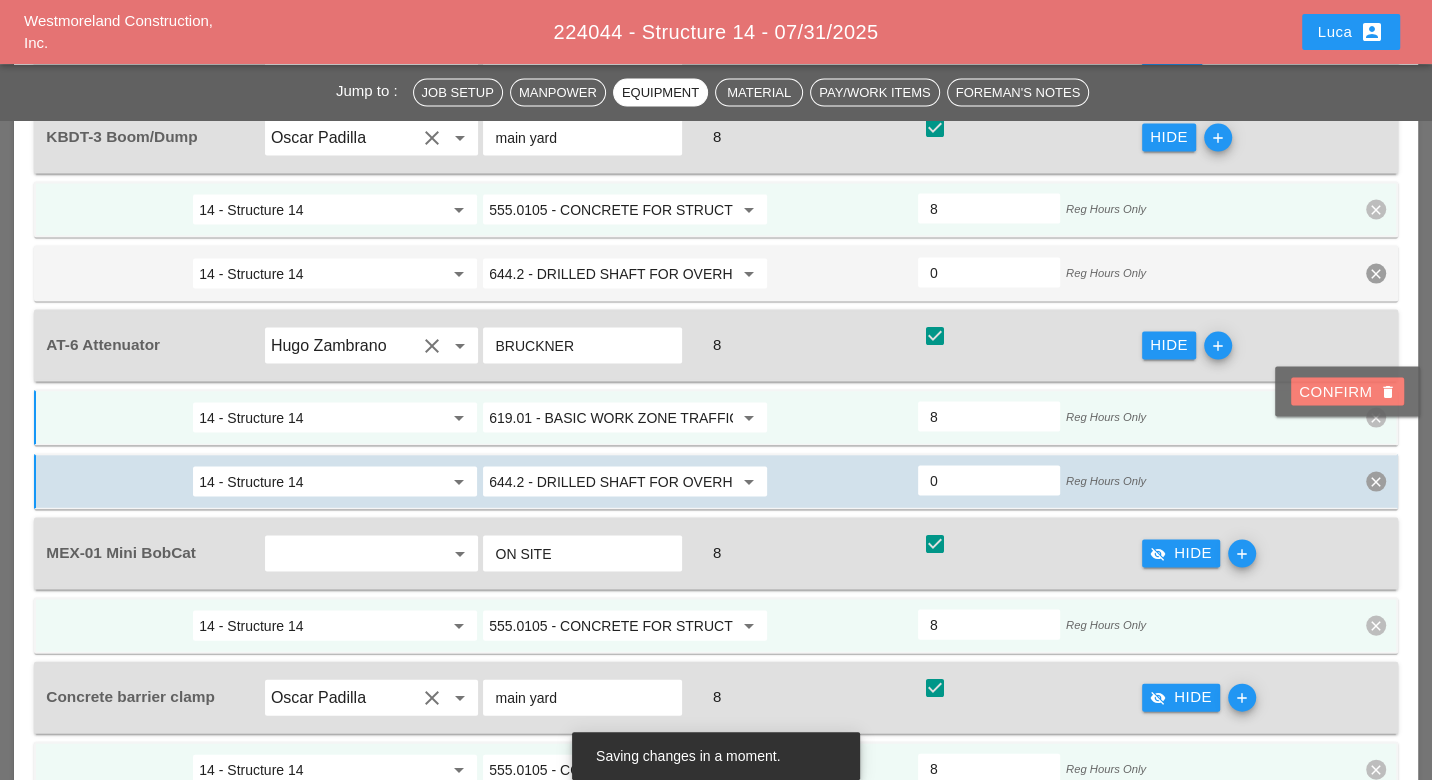 click on "Confirm delete" at bounding box center (1347, 392) 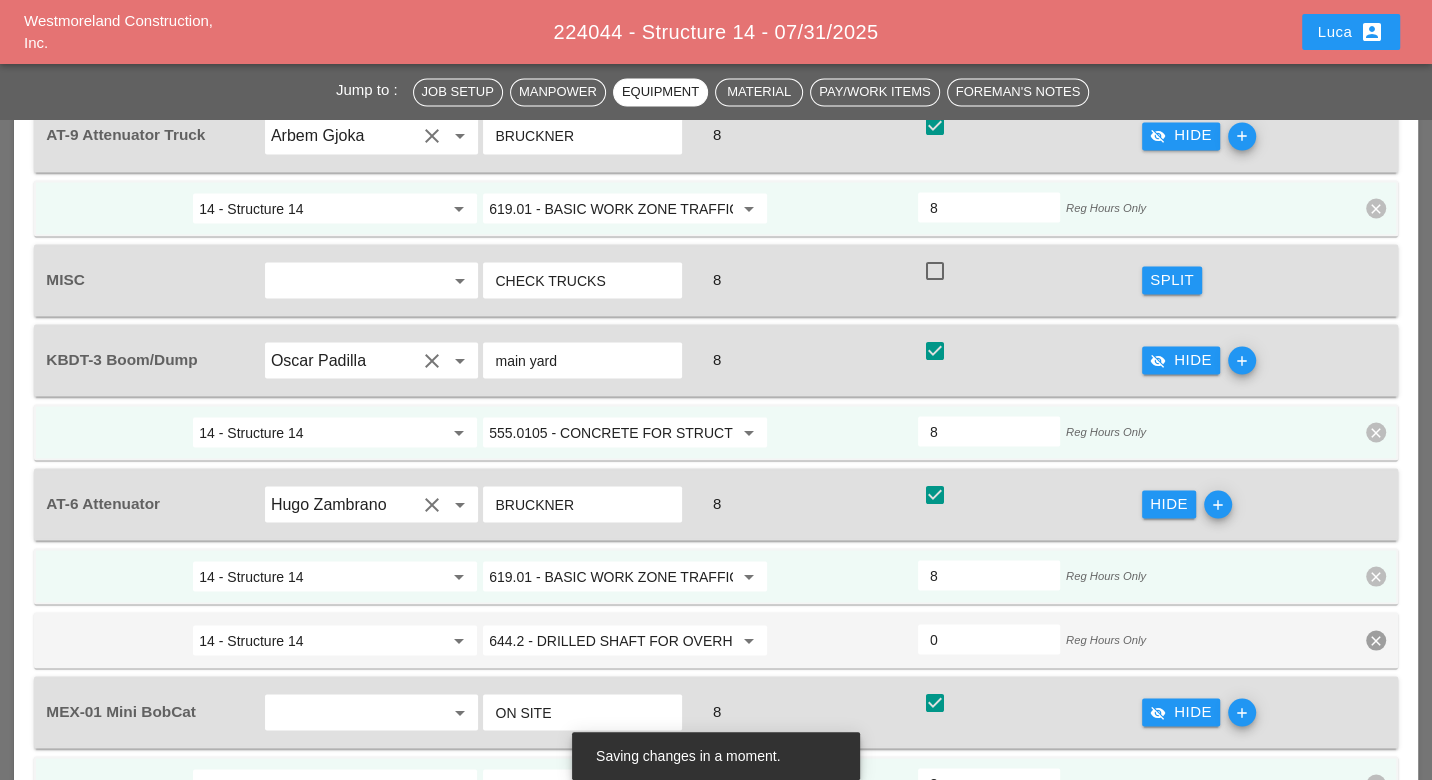 scroll, scrollTop: 2777, scrollLeft: 0, axis: vertical 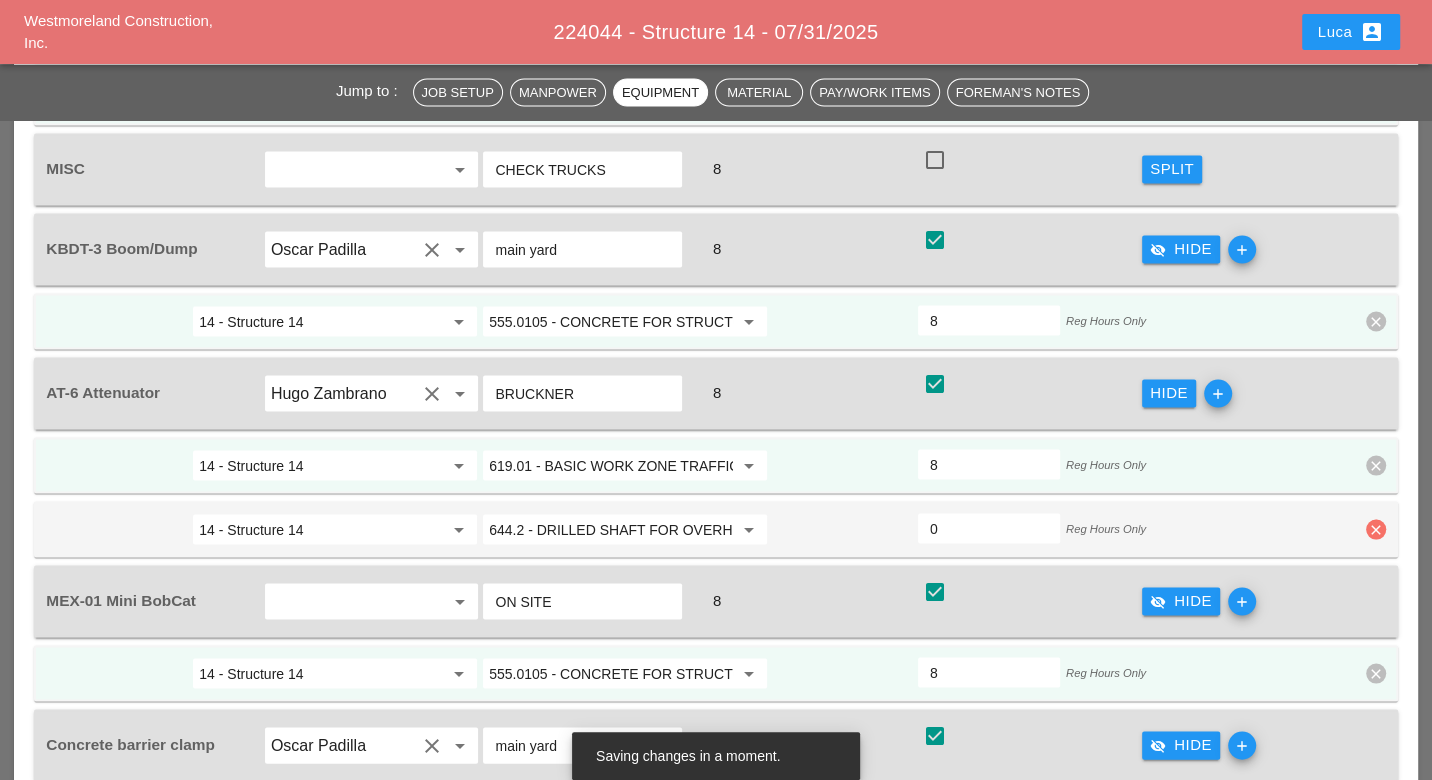 click on "clear" at bounding box center (1376, 529) 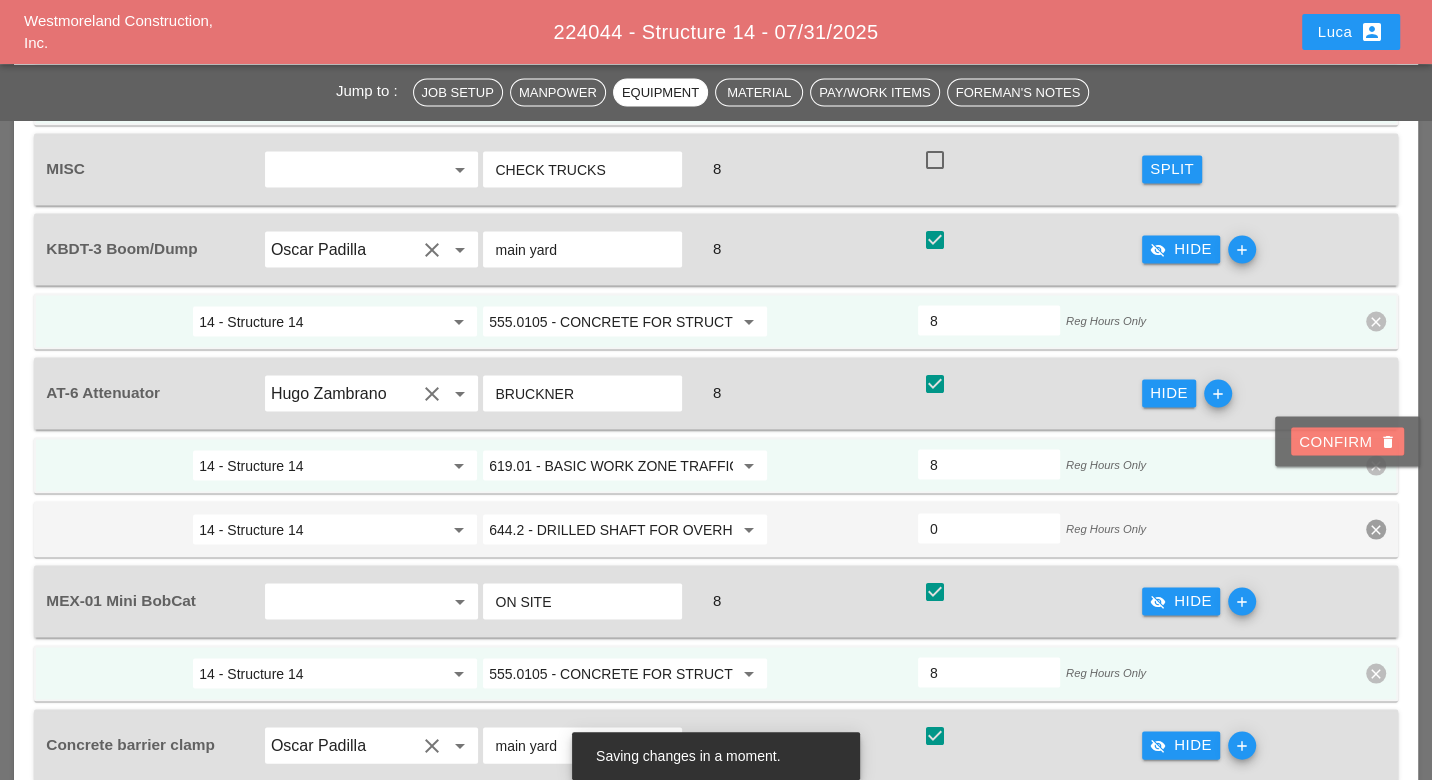 click on "Confirm delete" at bounding box center [1347, 441] 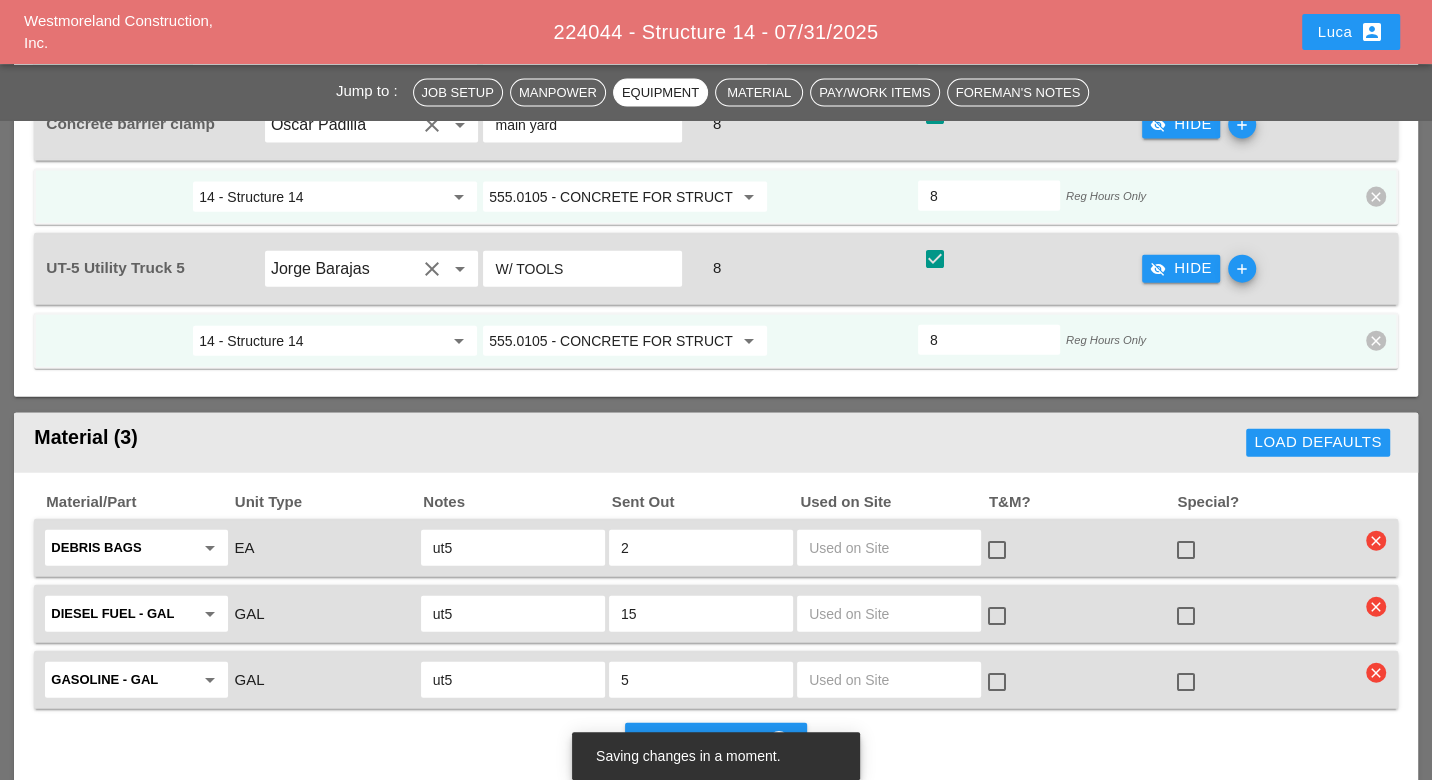 scroll, scrollTop: 3777, scrollLeft: 0, axis: vertical 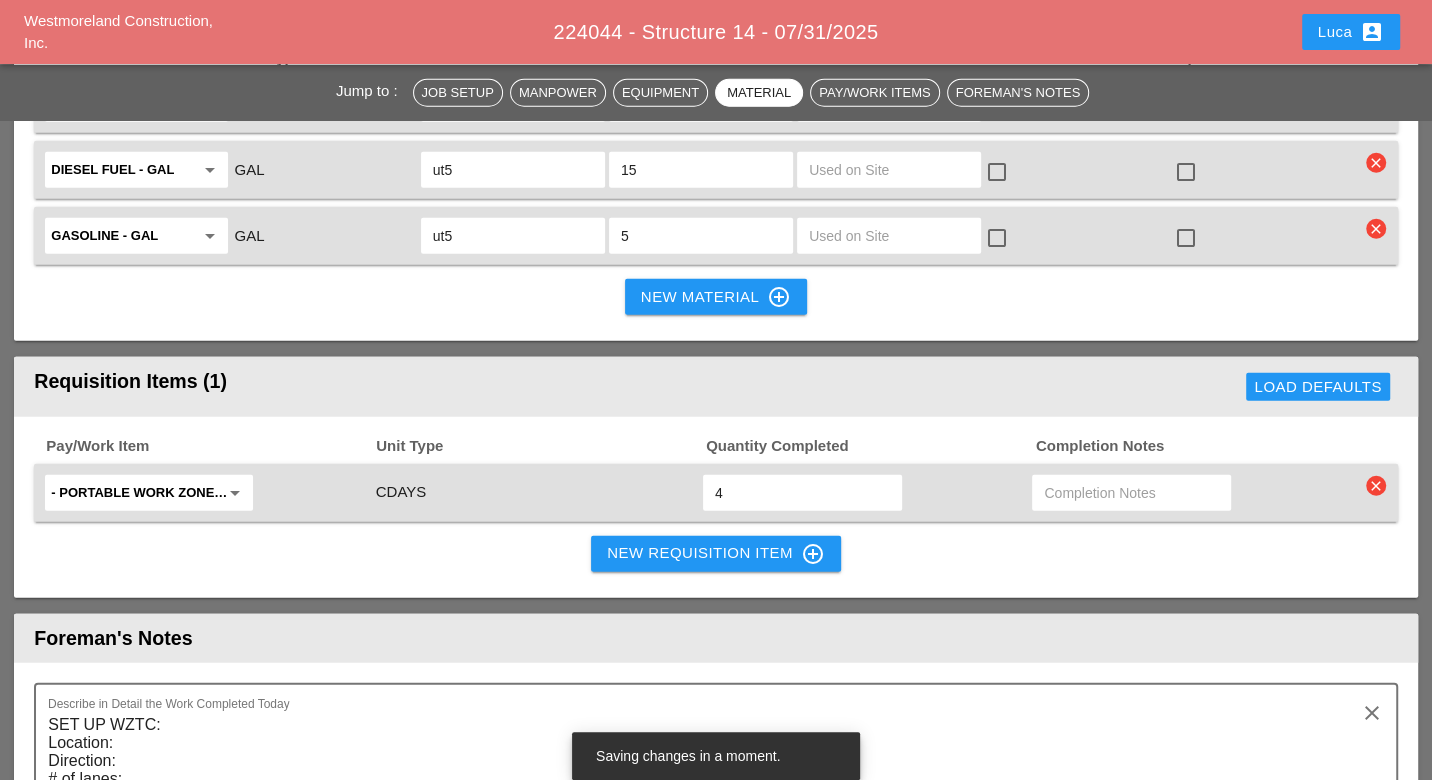 click on "New Requisition Item control_point" at bounding box center (716, 554) 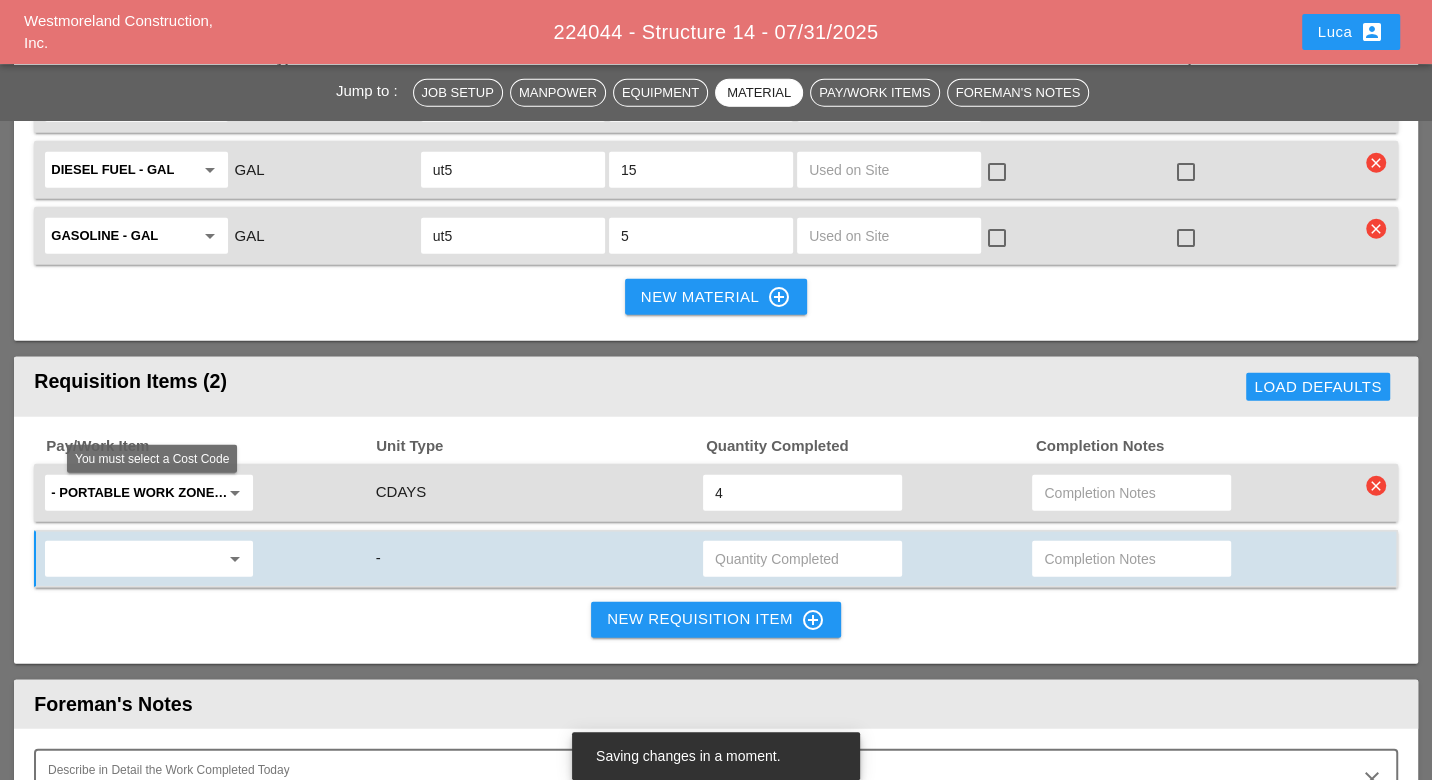 click at bounding box center [135, 559] 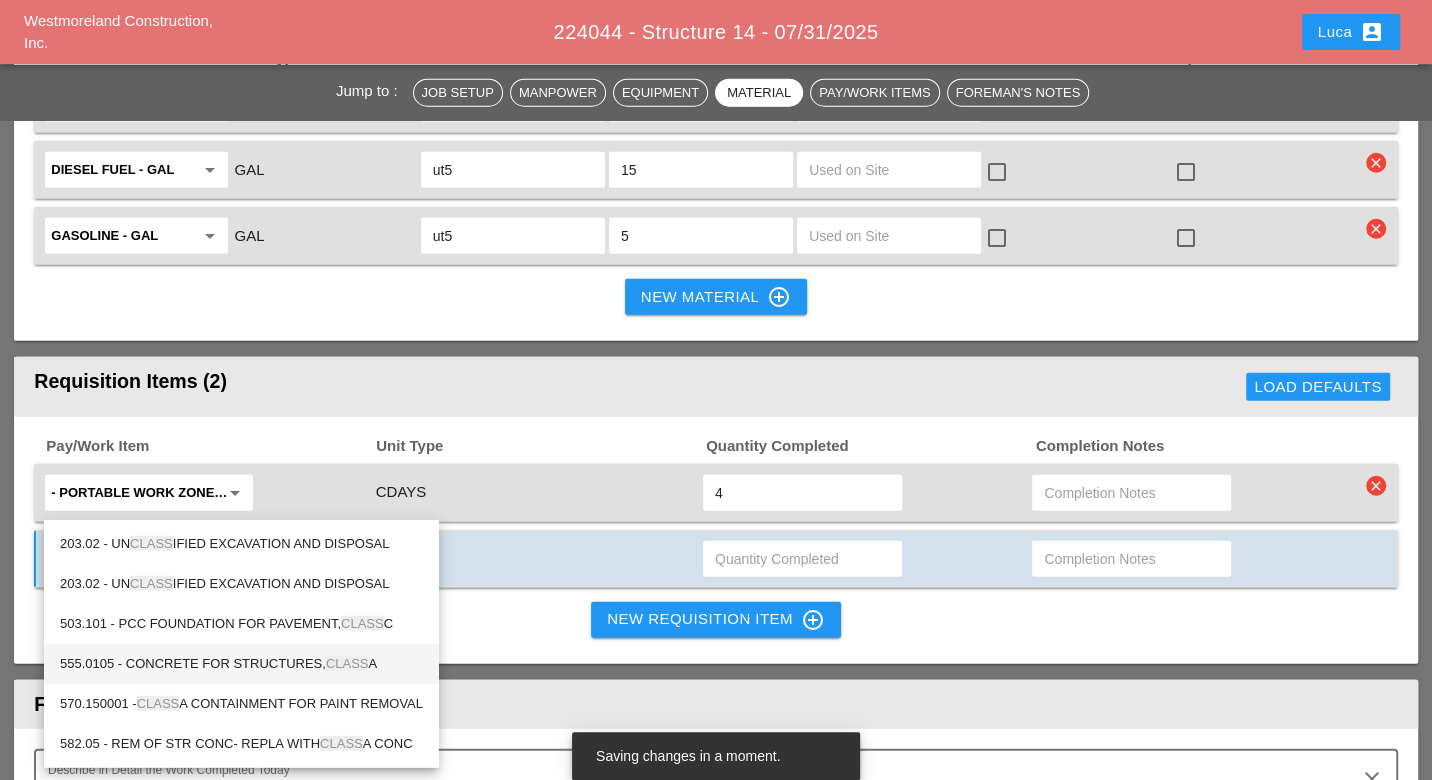 click on "555.0105 - CONCRETE FOR STRUCTURES,  CLASS  A" at bounding box center [241, 664] 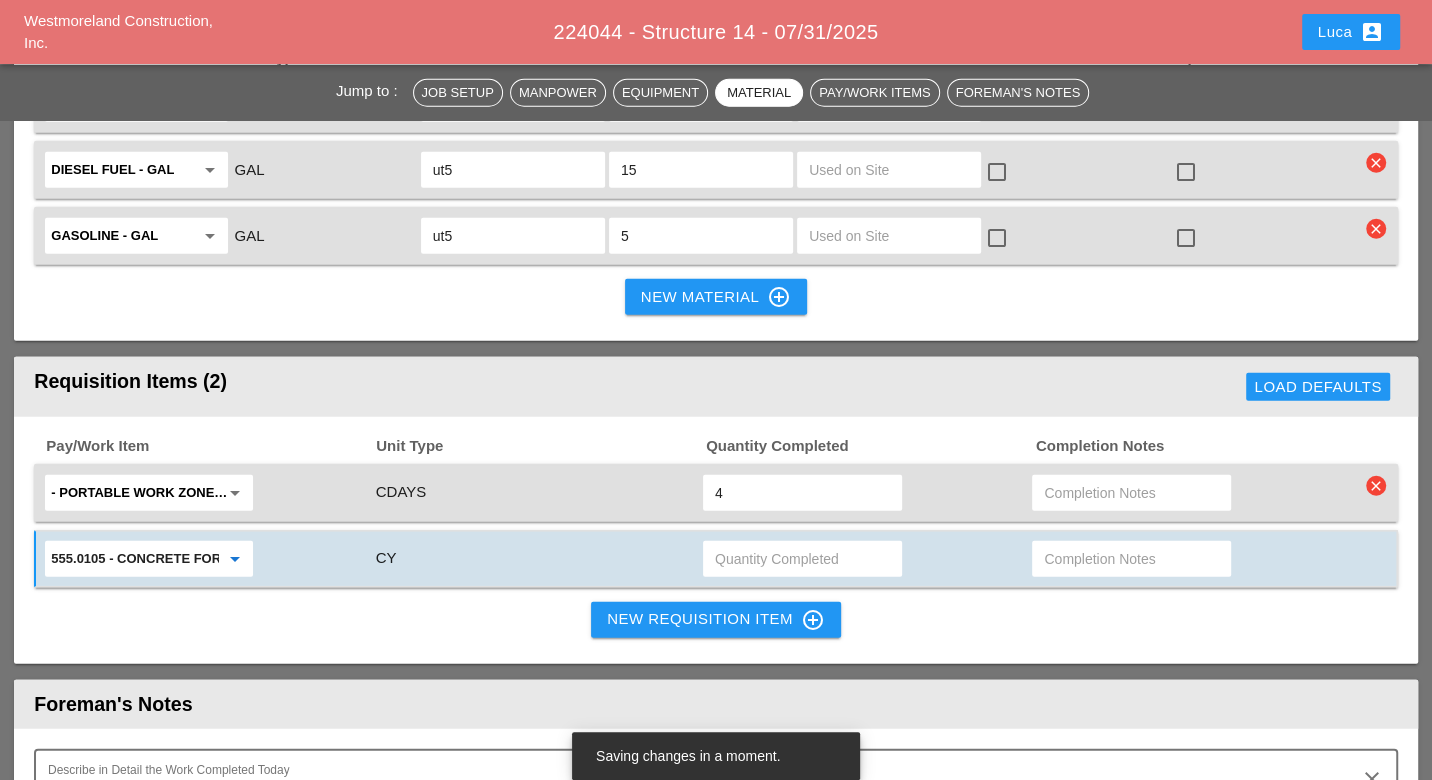type on "555.0105 - CONCRETE FOR STRUCTURES, CLASS A" 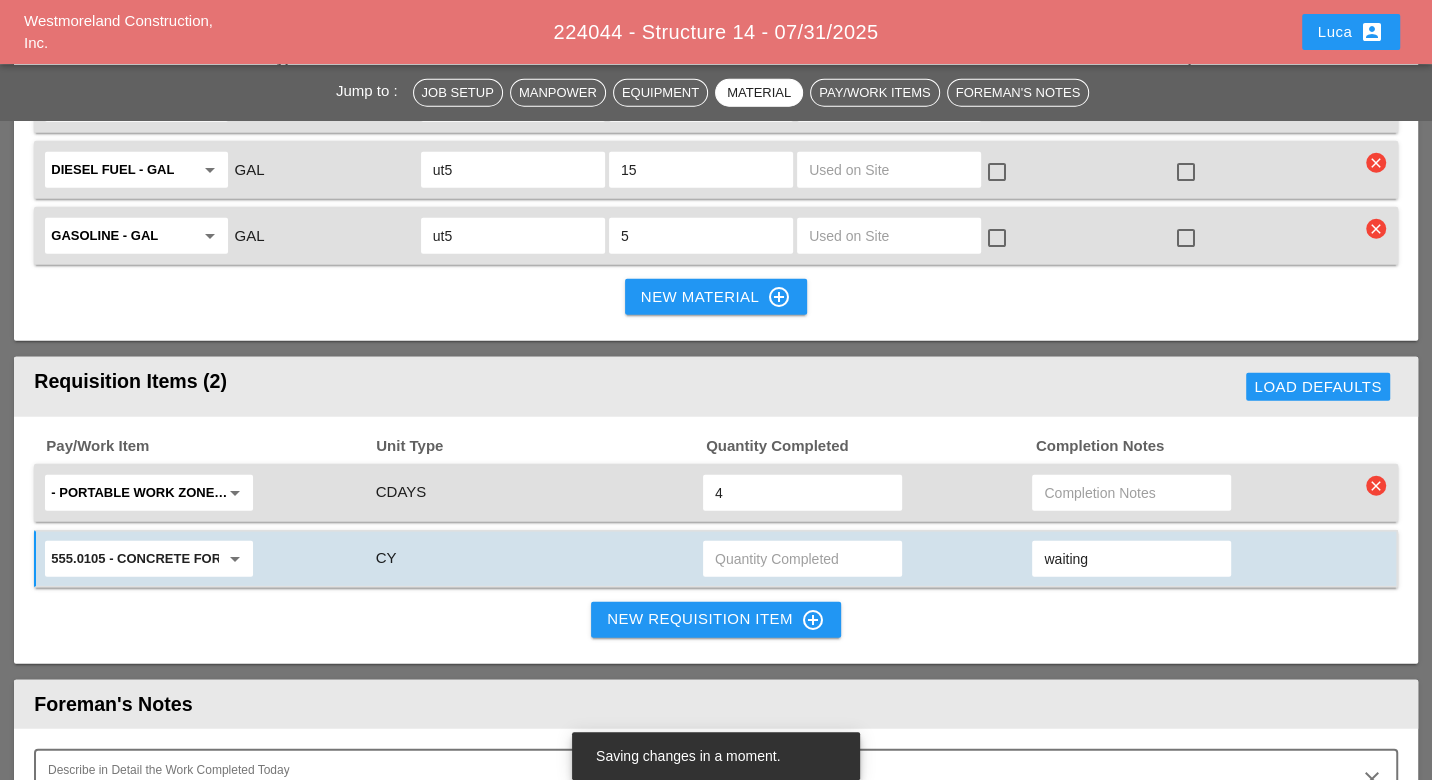 type on "waiting" 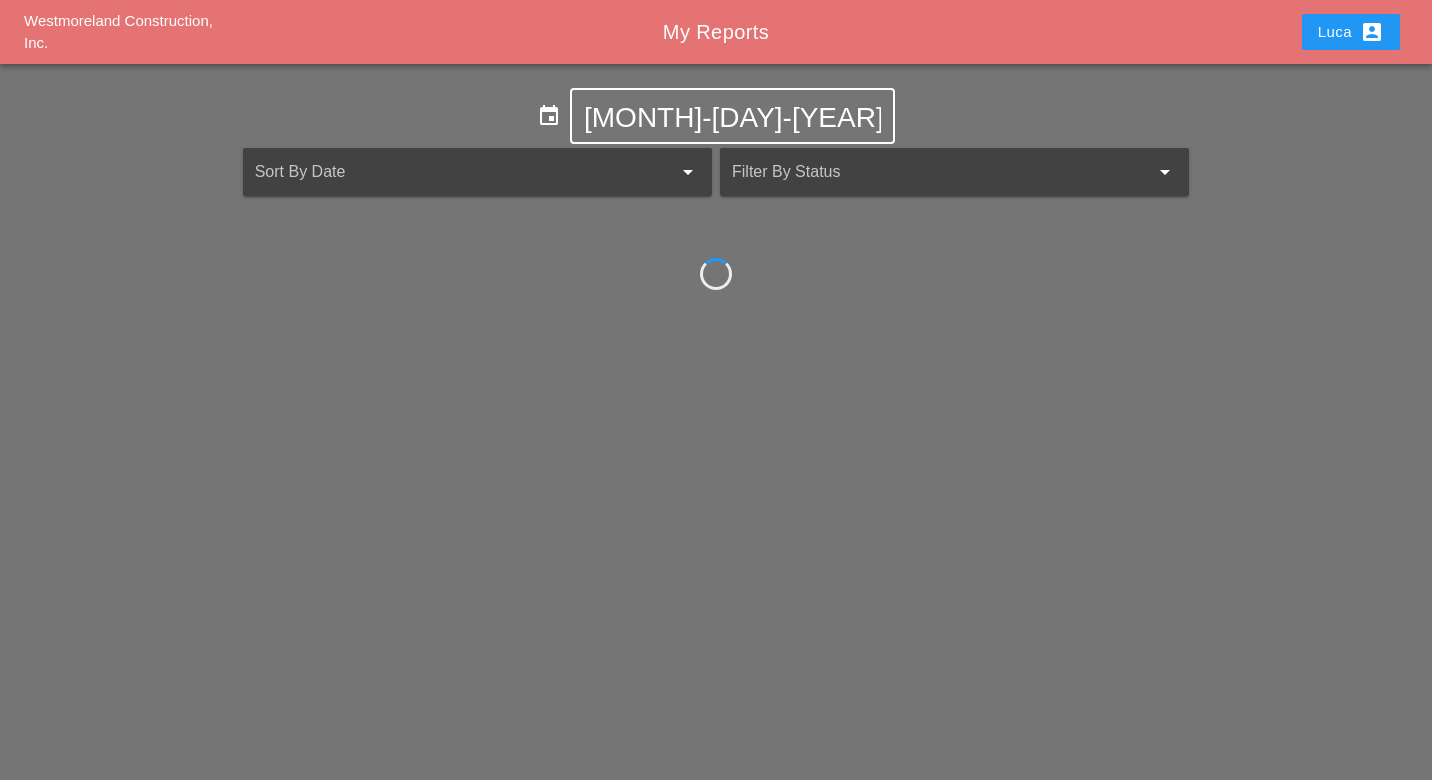 scroll, scrollTop: 0, scrollLeft: 0, axis: both 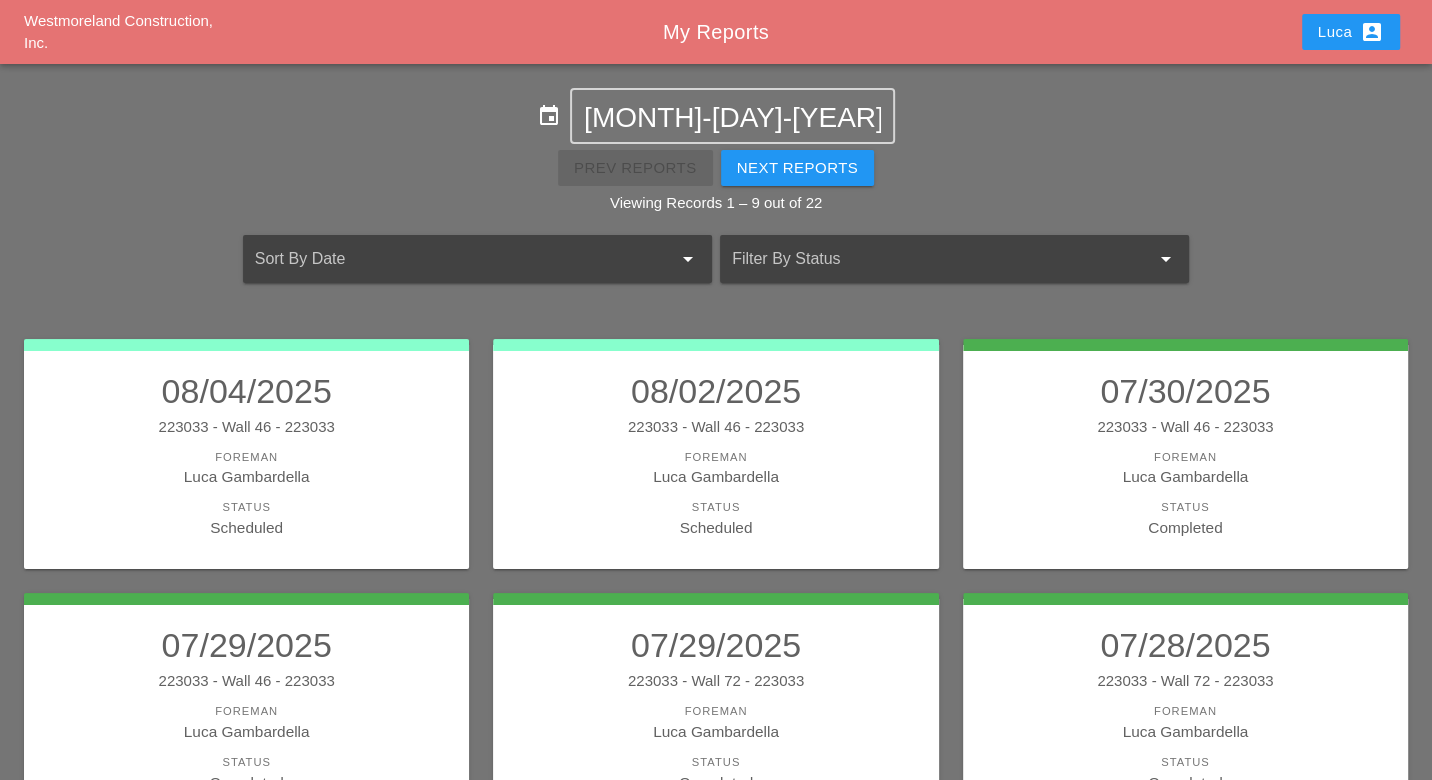 click on "[NAME] account_box" at bounding box center (1351, 32) 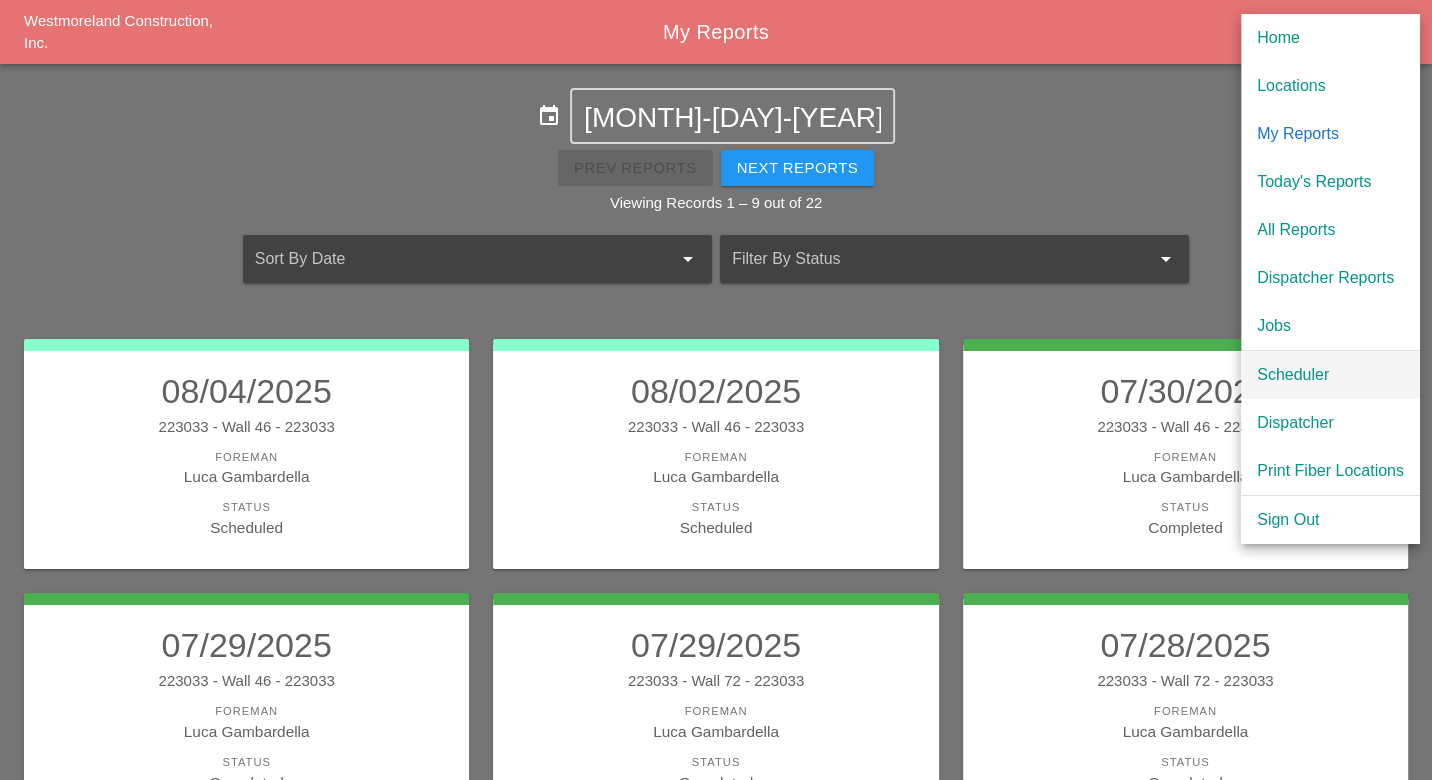 click on "Scheduler" at bounding box center [1330, 375] 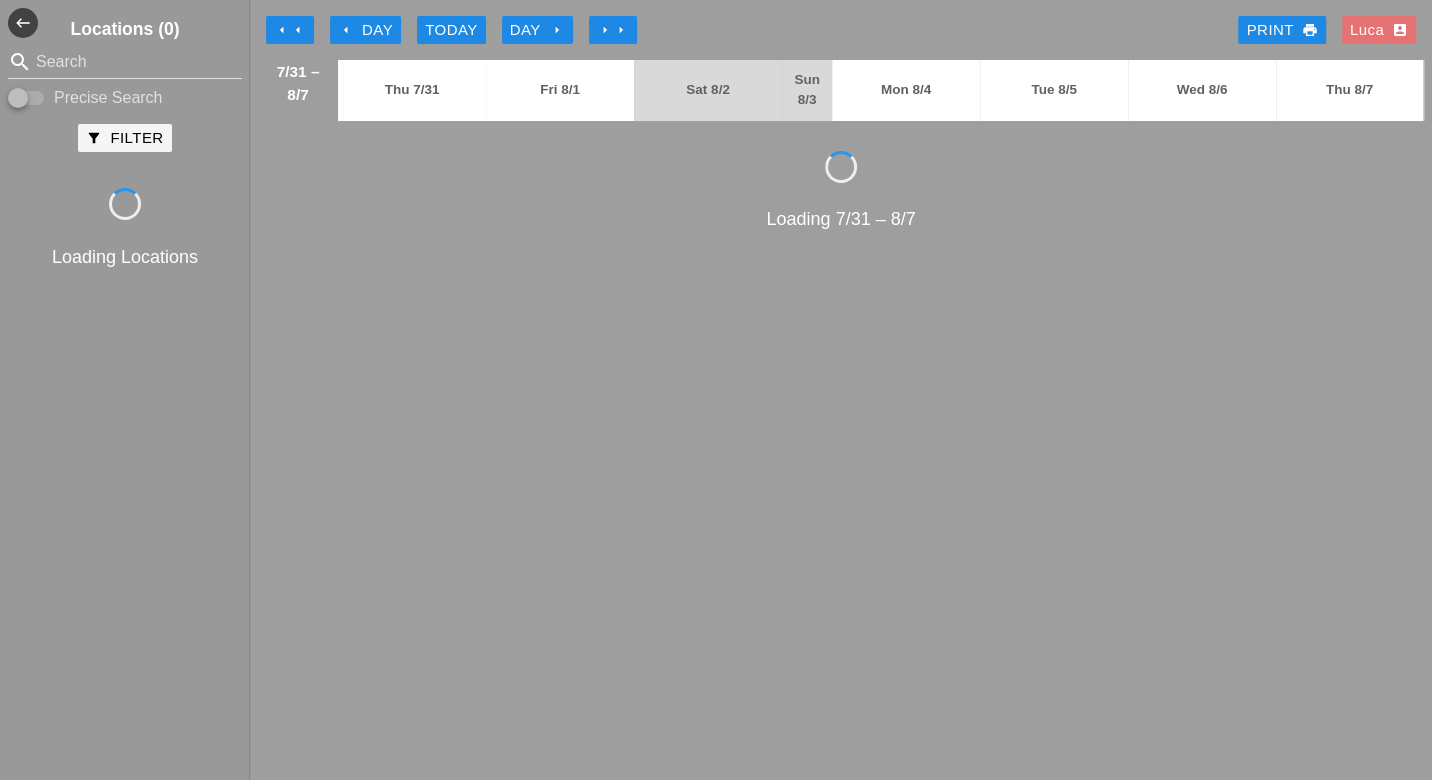 click on "arrow_left Day" at bounding box center (365, 30) 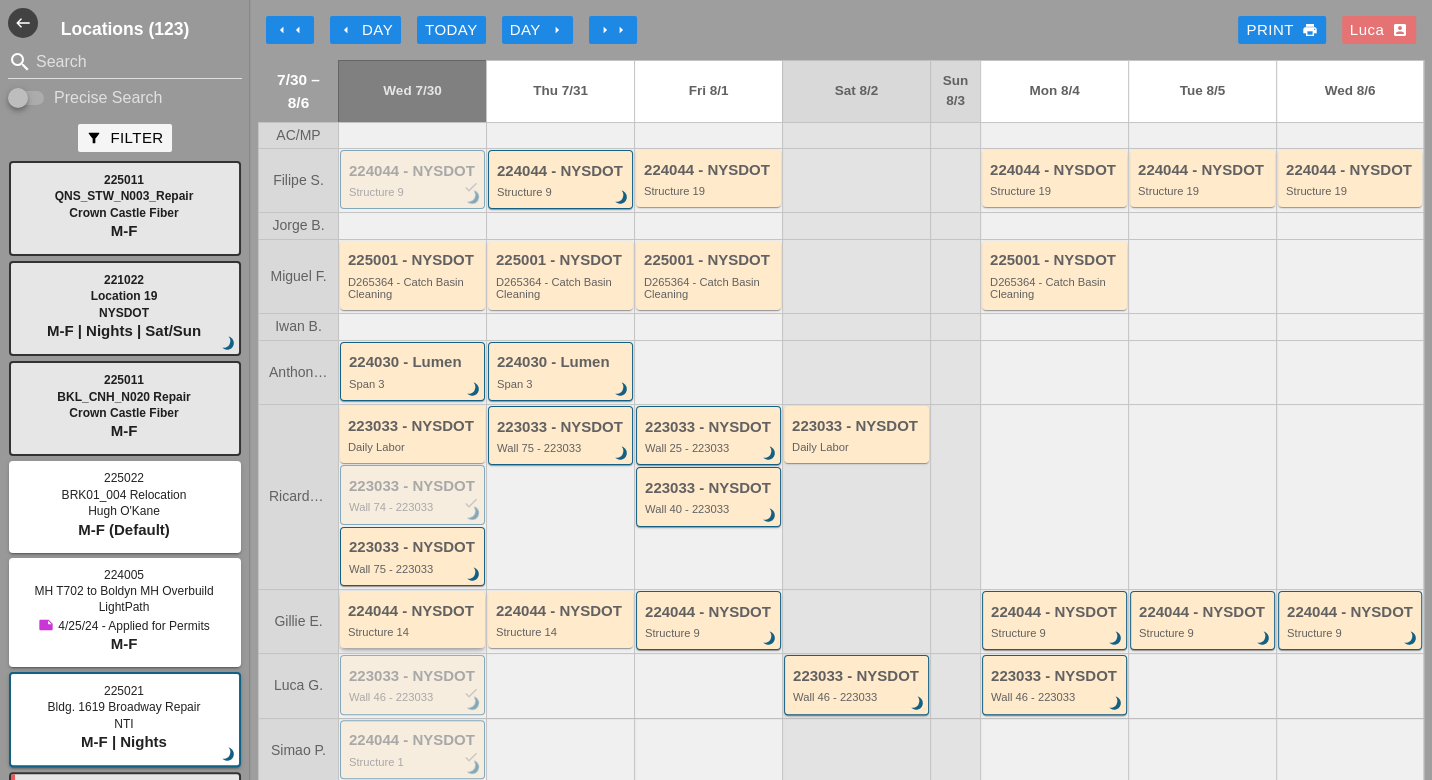 click on "224044 - NYSDOT  Structure 14" at bounding box center (414, 621) 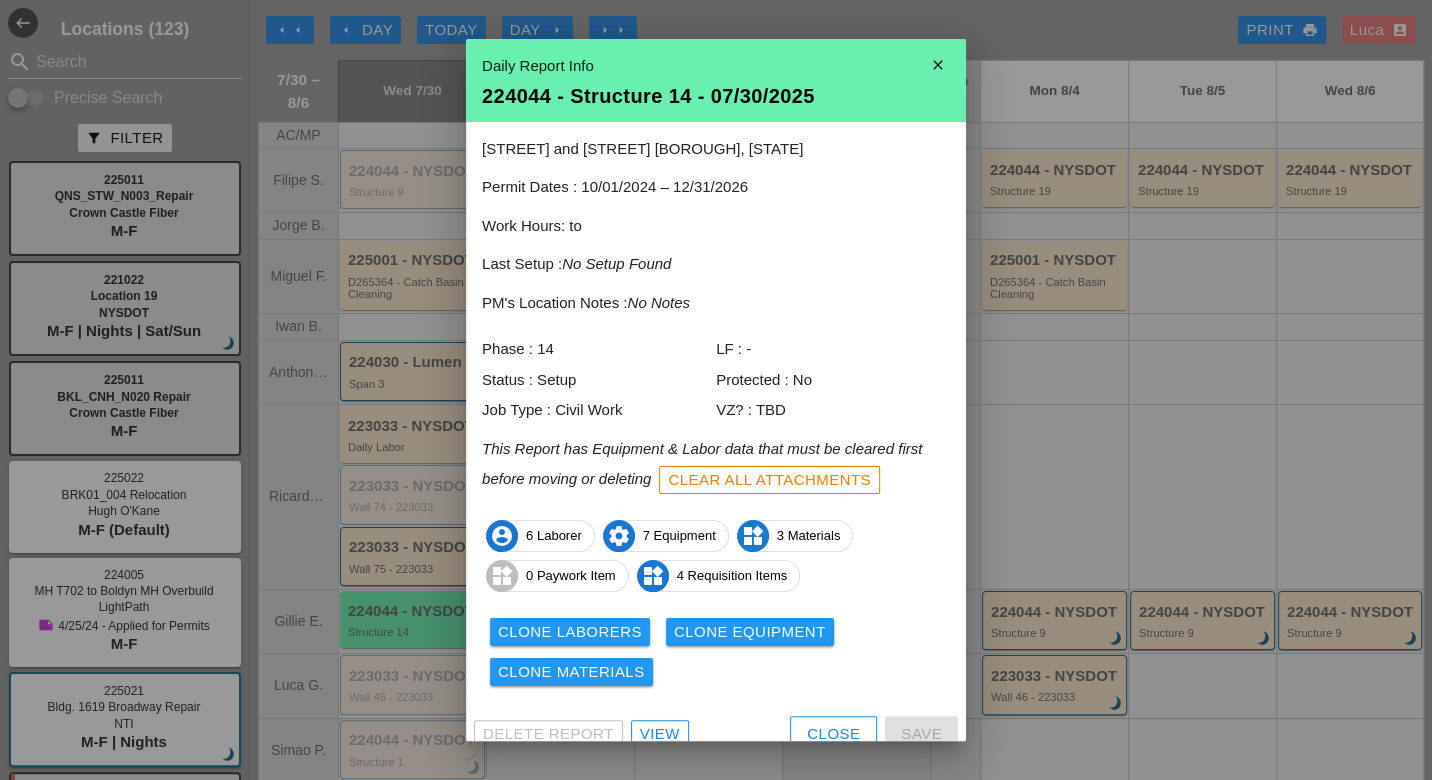 click on "View" at bounding box center [660, 734] 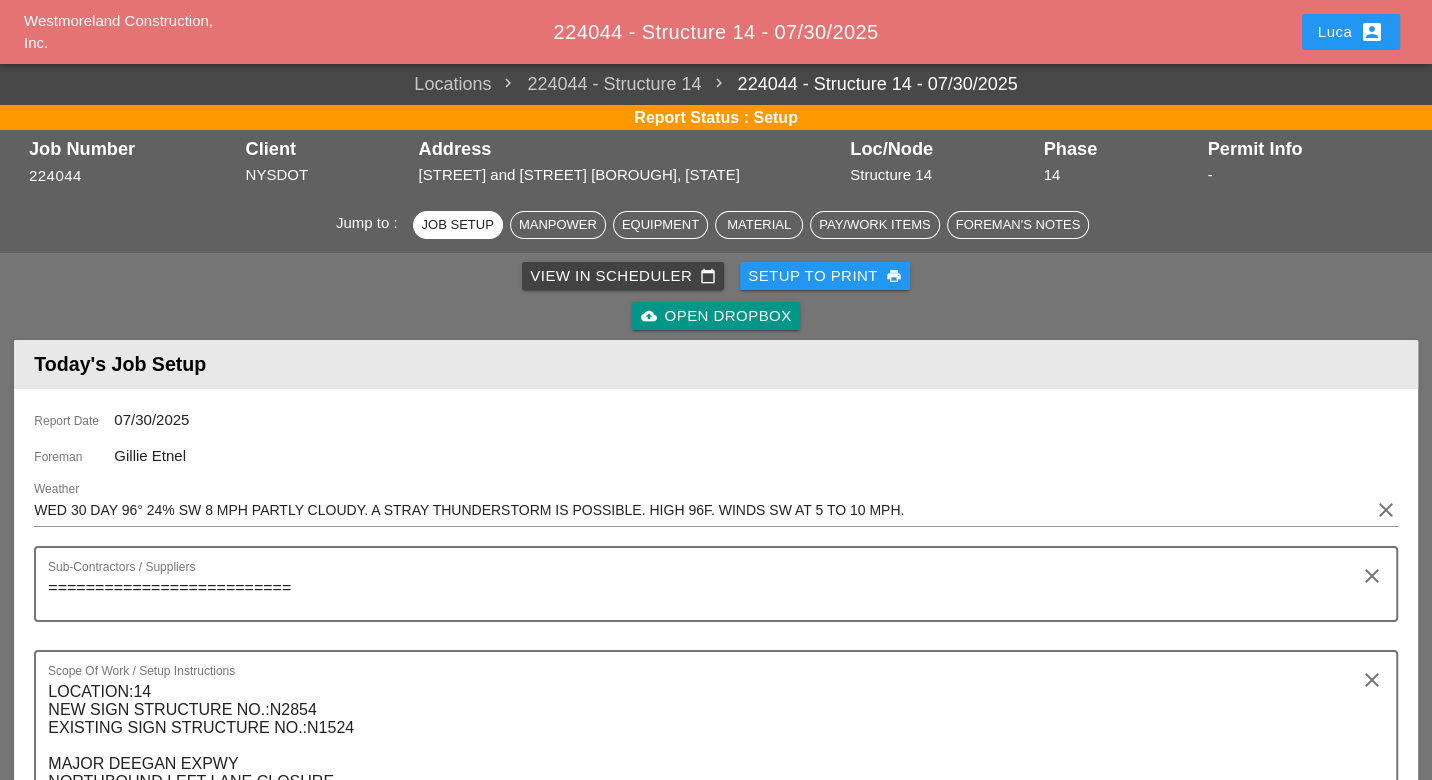 click on "Pay/Work Items" at bounding box center [874, 225] 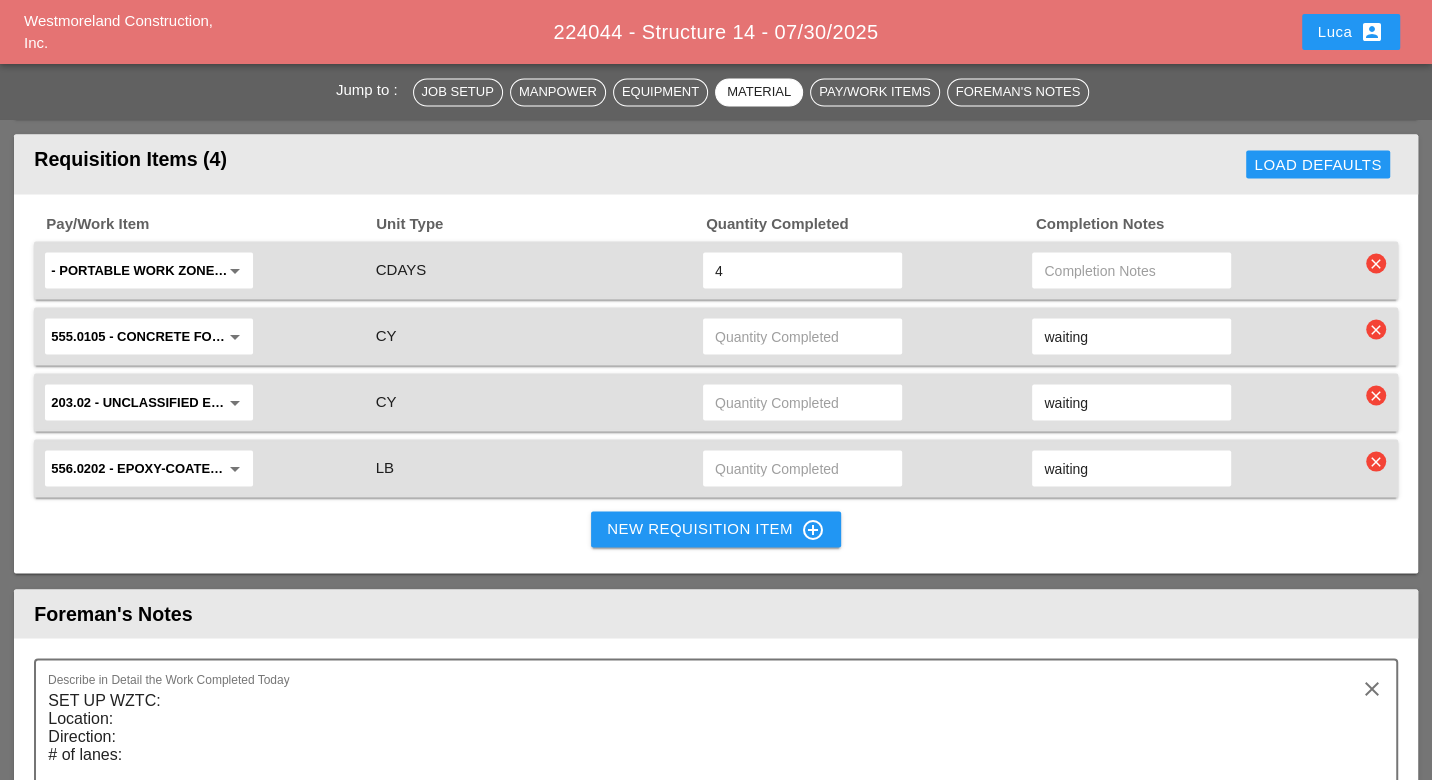 scroll, scrollTop: 2717, scrollLeft: 0, axis: vertical 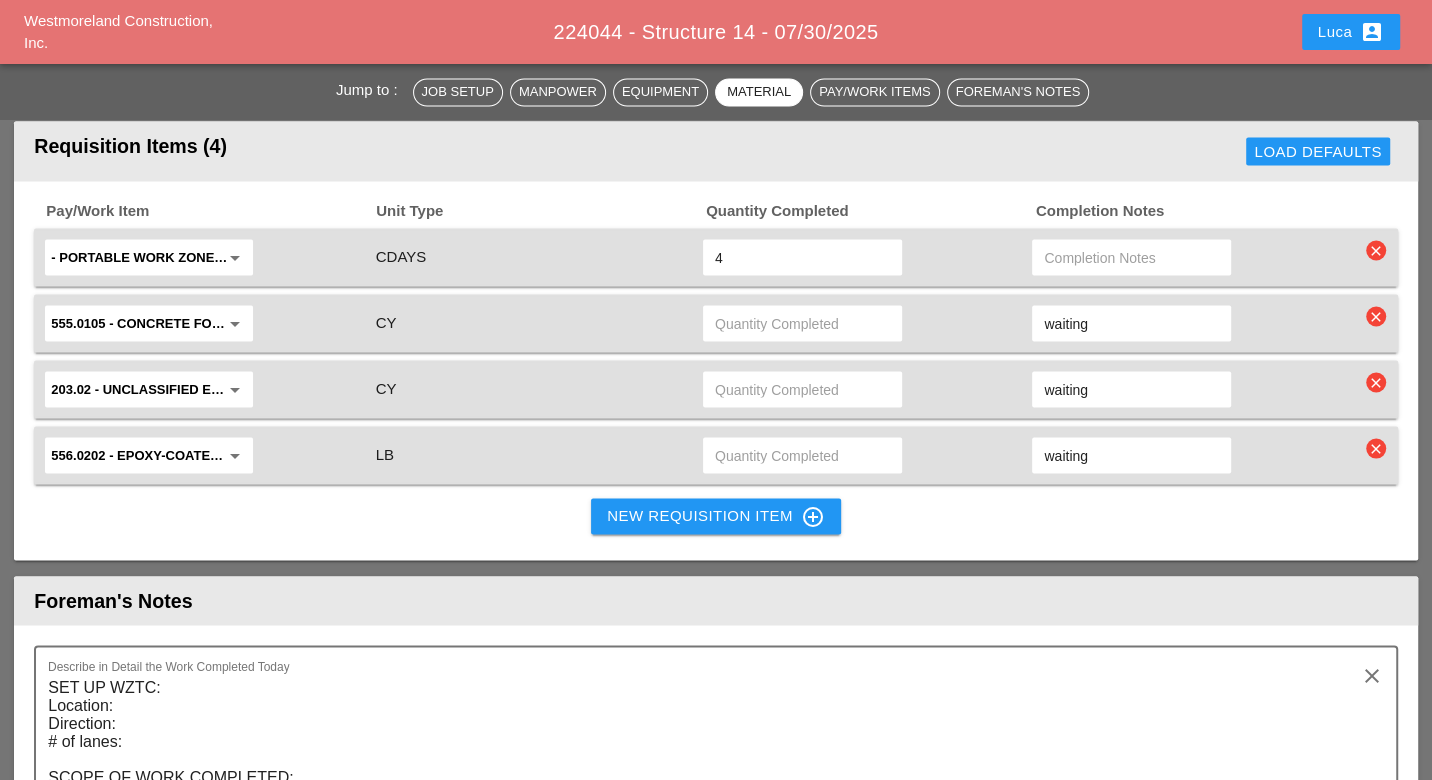 click on "clear" at bounding box center (1376, 316) 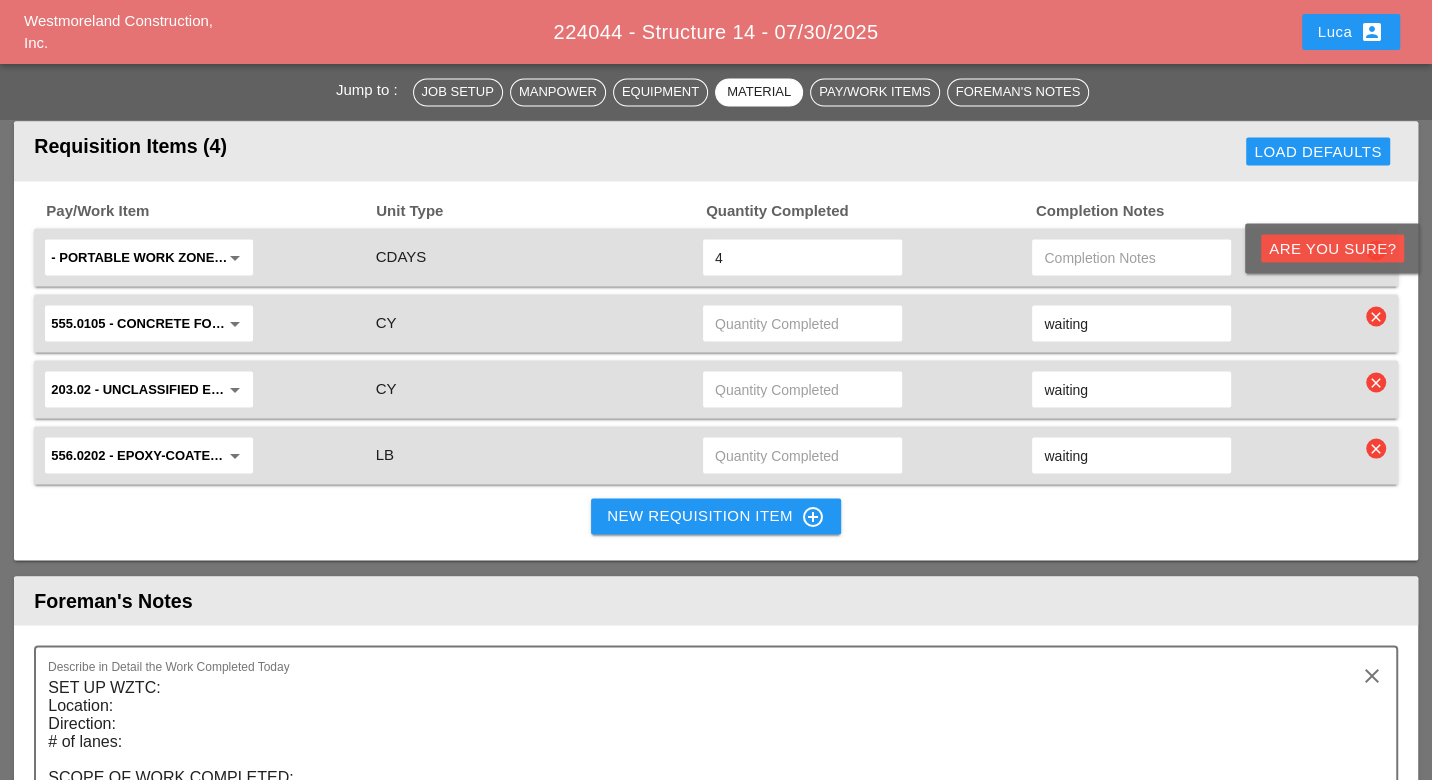 click on "Are you Sure?" at bounding box center (1332, 248) 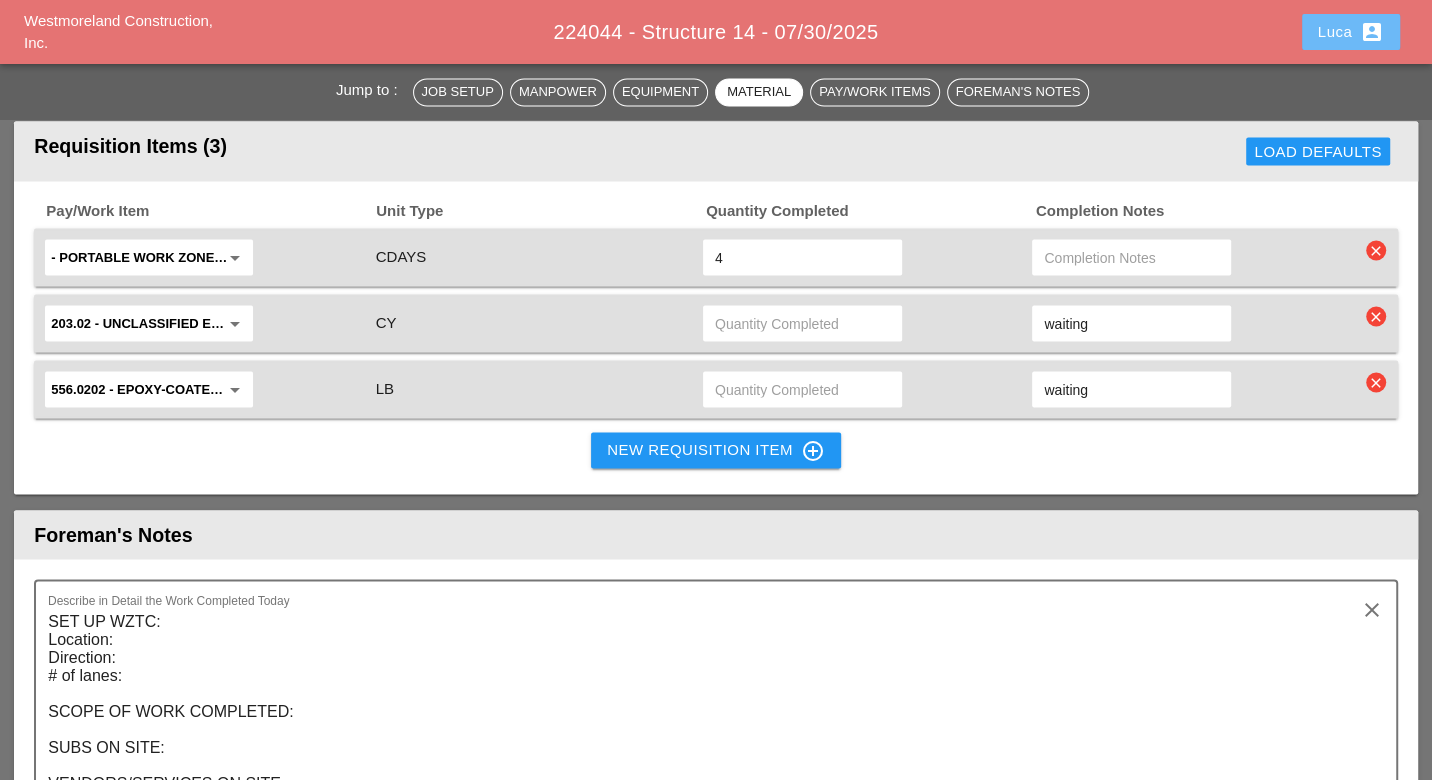drag, startPoint x: 1332, startPoint y: 26, endPoint x: 1323, endPoint y: 51, distance: 26.57066 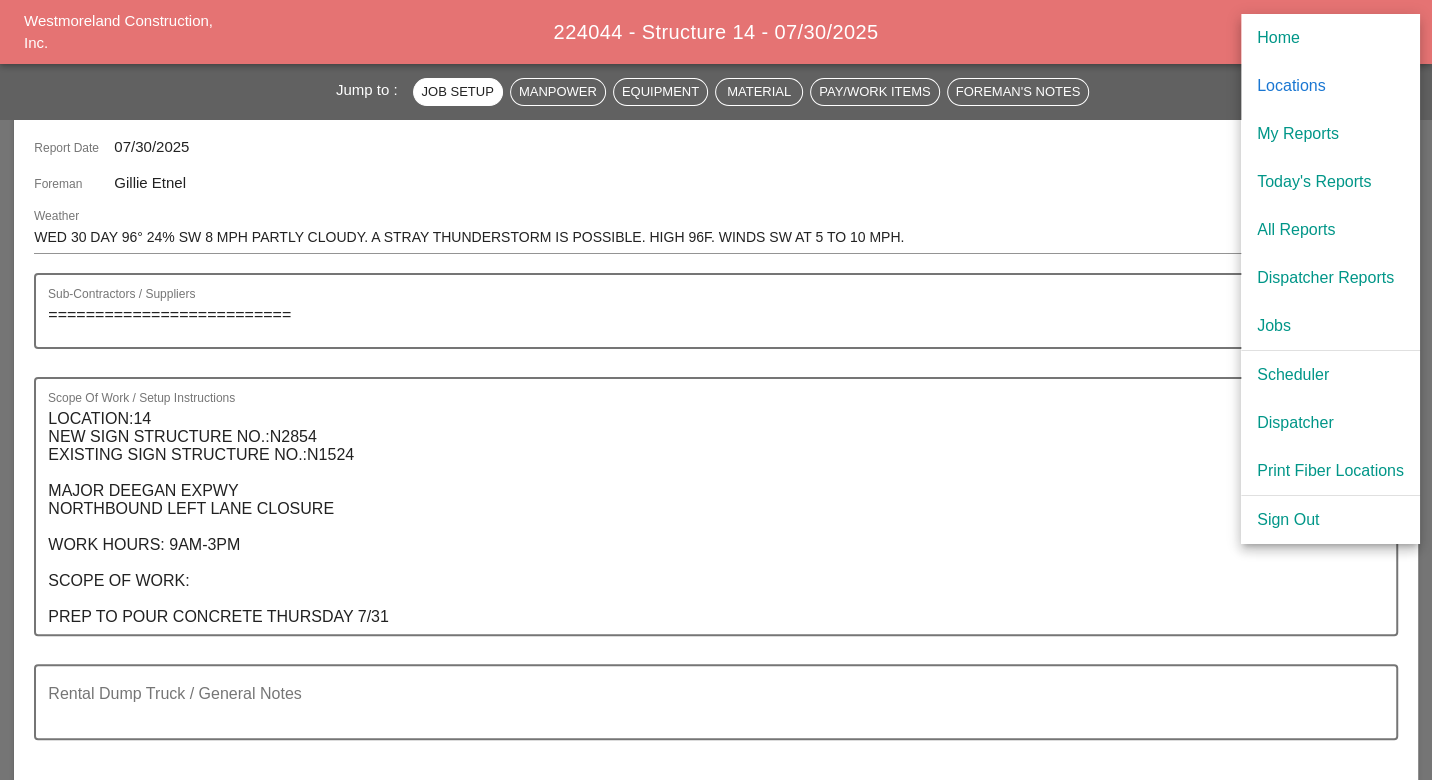 scroll, scrollTop: 0, scrollLeft: 0, axis: both 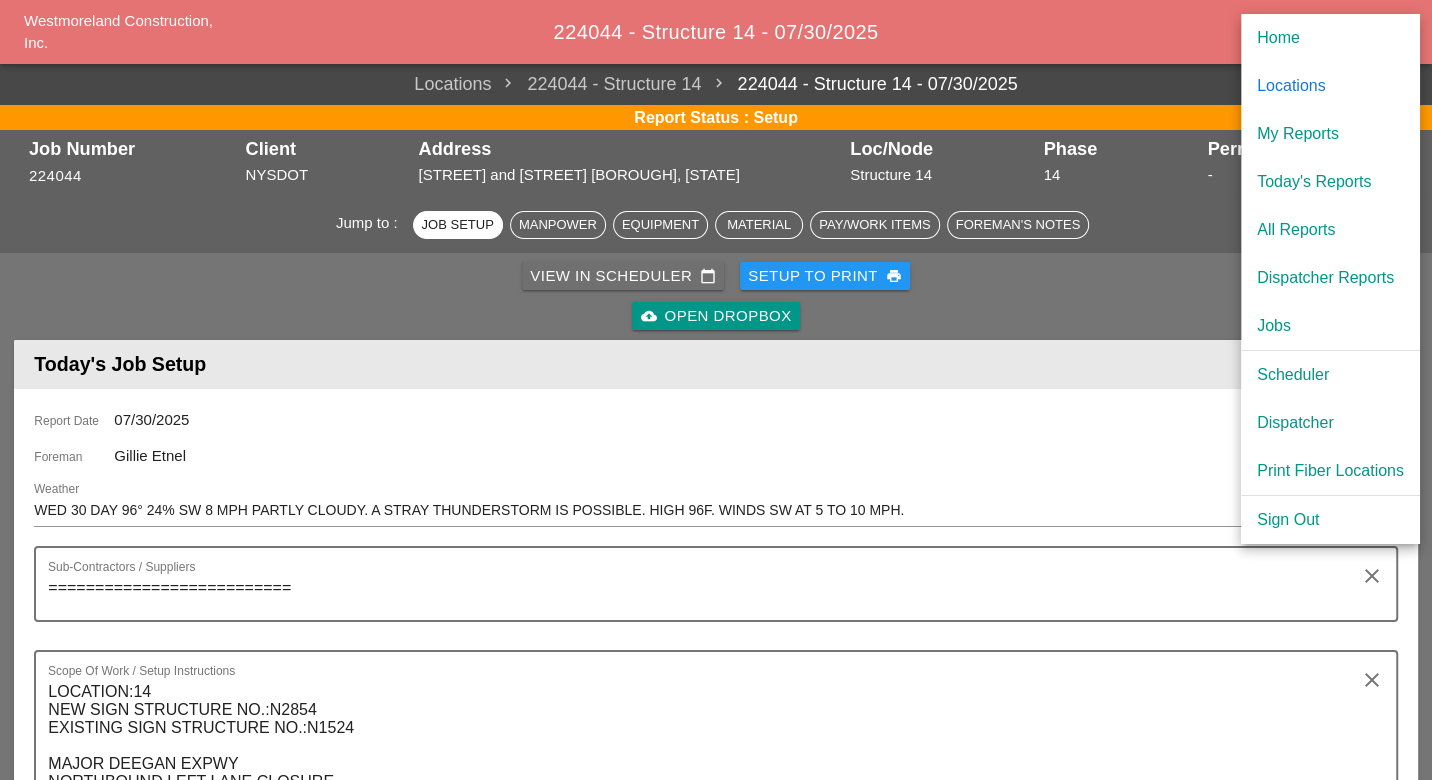 click on "View in Scheduler calendar_today" at bounding box center (623, 276) 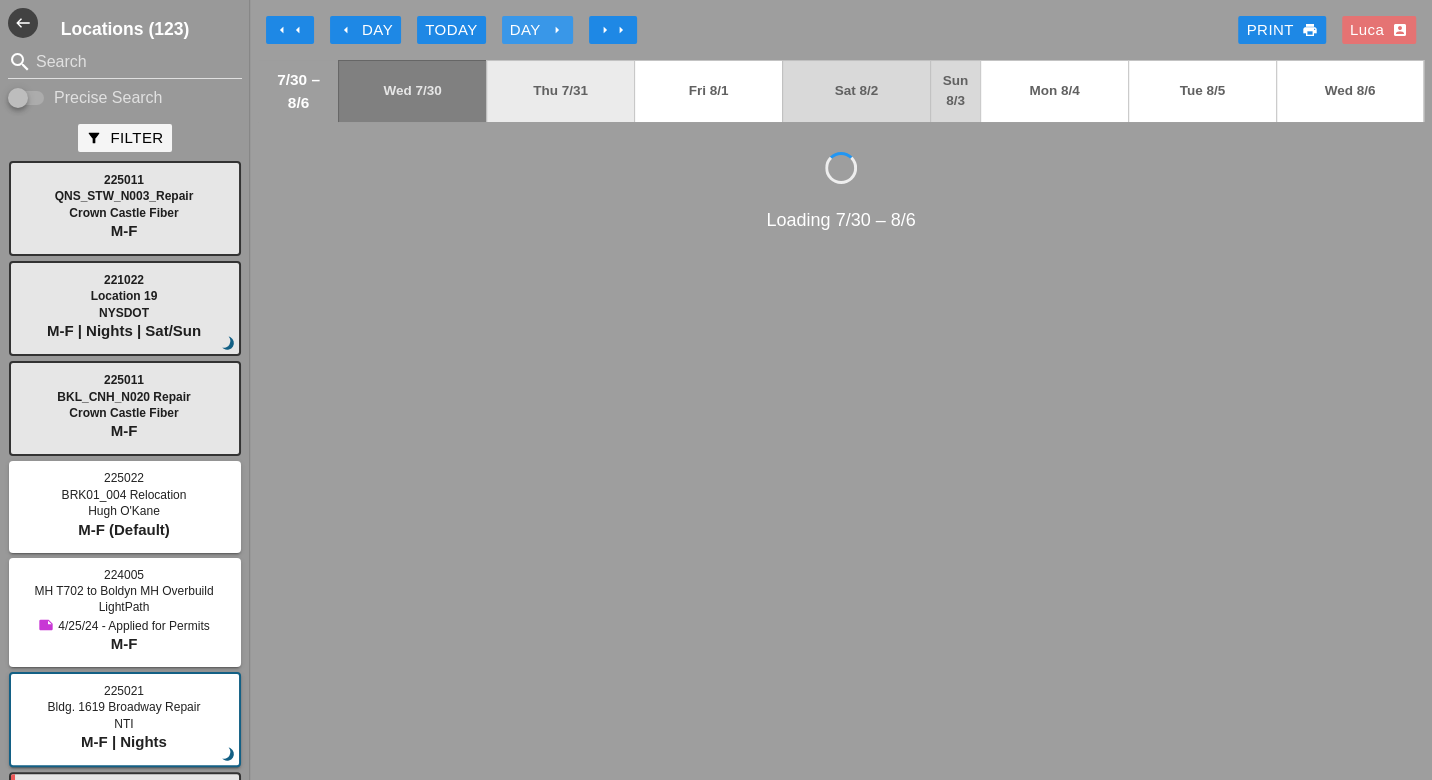click on "Day arrow_right" at bounding box center [537, 30] 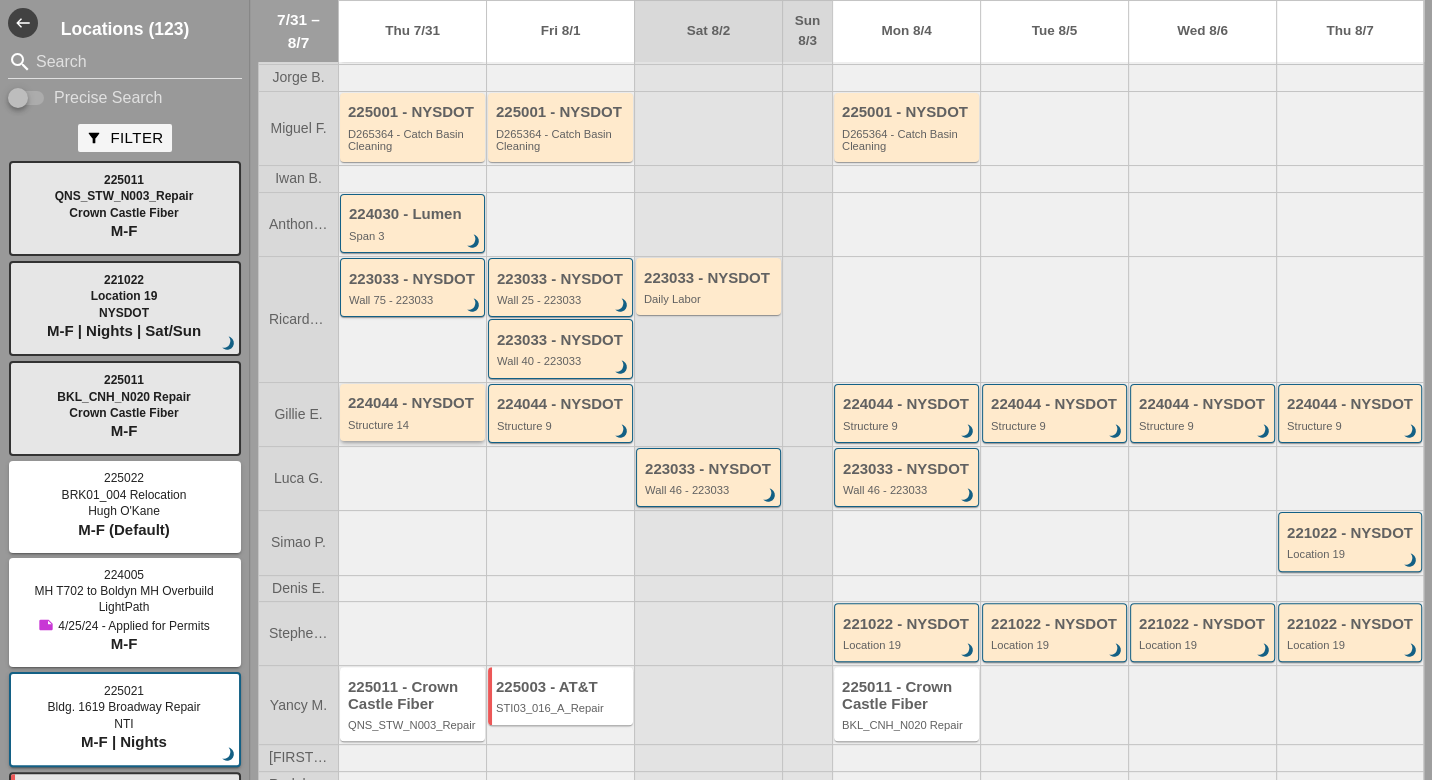 scroll, scrollTop: 149, scrollLeft: 0, axis: vertical 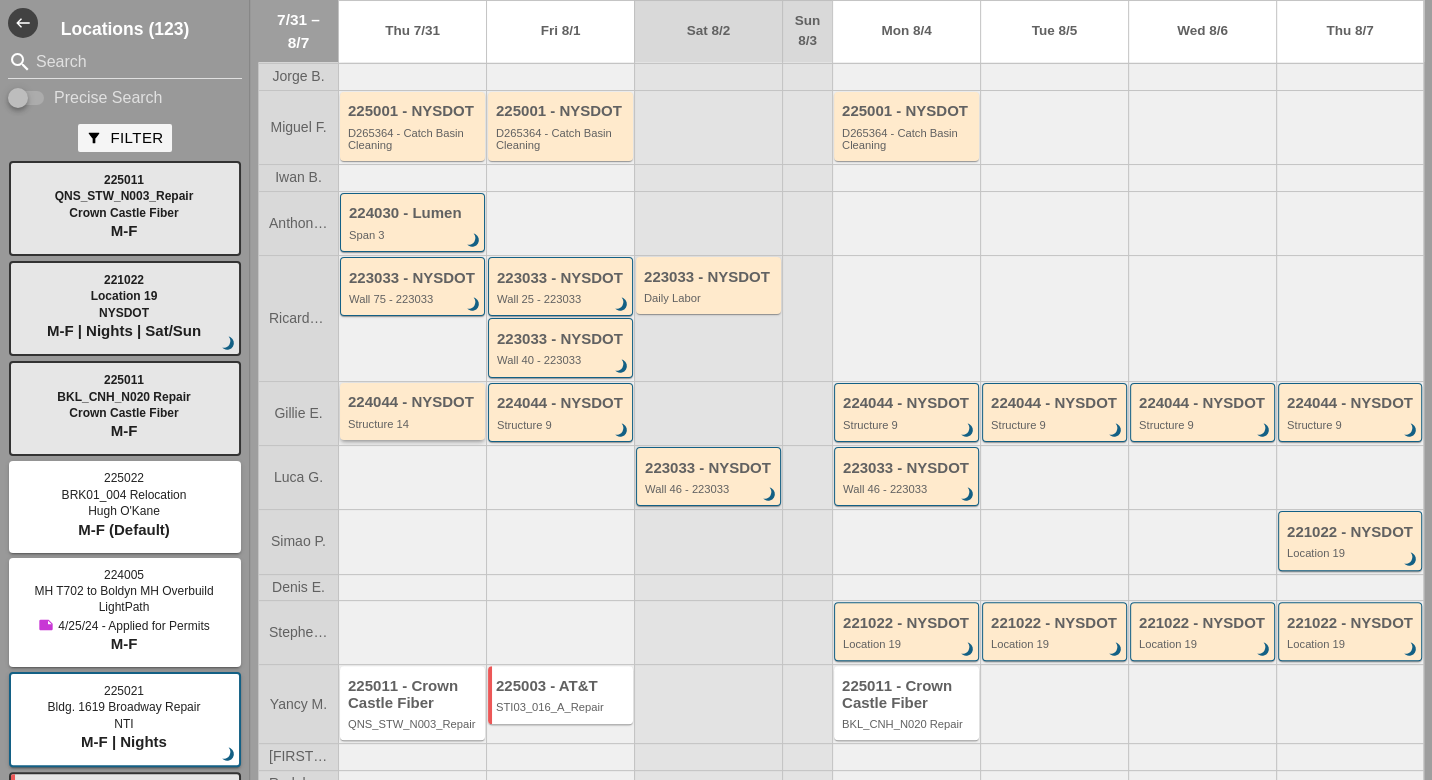 click on "Structure 14" at bounding box center [414, 424] 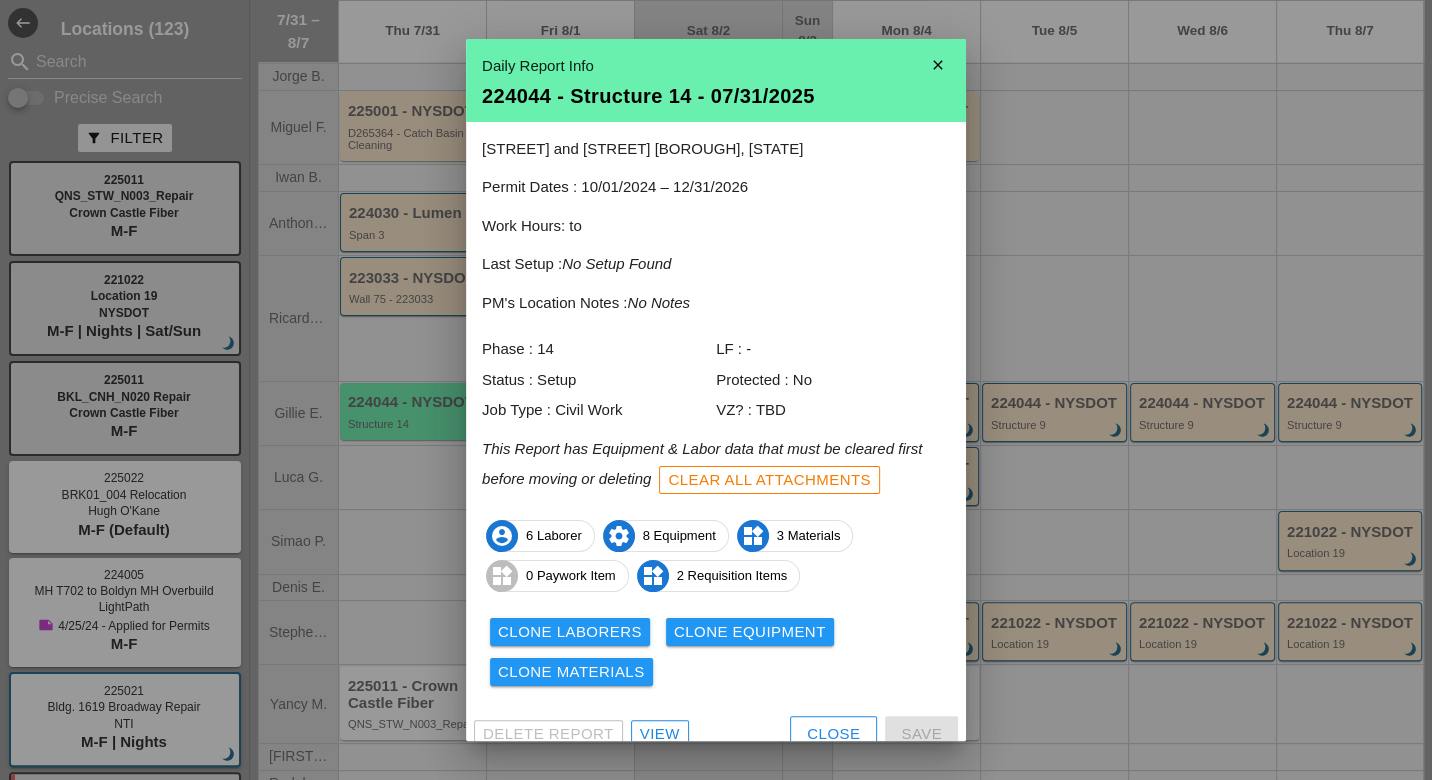 click on "View" at bounding box center [660, 734] 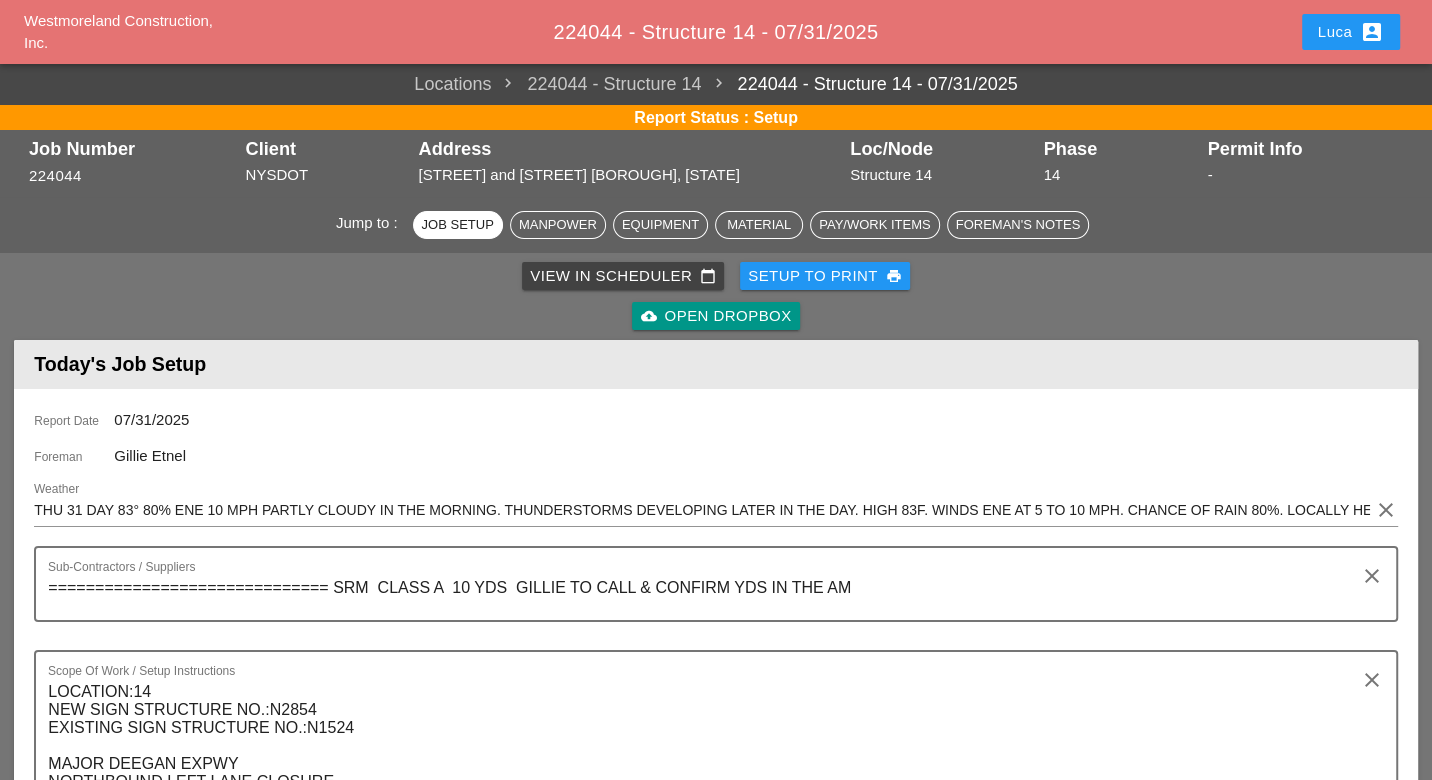 click on "Pay/Work Items" at bounding box center (874, 225) 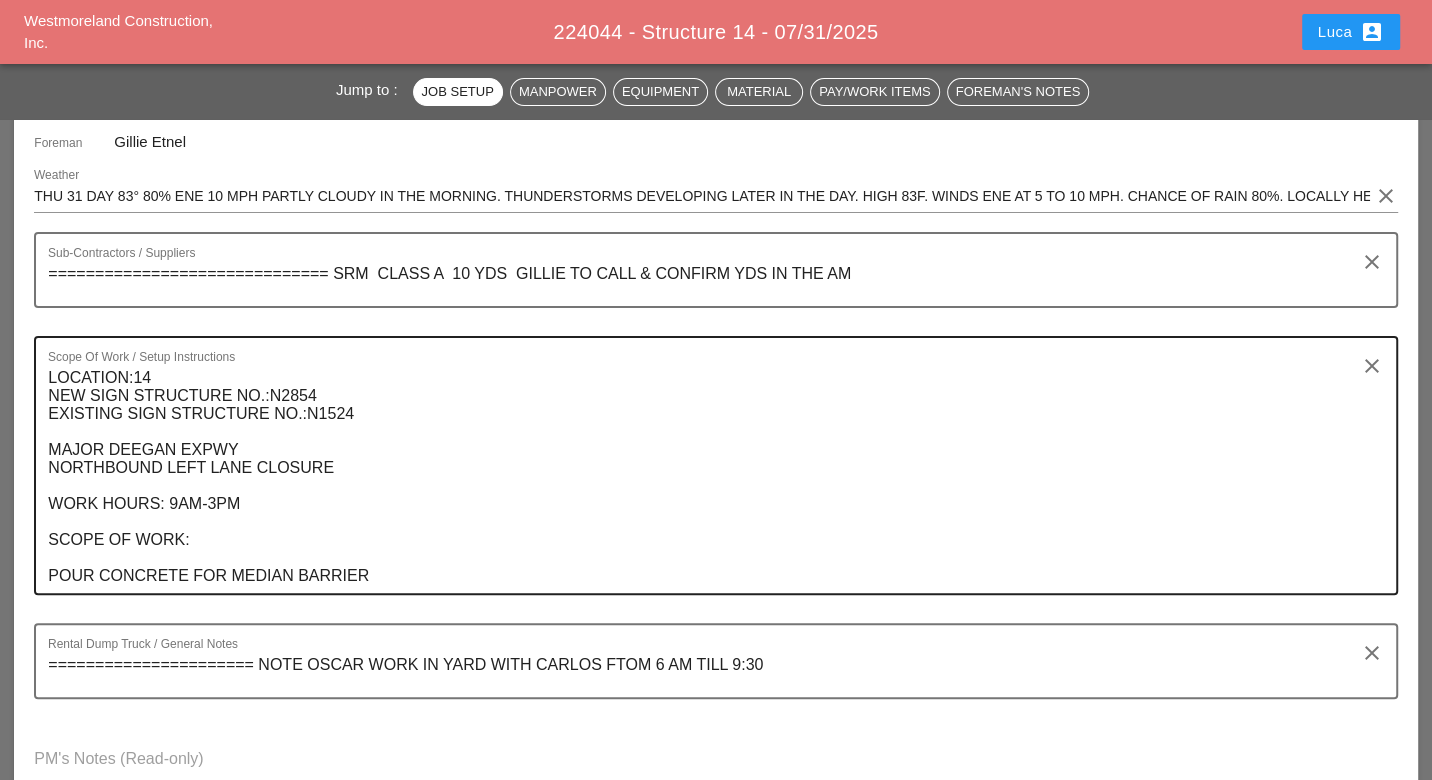 scroll, scrollTop: 0, scrollLeft: 0, axis: both 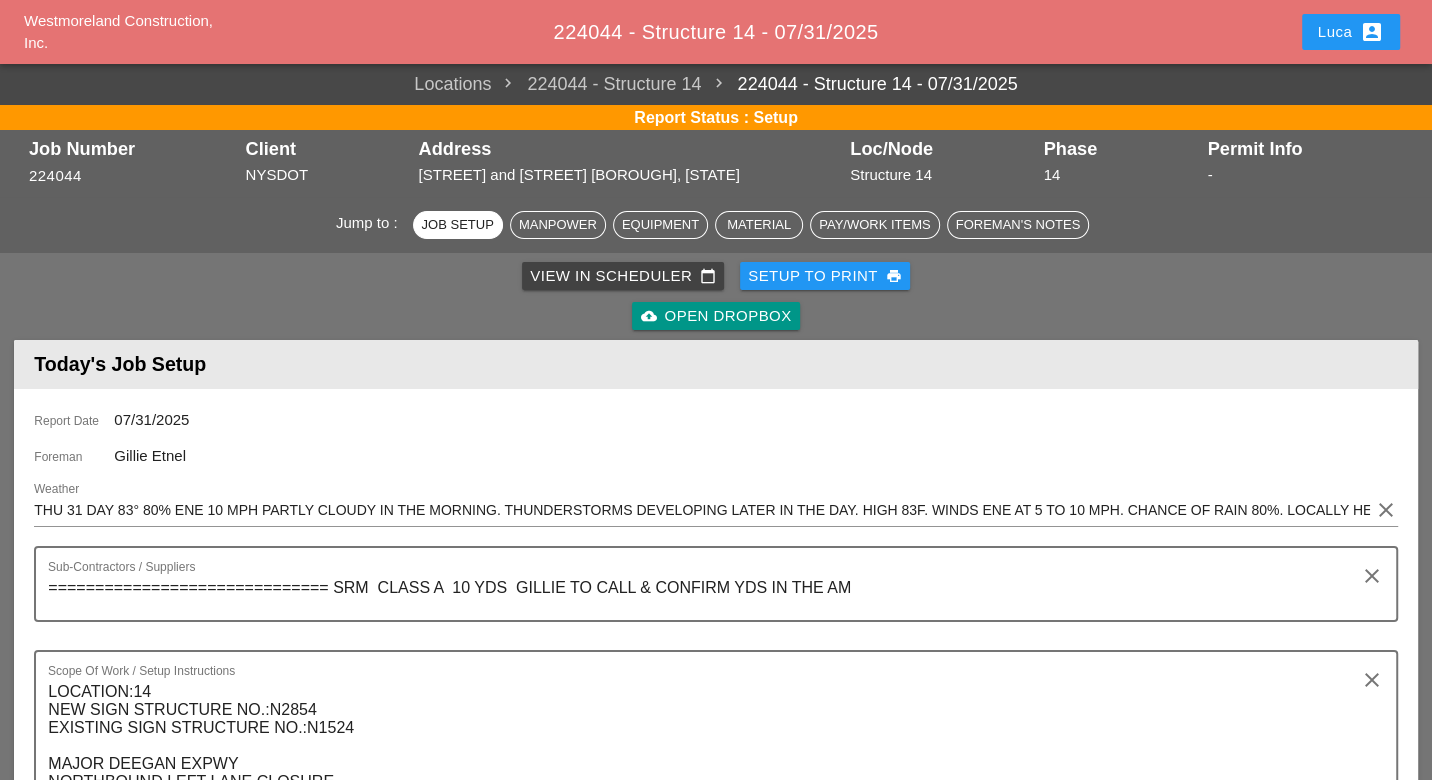 click on "View in Scheduler calendar_today" at bounding box center [623, 276] 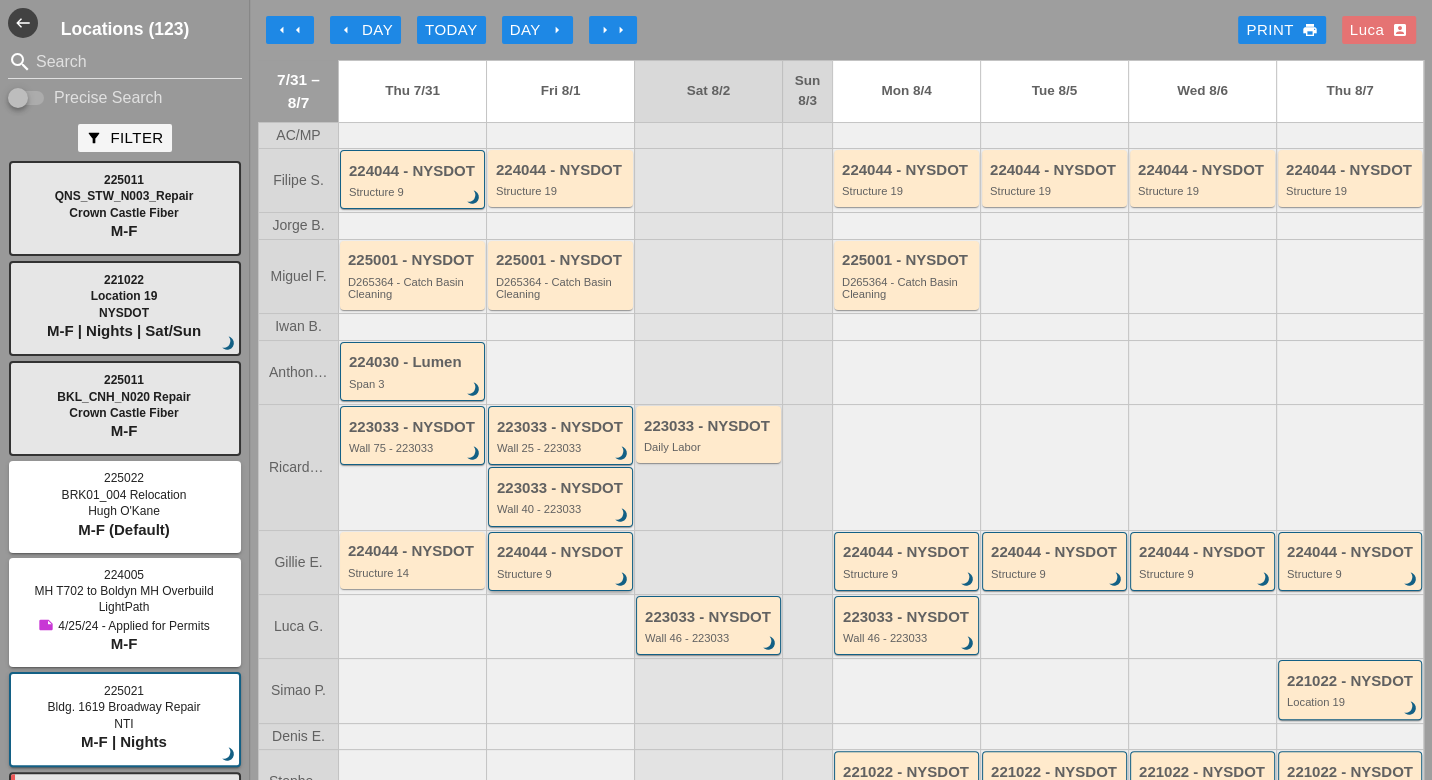 scroll, scrollTop: 149, scrollLeft: 0, axis: vertical 